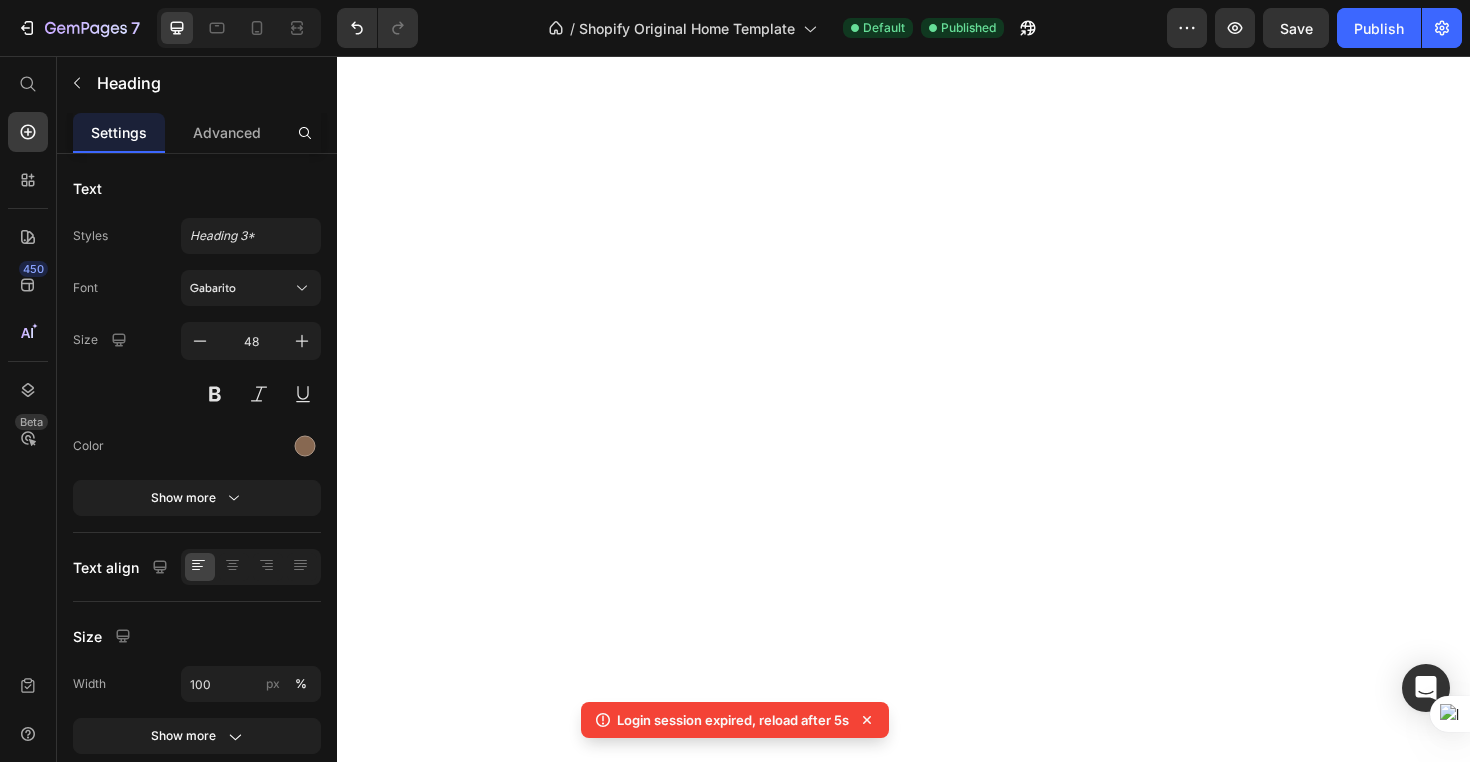 scroll, scrollTop: 0, scrollLeft: 0, axis: both 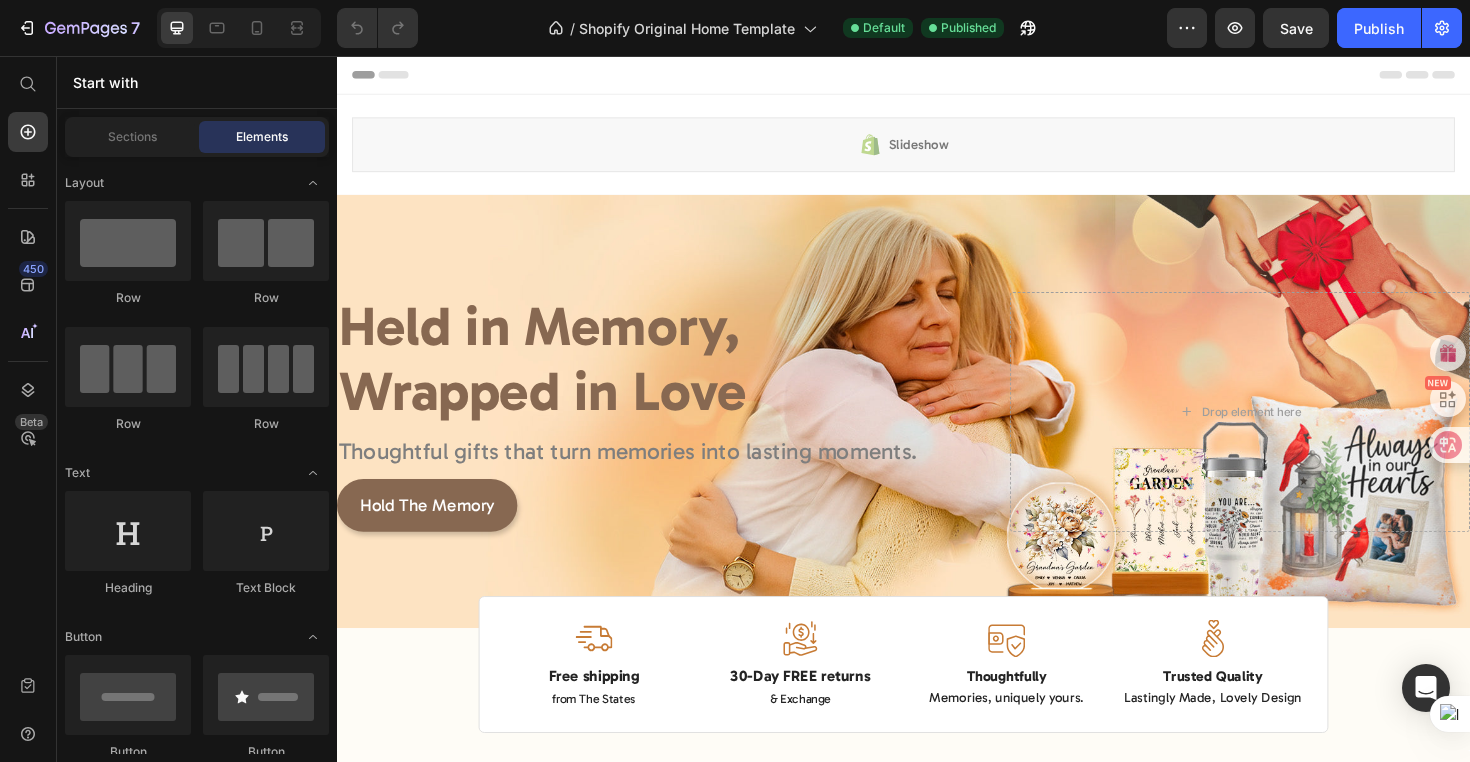 click at bounding box center (937, 76) 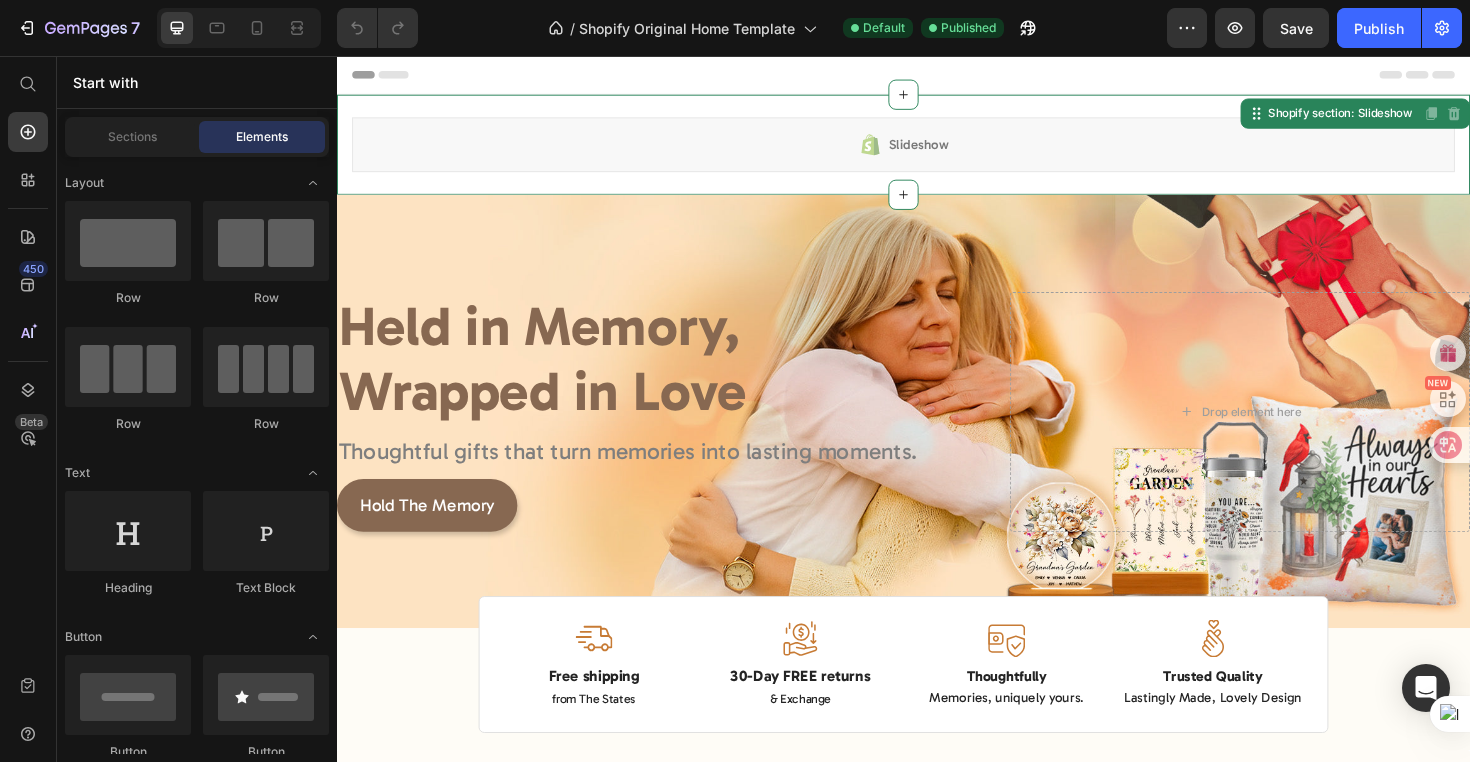 click on "Slideshow" at bounding box center (937, 150) 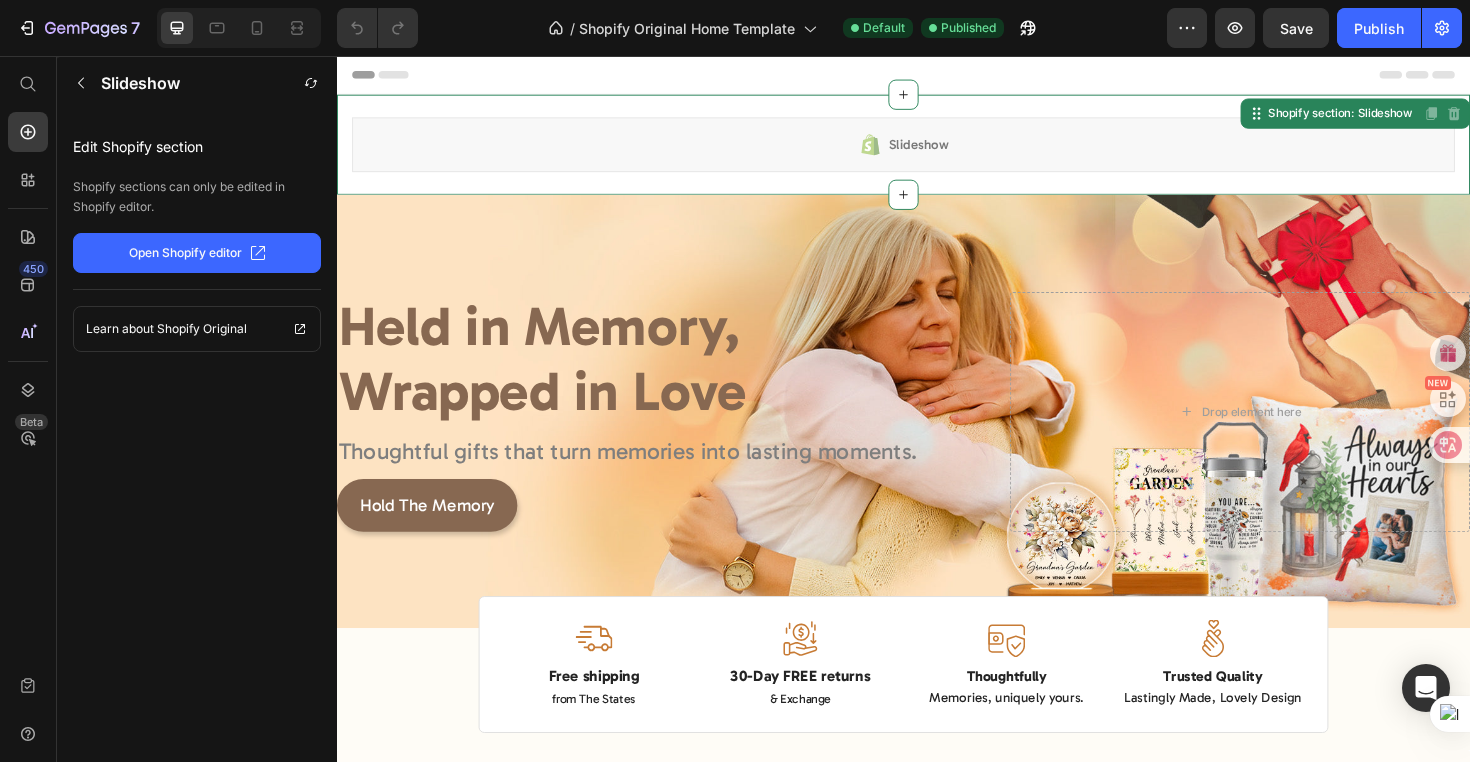click on "Open Shopify editor" 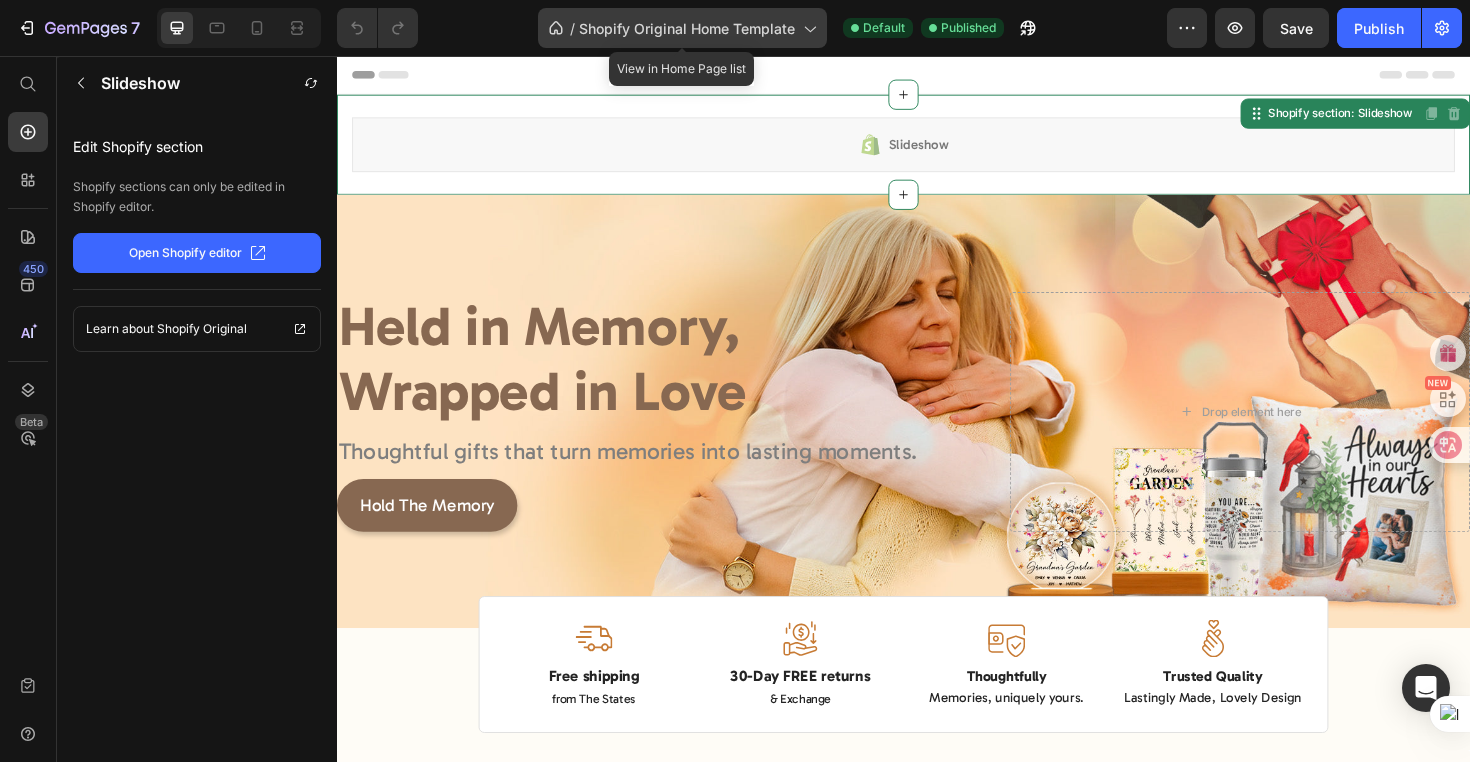 click on "Shopify Original Home Template" at bounding box center (687, 28) 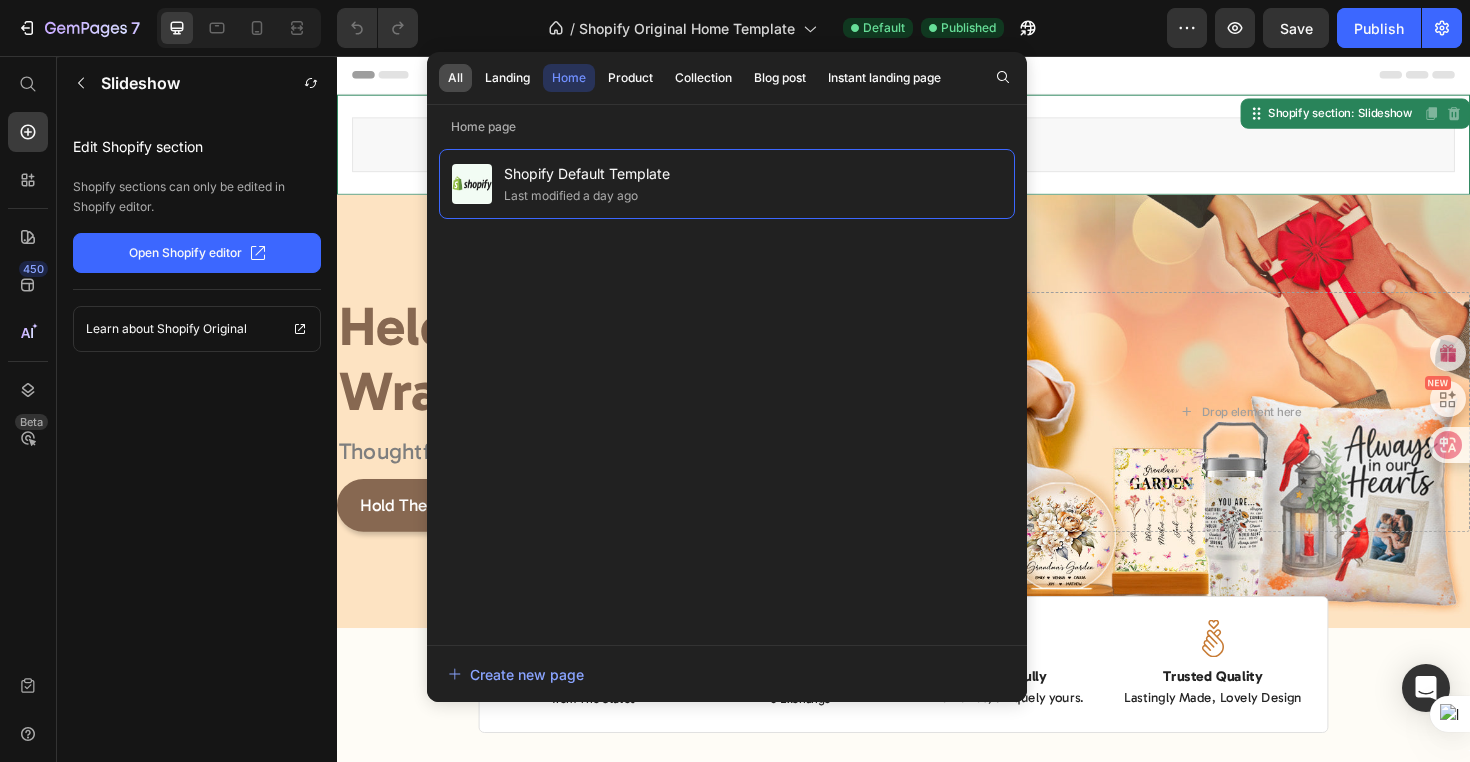 click on "All" at bounding box center (455, 78) 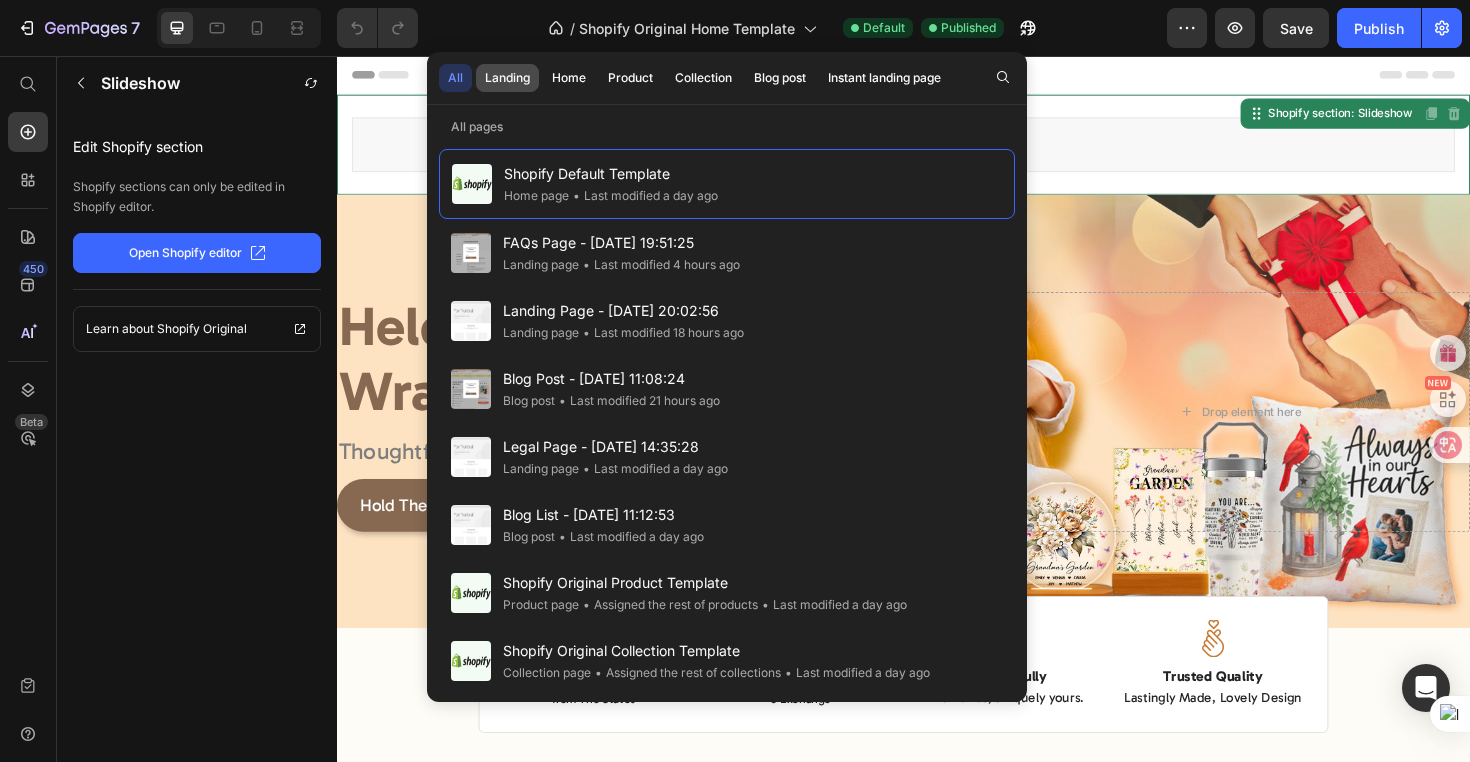 click on "Landing" at bounding box center (507, 78) 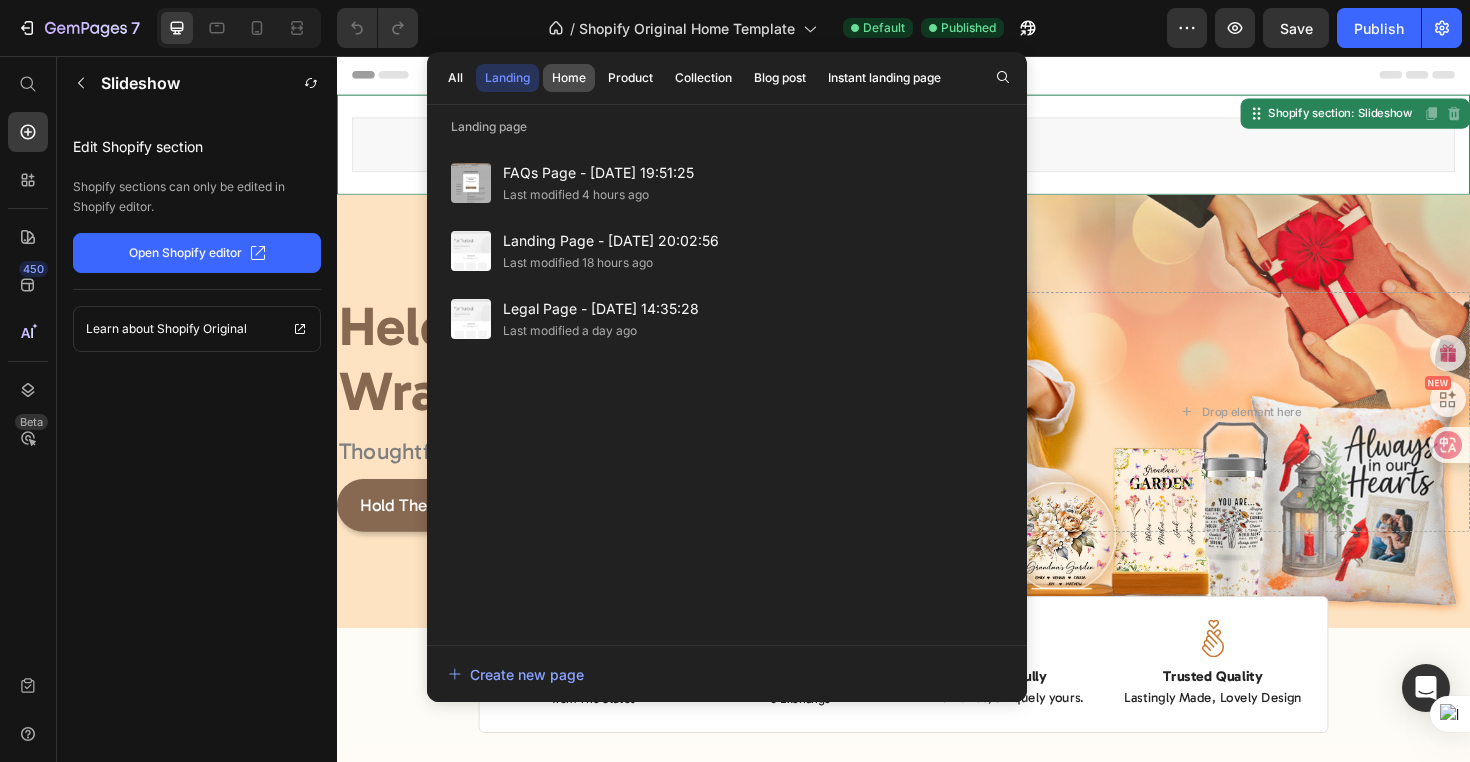 click on "Home" at bounding box center (569, 78) 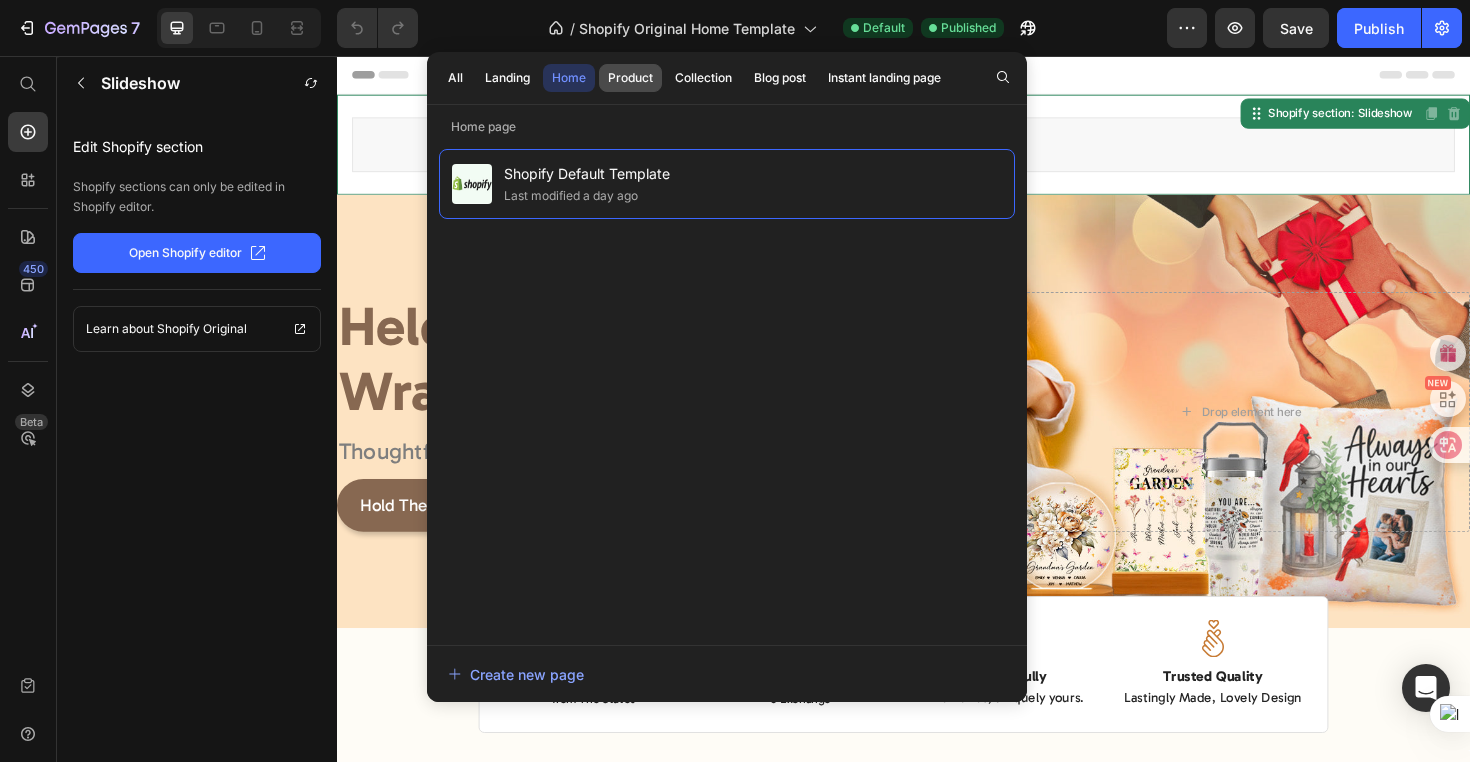 click on "Product" at bounding box center [630, 78] 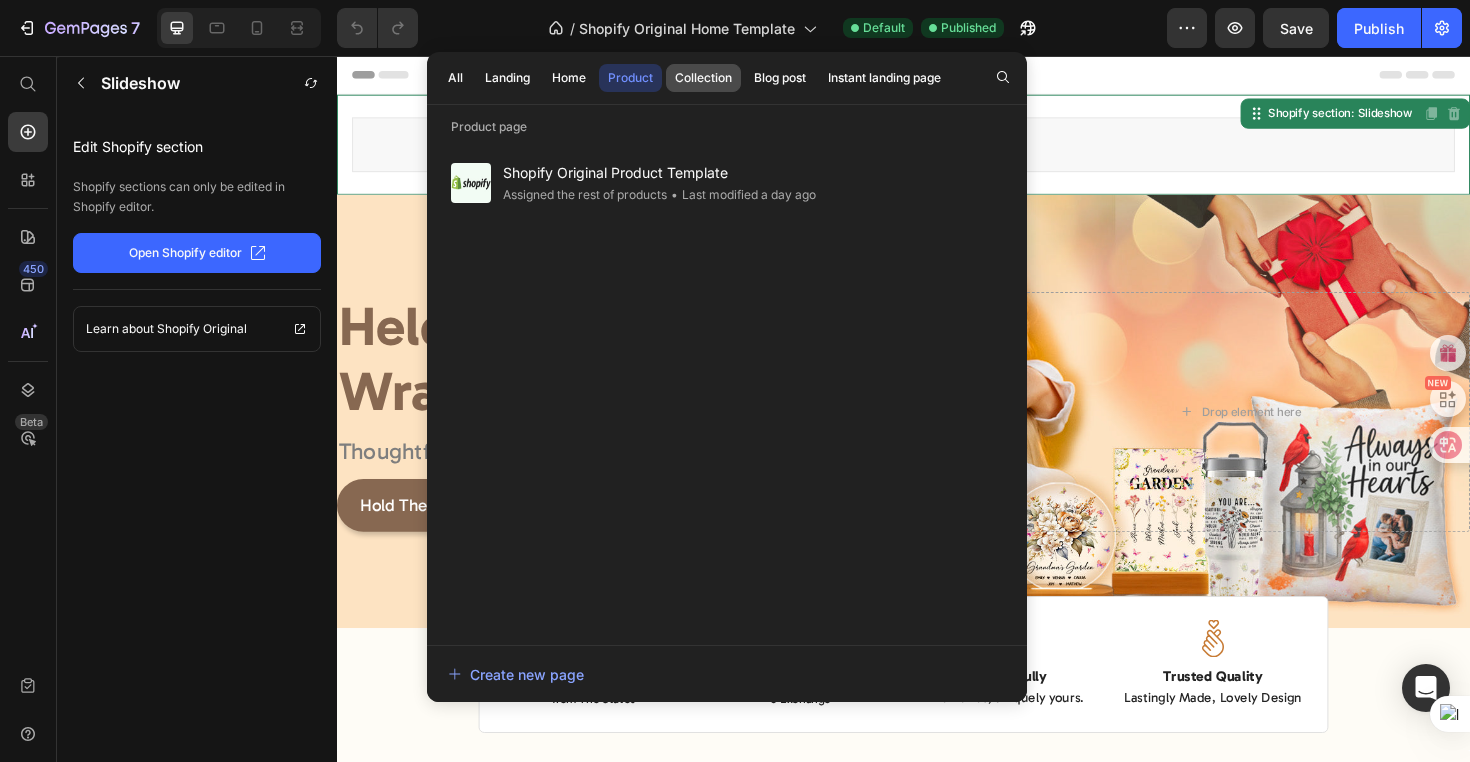 click on "Collection" at bounding box center [703, 78] 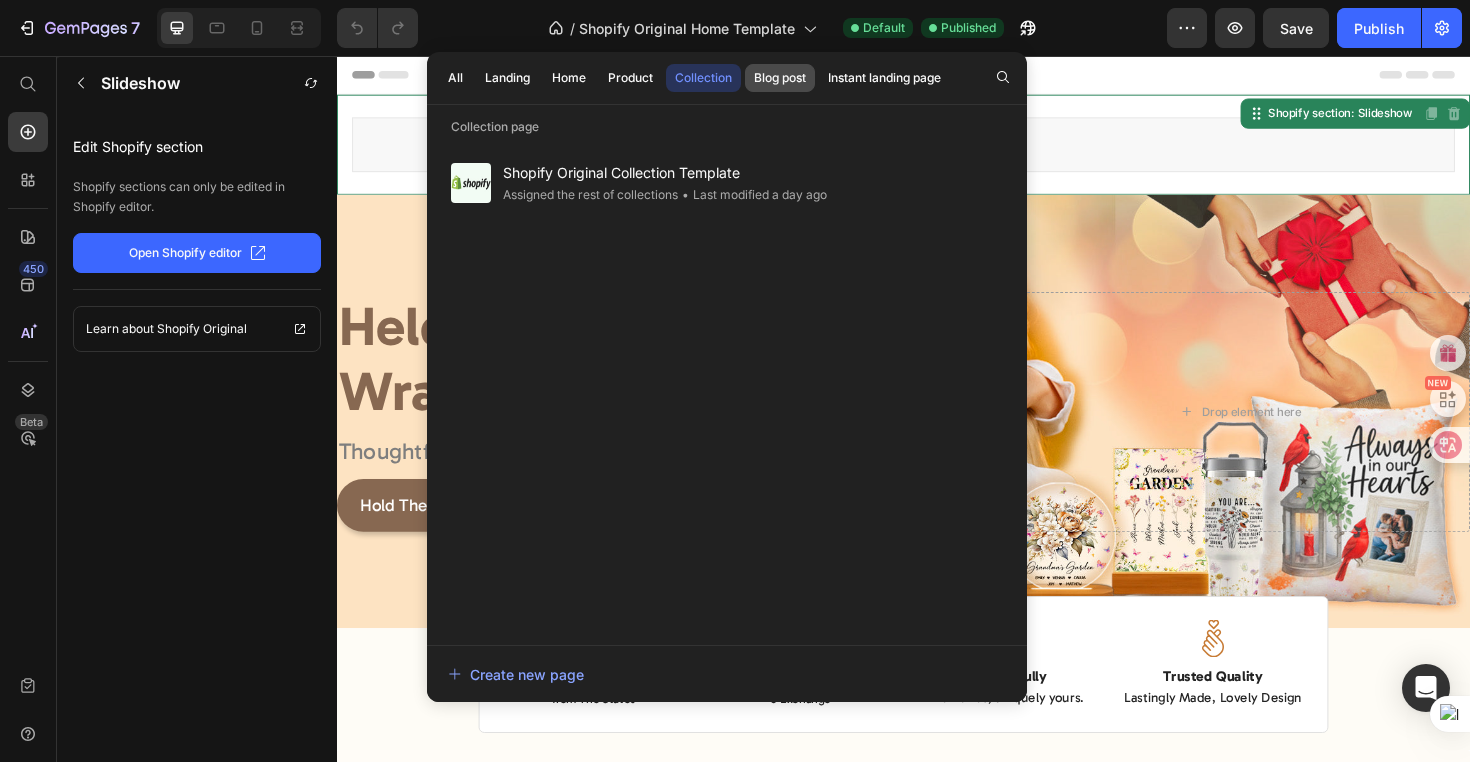 click on "Blog post" at bounding box center [780, 78] 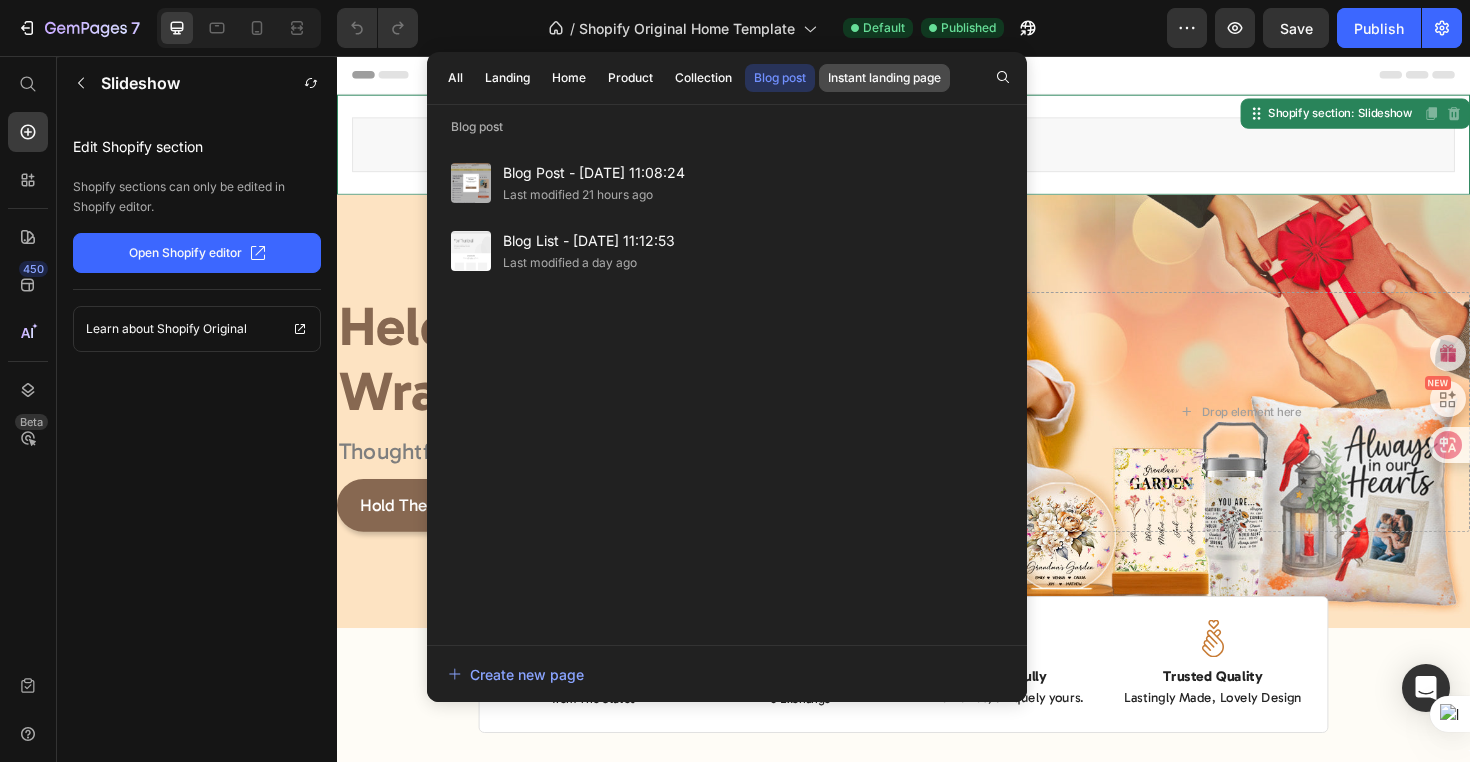 click on "Instant landing page" at bounding box center (884, 78) 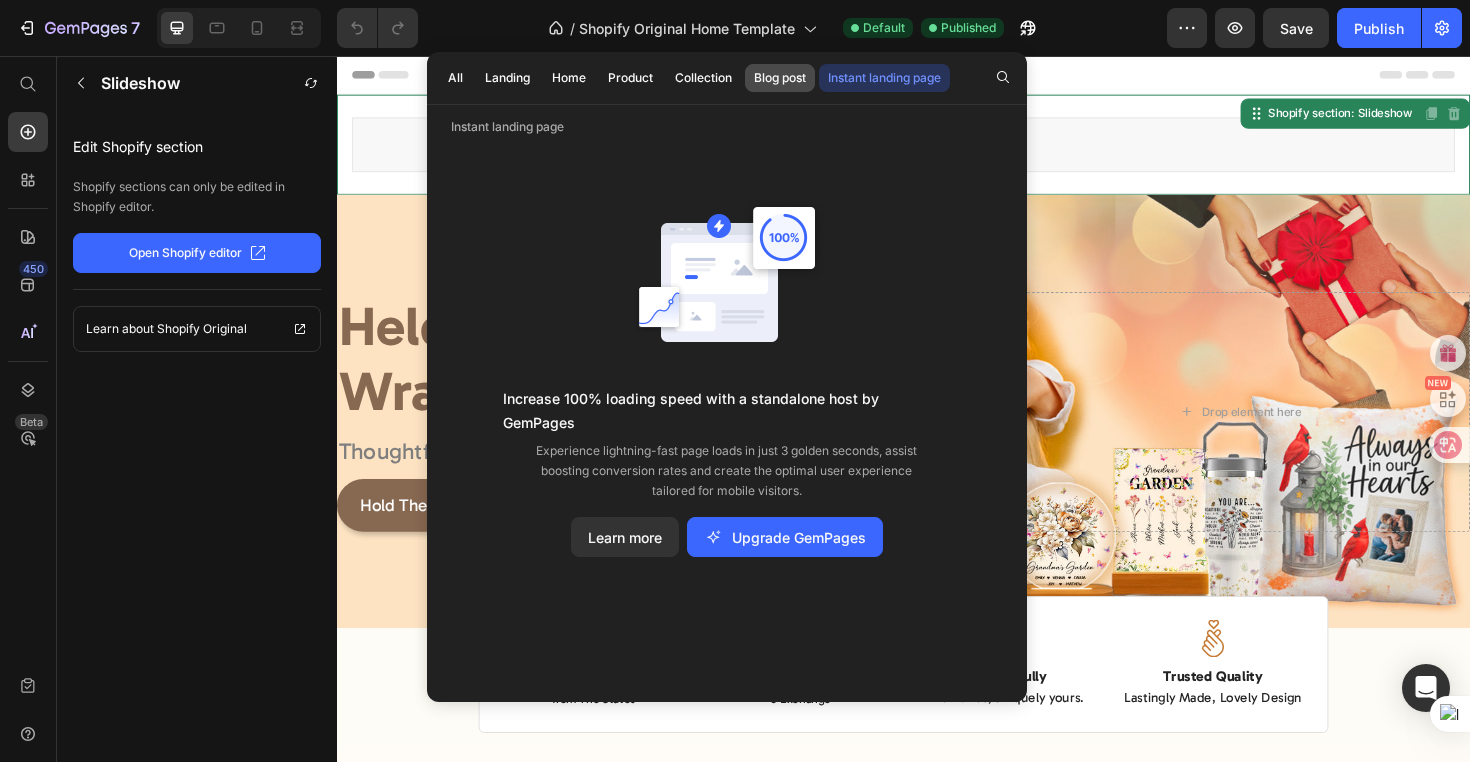 click on "Blog post" at bounding box center [780, 78] 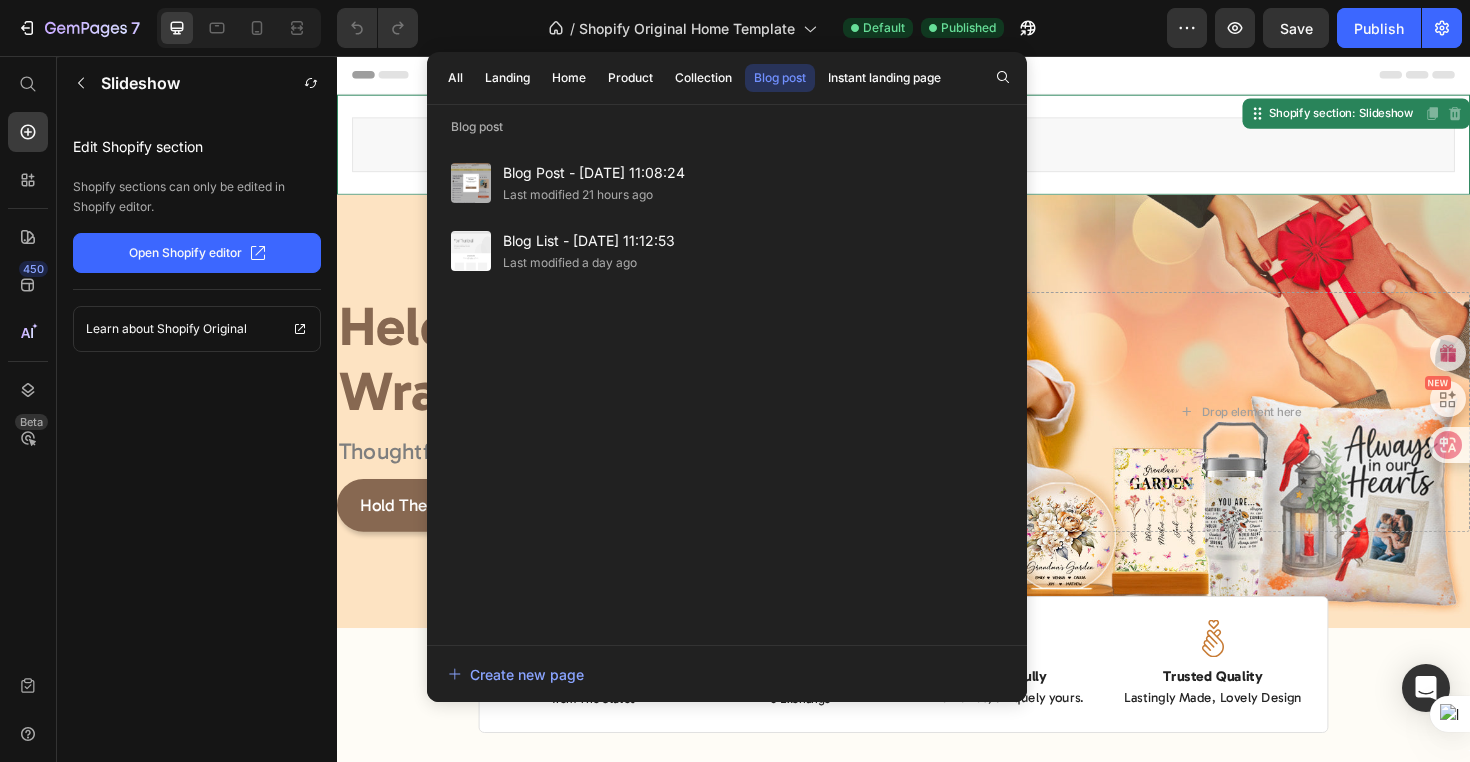 click on "Slideshow" at bounding box center [937, 150] 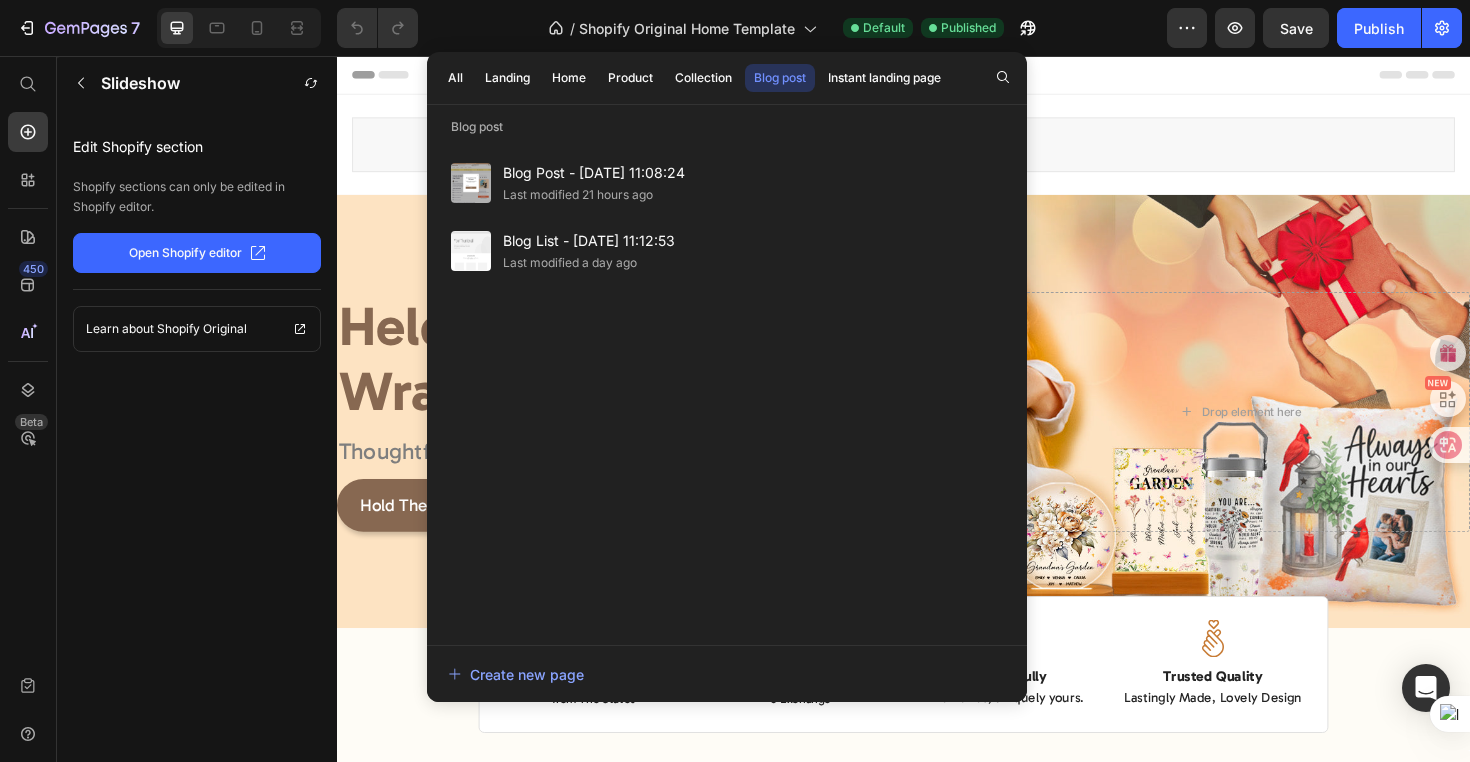 click at bounding box center (937, 76) 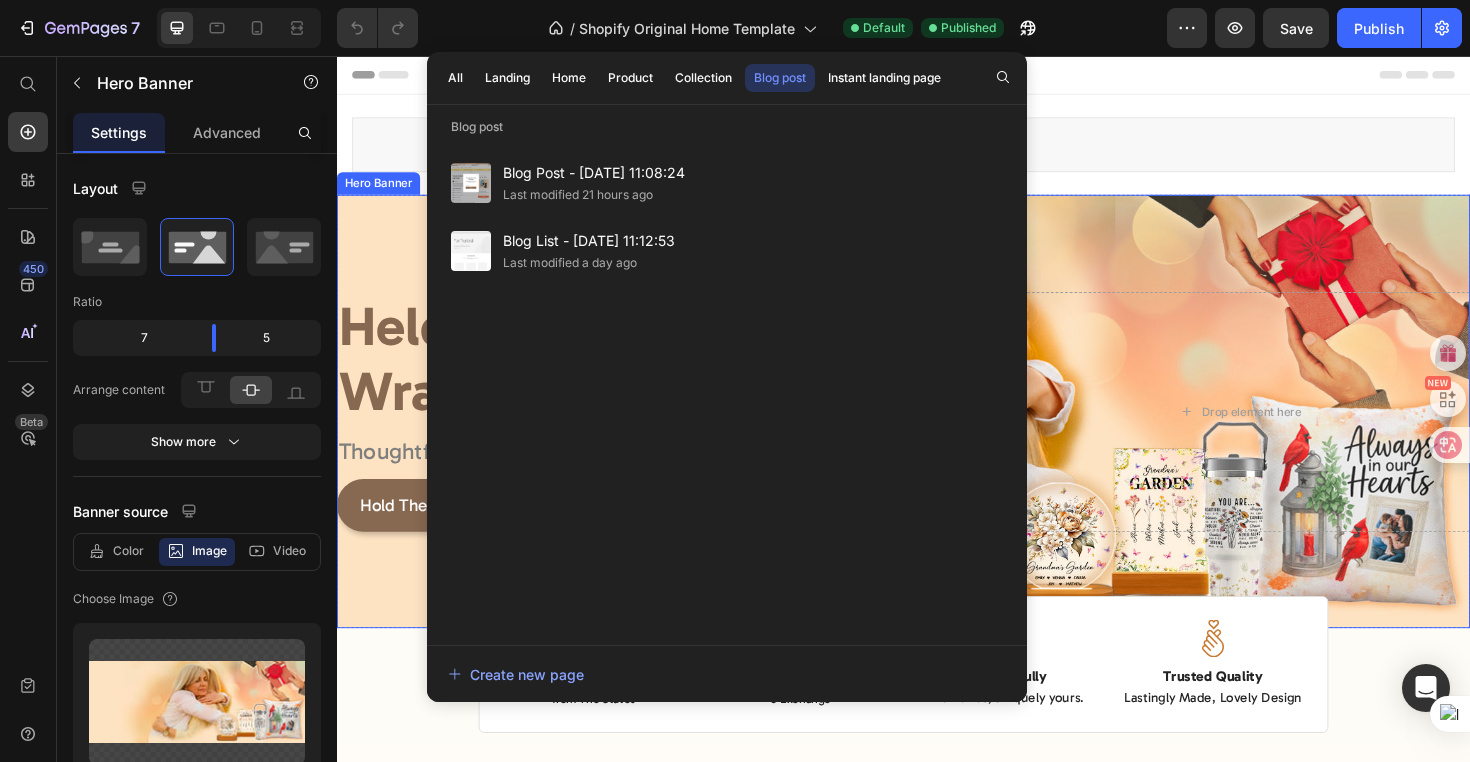 click at bounding box center (937, 432) 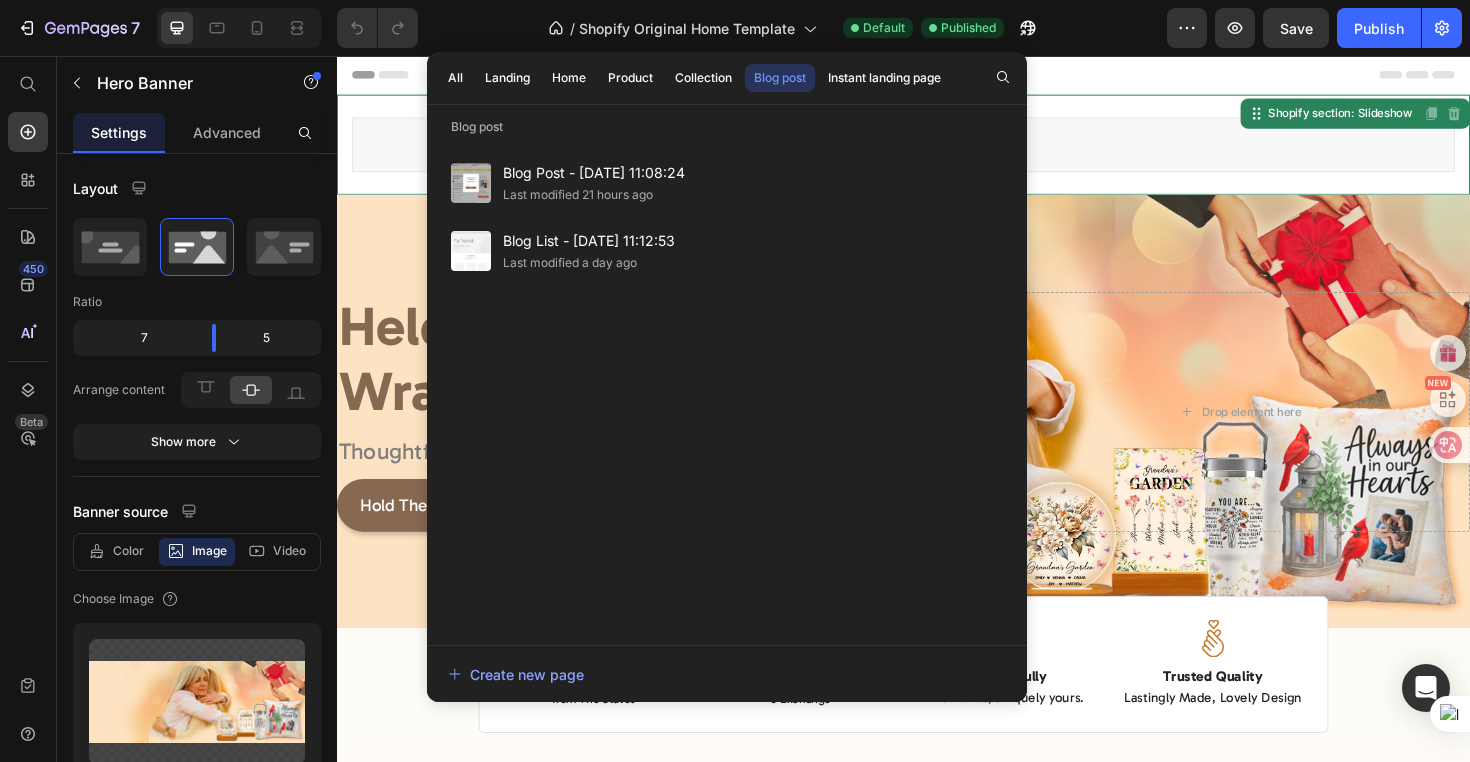 click on "Slideshow" at bounding box center (937, 150) 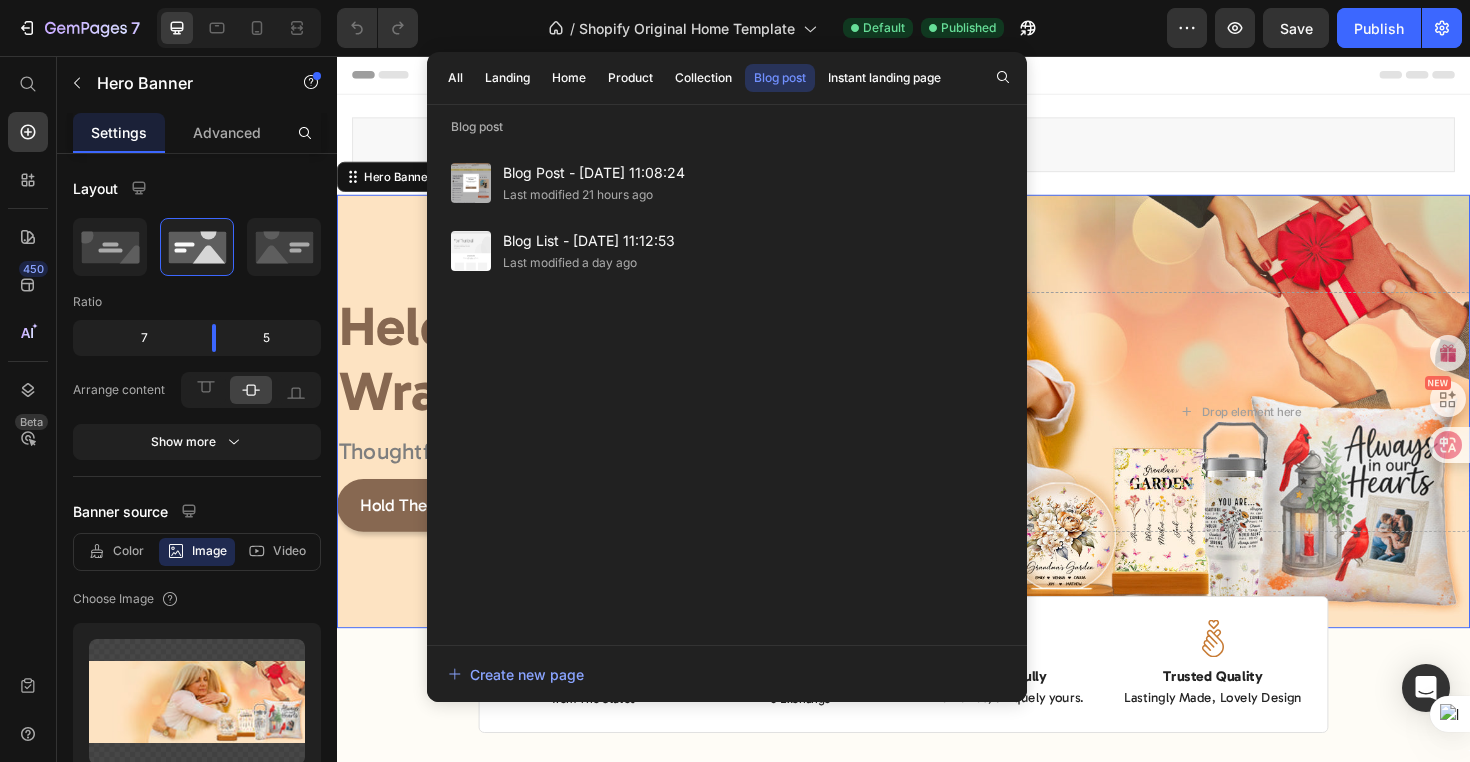 click at bounding box center (937, 432) 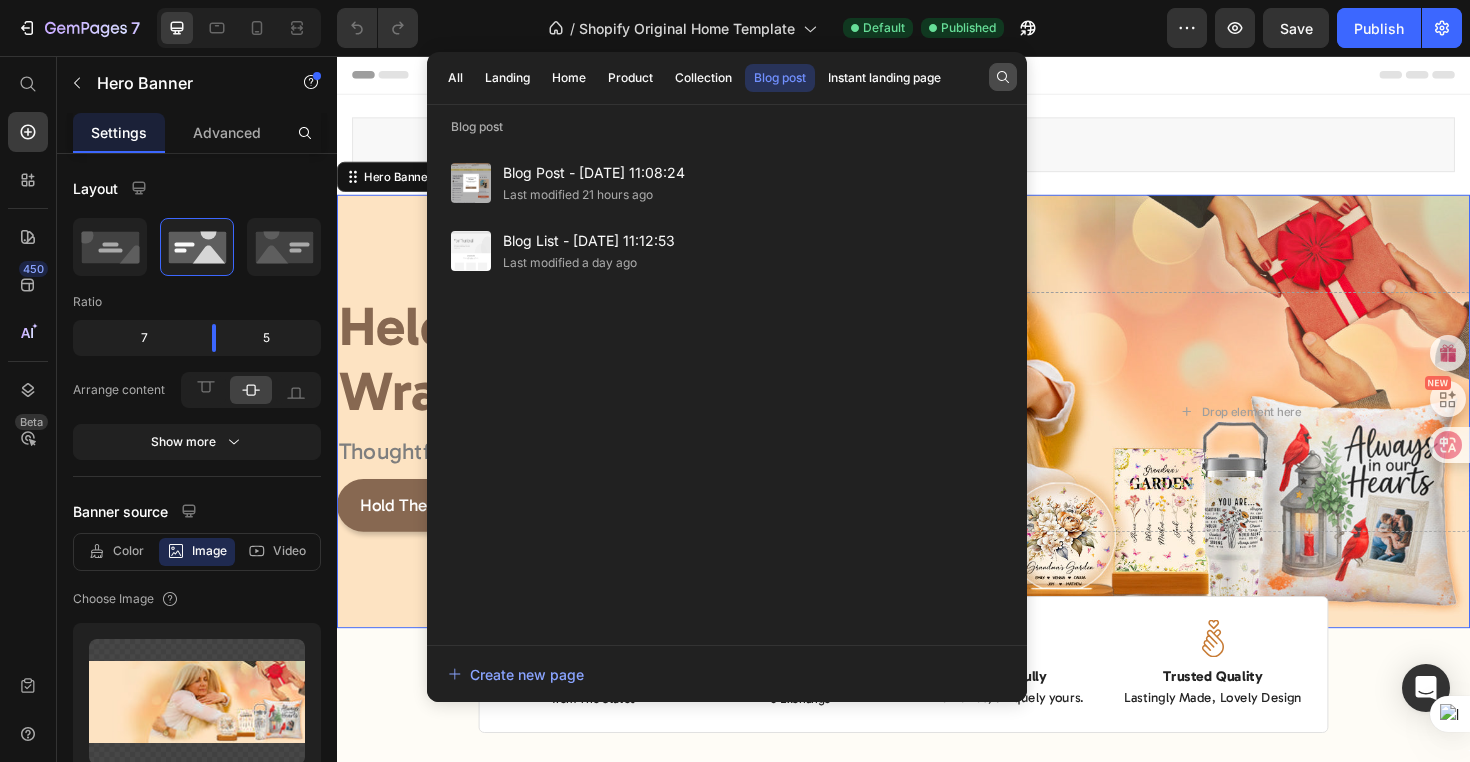 click 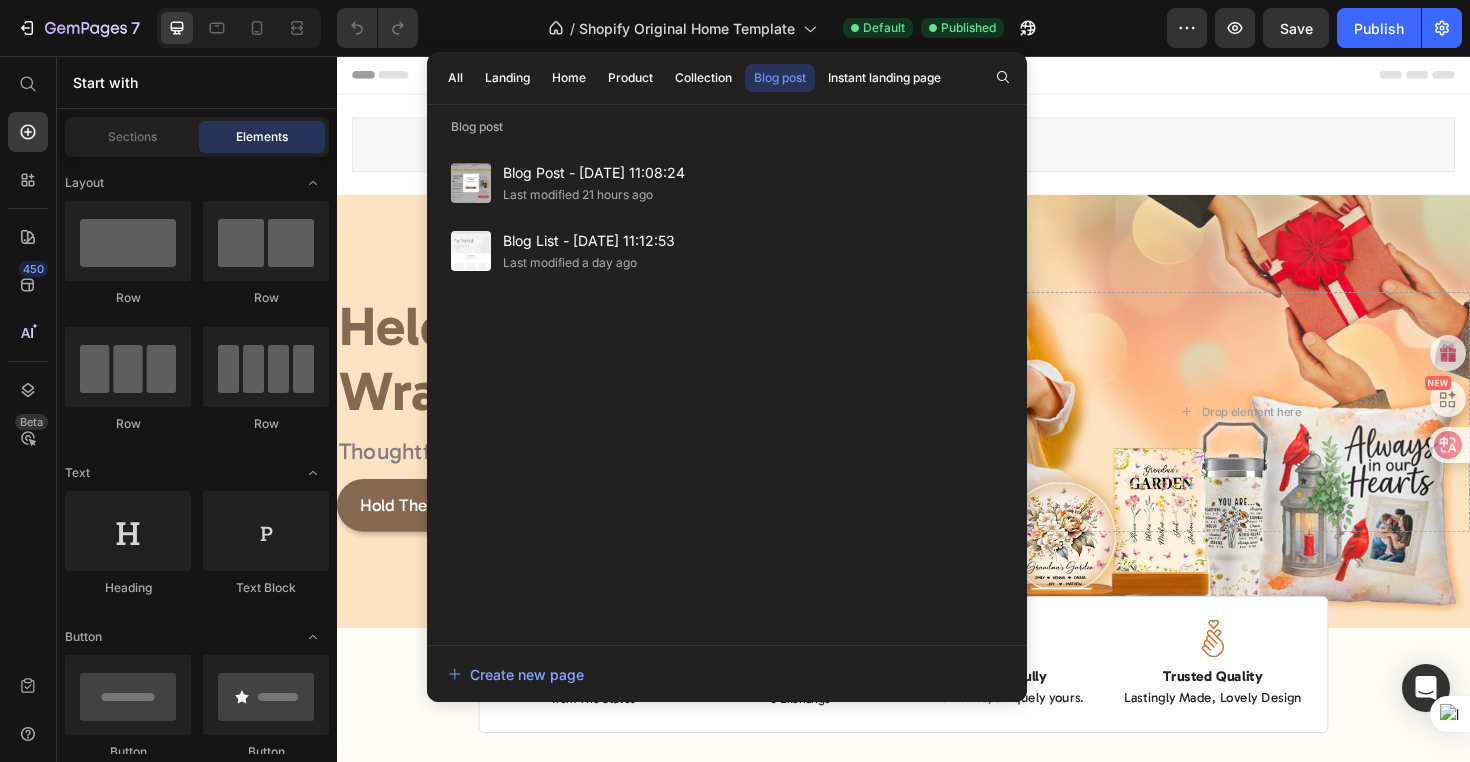 click at bounding box center (937, 76) 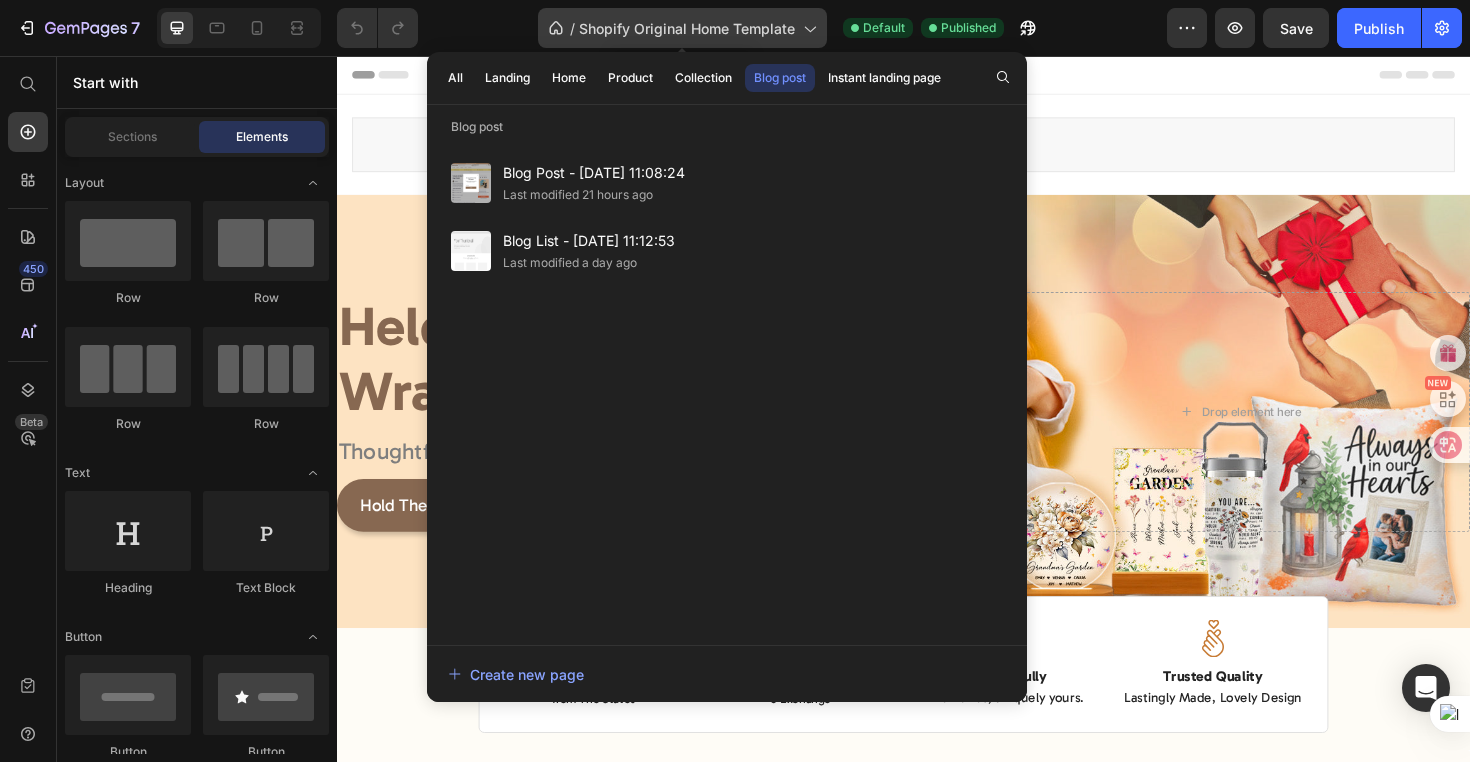 click 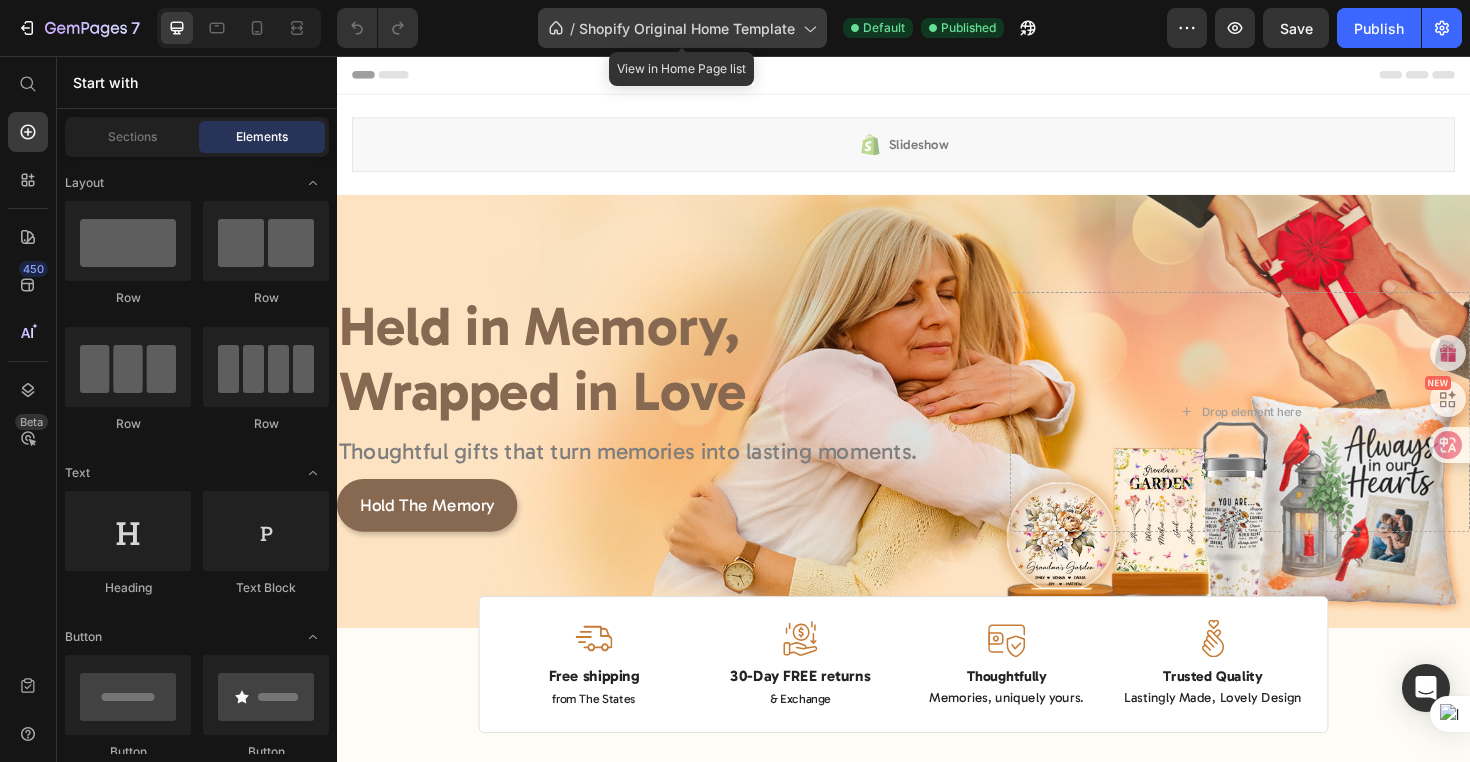 click 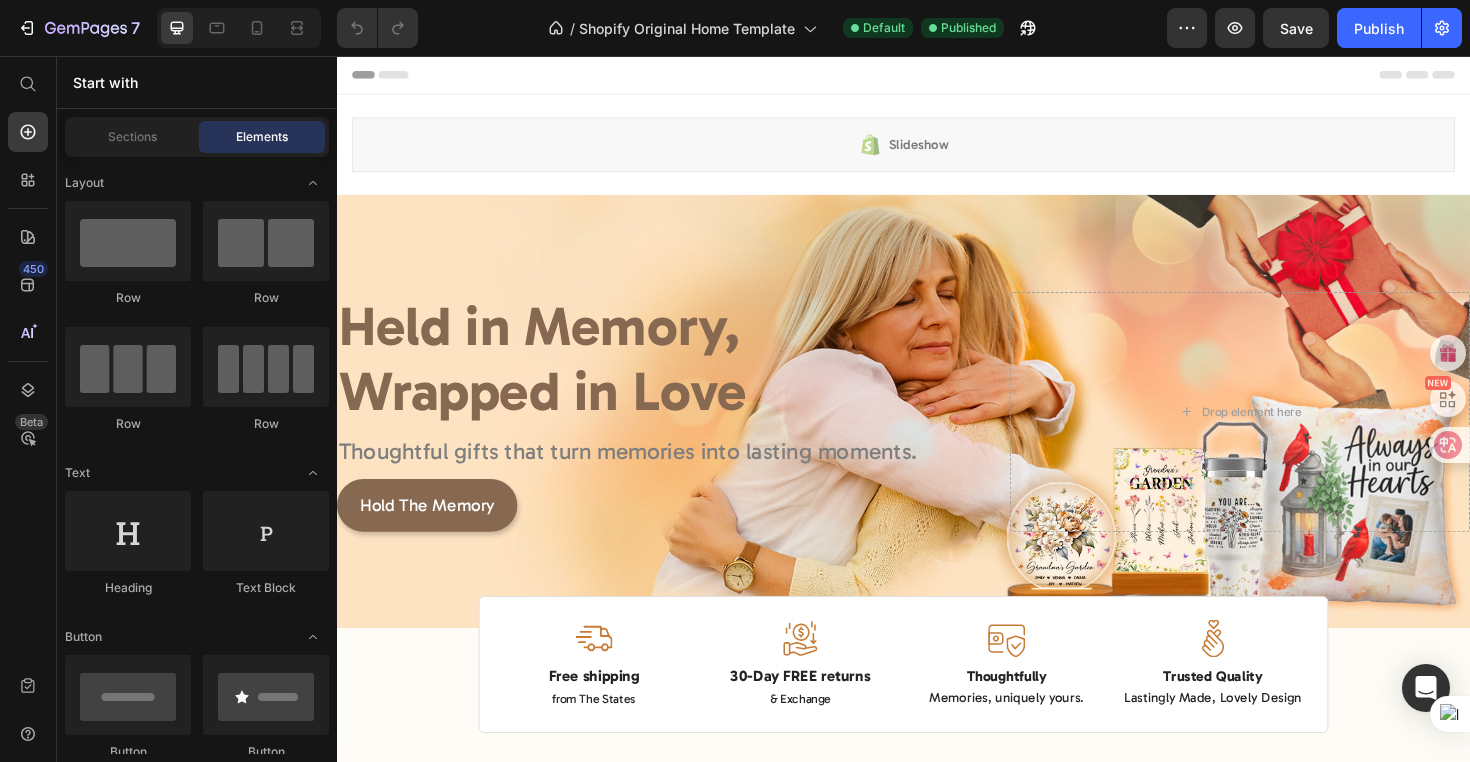 click on "/  Shopify Original Home Template Default Published" 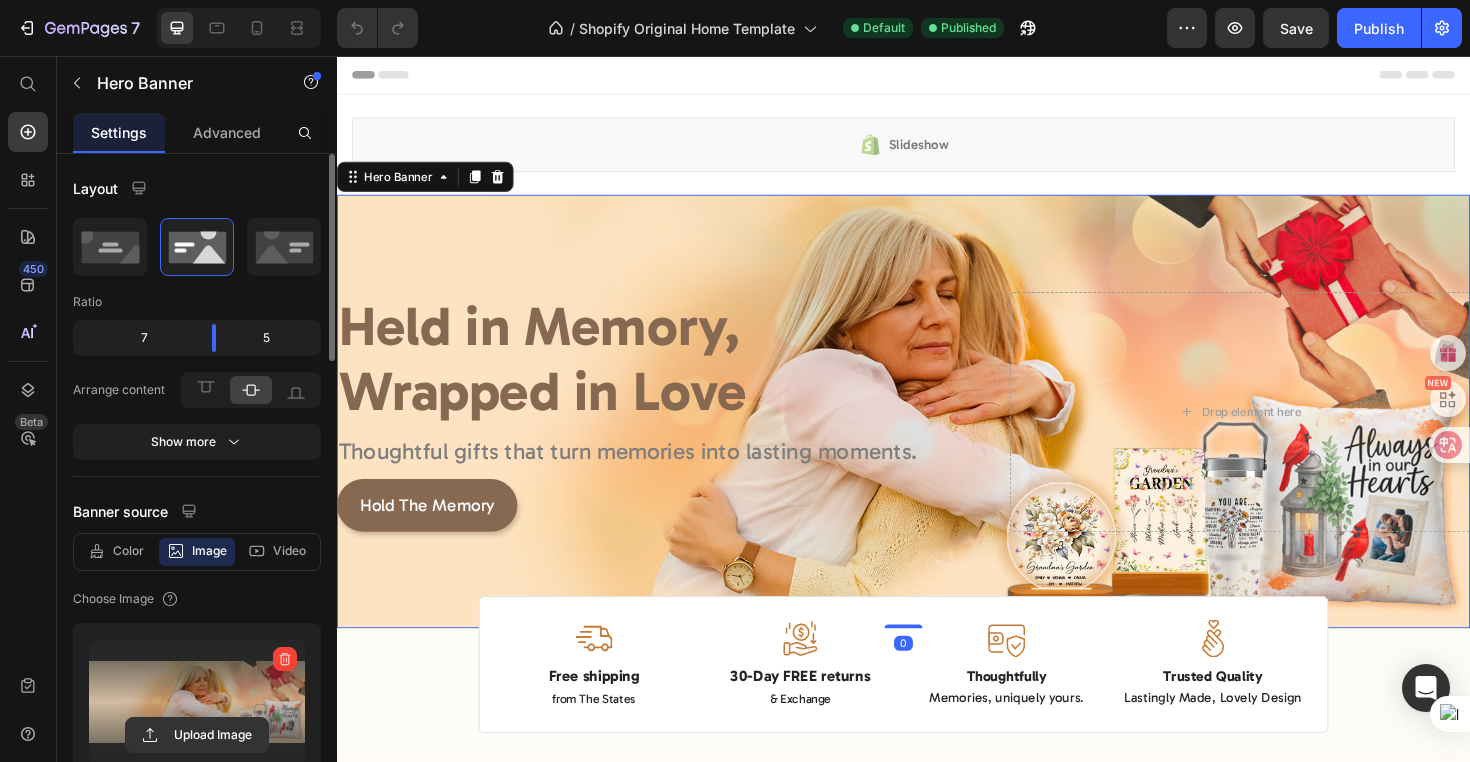 scroll, scrollTop: 37, scrollLeft: 0, axis: vertical 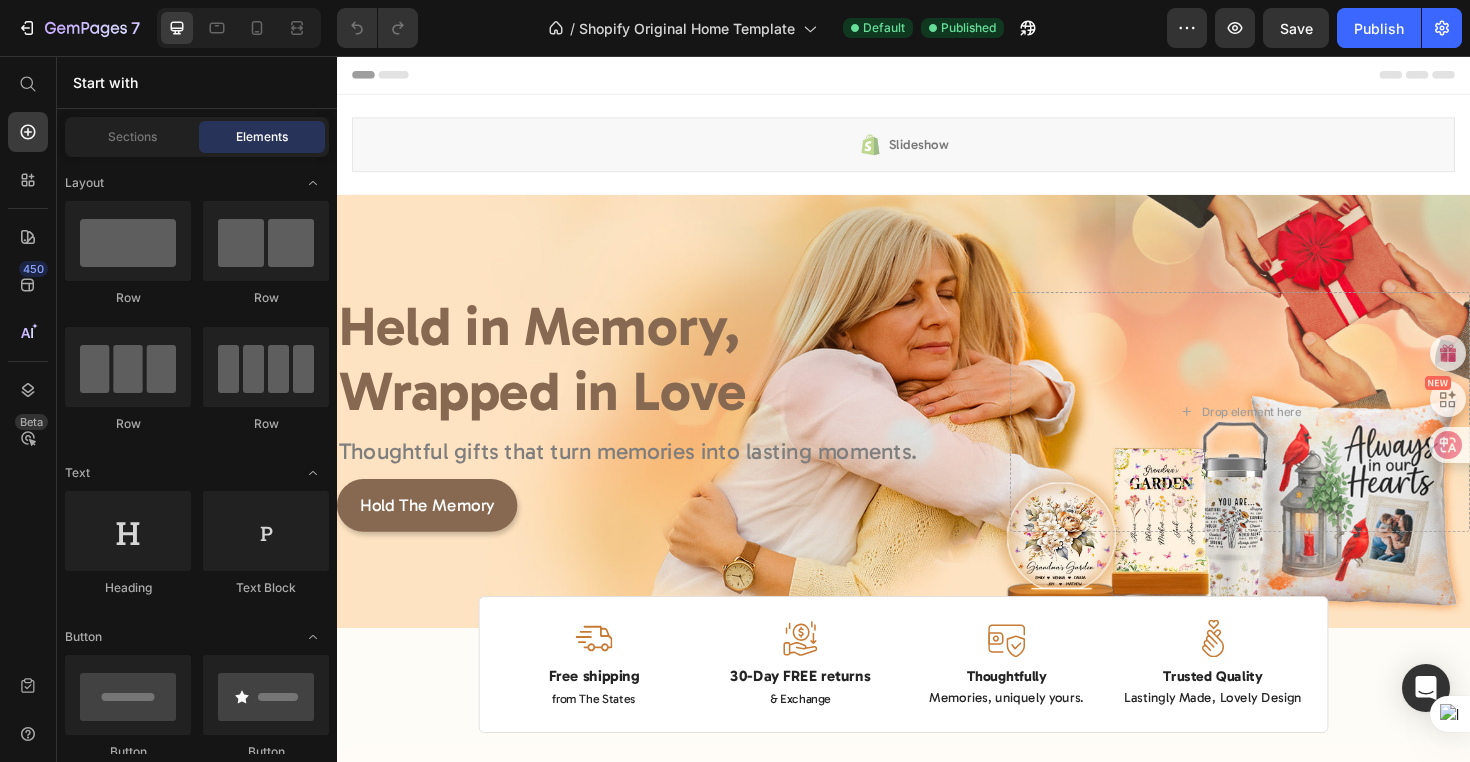 click at bounding box center [937, 76] 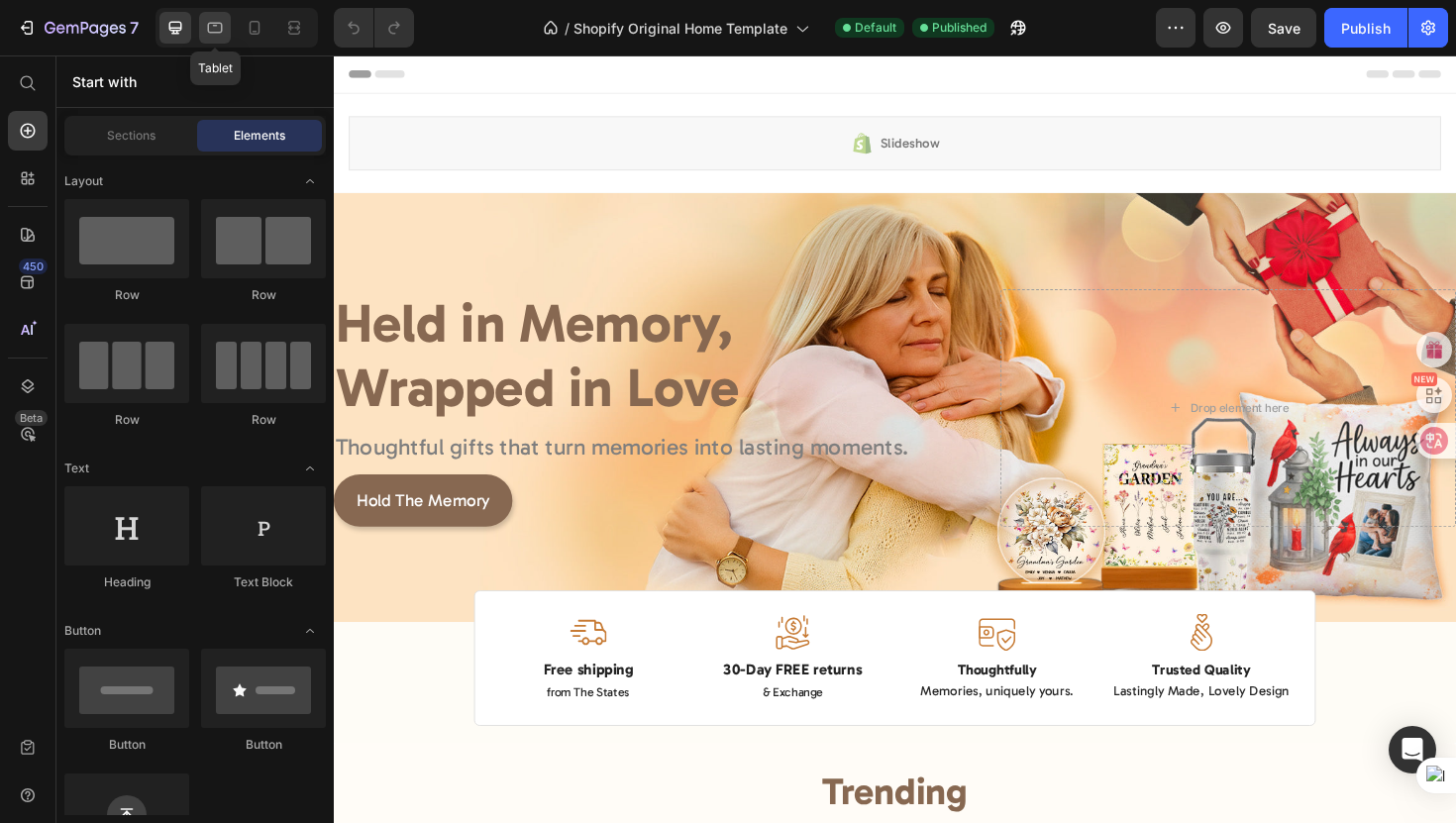 click 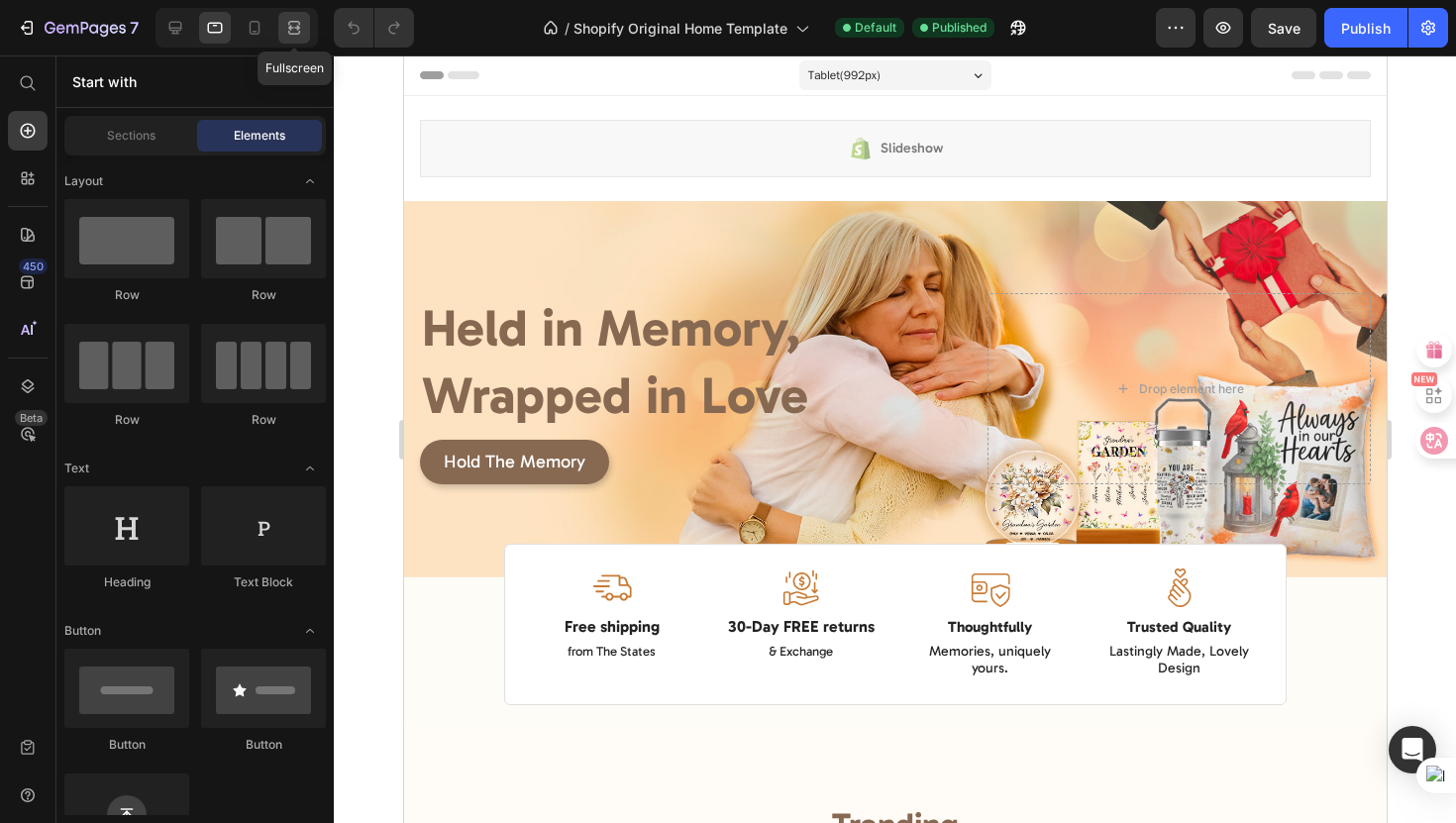 click 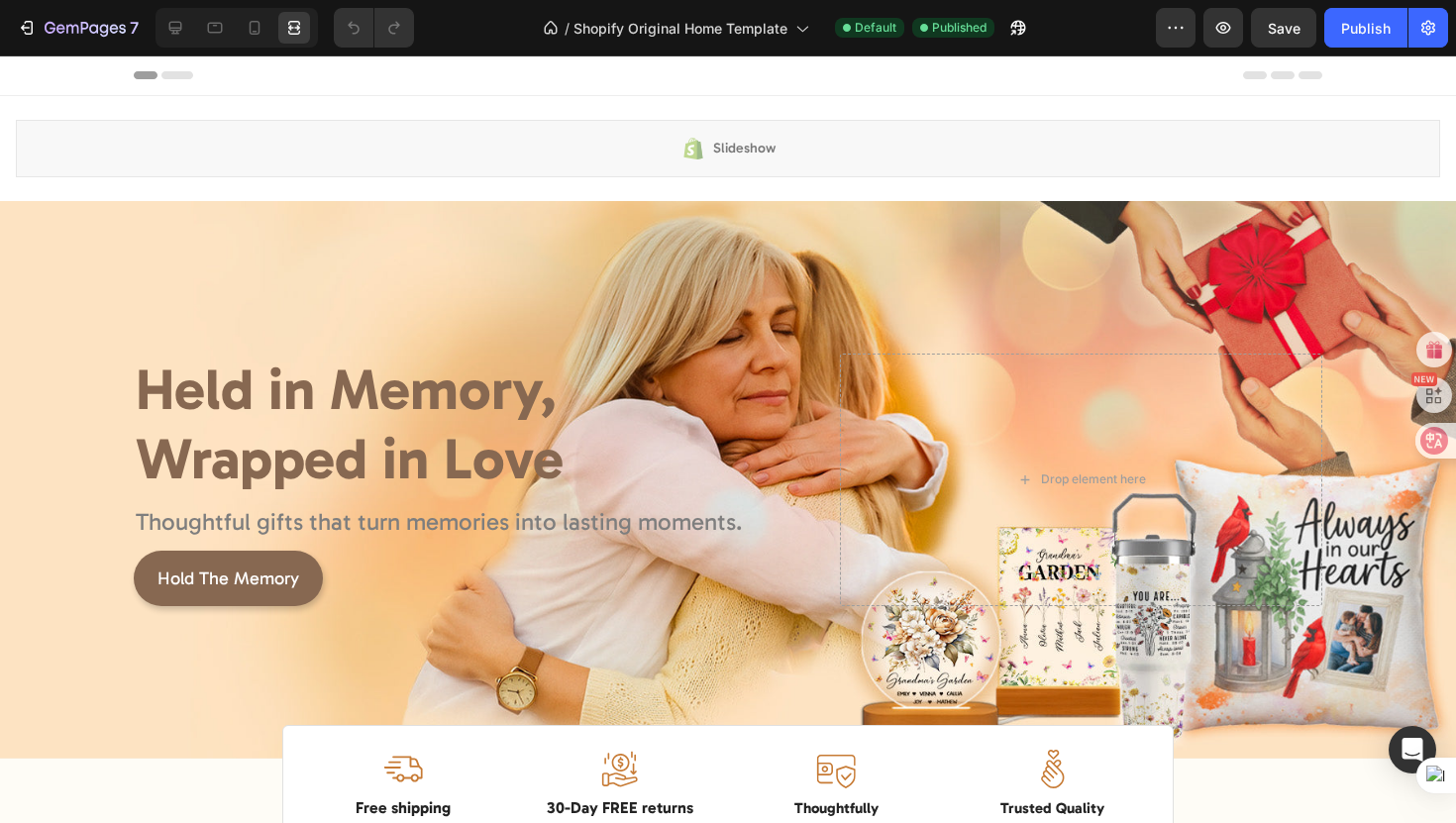 click at bounding box center (728, 75) 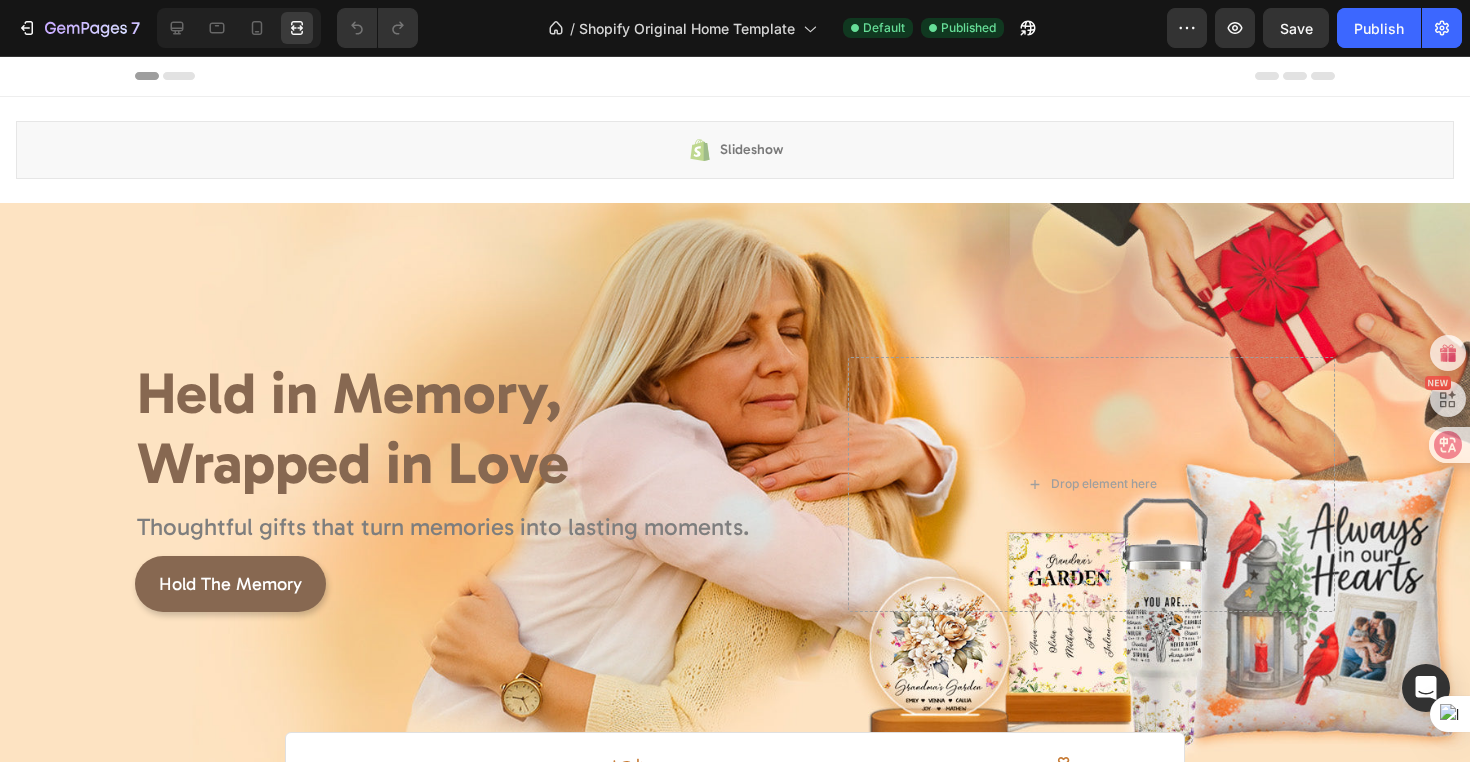 click on "/  Shopify Original Home Template Default Published" 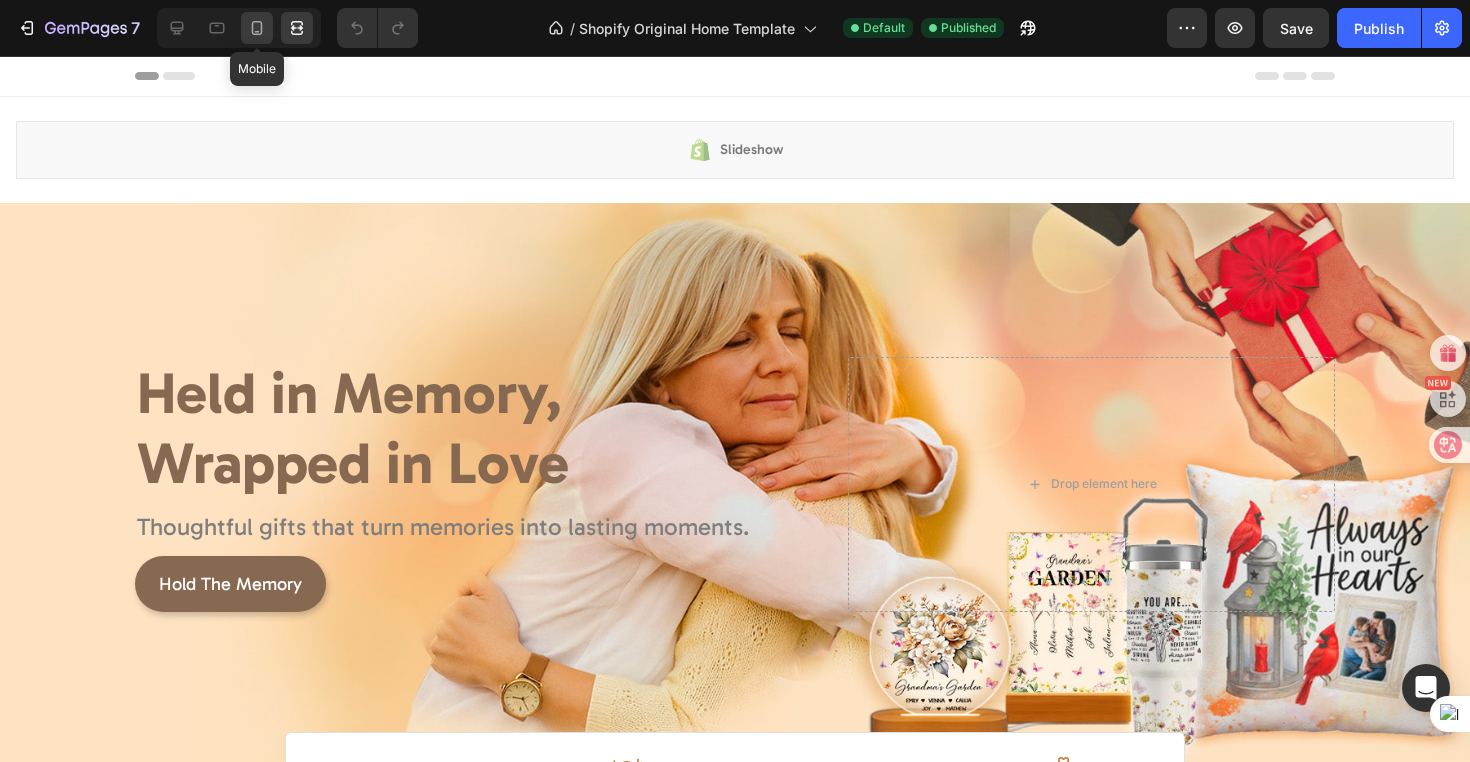 click 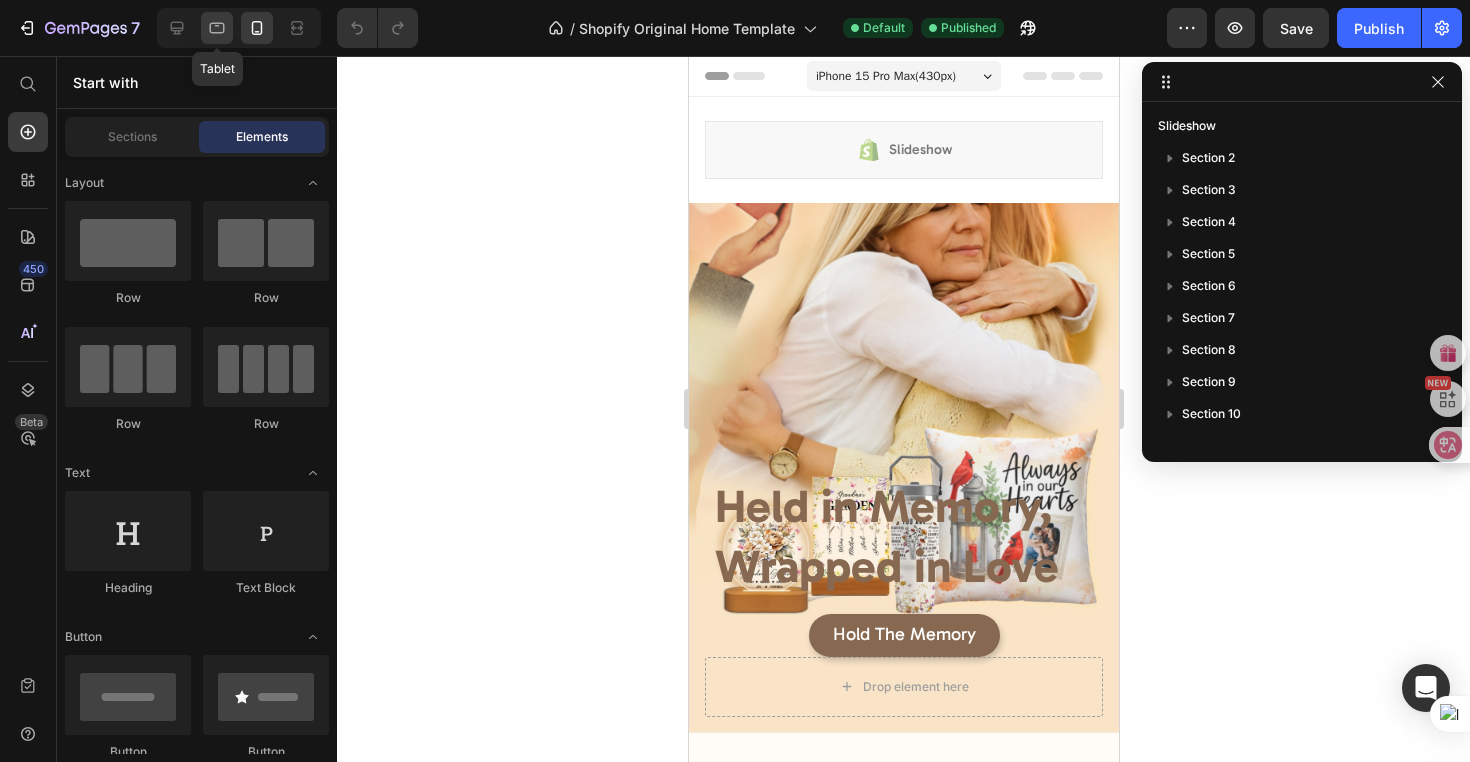 click 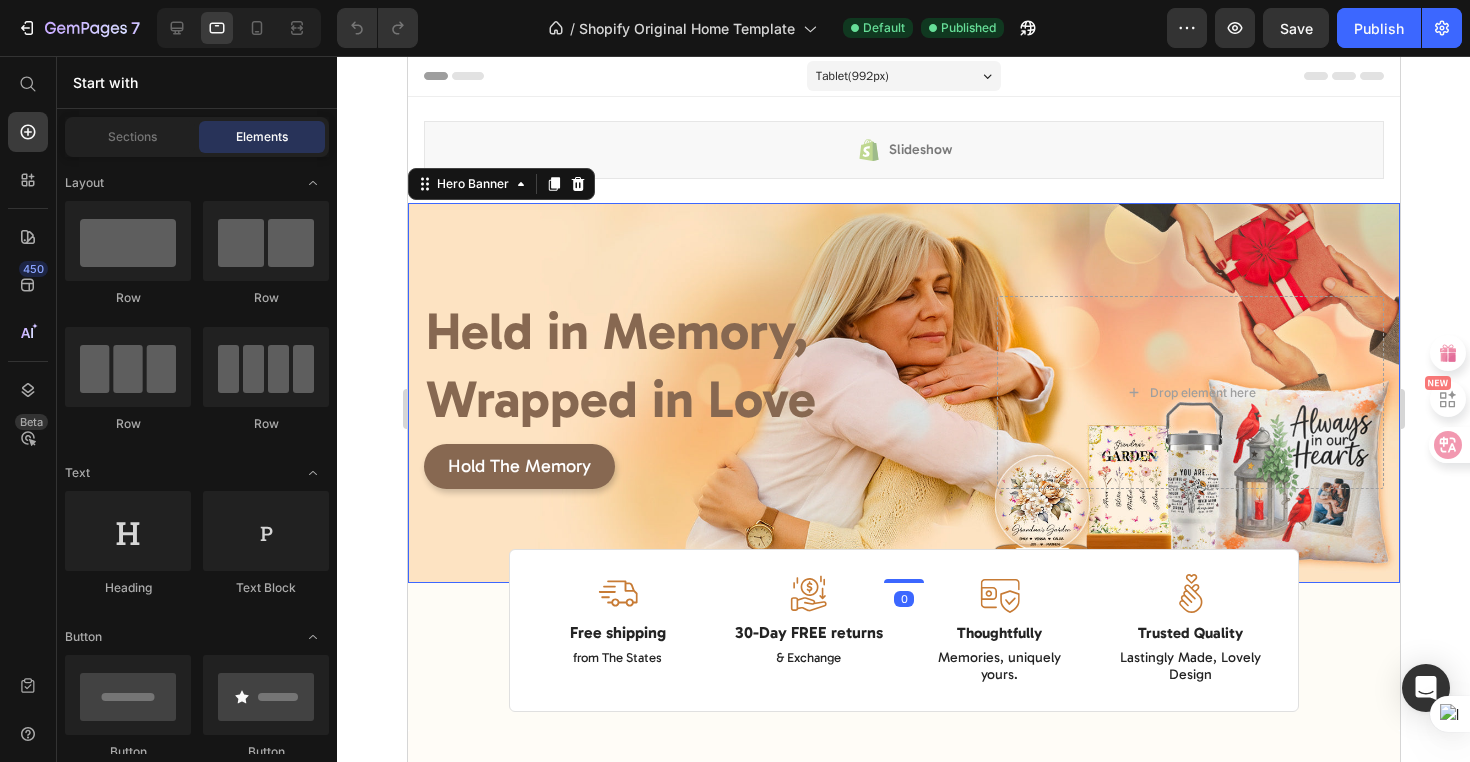 click at bounding box center (903, 393) 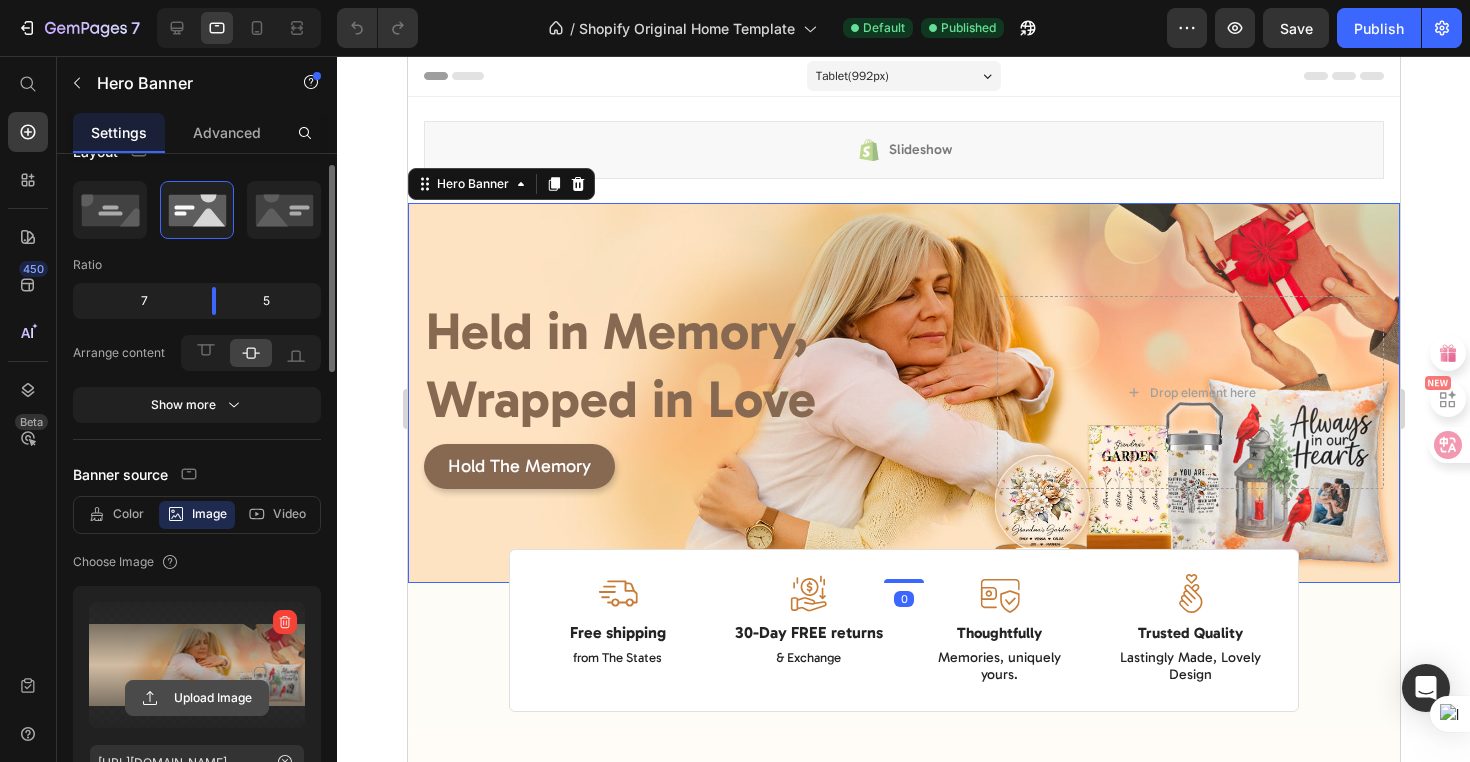 click 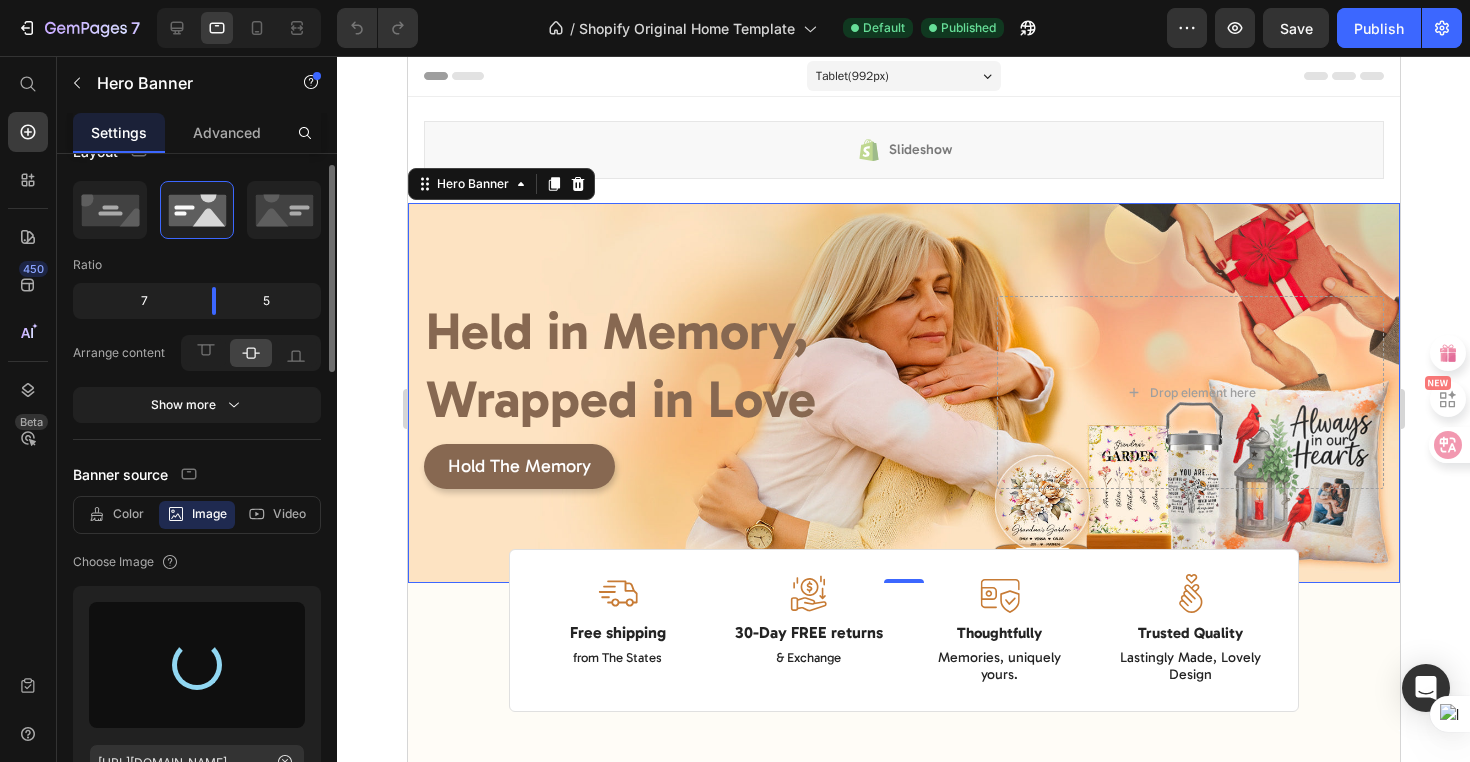 type on "https://cdn.shopify.com/s/files/1/0936/4458/7293/files/gempages_566438162063164497-7cfec505-ca18-4b5d-a338-7ea3a9a86de5.webp" 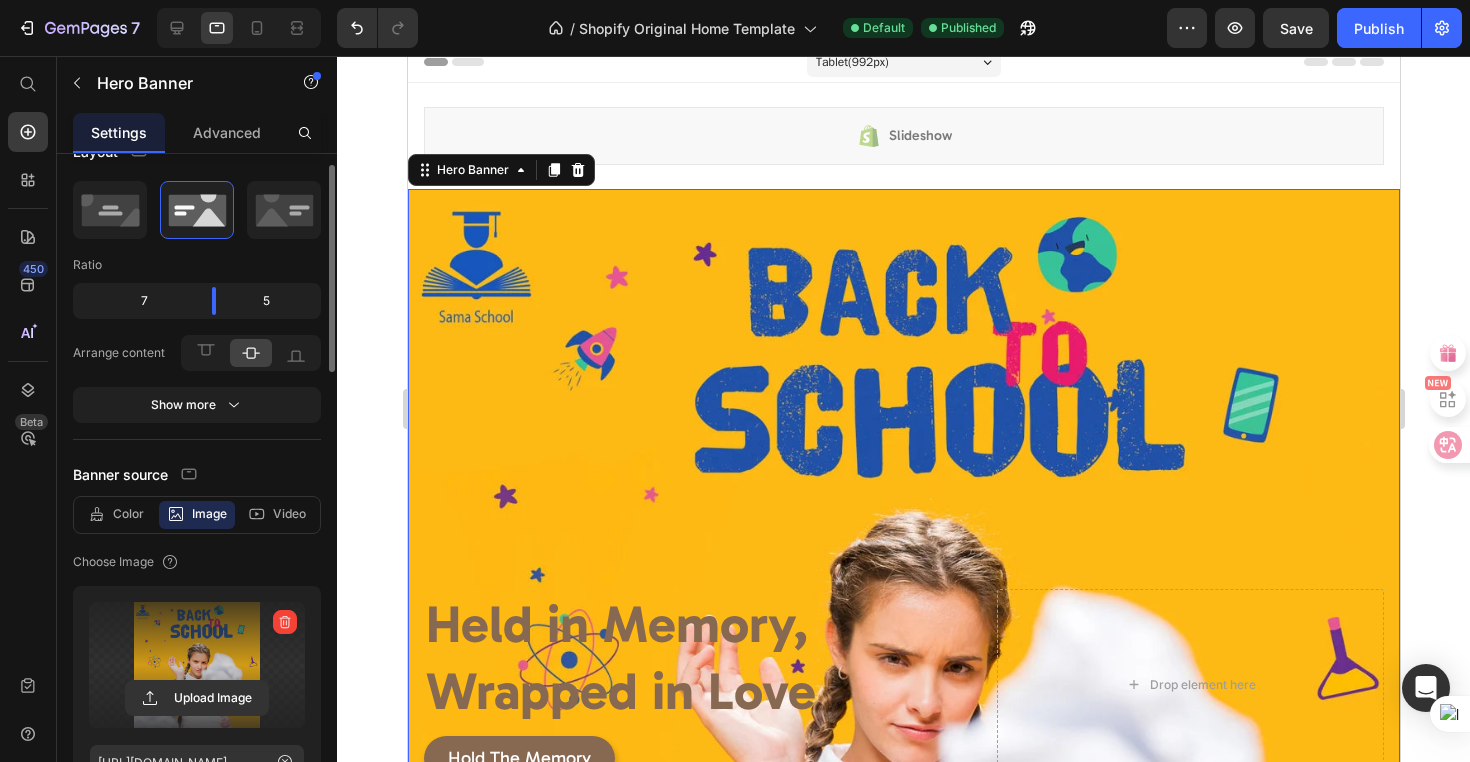 scroll, scrollTop: 31, scrollLeft: 0, axis: vertical 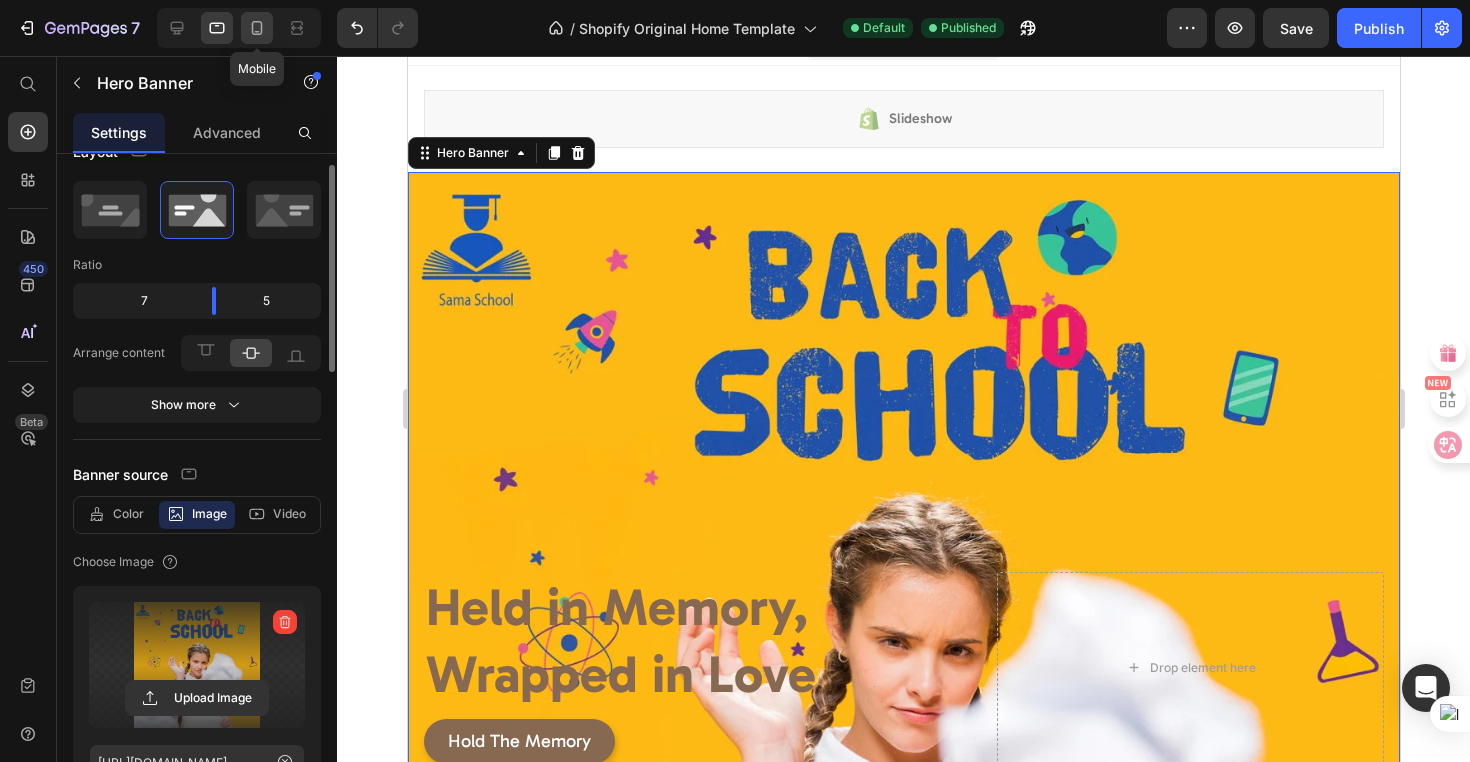 click 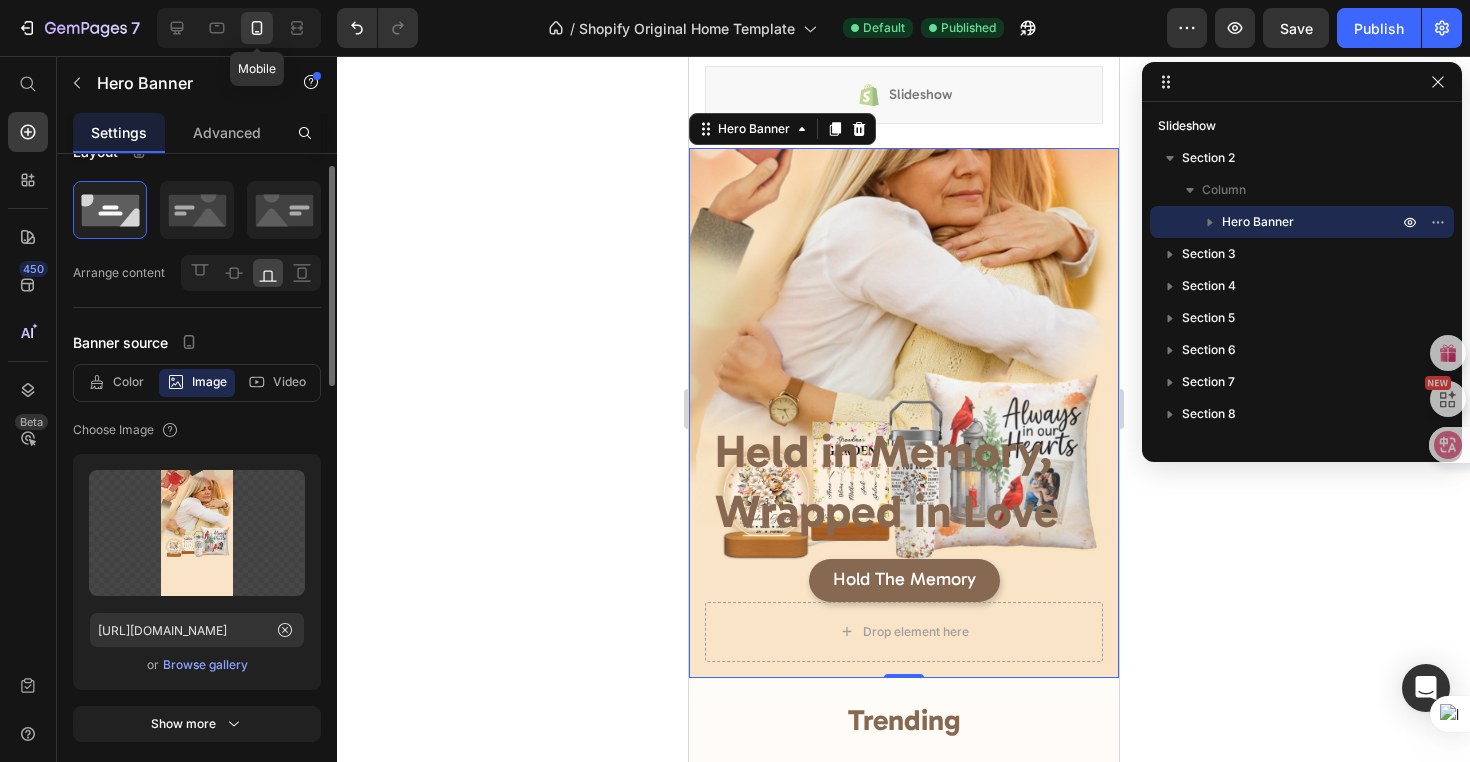 scroll, scrollTop: 54, scrollLeft: 0, axis: vertical 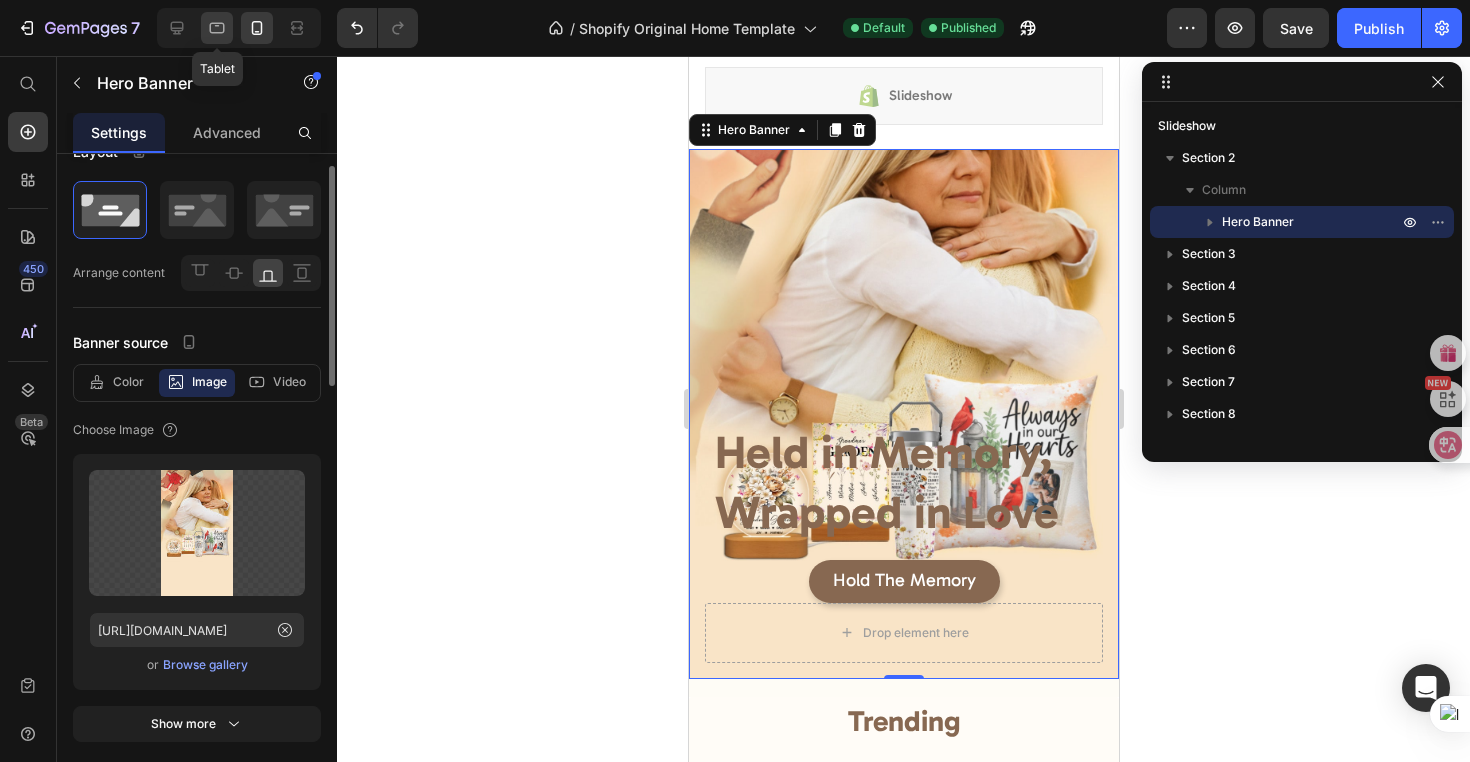click 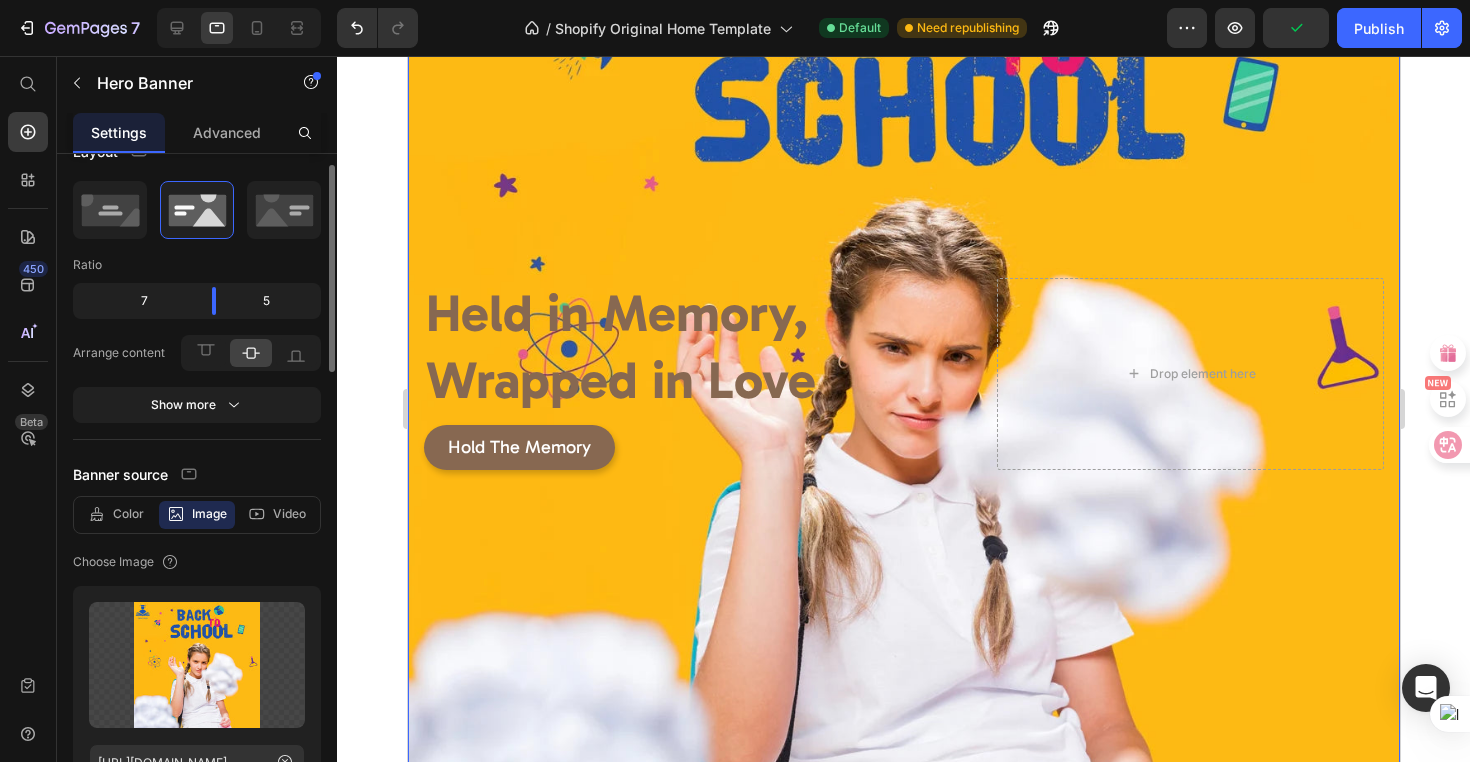 scroll, scrollTop: 0, scrollLeft: 0, axis: both 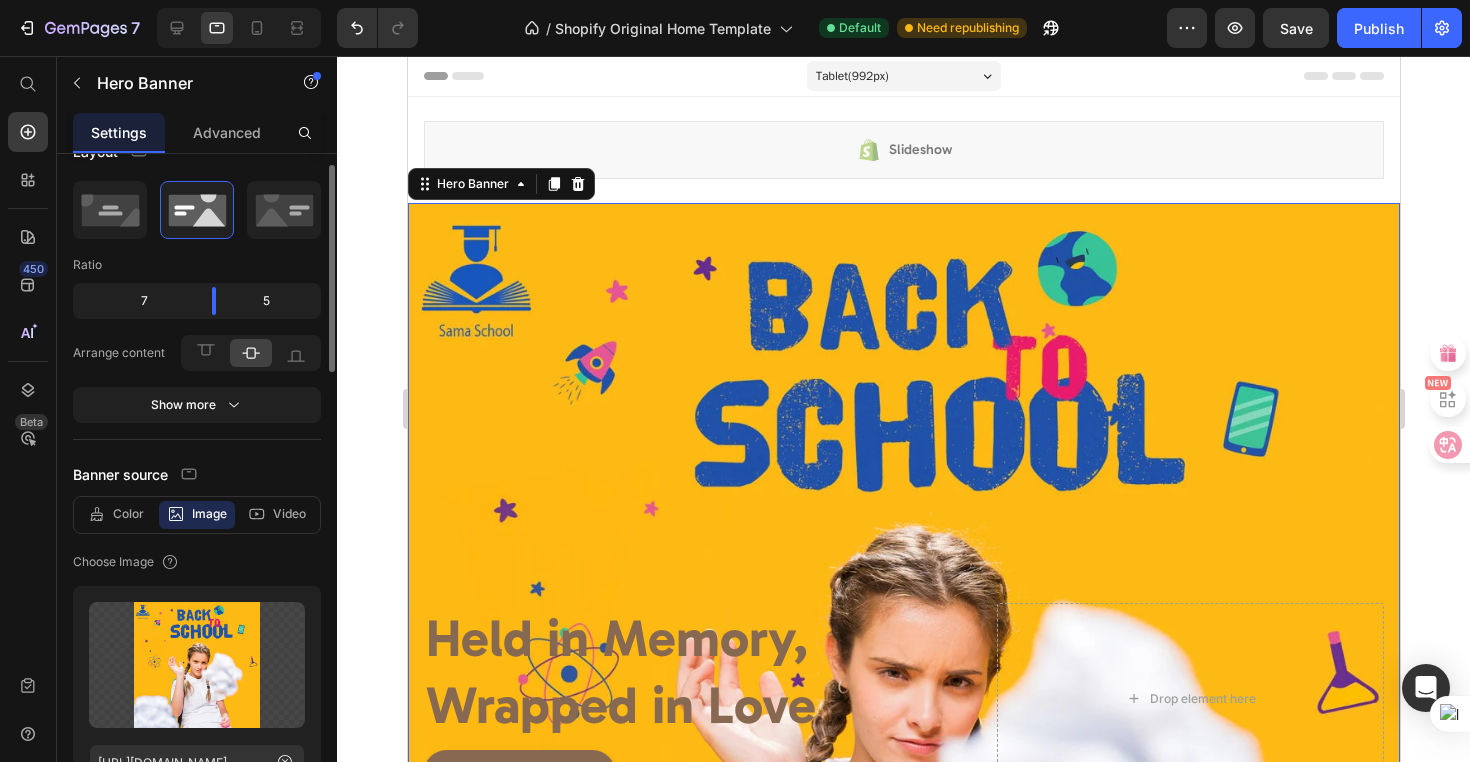 click at bounding box center [903, 699] 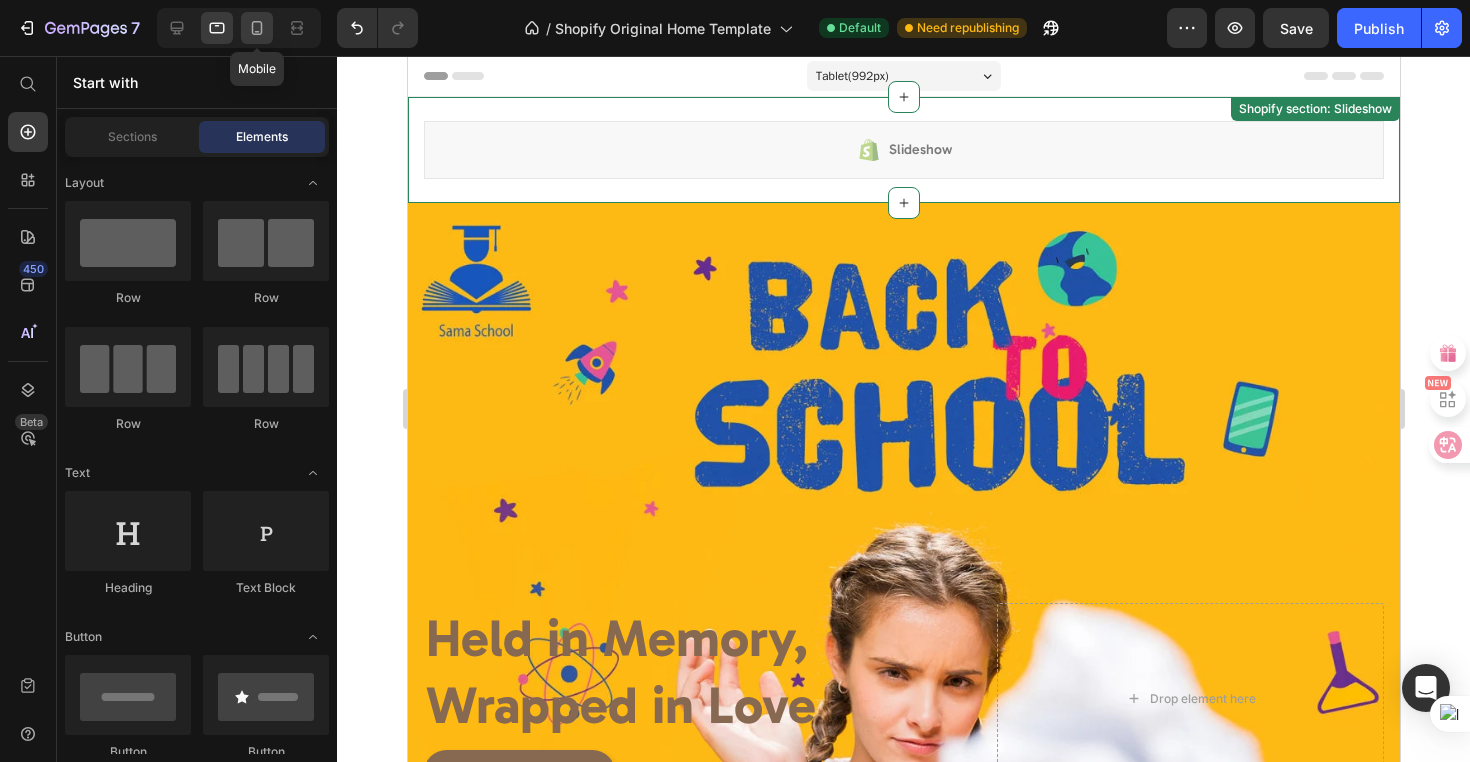 click 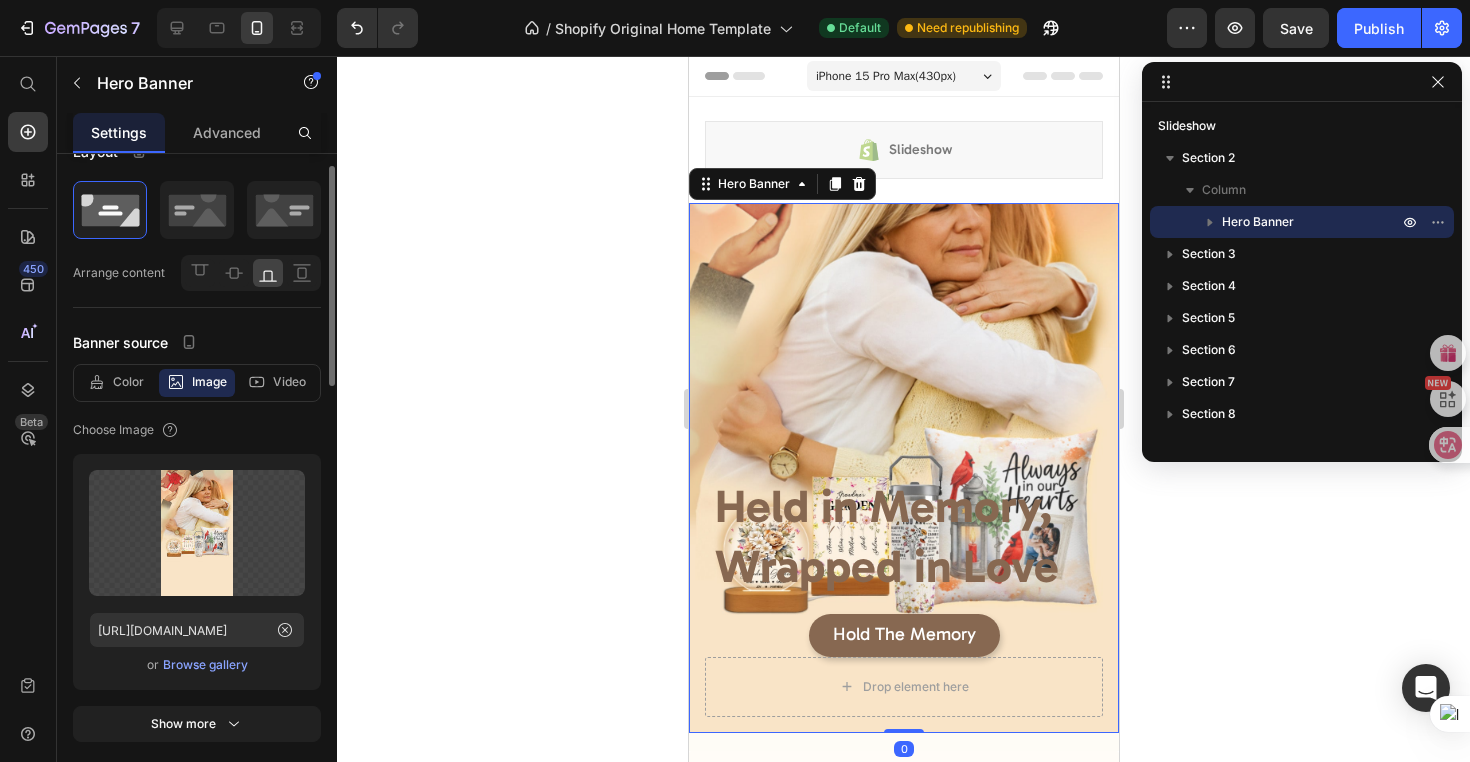 click at bounding box center [903, 468] 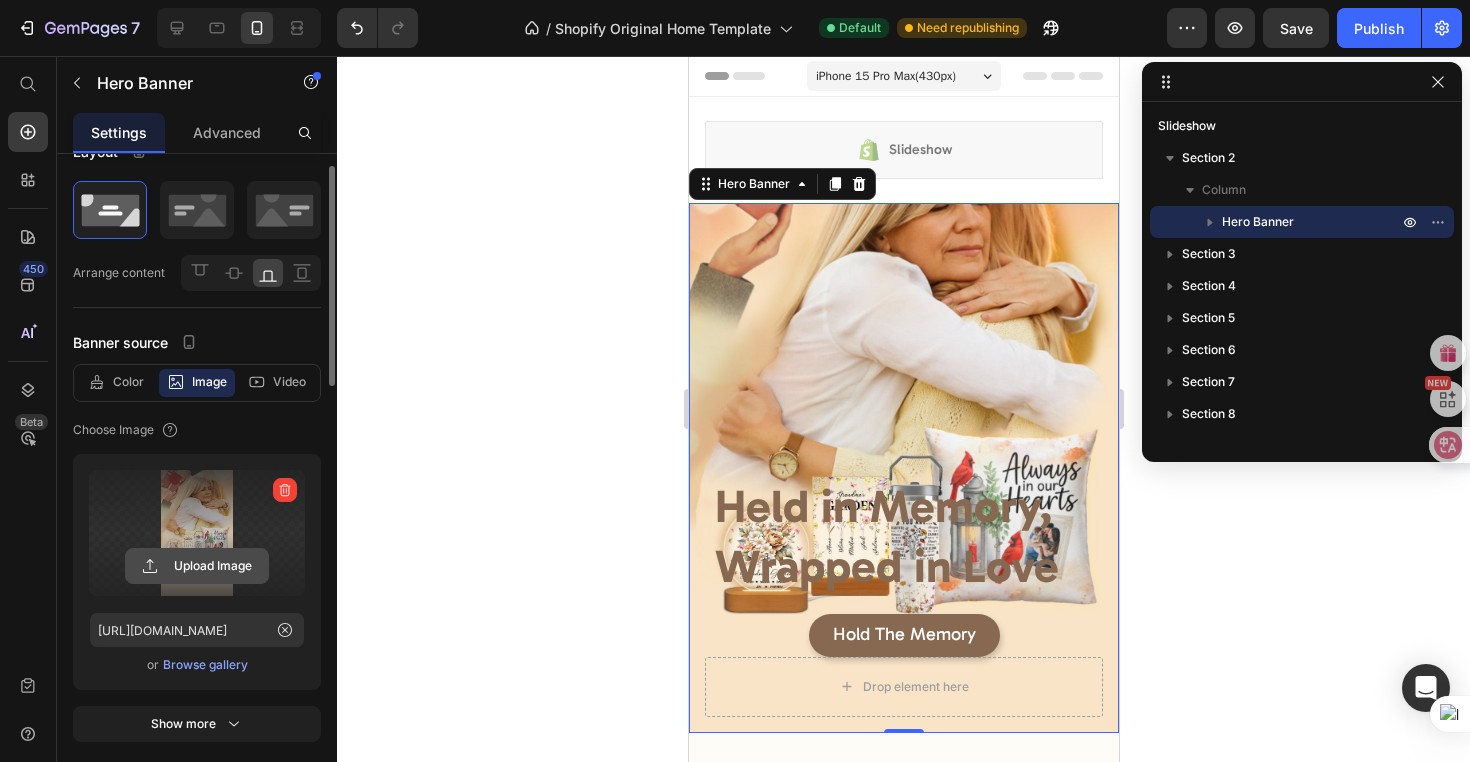 click 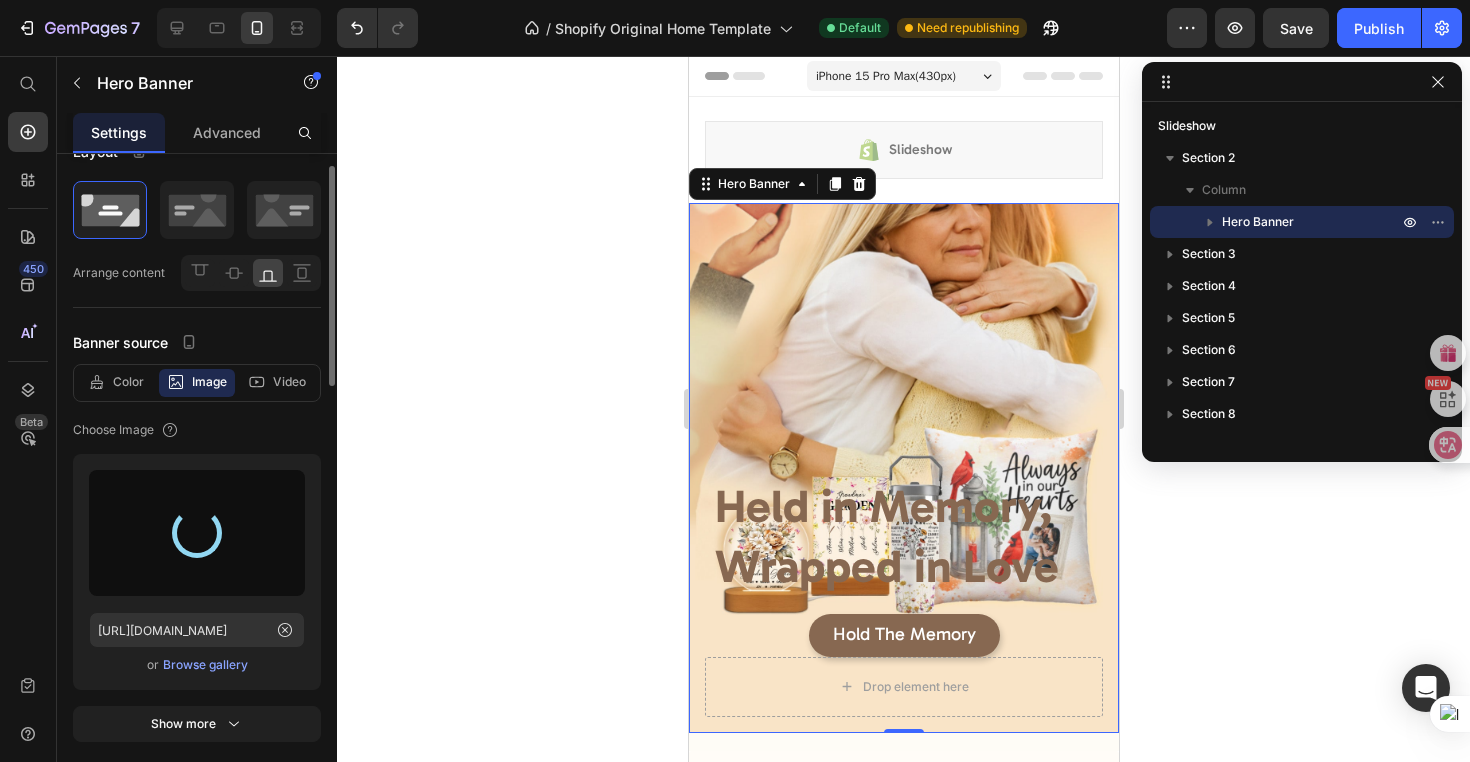 type on "https://cdn.shopify.com/s/files/1/0936/4458/7293/files/gempages_566438162063164497-7cfec505-ca18-4b5d-a338-7ea3a9a86de5.webp" 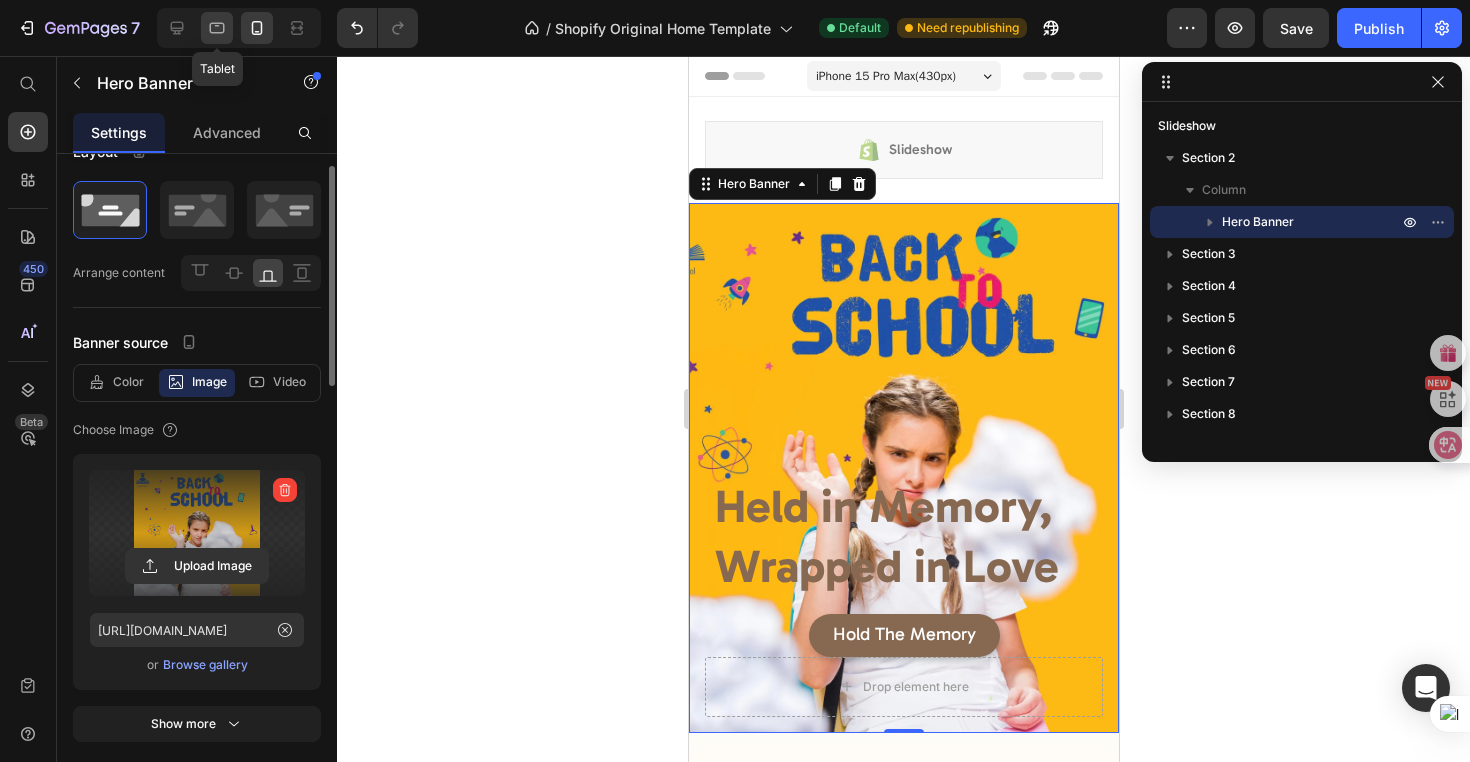 click 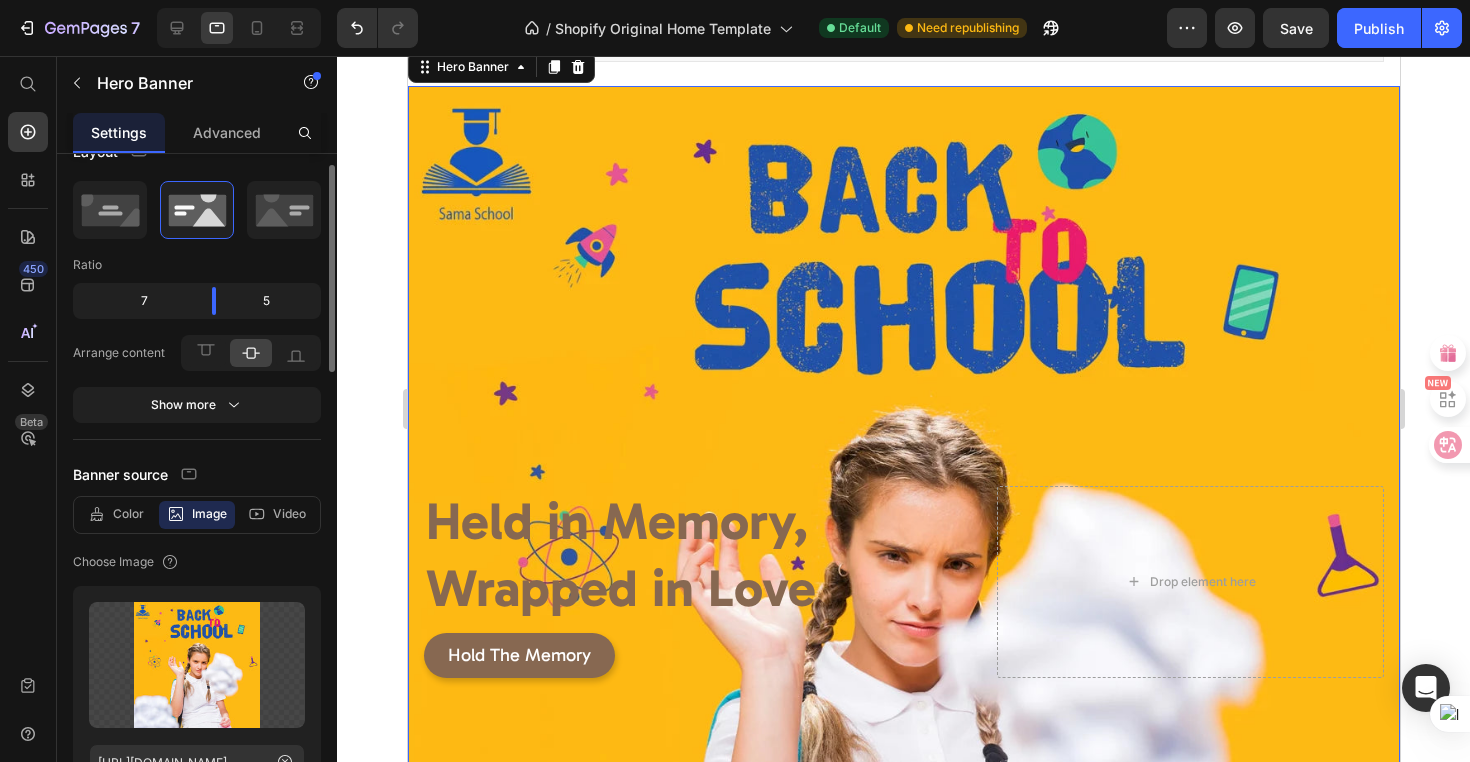 scroll, scrollTop: 124, scrollLeft: 0, axis: vertical 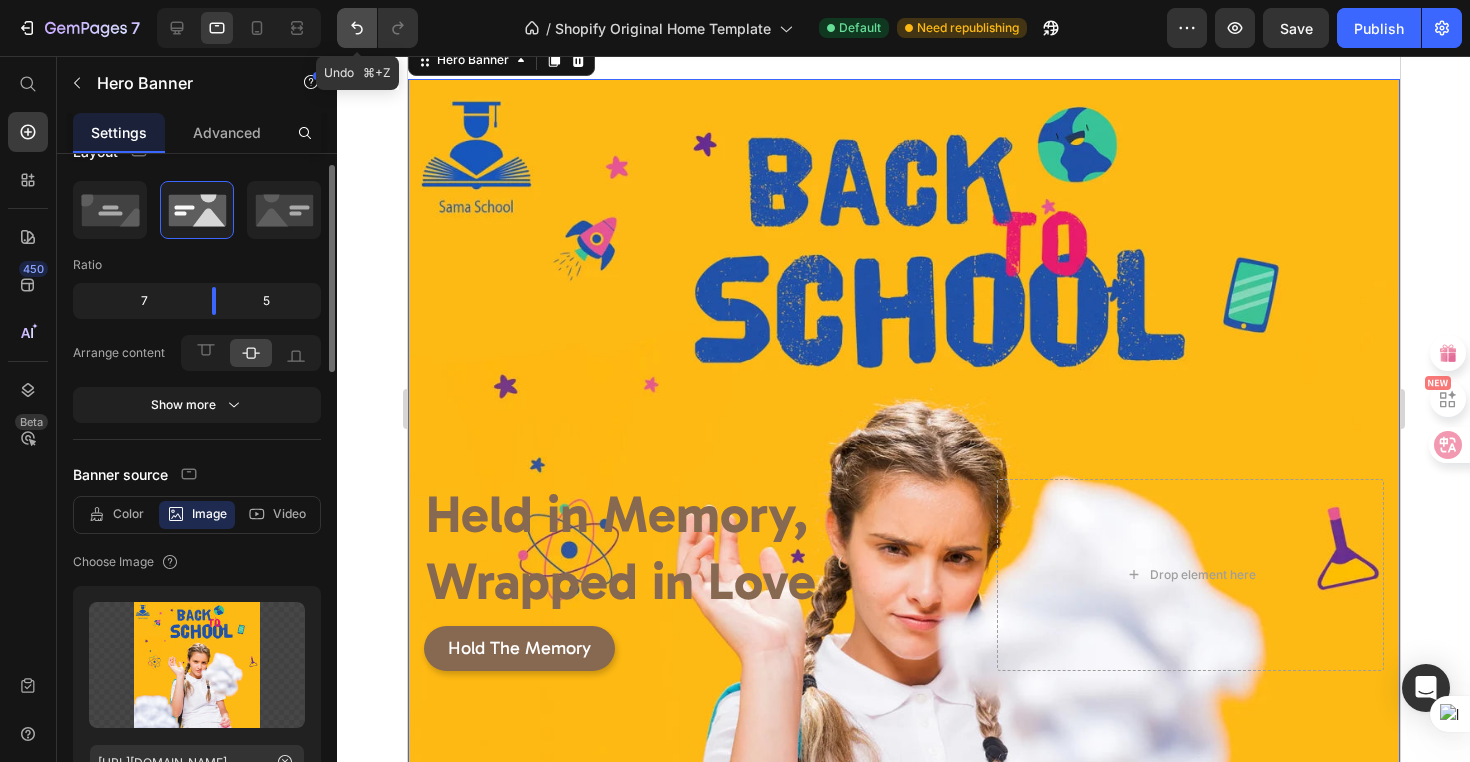 click 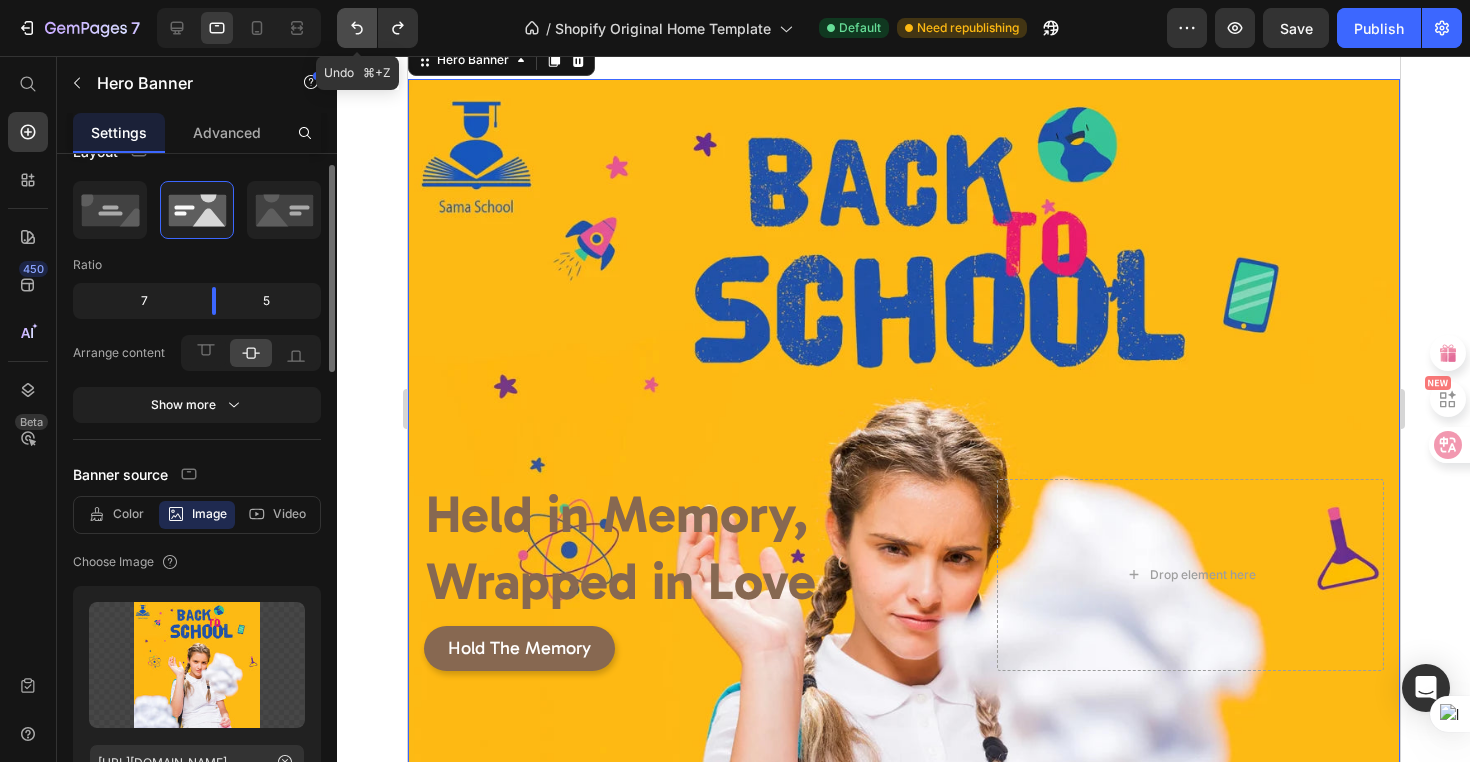 click 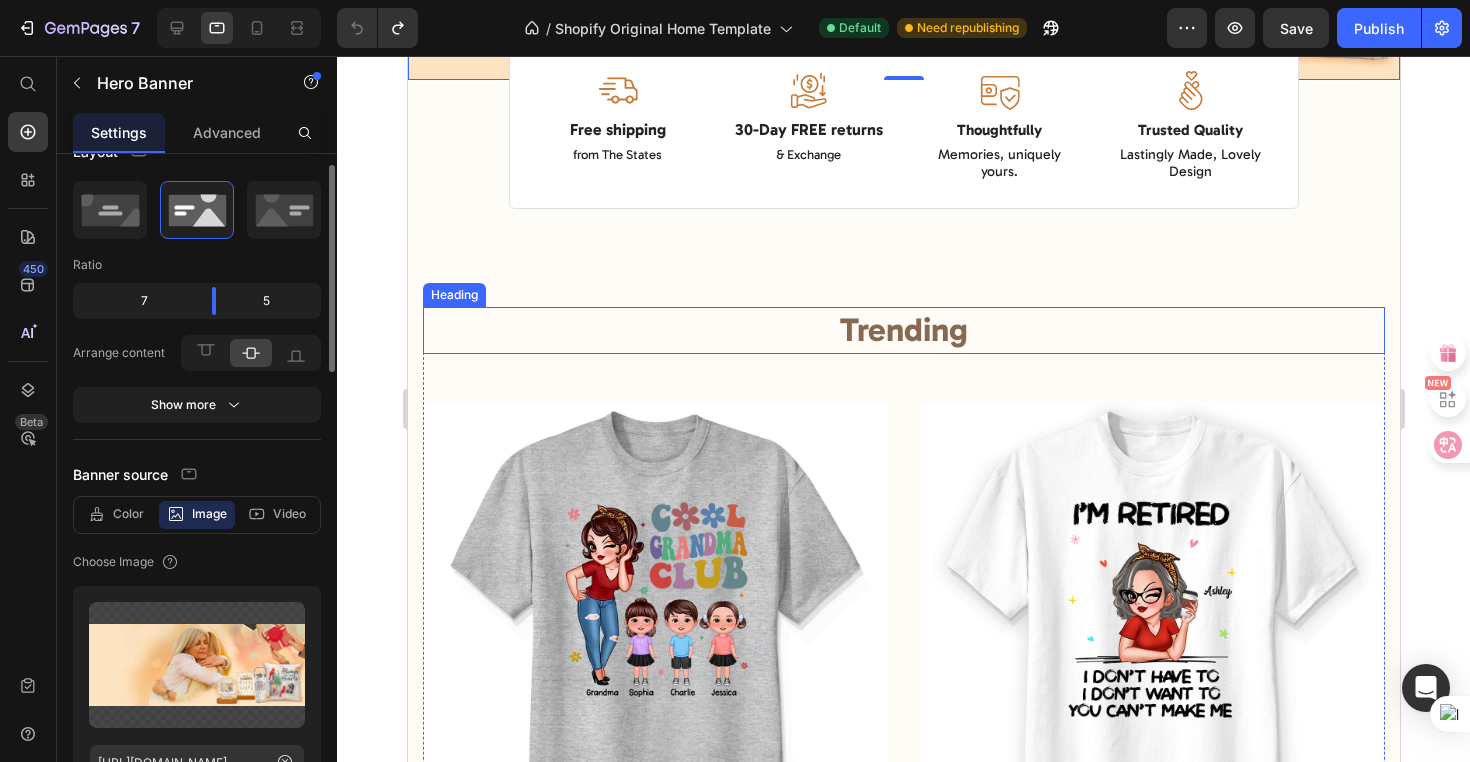 scroll, scrollTop: 635, scrollLeft: 0, axis: vertical 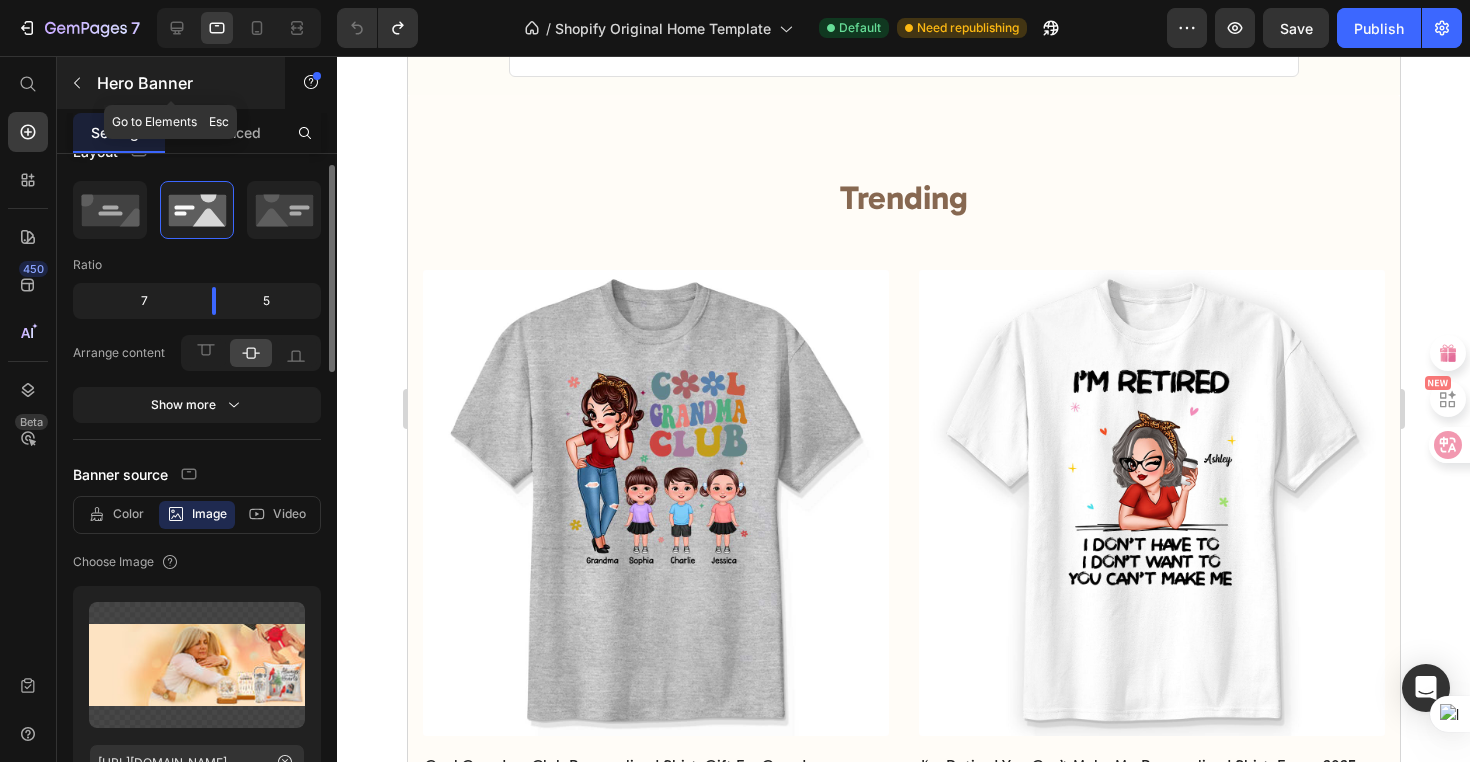 click 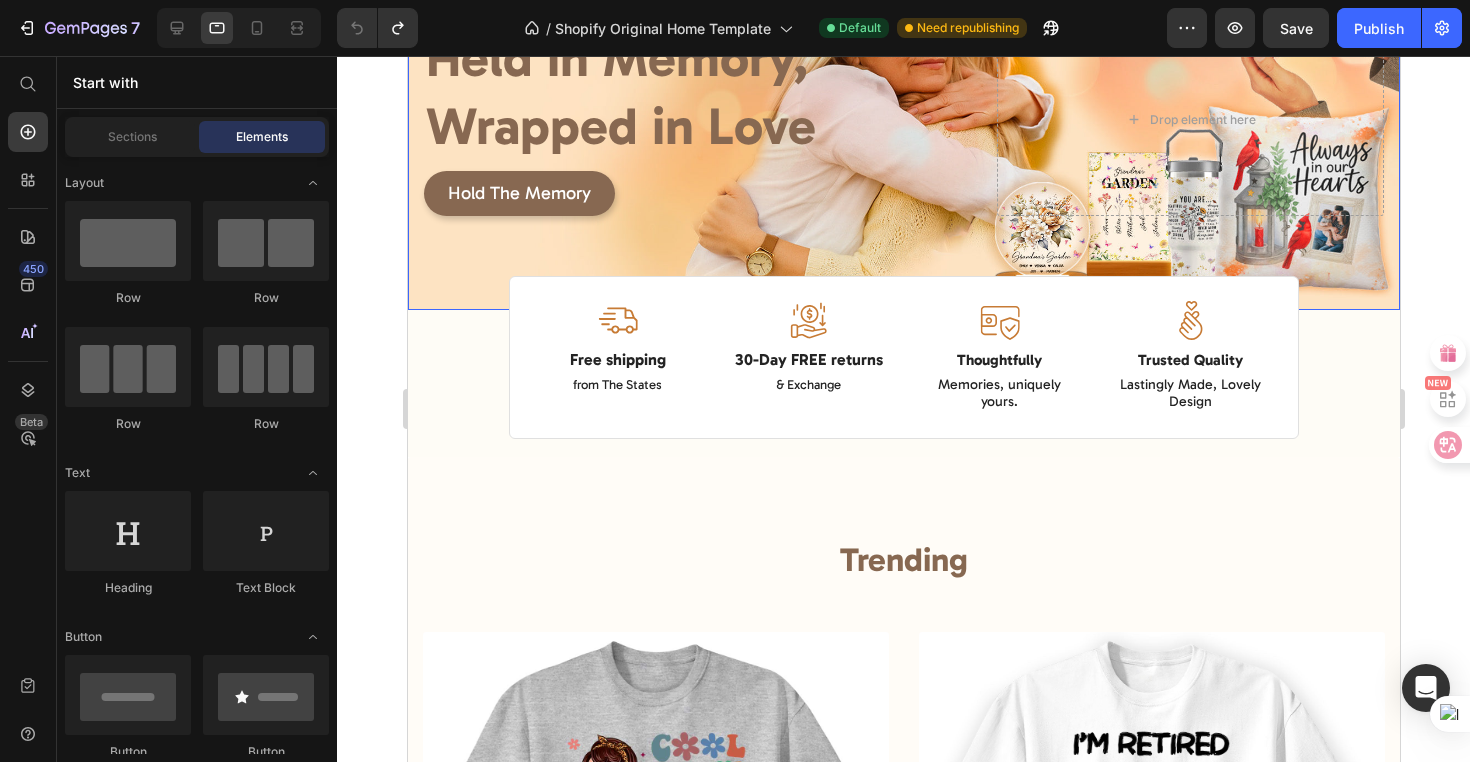 scroll, scrollTop: 31, scrollLeft: 0, axis: vertical 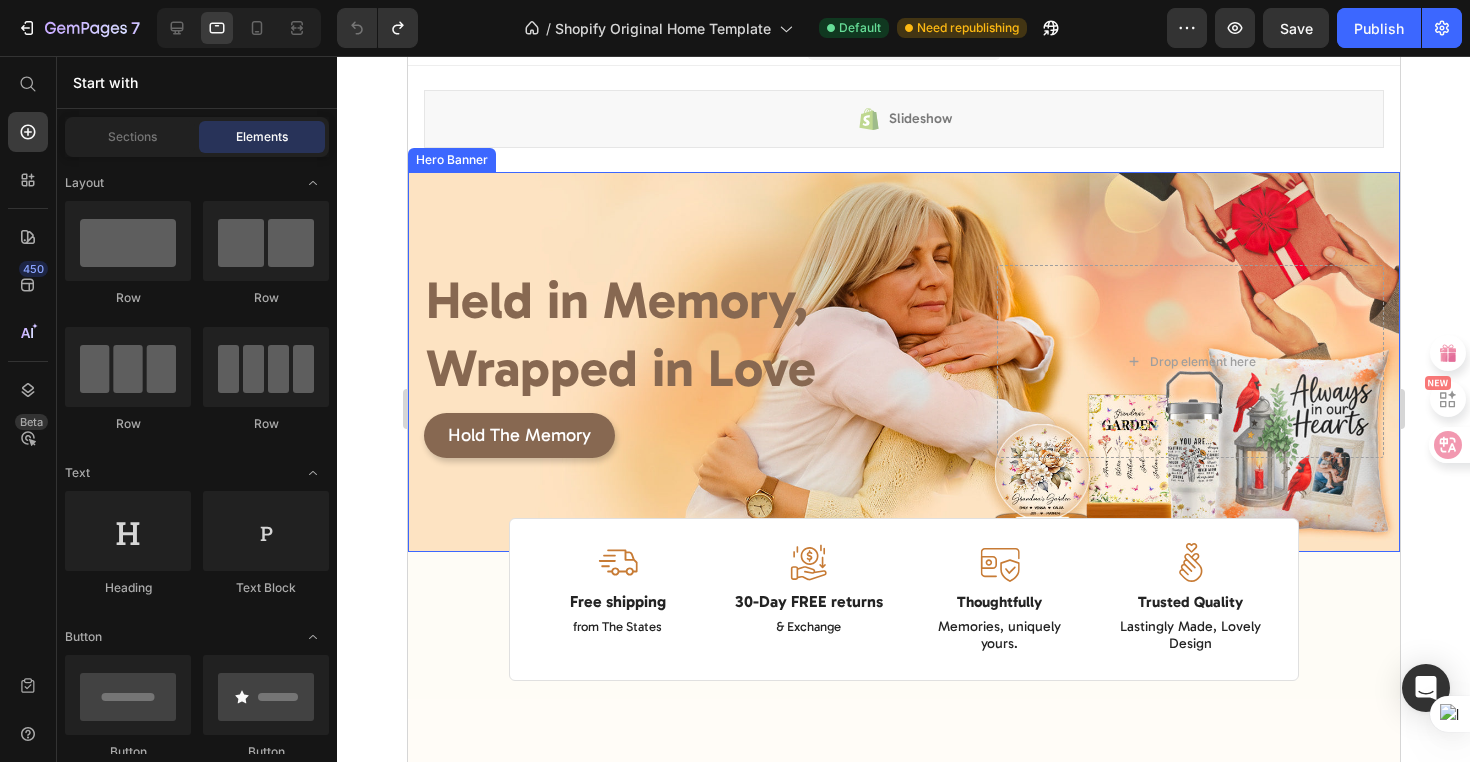 click on "Held in Memory,  Wrapped in Love Heading  Thoughtful gifts that turn memories into lasting moments. Heading Hold The Memory Button
Drop element here" at bounding box center [903, 361] 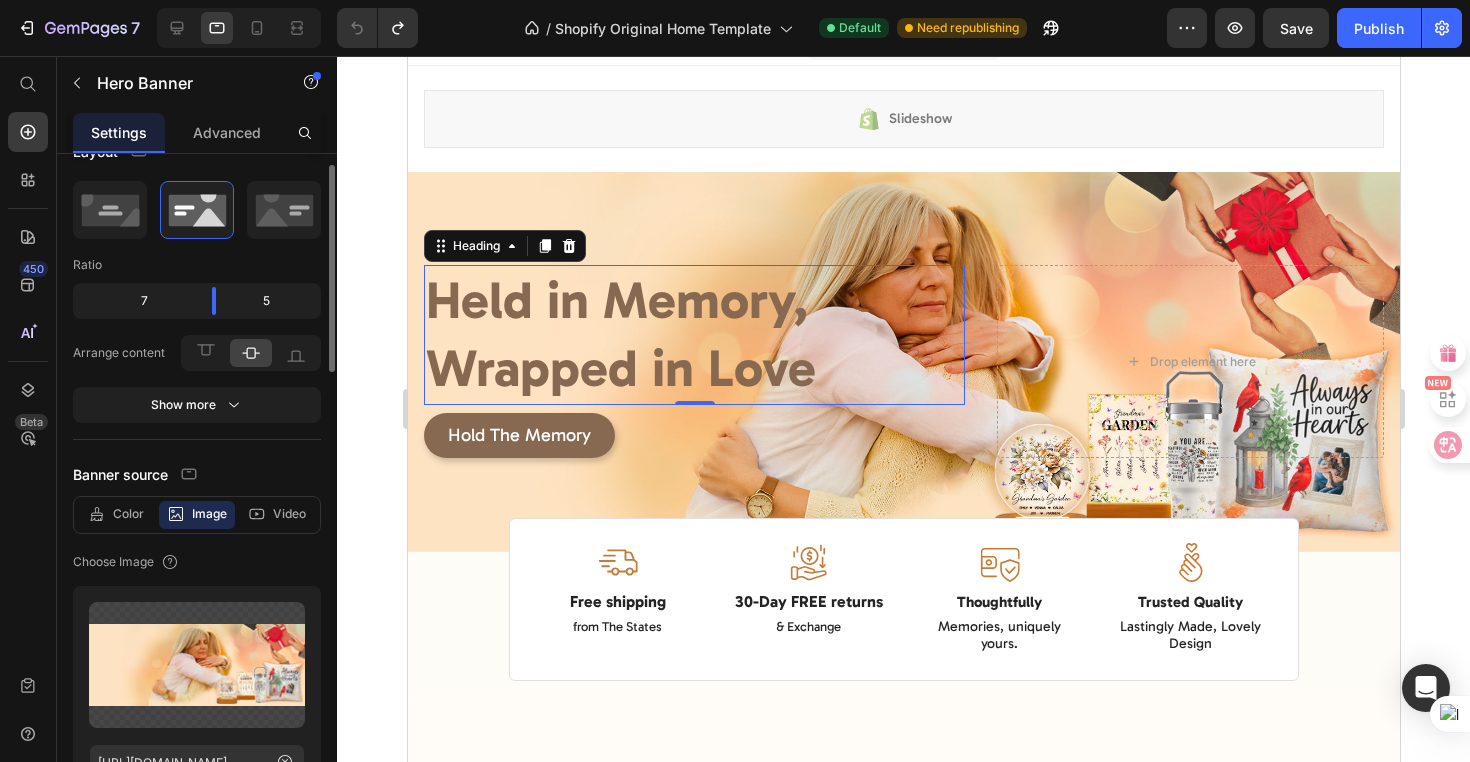 click on "Held in Memory,  Wrapped in Love" at bounding box center [693, 334] 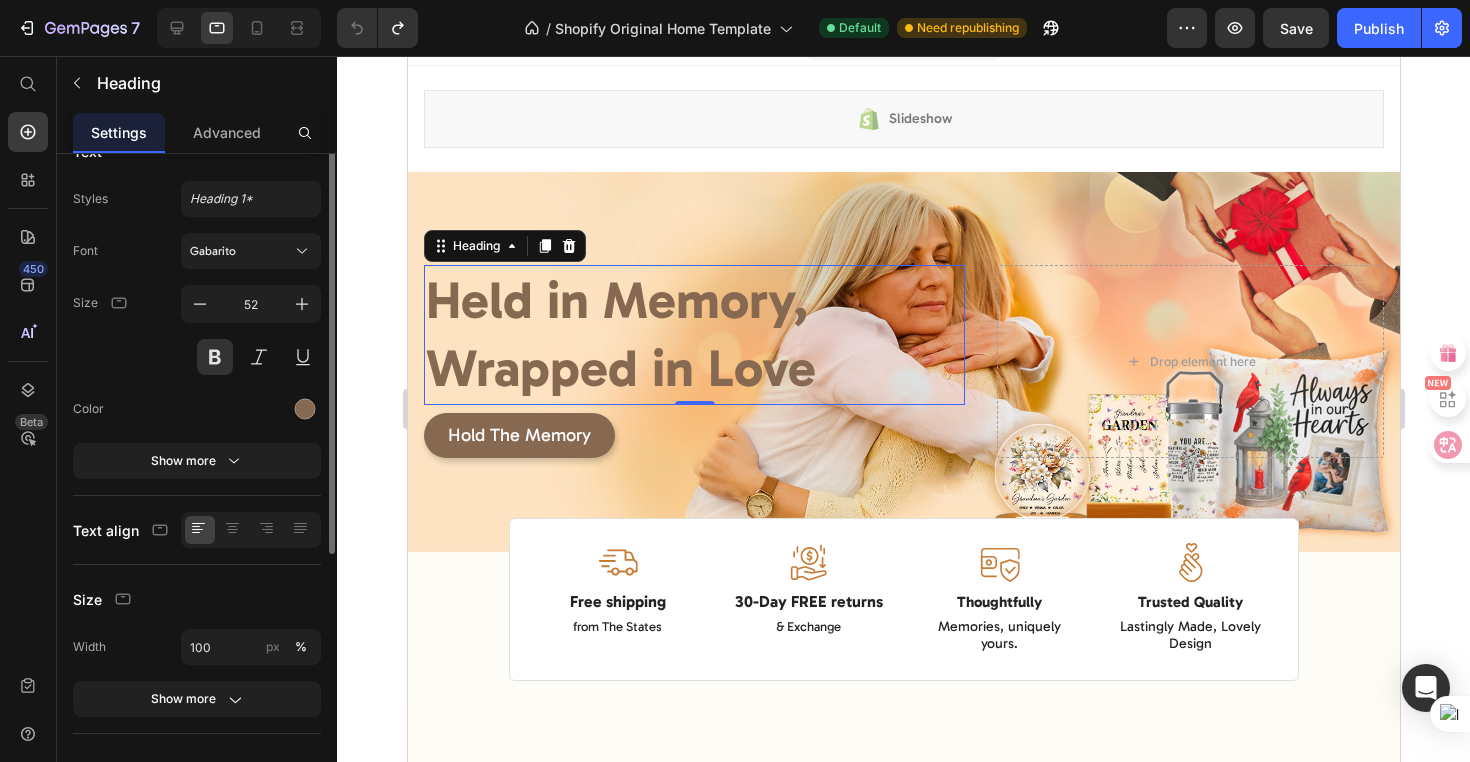 scroll, scrollTop: 0, scrollLeft: 0, axis: both 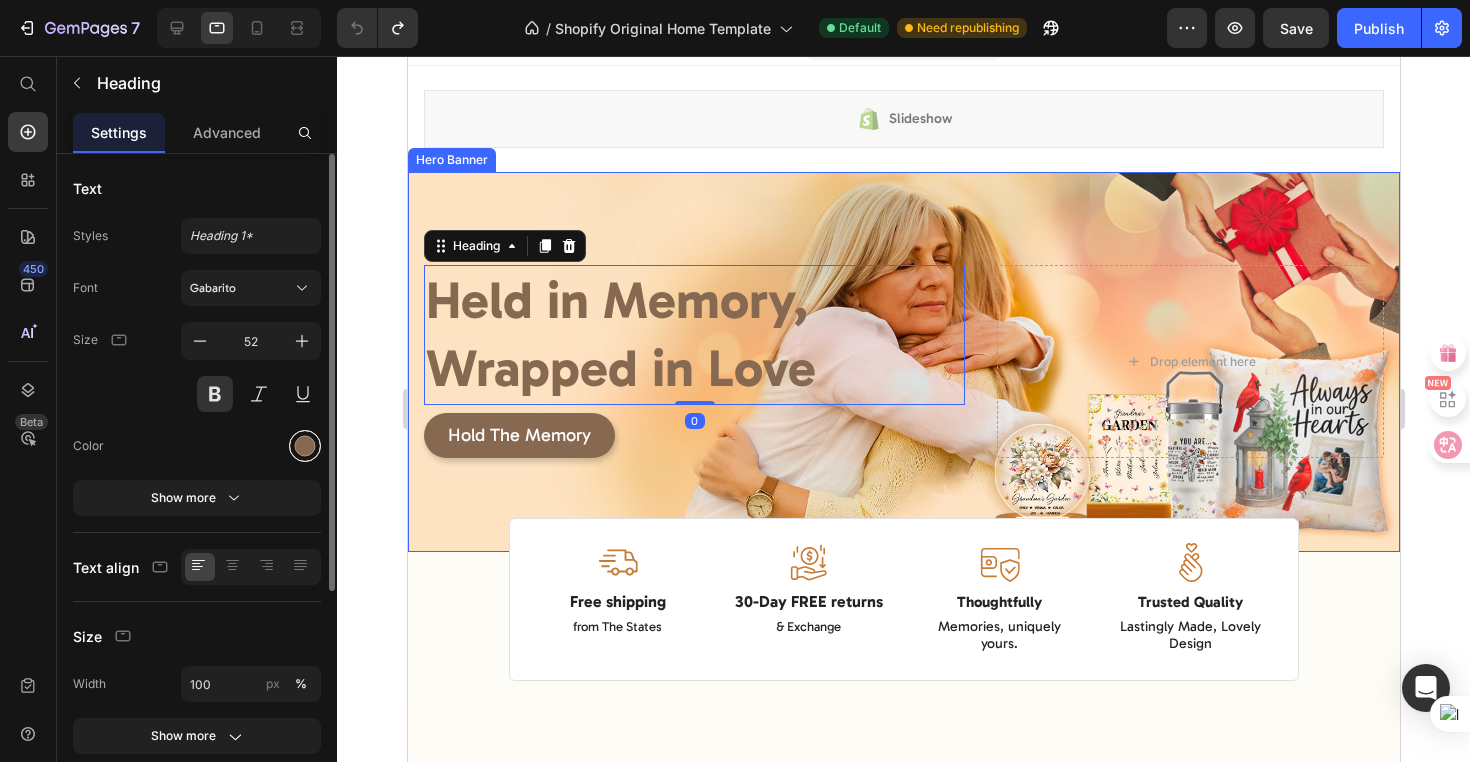 click at bounding box center [305, 446] 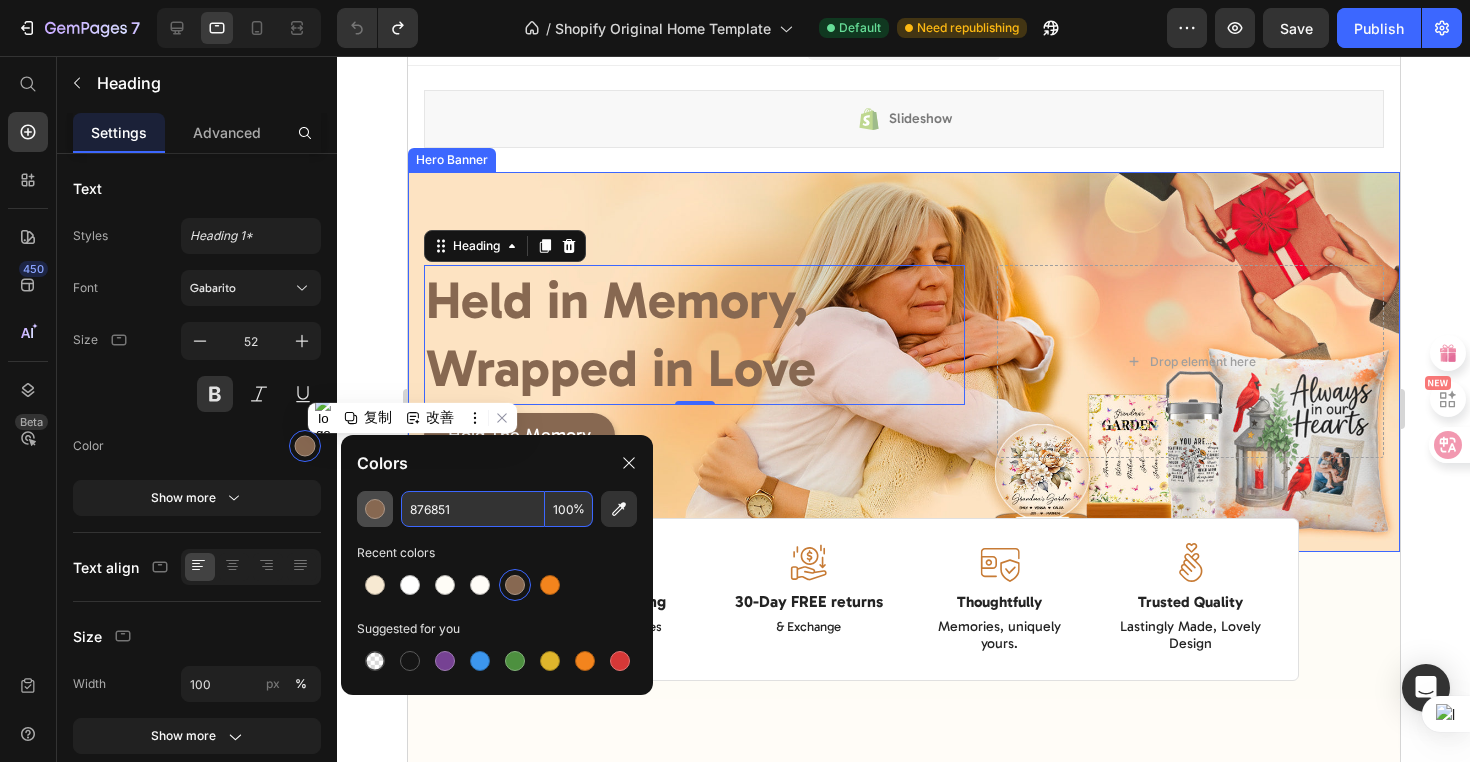 drag, startPoint x: 466, startPoint y: 519, endPoint x: 380, endPoint y: 510, distance: 86.46965 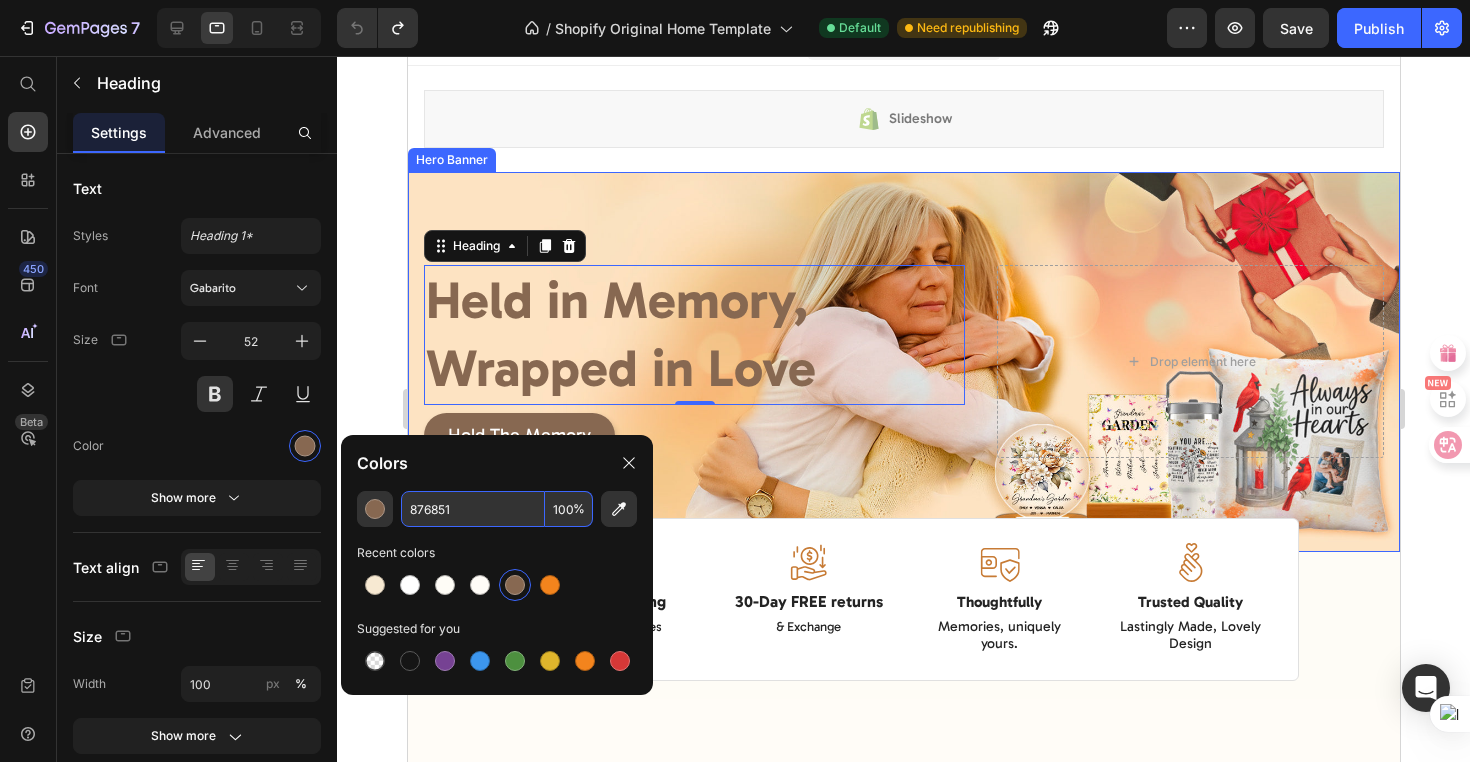 drag, startPoint x: 413, startPoint y: 509, endPoint x: 488, endPoint y: 511, distance: 75.026665 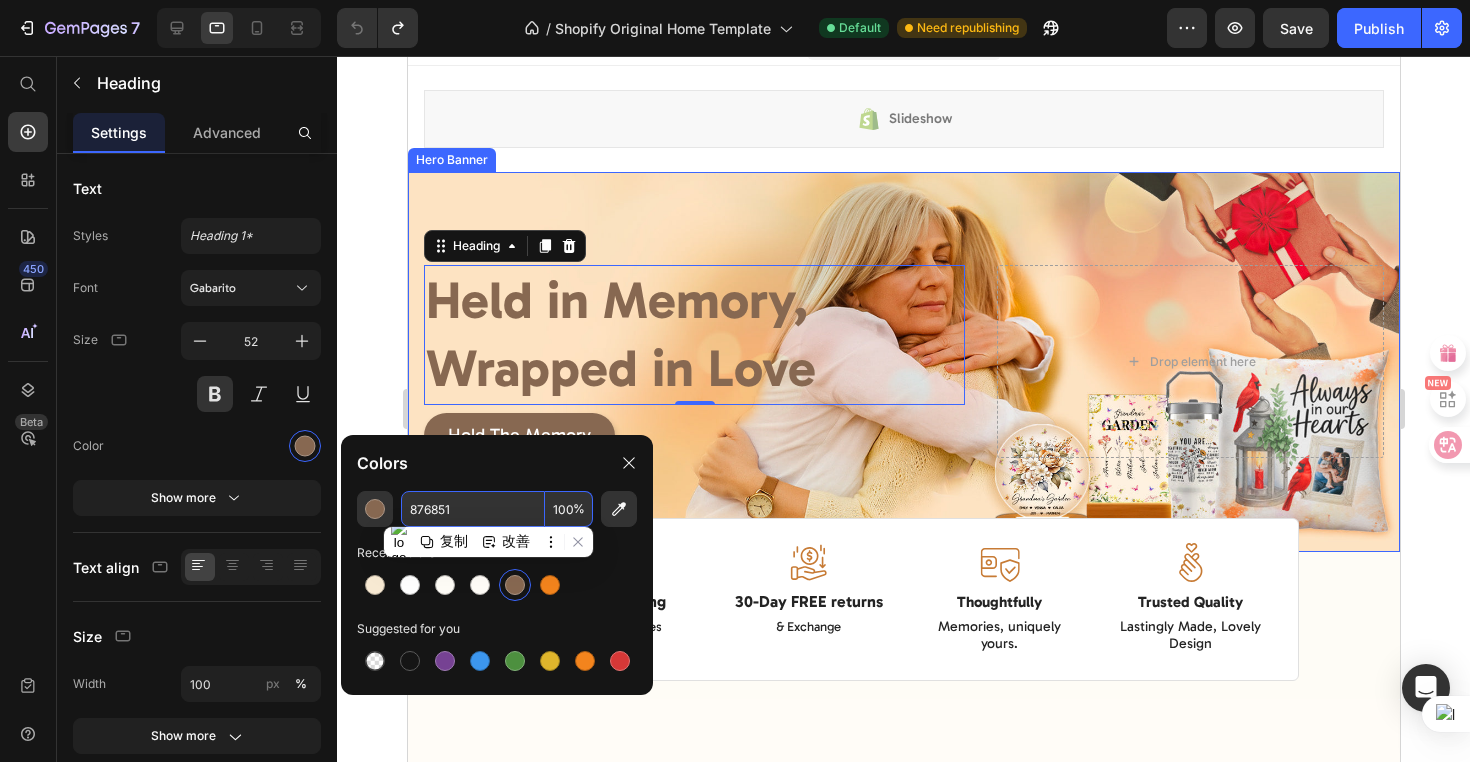 paste on "#CC0033" 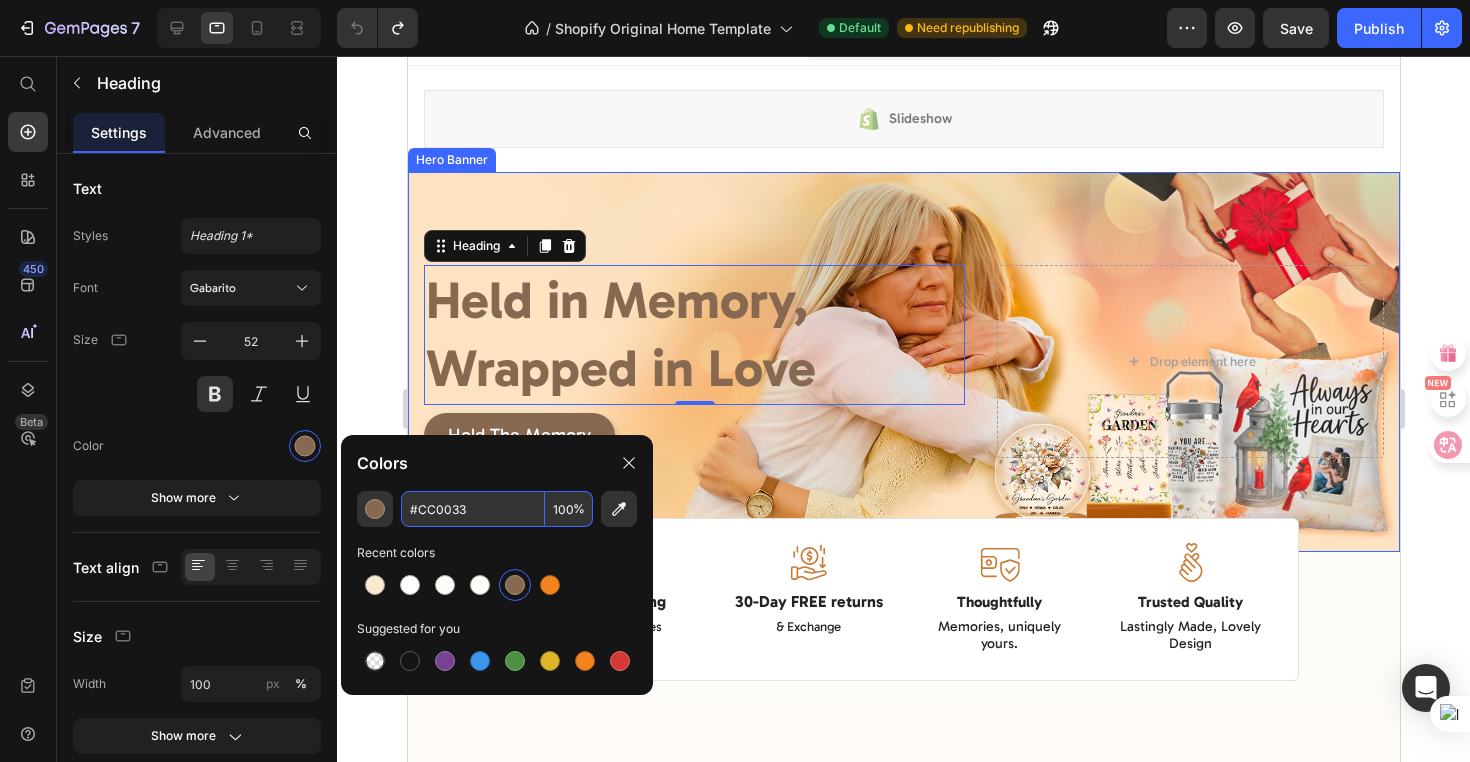 type on "CC0033" 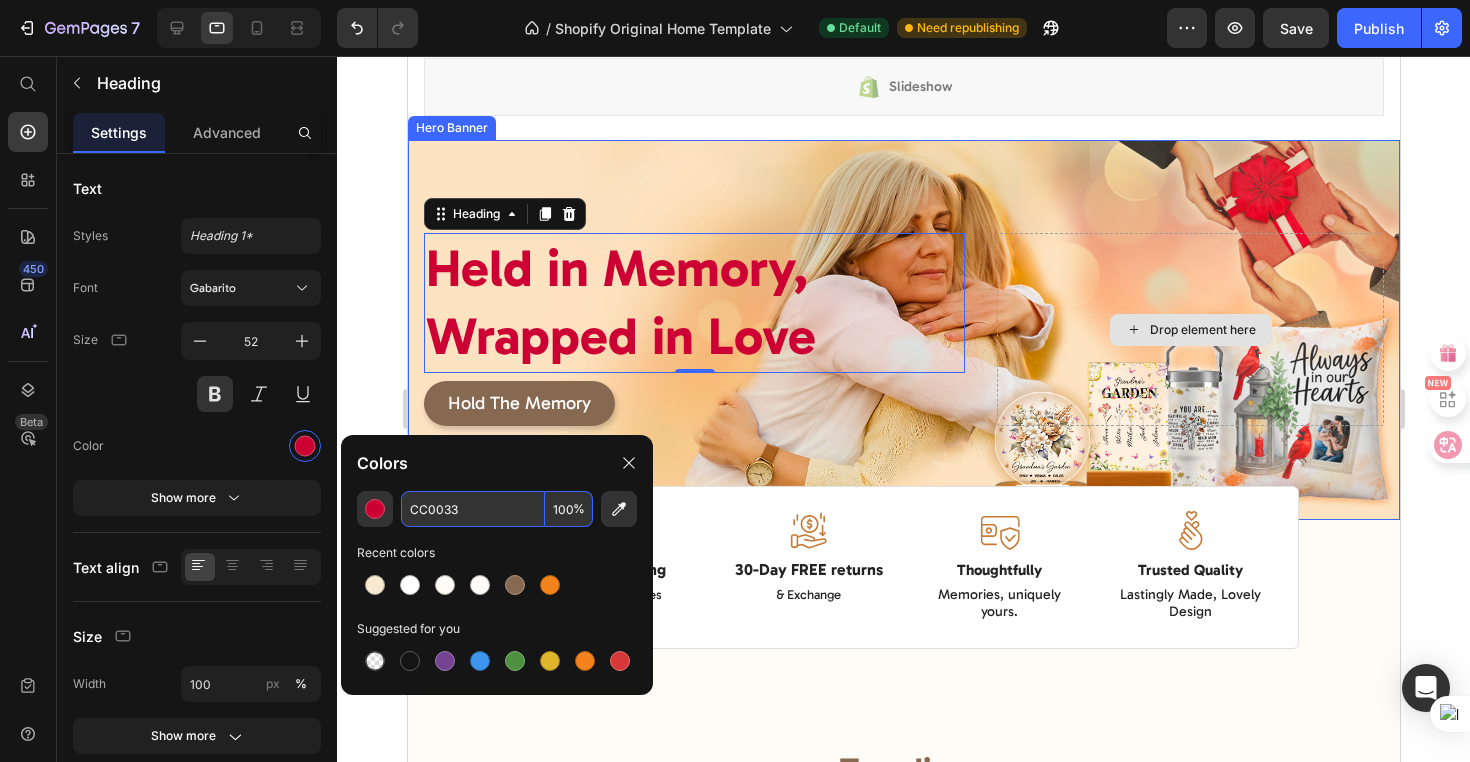 scroll, scrollTop: 160, scrollLeft: 0, axis: vertical 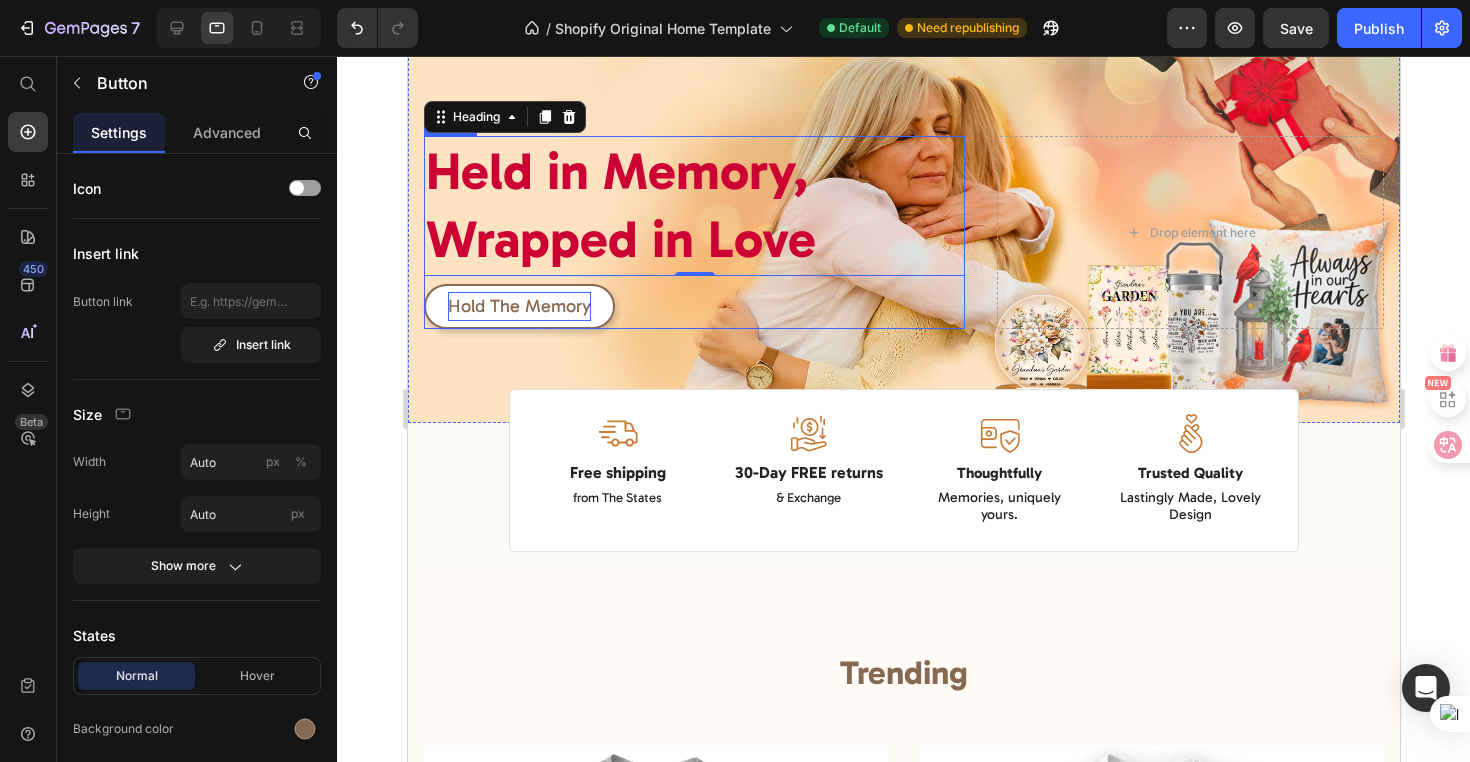 click on "Hold The Memory" at bounding box center (518, 306) 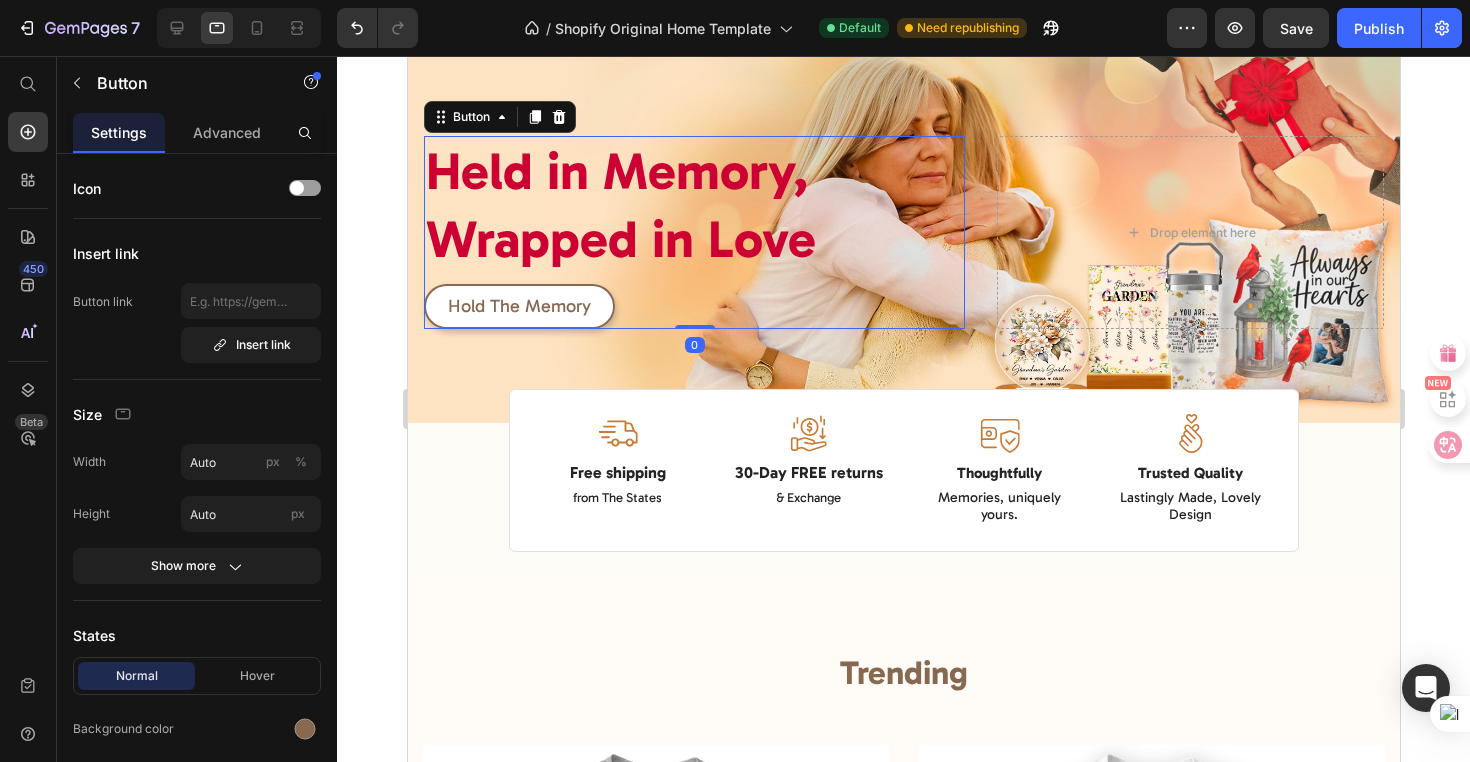 click on "Hold The Memory" at bounding box center [518, 307] 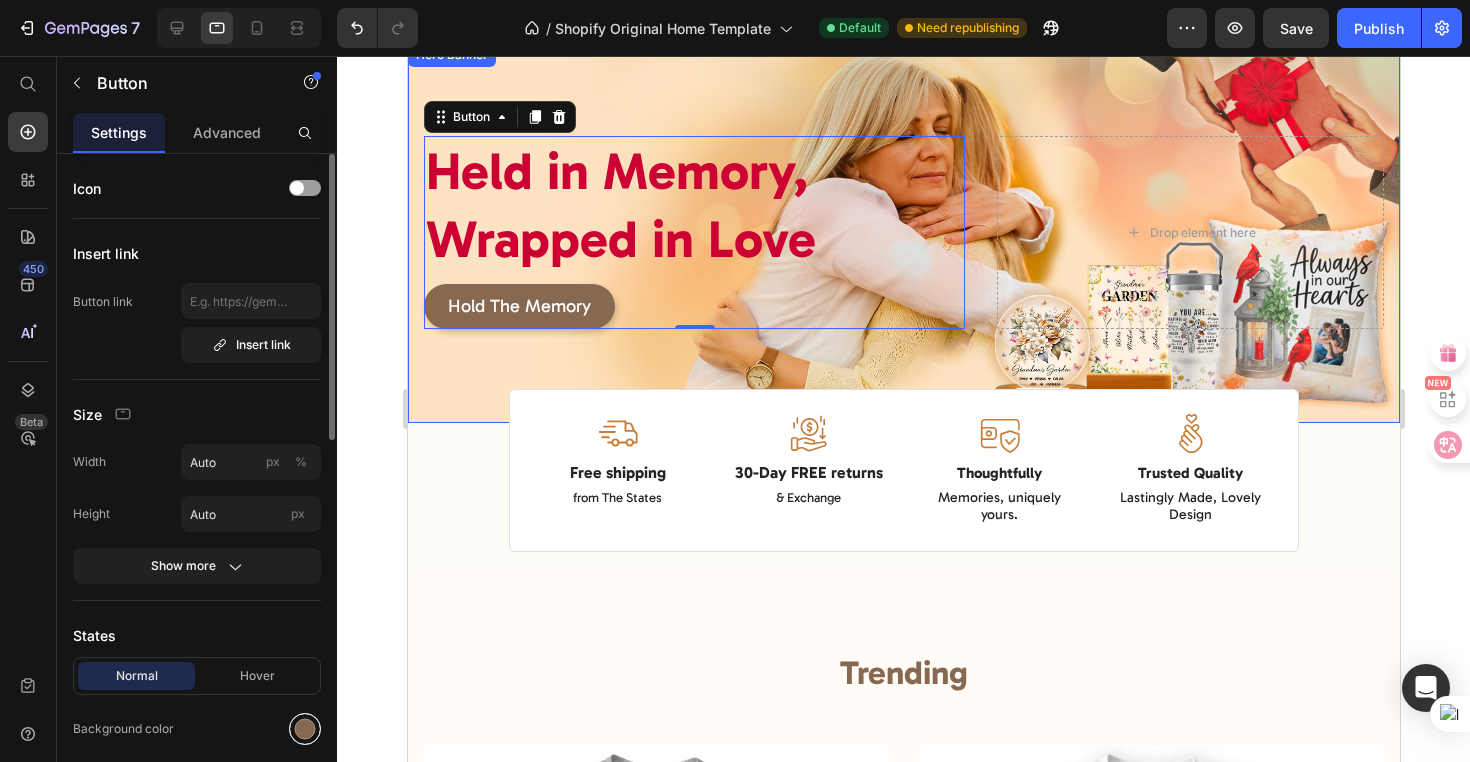 click at bounding box center [305, 729] 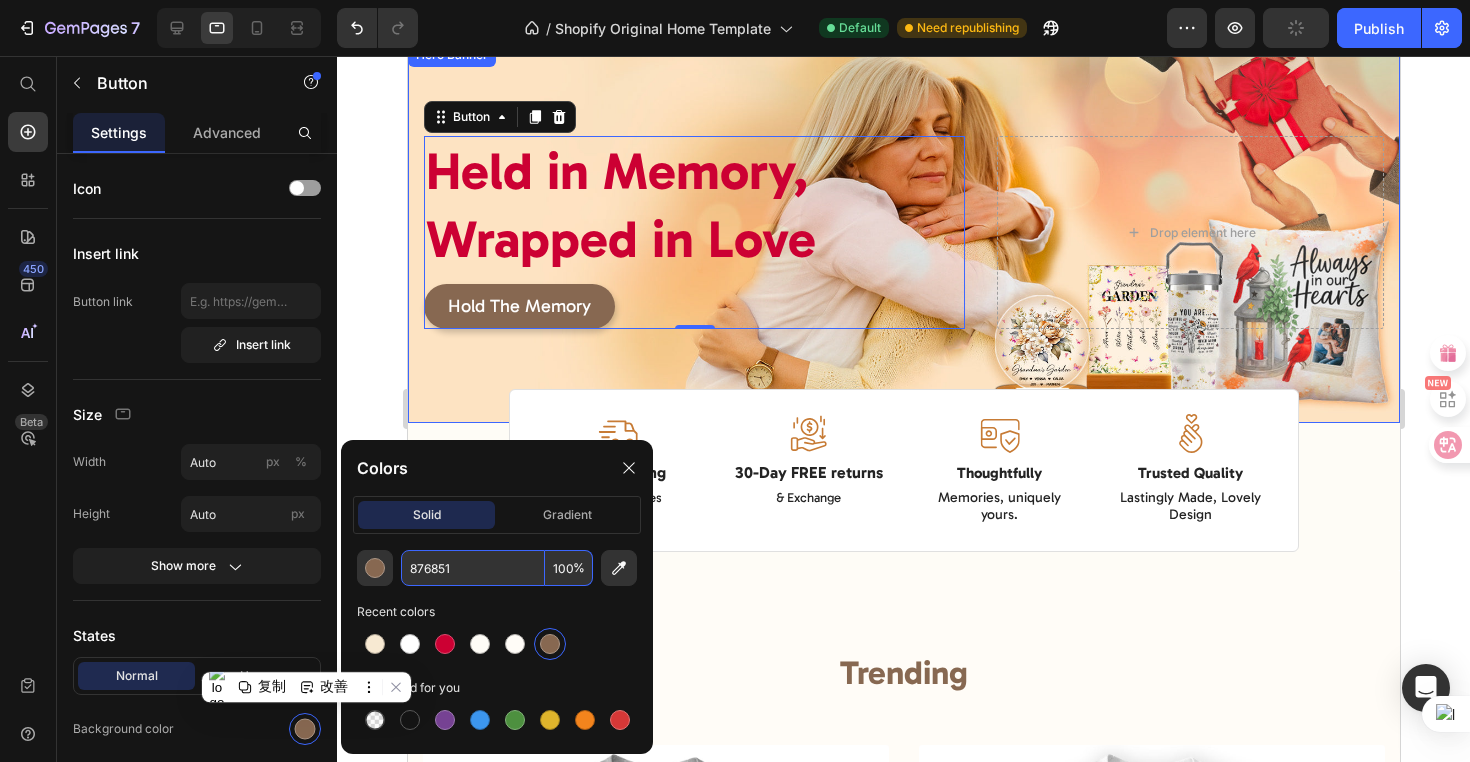 click on "876851" at bounding box center [473, 568] 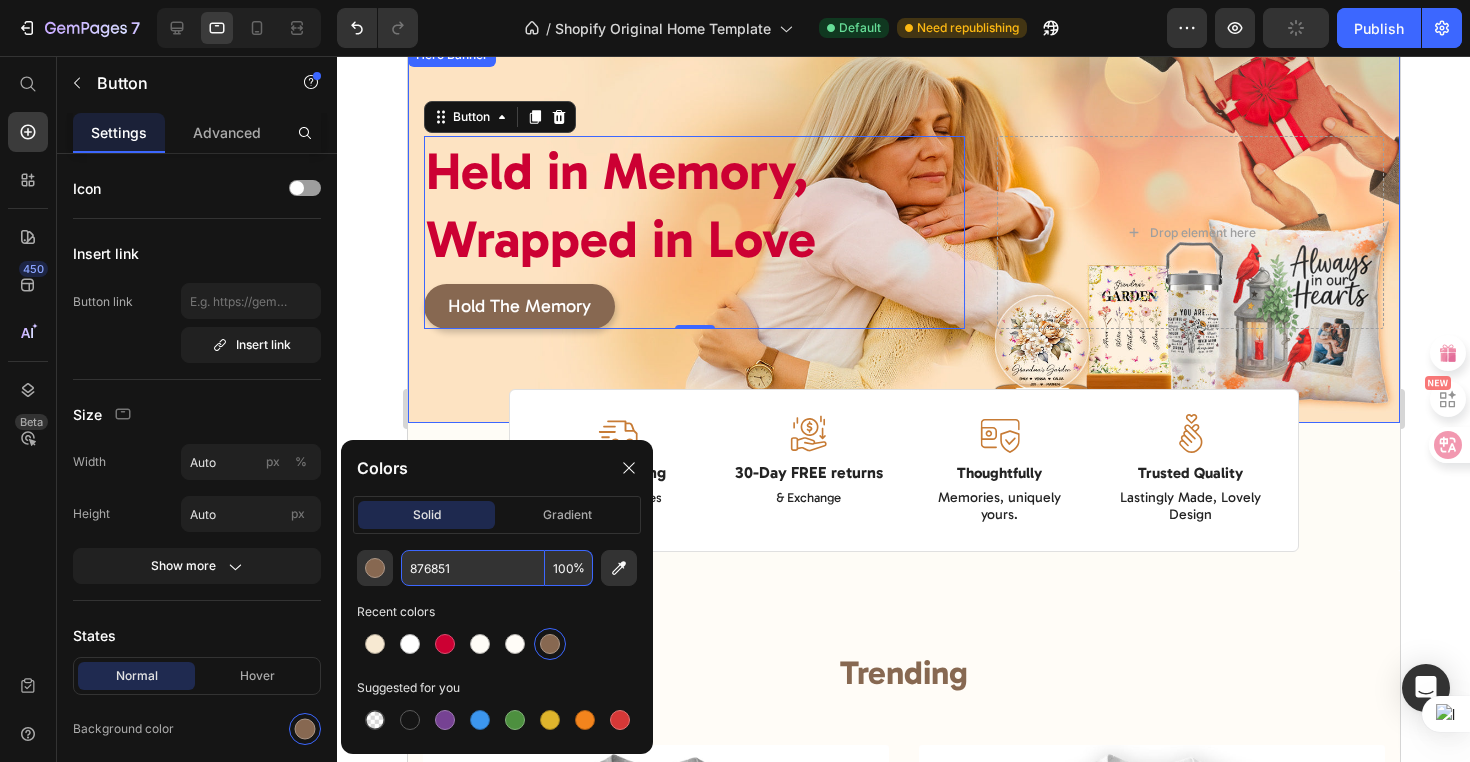 paste on "#CC0033" 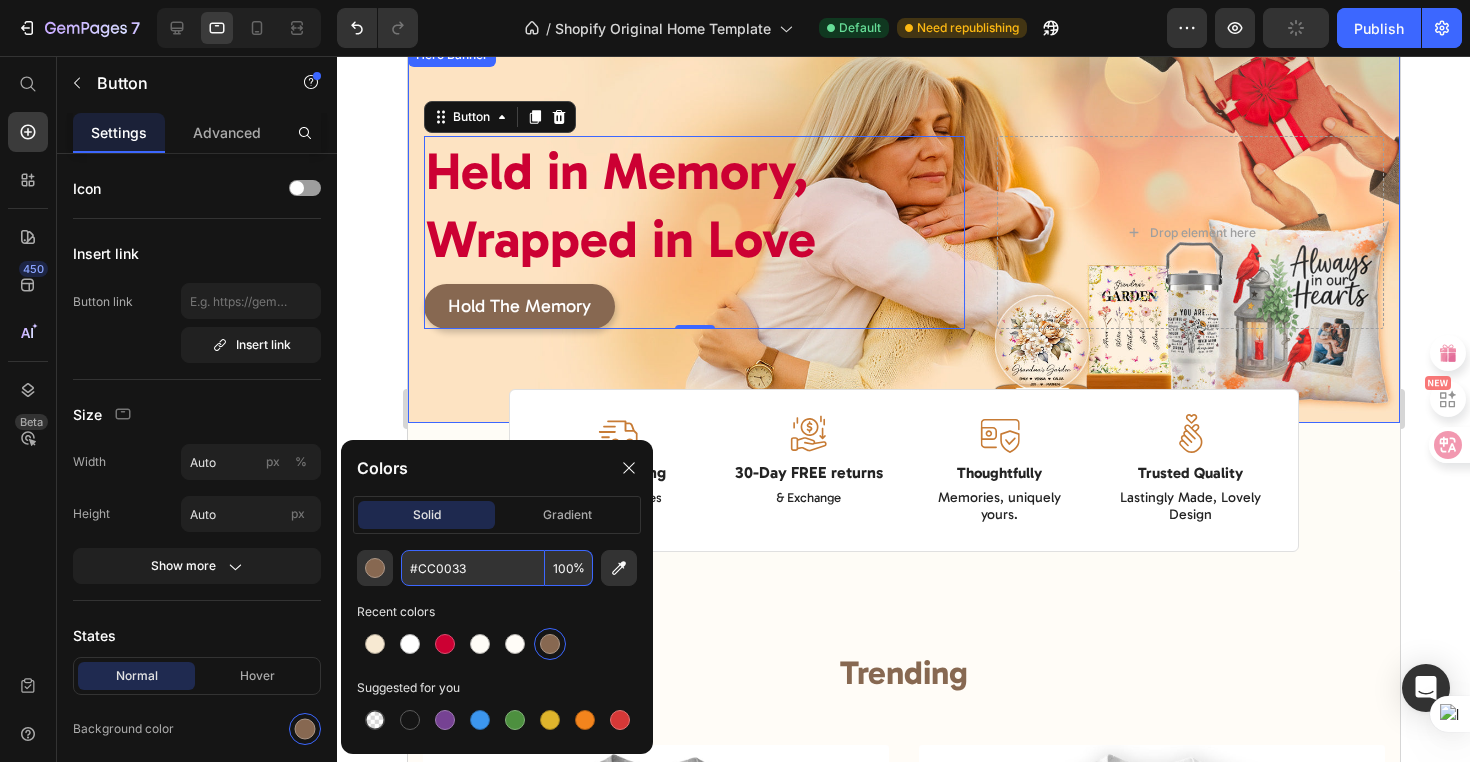 type on "CC0033" 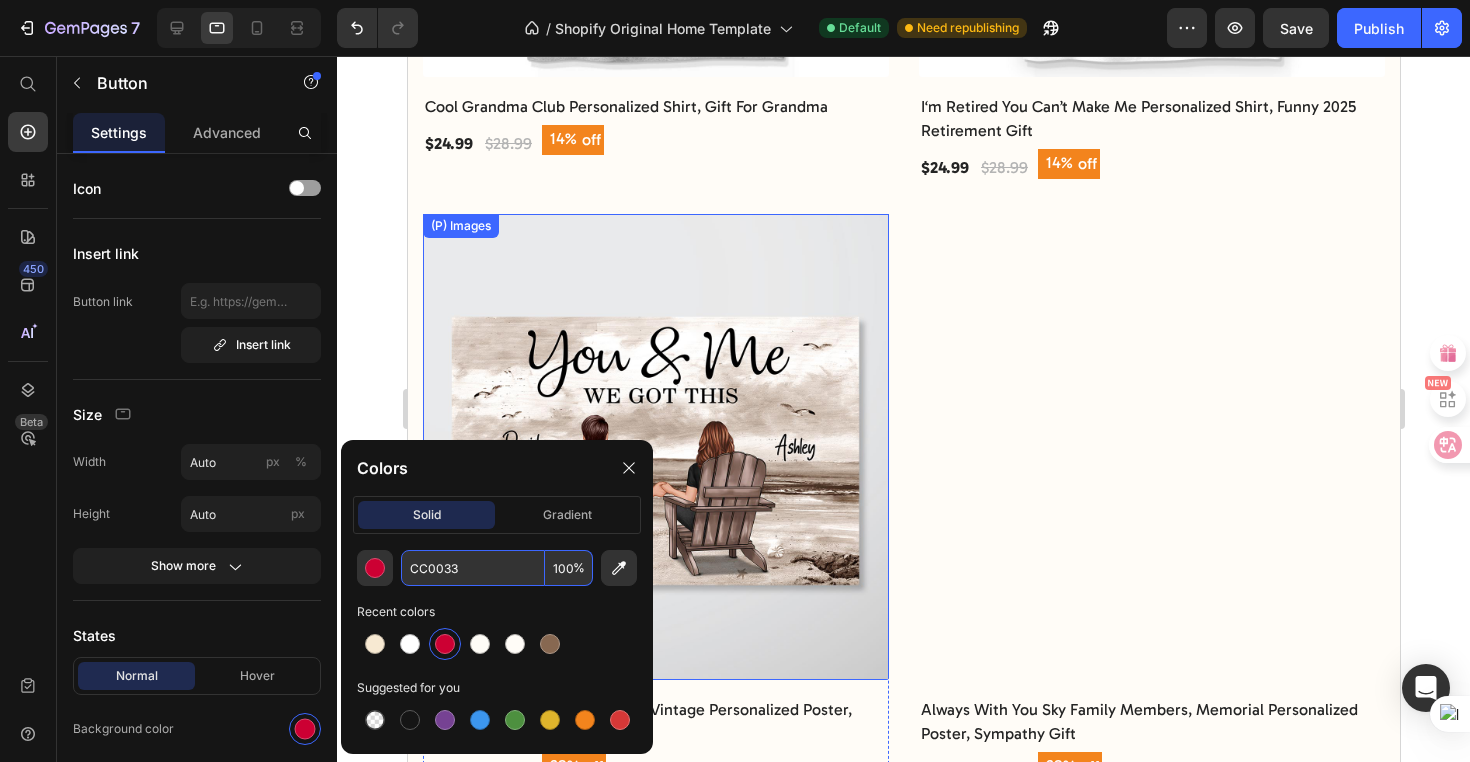 scroll, scrollTop: 1676, scrollLeft: 0, axis: vertical 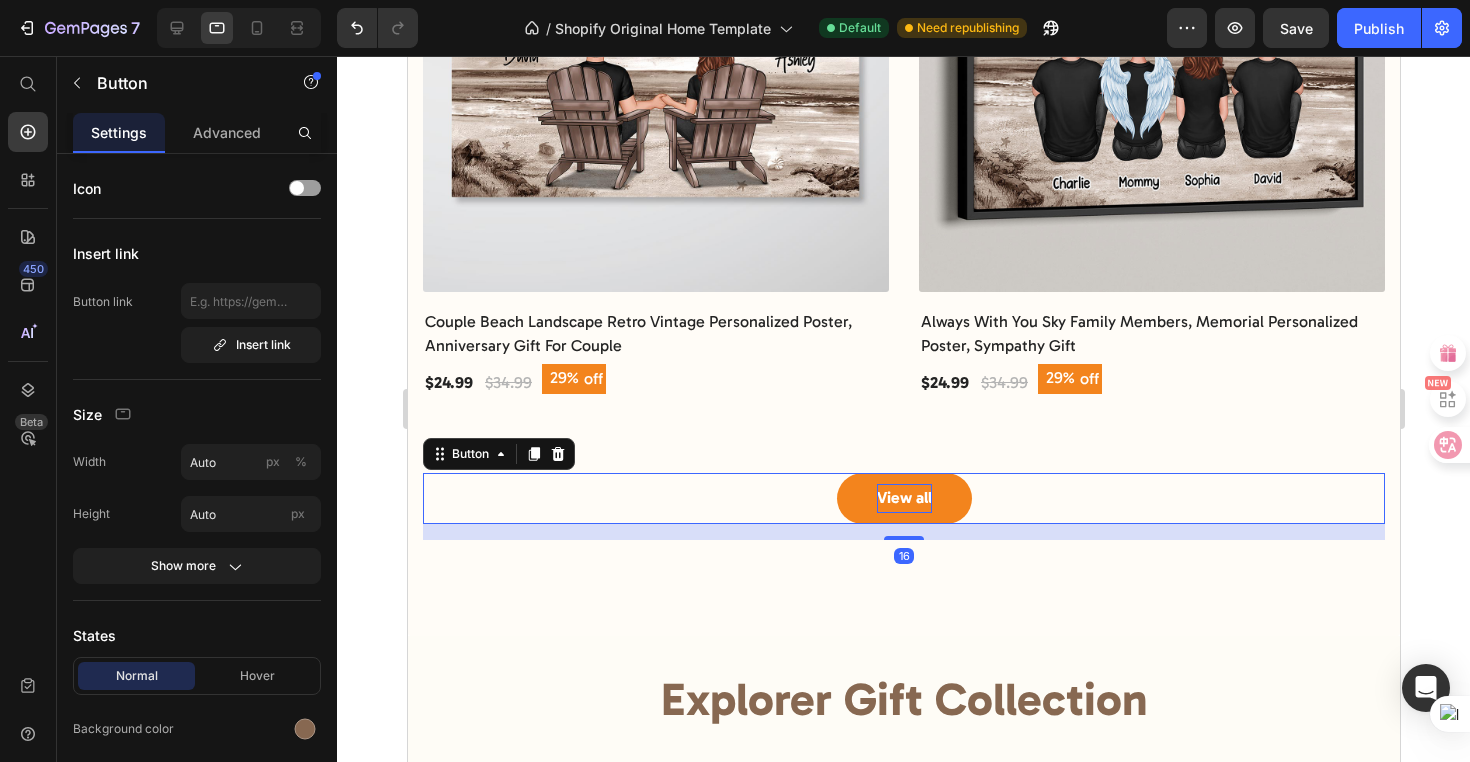 click on "View all" at bounding box center (903, 498) 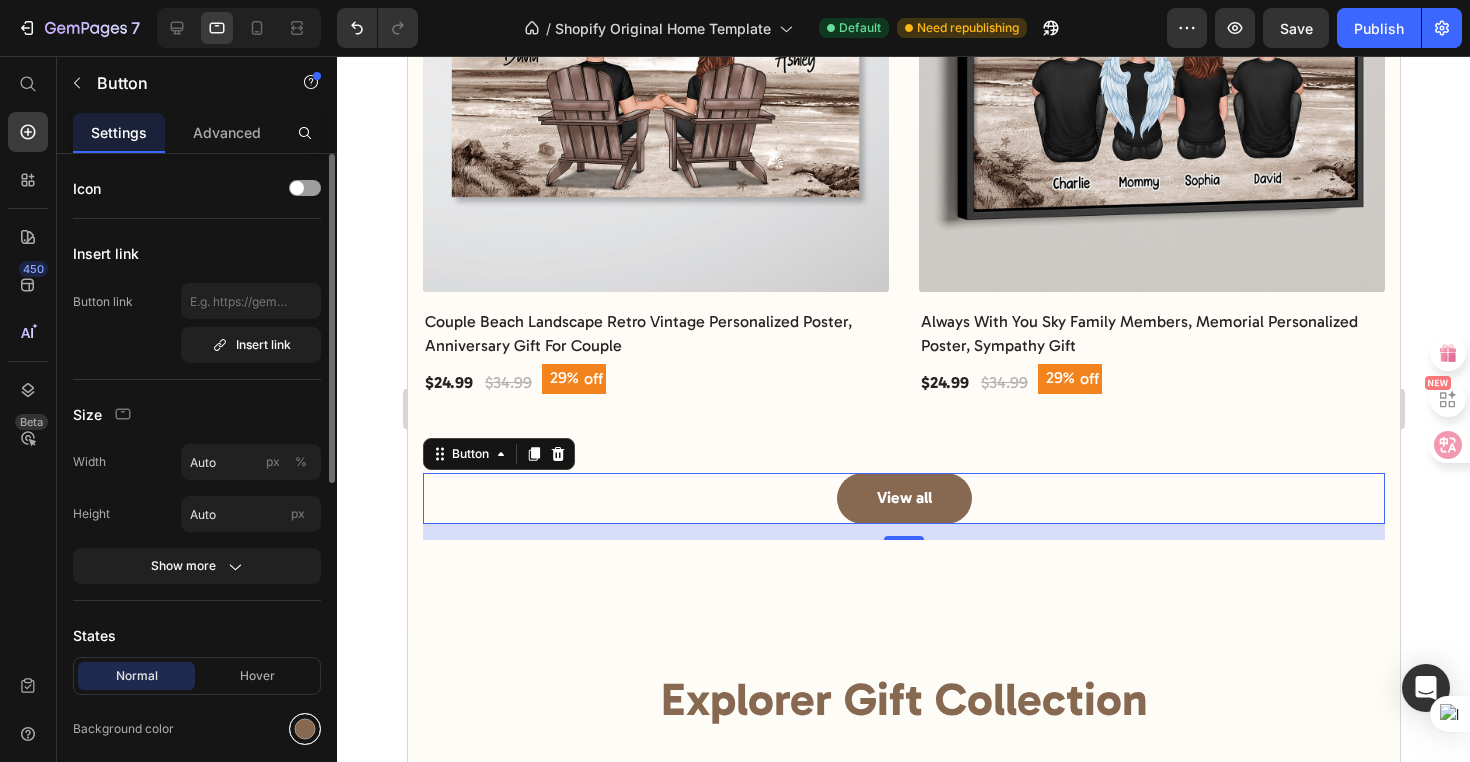 click at bounding box center [305, 729] 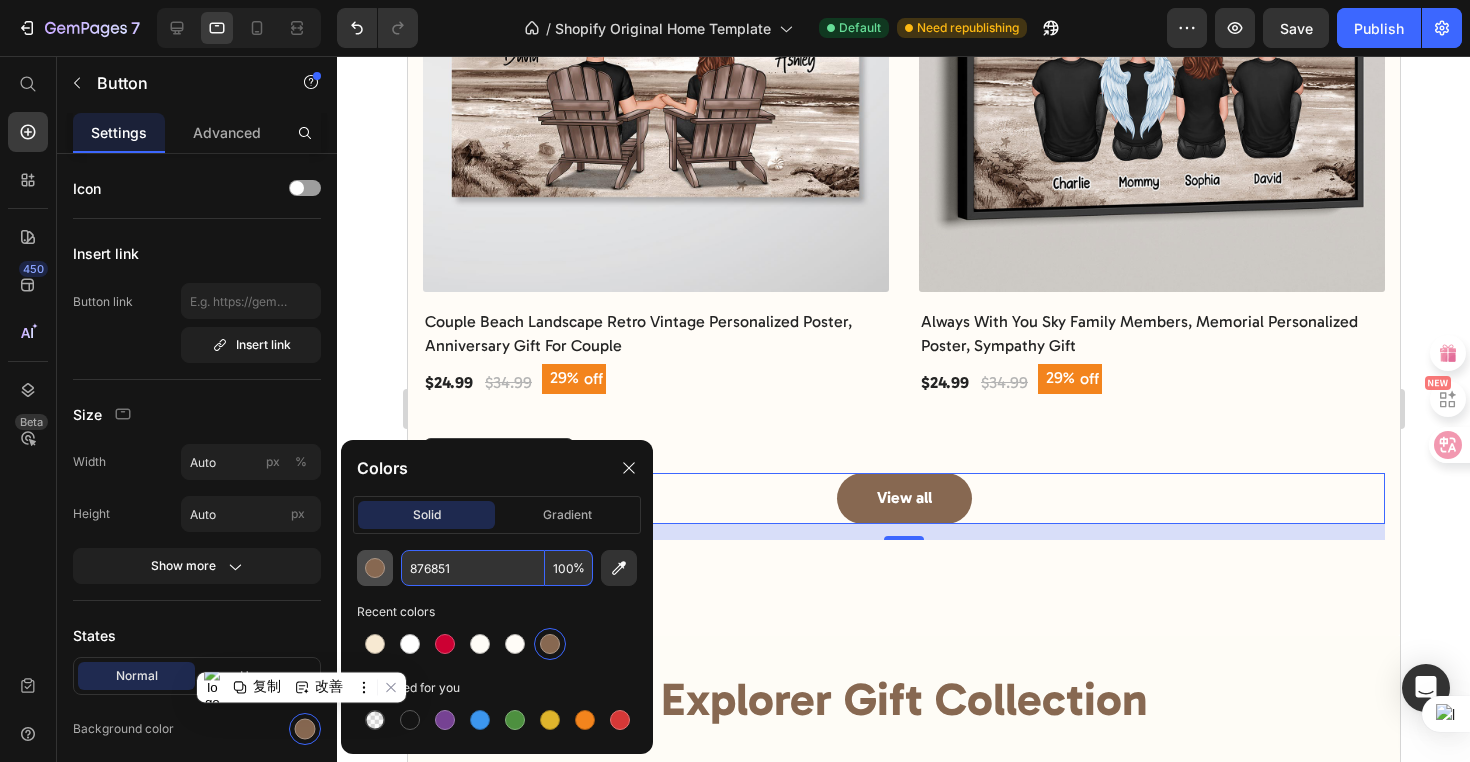 drag, startPoint x: 465, startPoint y: 574, endPoint x: 377, endPoint y: 570, distance: 88.09086 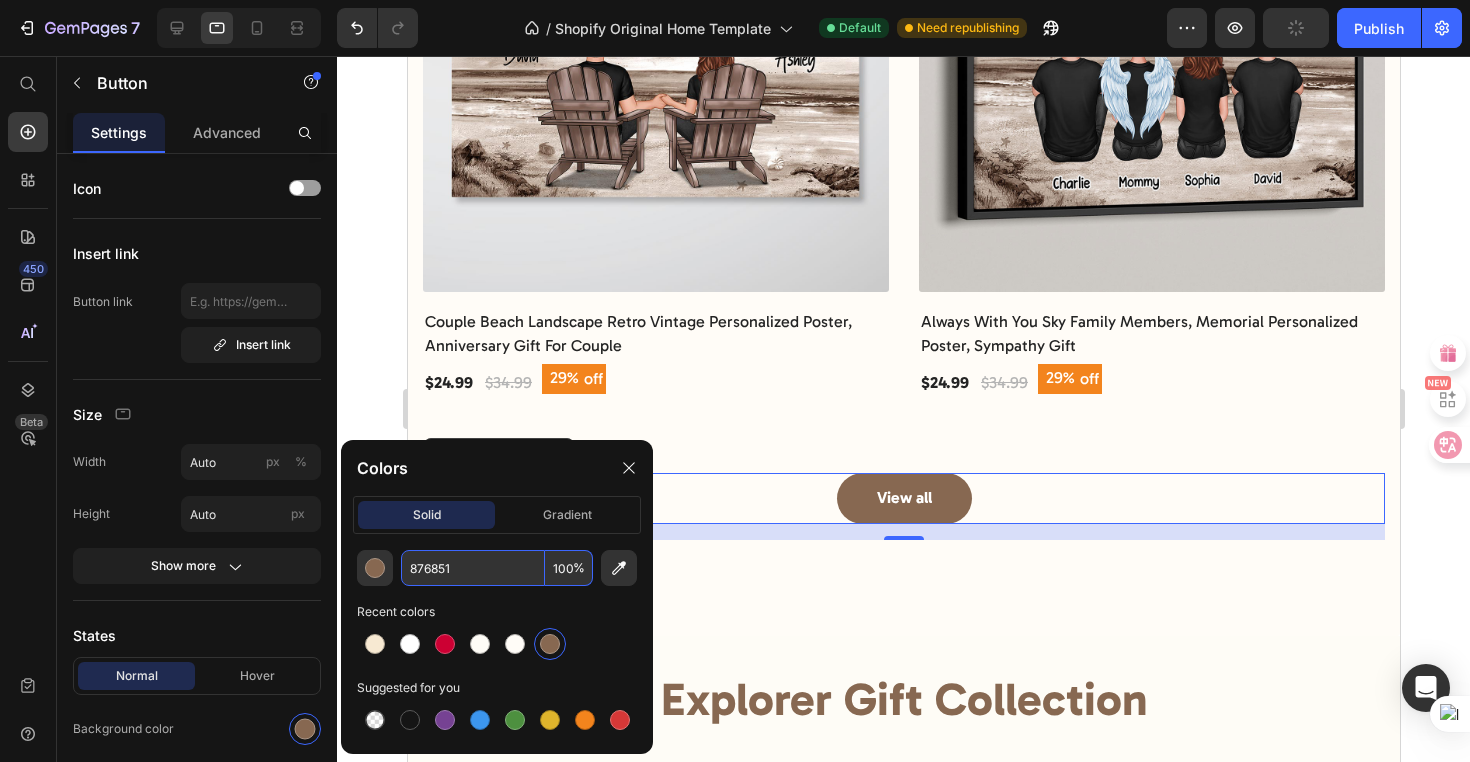 drag, startPoint x: 459, startPoint y: 574, endPoint x: 477, endPoint y: 575, distance: 18.027756 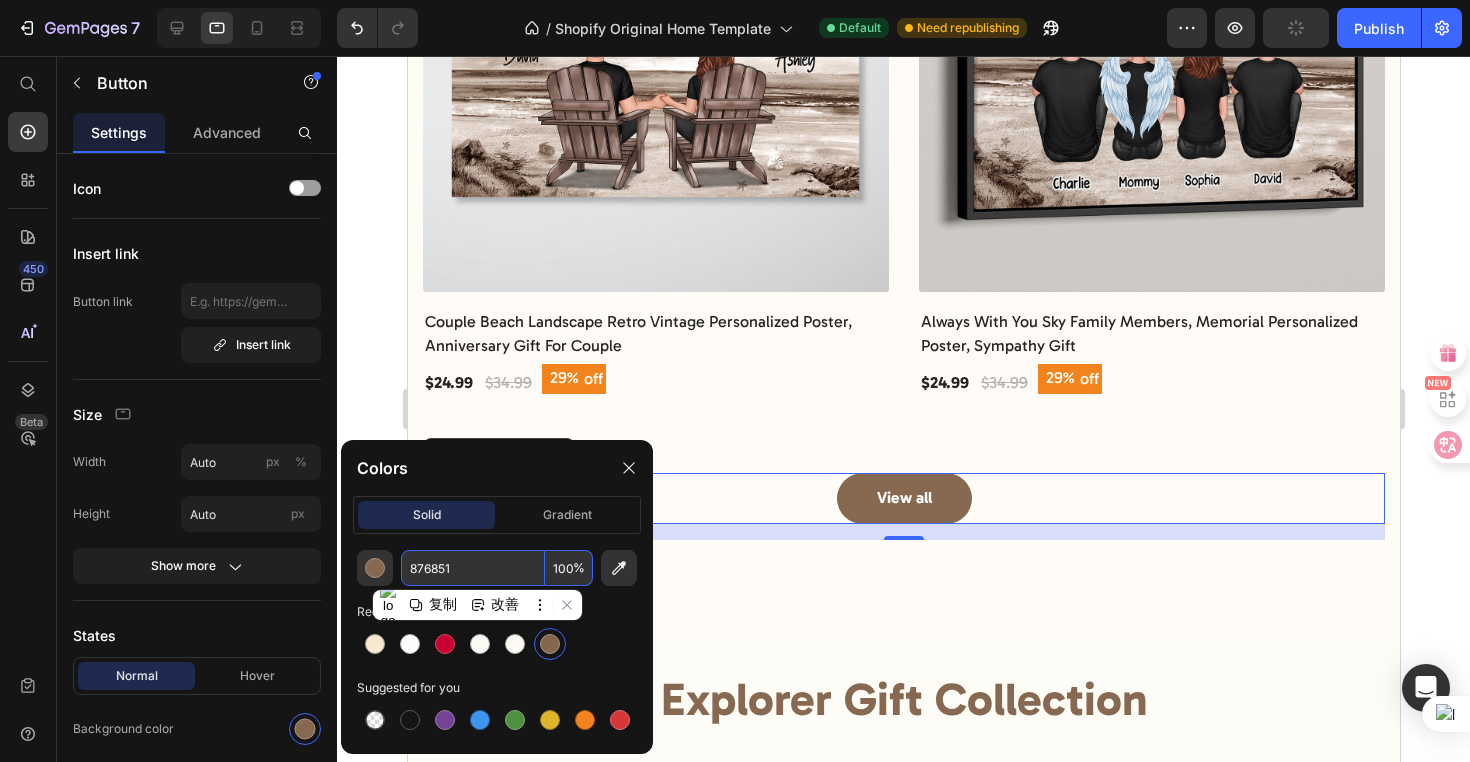drag, startPoint x: 467, startPoint y: 572, endPoint x: 412, endPoint y: 570, distance: 55.03635 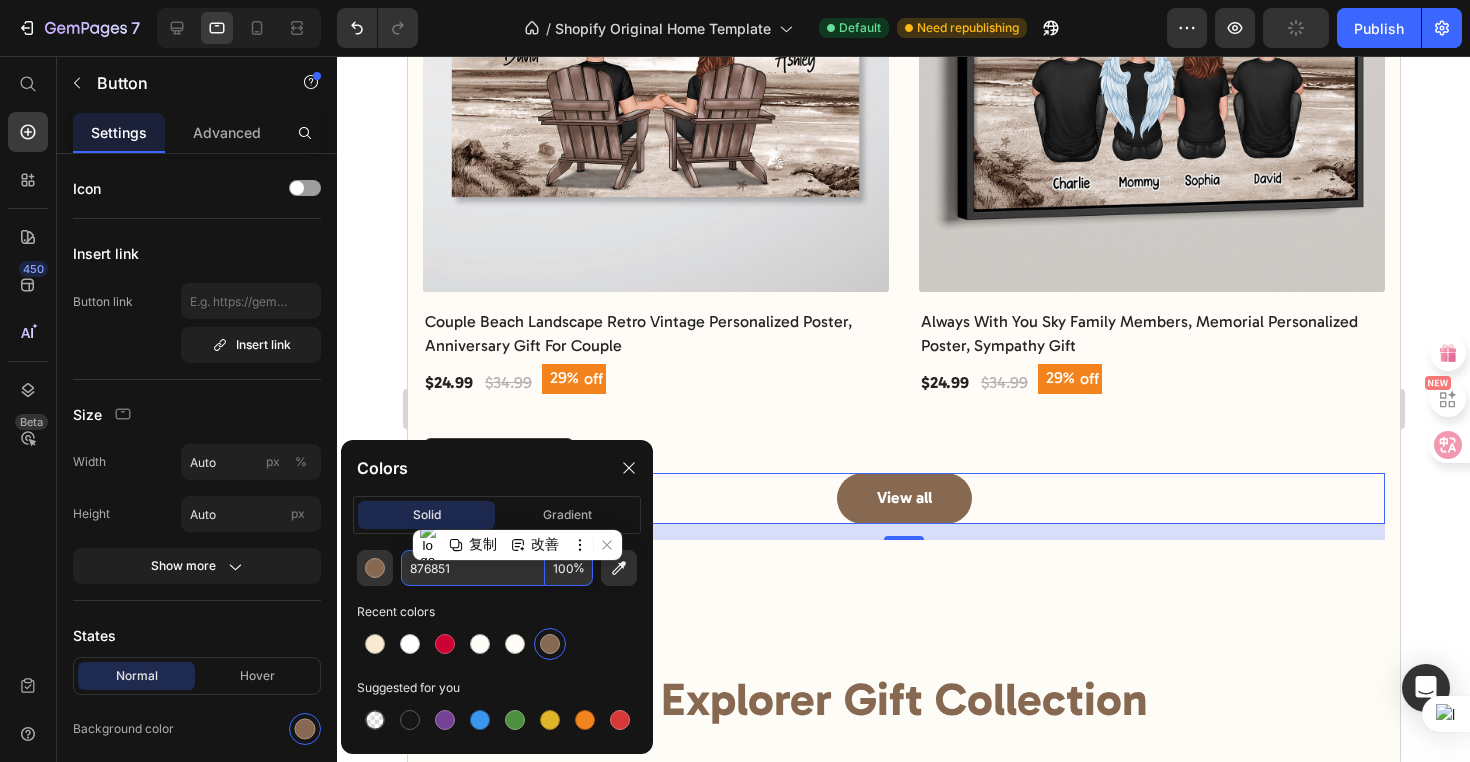 type on "v" 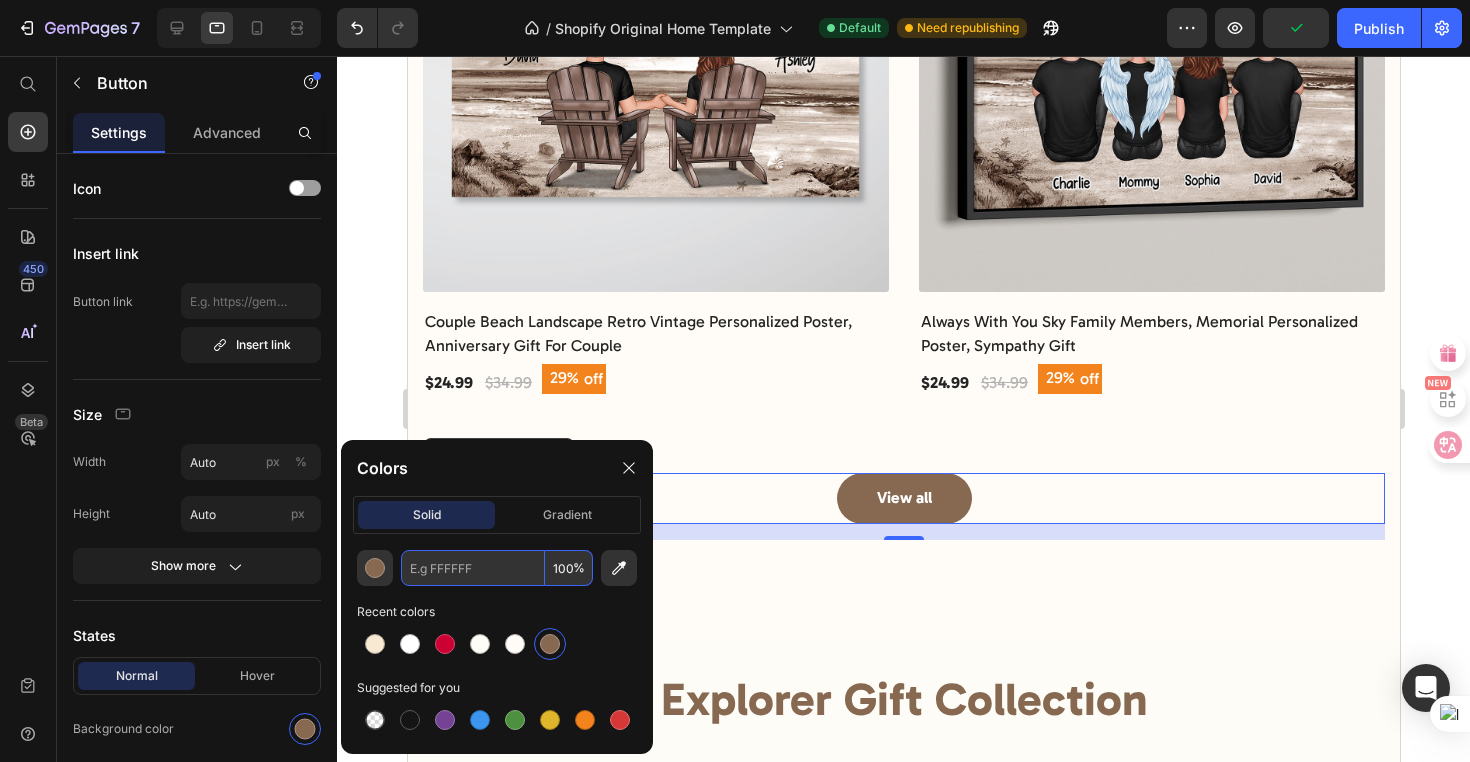 paste on "#CC0033" 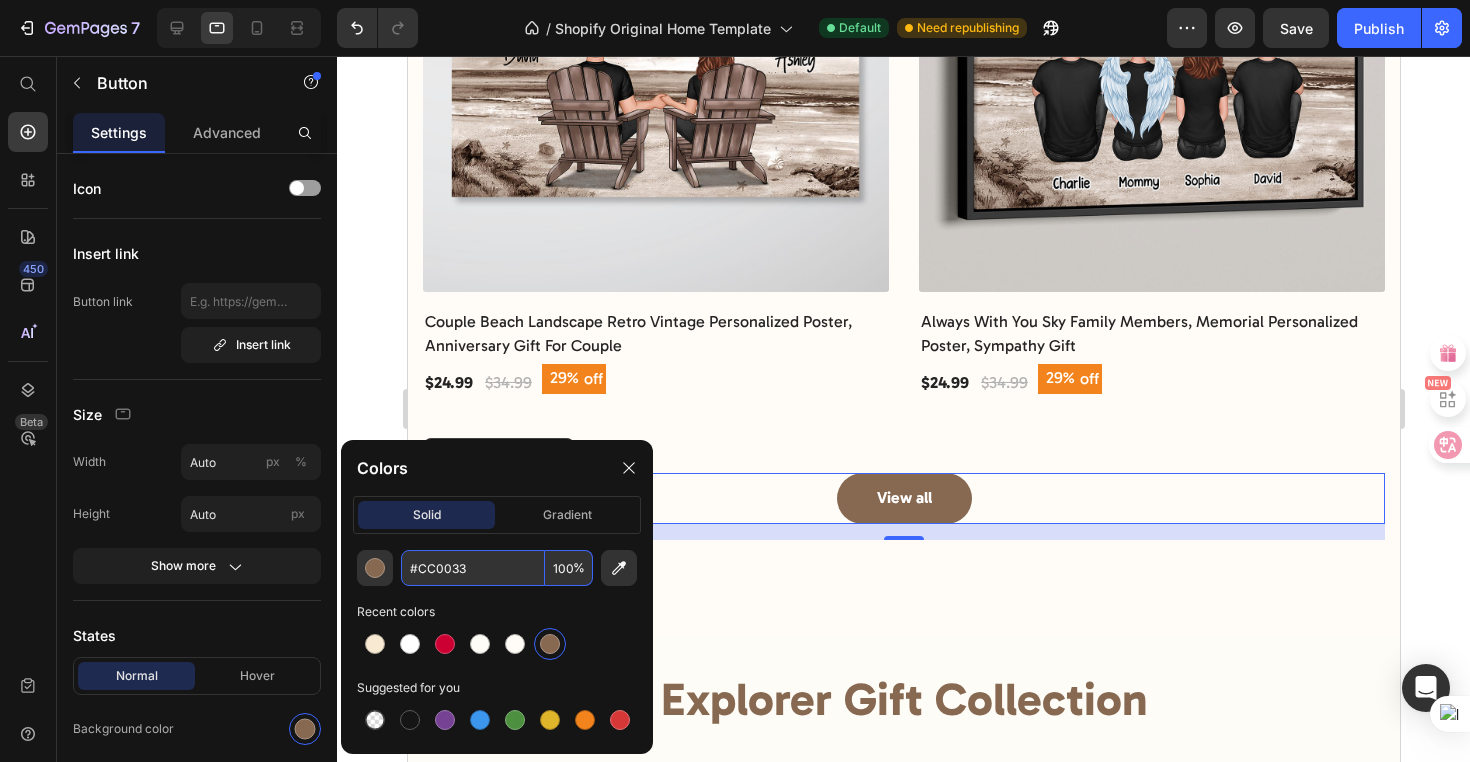 type on "CC0033" 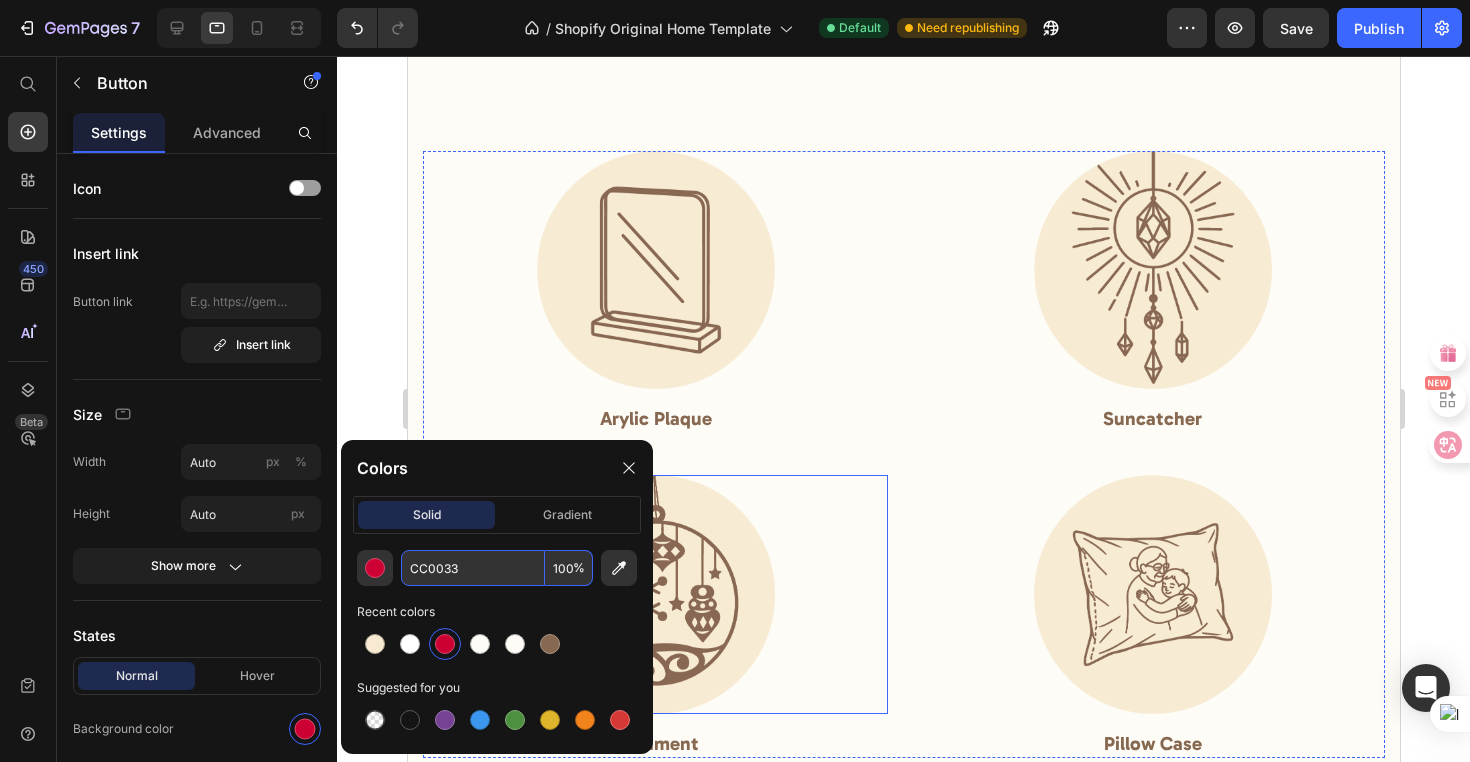 scroll, scrollTop: 2102, scrollLeft: 0, axis: vertical 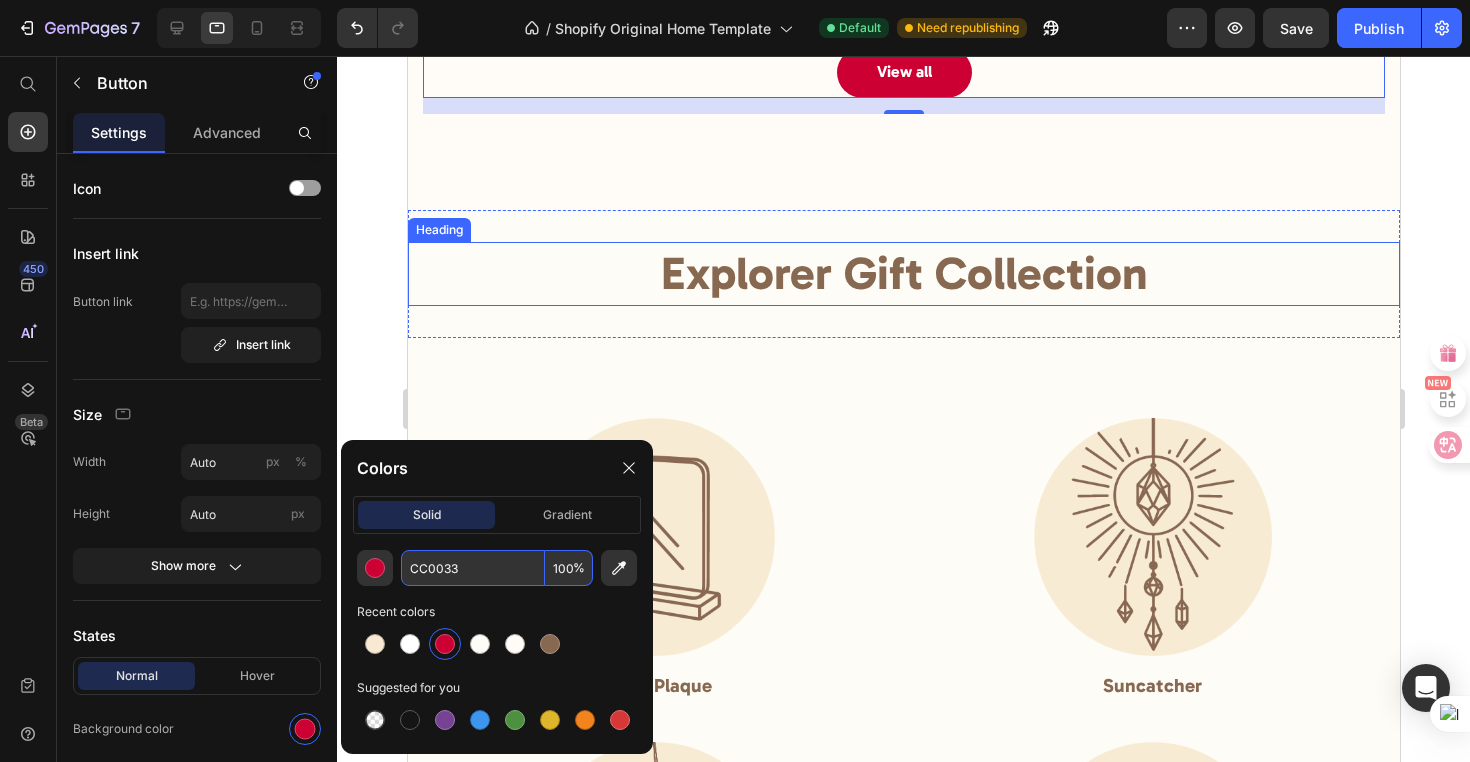 click on "Explorer Gift Collection" at bounding box center (903, 273) 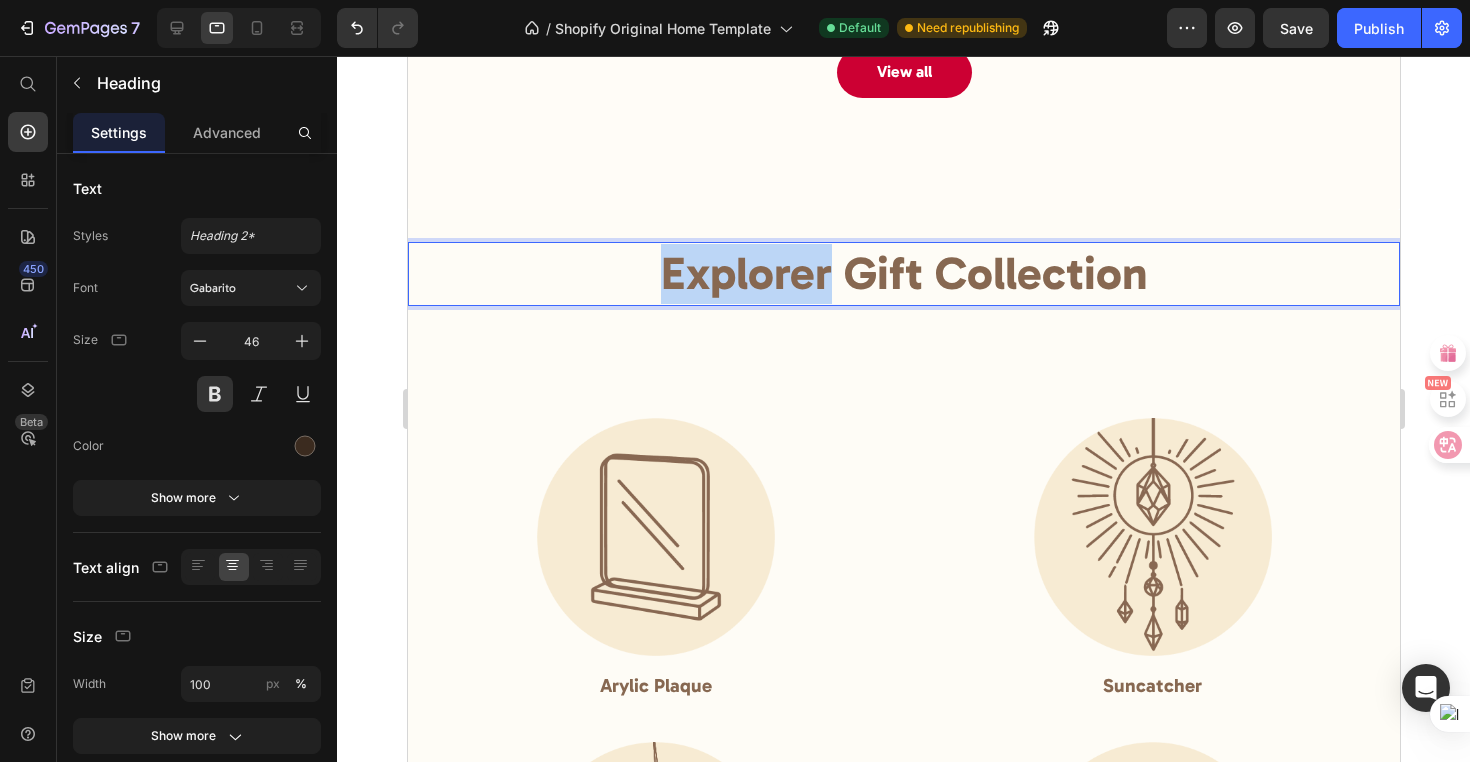 click on "Explorer Gift Collection" at bounding box center (903, 273) 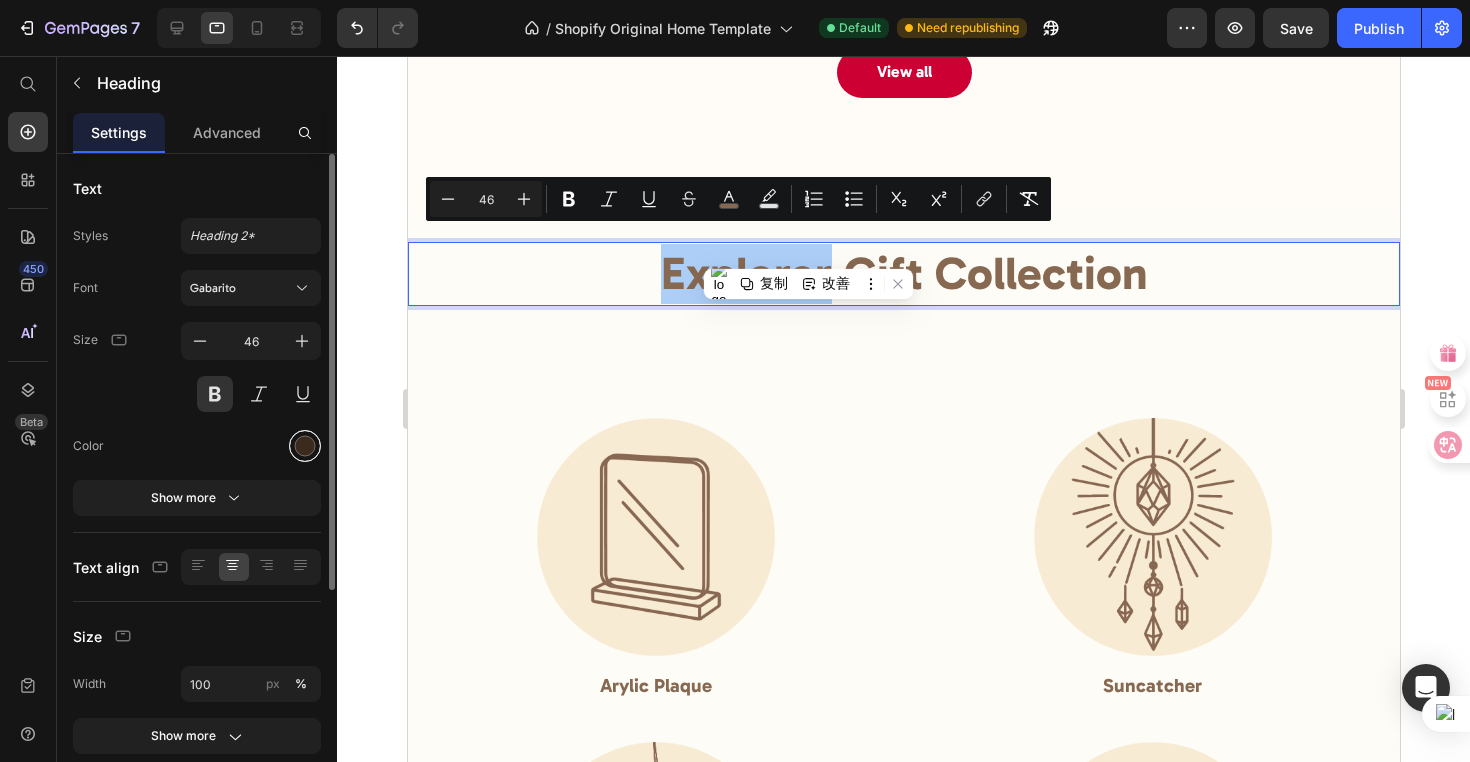 click at bounding box center [305, 446] 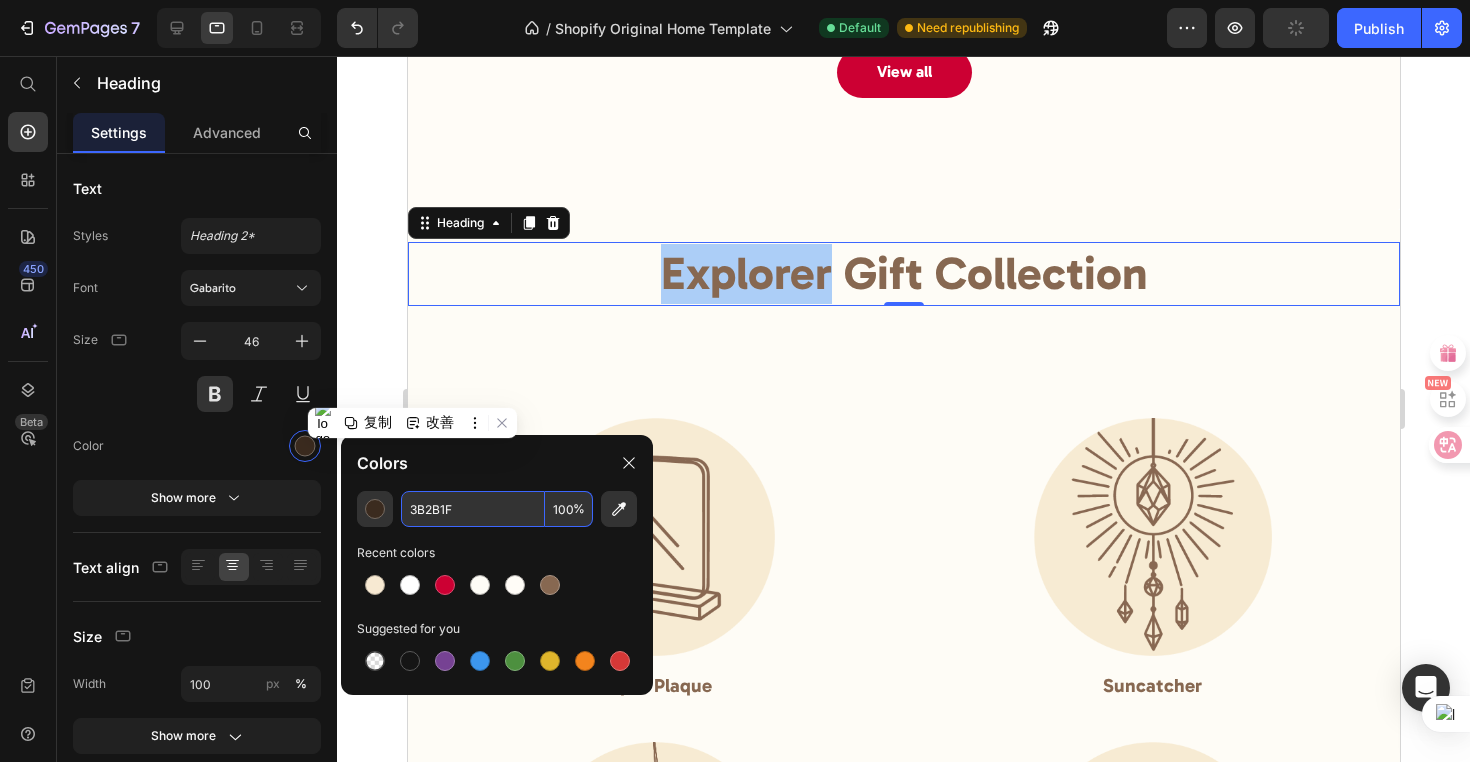 click on "3B2B1F" at bounding box center [473, 509] 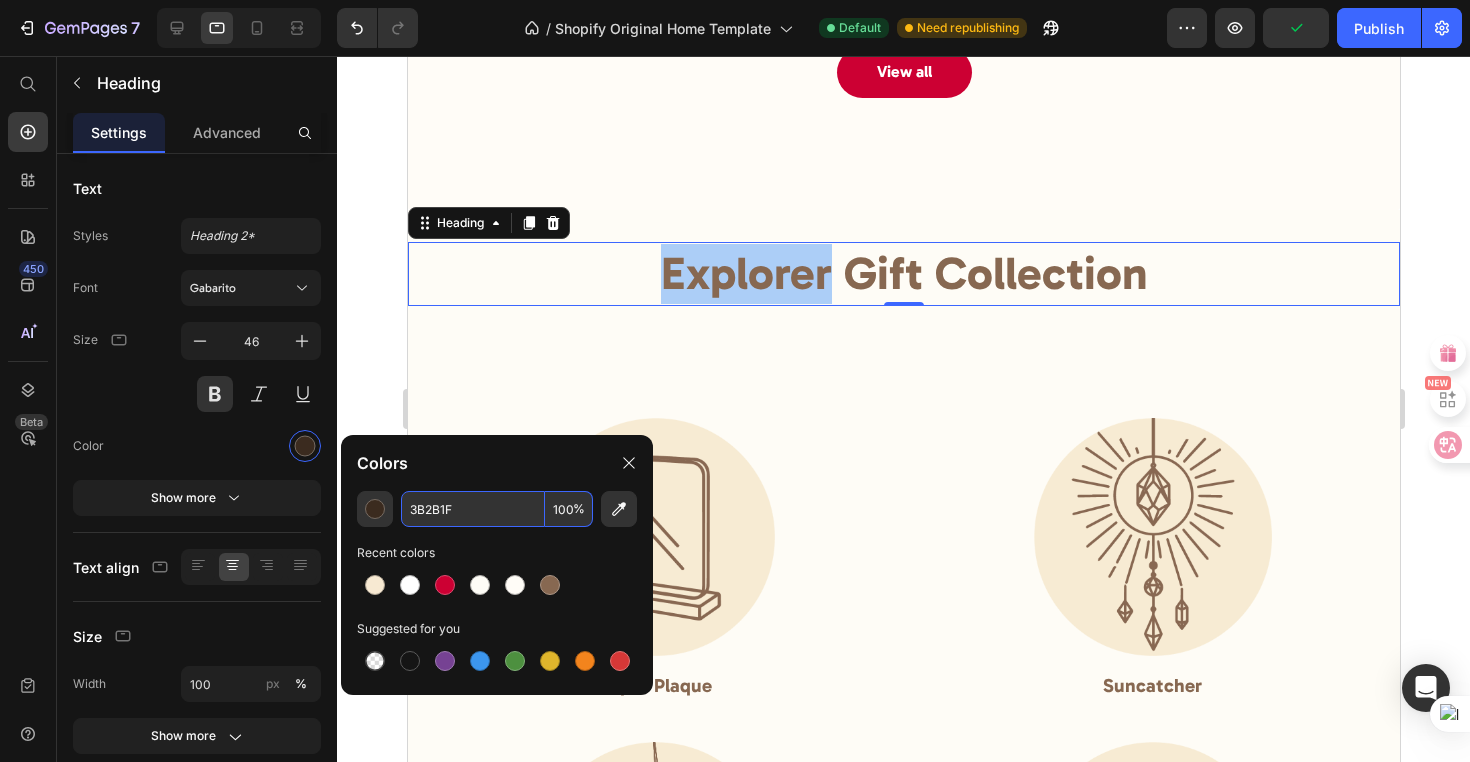 drag, startPoint x: 460, startPoint y: 514, endPoint x: 411, endPoint y: 512, distance: 49.0408 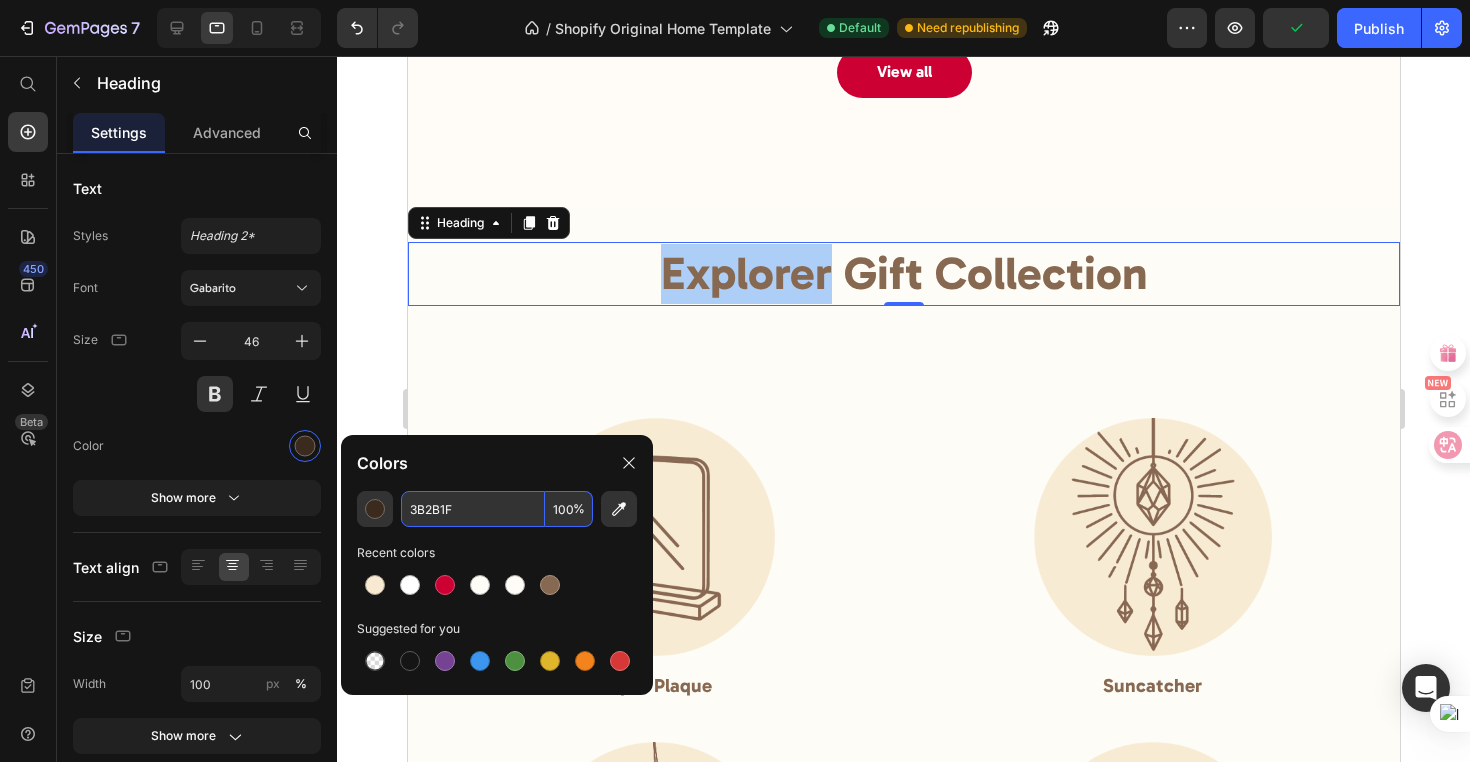 click on "3B2B1F" at bounding box center [473, 509] 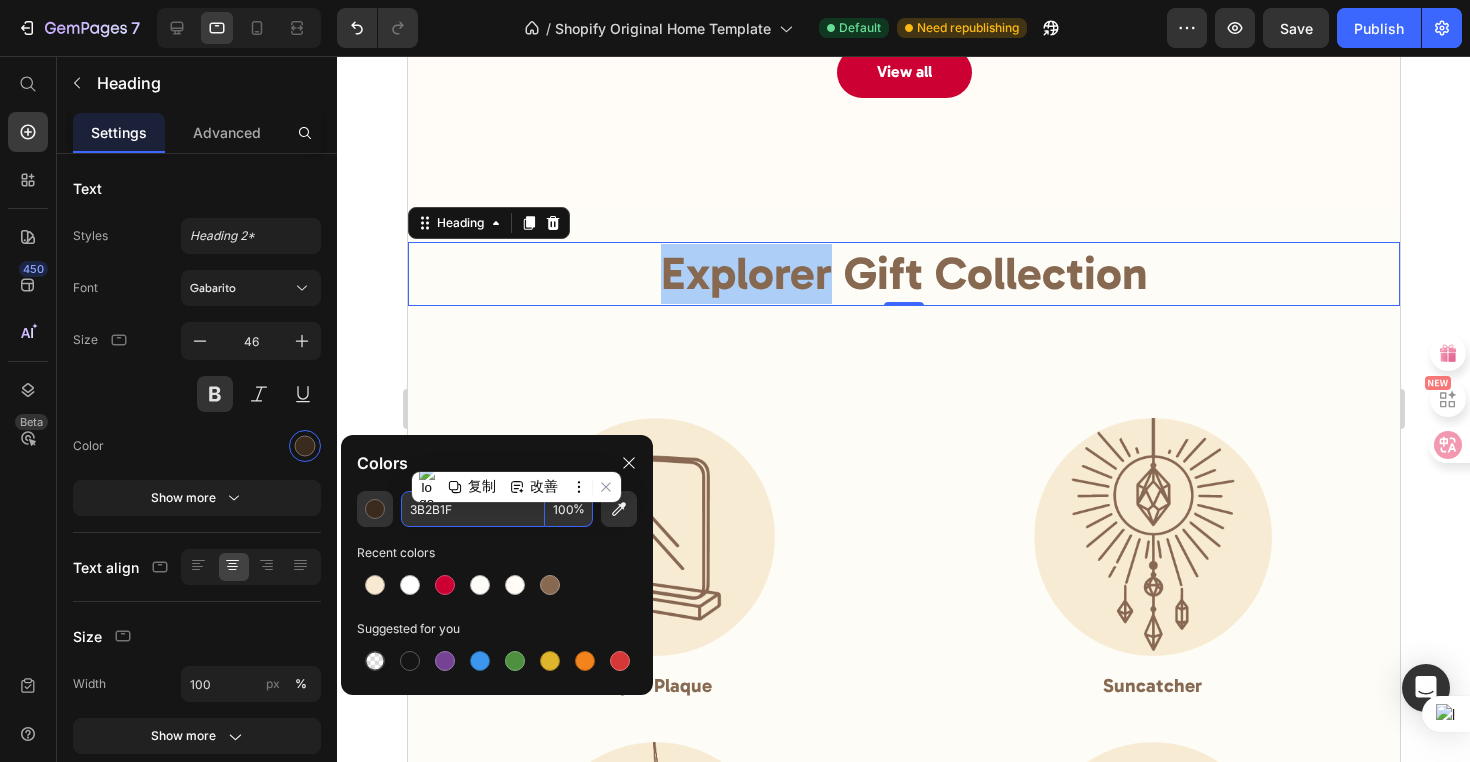 paste on "#CC0033" 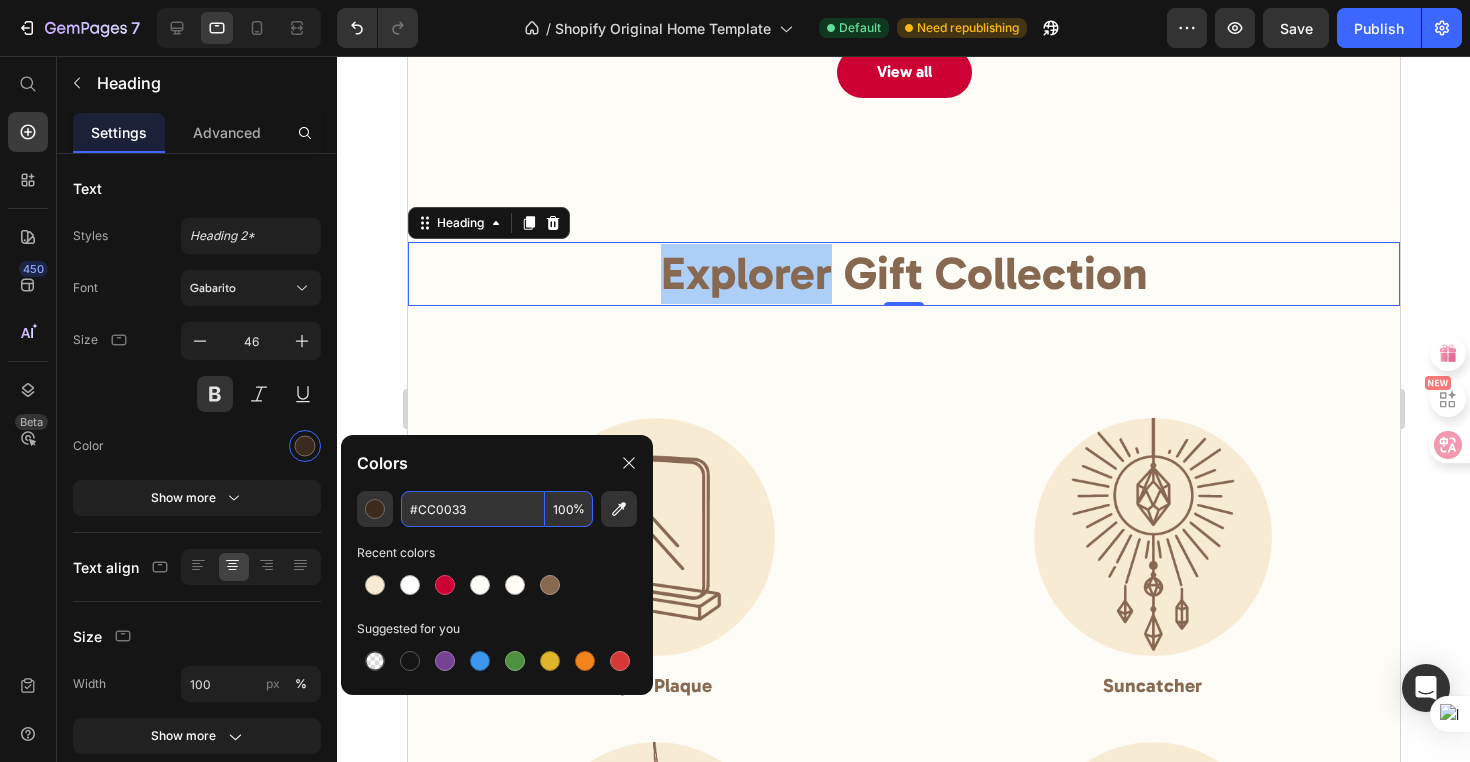 type on "CC0033" 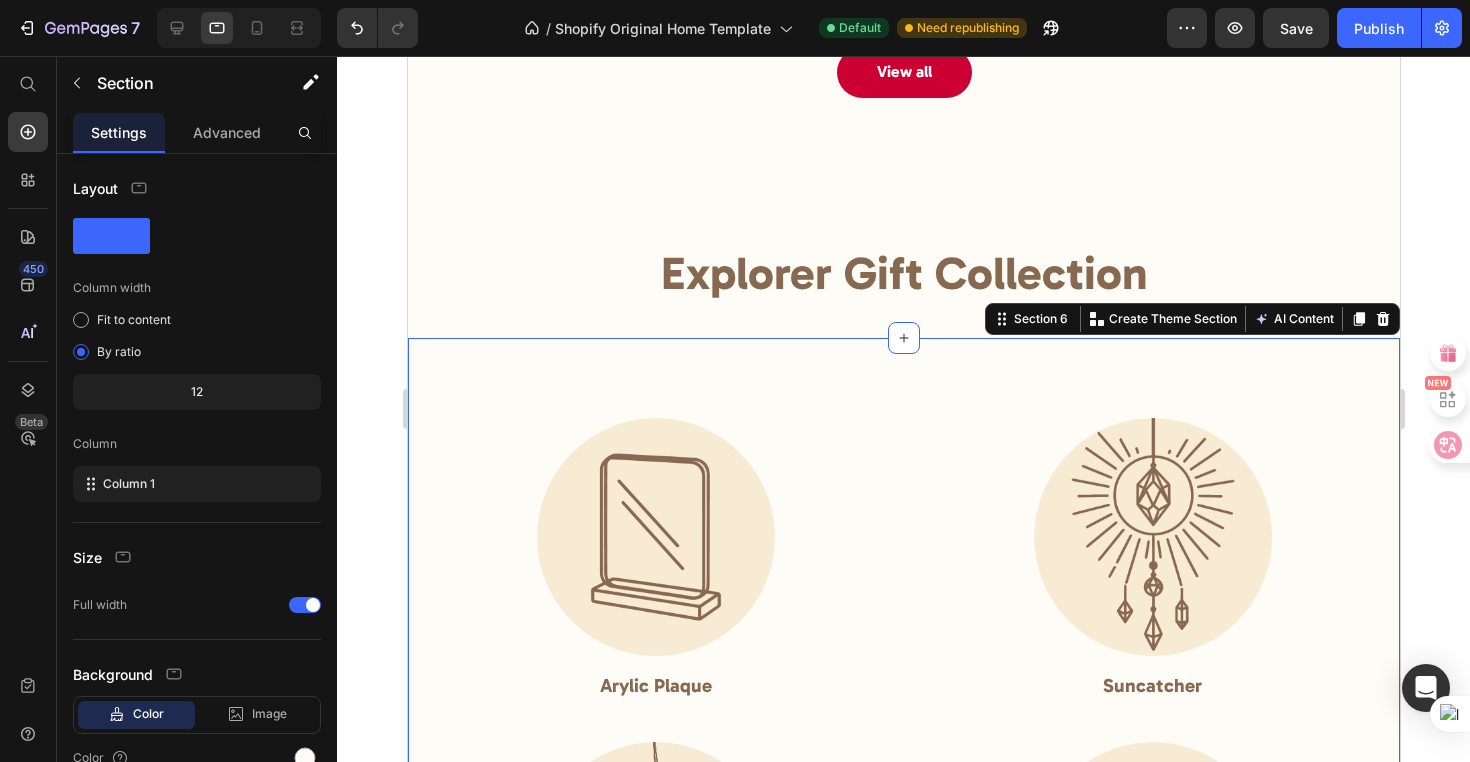 click on "Image Arylic Plaque Heading Image Suncatcher Heading Image Ornament Heading Image Pillow Case Heading Row Section 6   You can create reusable sections Create Theme Section AI Content Write with GemAI What would you like to describe here? Tone and Voice Persuasive Product Getting products... Show more Generate" at bounding box center [903, 722] 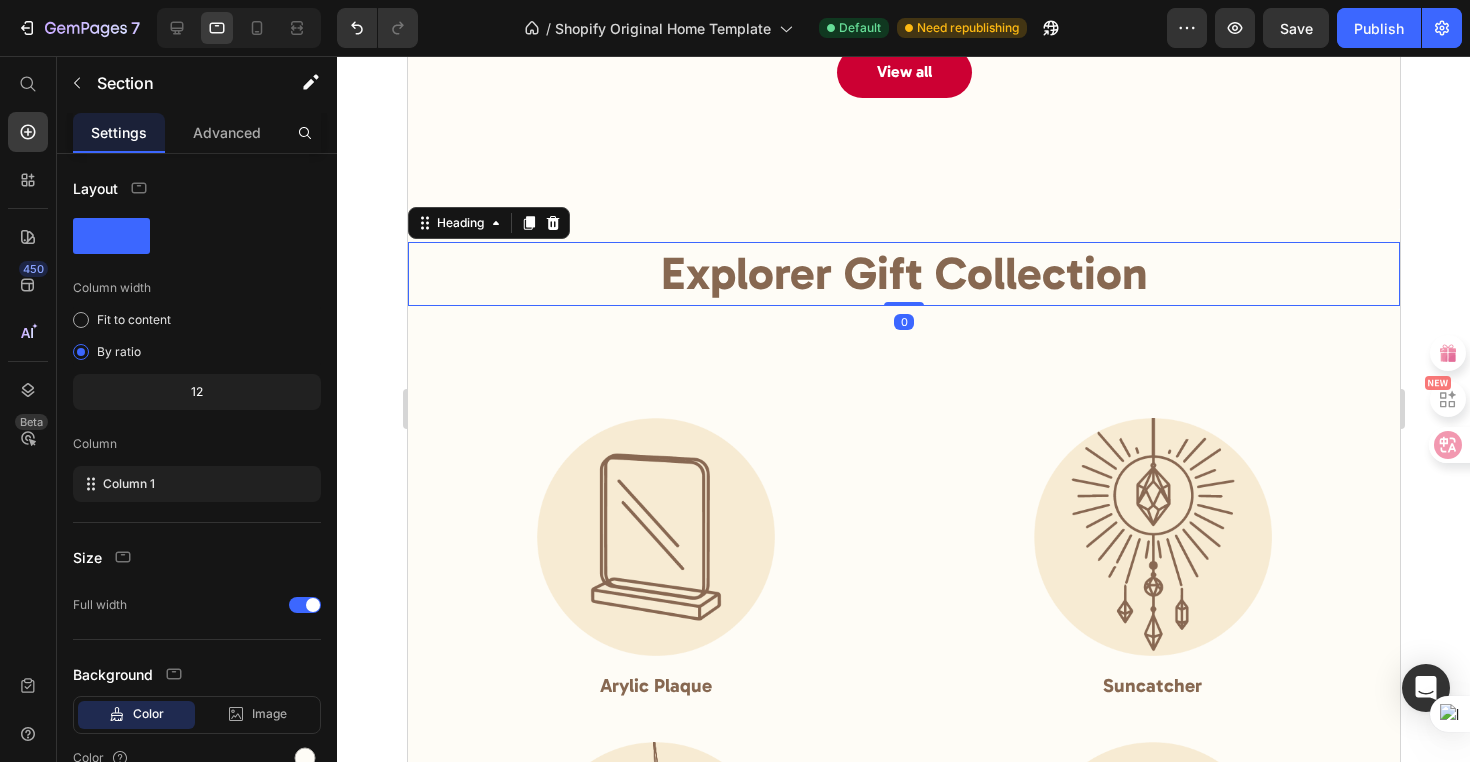 click on "Explorer Gift Collection" at bounding box center (903, 273) 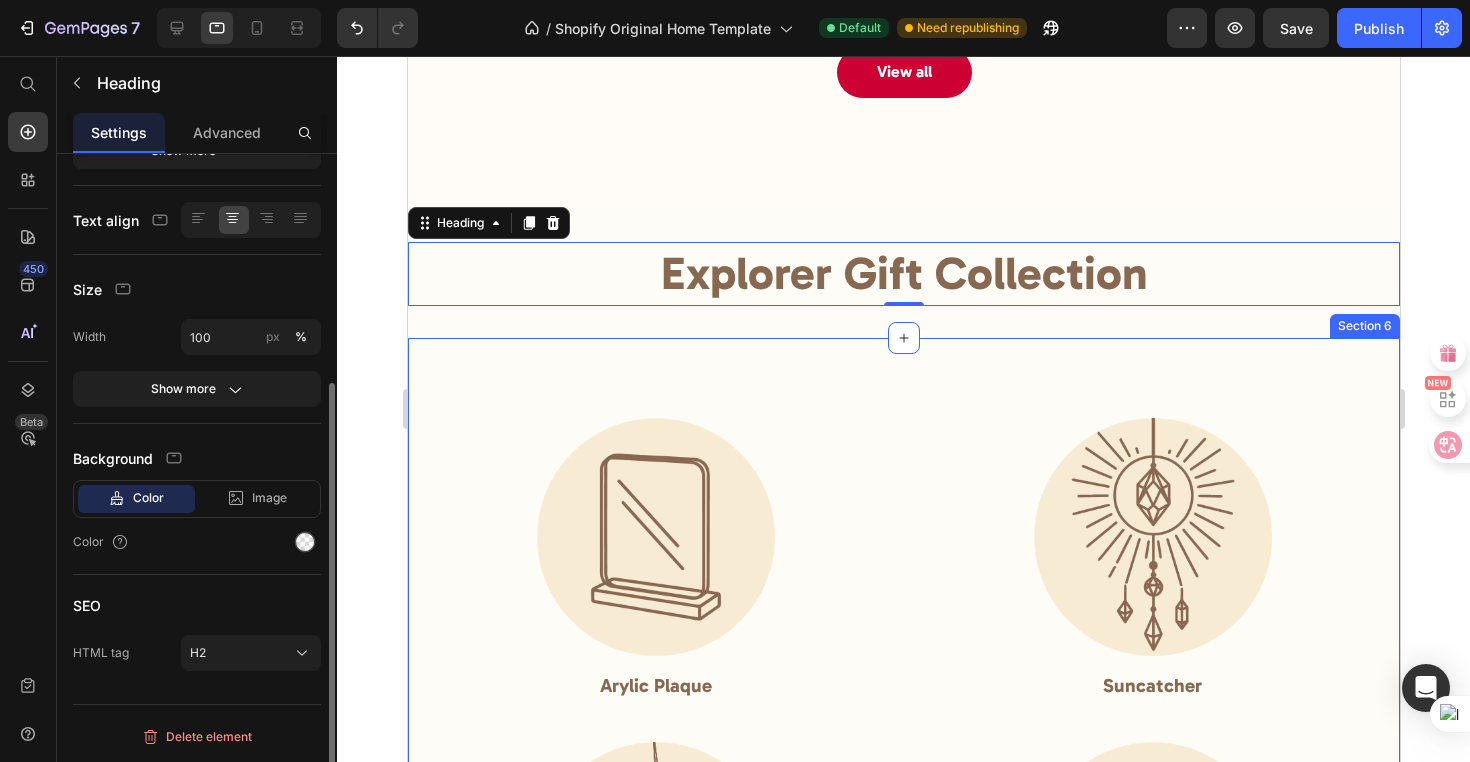 scroll, scrollTop: 0, scrollLeft: 0, axis: both 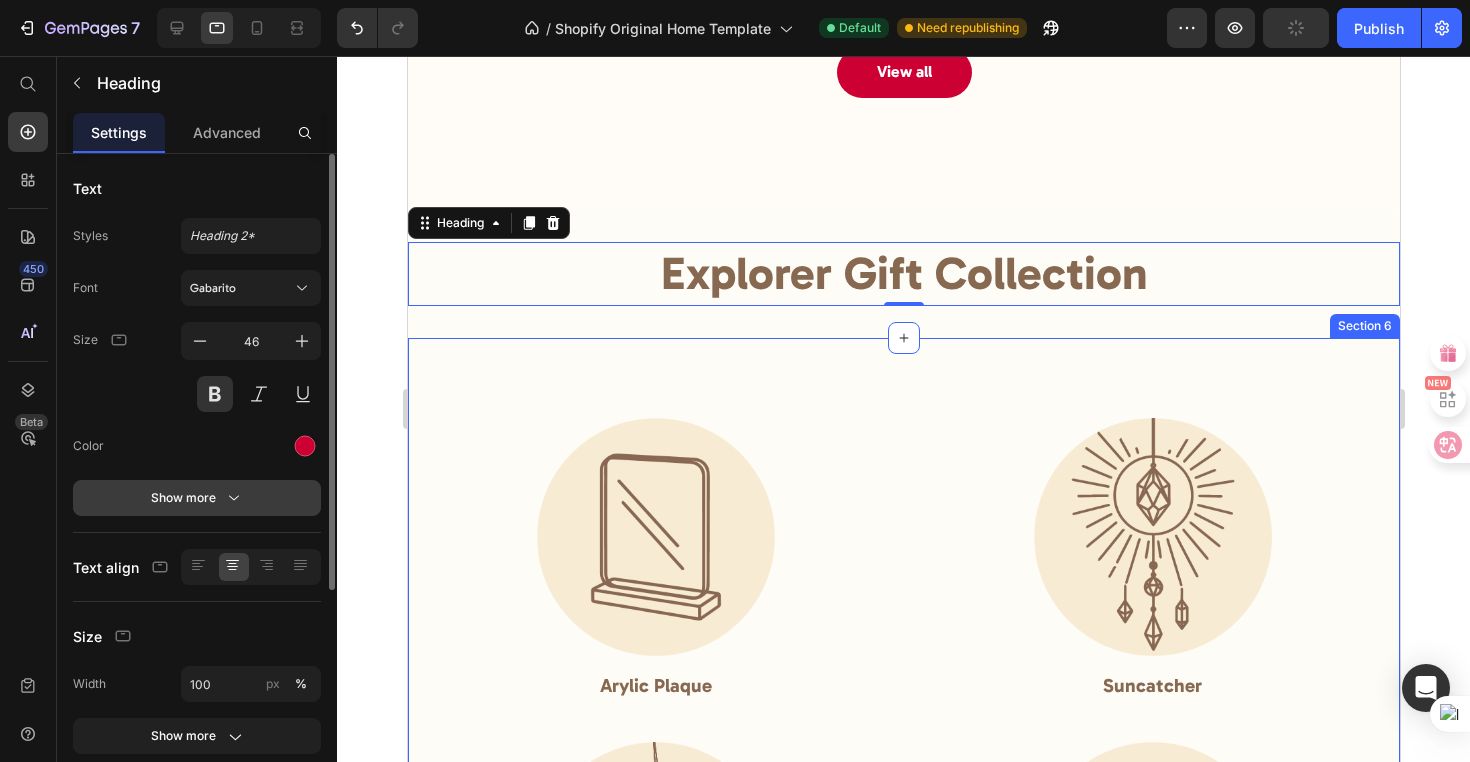 click 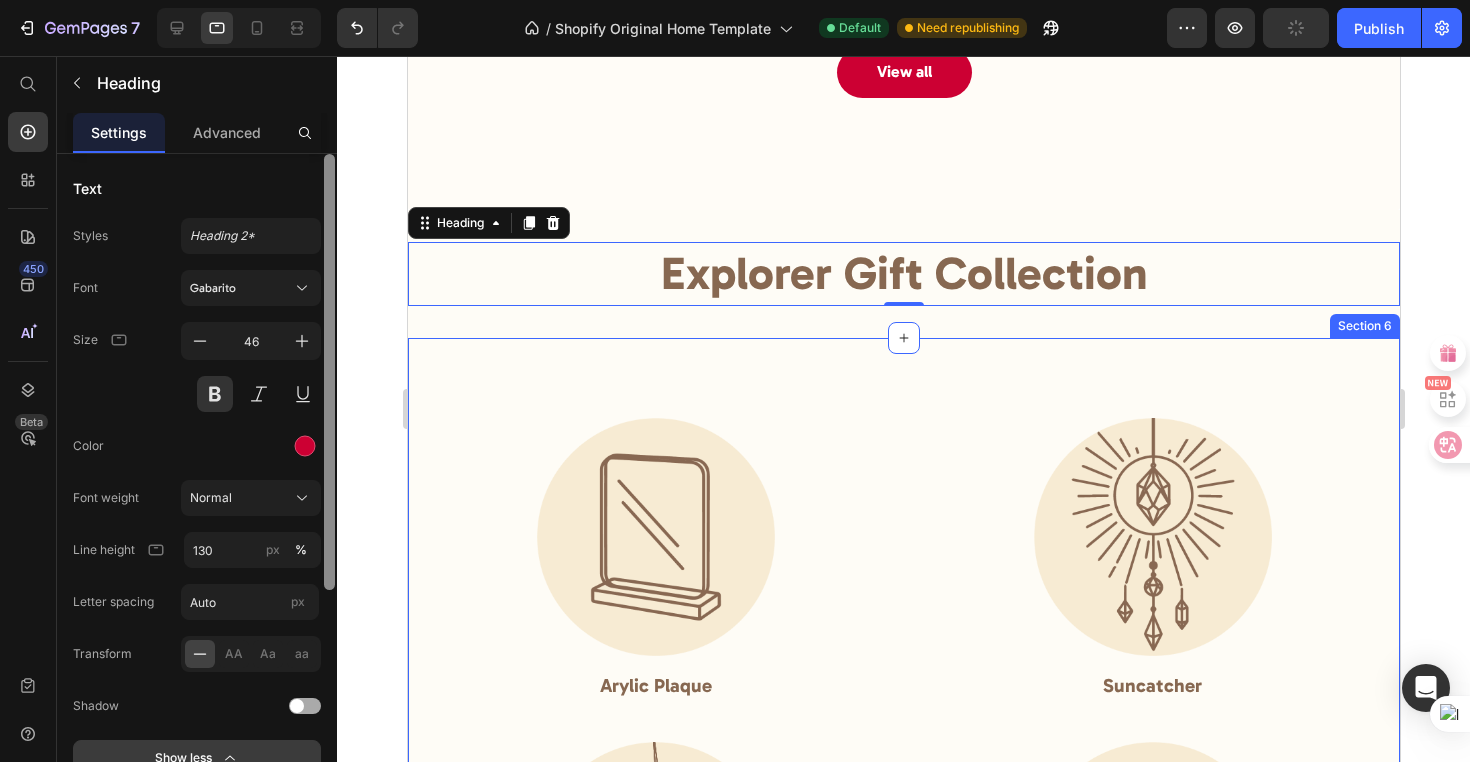 scroll, scrollTop: 373, scrollLeft: 0, axis: vertical 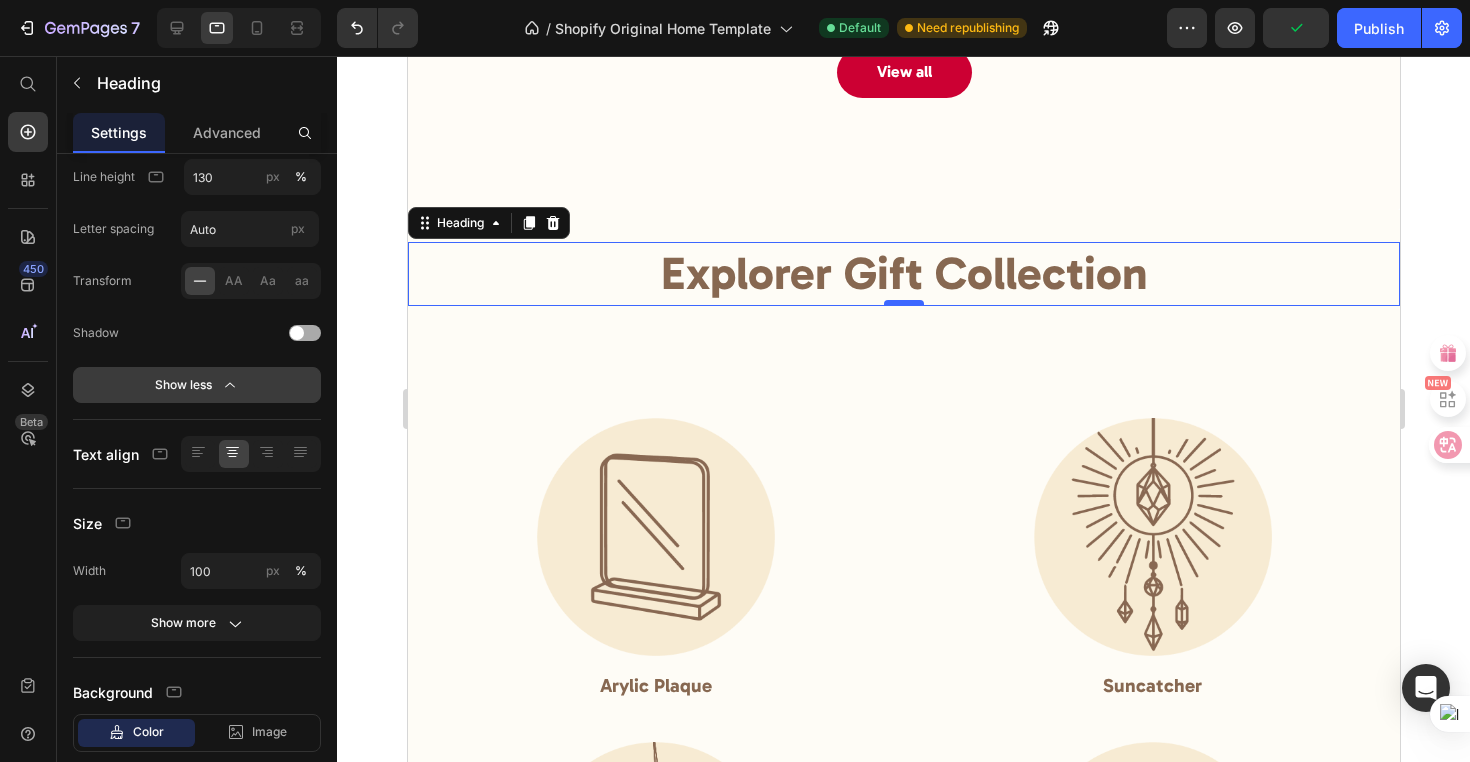 click at bounding box center (903, 303) 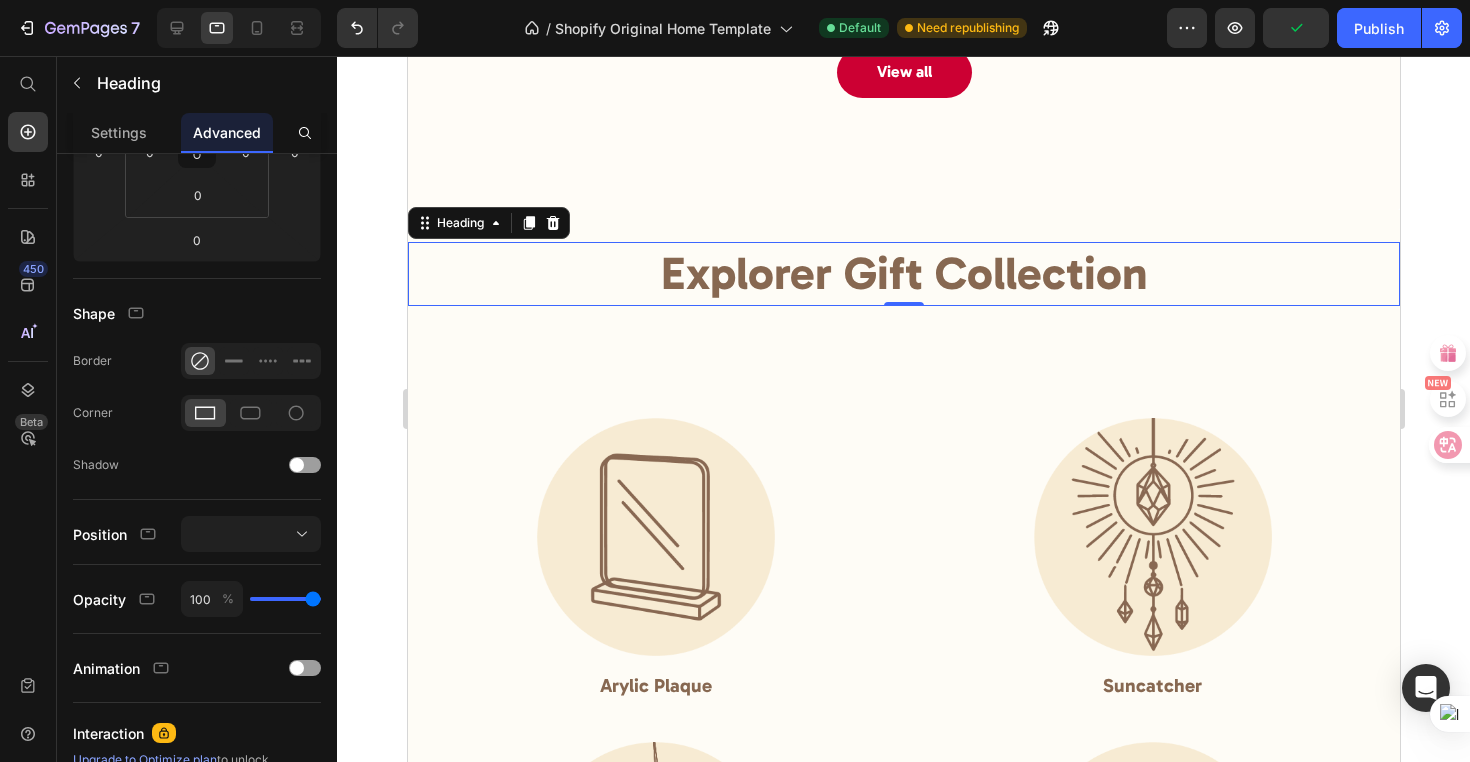 scroll, scrollTop: 0, scrollLeft: 0, axis: both 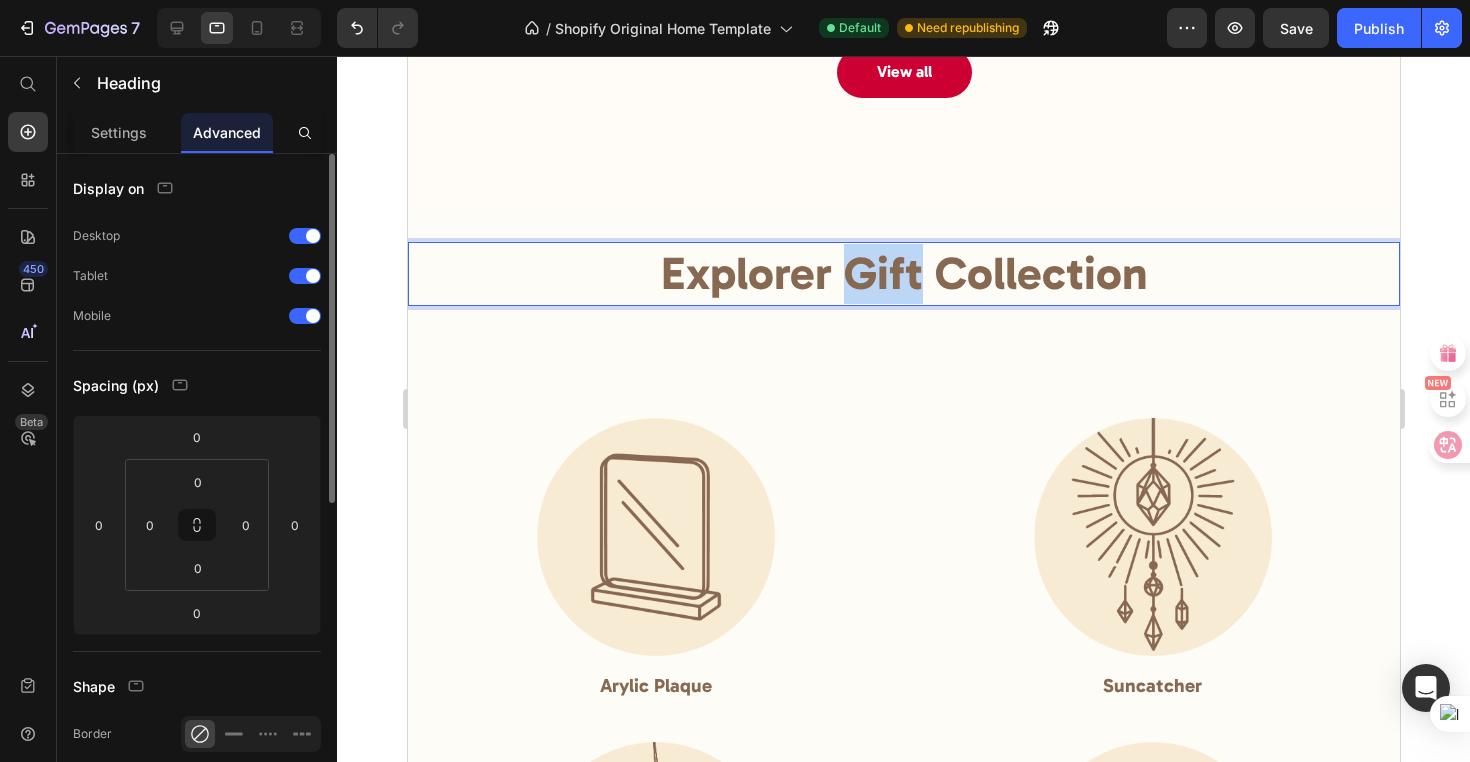 click on "Explorer Gift Collection" at bounding box center [903, 273] 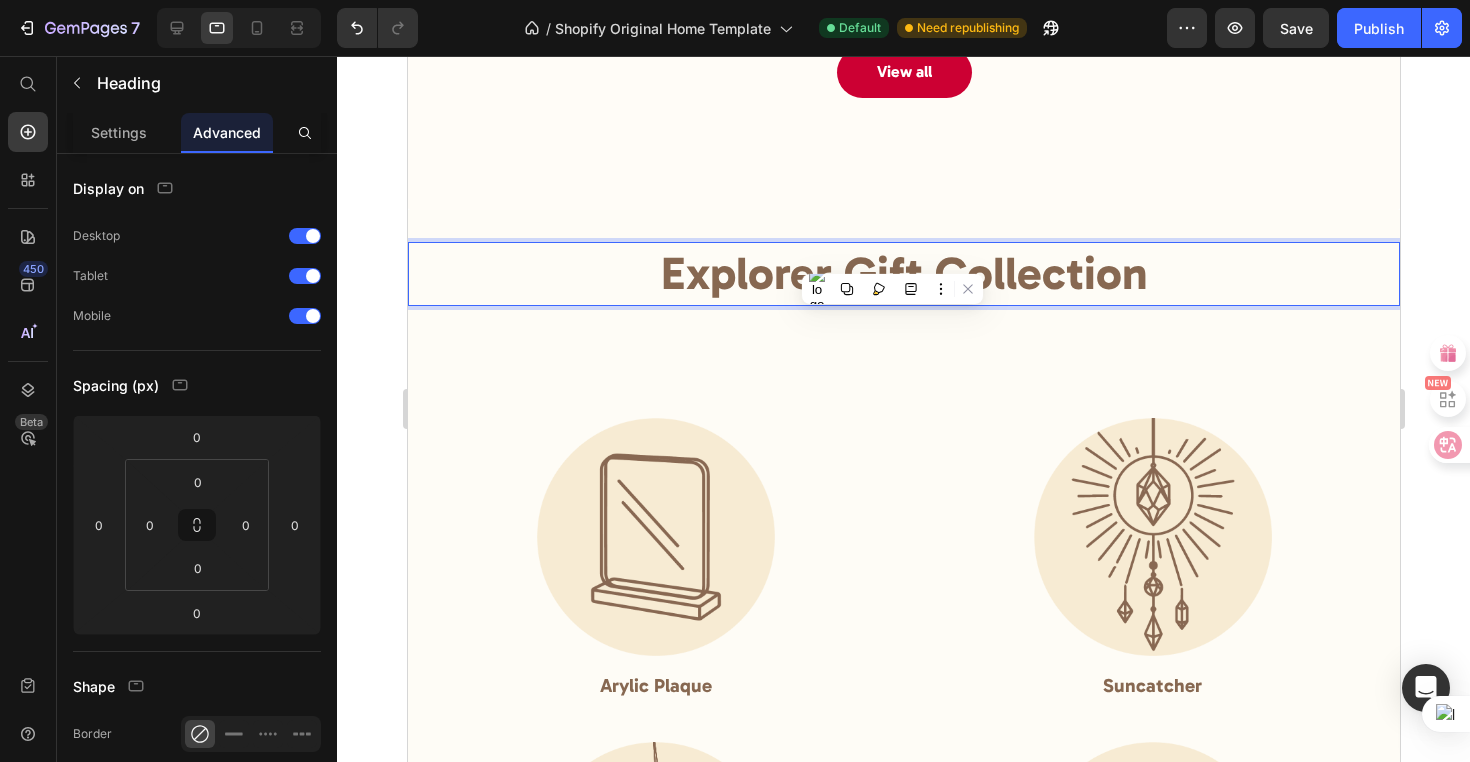 click on "Explorer Gift Collection" at bounding box center [903, 273] 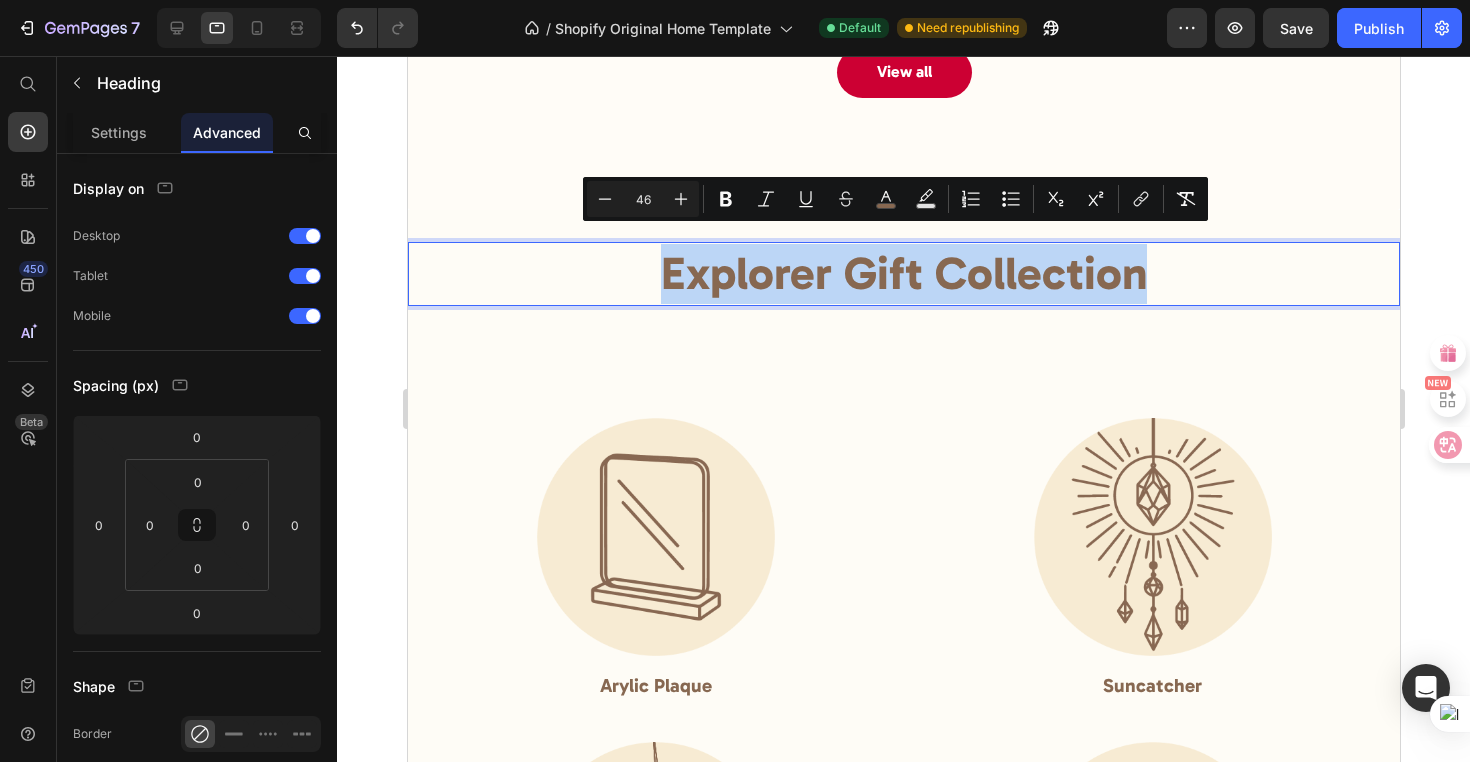 drag, startPoint x: 1136, startPoint y: 266, endPoint x: 655, endPoint y: 250, distance: 481.26605 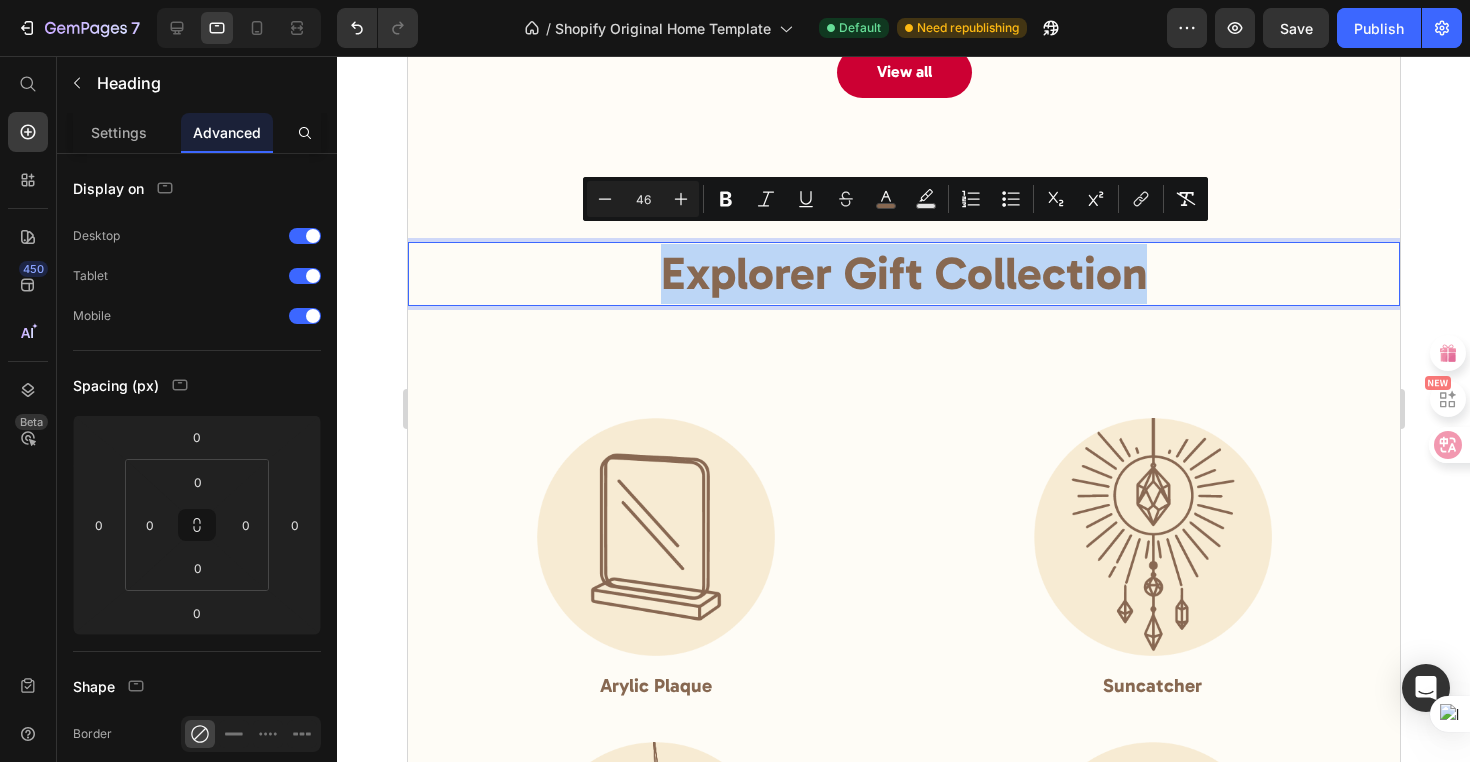 click on "Explorer Gift Collection" at bounding box center (903, 273) 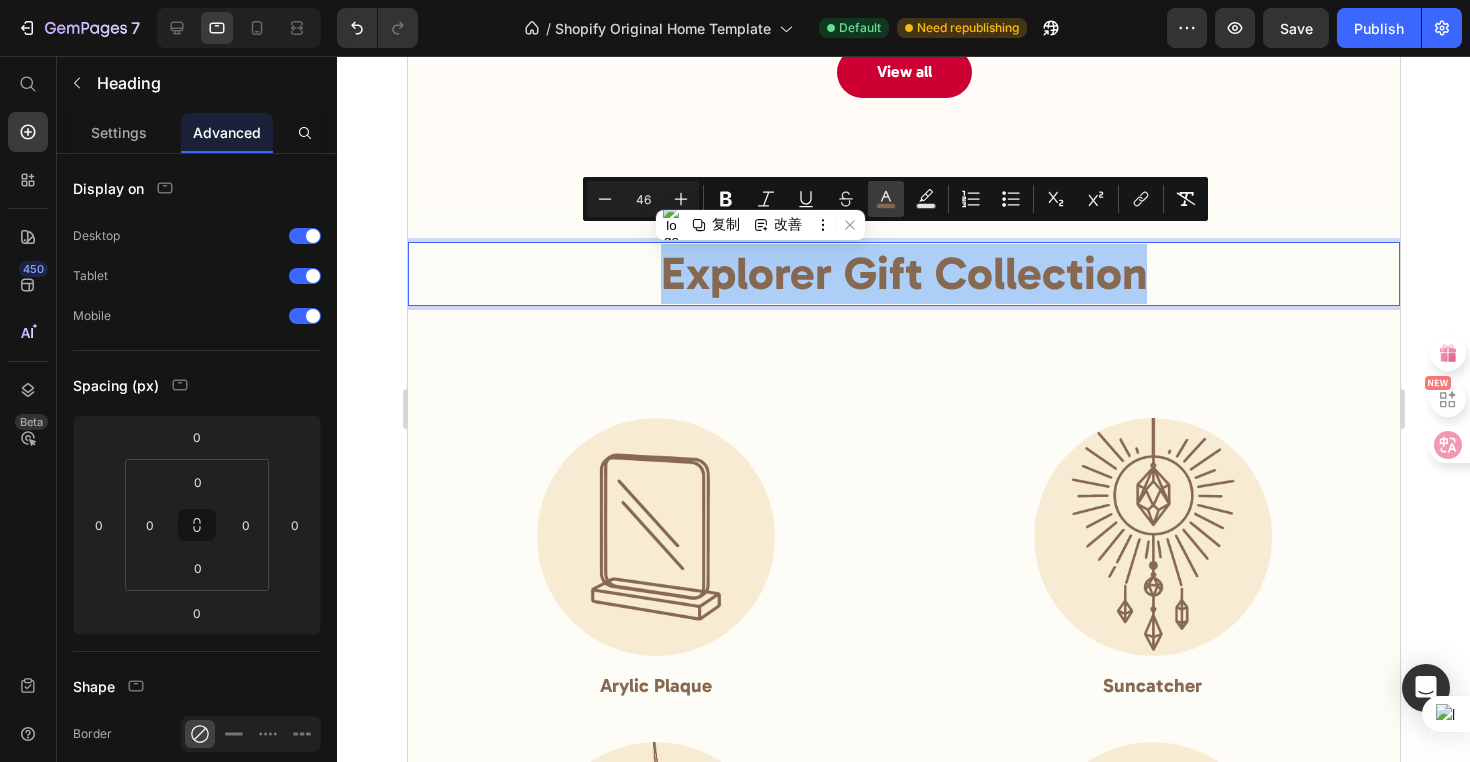 click on "color" at bounding box center (886, 199) 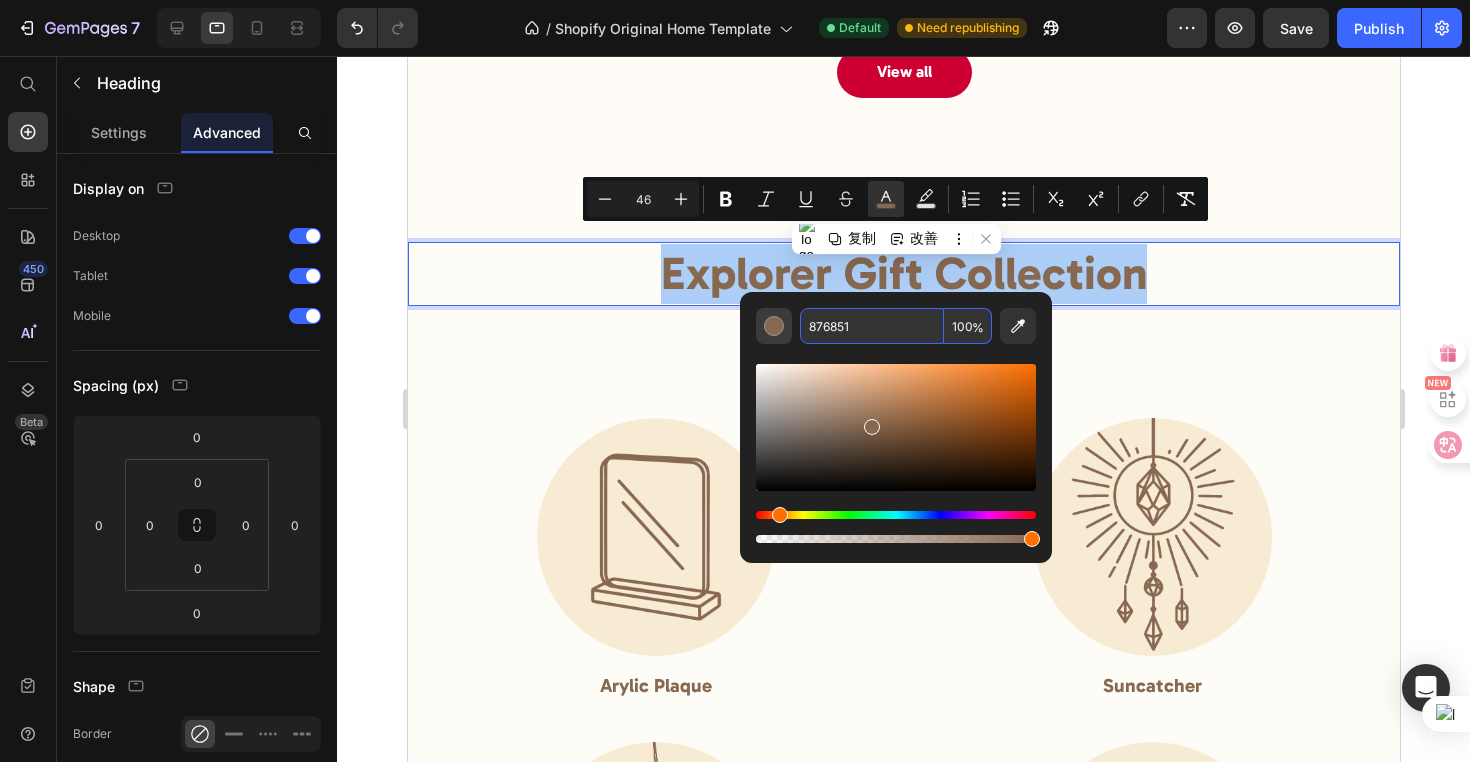 drag, startPoint x: 872, startPoint y: 336, endPoint x: 773, endPoint y: 335, distance: 99.00505 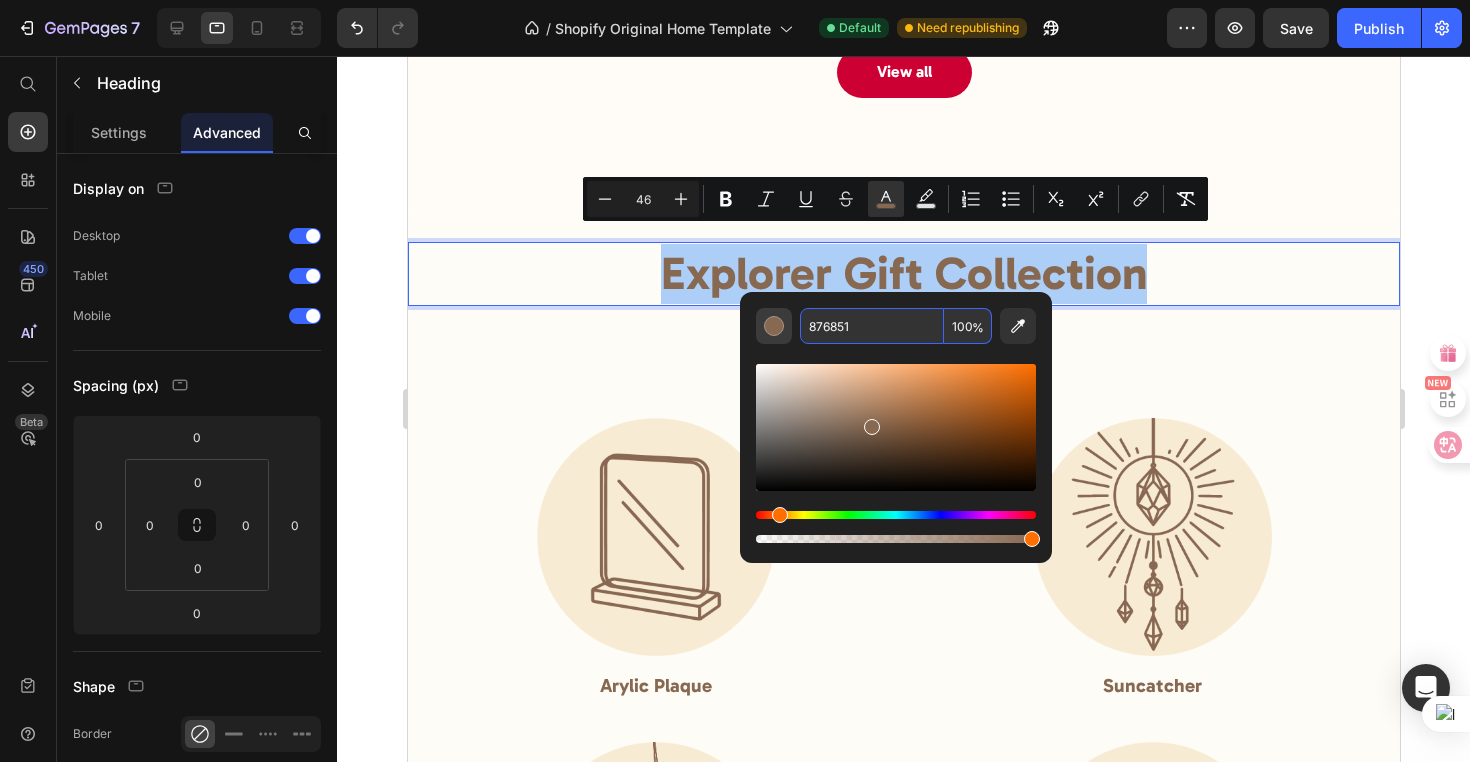 paste on "#CC0033" 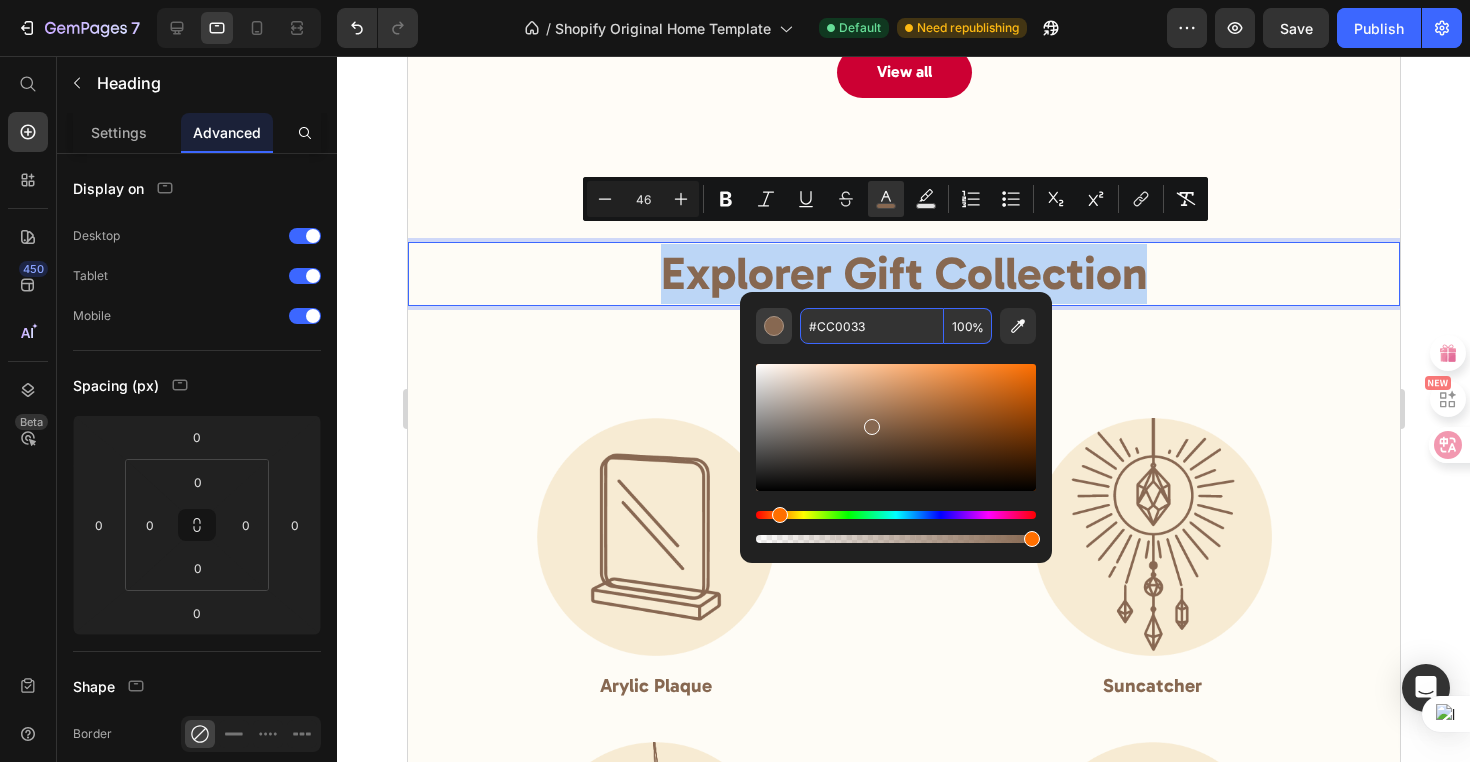 type on "CC0033" 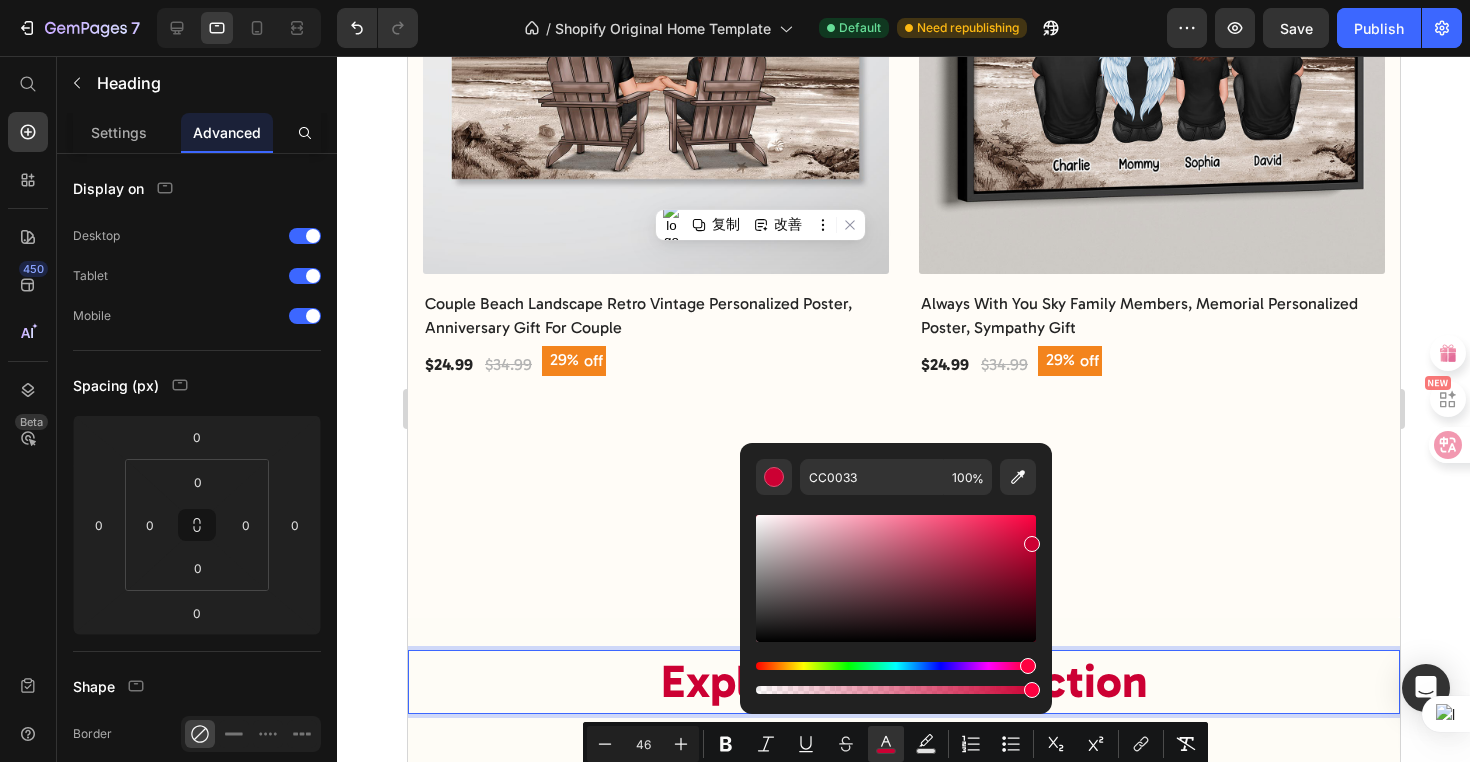 scroll, scrollTop: 1557, scrollLeft: 0, axis: vertical 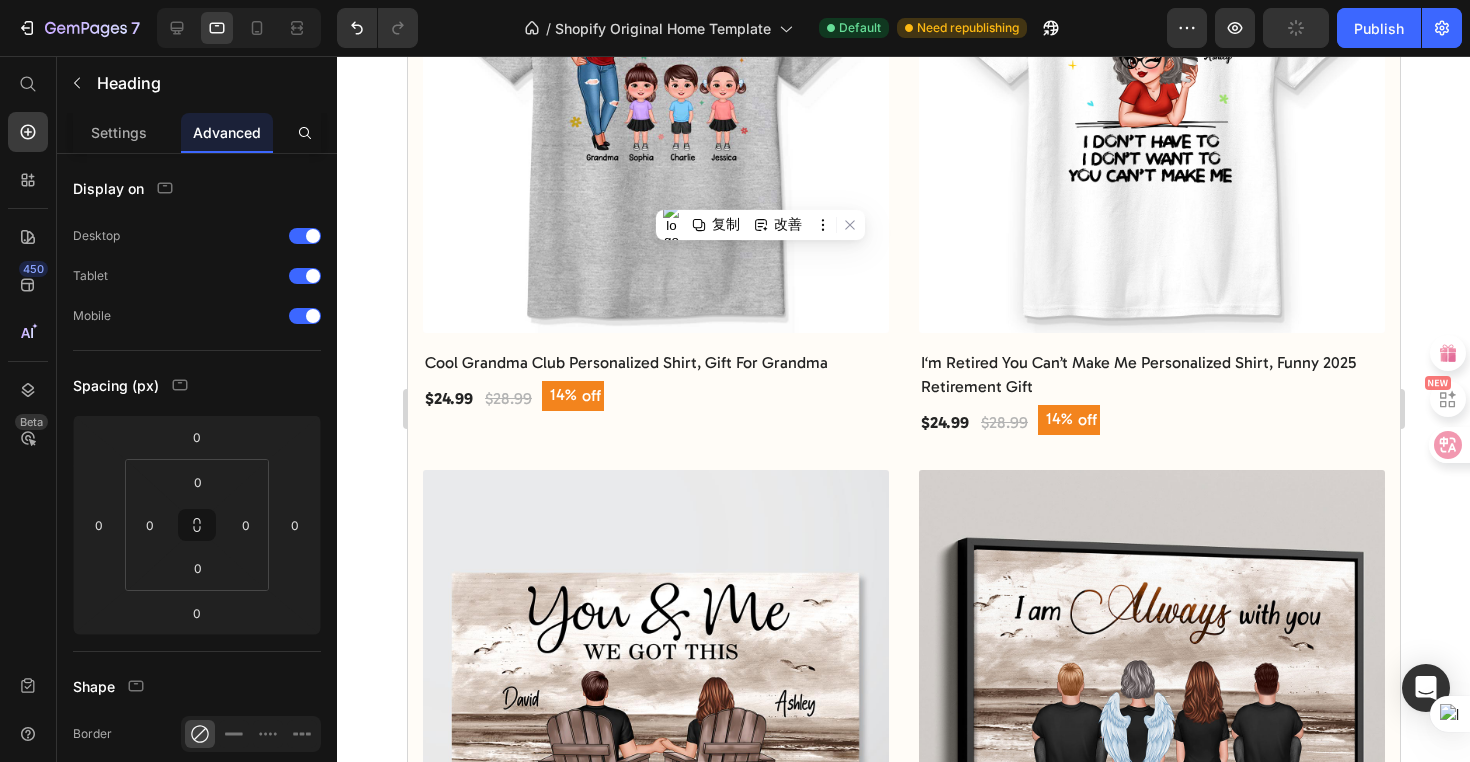 type on "16" 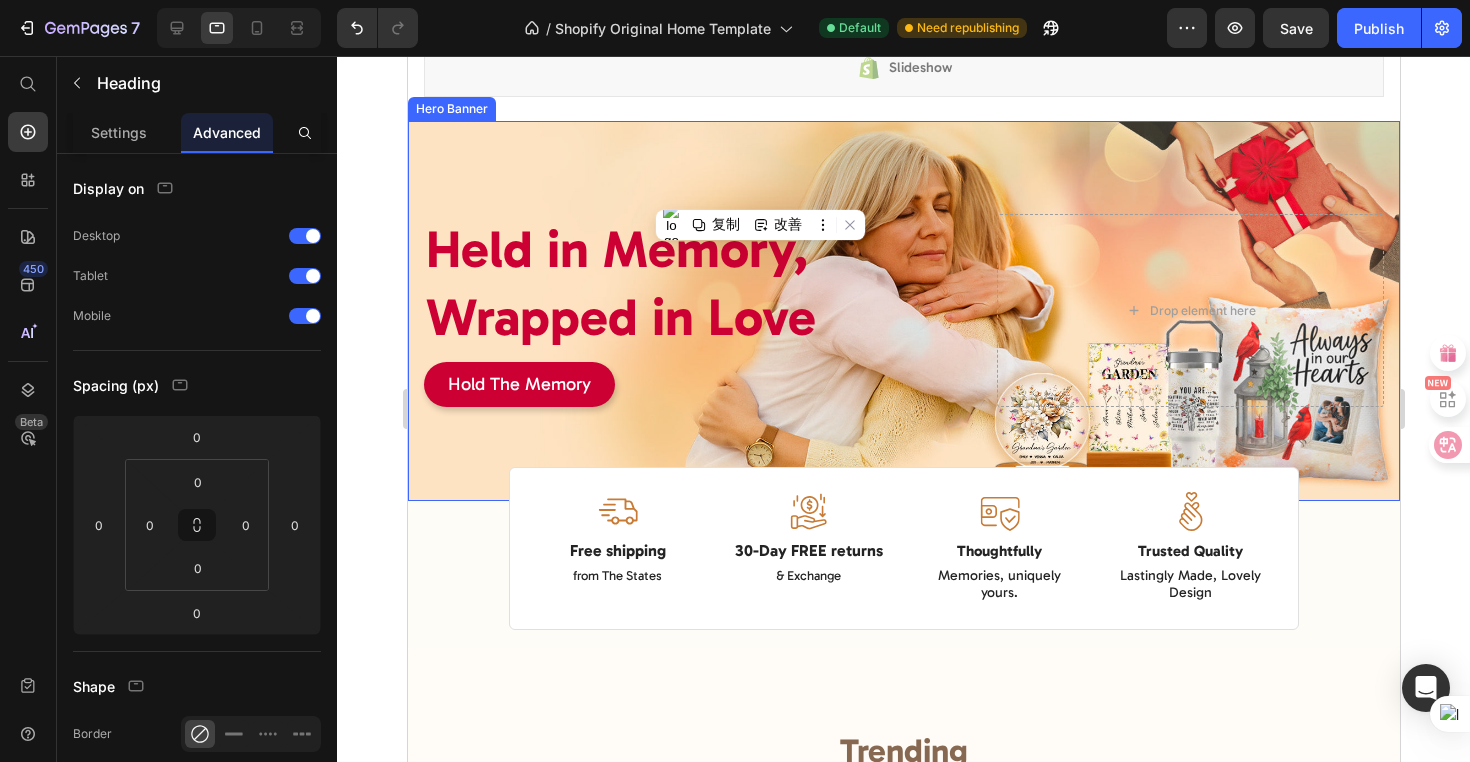 scroll, scrollTop: 0, scrollLeft: 0, axis: both 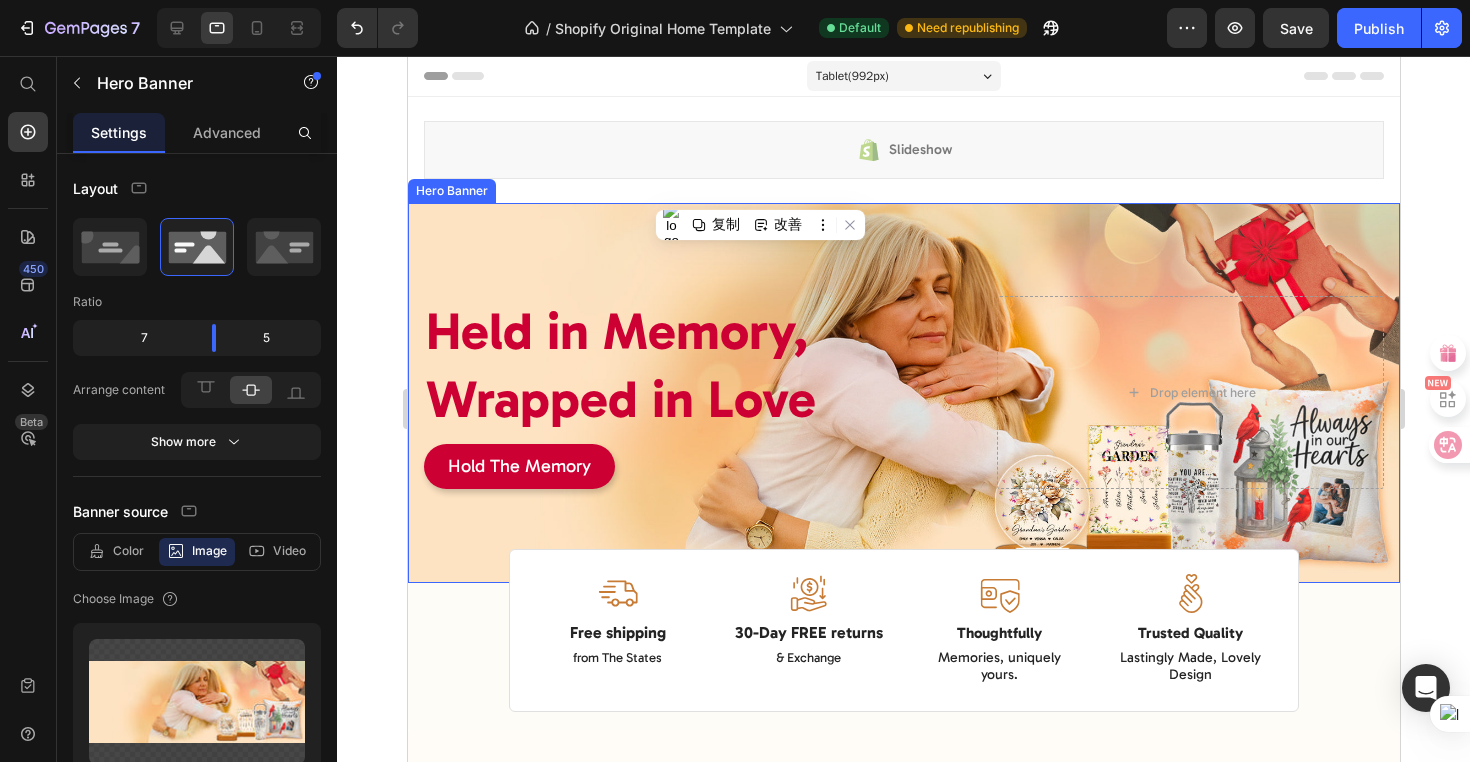 click at bounding box center (903, 393) 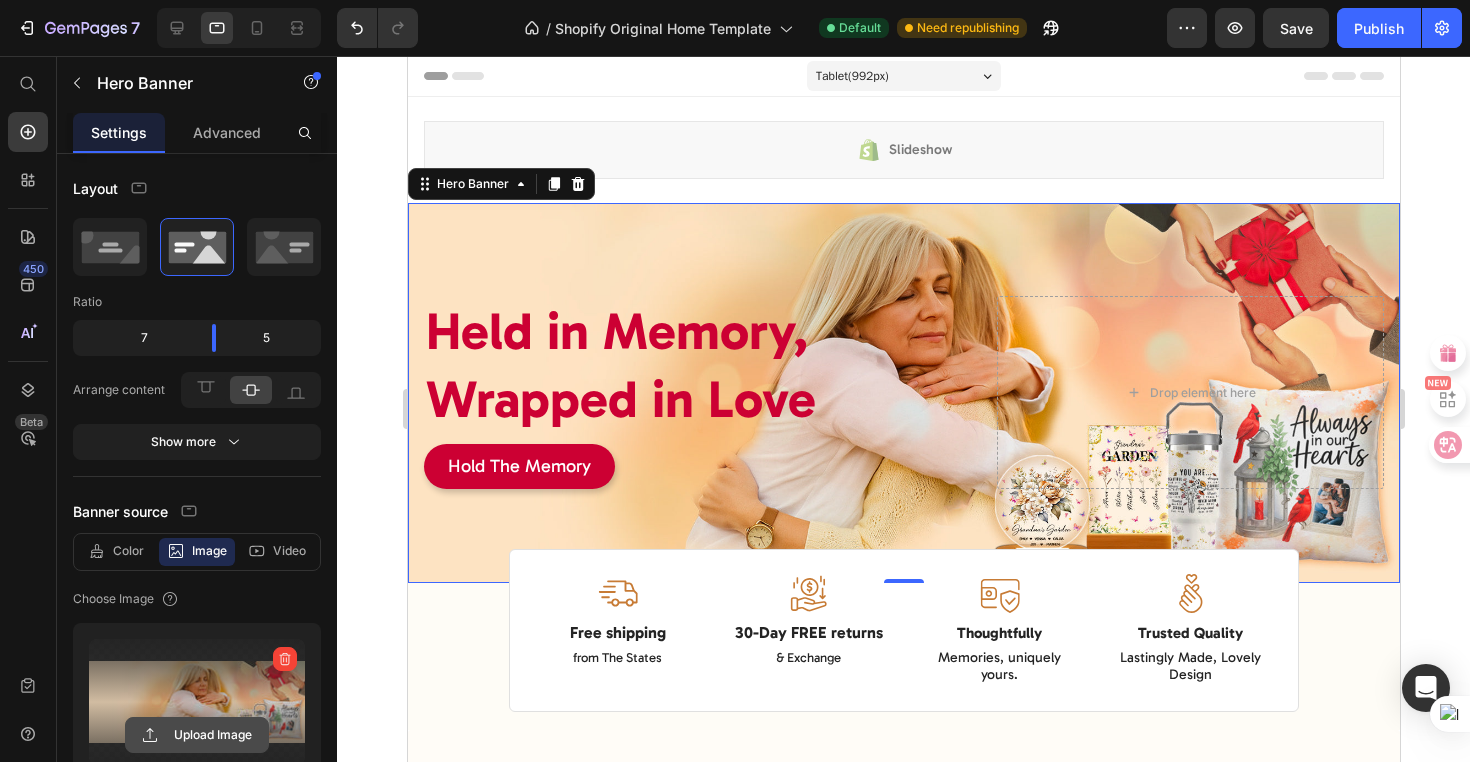 click 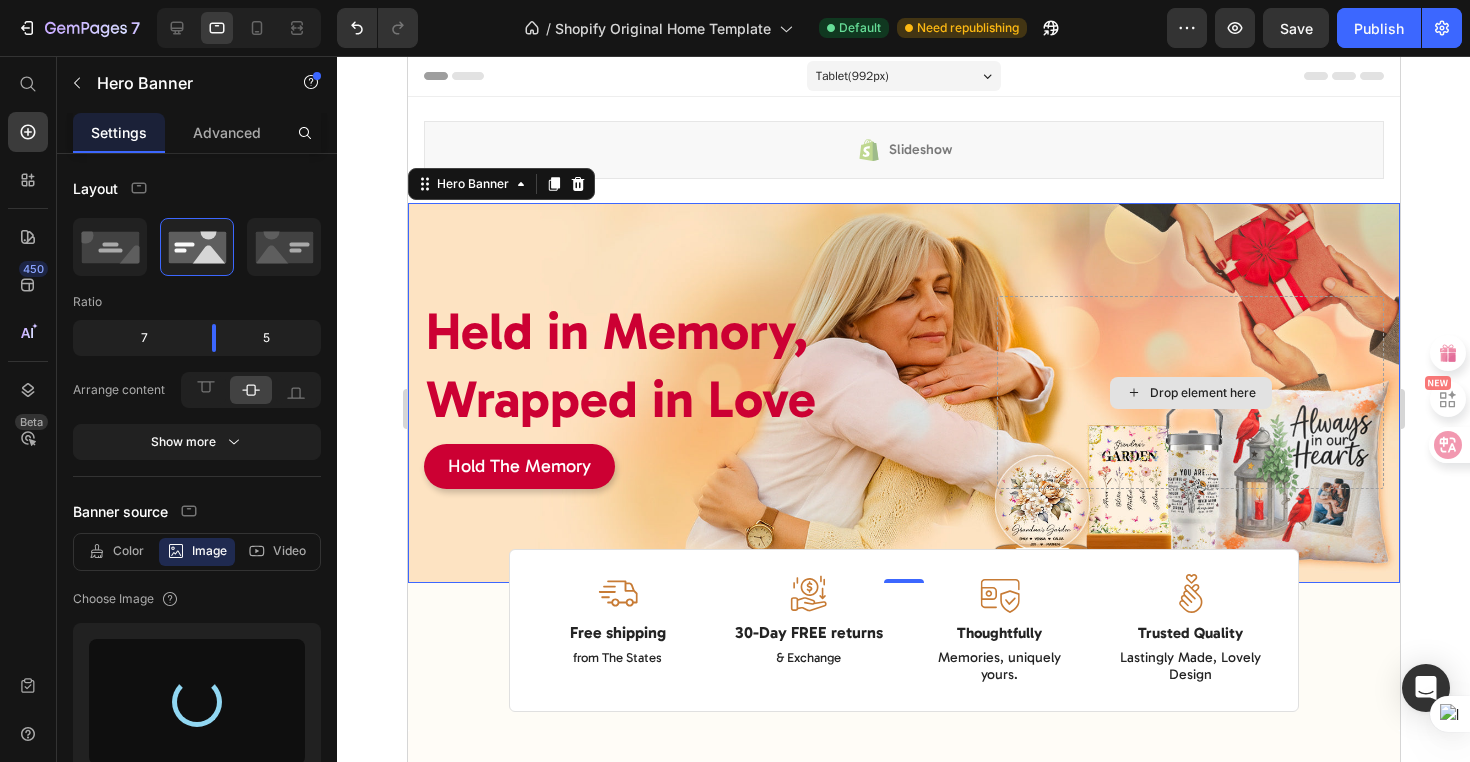 type on "https://cdn.shopify.com/s/files/1/0936/4458/7293/files/gempages_566438162063164497-e53a0941-0b5a-42be-8fbd-cb18be859240.png" 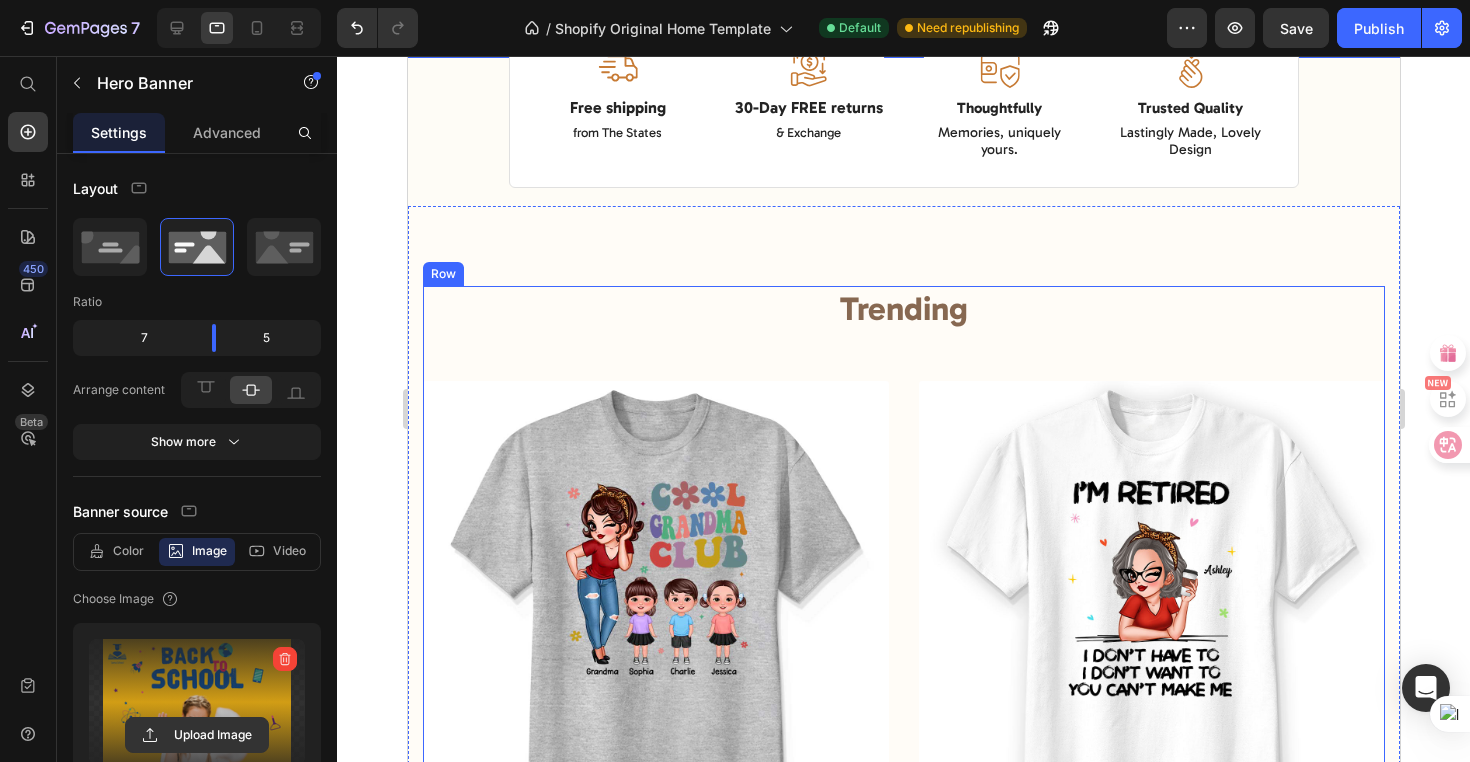 scroll, scrollTop: 807, scrollLeft: 0, axis: vertical 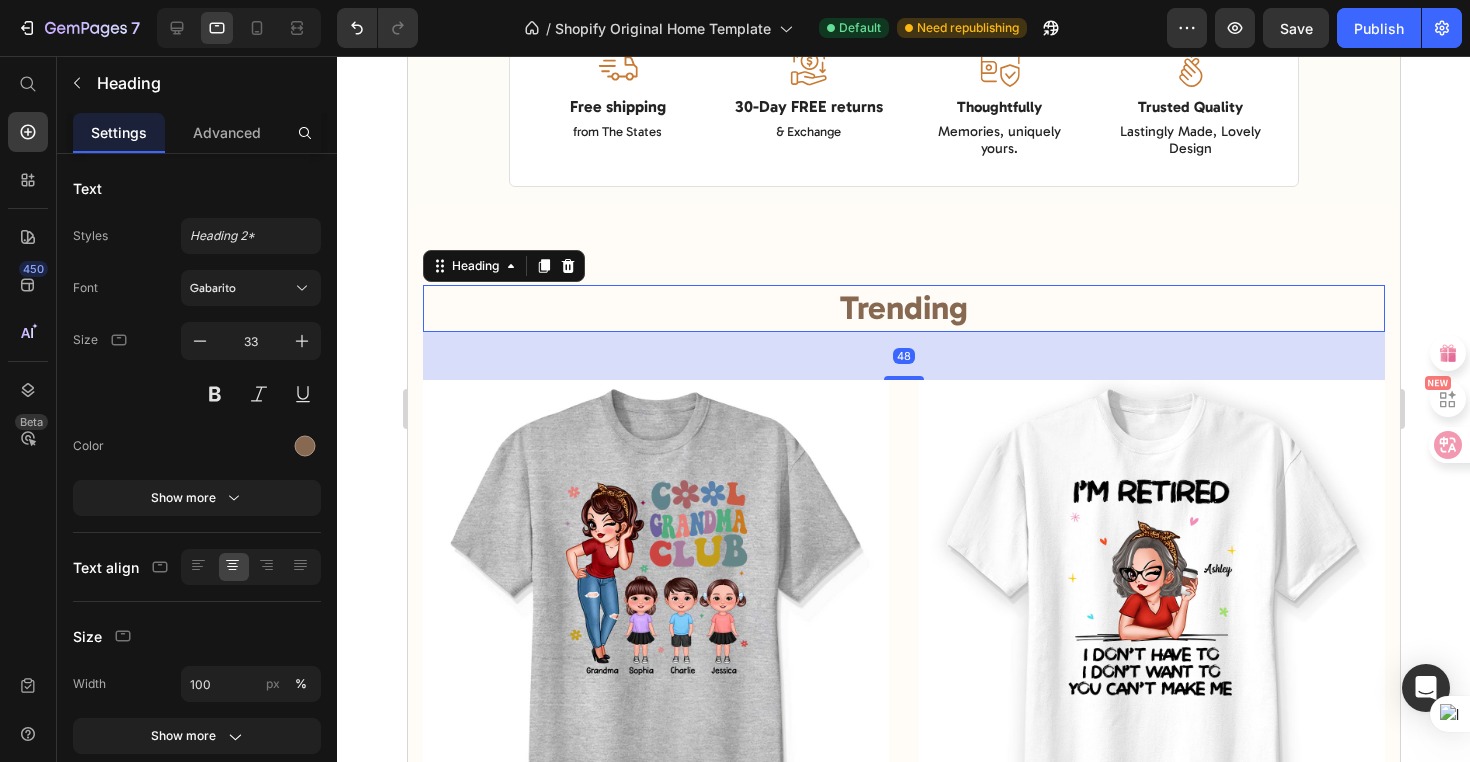 click on "Trending" at bounding box center [903, 308] 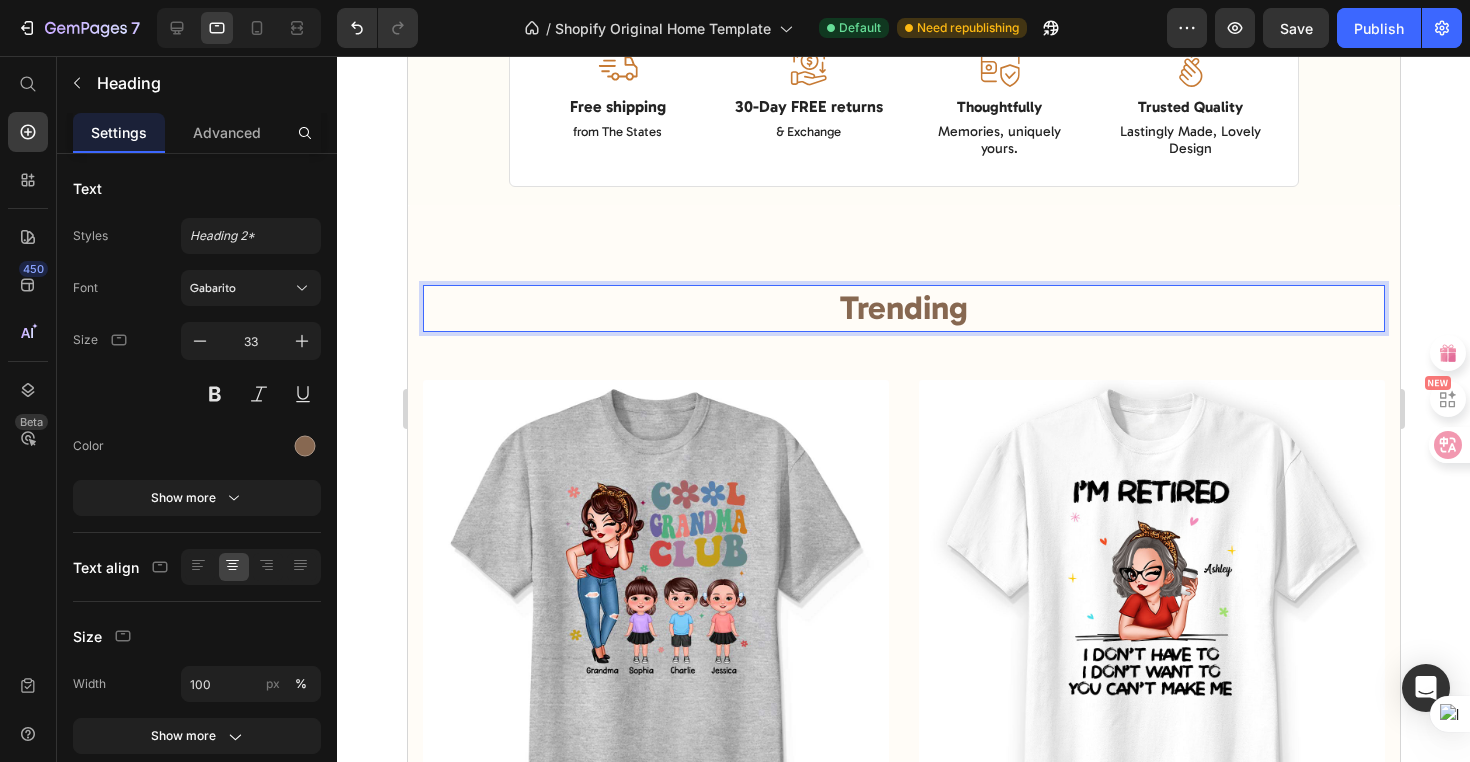 click on "Trending" at bounding box center [903, 308] 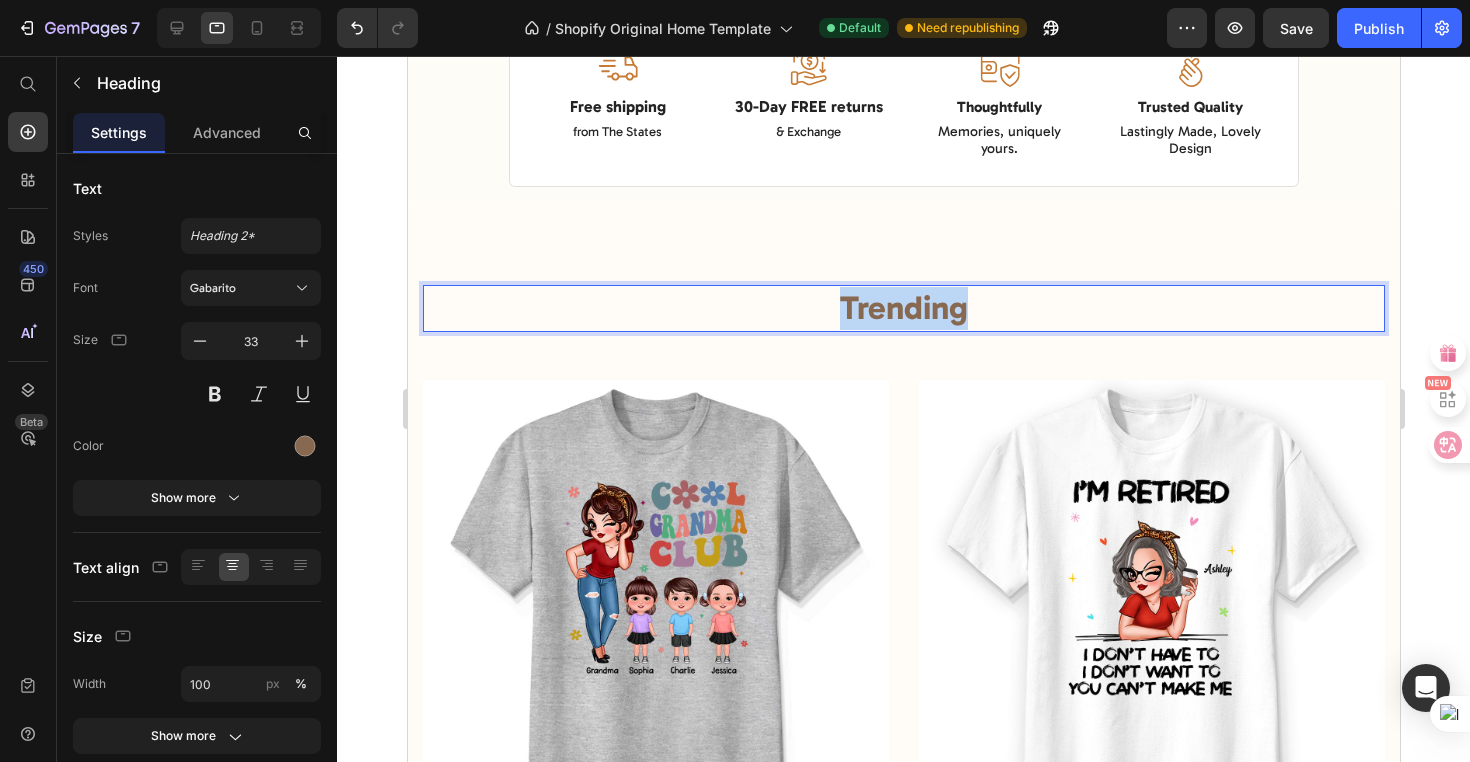 click on "Trending" at bounding box center (903, 308) 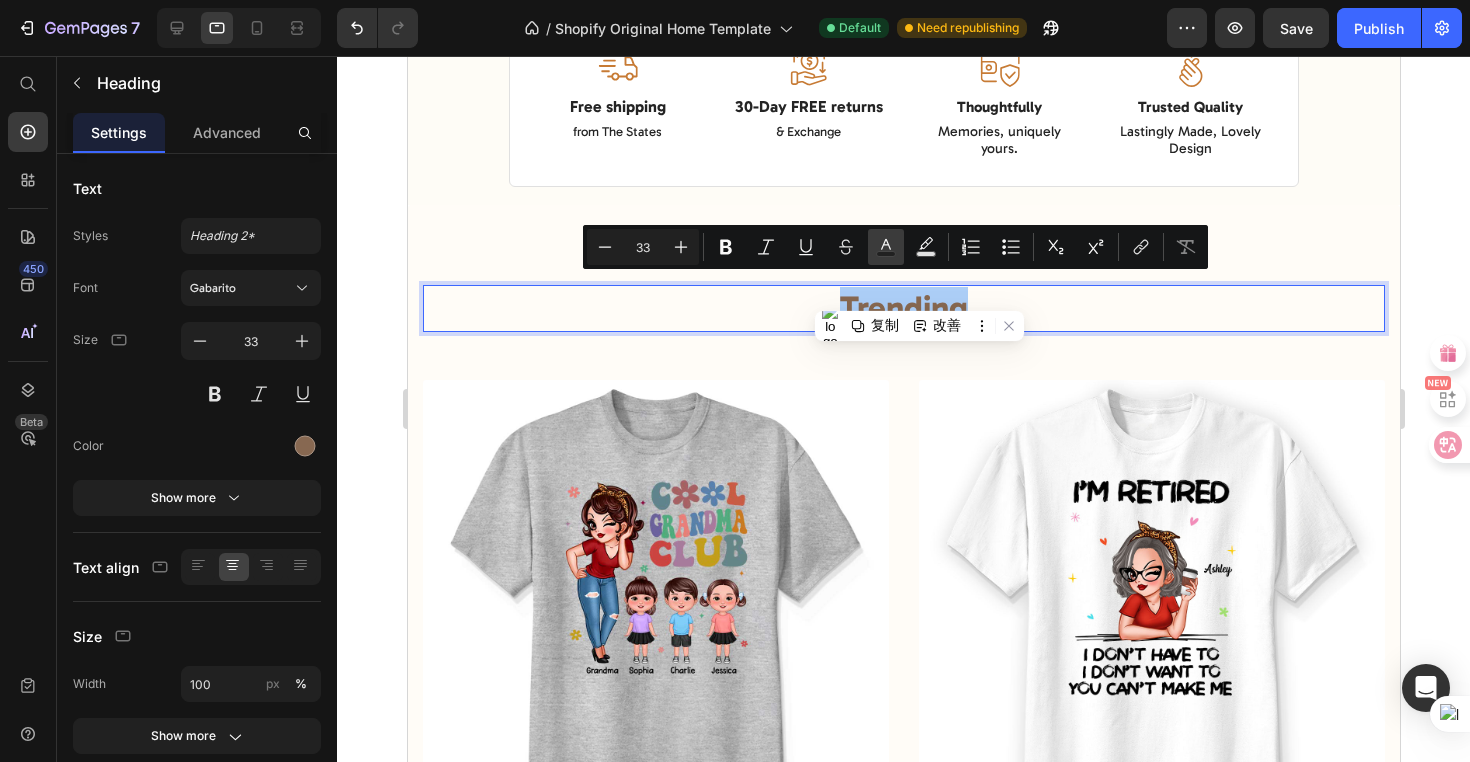 click 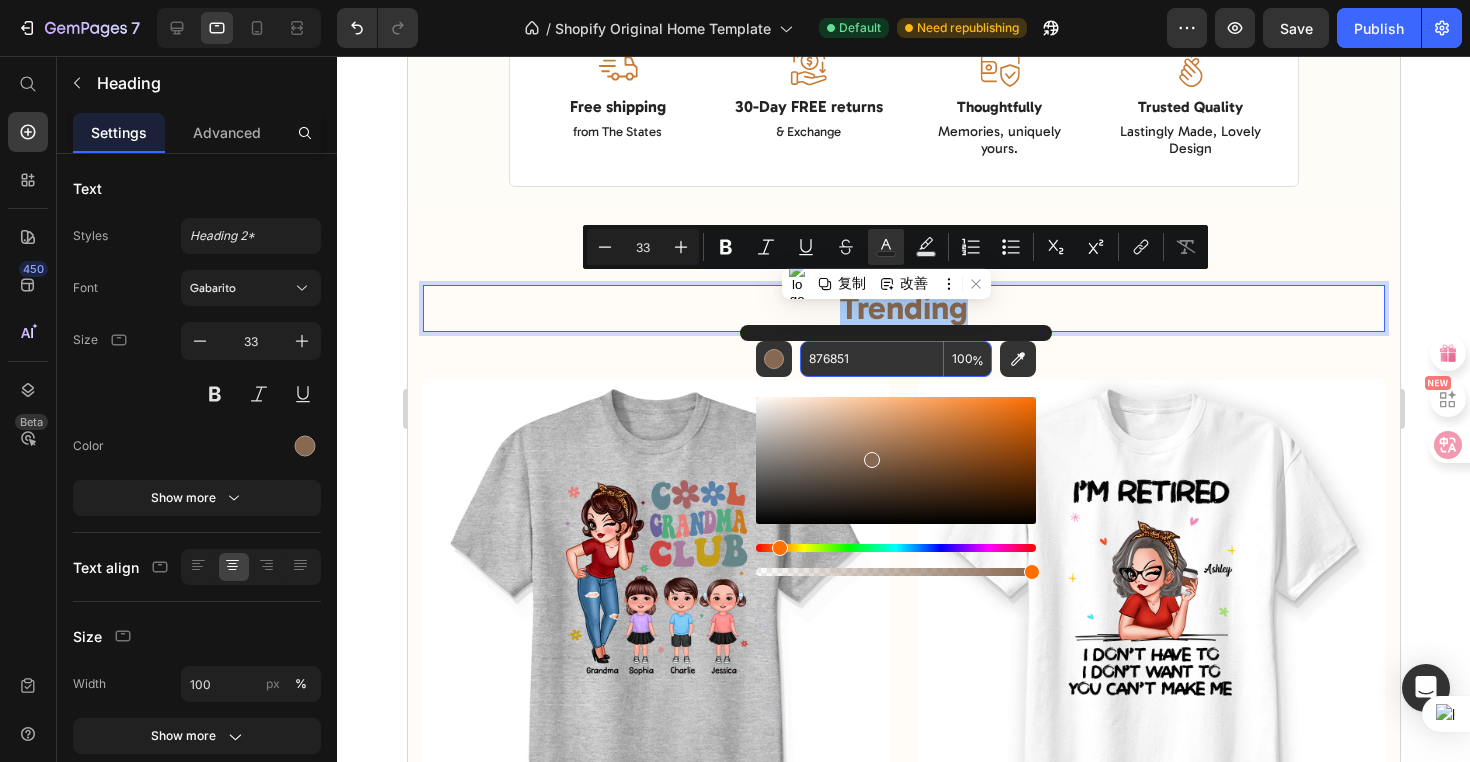 drag, startPoint x: 858, startPoint y: 358, endPoint x: 868, endPoint y: 360, distance: 10.198039 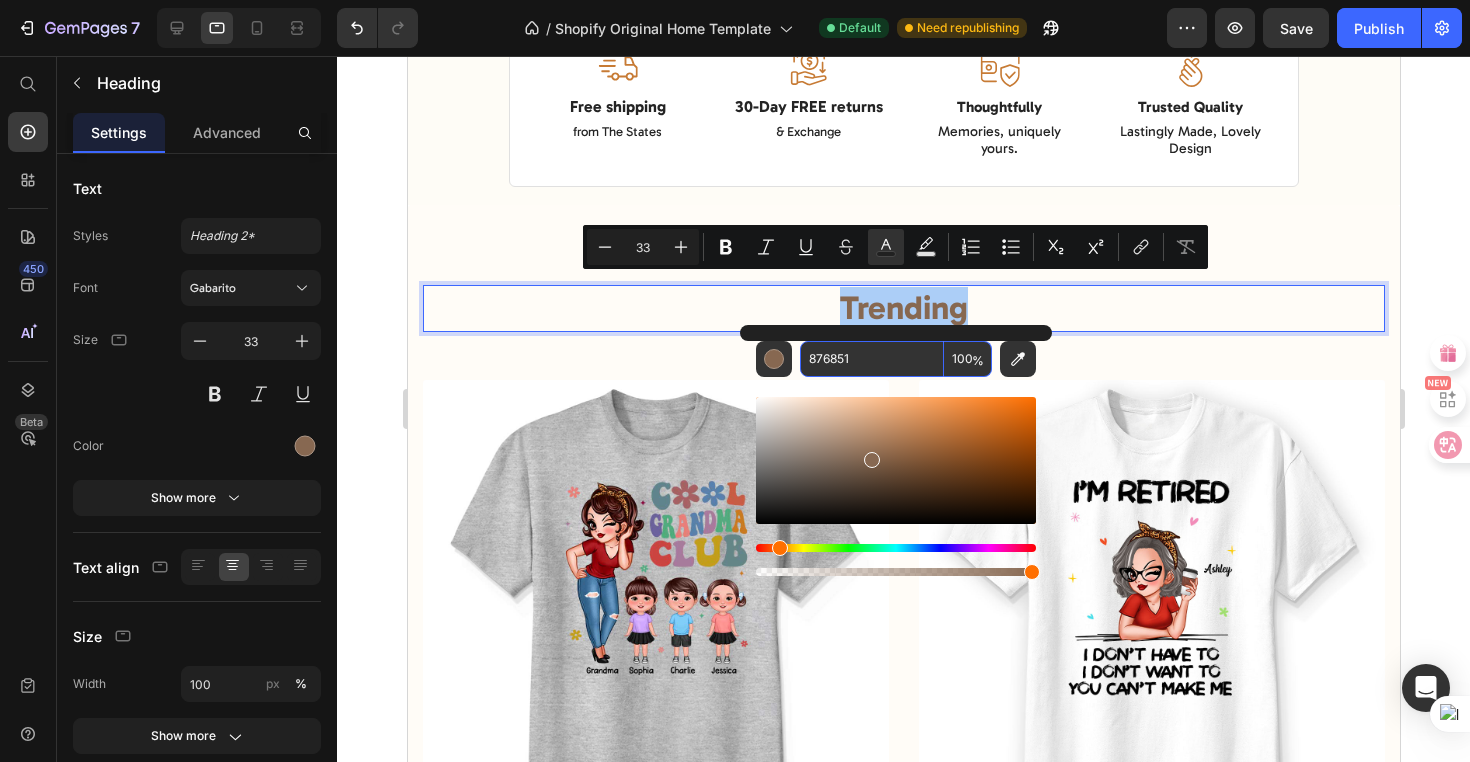 drag, startPoint x: 868, startPoint y: 360, endPoint x: 808, endPoint y: 357, distance: 60.074955 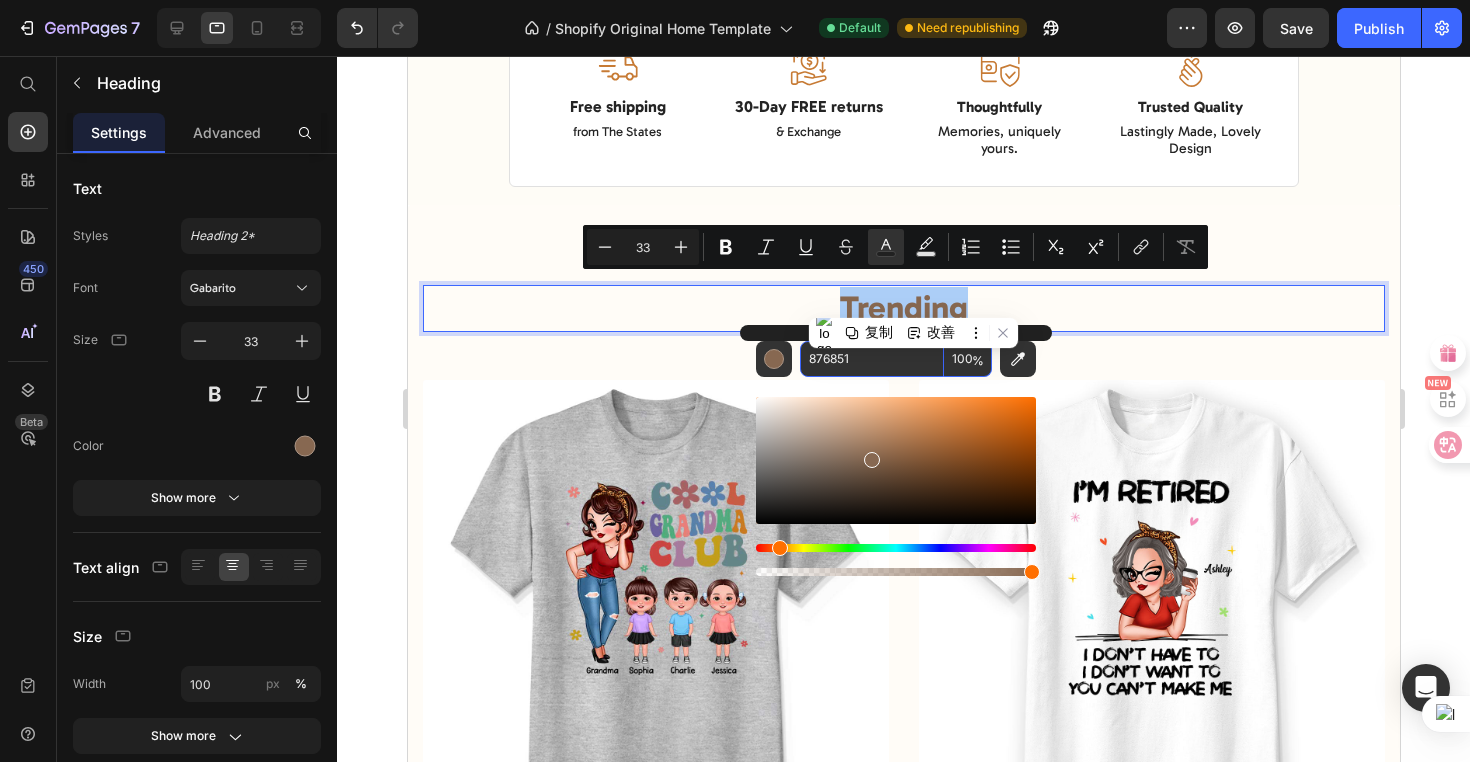 paste on "FF0033" 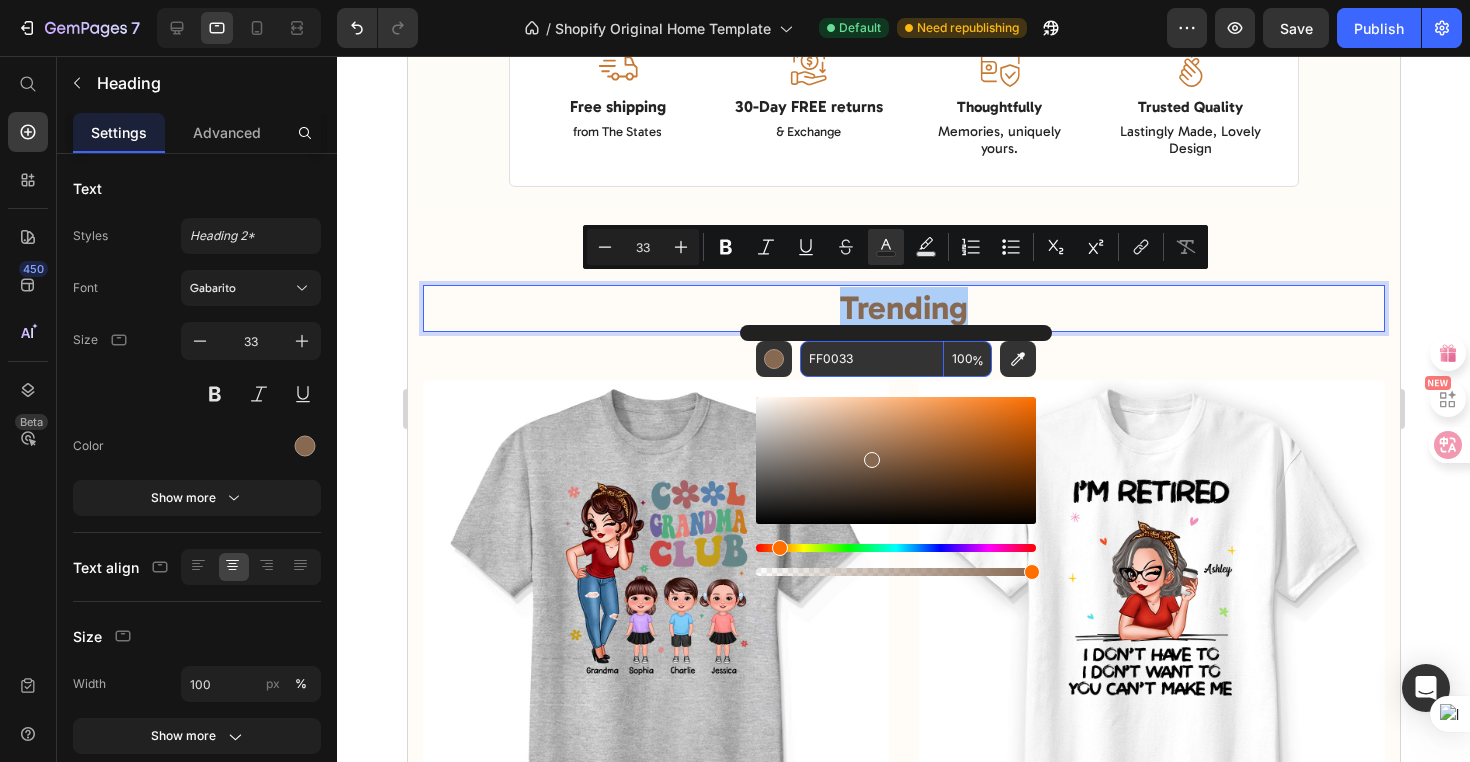 type on "FF0033" 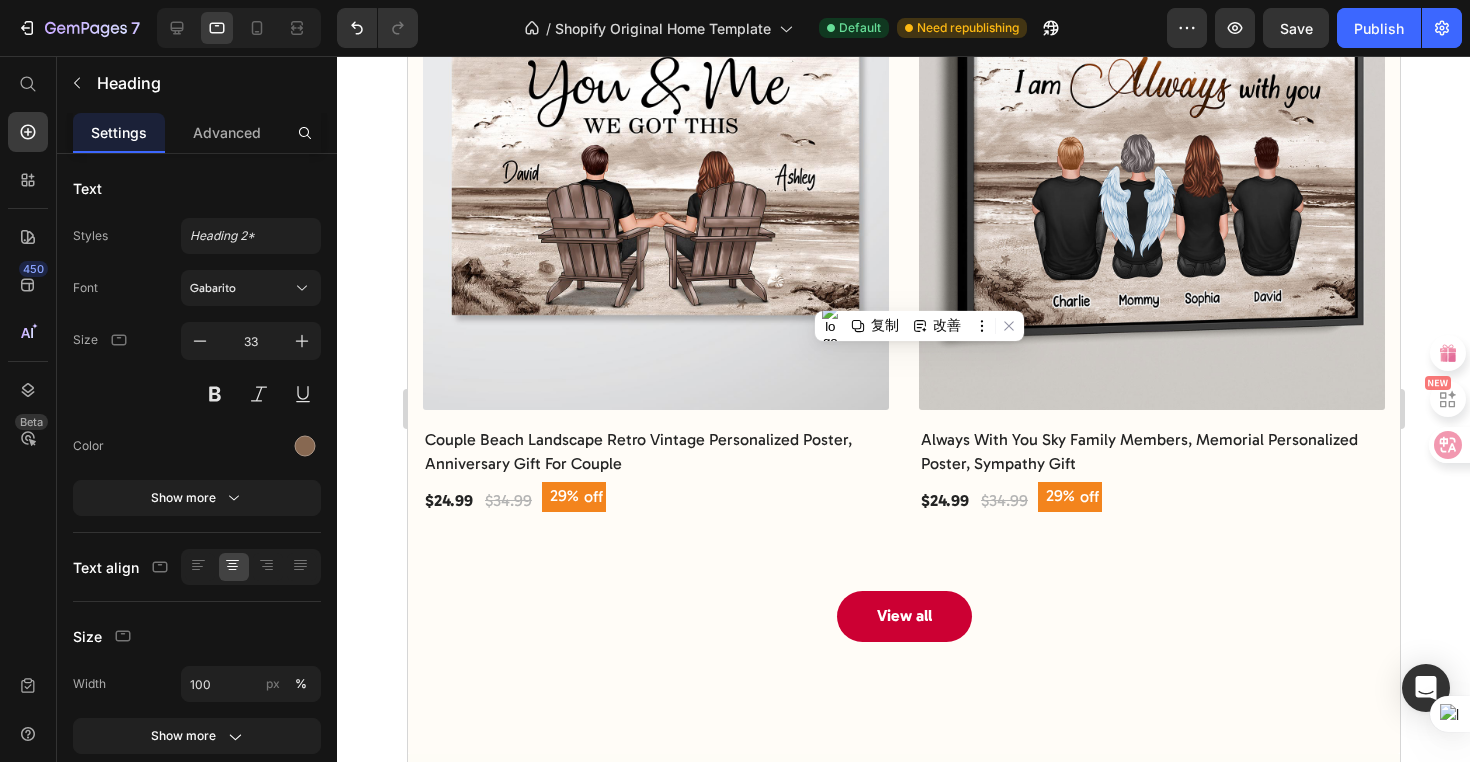 scroll, scrollTop: 1848, scrollLeft: 0, axis: vertical 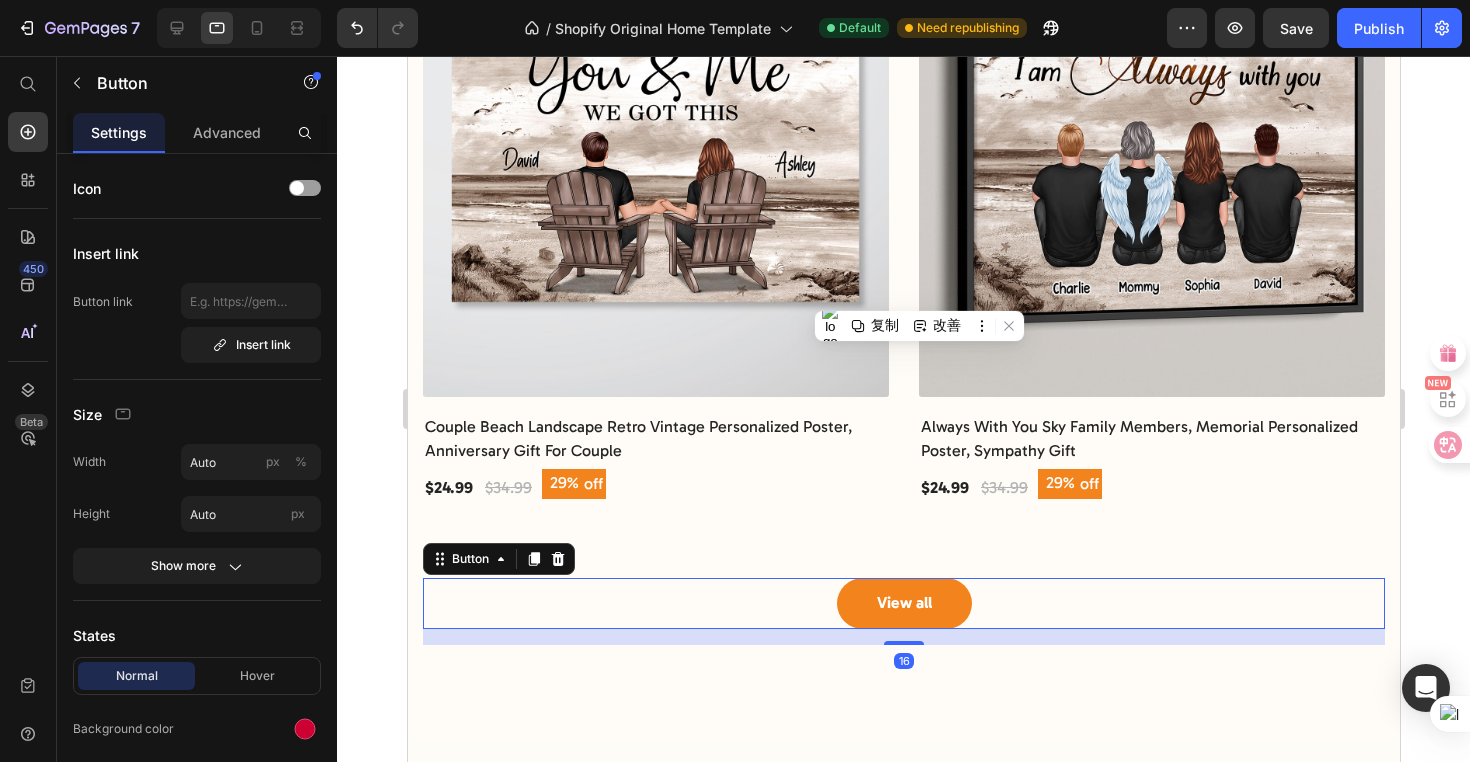 click on "View all" at bounding box center (903, 603) 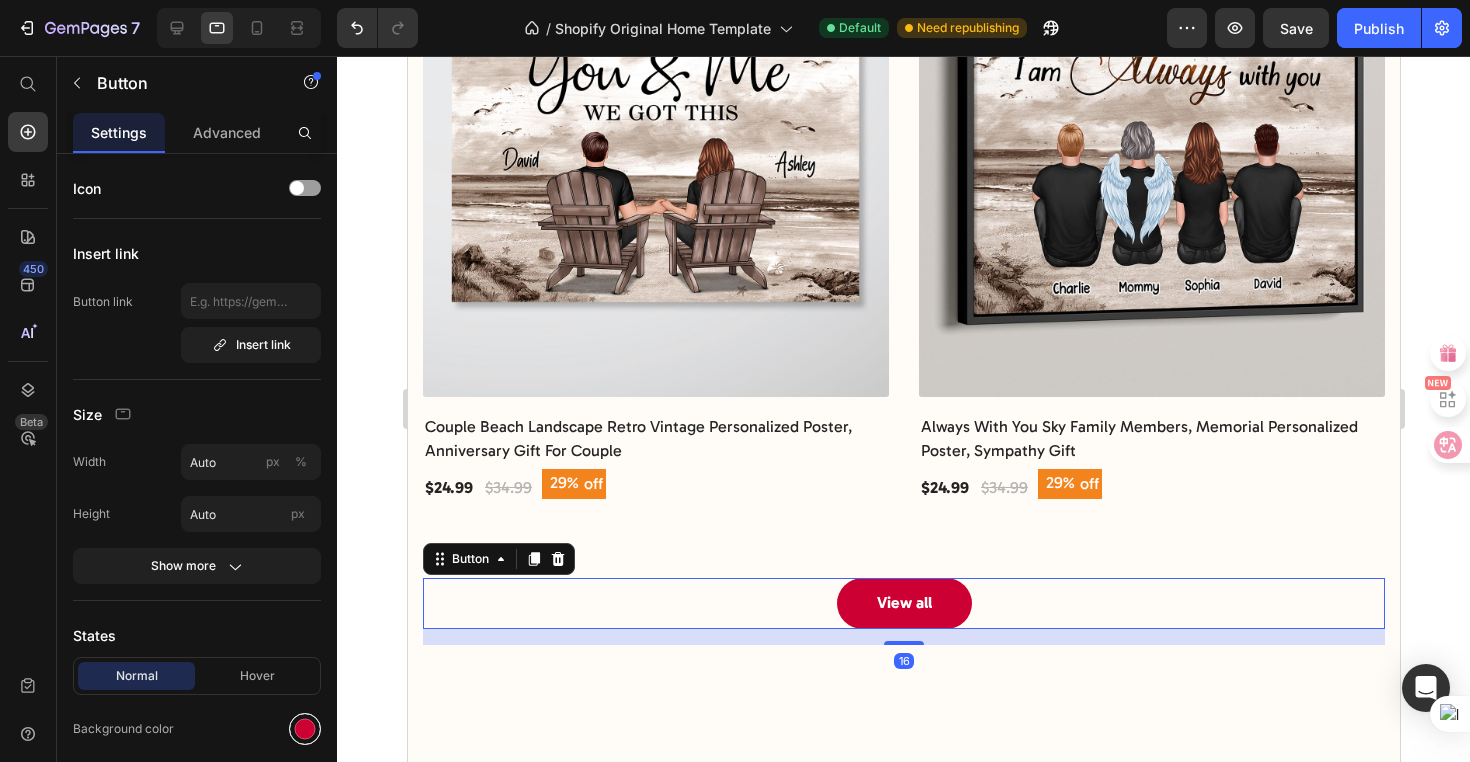 click at bounding box center [305, 729] 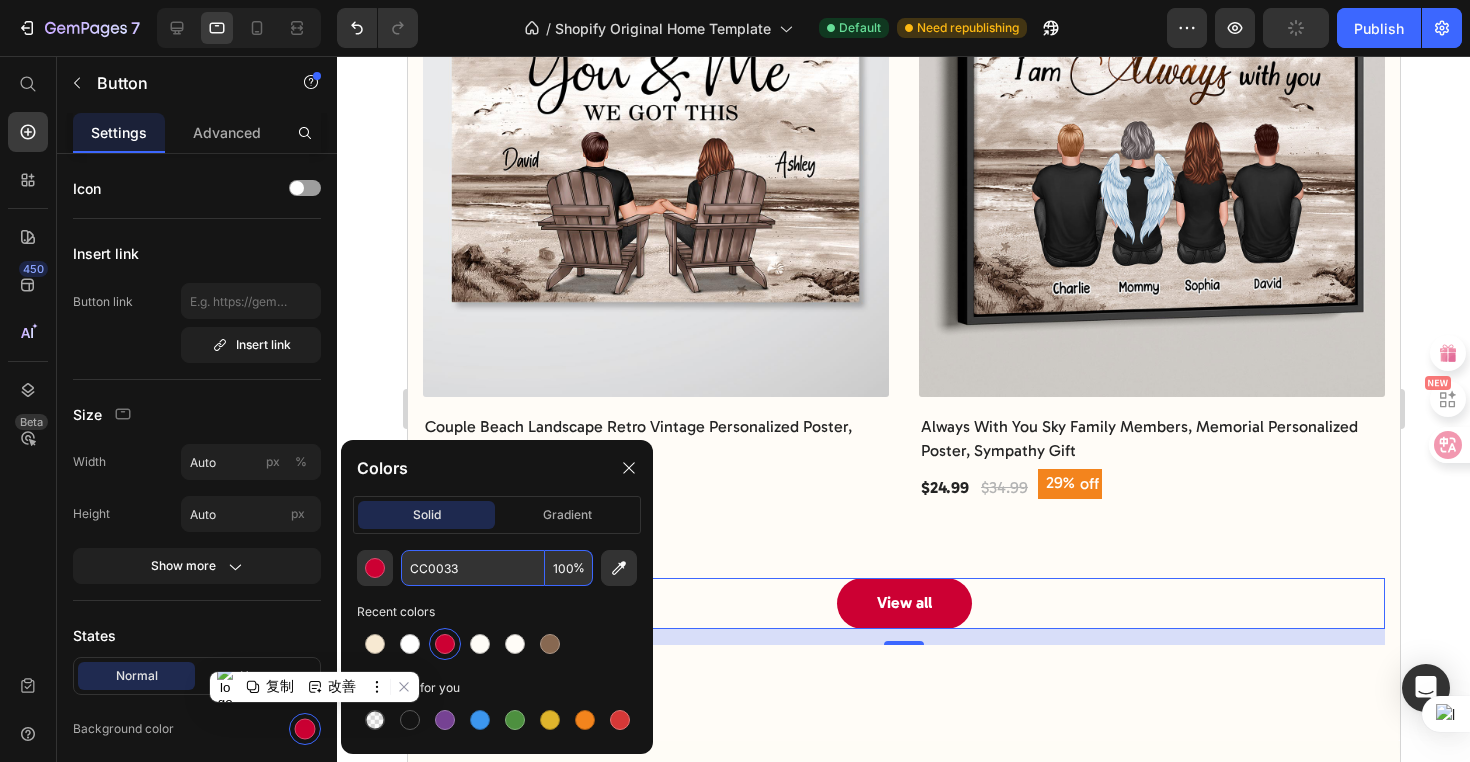 drag, startPoint x: 466, startPoint y: 570, endPoint x: 482, endPoint y: 573, distance: 16.27882 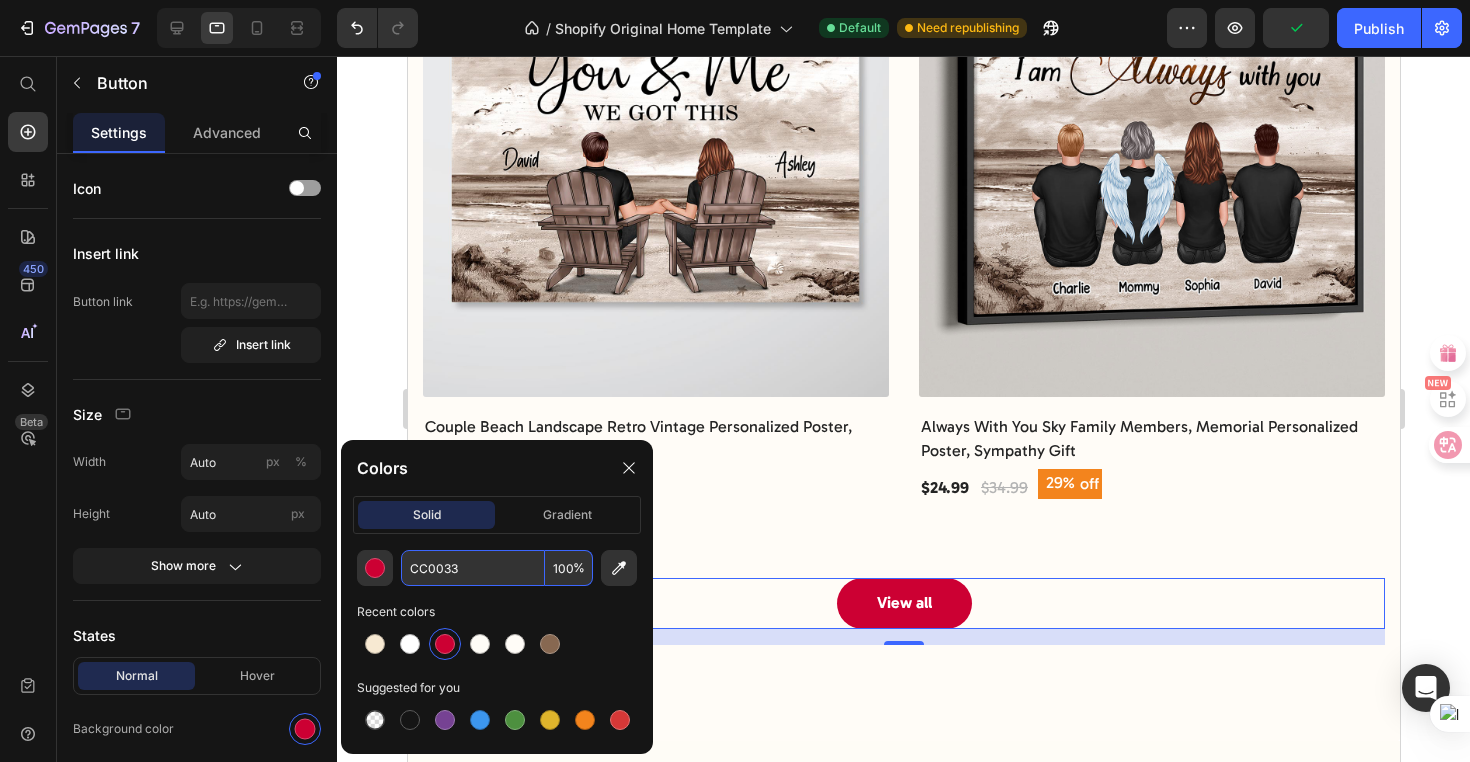 drag, startPoint x: 480, startPoint y: 573, endPoint x: 396, endPoint y: 568, distance: 84.14868 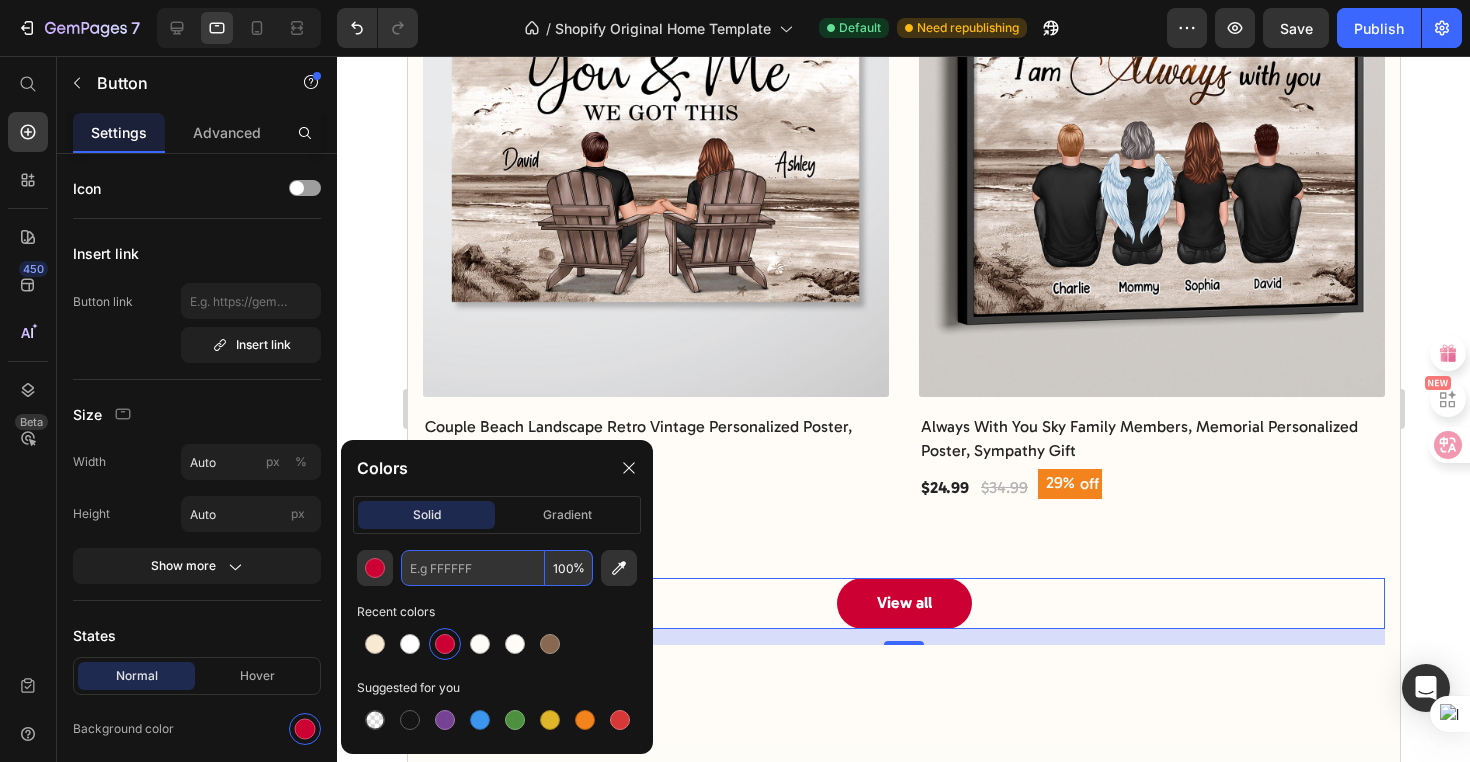 paste on "FF0033" 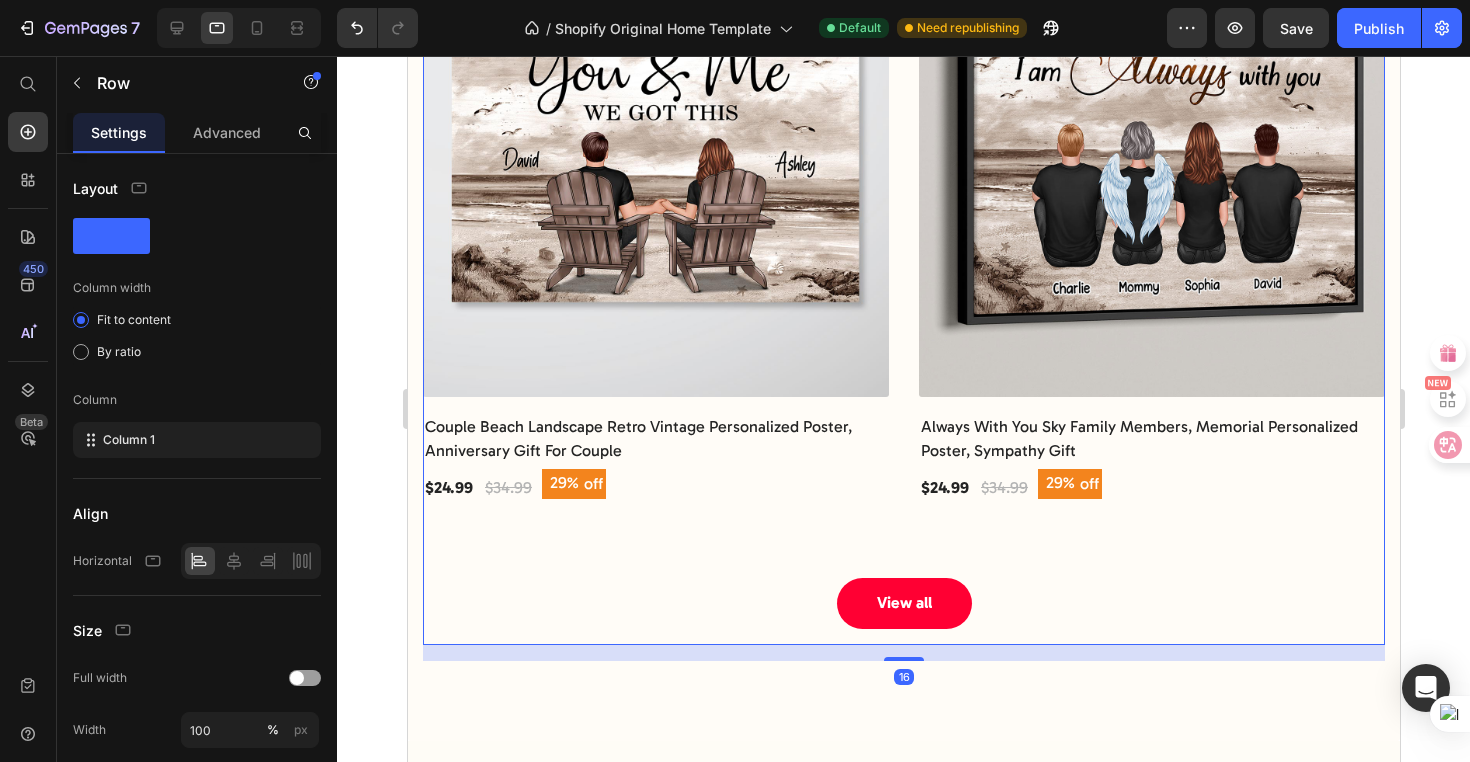 click on "⁠⁠⁠⁠⁠⁠⁠ Trending Heading (P) Images Cool Grandma Club Personalized Shirt, Gift For Grandma (P) Title $24.99 (P) Price $28.99 (P) Price 14% off (P) Tag Row Row (P) Images I‘m Retired You Can’t Make Me Personalized Shirt, Funny 2025 Retirement Gift (P) Title $24.99 (P) Price $28.99 (P) Price 14% off (P) Tag Row Row (P) Images Couple Beach Landscape Retro Vintage Personalized Poster, Anniversary Gift For Couple (P) Title $24.99 (P) Price $34.99 (P) Price 29% off (P) Tag Row Row (P) Images Always With You Sky Family Members, Memorial Personalized Poster, Sympathy Gift (P) Title $24.99 (P) Price $34.99 (P) Price 29% off (P) Tag Row Row Product List View all Button" at bounding box center [903, -61] 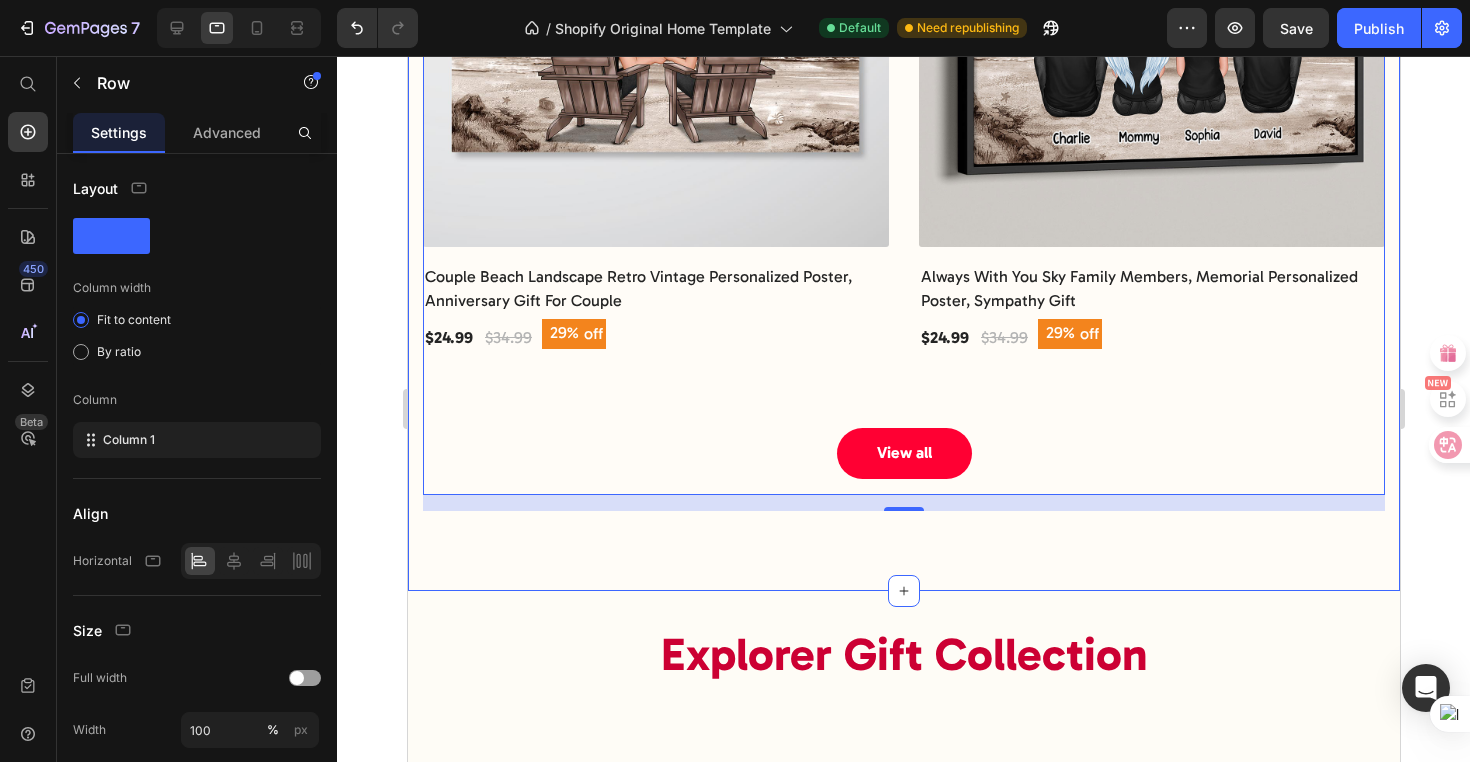 scroll, scrollTop: 2151, scrollLeft: 0, axis: vertical 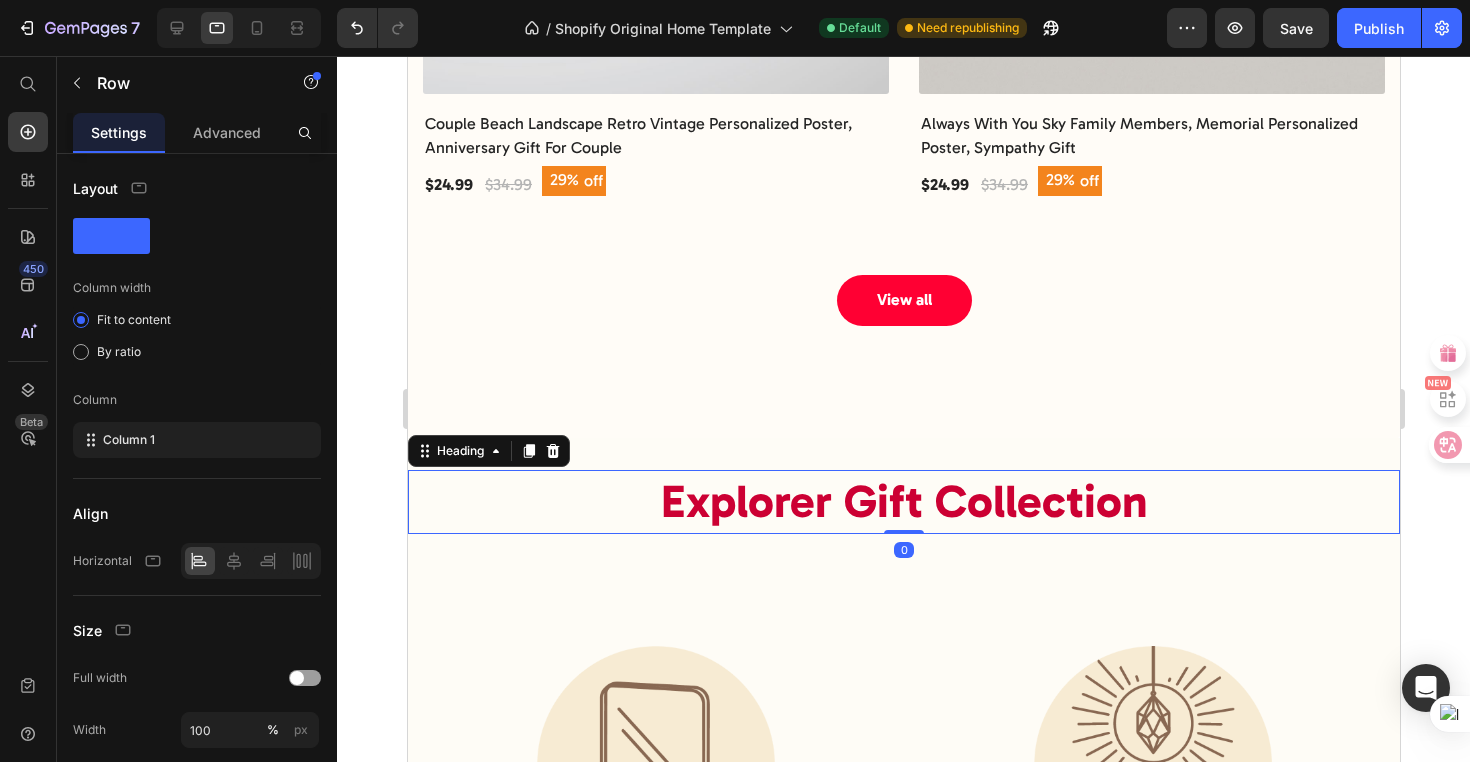 click on "Explorer Gift Collection" at bounding box center (903, 501) 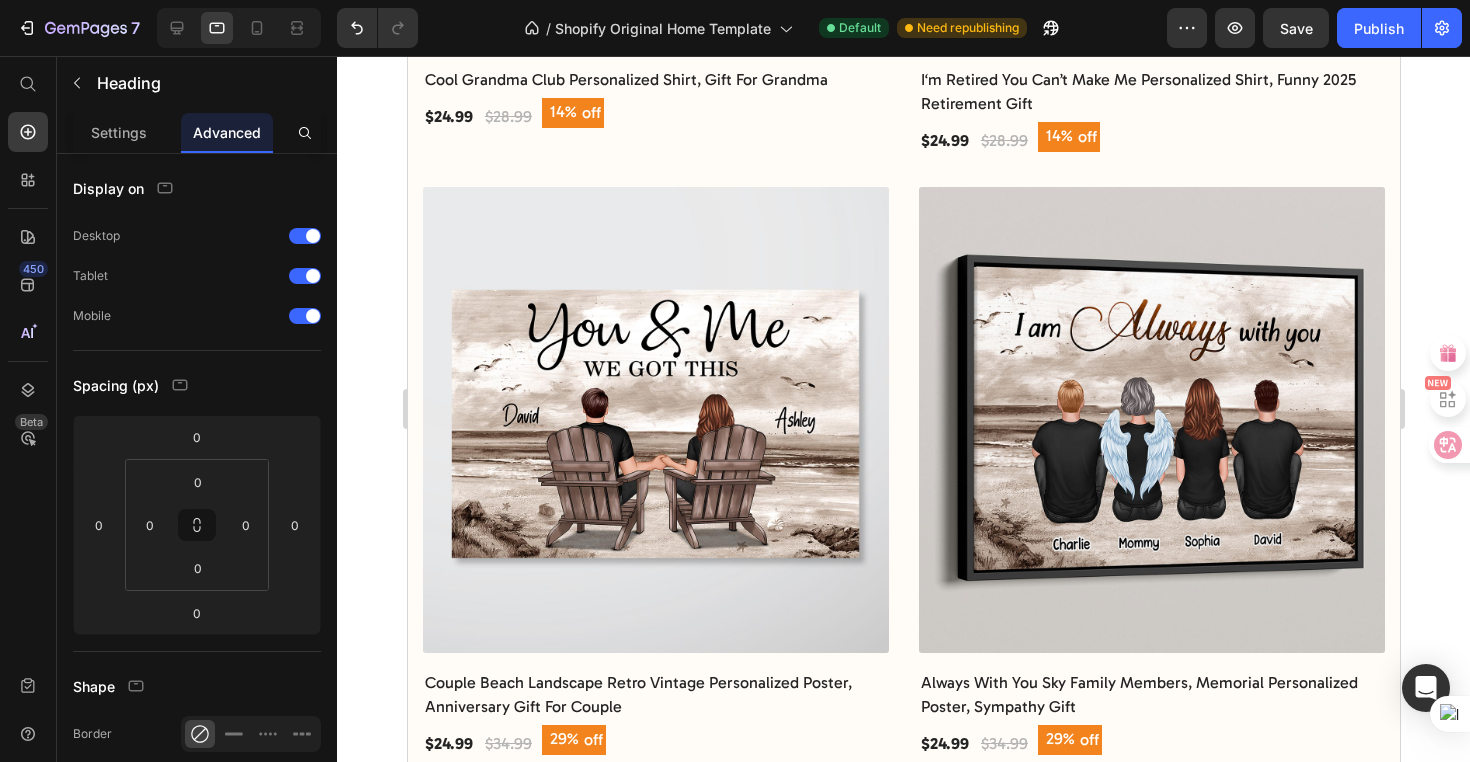 scroll, scrollTop: 2271, scrollLeft: 0, axis: vertical 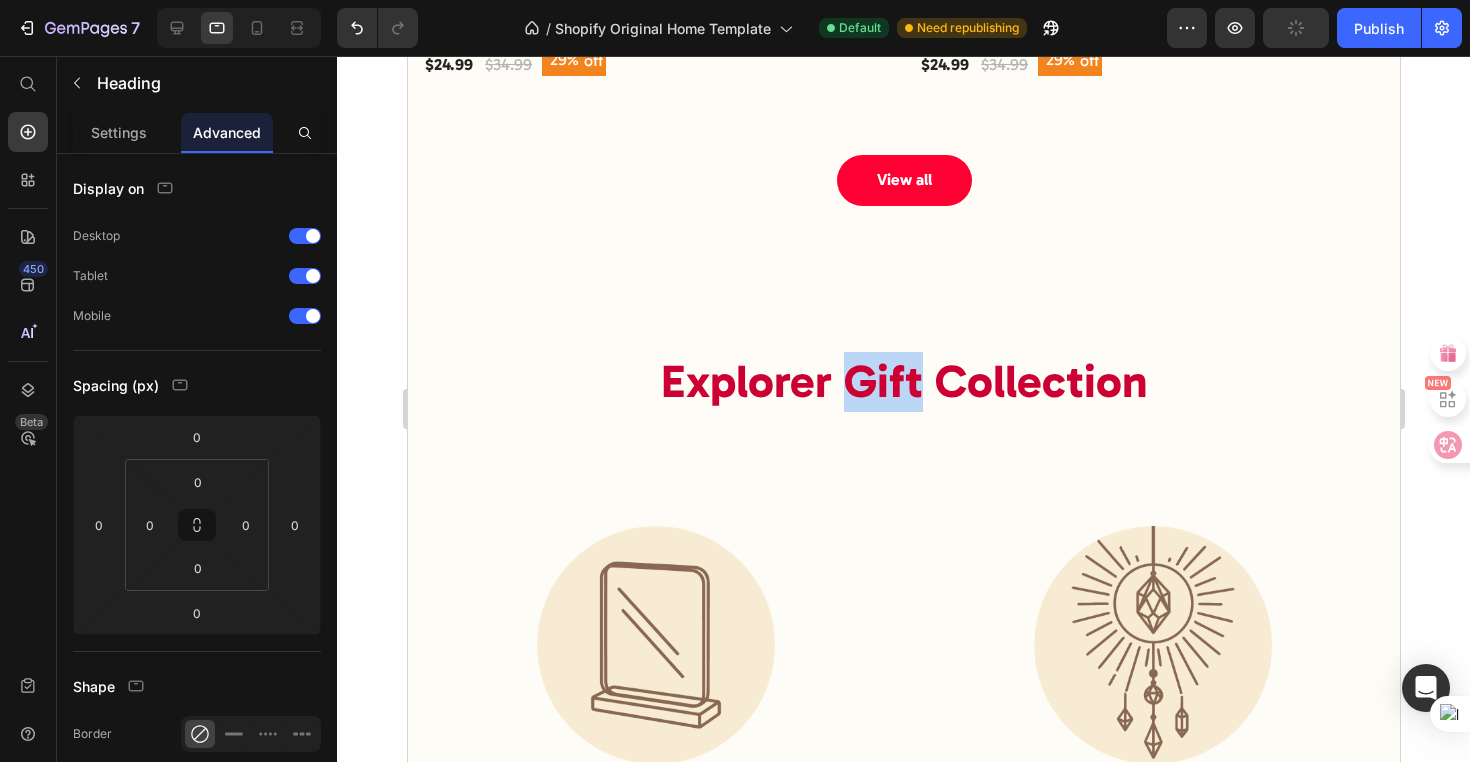 click on "Explorer Gift Collection" at bounding box center [903, 381] 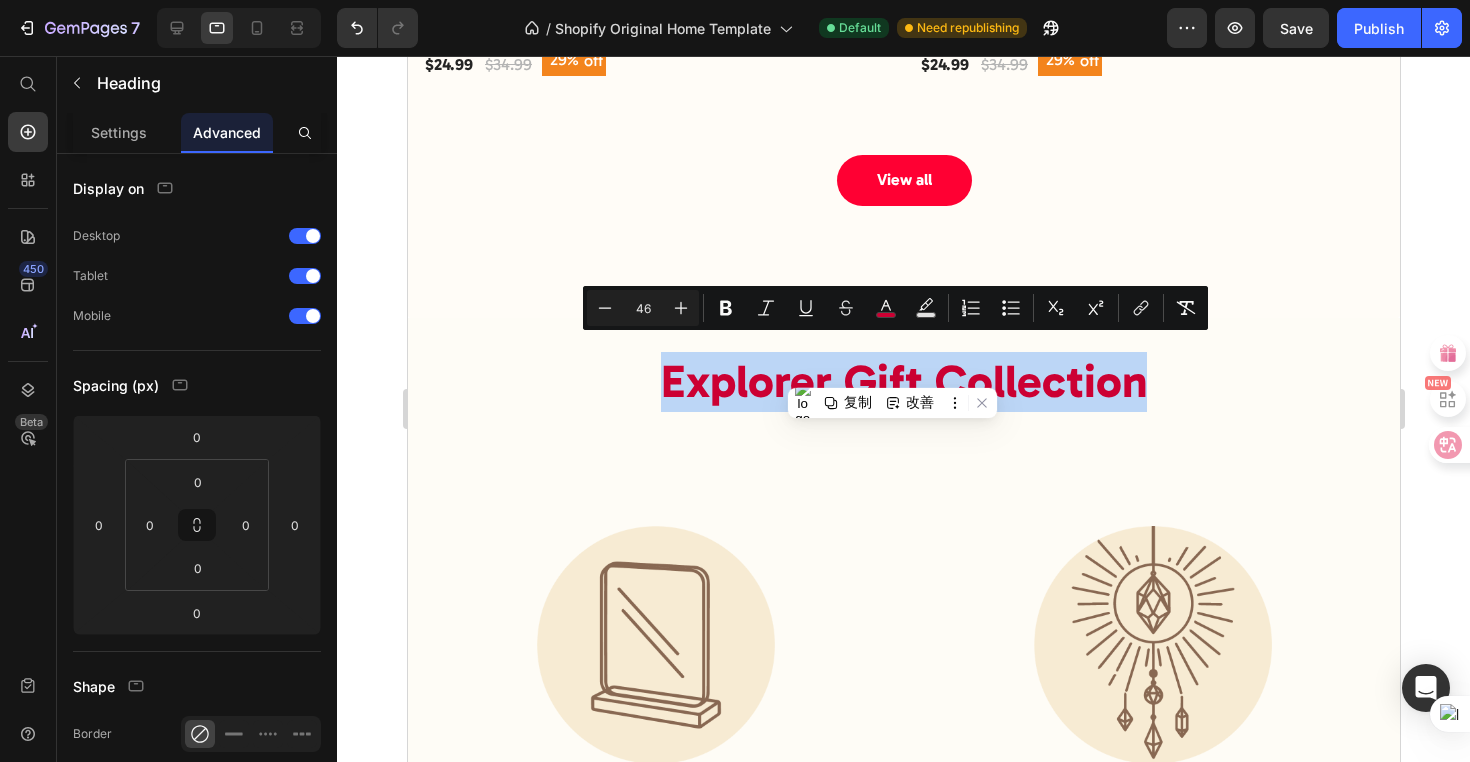 drag, startPoint x: 1136, startPoint y: 368, endPoint x: 658, endPoint y: 355, distance: 478.17676 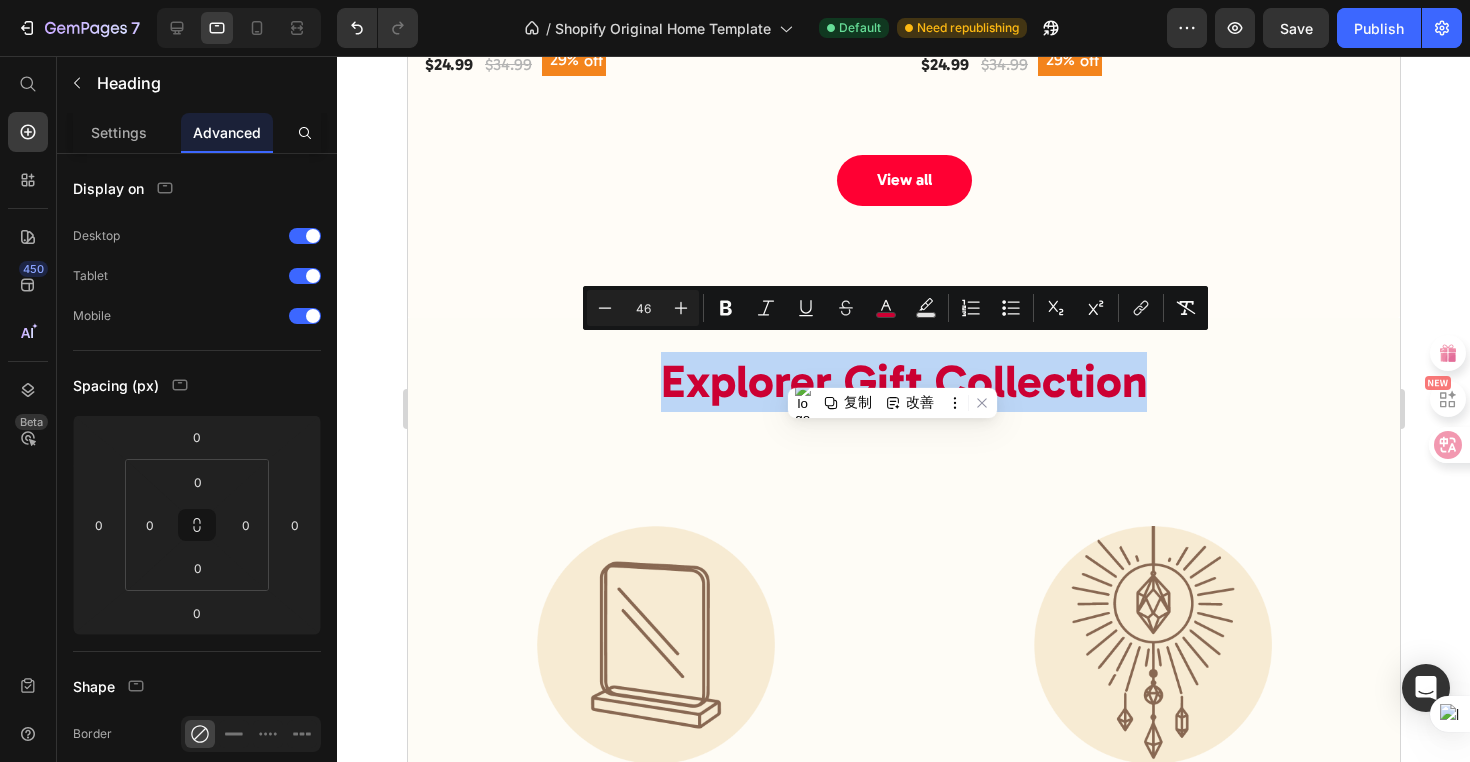 click on "Explorer Gift Collection" at bounding box center (903, 381) 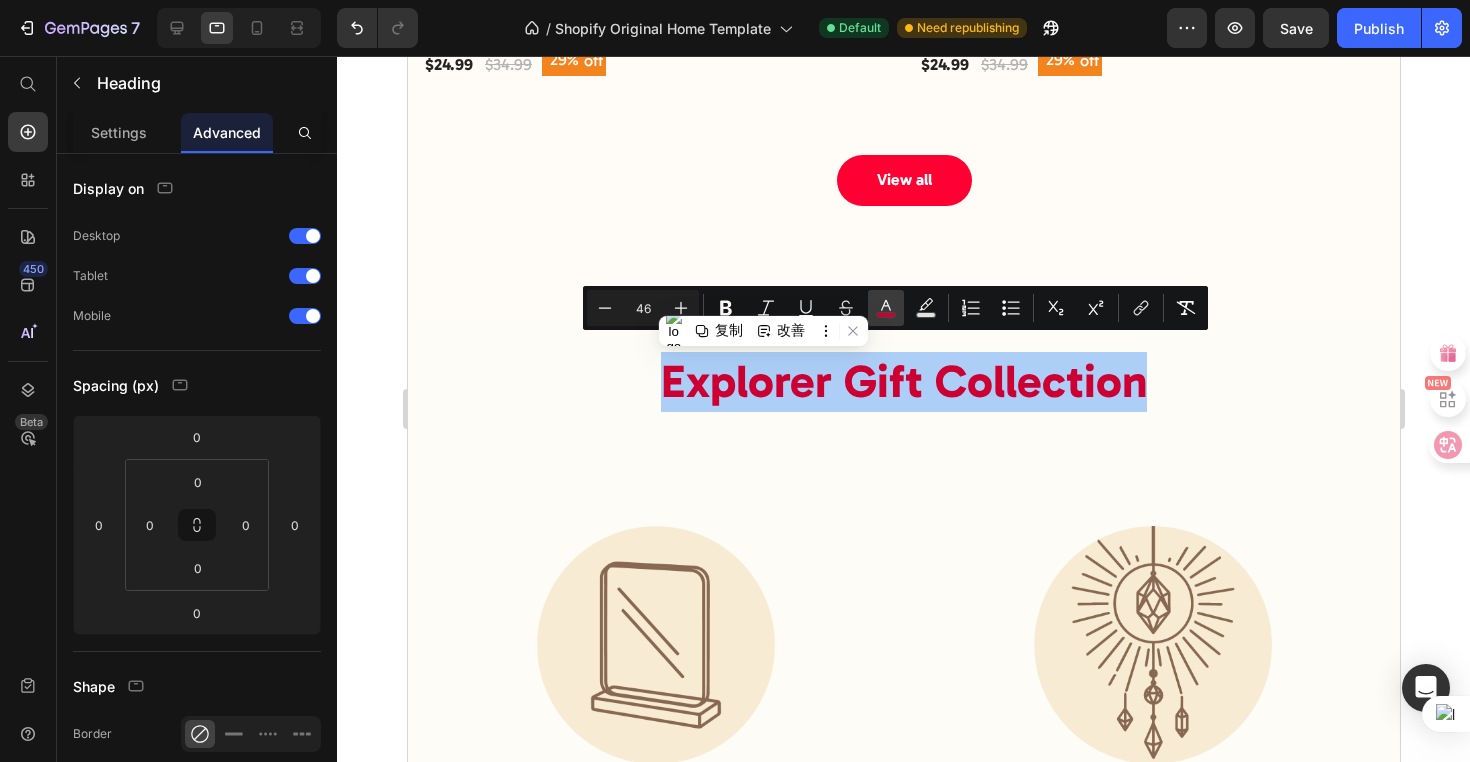 click 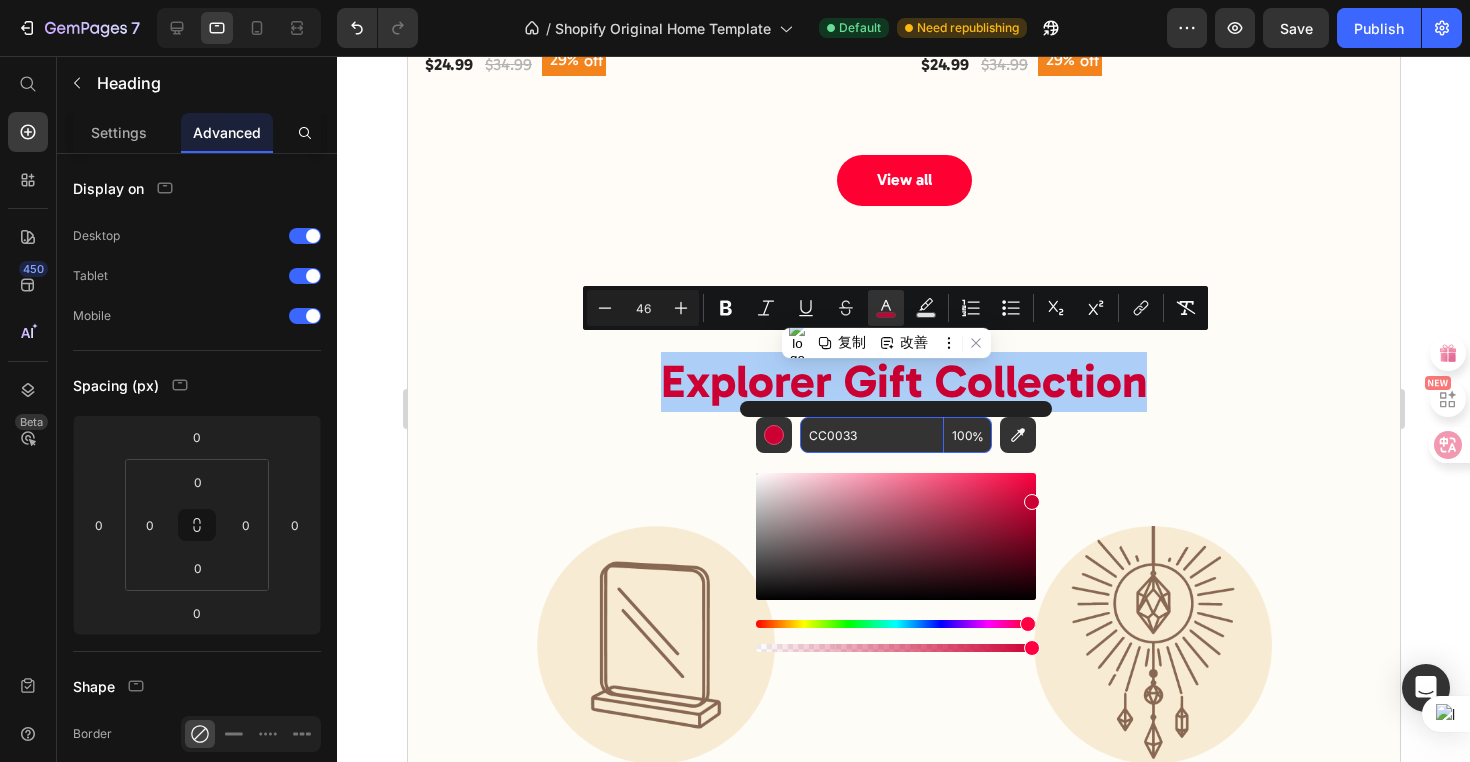 drag, startPoint x: 865, startPoint y: 428, endPoint x: 863, endPoint y: 442, distance: 14.142136 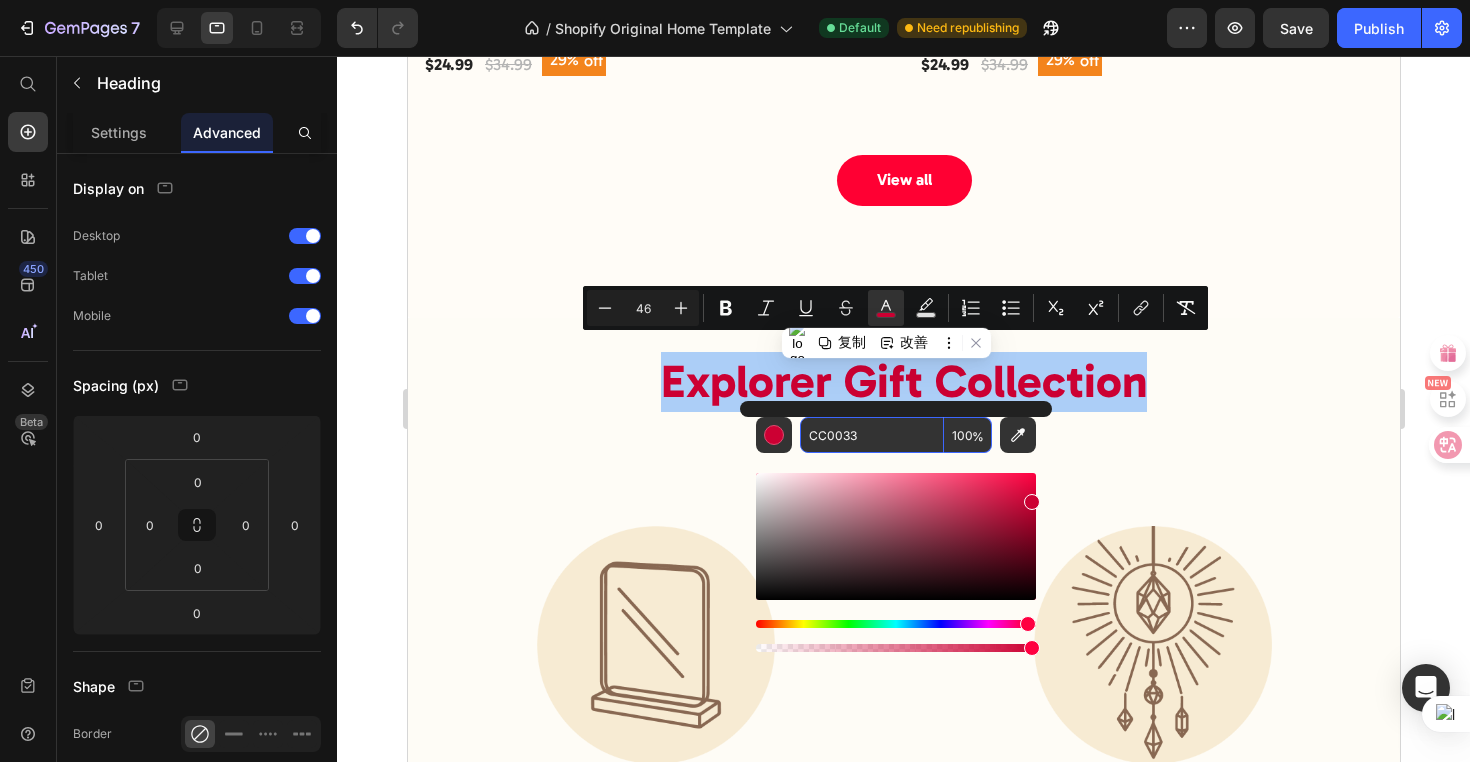 click on "CC0033" at bounding box center [872, 435] 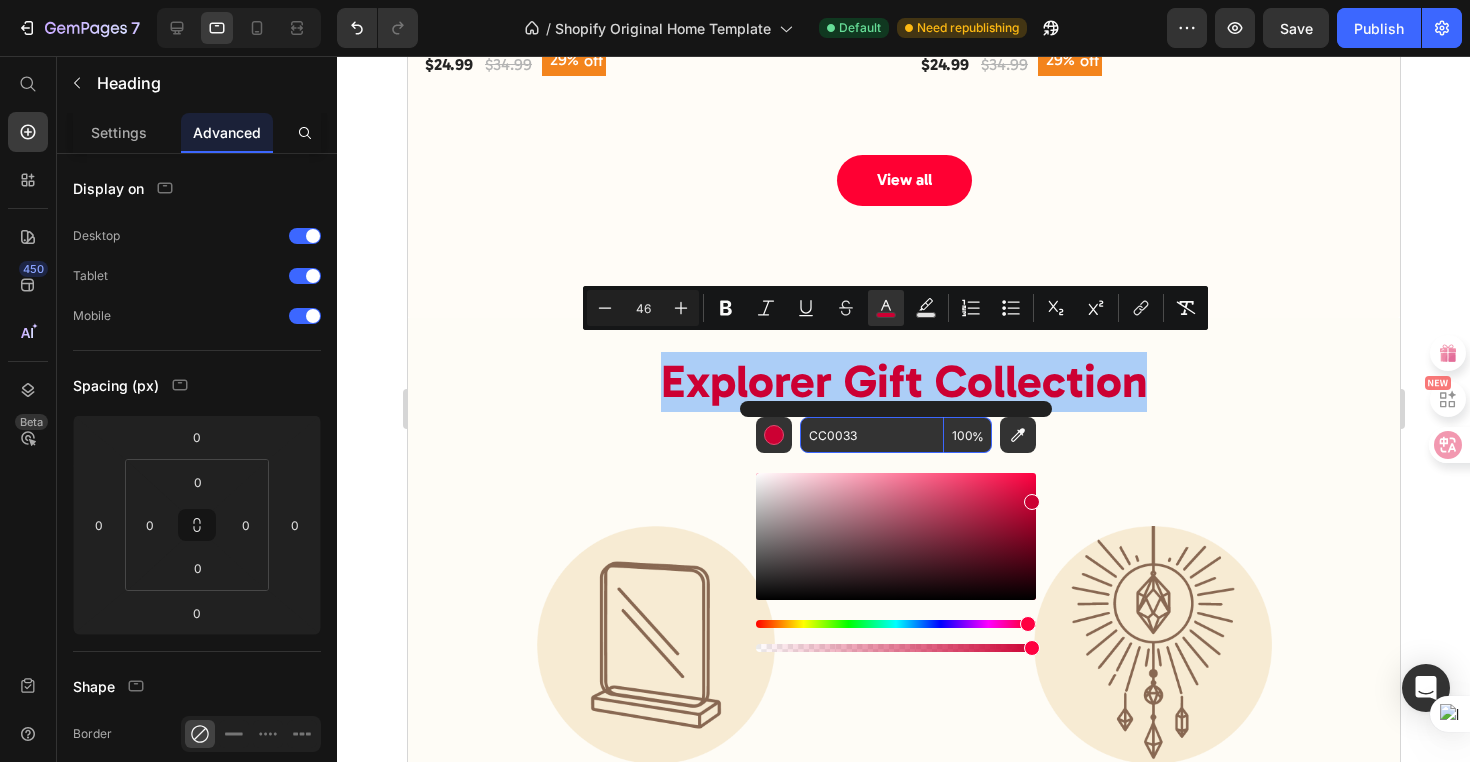 drag, startPoint x: 866, startPoint y: 442, endPoint x: 794, endPoint y: 430, distance: 72.99315 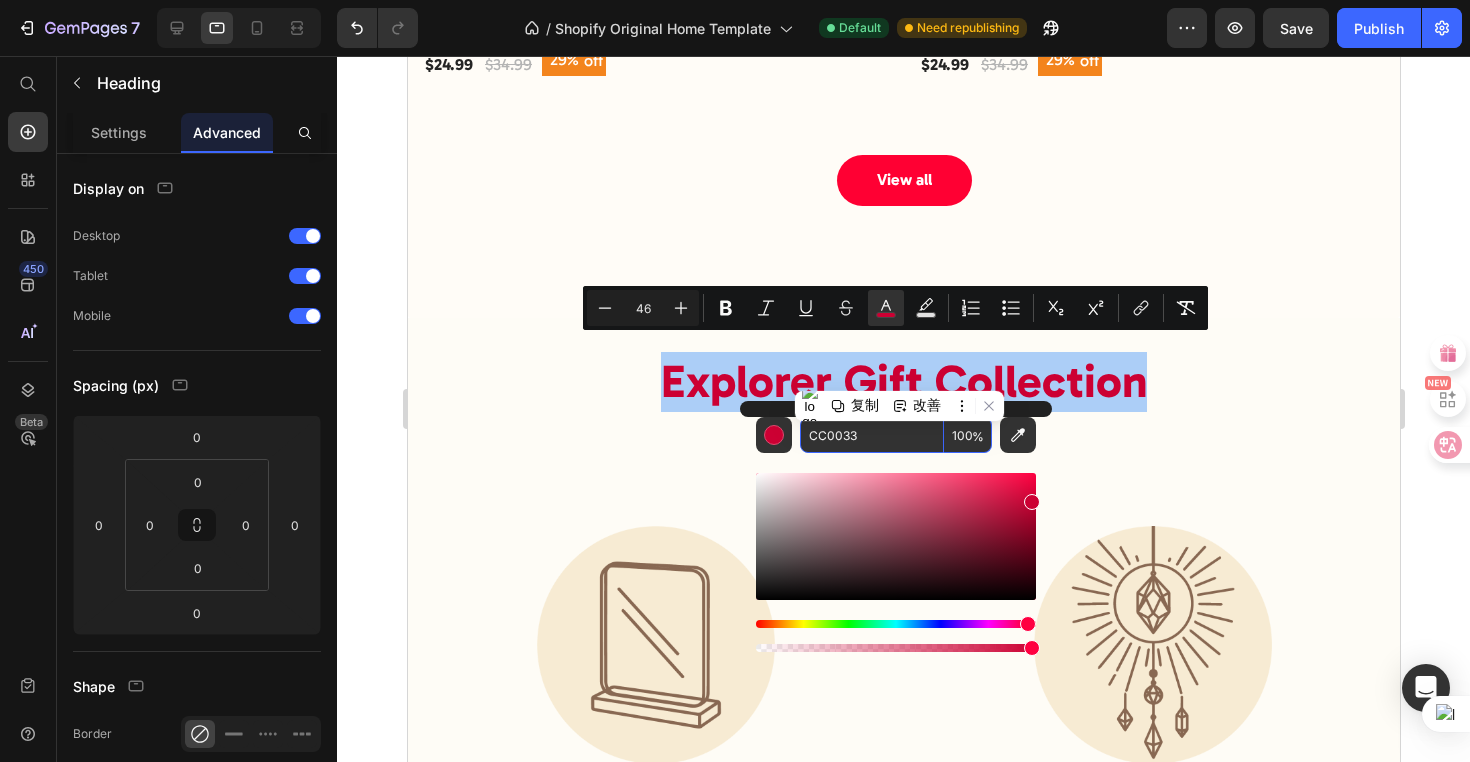 paste on "FF" 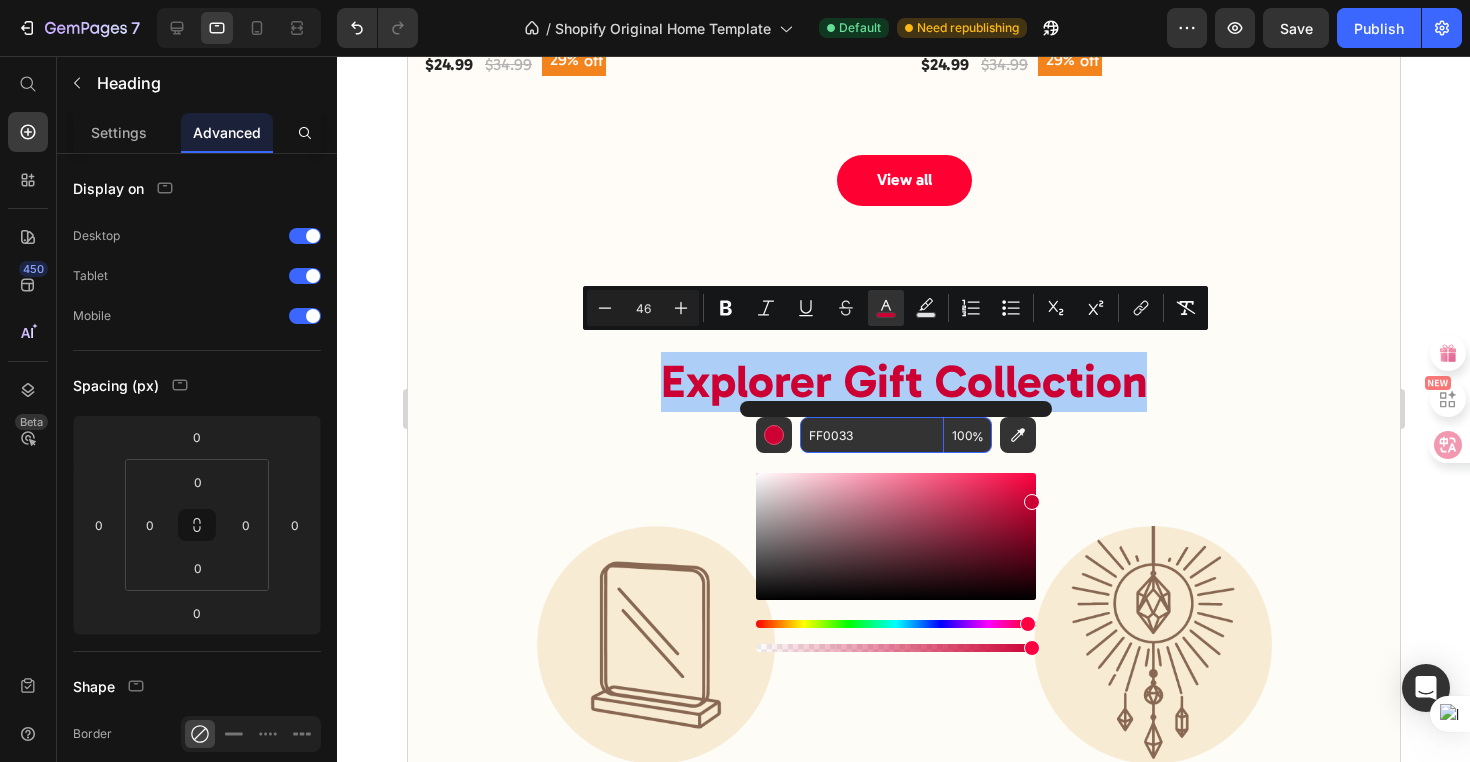 type on "FF0033" 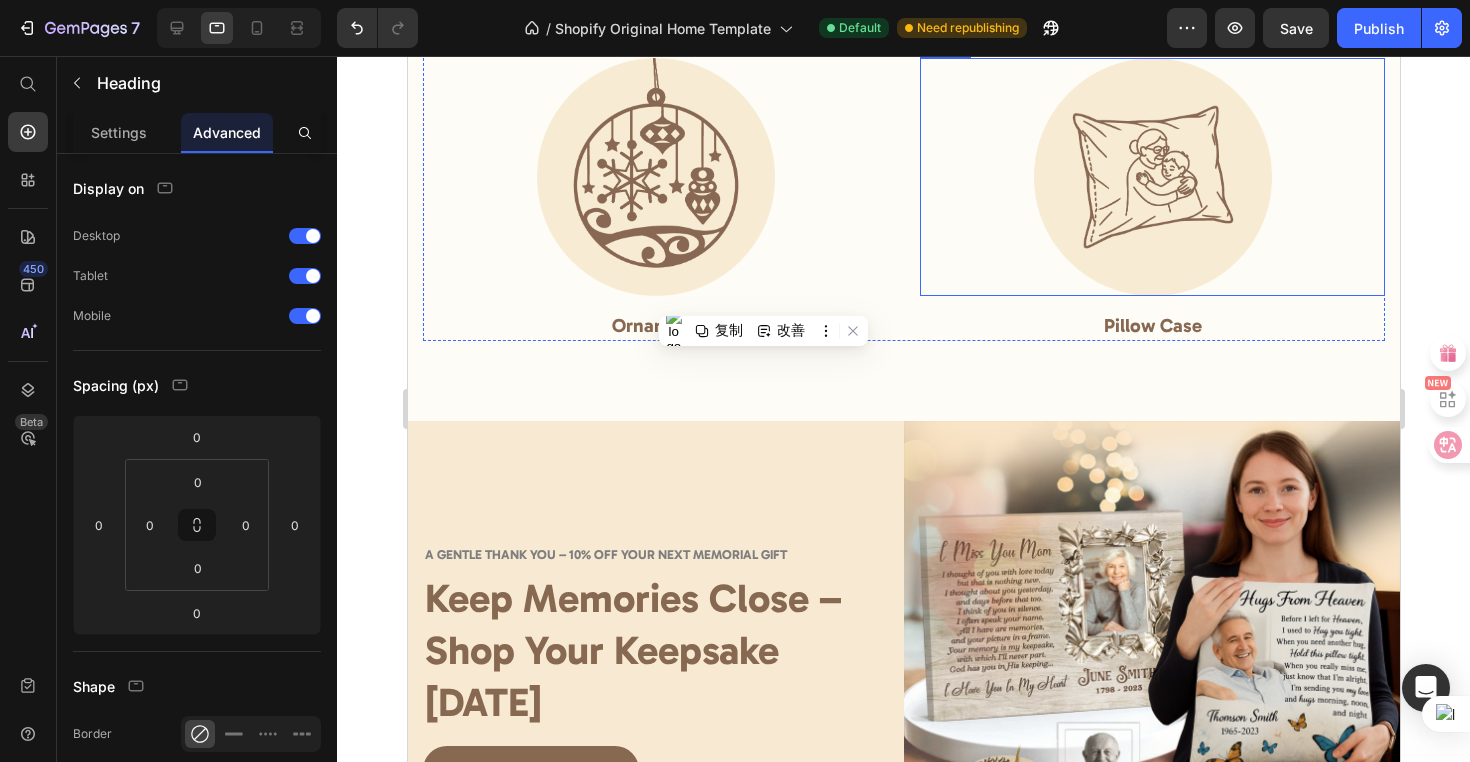 type on "16" 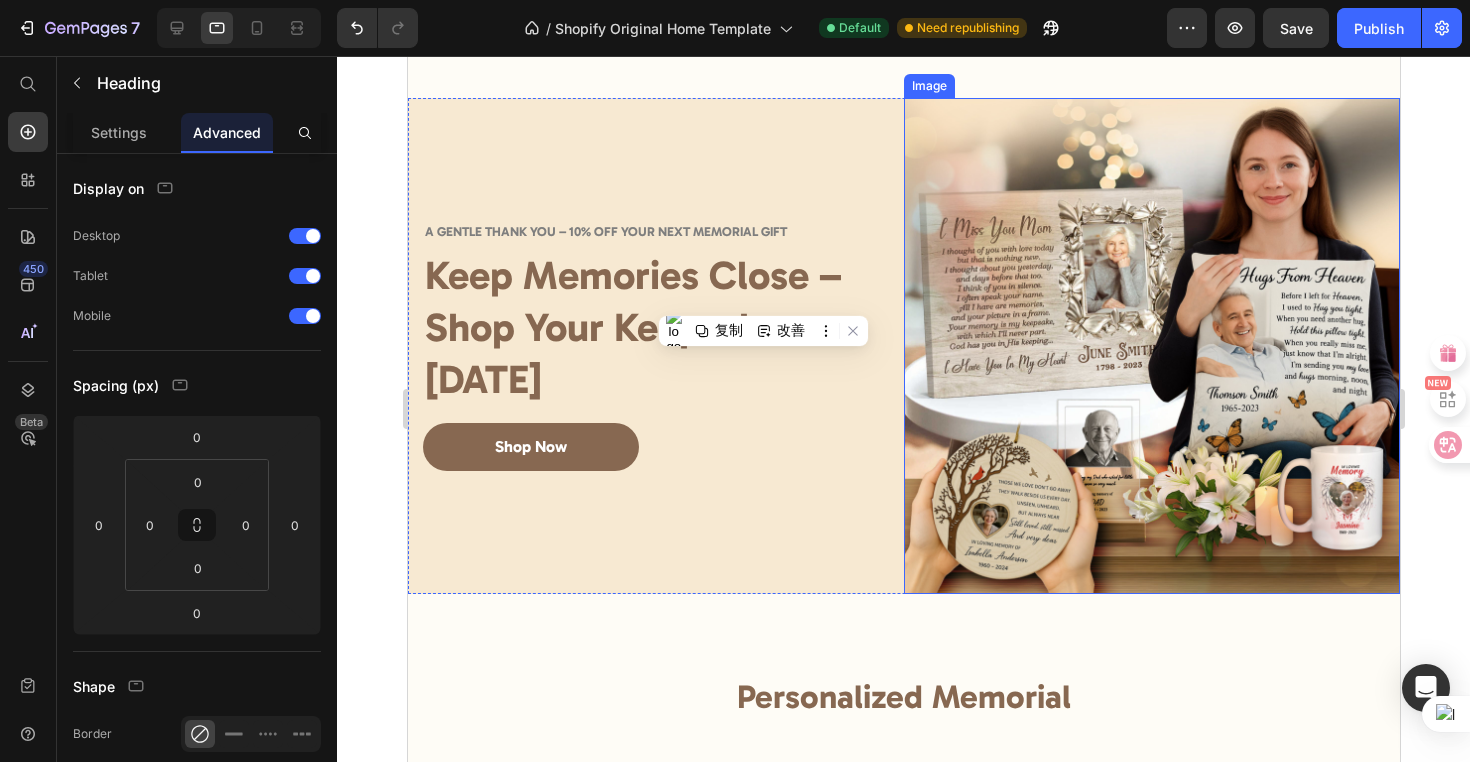 scroll, scrollTop: 3398, scrollLeft: 0, axis: vertical 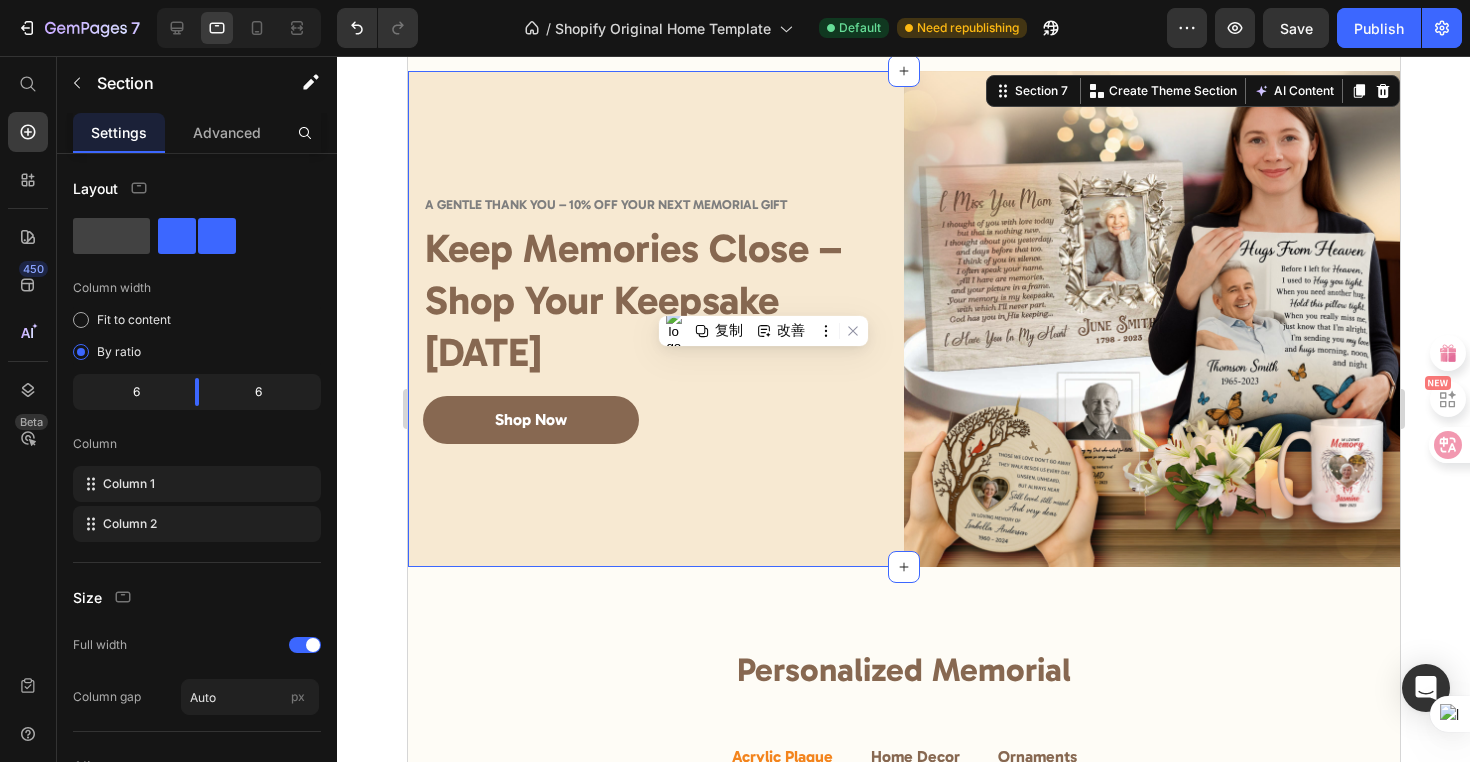 click on "A Gentle Thank You – 10% Off Your Next Memorial Gift Heading Keep Memories Close – Shop Your Keepsake Today Heading Shop Now Button Row" at bounding box center (655, 319) 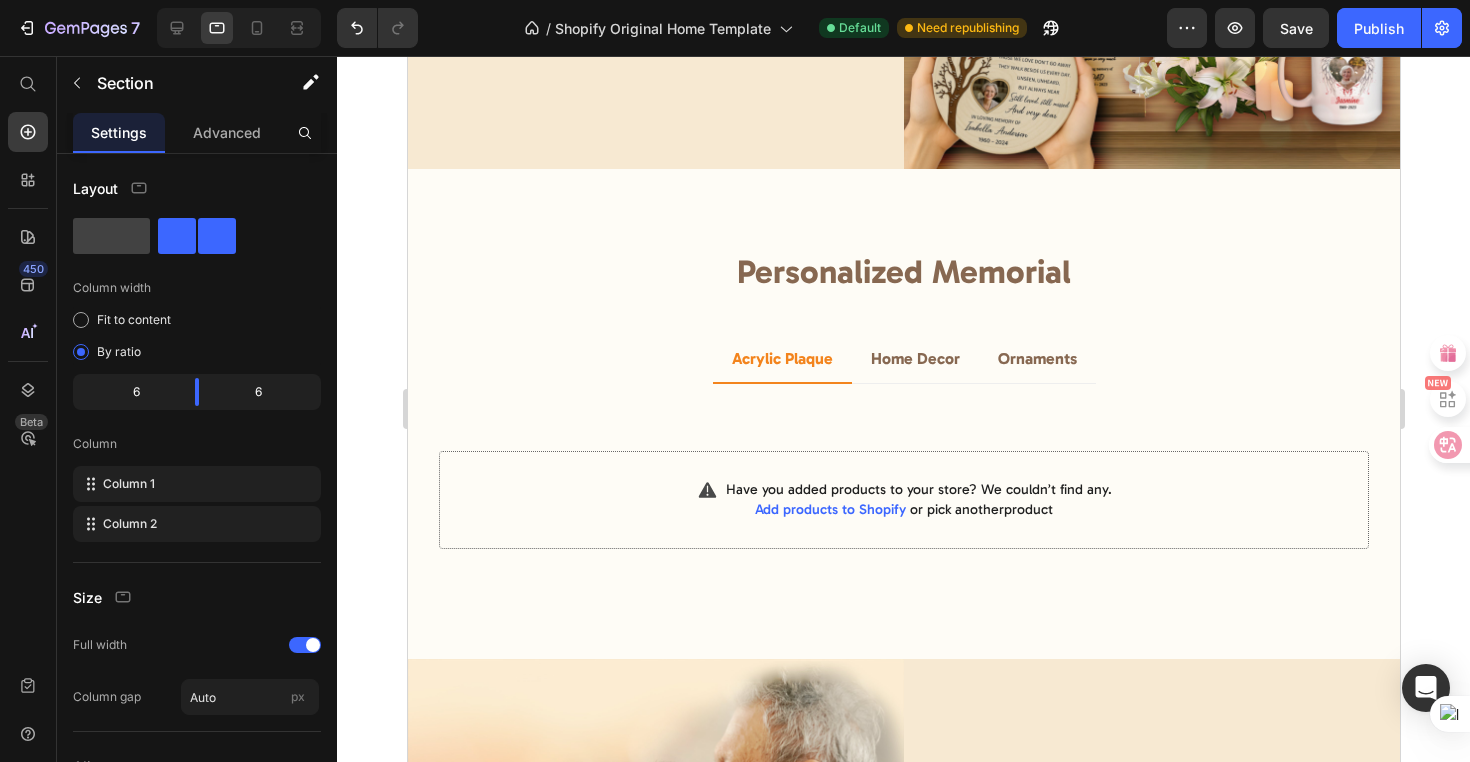 scroll, scrollTop: 3797, scrollLeft: 0, axis: vertical 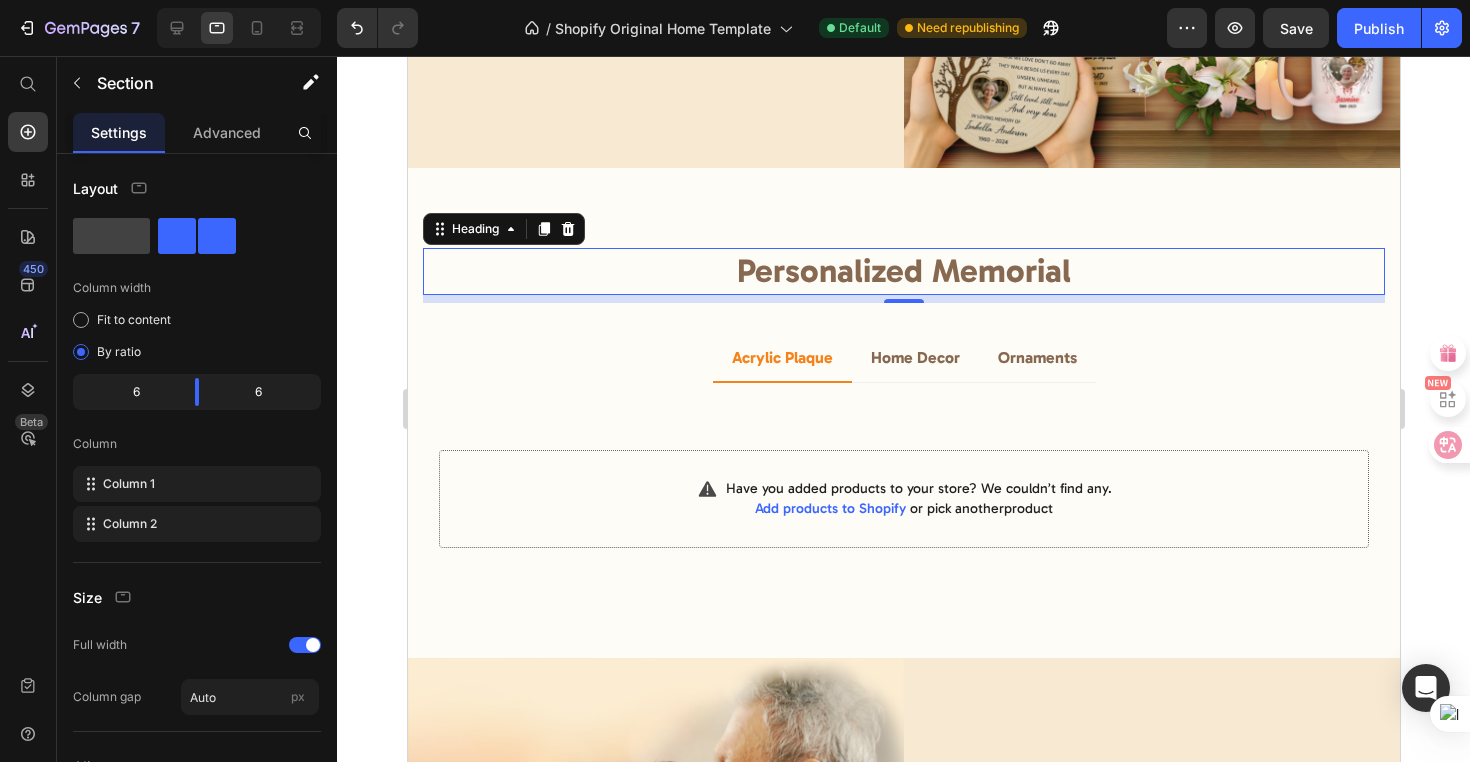 click on "Personalized Memorial" at bounding box center (903, 271) 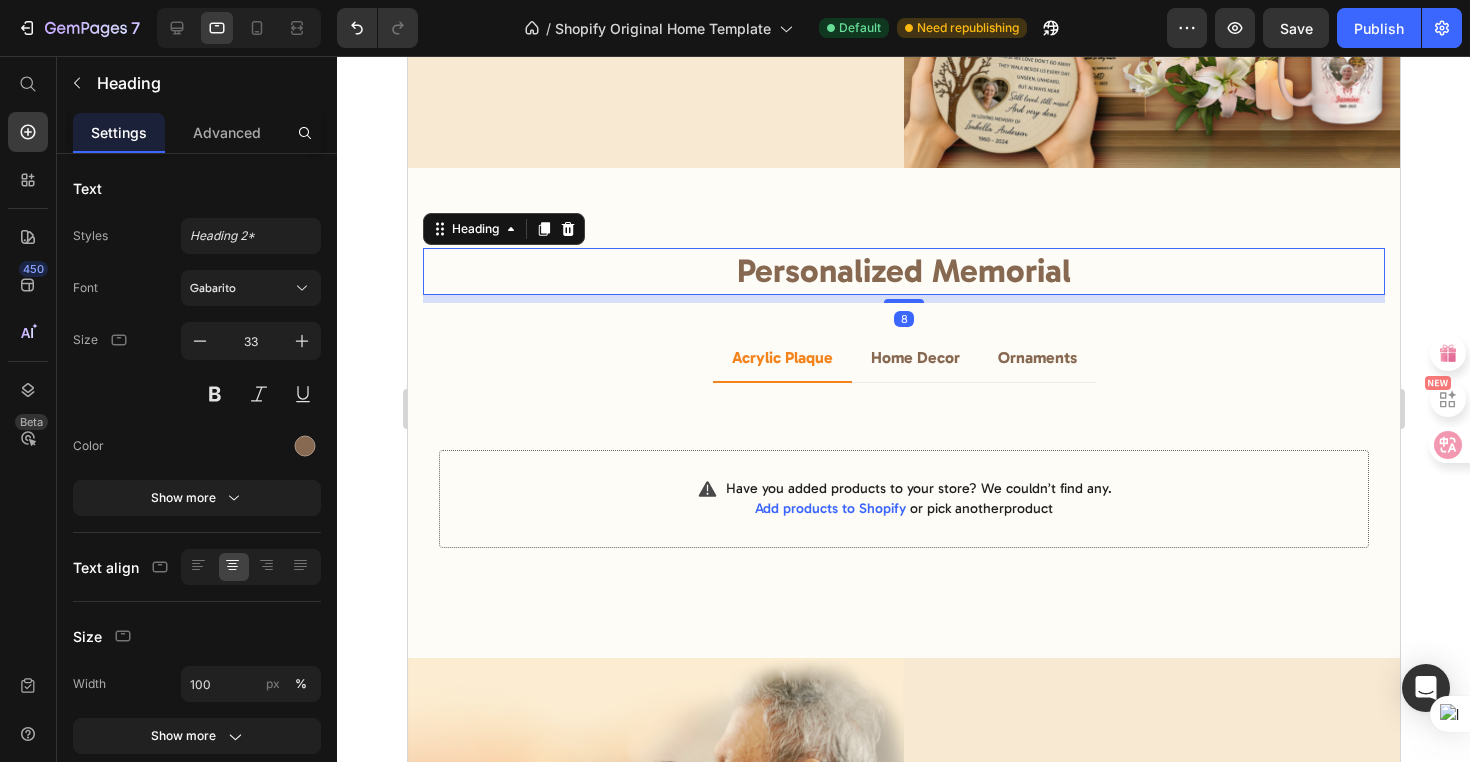 click on "Personalized Memorial" at bounding box center (903, 271) 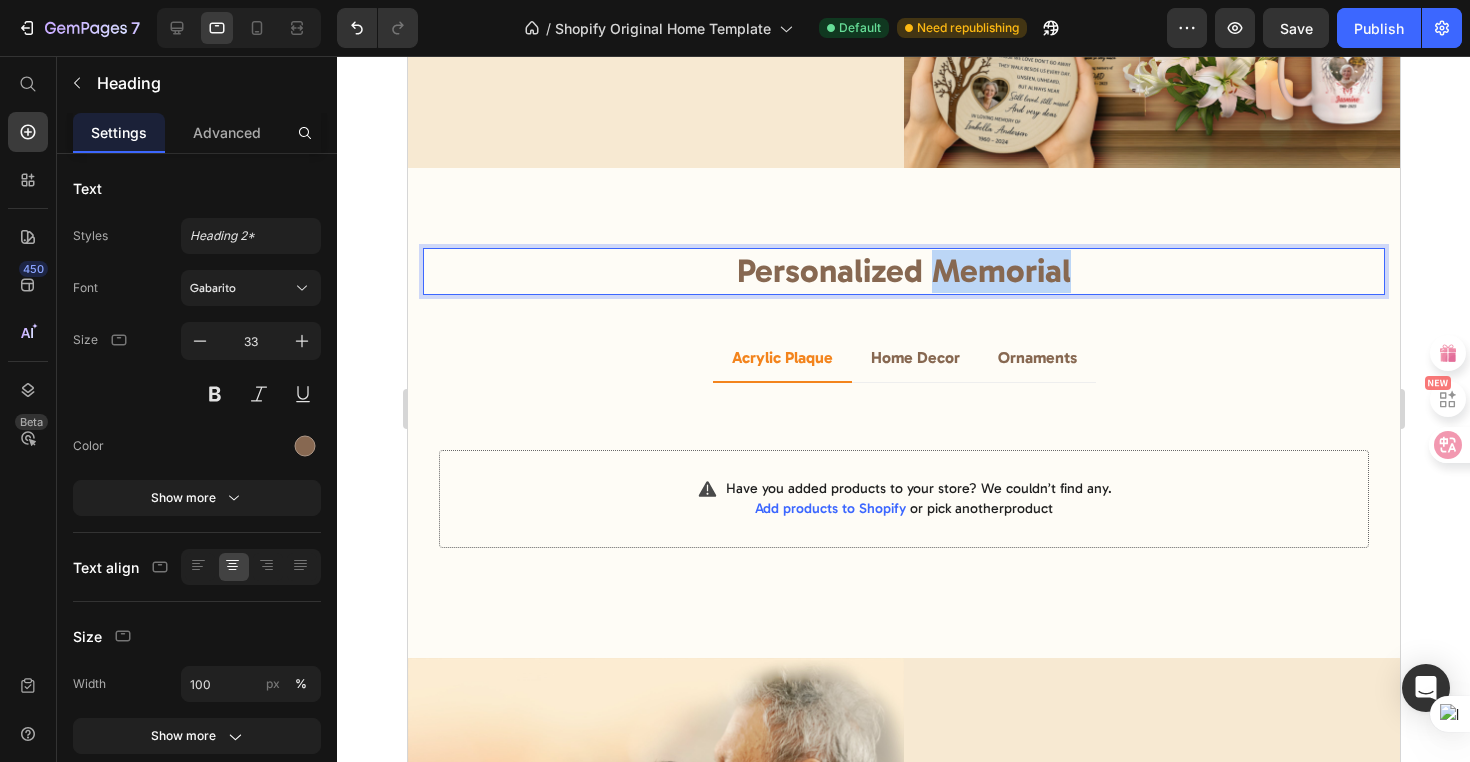 click on "Personalized Memorial" at bounding box center (903, 271) 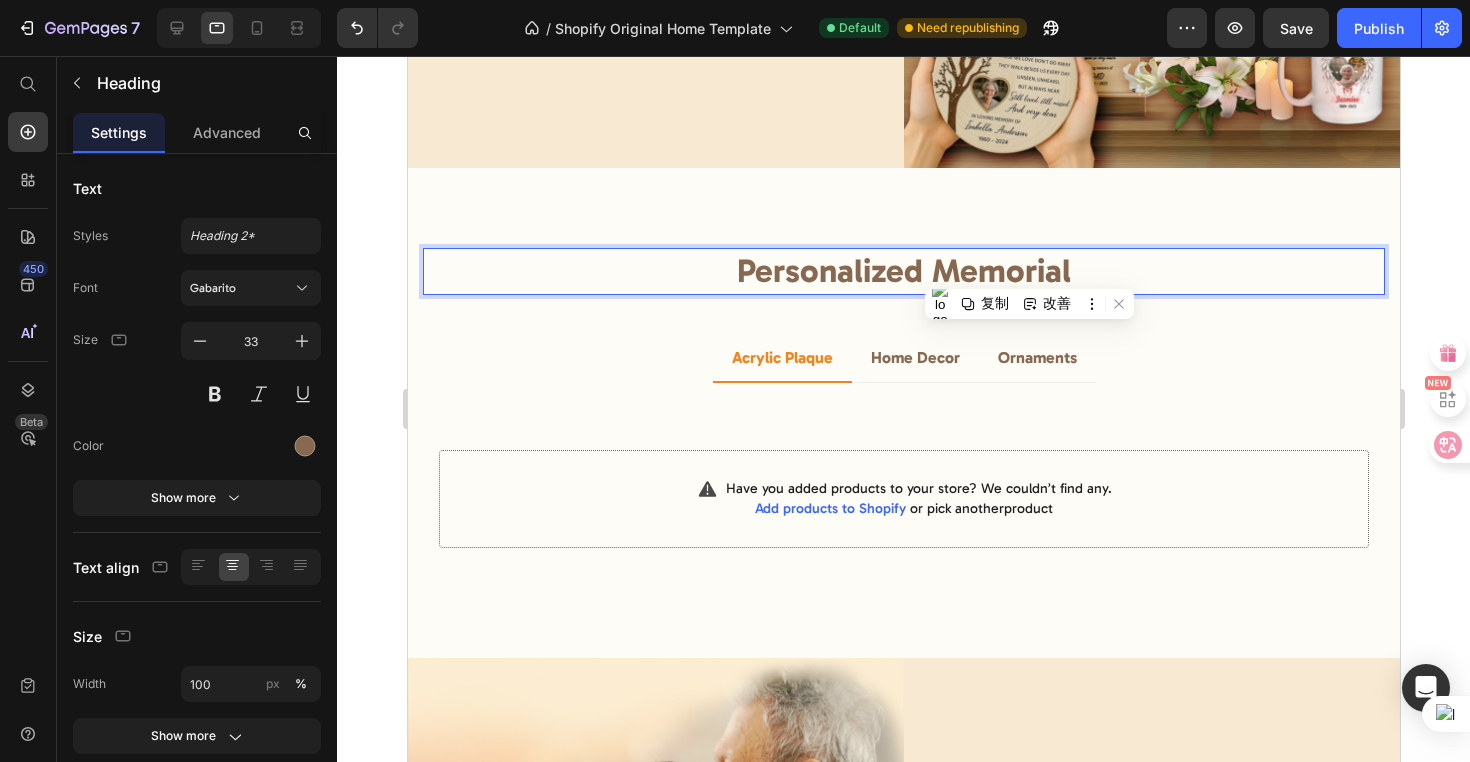 drag, startPoint x: 1049, startPoint y: 265, endPoint x: 796, endPoint y: 256, distance: 253.16003 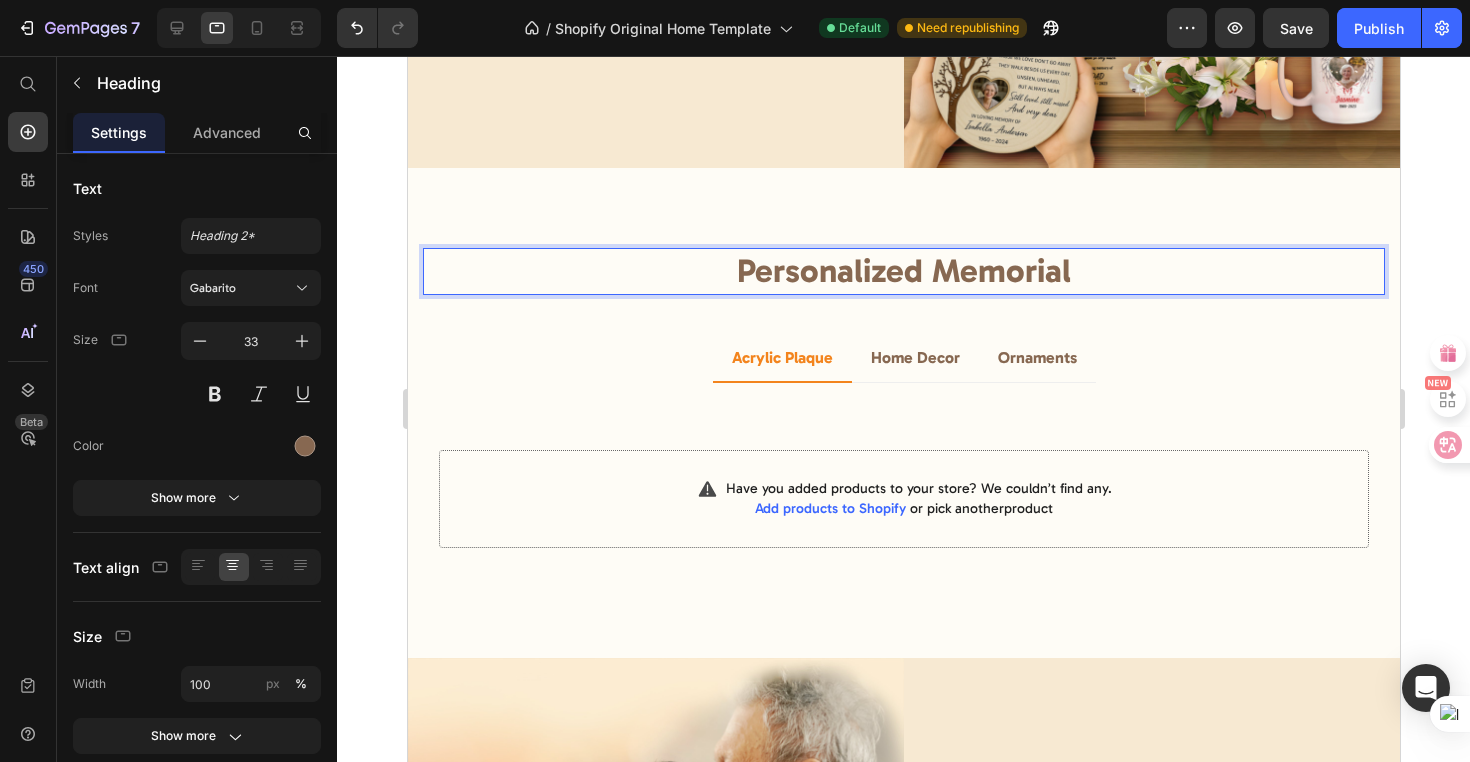click on "Personalized Memorial" at bounding box center (903, 271) 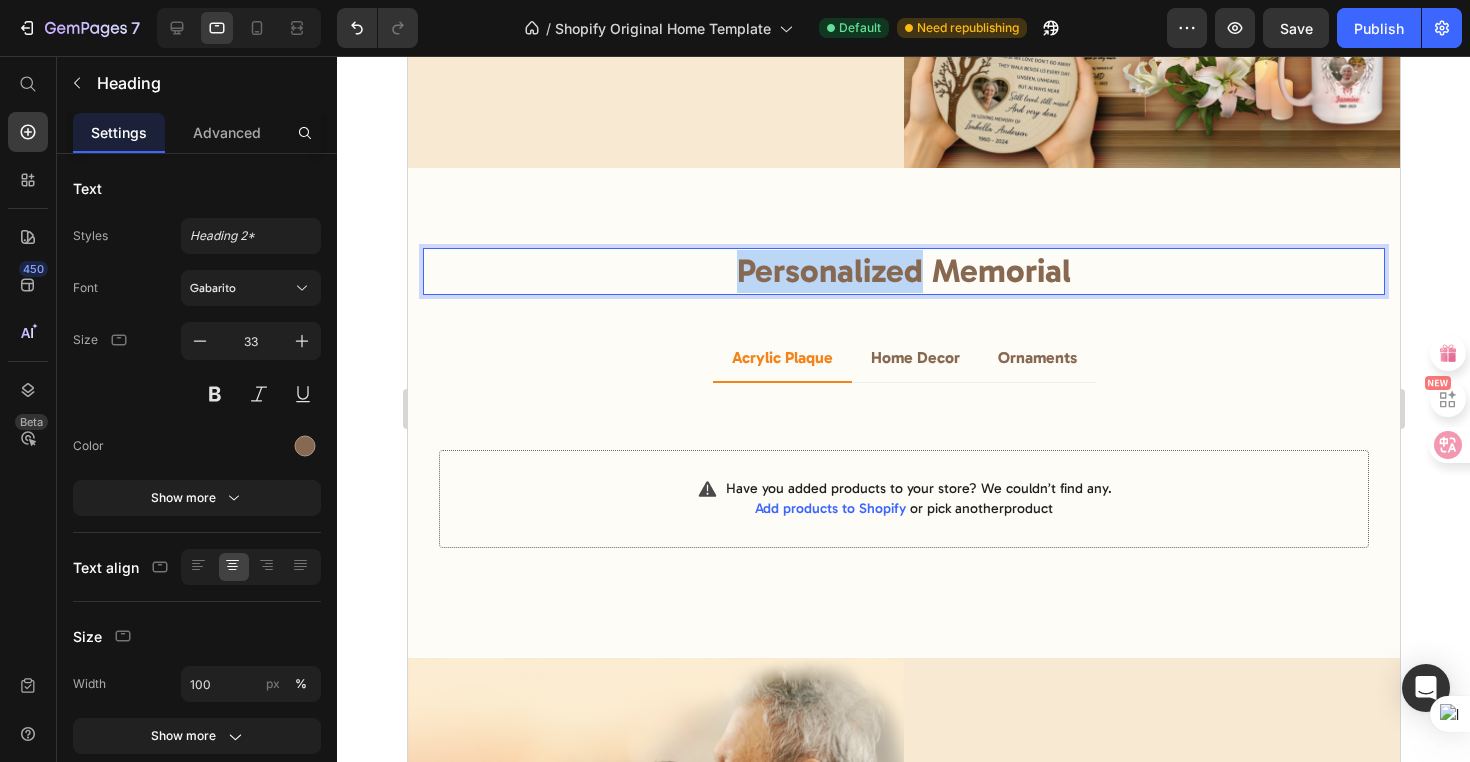 click on "Personalized Memorial" at bounding box center [903, 271] 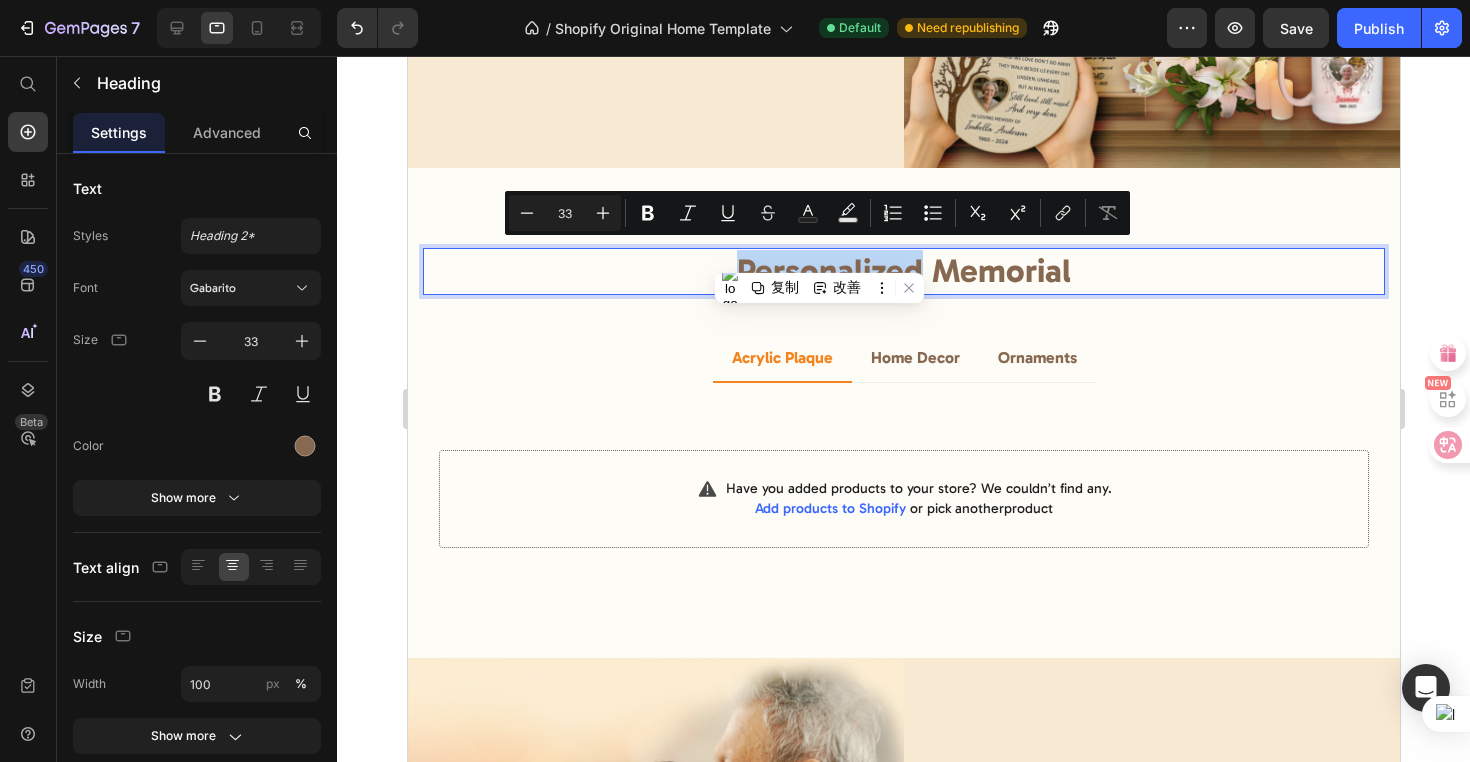 click on "Personalized Memorial" at bounding box center [903, 271] 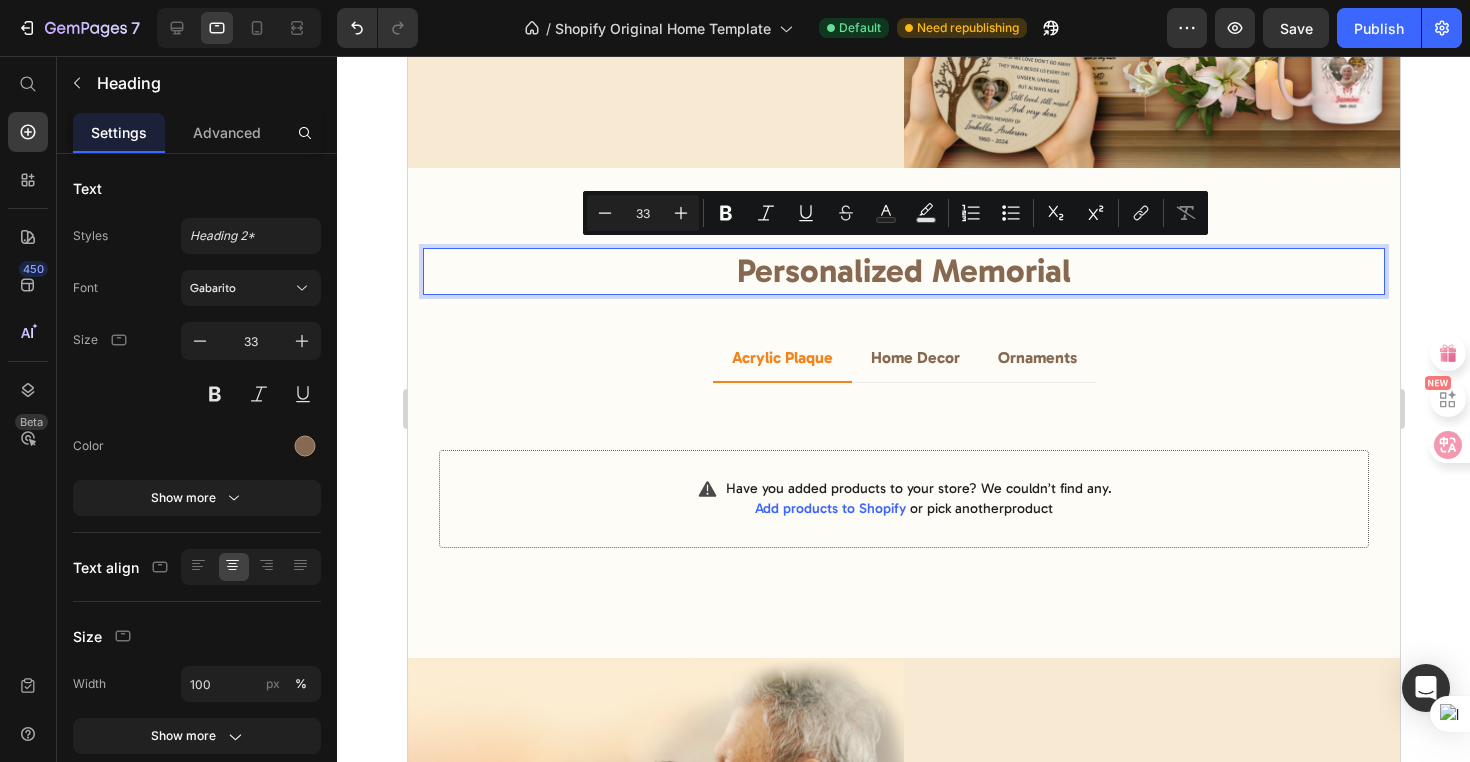 drag, startPoint x: 723, startPoint y: 257, endPoint x: 1066, endPoint y: 257, distance: 343 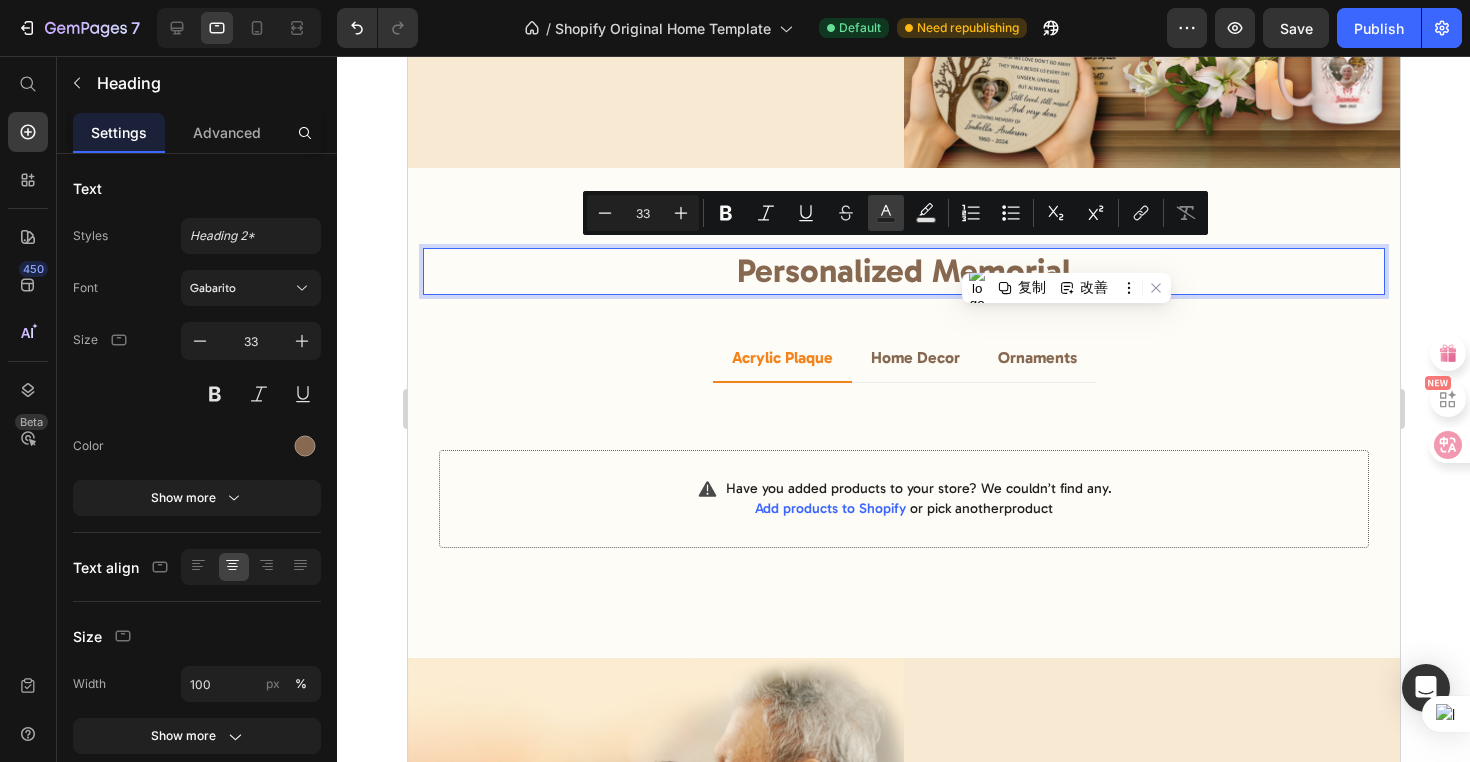 click 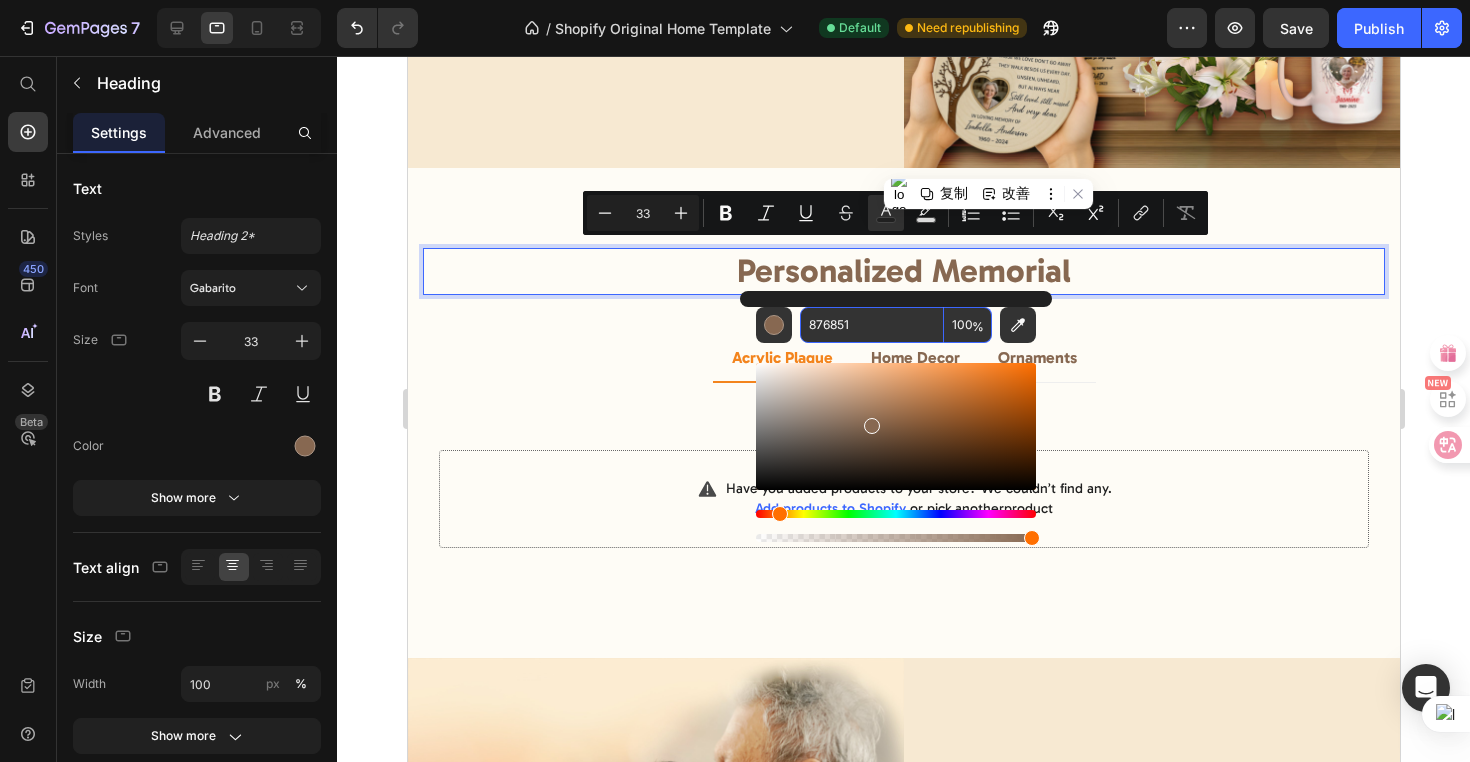 click on "876851" at bounding box center [872, 325] 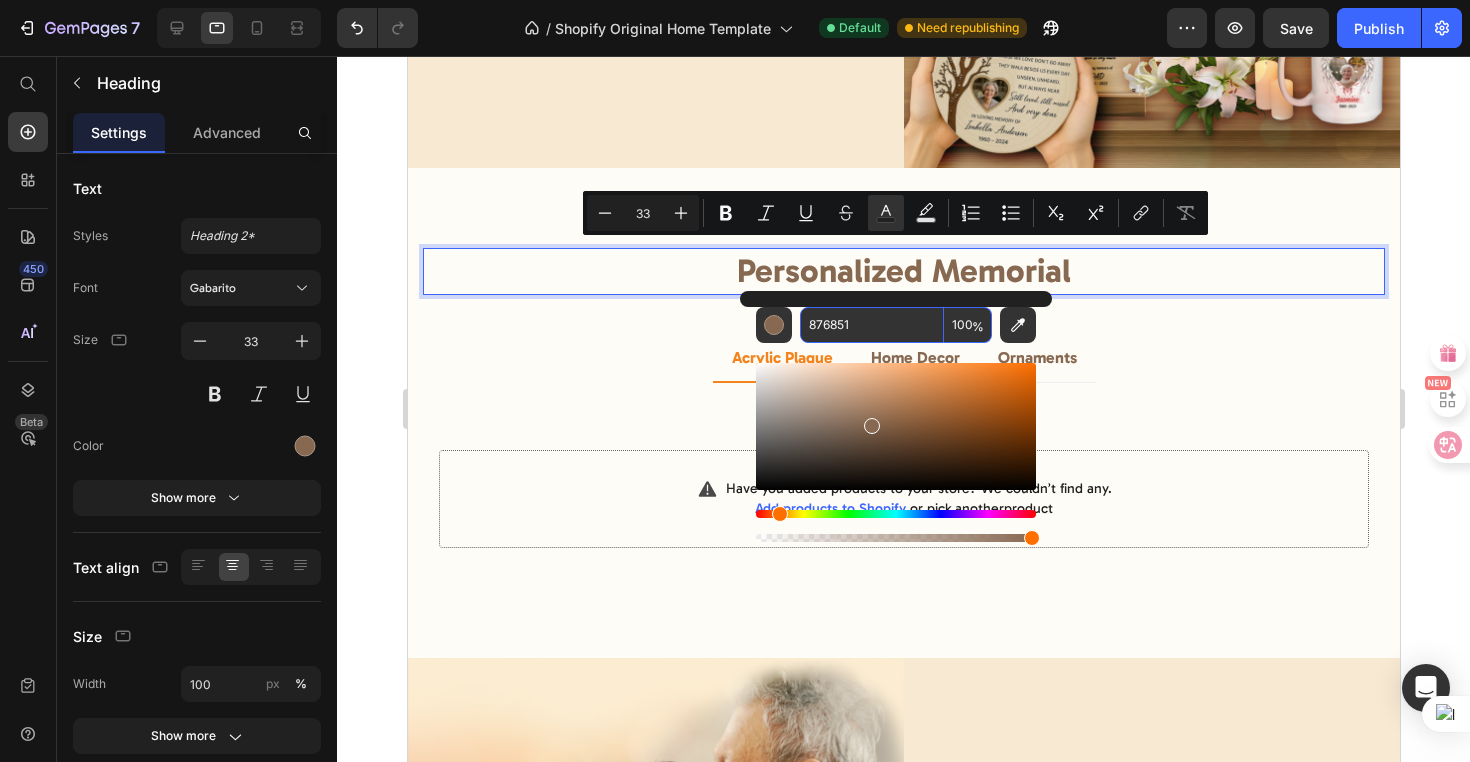 paste on "FF0033" 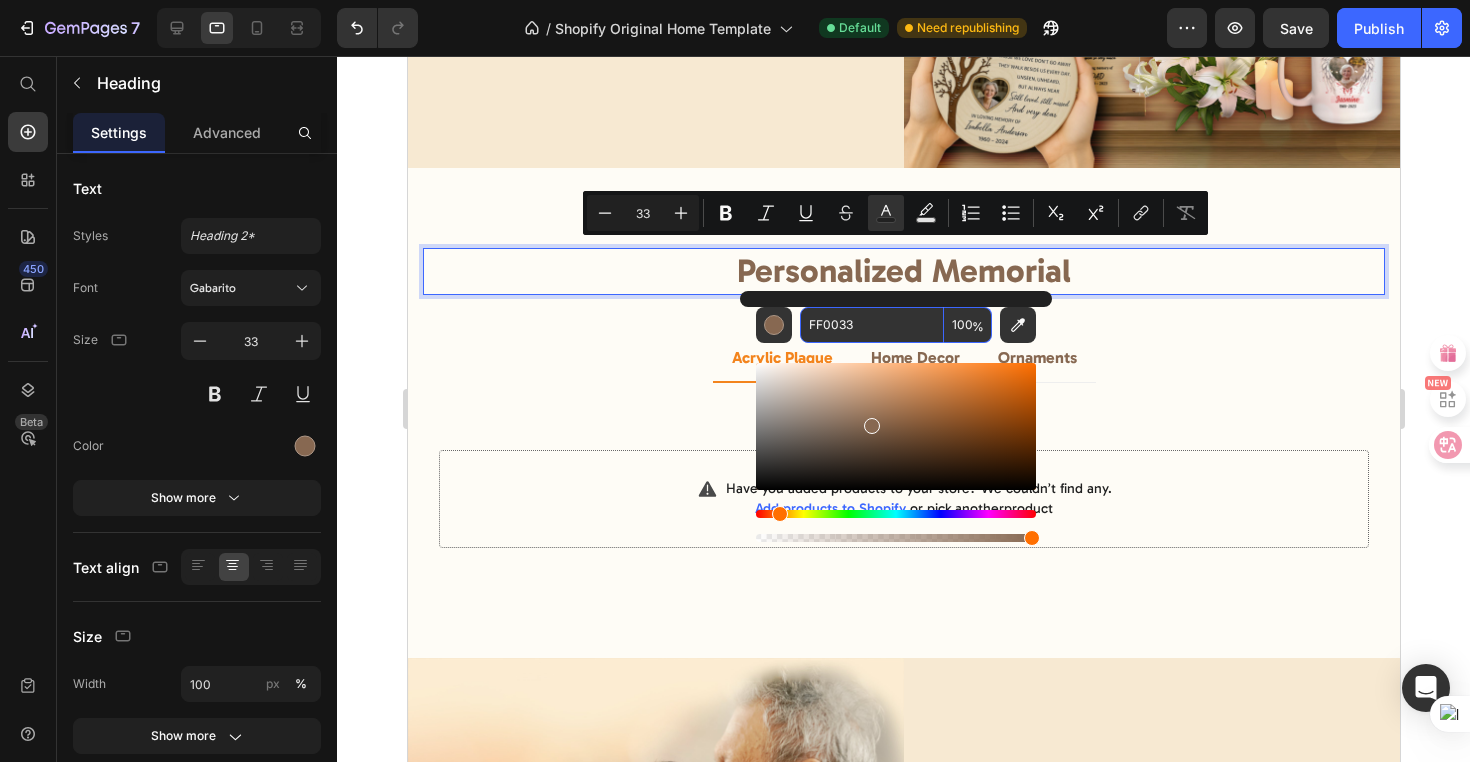 type on "FF0033" 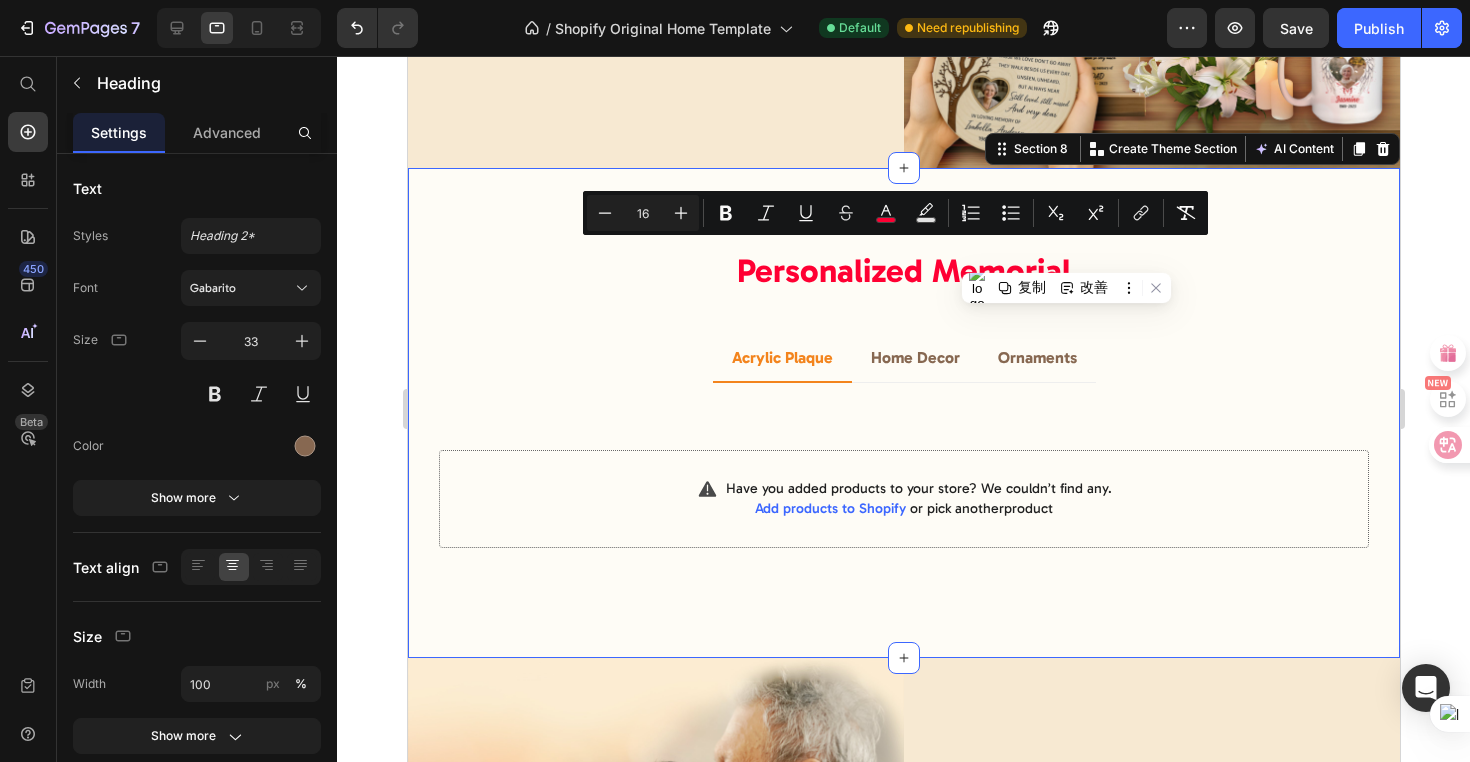 click on "⁠⁠⁠⁠⁠⁠⁠ Personalized Memorial  Heading Row Acrylic Plaque Home Decor Ornaments                Title Line Have you added products to your store? We couldn’t find any. Add products to Shopify   or pick another  product Product List View All Button                Title Line Have you added products to your store? We couldn’t find any. Add products to Shopify   or pick another  product Product List View All Button                Title Line Have you added products to your store? We couldn’t find any. Add products to Shopify   or pick another  product Product List View All Button Tab Row" at bounding box center [903, 413] 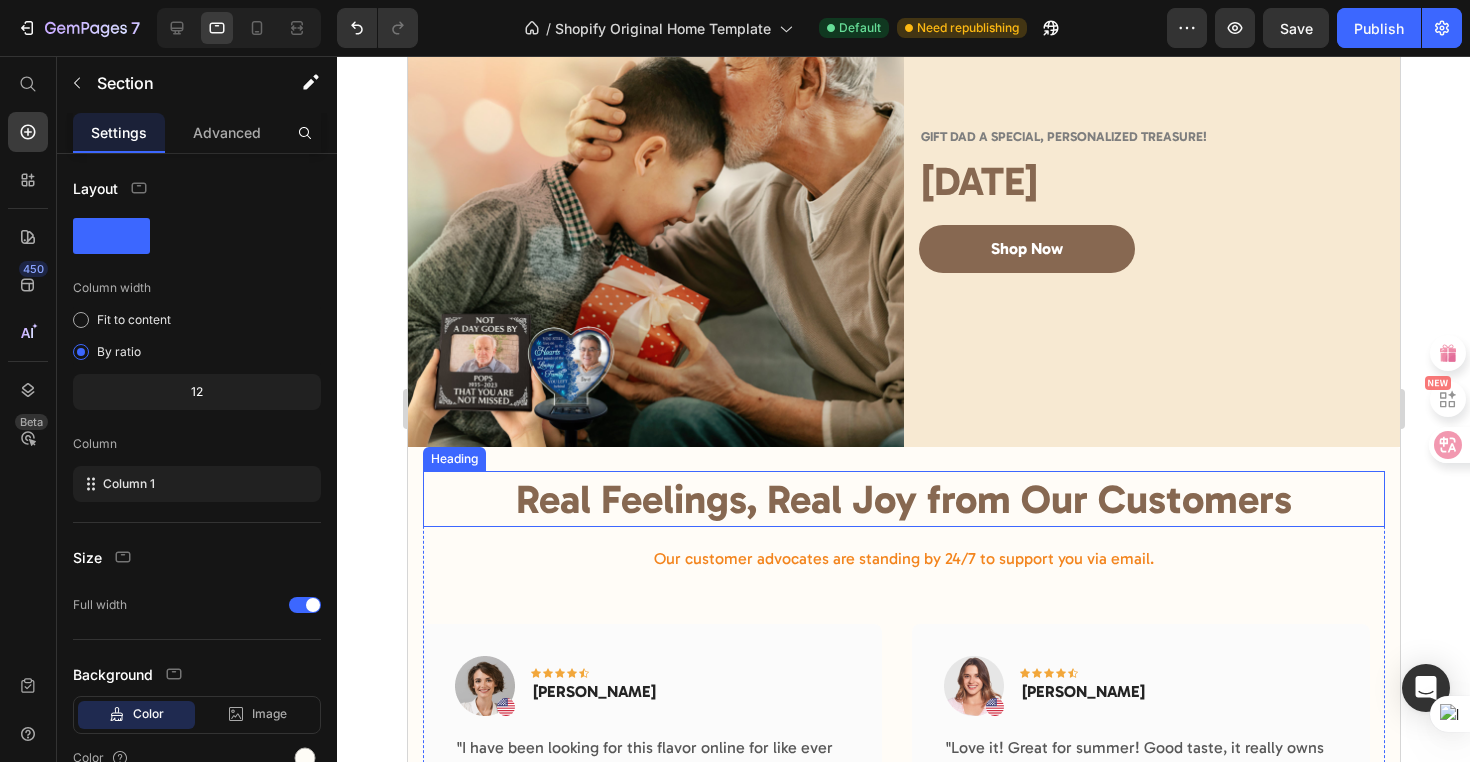 scroll, scrollTop: 4500, scrollLeft: 0, axis: vertical 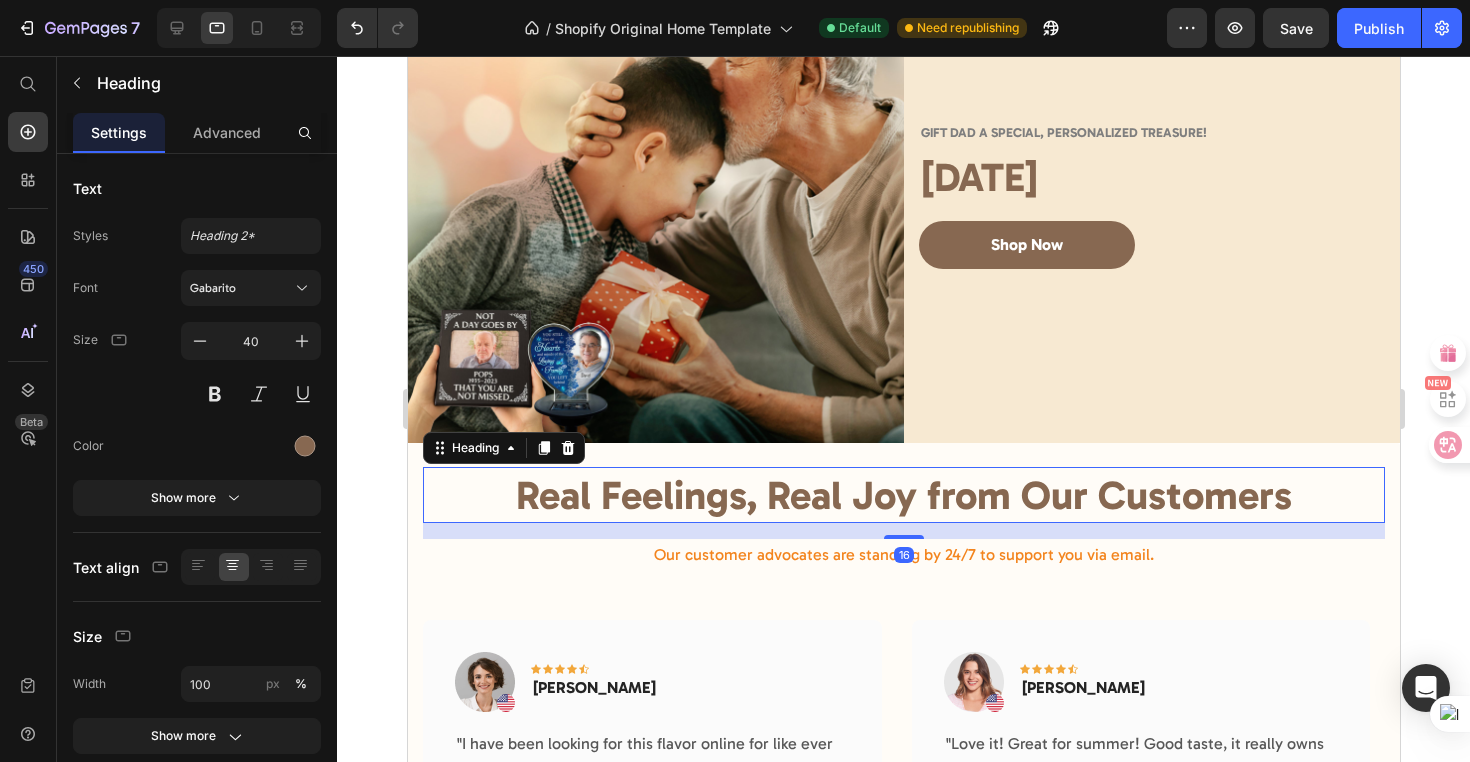 click on "Real Feelings, Real Joy from Our Customers" at bounding box center [903, 495] 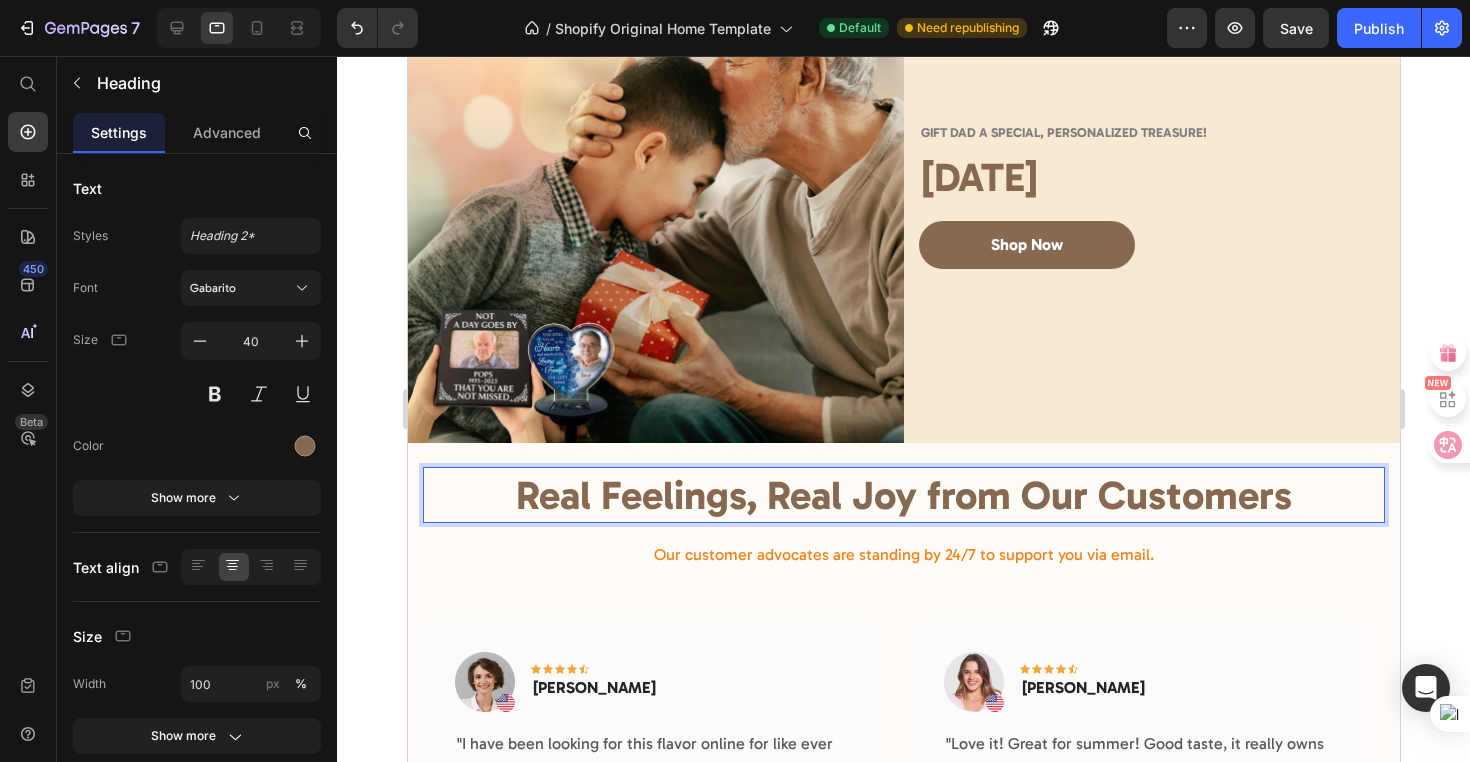 click on "Real Feelings, Real Joy from Our Customers" at bounding box center (903, 495) 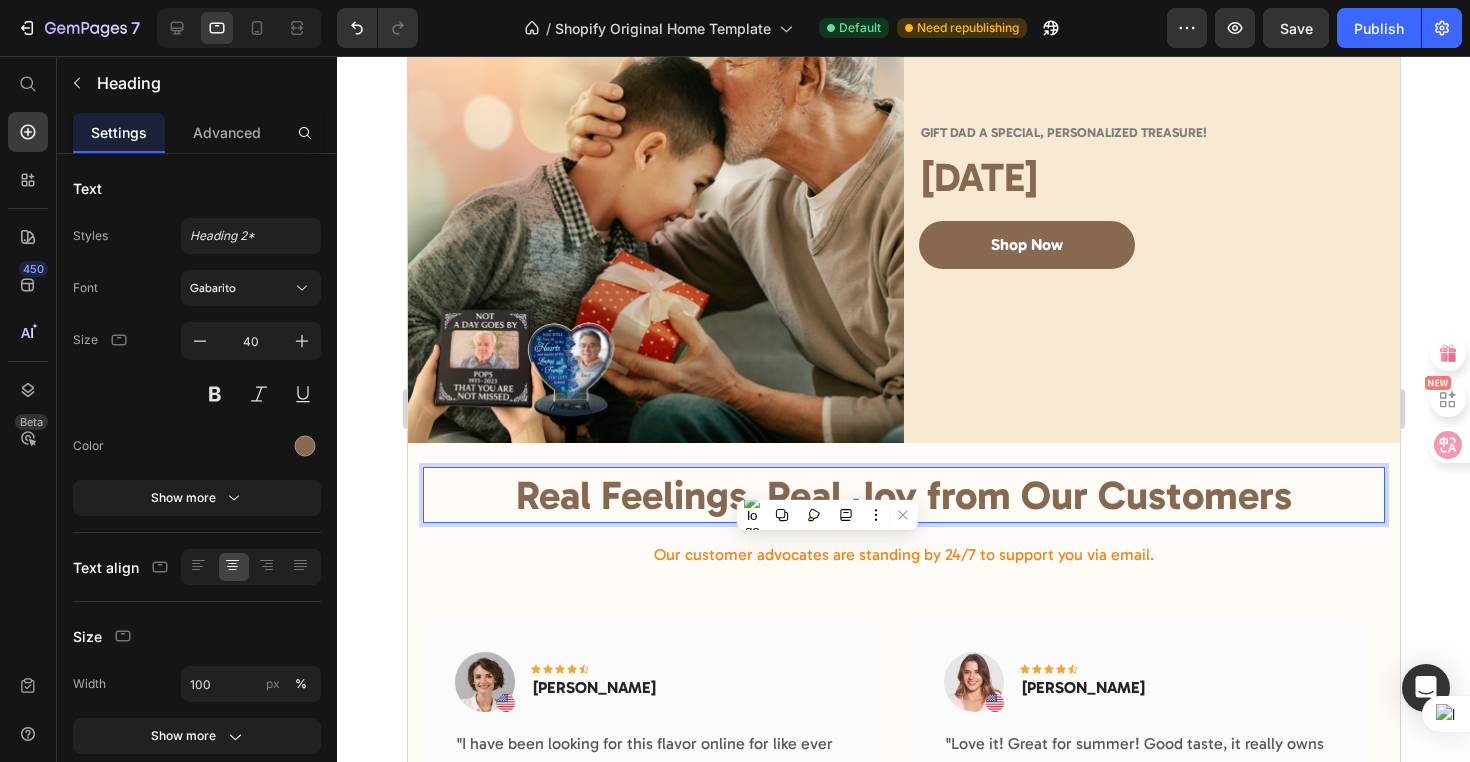 click on "Real Feelings, Real Joy from Our Customers" at bounding box center (903, 495) 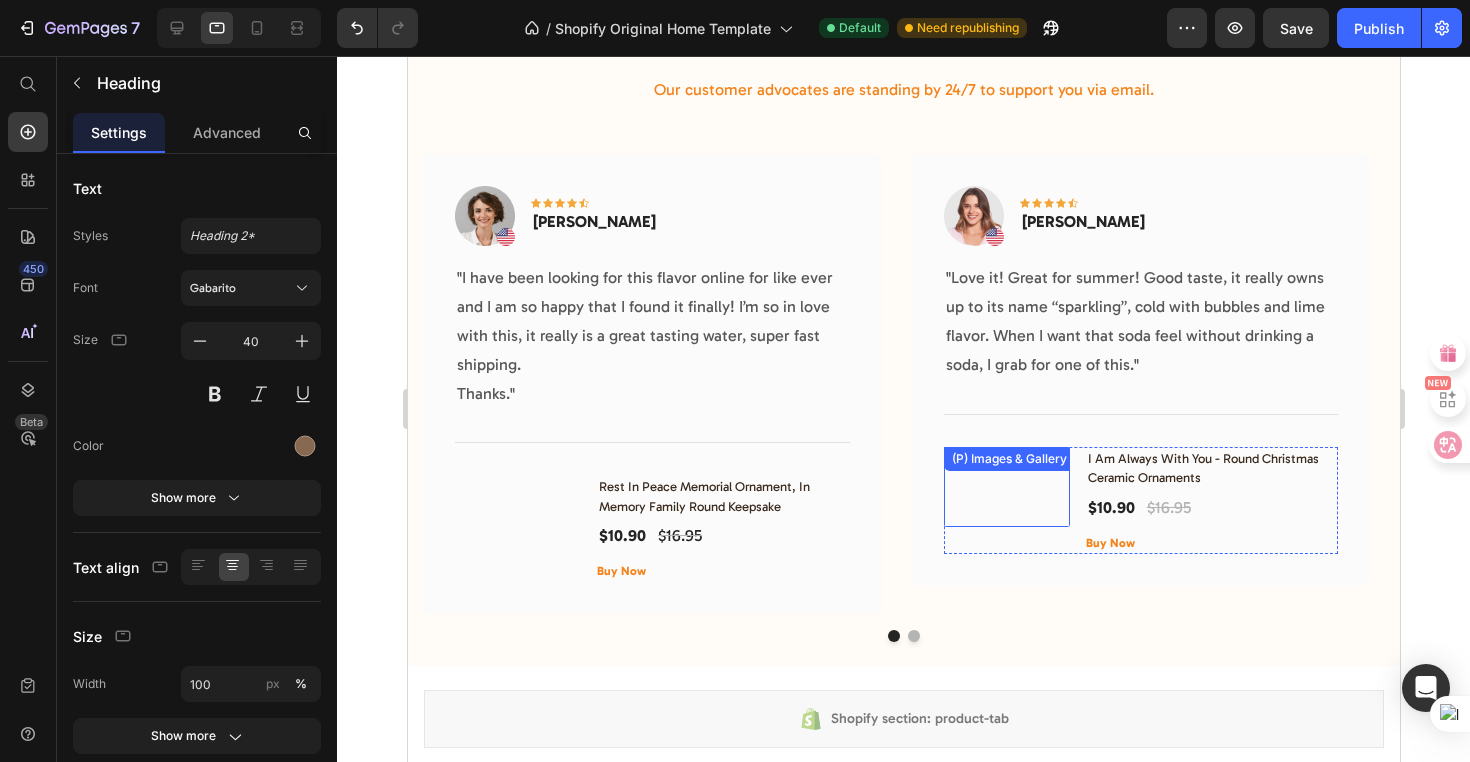 scroll, scrollTop: 4318, scrollLeft: 0, axis: vertical 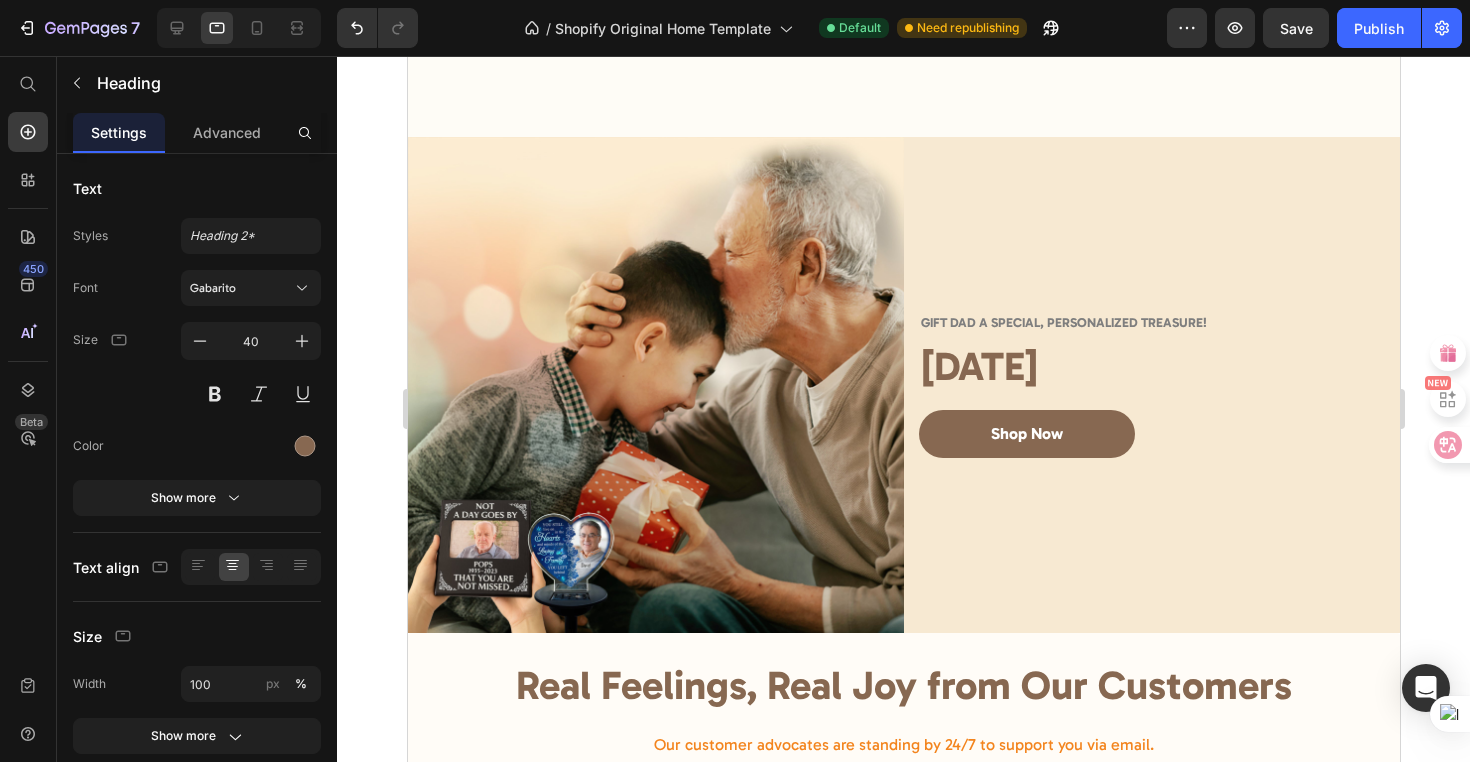 click on "Real Feelings, Real Joy from Our Customers" at bounding box center [903, 685] 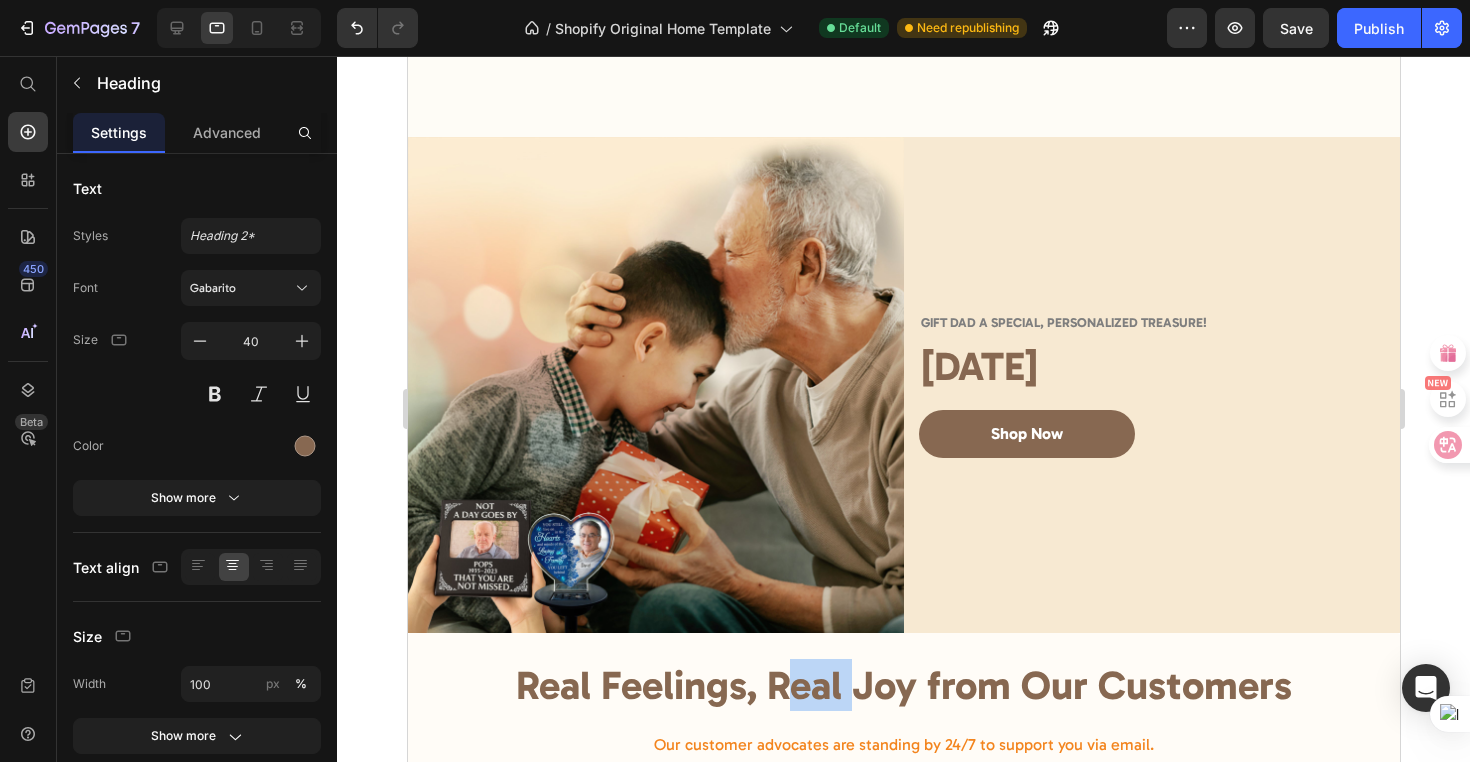 click on "Real Feelings, Real Joy from Our Customers" at bounding box center [903, 685] 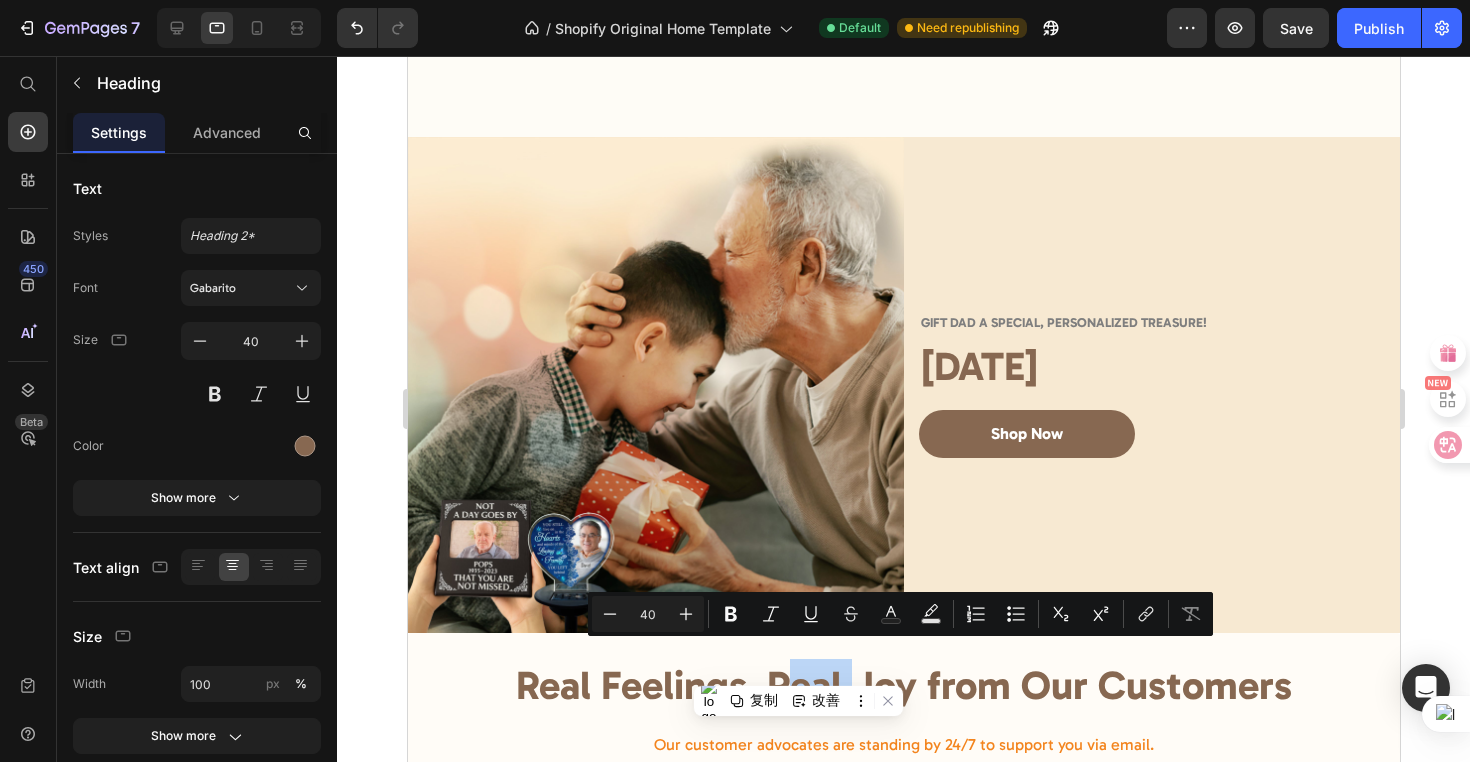 drag, startPoint x: 515, startPoint y: 665, endPoint x: 1311, endPoint y: 687, distance: 796.30396 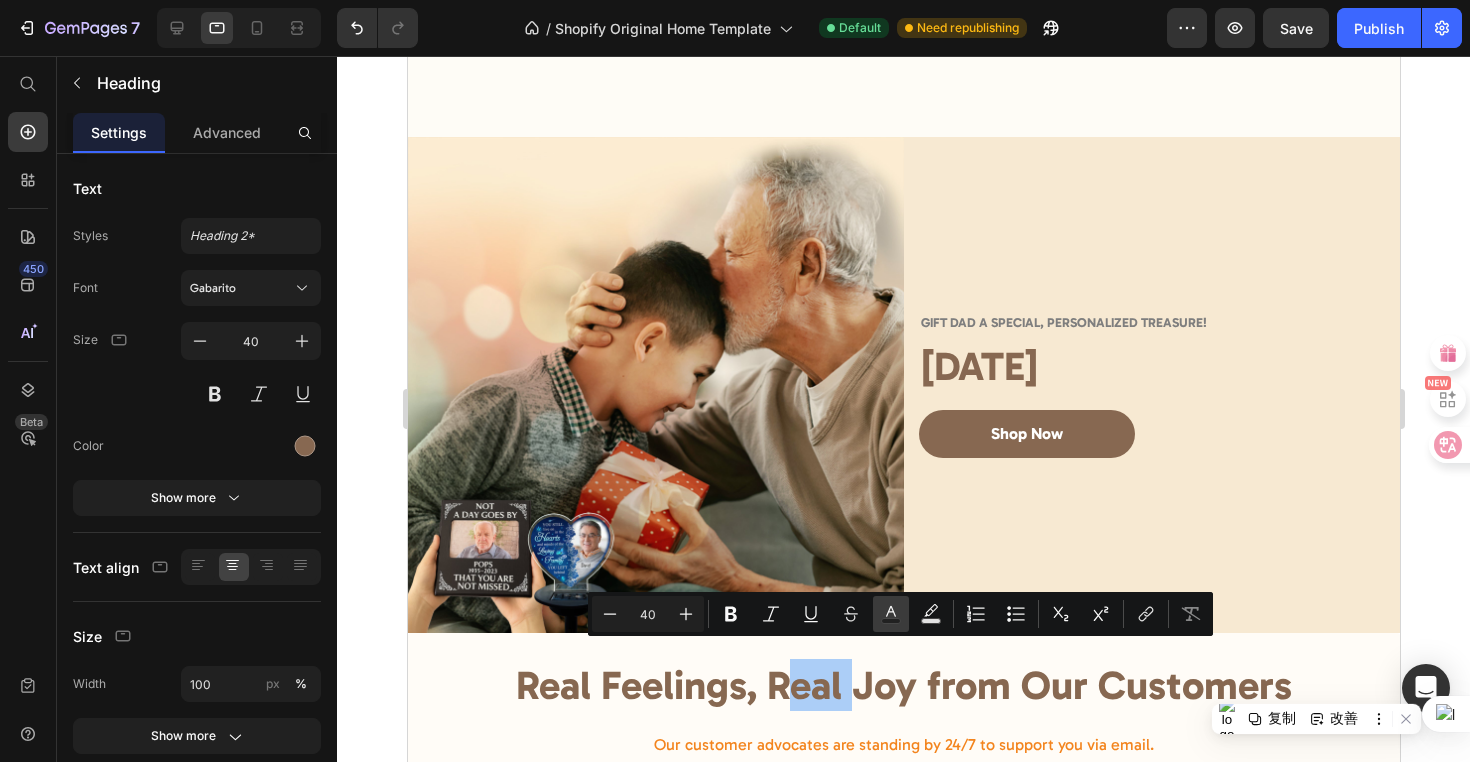click 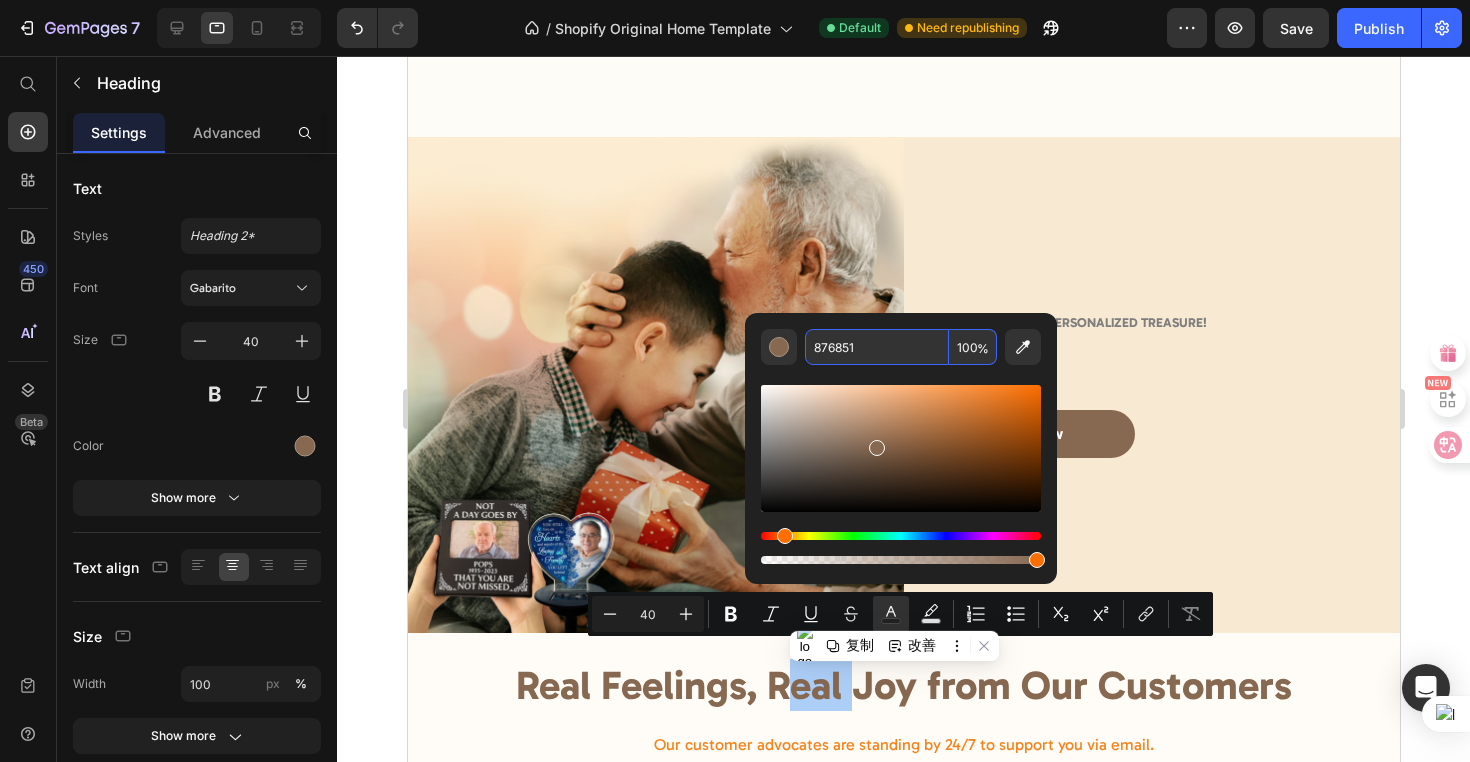 drag, startPoint x: 878, startPoint y: 353, endPoint x: 802, endPoint y: 353, distance: 76 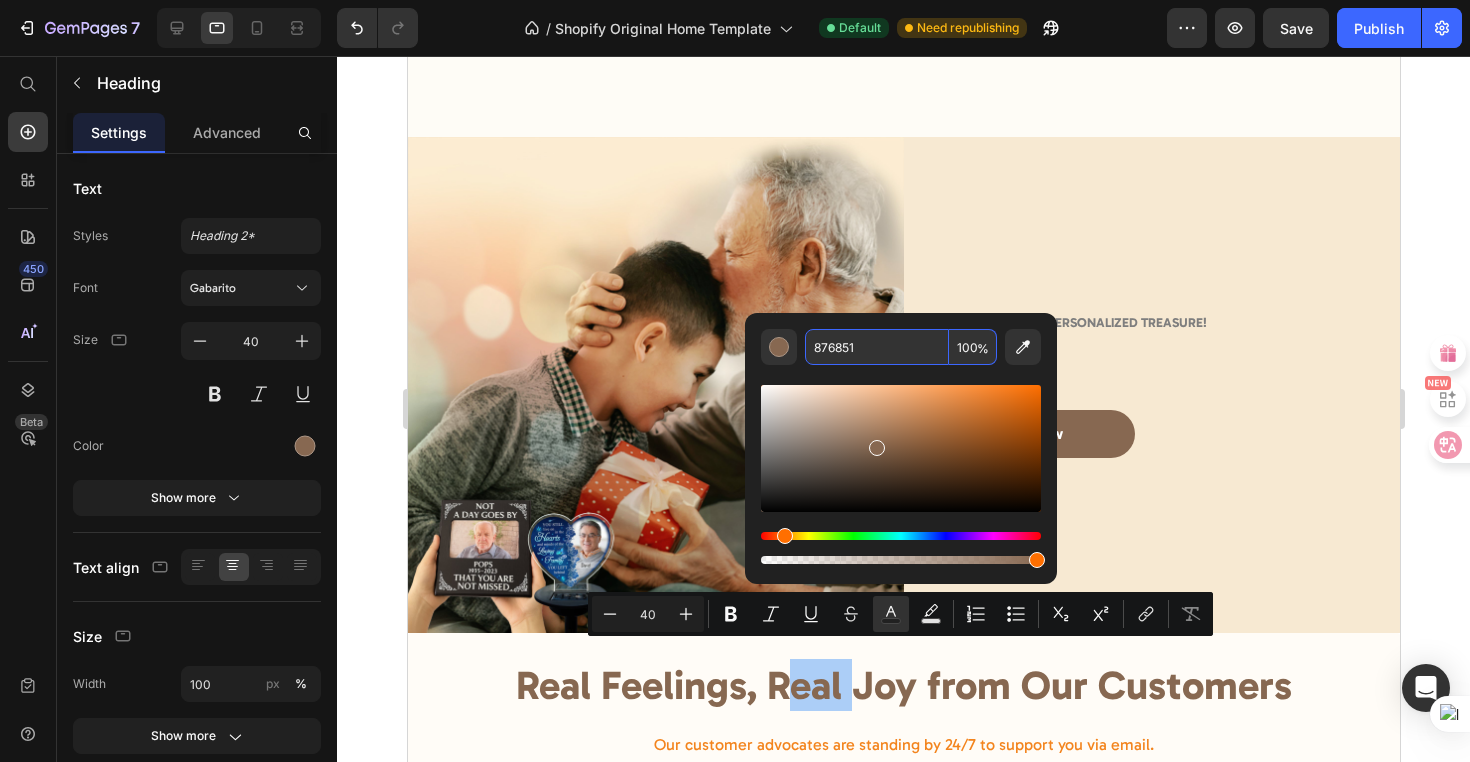 drag, startPoint x: 824, startPoint y: 349, endPoint x: 888, endPoint y: 349, distance: 64 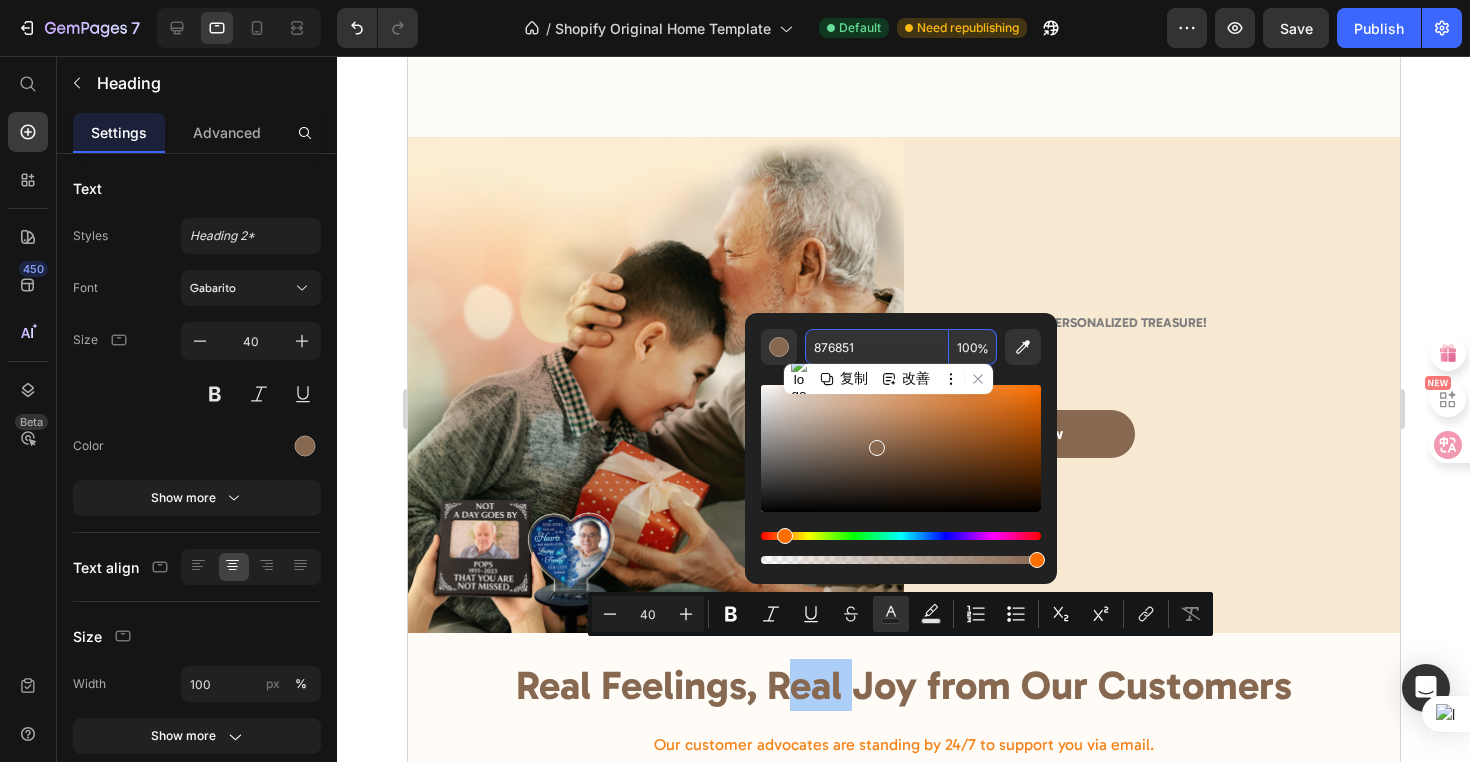 drag, startPoint x: 874, startPoint y: 349, endPoint x: 804, endPoint y: 349, distance: 70 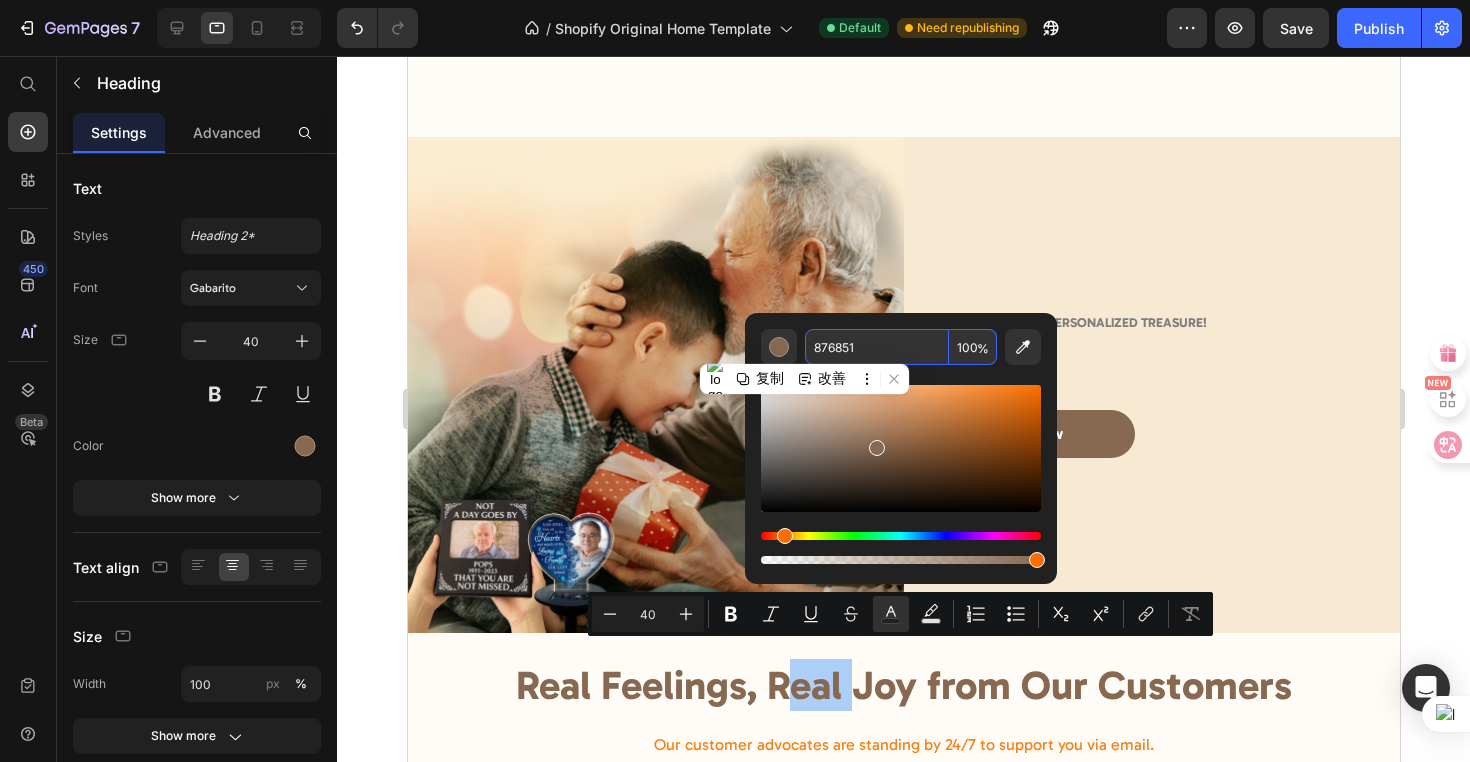 paste on "FF0033" 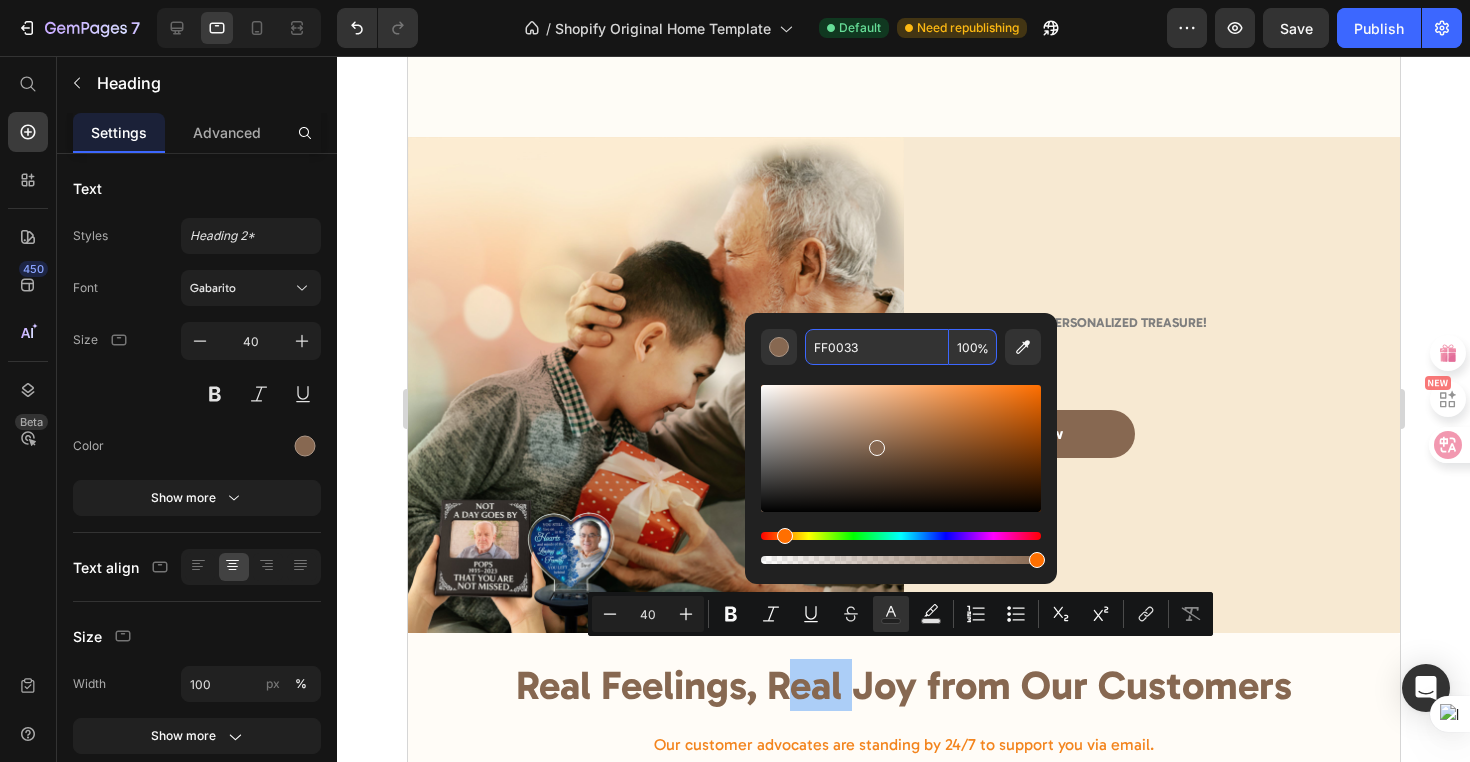 type on "FF0033" 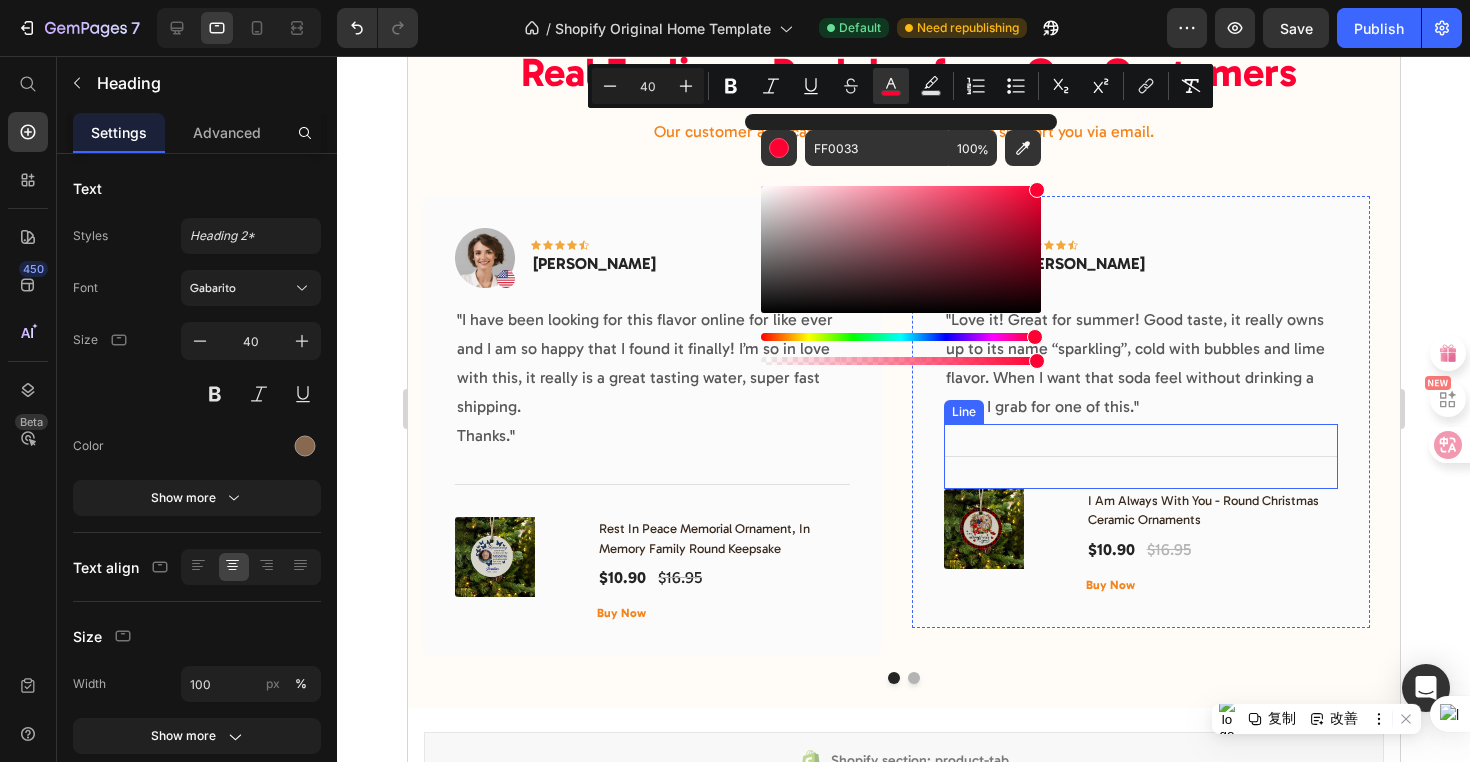 scroll, scrollTop: 4942, scrollLeft: 0, axis: vertical 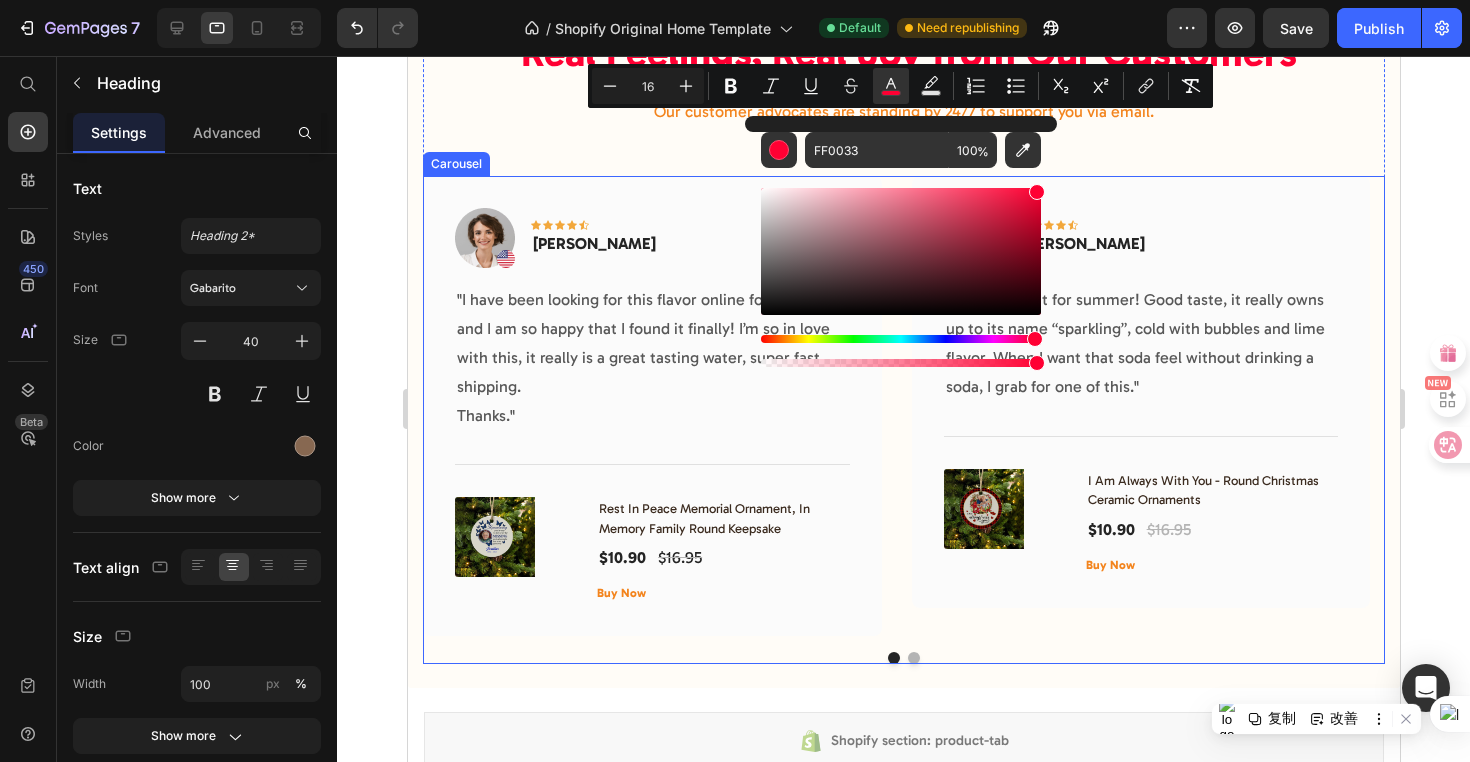 click at bounding box center [913, 658] 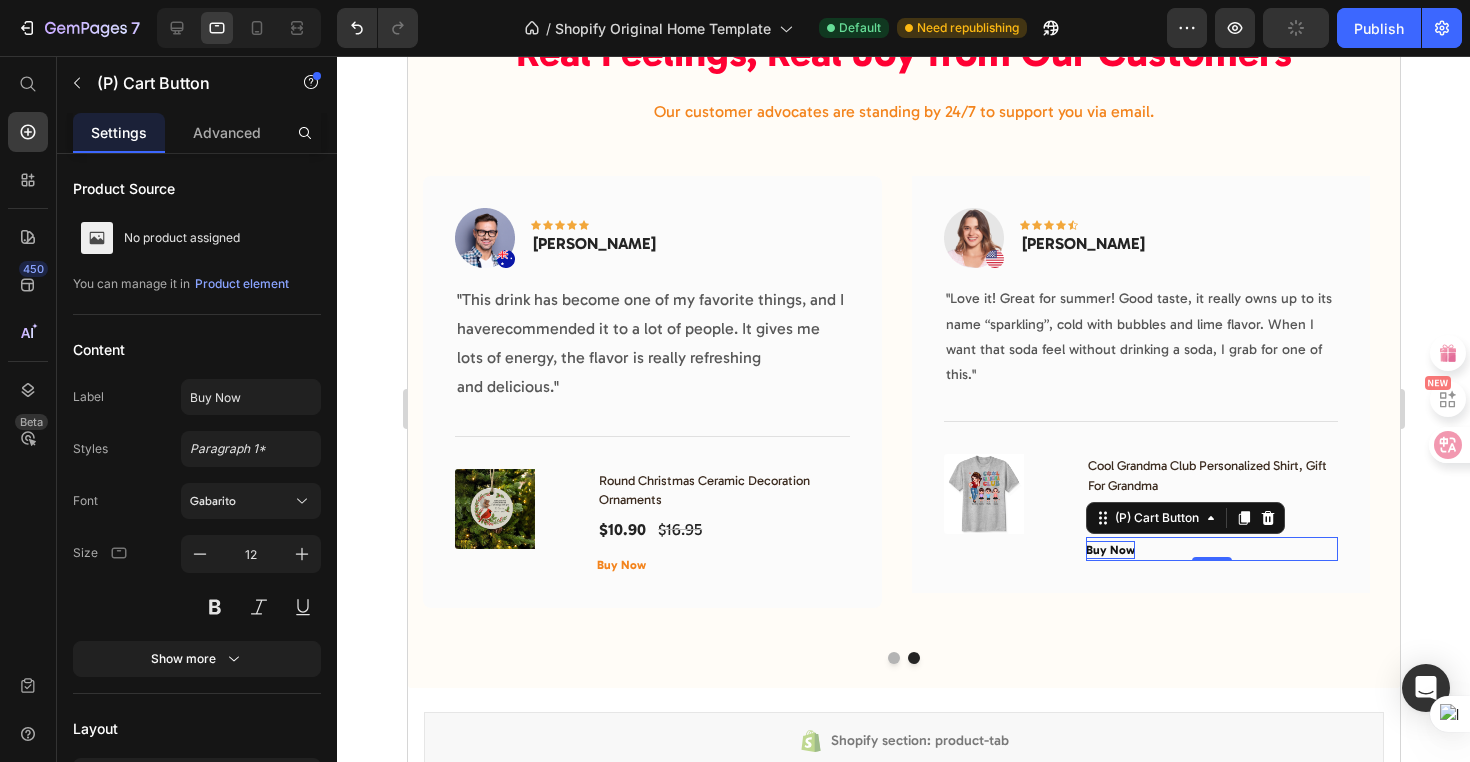click on "Buy Now" at bounding box center [1109, 550] 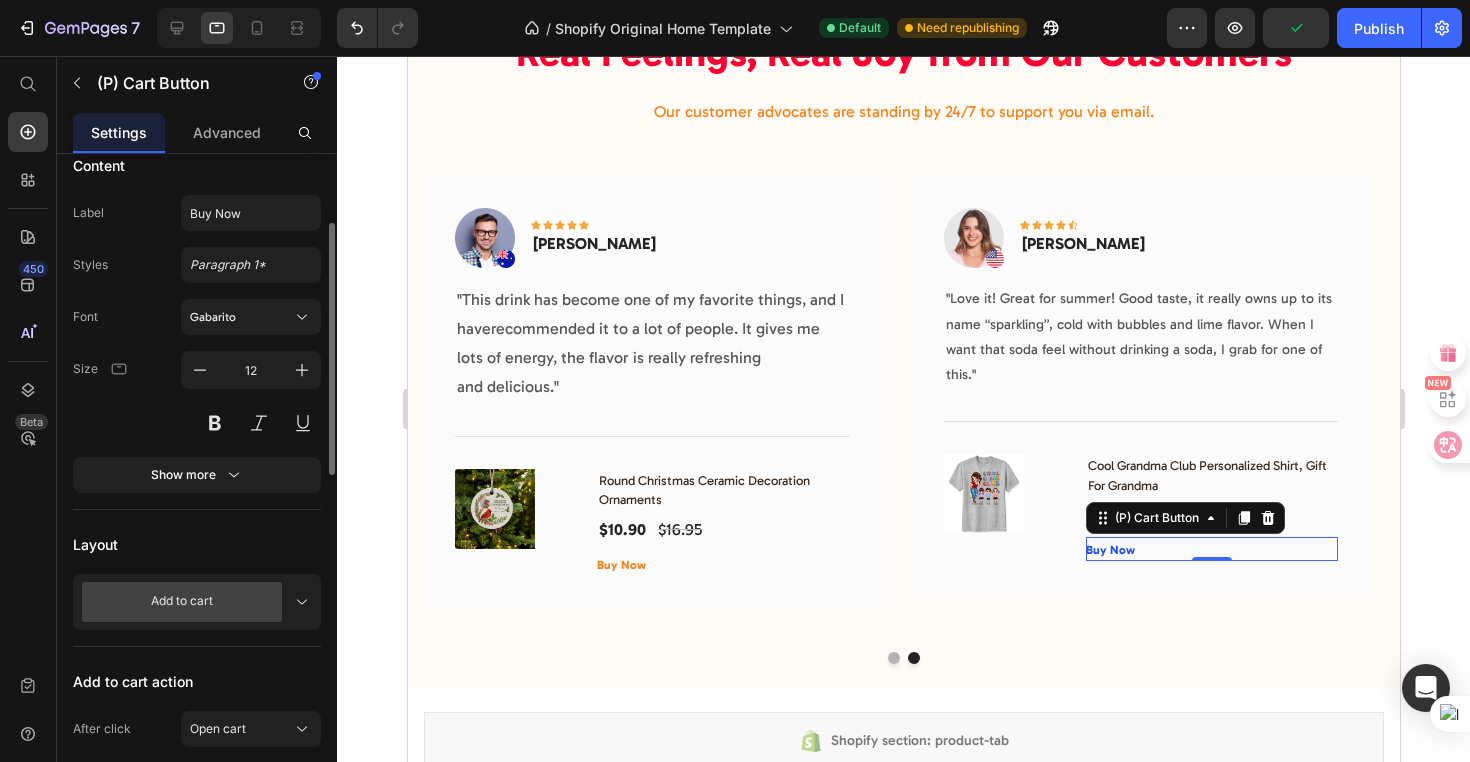 scroll, scrollTop: 841, scrollLeft: 0, axis: vertical 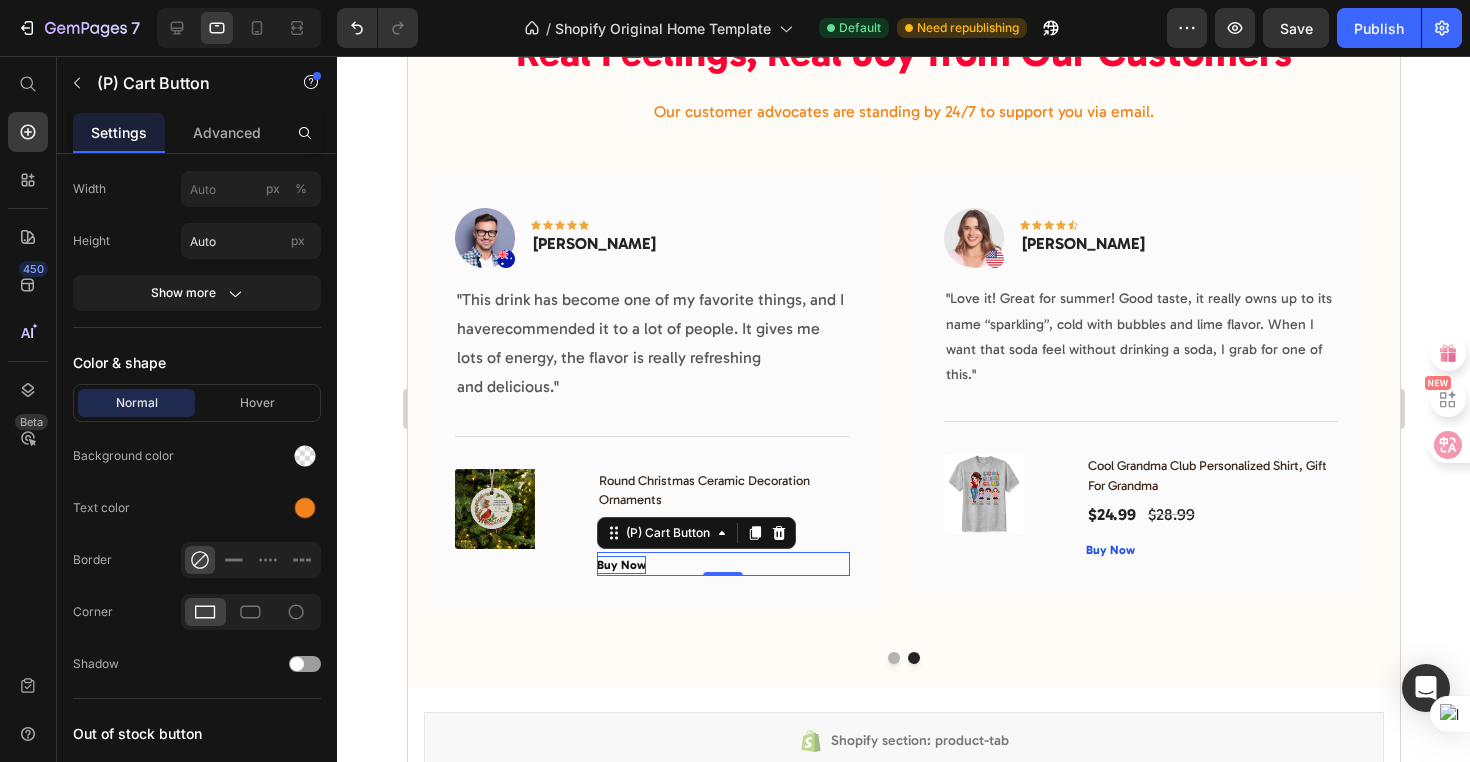click on "Buy Now" at bounding box center (620, 565) 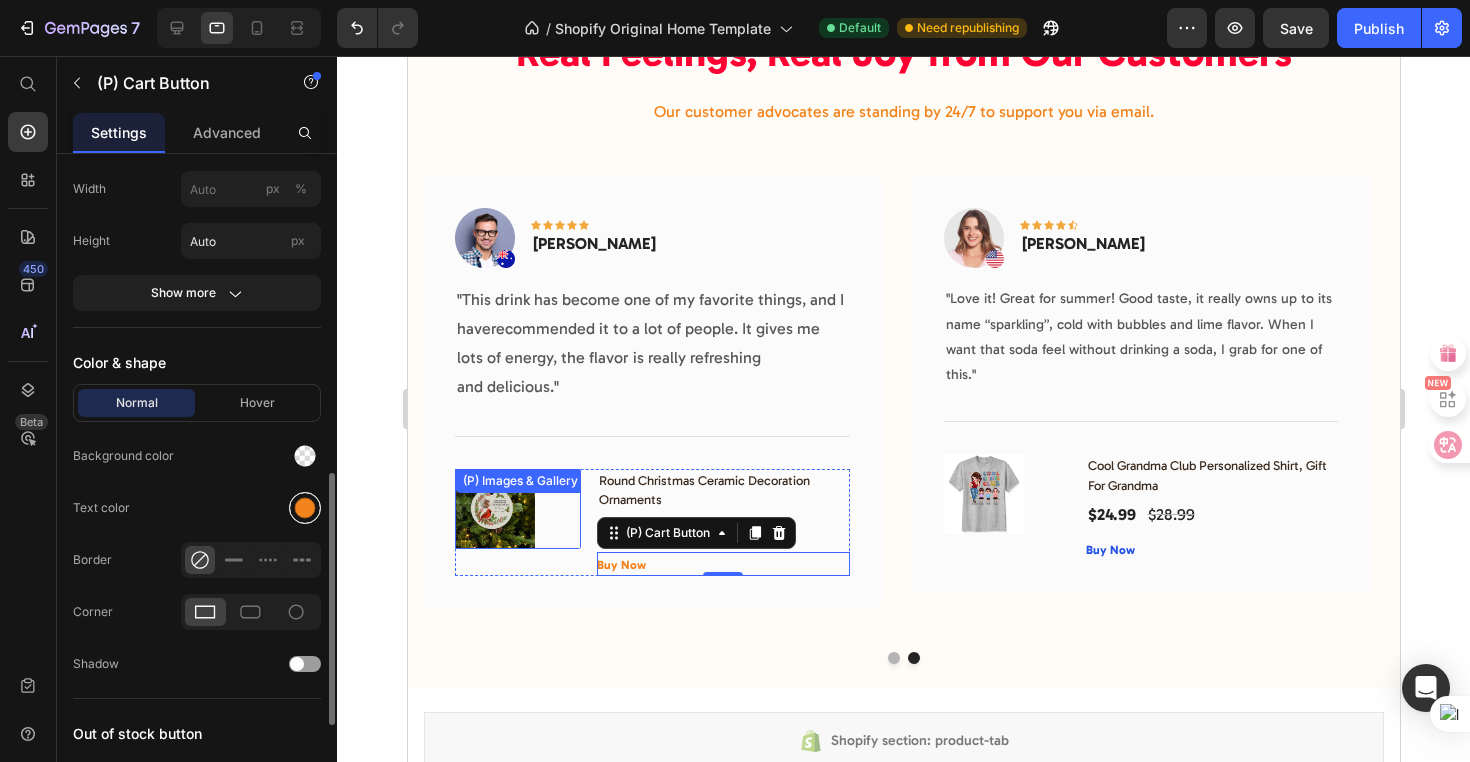 click at bounding box center [305, 508] 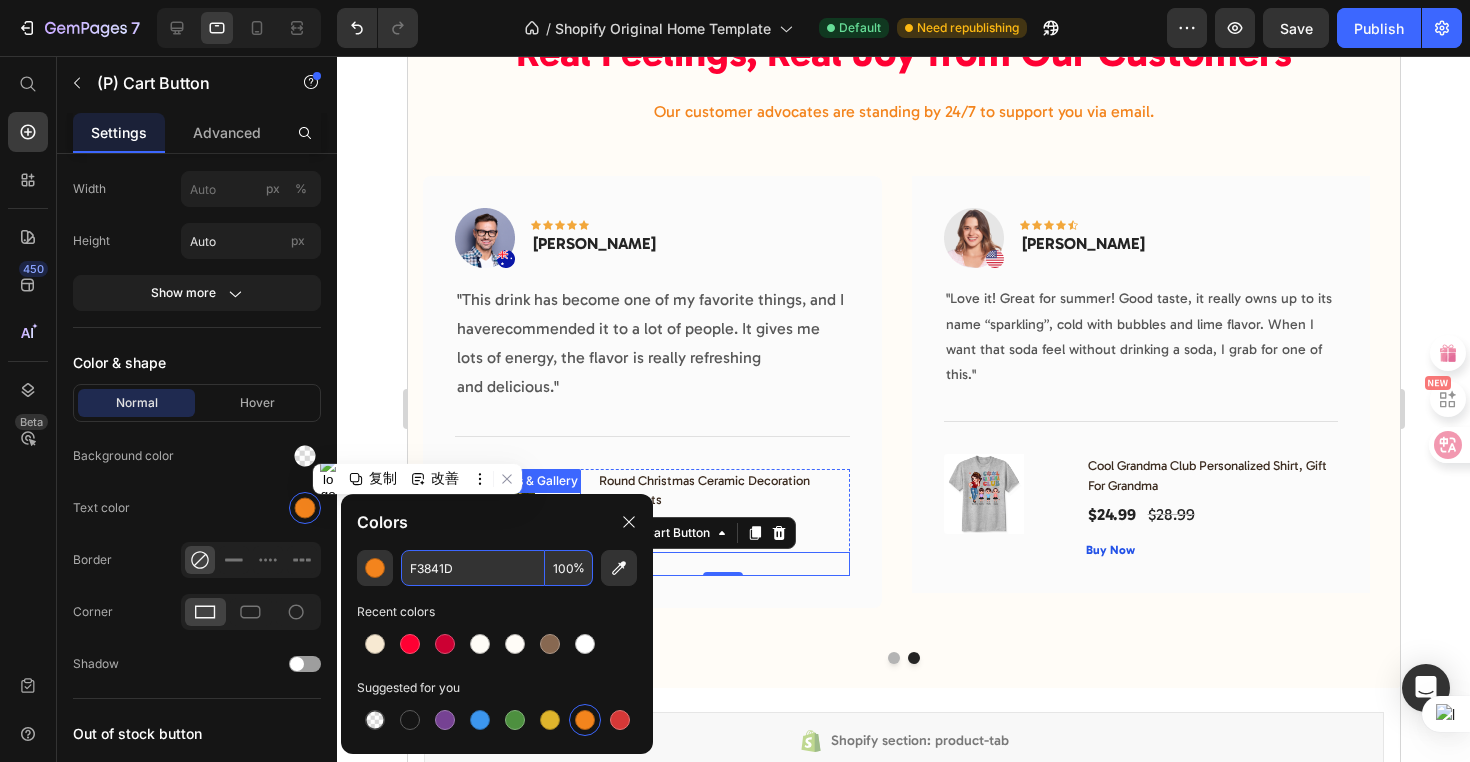 click on "F3841D" at bounding box center (473, 568) 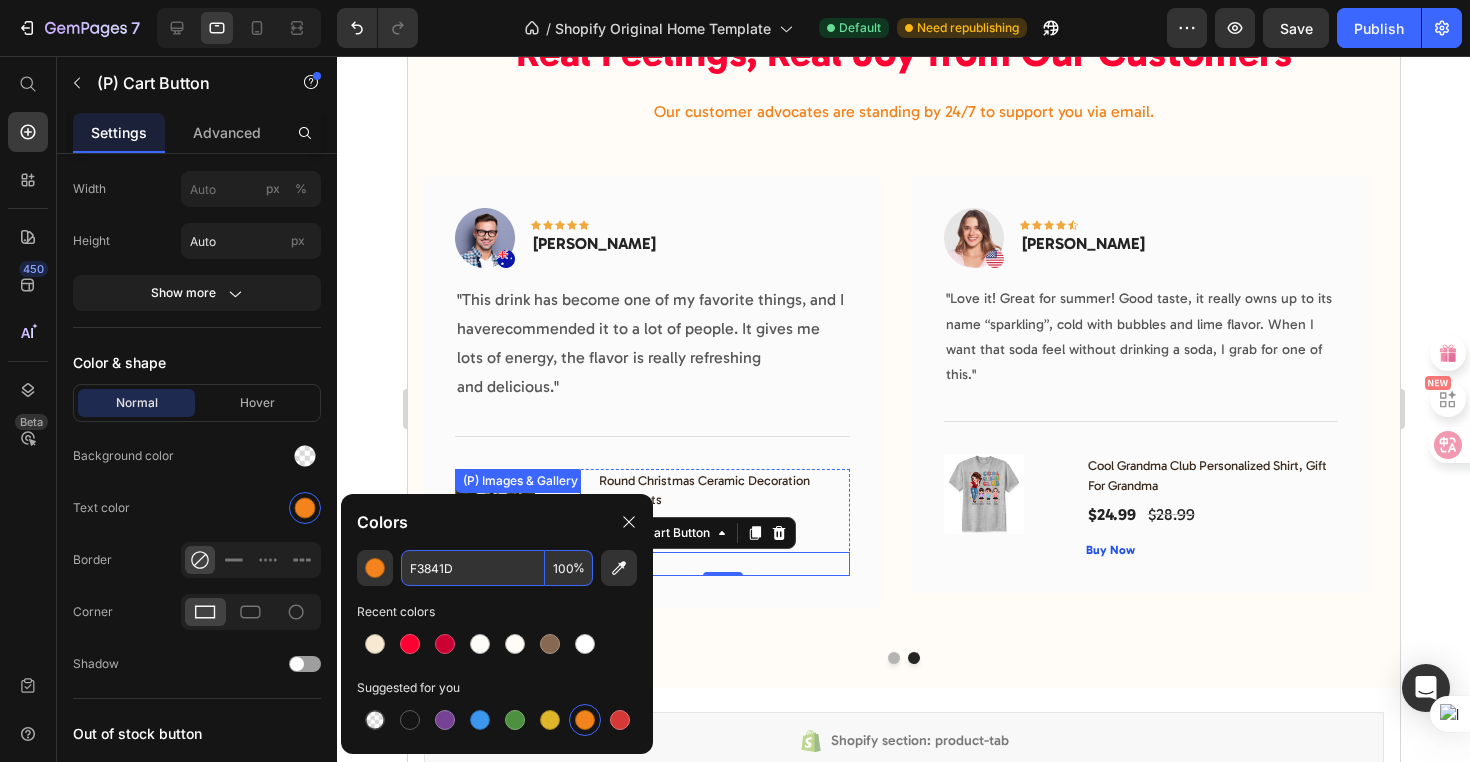 drag, startPoint x: 464, startPoint y: 570, endPoint x: 403, endPoint y: 568, distance: 61.03278 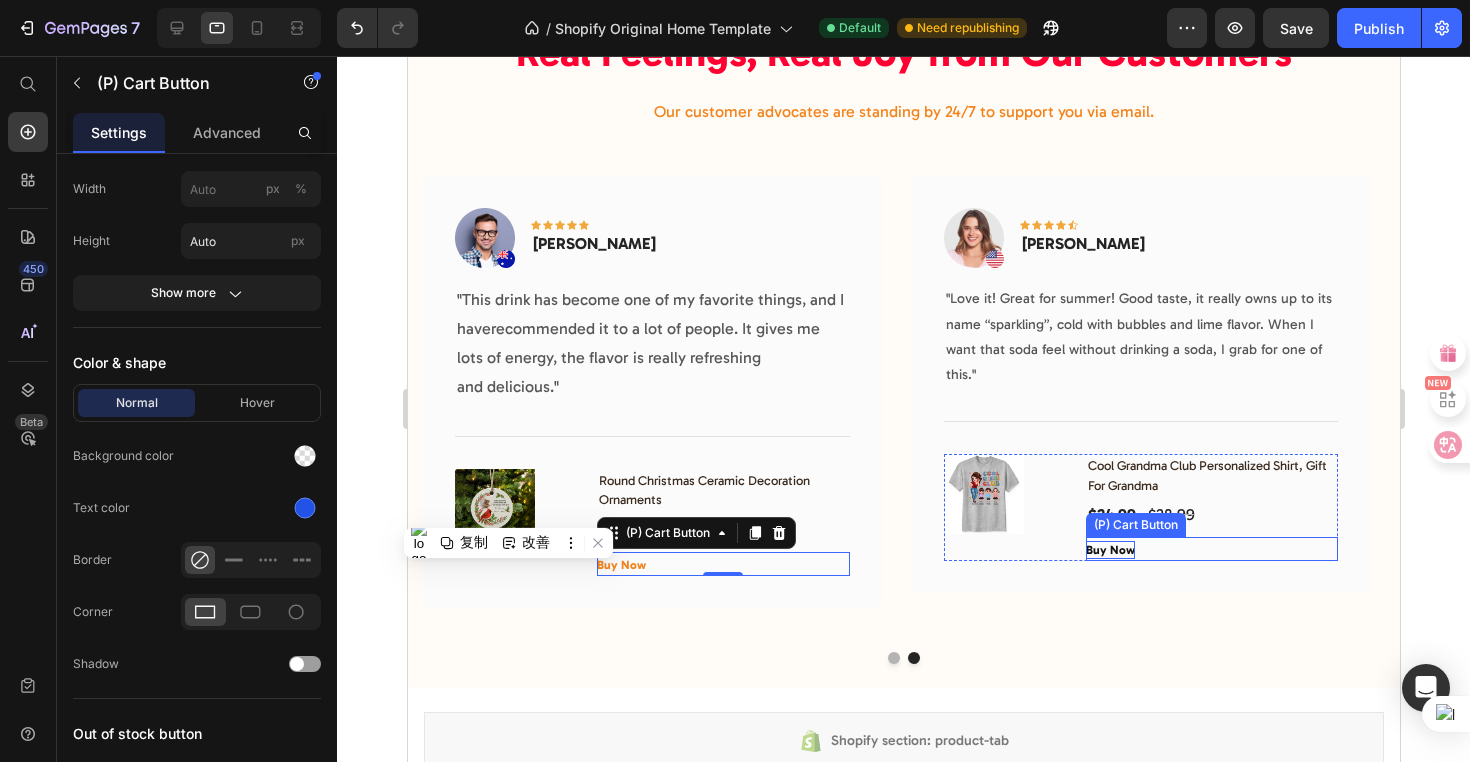 click on "Buy Now" at bounding box center [1109, 550] 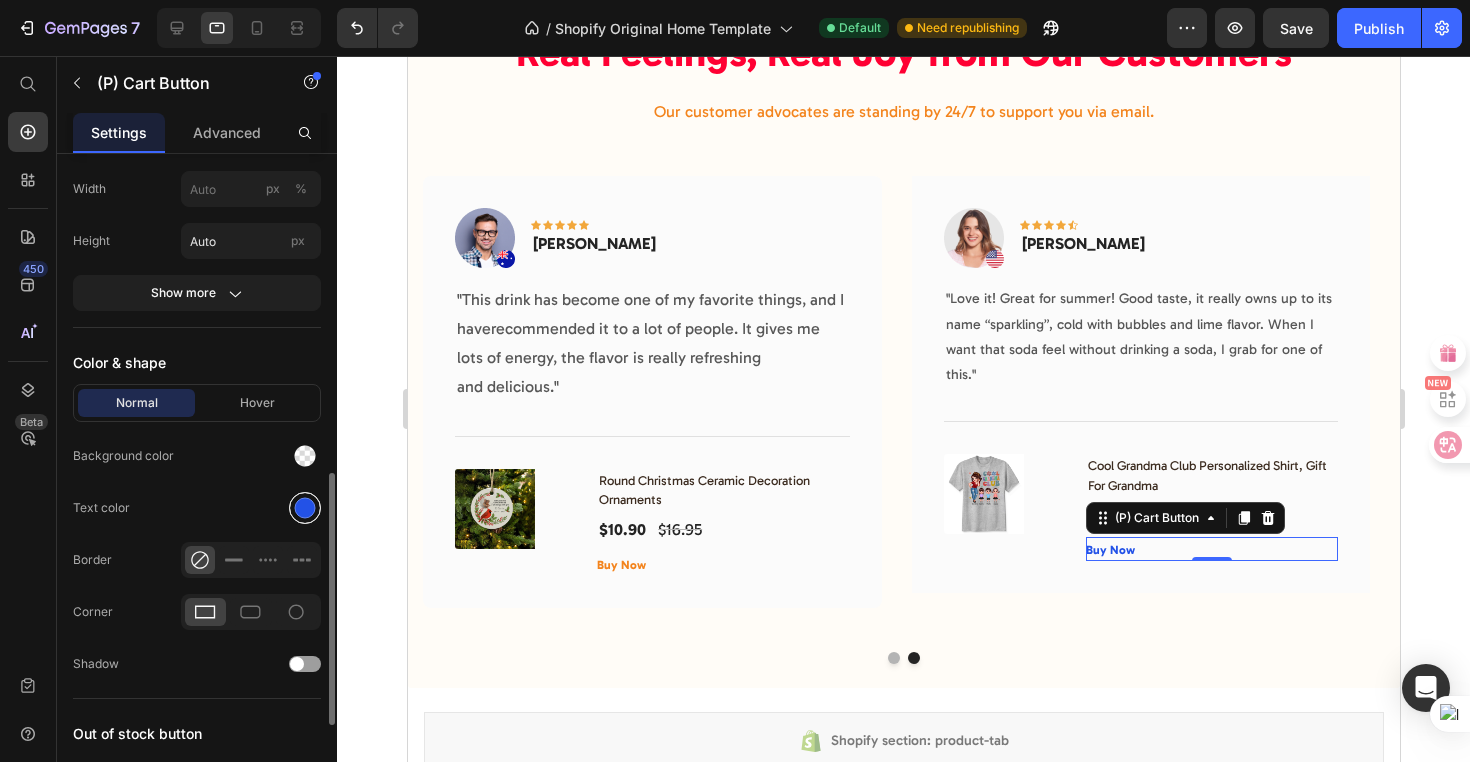 click at bounding box center [305, 508] 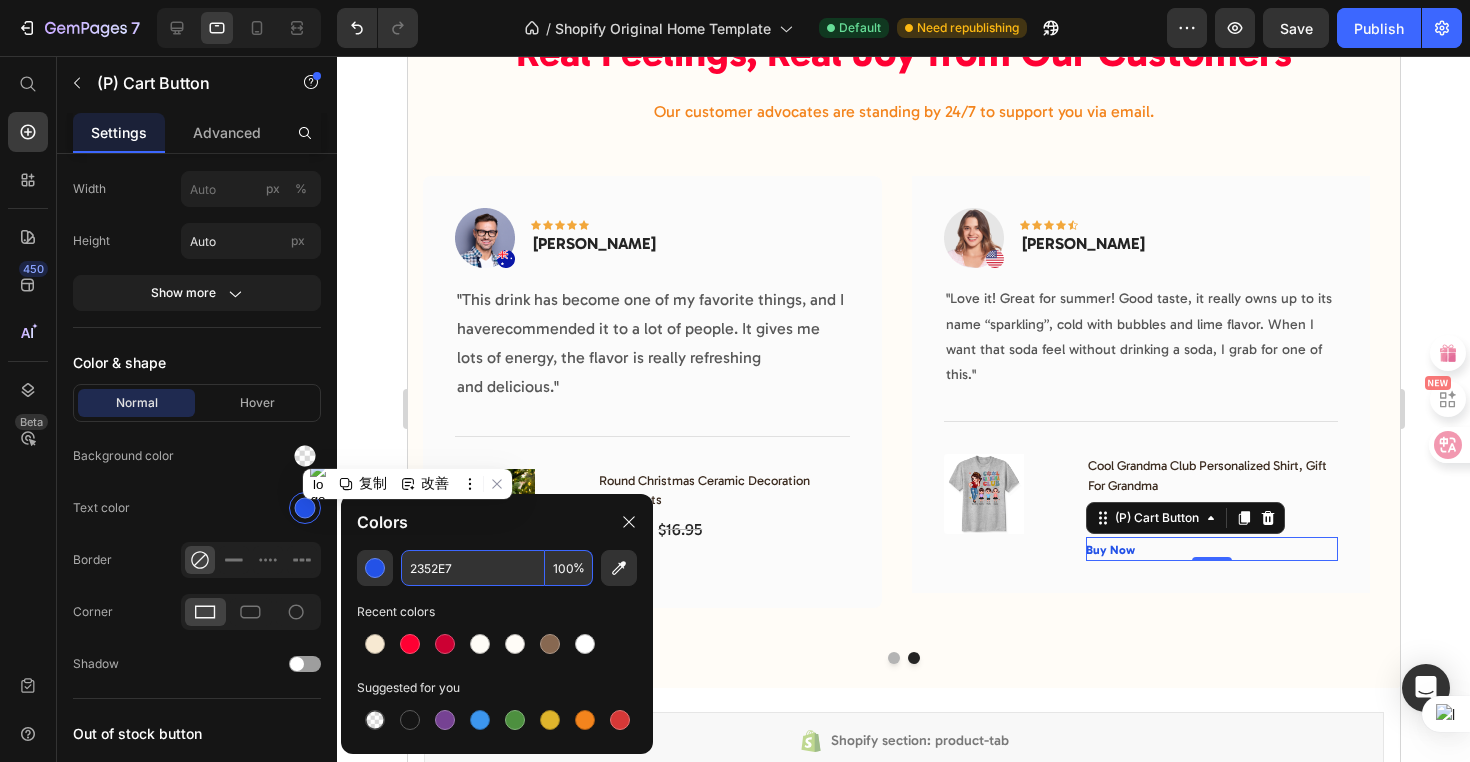 drag, startPoint x: 481, startPoint y: 579, endPoint x: 467, endPoint y: 570, distance: 16.643316 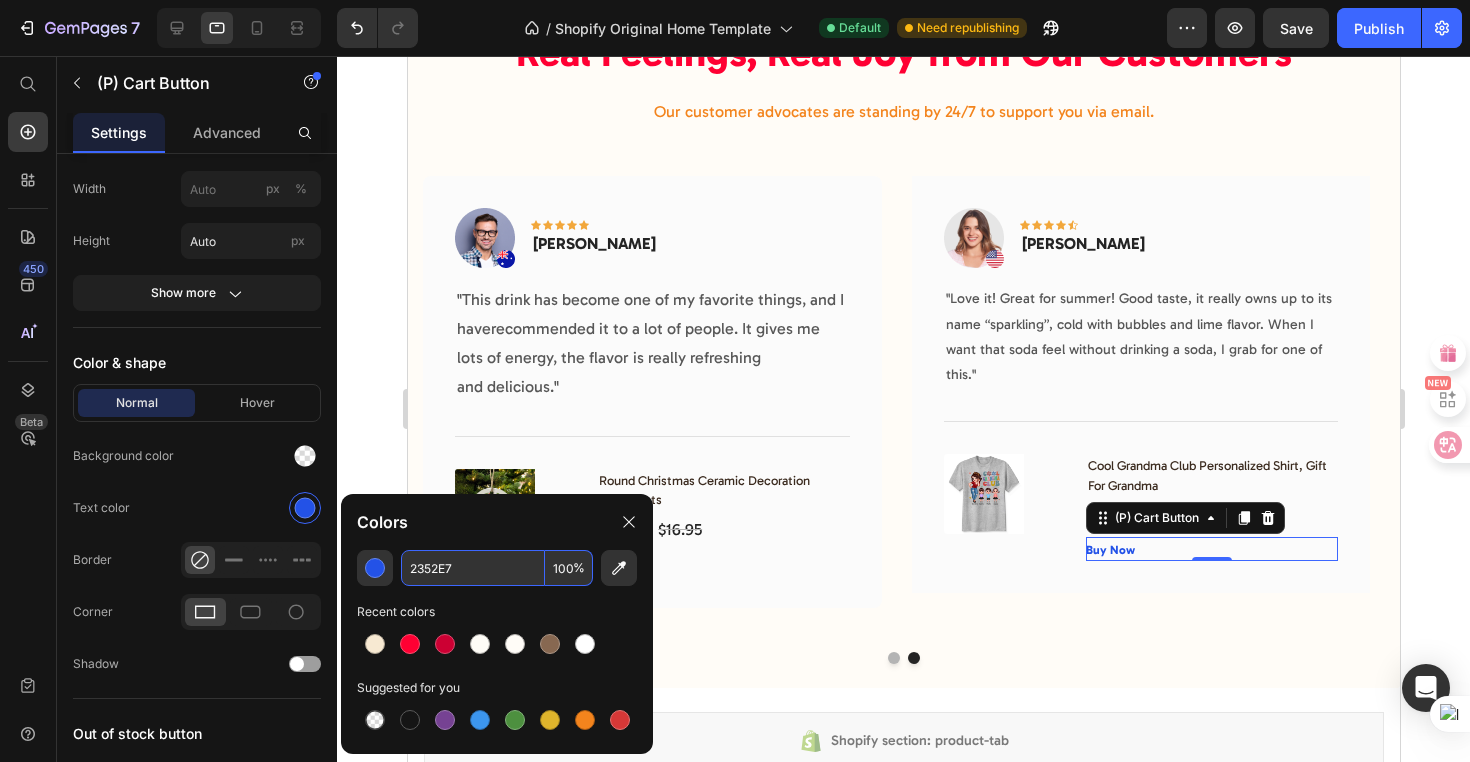 drag, startPoint x: 463, startPoint y: 570, endPoint x: 403, endPoint y: 566, distance: 60.133186 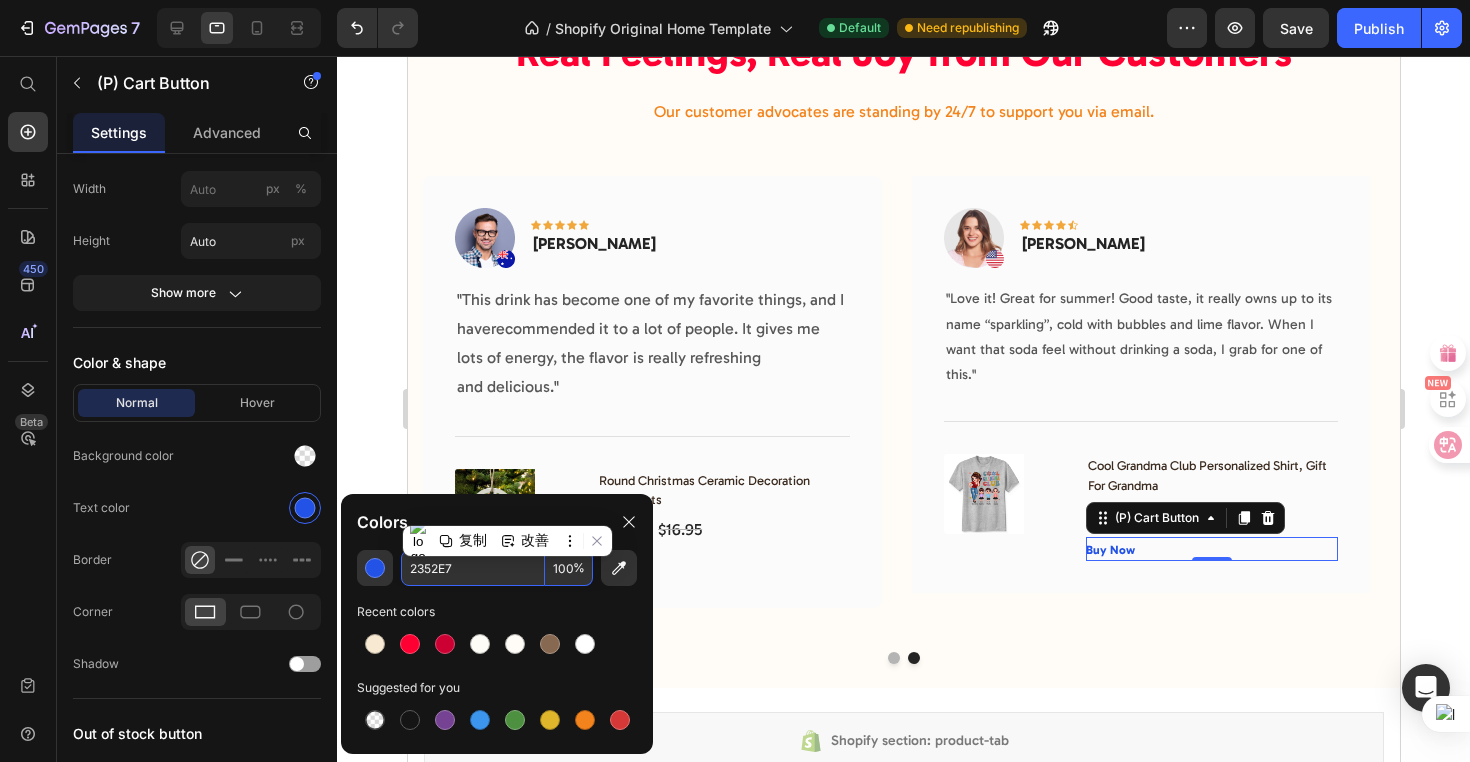 paste on "F3841D" 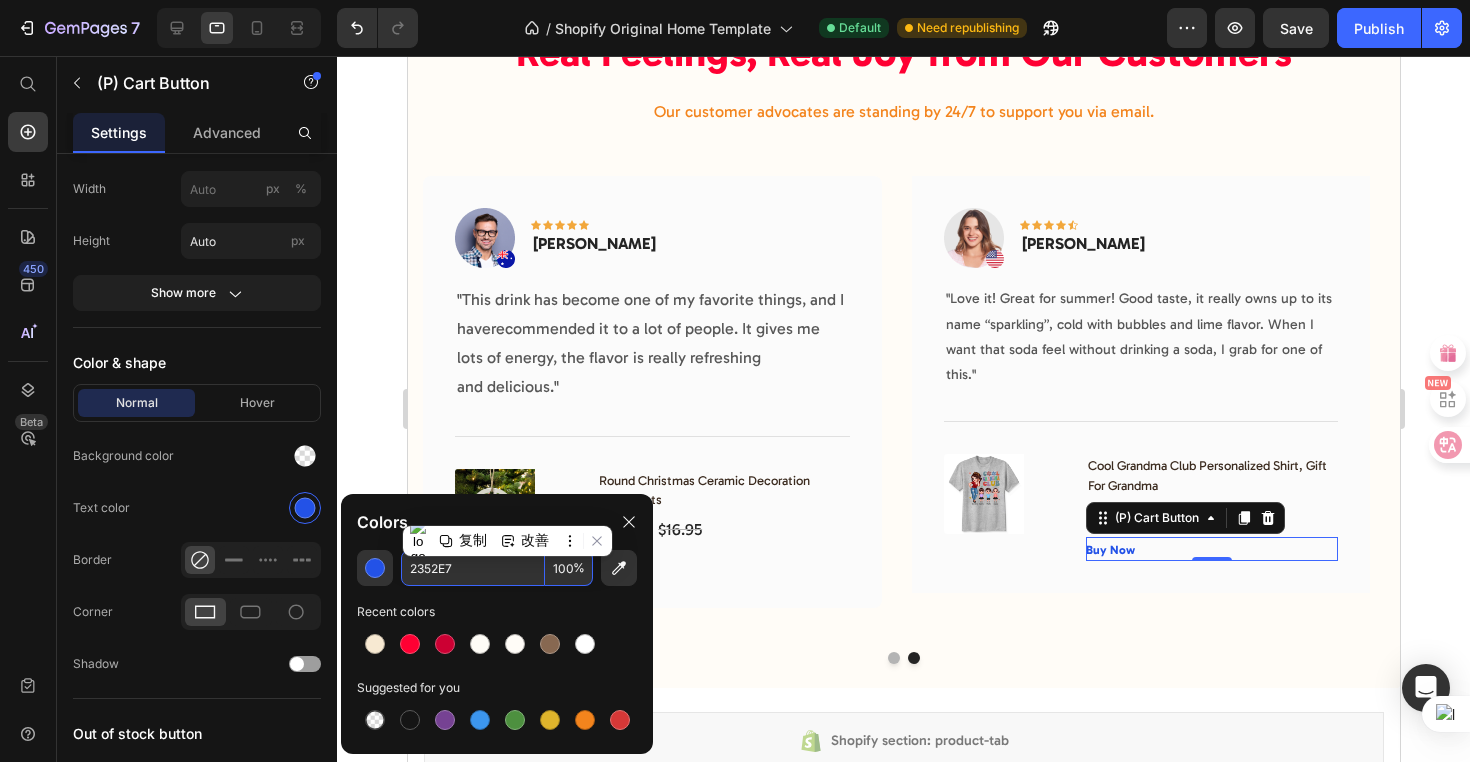 type on "F3841D" 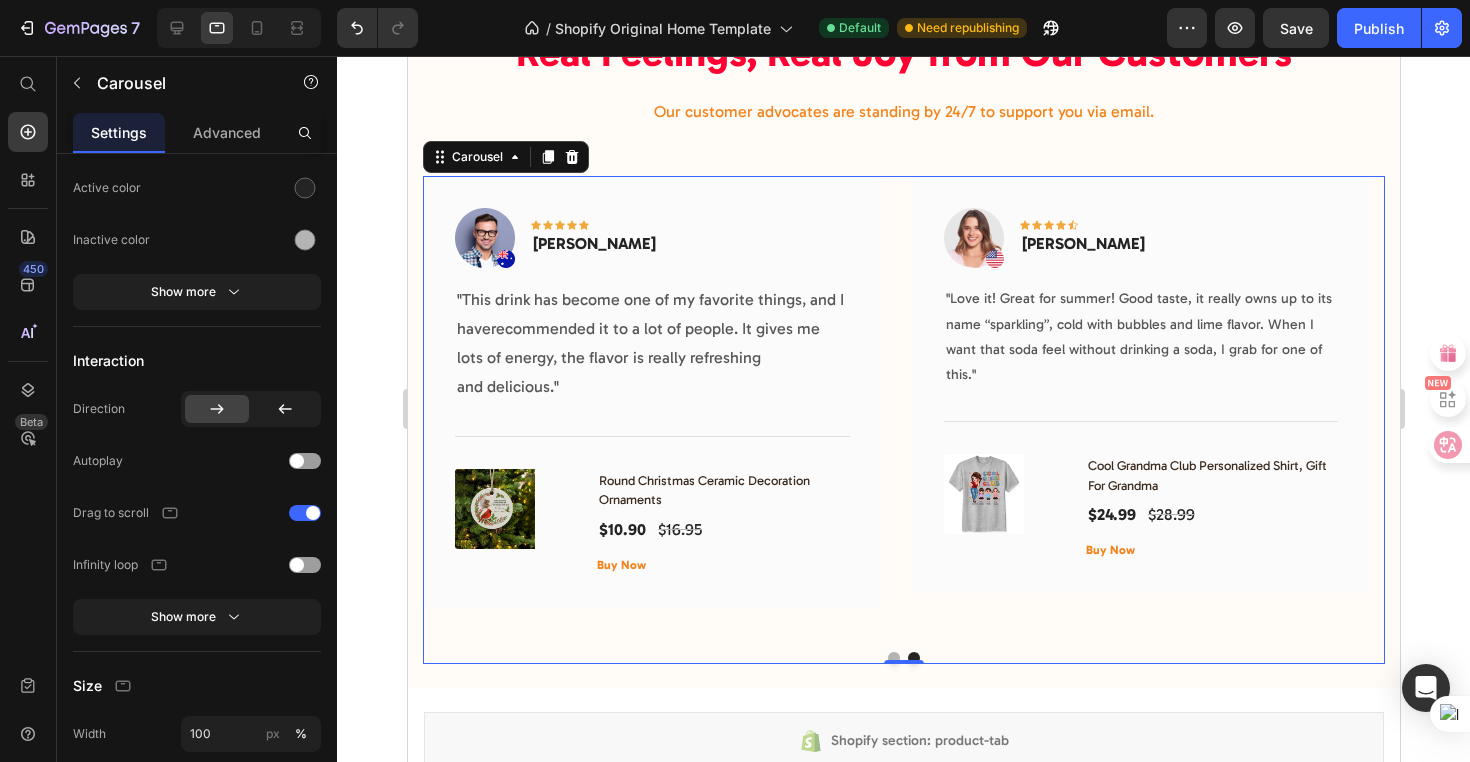 scroll, scrollTop: 0, scrollLeft: 0, axis: both 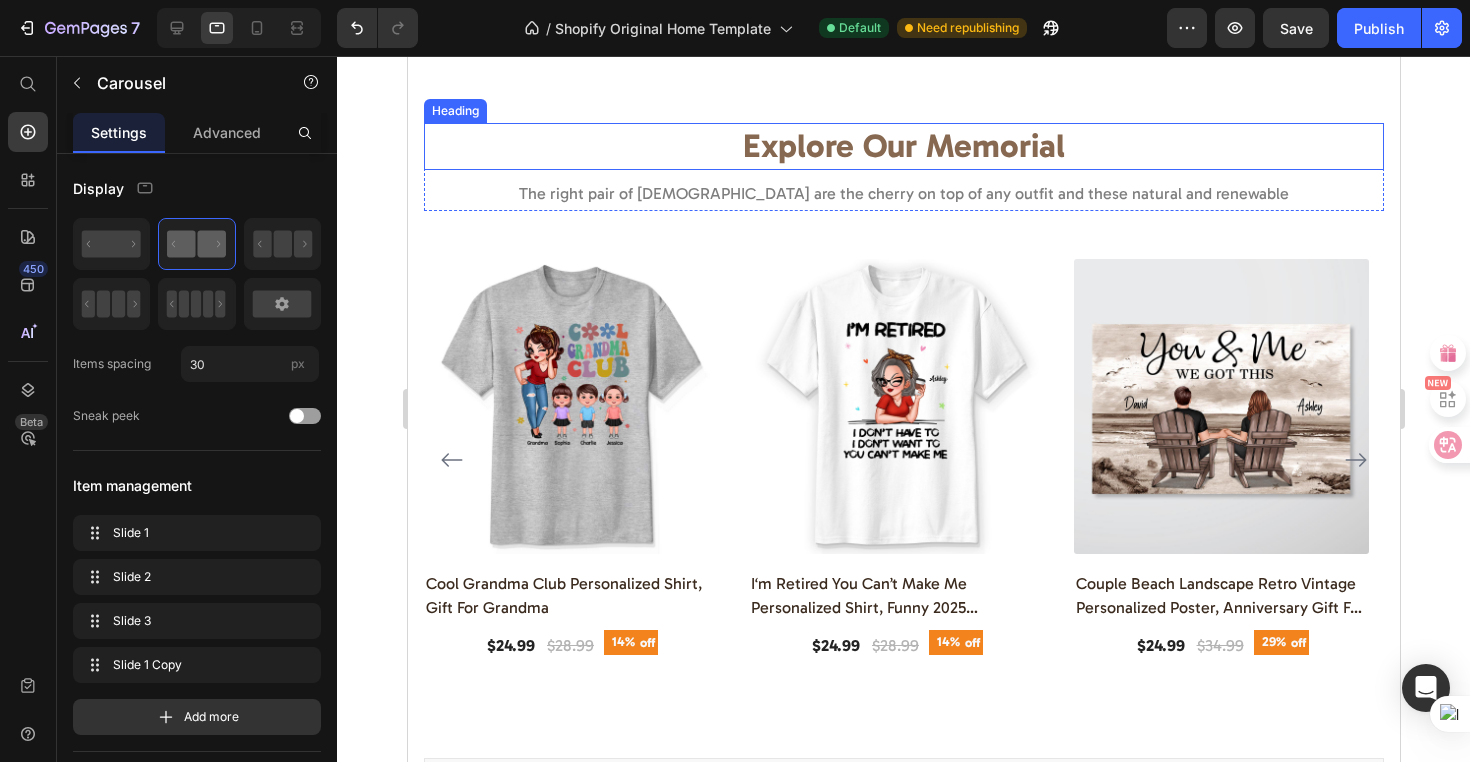click on "Explore Our Memorial" at bounding box center (903, 146) 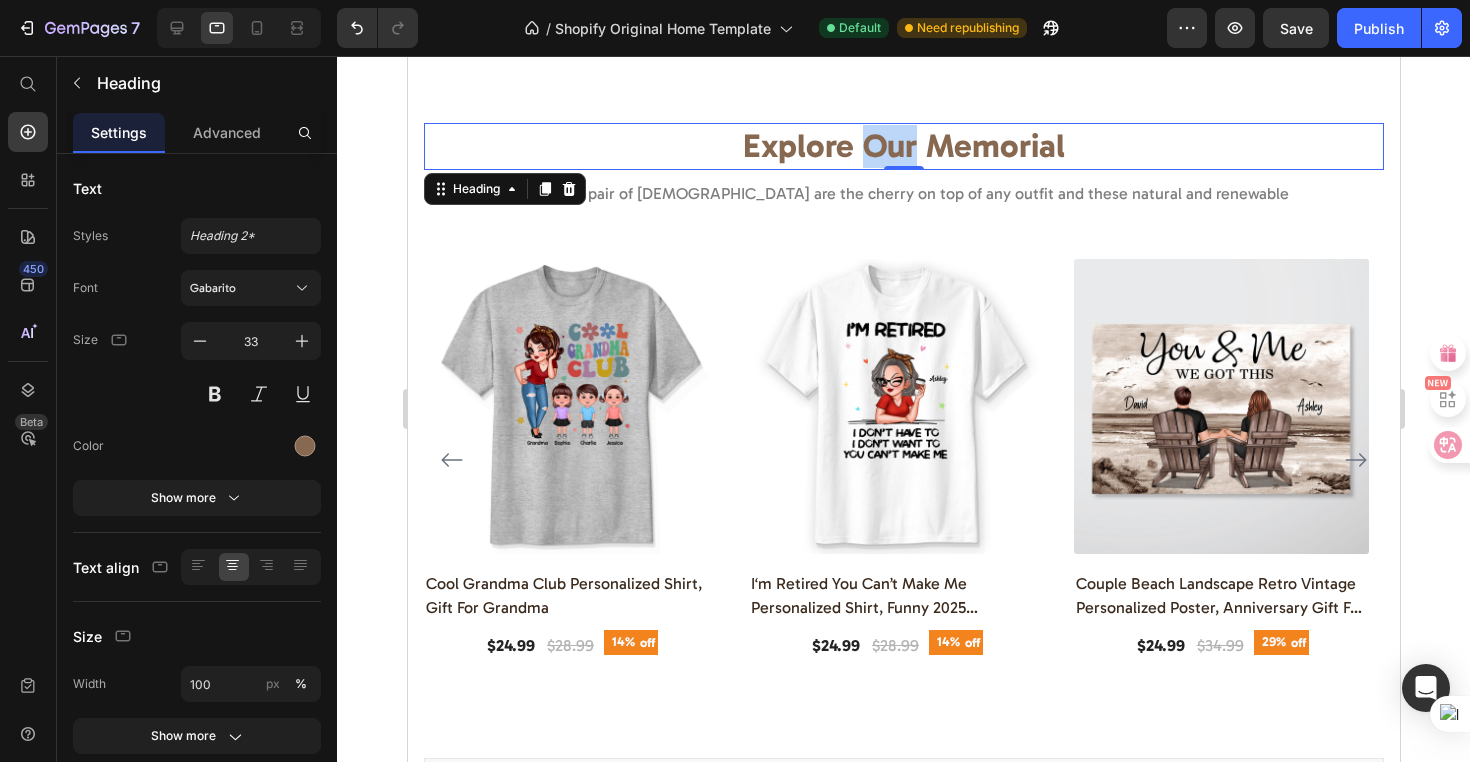 click on "Explore Our Memorial" at bounding box center [903, 146] 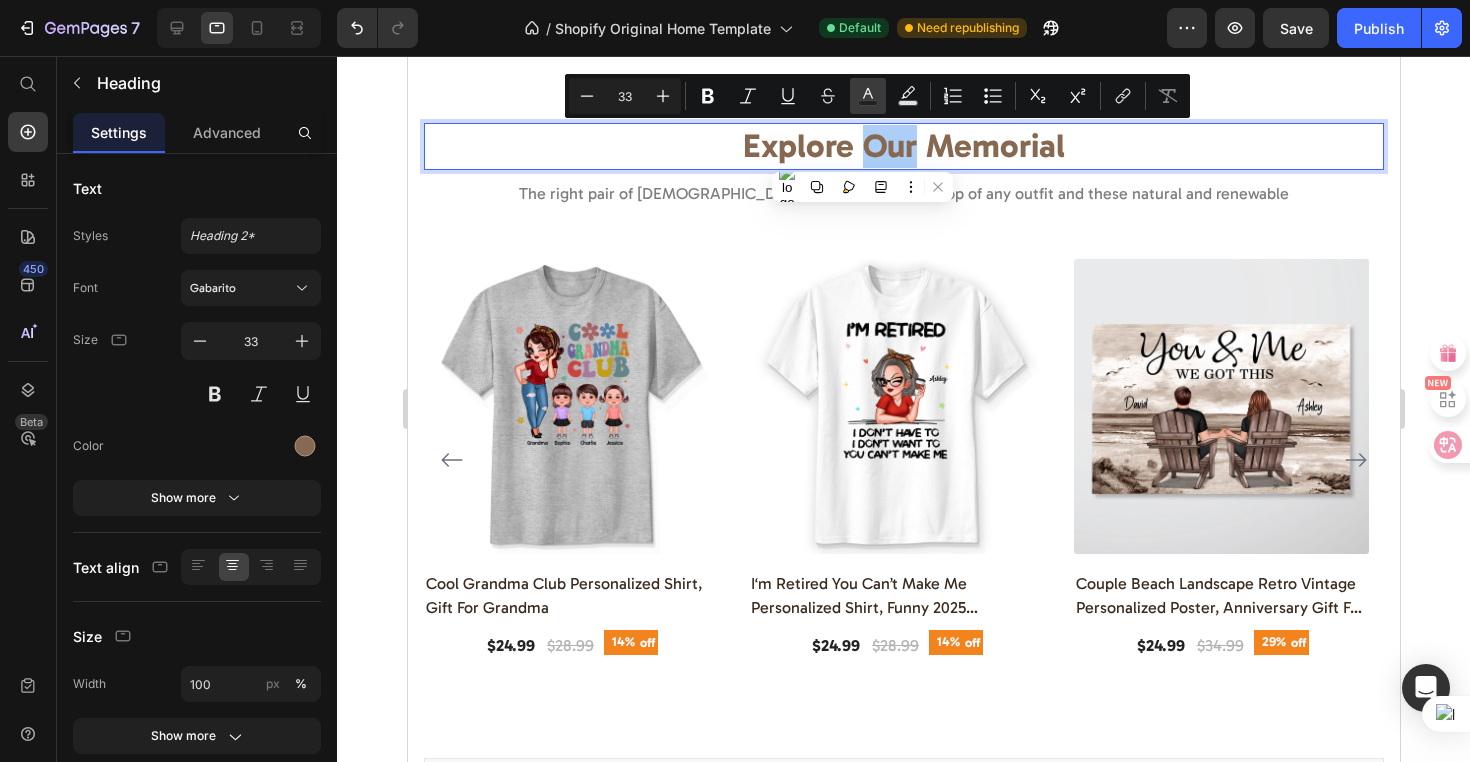 click 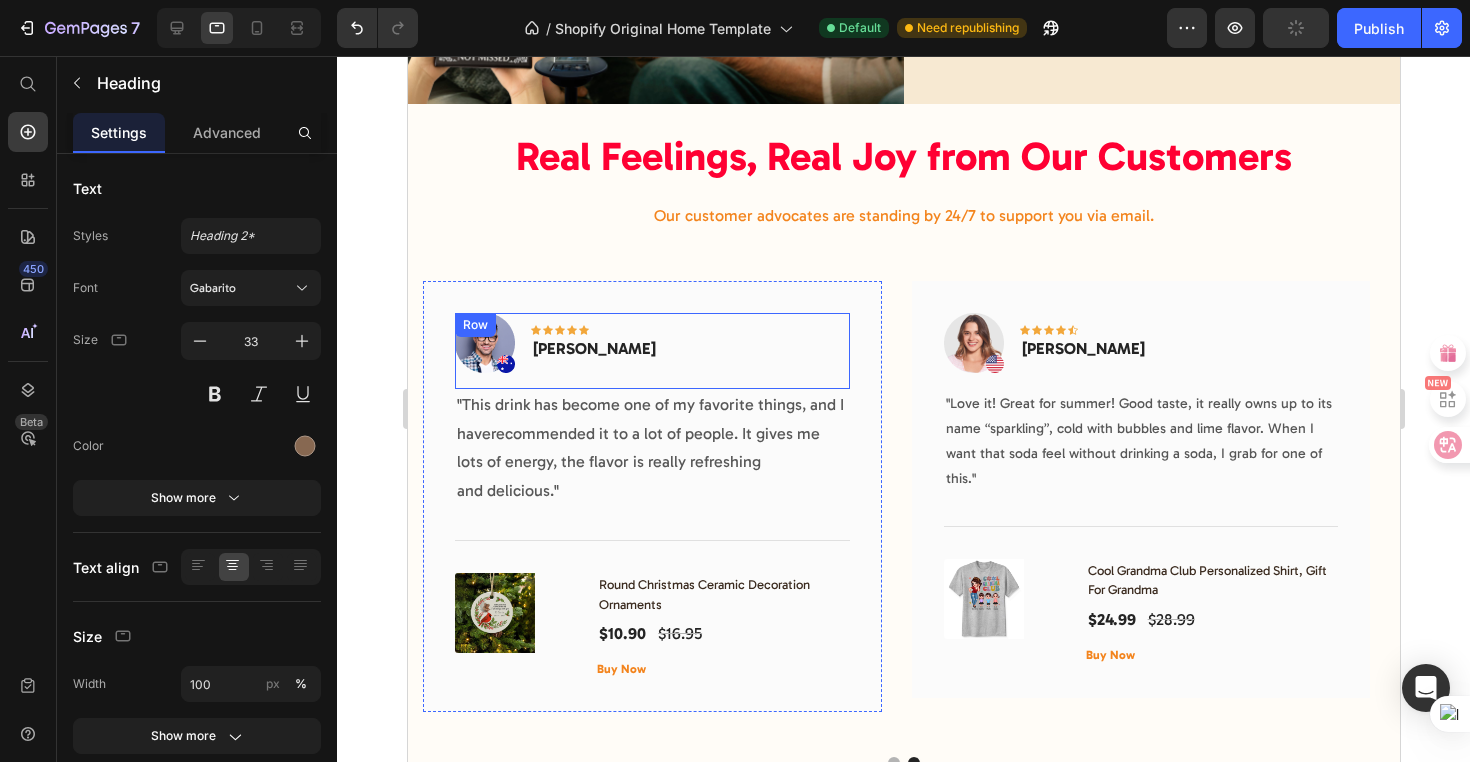 scroll, scrollTop: 4838, scrollLeft: 0, axis: vertical 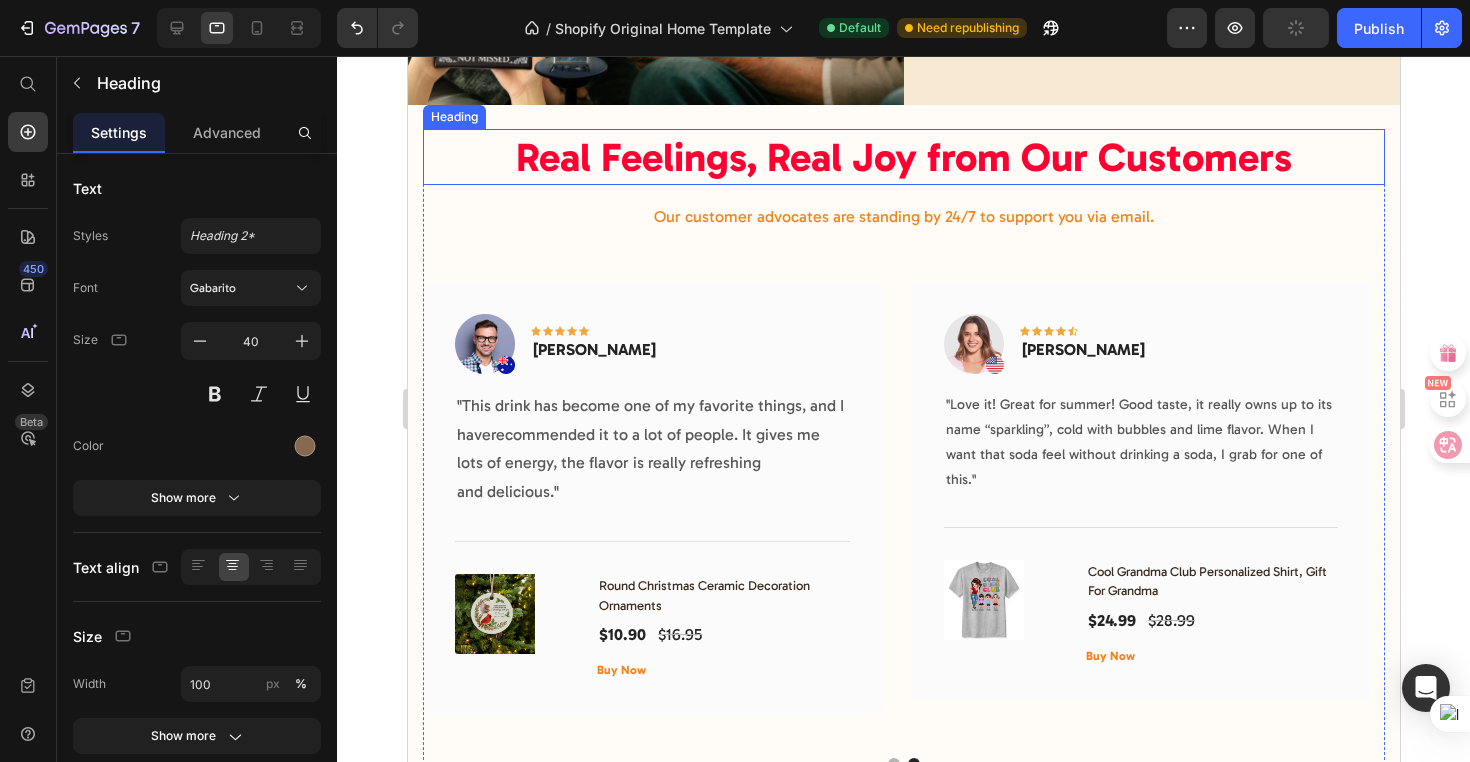 click on "Real Feelings, Real Joy from Our Customers" at bounding box center (903, 157) 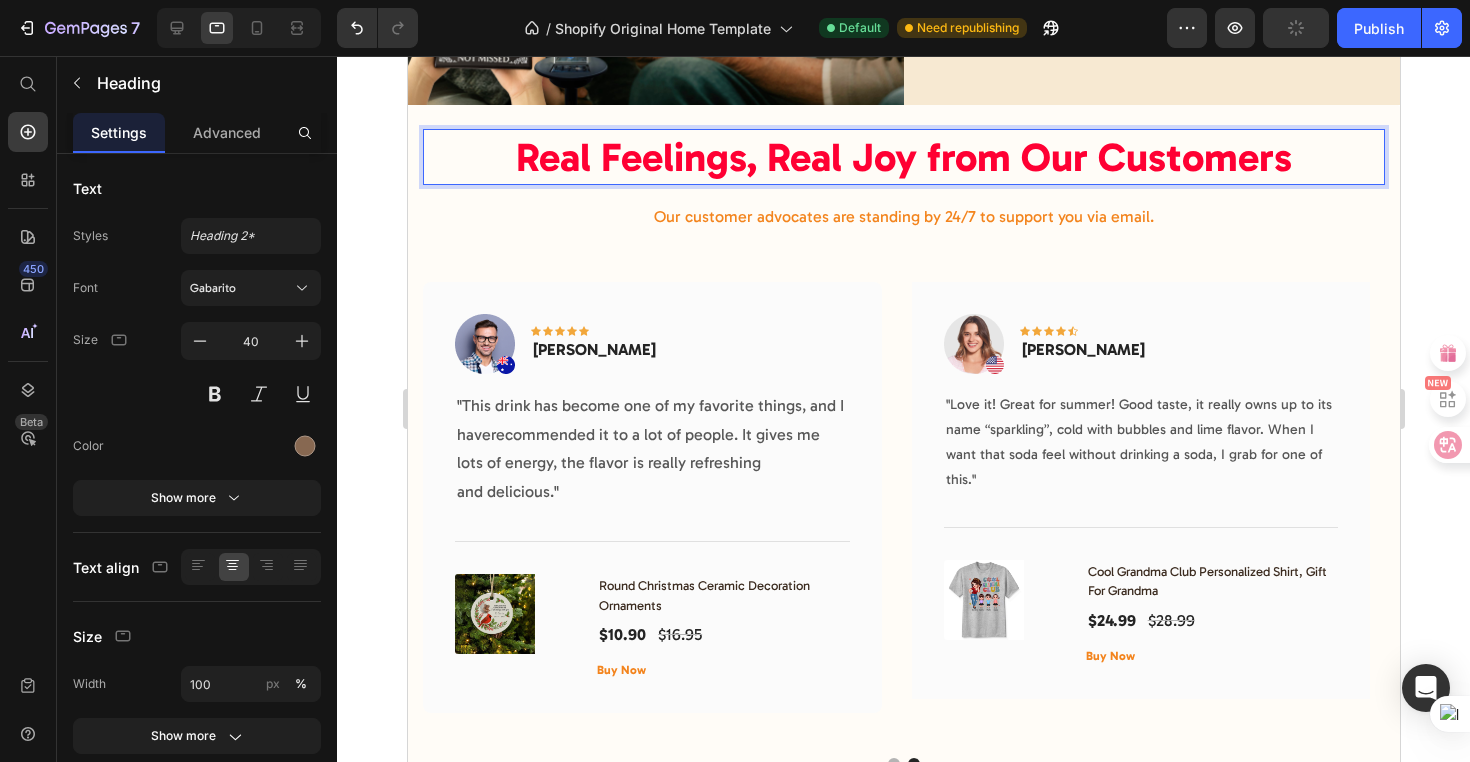 click on "Real Feelings, Real Joy from Our Customers" at bounding box center [903, 157] 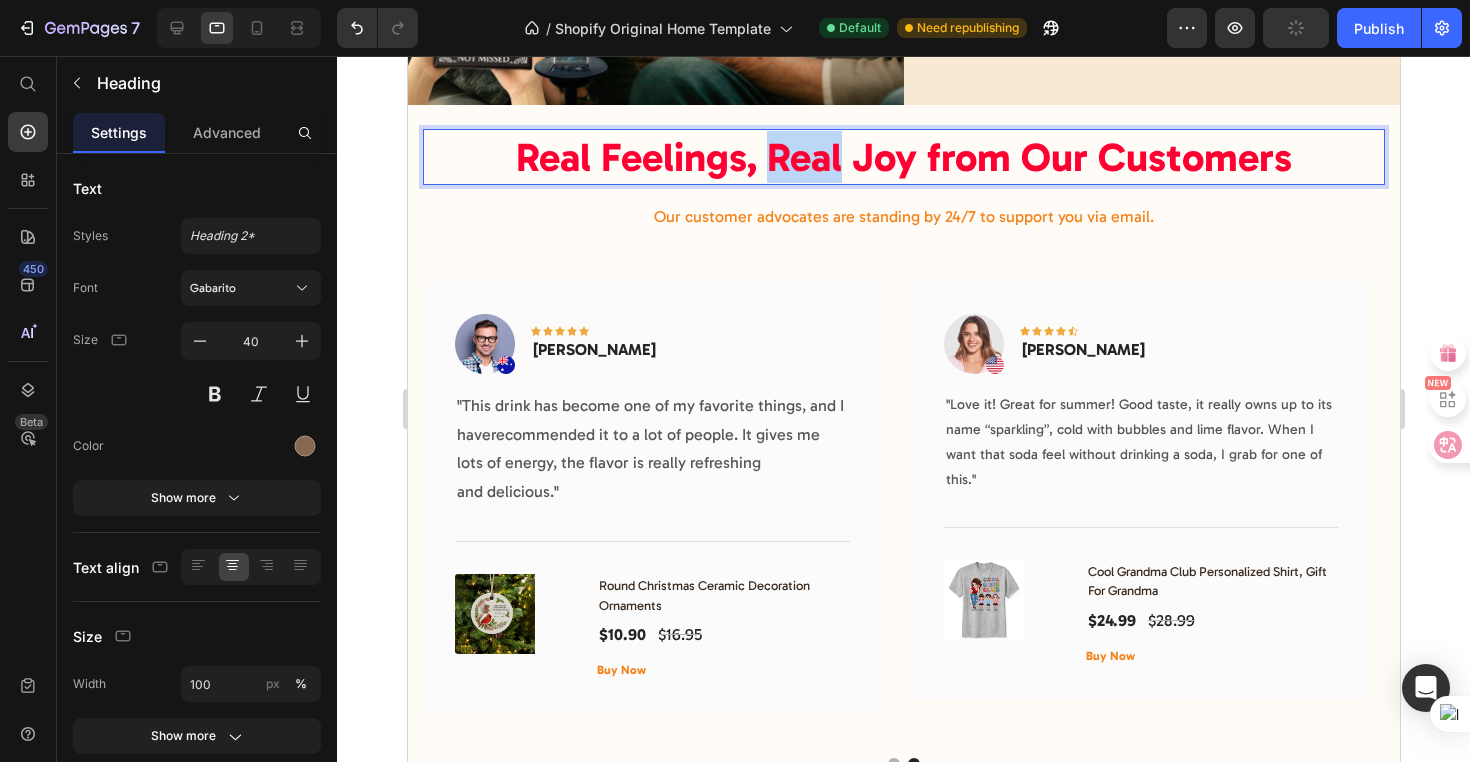 click on "Real Feelings, Real Joy from Our Customers" at bounding box center (903, 157) 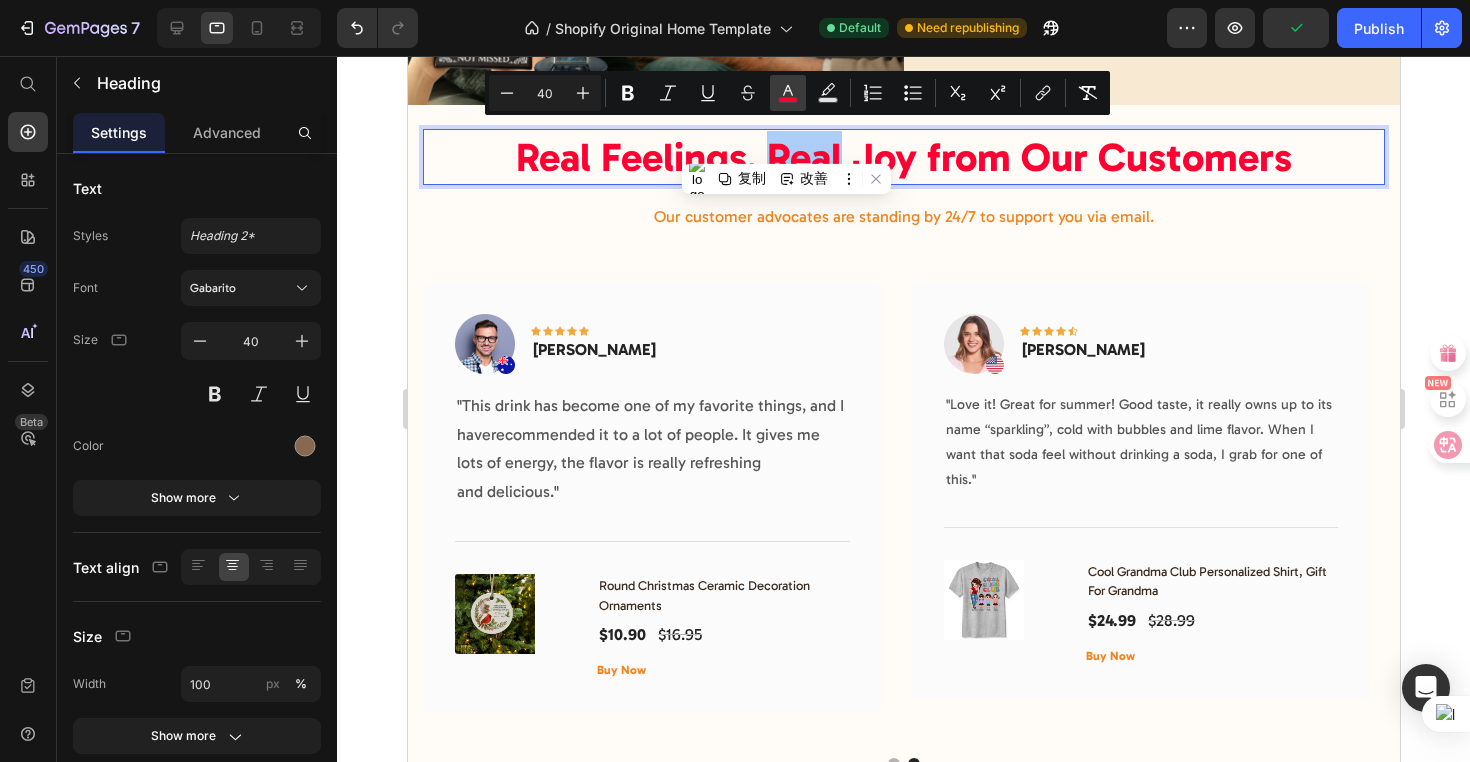 click 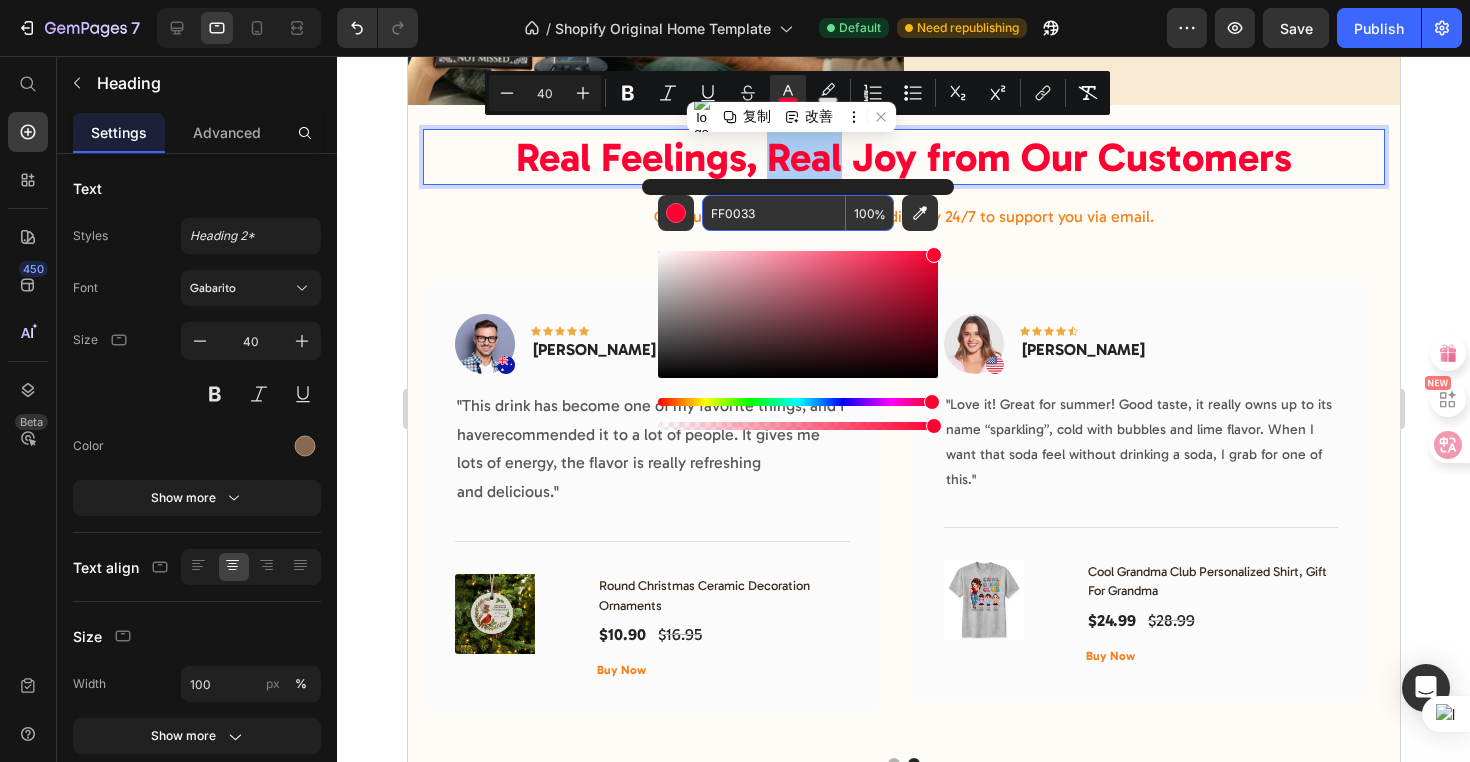 drag, startPoint x: 754, startPoint y: 214, endPoint x: 766, endPoint y: 220, distance: 13.416408 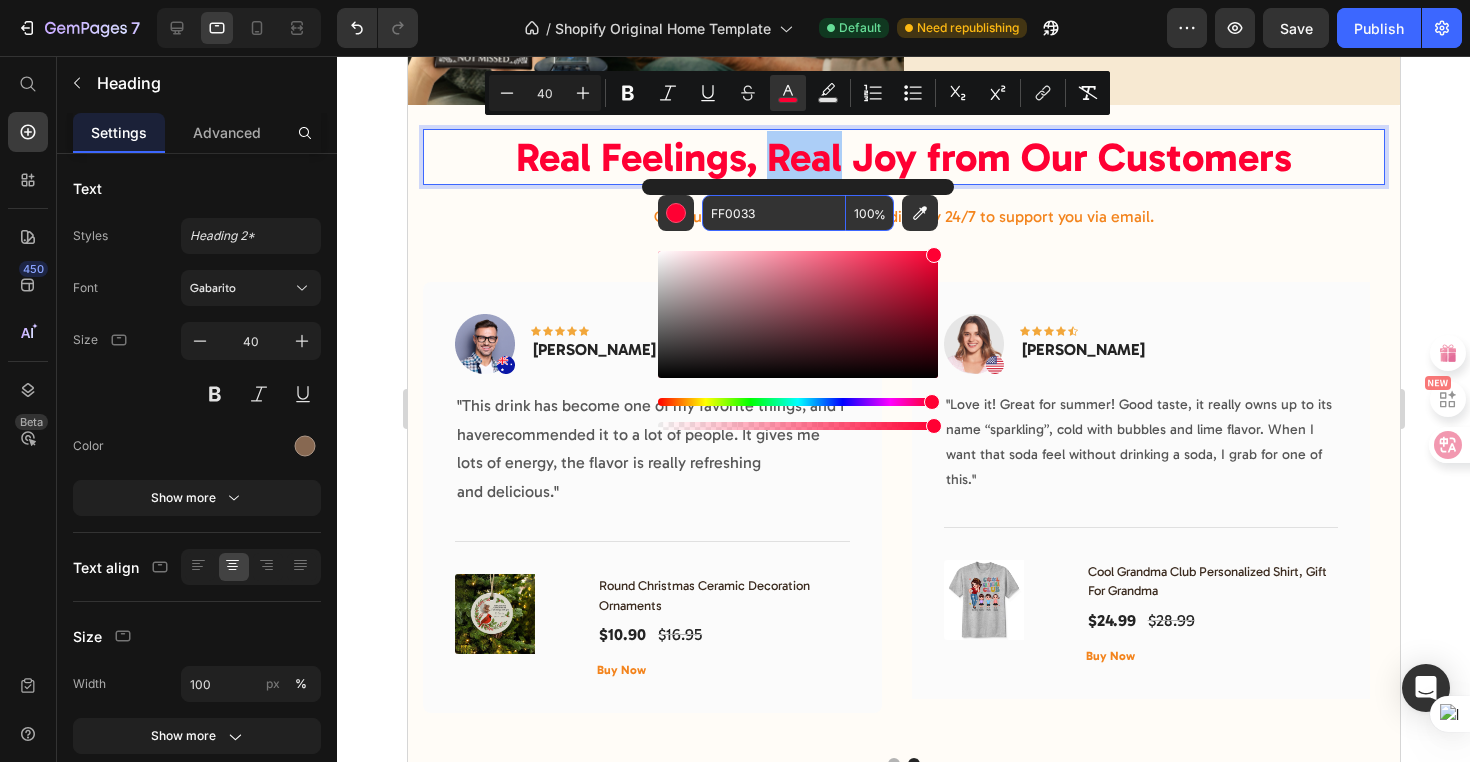 drag, startPoint x: 763, startPoint y: 213, endPoint x: 706, endPoint y: 213, distance: 57 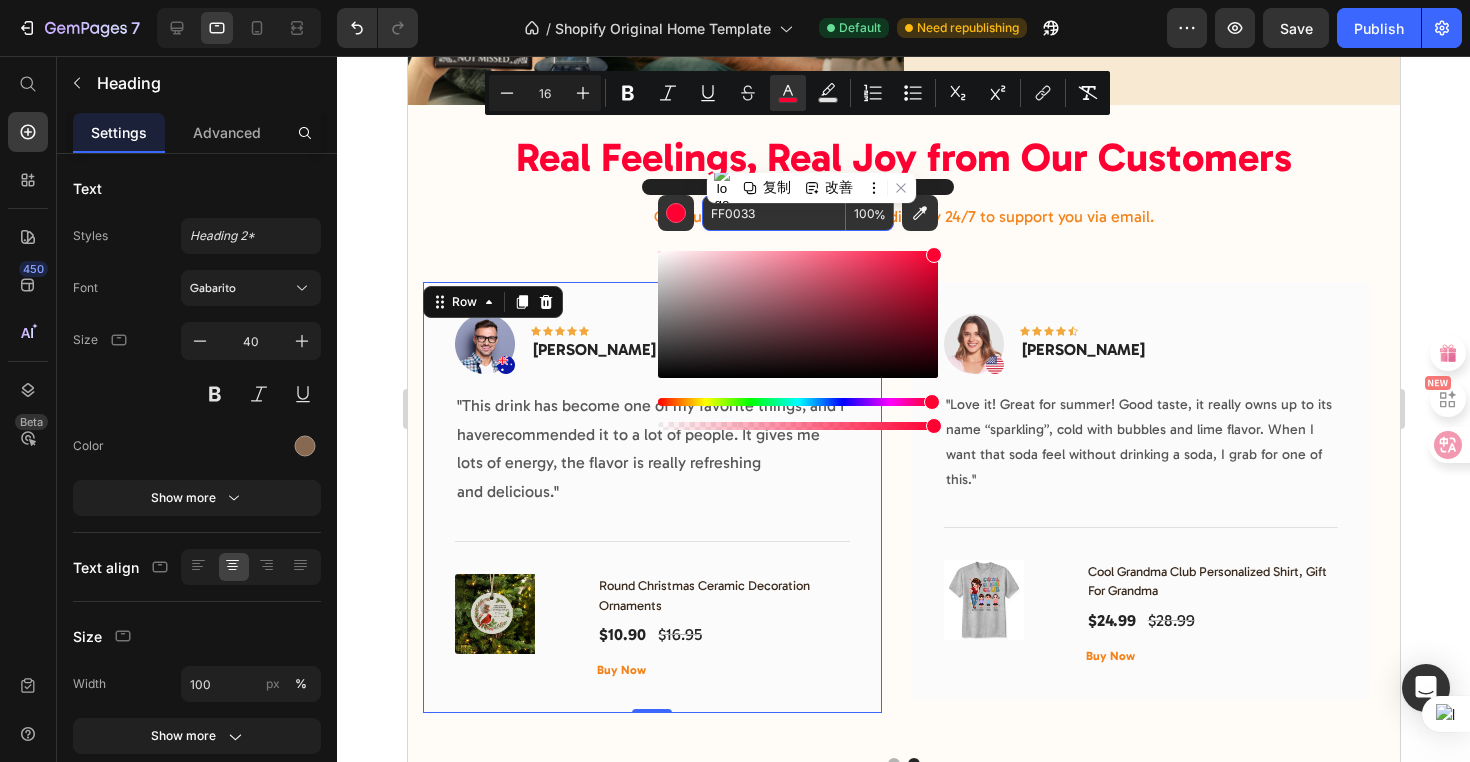 click on "Image
Icon
Icon
Icon
Icon
Icon Row Timothy Joseph Text block Row "This drink has become one of my favorite things, and I haverecommended it to a lot of people. It gives me lots of energy, the flavor is really refreshing  and delicious." Text block                Title Line (P) Images & Gallery Round Christmas Ceramic Decoration Ornaments (P) Title $10.90 (P) Price $16.95 (P) Price Row Buy Now (P) Cart Button Product Row   0" at bounding box center (651, 497) 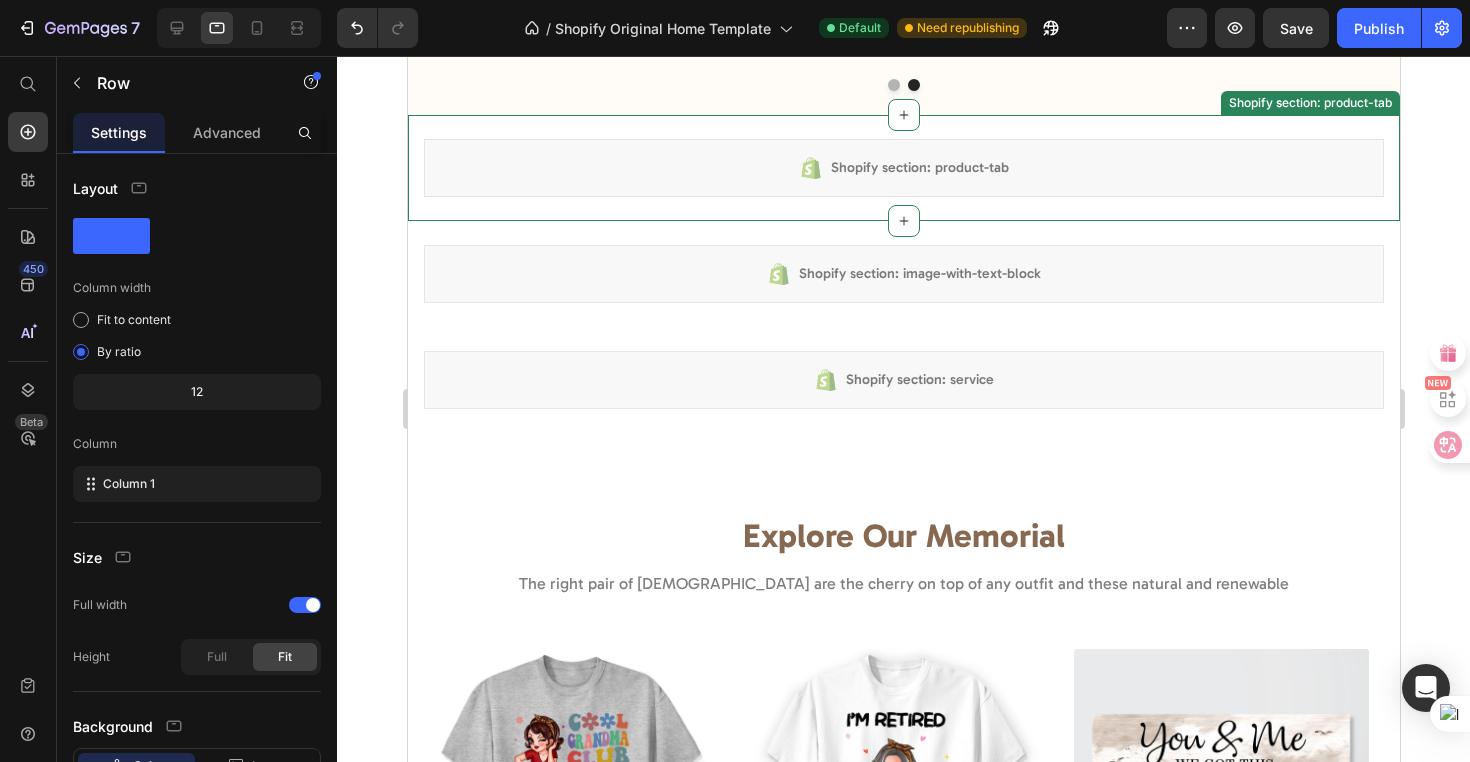 scroll, scrollTop: 5529, scrollLeft: 0, axis: vertical 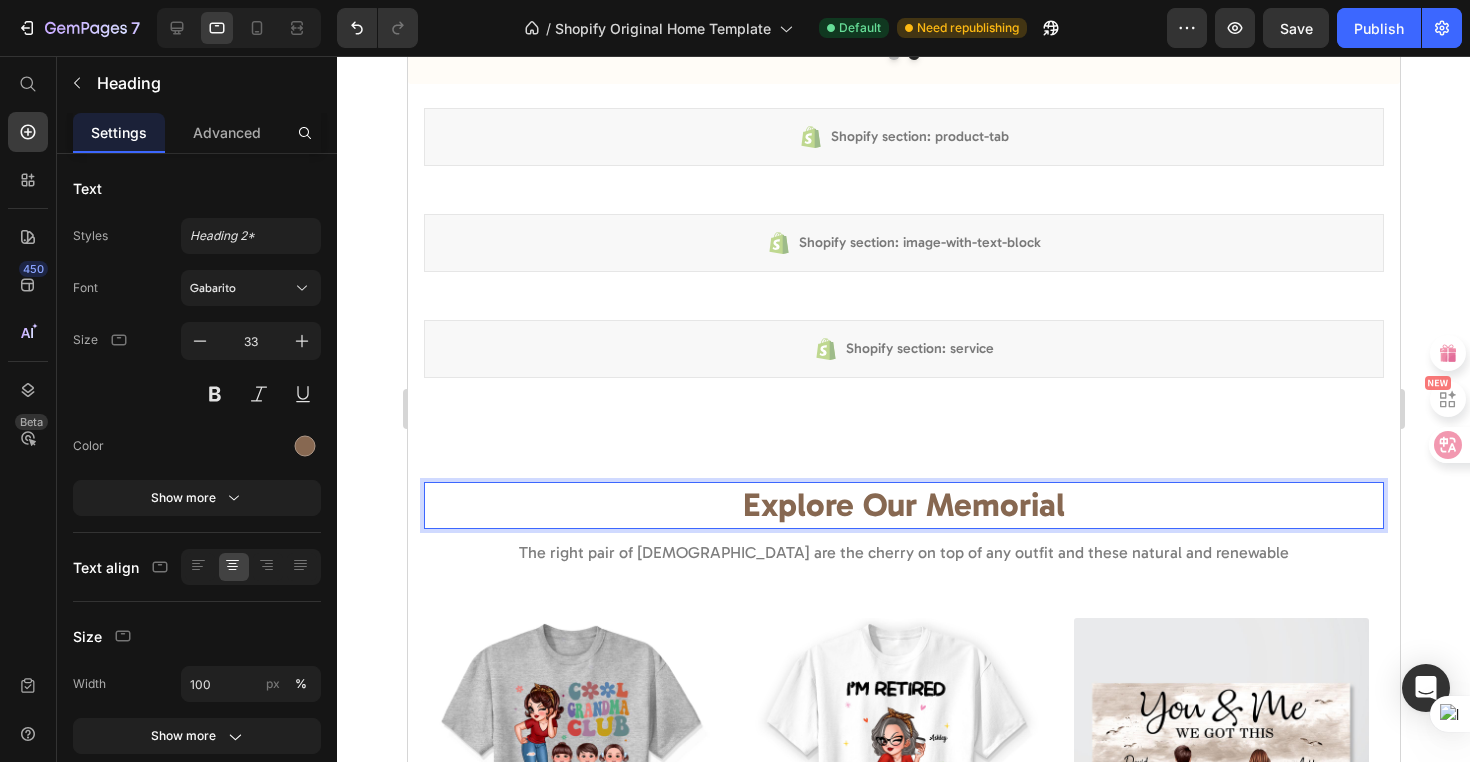 click on "Explore Our Memorial" at bounding box center (903, 505) 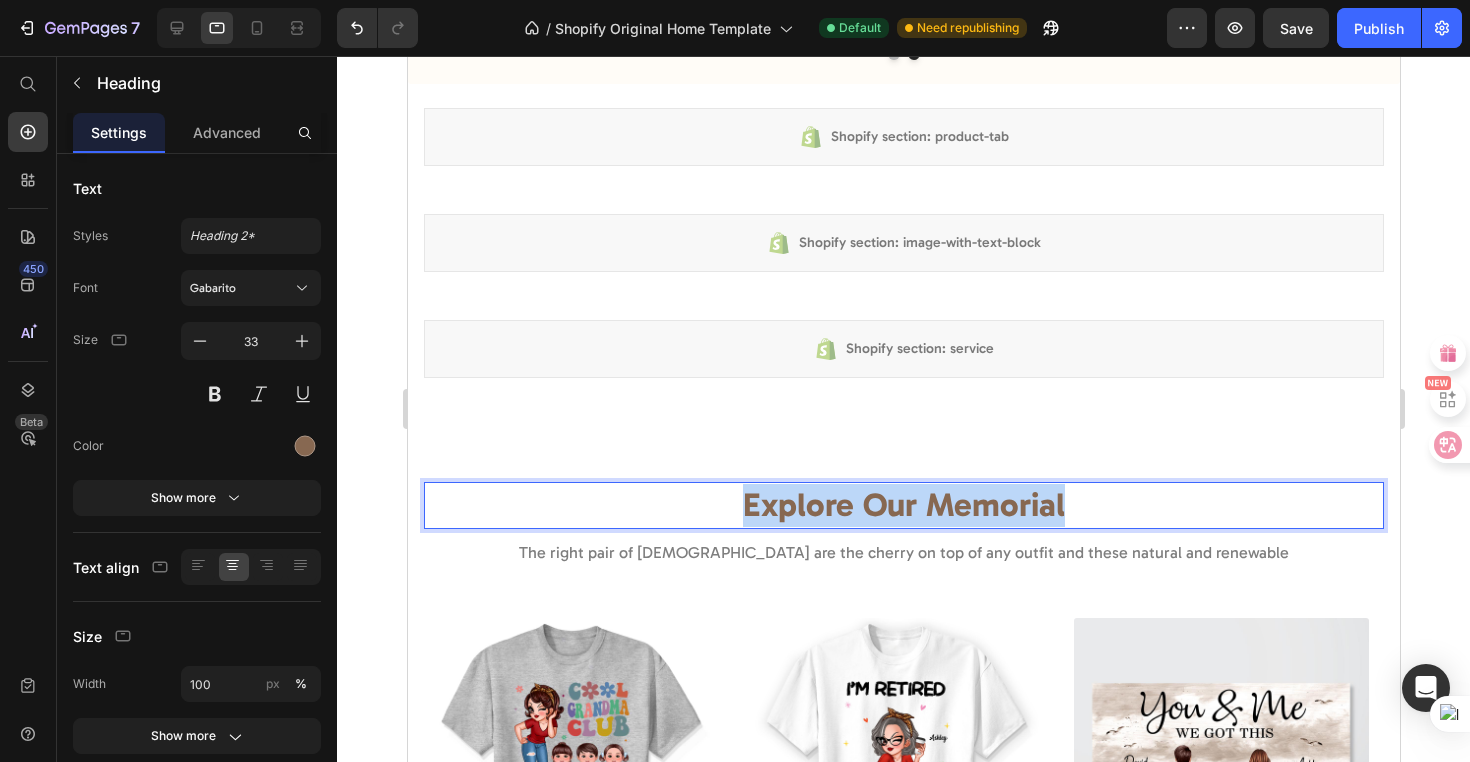 drag, startPoint x: 1054, startPoint y: 512, endPoint x: 733, endPoint y: 505, distance: 321.07632 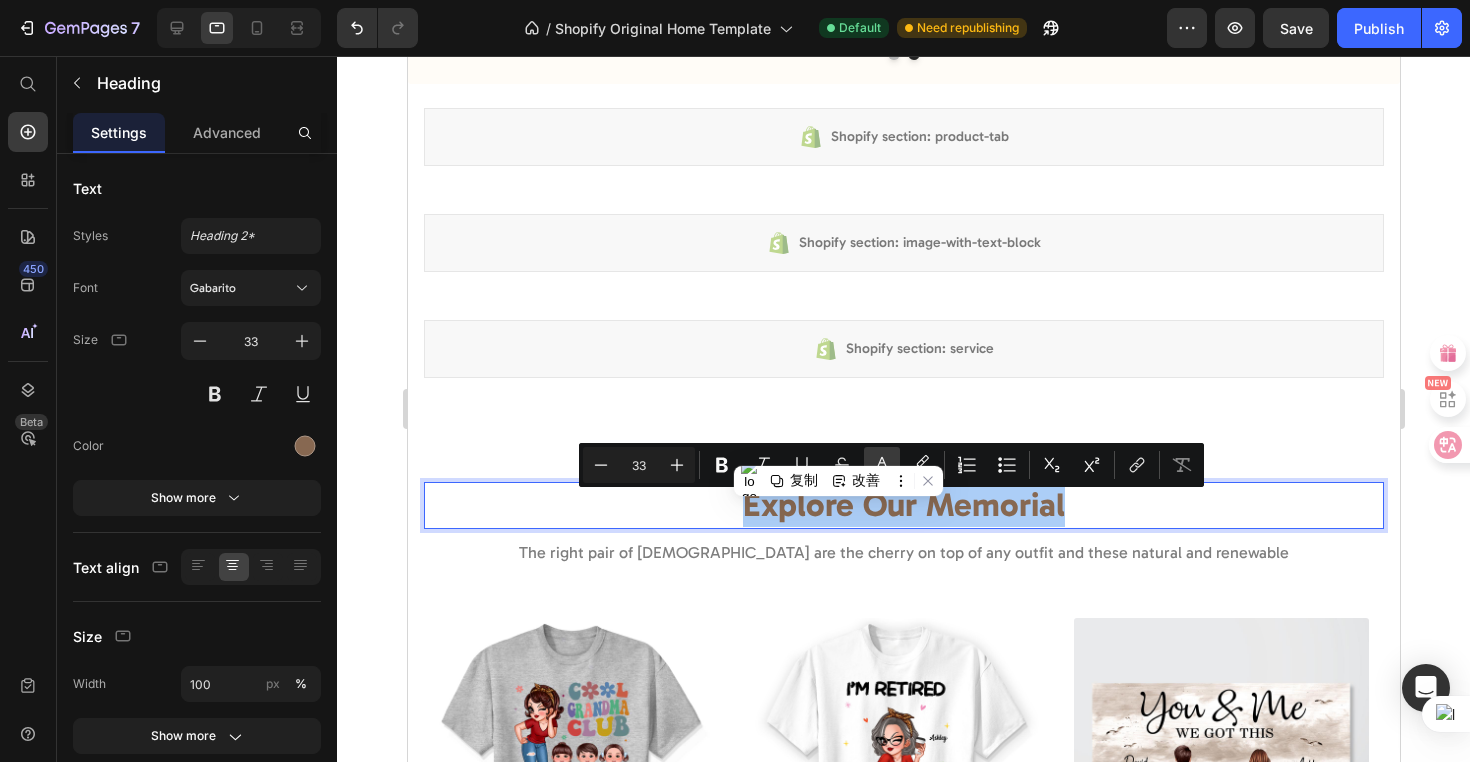 click 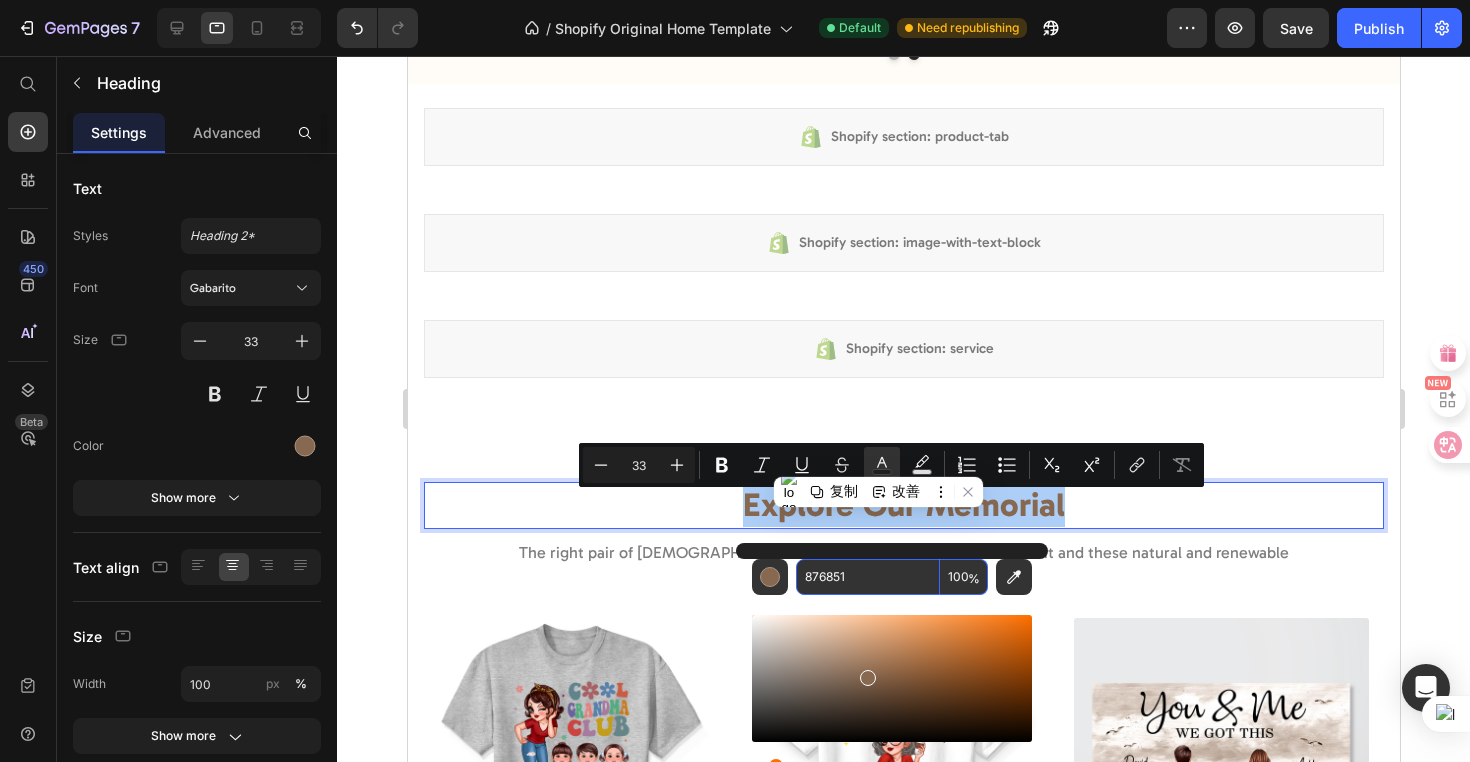 drag, startPoint x: 871, startPoint y: 573, endPoint x: 856, endPoint y: 575, distance: 15.132746 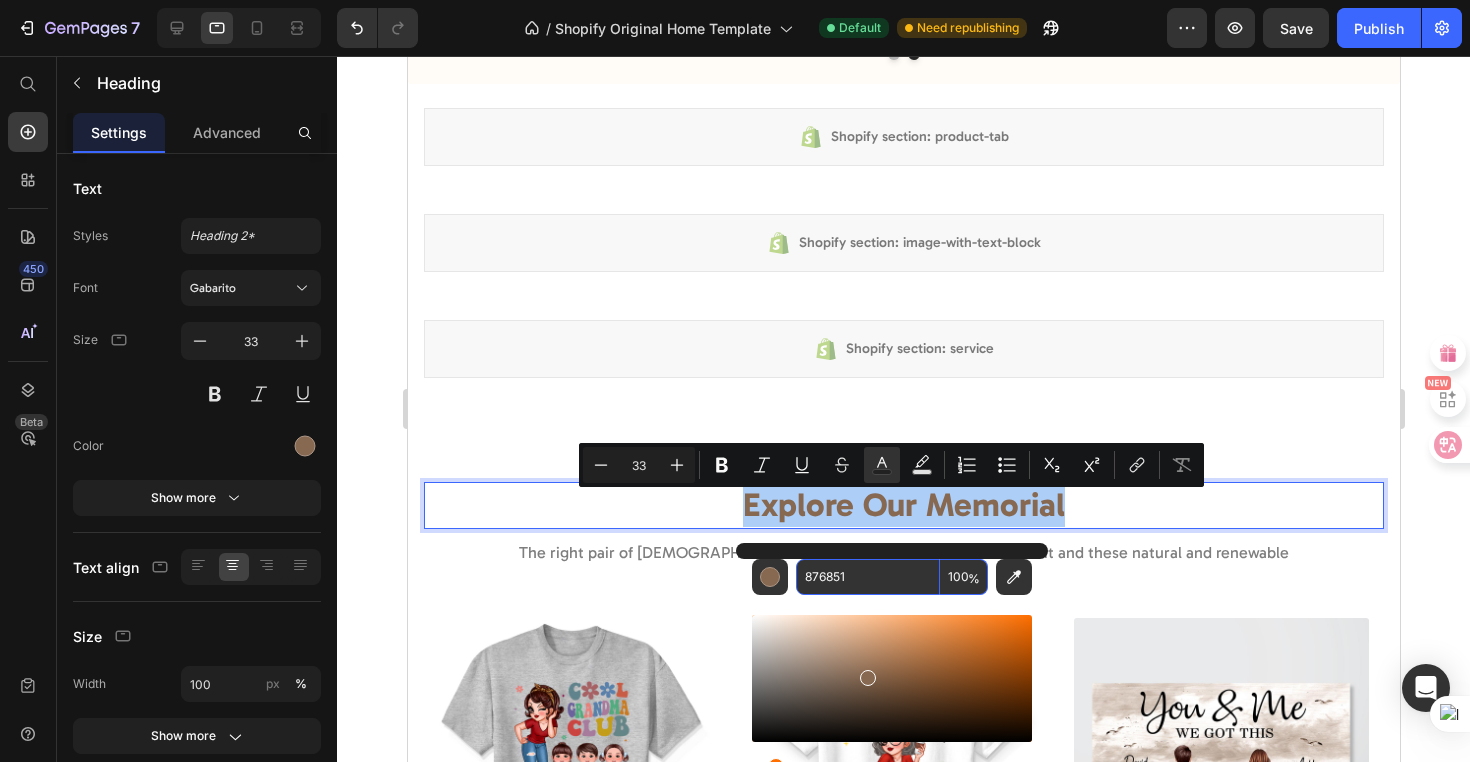 drag, startPoint x: 856, startPoint y: 575, endPoint x: 798, endPoint y: 574, distance: 58.00862 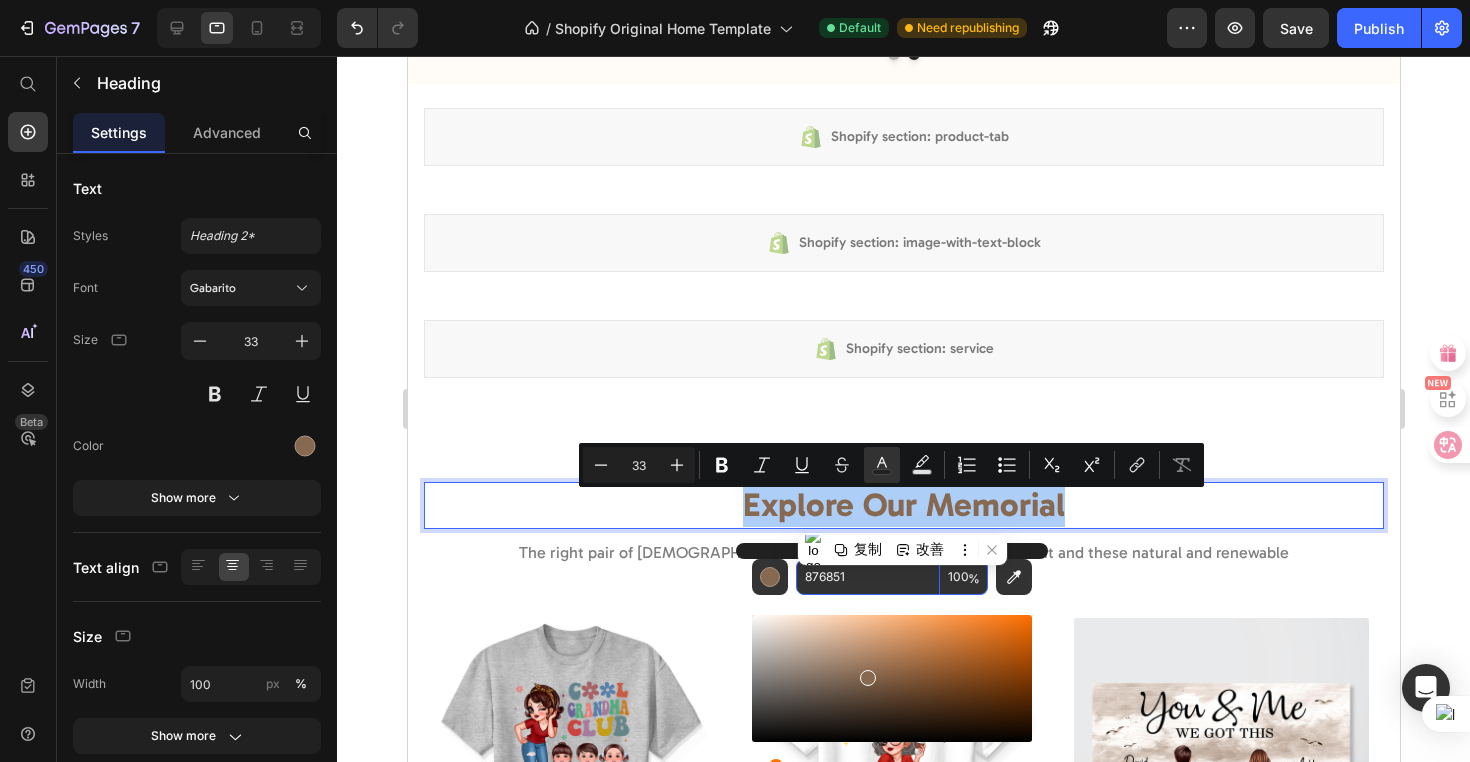 paste on "FF0033" 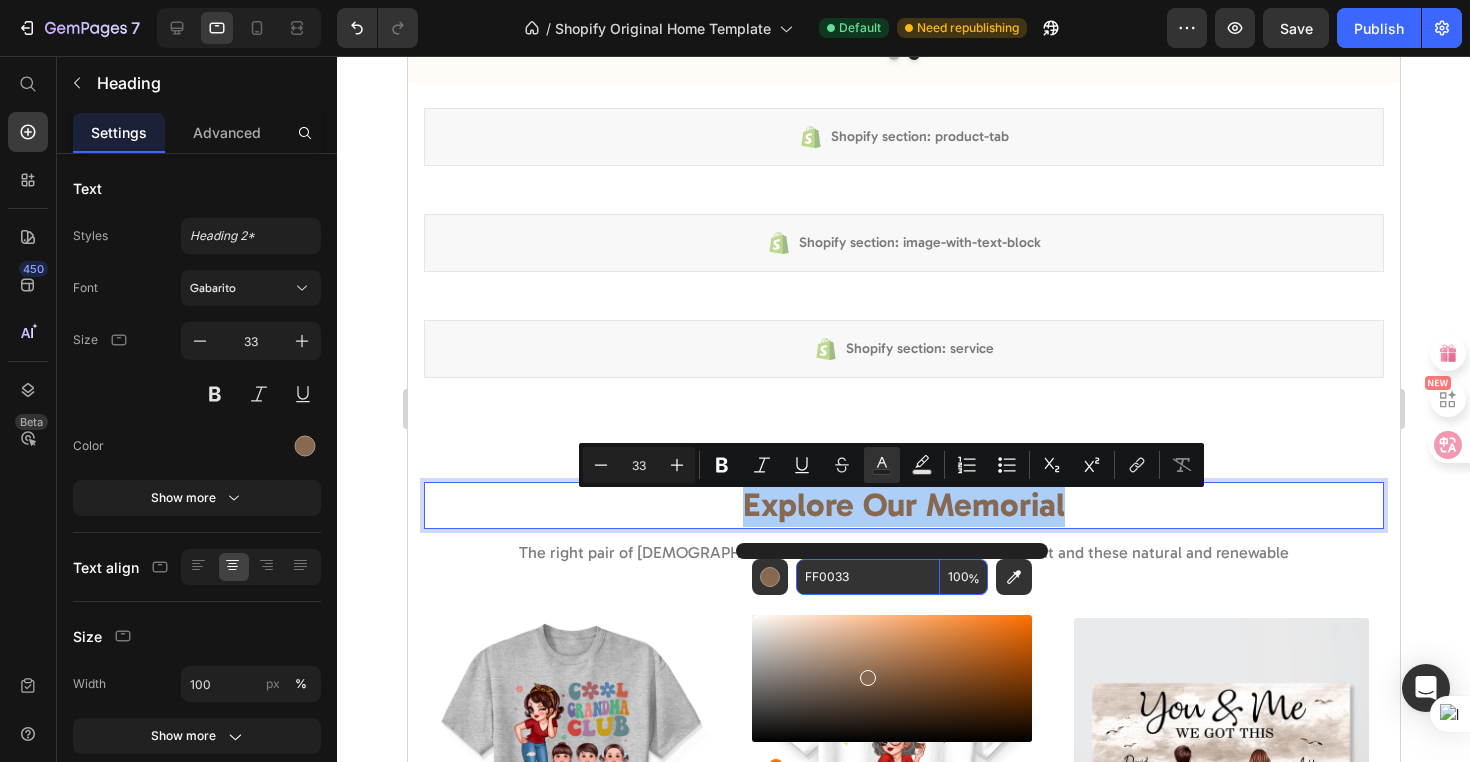 type on "FF0033" 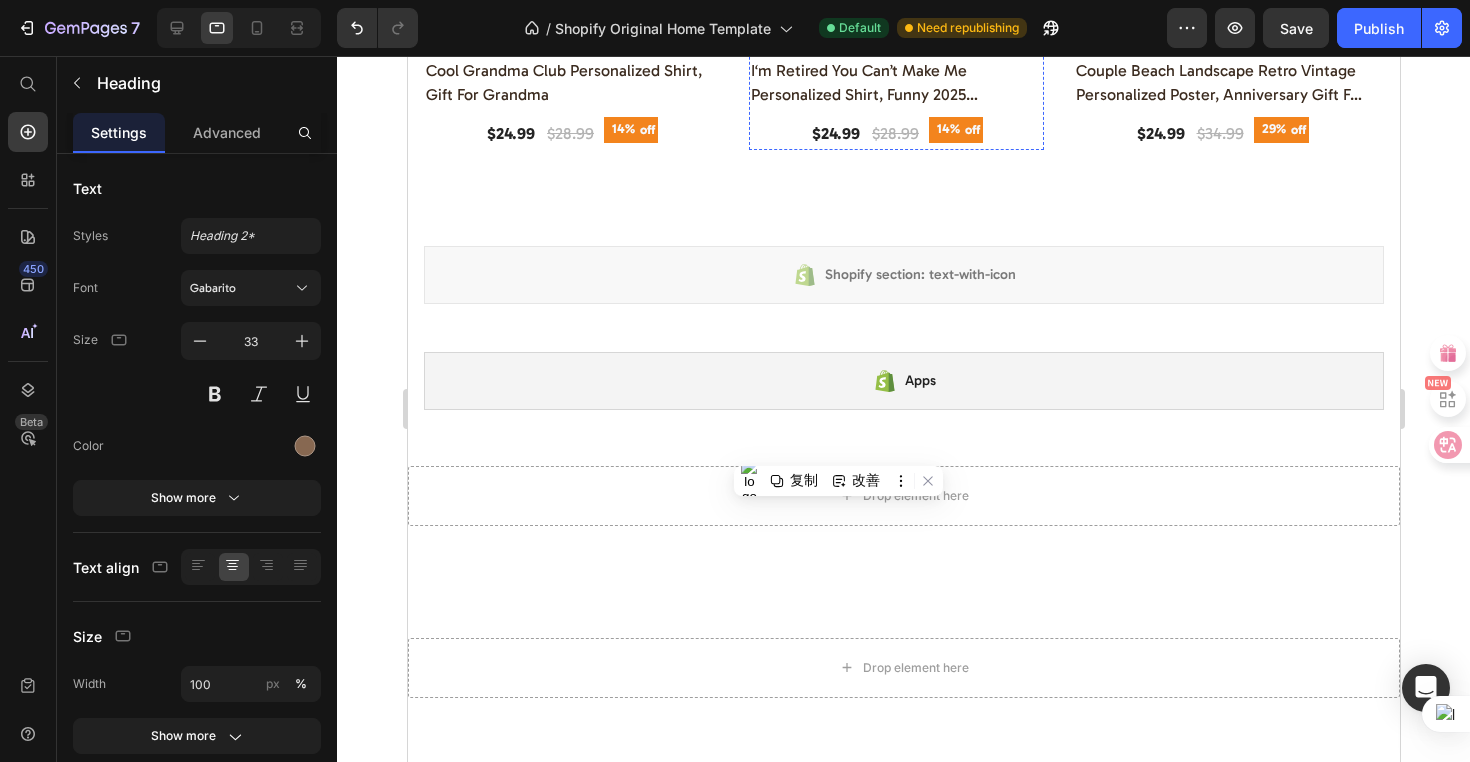 scroll, scrollTop: 6665, scrollLeft: 0, axis: vertical 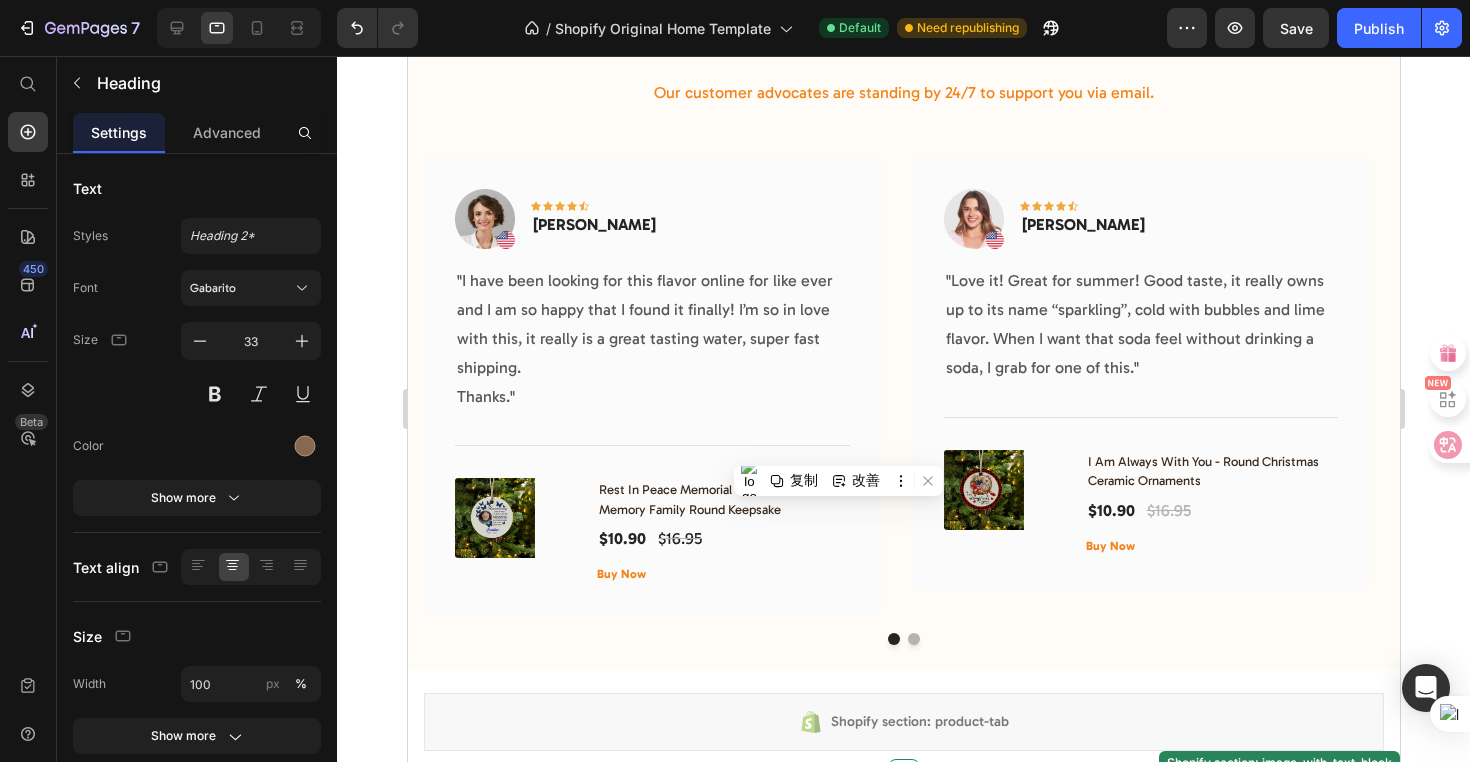 type on "16" 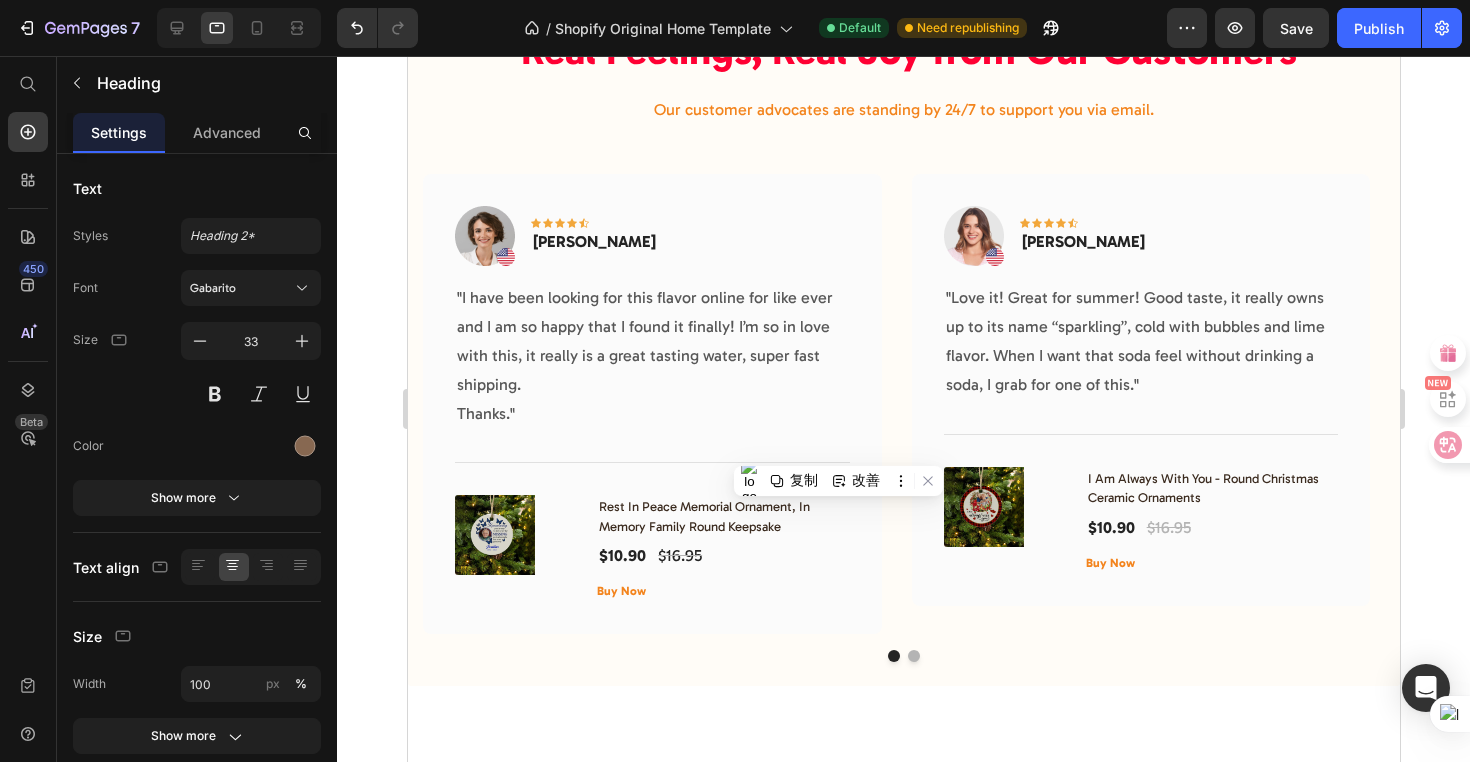 scroll, scrollTop: 4359, scrollLeft: 0, axis: vertical 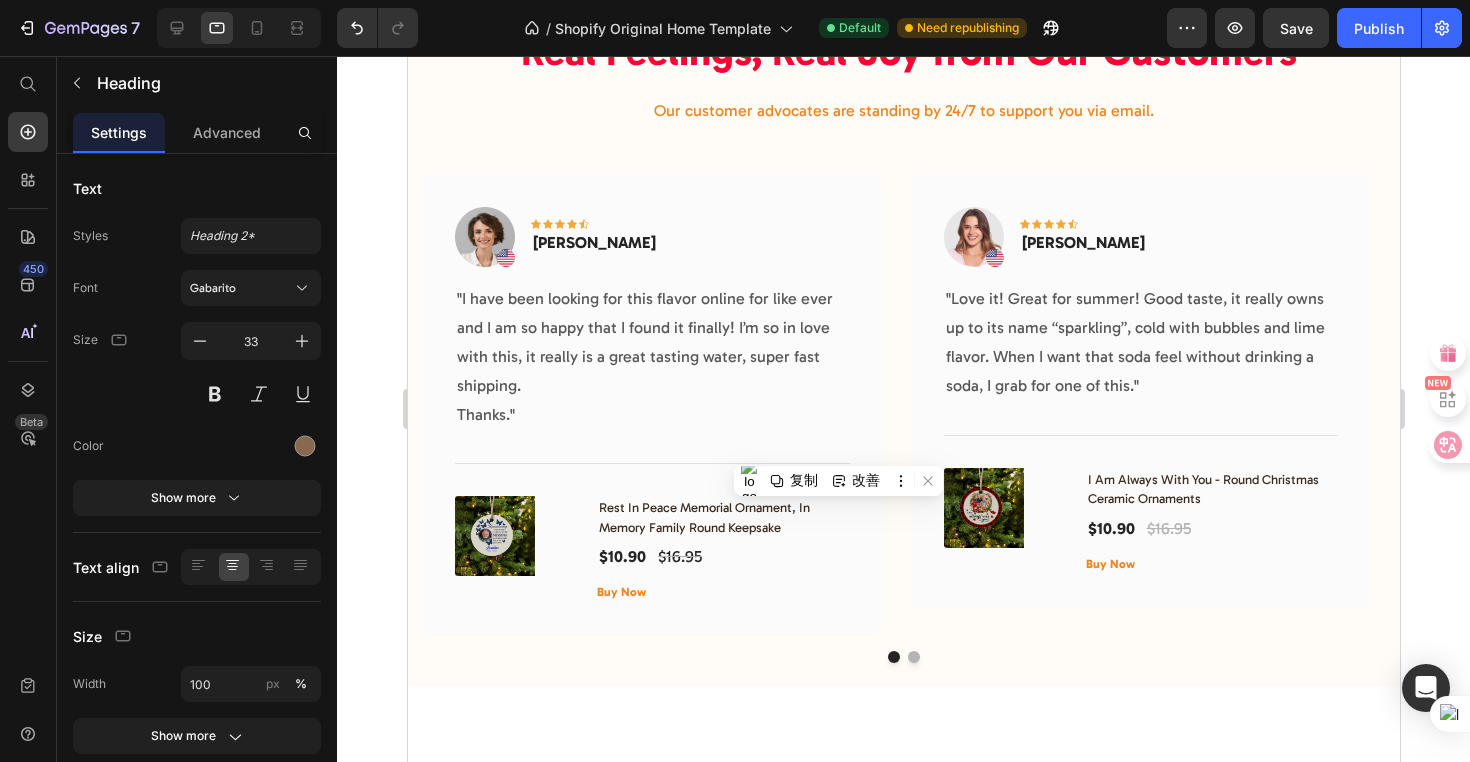 click on "[DATE]" at bounding box center [1151, -93] 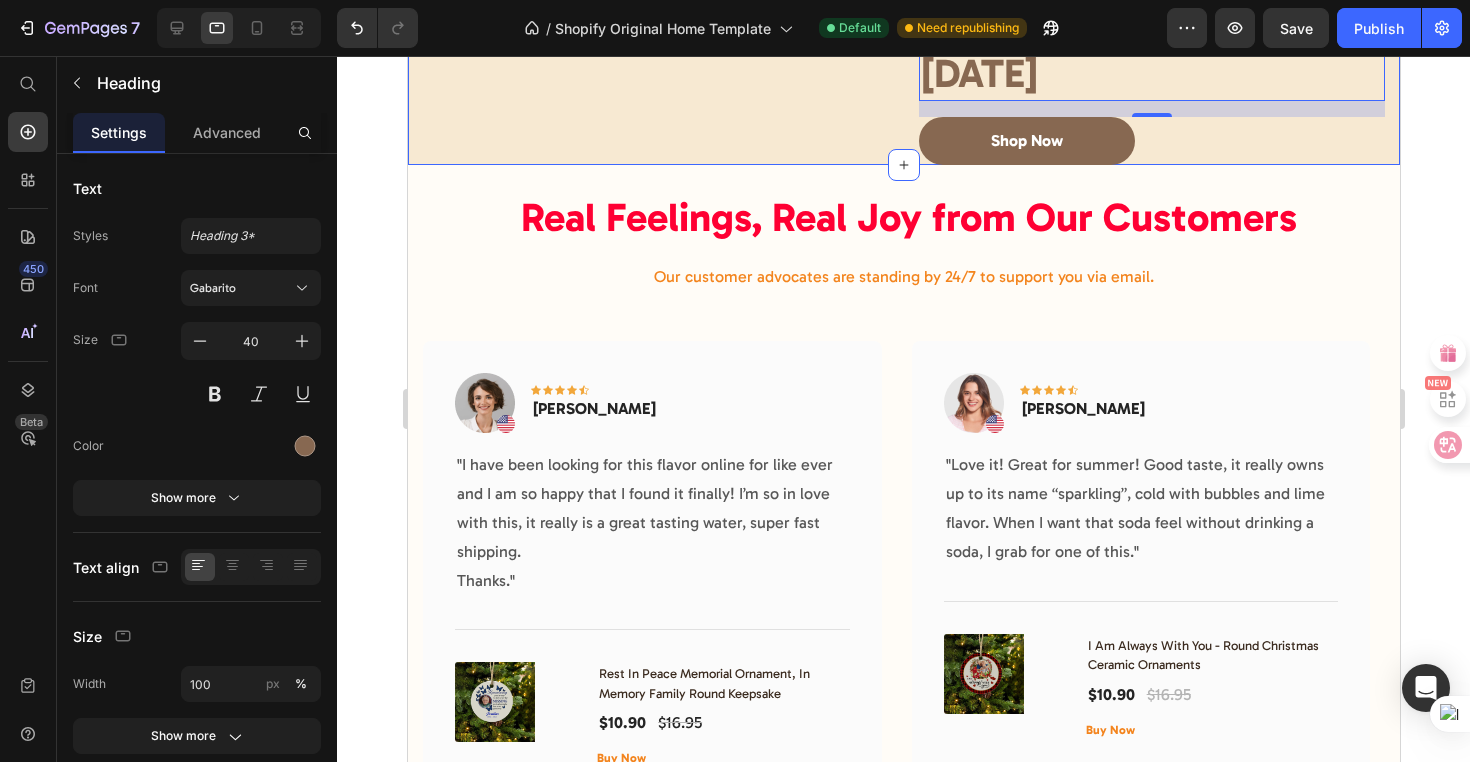 scroll, scrollTop: 4194, scrollLeft: 0, axis: vertical 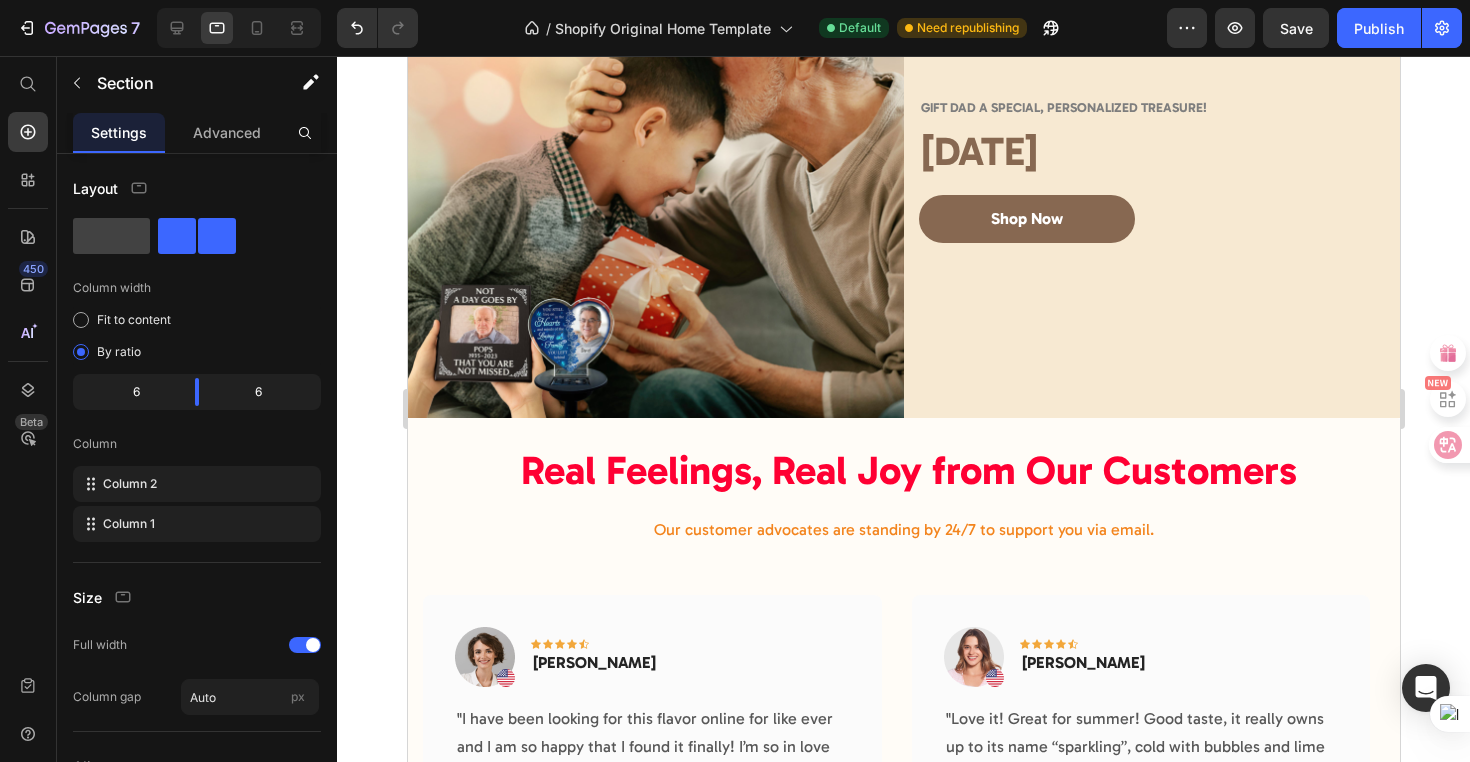 click on "Home Decor" at bounding box center [914, -378] 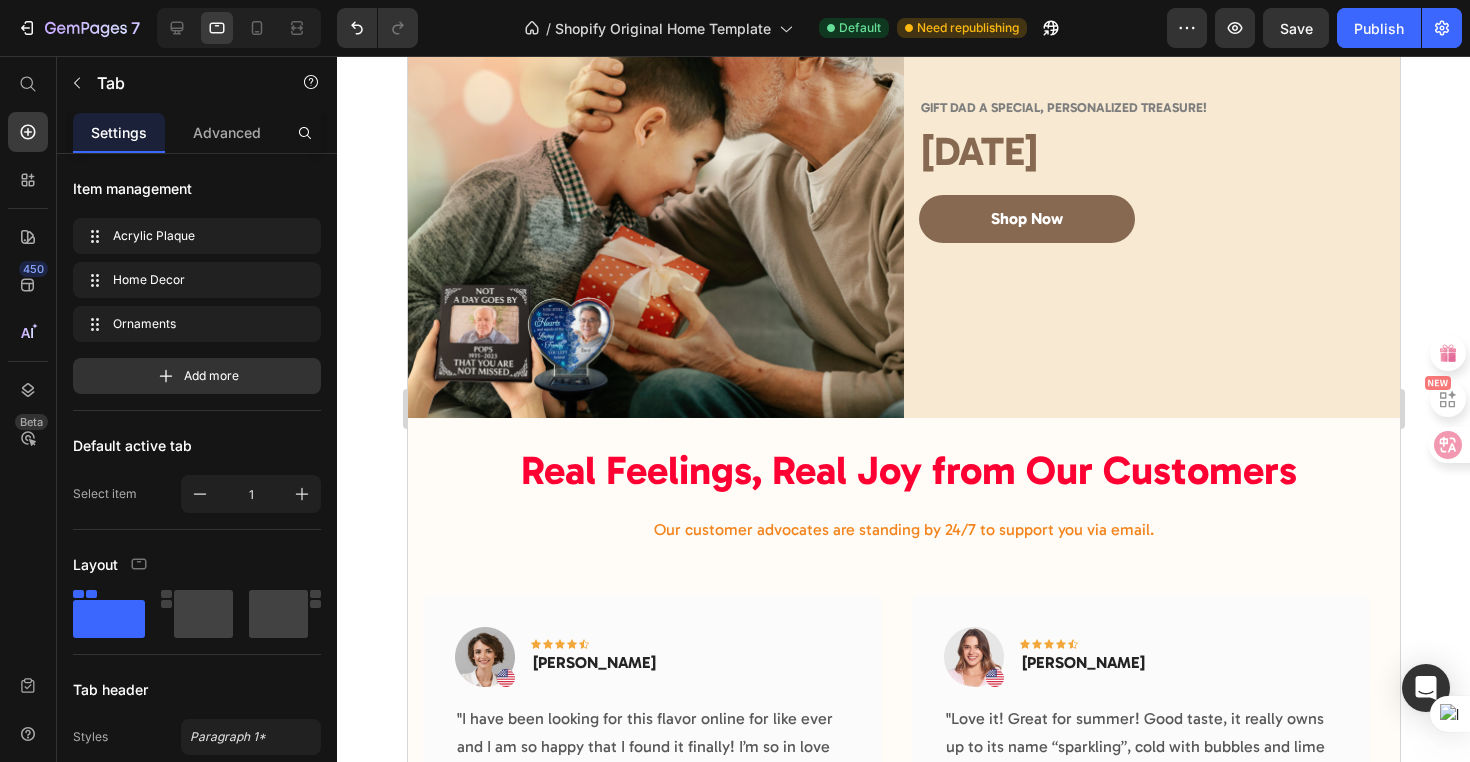click on "Acrylic Plaque" at bounding box center [781, -378] 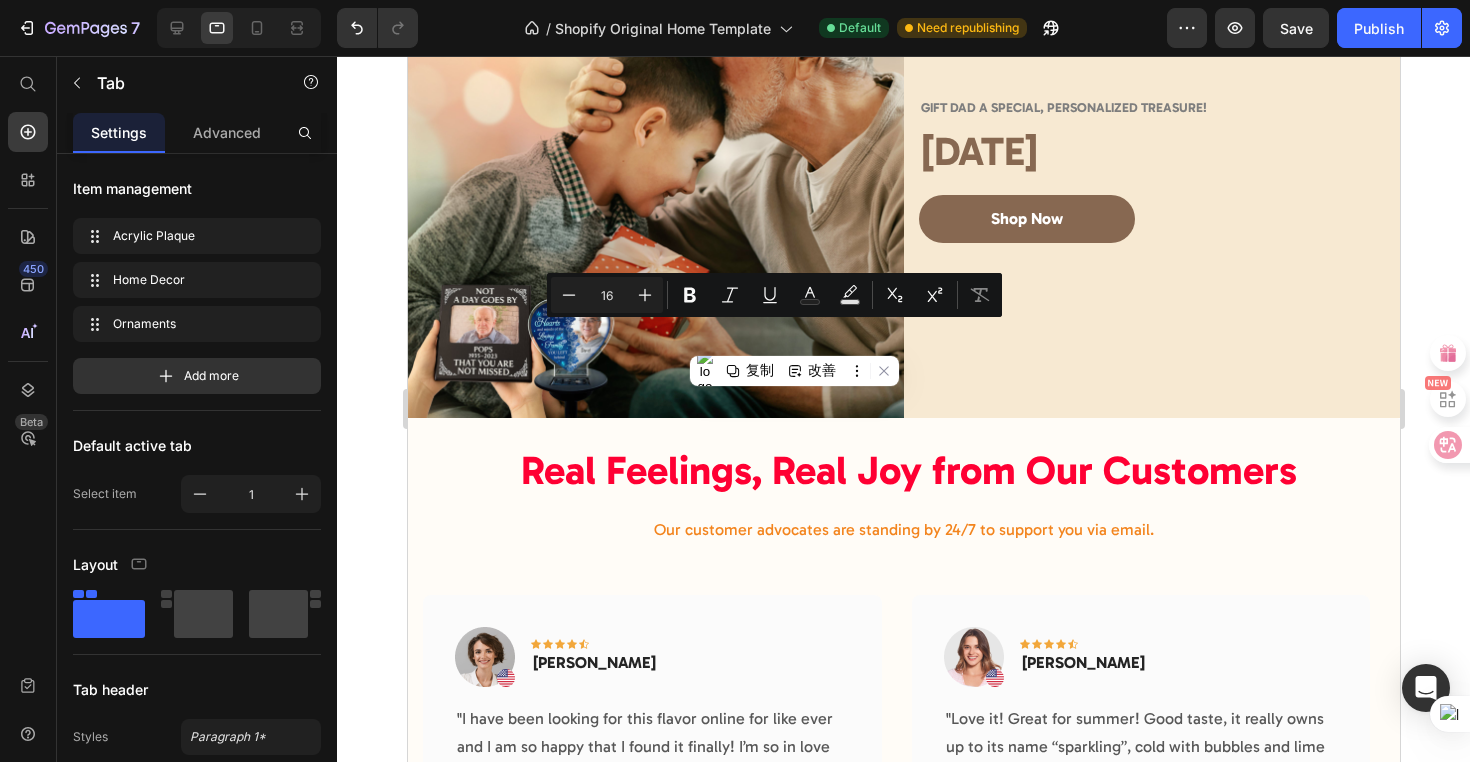 drag, startPoint x: 726, startPoint y: 336, endPoint x: 826, endPoint y: 339, distance: 100.04499 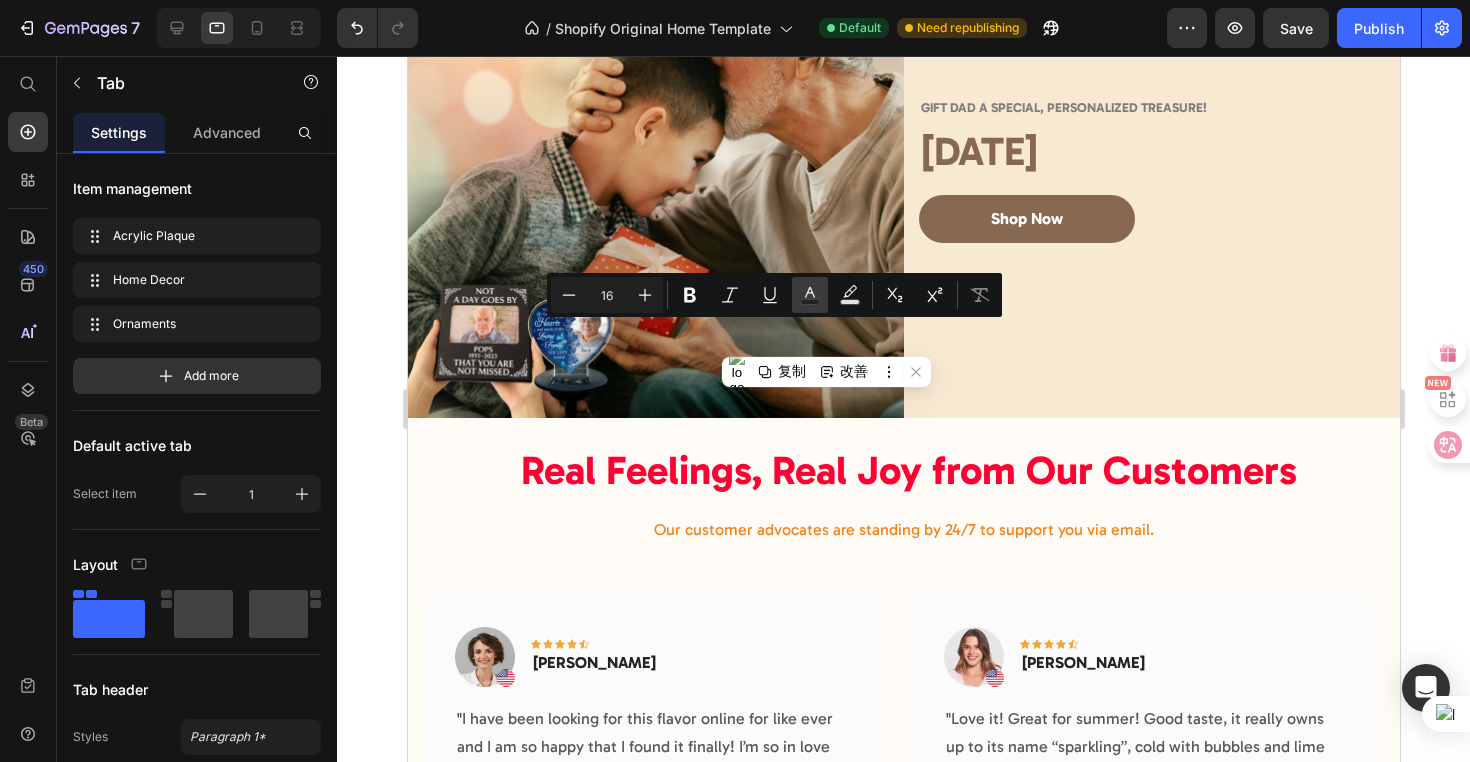 click 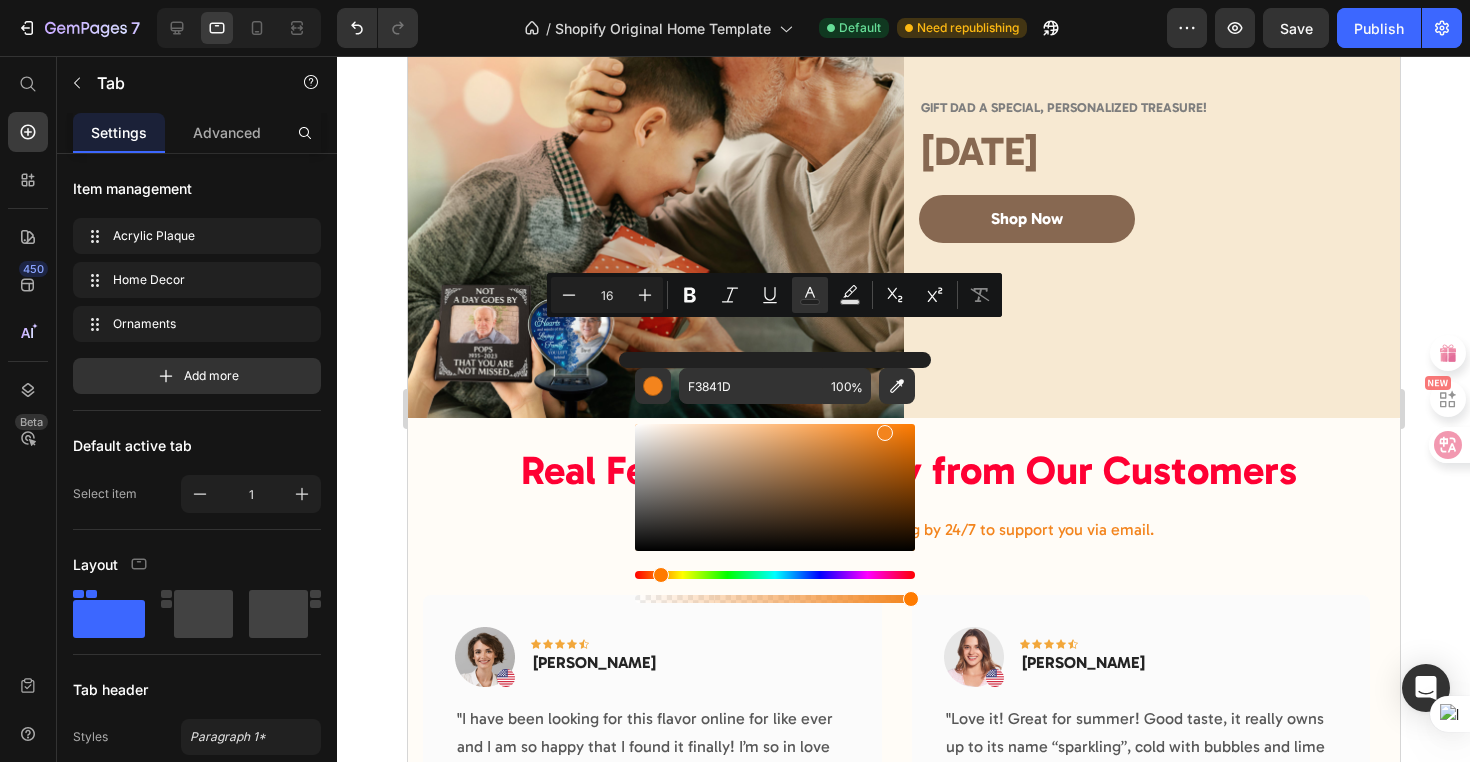 click on "Title Line Have you added products to your store? We couldn’t find any. Add products to Shopify   or pick another  product Product List View All Button" at bounding box center [903, -263] 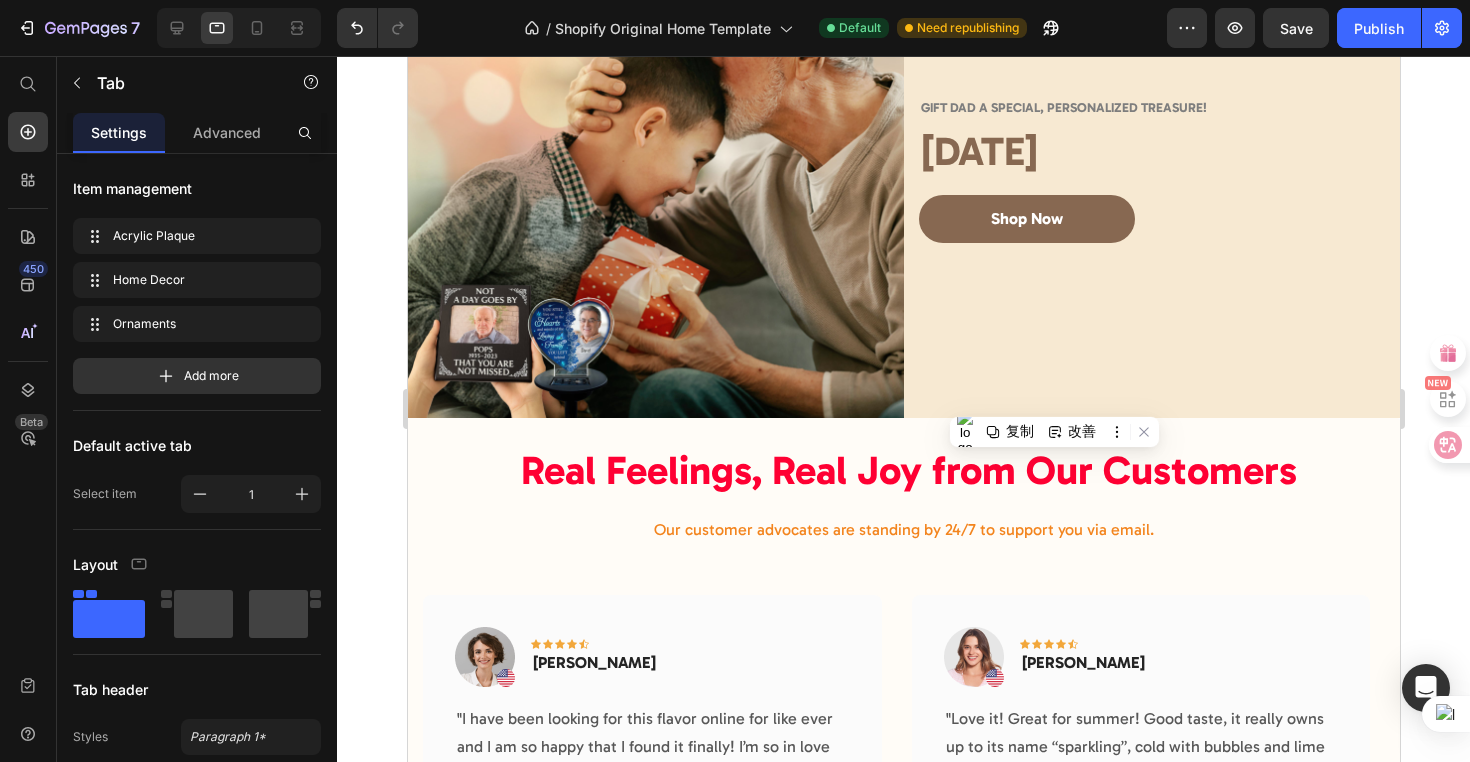 click on "Personalized Memorial  Heading" at bounding box center (903, -461) 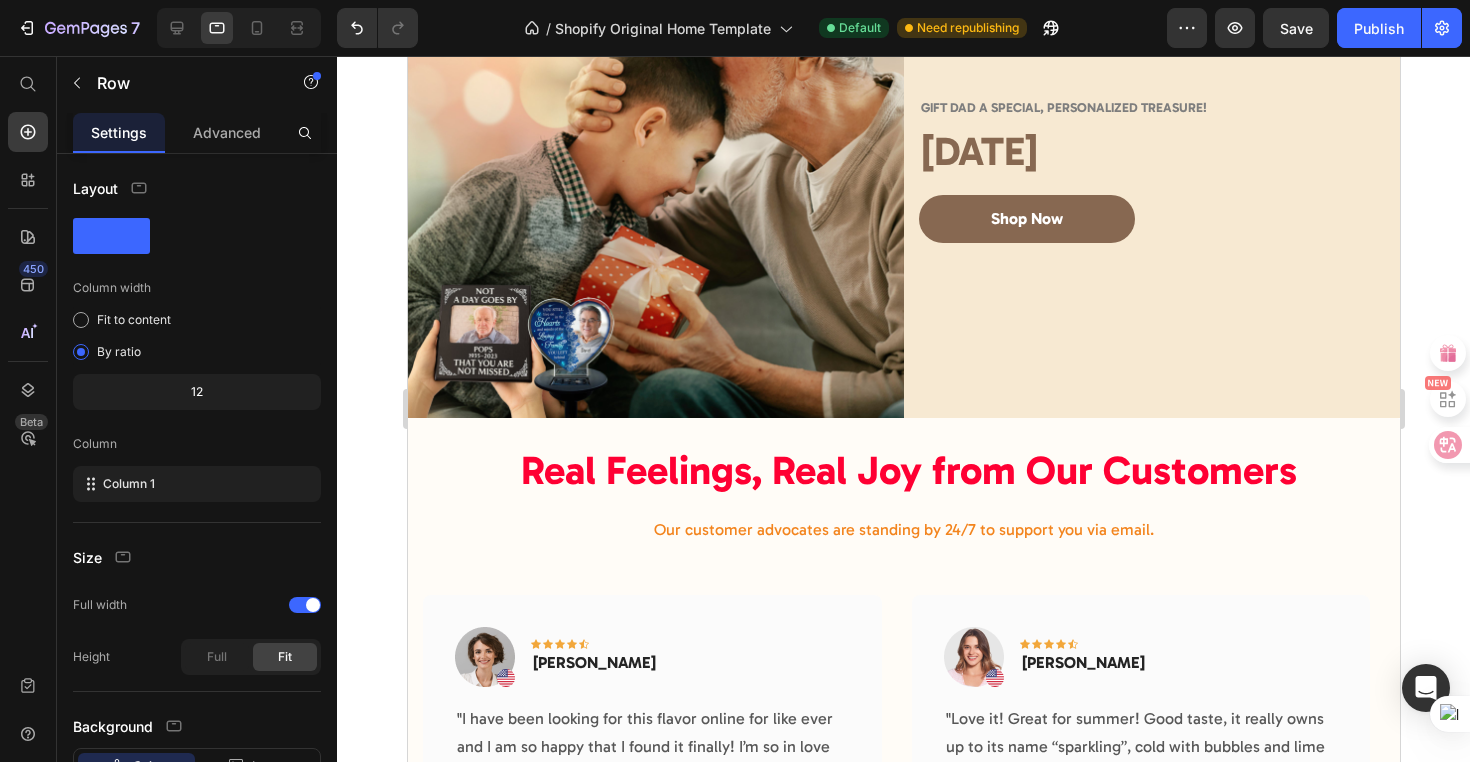 click on "Home Decor" at bounding box center [914, -378] 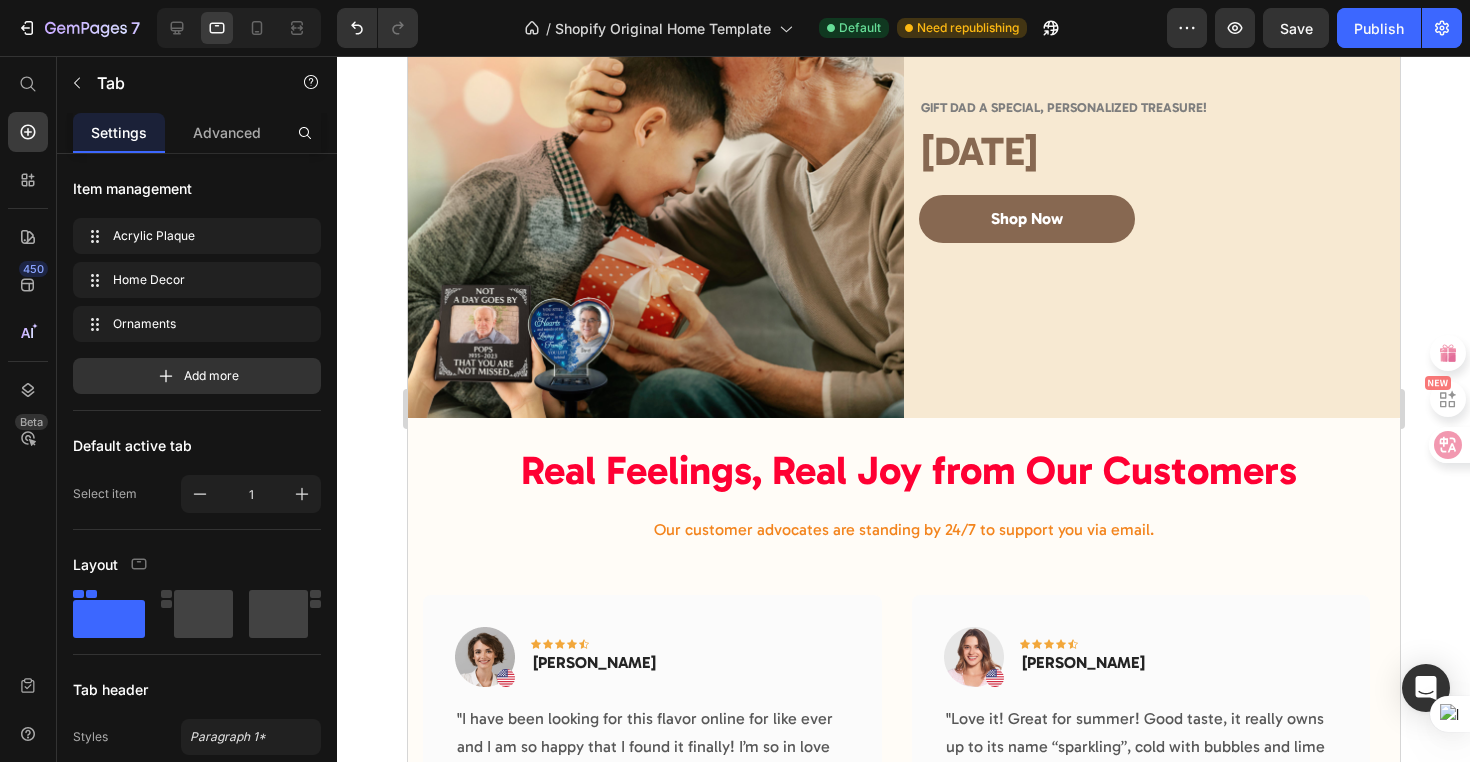 click on "Acrylic Plaque" at bounding box center [781, -378] 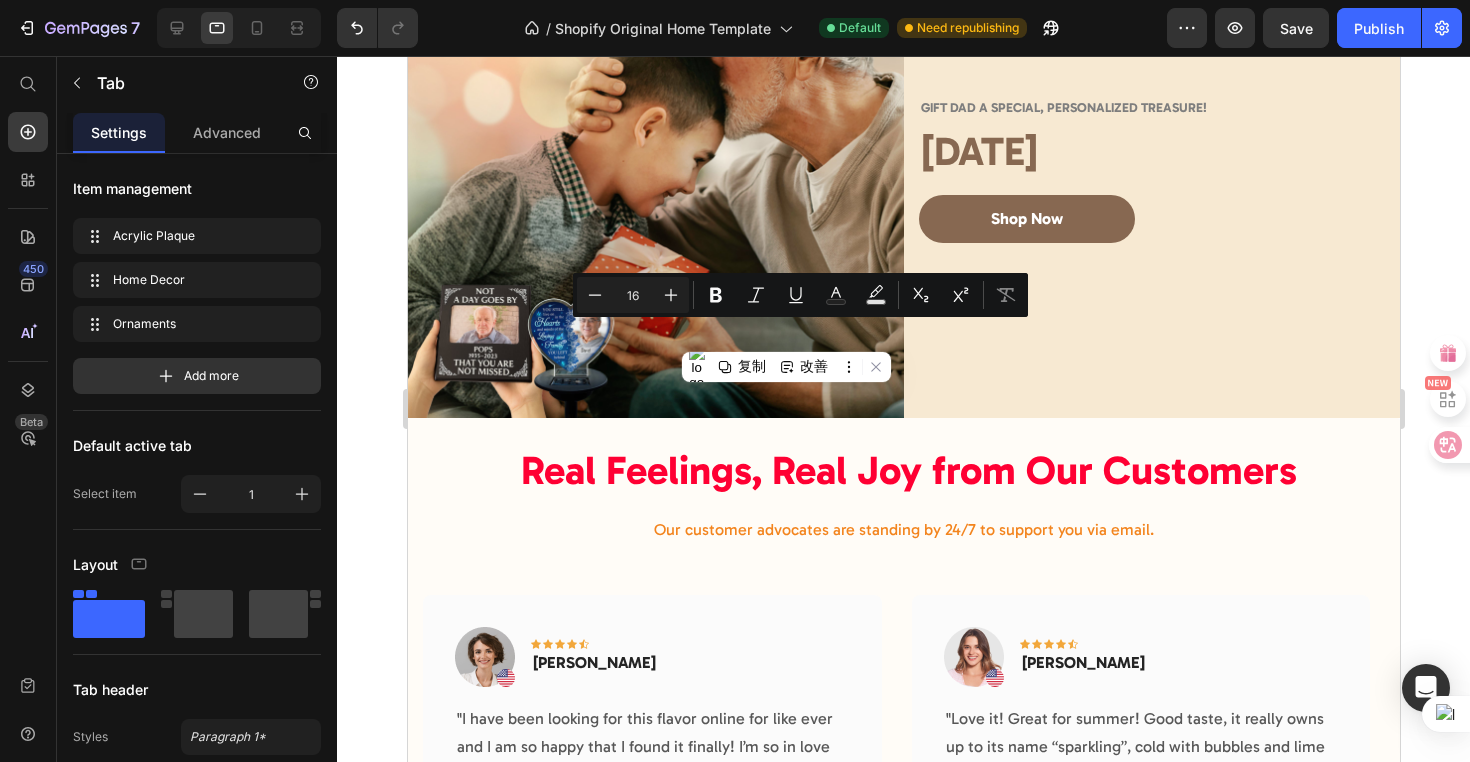 click on "Acrylic Plaque" at bounding box center (781, -378) 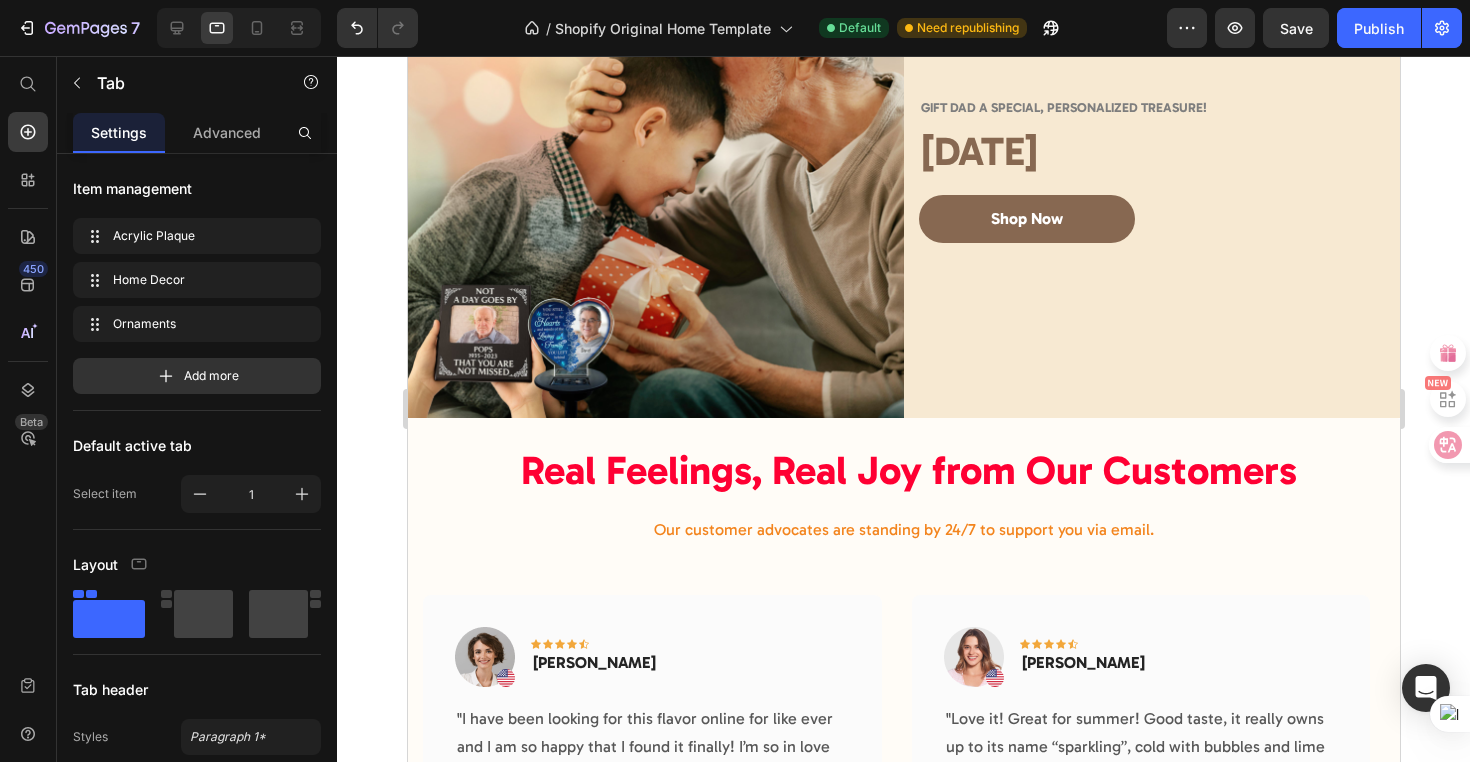 click on "Title Line Have you added products to your store? We couldn’t find any. Add products to Shopify   or pick another  product Product List View All Button                Title Line Have you added products to your store? We couldn’t find any. Add products to Shopify   or pick another  product Product List View All Button                Title Line Have you added products to your store? We couldn’t find any. Add products to Shopify   or pick another  product Product List View All Button" at bounding box center [903, -271] 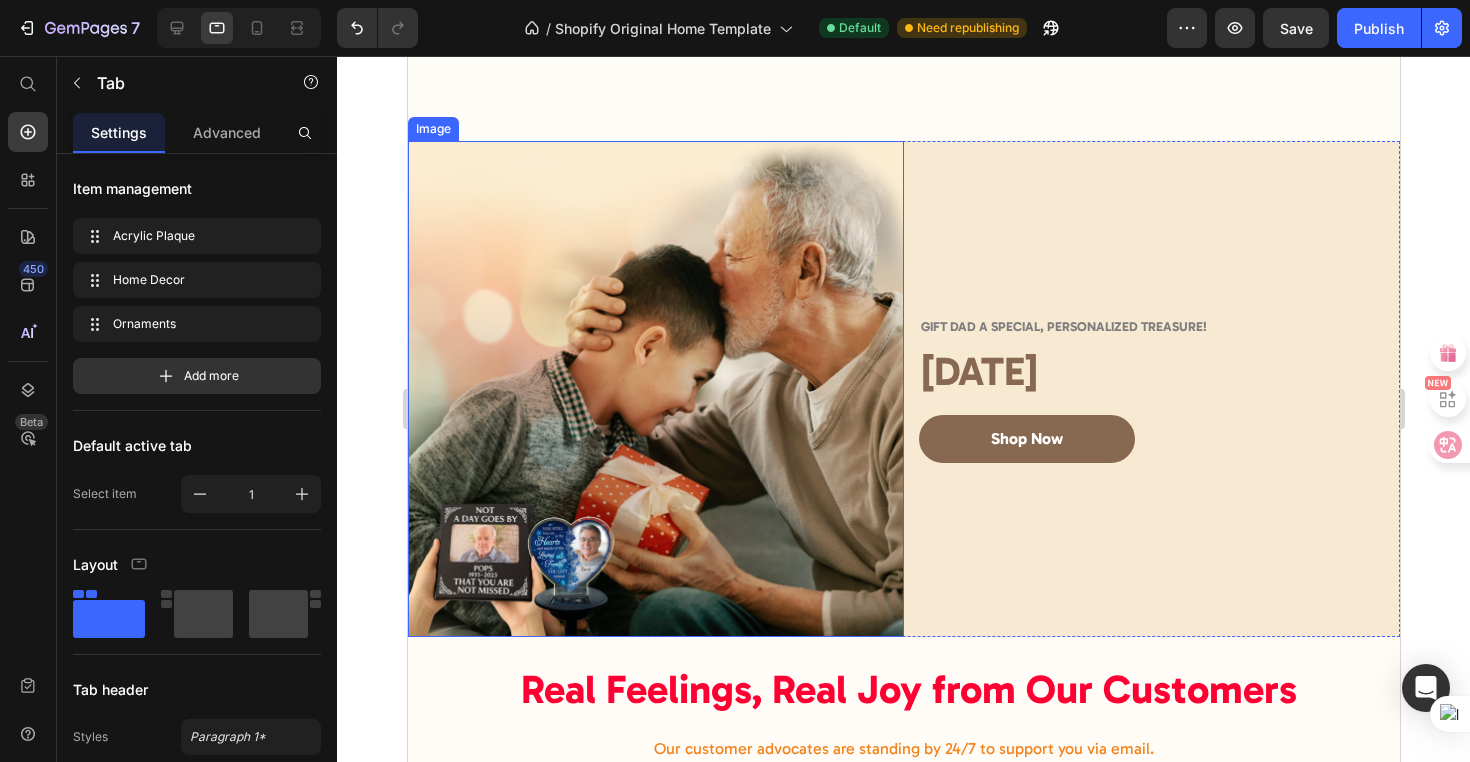 scroll, scrollTop: 4215, scrollLeft: 0, axis: vertical 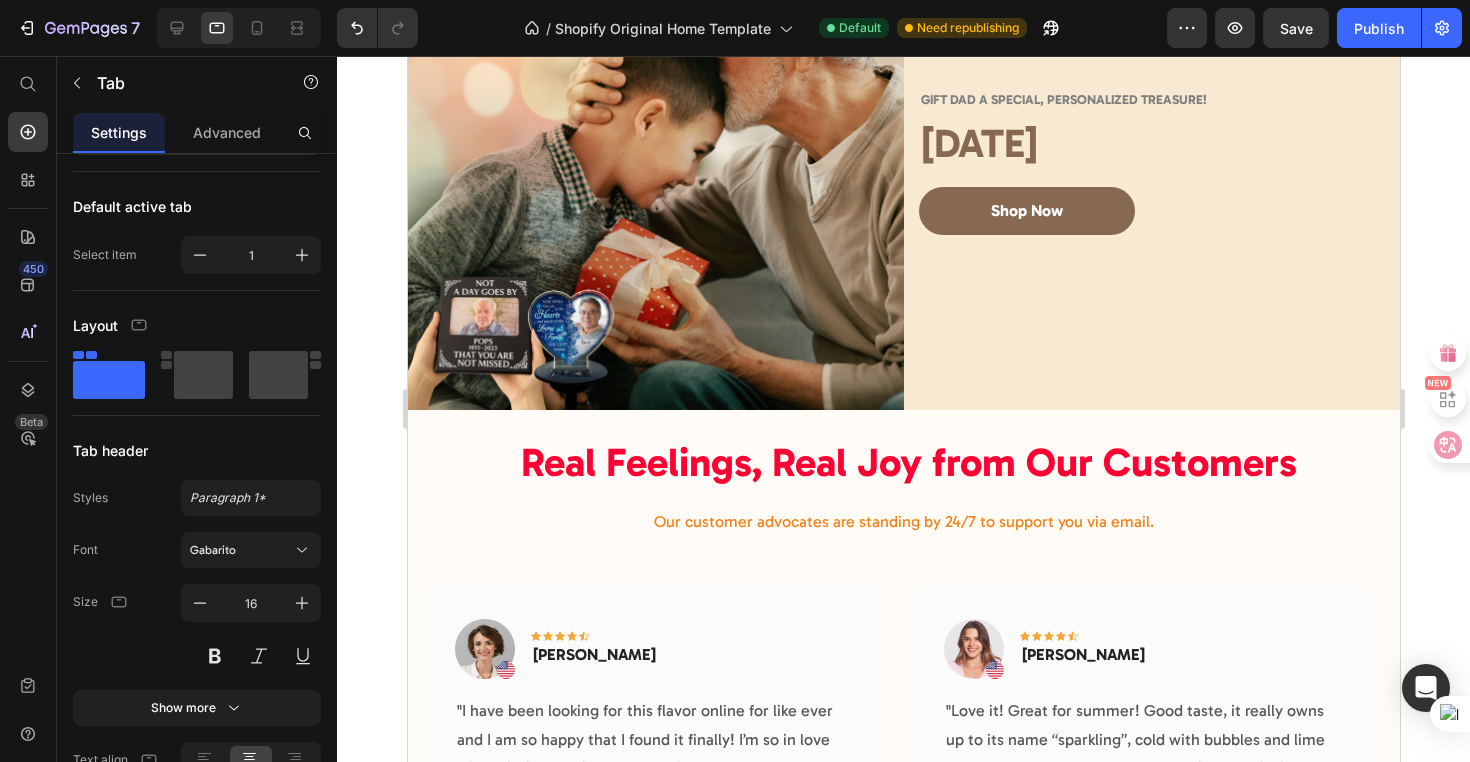 click on "Title Line Have you added products to your store? We couldn’t find any. Add products to Shopify   or pick another  product Product List View All Button" at bounding box center (903, -271) 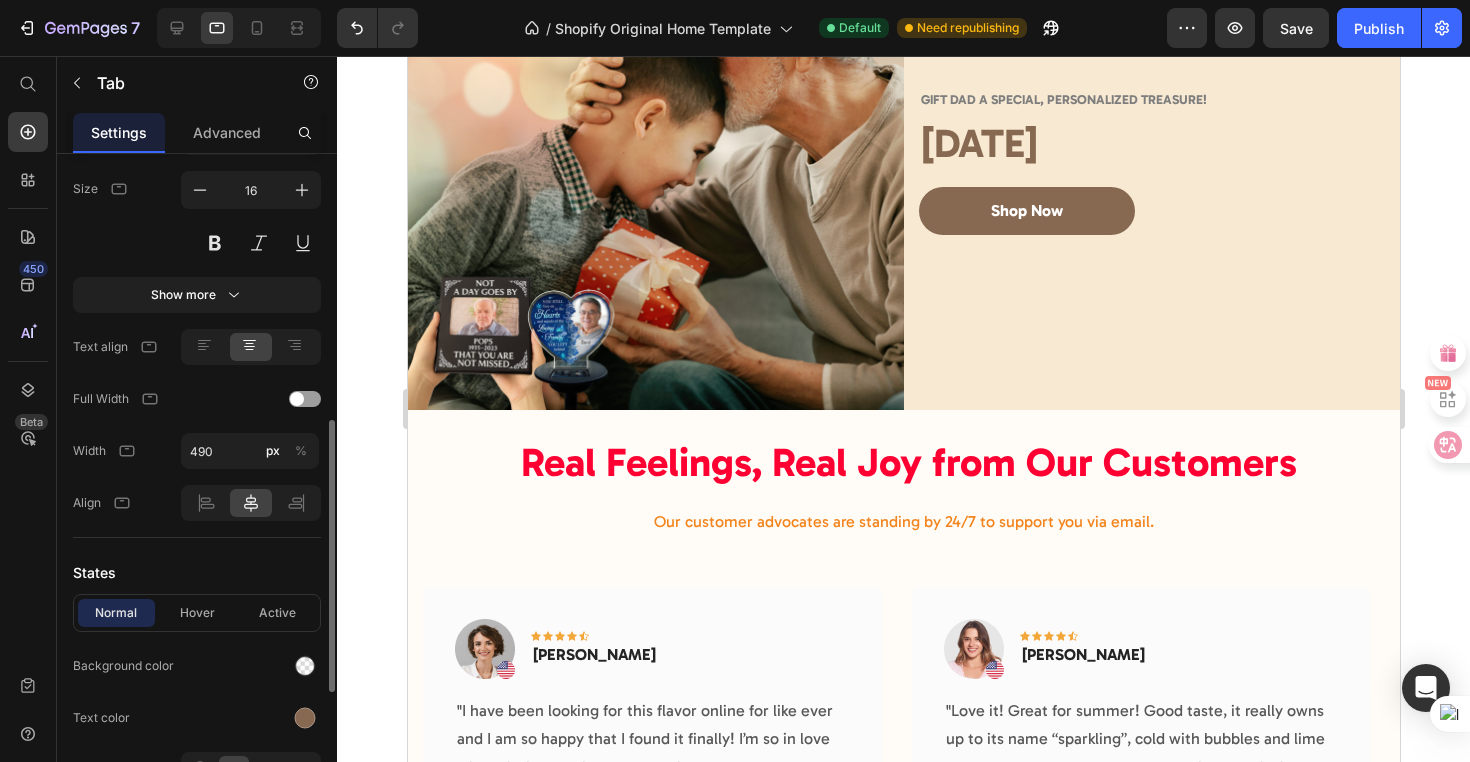 scroll, scrollTop: 786, scrollLeft: 0, axis: vertical 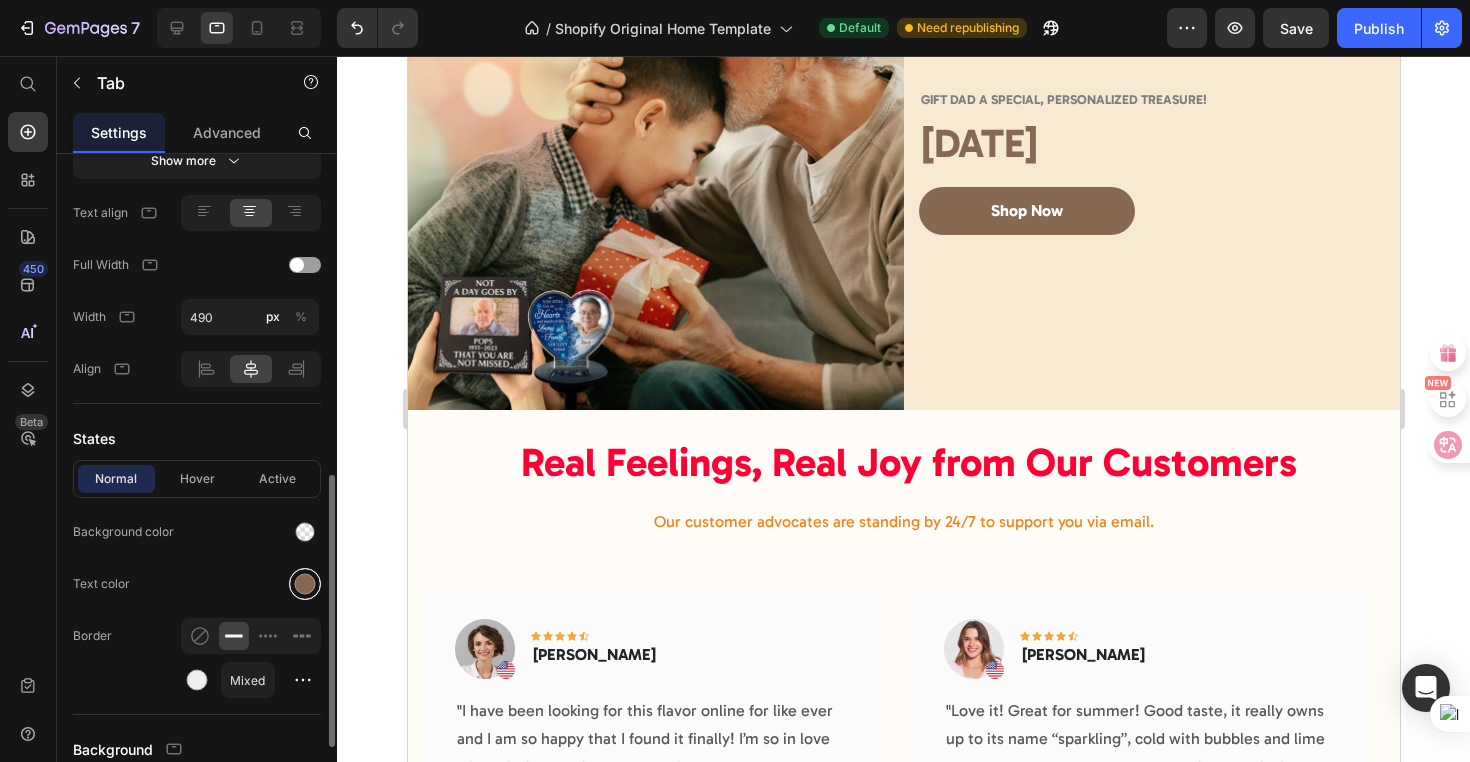 click at bounding box center (305, 584) 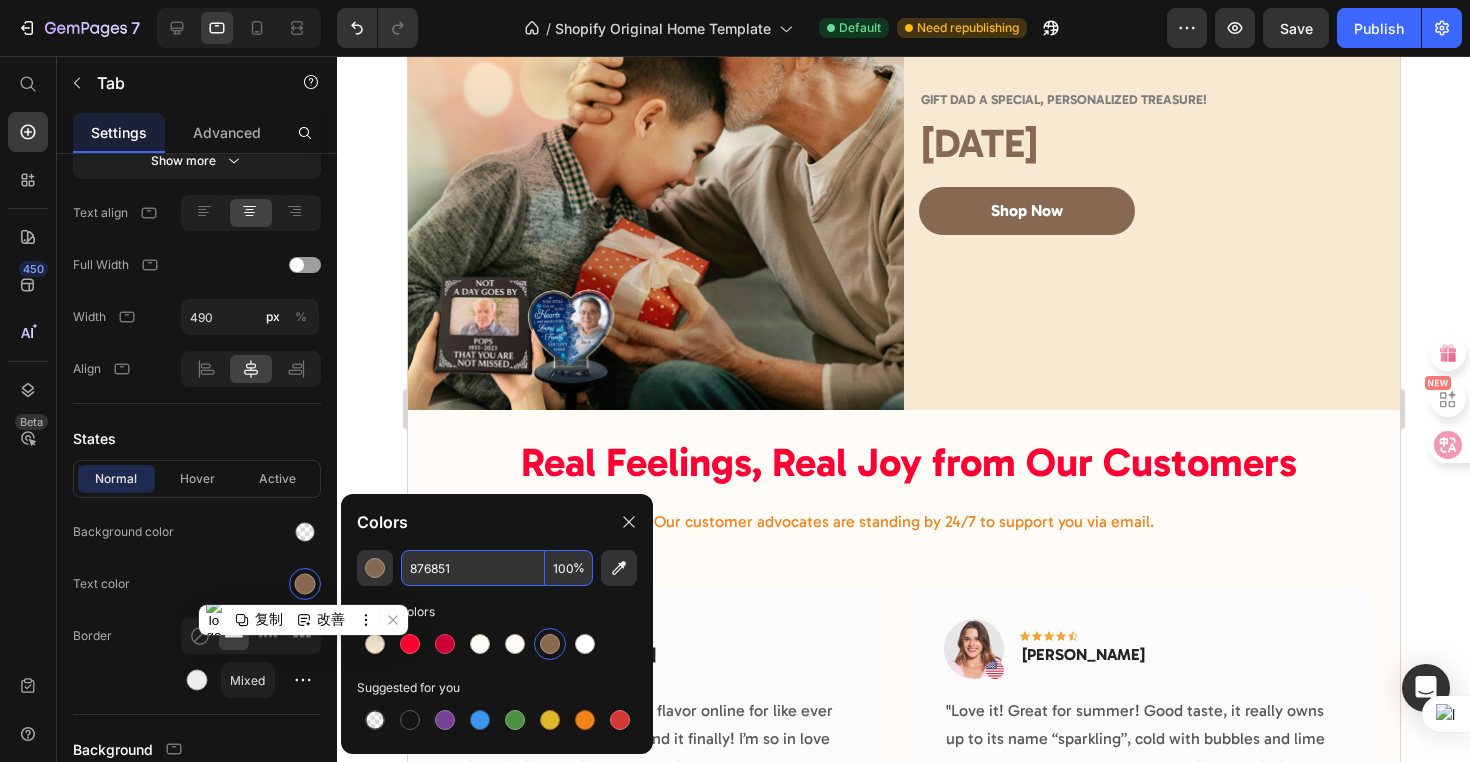 drag, startPoint x: 485, startPoint y: 581, endPoint x: 457, endPoint y: 569, distance: 30.463093 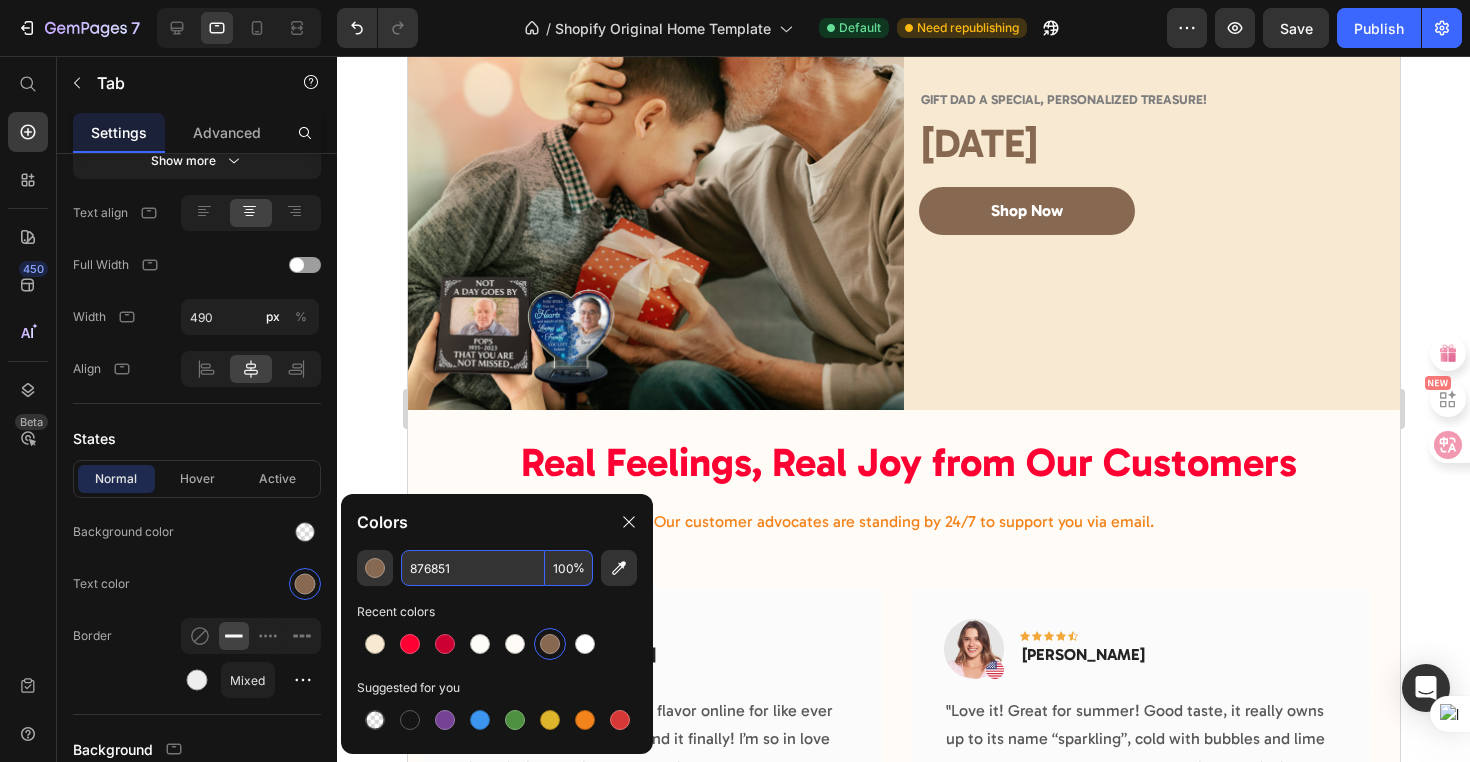 drag, startPoint x: 457, startPoint y: 569, endPoint x: 405, endPoint y: 564, distance: 52.23983 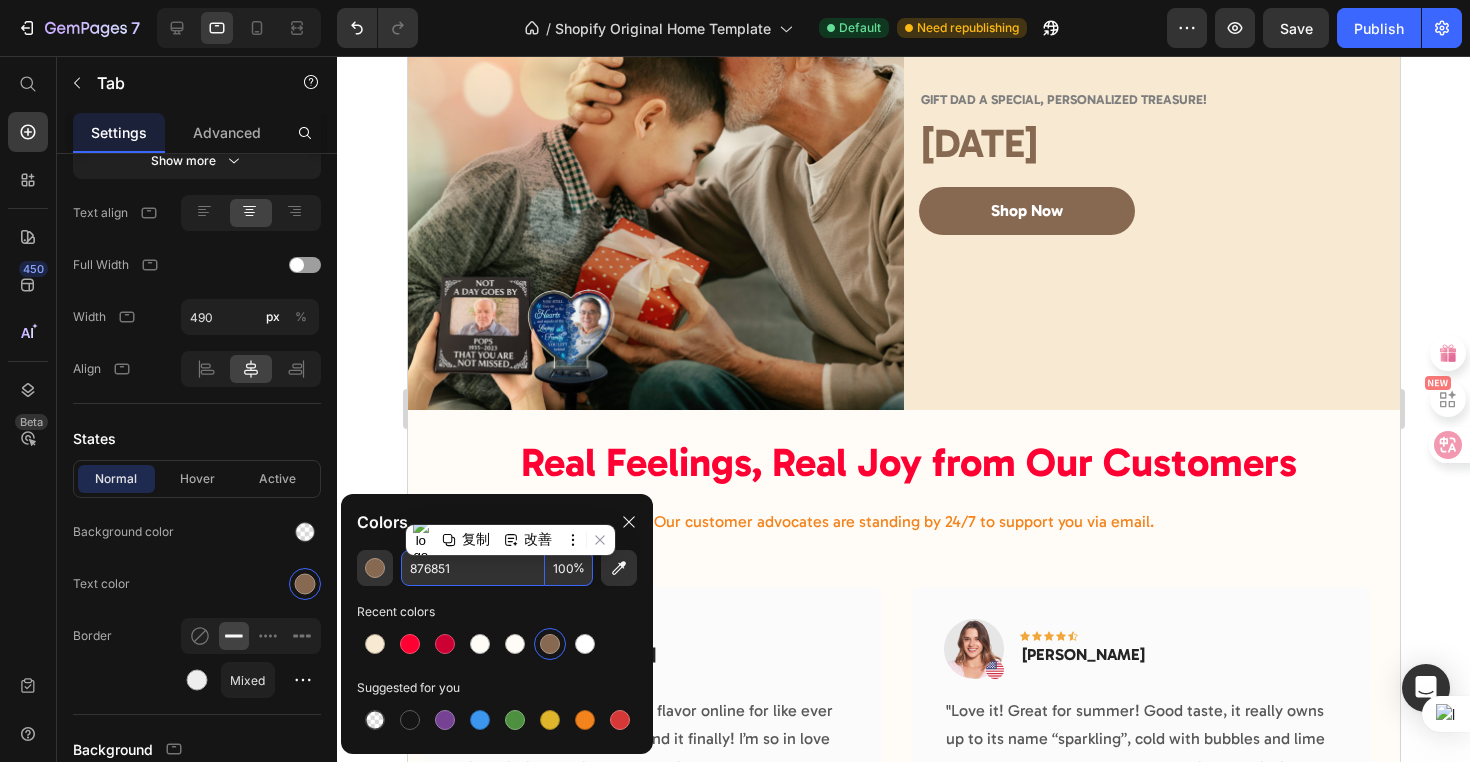 paste on "FF0033" 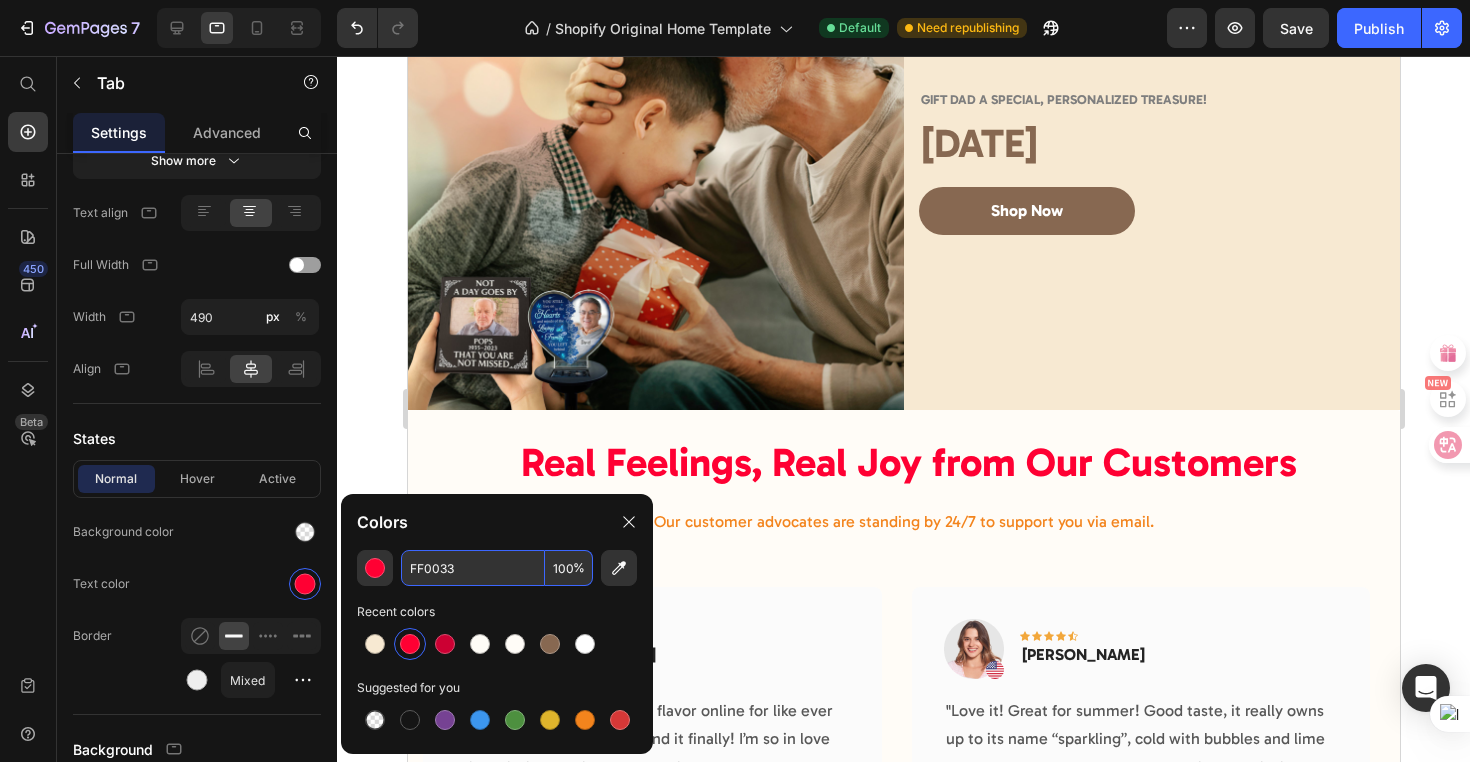 type on "FF0033" 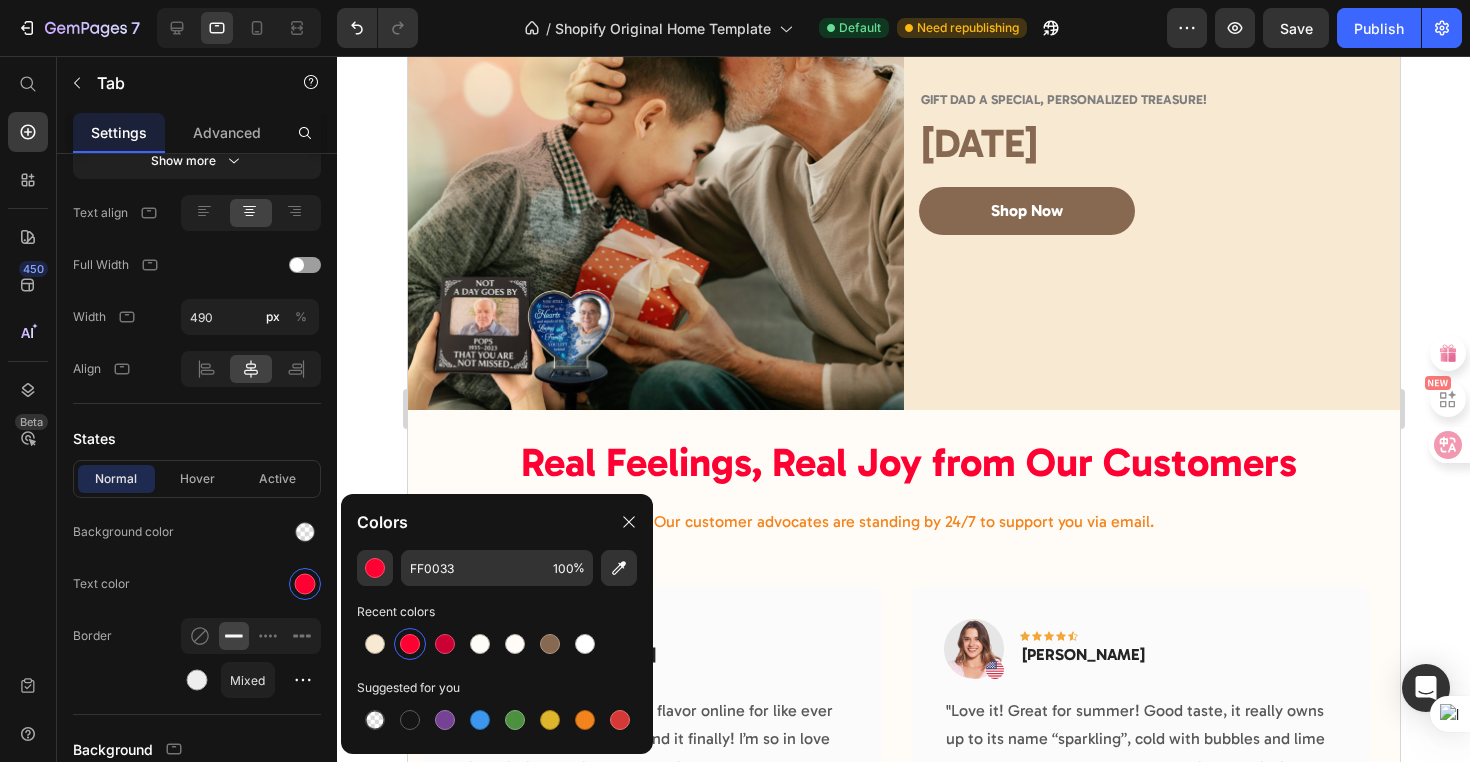 click on "Home Decor" at bounding box center (914, -386) 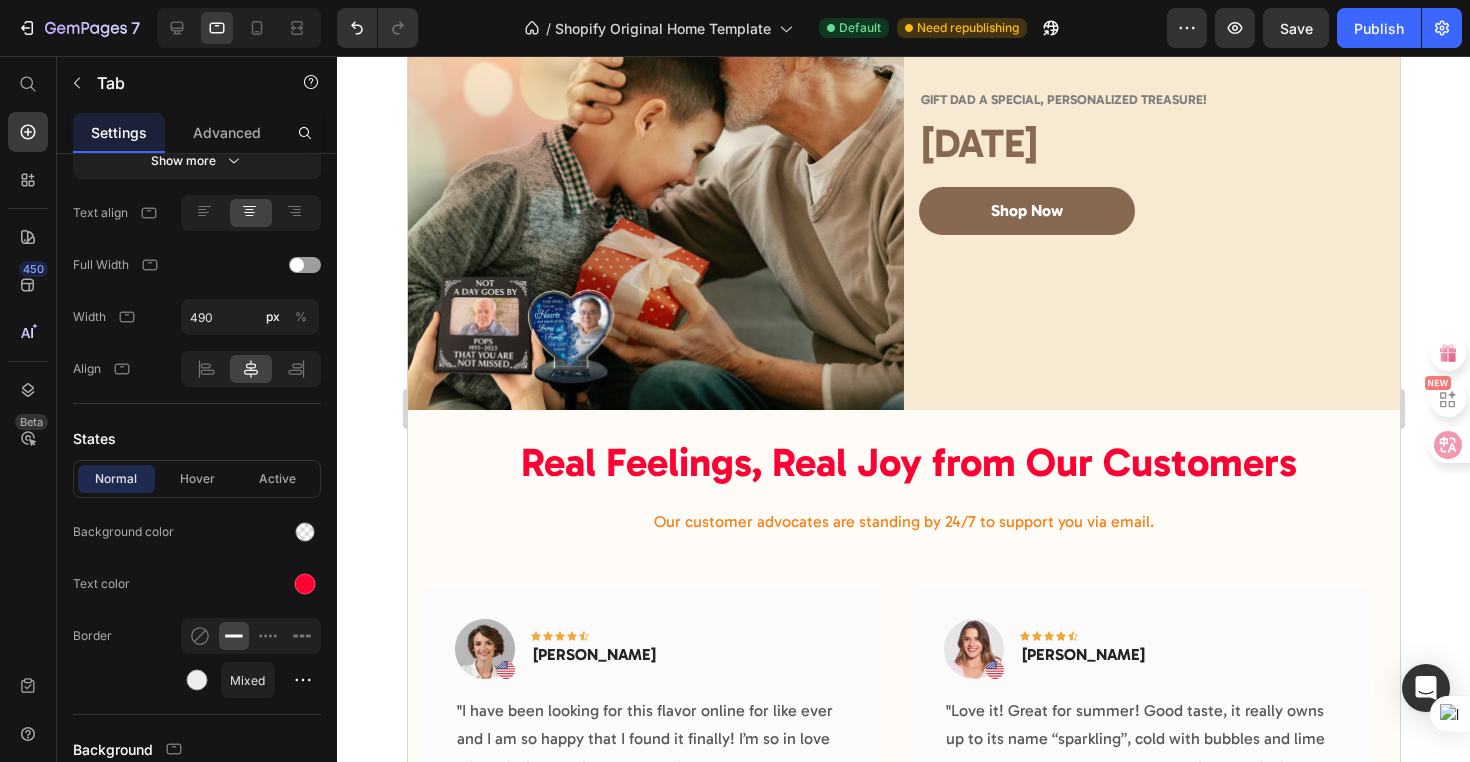 scroll, scrollTop: 0, scrollLeft: 0, axis: both 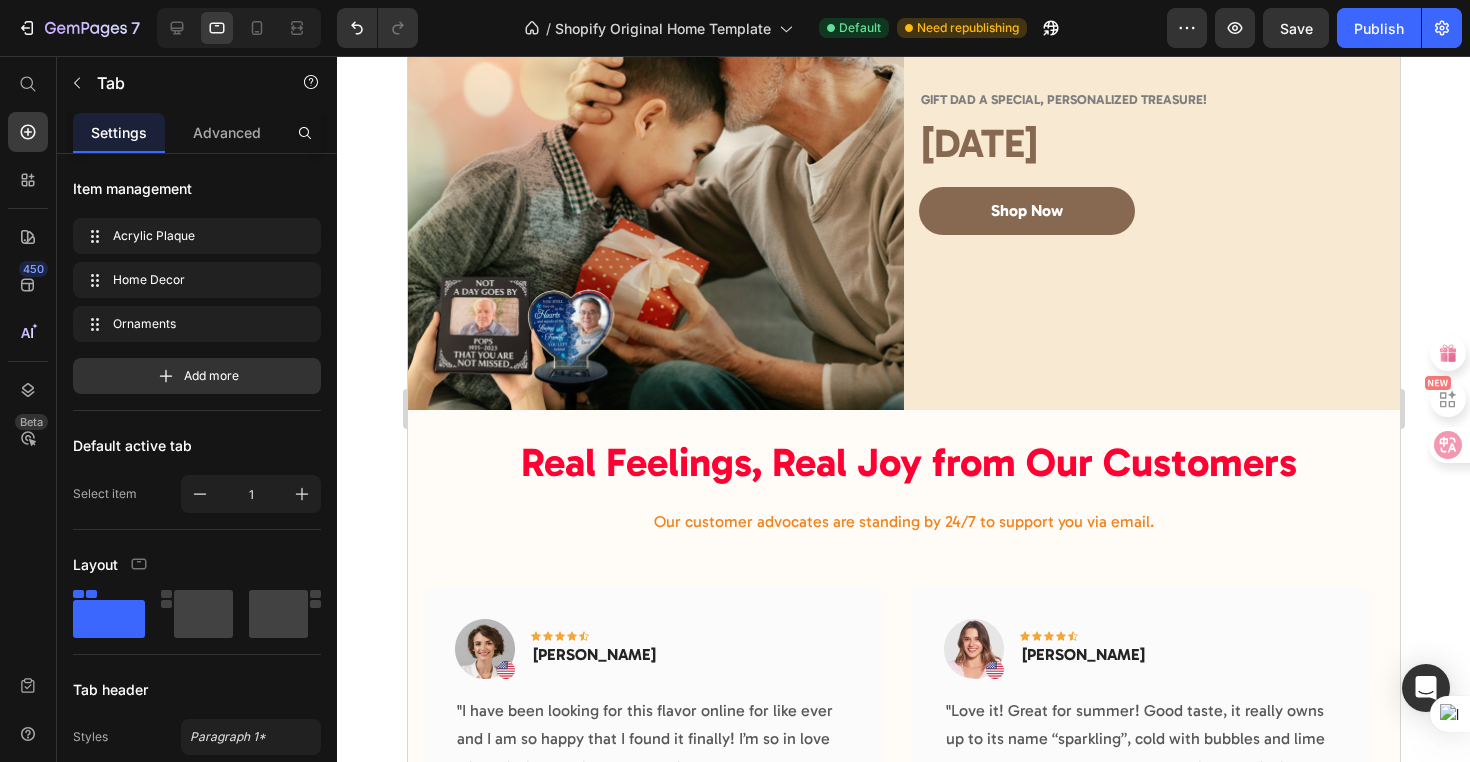 click on "Personalized Memorial" at bounding box center [903, -473] 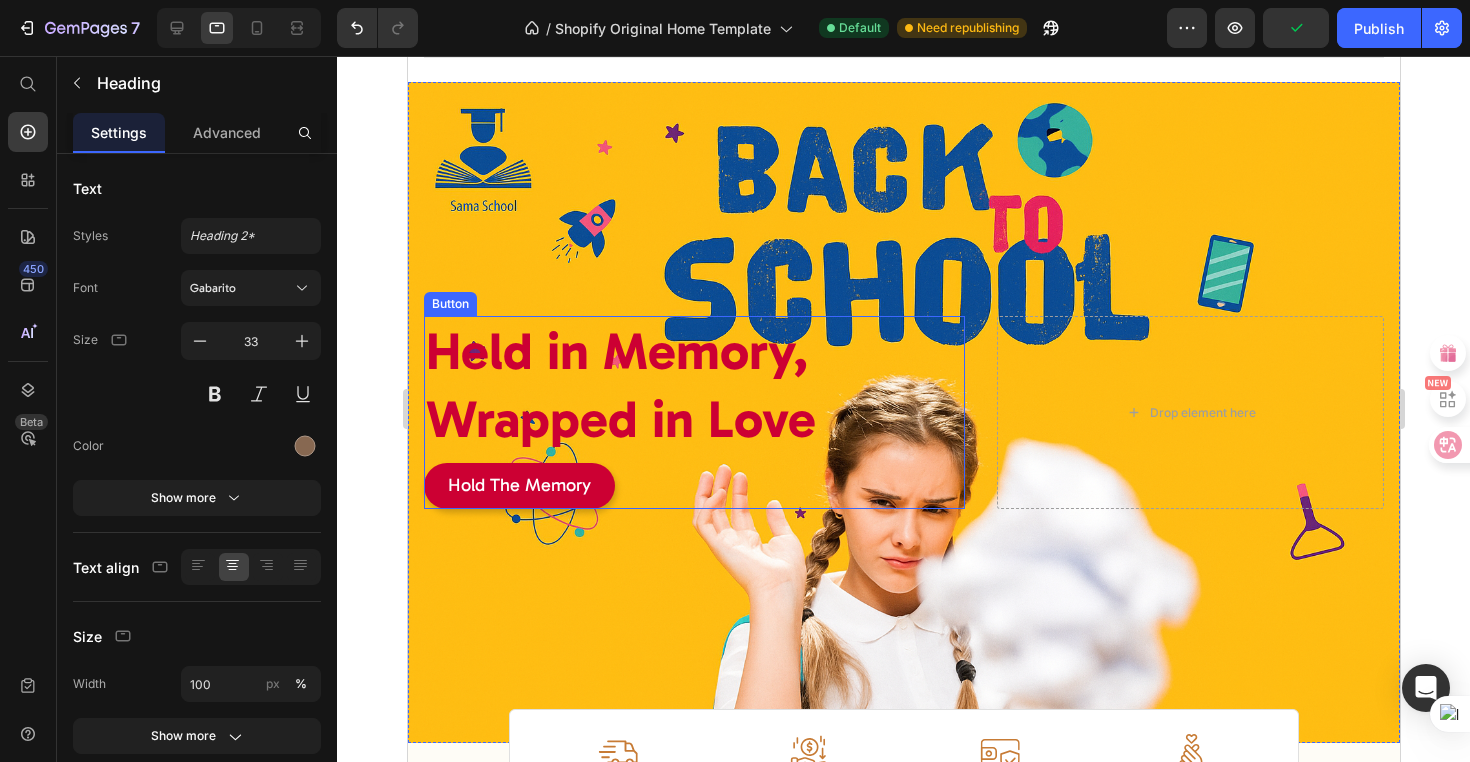 scroll, scrollTop: 120, scrollLeft: 0, axis: vertical 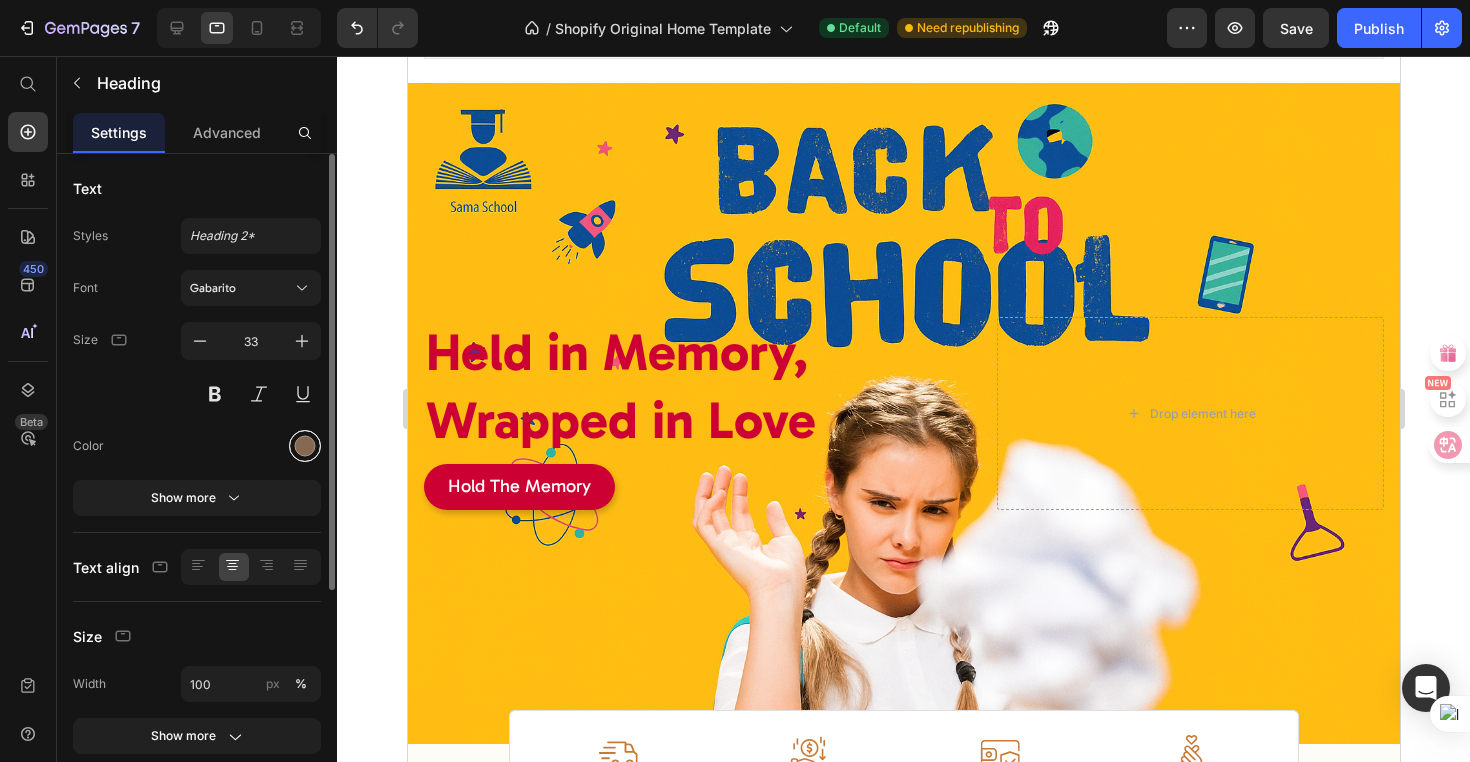 click at bounding box center (305, 446) 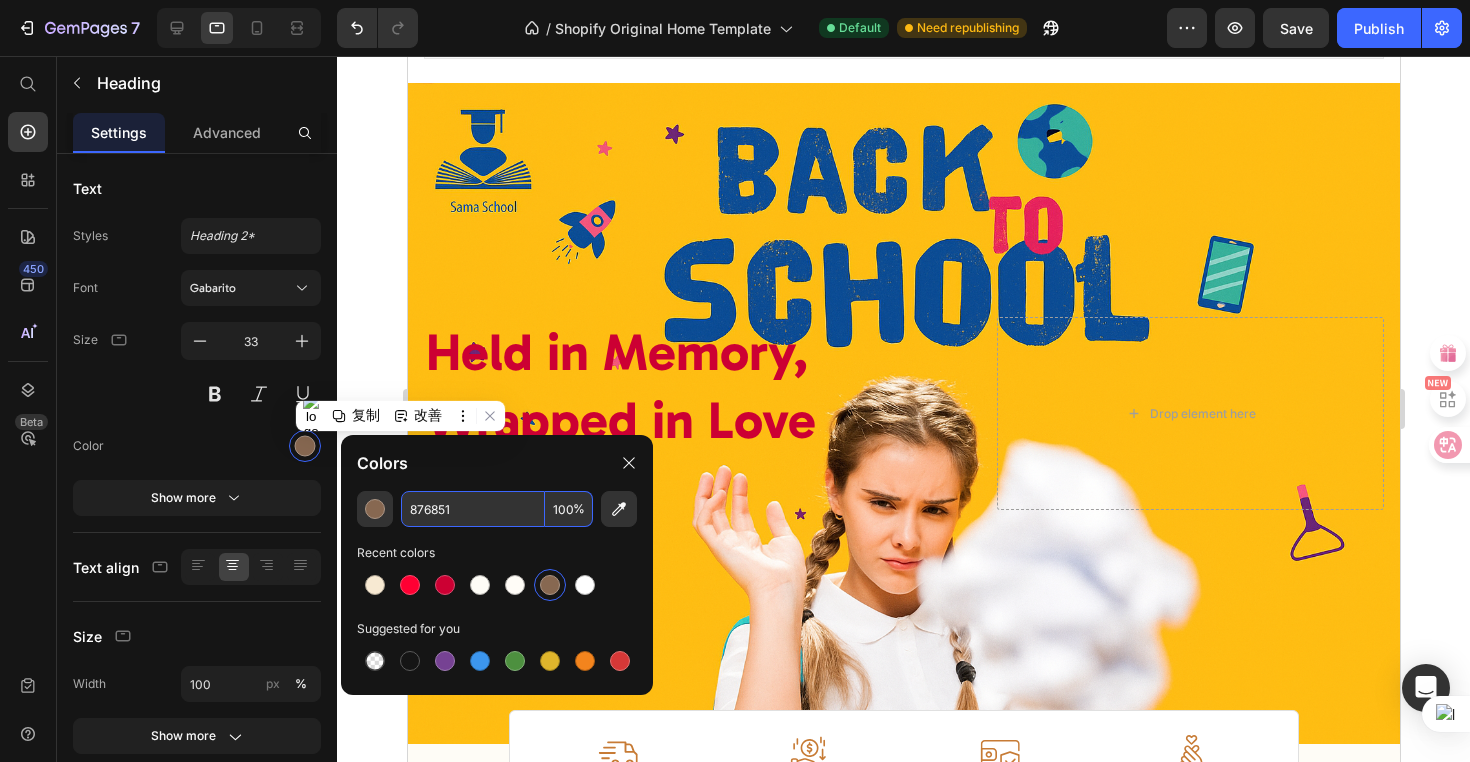 click on "876851" at bounding box center (473, 509) 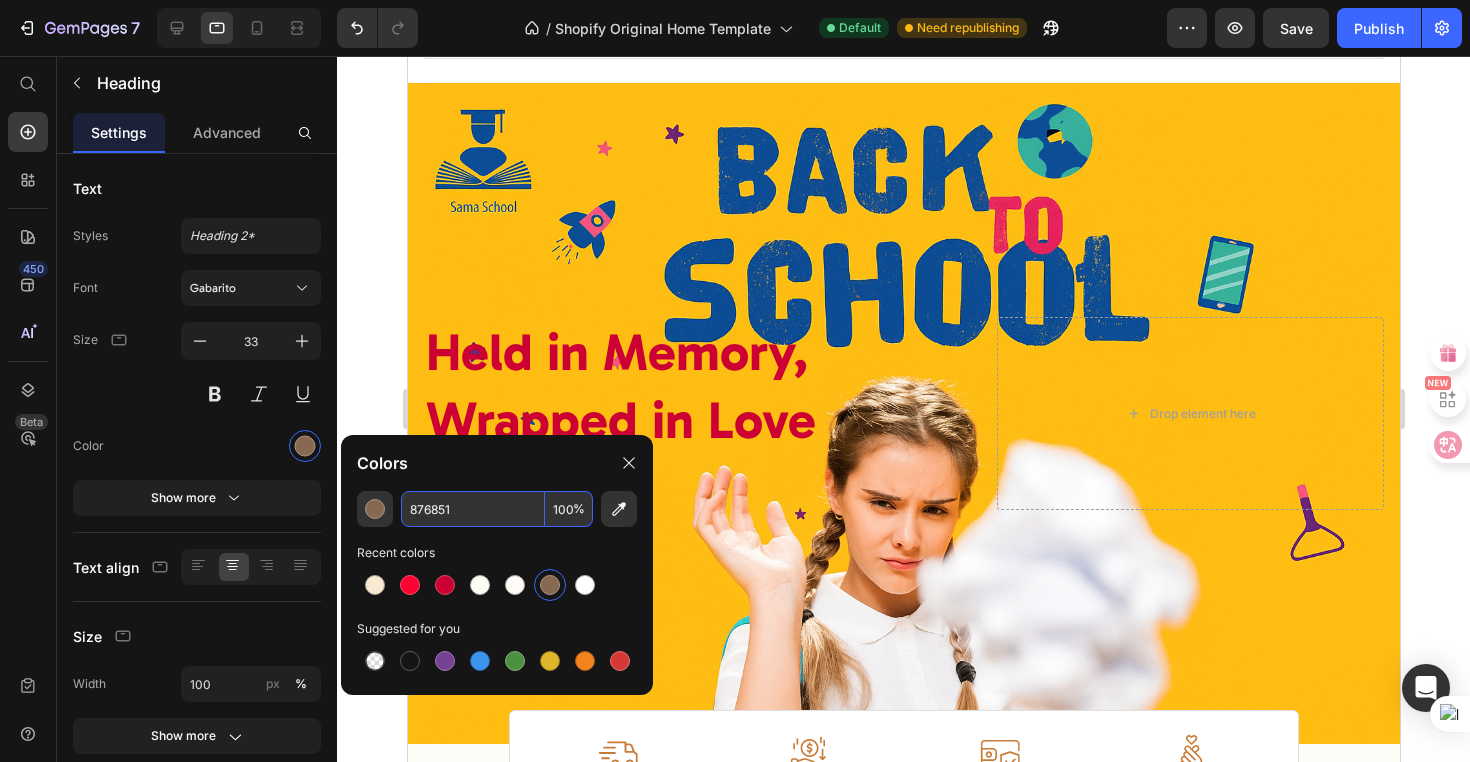 drag, startPoint x: 459, startPoint y: 512, endPoint x: 407, endPoint y: 511, distance: 52.009613 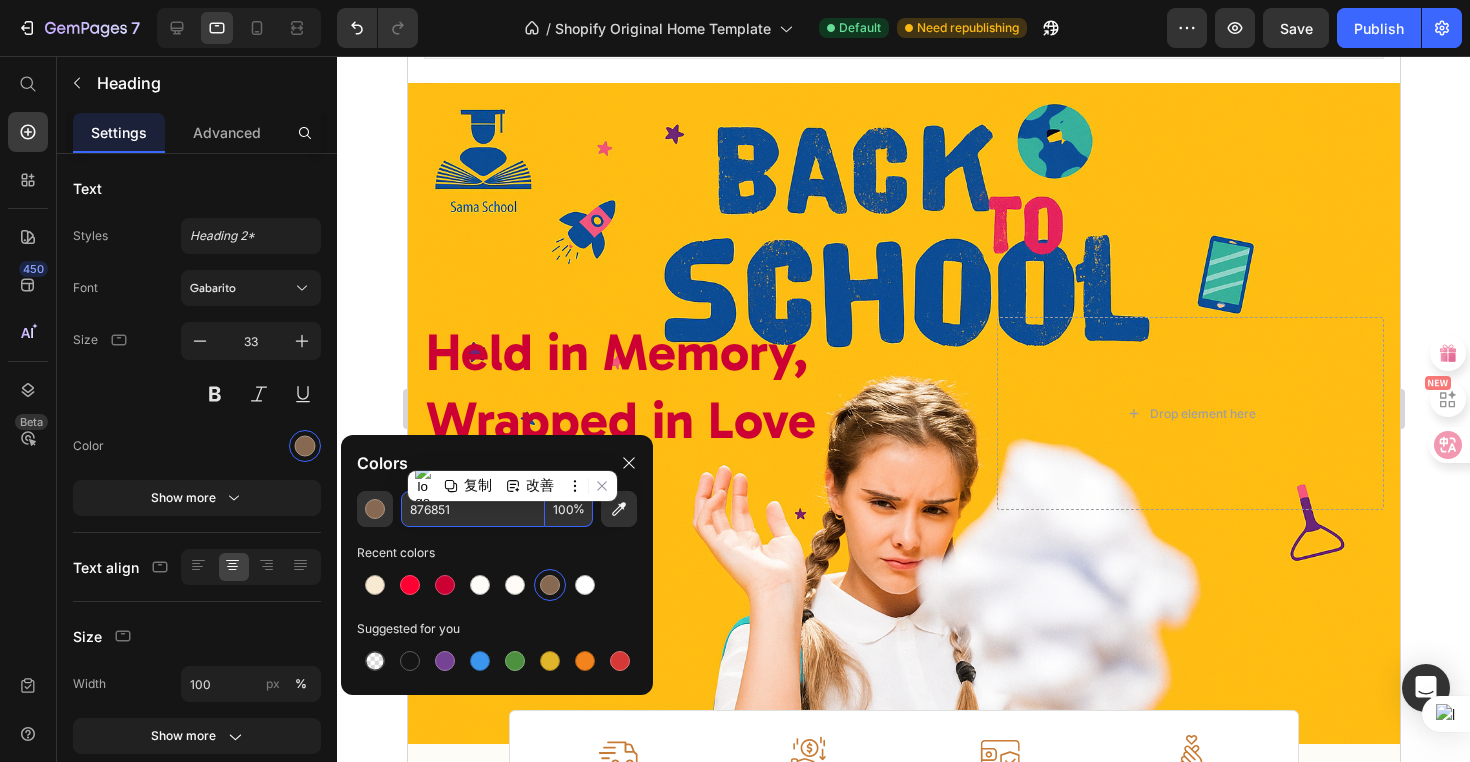 paste on "FF0033" 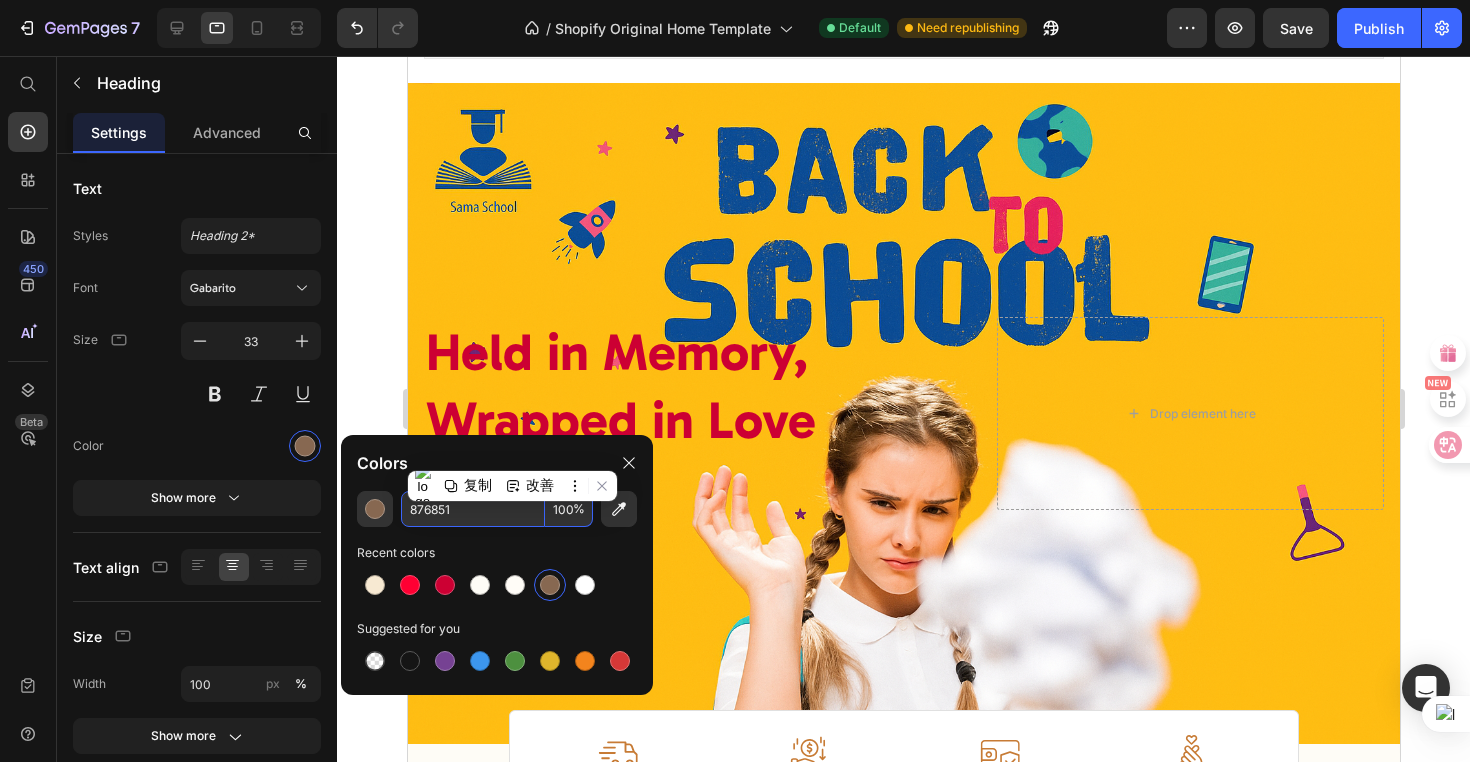 type on "FF0033" 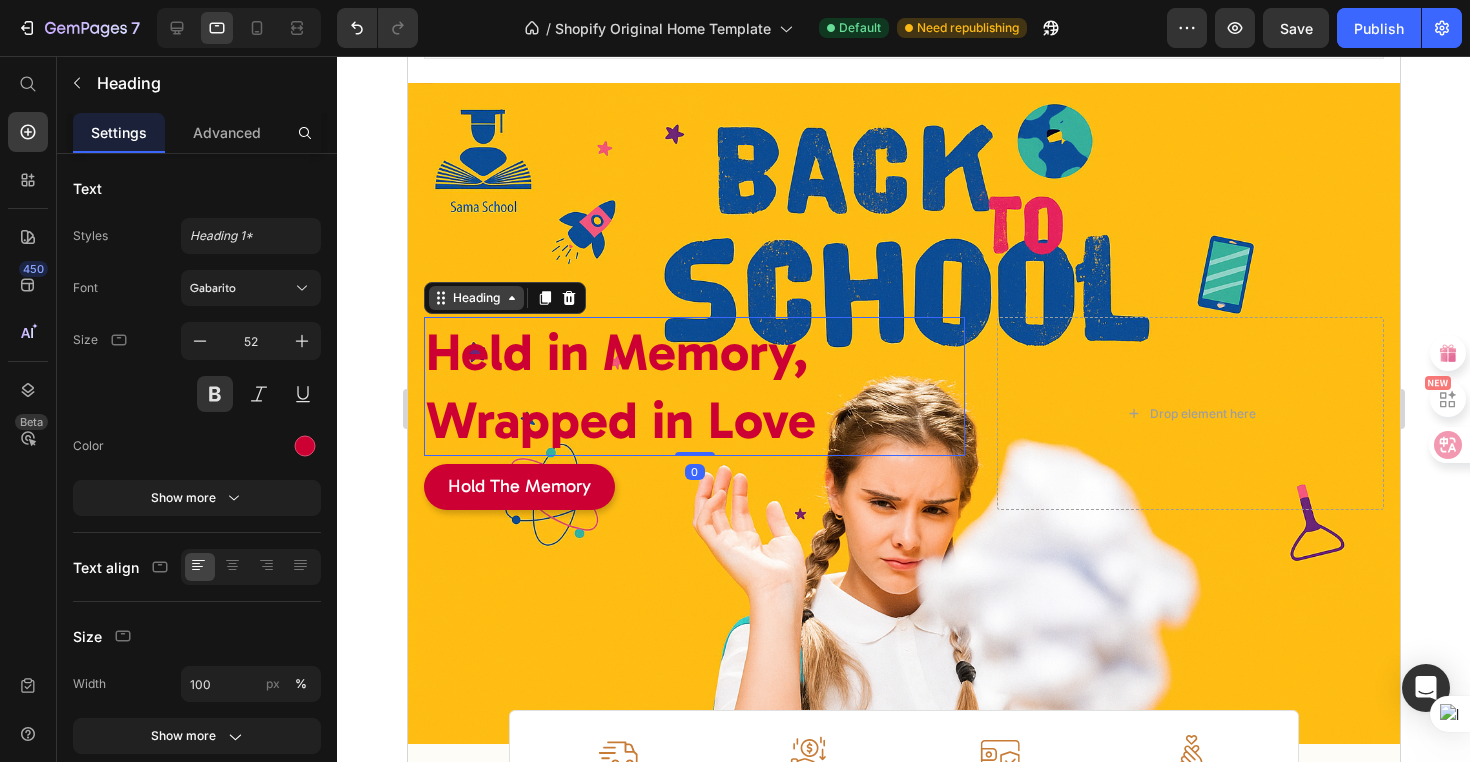 click on "Heading" at bounding box center [475, 298] 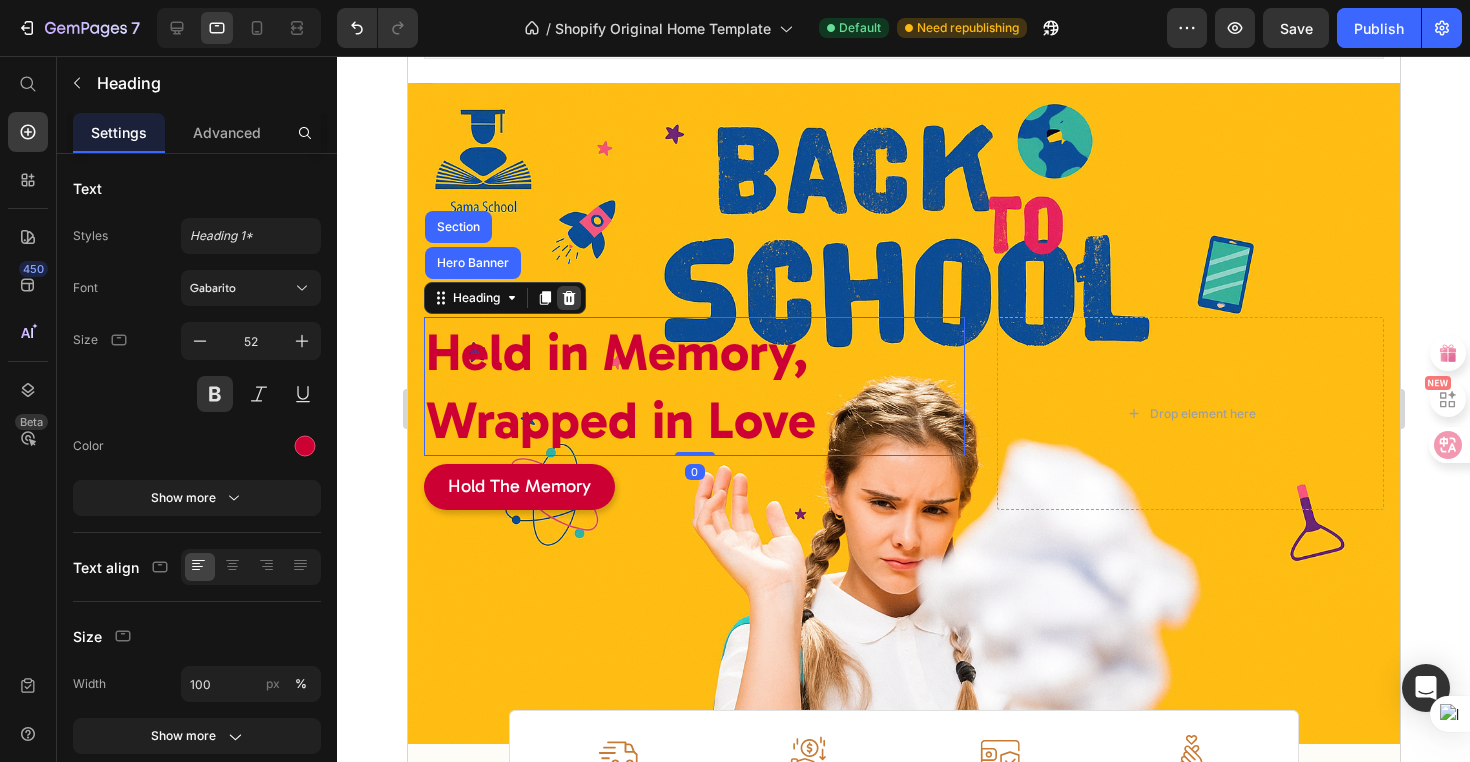 click 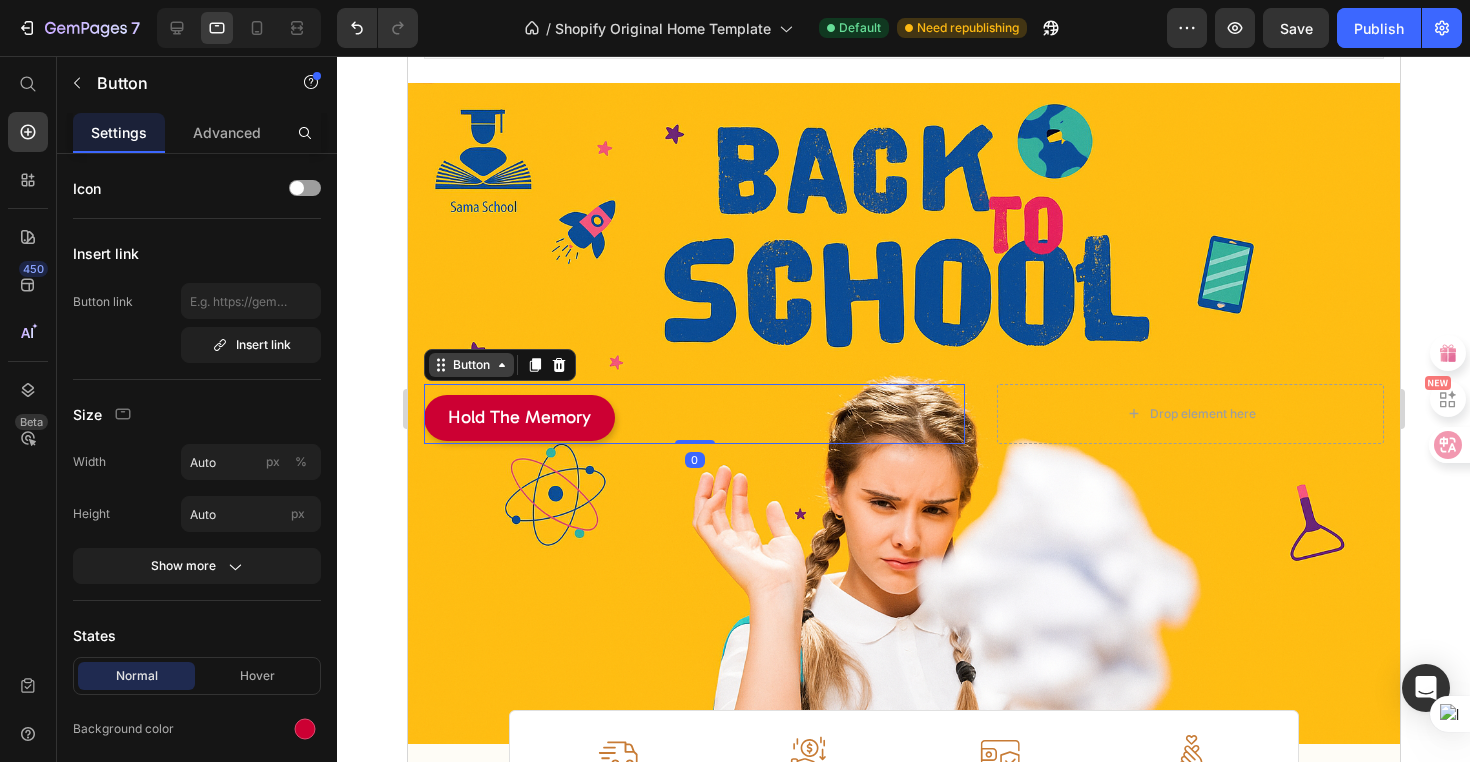 click on "Button" at bounding box center (470, 365) 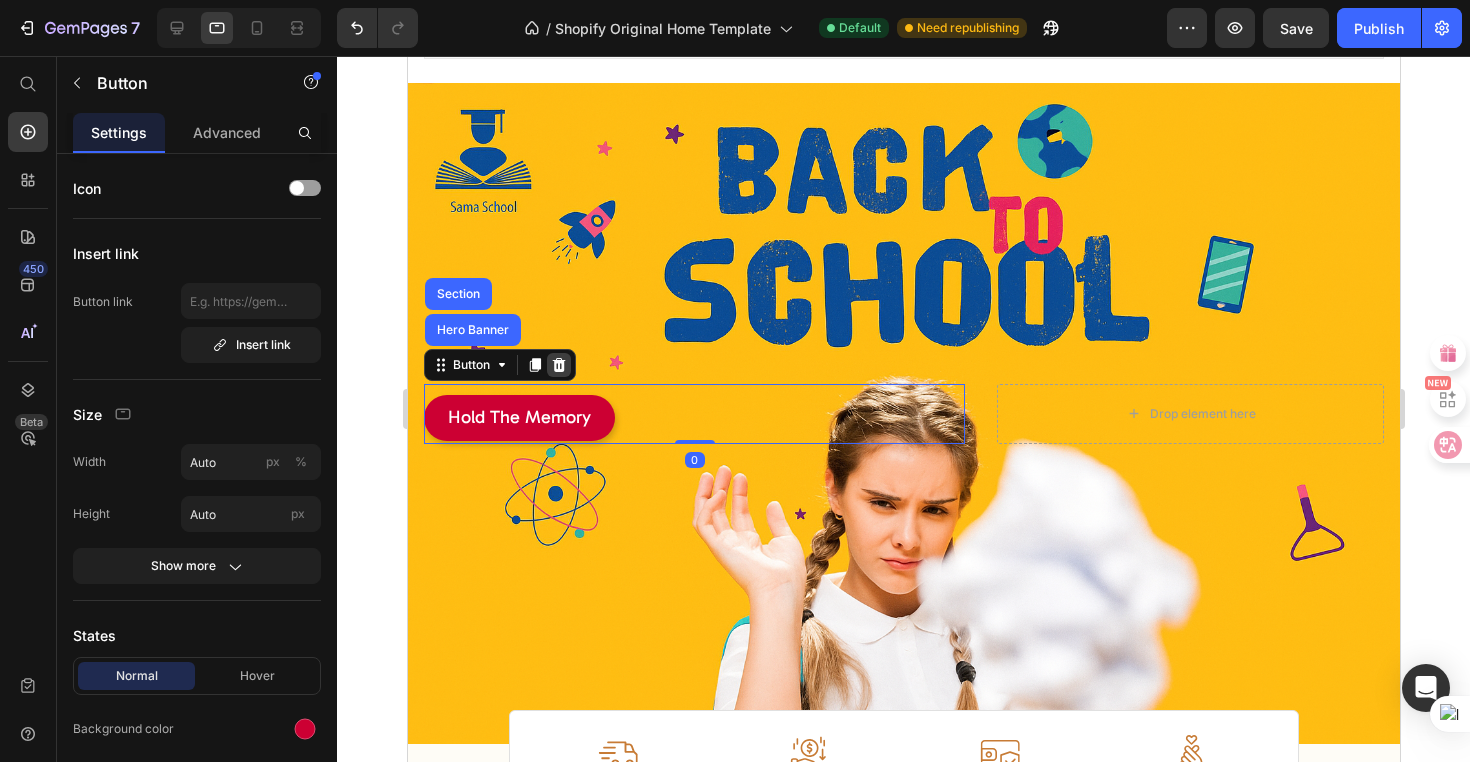 click 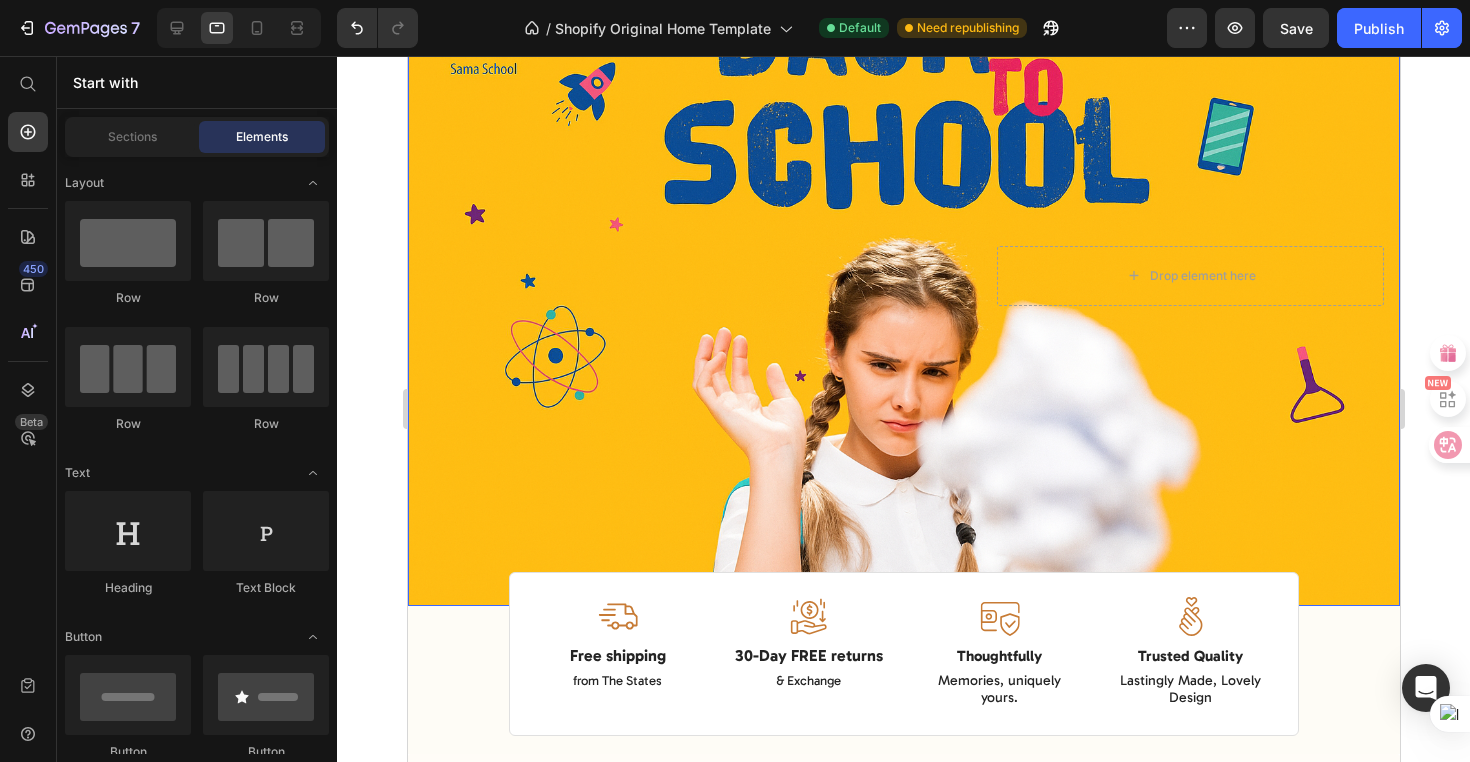 scroll, scrollTop: 421, scrollLeft: 0, axis: vertical 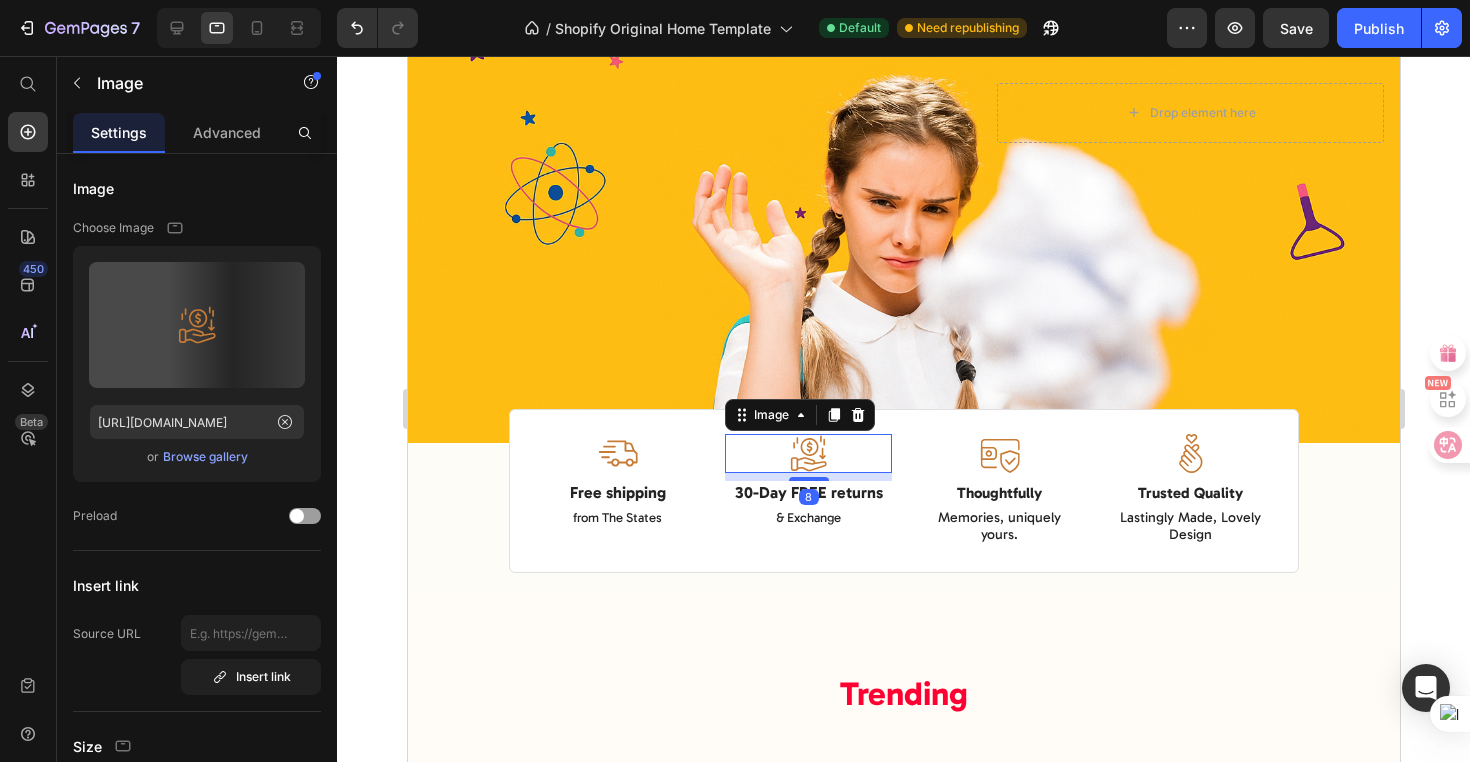 click at bounding box center [807, 453] 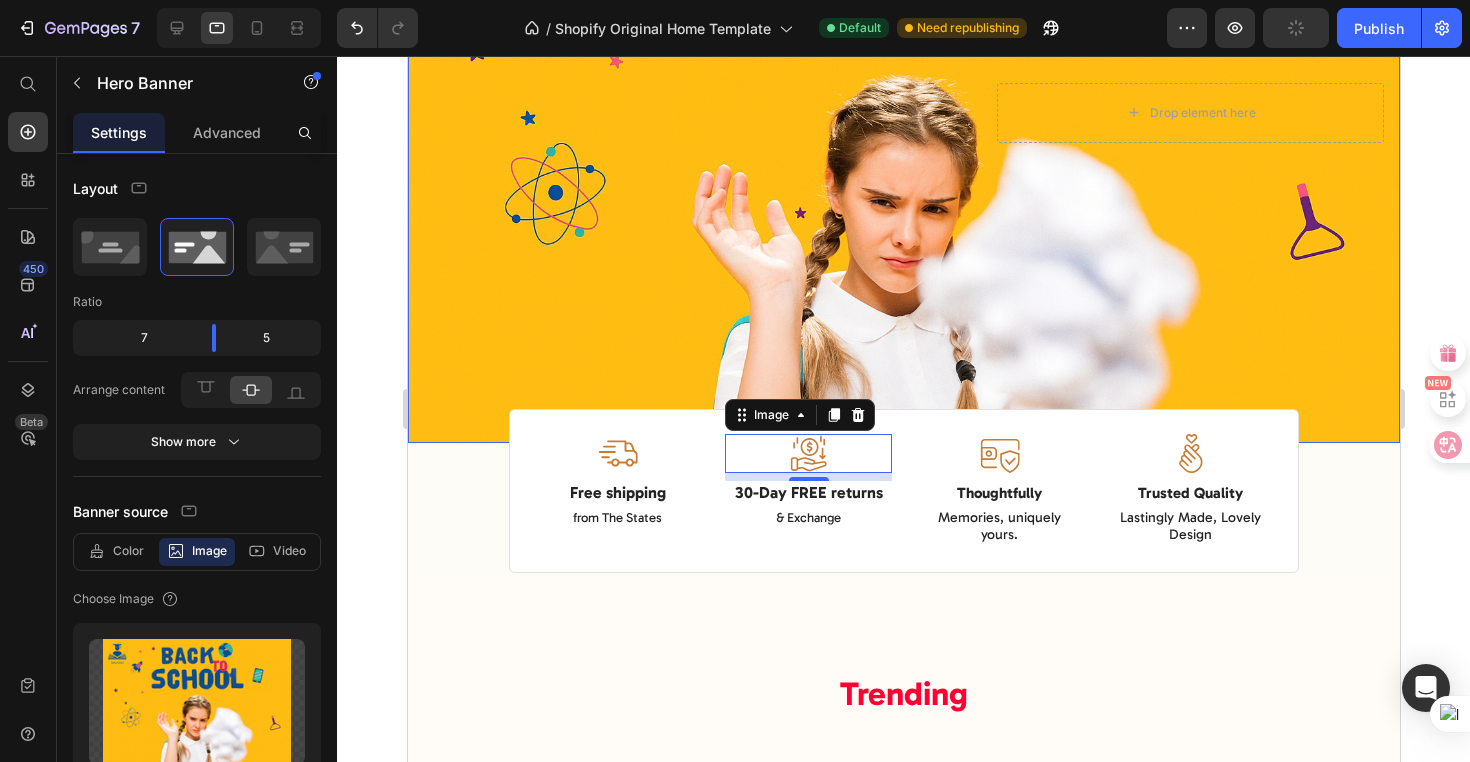 click at bounding box center (903, 112) 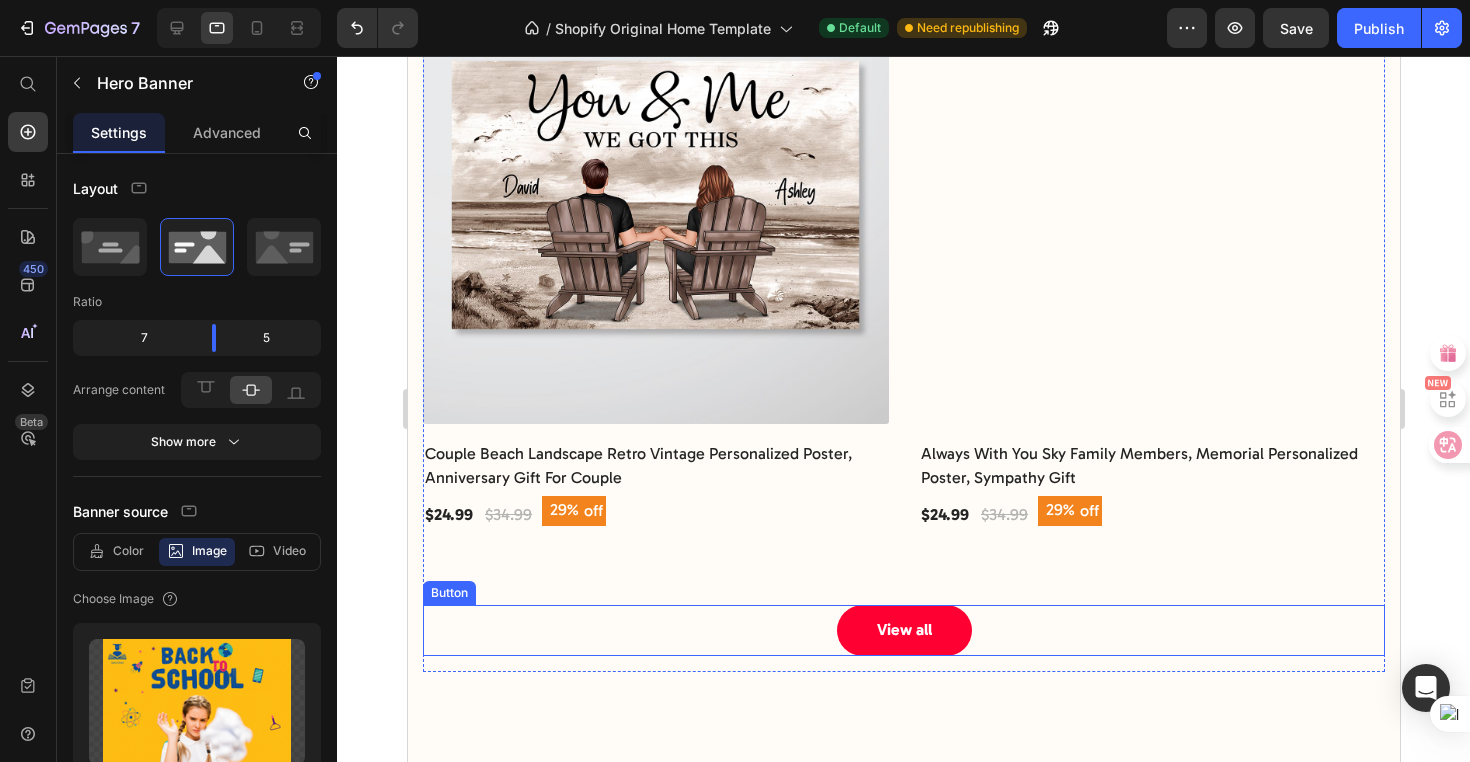 scroll, scrollTop: 1679, scrollLeft: 0, axis: vertical 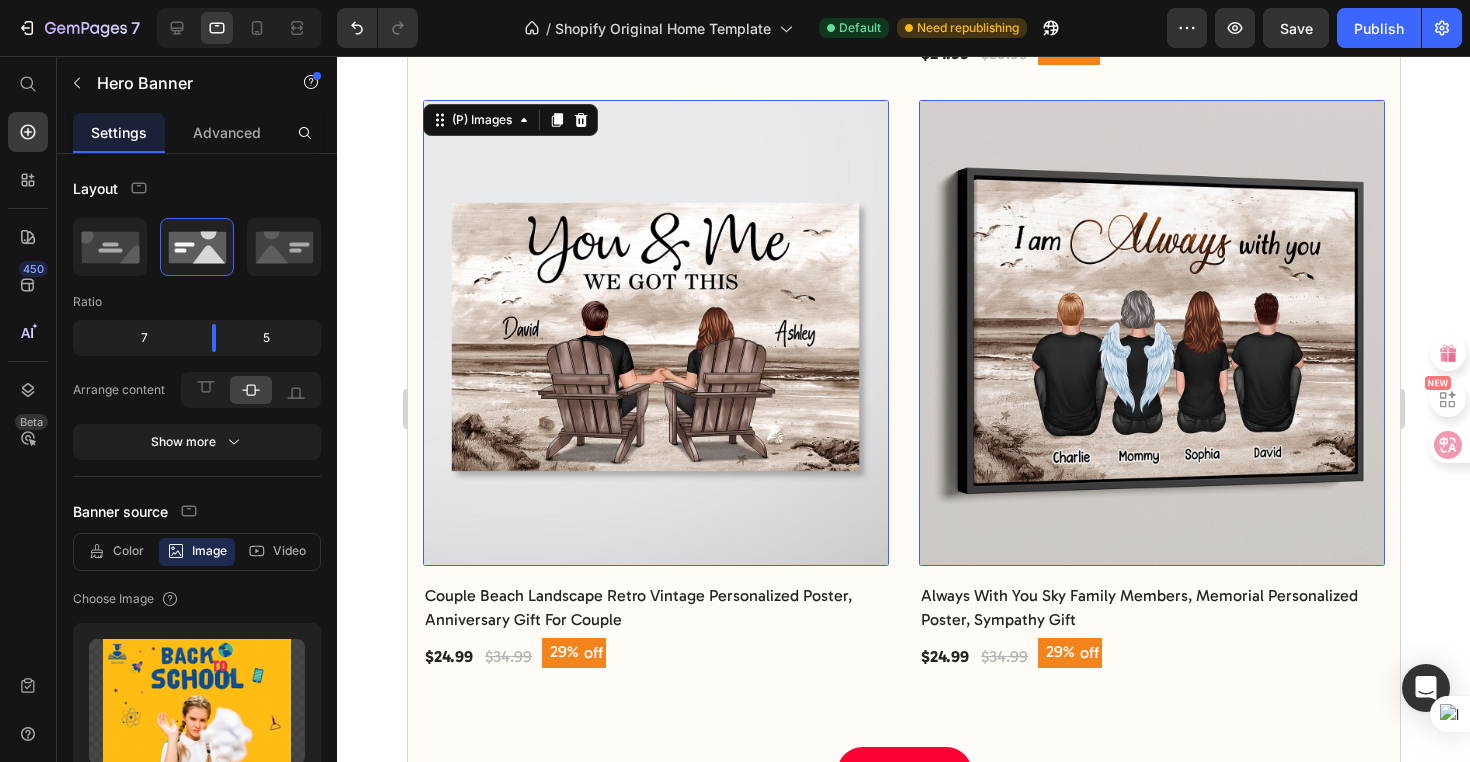 click at bounding box center [655, 333] 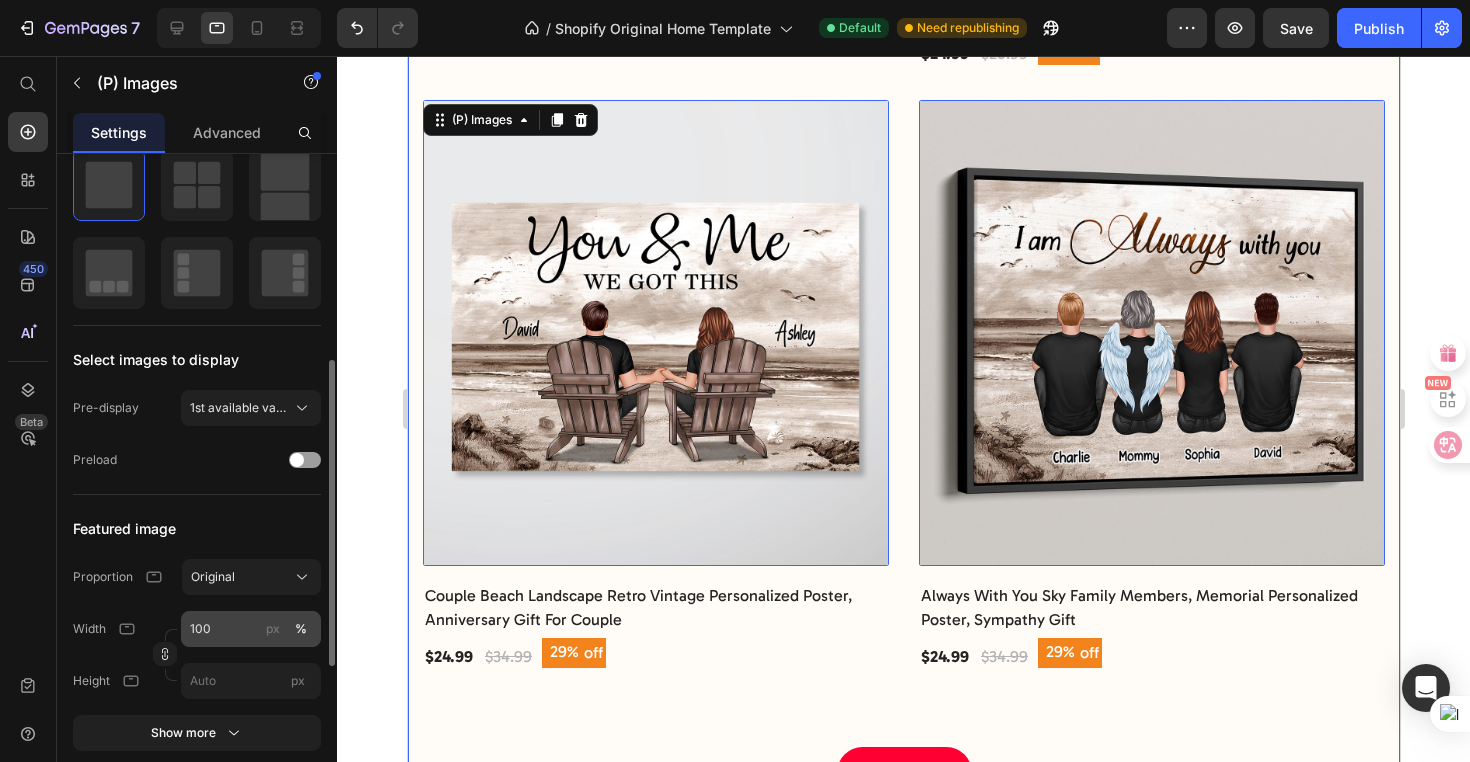 scroll, scrollTop: 684, scrollLeft: 0, axis: vertical 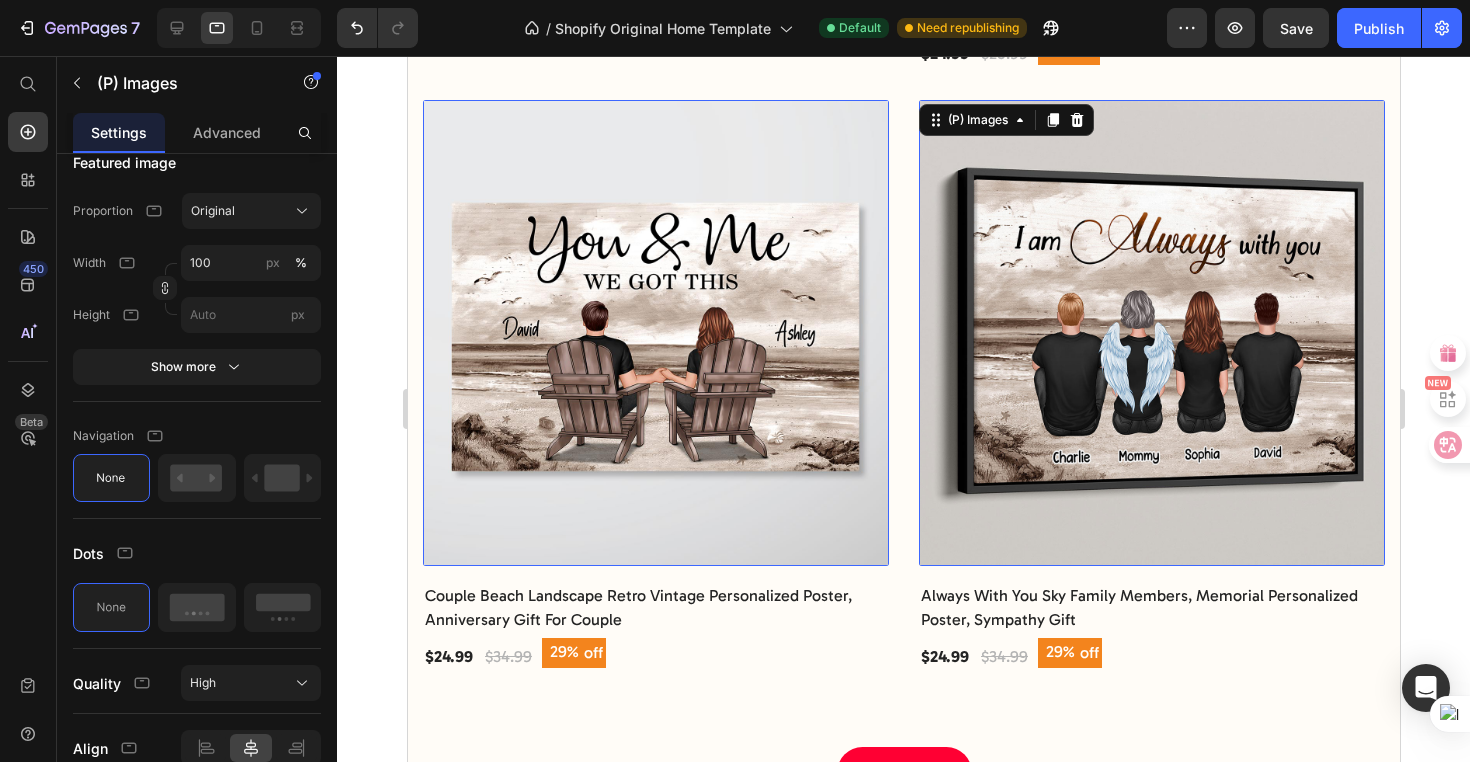 click at bounding box center [1151, 333] 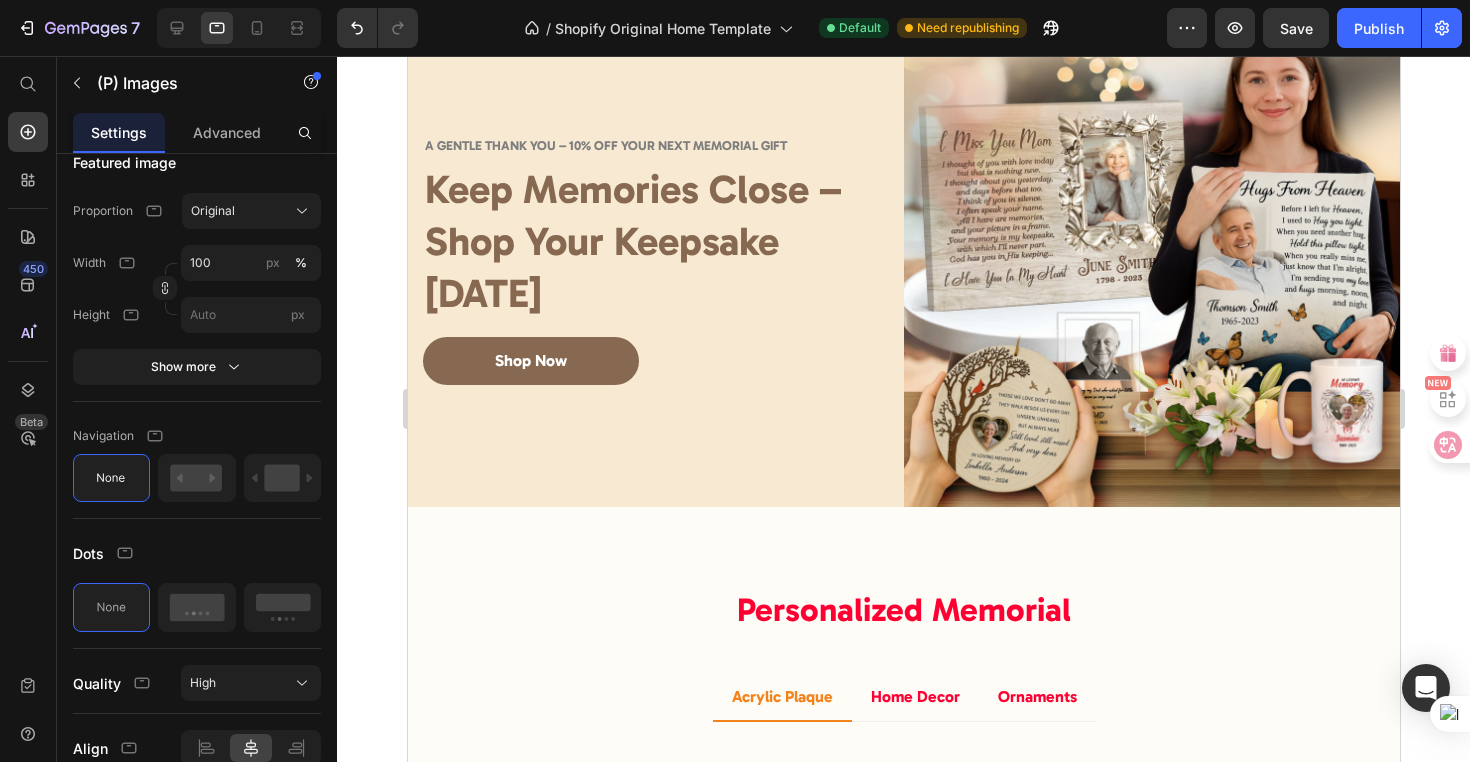 scroll, scrollTop: 3006, scrollLeft: 0, axis: vertical 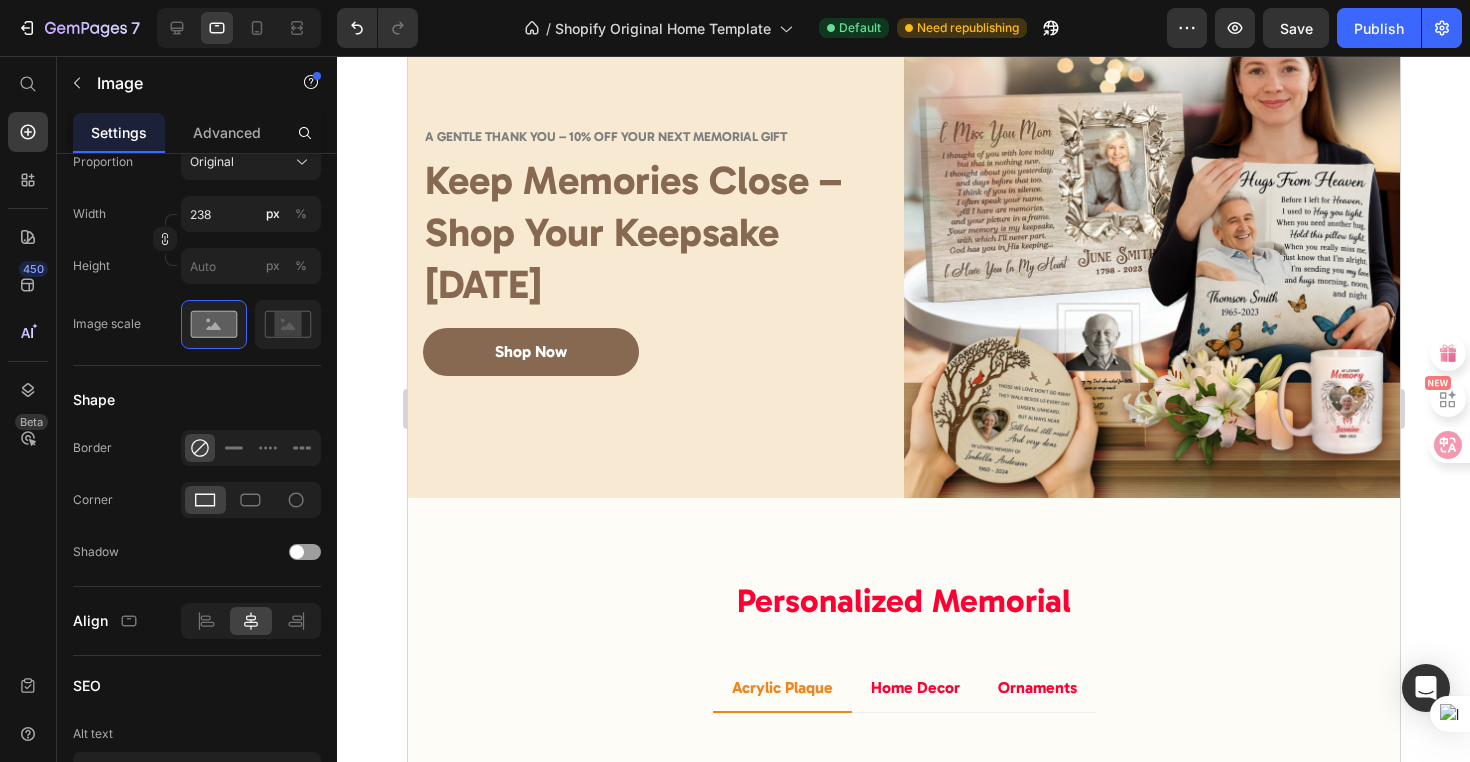 click at bounding box center (1151, -122) 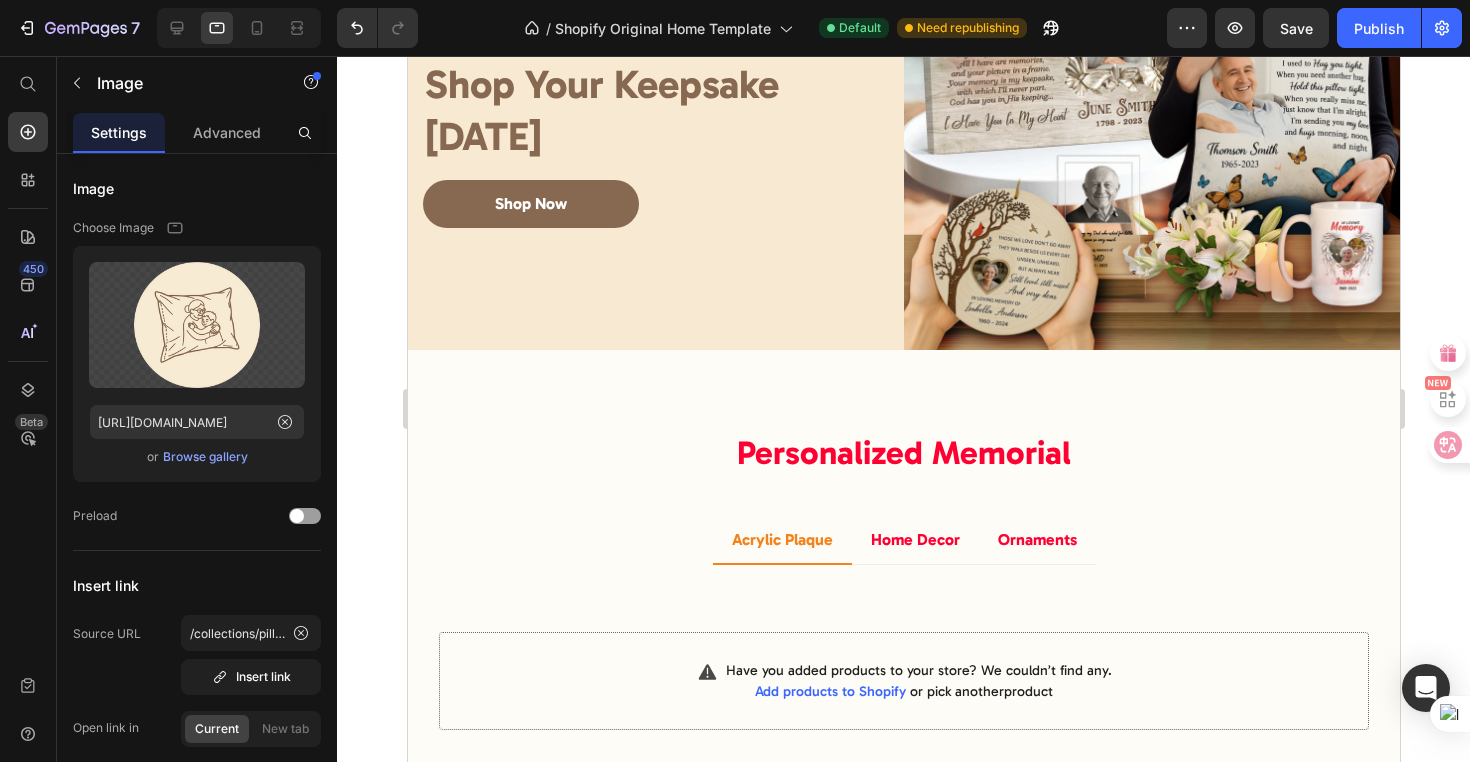 scroll, scrollTop: 3138, scrollLeft: 0, axis: vertical 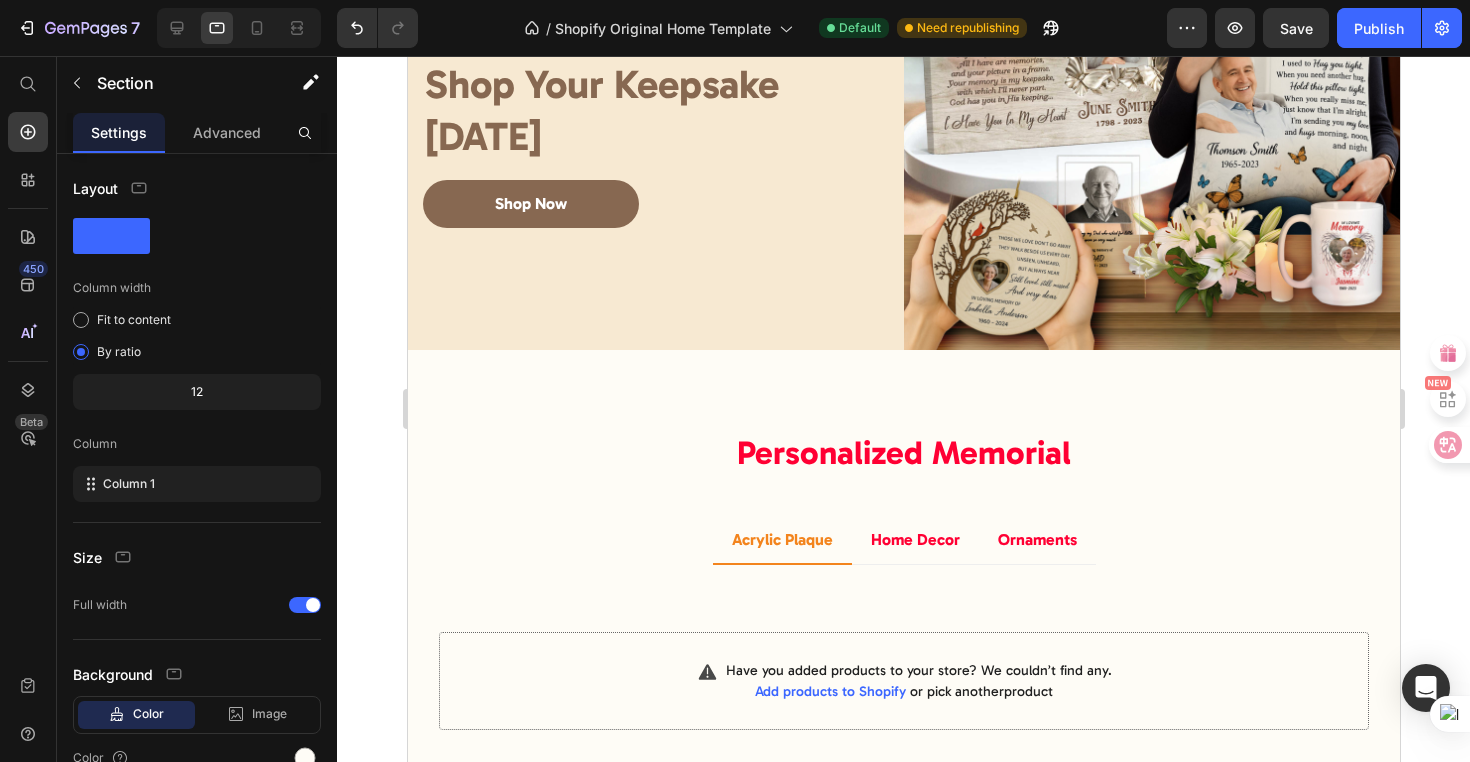 click on "Image Arylic Plaque Heading Image Suncatcher Heading Image Ornament Heading Image Pillow Case Heading Row Section 6   You can create reusable sections Create Theme Section AI Content Write with GemAI What would you like to describe here? Tone and Voice Persuasive Product Cool Grandma Club Personalized Shirt, Gift For Grandma Show more Generate" at bounding box center (903, -292) 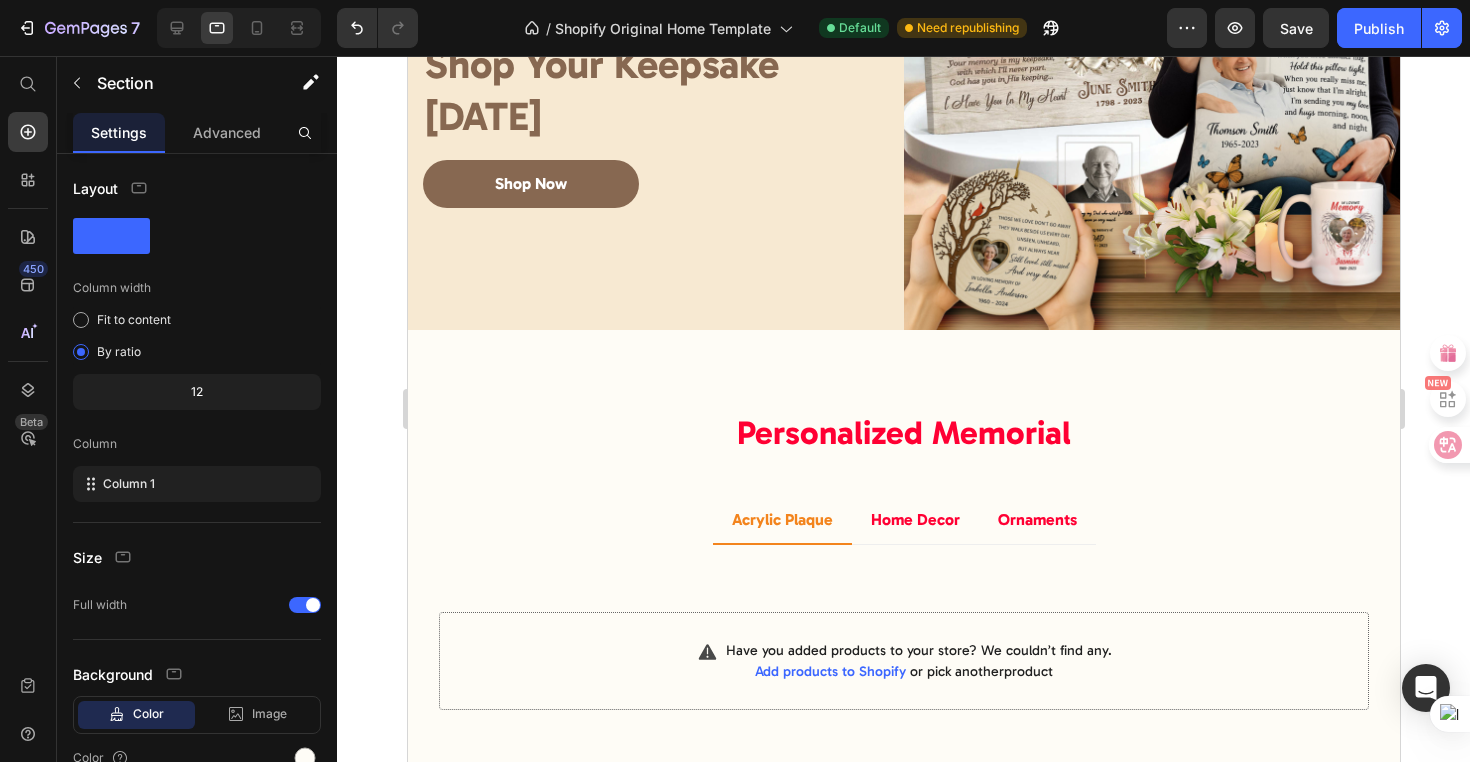 scroll, scrollTop: 2030, scrollLeft: 0, axis: vertical 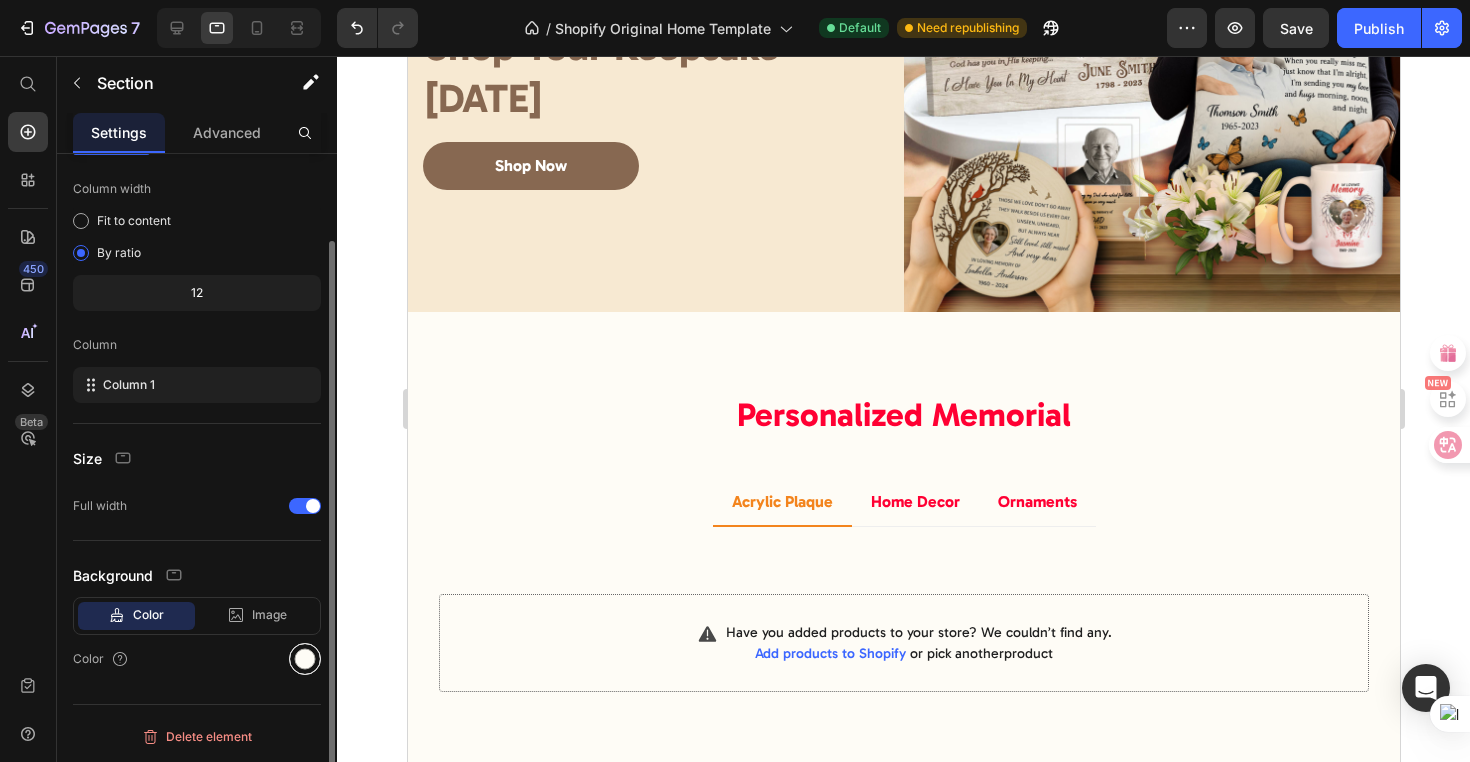 click at bounding box center (305, 659) 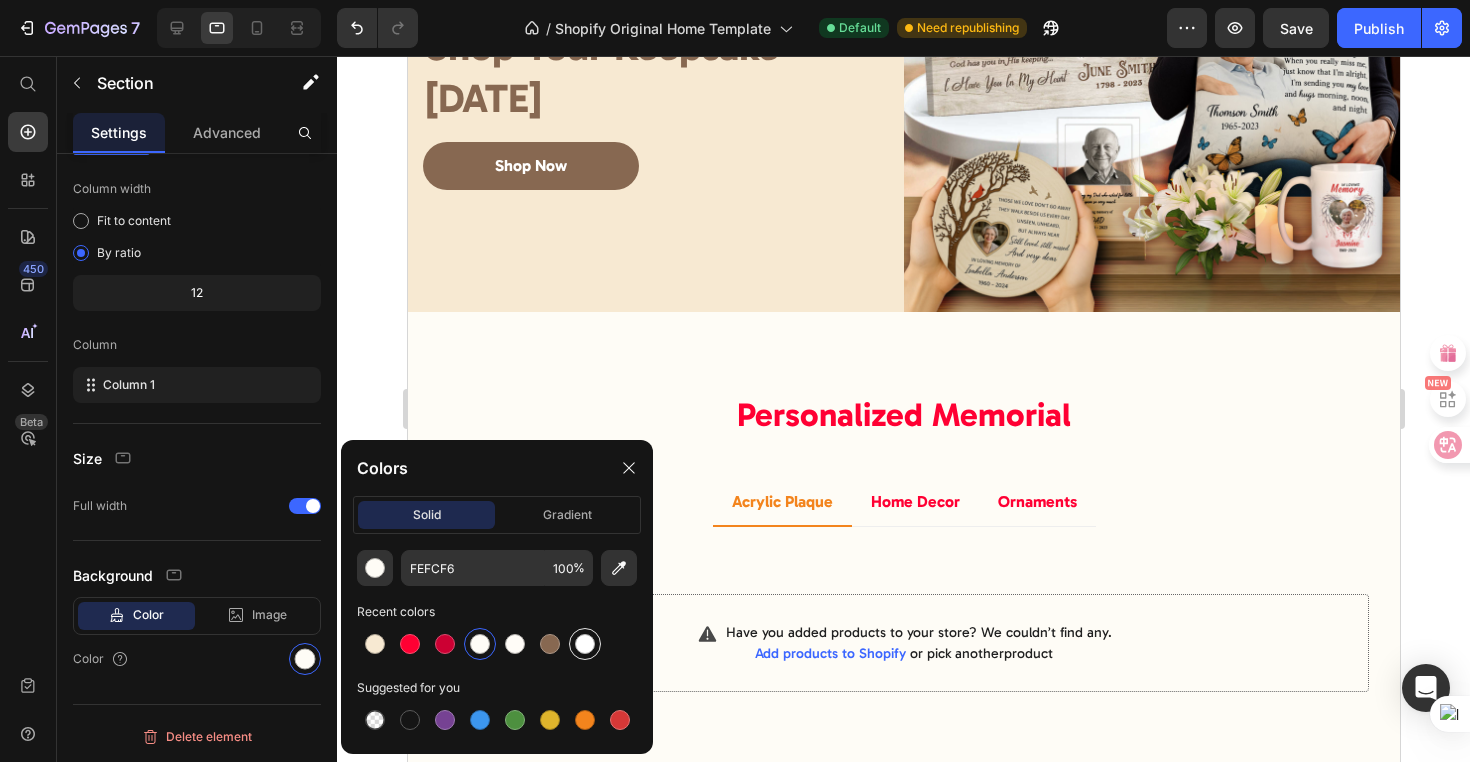 click at bounding box center (585, 644) 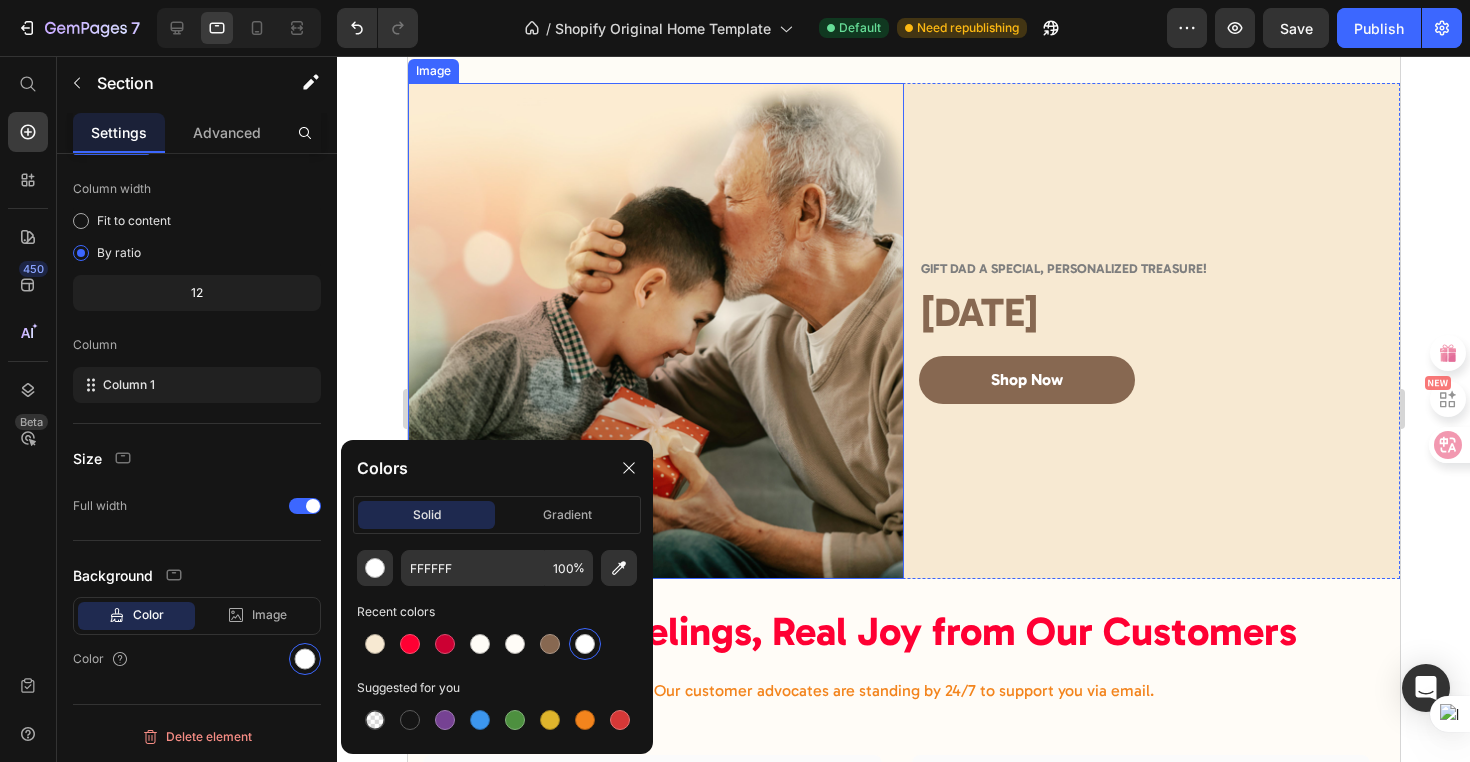 scroll, scrollTop: 4446, scrollLeft: 0, axis: vertical 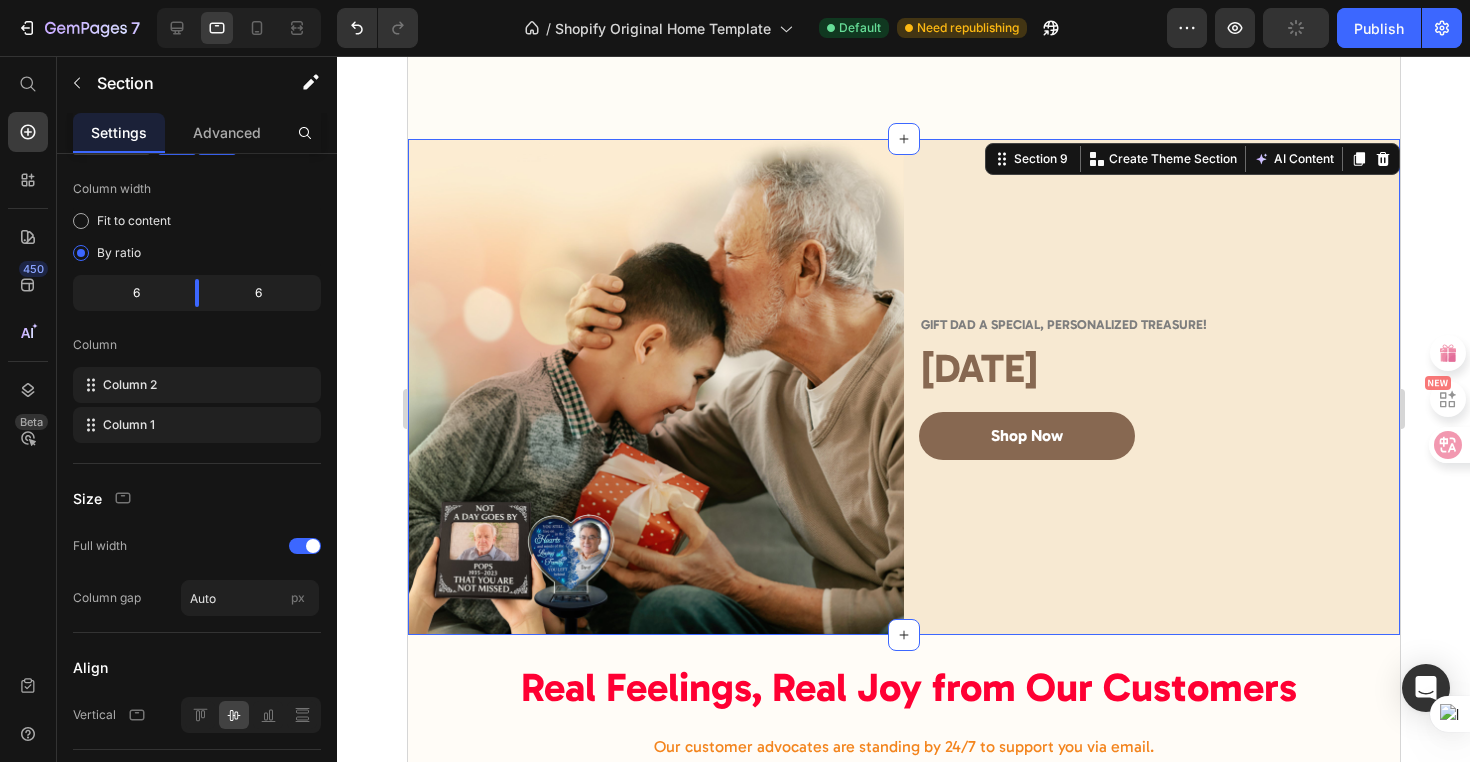 click on "Gift Dad a Special, Personalized Treasure! Heading FATHER'S DAY  Heading Shop Now Button Row" at bounding box center [1151, 387] 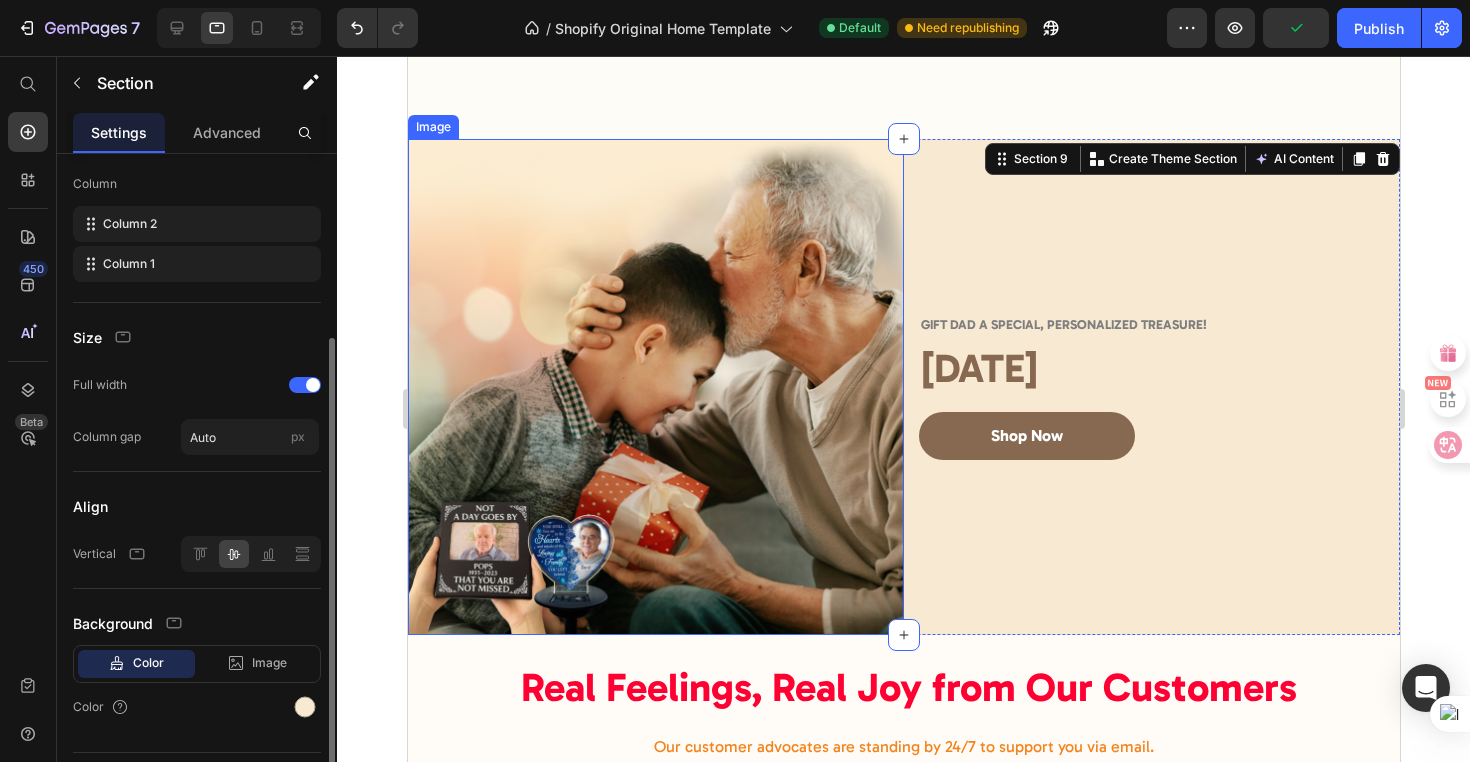 scroll, scrollTop: 292, scrollLeft: 0, axis: vertical 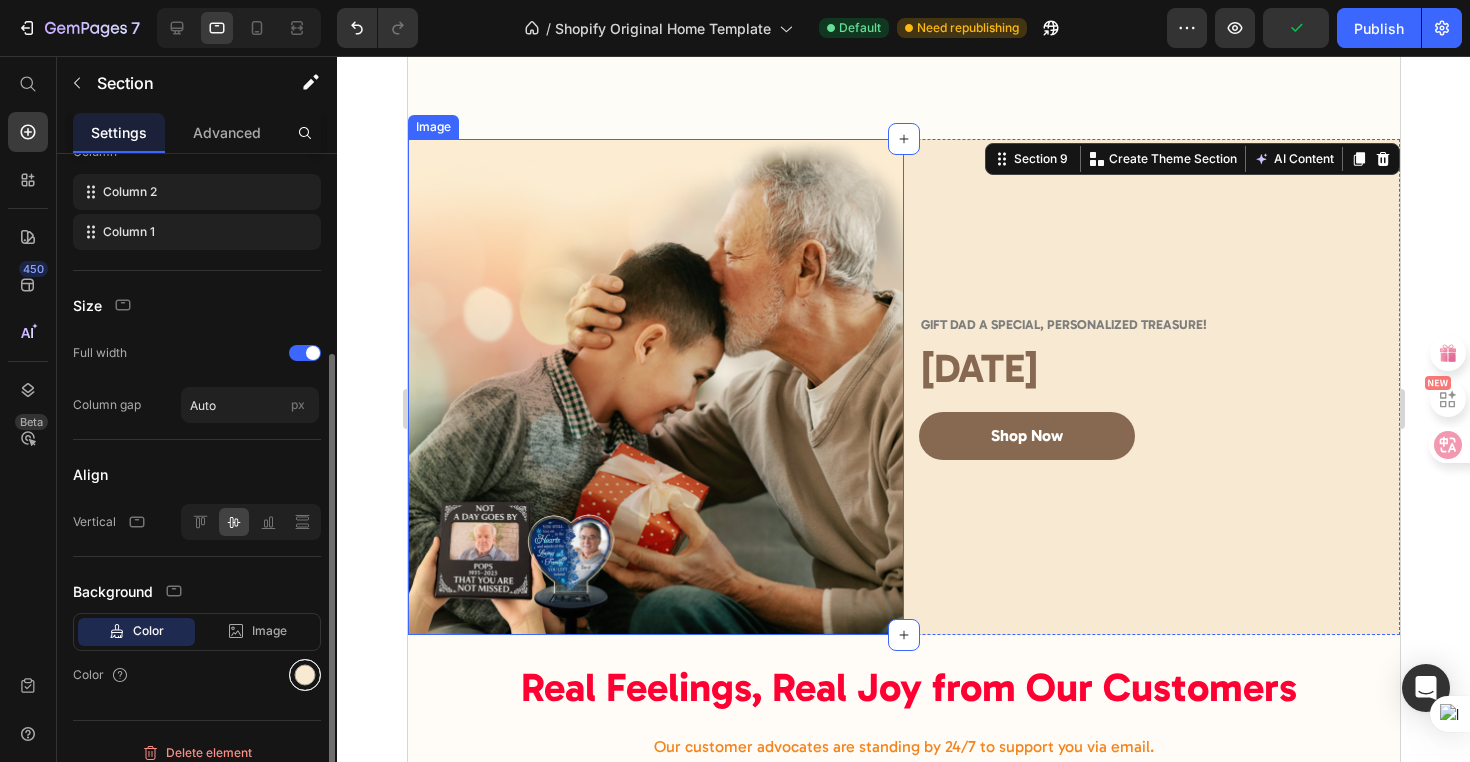 click at bounding box center (305, 675) 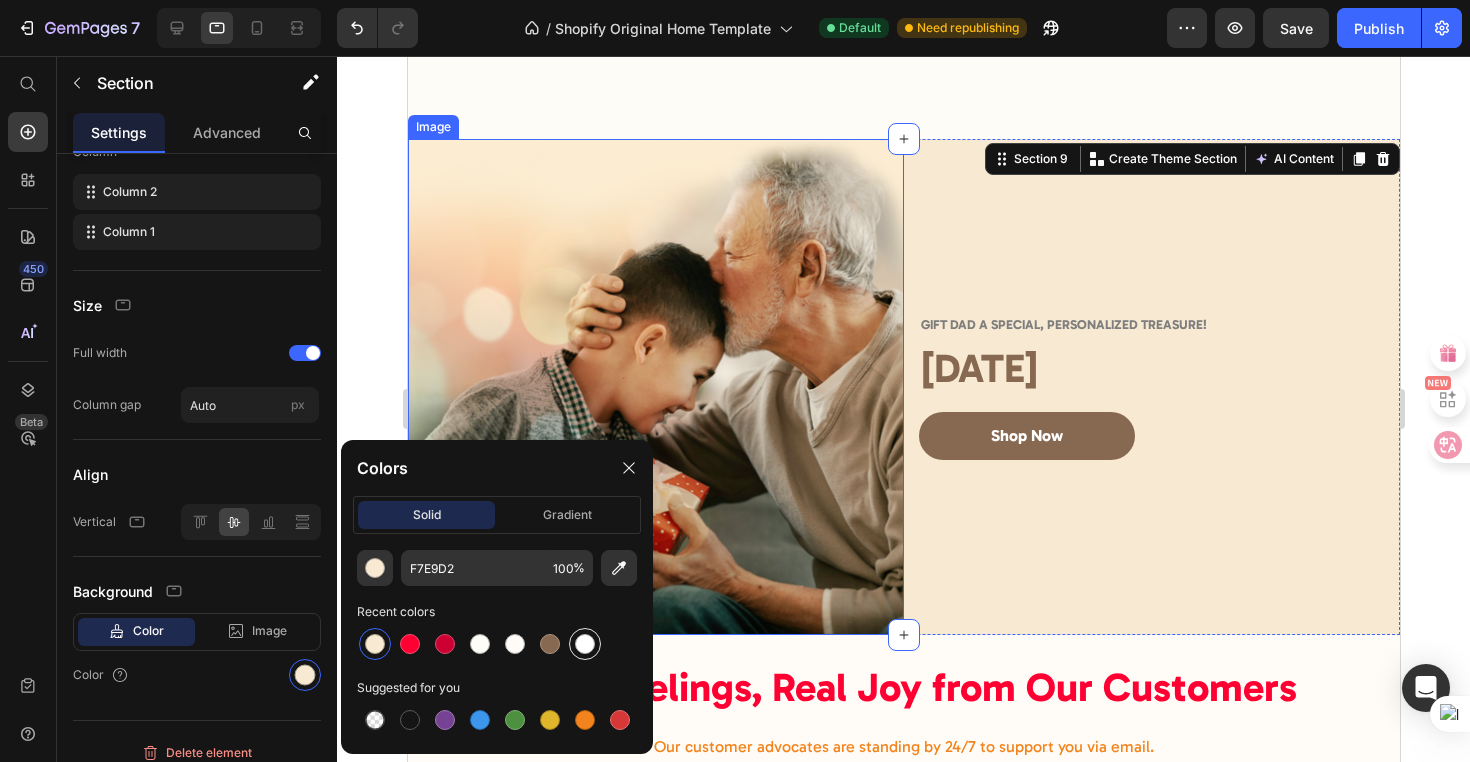 click at bounding box center (585, 644) 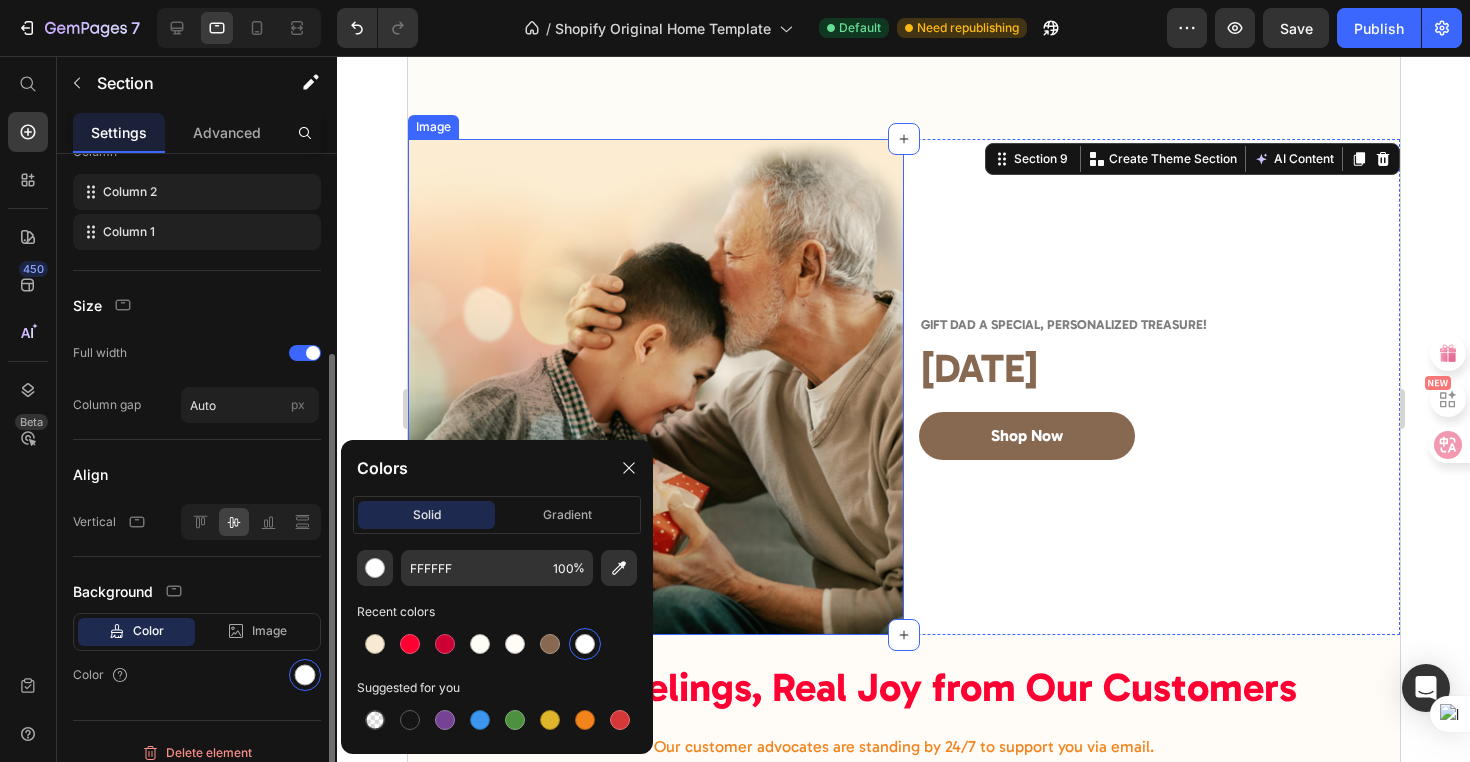 scroll, scrollTop: 308, scrollLeft: 0, axis: vertical 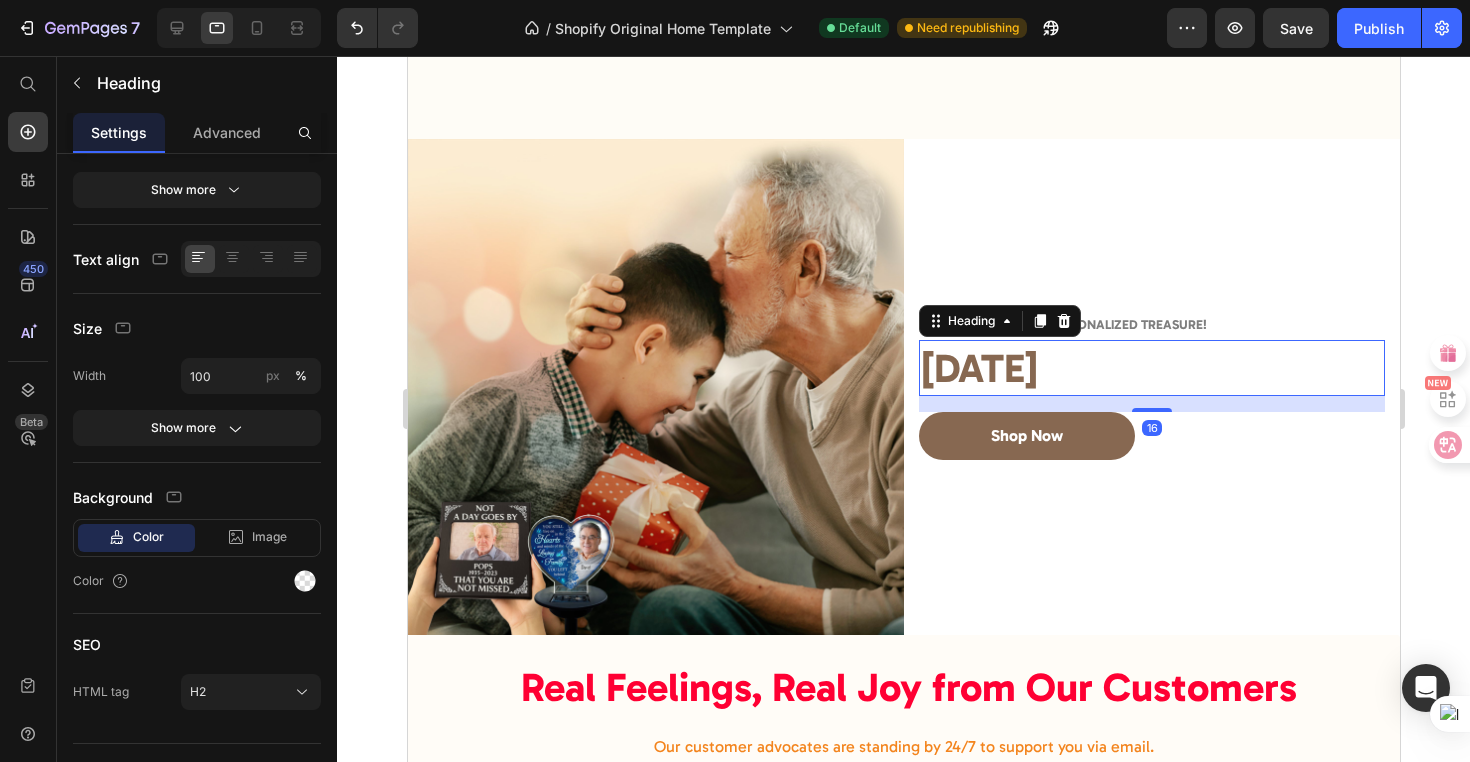 click on "[DATE]" at bounding box center [1151, 368] 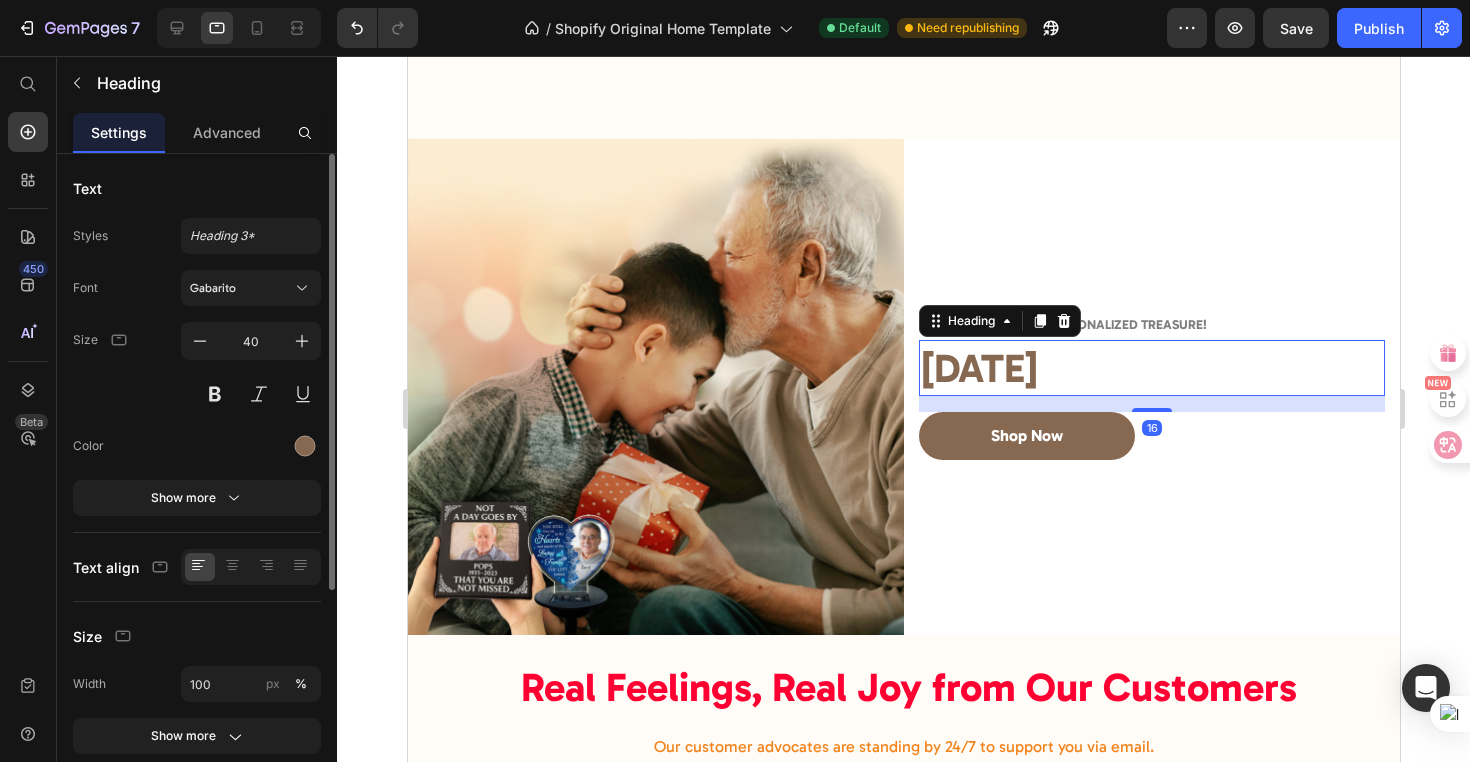 click on "[DATE]" at bounding box center [1151, 368] 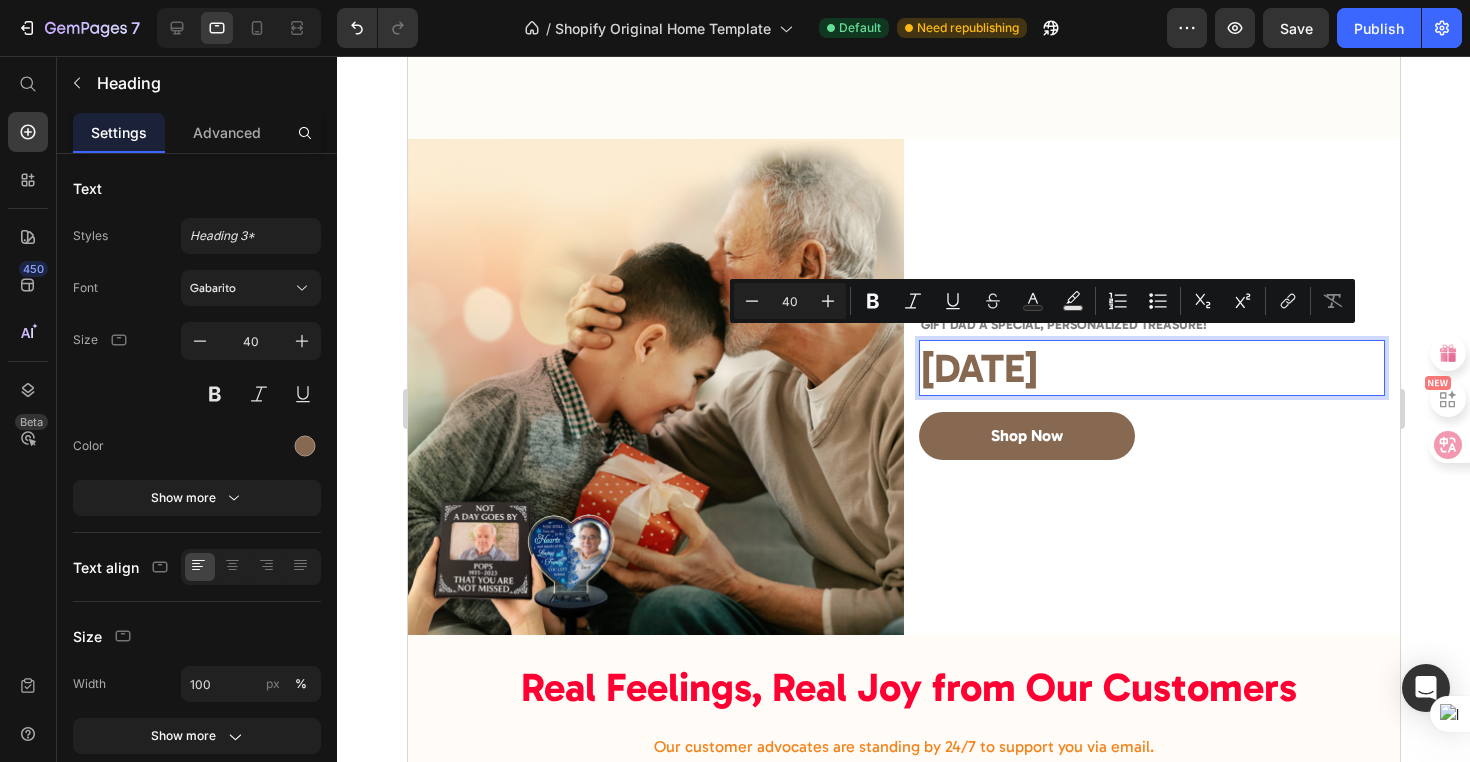 drag, startPoint x: 1153, startPoint y: 356, endPoint x: 938, endPoint y: 354, distance: 215.00931 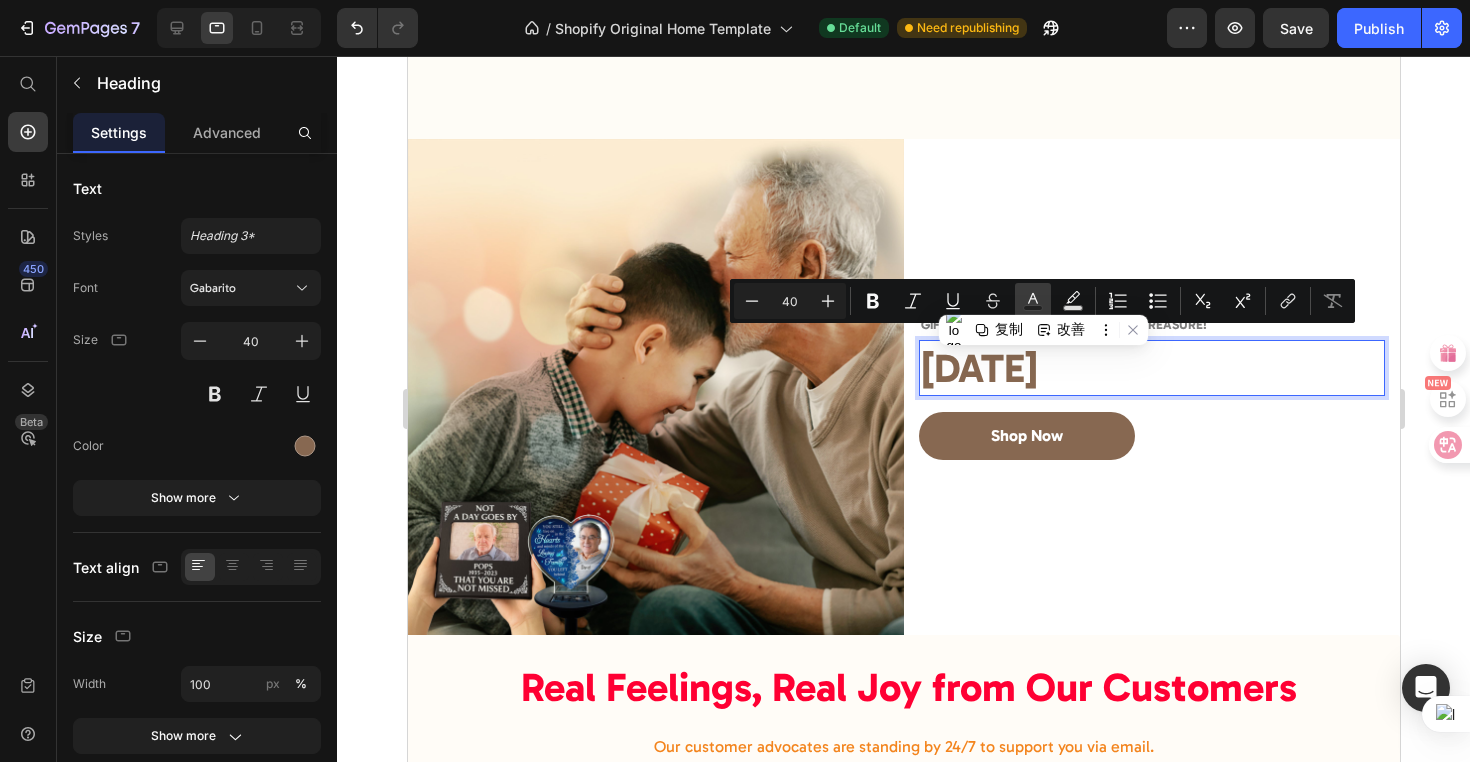 click 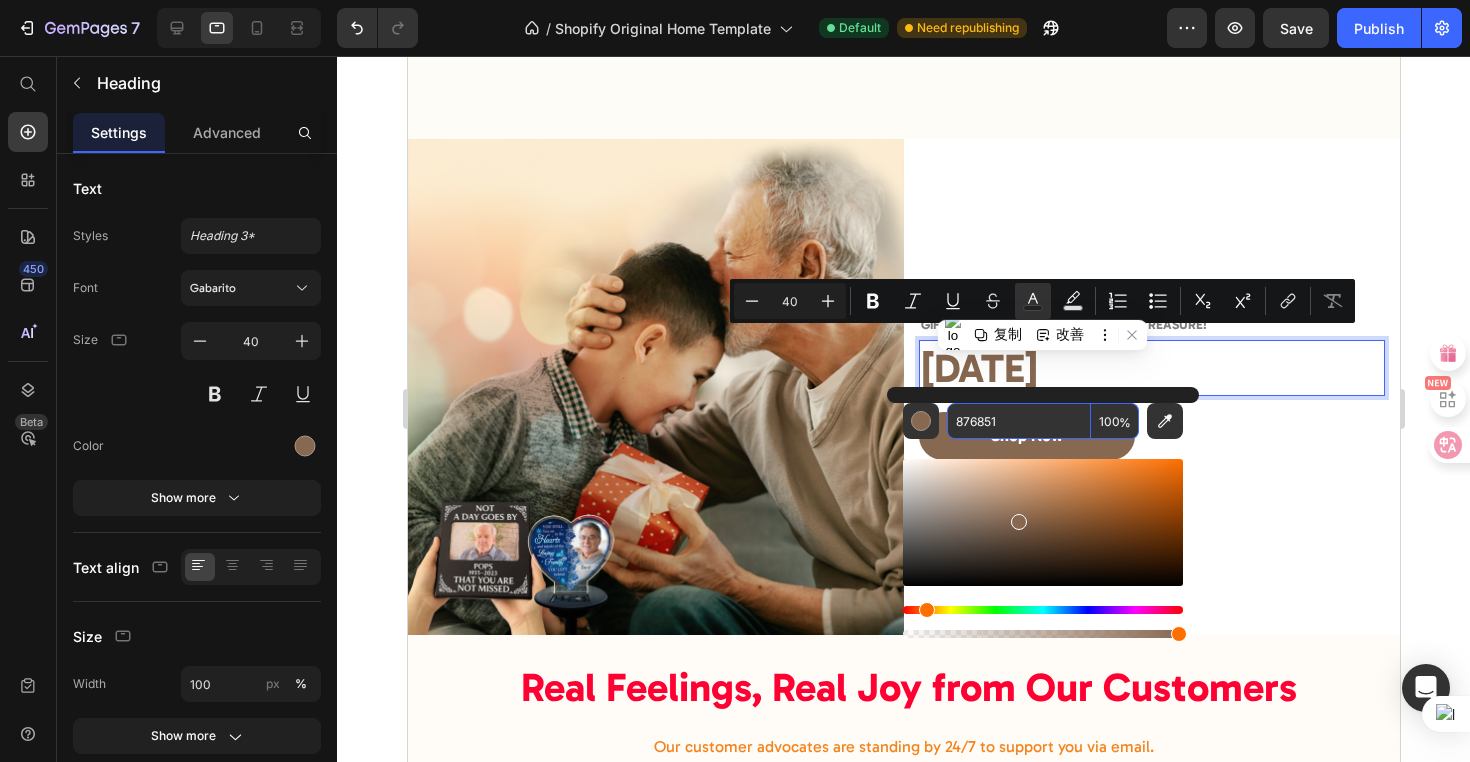 drag, startPoint x: 1020, startPoint y: 418, endPoint x: 1011, endPoint y: 423, distance: 10.29563 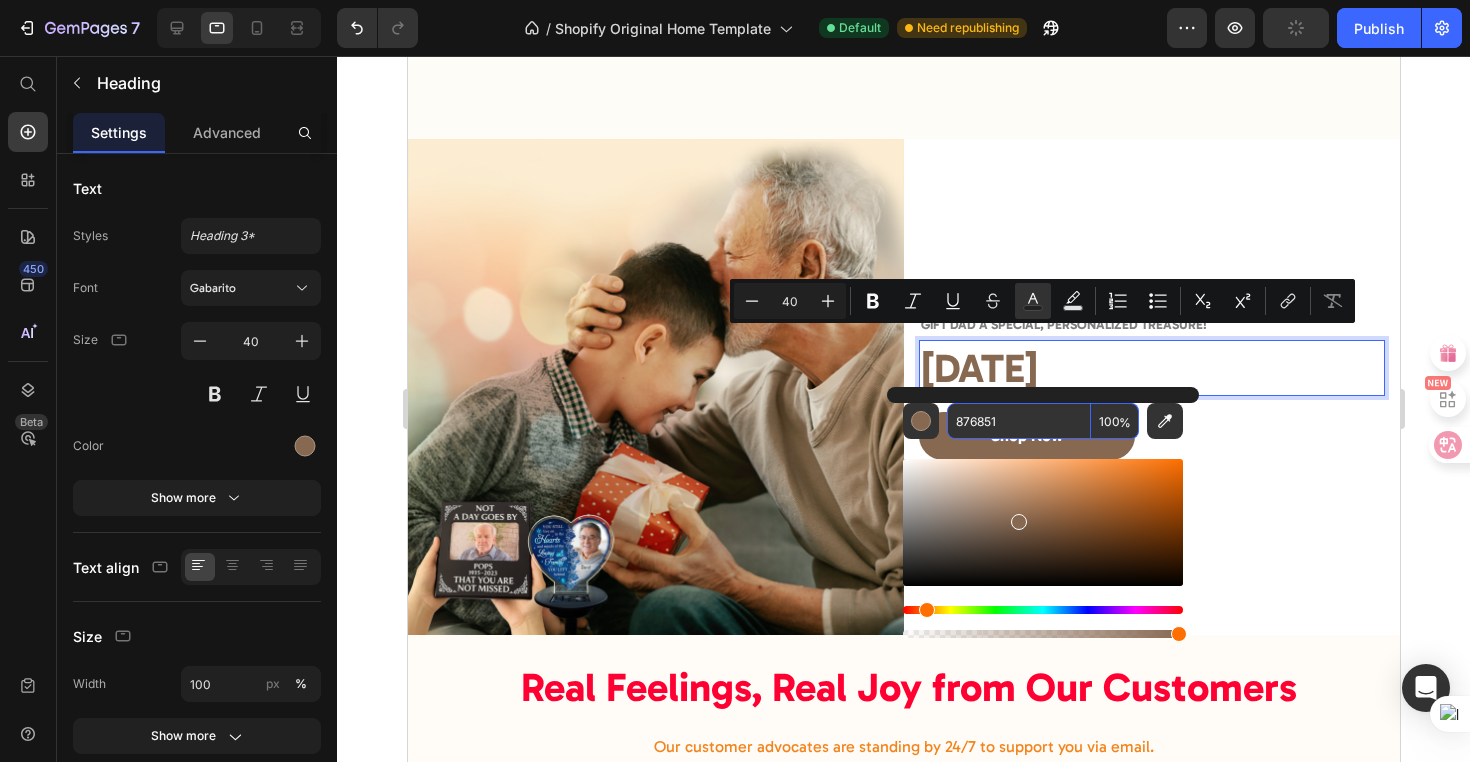 drag, startPoint x: 1011, startPoint y: 422, endPoint x: 949, endPoint y: 417, distance: 62.201286 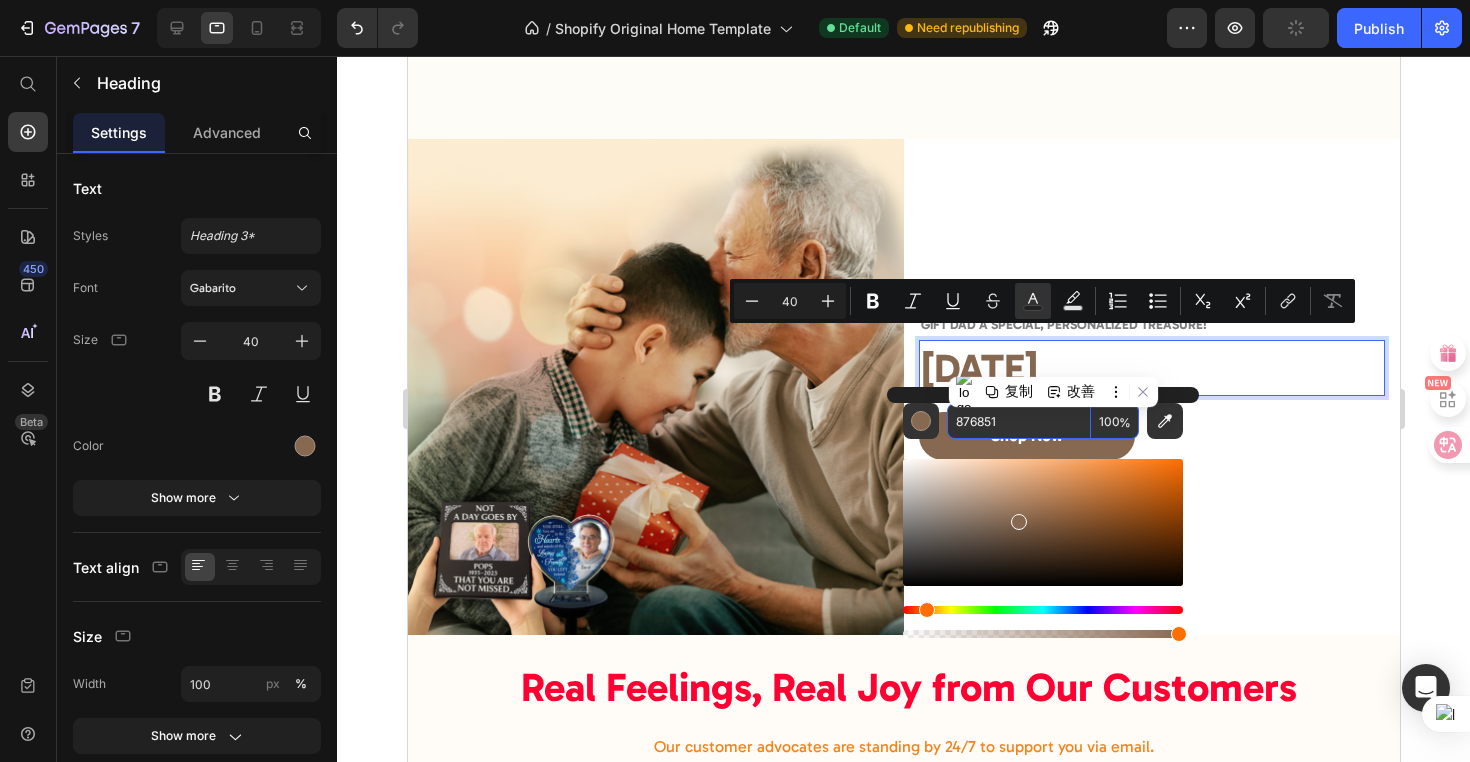 paste on "FF0033" 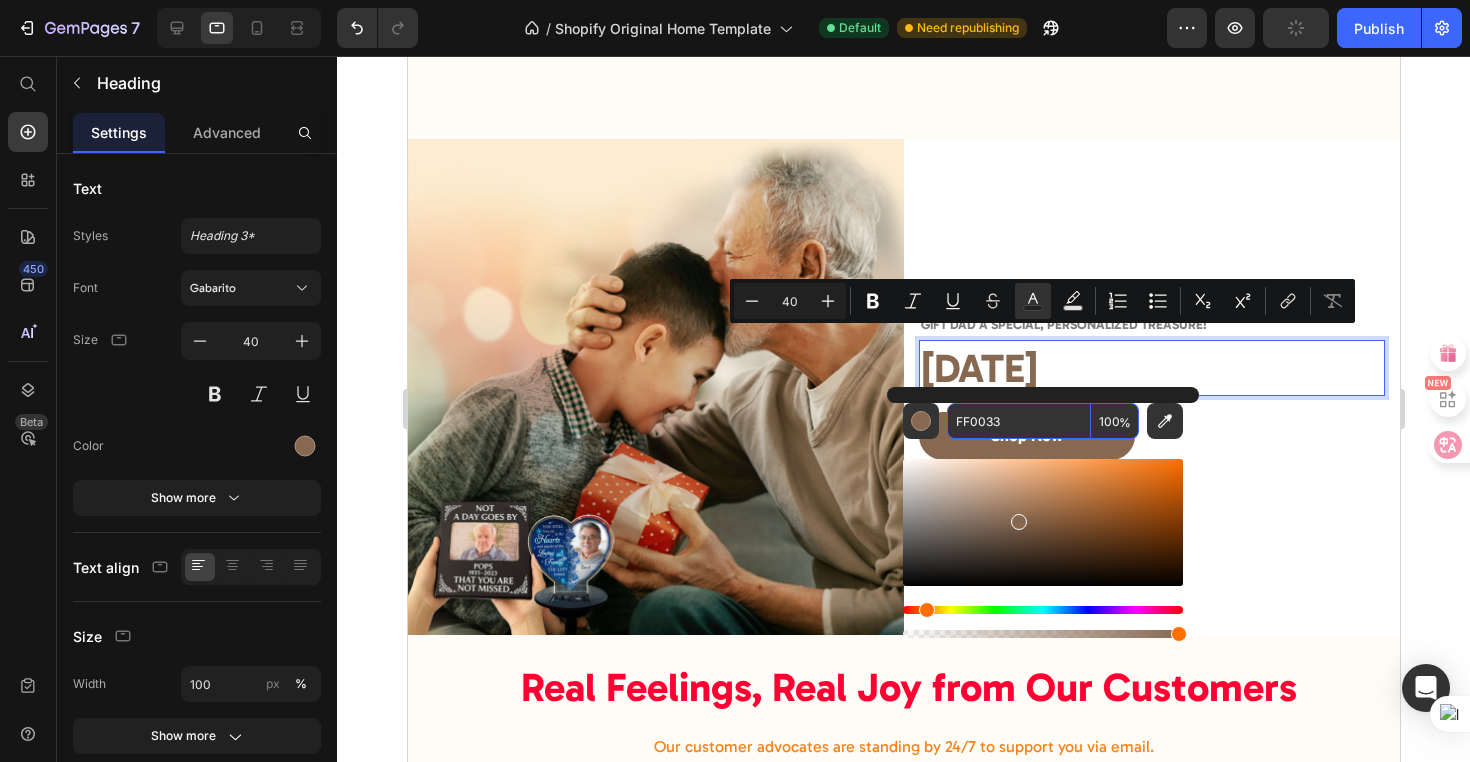 type on "FF0033" 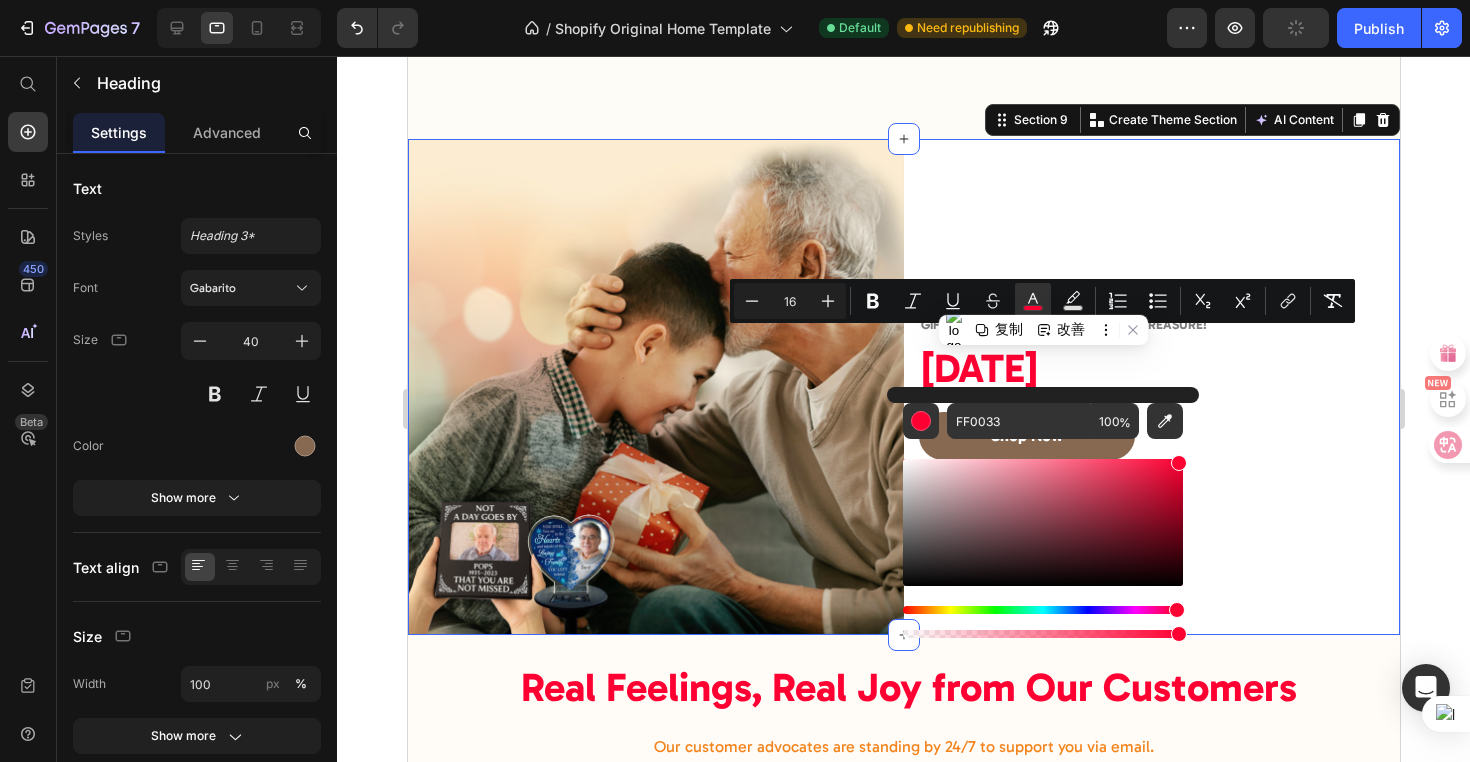 click on "Gift Dad a Special, Personalized Treasure! Heading ⁠⁠⁠⁠⁠⁠⁠ FATHER'S DAY  Heading Shop Now Button Row" at bounding box center (1151, 387) 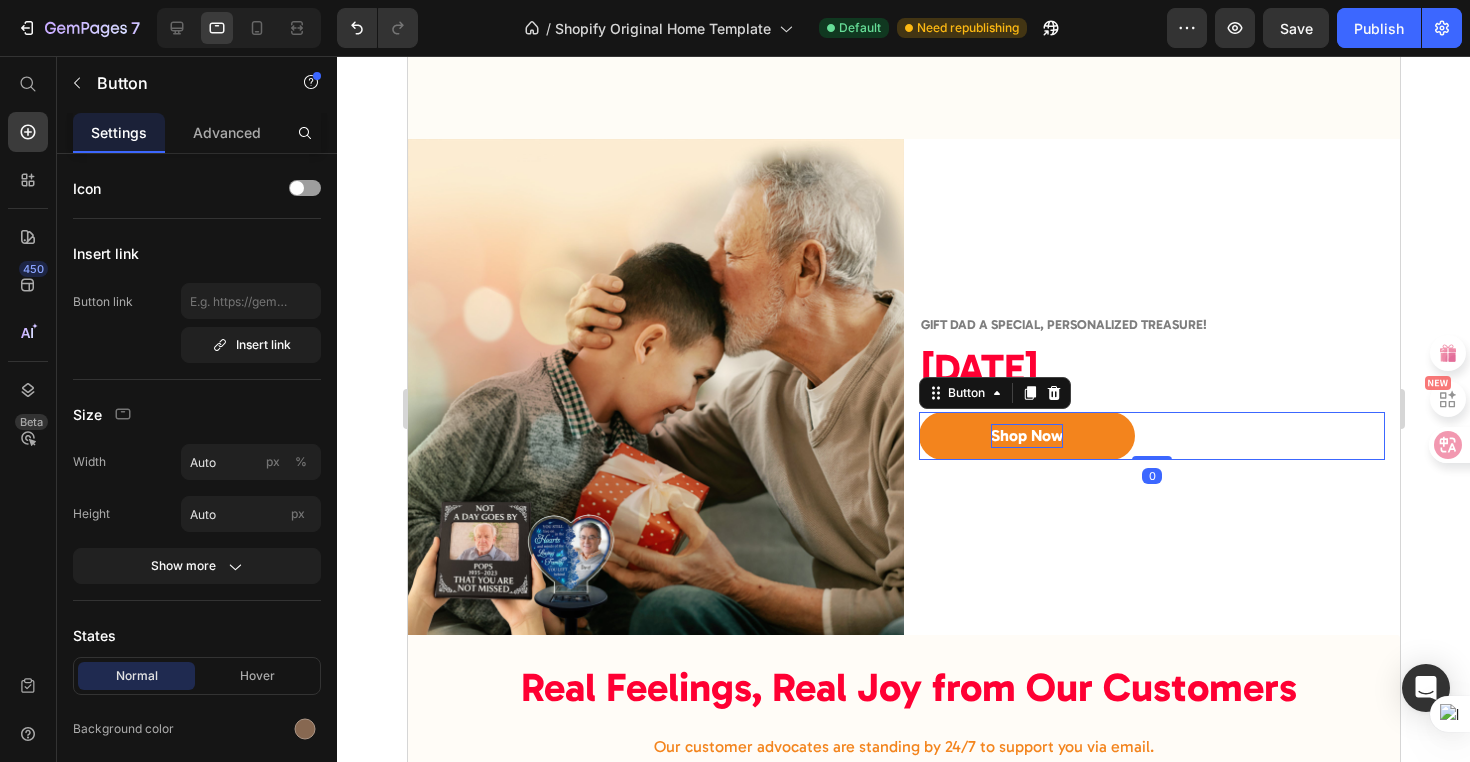 click on "Shop Now" at bounding box center (1026, 436) 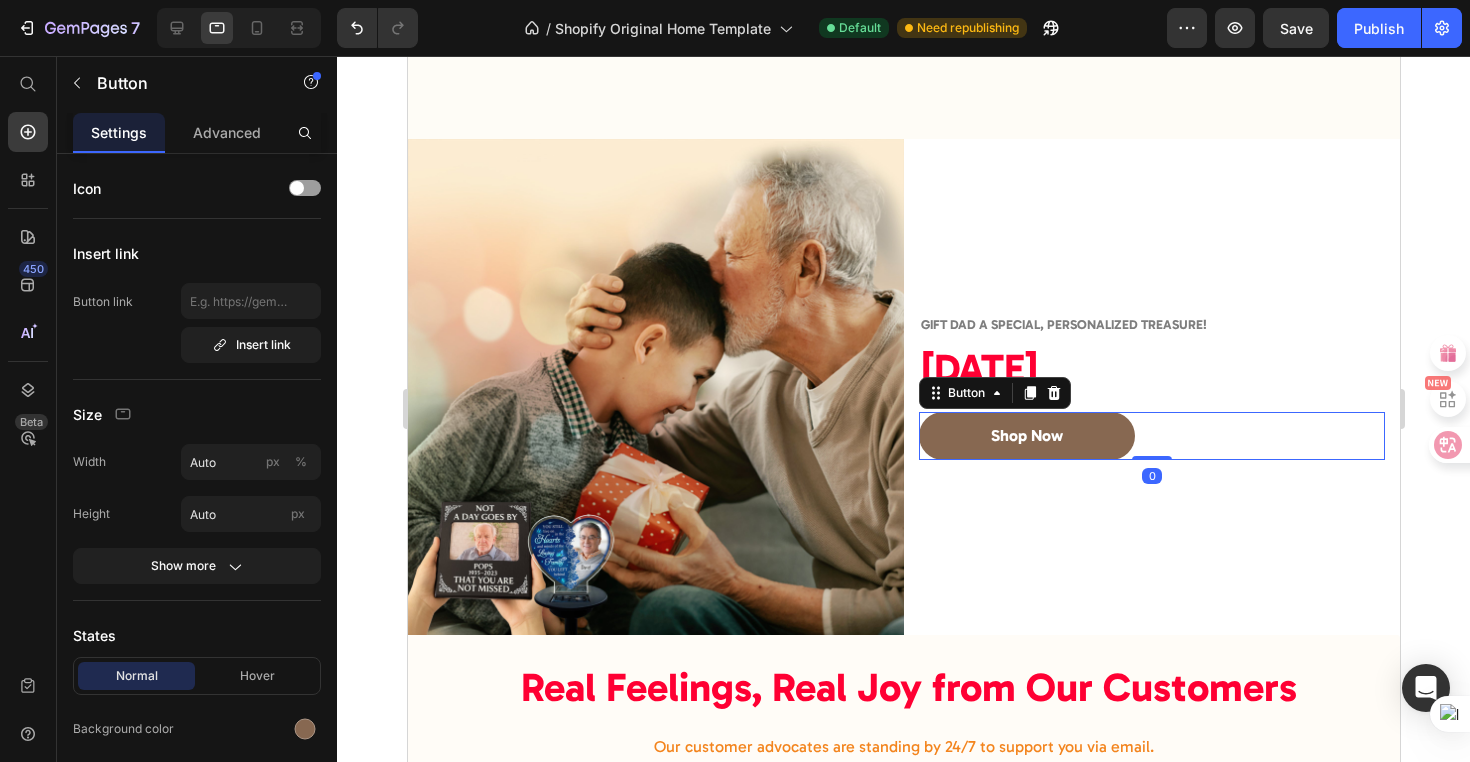 click on "Shop Now Button   0" at bounding box center [1151, 436] 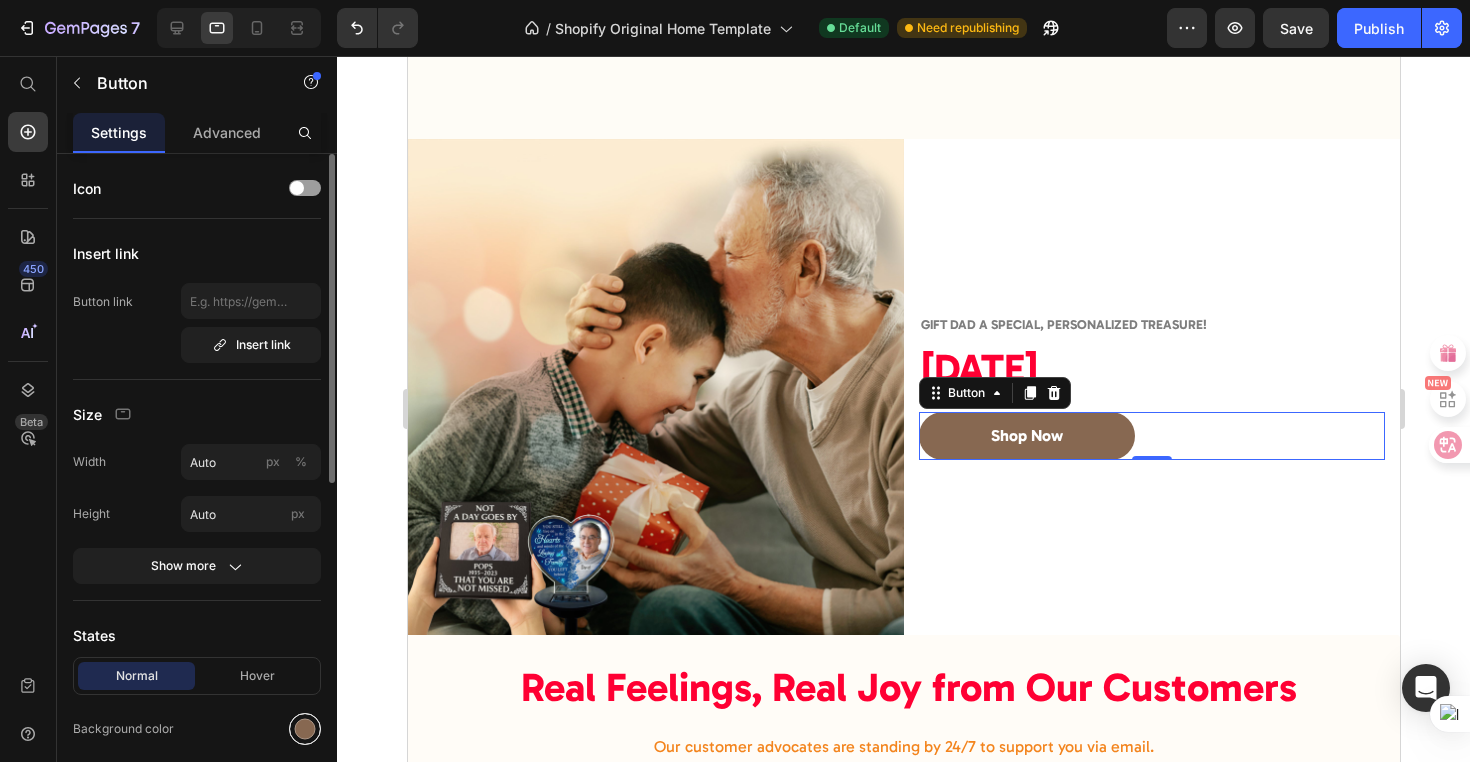 click at bounding box center [305, 729] 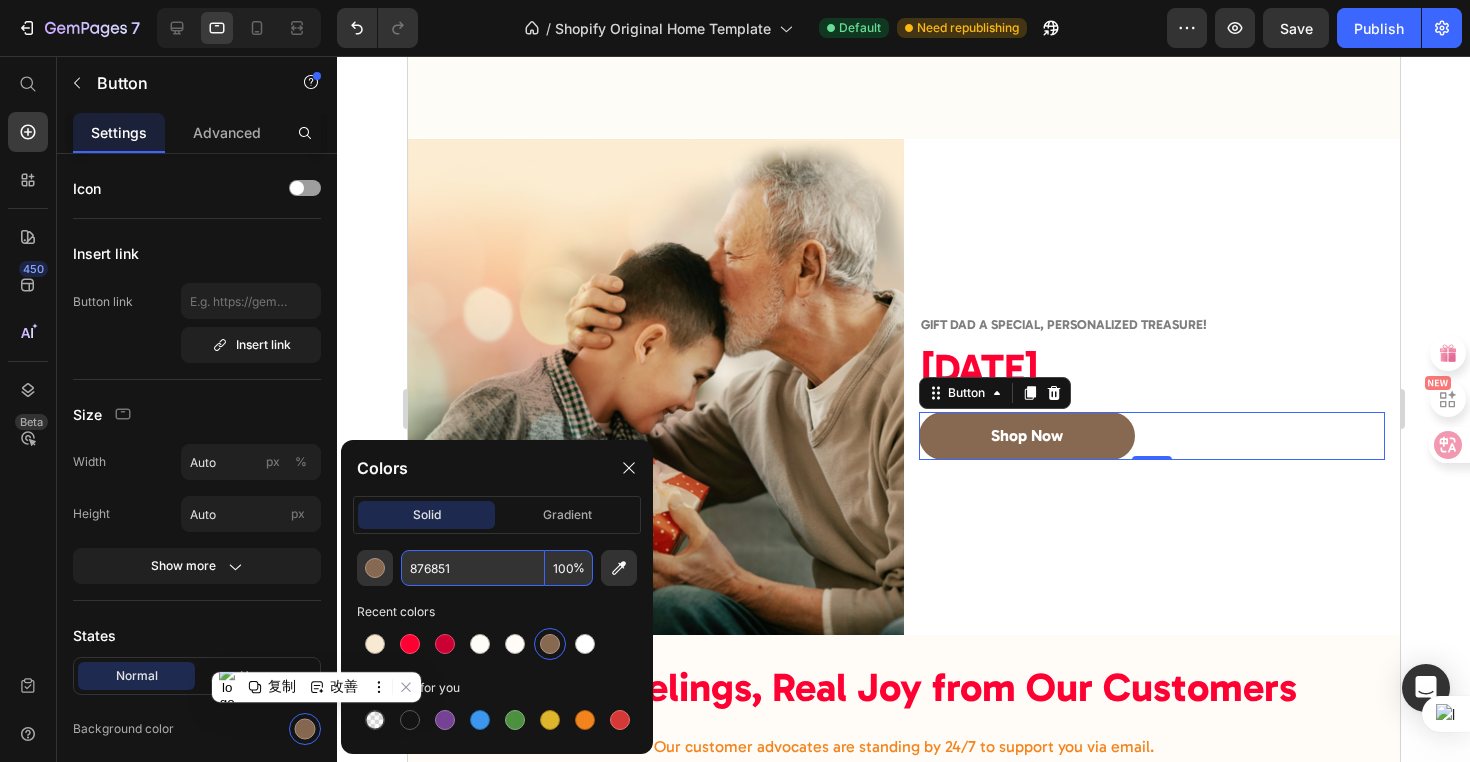 drag, startPoint x: 477, startPoint y: 574, endPoint x: 396, endPoint y: 575, distance: 81.00617 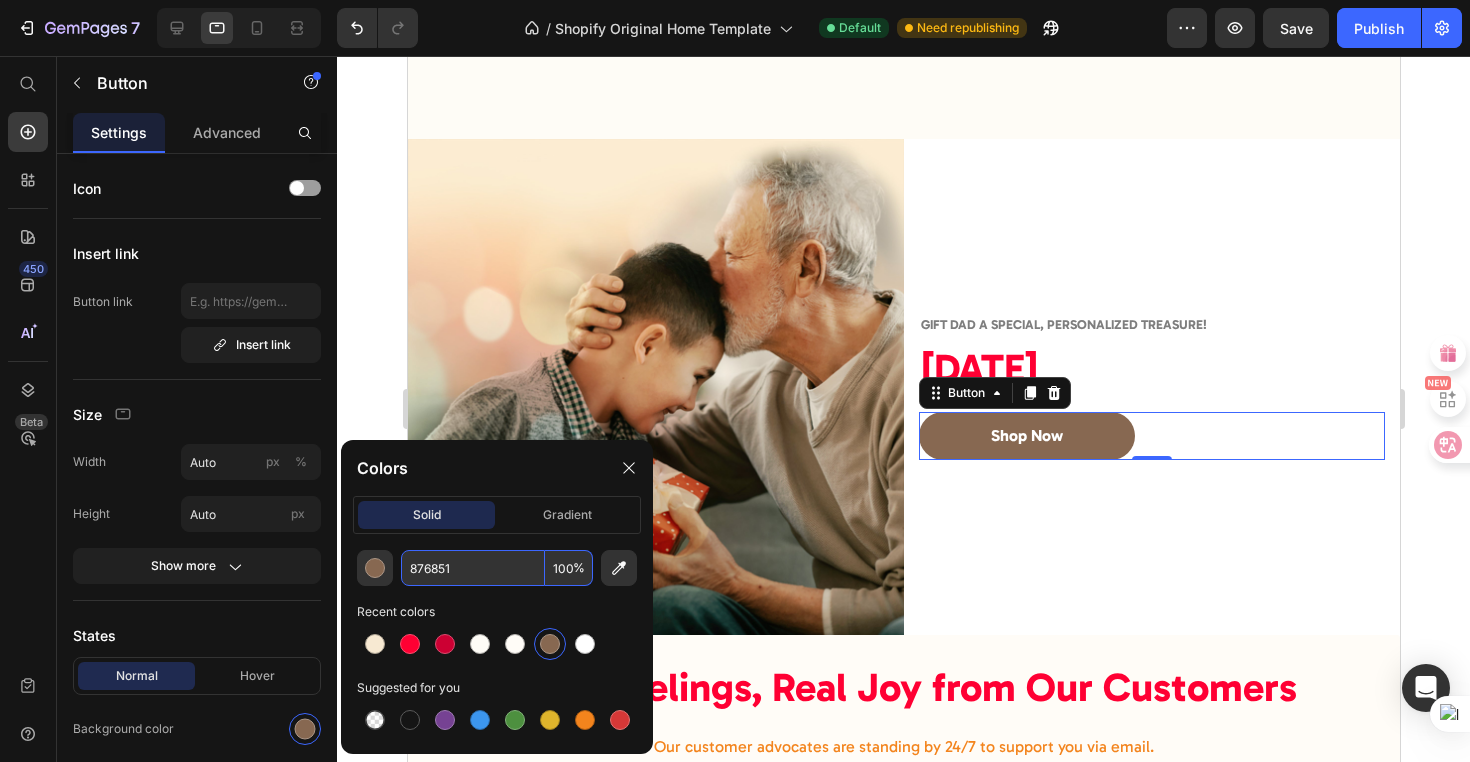drag, startPoint x: 406, startPoint y: 570, endPoint x: 471, endPoint y: 572, distance: 65.03076 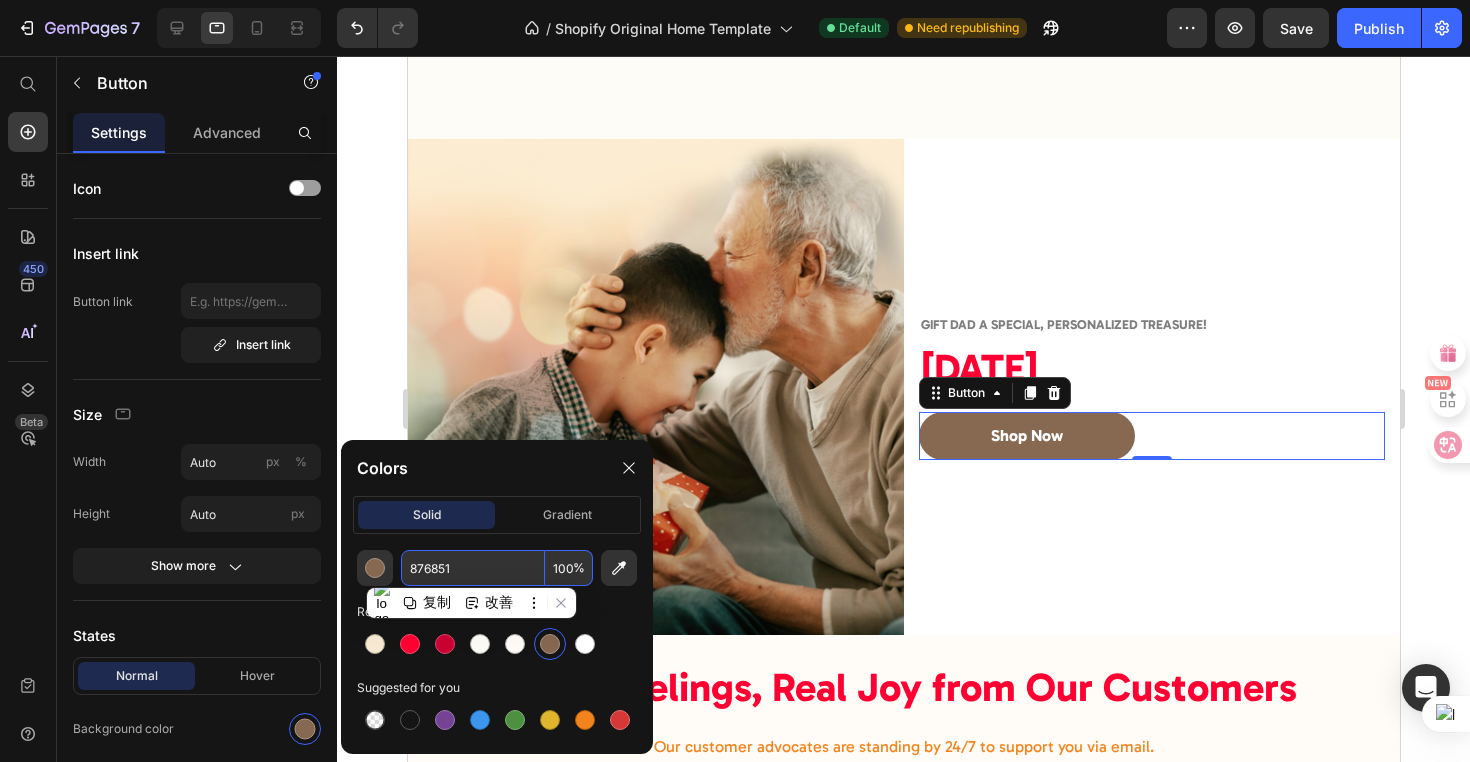 paste on "FF0033" 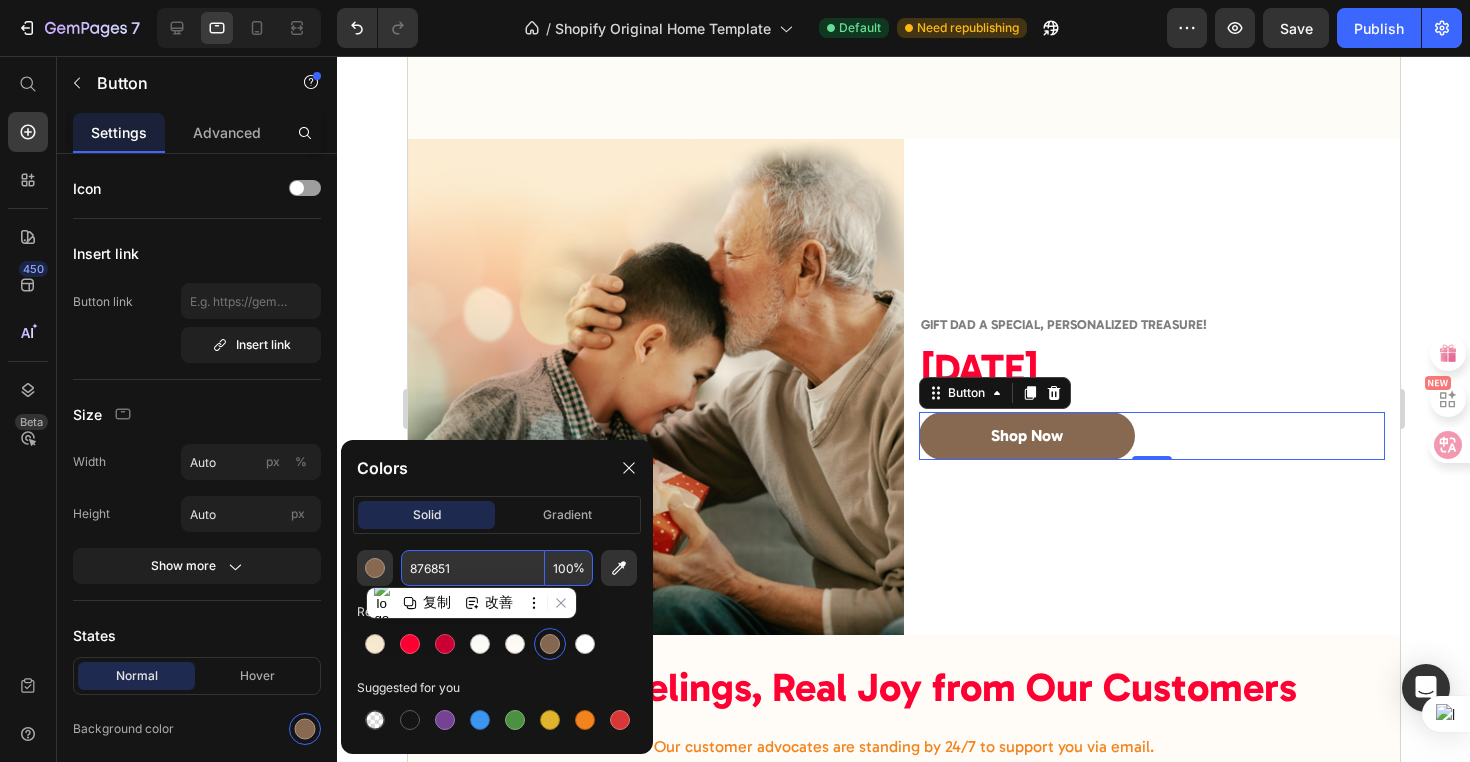 type on "FF0033" 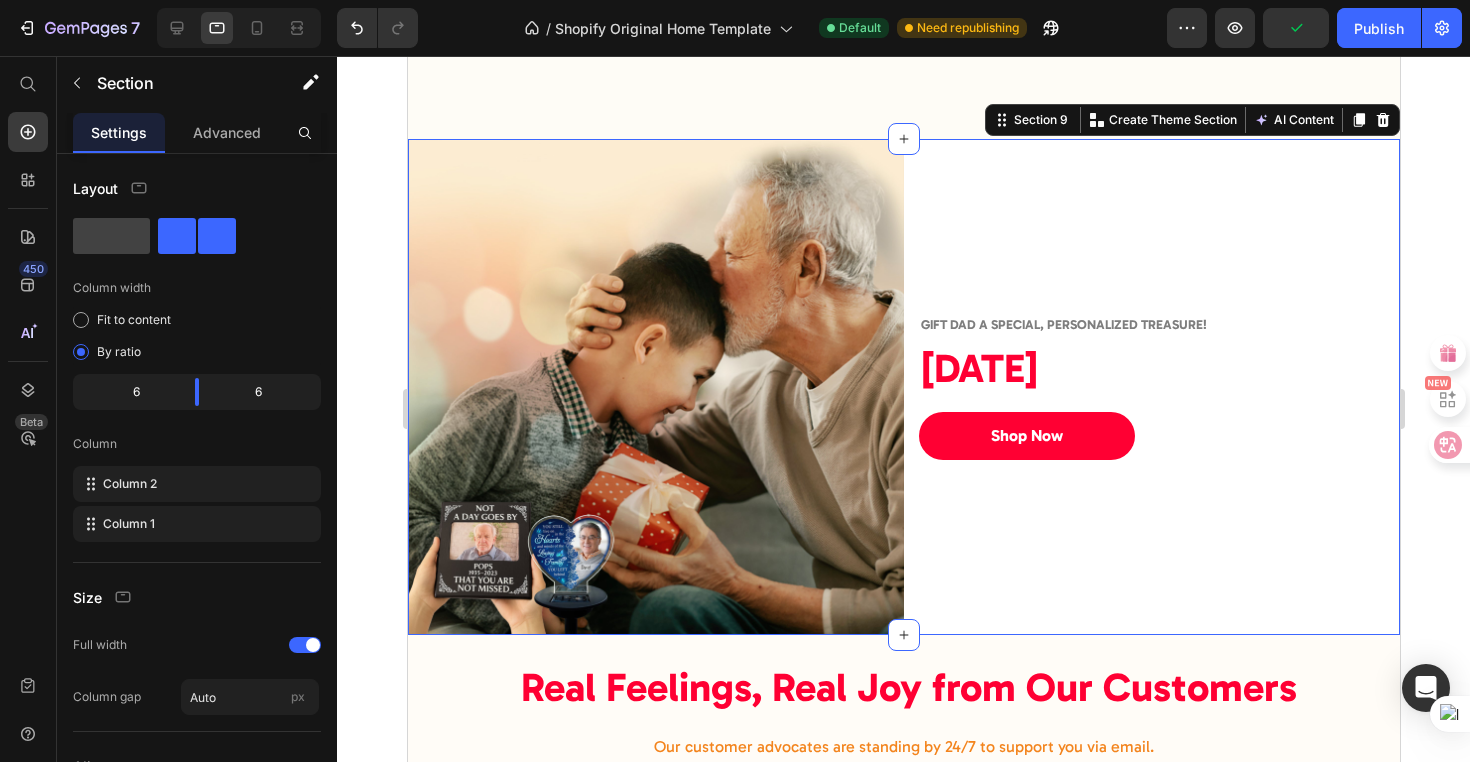 click on "Gift Dad a Special, Personalized Treasure! Heading ⁠⁠⁠⁠⁠⁠⁠ FATHER'S DAY  Heading Shop Now Button Row" at bounding box center [1151, 387] 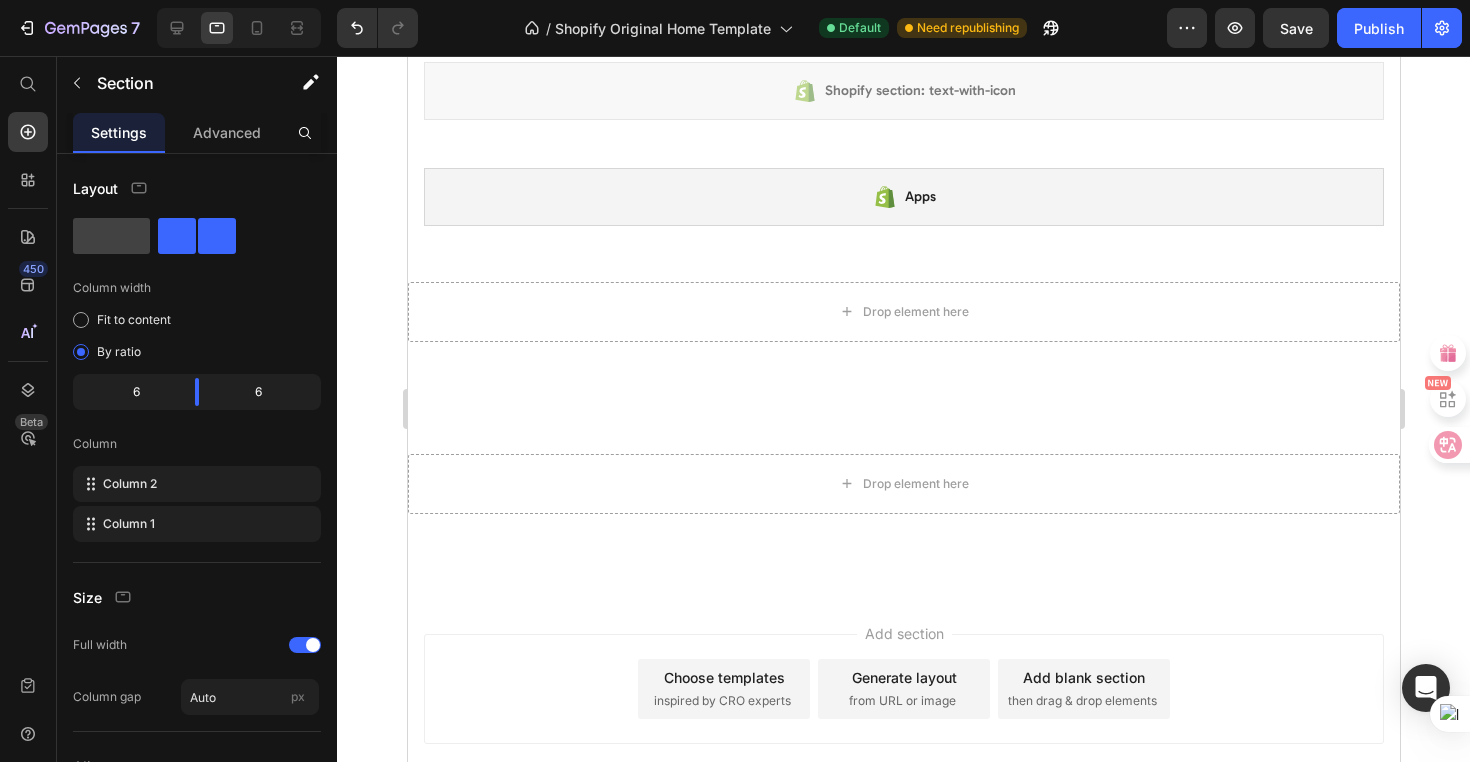 scroll, scrollTop: 6665, scrollLeft: 0, axis: vertical 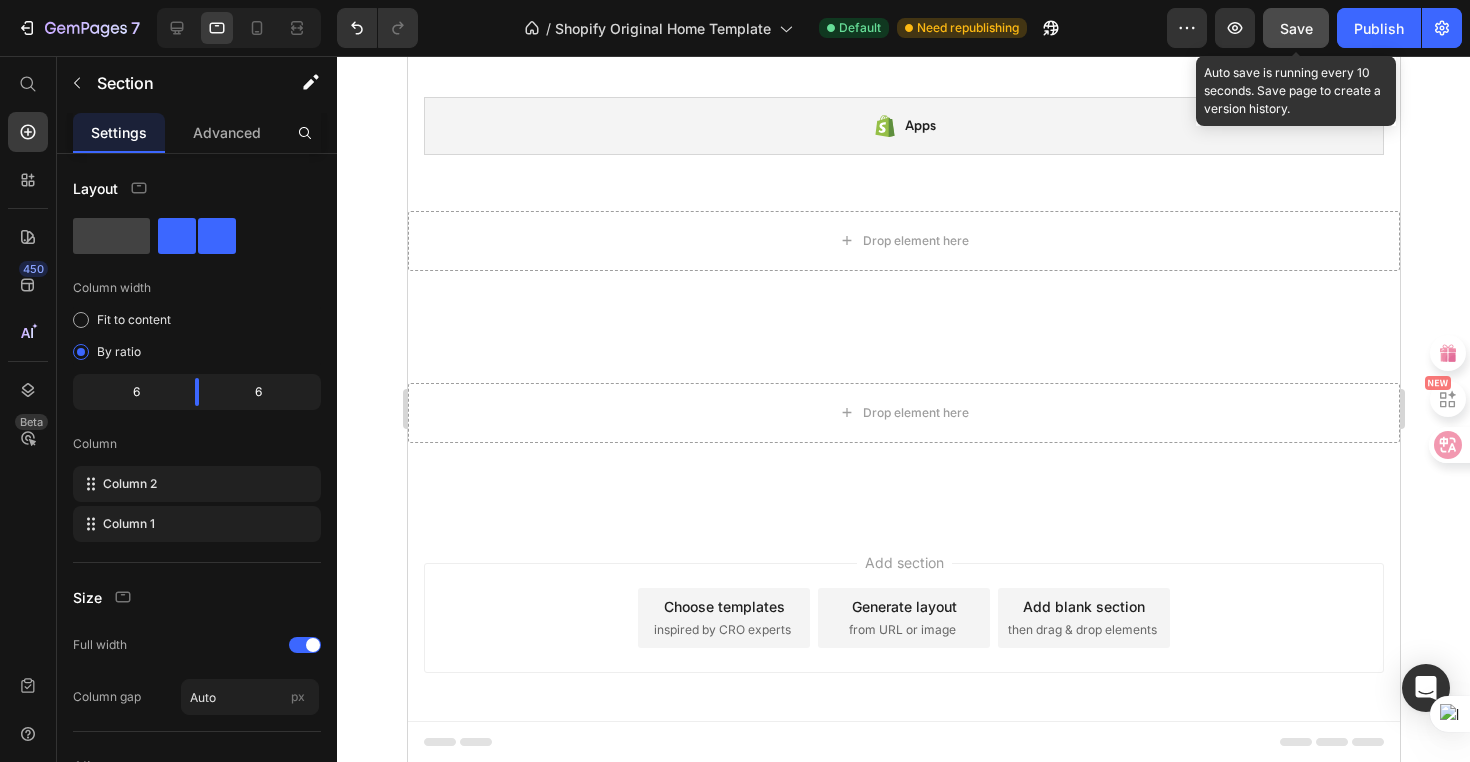 click on "Save" at bounding box center (1296, 28) 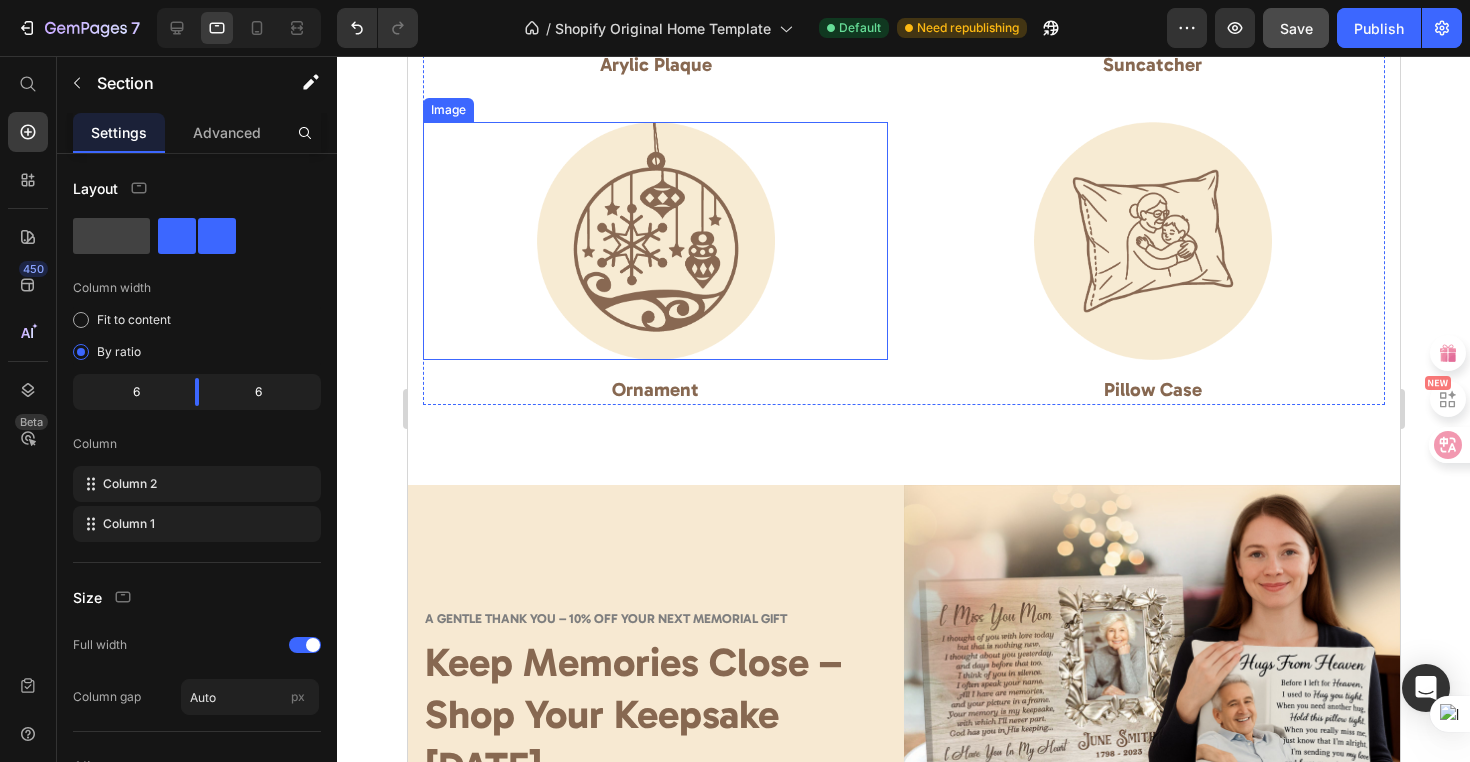 click at bounding box center (654, 241) 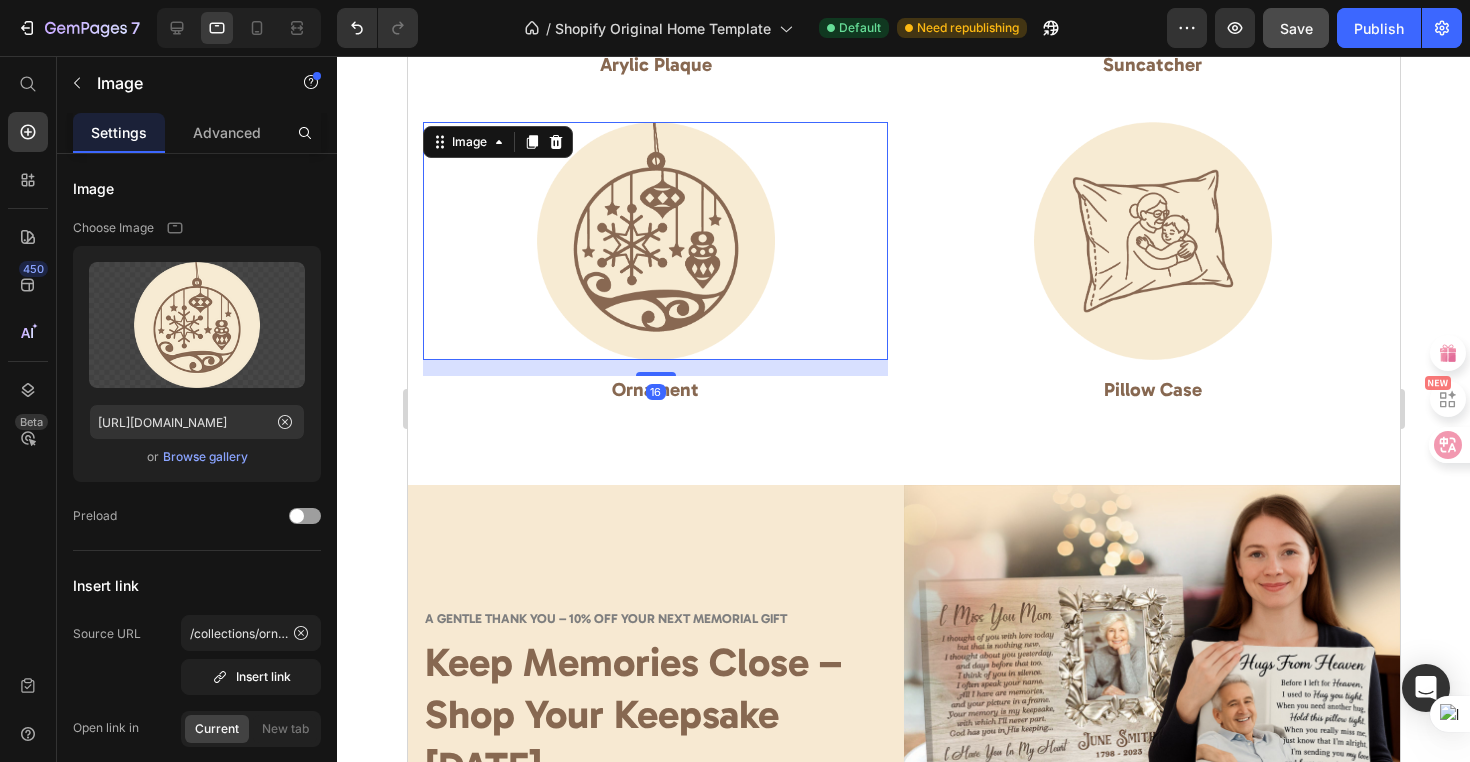 scroll, scrollTop: 1838, scrollLeft: 0, axis: vertical 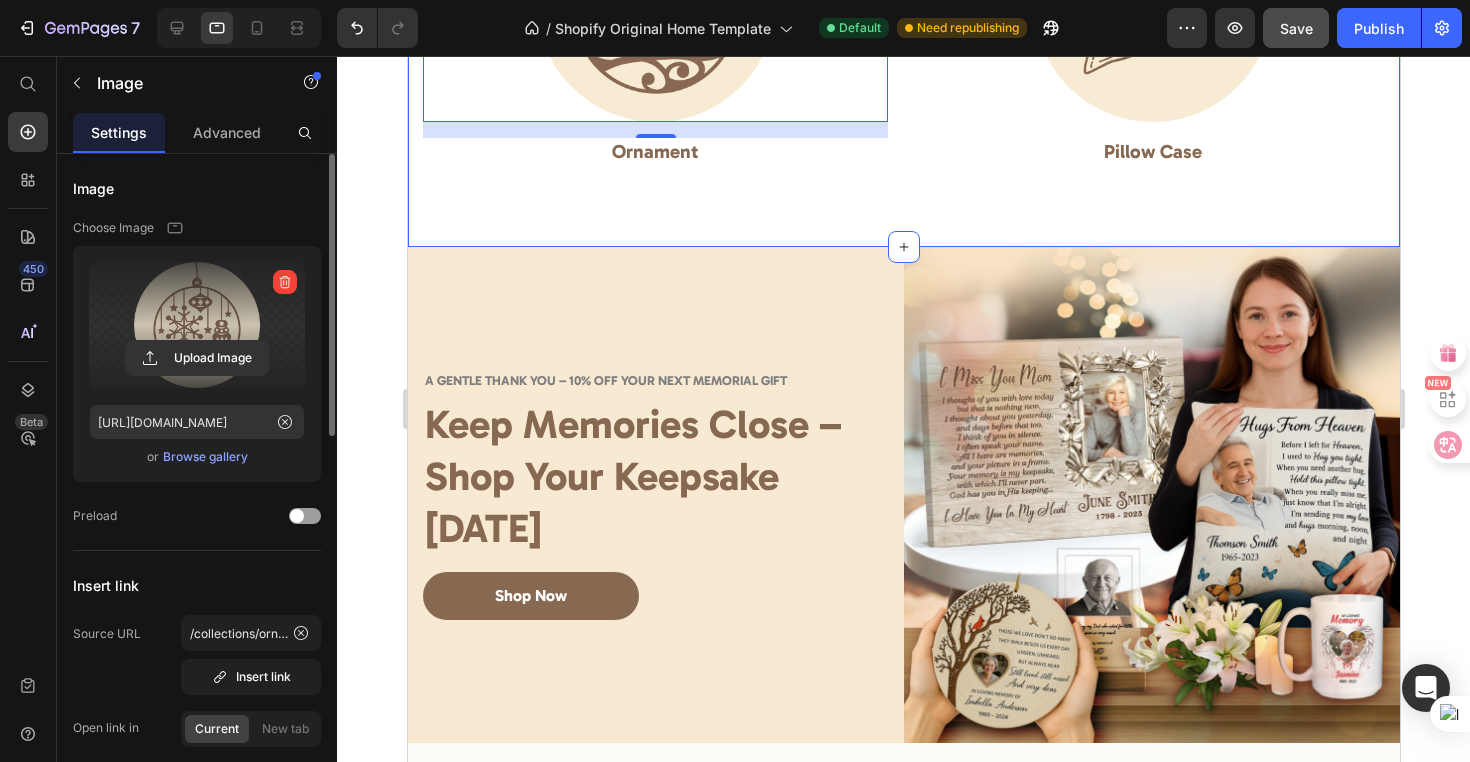 click at bounding box center (197, 325) 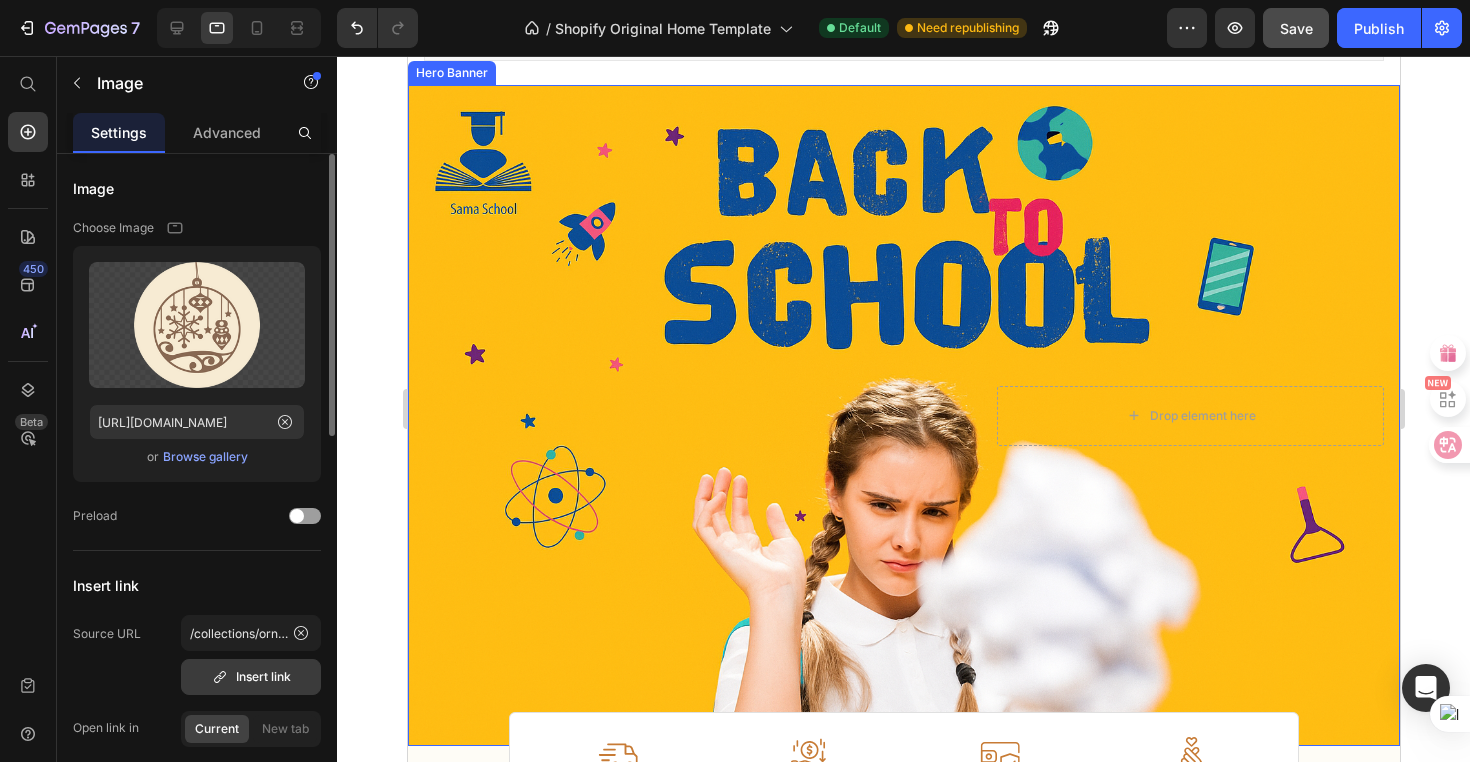 scroll, scrollTop: 124, scrollLeft: 0, axis: vertical 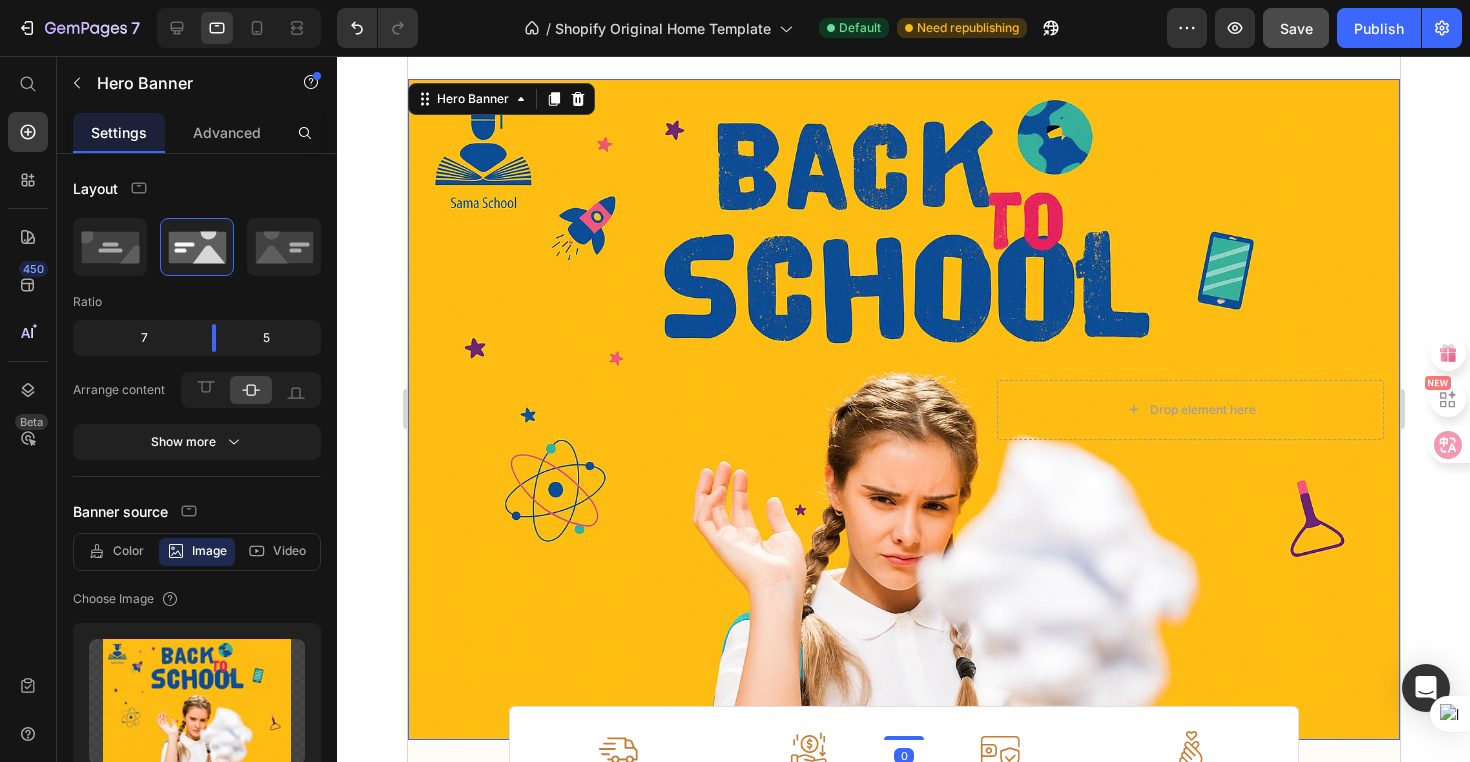 click at bounding box center [903, 409] 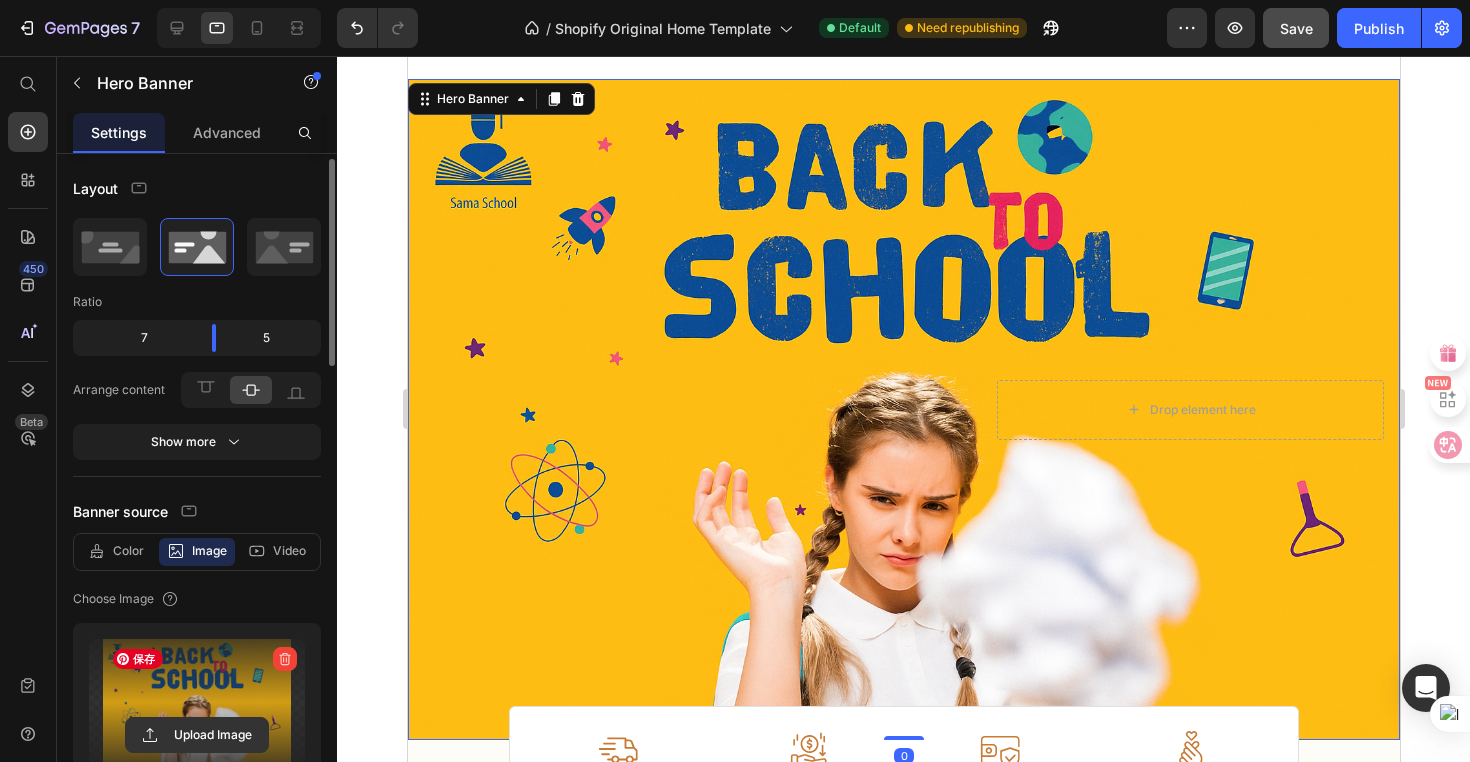 scroll, scrollTop: 37, scrollLeft: 0, axis: vertical 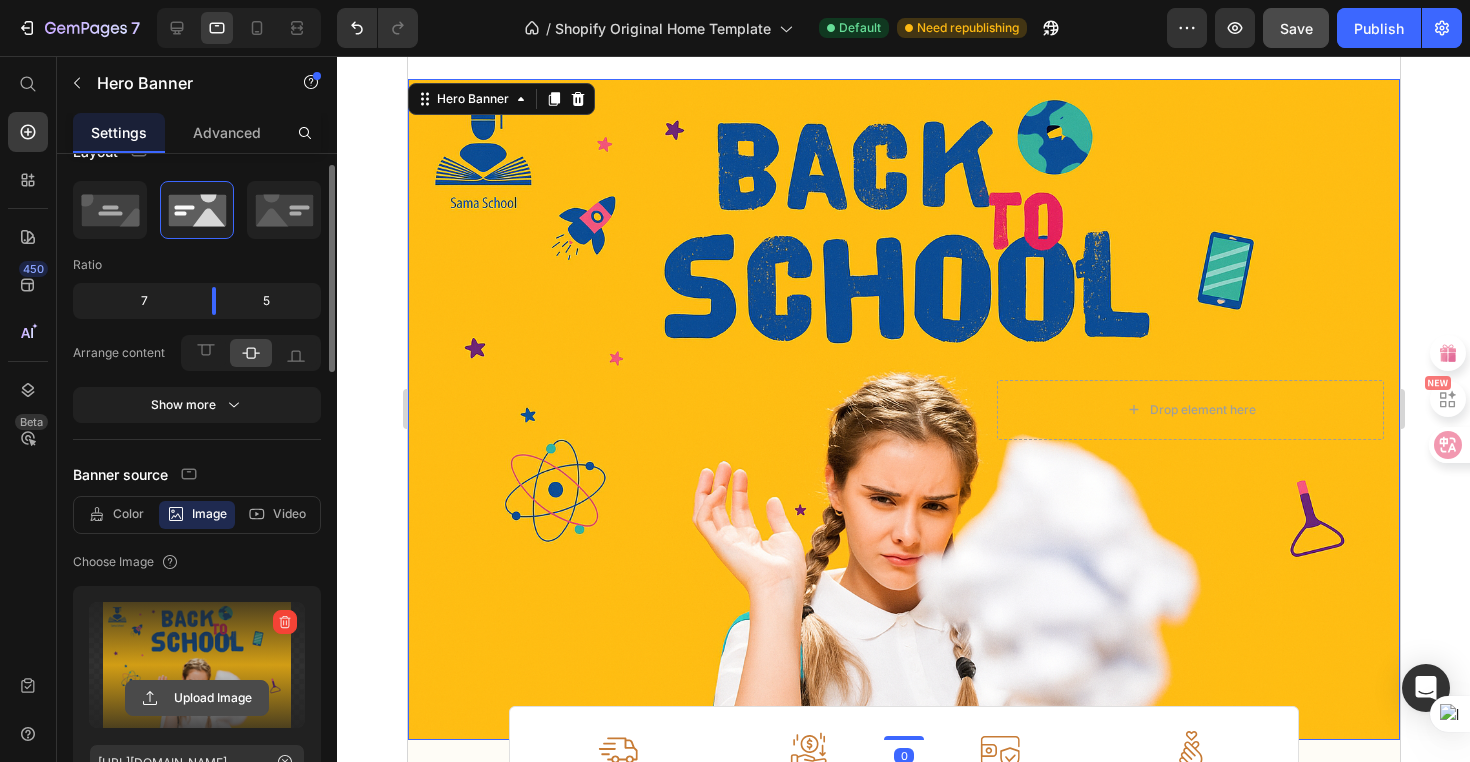 click 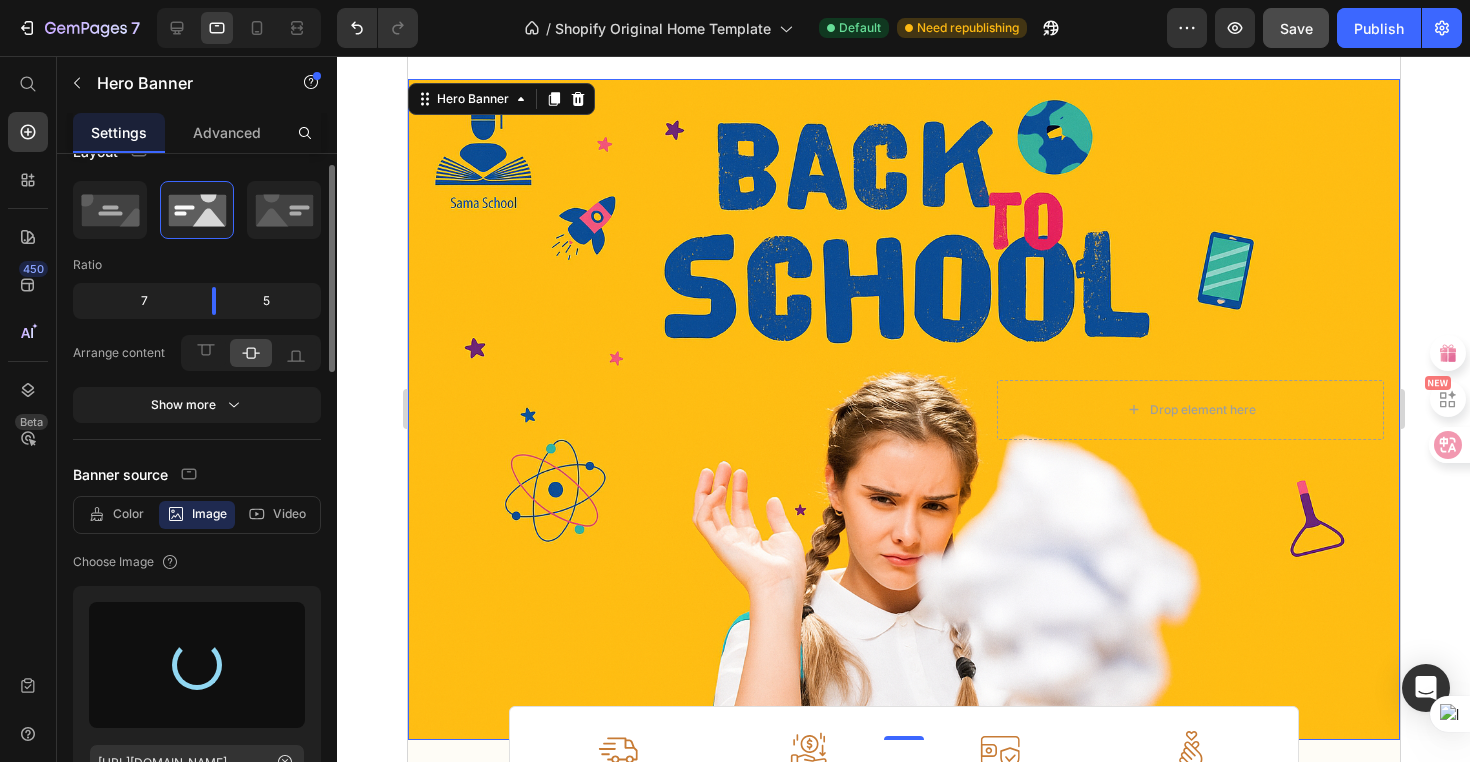 type on "https://cdn.shopify.com/s/files/1/0936/4458/7293/files/gempages_566438162063164497-47aec31e-1d9d-4155-a996-18ceb49d105c.png" 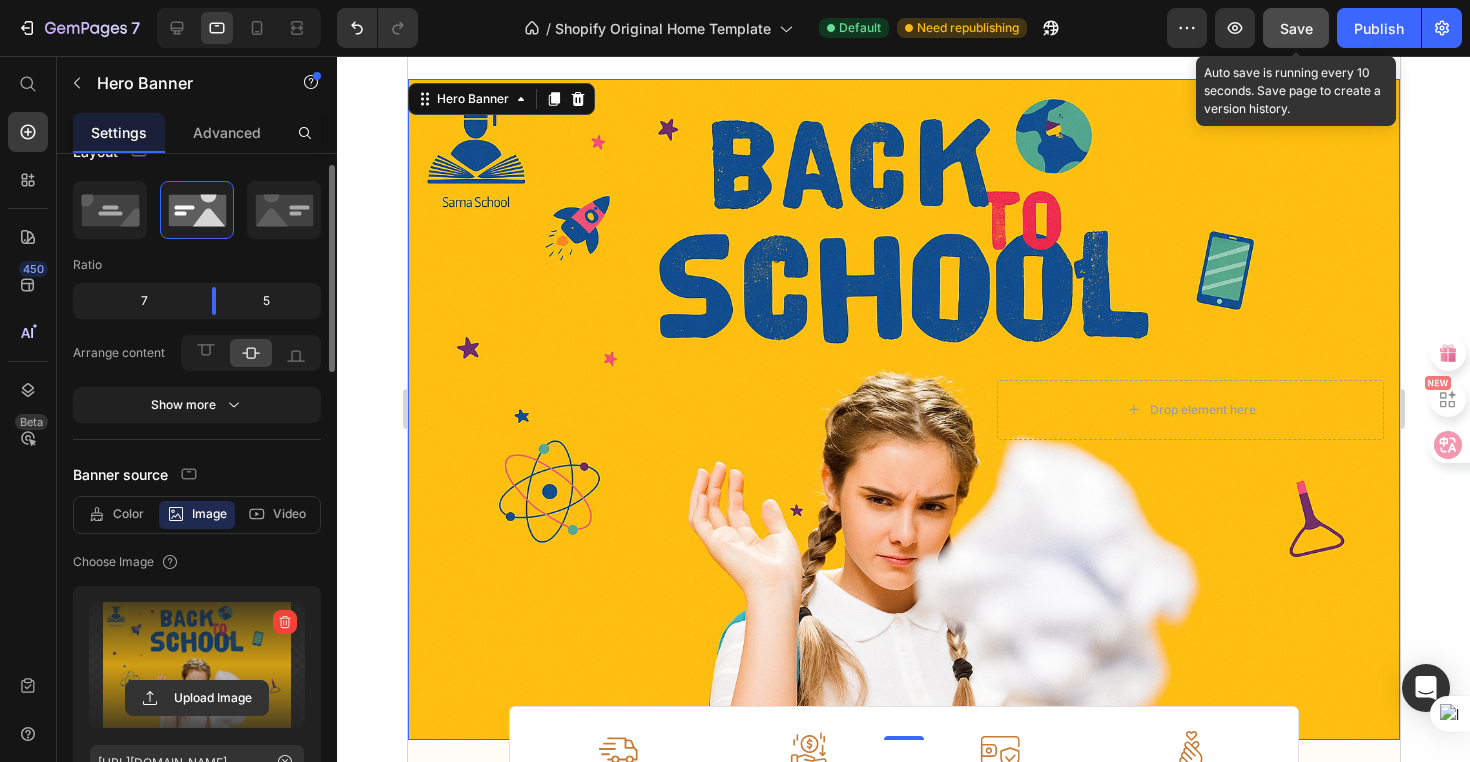 click on "Save" at bounding box center [1296, 28] 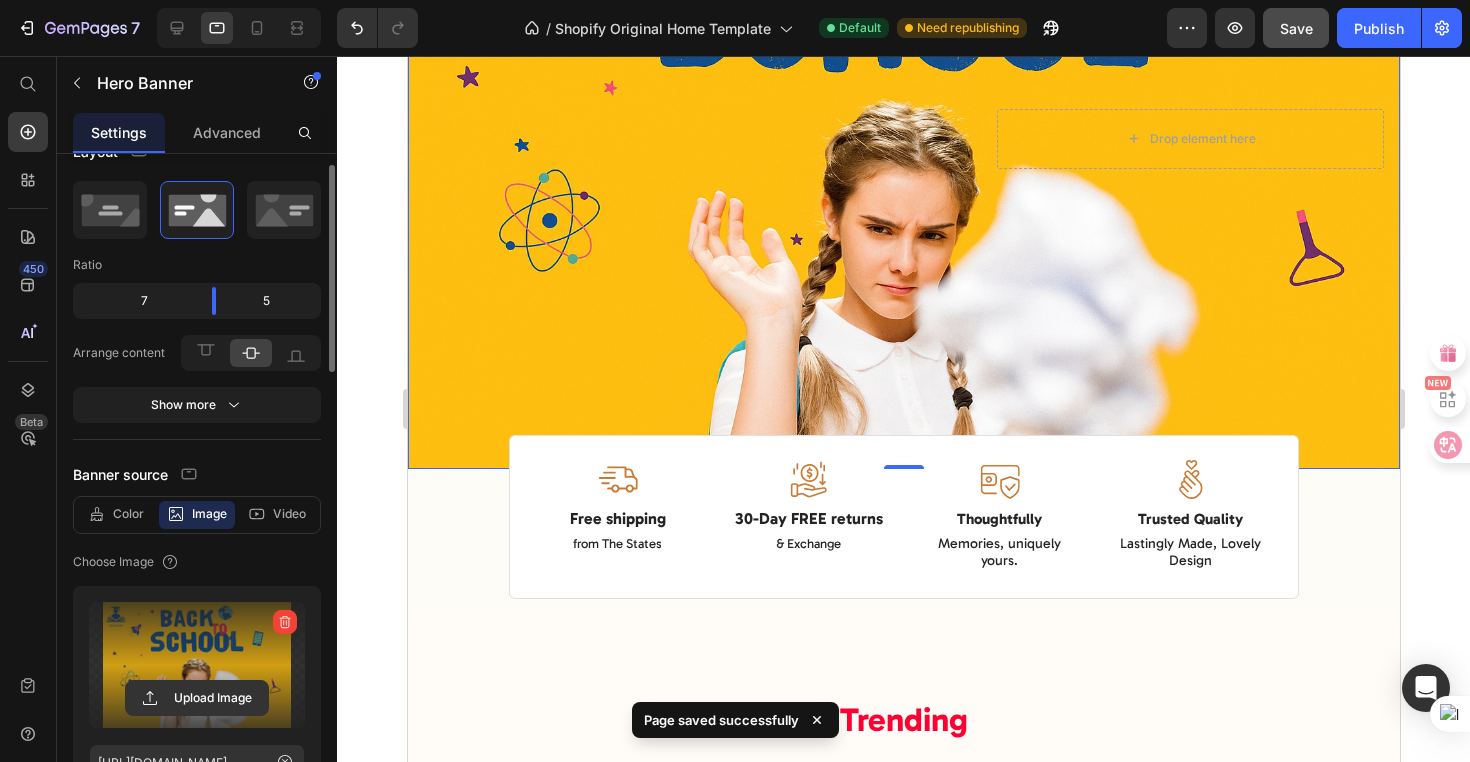 scroll, scrollTop: 0, scrollLeft: 0, axis: both 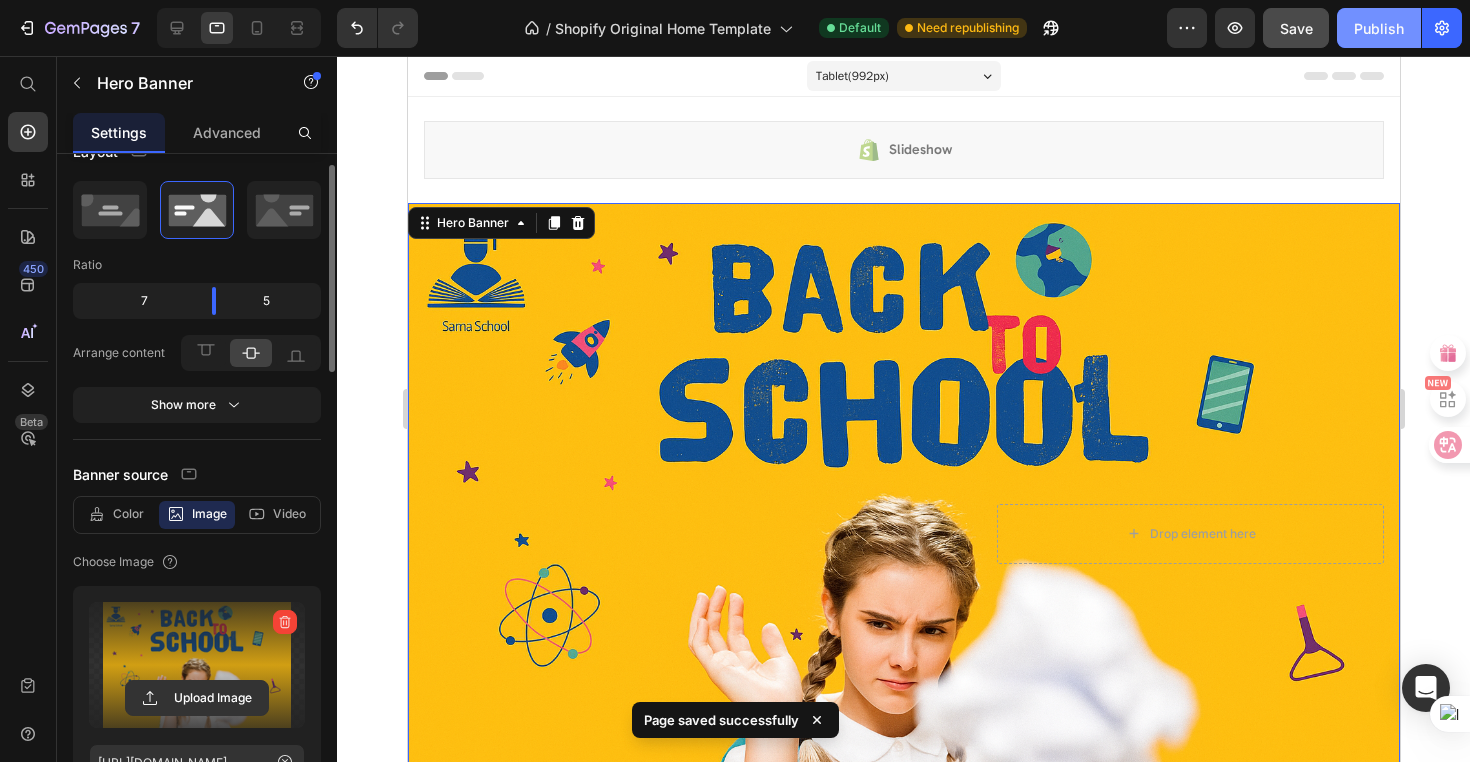 click on "Publish" at bounding box center [1379, 28] 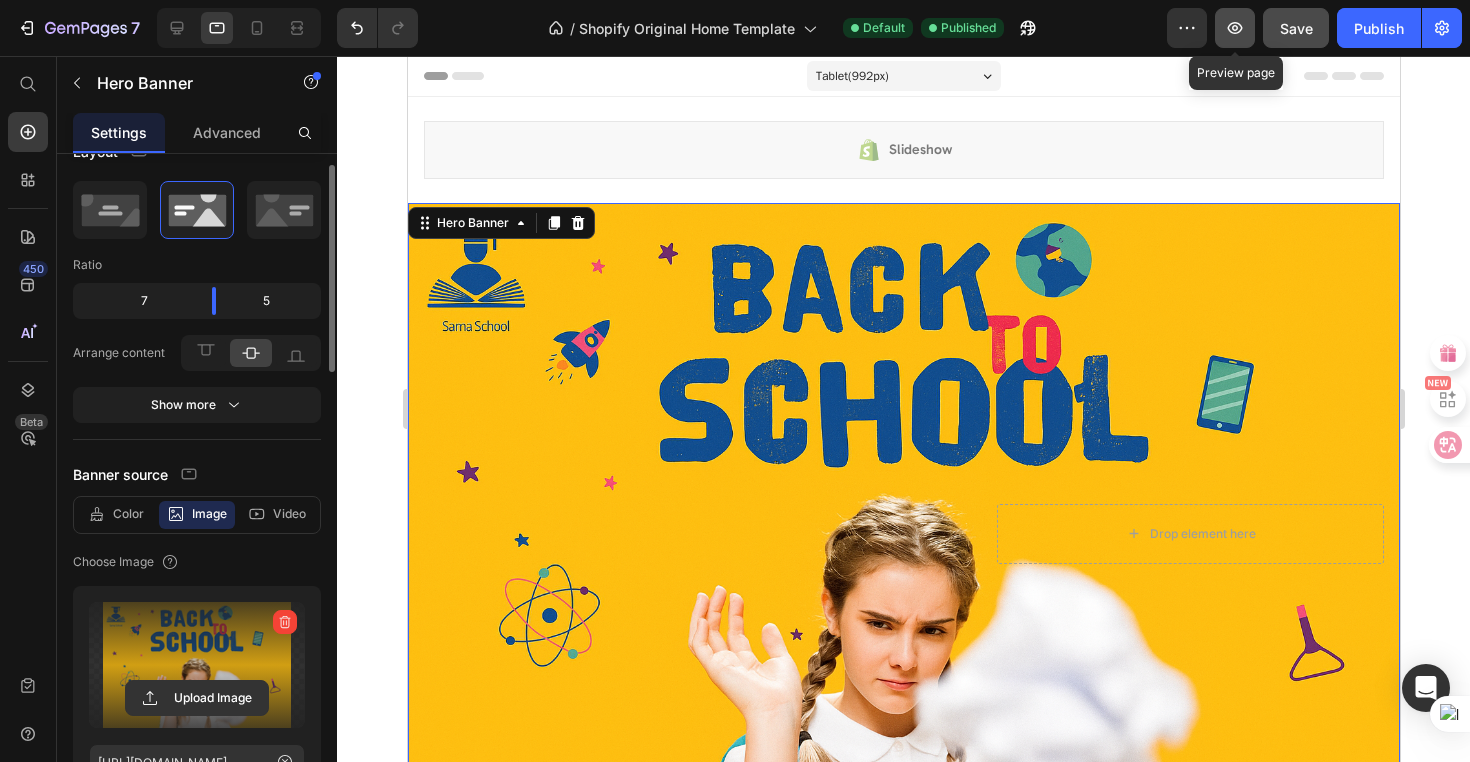 click 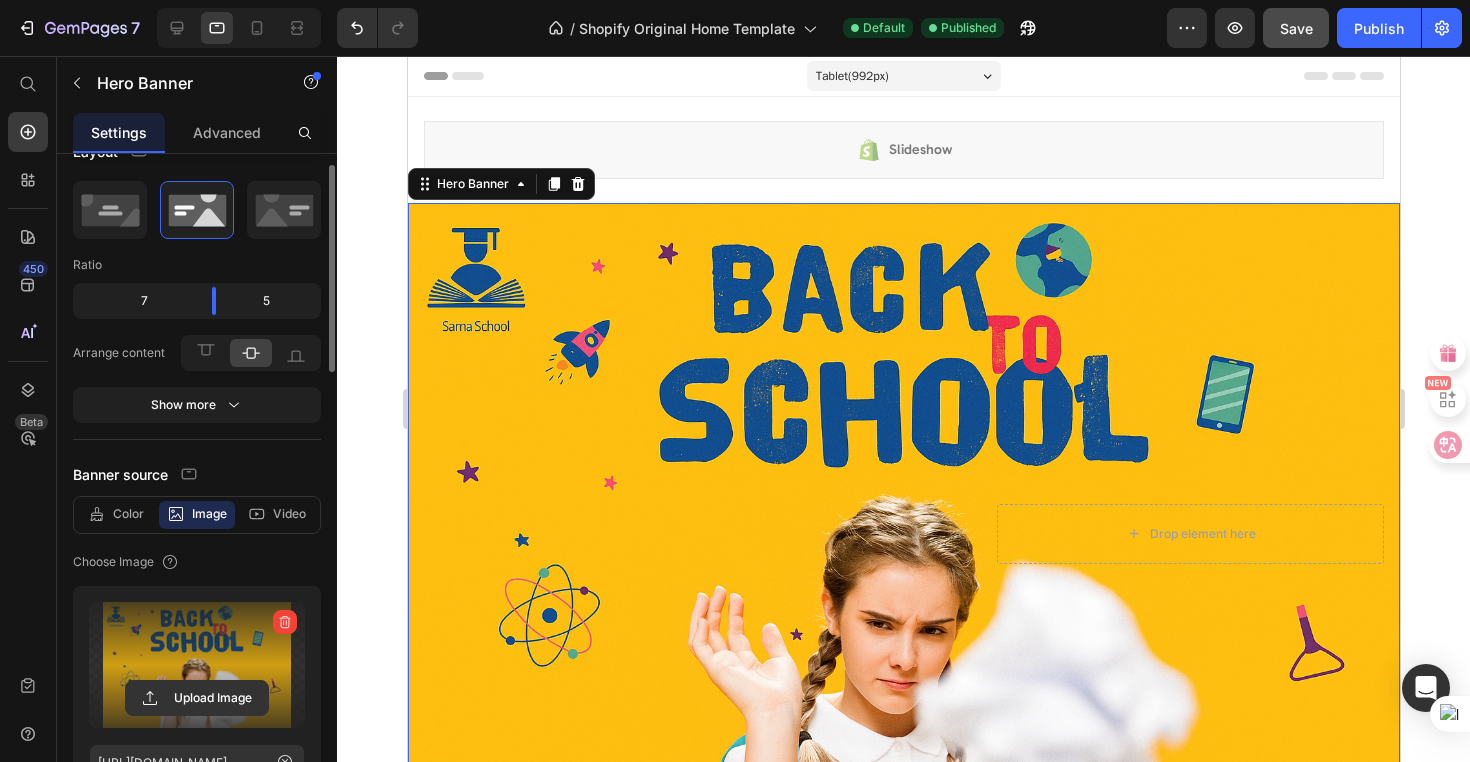 click 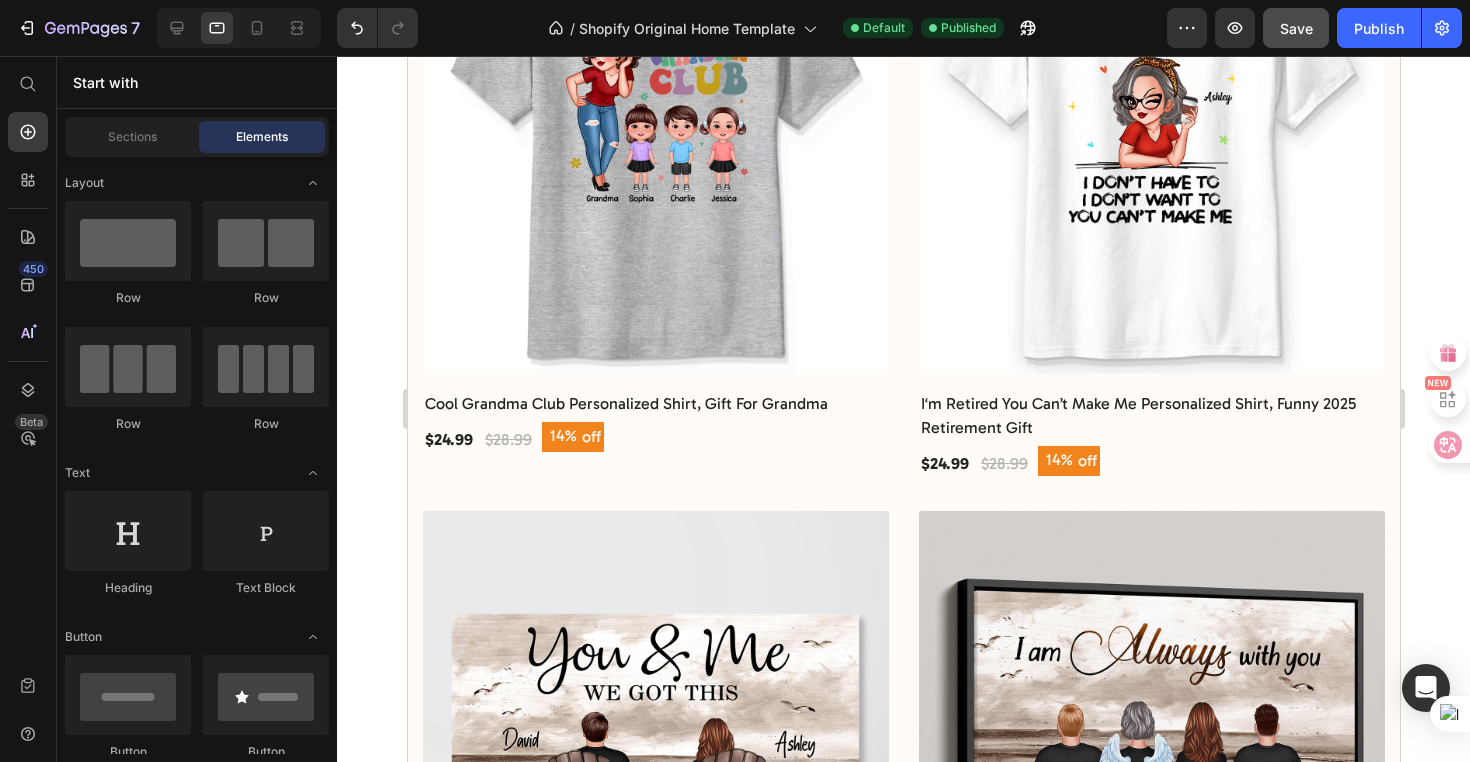 scroll, scrollTop: 1419, scrollLeft: 0, axis: vertical 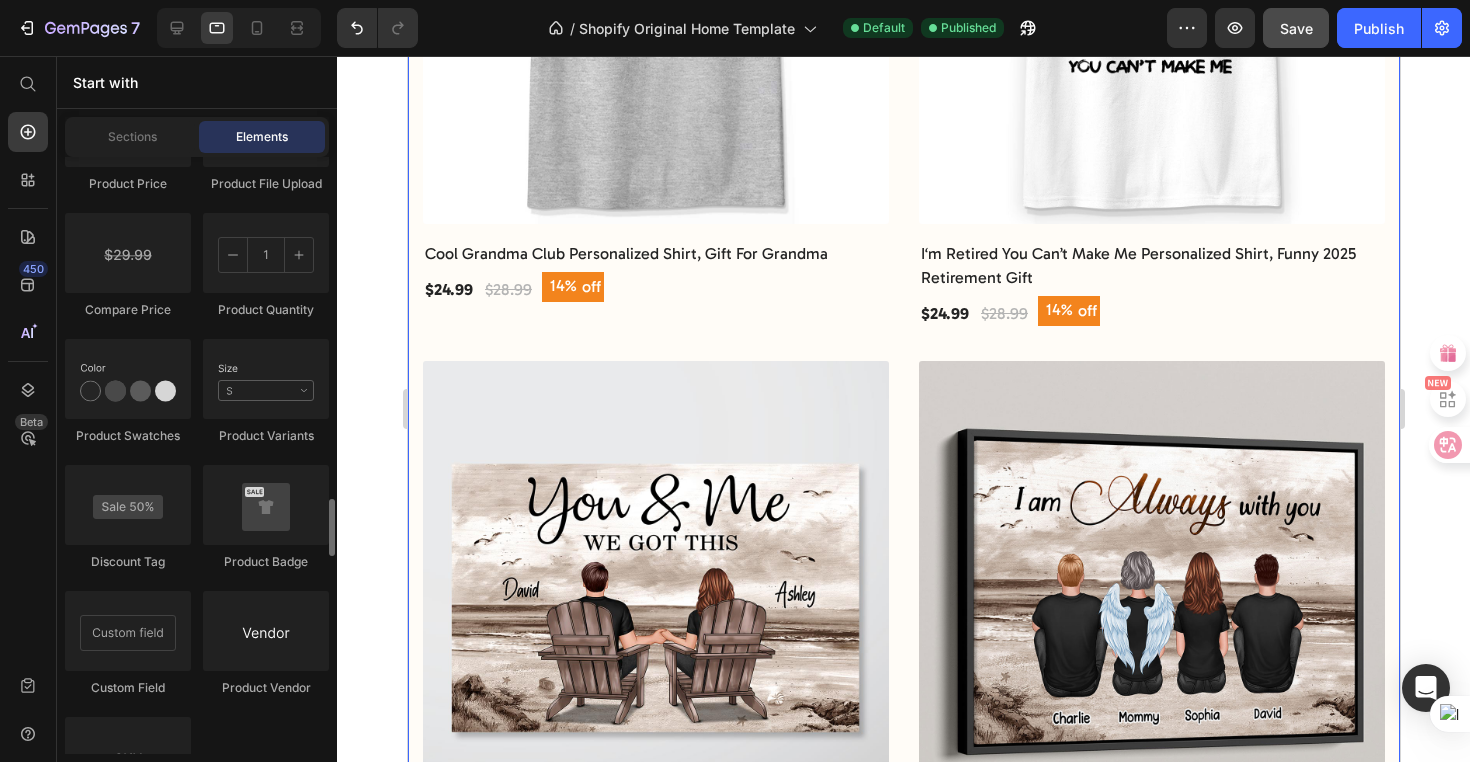 click on "Sections" 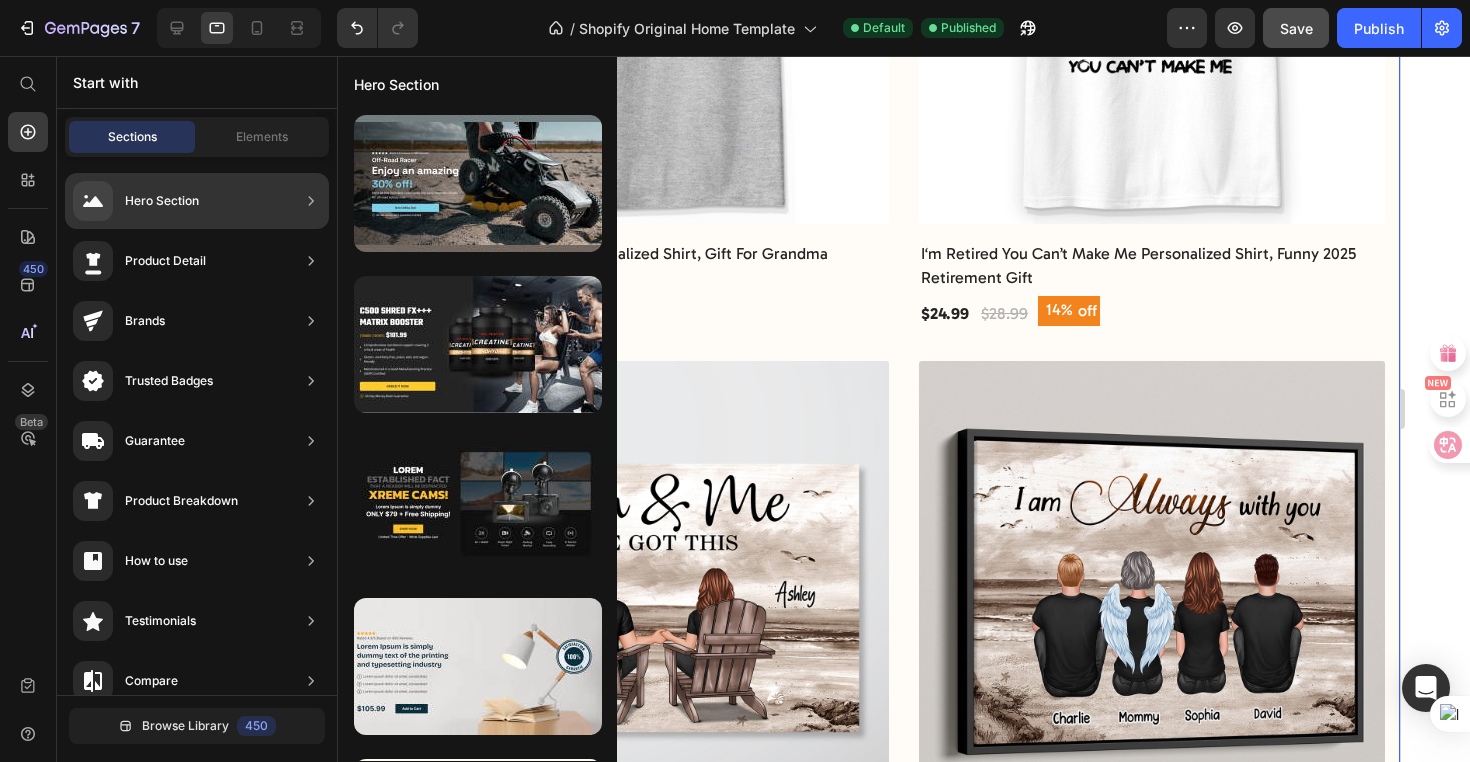 scroll, scrollTop: 391, scrollLeft: 0, axis: vertical 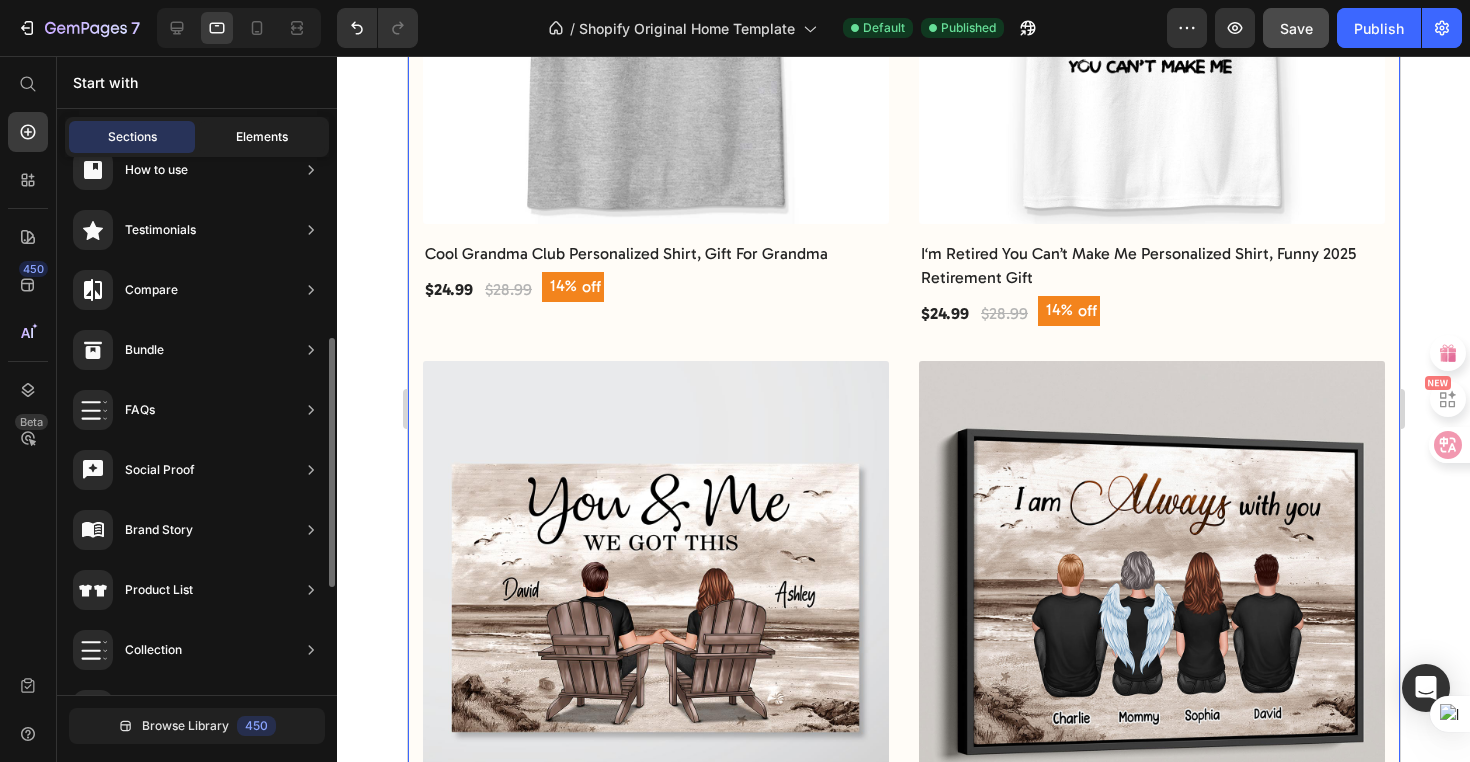 click on "Elements" at bounding box center (262, 137) 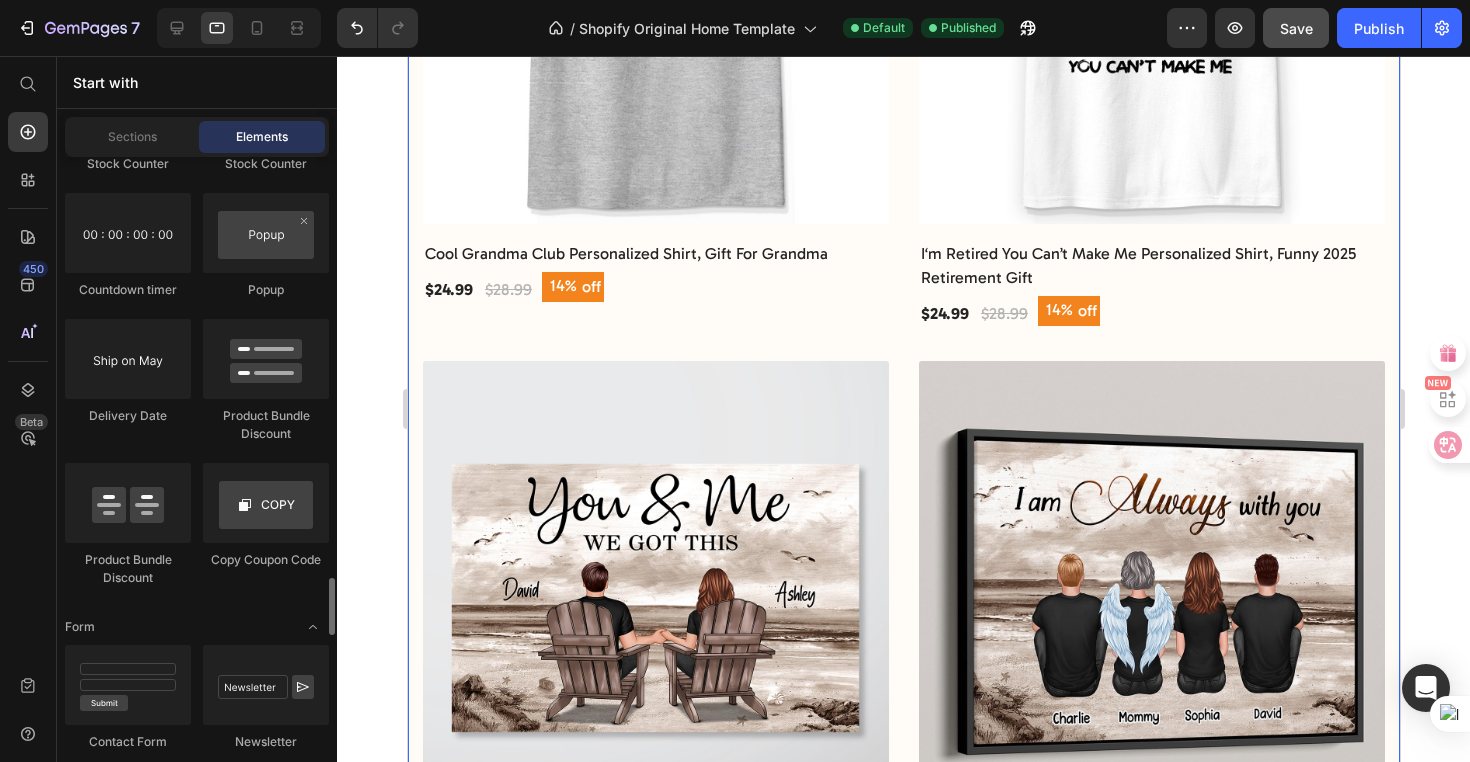 scroll, scrollTop: 3950, scrollLeft: 0, axis: vertical 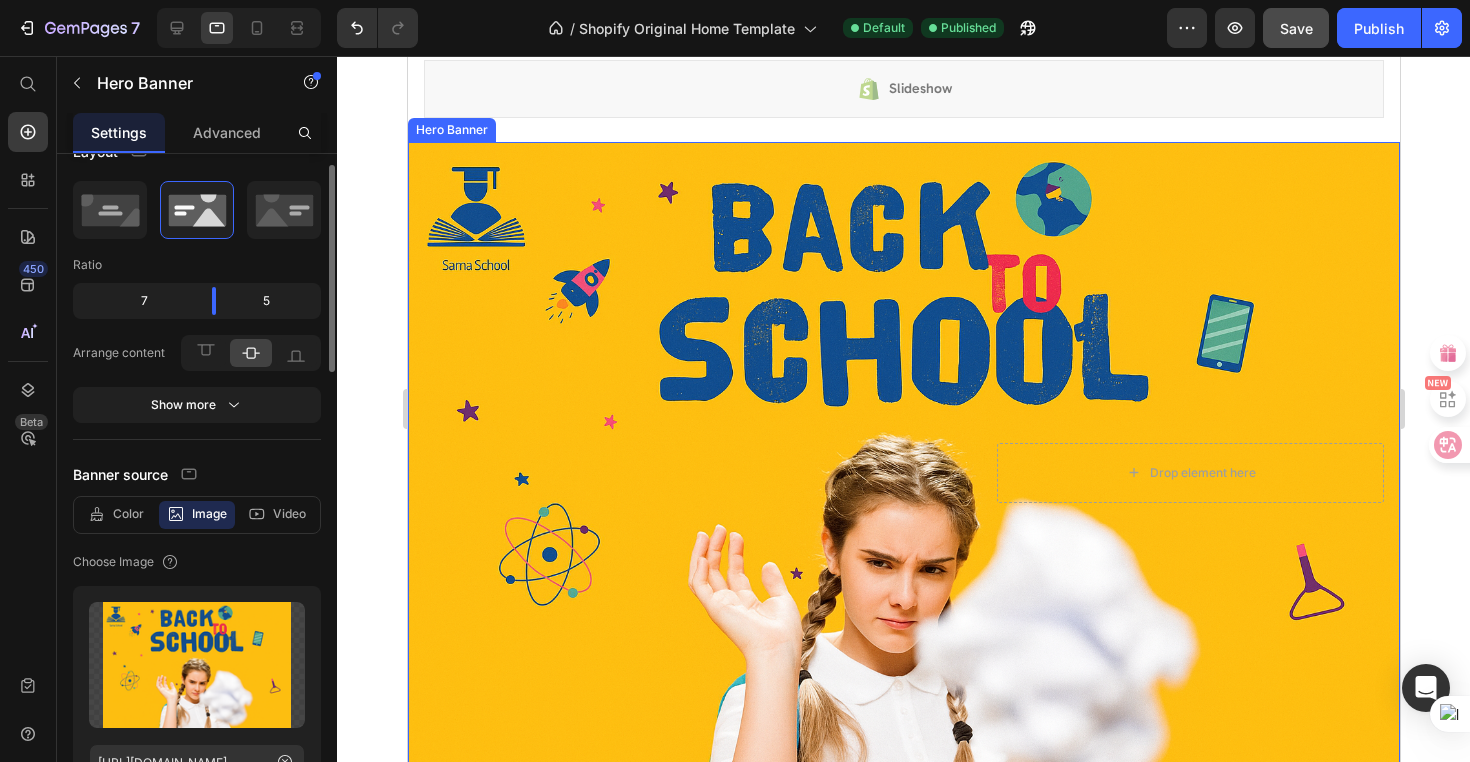 click at bounding box center (903, 472) 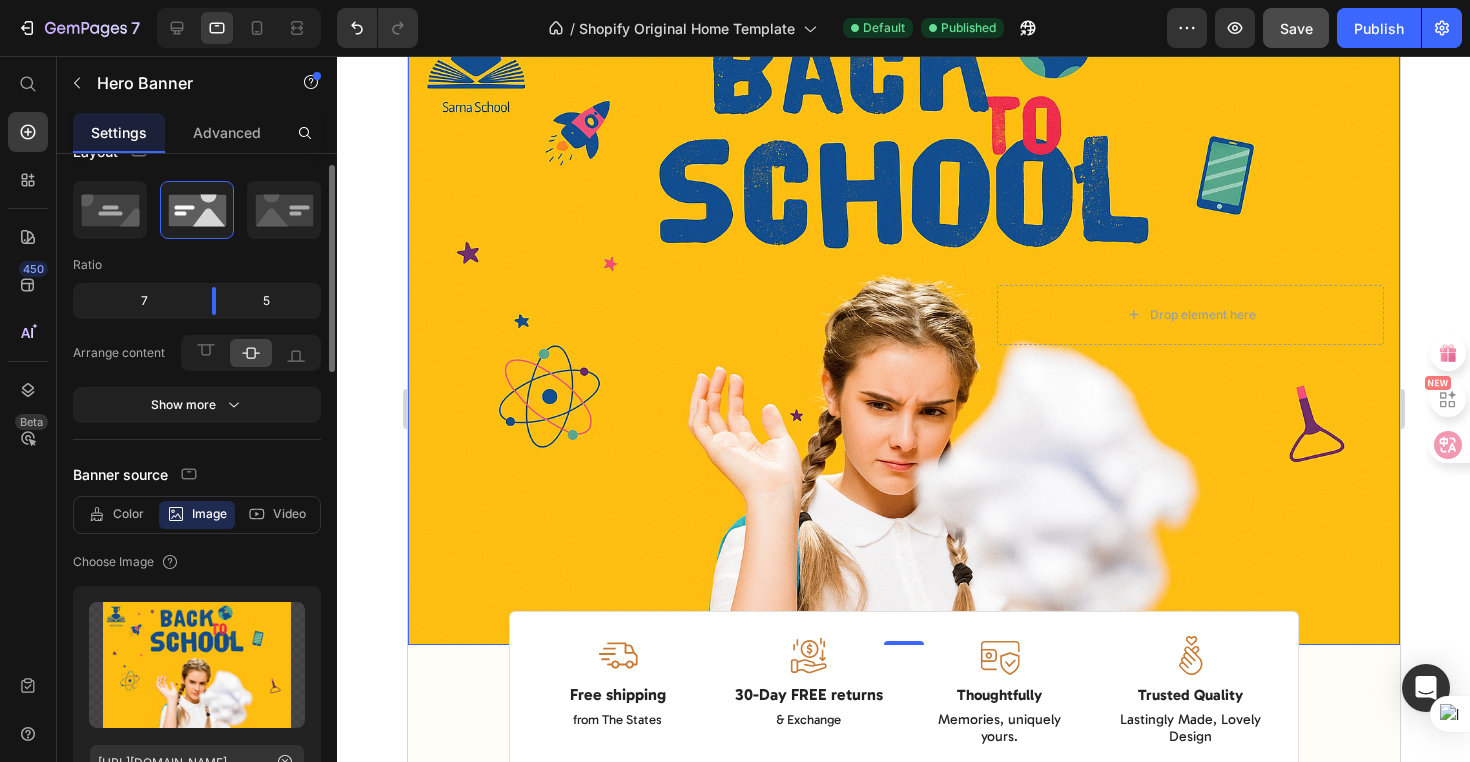 scroll, scrollTop: 306, scrollLeft: 0, axis: vertical 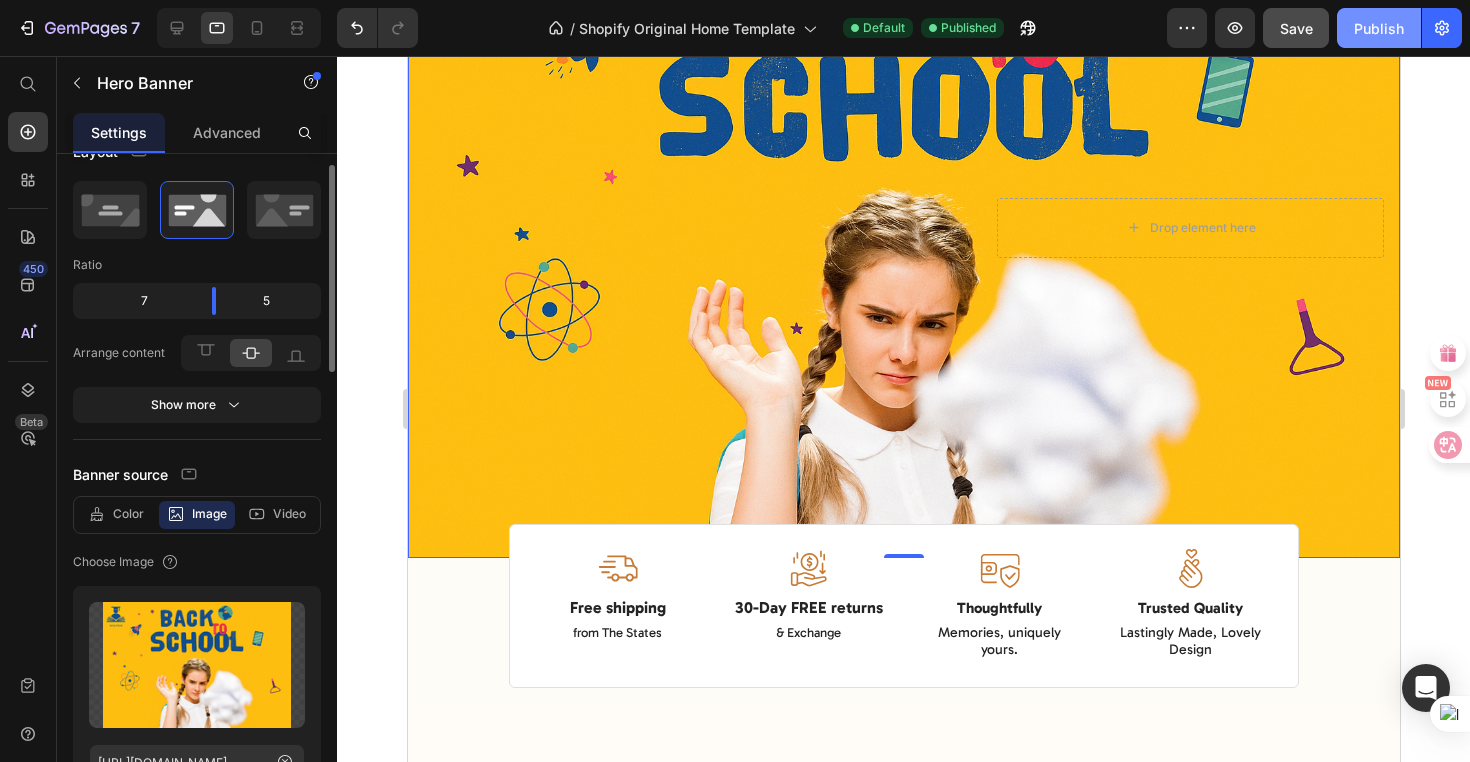 click on "Preview  Save   Publish" at bounding box center (1314, 28) 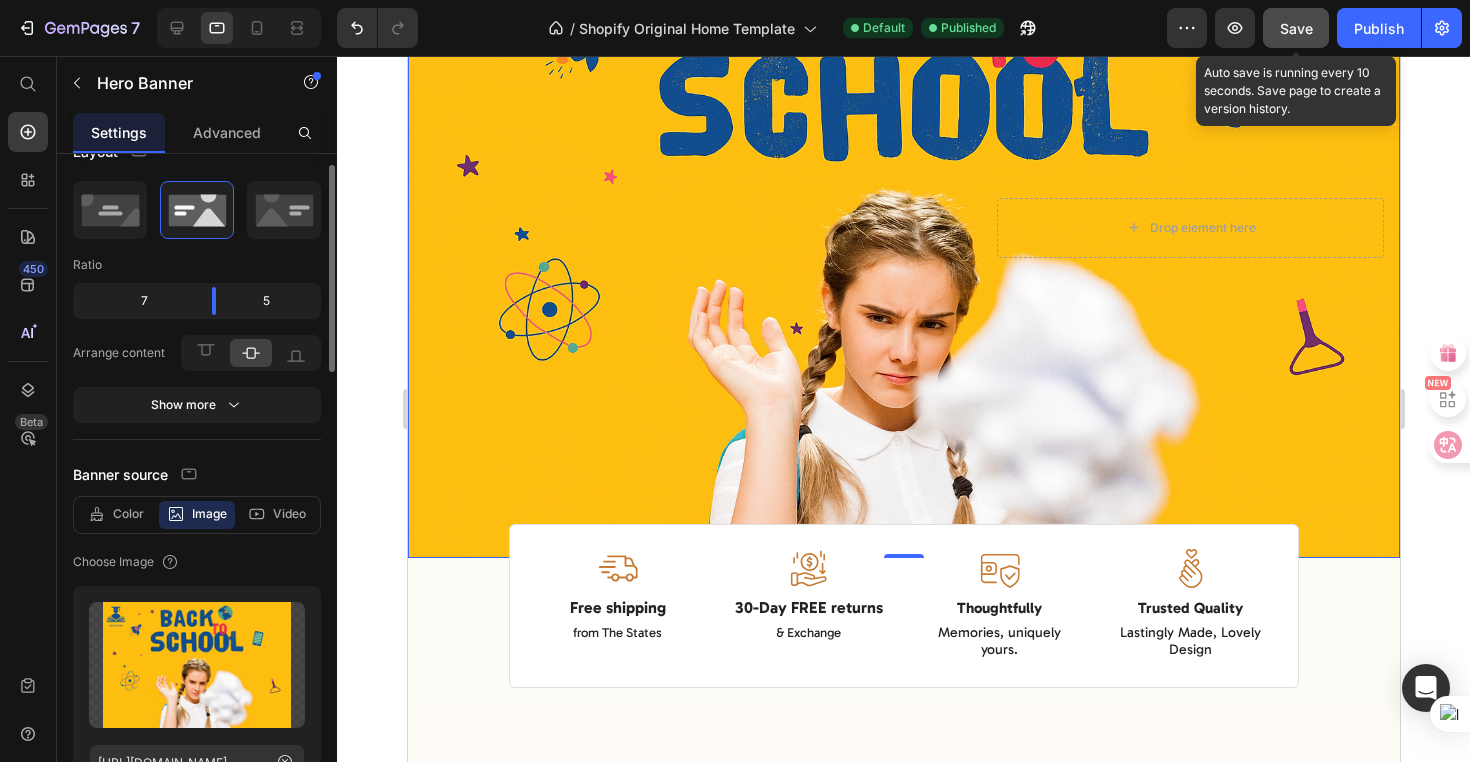 click on "Save" at bounding box center (1296, 28) 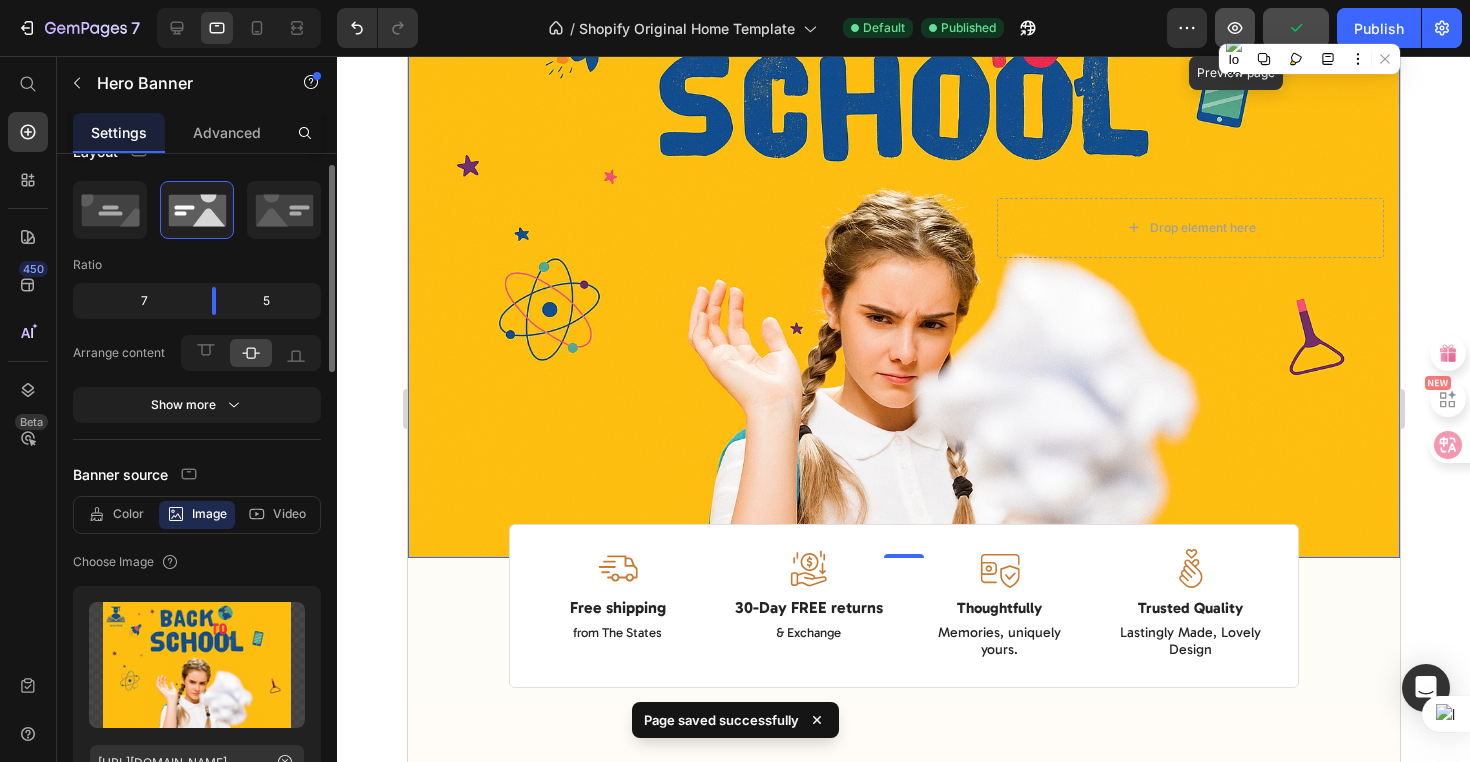 click 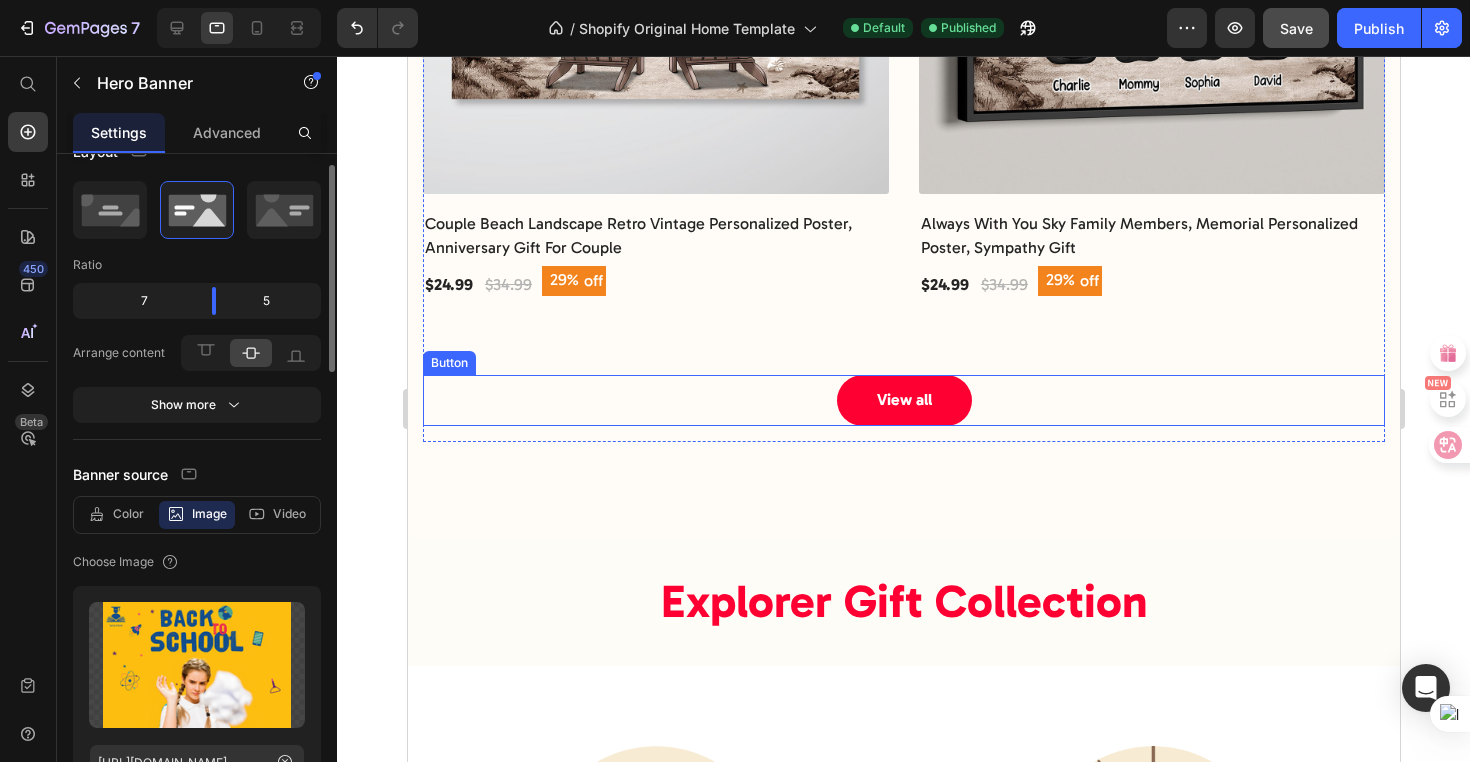 scroll, scrollTop: 2045, scrollLeft: 0, axis: vertical 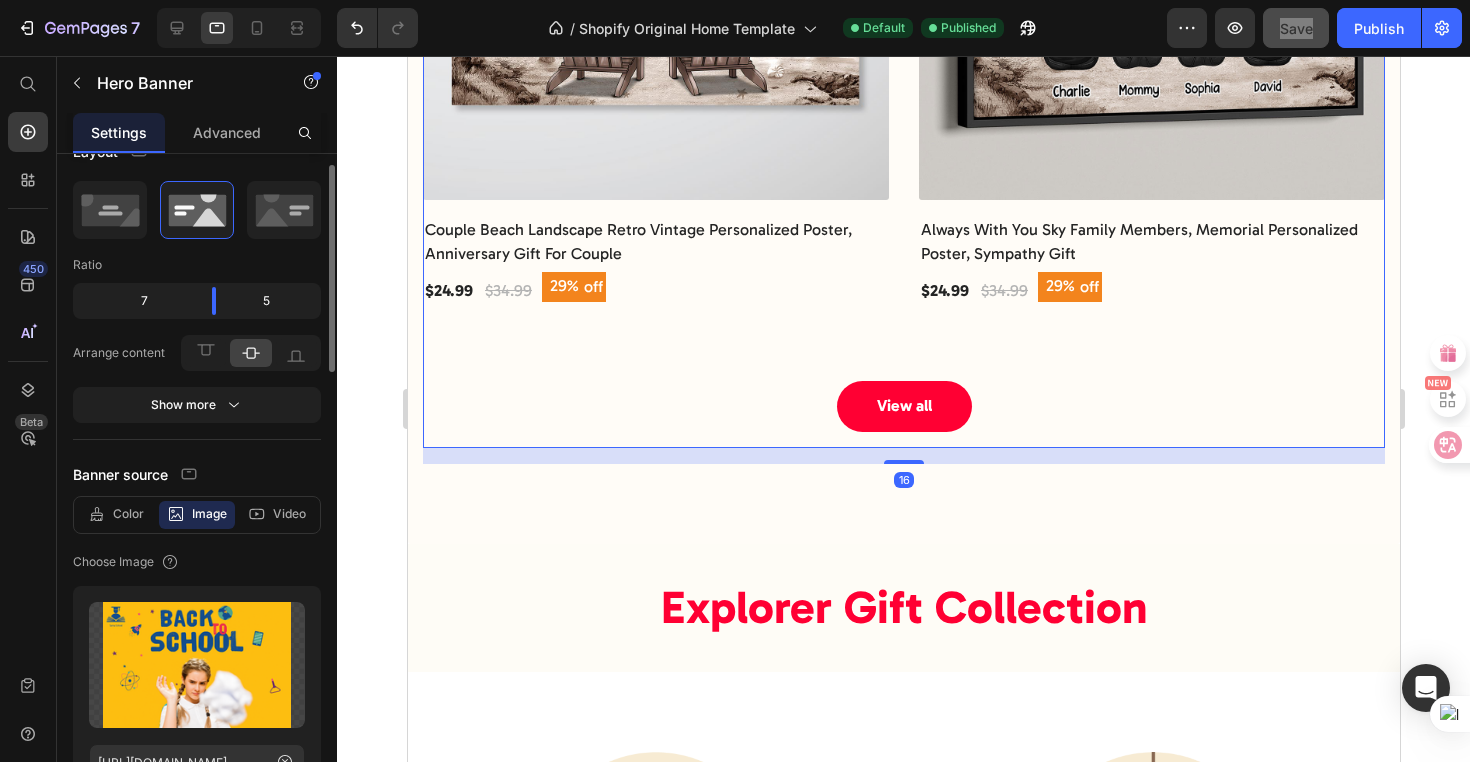 click on "Trending Heading (P) Images Cool Grandma Club Personalized Shirt, Gift For Grandma (P) Title $24.99 (P) Price $28.99 (P) Price 14% off (P) Tag Row Row (P) Images I‘m Retired You Can’t Make Me Personalized Shirt, Funny 2025 Retirement Gift (P) Title $24.99 (P) Price $28.99 (P) Price 14% off (P) Tag Row Row (P) Images Couple Beach Landscape Retro Vintage Personalized Poster, Anniversary Gift For Couple (P) Title $24.99 (P) Price $34.99 (P) Price 29% off (P) Tag Row Row (P) Images Always With You Sky Family Members, Memorial Personalized Poster, Sympathy Gift (P) Title $24.99 (P) Price $34.99 (P) Price 29% off (P) Tag Row Row Product List View all Button" at bounding box center (903, -258) 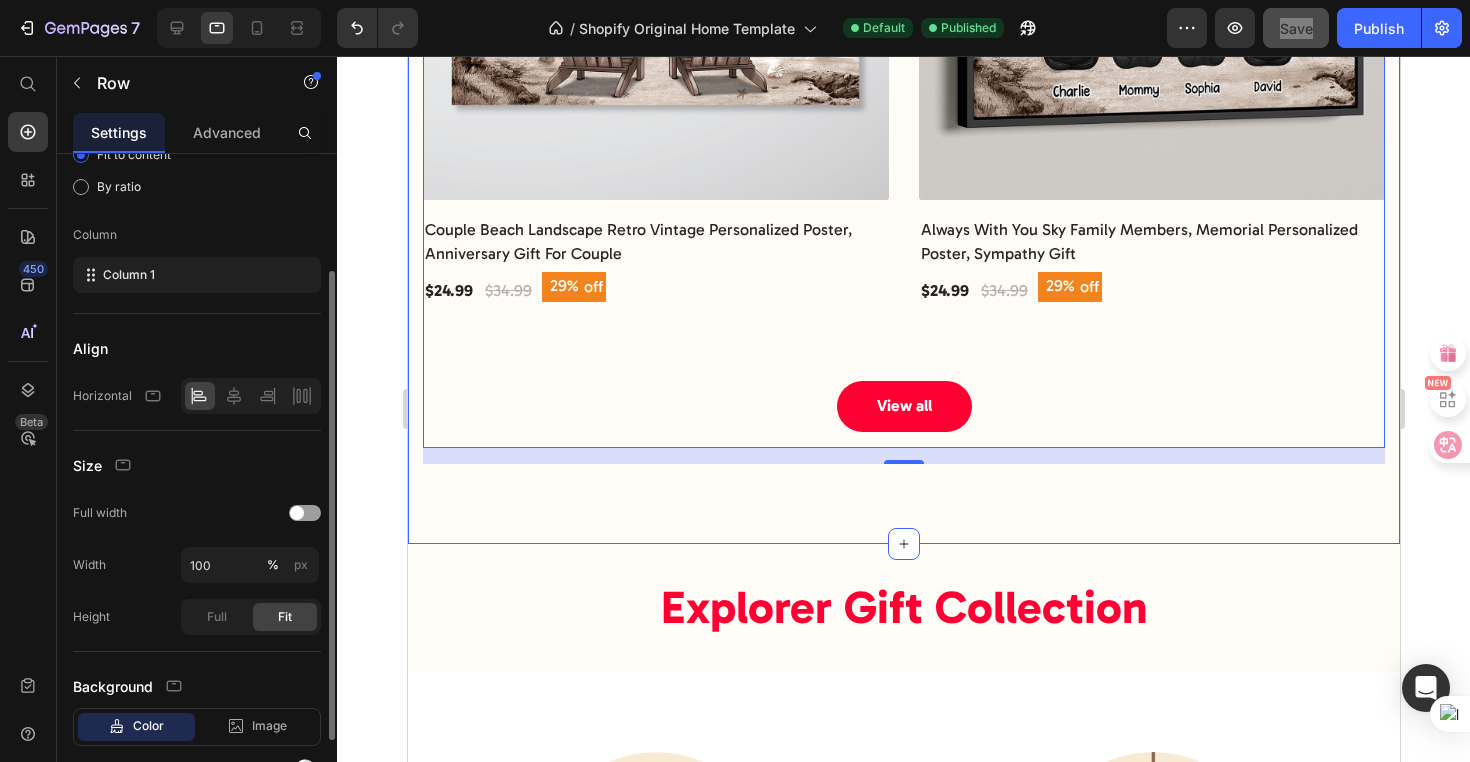 scroll, scrollTop: 276, scrollLeft: 0, axis: vertical 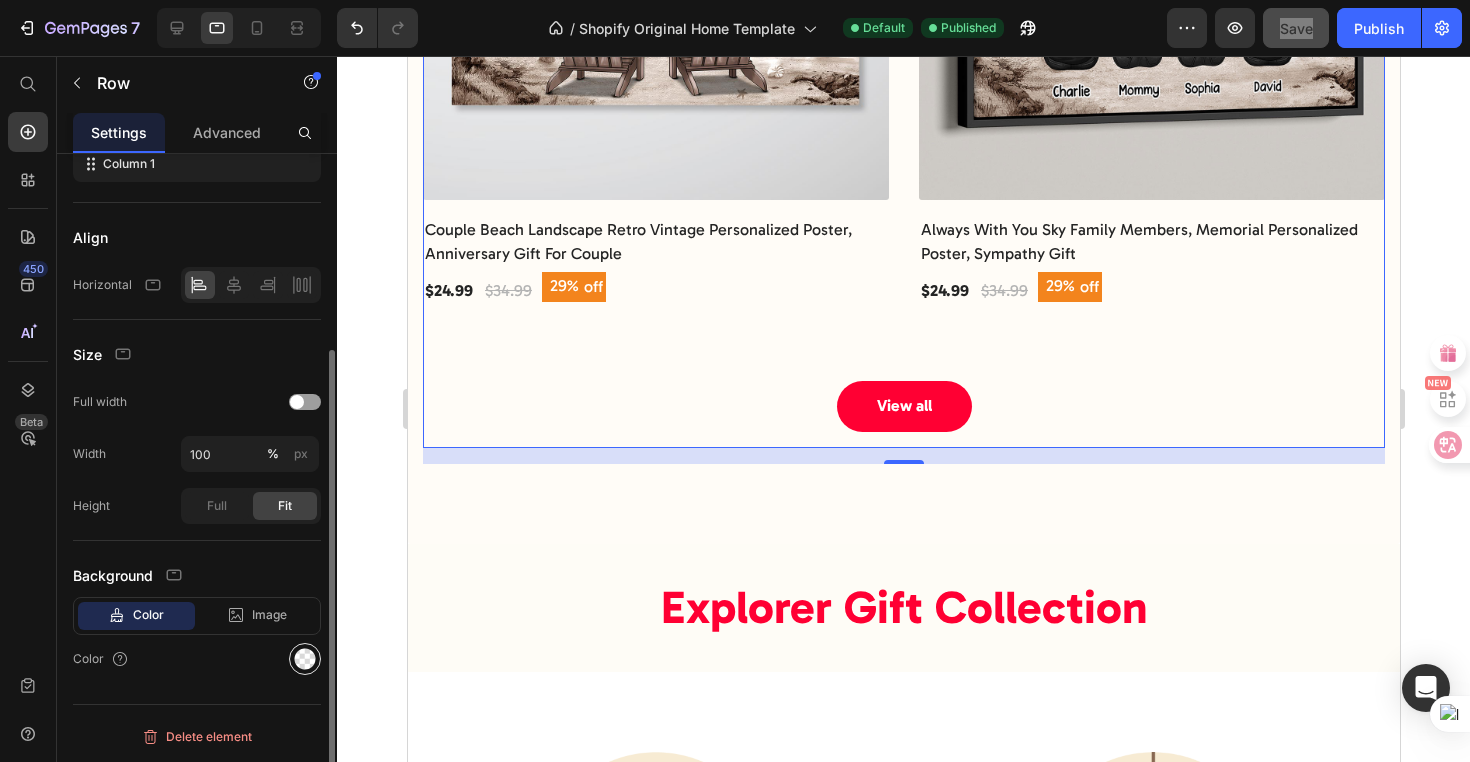 click at bounding box center (305, 659) 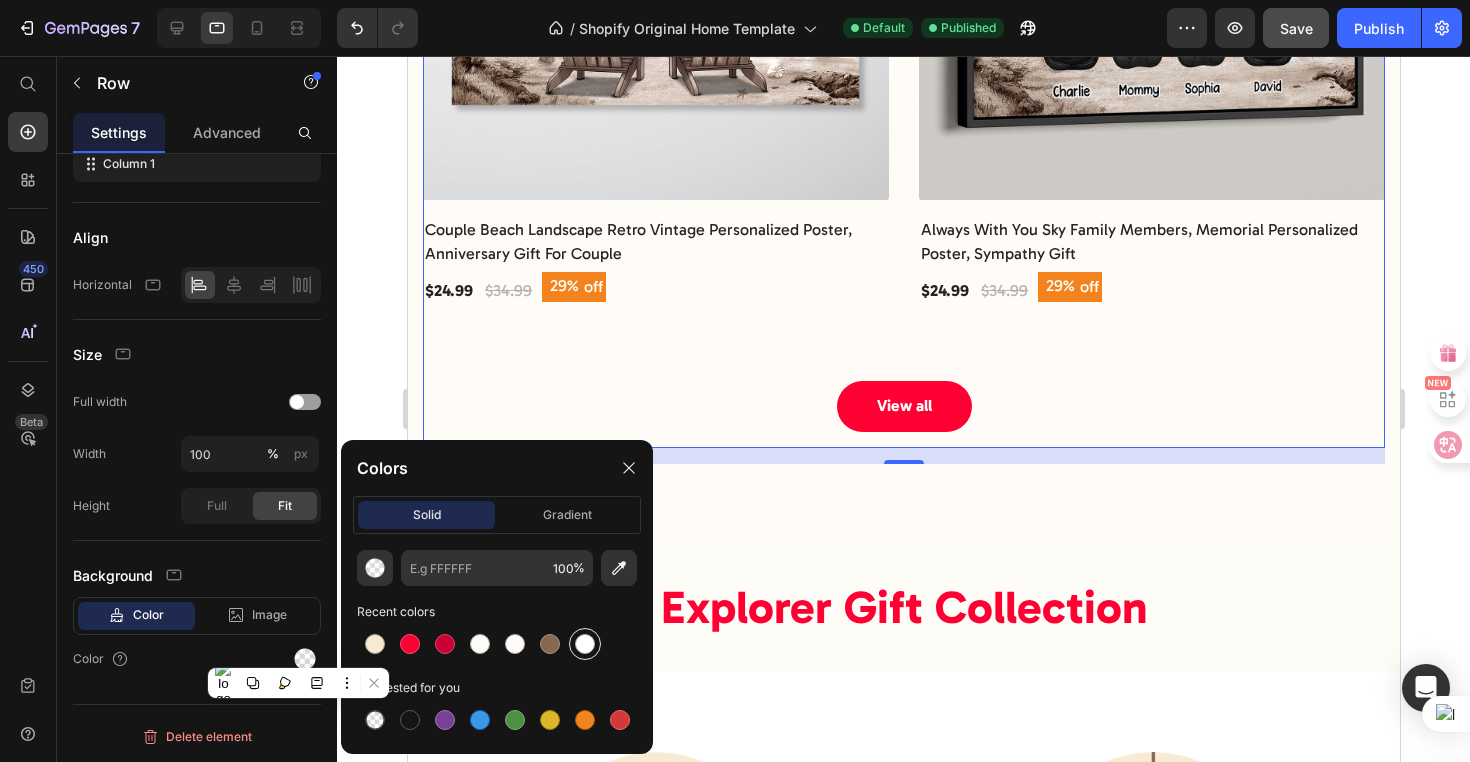 click at bounding box center (585, 644) 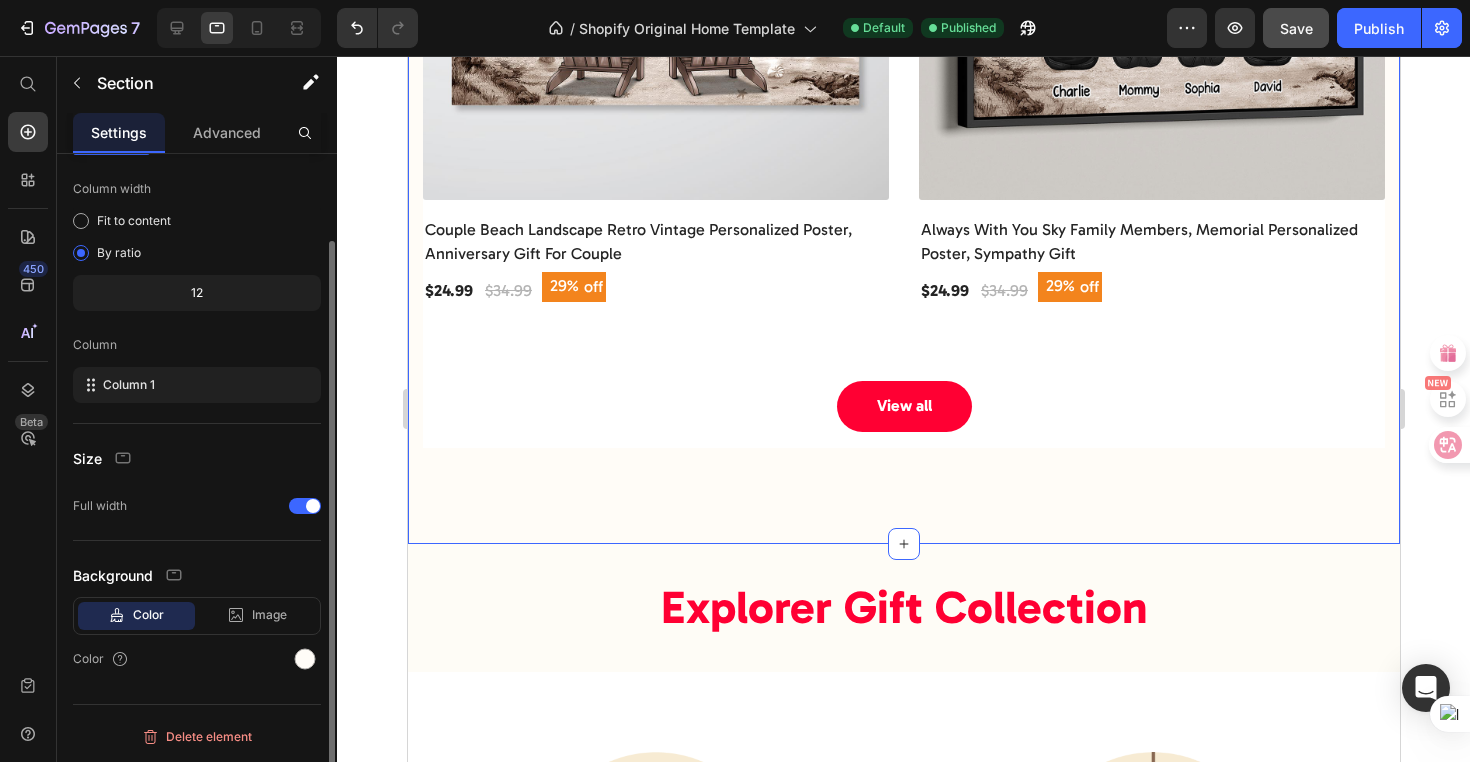 scroll, scrollTop: 0, scrollLeft: 0, axis: both 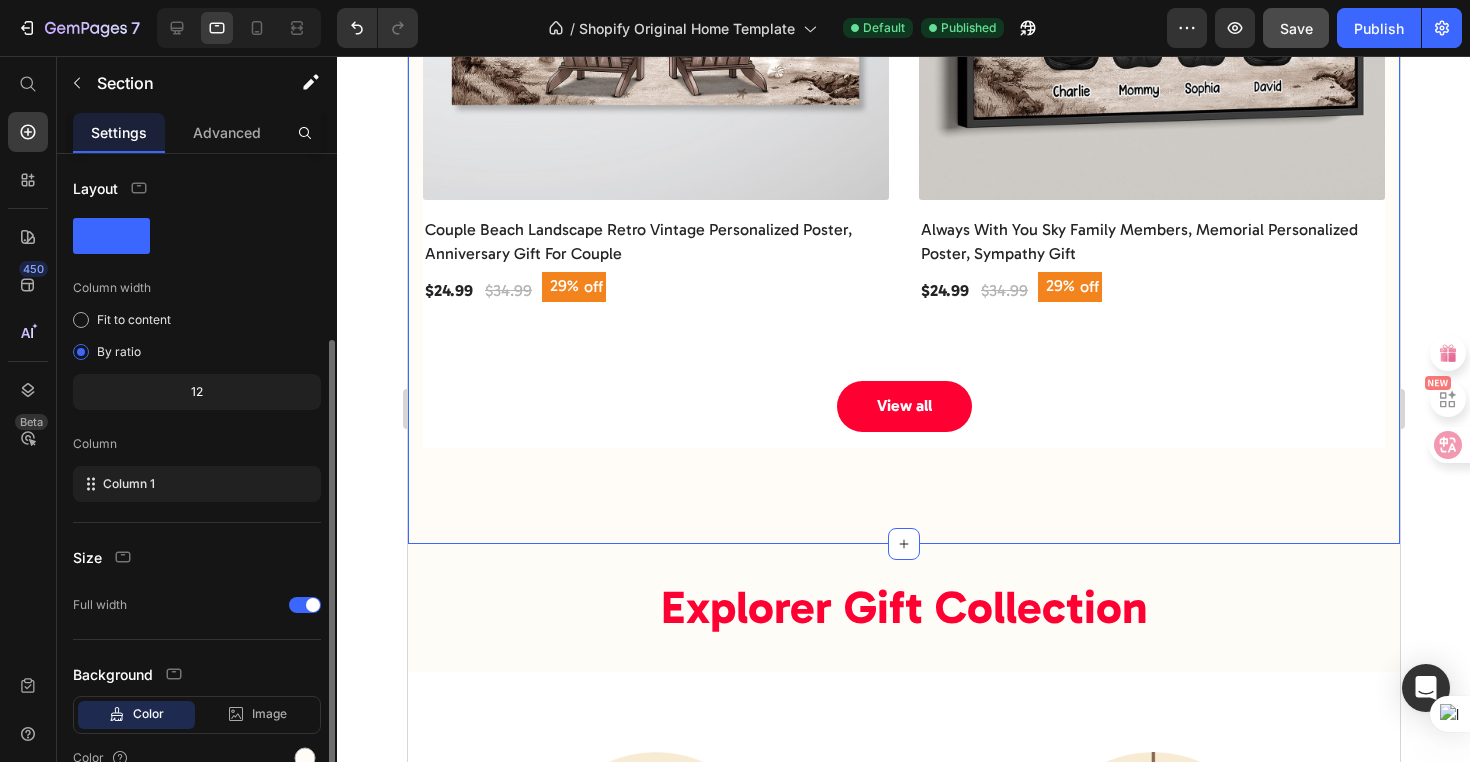click on "Trending Heading (P) Images Cool Grandma Club Personalized Shirt, Gift For Grandma (P) Title $24.99 (P) Price $28.99 (P) Price 14% off (P) Tag Row Row (P) Images I‘m Retired You Can’t Make Me Personalized Shirt, Funny 2025 Retirement Gift (P) Title $24.99 (P) Price $28.99 (P) Price 14% off (P) Tag Row Row (P) Images Couple Beach Landscape Retro Vintage Personalized Poster, Anniversary Gift For Couple (P) Title $24.99 (P) Price $34.99 (P) Price 29% off (P) Tag Row Row (P) Images Always With You Sky Family Members, Memorial Personalized Poster, Sympathy Gift (P) Title $24.99 (P) Price $34.99 (P) Price 29% off (P) Tag Row Row Product List View all Button Row Section 4   You can create reusable sections Create Theme Section AI Content Write with GemAI What would you like to describe here? Tone and Voice Persuasive Product Cool Grandma Club Personalized Shirt, Gift For Grandma Show more Generate" at bounding box center (903, -250) 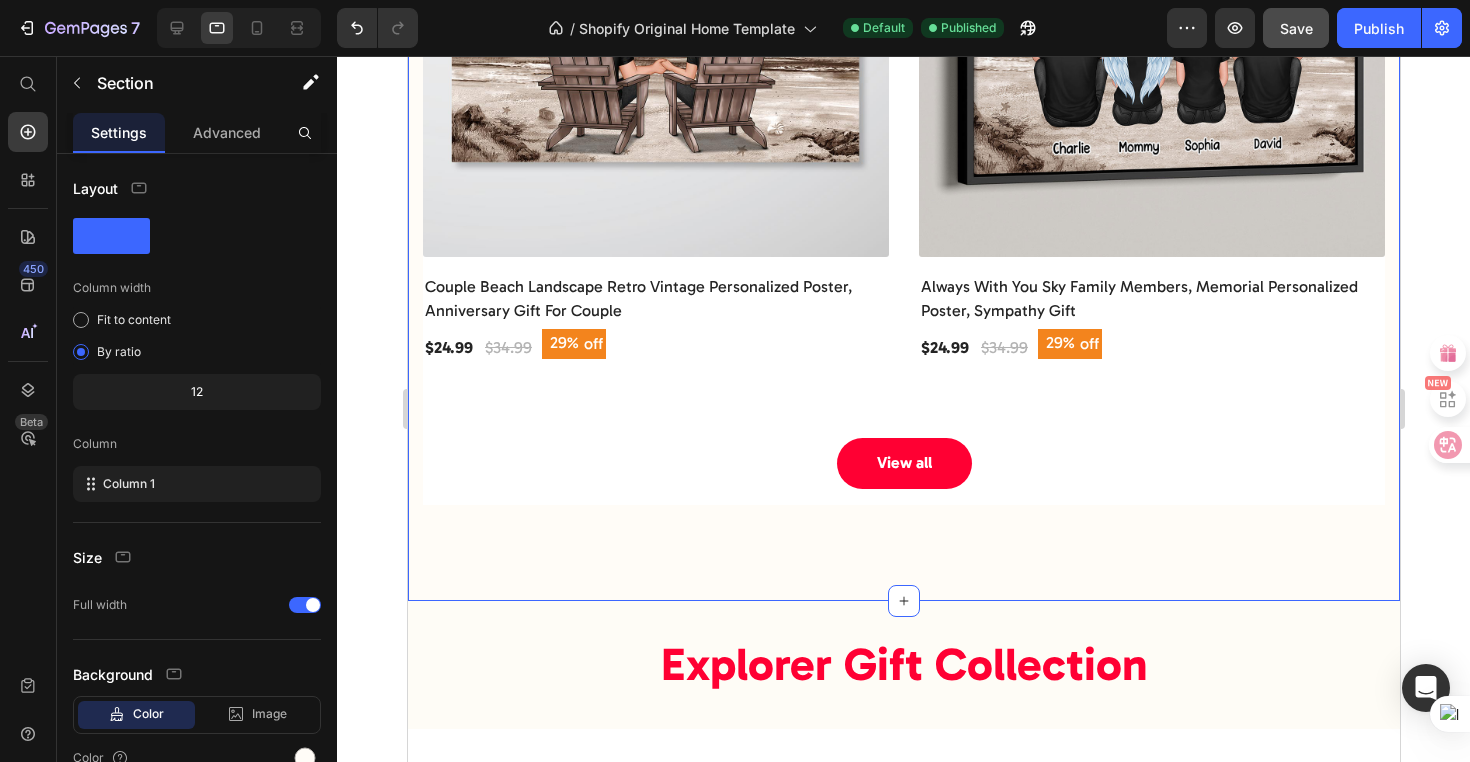 scroll, scrollTop: 1981, scrollLeft: 0, axis: vertical 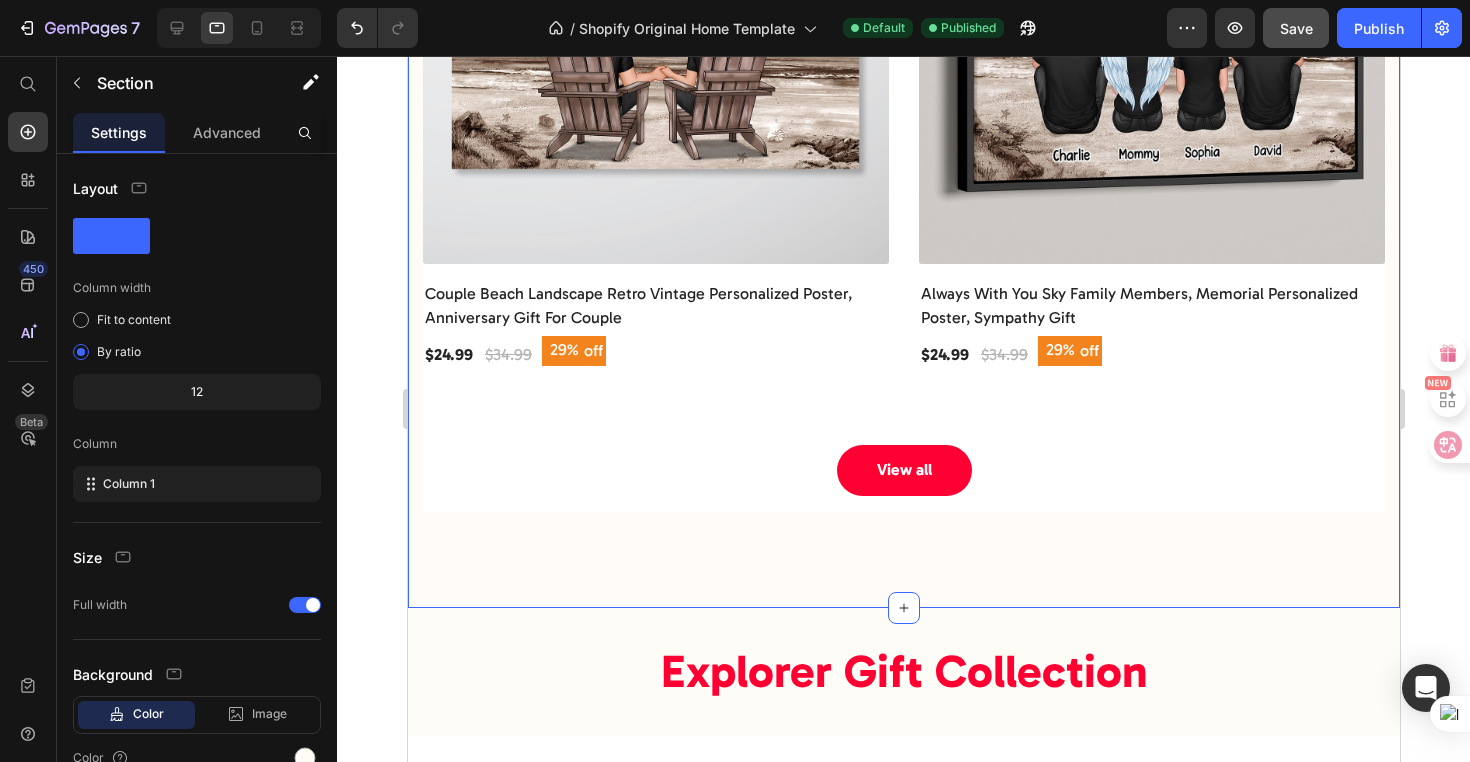 click on "Trending Heading (P) Images Cool Grandma Club Personalized Shirt, Gift For Grandma (P) Title $24.99 (P) Price $28.99 (P) Price 14% off (P) Tag Row Row (P) Images I‘m Retired You Can’t Make Me Personalized Shirt, Funny 2025 Retirement Gift (P) Title $24.99 (P) Price $28.99 (P) Price 14% off (P) Tag Row Row (P) Images Couple Beach Landscape Retro Vintage Personalized Poster, Anniversary Gift For Couple (P) Title $24.99 (P) Price $34.99 (P) Price 29% off (P) Tag Row Row (P) Images Always With You Sky Family Members, Memorial Personalized Poster, Sympathy Gift (P) Title $24.99 (P) Price $34.99 (P) Price 29% off (P) Tag Row Row Product List View all Button Row Section 4   You can create reusable sections Create Theme Section AI Content Write with GemAI What would you like to describe here? Tone and Voice Persuasive Product Cool Grandma Club Personalized Shirt, Gift For Grandma Show more Generate" at bounding box center (903, -186) 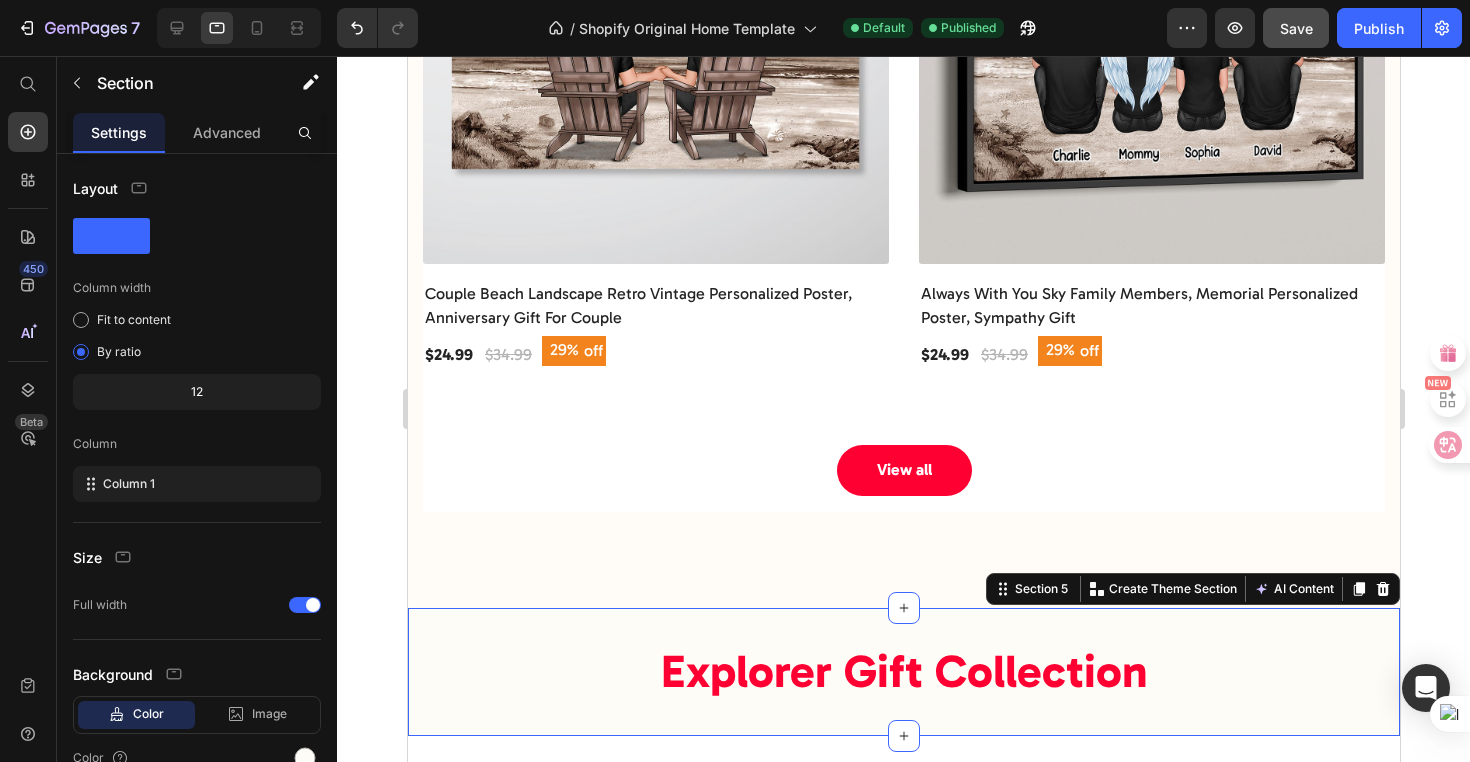 click on "Explorer Gift Collection Heading Section 5   You can create reusable sections Create Theme Section AI Content Write with GemAI What would you like to describe here? Tone and Voice Persuasive Product Cool Grandma Club Personalized Shirt, Gift For Grandma Show more Generate" at bounding box center (903, 672) 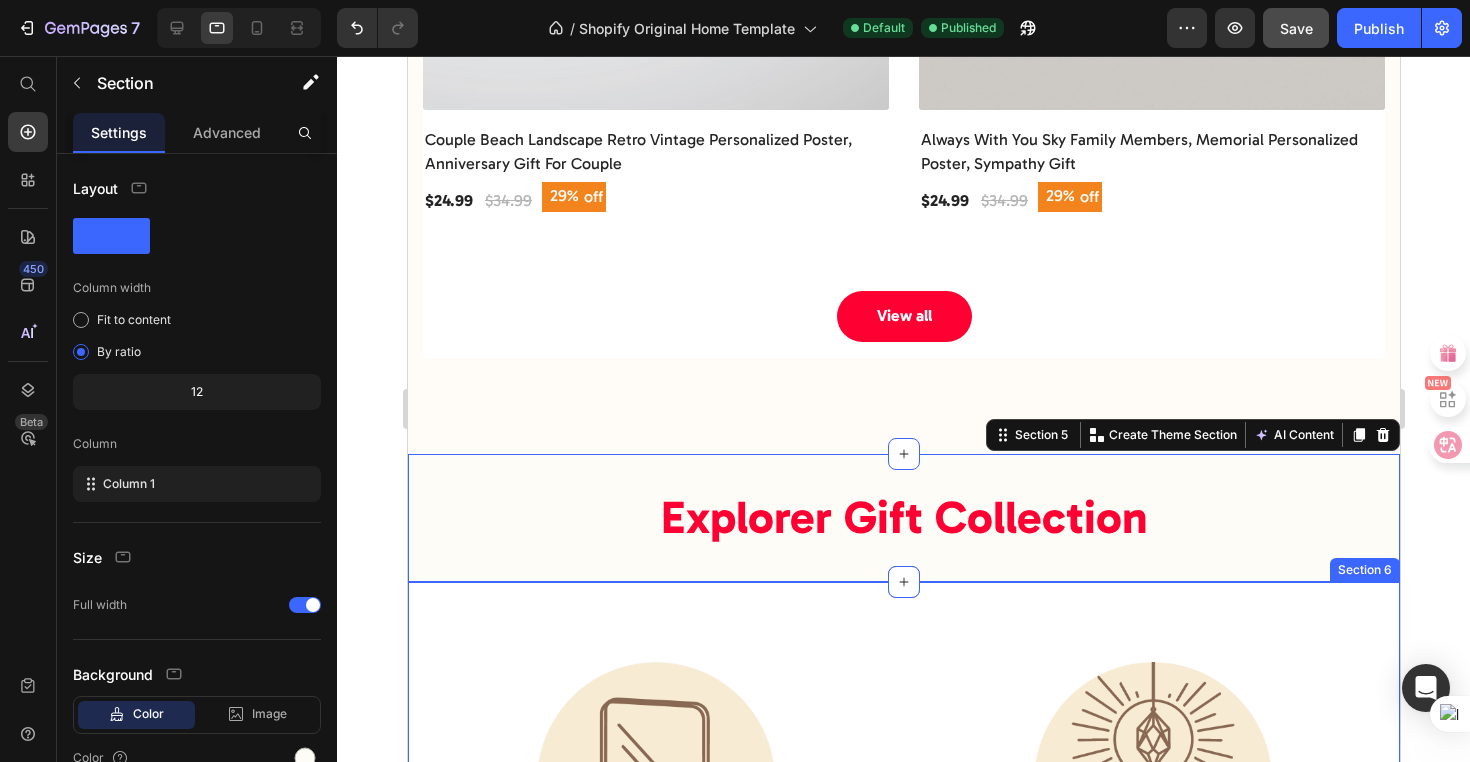 scroll, scrollTop: 2255, scrollLeft: 0, axis: vertical 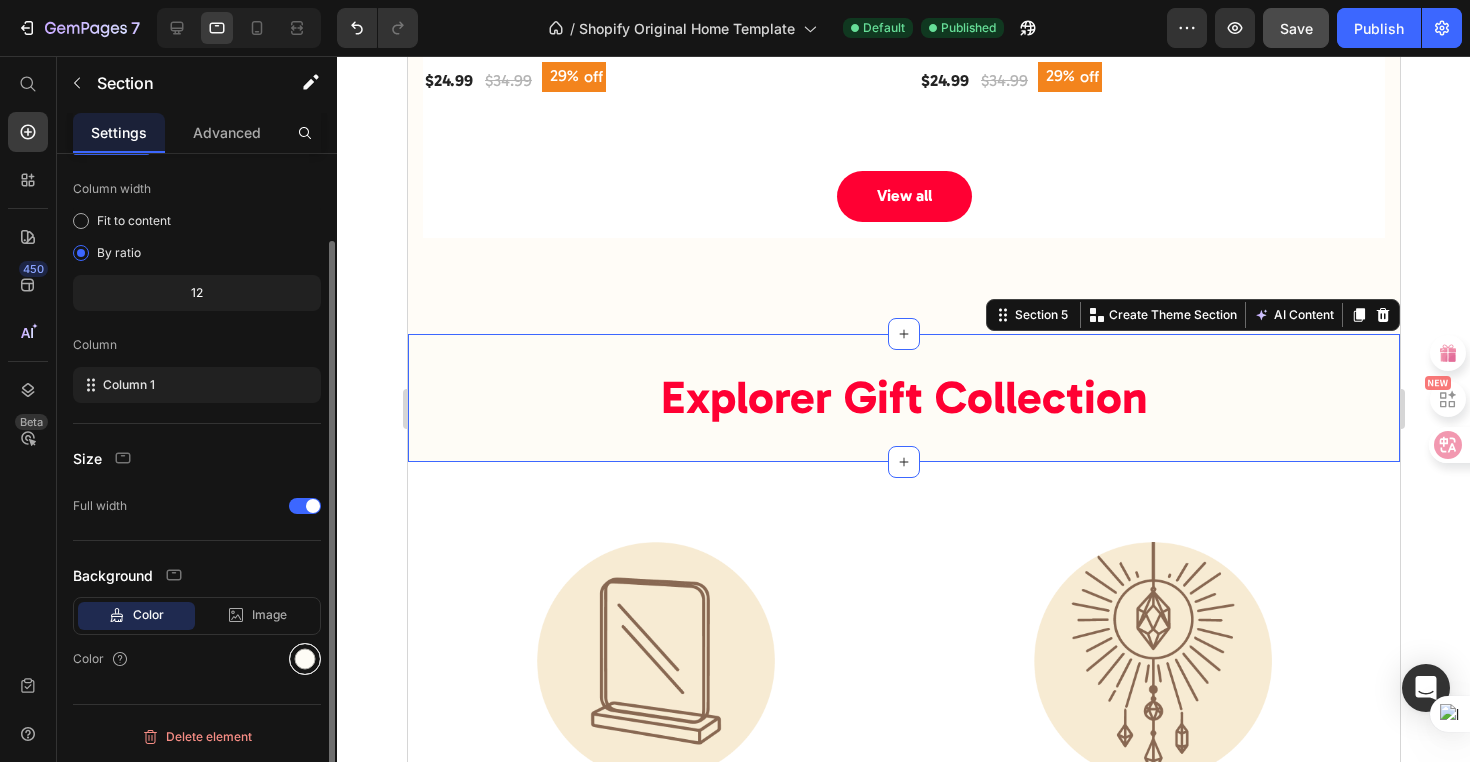 click at bounding box center (305, 659) 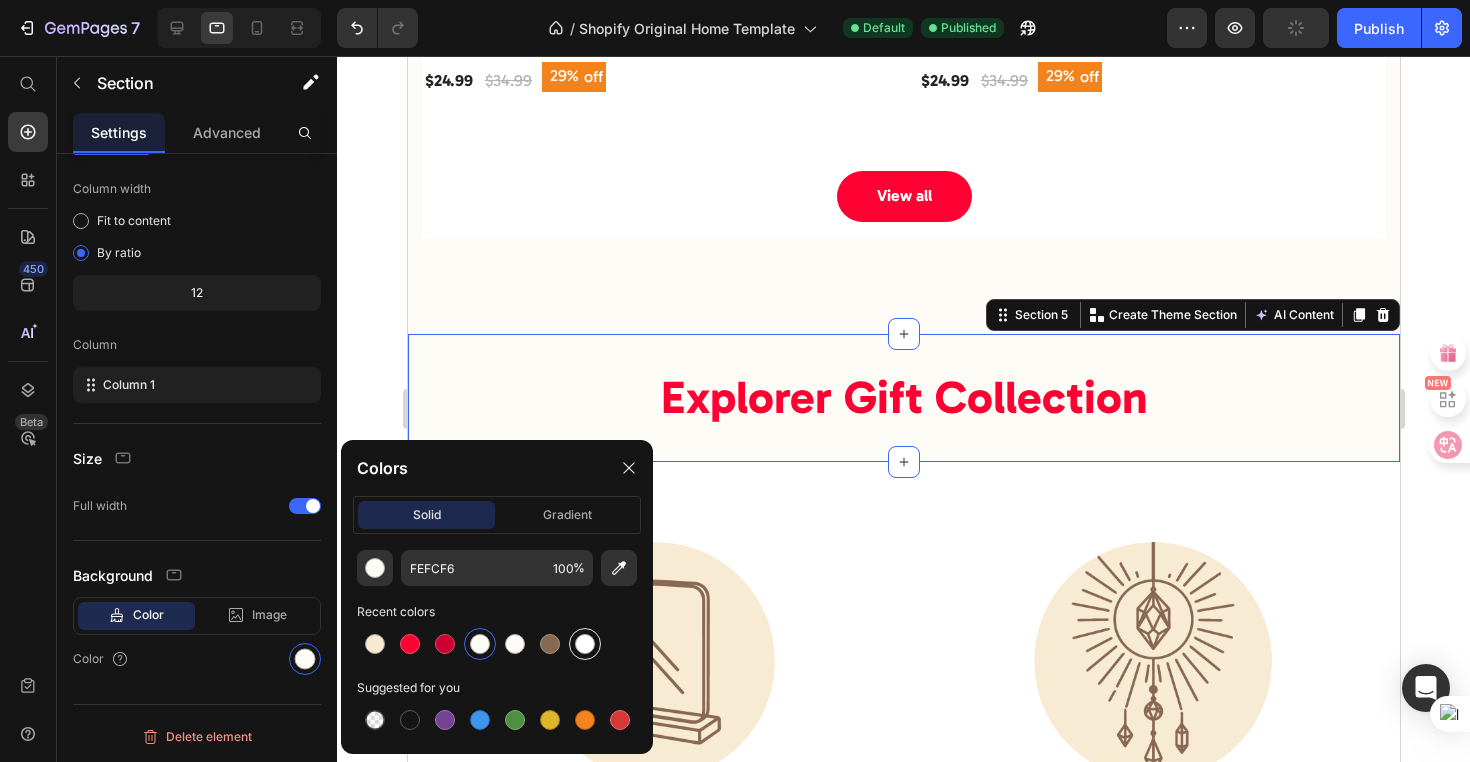 click at bounding box center (585, 644) 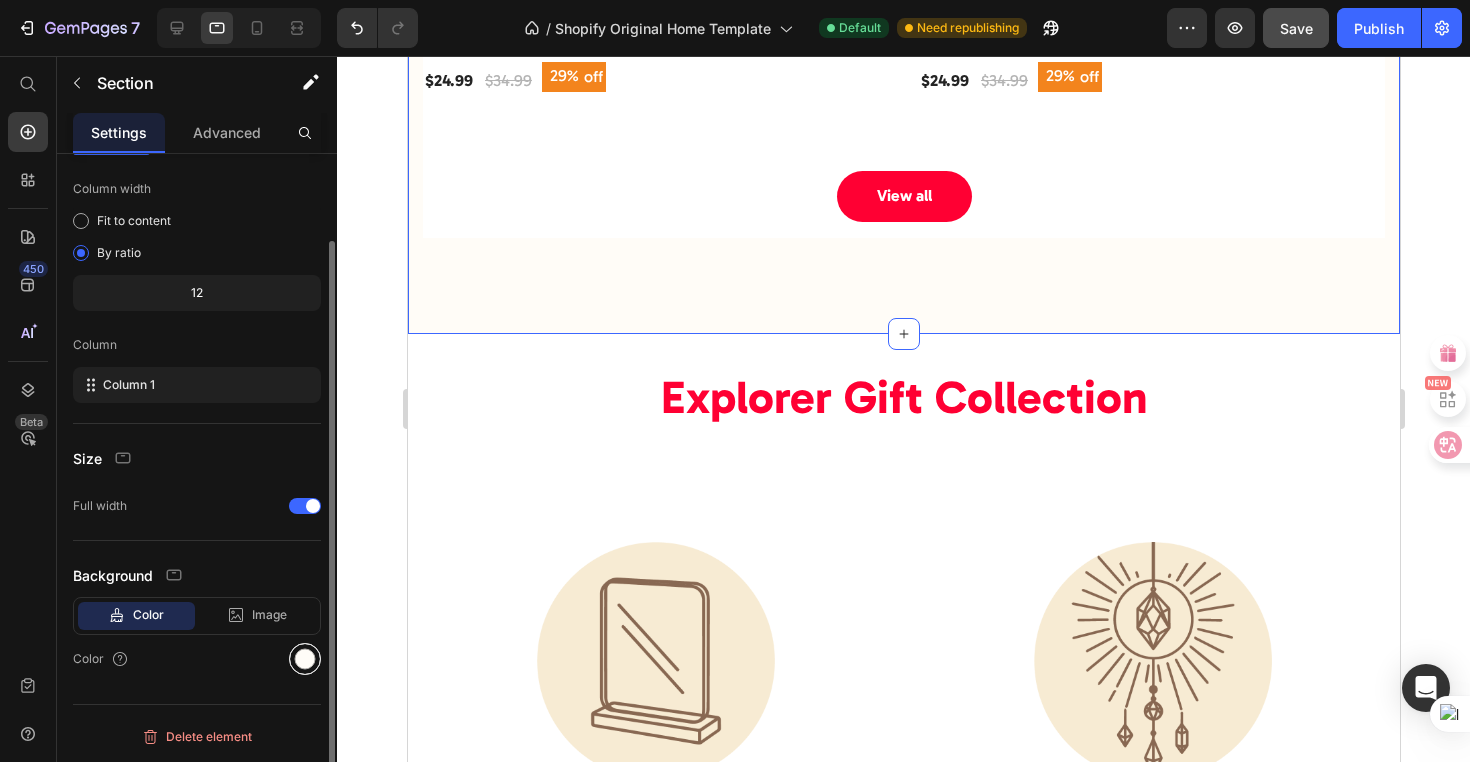 click at bounding box center (305, 659) 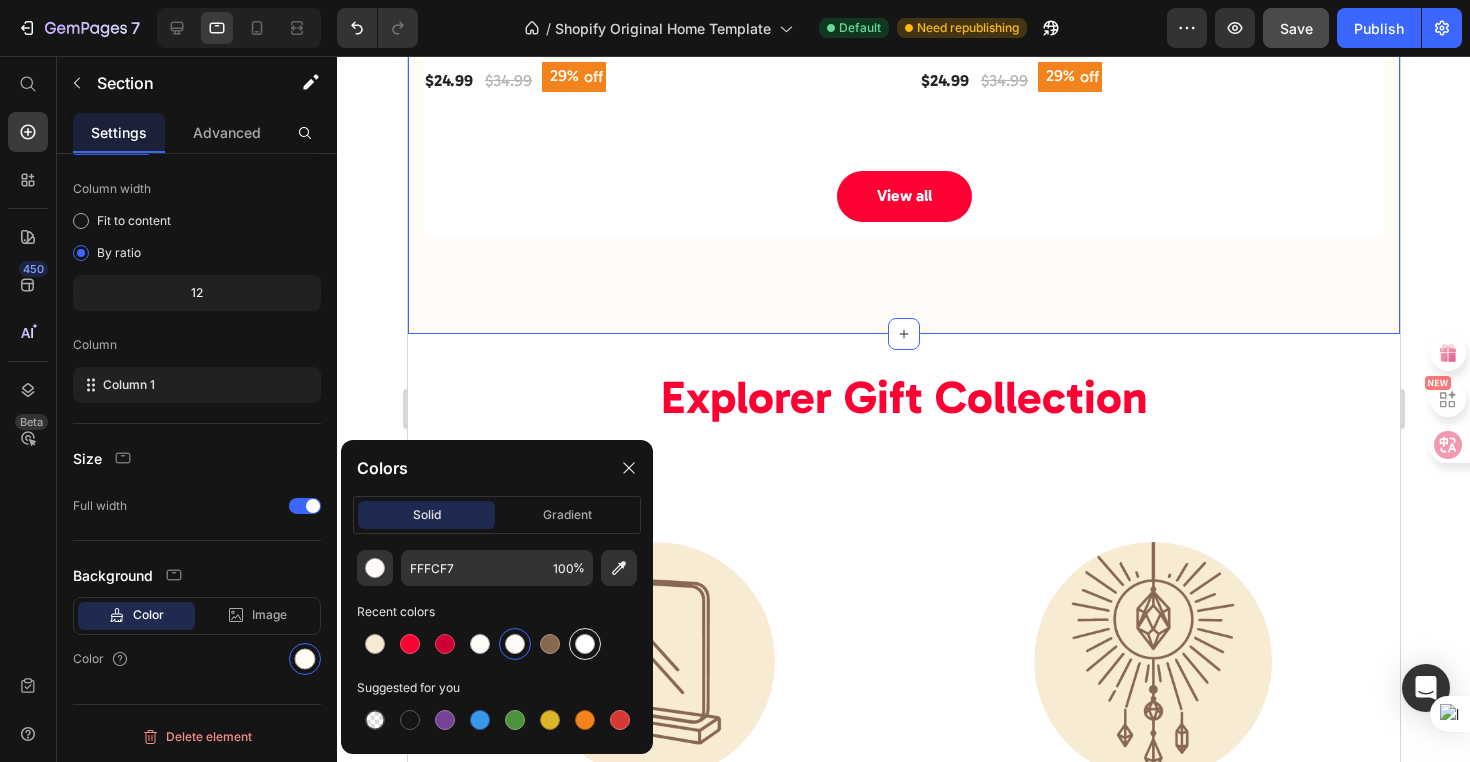 click at bounding box center [585, 644] 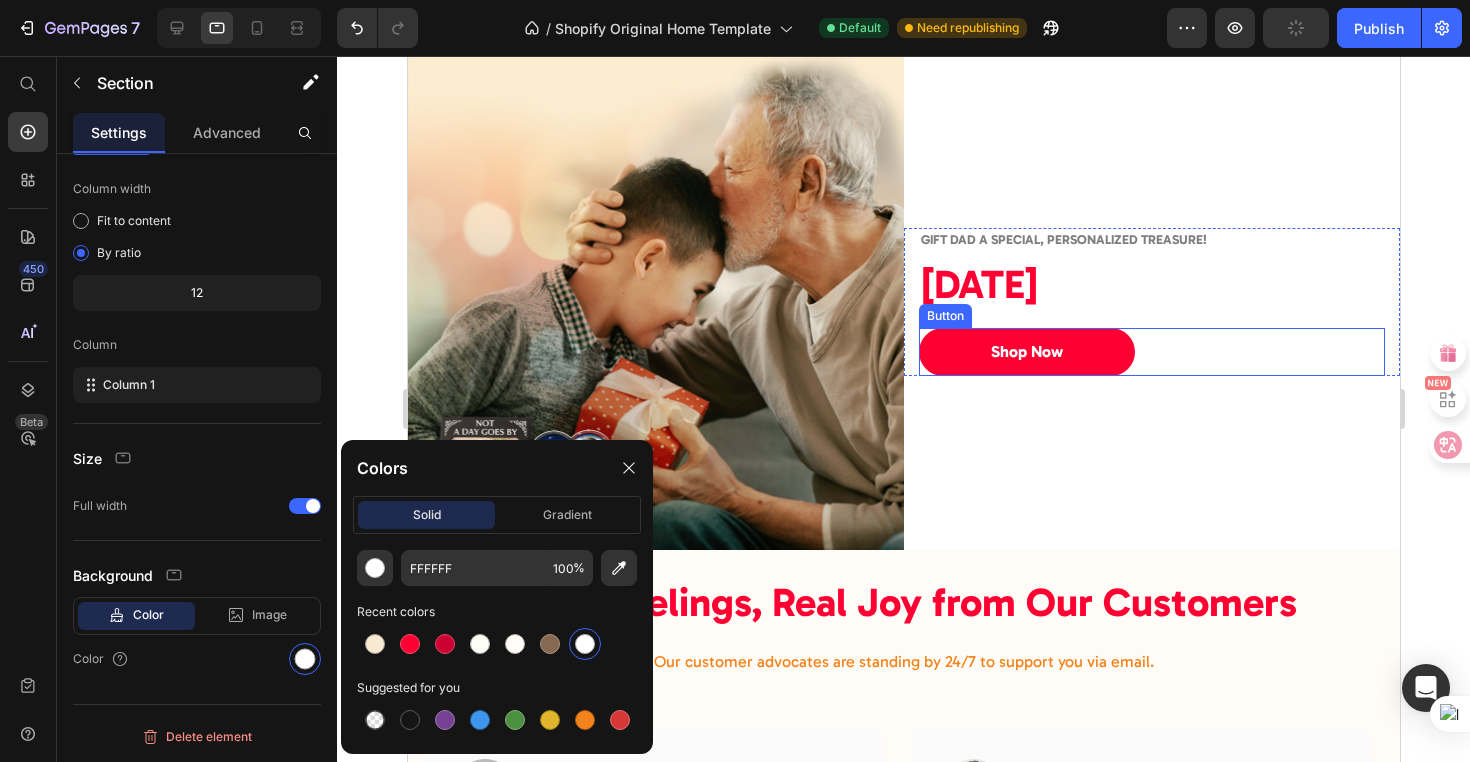 scroll, scrollTop: 4263, scrollLeft: 0, axis: vertical 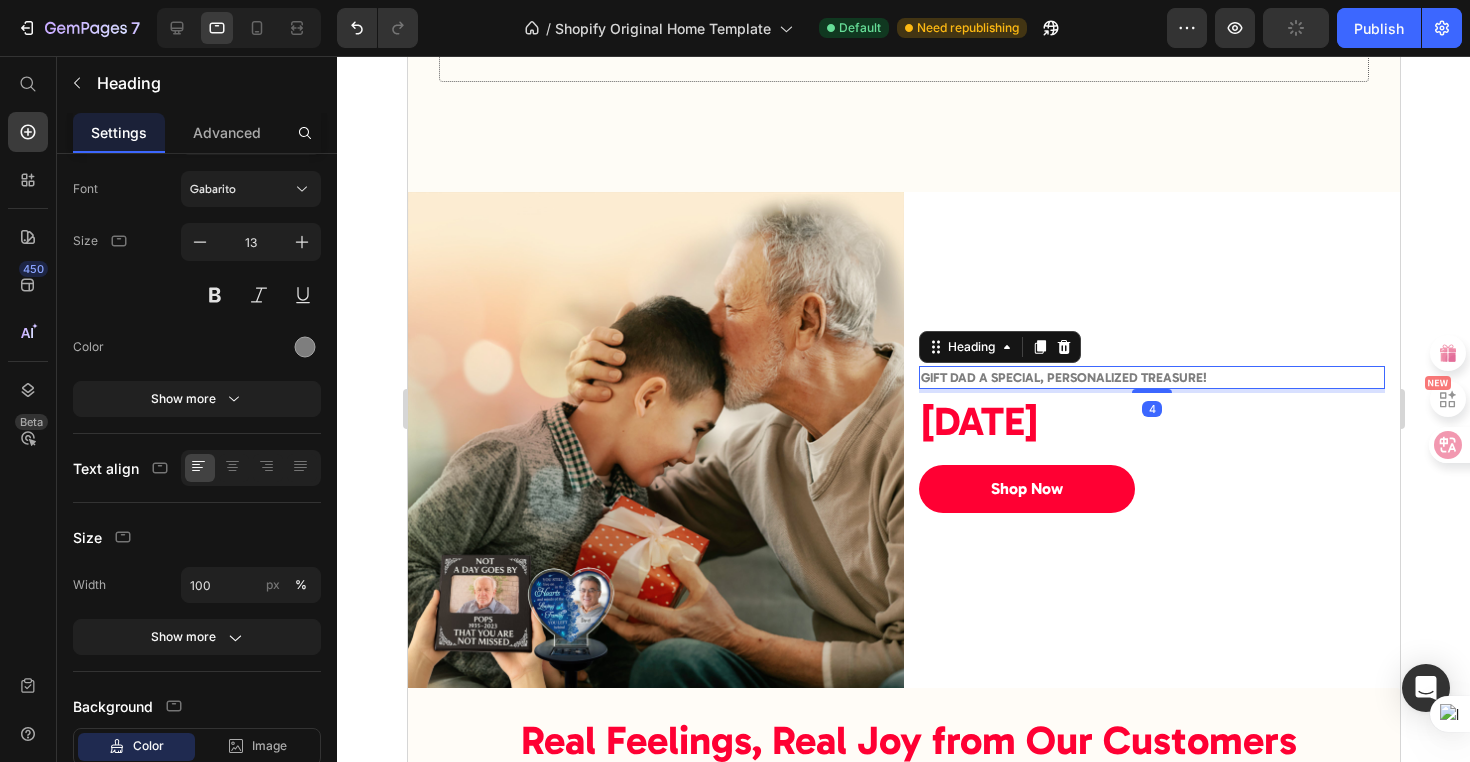click on "Gift Dad a Special, Personalized Treasure!" at bounding box center [1063, 377] 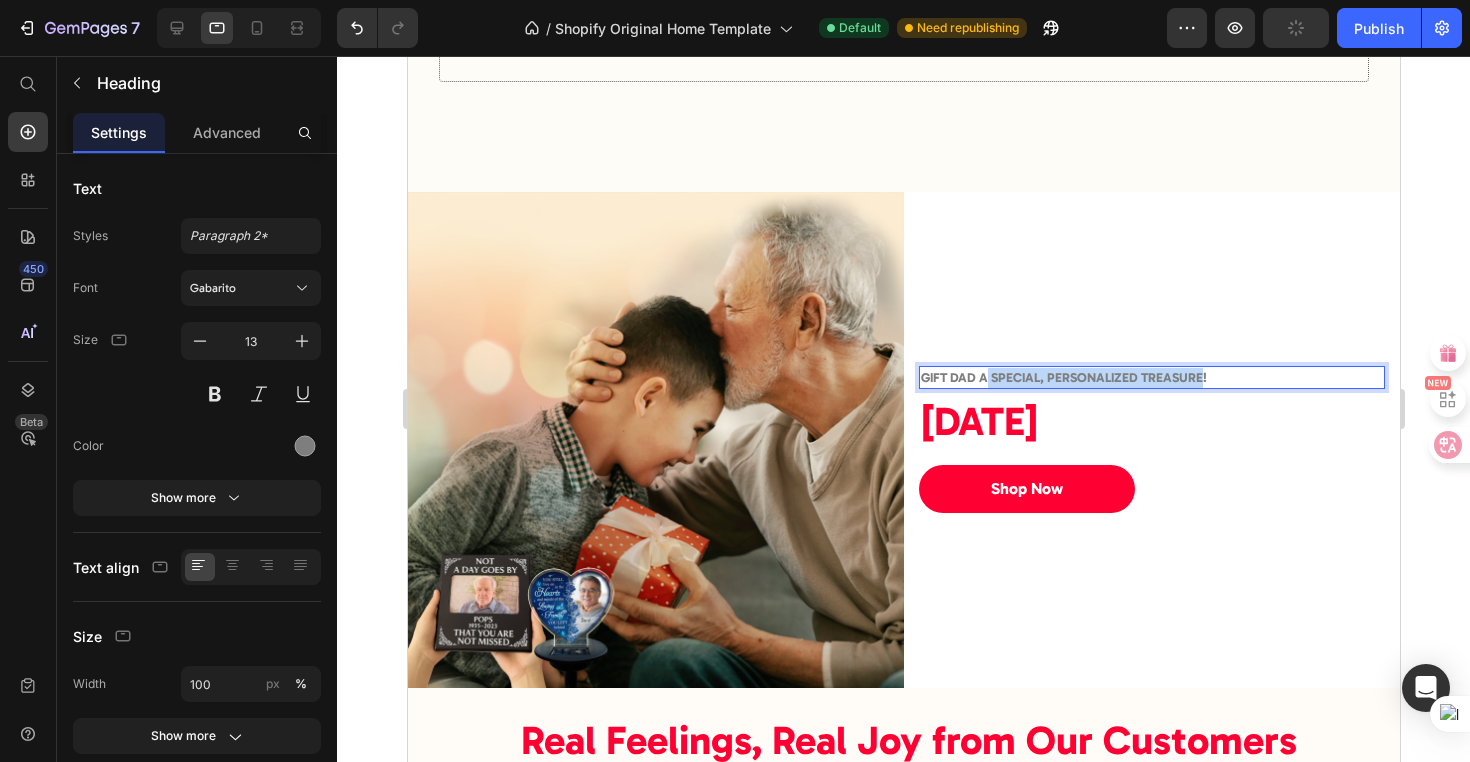 drag, startPoint x: 1193, startPoint y: 360, endPoint x: 1088, endPoint y: 362, distance: 105.01904 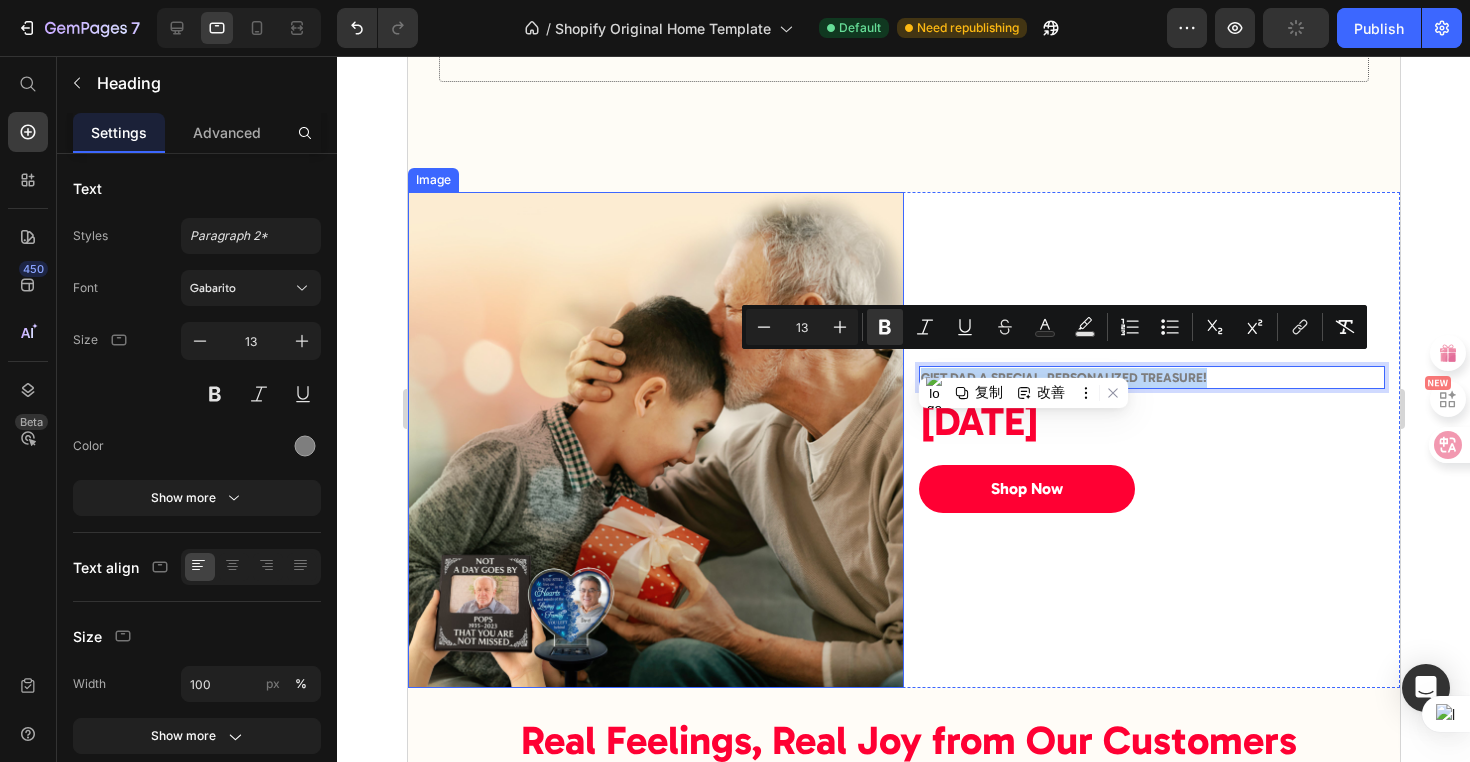 drag, startPoint x: 1206, startPoint y: 360, endPoint x: 900, endPoint y: 359, distance: 306.00165 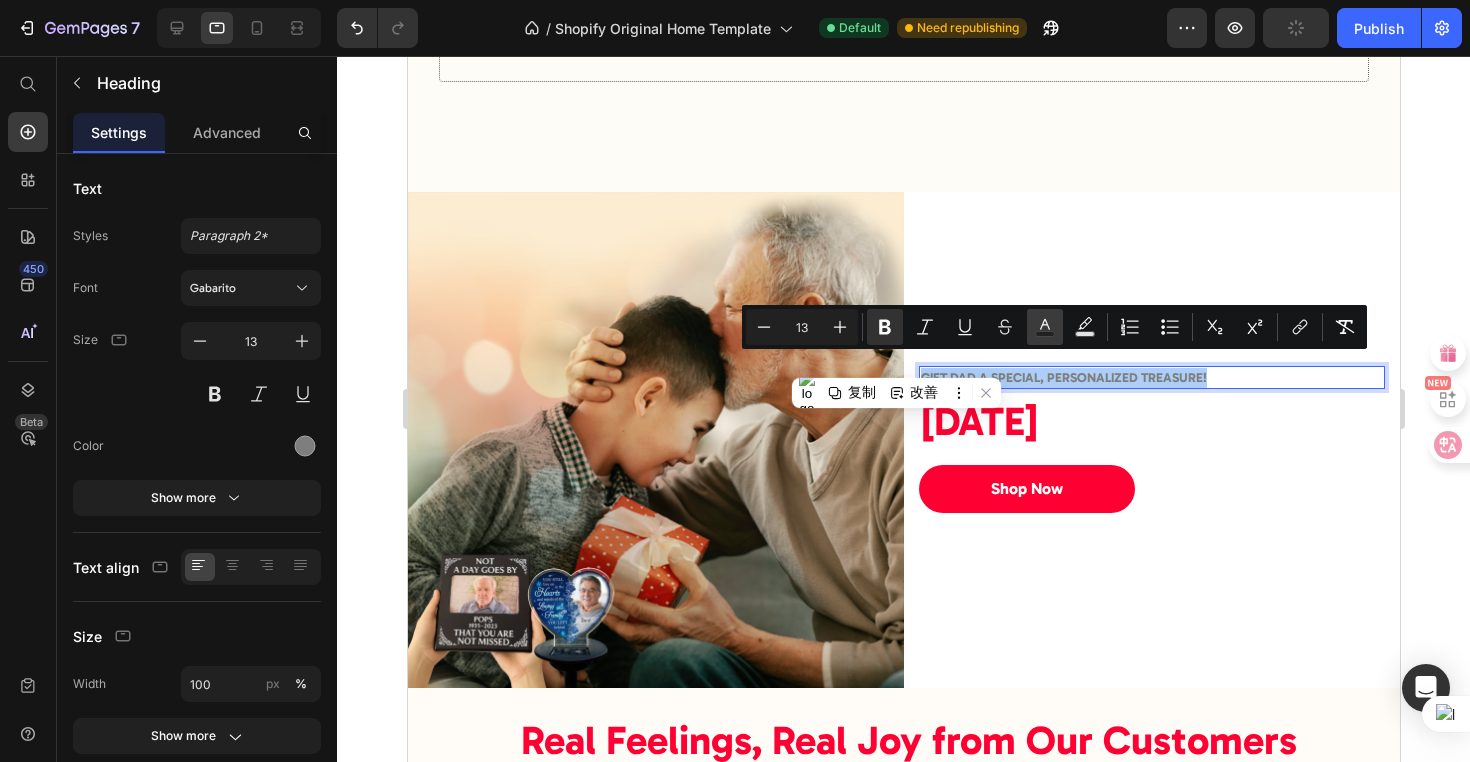 click on "Text Color" at bounding box center [1045, 327] 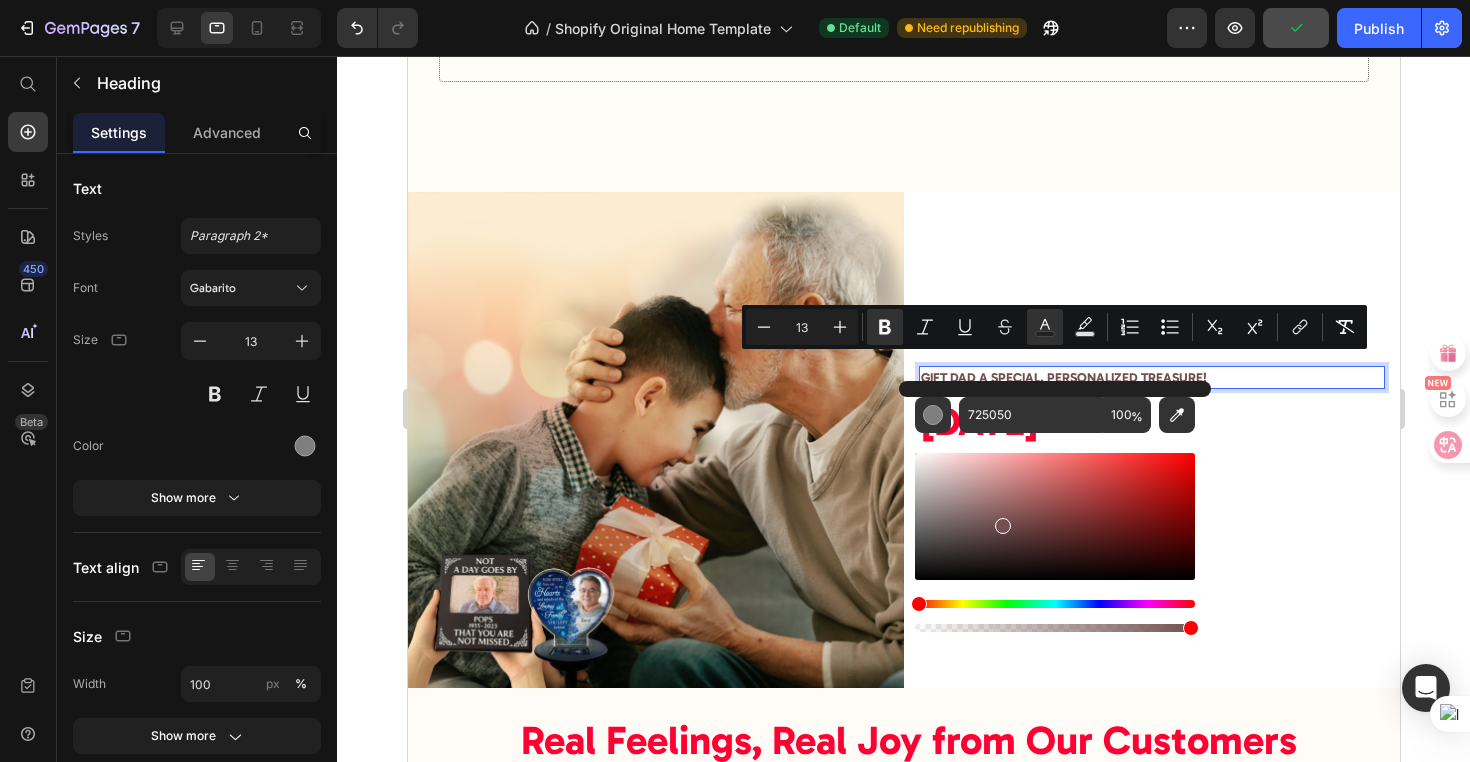 drag, startPoint x: 932, startPoint y: 523, endPoint x: 1000, endPoint y: 522, distance: 68.007355 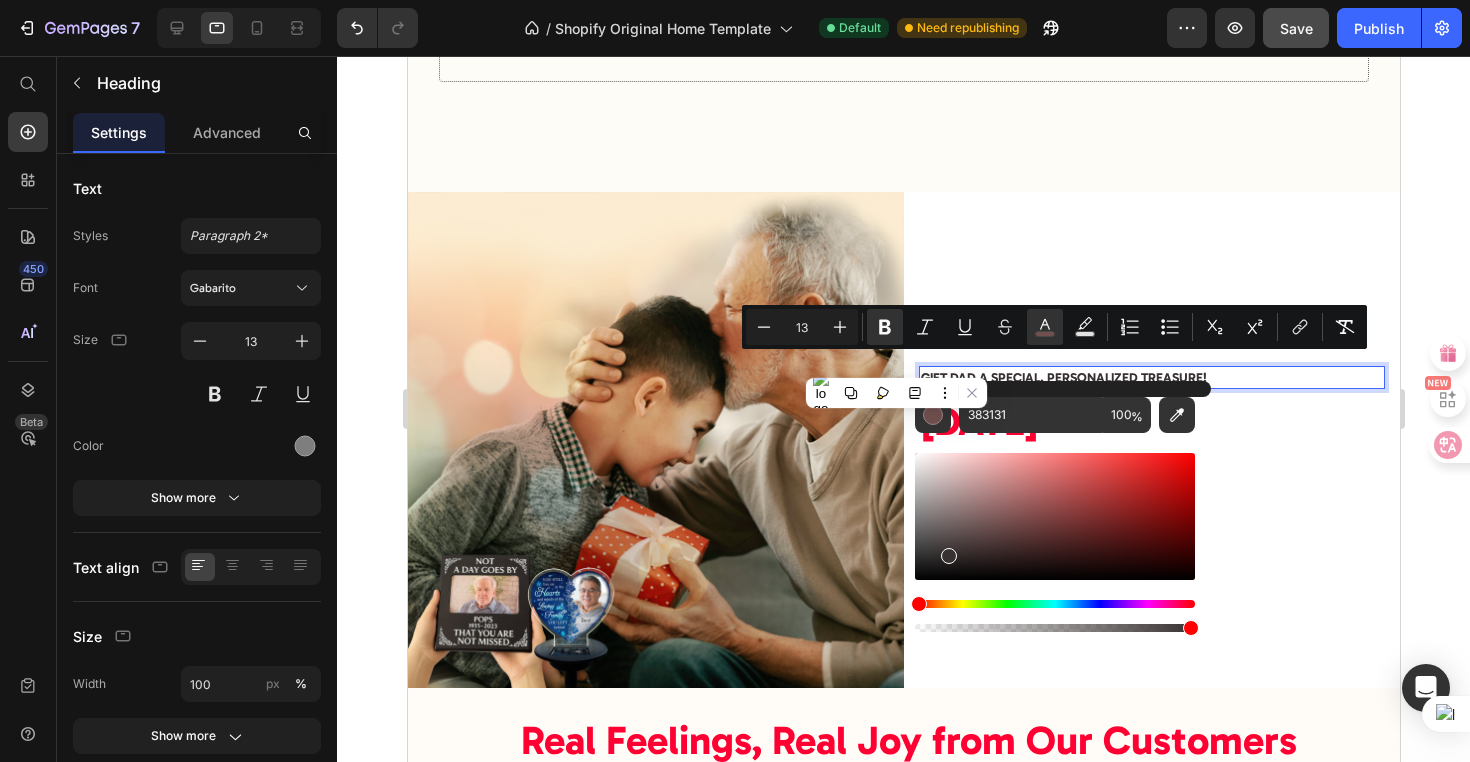 drag, startPoint x: 1002, startPoint y: 527, endPoint x: 946, endPoint y: 551, distance: 60.926186 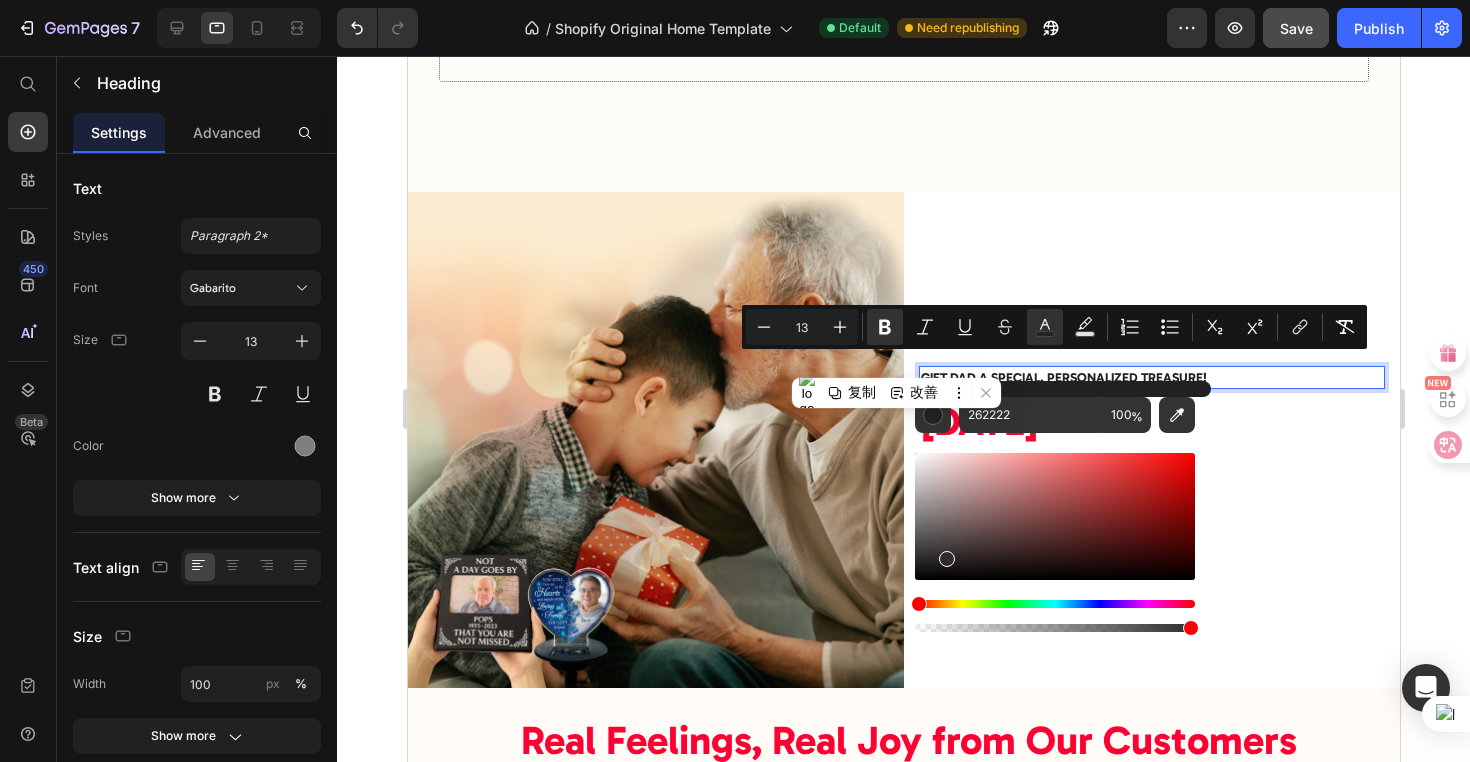 type on "302B2B" 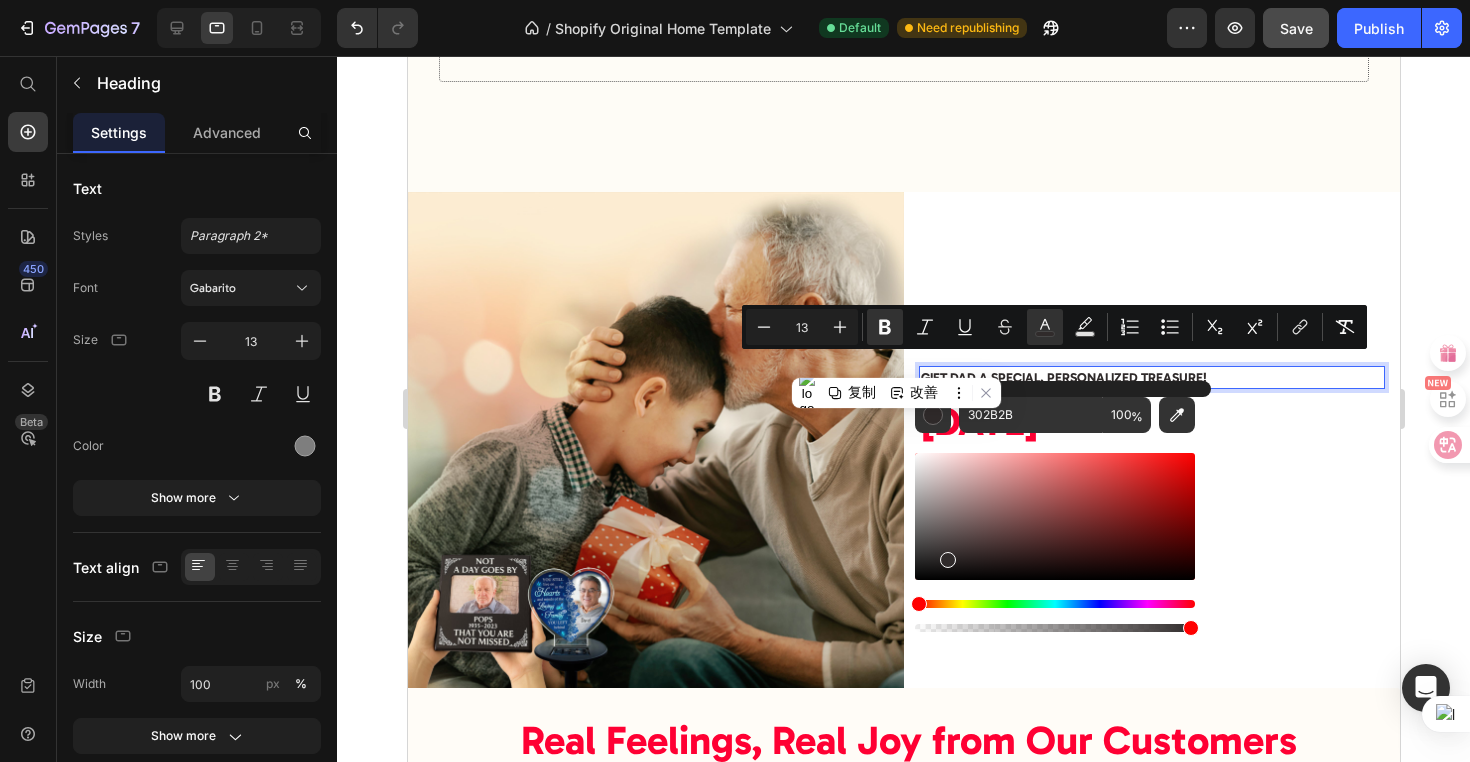 drag, startPoint x: 954, startPoint y: 557, endPoint x: 944, endPoint y: 555, distance: 10.198039 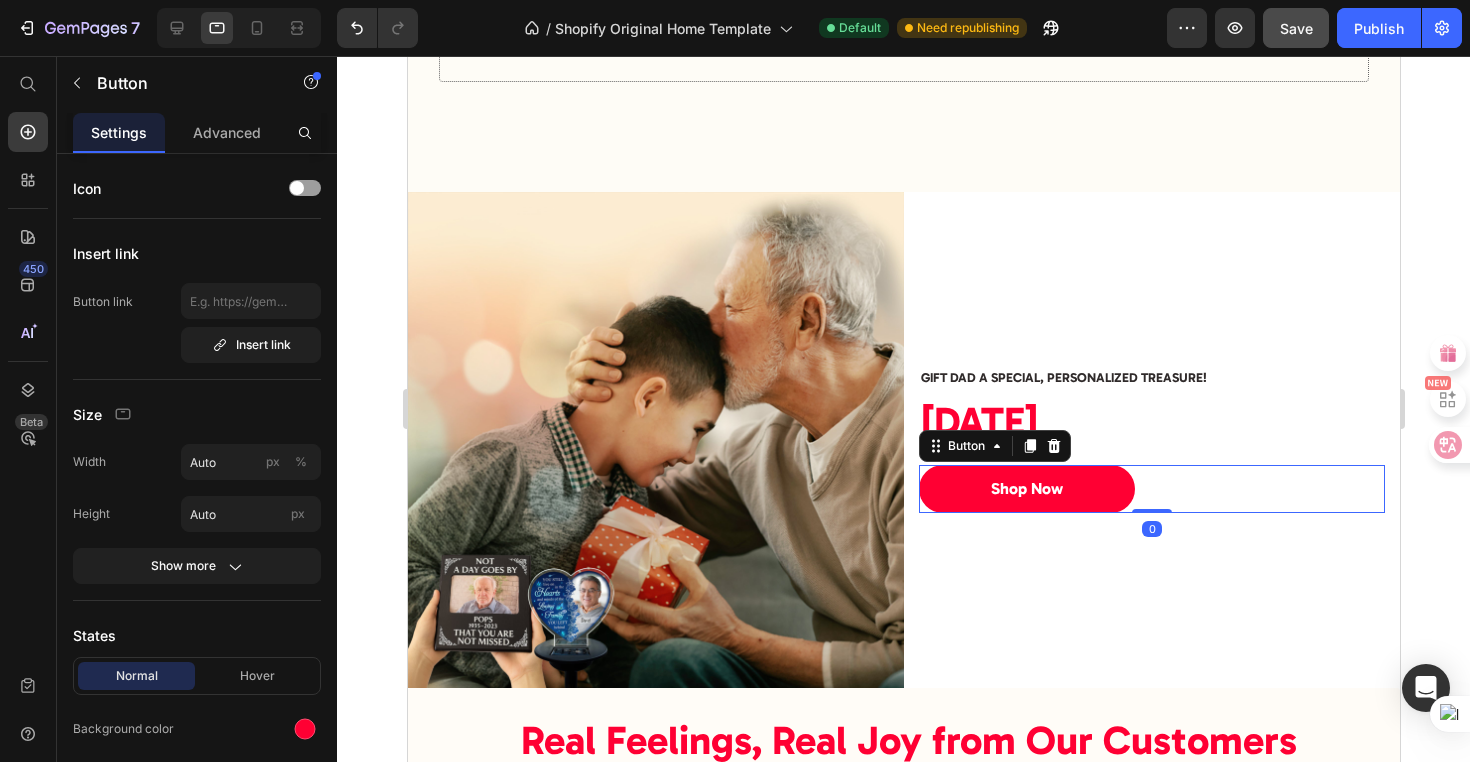 click on "Shop Now Button   0" at bounding box center [1151, 489] 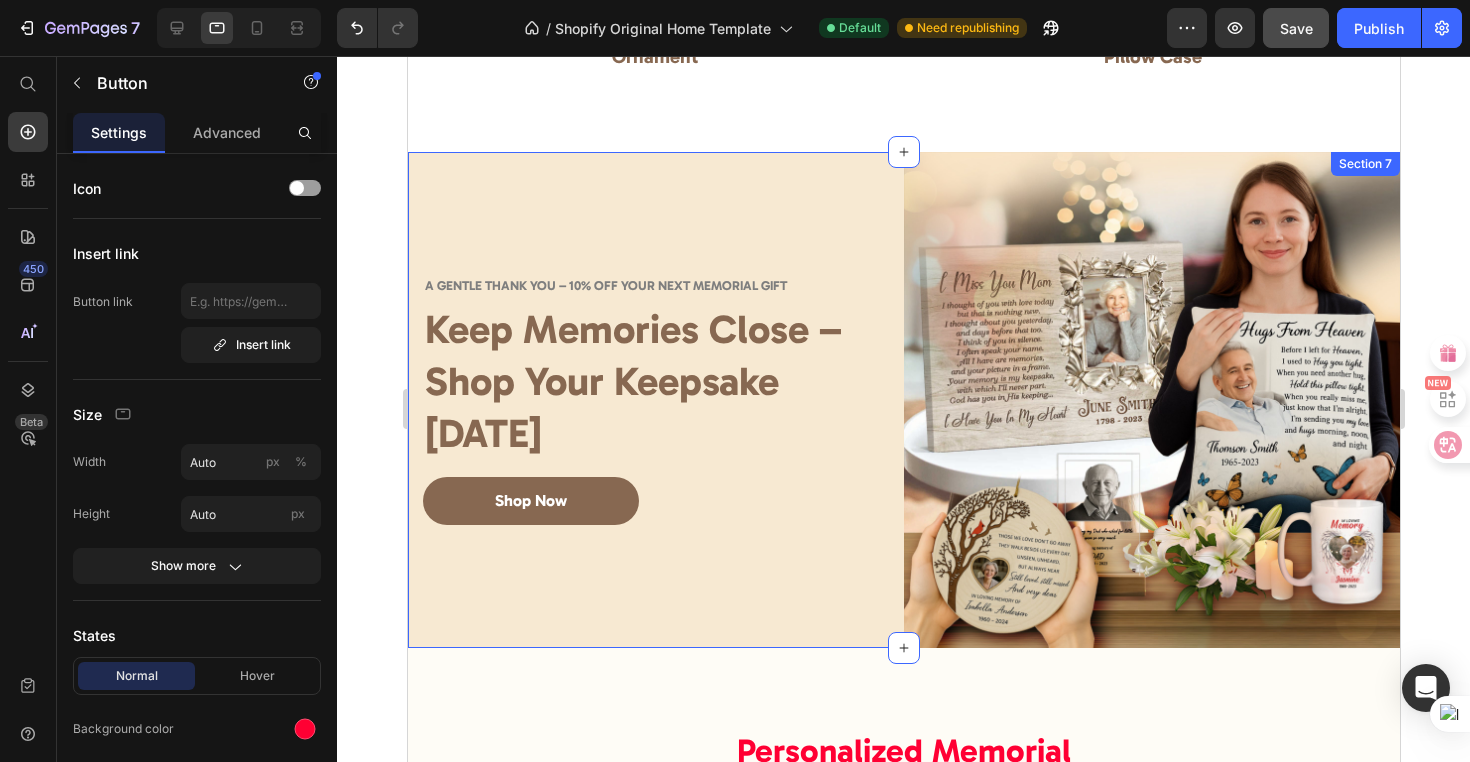 scroll, scrollTop: 3258, scrollLeft: 0, axis: vertical 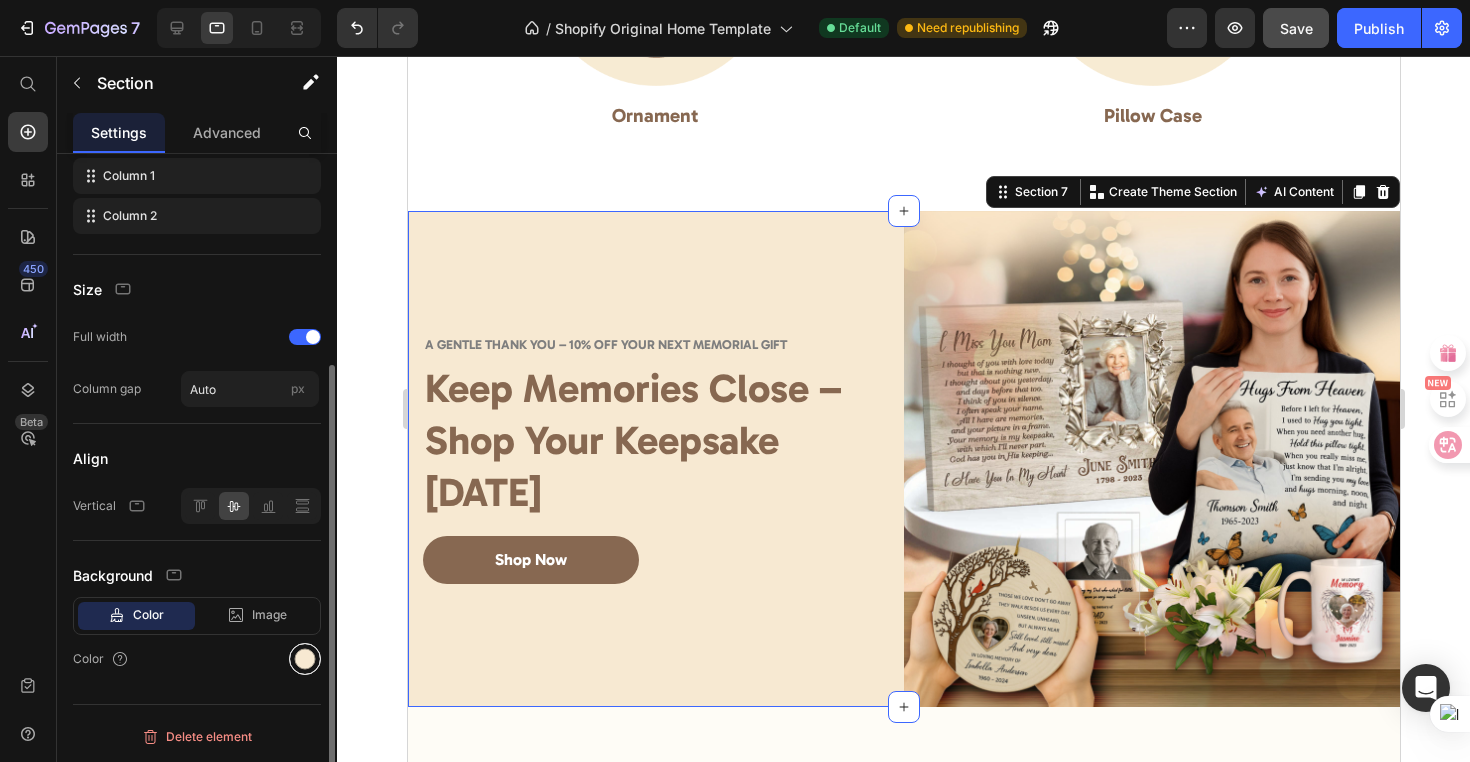 click at bounding box center (305, 659) 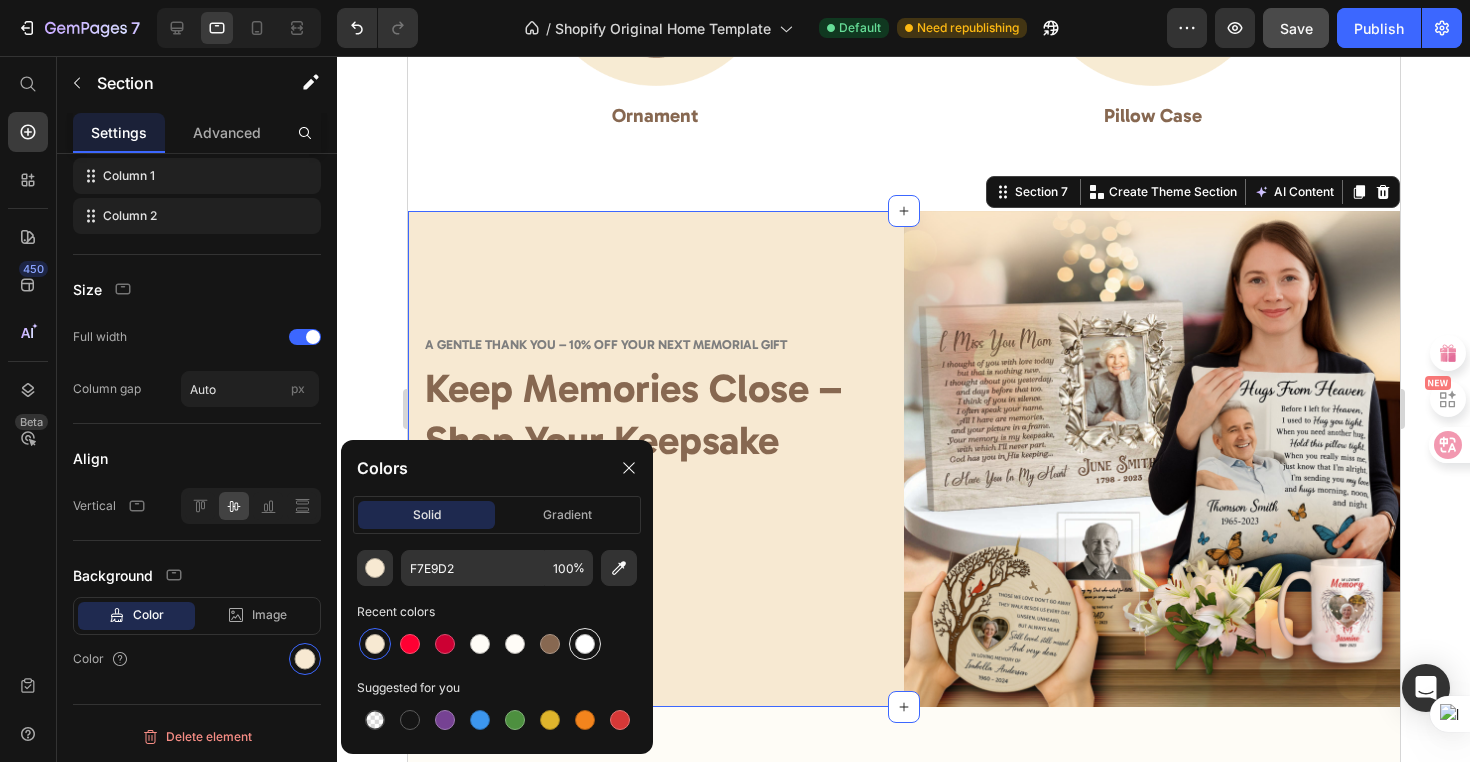 click at bounding box center [585, 644] 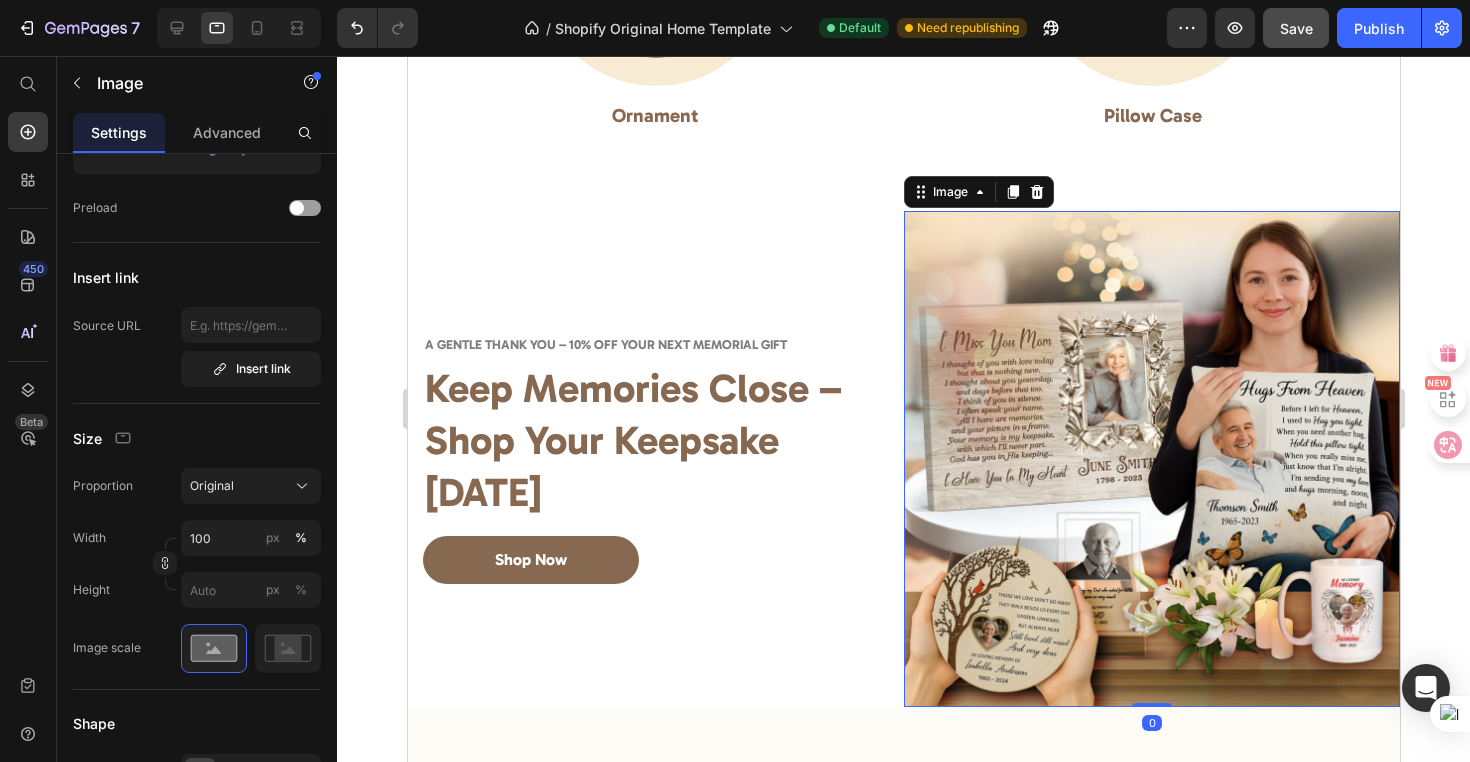 click at bounding box center [1151, 459] 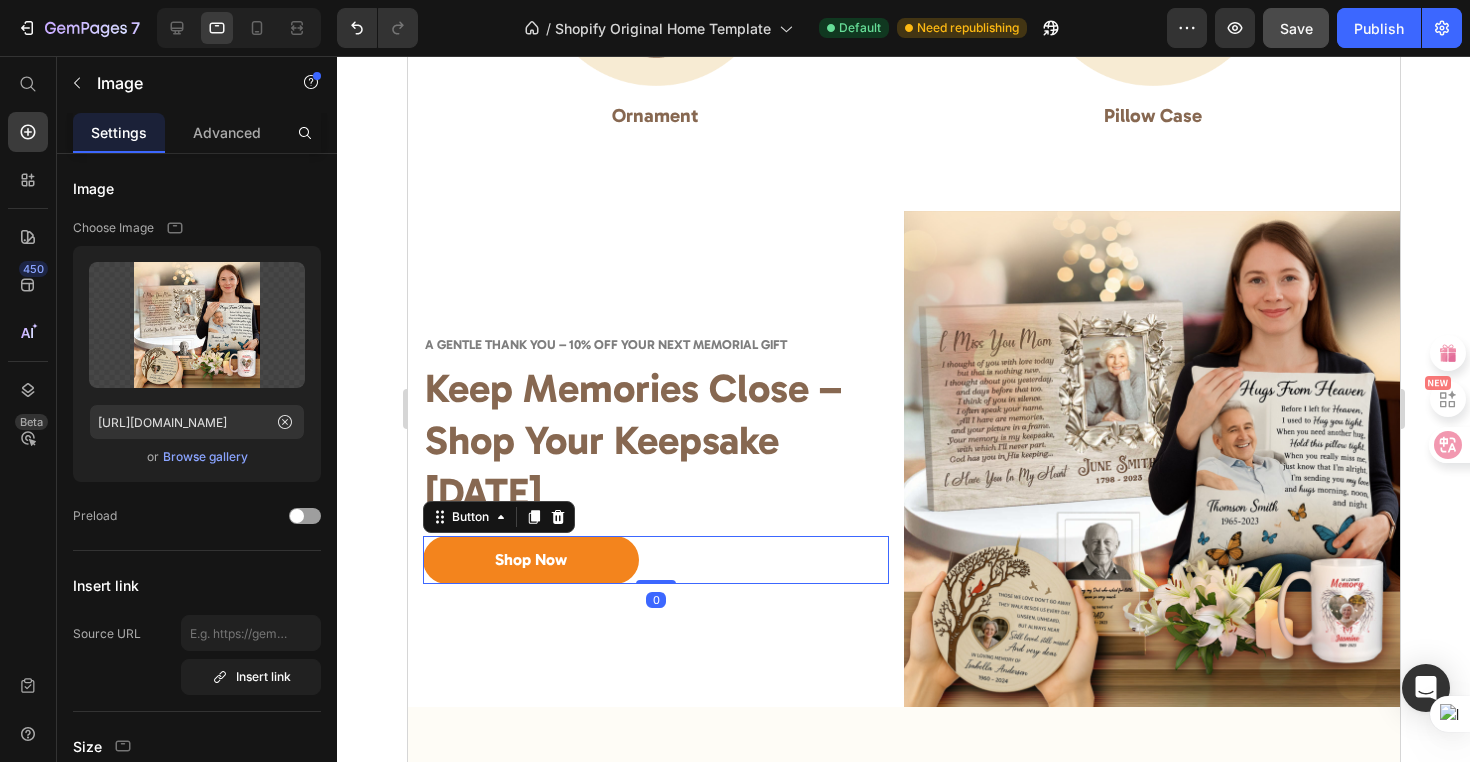 click on "Shop Now" at bounding box center (530, 560) 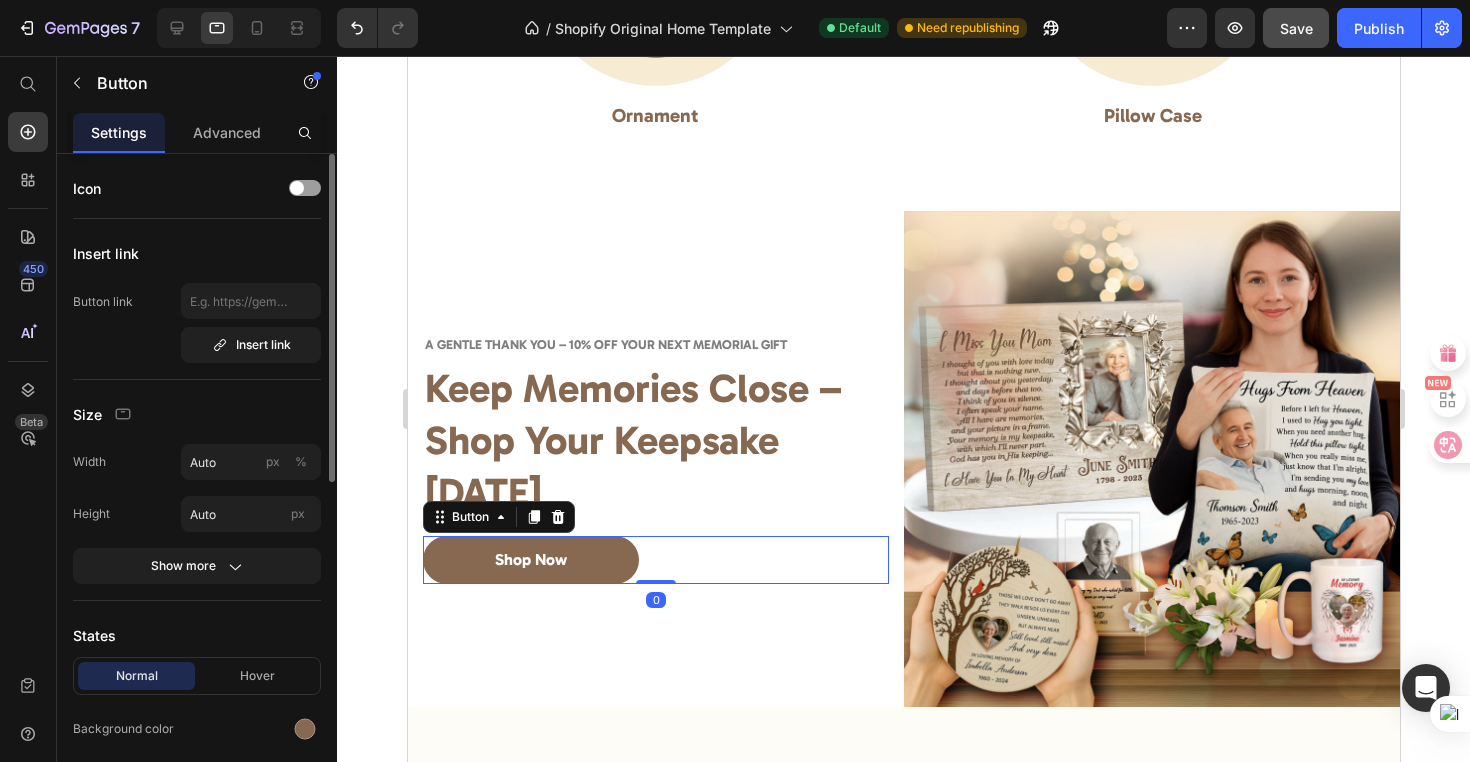 drag, startPoint x: 303, startPoint y: 726, endPoint x: 316, endPoint y: 693, distance: 35.468296 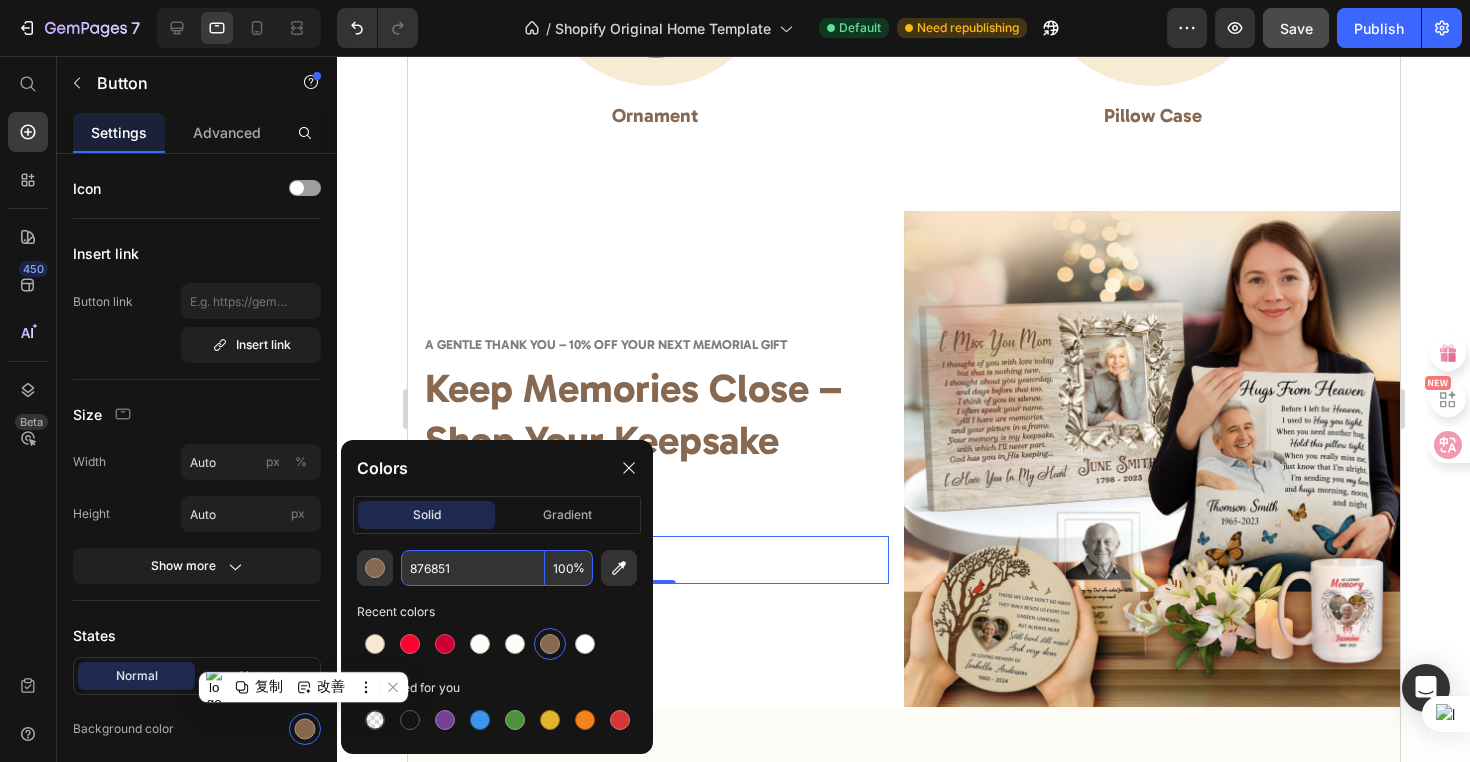 drag, startPoint x: 459, startPoint y: 566, endPoint x: 491, endPoint y: 577, distance: 33.83785 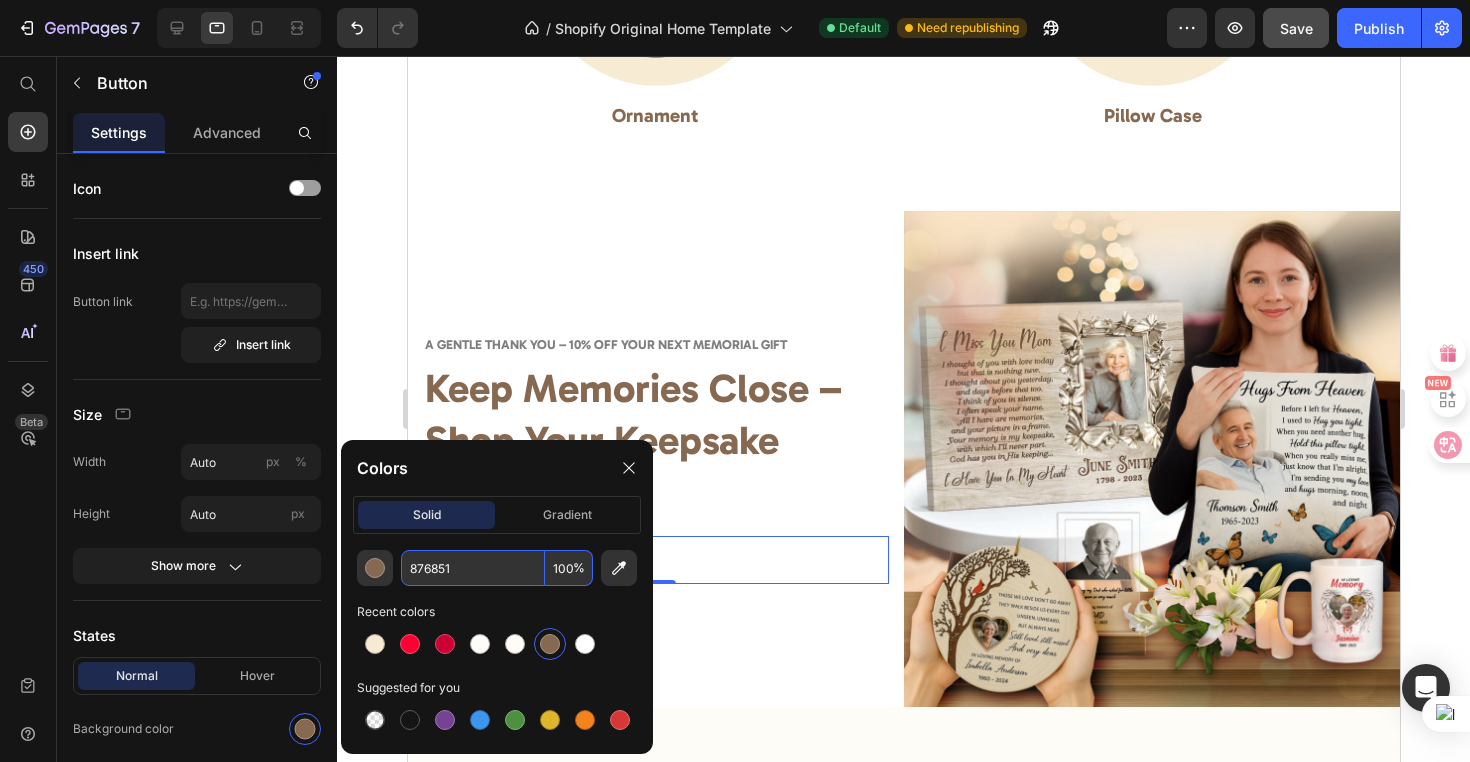 paste on "FF0033" 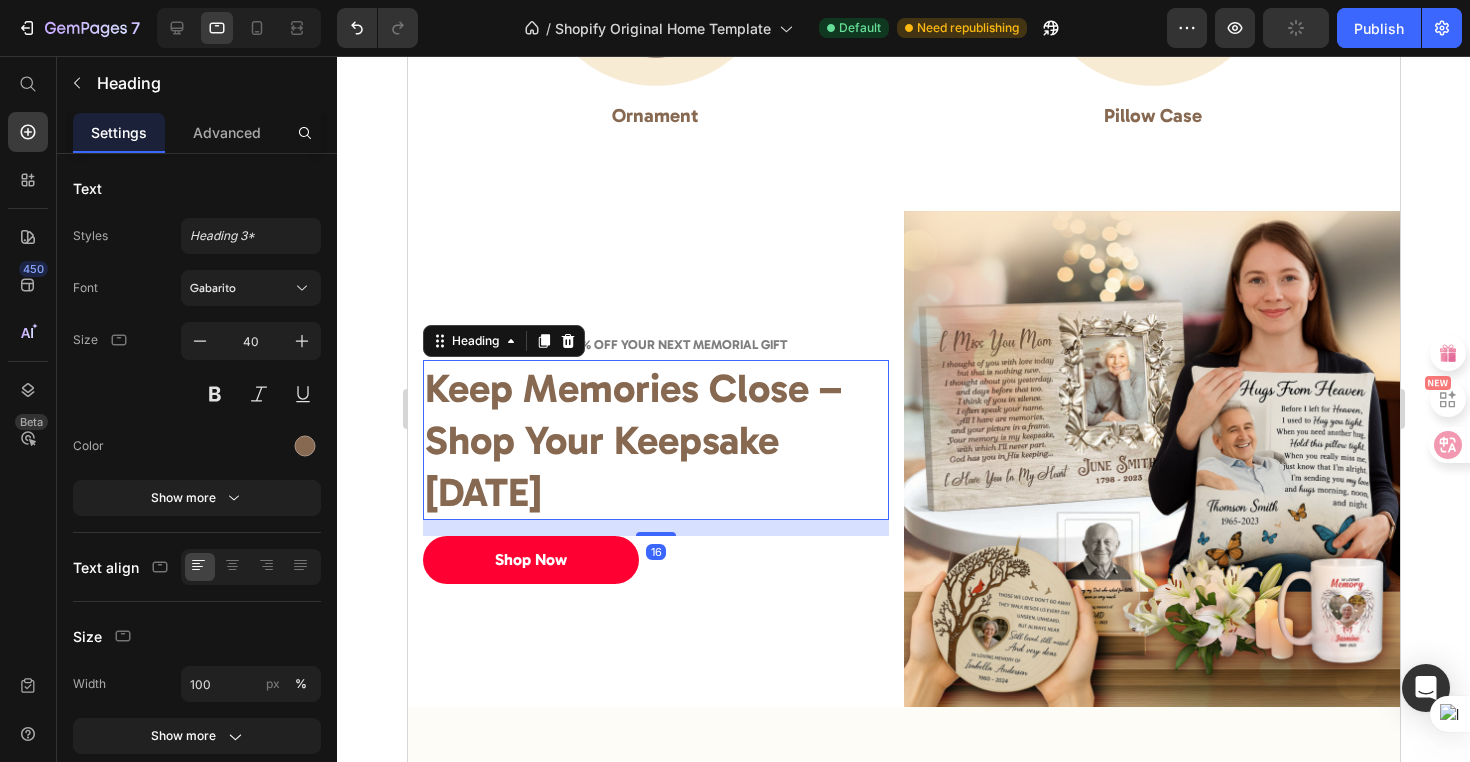 click on "Keep Memories Close – Shop Your Keepsake [DATE]" at bounding box center [655, 440] 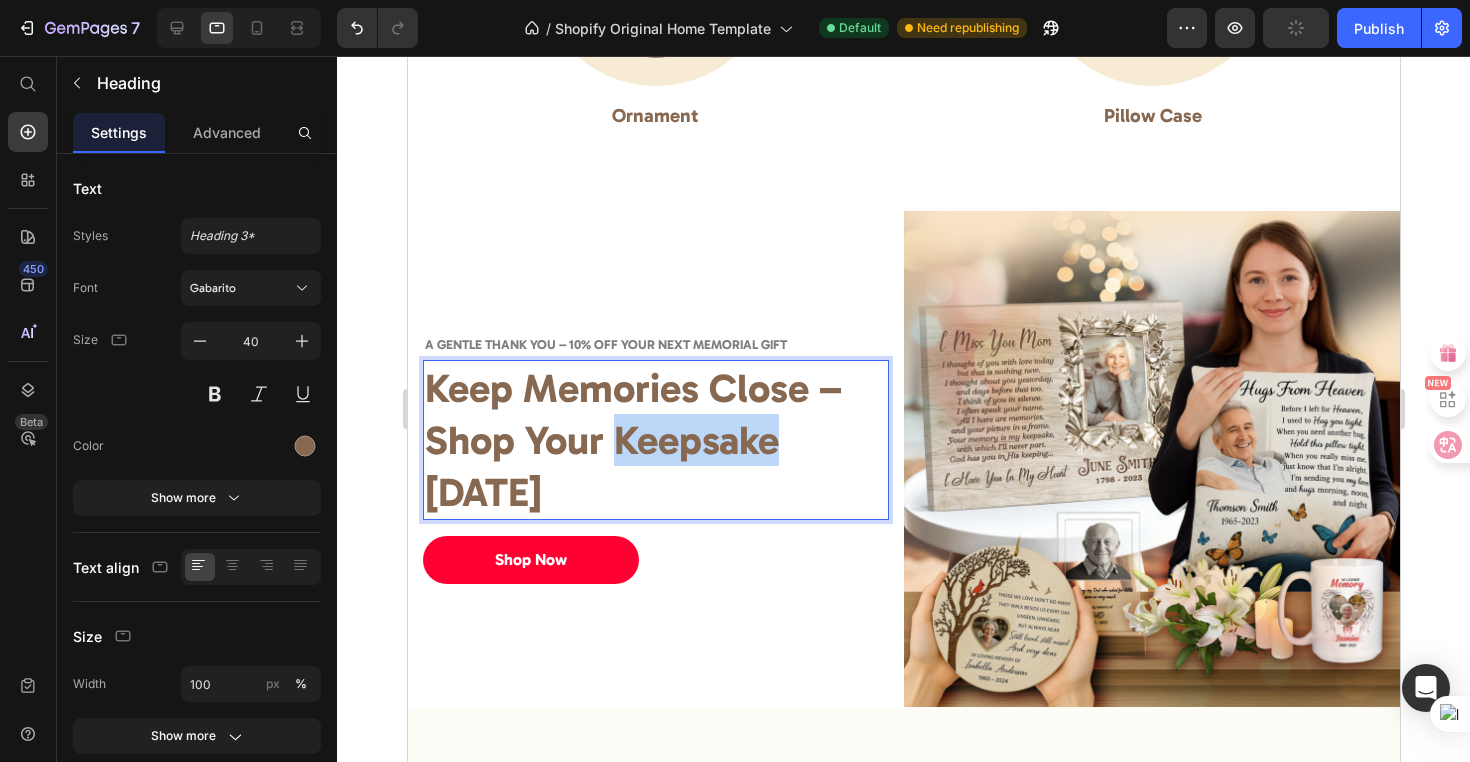 click on "Keep Memories Close – Shop Your Keepsake [DATE]" at bounding box center (655, 440) 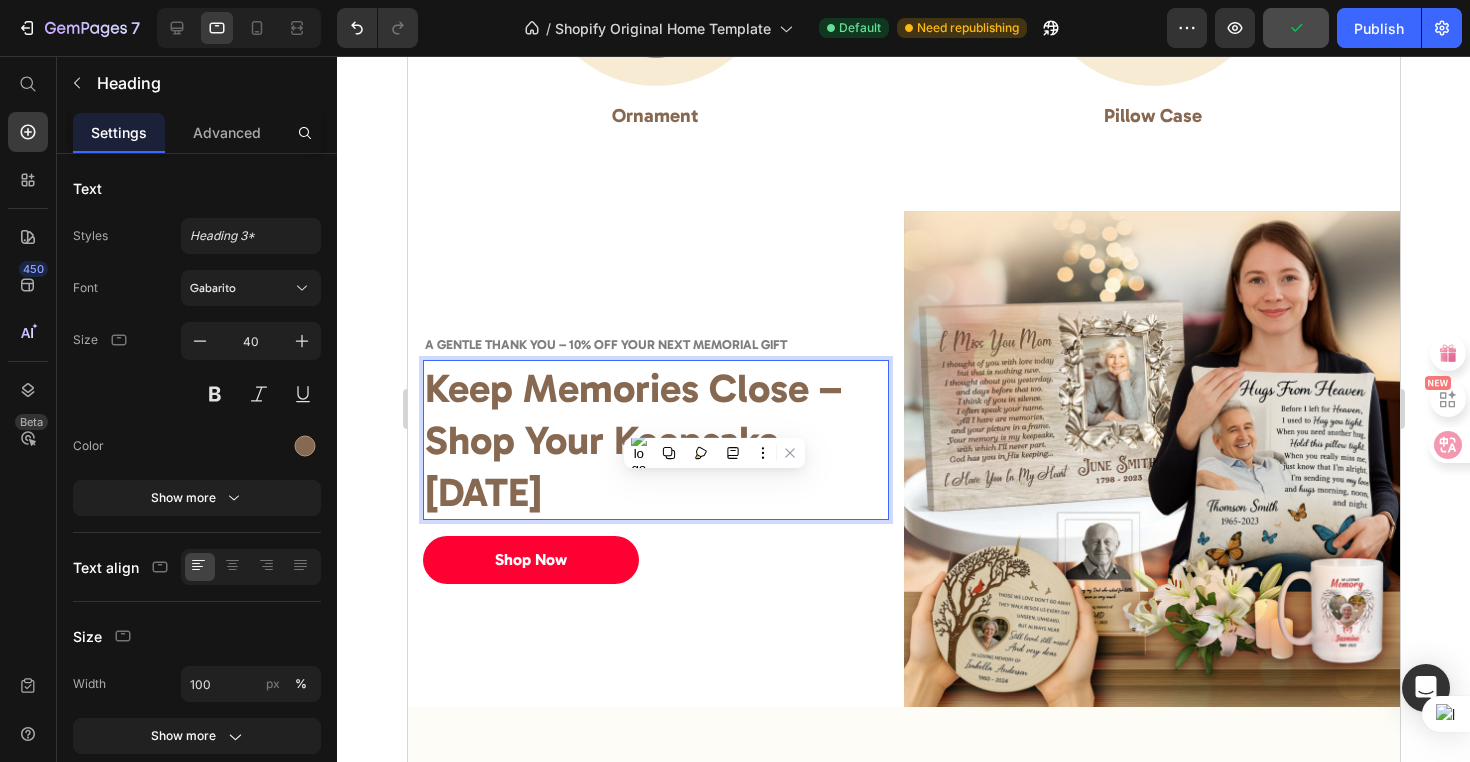 click on "Keep Memories Close – Shop Your Keepsake [DATE]" at bounding box center (655, 440) 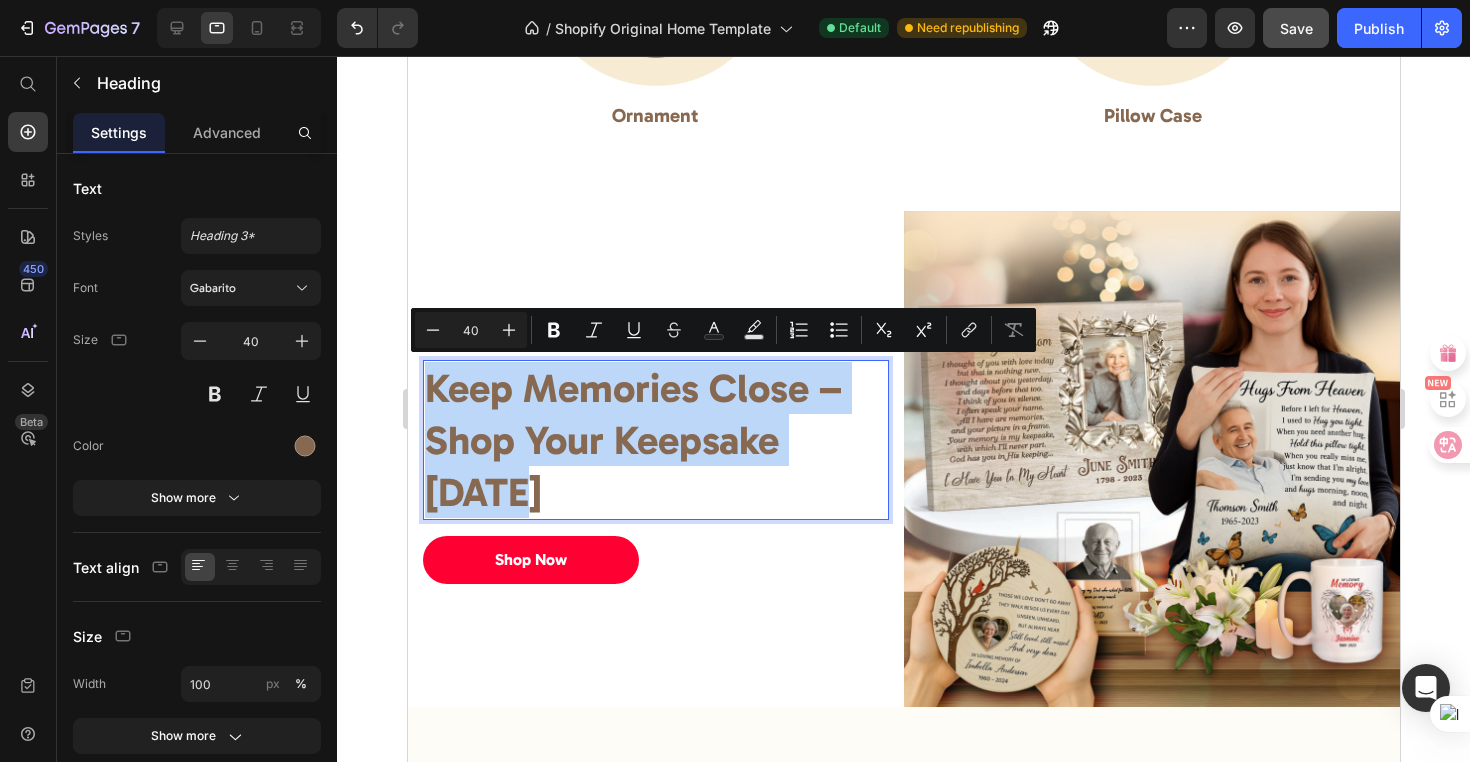 drag, startPoint x: 525, startPoint y: 495, endPoint x: 429, endPoint y: 390, distance: 142.27087 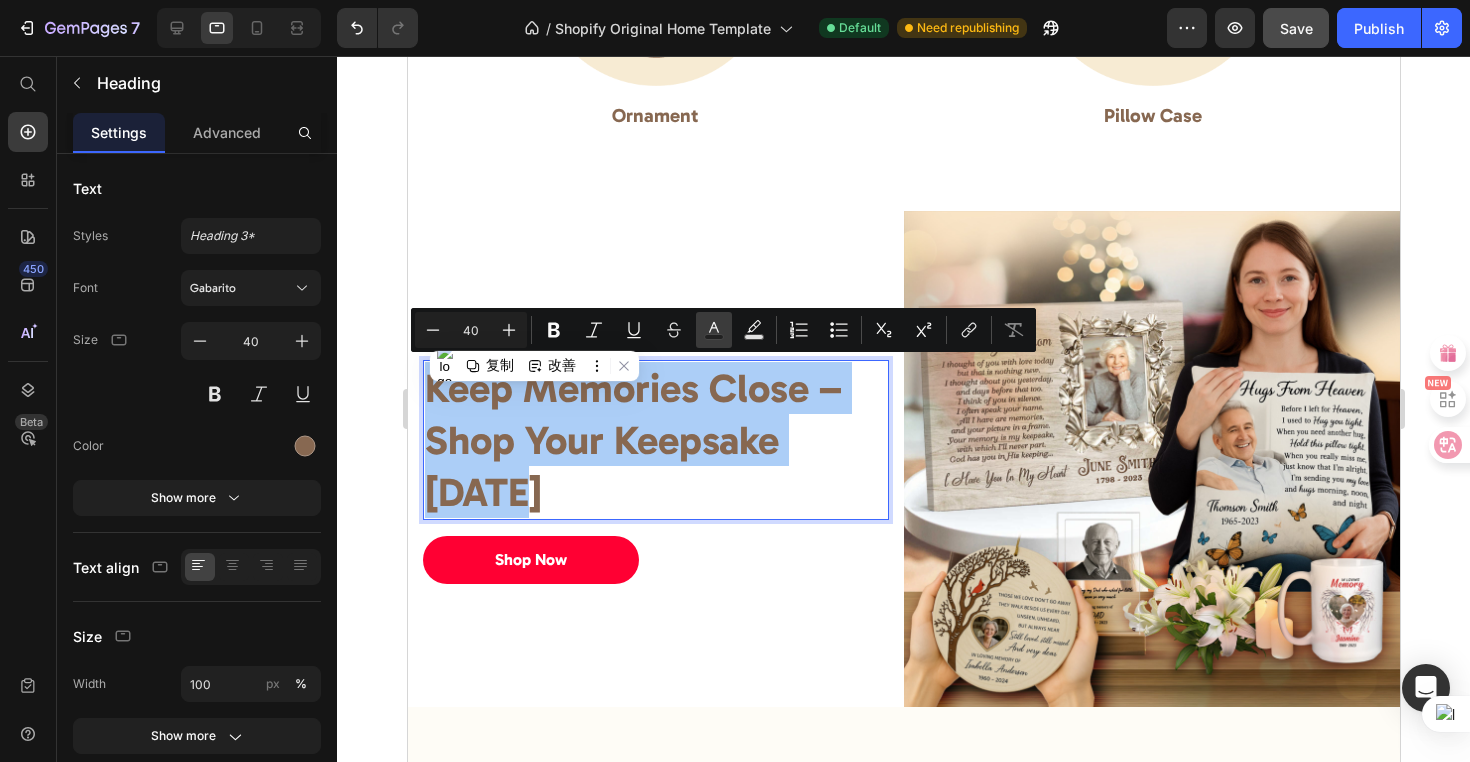 click 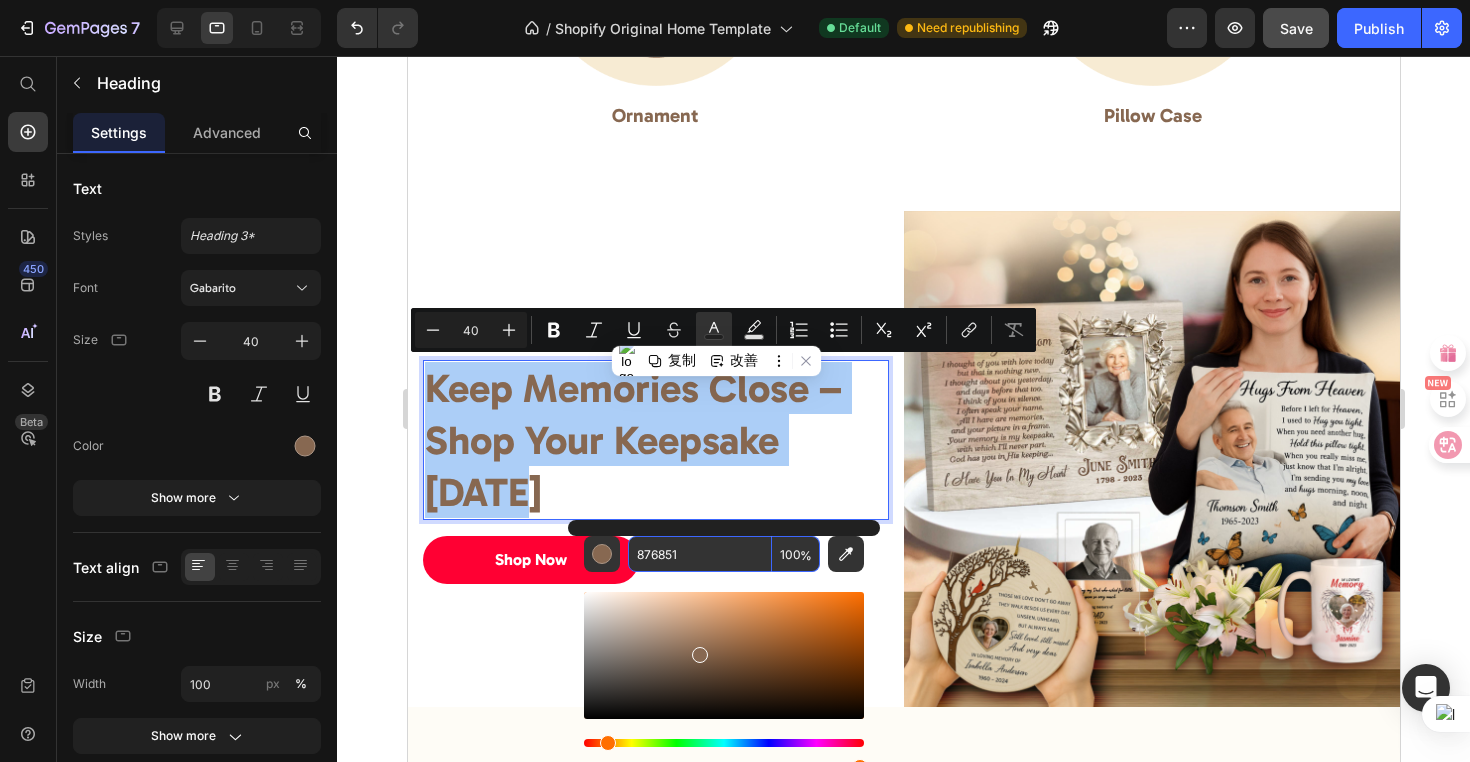 drag, startPoint x: 669, startPoint y: 563, endPoint x: 641, endPoint y: 561, distance: 28.071337 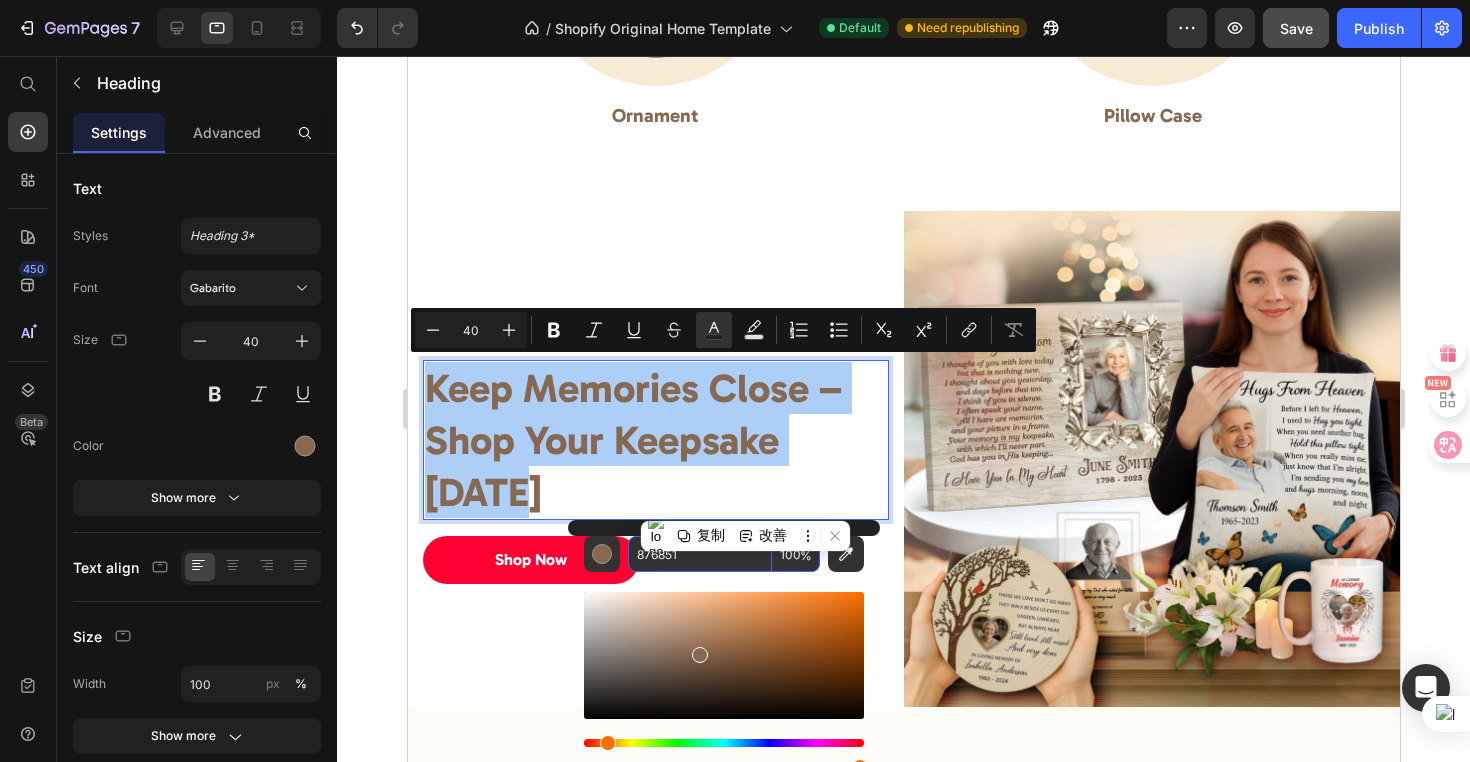 drag, startPoint x: 640, startPoint y: 560, endPoint x: 694, endPoint y: 561, distance: 54.00926 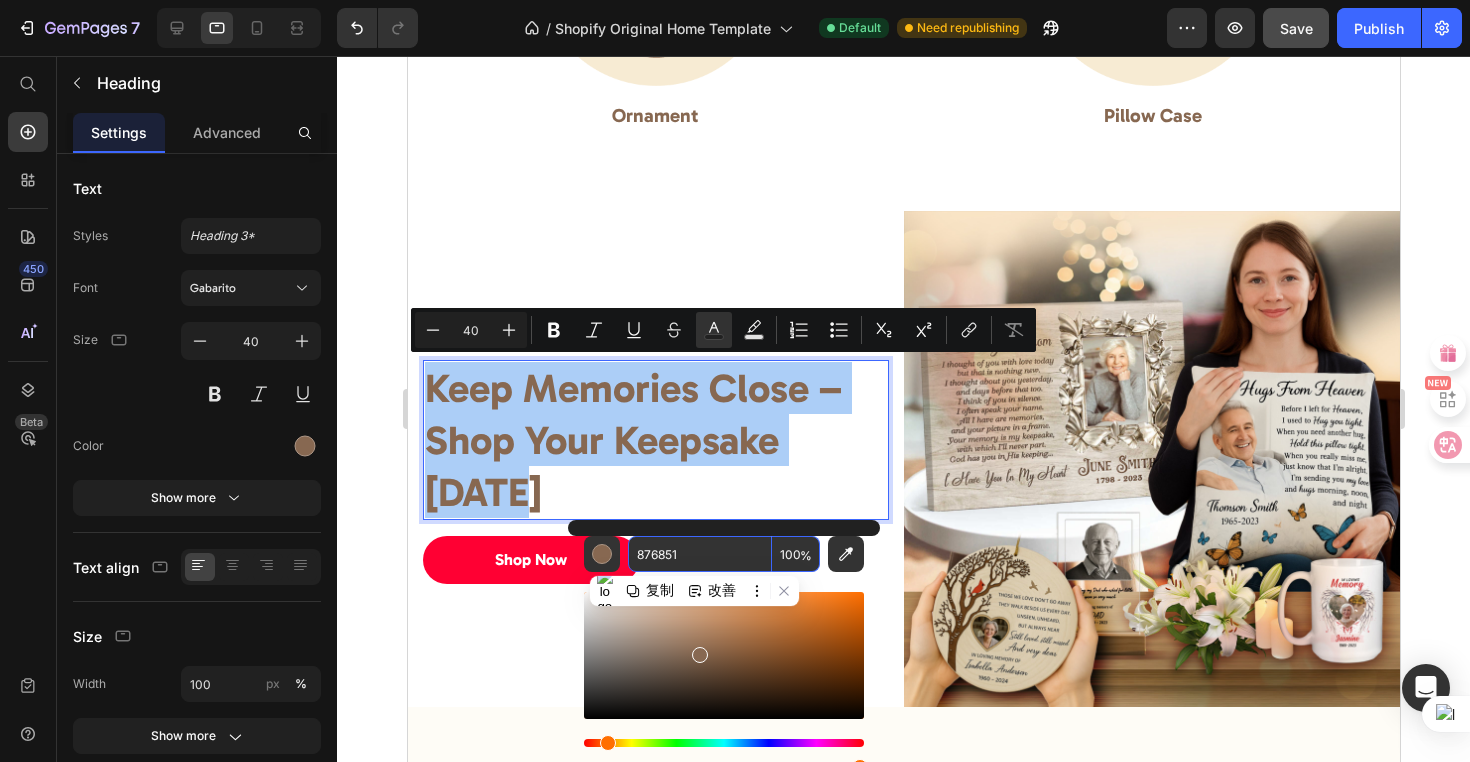 click on "876851" at bounding box center (700, 554) 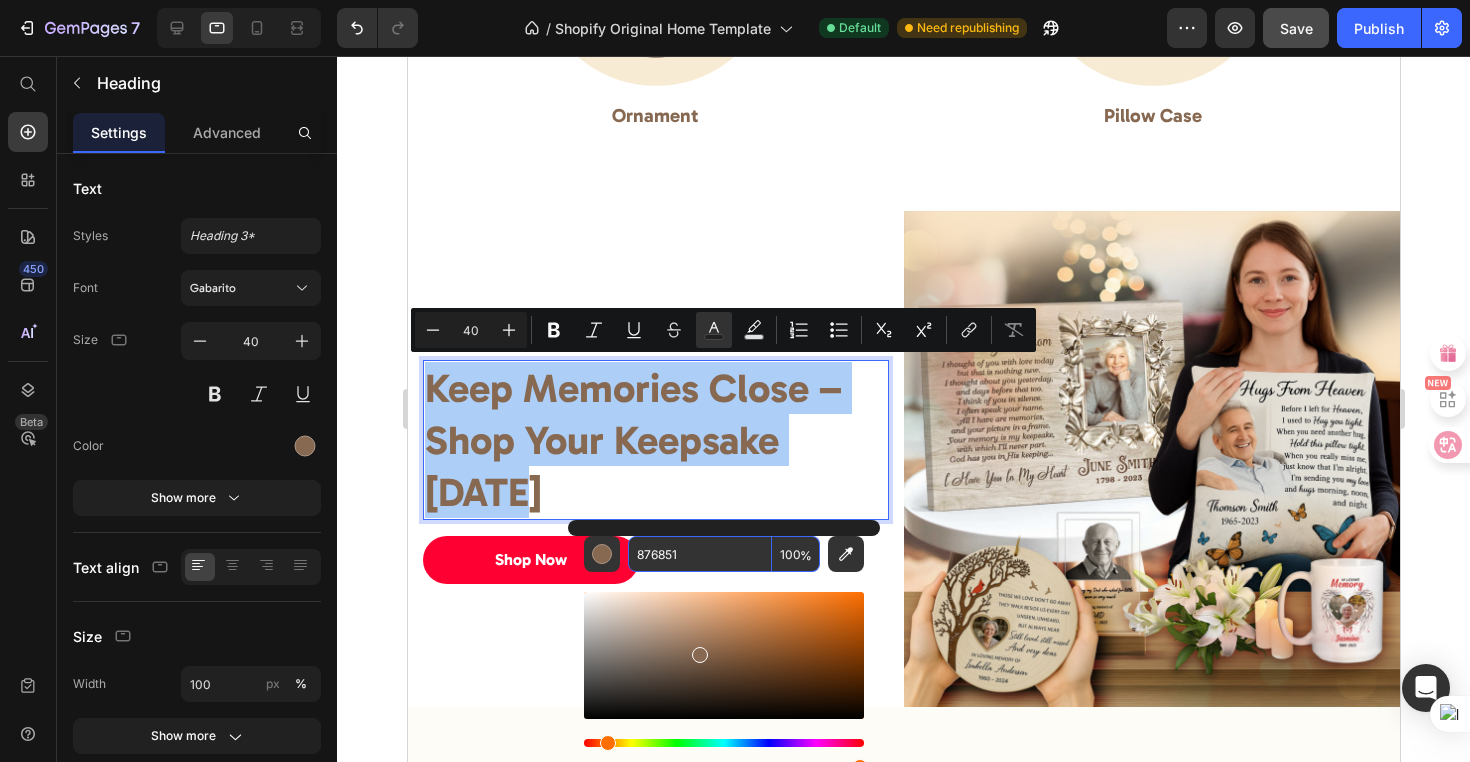drag, startPoint x: 690, startPoint y: 556, endPoint x: 636, endPoint y: 554, distance: 54.037025 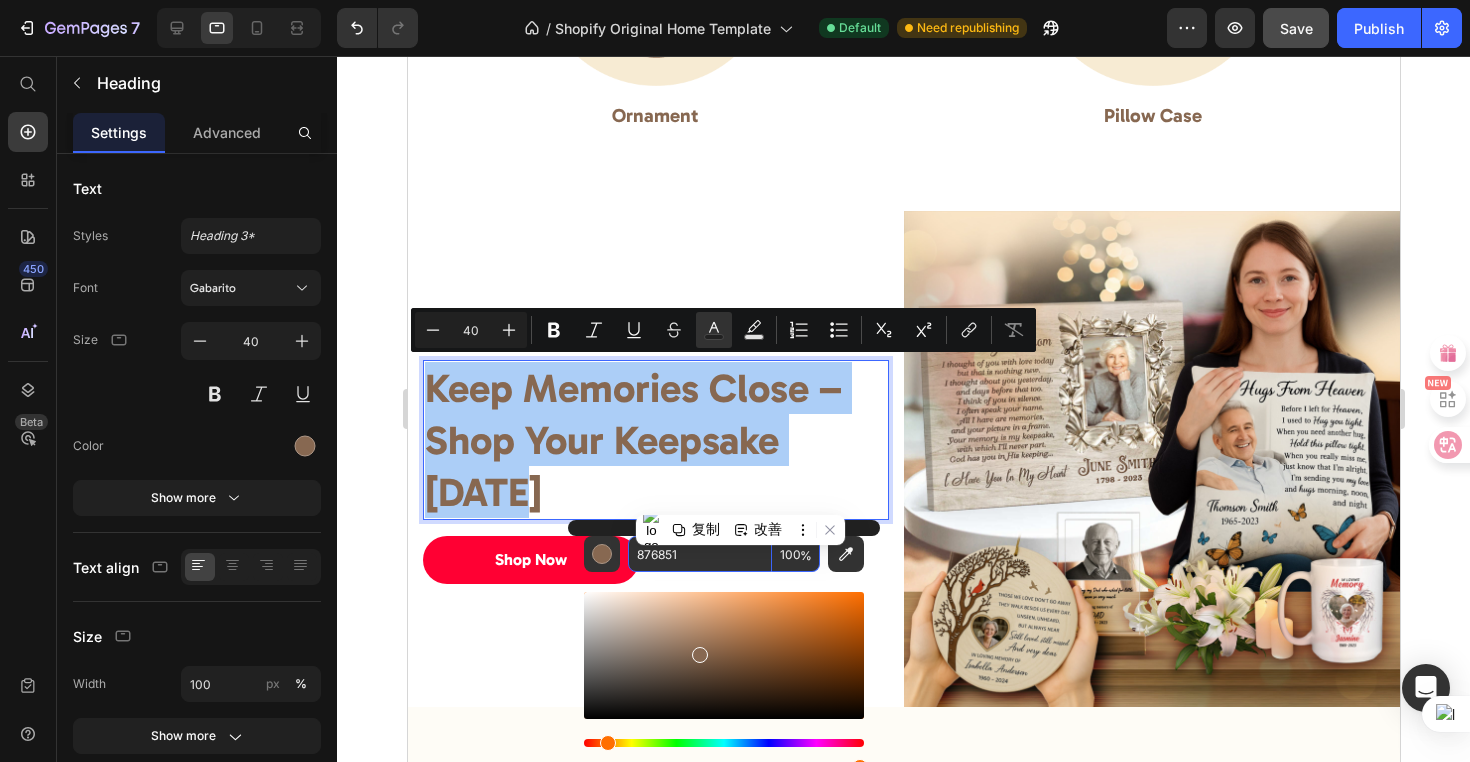 paste on "FF0033" 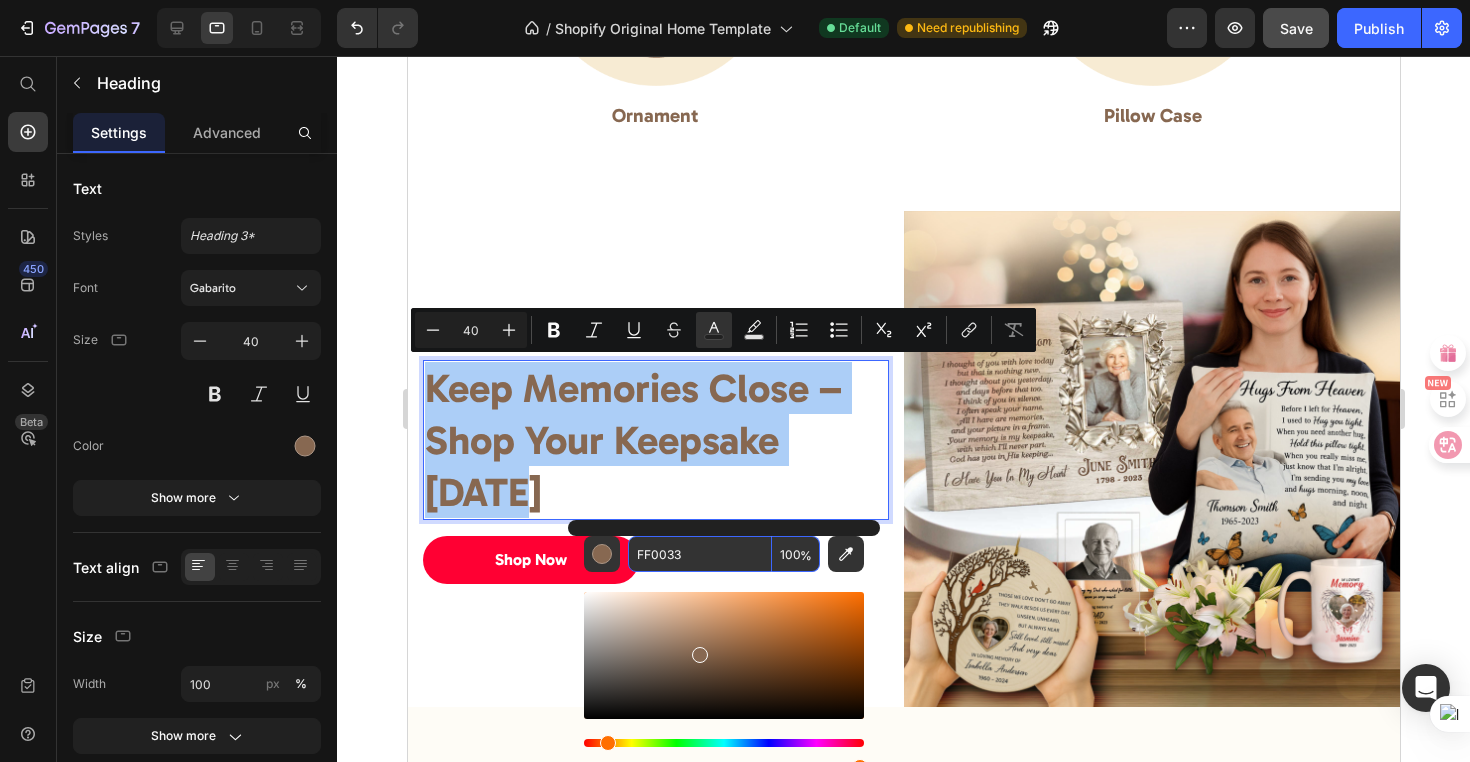 type on "FF0033" 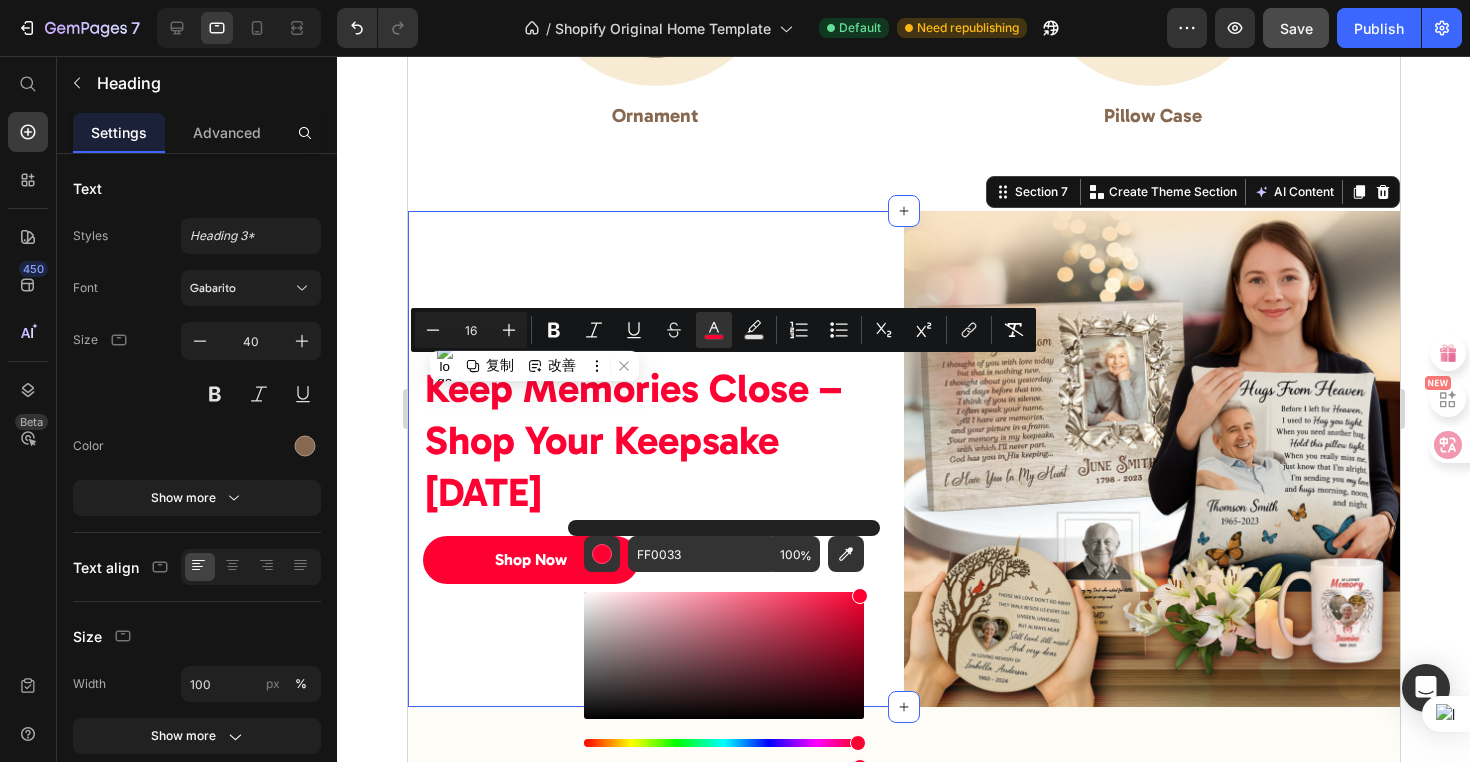 click on "A Gentle Thank You – 10% Off Your Next Memorial Gift Heading ⁠⁠⁠⁠⁠⁠⁠ Keep Memories Close – Shop Your Keepsake Today Heading Shop Now Button Row" at bounding box center [655, 459] 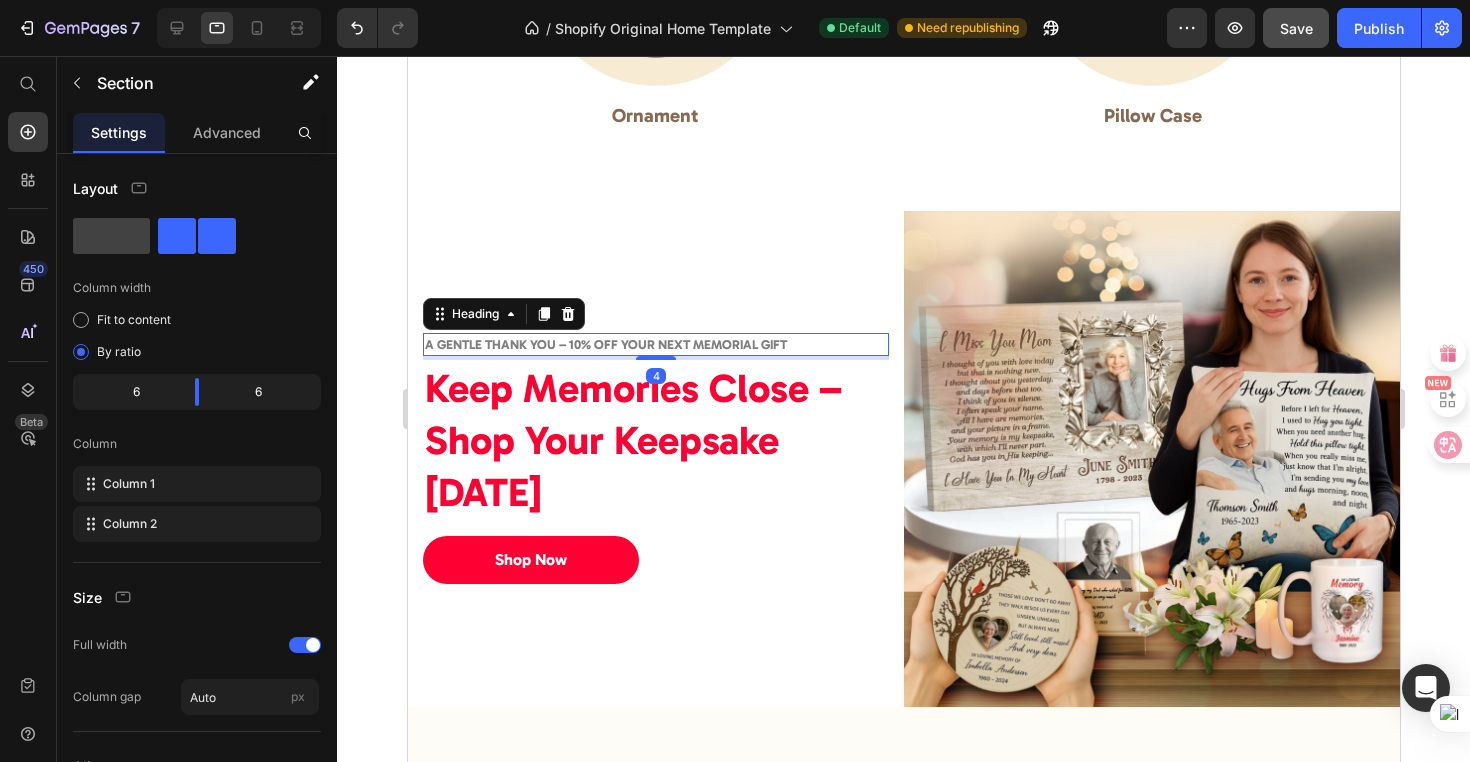 click on "A Gentle Thank You – 10% Off Your Next Memorial Gift" at bounding box center [605, 344] 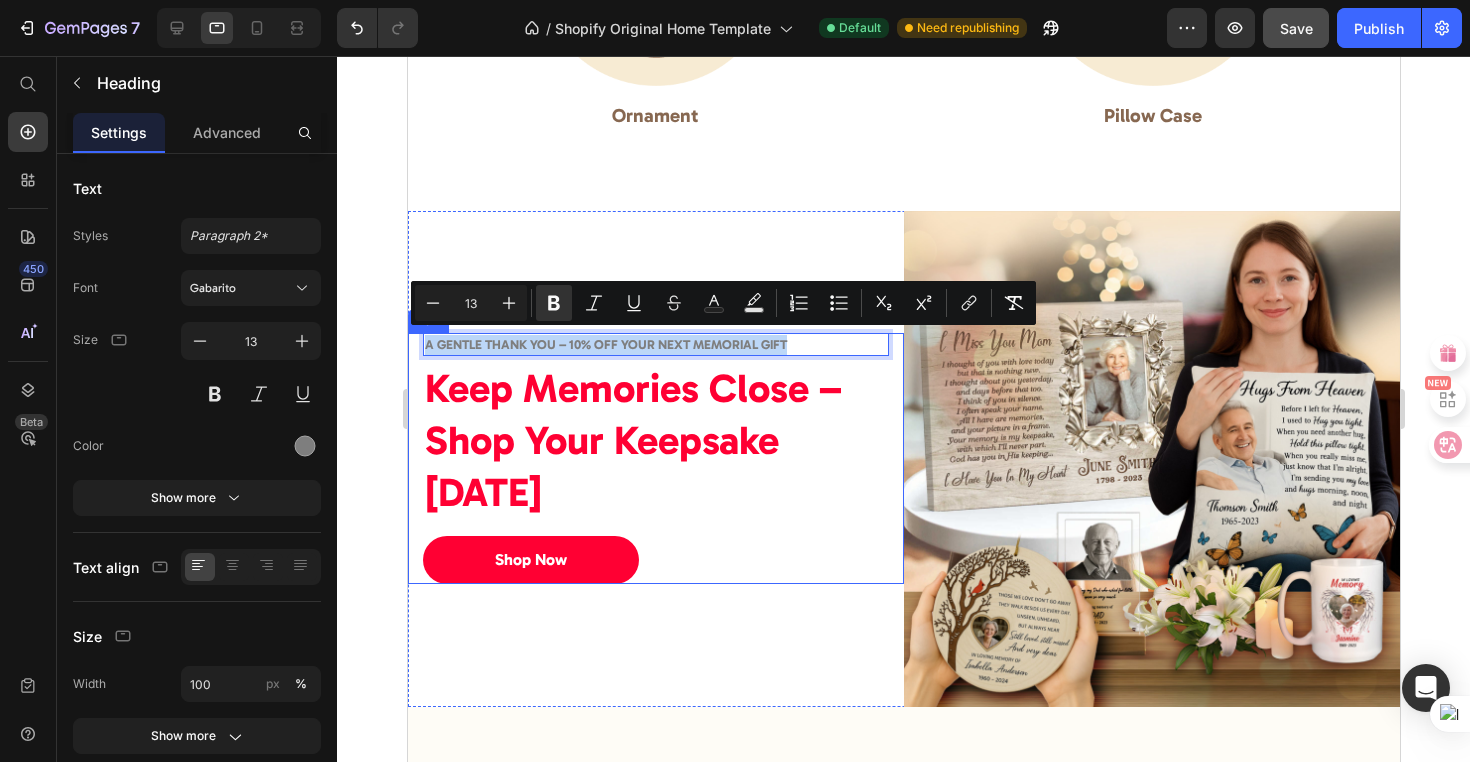 drag, startPoint x: 790, startPoint y: 337, endPoint x: 414, endPoint y: 345, distance: 376.08508 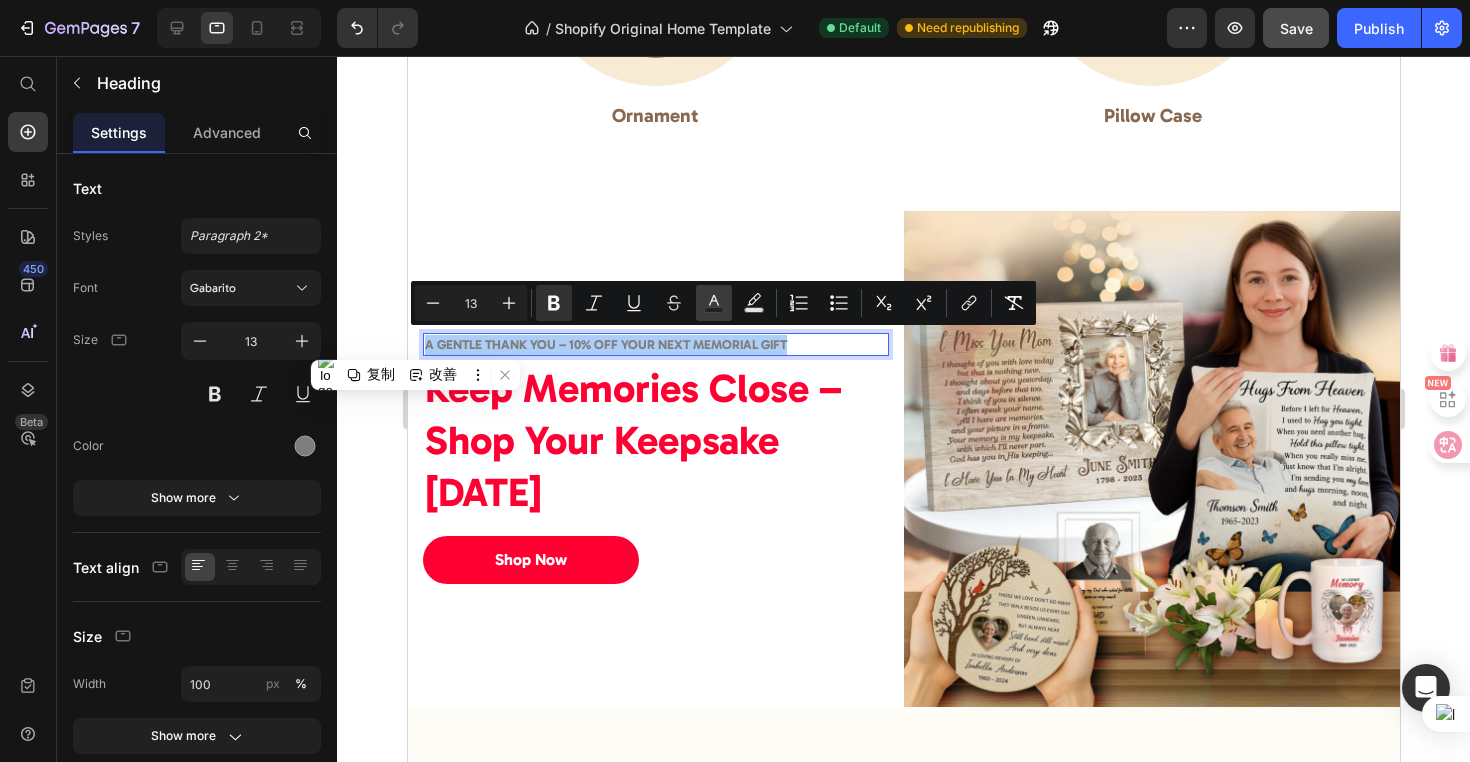 click 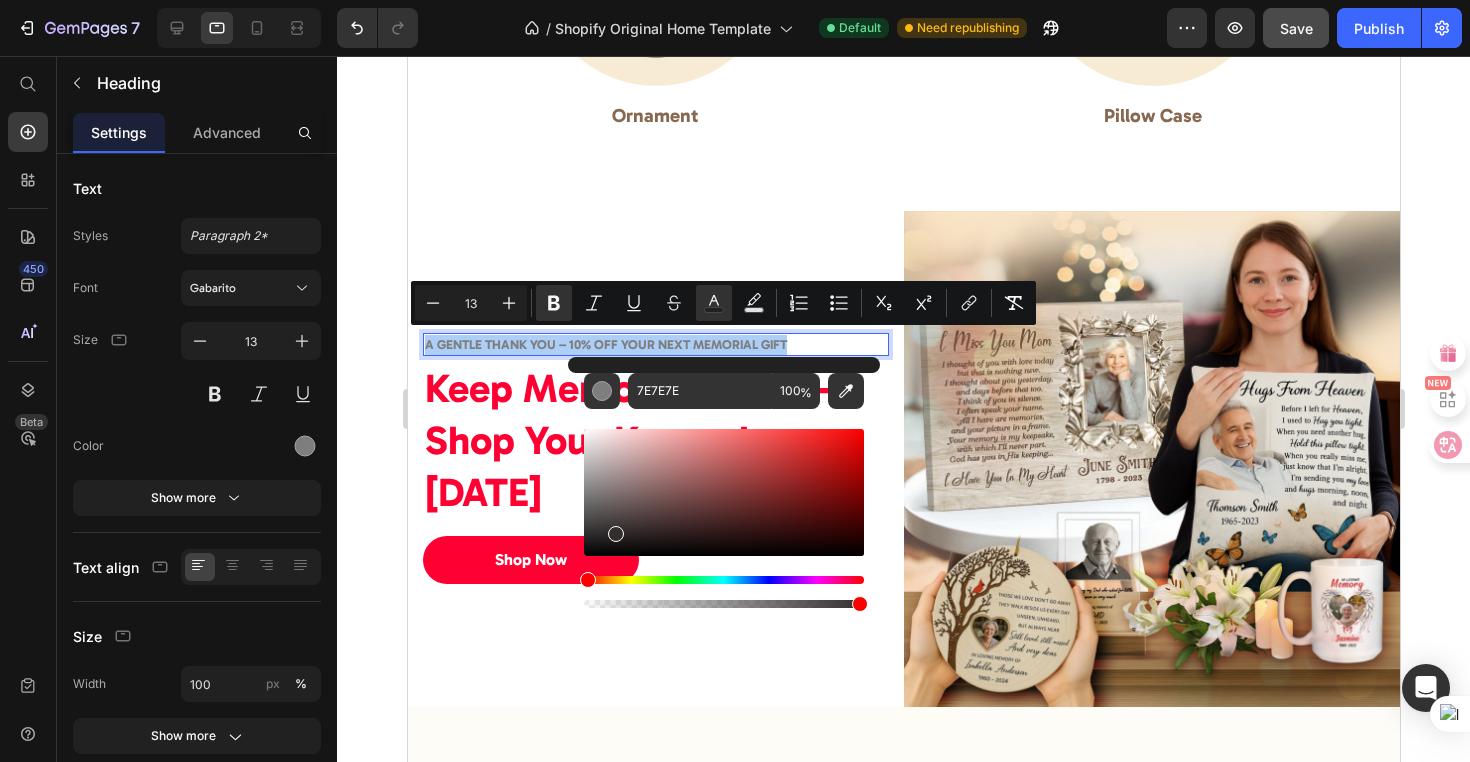 click at bounding box center [724, 492] 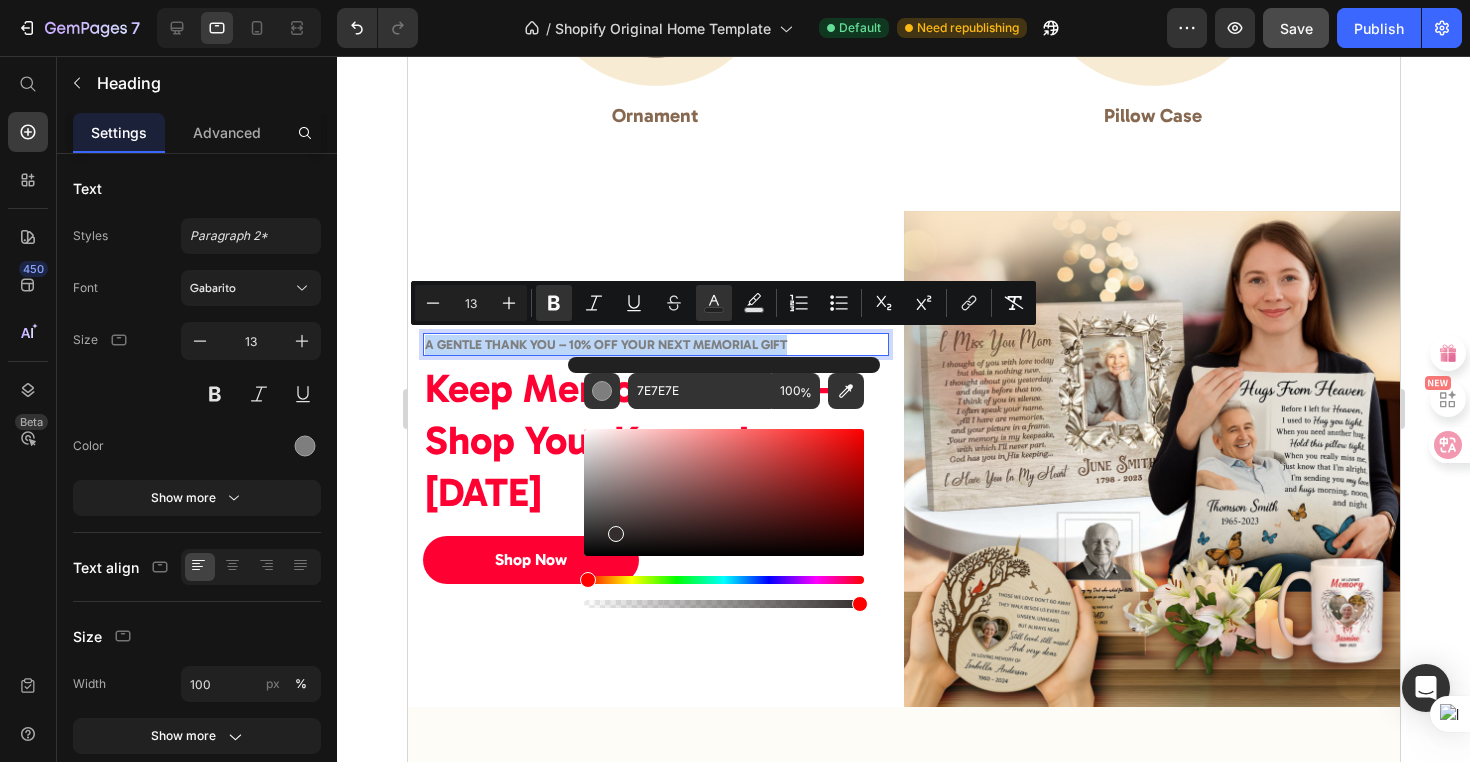 type on "332D2D" 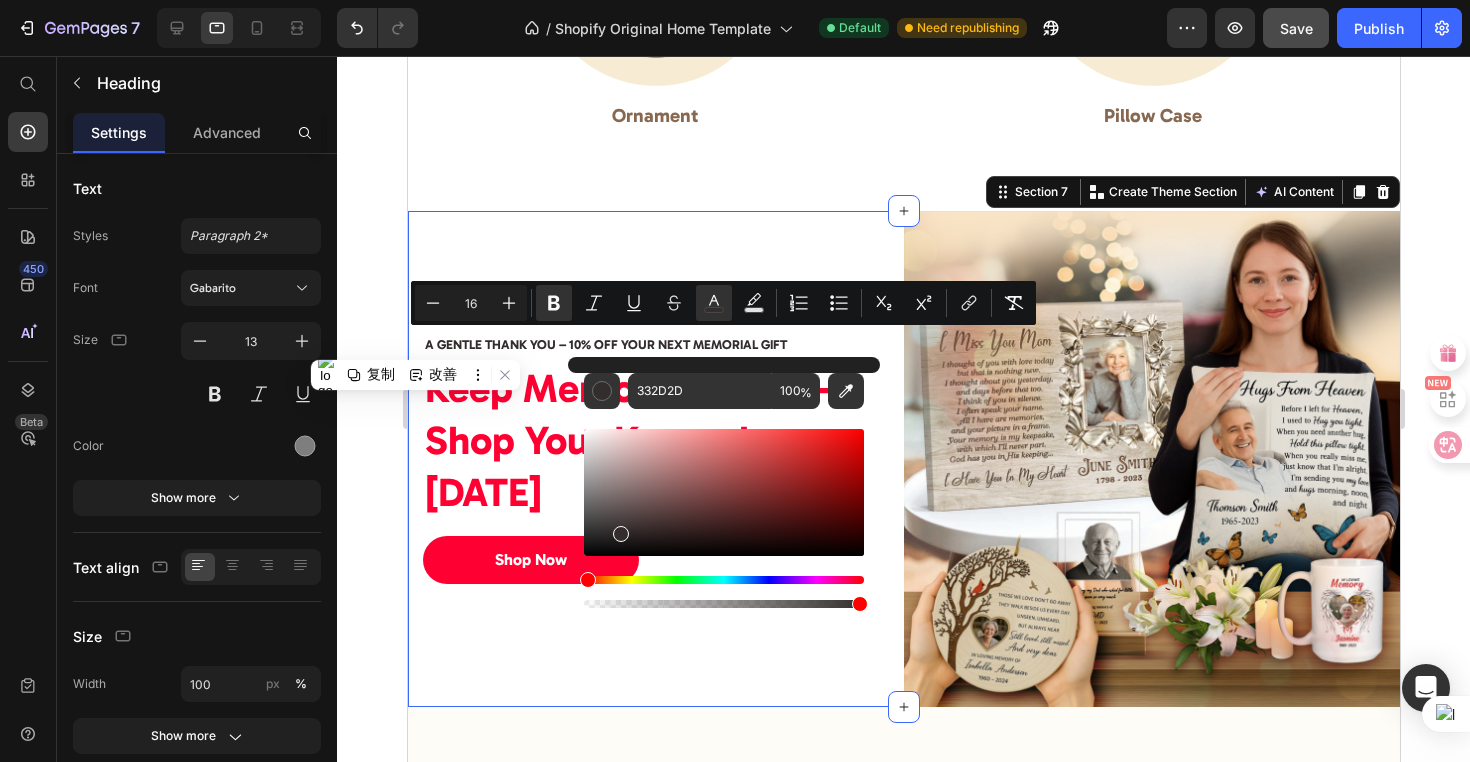 click on "⁠⁠⁠⁠⁠⁠⁠ A Gentle Thank You – 10% Off Your Next Memorial Gift Heading ⁠⁠⁠⁠⁠⁠⁠ Keep Memories Close – Shop Your Keepsake Today Heading Shop Now Button Row" at bounding box center (655, 459) 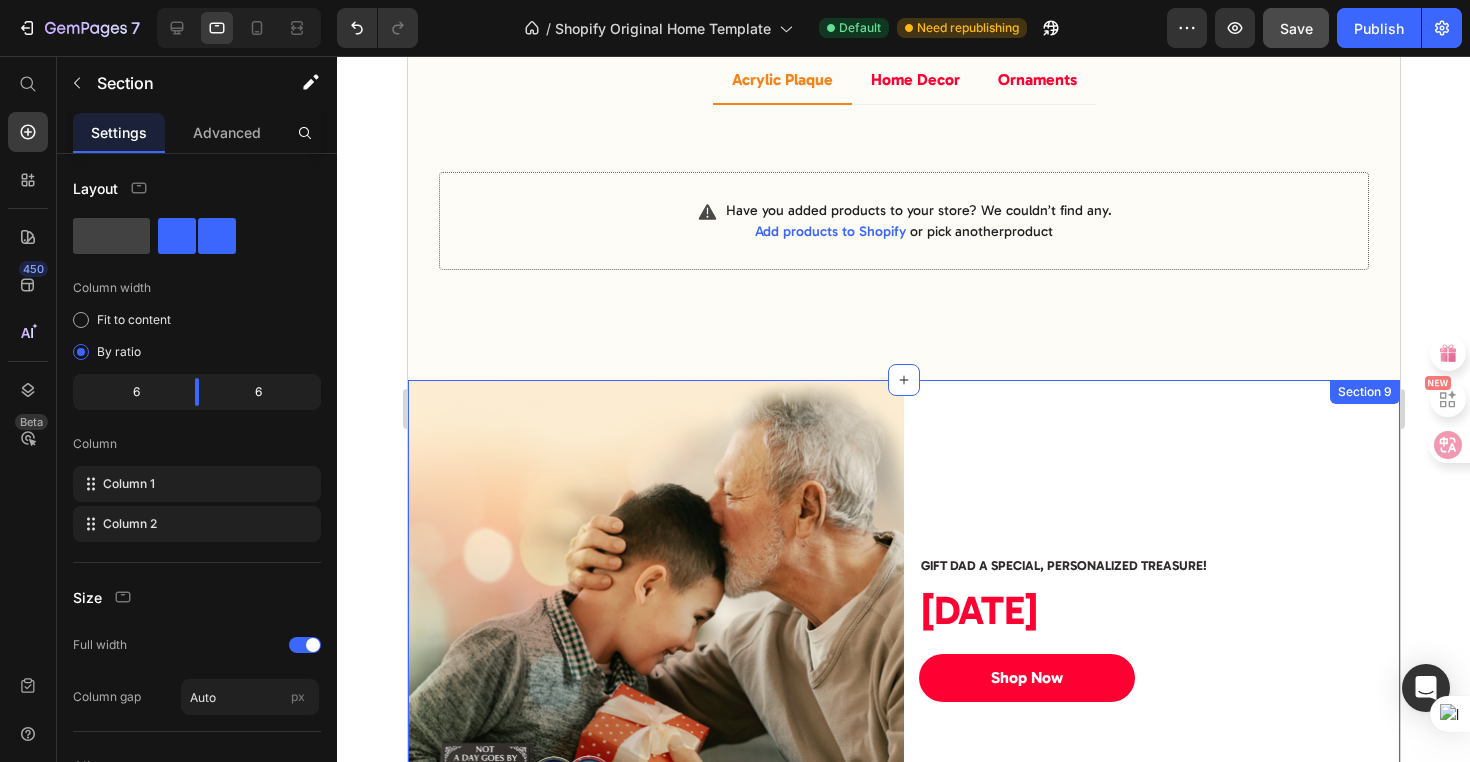 scroll, scrollTop: 3803, scrollLeft: 0, axis: vertical 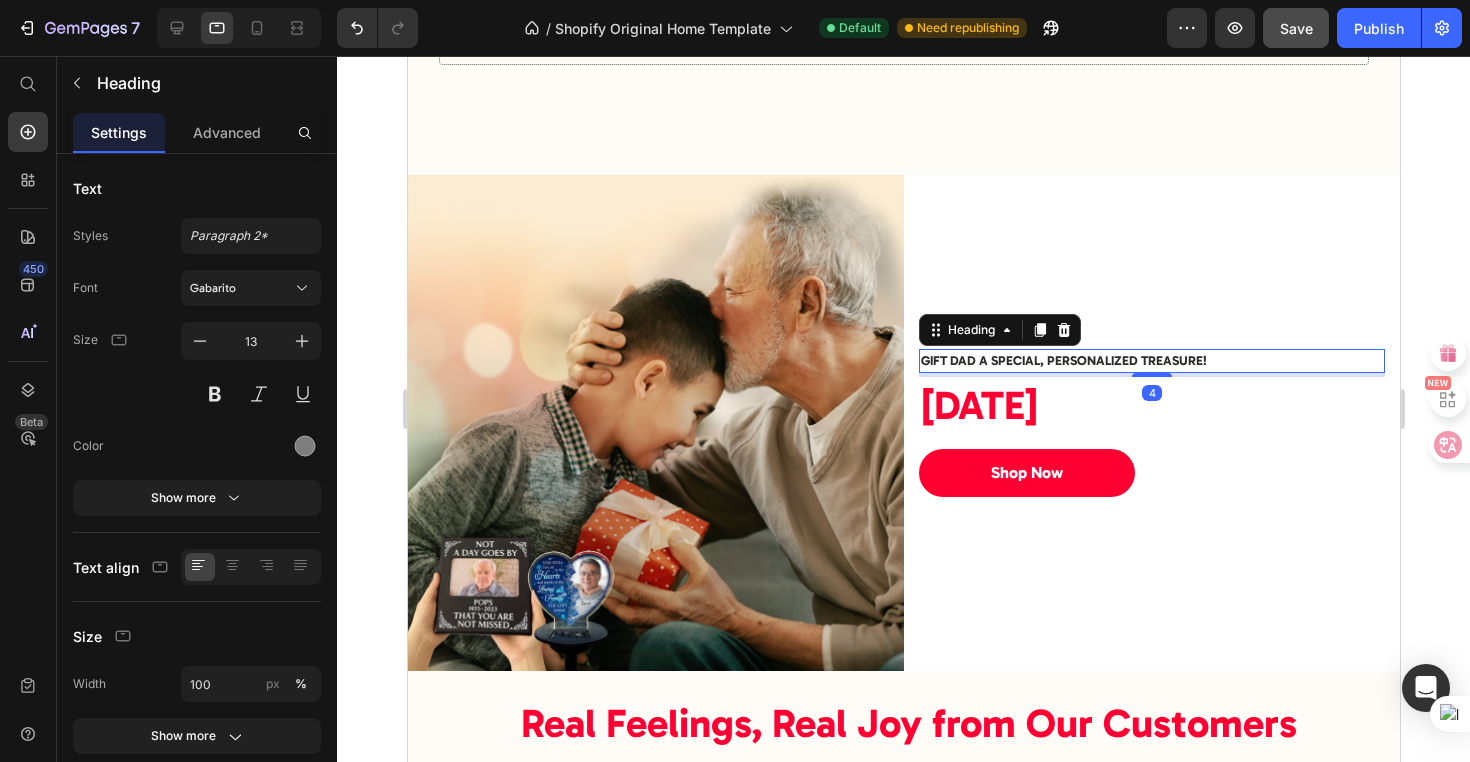click on "Gift Dad a Special, Personalized Treasure!" at bounding box center [1063, 360] 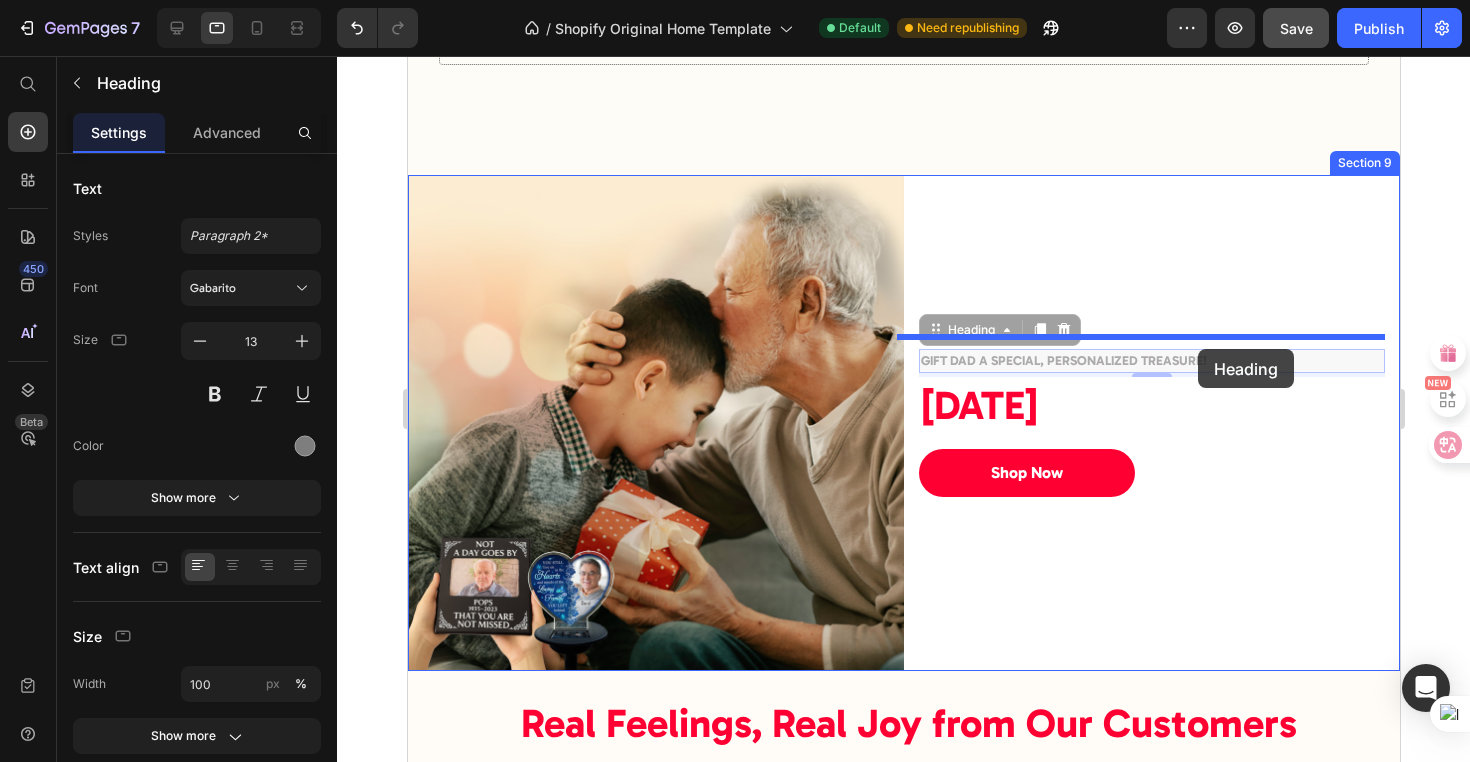 scroll, scrollTop: 3789, scrollLeft: 0, axis: vertical 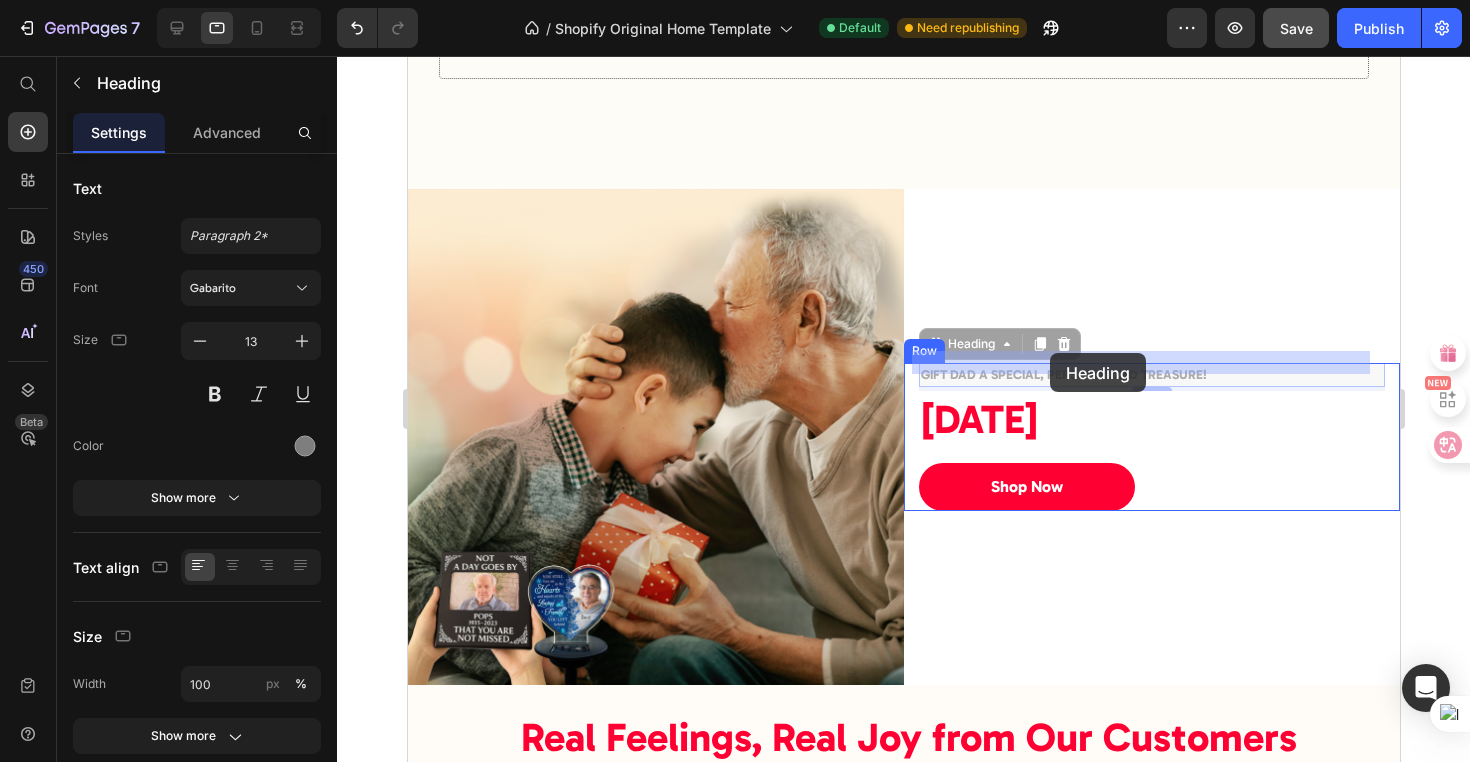 drag, startPoint x: 1197, startPoint y: 349, endPoint x: 1049, endPoint y: 353, distance: 148.05405 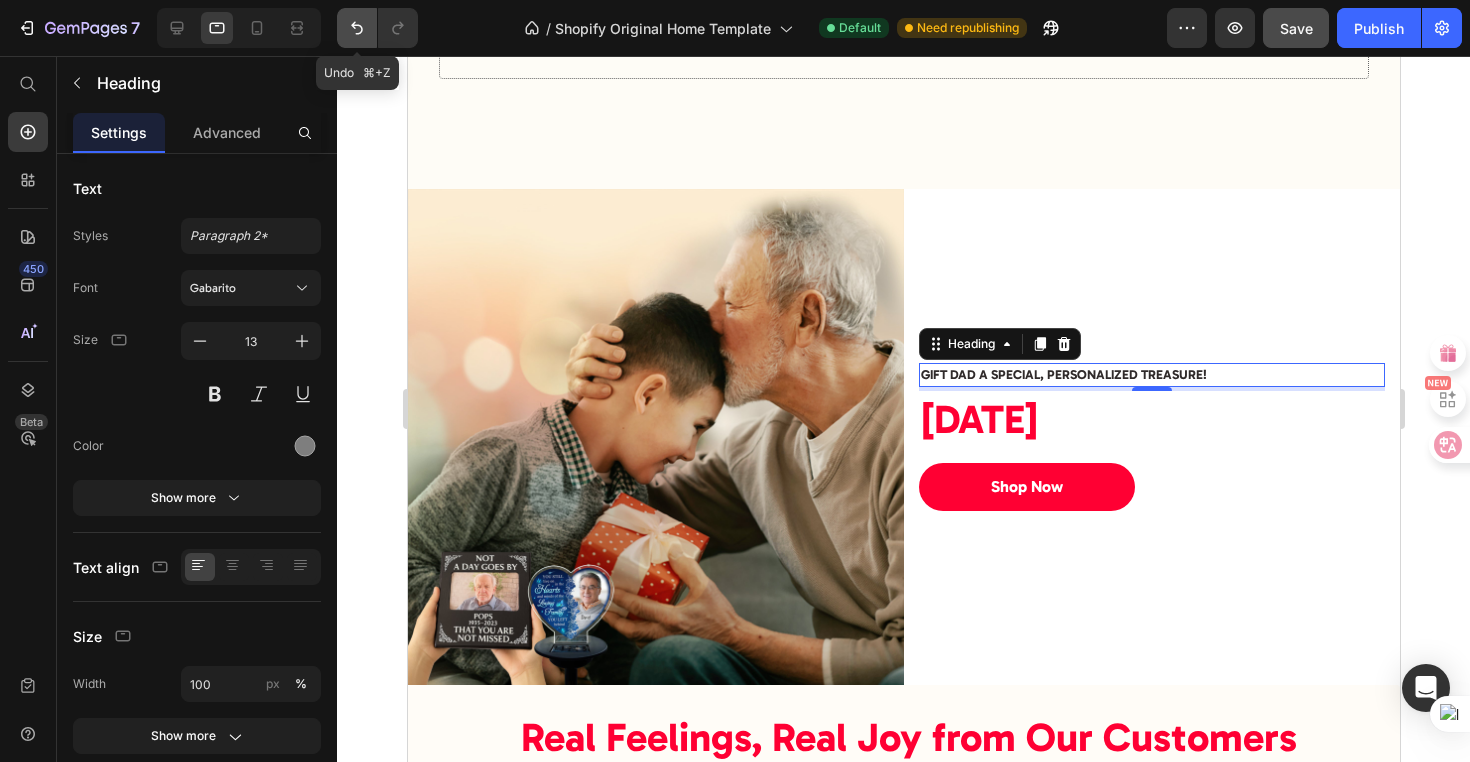 click 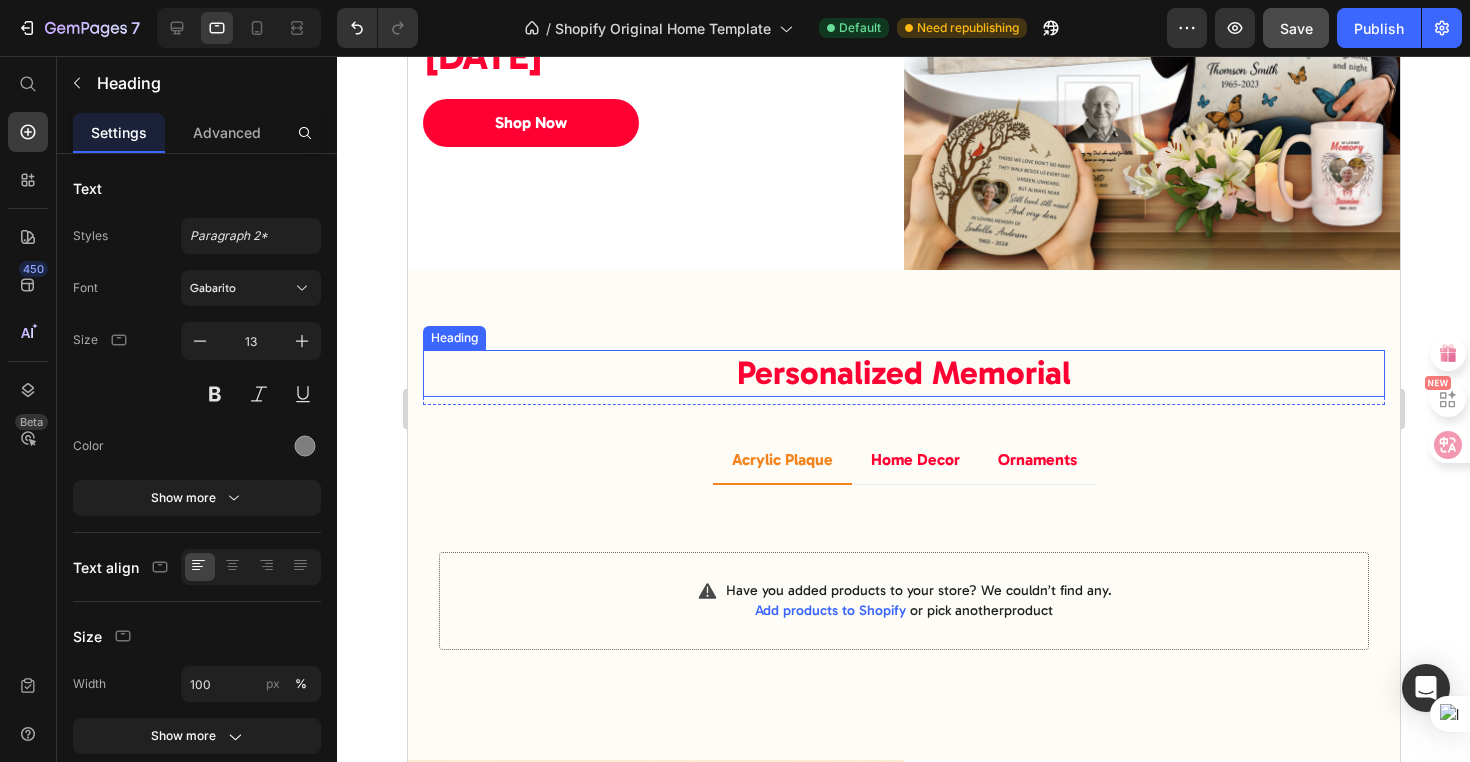 scroll, scrollTop: 3292, scrollLeft: 0, axis: vertical 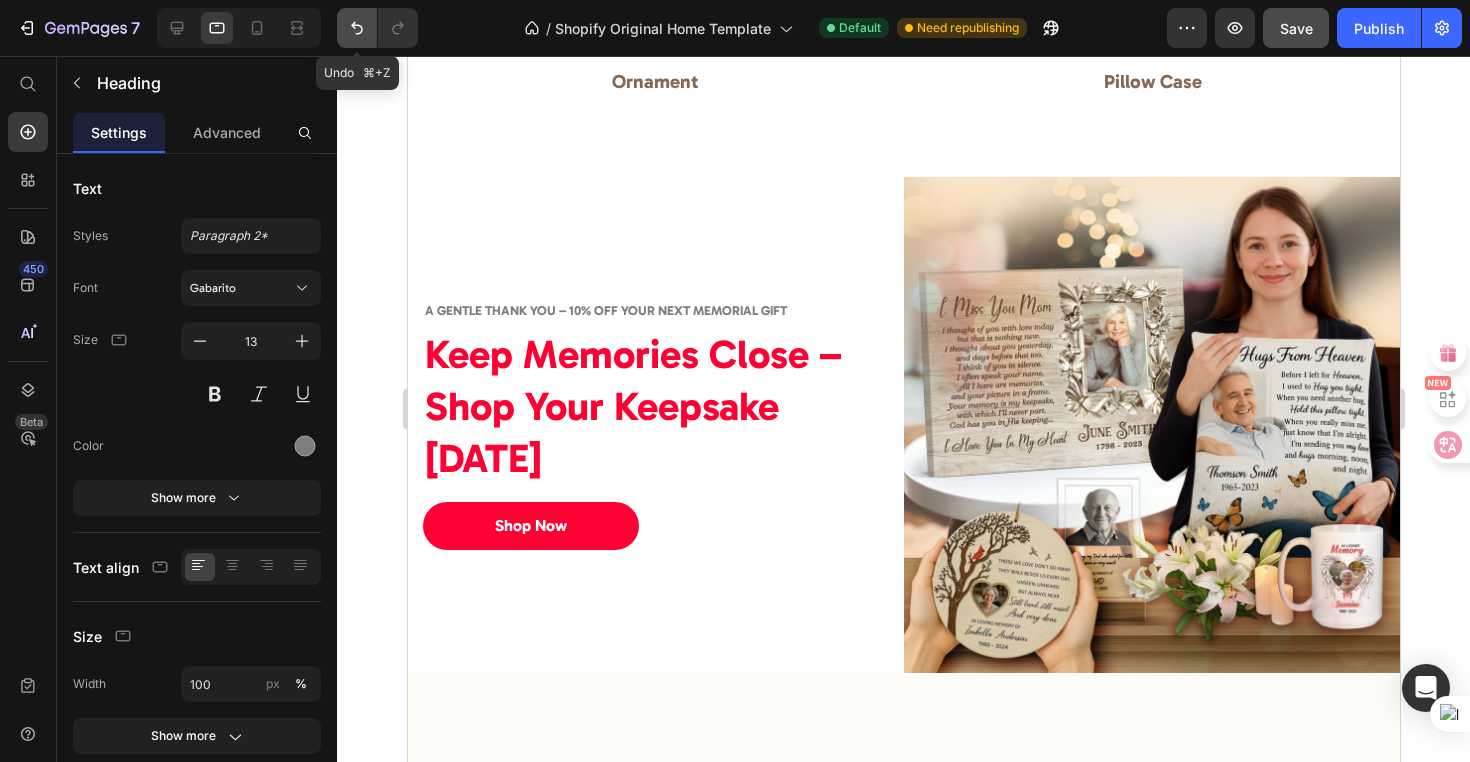 click 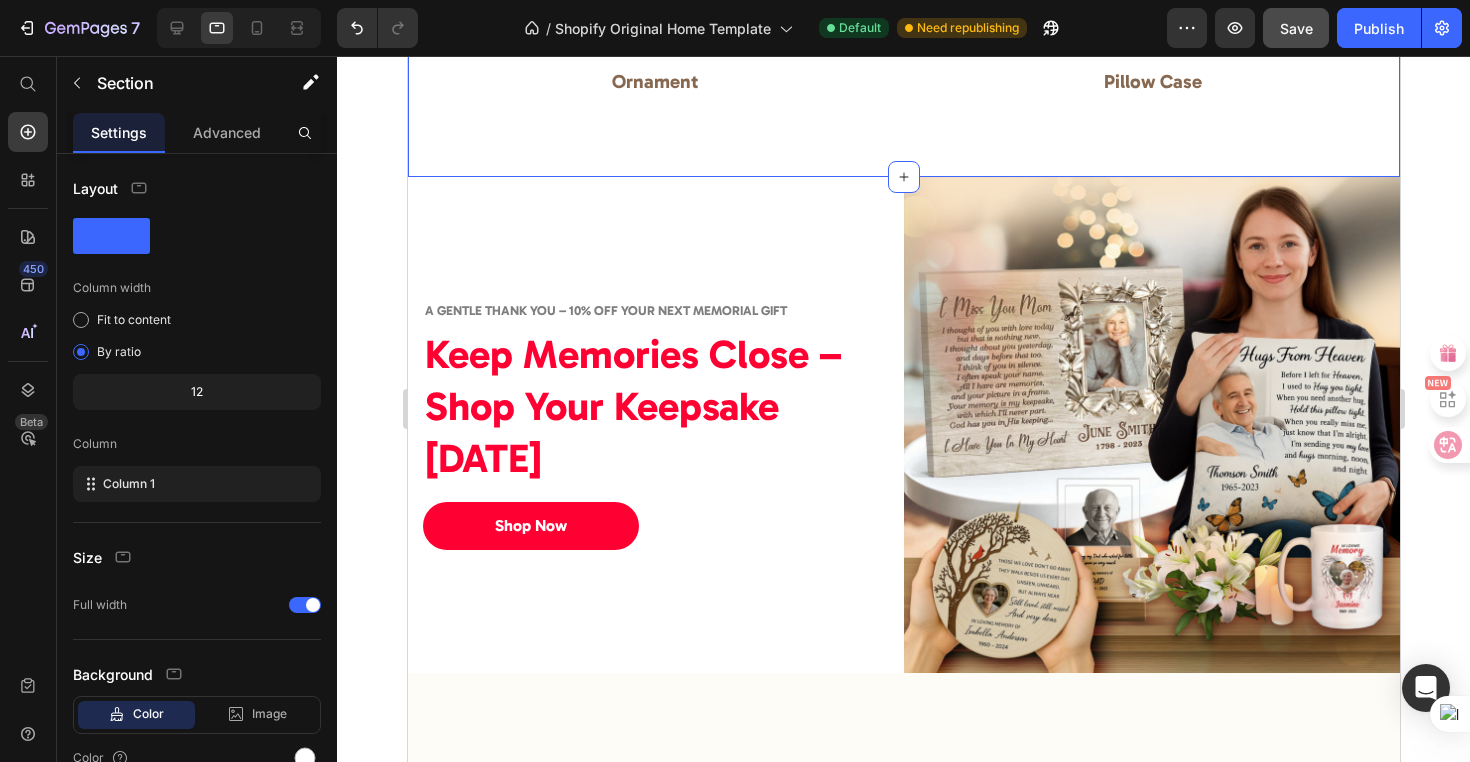 click on "Image Arylic Plaque Heading Image Suncatcher Heading Image Ornament Heading Image Pillow Case Heading Row Section 6" at bounding box center [903, -207] 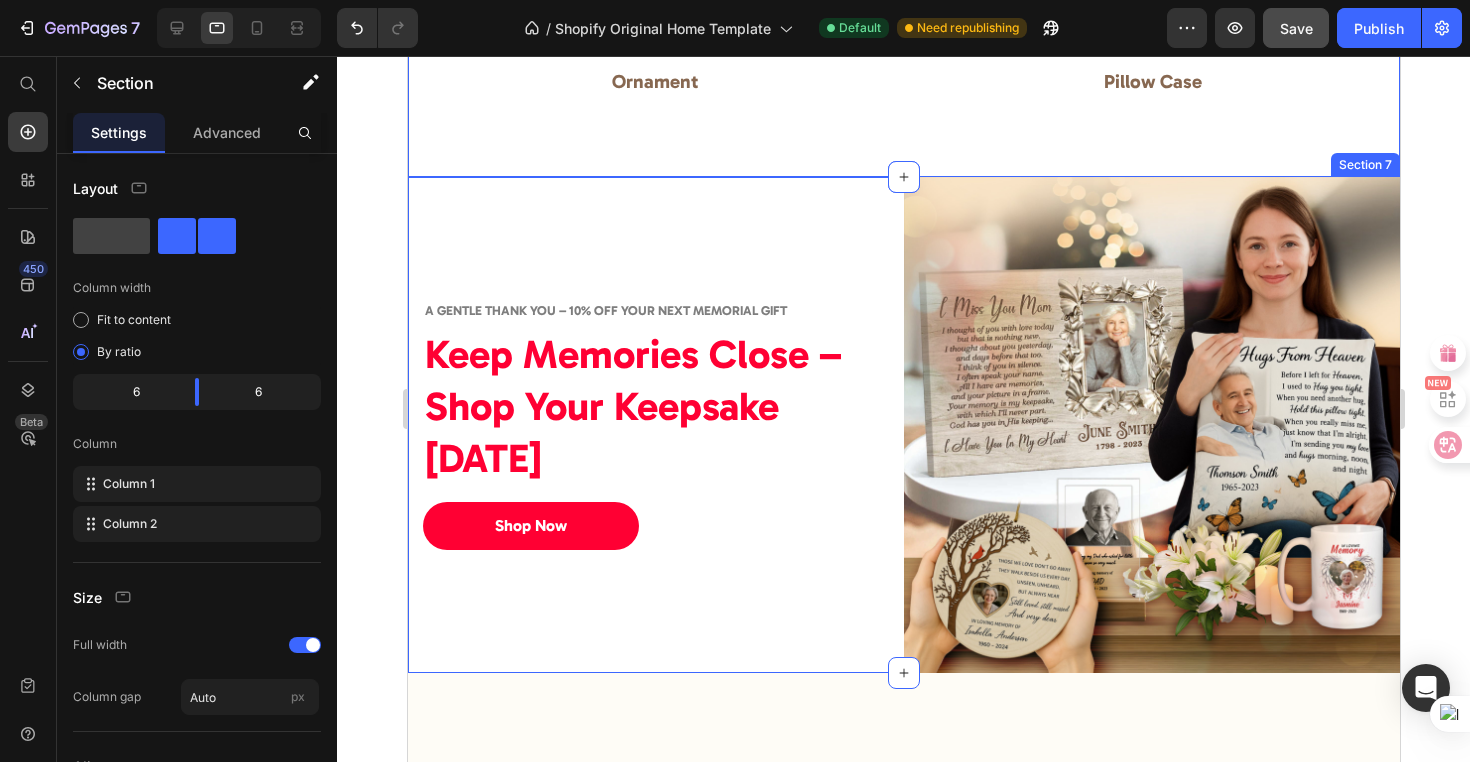 click on "A Gentle Thank You – 10% Off Your Next Memorial Gift Heading Keep Memories Close – Shop Your Keepsake Today Heading Shop Now Button Row" at bounding box center [655, 425] 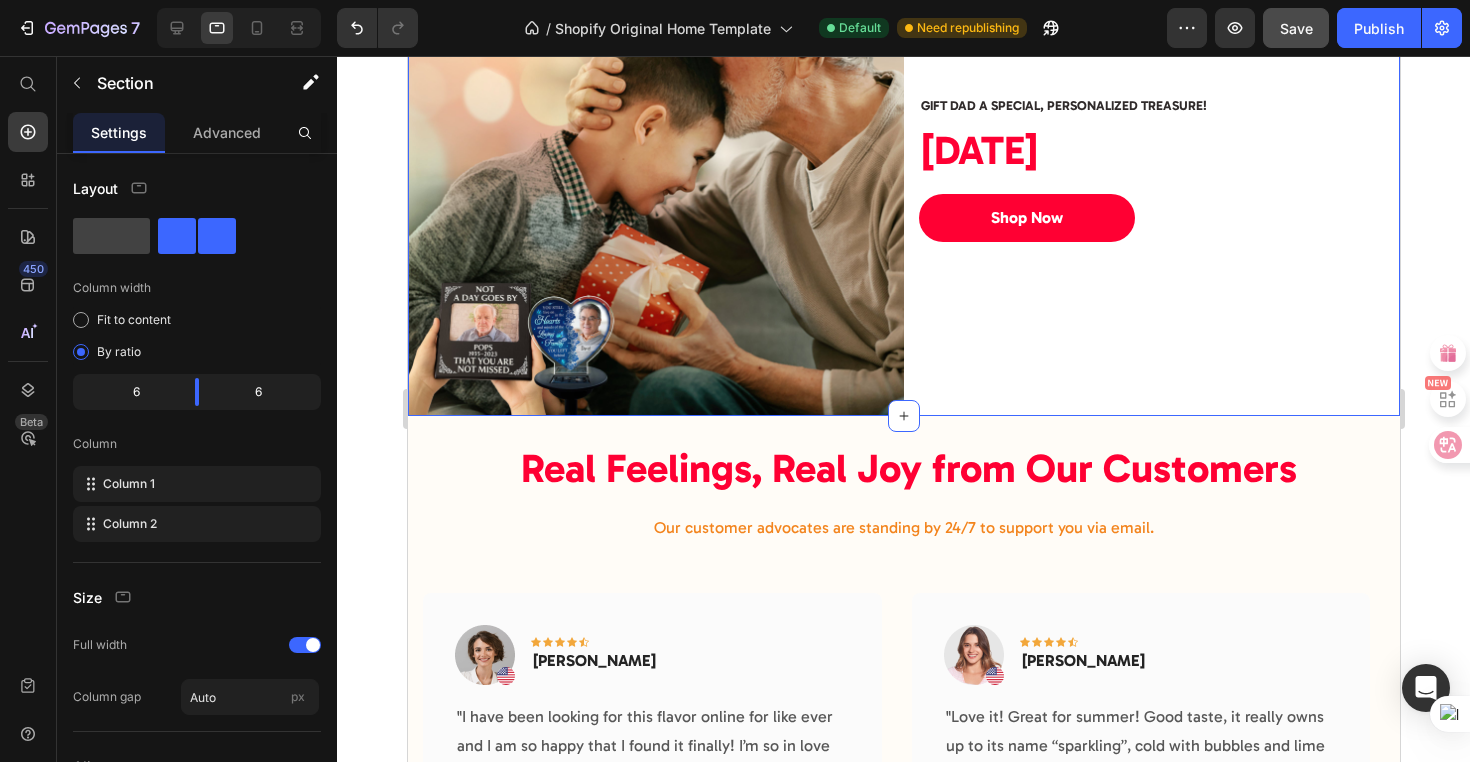 scroll, scrollTop: 4377, scrollLeft: 0, axis: vertical 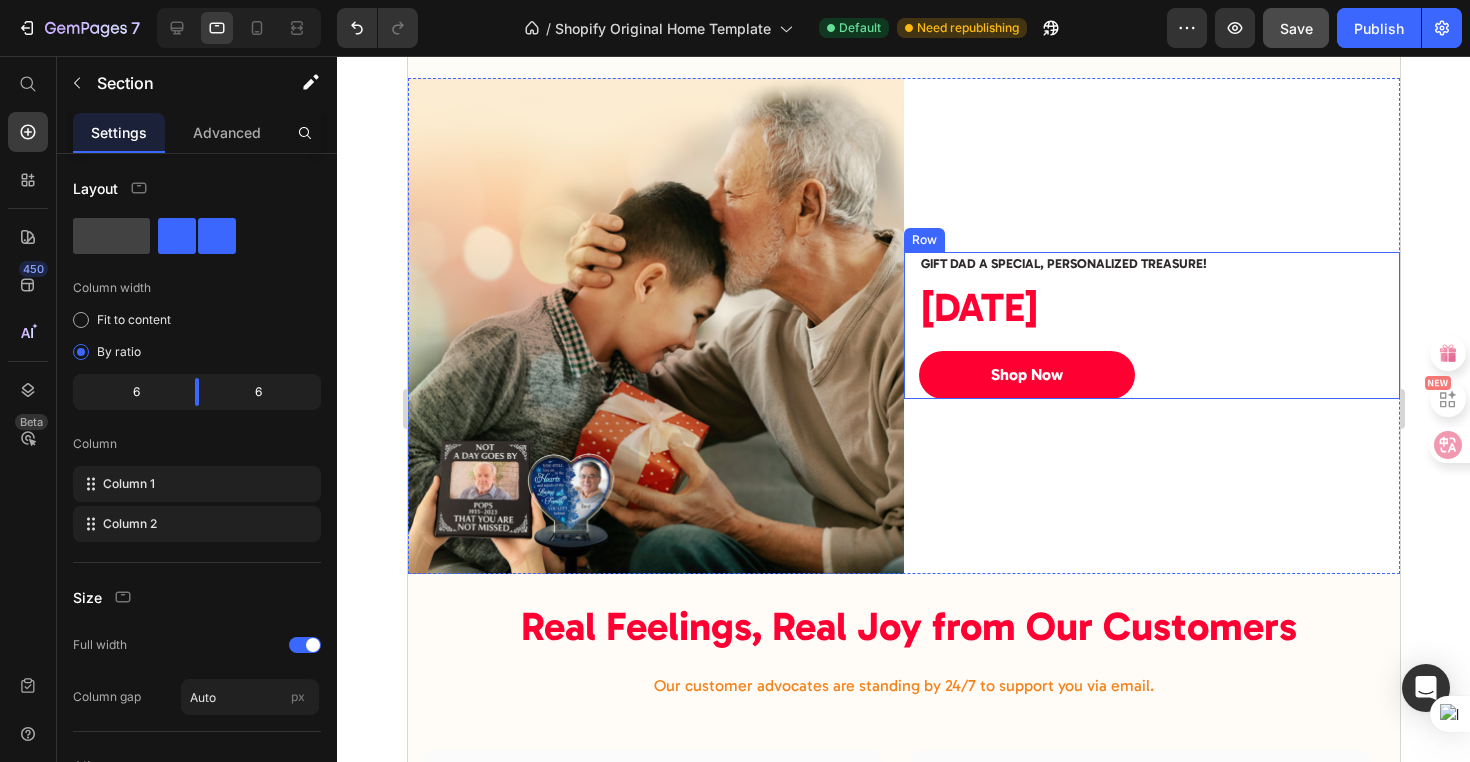 click on "Gift Dad a Special, Personalized Treasure! Heading FATHER'S DAY  Heading Shop Now Button" at bounding box center (1151, 326) 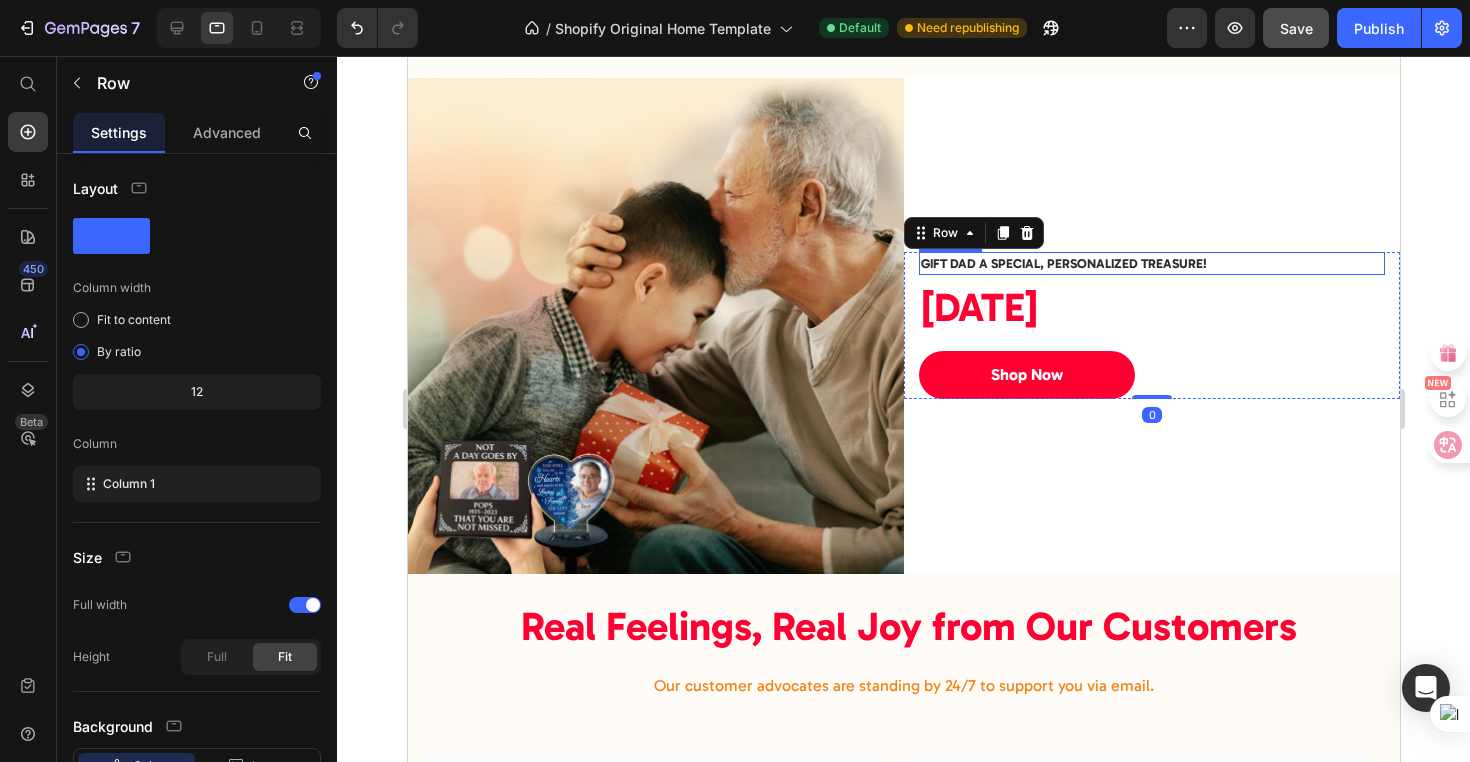 click on "Gift Dad a Special, Personalized Treasure!" at bounding box center [1063, 263] 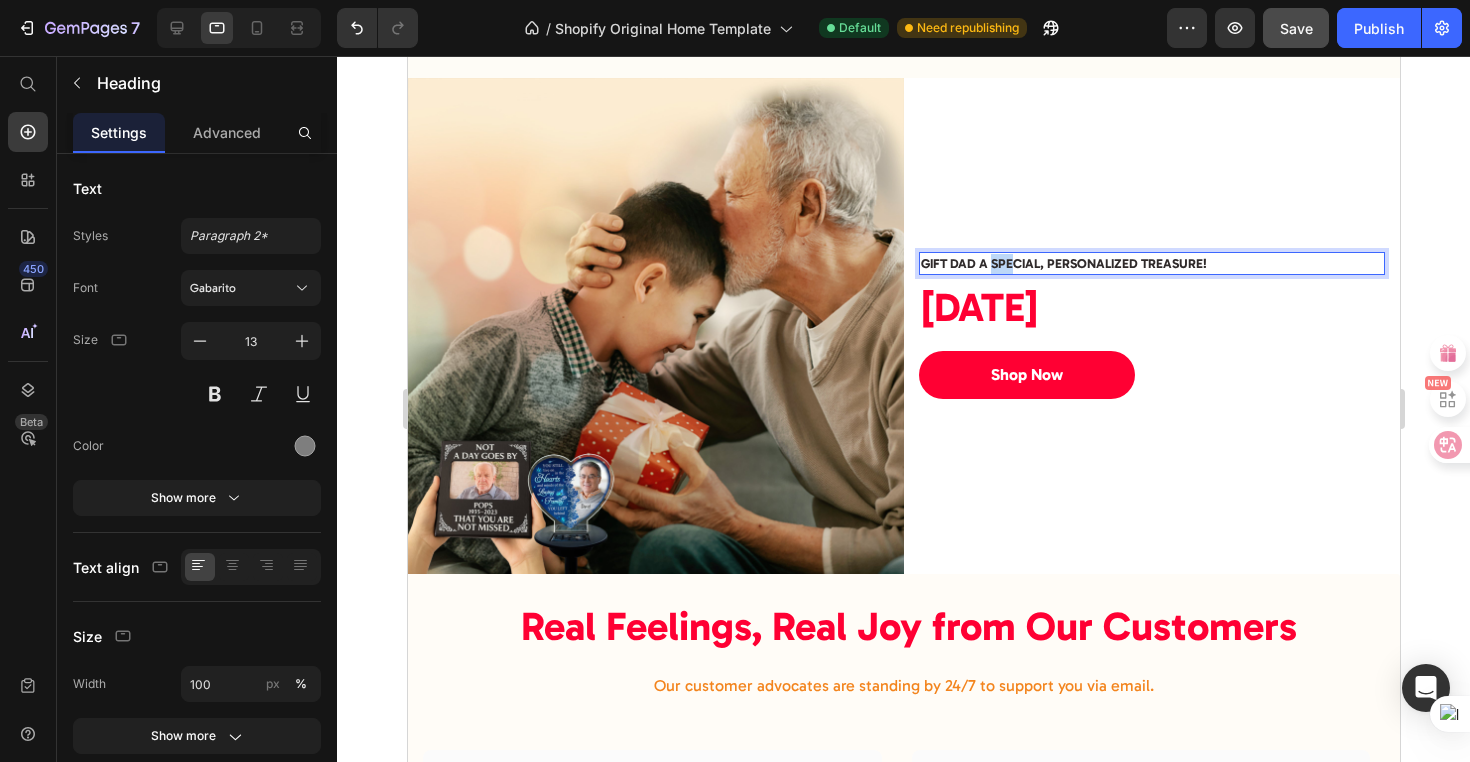 drag, startPoint x: 1008, startPoint y: 249, endPoint x: 981, endPoint y: 249, distance: 27 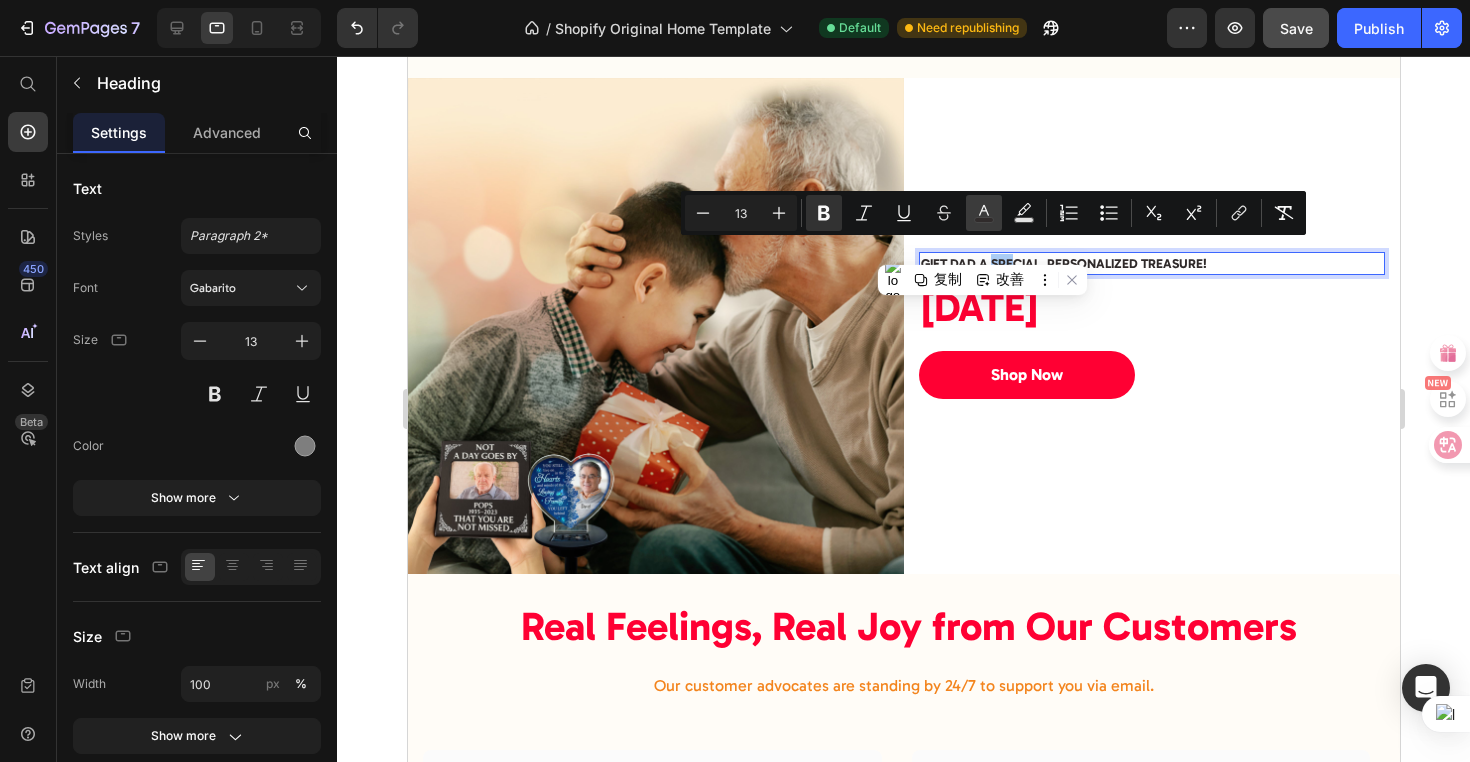 click on "color" at bounding box center (984, 213) 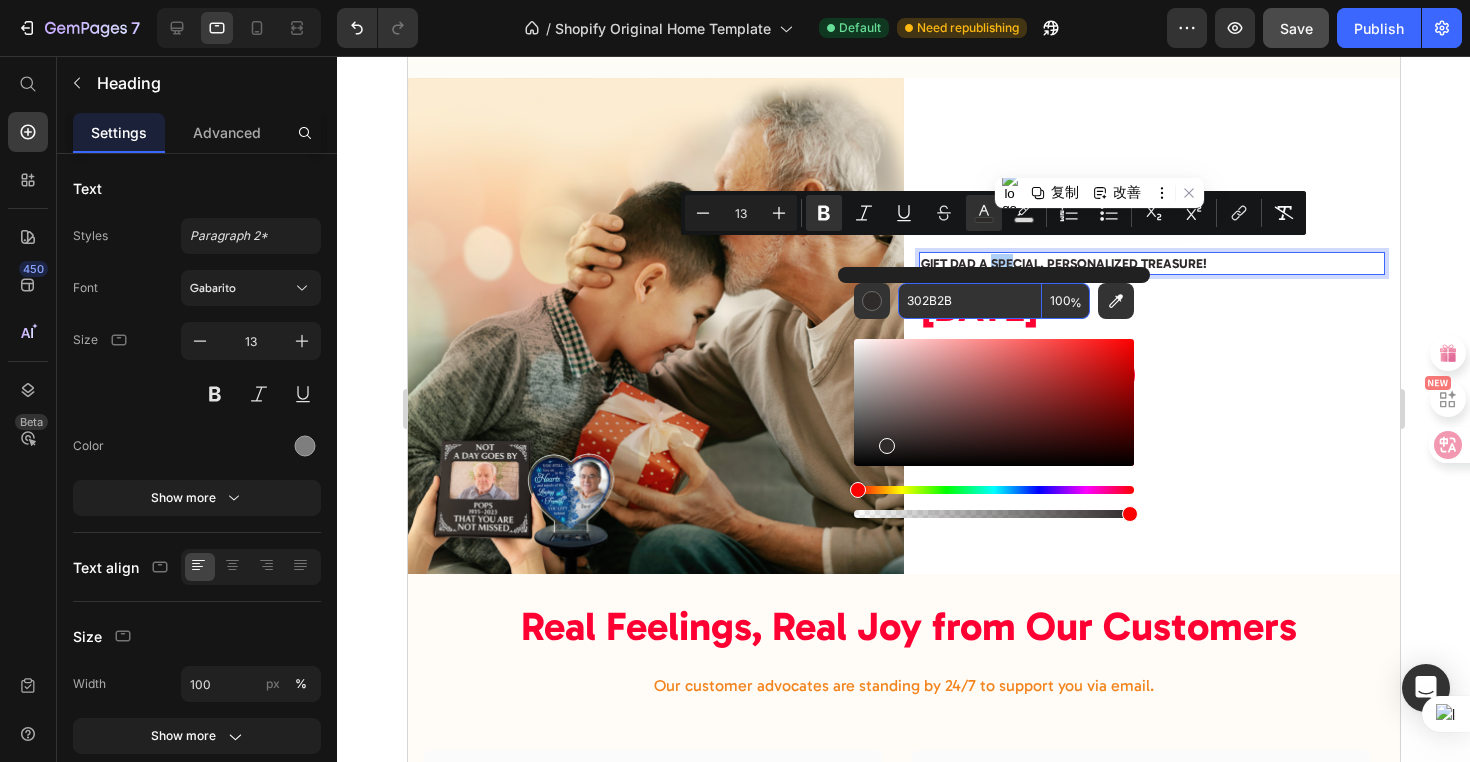 drag, startPoint x: 1003, startPoint y: 304, endPoint x: 973, endPoint y: 304, distance: 30 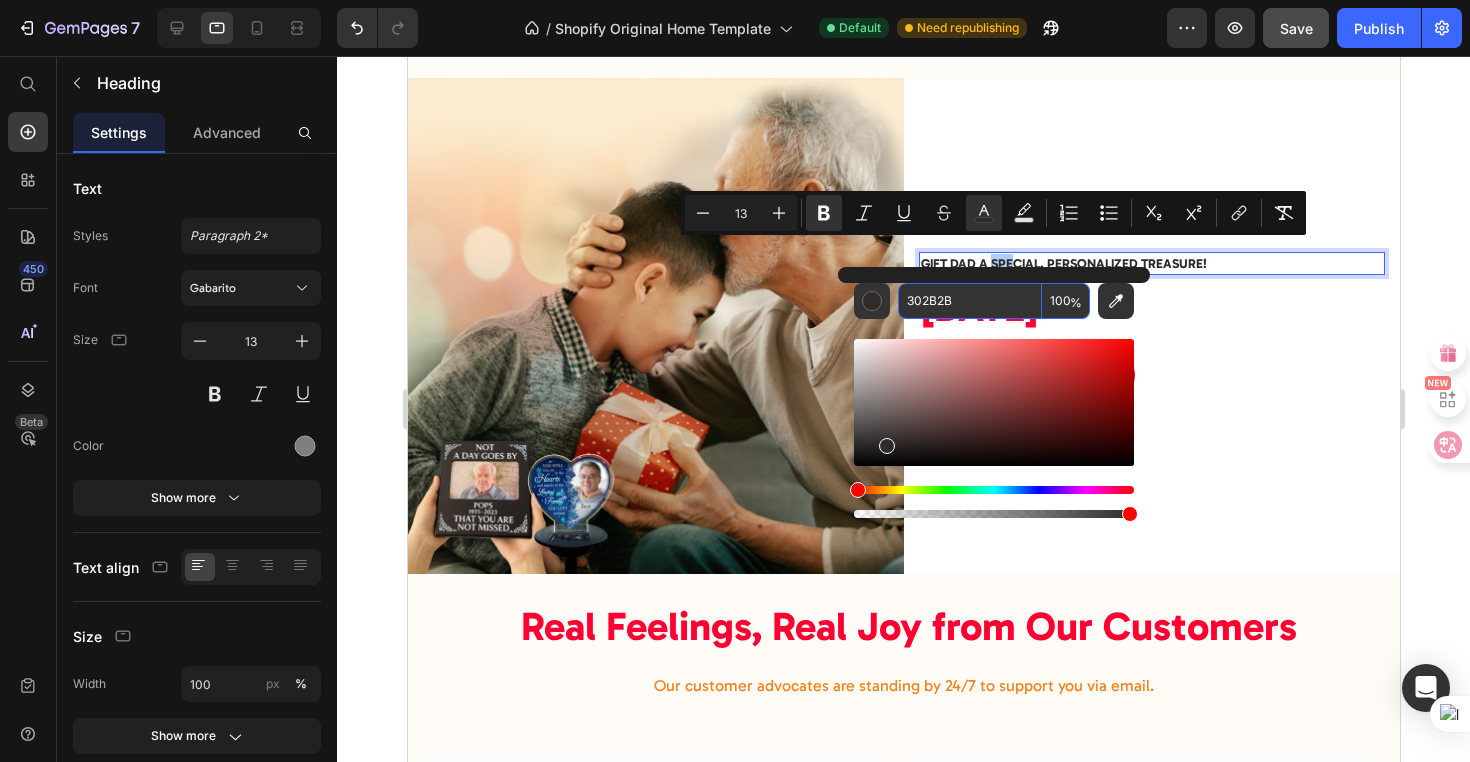 drag, startPoint x: 909, startPoint y: 300, endPoint x: 959, endPoint y: 304, distance: 50.159744 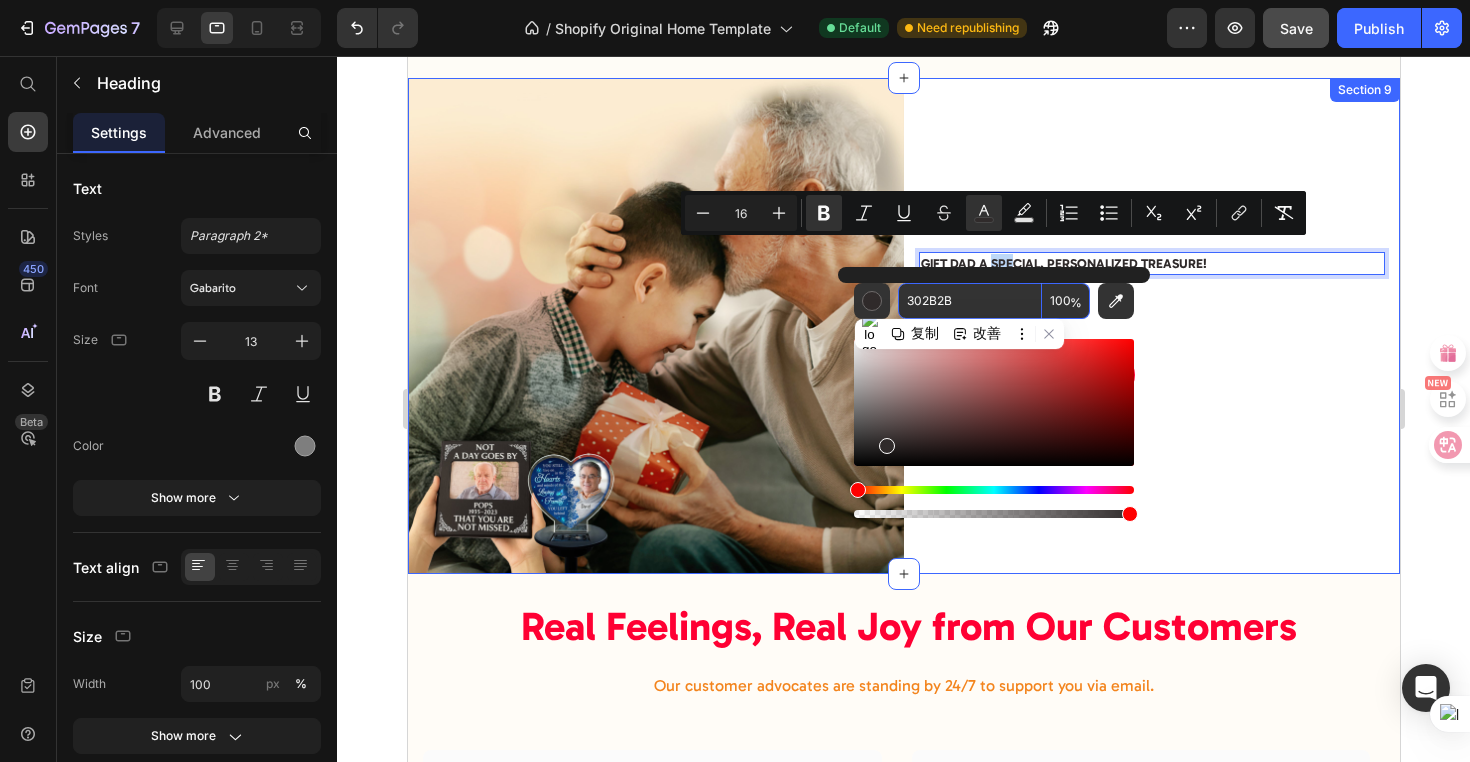 click on "Gift Dad a Special, Personalized Treasure! Heading   4 FATHER'S DAY  Heading Shop Now Button Row" at bounding box center (1151, 326) 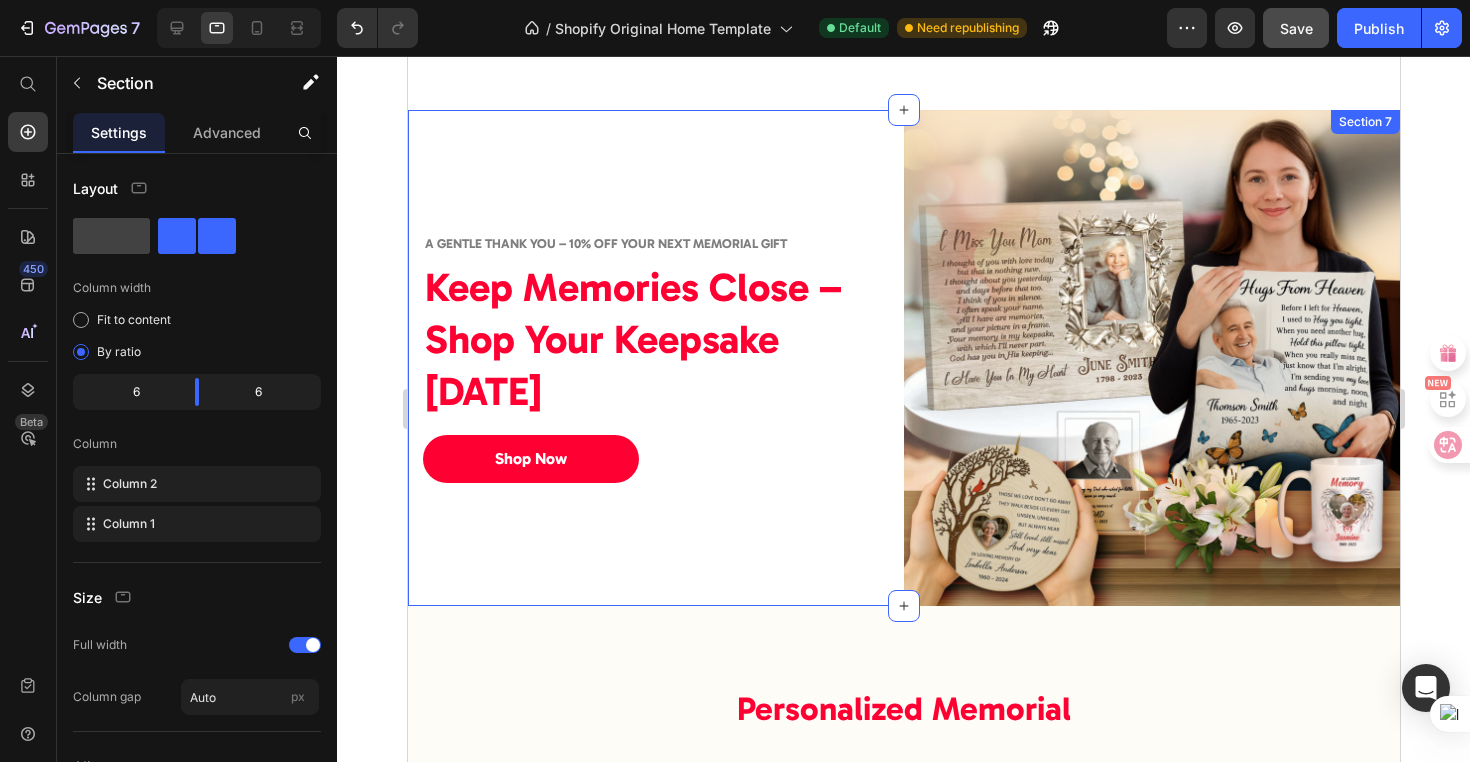 scroll, scrollTop: 3283, scrollLeft: 0, axis: vertical 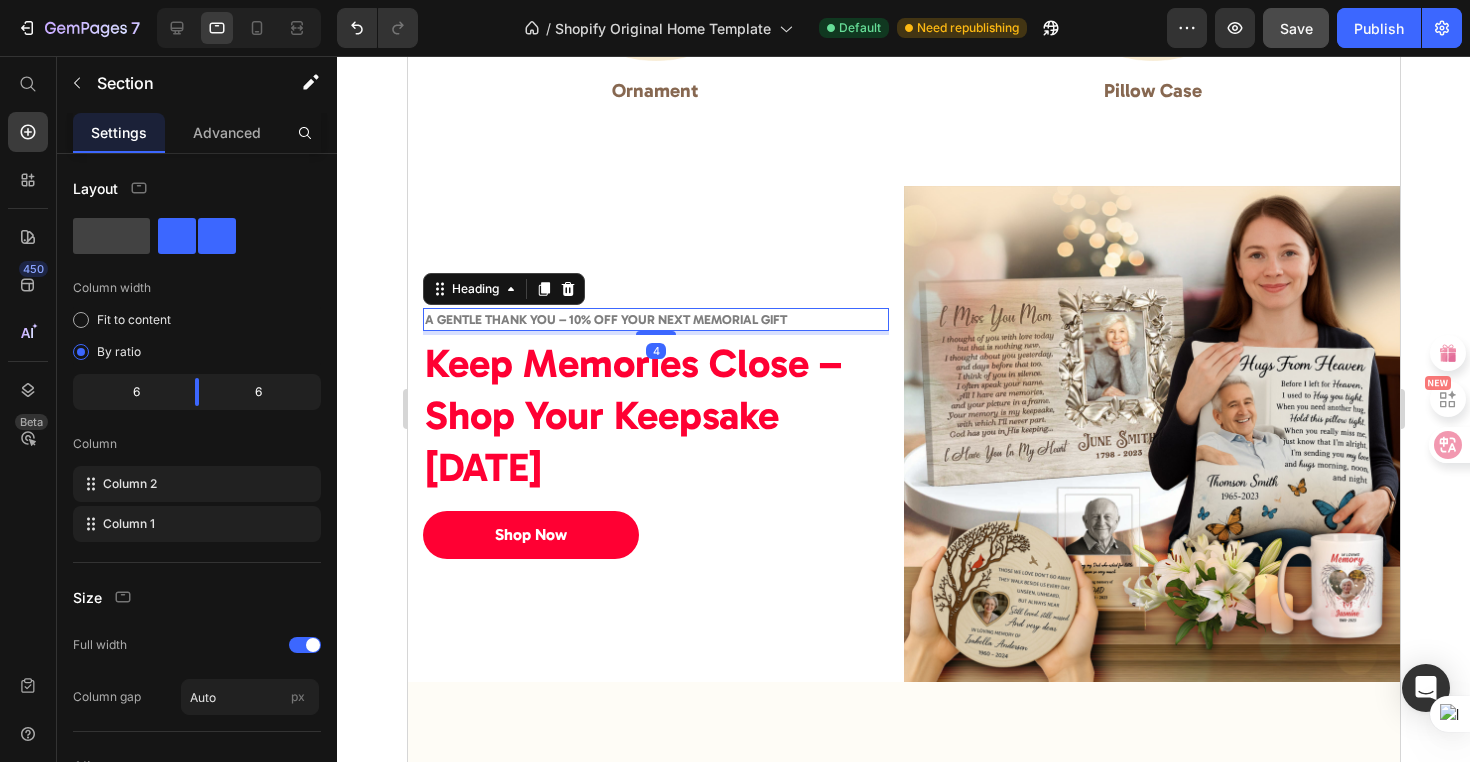 click on "A Gentle Thank You – 10% Off Your Next Memorial Gift" at bounding box center [605, 319] 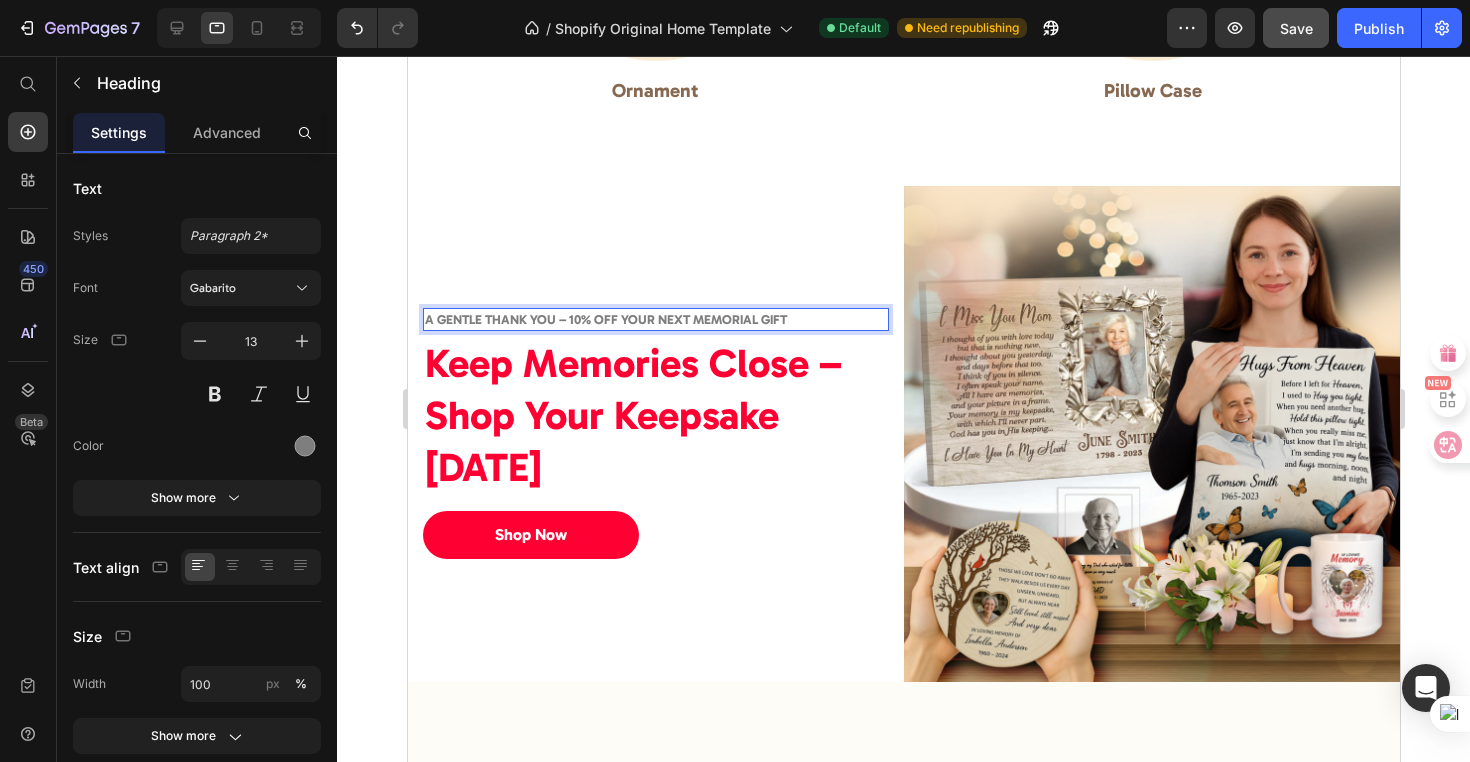 click on "A Gentle Thank You – 10% Off Your Next Memorial Gift" at bounding box center [605, 319] 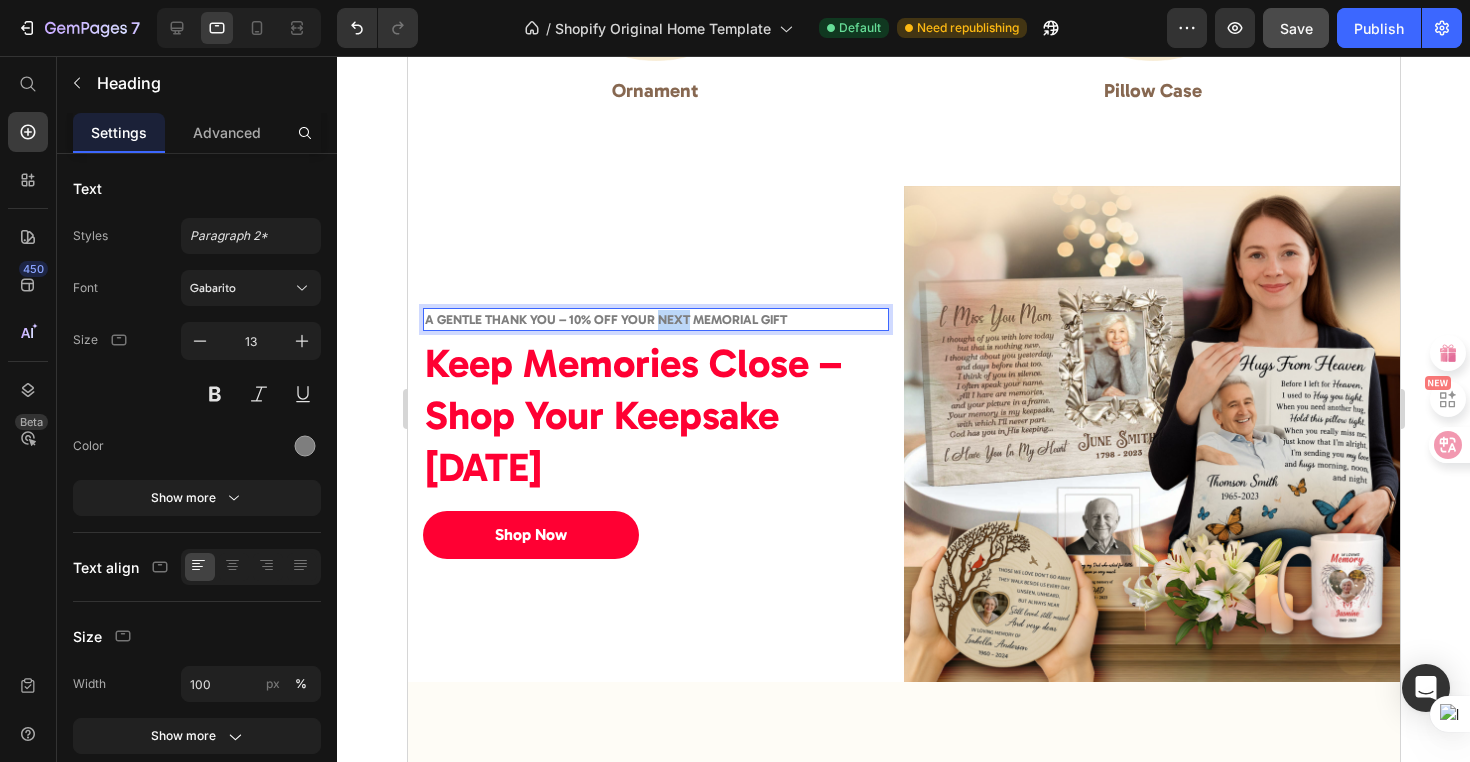 click on "A Gentle Thank You – 10% Off Your Next Memorial Gift" at bounding box center [605, 319] 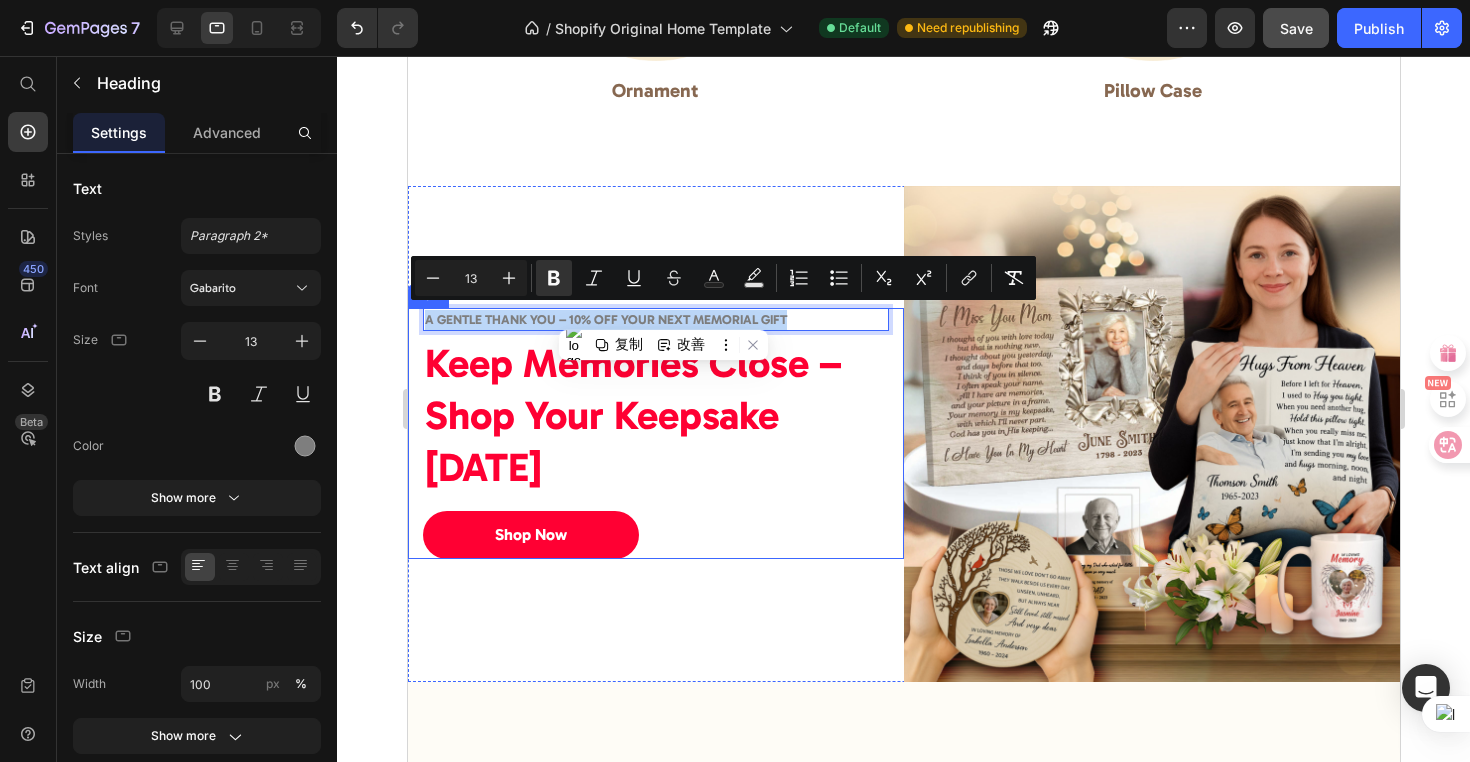 drag, startPoint x: 786, startPoint y: 315, endPoint x: 419, endPoint y: 321, distance: 367.04904 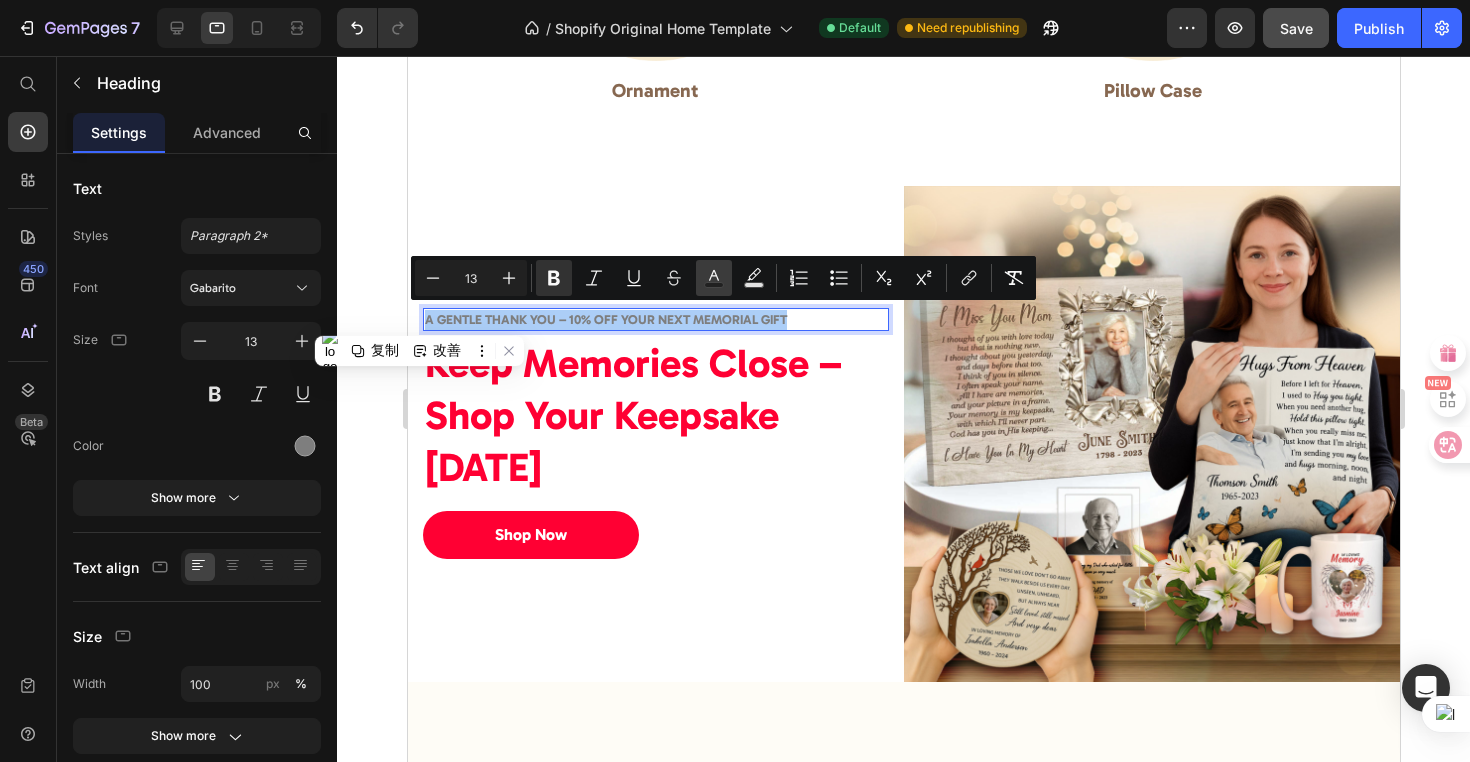 click on "Text Color" at bounding box center (714, 278) 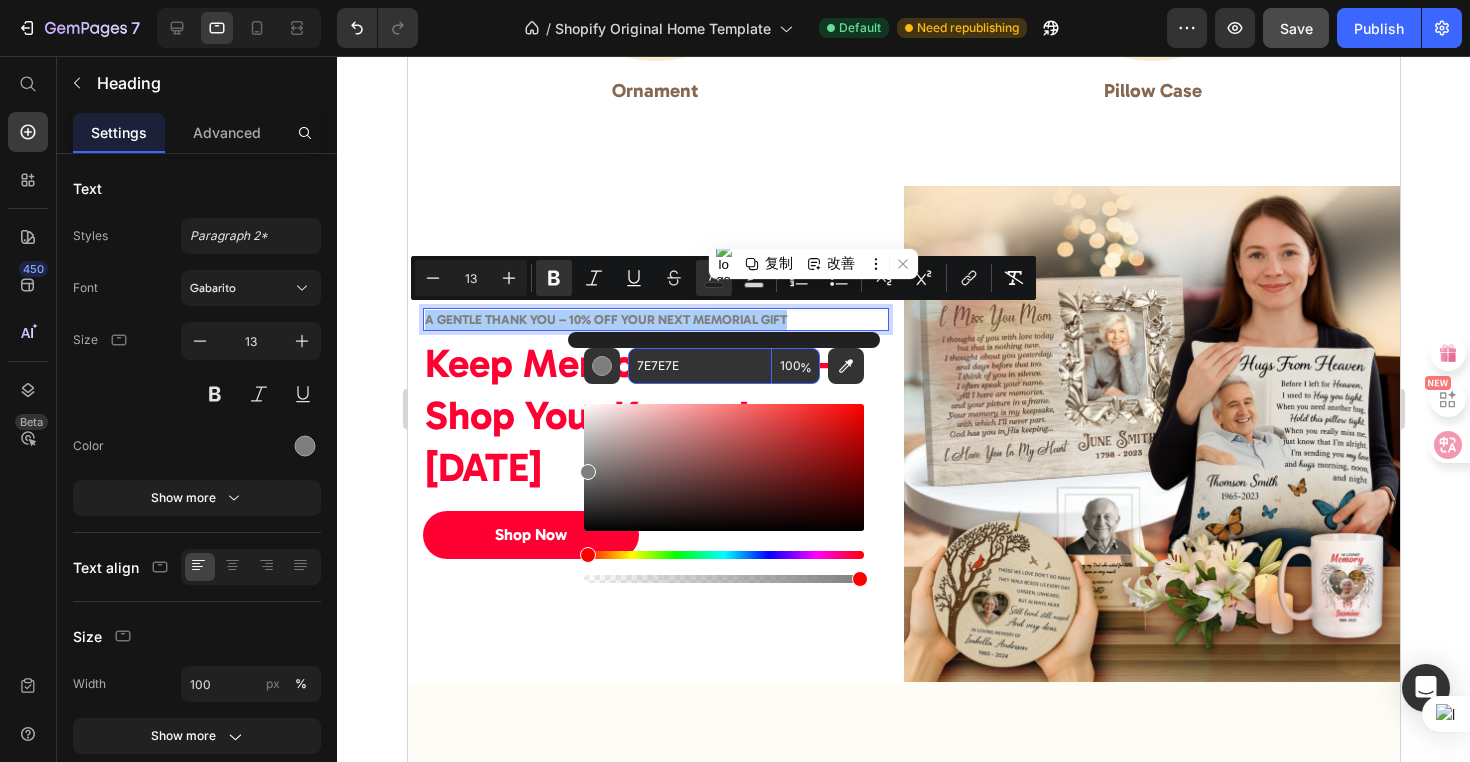 drag, startPoint x: 713, startPoint y: 355, endPoint x: 691, endPoint y: 377, distance: 31.112698 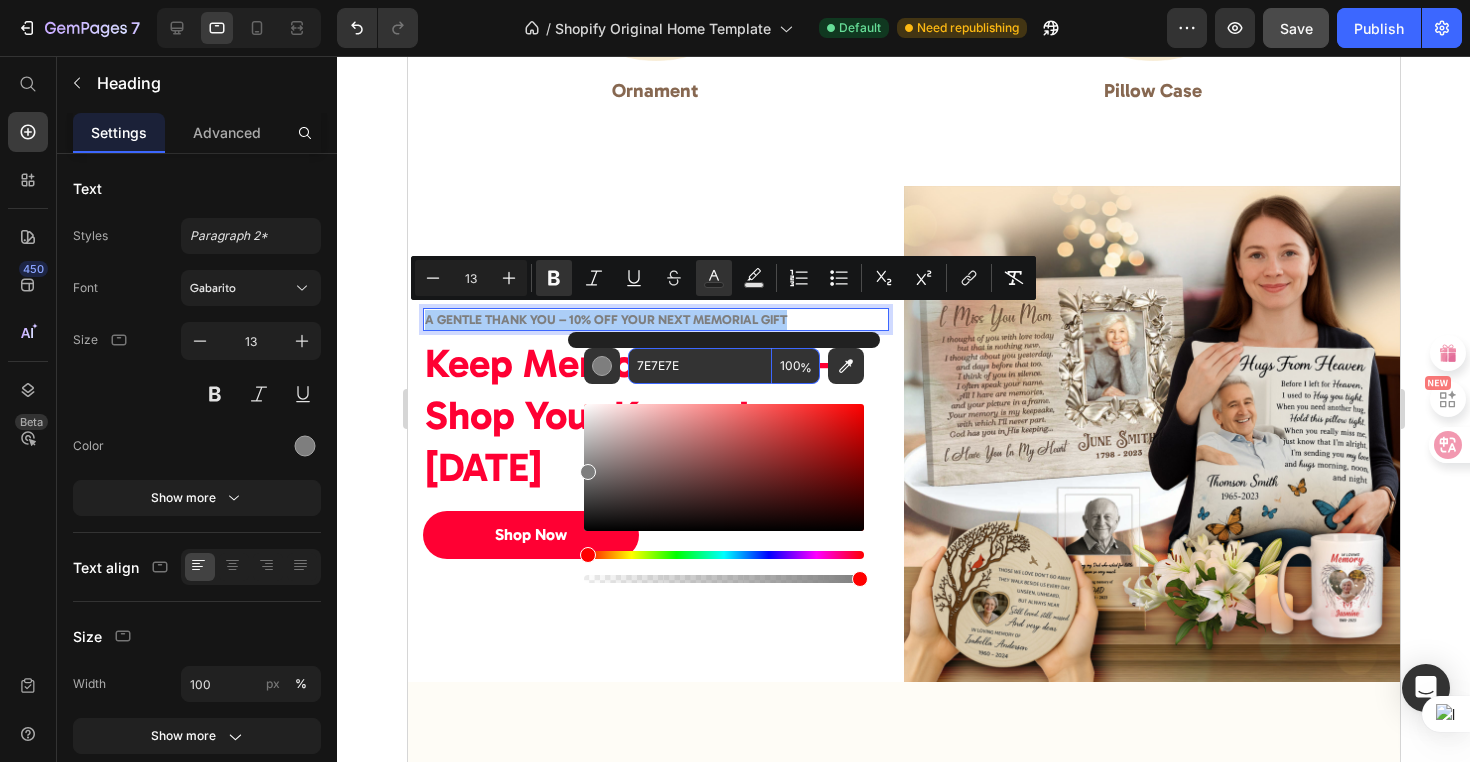 paste on "302B2B" 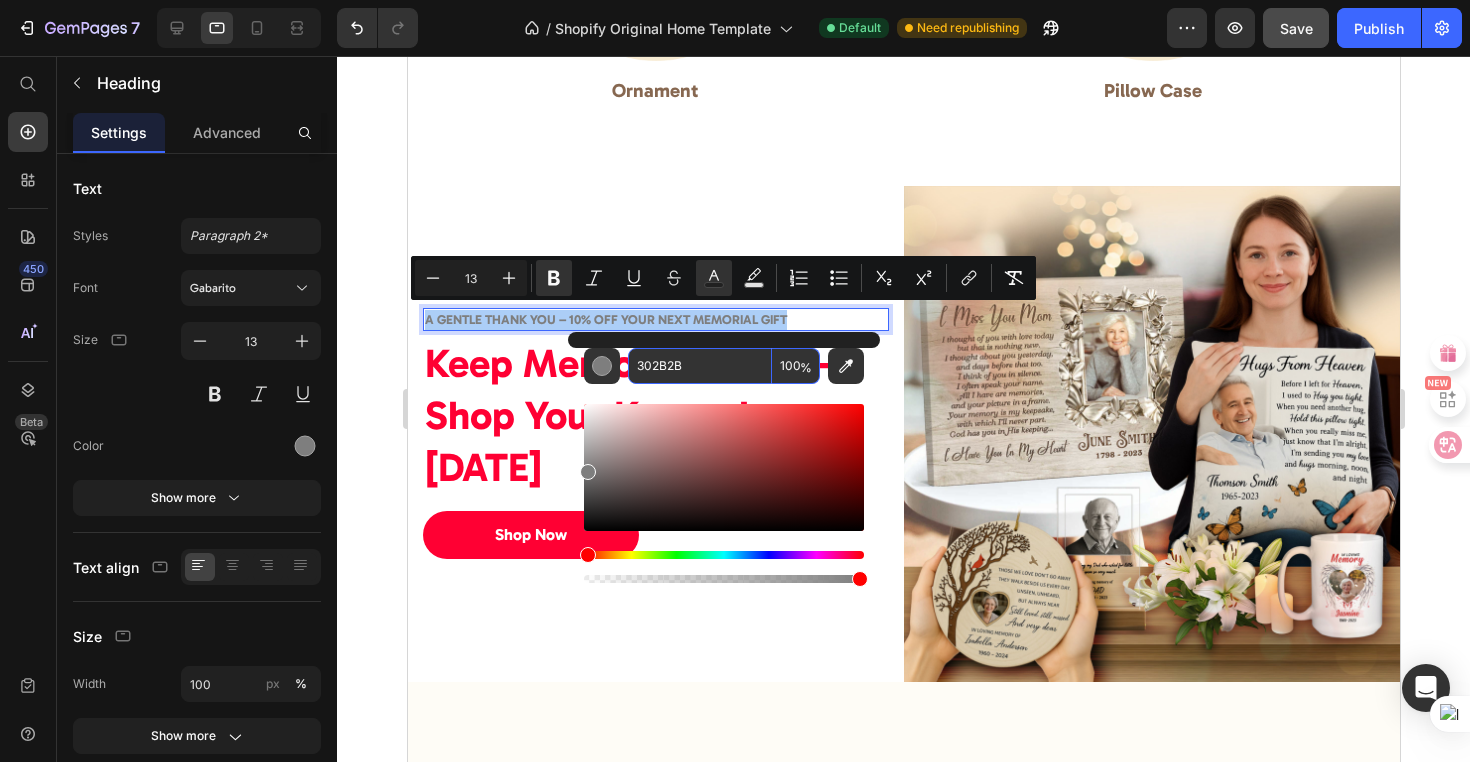 type on "302B2B" 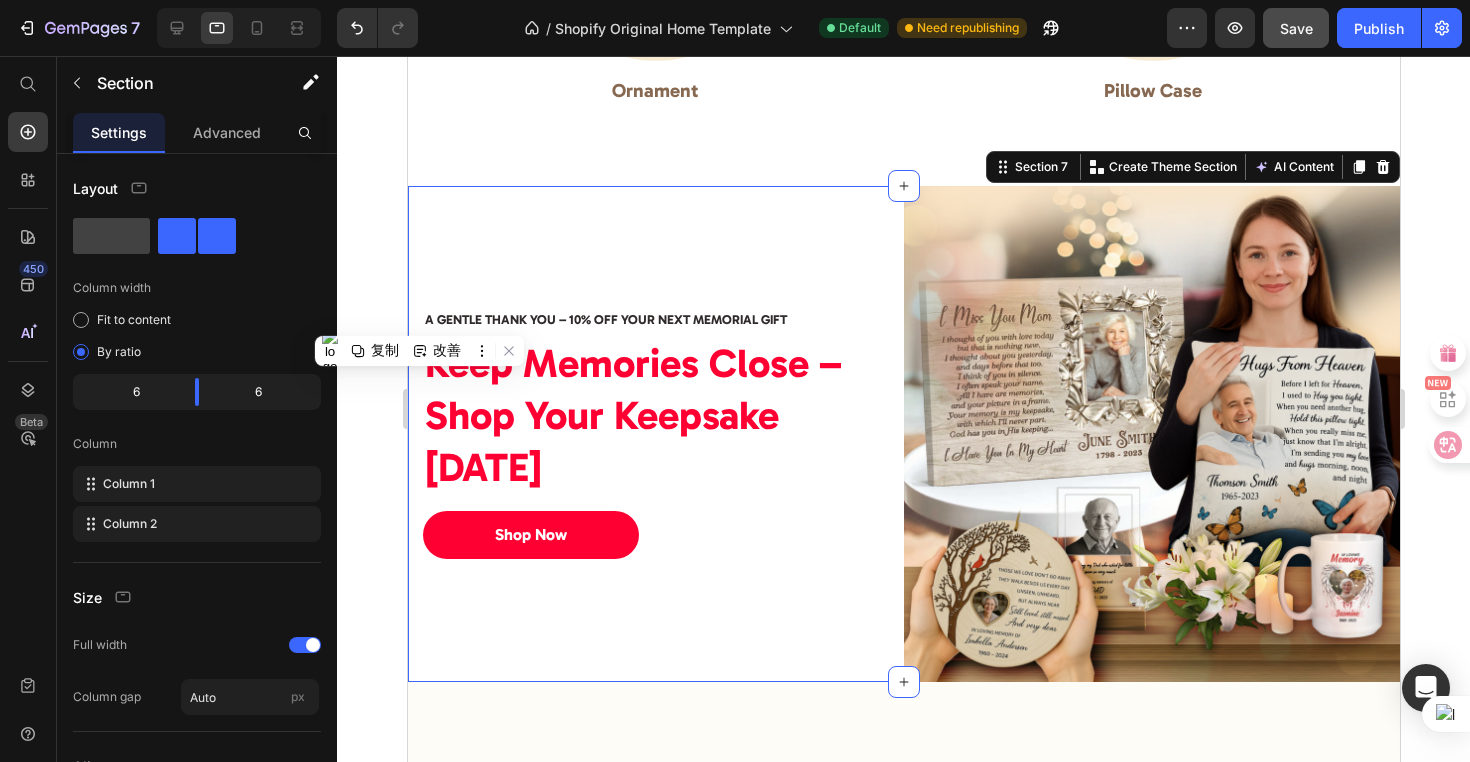 click on "⁠⁠⁠⁠⁠⁠⁠ A Gentle Thank You – 10% Off Your Next Memorial Gift Heading Keep Memories Close – Shop Your Keepsake Today Heading Shop Now Button Row" at bounding box center [655, 434] 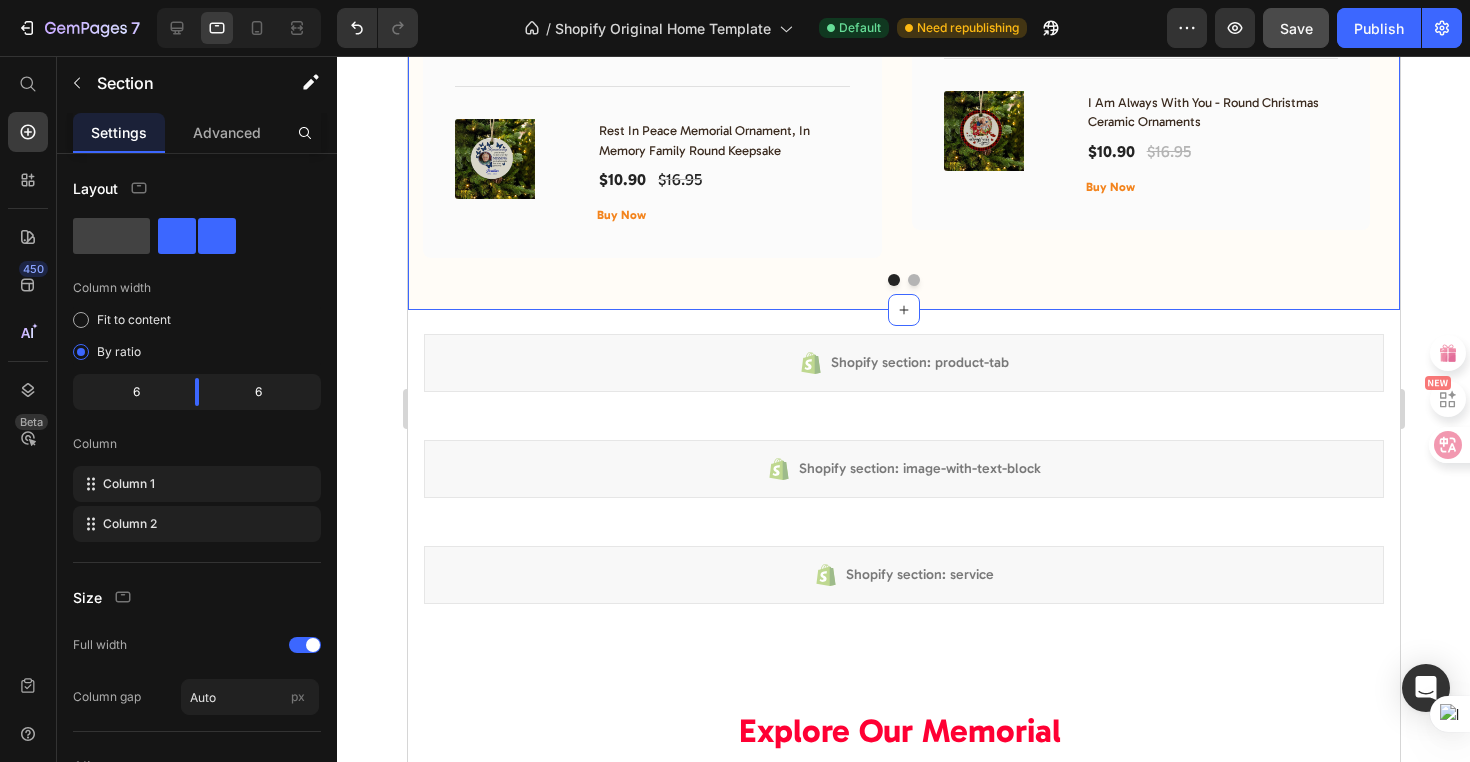 scroll, scrollTop: 5671, scrollLeft: 0, axis: vertical 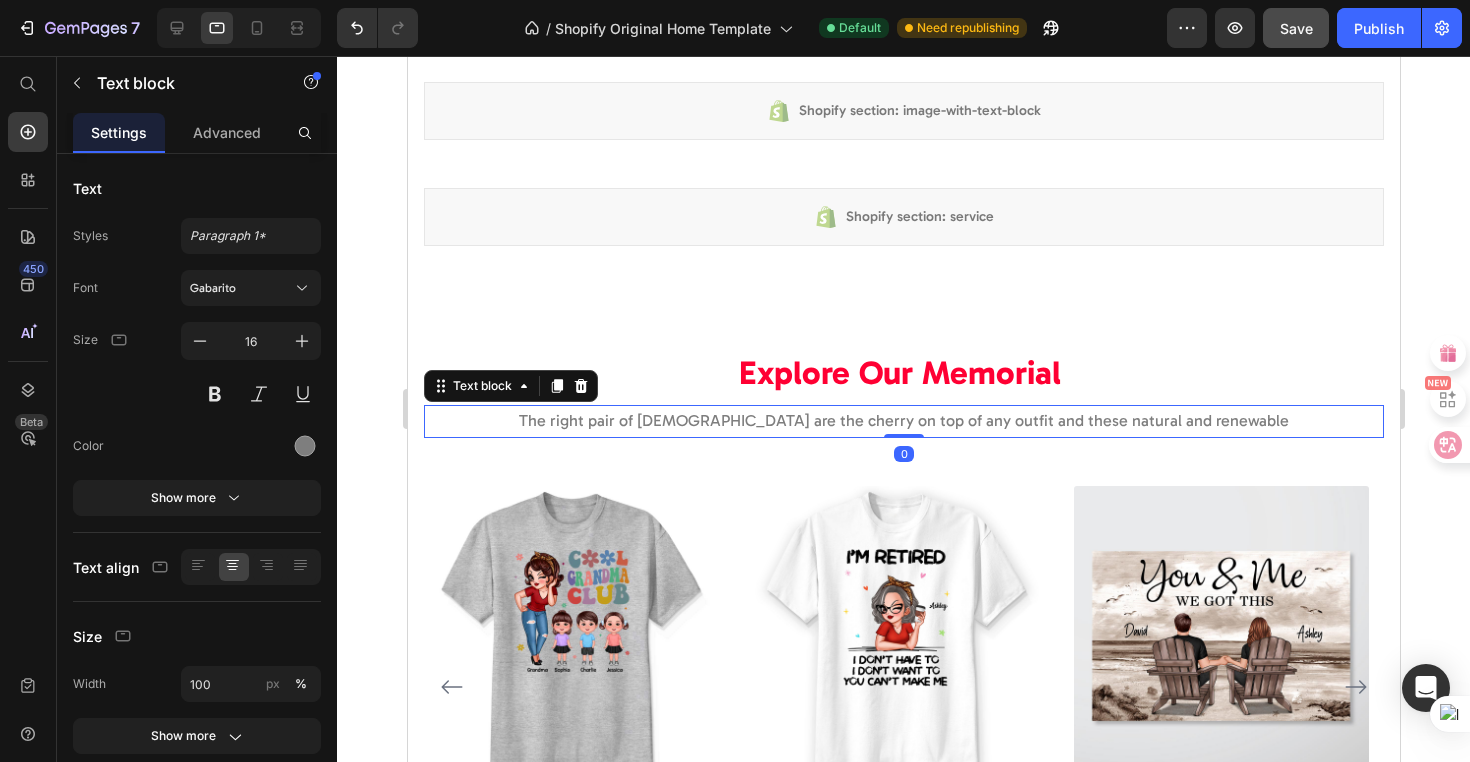 click on "The right pair of [DEMOGRAPHIC_DATA] are the cherry on top of any outfit and these natural and renewable" at bounding box center (903, 421) 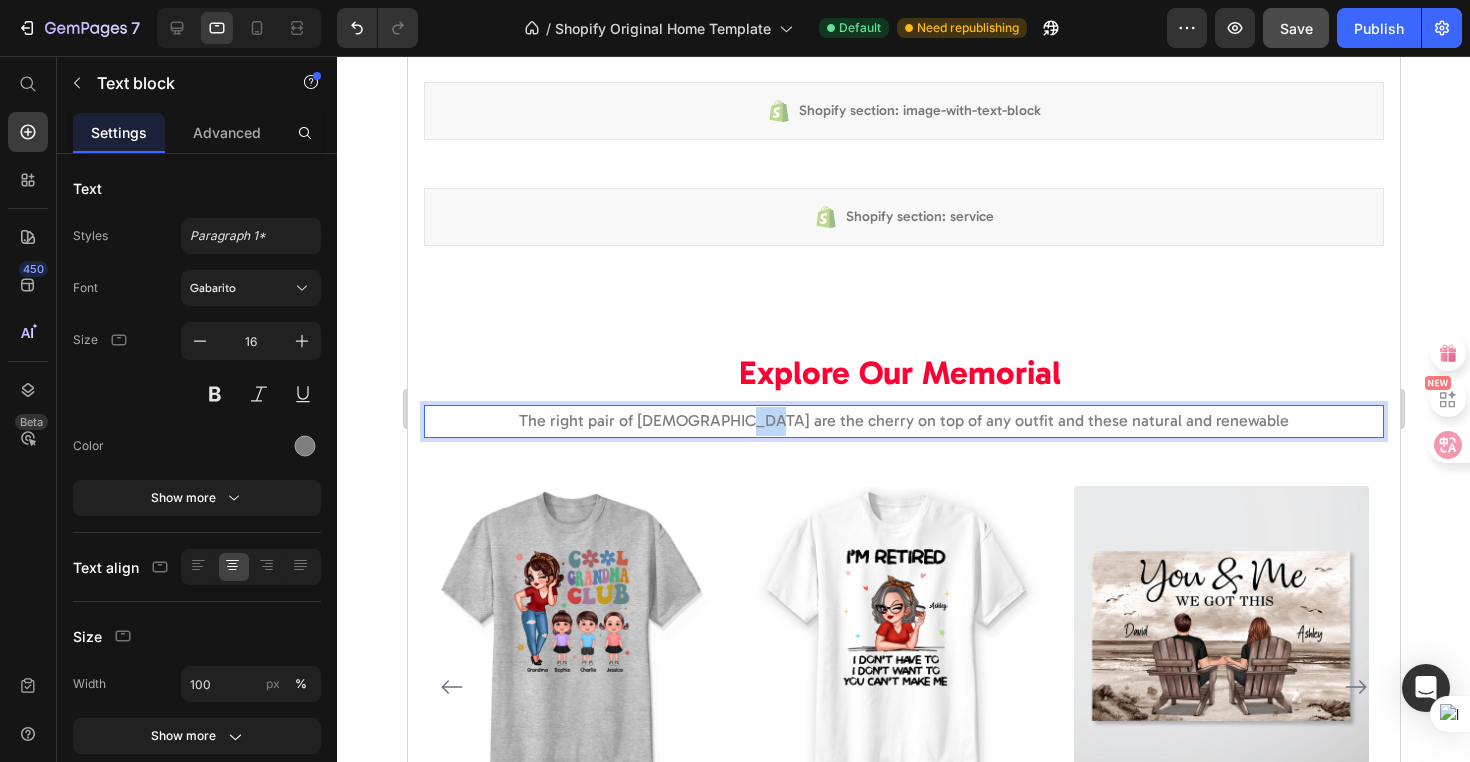 click on "The right pair of [DEMOGRAPHIC_DATA] are the cherry on top of any outfit and these natural and renewable" at bounding box center (903, 421) 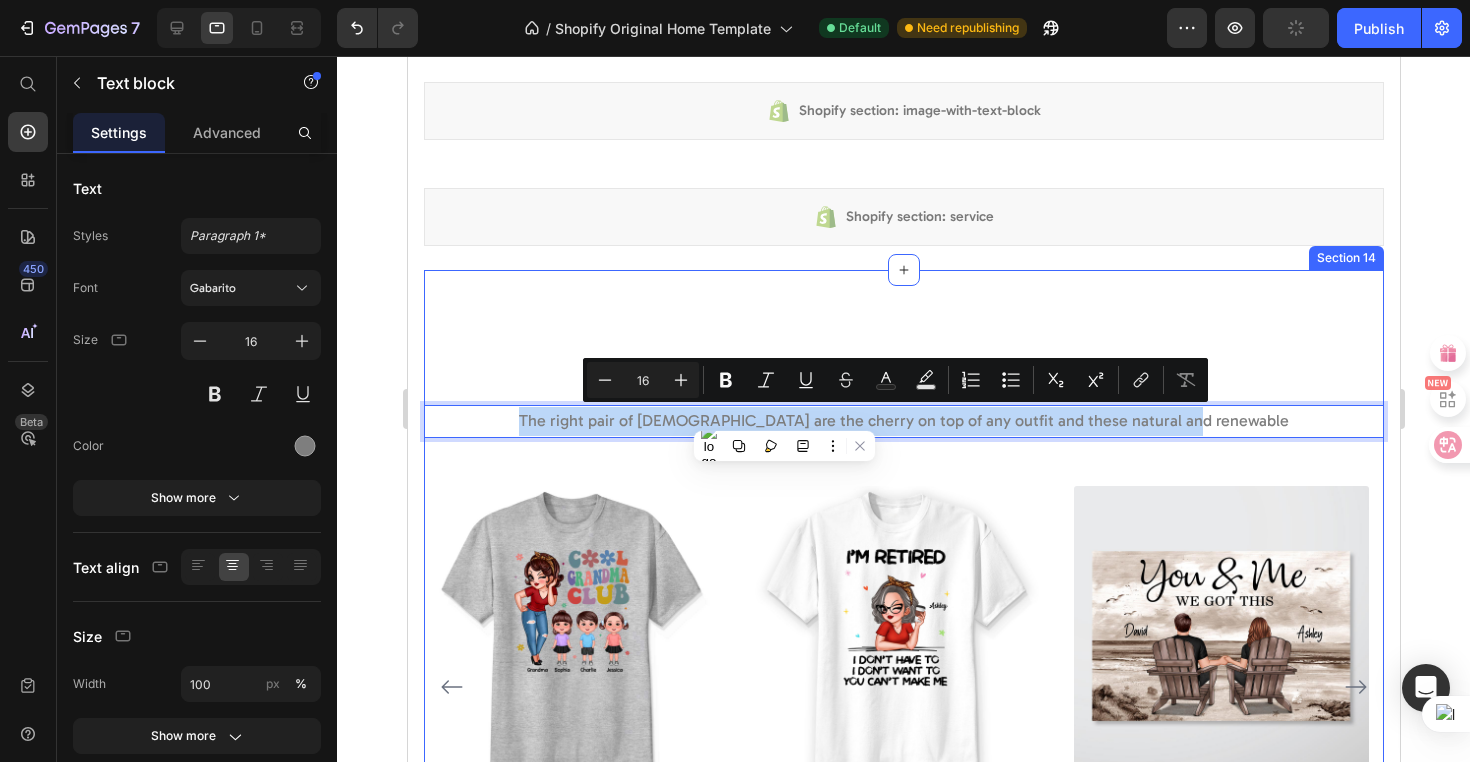 drag, startPoint x: 579, startPoint y: 422, endPoint x: 1076, endPoint y: 424, distance: 497.00403 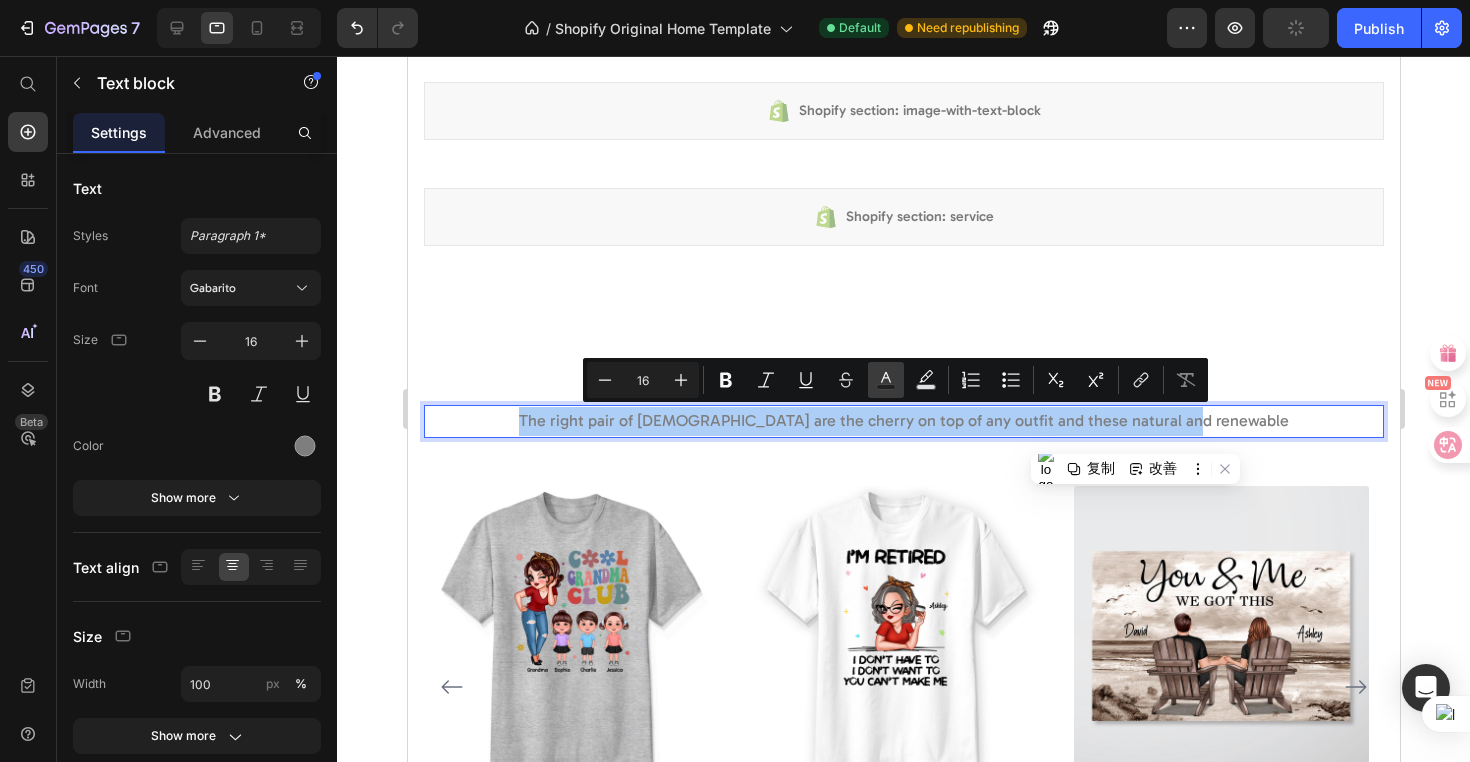 click 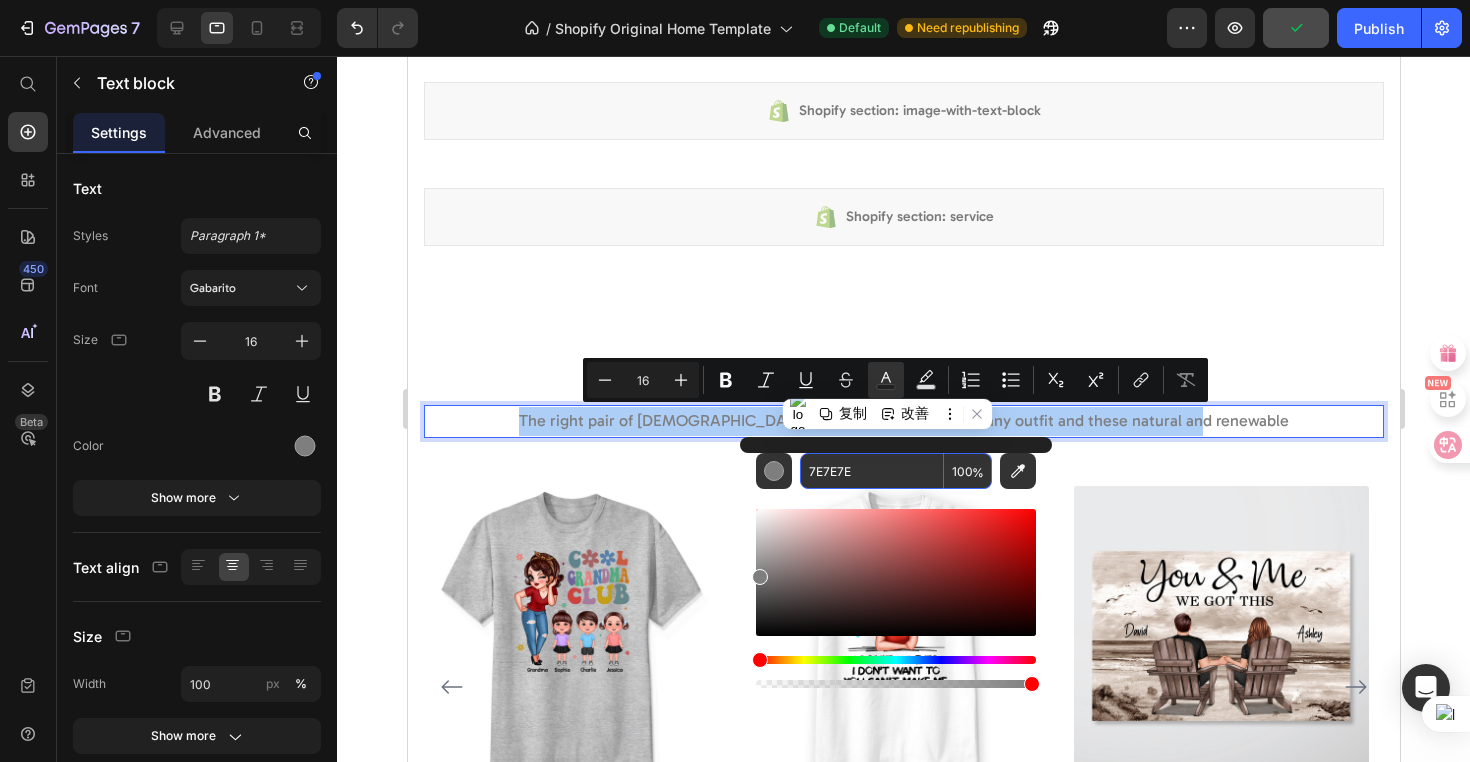 drag, startPoint x: 852, startPoint y: 481, endPoint x: 803, endPoint y: 478, distance: 49.09175 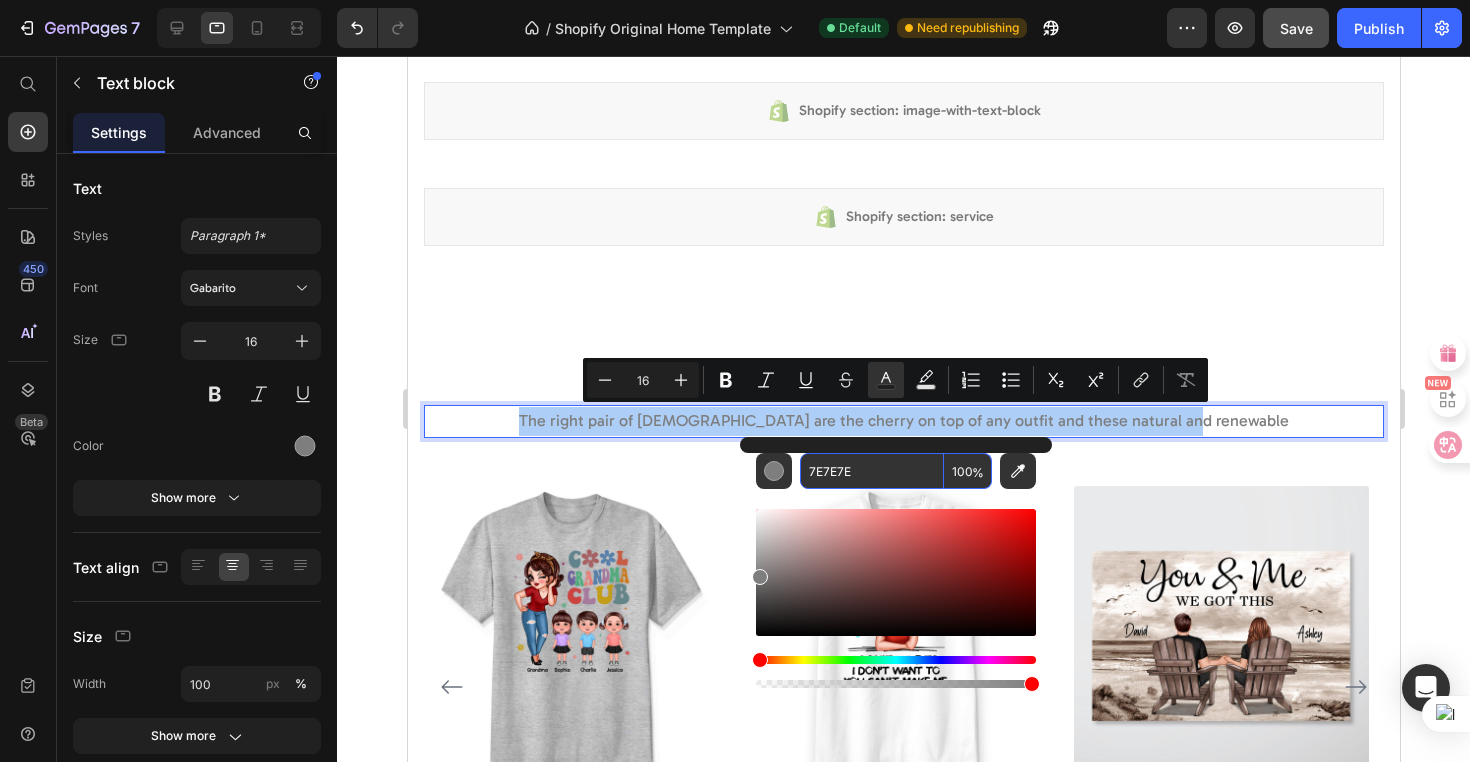 paste on "302B2B" 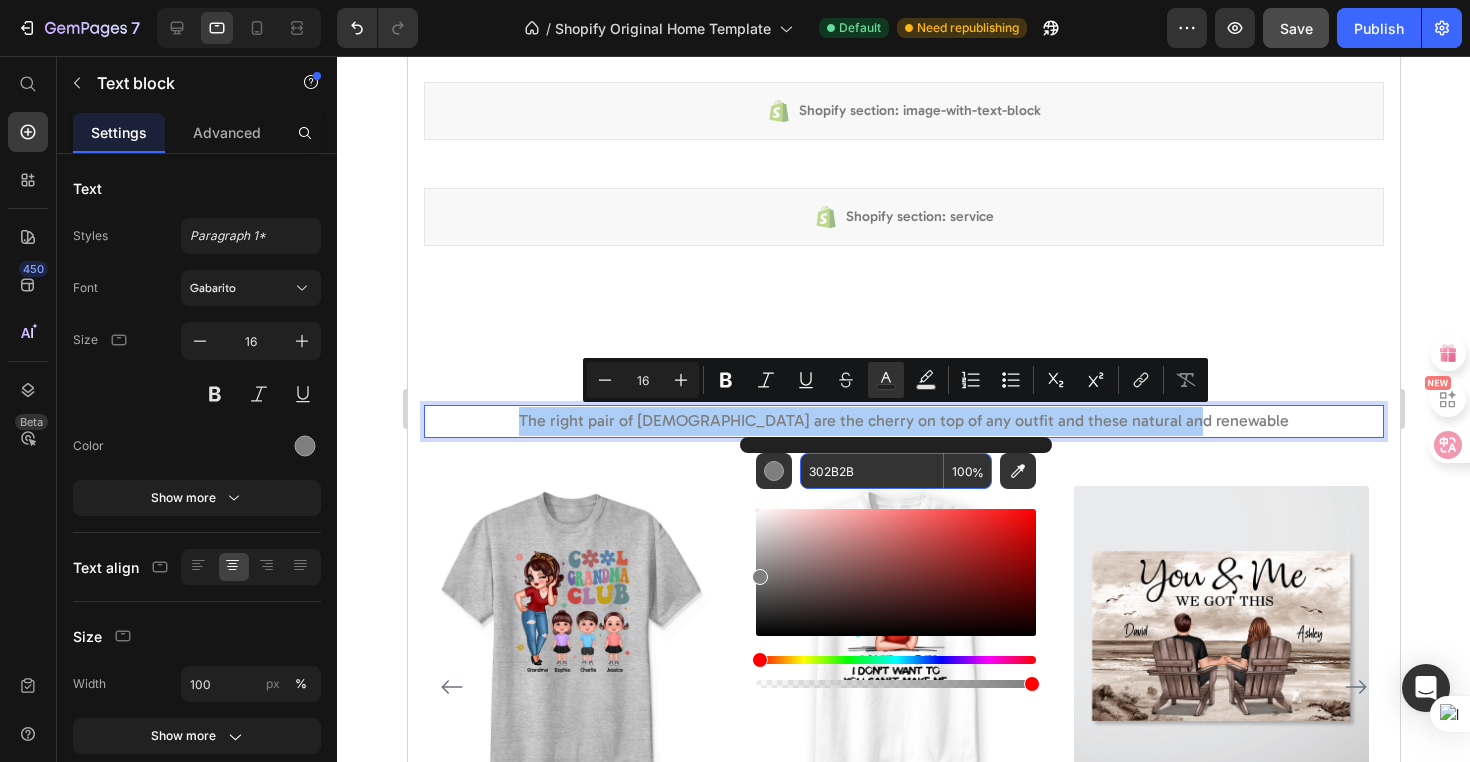type on "302B2B" 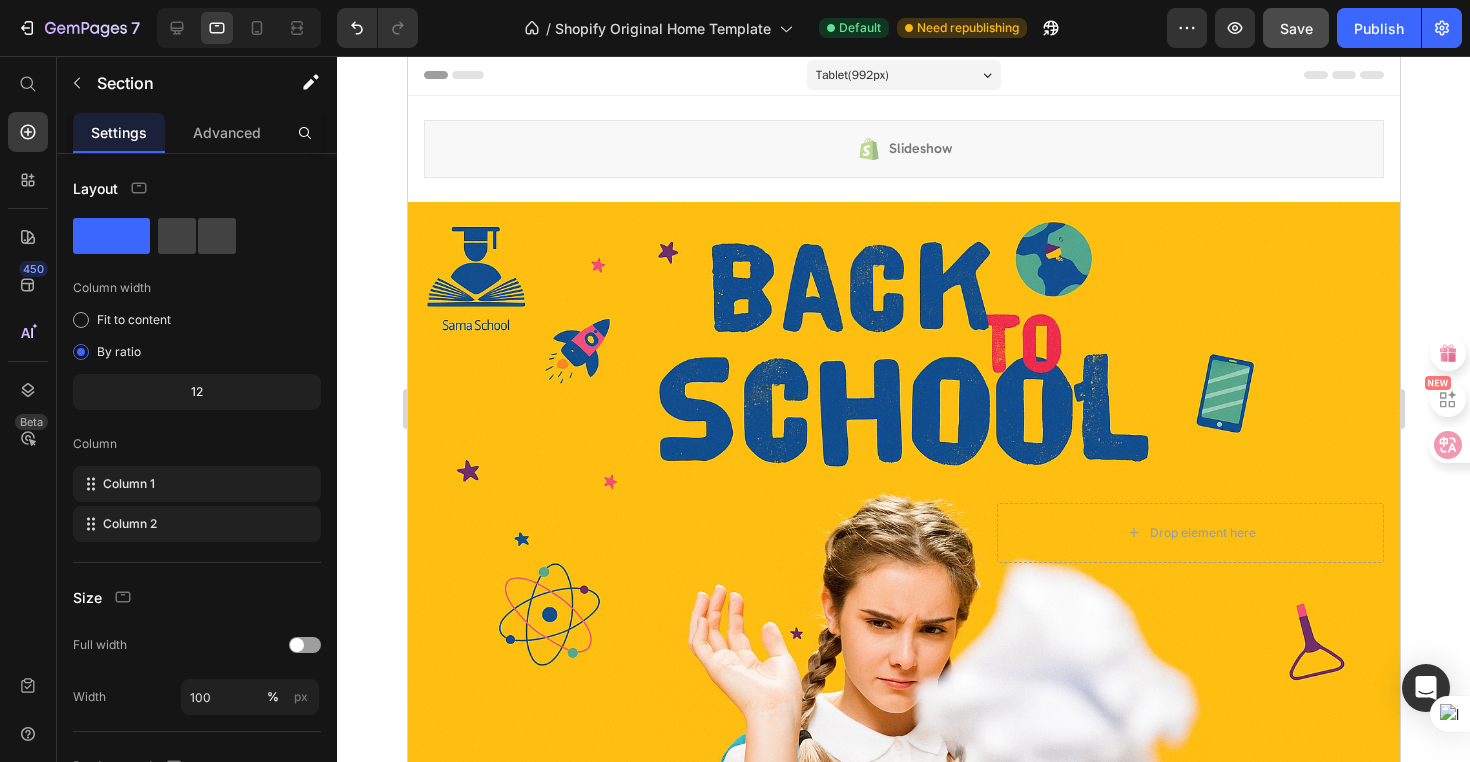 scroll, scrollTop: 0, scrollLeft: 0, axis: both 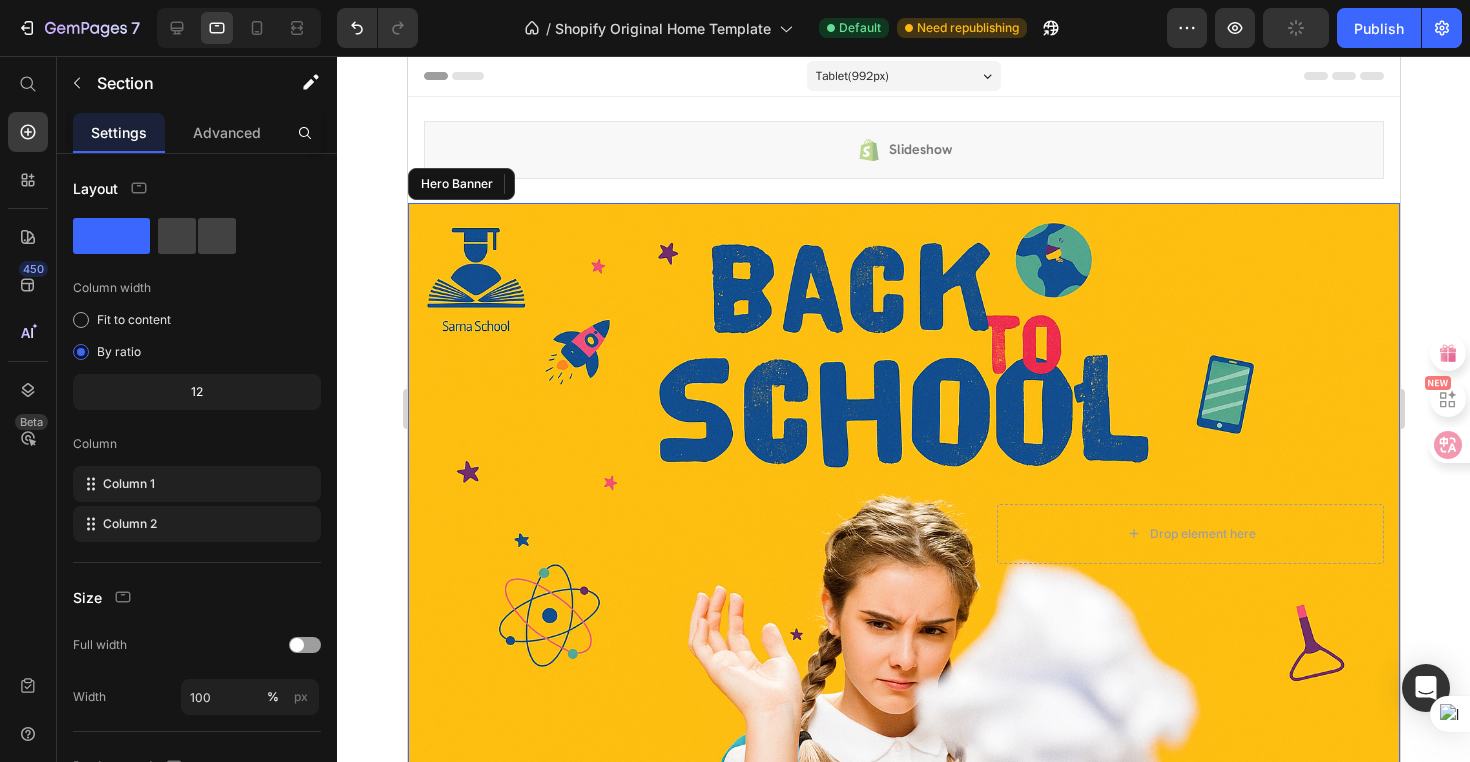 click at bounding box center [903, 533] 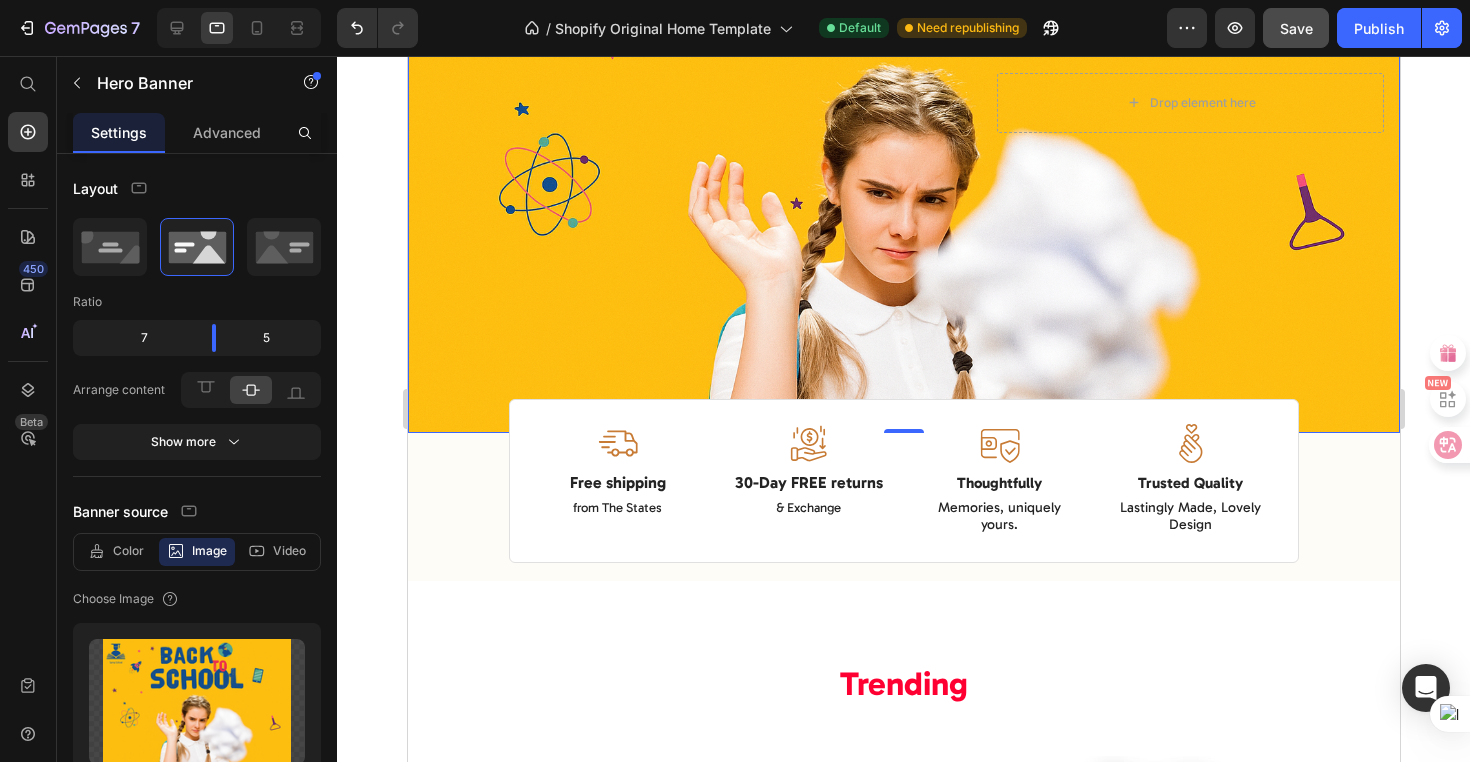 scroll, scrollTop: 443, scrollLeft: 0, axis: vertical 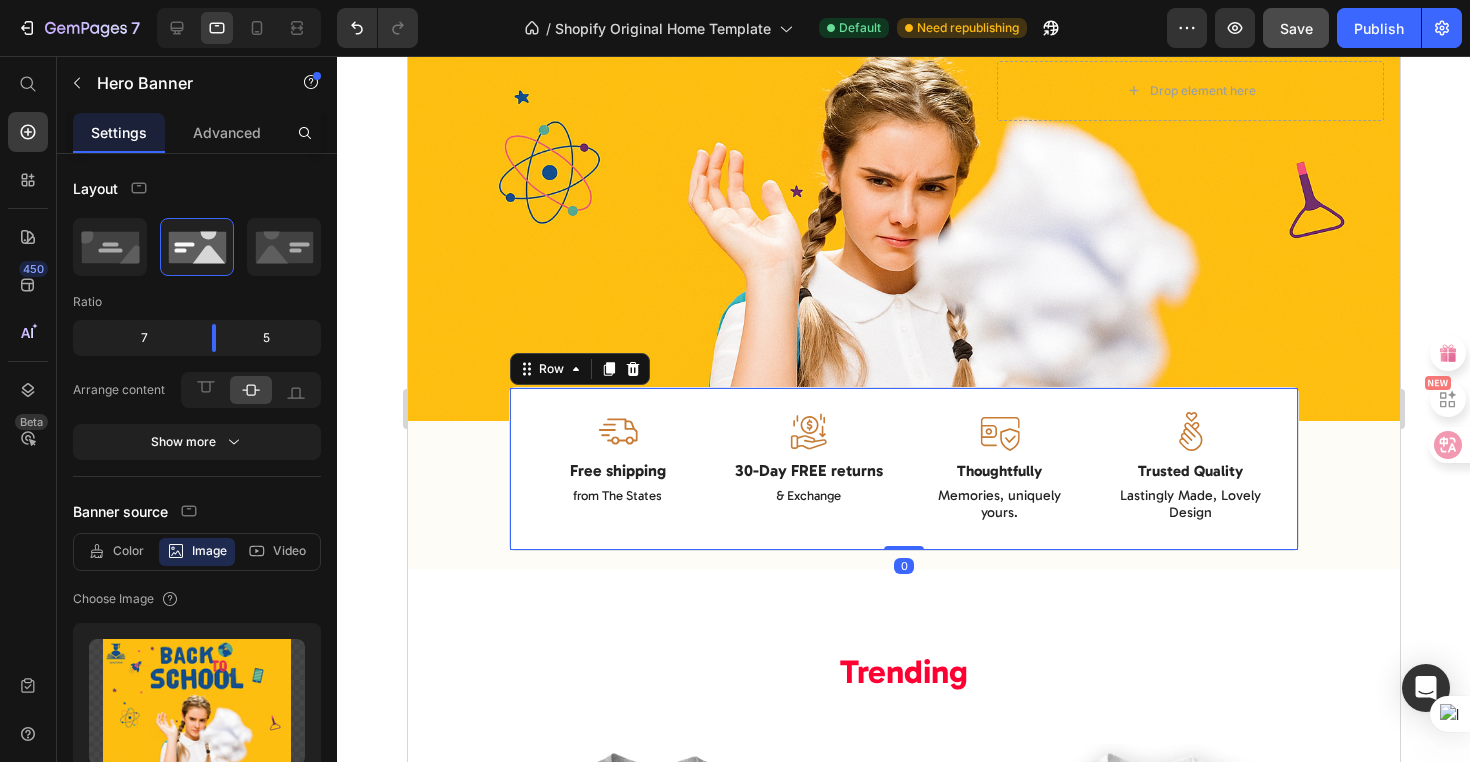 click on "Image Free shipping Text Block from The States Text Block Image 30-Day FREE returns Text Block & Exchange Text Block Image Thoughtfully  Text Block Memories, uniquely yours. Text Block Image Trusted Quality Text Block Lastingly Made, Lovely Design Text Block Row   0" at bounding box center [903, 469] 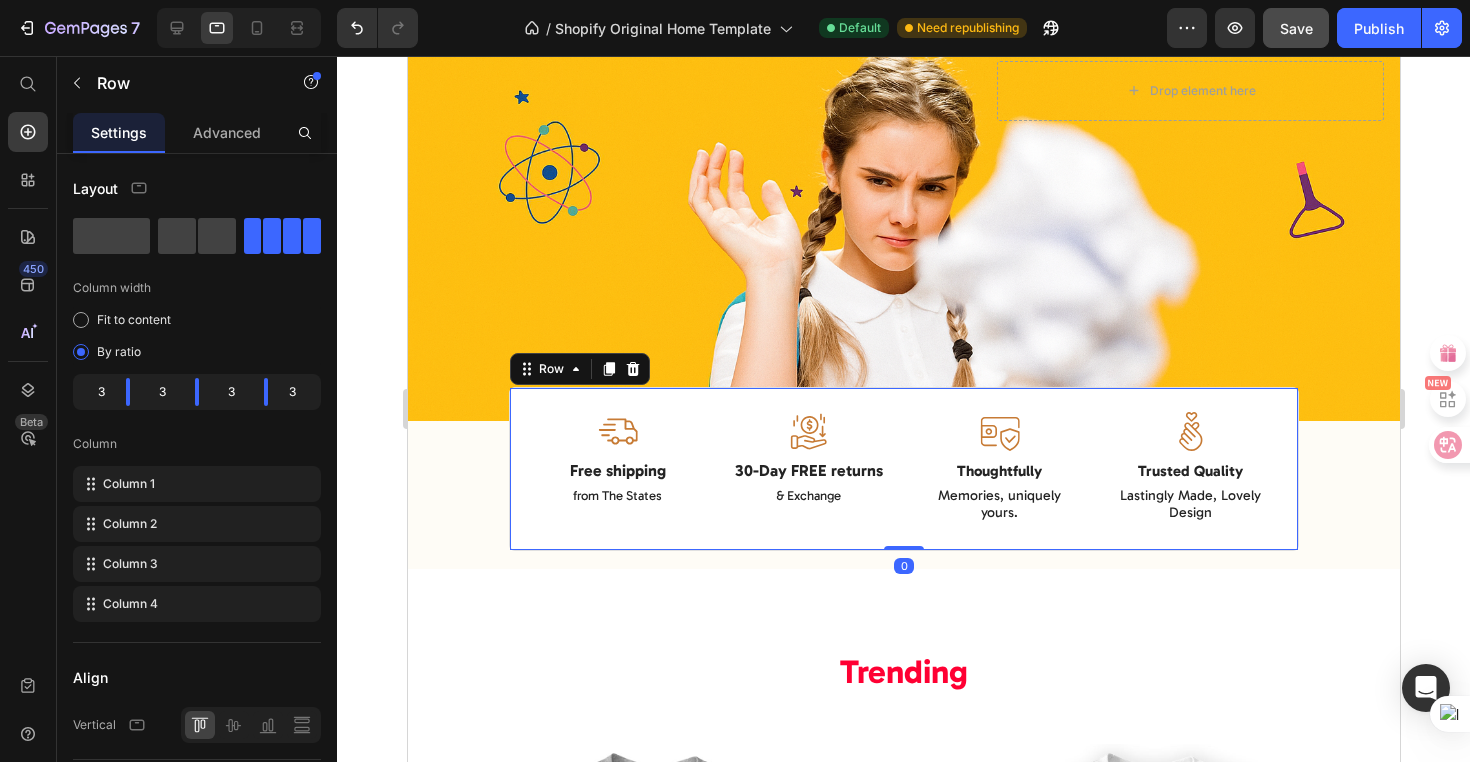 click on "Image Free shipping Text Block from The States Text Block Image 30-Day FREE returns Text Block & Exchange Text Block Image Thoughtfully  Text Block Memories, uniquely yours. Text Block Image Trusted Quality Text Block Lastingly Made, Lovely Design Text Block Row   0" at bounding box center (903, 469) 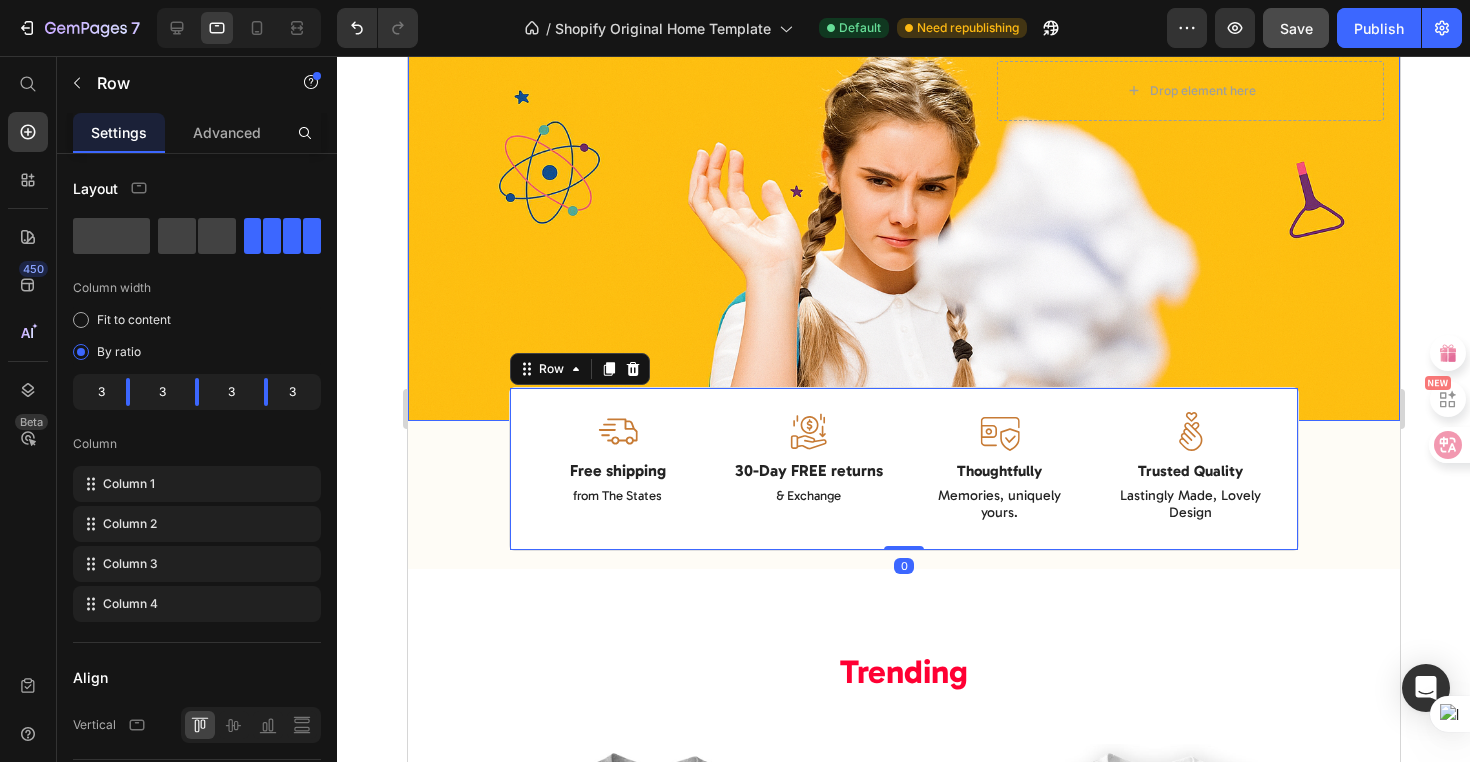 click at bounding box center [903, 90] 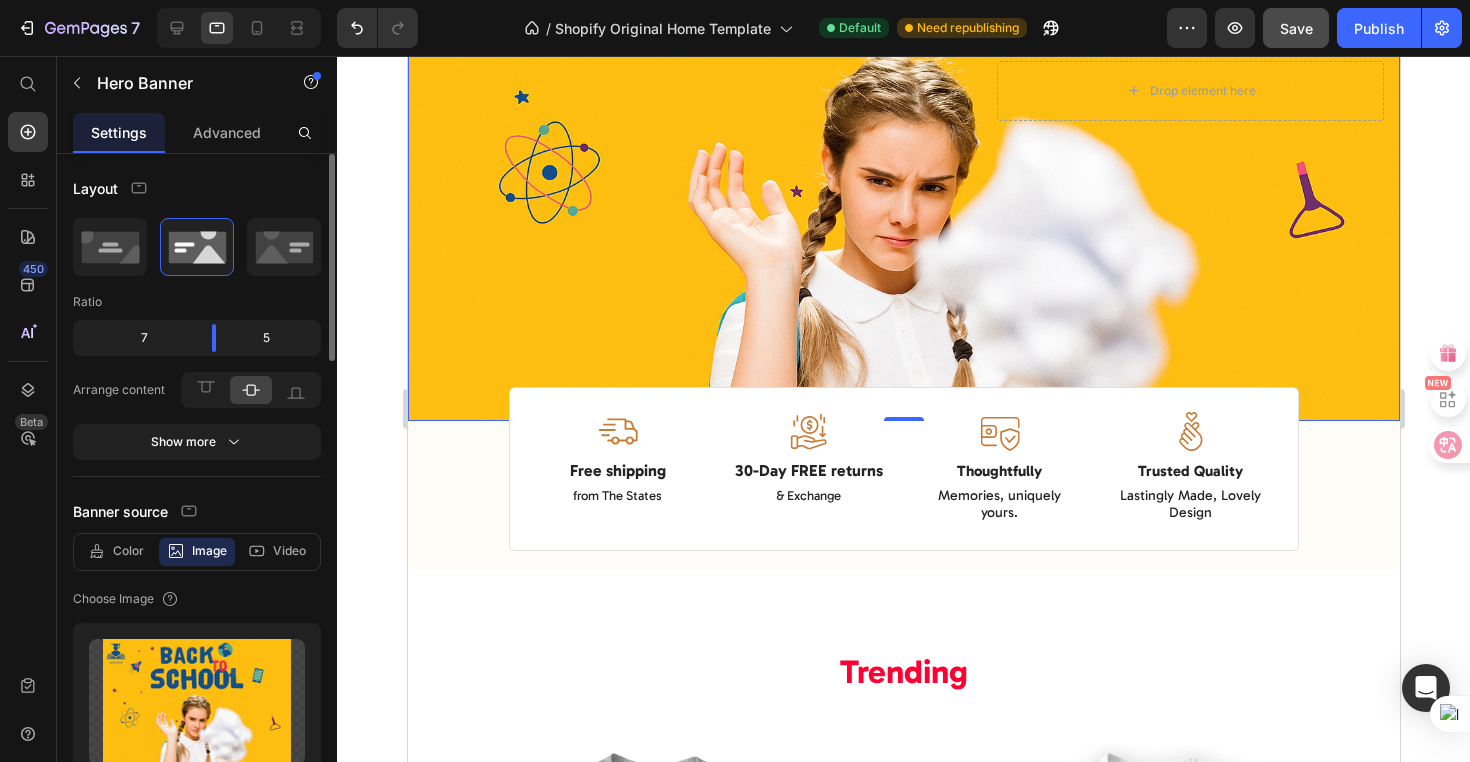 scroll, scrollTop: 142, scrollLeft: 0, axis: vertical 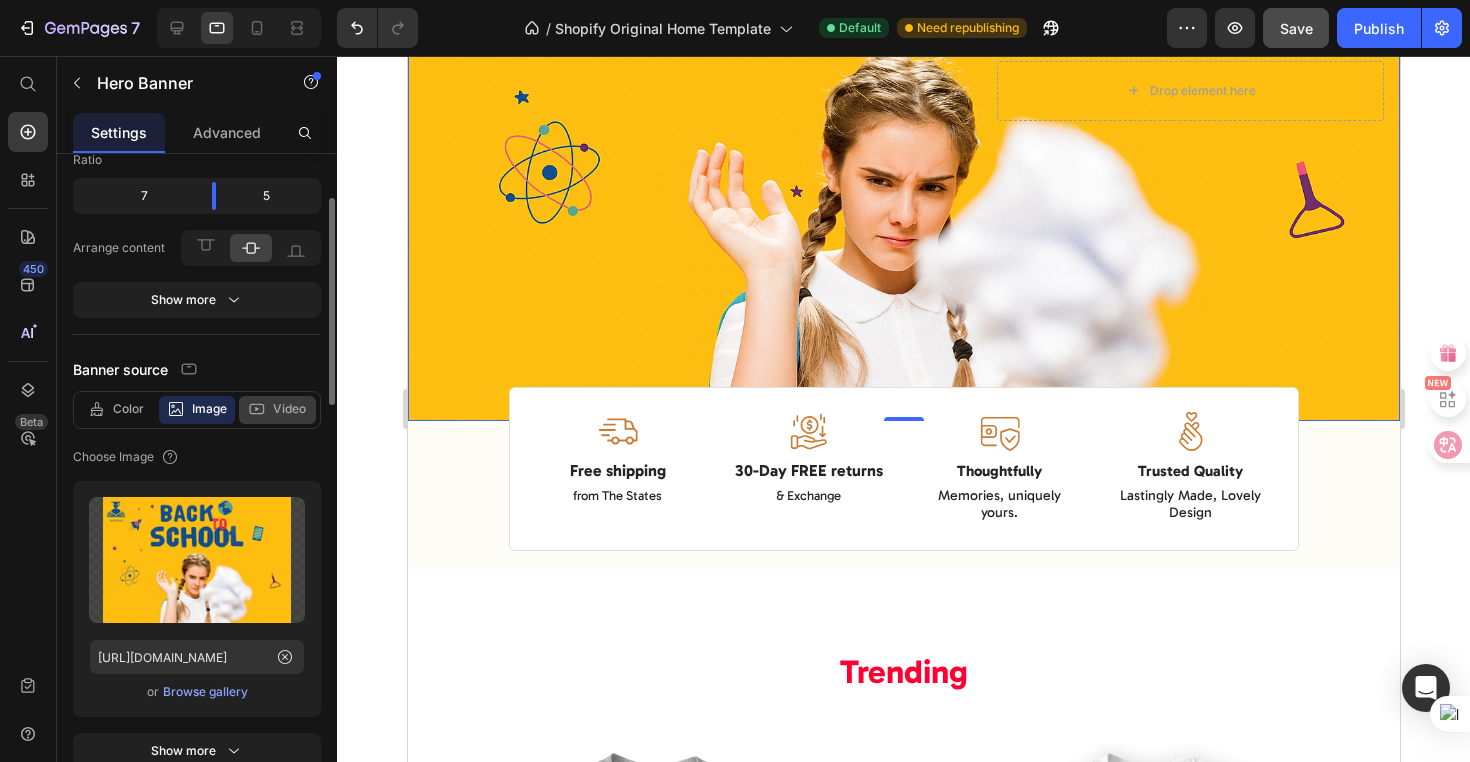click on "Video" at bounding box center (289, 409) 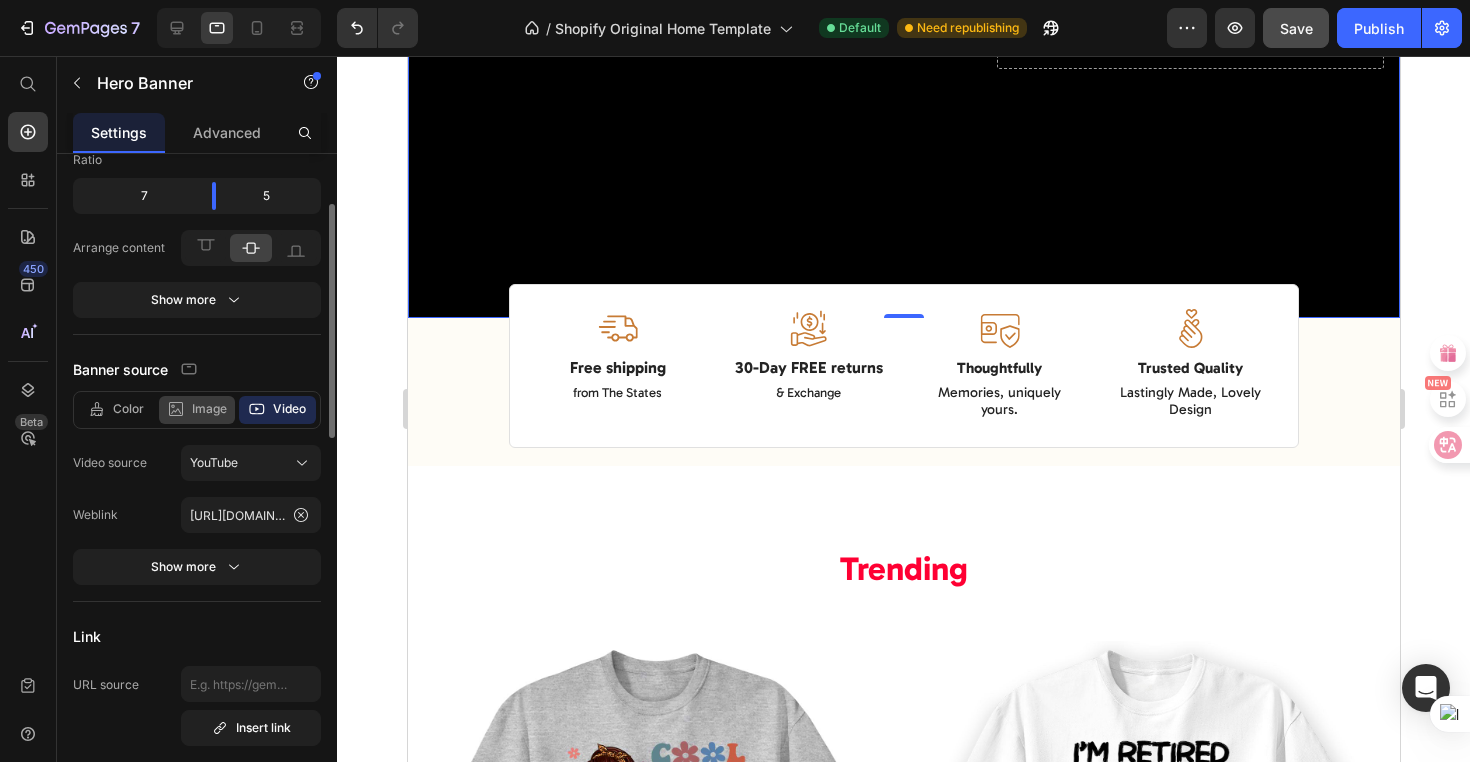 click on "Image" at bounding box center [209, 409] 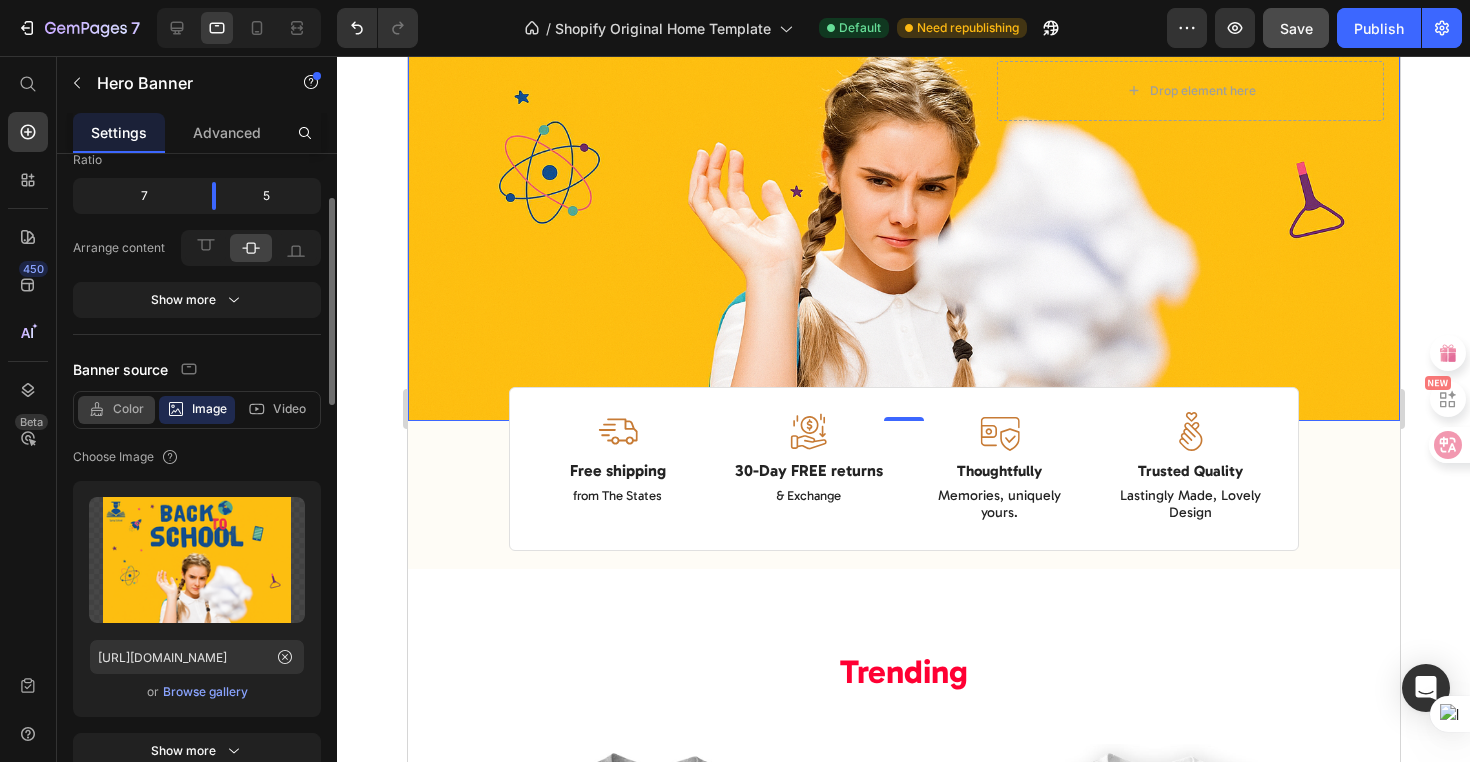 click on "Color" at bounding box center [128, 409] 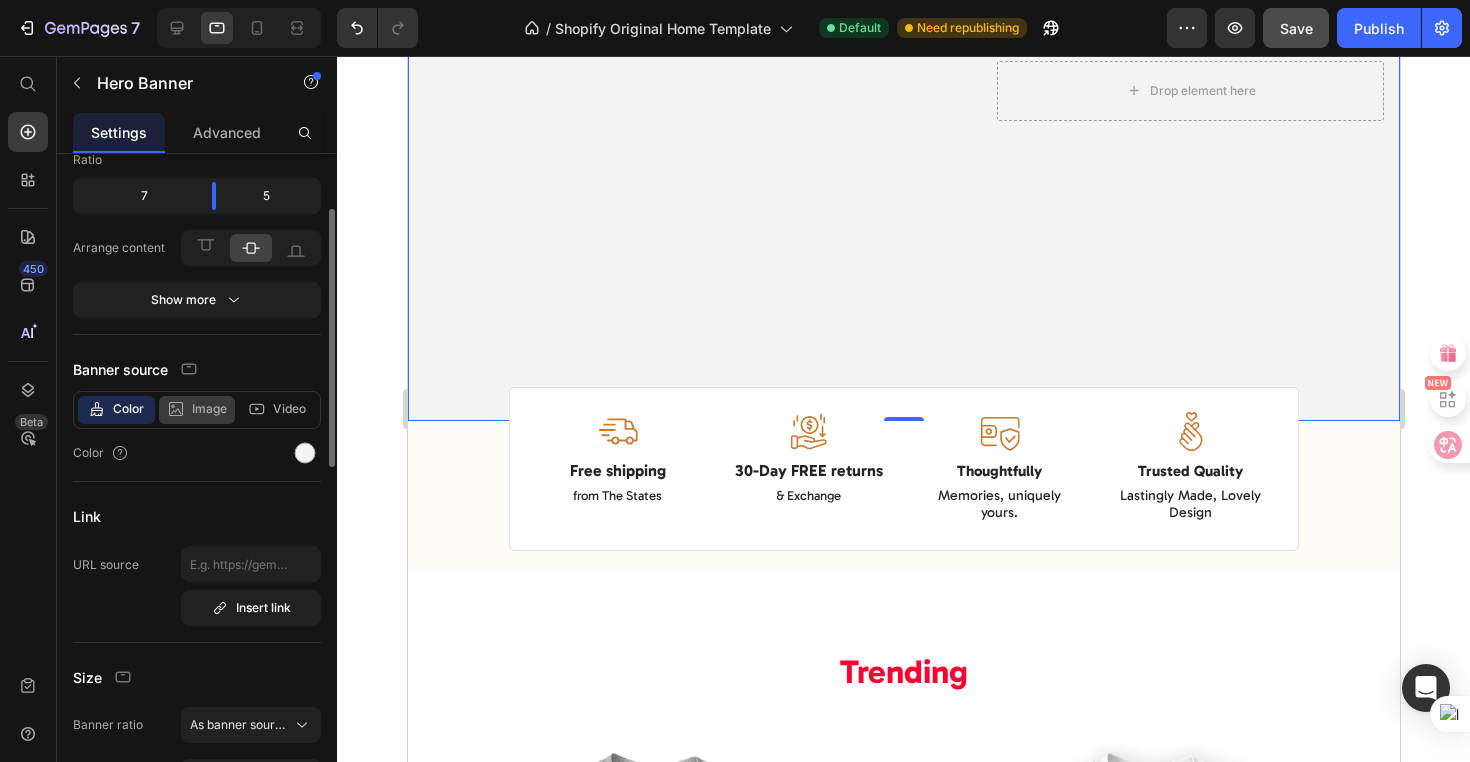 click on "Image" at bounding box center (209, 409) 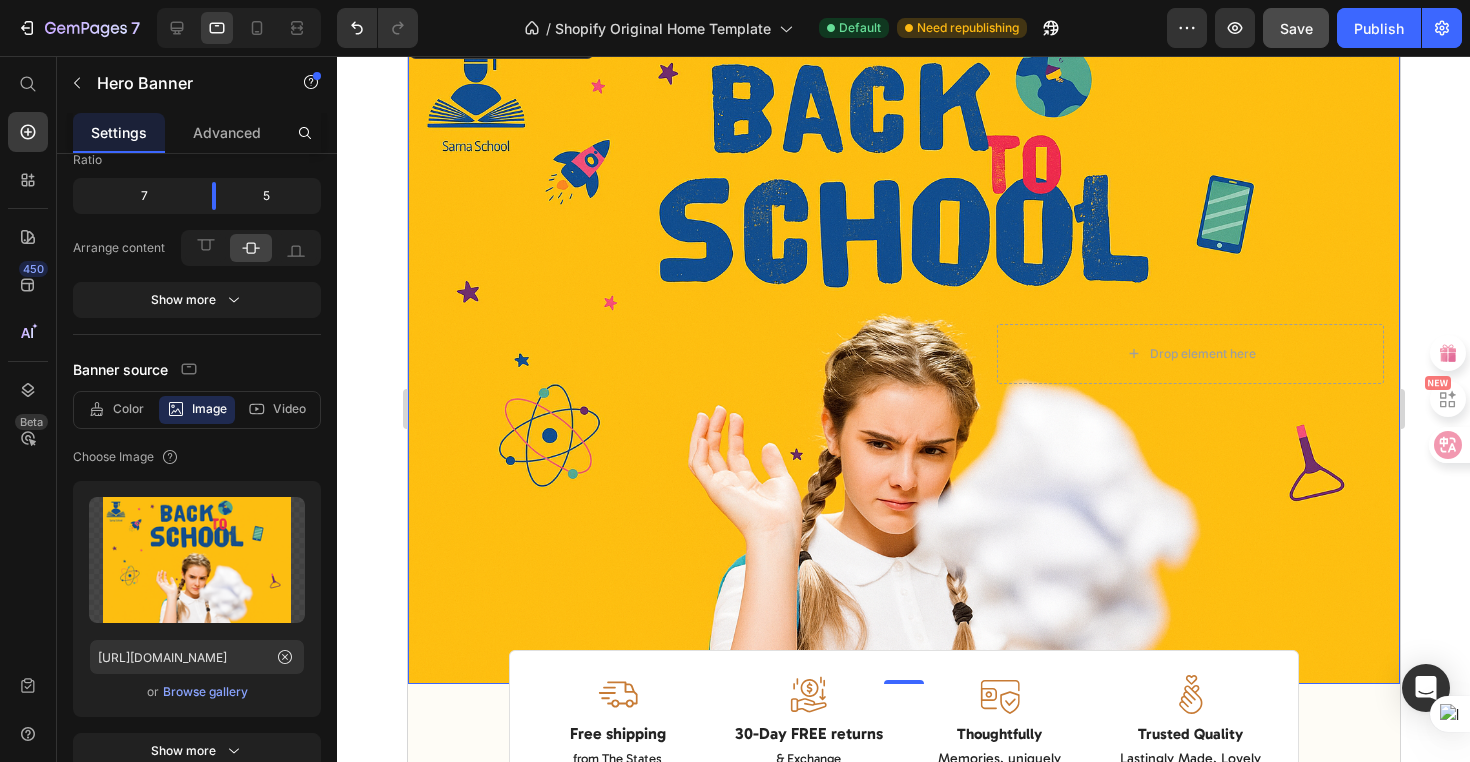 scroll, scrollTop: 0, scrollLeft: 0, axis: both 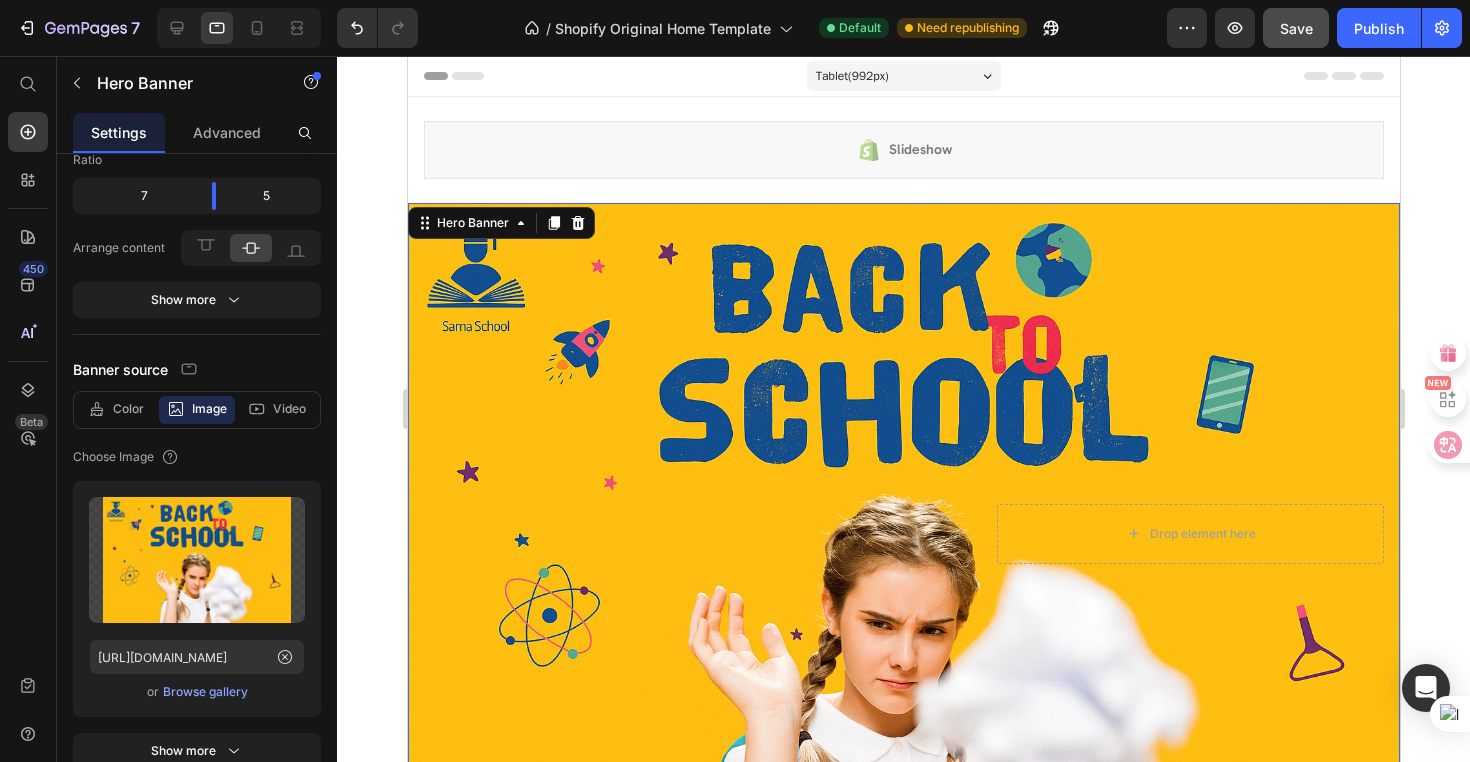click on "Tablet  ( 992 px)" at bounding box center (903, 76) 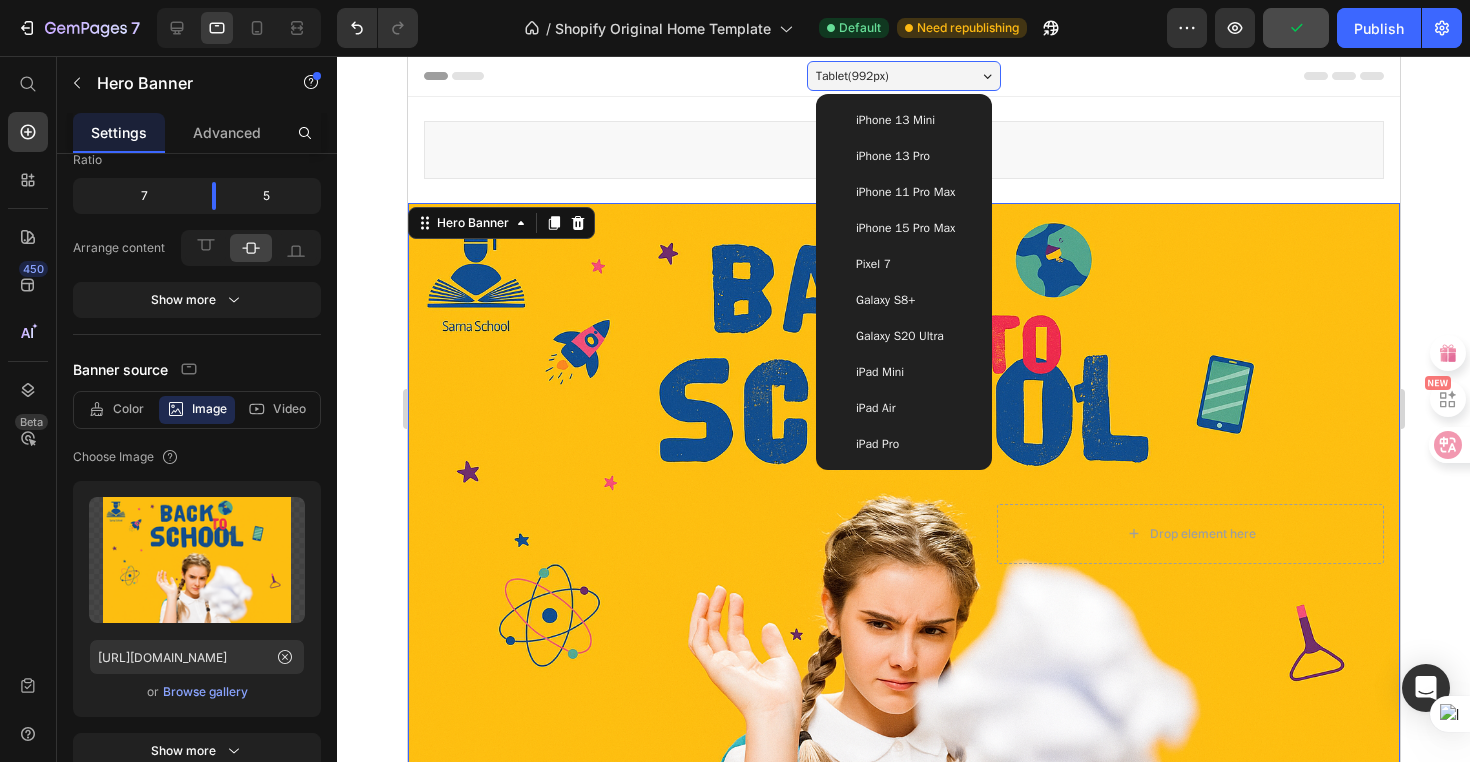 click on "Tablet  ( 992 px)" at bounding box center (903, 76) 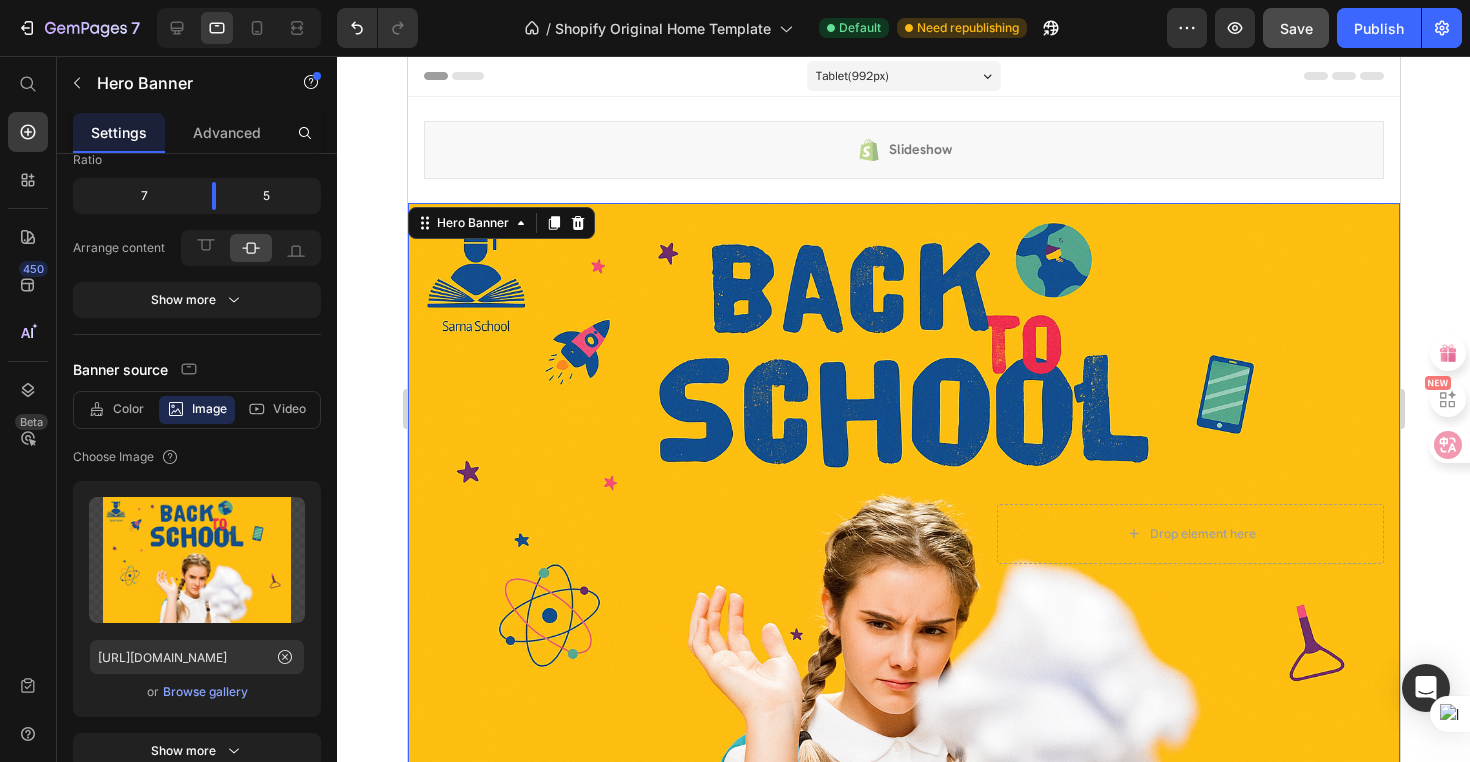 click on "Tablet  ( 992 px)" at bounding box center (903, 76) 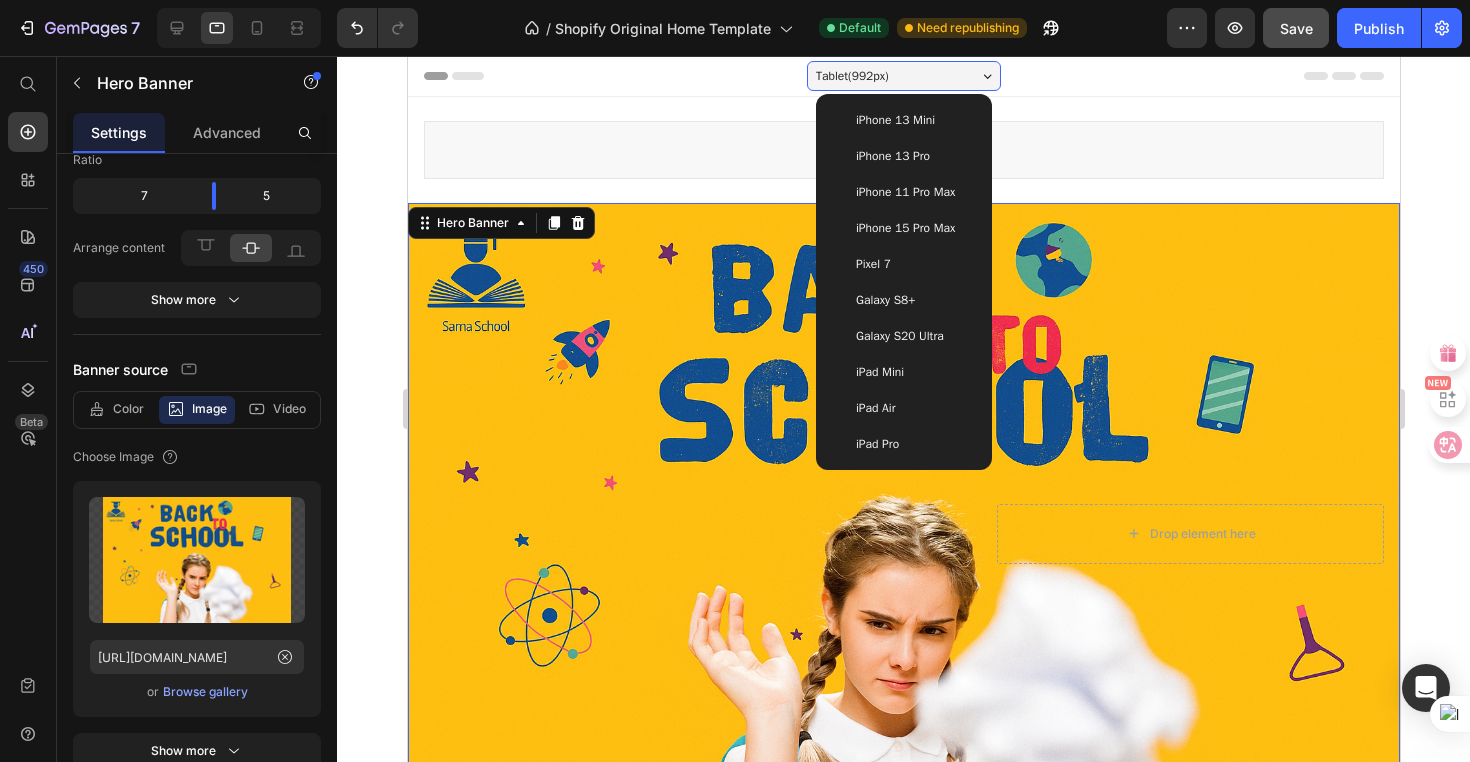click on "iPhone 13 Mini" at bounding box center (903, 120) 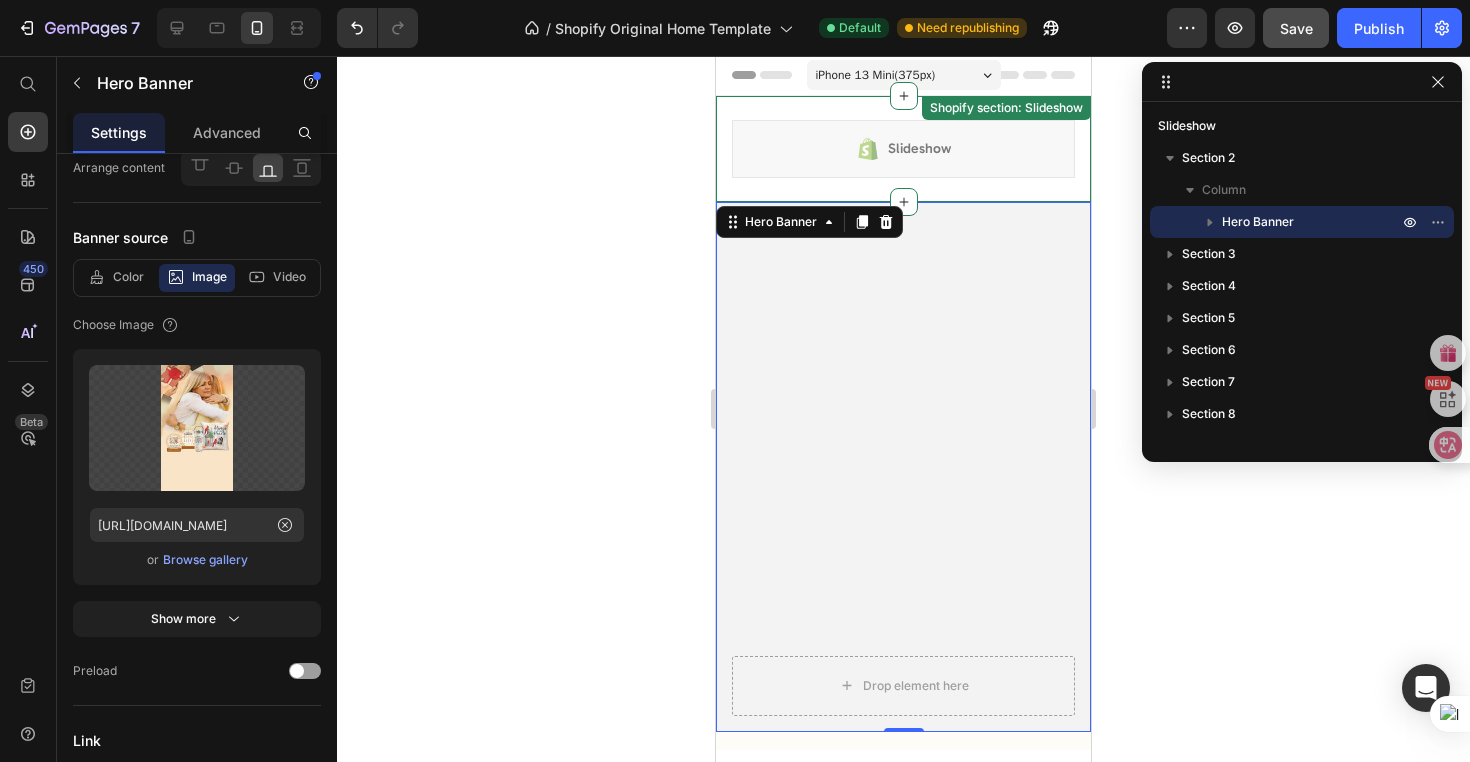 scroll, scrollTop: 0, scrollLeft: 0, axis: both 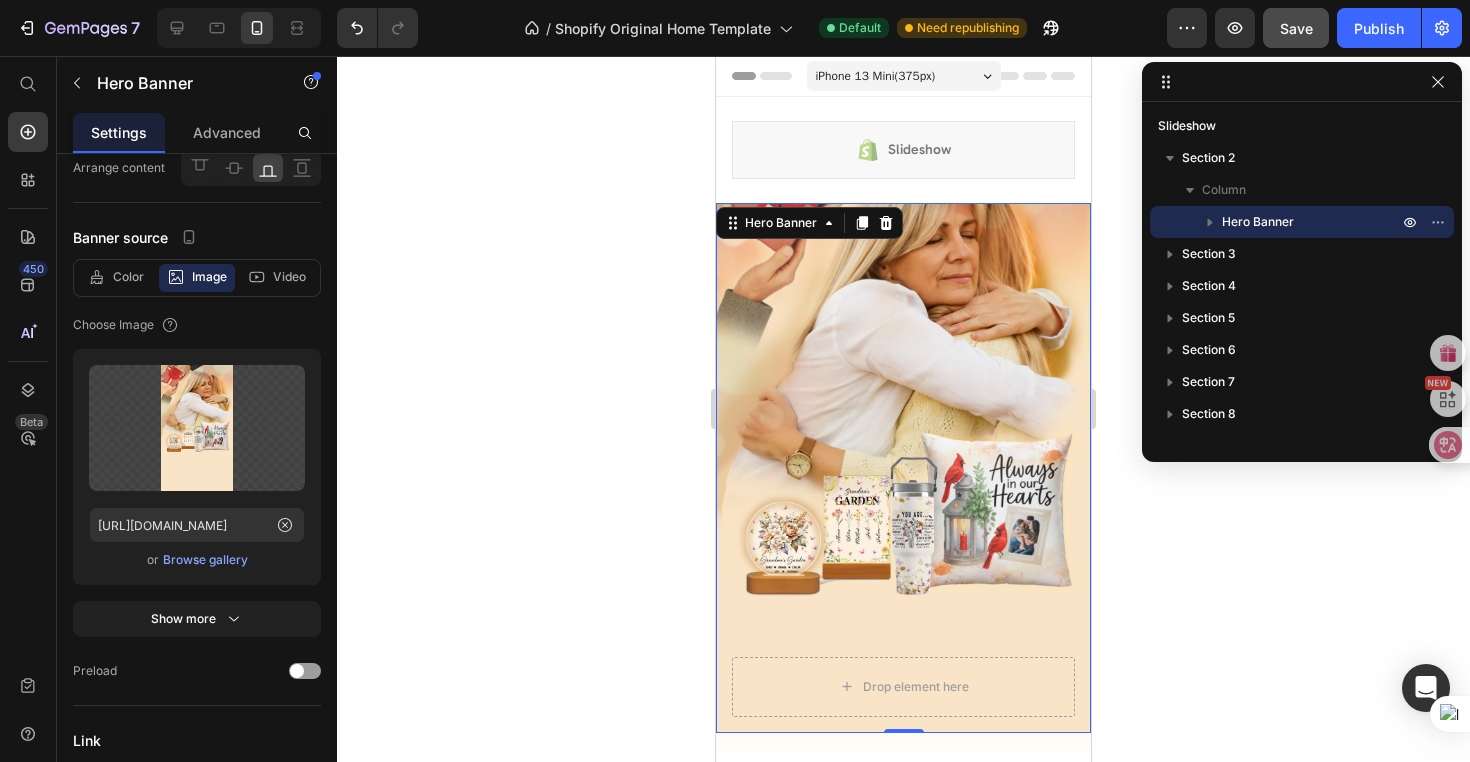 click on "iPhone 13 Mini  ( 375 px)" at bounding box center (904, 76) 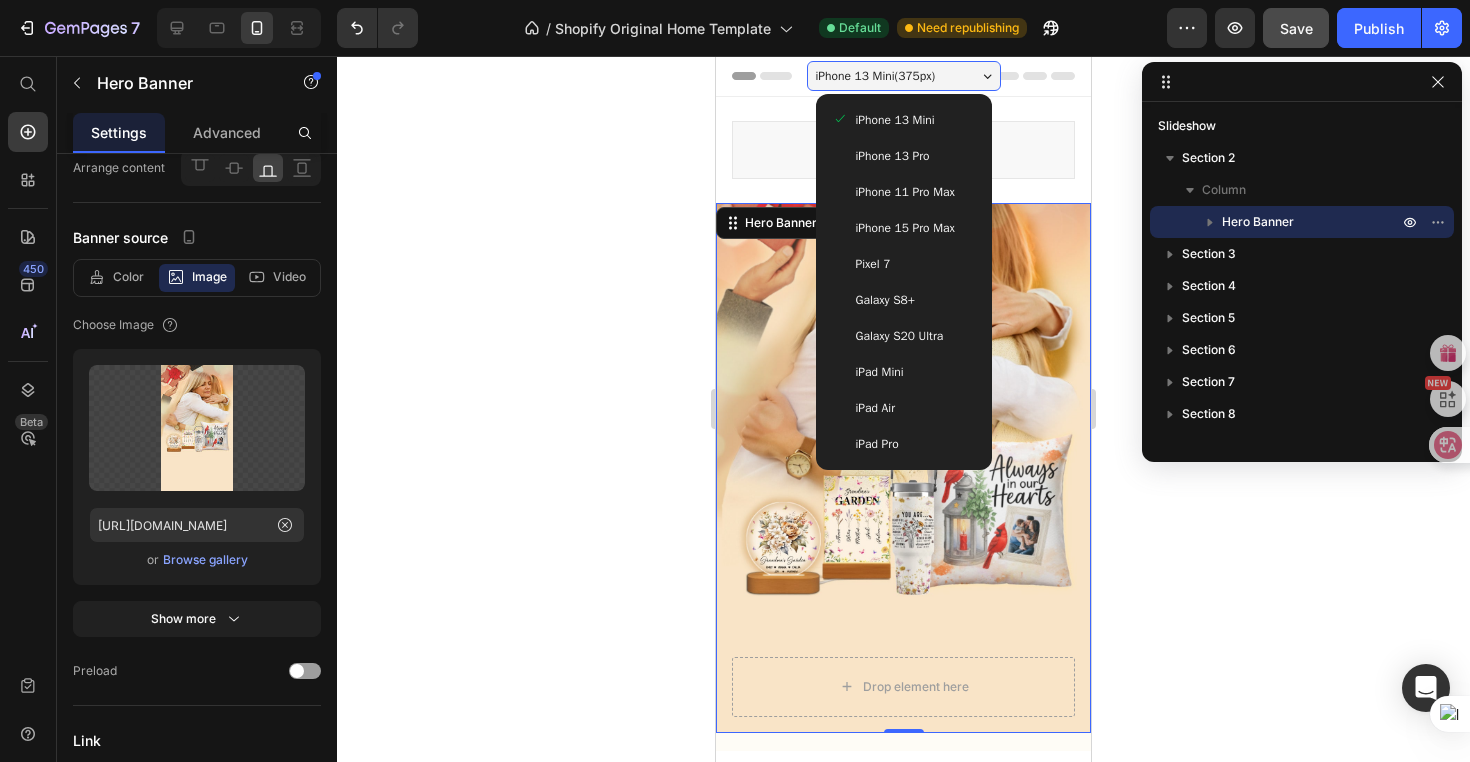 click on "iPhone 15 Pro Max" at bounding box center (905, 228) 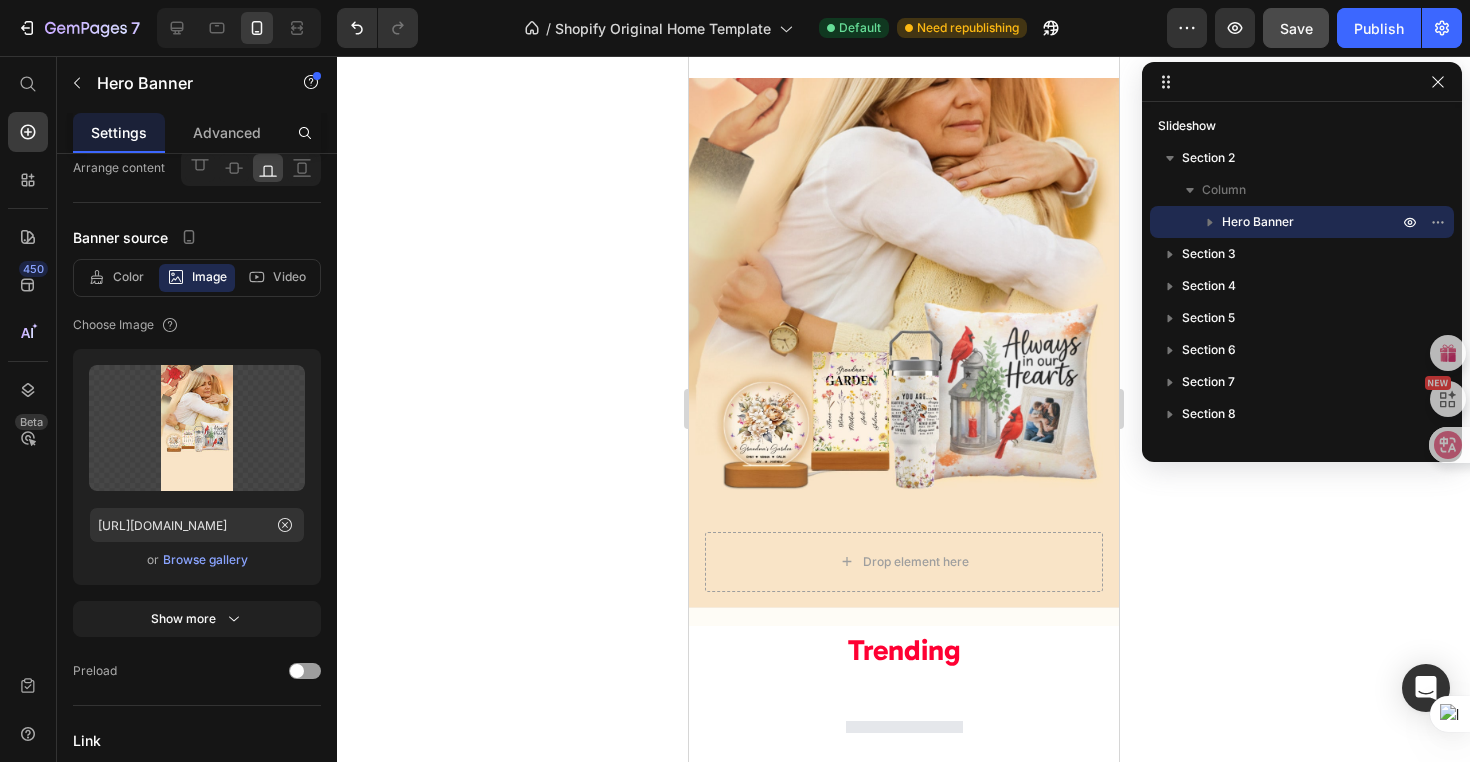 scroll, scrollTop: 0, scrollLeft: 0, axis: both 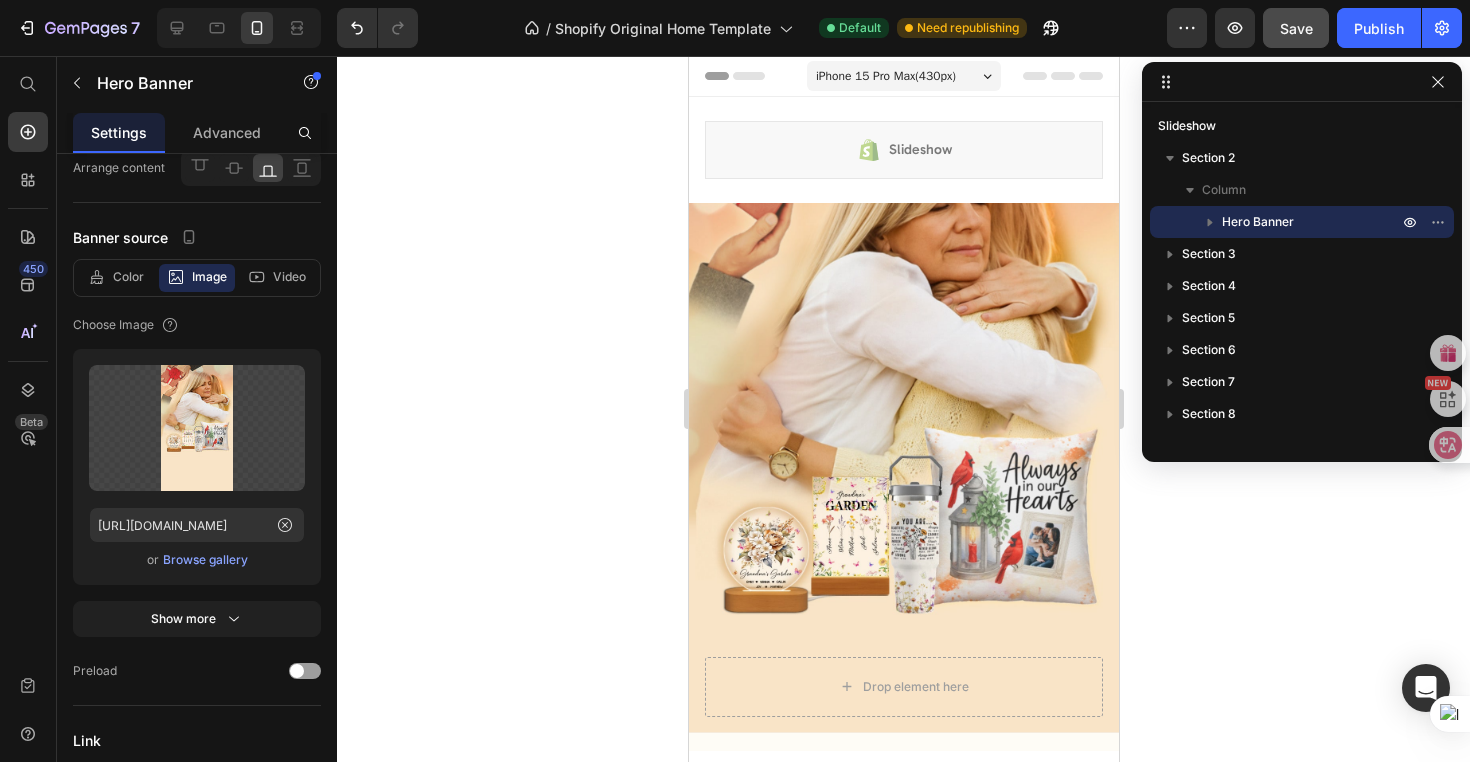 click at bounding box center (903, 468) 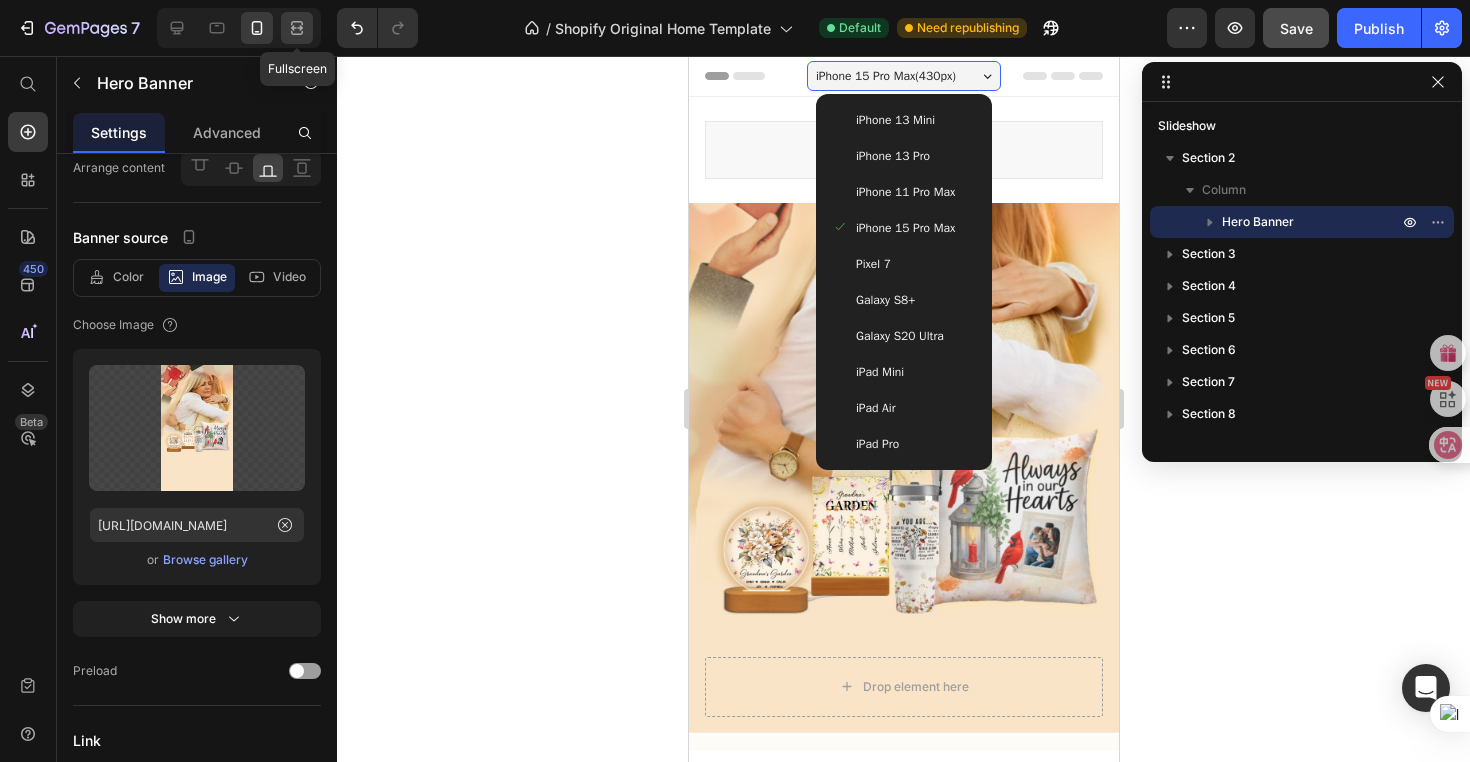 click 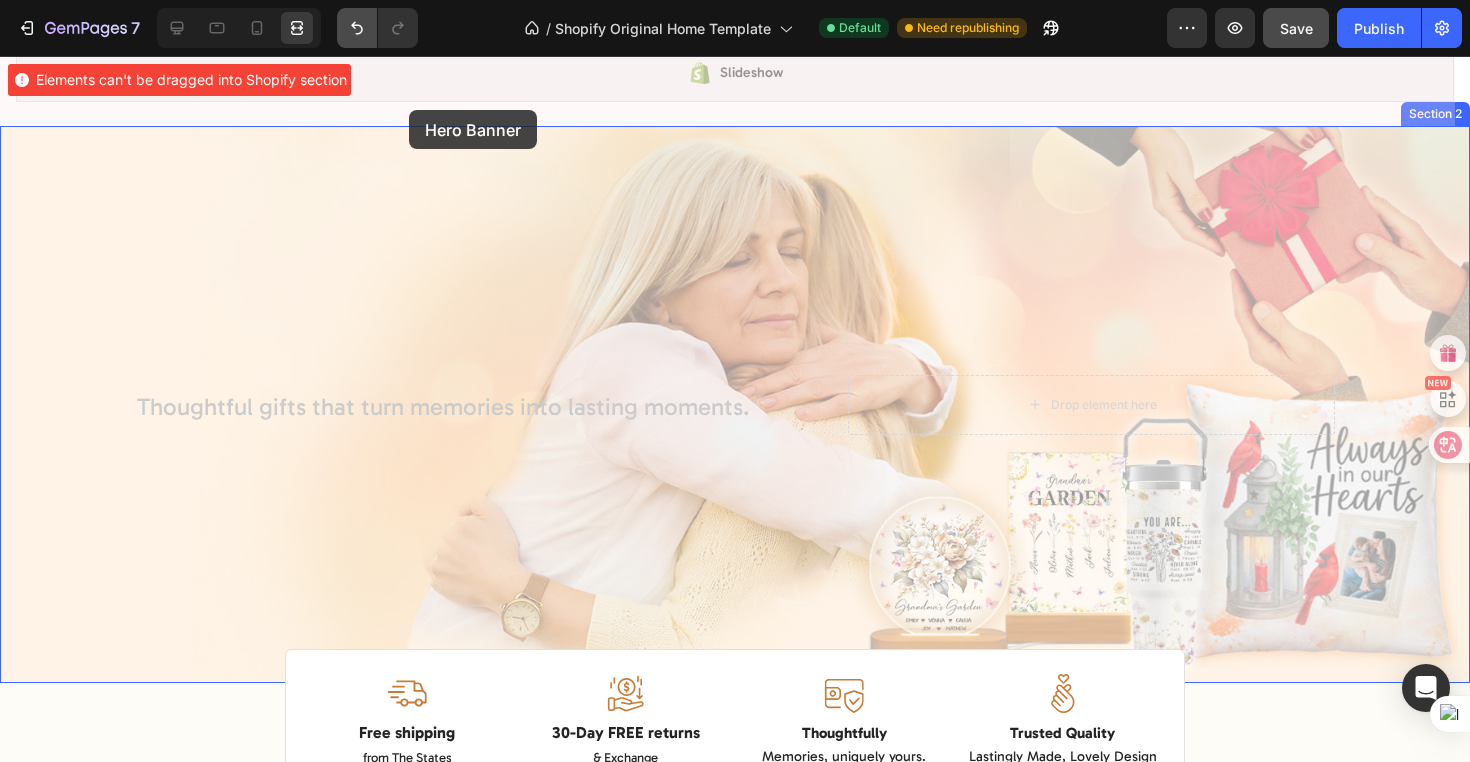 scroll, scrollTop: 0, scrollLeft: 0, axis: both 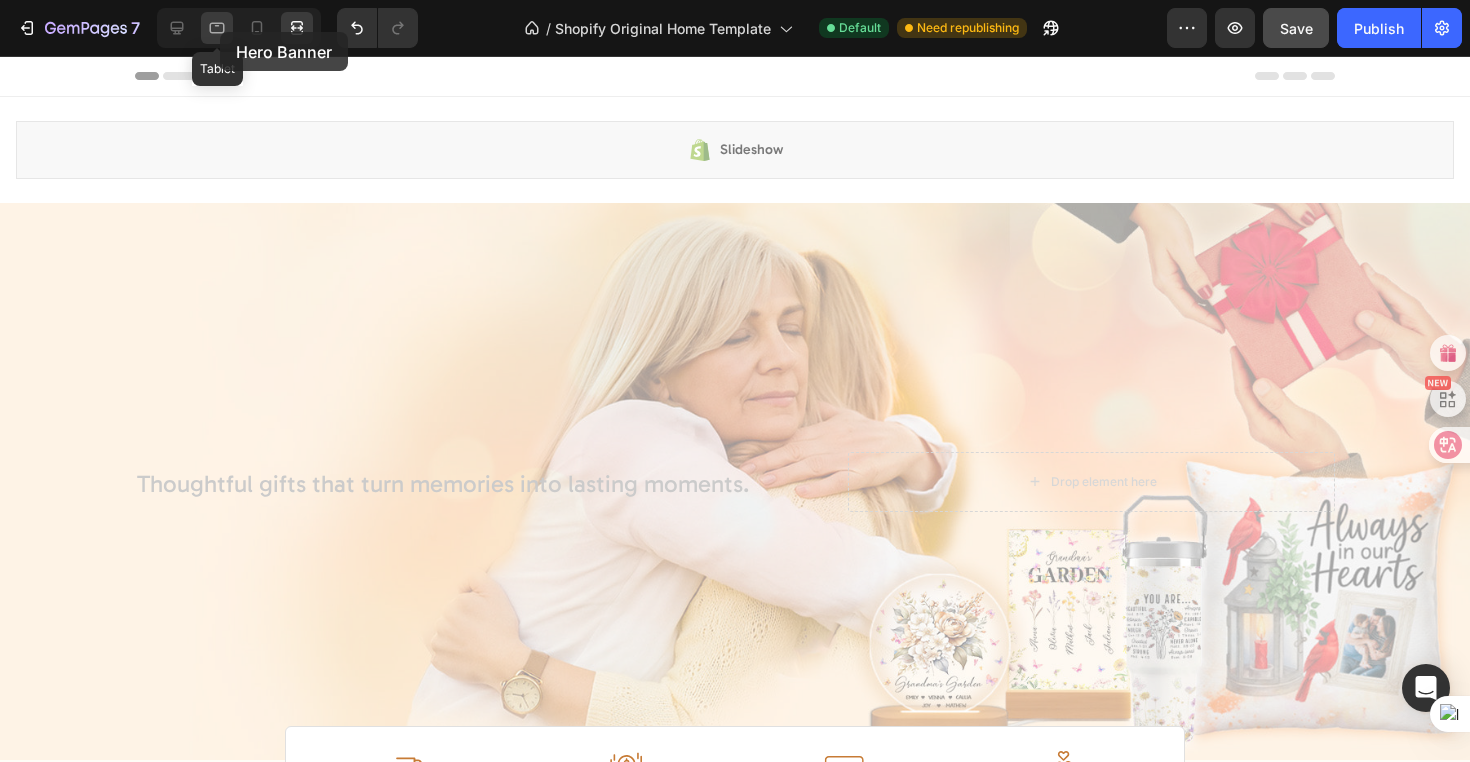click 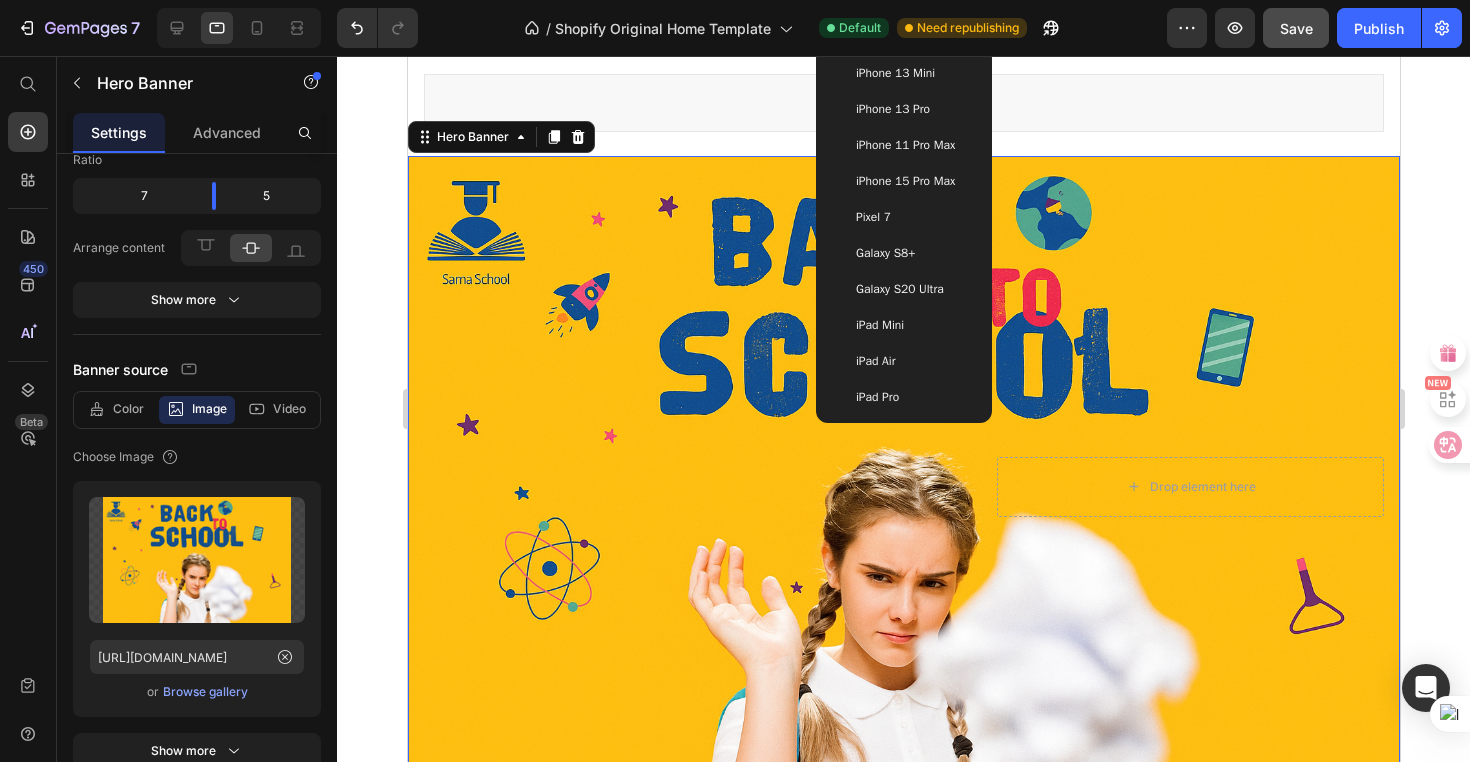 scroll, scrollTop: 77, scrollLeft: 0, axis: vertical 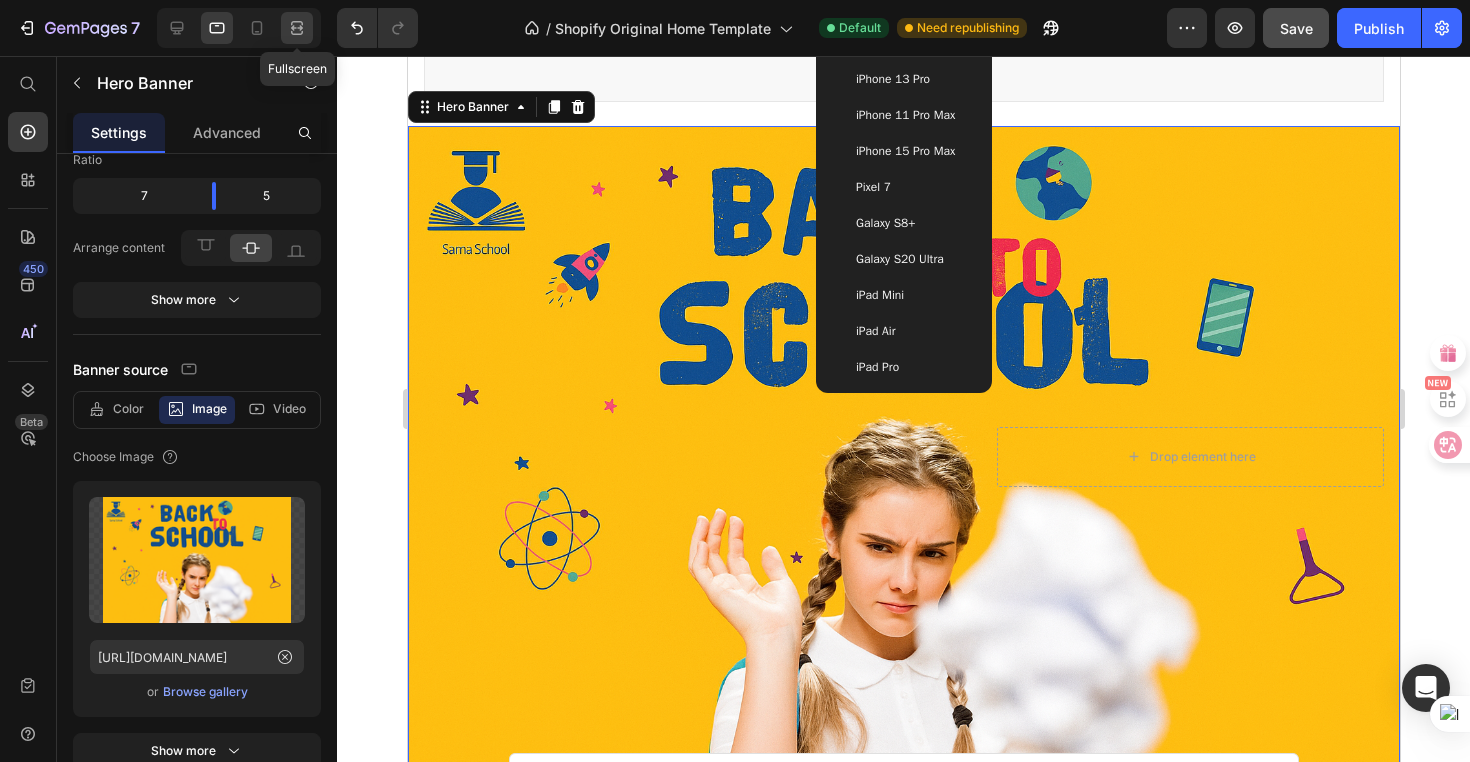 click 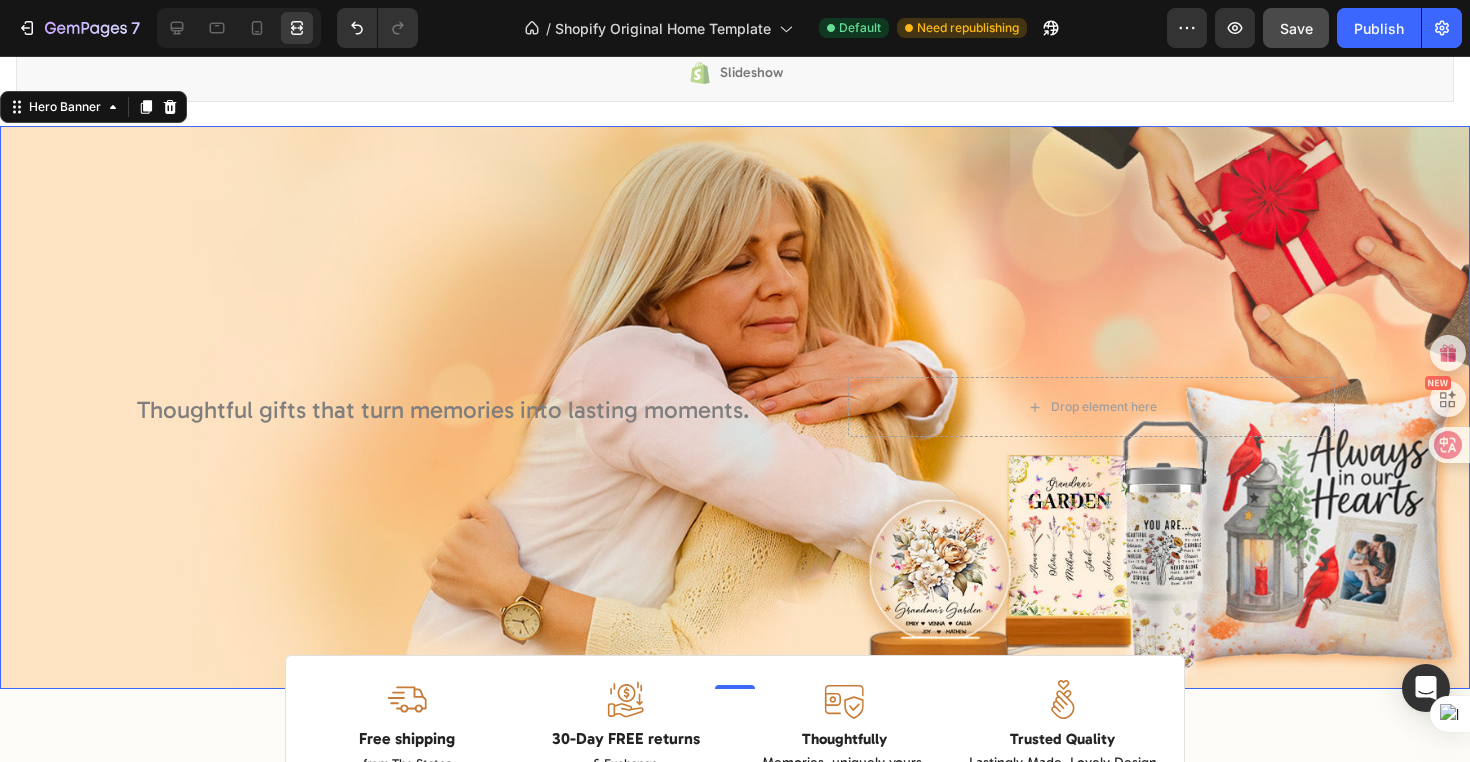 click at bounding box center [735, 407] 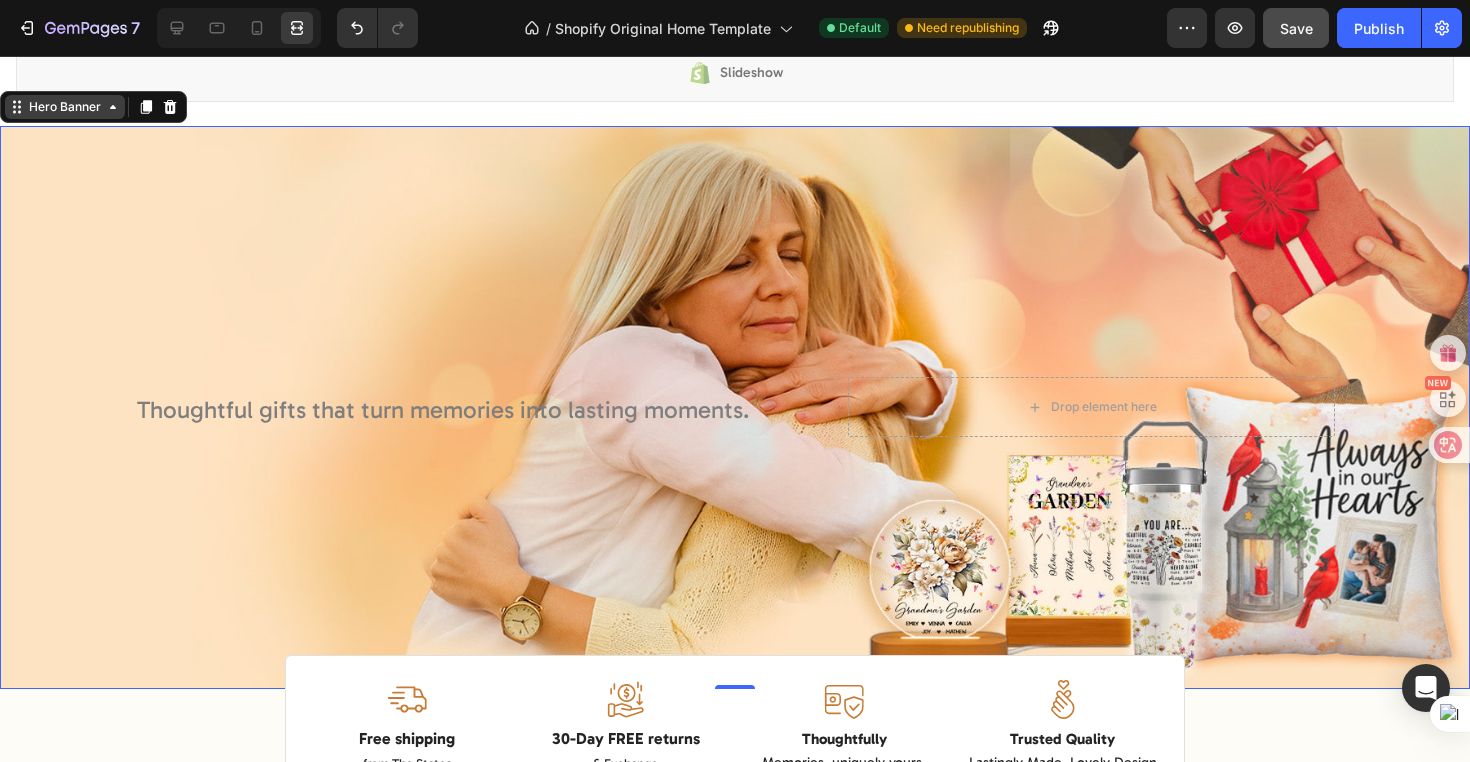 click 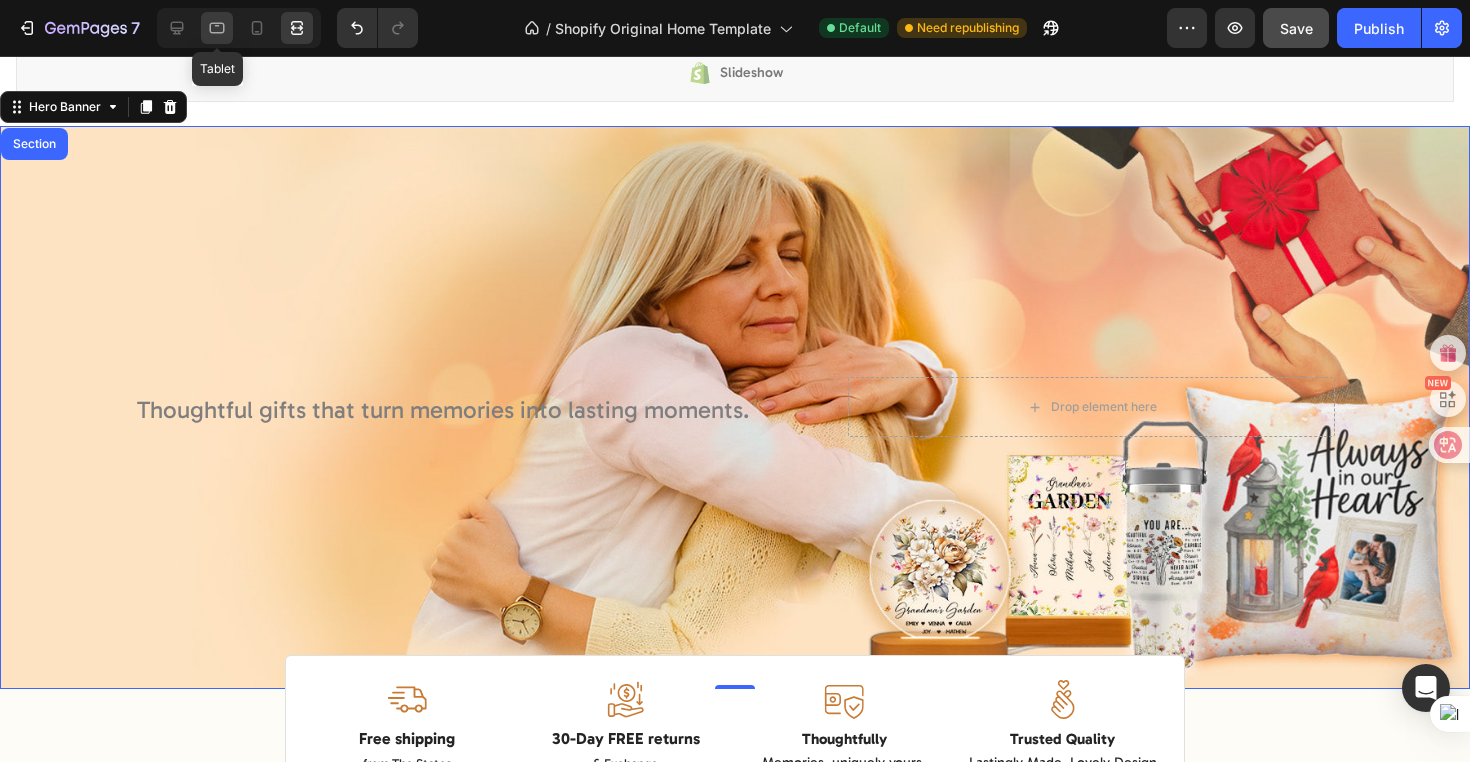 click 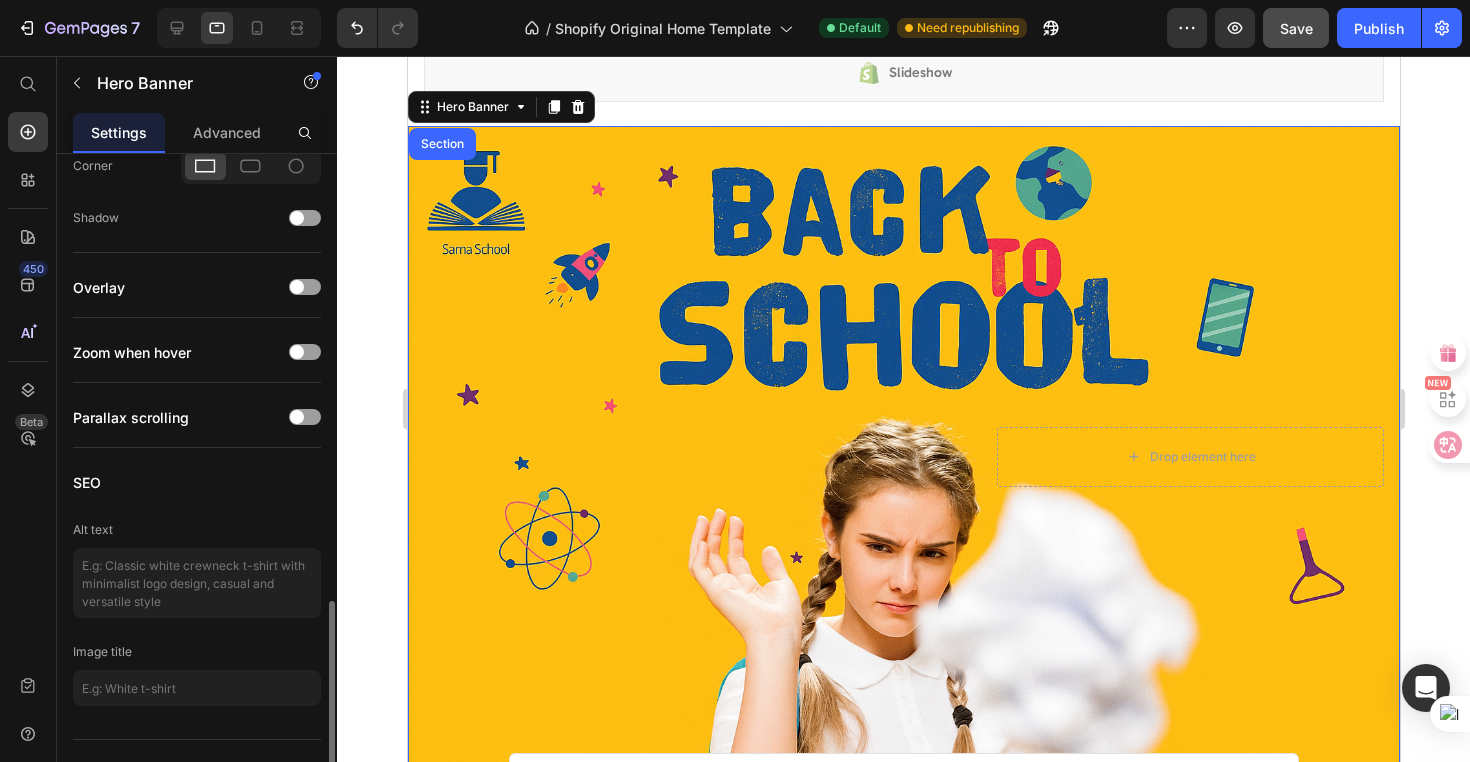 scroll, scrollTop: 1403, scrollLeft: 0, axis: vertical 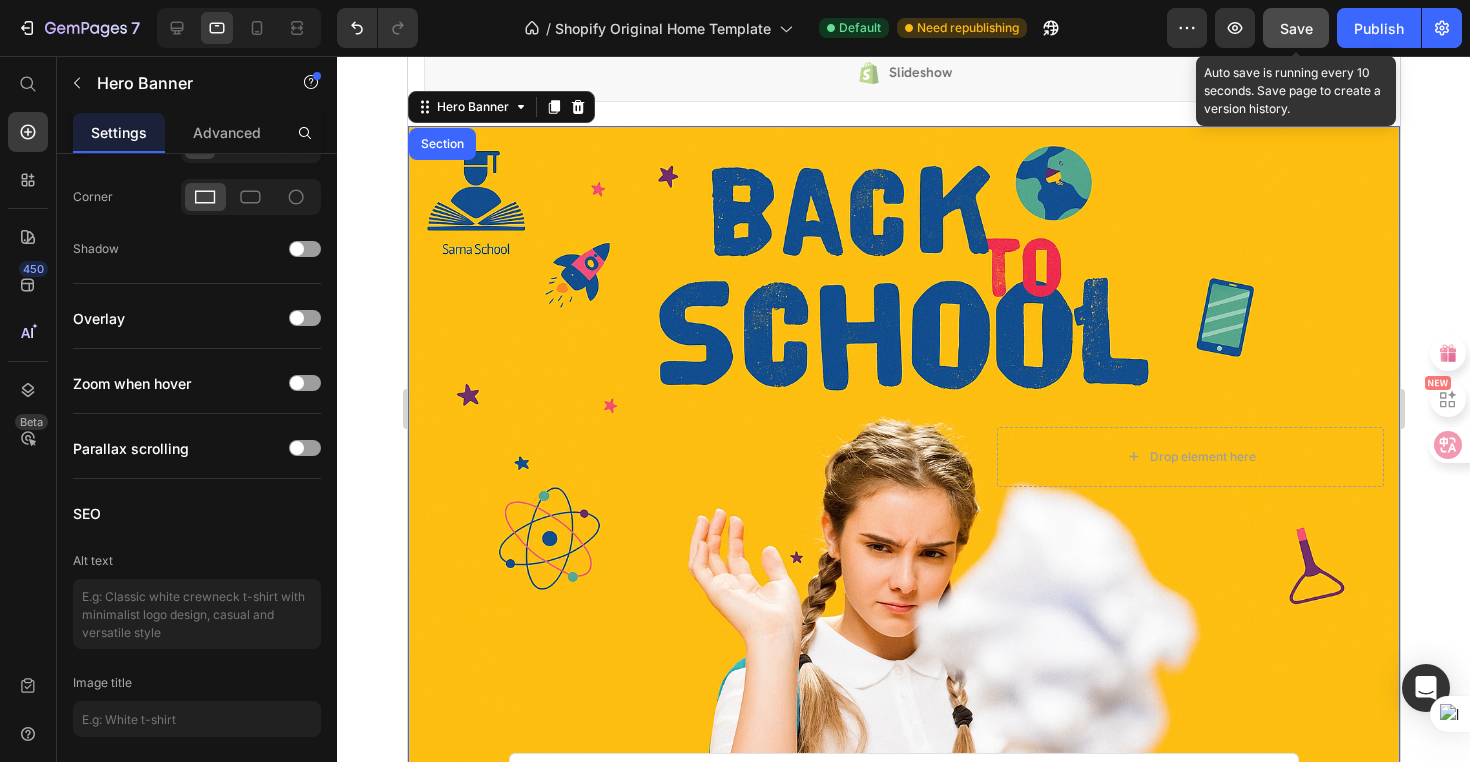 click on "Save" at bounding box center [1296, 28] 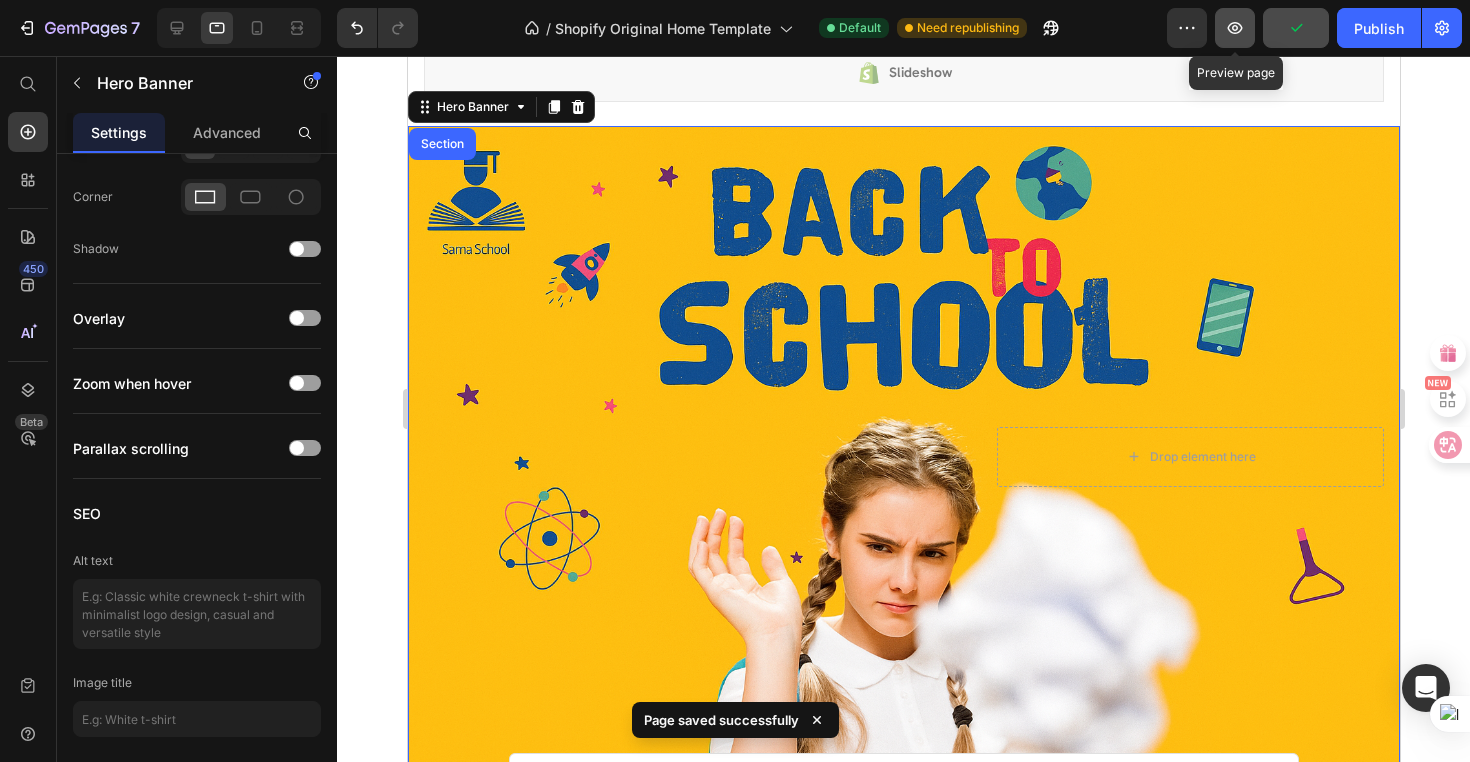 click 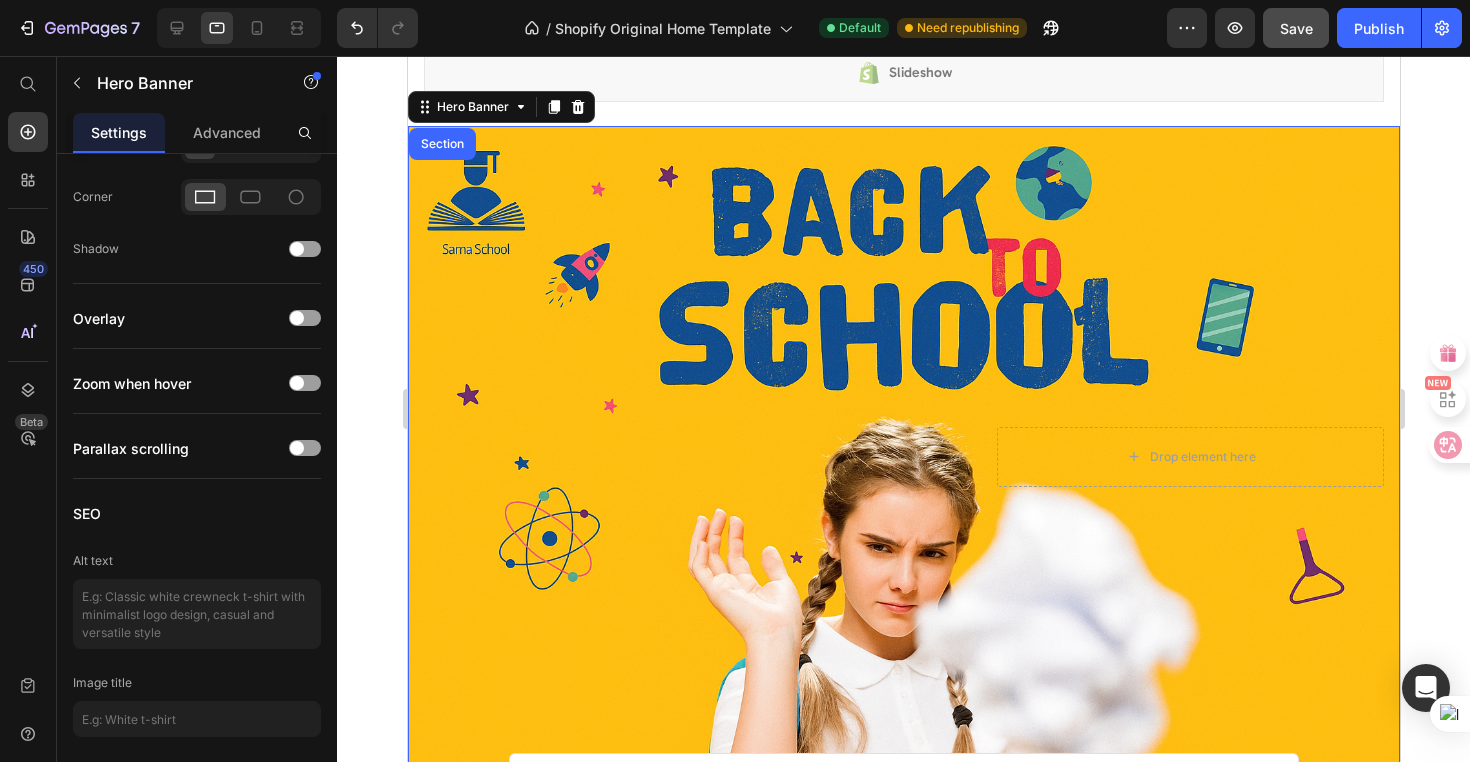 click at bounding box center [903, 456] 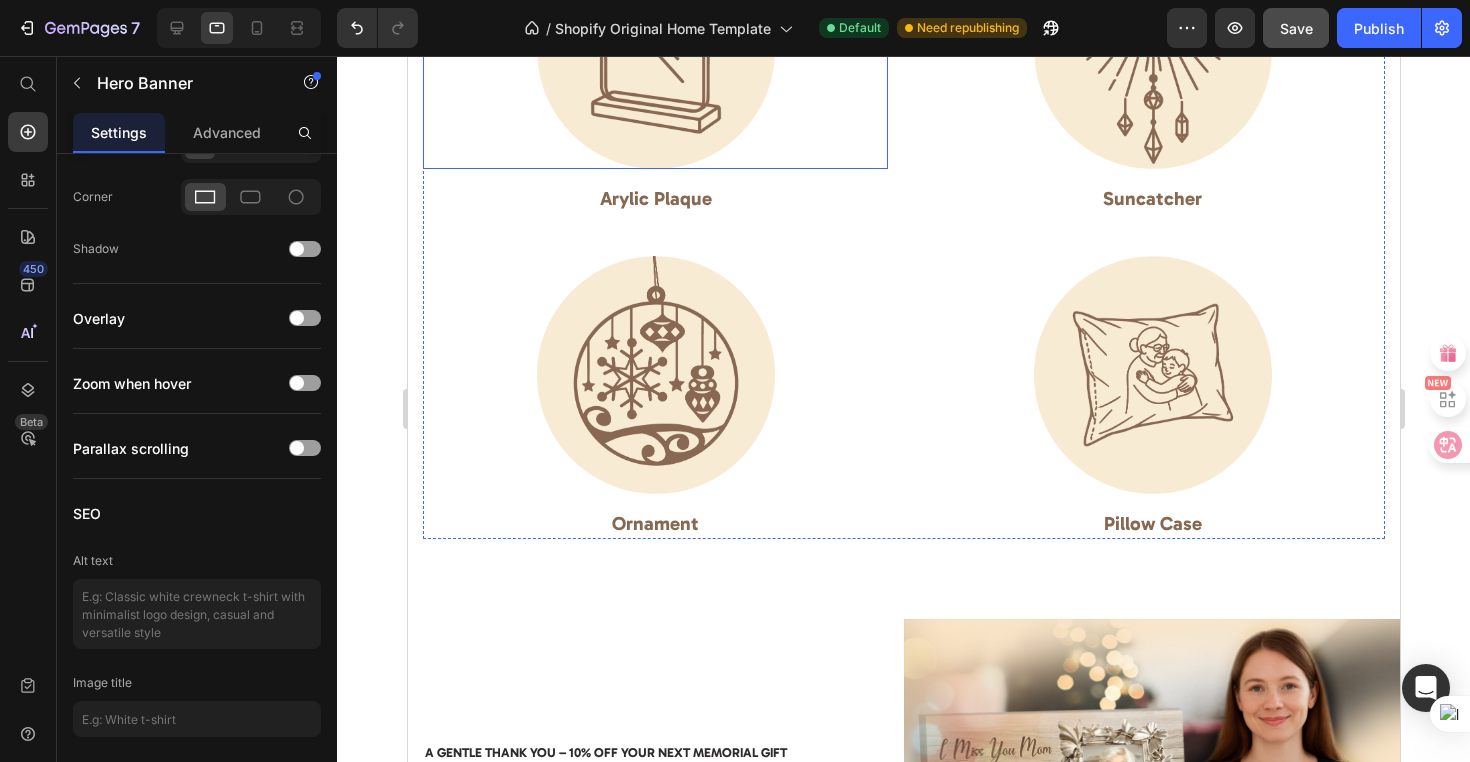 scroll, scrollTop: 3267, scrollLeft: 0, axis: vertical 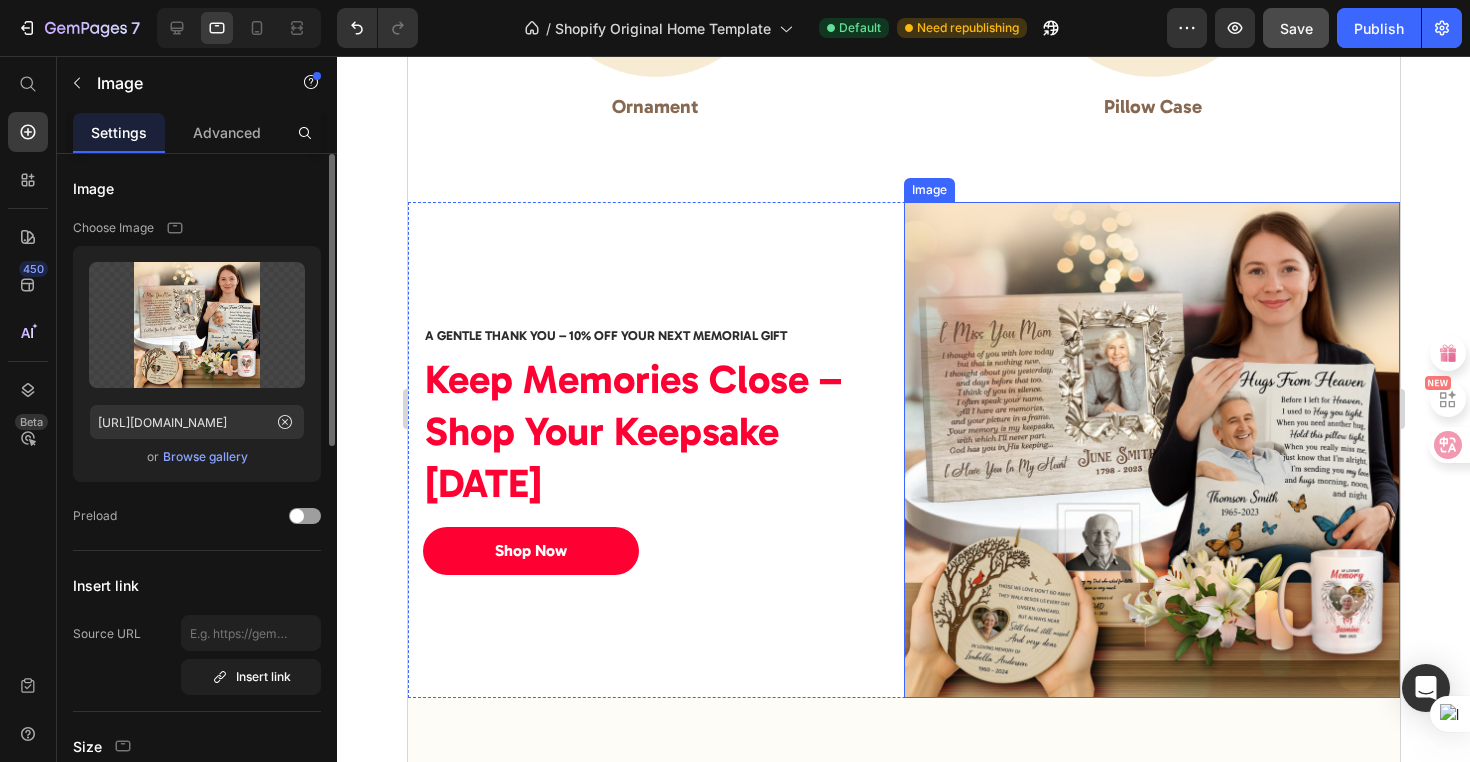 click at bounding box center (1151, 450) 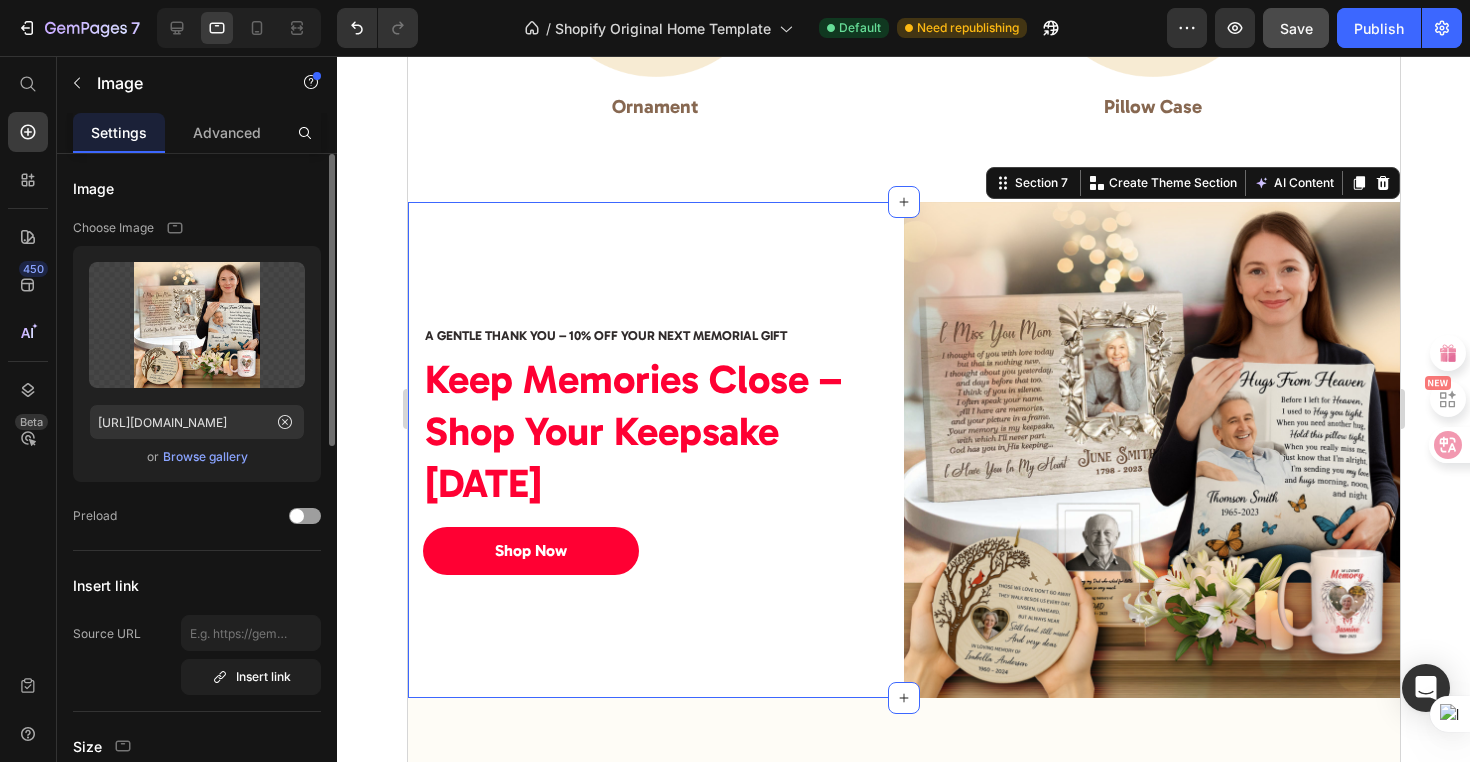 click on "A Gentle Thank You – 10% Off Your Next Memorial Gift Heading Keep Memories Close – Shop Your Keepsake Today Heading Shop Now Button Row" at bounding box center [655, 450] 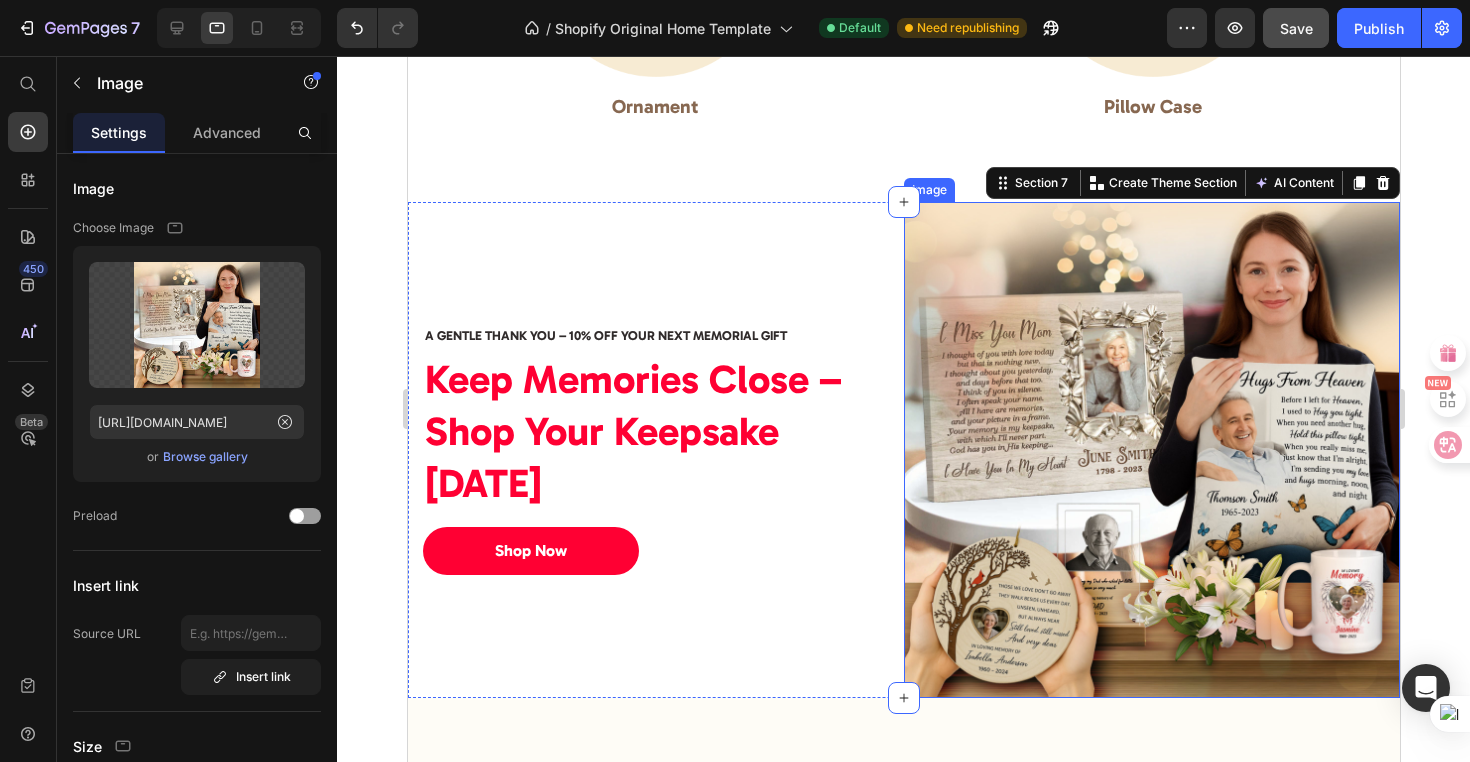 click at bounding box center [1151, 450] 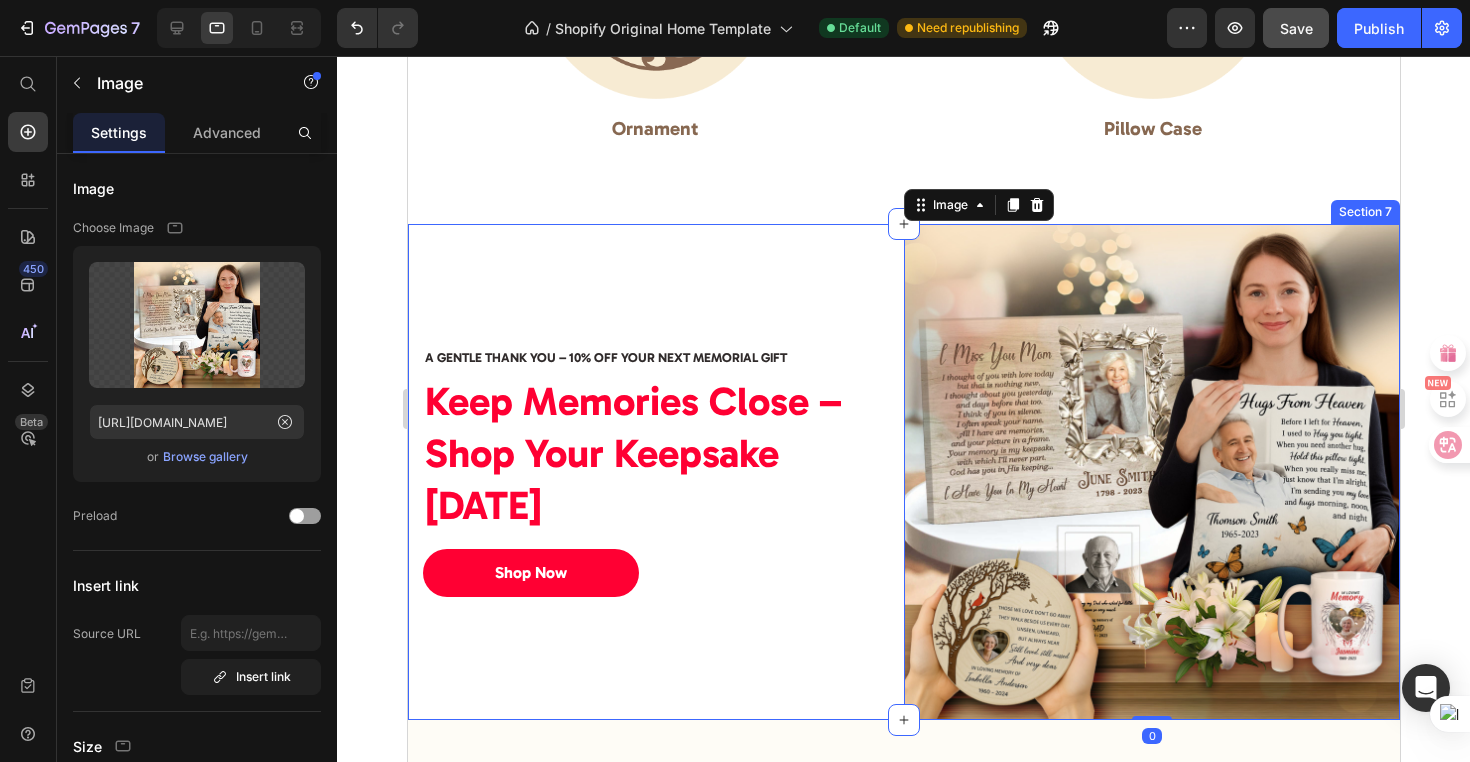 scroll, scrollTop: 1459, scrollLeft: 0, axis: vertical 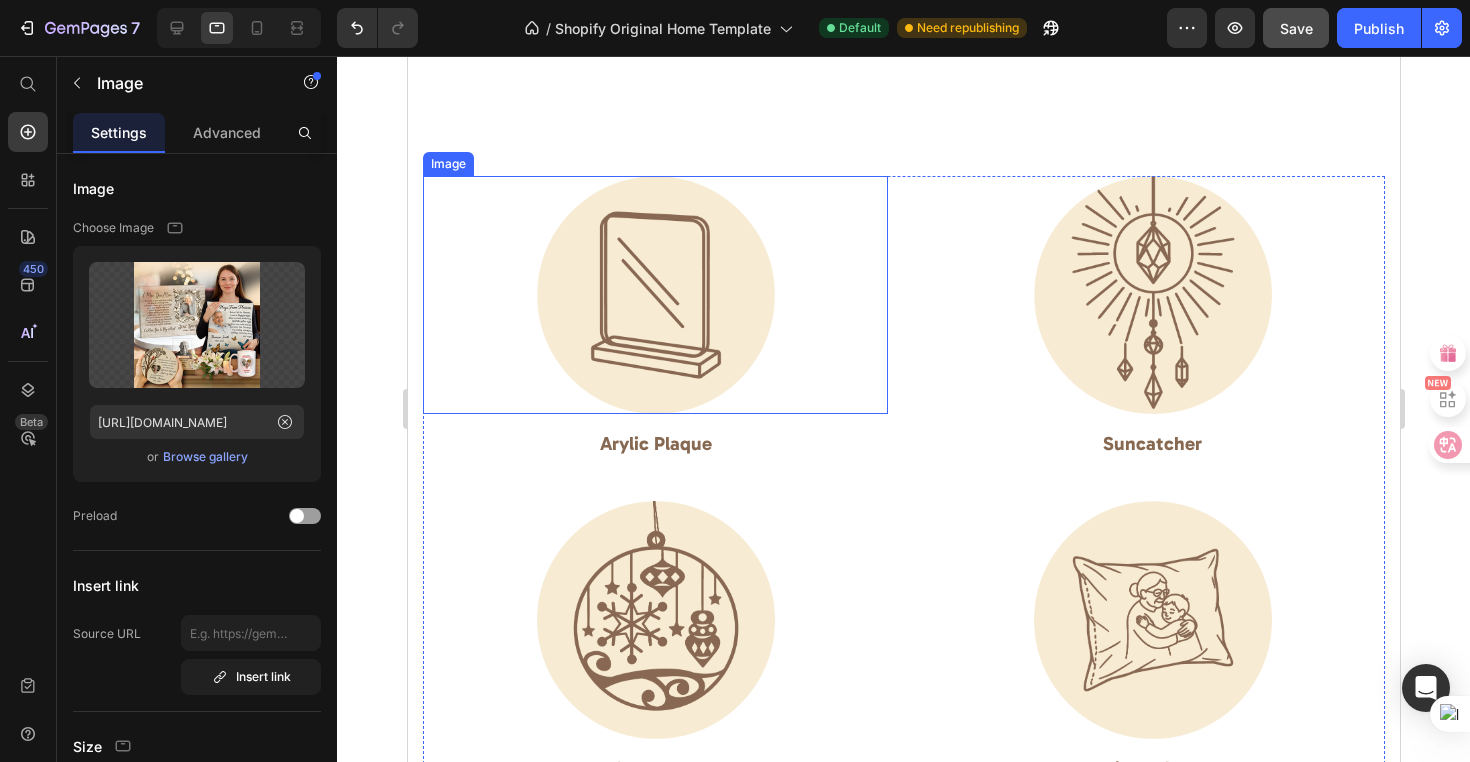 click at bounding box center (654, 295) 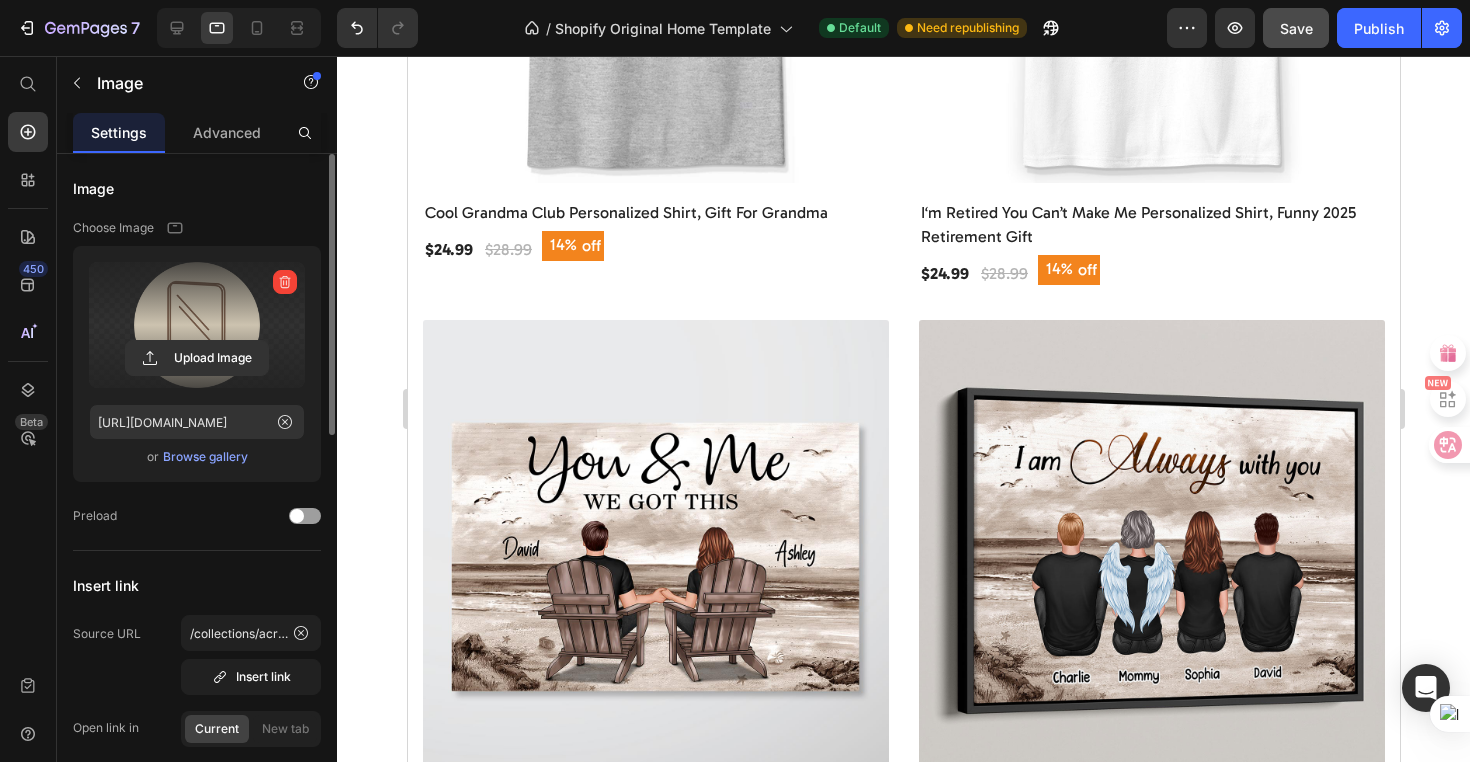 scroll, scrollTop: 2605, scrollLeft: 0, axis: vertical 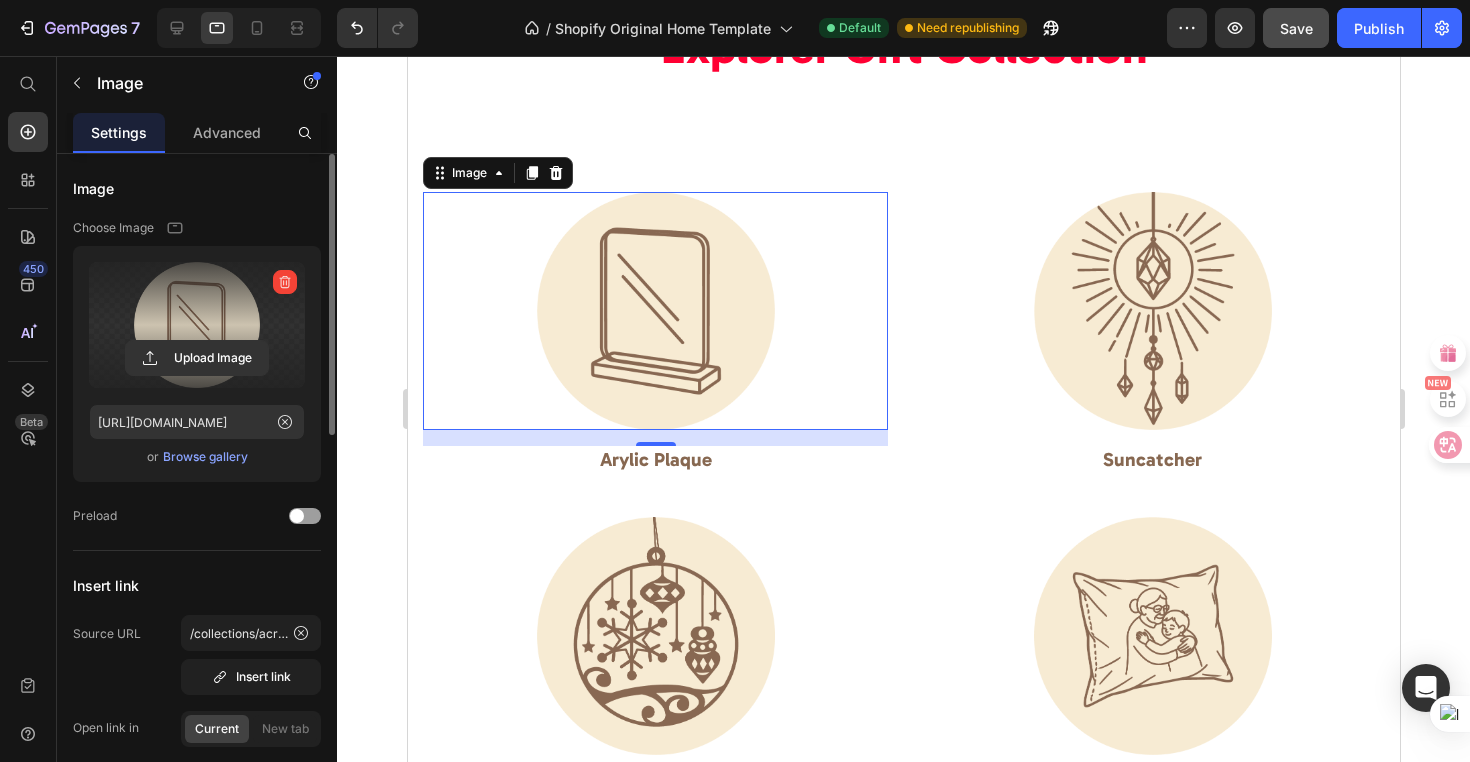 click at bounding box center [197, 325] 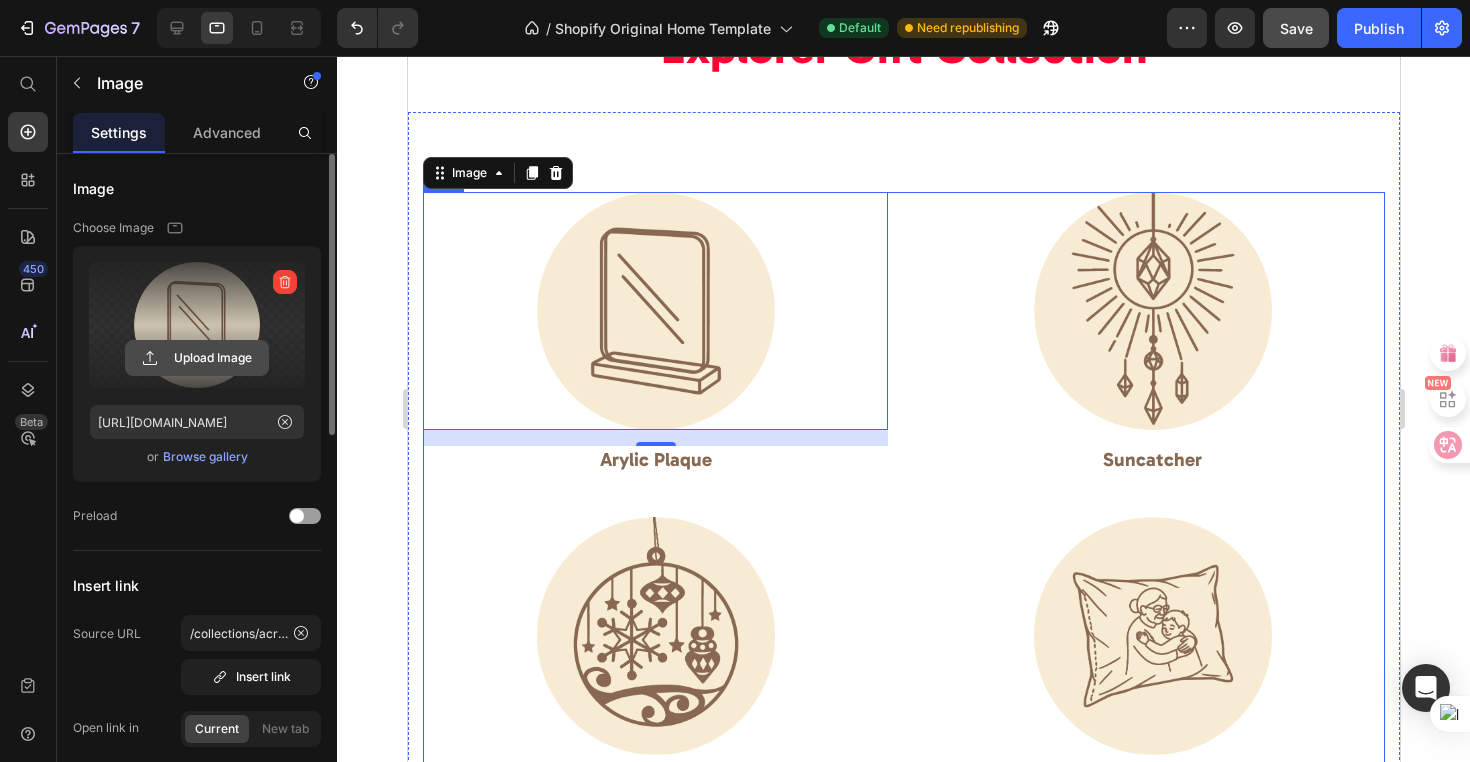 click 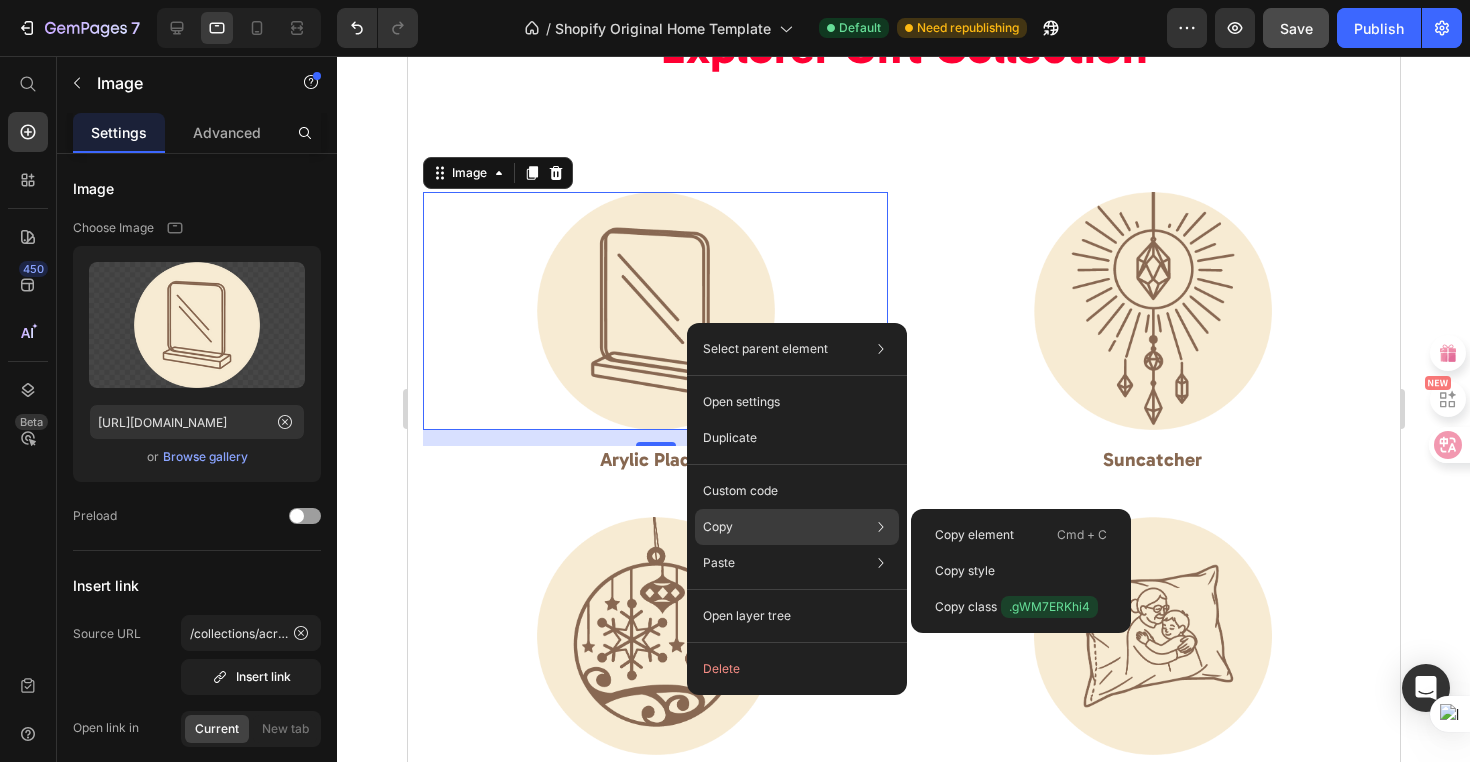 click on "Copy Copy element  Cmd + C Copy style  Copy class  .gWM7ERKhi4" 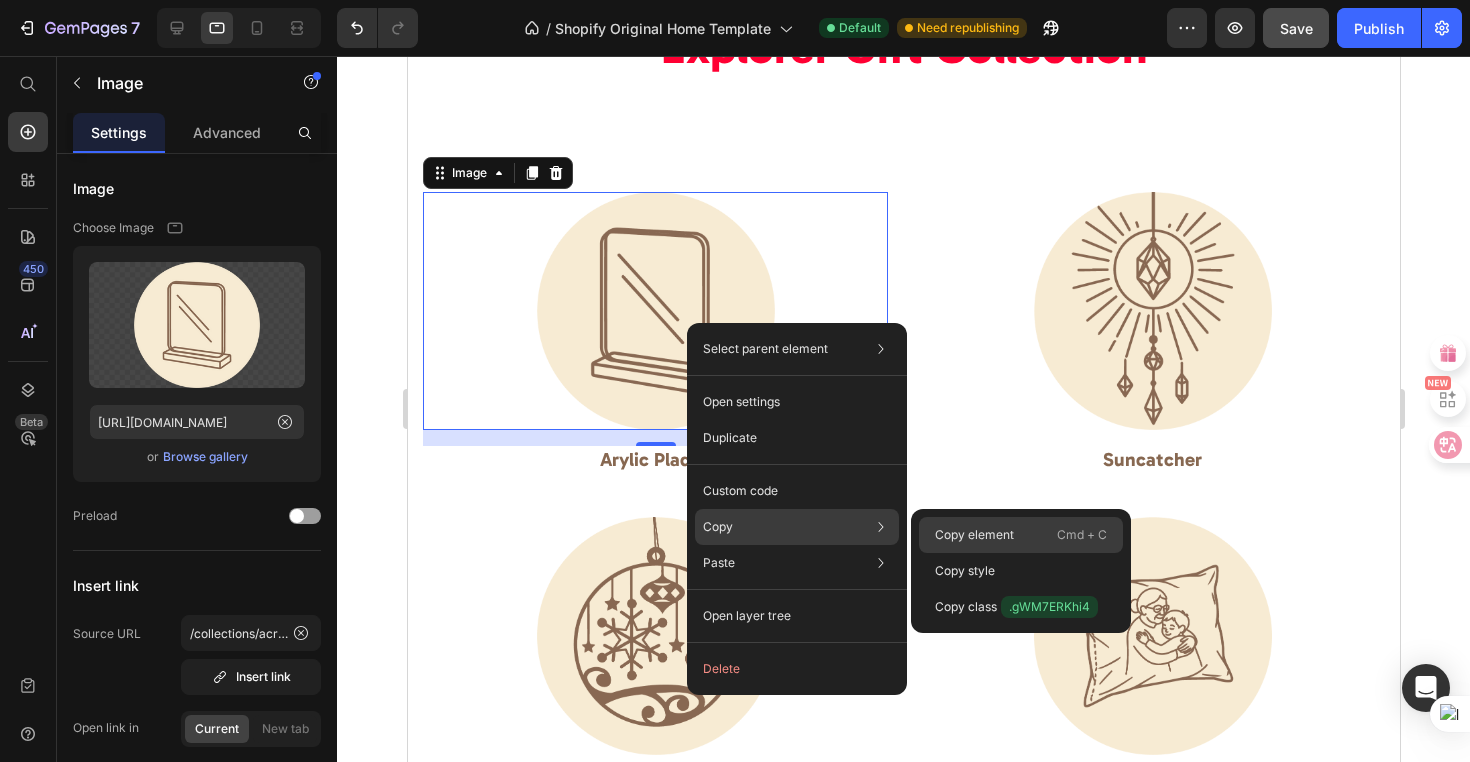 drag, startPoint x: 963, startPoint y: 537, endPoint x: 552, endPoint y: 480, distance: 414.93372 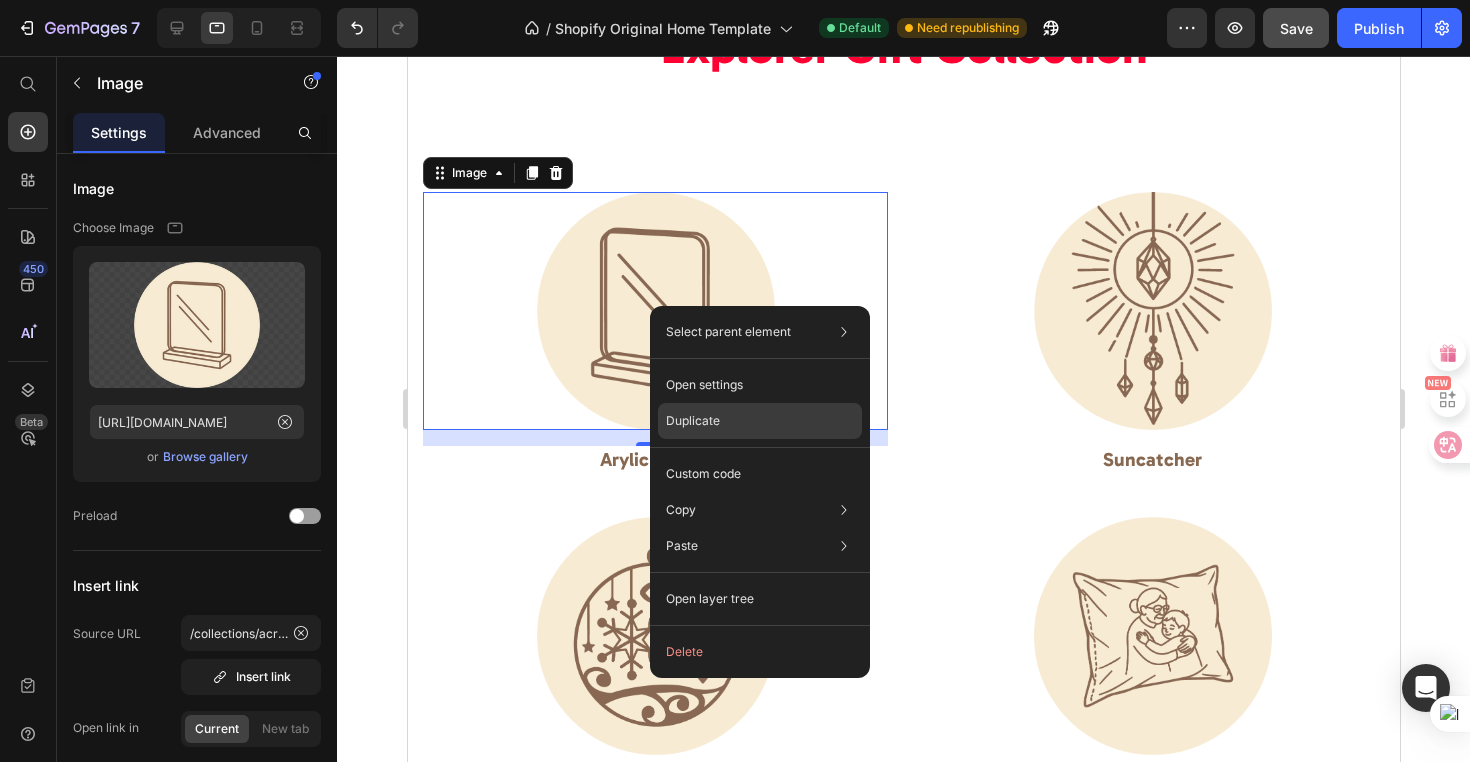 click on "Duplicate" 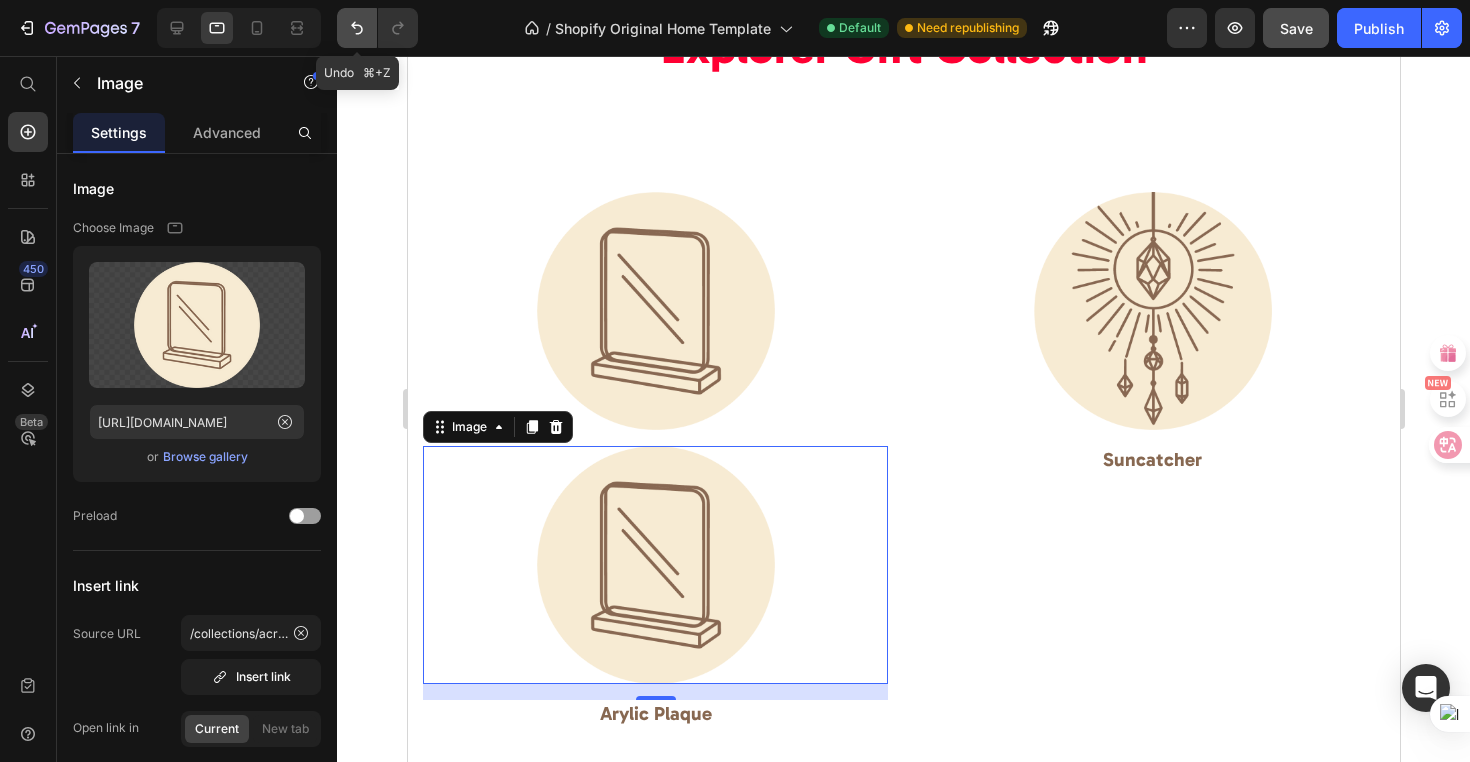 click 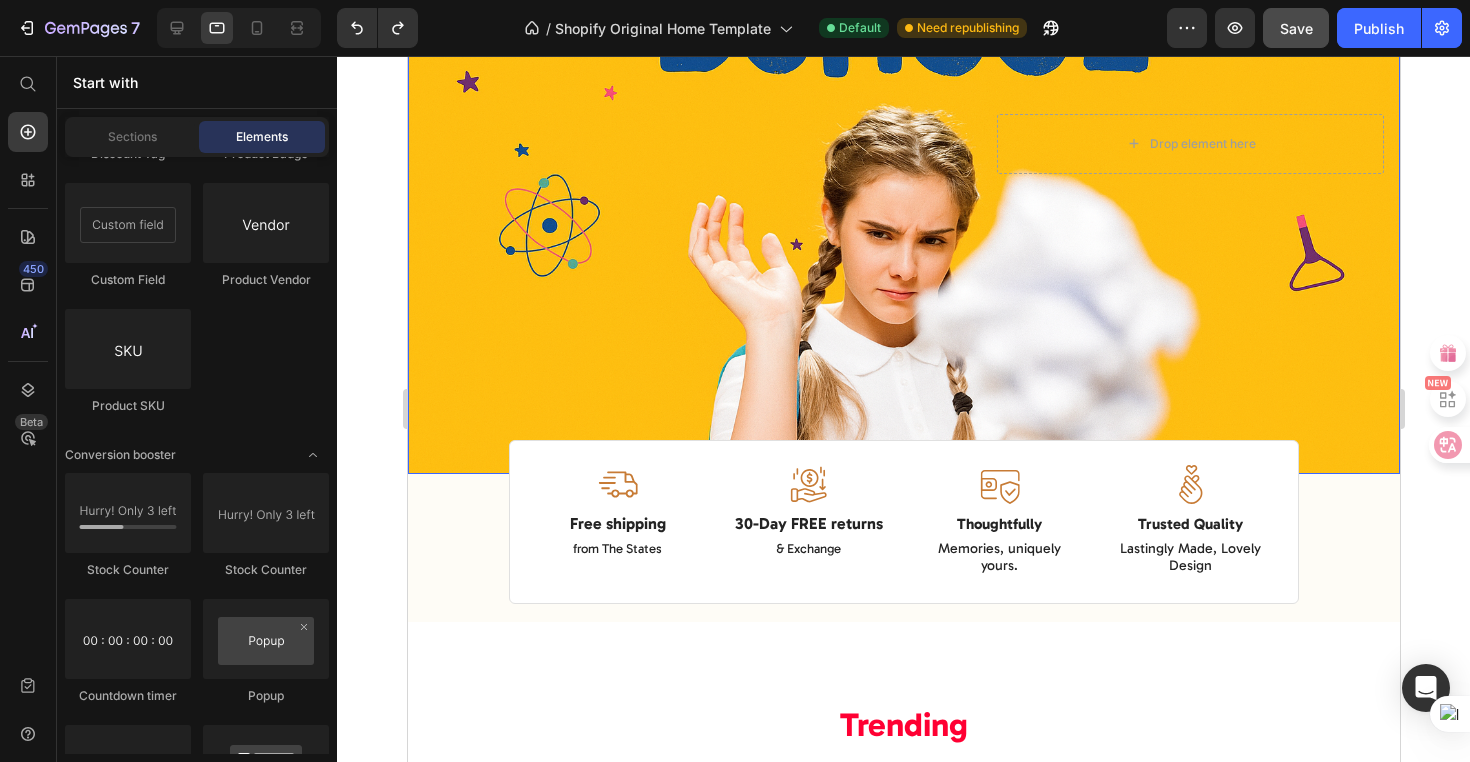 scroll, scrollTop: 337, scrollLeft: 0, axis: vertical 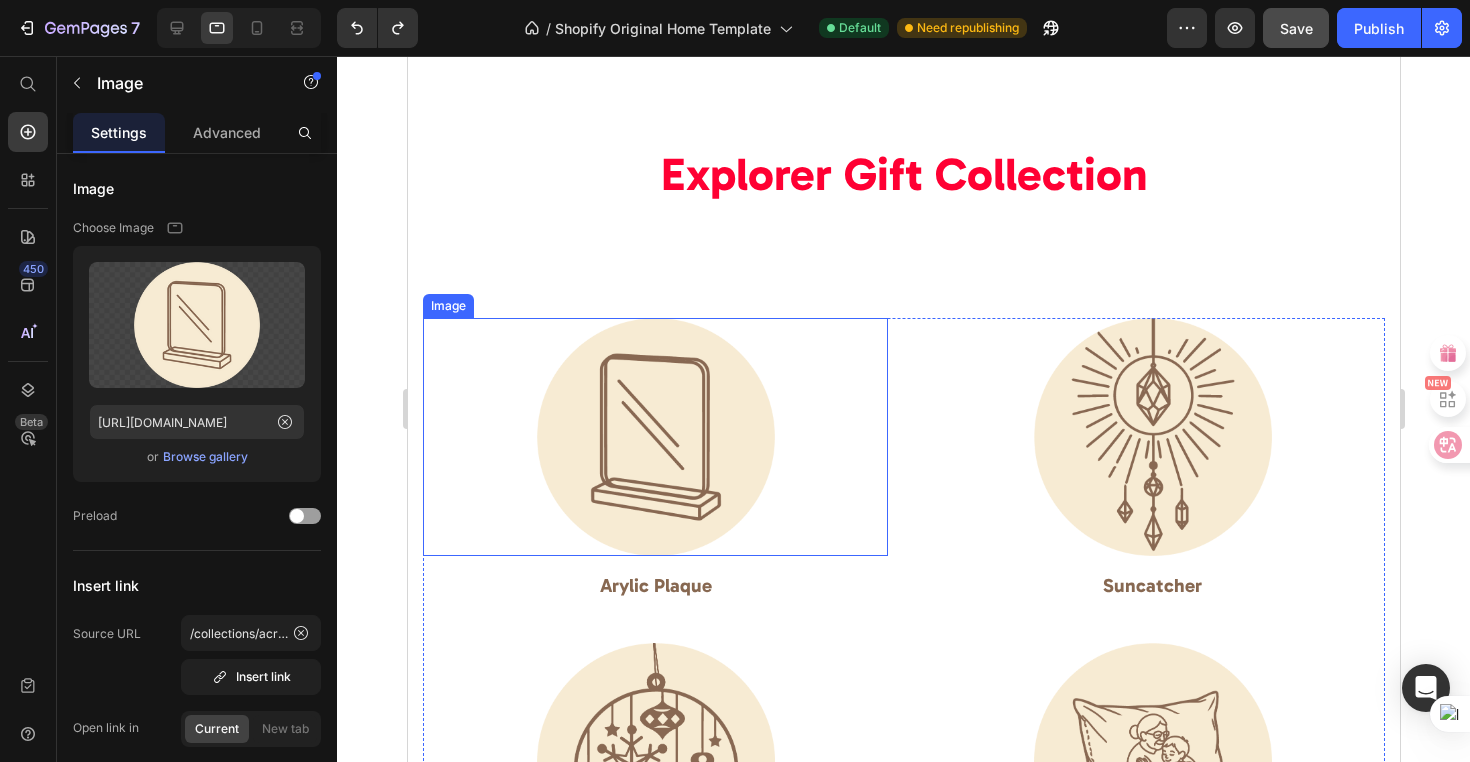 click at bounding box center (654, 437) 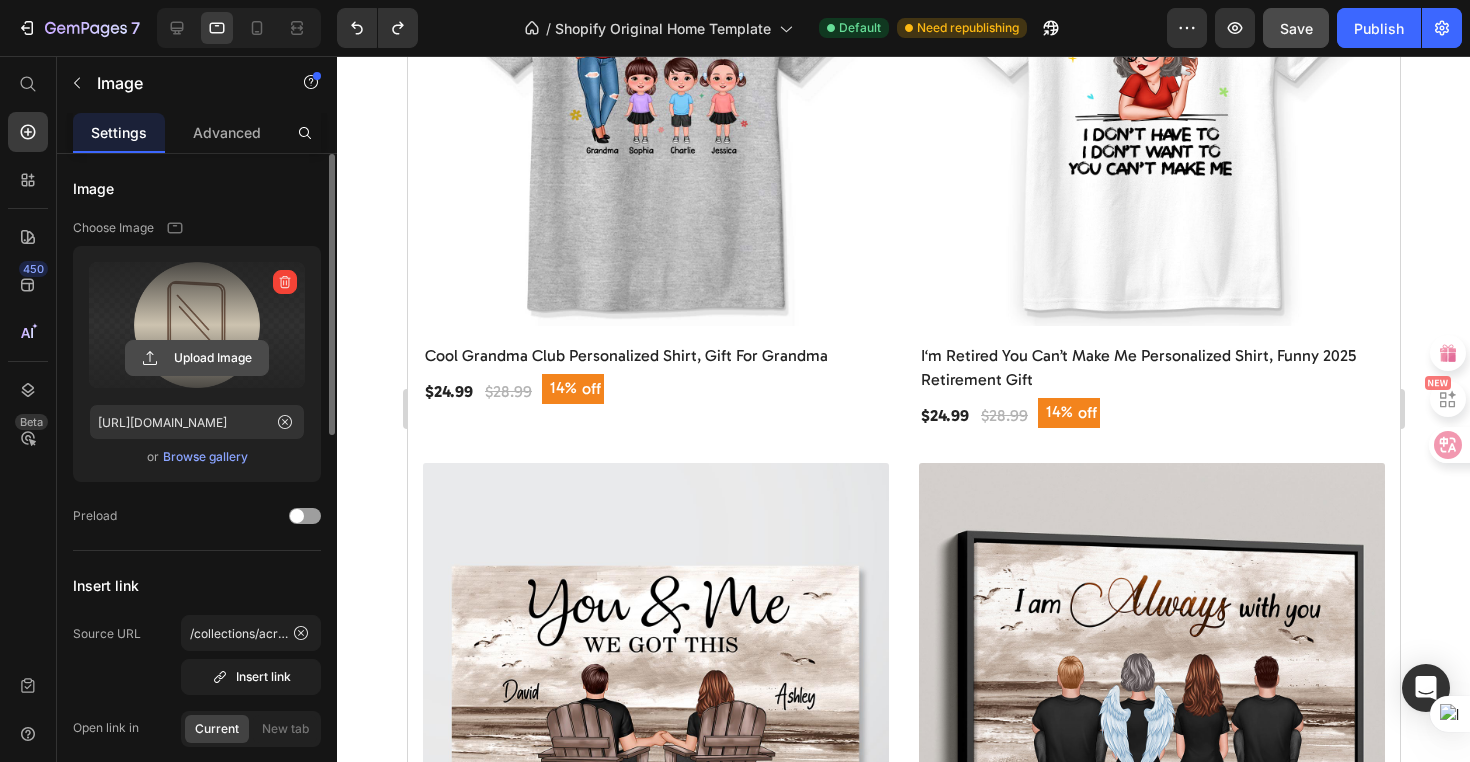 click 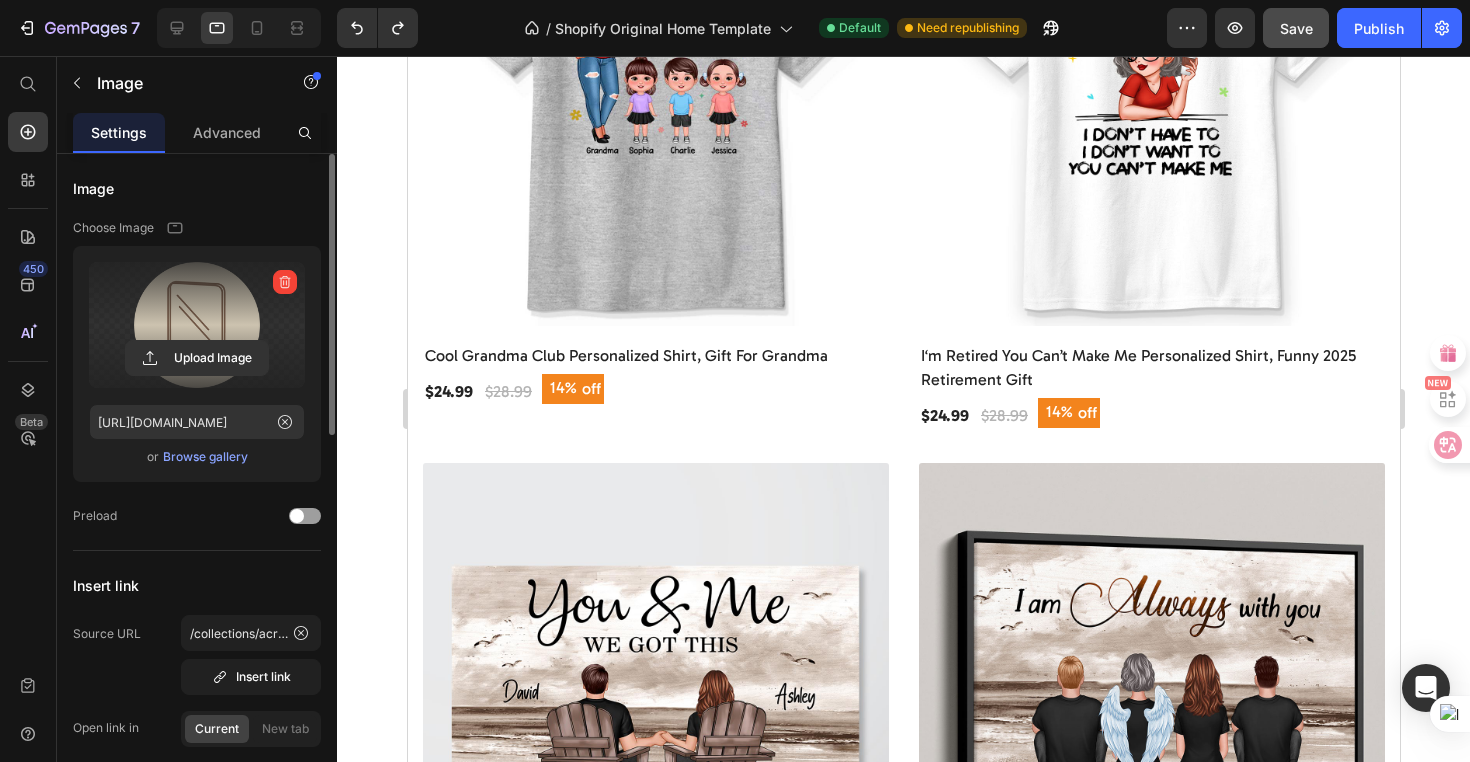 click at bounding box center (197, 325) 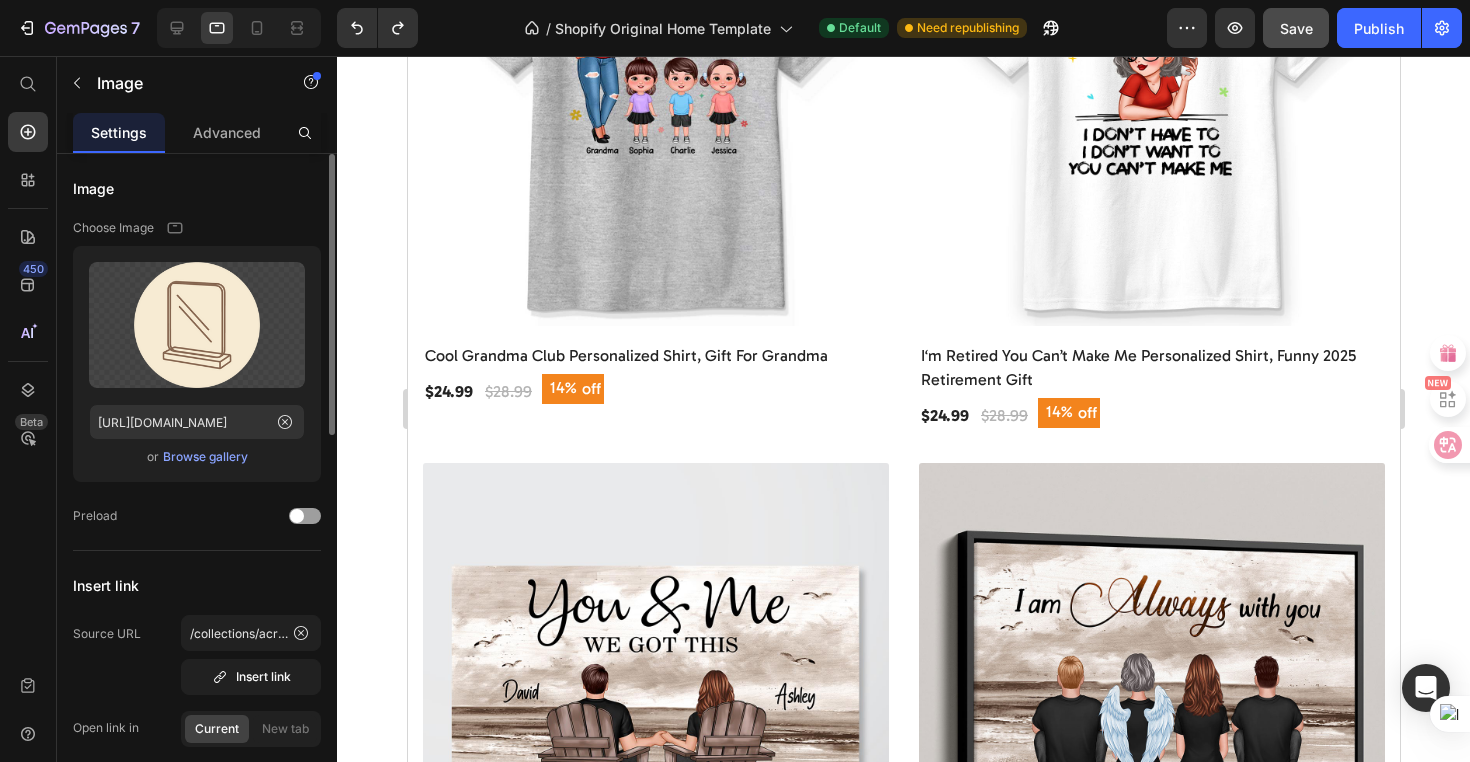click on "Browse gallery" at bounding box center (205, 457) 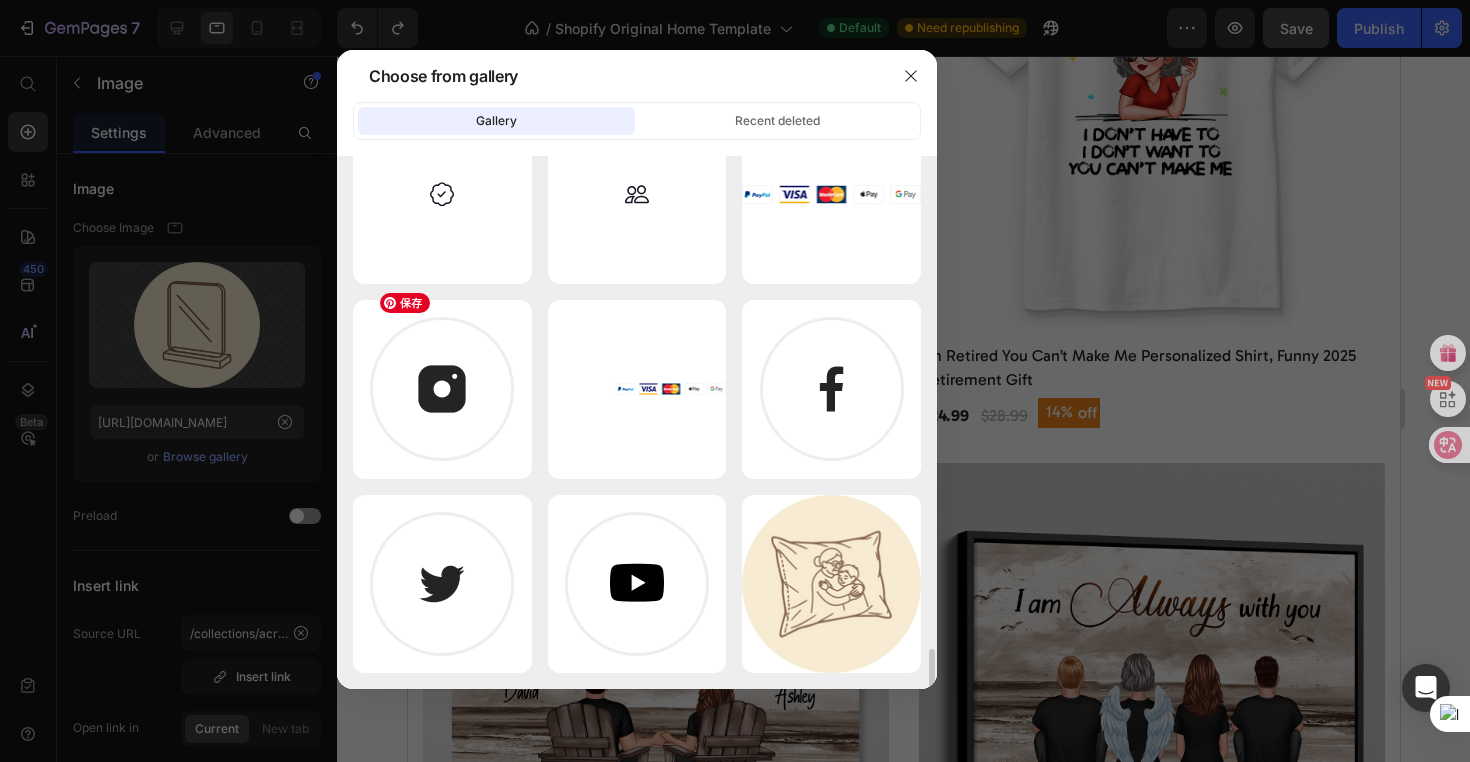 scroll, scrollTop: 685, scrollLeft: 0, axis: vertical 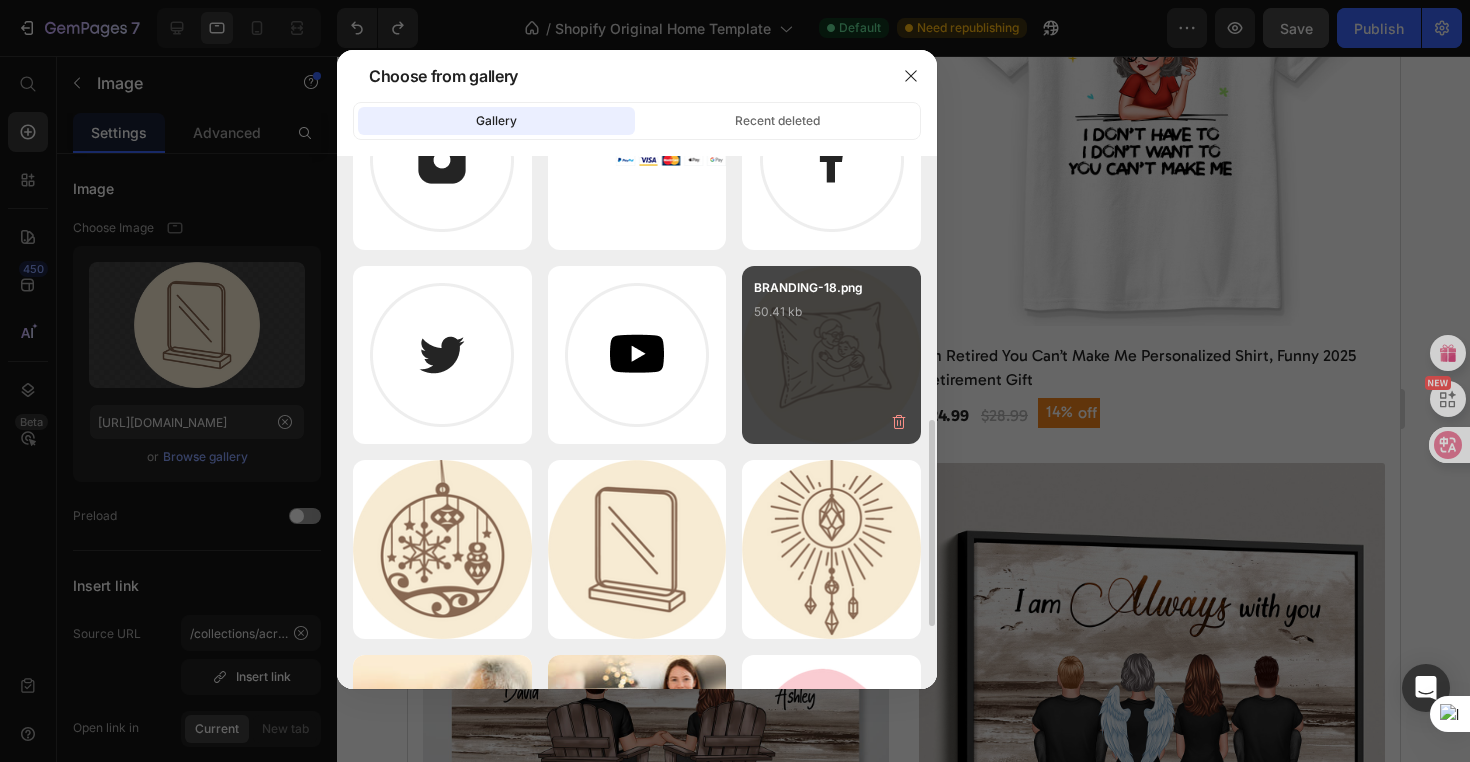 click on "BRANDING-18.png 50.41 kb" at bounding box center (831, 318) 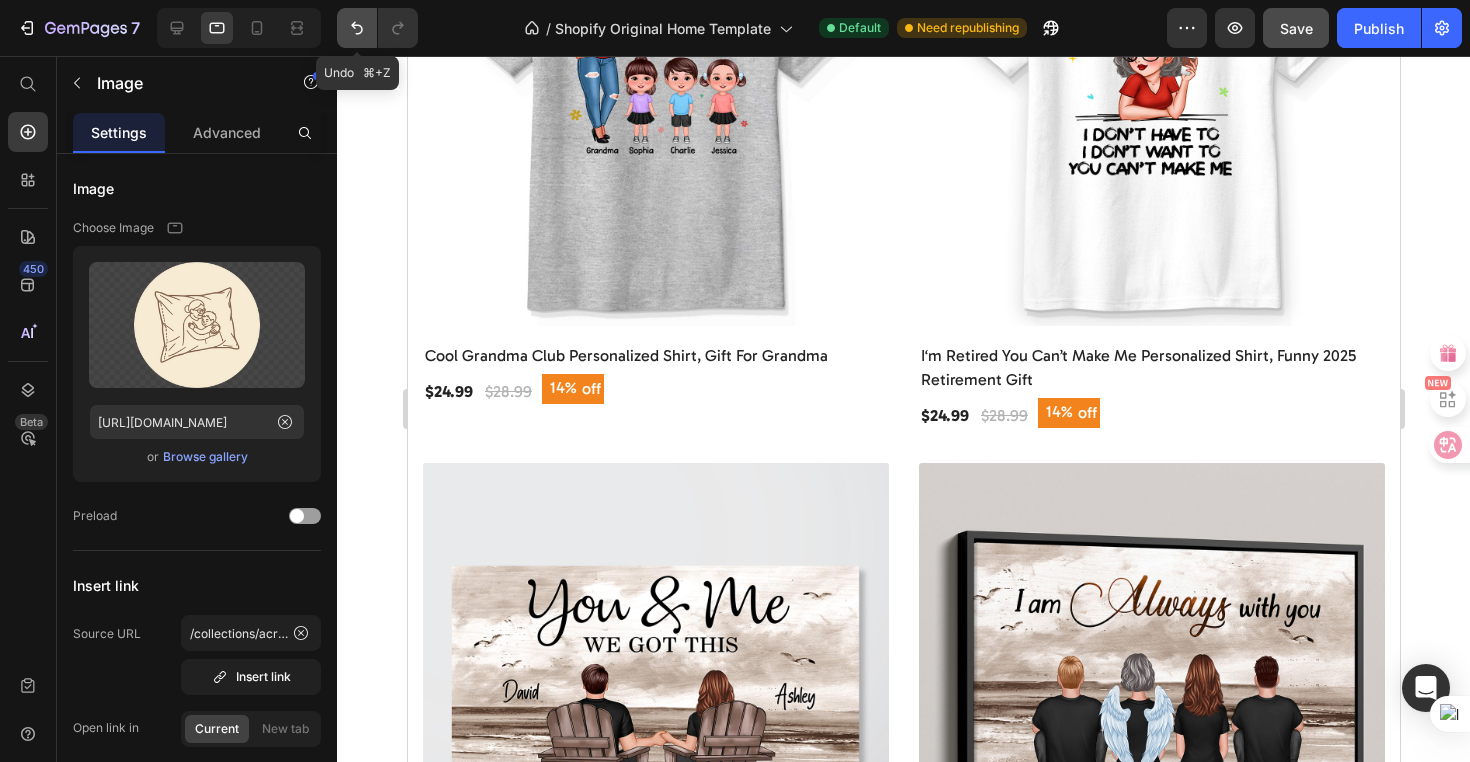 click 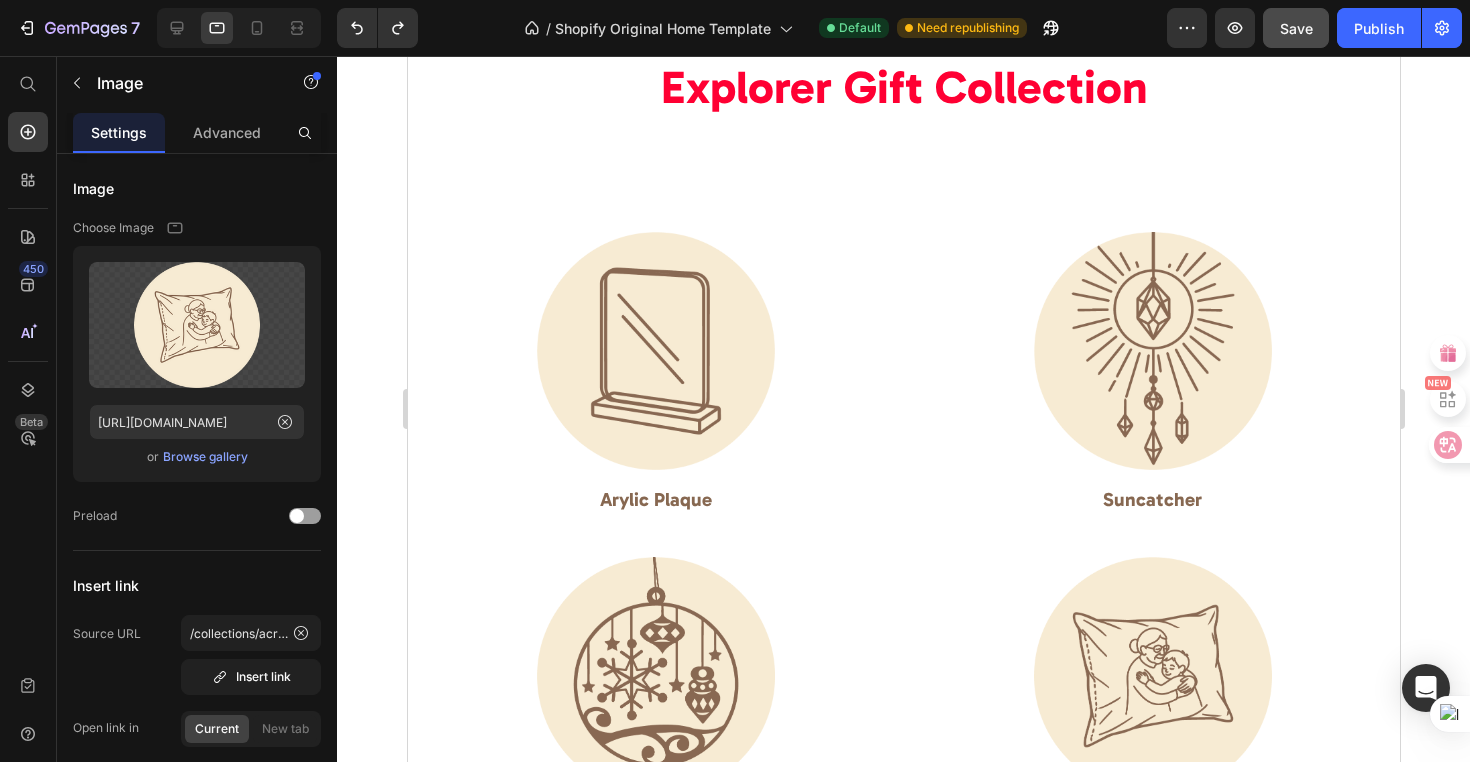 scroll, scrollTop: 2570, scrollLeft: 0, axis: vertical 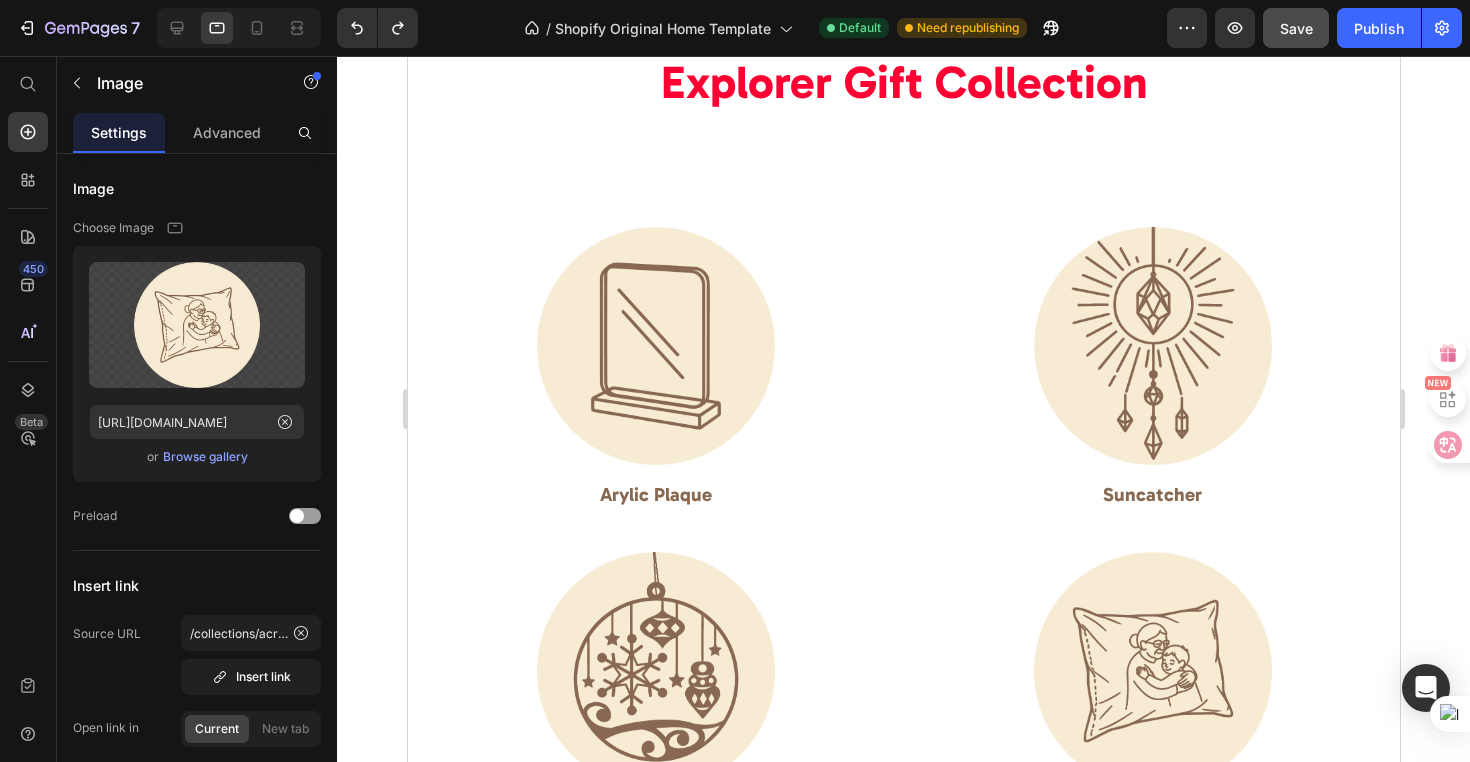 click at bounding box center [654, 346] 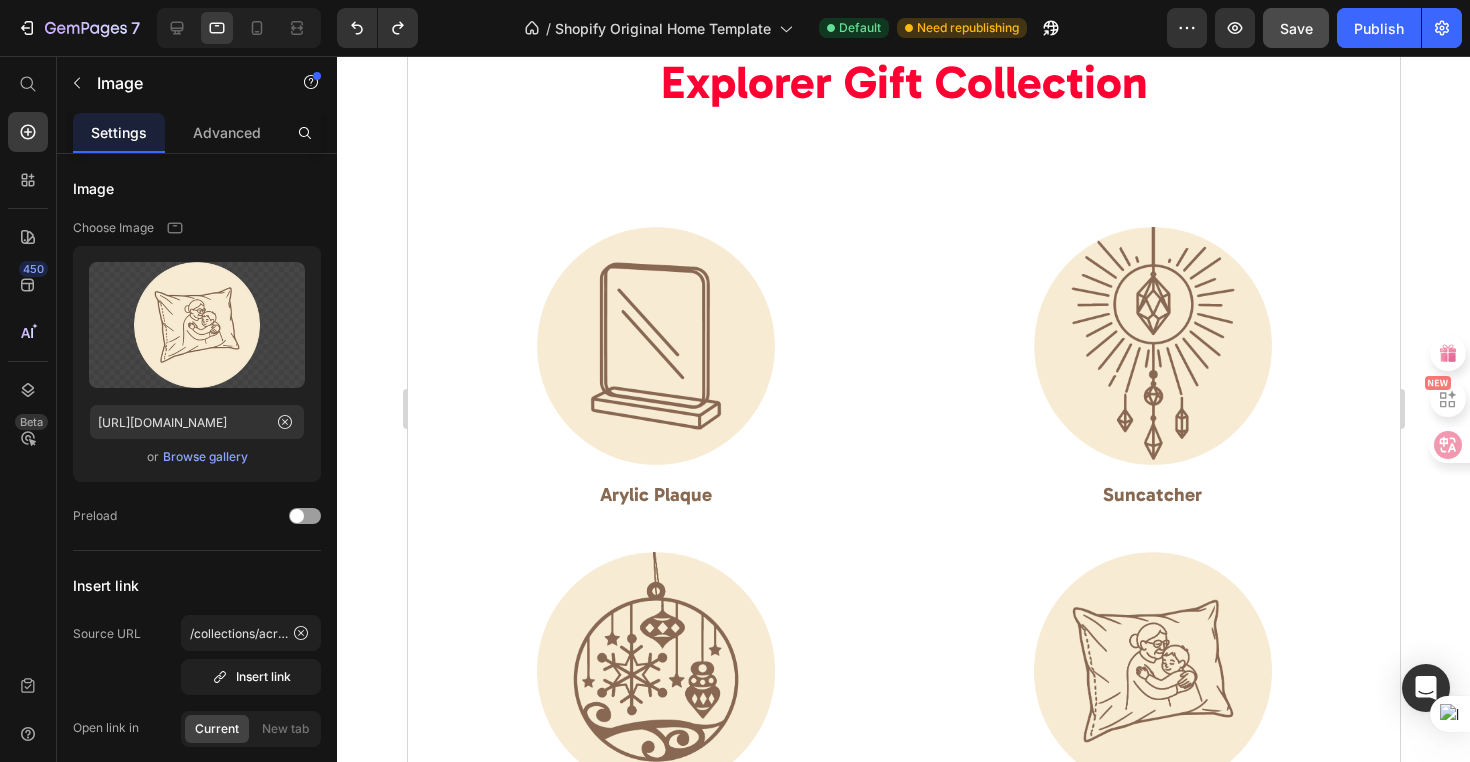 click at bounding box center [654, 346] 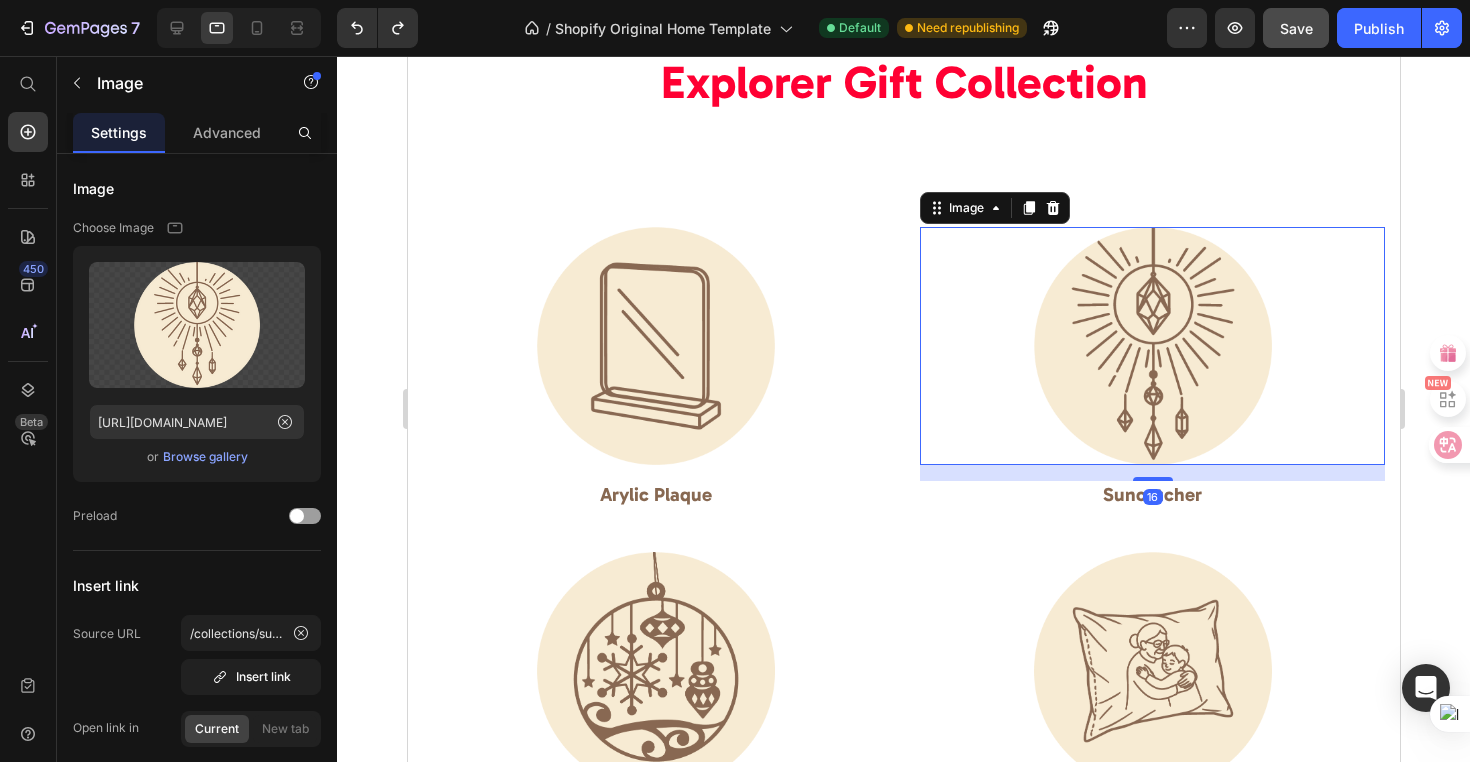 click at bounding box center (1151, 346) 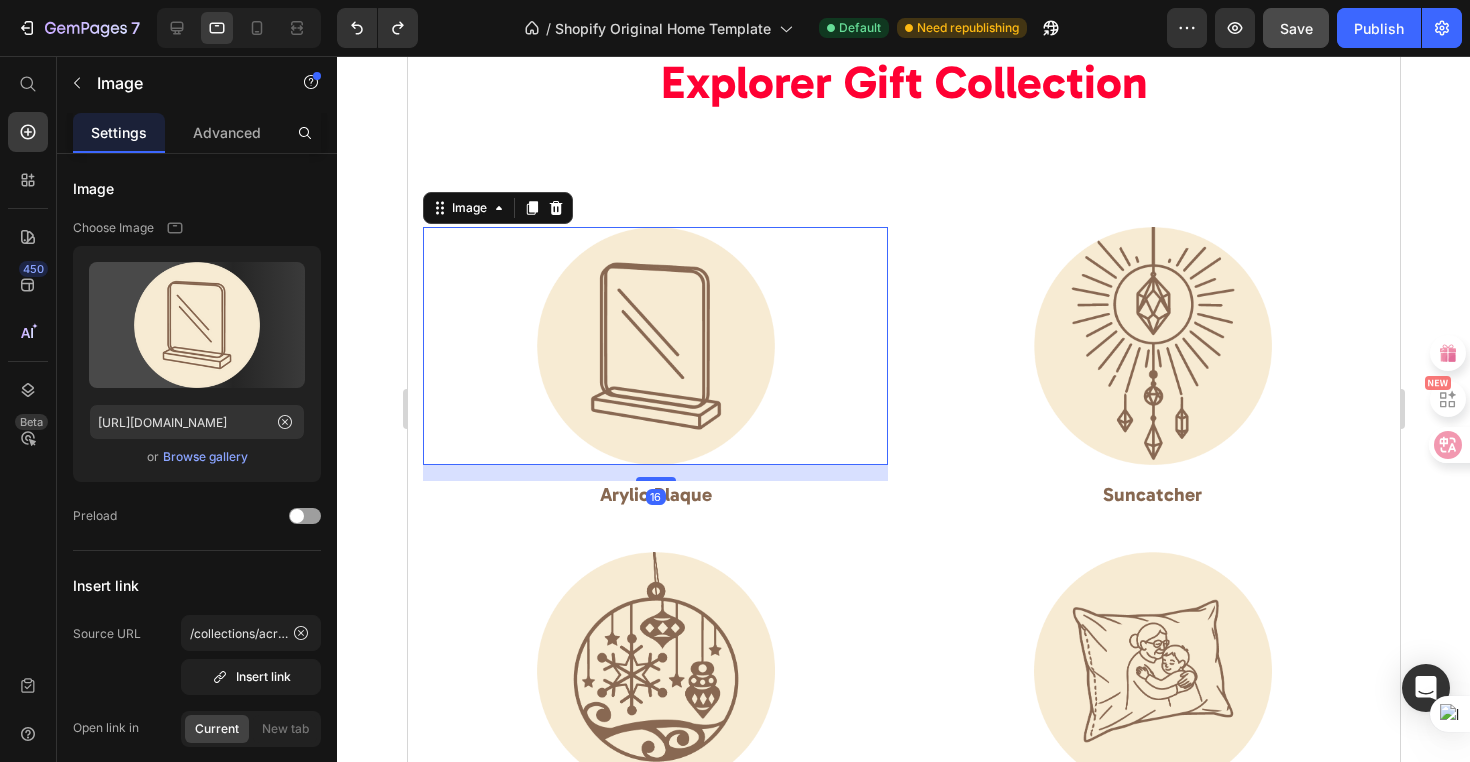 click at bounding box center (654, 346) 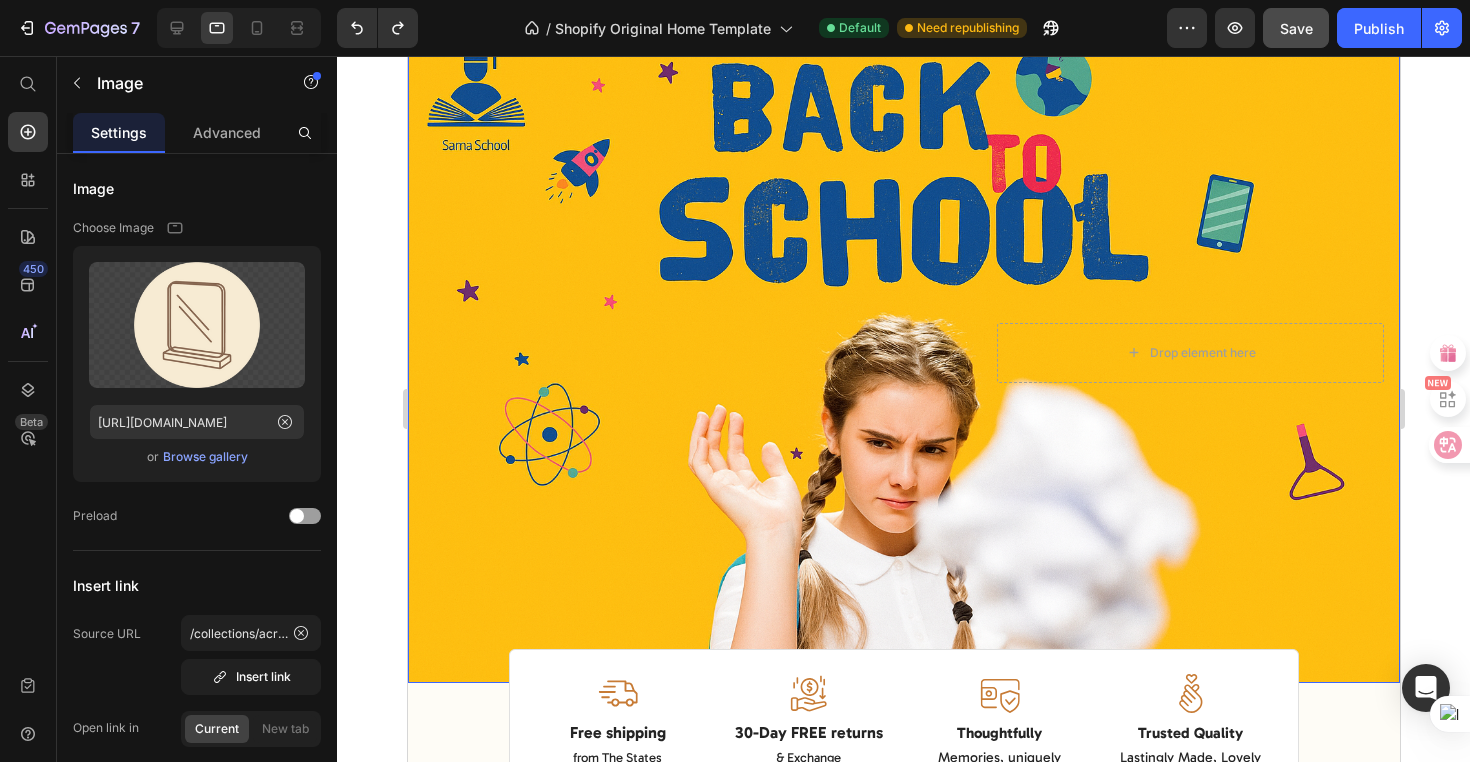 scroll, scrollTop: 182, scrollLeft: 0, axis: vertical 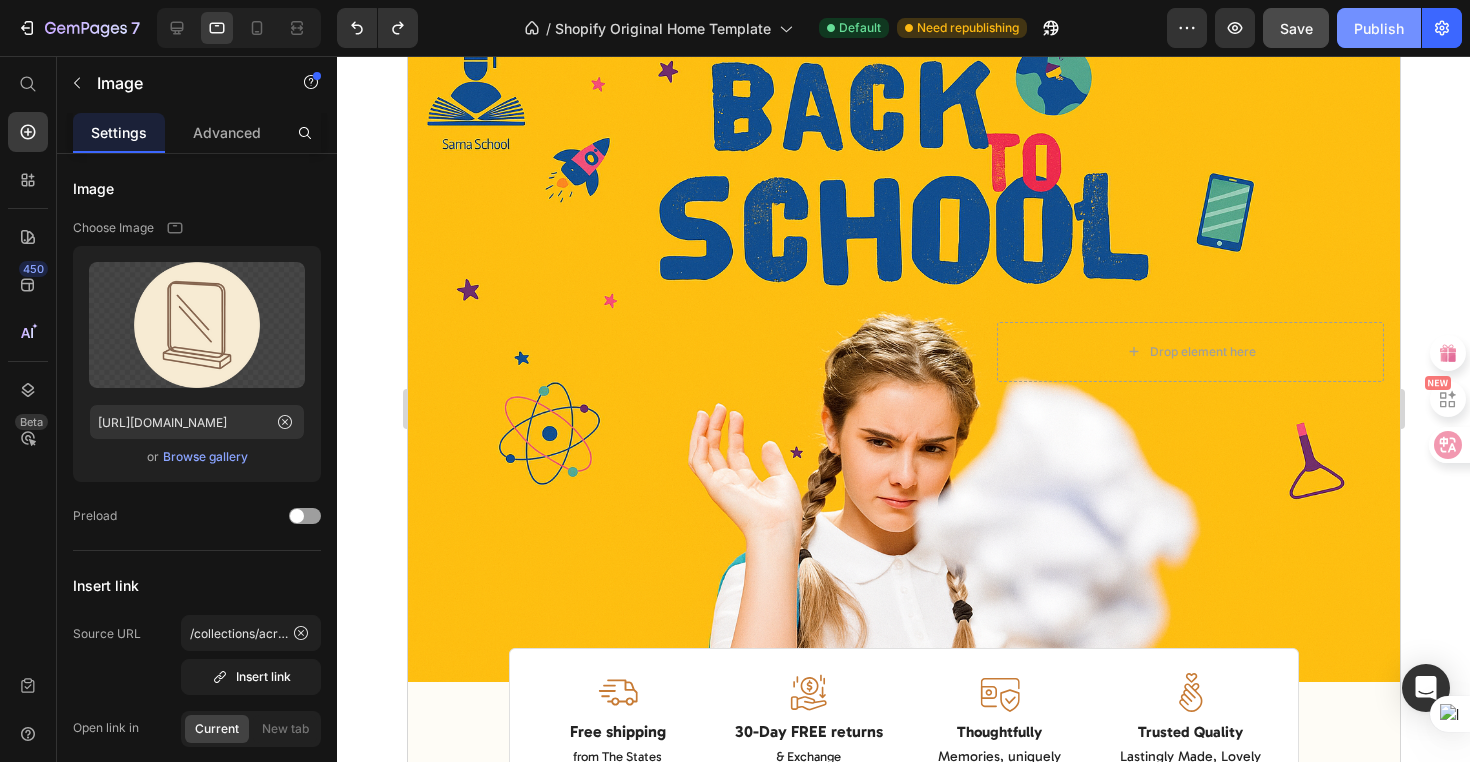 click on "Publish" at bounding box center [1379, 28] 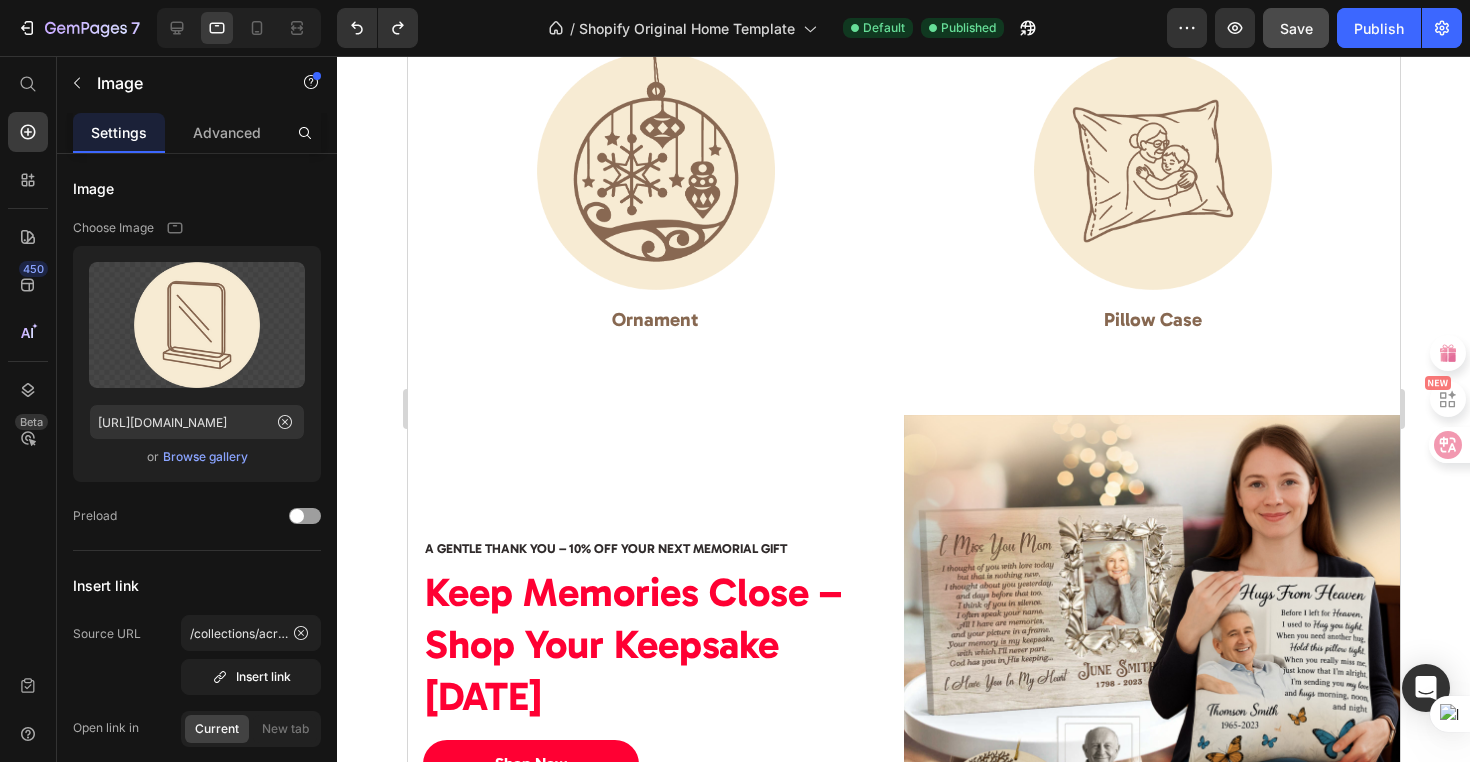 scroll, scrollTop: 3071, scrollLeft: 0, axis: vertical 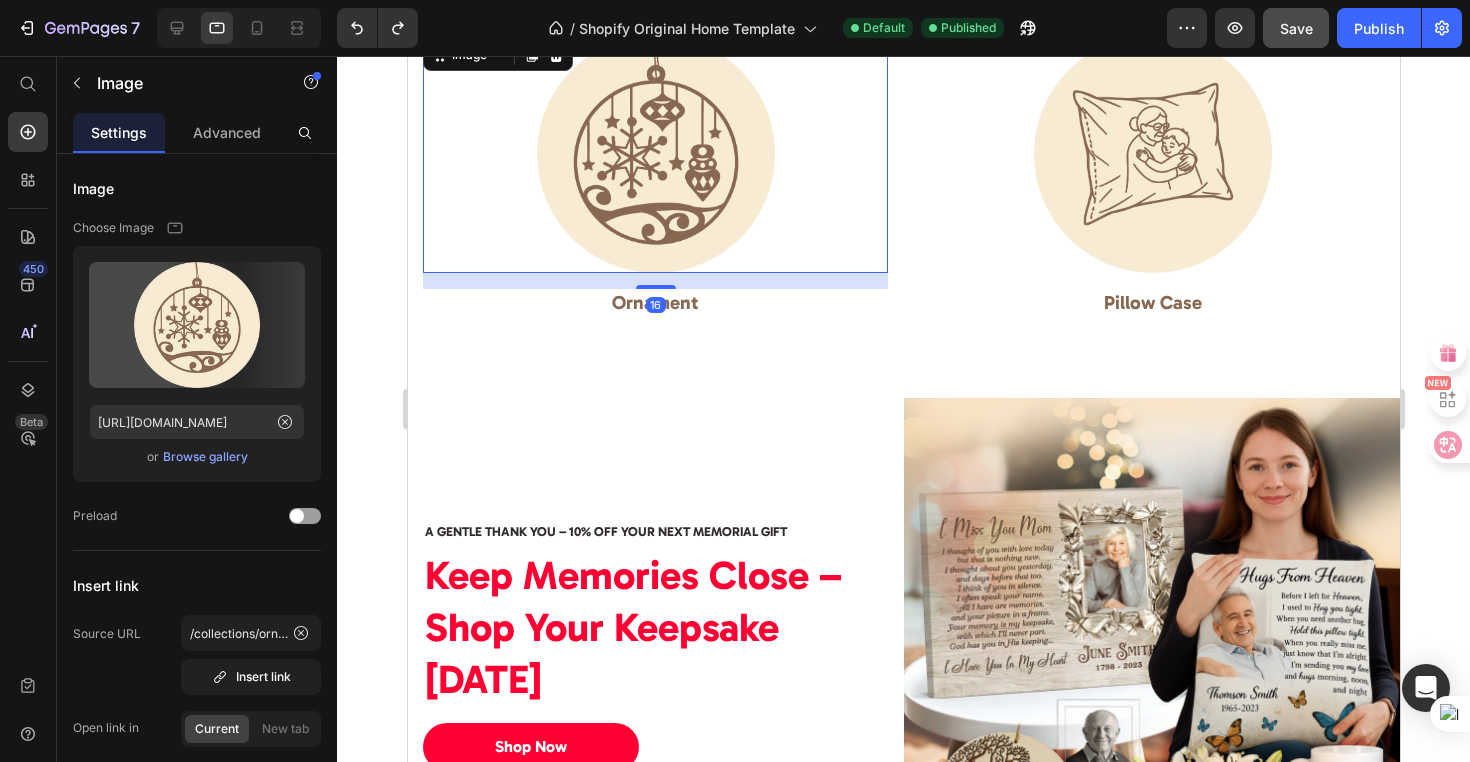 click at bounding box center [654, 154] 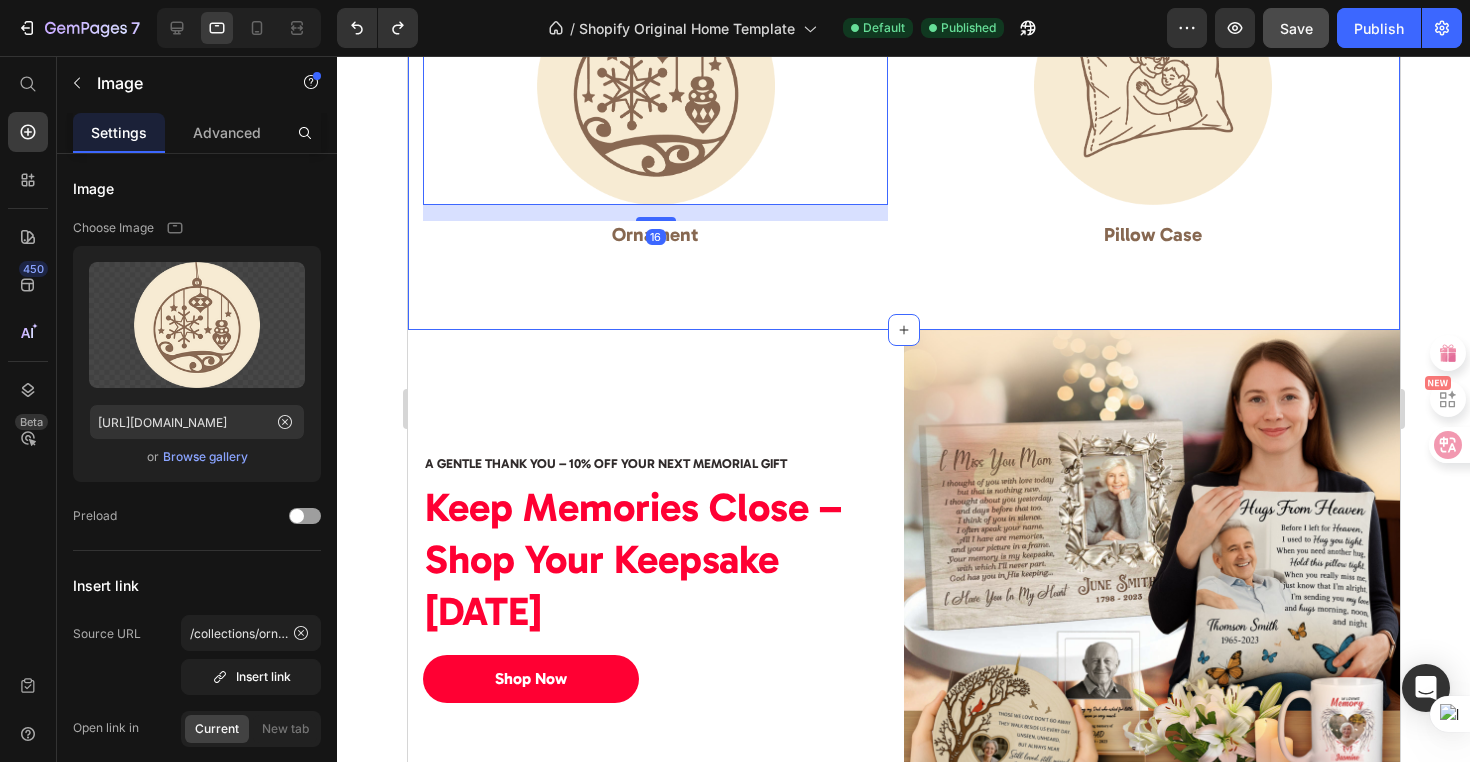 scroll, scrollTop: 3455, scrollLeft: 0, axis: vertical 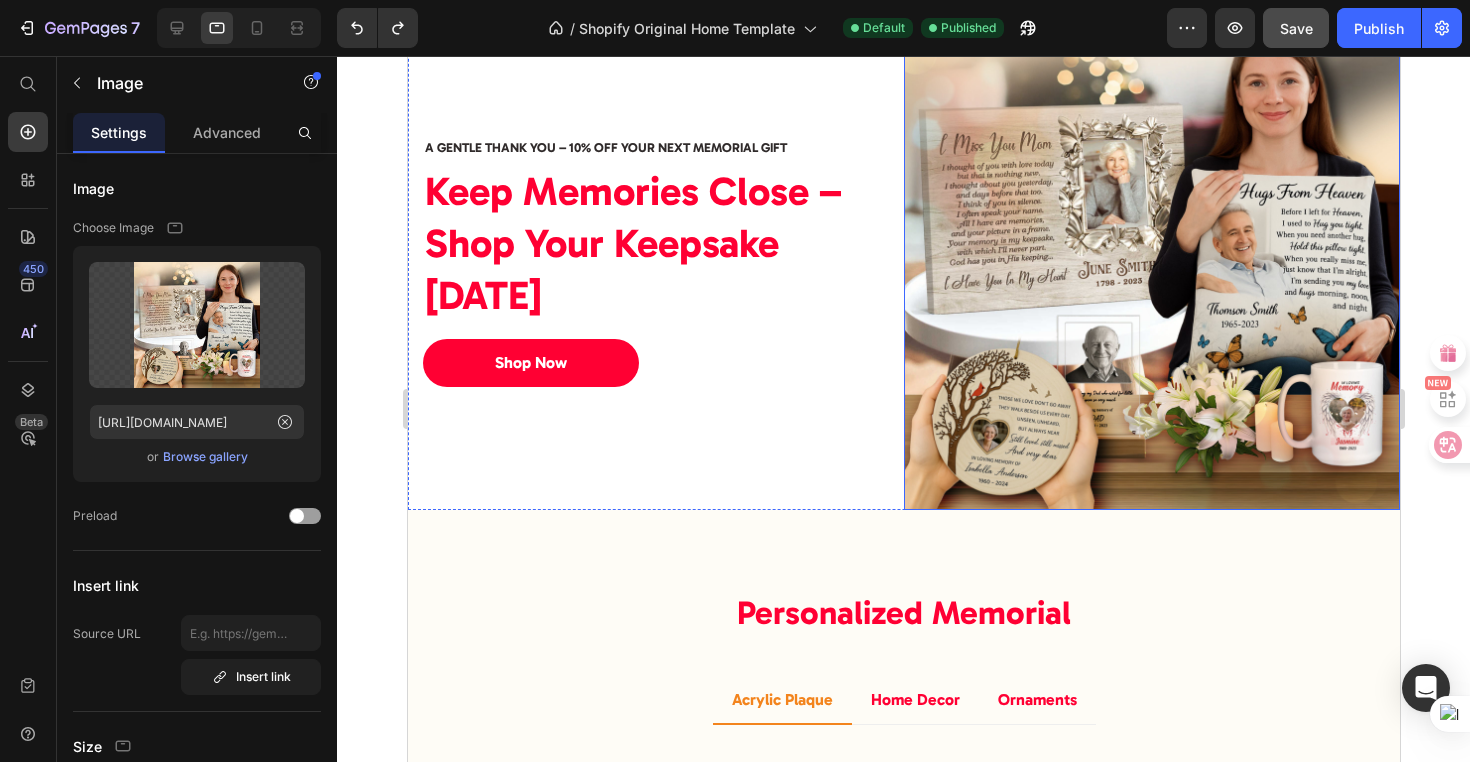 click at bounding box center (1151, 262) 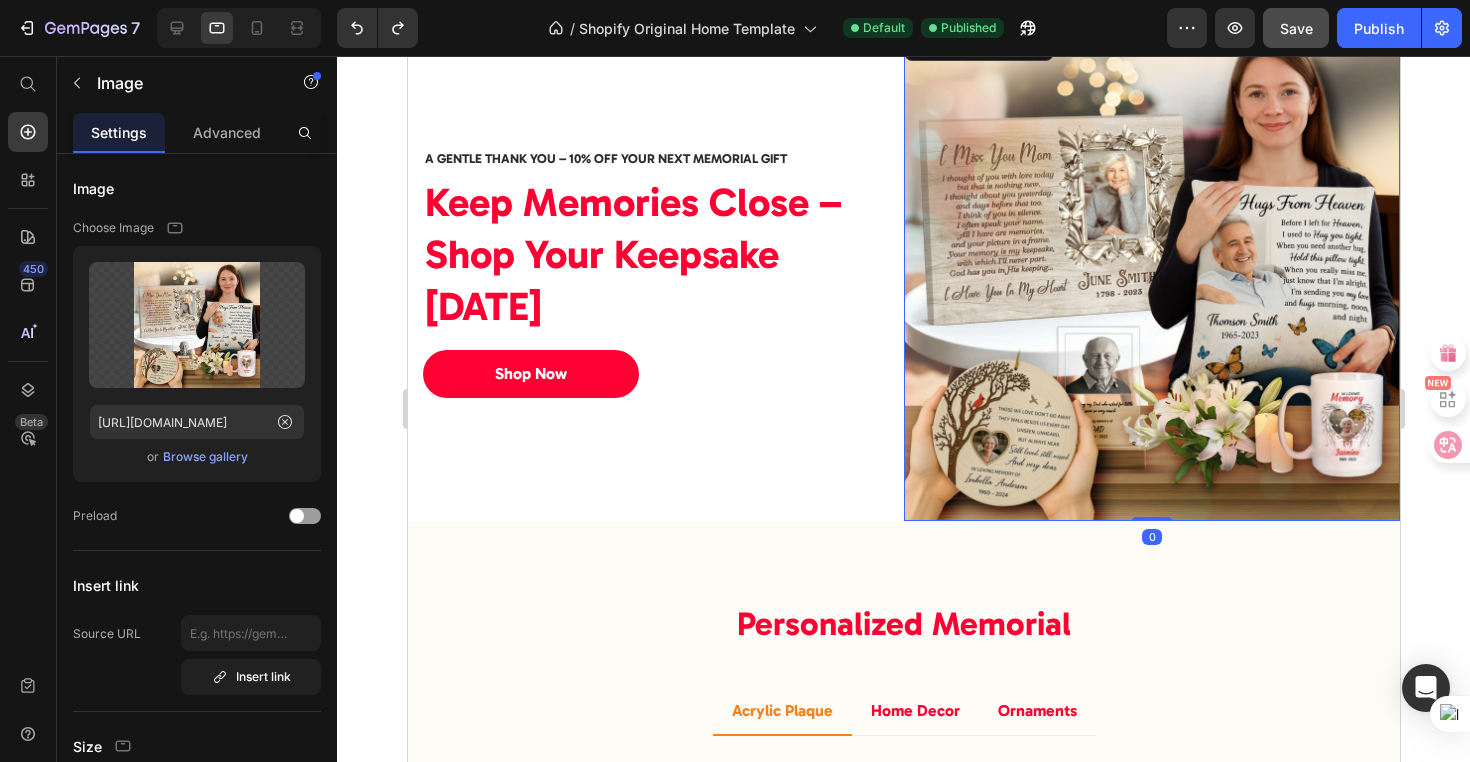 scroll, scrollTop: 3440, scrollLeft: 0, axis: vertical 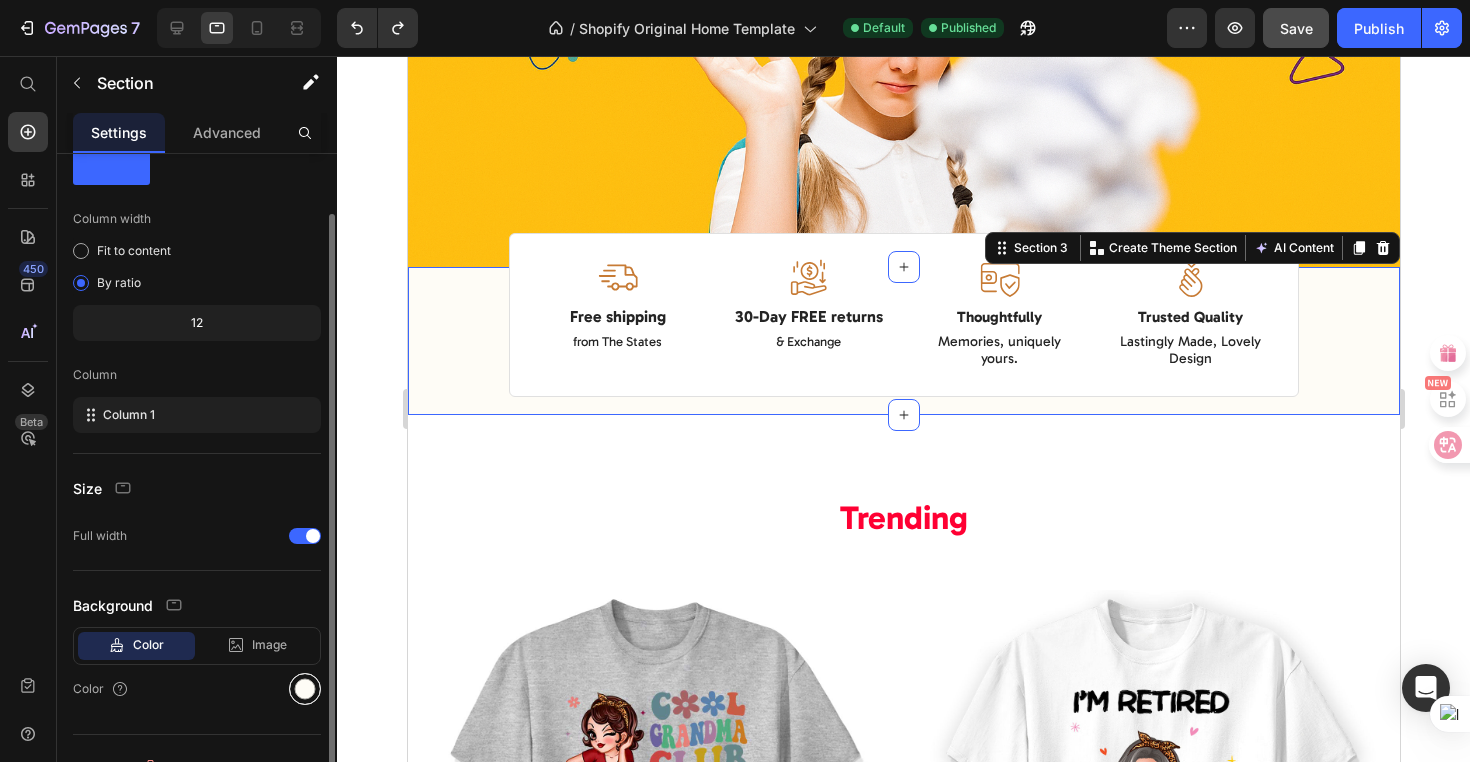 click at bounding box center (305, 689) 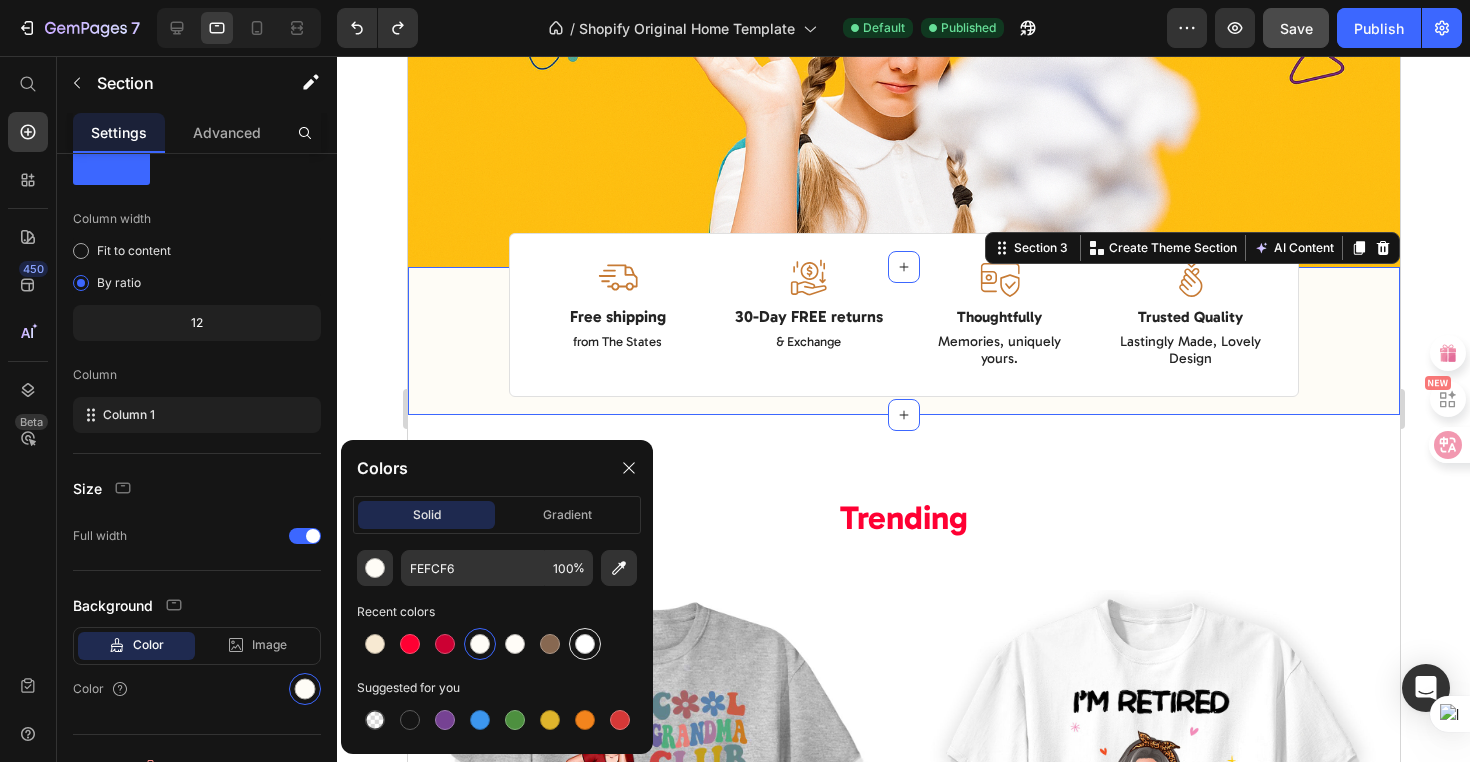 click at bounding box center (585, 644) 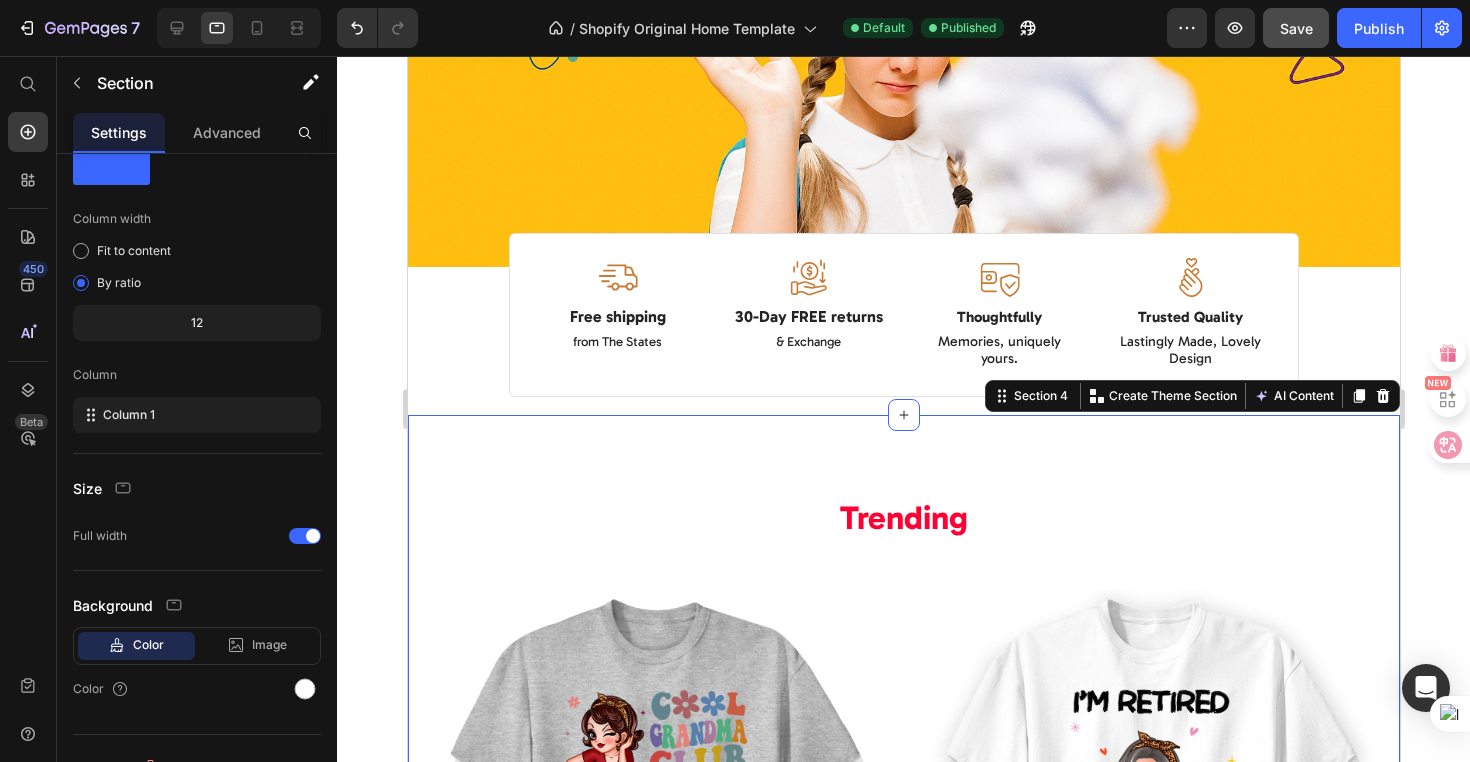 click on "Trending Heading (P) Images Cool Grandma Club Personalized Shirt, Gift For Grandma (P) Title $24.99 (P) Price $28.99 (P) Price 14% off (P) Tag Row Row (P) Images I‘m Retired You Can’t Make Me Personalized Shirt, Funny 2025 Retirement Gift (P) Title $24.99 (P) Price $28.99 (P) Price 14% off (P) Tag Row Row (P) Images Couple Beach Landscape Retro Vintage Personalized Poster, Anniversary Gift For Couple (P) Title $24.99 (P) Price $34.99 (P) Price 29% off (P) Tag Row Row (P) Images Always With You Sky Family Members, Memorial Personalized Poster, Sympathy Gift (P) Title $24.99 (P) Price $34.99 (P) Price 29% off (P) Tag Row Row Product List View all Button Row Section 4   You can create reusable sections Create Theme Section AI Content Write with GemAI What would you like to describe here? Tone and Voice Persuasive Product Cool Grandma Club Personalized Shirt, Gift For Grandma Show more Generate" at bounding box center [903, 1209] 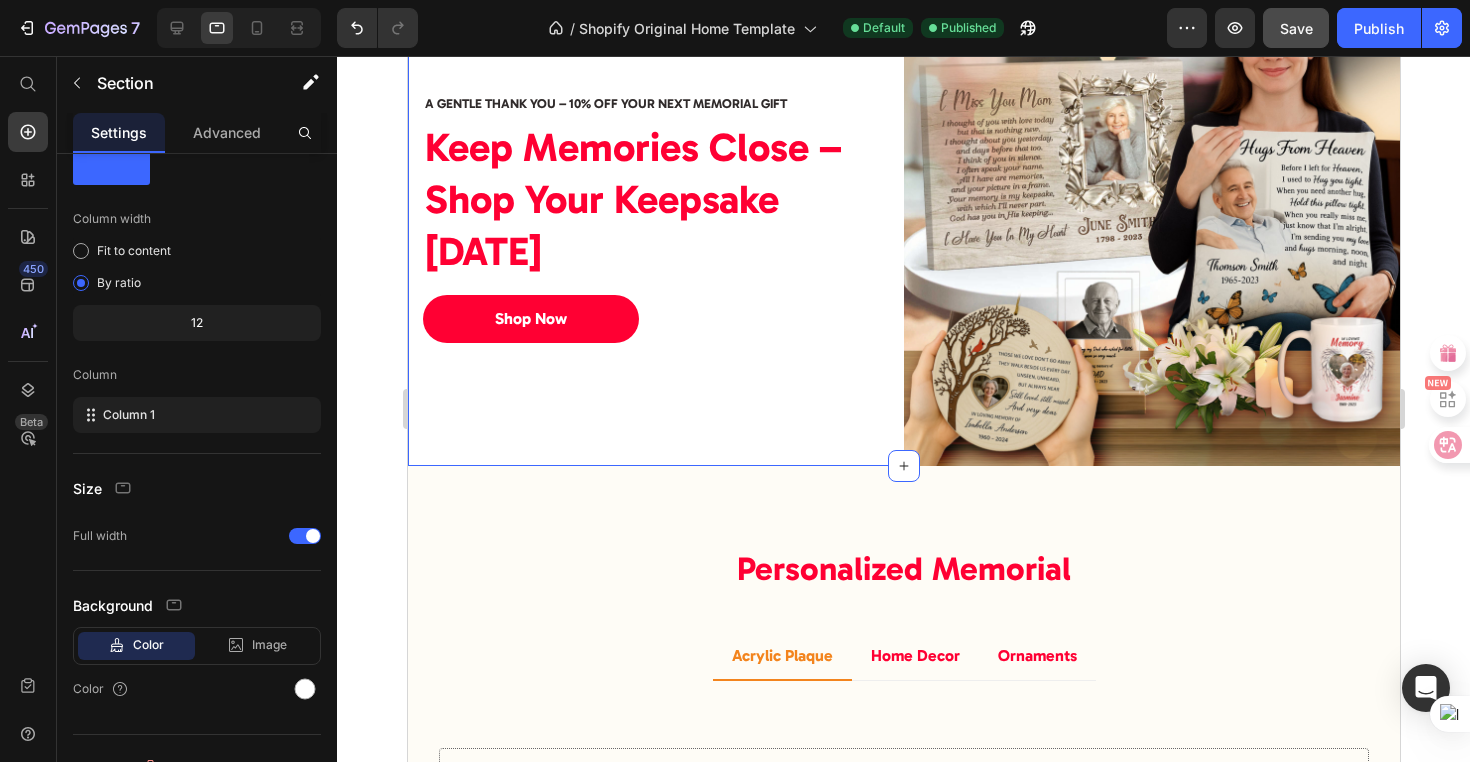 scroll, scrollTop: 3487, scrollLeft: 0, axis: vertical 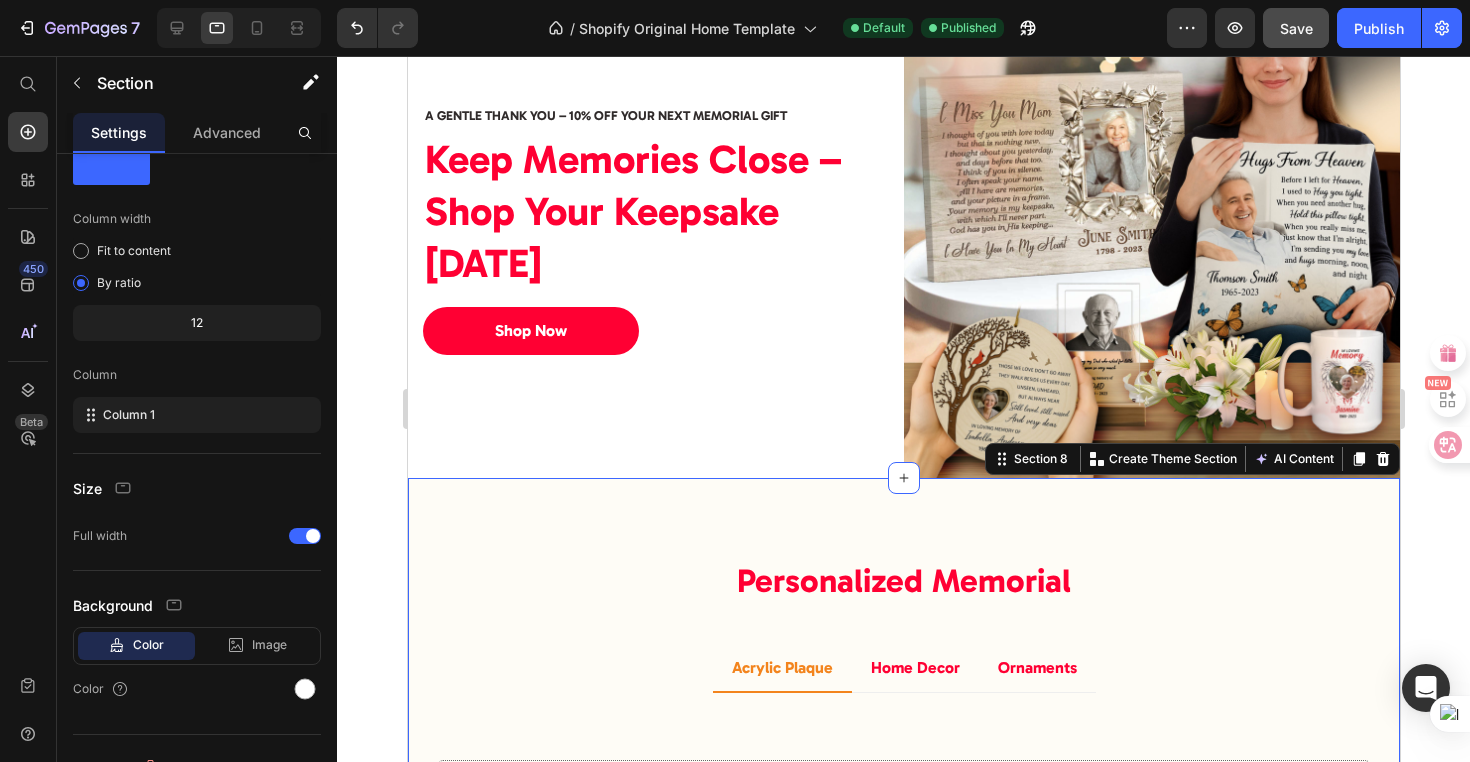 click on "Personalized Memorial  Heading Row Acrylic Plaque Home Decor Ornaments                Title Line Have you added products to your store? We couldn’t find any. Add products to Shopify   or pick another  product Product List View All Button                Title Line Have you added products to your store? We couldn’t find any. Add products to Shopify   or pick another  product Product List View All Button                Title Line Have you added products to your store? We couldn’t find any. Add products to Shopify   or pick another  product Product List View All Button Tab Row Section 8   You can create reusable sections Create Theme Section AI Content Write with GemAI What would you like to describe here? Tone and Voice Persuasive Product Cool Grandma Club Personalized Shirt, Gift For Grandma Show more Generate" at bounding box center [903, 723] 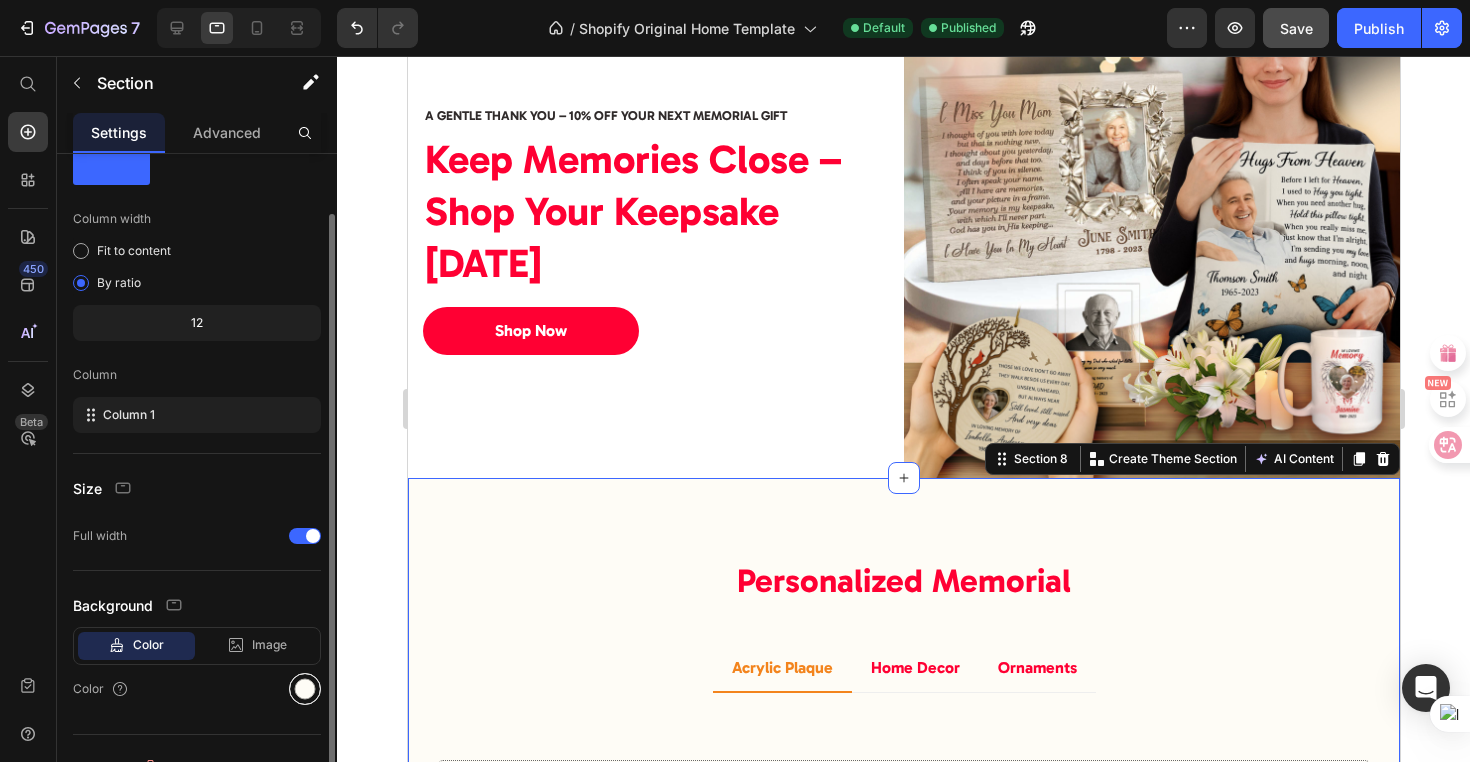 click at bounding box center [305, 689] 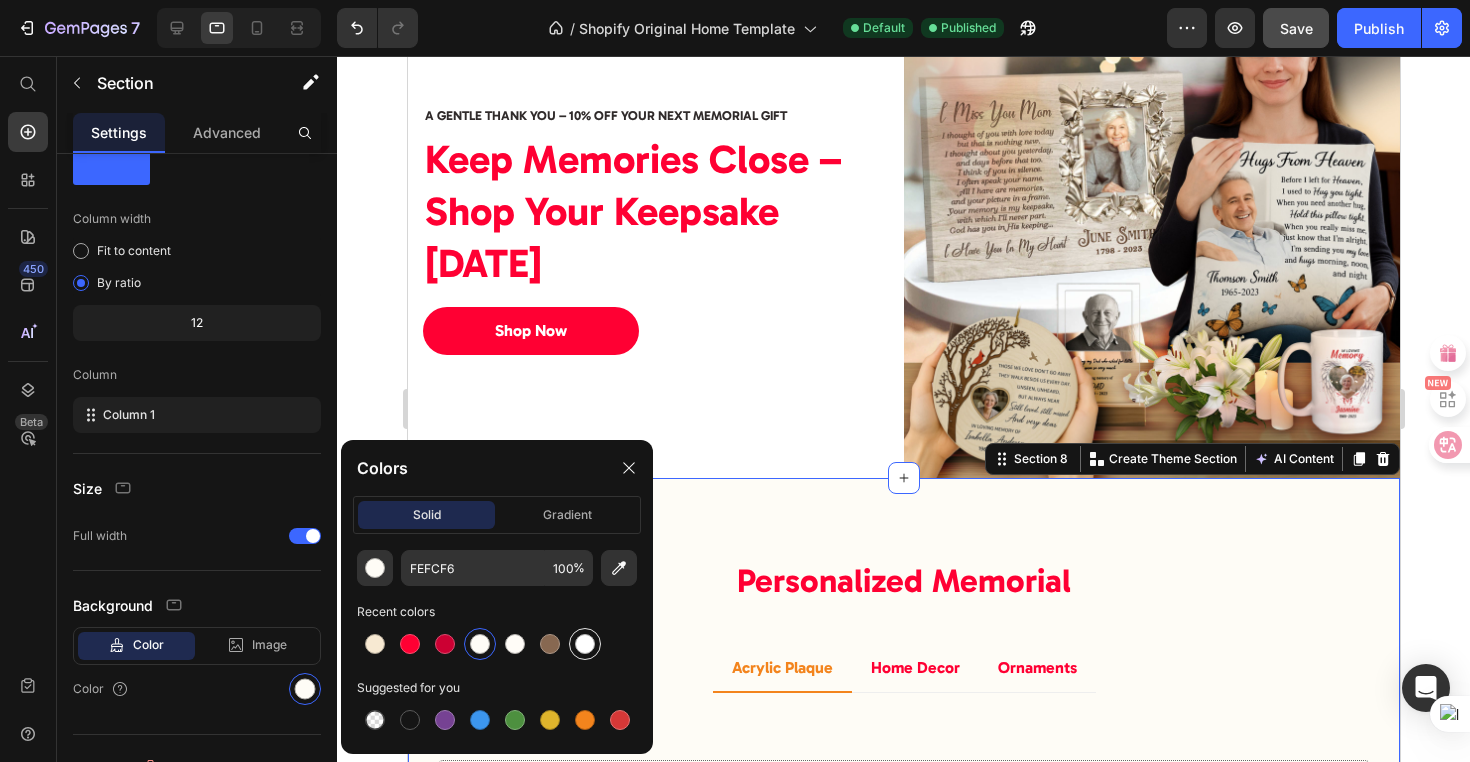 click at bounding box center (585, 644) 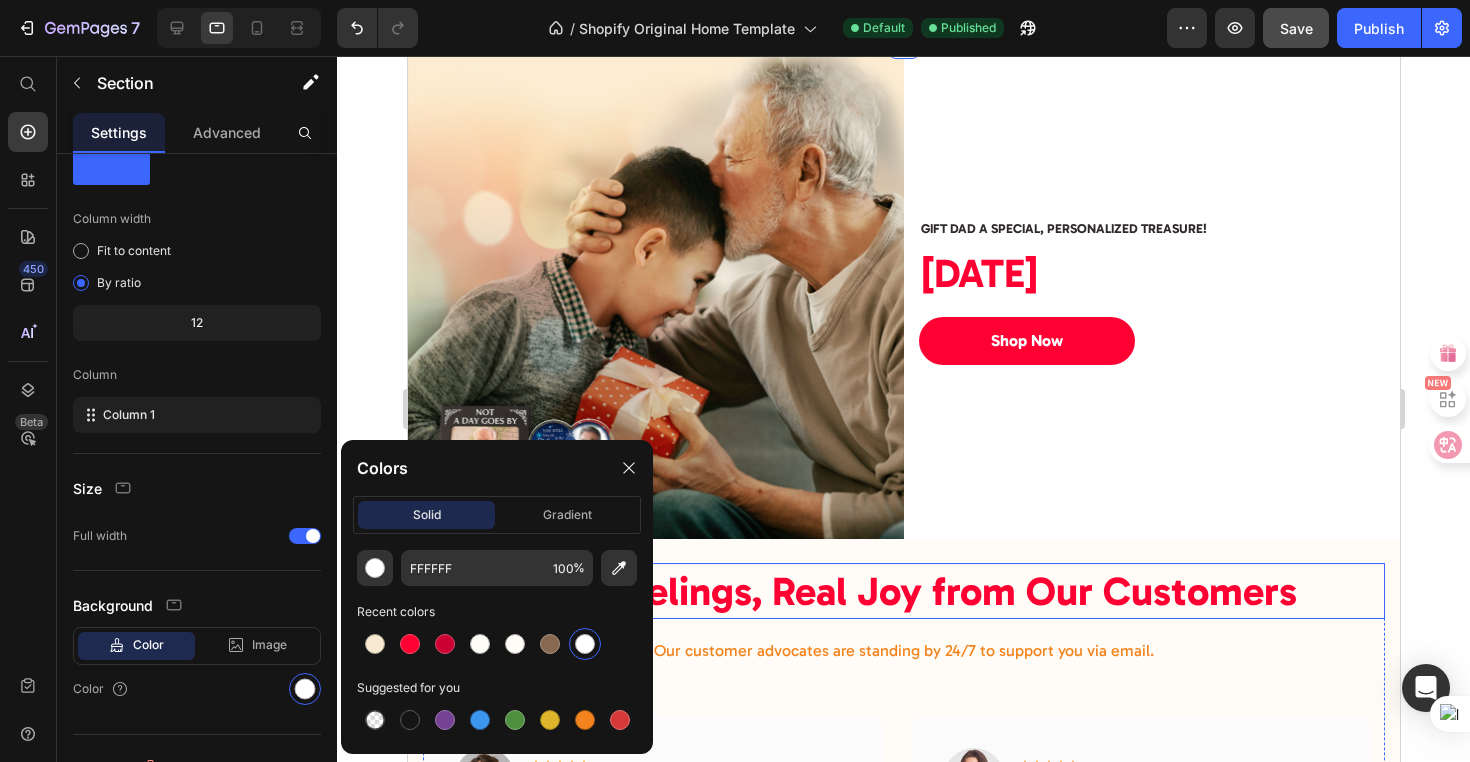 scroll, scrollTop: 4451, scrollLeft: 0, axis: vertical 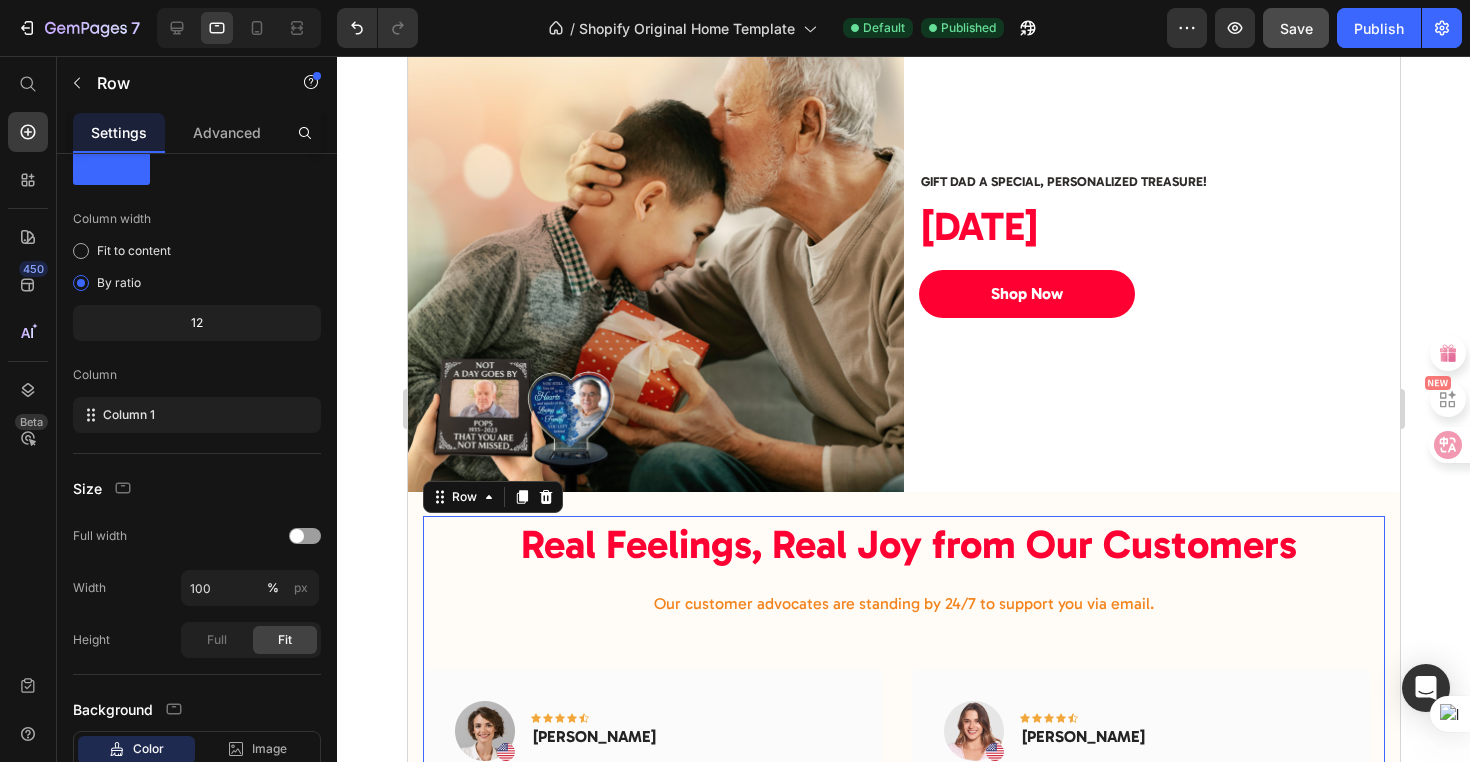 click on "Real Feelings, Real Joy from Our Customers Heading Our customer advocates are standing by 24/7 to support you via email. Text block Image
Icon
Icon
Icon
Icon
Icon Row Olivia Rowse Text block Row "I have been looking for this flavor online for like ever and I am so happy that I found it finally! I’m so in love with this, it really is a great tasting water, super fast shipping.  Thanks." Text block                Title Line (P) Images & Gallery Rest In Peace Memorial Ornament, In Memory Family Round Keepsake (P) Title $10.90 (P) Price $16.95 (P) Price Row Buy Now (P) Cart Button Product Row Image
Icon
Icon
Icon
Icon
Icon Row Rita Carroll Text block Row "Love it! Great for summer! Good taste, it really owns up to its name “sparkling”, cold with bubbles and lime flavor. When I want that soda feel without drinking a soda, I grab for one of this."" at bounding box center [903, 836] 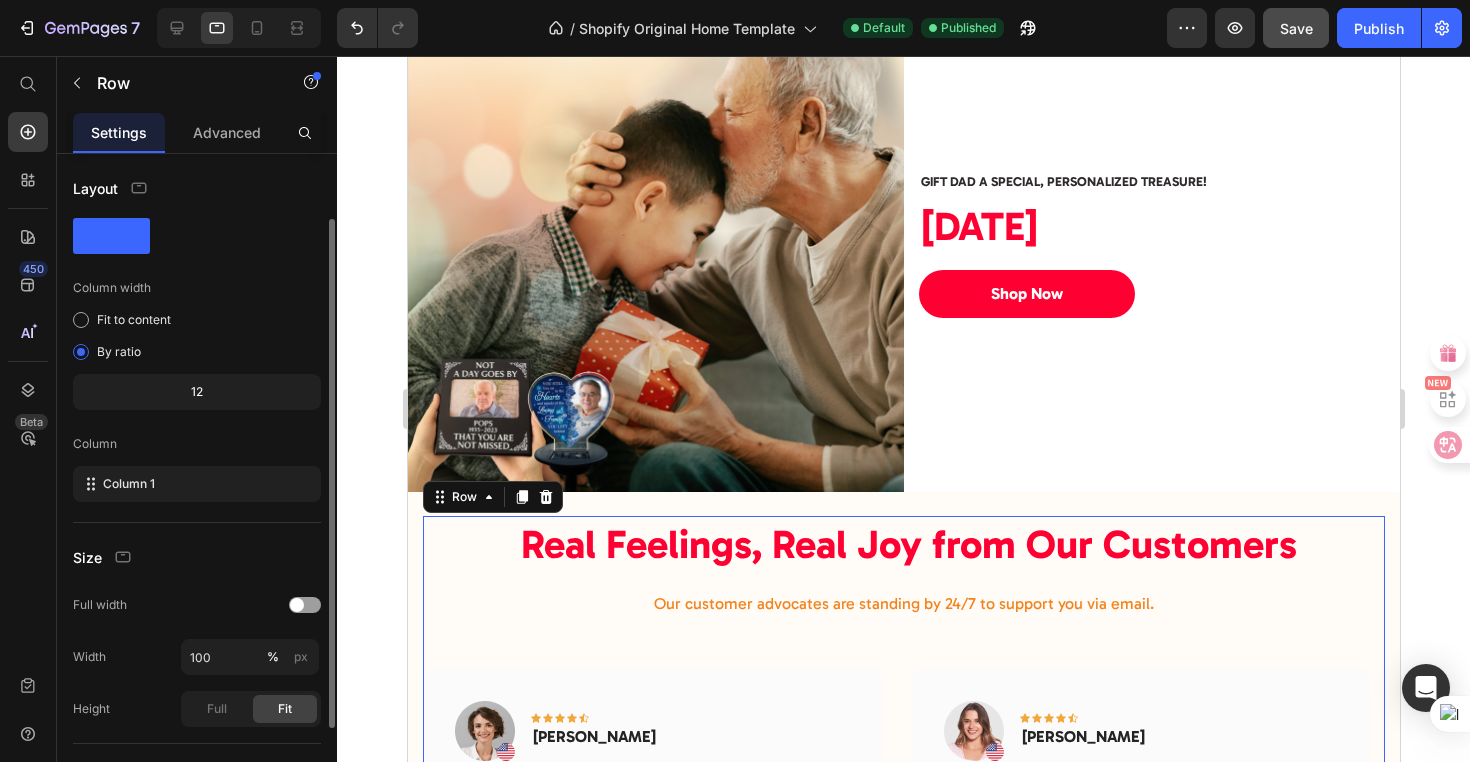scroll, scrollTop: 157, scrollLeft: 0, axis: vertical 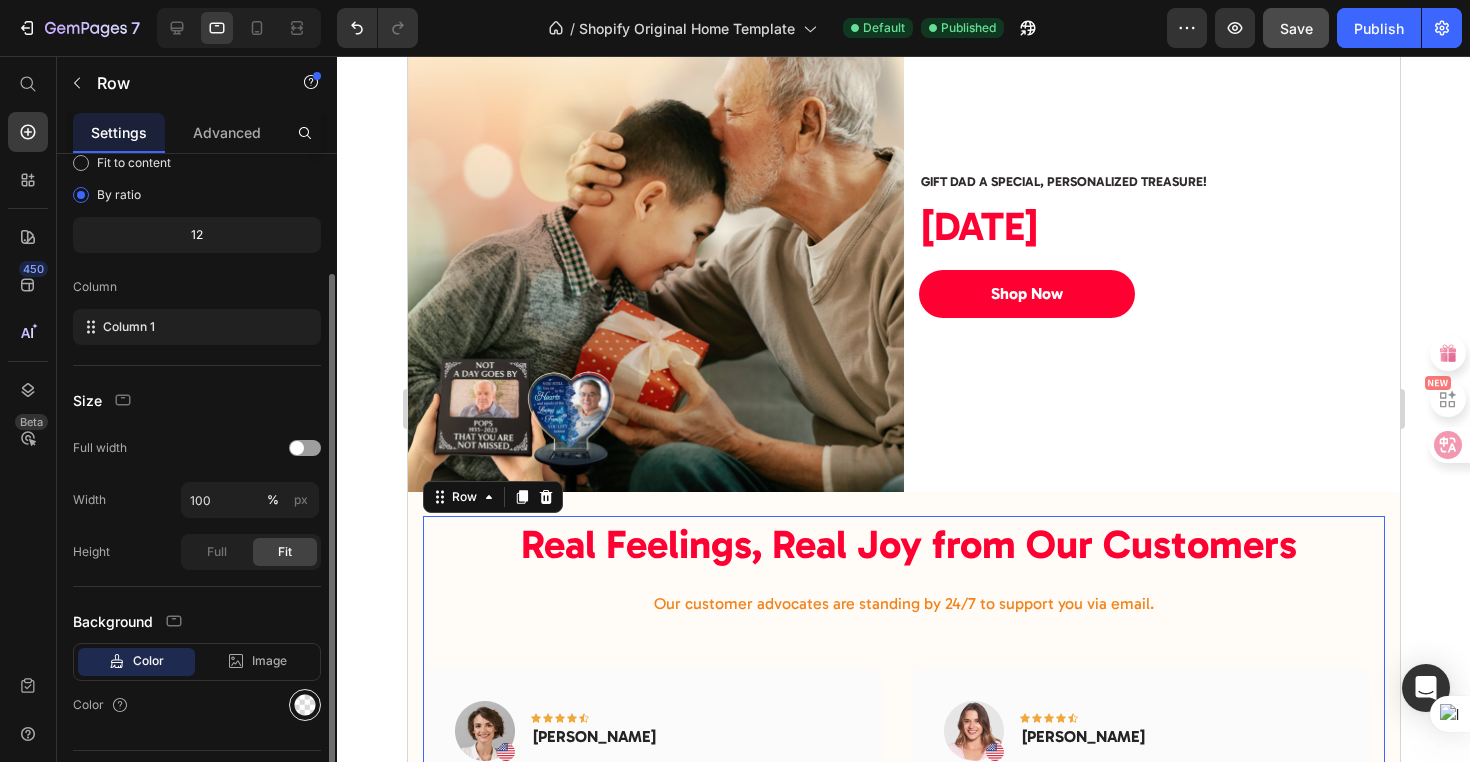 click at bounding box center [305, 705] 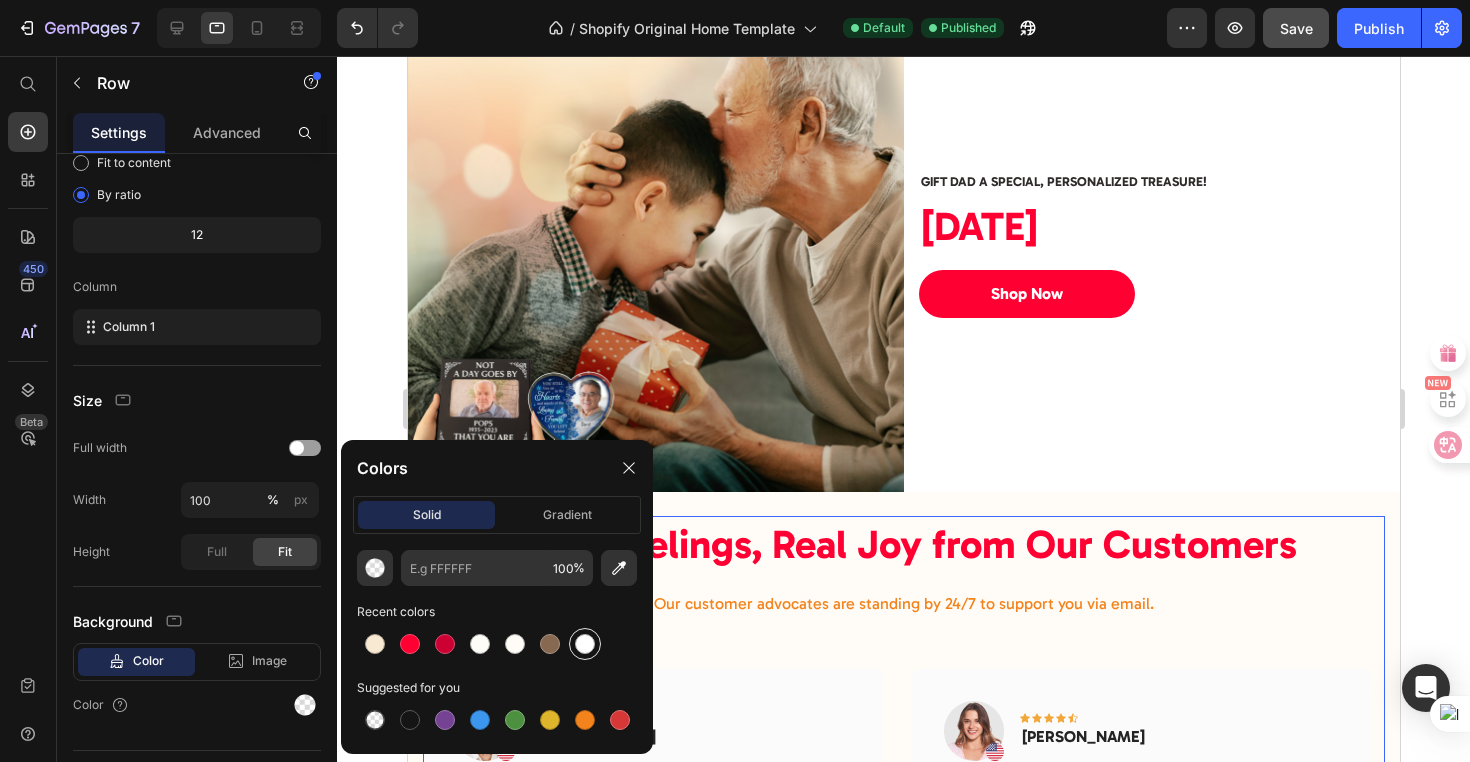 click at bounding box center (585, 644) 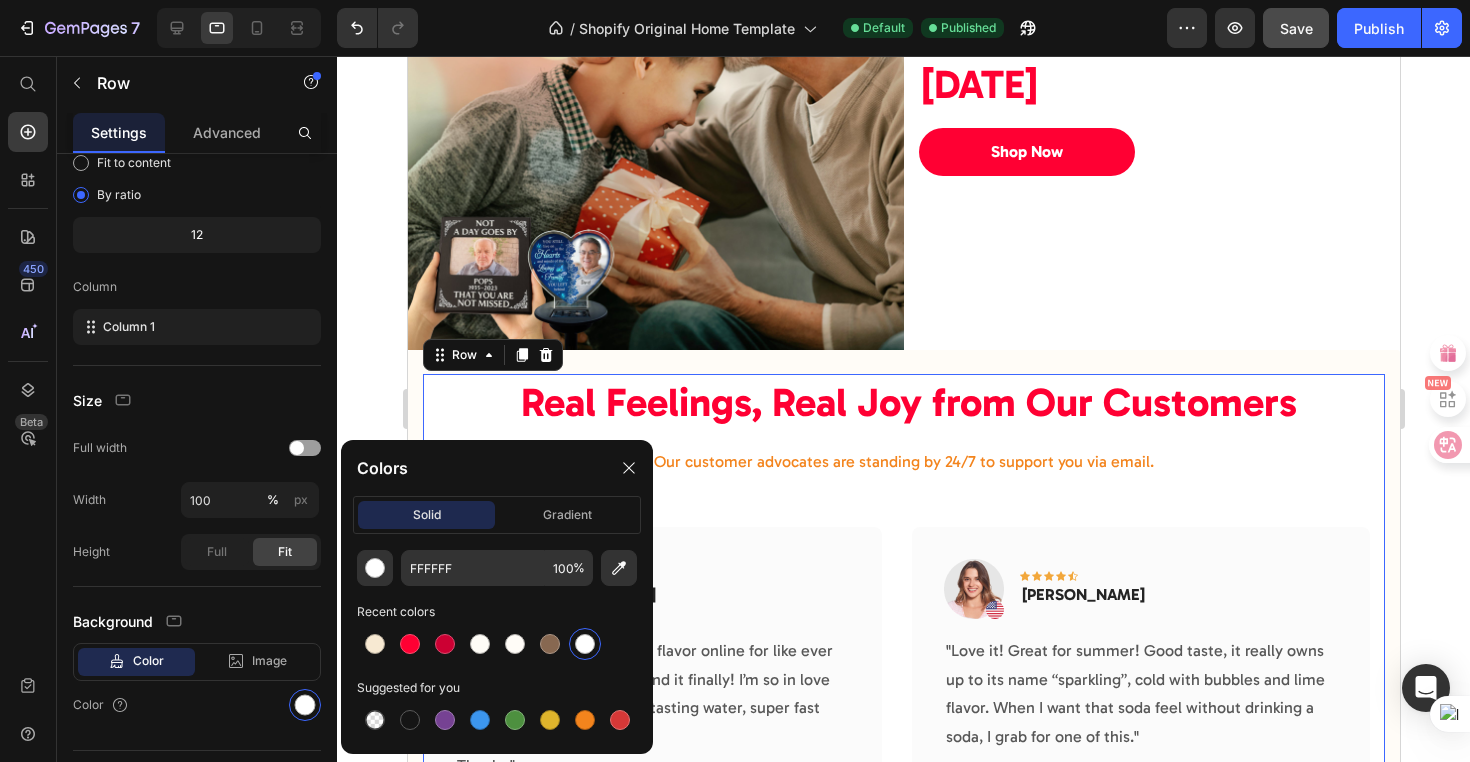 scroll, scrollTop: 4627, scrollLeft: 0, axis: vertical 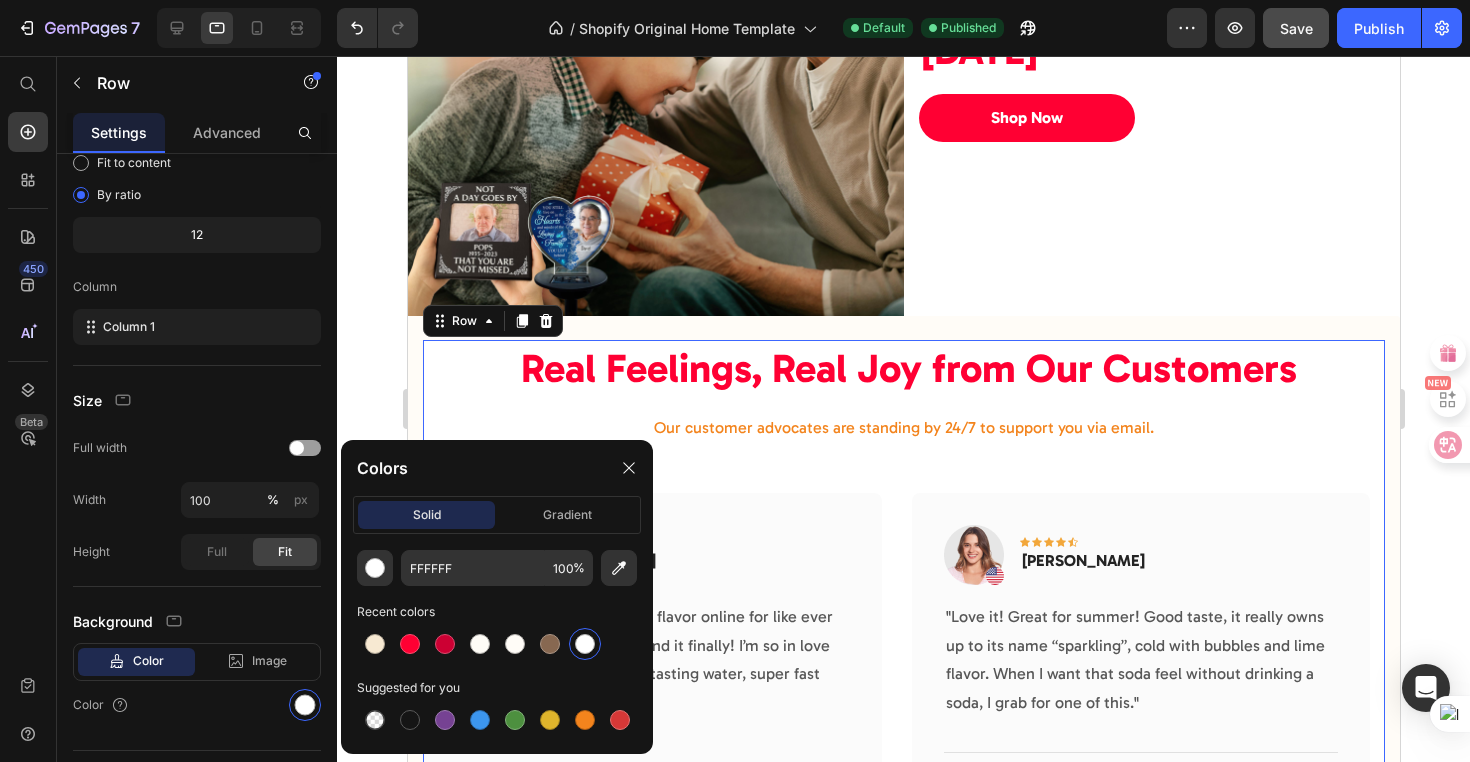 click on "Real Feelings, Real Joy from Our Customers Heading Our customer advocates are standing by 24/7 to support you via email. Text block Image
Icon
Icon
Icon
Icon
Icon Row Olivia Rowse Text block Row "I have been looking for this flavor online for like ever and I am so happy that I found it finally! I’m so in love with this, it really is a great tasting water, super fast shipping.  Thanks." Text block                Title Line (P) Images & Gallery Rest In Peace Memorial Ornament, In Memory Family Round Keepsake (P) Title $10.90 (P) Price $16.95 (P) Price Row Buy Now (P) Cart Button Product Row Image
Icon
Icon
Icon
Icon
Icon Row Rita Carroll Text block Row "Love it! Great for summer! Good taste, it really owns up to its name “sparkling”, cold with bubbles and lime flavor. When I want that soda feel without drinking a soda, I grab for one of this."" at bounding box center (903, 660) 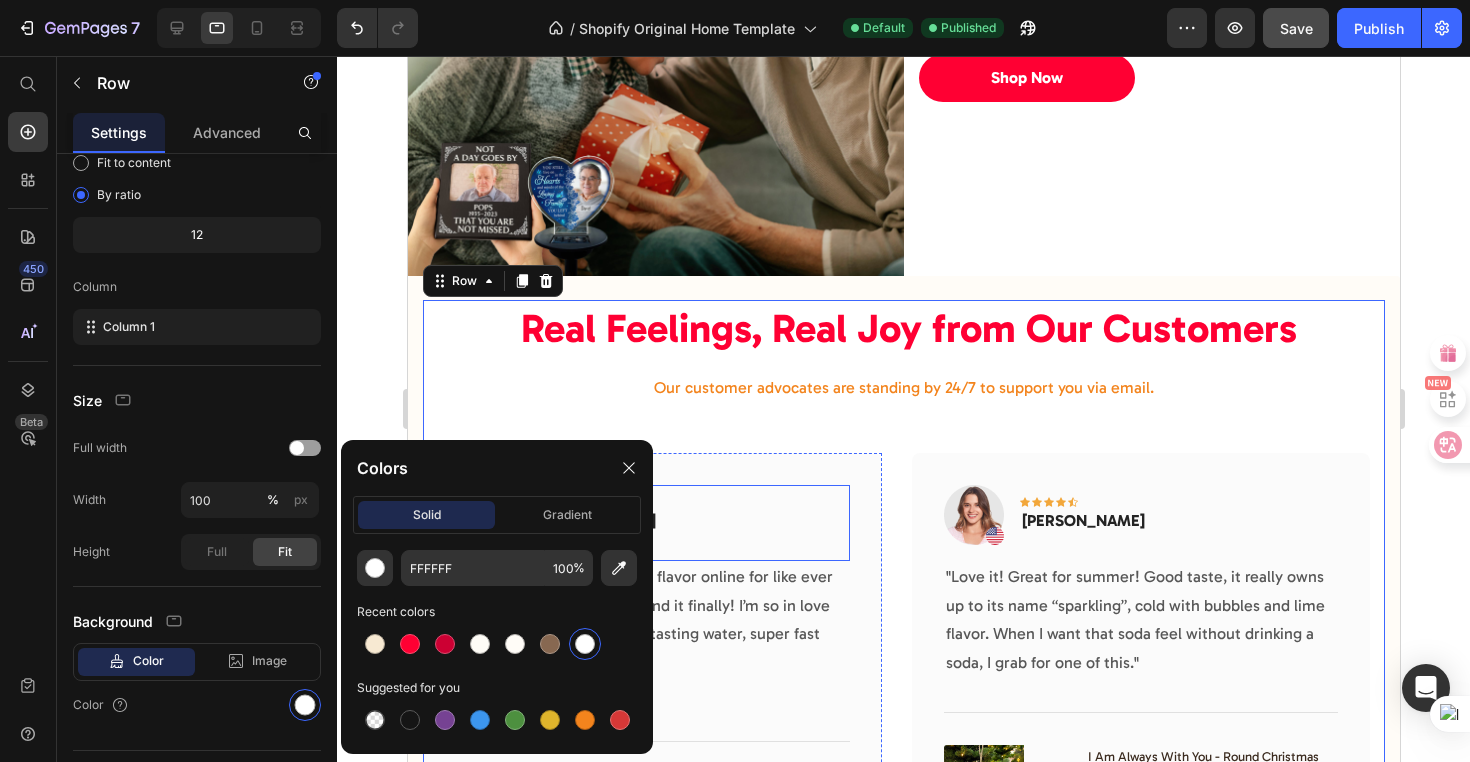 scroll, scrollTop: 4774, scrollLeft: 0, axis: vertical 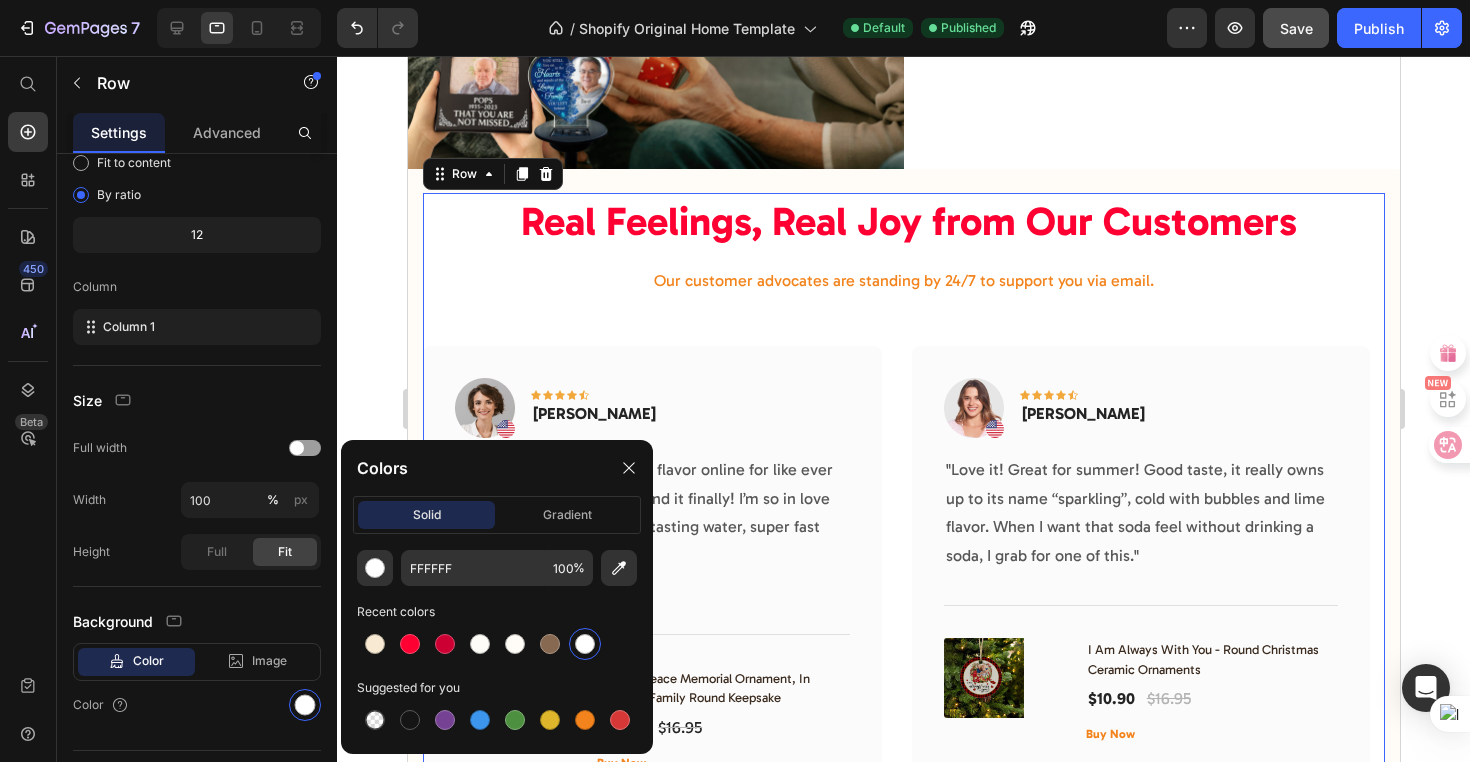 click on "Real Feelings, Real Joy from Our Customers Heading Our customer advocates are standing by 24/7 to support you via email. Text block Image
Icon
Icon
Icon
Icon
Icon Row Olivia Rowse Text block Row "I have been looking for this flavor online for like ever and I am so happy that I found it finally! I’m so in love with this, it really is a great tasting water, super fast shipping.  Thanks." Text block                Title Line (P) Images & Gallery Rest In Peace Memorial Ornament, In Memory Family Round Keepsake (P) Title $10.90 (P) Price $16.95 (P) Price Row Buy Now (P) Cart Button Product Row Image
Icon
Icon
Icon
Icon
Icon Row Rita Carroll Text block Row "Love it! Great for summer! Good taste, it really owns up to its name “sparkling”, cold with bubbles and lime flavor. When I want that soda feel without drinking a soda, I grab for one of this."" at bounding box center [903, 513] 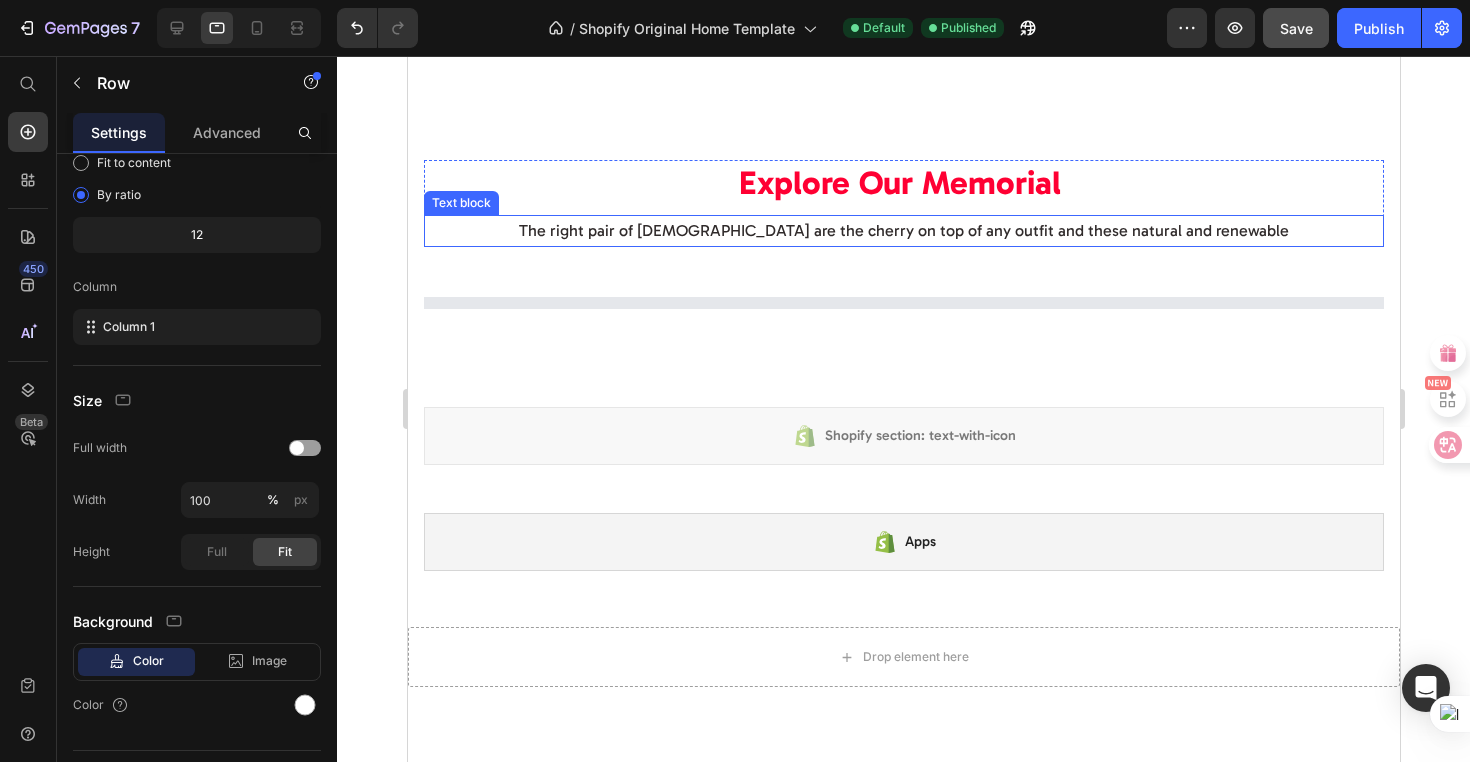 scroll, scrollTop: 6098, scrollLeft: 0, axis: vertical 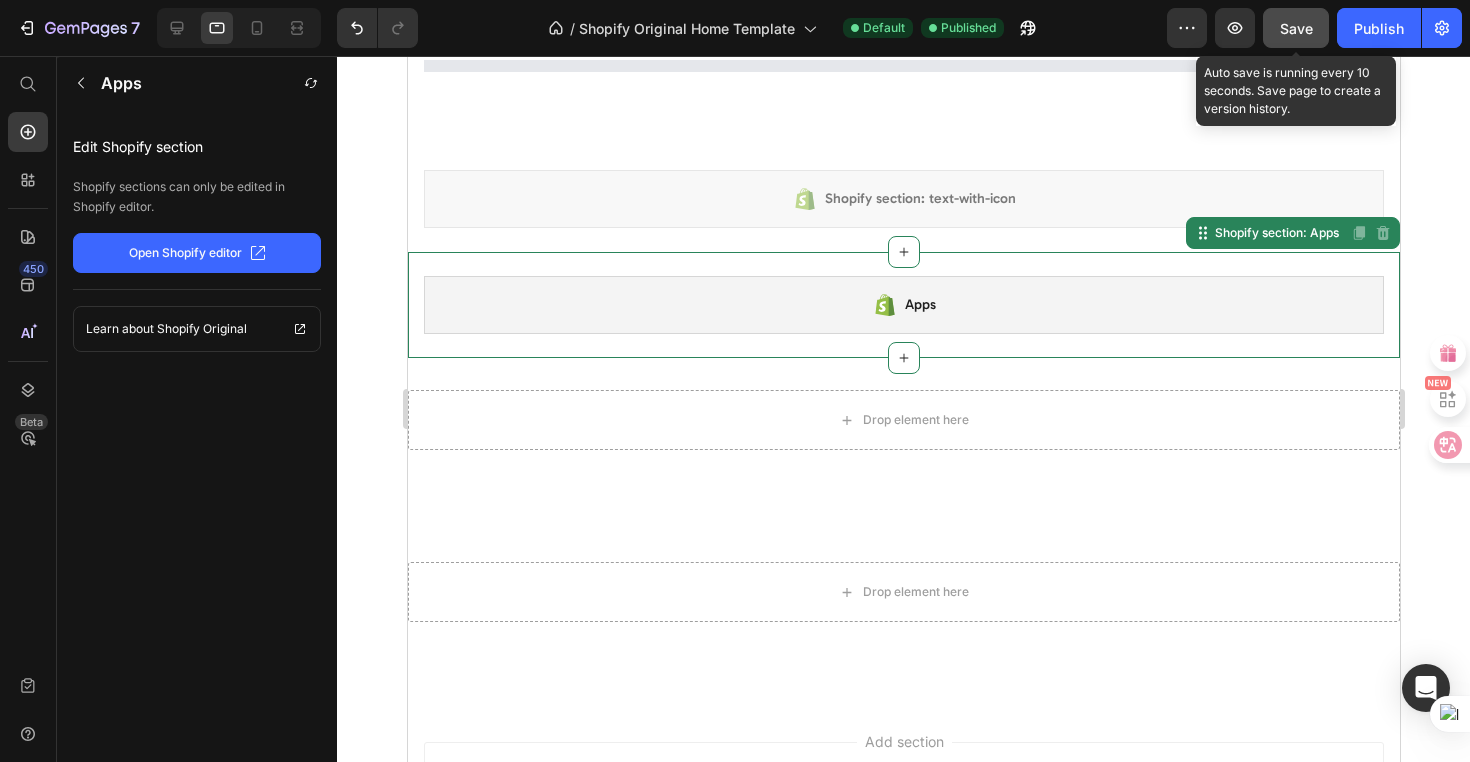 click on "Save" at bounding box center [1296, 28] 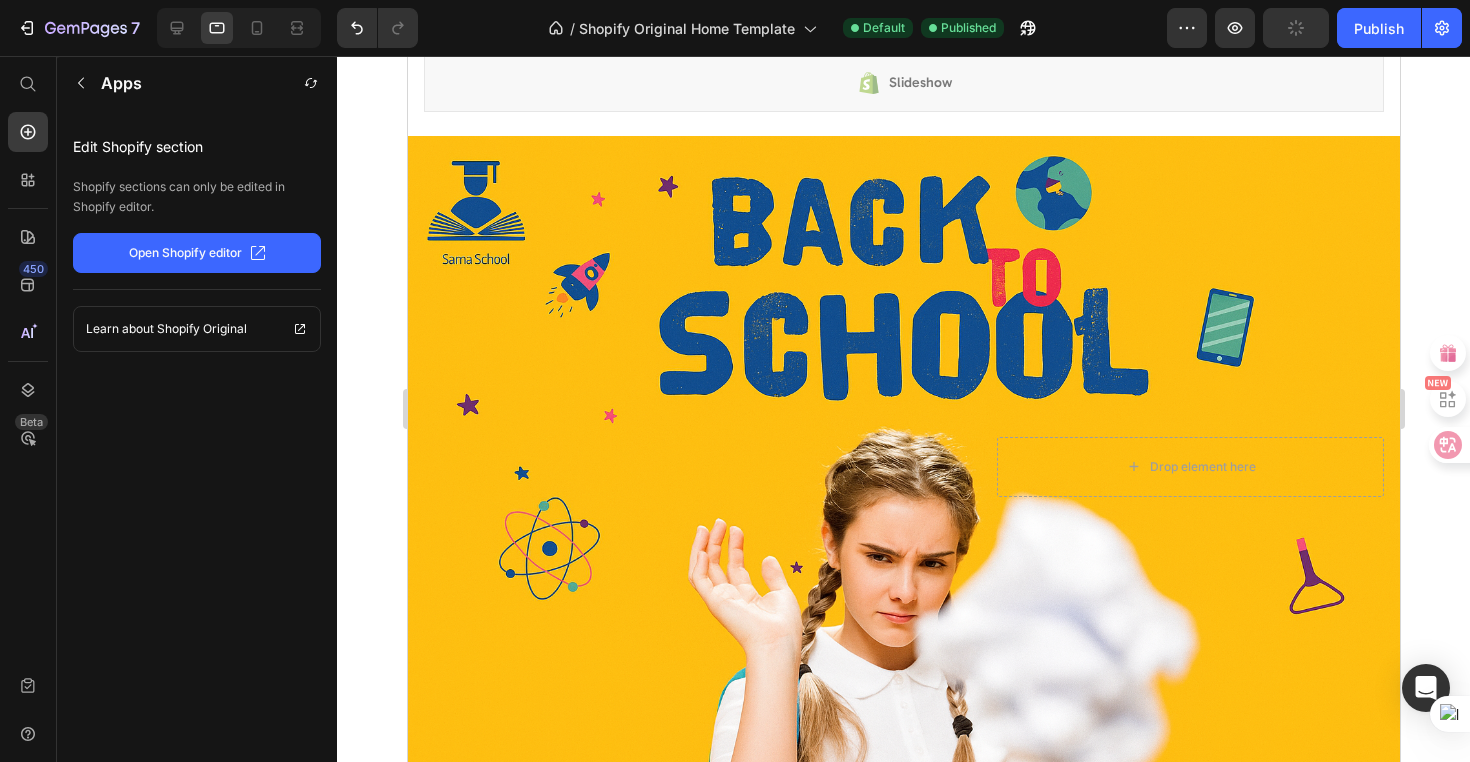 scroll, scrollTop: 63, scrollLeft: 0, axis: vertical 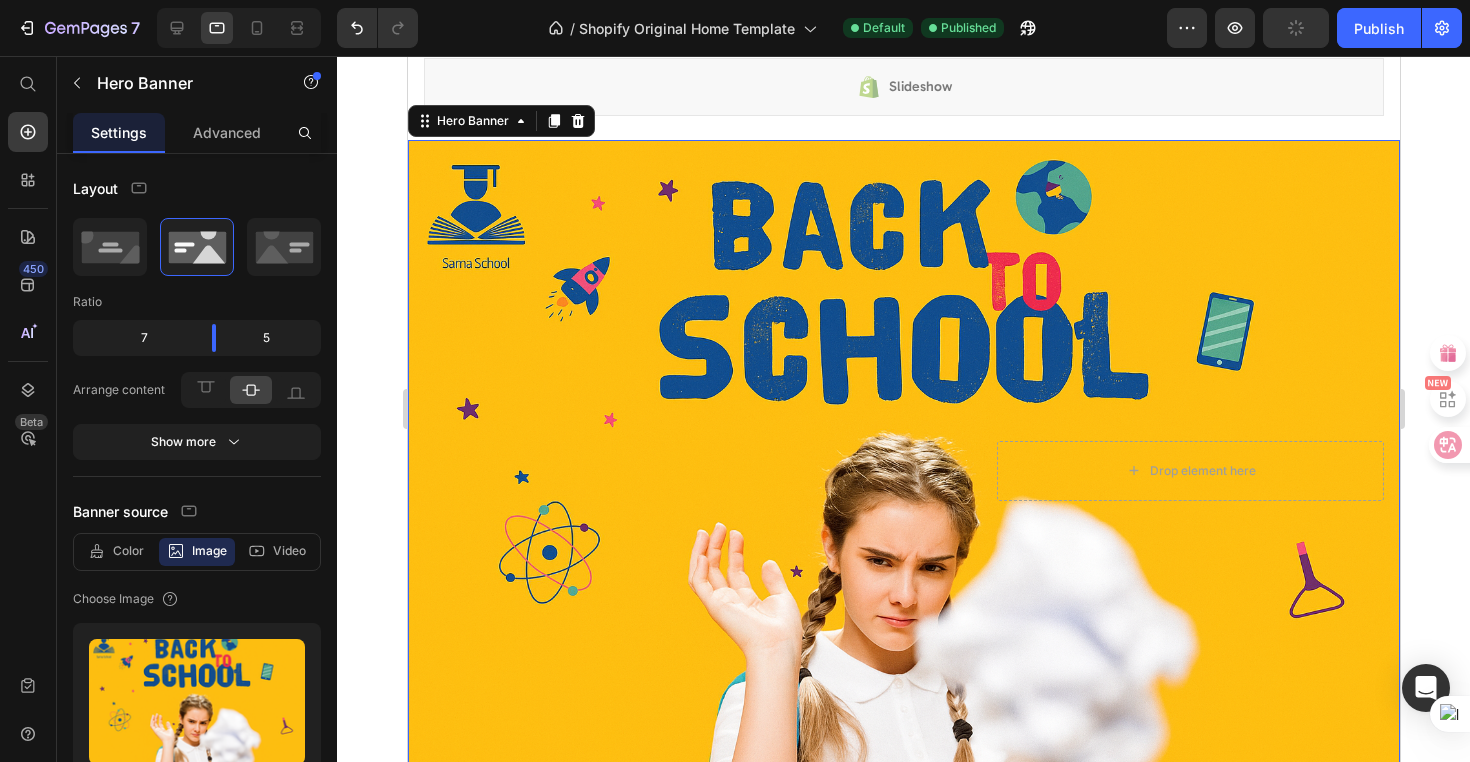 click at bounding box center [903, 470] 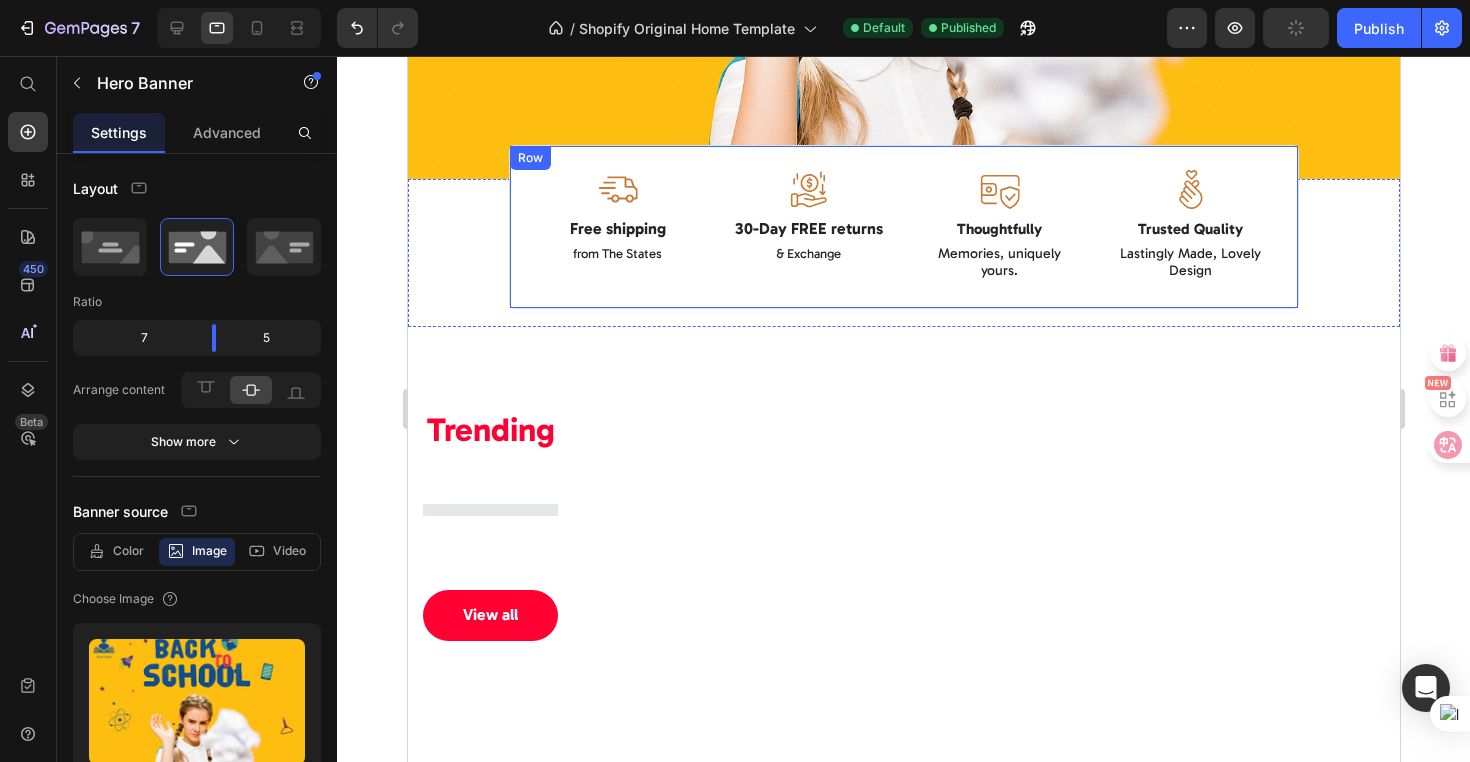 scroll, scrollTop: 569, scrollLeft: 0, axis: vertical 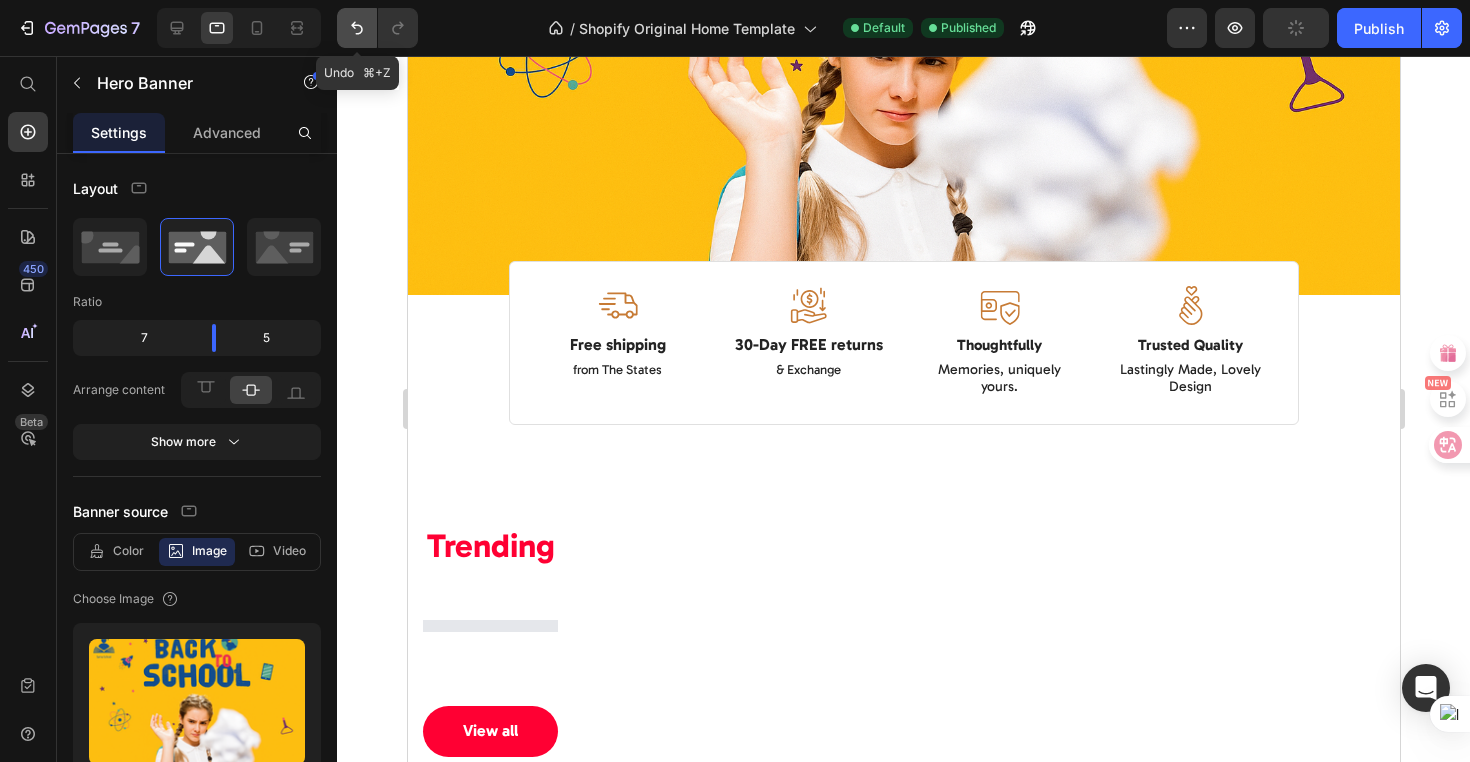 click 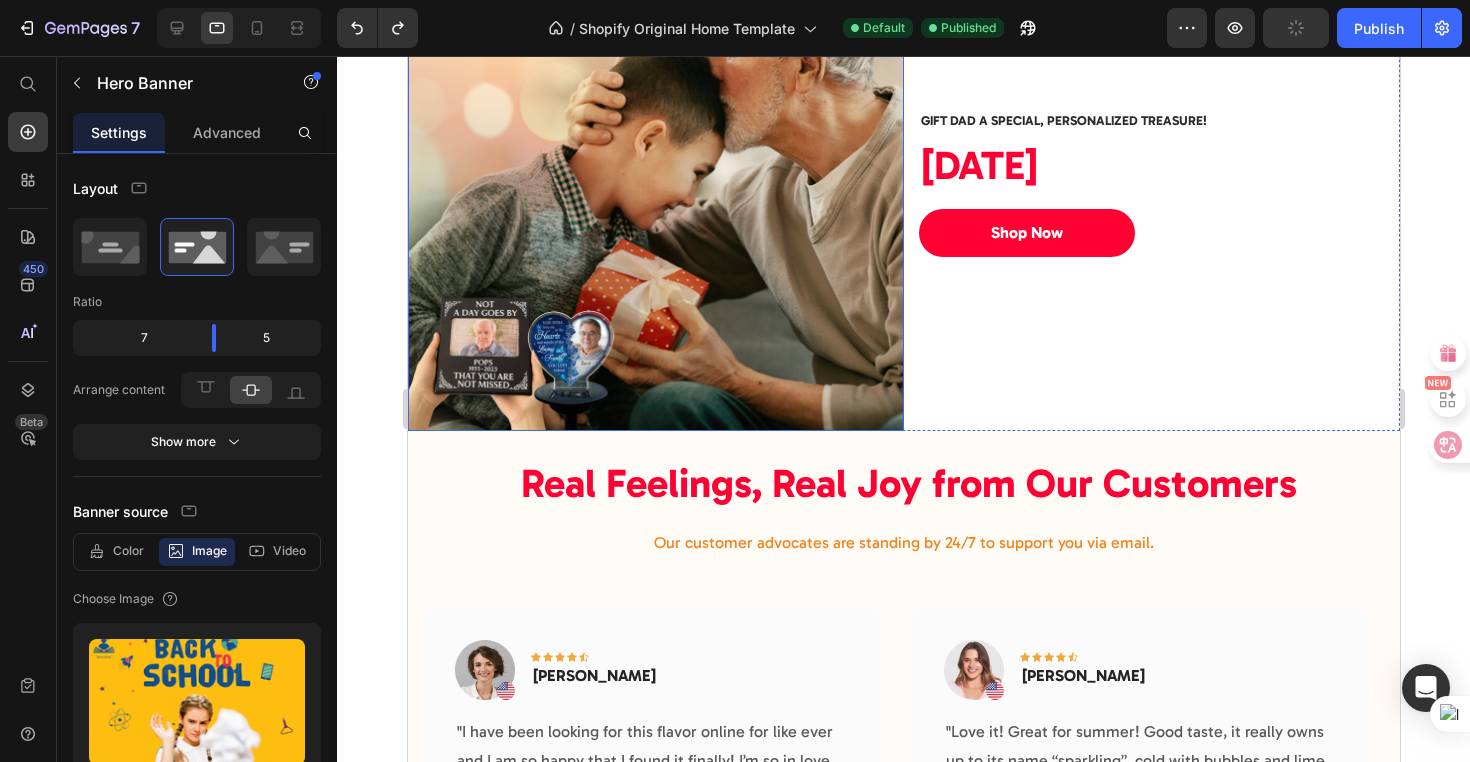 scroll, scrollTop: 3663, scrollLeft: 0, axis: vertical 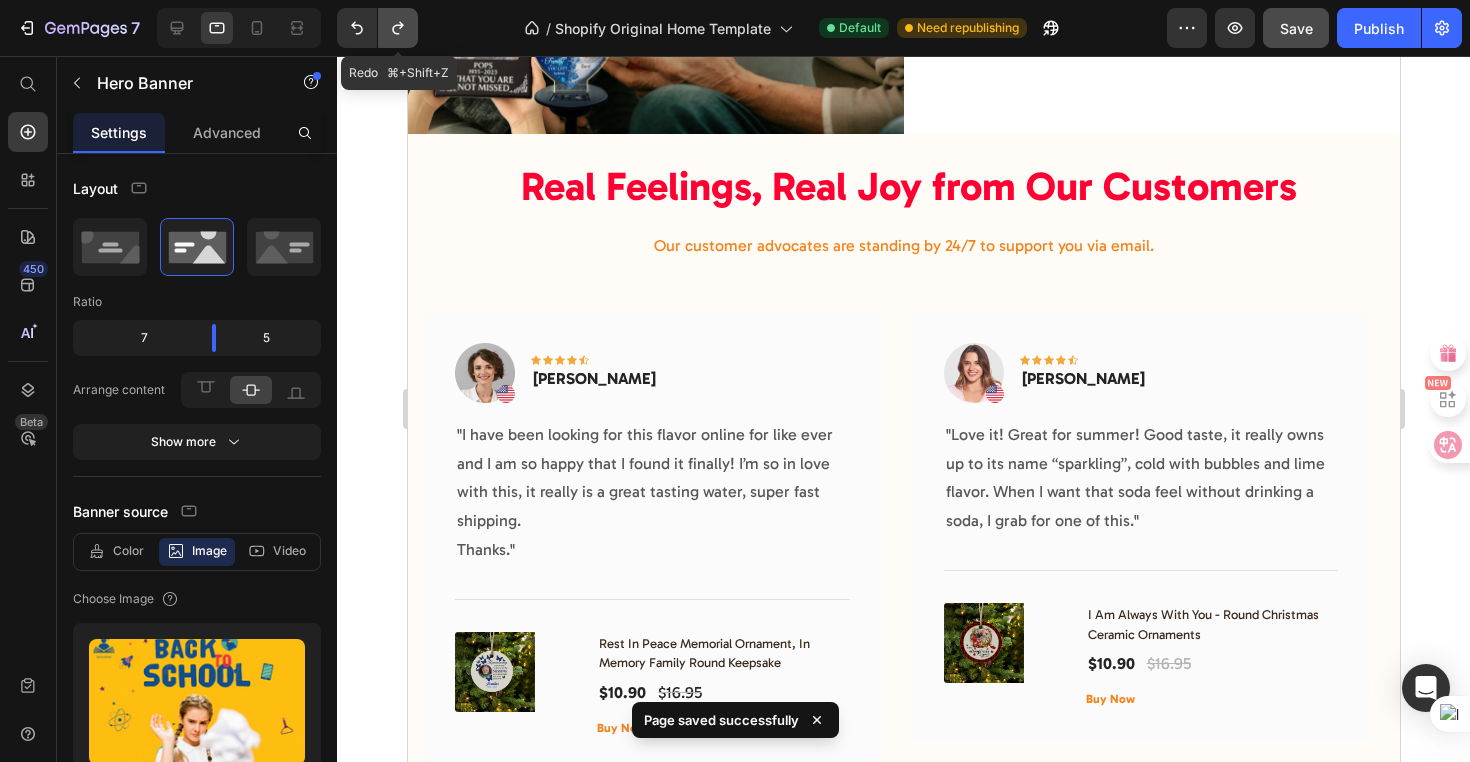 click 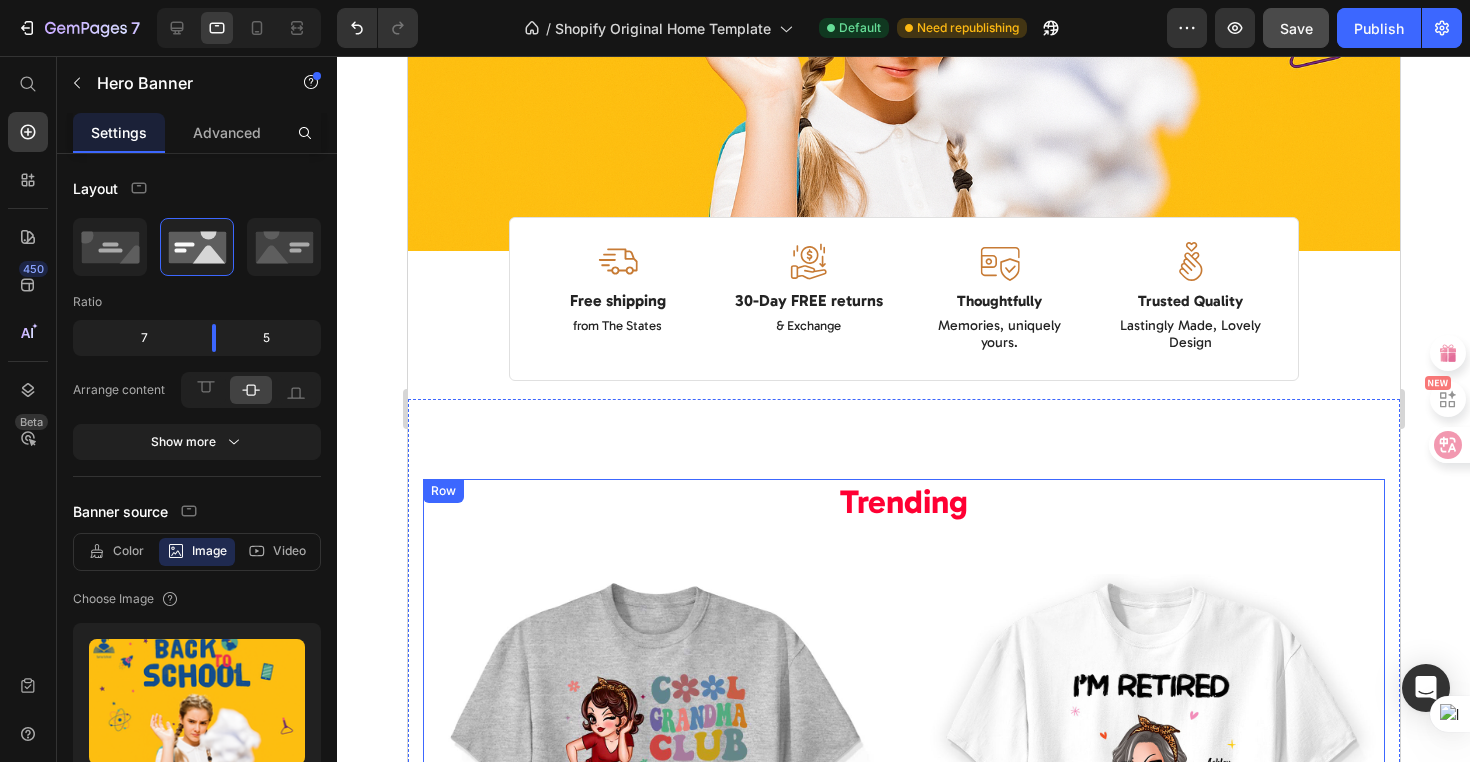 scroll, scrollTop: 613, scrollLeft: 0, axis: vertical 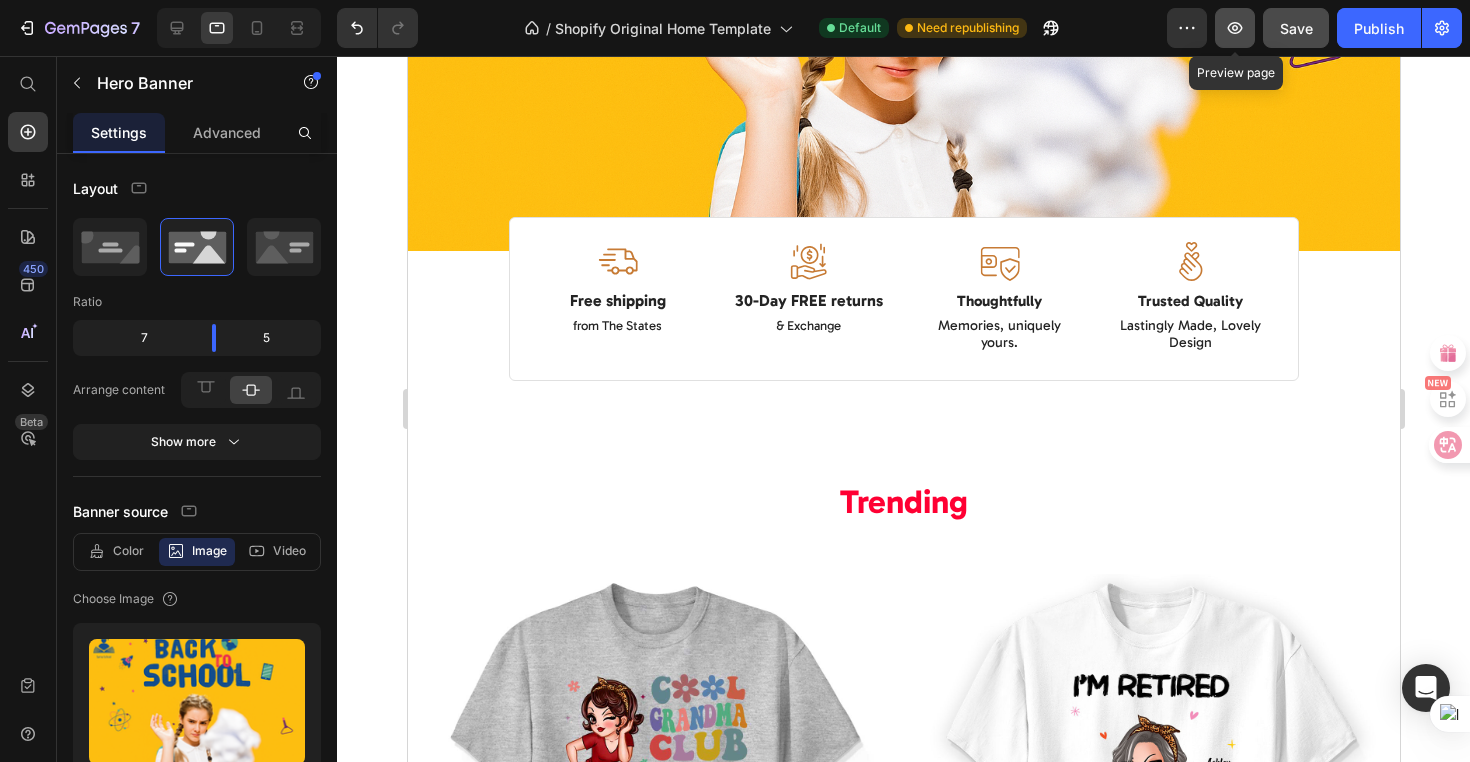 click 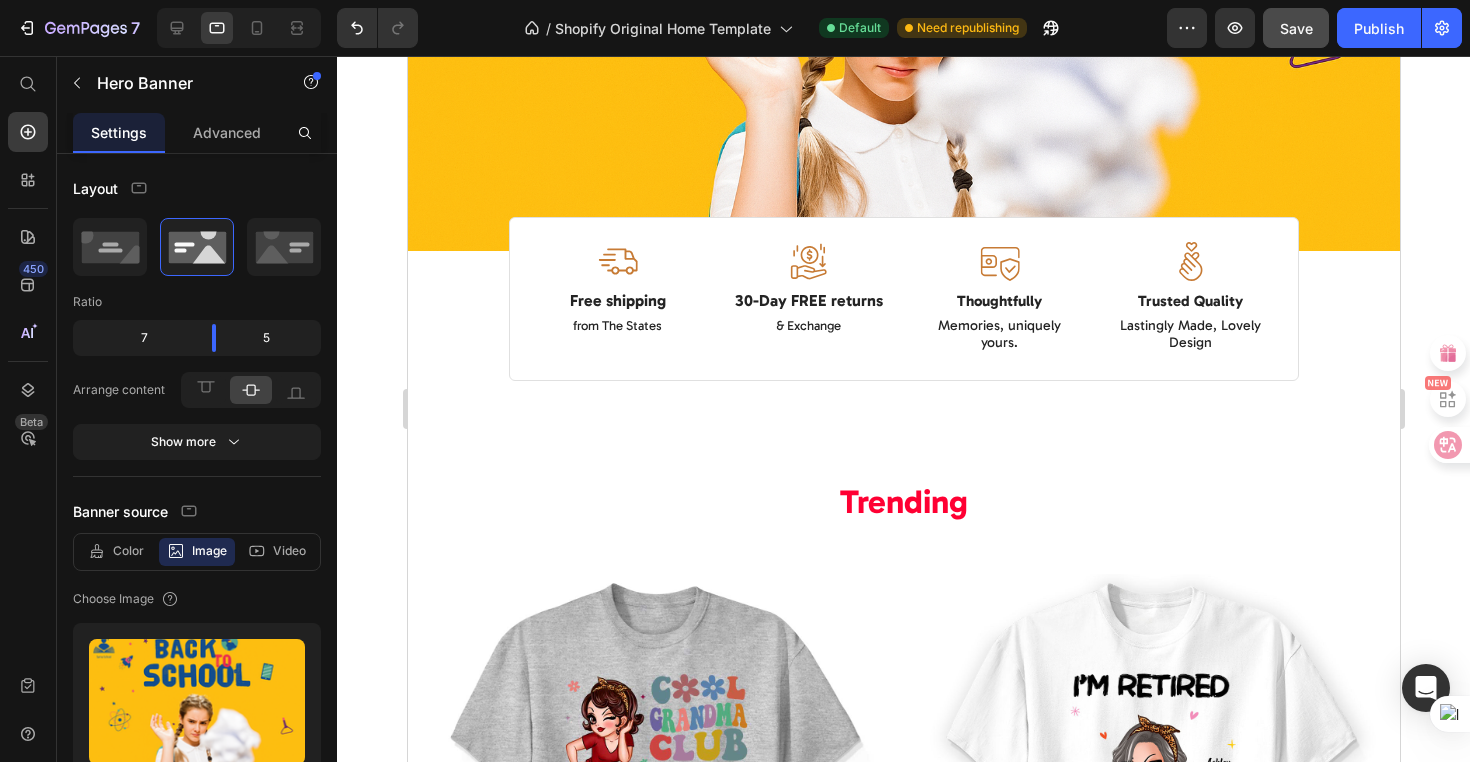 click at bounding box center [903, -80] 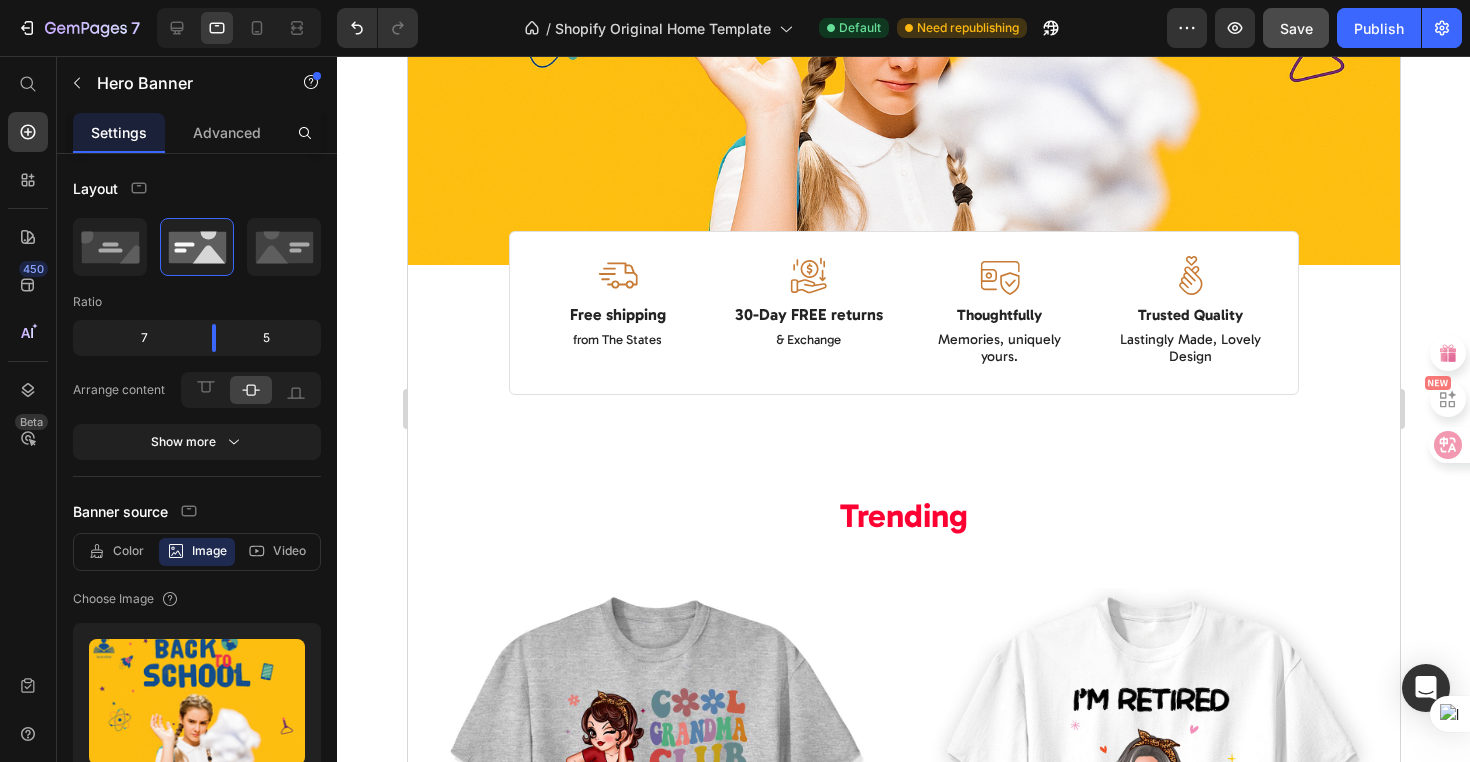 scroll, scrollTop: 498, scrollLeft: 0, axis: vertical 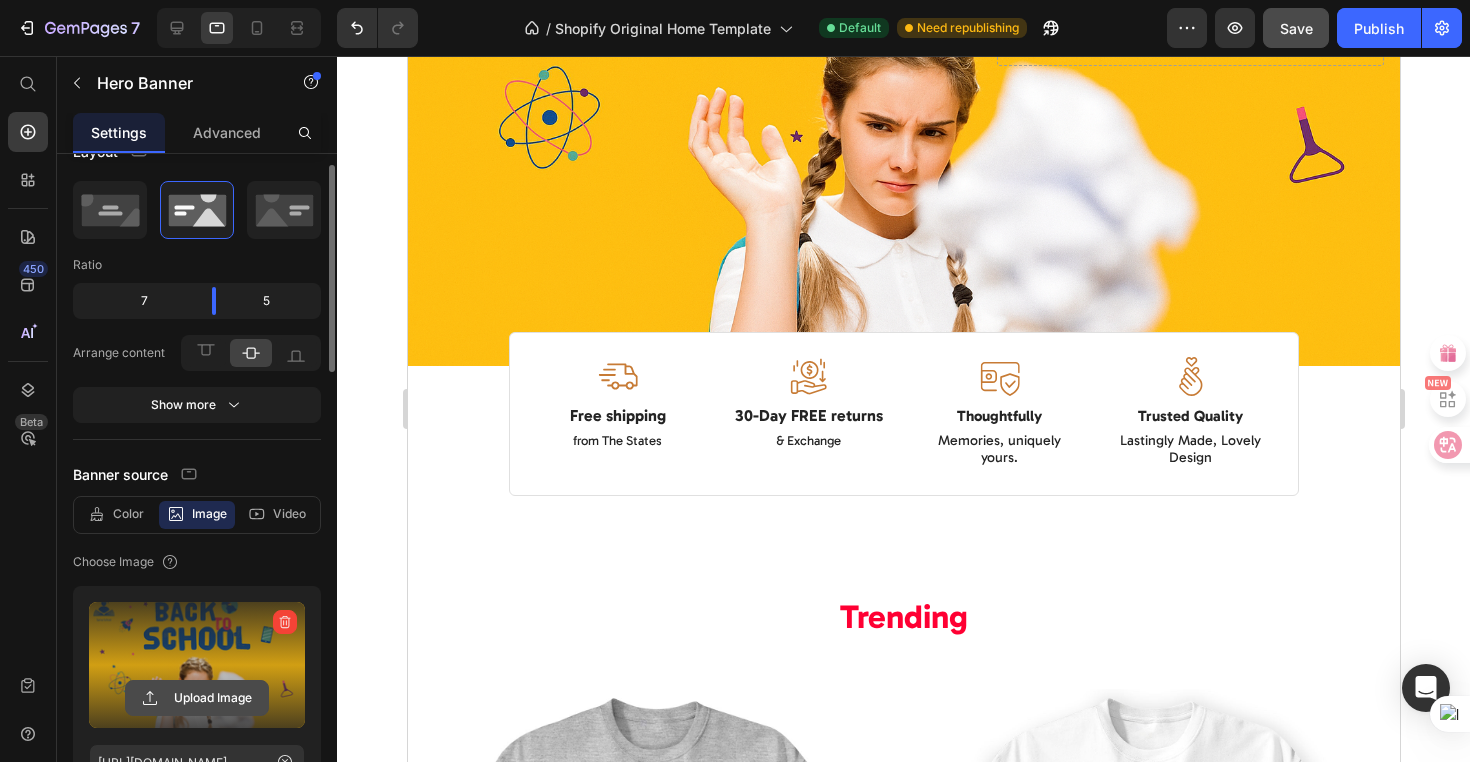 click 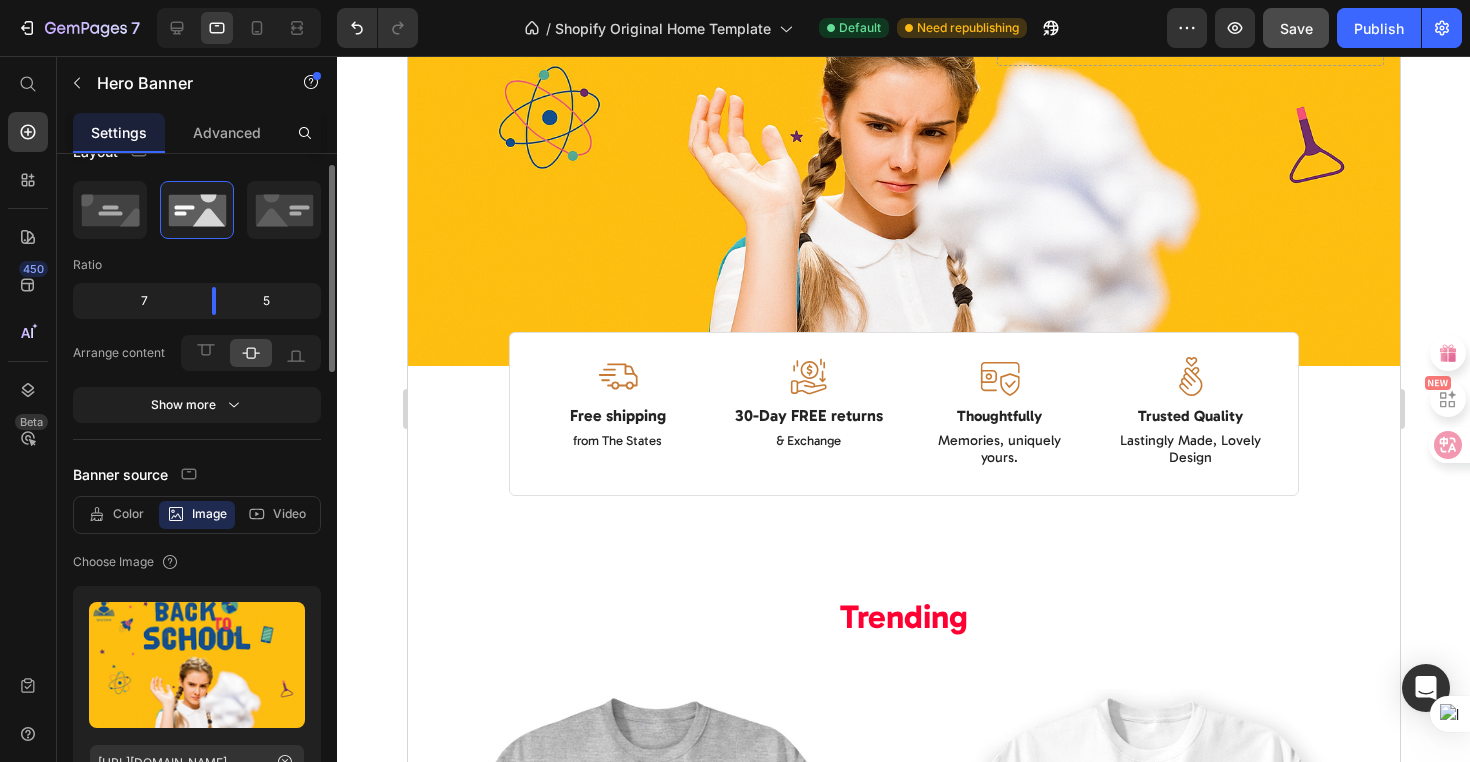 scroll, scrollTop: 191, scrollLeft: 0, axis: vertical 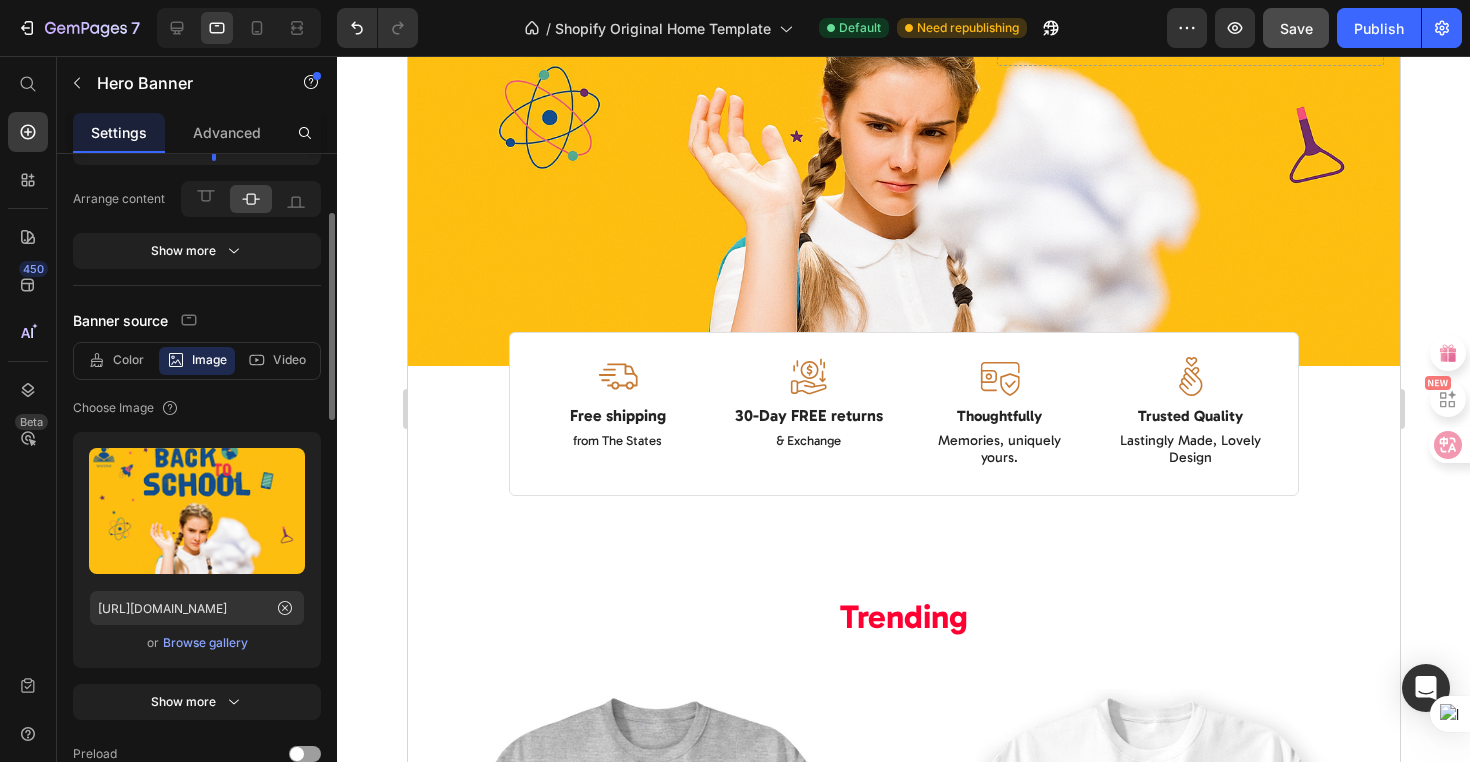 click on "Browse gallery" at bounding box center [205, 643] 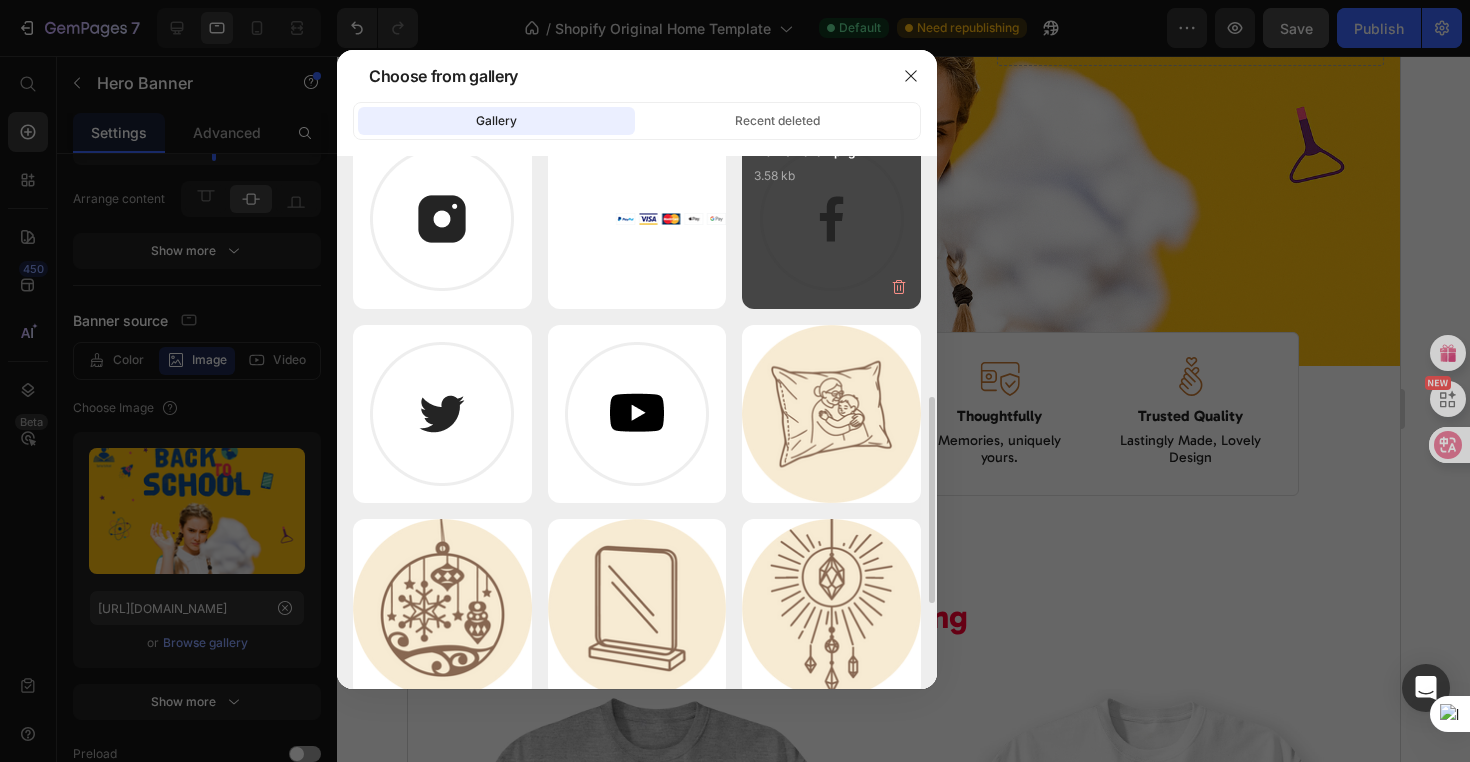 scroll, scrollTop: 670, scrollLeft: 0, axis: vertical 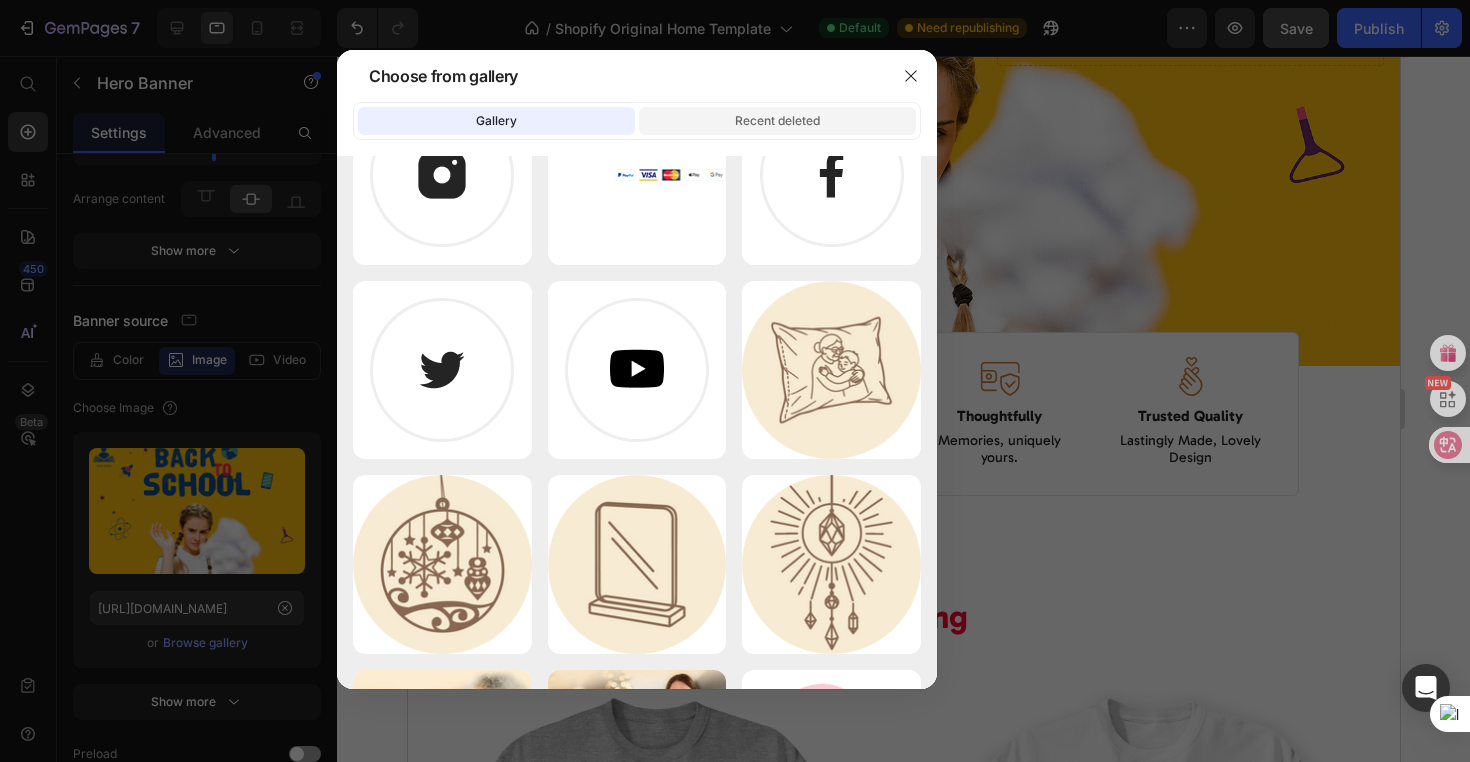 click on "Recent deleted" 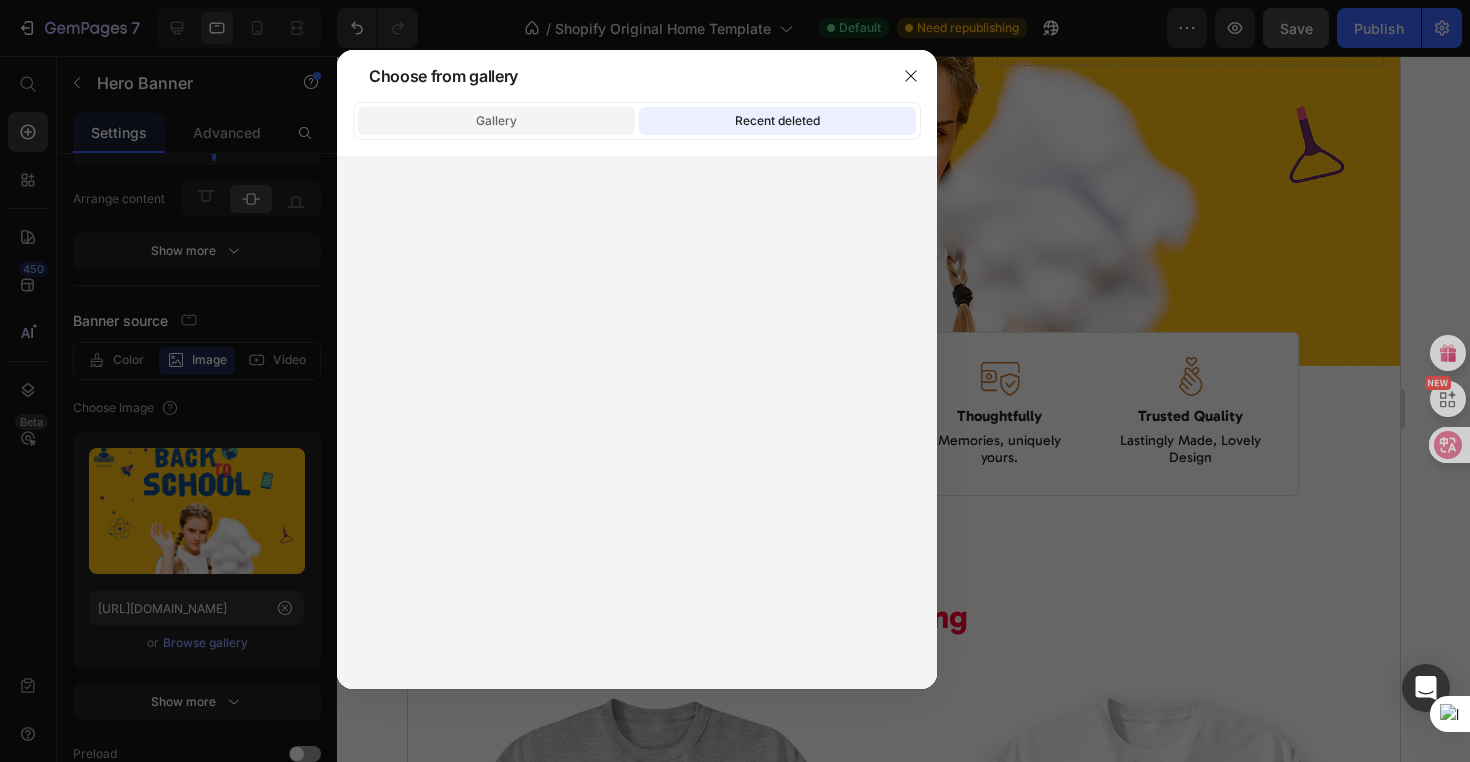 click on "Gallery" 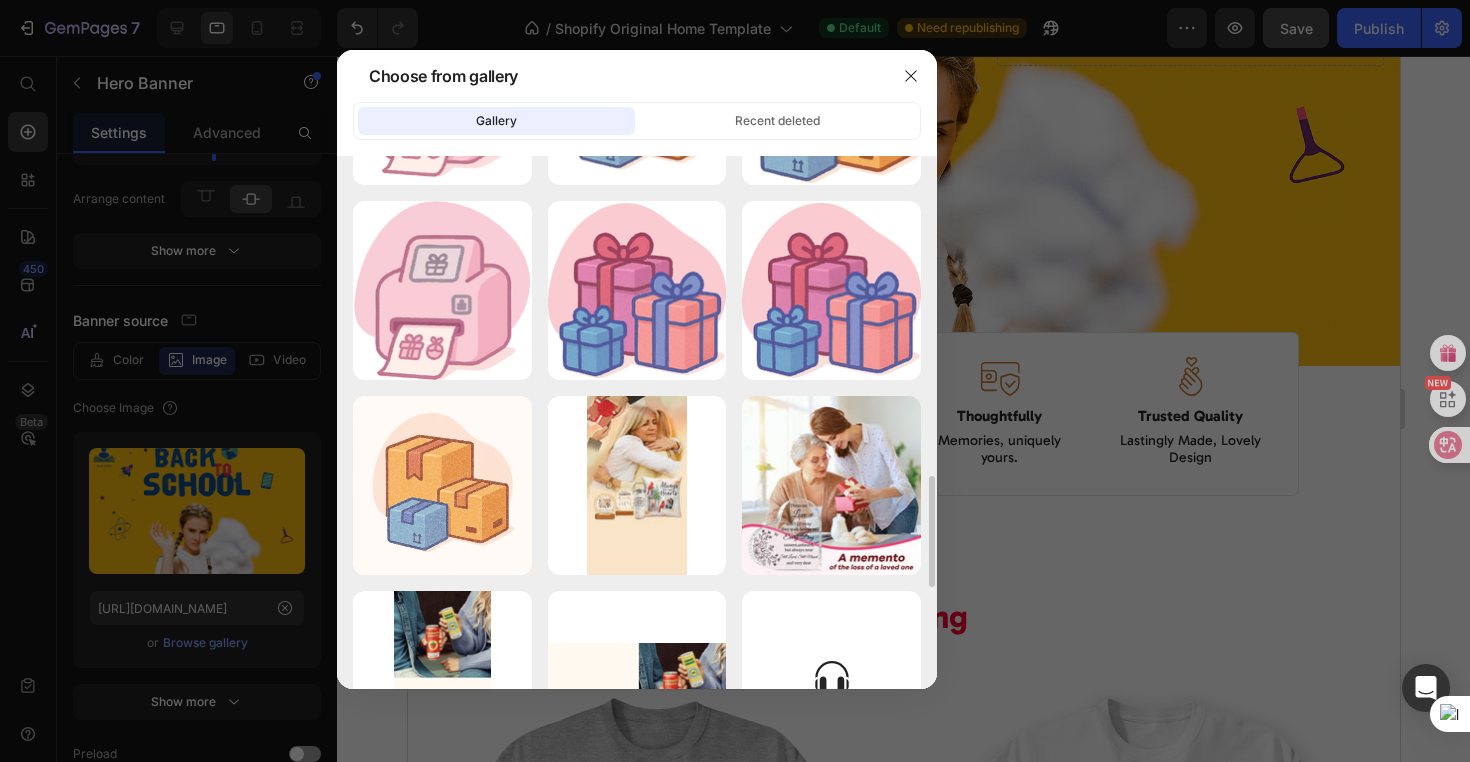 scroll, scrollTop: 1549, scrollLeft: 0, axis: vertical 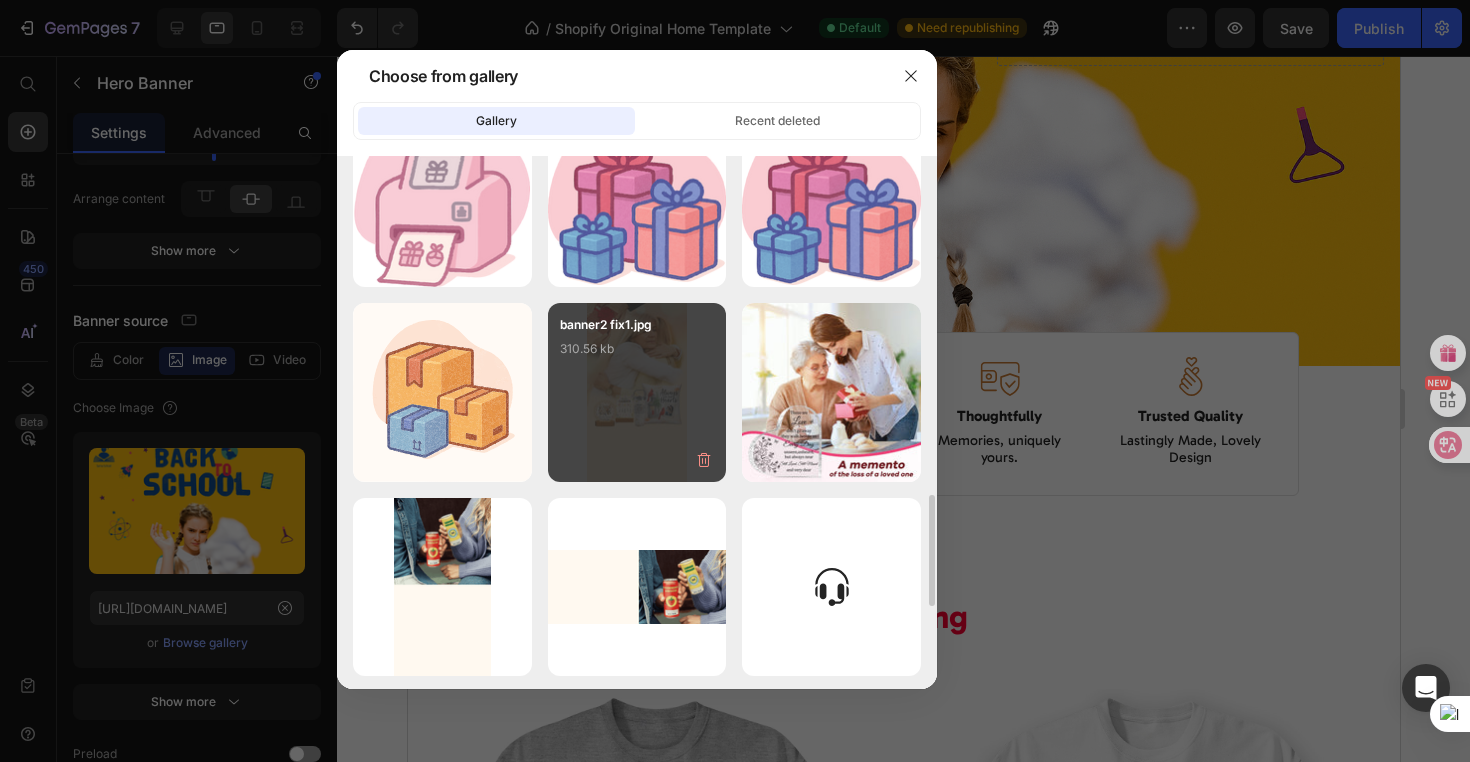 click on "banner2 fix1.jpg 310.56 kb" at bounding box center [637, 355] 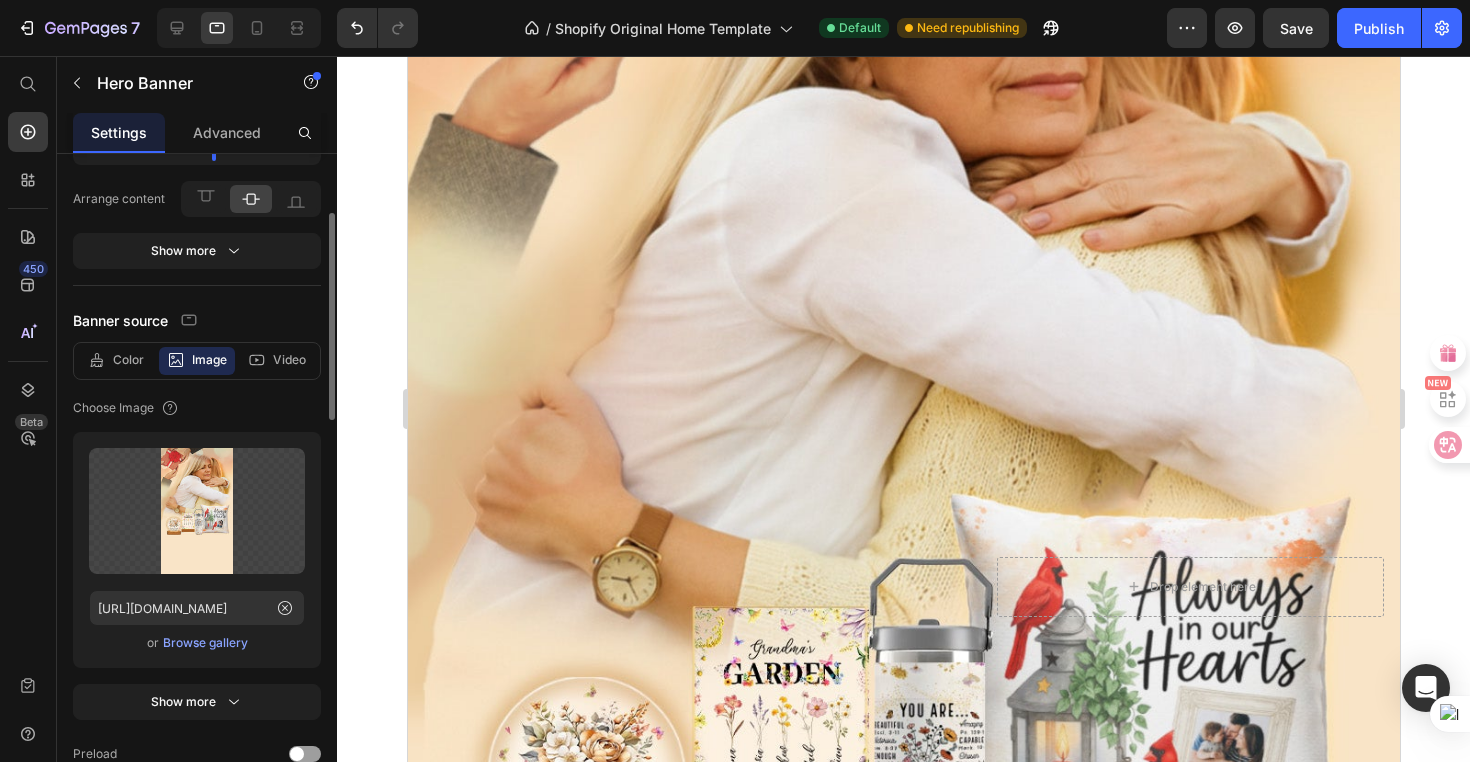 click on "Browse gallery" at bounding box center (205, 643) 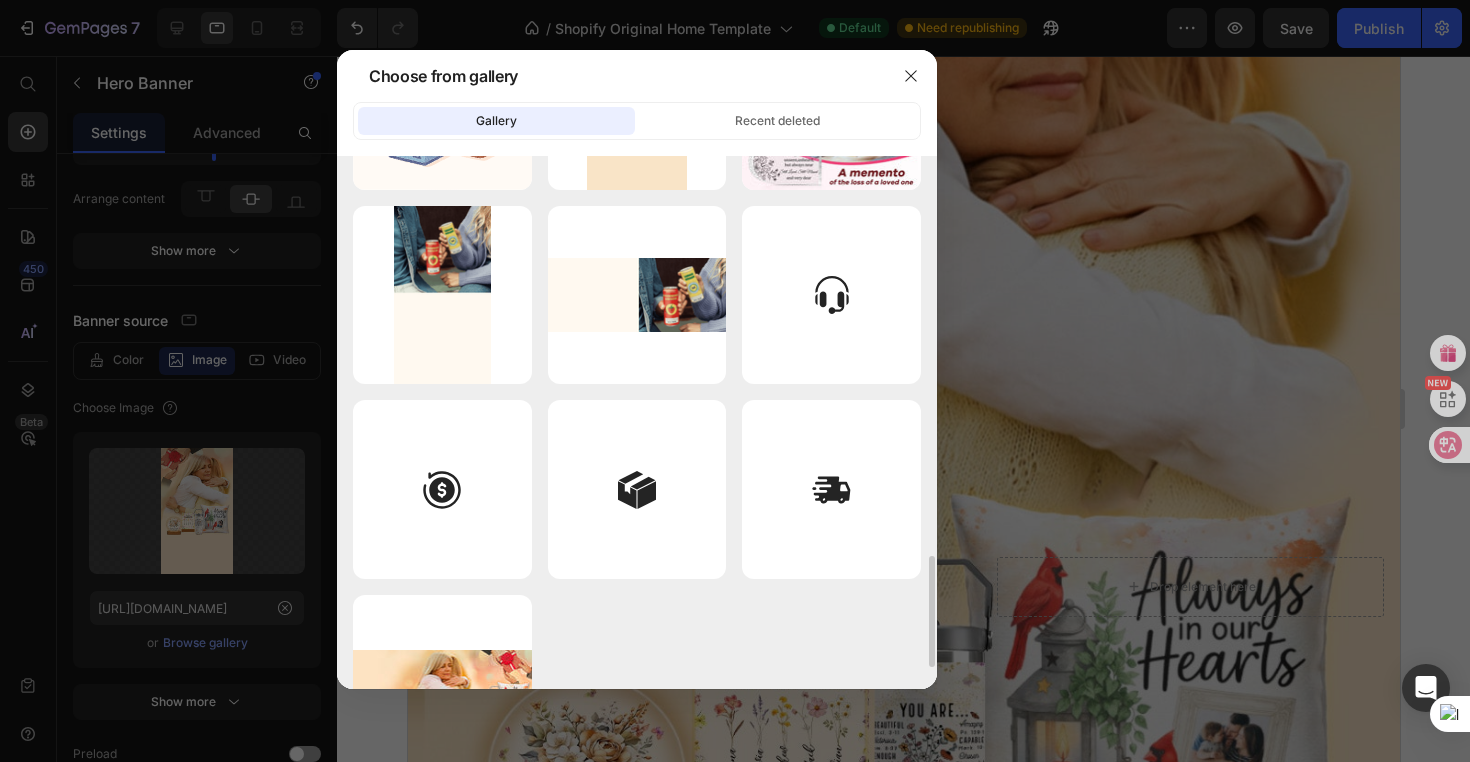 scroll, scrollTop: 2013, scrollLeft: 0, axis: vertical 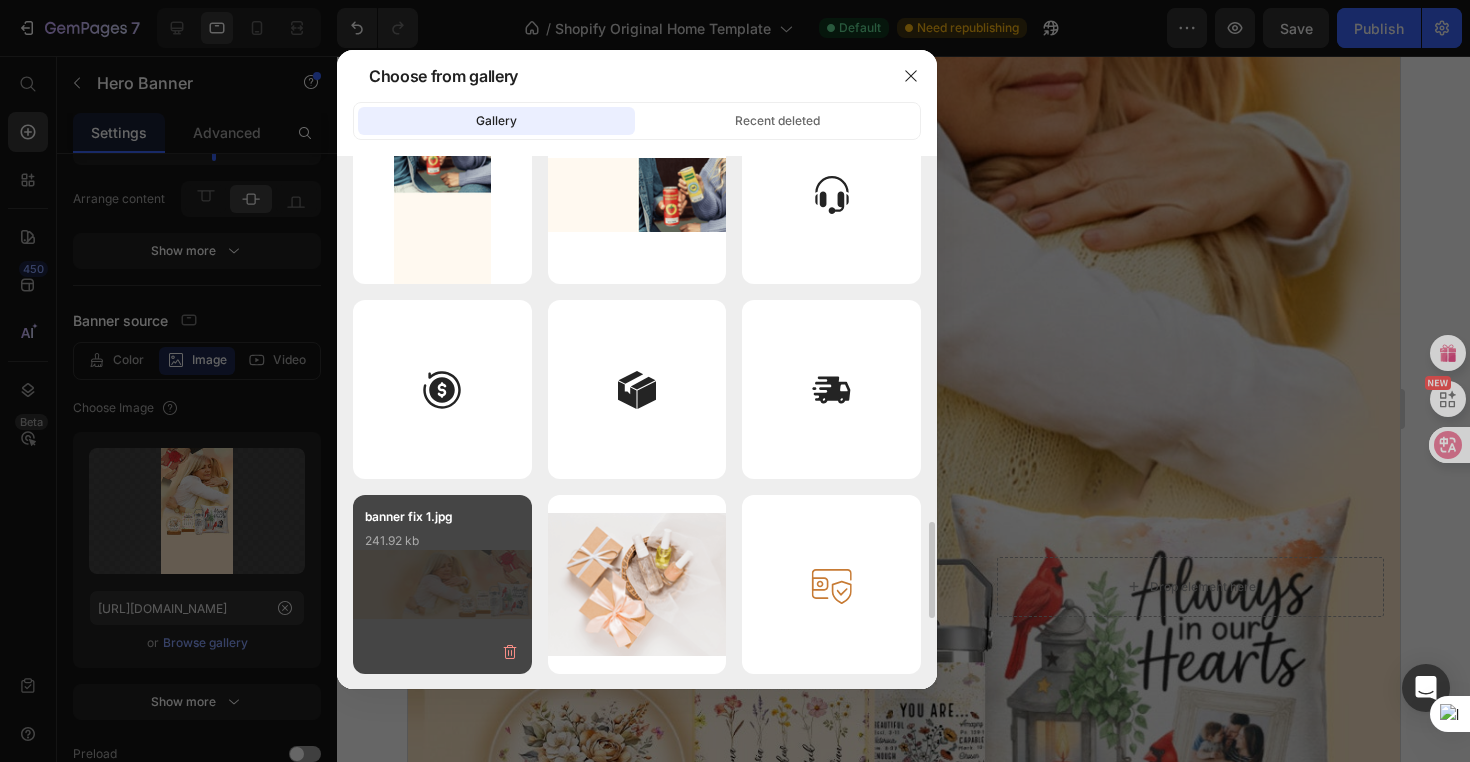 click on "banner fix 1.jpg 241.92 kb" at bounding box center [442, 547] 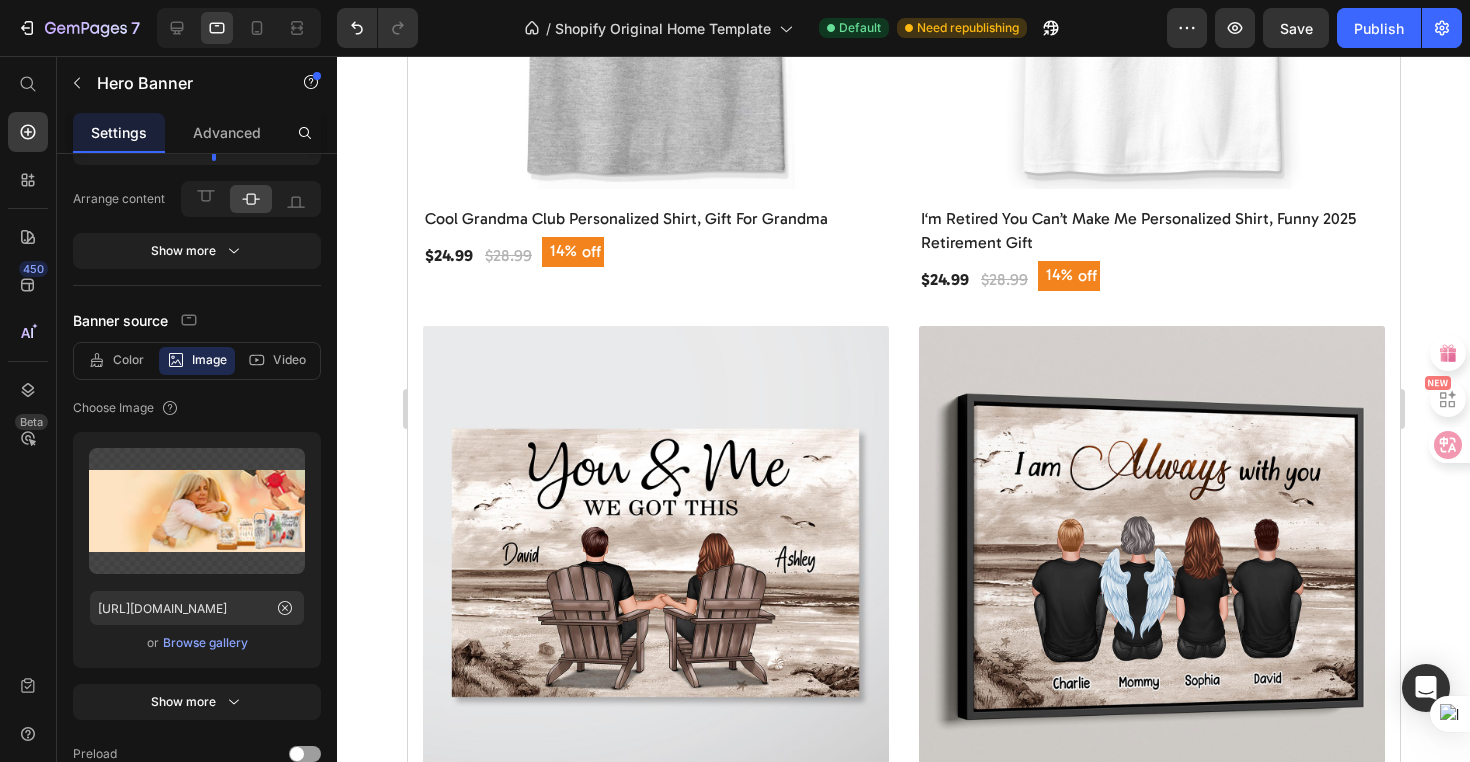 scroll, scrollTop: 1353, scrollLeft: 0, axis: vertical 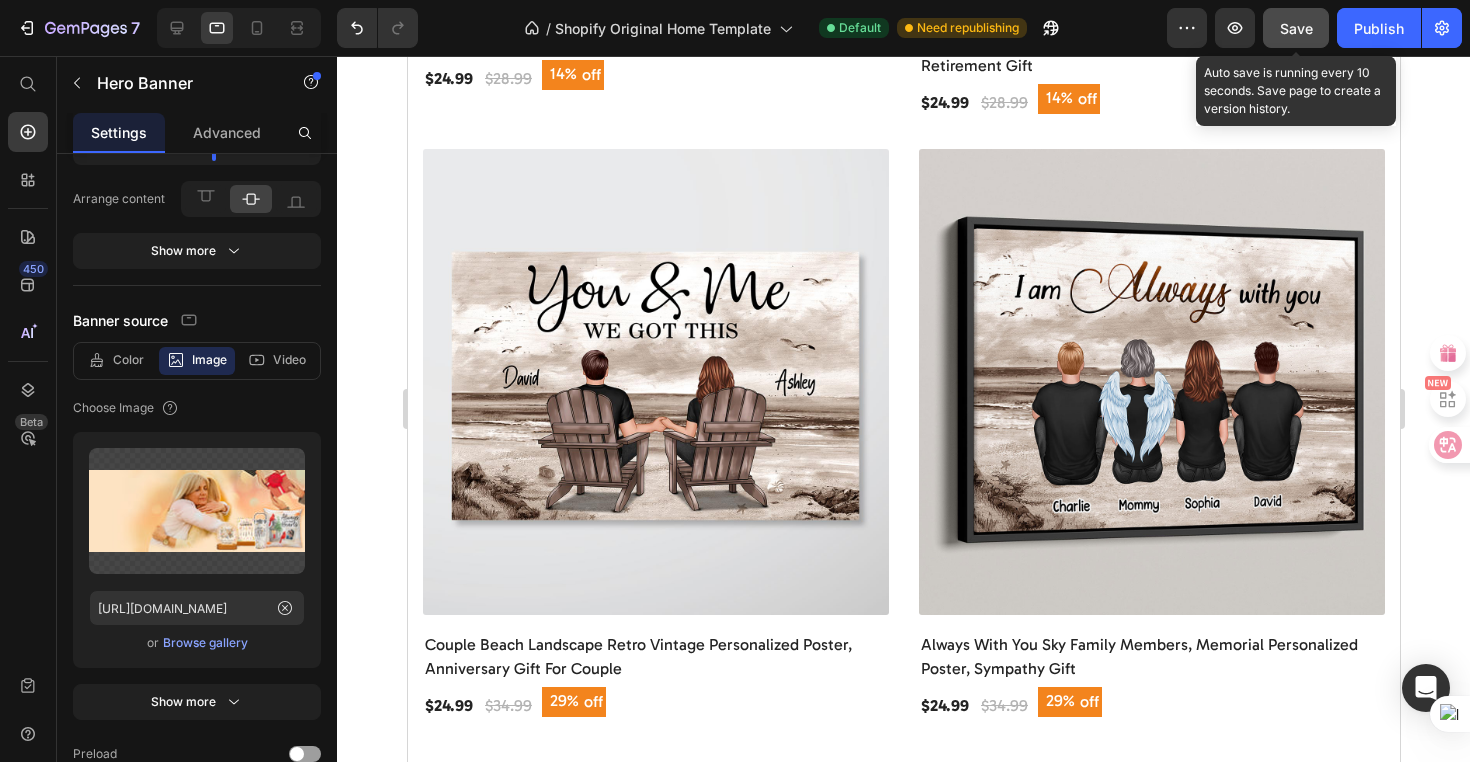 click on "Save" at bounding box center (1296, 28) 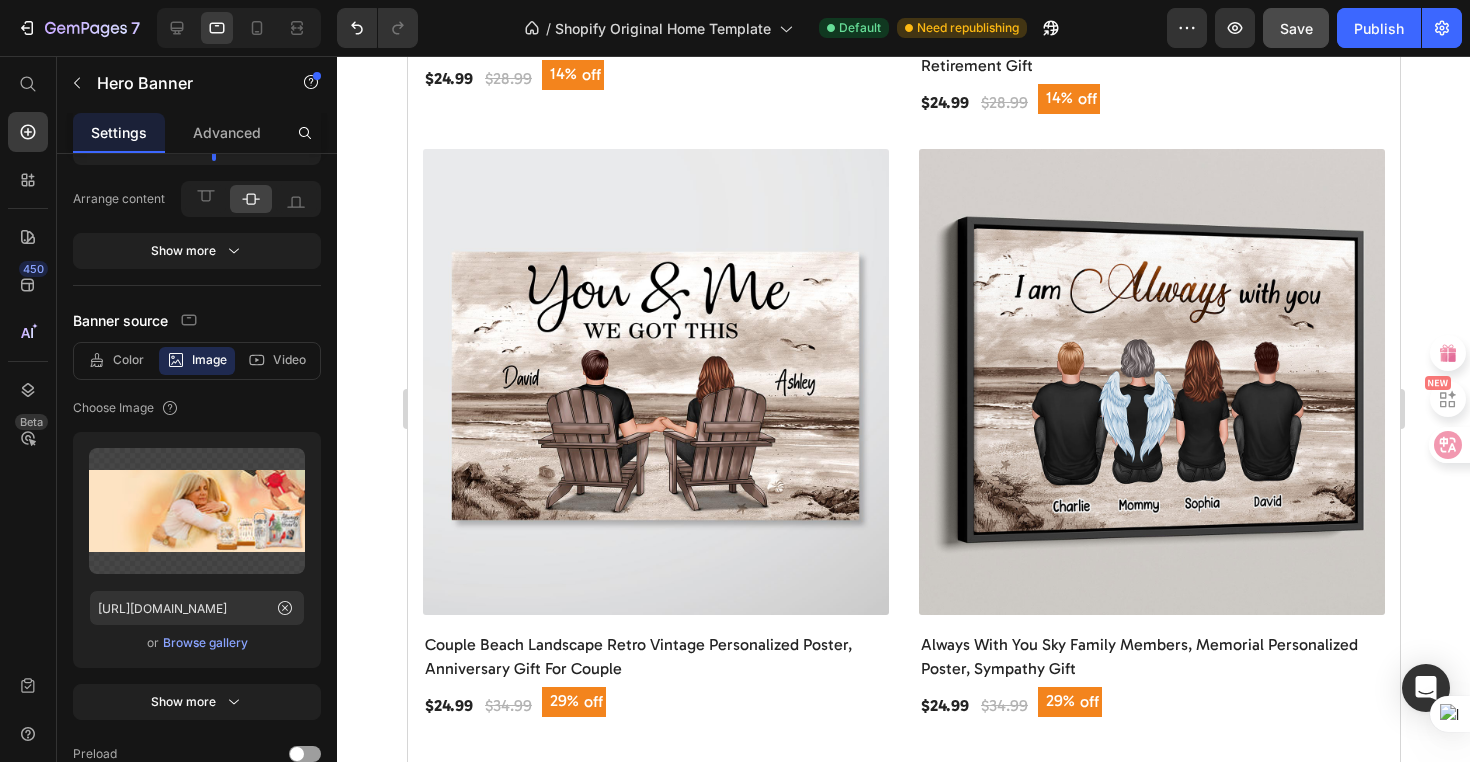 click 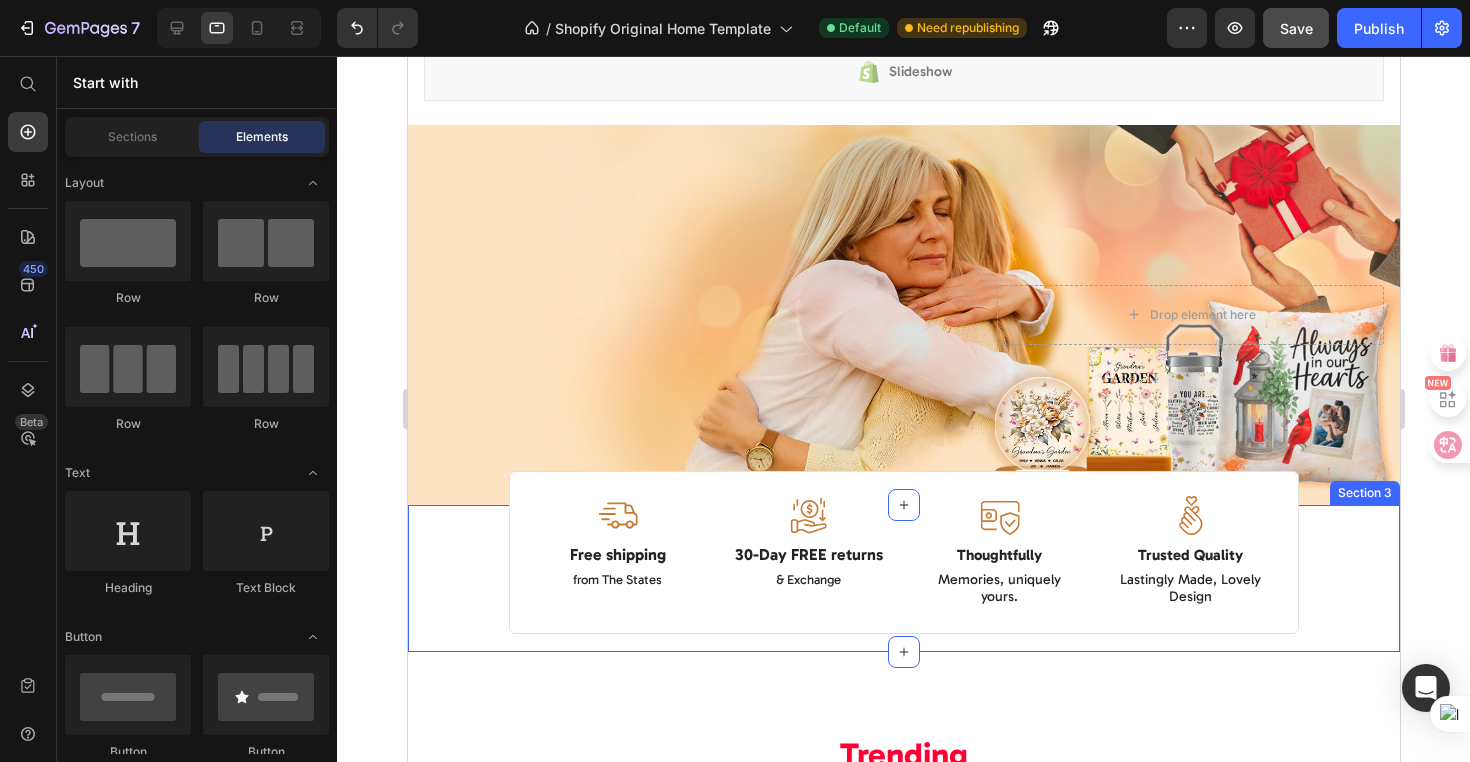 scroll, scrollTop: 184, scrollLeft: 0, axis: vertical 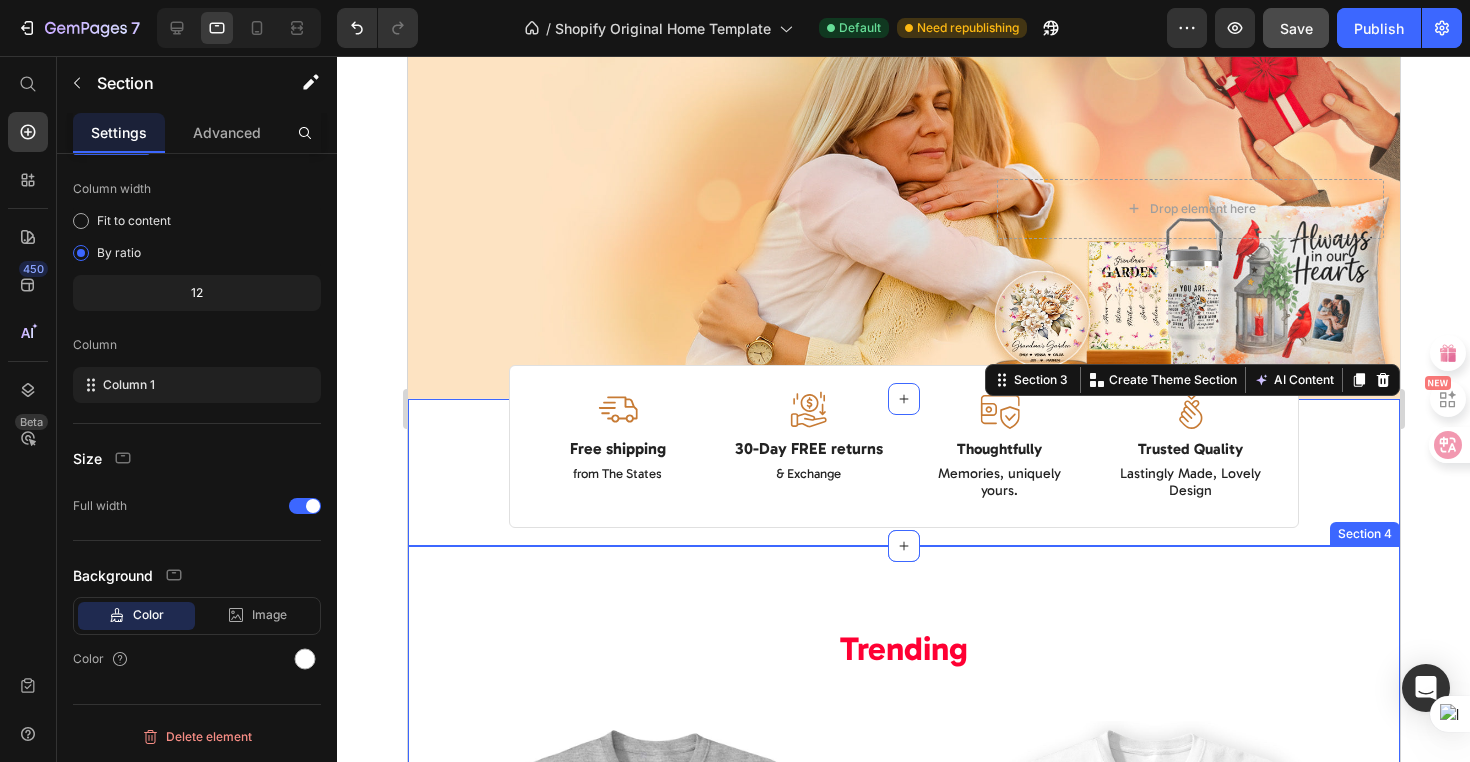 click on "Trending Heading (P) Images Cool Grandma Club Personalized Shirt, Gift For Grandma (P) Title $24.99 (P) Price $28.99 (P) Price 14% off (P) Tag Row Row (P) Images I‘m Retired You Can’t Make Me Personalized Shirt, Funny 2025 Retirement Gift (P) Title $24.99 (P) Price $28.99 (P) Price 14% off (P) Tag Row Row (P) Images Couple Beach Landscape Retro Vintage Personalized Poster, Anniversary Gift For Couple (P) Title $24.99 (P) Price $34.99 (P) Price 29% off (P) Tag Row Row (P) Images Always With You Sky Family Members, Memorial Personalized Poster, Sympathy Gift (P) Title $24.99 (P) Price $34.99 (P) Price 29% off (P) Tag Row Row Product List View all Button Row Section 4" at bounding box center (903, 1340) 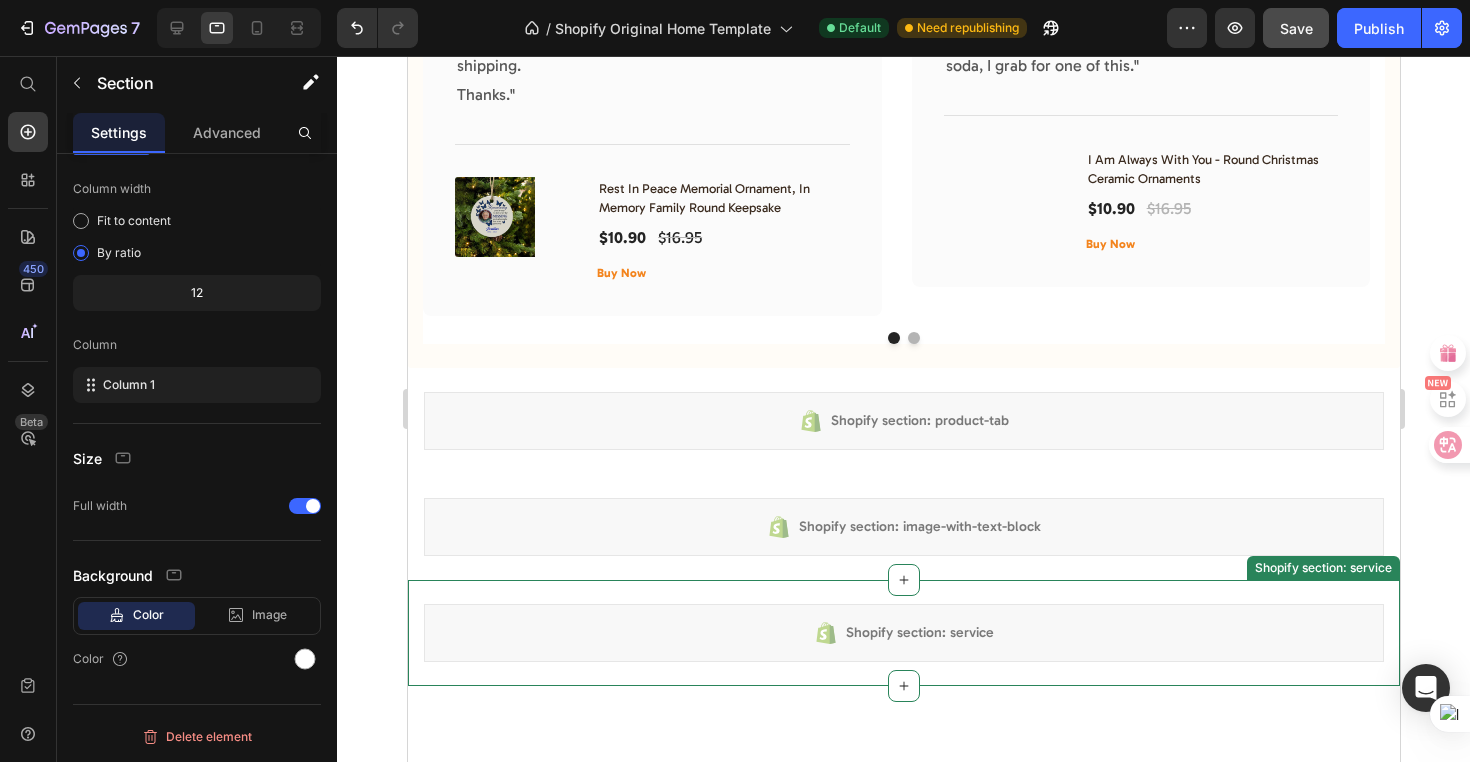 scroll, scrollTop: 4430, scrollLeft: 0, axis: vertical 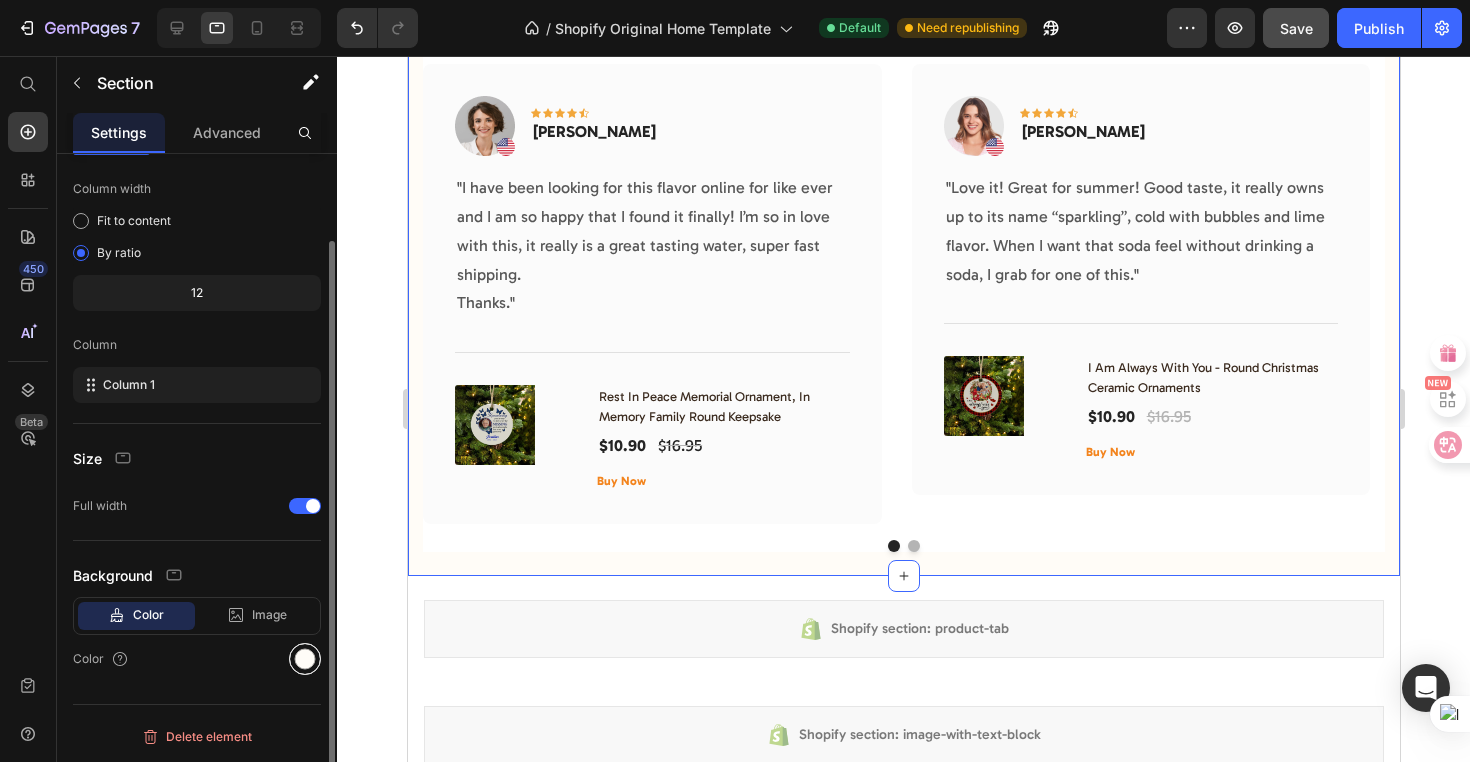 click at bounding box center (305, 659) 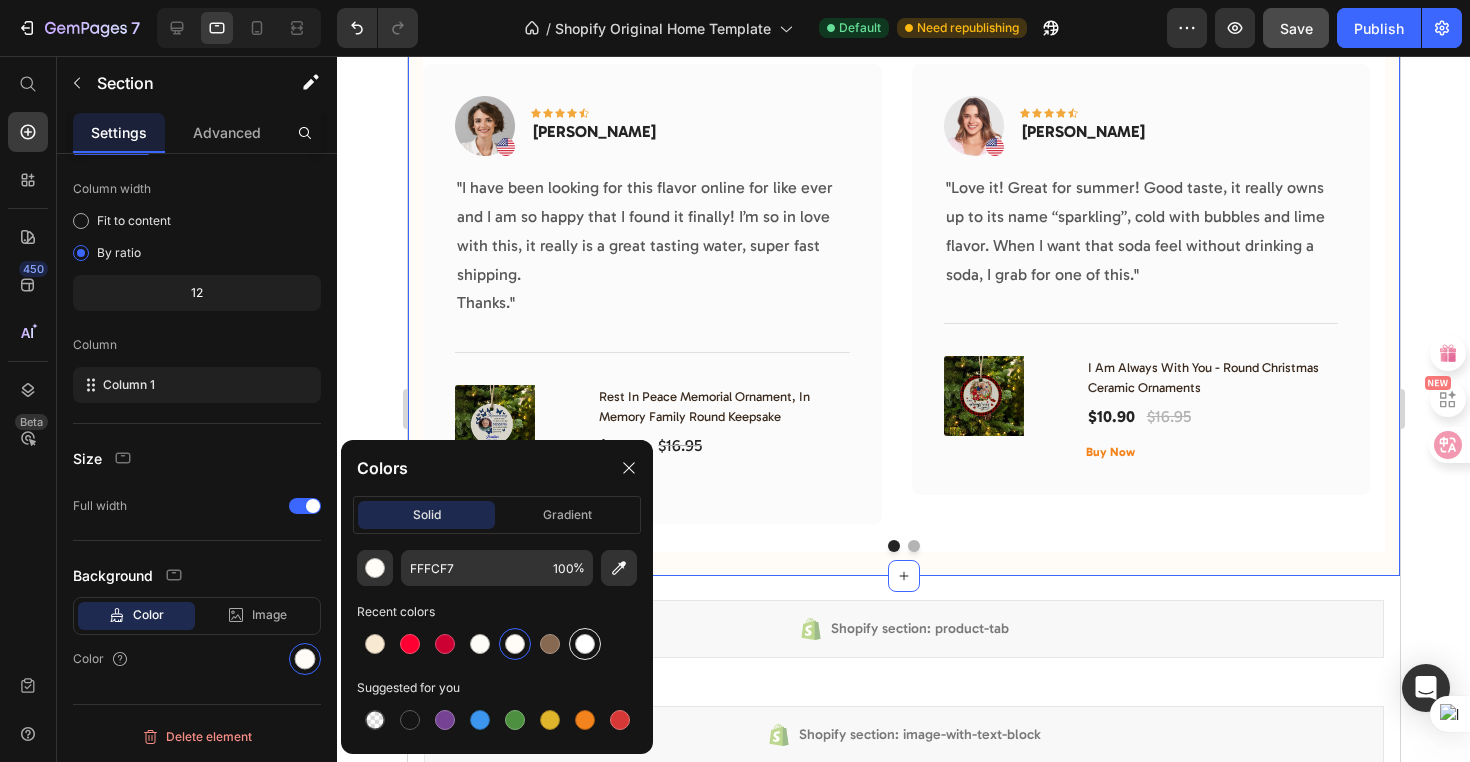 click at bounding box center (585, 644) 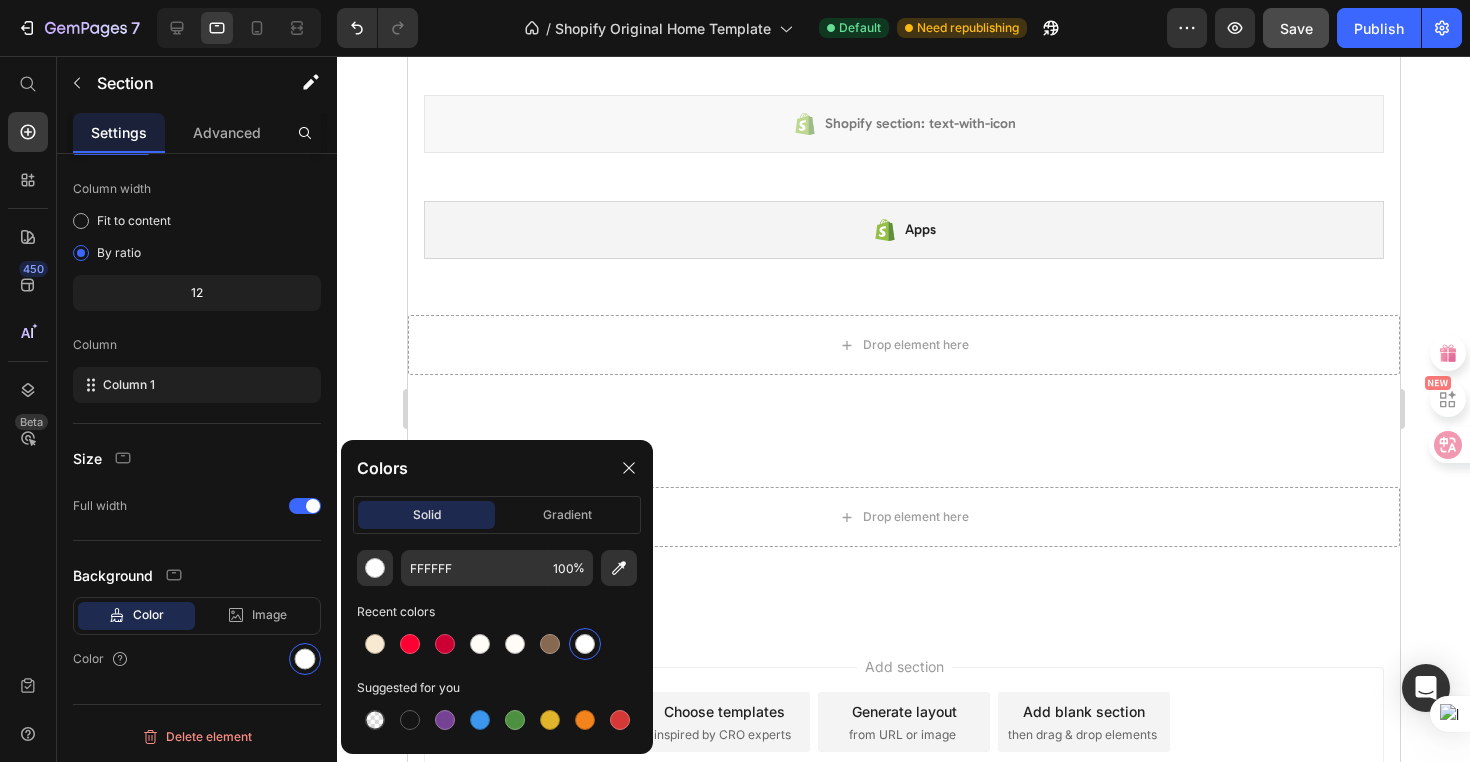 scroll, scrollTop: 6001, scrollLeft: 0, axis: vertical 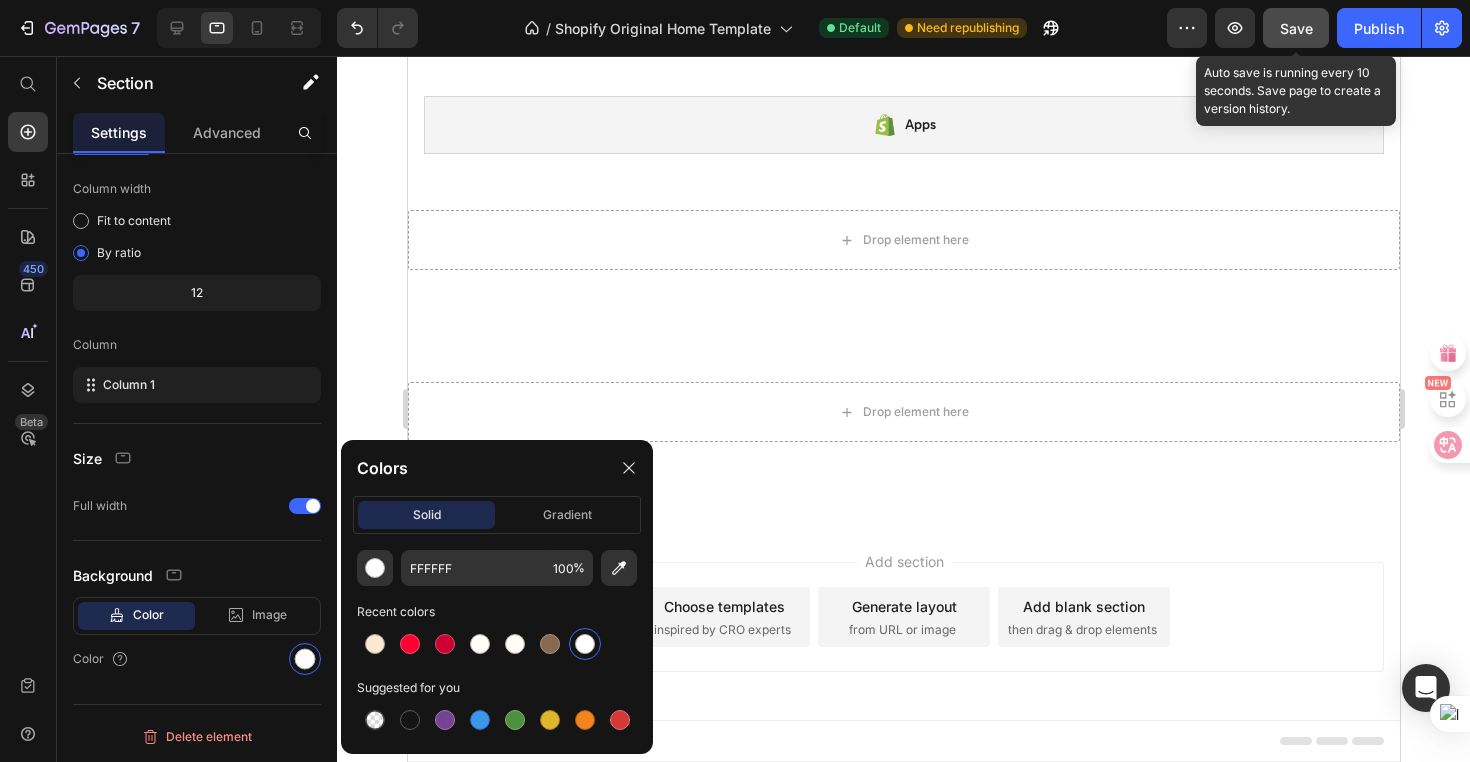 click on "Save" at bounding box center (1296, 28) 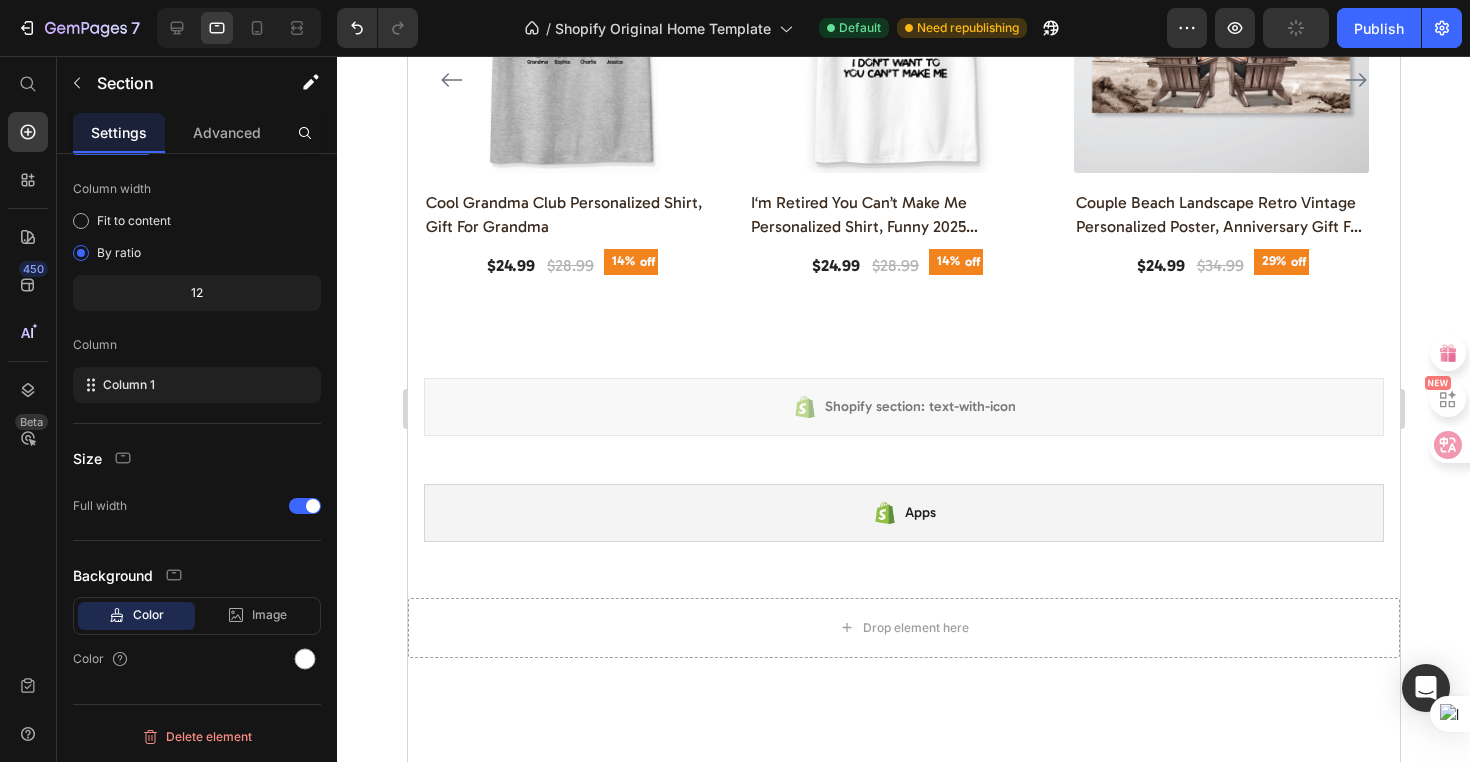 scroll, scrollTop: 6388, scrollLeft: 0, axis: vertical 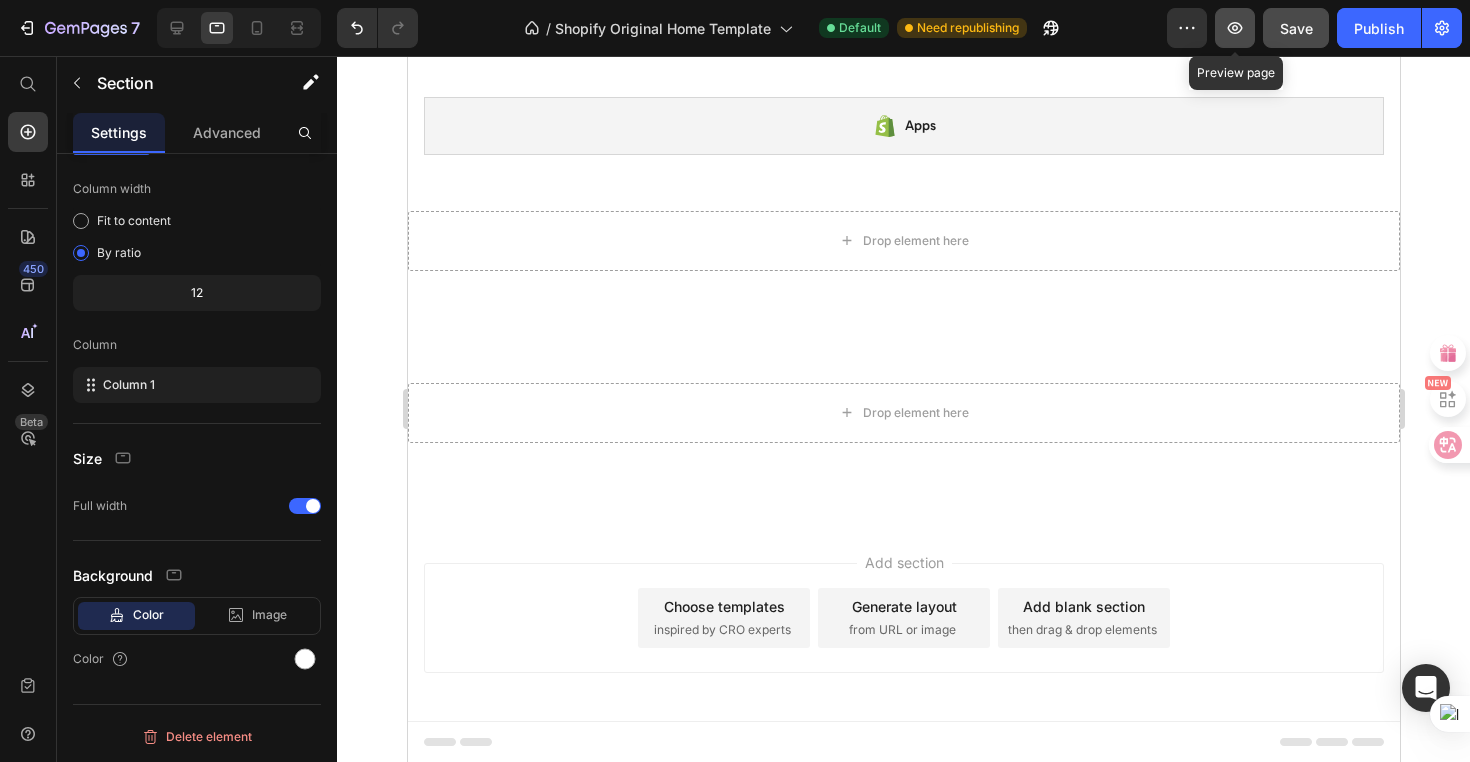 click 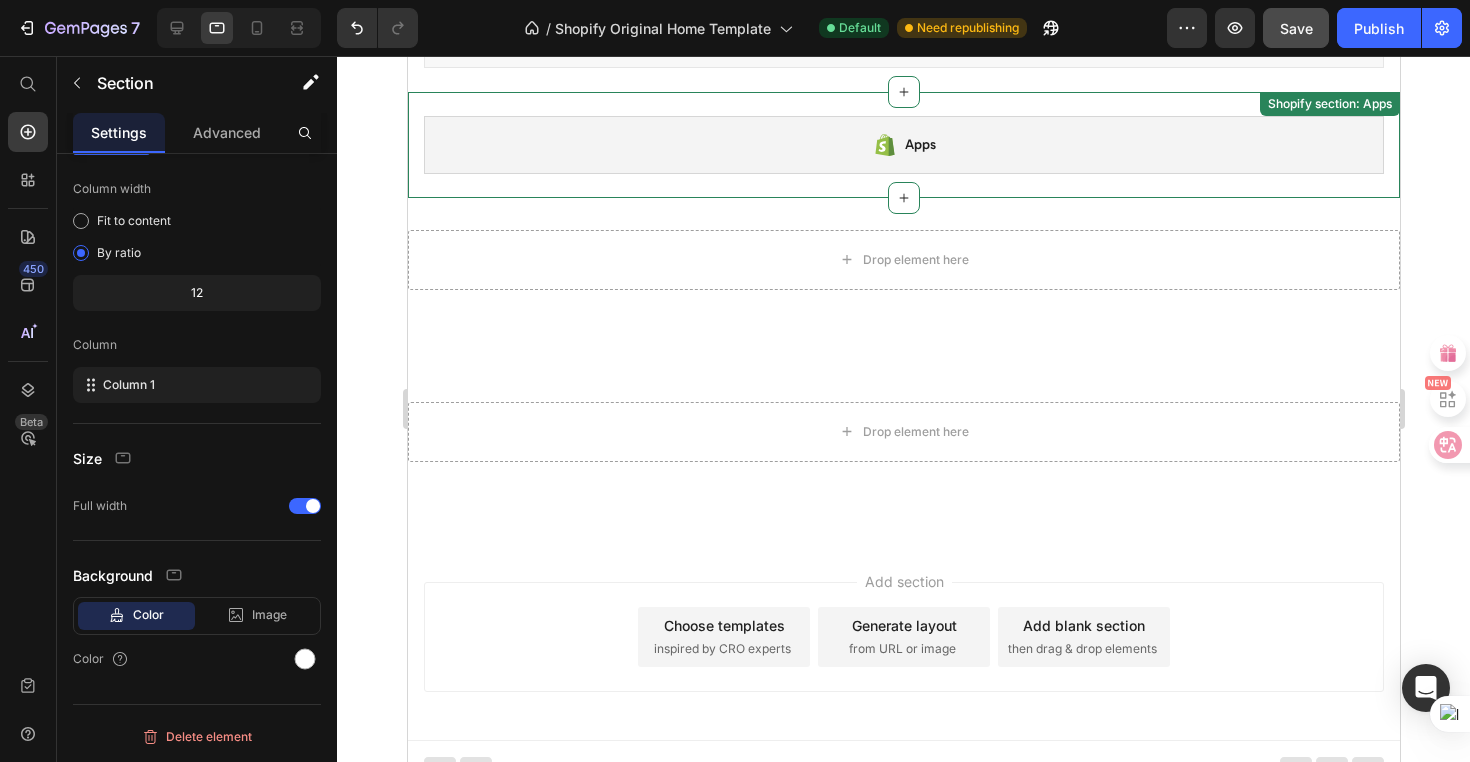 scroll, scrollTop: 6361, scrollLeft: 0, axis: vertical 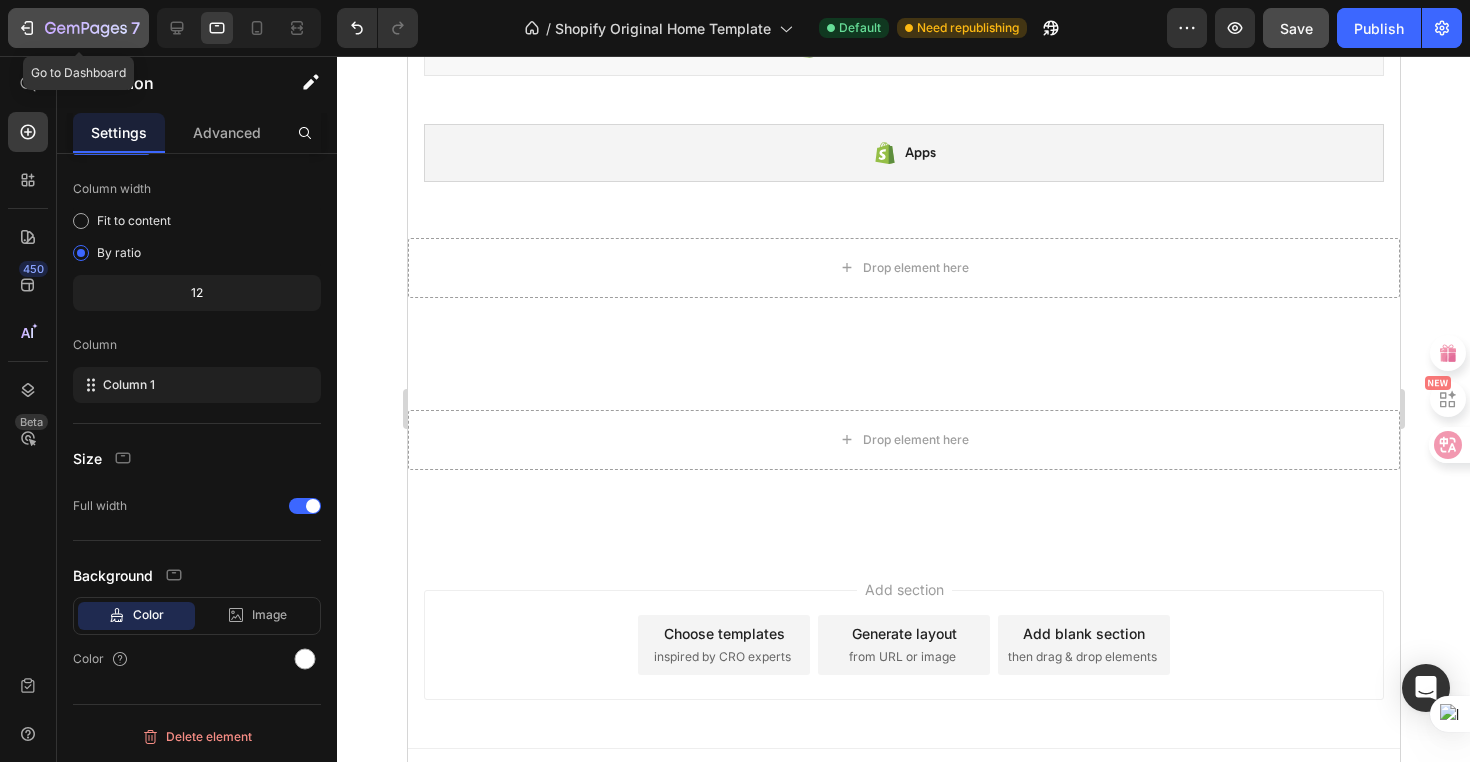 click 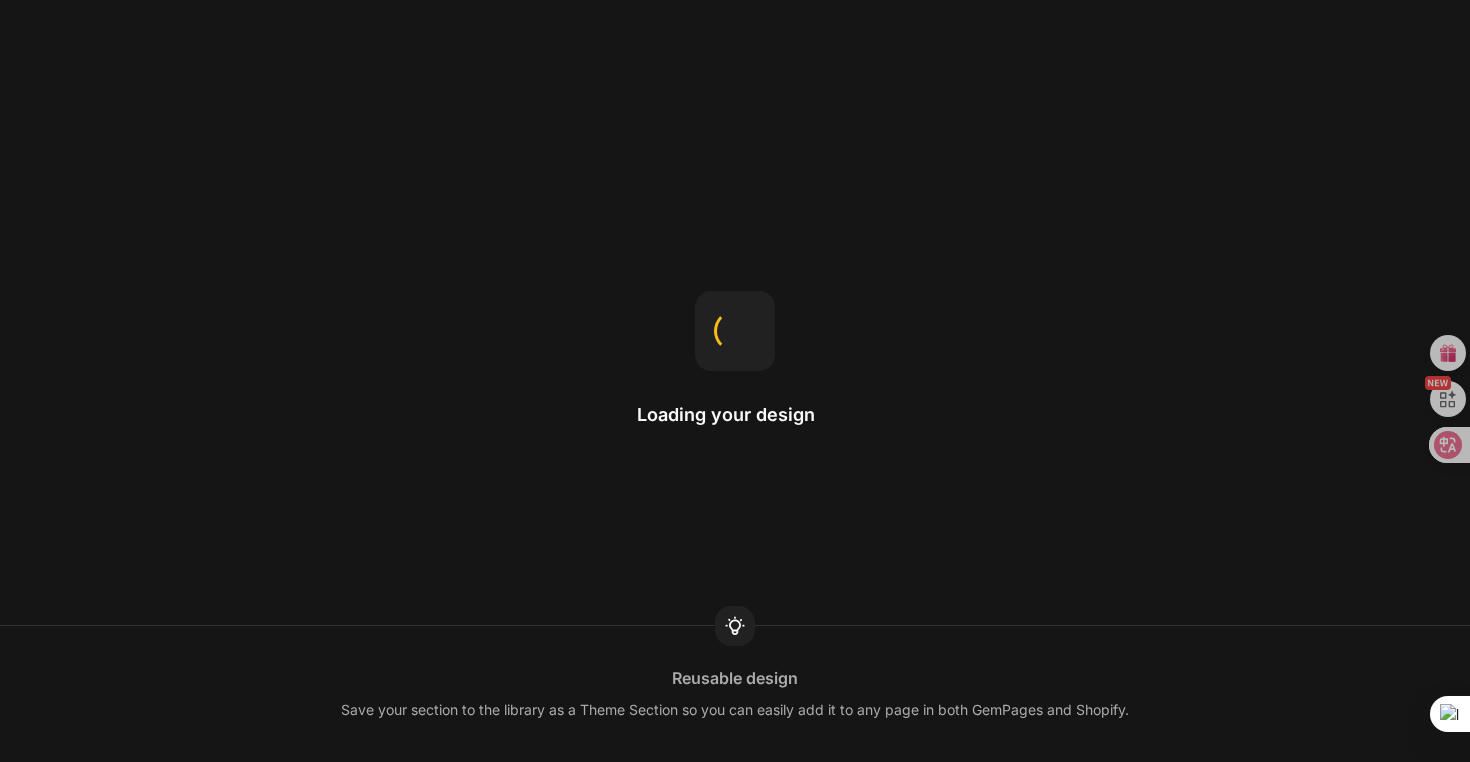 scroll, scrollTop: 0, scrollLeft: 0, axis: both 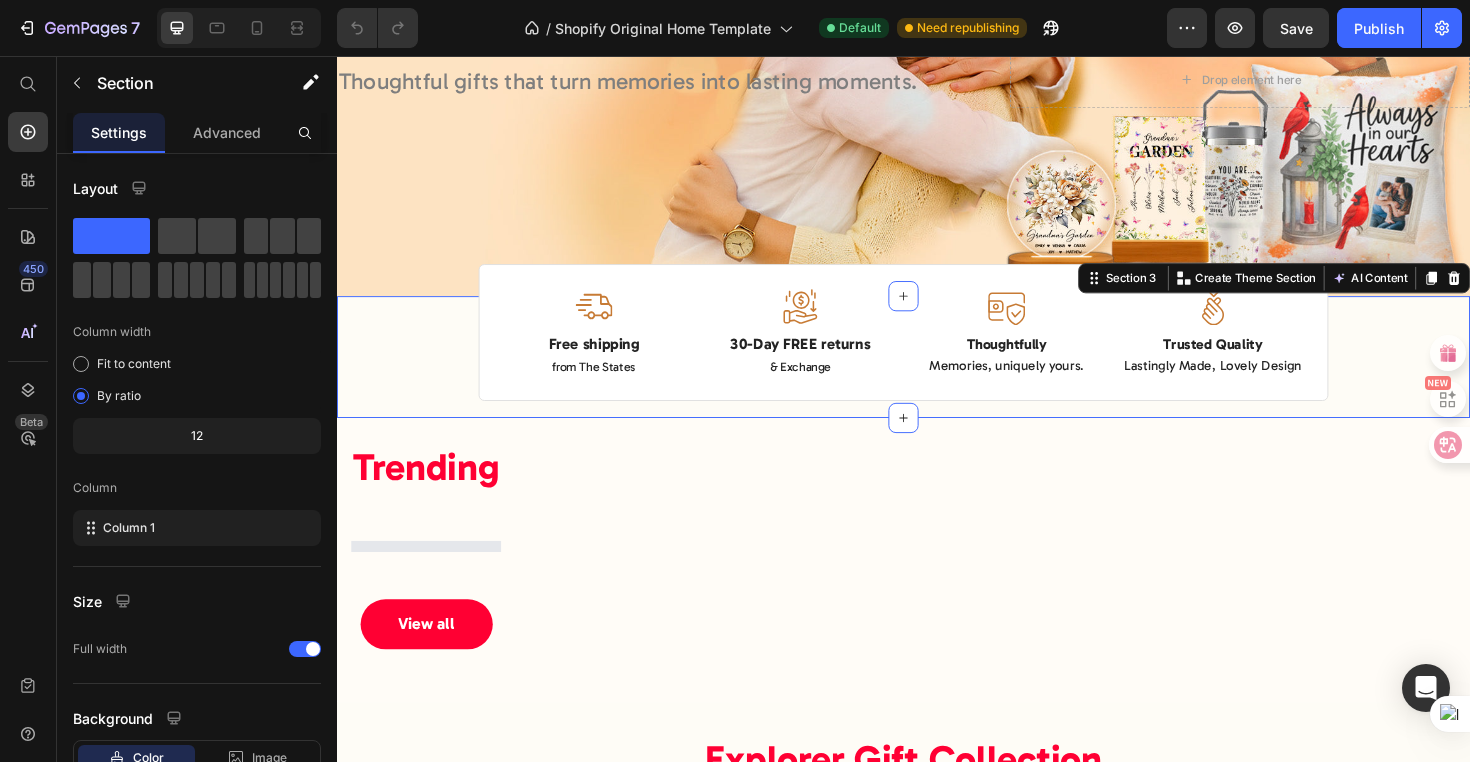 click on "Image Free shipping Text Block from The States Text Block Image 30-Day FREE returns Text Block & Exchange Text Block Image Thoughtfully  Text Block Memories, uniquely yours. Text Block Image Trusted Quality Text Block Lastingly Made, Lovely Design Text Block Row" at bounding box center (937, 365) 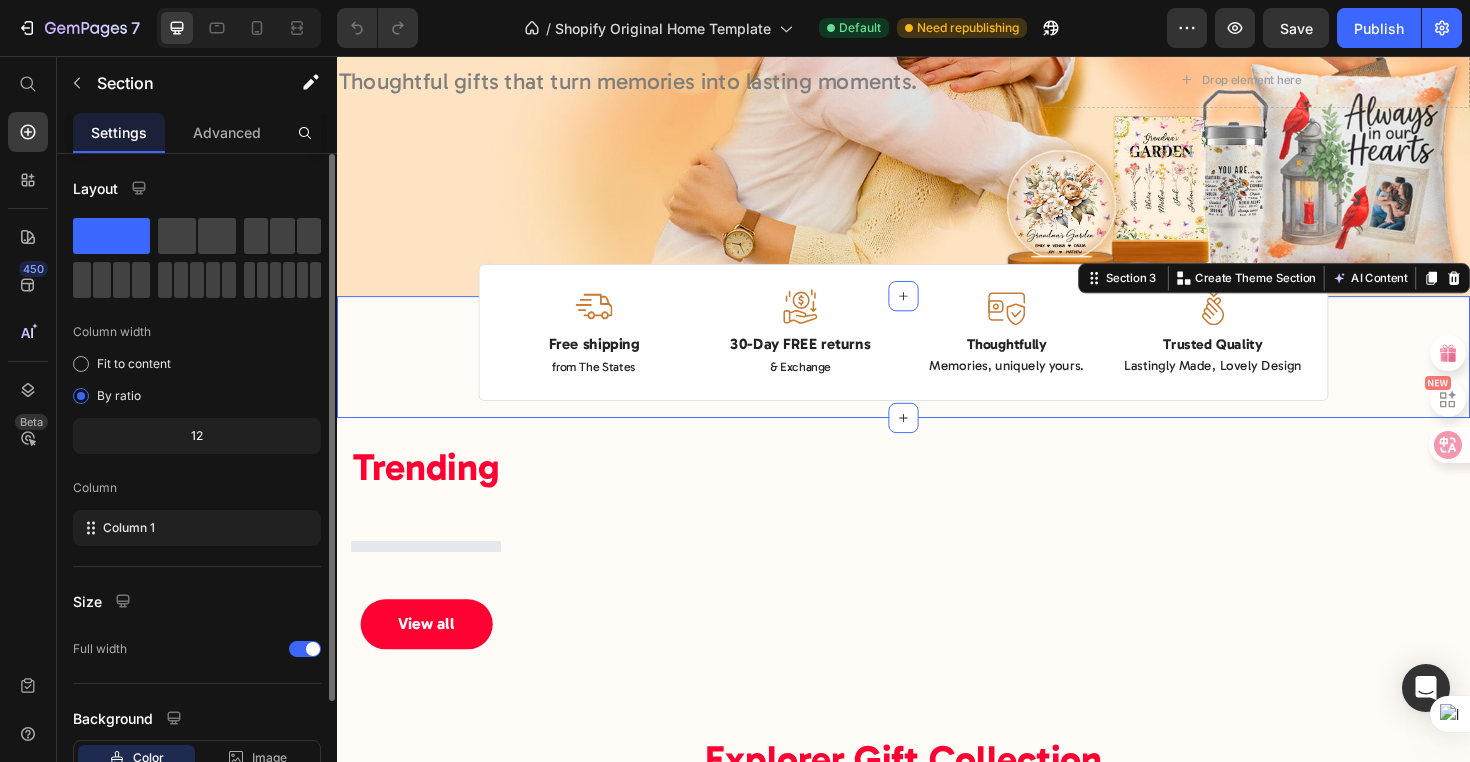 scroll, scrollTop: 143, scrollLeft: 0, axis: vertical 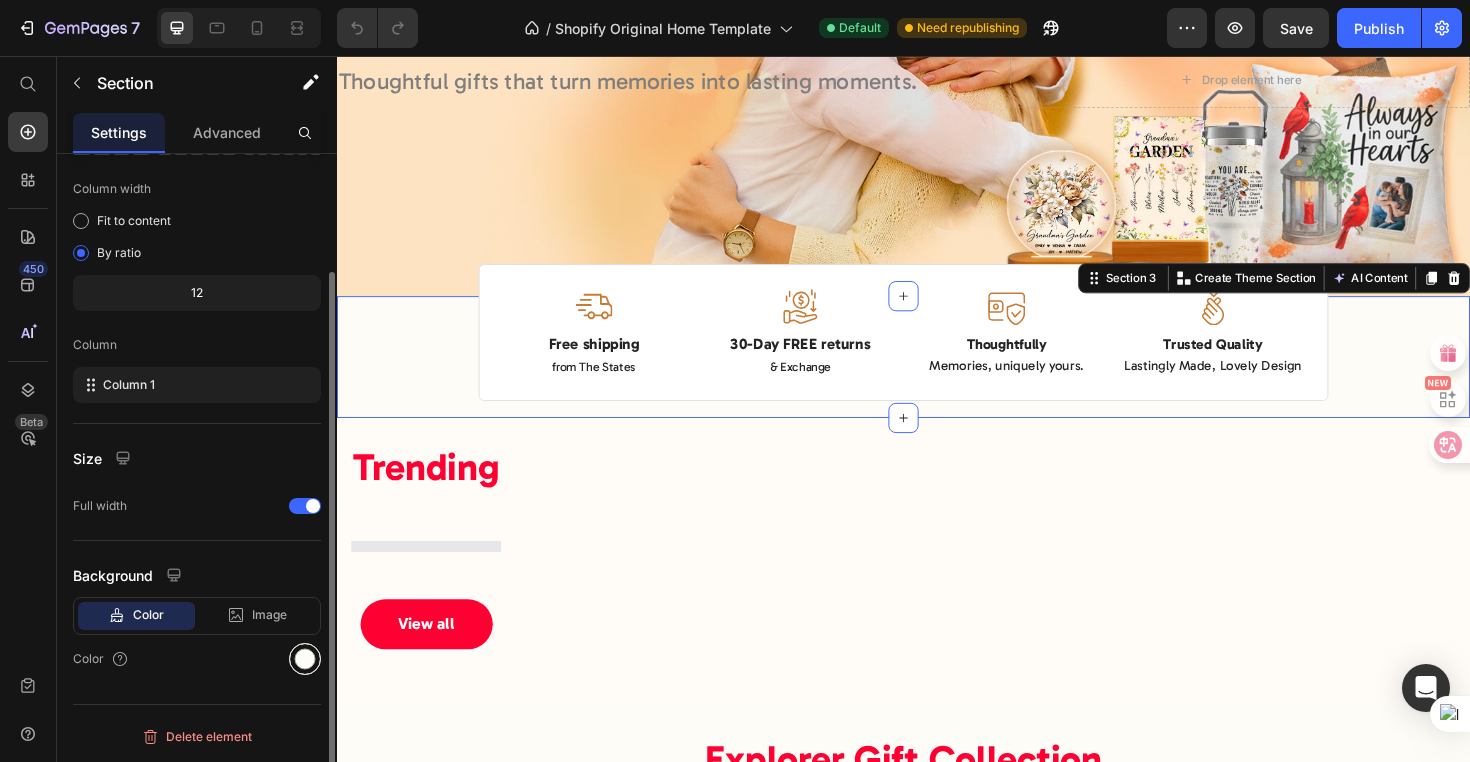 click at bounding box center [305, 659] 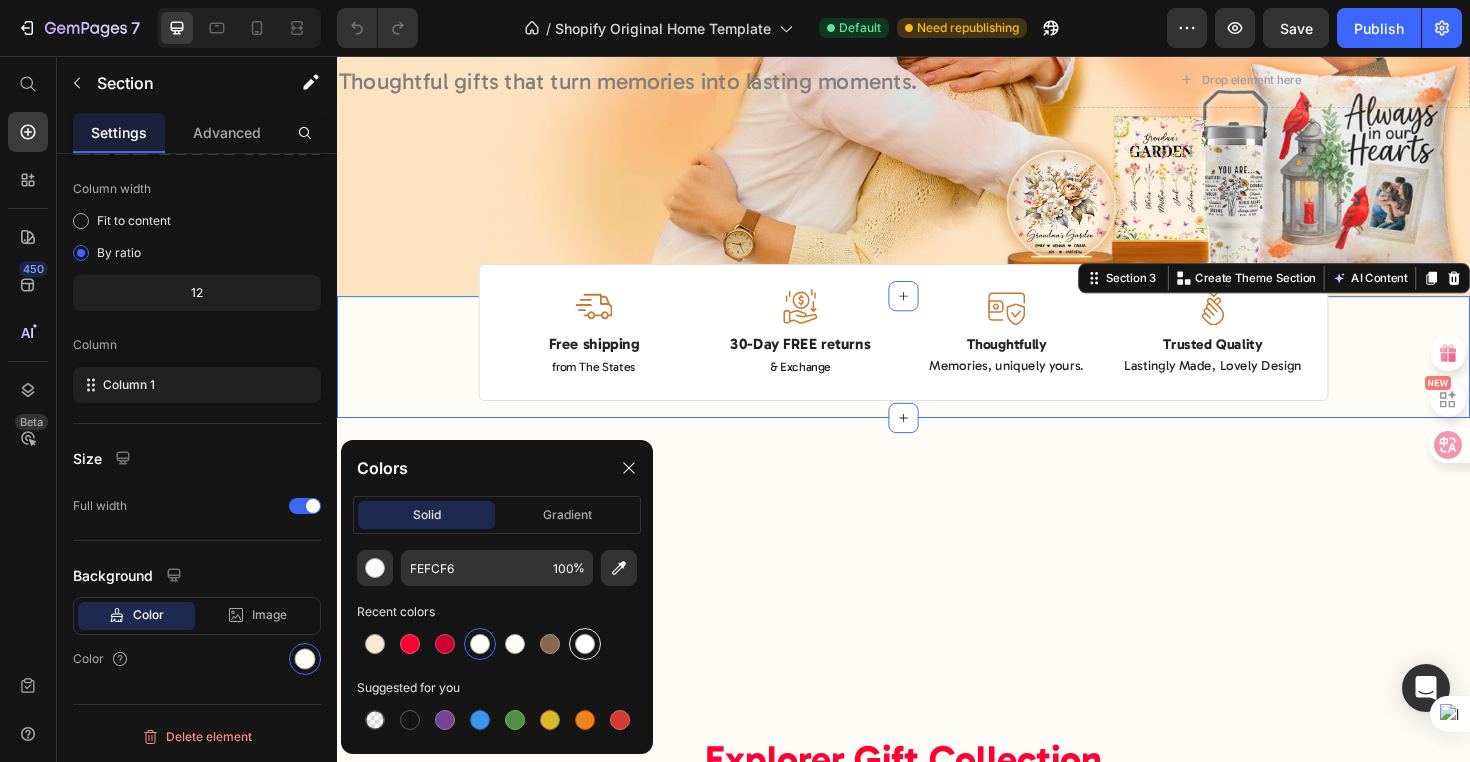 click at bounding box center (585, 644) 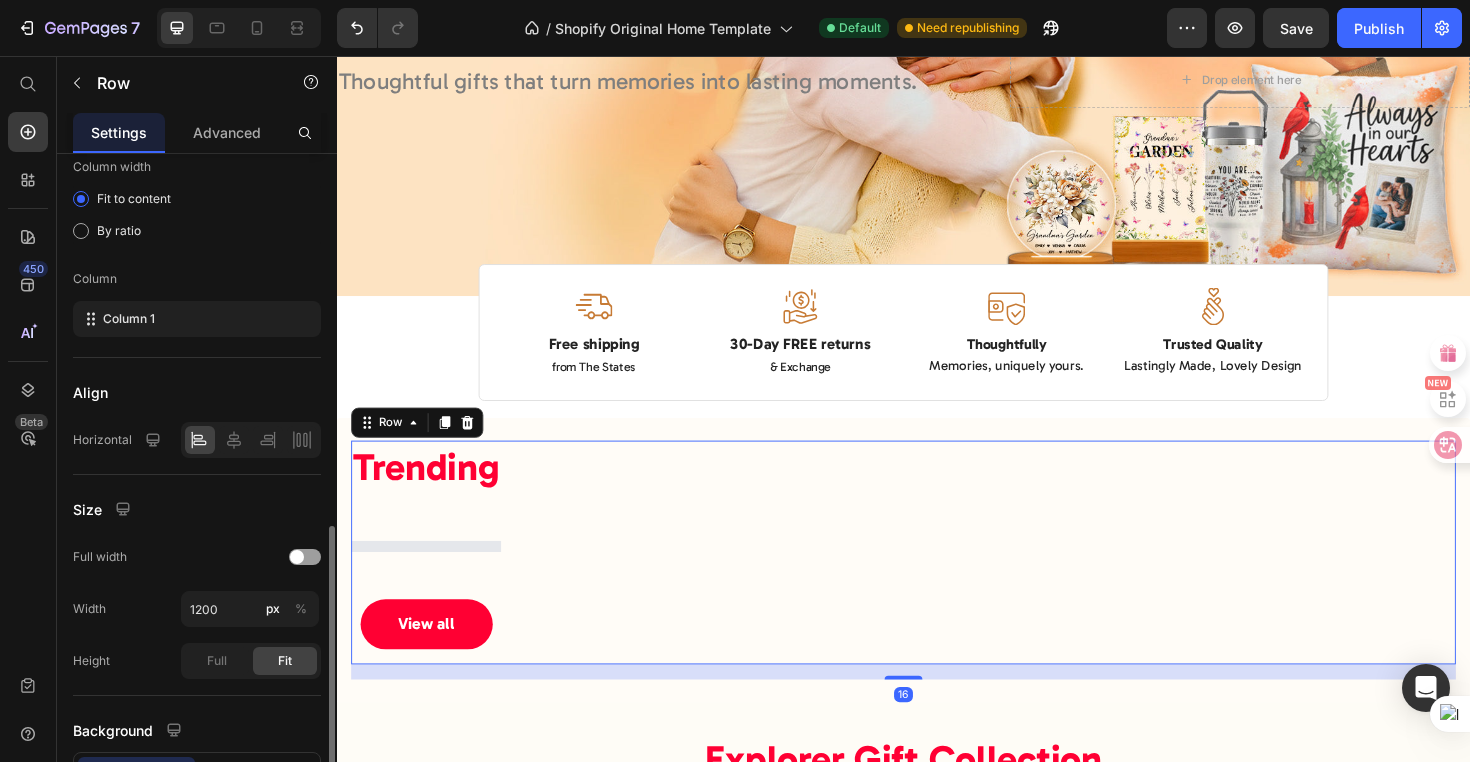 scroll, scrollTop: 320, scrollLeft: 0, axis: vertical 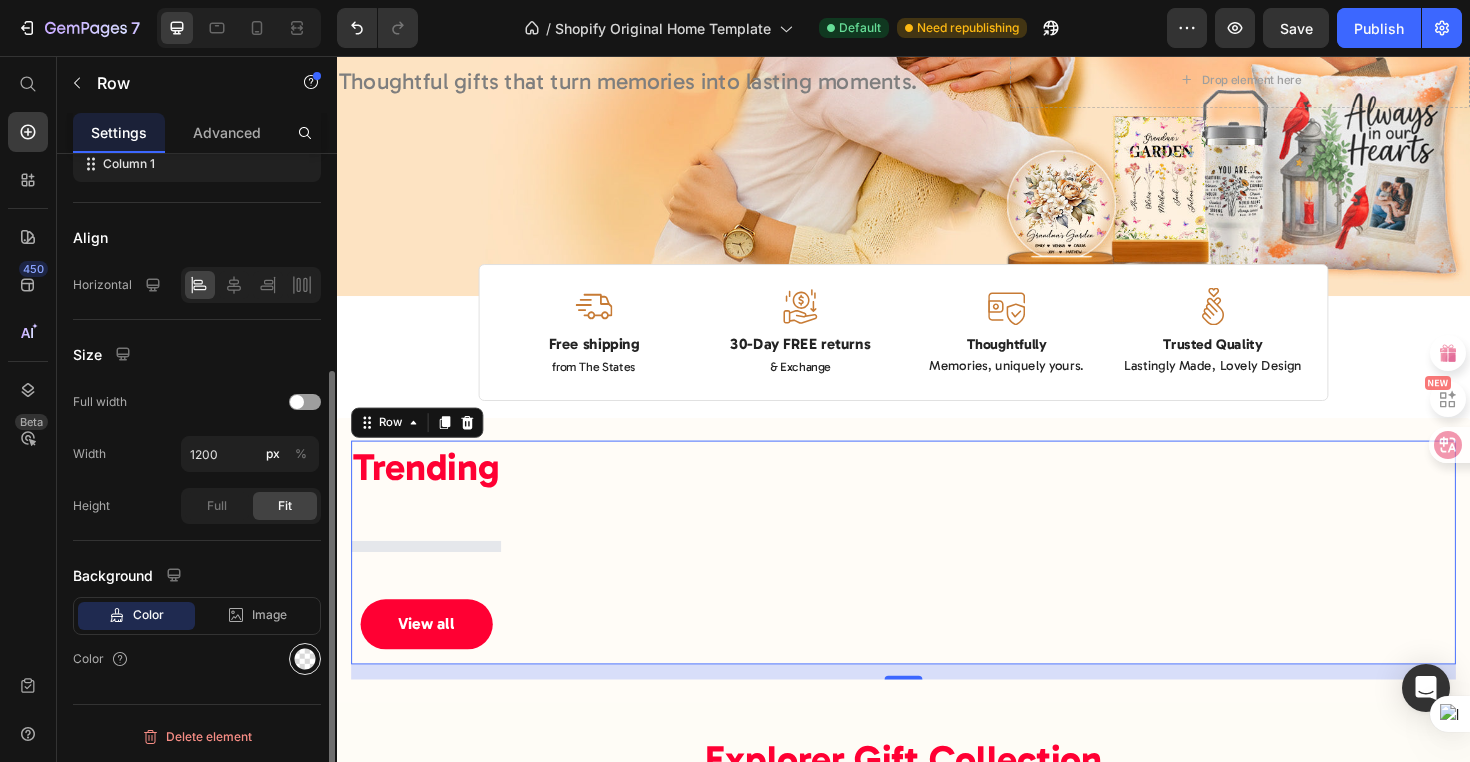 click at bounding box center [305, 659] 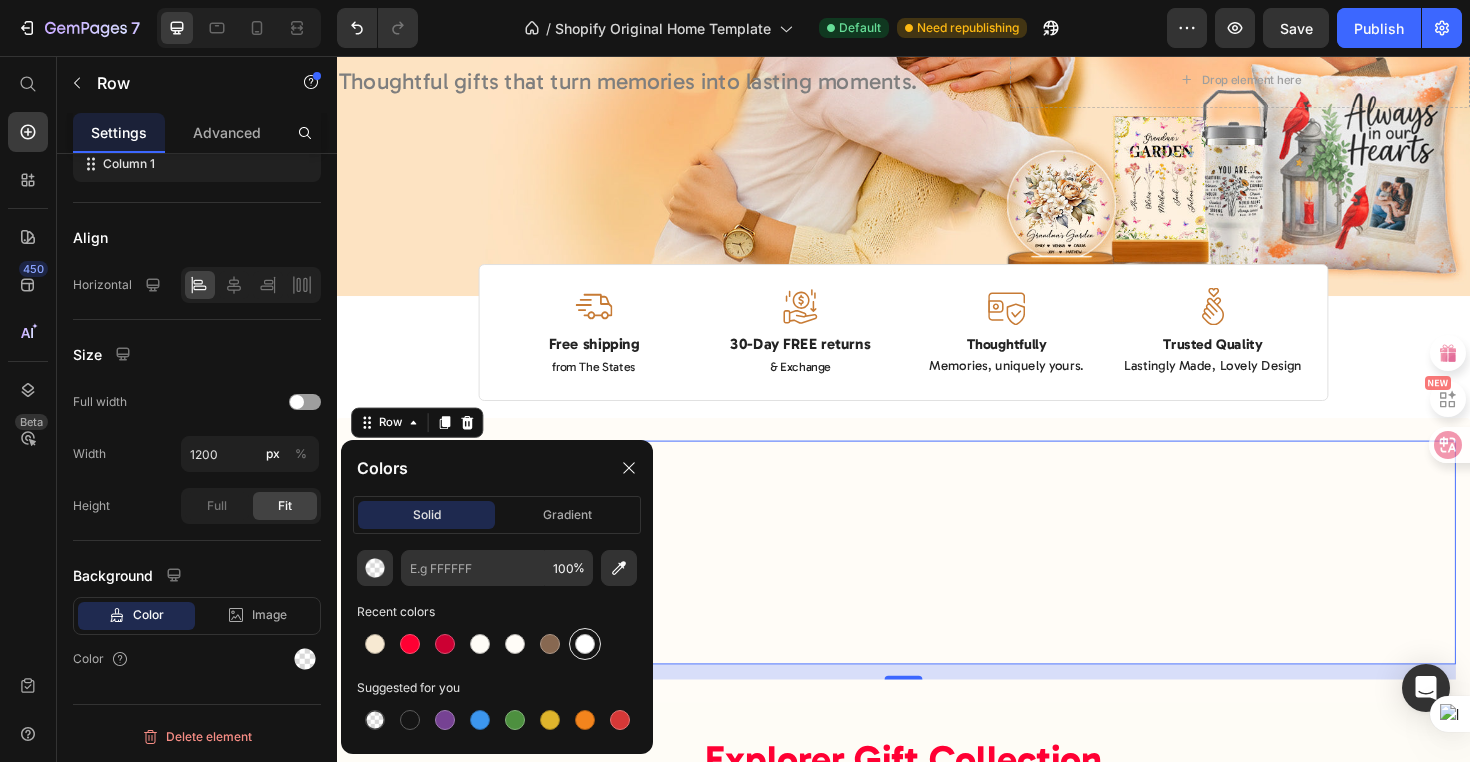 click at bounding box center (585, 644) 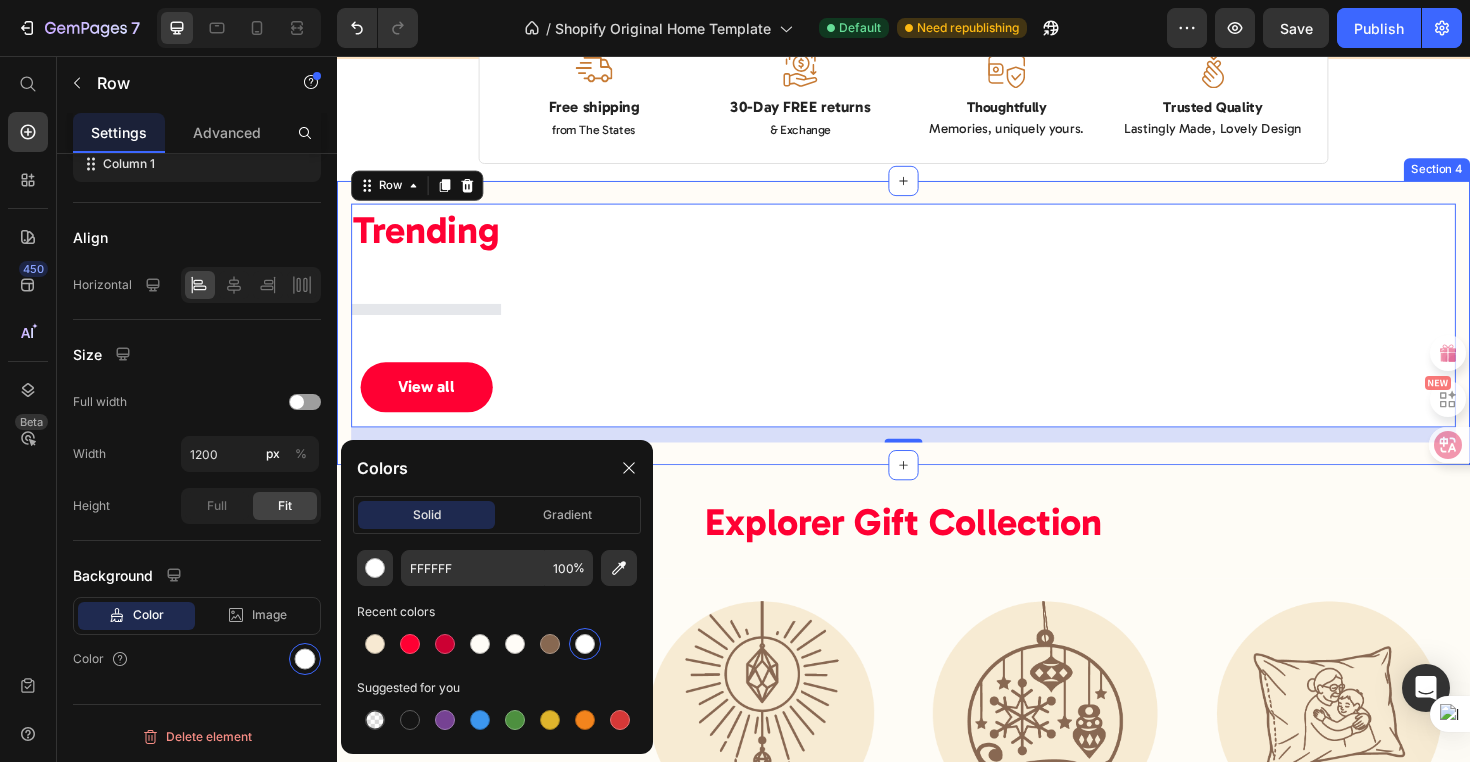 scroll, scrollTop: 636, scrollLeft: 0, axis: vertical 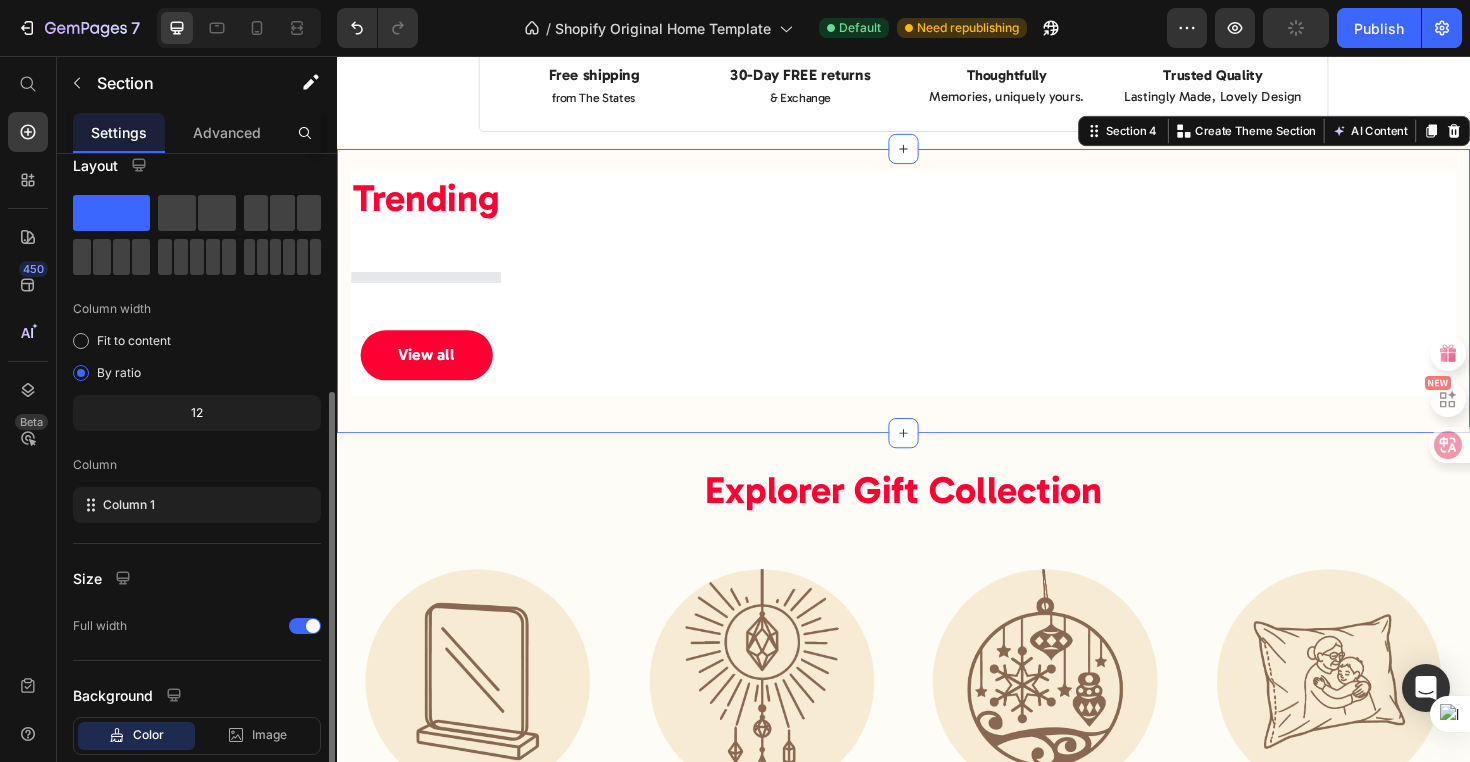 click on "Trending Heading Product List View all Button Row Section 4   You can create reusable sections Create Theme Section AI Content Write with GemAI What would you like to describe here? Tone and Voice Persuasive Product Cool Grandma Club Personalized Shirt, Gift For Grandma Show more Generate" at bounding box center (937, 305) 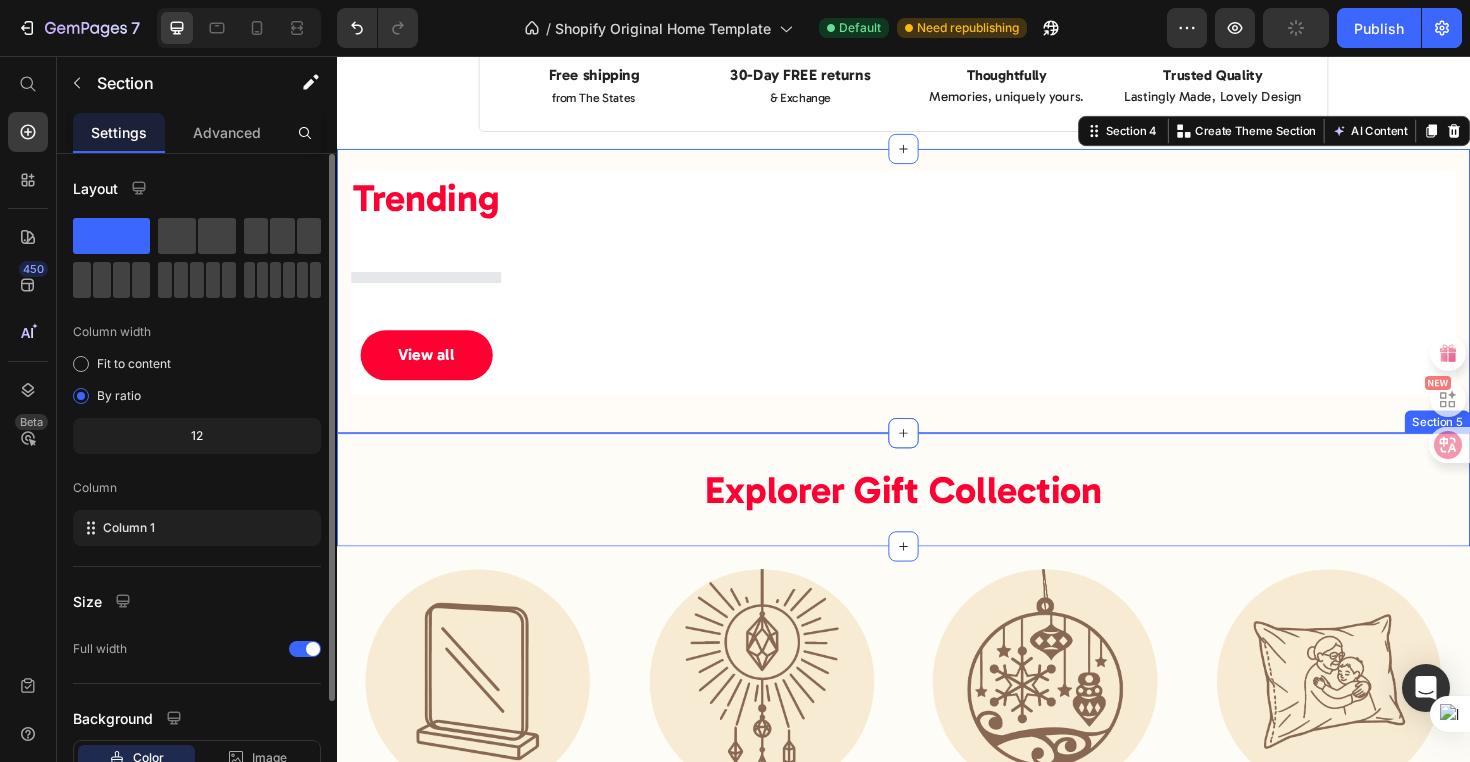 click on "Explorer Gift Collection Heading Section 5" at bounding box center (937, 516) 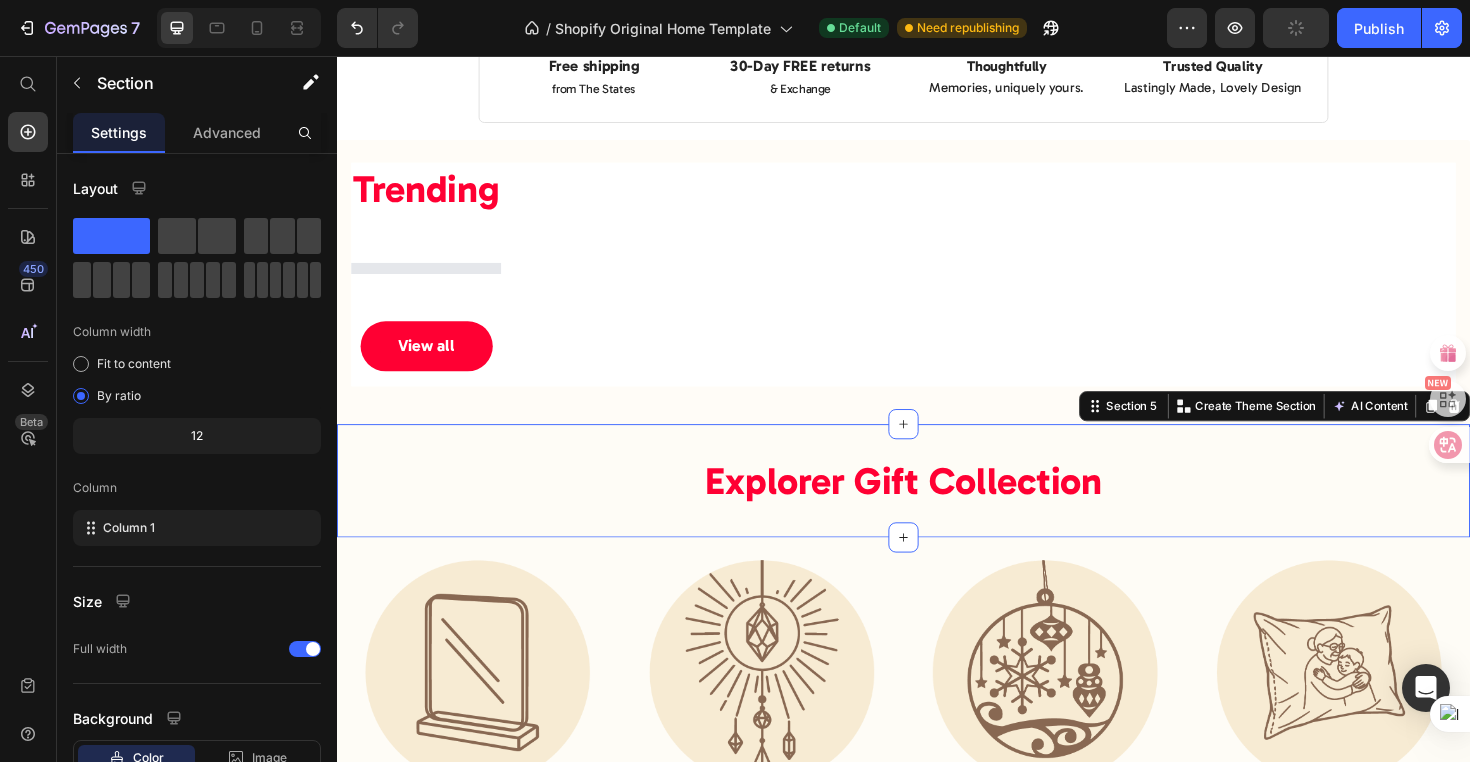 scroll, scrollTop: 659, scrollLeft: 0, axis: vertical 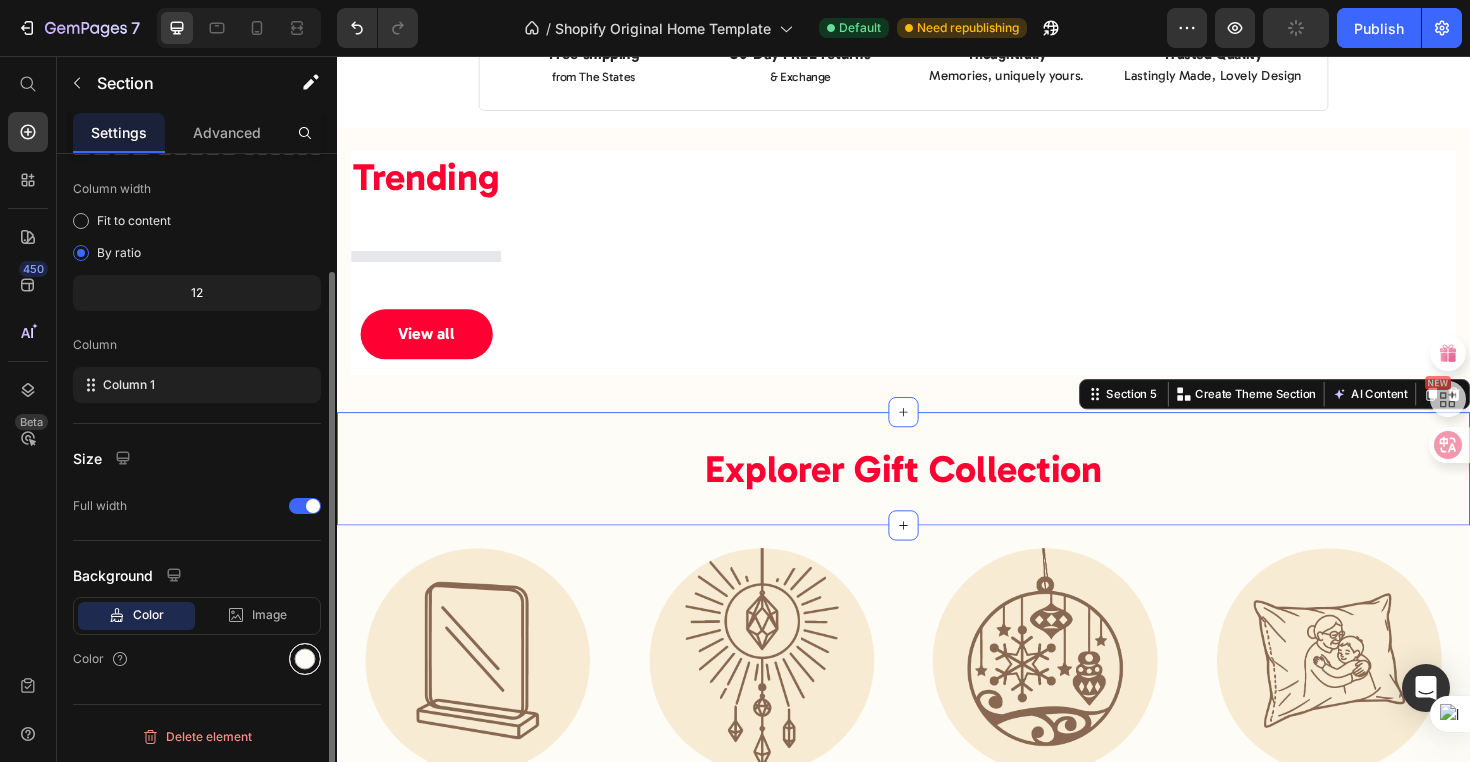 click at bounding box center [305, 659] 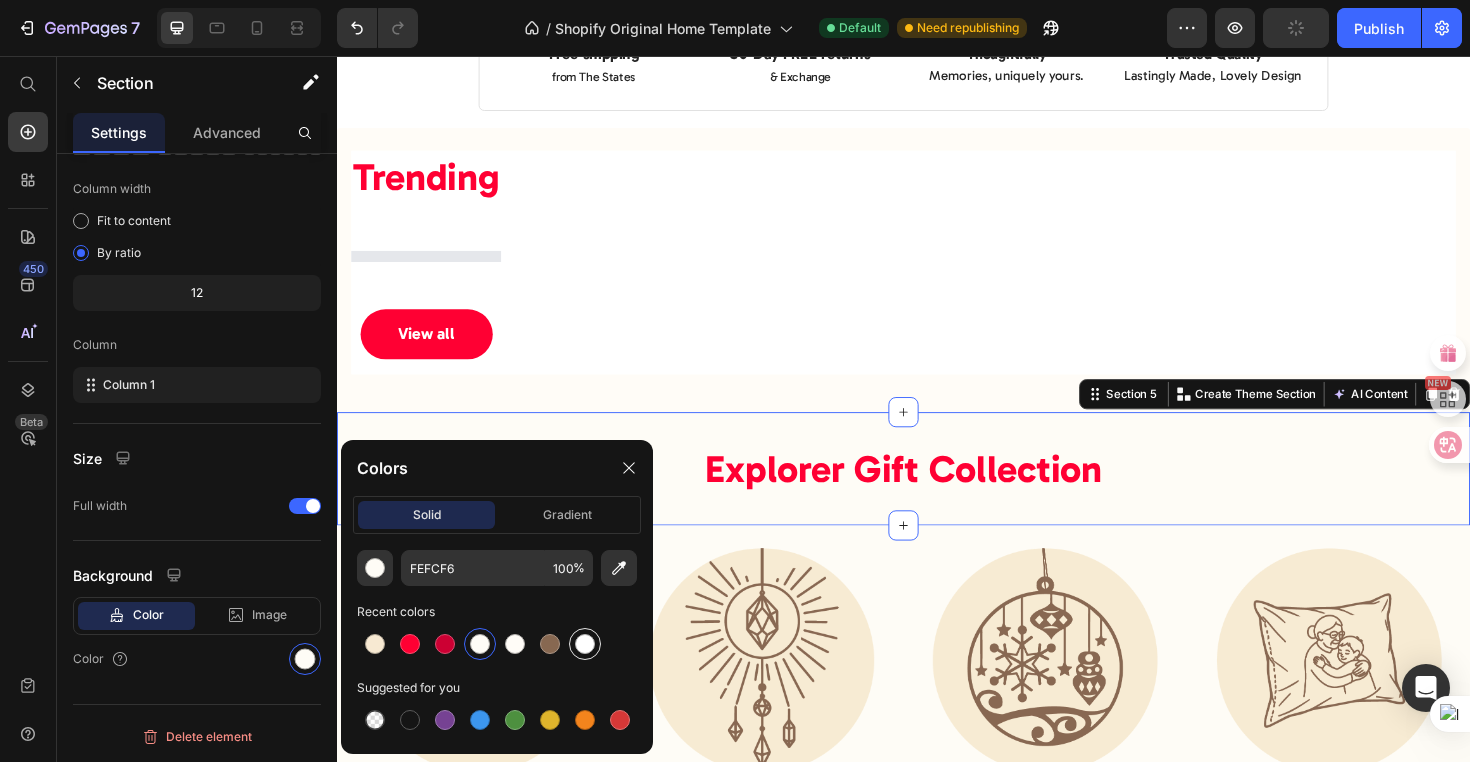 click at bounding box center (585, 644) 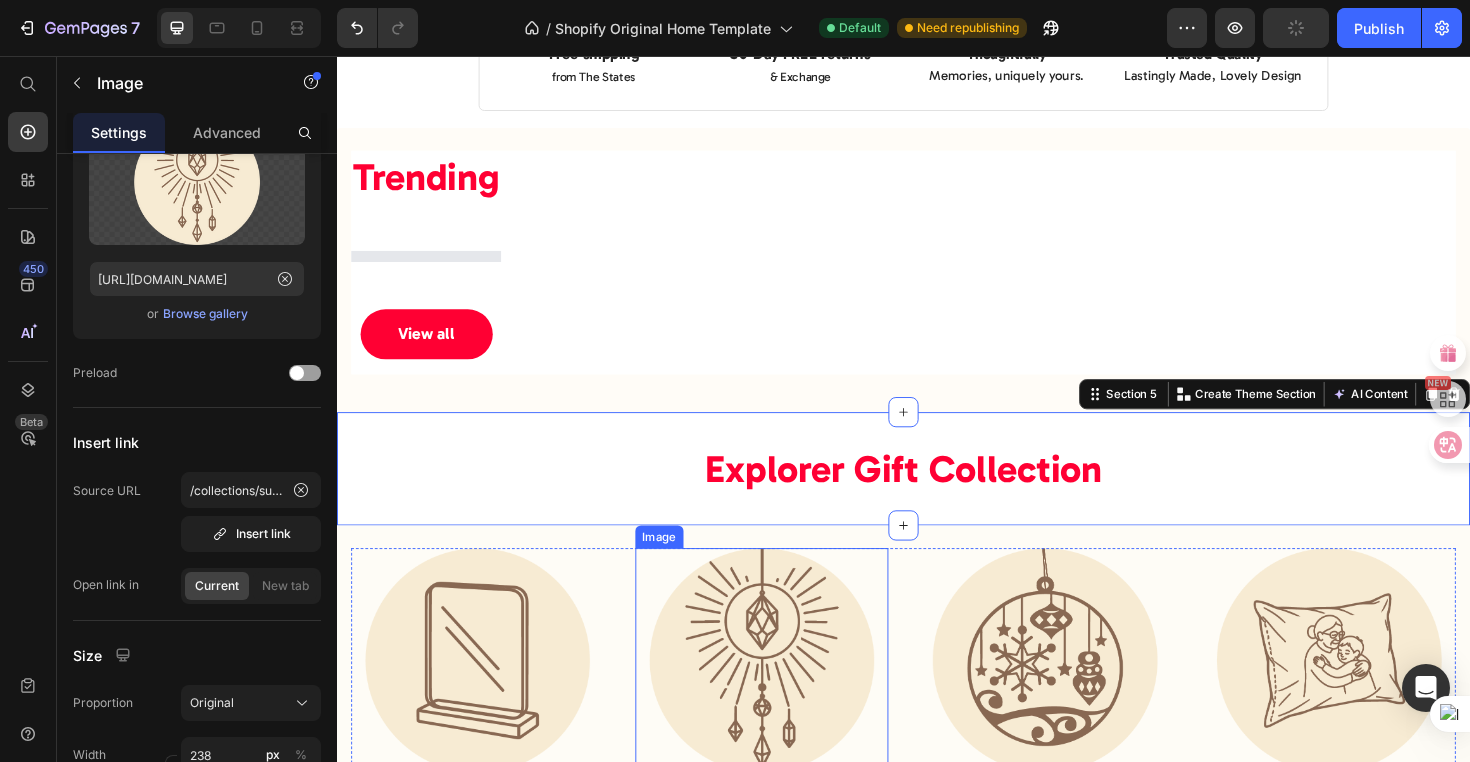 click at bounding box center (787, 696) 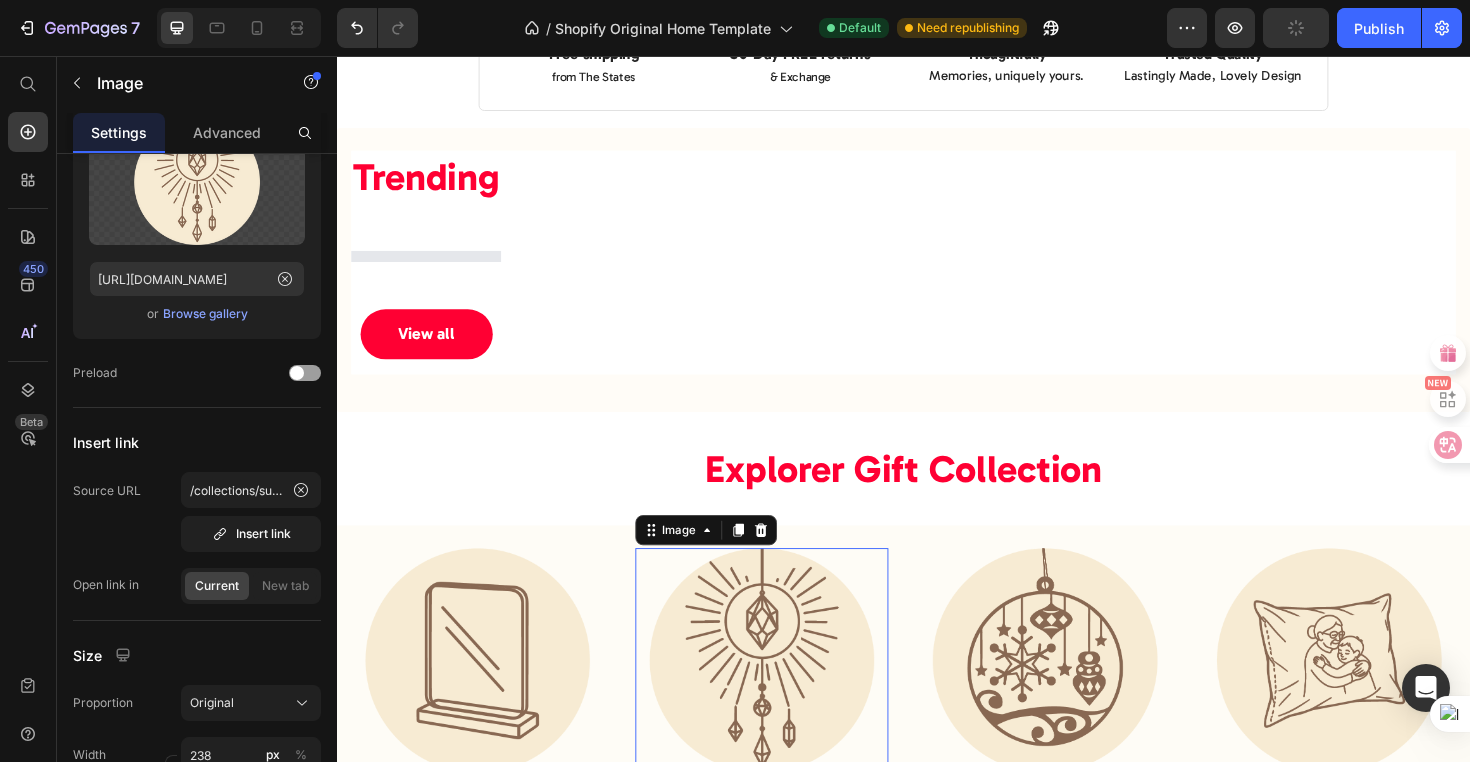 scroll, scrollTop: 0, scrollLeft: 0, axis: both 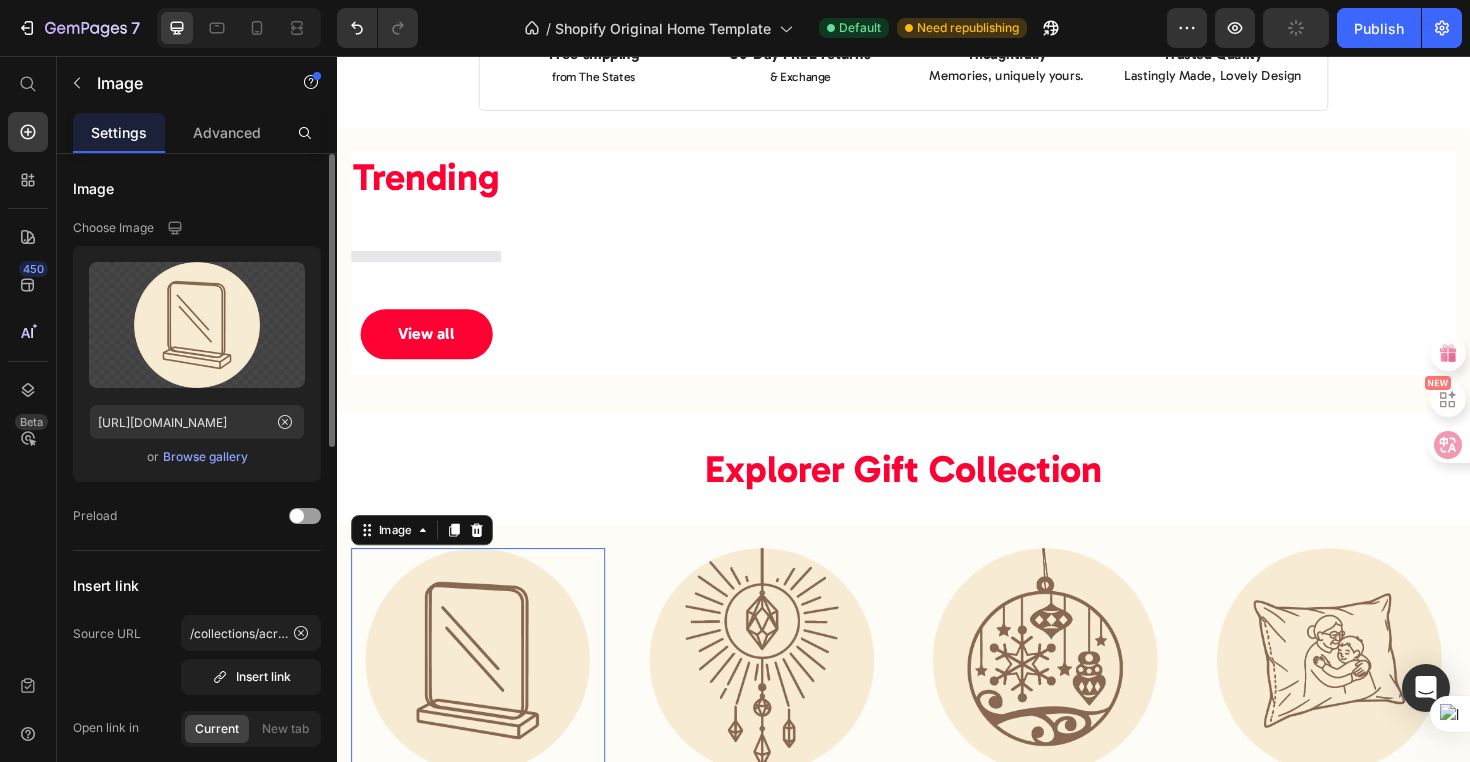 click at bounding box center [486, 696] 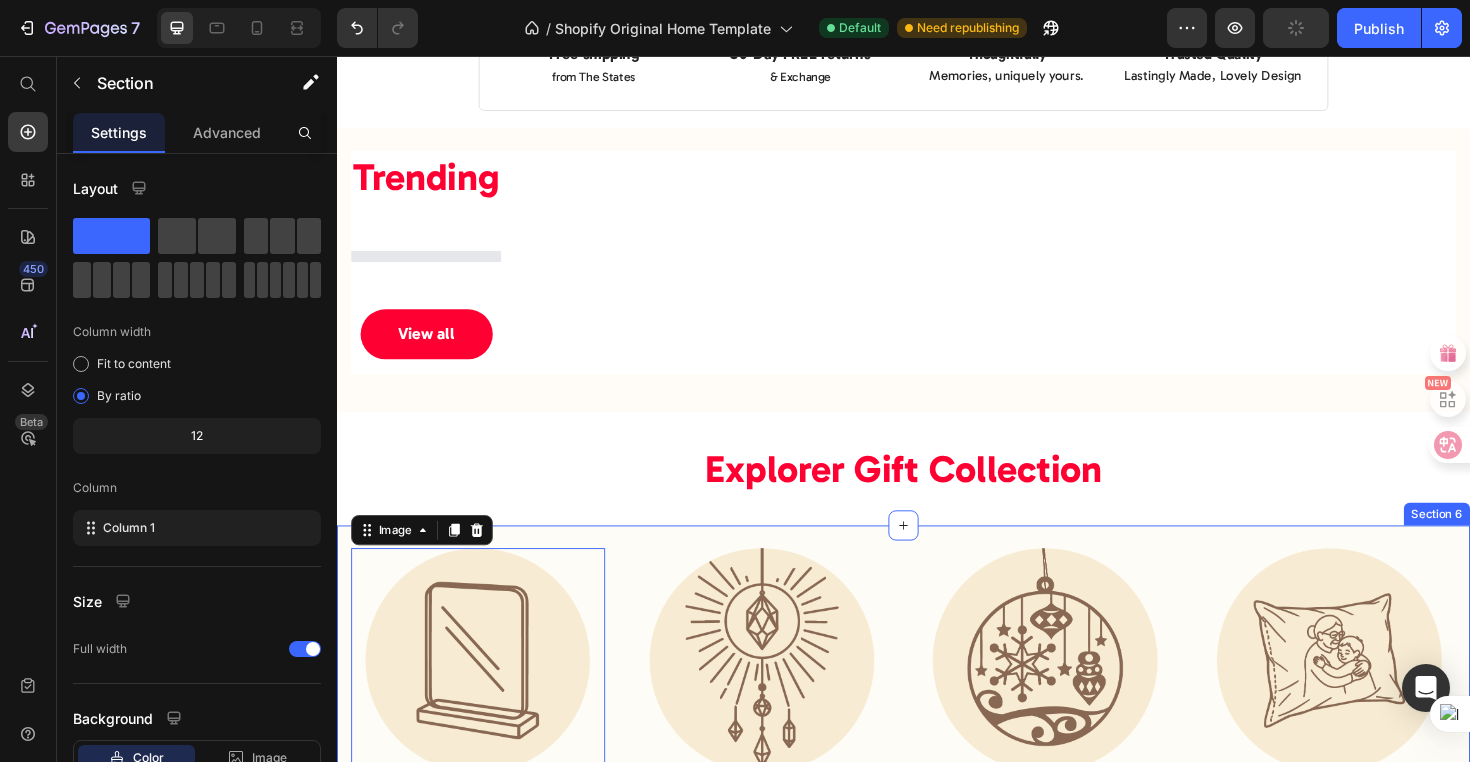 click on "Image   16 Arylic Plaque Heading Image Suncatcher Heading Image Ornament Heading Image Pillow Case Heading Row Section 6" at bounding box center (937, 718) 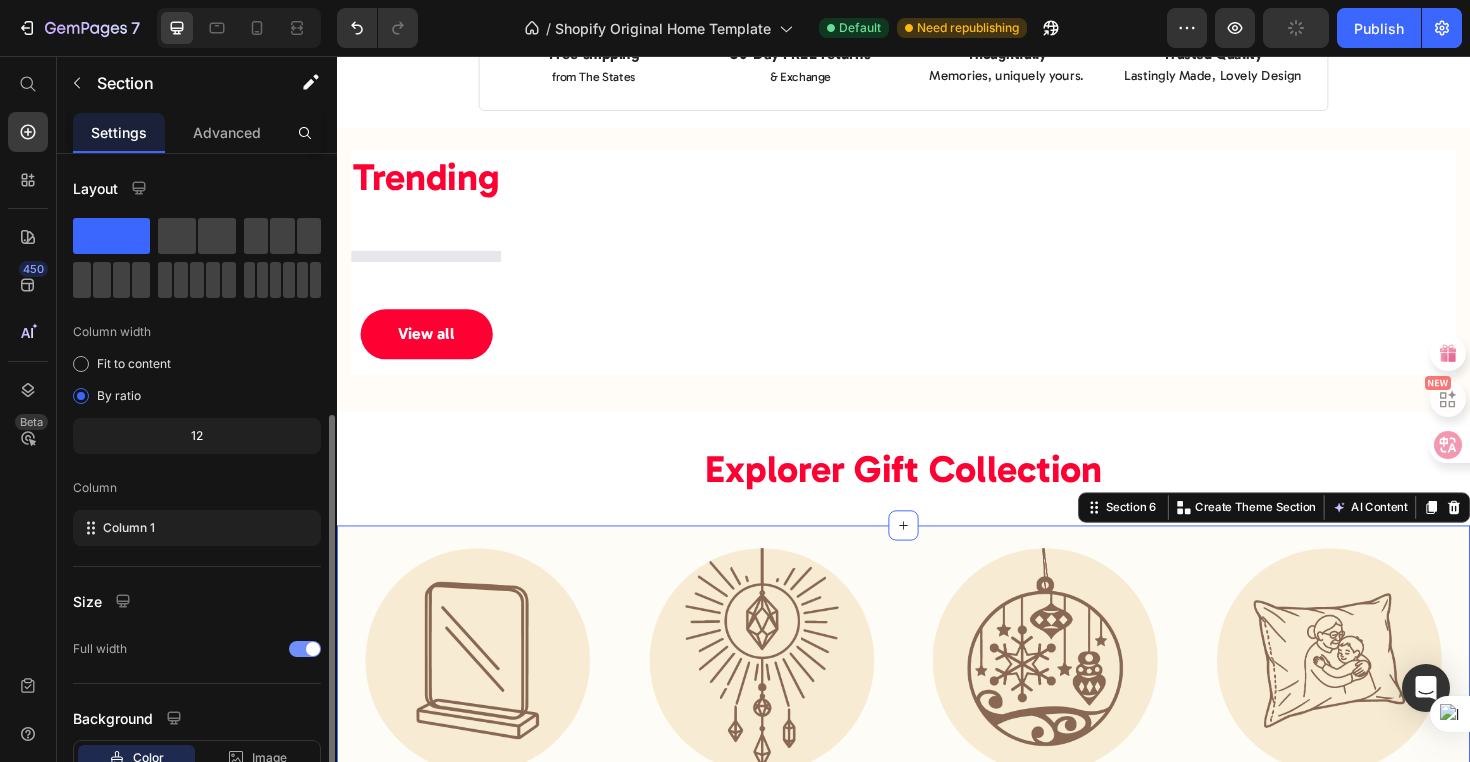 scroll, scrollTop: 143, scrollLeft: 0, axis: vertical 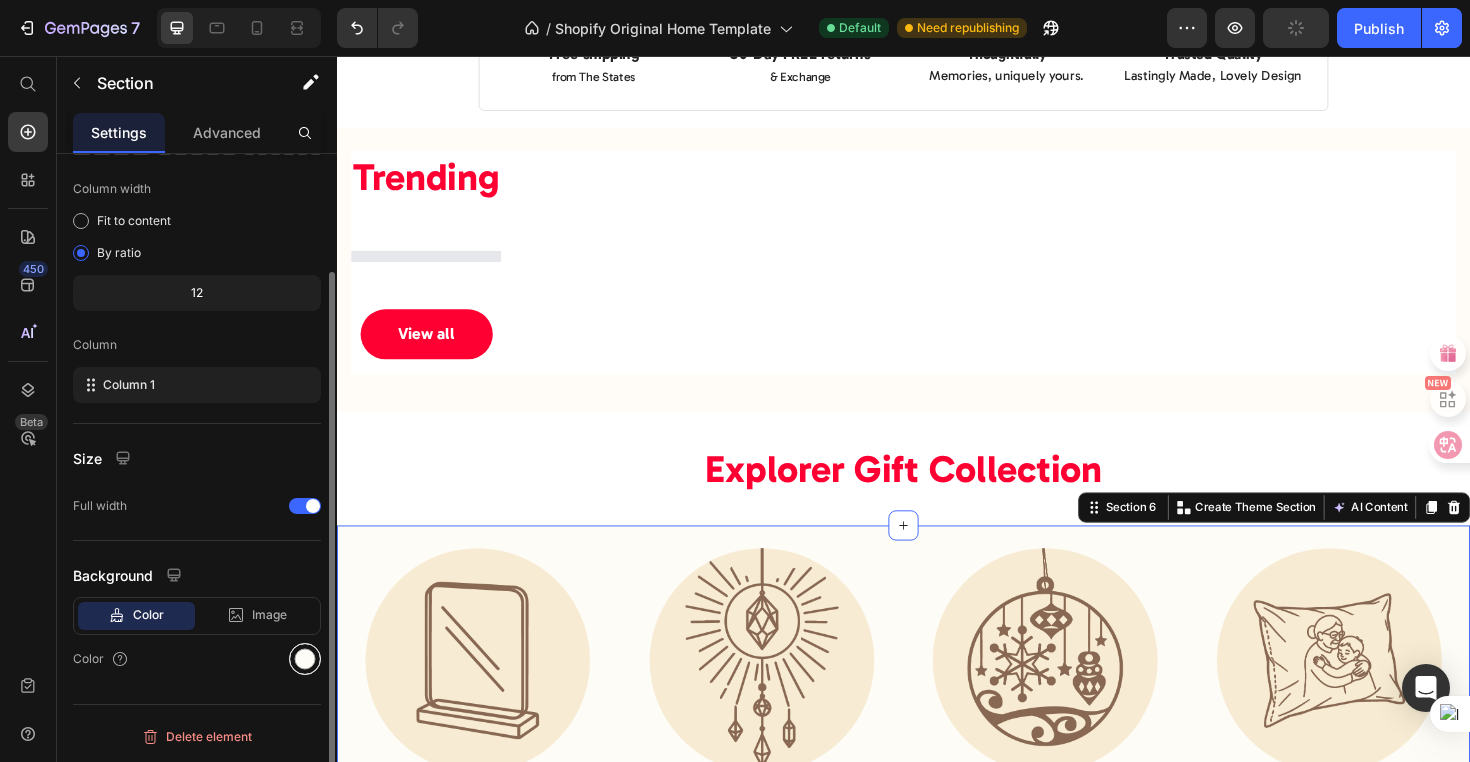 click at bounding box center (305, 659) 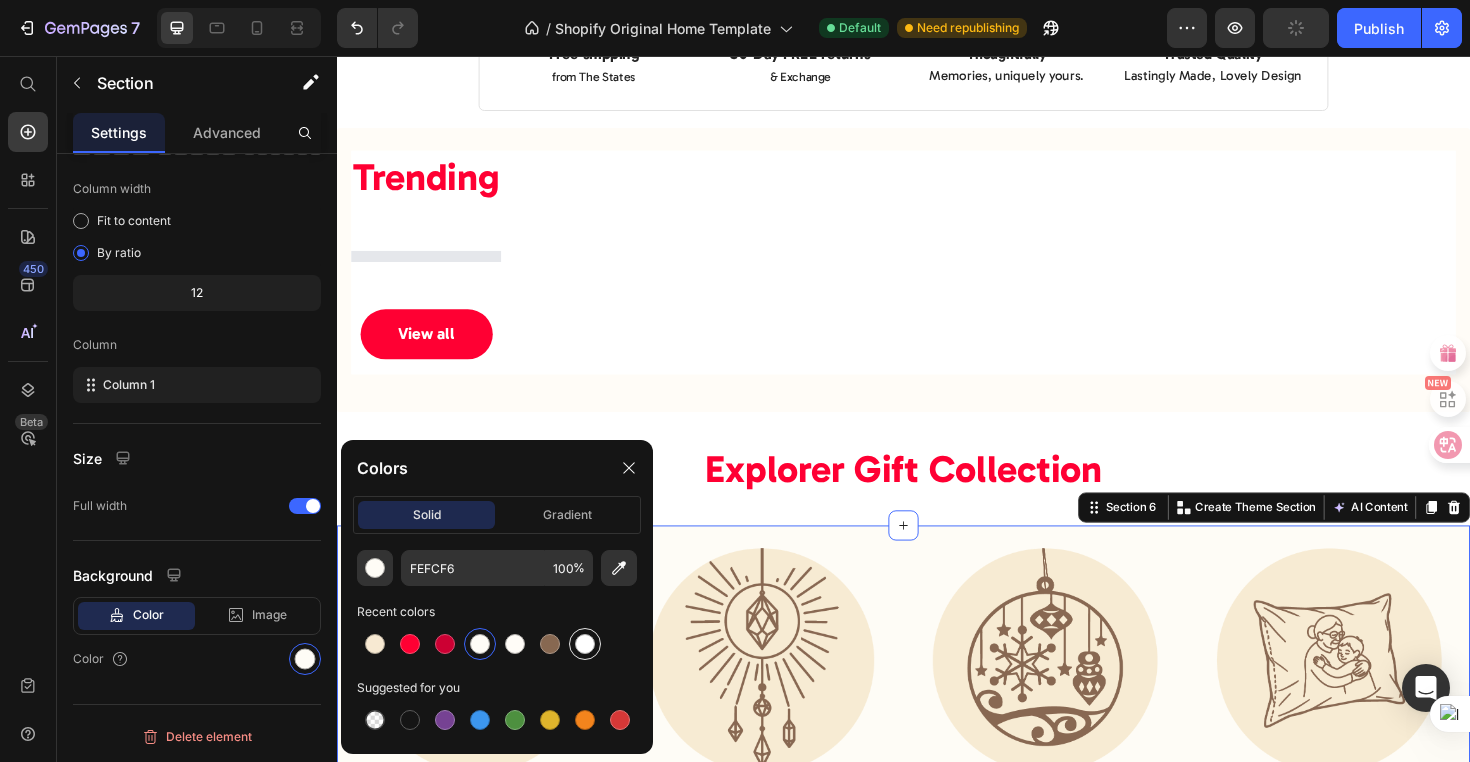 click at bounding box center [585, 644] 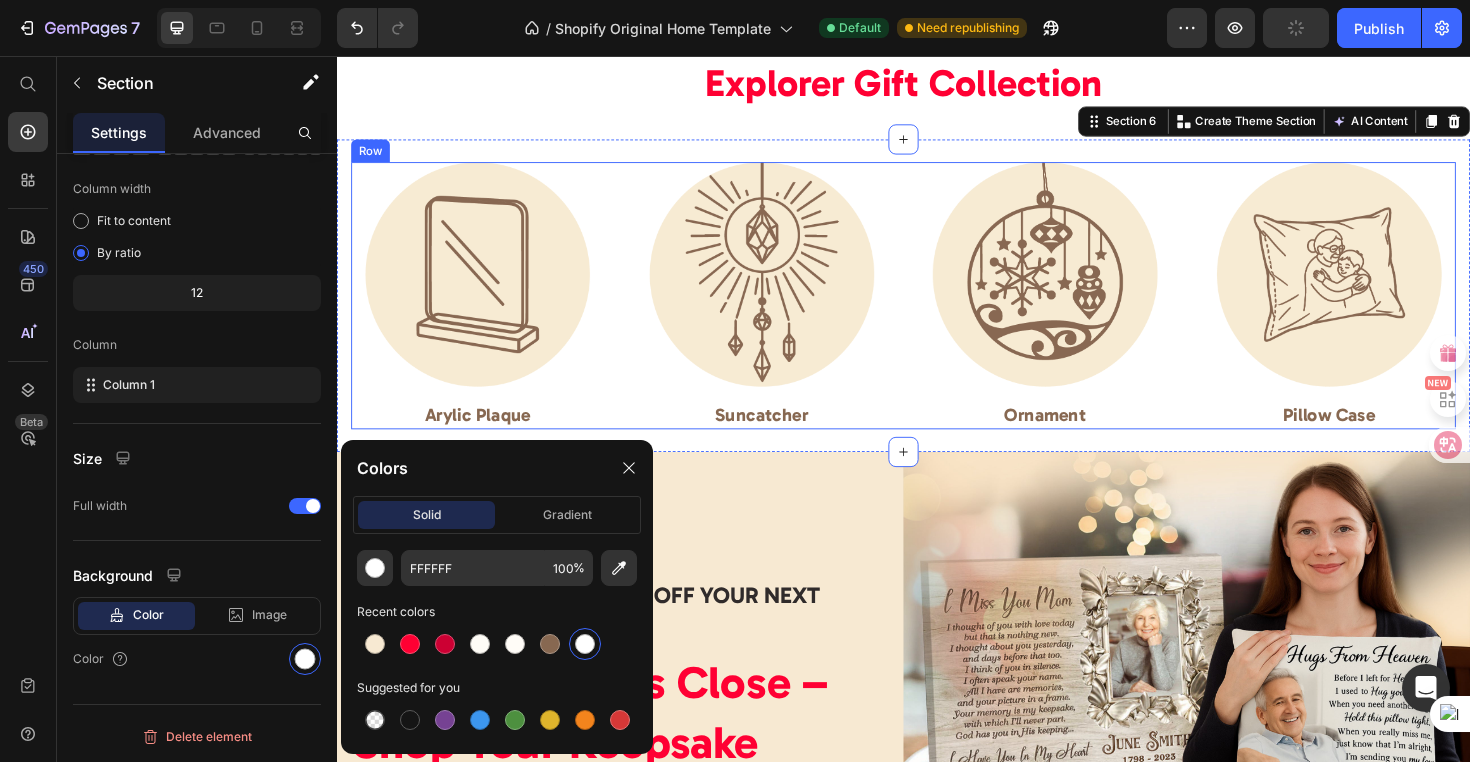 scroll, scrollTop: 1106, scrollLeft: 0, axis: vertical 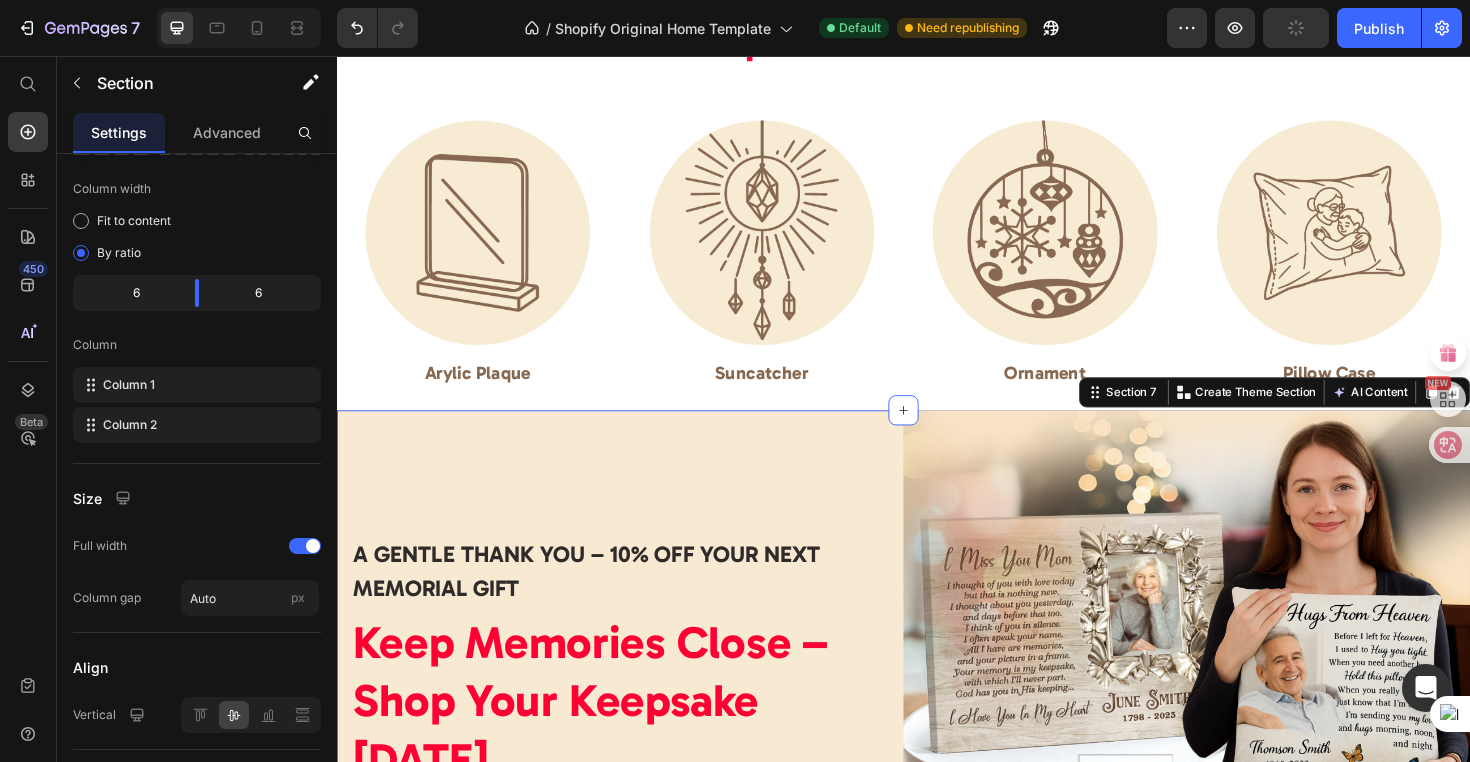 click on "A Gentle Thank You – 10% Off Your Next Memorial Gift Heading Keep Memories Close – Shop Your Keepsake [DATE] Heading Shop Now Button Row" at bounding box center (637, 731) 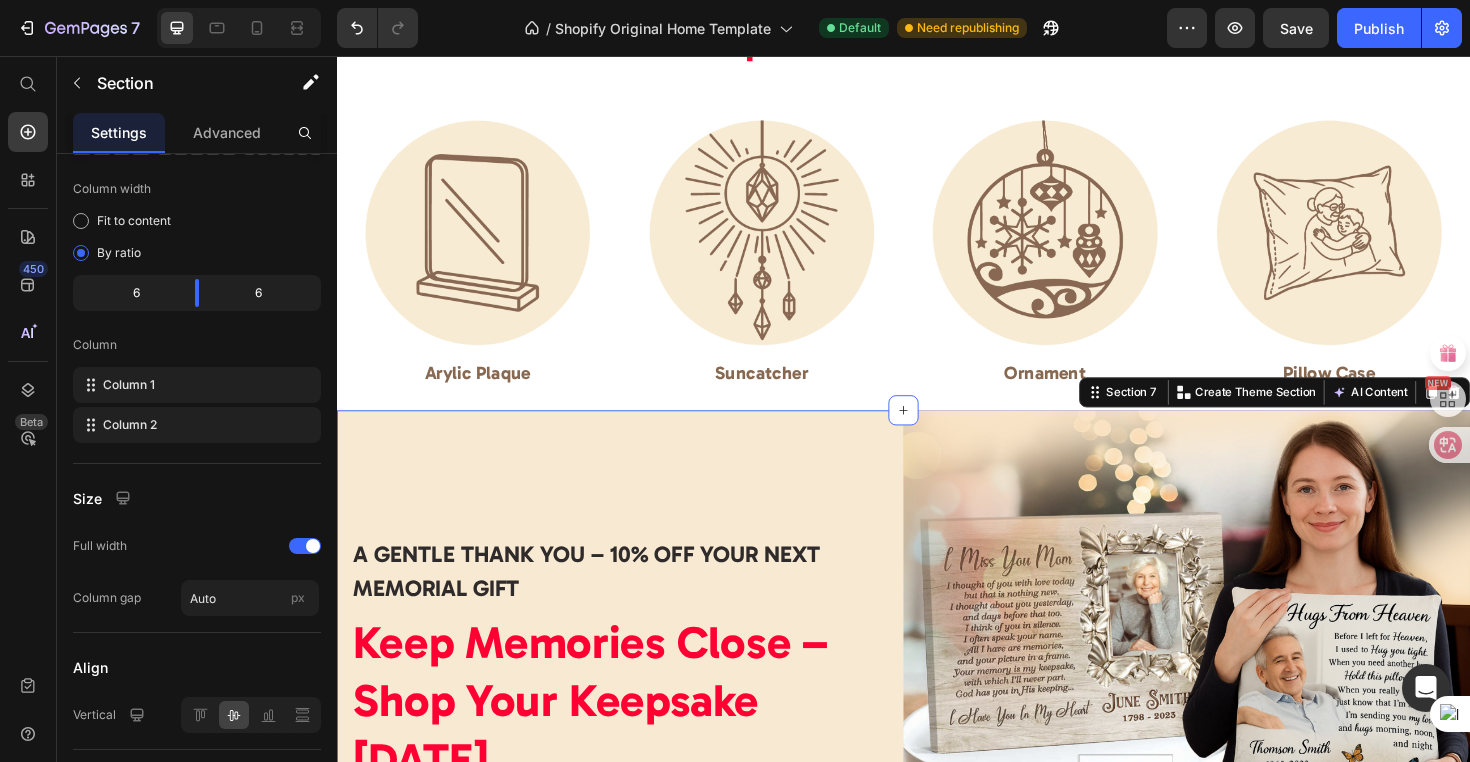 click on "A Gentle Thank You – 10% Off Your Next Memorial Gift Heading Keep Memories Close – Shop Your Keepsake [DATE] Heading Shop Now Button Row" at bounding box center [637, 731] 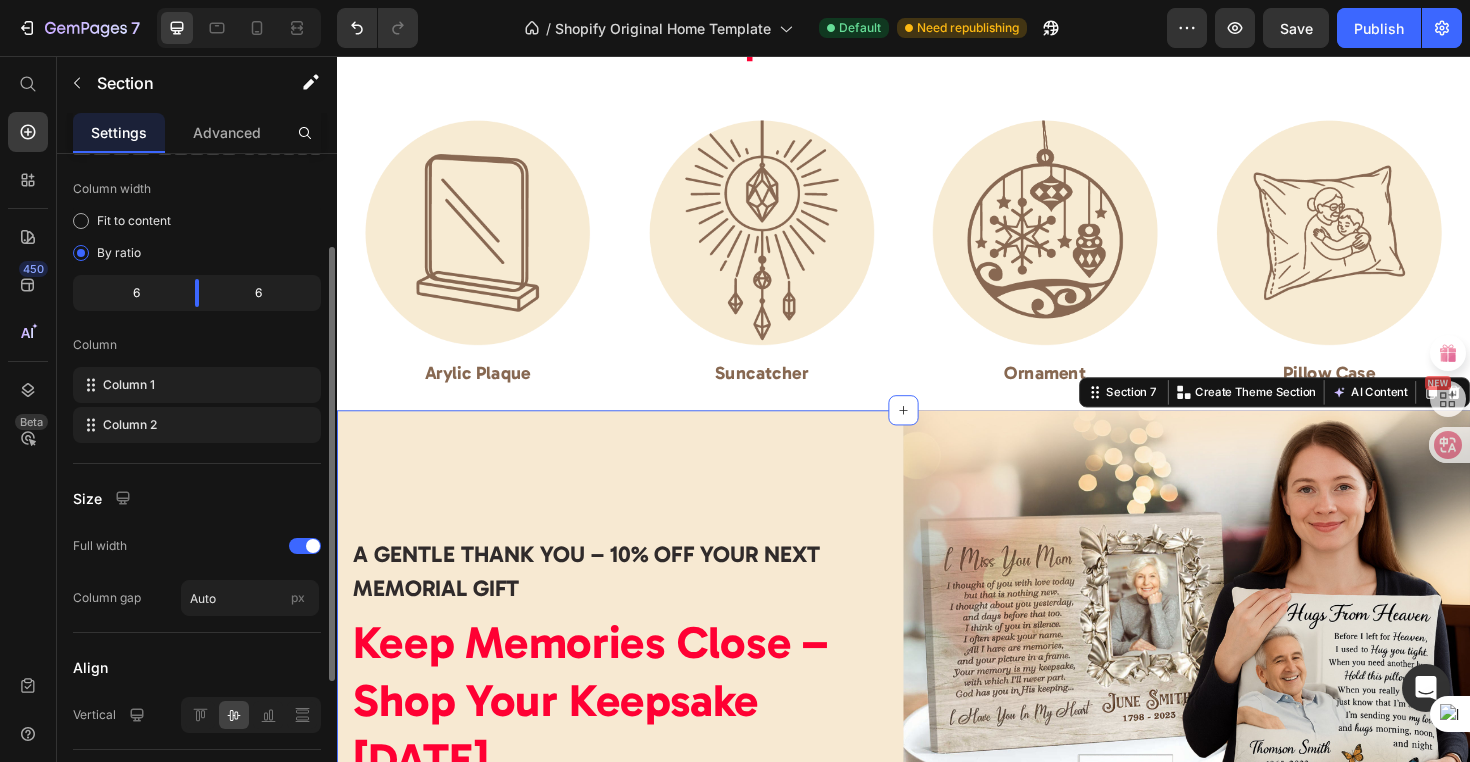 scroll, scrollTop: 352, scrollLeft: 0, axis: vertical 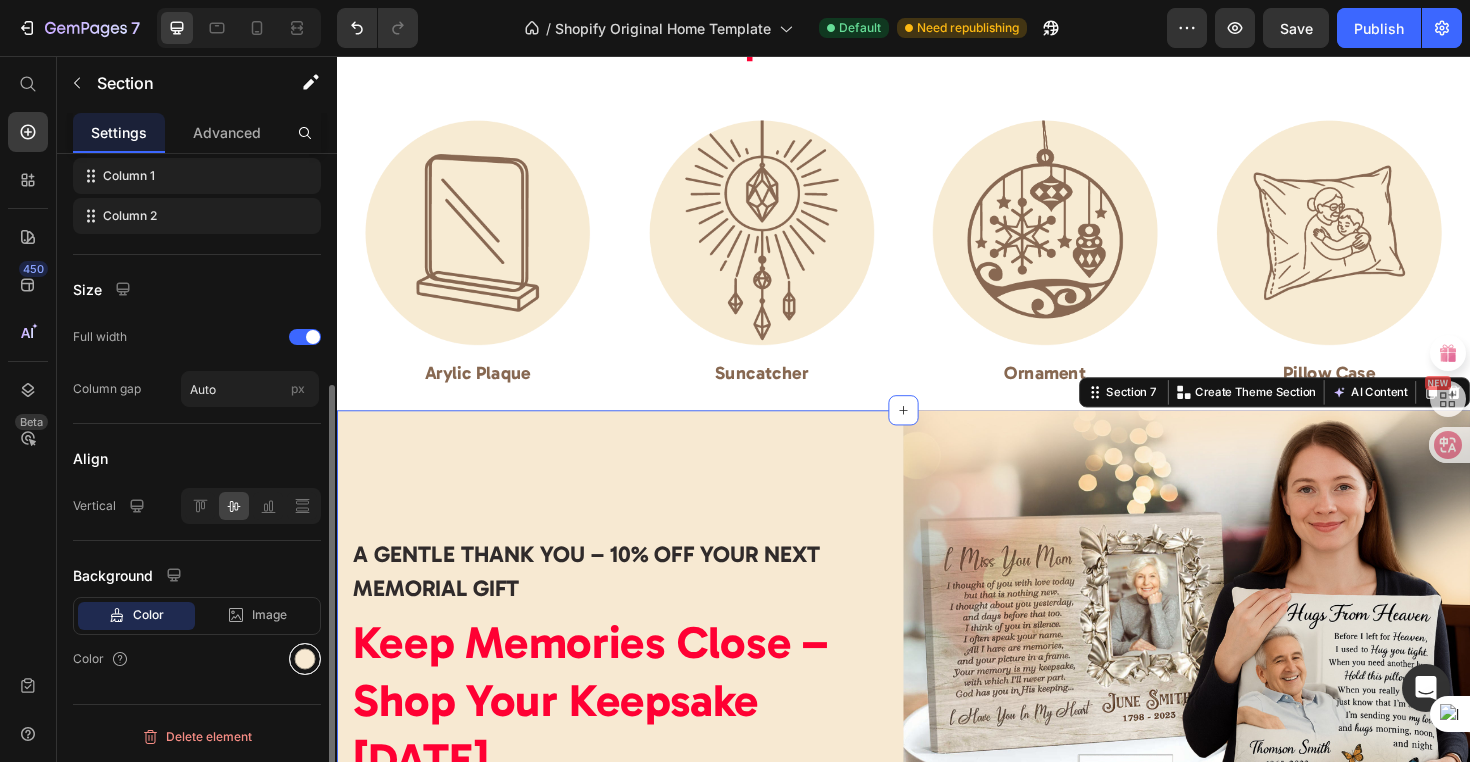 click at bounding box center (305, 659) 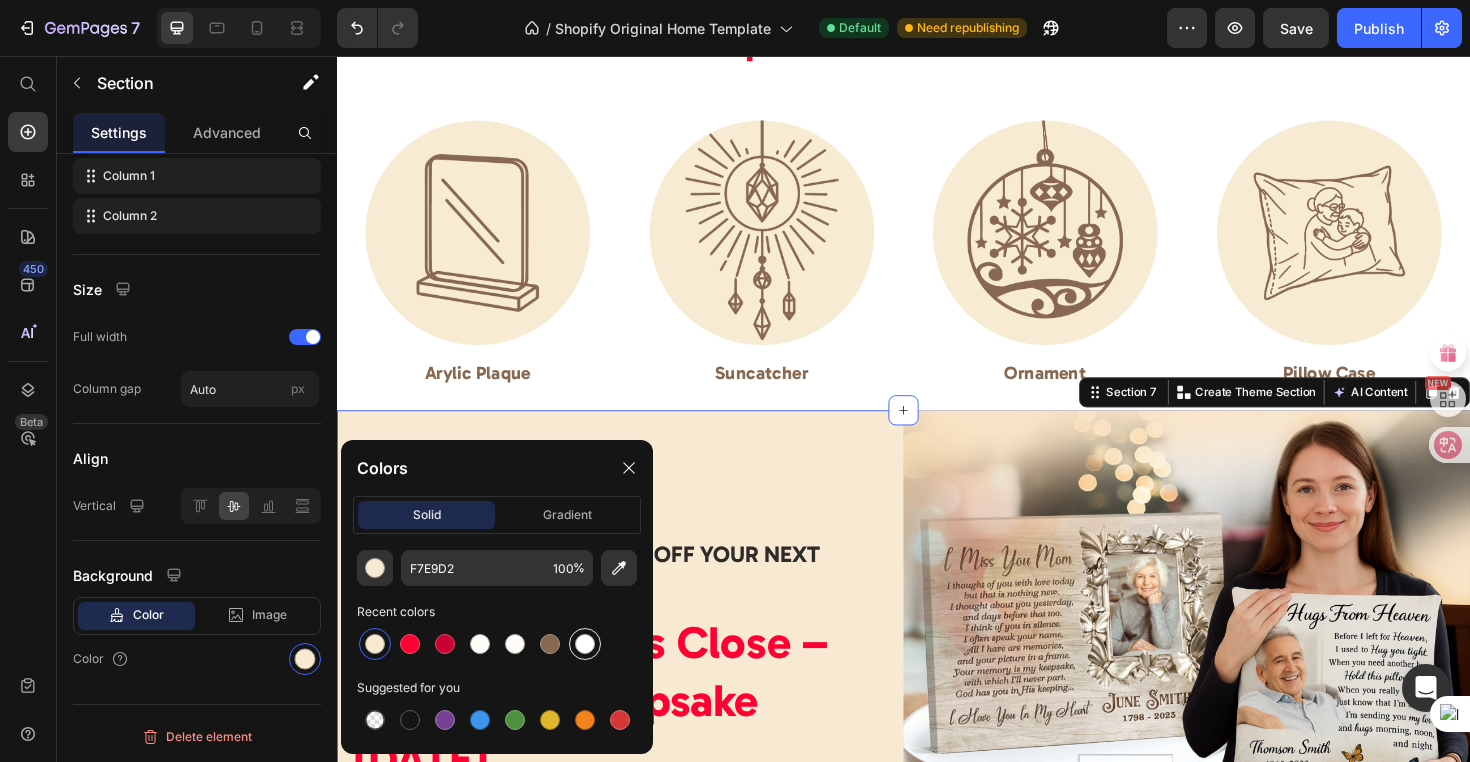 click at bounding box center [585, 644] 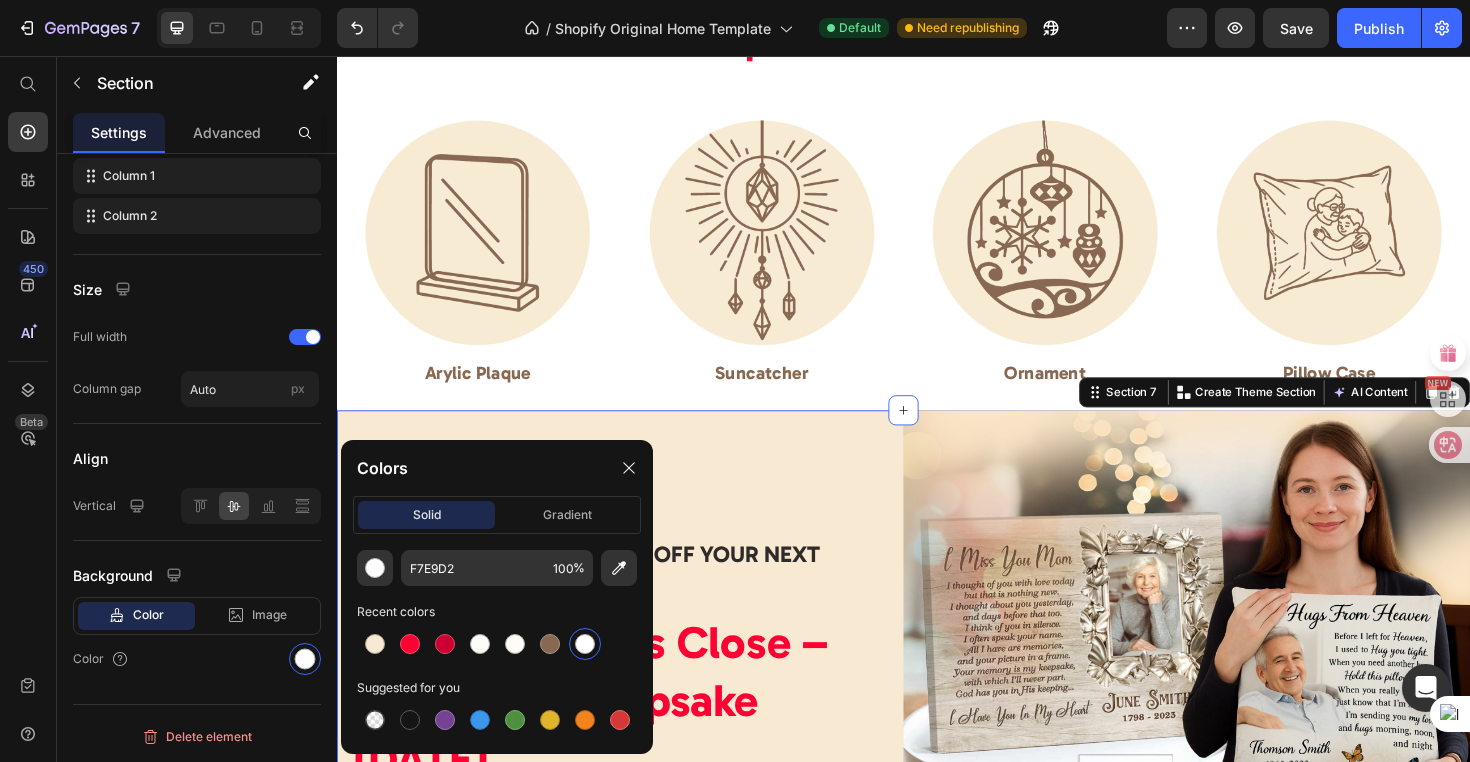 type on "FFFFFF" 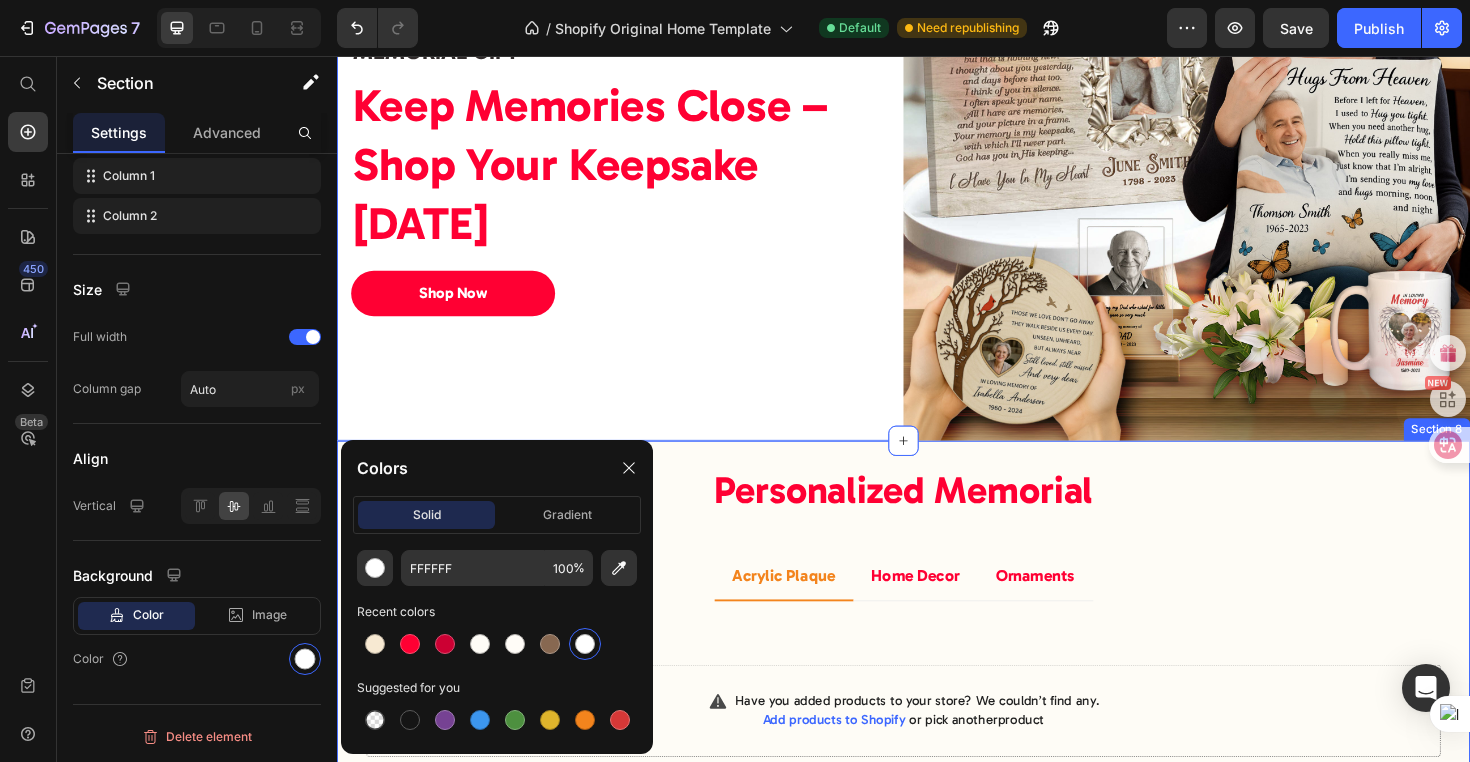 scroll, scrollTop: 1838, scrollLeft: 0, axis: vertical 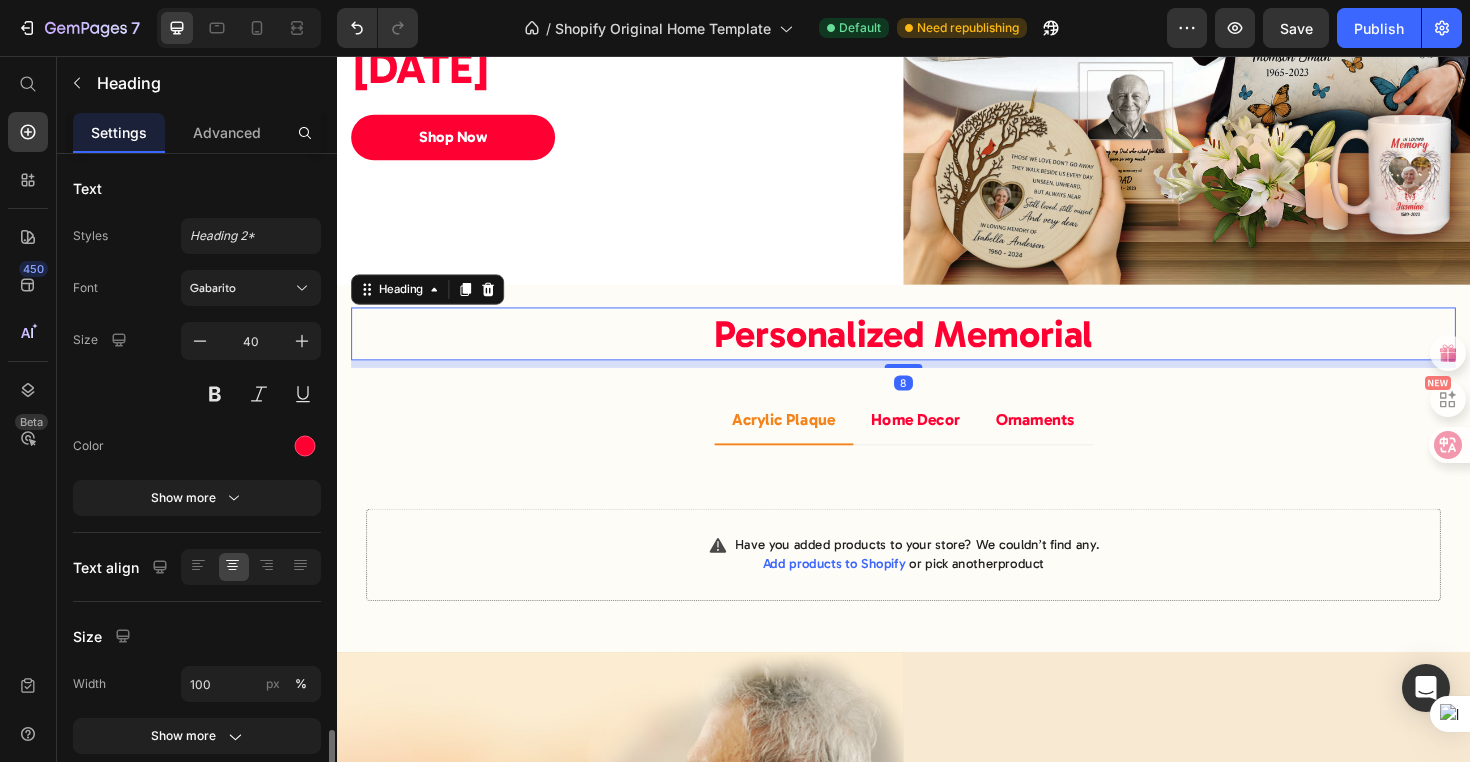 click on "Personalized Memorial" at bounding box center (937, 351) 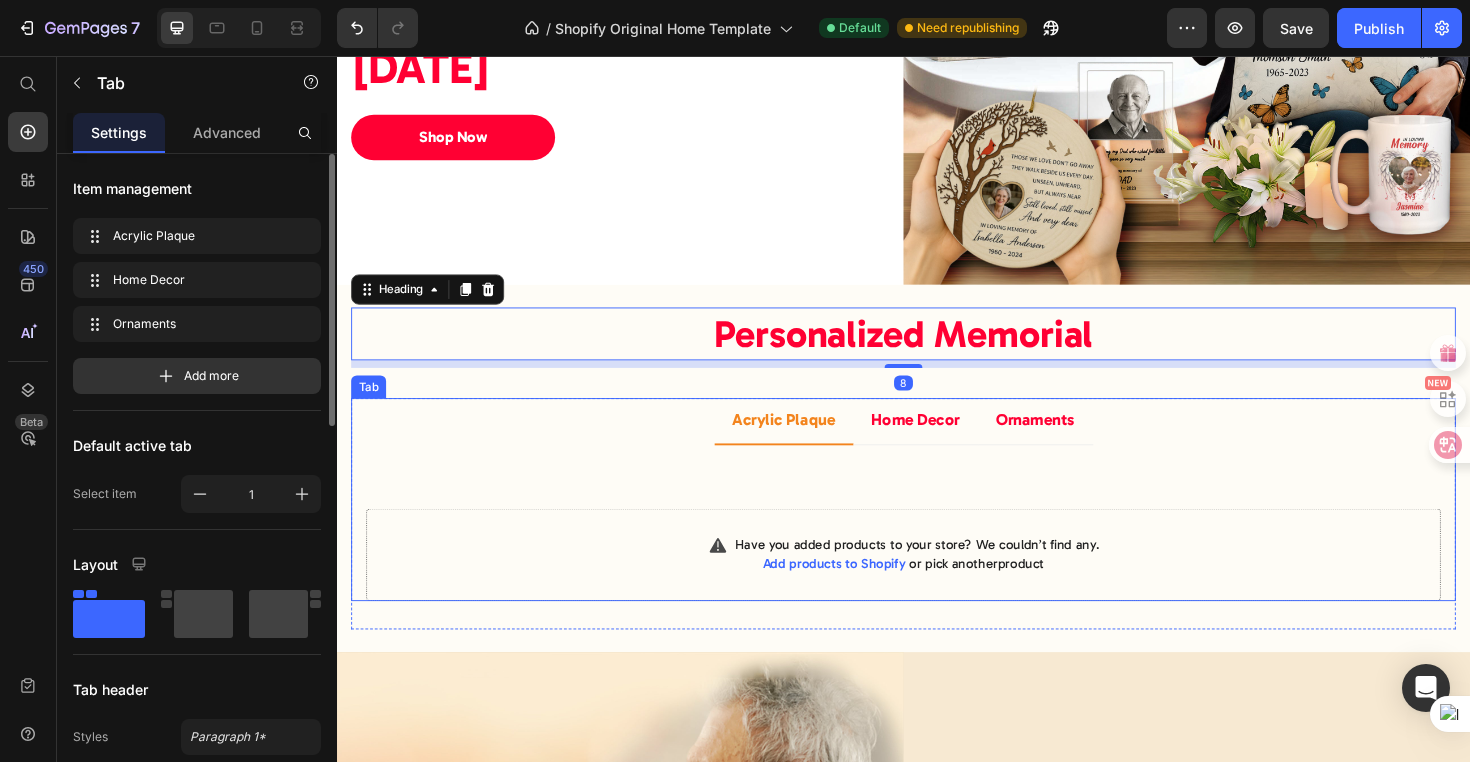 click on "Acrylic Plaque Home Decor Ornaments" at bounding box center [937, 444] 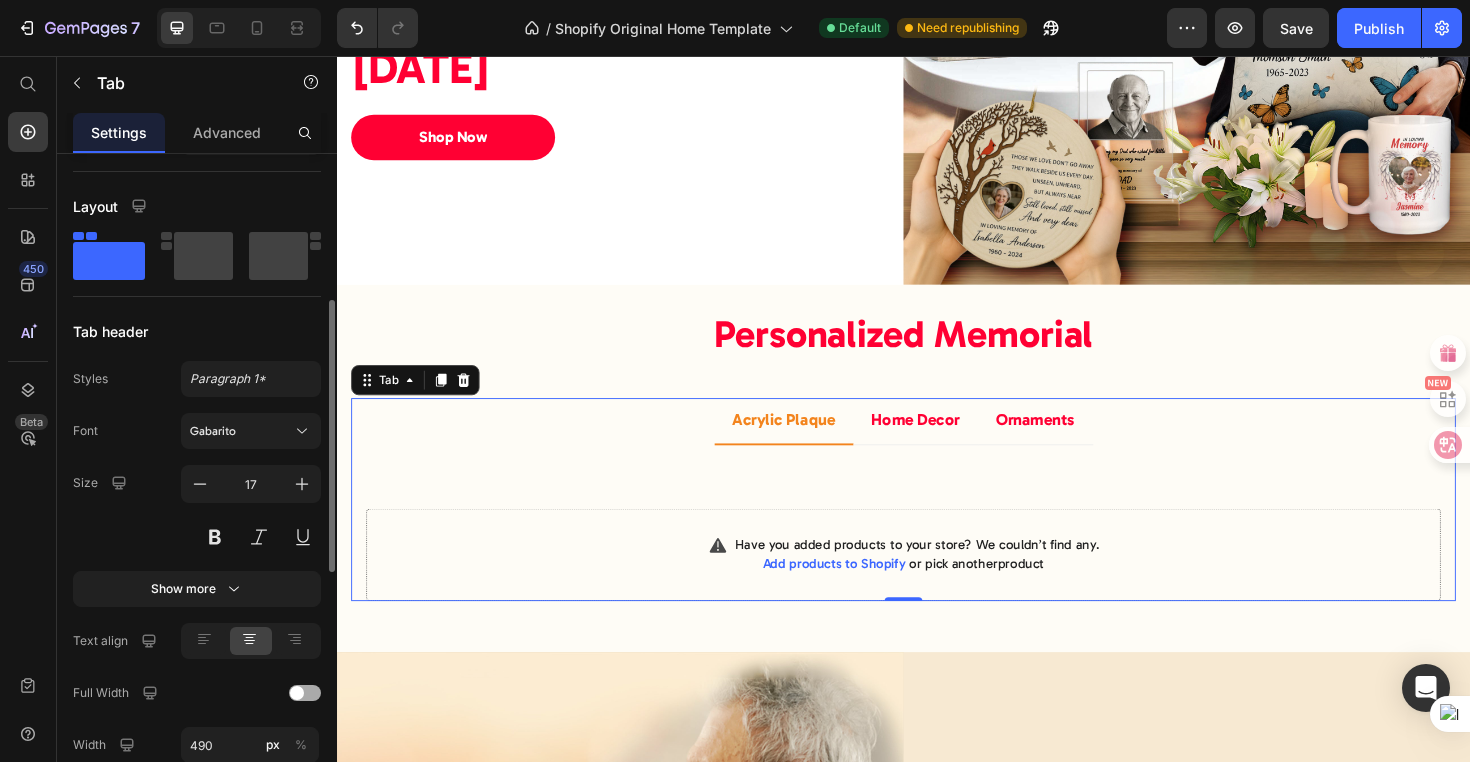 scroll, scrollTop: 746, scrollLeft: 0, axis: vertical 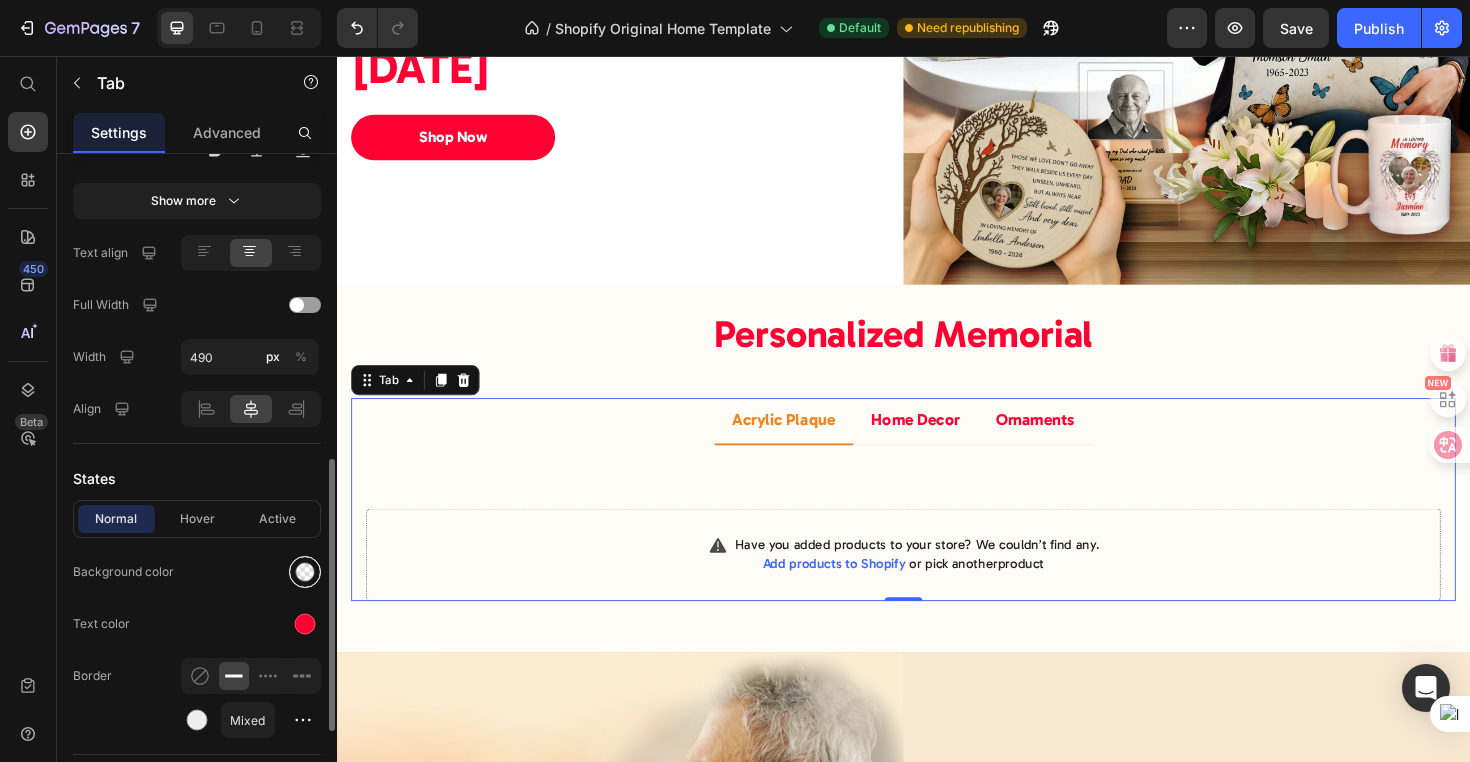click at bounding box center [305, 572] 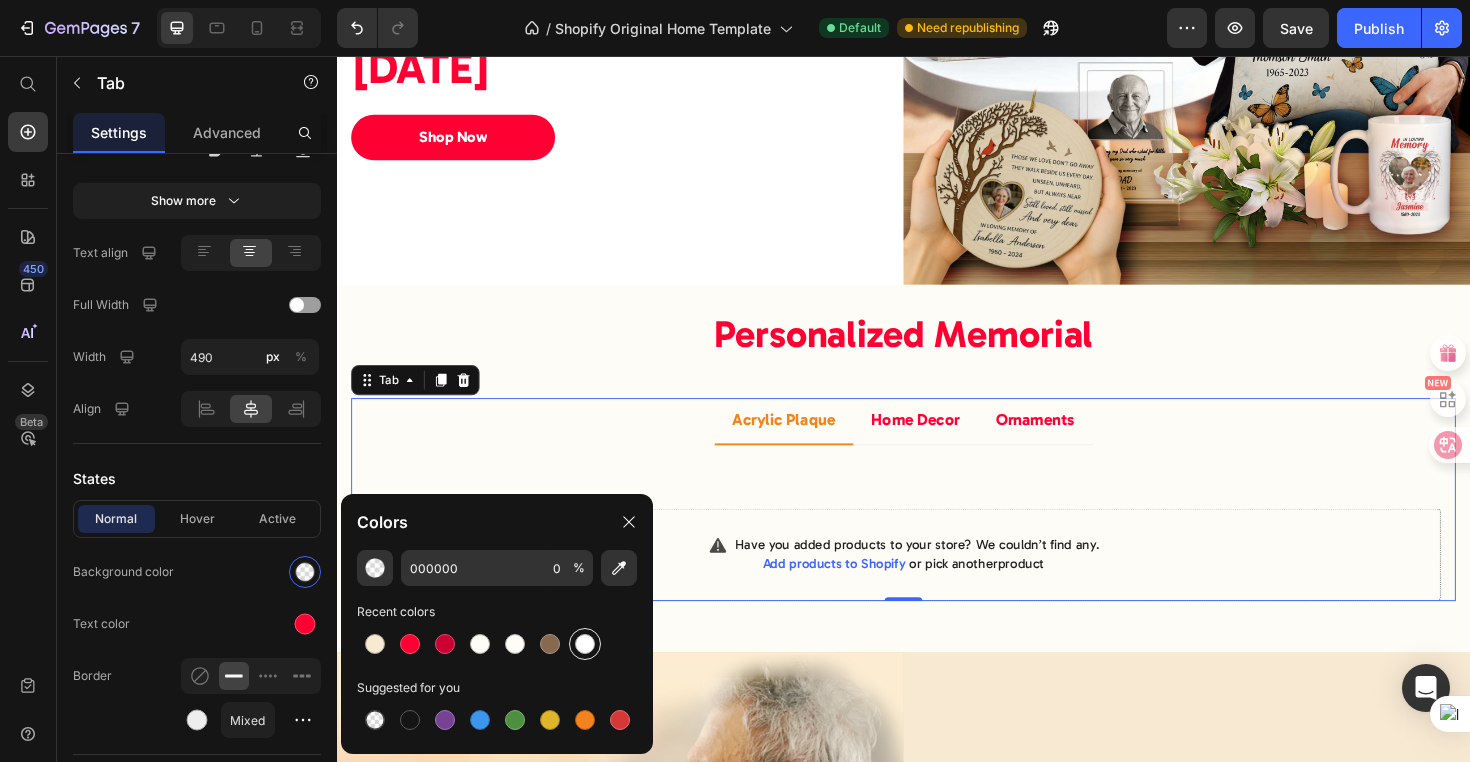 click at bounding box center (585, 644) 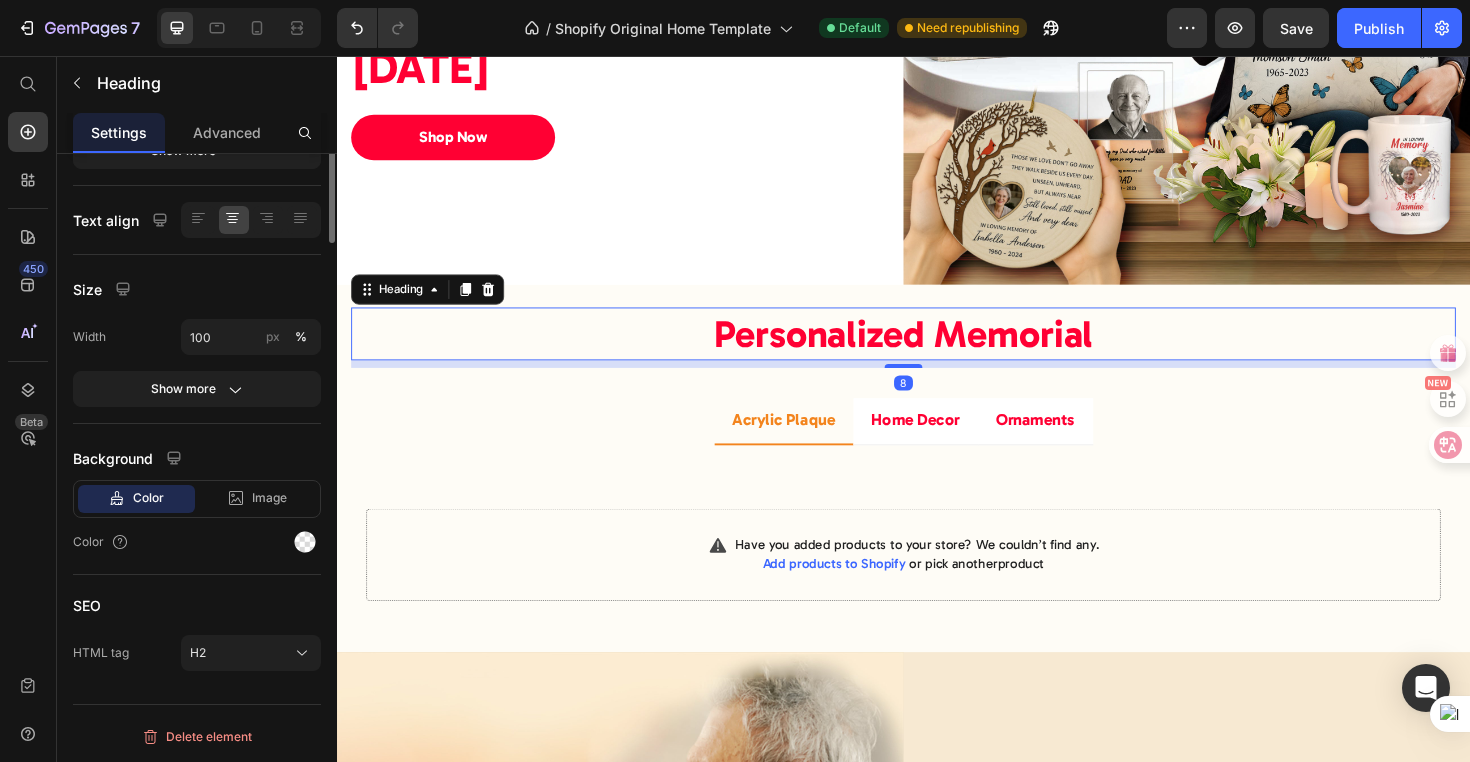 scroll, scrollTop: 0, scrollLeft: 0, axis: both 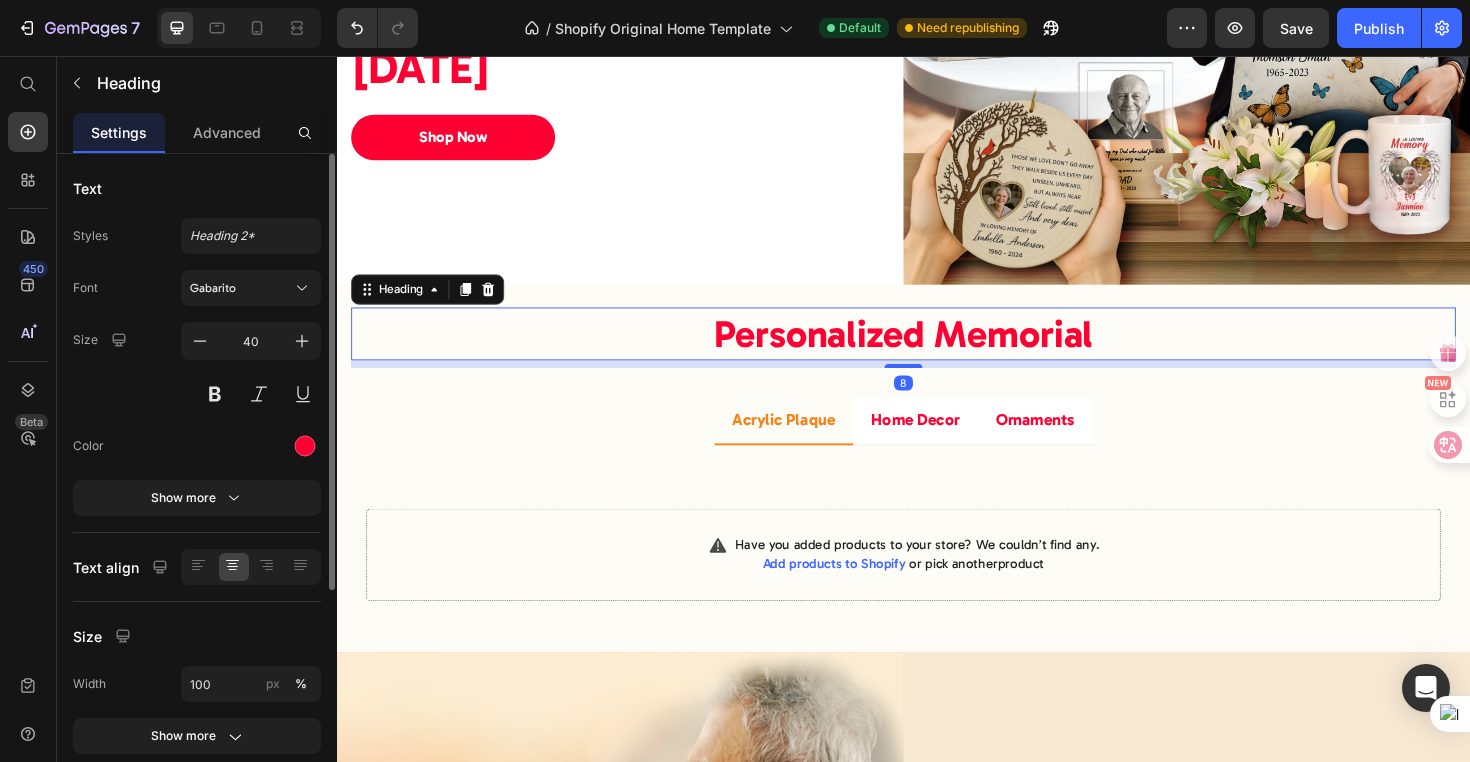 click on "Personalized Memorial" at bounding box center [937, 351] 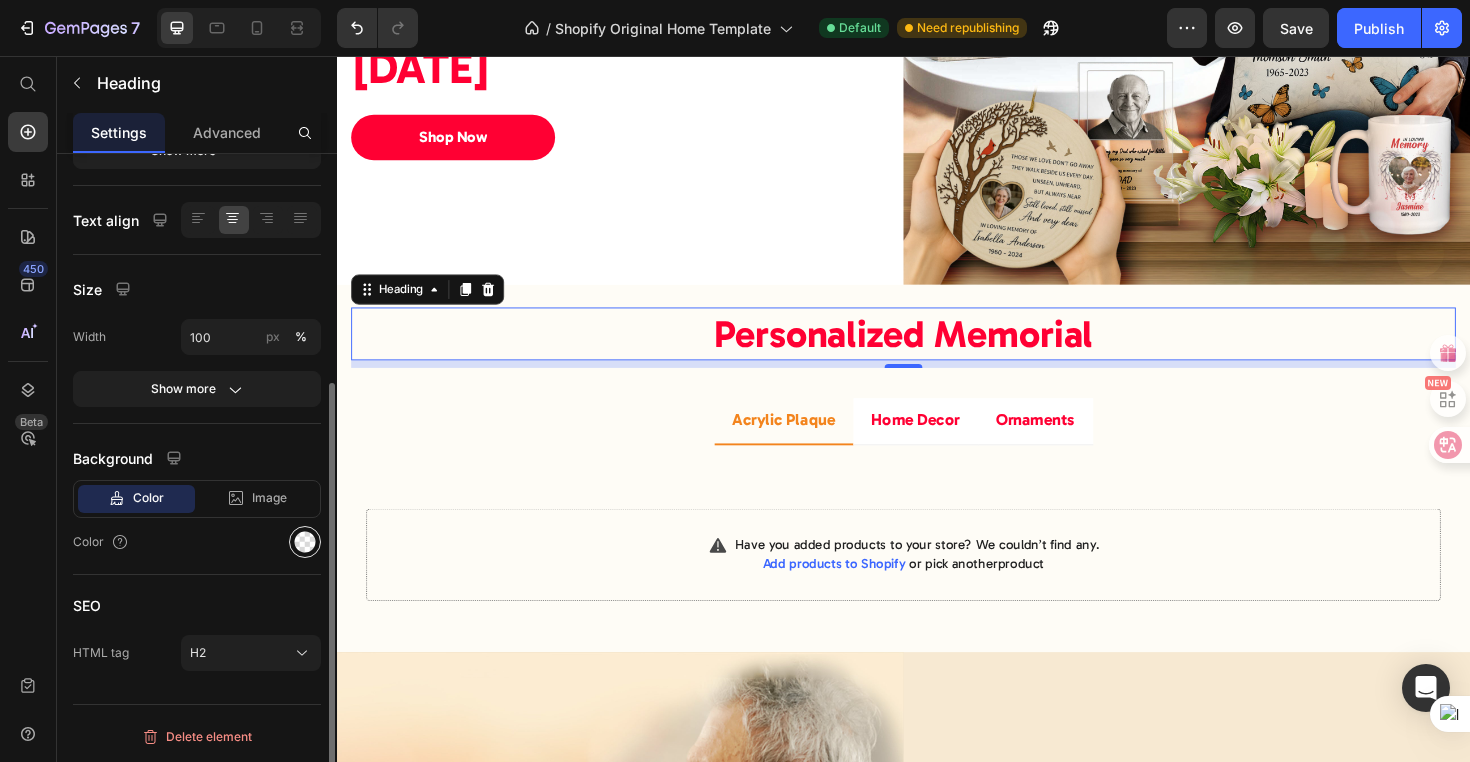click at bounding box center [305, 542] 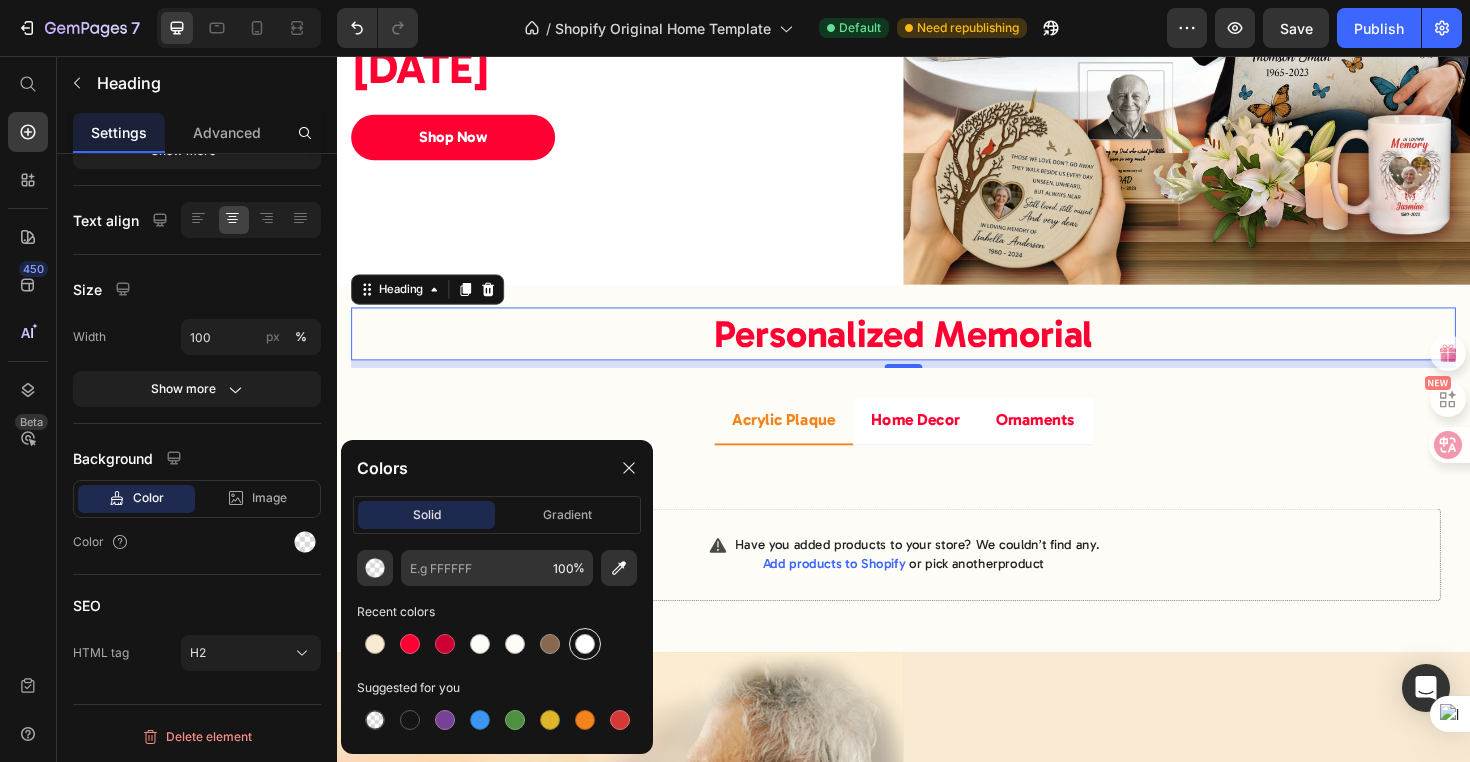 click at bounding box center (585, 644) 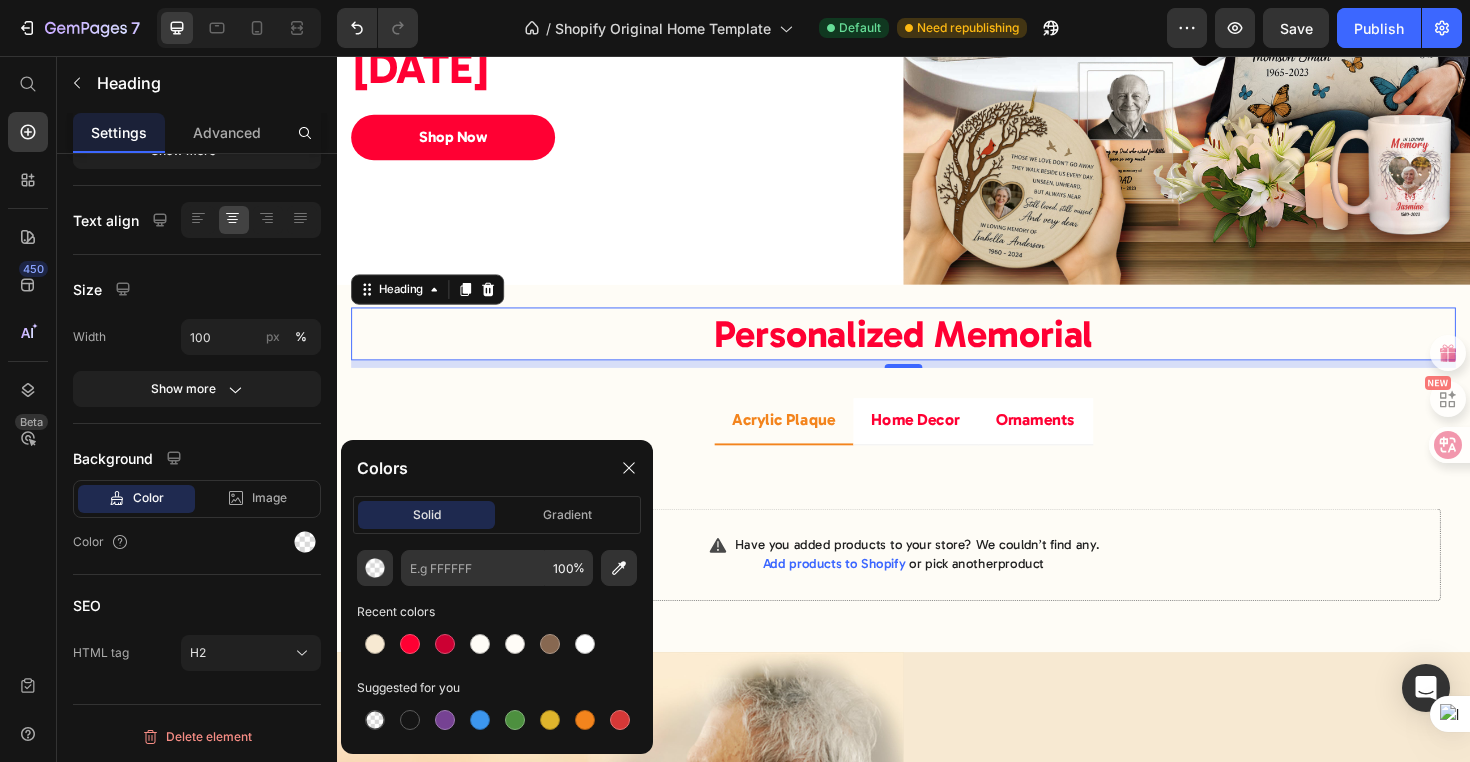 type on "FFFFFF" 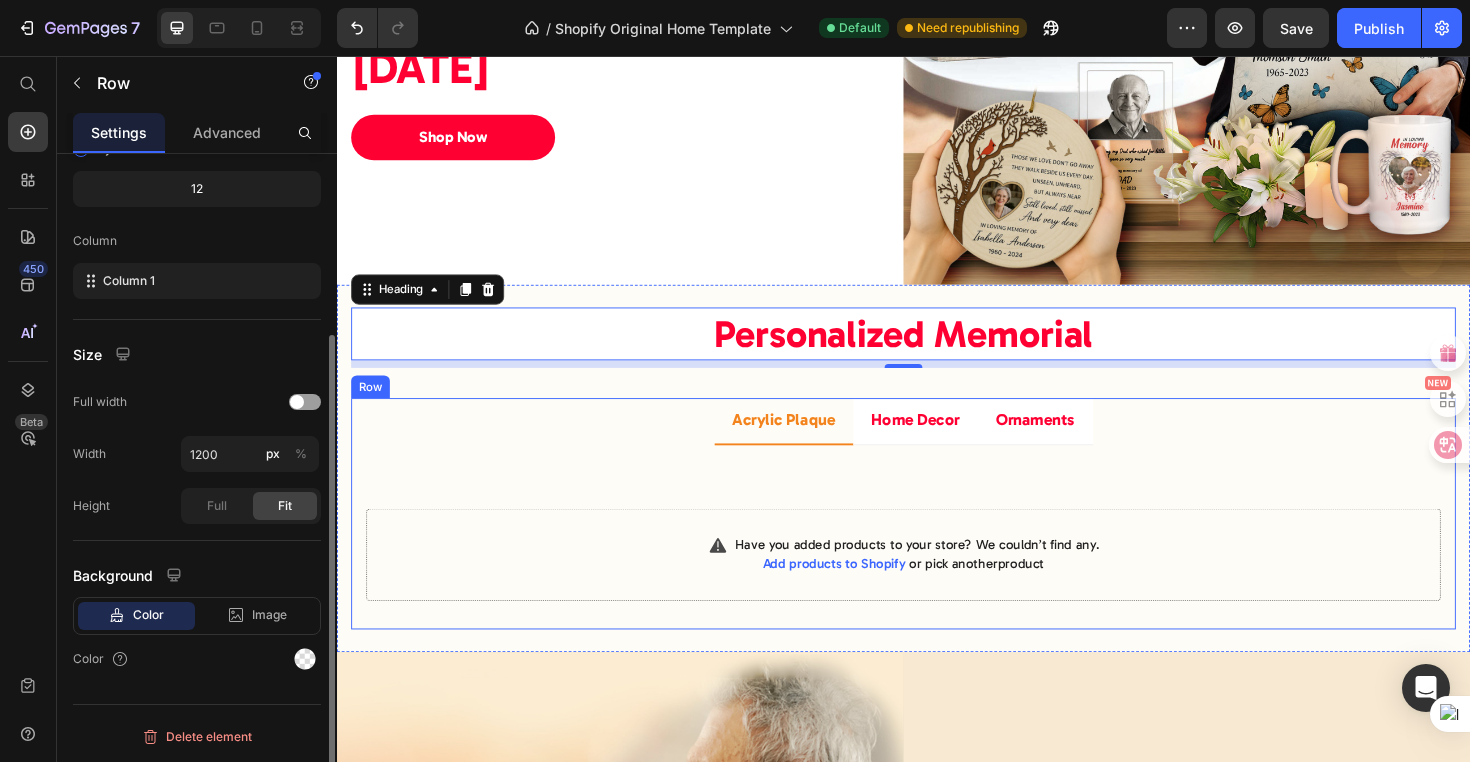scroll, scrollTop: 0, scrollLeft: 0, axis: both 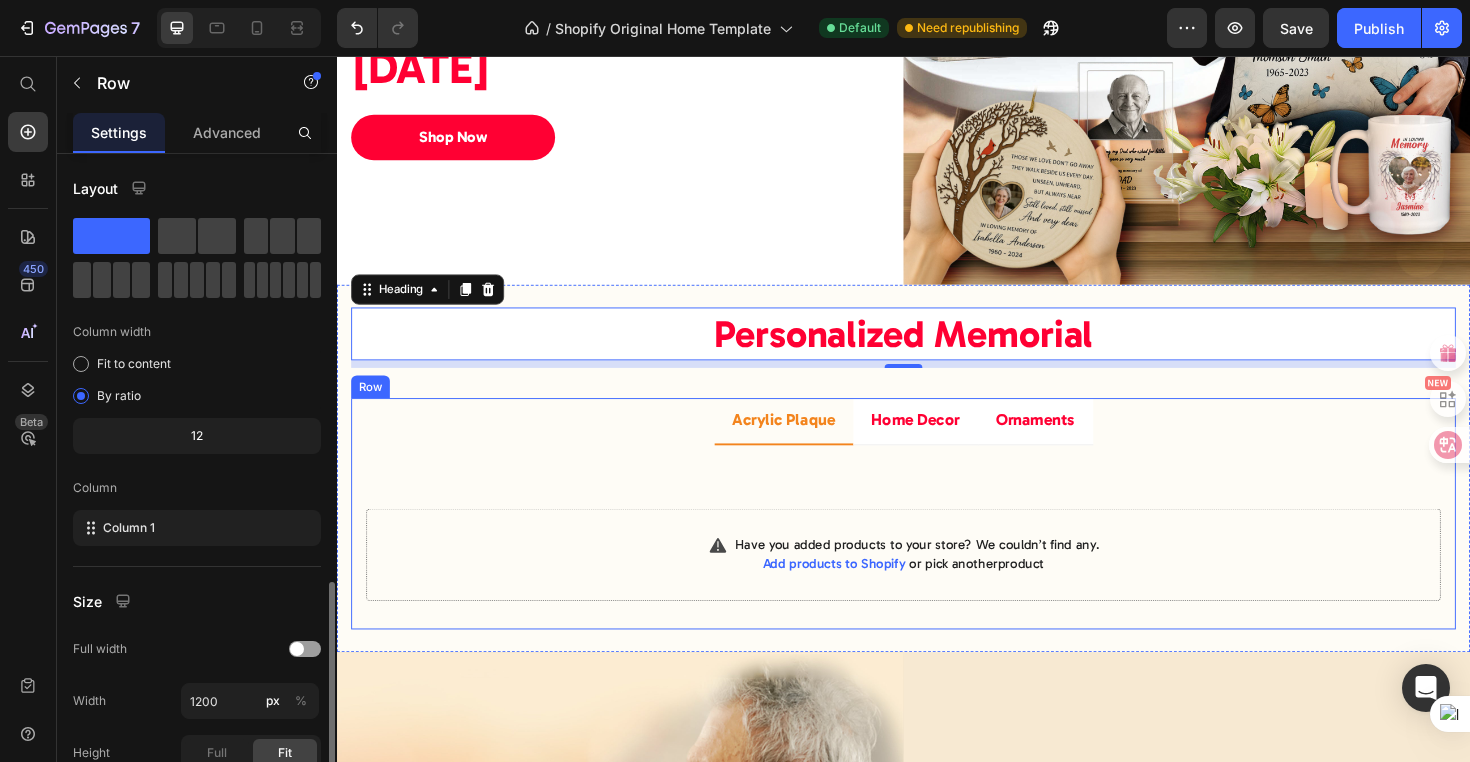 click on "Acrylic Plaque Home Decor Ornaments                Title Line Have you added products to your store? We couldn’t find any. Add products to Shopify   or pick another  product Product List View All Button                Title Line Have you added products to your store? We couldn’t find any. Add products to Shopify   or pick another  product Product List View All Button                Title Line Have you added products to your store? We couldn’t find any. Add products to Shopify   or pick another  product Product List View All Button Tab Row" at bounding box center [937, 541] 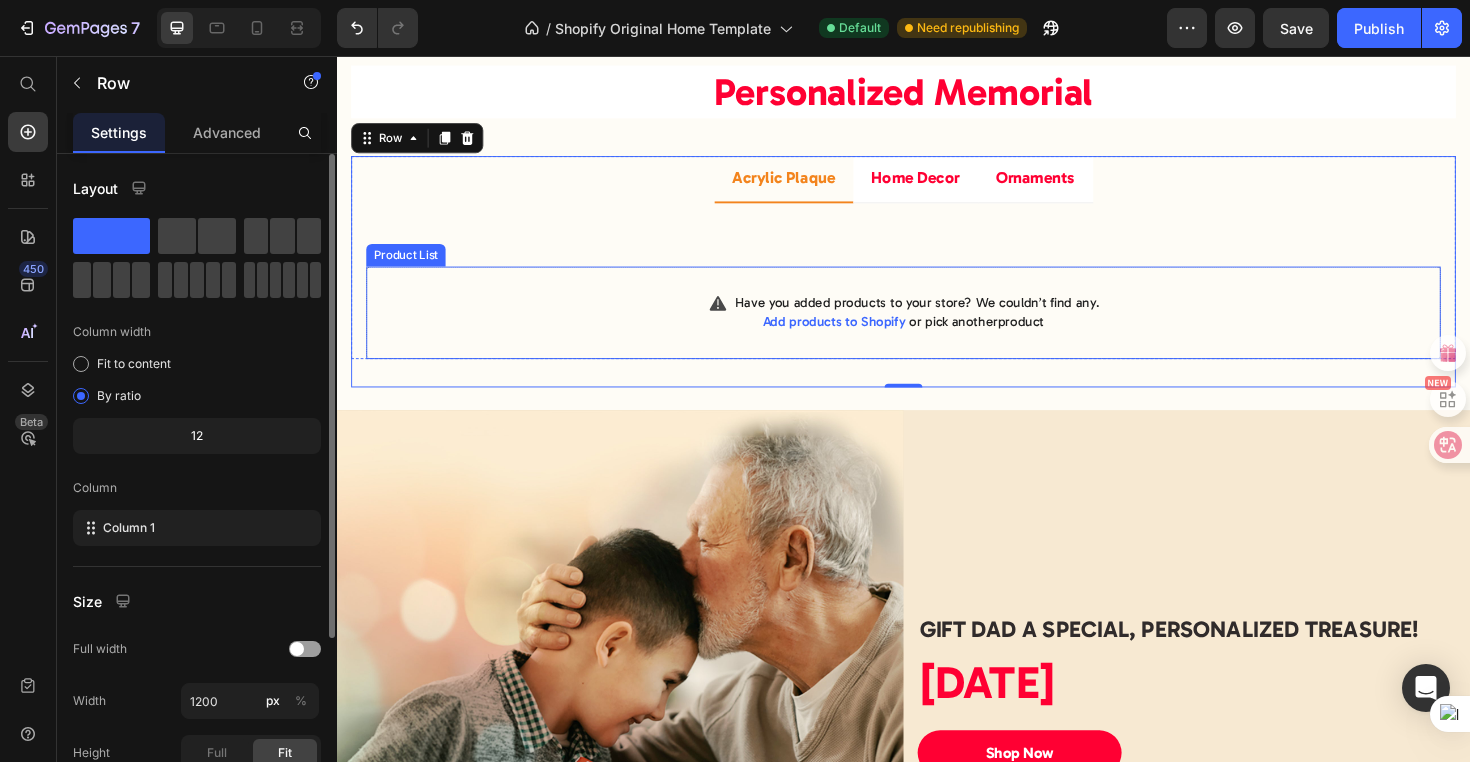 scroll, scrollTop: 2248, scrollLeft: 0, axis: vertical 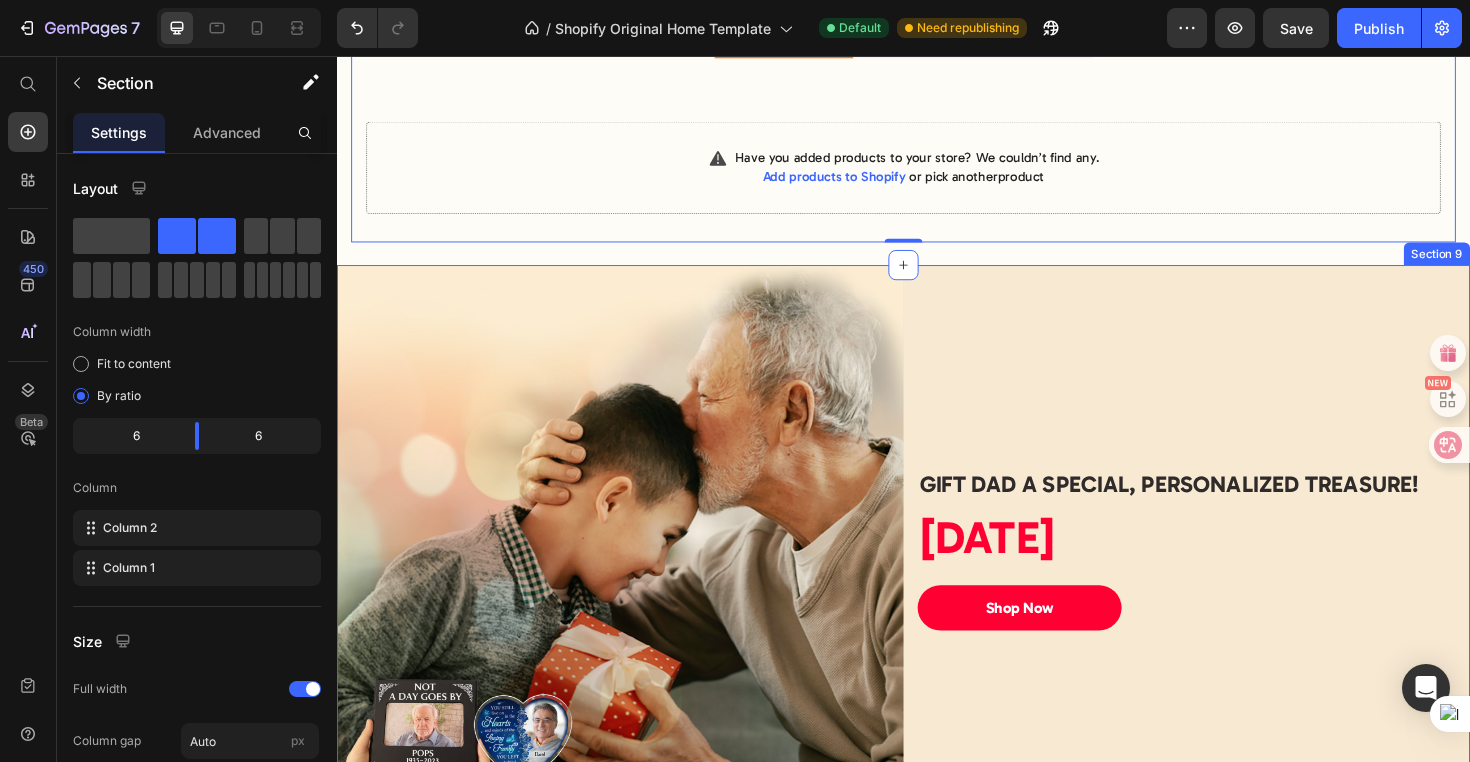 click on "Gift Dad a Special, Personalized Treasure! Heading FATHER'S DAY  Heading Shop Now Button Row" at bounding box center [1237, 578] 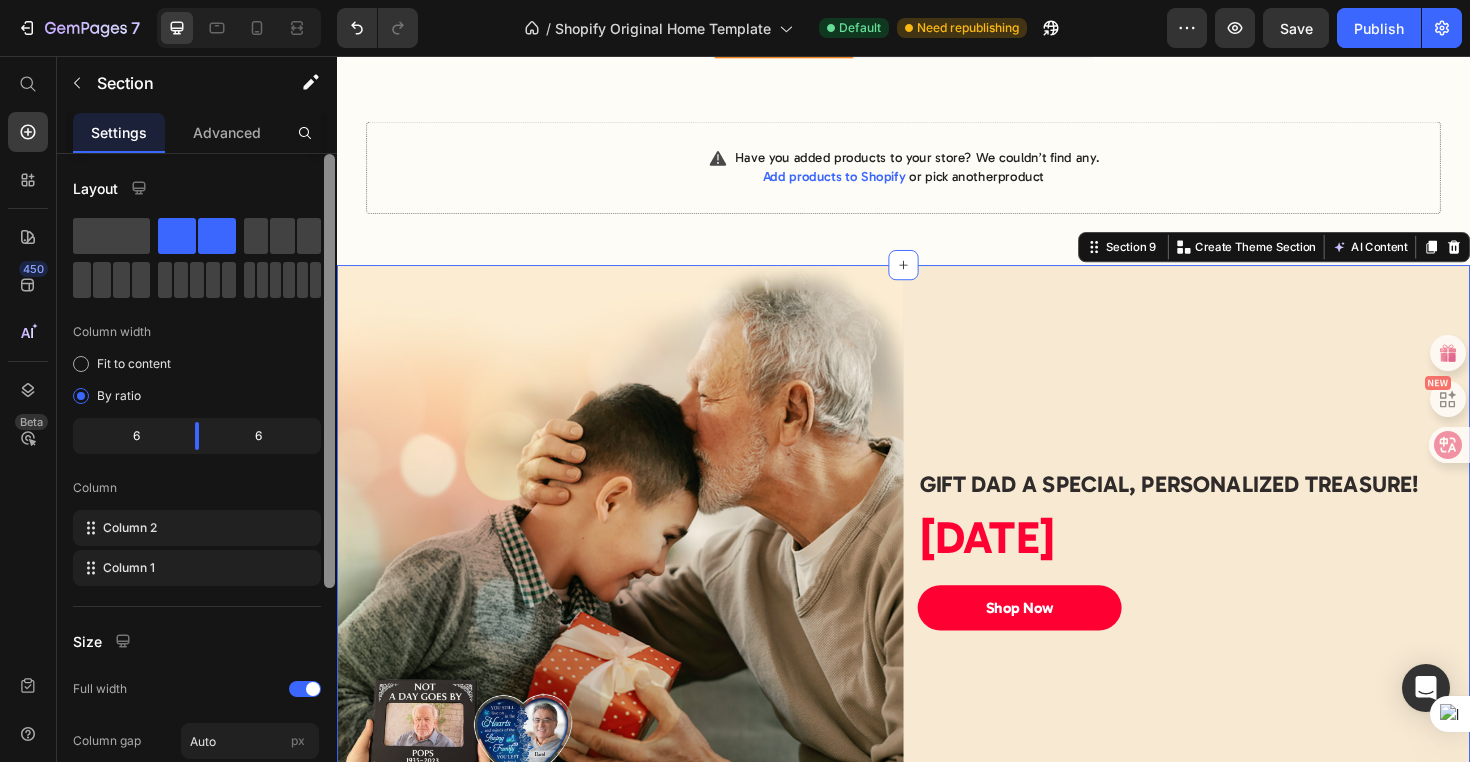 scroll, scrollTop: 352, scrollLeft: 0, axis: vertical 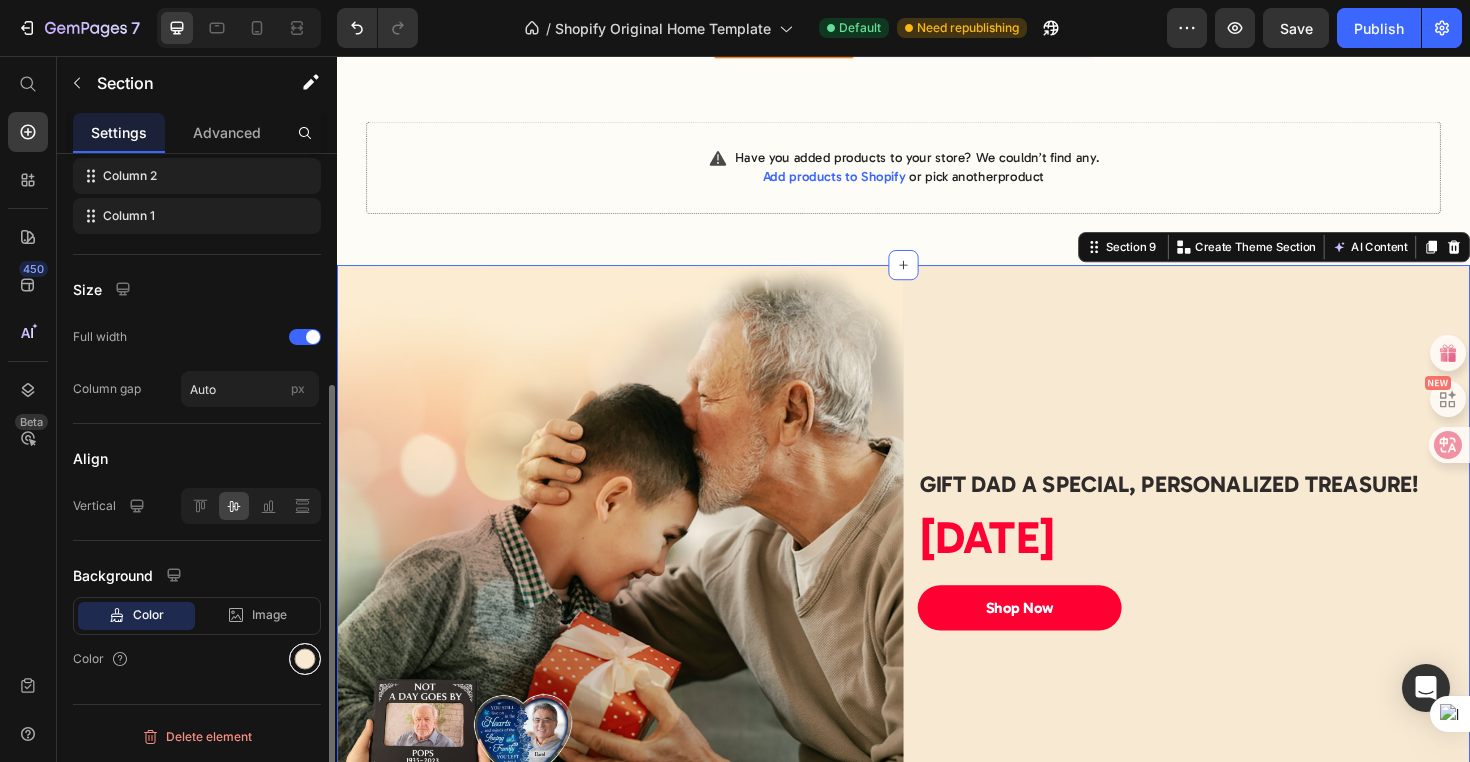 click at bounding box center [305, 659] 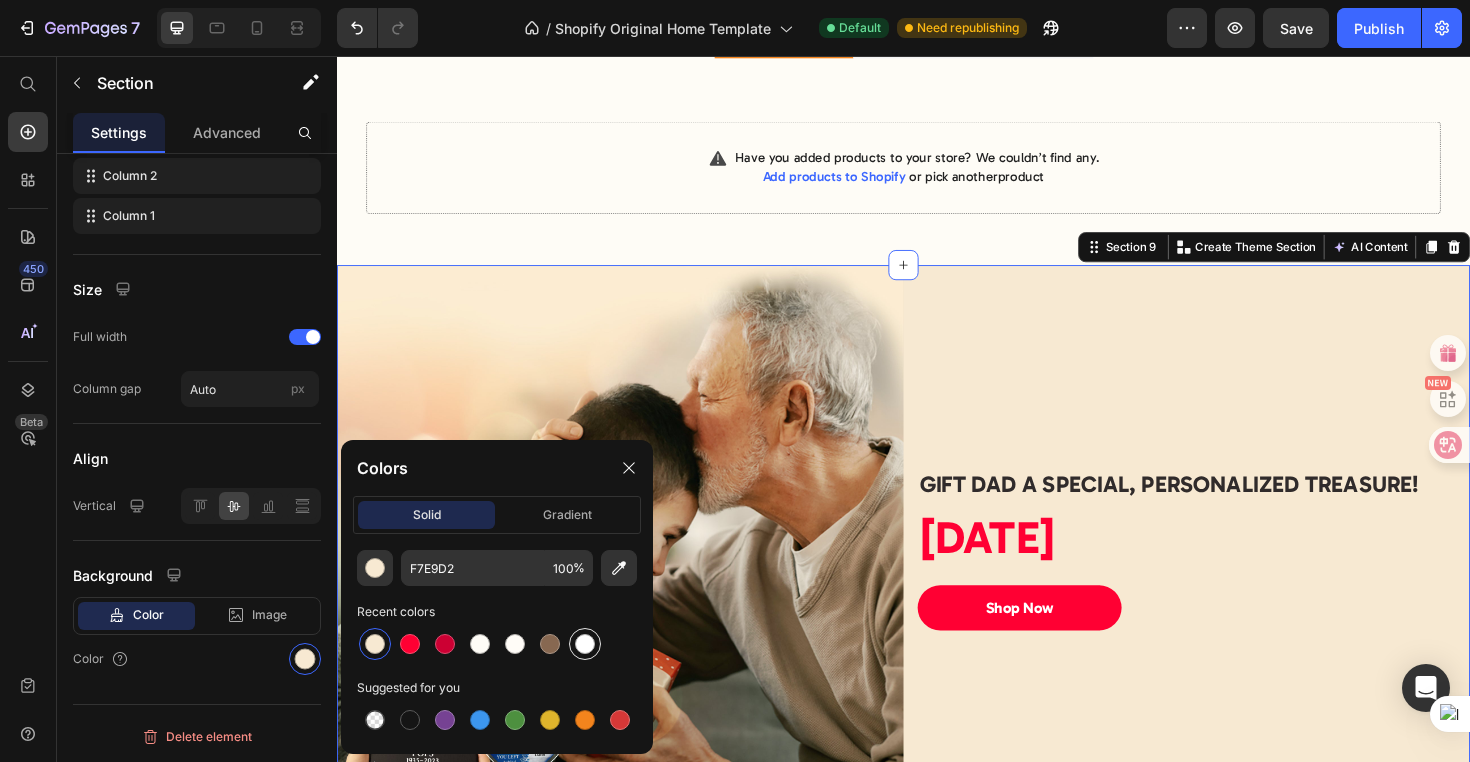 click at bounding box center (585, 644) 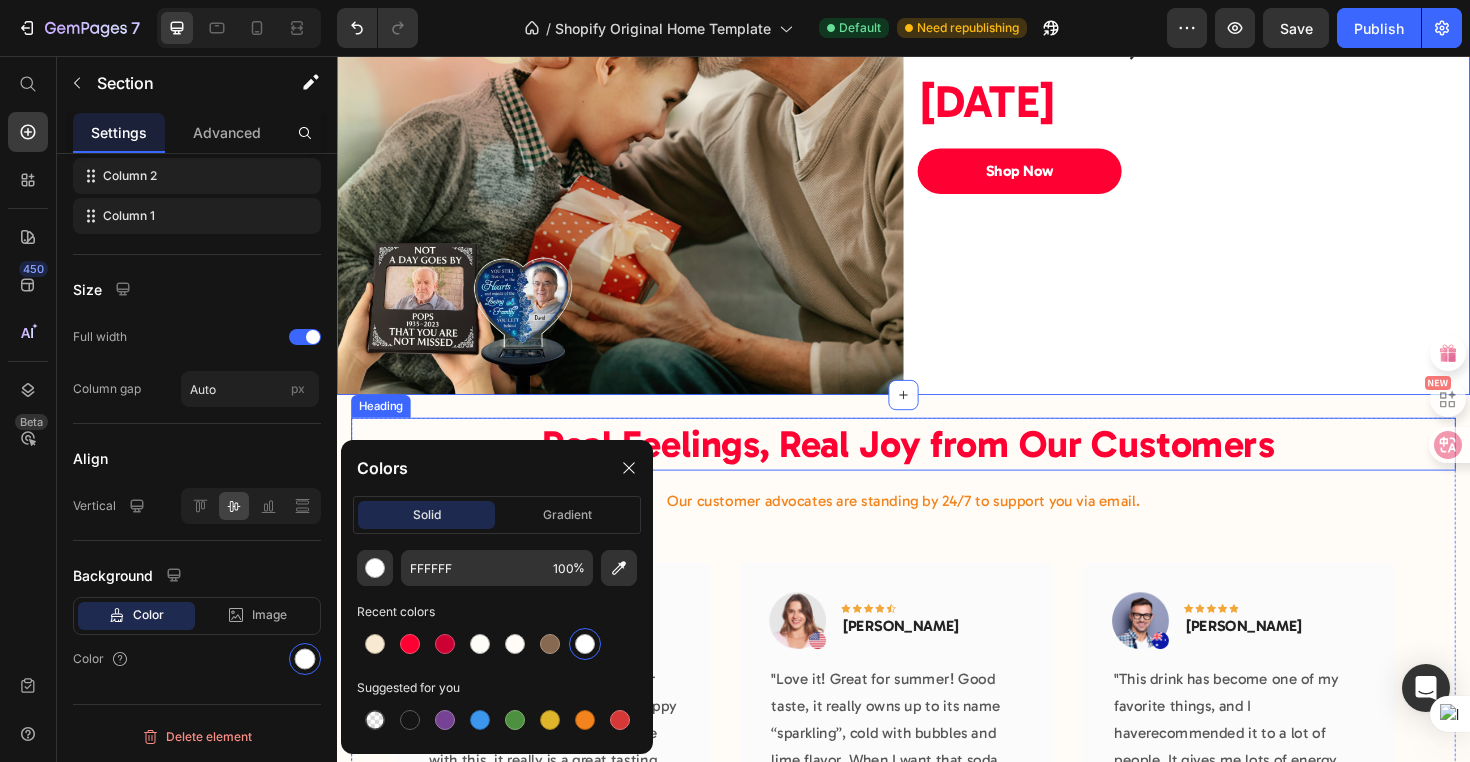 scroll, scrollTop: 3002, scrollLeft: 0, axis: vertical 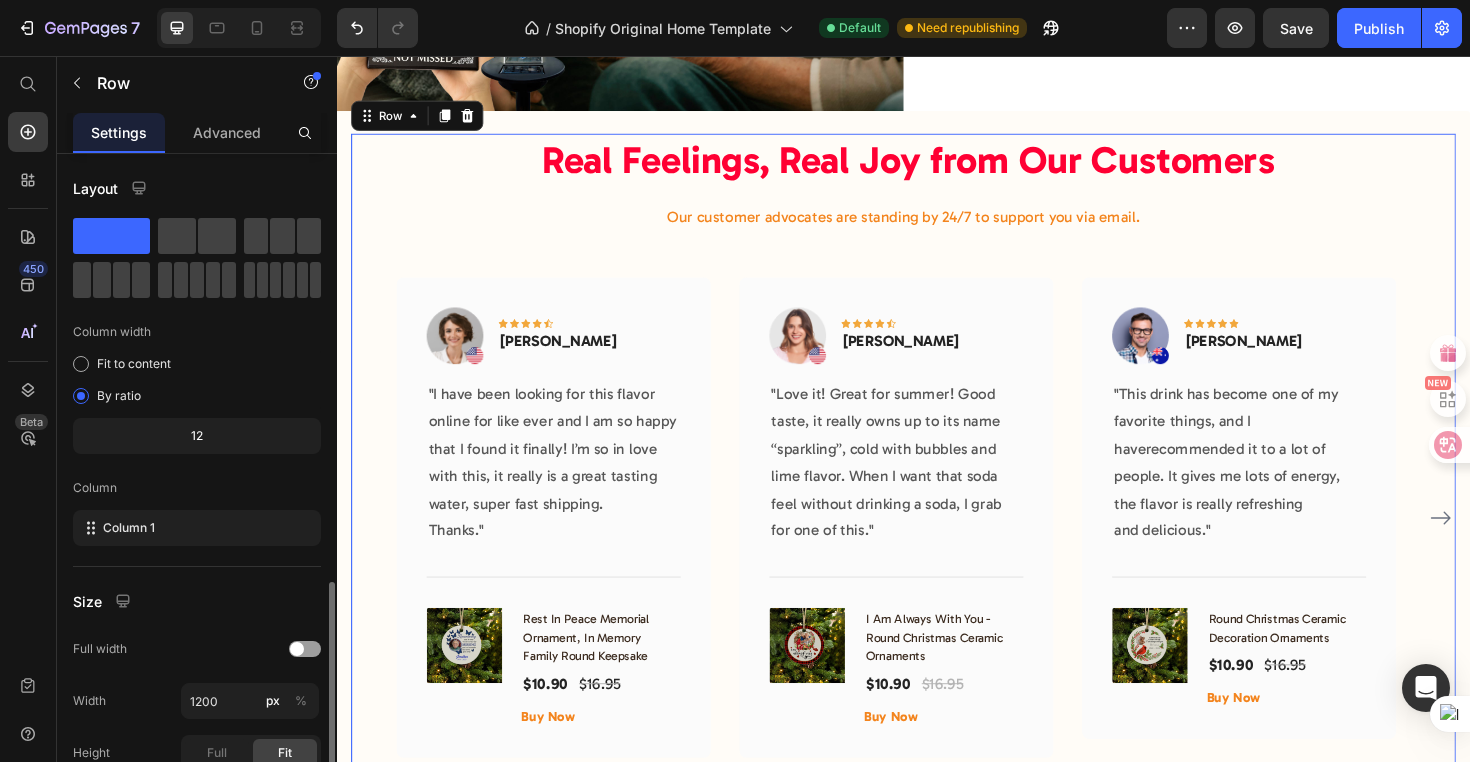 click on "Real Feelings, Real Joy from Our Customers Heading Our customer advocates are standing by 24/7 to support you via email. Text block
Image
Icon
Icon
Icon
Icon
Icon Row Olivia Rowse Text block Row "I have been looking for this flavor online for like ever and I am so happy that I found it finally! I’m so in love with this, it really is a great tasting water, super fast shipping.  Thanks." Text block                Title Line (P) Images & Gallery Rest In Peace Memorial Ornament, In Memory Family Round Keepsake (P) Title $10.90 (P) Price $16.95 (P) Price Row Buy Now (P) Cart Button Product Row Image
Icon
Icon
Icon
Icon
Icon Row Rita Carroll Text block Row Text block                Title Line (P) Images & Gallery I Am Always With You - Round Christmas Ceramic Ornaments (P) Title $10.90 (P) Price $16.95 (P) Price Row Buy Now Product Row" at bounding box center [937, 483] 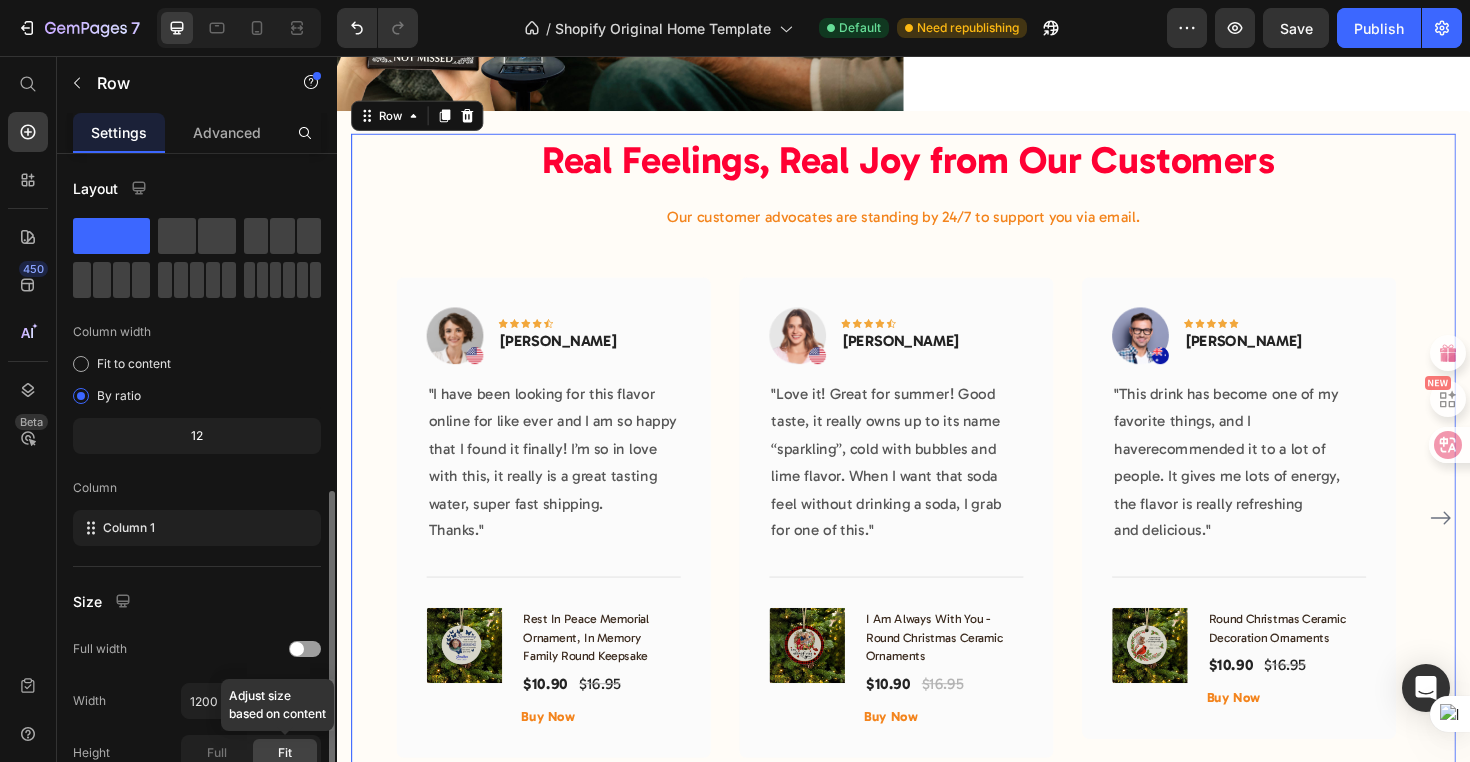 scroll, scrollTop: 247, scrollLeft: 0, axis: vertical 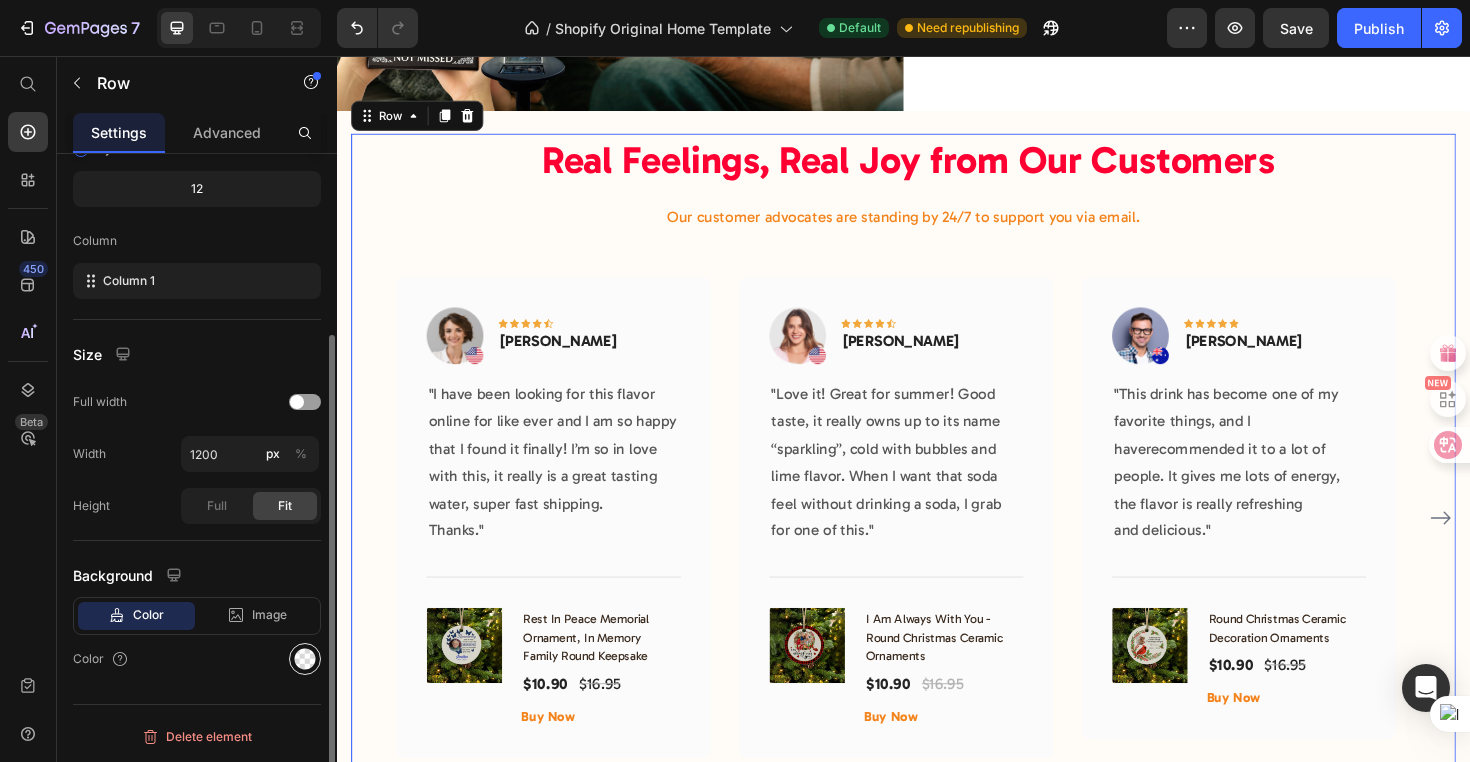 click at bounding box center [305, 659] 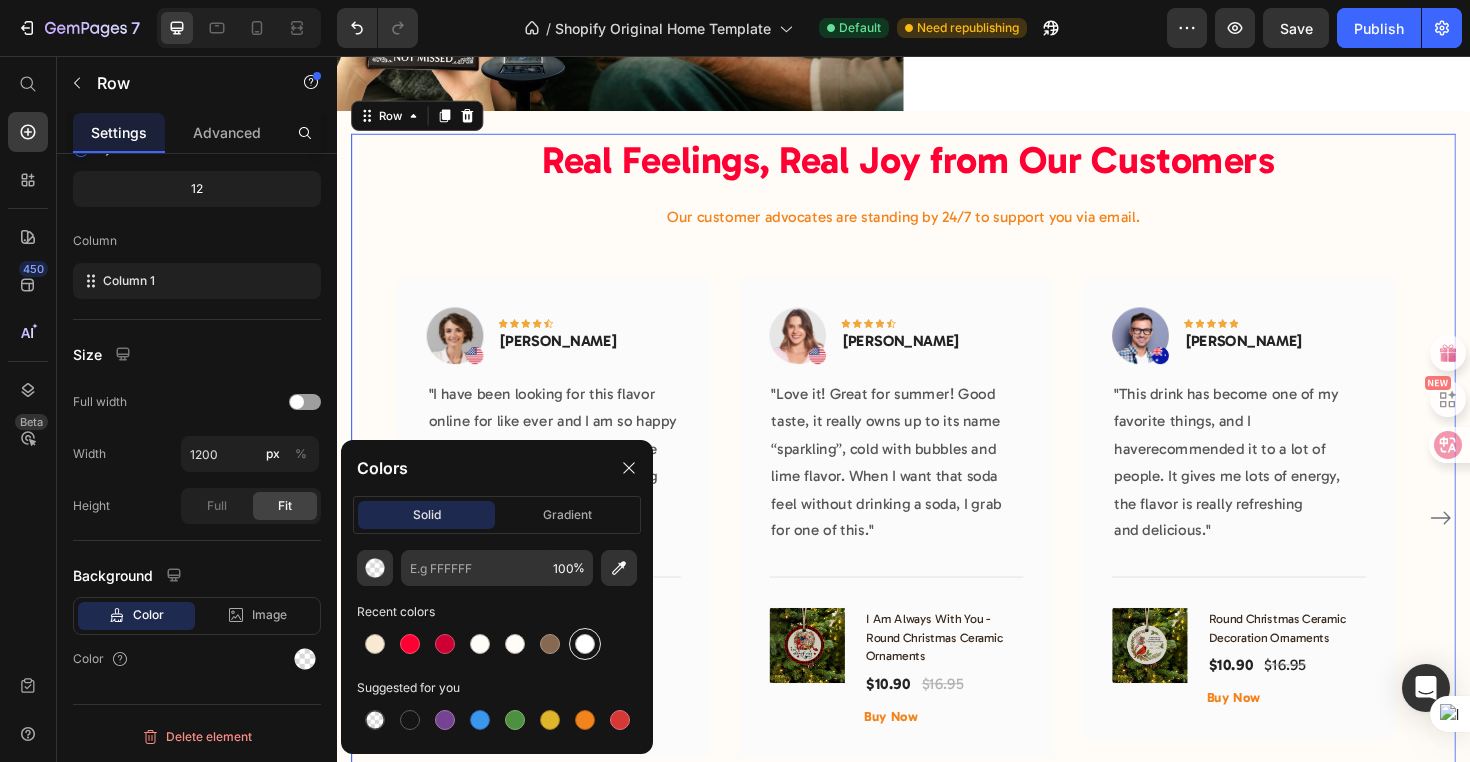 click at bounding box center (585, 644) 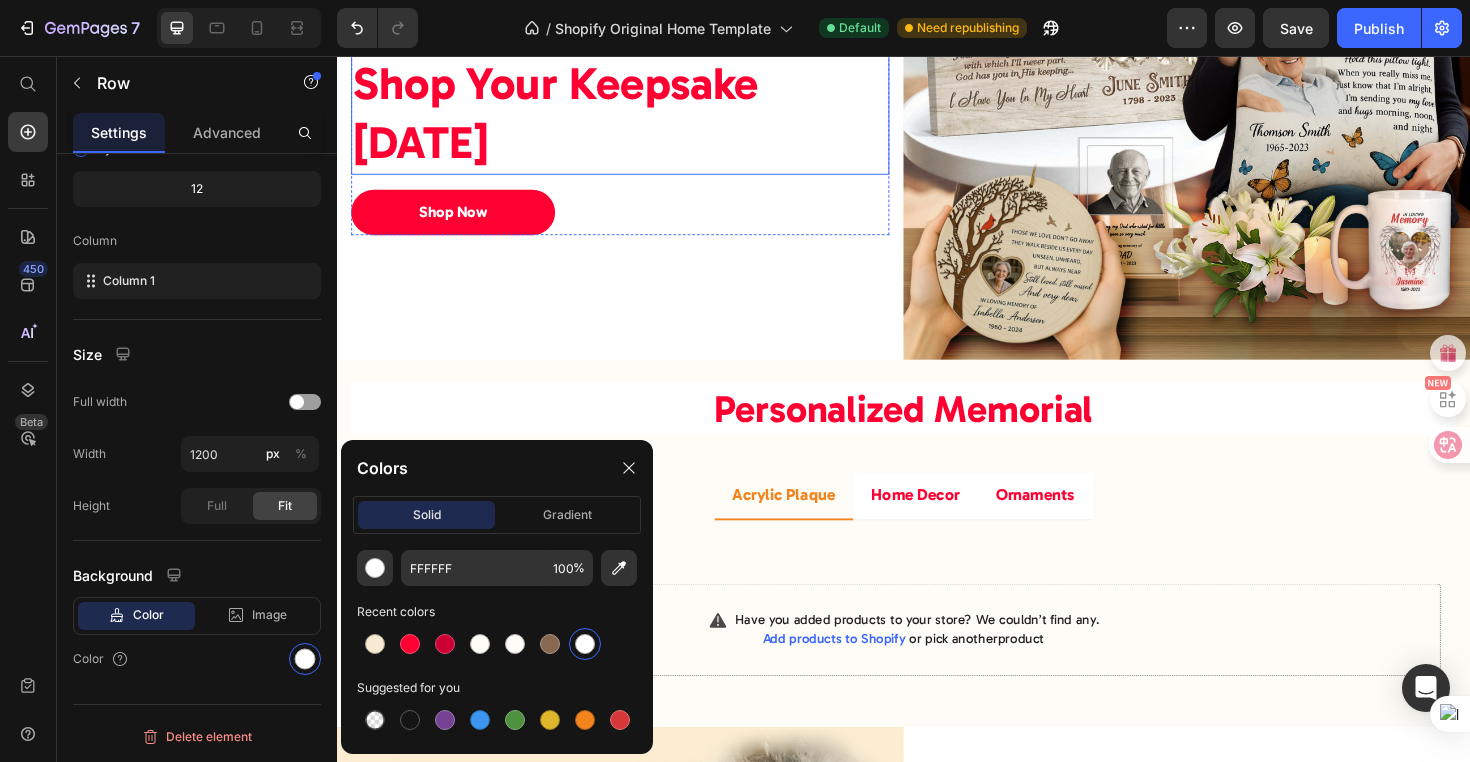 scroll, scrollTop: 2000, scrollLeft: 0, axis: vertical 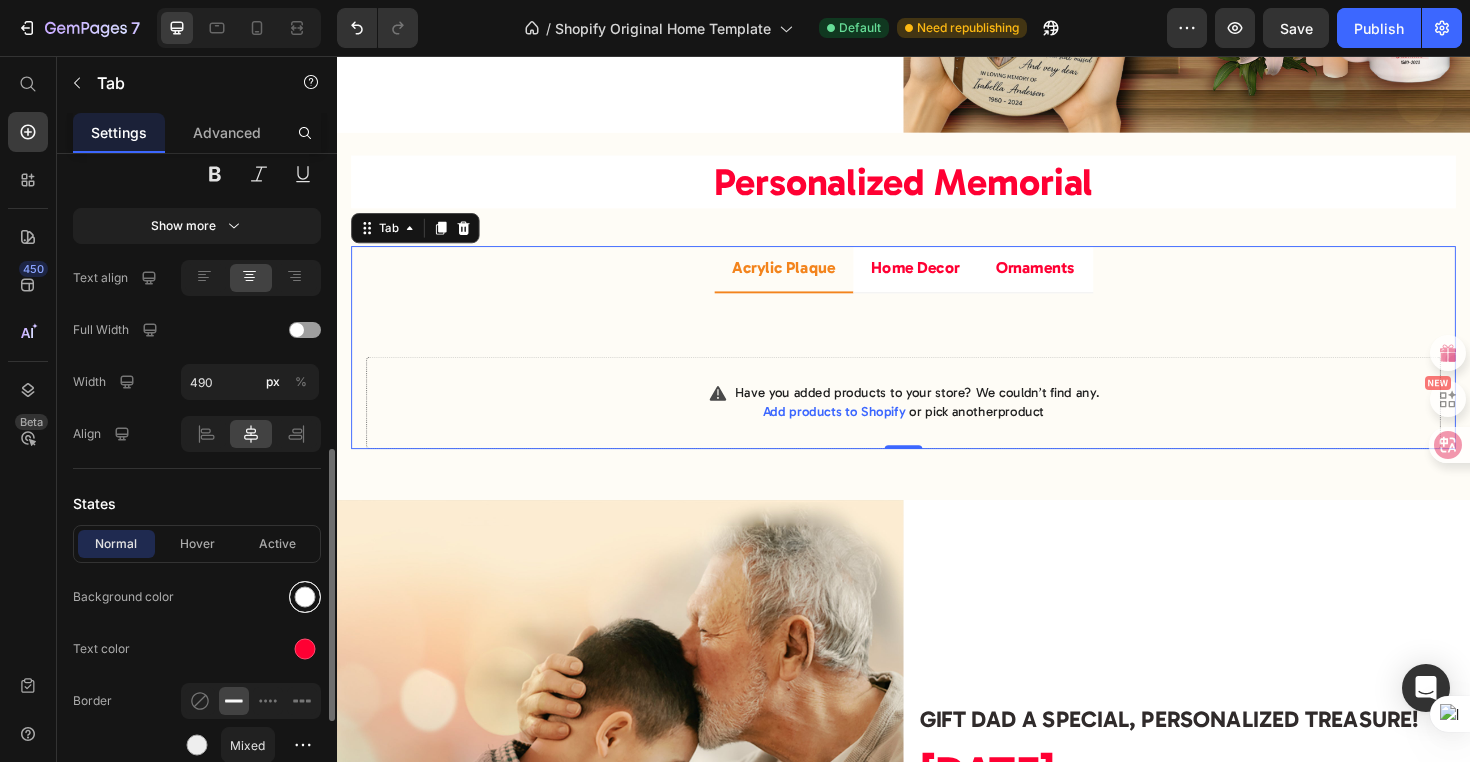 click at bounding box center (305, 597) 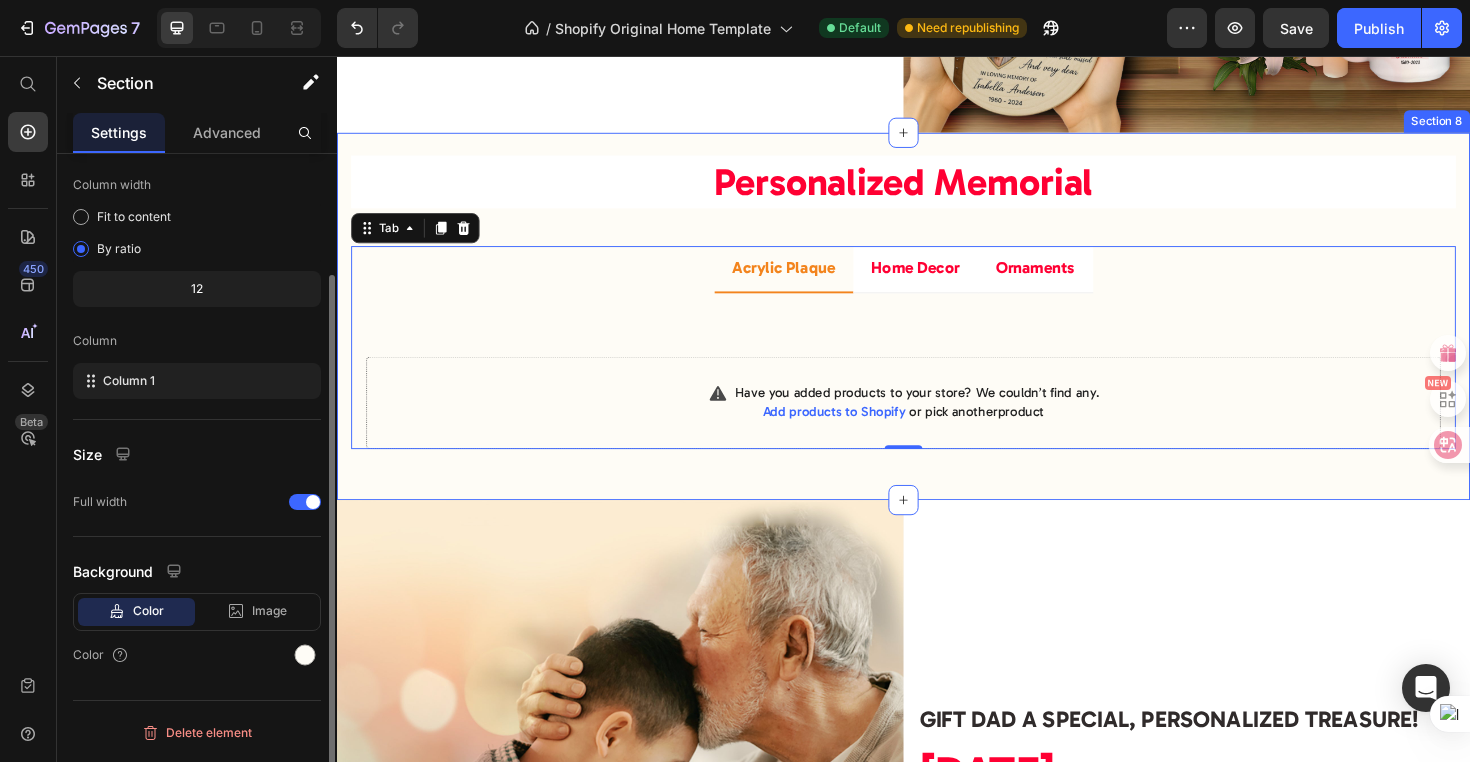 scroll, scrollTop: 0, scrollLeft: 0, axis: both 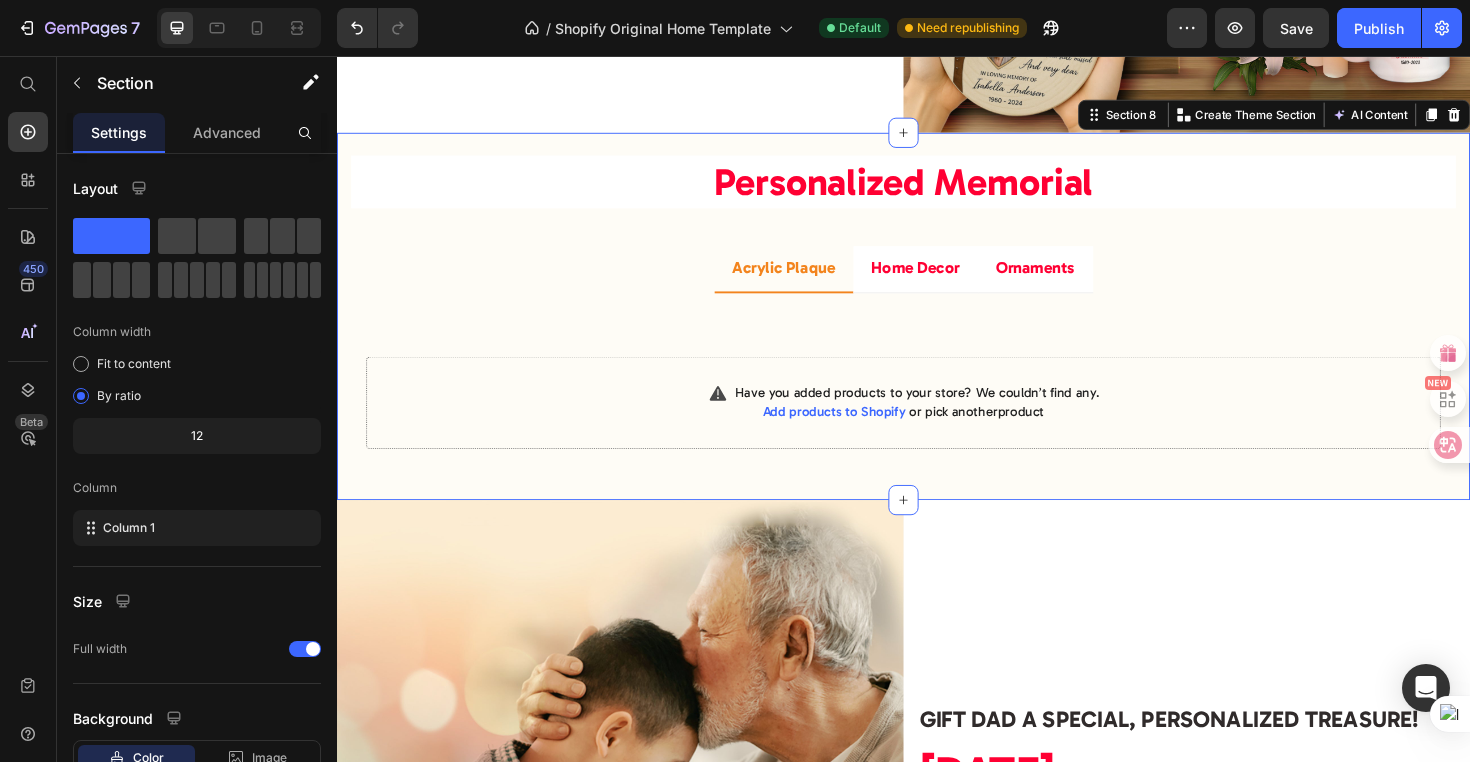 click on "Personalized Memorial  Heading Row Acrylic Plaque Home Decor Ornaments                Title Line Have you added products to your store? We couldn’t find any. Add products to Shopify   or pick another  product Product List View All Button                Title Line Have you added products to your store? We couldn’t find any. Add products to Shopify   or pick another  product Product List View All Button                Title Line Have you added products to your store? We couldn’t find any. Add products to Shopify   or pick another  product Product List View All Button Tab Row Section 8   You can create reusable sections Create Theme Section AI Content Write with GemAI What would you like to describe here? Tone and Voice Persuasive Product Cool Grandma Club Personalized Shirt, Gift For Grandma Show more Generate" at bounding box center (937, 331) 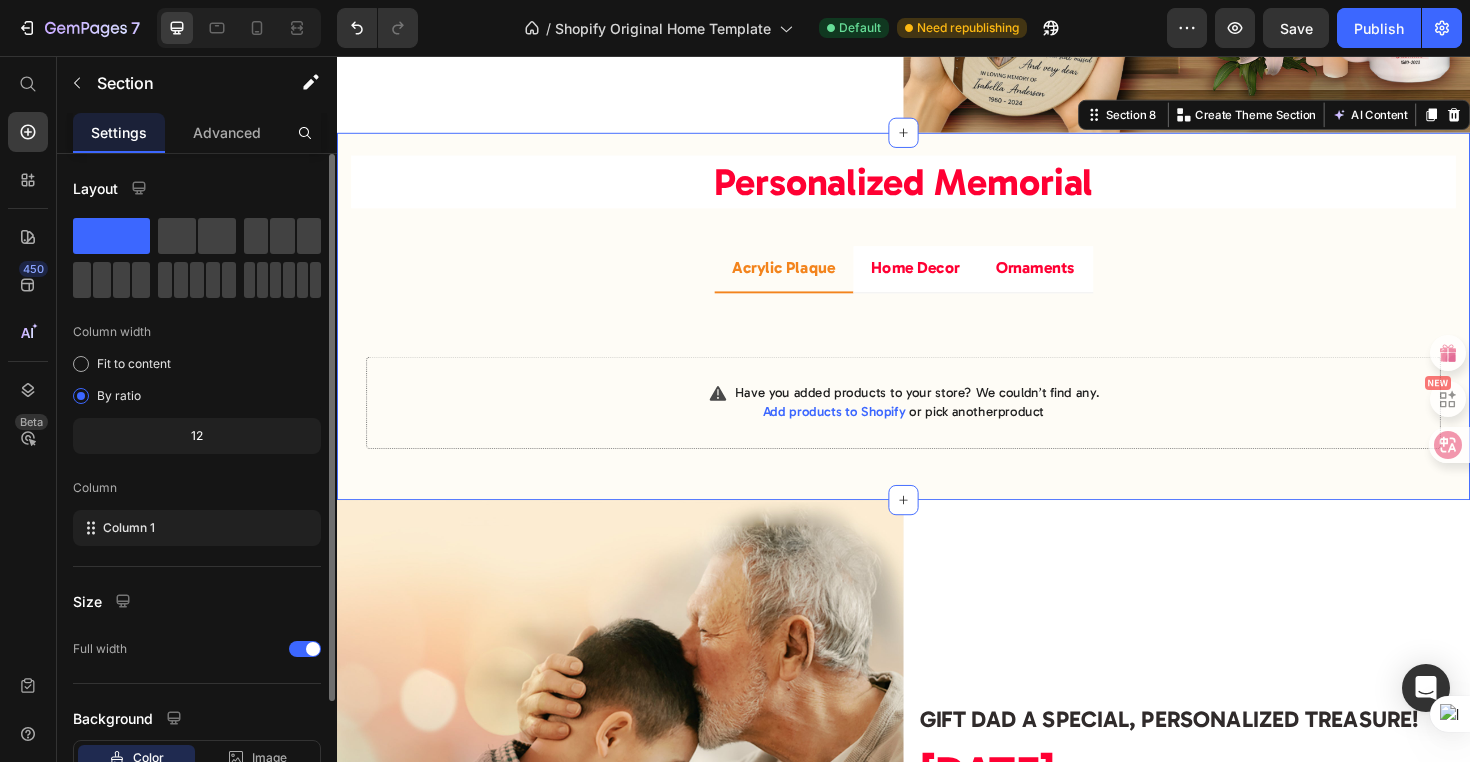 scroll, scrollTop: 143, scrollLeft: 0, axis: vertical 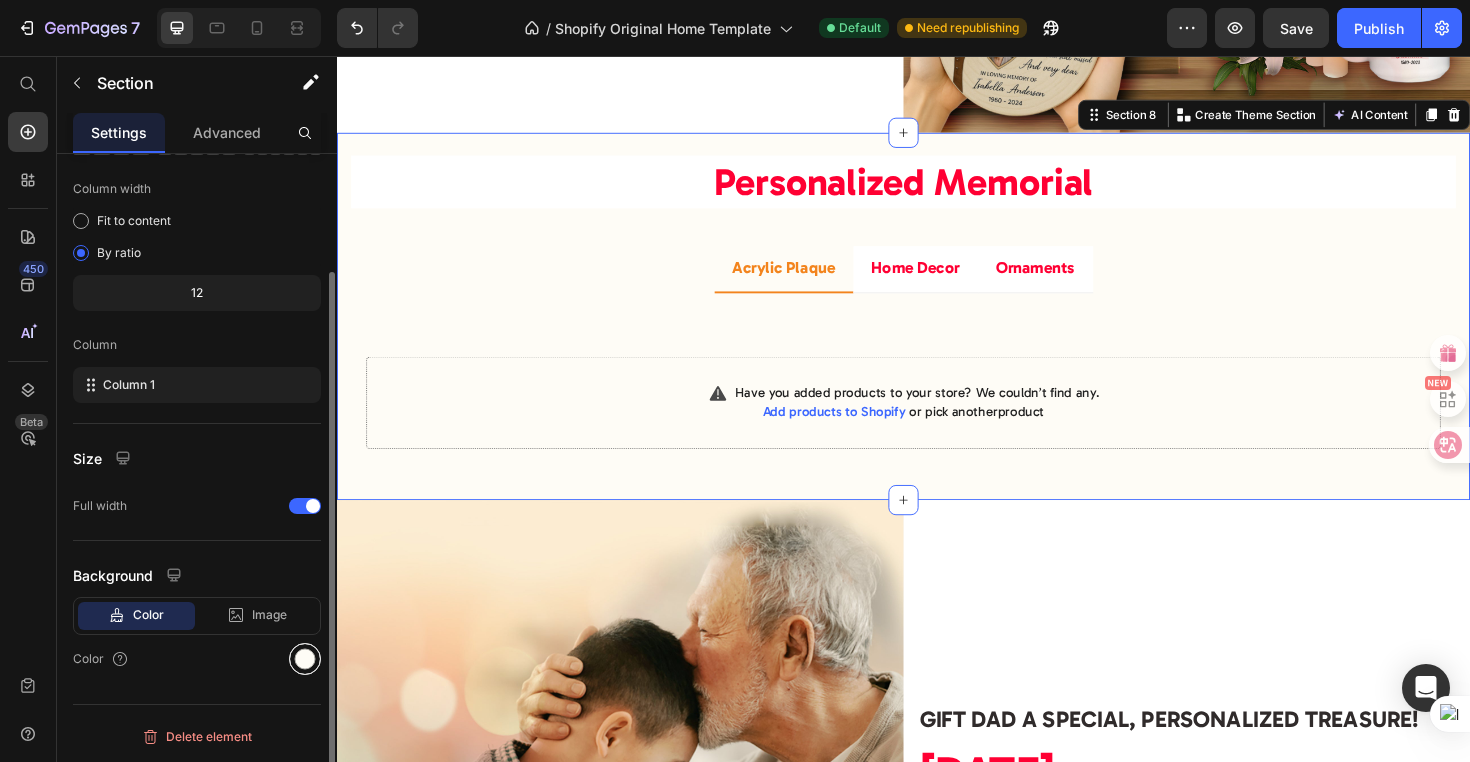 click at bounding box center (305, 659) 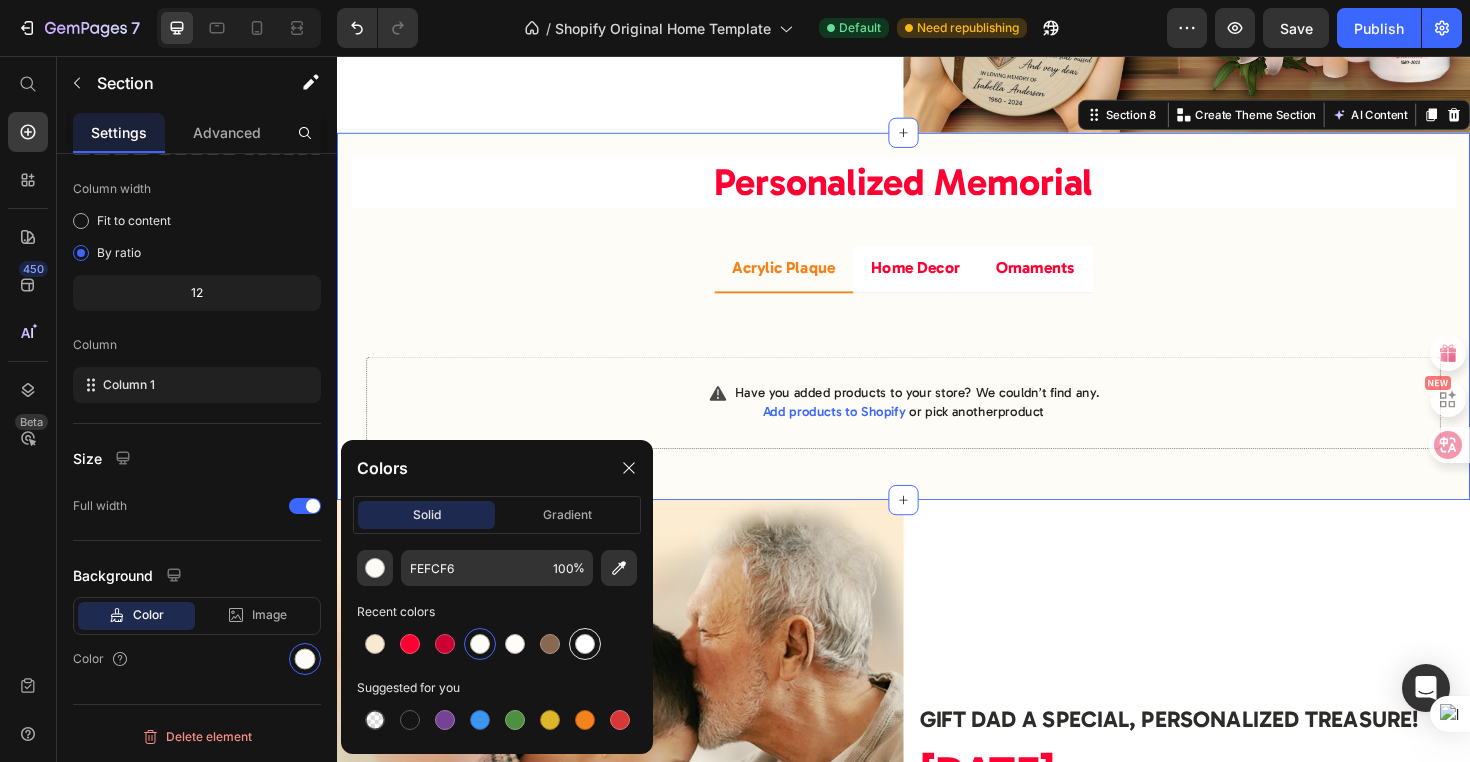 click at bounding box center [585, 644] 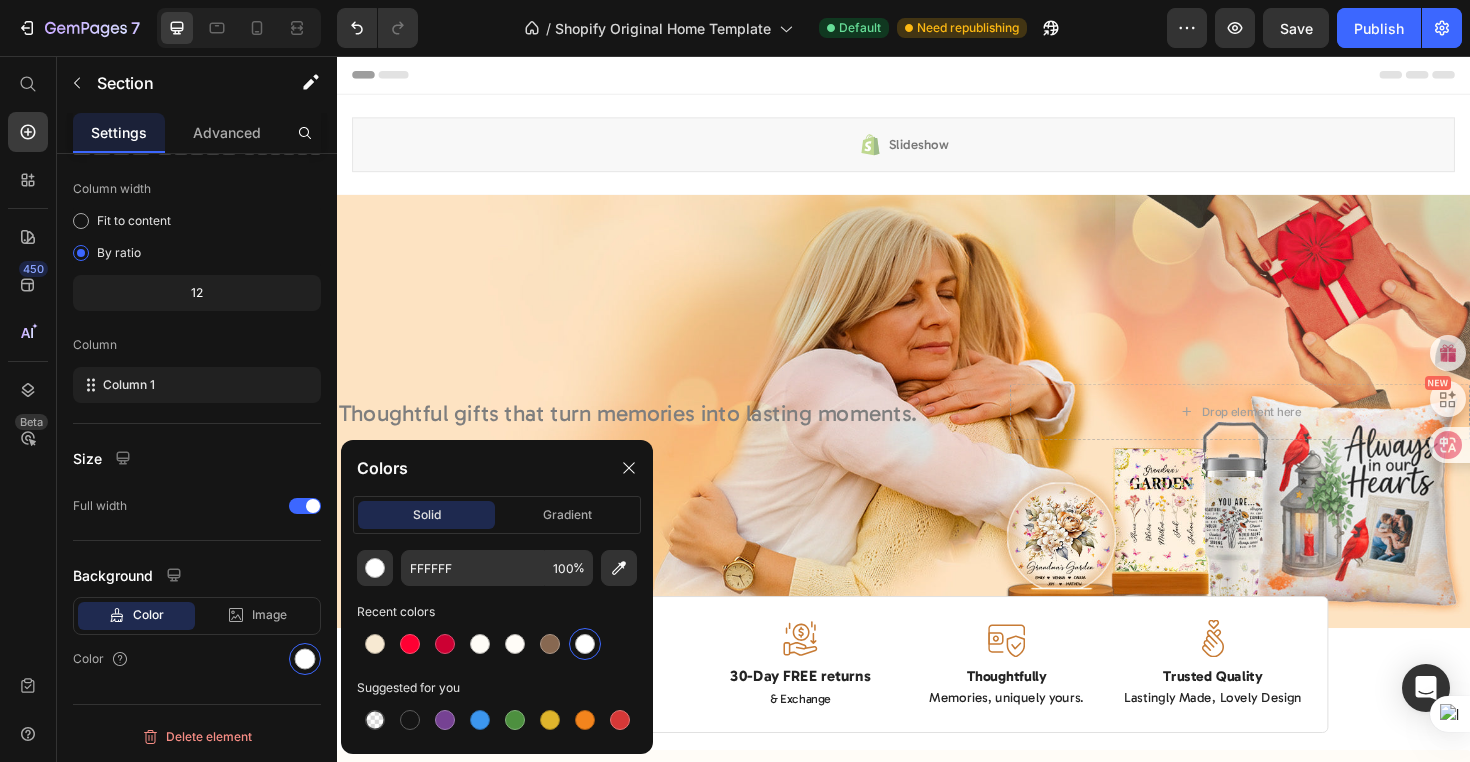 scroll, scrollTop: 403, scrollLeft: 0, axis: vertical 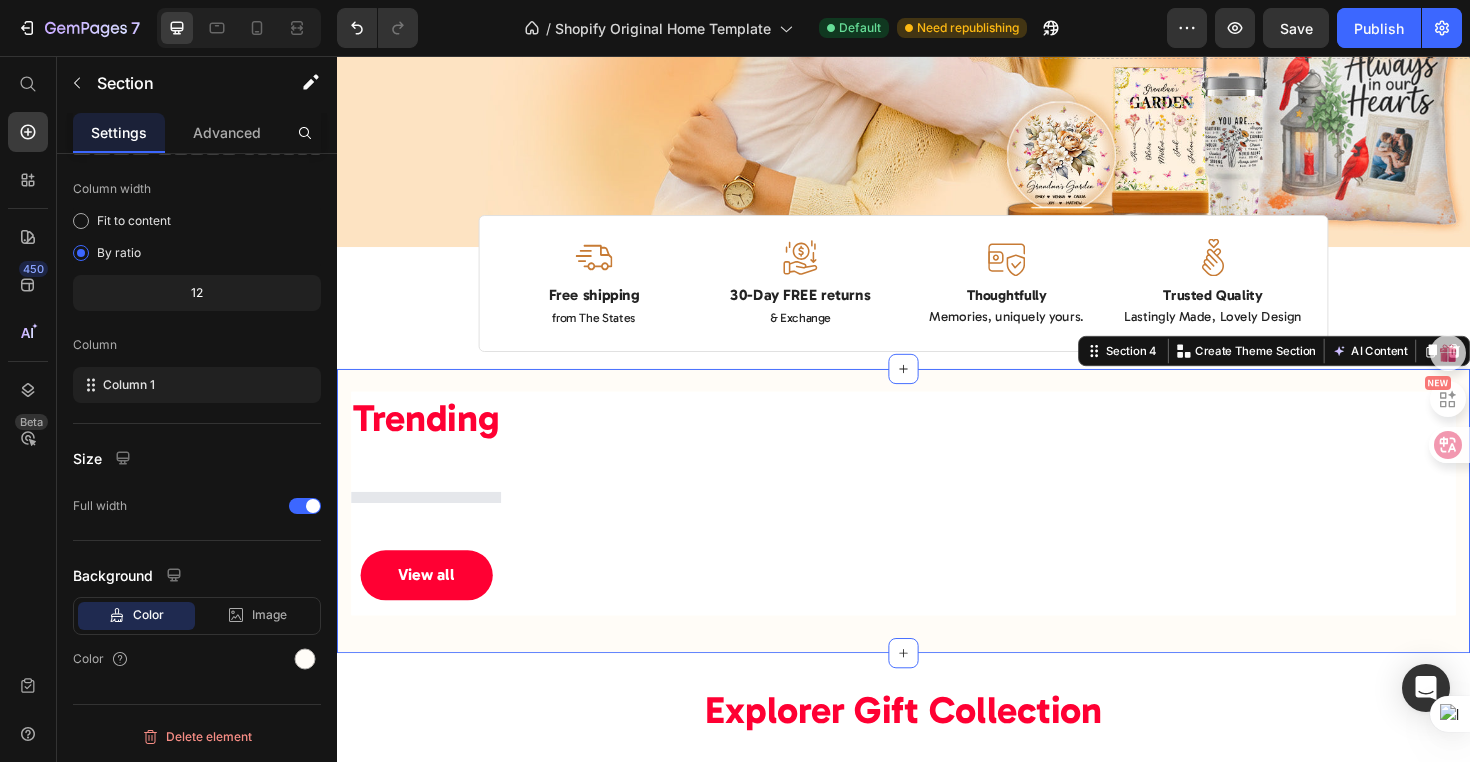 click on "Trending Heading Product List View all Button Row Section 4   You can create reusable sections Create Theme Section AI Content Write with GemAI What would you like to describe here? Tone and Voice Persuasive Product Cool Grandma Club Personalized Shirt, Gift For Grandma Show more Generate" at bounding box center (937, 538) 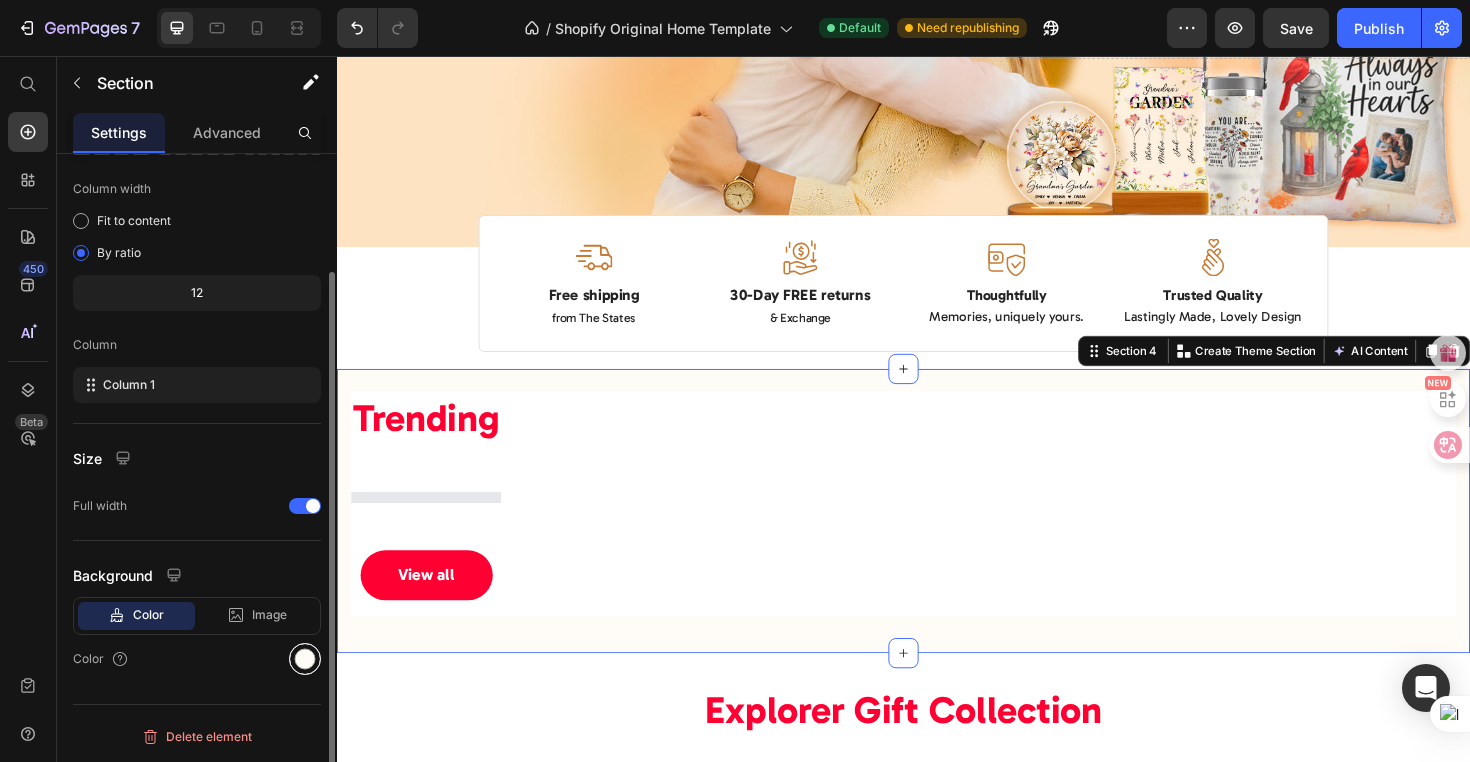 click at bounding box center [305, 659] 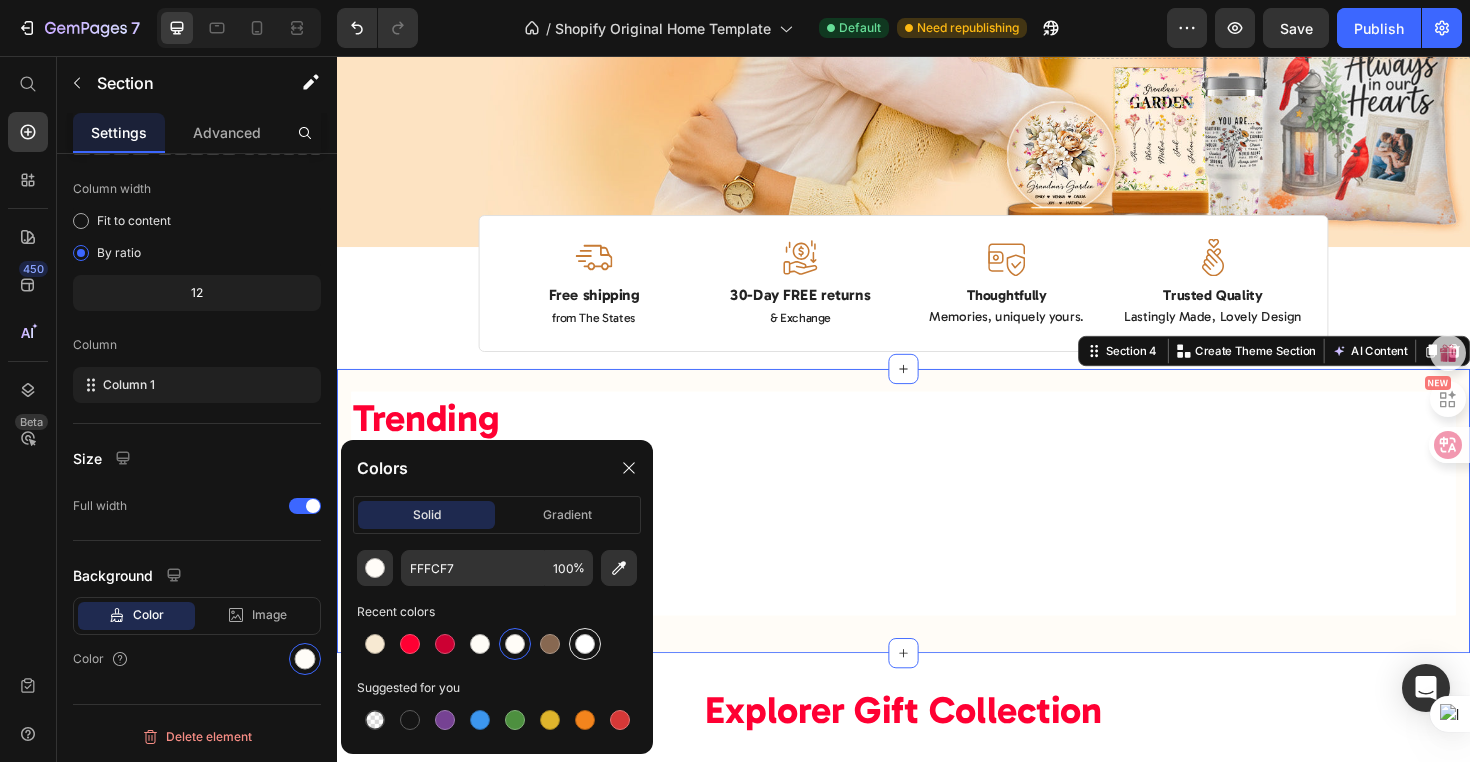 click at bounding box center [585, 644] 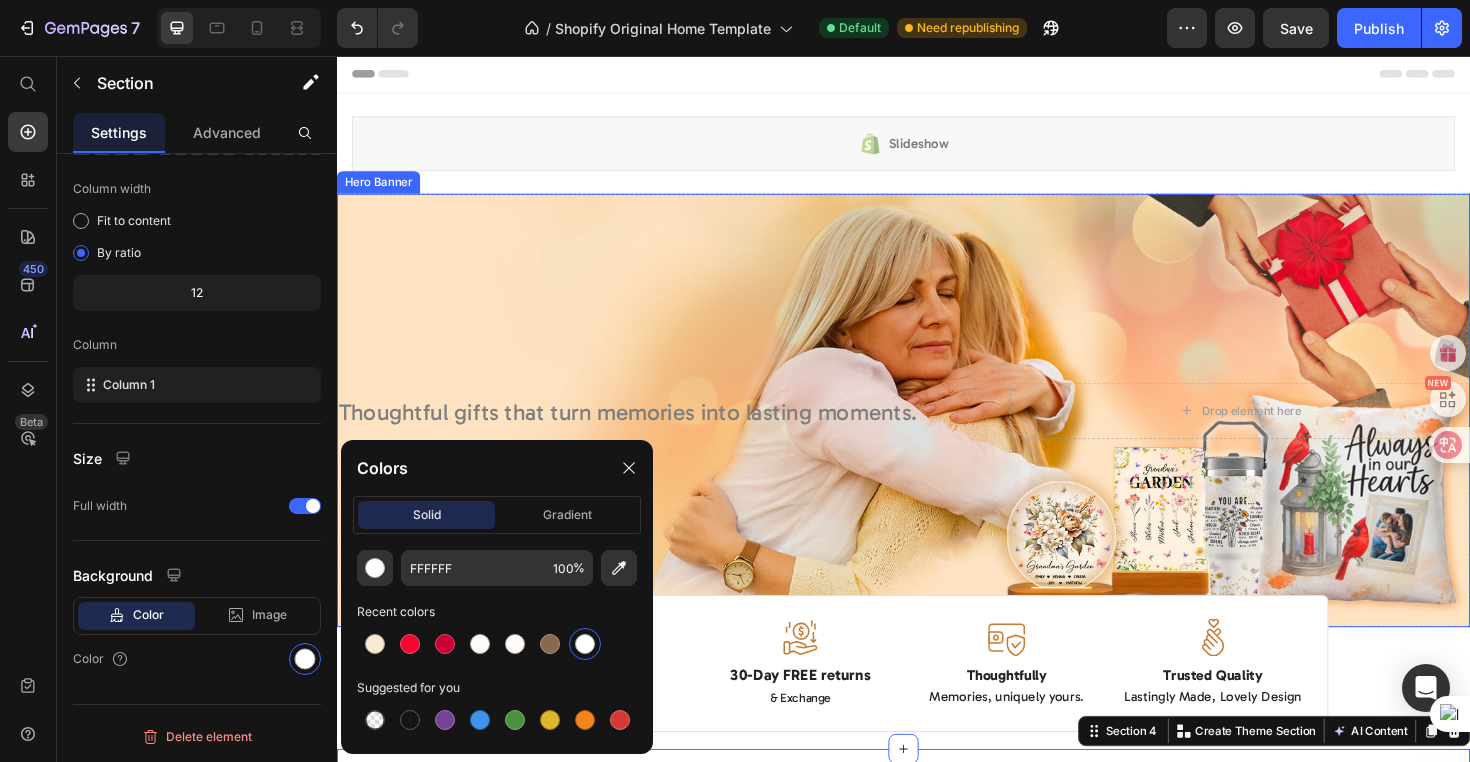 scroll, scrollTop: 0, scrollLeft: 0, axis: both 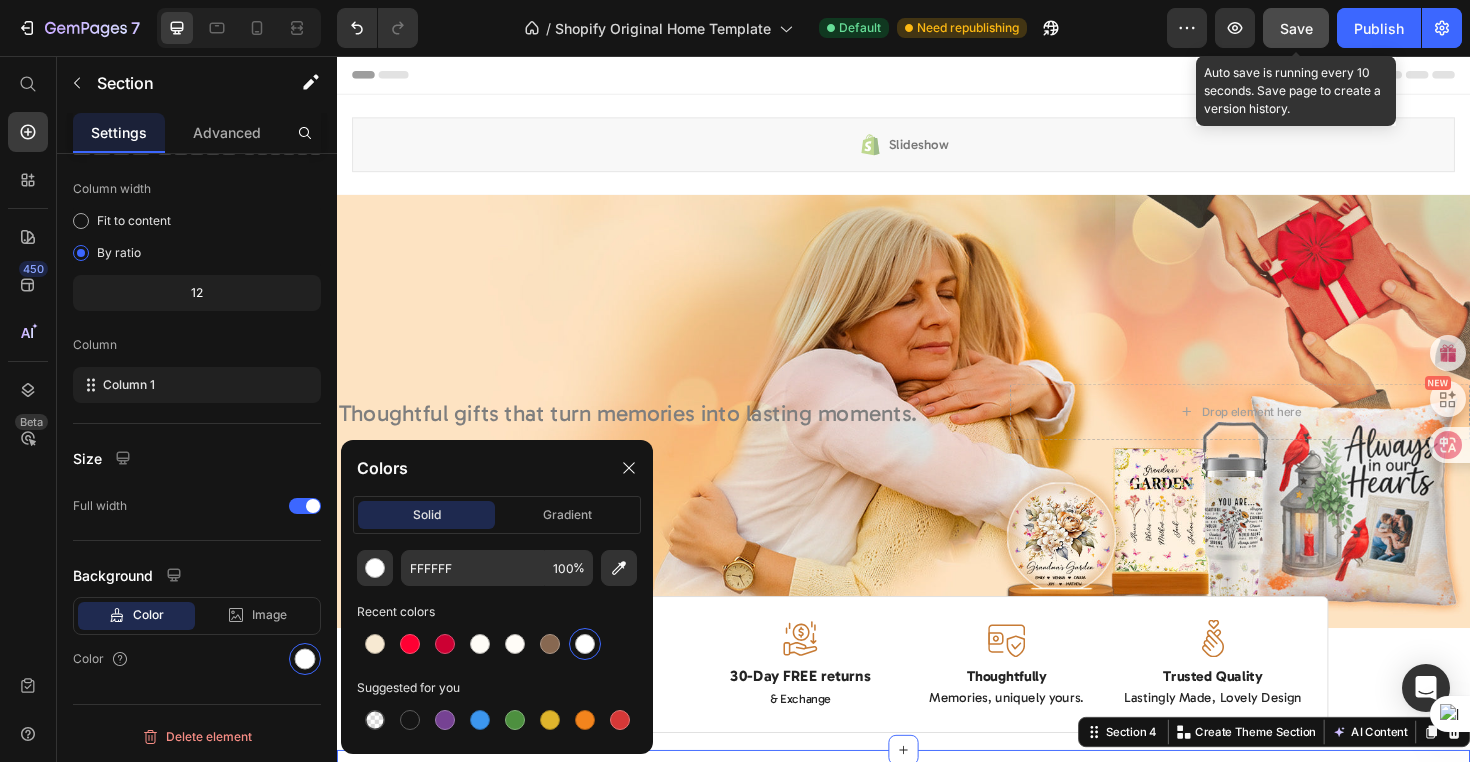 click on "Save" at bounding box center [1296, 28] 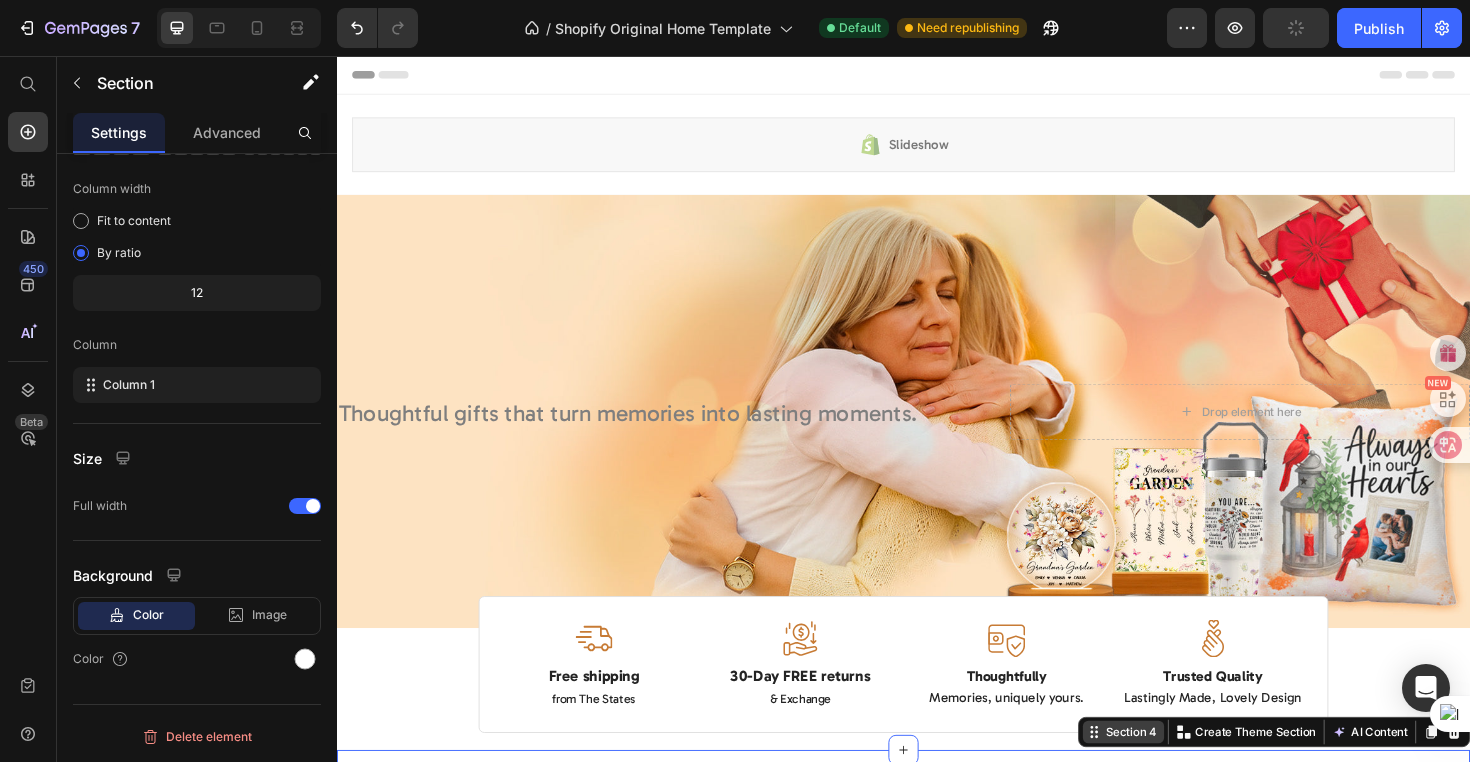 click on "Section 4" at bounding box center (1178, 772) 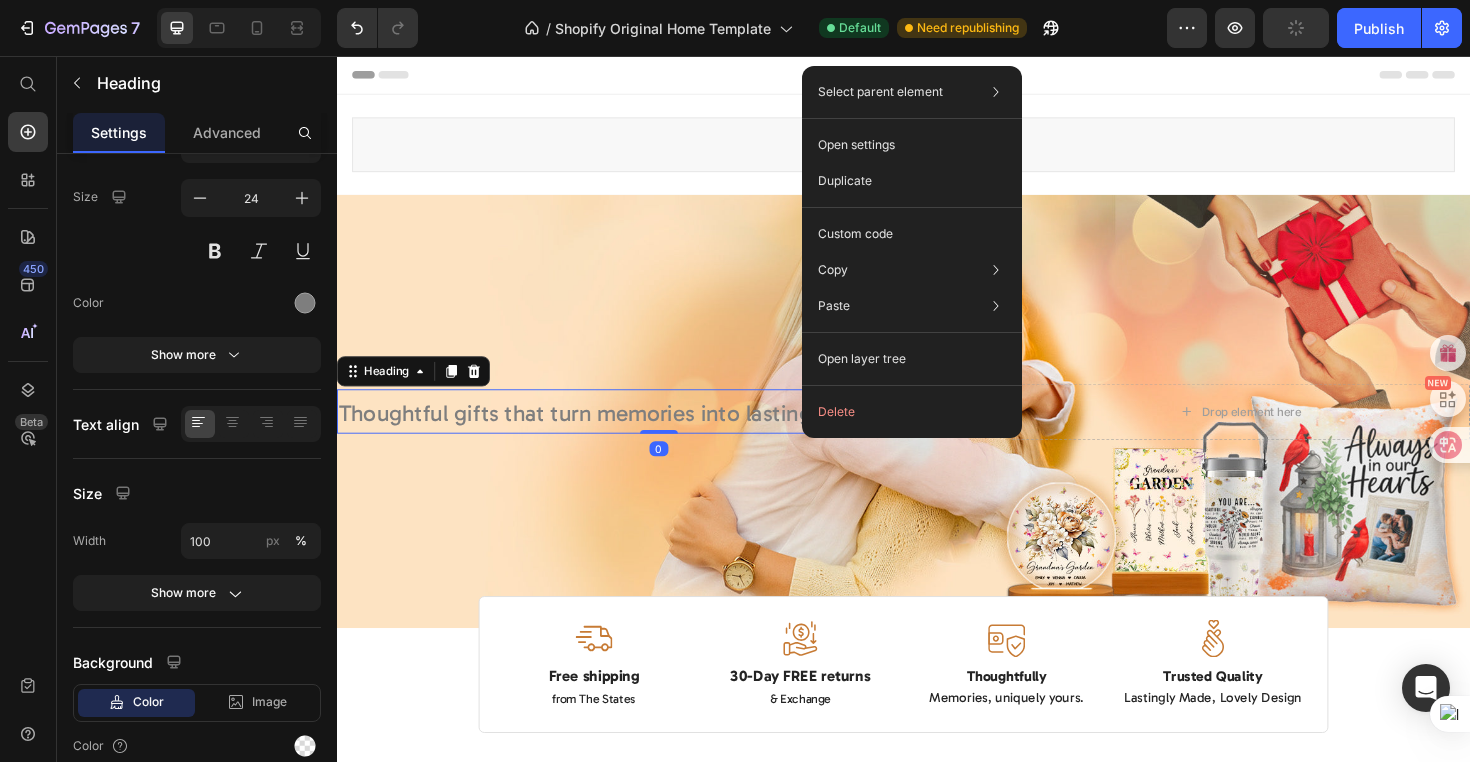 scroll, scrollTop: 0, scrollLeft: 0, axis: both 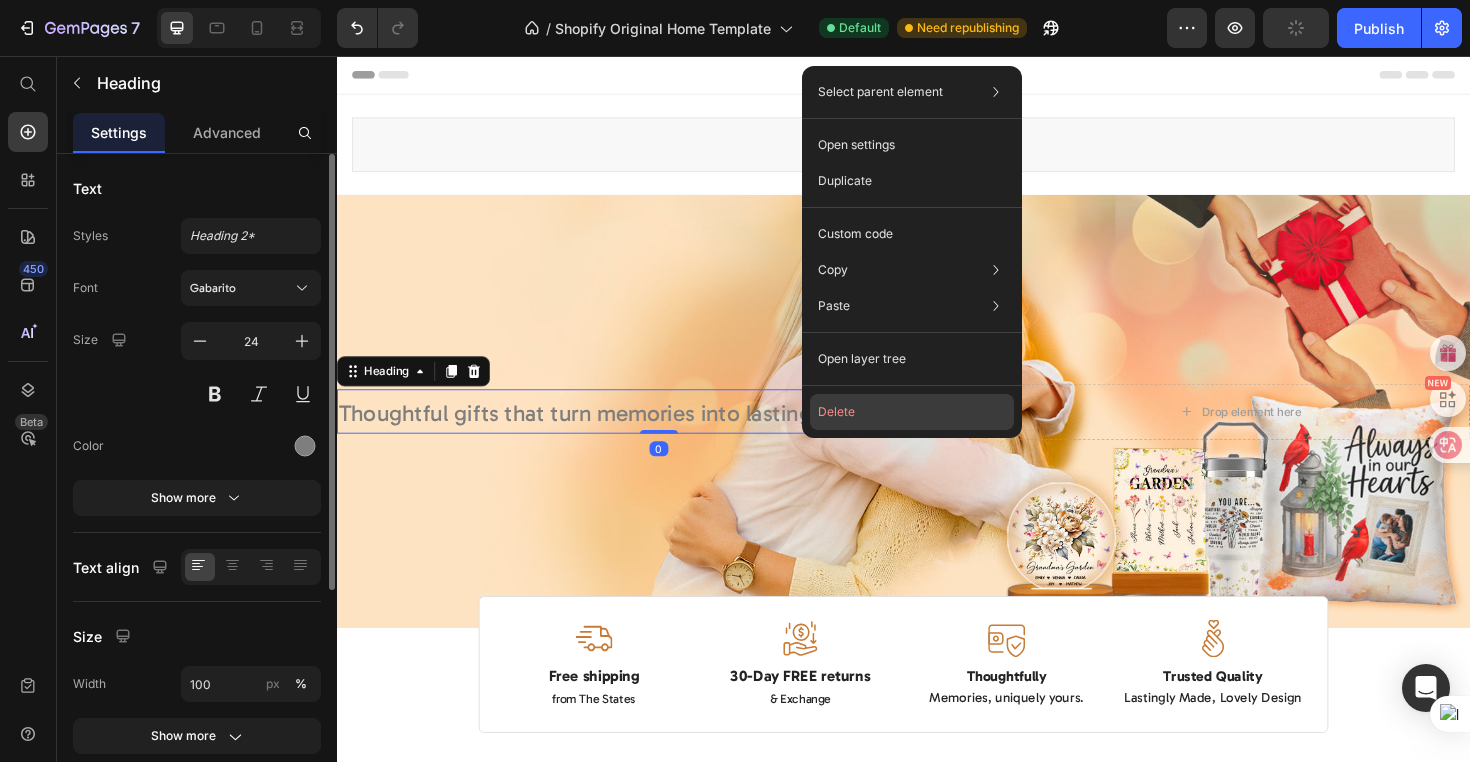 click on "Delete" 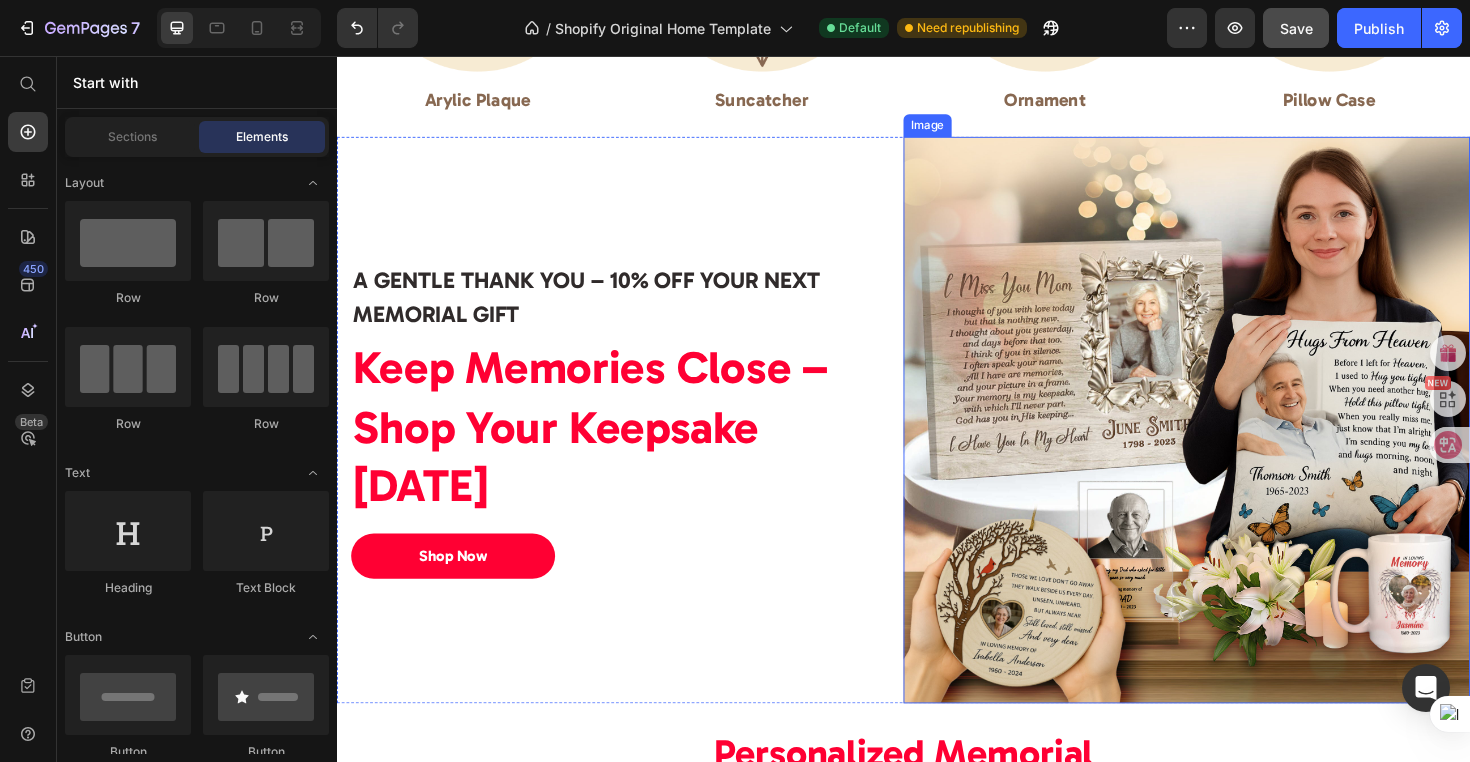 scroll, scrollTop: 2134, scrollLeft: 0, axis: vertical 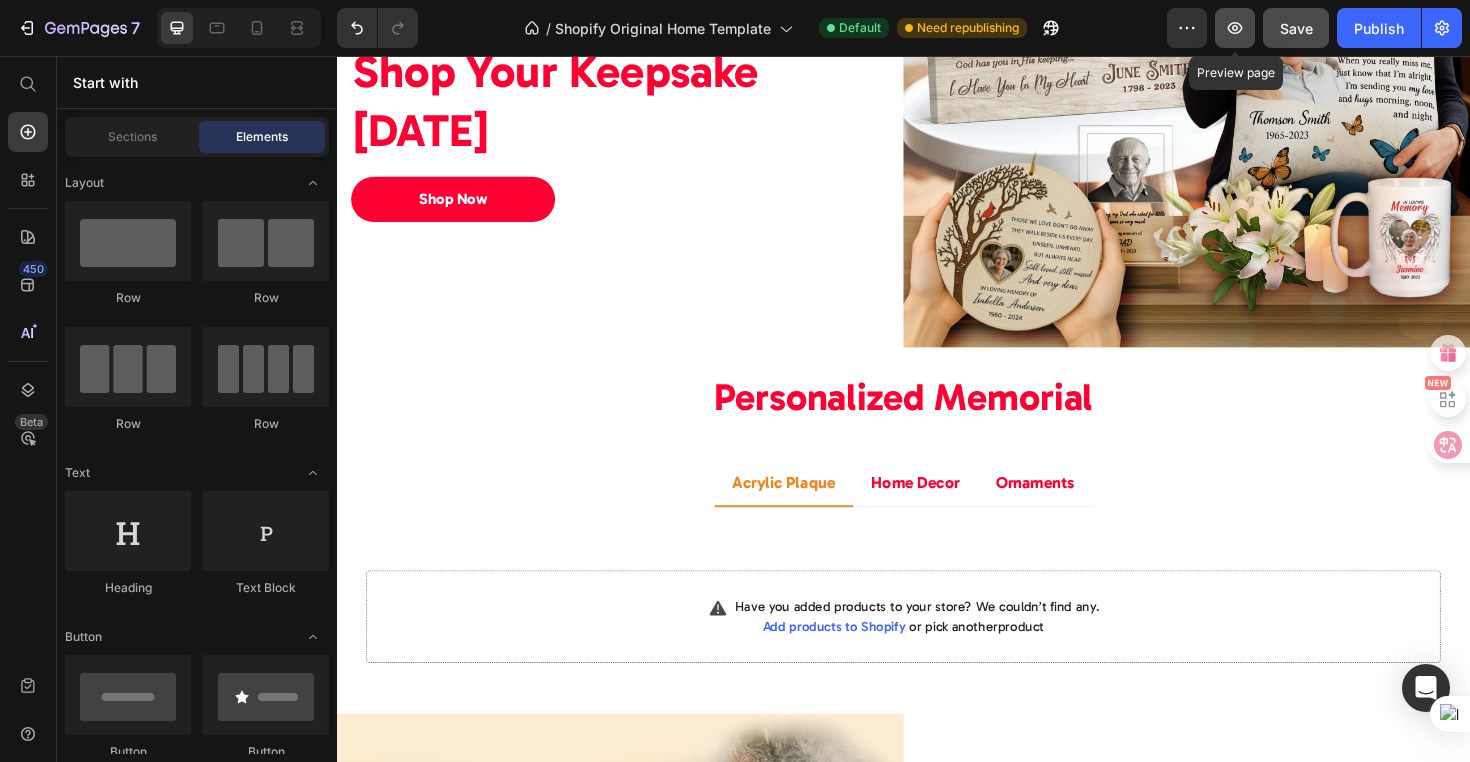 click 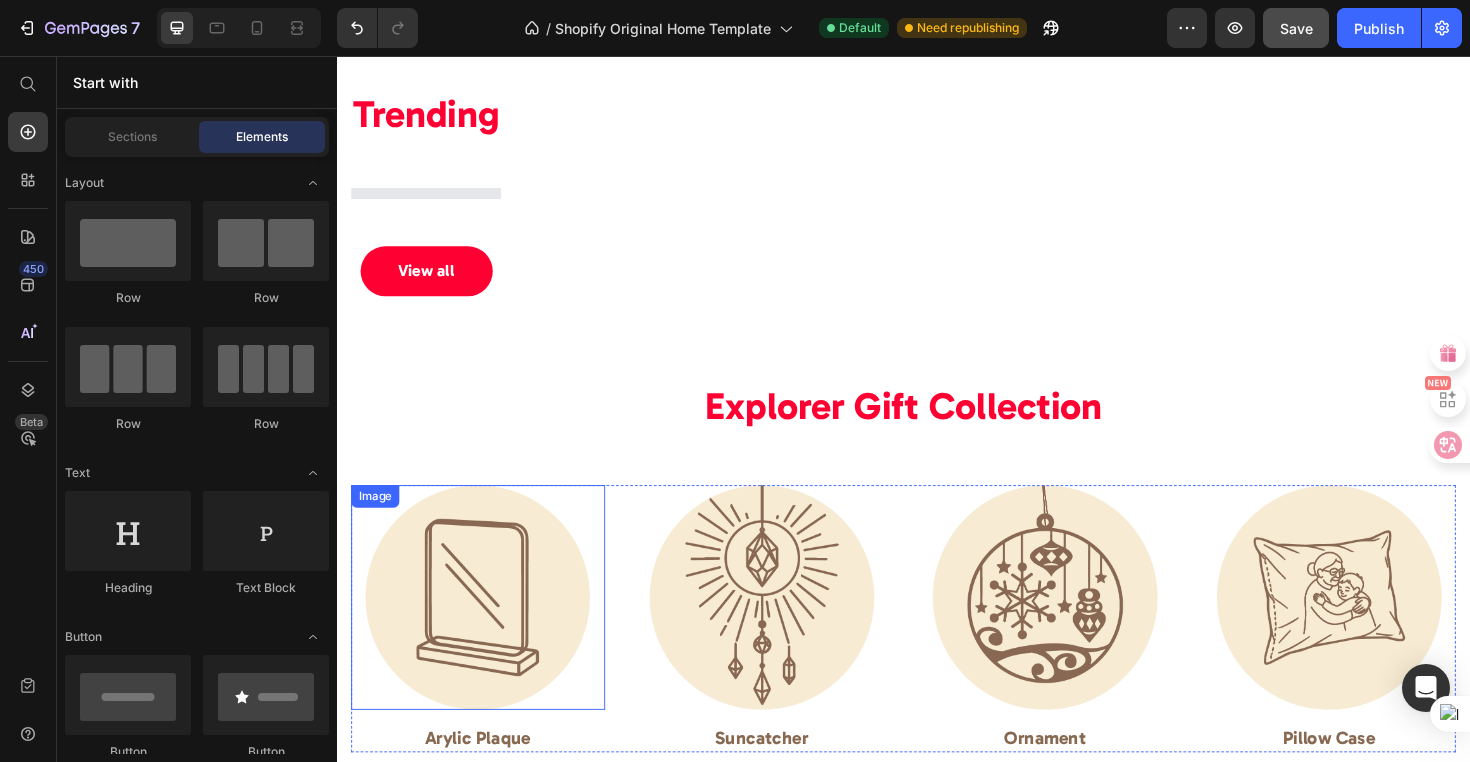 scroll, scrollTop: 719, scrollLeft: 0, axis: vertical 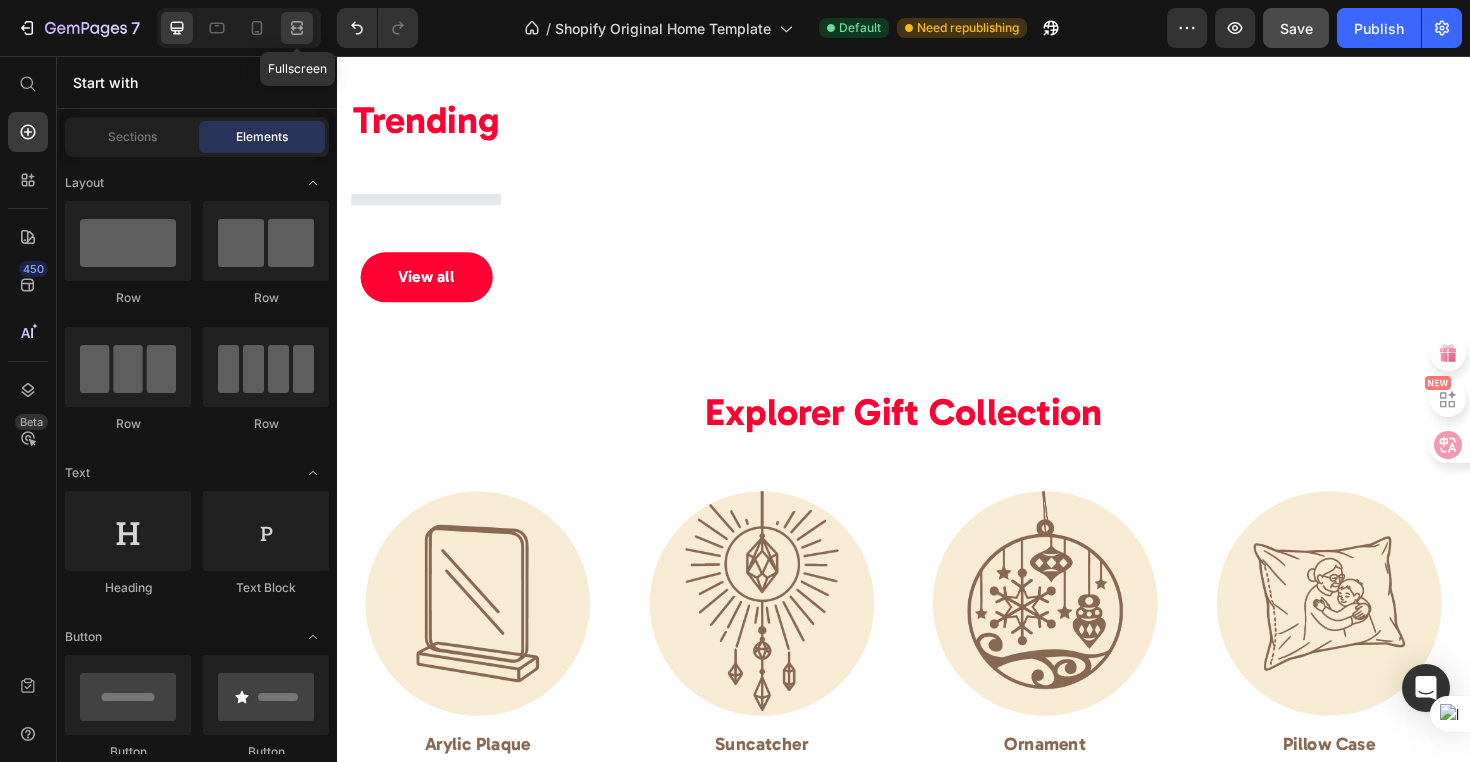 click 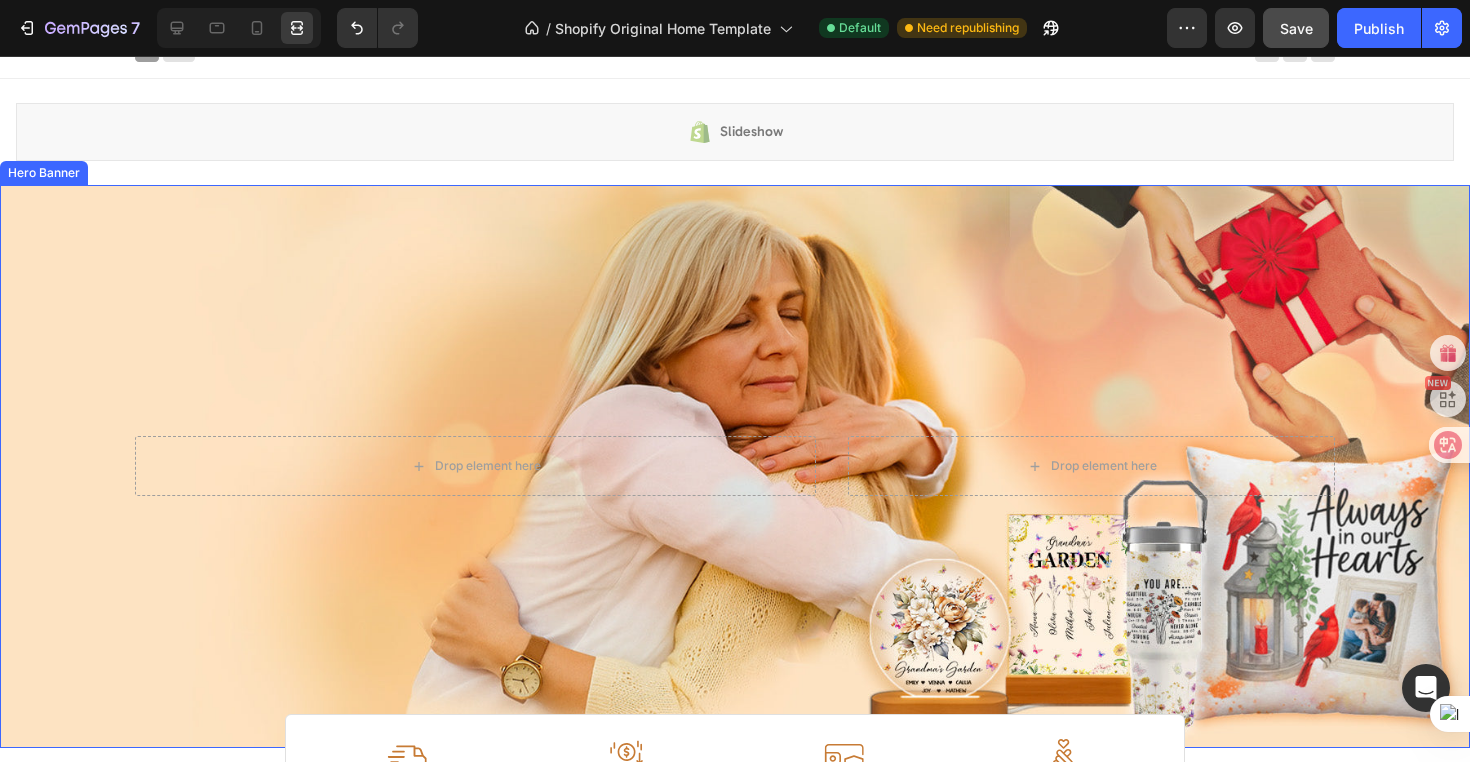 scroll, scrollTop: 0, scrollLeft: 0, axis: both 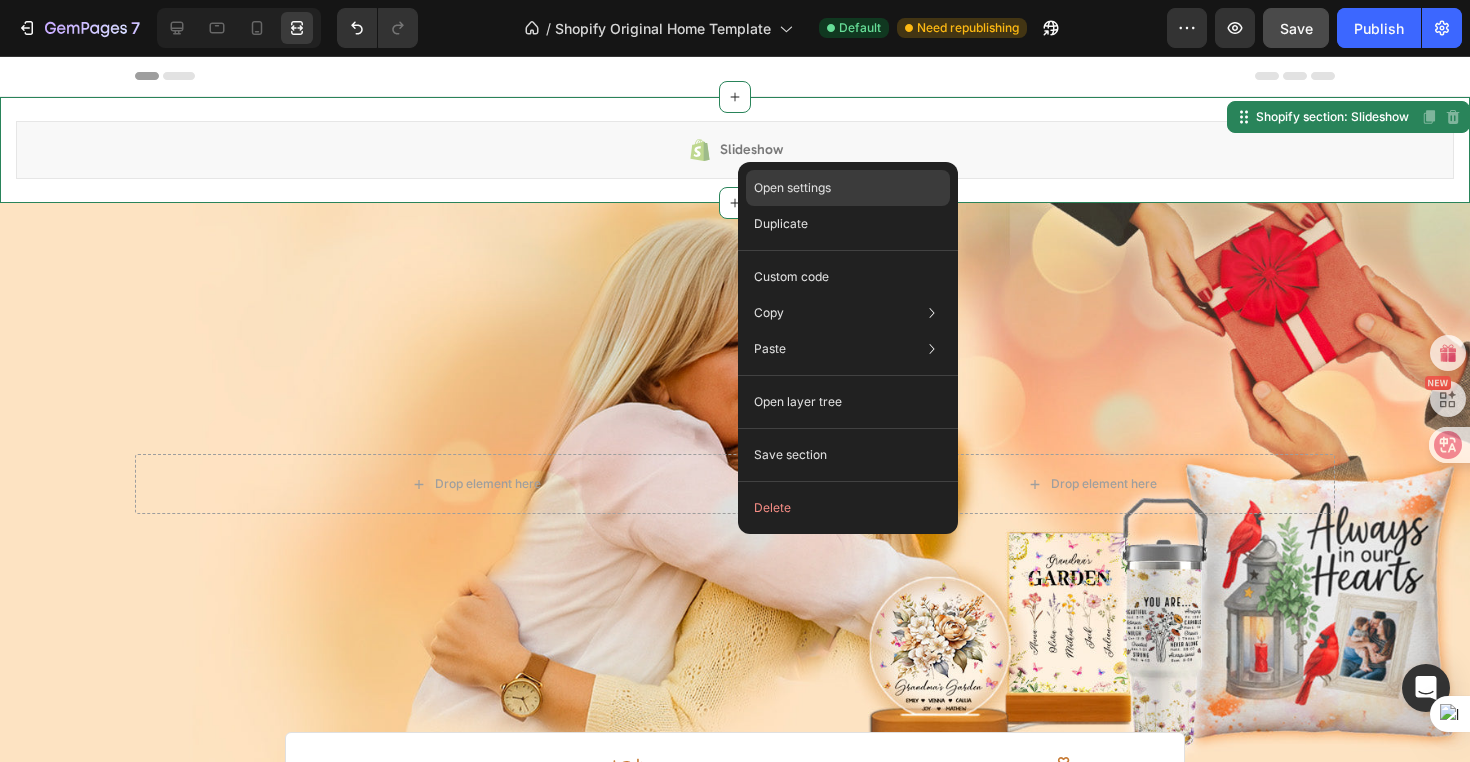 click on "Open settings" at bounding box center [792, 188] 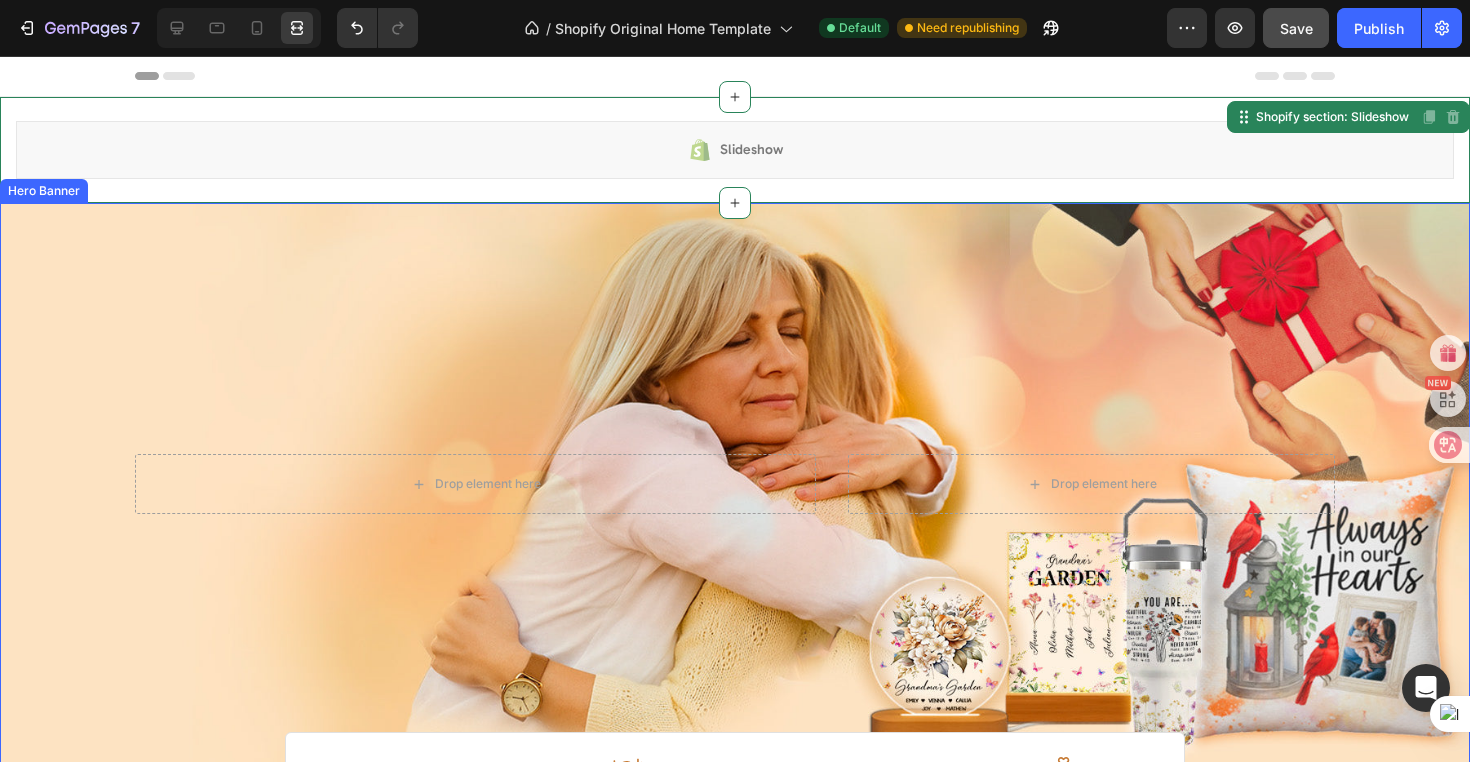 scroll, scrollTop: 4, scrollLeft: 0, axis: vertical 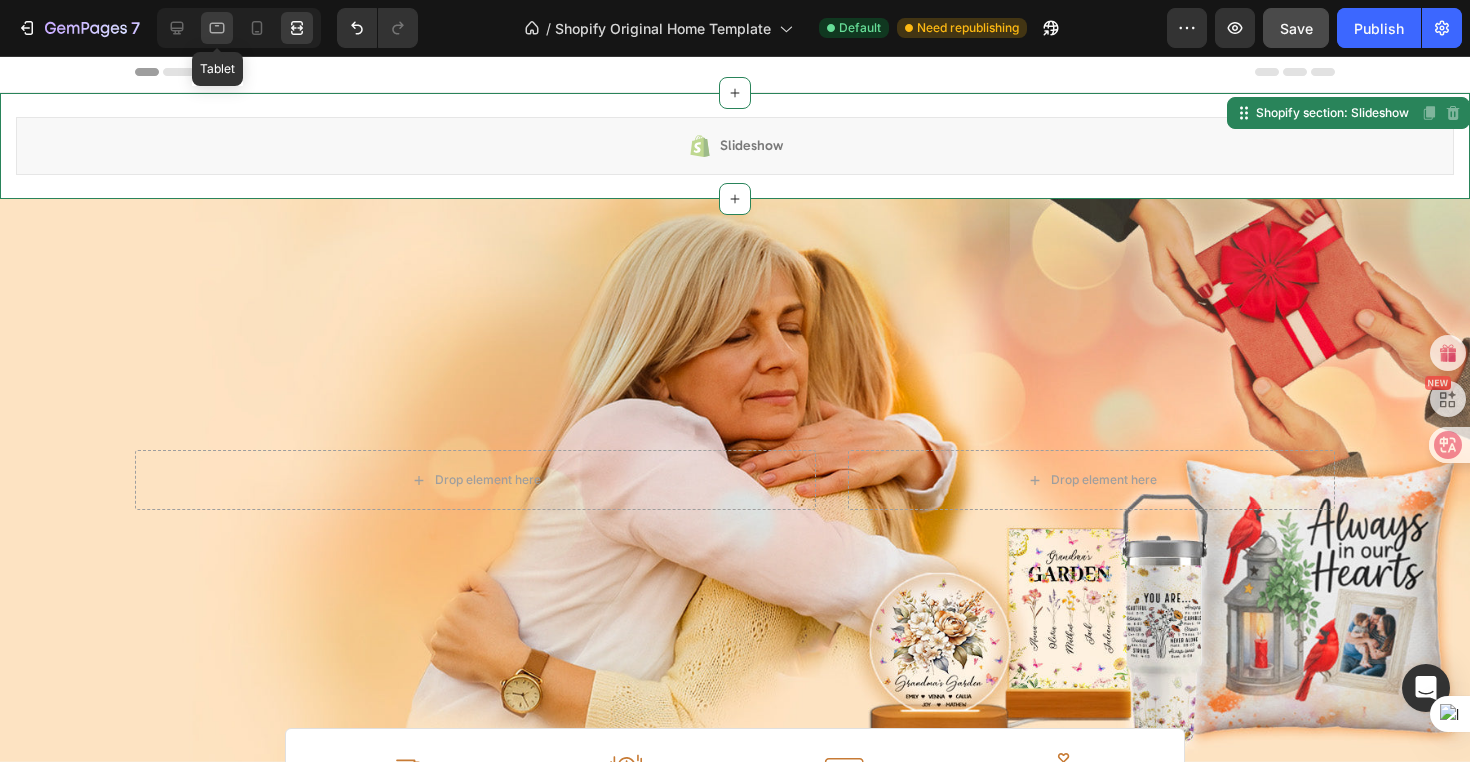 click 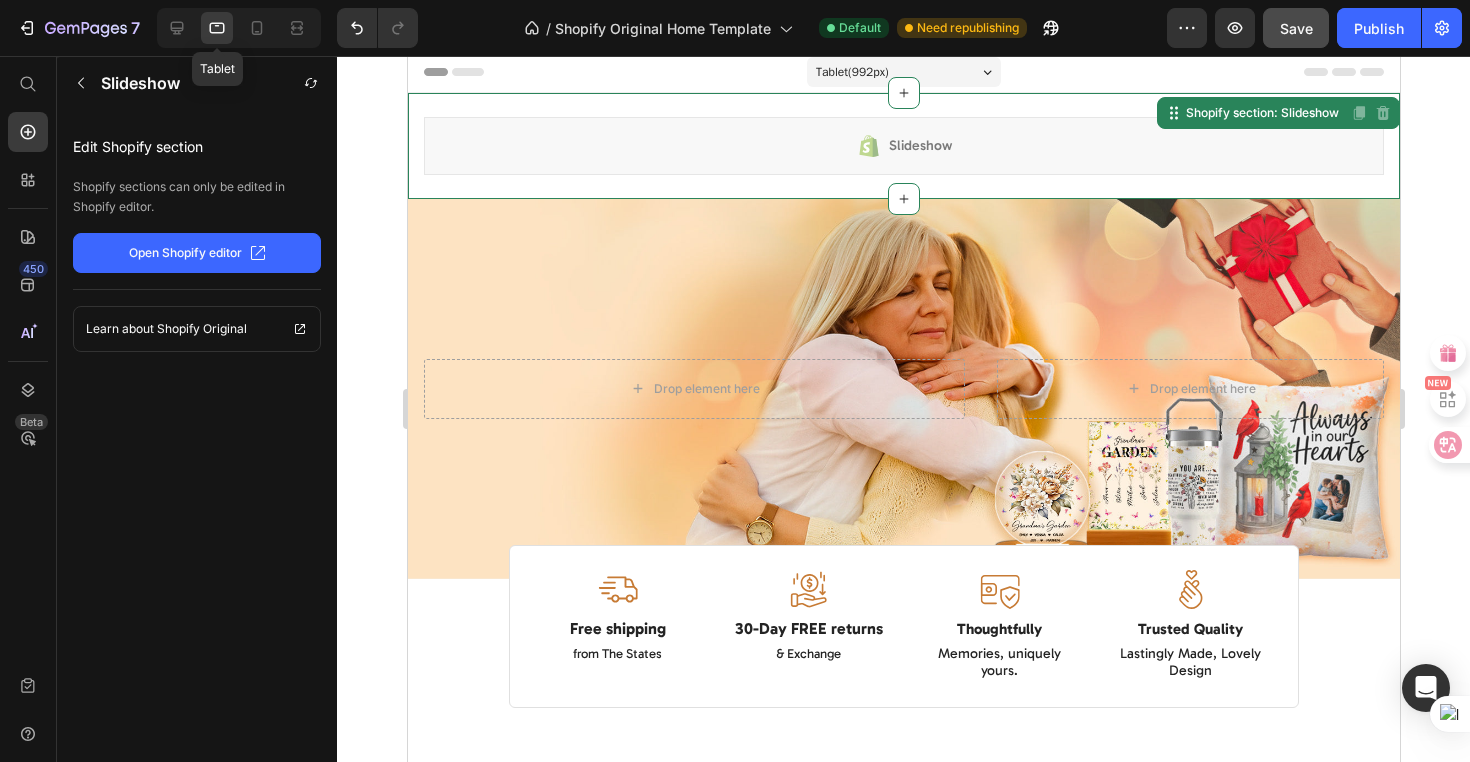 scroll, scrollTop: 0, scrollLeft: 0, axis: both 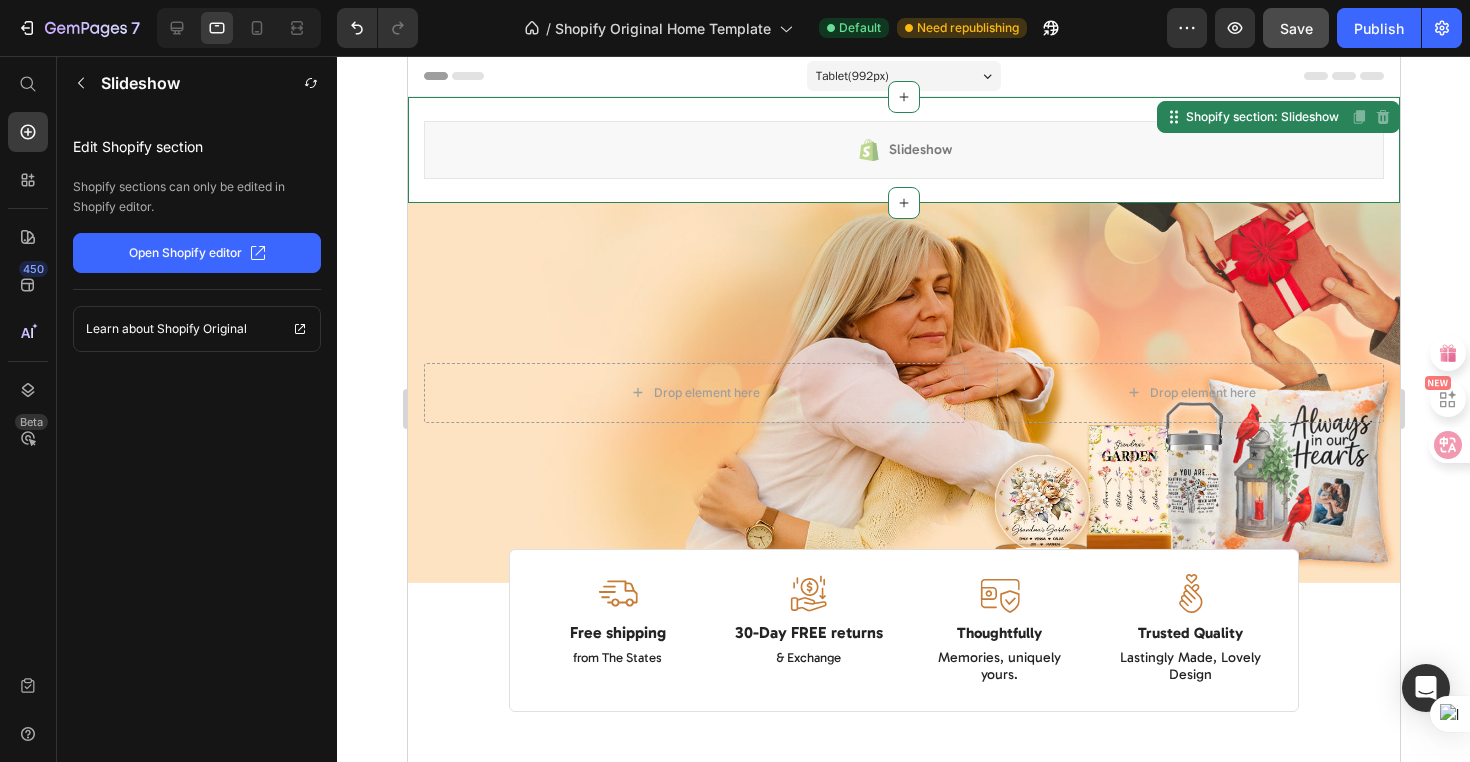 click on "Open Shopify editor" 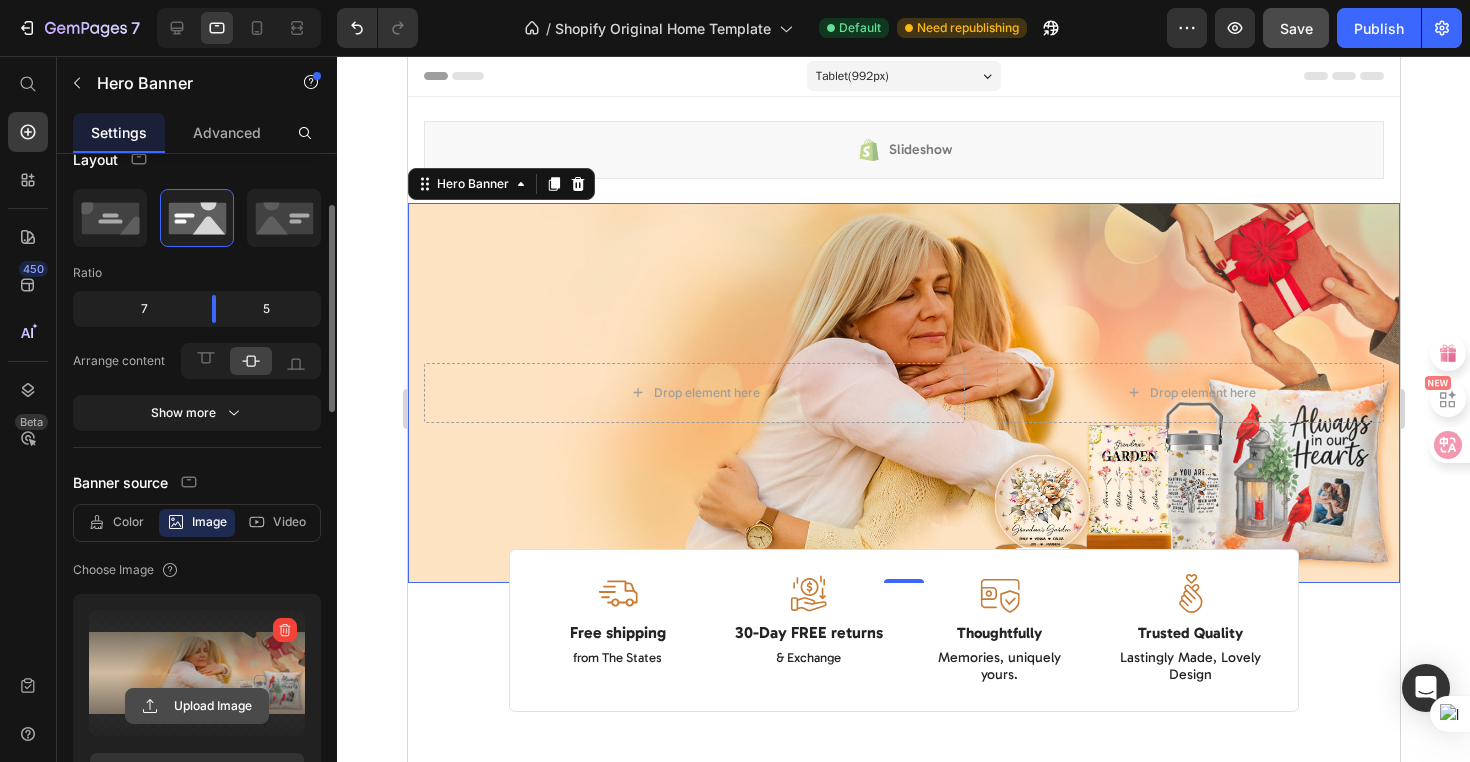 scroll, scrollTop: 61, scrollLeft: 0, axis: vertical 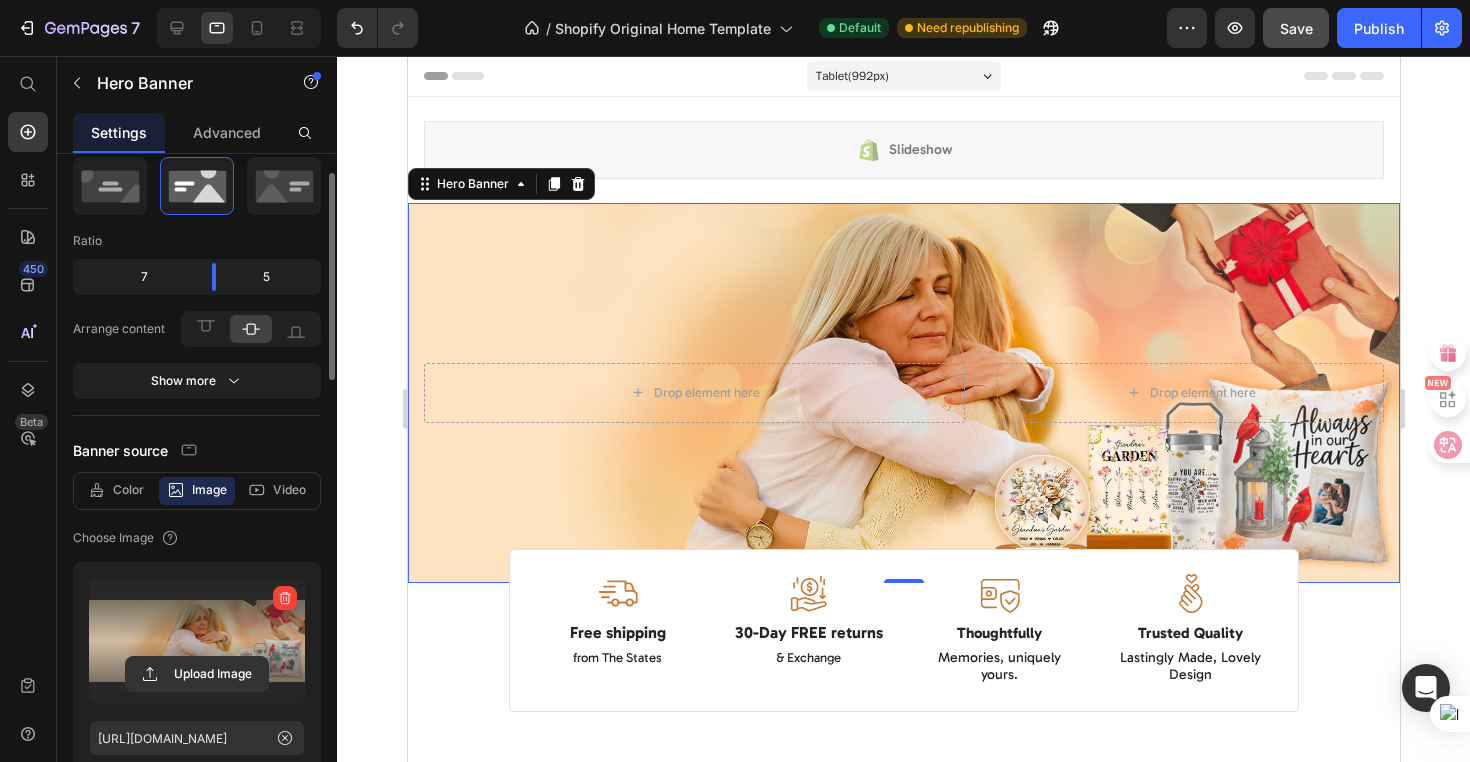 click at bounding box center [197, 641] 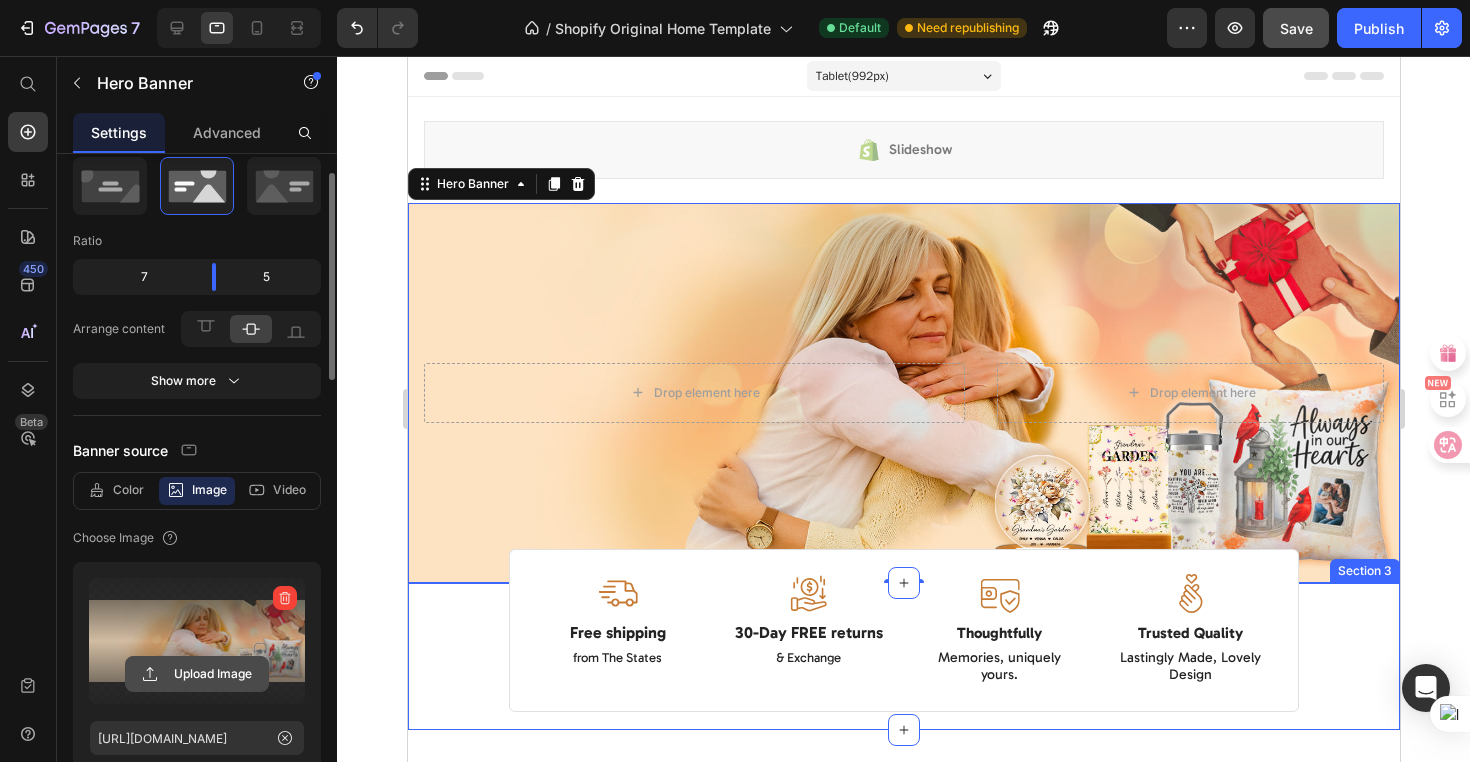 click 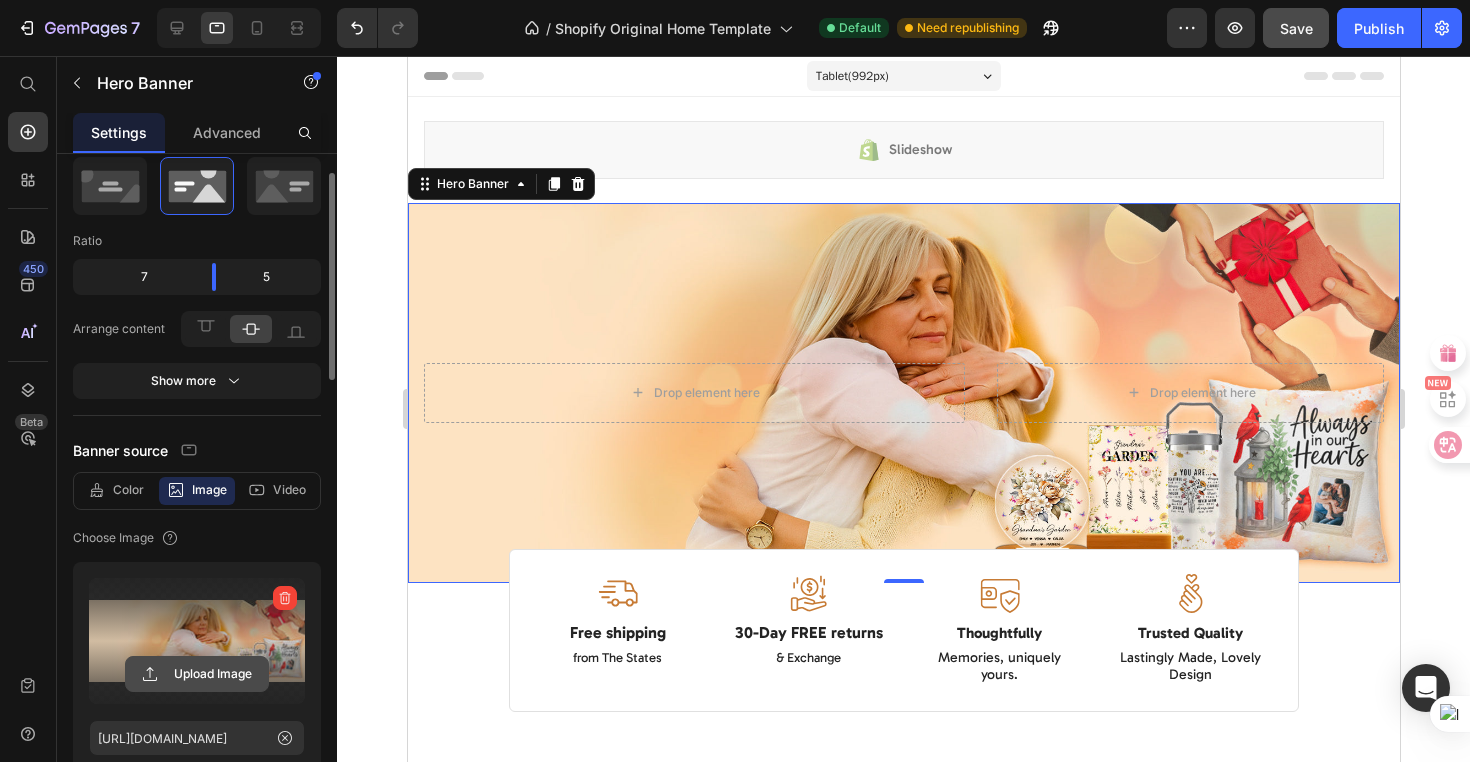 scroll, scrollTop: 95, scrollLeft: 0, axis: vertical 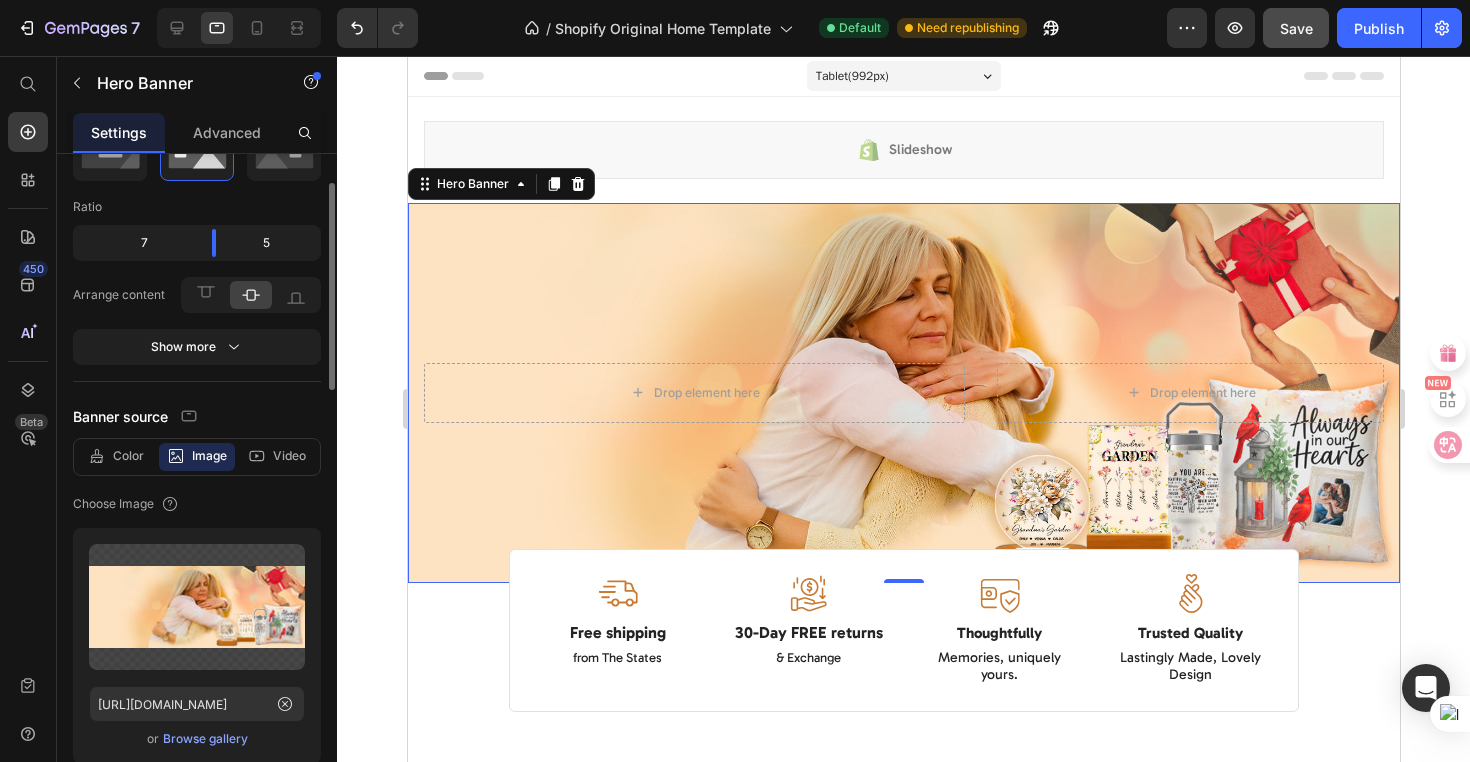 click on "Browse gallery" at bounding box center (205, 739) 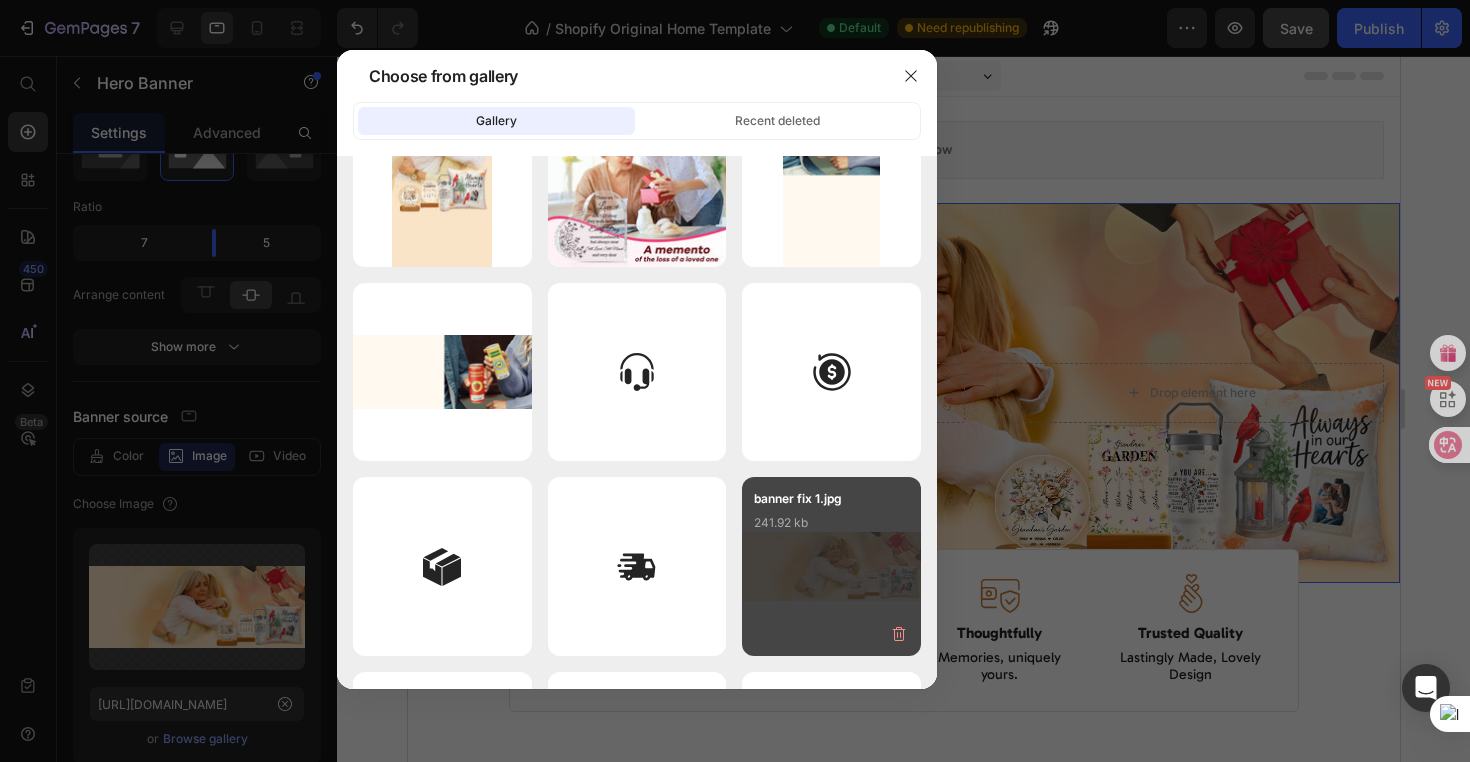 scroll, scrollTop: 2001, scrollLeft: 0, axis: vertical 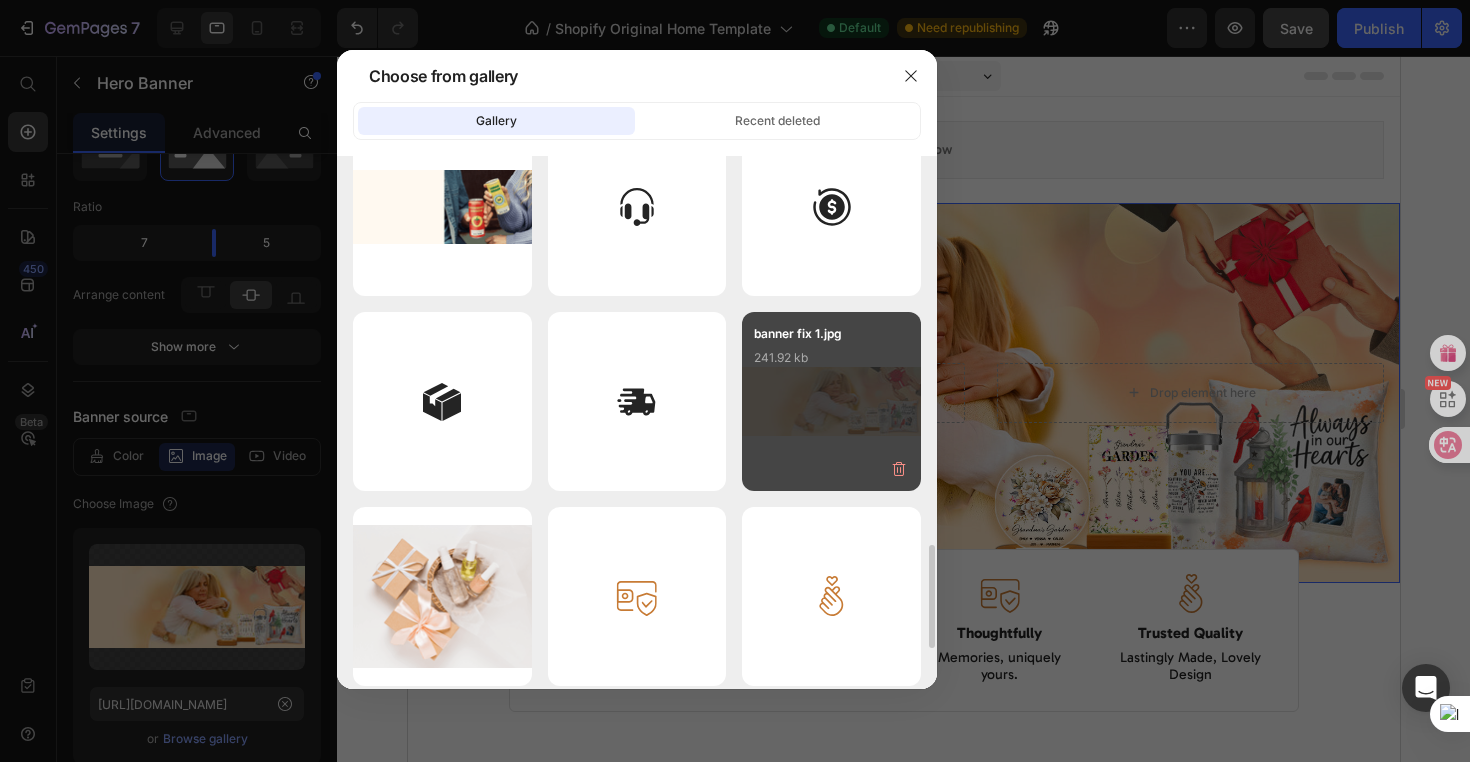 click on "banner fix 1.jpg 241.92 kb" at bounding box center (831, 364) 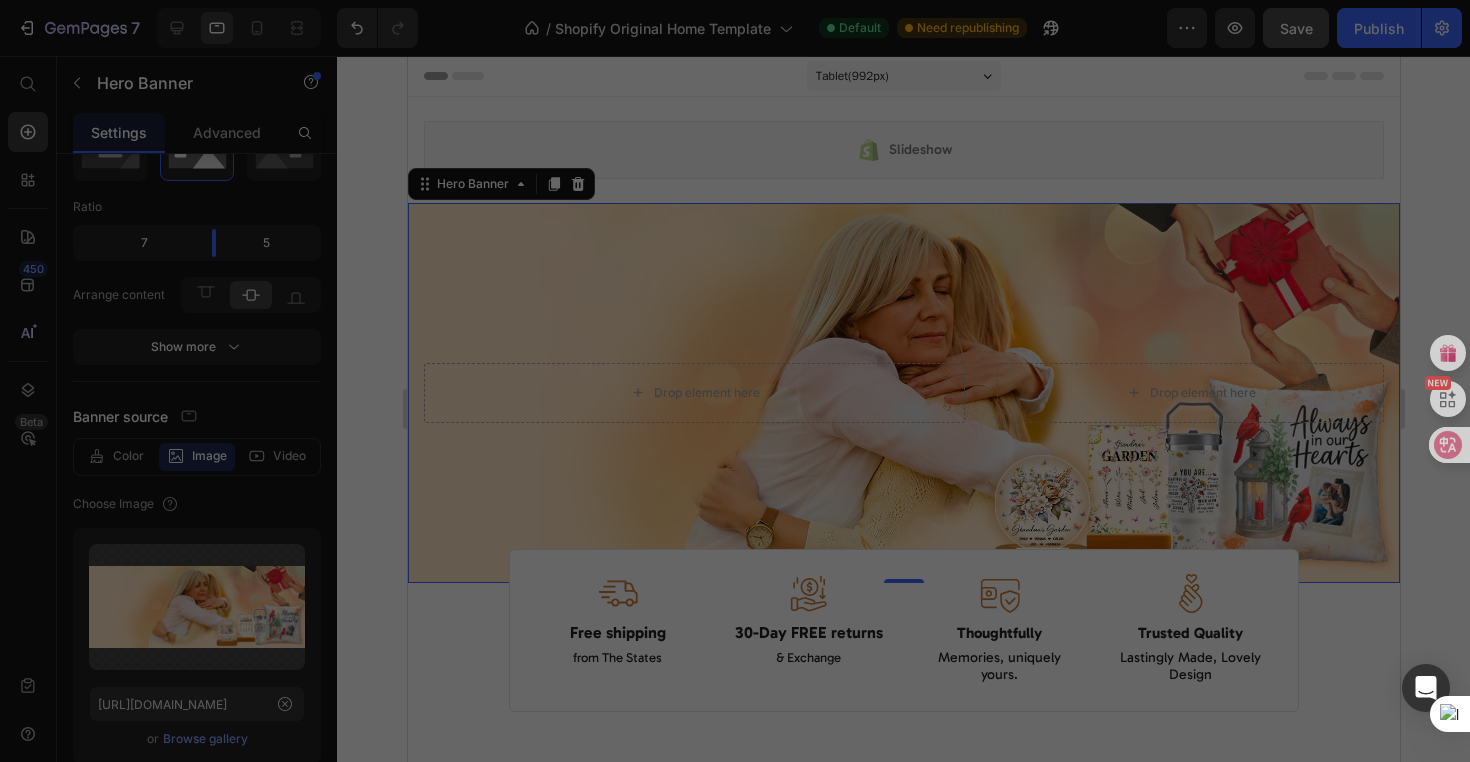 click on "banner fix 1.jpg 241.92 kb" at bounding box center [831, 364] 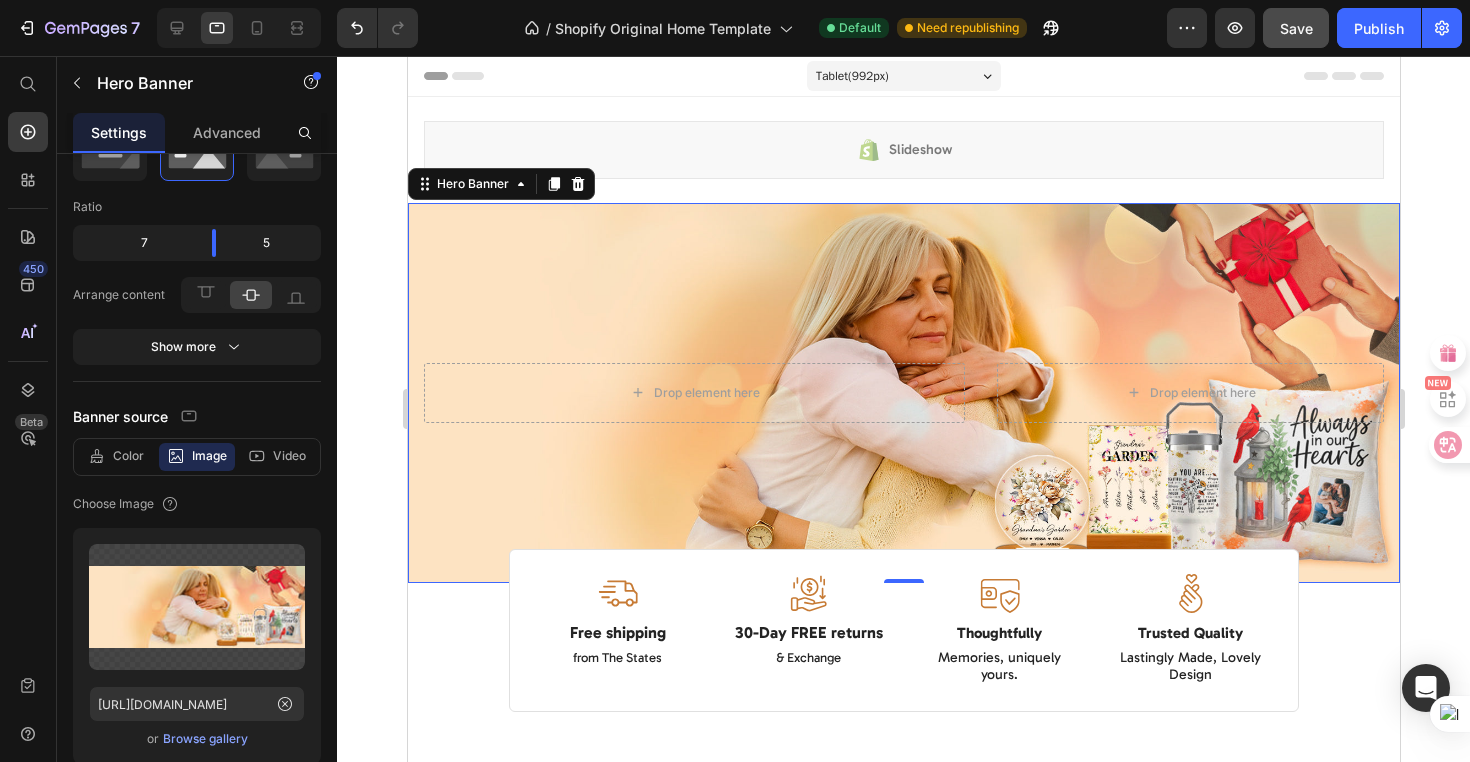 click at bounding box center (903, 393) 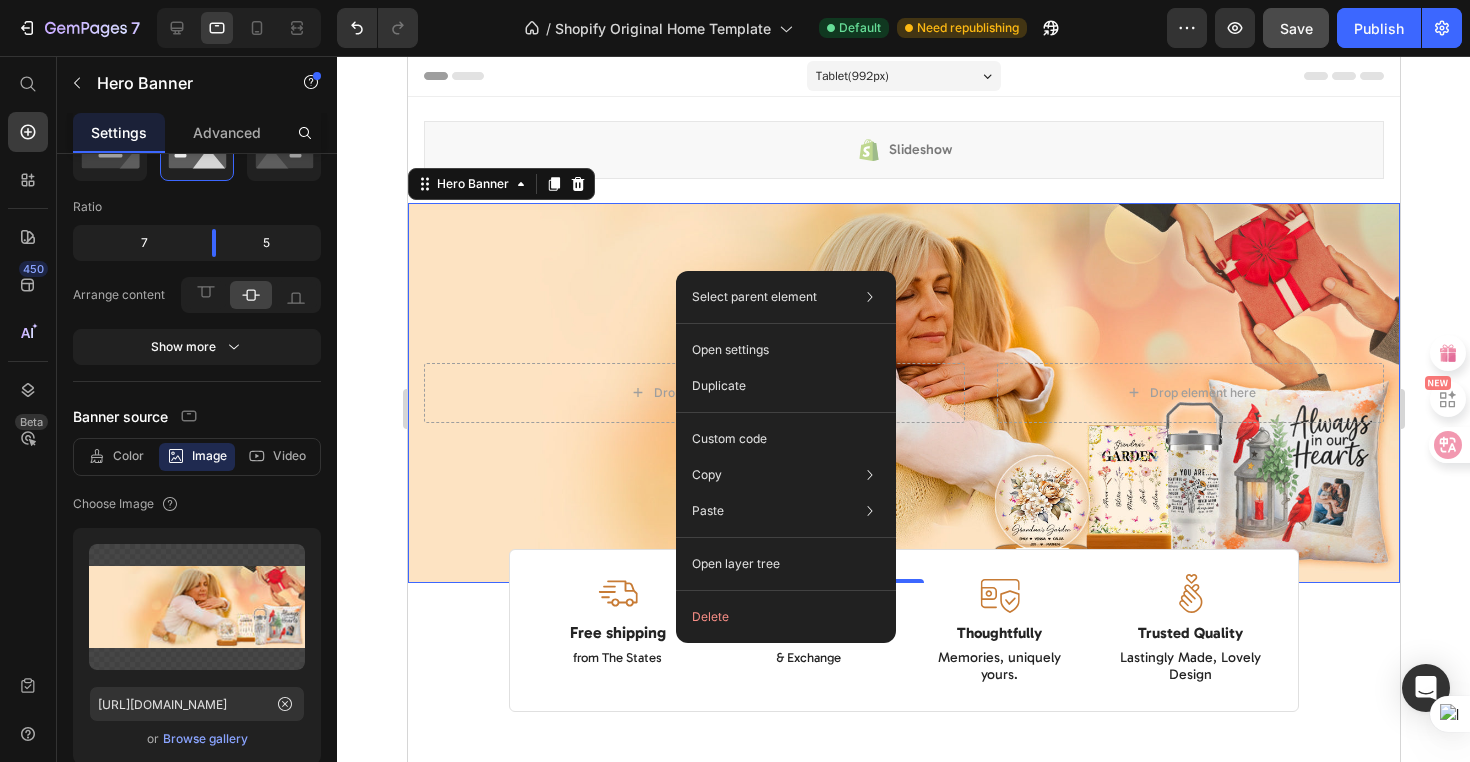 click on "Select parent element Section Hero Banner Open settings Duplicate Custom code Copy Copy element  Cmd + C Copy style  Copy class  .gUXzpeNNGD Paste Paste element  Cmd + V Paste style  Cmd + Shift + V  Please allow access tp clipboard to paste content from other pages  Allow Access Open layer tree  Delete" 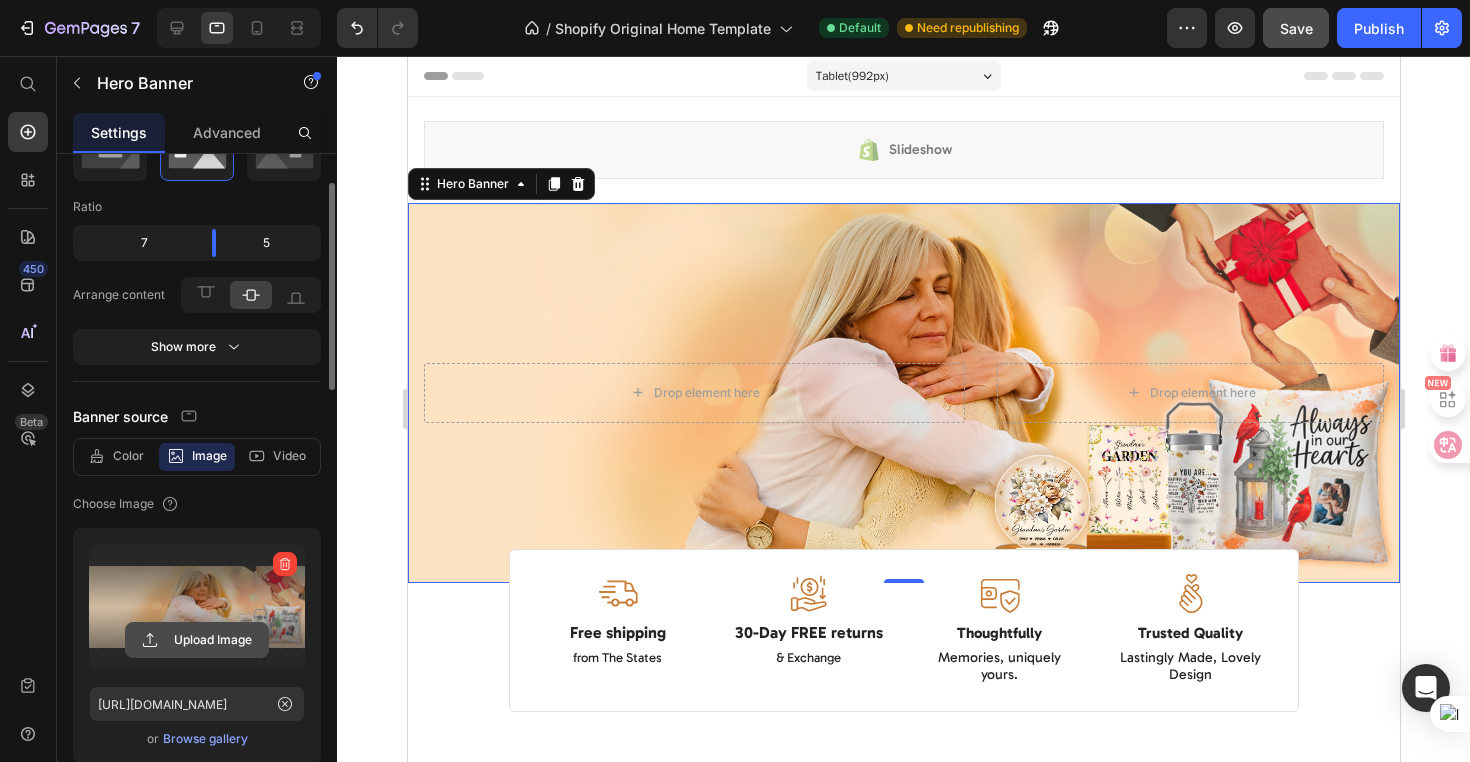click 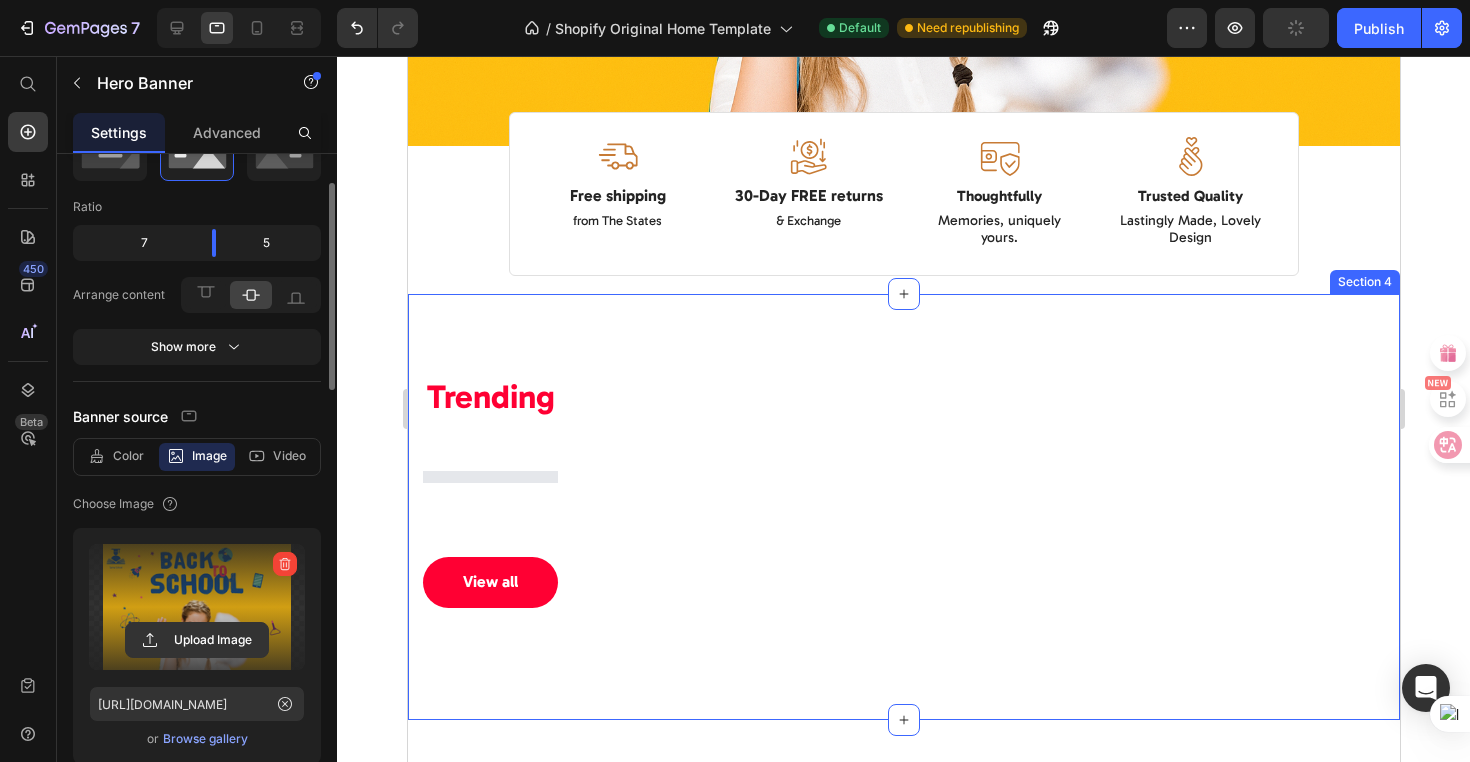 scroll, scrollTop: 1011, scrollLeft: 0, axis: vertical 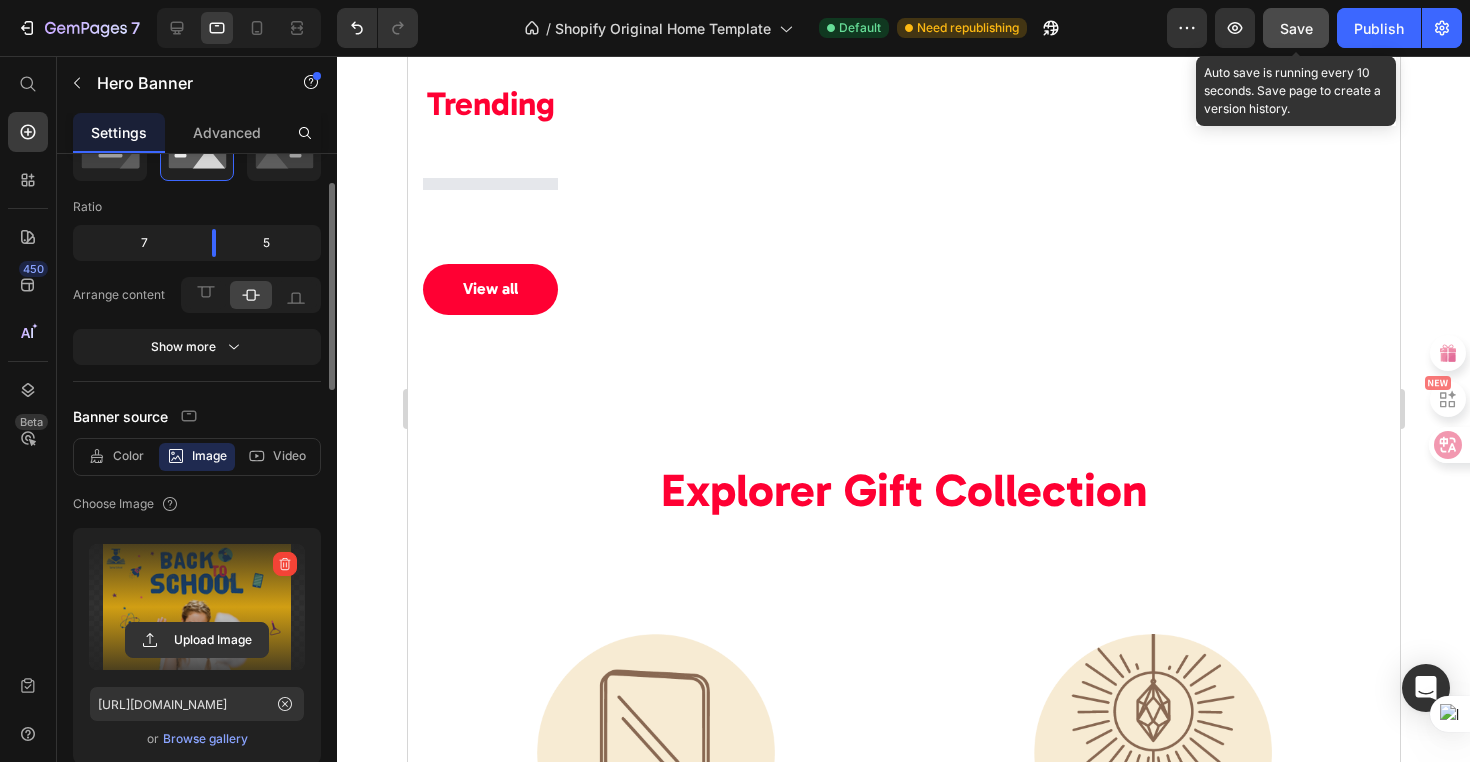 click on "Save" at bounding box center [1296, 28] 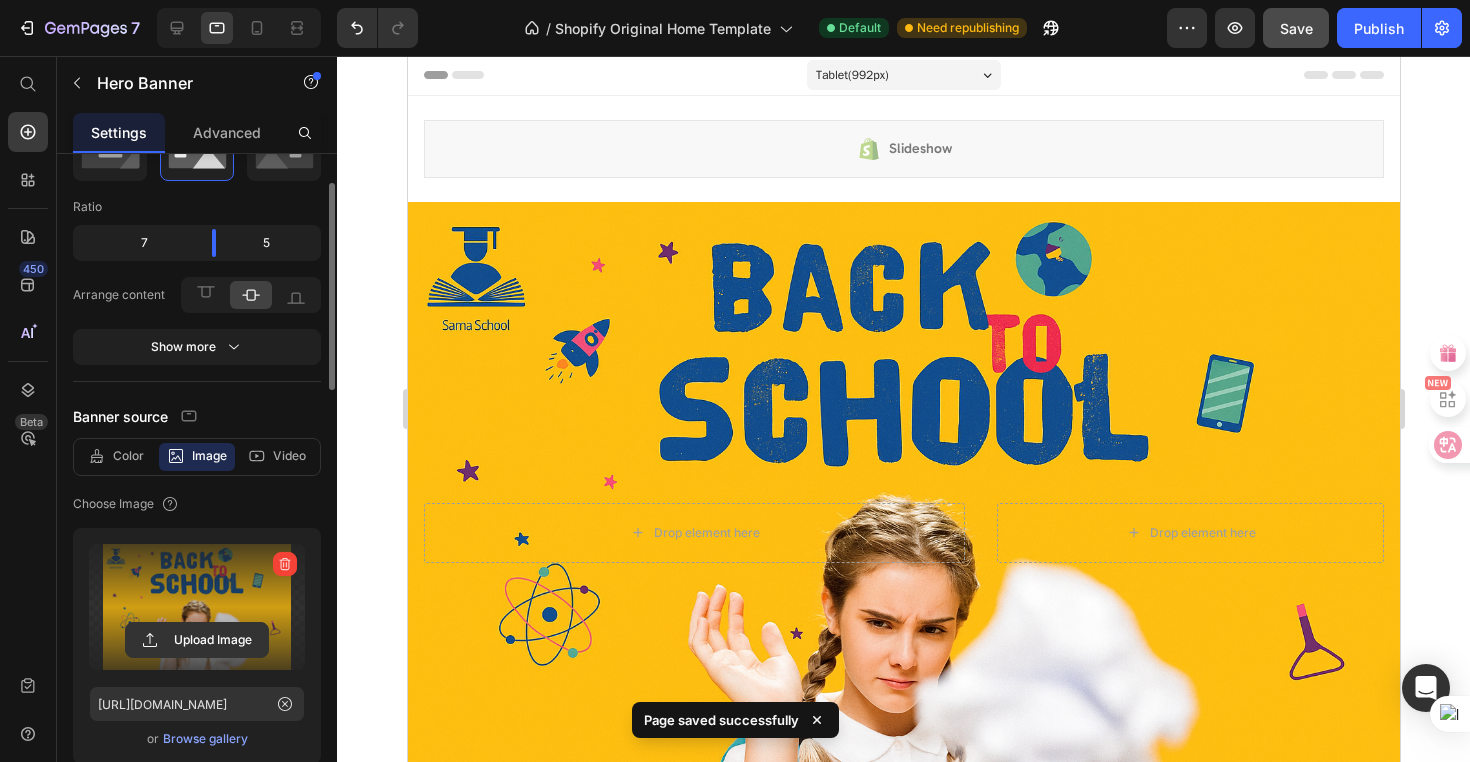 scroll, scrollTop: 0, scrollLeft: 0, axis: both 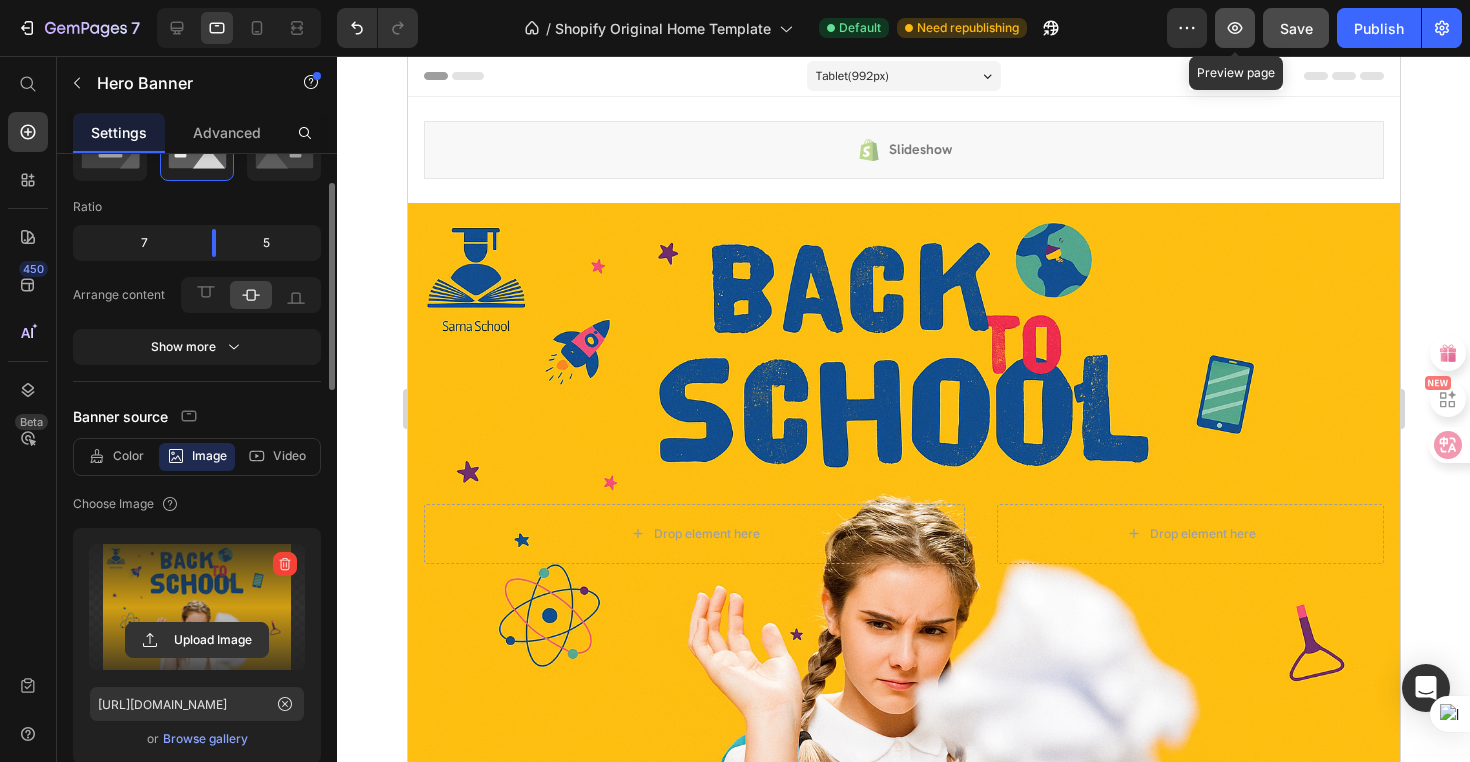 click 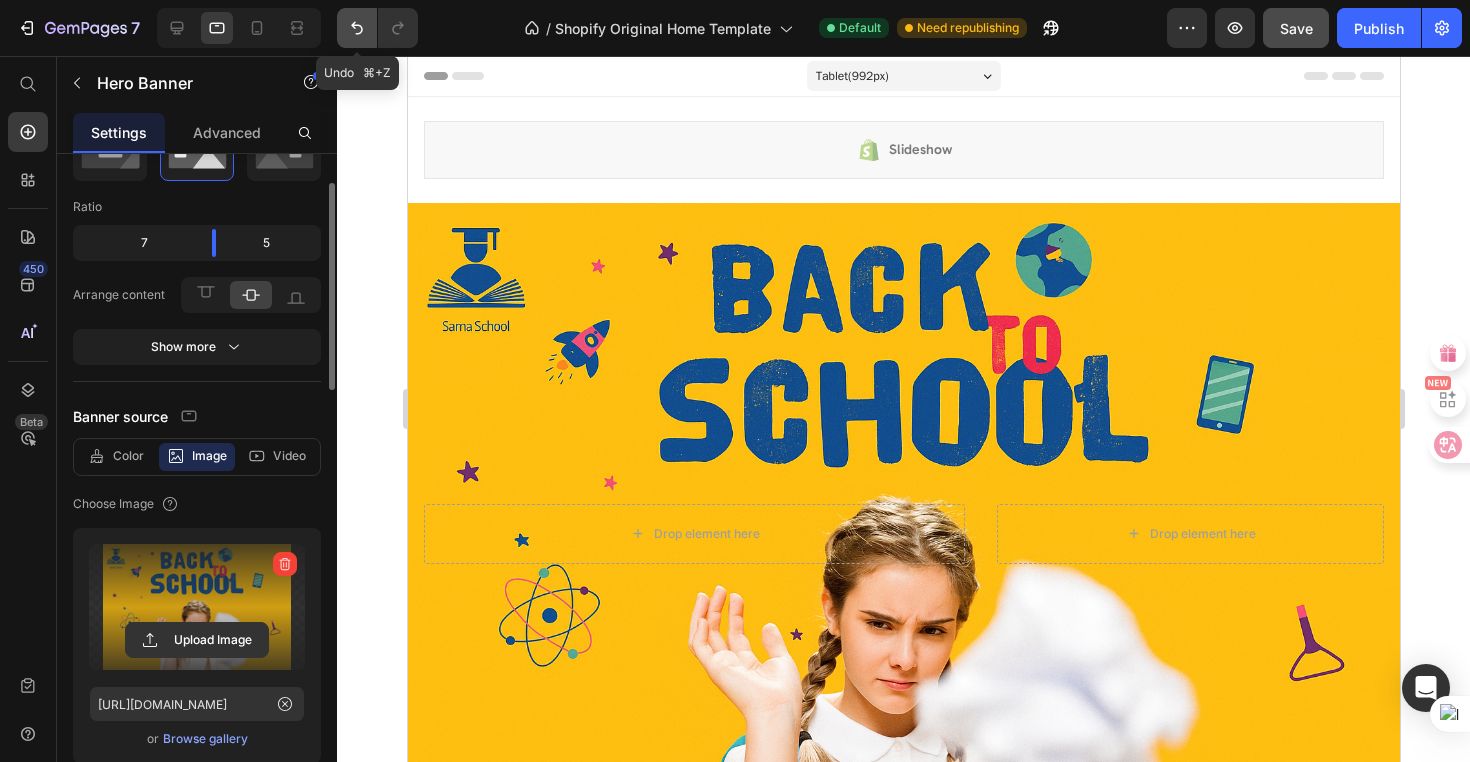 click 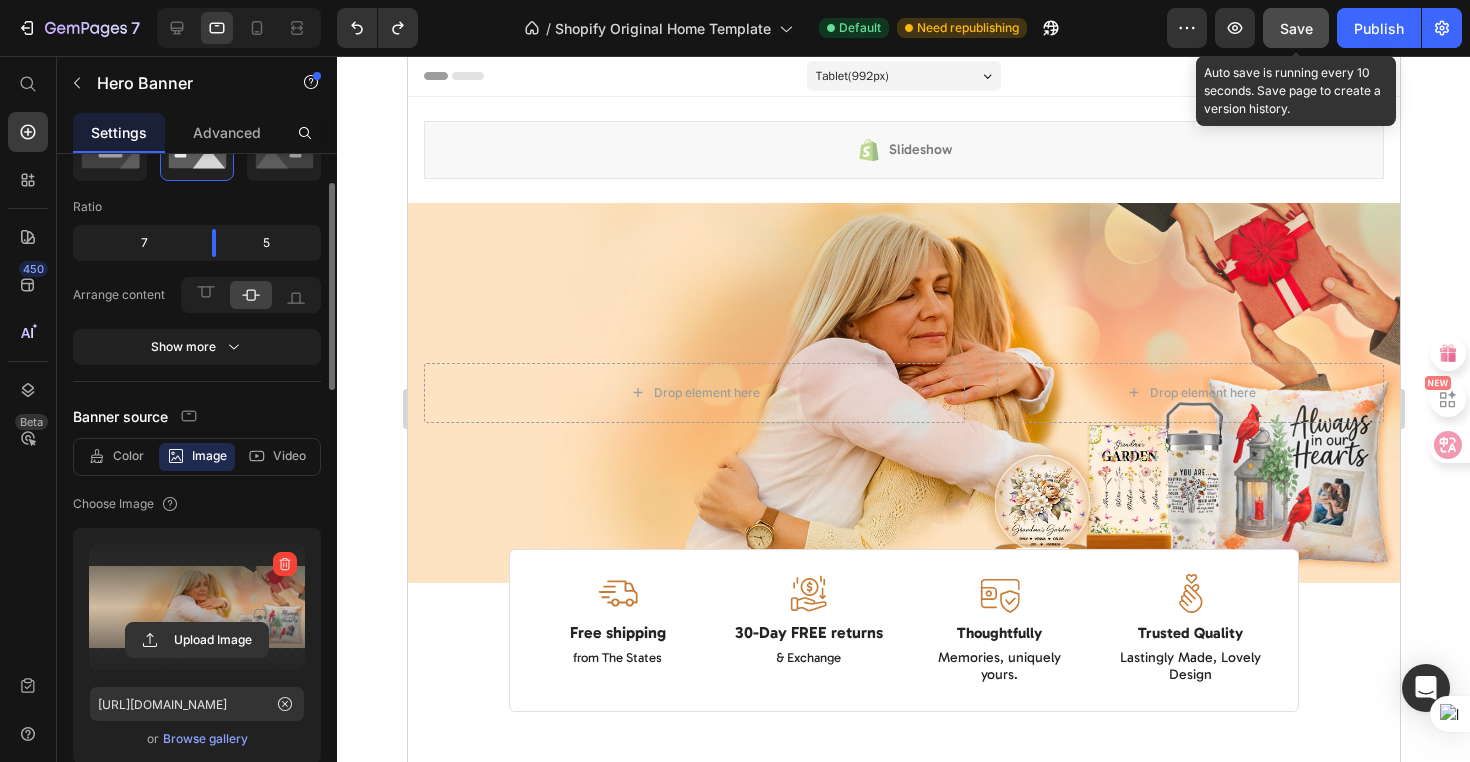 click on "Save" at bounding box center (1296, 28) 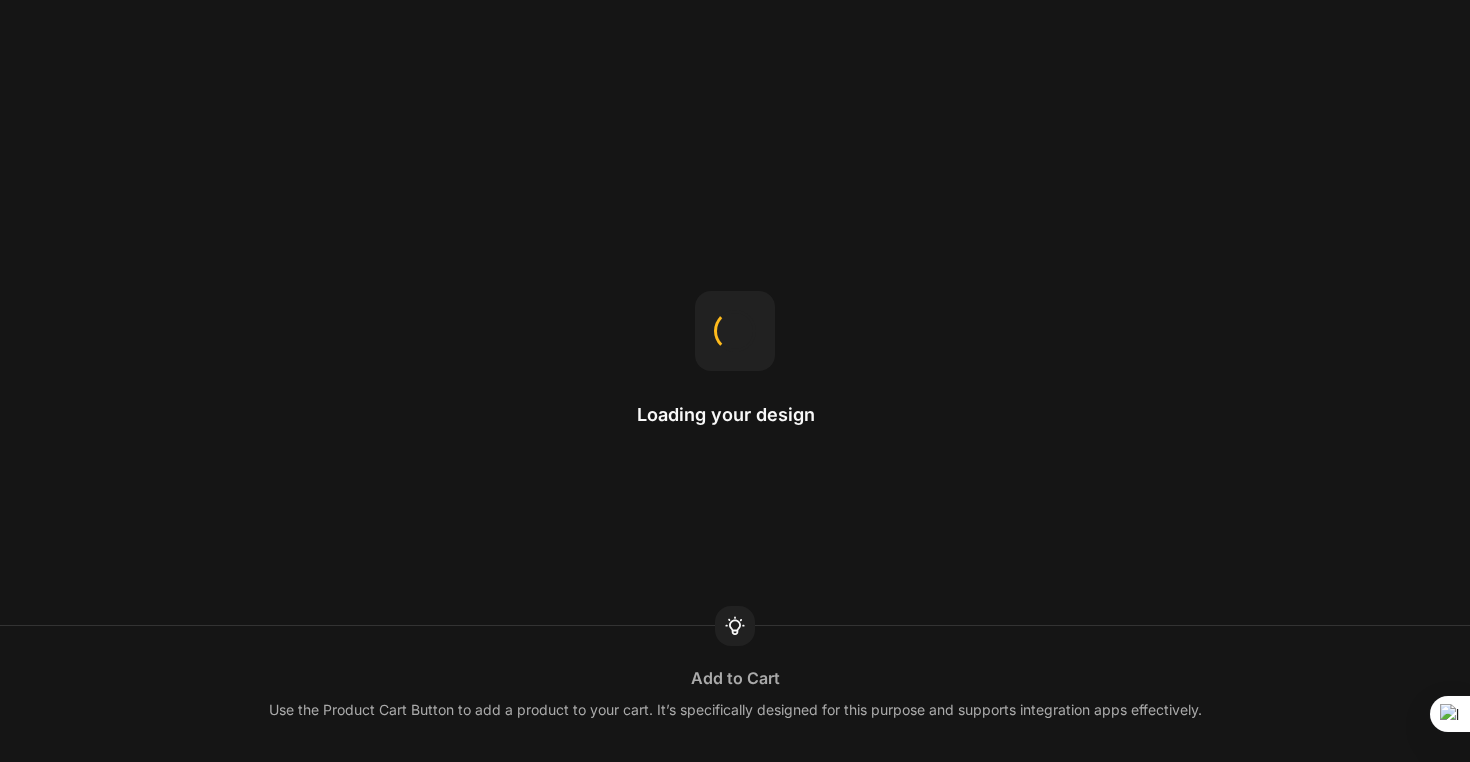 scroll, scrollTop: 0, scrollLeft: 0, axis: both 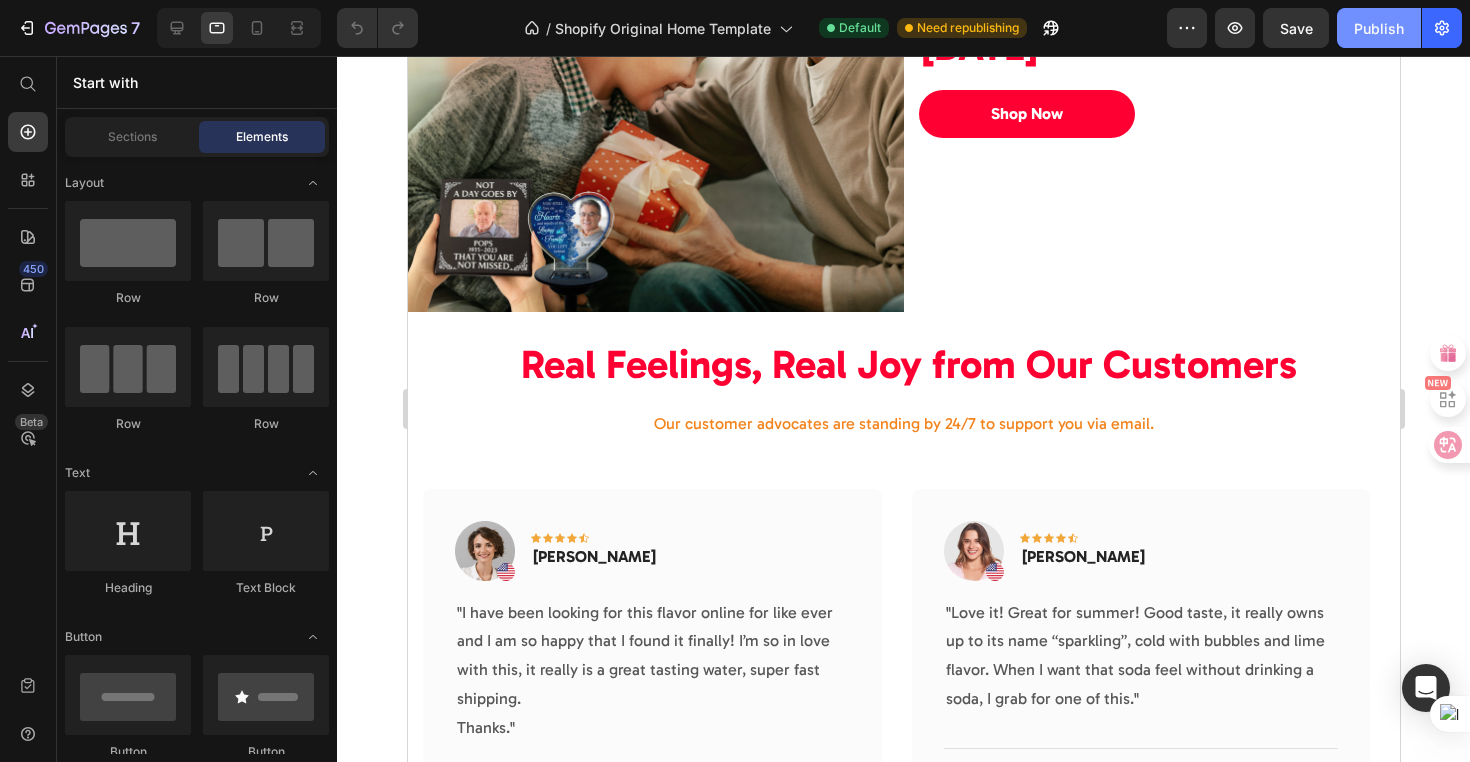 click on "Publish" 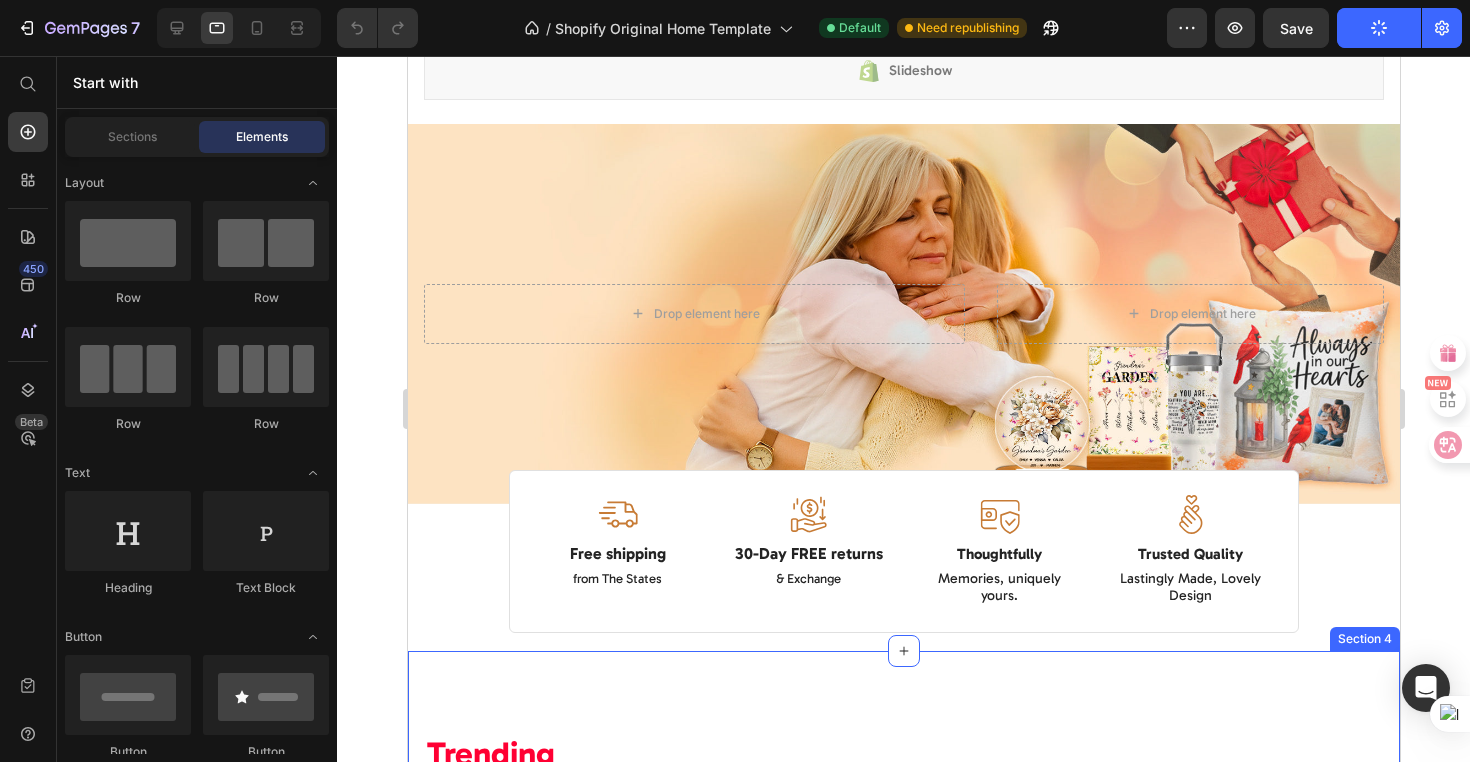 scroll, scrollTop: 0, scrollLeft: 0, axis: both 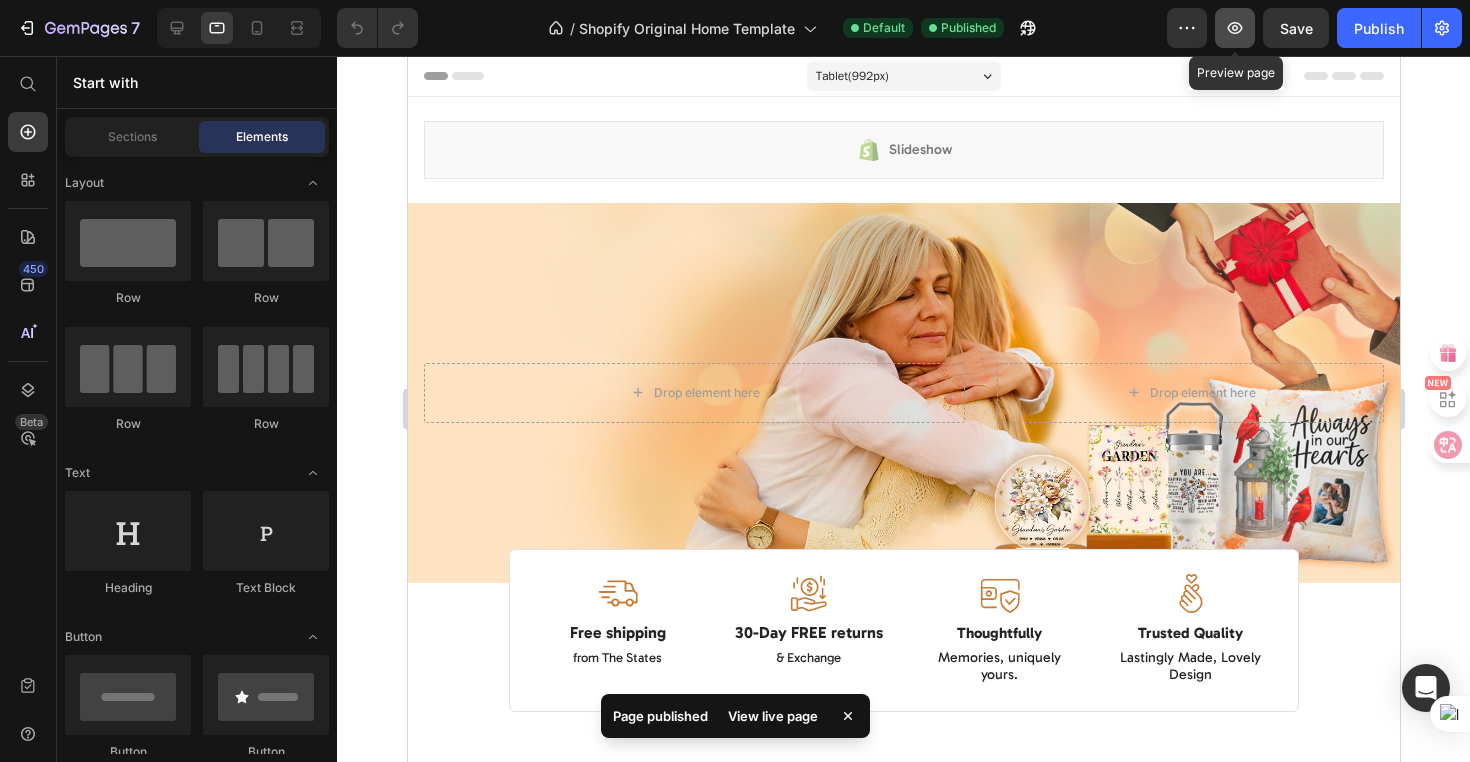 click 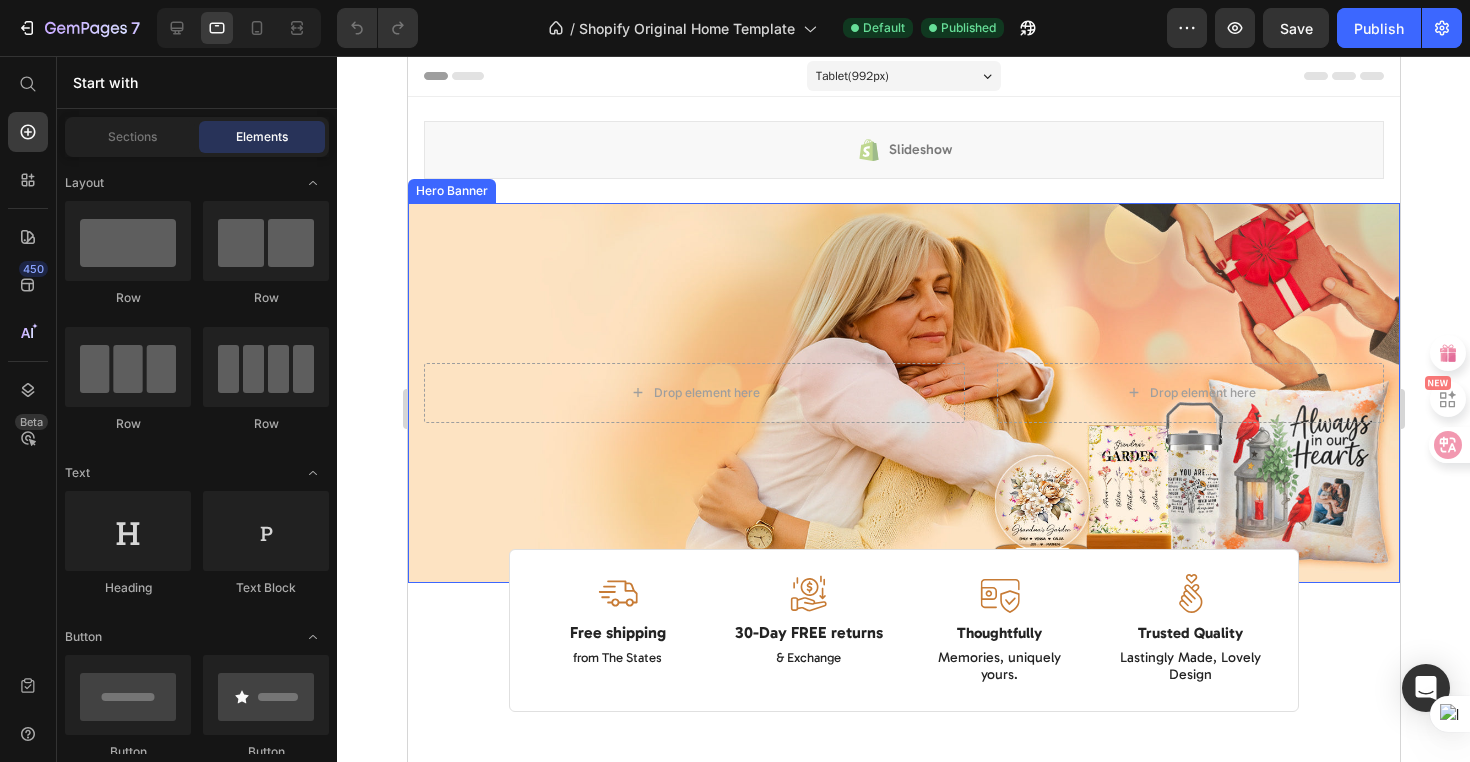 click at bounding box center (903, 393) 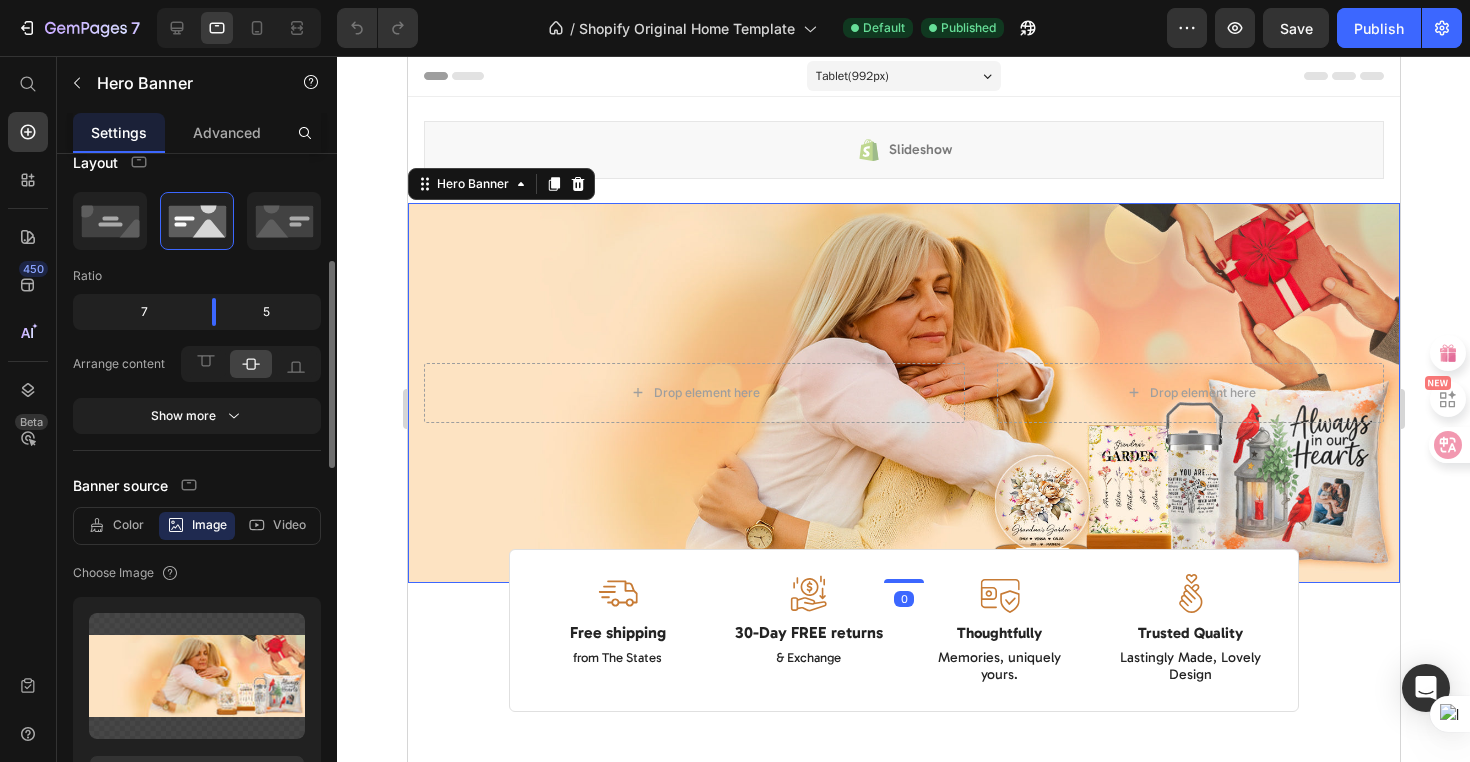 scroll, scrollTop: 205, scrollLeft: 0, axis: vertical 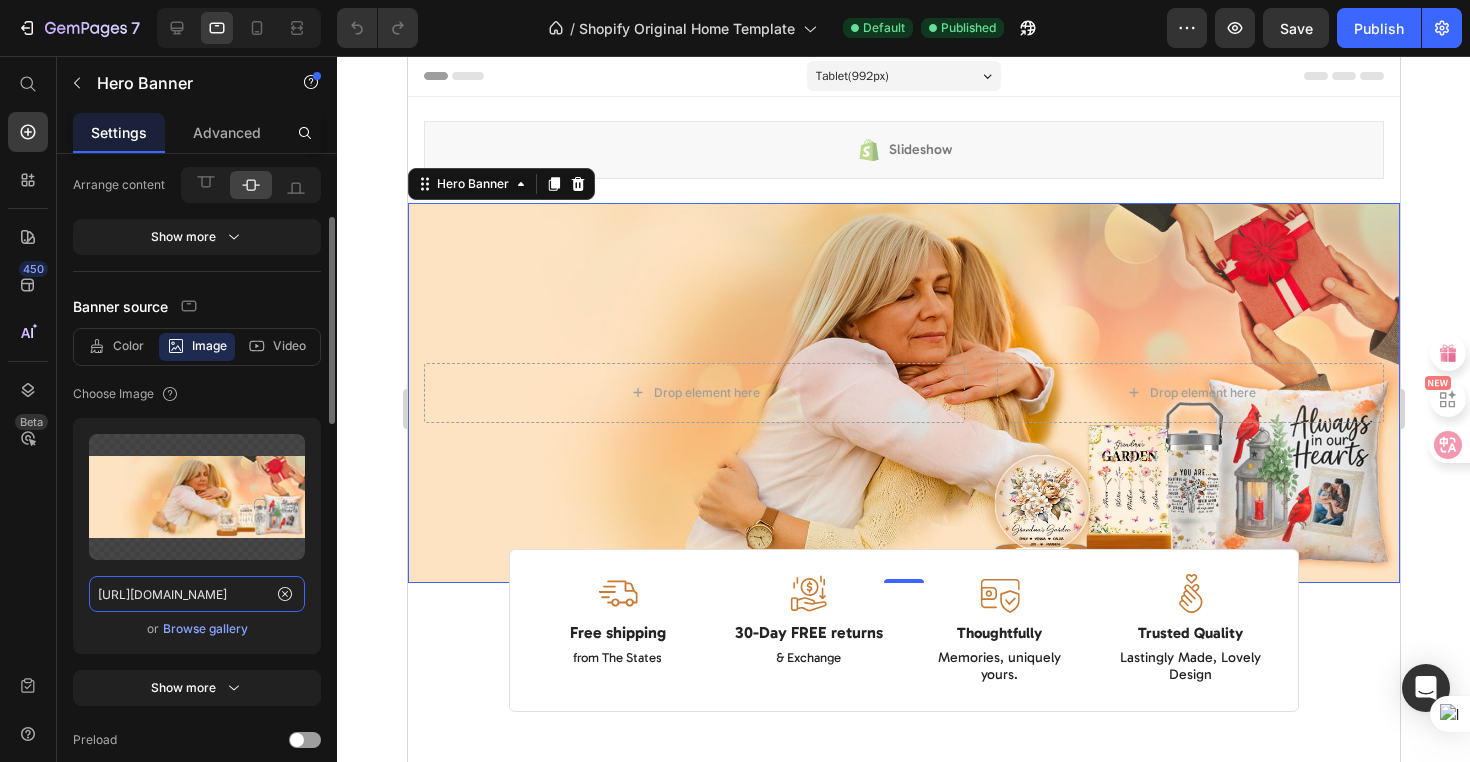 click on "[URL][DOMAIN_NAME]" 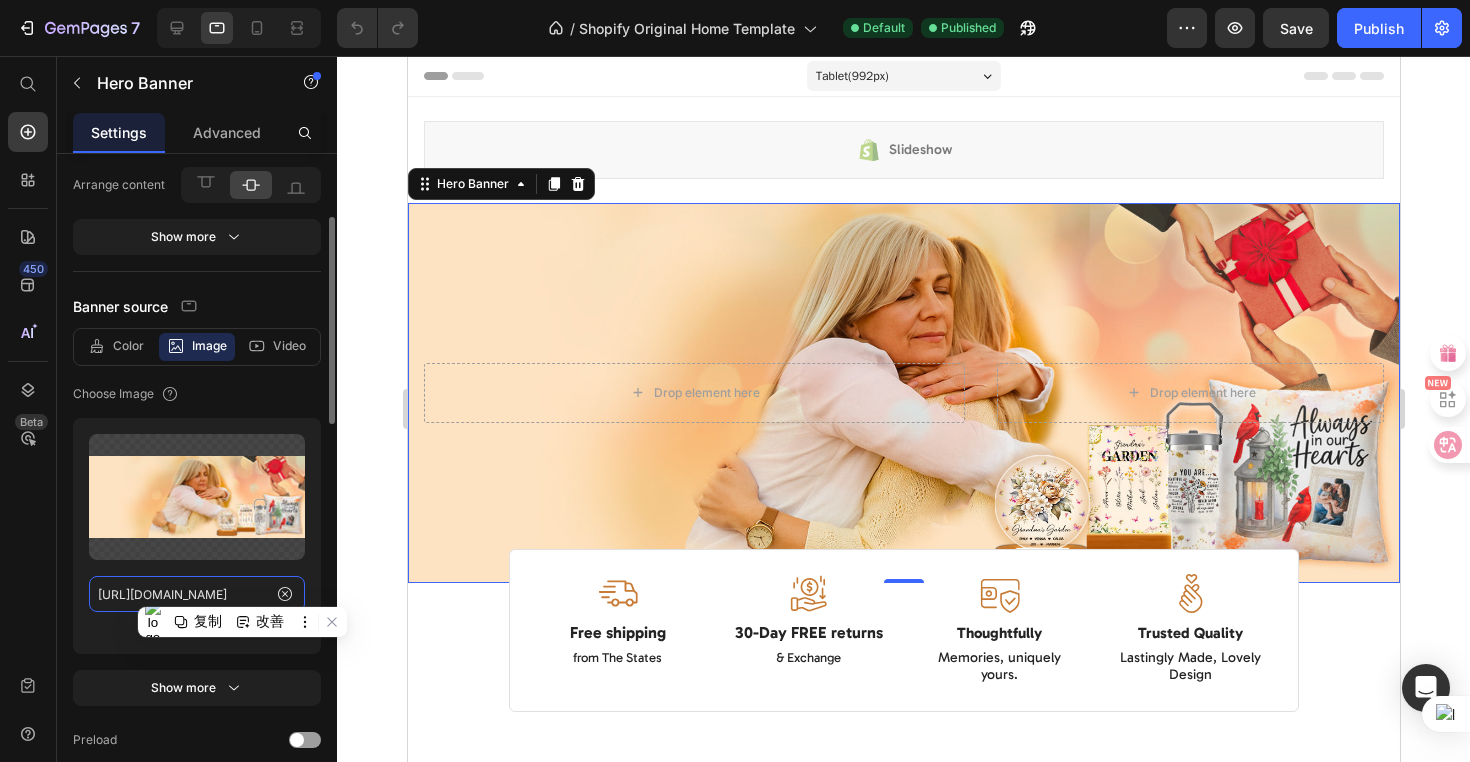 click on "[URL][DOMAIN_NAME]" 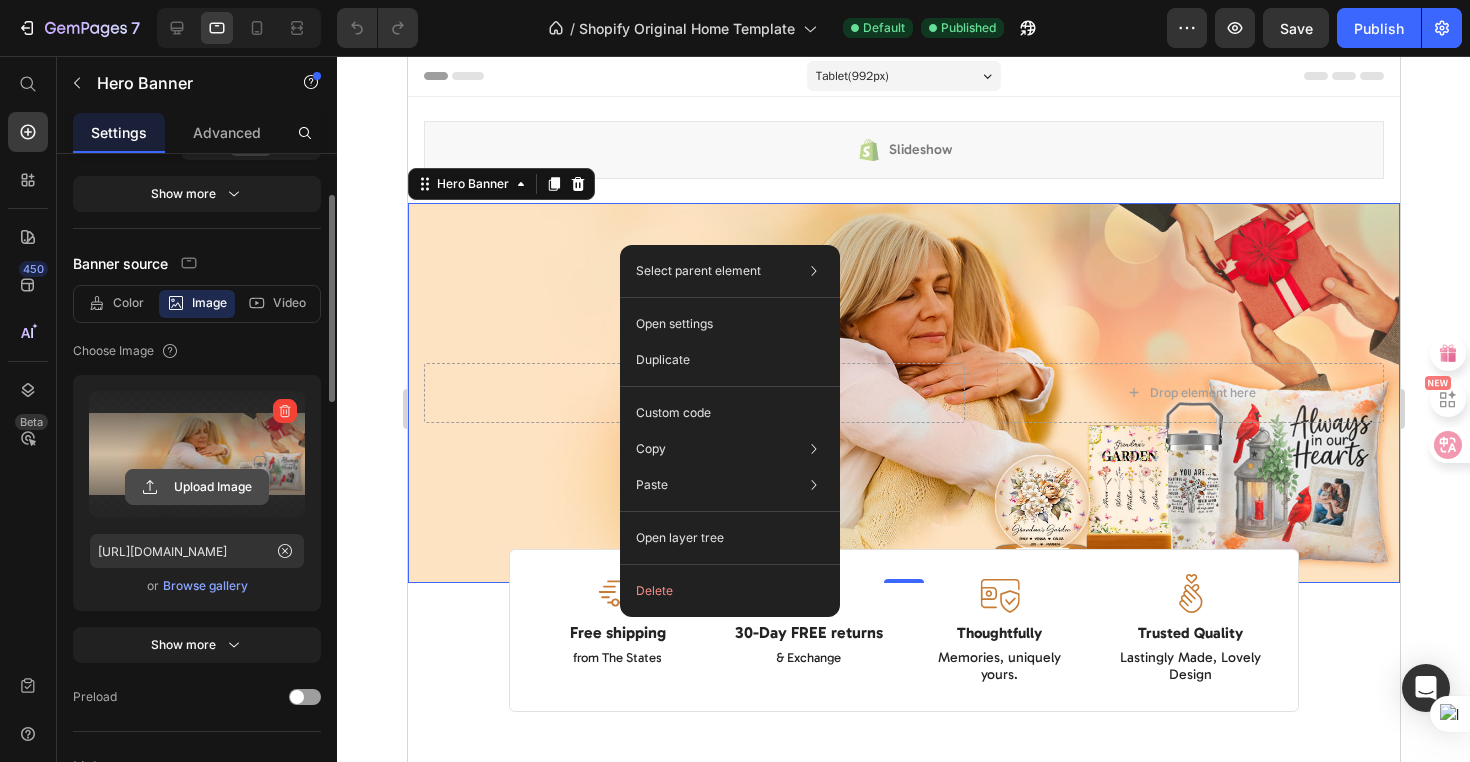 scroll, scrollTop: 324, scrollLeft: 0, axis: vertical 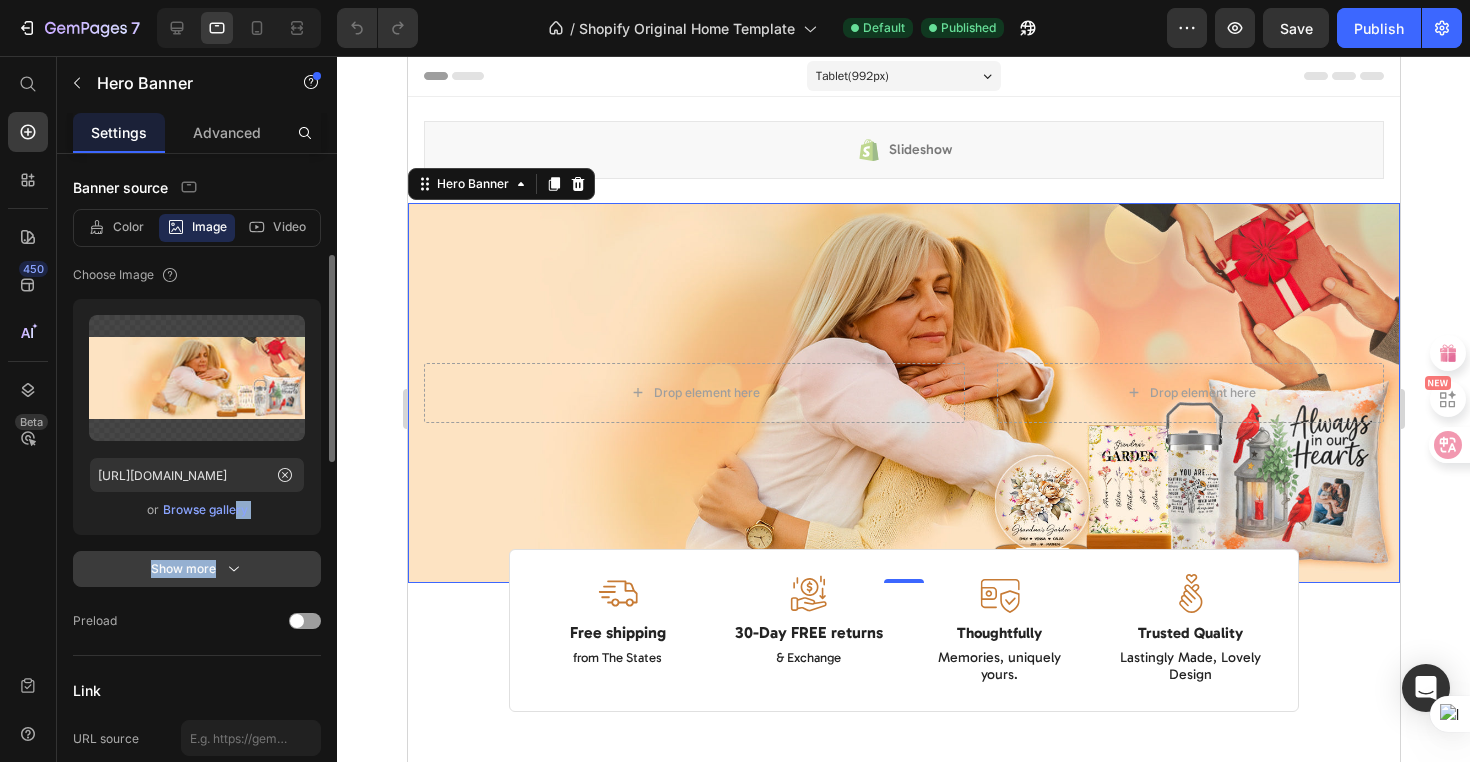 drag, startPoint x: 230, startPoint y: 513, endPoint x: 223, endPoint y: 567, distance: 54.451813 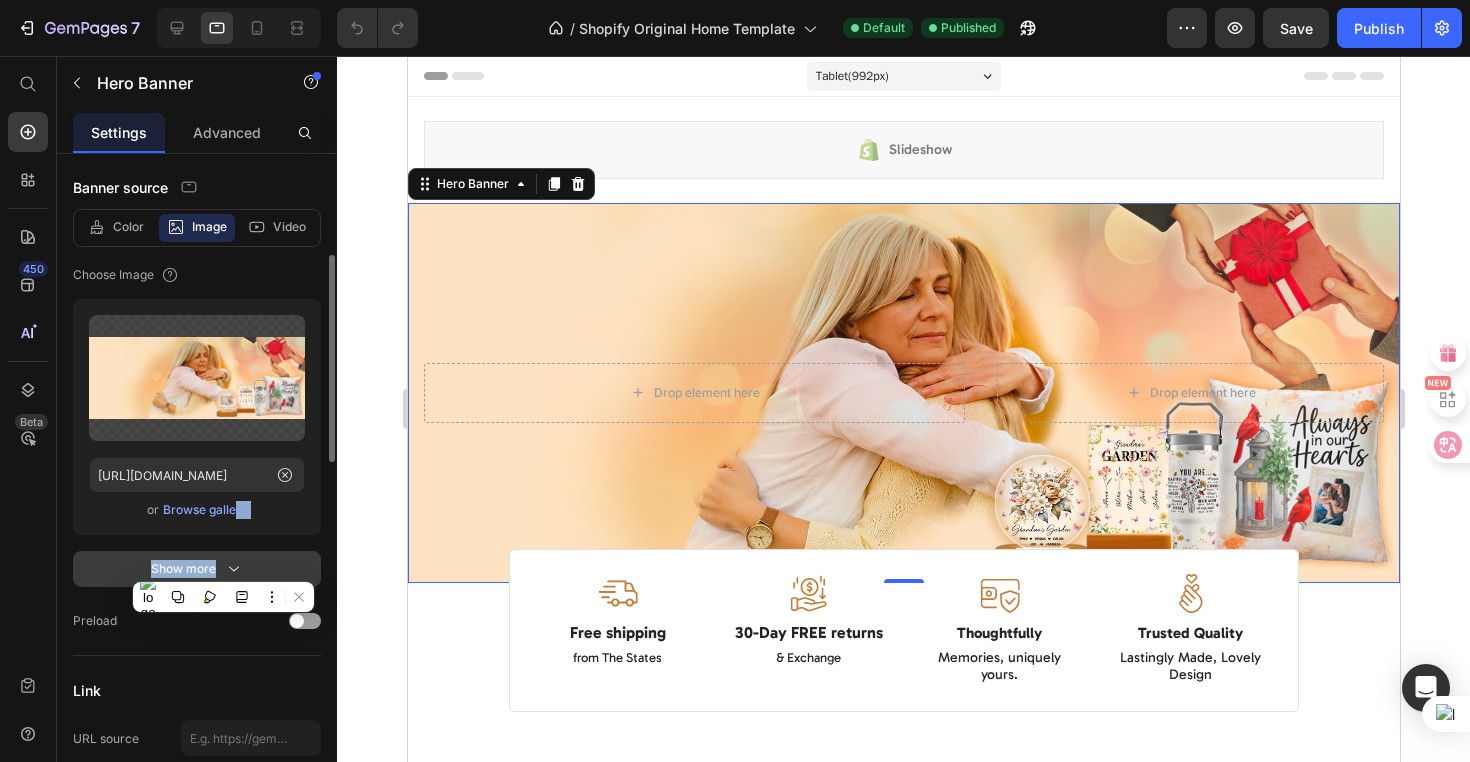 click 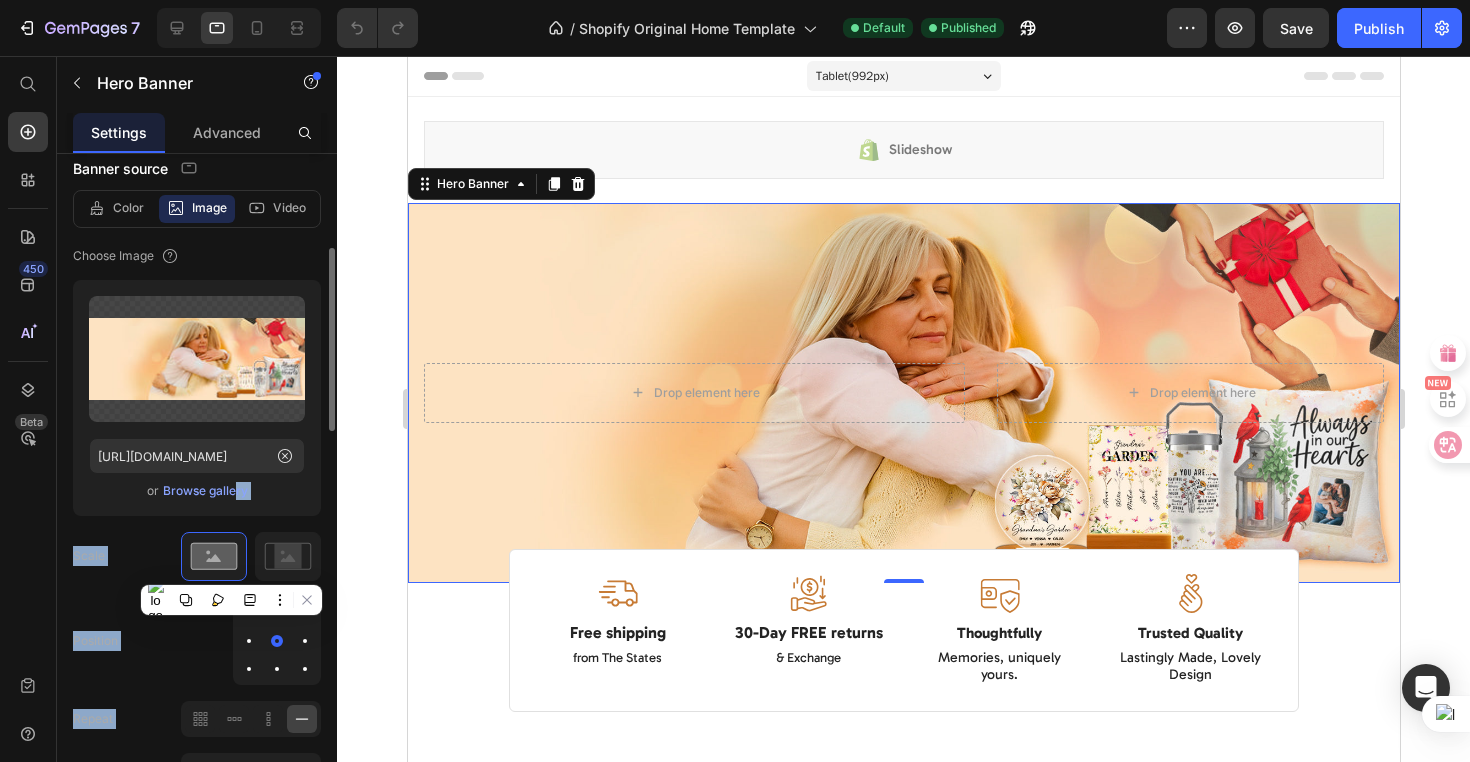scroll, scrollTop: 208, scrollLeft: 0, axis: vertical 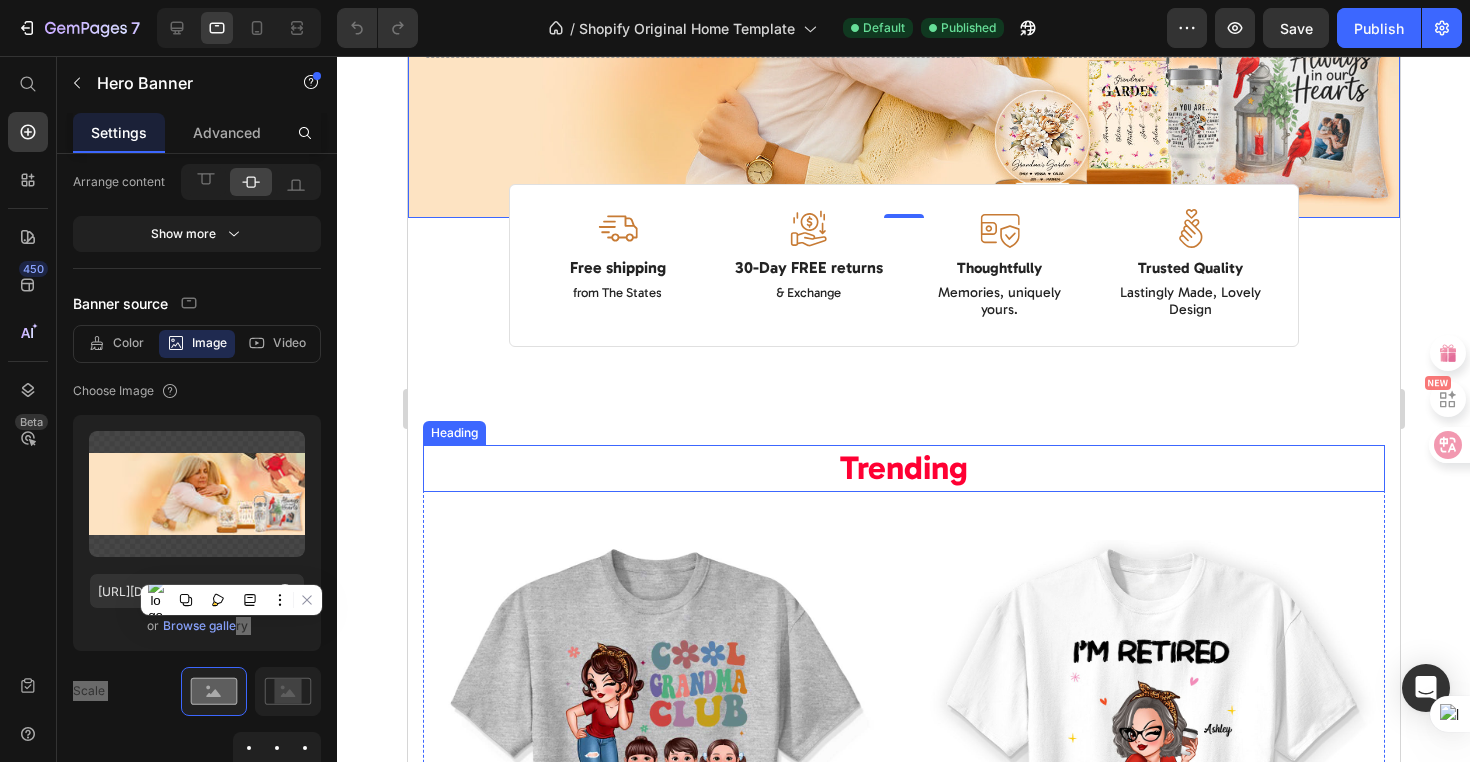 click on "Trending" at bounding box center [903, 468] 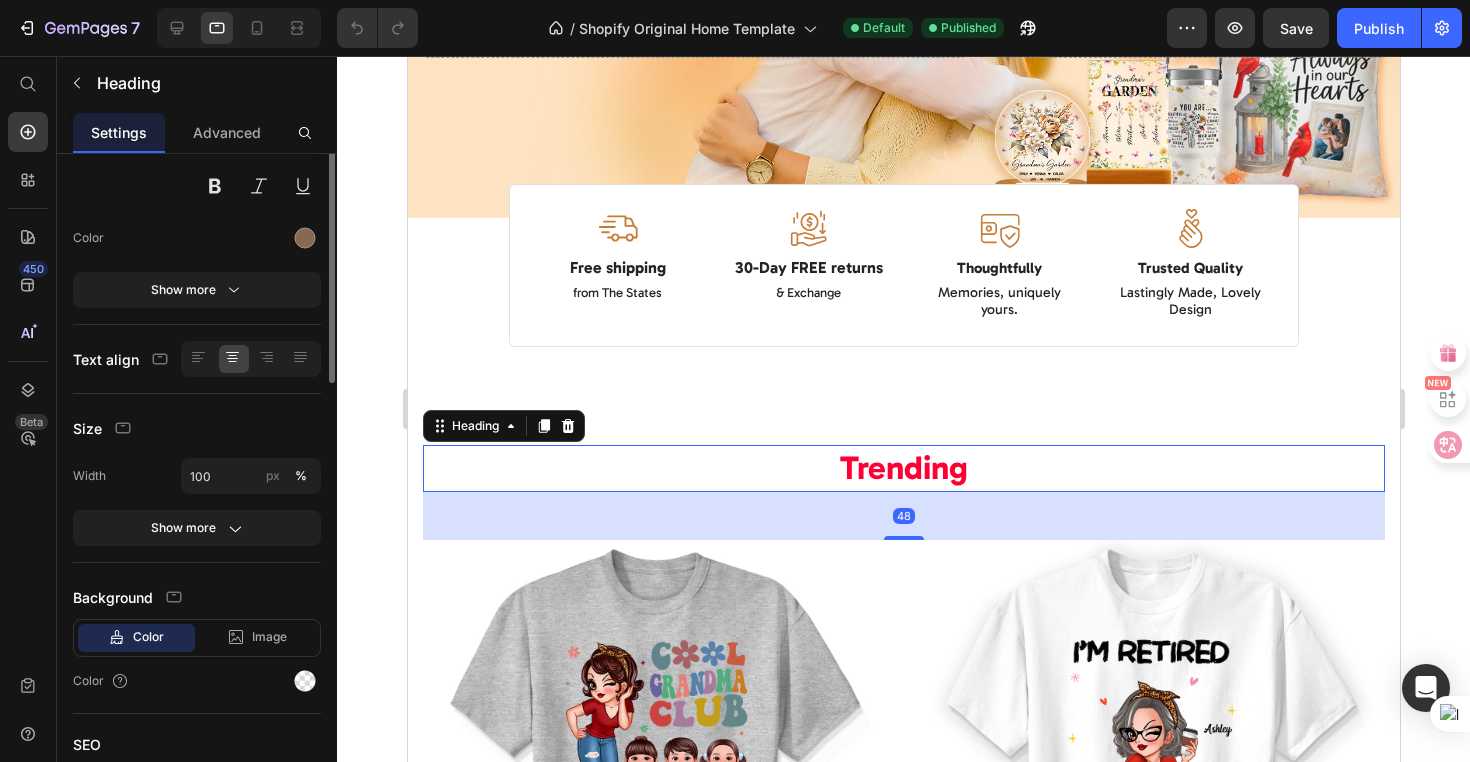 scroll, scrollTop: 0, scrollLeft: 0, axis: both 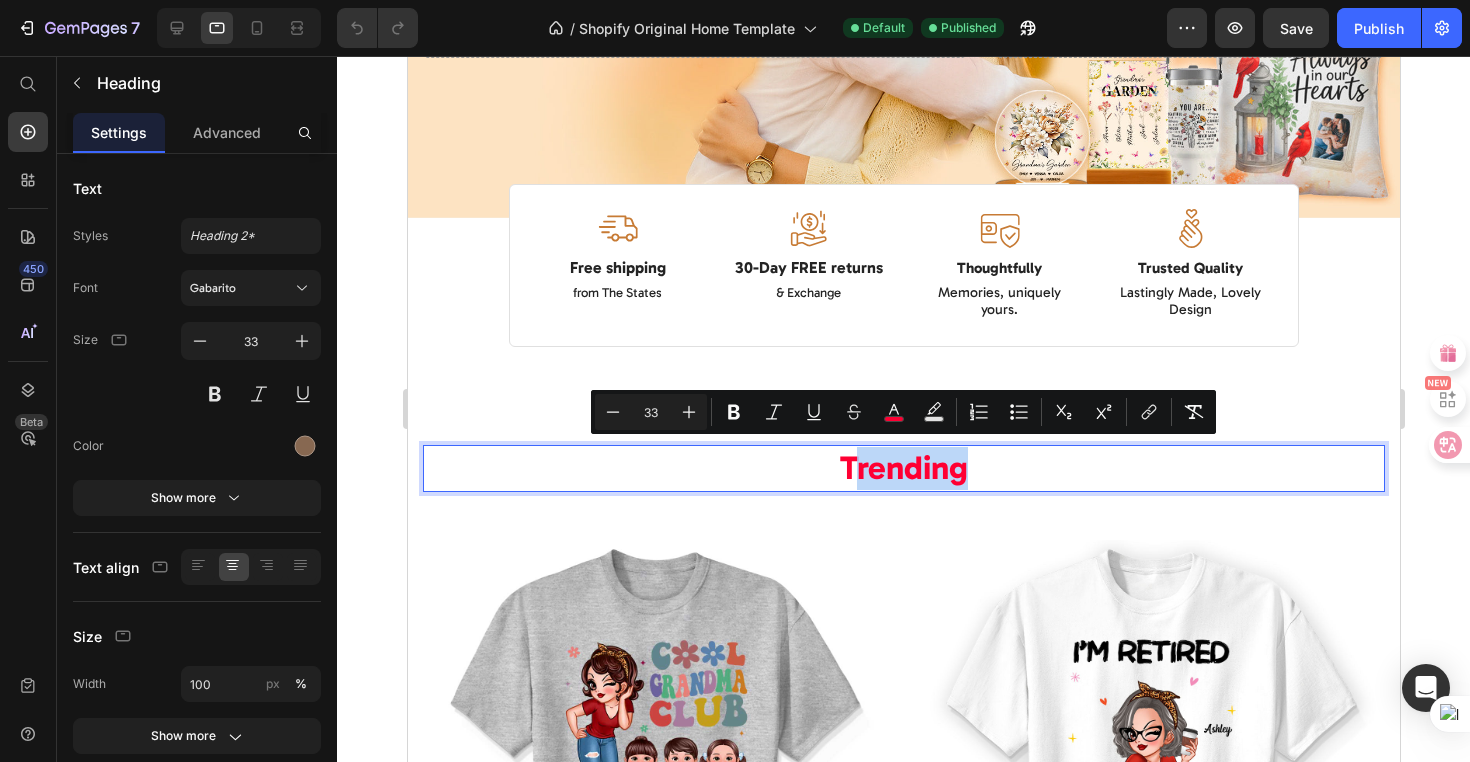drag, startPoint x: 841, startPoint y: 463, endPoint x: 969, endPoint y: 461, distance: 128.01562 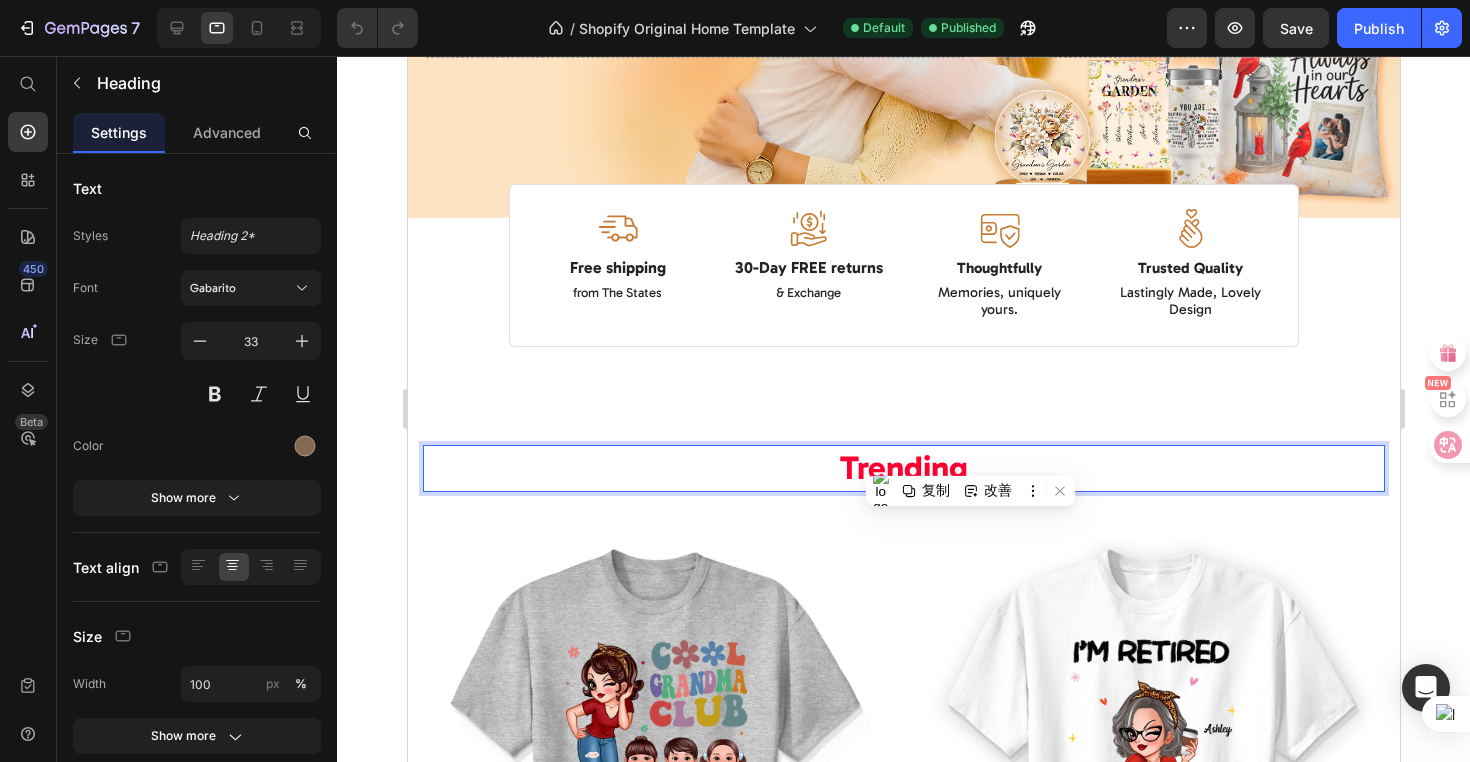 drag, startPoint x: 829, startPoint y: 457, endPoint x: 965, endPoint y: 457, distance: 136 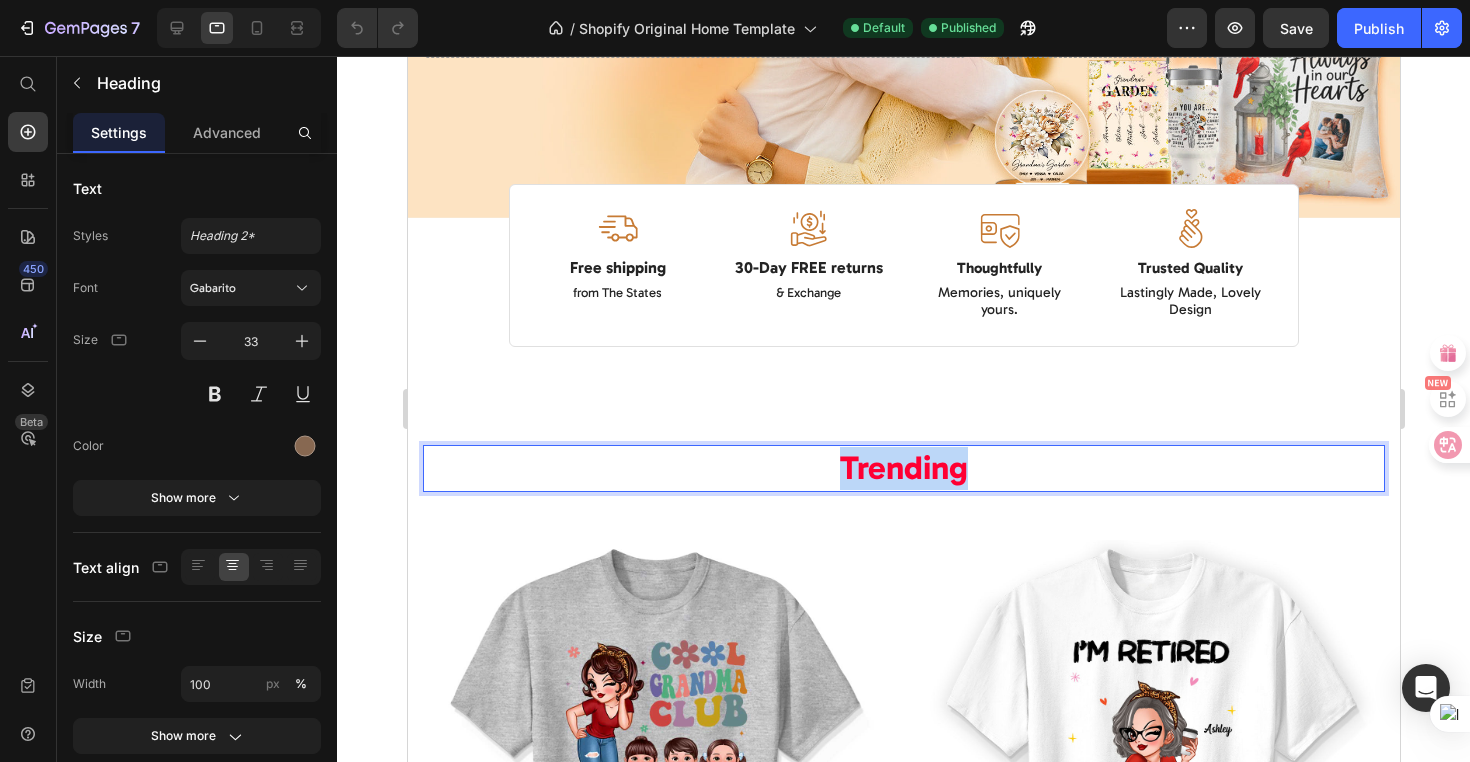 drag, startPoint x: 965, startPoint y: 457, endPoint x: 834, endPoint y: 461, distance: 131.06105 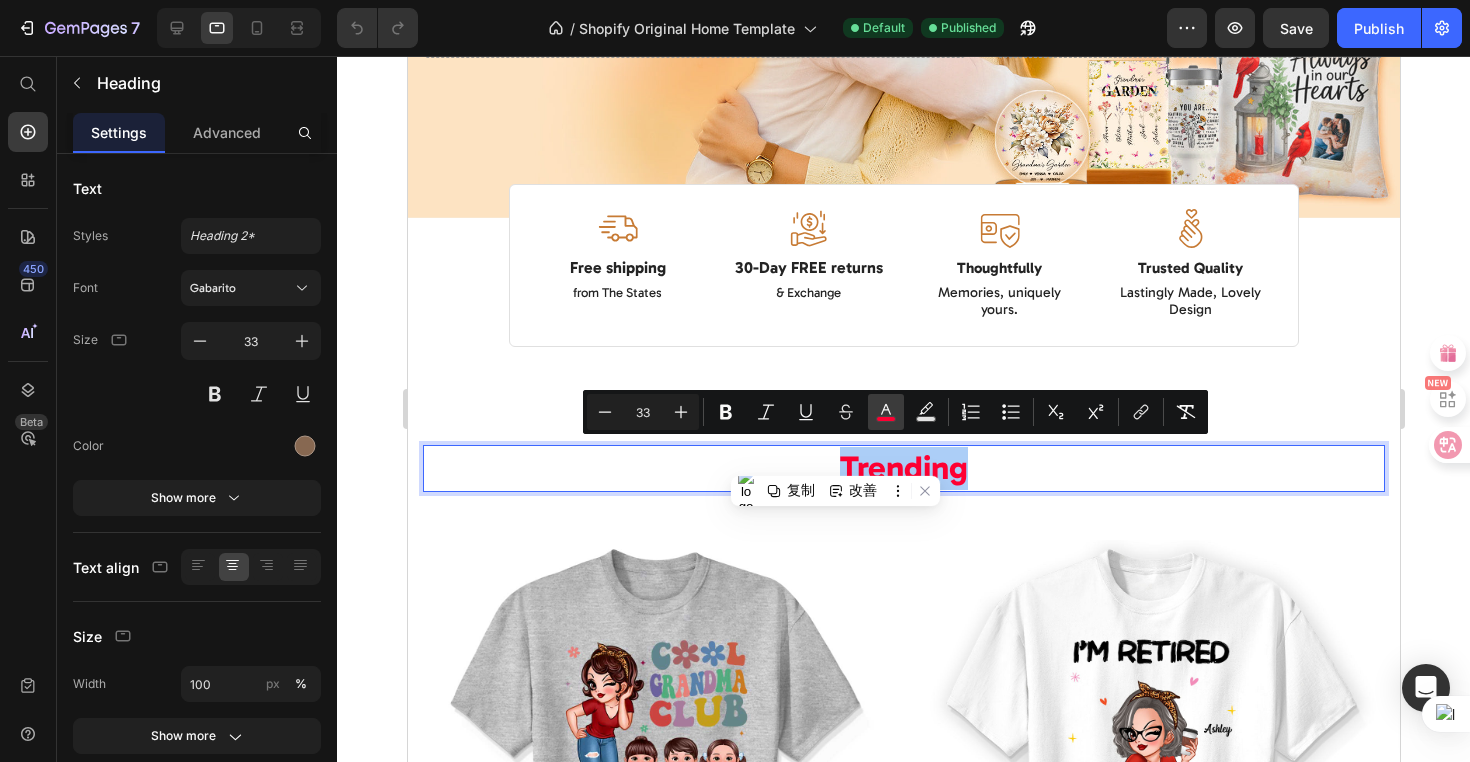 click 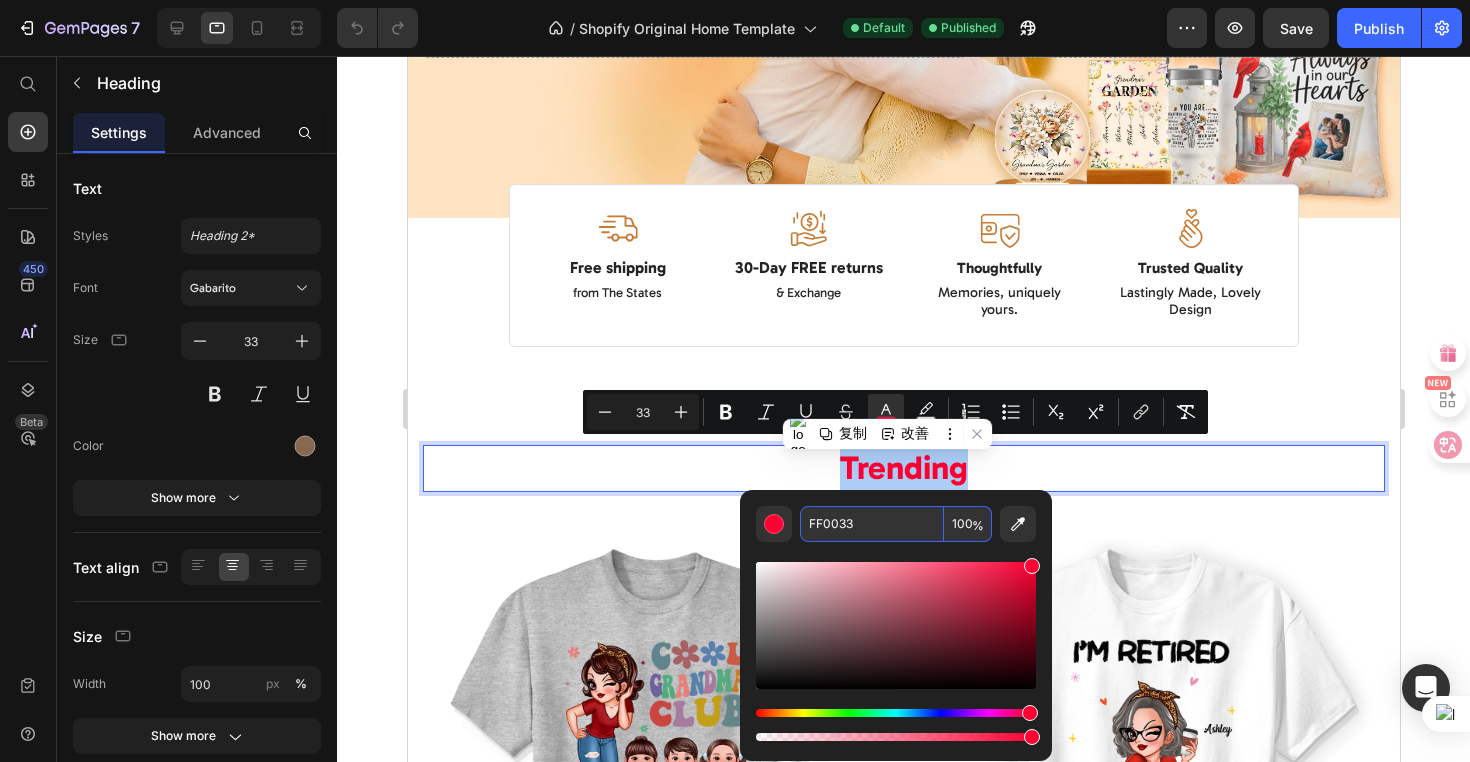 drag, startPoint x: 880, startPoint y: 517, endPoint x: 823, endPoint y: 523, distance: 57.31492 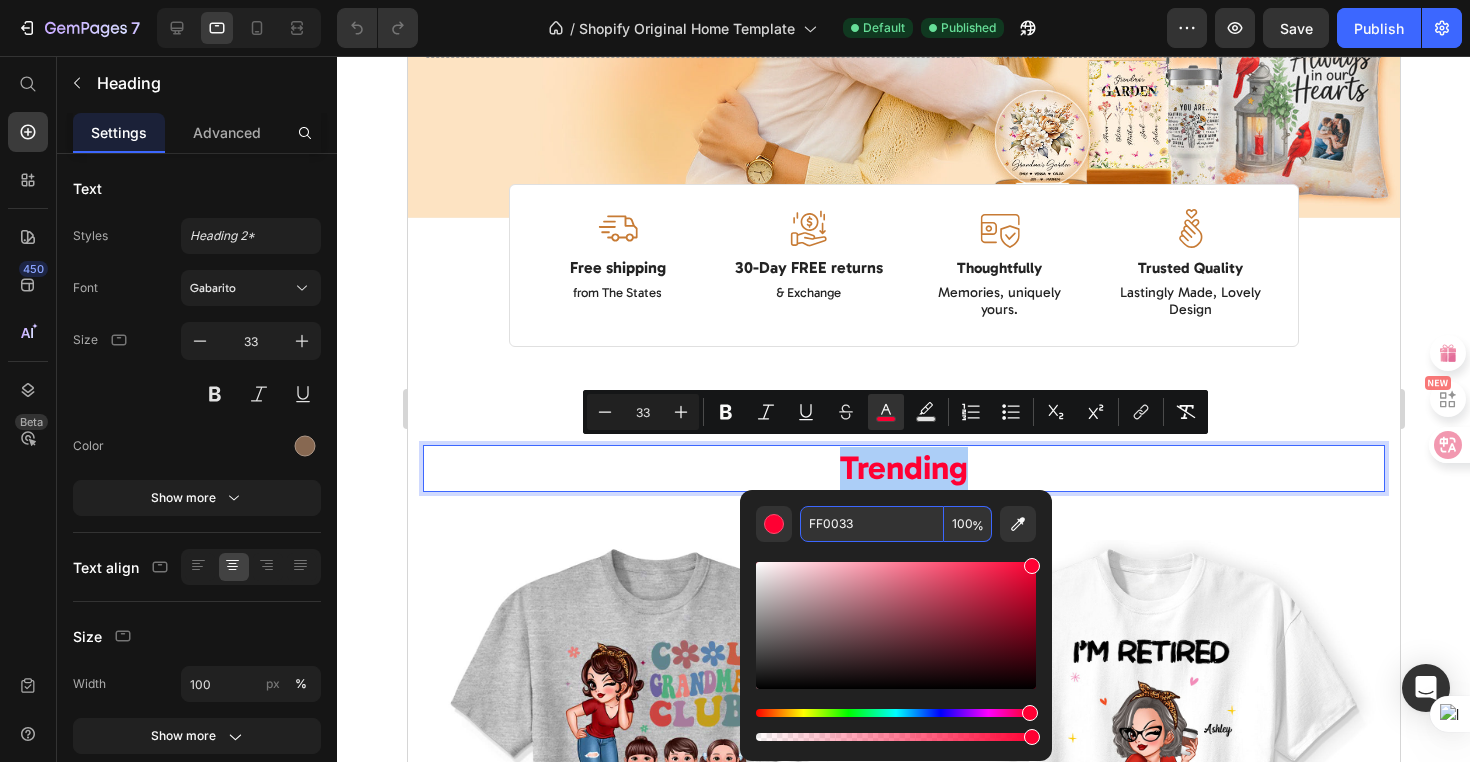 drag, startPoint x: 813, startPoint y: 526, endPoint x: 850, endPoint y: 526, distance: 37 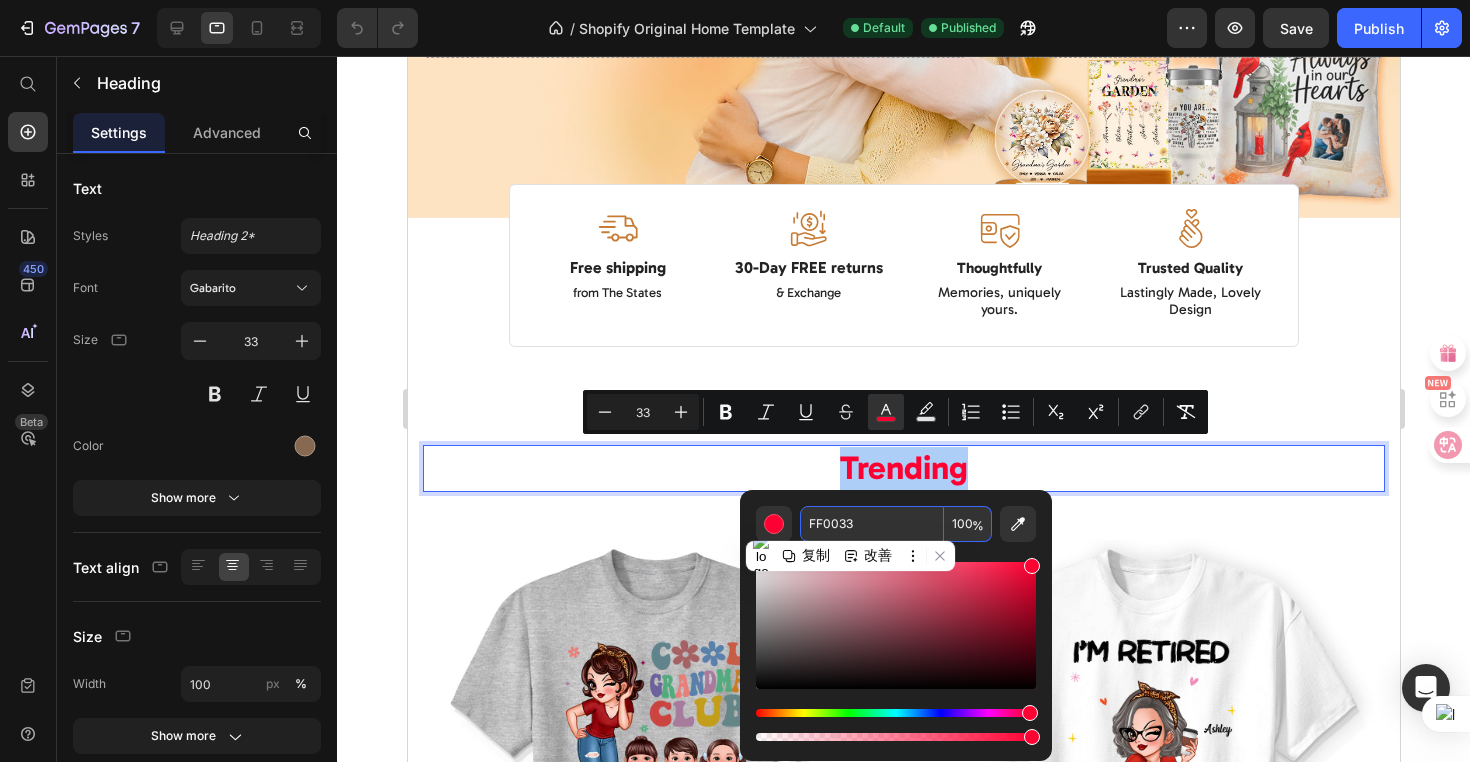 drag, startPoint x: 862, startPoint y: 526, endPoint x: 803, endPoint y: 523, distance: 59.07622 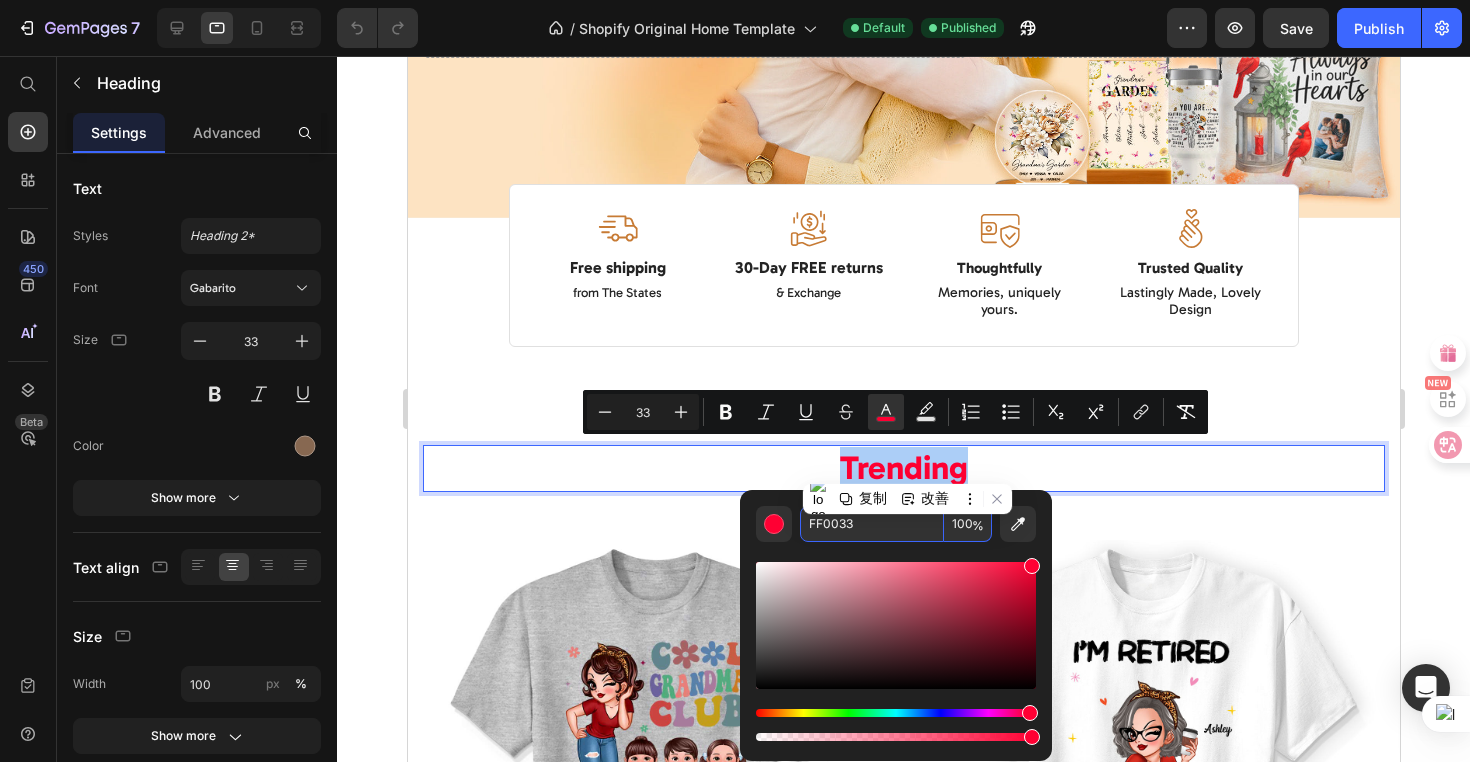 paste on "6666" 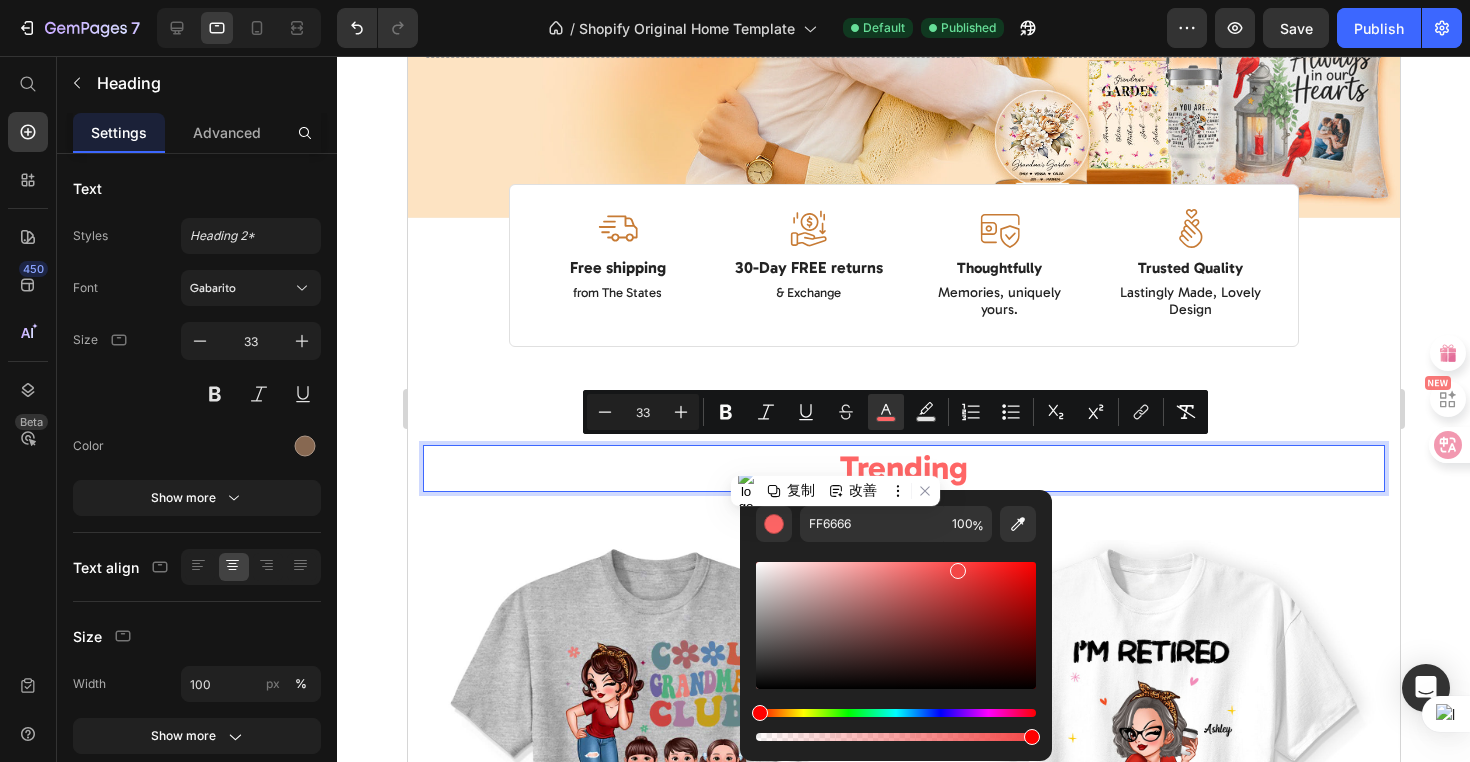 click at bounding box center [896, 625] 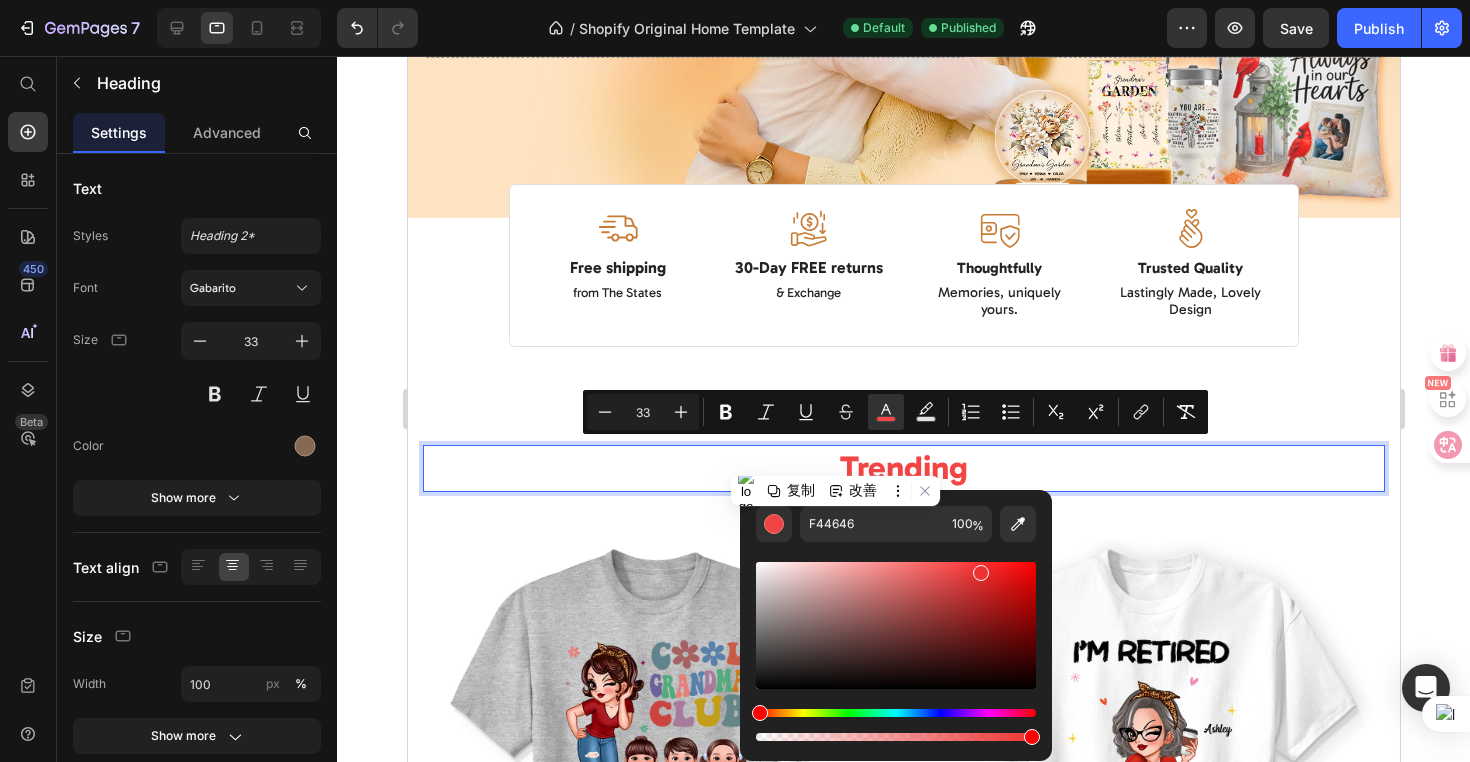 click at bounding box center [896, 625] 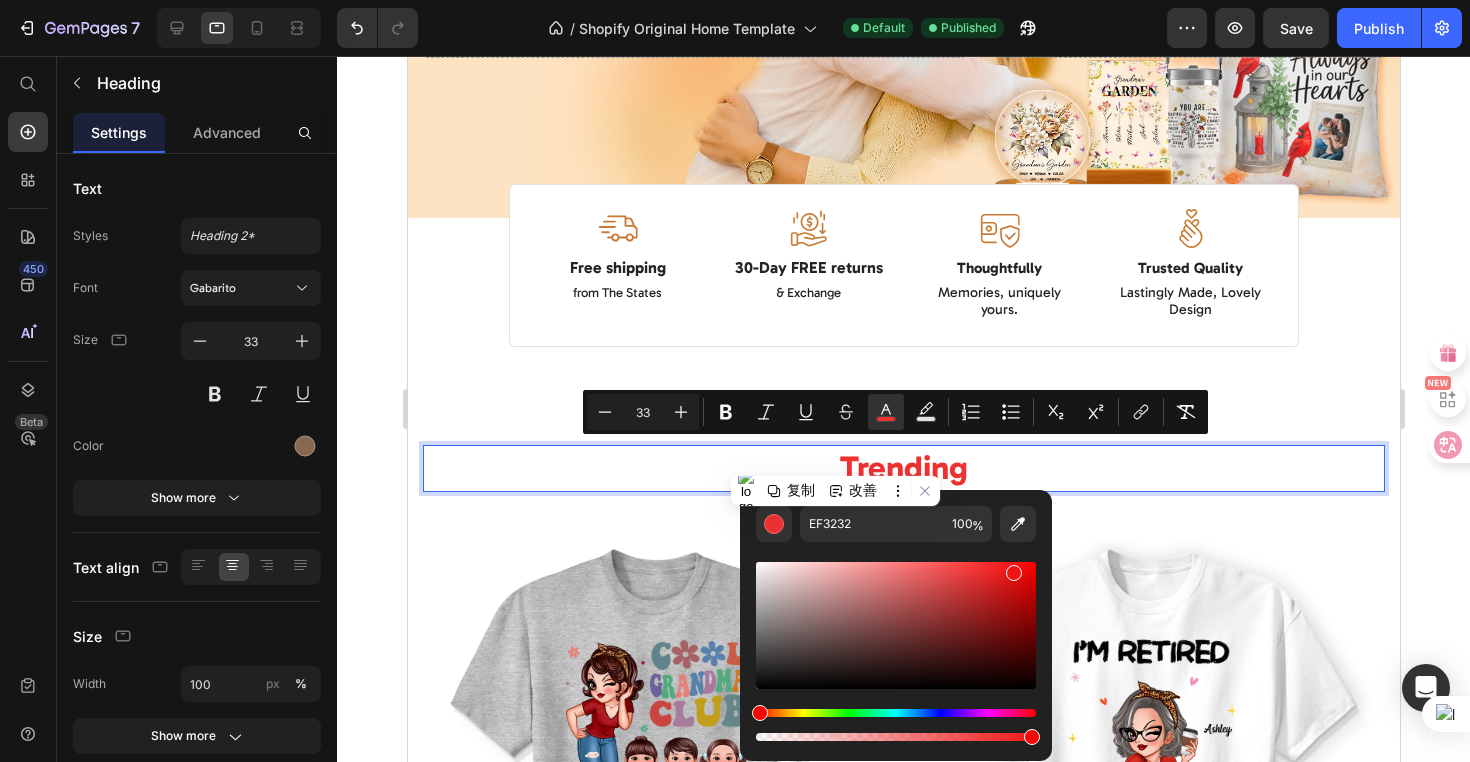 click at bounding box center (896, 625) 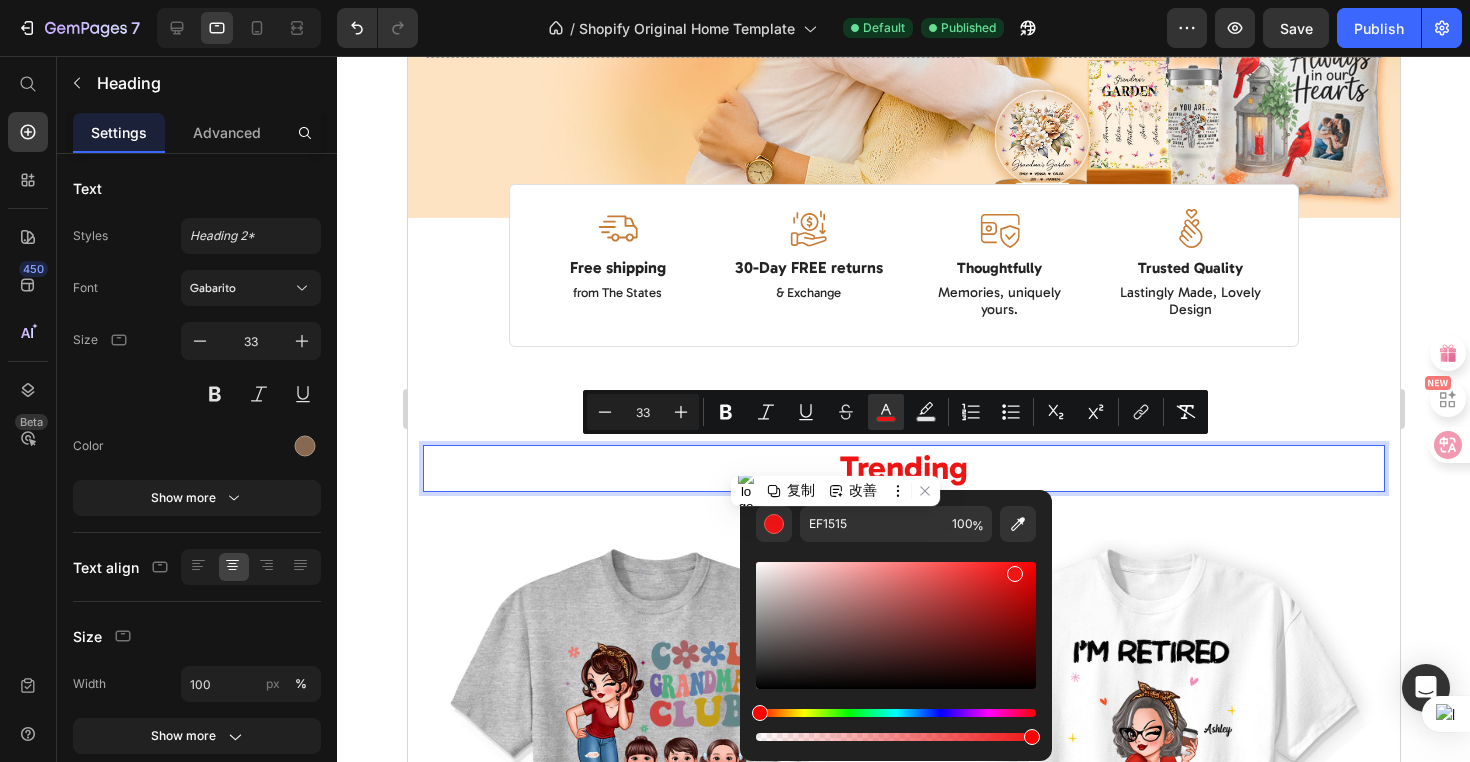 click at bounding box center [896, 625] 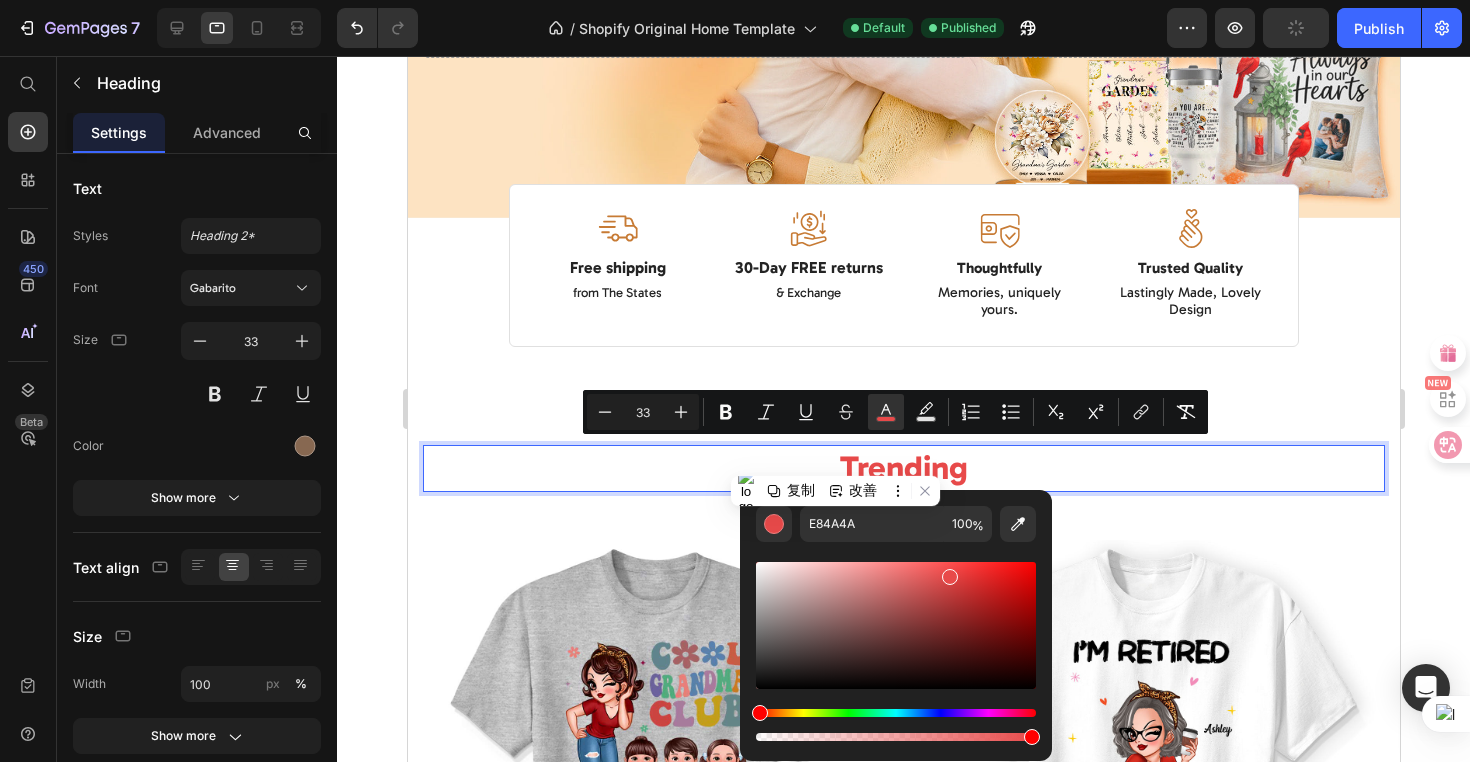 click at bounding box center (896, 625) 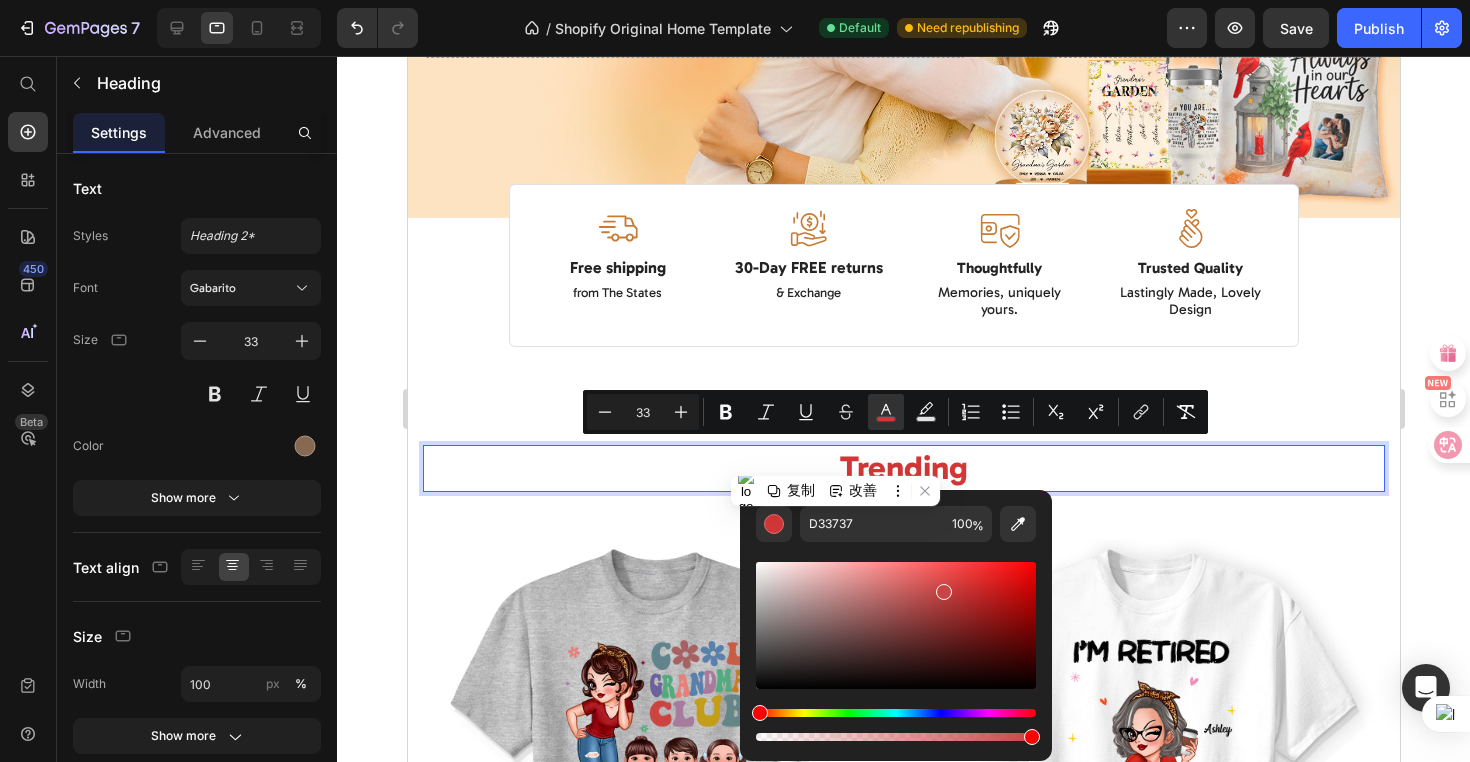 click at bounding box center [896, 625] 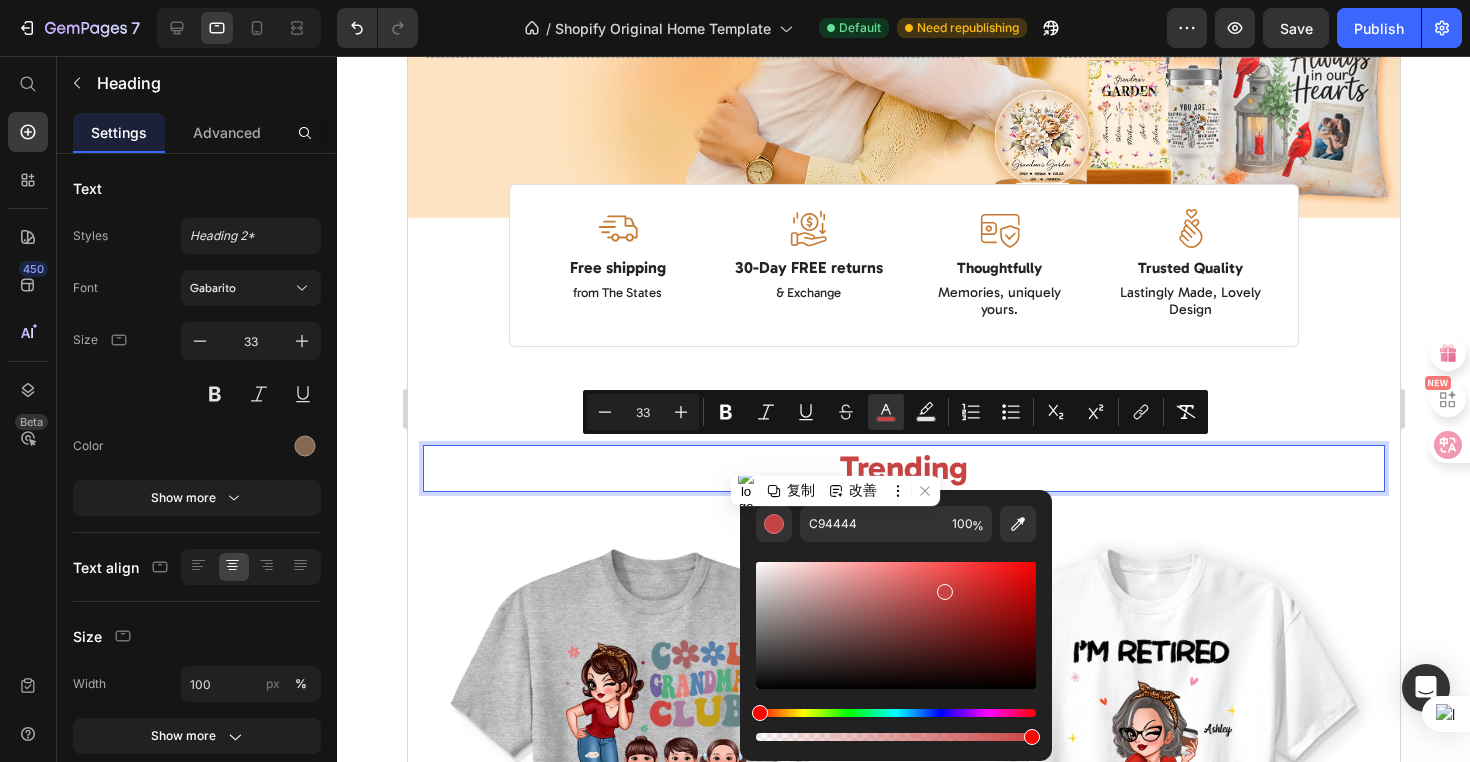 click at bounding box center (896, 625) 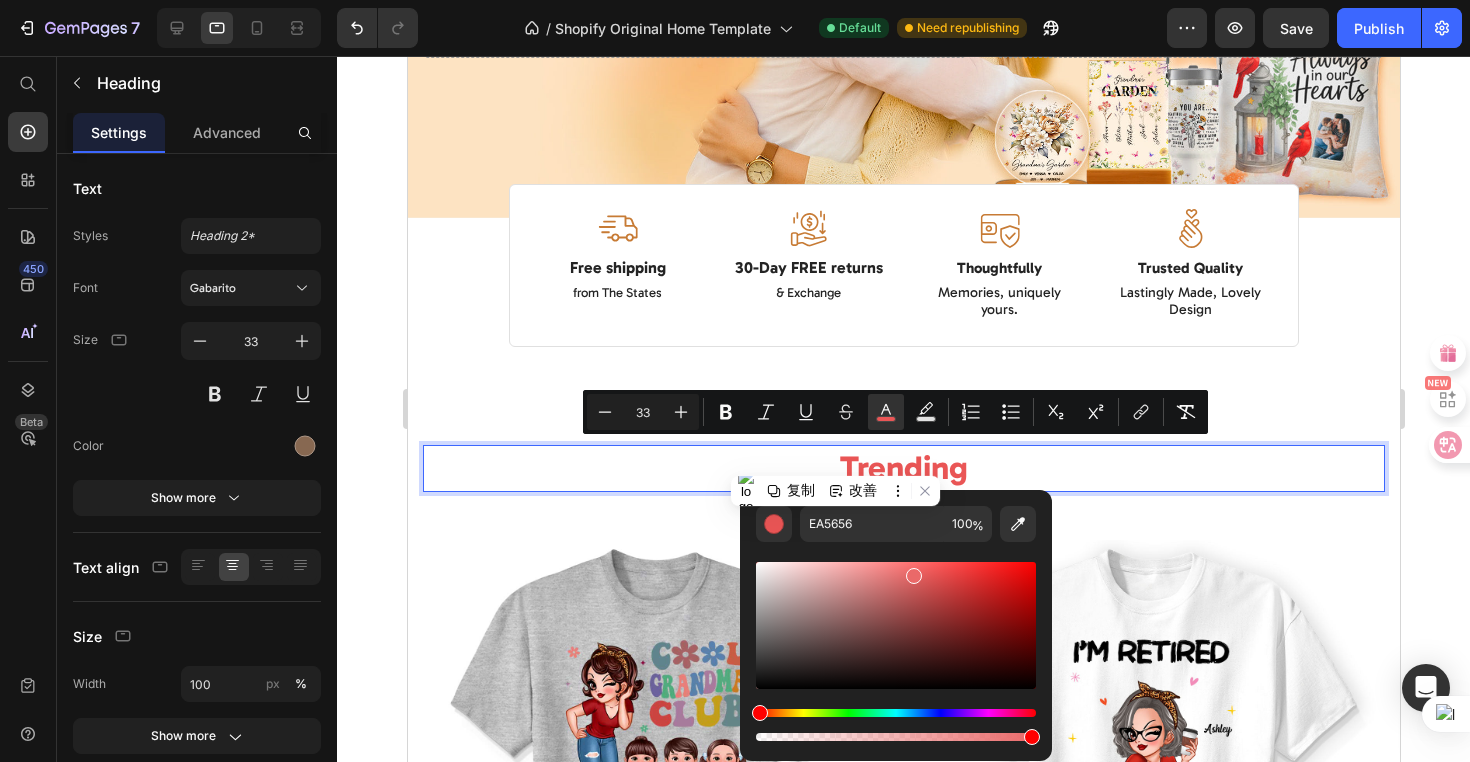 click at bounding box center [896, 625] 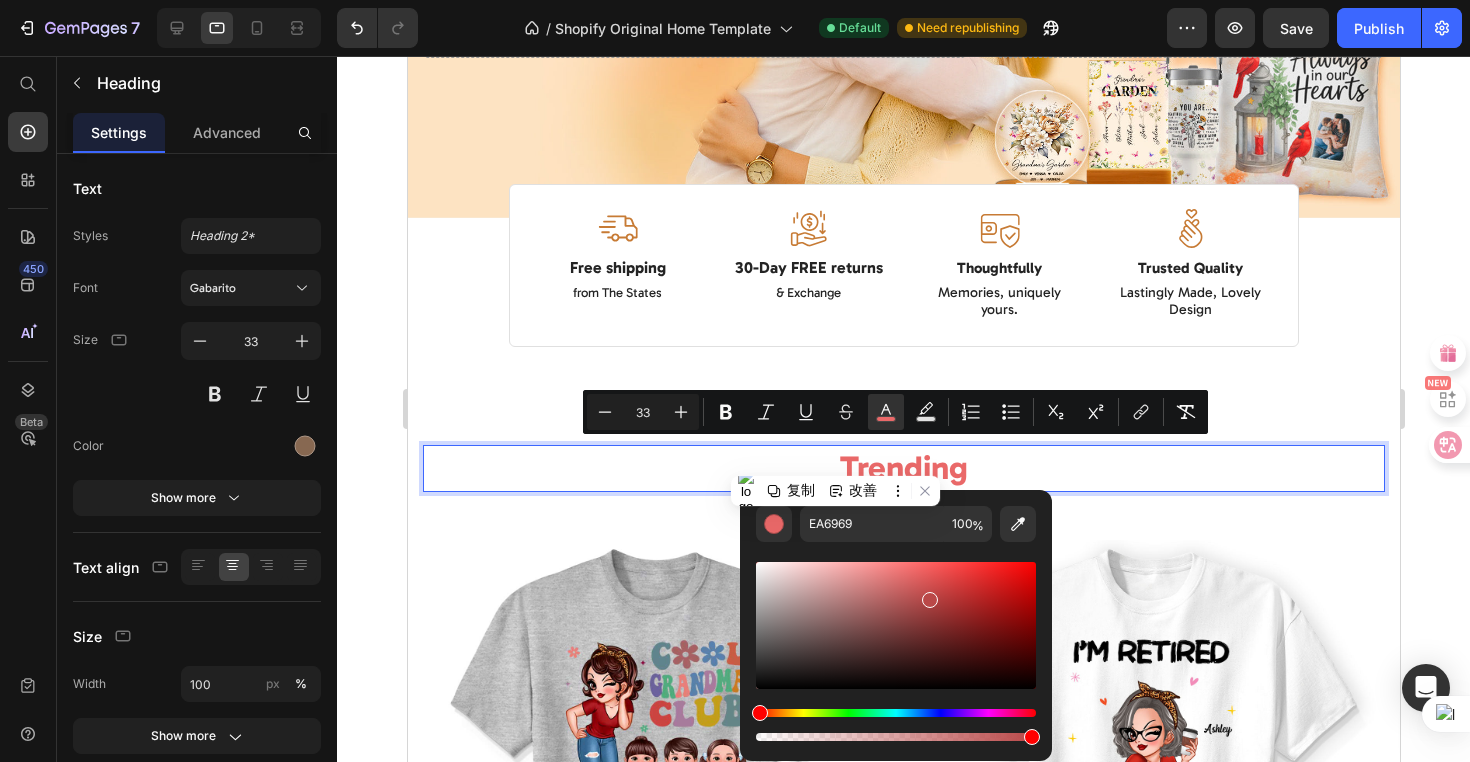 click at bounding box center [896, 625] 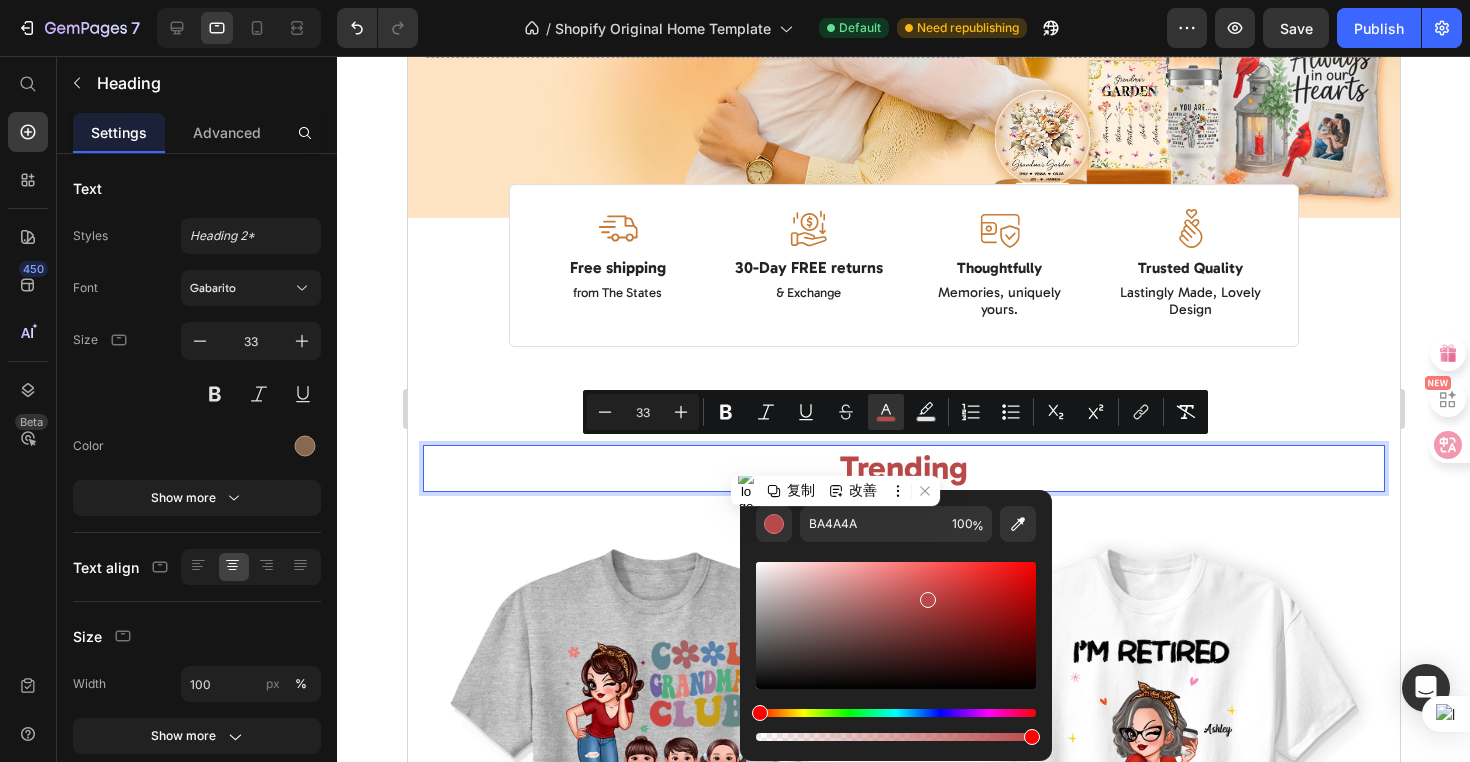 click at bounding box center (896, 625) 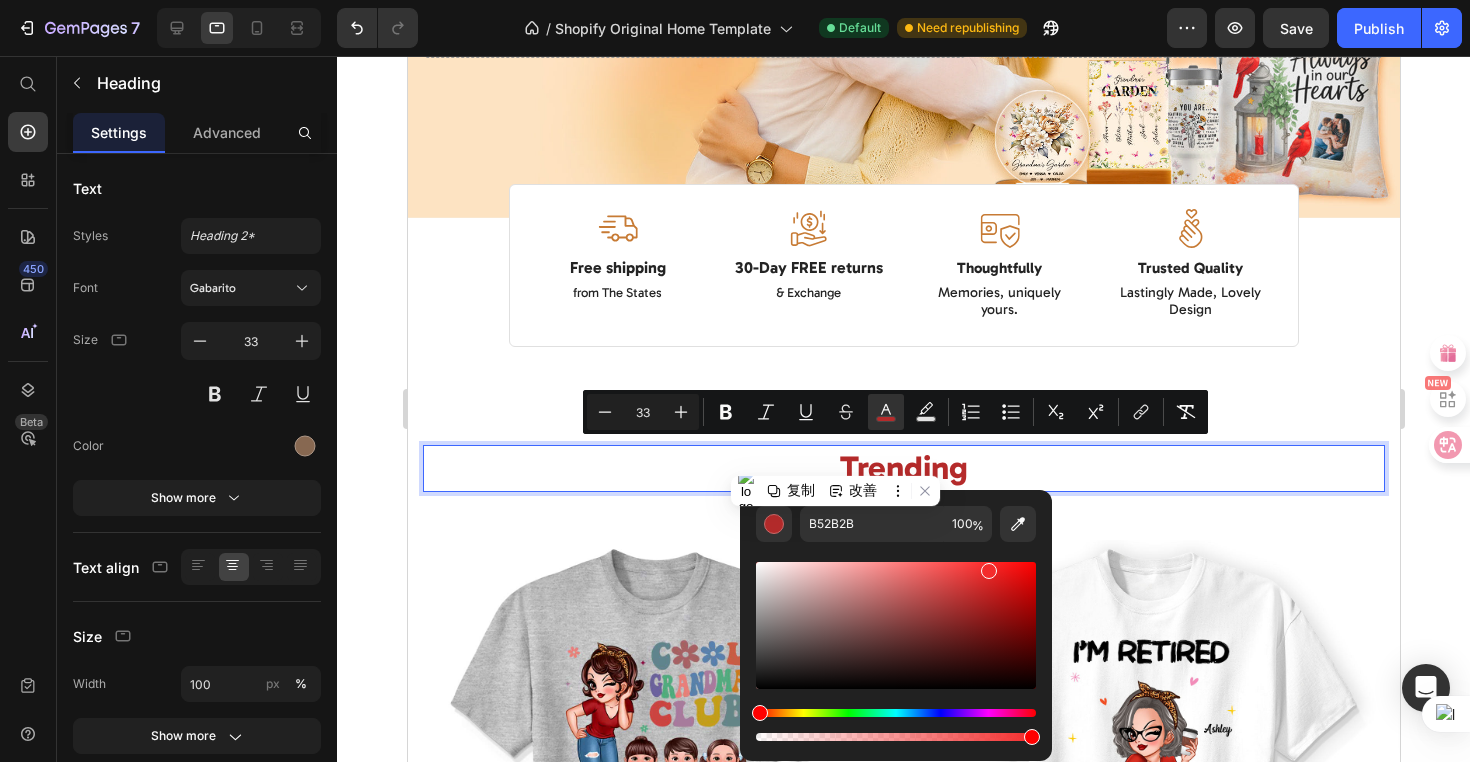 click at bounding box center (896, 625) 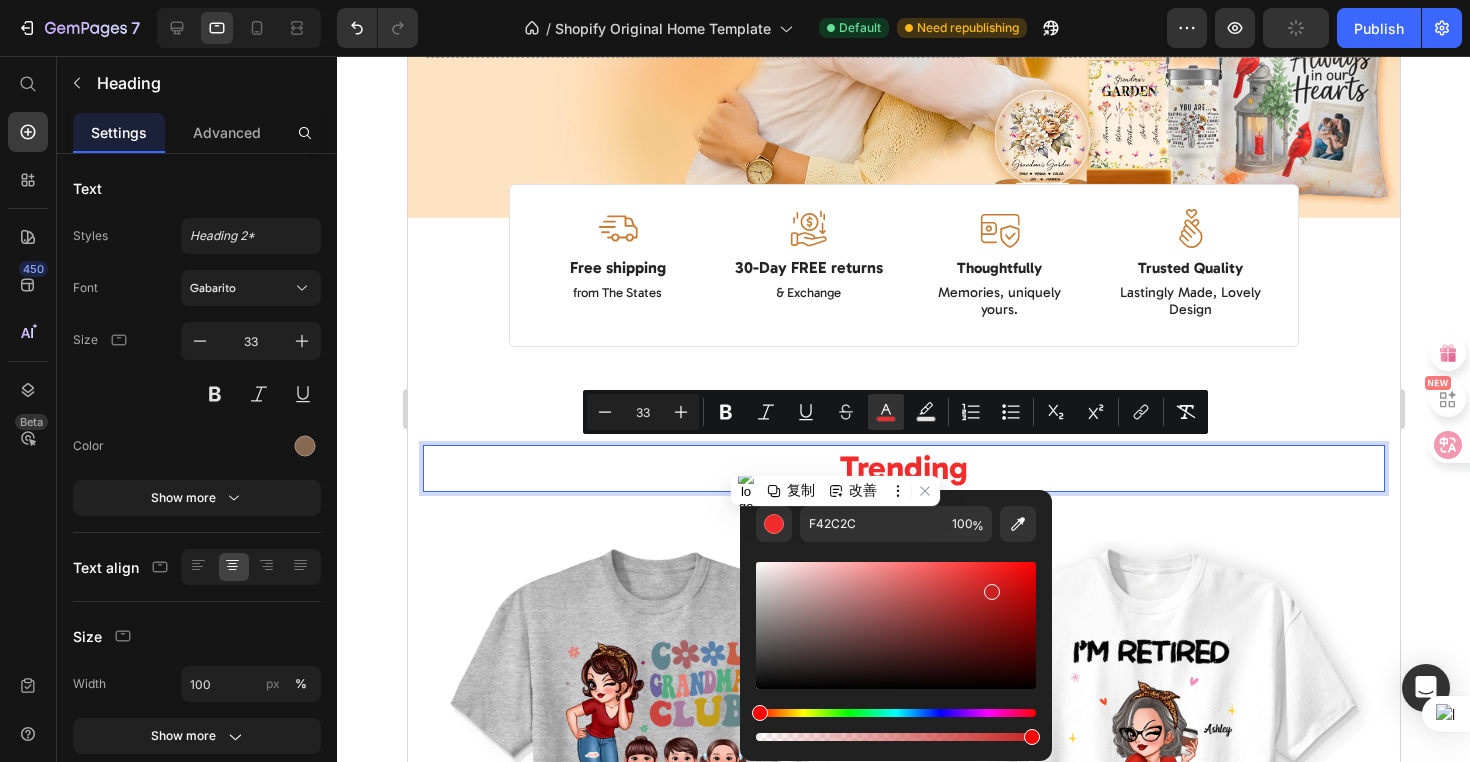 click at bounding box center (896, 625) 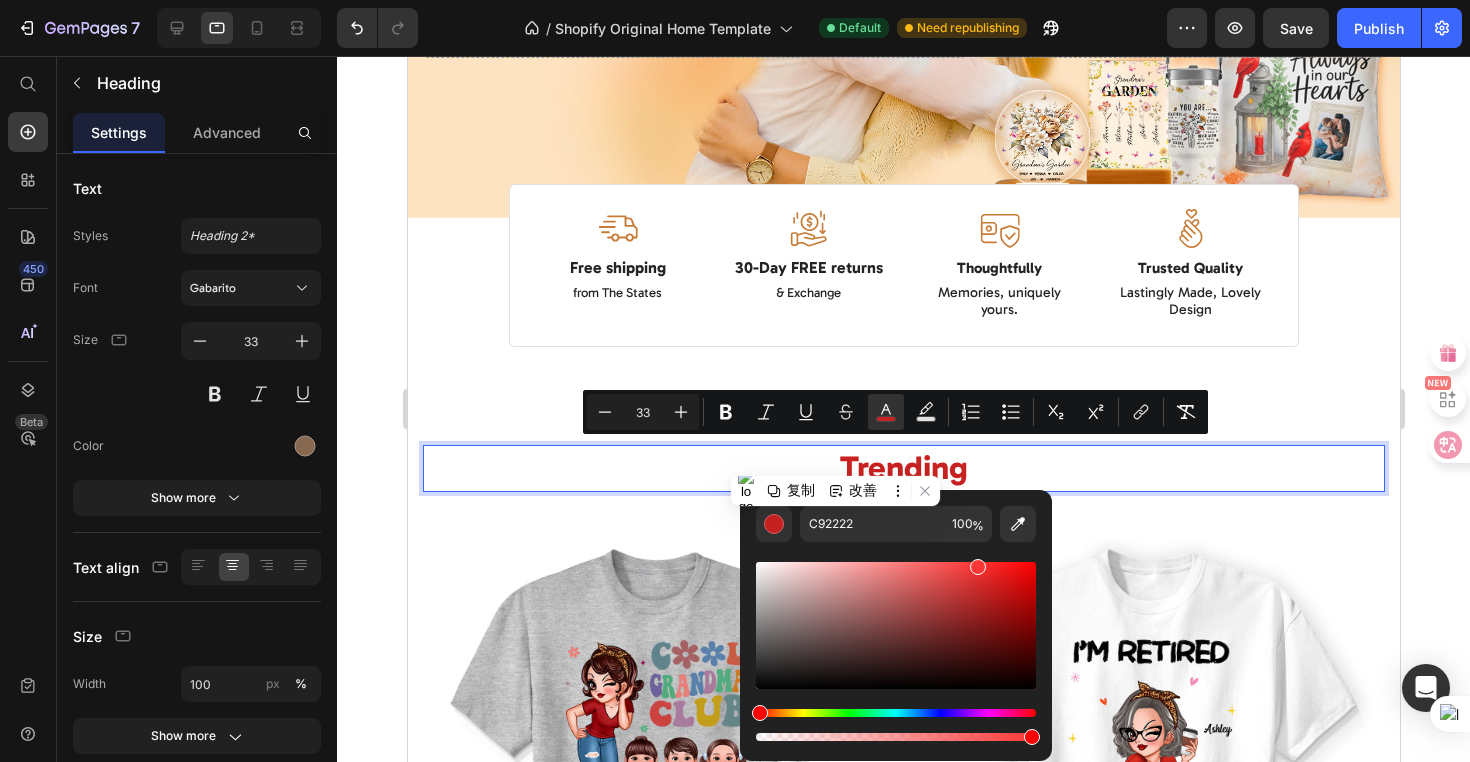 click at bounding box center [896, 625] 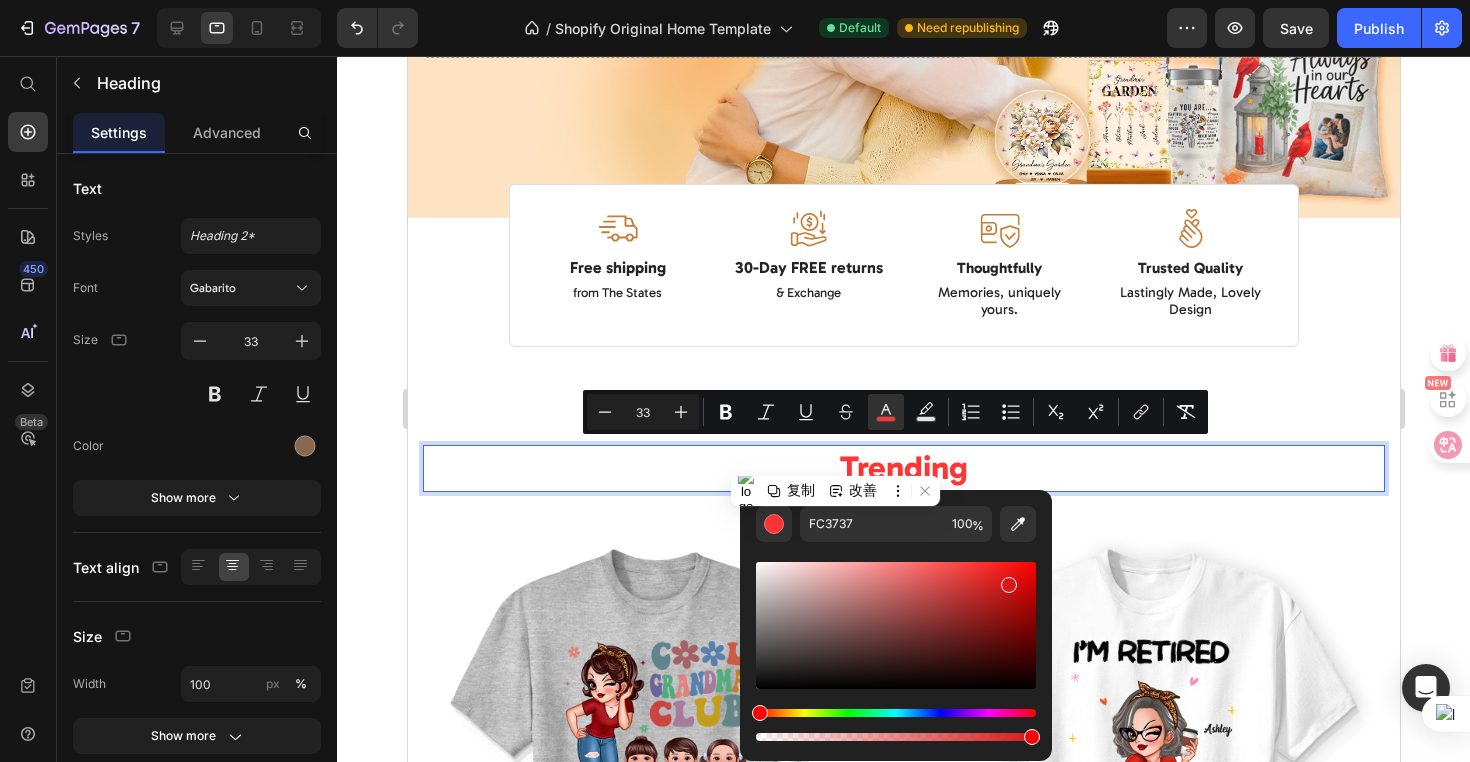 click at bounding box center (896, 625) 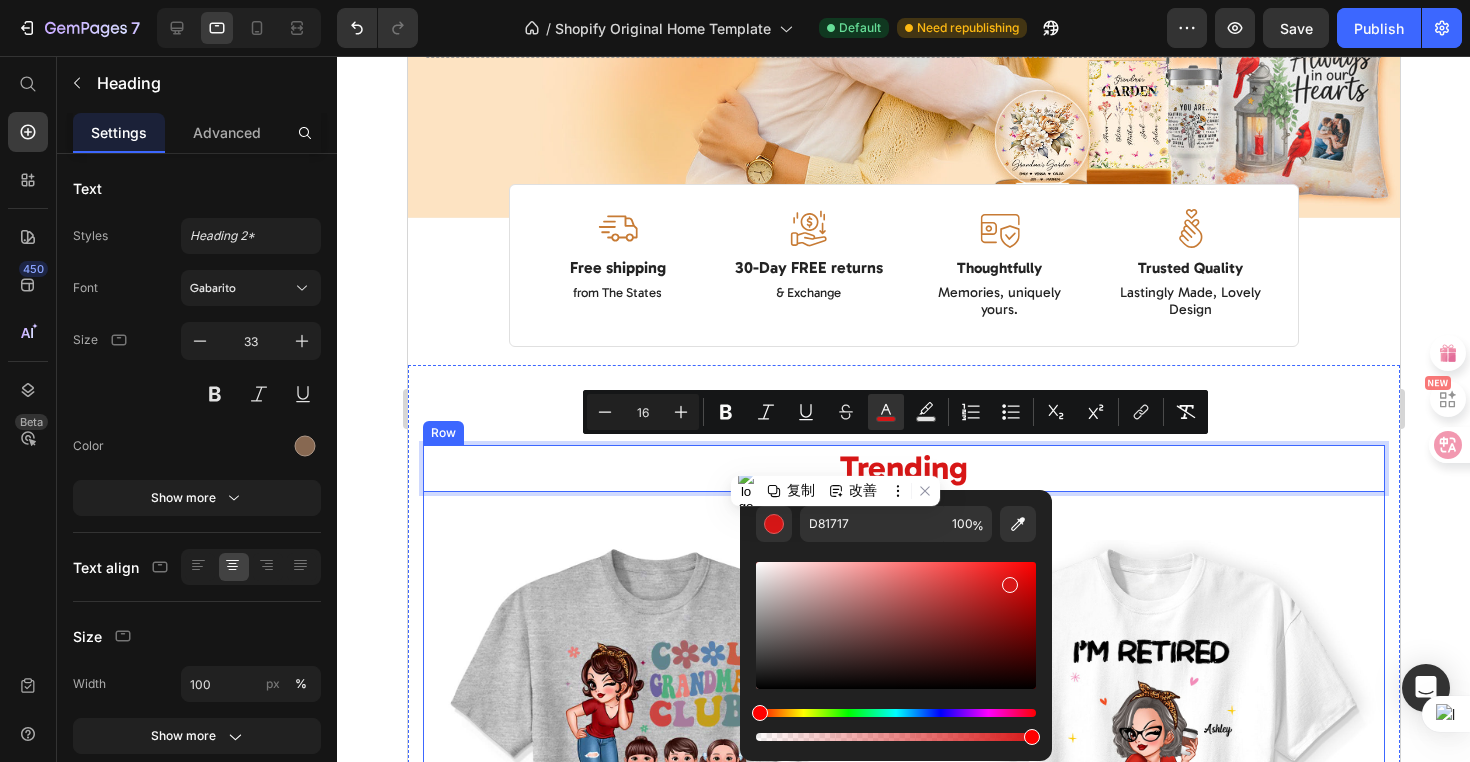 click on "Trending Heading   48 (P) Images Cool Grandma Club Personalized Shirt, Gift For Grandma (P) Title $24.99 (P) Price $28.99 (P) Price 14% off (P) Tag Row Row (P) Images I‘m Retired You Can’t Make Me Personalized Shirt, Funny 2025 Retirement Gift (P) Title $24.99 (P) Price $28.99 (P) Price 14% off (P) Tag Row Row (P) Images Couple Beach Landscape Retro Vintage Personalized Poster, Anniversary Gift For Couple (P) Title $24.99 (P) Price $34.99 (P) Price 29% off (P) Tag Row Row (P) Images Always With You Sky Family Members, Memorial Personalized Poster, Sympathy Gift (P) Title $24.99 (P) Price $34.99 (P) Price 29% off (P) Tag Row Row Product List View all Button" at bounding box center (903, 1151) 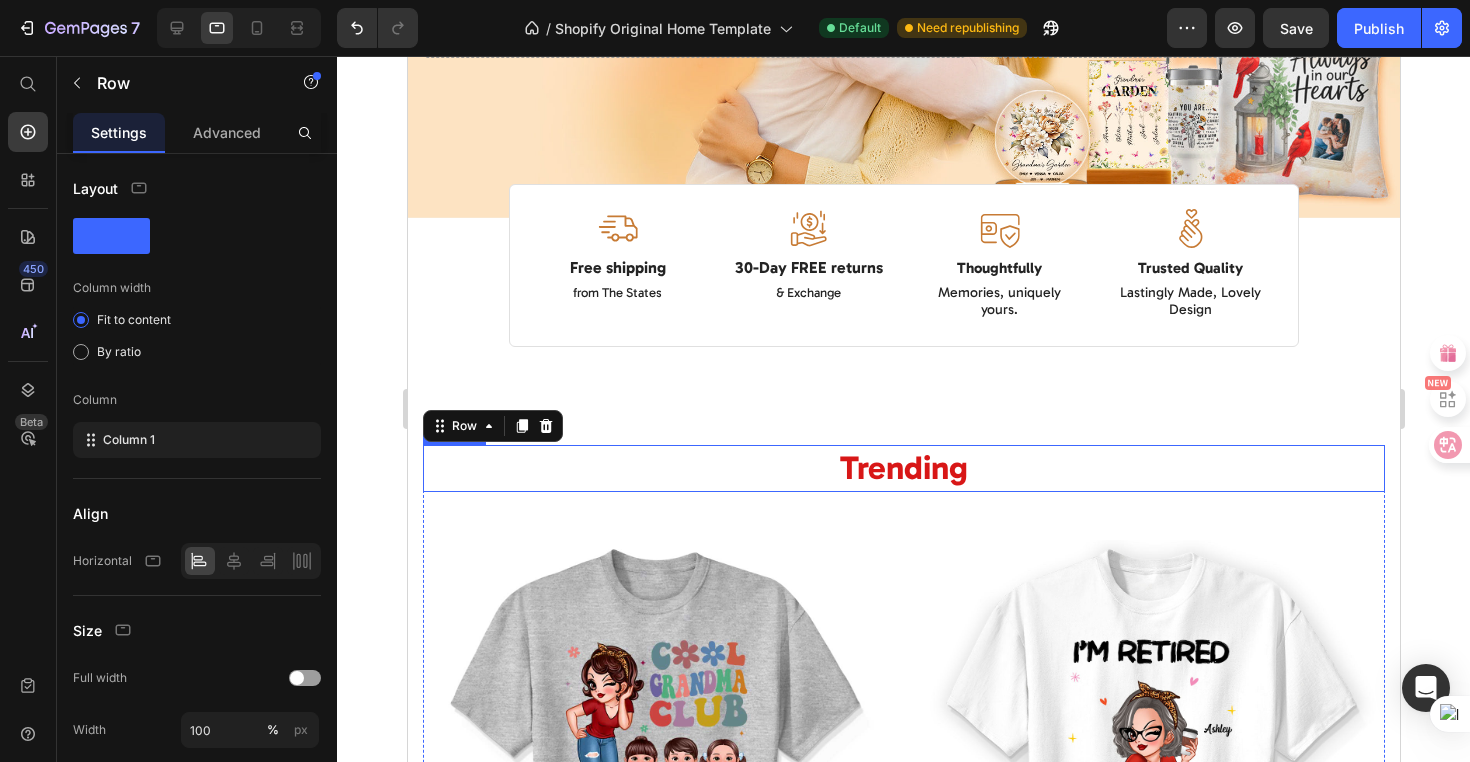 click on "Trending" at bounding box center (903, 468) 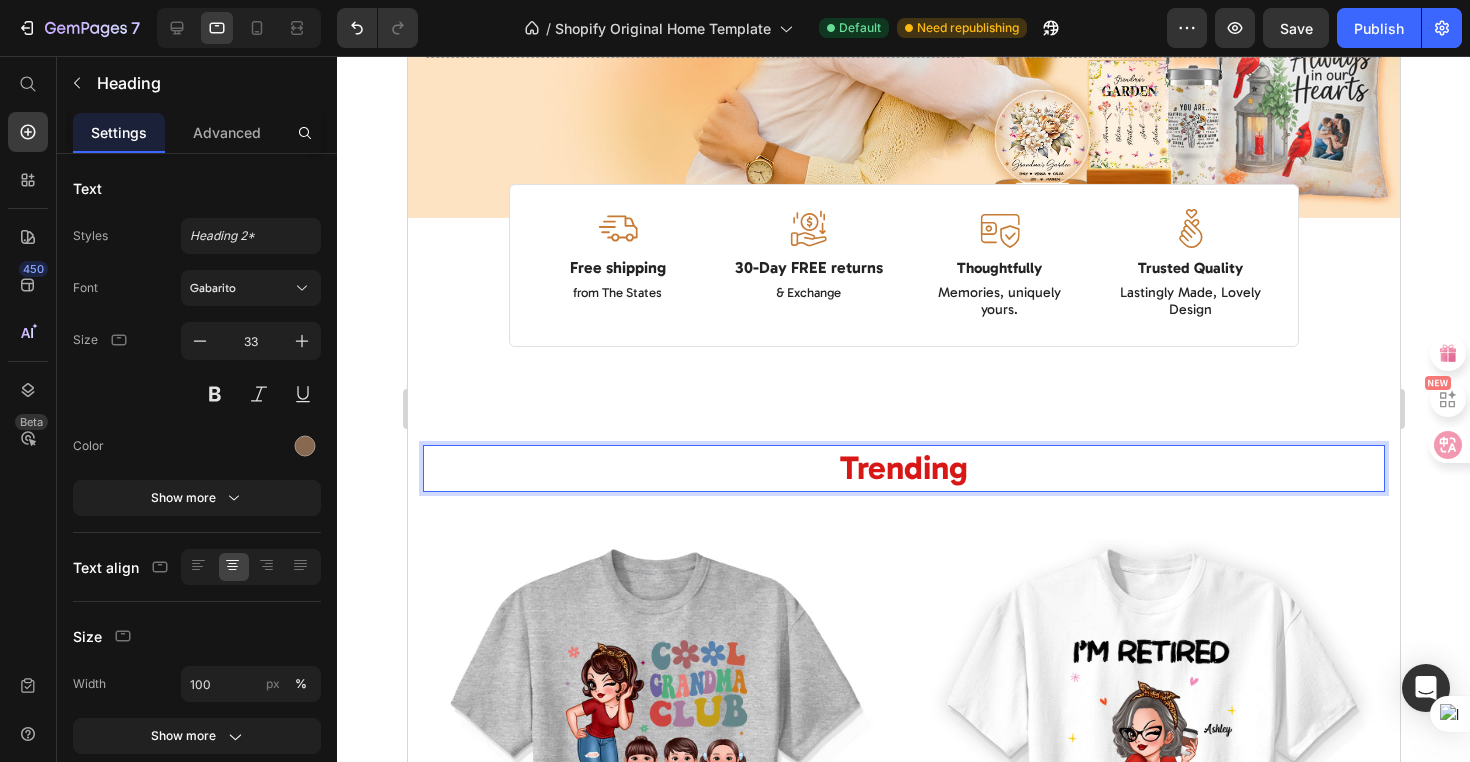 drag, startPoint x: 985, startPoint y: 458, endPoint x: 963, endPoint y: 456, distance: 22.090721 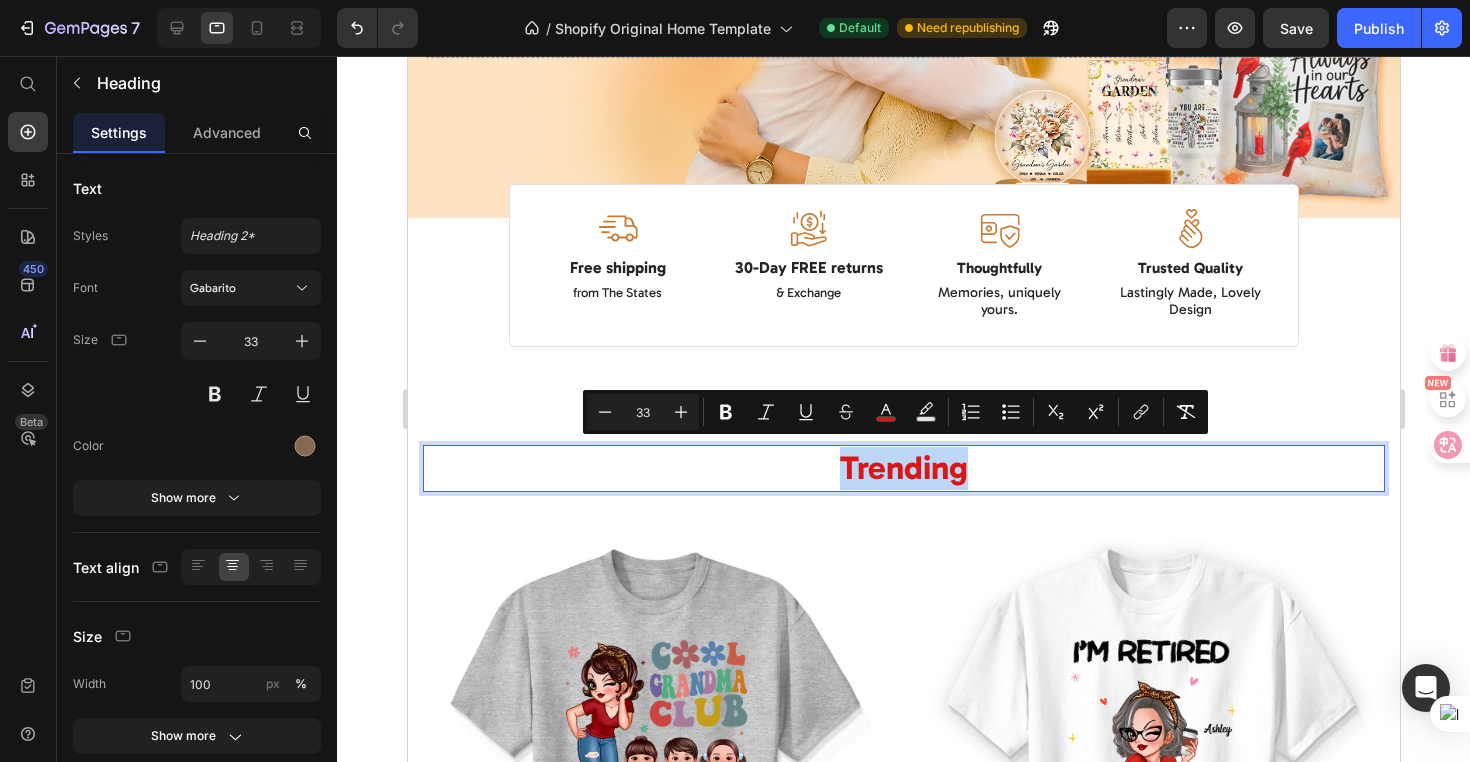 drag, startPoint x: 963, startPoint y: 458, endPoint x: 818, endPoint y: 458, distance: 145 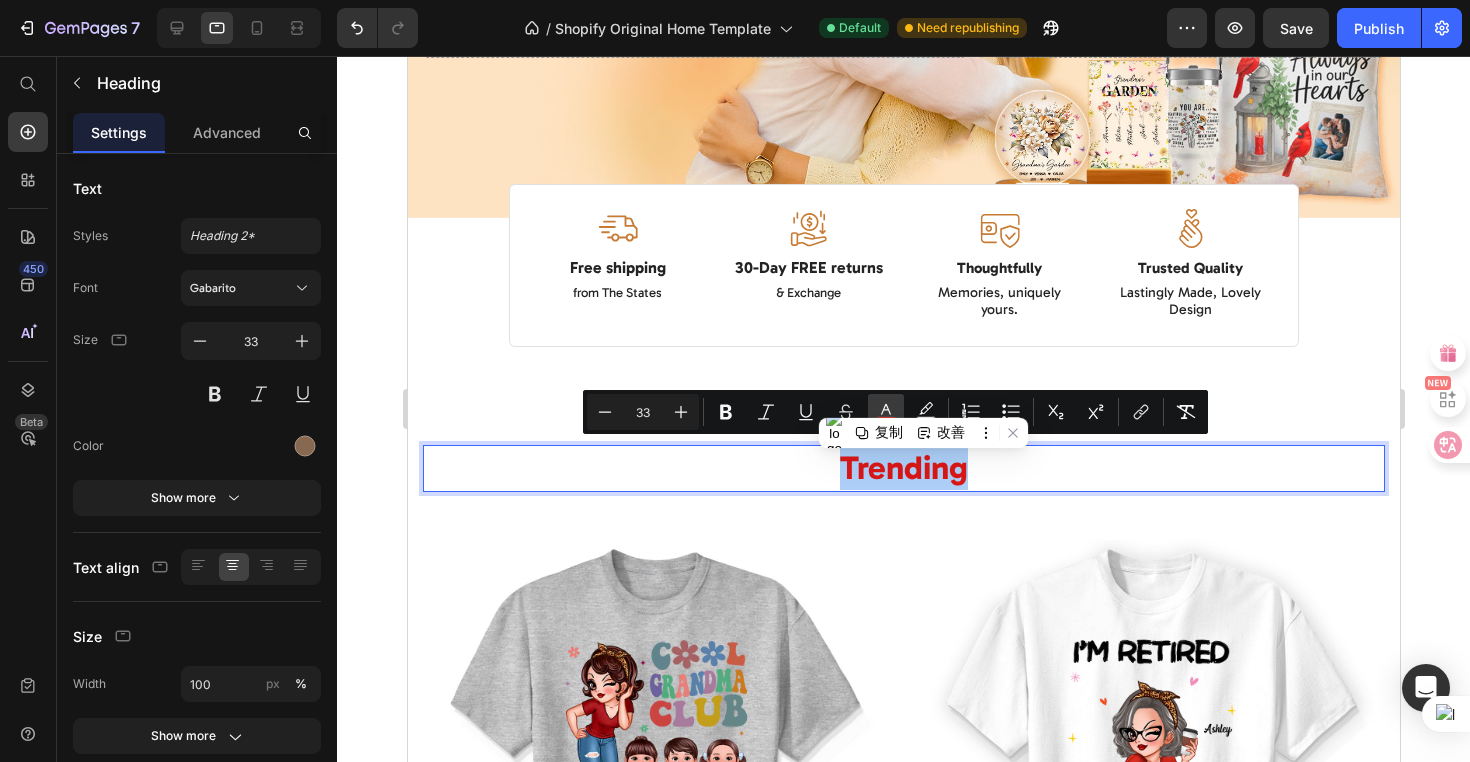 click 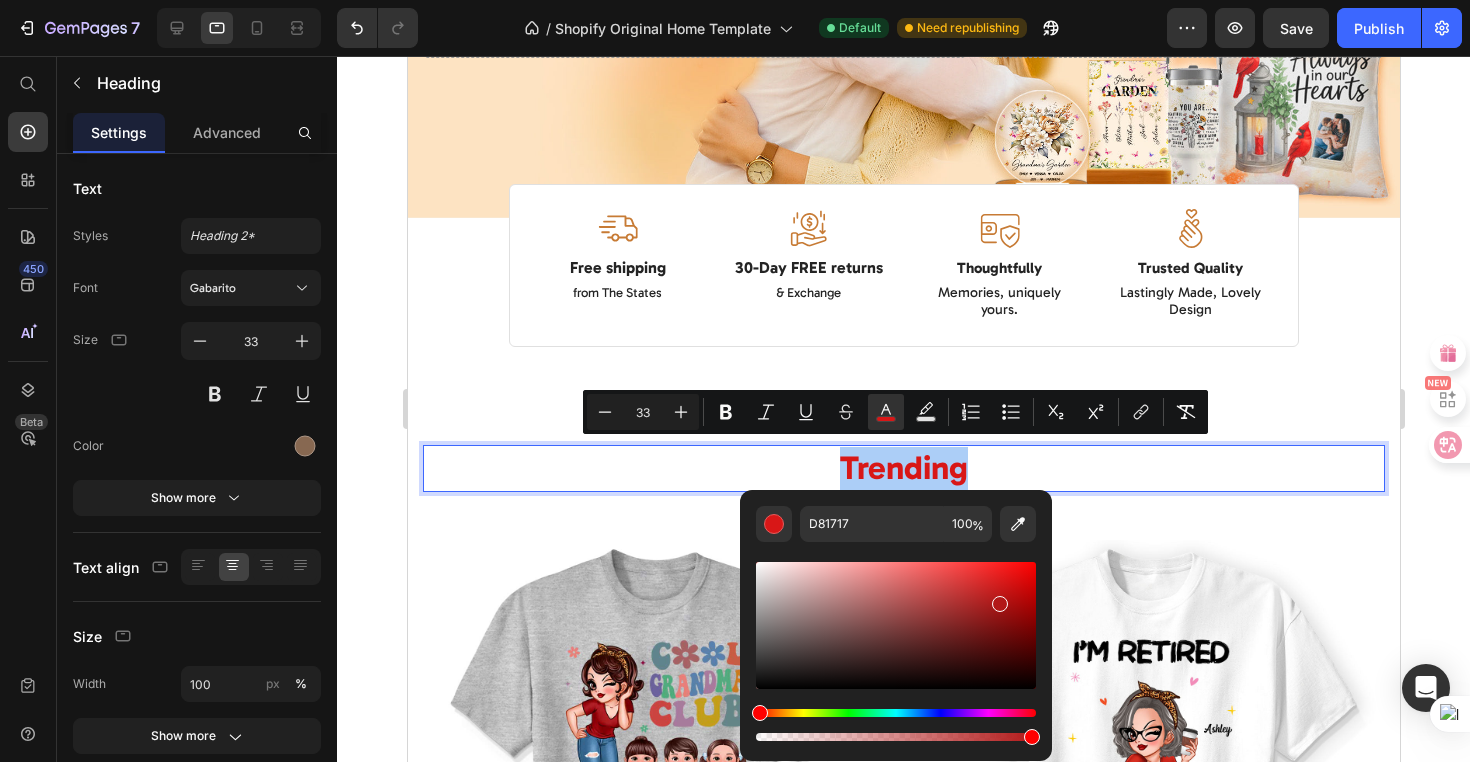 click at bounding box center [896, 625] 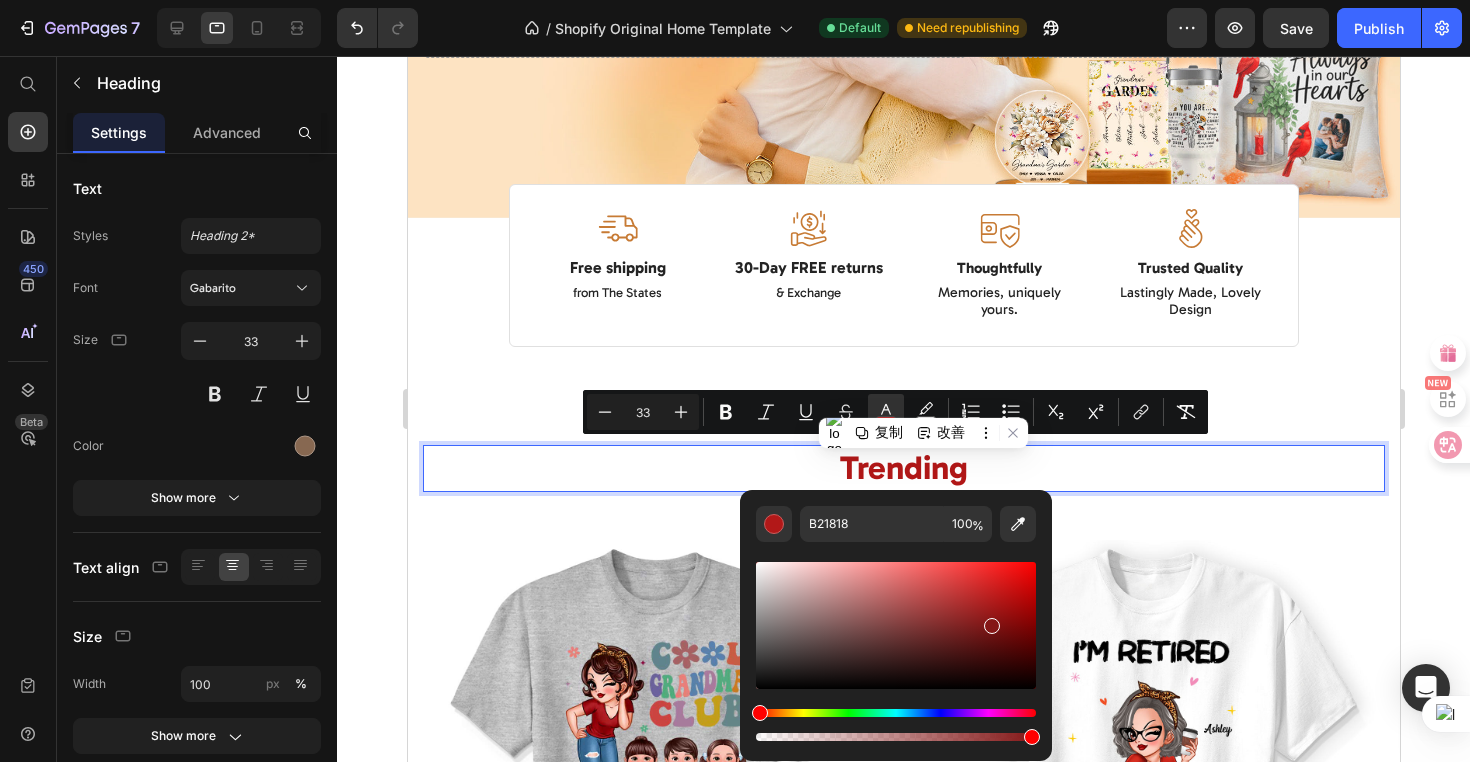 click at bounding box center (896, 625) 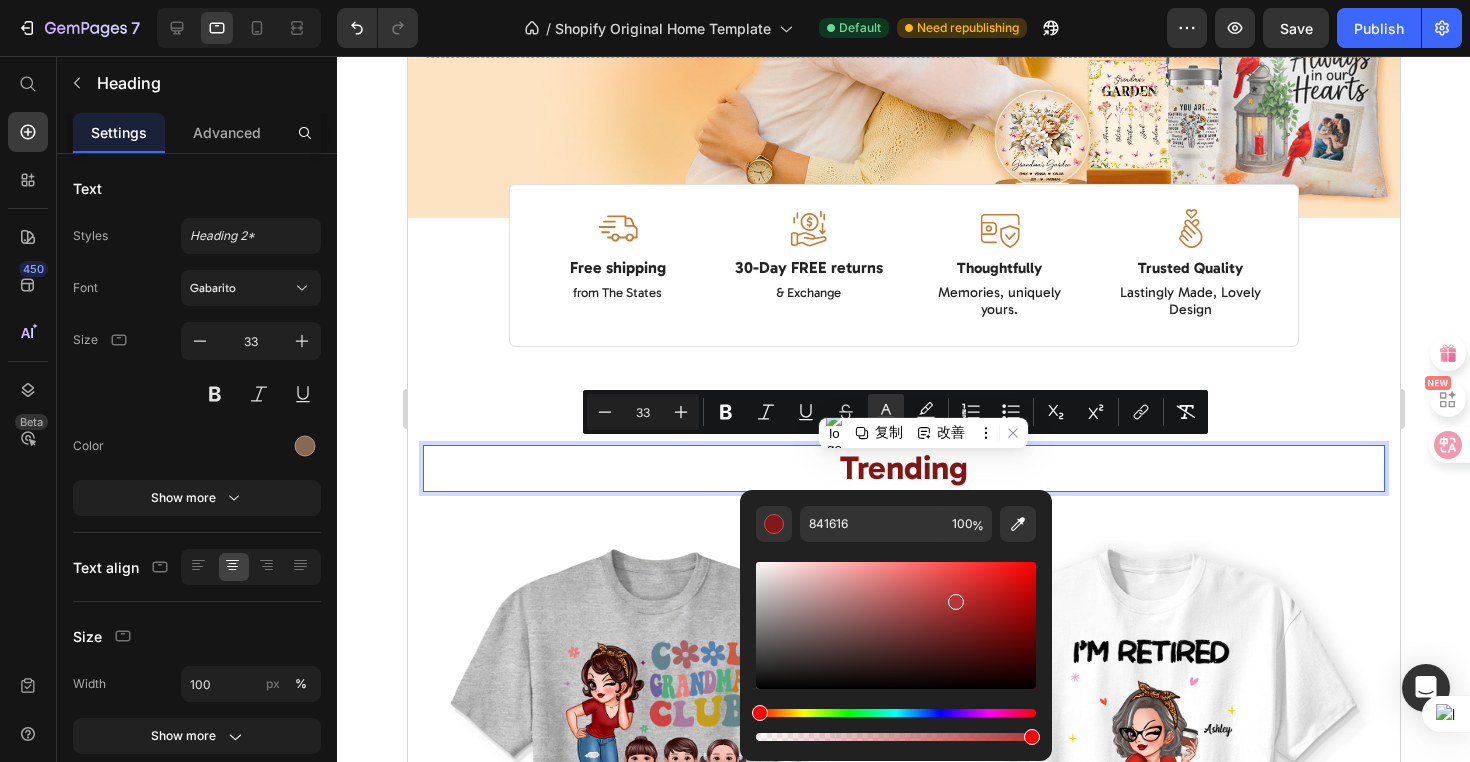 click at bounding box center [896, 625] 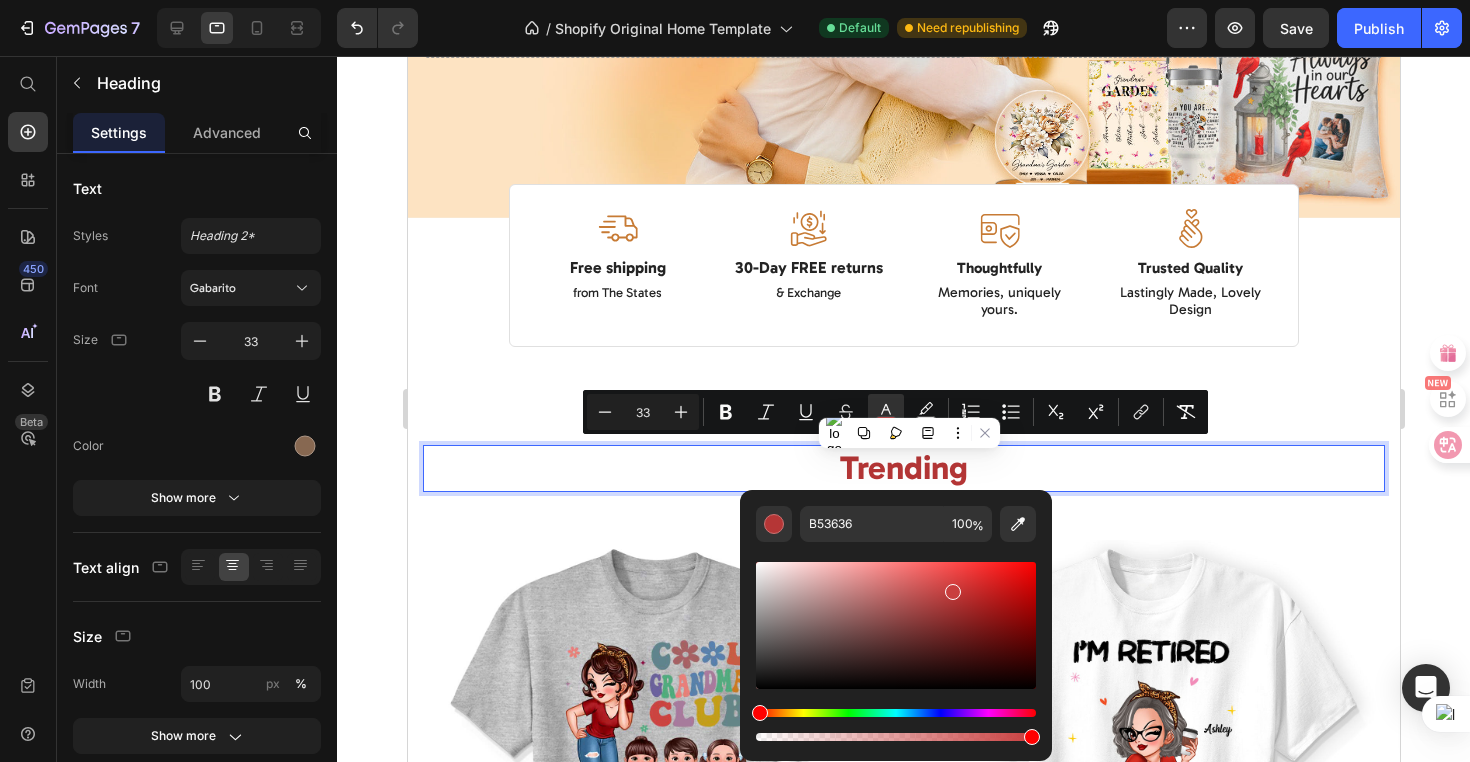 click at bounding box center (896, 625) 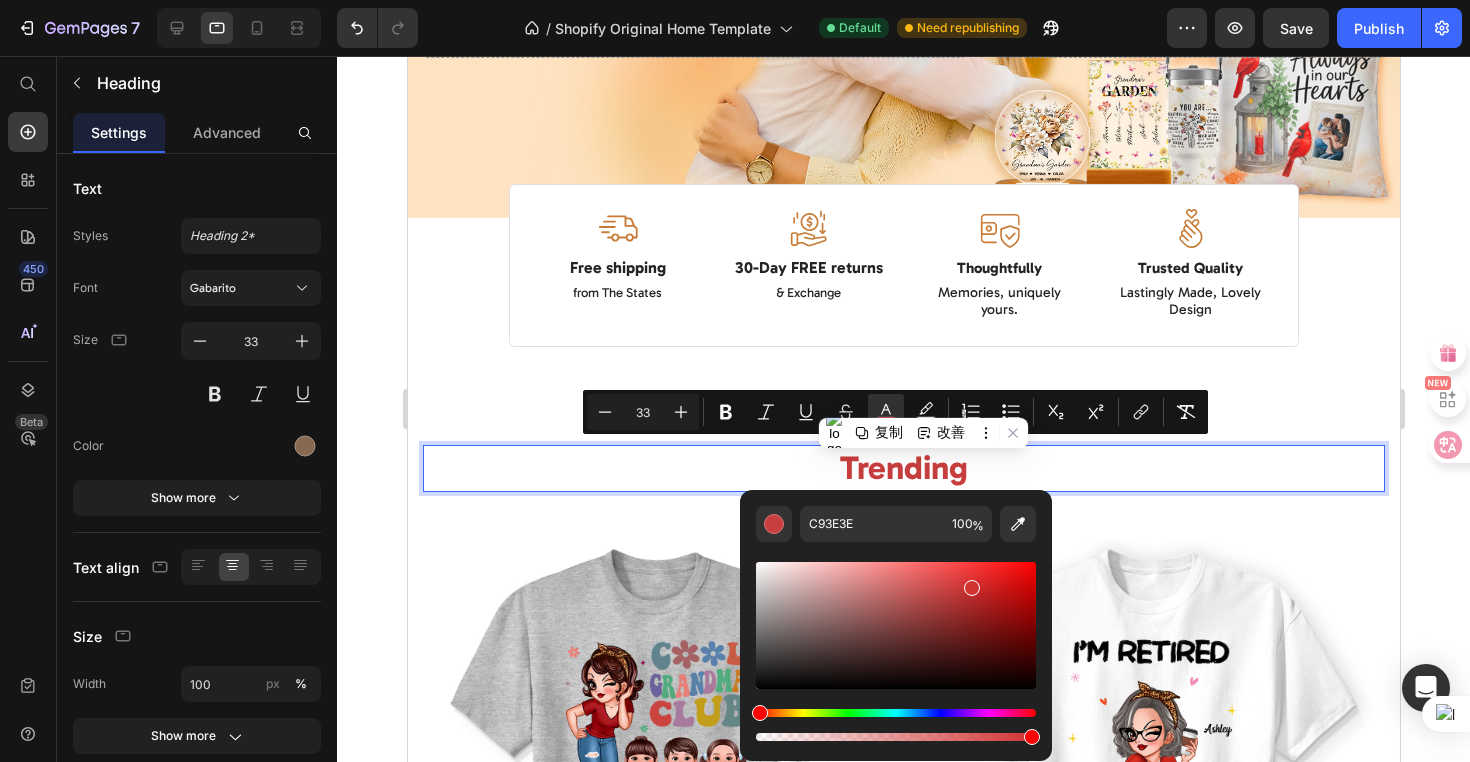 click at bounding box center [896, 625] 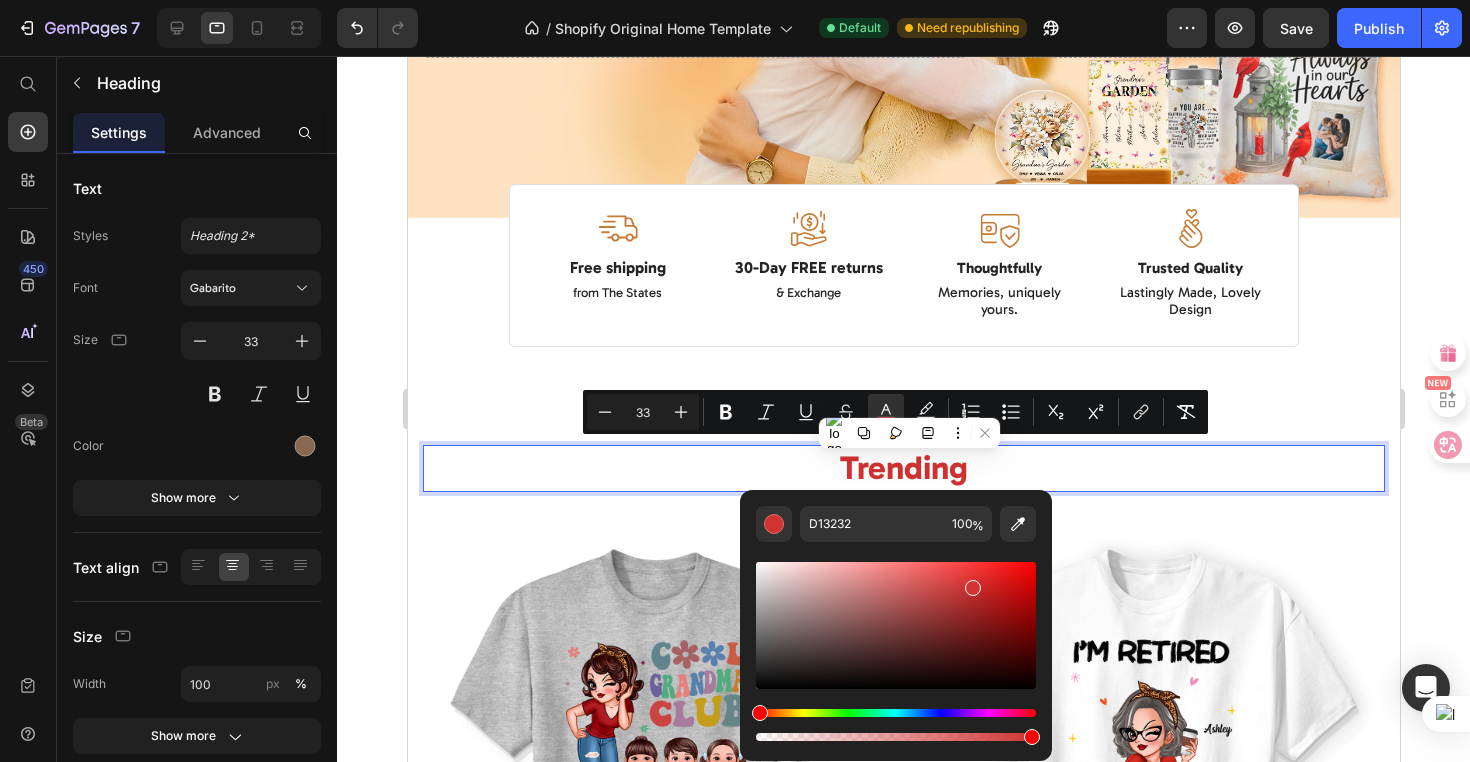 click at bounding box center (896, 625) 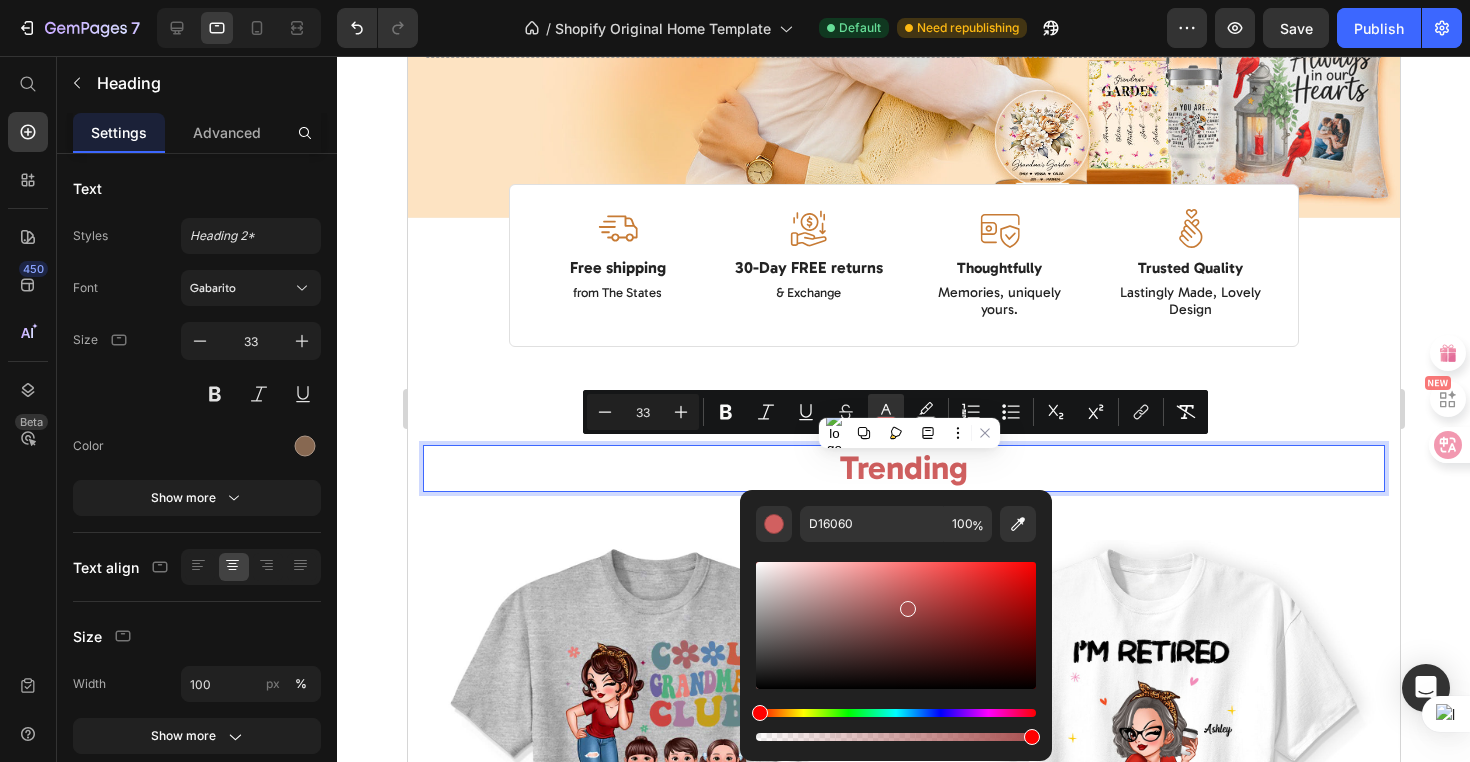 drag, startPoint x: 906, startPoint y: 604, endPoint x: 884, endPoint y: 615, distance: 24.596748 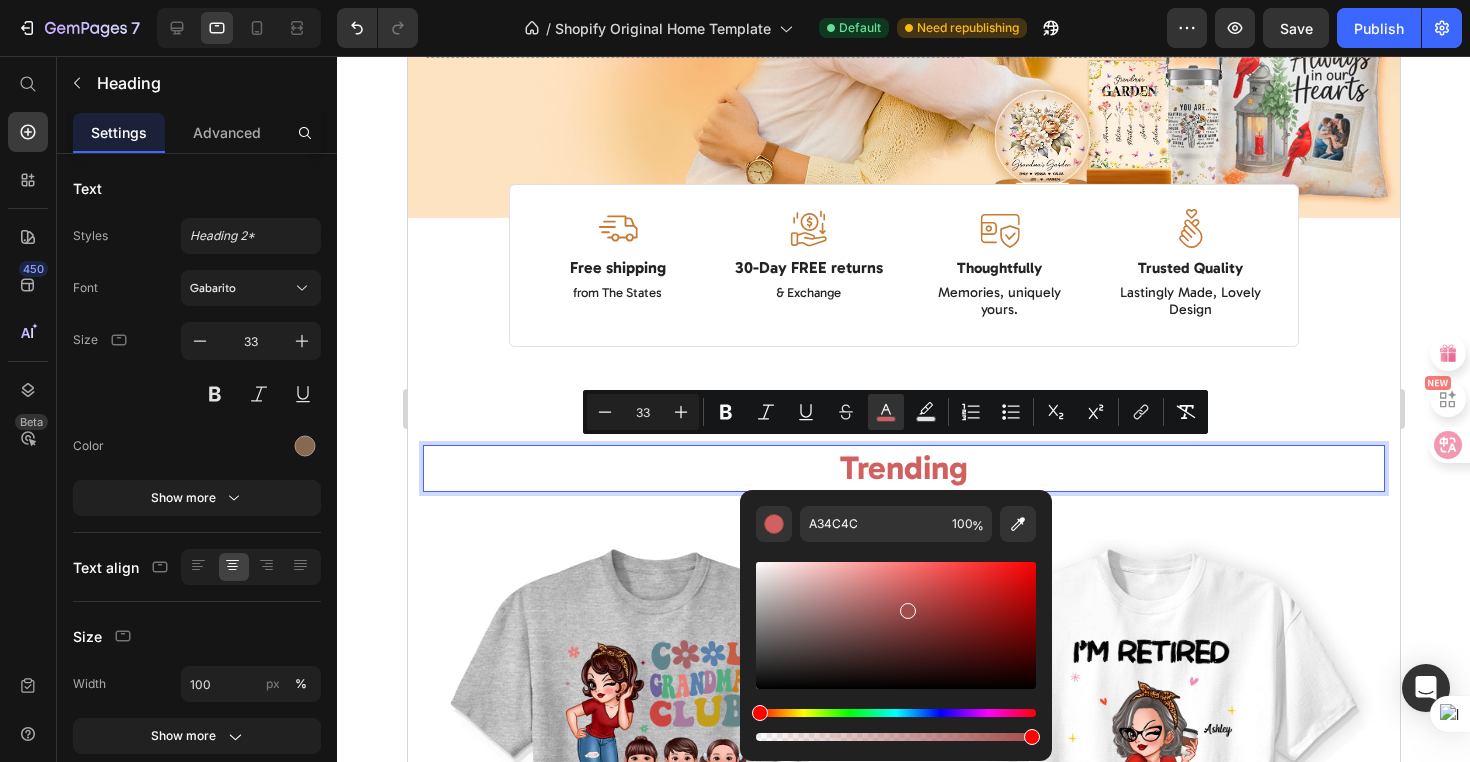 drag, startPoint x: 879, startPoint y: 615, endPoint x: 867, endPoint y: 616, distance: 12.0415945 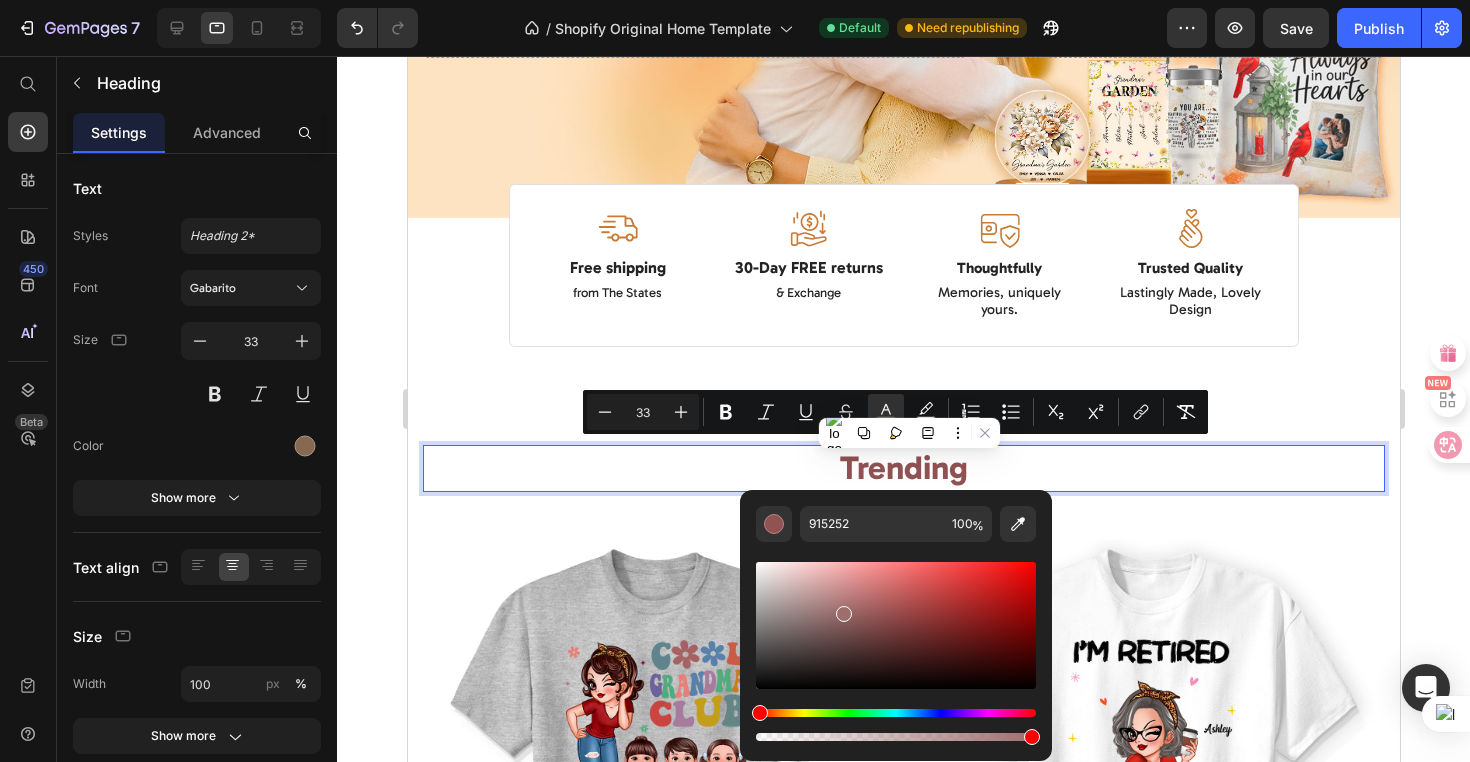 drag, startPoint x: 841, startPoint y: 609, endPoint x: 840, endPoint y: 598, distance: 11.045361 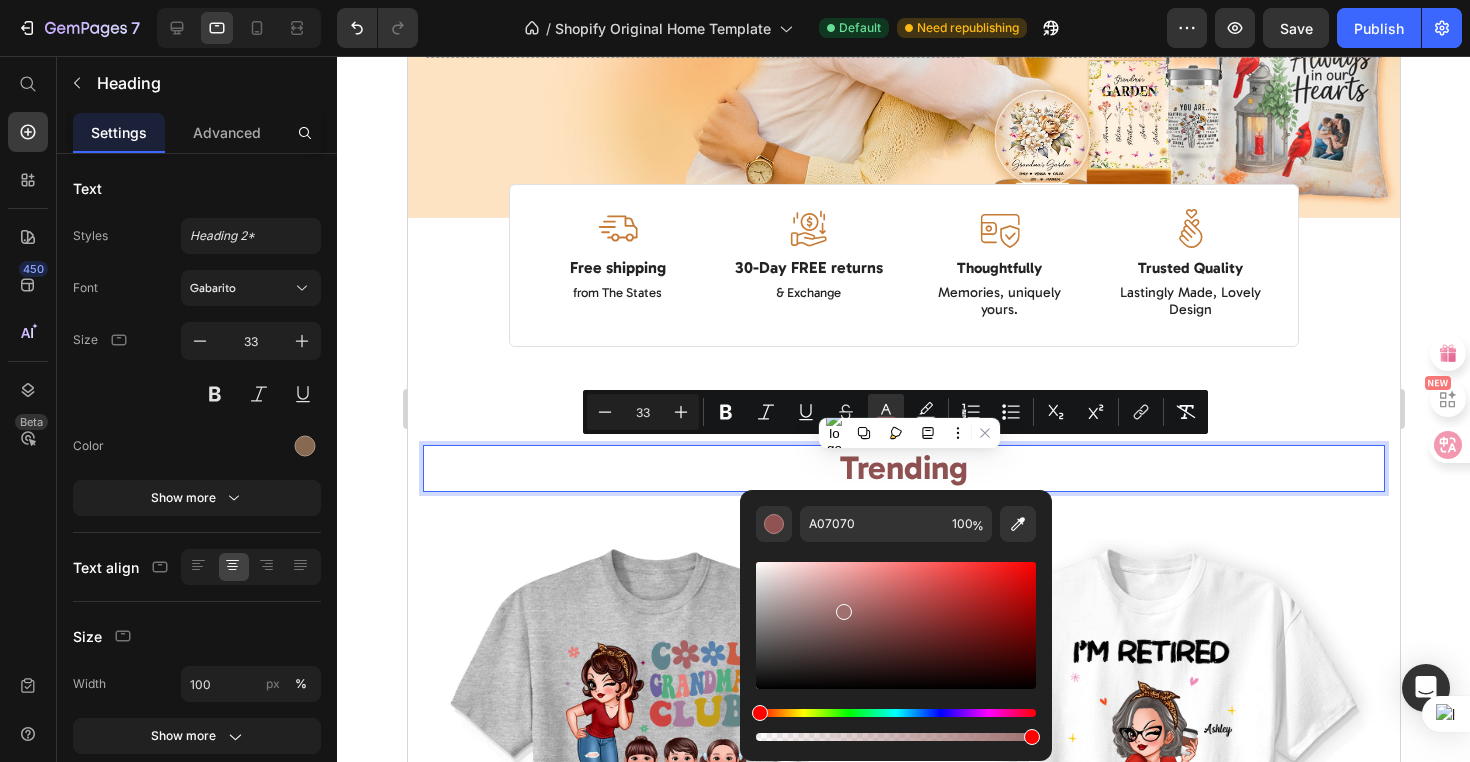 drag, startPoint x: 840, startPoint y: 594, endPoint x: 864, endPoint y: 588, distance: 24.738634 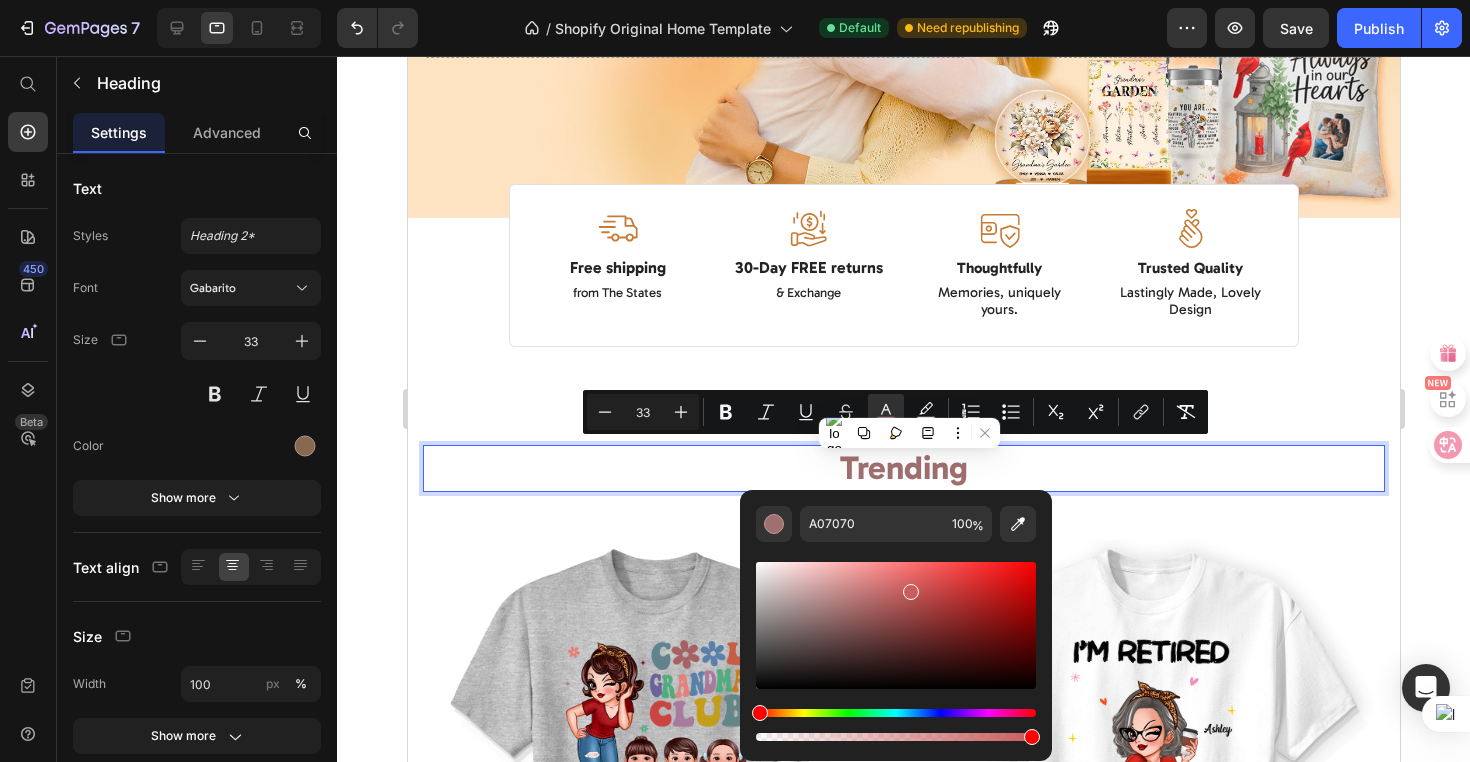 click at bounding box center (896, 625) 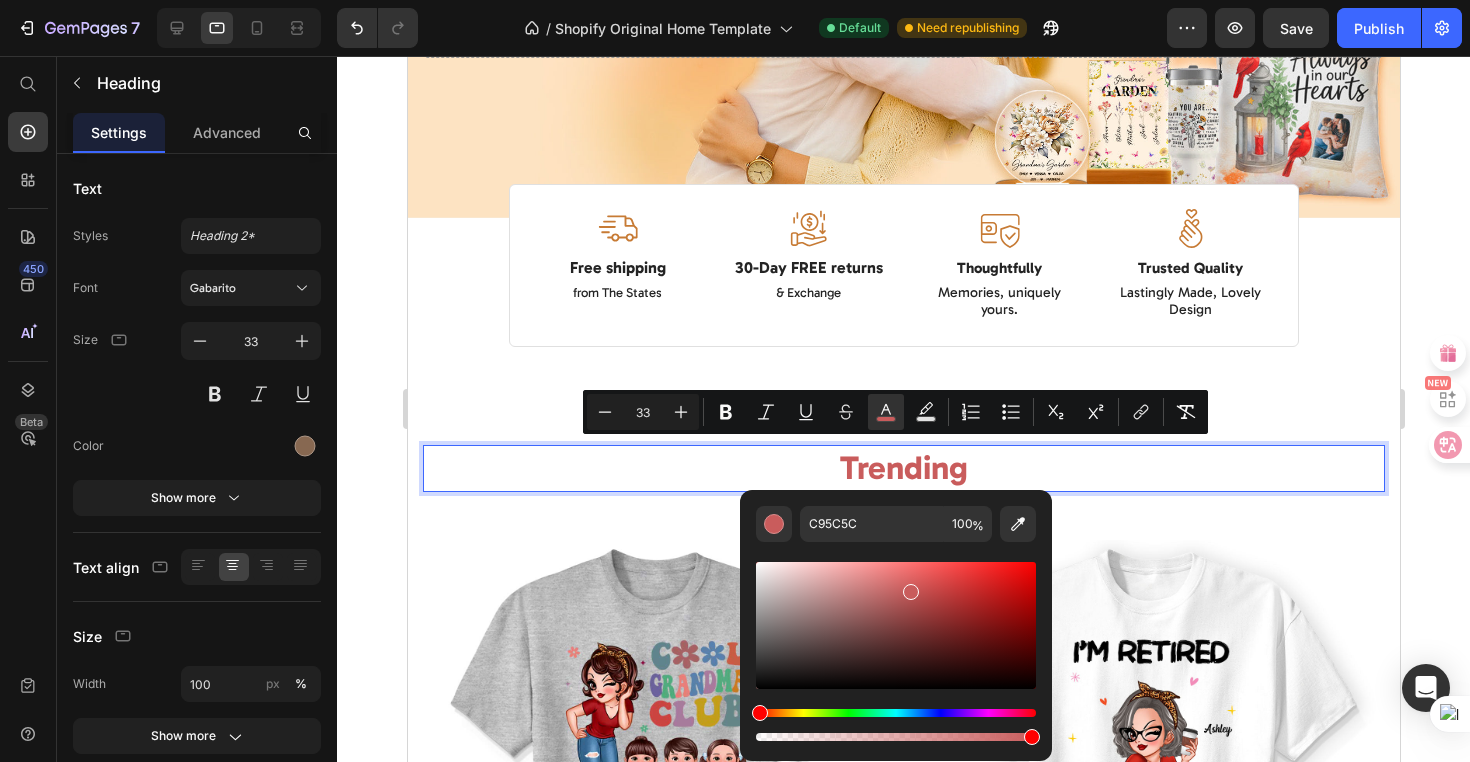click at bounding box center (896, 625) 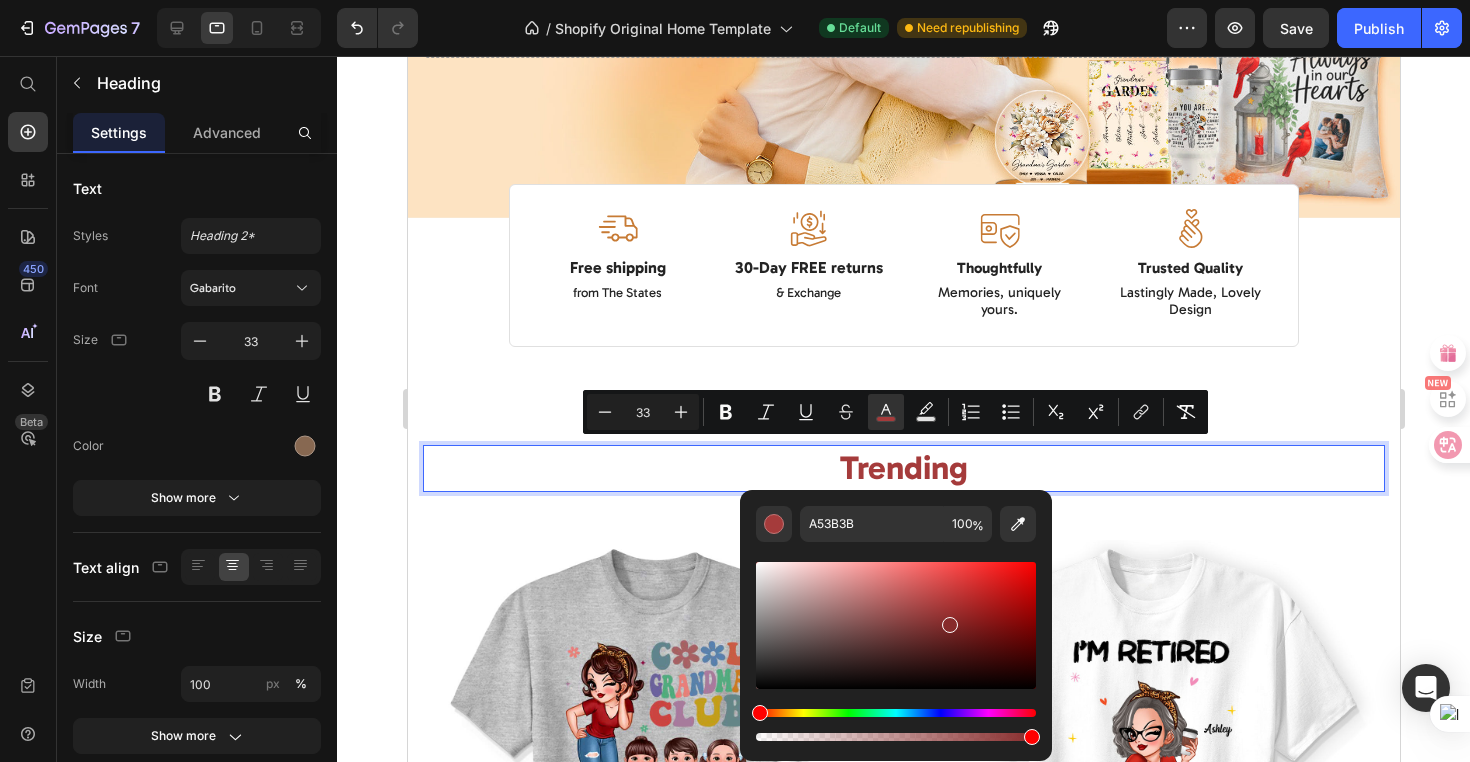 click at bounding box center (896, 625) 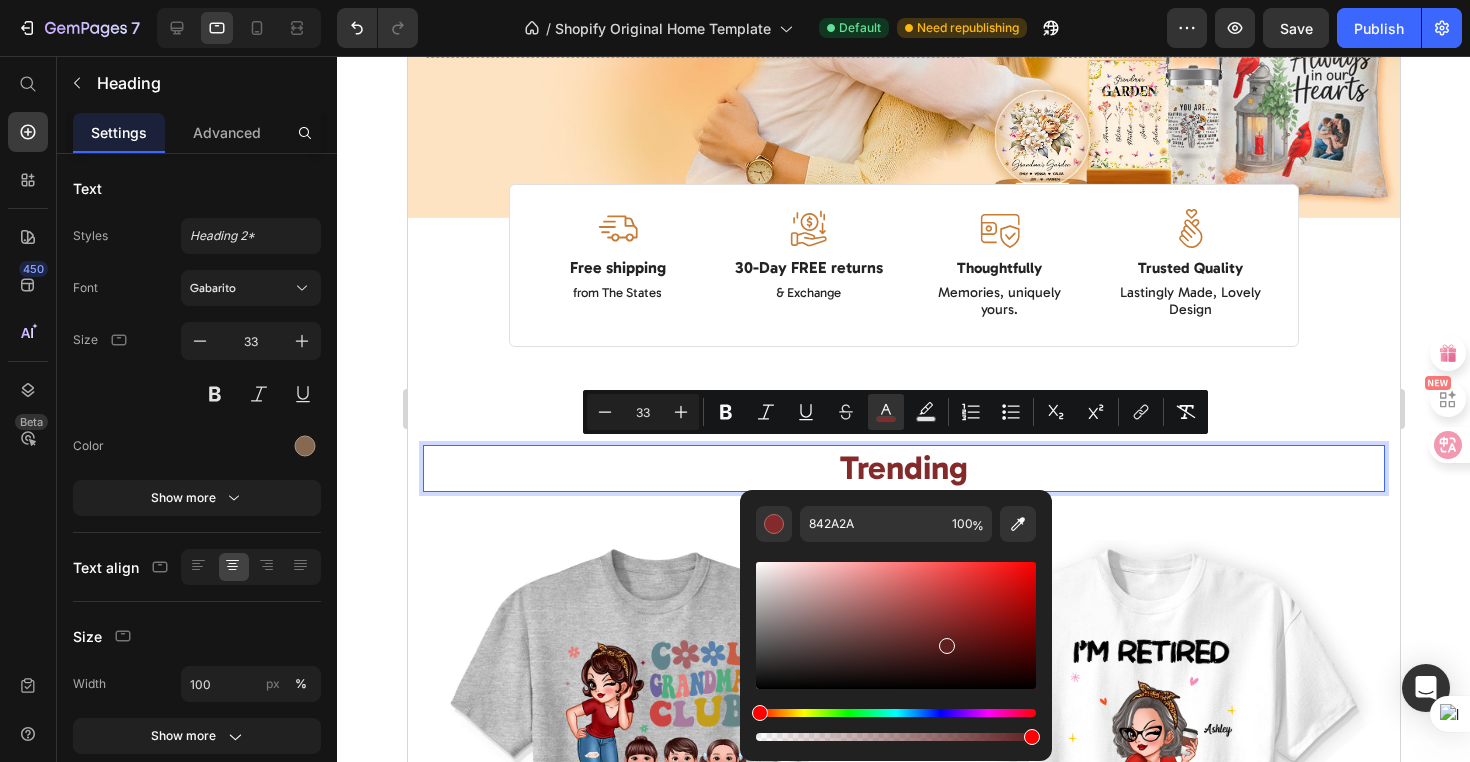 click at bounding box center [896, 625] 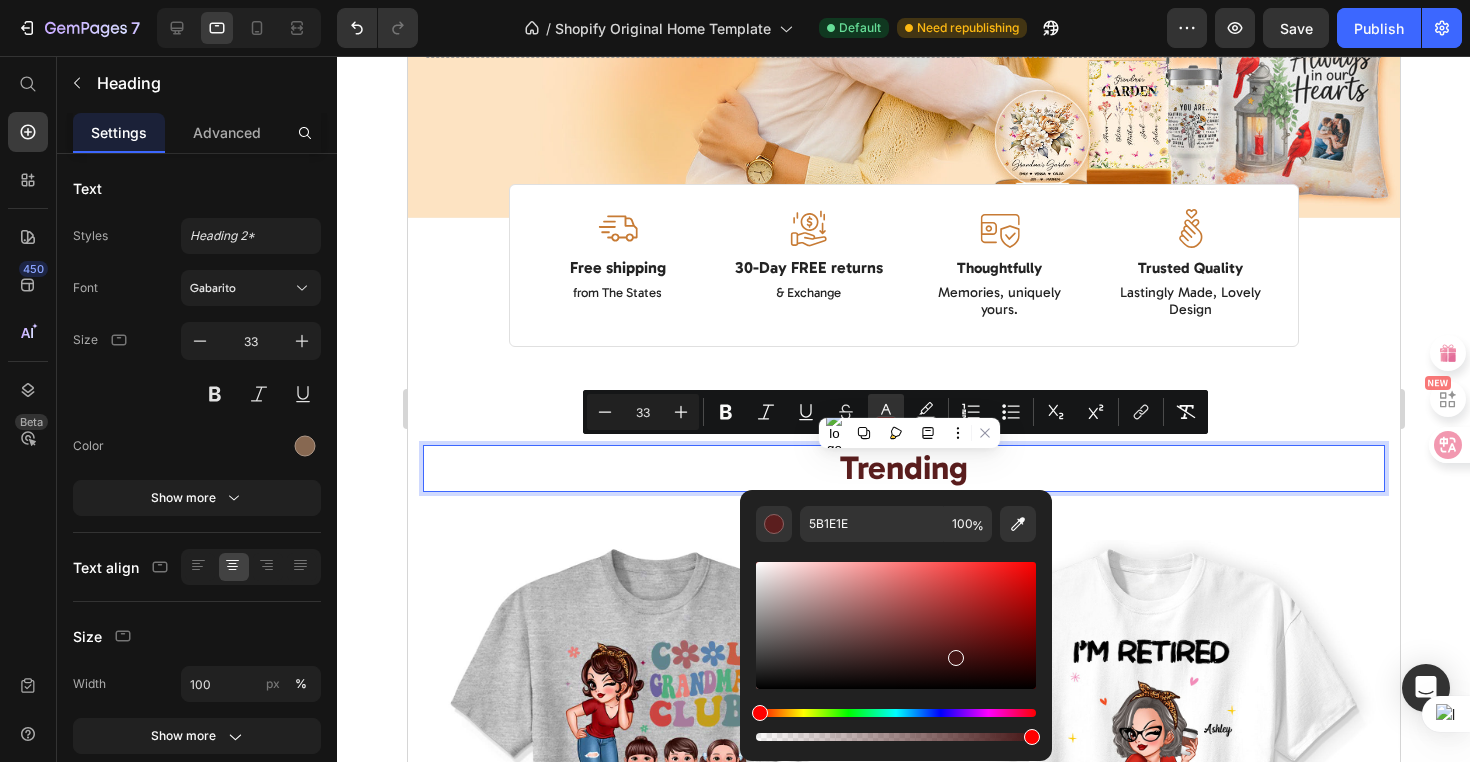 click at bounding box center [896, 625] 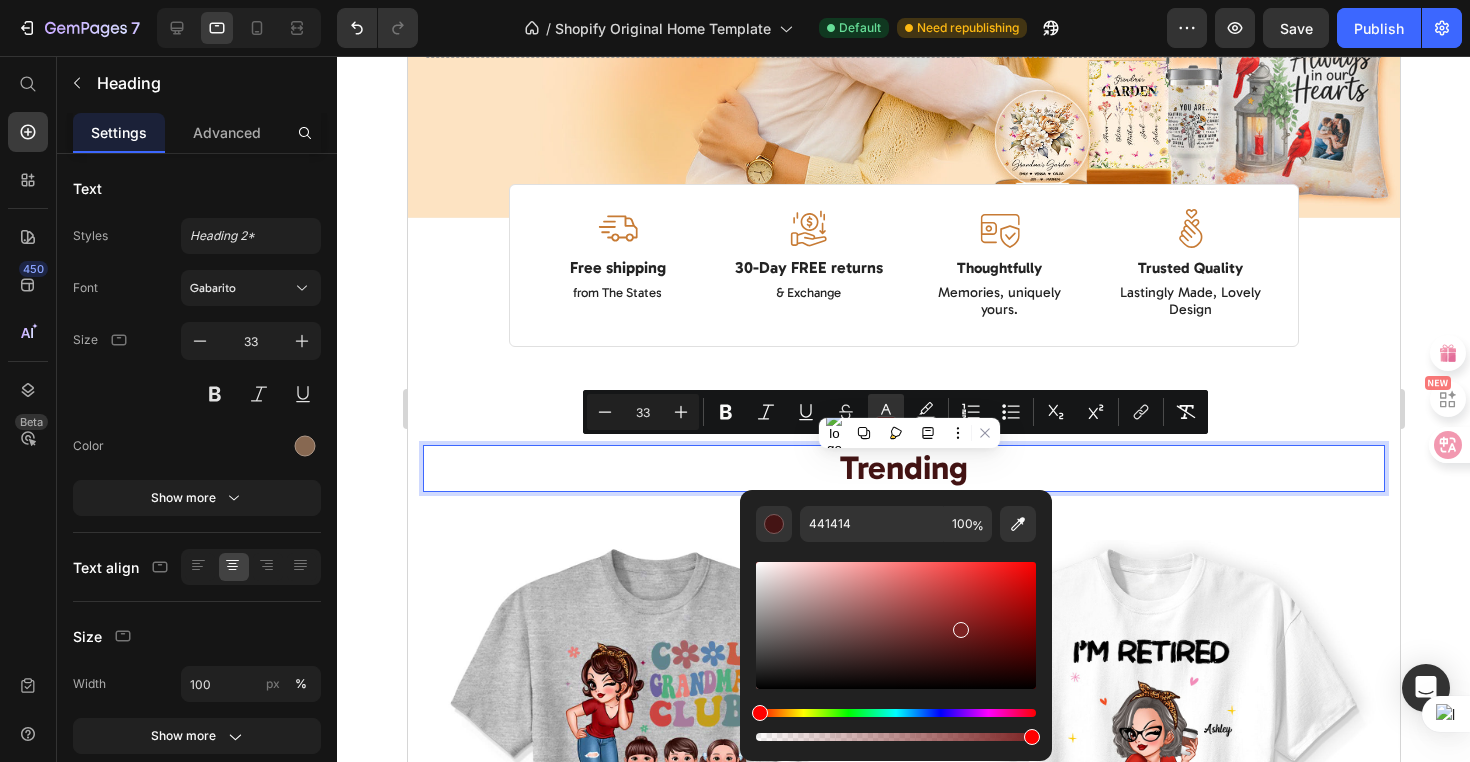 drag, startPoint x: 959, startPoint y: 629, endPoint x: 961, endPoint y: 607, distance: 22.090721 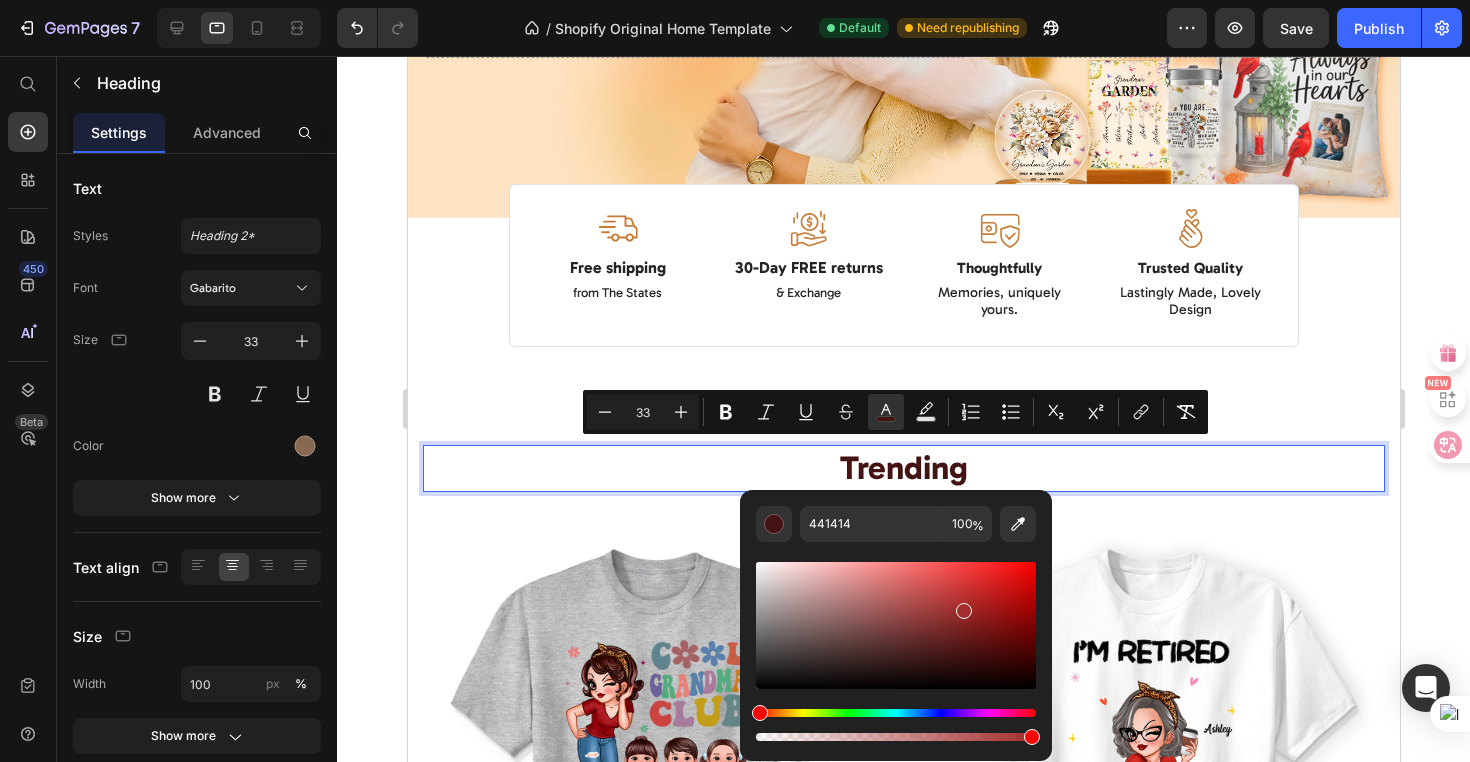 click at bounding box center (896, 625) 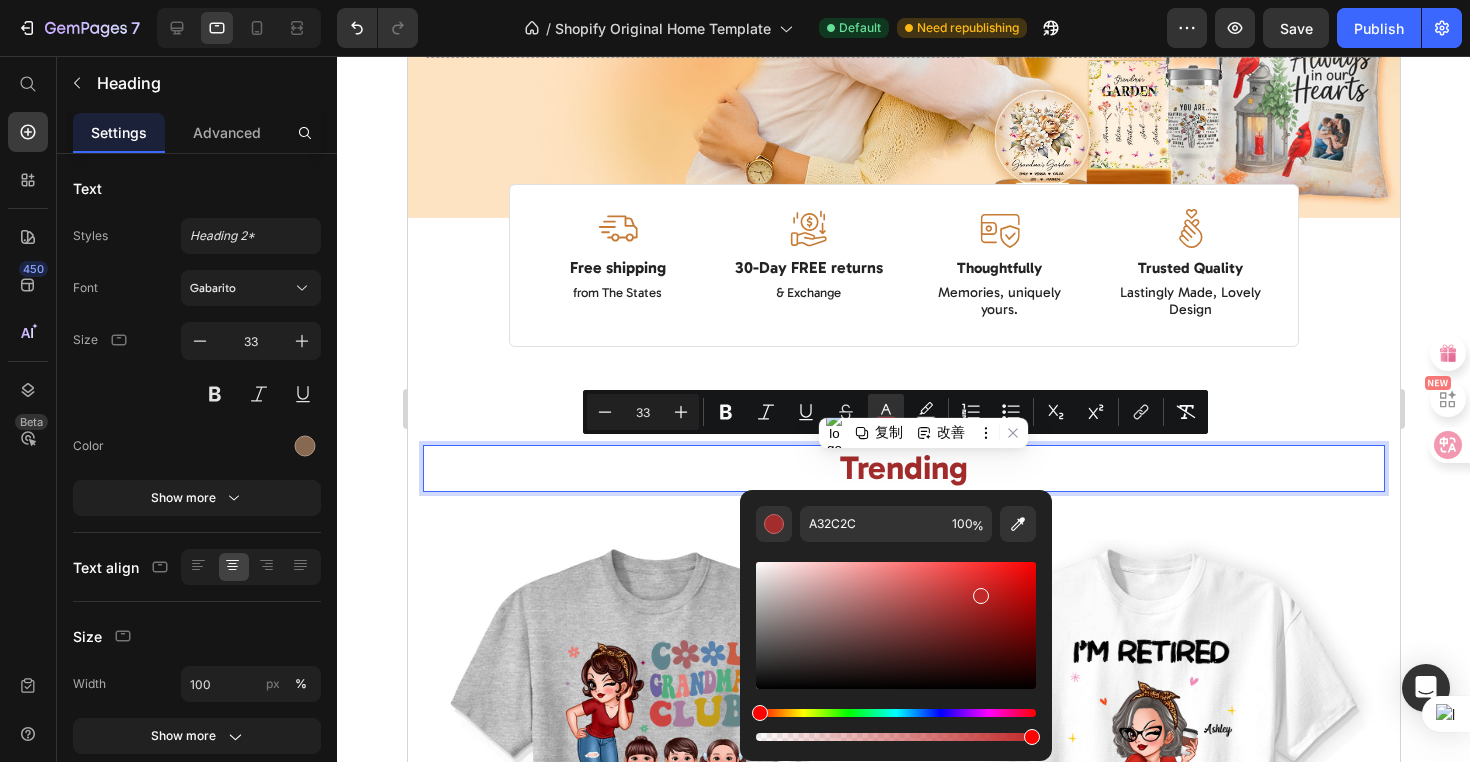 drag, startPoint x: 978, startPoint y: 591, endPoint x: 1004, endPoint y: 579, distance: 28.635643 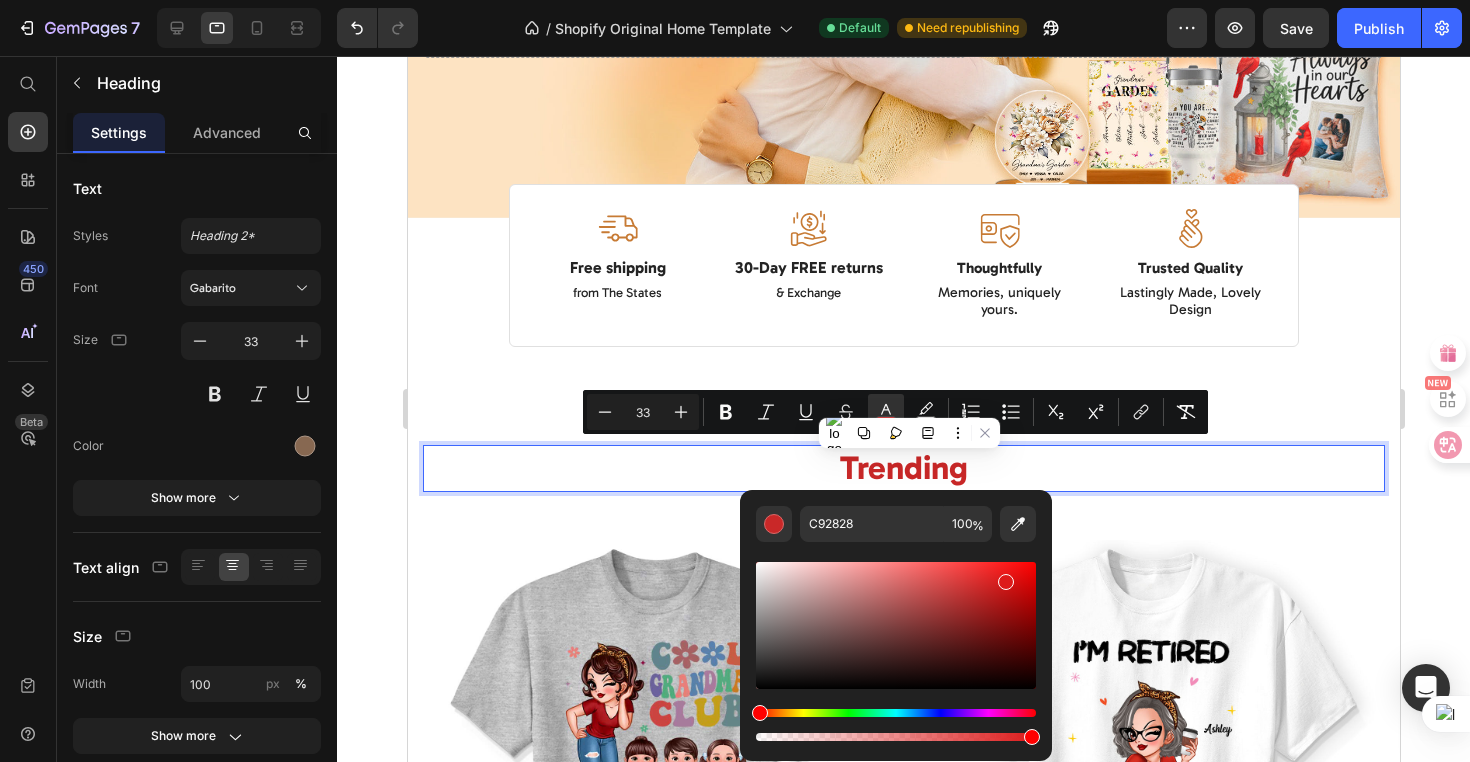 click at bounding box center (896, 625) 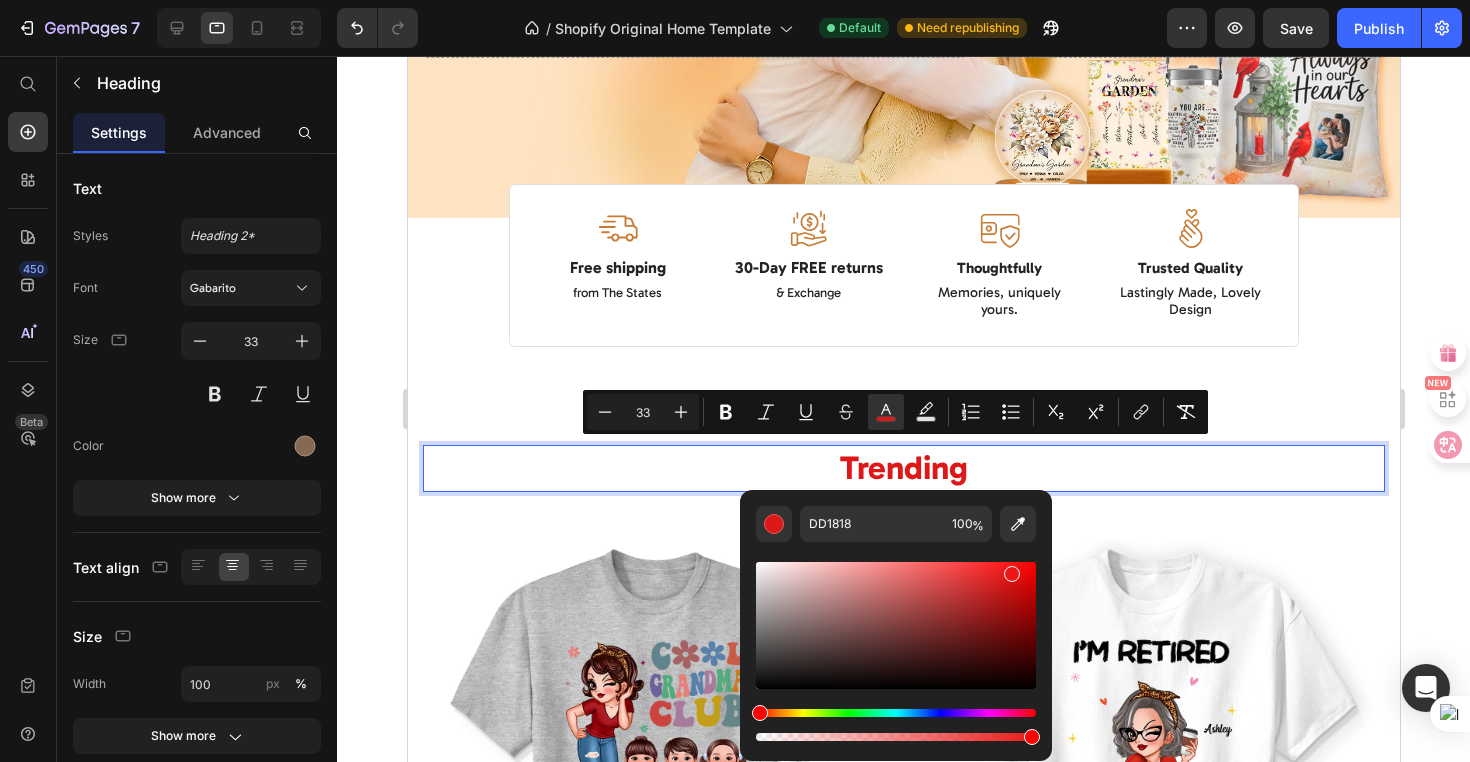drag, startPoint x: 1010, startPoint y: 570, endPoint x: 1022, endPoint y: 565, distance: 13 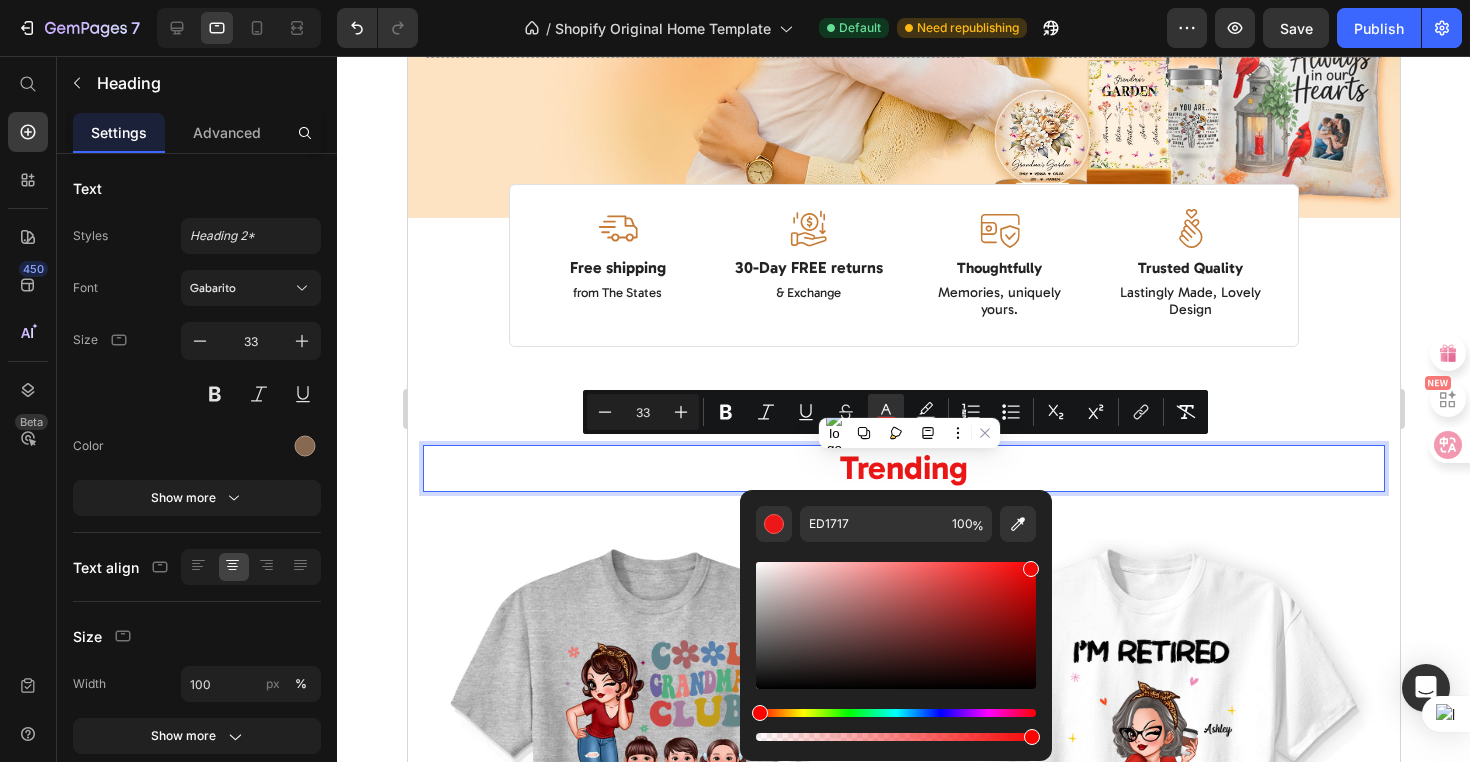 click at bounding box center [896, 625] 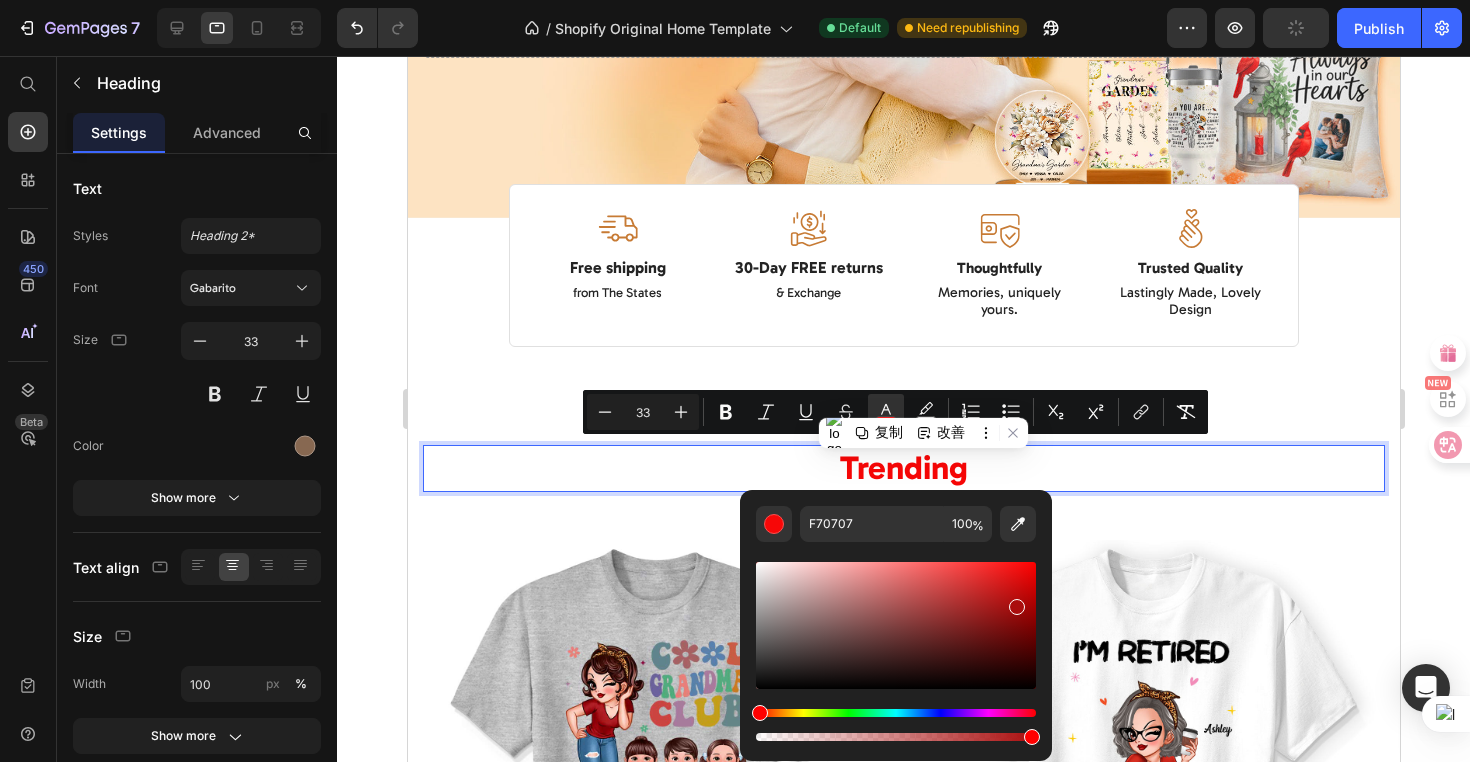 click at bounding box center [896, 625] 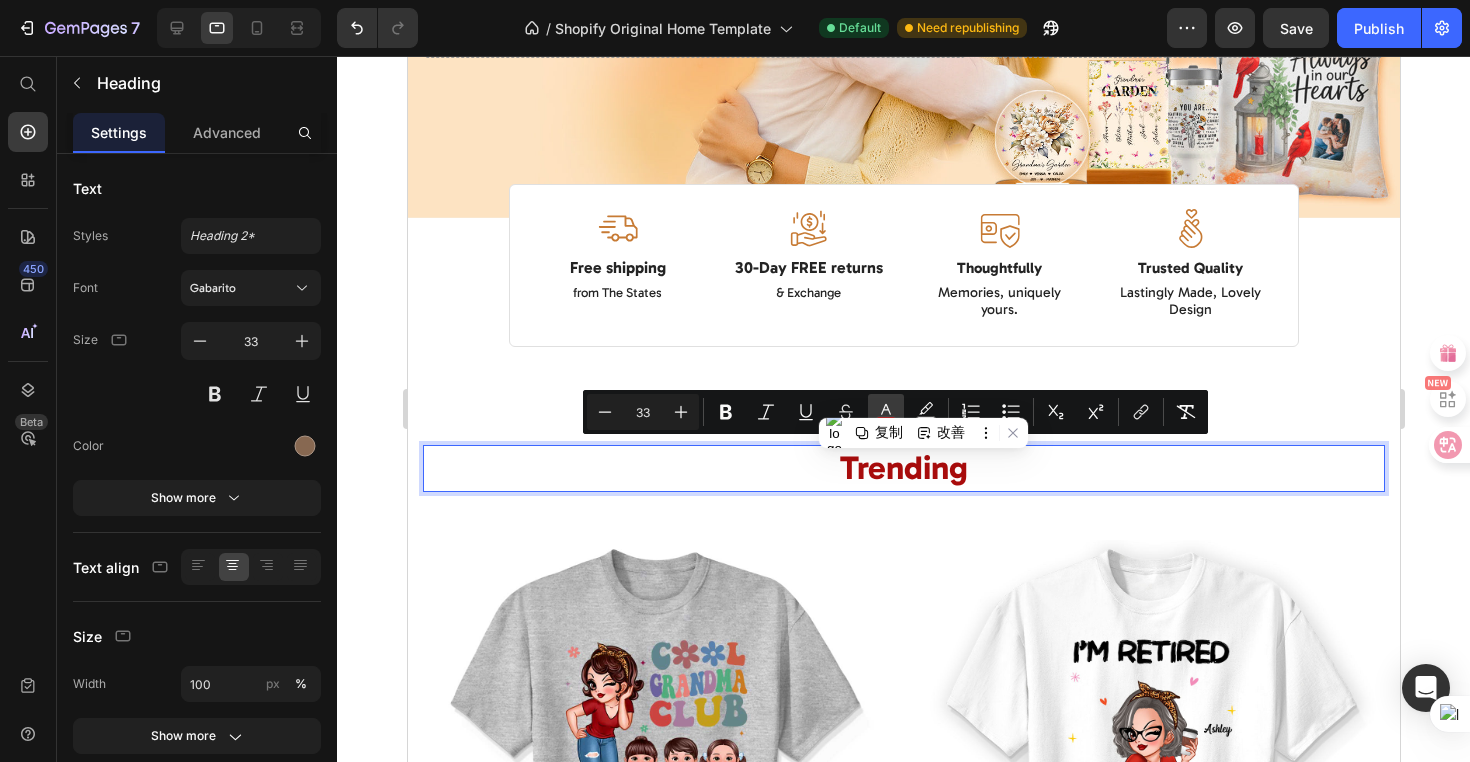 click 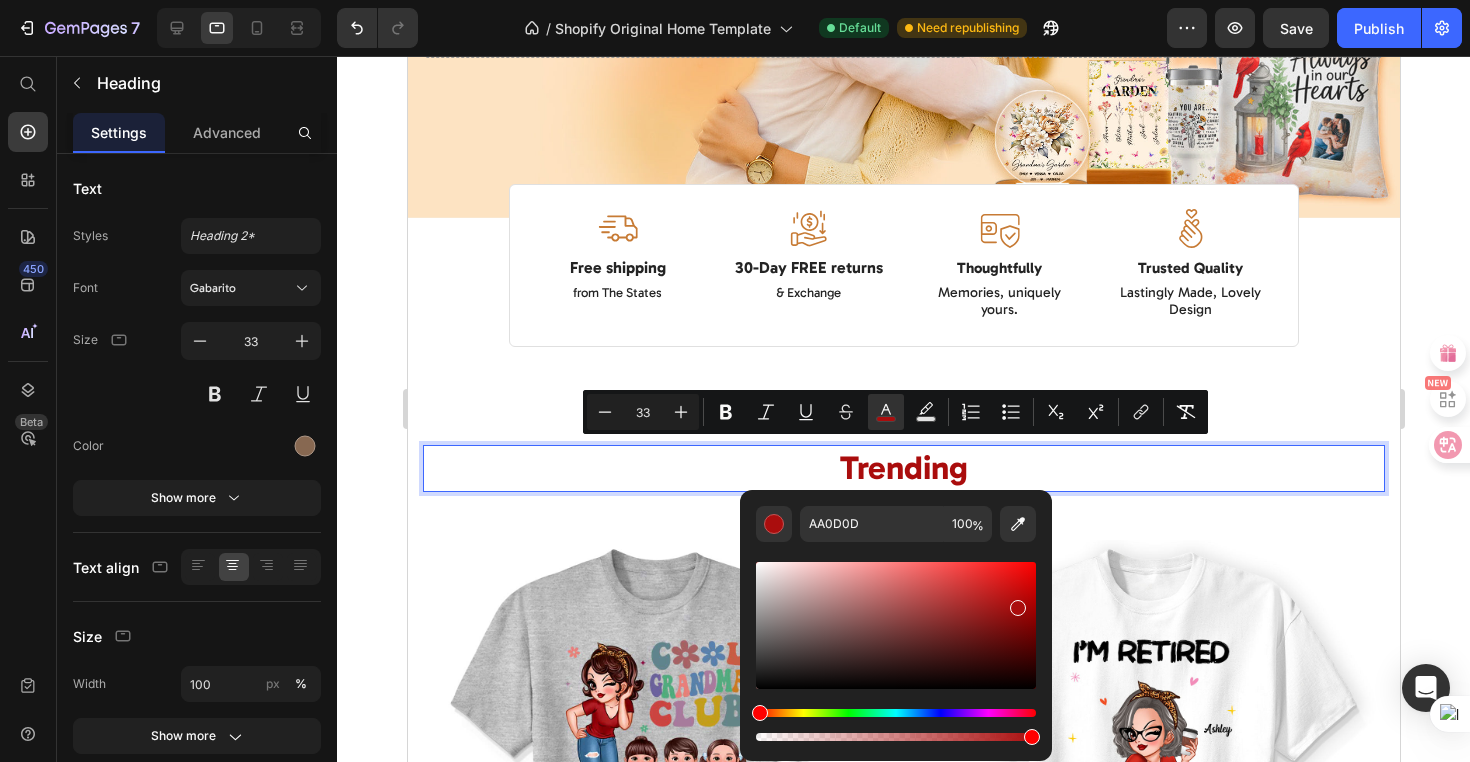 type 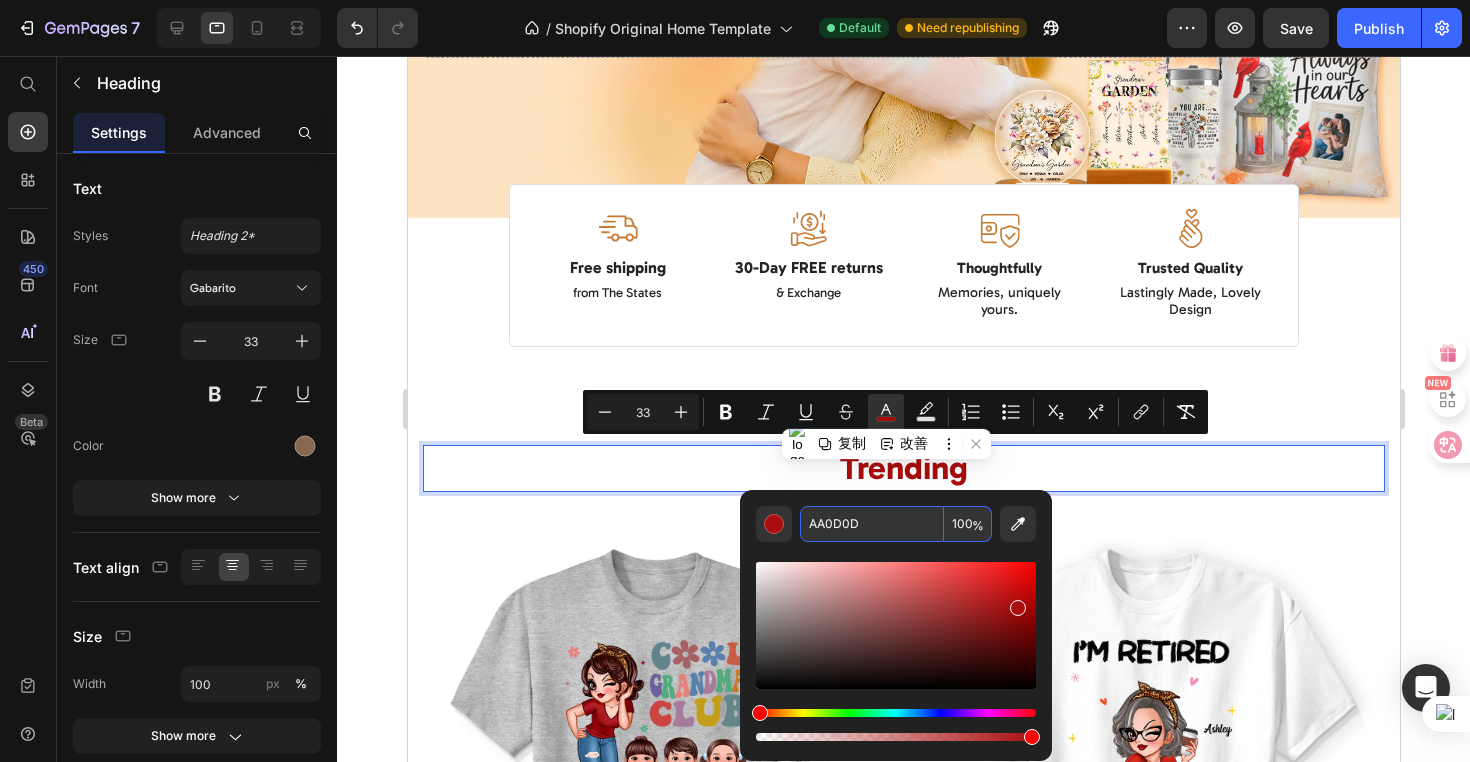 drag, startPoint x: 880, startPoint y: 516, endPoint x: 865, endPoint y: 527, distance: 18.601076 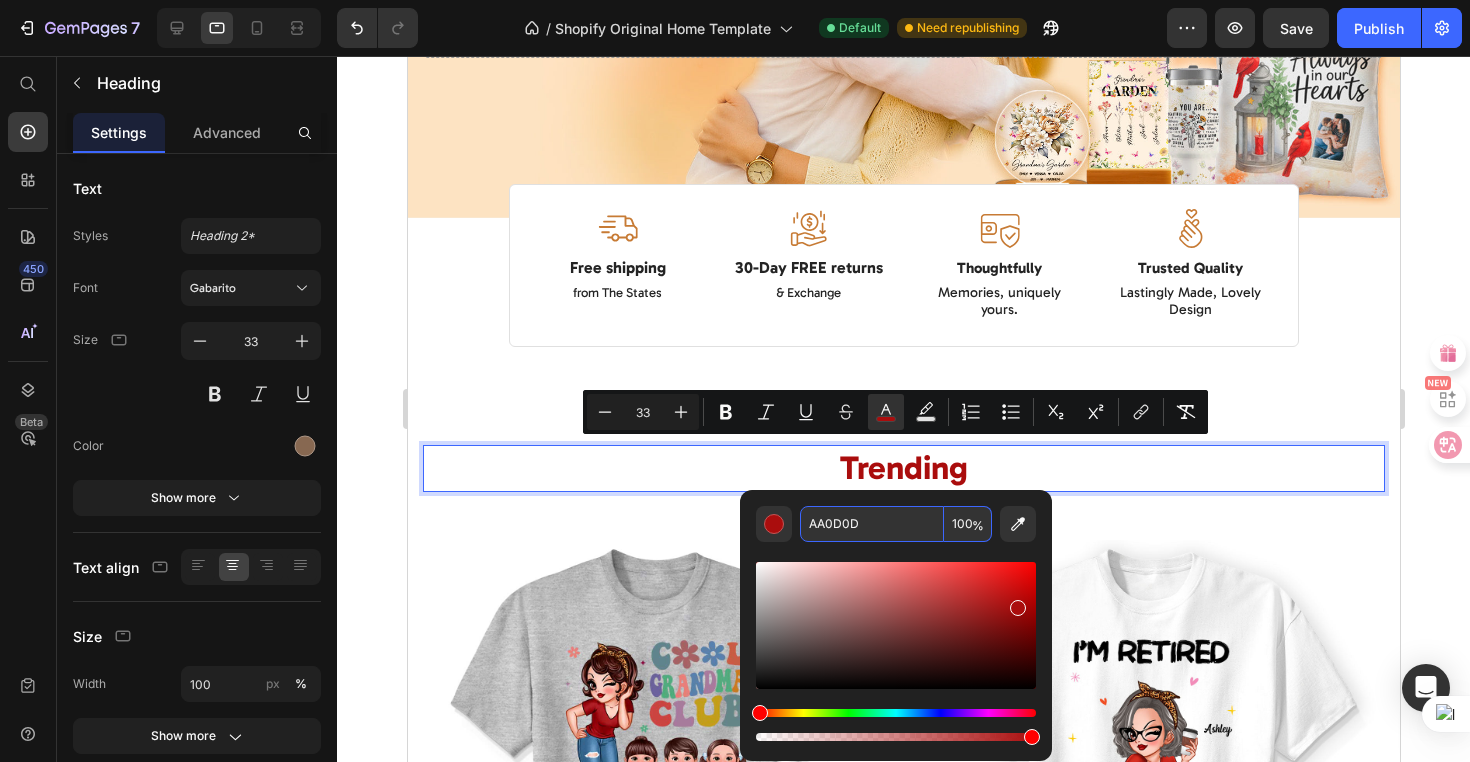 paste on "FF6666" 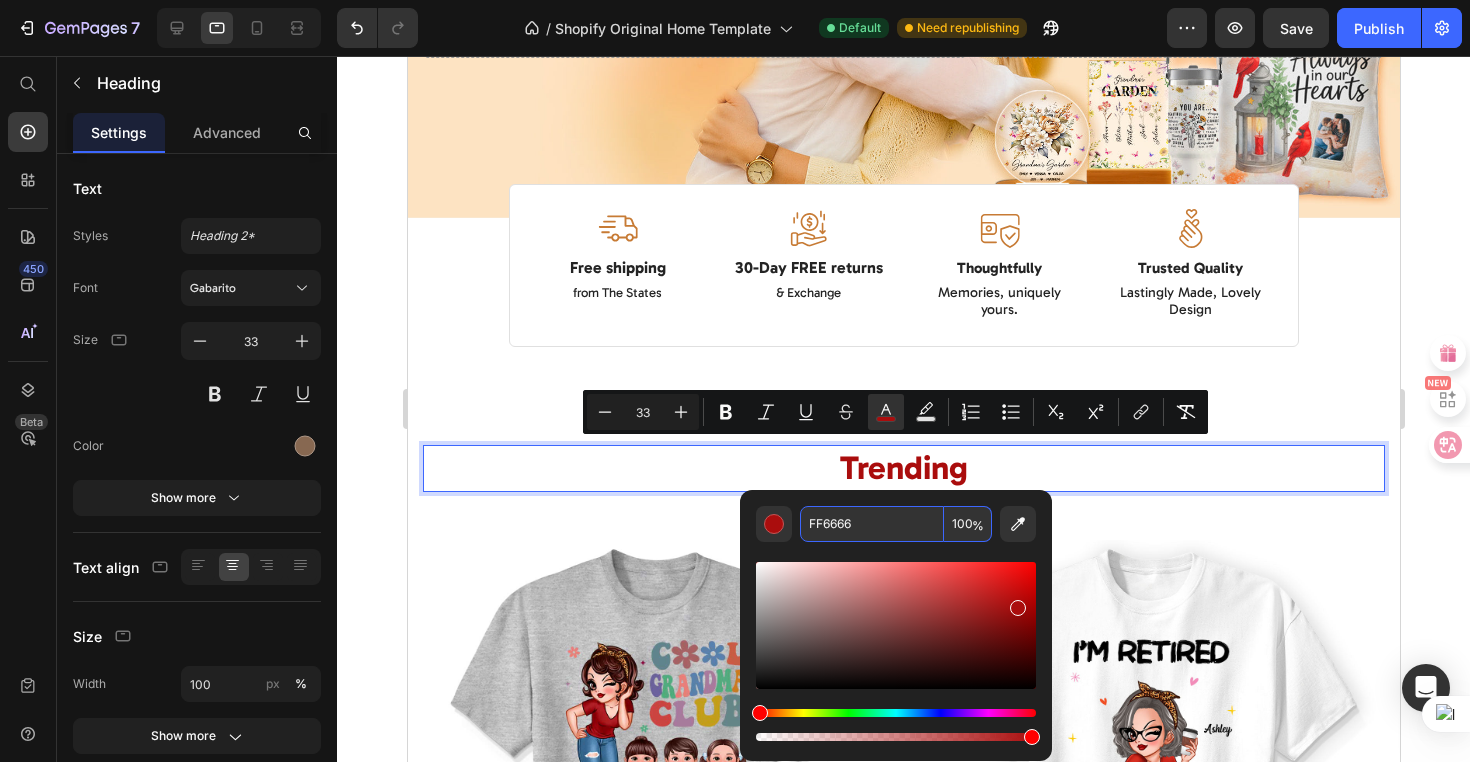 type on "FF6666" 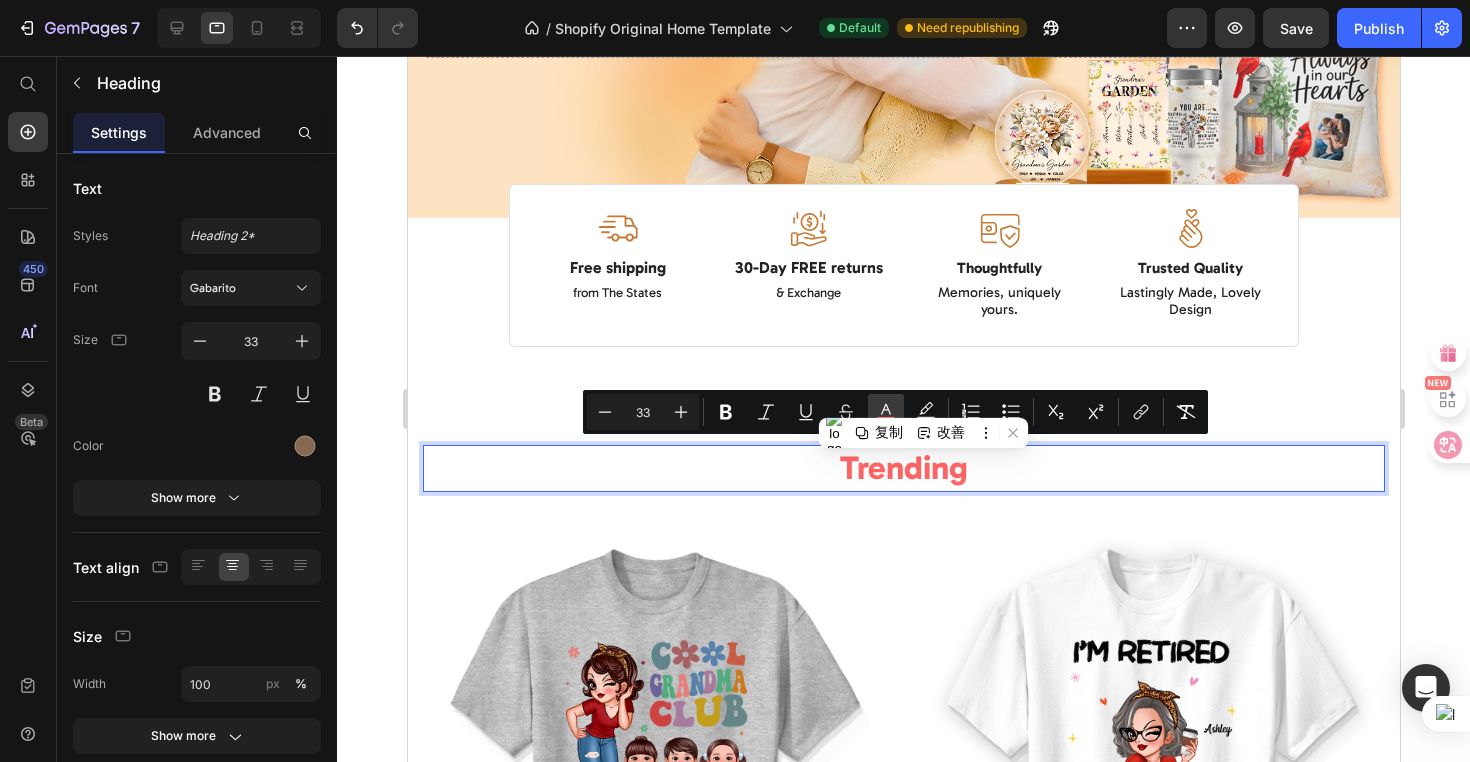 click 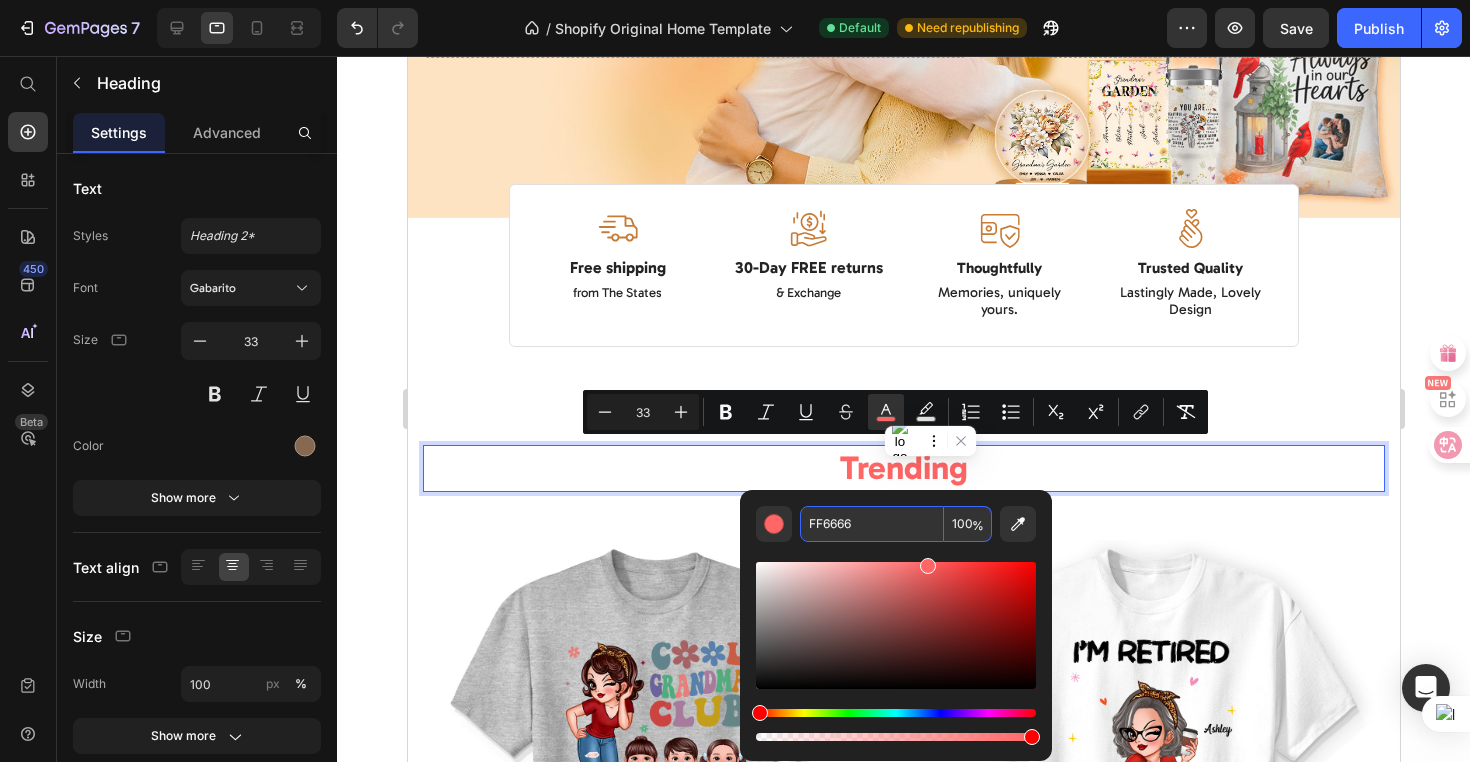 click on "FF6666" at bounding box center (872, 524) 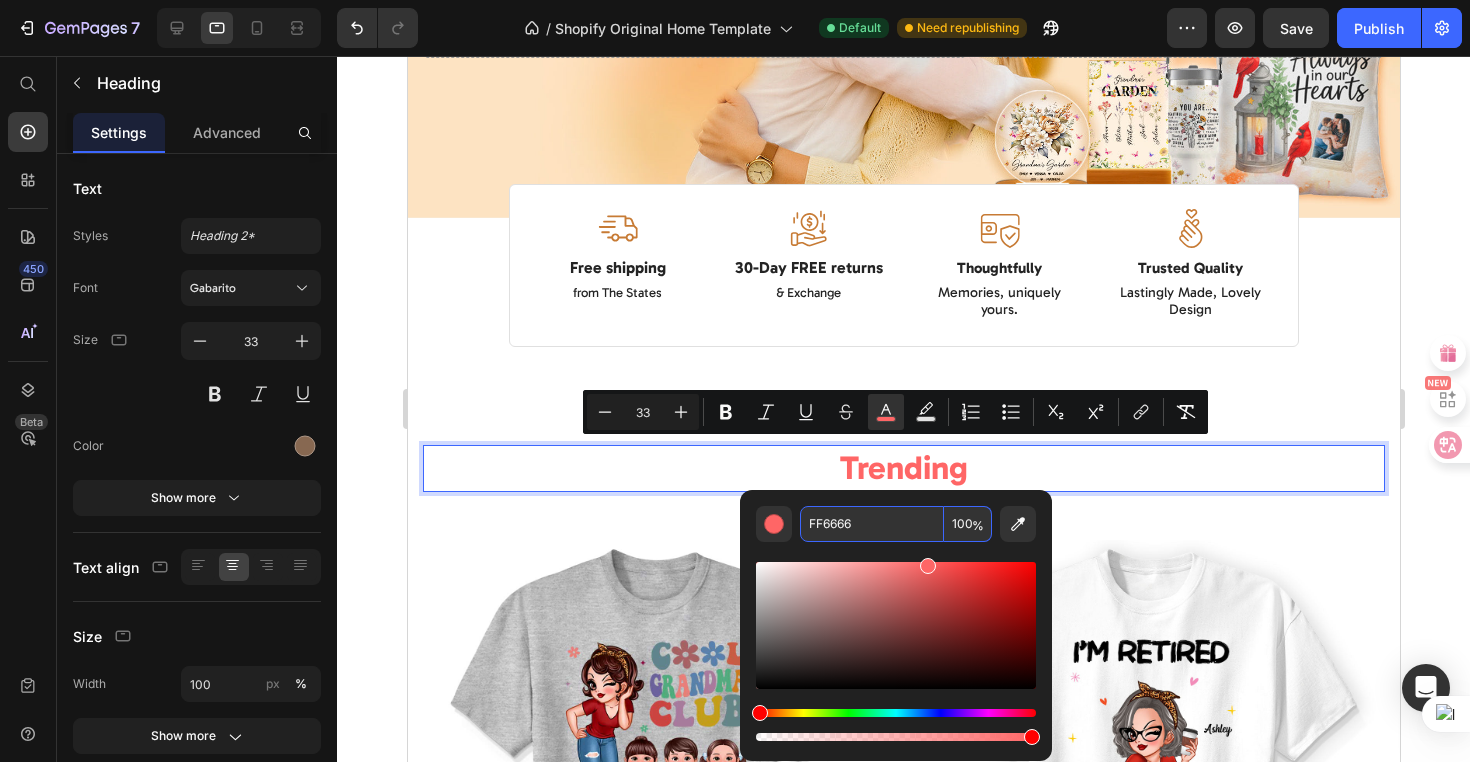 click on "FF6666" at bounding box center [872, 524] 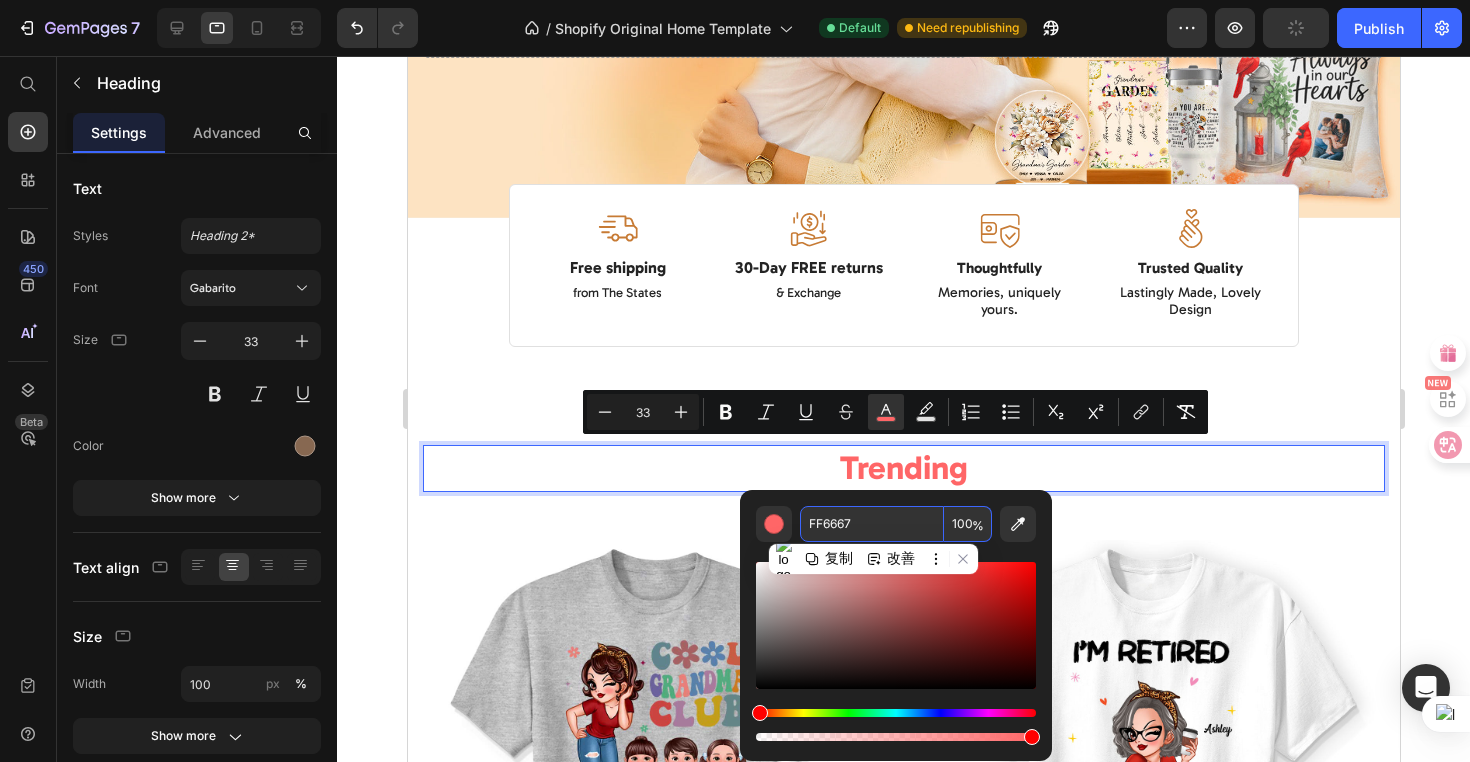 click on "FF6667" at bounding box center [872, 524] 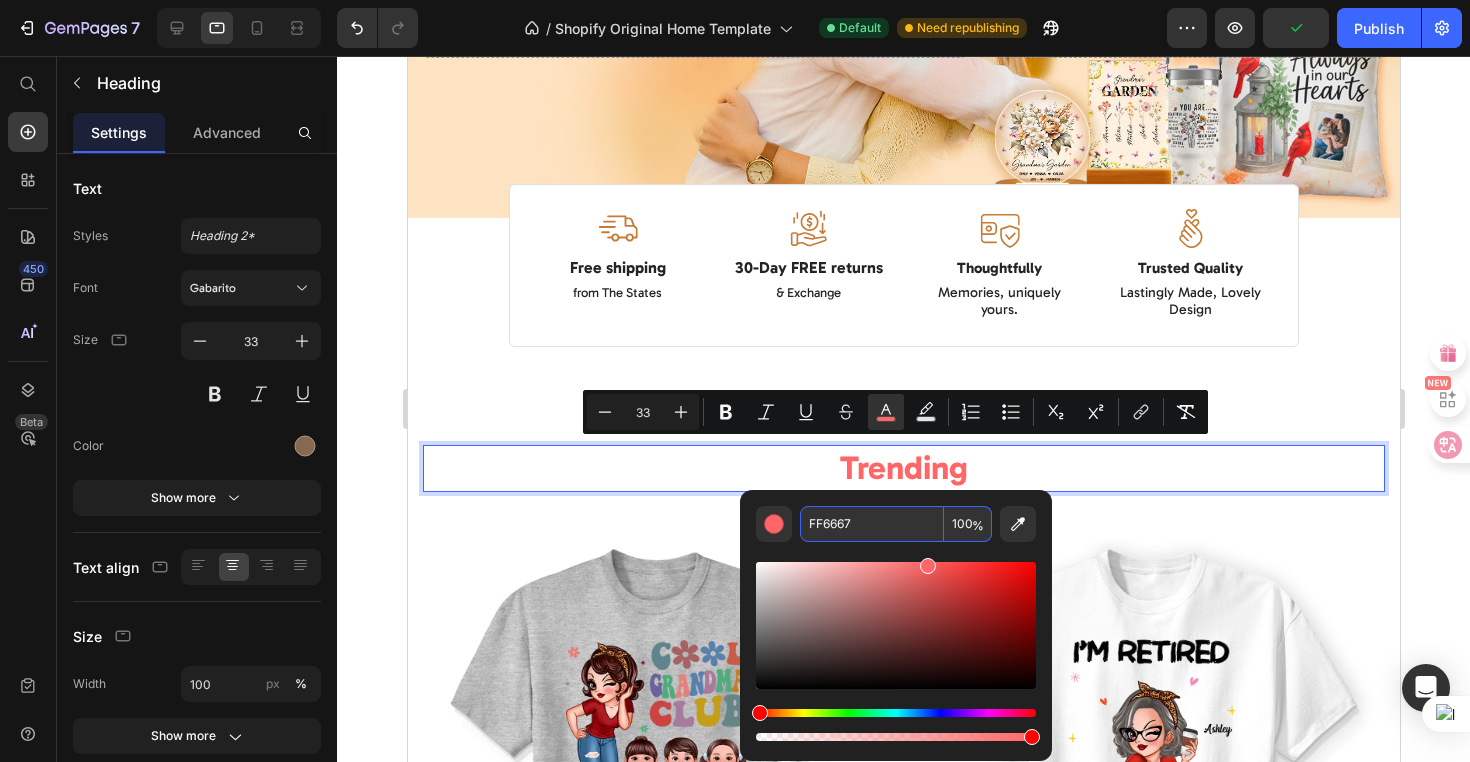 click on "FF6667" at bounding box center [872, 524] 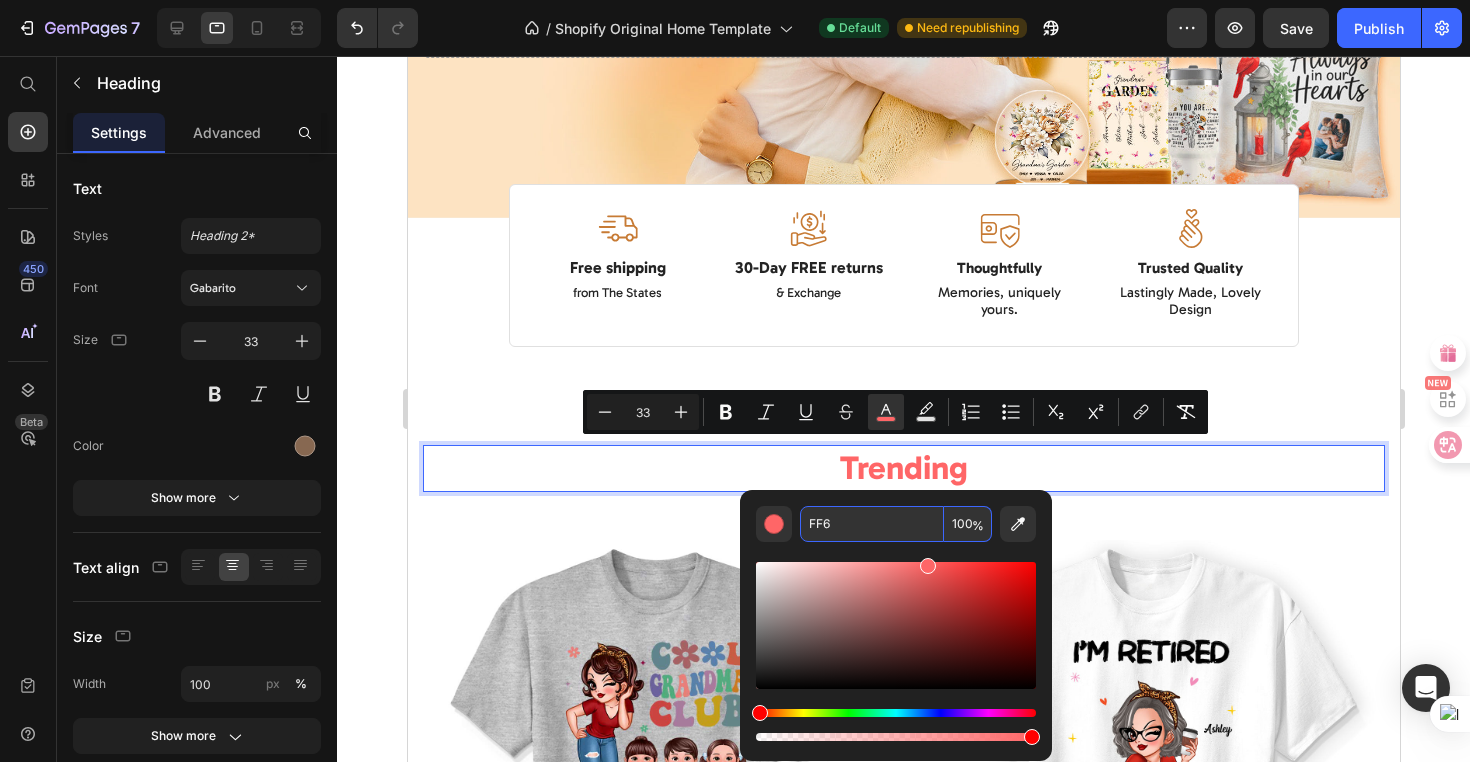 type on "FFFF66" 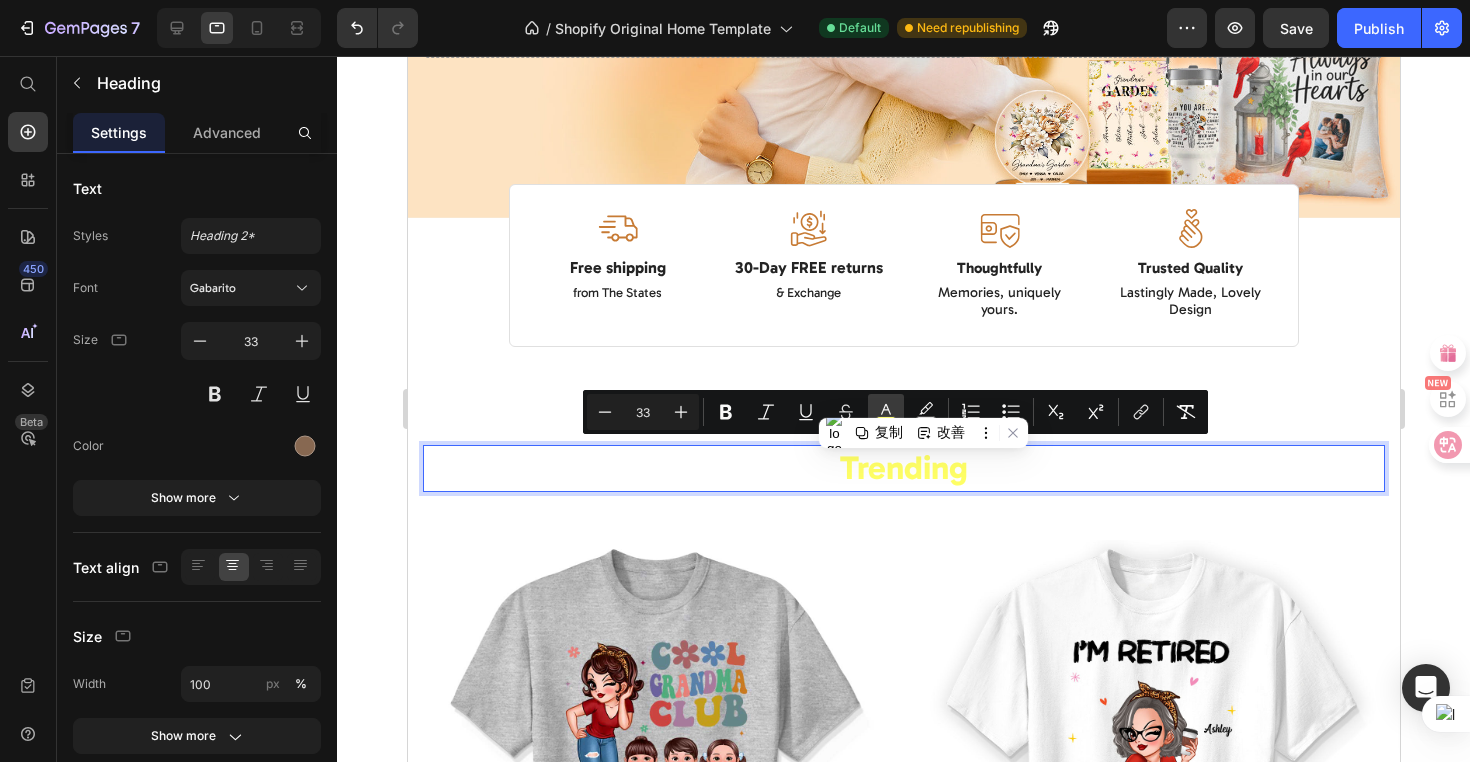 click 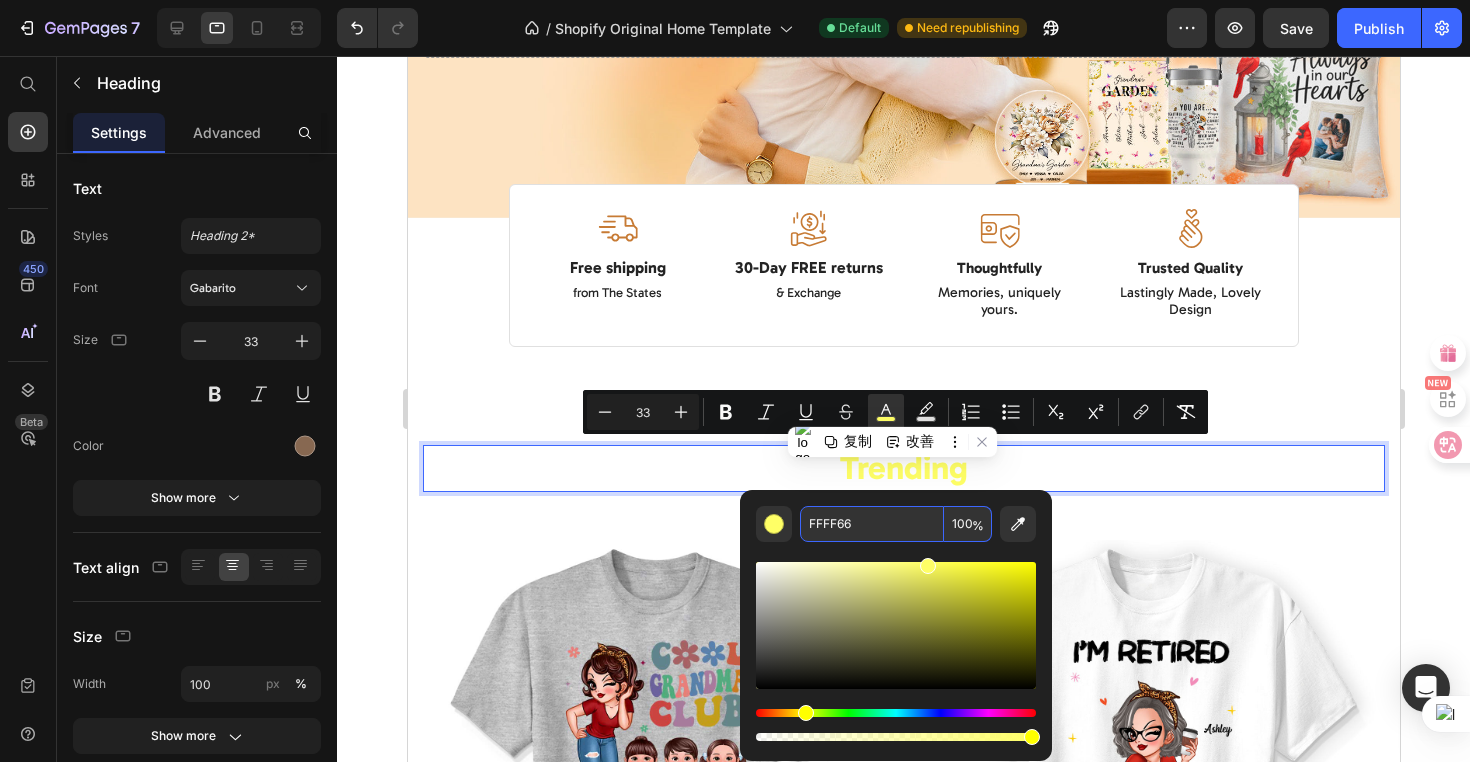 click on "FFFF66" at bounding box center [872, 524] 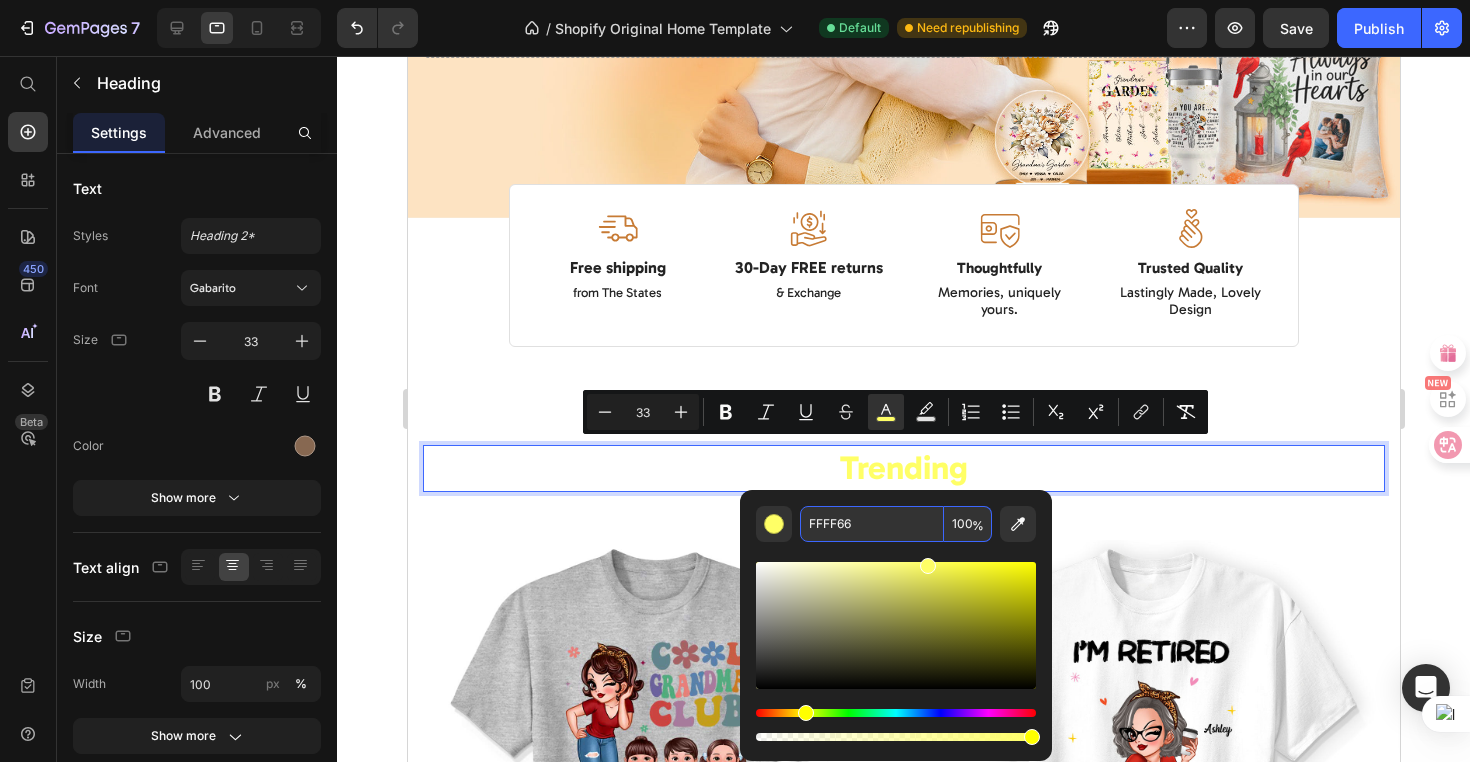 click on "FFFF66" at bounding box center [872, 524] 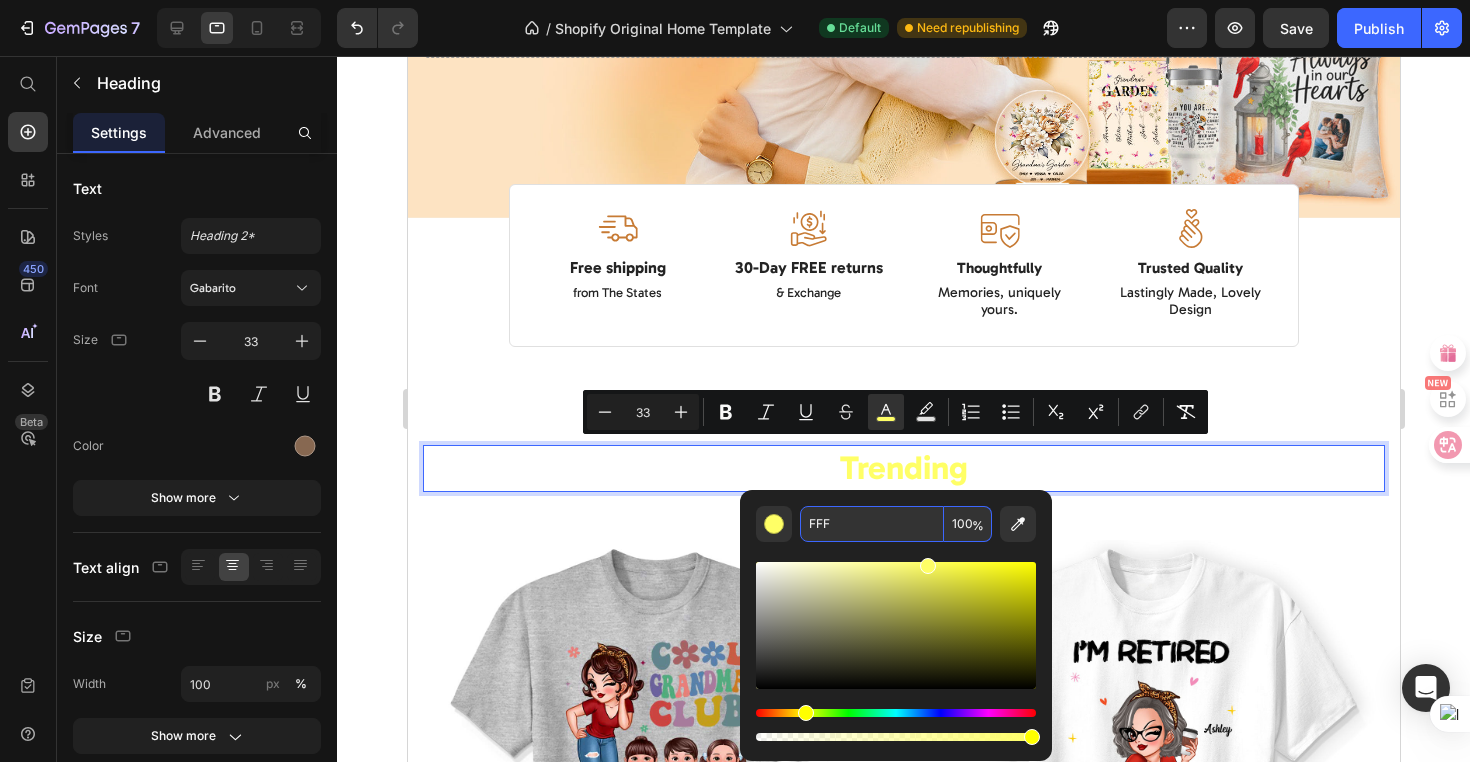 type on "FFFFFF" 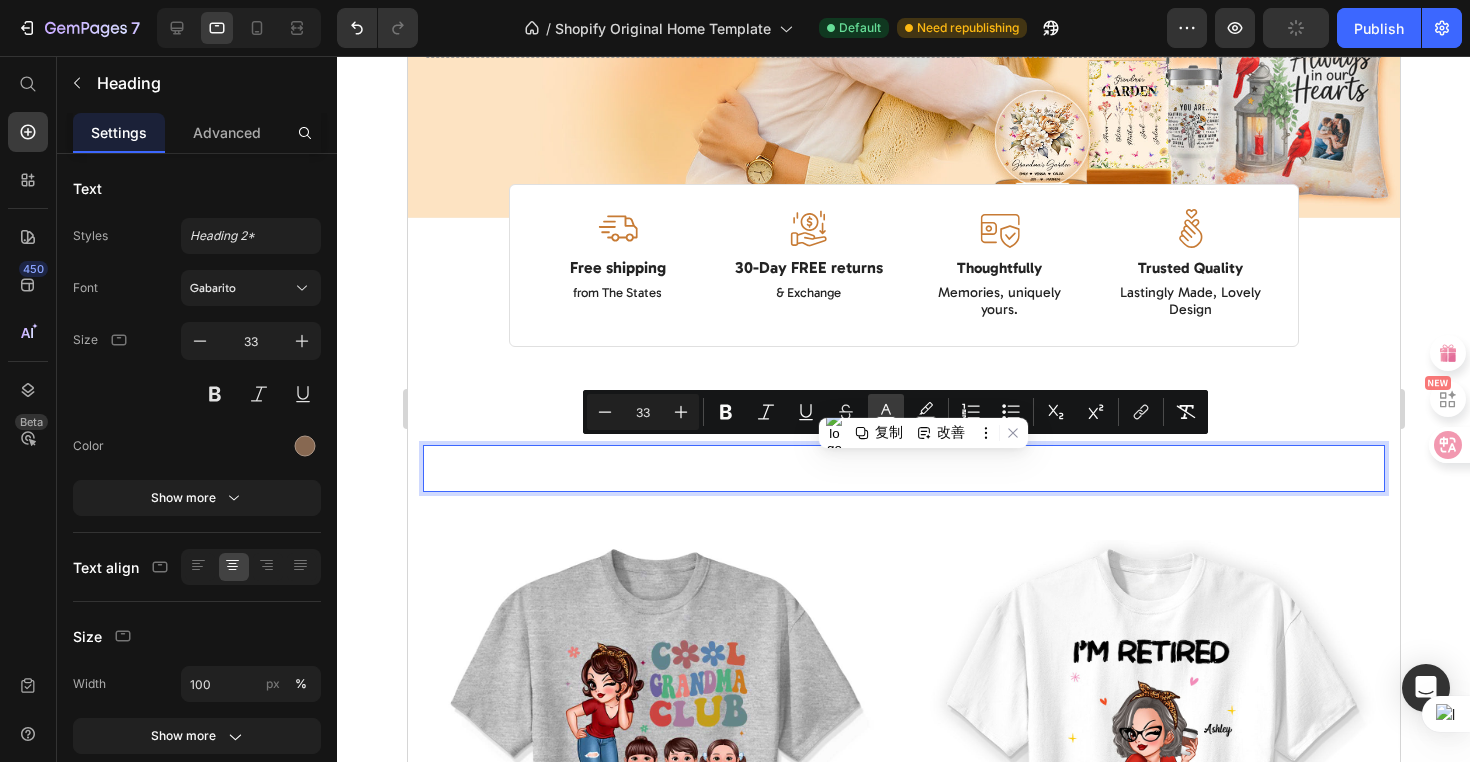 click 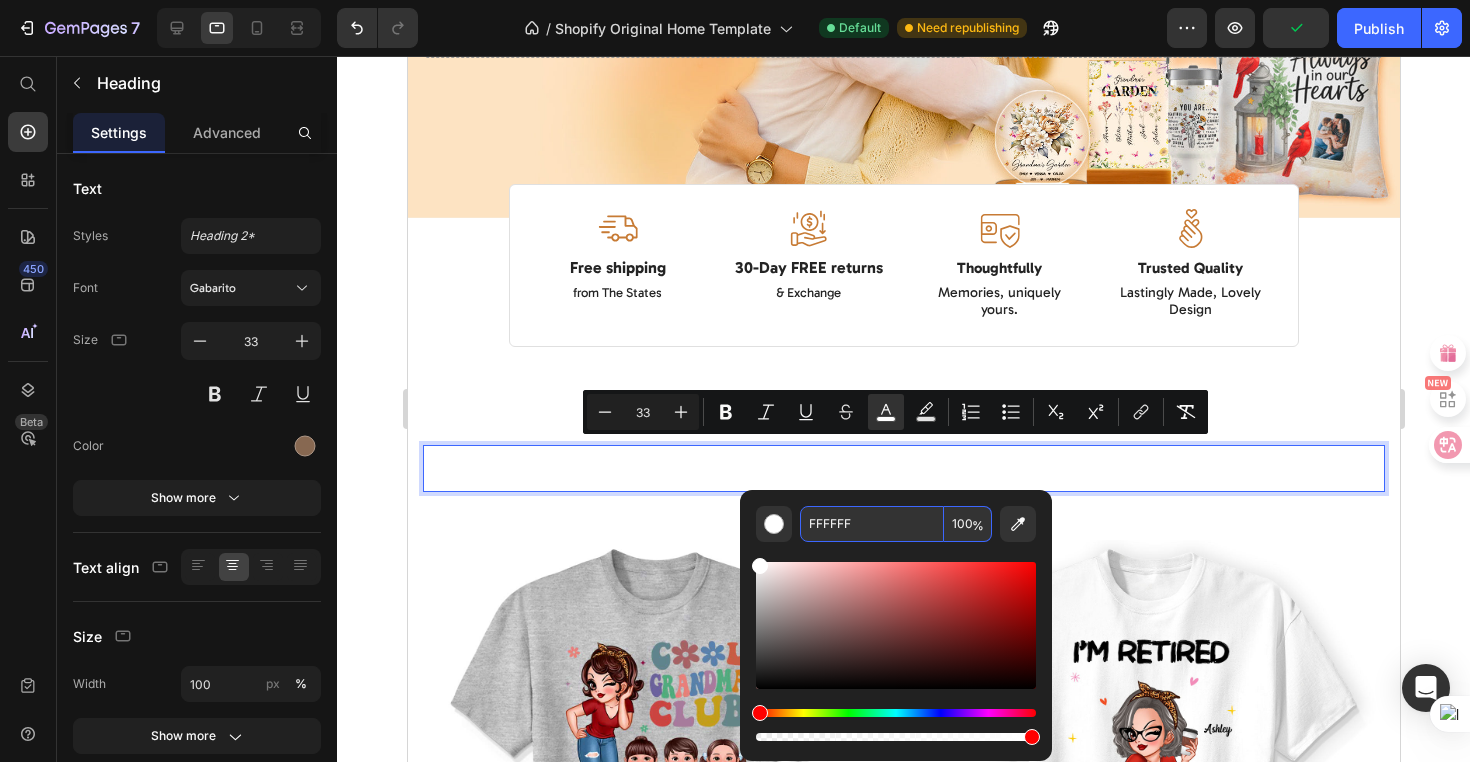 click on "FFFFFF" at bounding box center [872, 524] 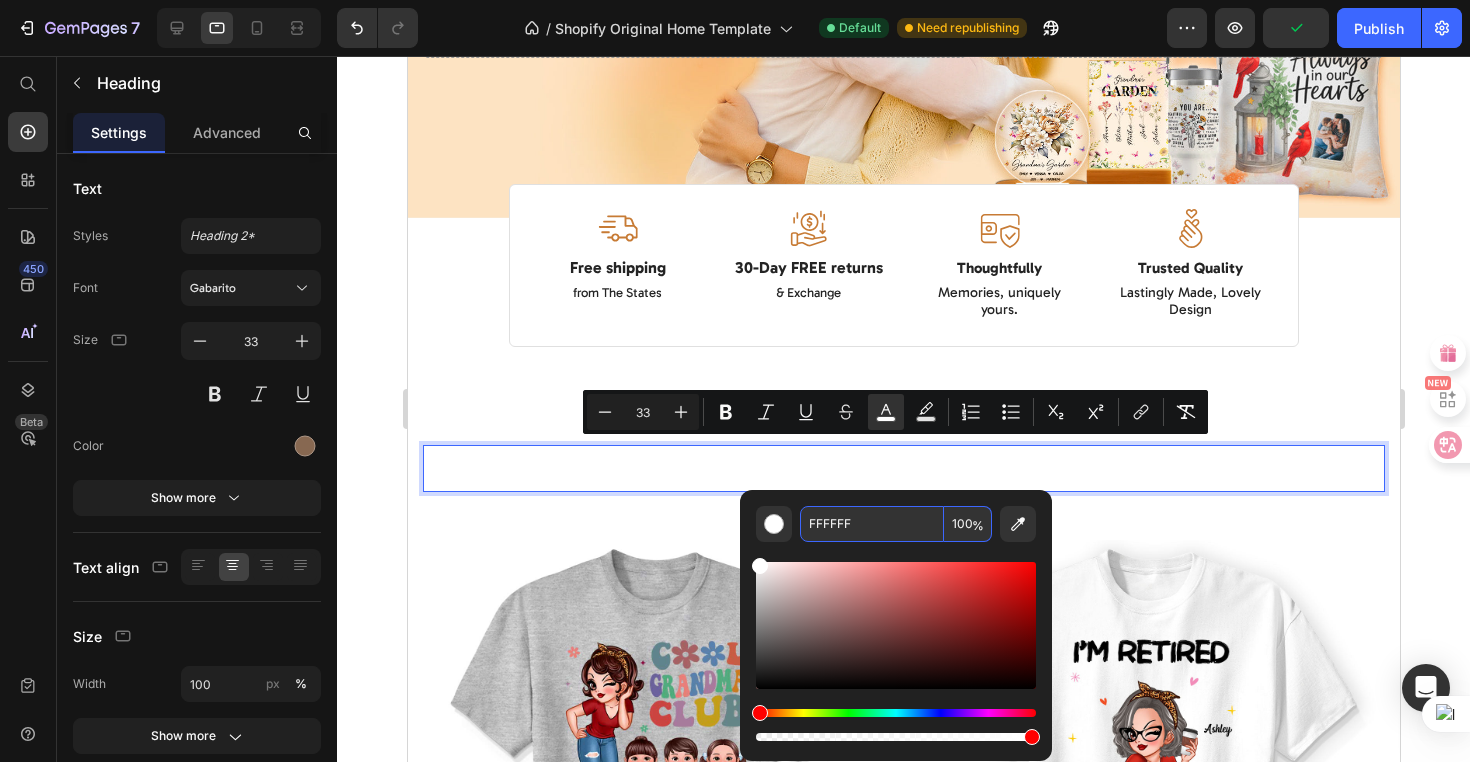 click on "FFFFFF" at bounding box center (872, 524) 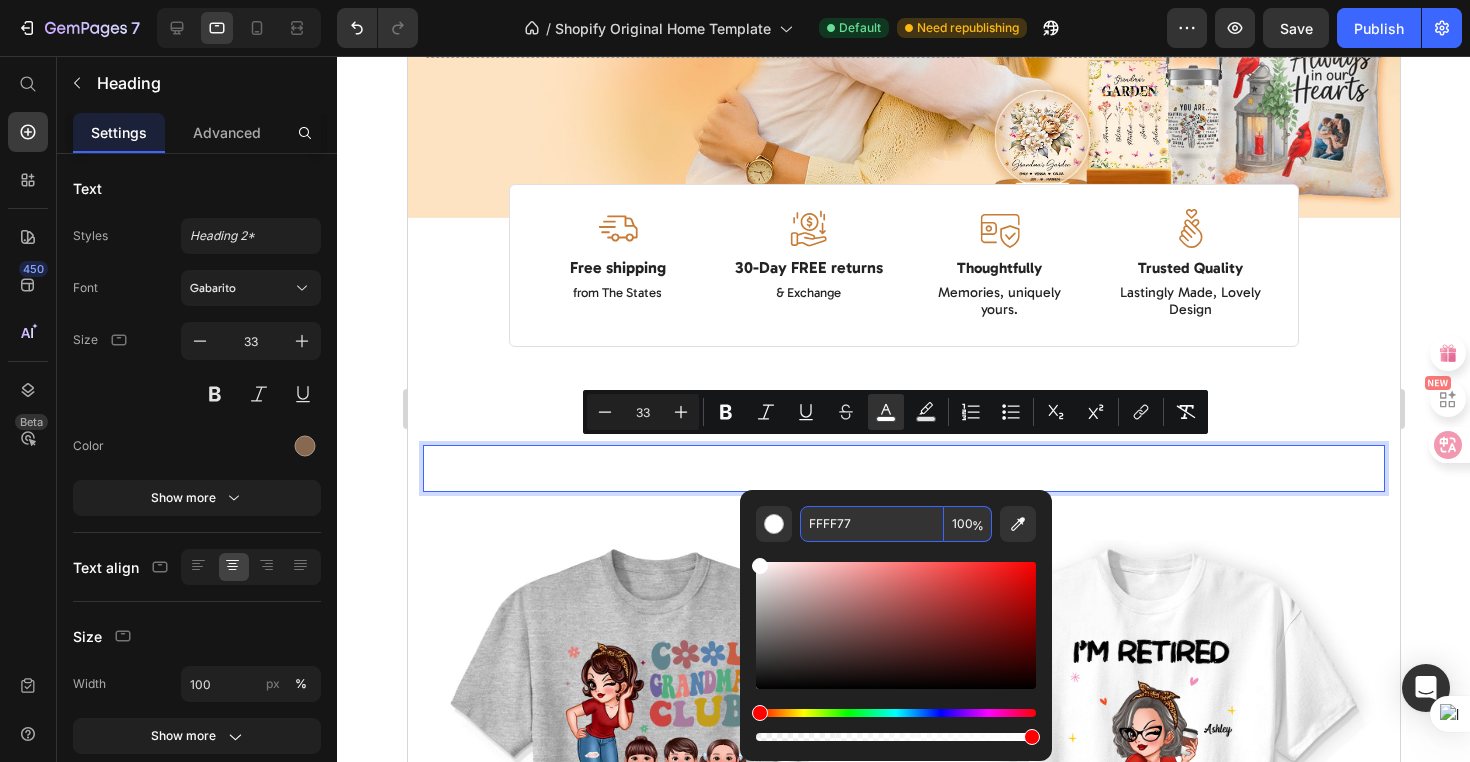 type on "FFFF77" 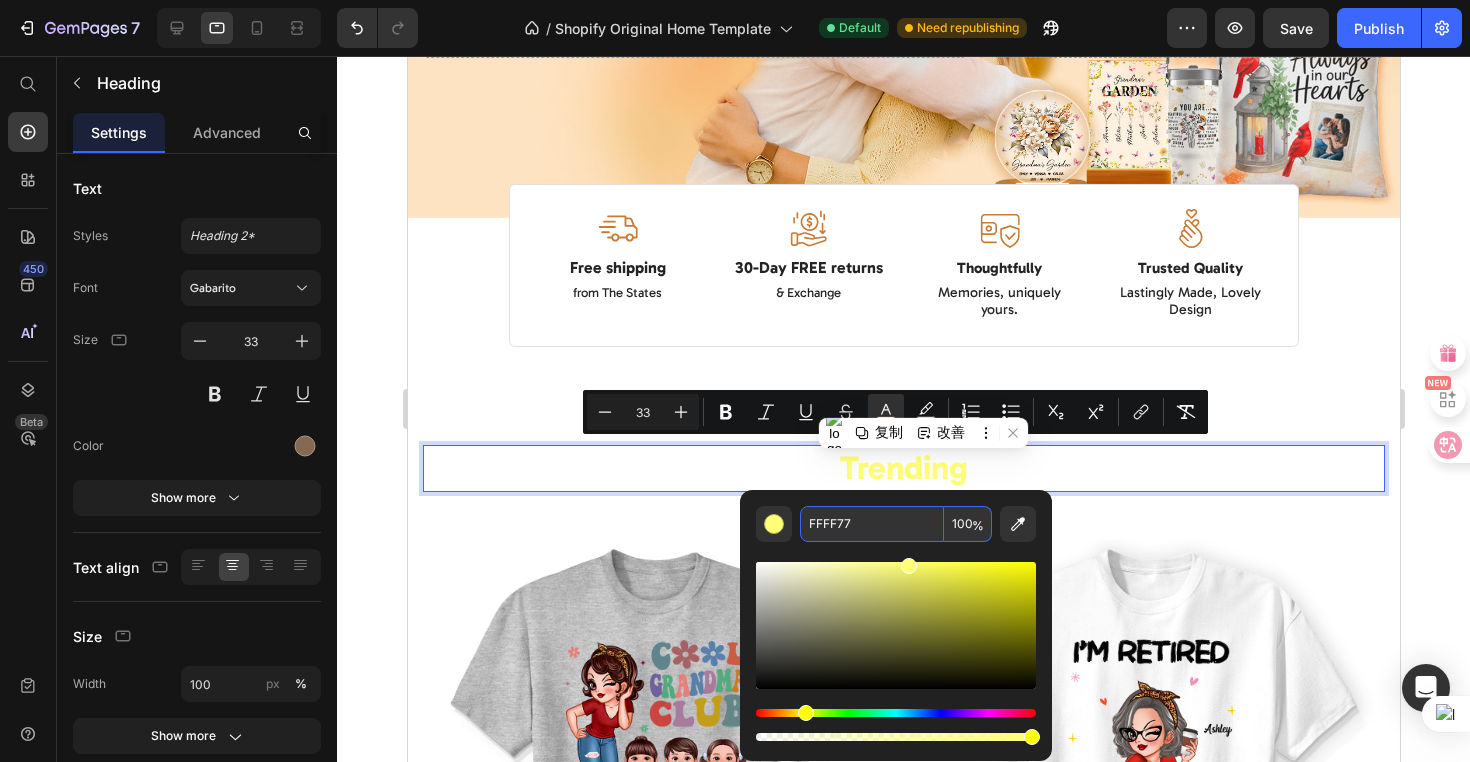 click on "FFFF77" at bounding box center [872, 524] 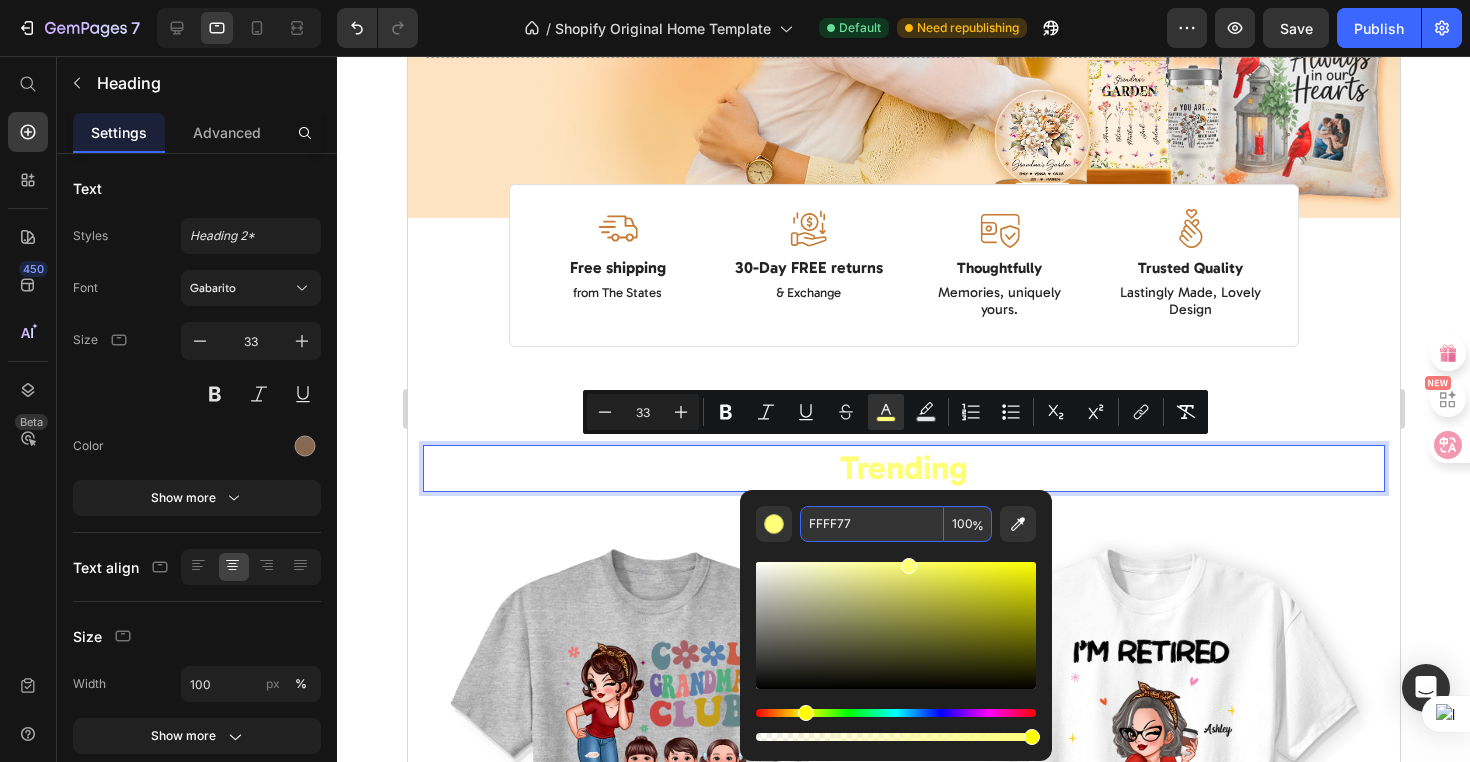 type 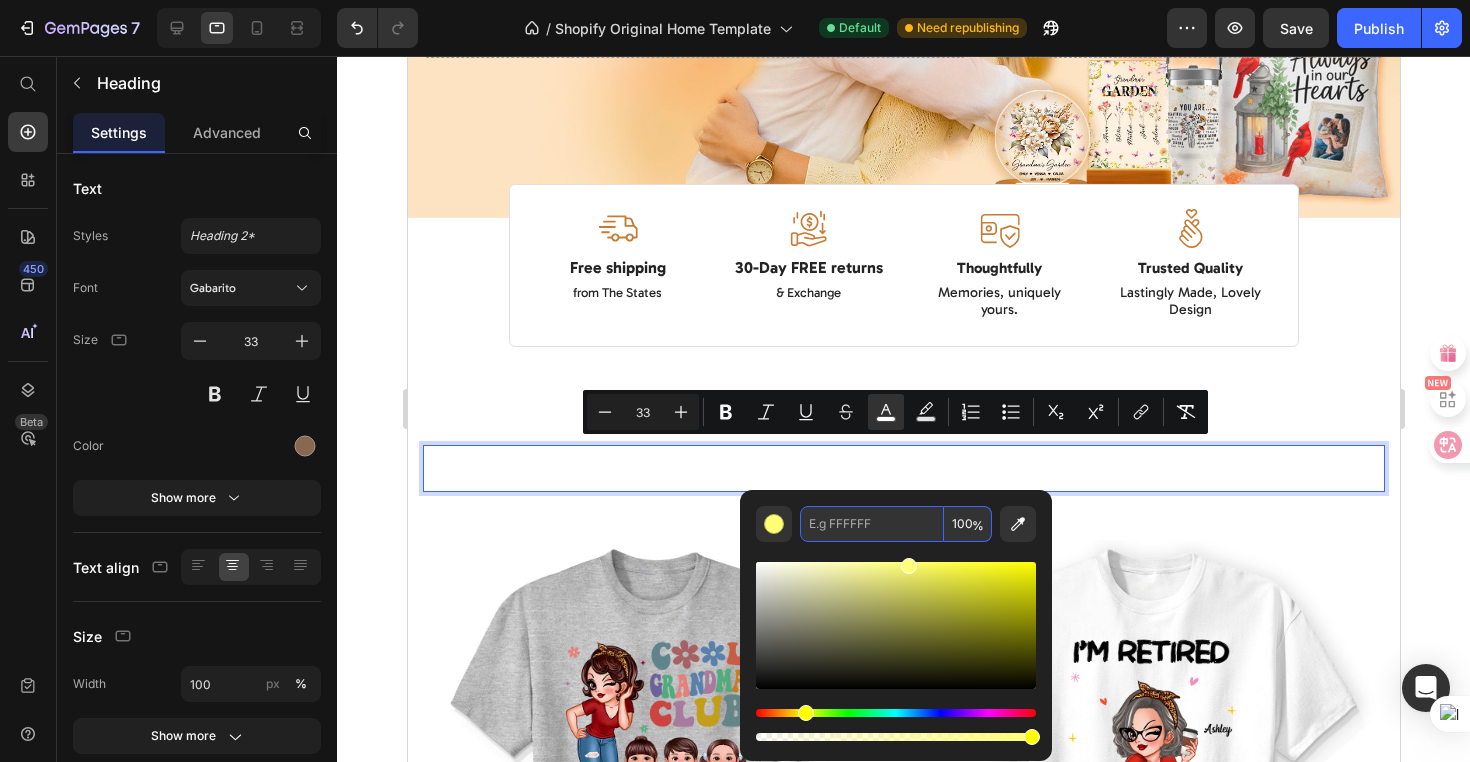 type on "16" 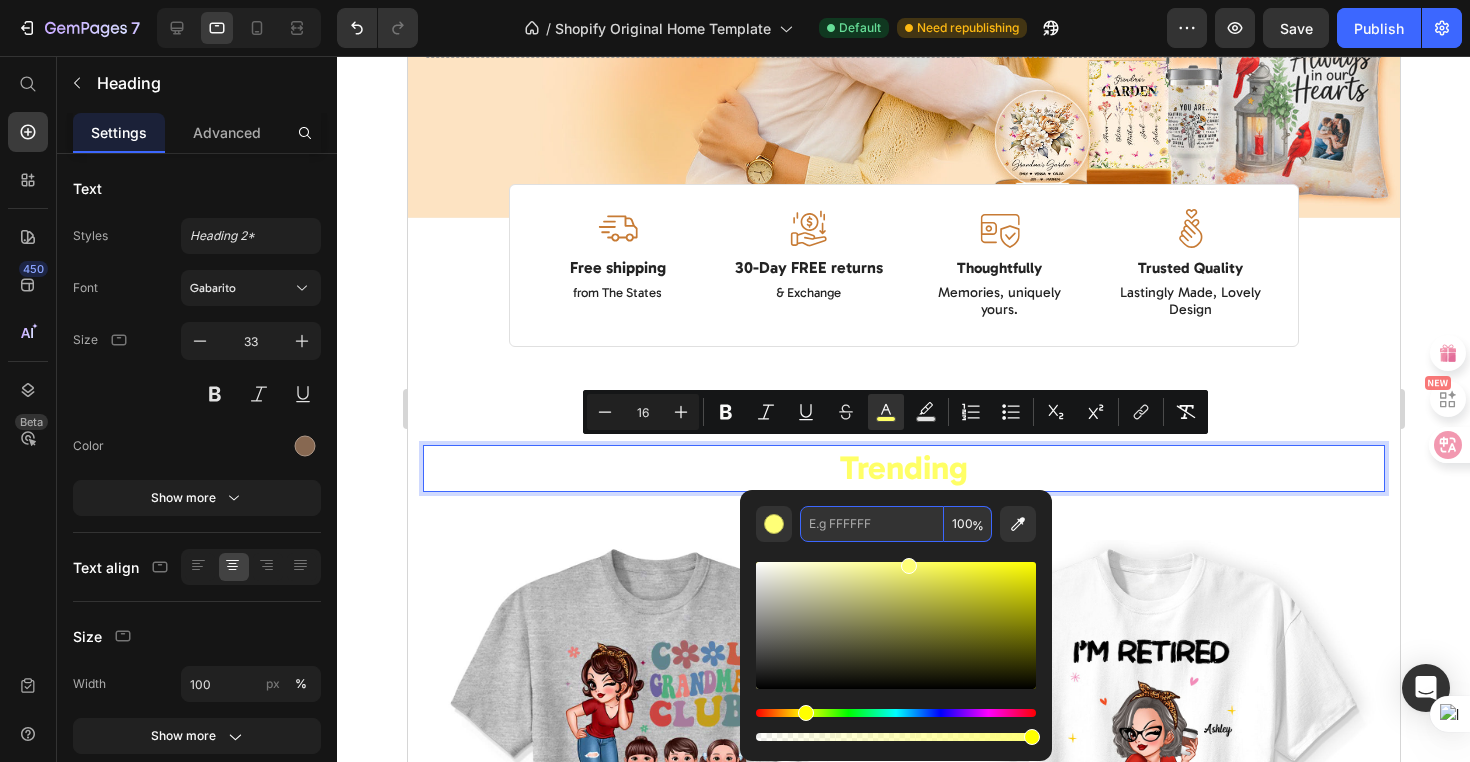 click at bounding box center (872, 524) 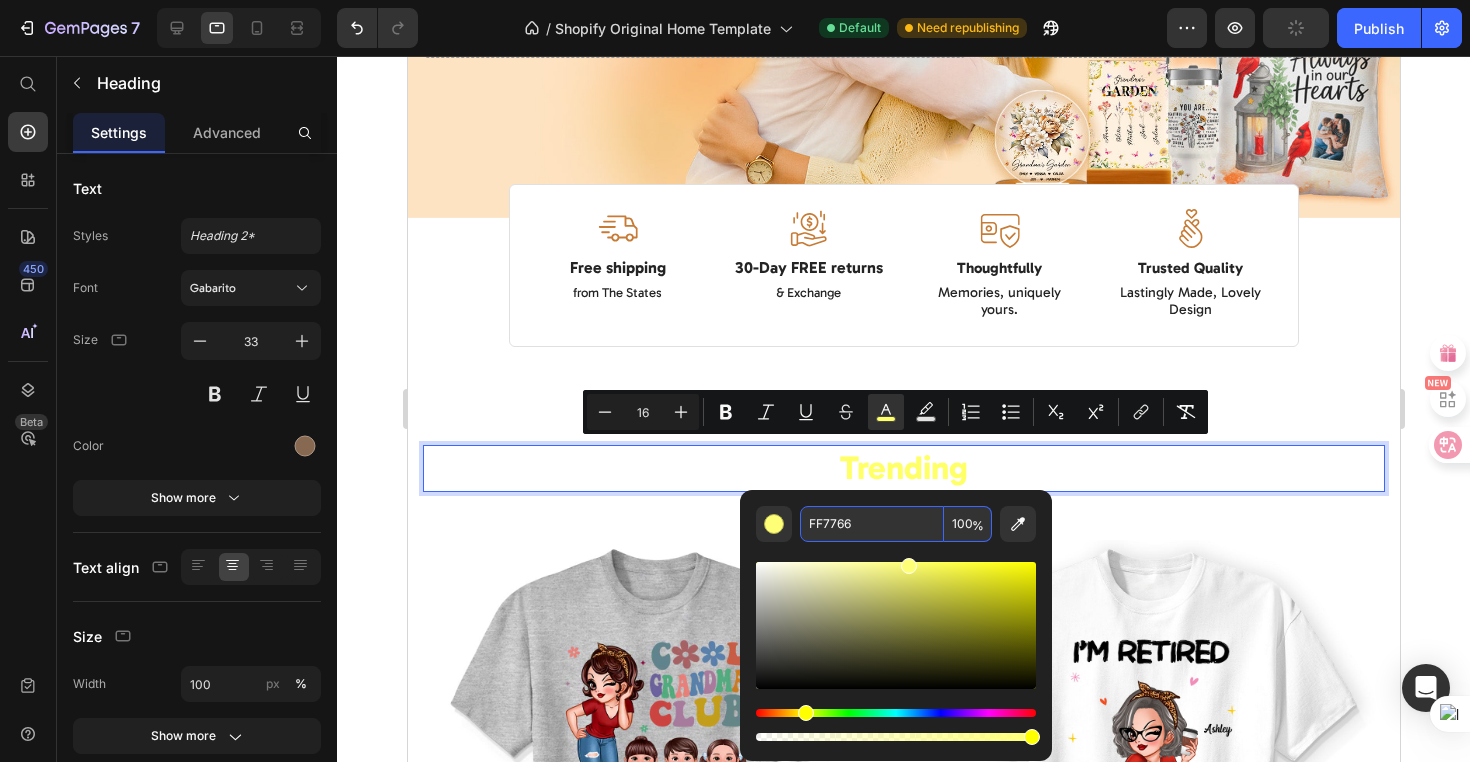type on "FF7766" 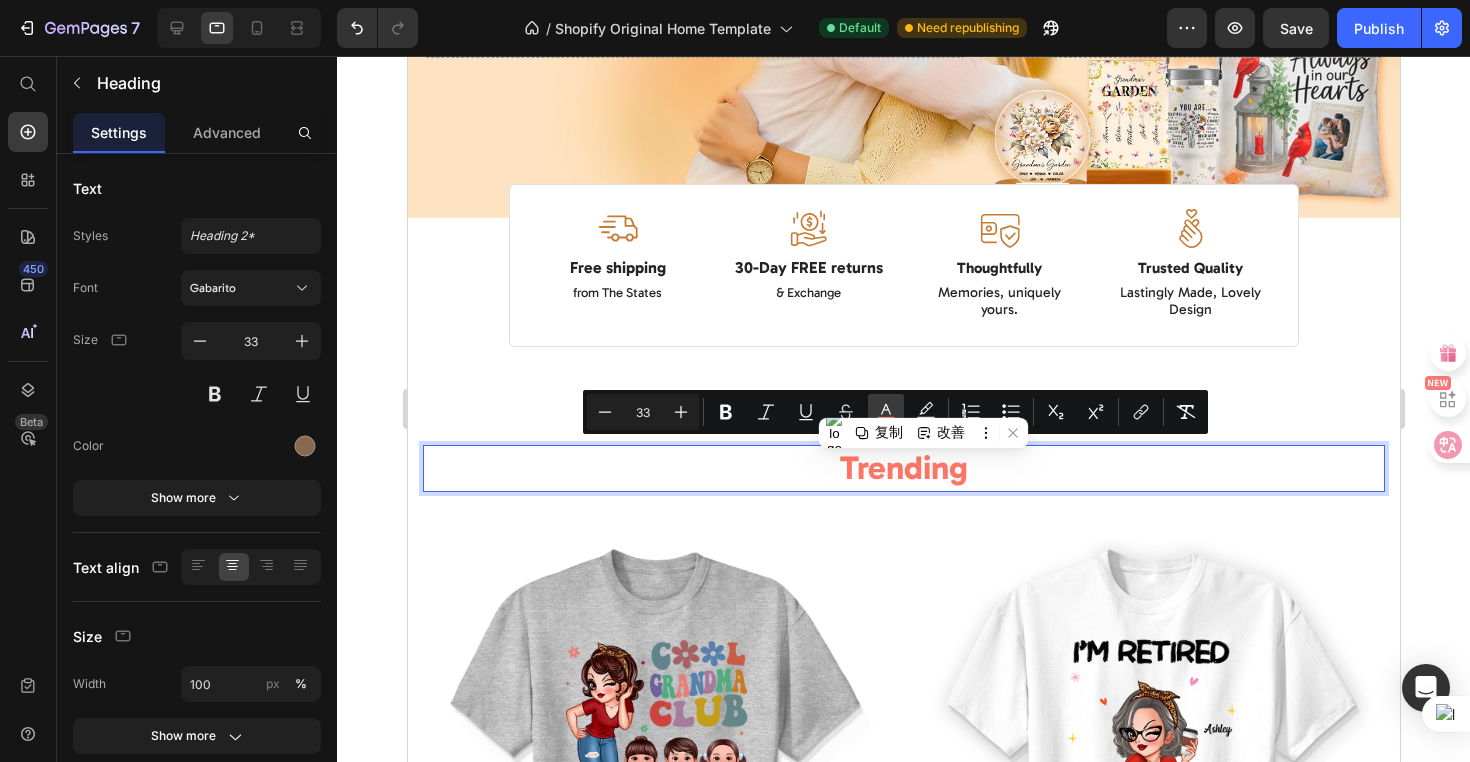 click 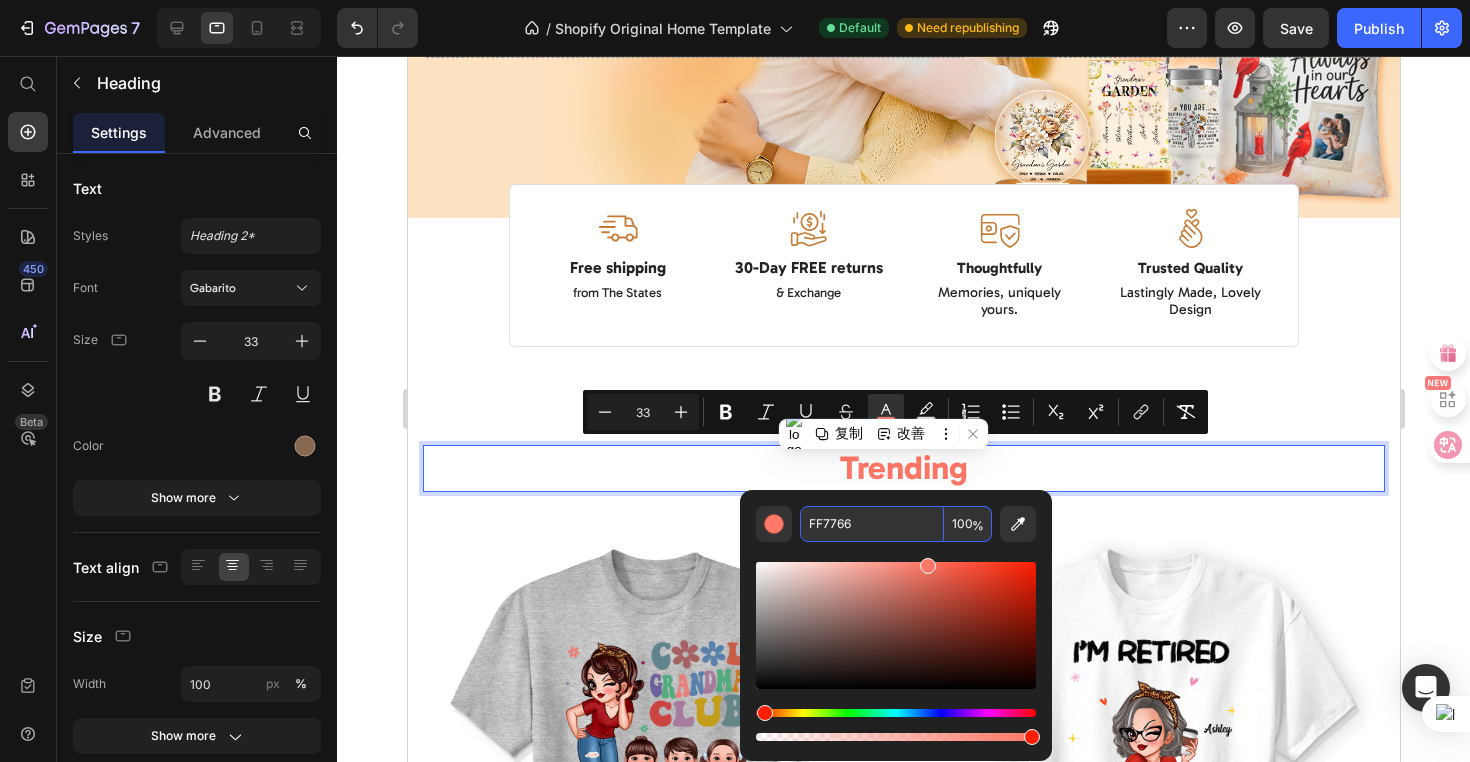 click on "FF7766" at bounding box center (872, 524) 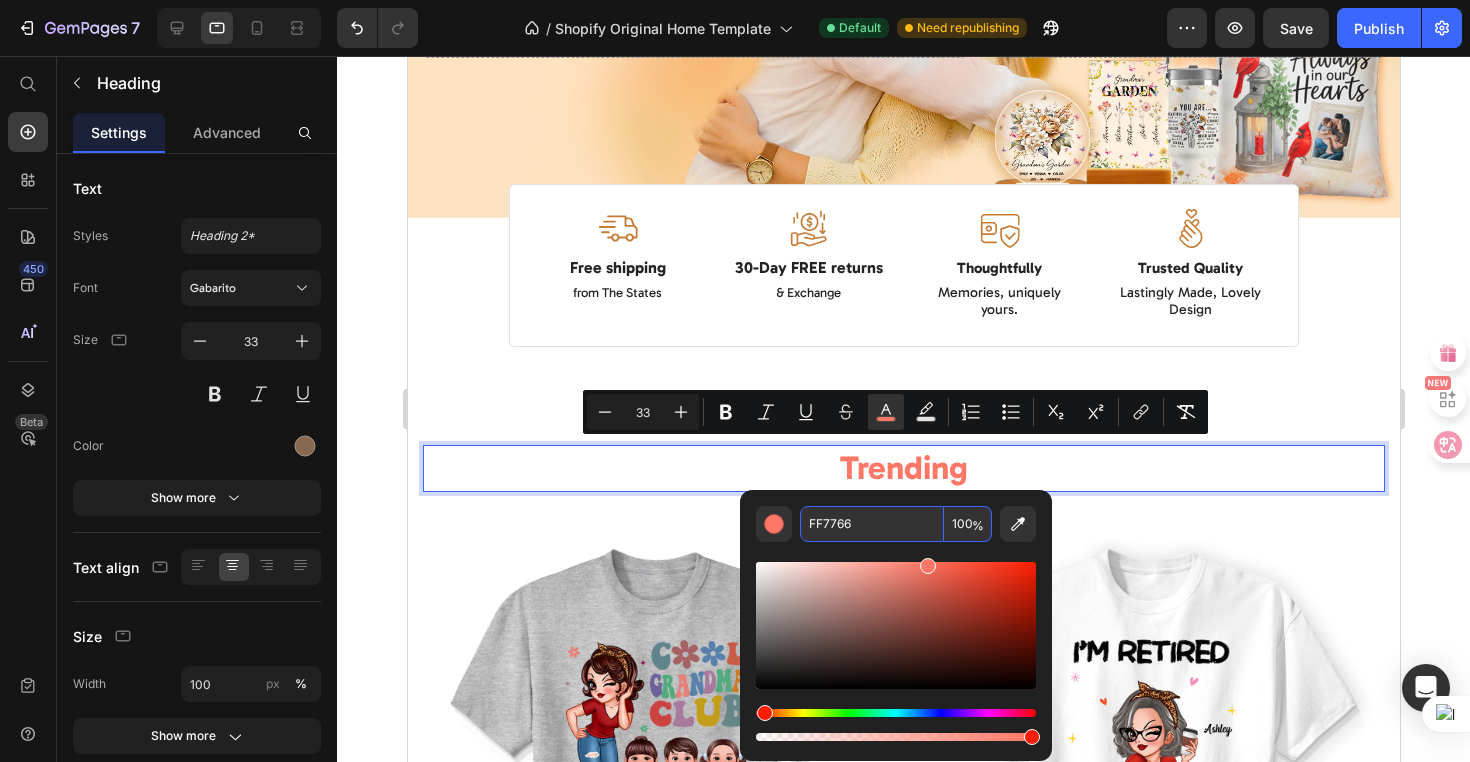 click on "FF7766" at bounding box center [872, 524] 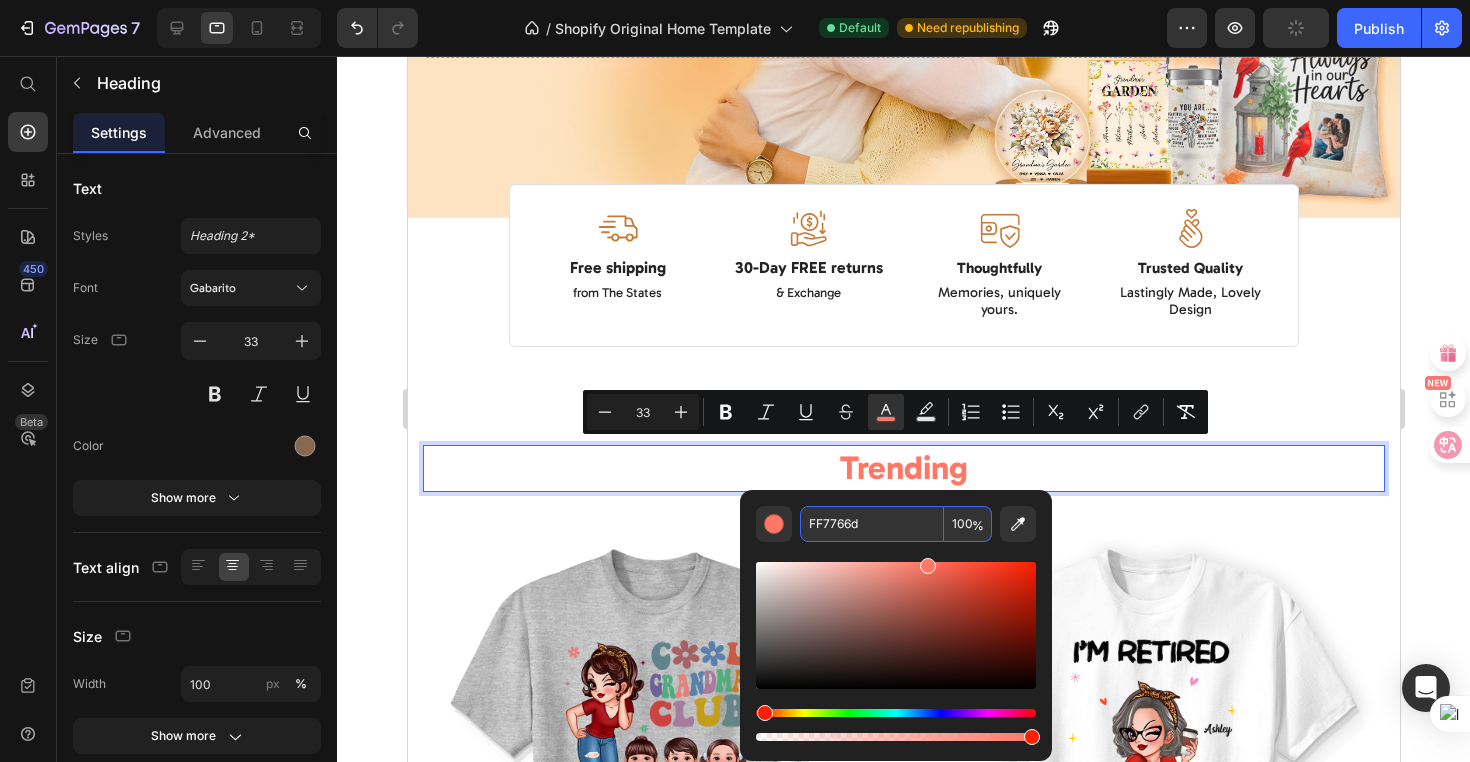 type on "FF7766" 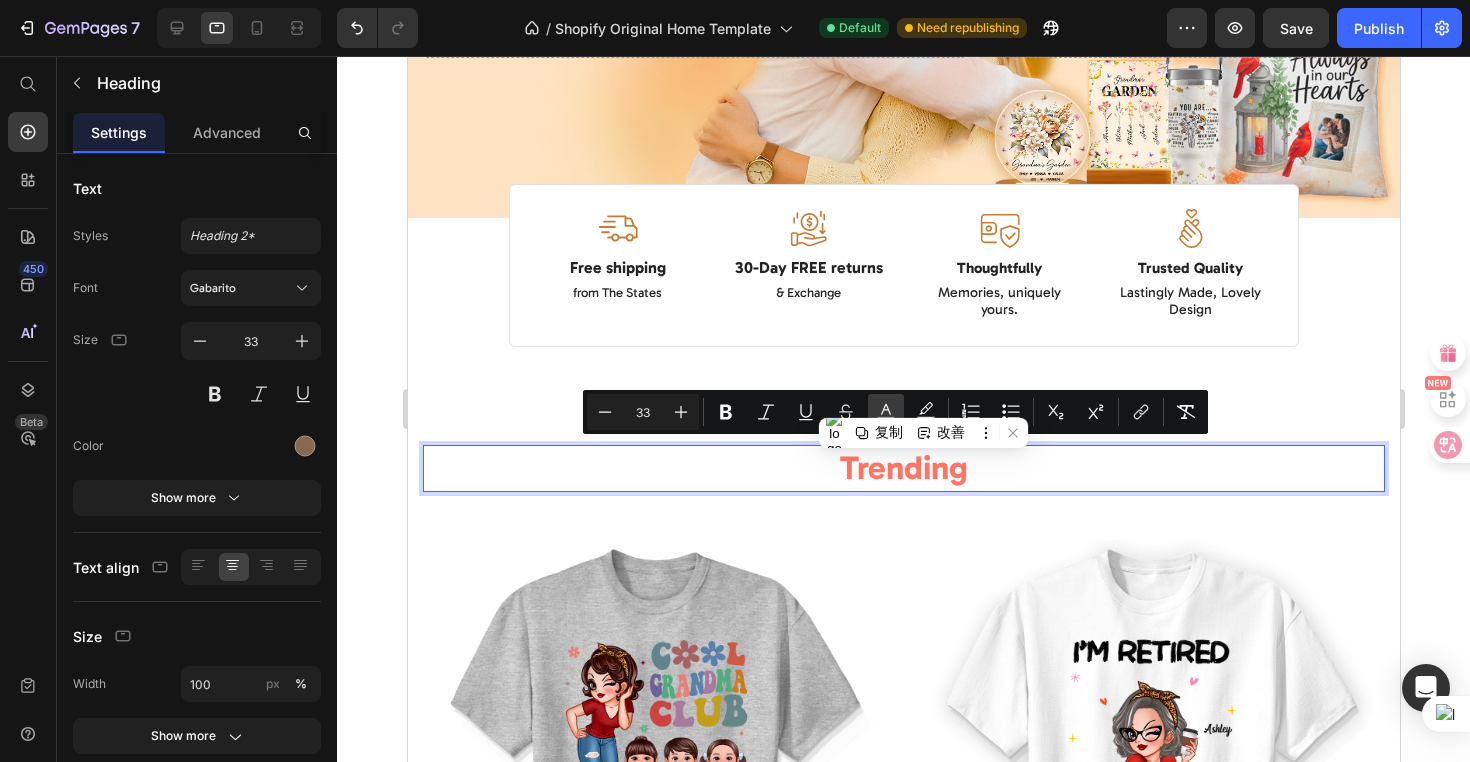 click 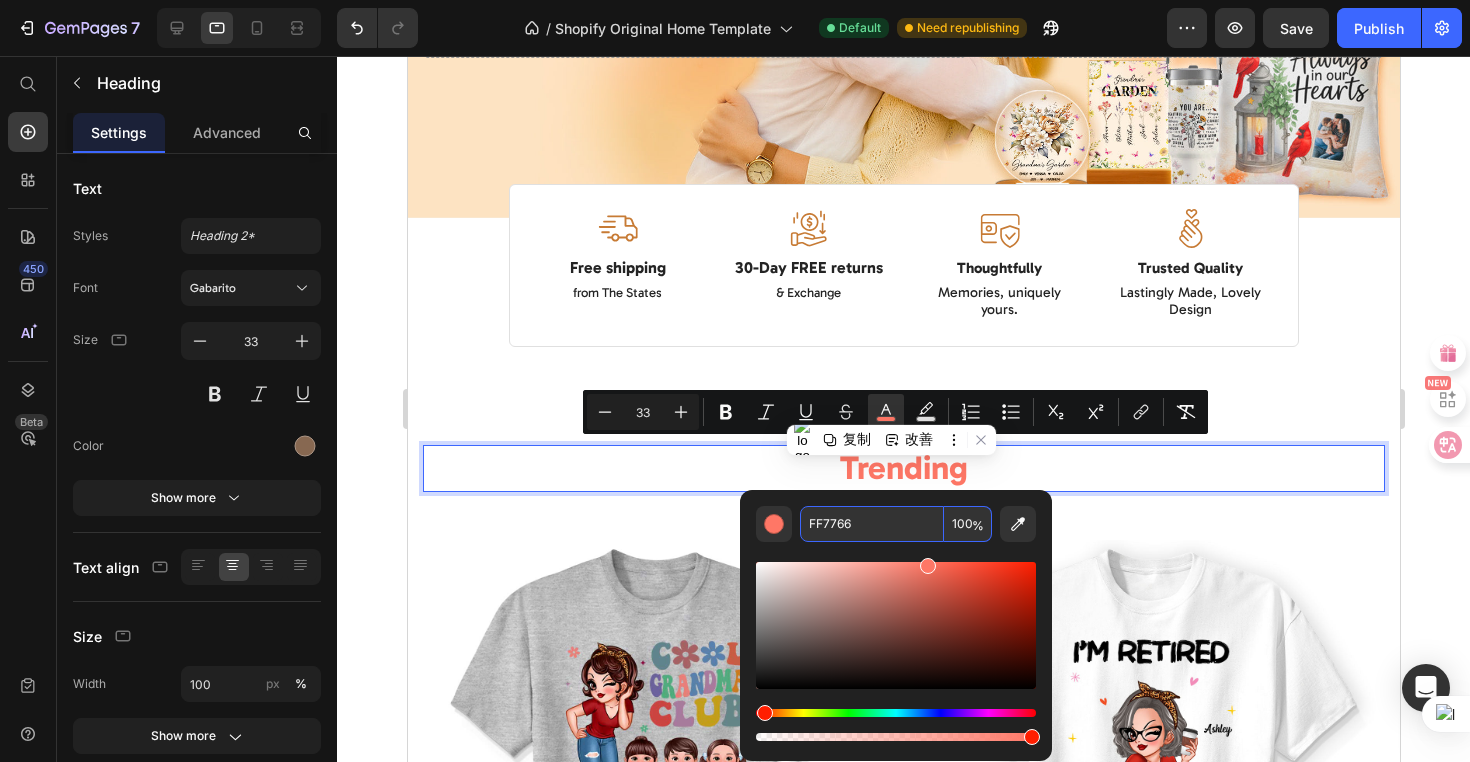 drag, startPoint x: 840, startPoint y: 527, endPoint x: 868, endPoint y: 527, distance: 28 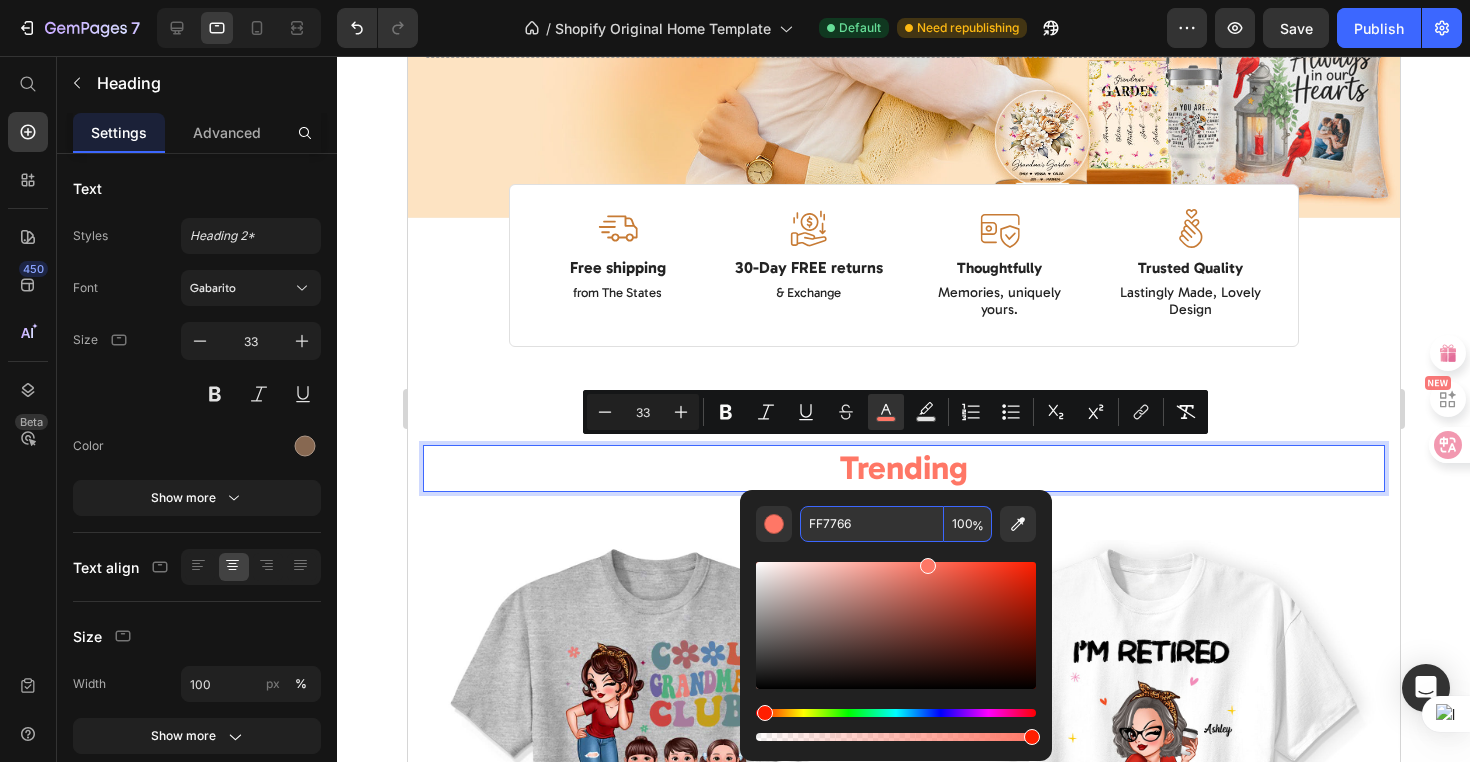 click on "FF7766" at bounding box center [872, 524] 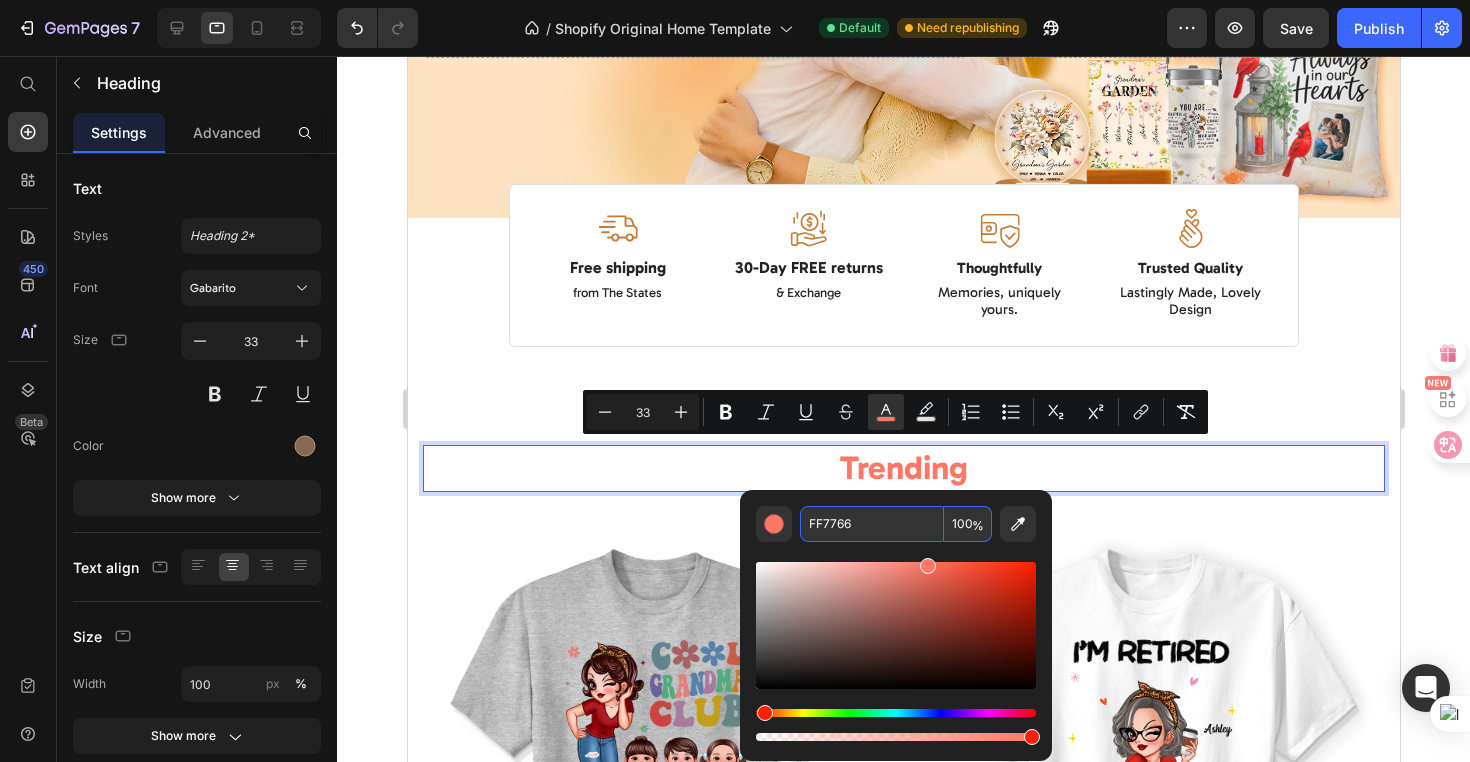 drag, startPoint x: 841, startPoint y: 526, endPoint x: 867, endPoint y: 525, distance: 26.019224 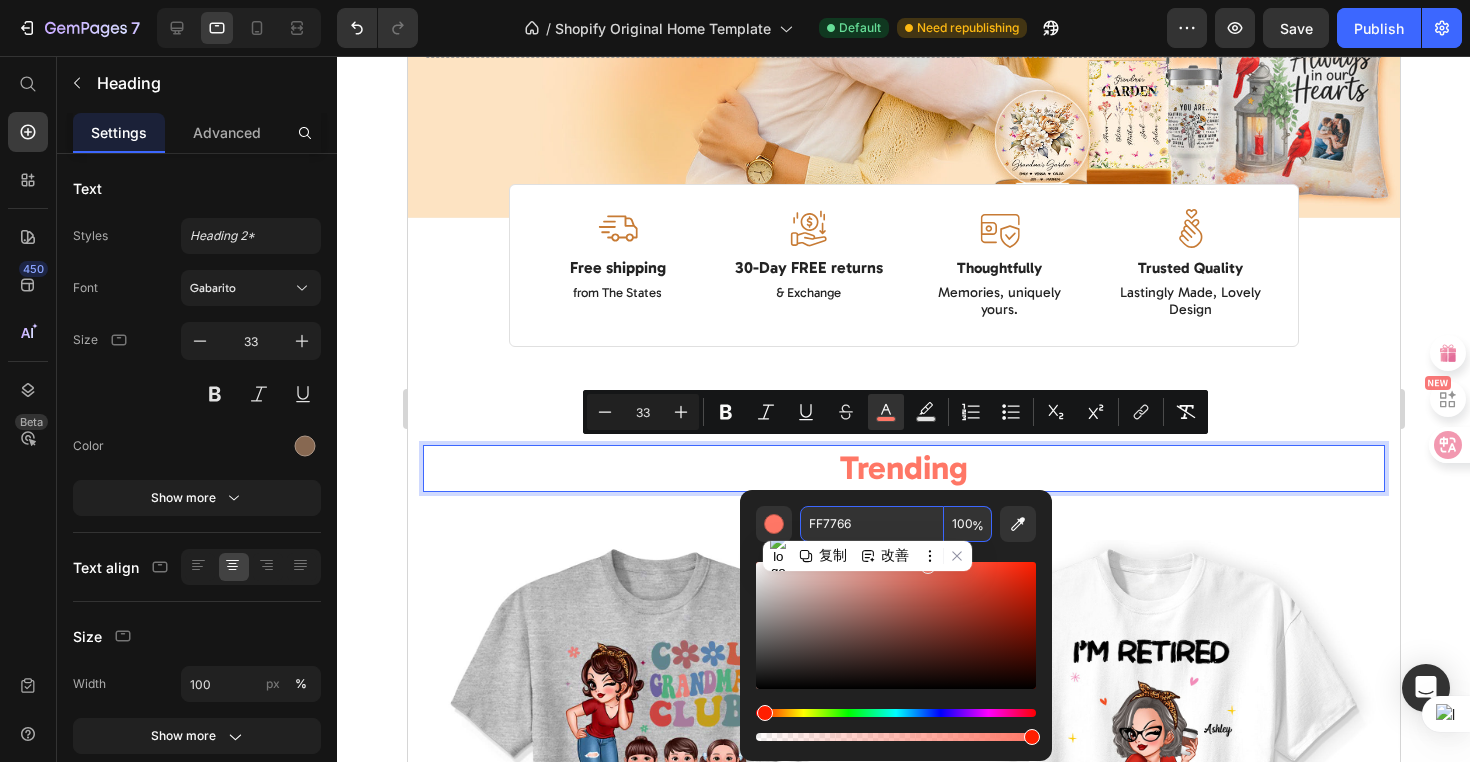 click on "FF7766" at bounding box center [872, 524] 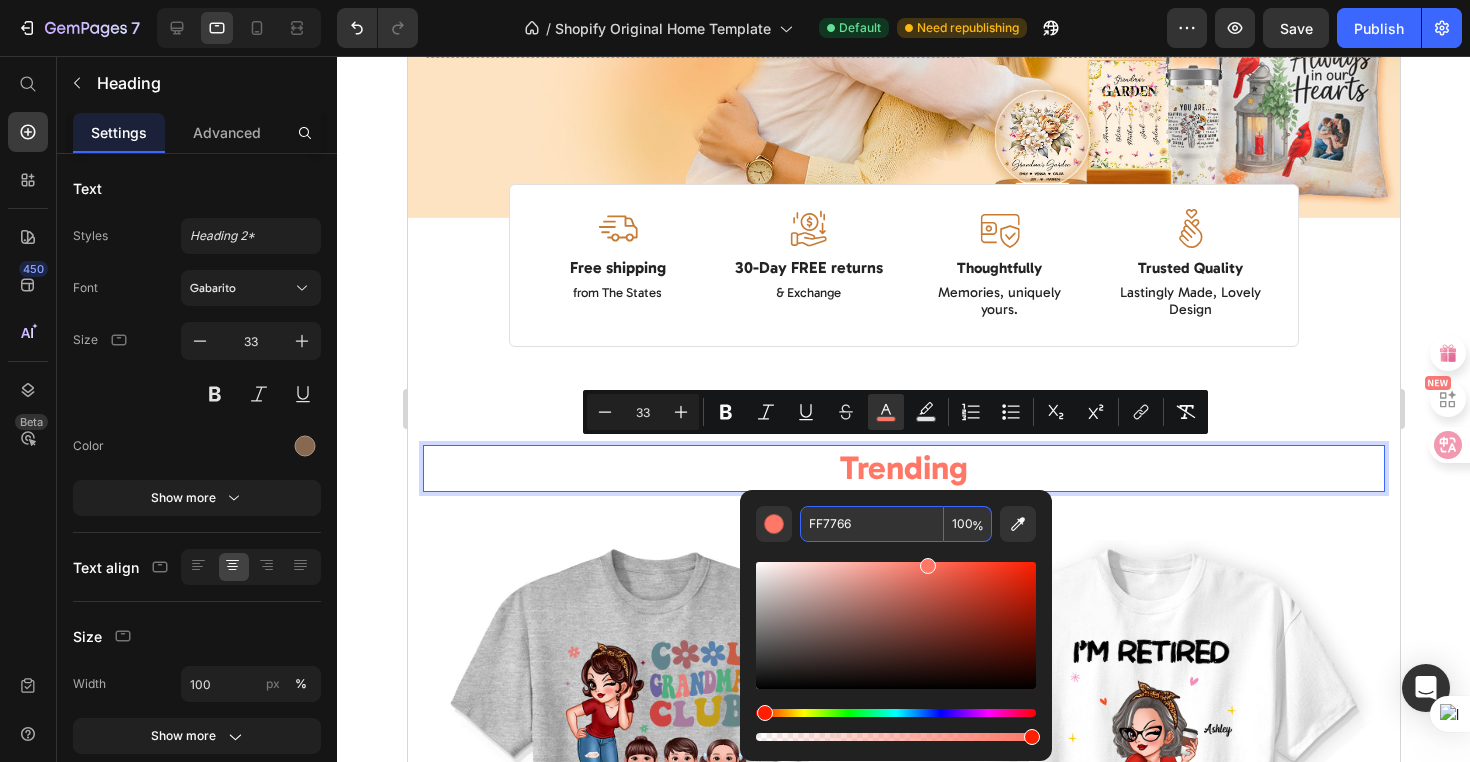 drag, startPoint x: 853, startPoint y: 524, endPoint x: 838, endPoint y: 524, distance: 15 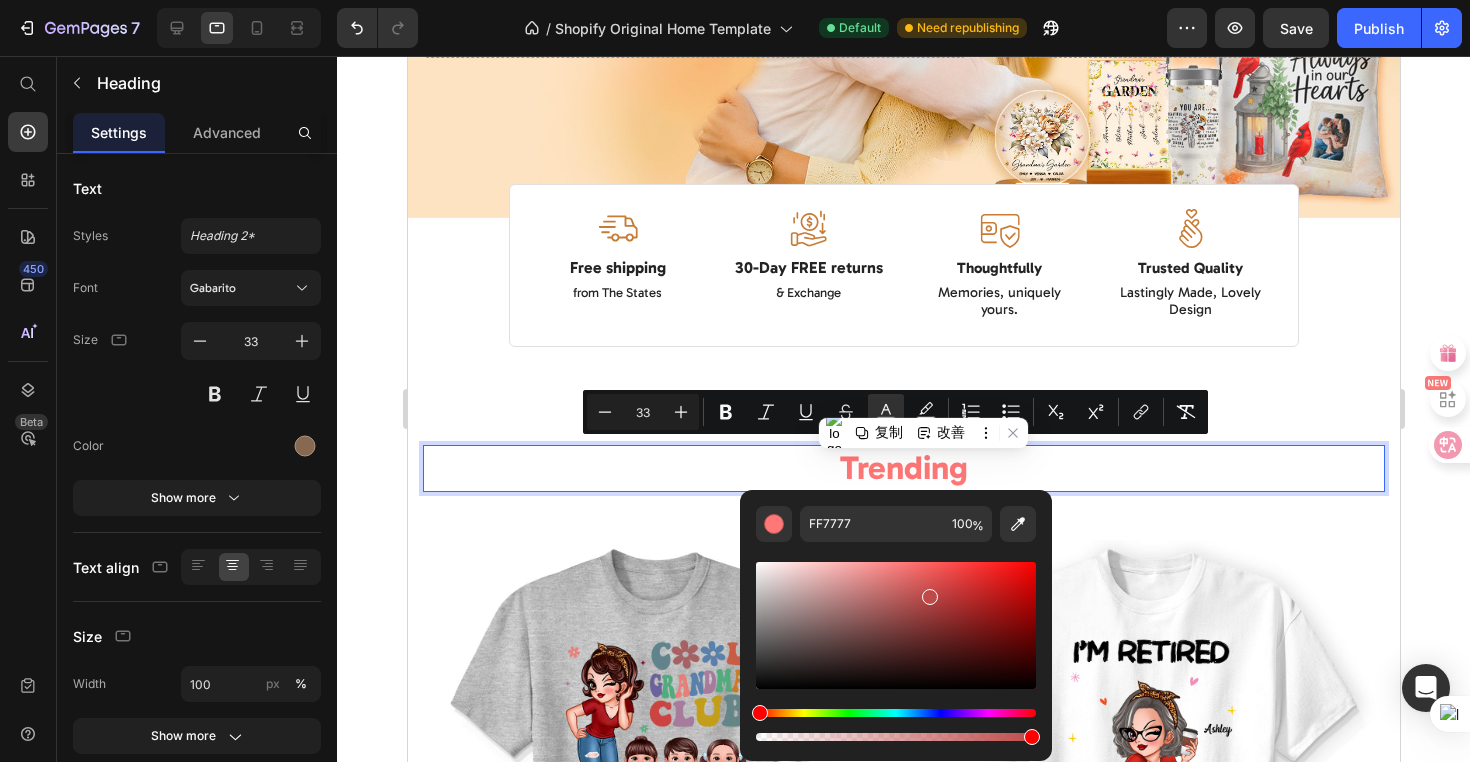 click at bounding box center (896, 625) 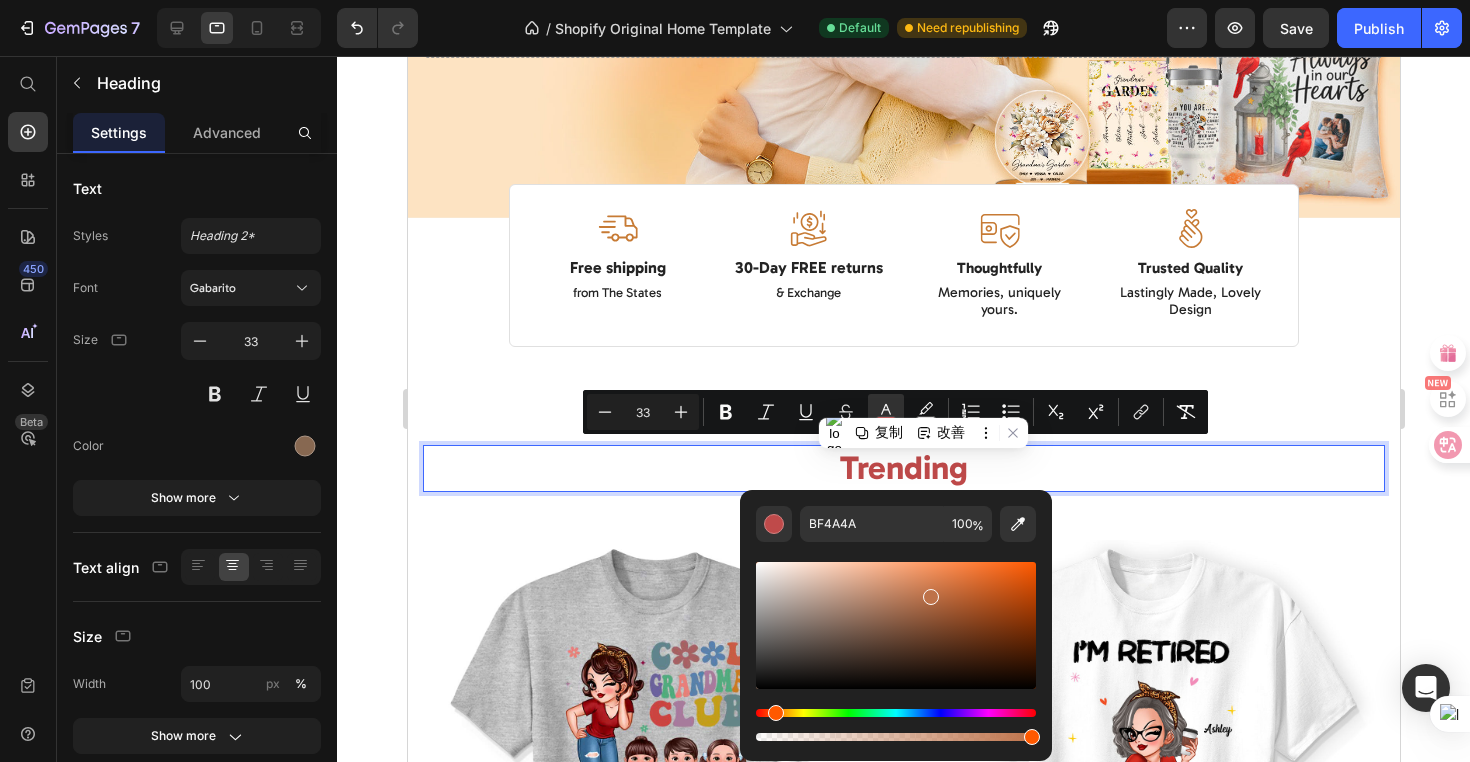 click at bounding box center (896, 713) 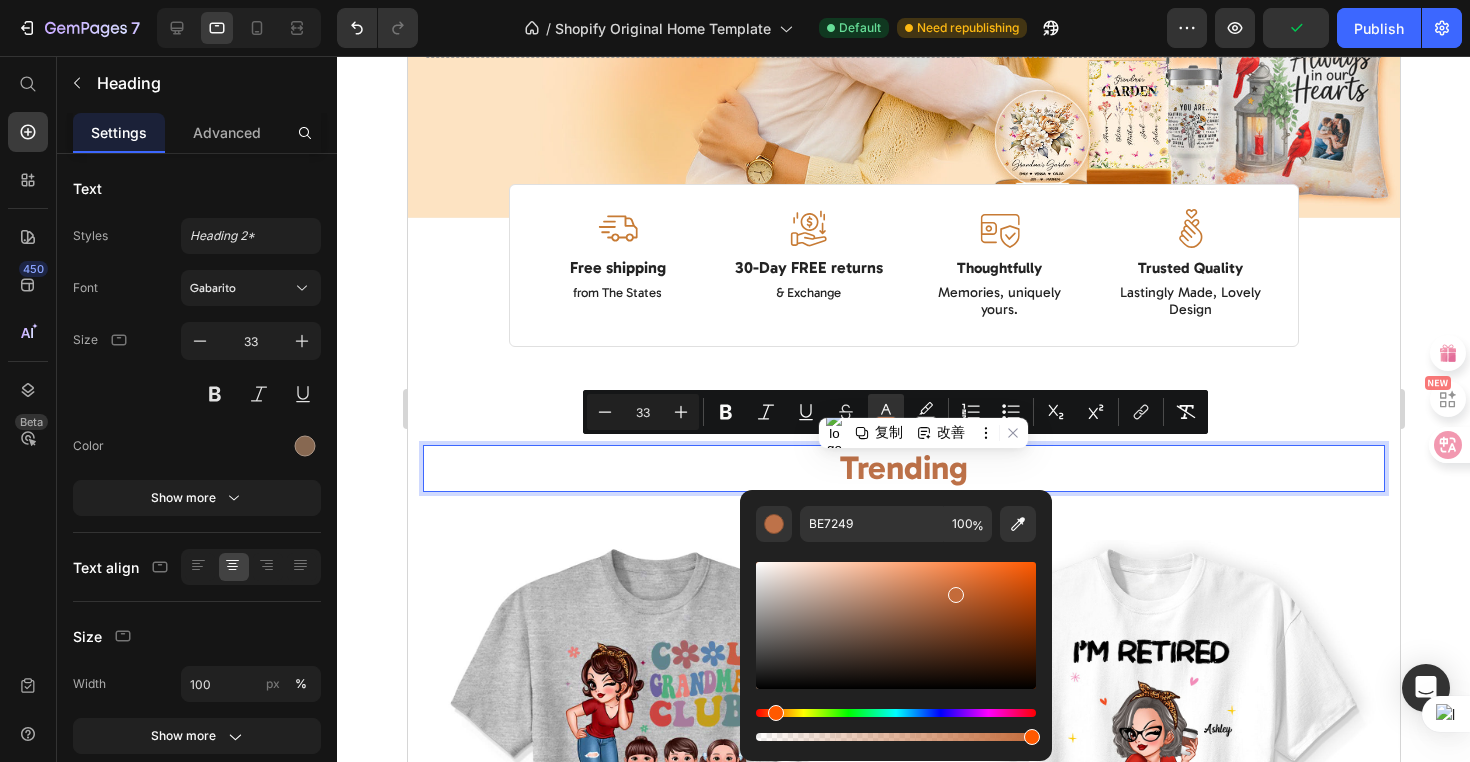 click at bounding box center [896, 625] 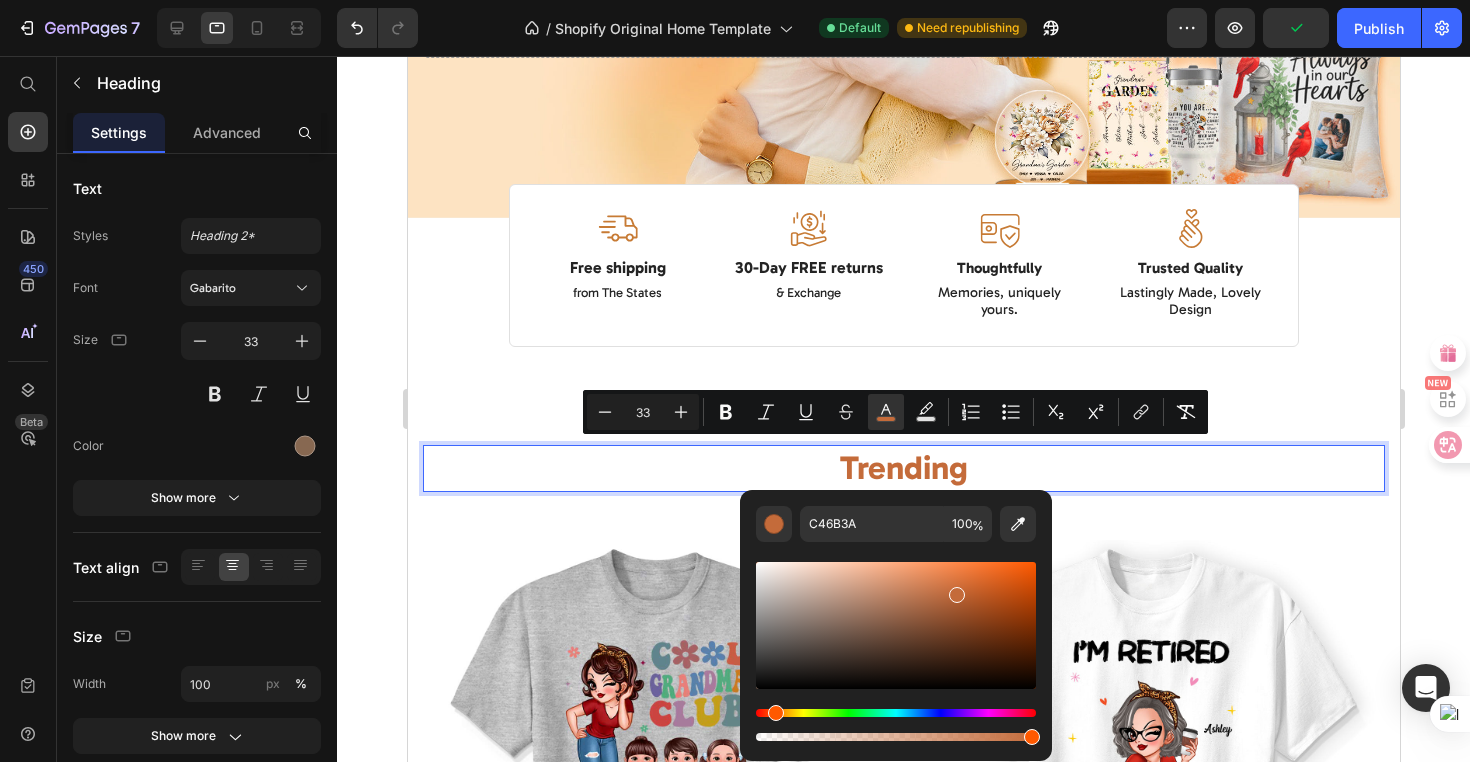 click at bounding box center (896, 625) 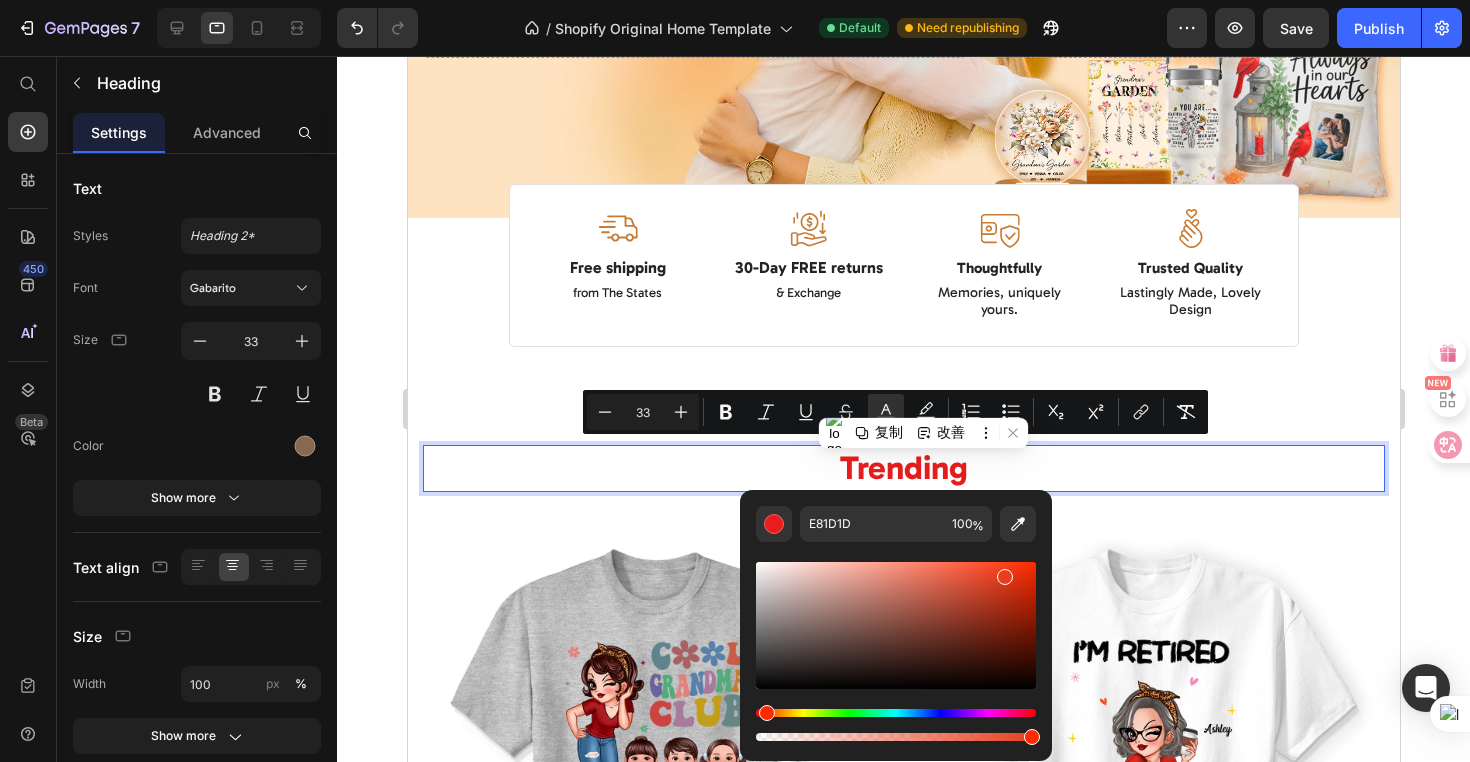 drag, startPoint x: 774, startPoint y: 712, endPoint x: 962, endPoint y: 605, distance: 216.3169 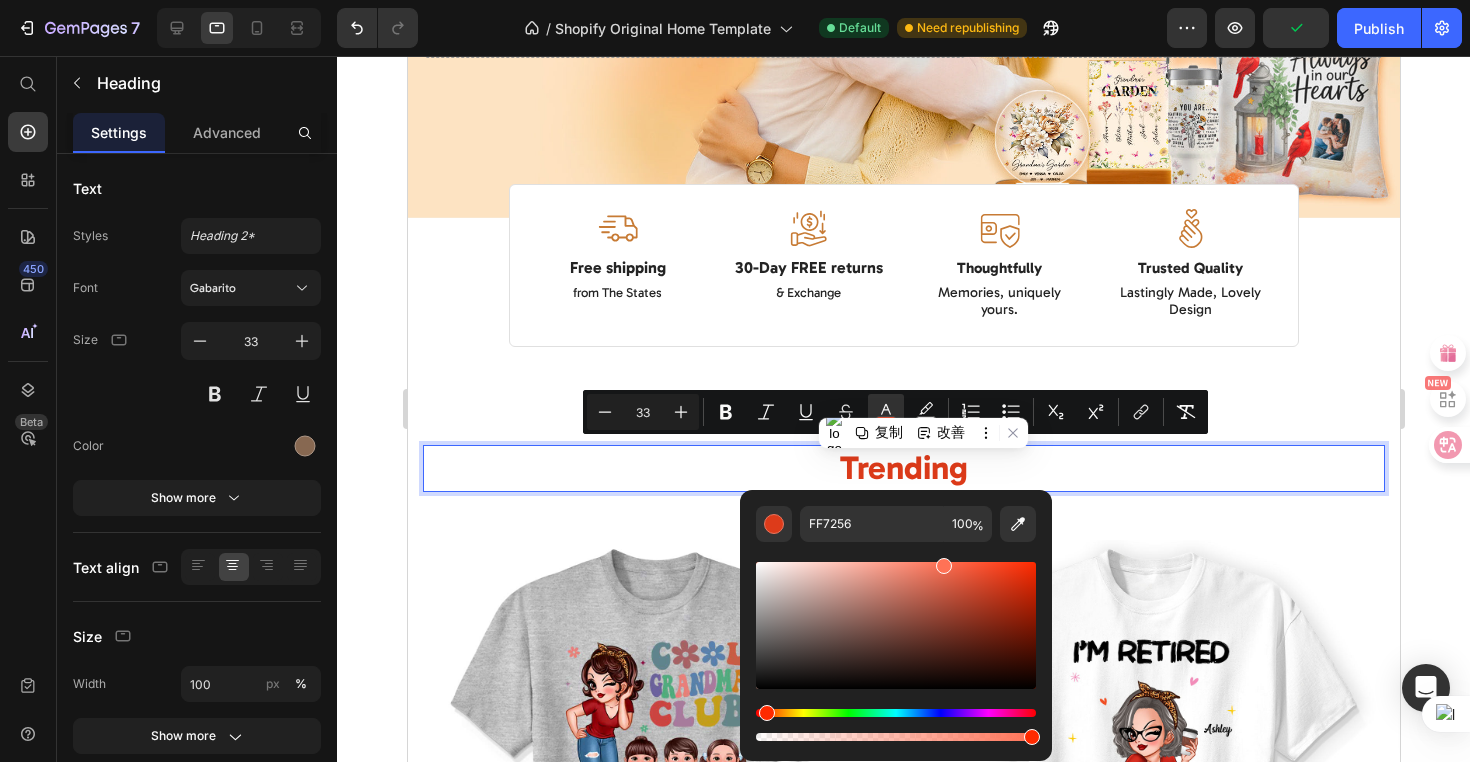 drag, startPoint x: 1002, startPoint y: 578, endPoint x: 942, endPoint y: 559, distance: 62.936478 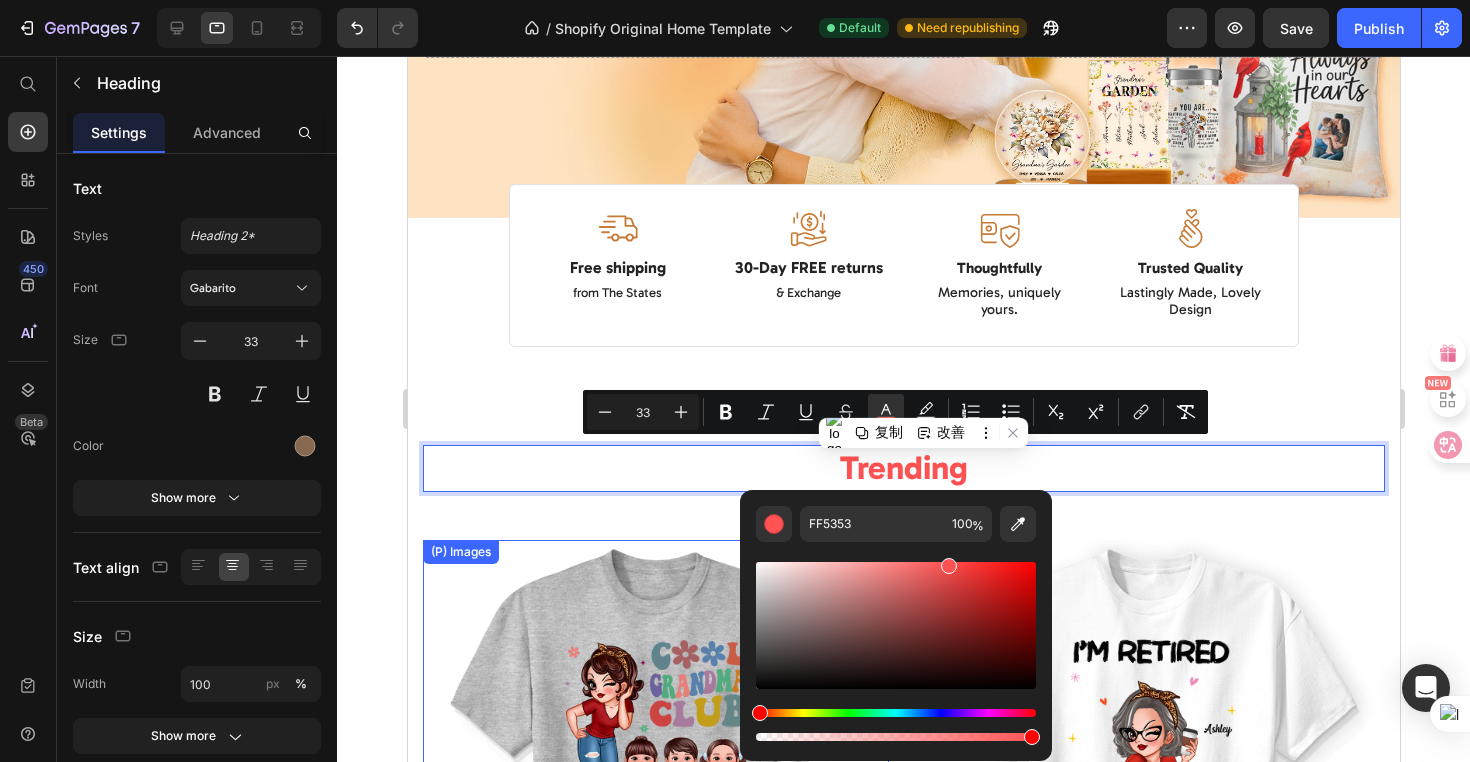 drag, startPoint x: 1175, startPoint y: 771, endPoint x: 732, endPoint y: 713, distance: 446.7807 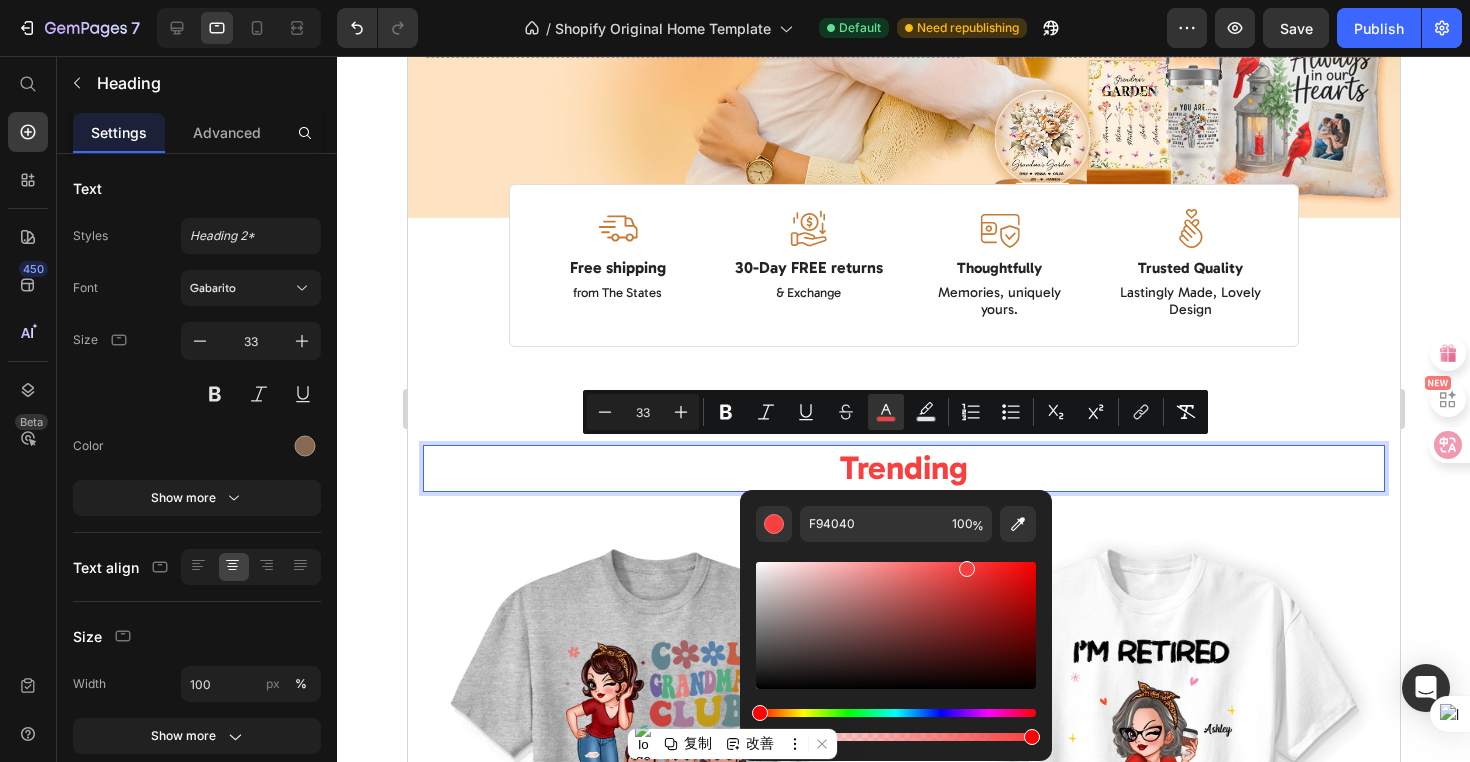type on "F74040" 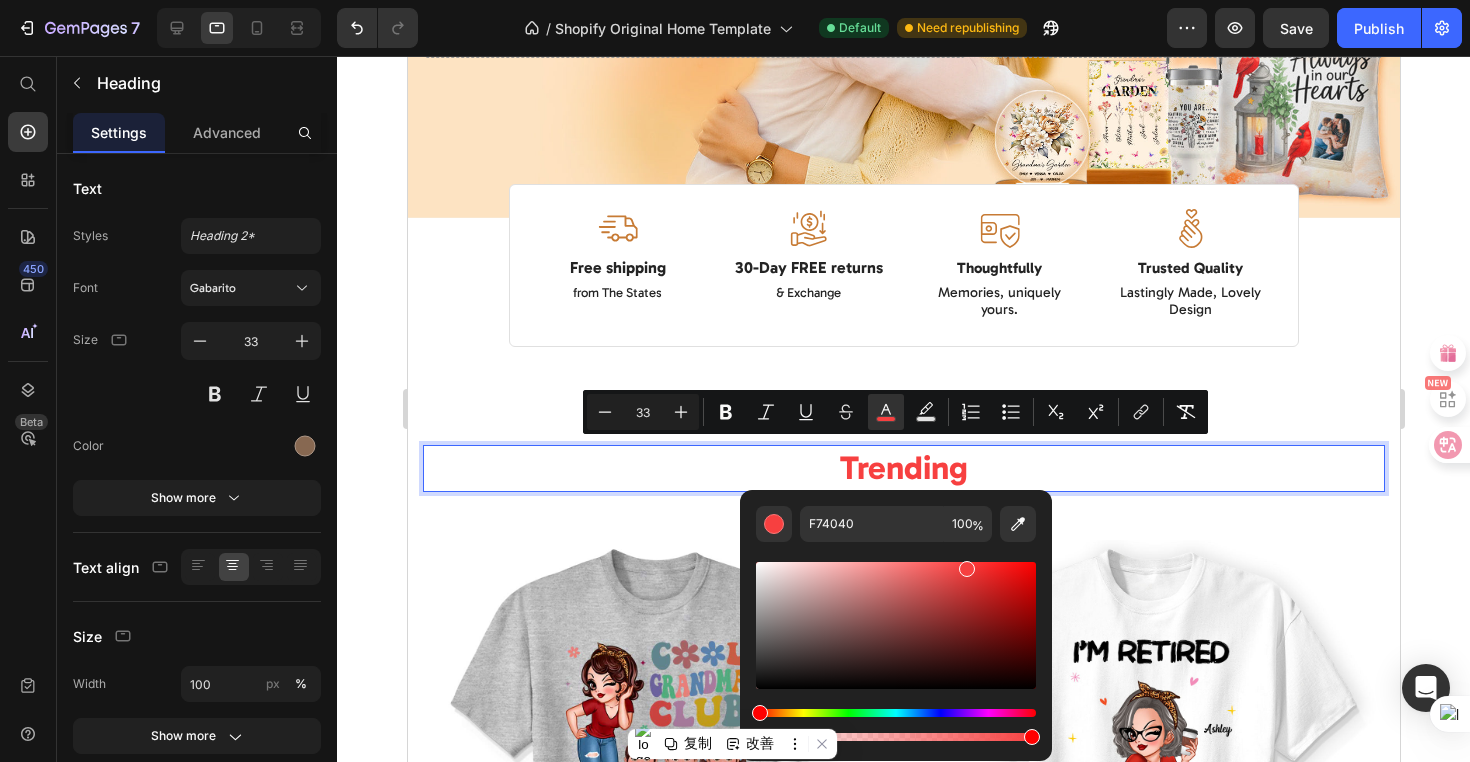 drag, startPoint x: 952, startPoint y: 568, endPoint x: 964, endPoint y: 565, distance: 12.369317 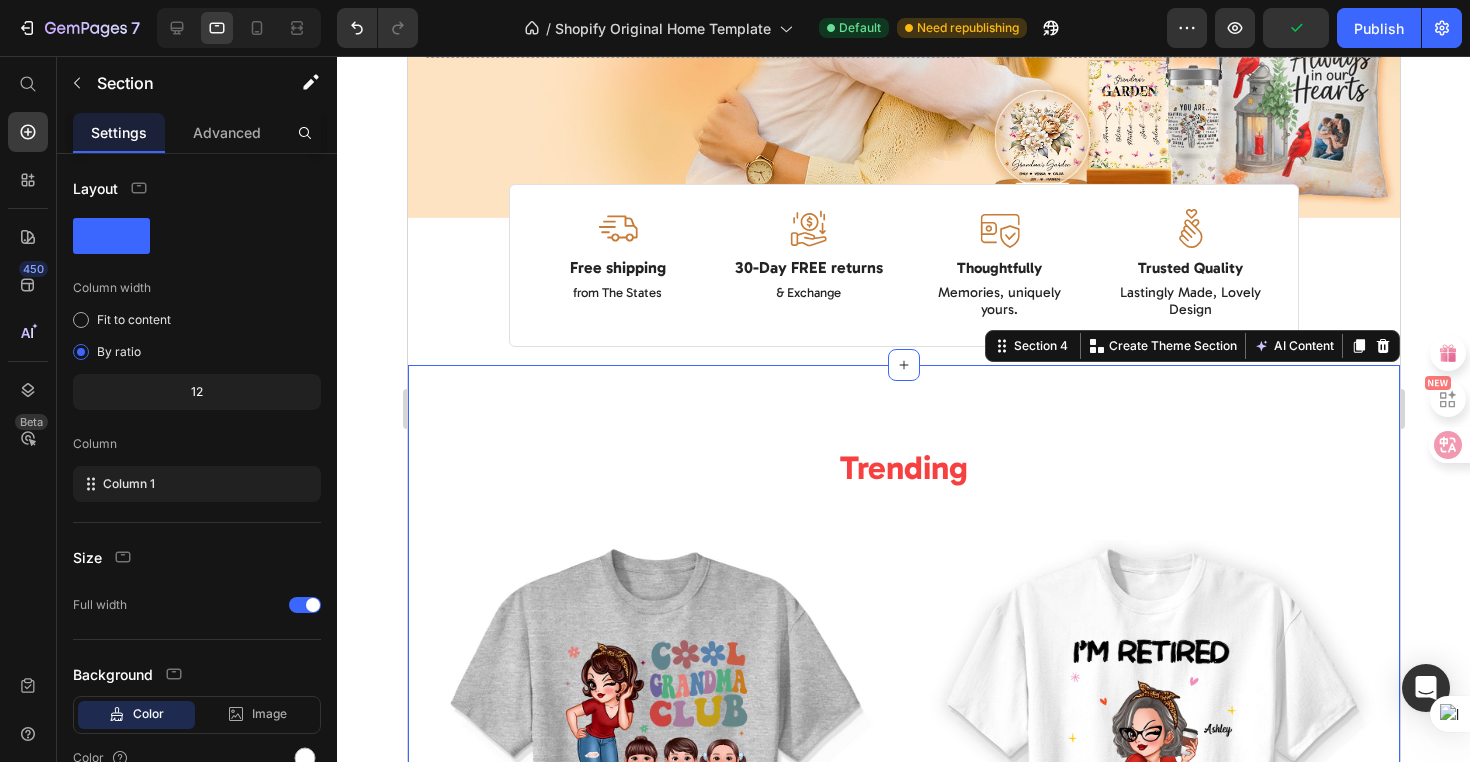 click on "⁠⁠⁠⁠⁠⁠⁠ Trending Heading (P) Images Cool Grandma Club Personalized Shirt, Gift For Grandma (P) Title $24.99 (P) Price $28.99 (P) Price 14% off (P) Tag Row Row (P) Images I‘m Retired You Can’t Make Me Personalized Shirt, Funny 2025 Retirement Gift (P) Title $24.99 (P) Price $28.99 (P) Price 14% off (P) Tag Row Row (P) Images Couple Beach Landscape Retro Vintage Personalized Poster, Anniversary Gift For Couple (P) Title $24.99 (P) Price $34.99 (P) Price 29% off (P) Tag Row Row (P) Images Always With You Sky Family Members, Memorial Personalized Poster, Sympathy Gift (P) Title $24.99 (P) Price $34.99 (P) Price 29% off (P) Tag Row Row Product List View all Button Row Section 4   You can create reusable sections Create Theme Section AI Content Write with GemAI What would you like to describe here? Tone and Voice Persuasive Product Getting products... Show more Generate" at bounding box center [903, 1159] 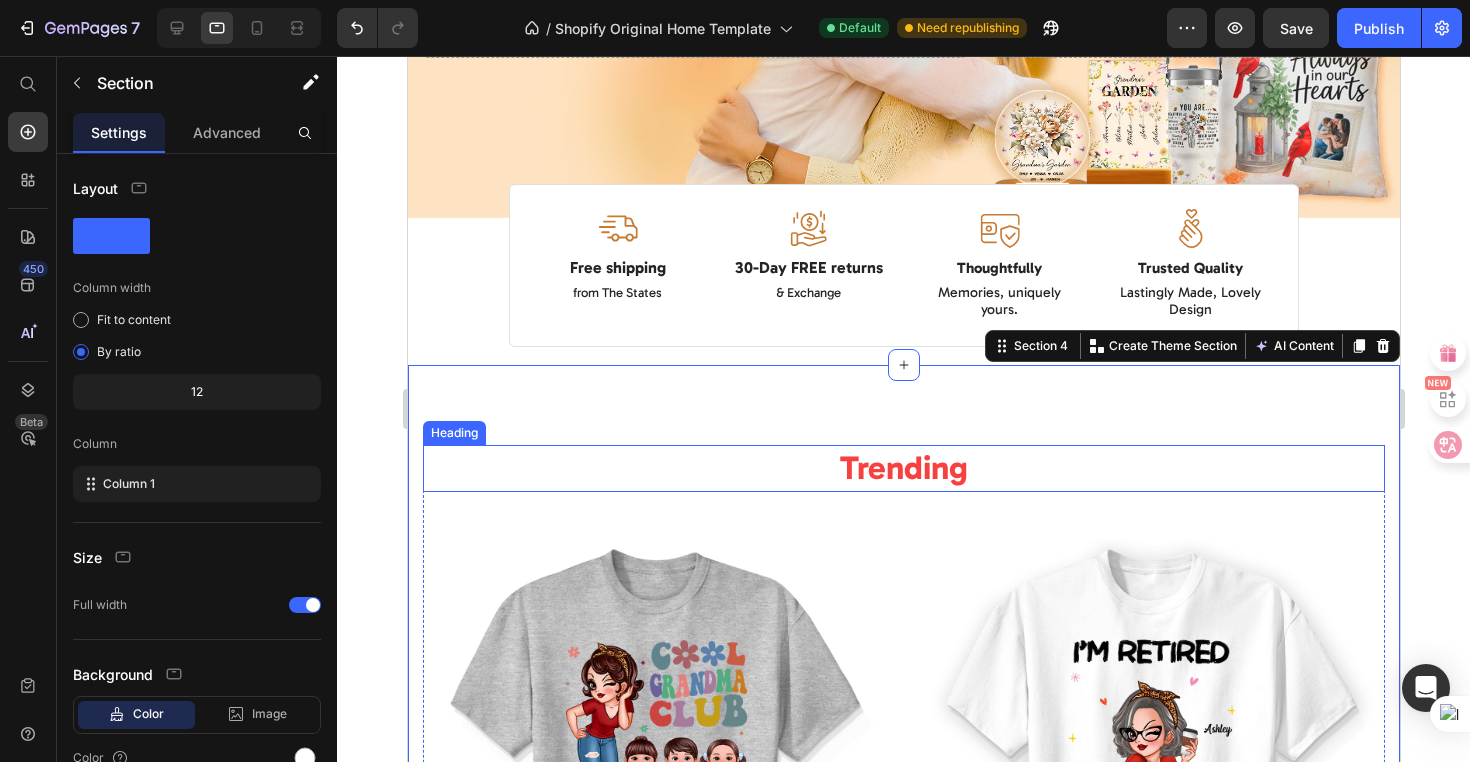 click on "Trending" at bounding box center (903, 468) 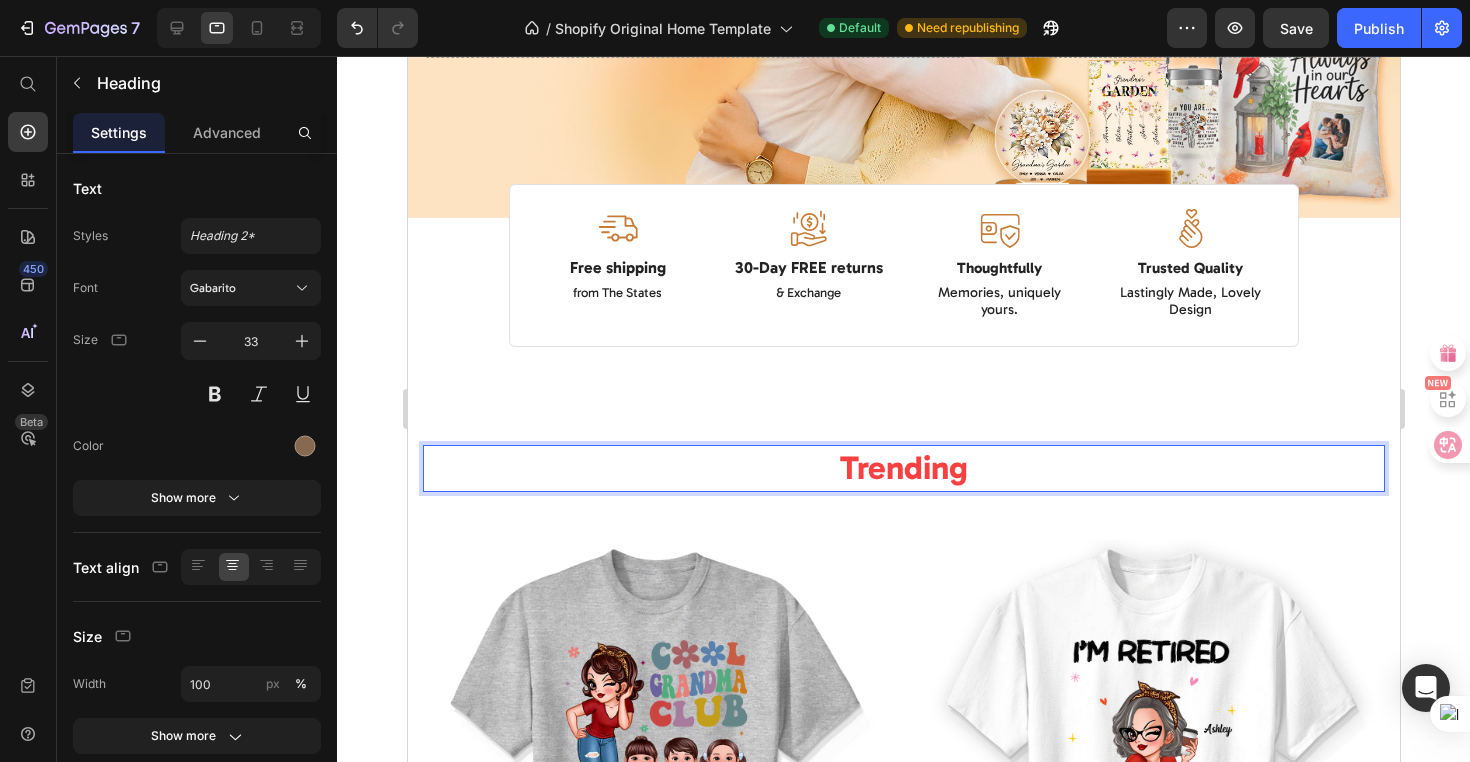 click on "Trending" at bounding box center [903, 468] 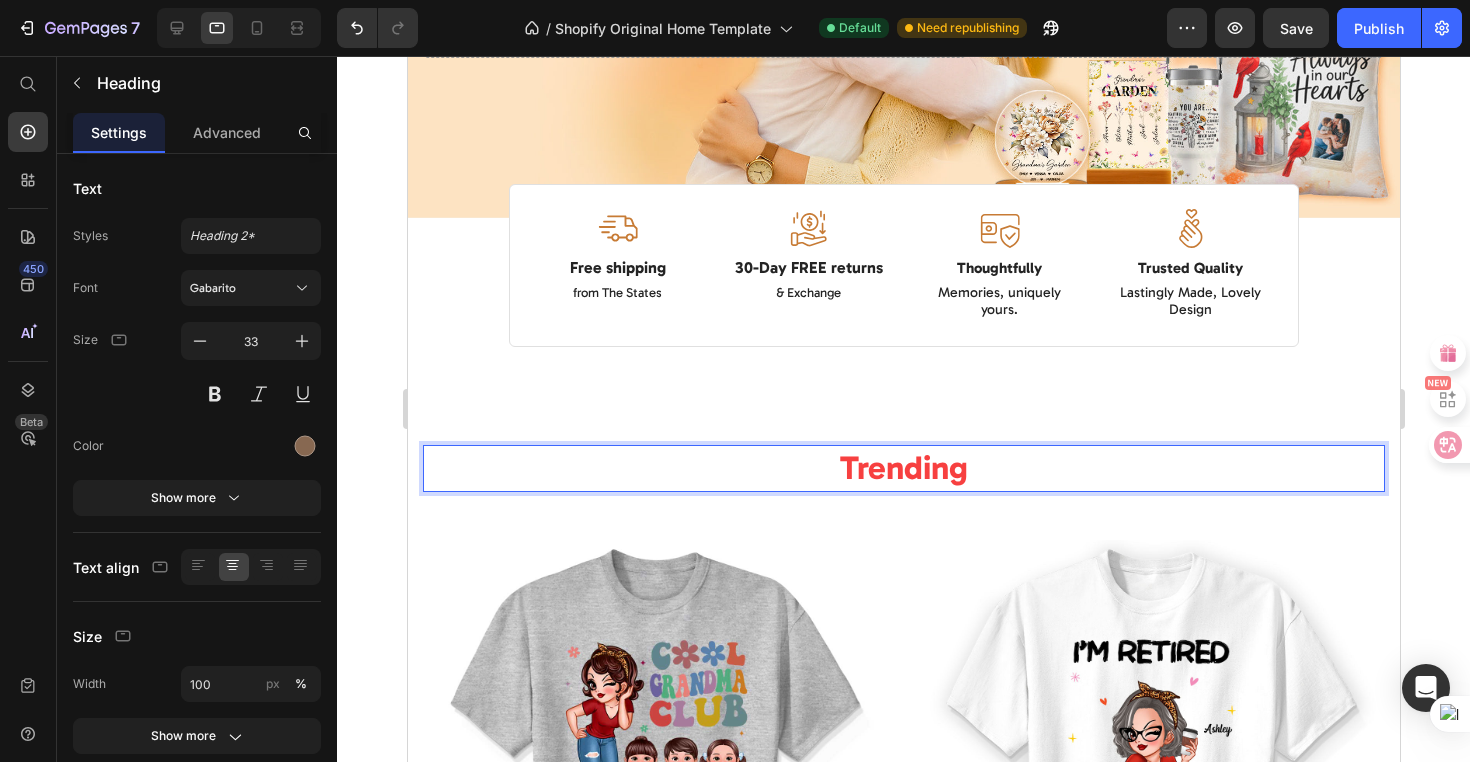 click on "Trending" at bounding box center (903, 468) 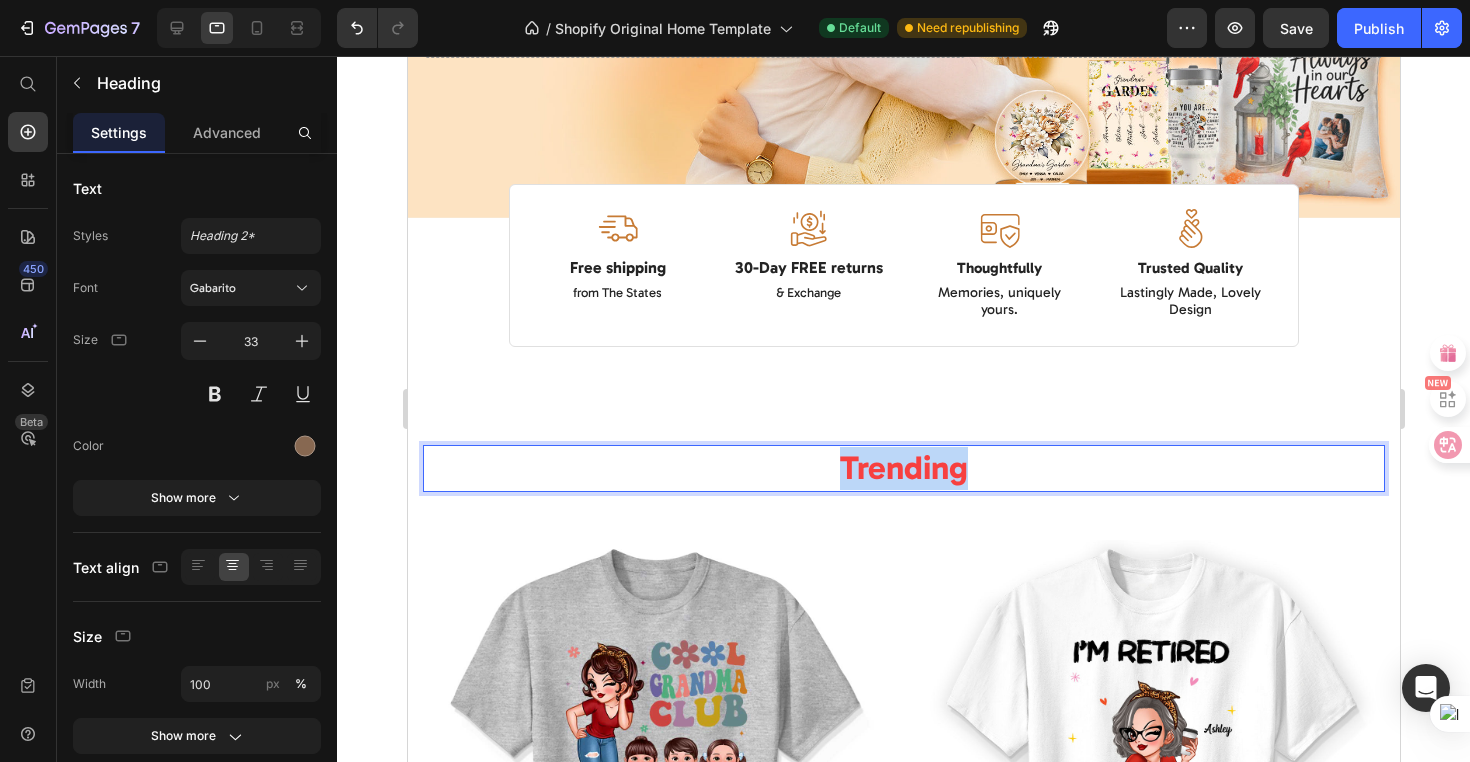 drag, startPoint x: 964, startPoint y: 462, endPoint x: 834, endPoint y: 467, distance: 130.09612 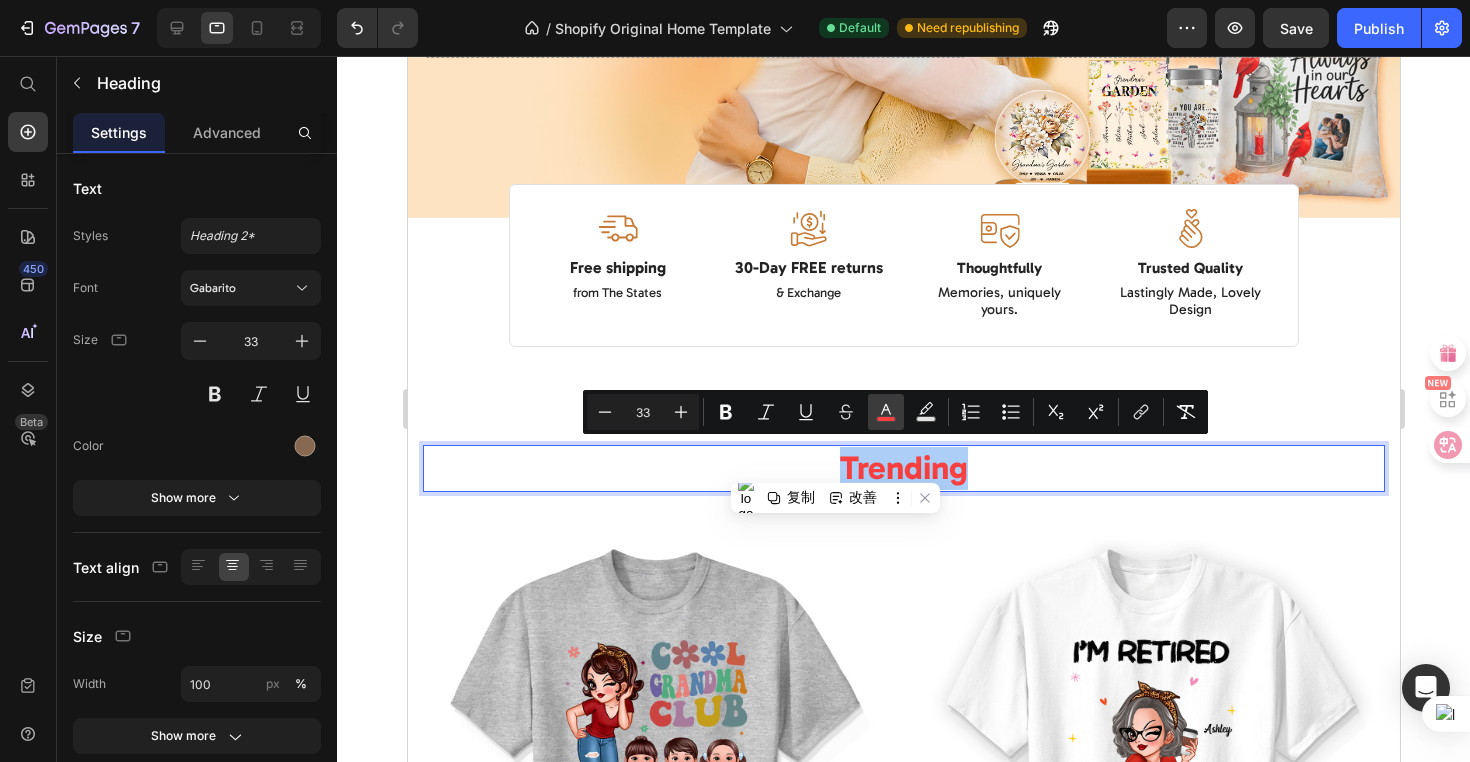click 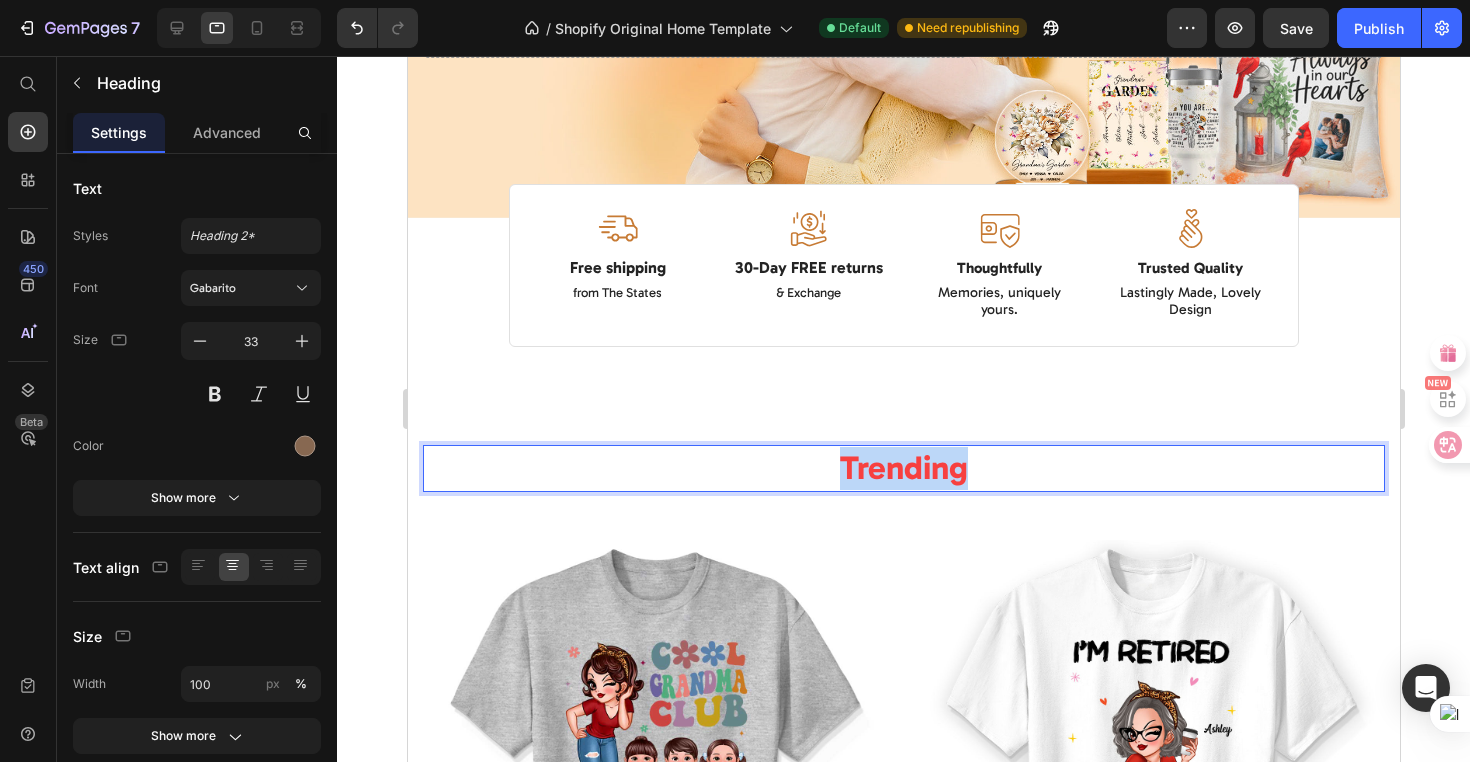 click on "Trending" at bounding box center (903, 468) 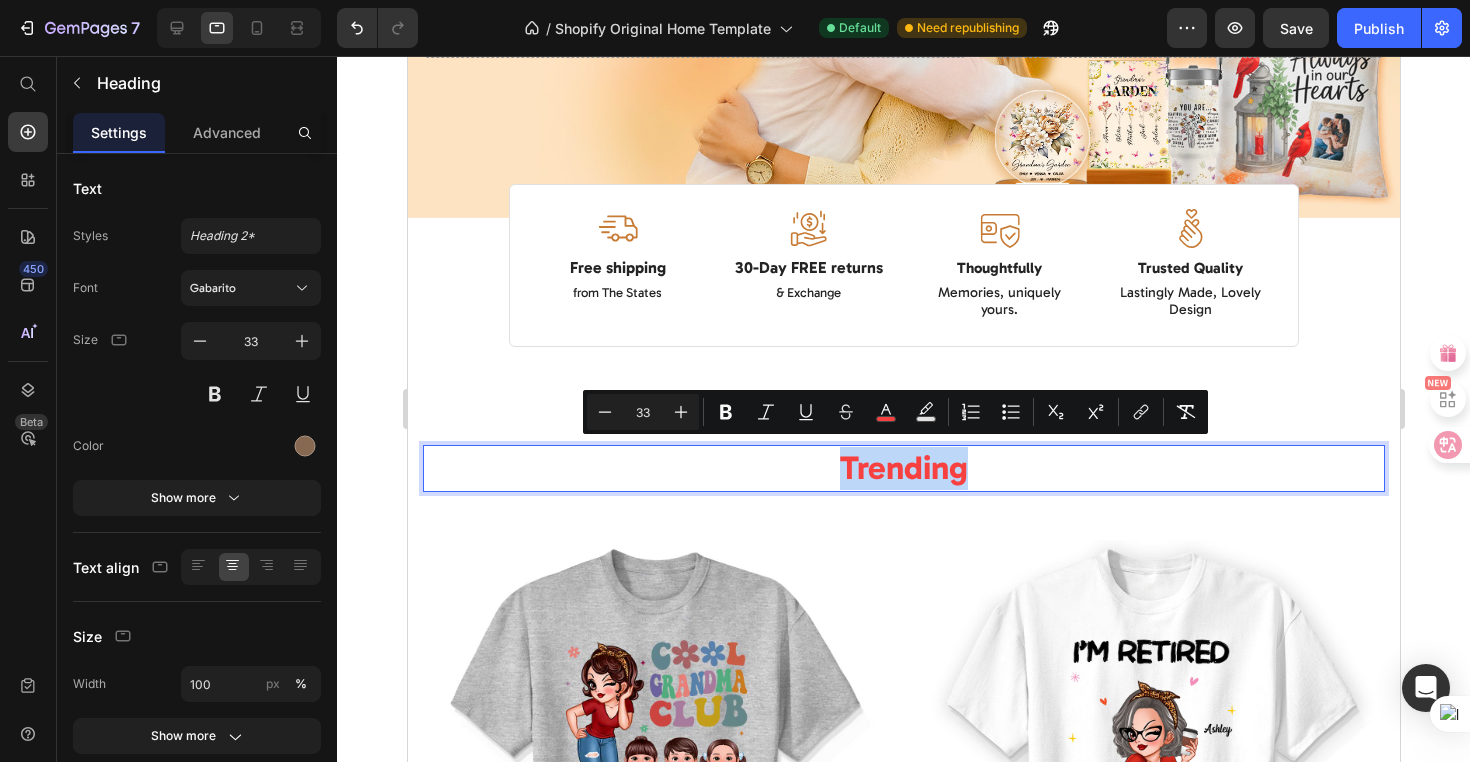 drag, startPoint x: 958, startPoint y: 462, endPoint x: 840, endPoint y: 450, distance: 118.6086 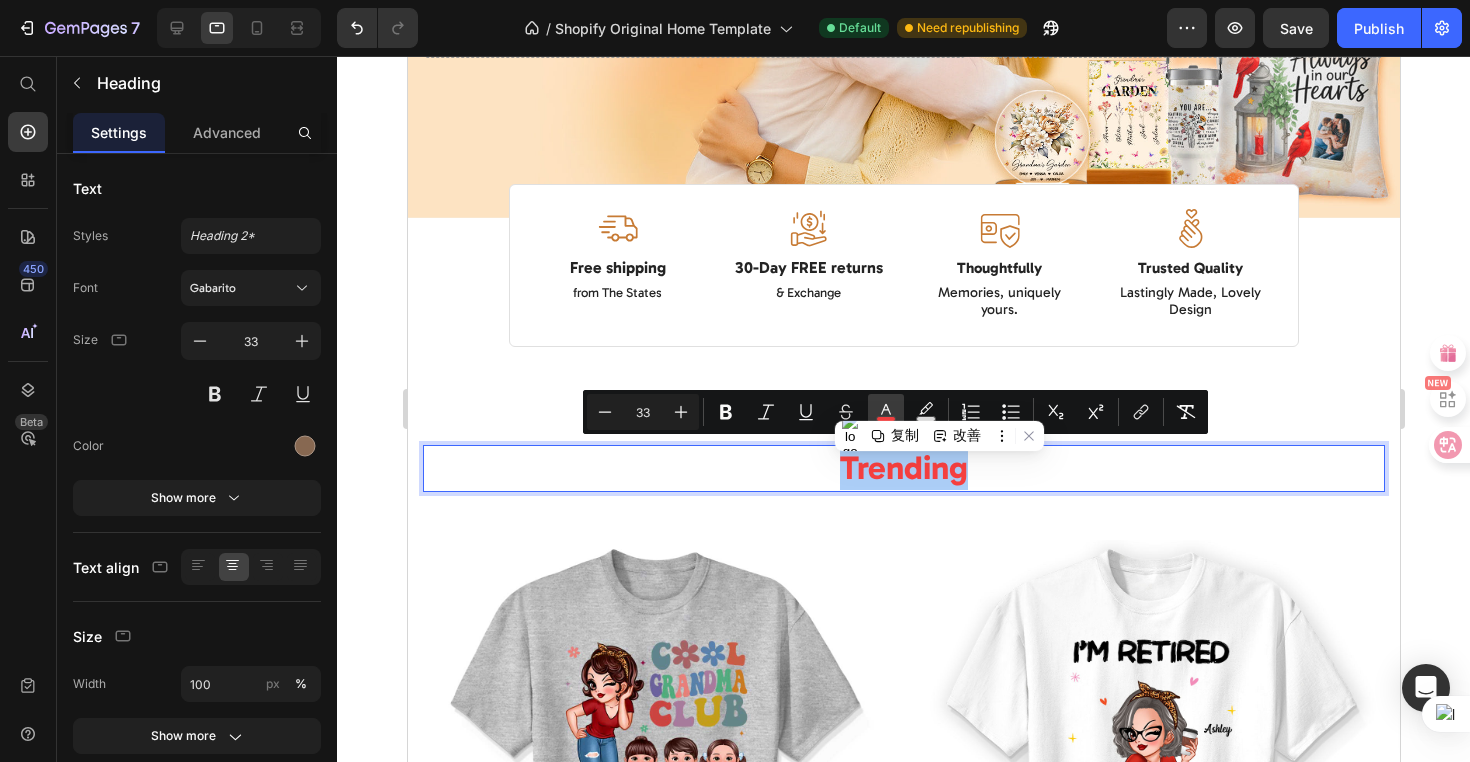click on "color" at bounding box center (886, 412) 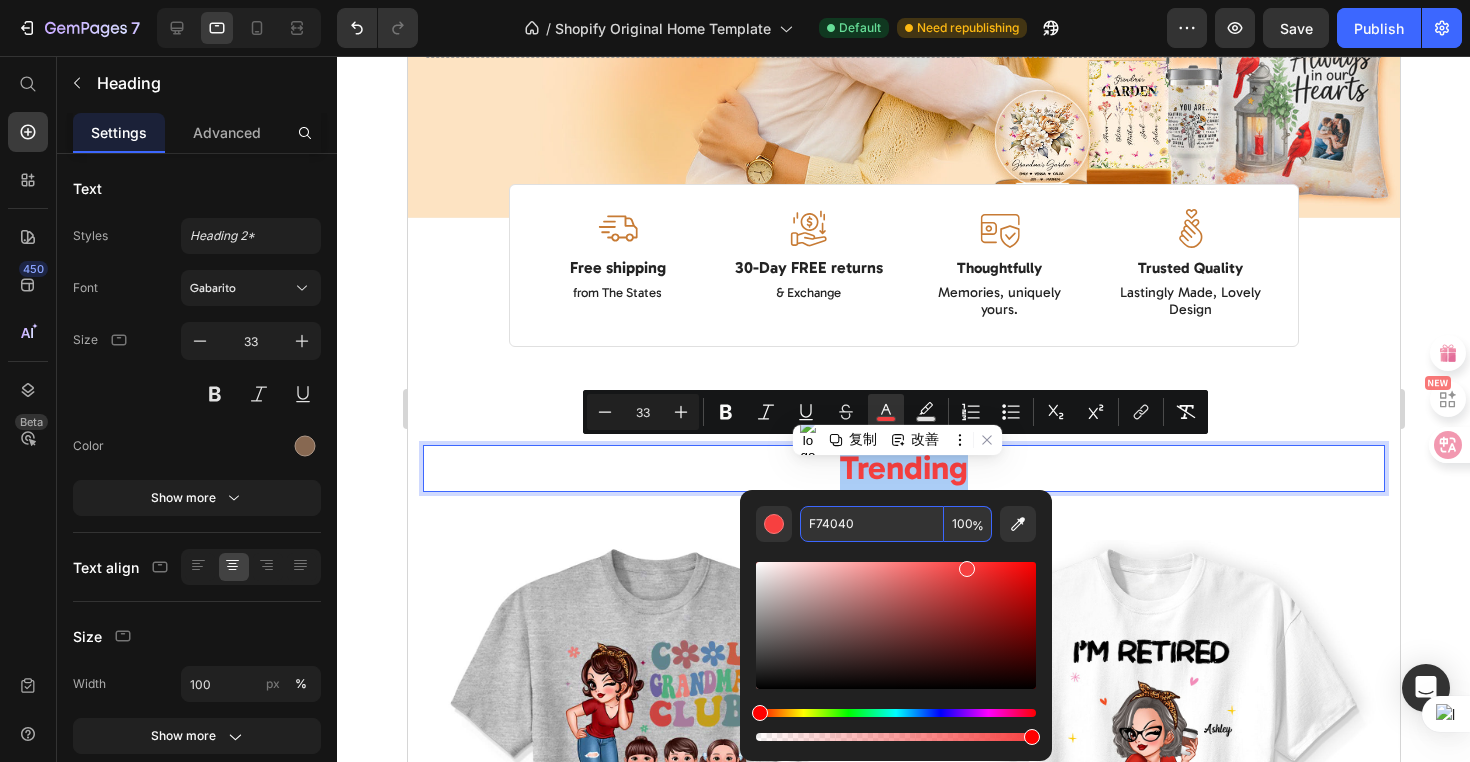 drag, startPoint x: 819, startPoint y: 525, endPoint x: 855, endPoint y: 534, distance: 37.107952 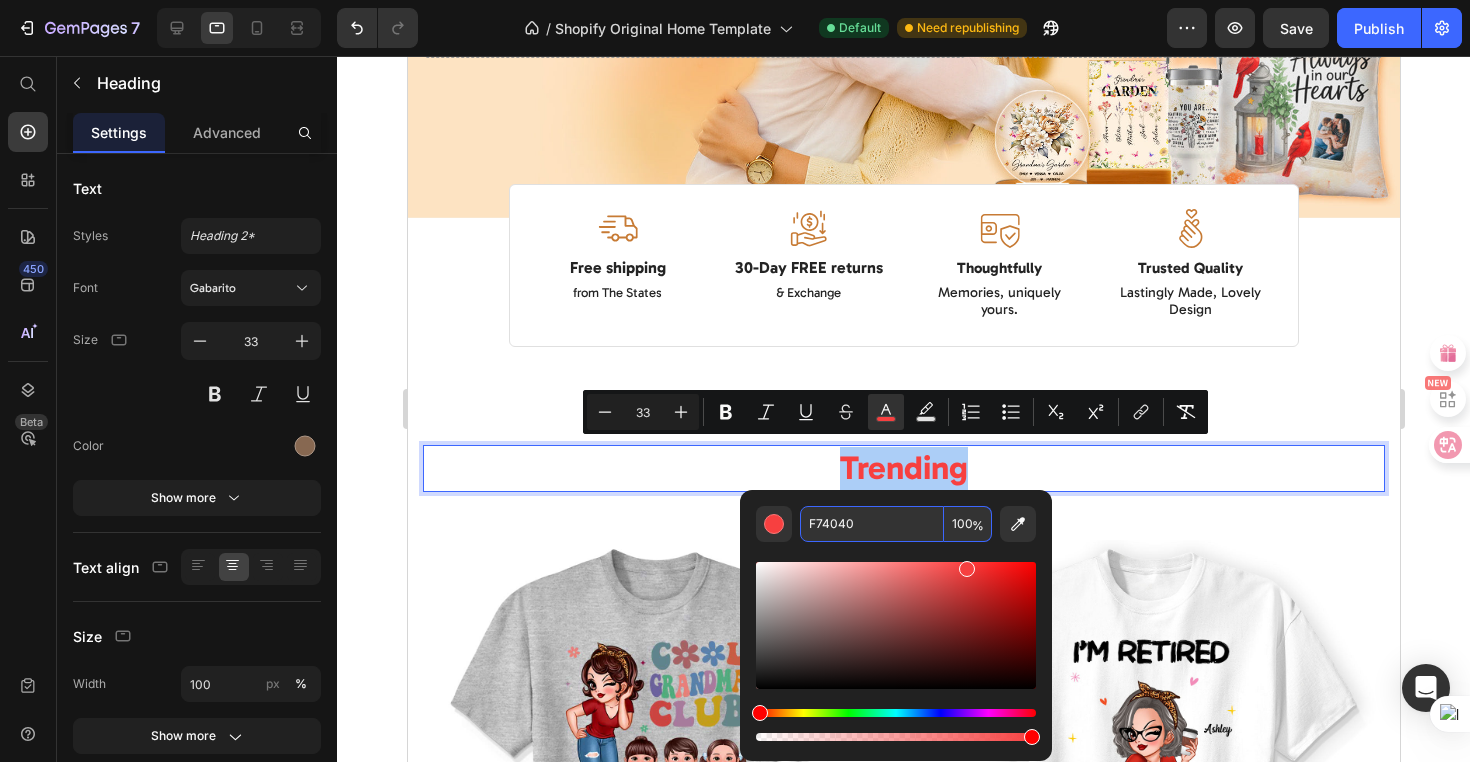 drag, startPoint x: 857, startPoint y: 527, endPoint x: 801, endPoint y: 527, distance: 56 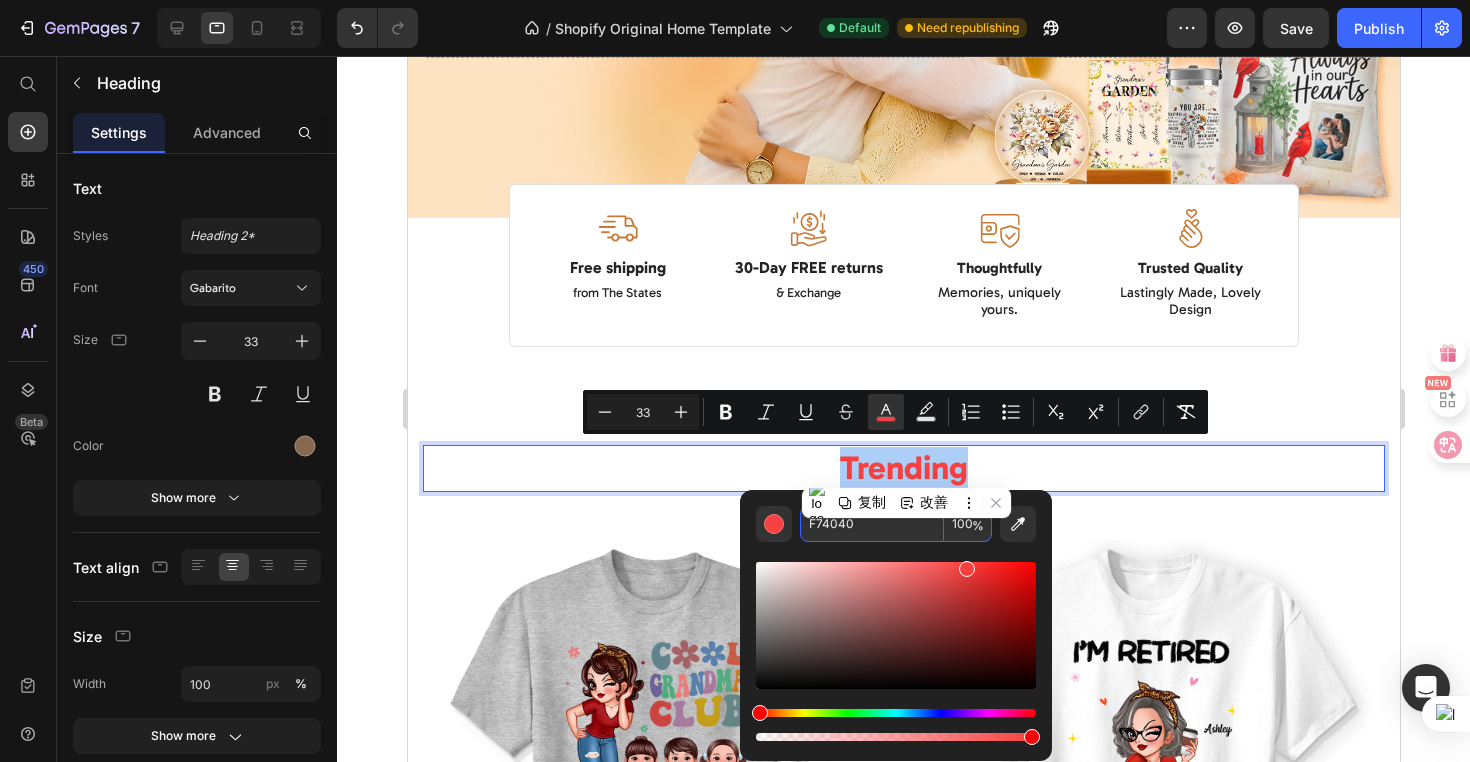 paste on "0000" 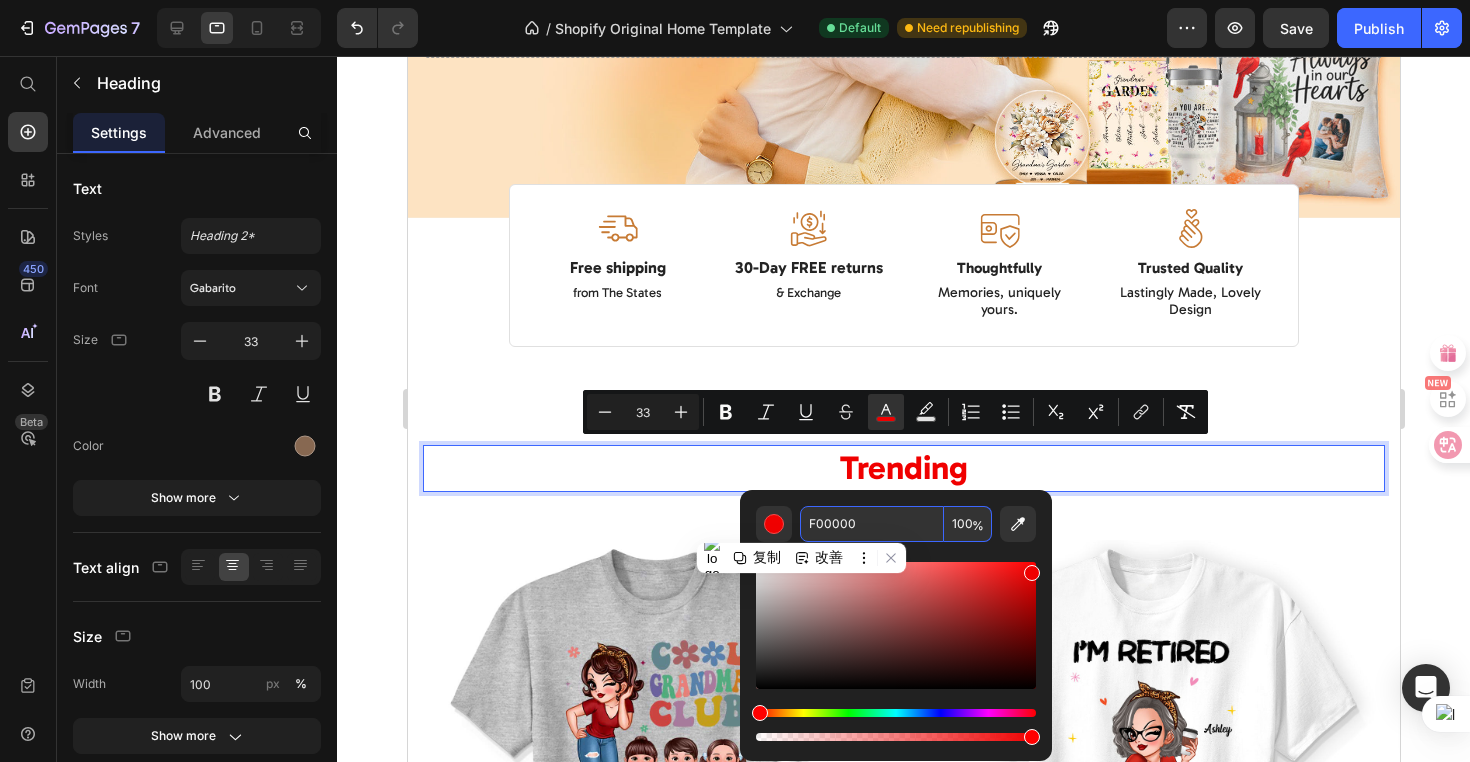 click on "F00000" at bounding box center (872, 524) 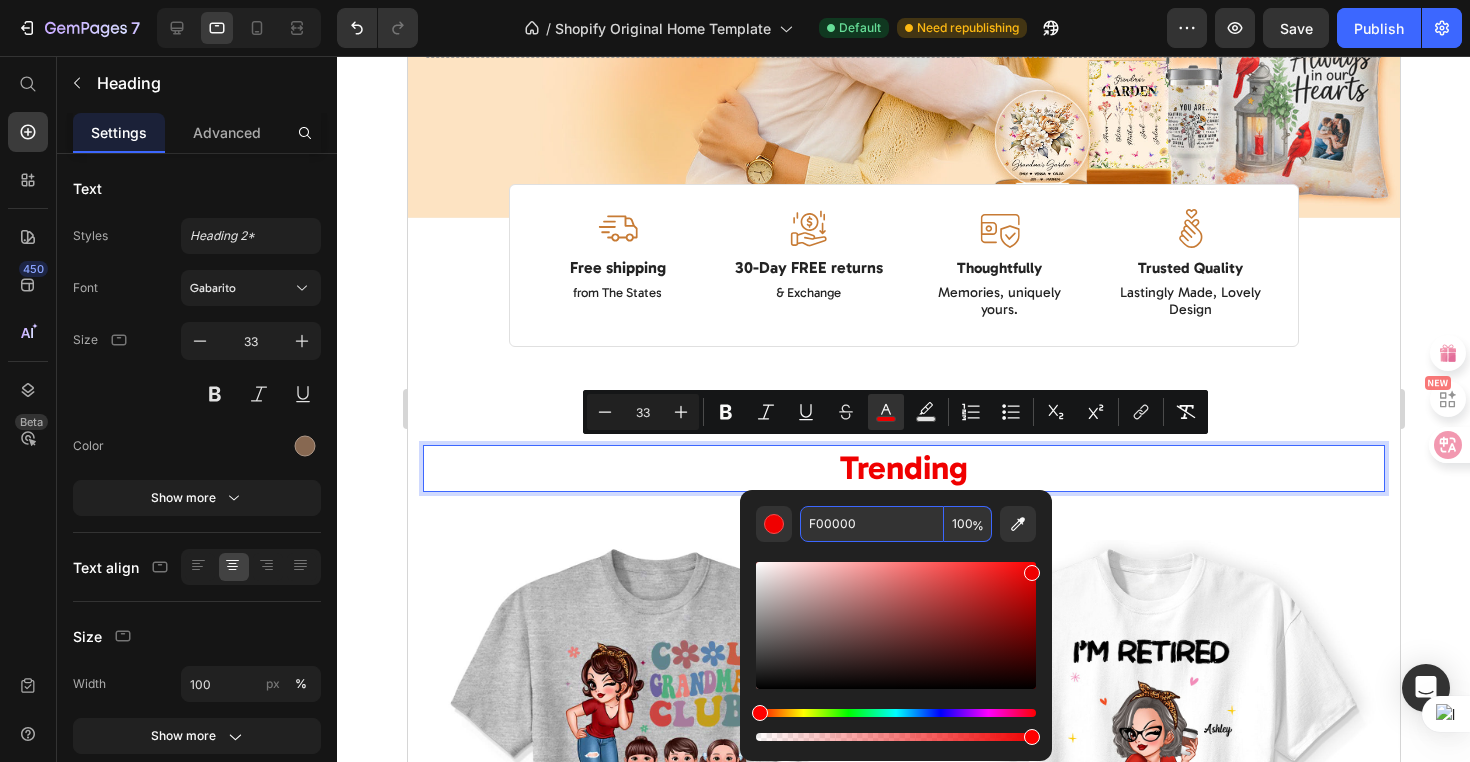 click on "F00000" at bounding box center (872, 524) 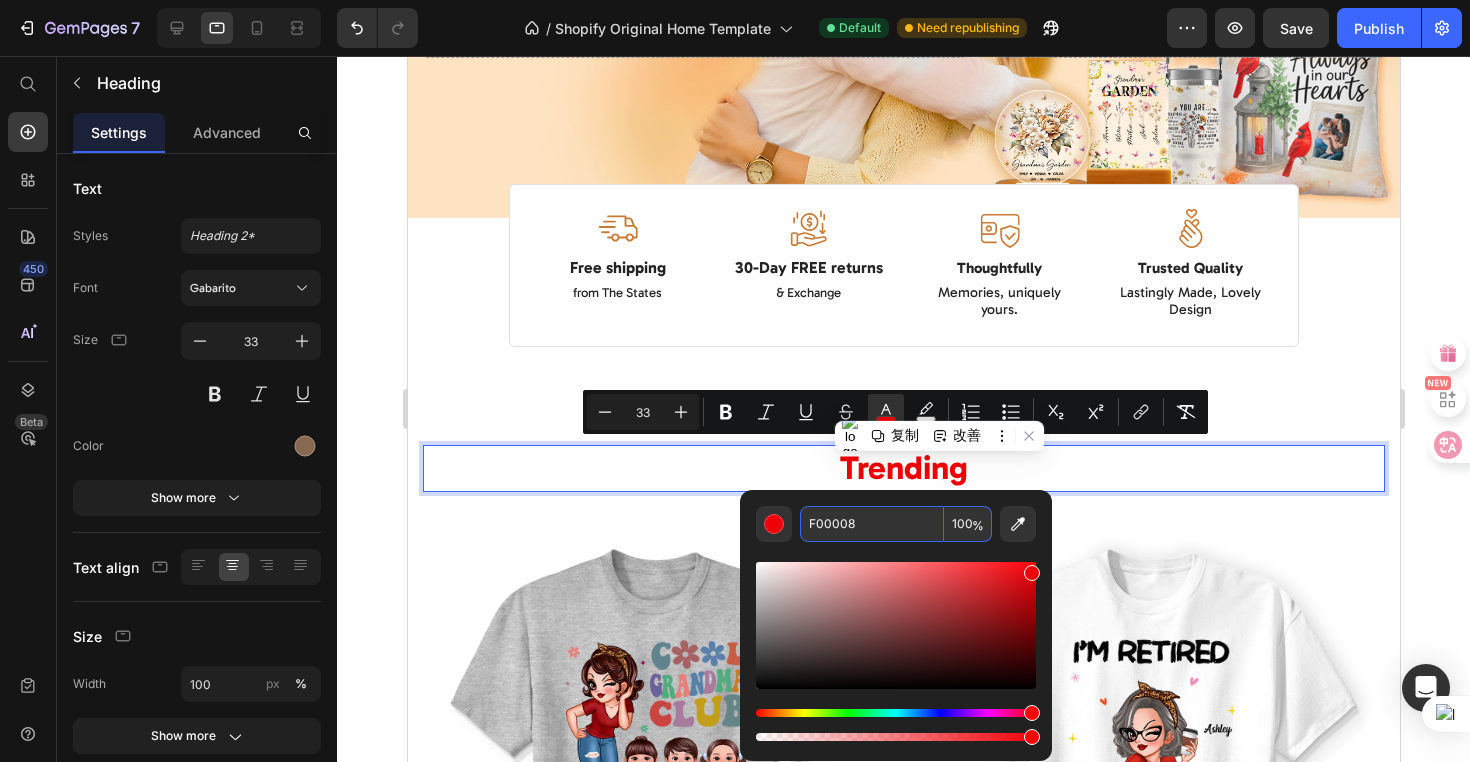 click on "F00008" at bounding box center (872, 524) 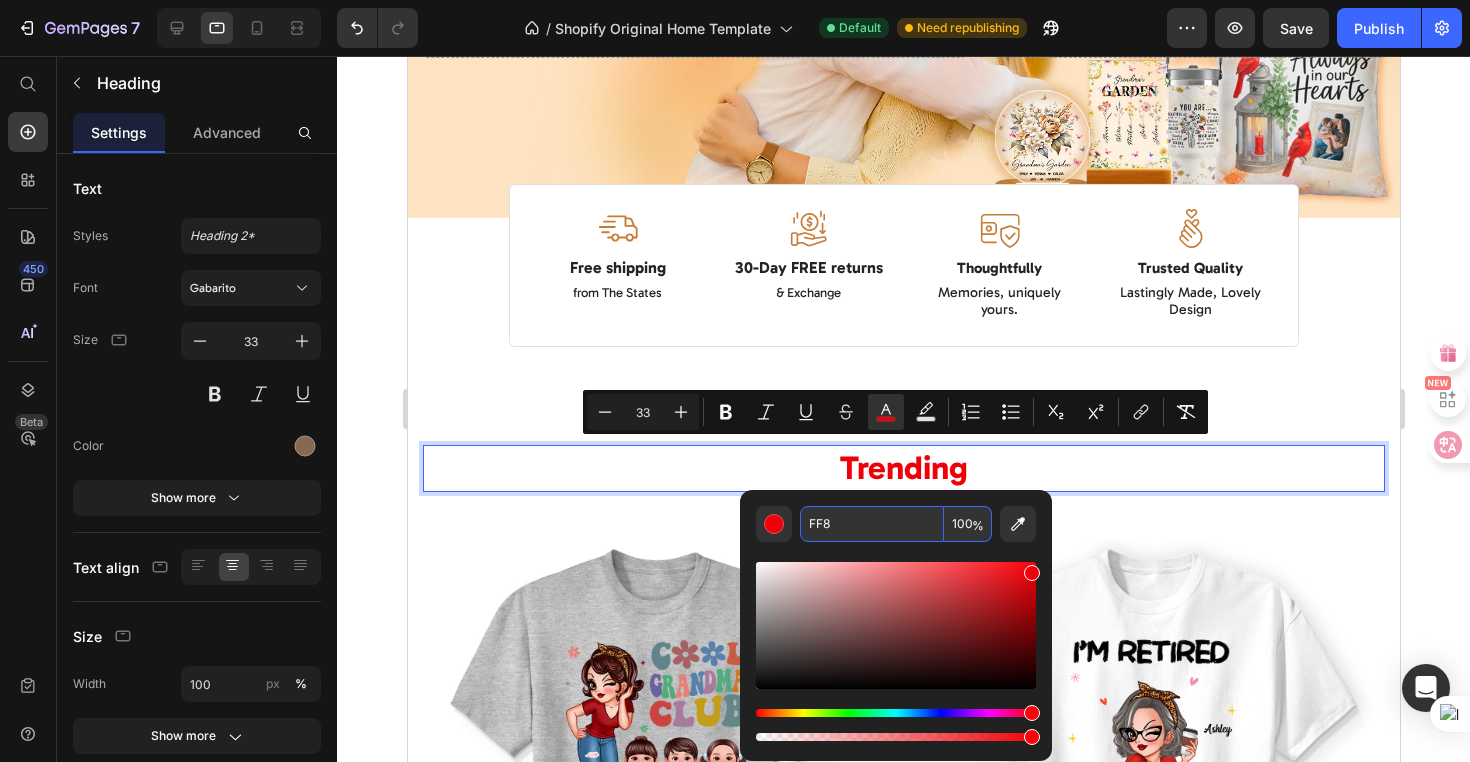type on "FFFF88" 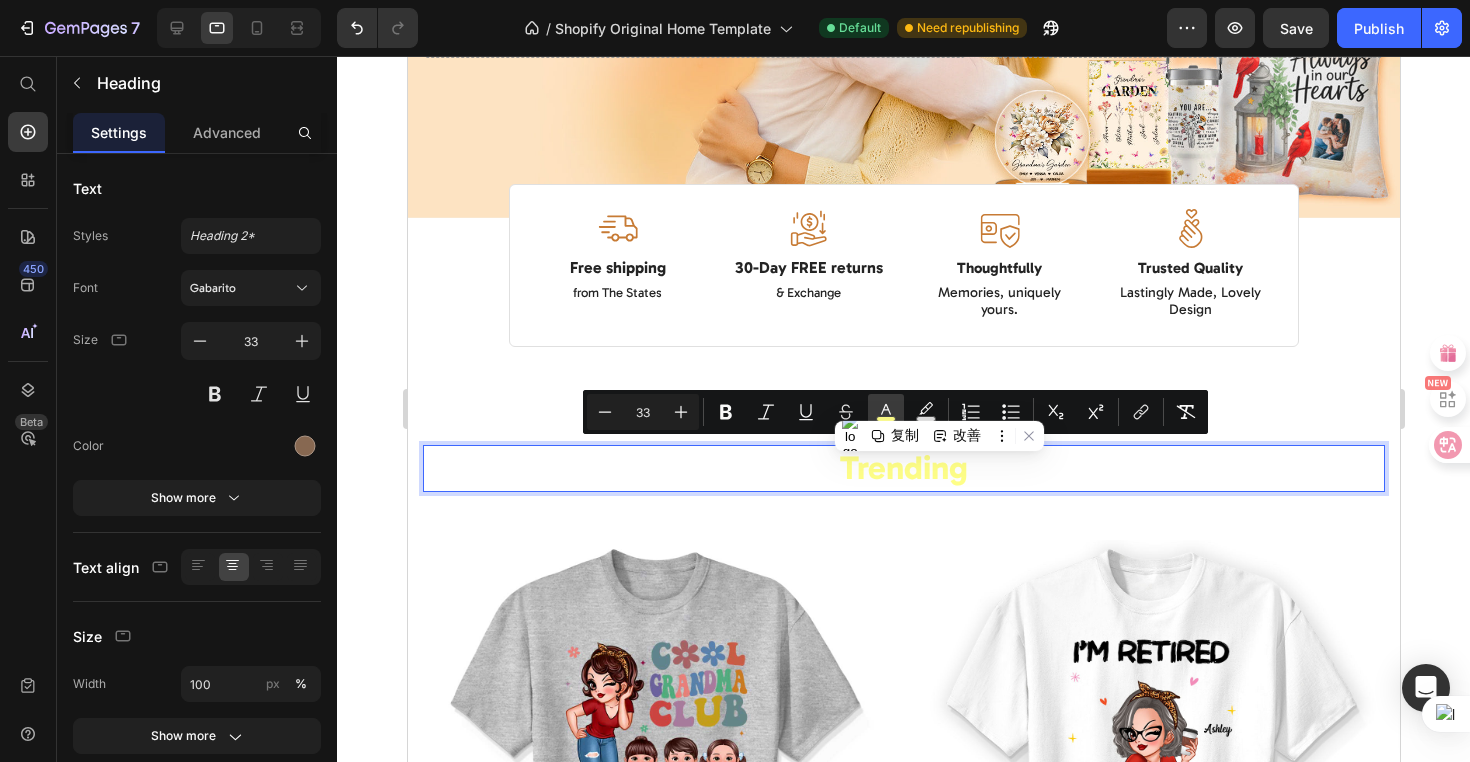click 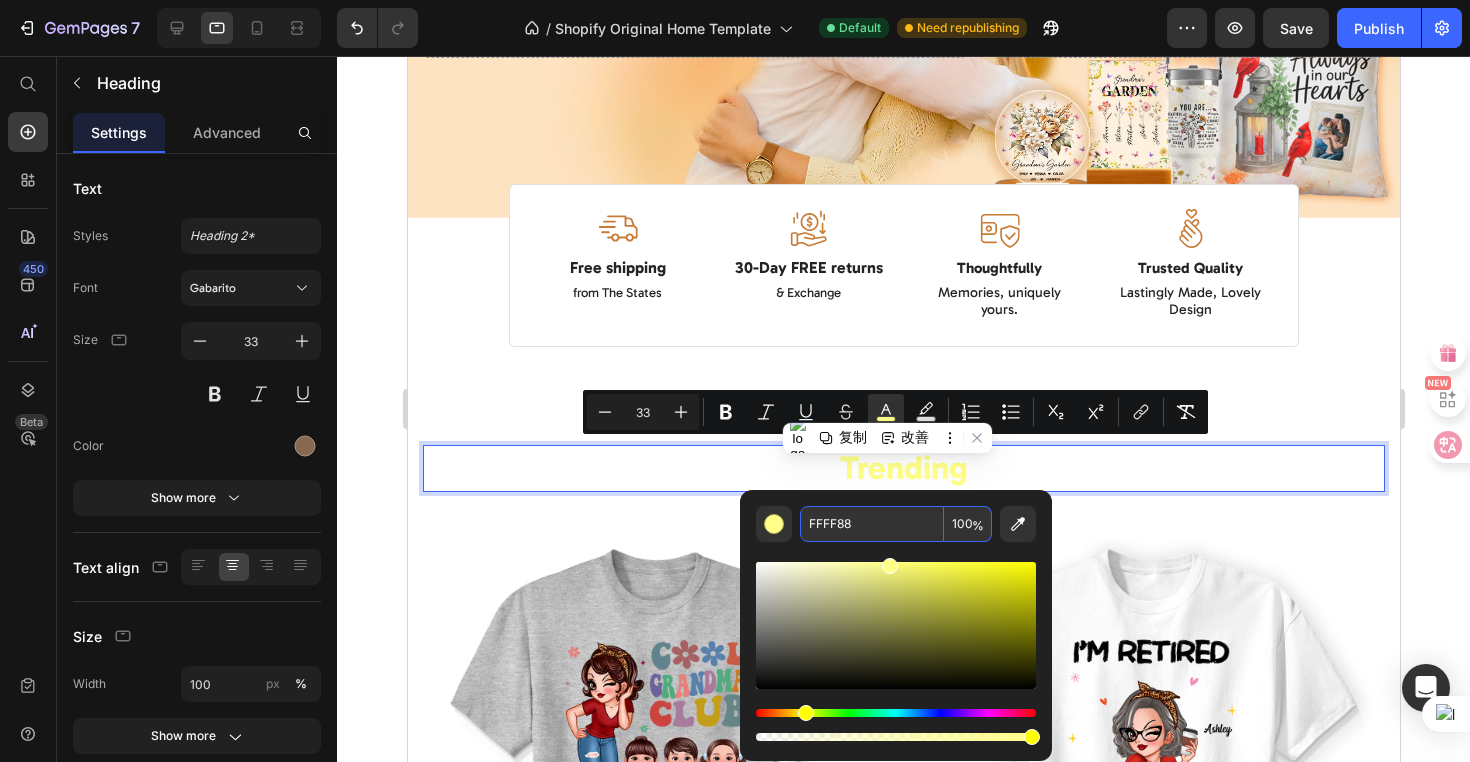 click on "FFFF88" at bounding box center [872, 524] 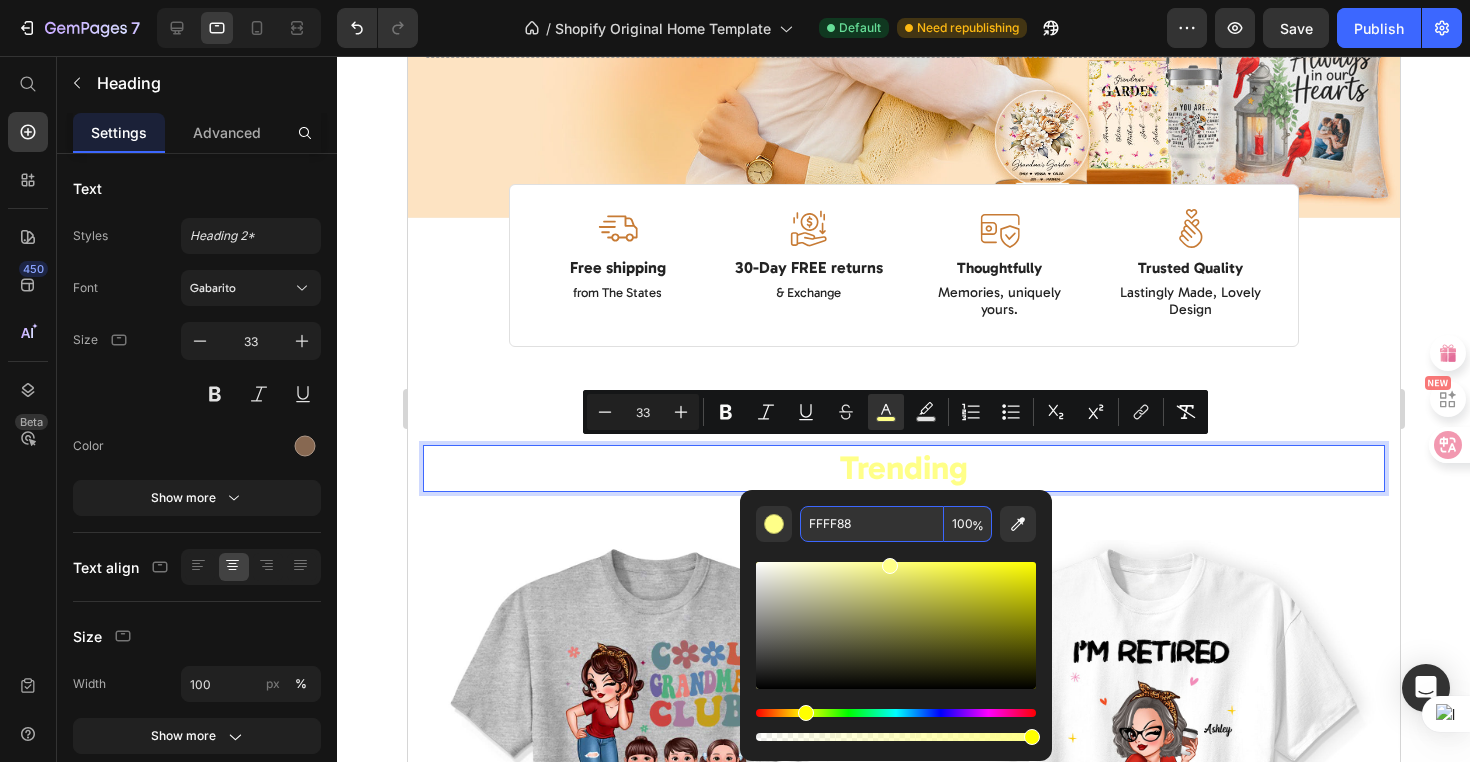 drag, startPoint x: 838, startPoint y: 525, endPoint x: 823, endPoint y: 525, distance: 15 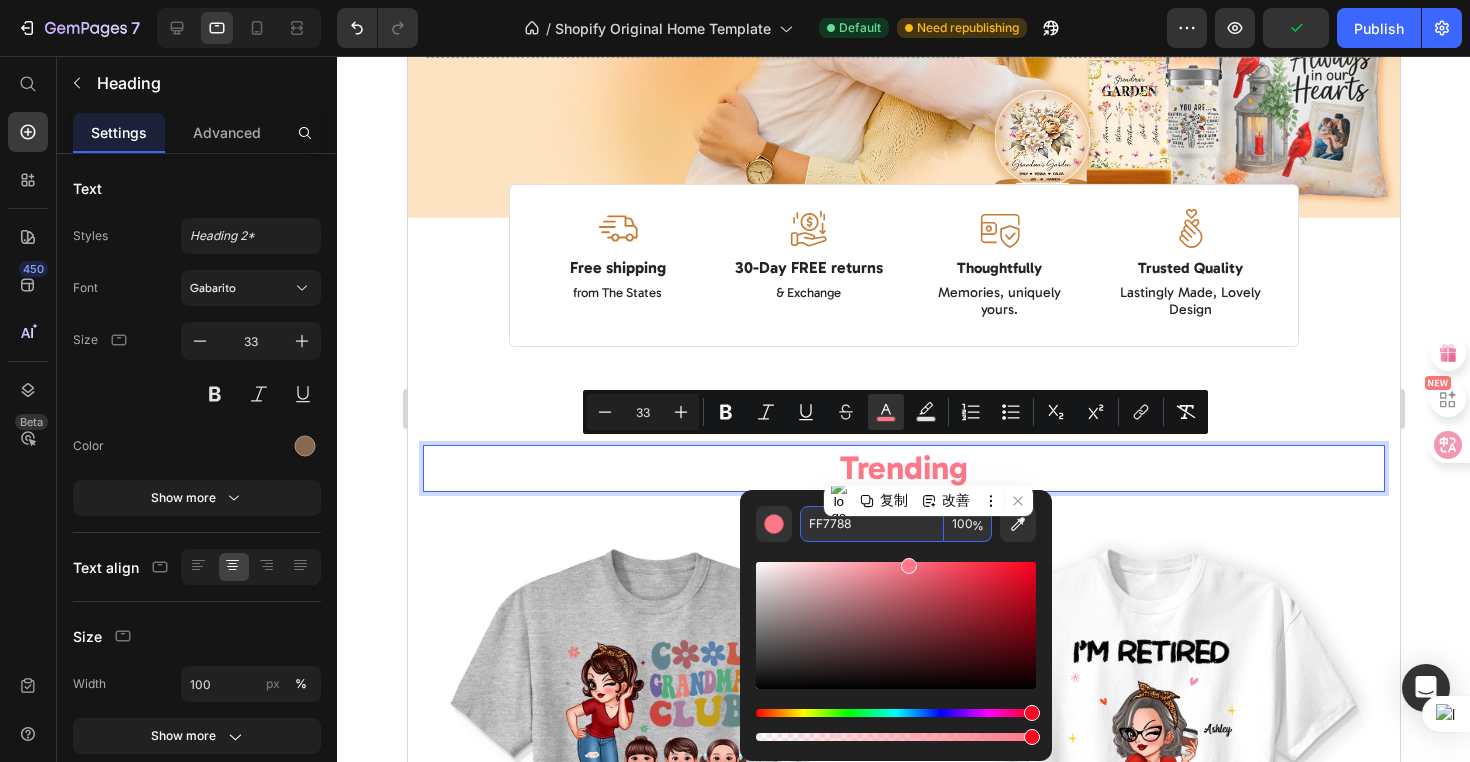 drag, startPoint x: 838, startPoint y: 526, endPoint x: 821, endPoint y: 523, distance: 17.262676 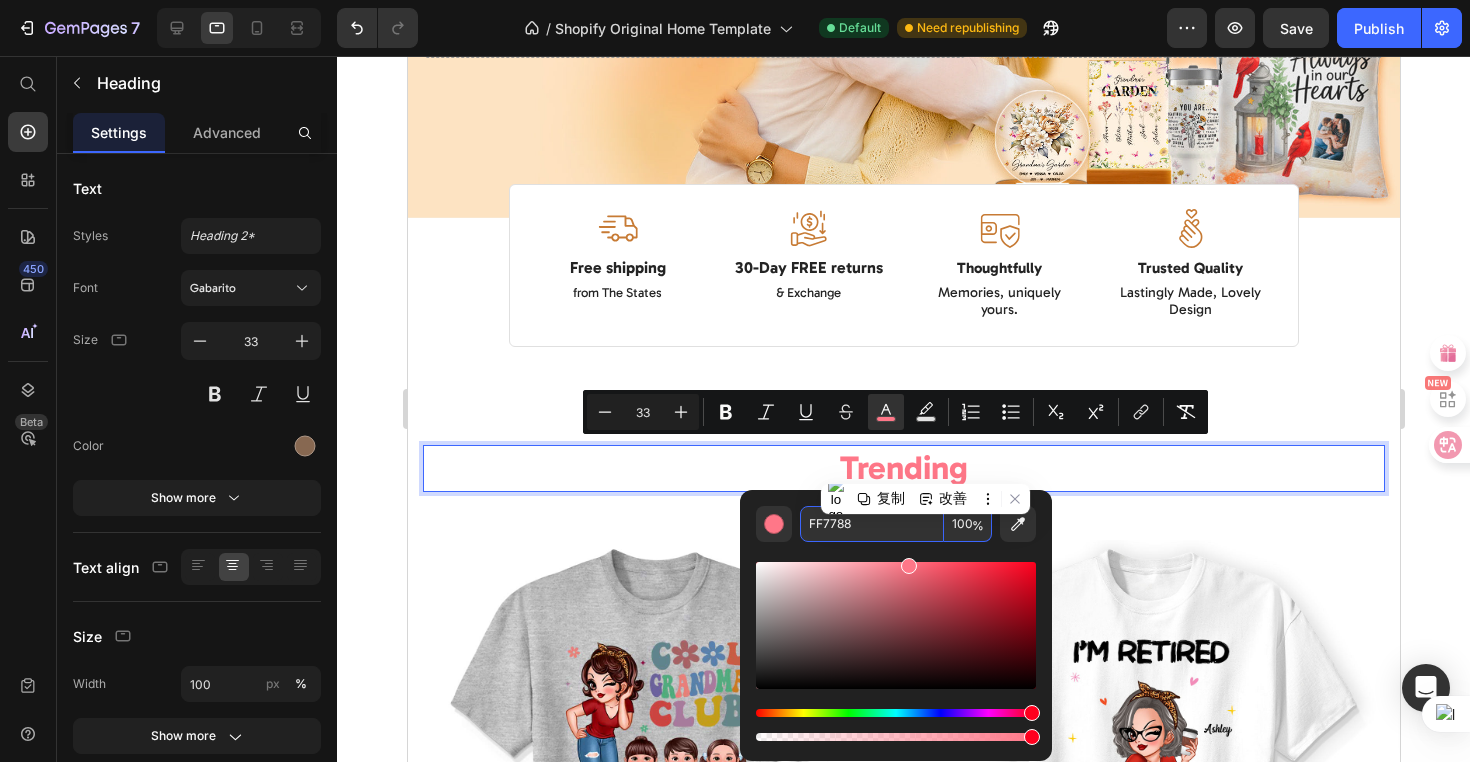 drag, startPoint x: 824, startPoint y: 525, endPoint x: 843, endPoint y: 527, distance: 19.104973 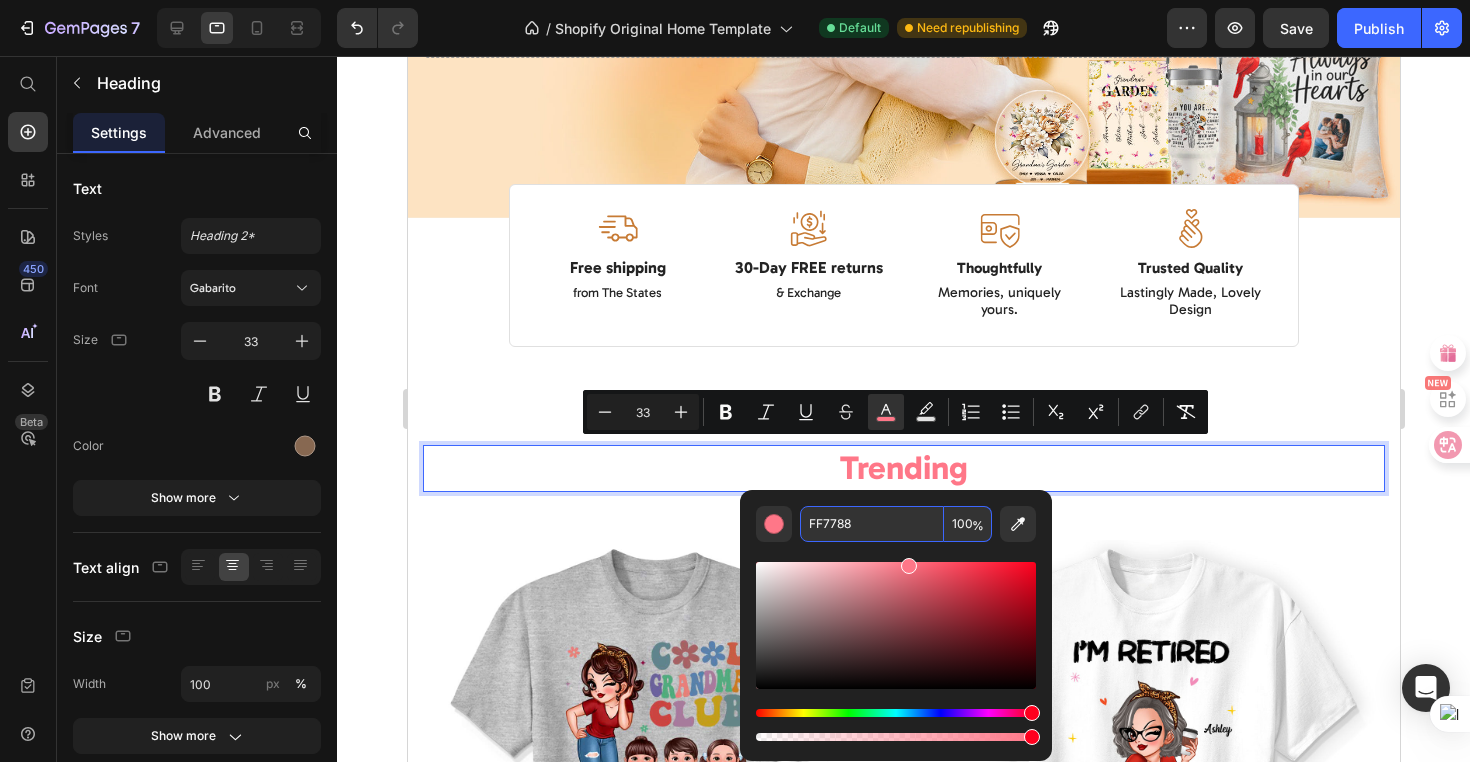 drag, startPoint x: 839, startPoint y: 524, endPoint x: 825, endPoint y: 526, distance: 14.142136 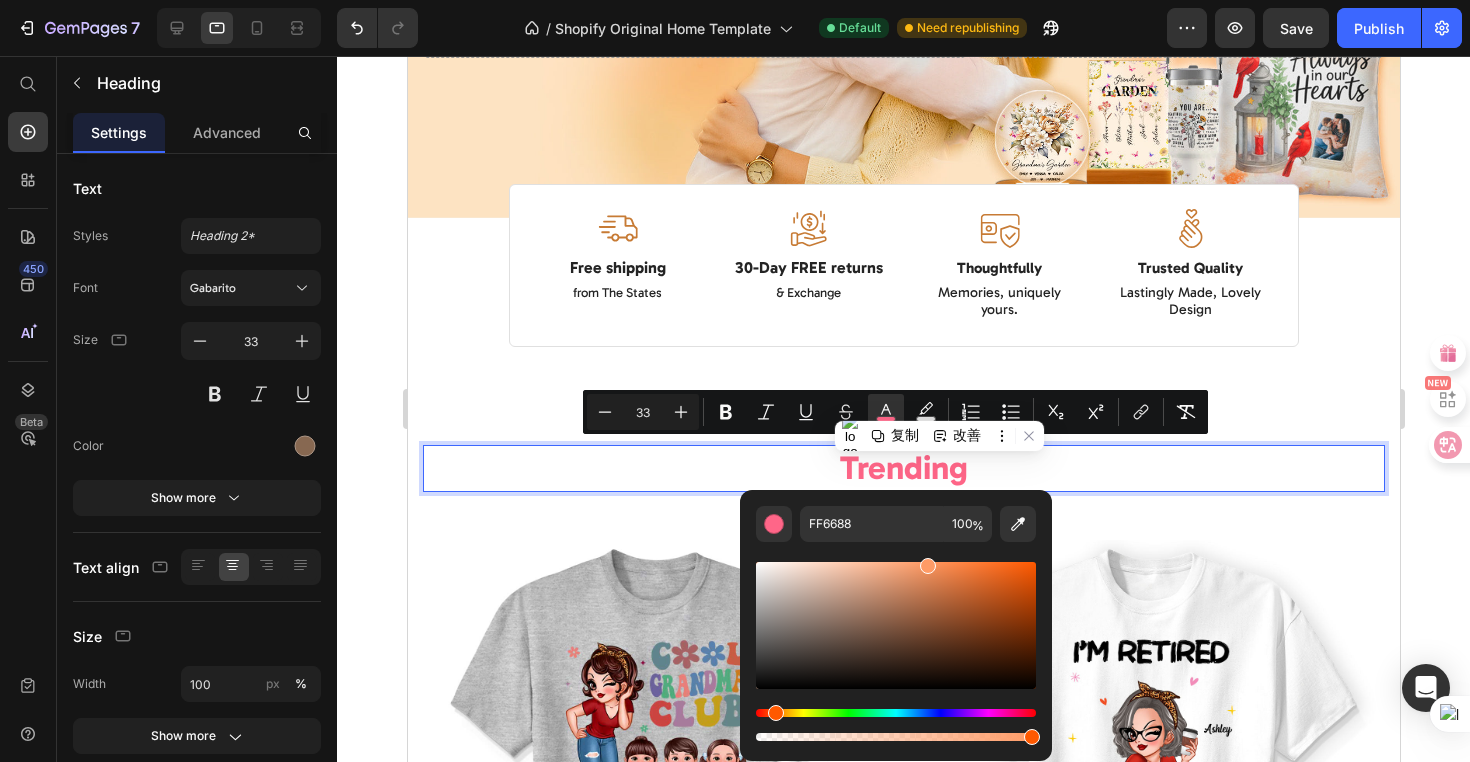 click at bounding box center [896, 713] 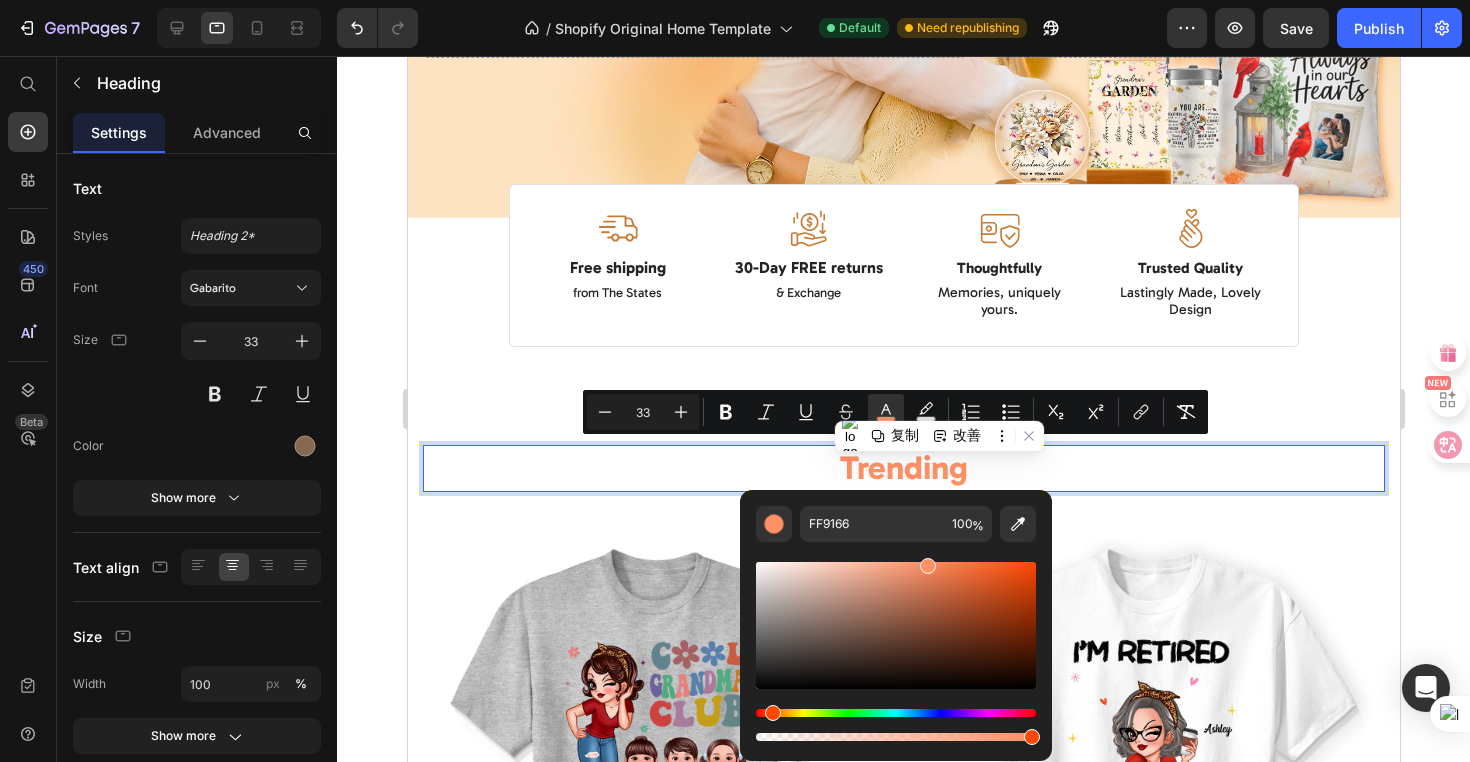 drag, startPoint x: 772, startPoint y: 713, endPoint x: 812, endPoint y: 657, distance: 68.8186 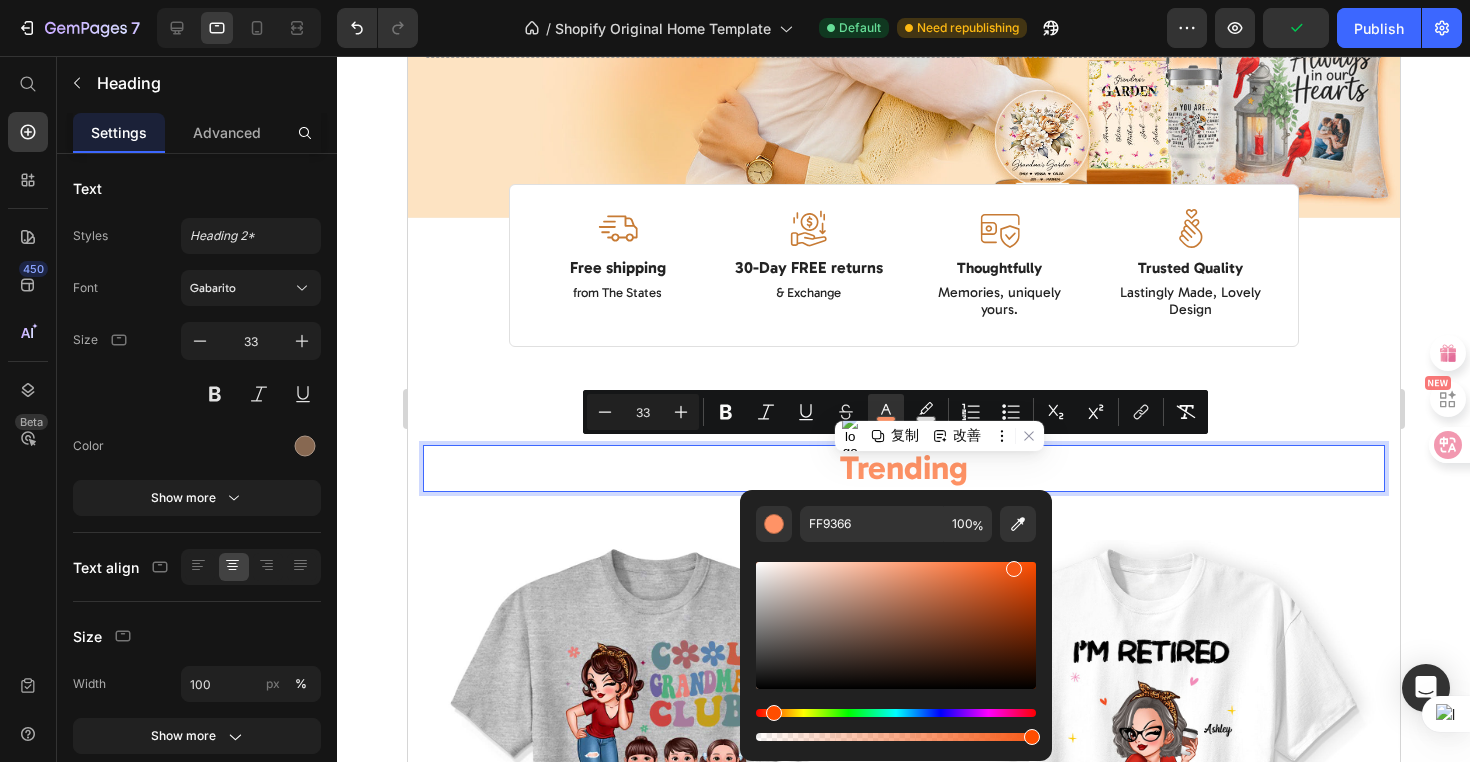 drag, startPoint x: 931, startPoint y: 566, endPoint x: 1013, endPoint y: 565, distance: 82.006096 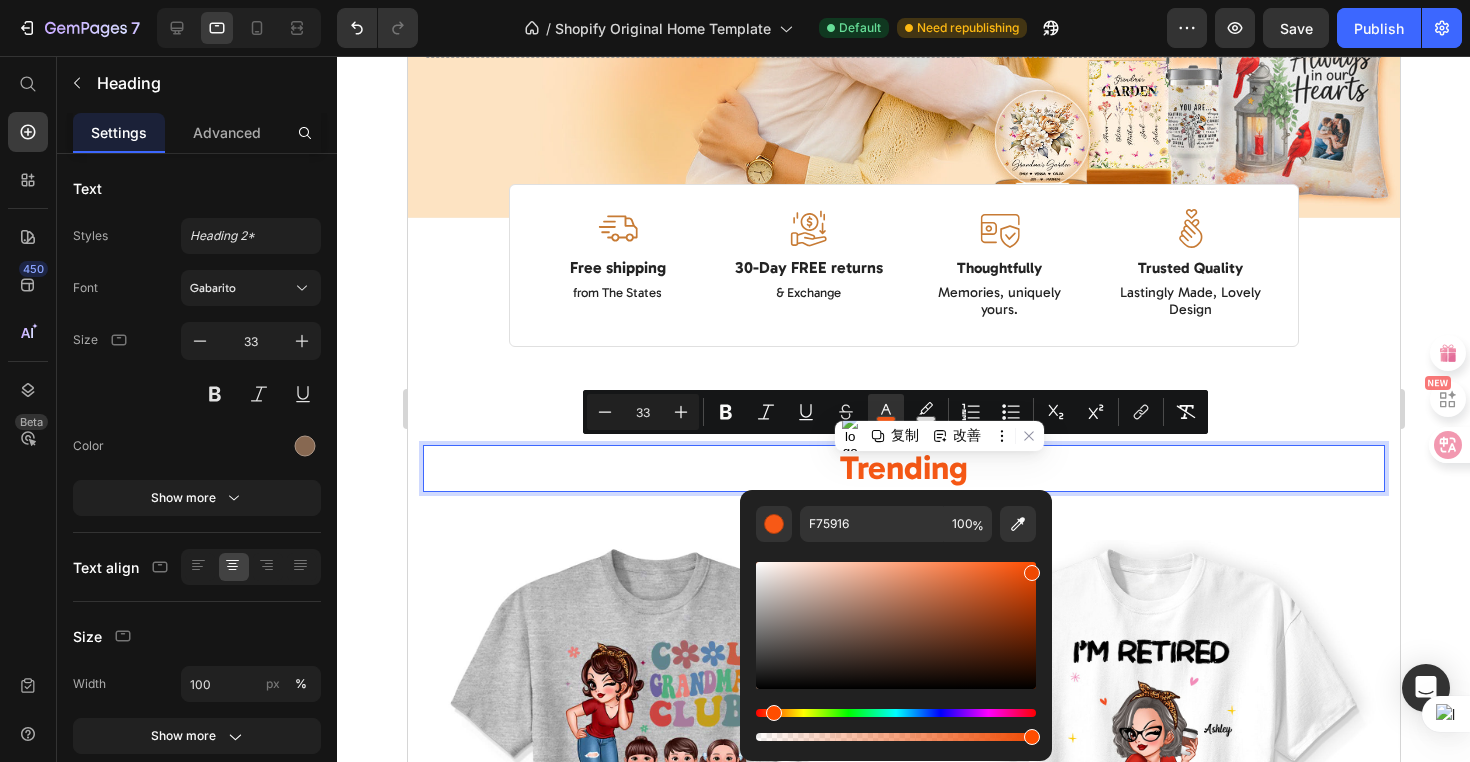 type on "EA4600" 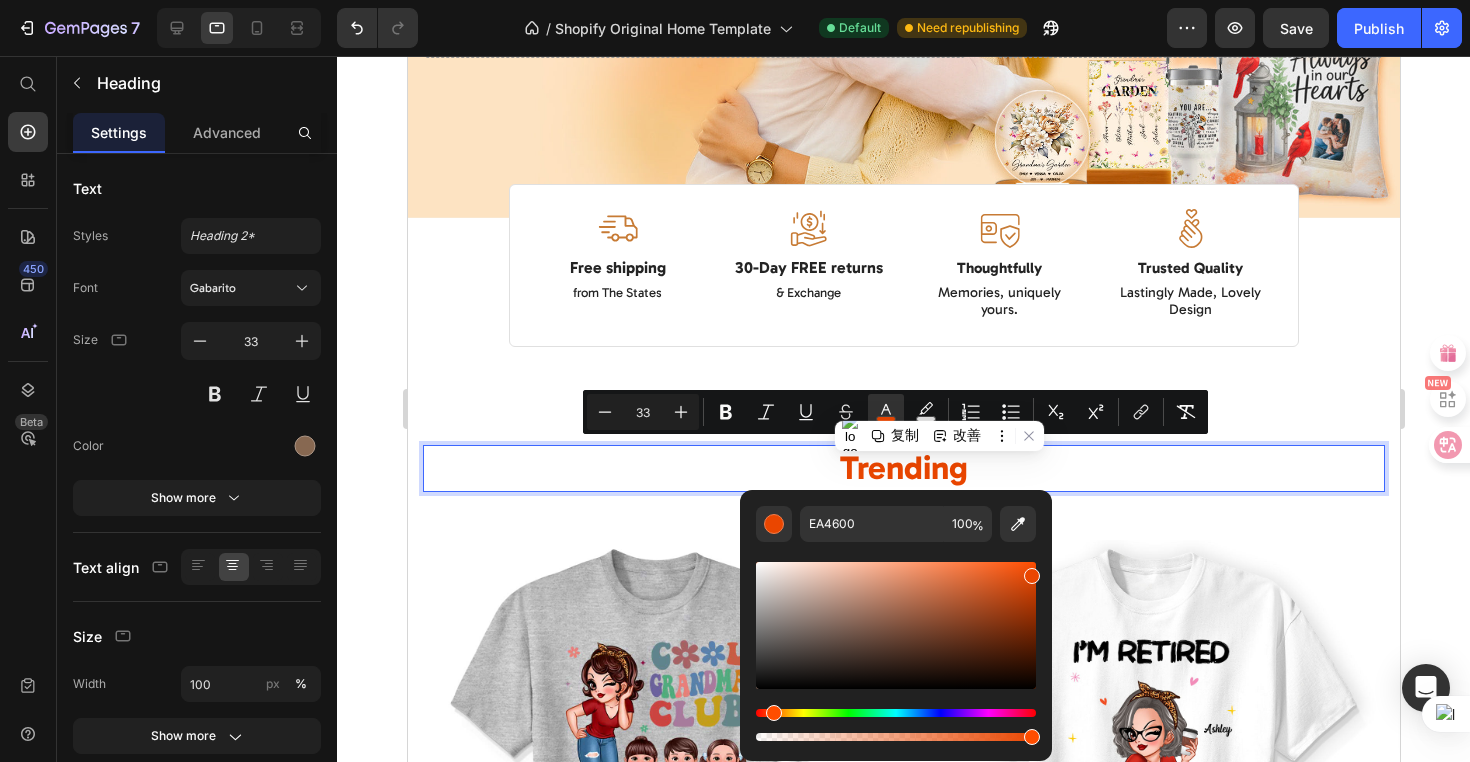 drag, startPoint x: 1013, startPoint y: 569, endPoint x: 1039, endPoint y: 571, distance: 26.076809 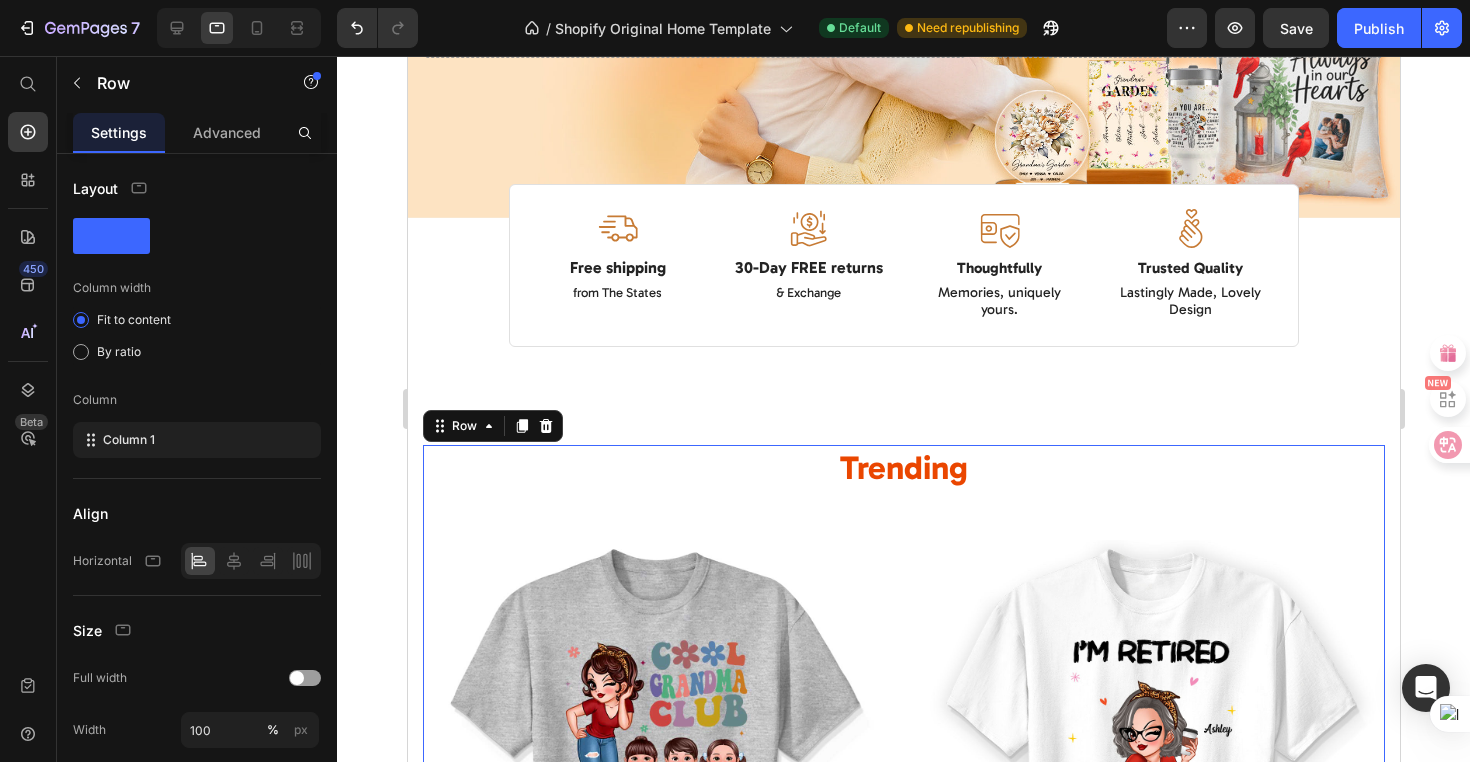 click on "⁠⁠⁠⁠⁠⁠⁠ Trending Heading (P) Images Cool Grandma Club Personalized Shirt, Gift For Grandma (P) Title $24.99 (P) Price $28.99 (P) Price 14% off (P) Tag Row Row (P) Images I‘m Retired You Can’t Make Me Personalized Shirt, Funny 2025 Retirement Gift (P) Title $24.99 (P) Price $28.99 (P) Price 14% off (P) Tag Row Row (P) Images Couple Beach Landscape Retro Vintage Personalized Poster, Anniversary Gift For Couple (P) Title $24.99 (P) Price $34.99 (P) Price 29% off (P) Tag Row Row (P) Images Always With You Sky Family Members, Memorial Personalized Poster, Sympathy Gift (P) Title $24.99 (P) Price $34.99 (P) Price 29% off (P) Tag Row Row Product List View all Button" at bounding box center (903, 1151) 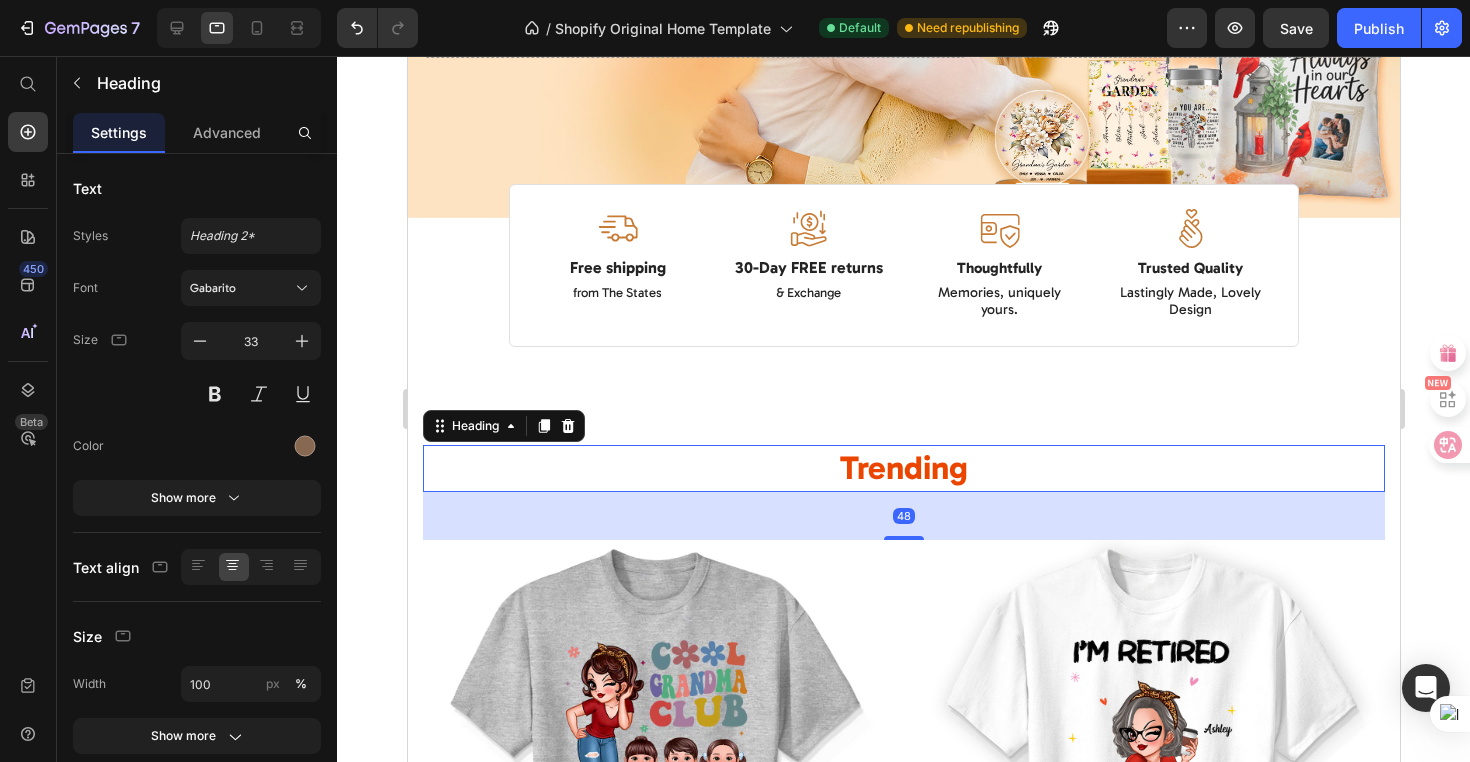 click on "Trending" at bounding box center (903, 468) 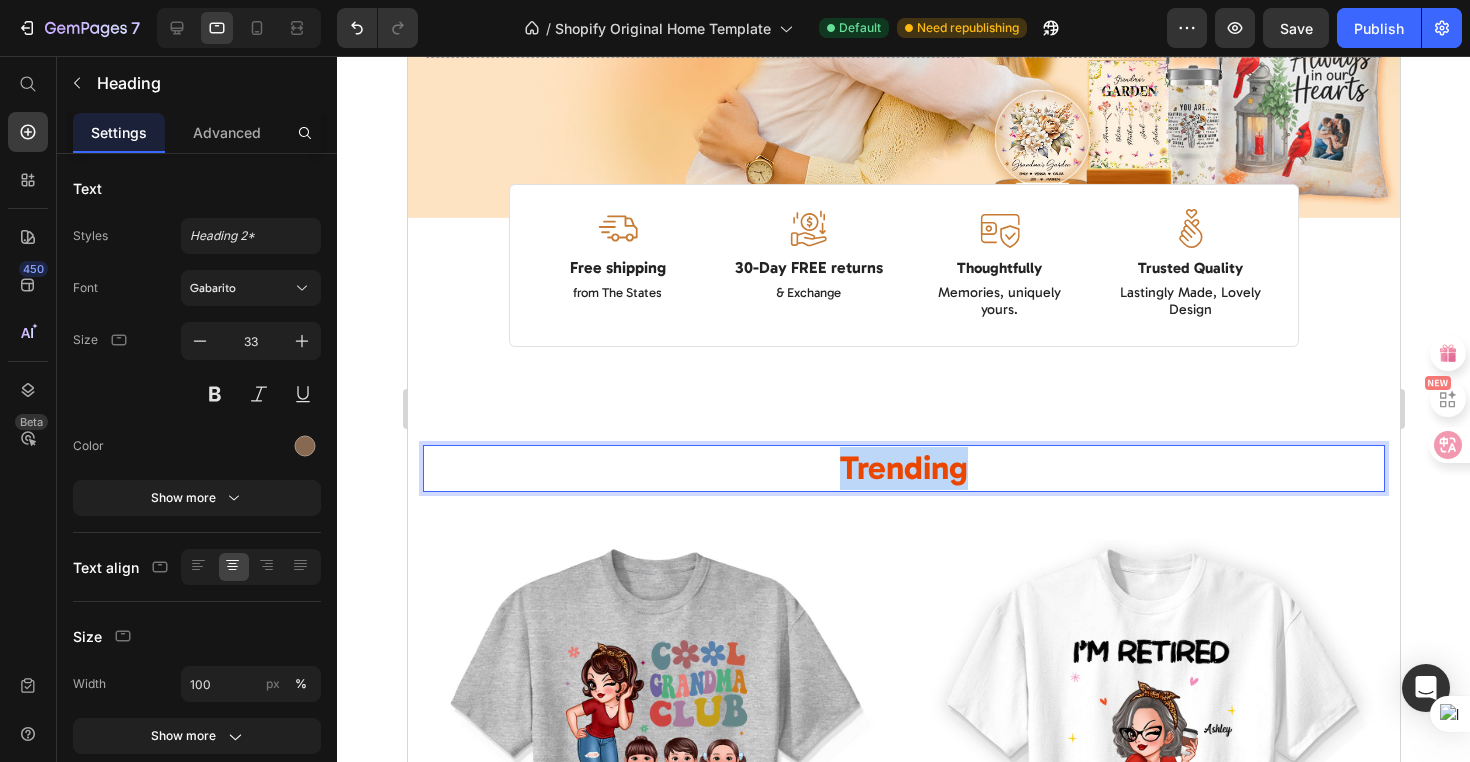 click on "Trending" at bounding box center [903, 468] 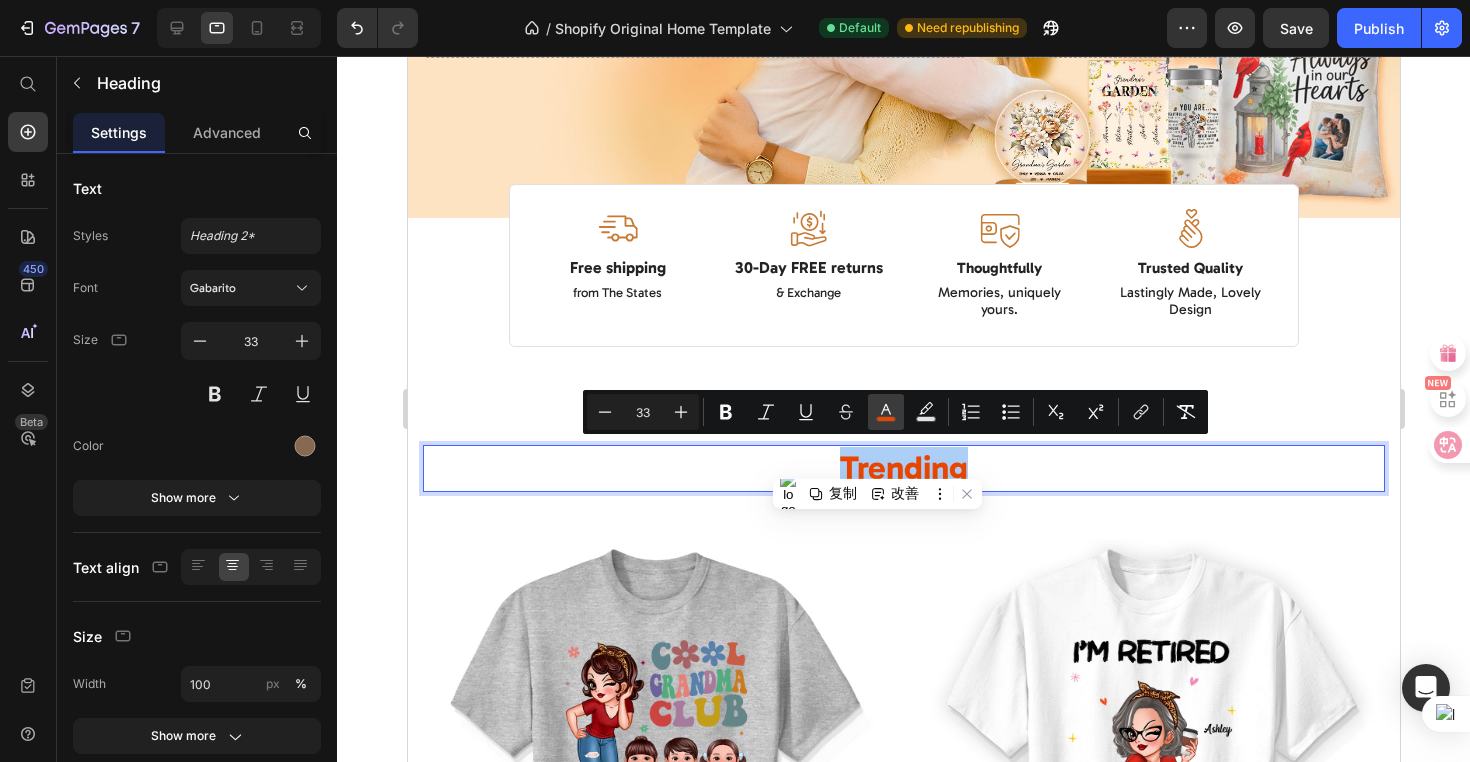 click 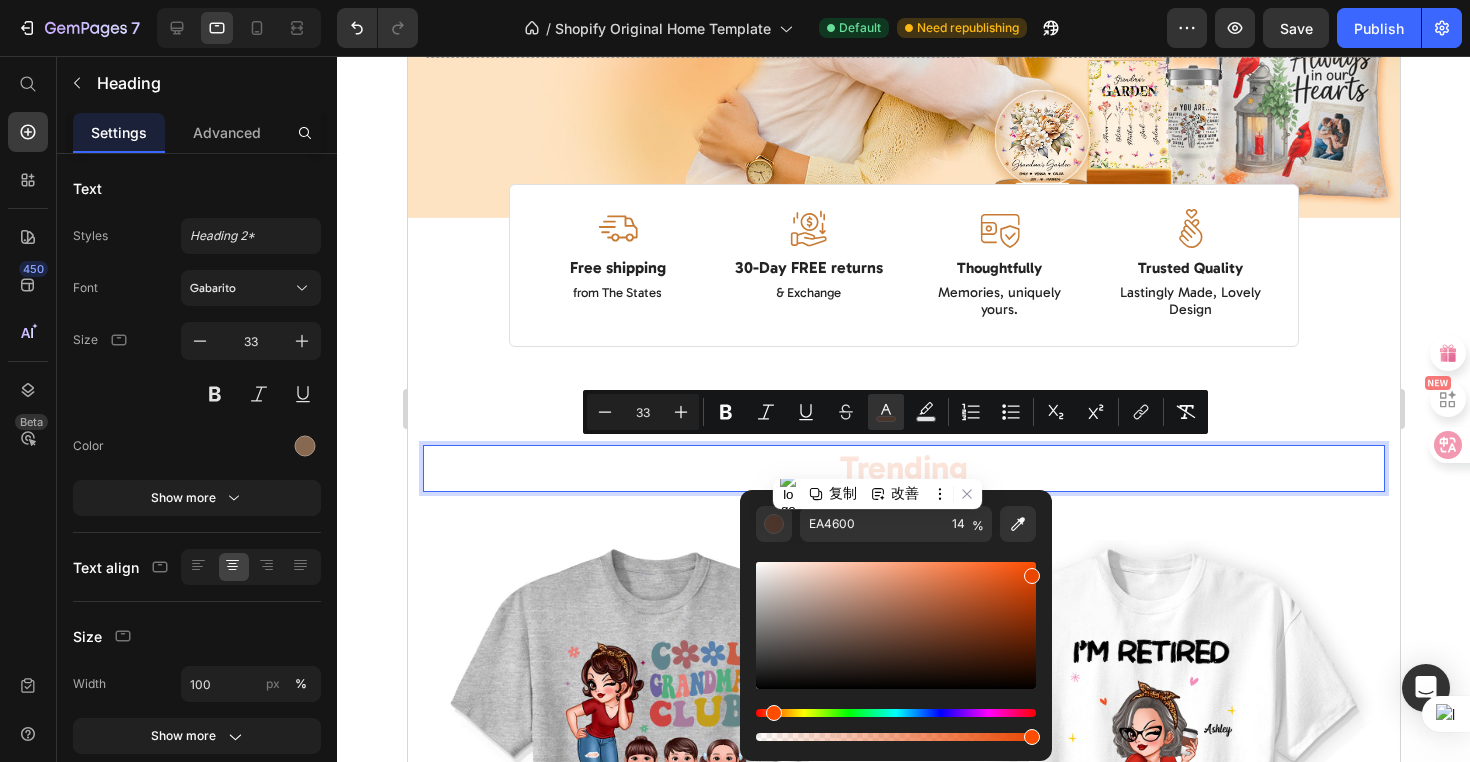 type on "100" 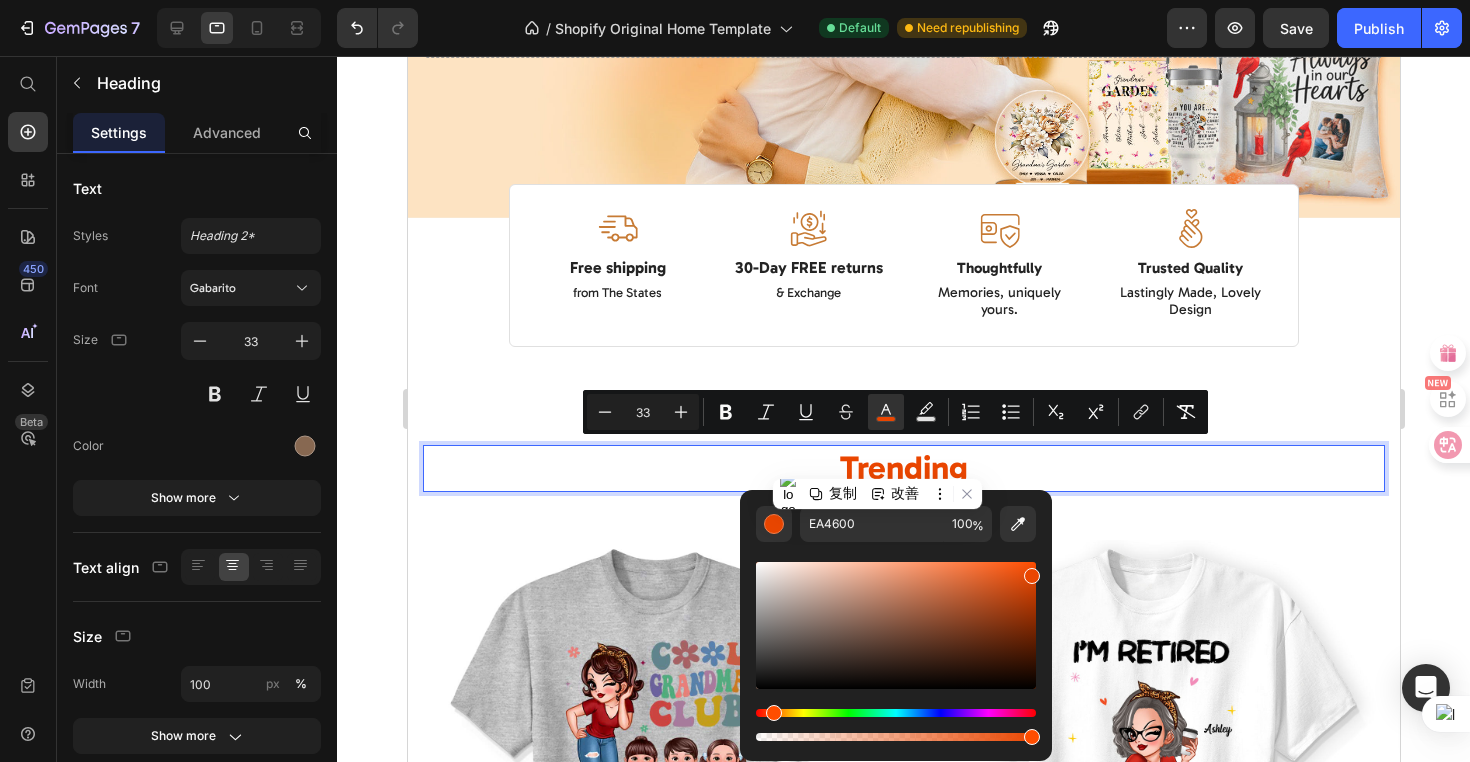 drag, startPoint x: 1032, startPoint y: 741, endPoint x: 1047, endPoint y: 722, distance: 24.207438 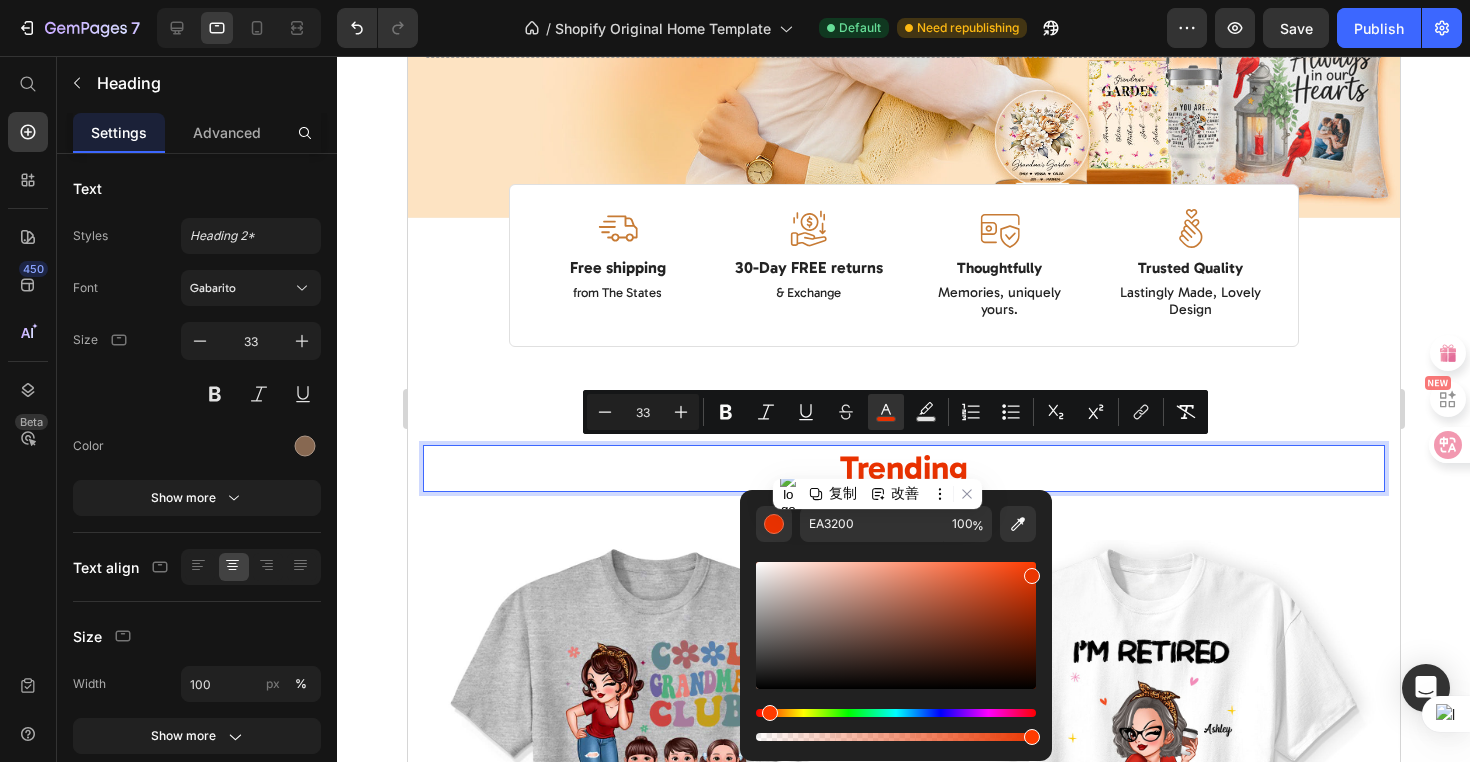 type on "EA3600" 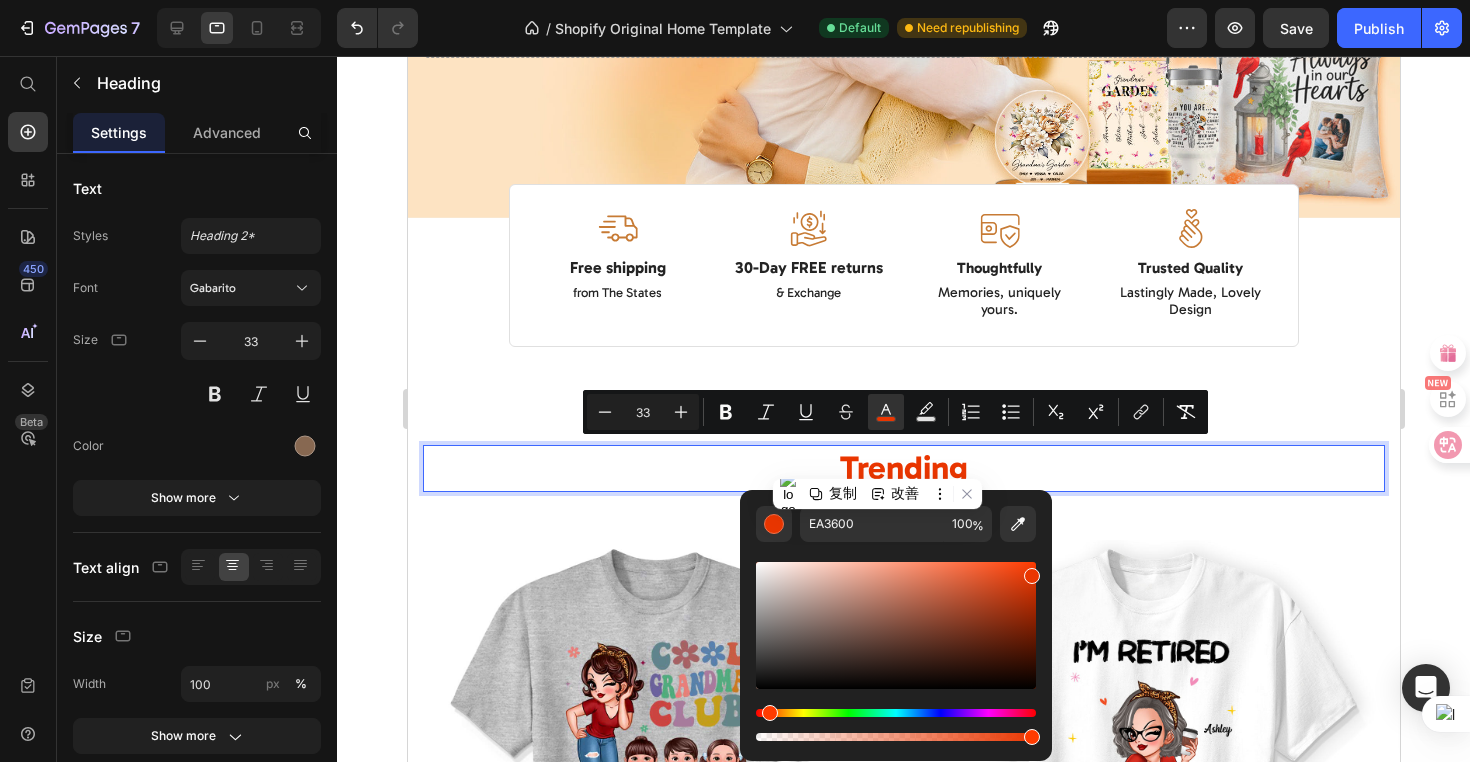 click at bounding box center [770, 713] 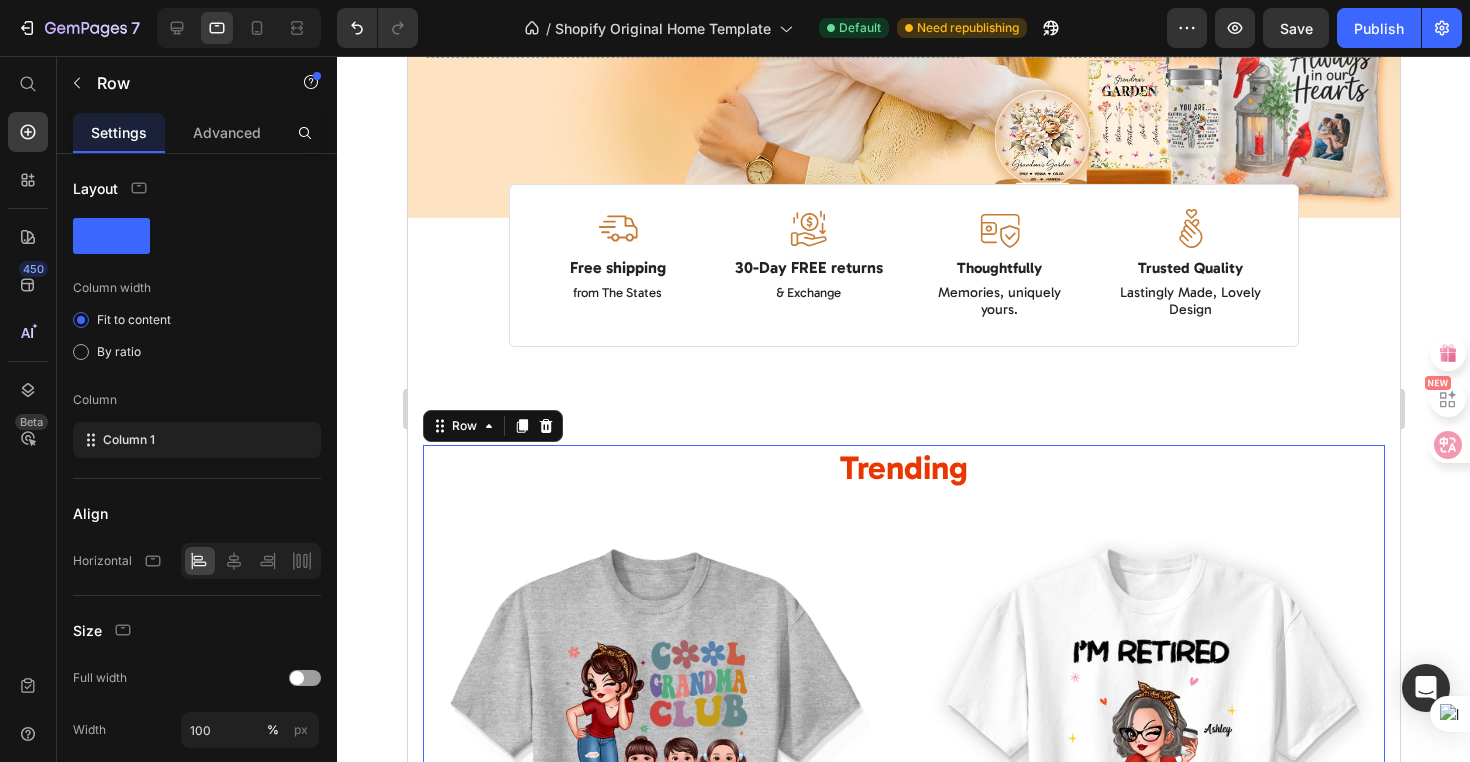 click on "⁠⁠⁠⁠⁠⁠⁠ Trending Heading (P) Images Cool Grandma Club Personalized Shirt, Gift For Grandma (P) Title $24.99 (P) Price $28.99 (P) Price 14% off (P) Tag Row Row (P) Images I‘m Retired You Can’t Make Me Personalized Shirt, Funny 2025 Retirement Gift (P) Title $24.99 (P) Price $28.99 (P) Price 14% off (P) Tag Row Row (P) Images Couple Beach Landscape Retro Vintage Personalized Poster, Anniversary Gift For Couple (P) Title $24.99 (P) Price $34.99 (P) Price 29% off (P) Tag Row Row (P) Images Always With You Sky Family Members, Memorial Personalized Poster, Sympathy Gift (P) Title $24.99 (P) Price $34.99 (P) Price 29% off (P) Tag Row Row Product List View all Button" at bounding box center [903, 1151] 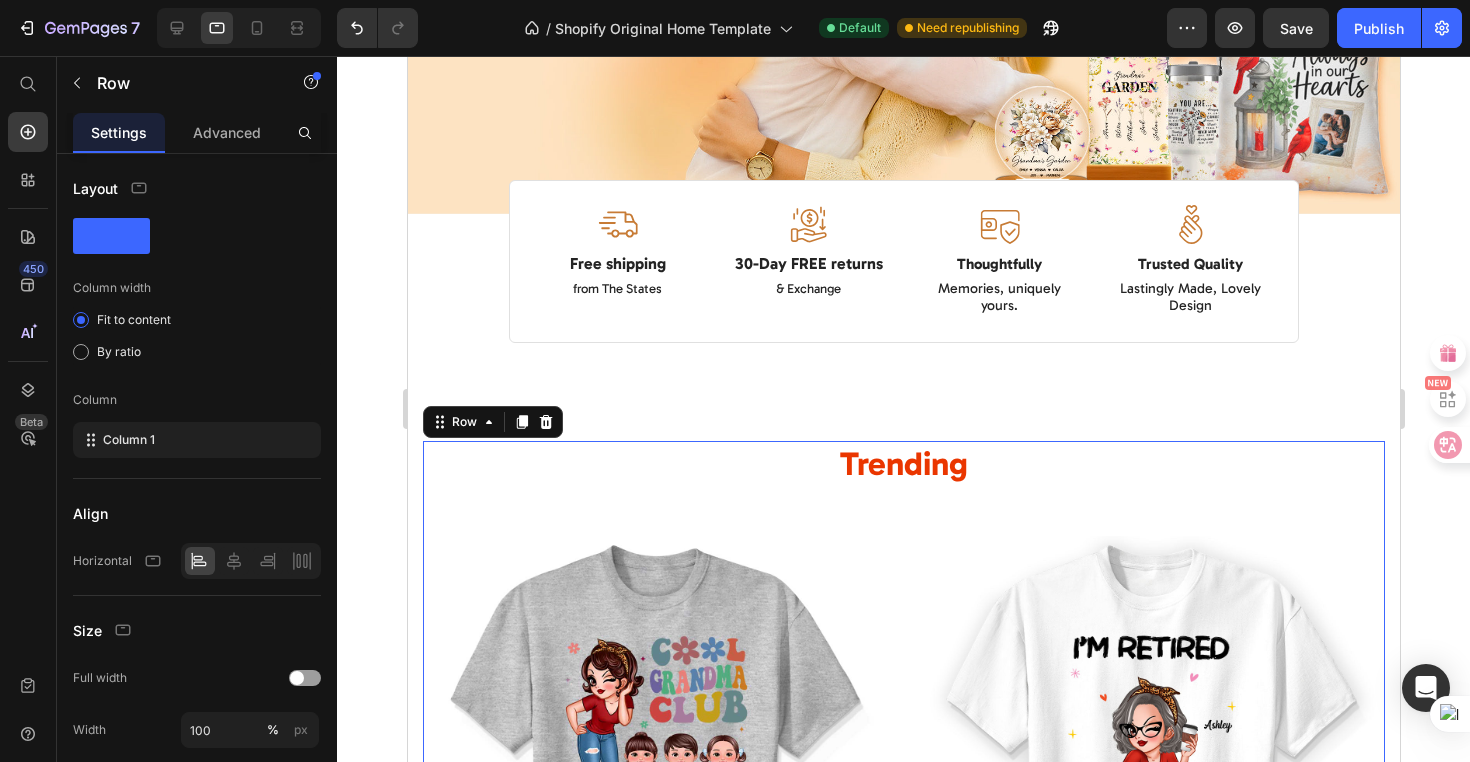 scroll, scrollTop: 509, scrollLeft: 0, axis: vertical 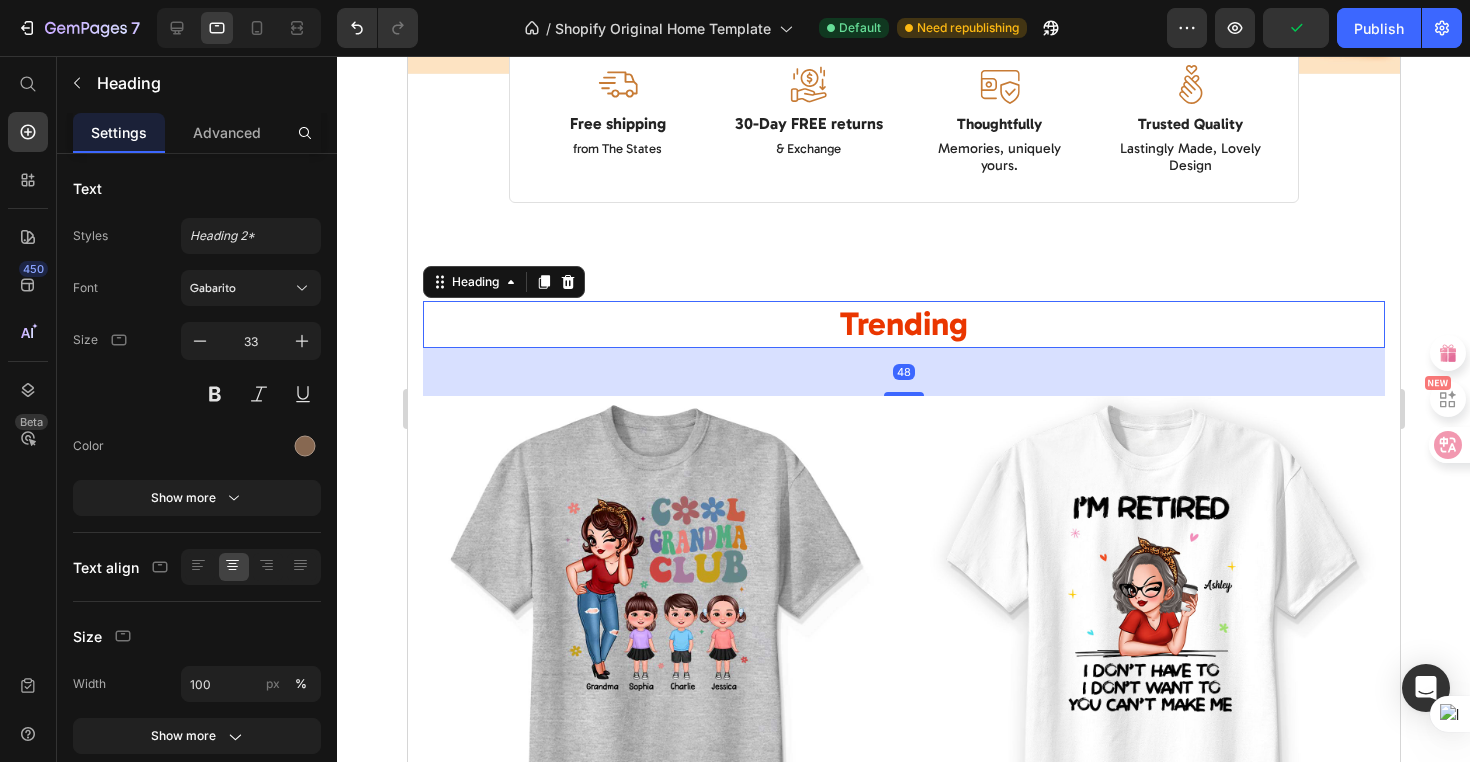 click on "Trending" at bounding box center (903, 324) 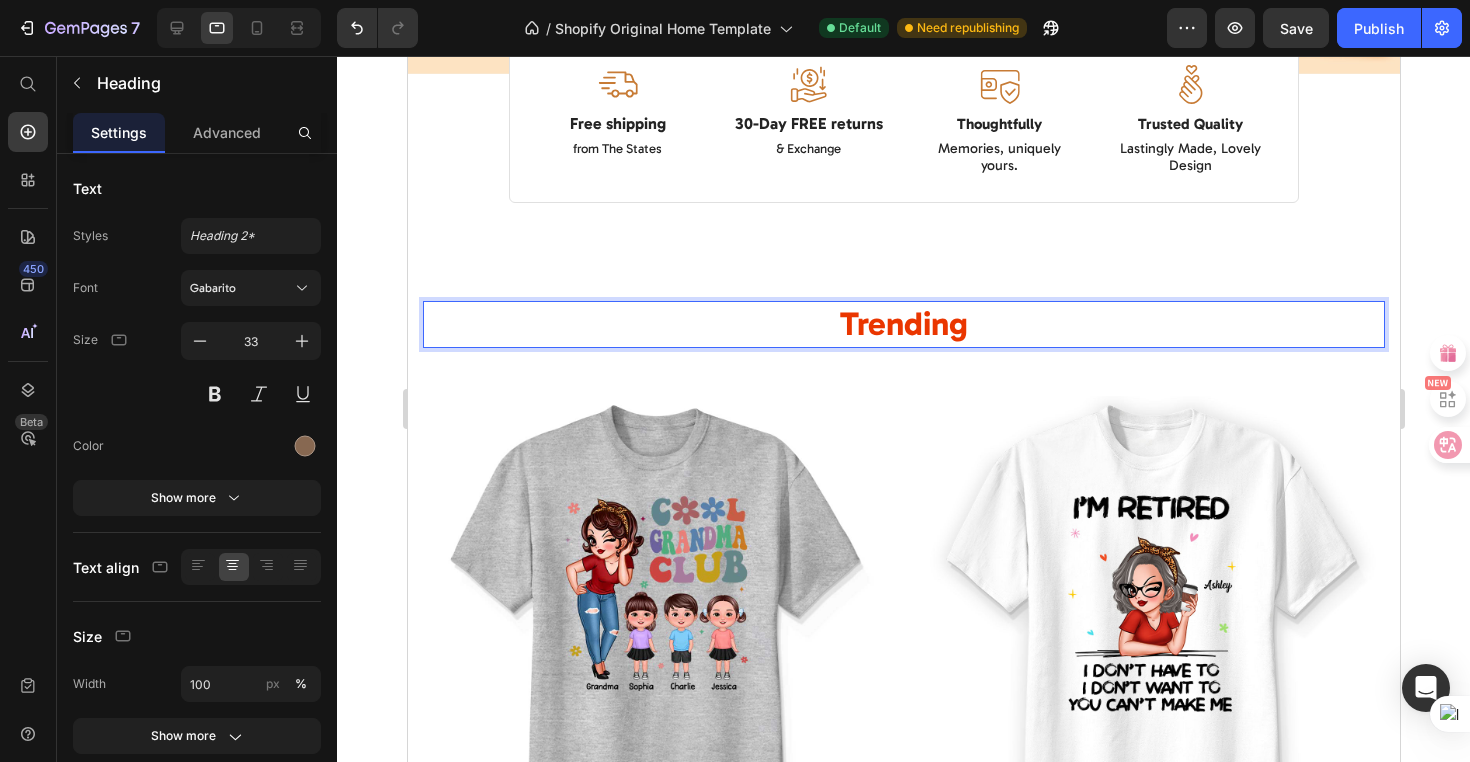 click on "Trending" at bounding box center (903, 324) 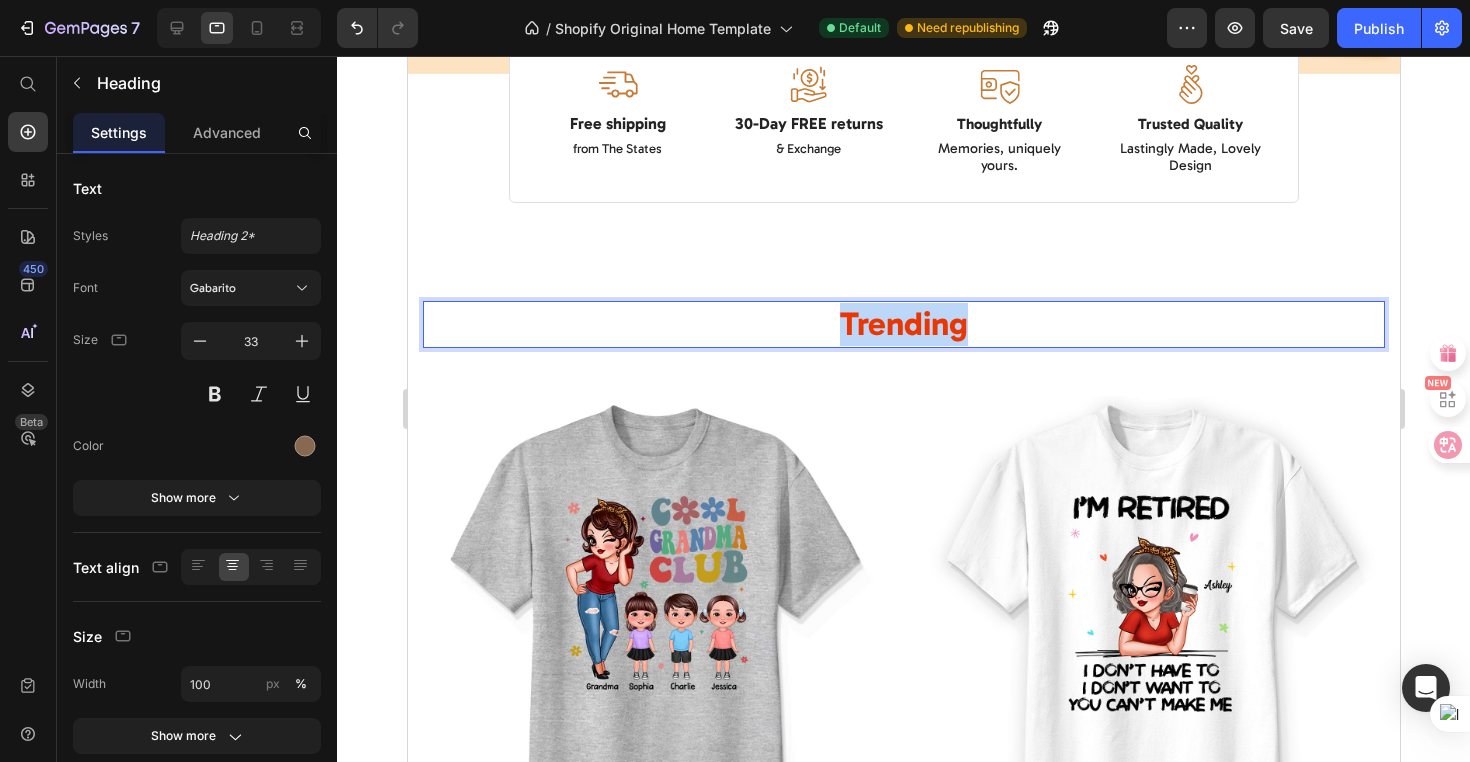 click on "Trending" at bounding box center (903, 324) 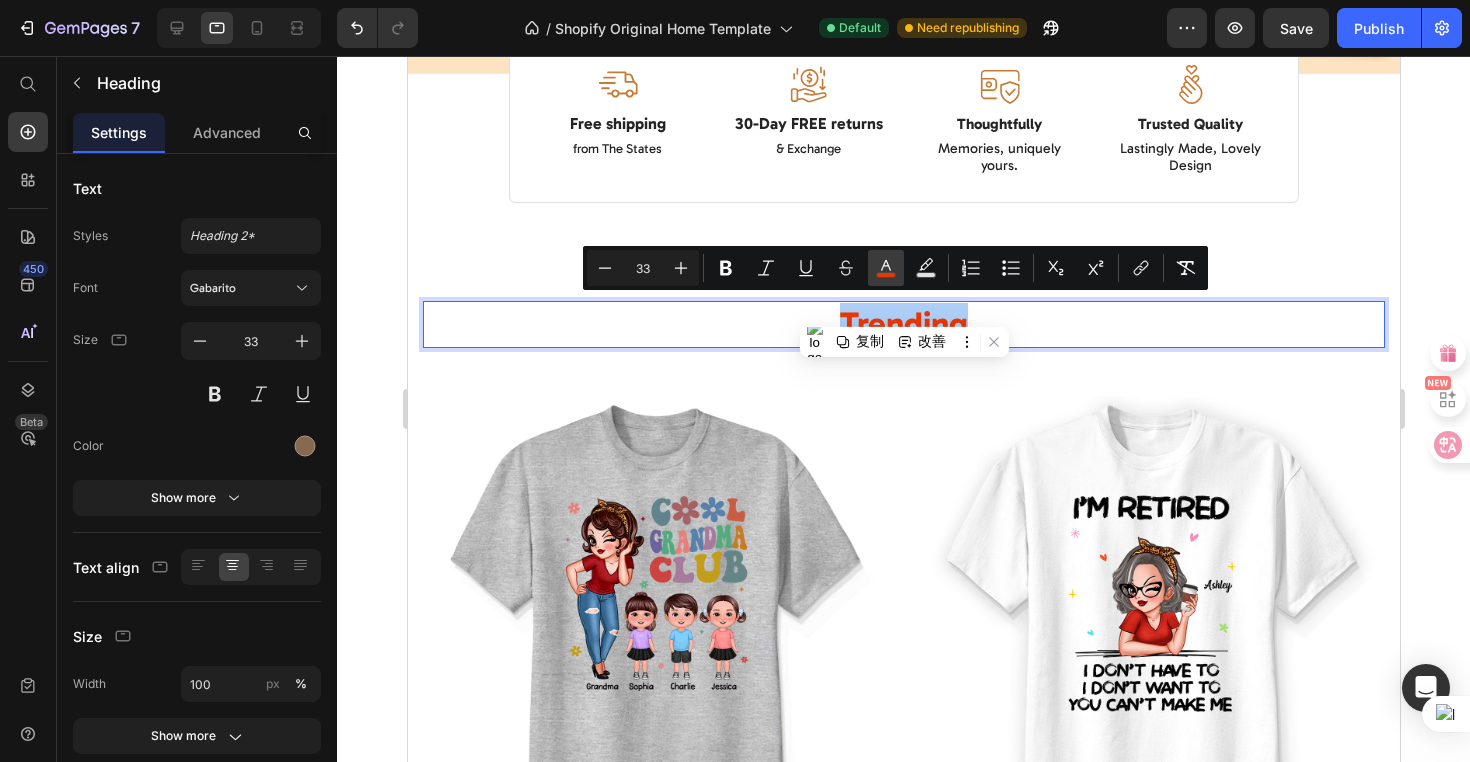click on "color" at bounding box center [886, 268] 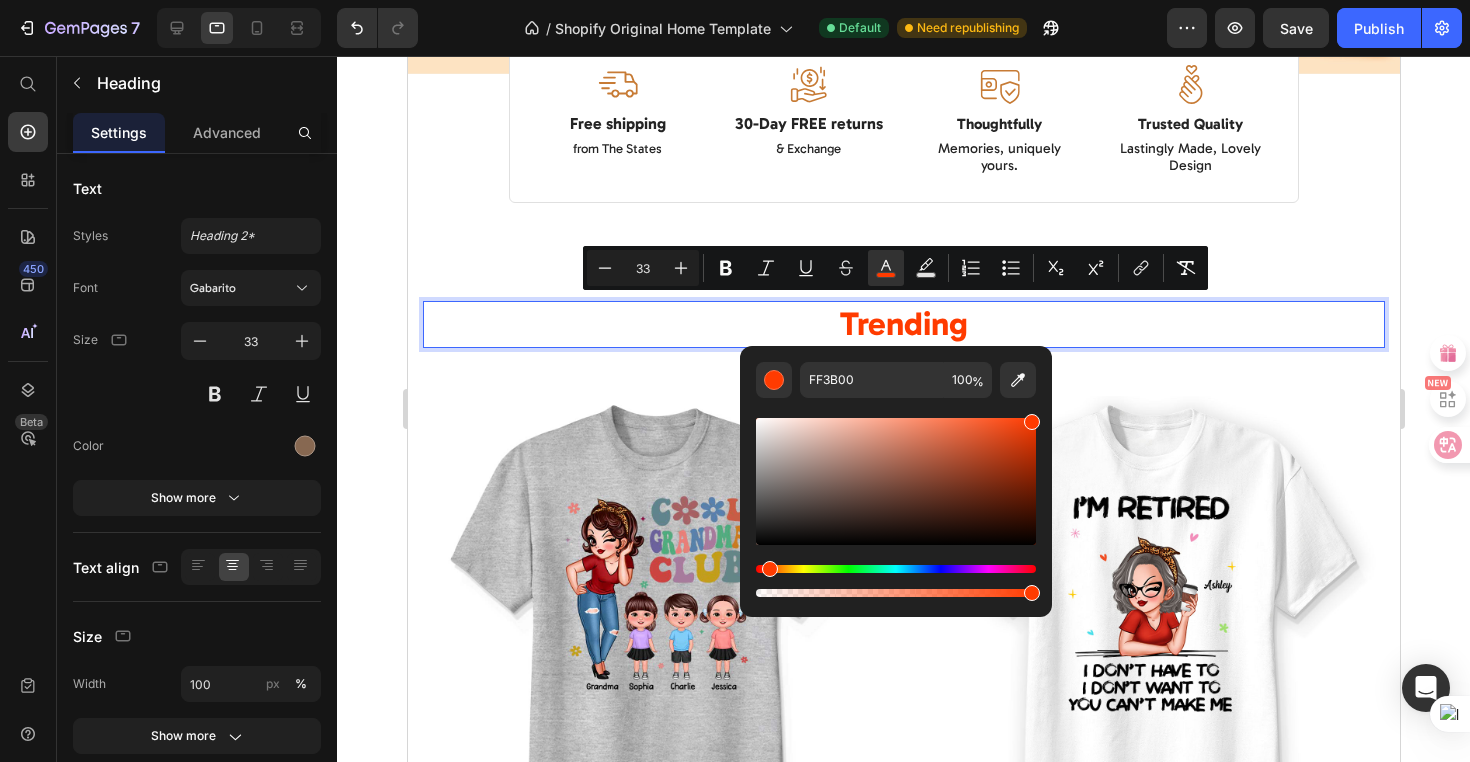 drag, startPoint x: 1030, startPoint y: 437, endPoint x: 1037, endPoint y: 411, distance: 26.925823 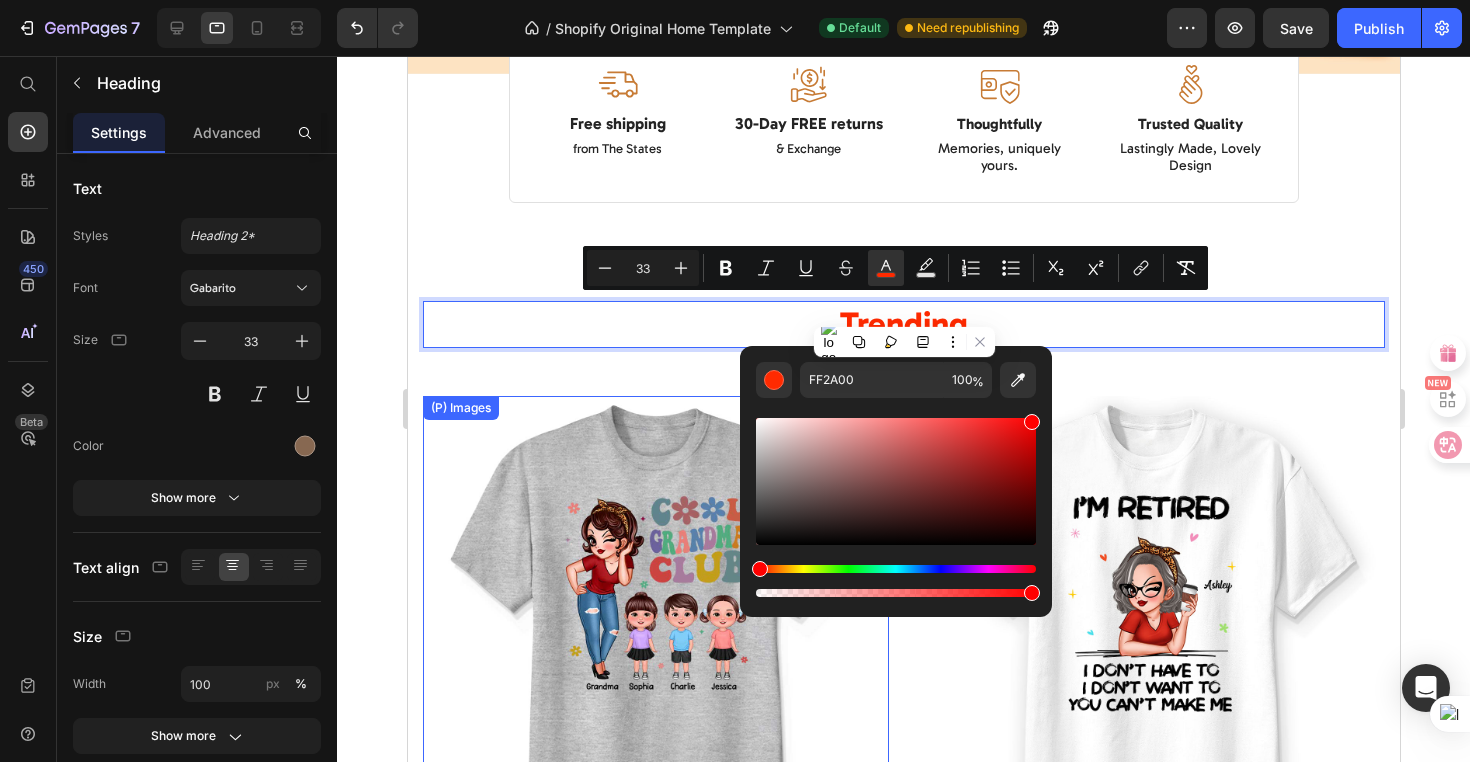 type on "FF0000" 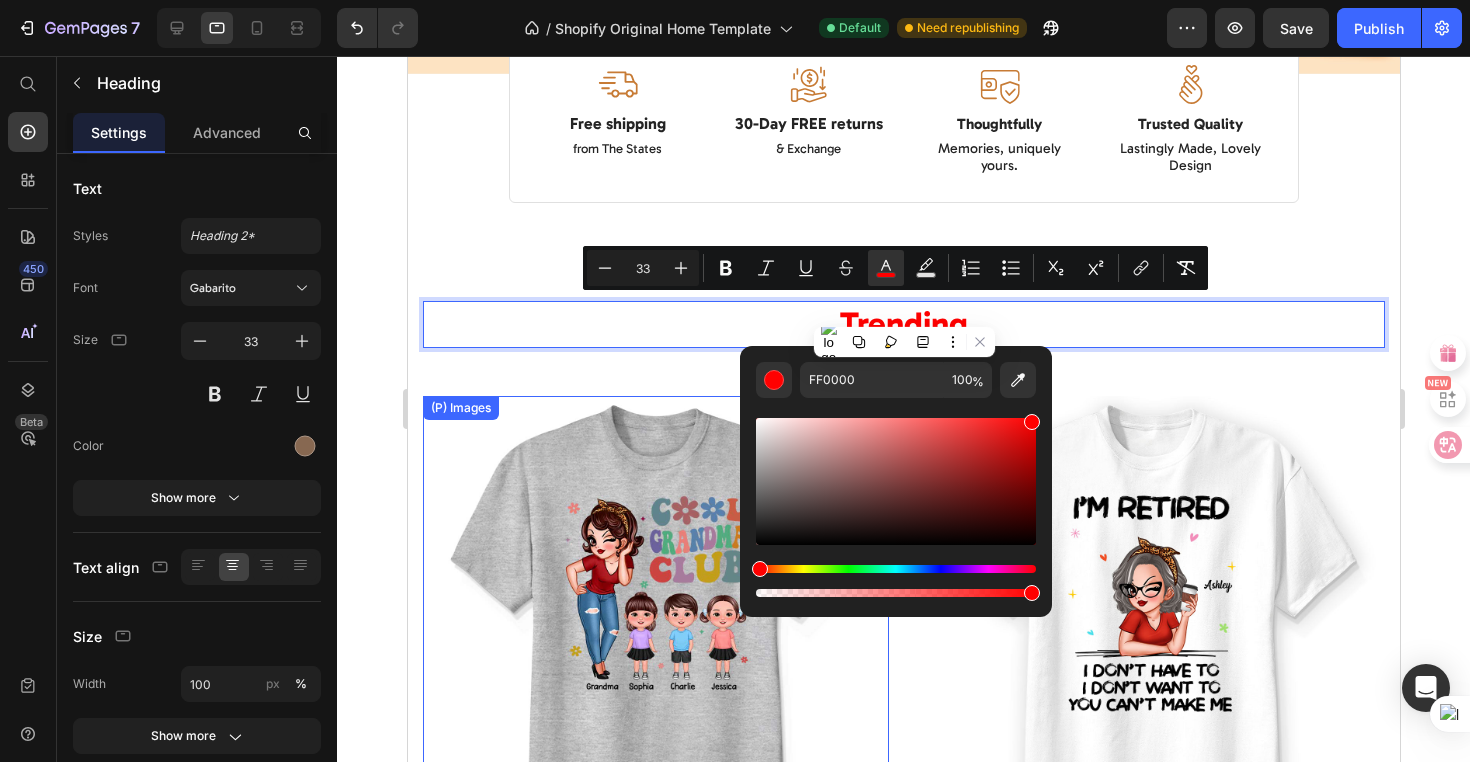 drag, startPoint x: 1176, startPoint y: 627, endPoint x: 731, endPoint y: 563, distance: 449.5787 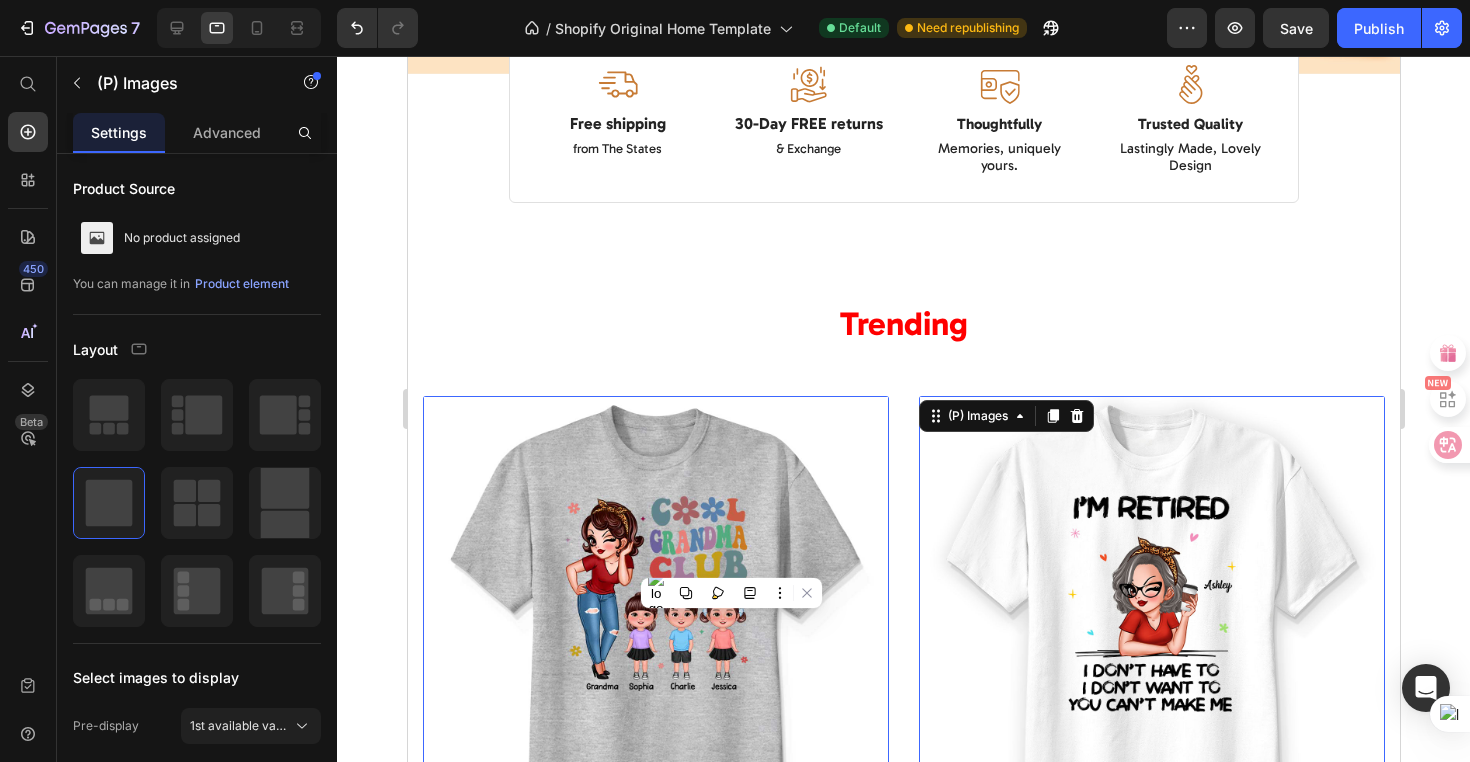 click at bounding box center [1151, 629] 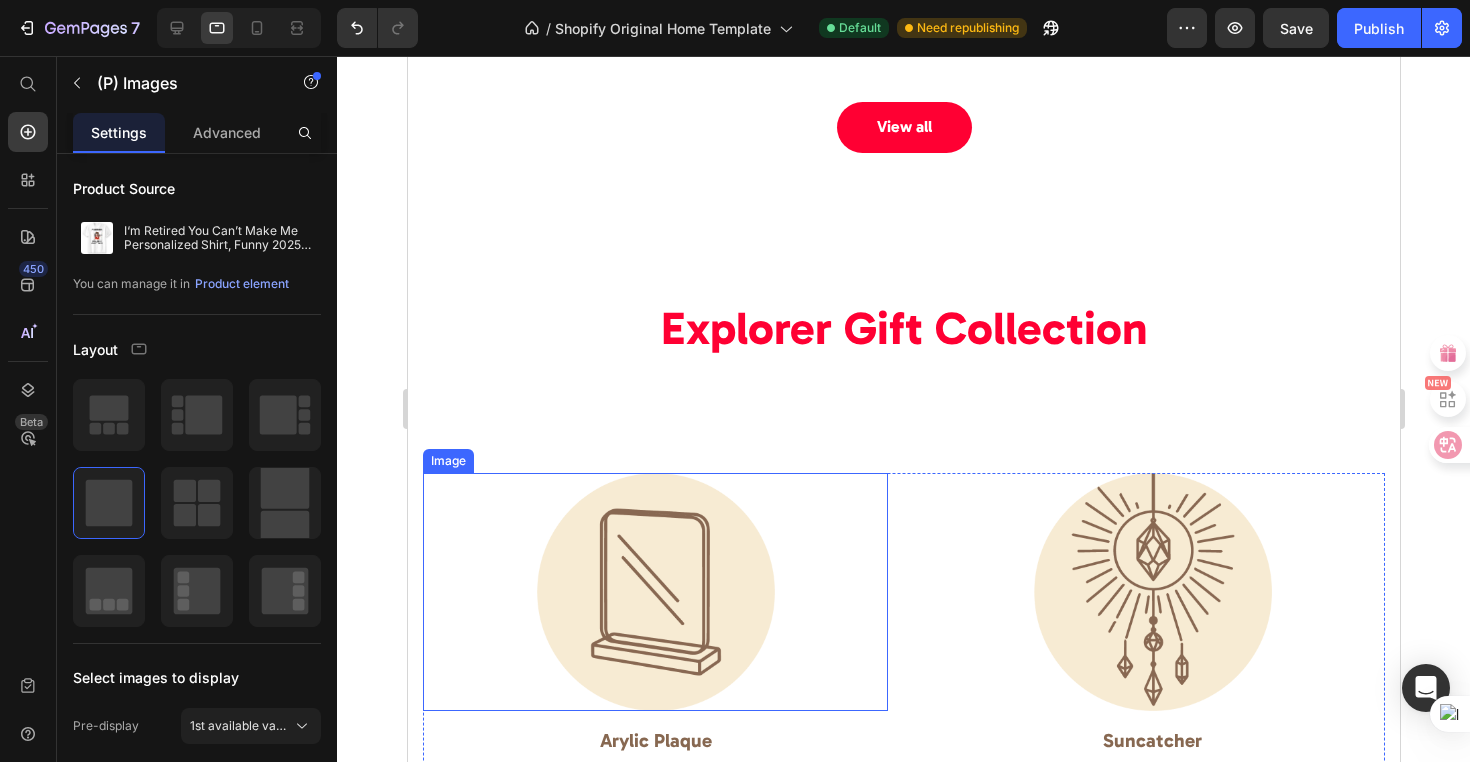 scroll, scrollTop: 2472, scrollLeft: 0, axis: vertical 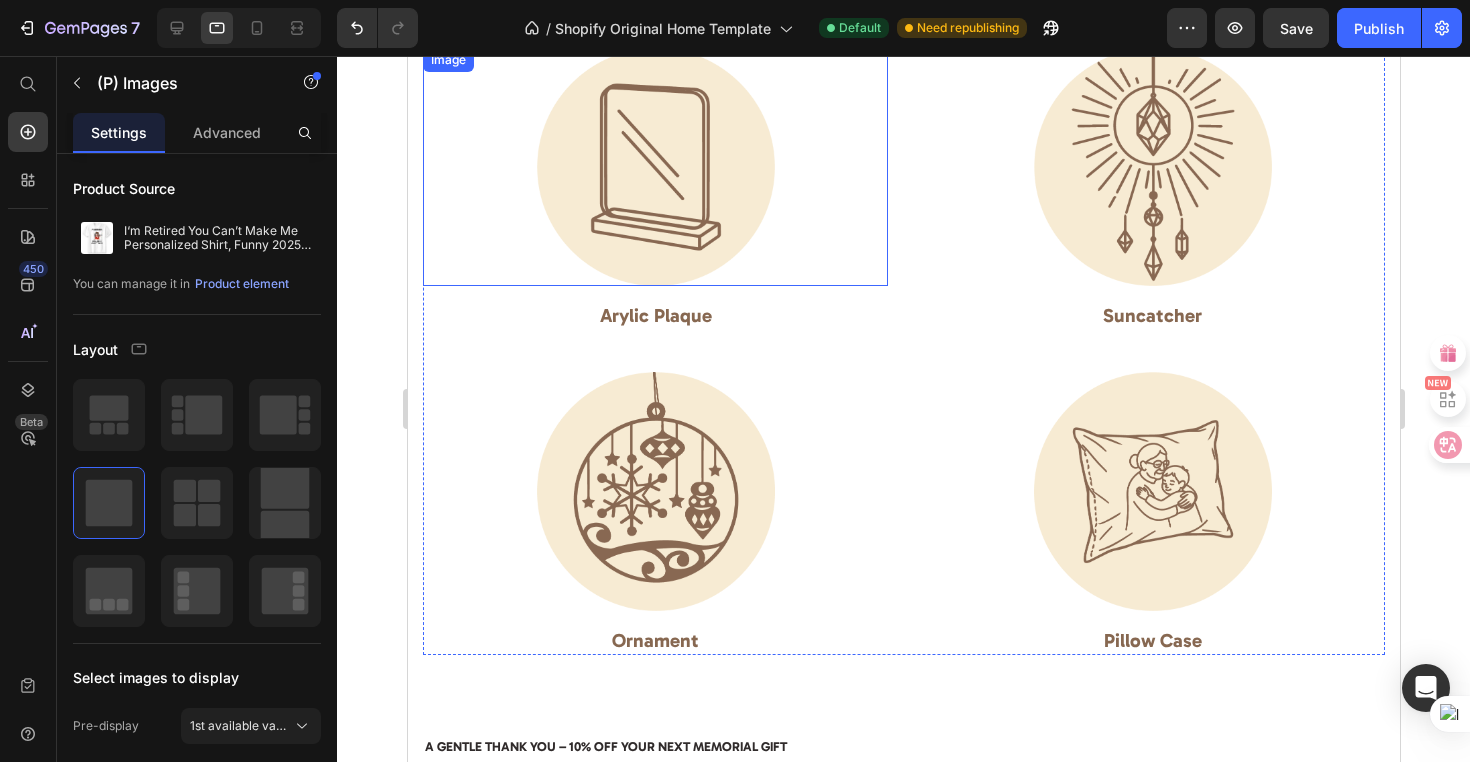 click at bounding box center [654, 167] 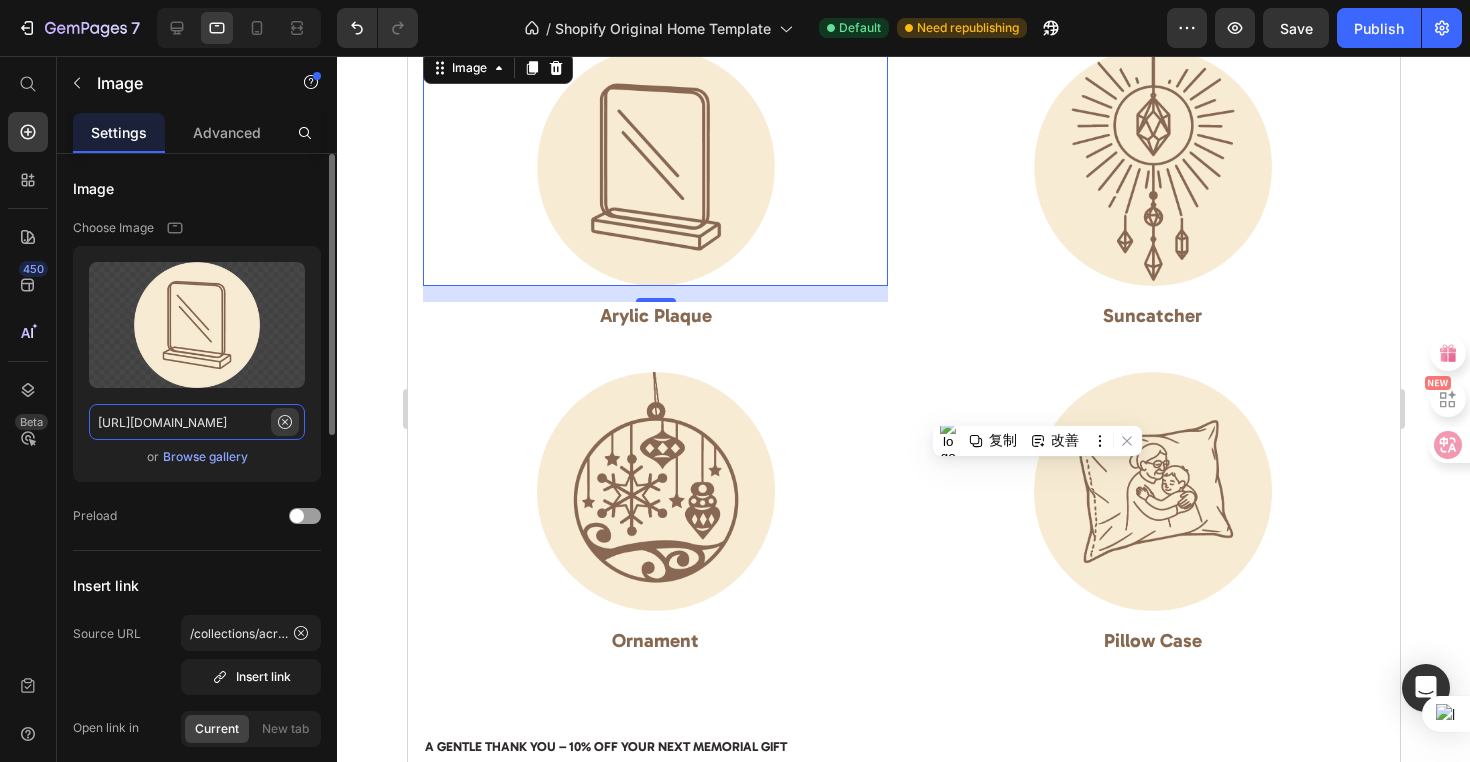 scroll, scrollTop: 0, scrollLeft: 611, axis: horizontal 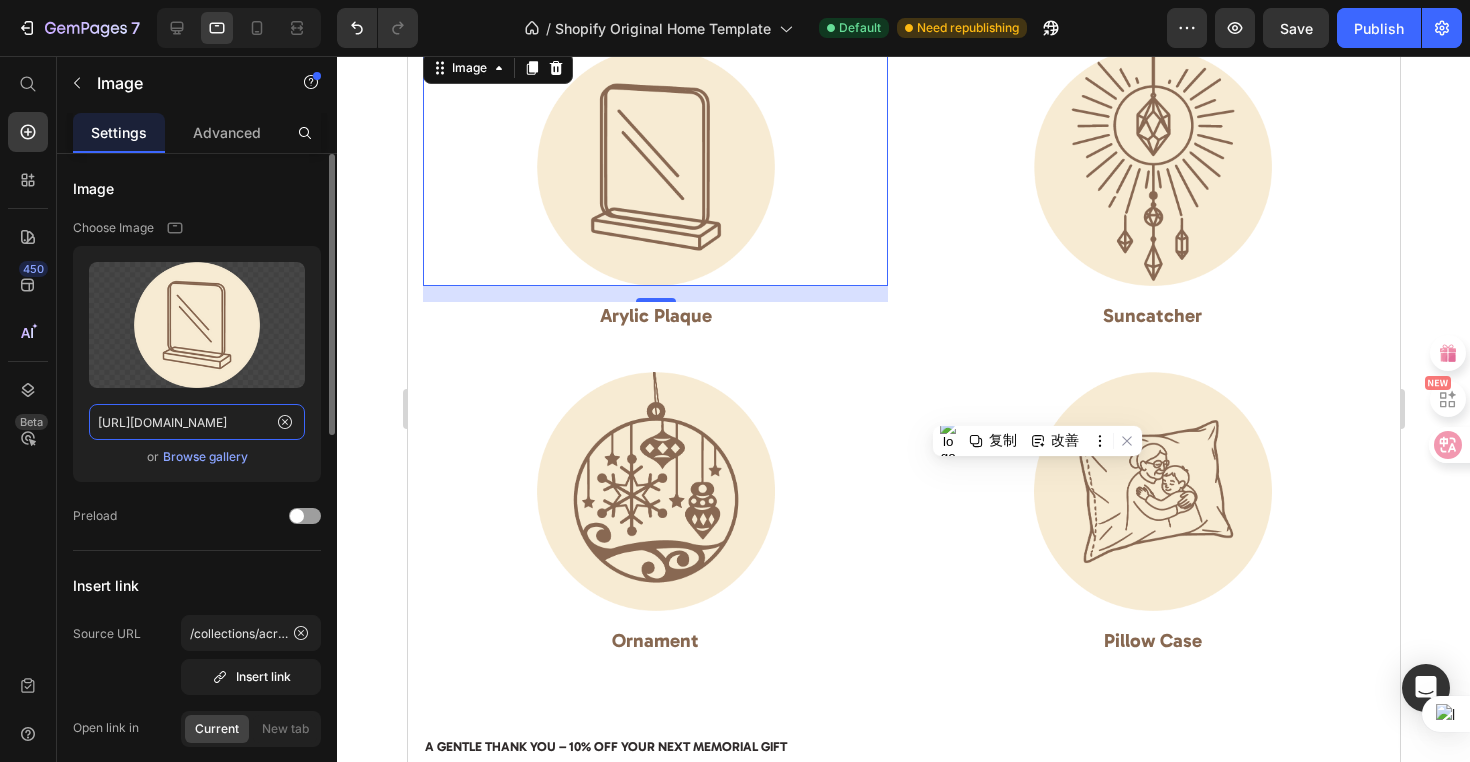 drag, startPoint x: 95, startPoint y: 421, endPoint x: 321, endPoint y: 439, distance: 226.71568 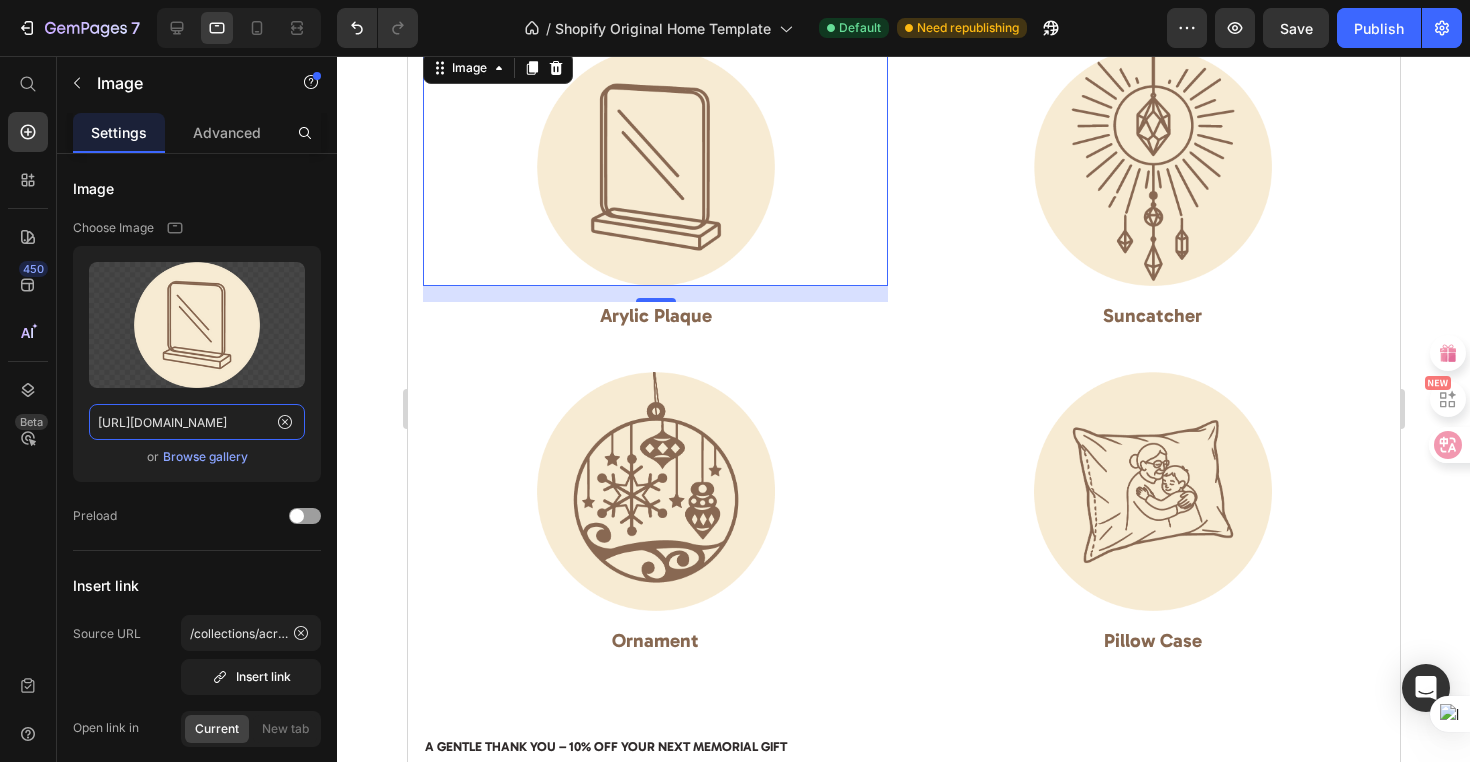scroll, scrollTop: 0, scrollLeft: 0, axis: both 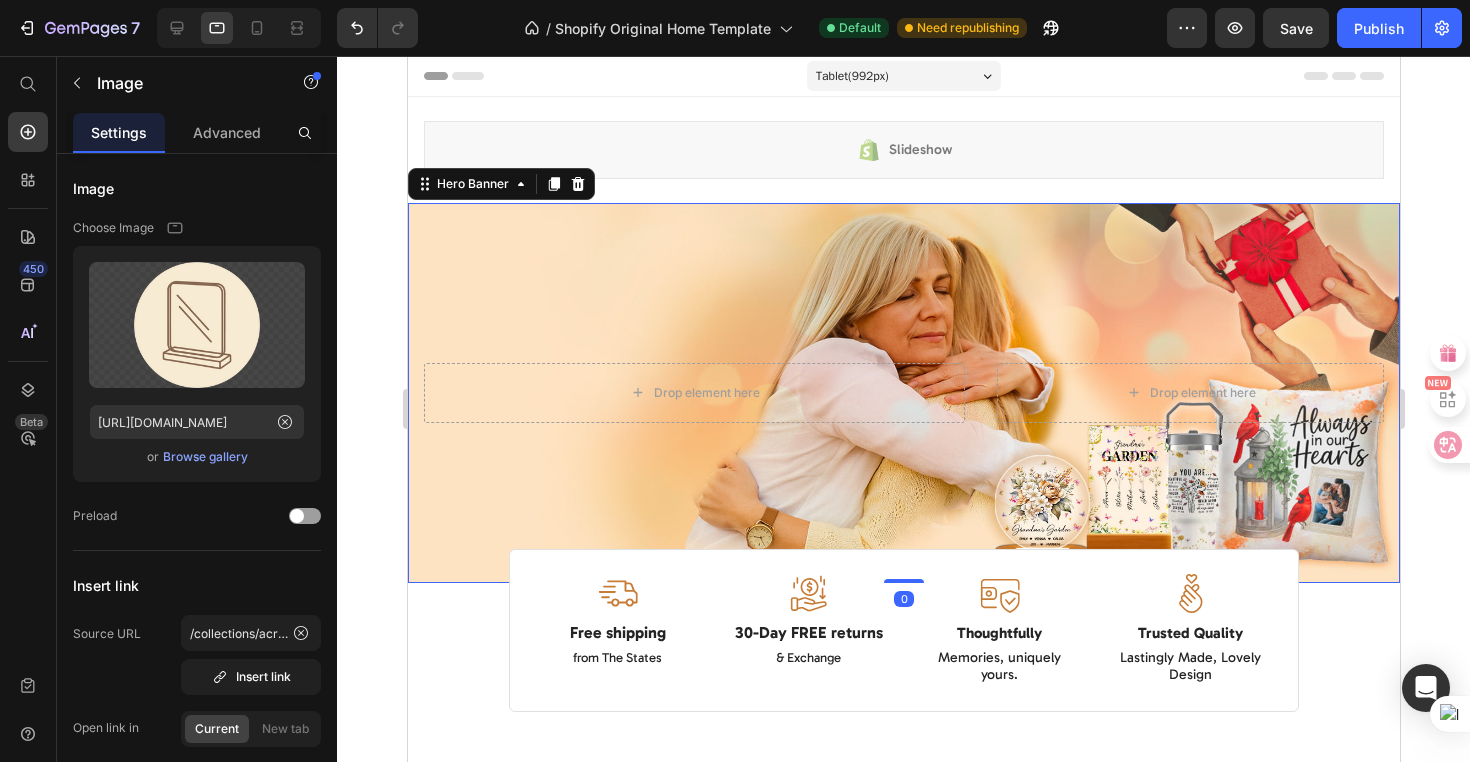 click at bounding box center (903, 393) 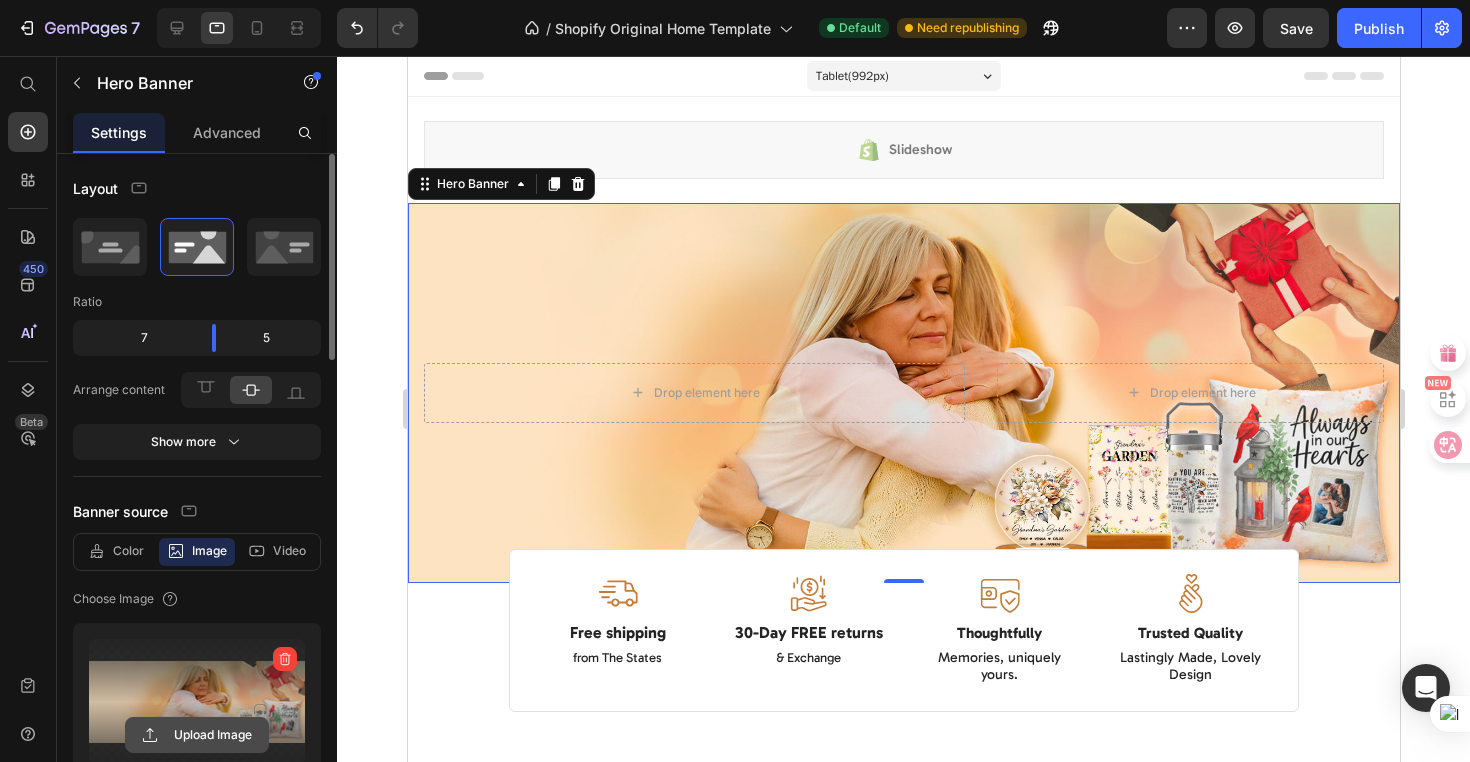 click 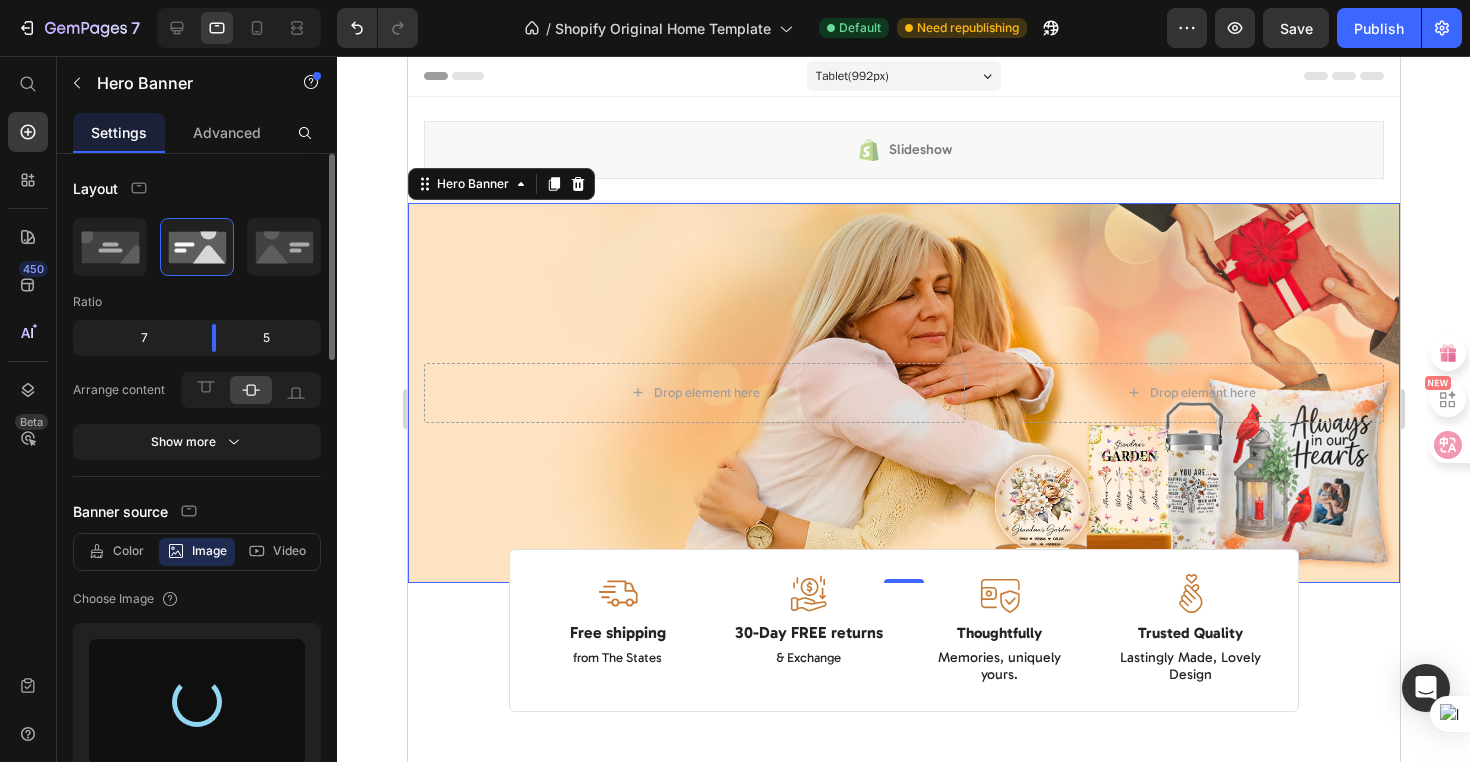 type on "https://cdn.shopify.com/s/files/1/0936/4458/7293/files/gempages_566438162063164497-198a49c2-3897-48cd-940f-08712c803fea.png" 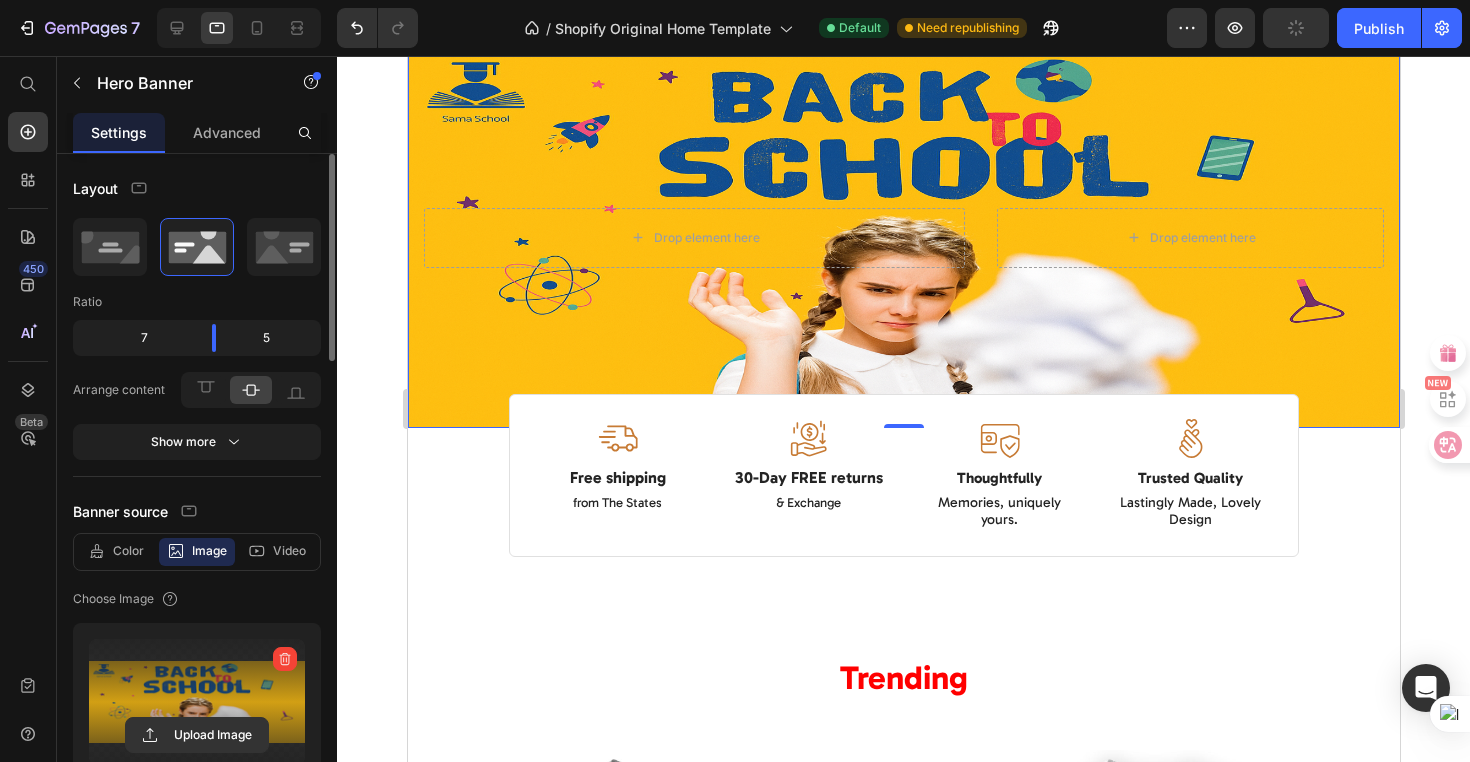 scroll, scrollTop: 165, scrollLeft: 0, axis: vertical 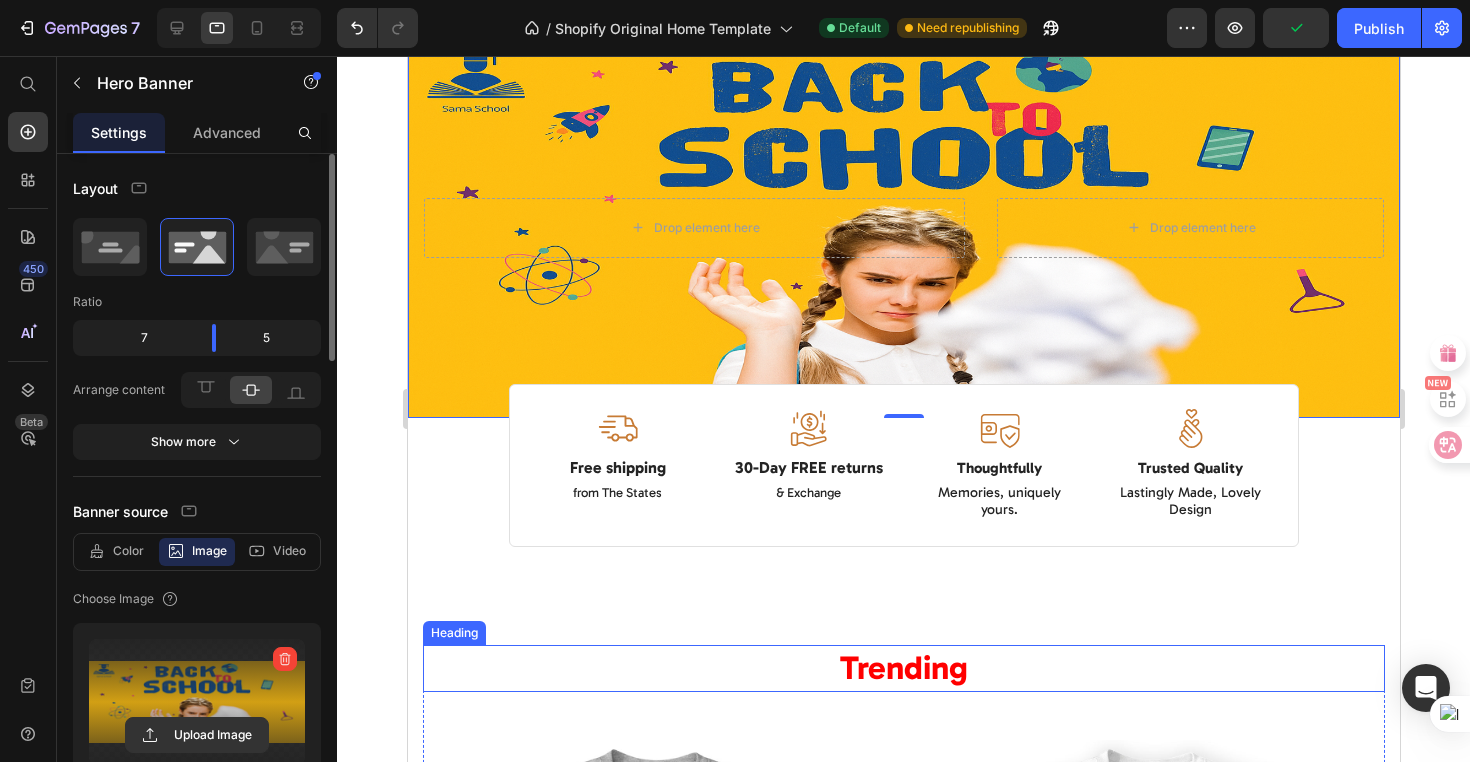 click on "Trending" at bounding box center [903, 668] 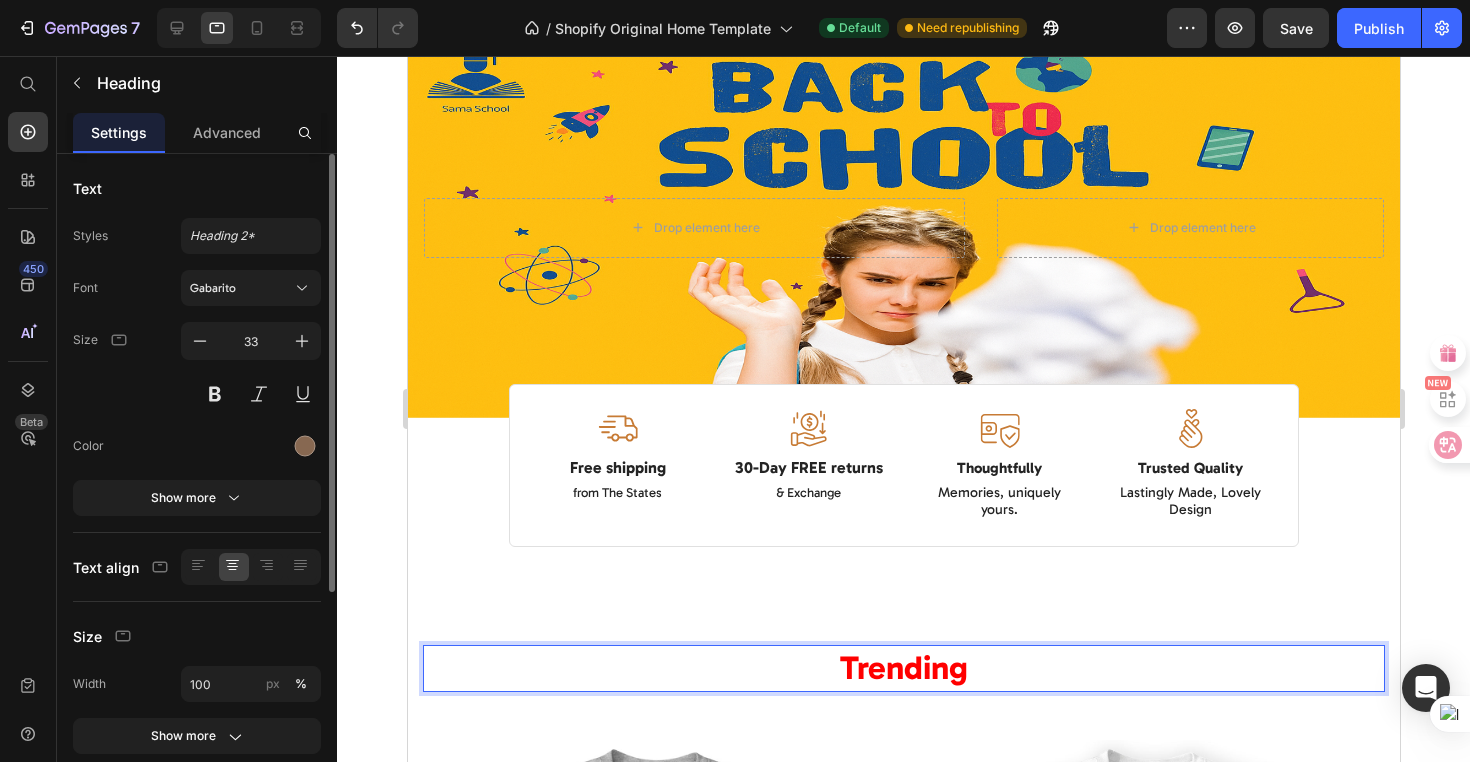 click on "Trending" at bounding box center (903, 668) 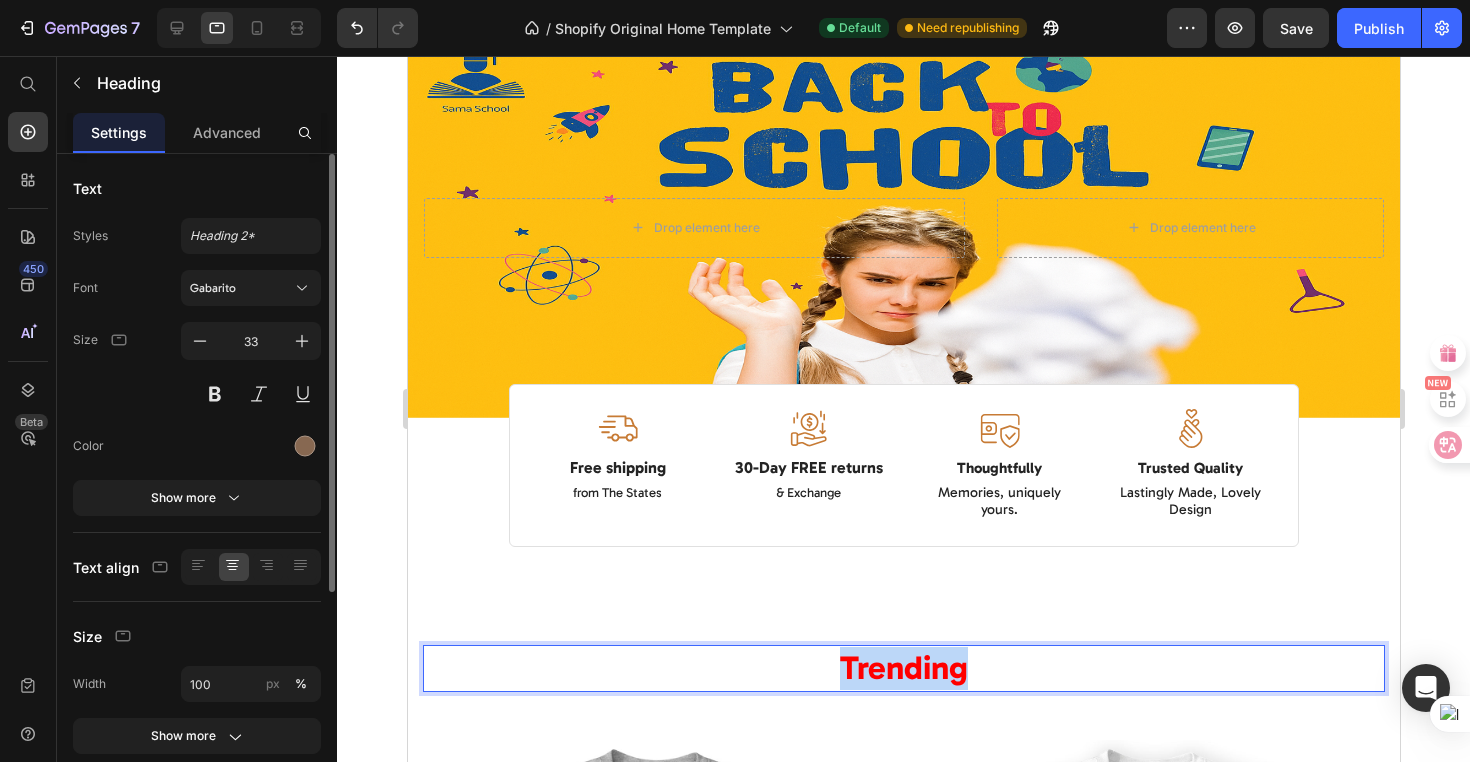 click on "Trending" at bounding box center (903, 668) 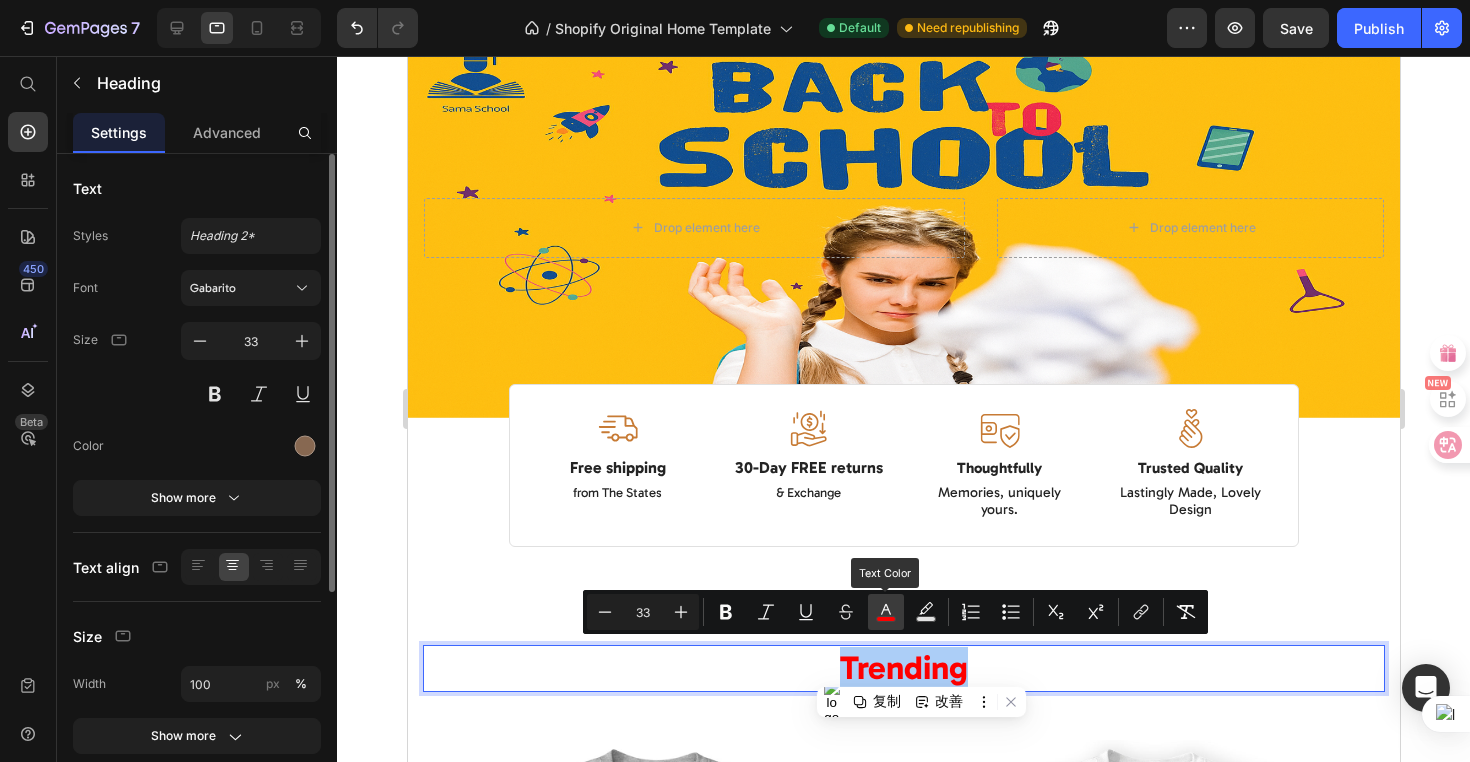 click on "color" at bounding box center (886, 612) 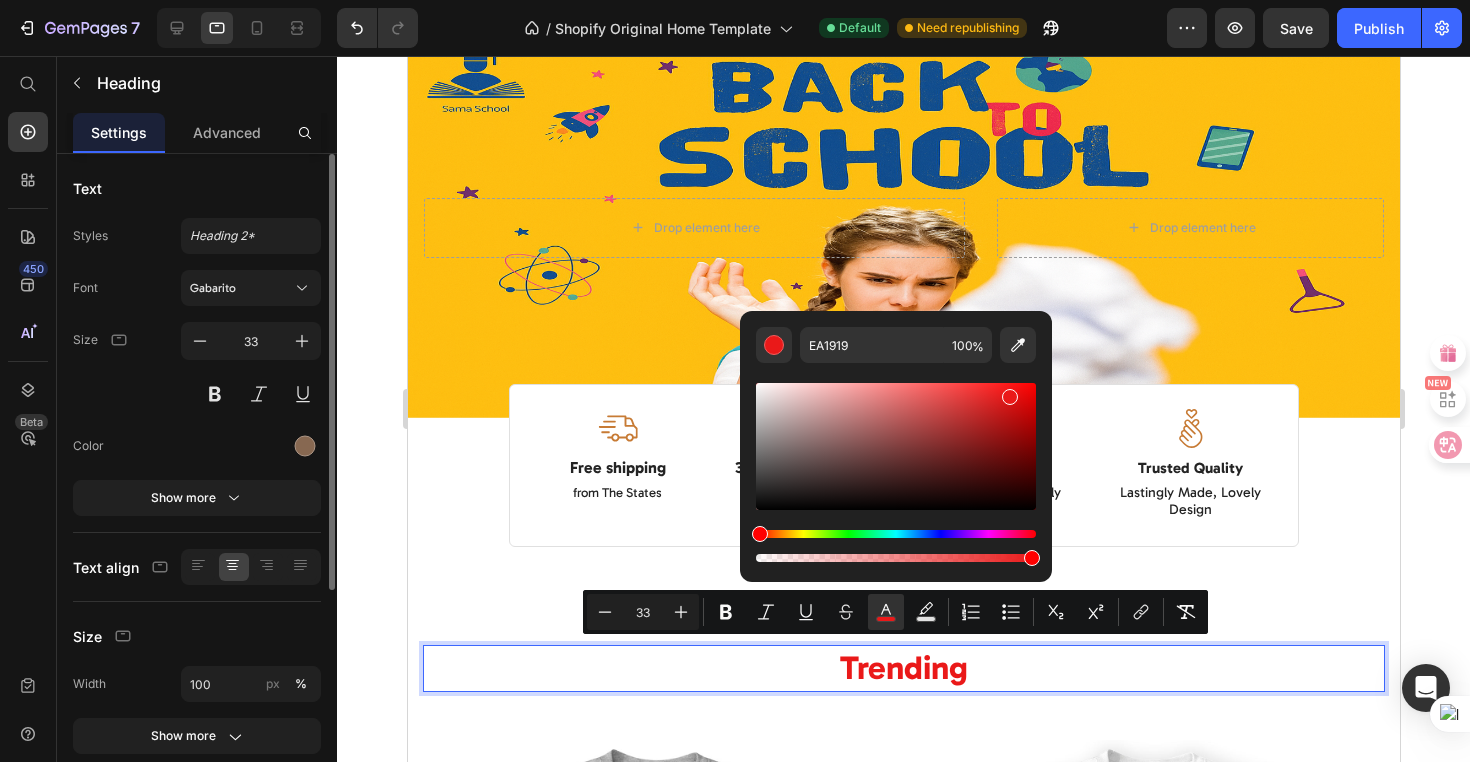 drag, startPoint x: 1032, startPoint y: 392, endPoint x: 1006, endPoint y: 392, distance: 26 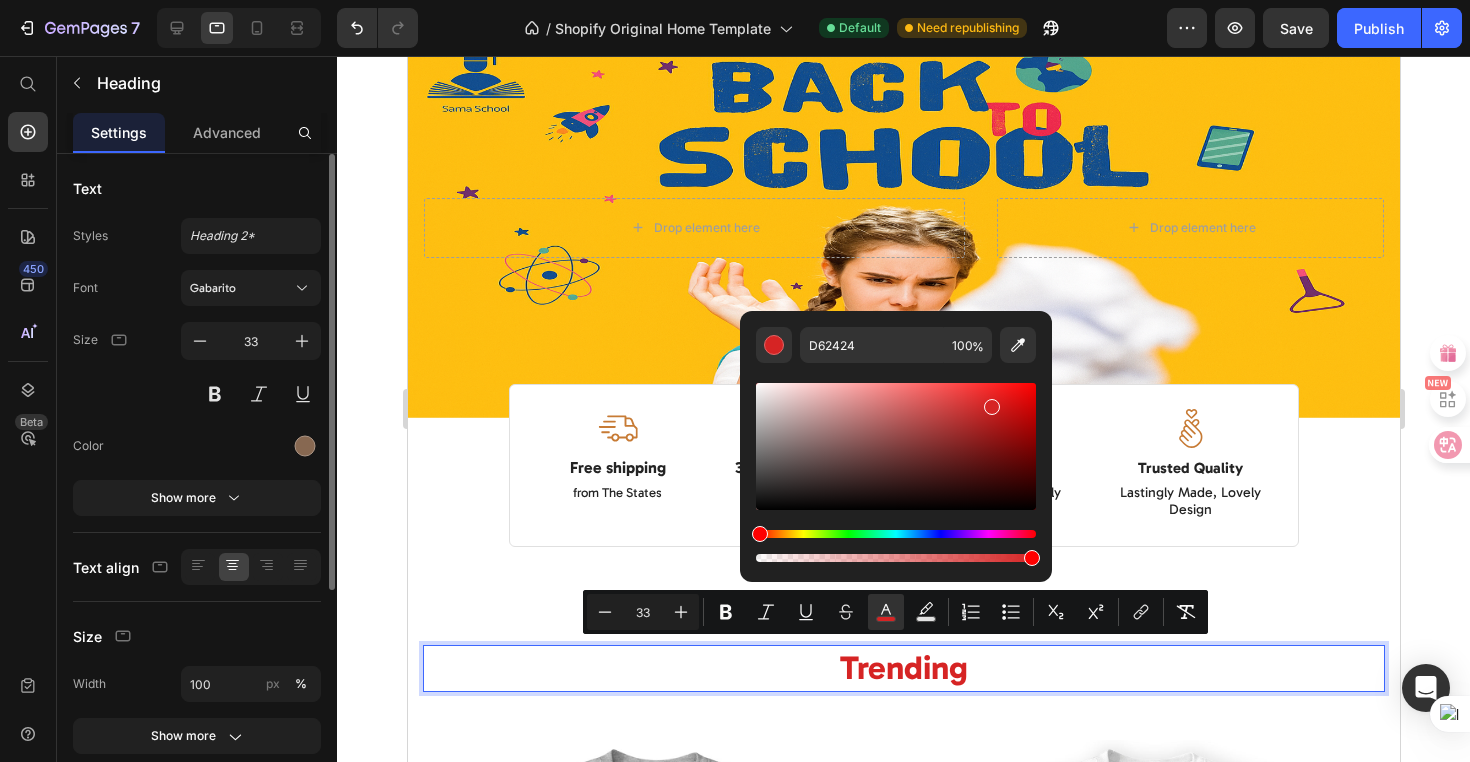 drag, startPoint x: 1008, startPoint y: 399, endPoint x: 990, endPoint y: 403, distance: 18.439089 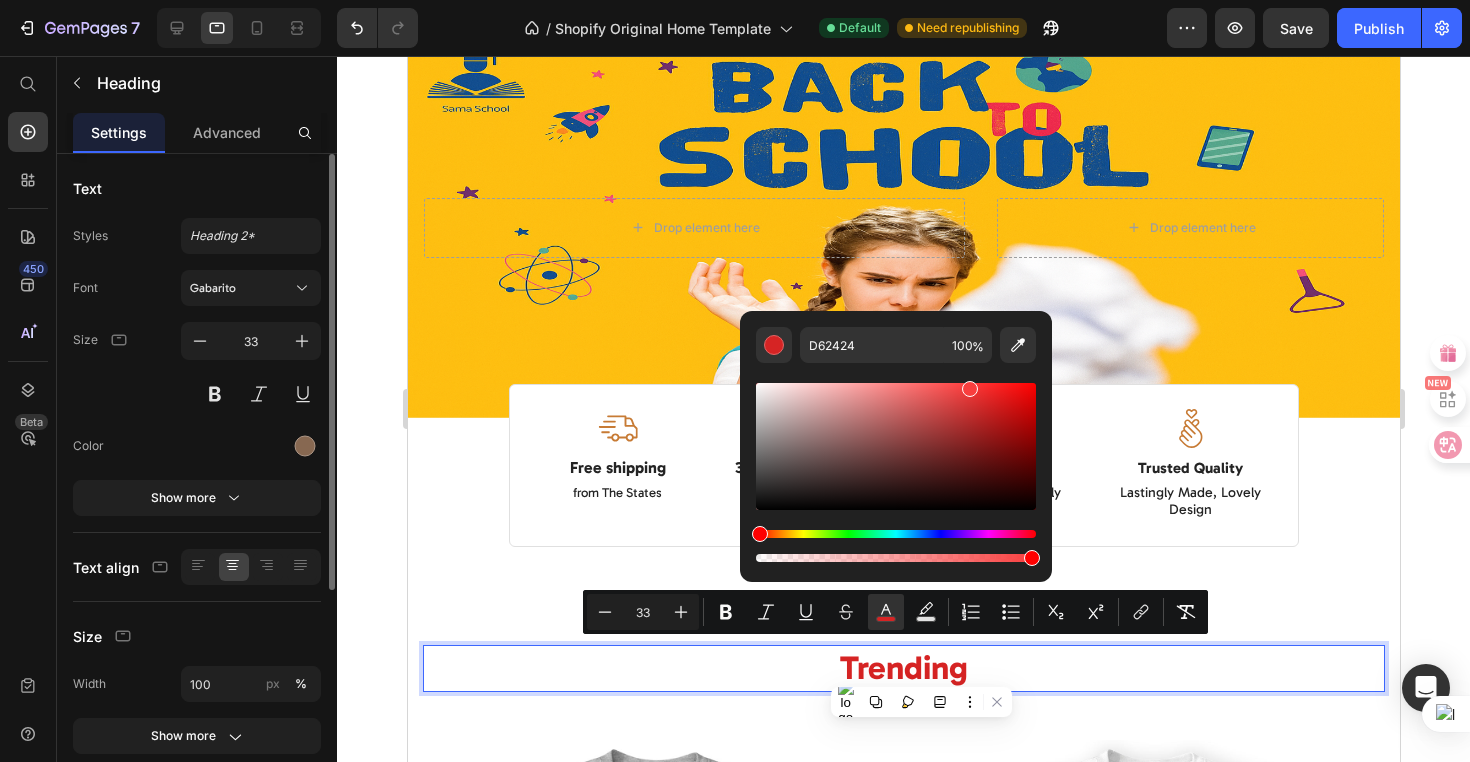type on "F94040" 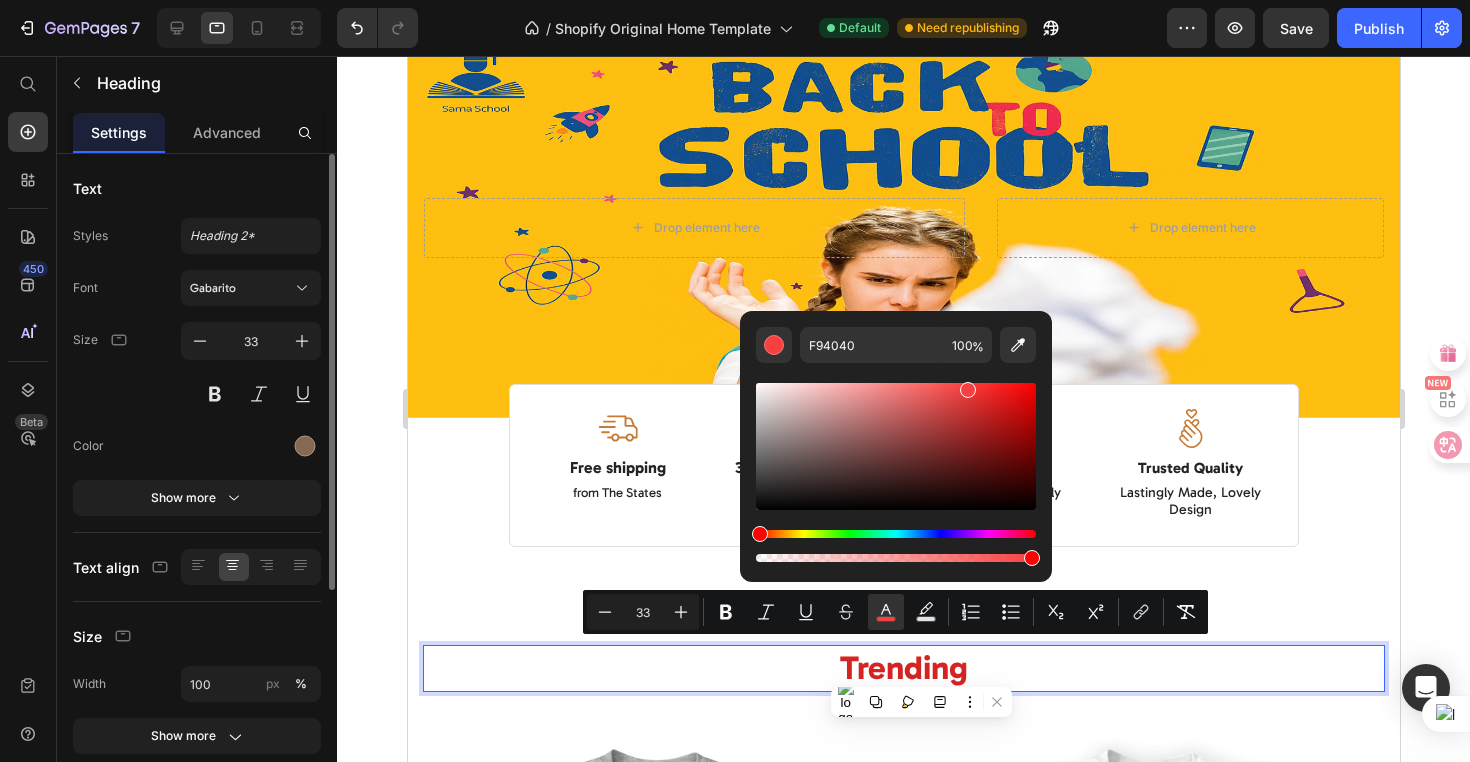 drag, startPoint x: 990, startPoint y: 403, endPoint x: 964, endPoint y: 385, distance: 31.622776 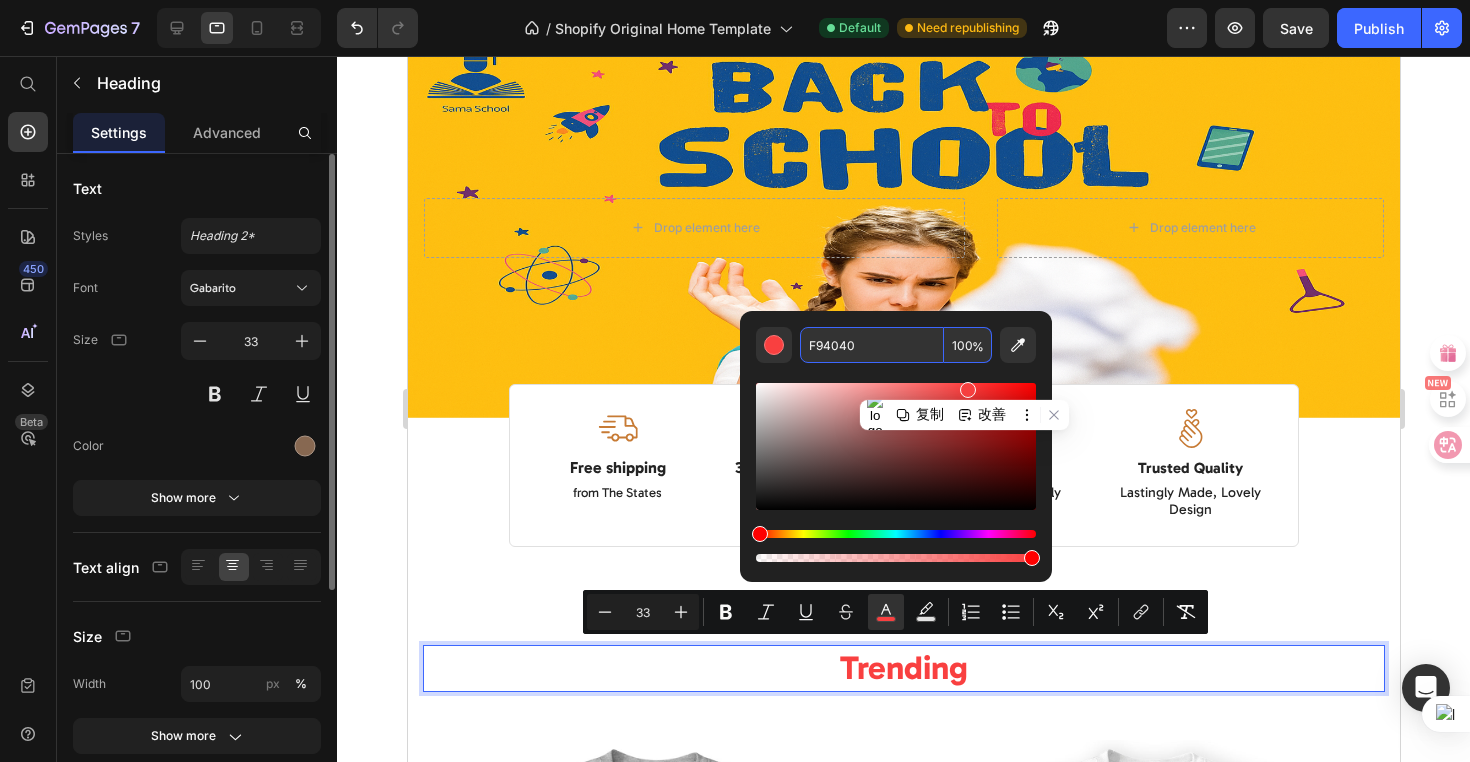 drag, startPoint x: 868, startPoint y: 350, endPoint x: 802, endPoint y: 350, distance: 66 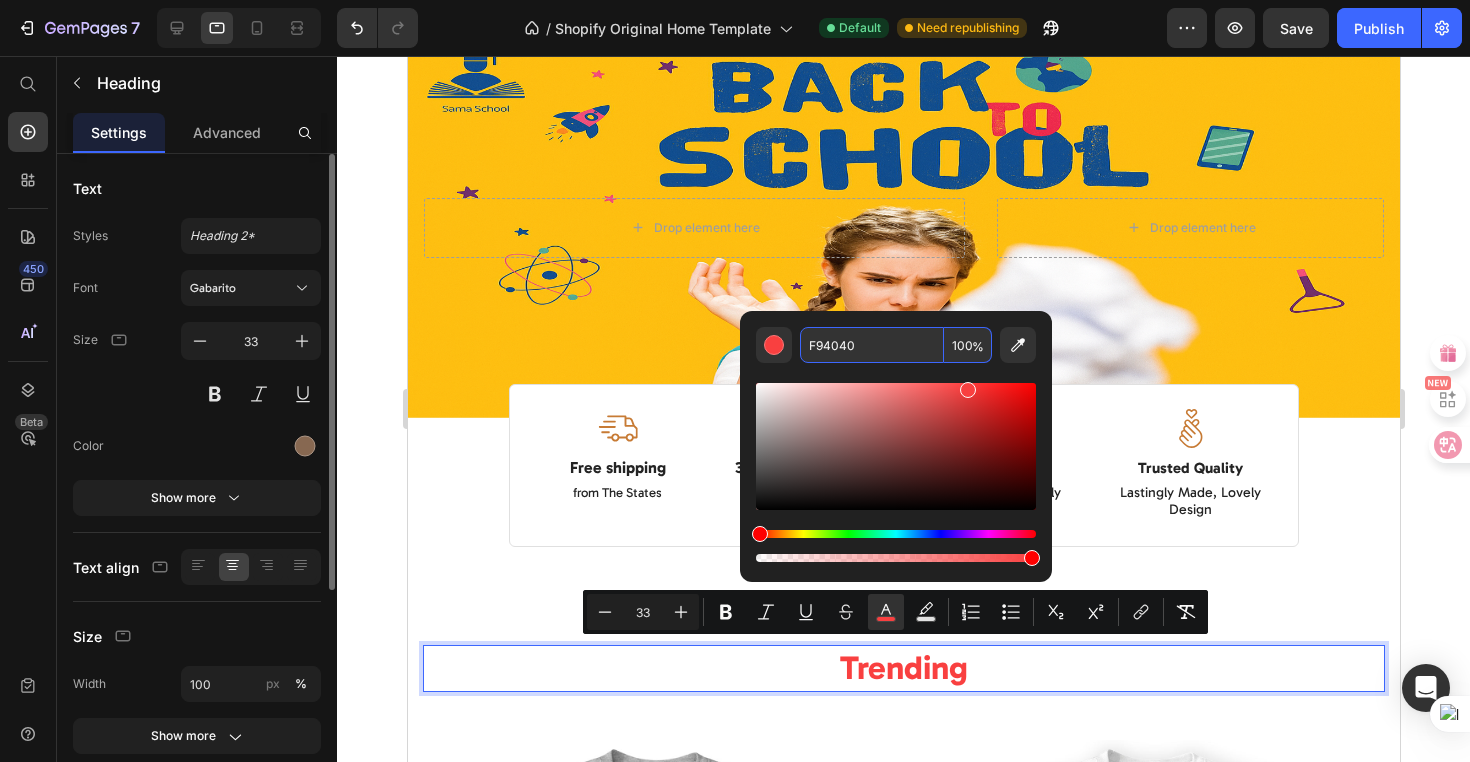 drag, startPoint x: 802, startPoint y: 350, endPoint x: 852, endPoint y: 351, distance: 50.01 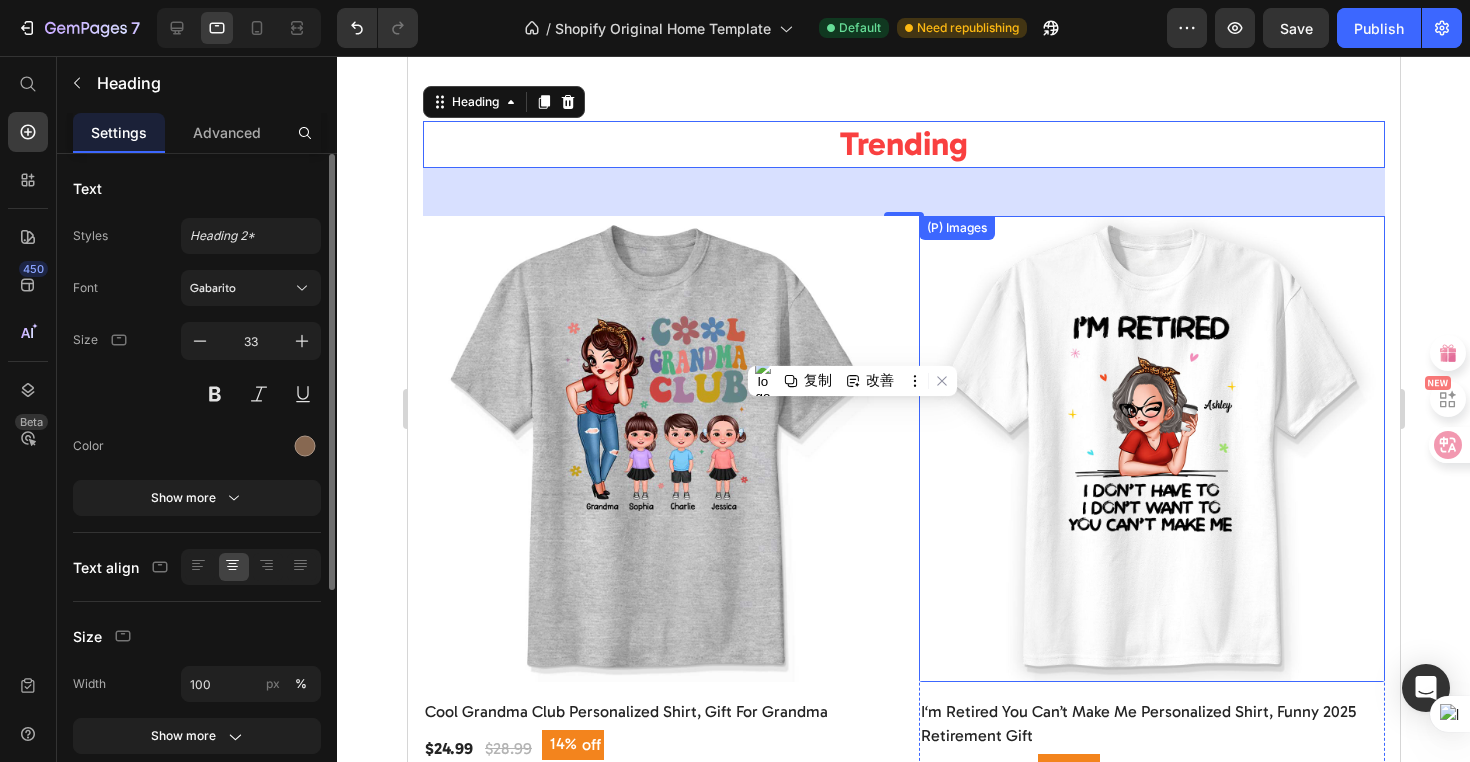 scroll, scrollTop: 695, scrollLeft: 0, axis: vertical 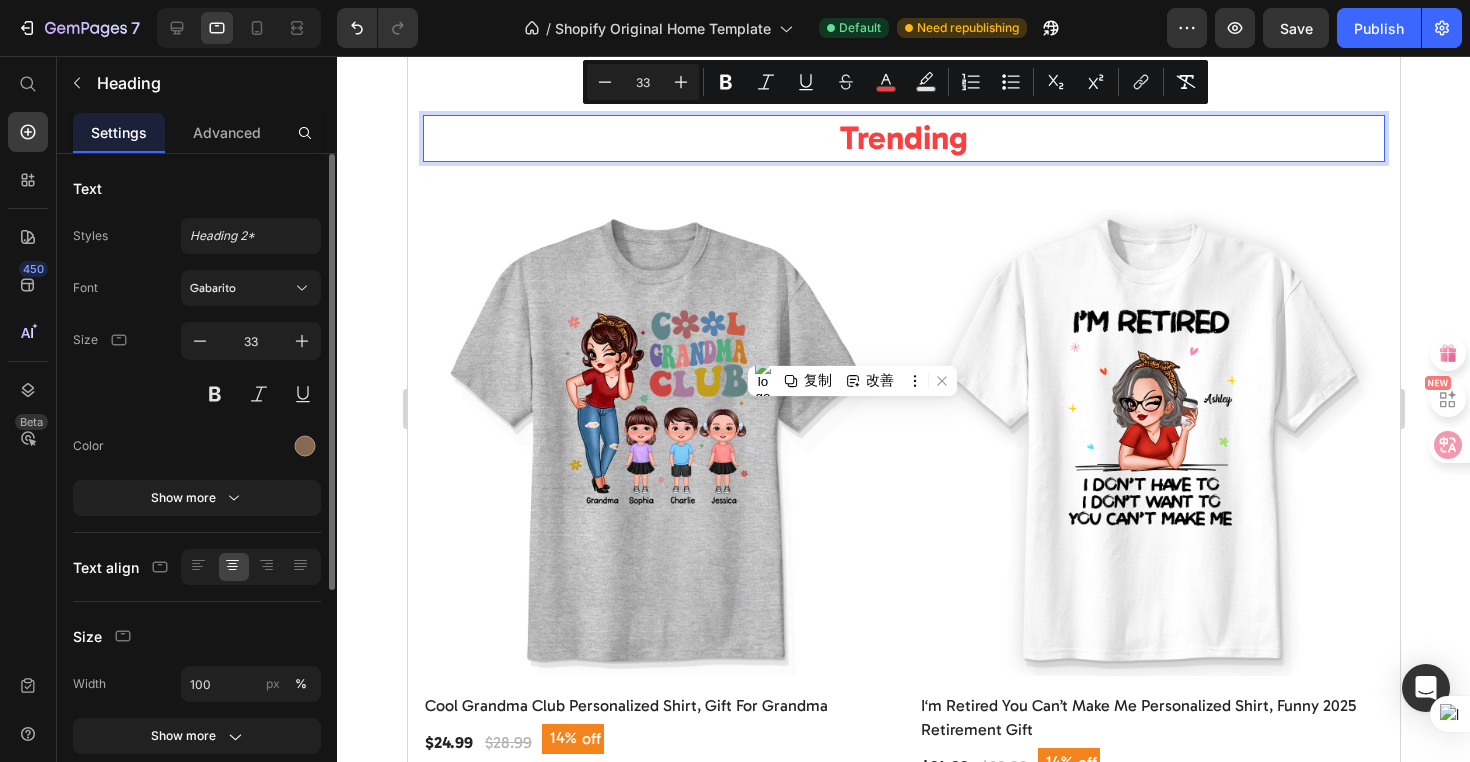 click on "Trending" at bounding box center [903, 138] 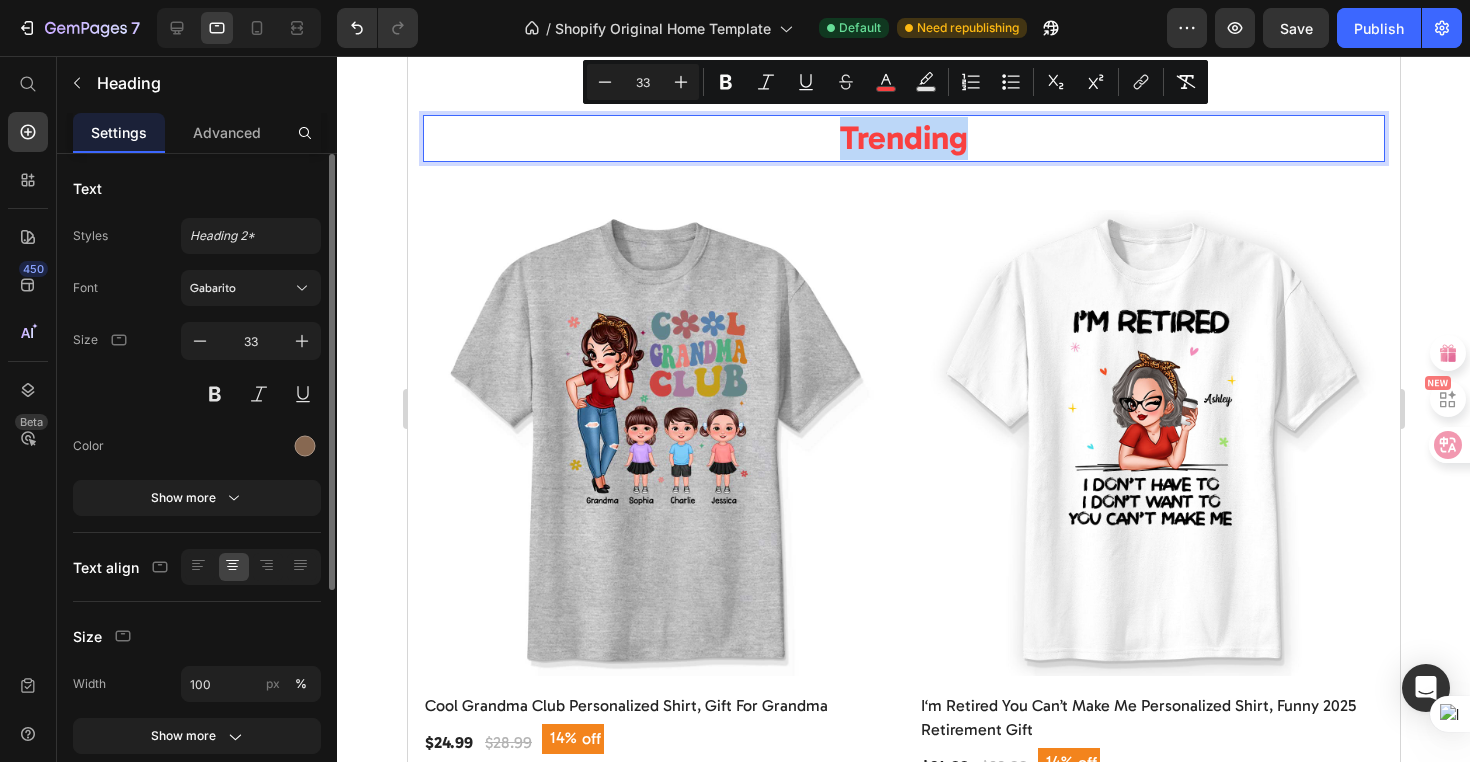 drag, startPoint x: 958, startPoint y: 137, endPoint x: 836, endPoint y: 130, distance: 122.20065 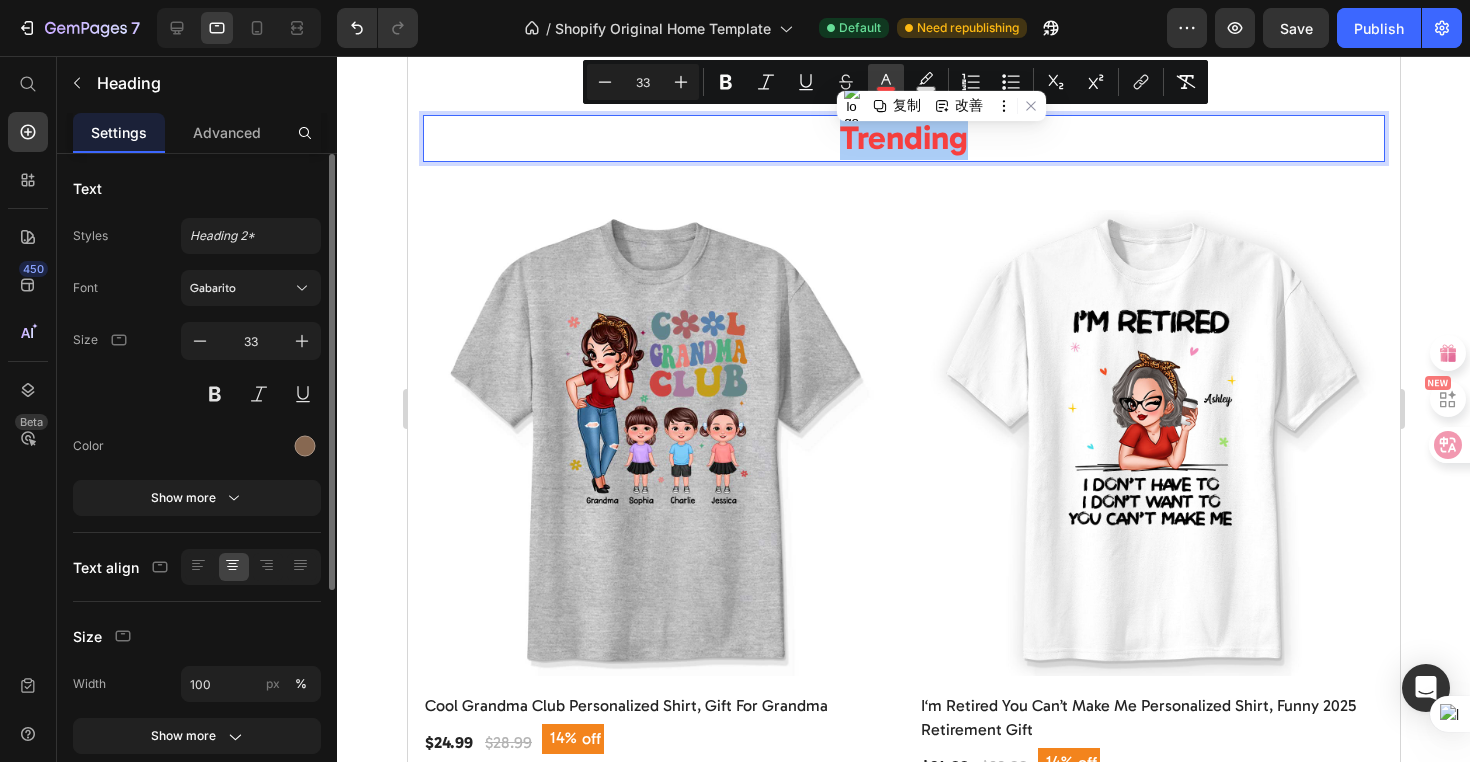 click 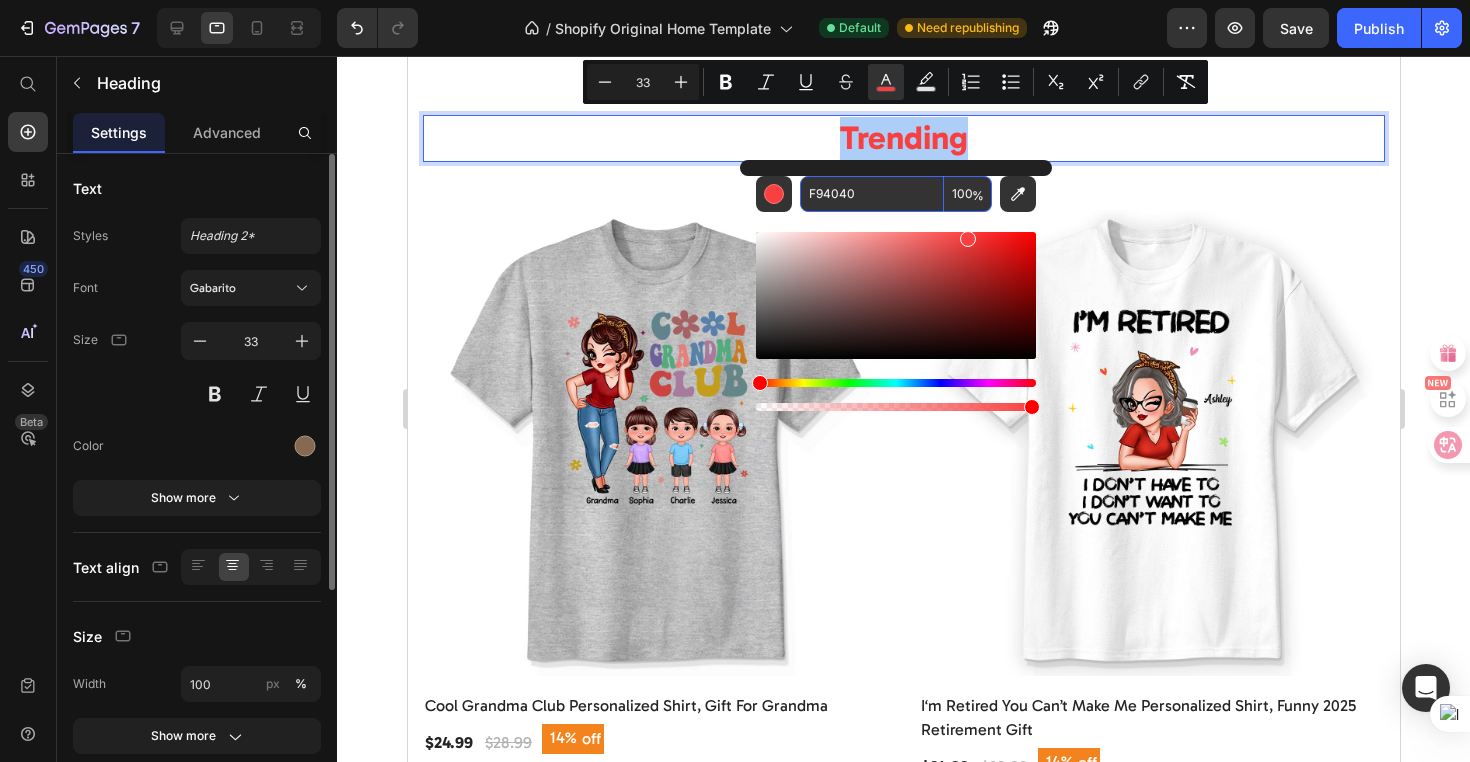 drag, startPoint x: 865, startPoint y: 200, endPoint x: 840, endPoint y: 193, distance: 25.96151 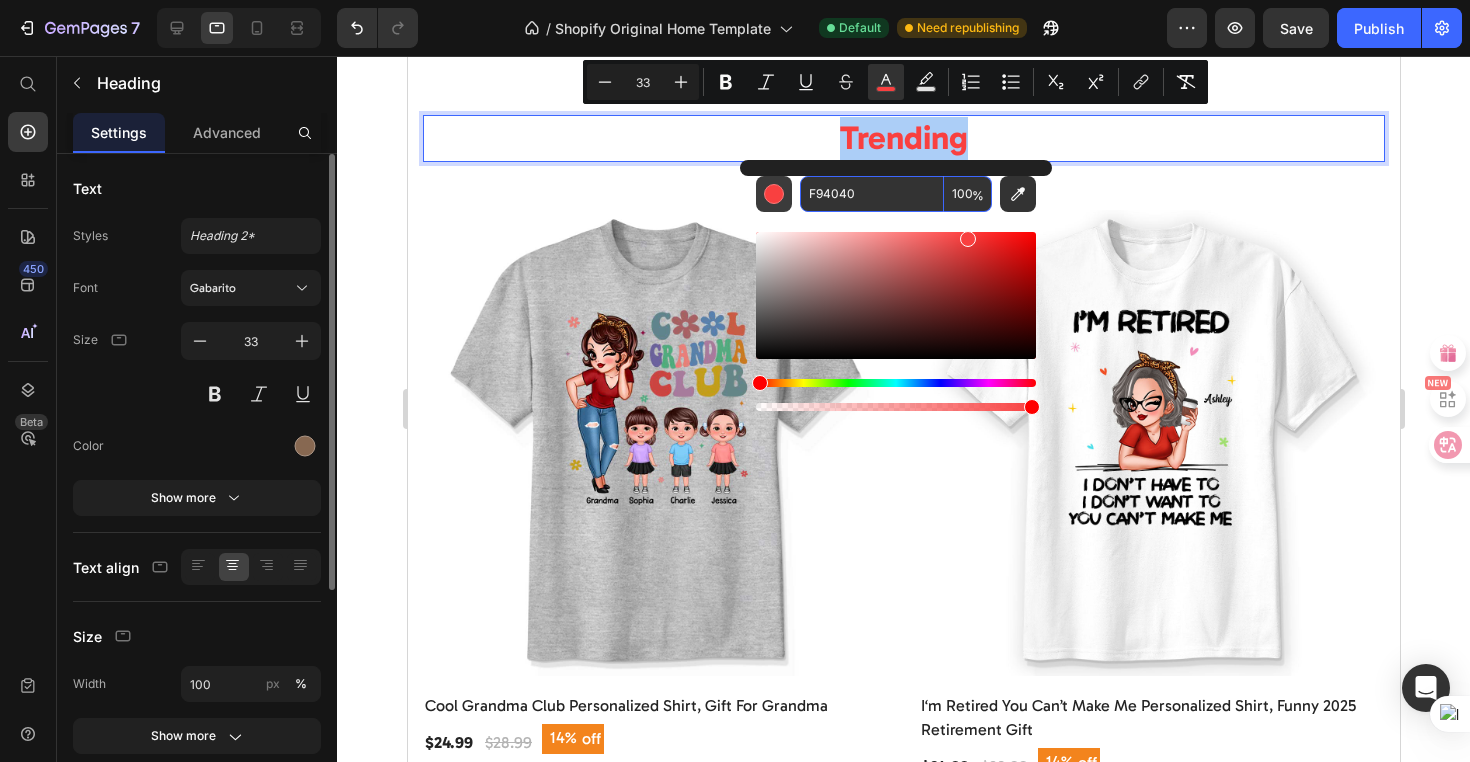 drag, startPoint x: 854, startPoint y: 195, endPoint x: 788, endPoint y: 195, distance: 66 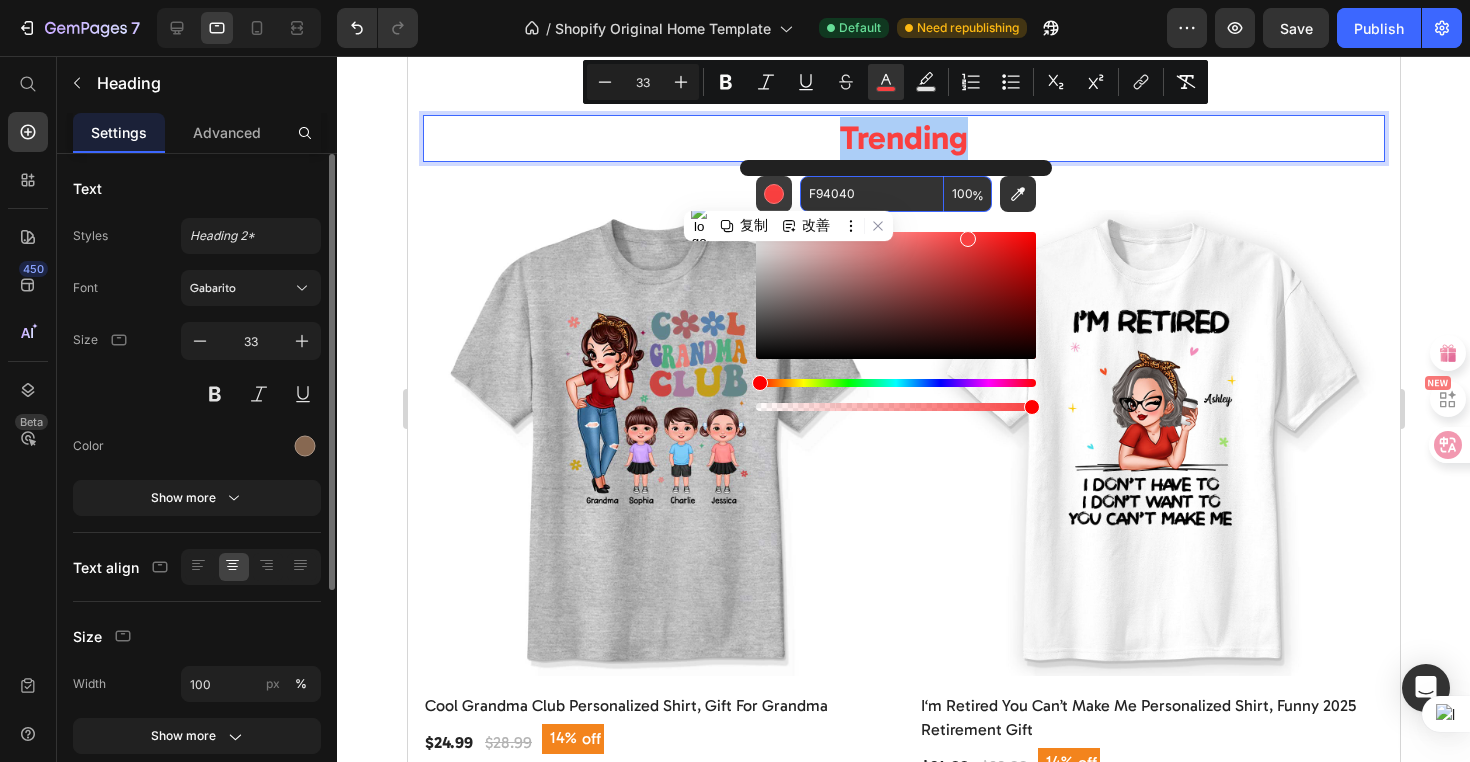 paste on "#FF3366" 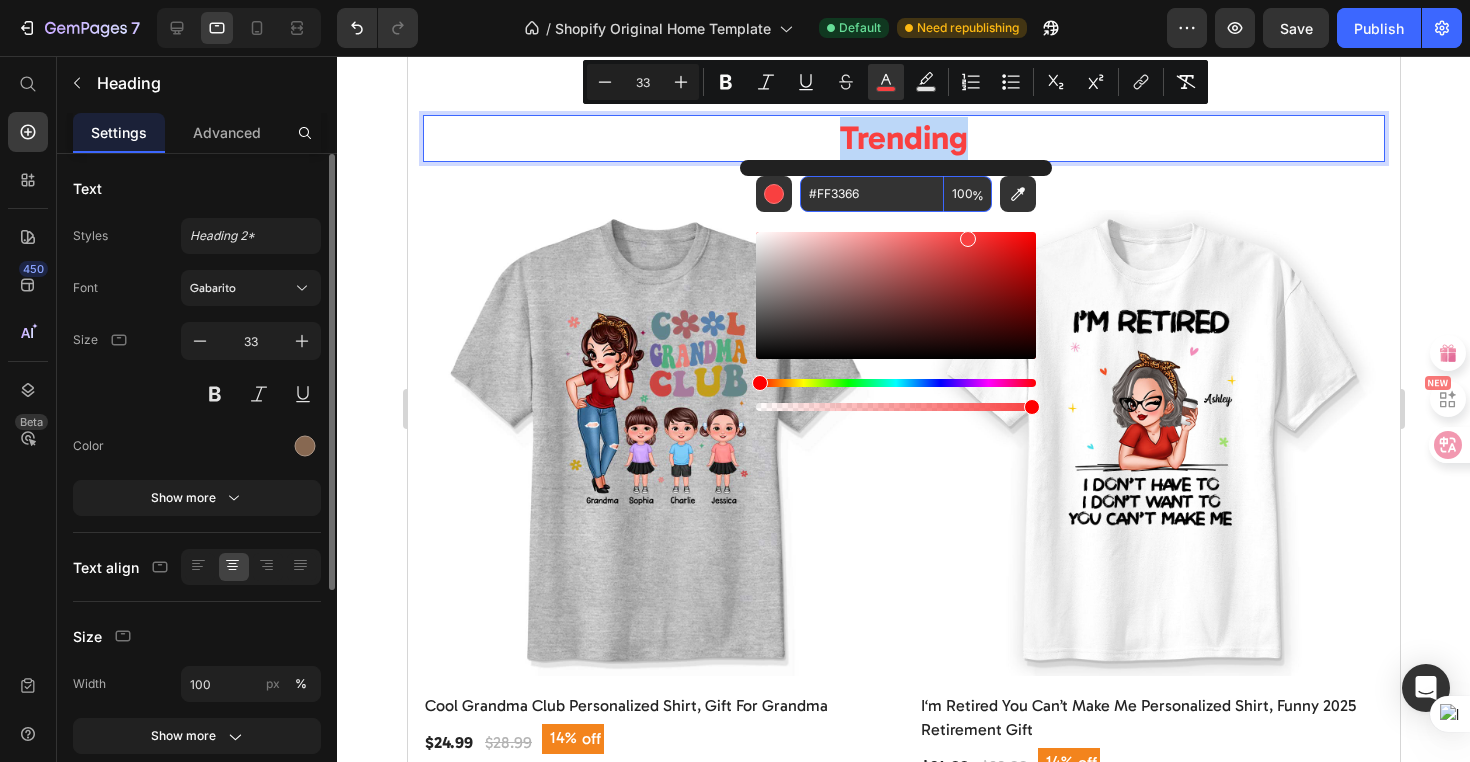 type on "FF3366" 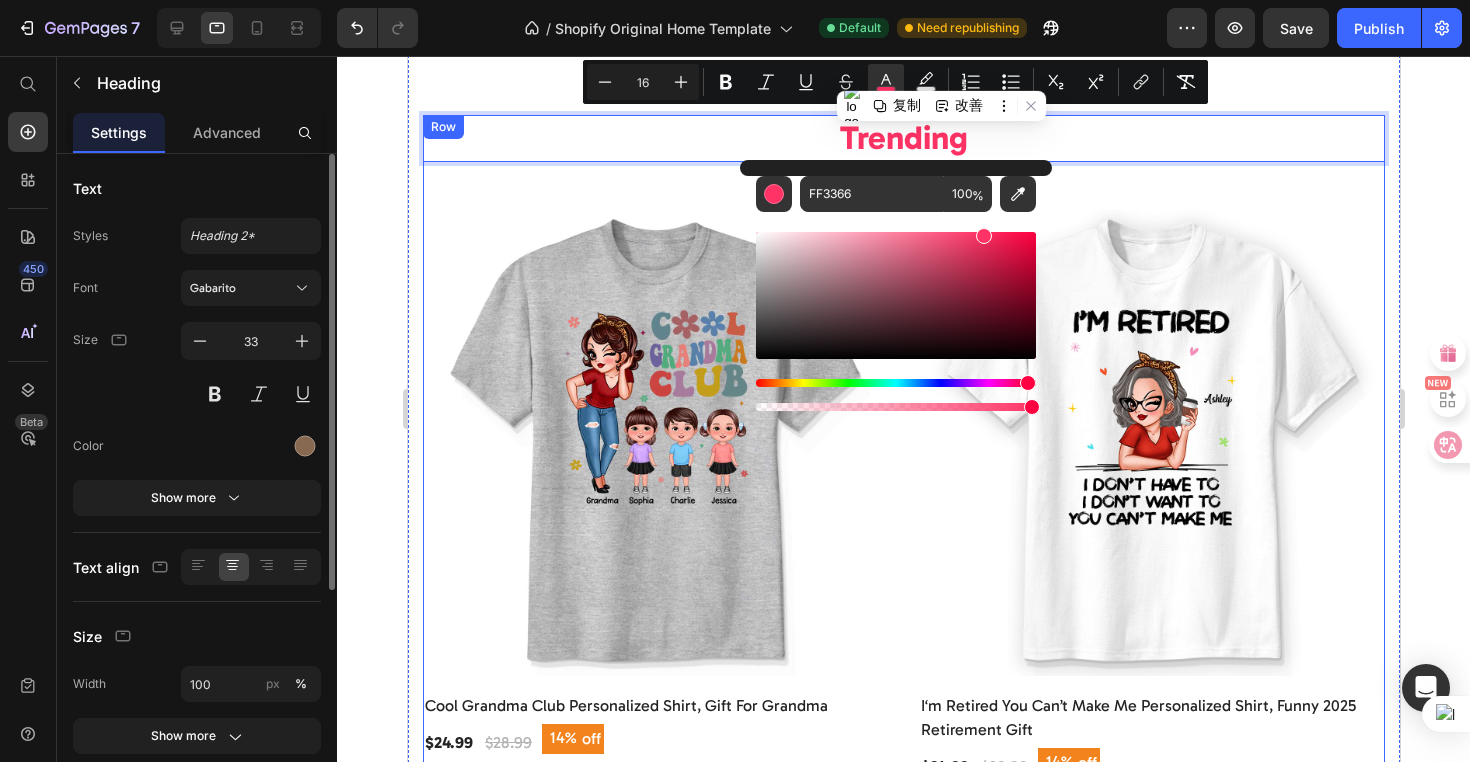 click on "Trending Heading   48 (P) Images Cool Grandma Club Personalized Shirt, Gift For Grandma (P) Title $24.99 (P) Price $28.99 (P) Price 14% off (P) Tag Row Row (P) Images I‘m Retired You Can’t Make Me Personalized Shirt, Funny 2025 Retirement Gift (P) Title $24.99 (P) Price $28.99 (P) Price 14% off (P) Tag Row Row (P) Images Couple Beach Landscape Retro Vintage Personalized Poster, Anniversary Gift For Couple (P) Title $24.99 (P) Price $34.99 (P) Price 29% off (P) Tag Row Row (P) Images Always With You Sky Family Members, Memorial Personalized Poster, Sympathy Gift (P) Title $24.99 (P) Price $34.99 (P) Price 29% off (P) Tag Row Row Product List View all Button" at bounding box center [903, 821] 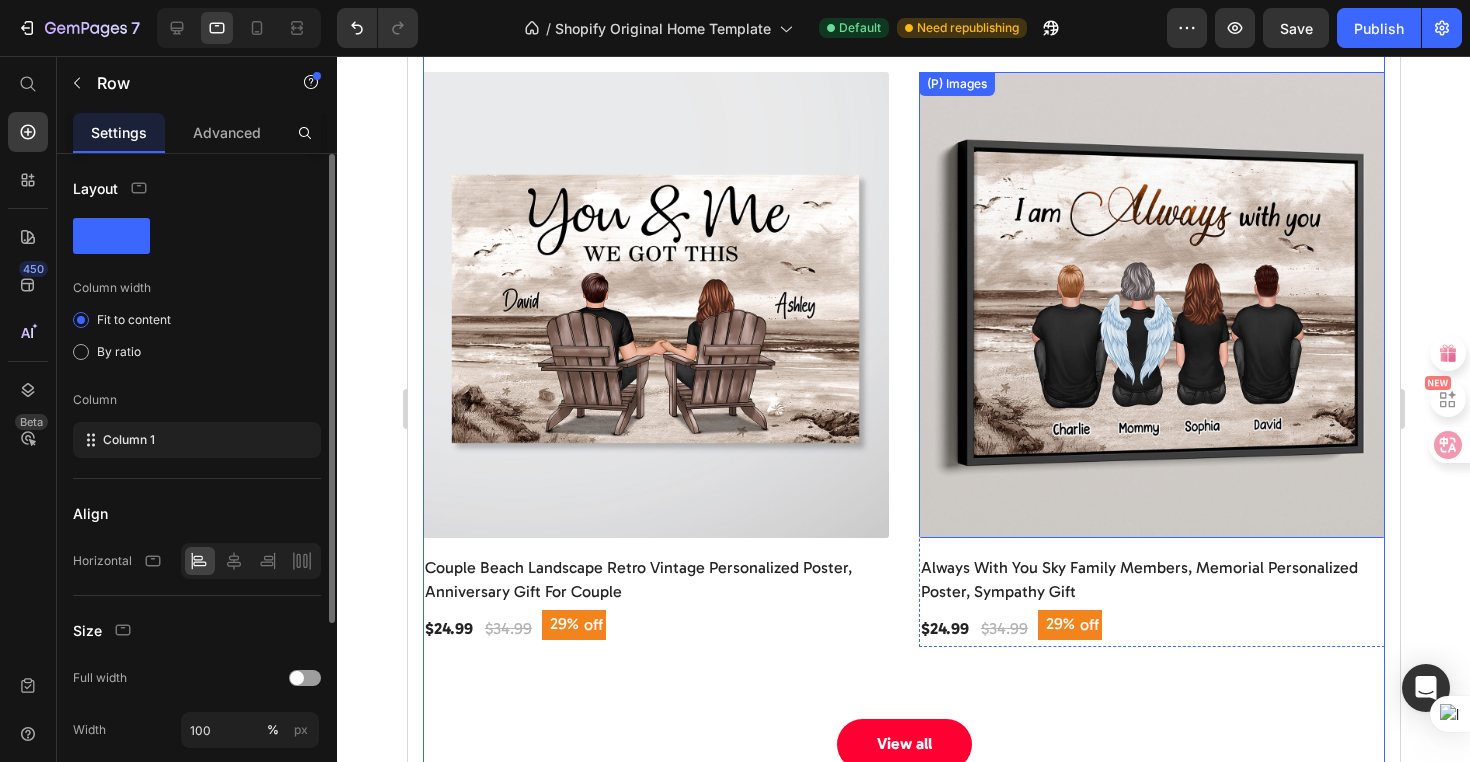 scroll, scrollTop: 1815, scrollLeft: 0, axis: vertical 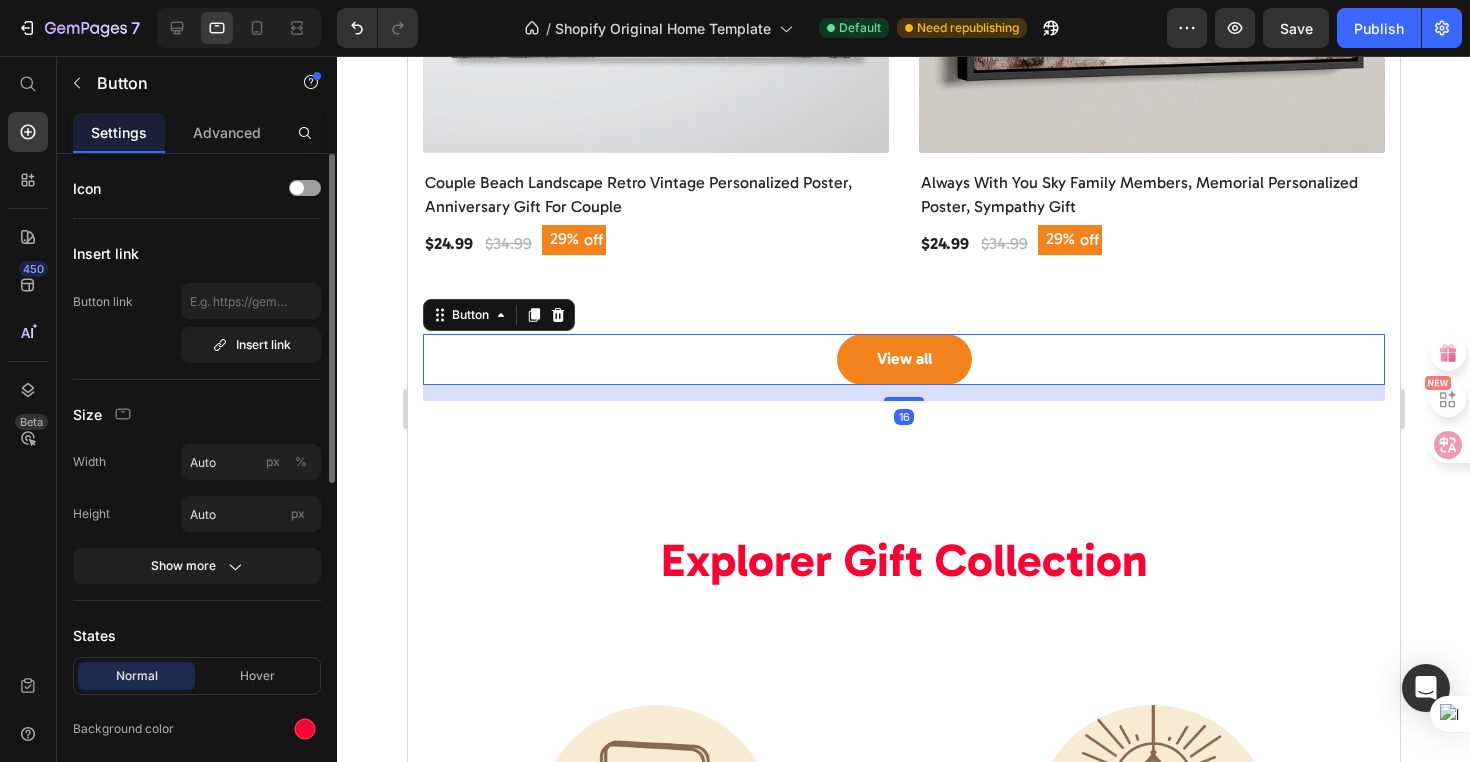 click on "View all" at bounding box center (903, 359) 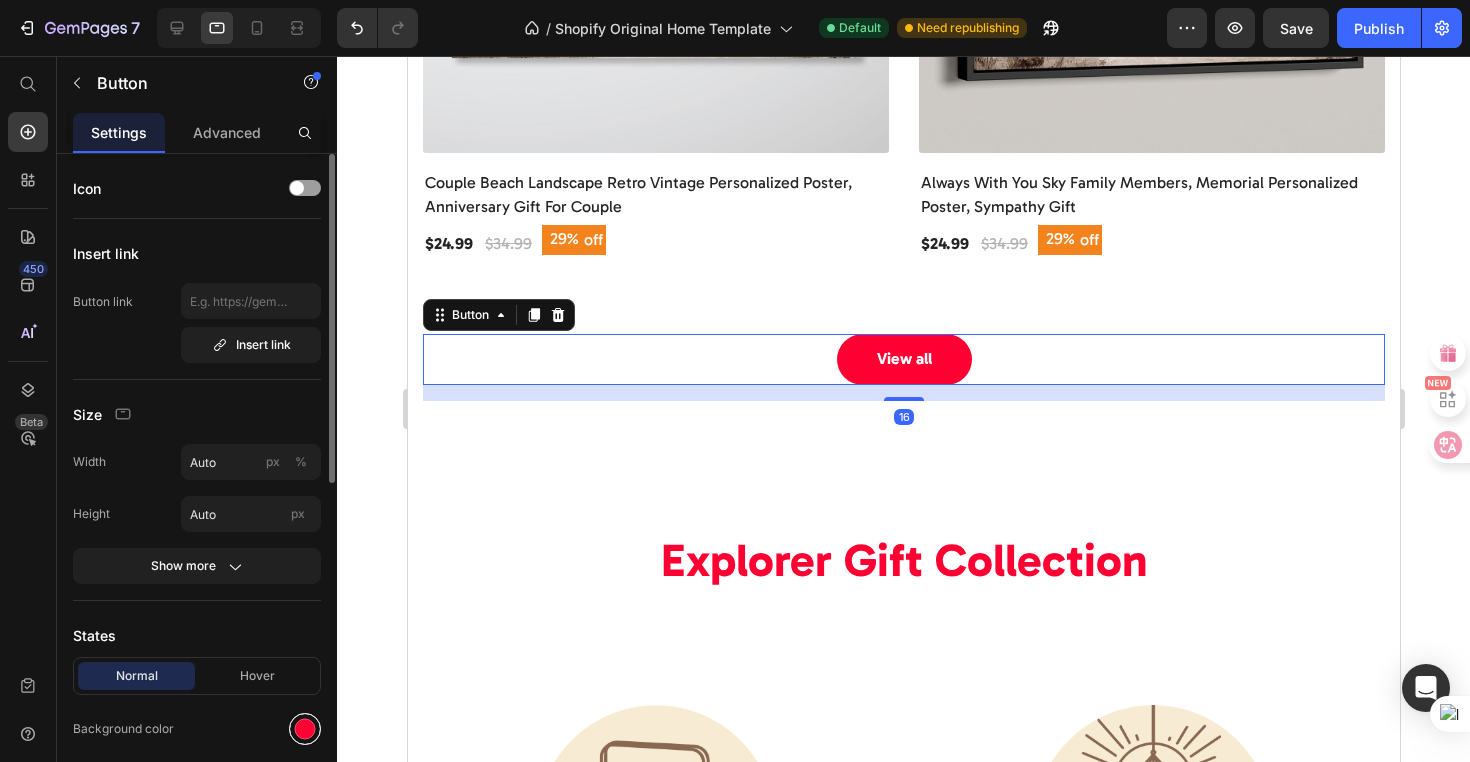 click at bounding box center [305, 729] 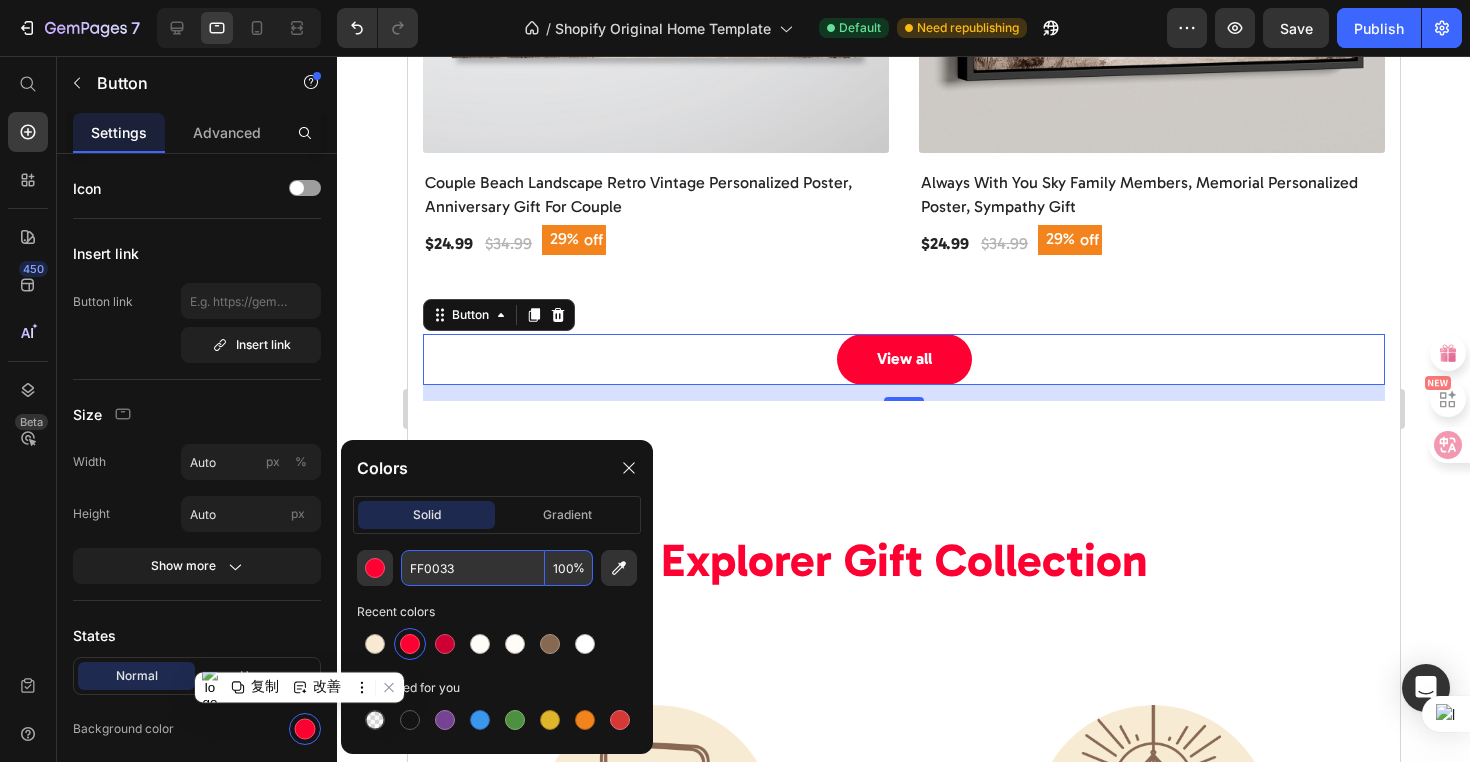 drag, startPoint x: 475, startPoint y: 569, endPoint x: 454, endPoint y: 572, distance: 21.213203 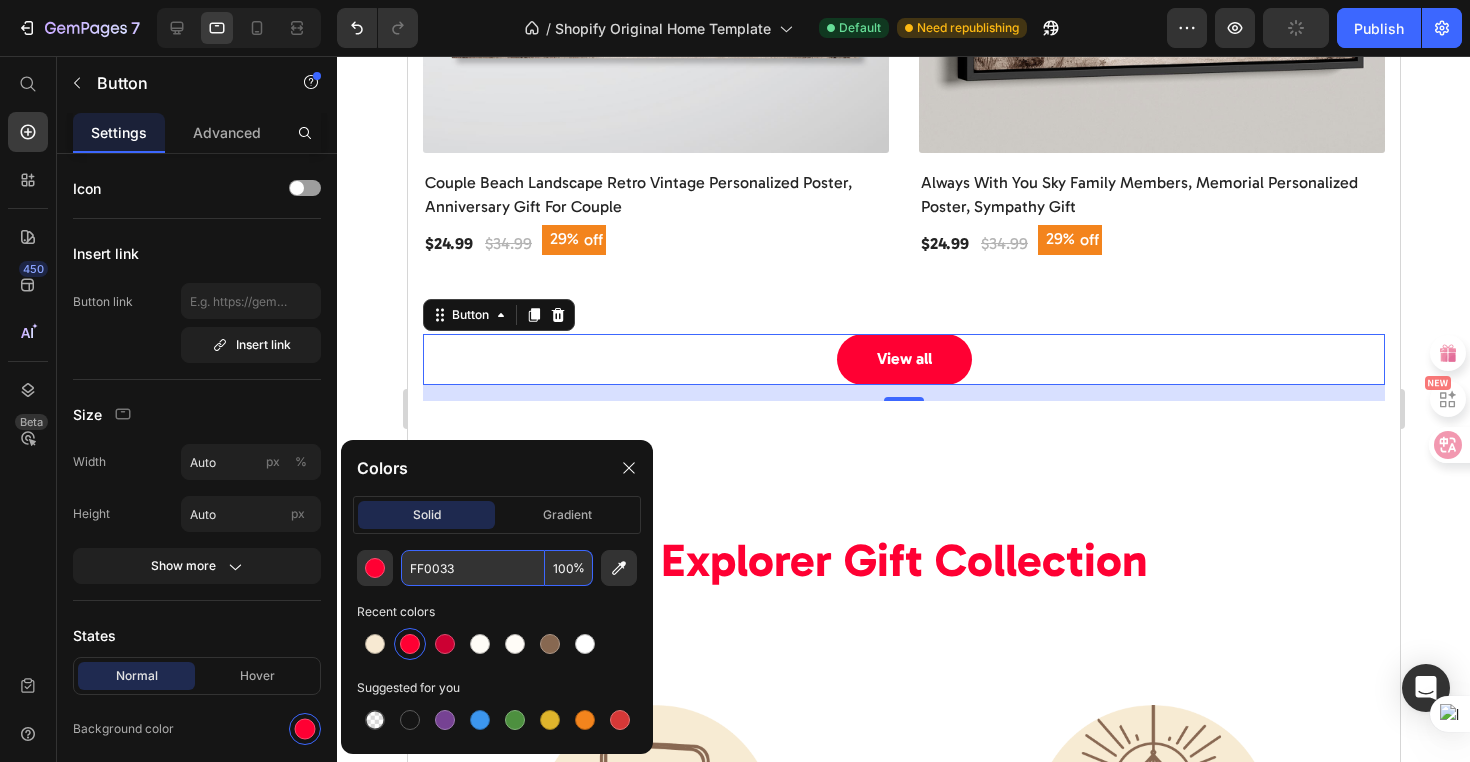 drag, startPoint x: 461, startPoint y: 572, endPoint x: 399, endPoint y: 569, distance: 62.072536 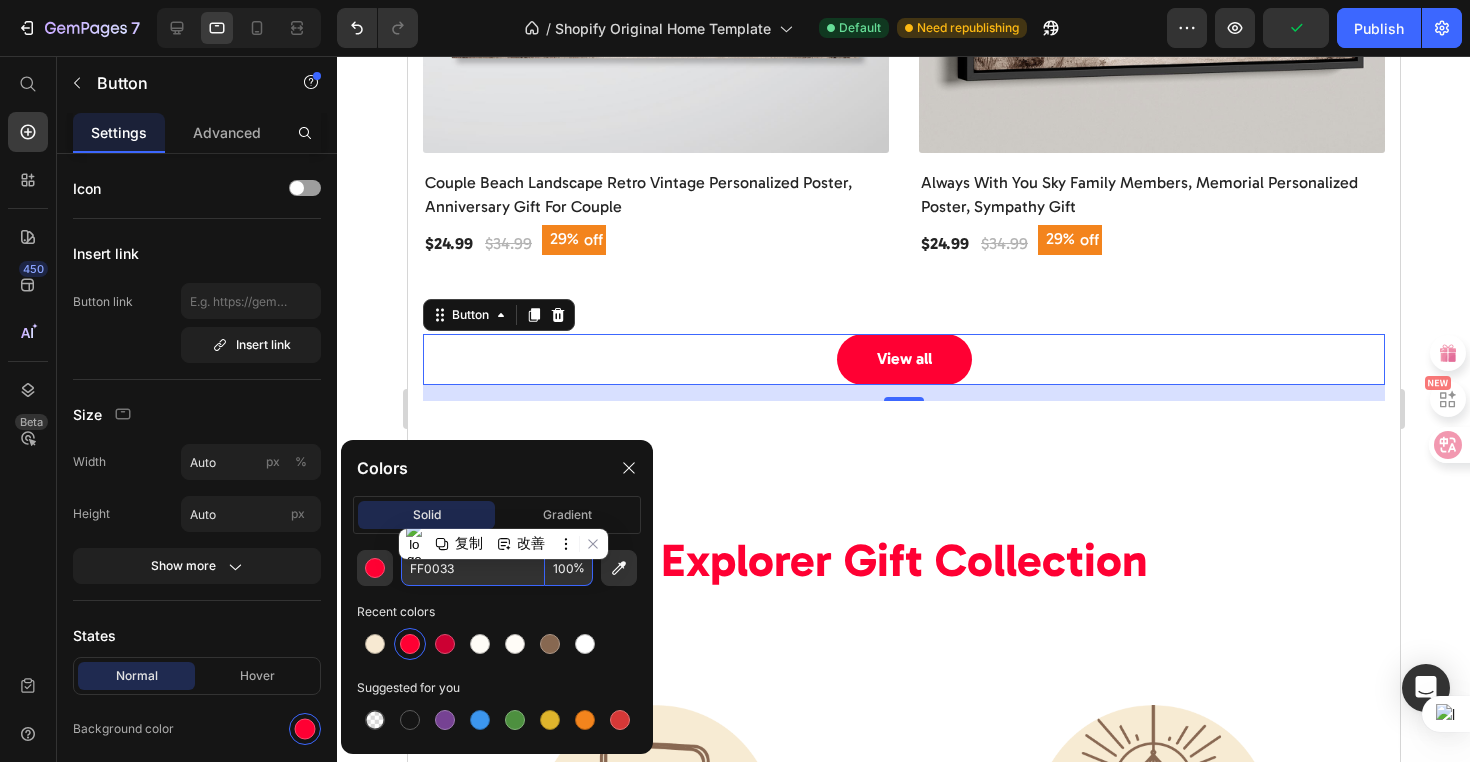 paste on "#FF3366" 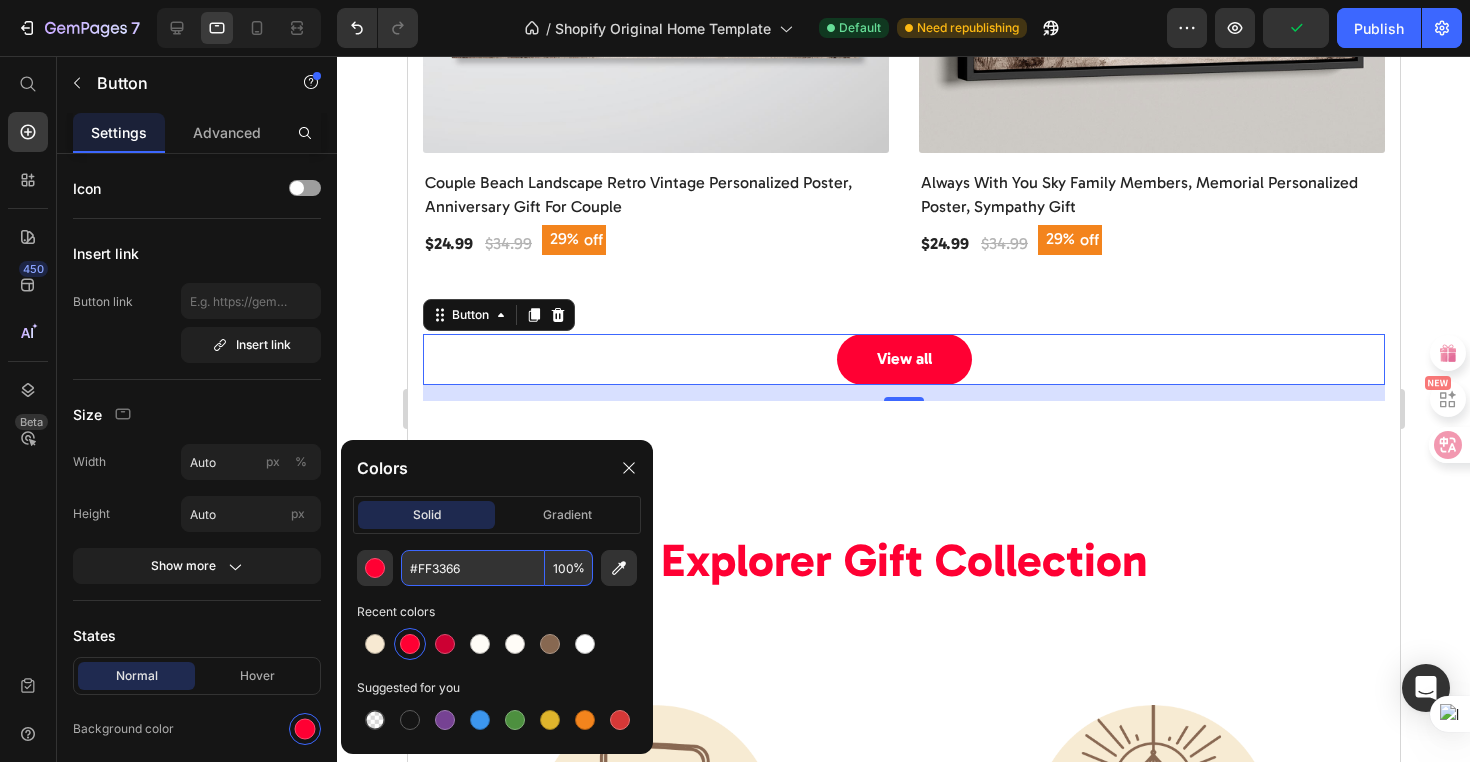 type on "FF3366" 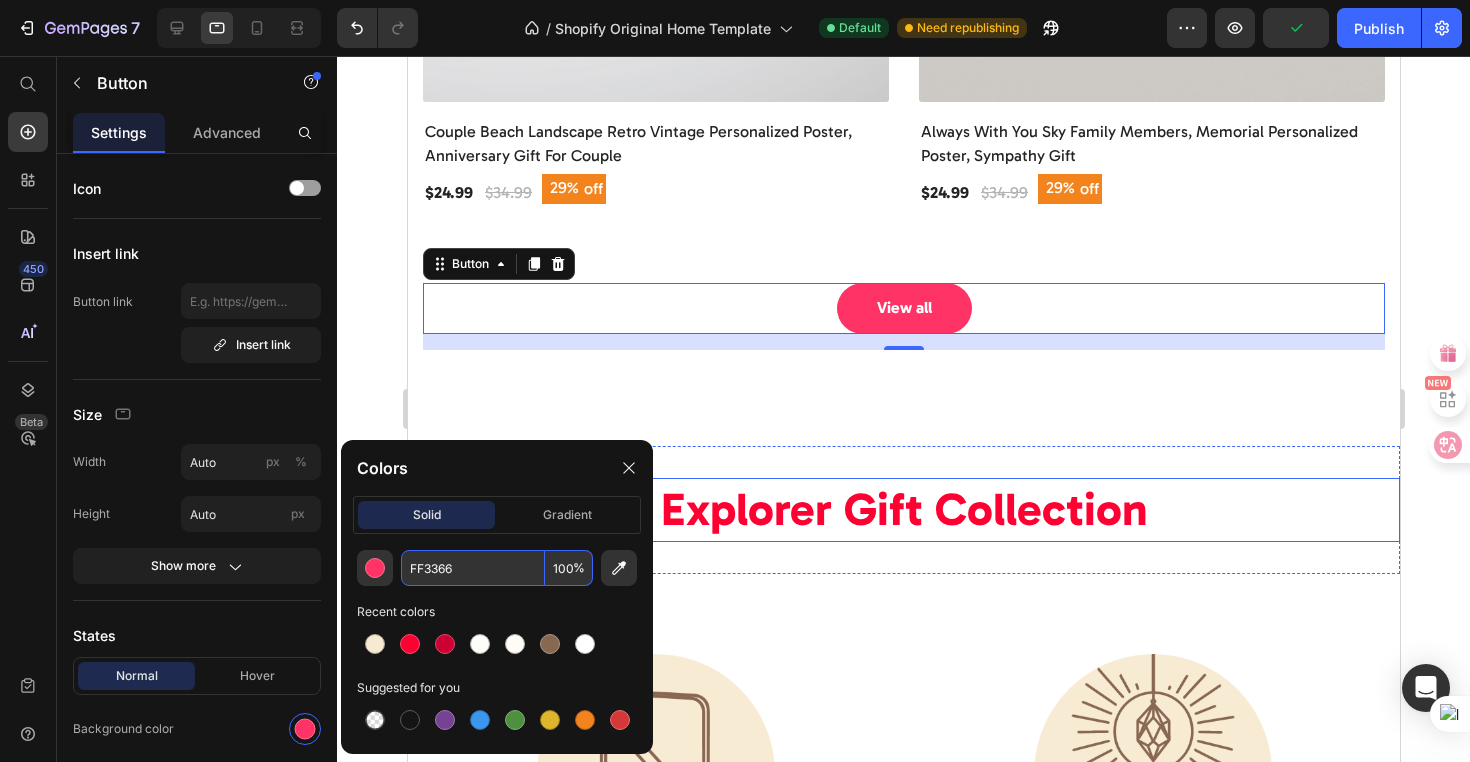 scroll, scrollTop: 1965, scrollLeft: 0, axis: vertical 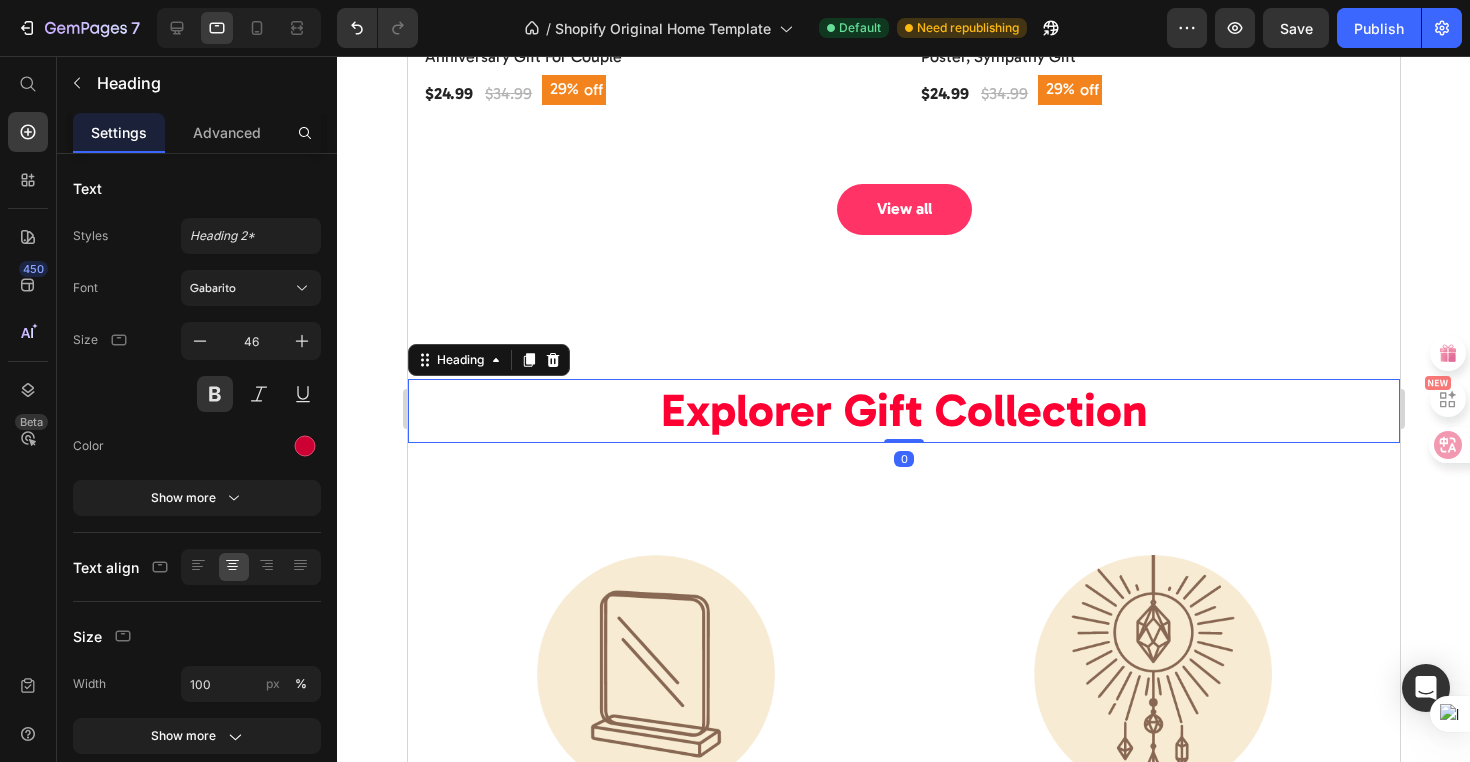 click on "Explorer Gift Collection" at bounding box center [903, 410] 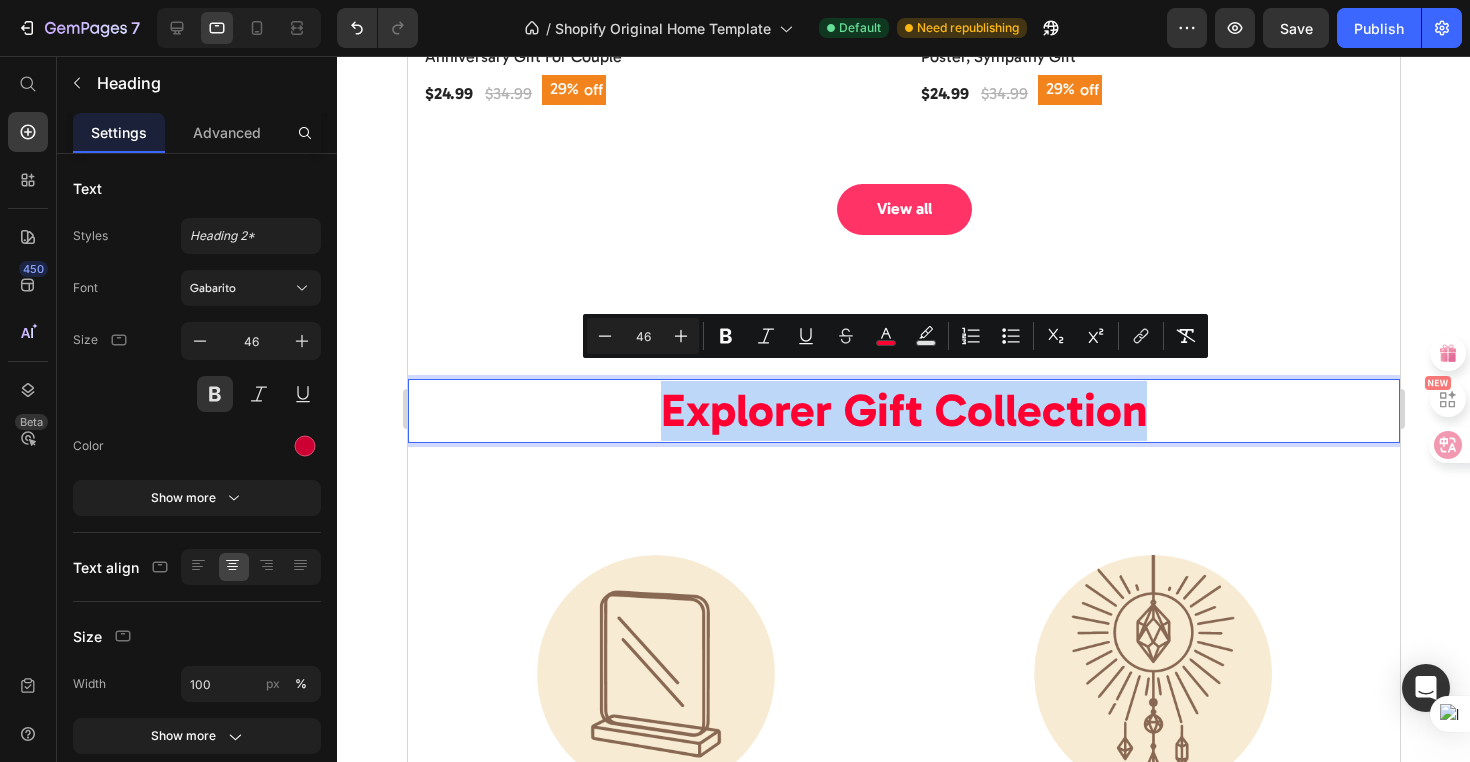 drag, startPoint x: 1147, startPoint y: 396, endPoint x: 627, endPoint y: 394, distance: 520.00385 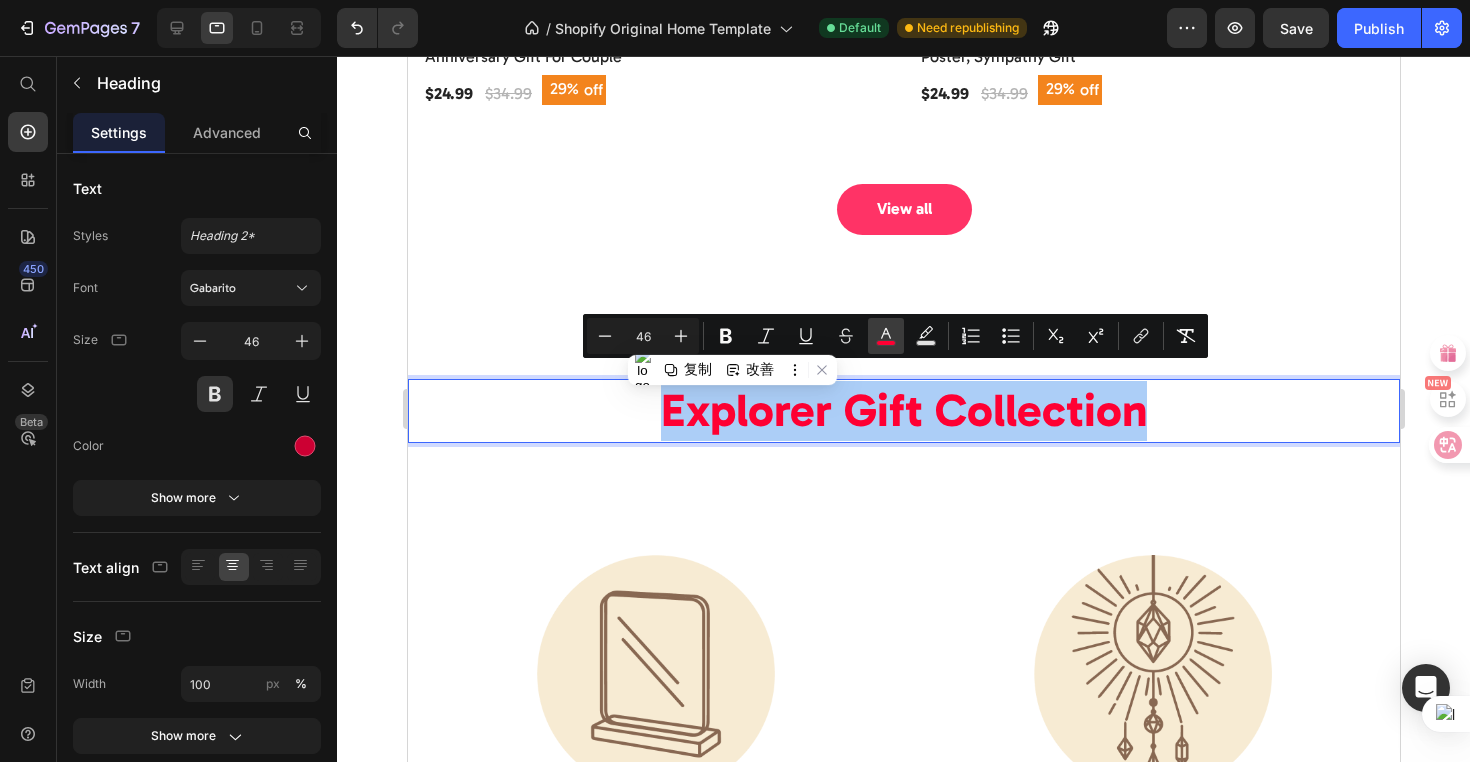 drag, startPoint x: 882, startPoint y: 341, endPoint x: 466, endPoint y: 305, distance: 417.55478 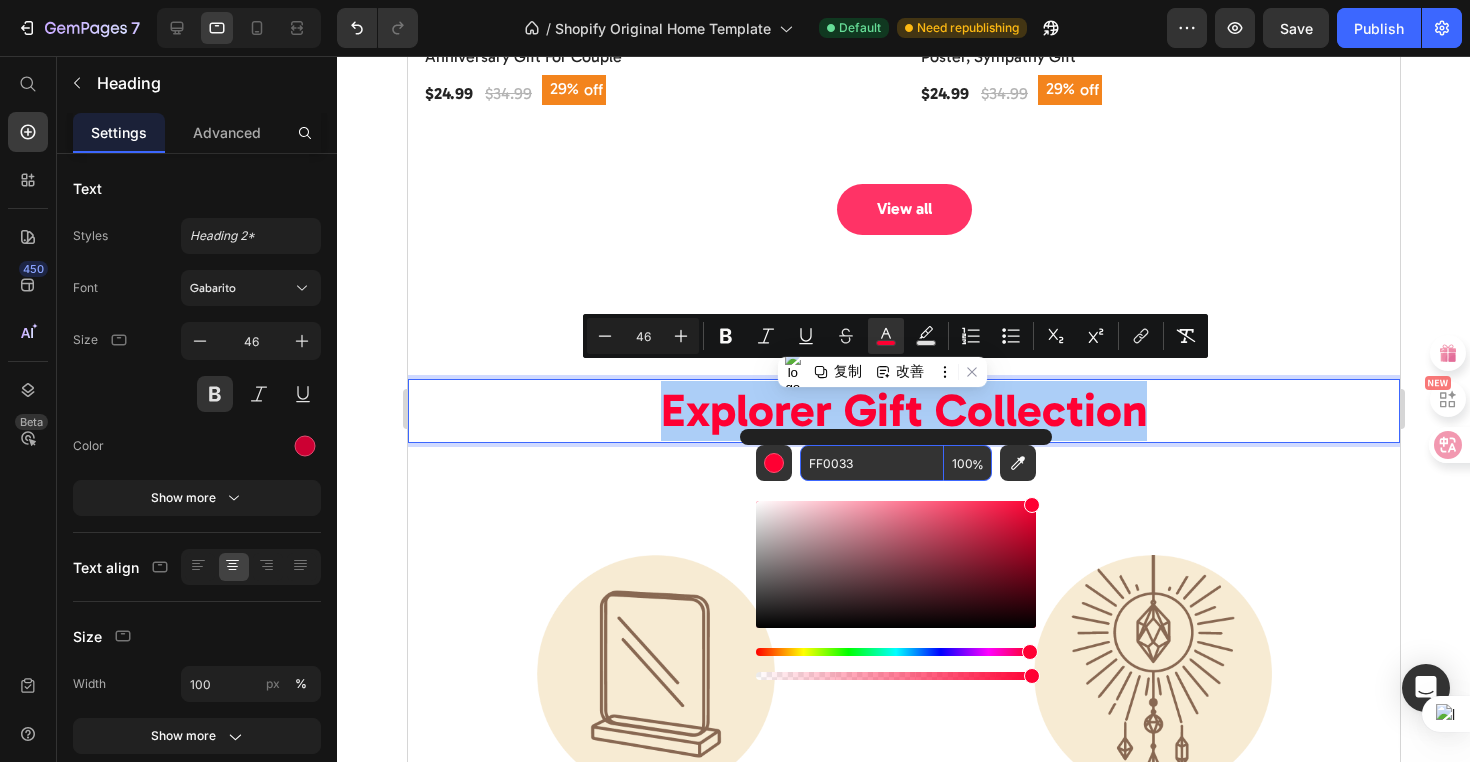 click on "FF0033" at bounding box center [872, 463] 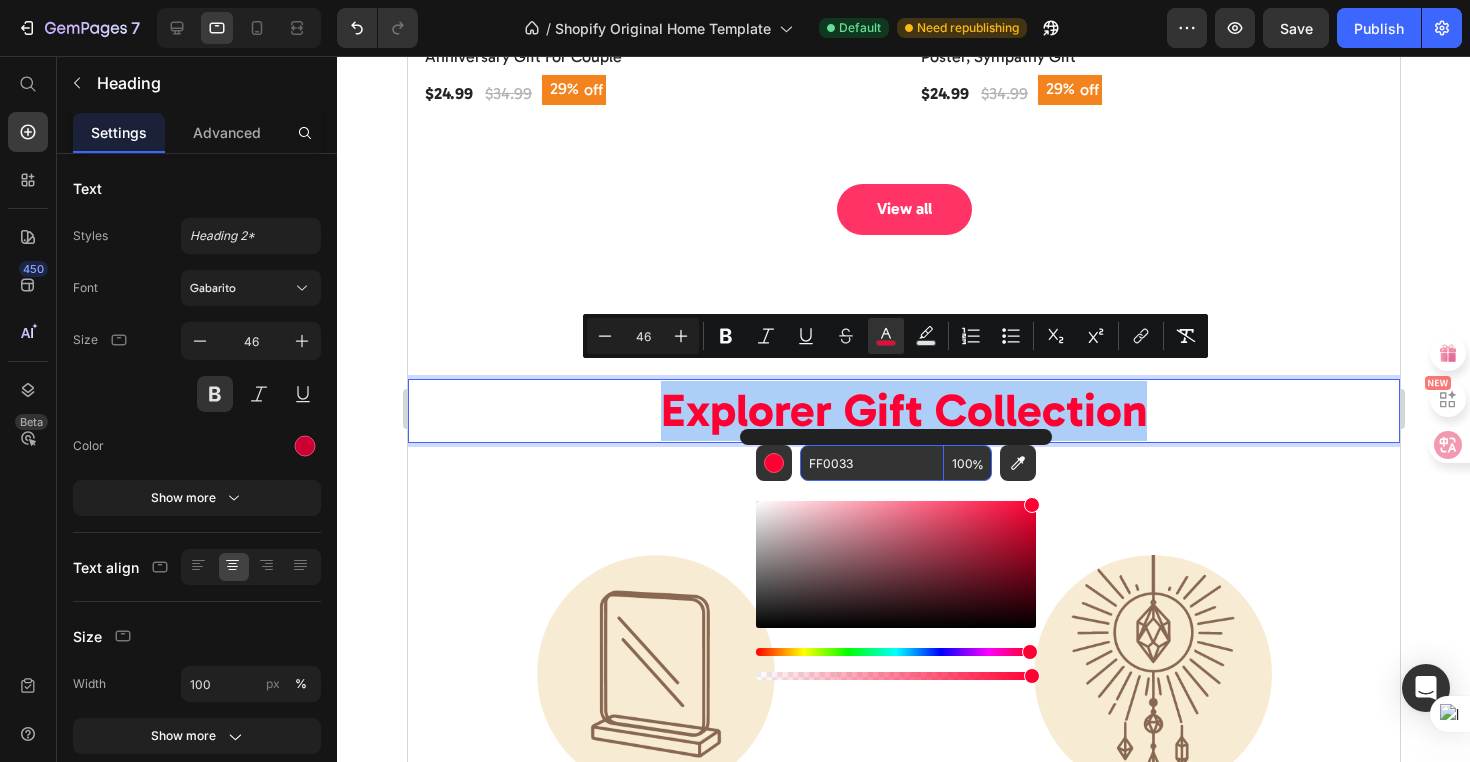 drag, startPoint x: 868, startPoint y: 467, endPoint x: 804, endPoint y: 467, distance: 64 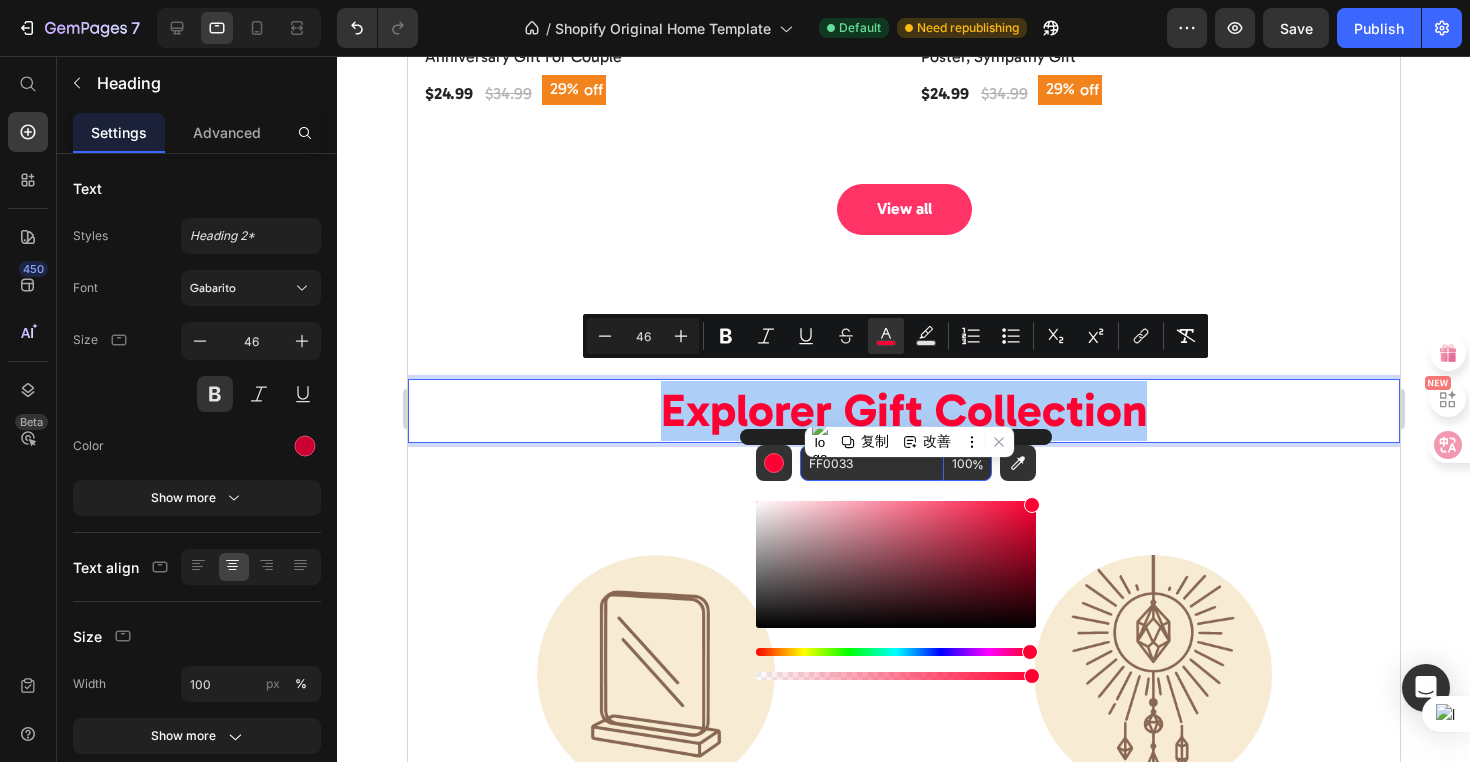 paste on "#FF3366" 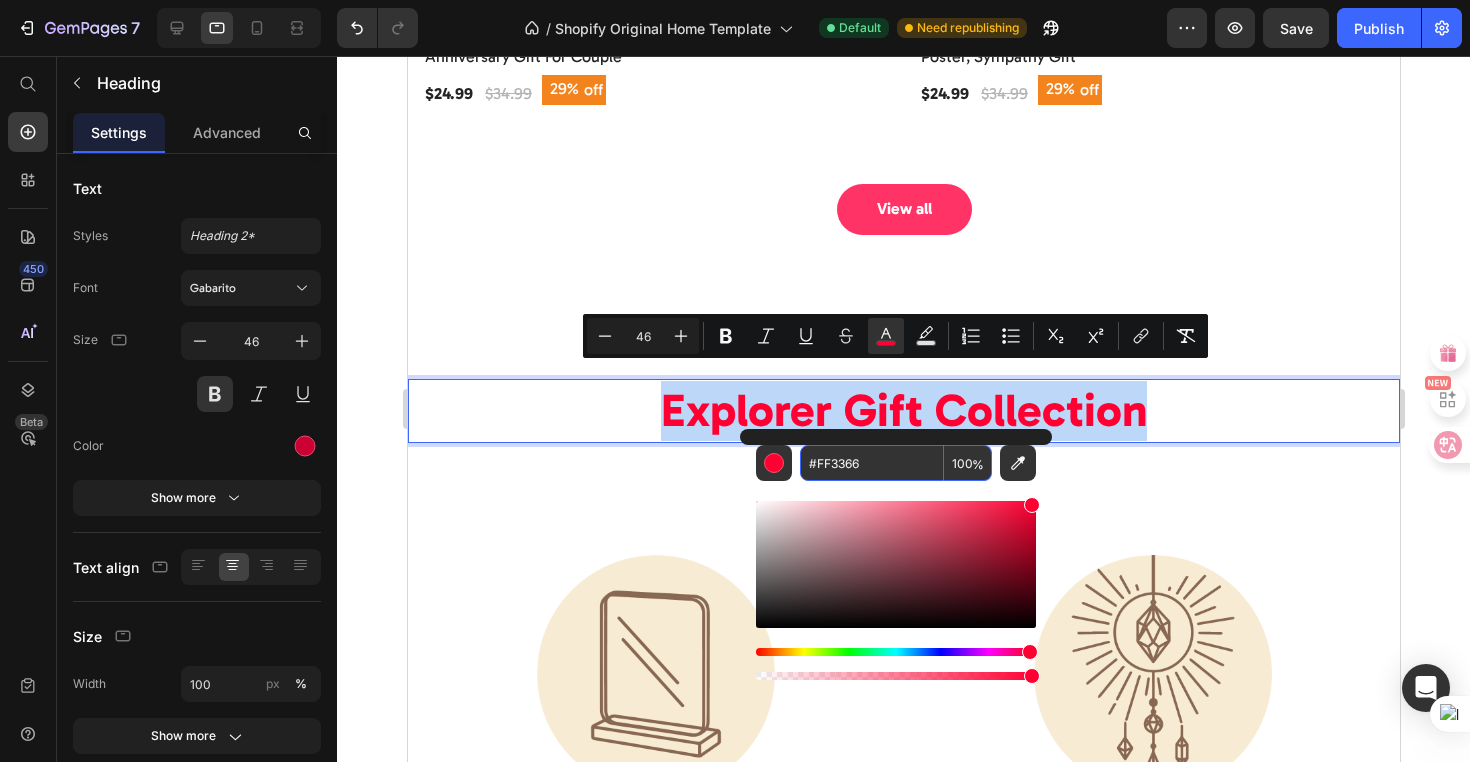 type on "FF3366" 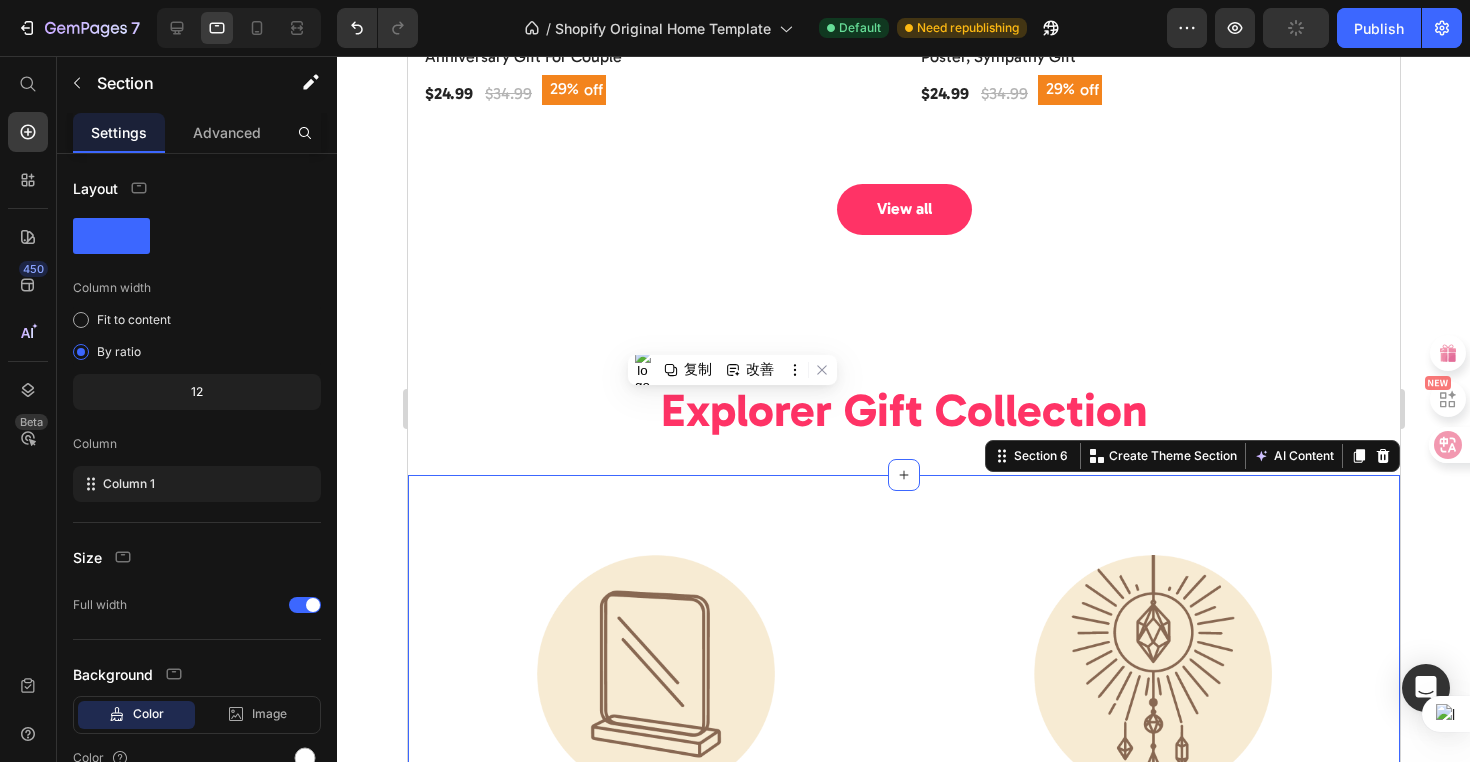 click on "Image Arylic Plaque Heading Image Suncatcher Heading Image Ornament Heading Image Pillow Case Heading Row Section 6   You can create reusable sections Create Theme Section AI Content Write with GemAI What would you like to describe here? Tone and Voice Persuasive Product Cool Grandma Club Personalized Shirt, Gift For Grandma Show more Generate" at bounding box center (903, 859) 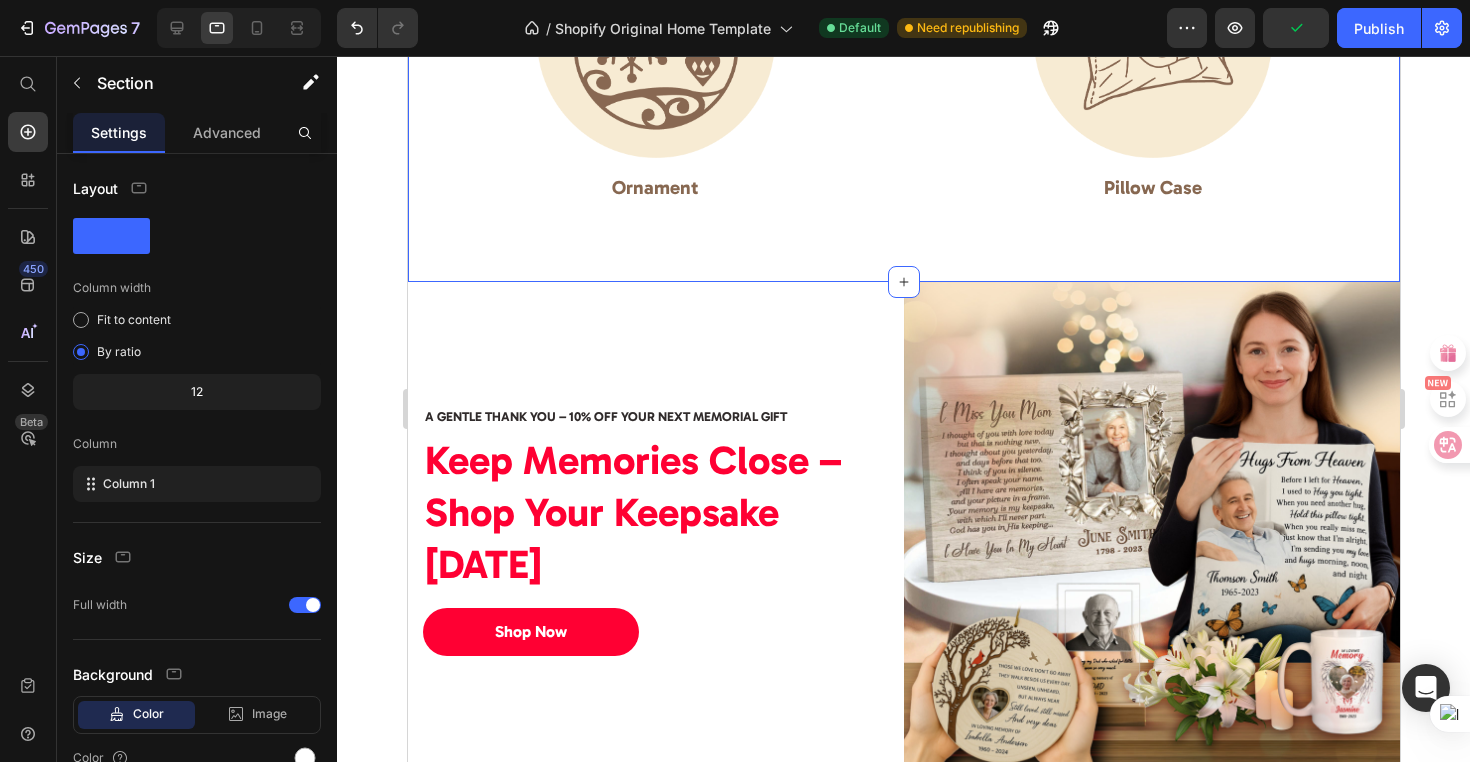 scroll, scrollTop: 2947, scrollLeft: 0, axis: vertical 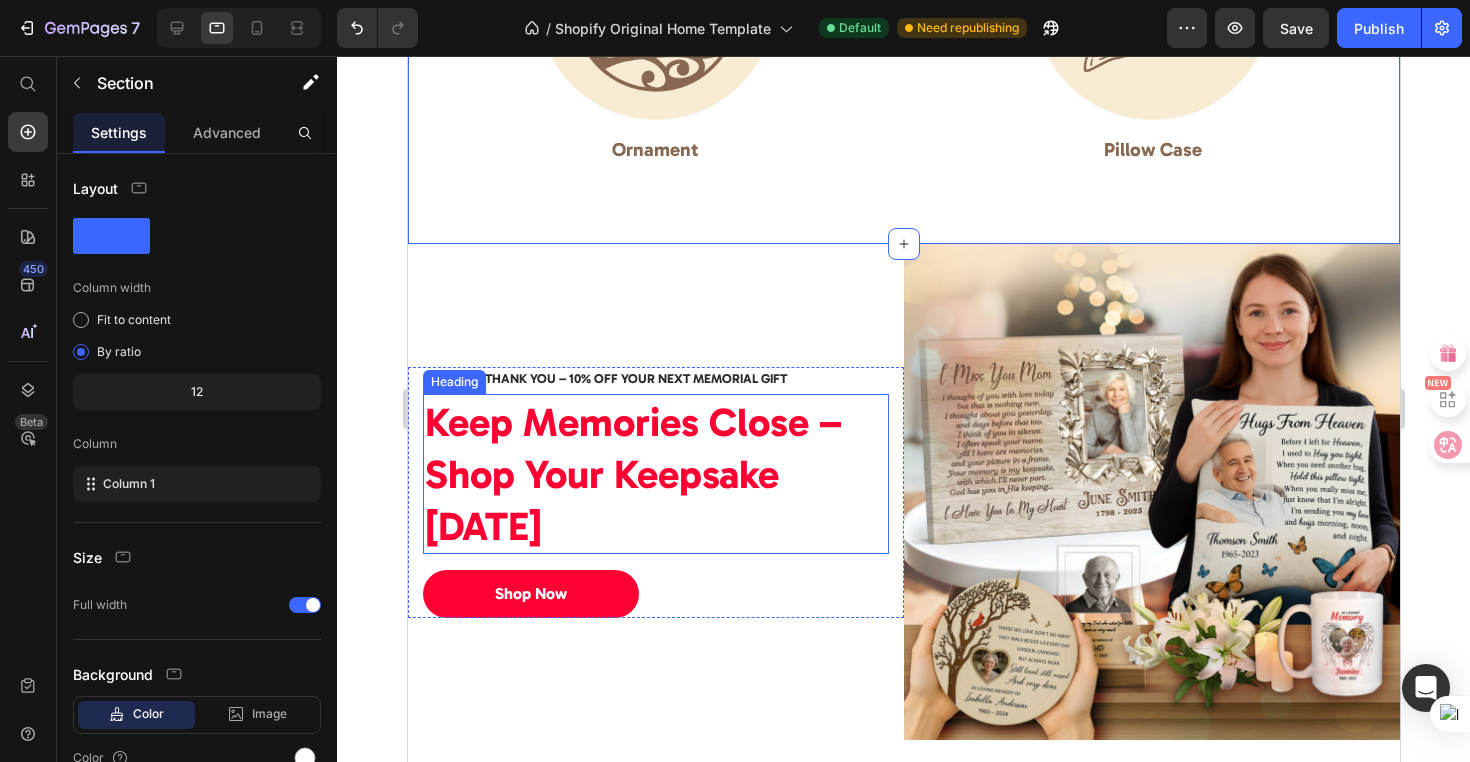 click on "Keep Memories Close – Shop Your Keepsake [DATE]" at bounding box center (632, 474) 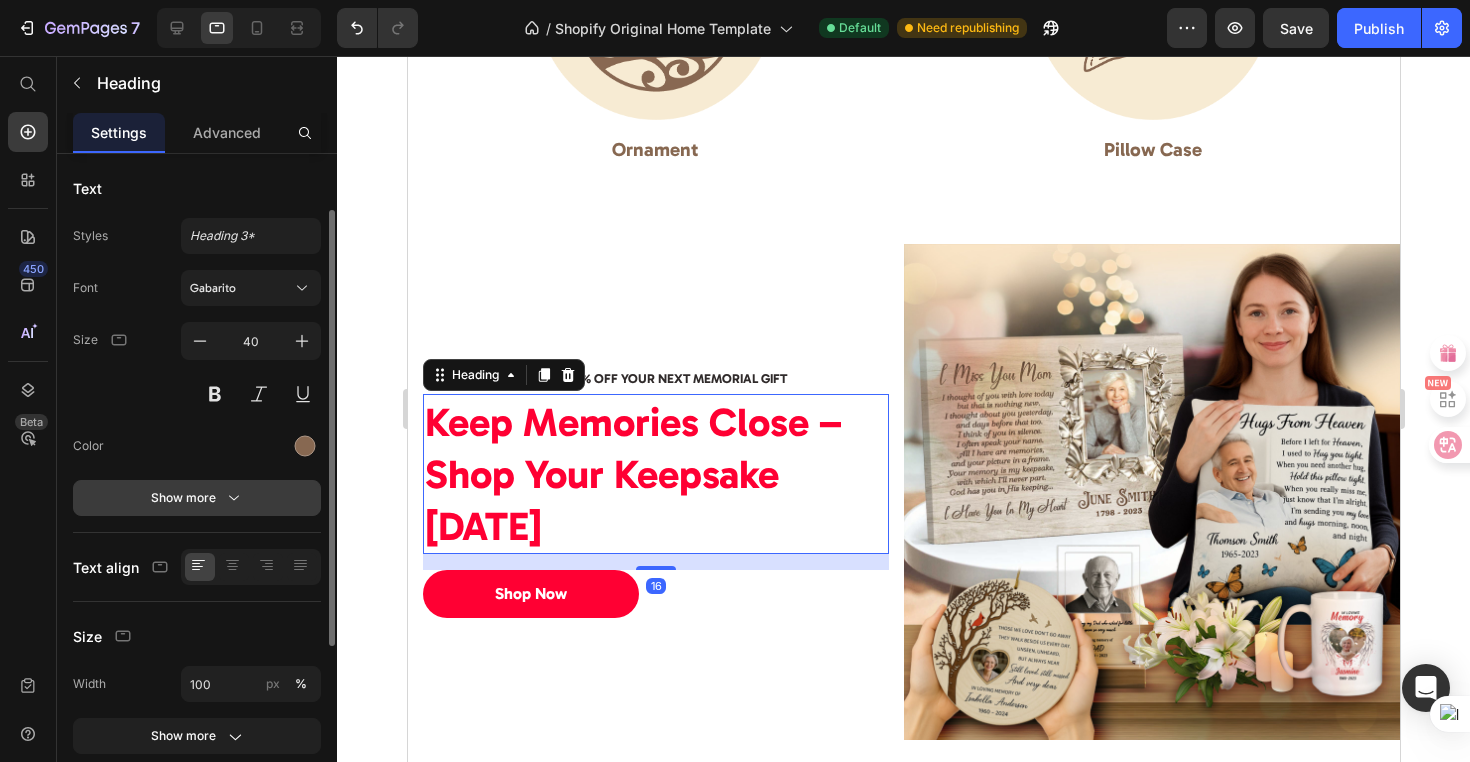scroll, scrollTop: 124, scrollLeft: 0, axis: vertical 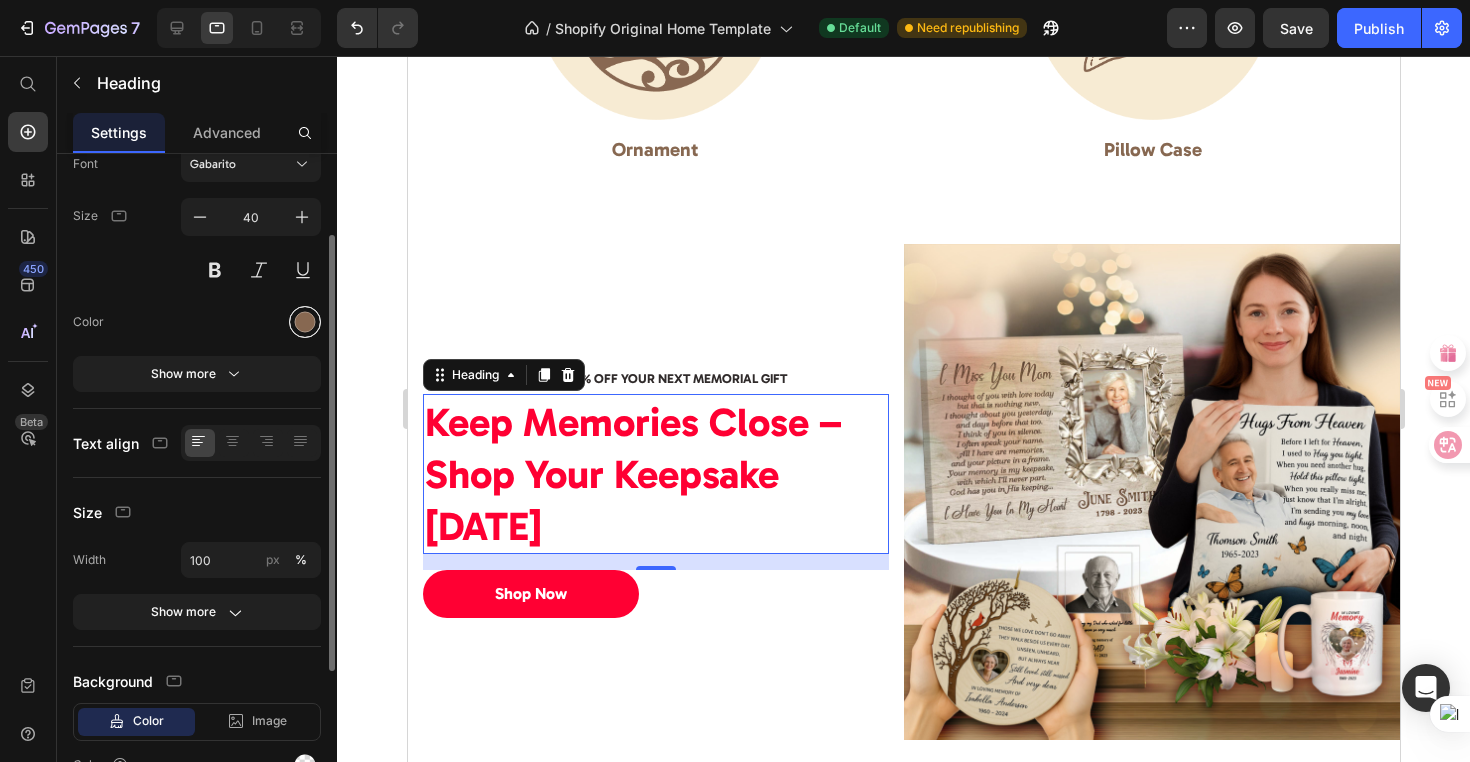 click at bounding box center (305, 322) 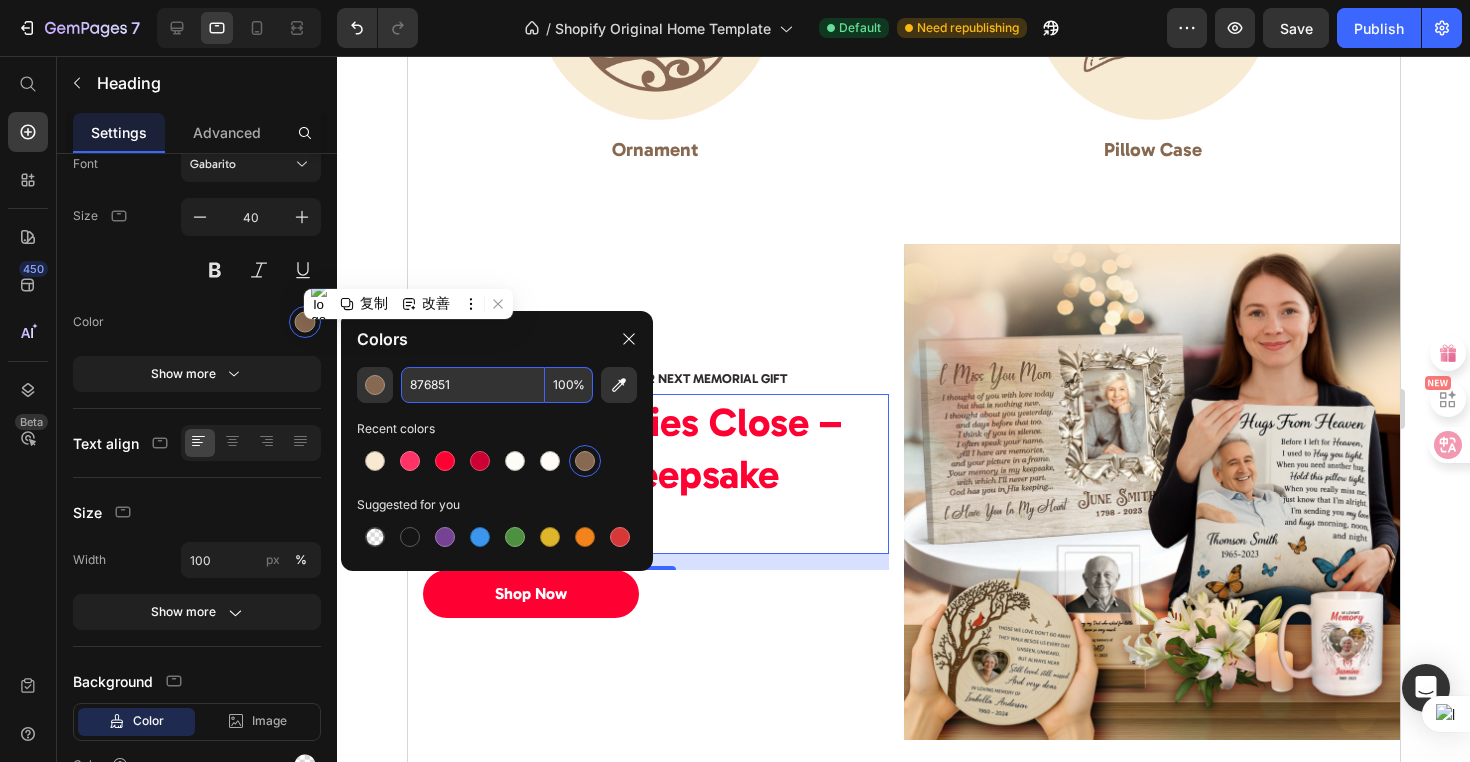 drag, startPoint x: 472, startPoint y: 392, endPoint x: 405, endPoint y: 383, distance: 67.601776 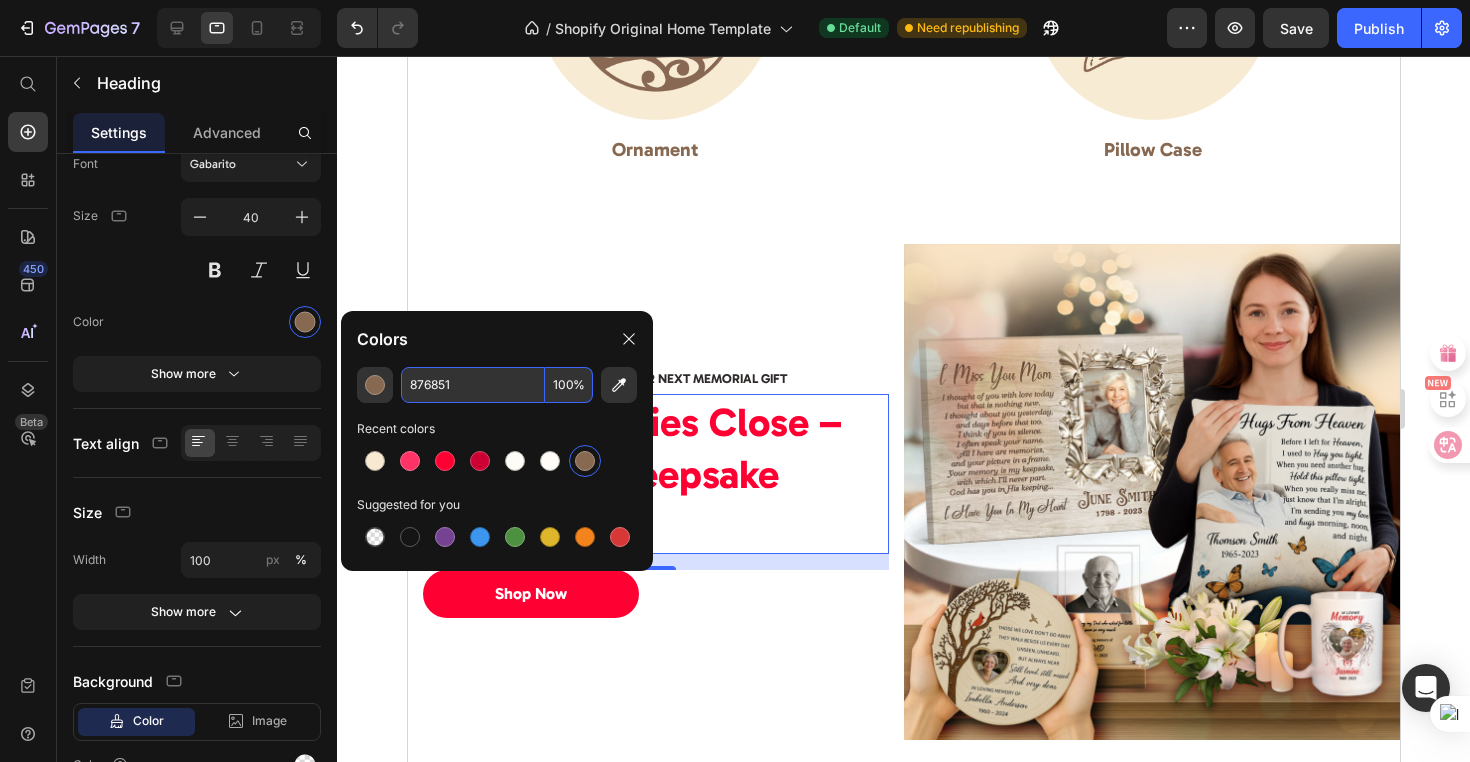 drag, startPoint x: 405, startPoint y: 383, endPoint x: 492, endPoint y: 387, distance: 87.0919 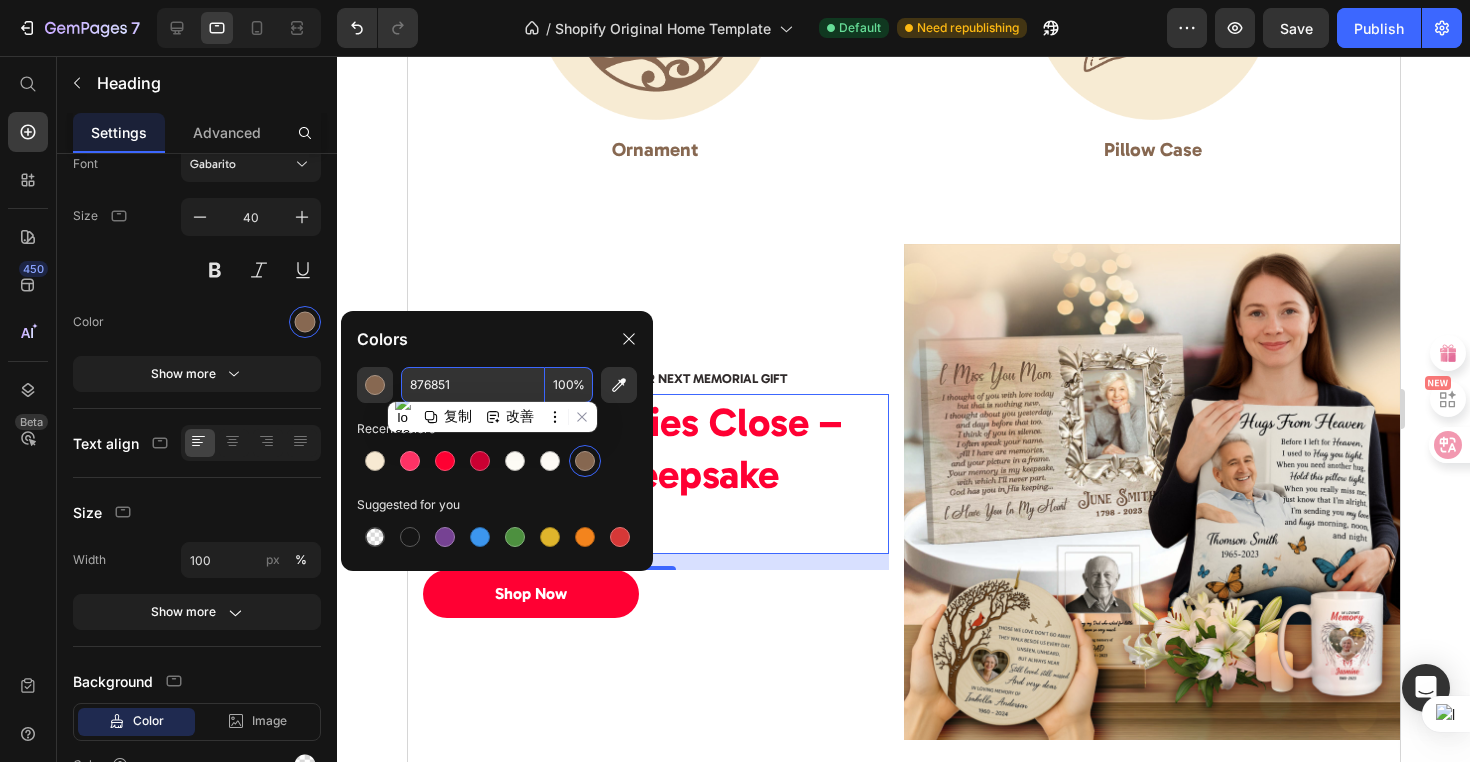 paste on "#FF3366" 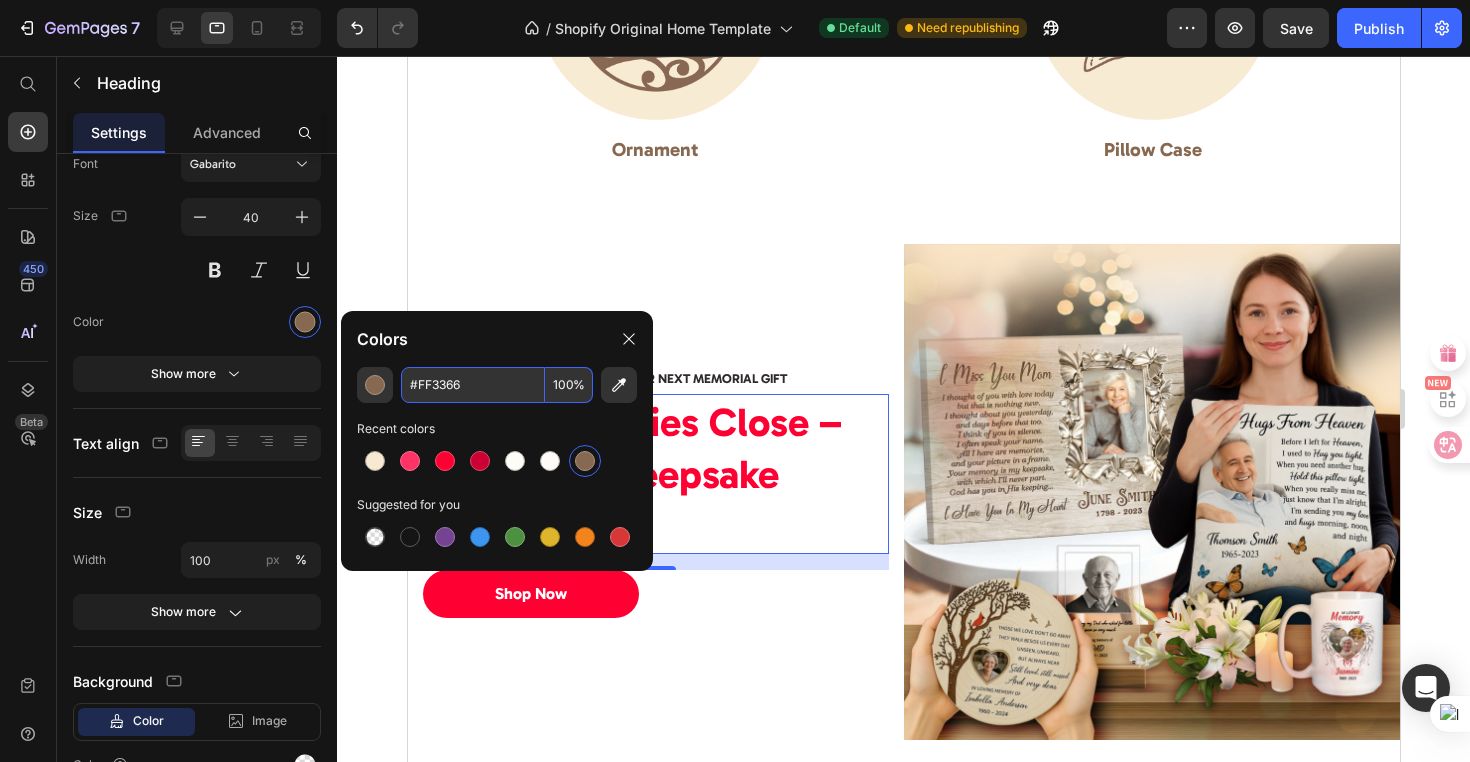 type on "FF3366" 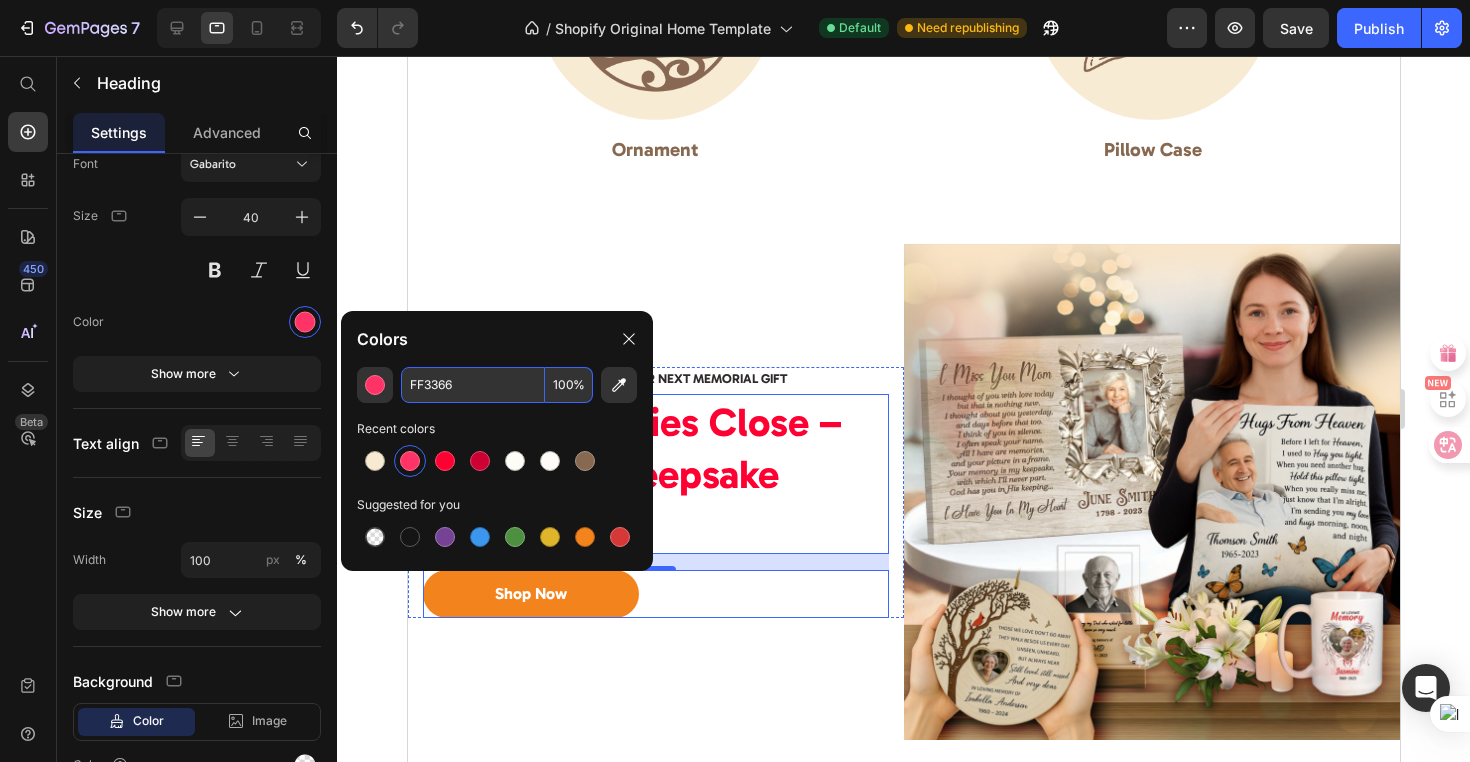 click on "Shop Now" at bounding box center (530, 594) 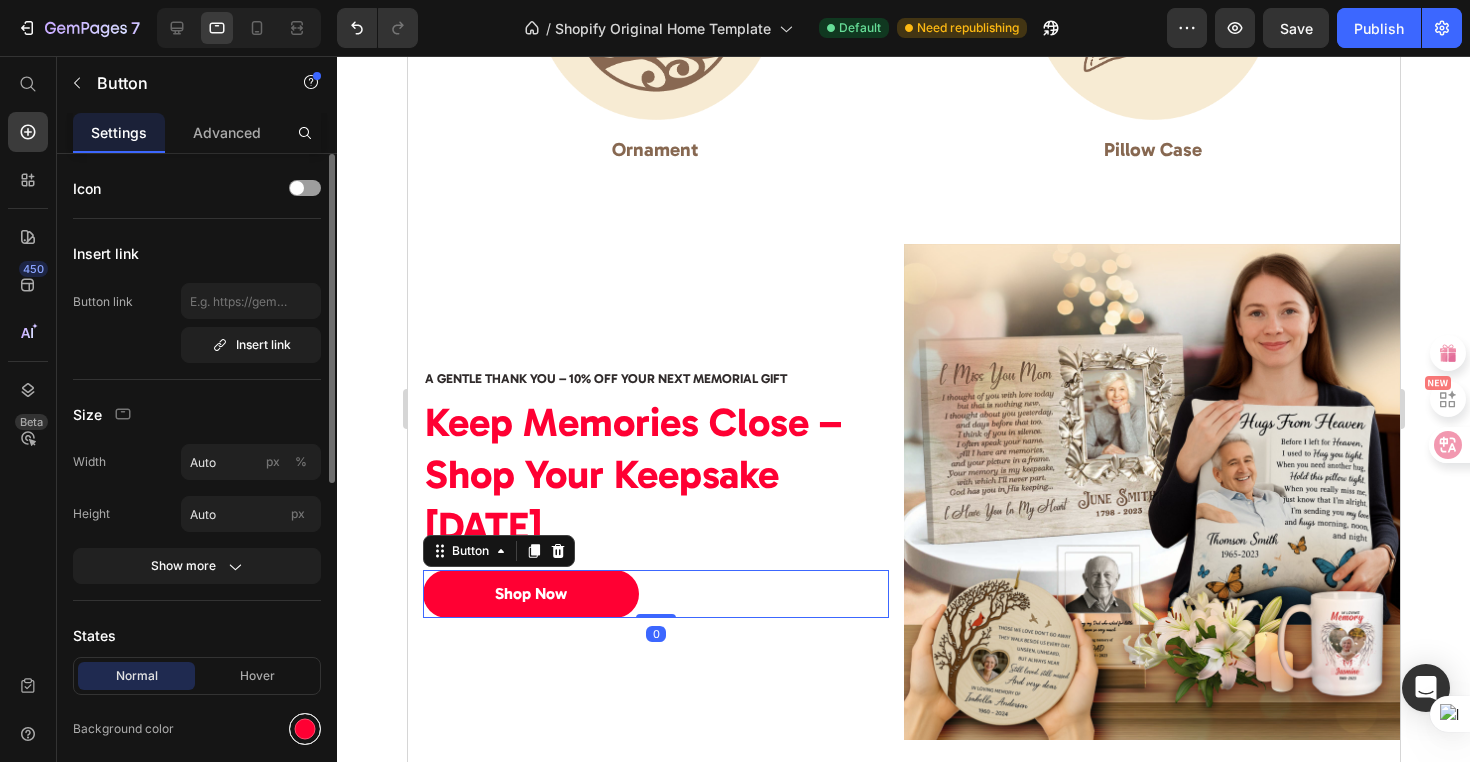 click at bounding box center (305, 729) 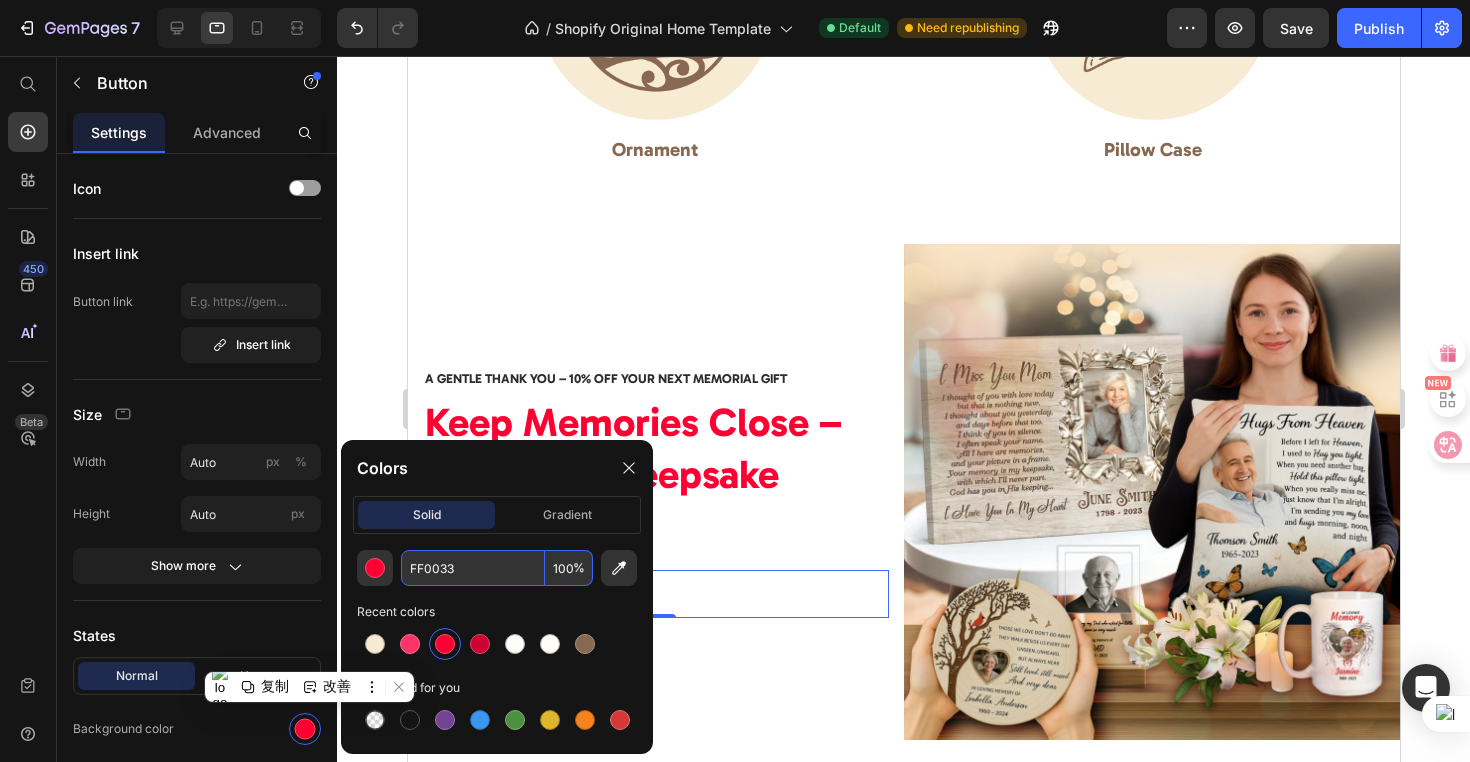 click on "FF0033" at bounding box center [473, 568] 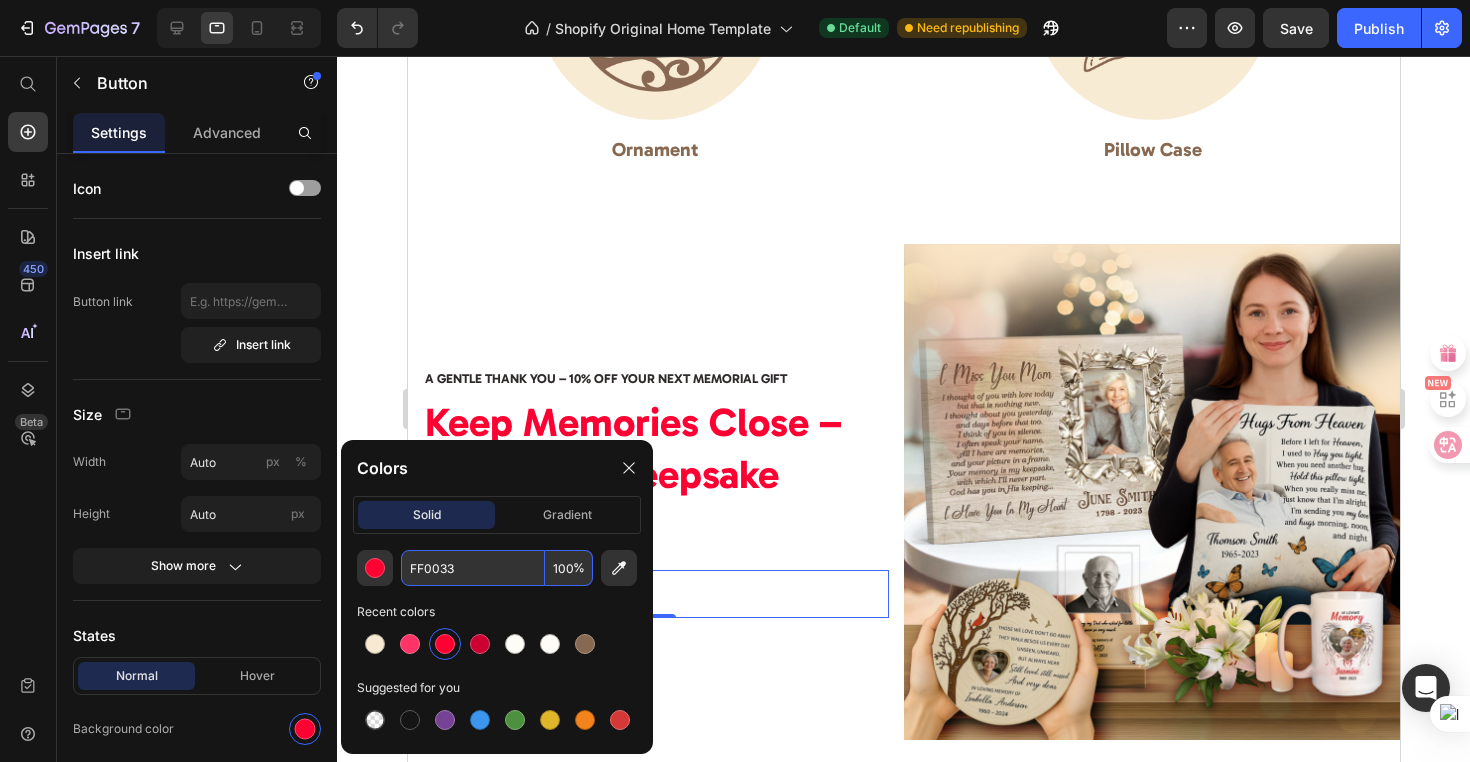drag, startPoint x: 462, startPoint y: 564, endPoint x: 393, endPoint y: 560, distance: 69.115845 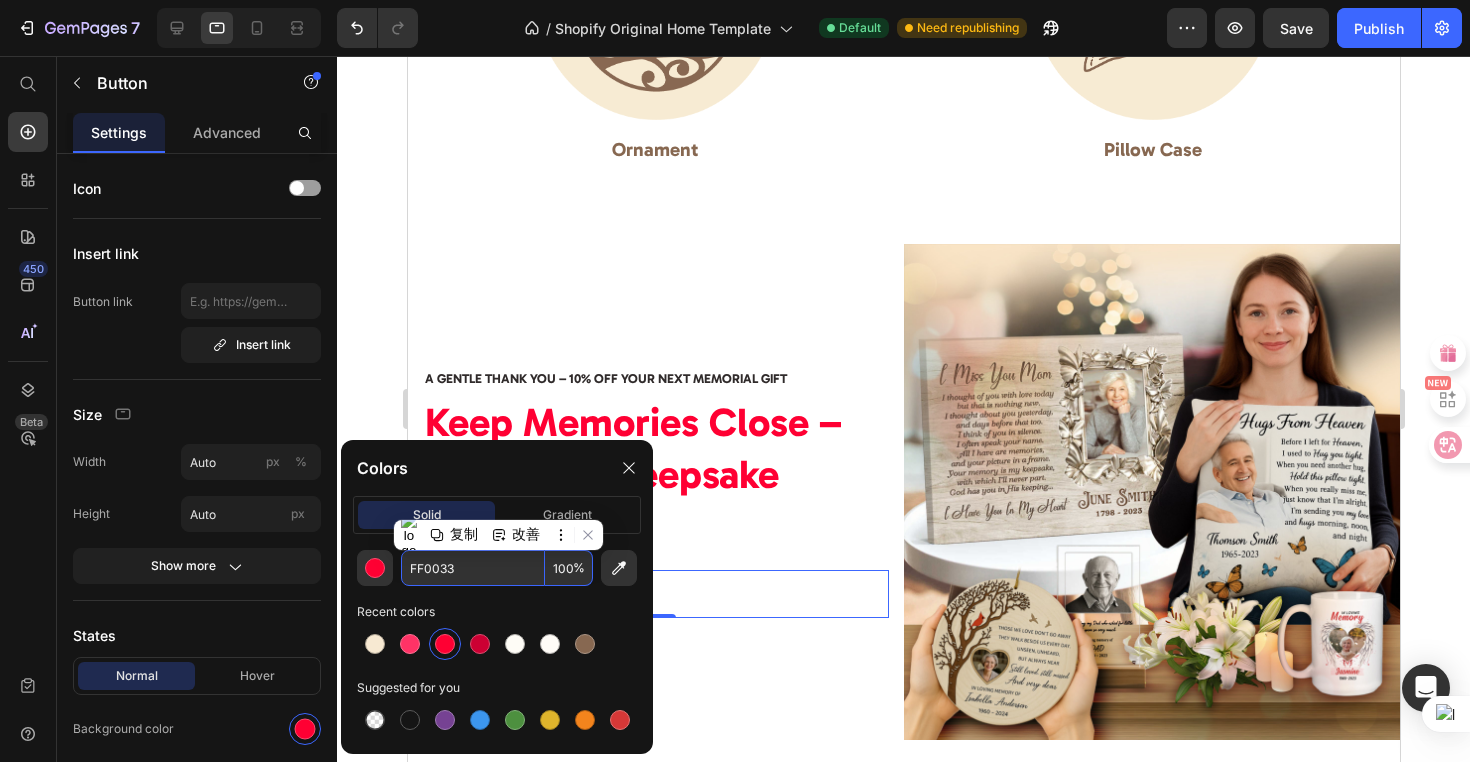 paste on "#FF3366" 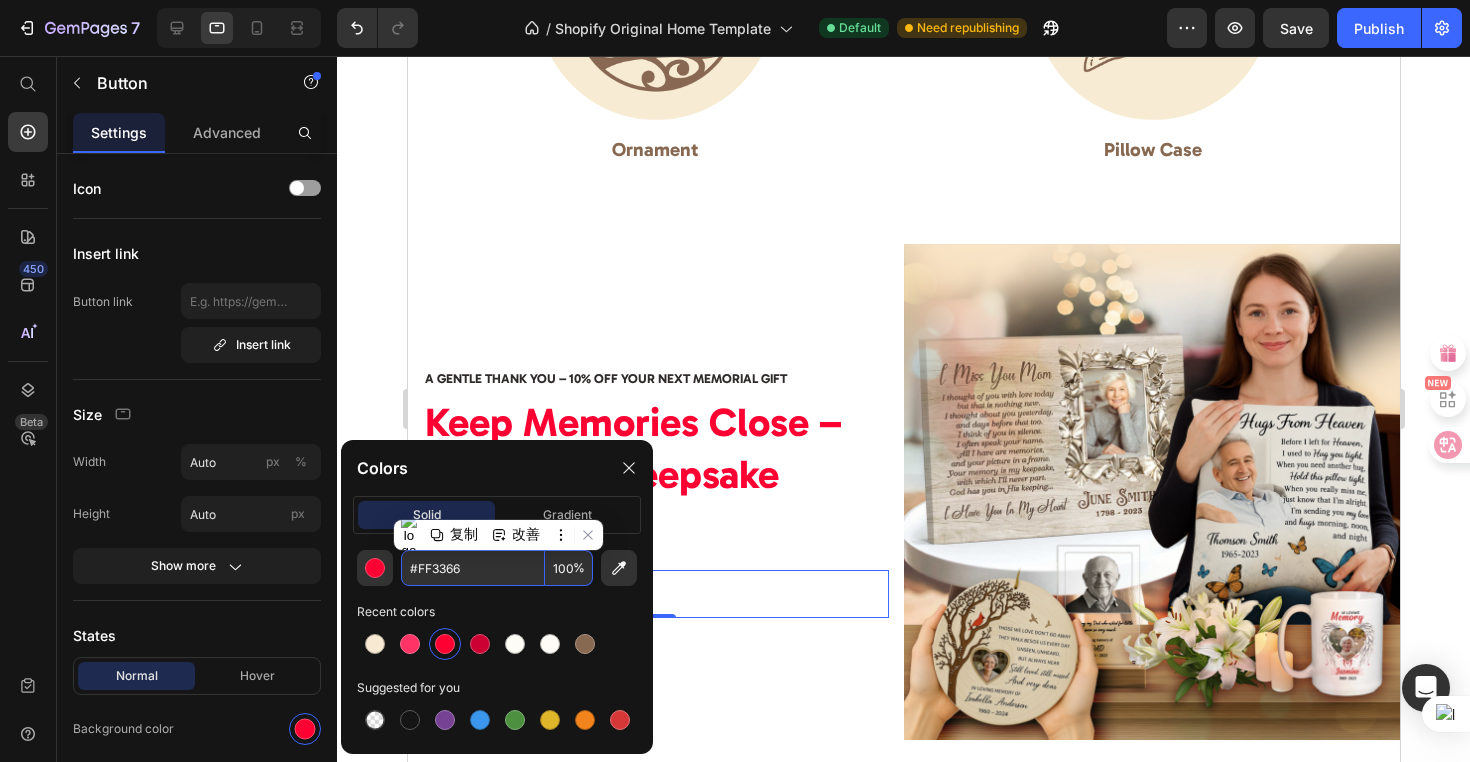 type on "FF3366" 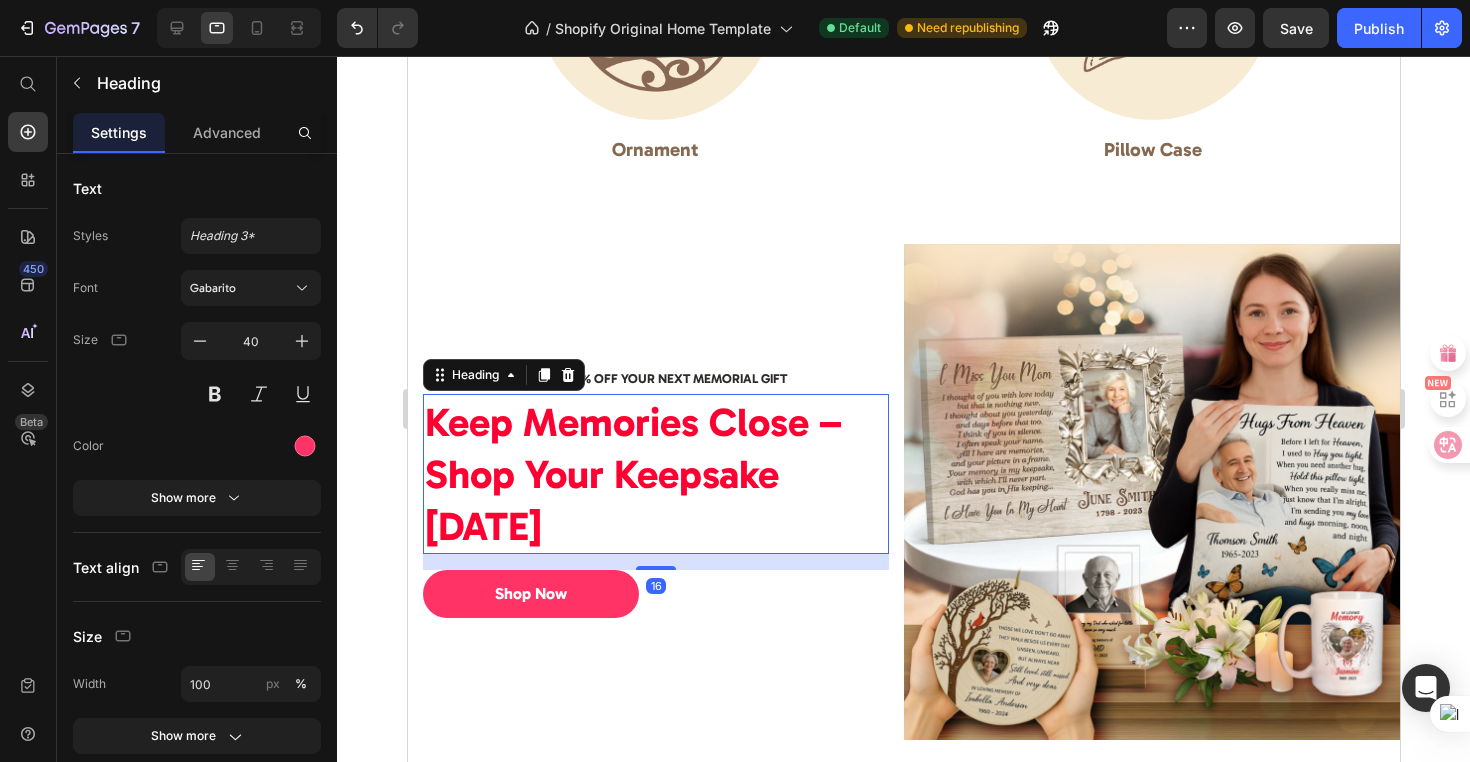 click on "Keep Memories Close – Shop Your Keepsake [DATE]" at bounding box center (632, 474) 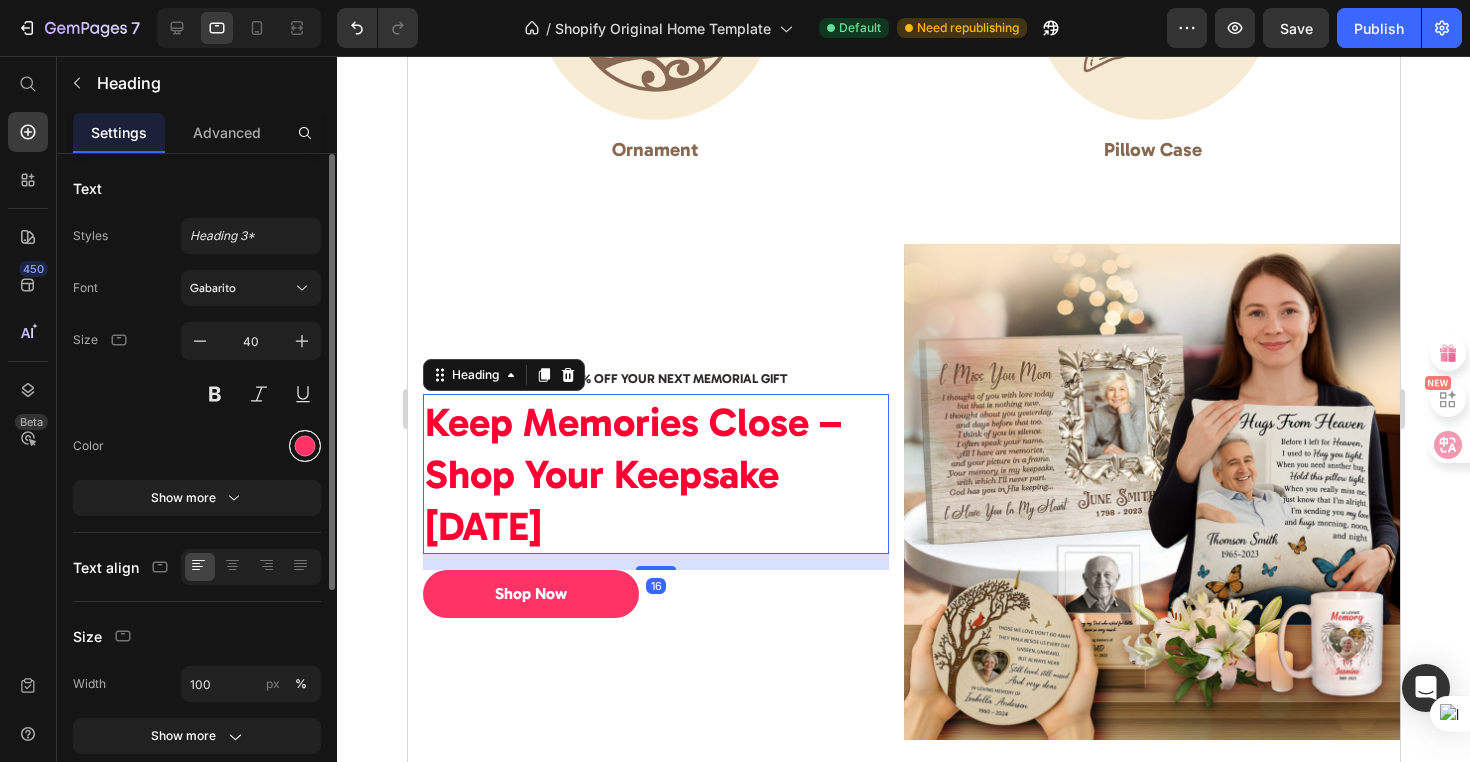 click at bounding box center (305, 446) 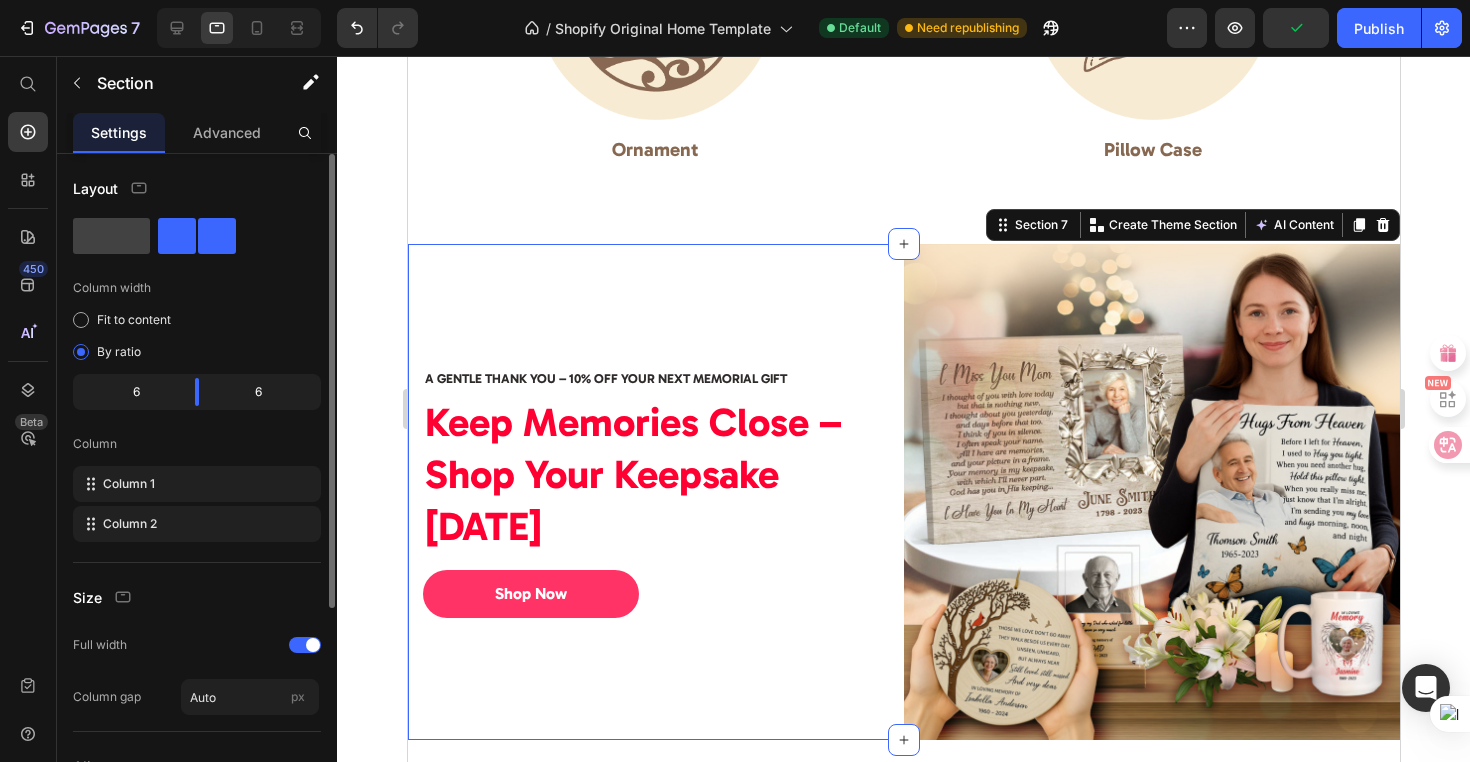 click on "A Gentle Thank You – 10% Off Your Next Memorial Gift Heading Keep Memories Close – Shop Your Keepsake Today Heading Shop Now Button Row" at bounding box center [655, 492] 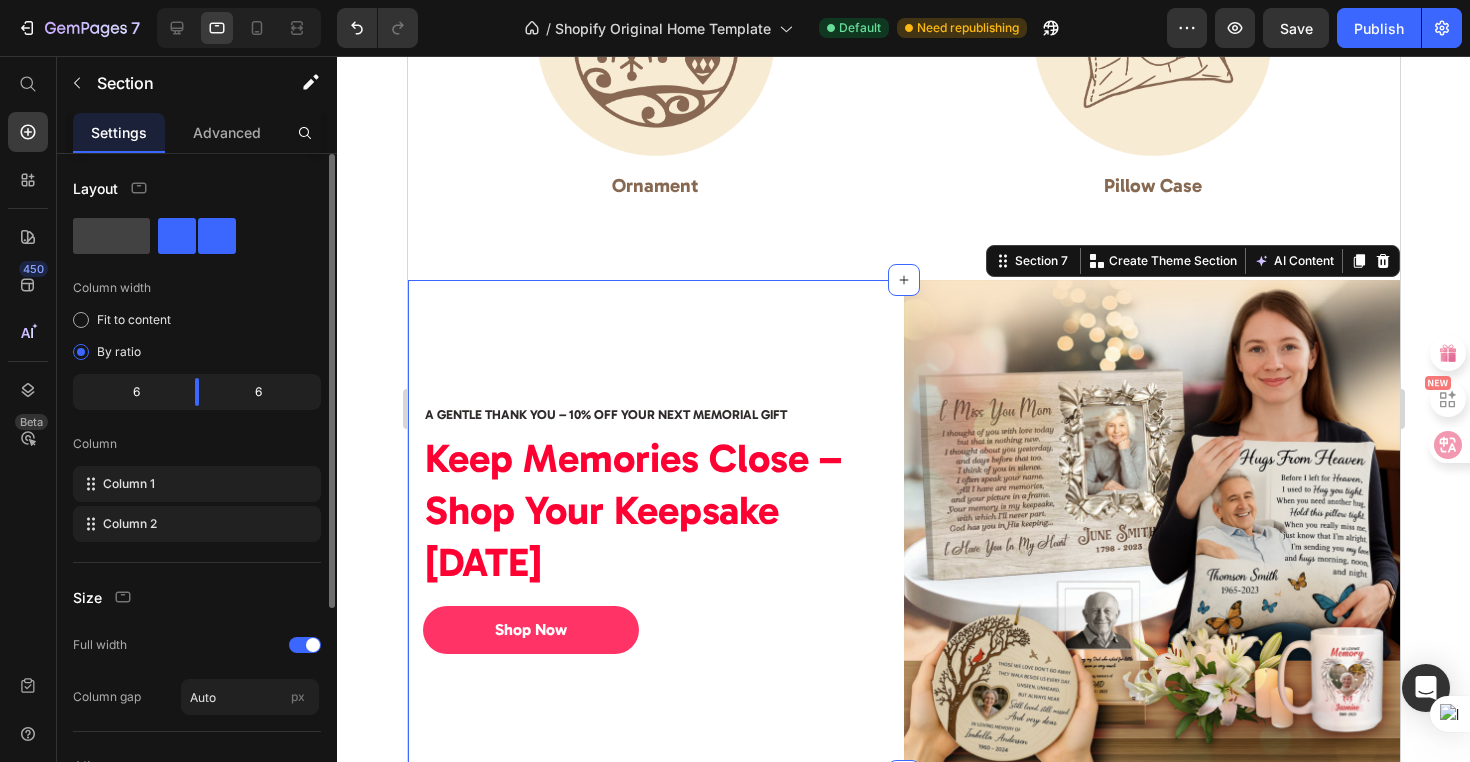 scroll, scrollTop: 2909, scrollLeft: 0, axis: vertical 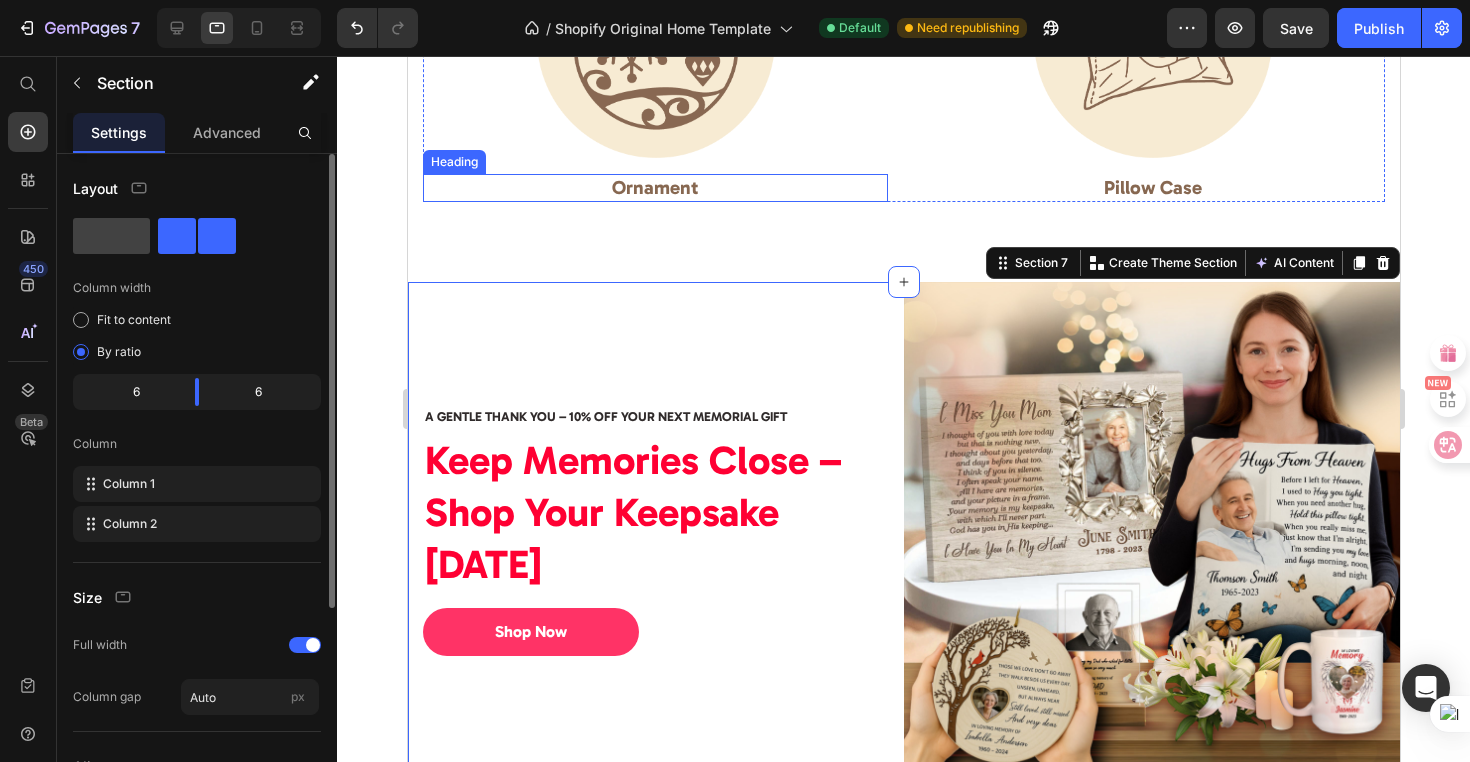 click on "Ornament" at bounding box center [654, 187] 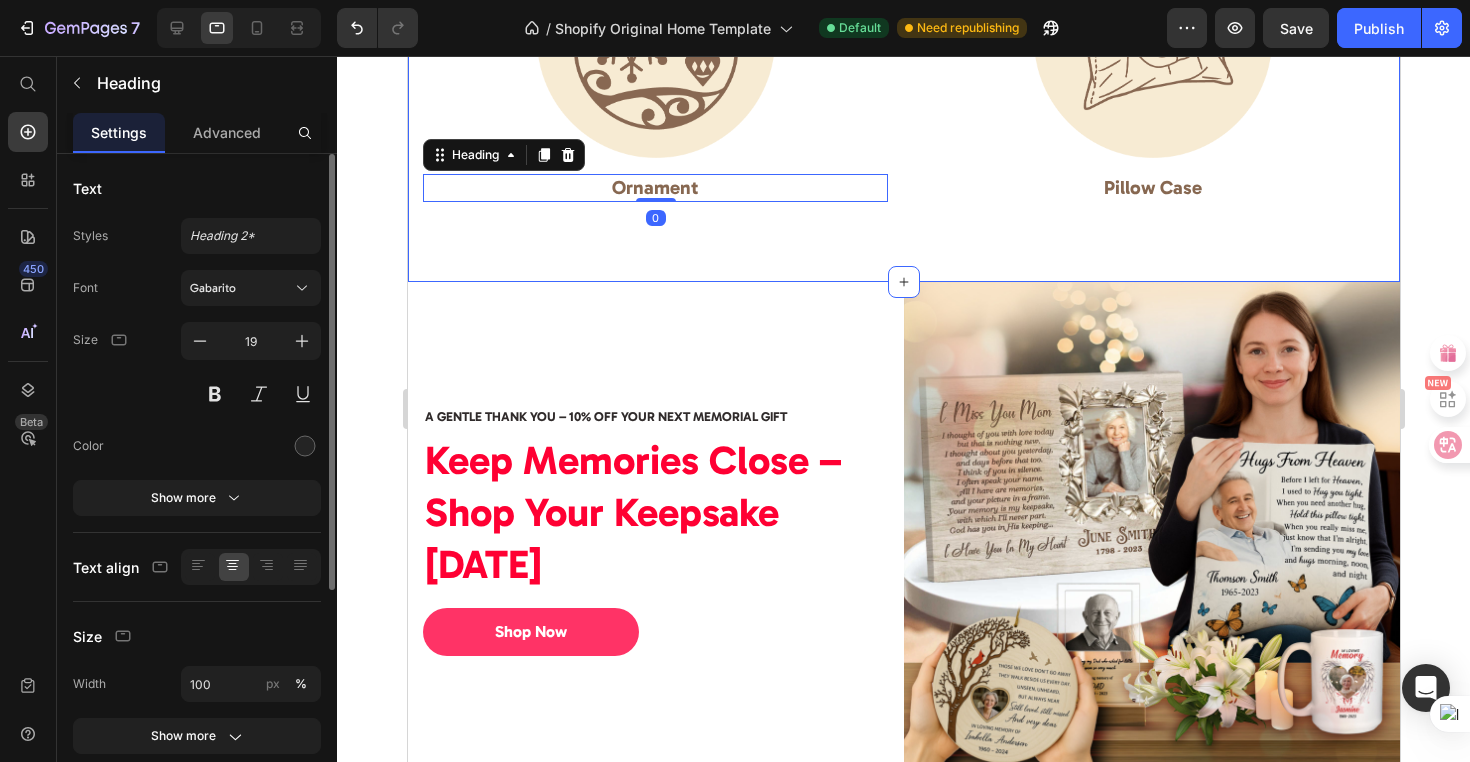 scroll, scrollTop: 2878, scrollLeft: 0, axis: vertical 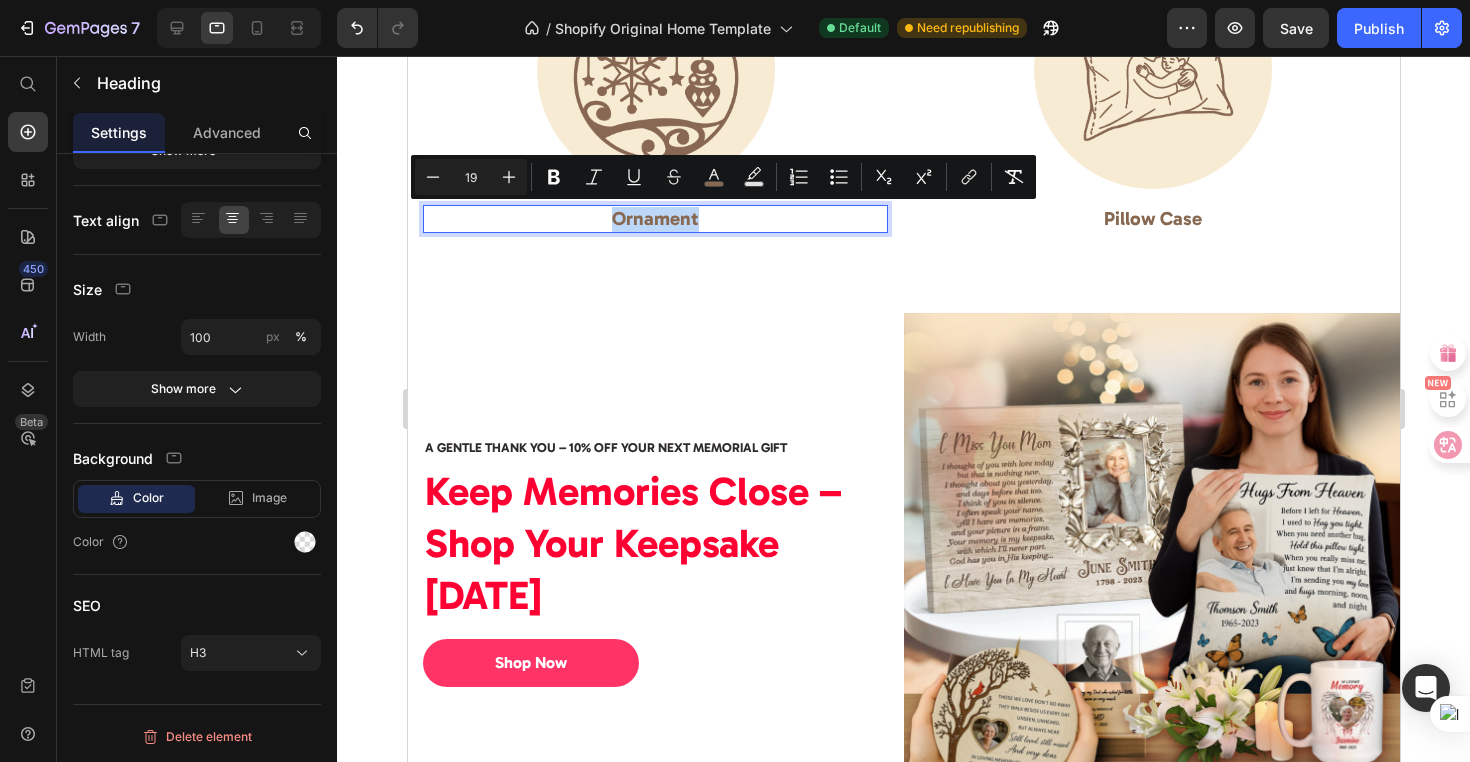 drag, startPoint x: 697, startPoint y: 216, endPoint x: 613, endPoint y: 219, distance: 84.05355 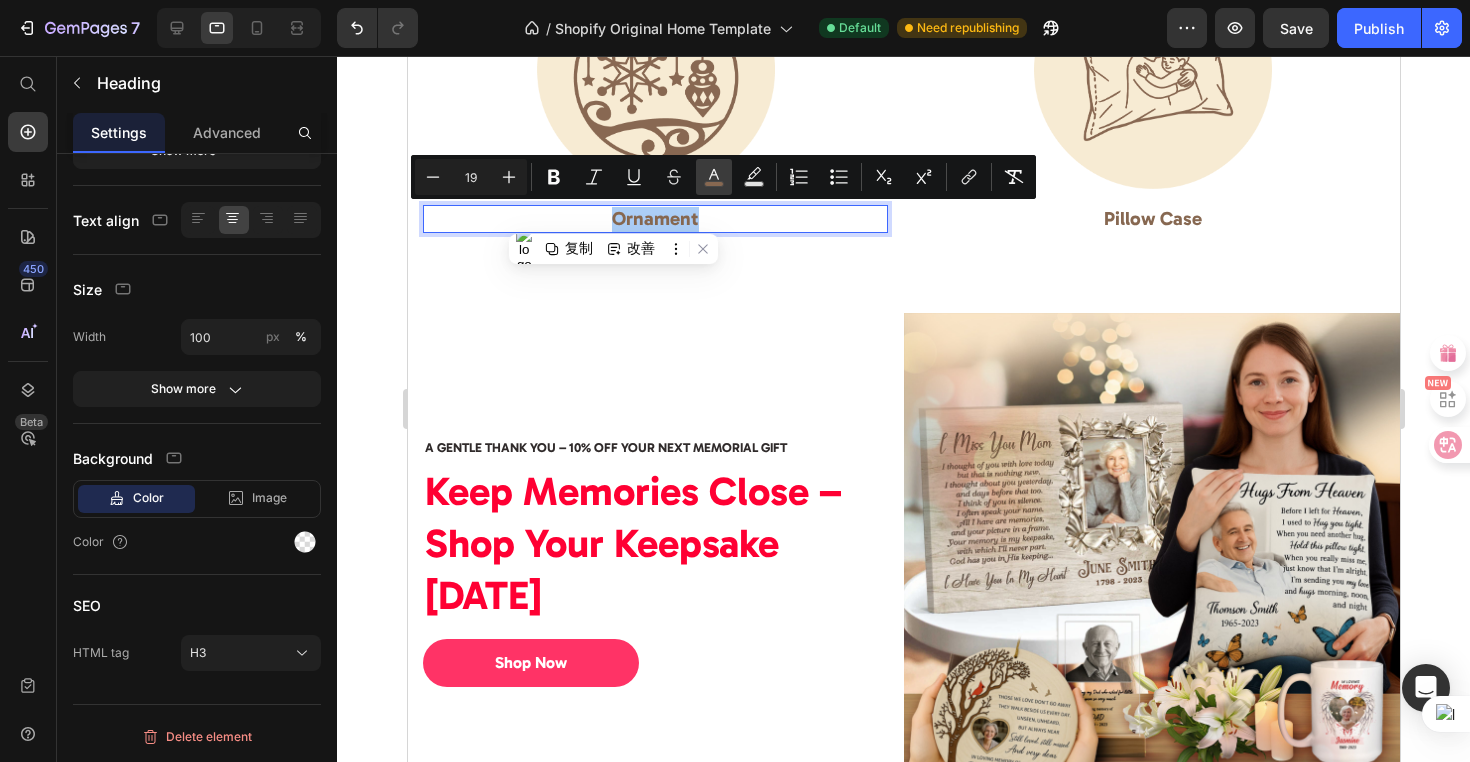 click 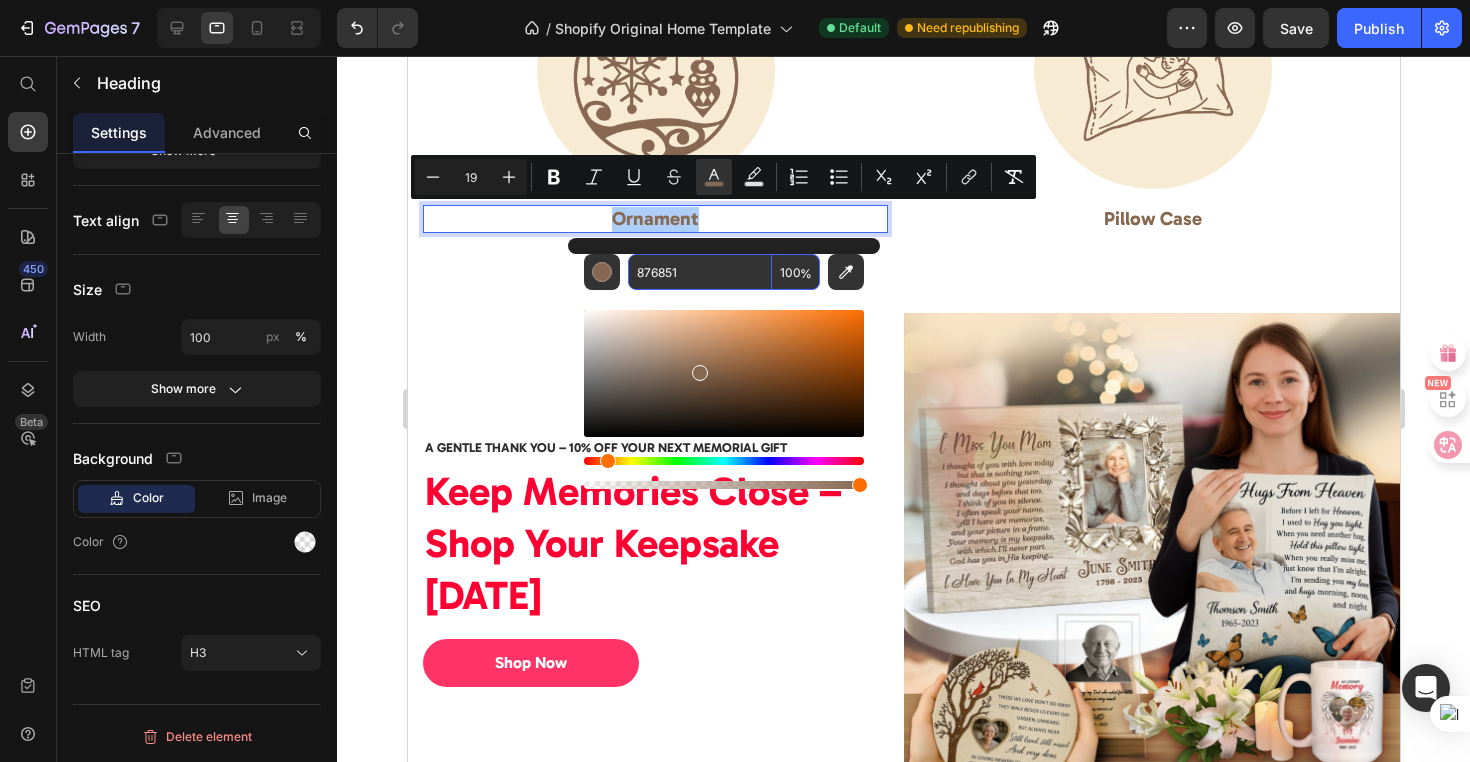 type 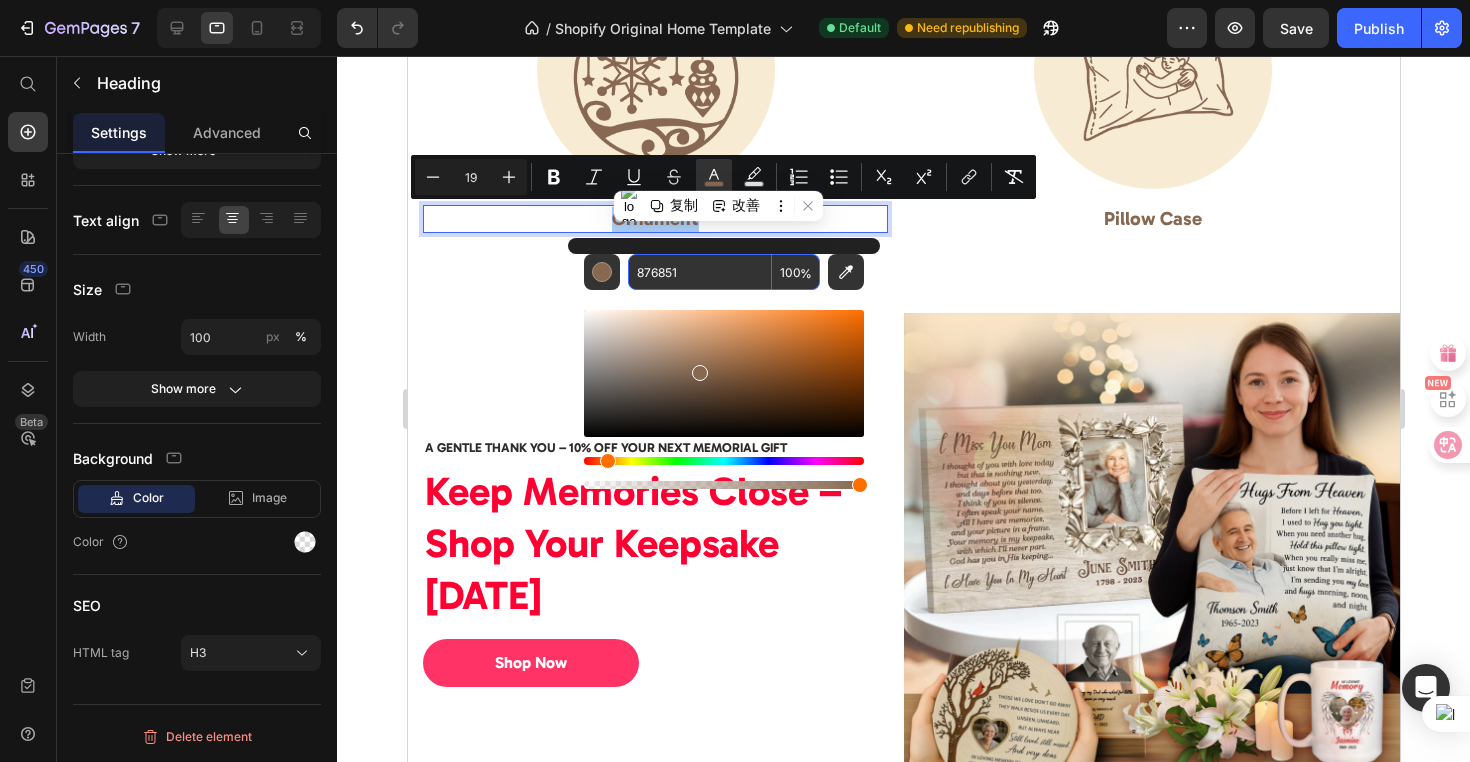 drag, startPoint x: 698, startPoint y: 275, endPoint x: 639, endPoint y: 275, distance: 59 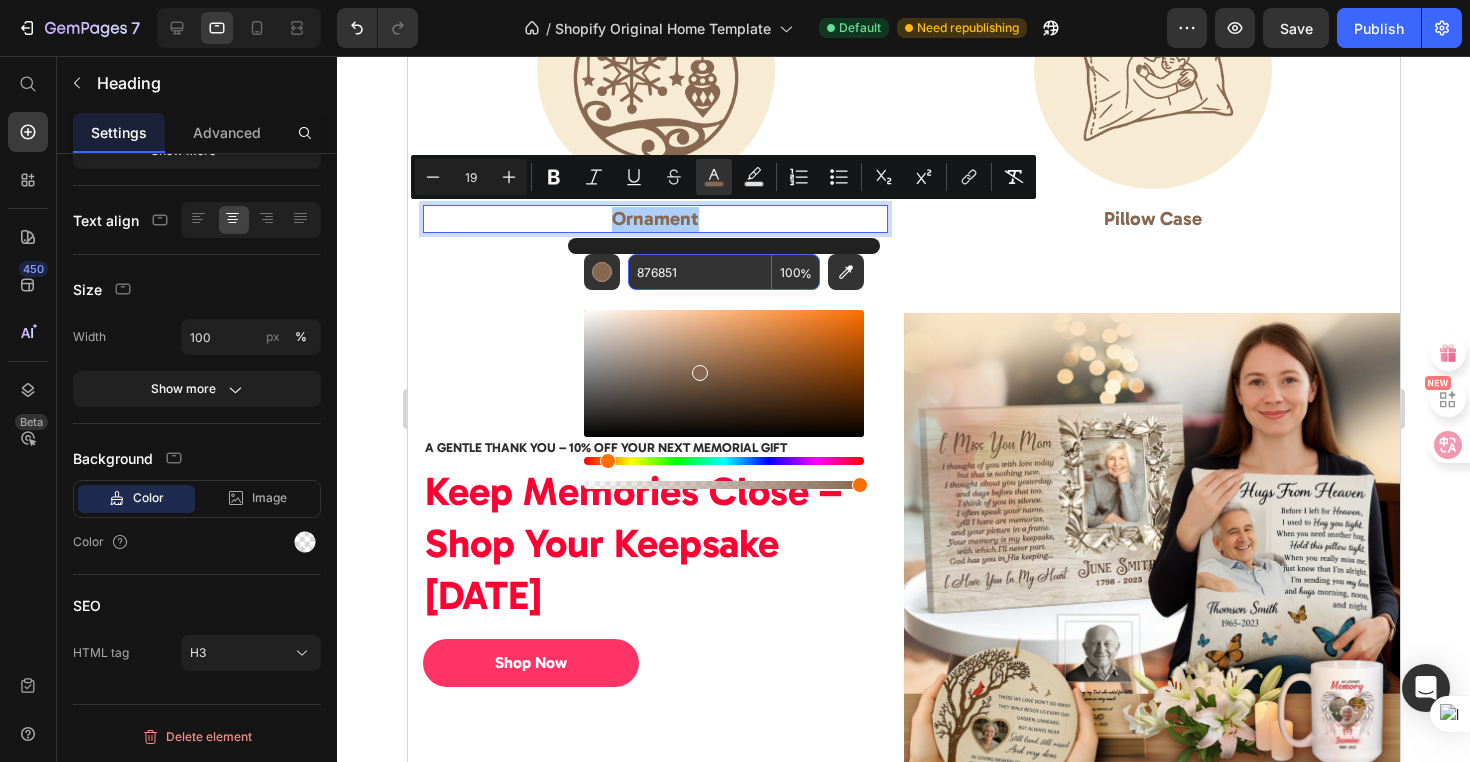 drag, startPoint x: 637, startPoint y: 272, endPoint x: 685, endPoint y: 272, distance: 48 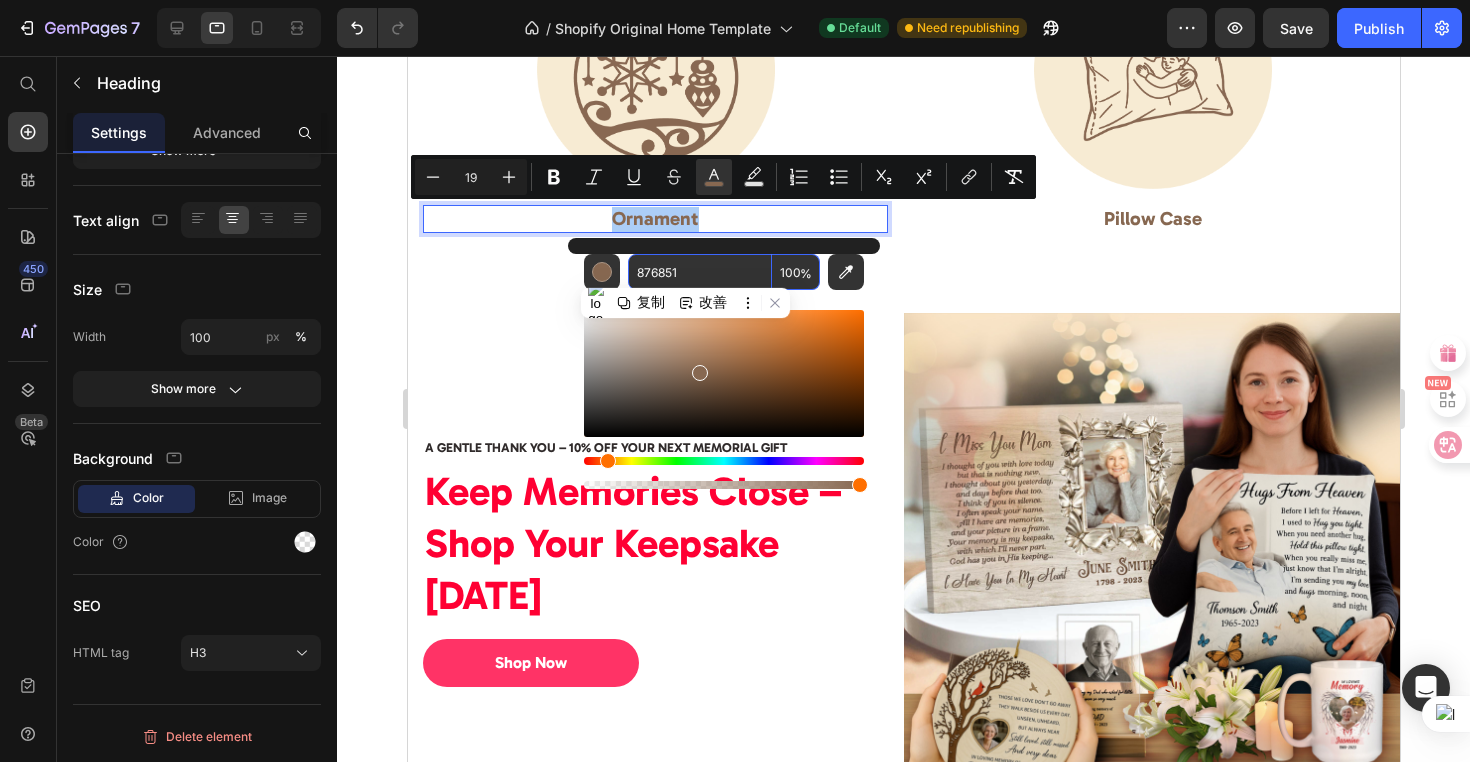paste on "#FF3366" 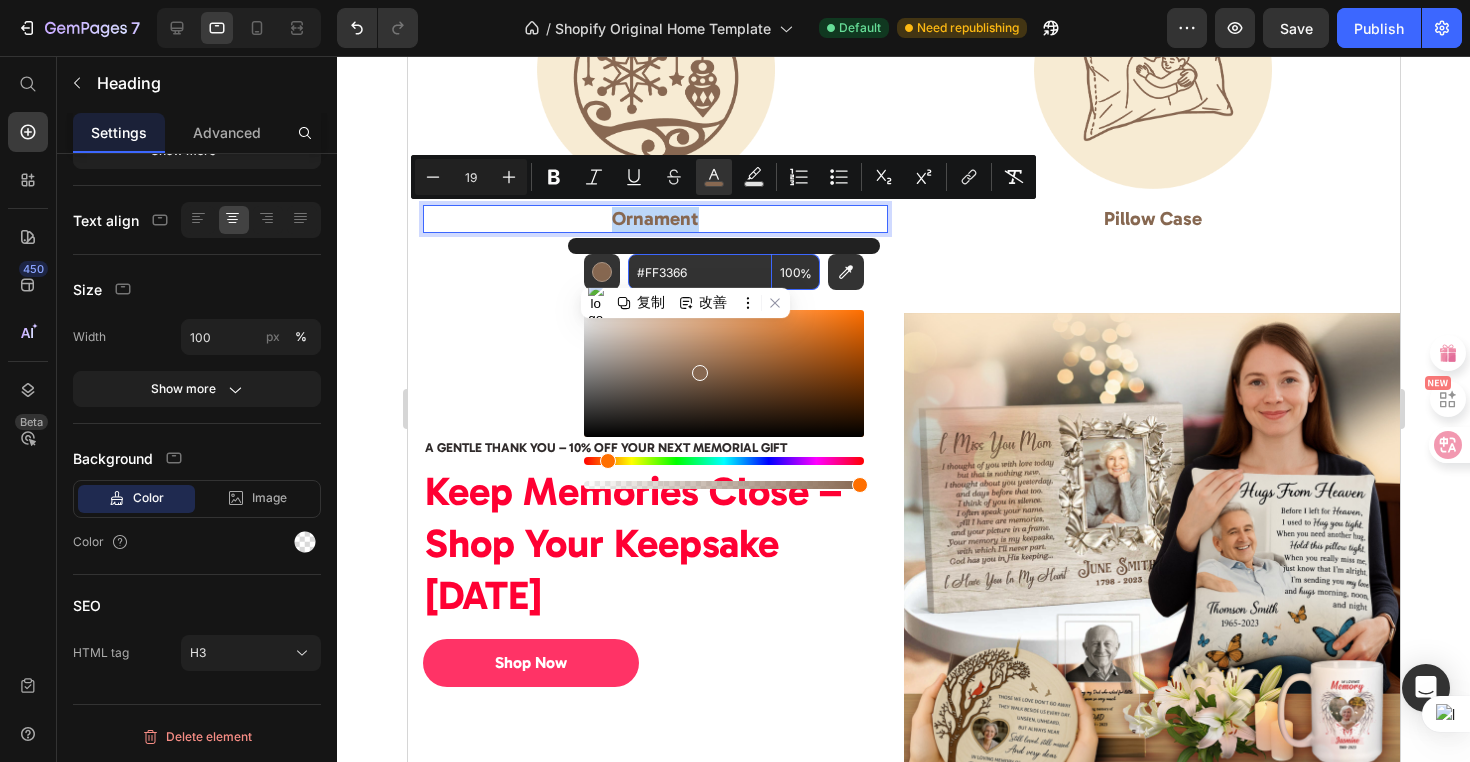 type on "FF3366" 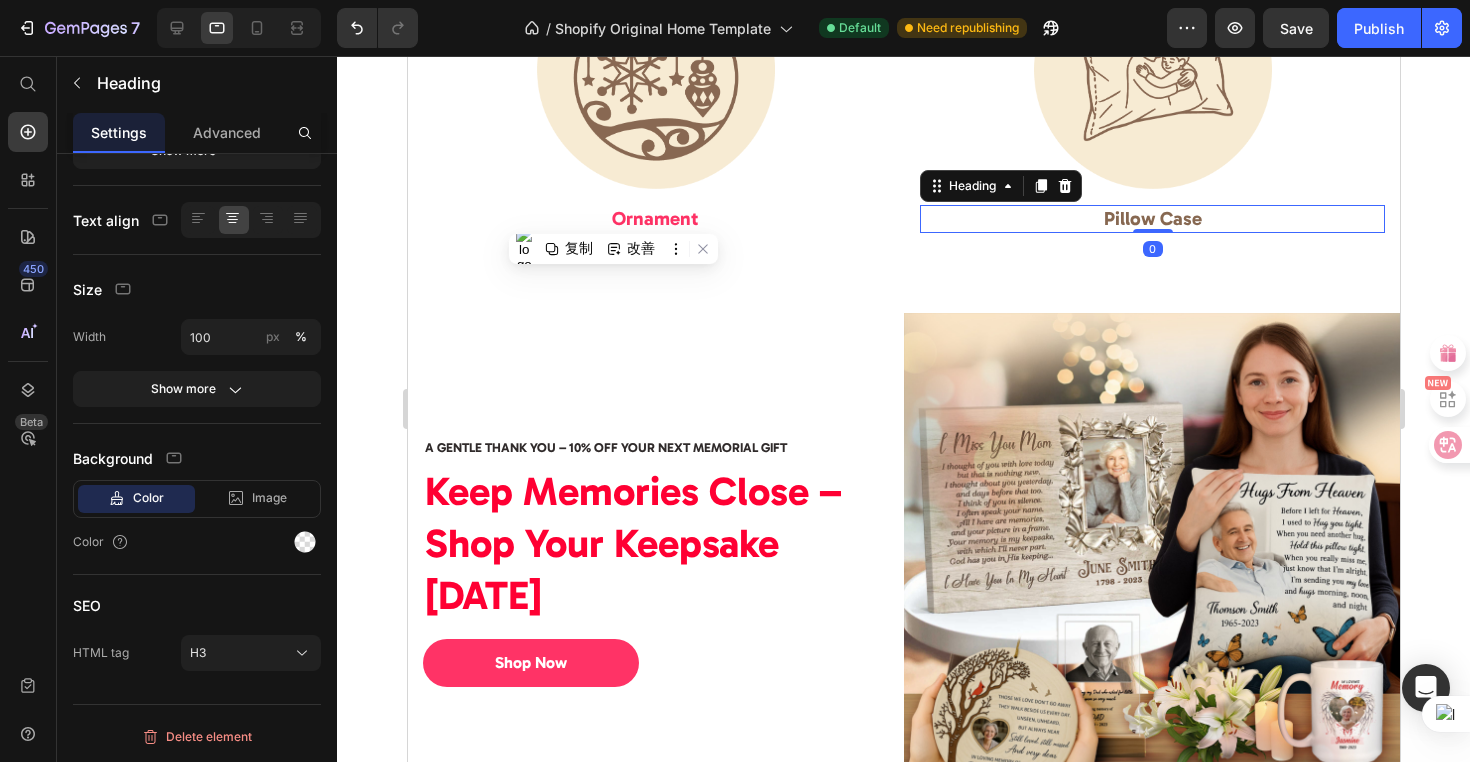 click on "Pillow Case" at bounding box center [1152, 218] 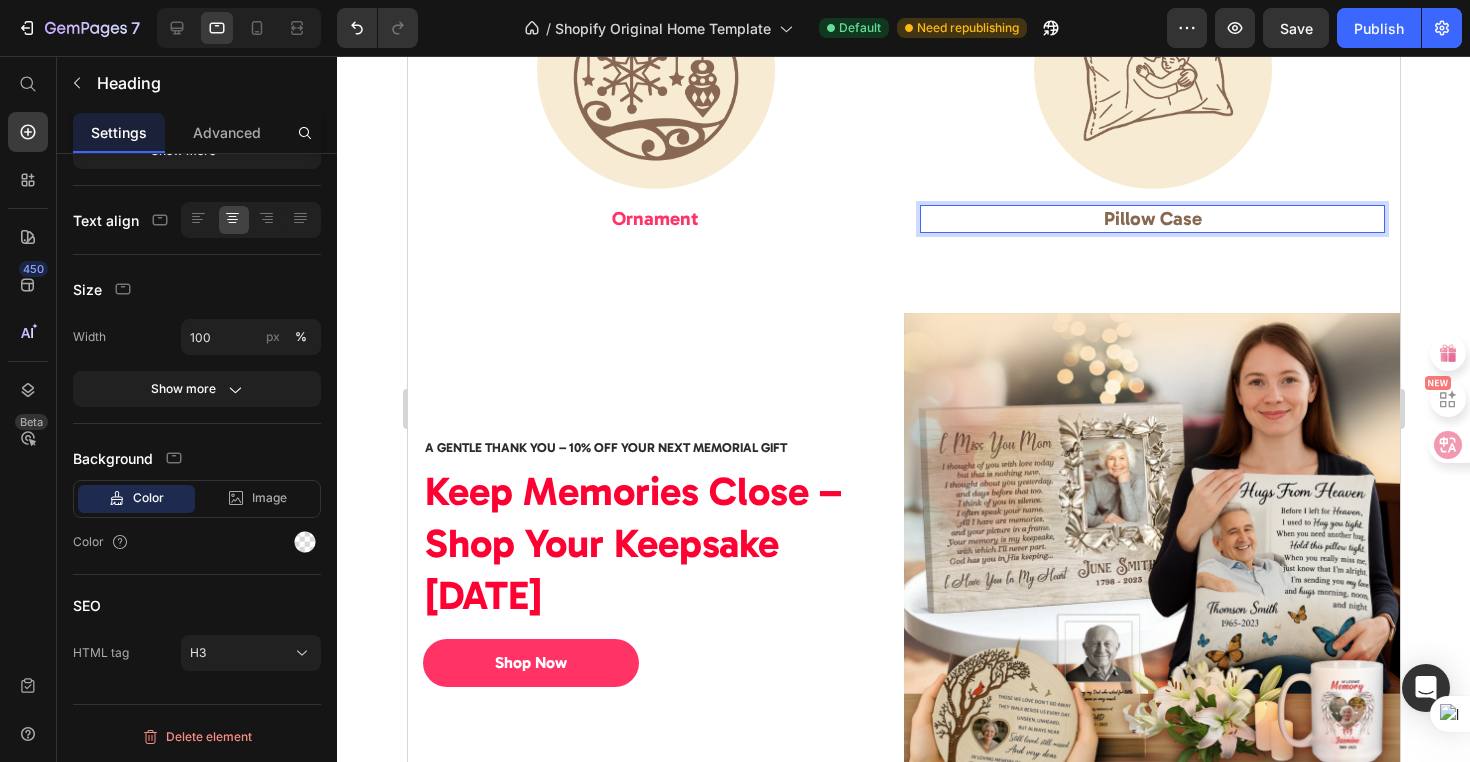 click on "Pillow Case" at bounding box center (1151, 219) 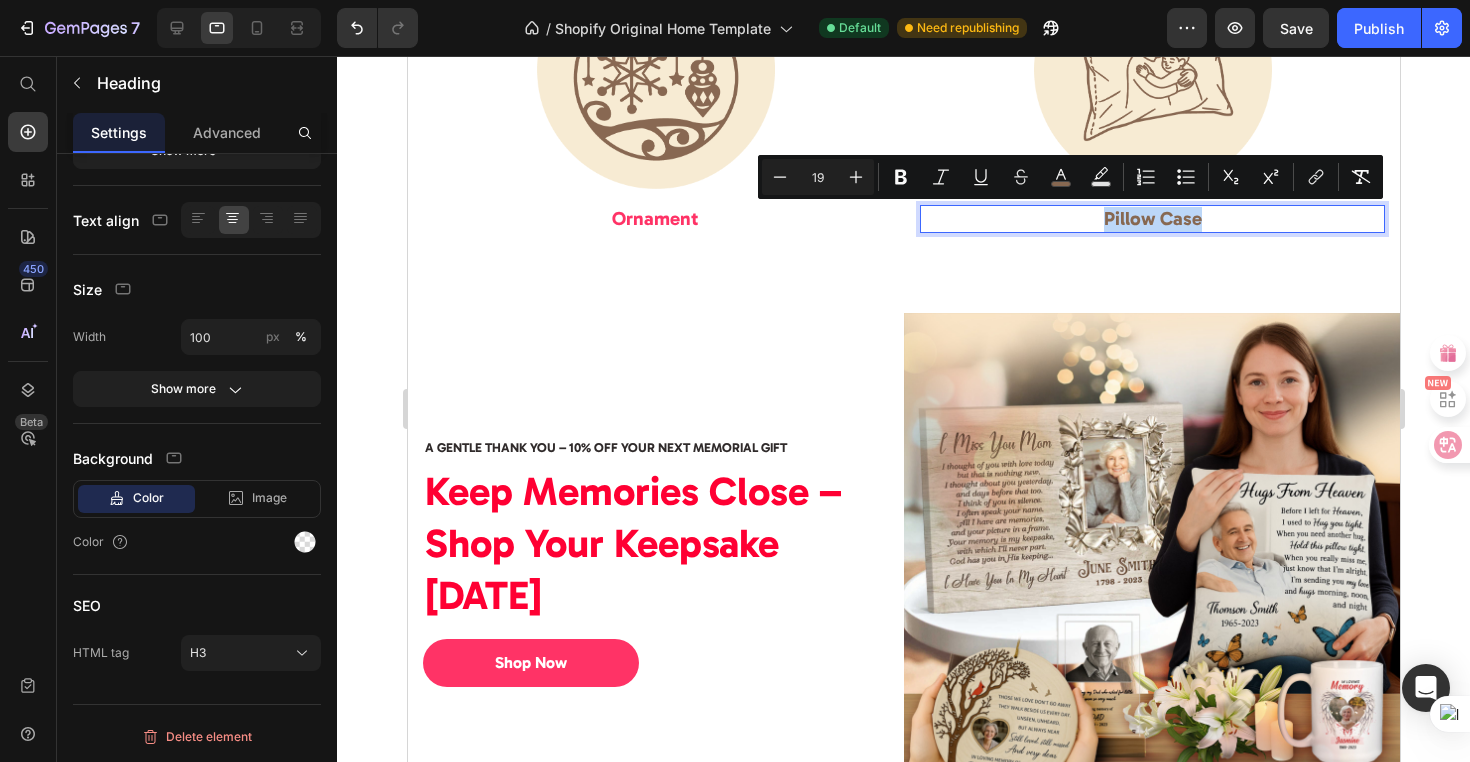 drag, startPoint x: 1089, startPoint y: 214, endPoint x: 1189, endPoint y: 223, distance: 100.40418 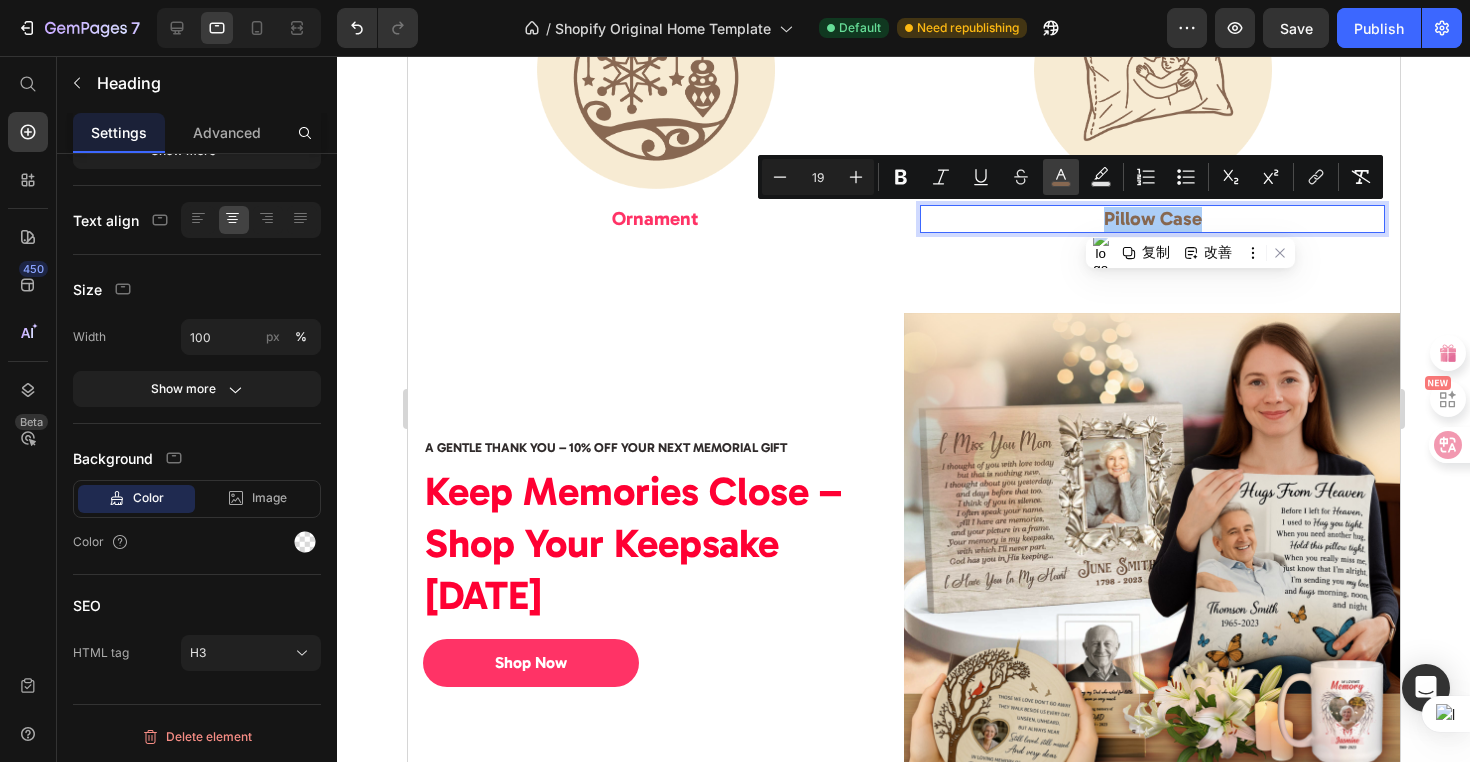 click 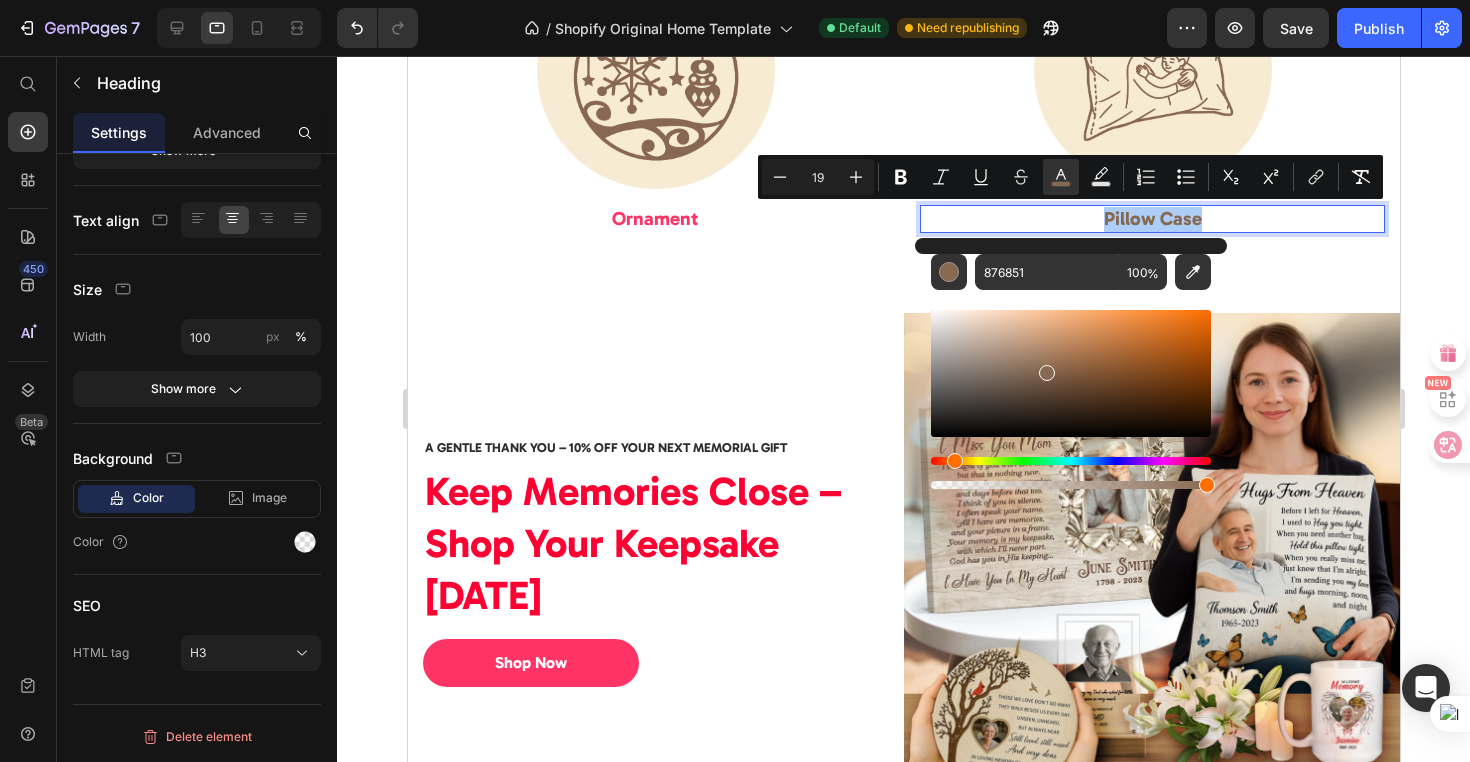 type 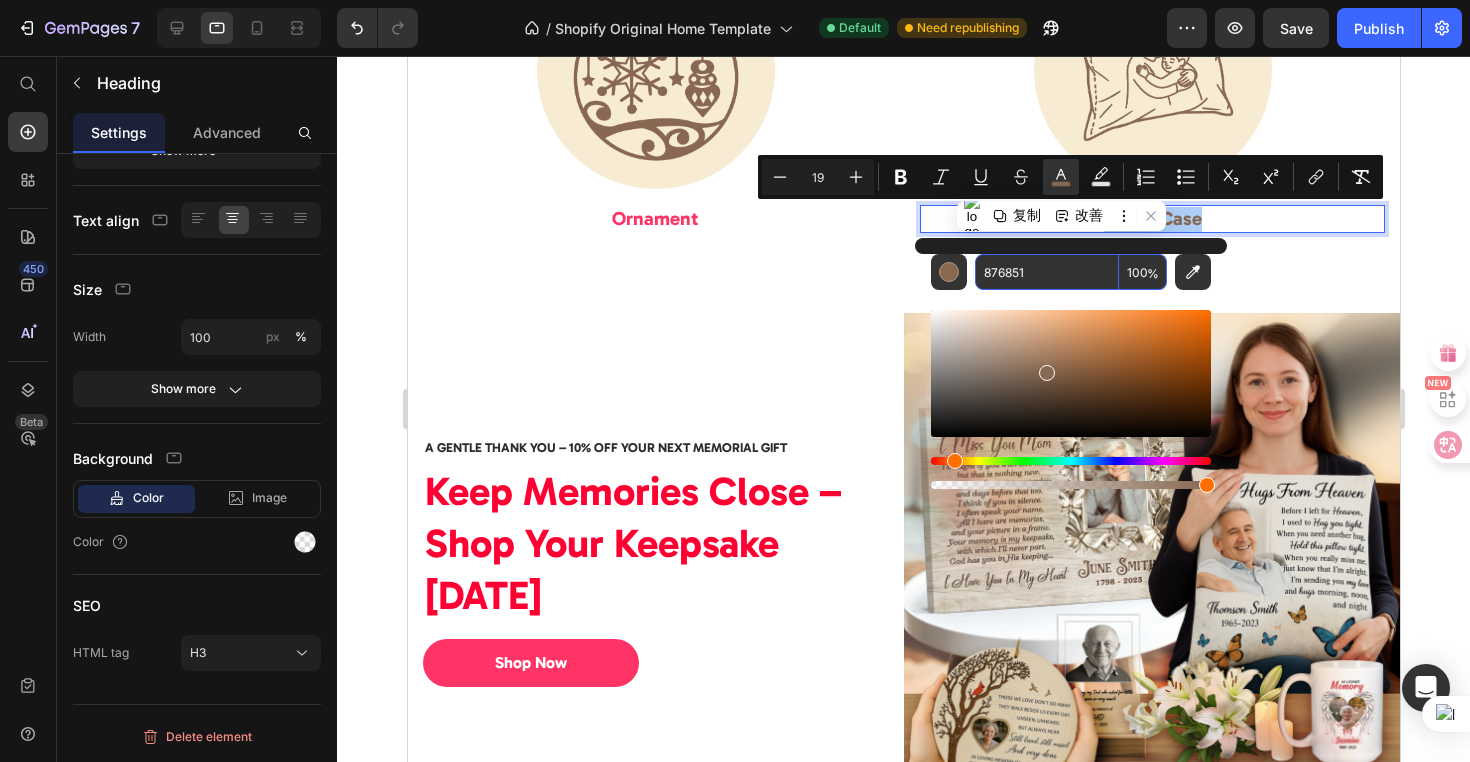 drag, startPoint x: 1037, startPoint y: 272, endPoint x: 1000, endPoint y: 275, distance: 37.12142 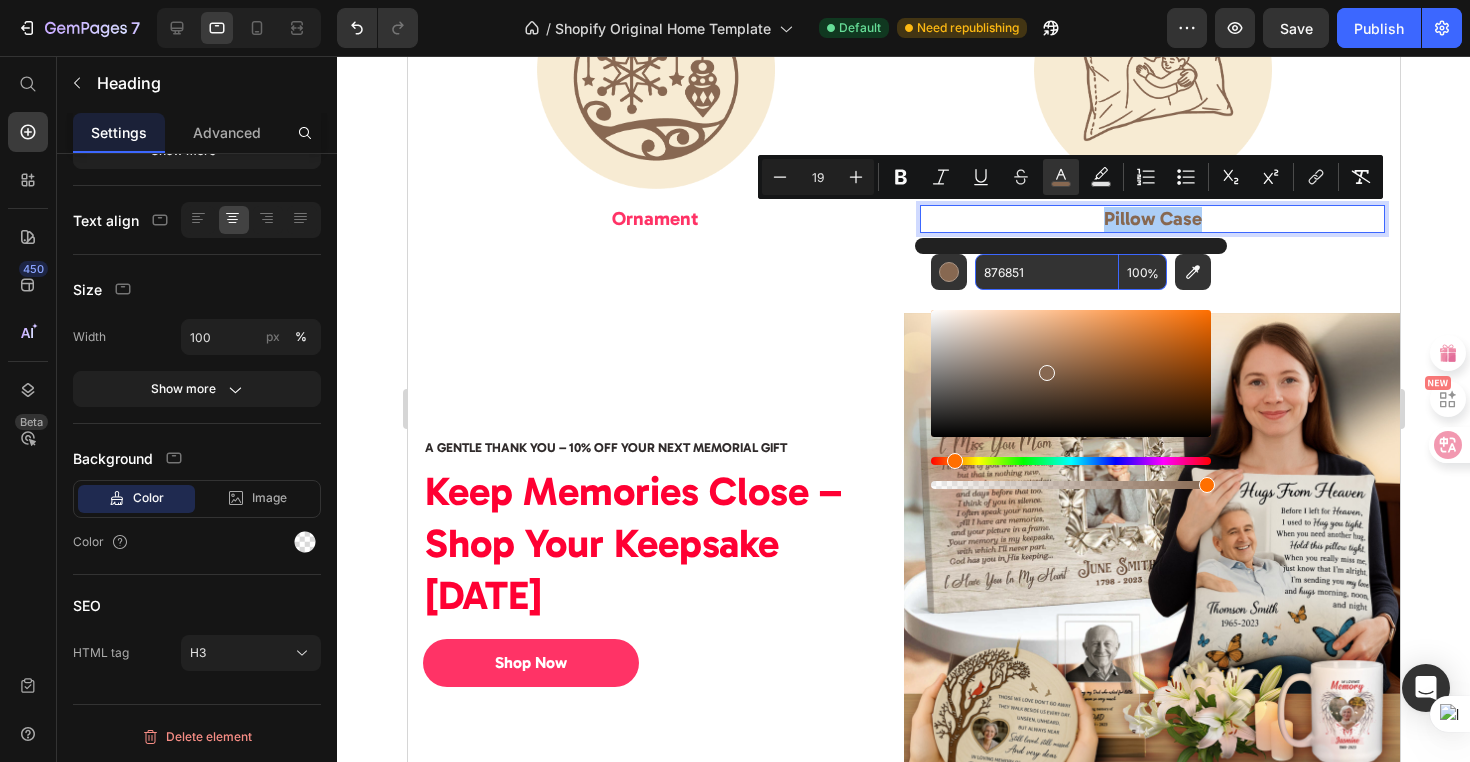 drag, startPoint x: 984, startPoint y: 272, endPoint x: 1054, endPoint y: 274, distance: 70.028564 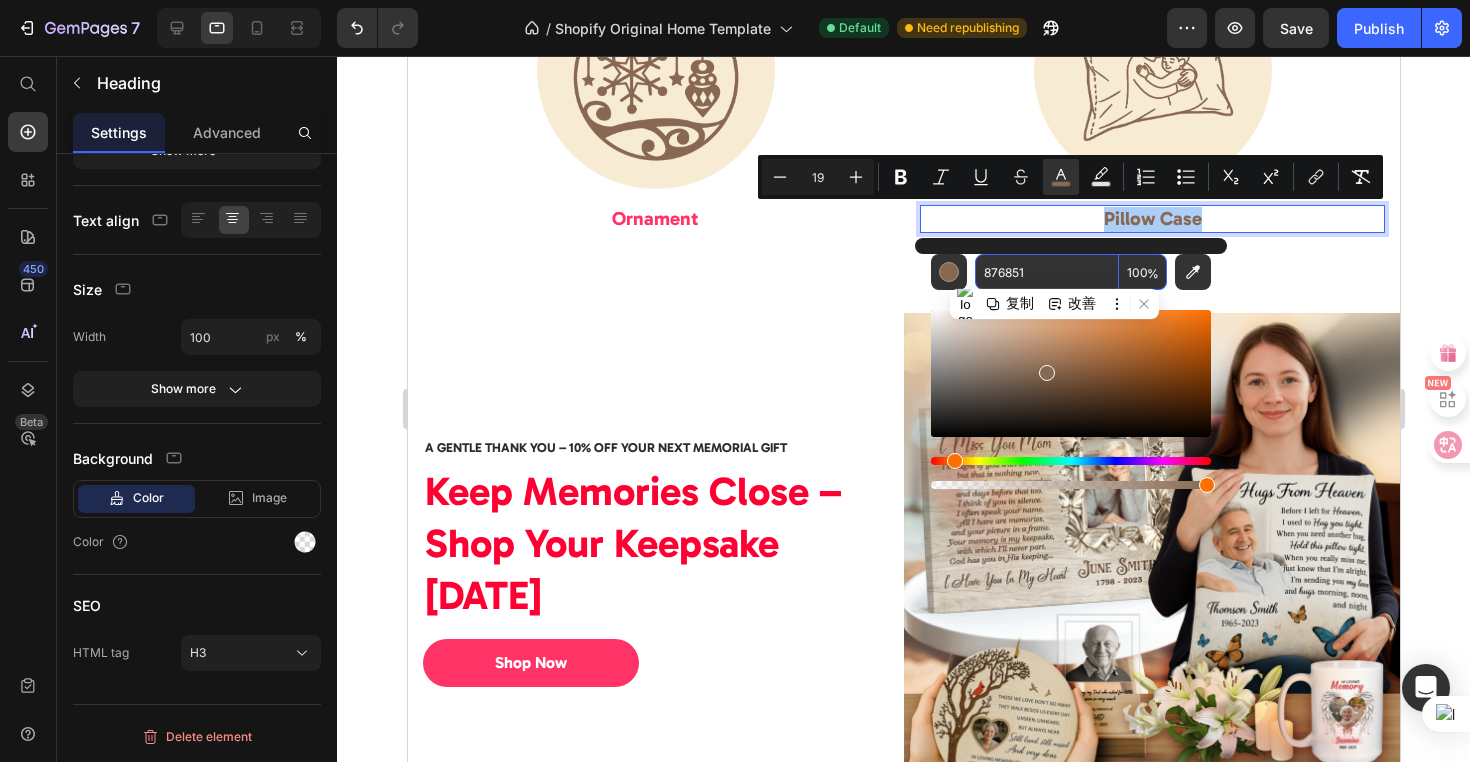 paste on "#FF3366" 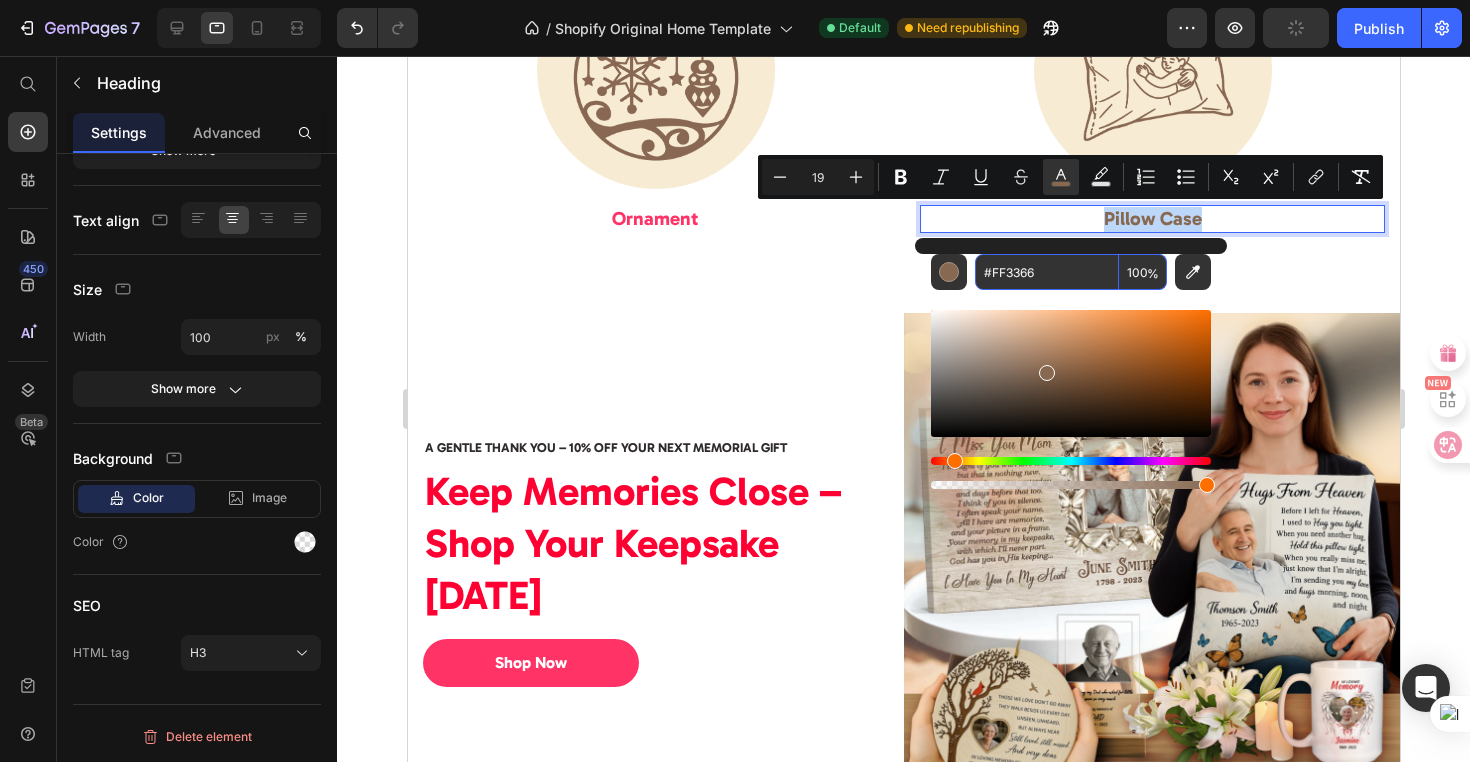 type on "FF3366" 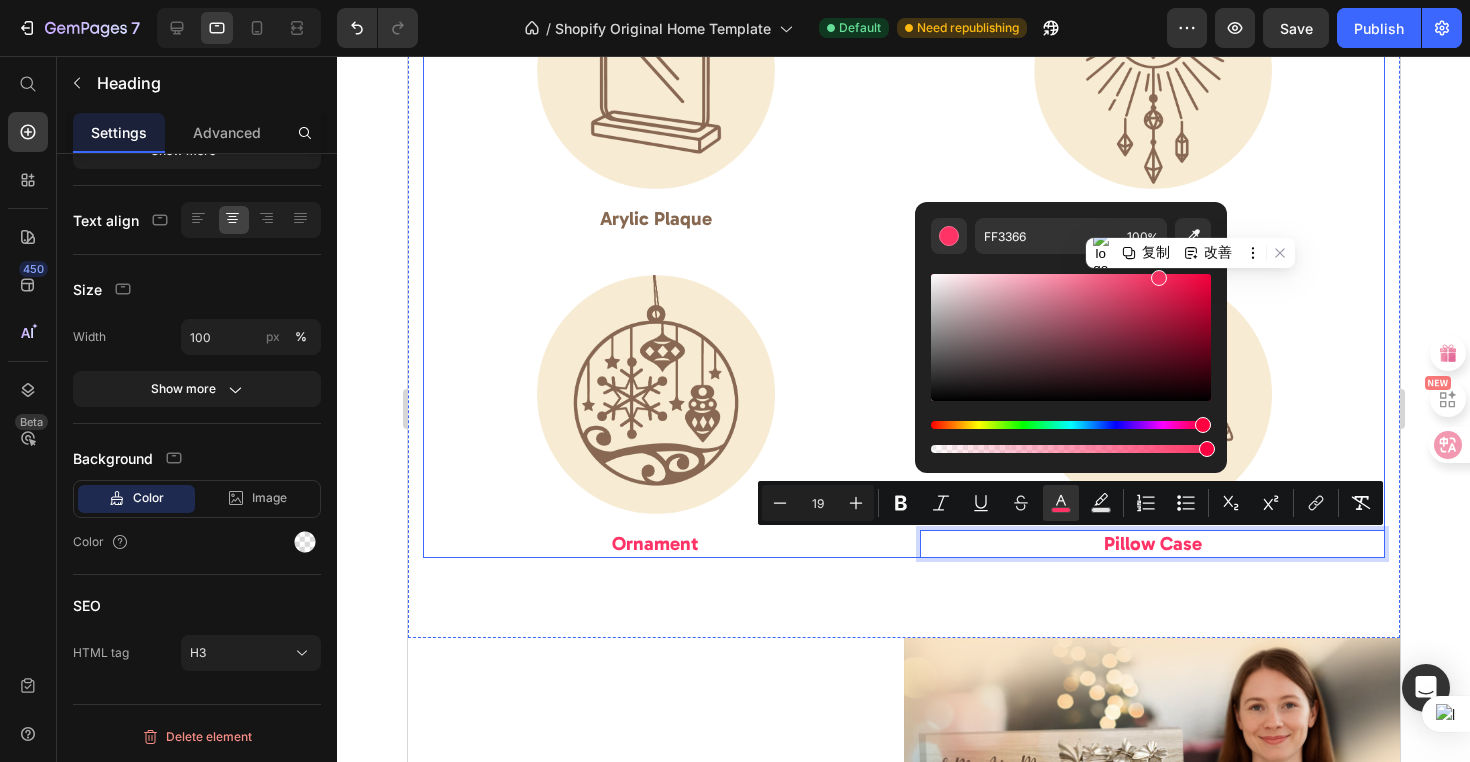 scroll, scrollTop: 1406, scrollLeft: 0, axis: vertical 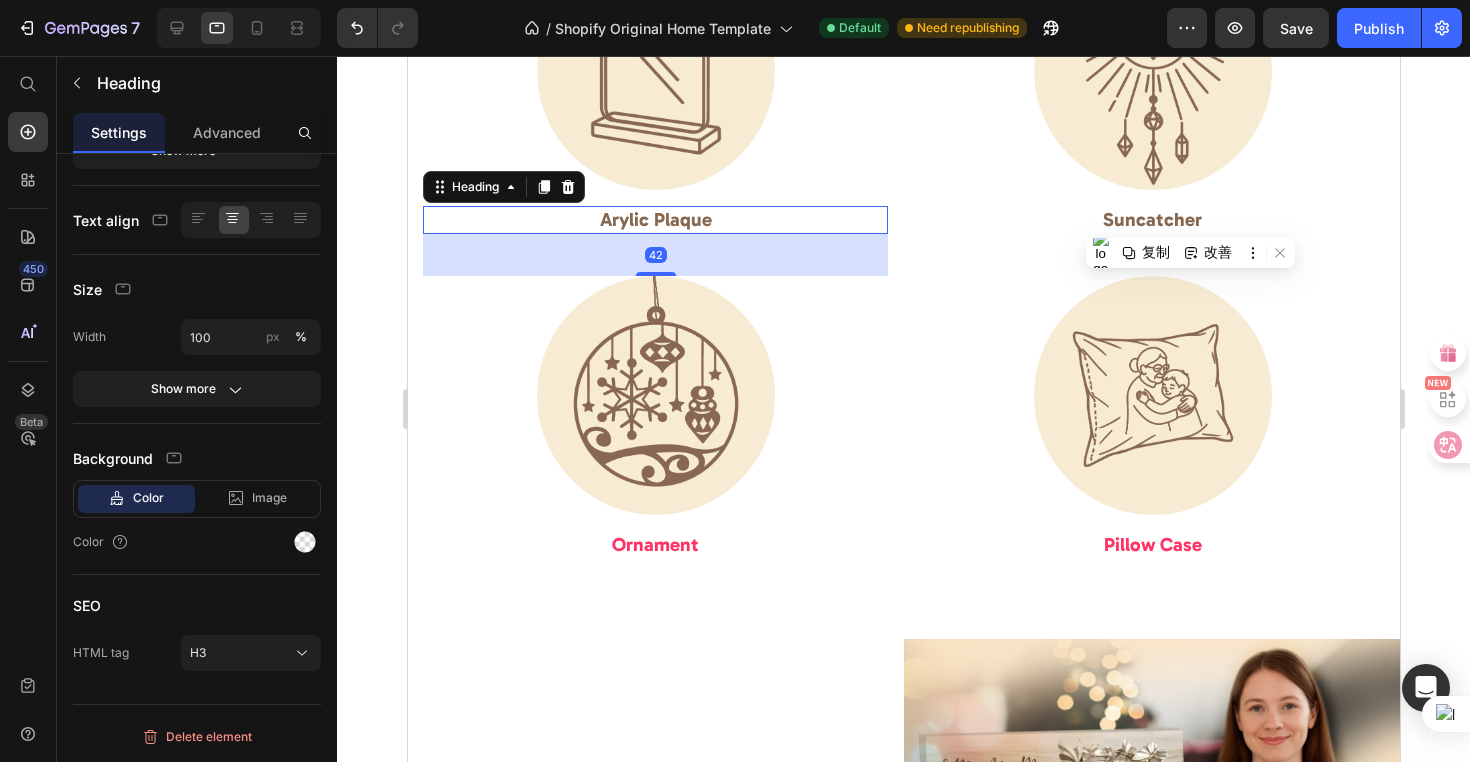 click on "Arylic Plaque" at bounding box center [654, 220] 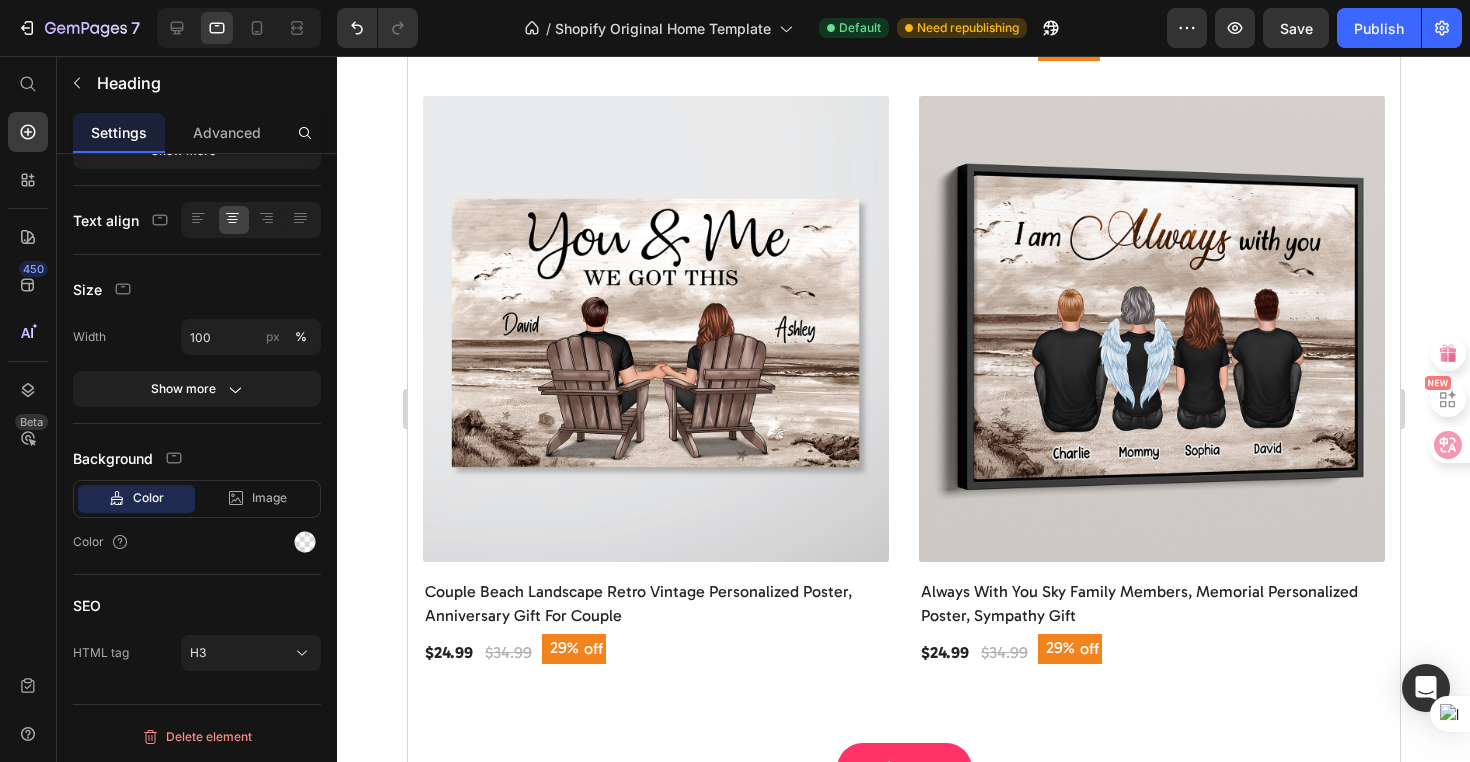 scroll, scrollTop: 2552, scrollLeft: 0, axis: vertical 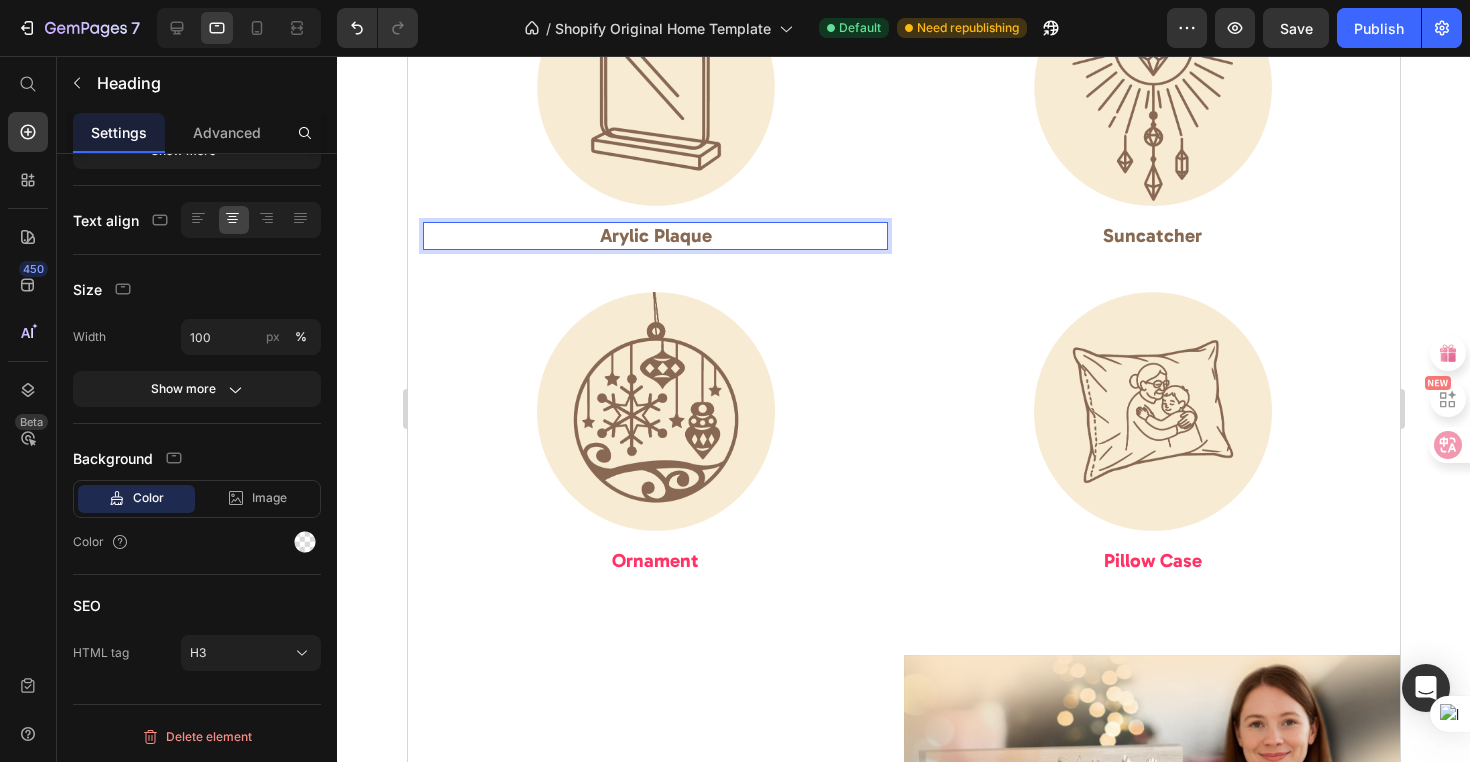click on "Arylic Plaque" at bounding box center [654, 236] 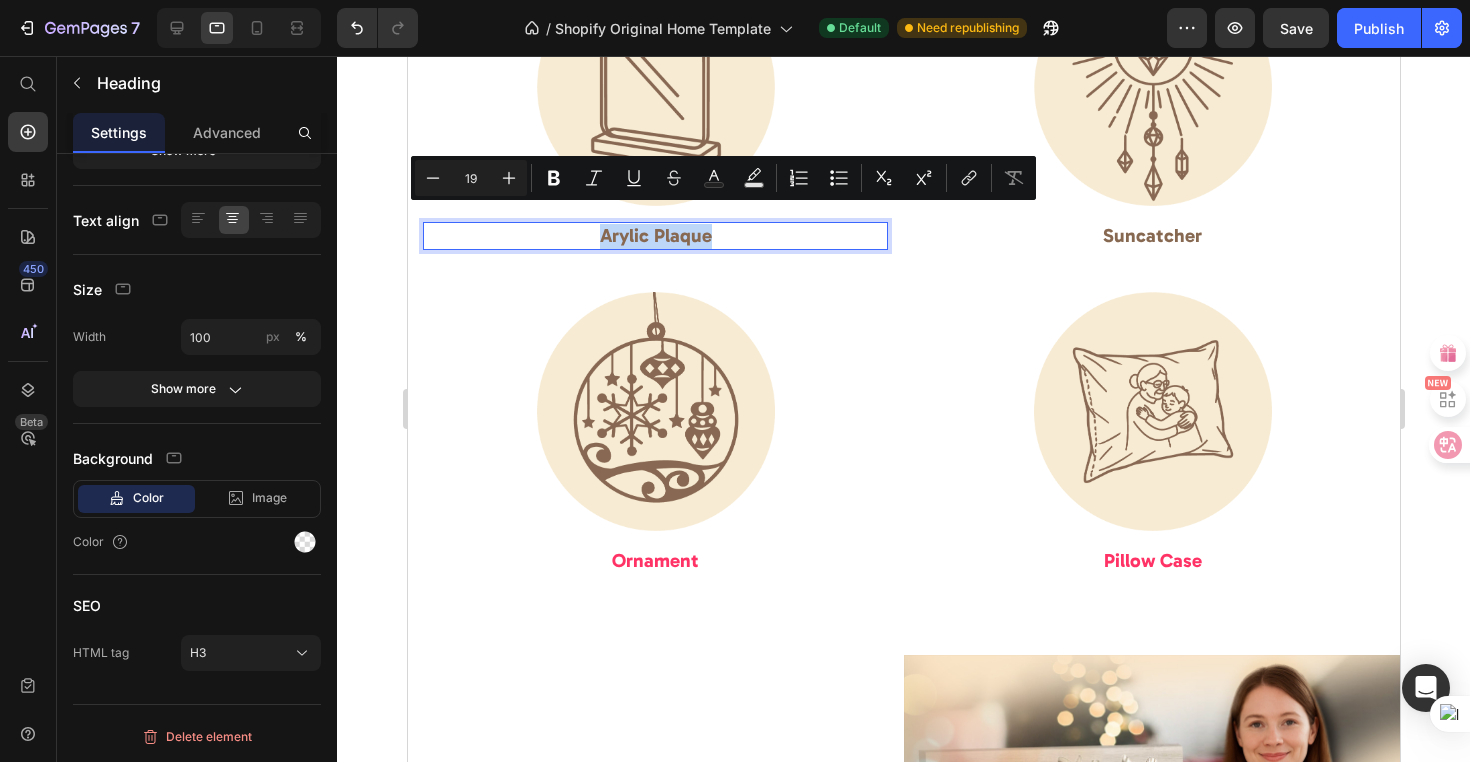 drag, startPoint x: 594, startPoint y: 215, endPoint x: 696, endPoint y: 220, distance: 102.122475 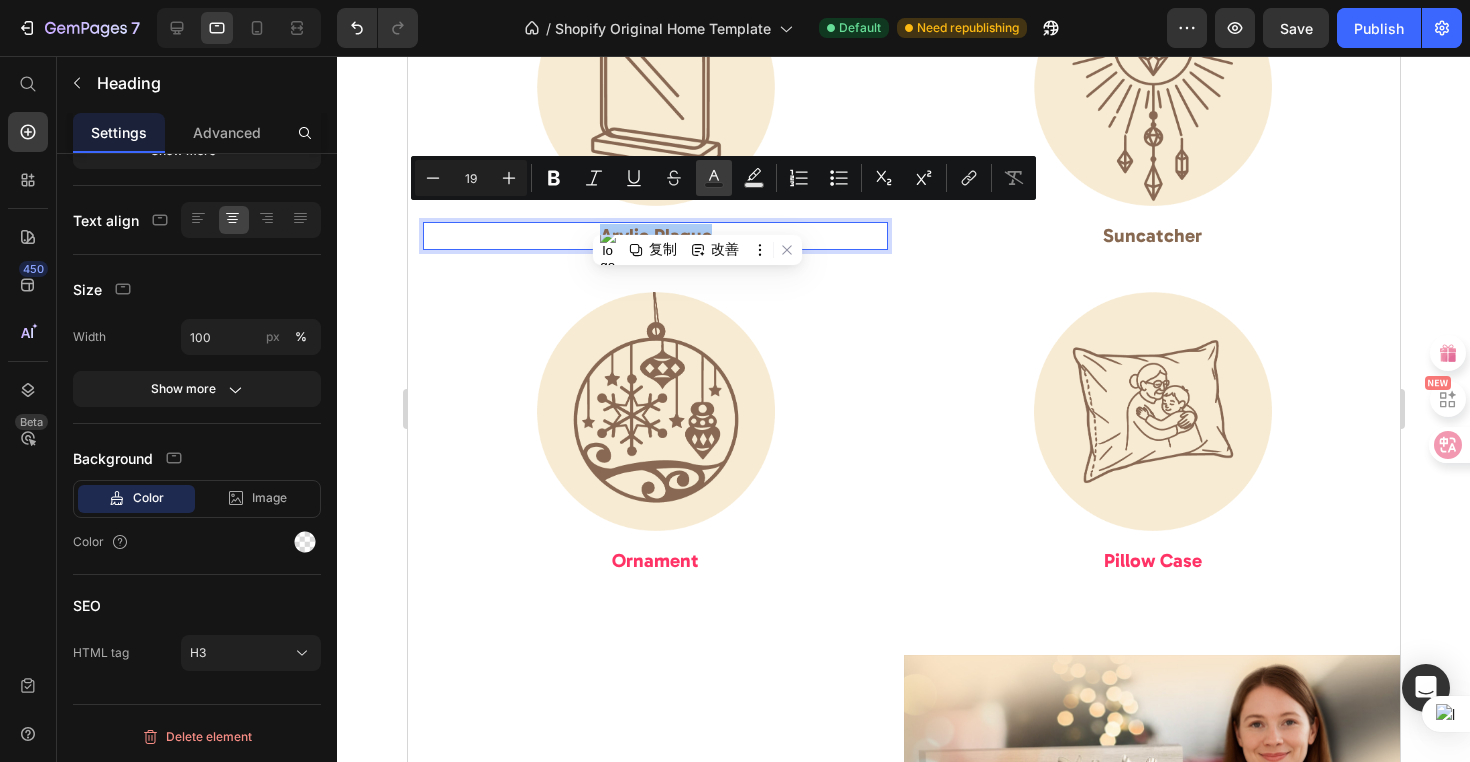 click 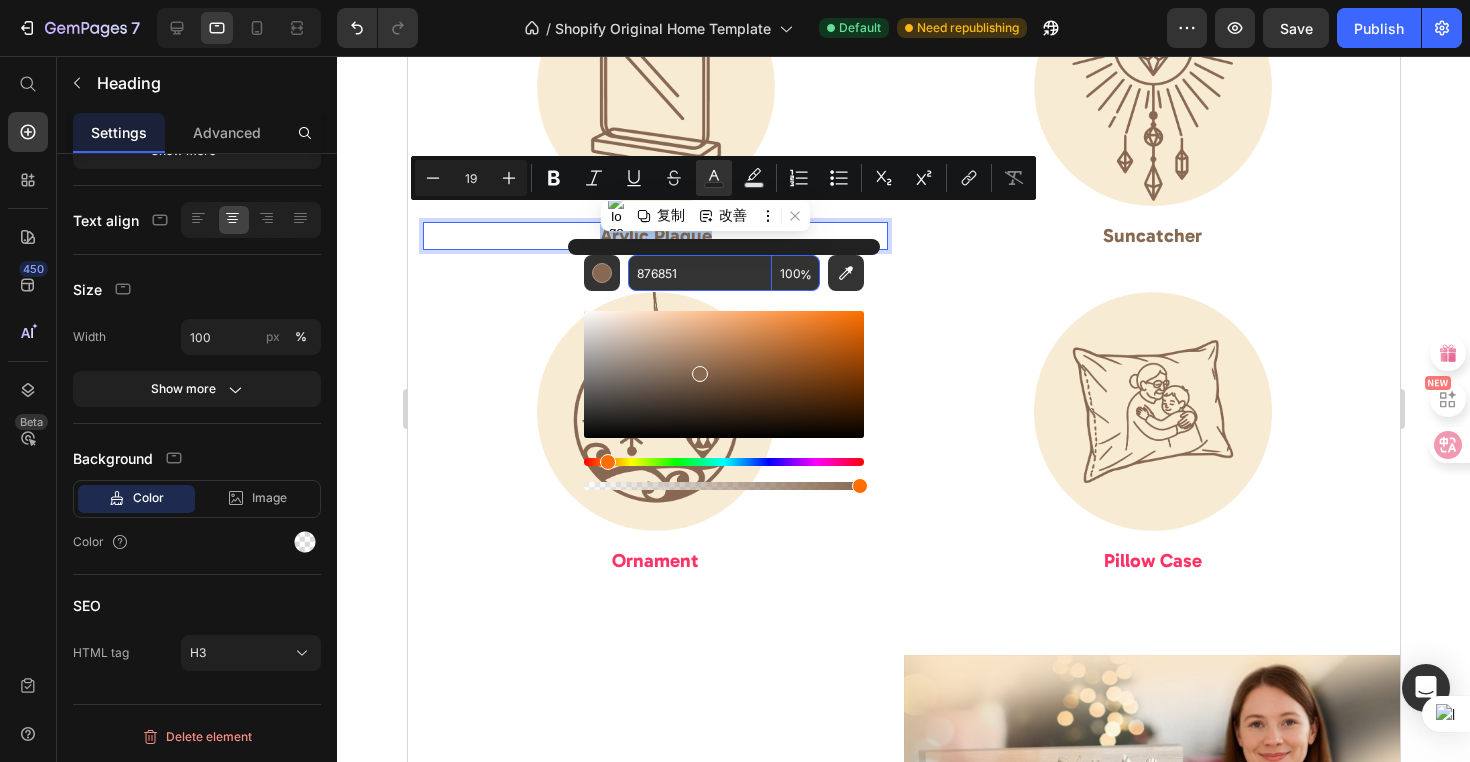 drag, startPoint x: 637, startPoint y: 274, endPoint x: 711, endPoint y: 274, distance: 74 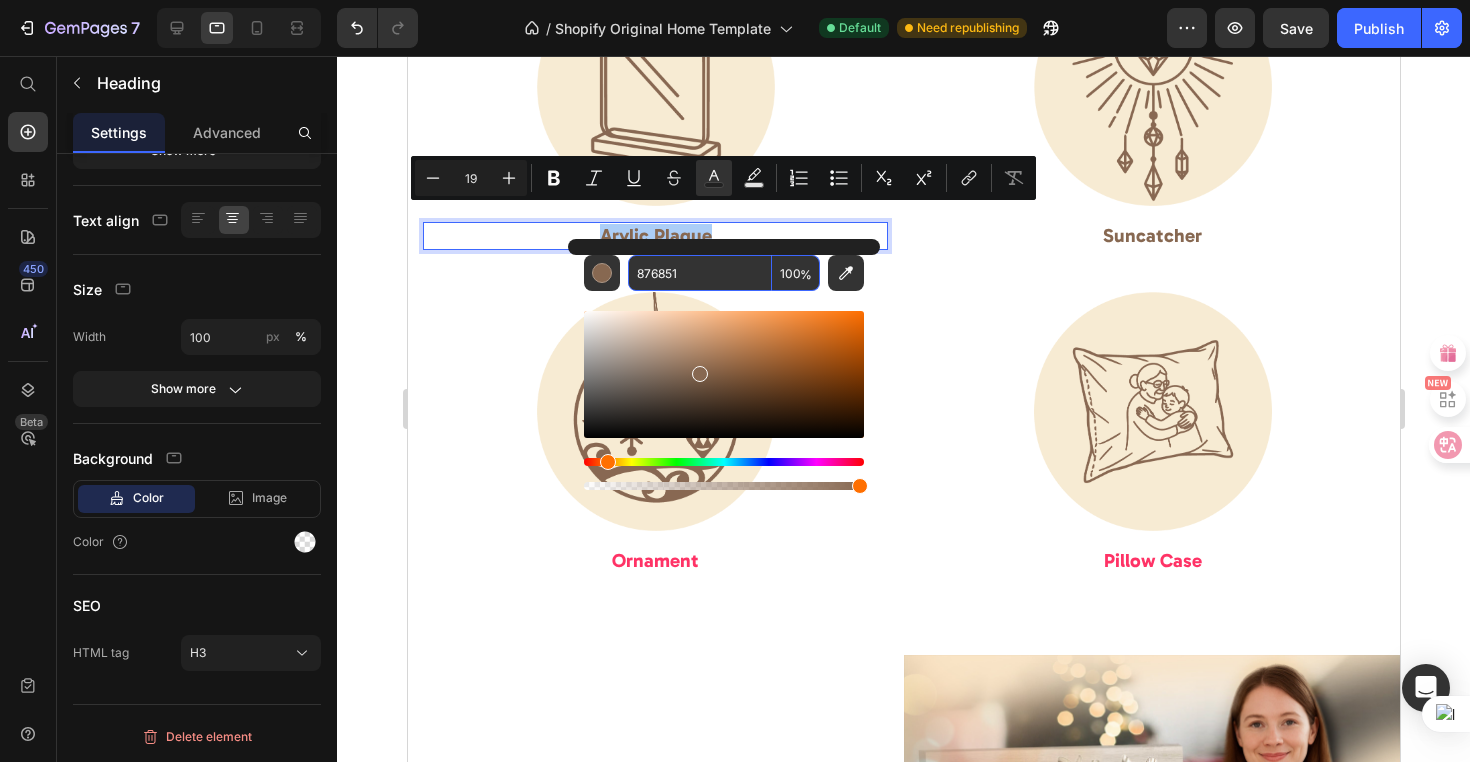paste on "#FF3366" 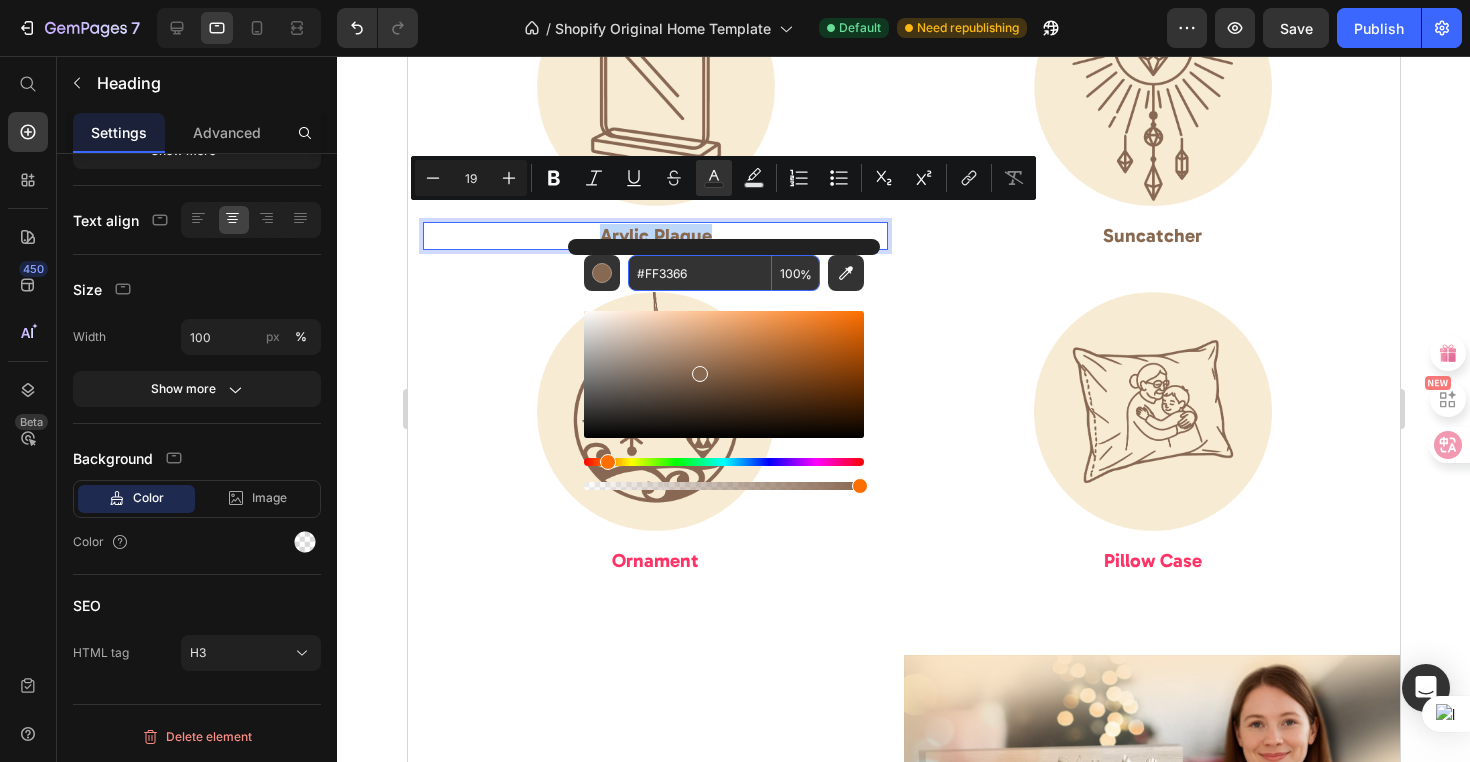 type on "FF3366" 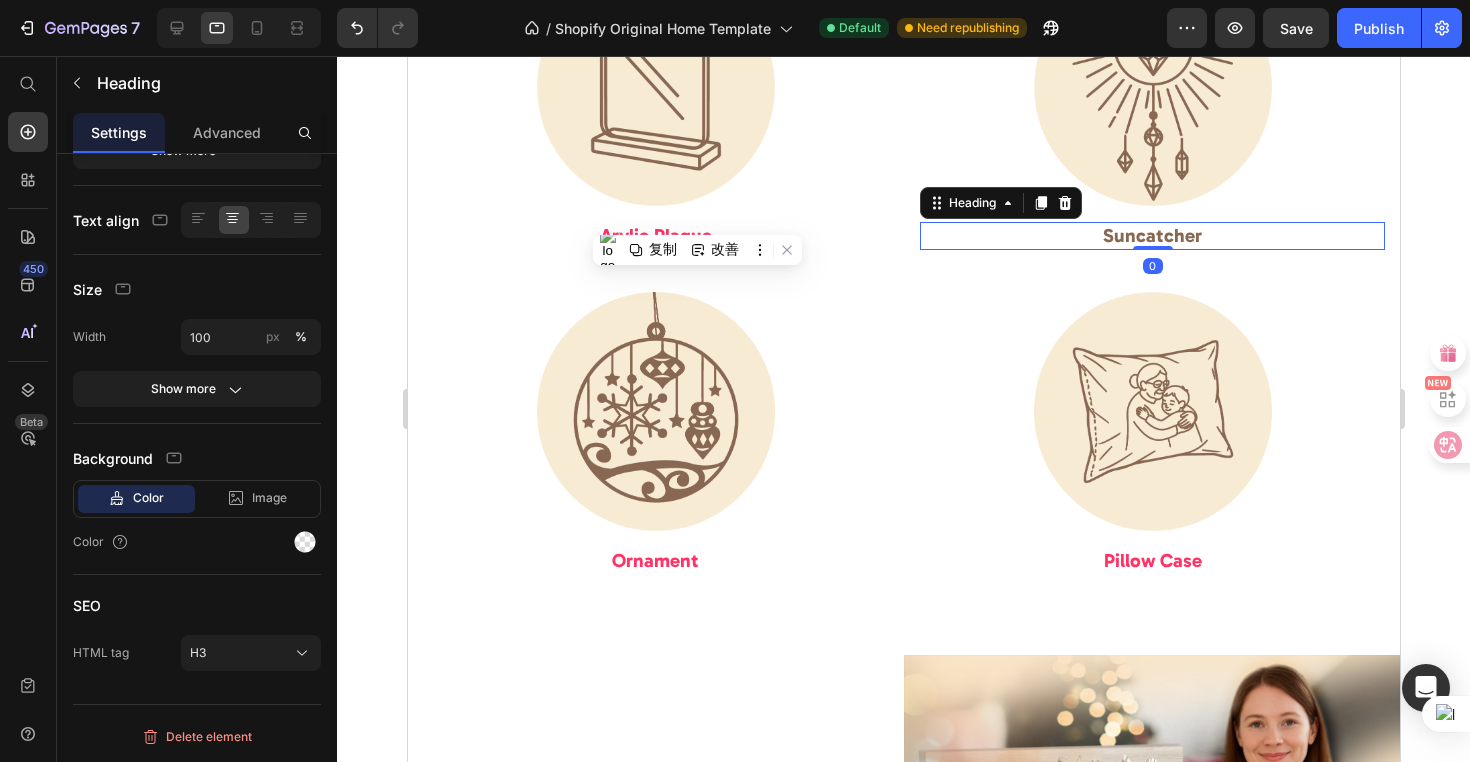 click on "Suncatcher" at bounding box center (1151, 236) 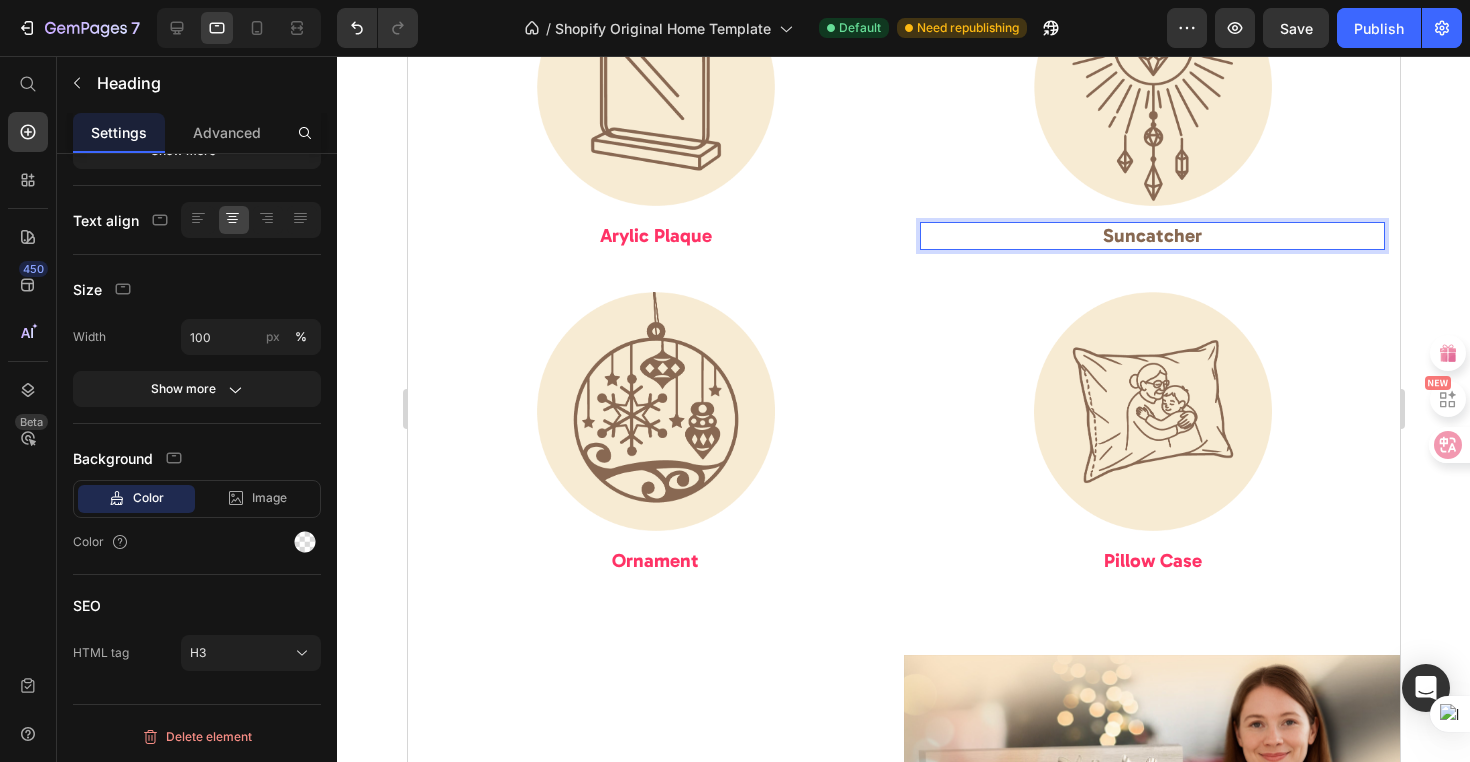 click on "Suncatcher" at bounding box center [1151, 236] 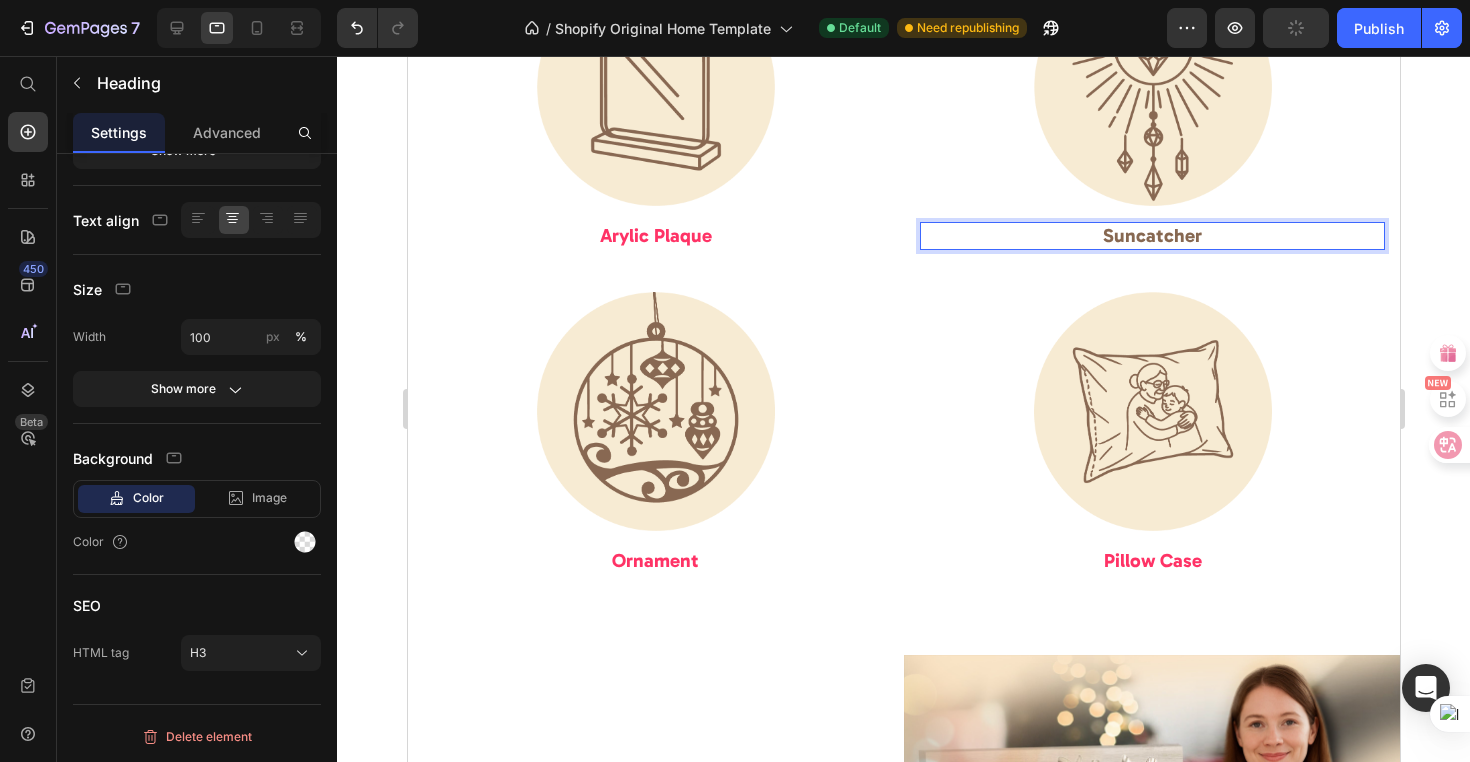 click on "Suncatcher" at bounding box center (1151, 236) 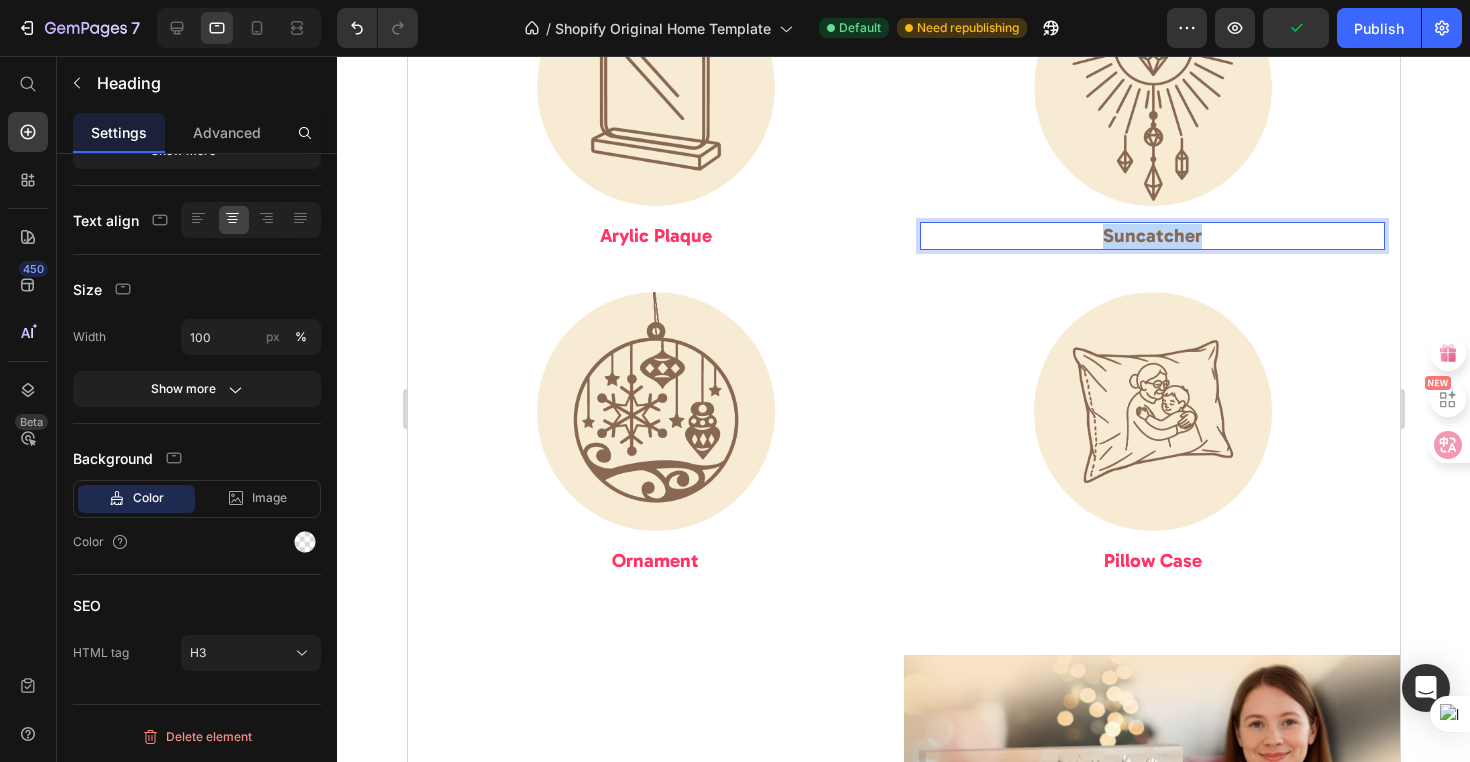 drag, startPoint x: 1093, startPoint y: 219, endPoint x: 1202, endPoint y: 221, distance: 109.01835 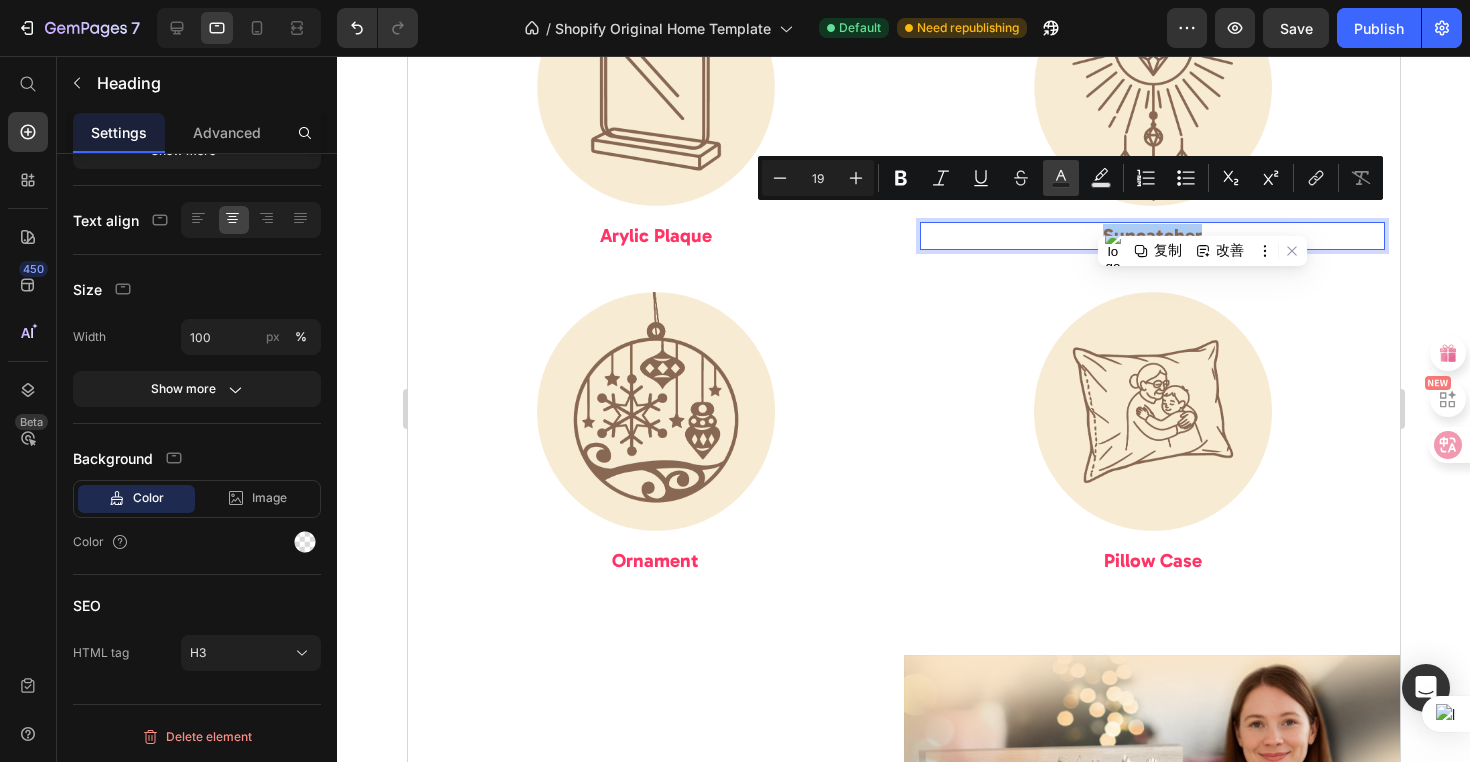 drag, startPoint x: 1052, startPoint y: 182, endPoint x: 663, endPoint y: 151, distance: 390.23328 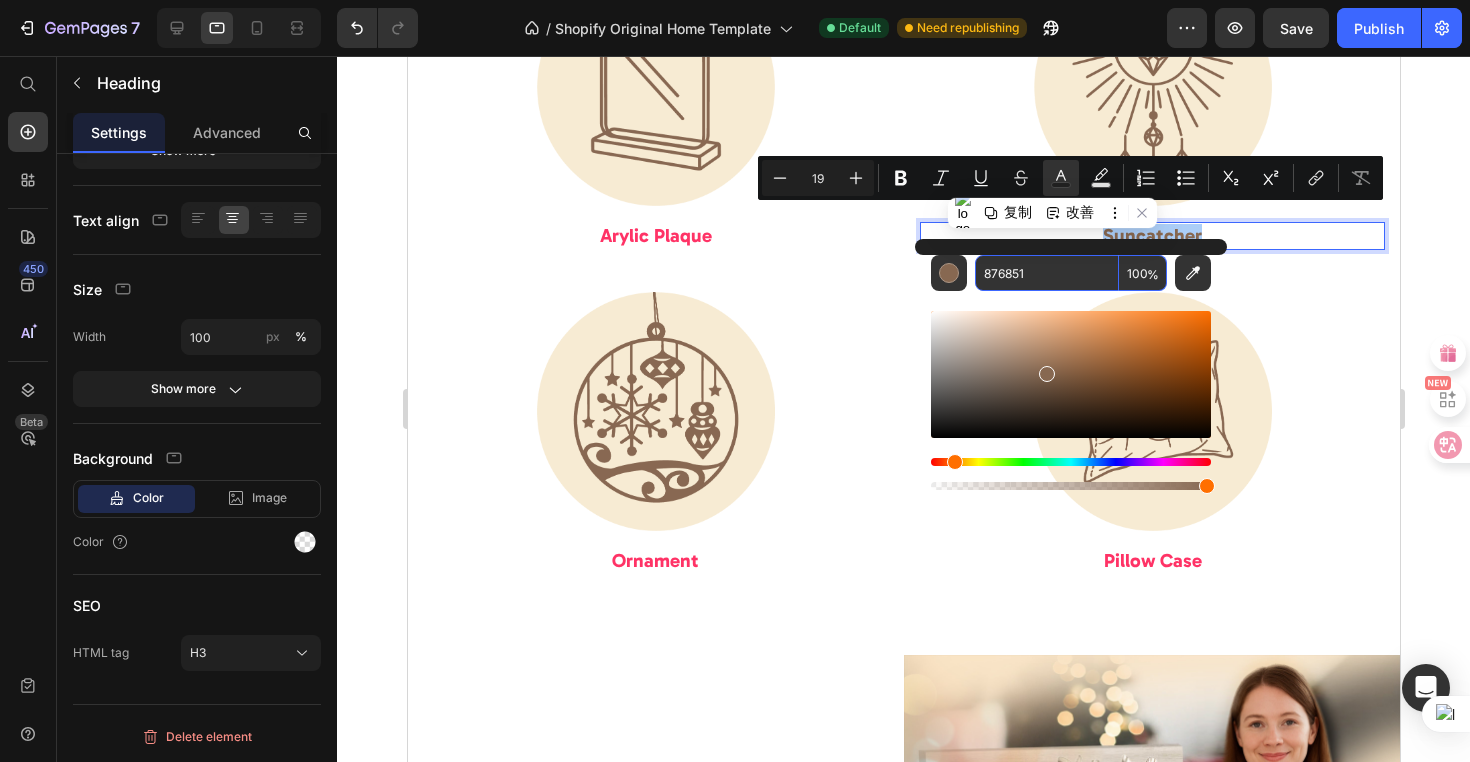 drag, startPoint x: 979, startPoint y: 274, endPoint x: 1042, endPoint y: 277, distance: 63.07139 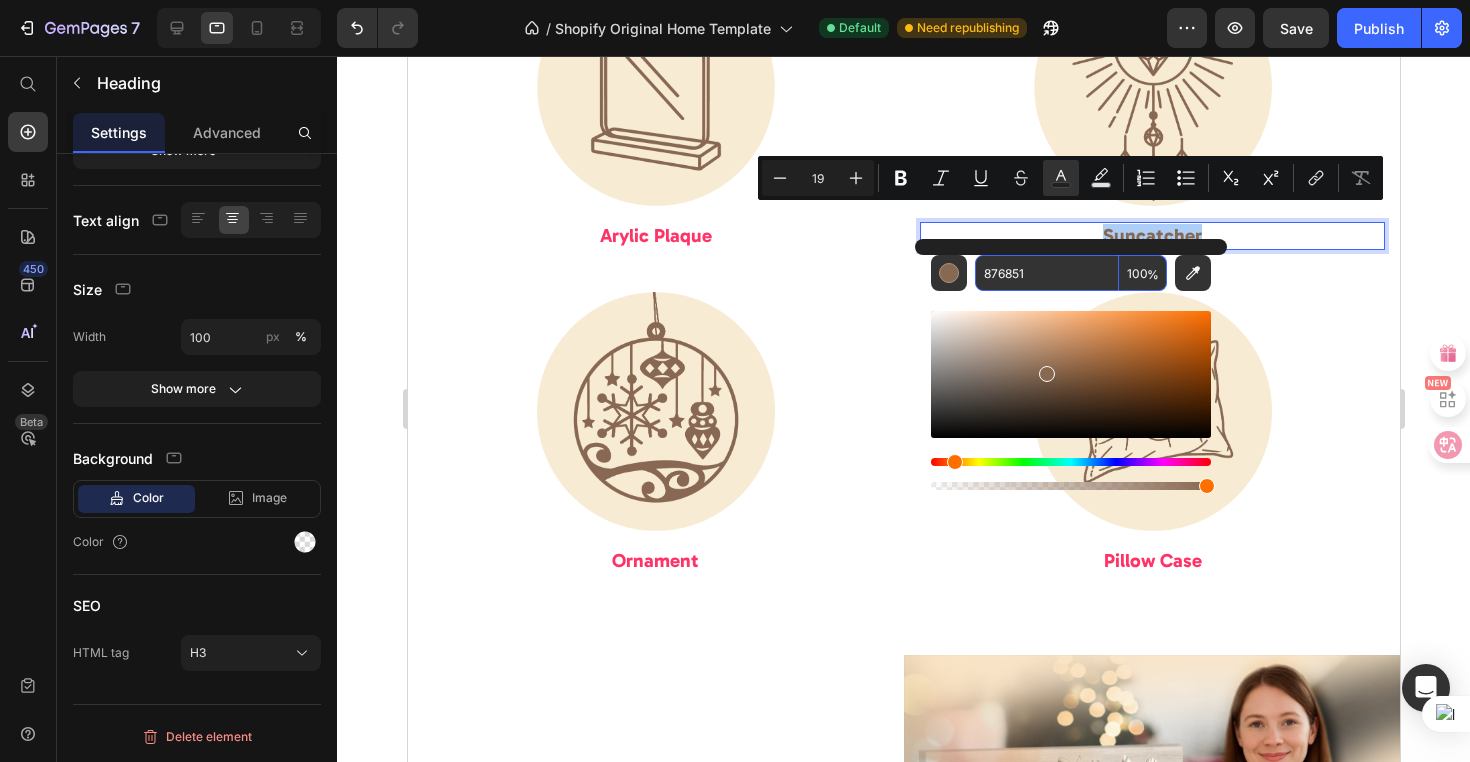 paste on "#FF3366" 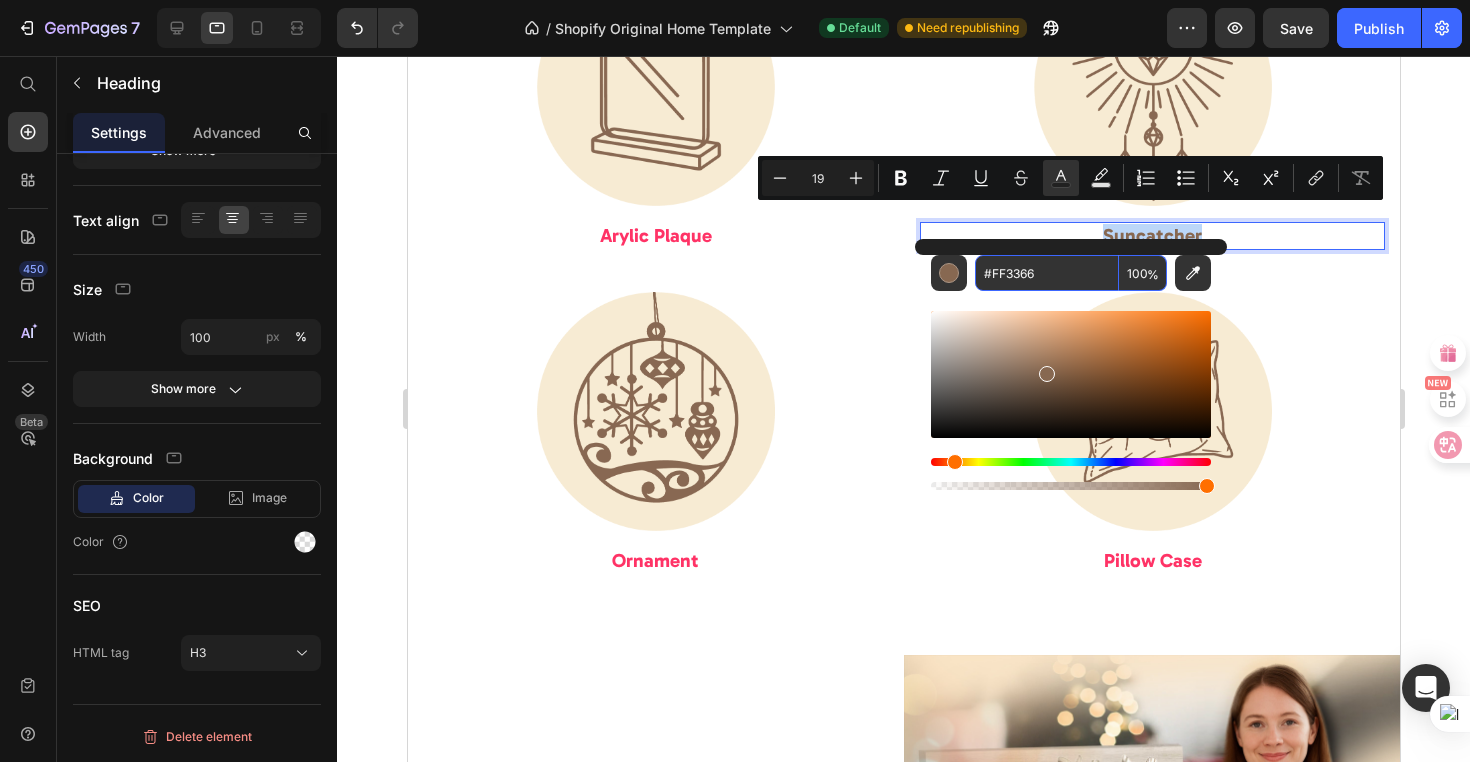 type on "FF3366" 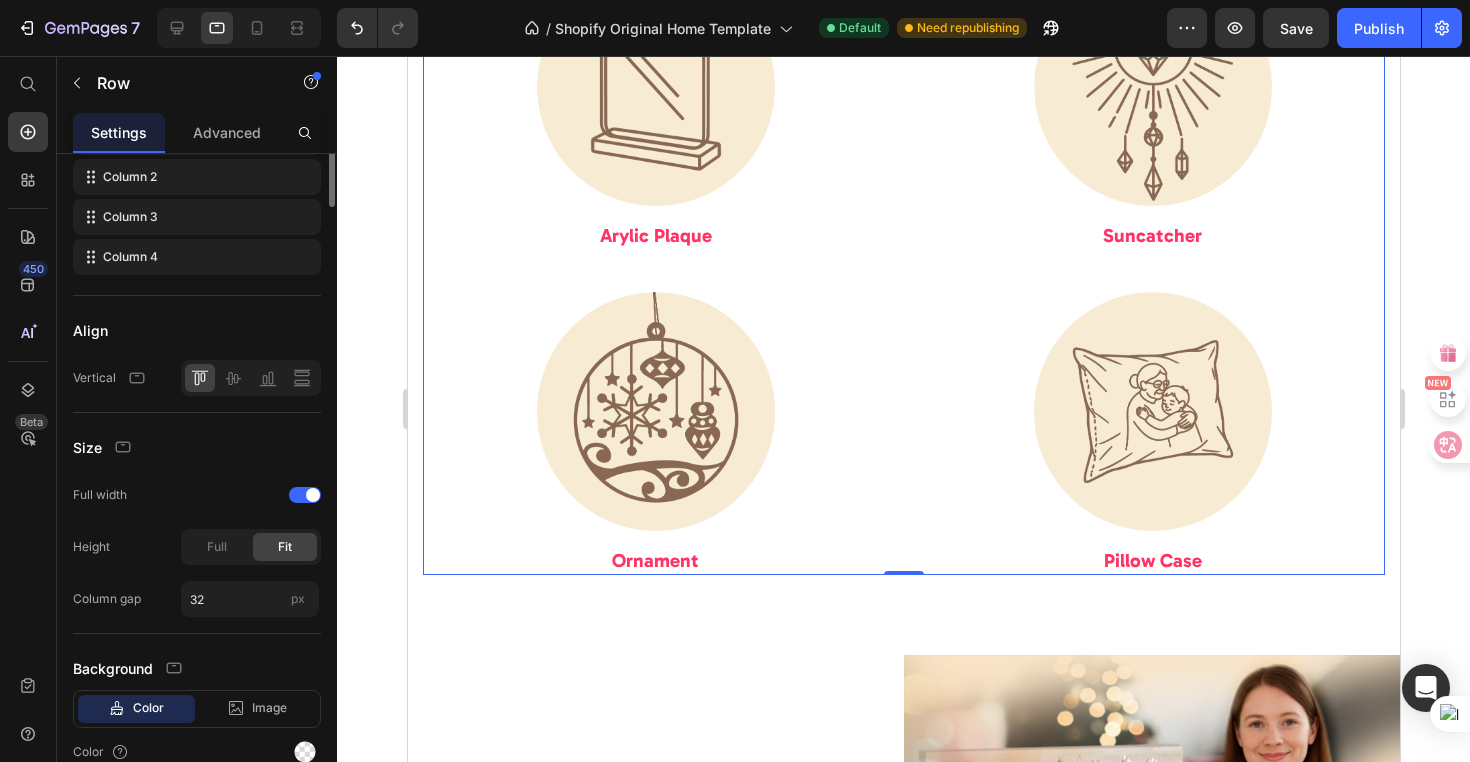 click on "Image ⁠⁠⁠⁠⁠⁠⁠ Arylic Plaque Heading" at bounding box center (654, 130) 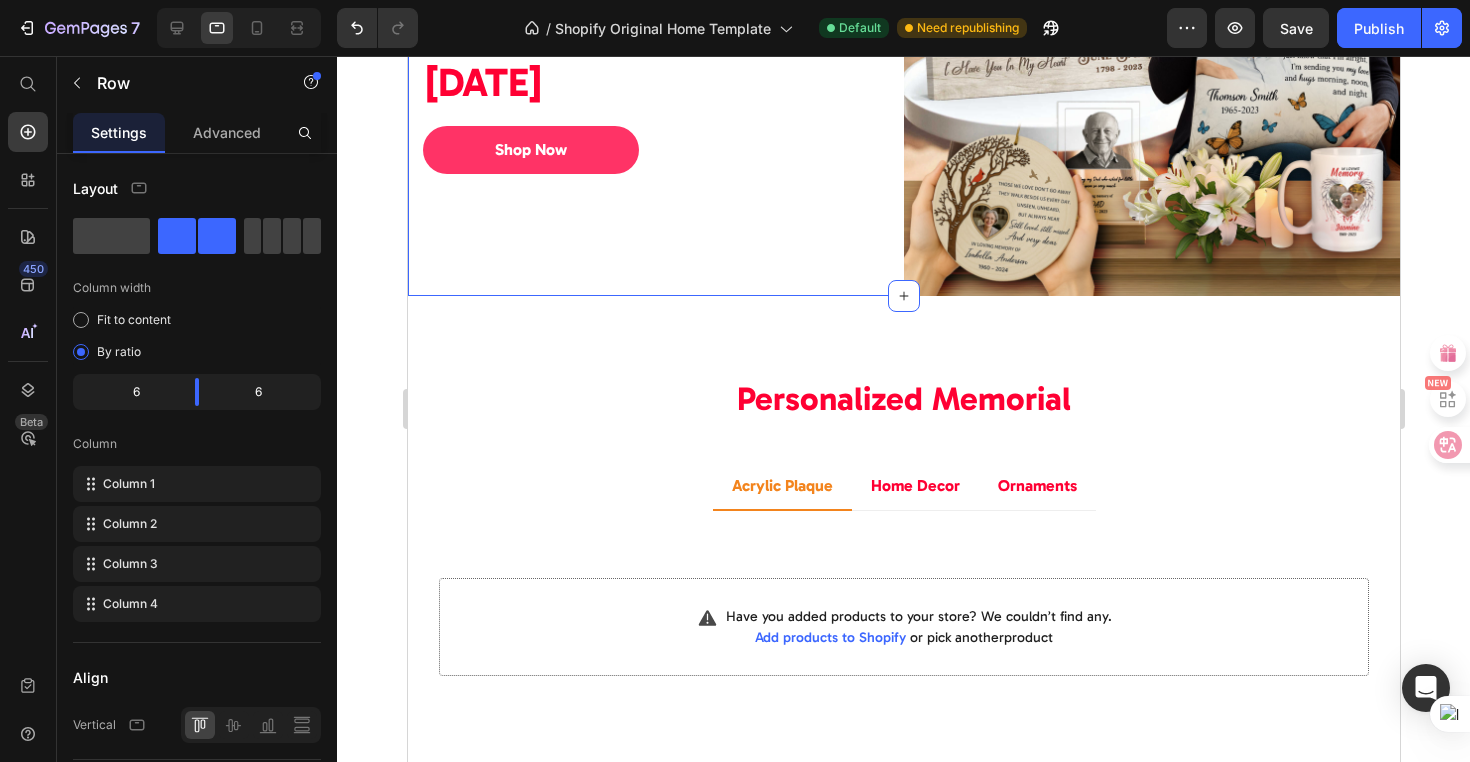 scroll, scrollTop: 3567, scrollLeft: 0, axis: vertical 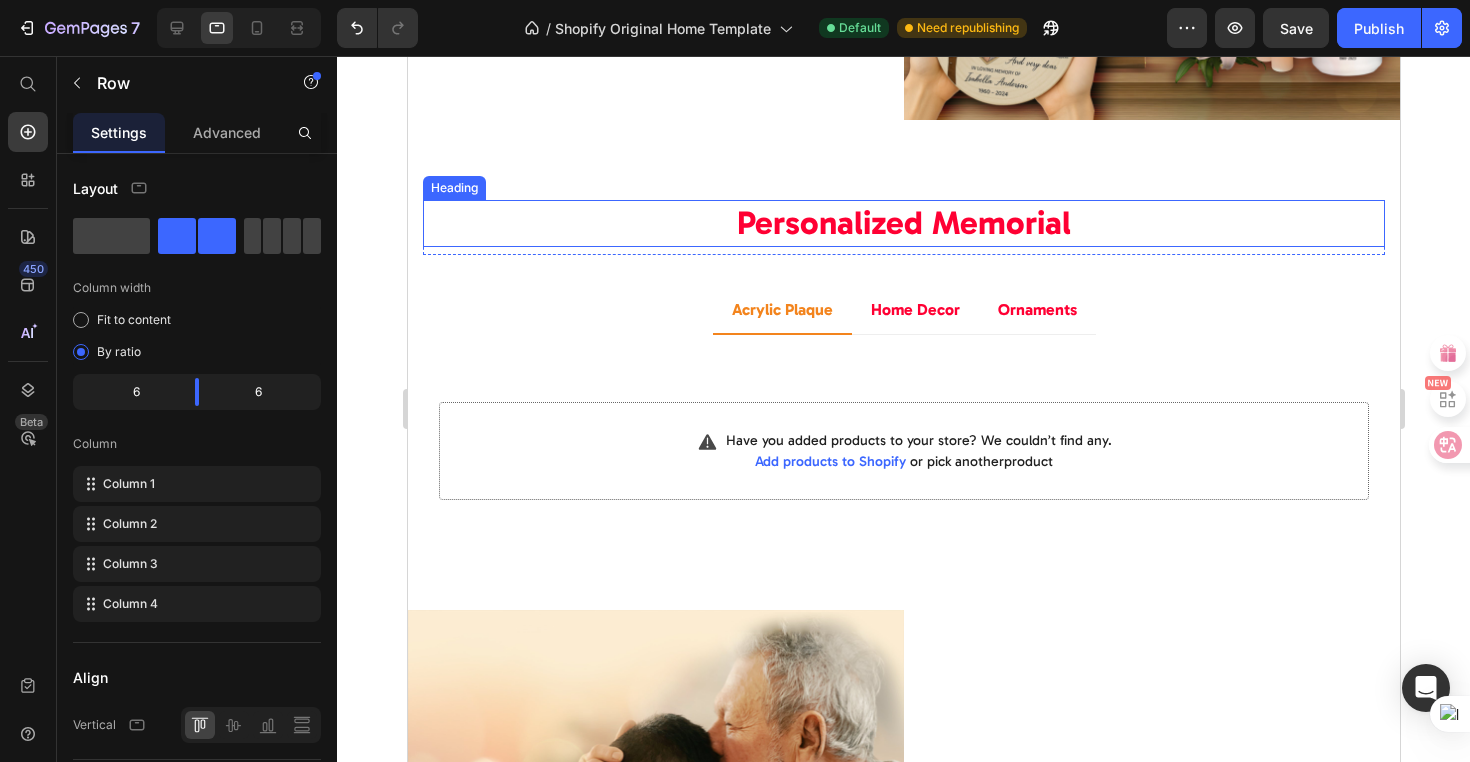 click on "Personalized Memorial" at bounding box center (903, 223) 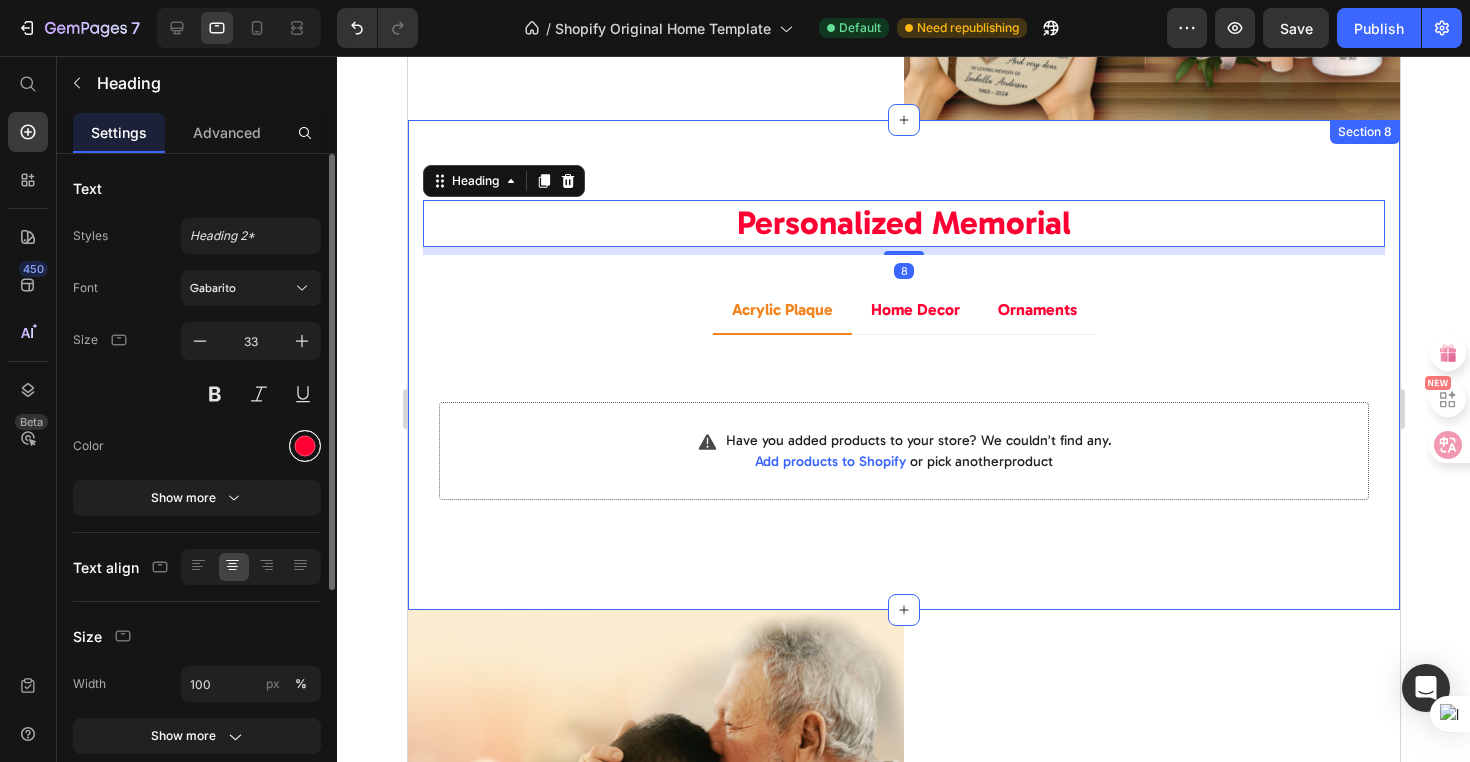 click at bounding box center [305, 446] 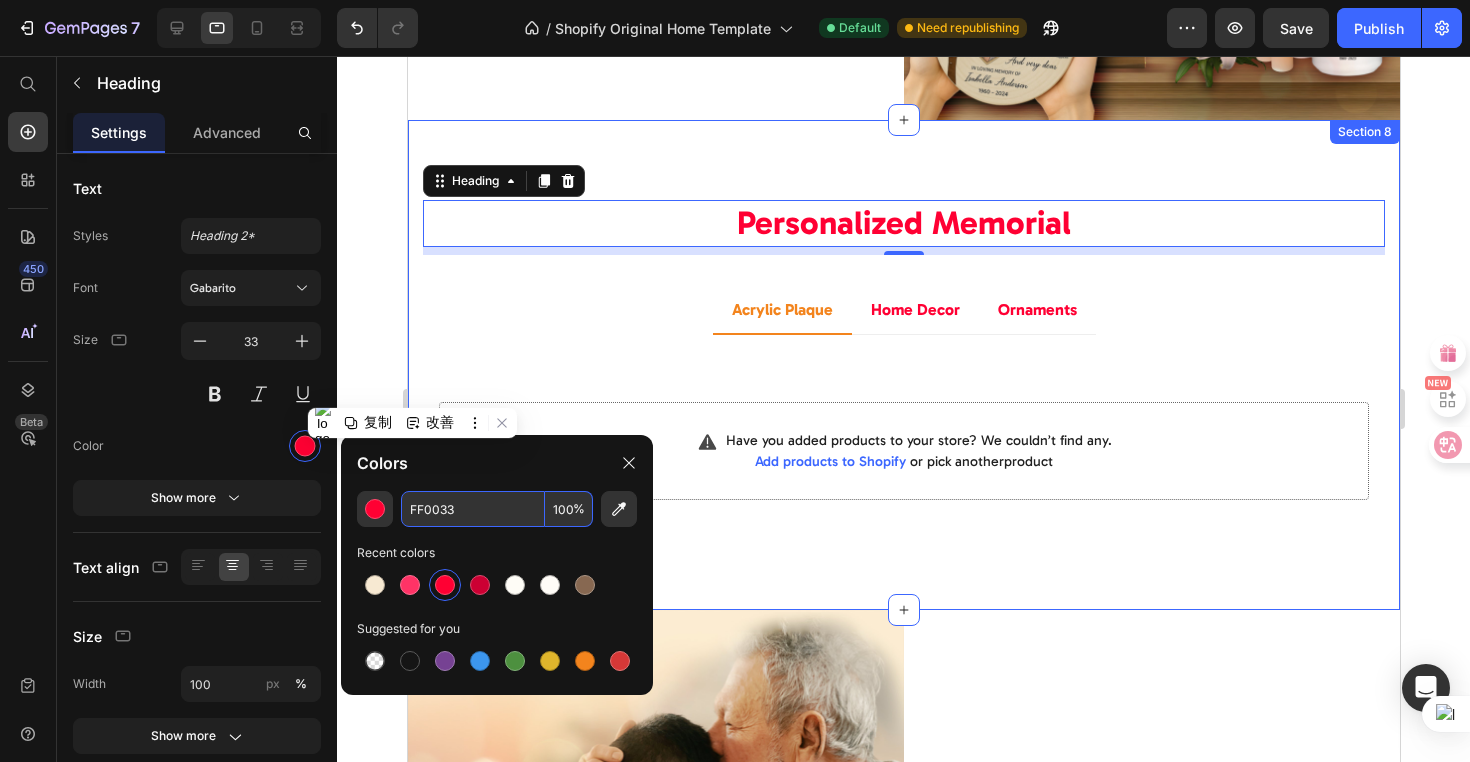 drag, startPoint x: 470, startPoint y: 518, endPoint x: 394, endPoint y: 509, distance: 76.53104 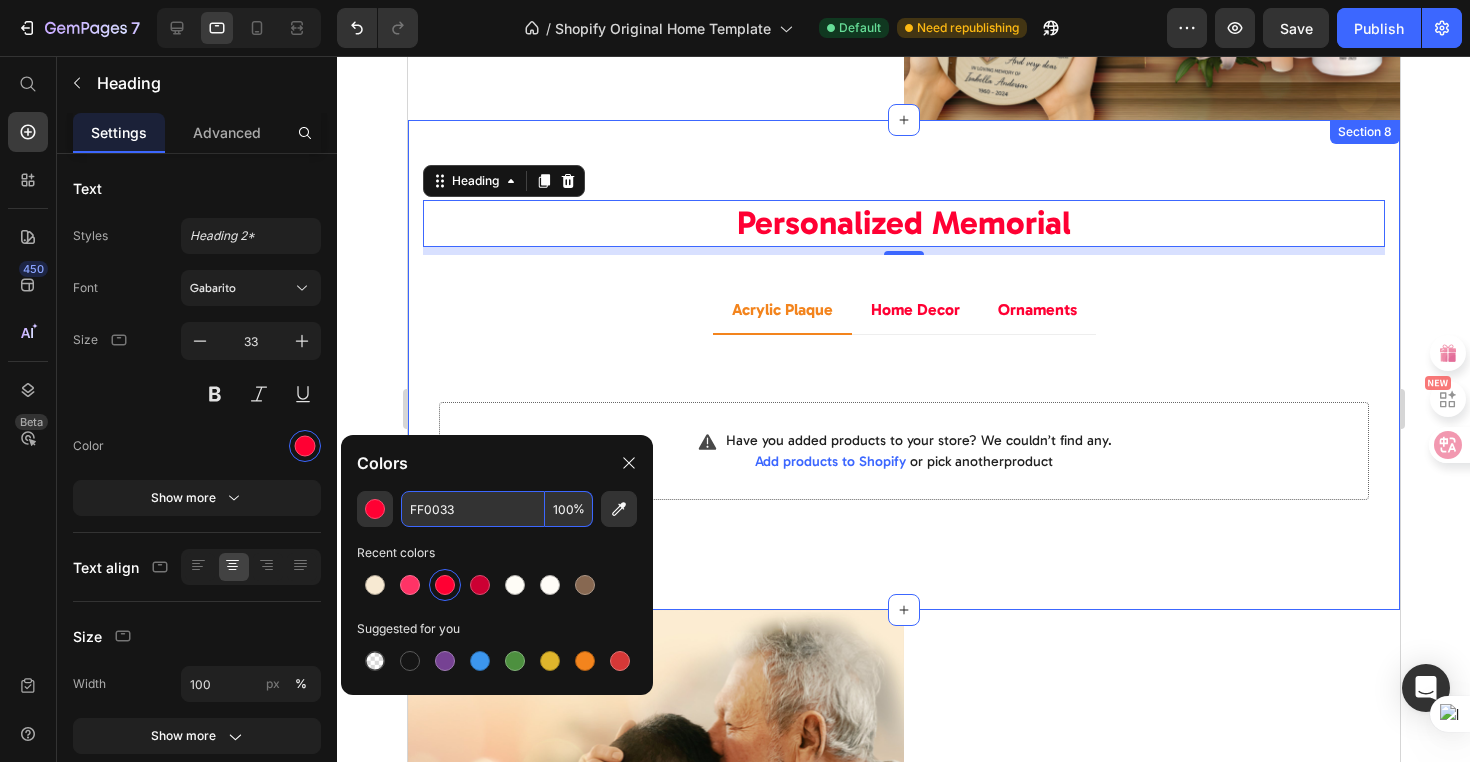 click on "FF0033" at bounding box center [473, 509] 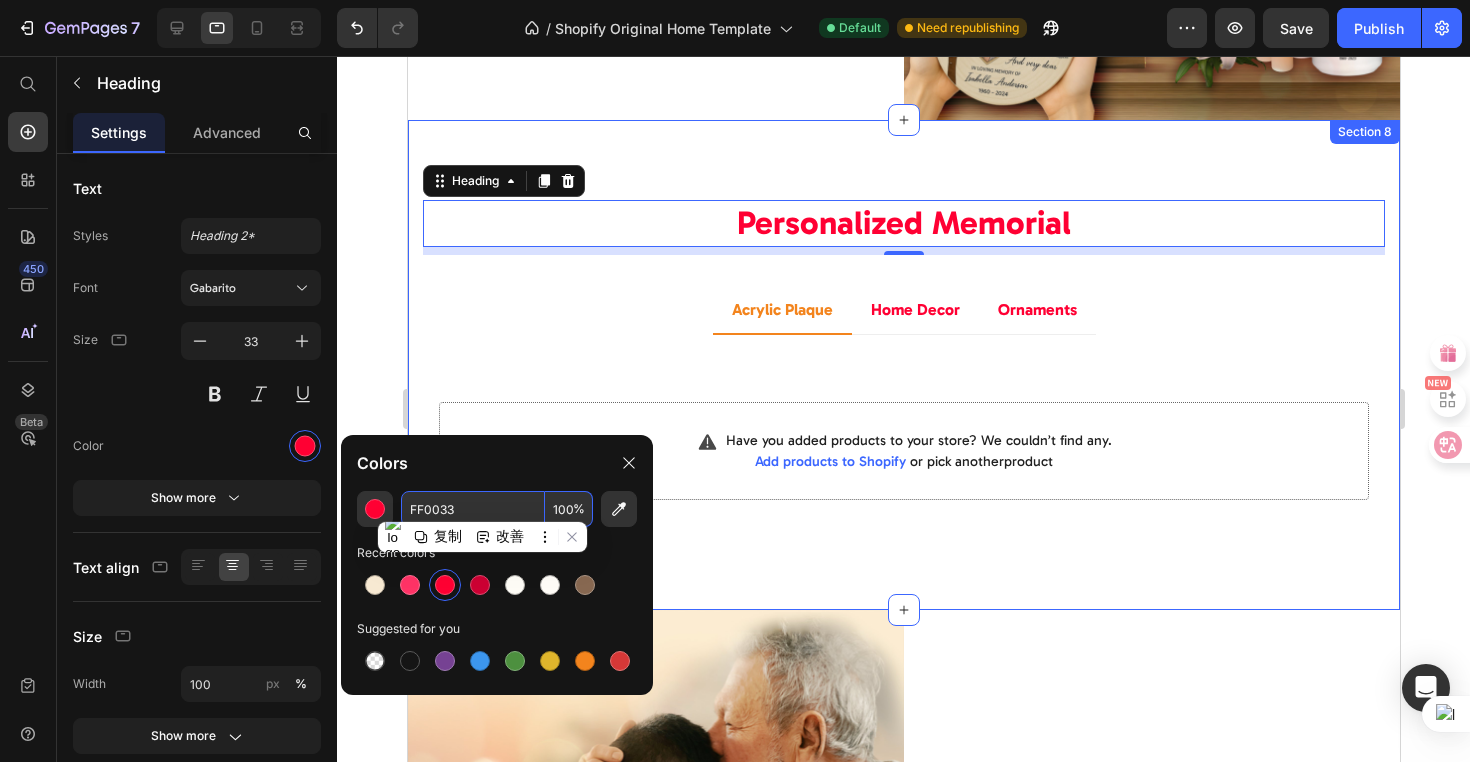 paste on "#FF3366" 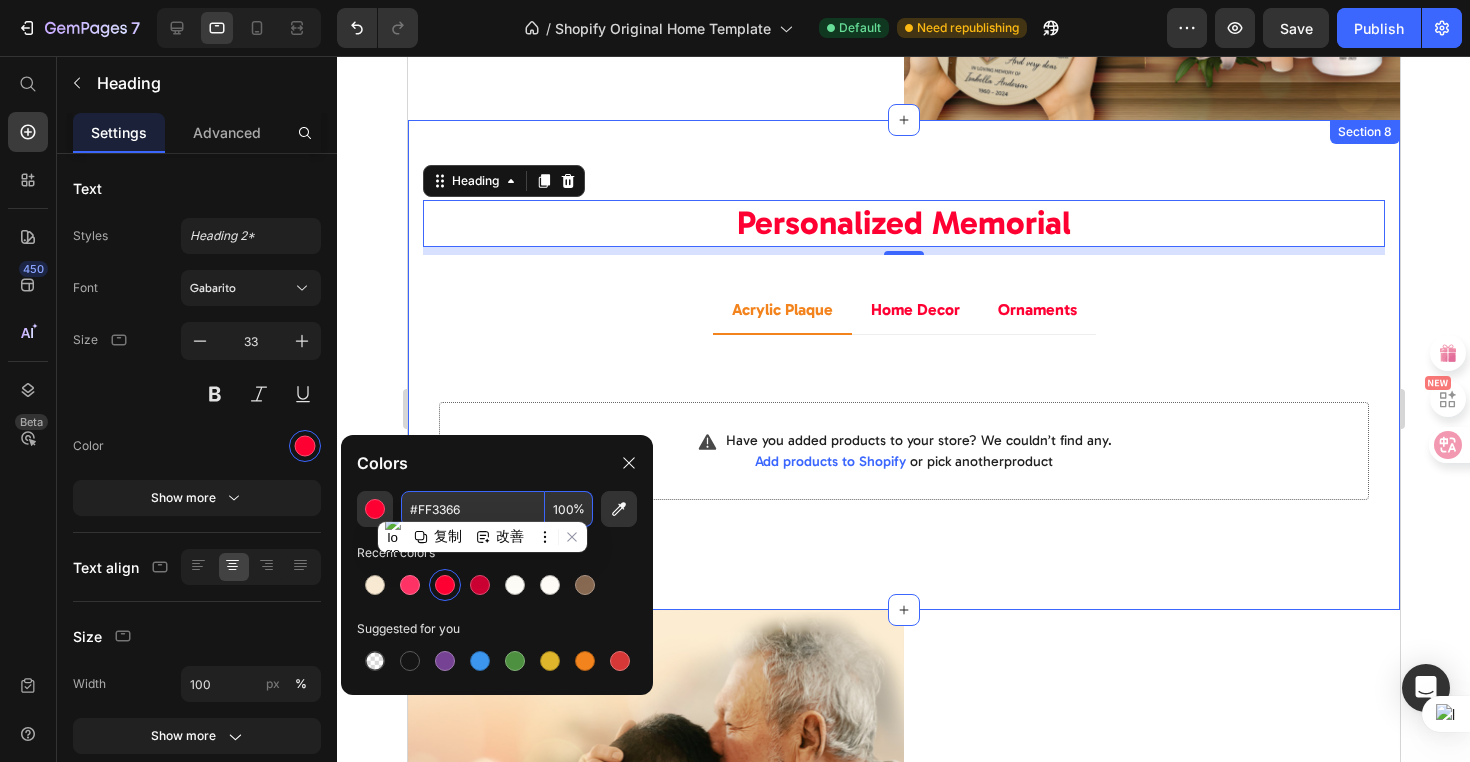 type on "FF3366" 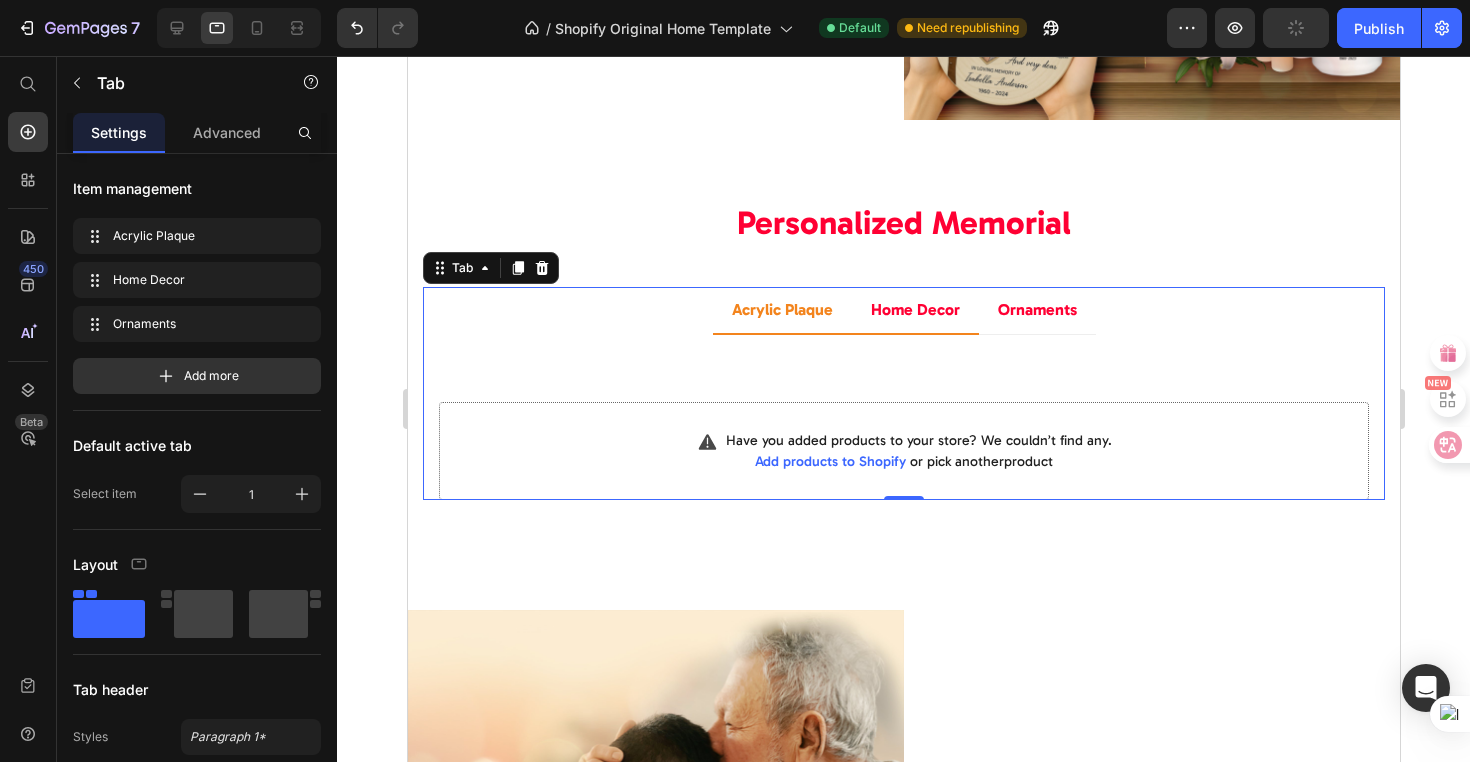 click on "Home Decor" at bounding box center (914, 310) 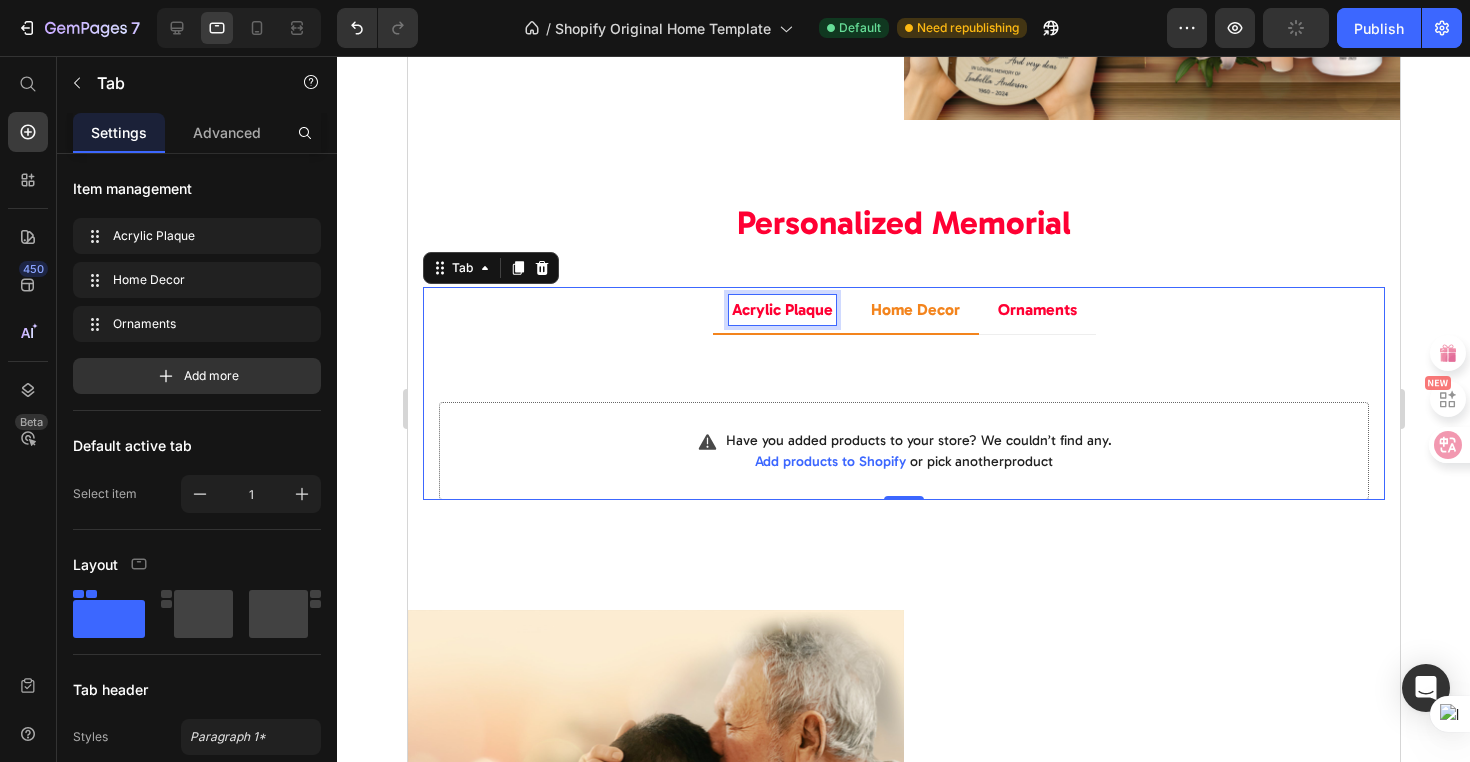 click on "Acrylic Plaque" at bounding box center (781, 310) 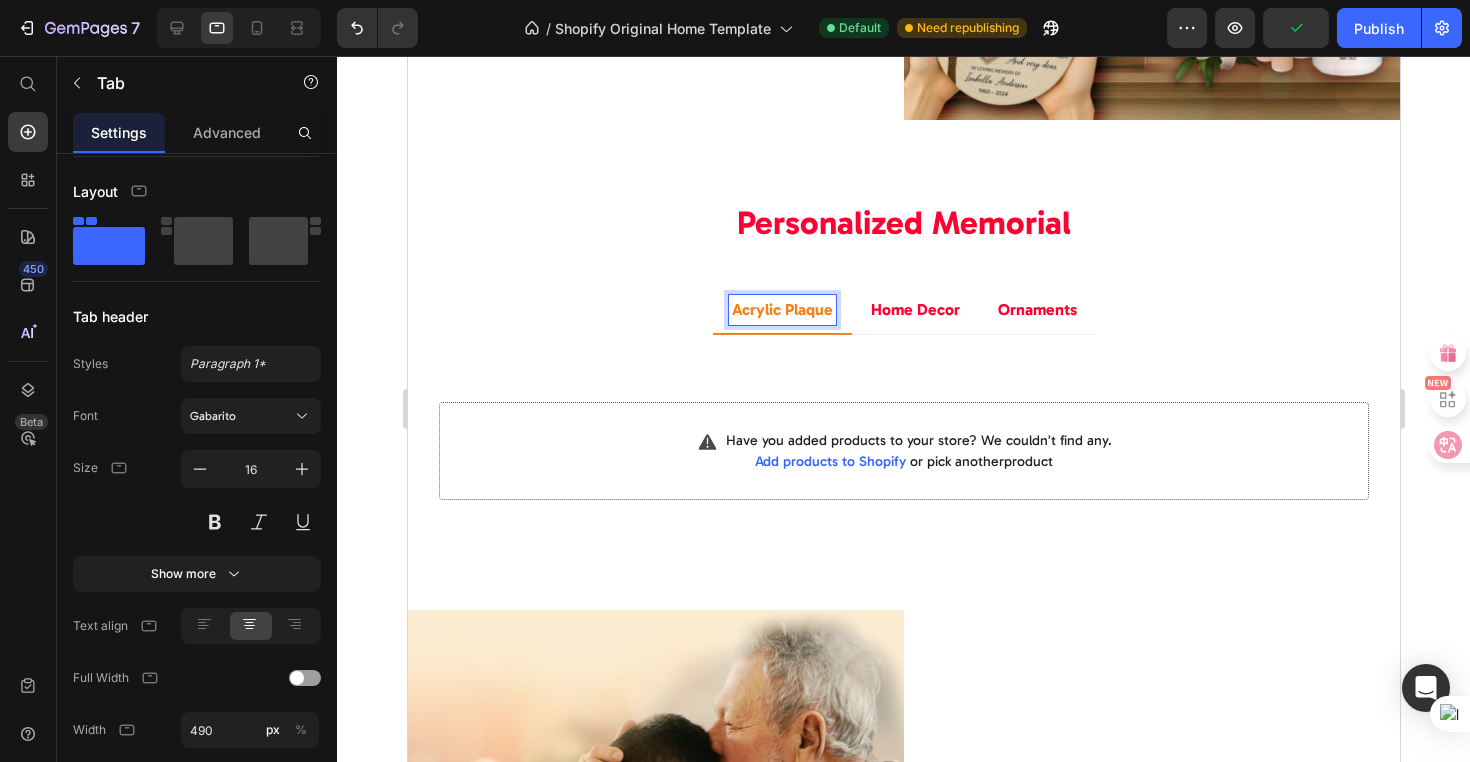 scroll, scrollTop: 960, scrollLeft: 0, axis: vertical 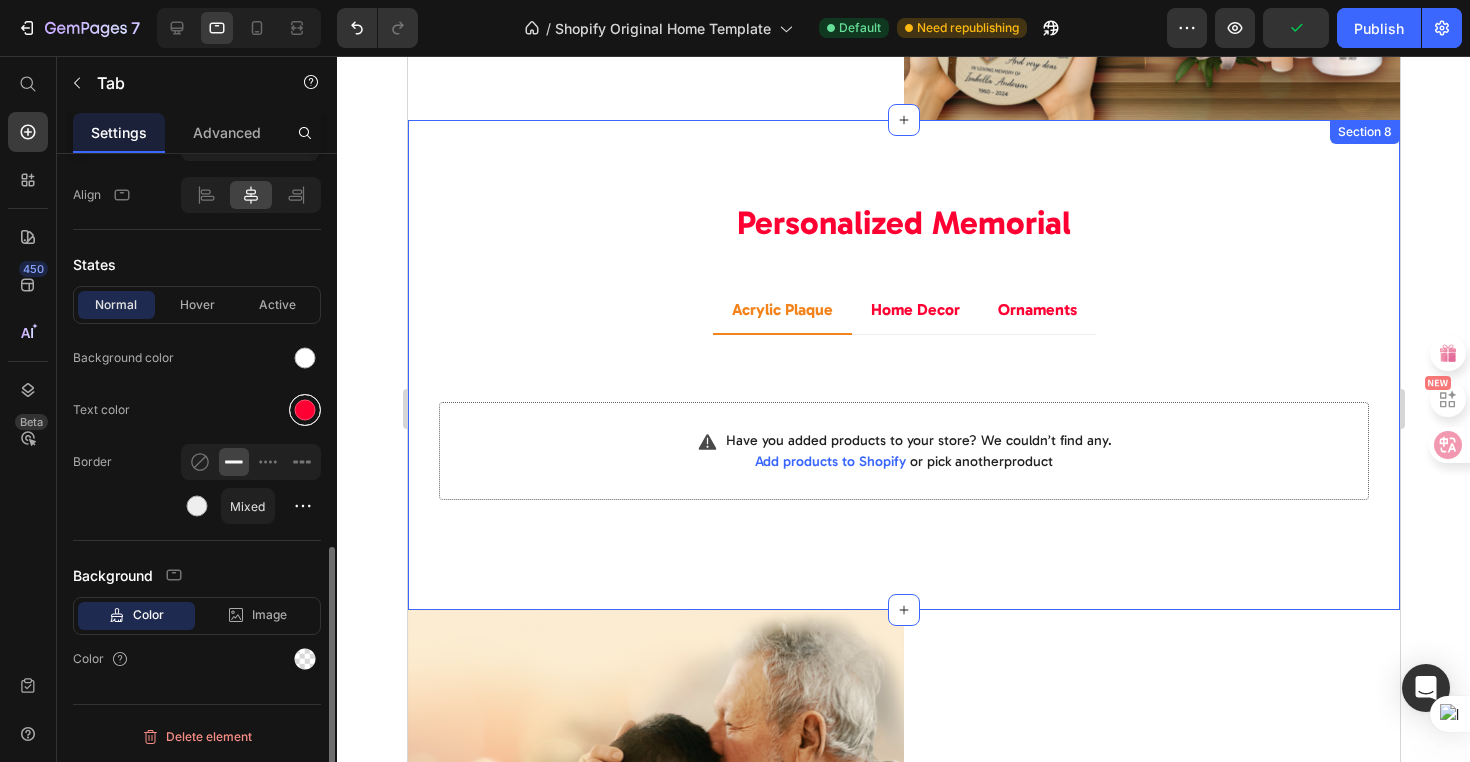 click at bounding box center [305, 410] 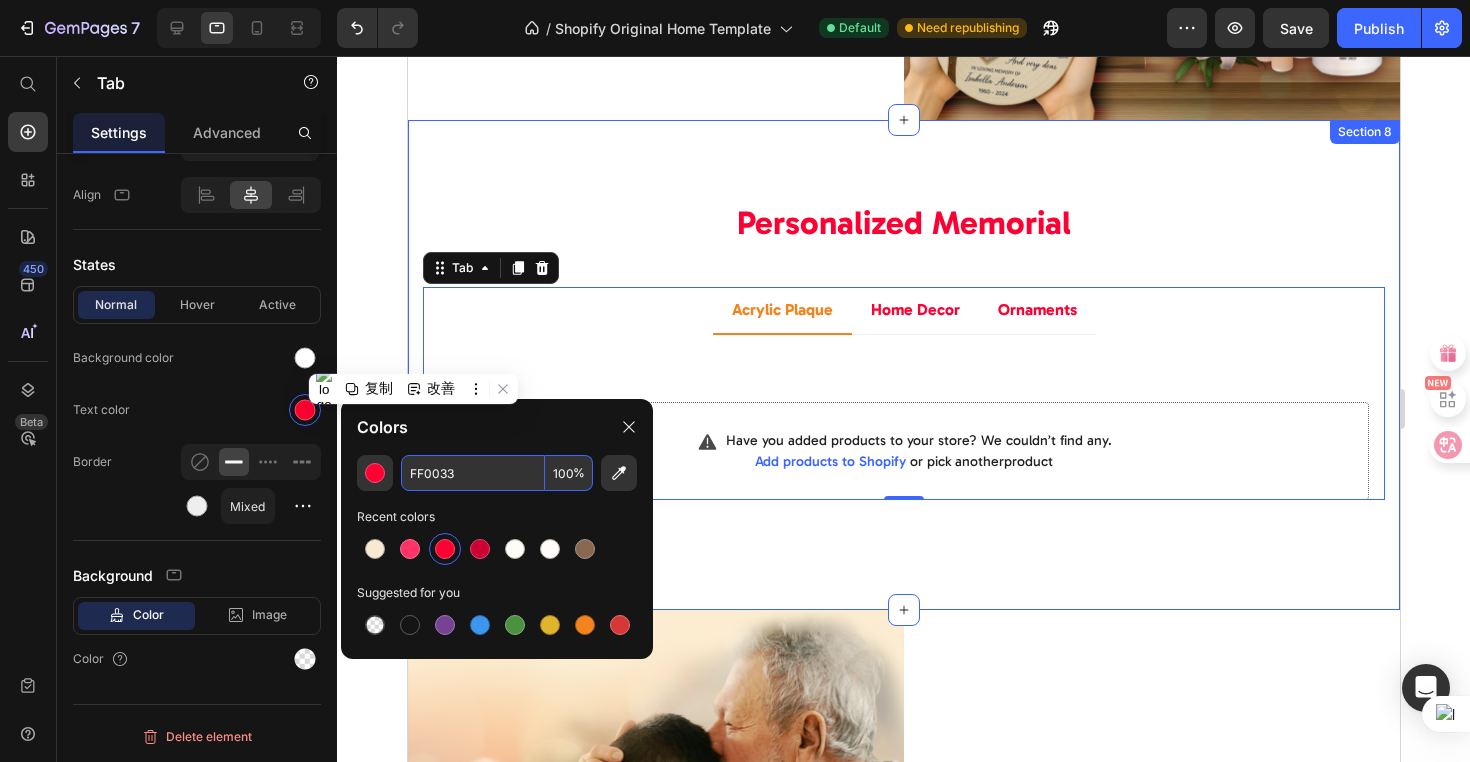 drag, startPoint x: 464, startPoint y: 468, endPoint x: 413, endPoint y: 470, distance: 51.0392 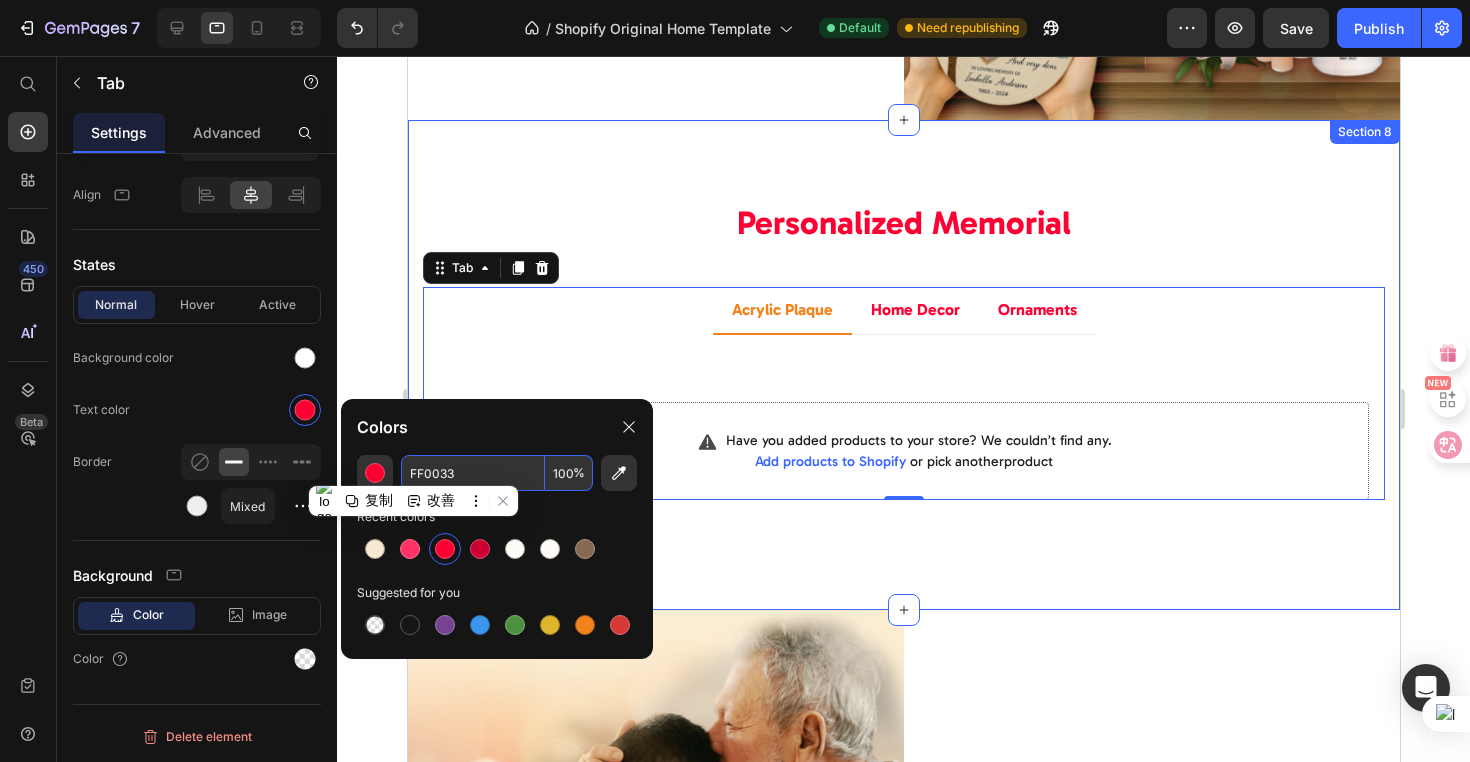 drag, startPoint x: 411, startPoint y: 472, endPoint x: 476, endPoint y: 479, distance: 65.37584 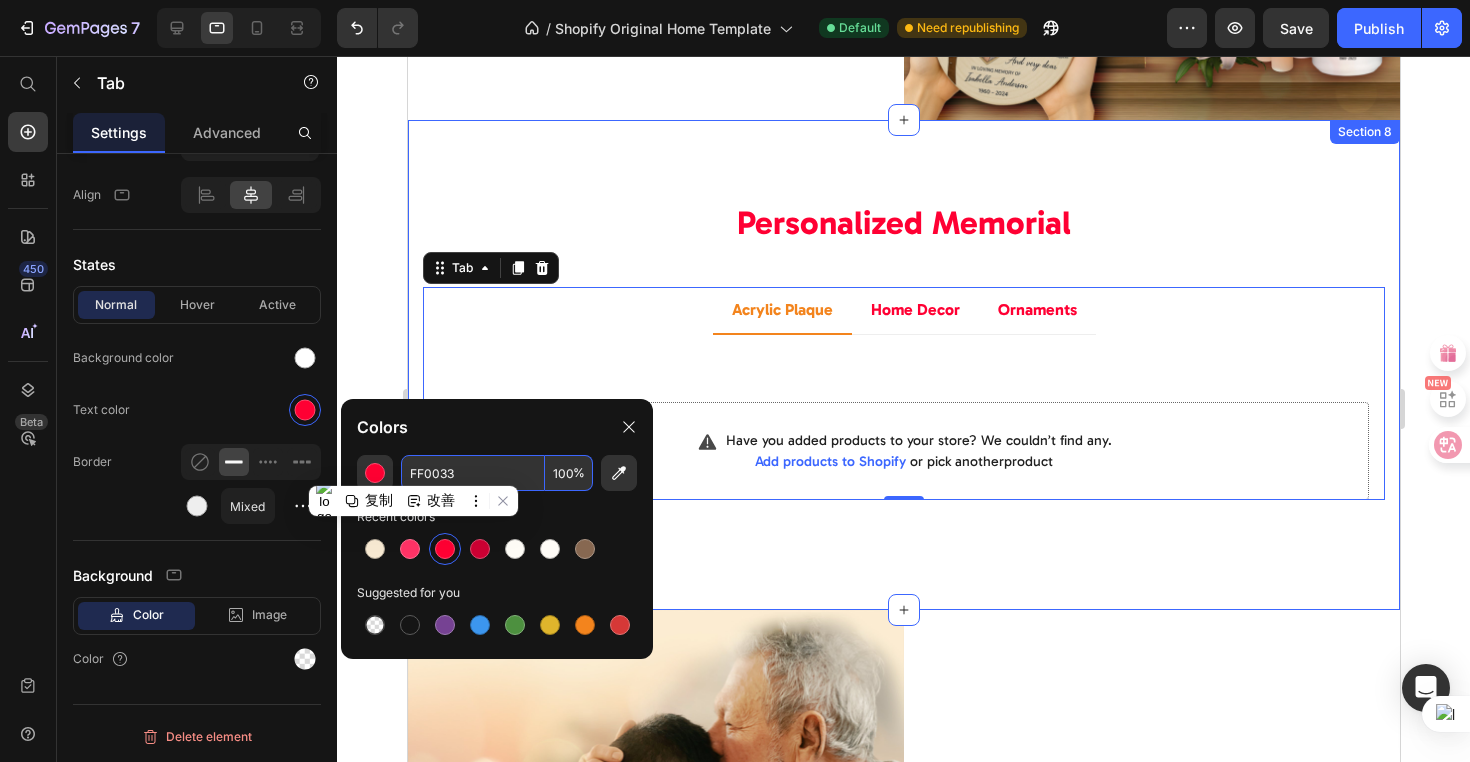 click on "FF0033" at bounding box center [473, 473] 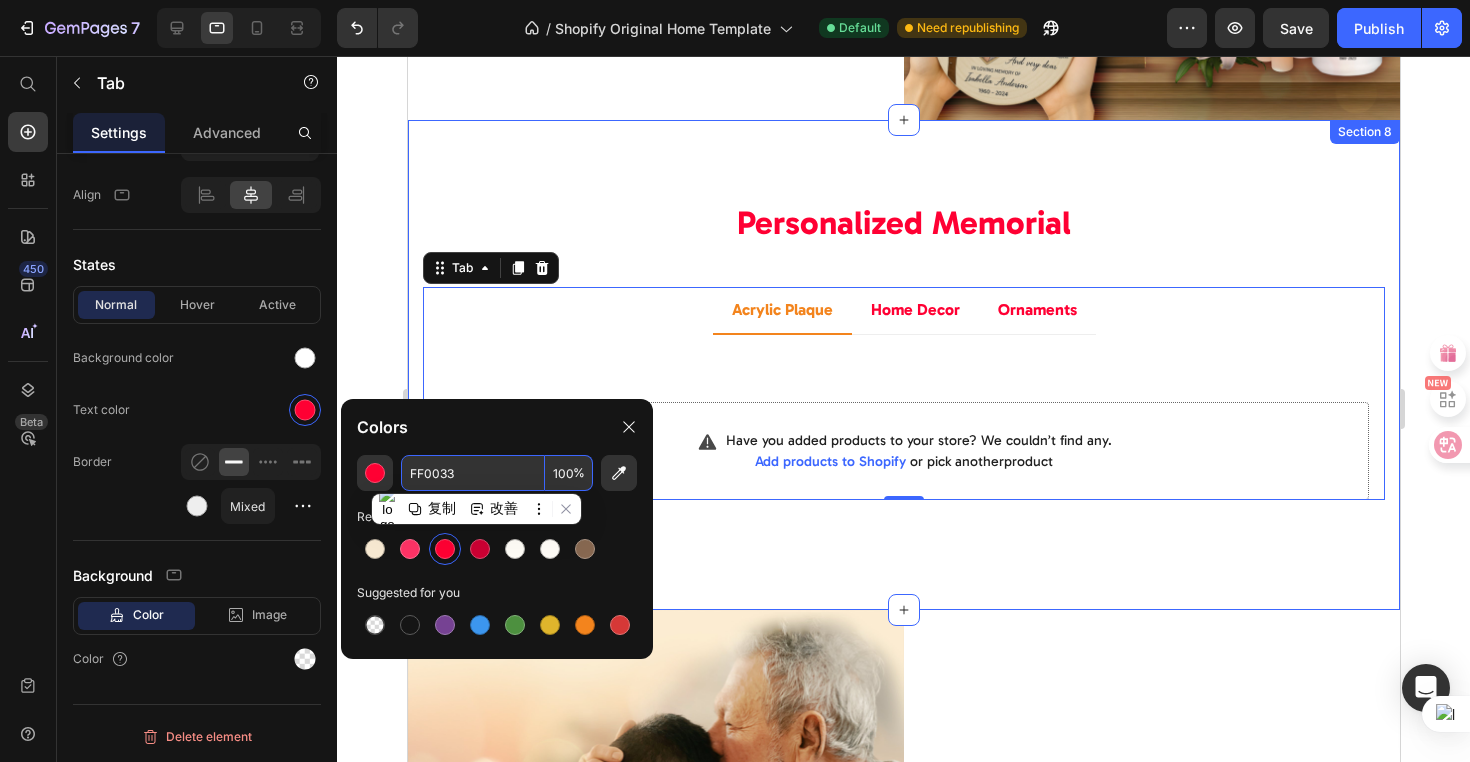 paste on "#FF3366" 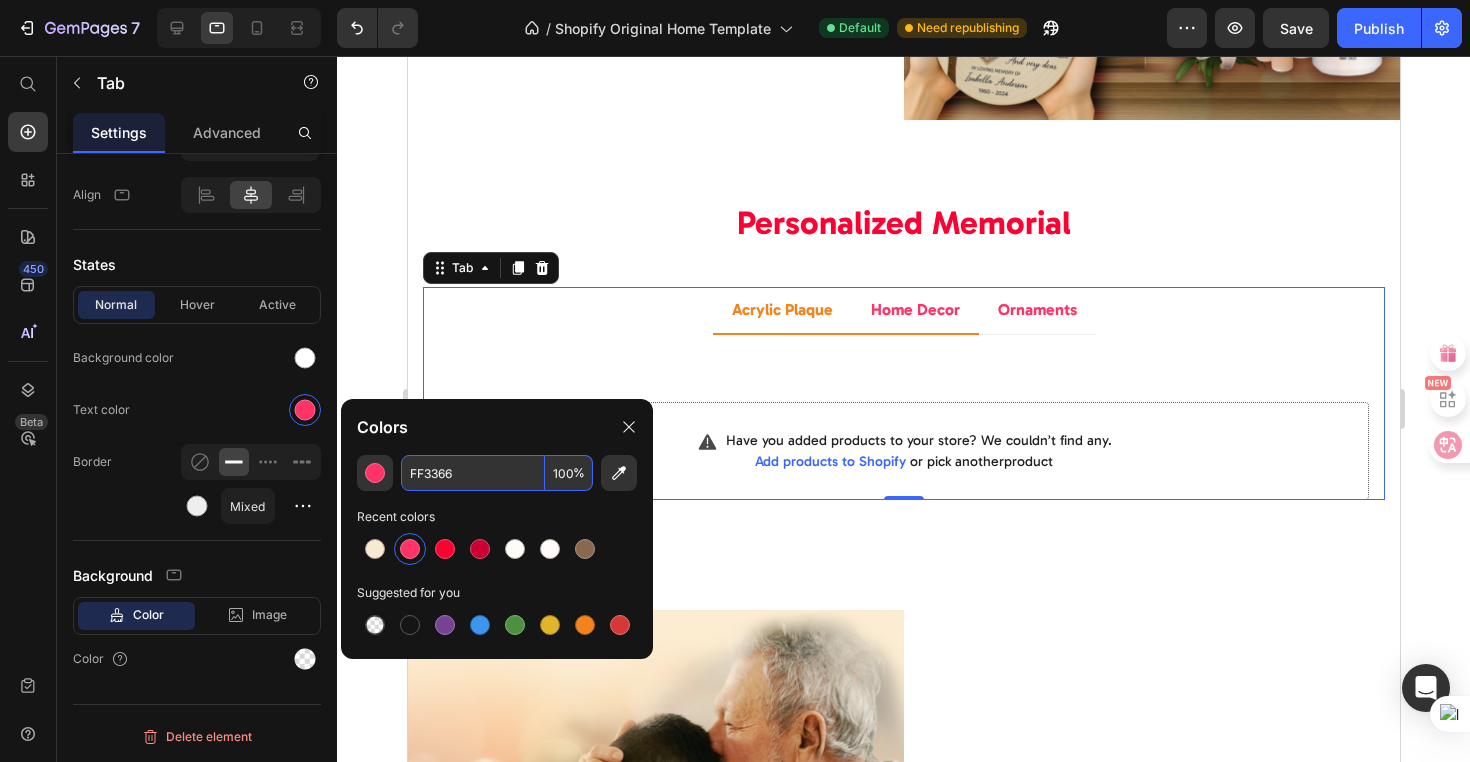 type on "FF3366" 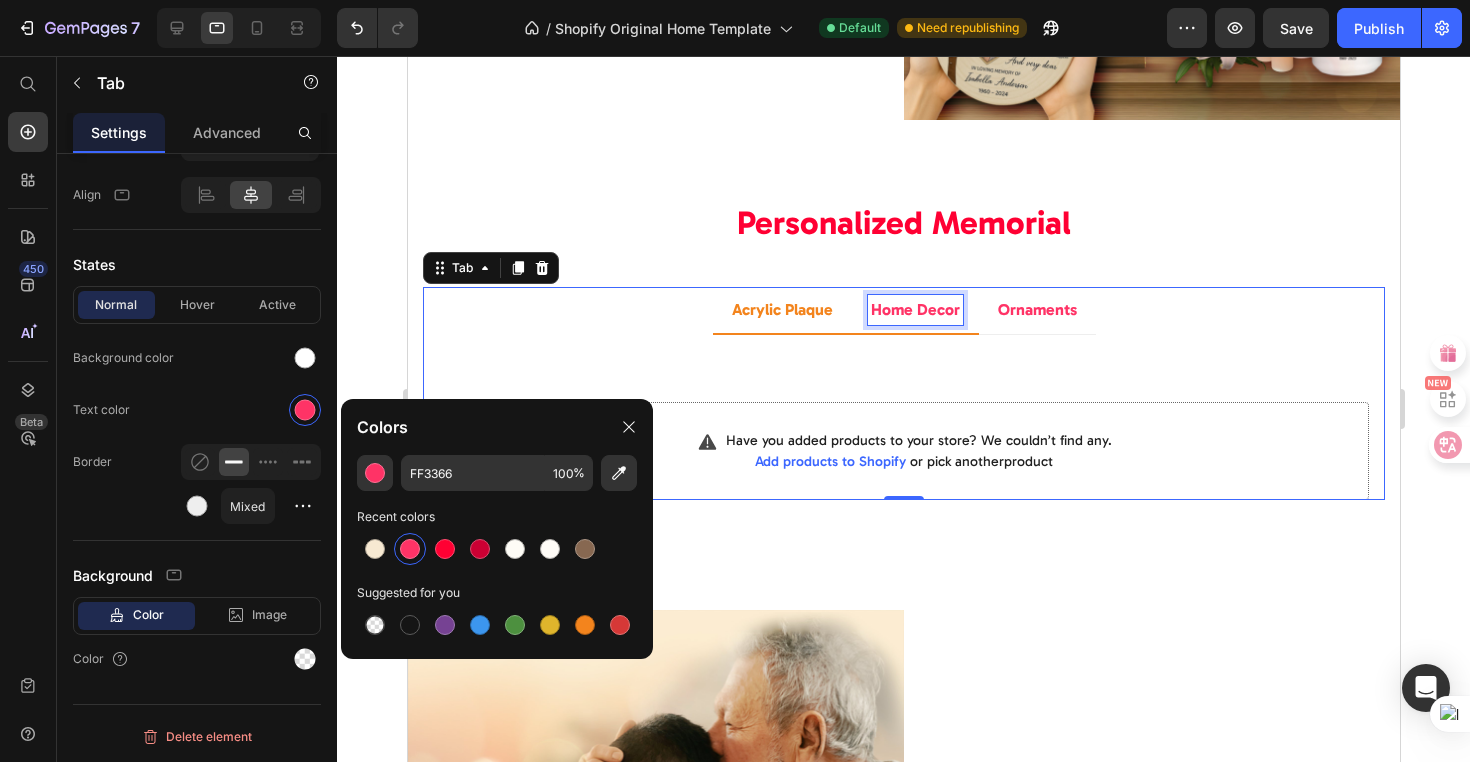 click on "Home Decor" at bounding box center (914, 310) 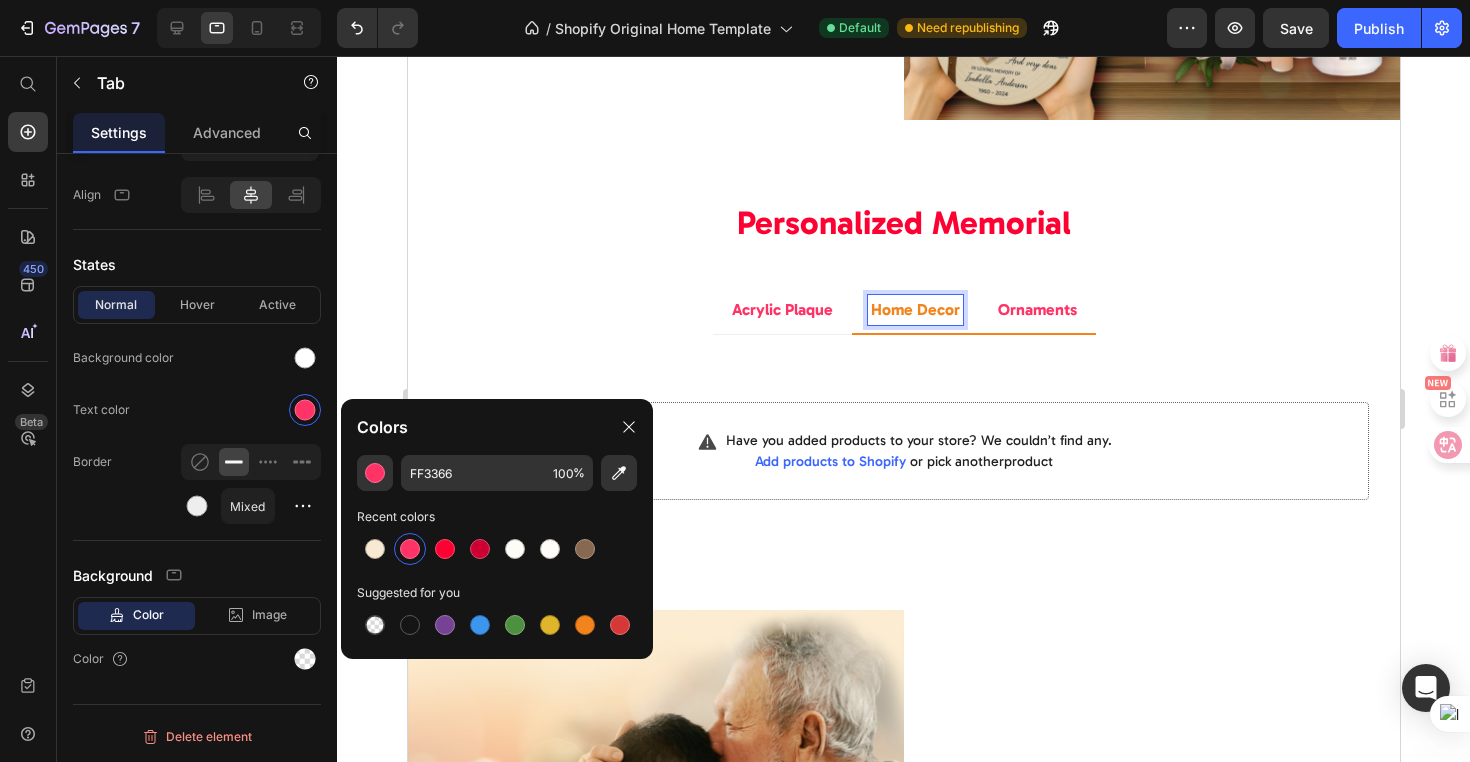 click on "Ornaments" at bounding box center [1036, 310] 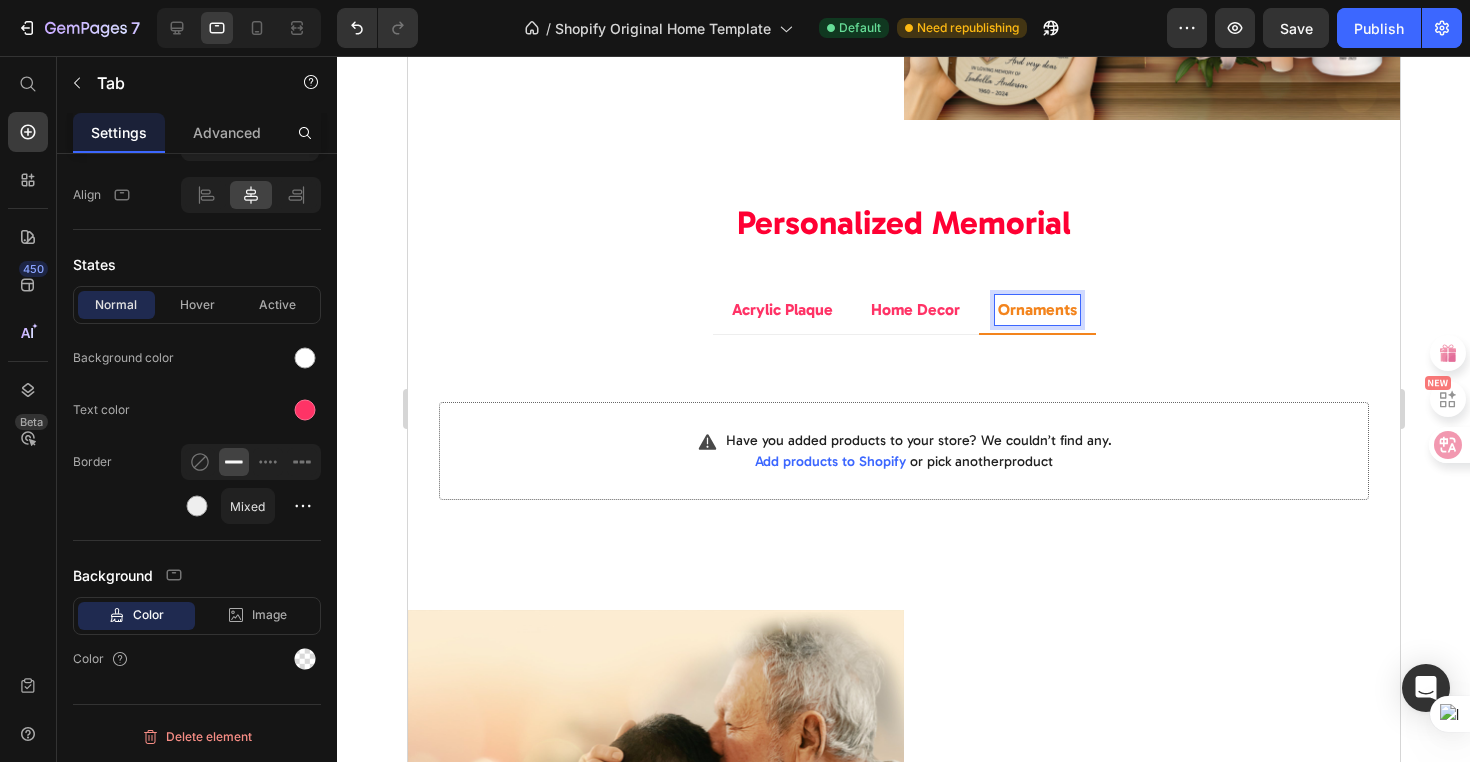 click on "Ornaments" at bounding box center [1036, 310] 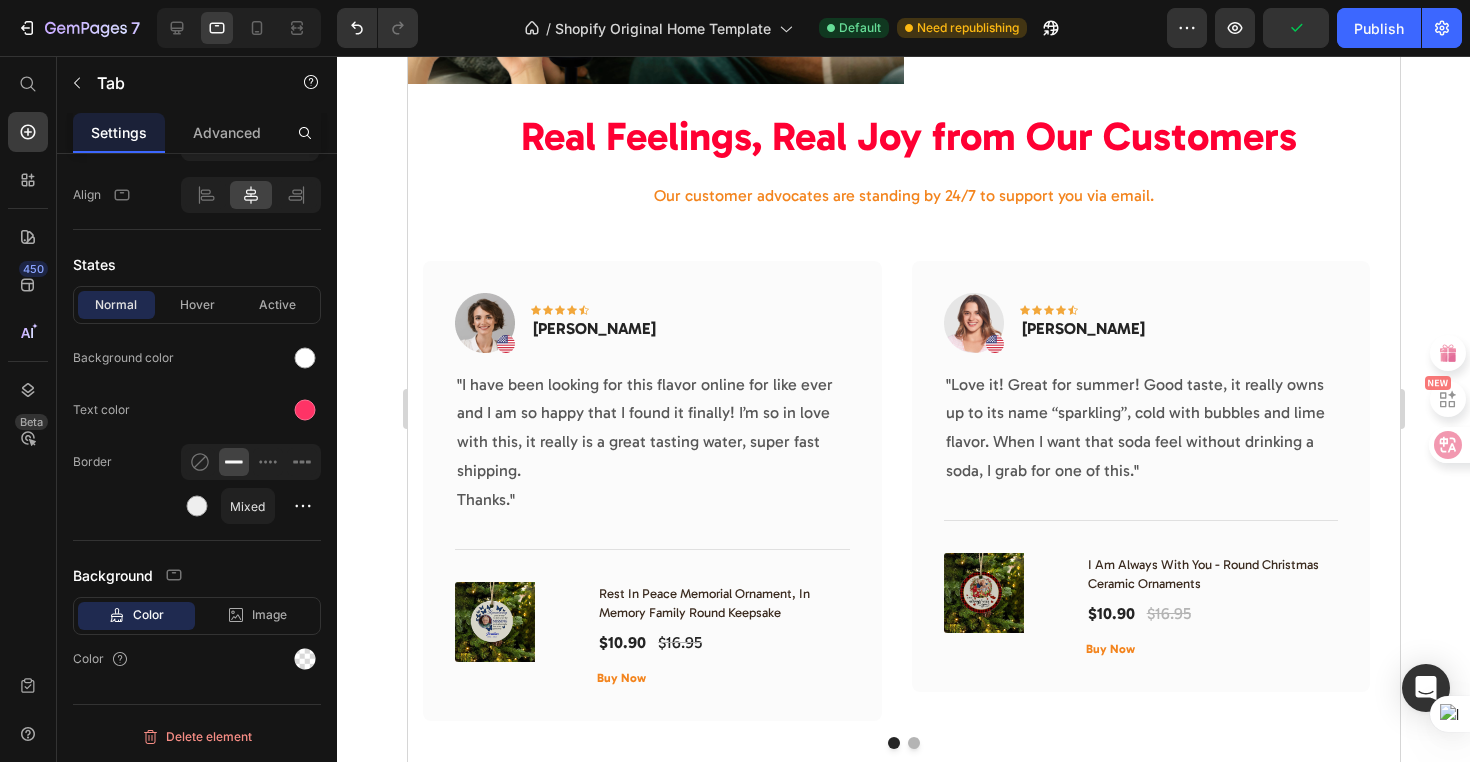 scroll, scrollTop: 5257, scrollLeft: 0, axis: vertical 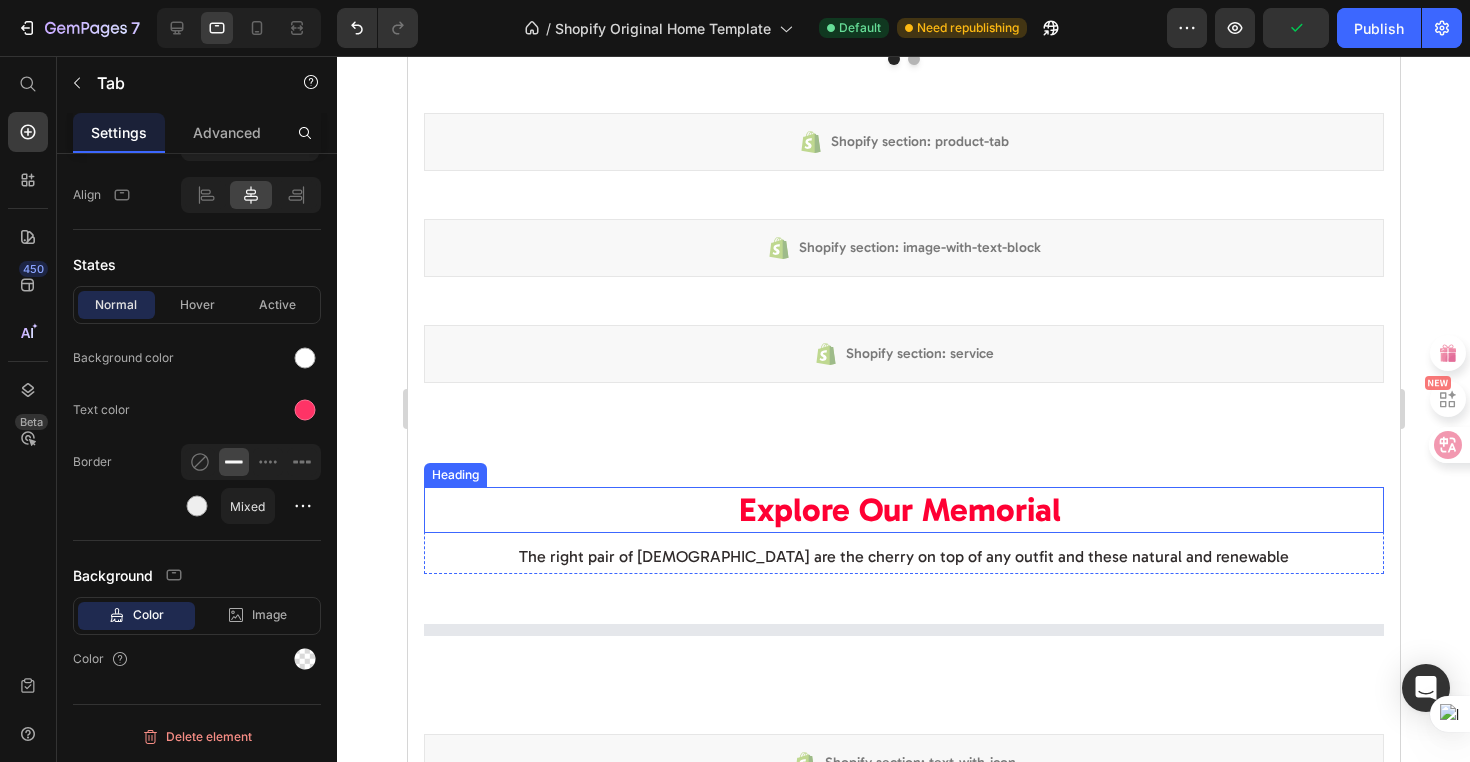 click on "Explore Our Memorial" at bounding box center [899, 510] 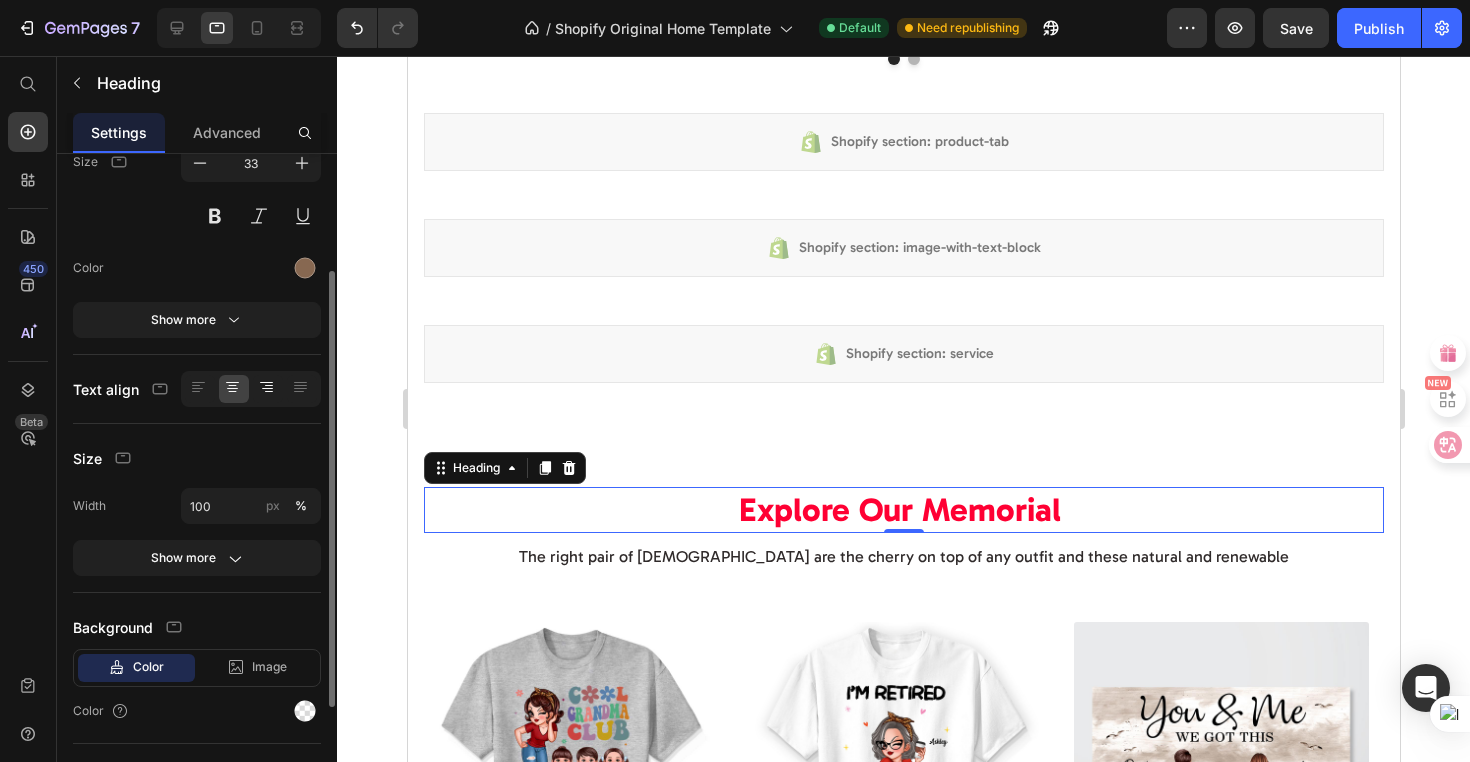 scroll, scrollTop: 69, scrollLeft: 0, axis: vertical 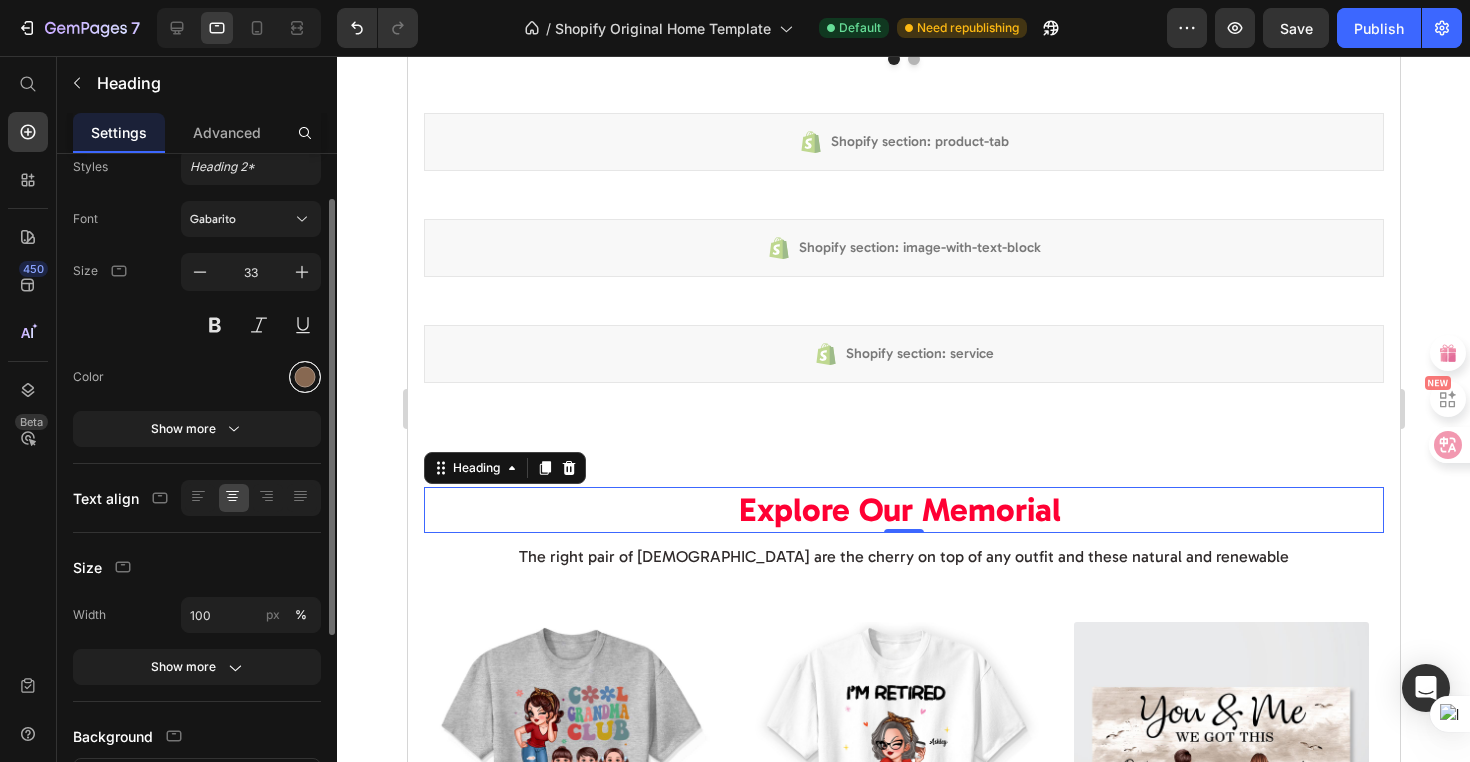 click at bounding box center (305, 377) 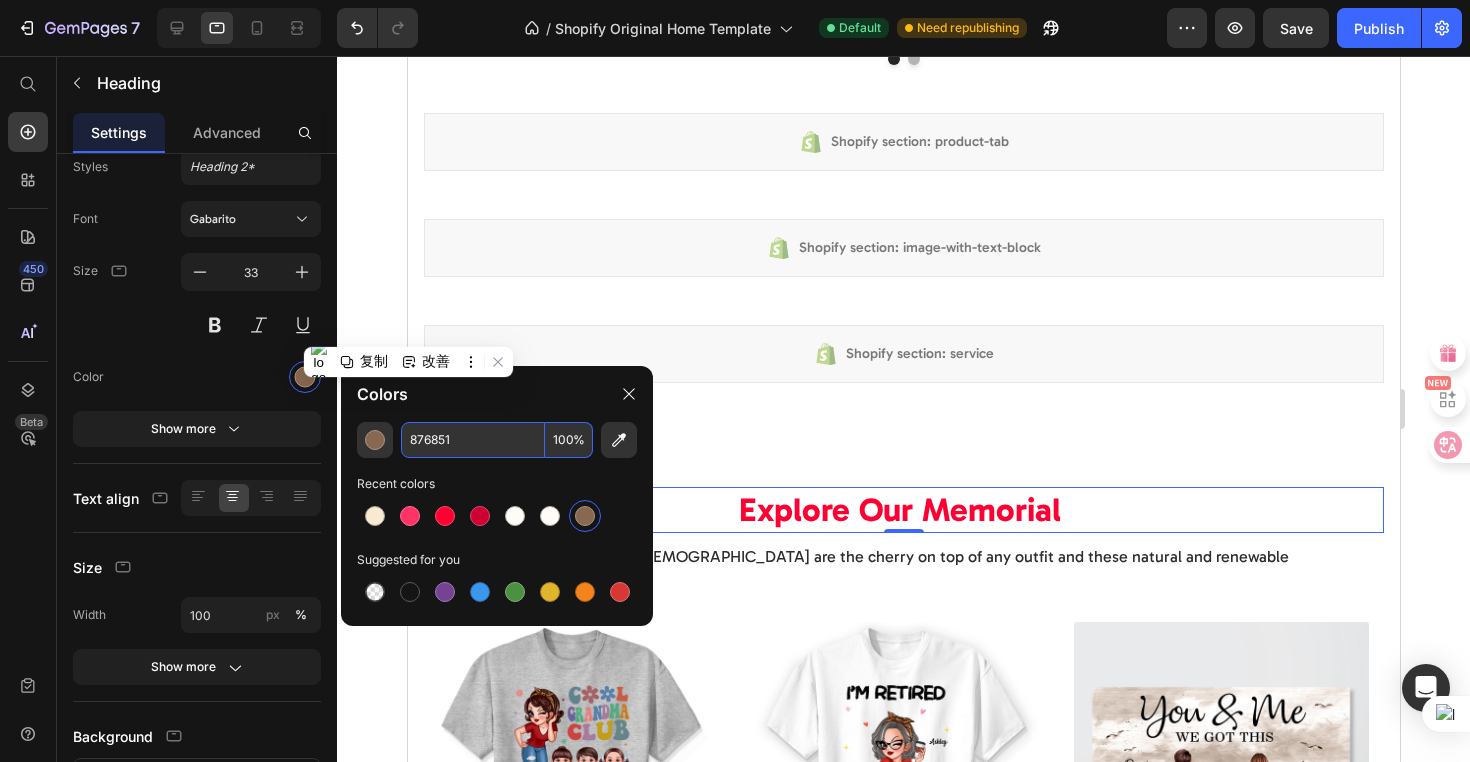 click on "876851" at bounding box center [473, 440] 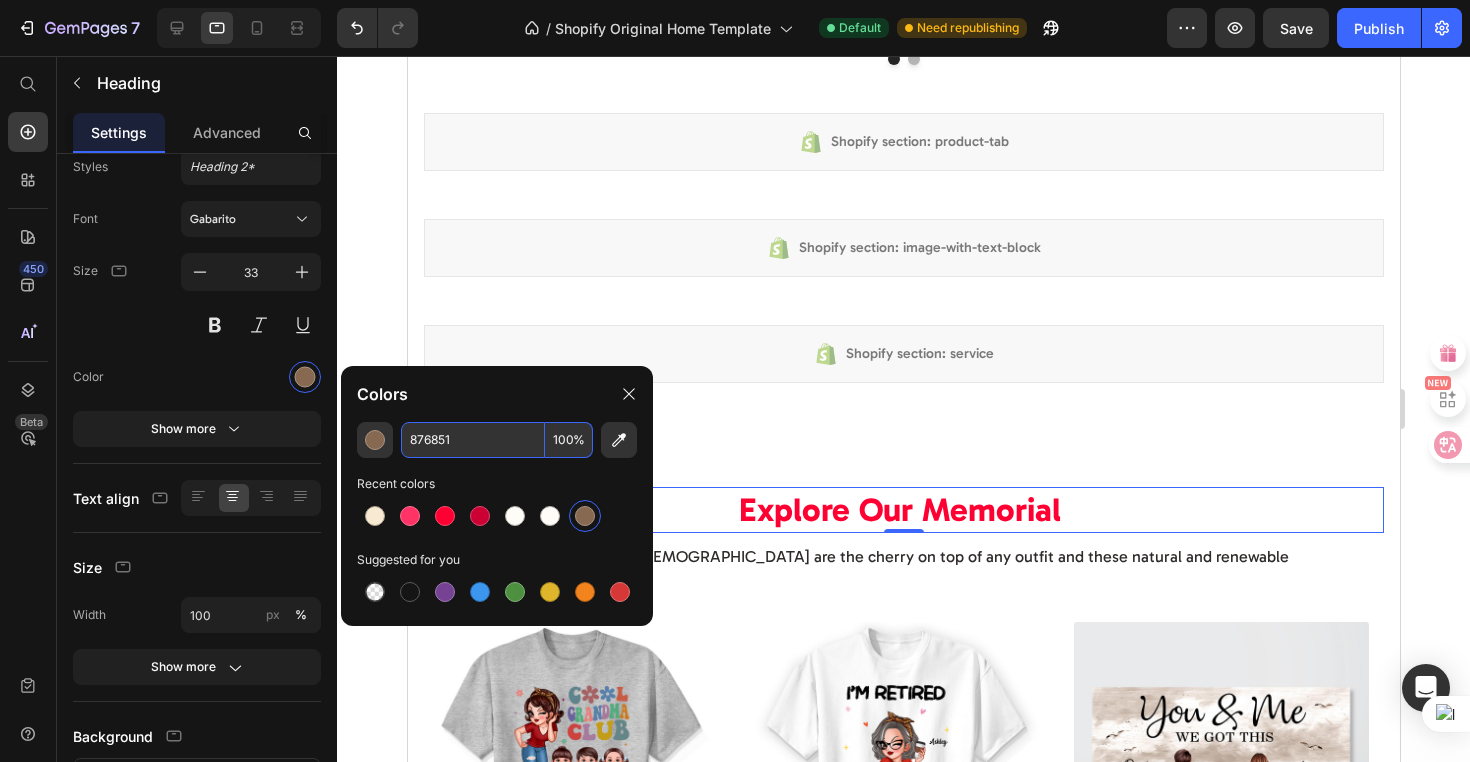 paste on "#FF3366" 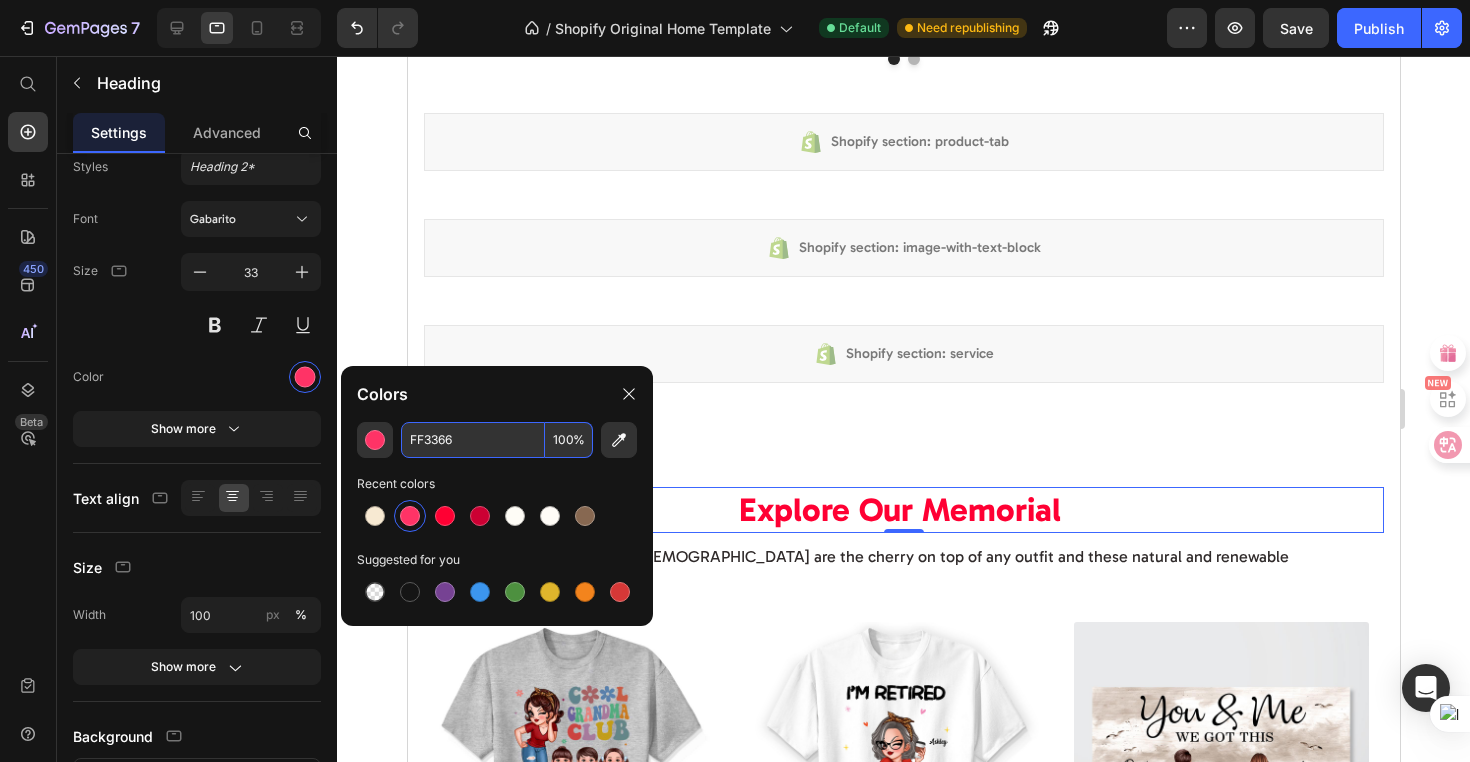 type on "FF3366" 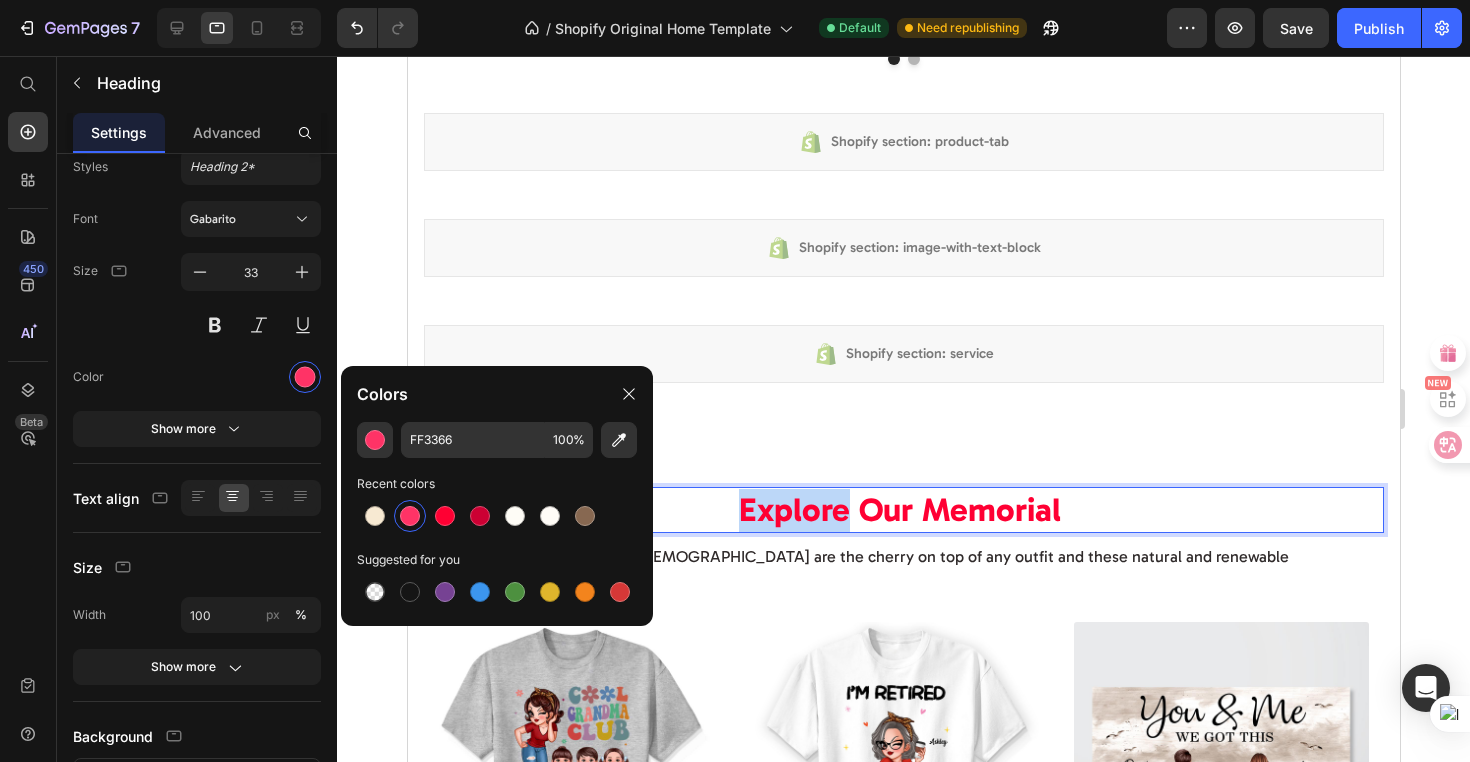 click on "Explore Our Memorial" at bounding box center [899, 510] 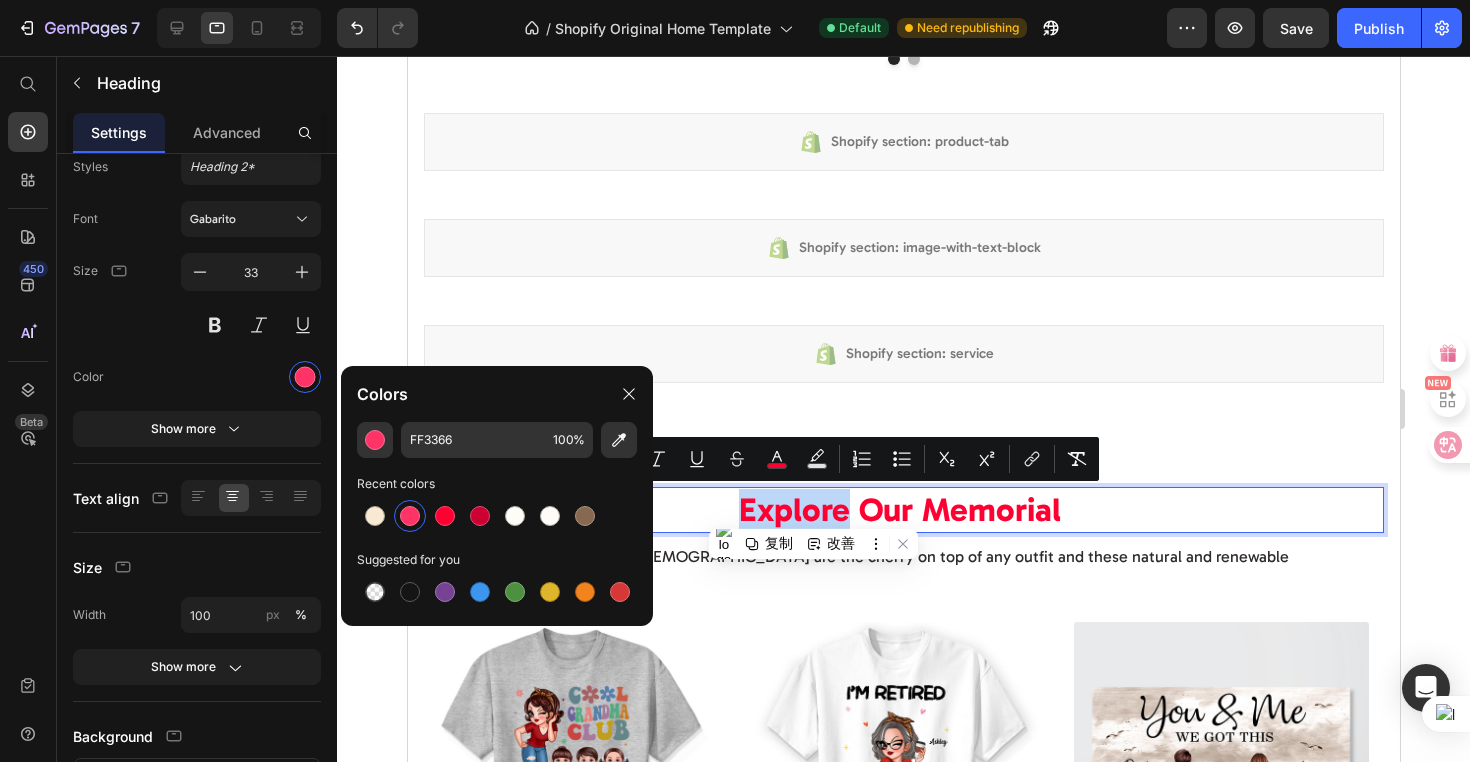 click on "Explore Our Memorial" at bounding box center [899, 510] 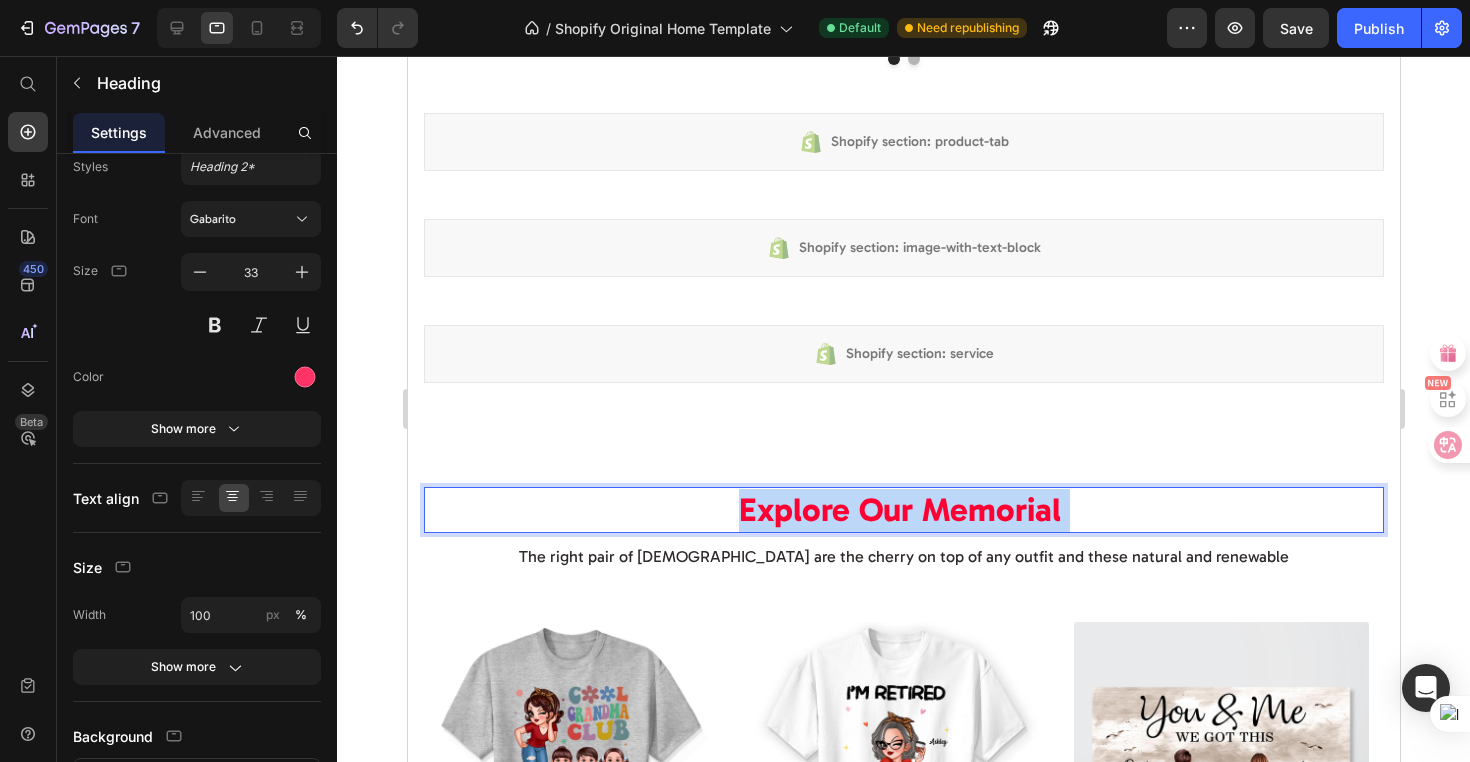 drag, startPoint x: 730, startPoint y: 508, endPoint x: 1057, endPoint y: 523, distance: 327.34384 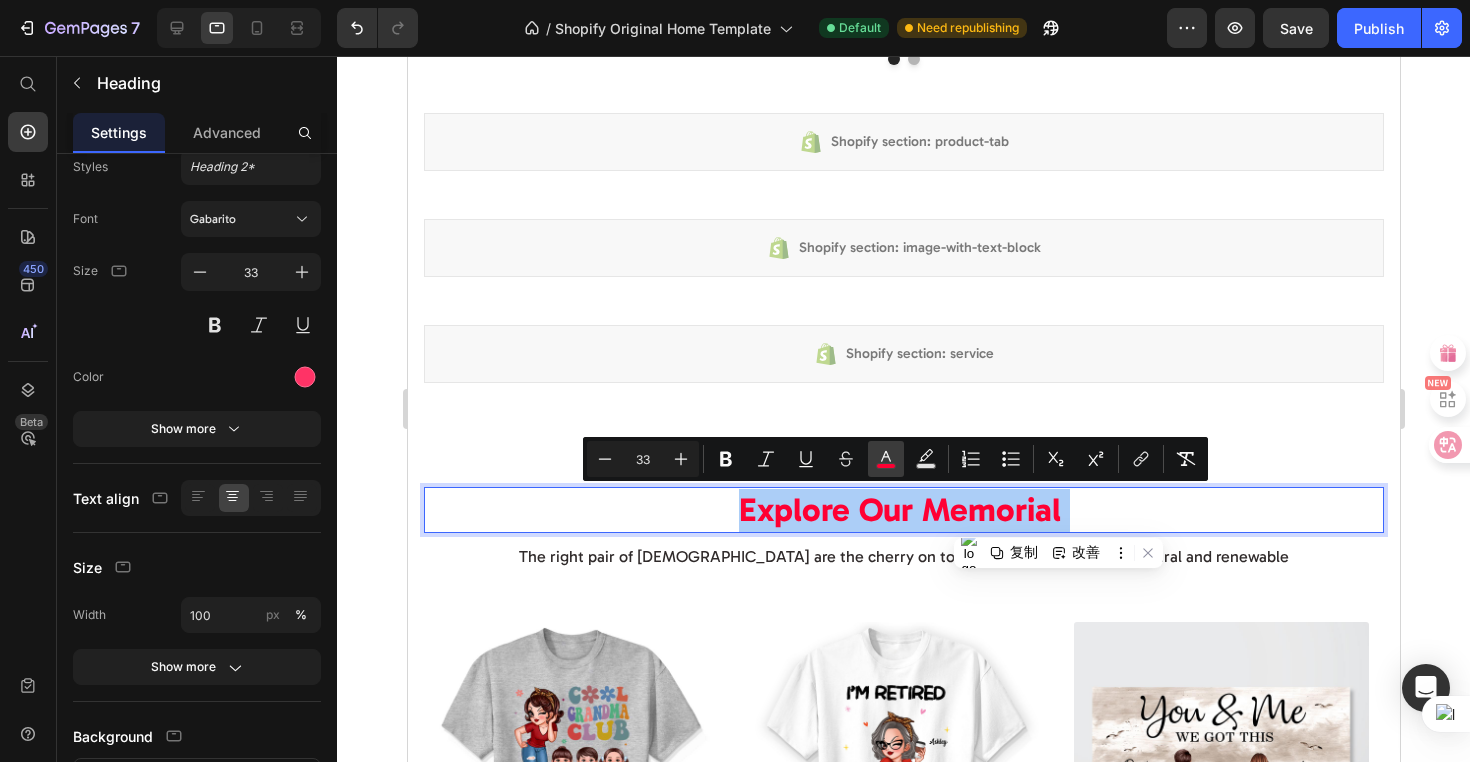 click 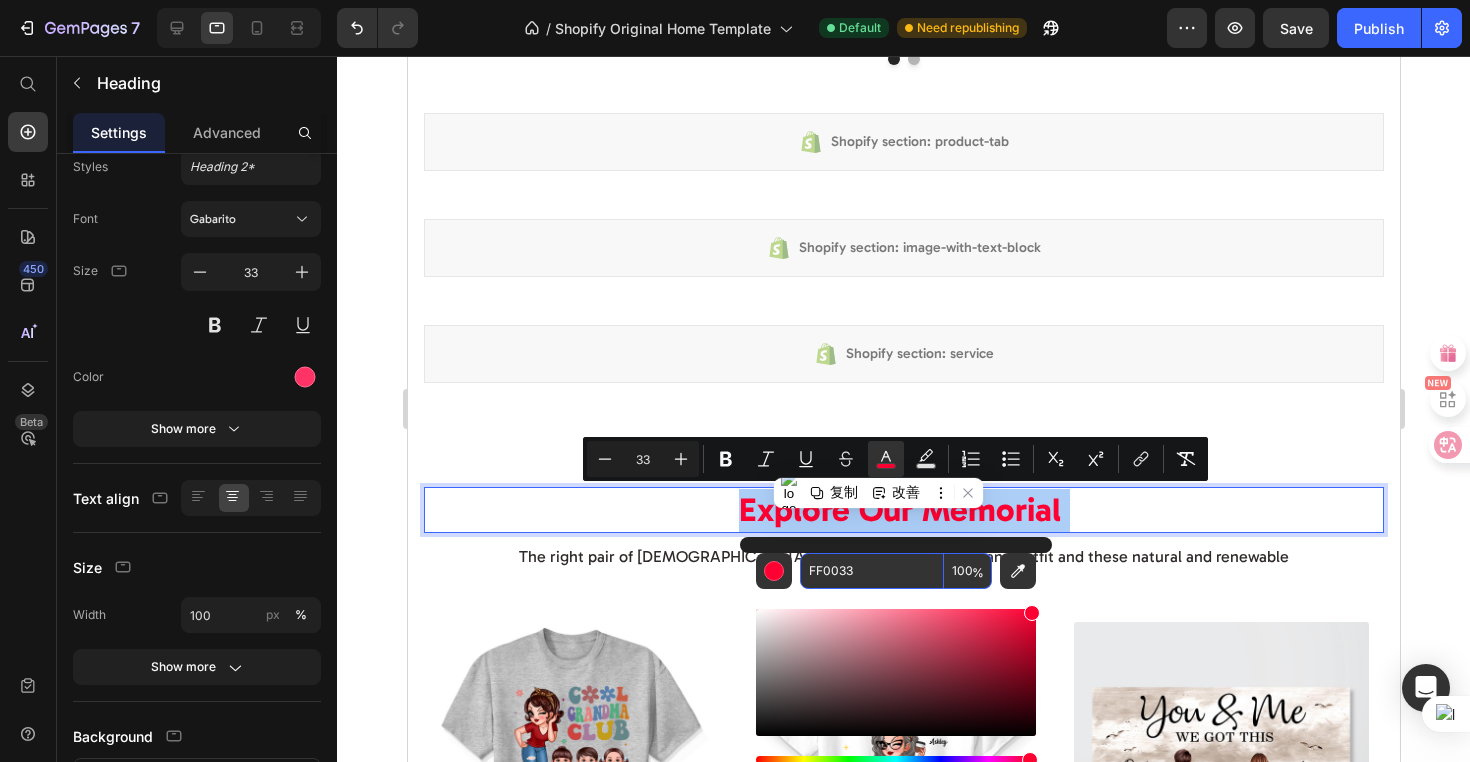 drag, startPoint x: 857, startPoint y: 577, endPoint x: 807, endPoint y: 572, distance: 50.24938 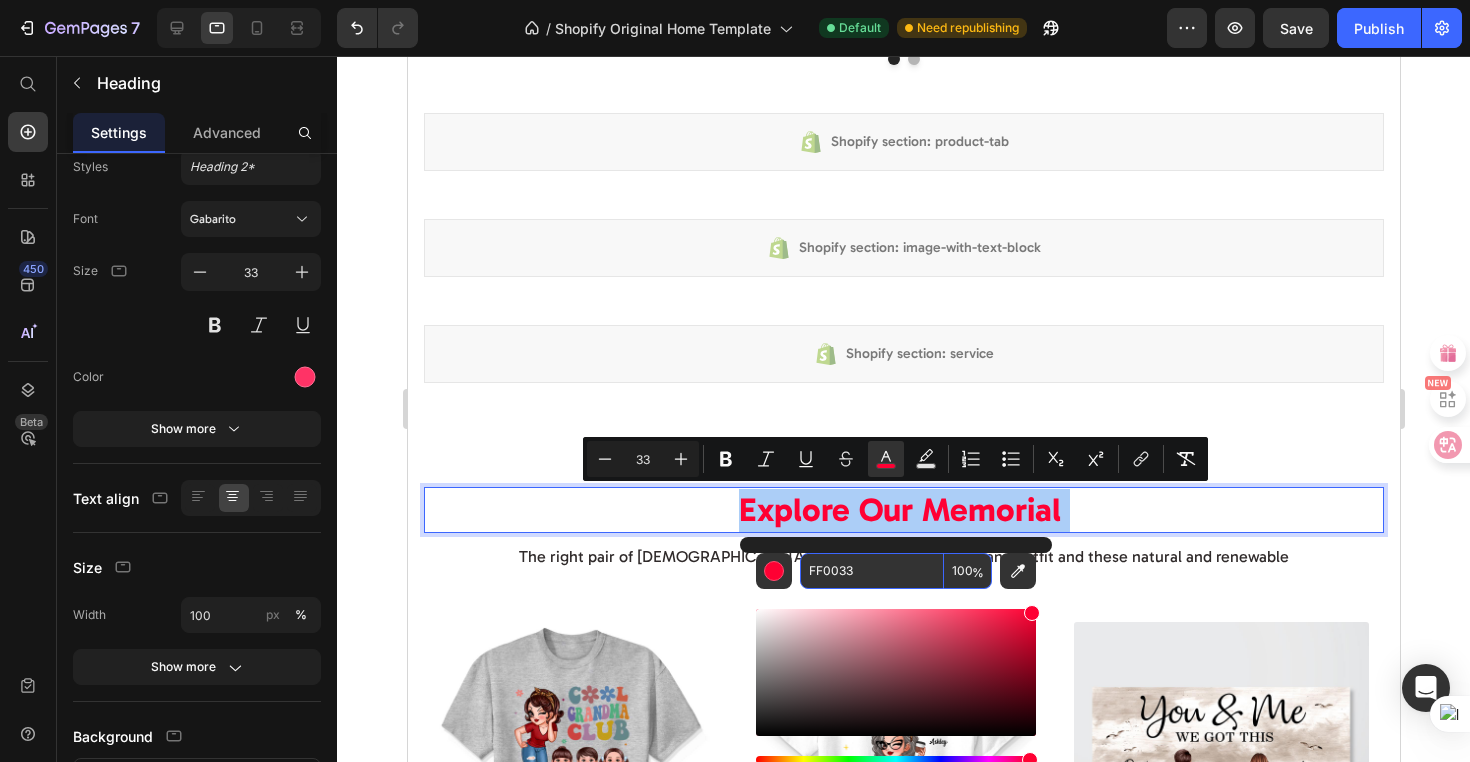 drag, startPoint x: 815, startPoint y: 572, endPoint x: 875, endPoint y: 572, distance: 60 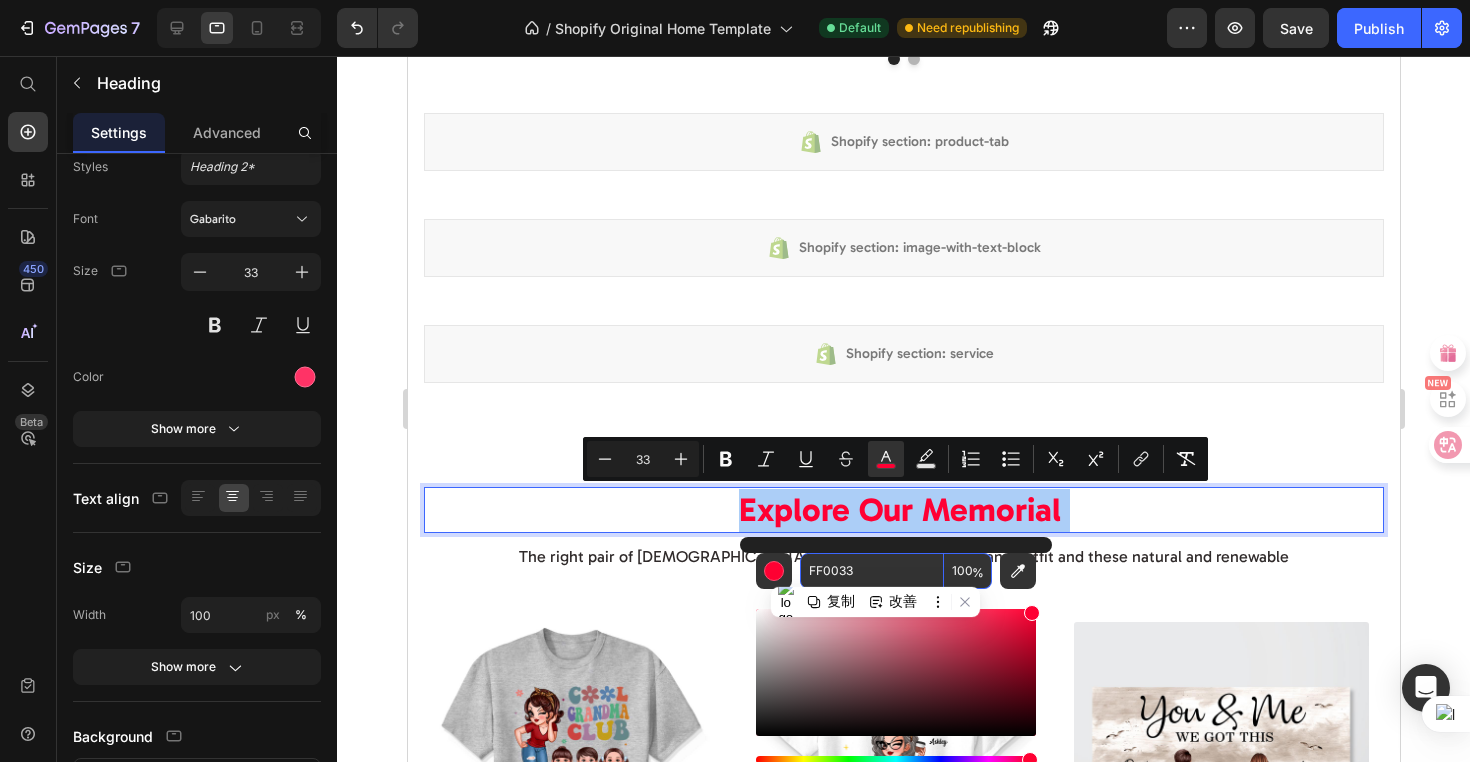 paste on "#FF3366" 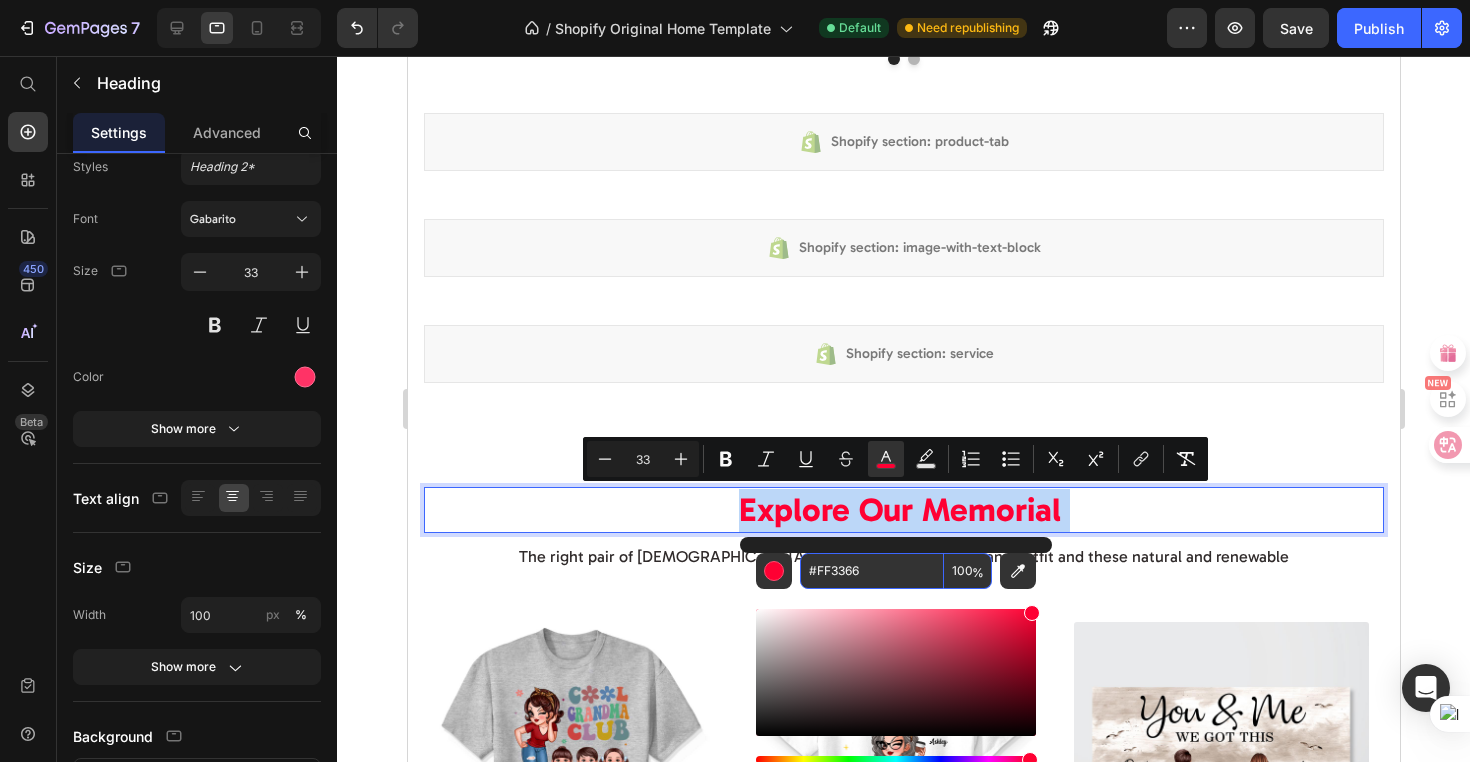 type on "FF3366" 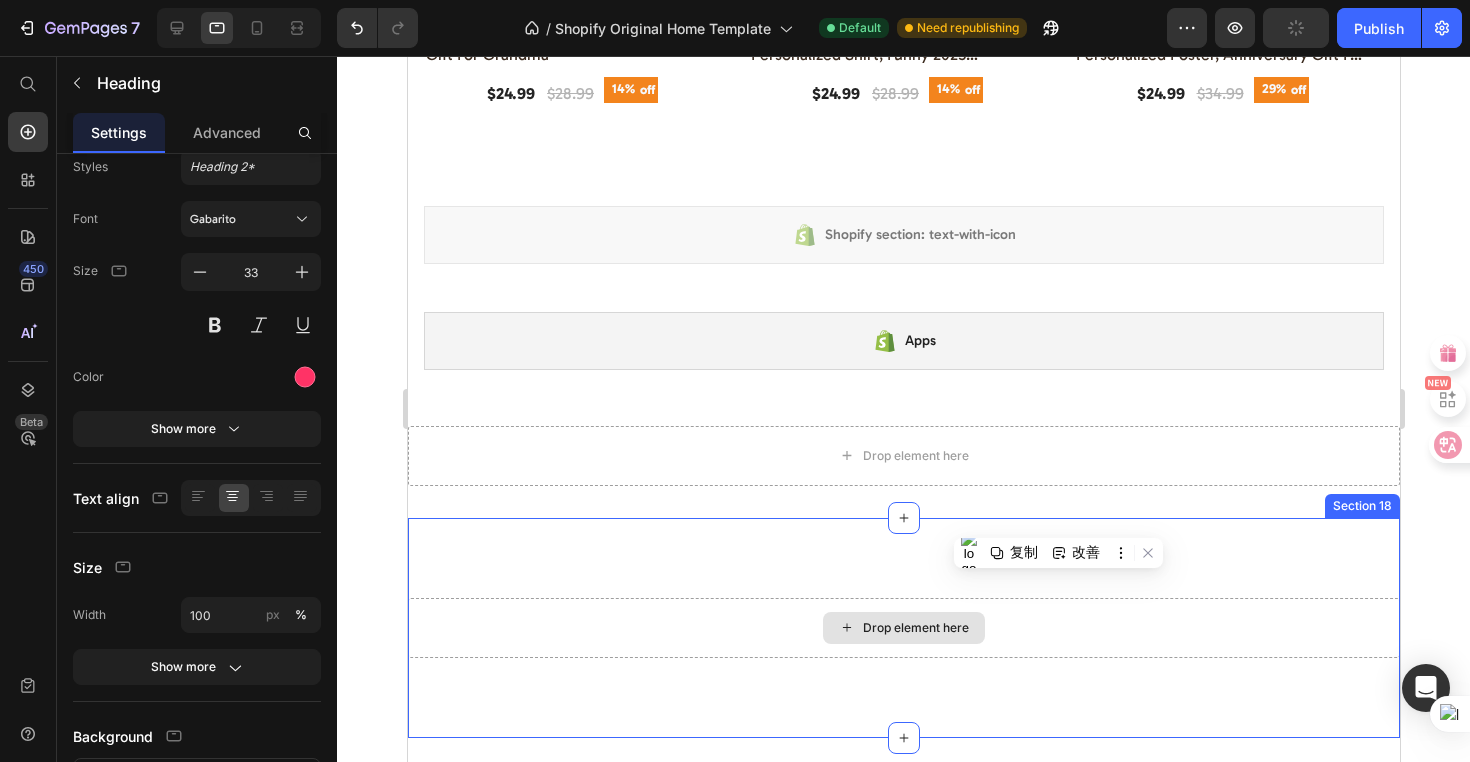 scroll, scrollTop: 6388, scrollLeft: 0, axis: vertical 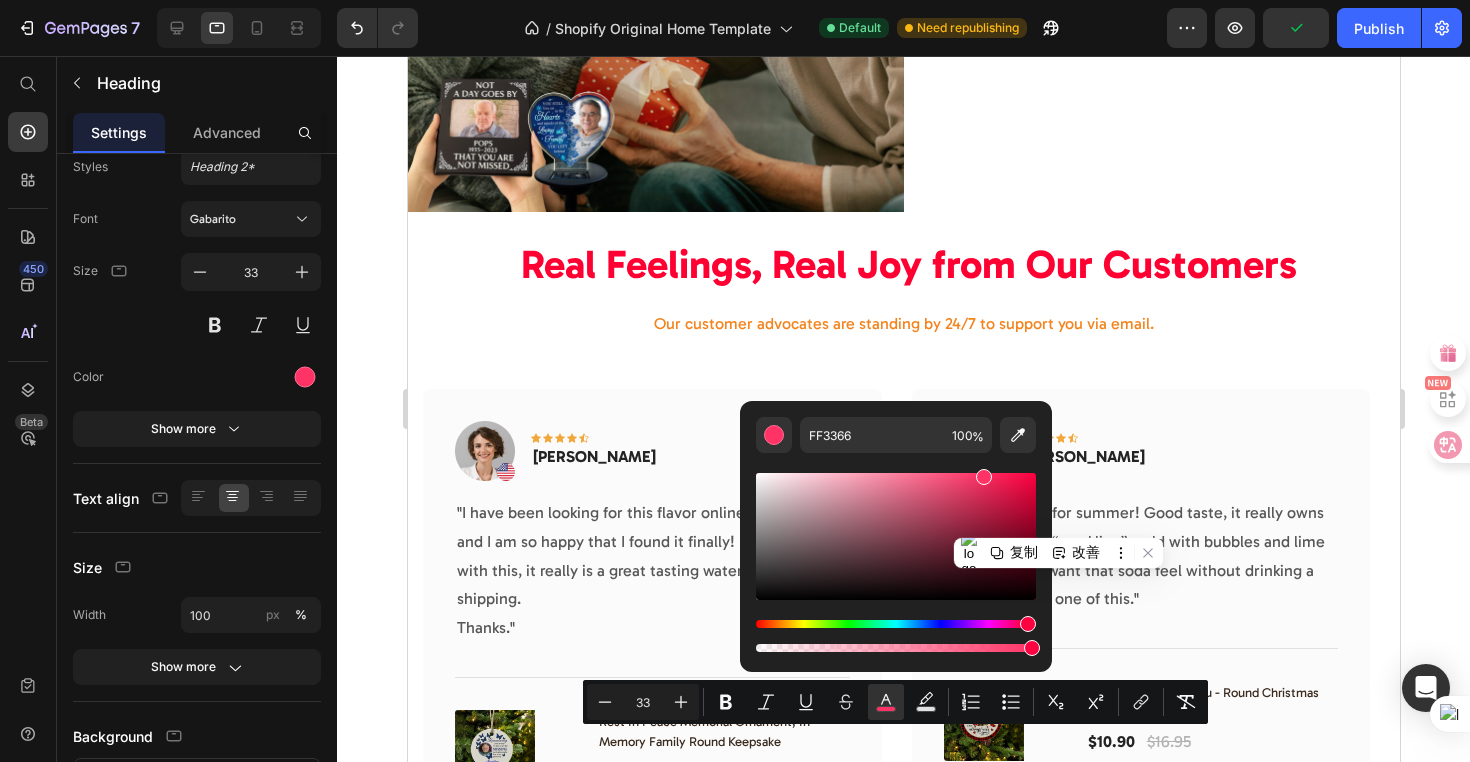 type on "16" 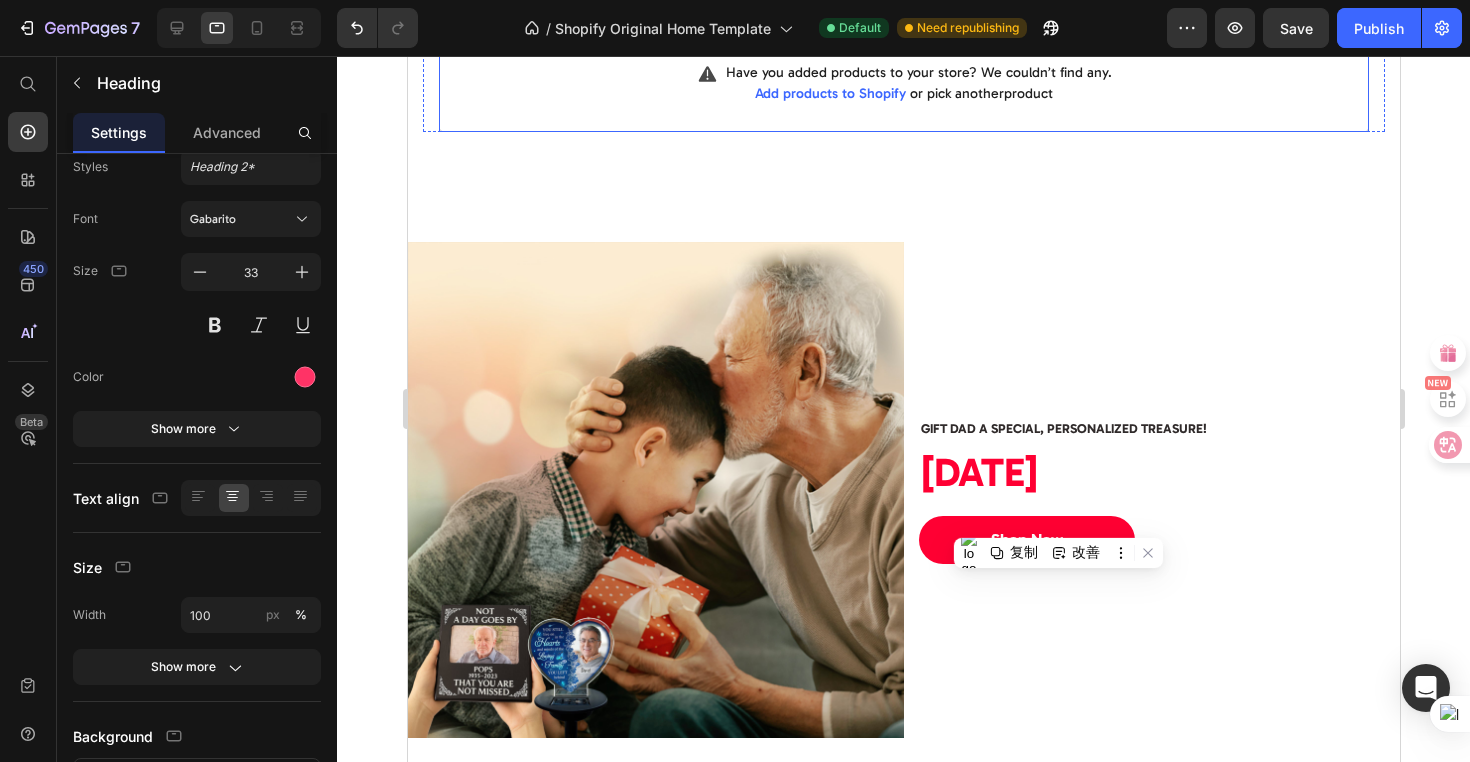 scroll, scrollTop: 4053, scrollLeft: 0, axis: vertical 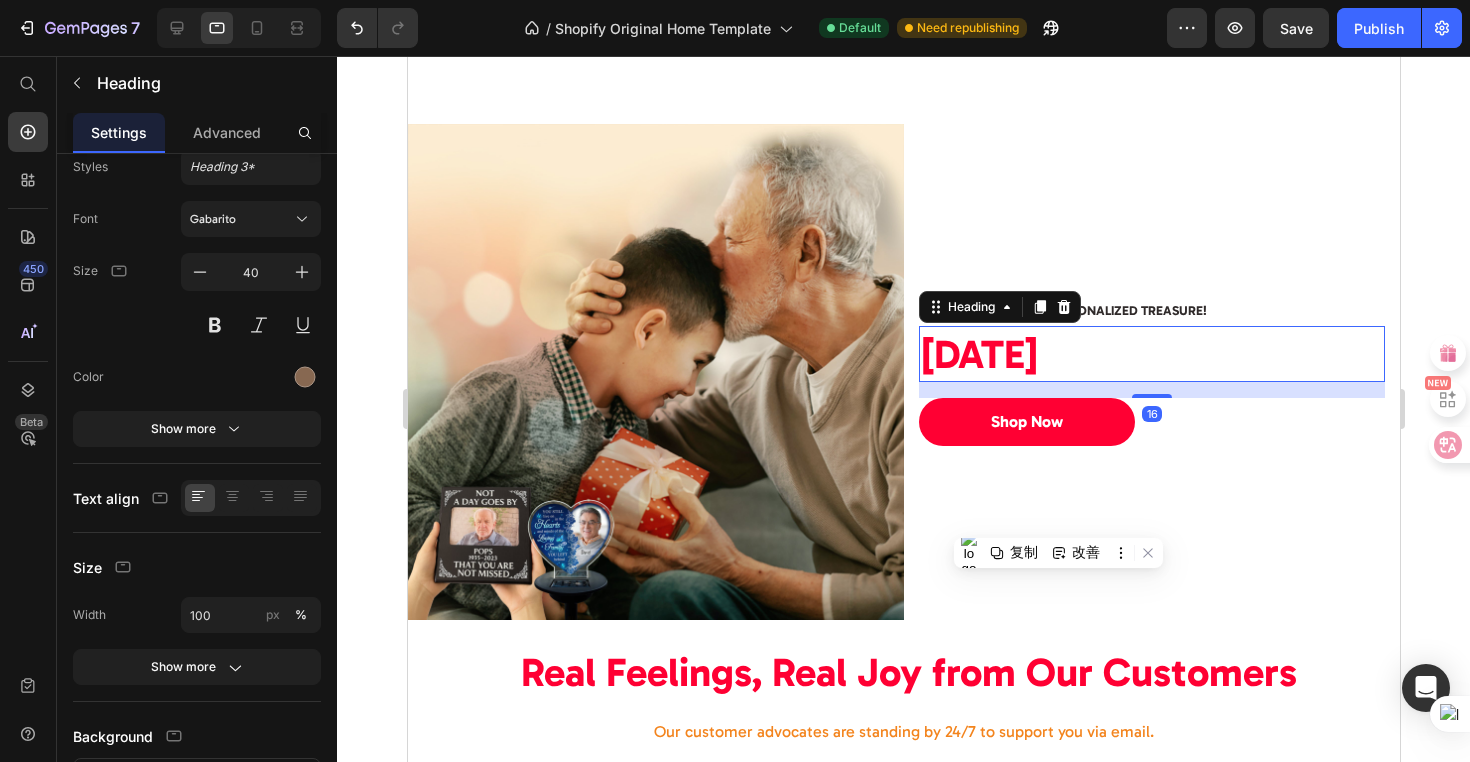 click on "[DATE]" at bounding box center [978, 354] 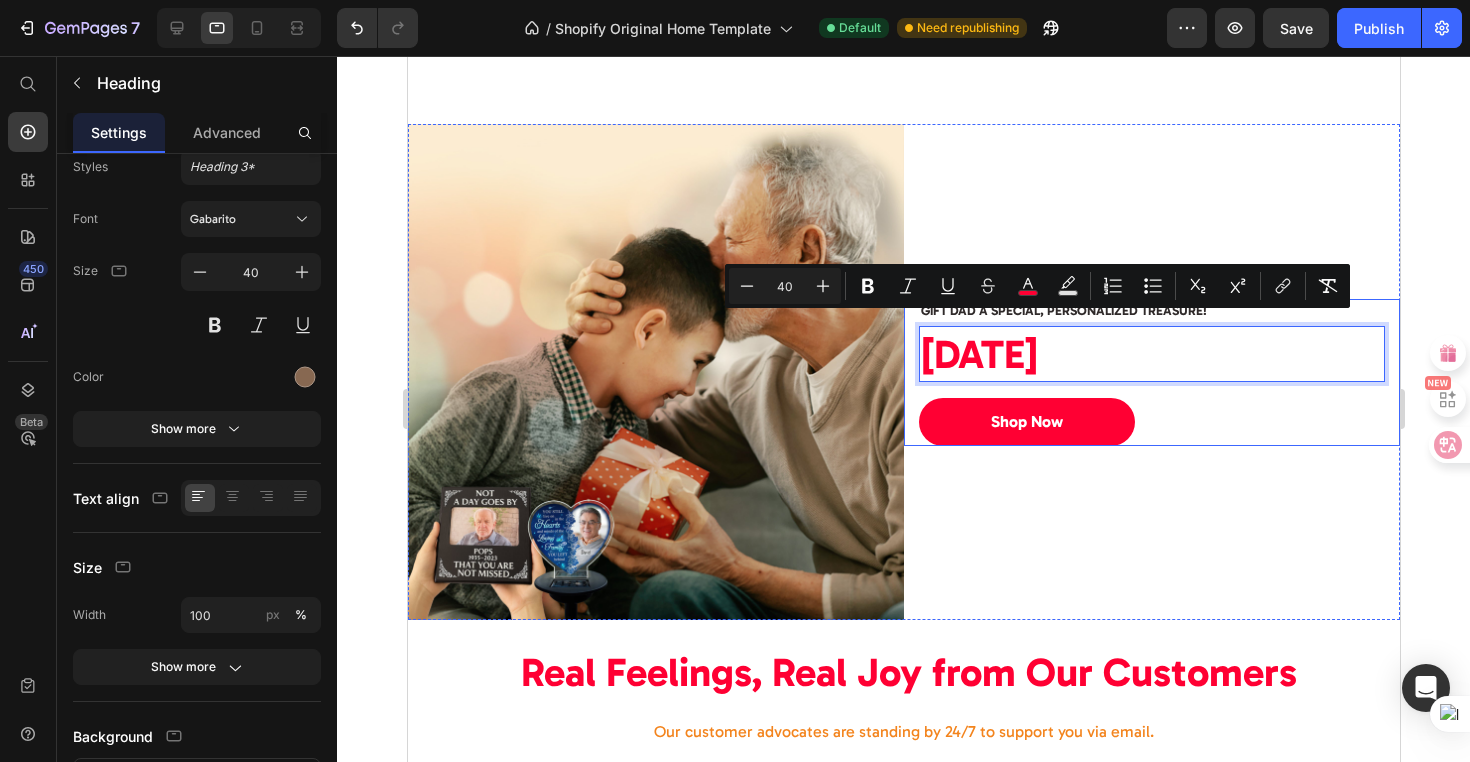 drag, startPoint x: 1158, startPoint y: 344, endPoint x: 918, endPoint y: 320, distance: 241.19702 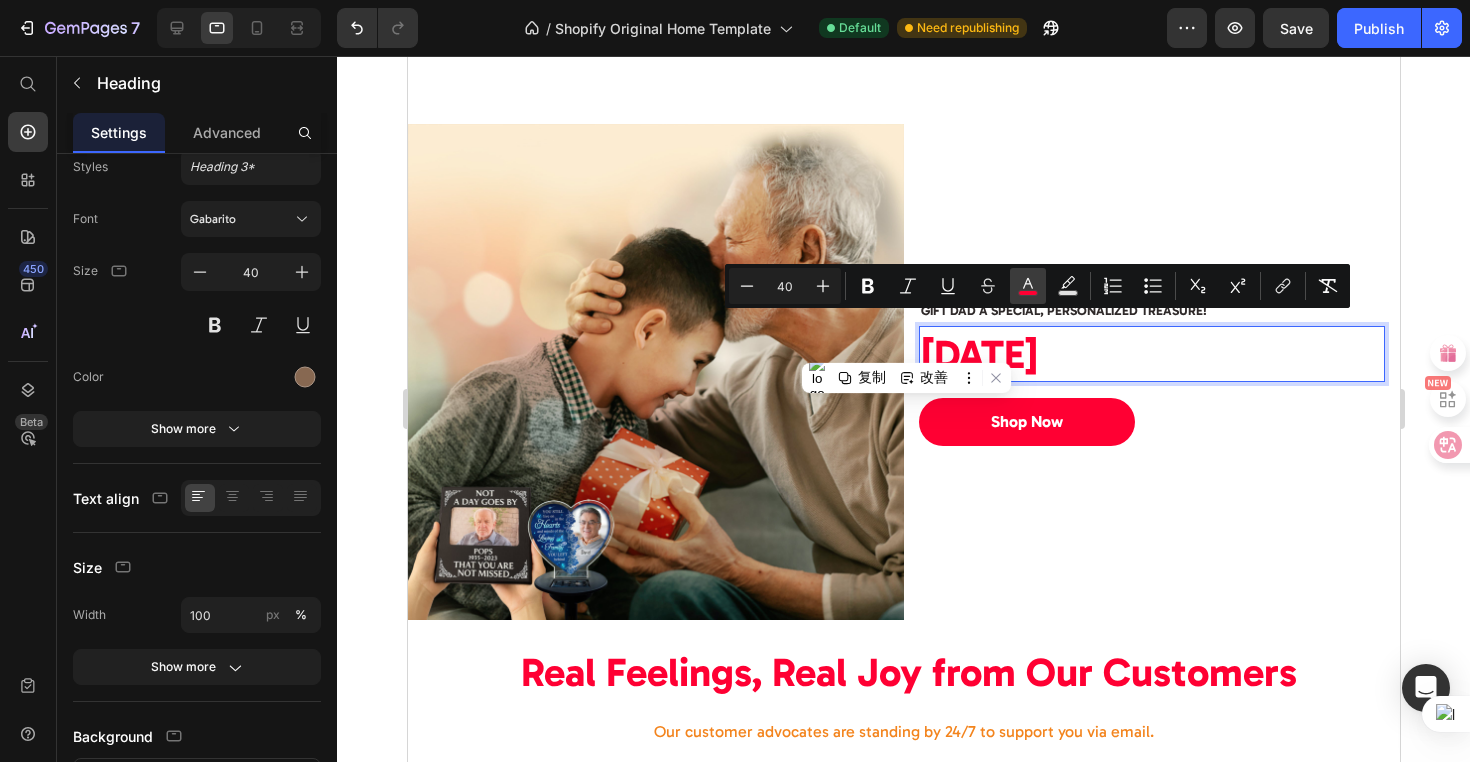 click 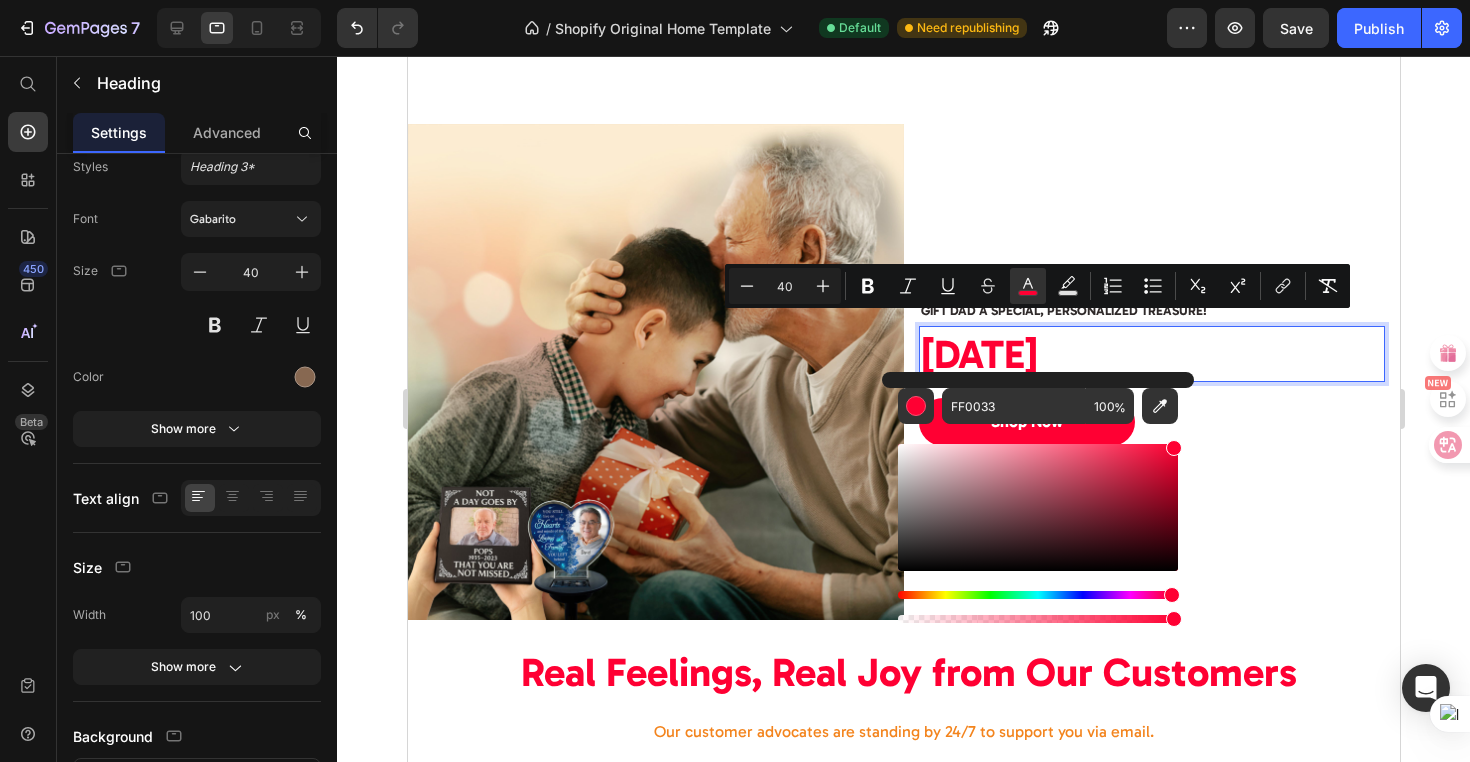 type 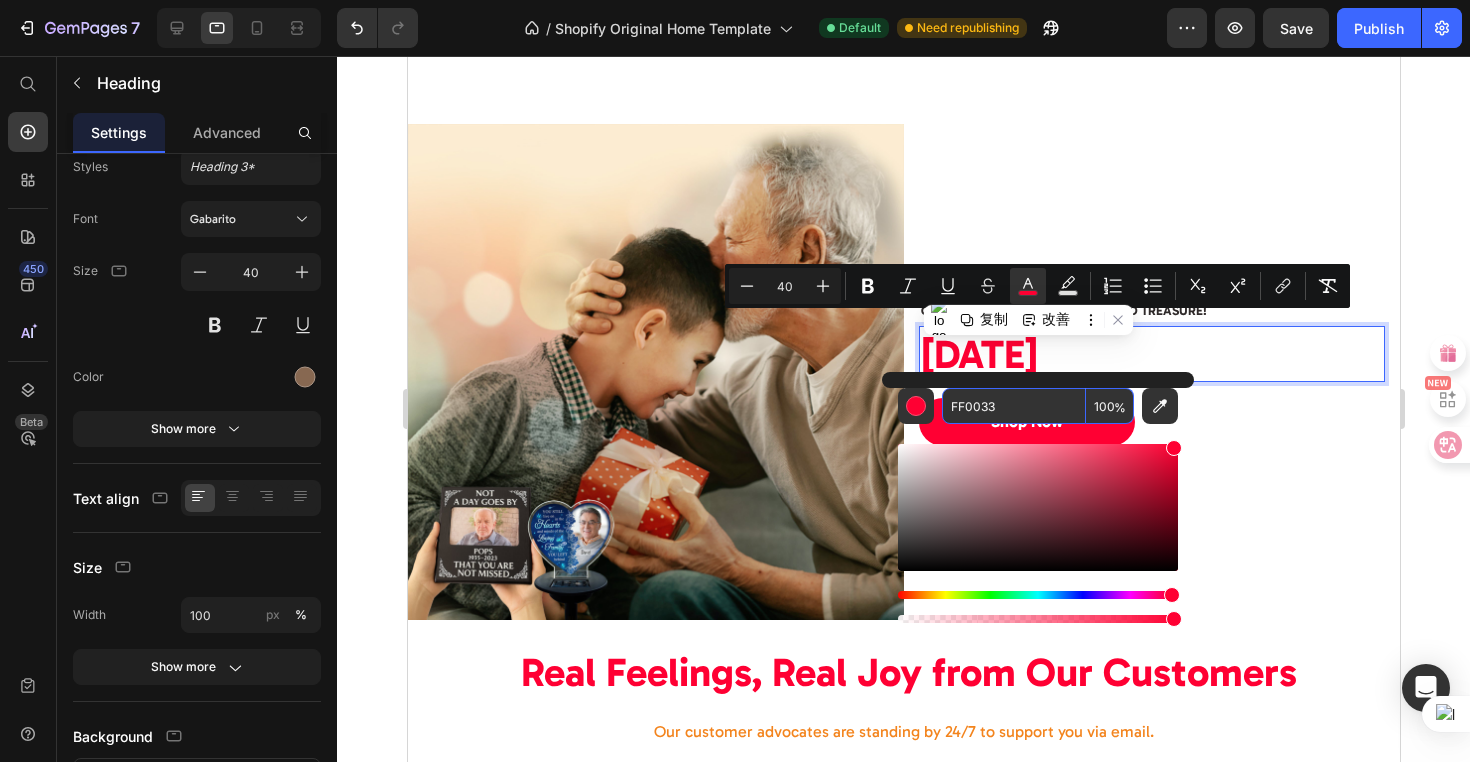 drag, startPoint x: 1008, startPoint y: 401, endPoint x: 988, endPoint y: 406, distance: 20.615528 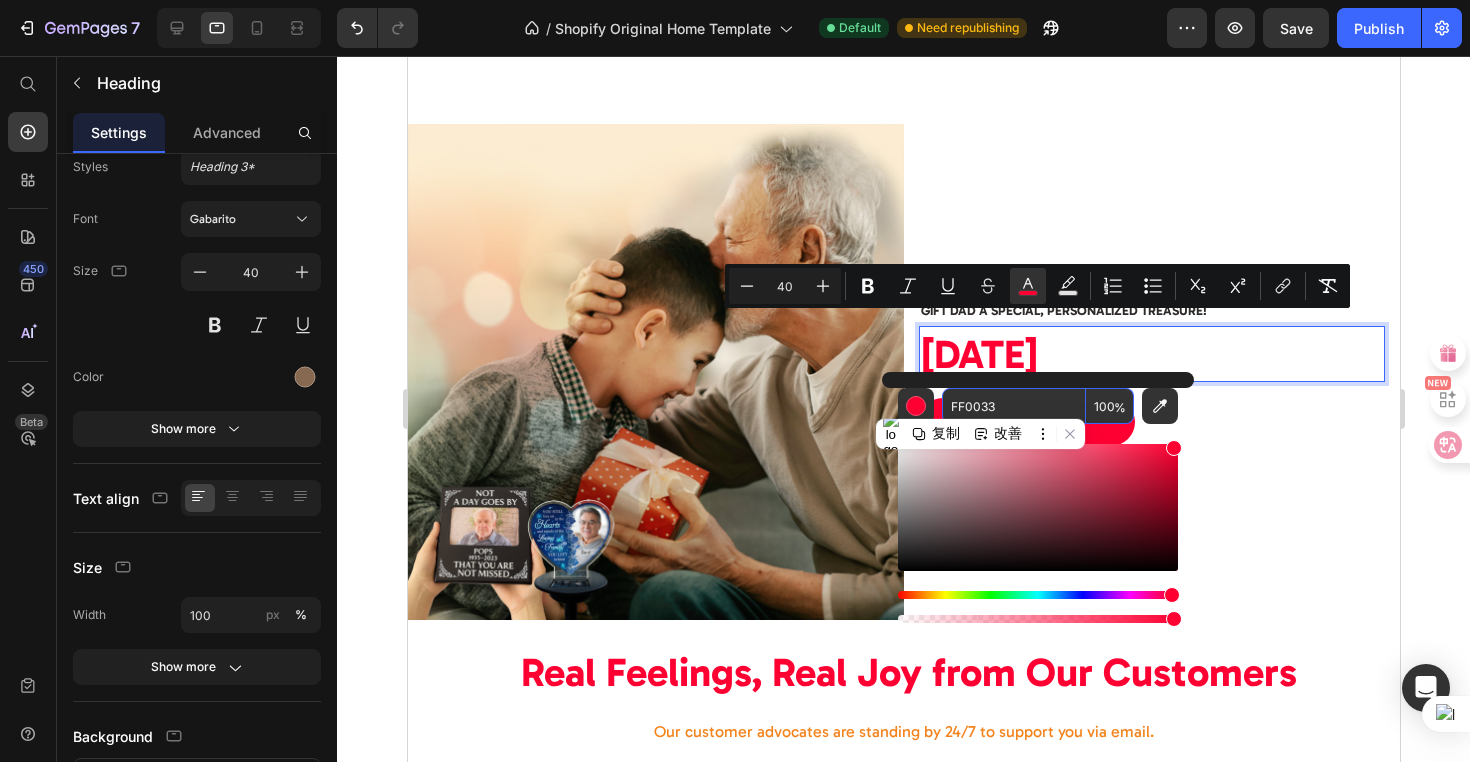 drag, startPoint x: 950, startPoint y: 408, endPoint x: 998, endPoint y: 408, distance: 48 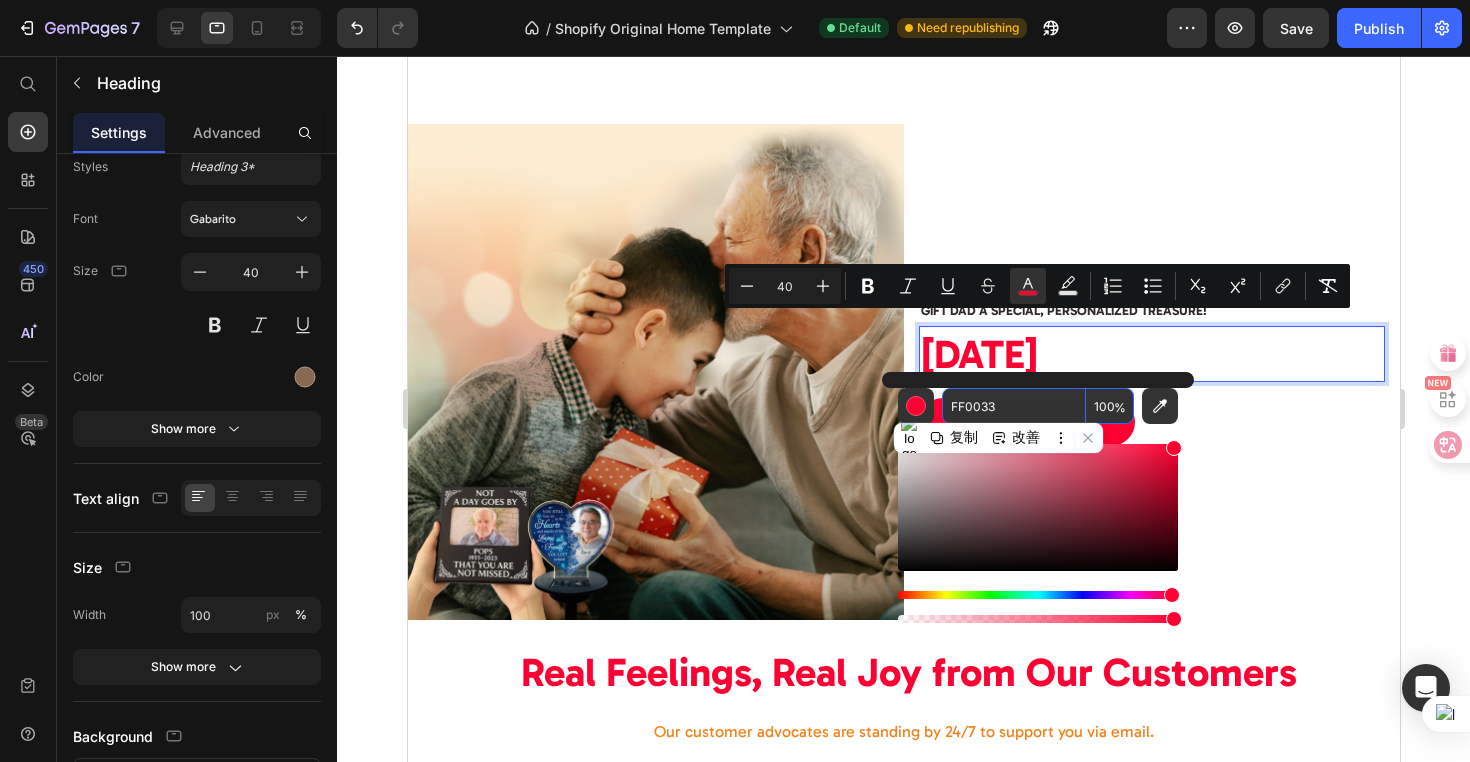 paste on "#FF3366" 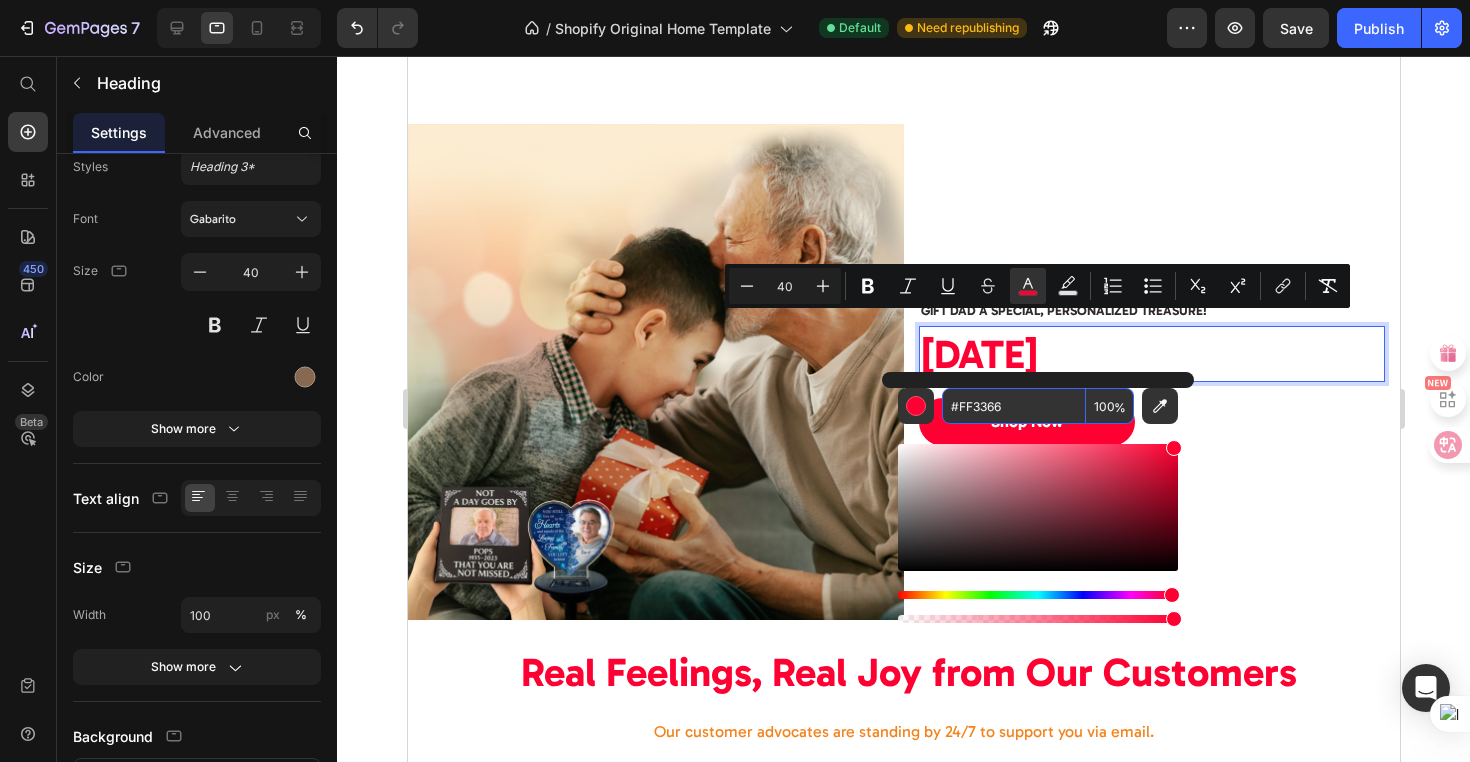 type on "FF3366" 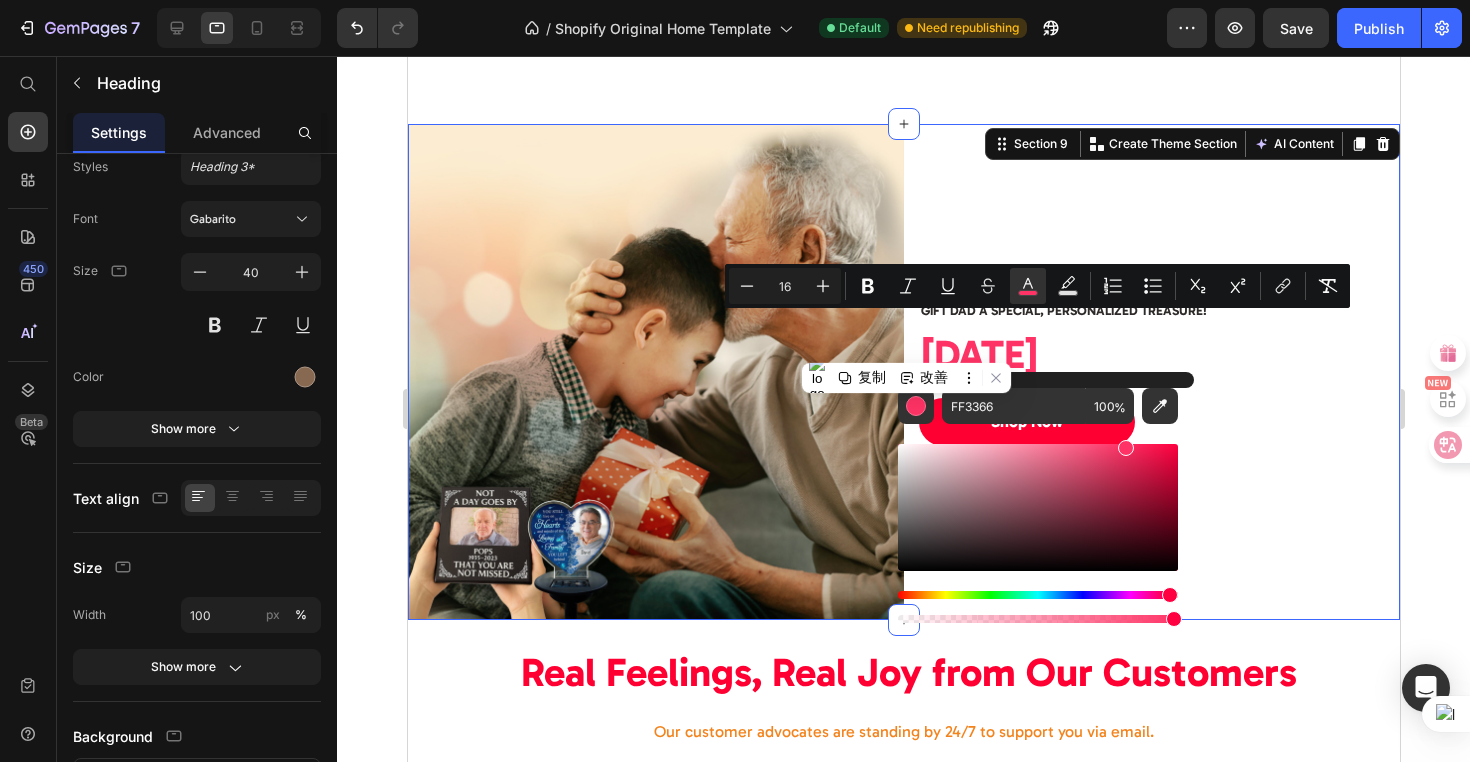 click on "Gift Dad a Special, Personalized Treasure! Heading ⁠⁠⁠⁠⁠⁠⁠ FATHER'S DAY   Heading Shop Now Button Row" at bounding box center [1151, 372] 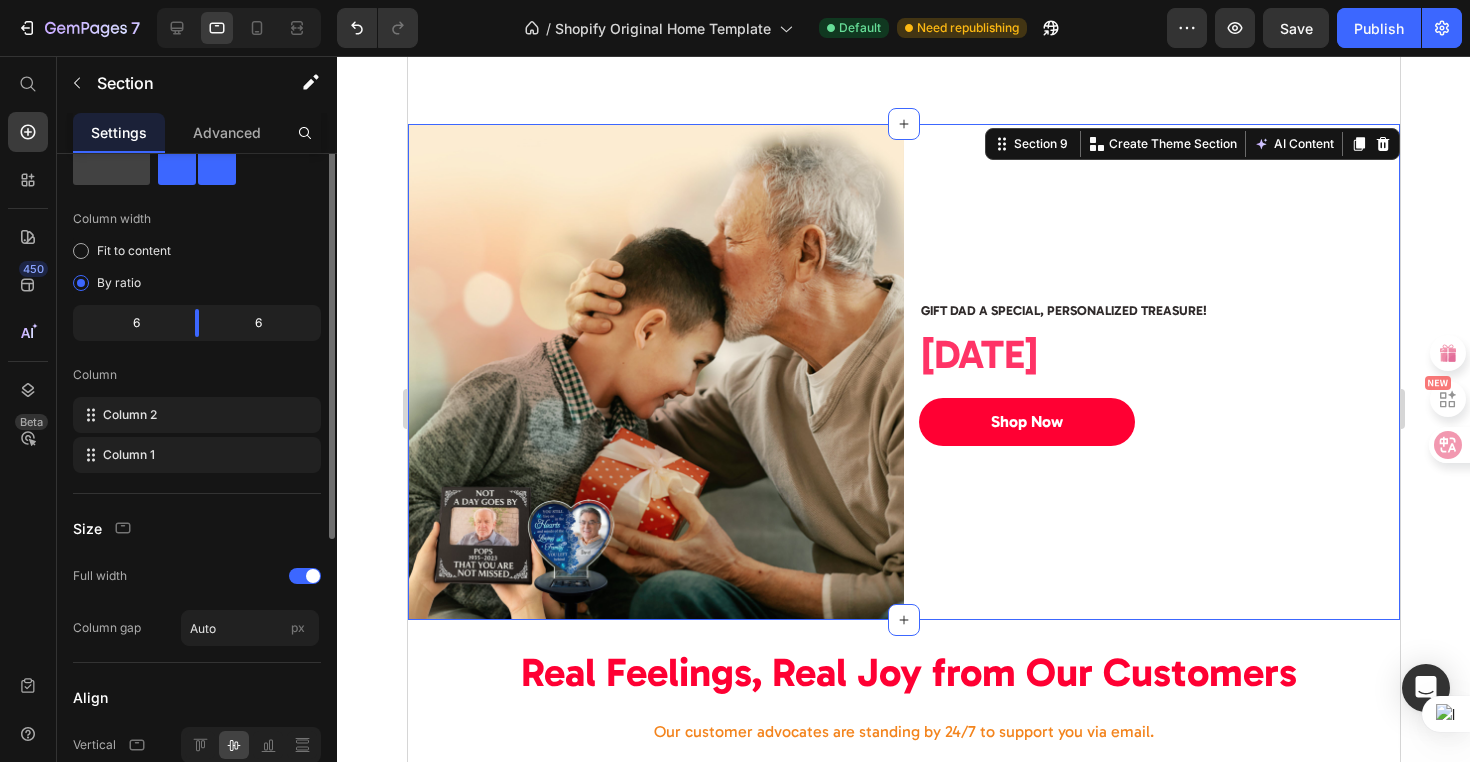 scroll, scrollTop: 0, scrollLeft: 0, axis: both 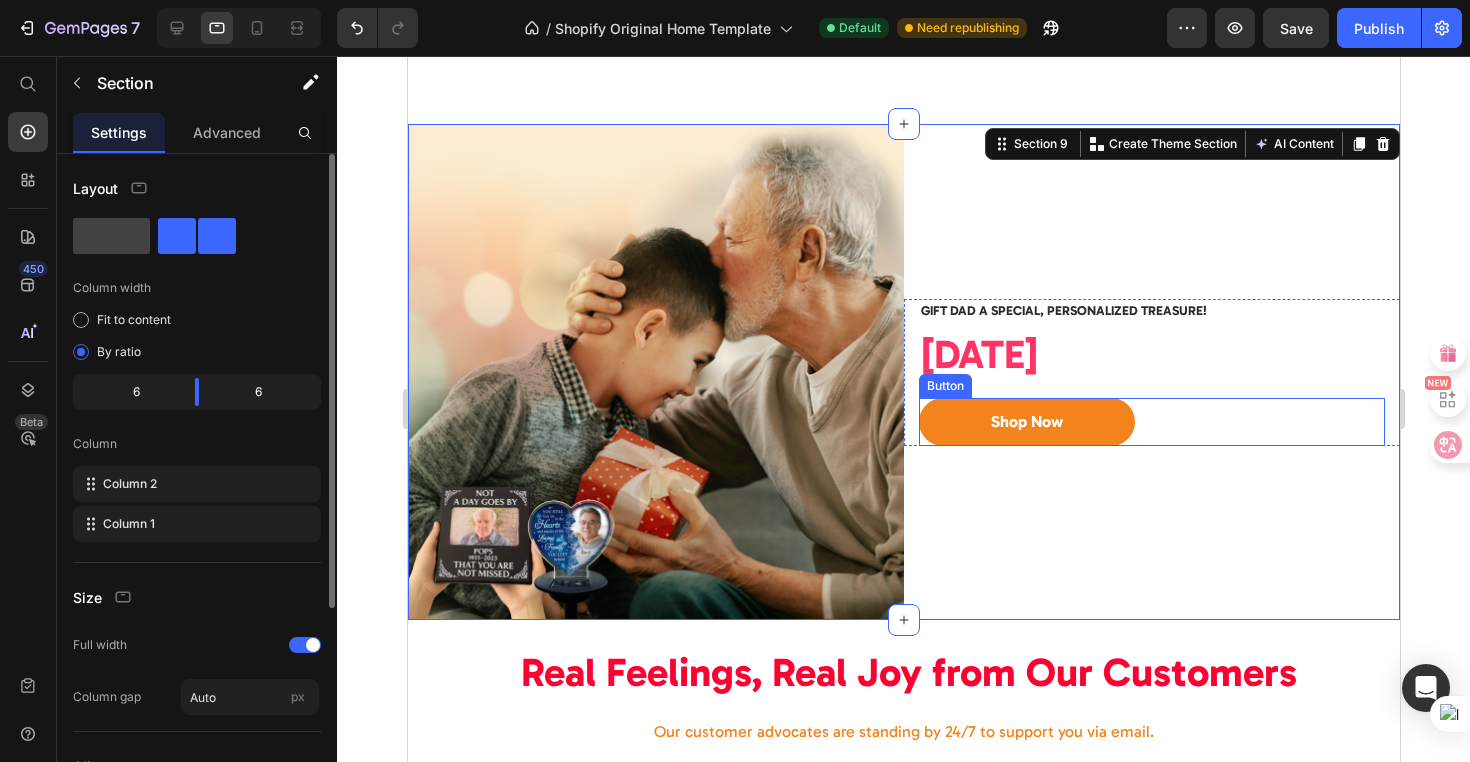 click on "Shop Now" at bounding box center [1026, 422] 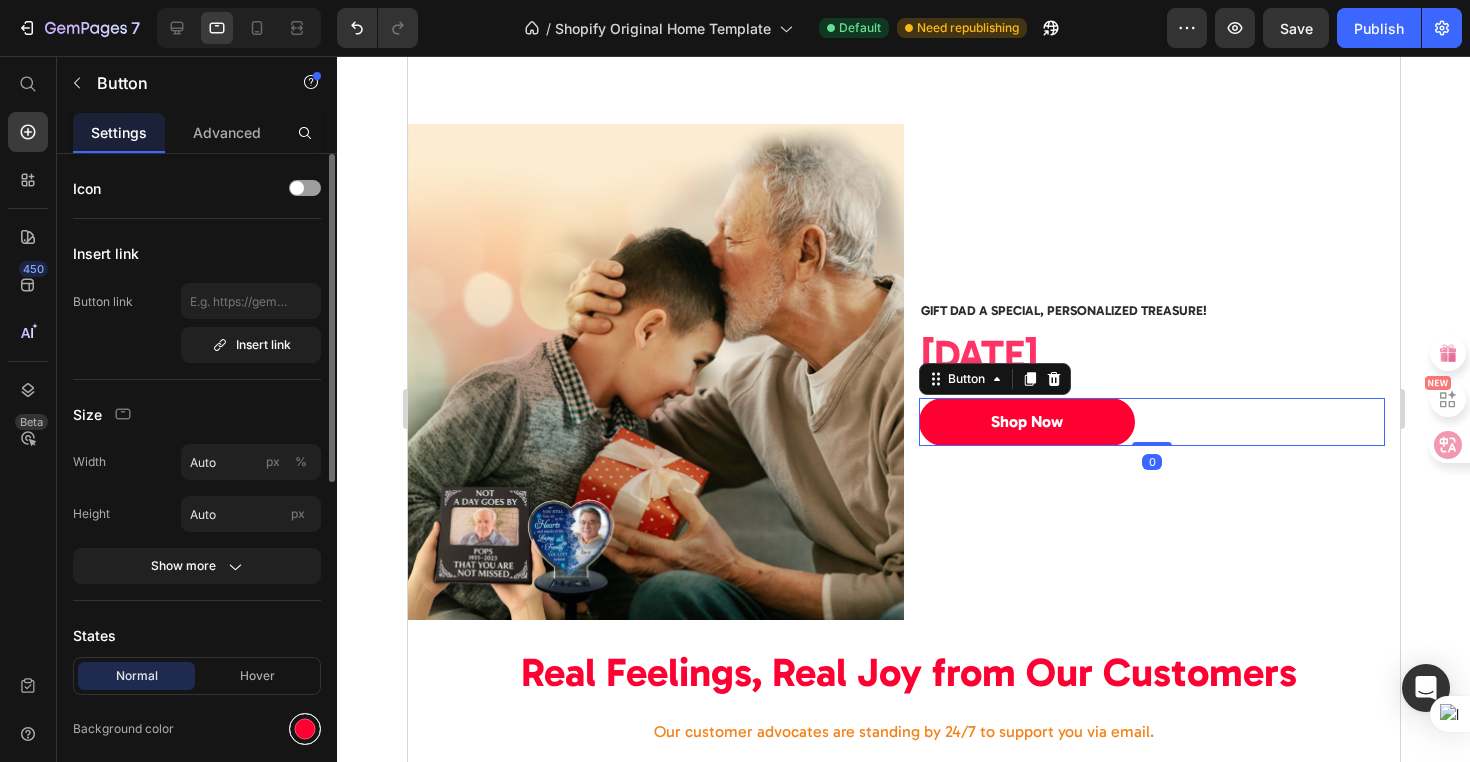 click at bounding box center (305, 729) 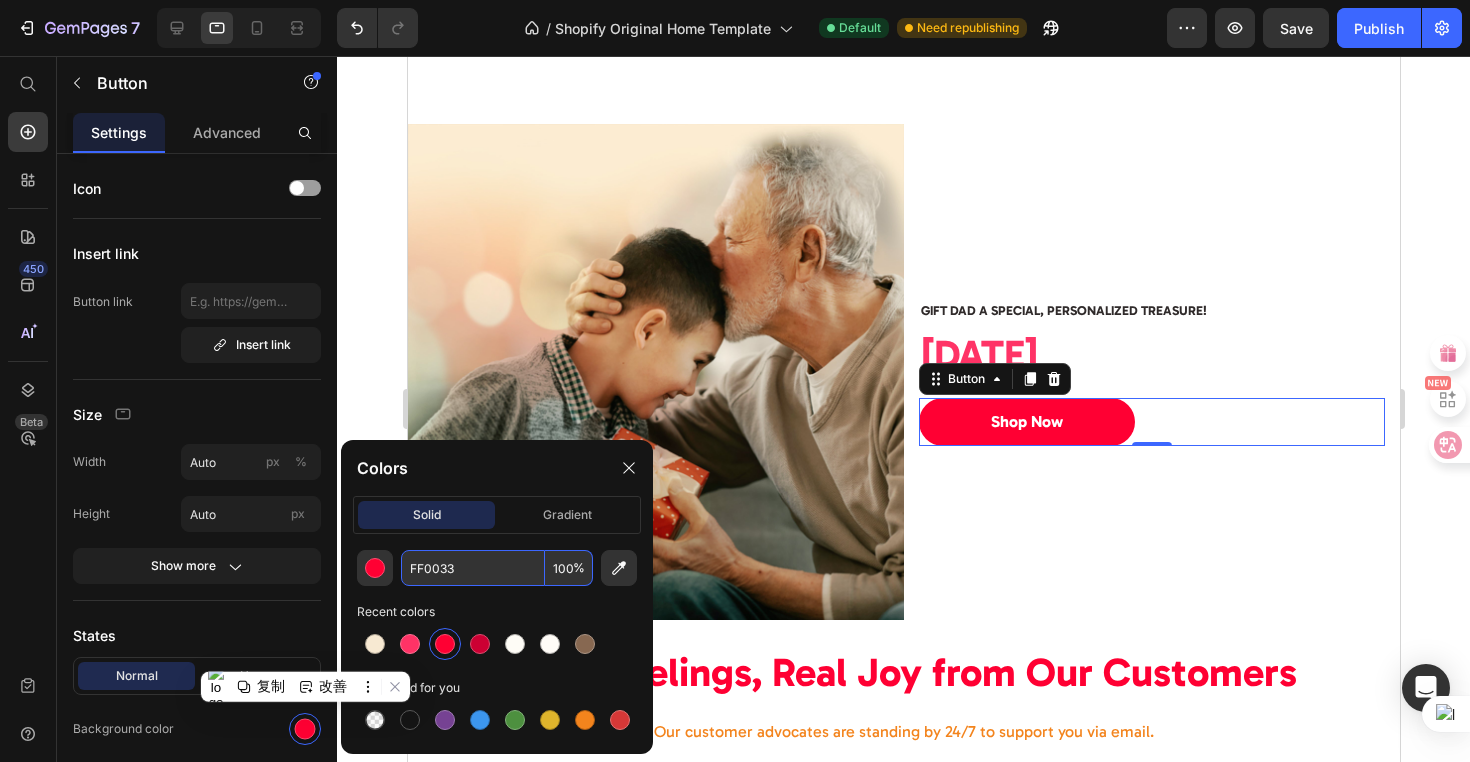 drag, startPoint x: 408, startPoint y: 569, endPoint x: 482, endPoint y: 568, distance: 74.00676 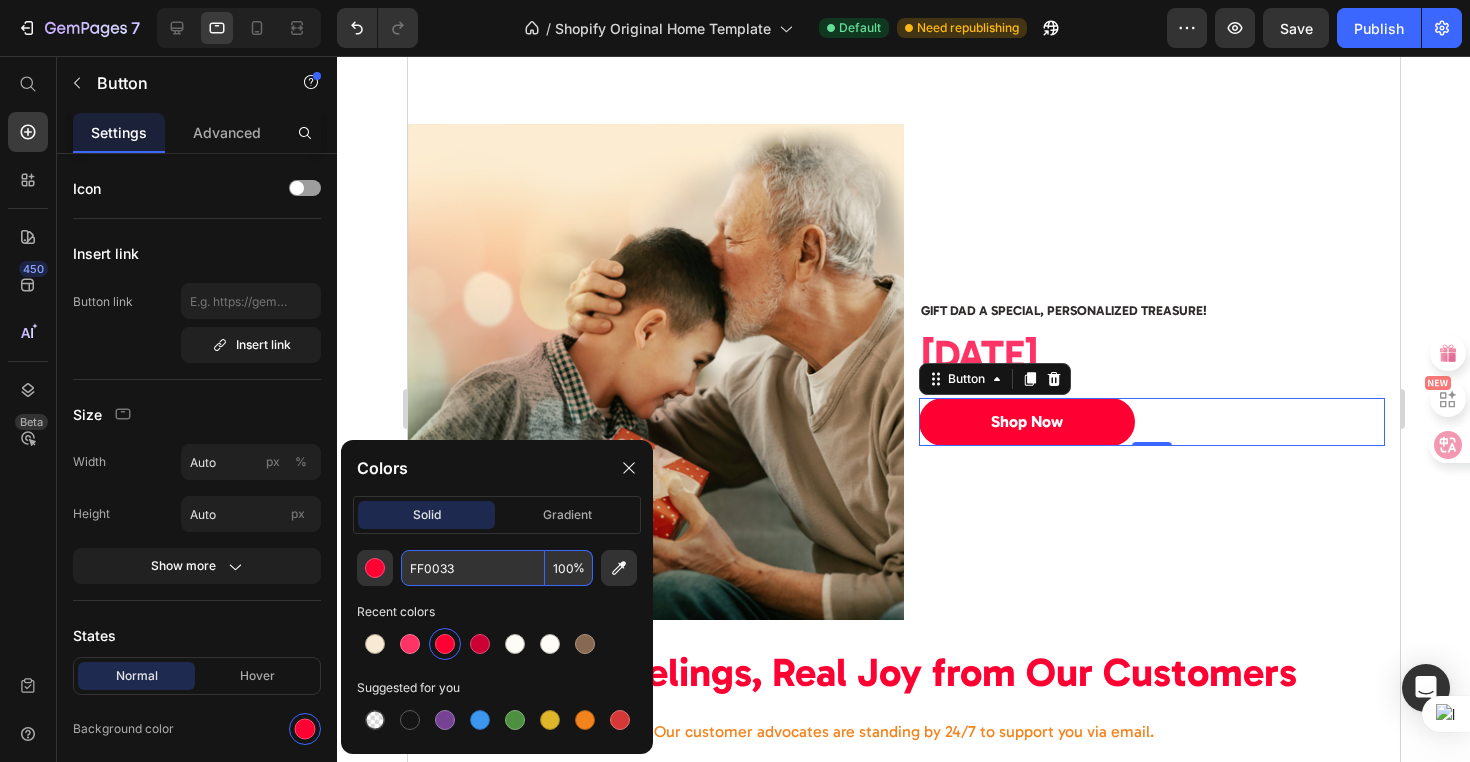 paste on "#FF3366" 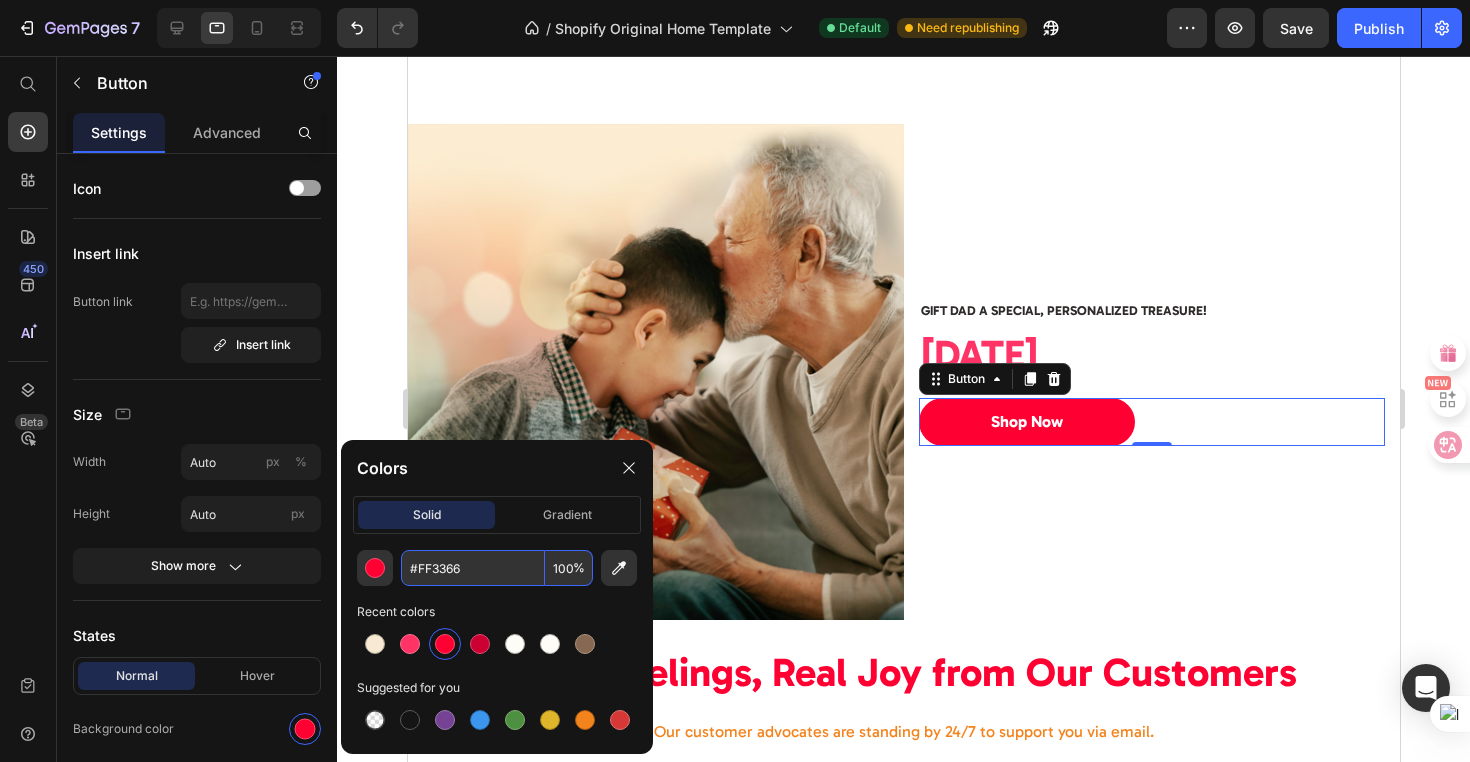 type on "FF3366" 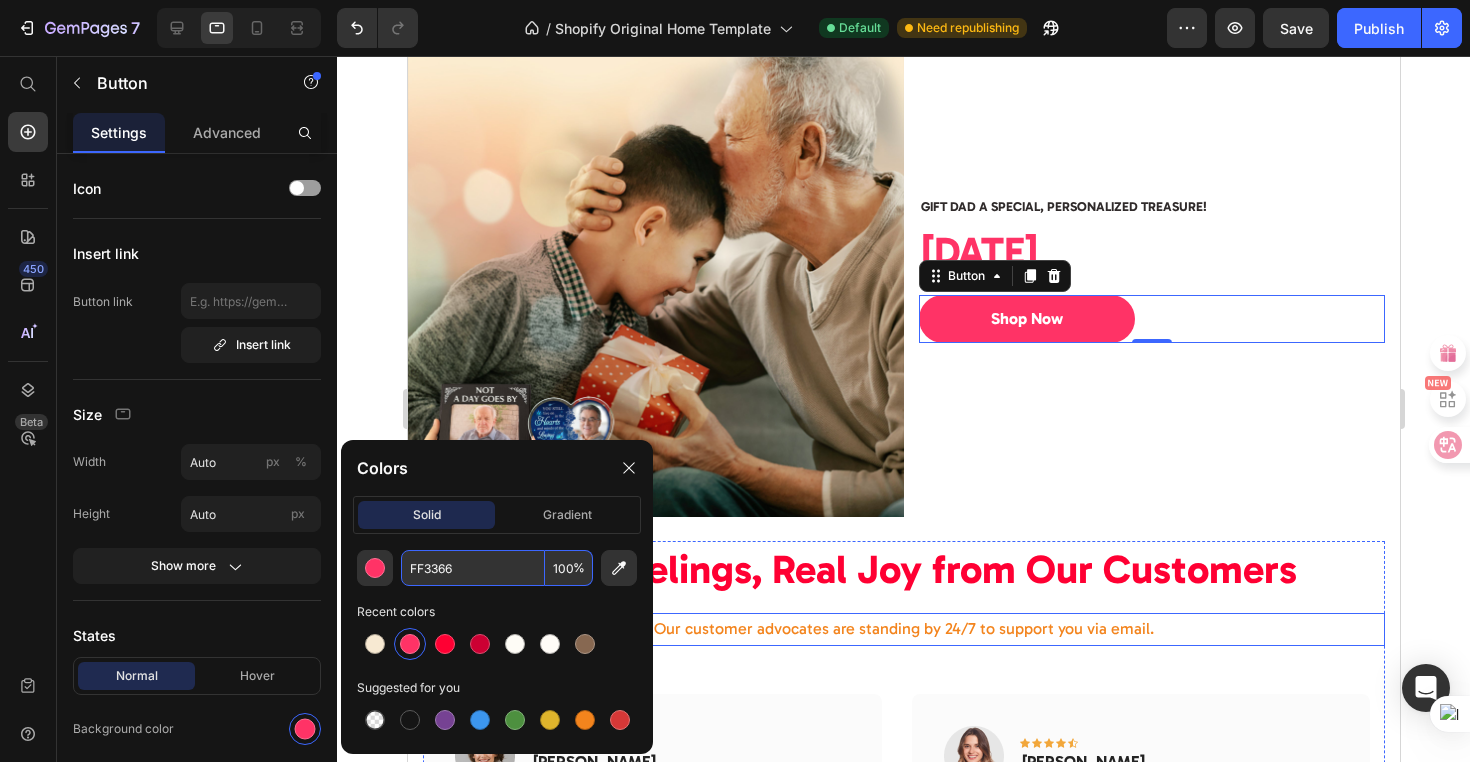scroll, scrollTop: 4221, scrollLeft: 0, axis: vertical 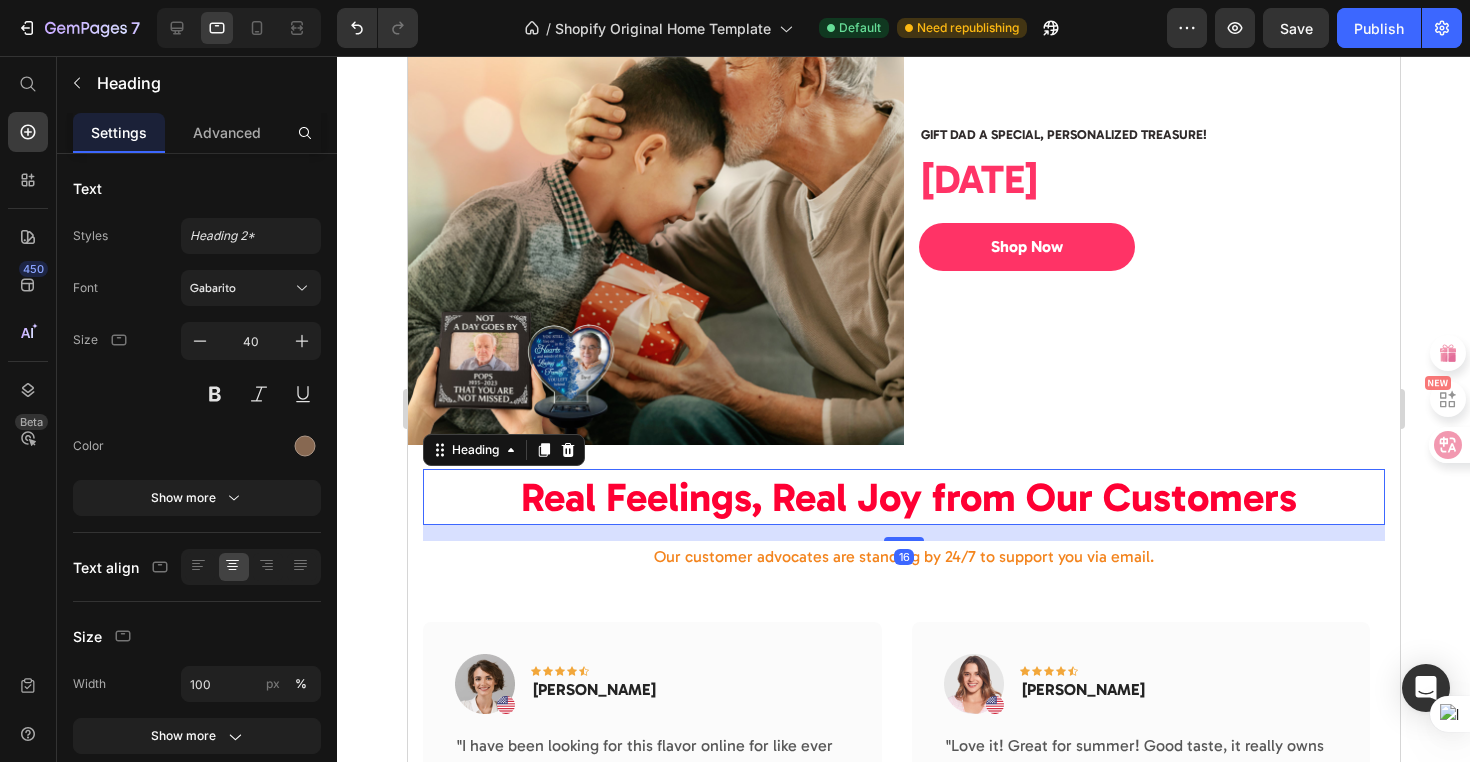click on "Real Feelings, Real Joy from Our Customers" at bounding box center [908, 497] 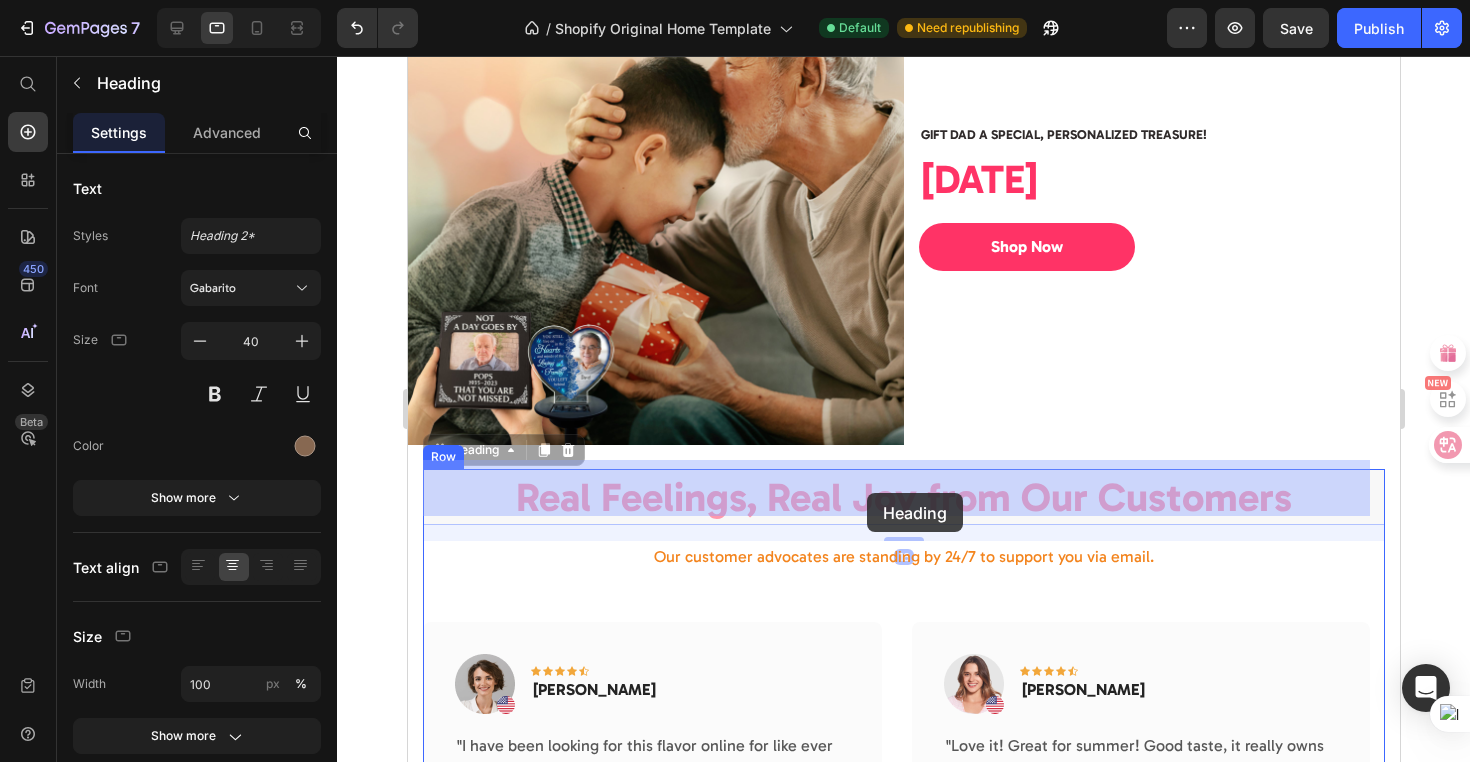 drag, startPoint x: 508, startPoint y: 485, endPoint x: 852, endPoint y: 498, distance: 344.24554 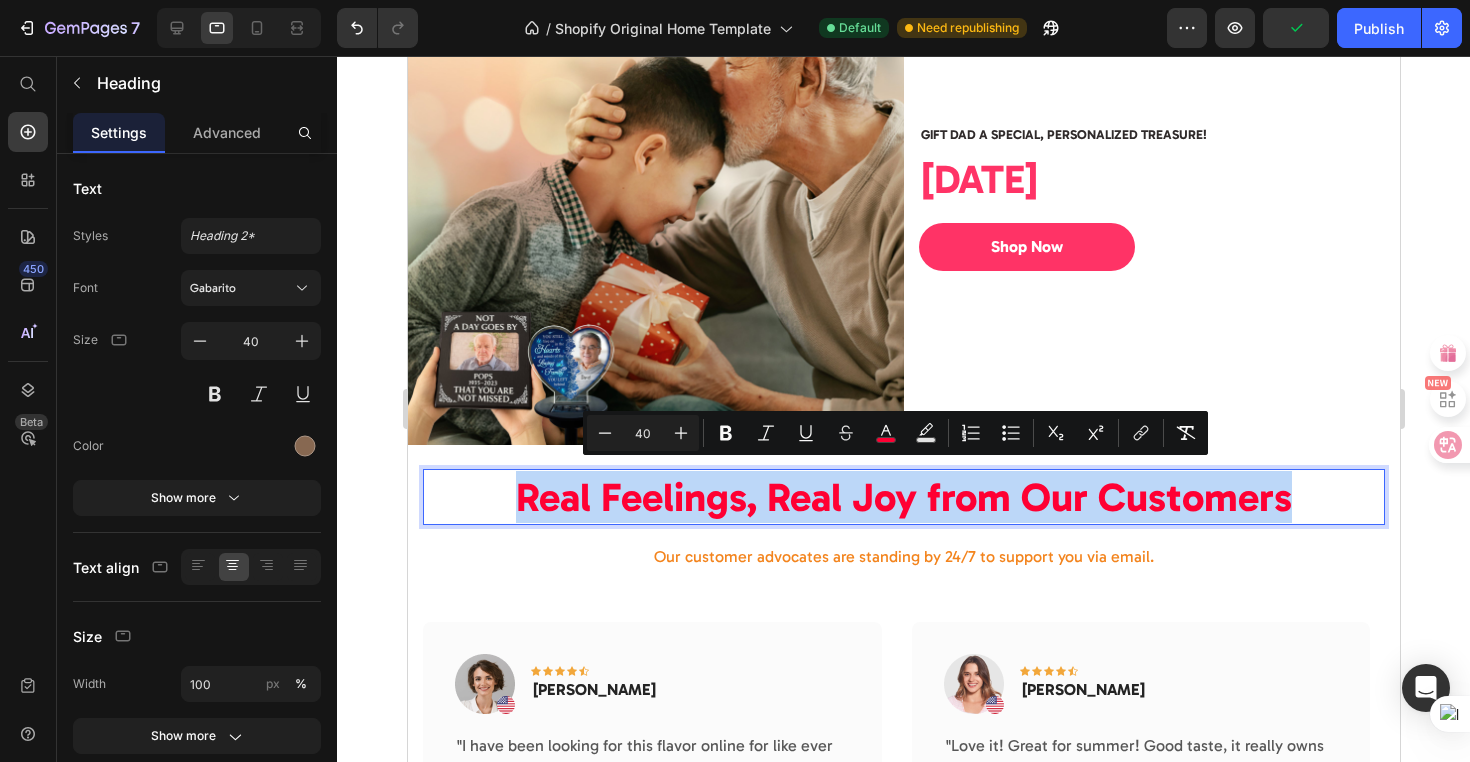 drag, startPoint x: 508, startPoint y: 485, endPoint x: 1291, endPoint y: 486, distance: 783.0006 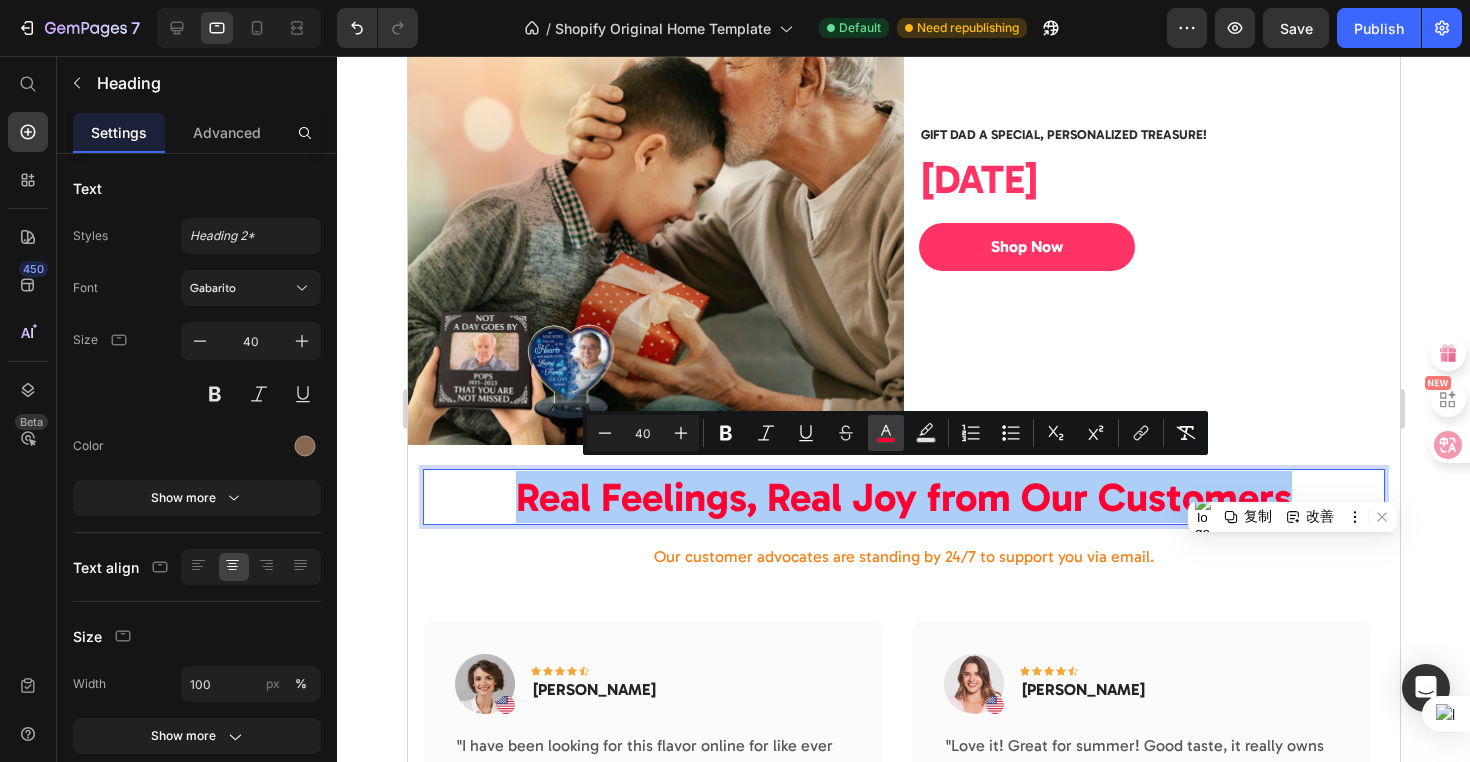 click 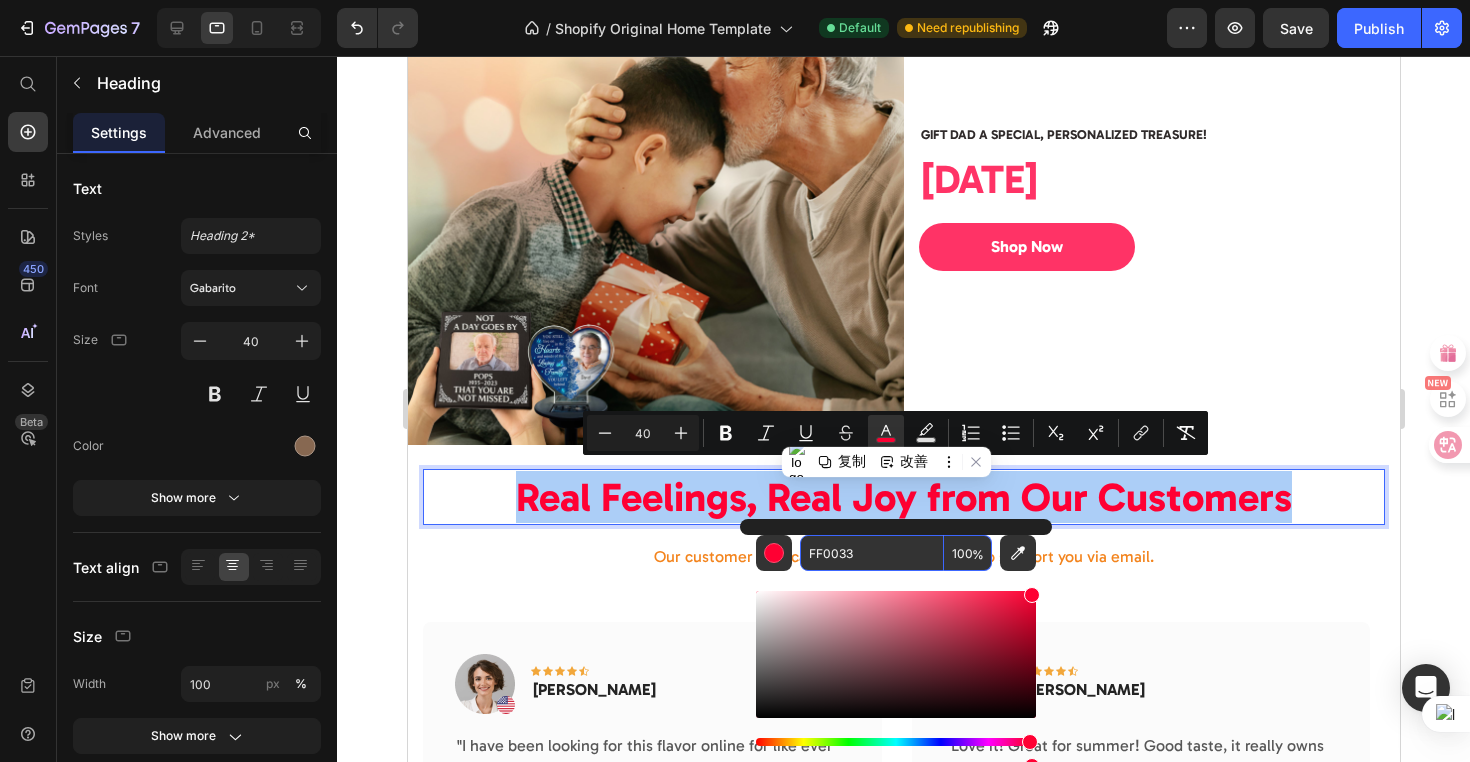 drag, startPoint x: 862, startPoint y: 560, endPoint x: 872, endPoint y: 557, distance: 10.440307 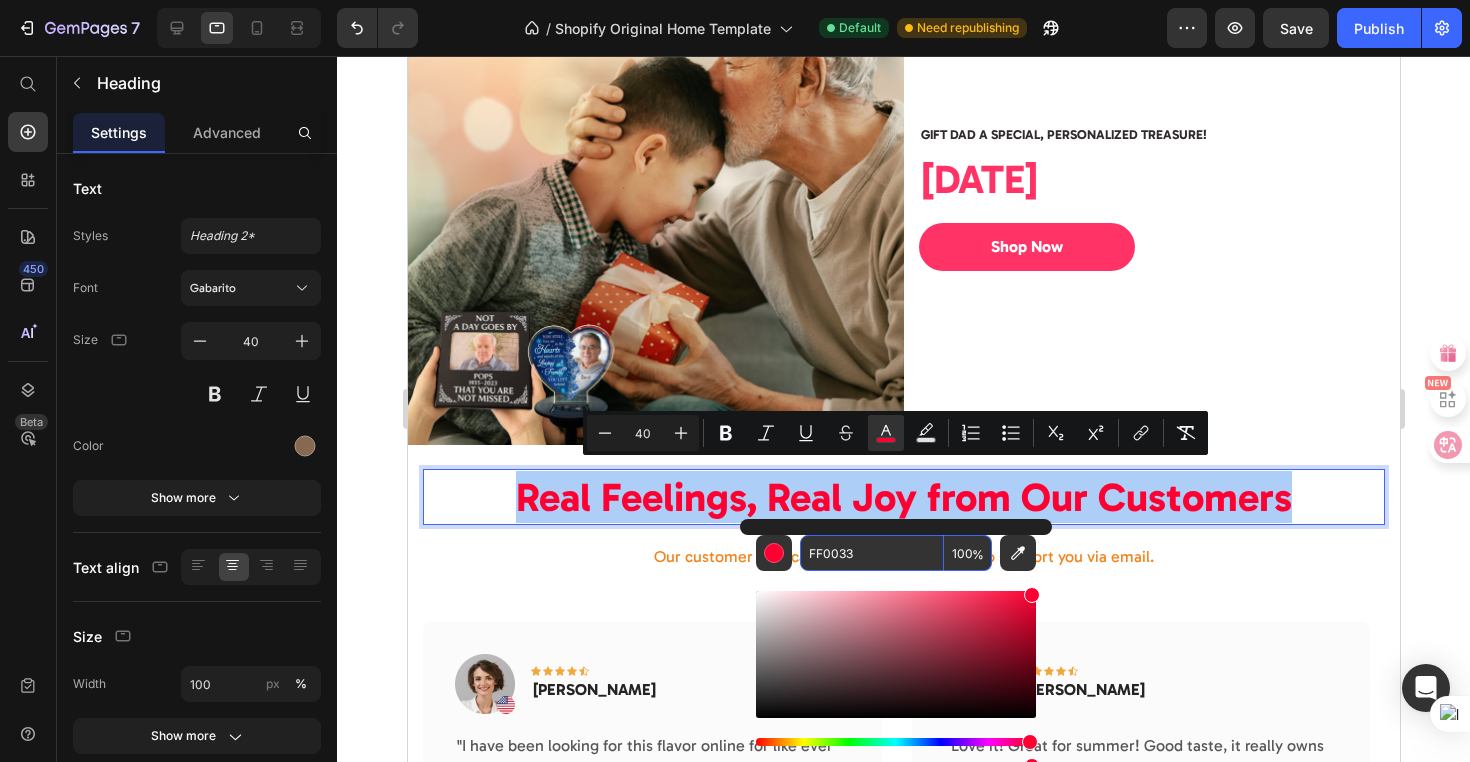 click on "FF0033" at bounding box center [872, 553] 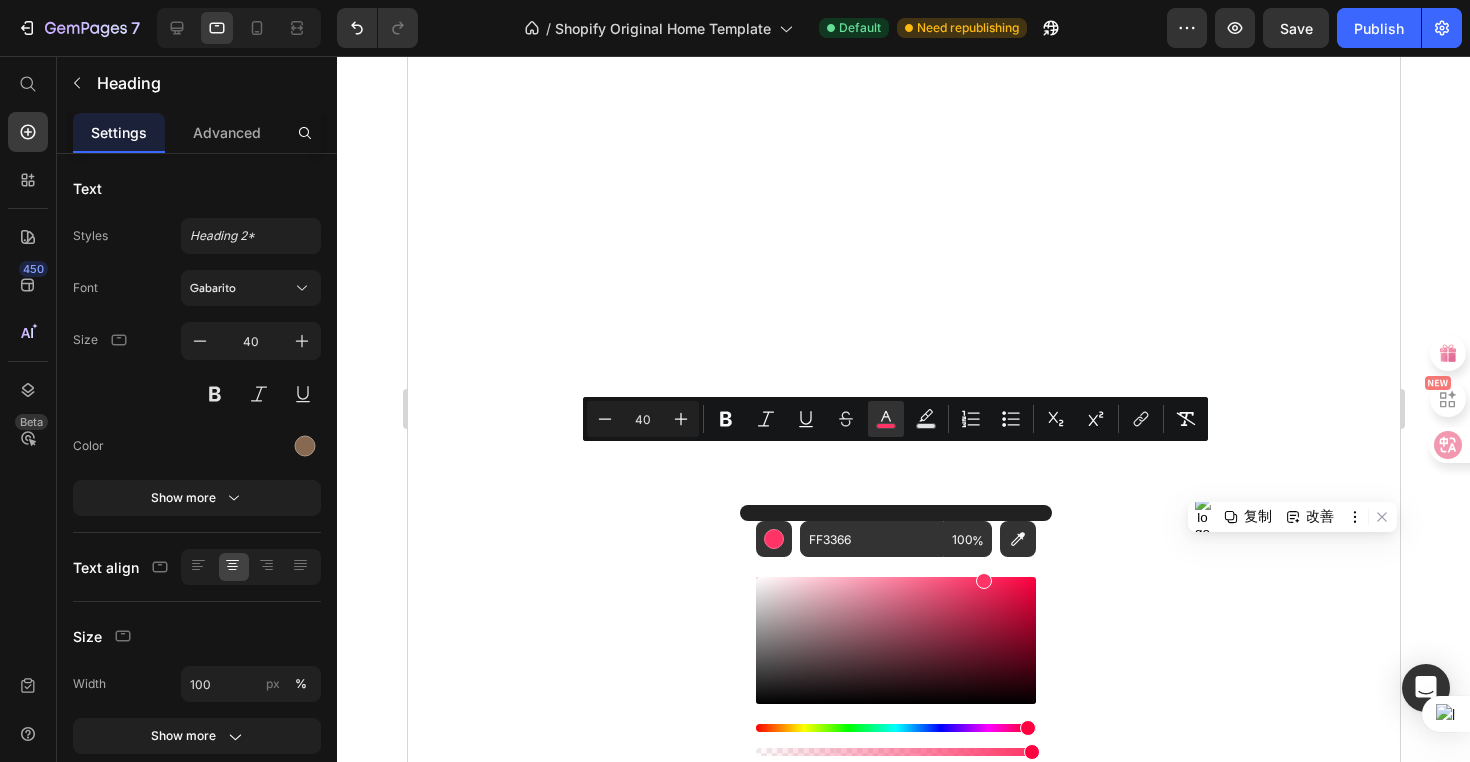 scroll, scrollTop: 0, scrollLeft: 0, axis: both 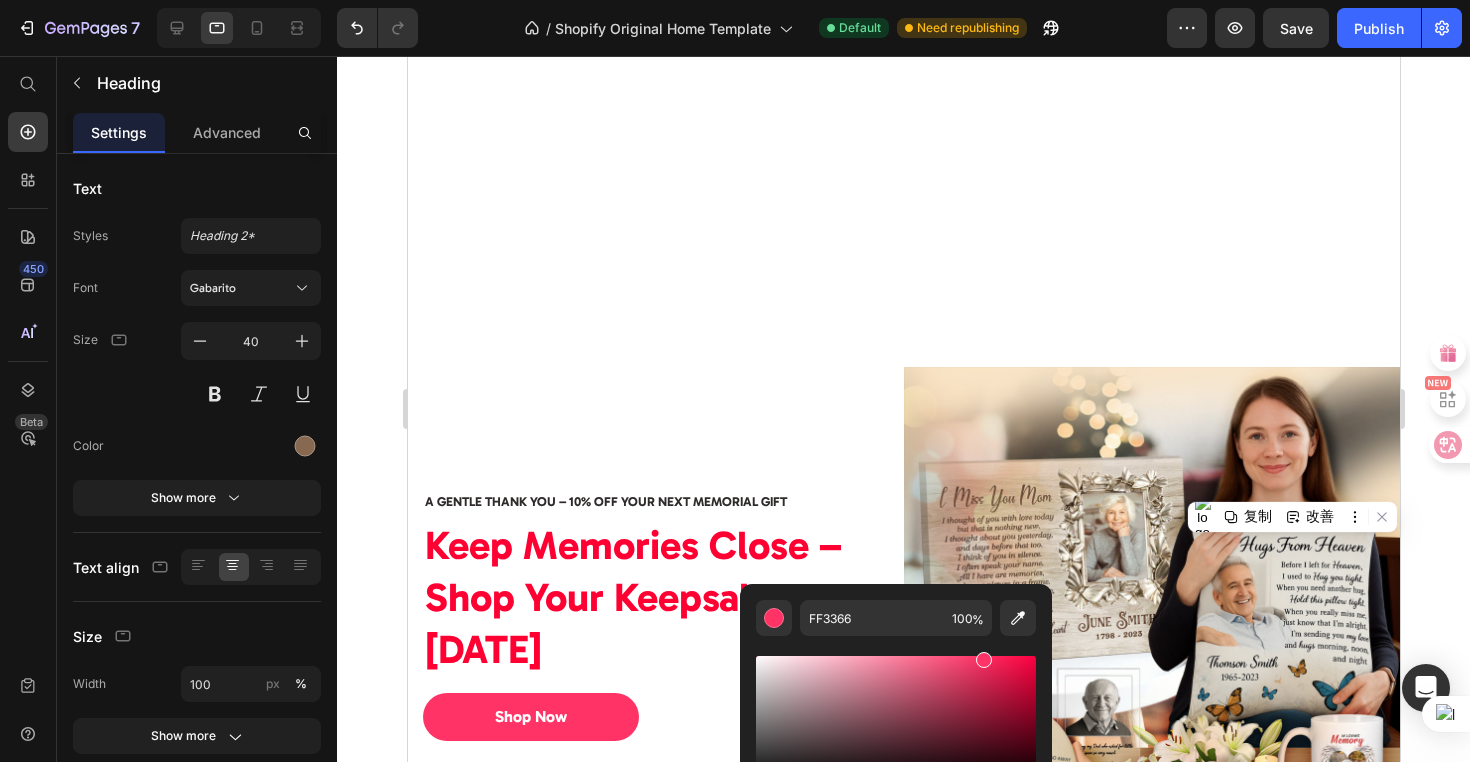 type on "16" 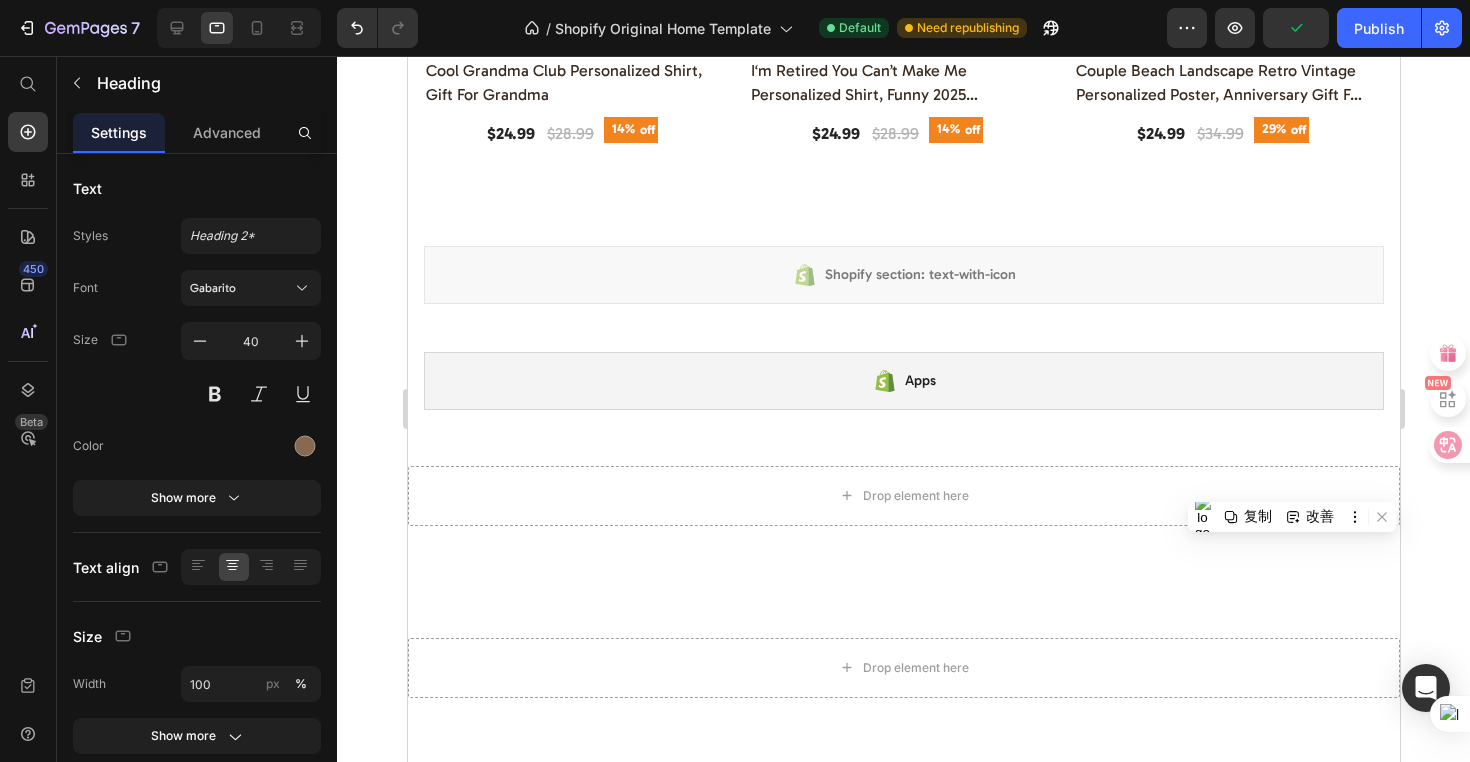 scroll, scrollTop: 6388, scrollLeft: 0, axis: vertical 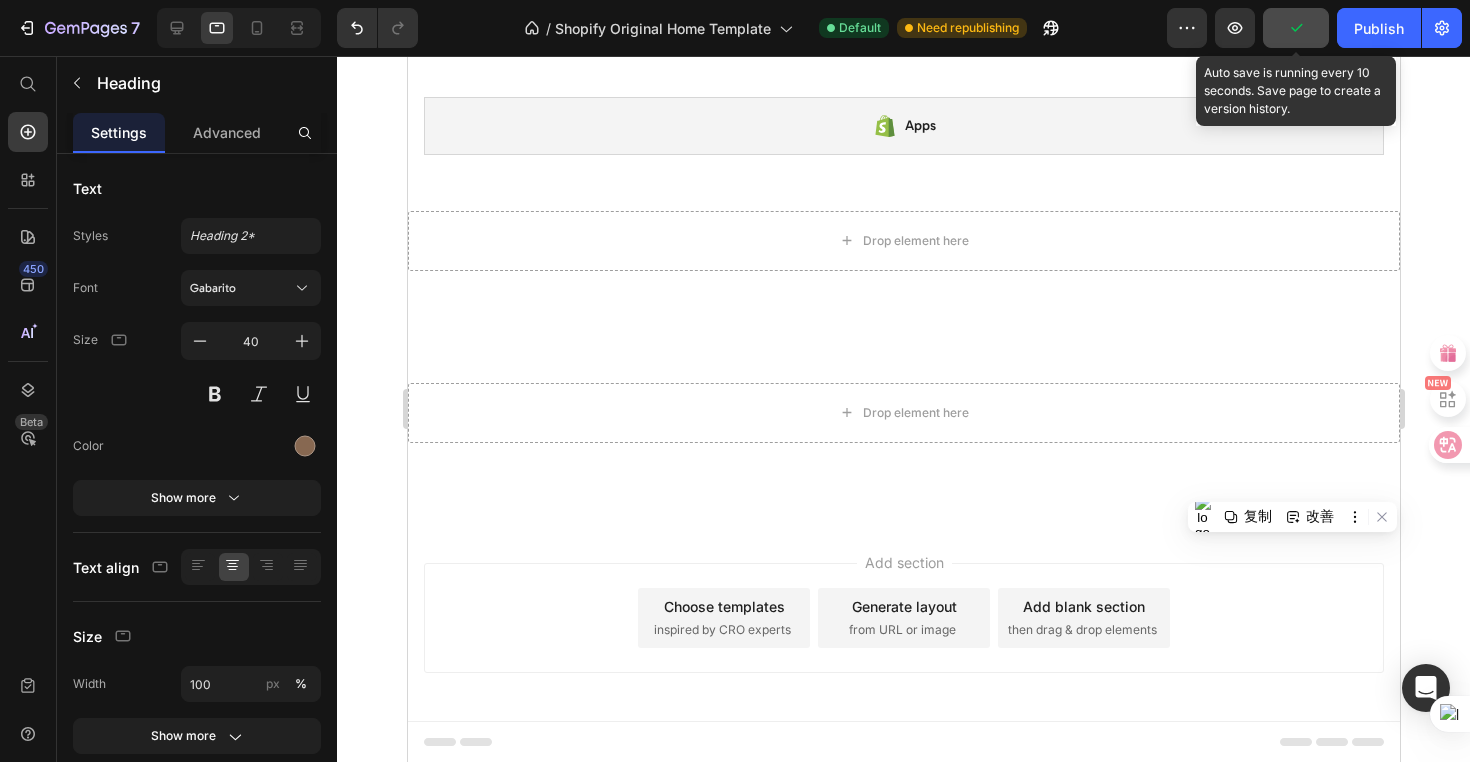 click 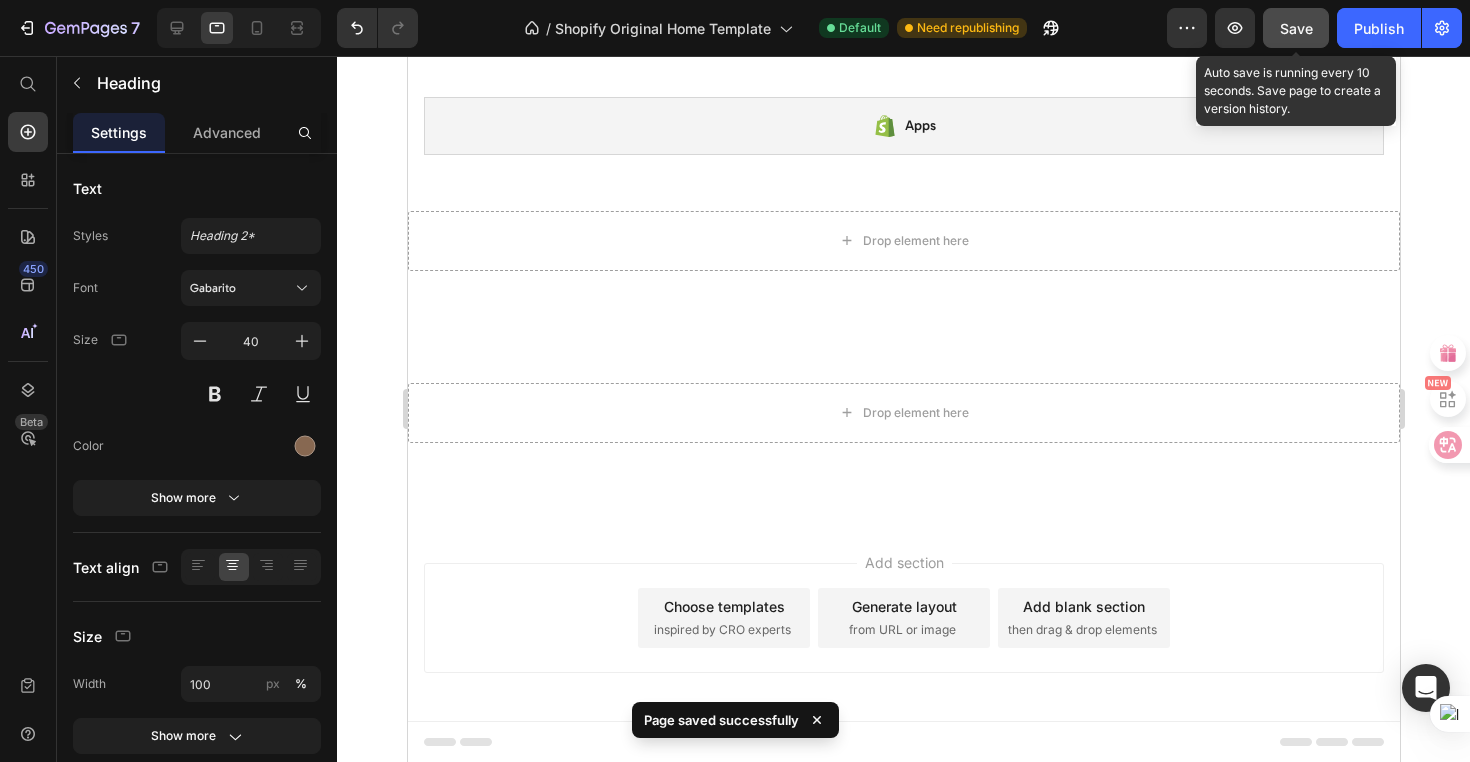 click on "Save" at bounding box center [1296, 28] 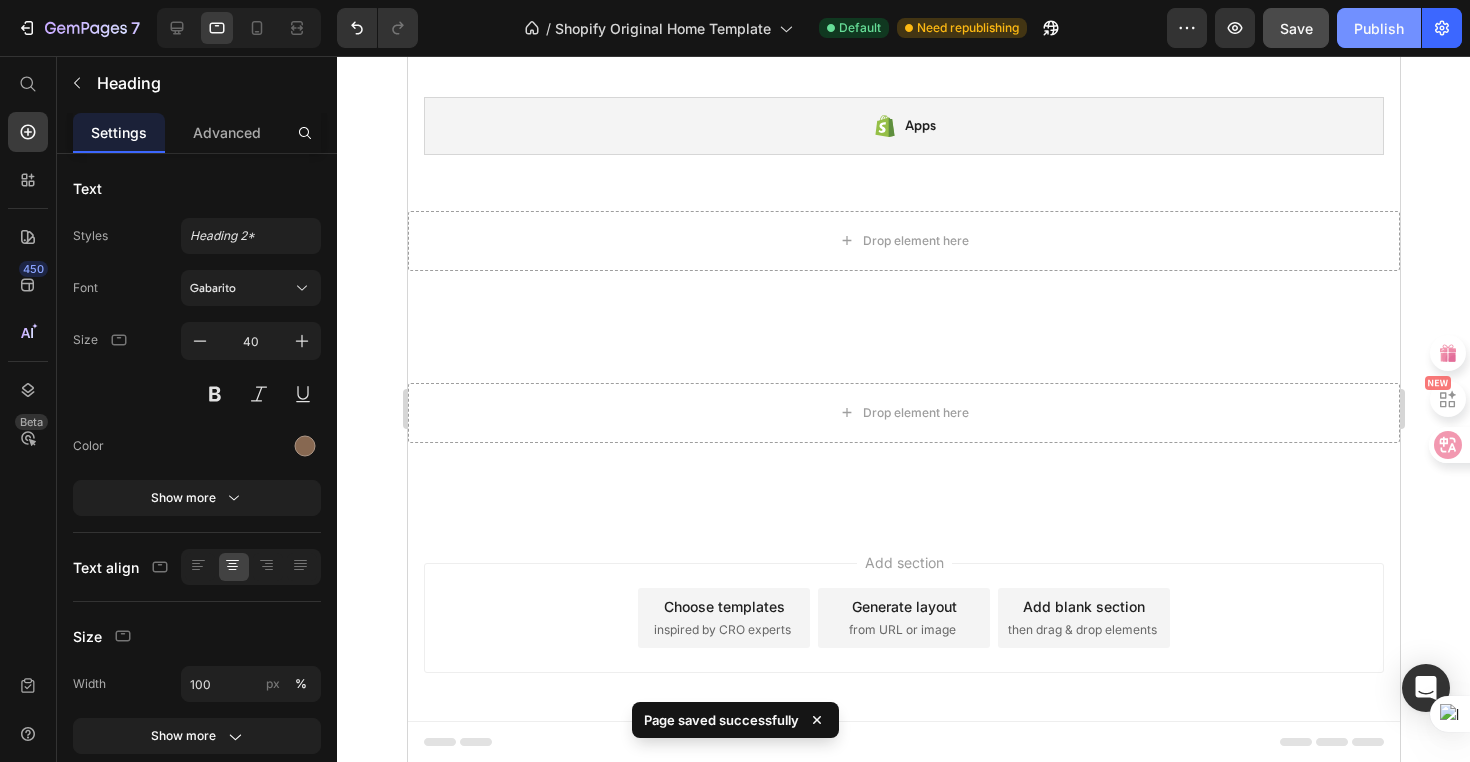 click on "Publish" at bounding box center (1379, 28) 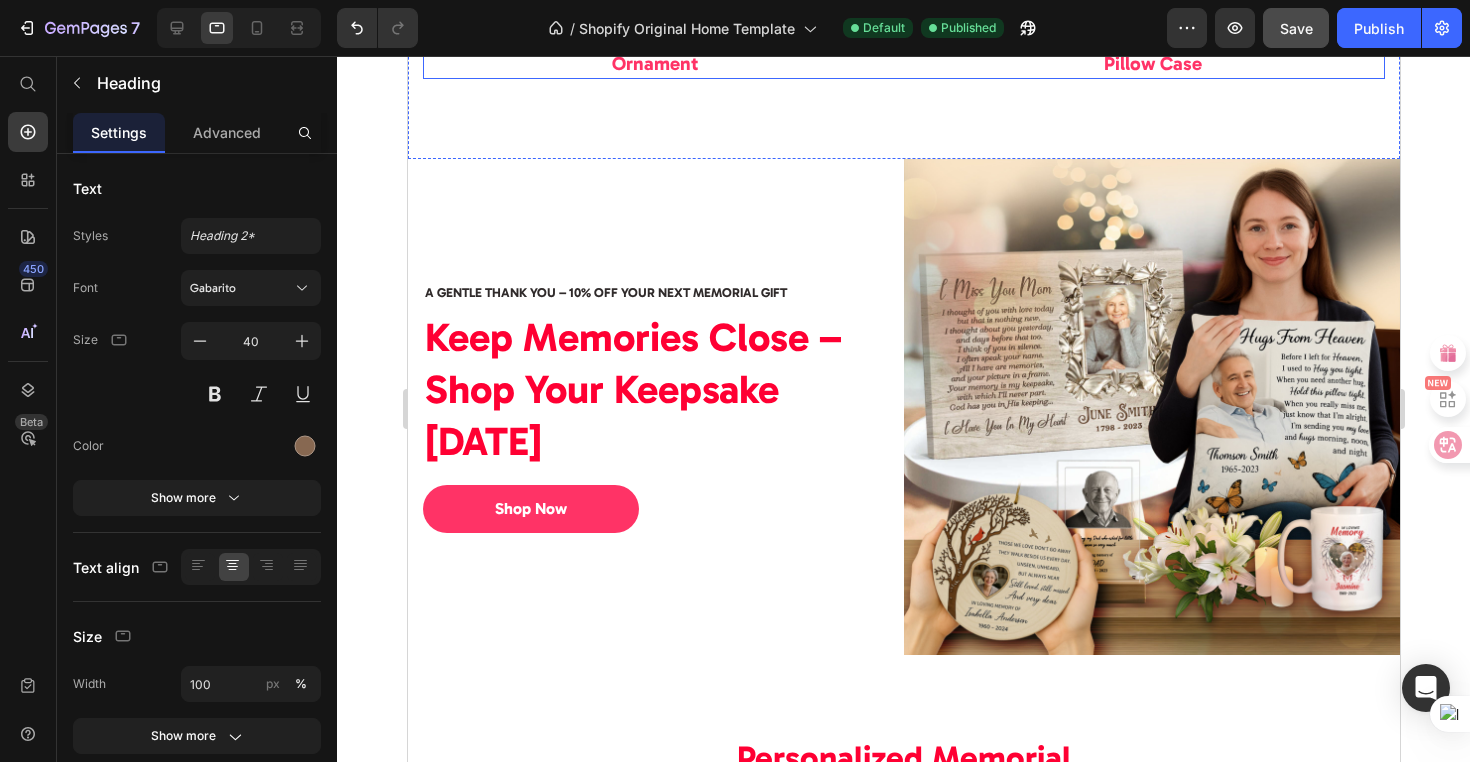 scroll, scrollTop: 2572, scrollLeft: 0, axis: vertical 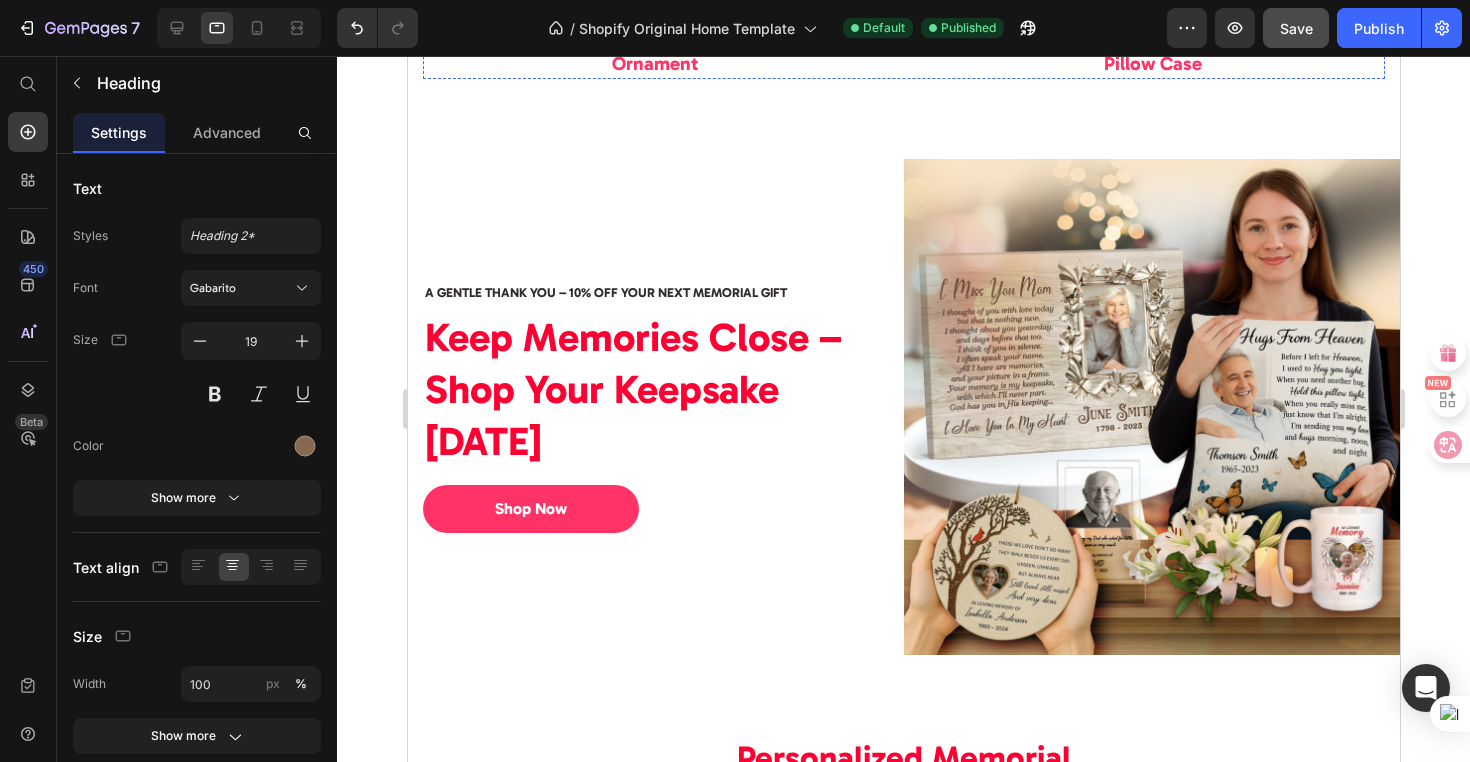 click on "Arylic Plaque" at bounding box center [655, -23] 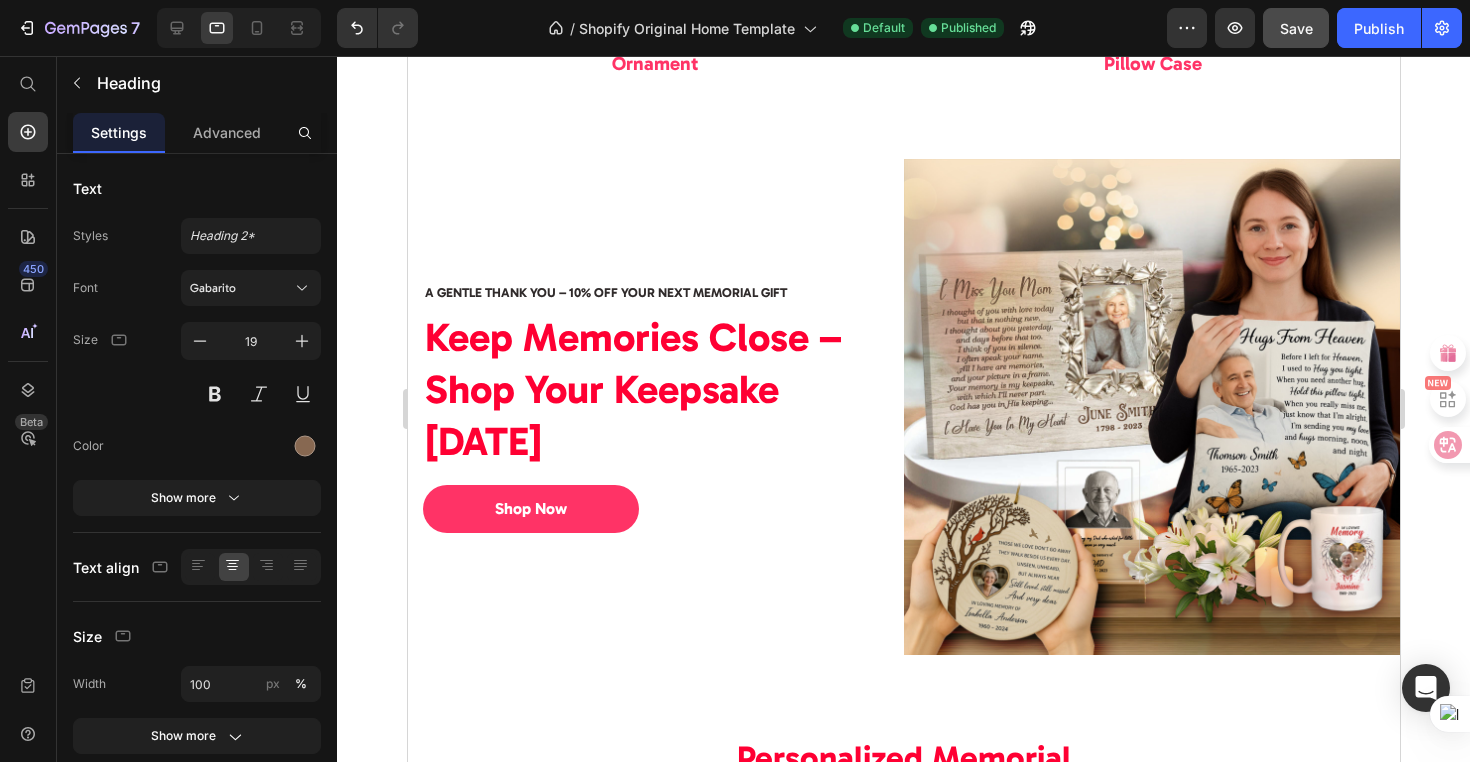 click on "Arylic Plaque" at bounding box center (655, -23) 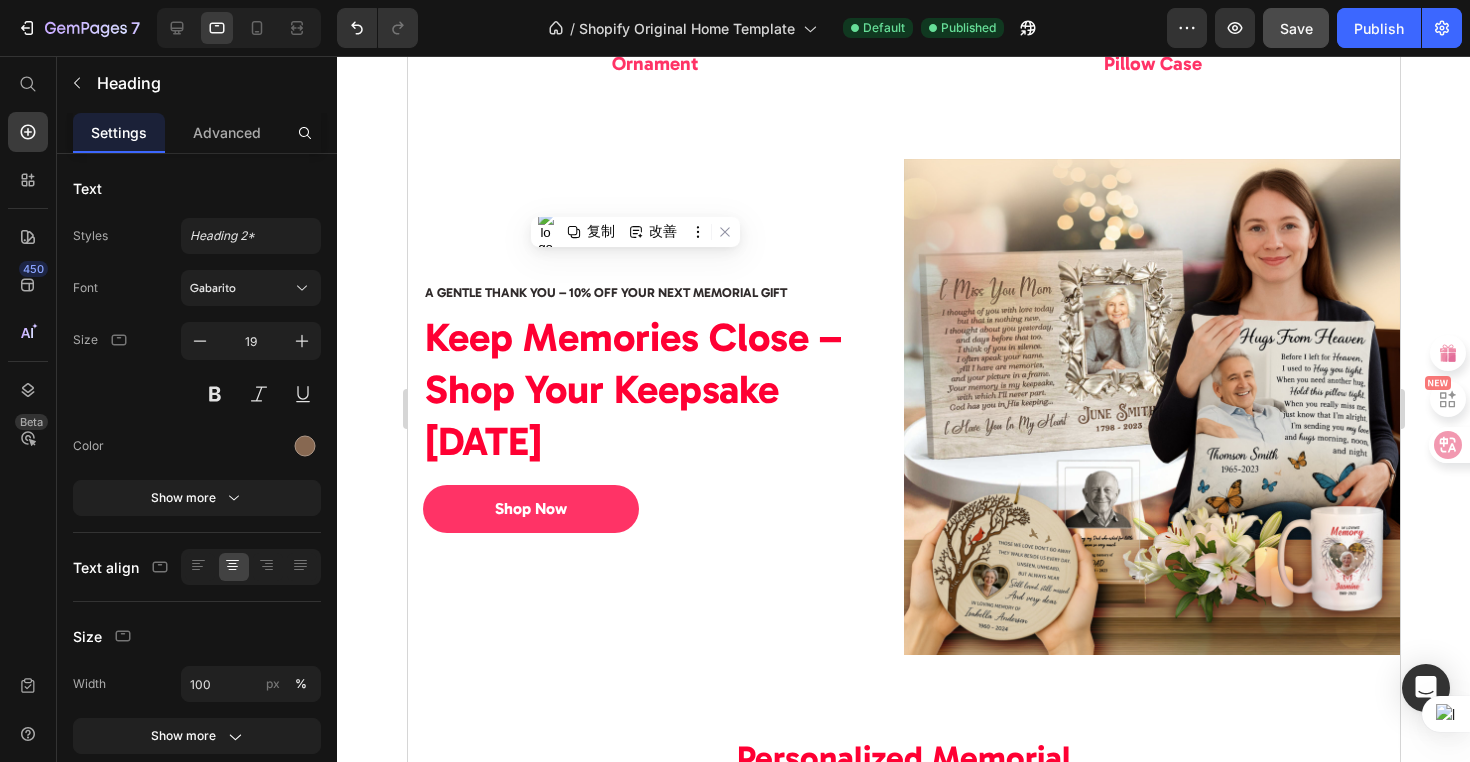 drag, startPoint x: 596, startPoint y: 199, endPoint x: 700, endPoint y: 200, distance: 104.00481 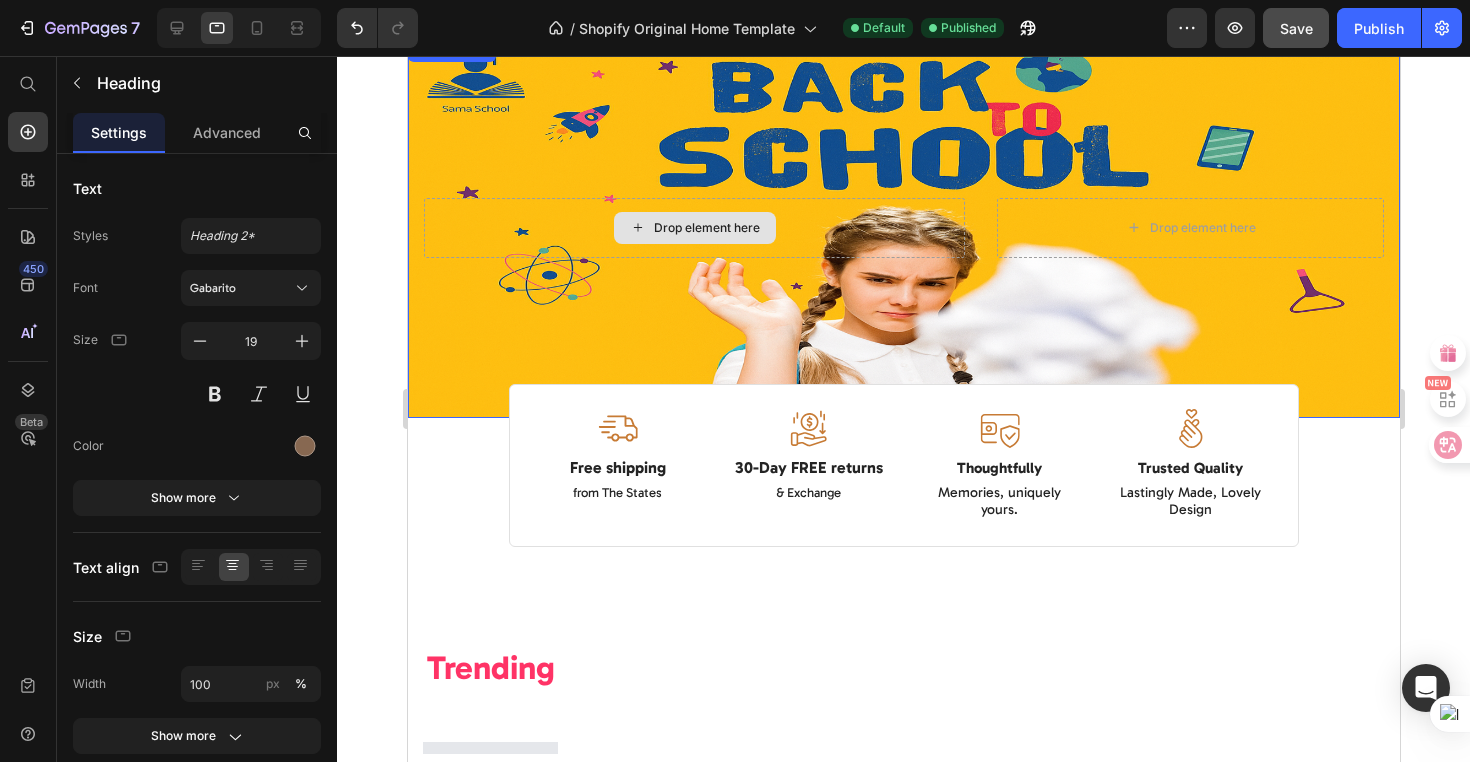scroll, scrollTop: 161, scrollLeft: 0, axis: vertical 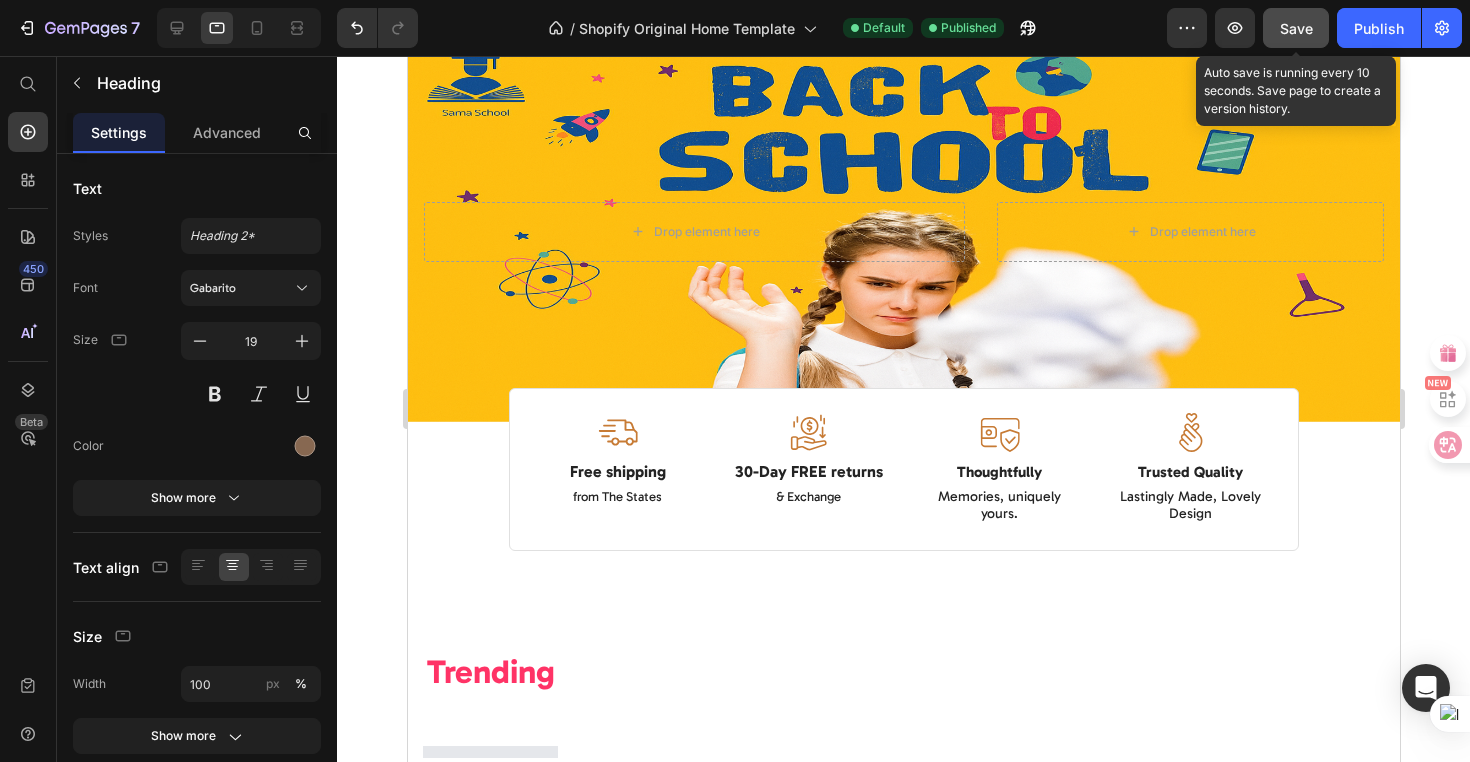 click on "Save" at bounding box center (1296, 28) 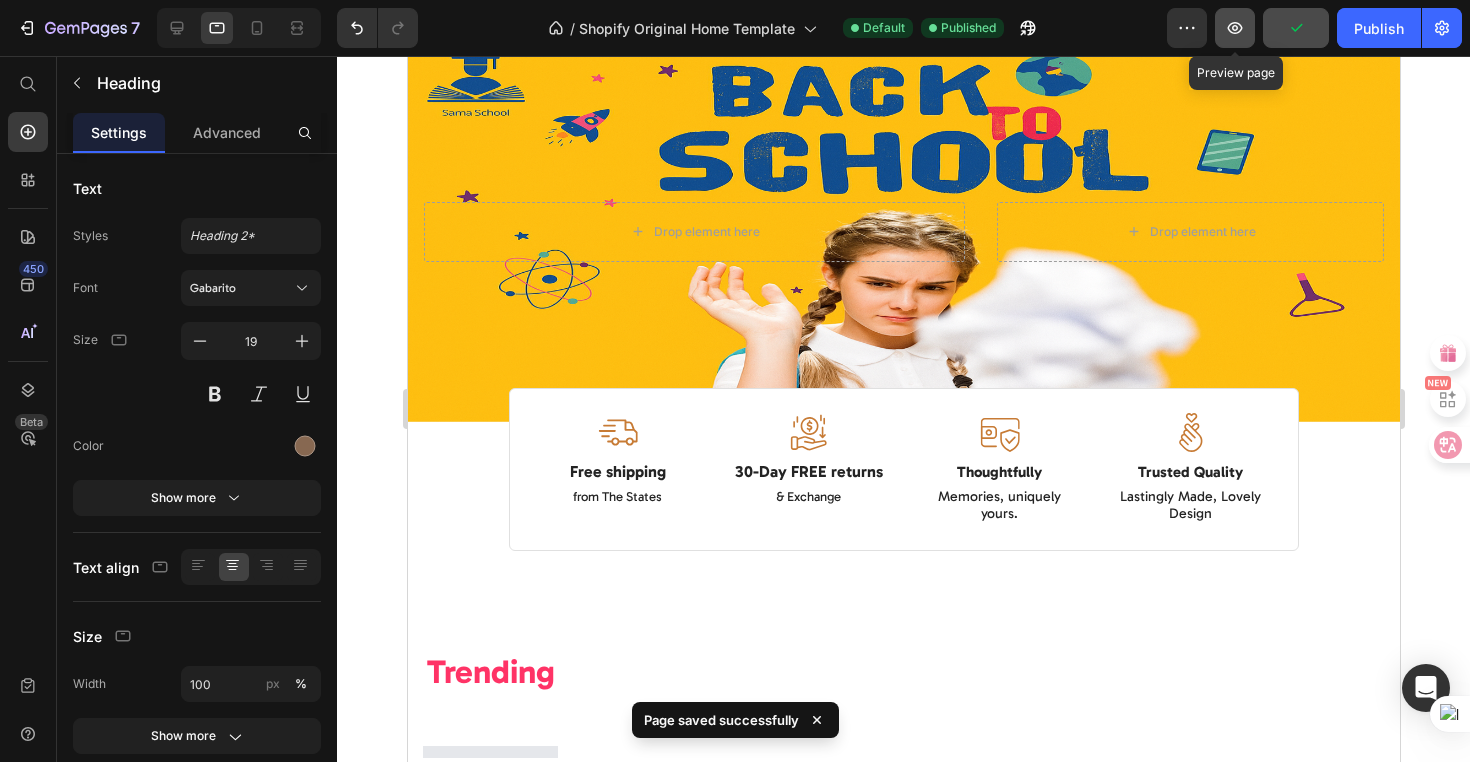 click 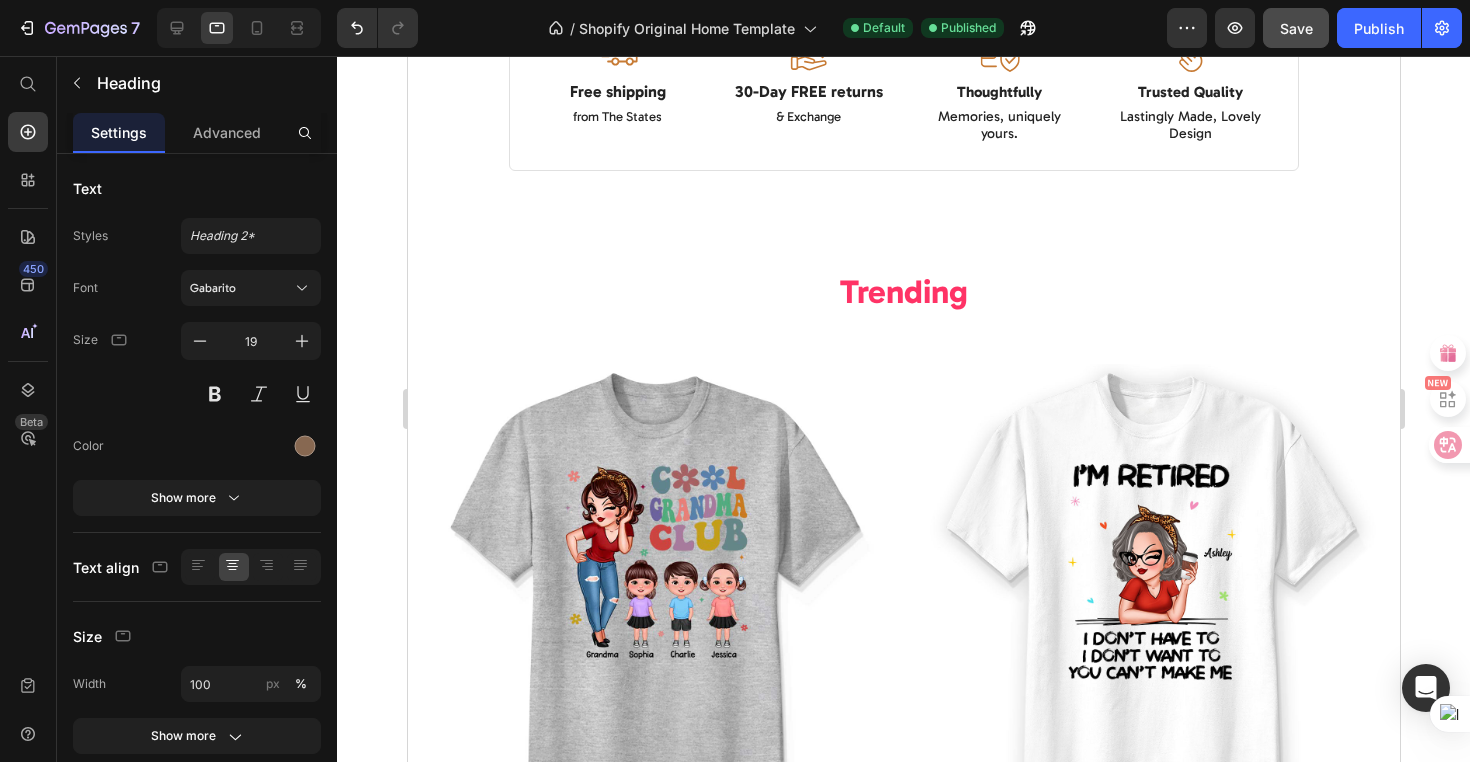 scroll, scrollTop: 702, scrollLeft: 0, axis: vertical 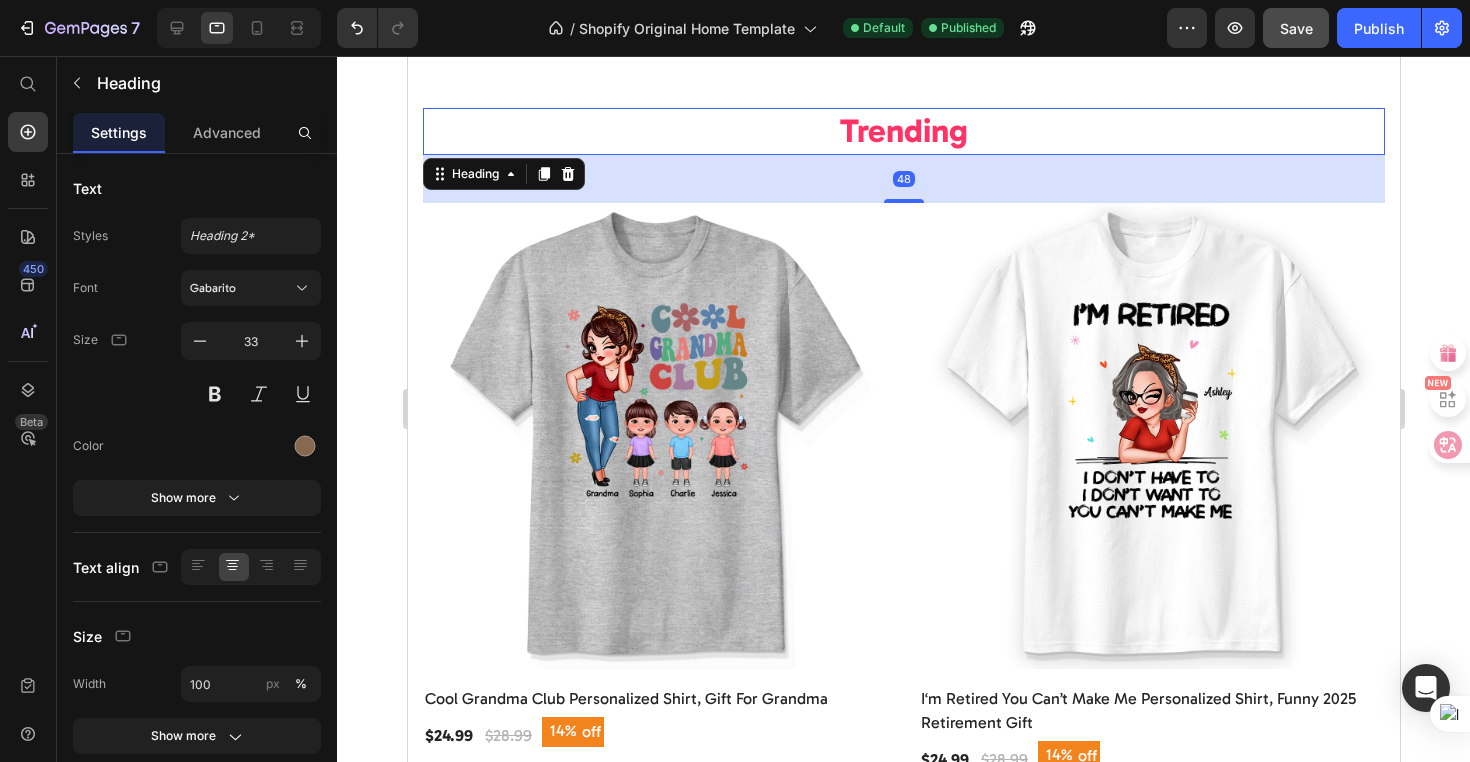 click on "Trending" at bounding box center (903, 131) 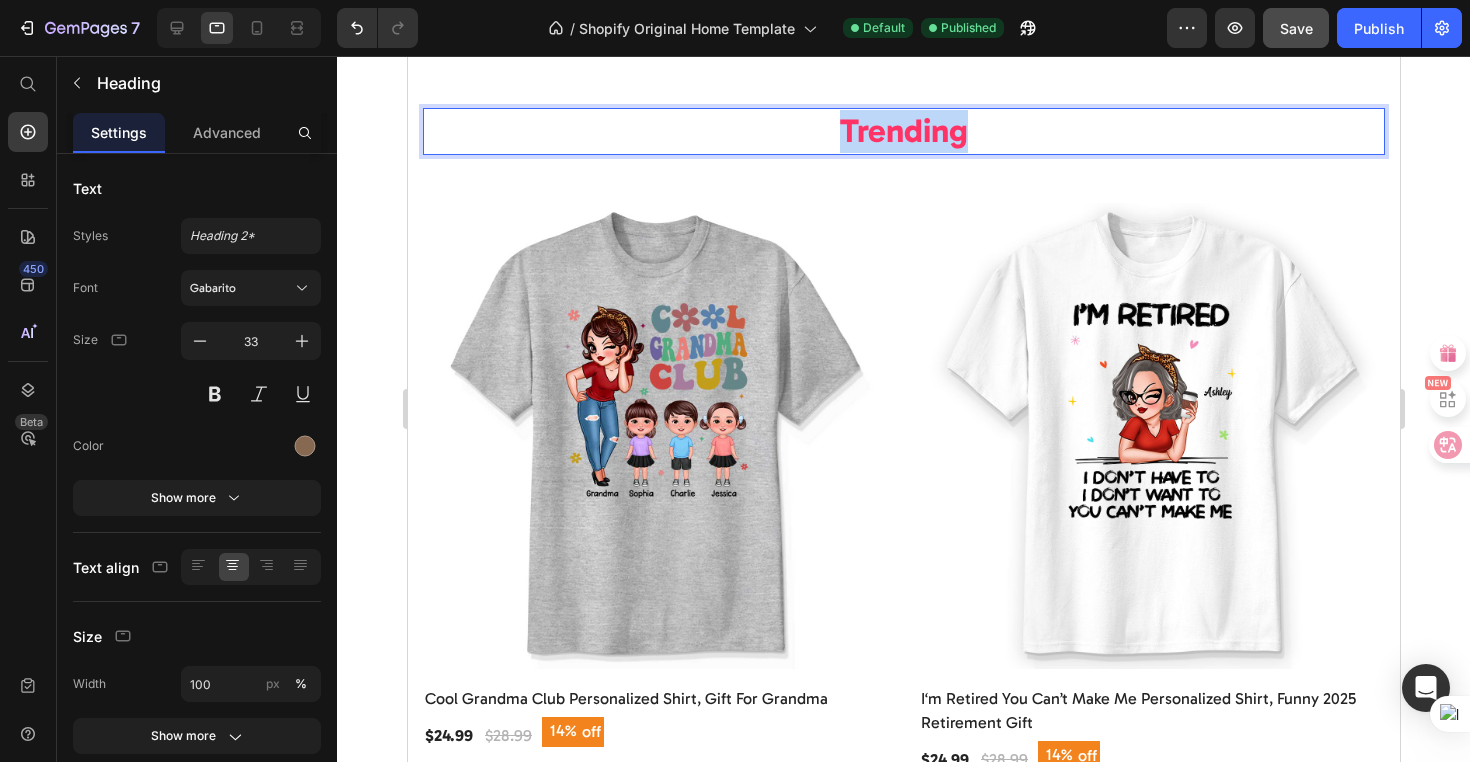 click on "Trending" at bounding box center (903, 131) 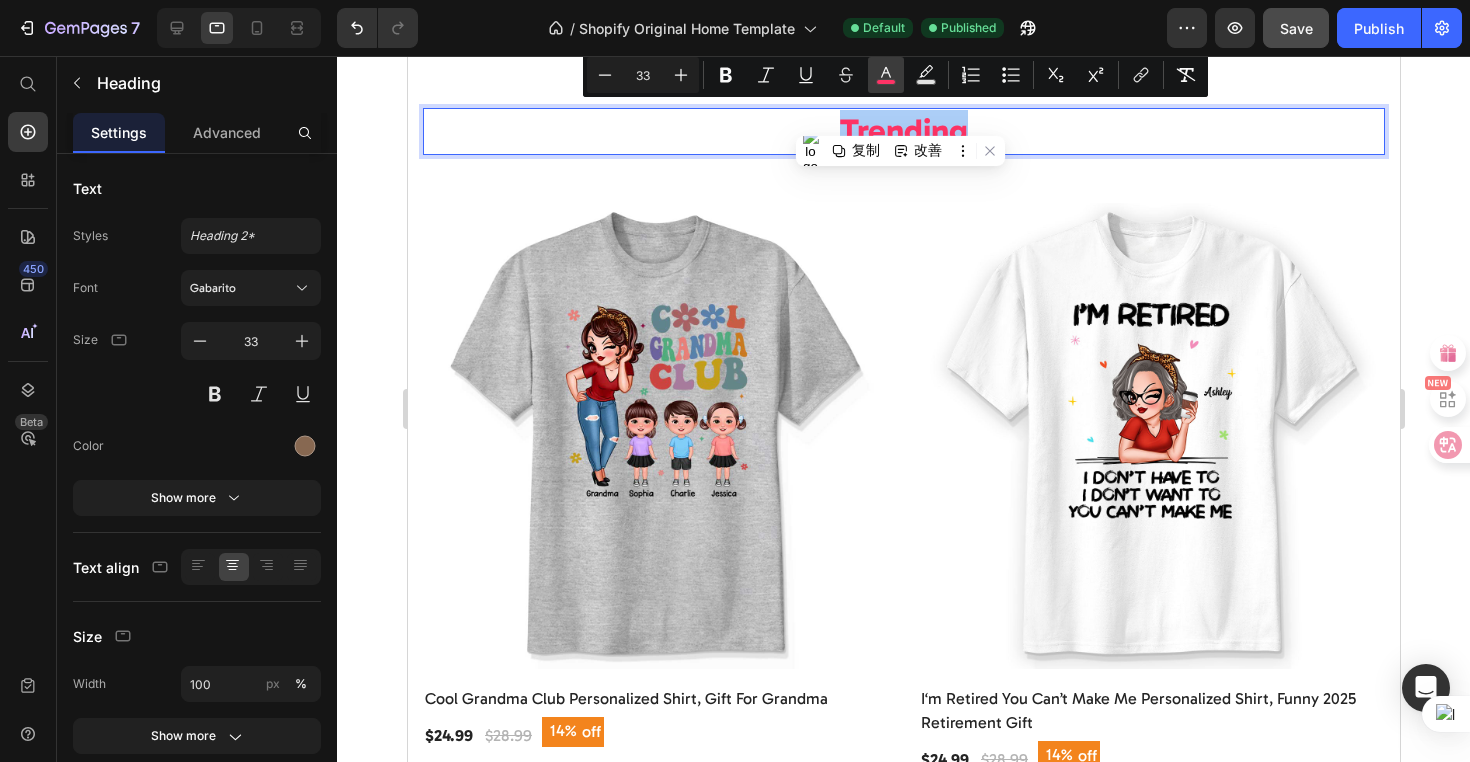 click 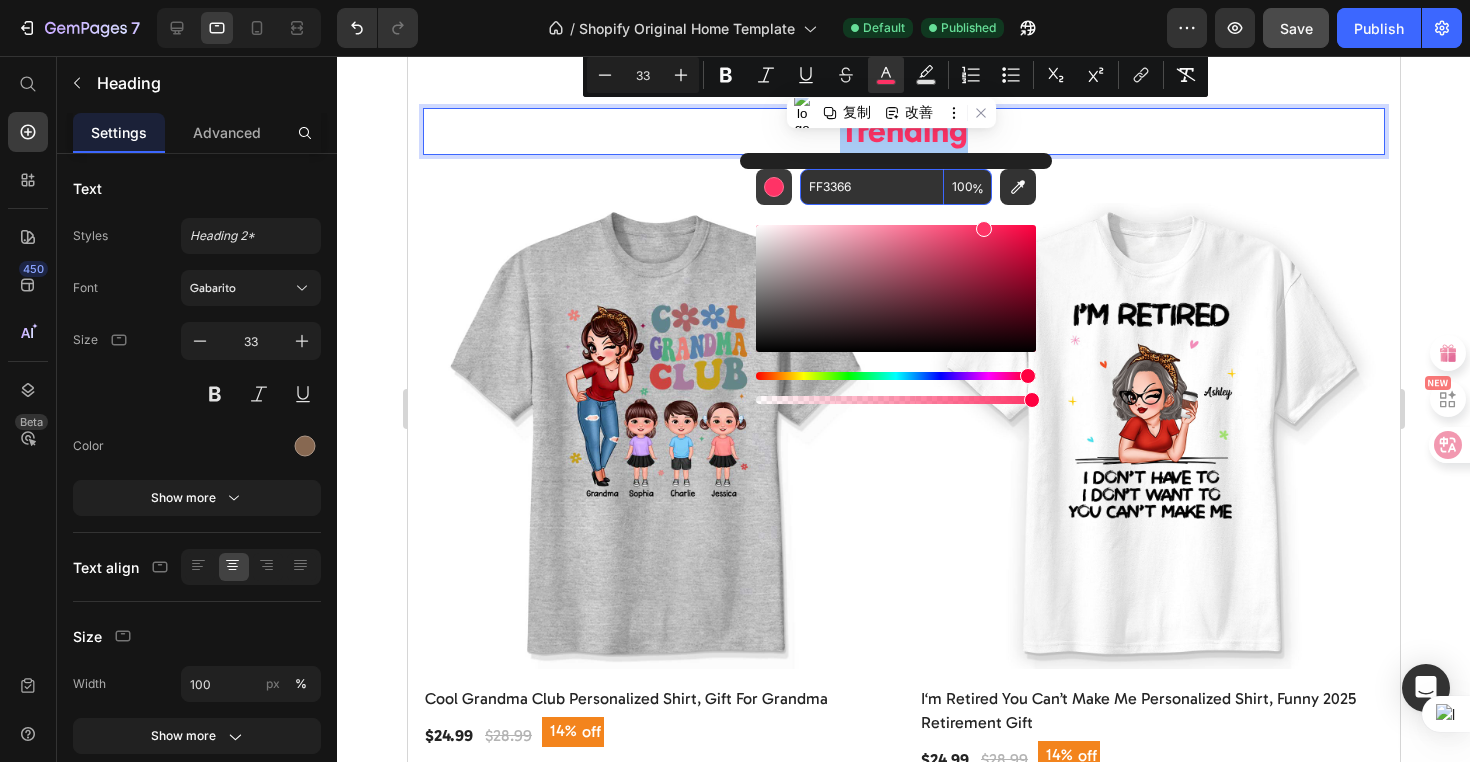 drag, startPoint x: 886, startPoint y: 191, endPoint x: 785, endPoint y: 182, distance: 101.4002 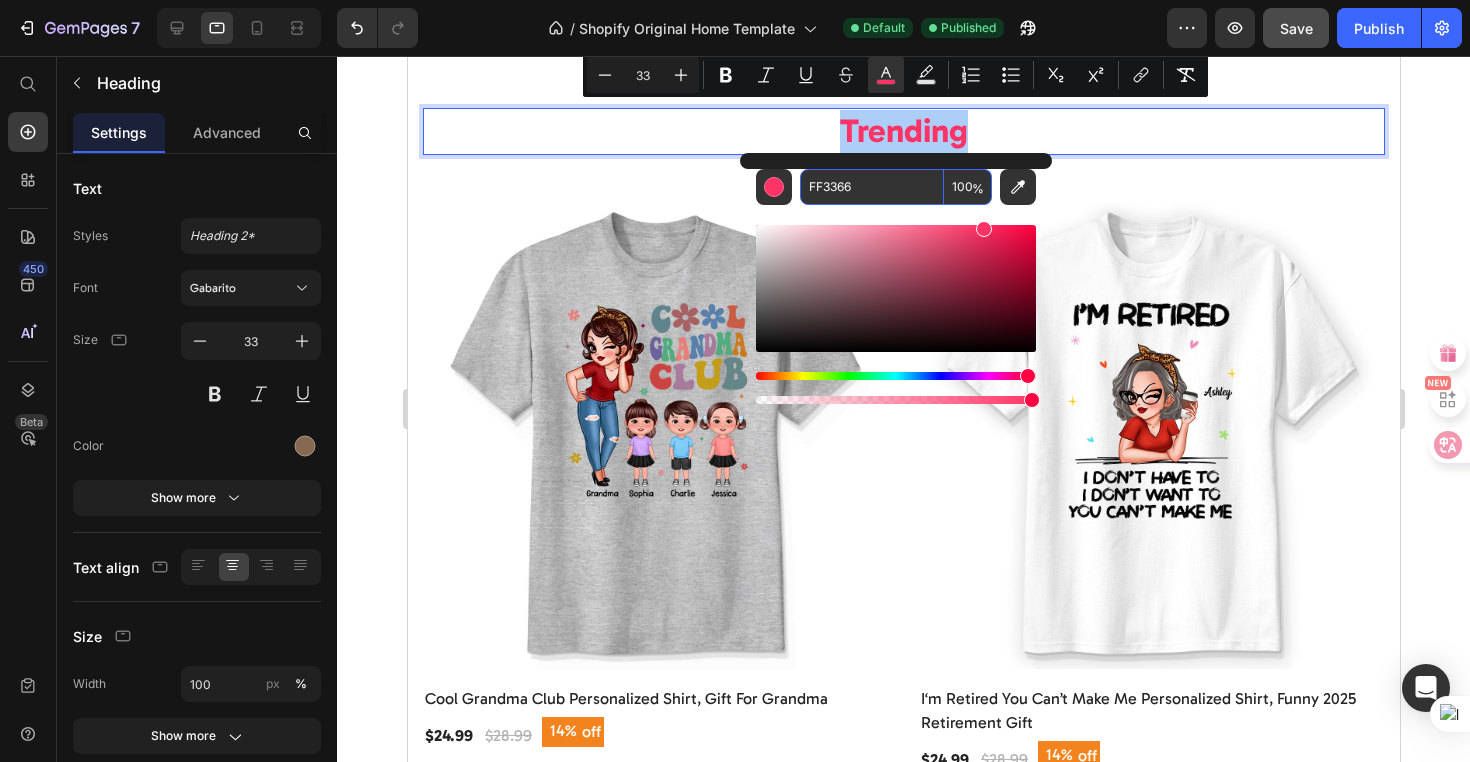 drag, startPoint x: 802, startPoint y: 180, endPoint x: 868, endPoint y: 180, distance: 66 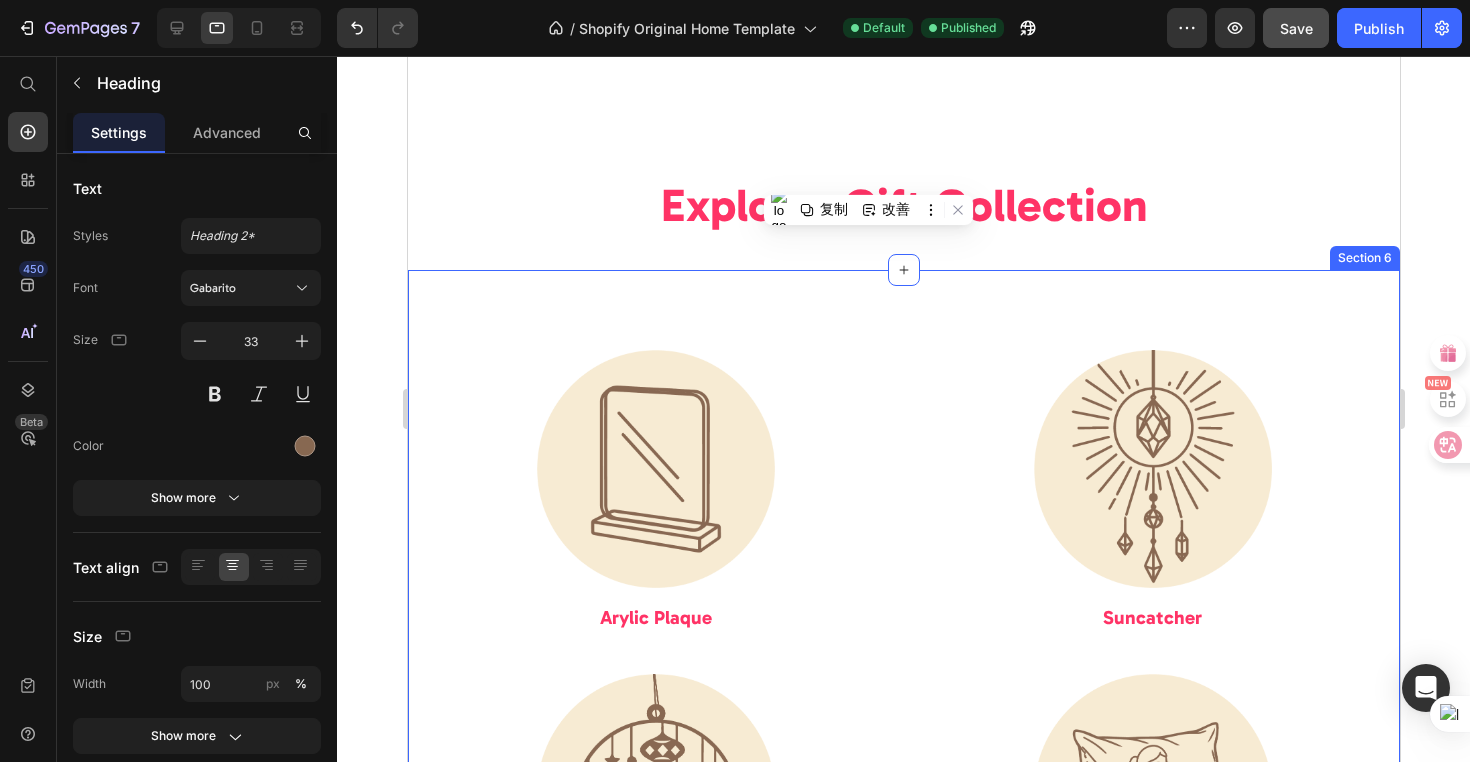 scroll, scrollTop: 2316, scrollLeft: 0, axis: vertical 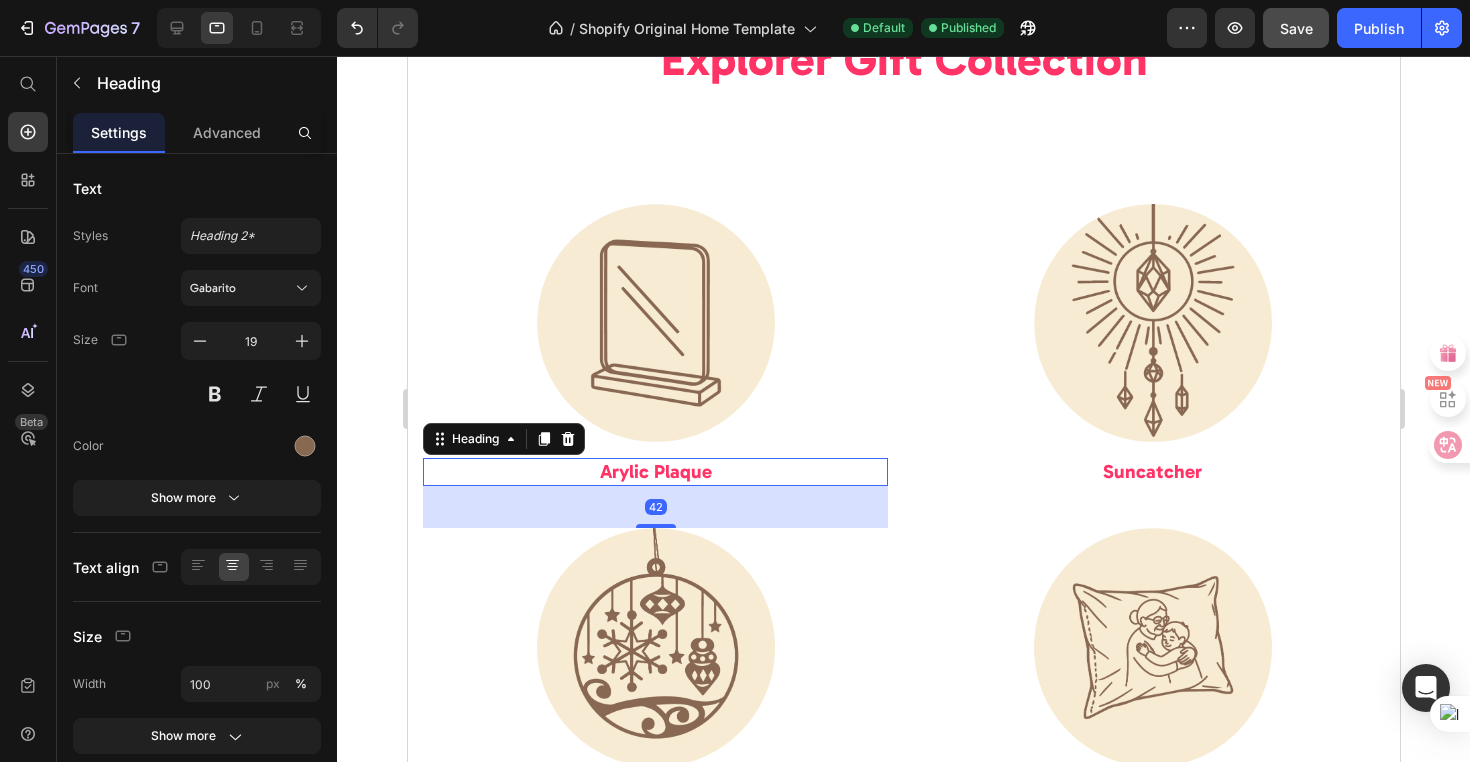 click on "Arylic Plaque" at bounding box center [655, 471] 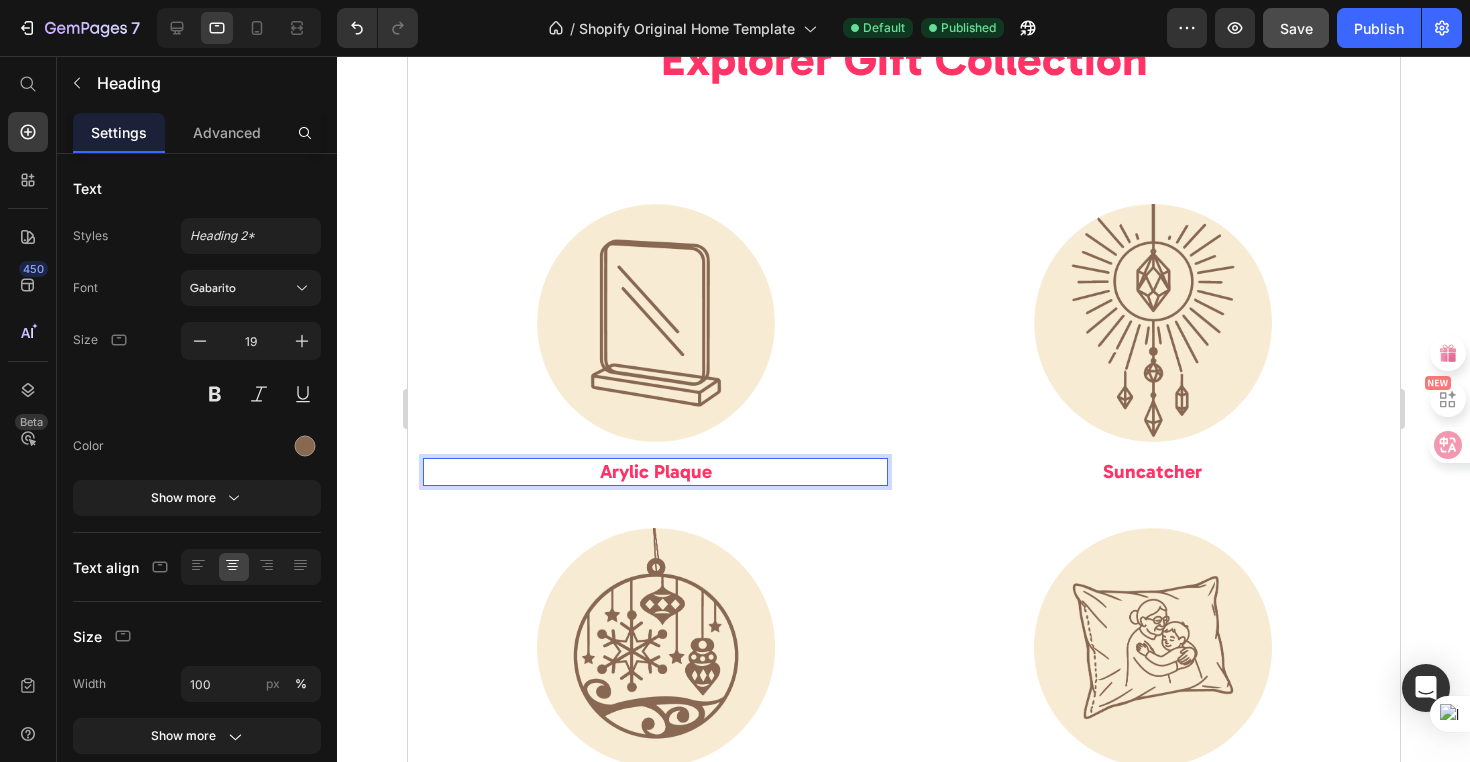 click on "Arylic Plaque" at bounding box center (655, 471) 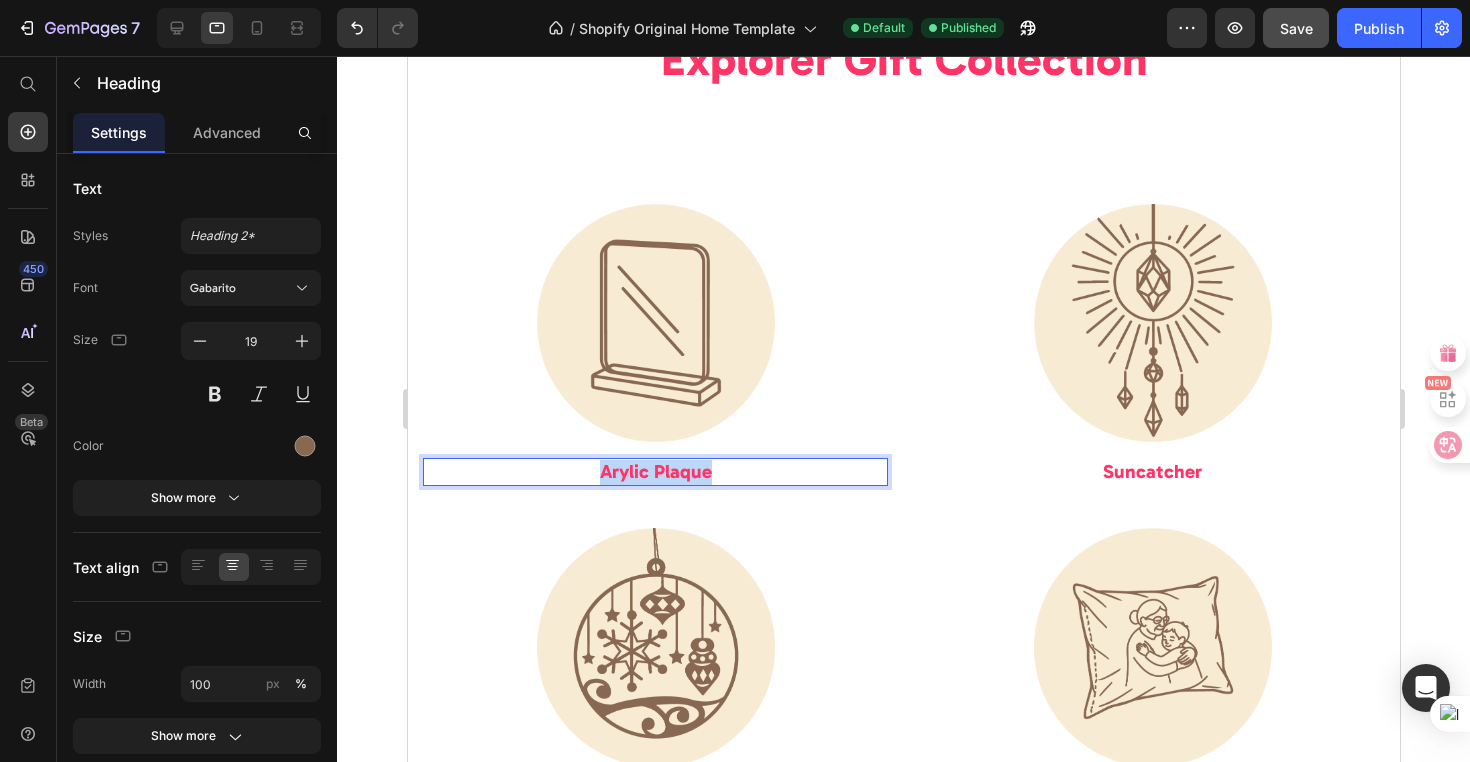 click on "Arylic Plaque" at bounding box center (655, 471) 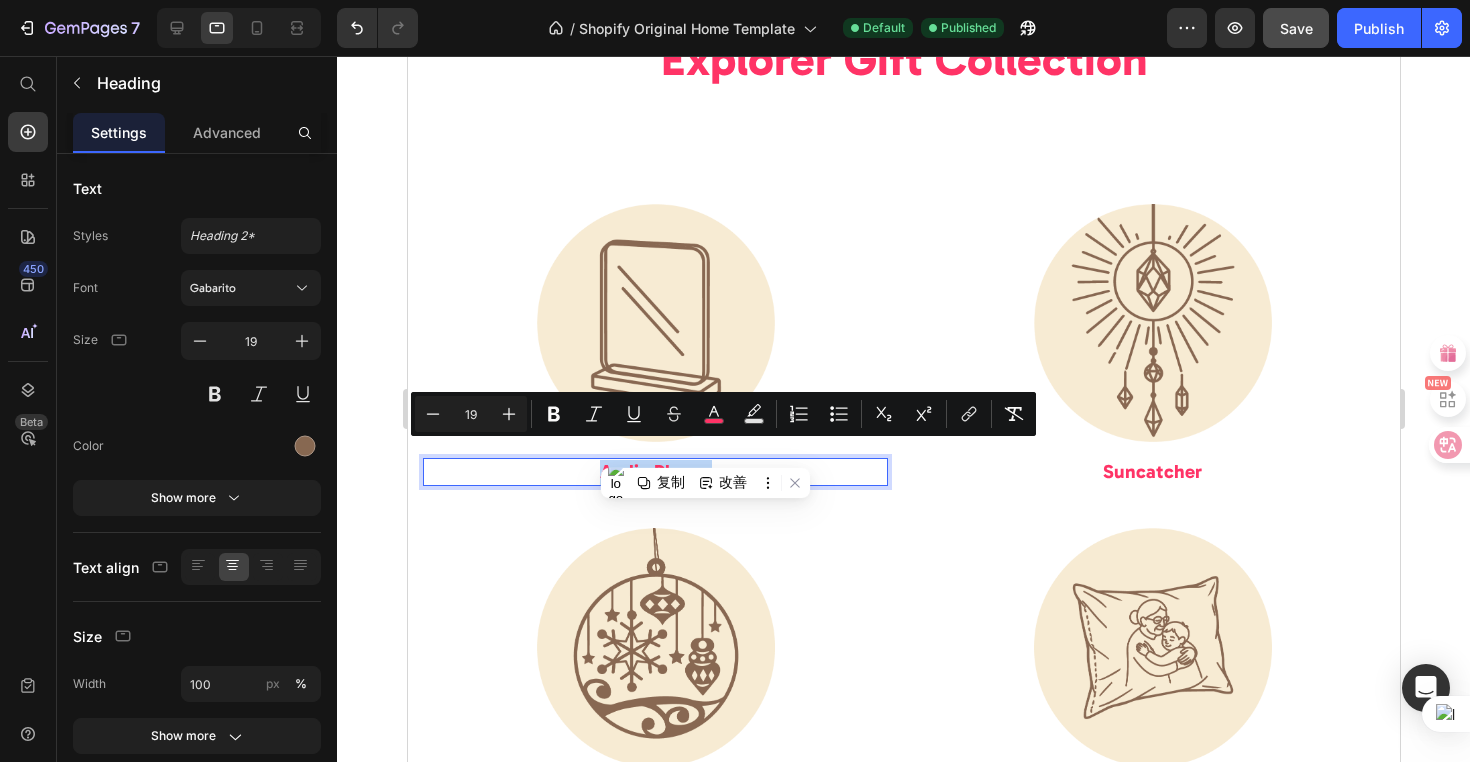 type 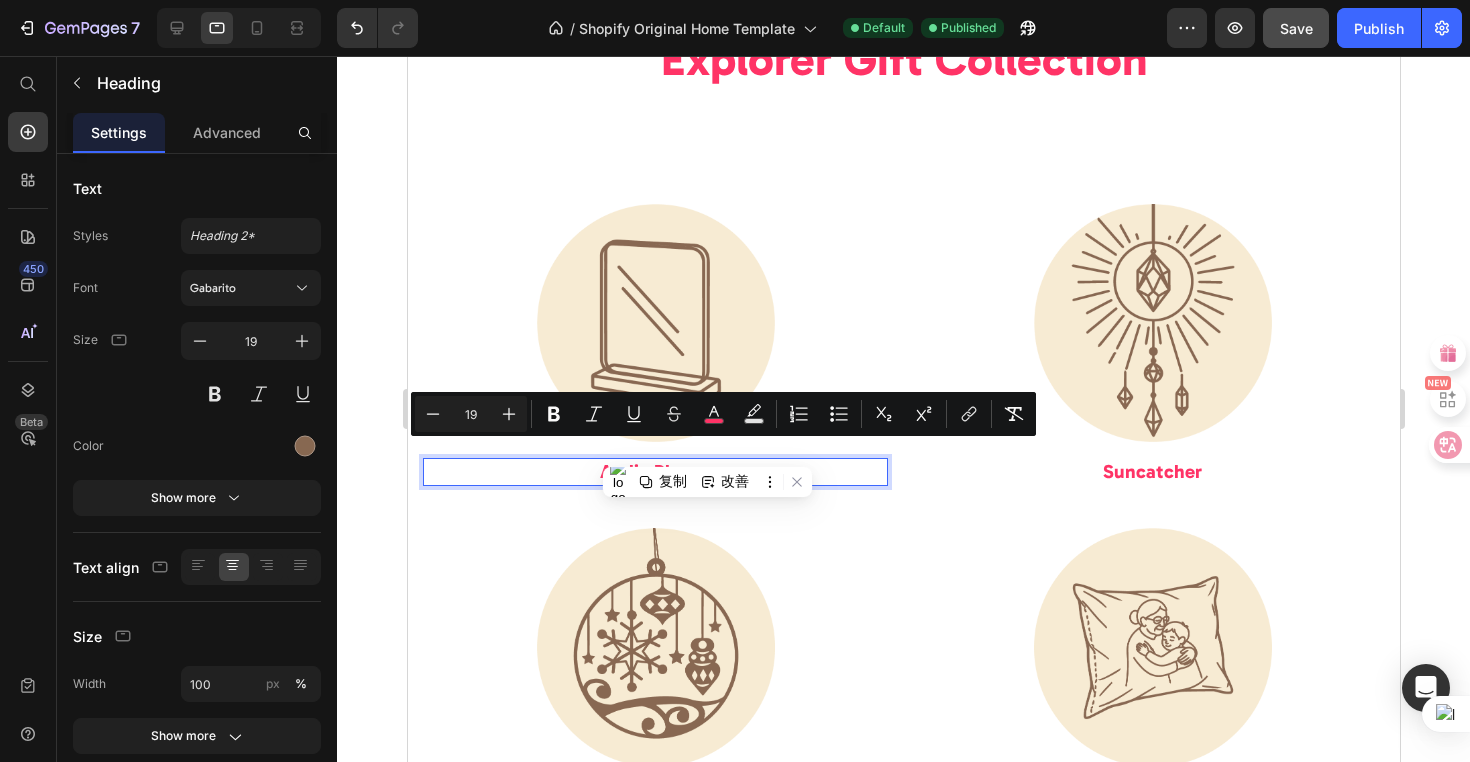 click on "Arylic Plaque" at bounding box center [655, 471] 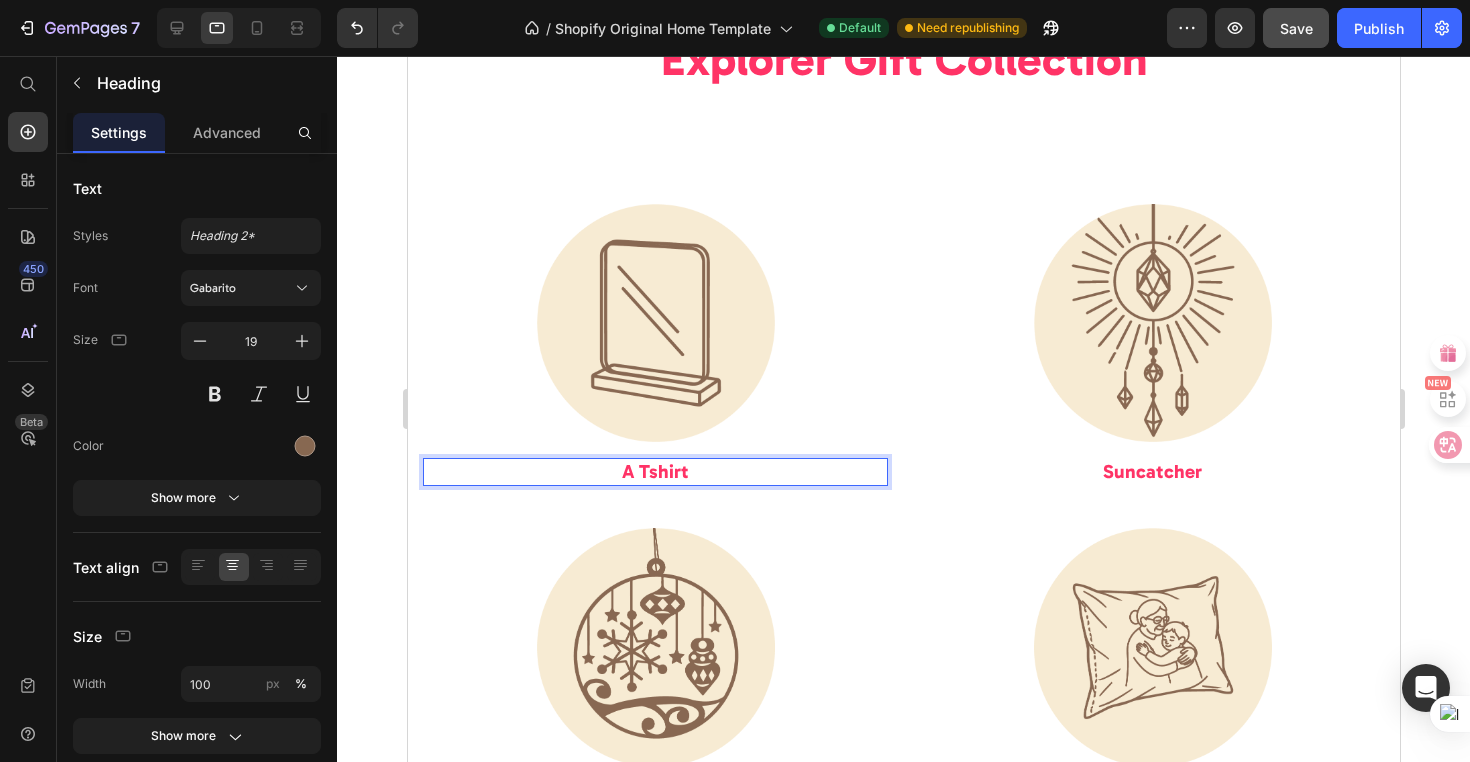 click on "A Tshirt" at bounding box center [654, 471] 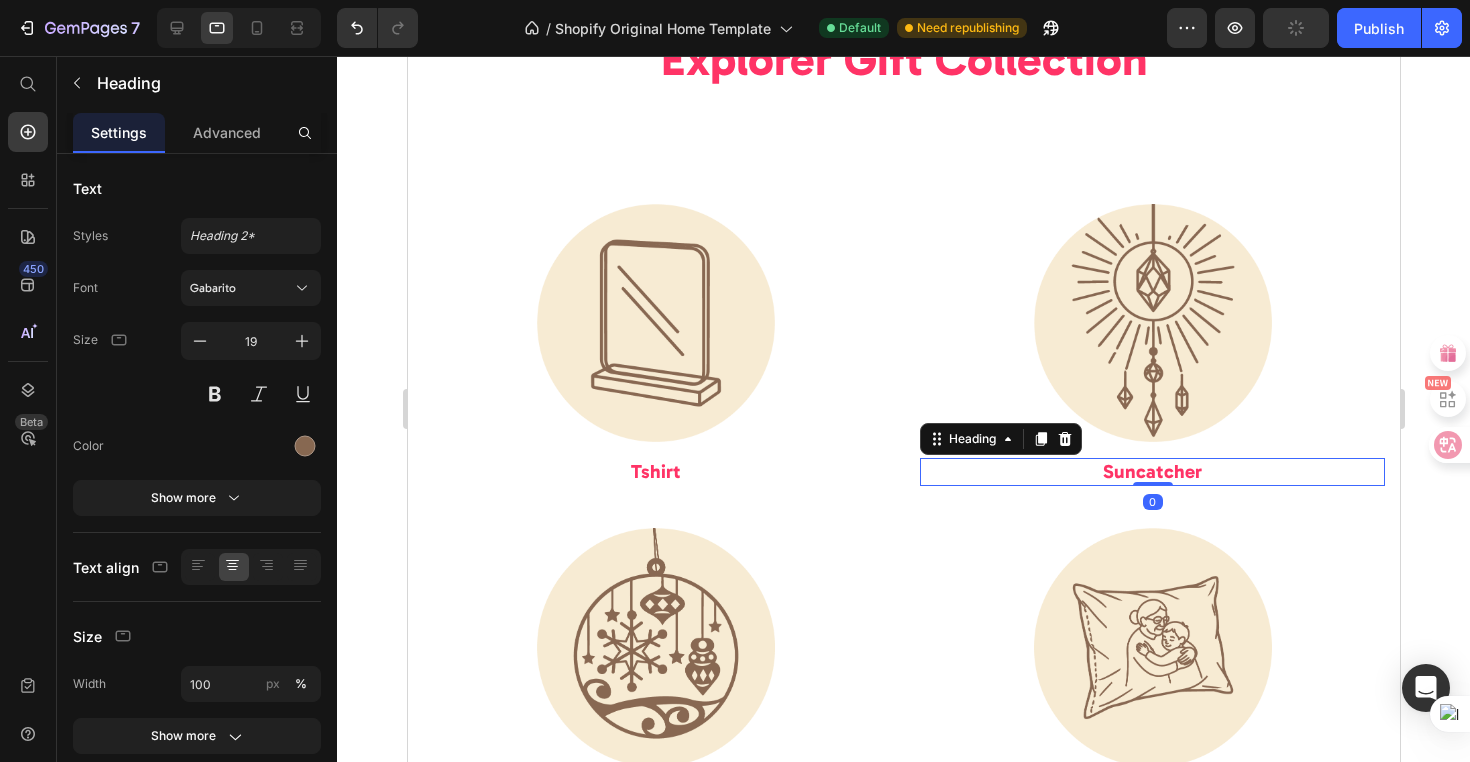 click on "Suncatcher" at bounding box center [1151, 471] 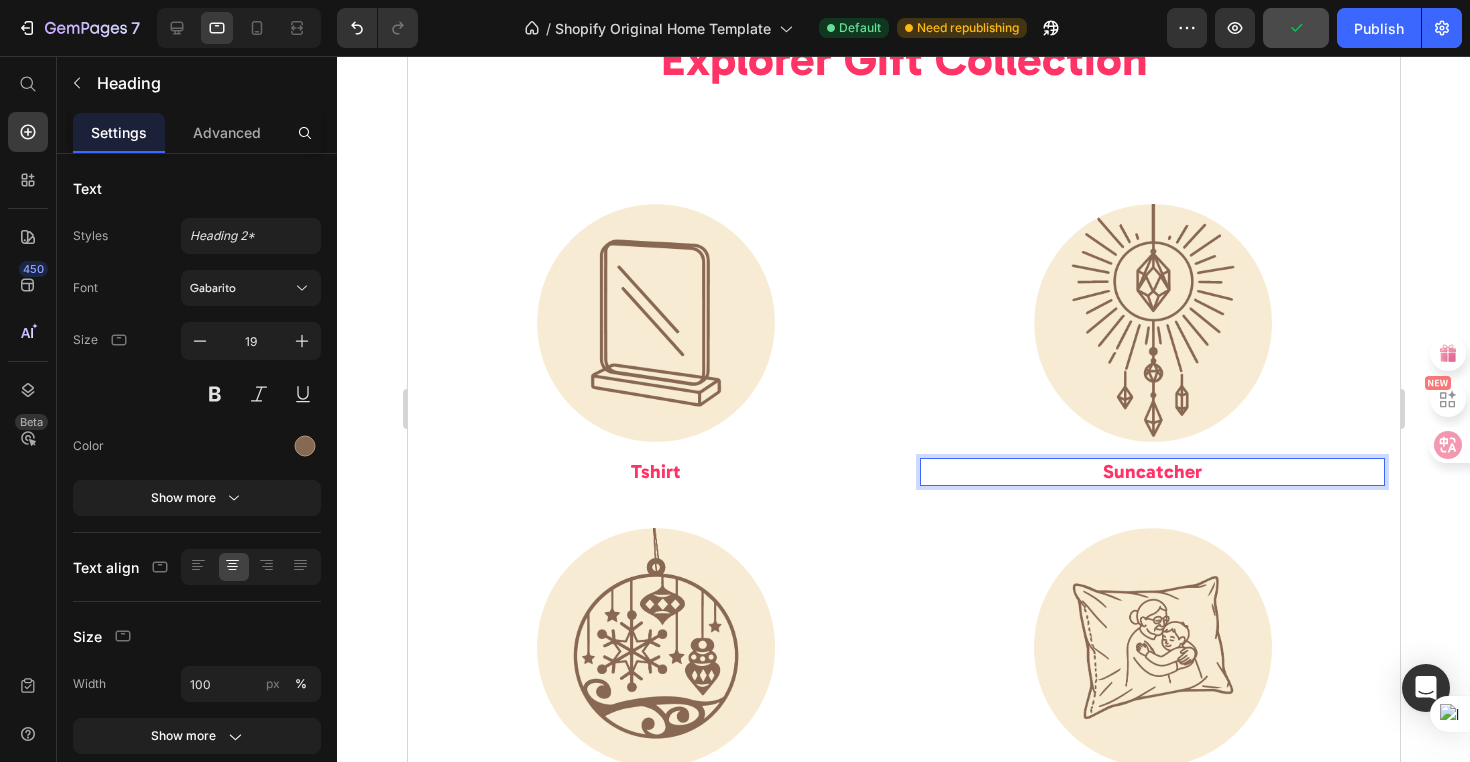 click on "Suncatcher" at bounding box center [1151, 472] 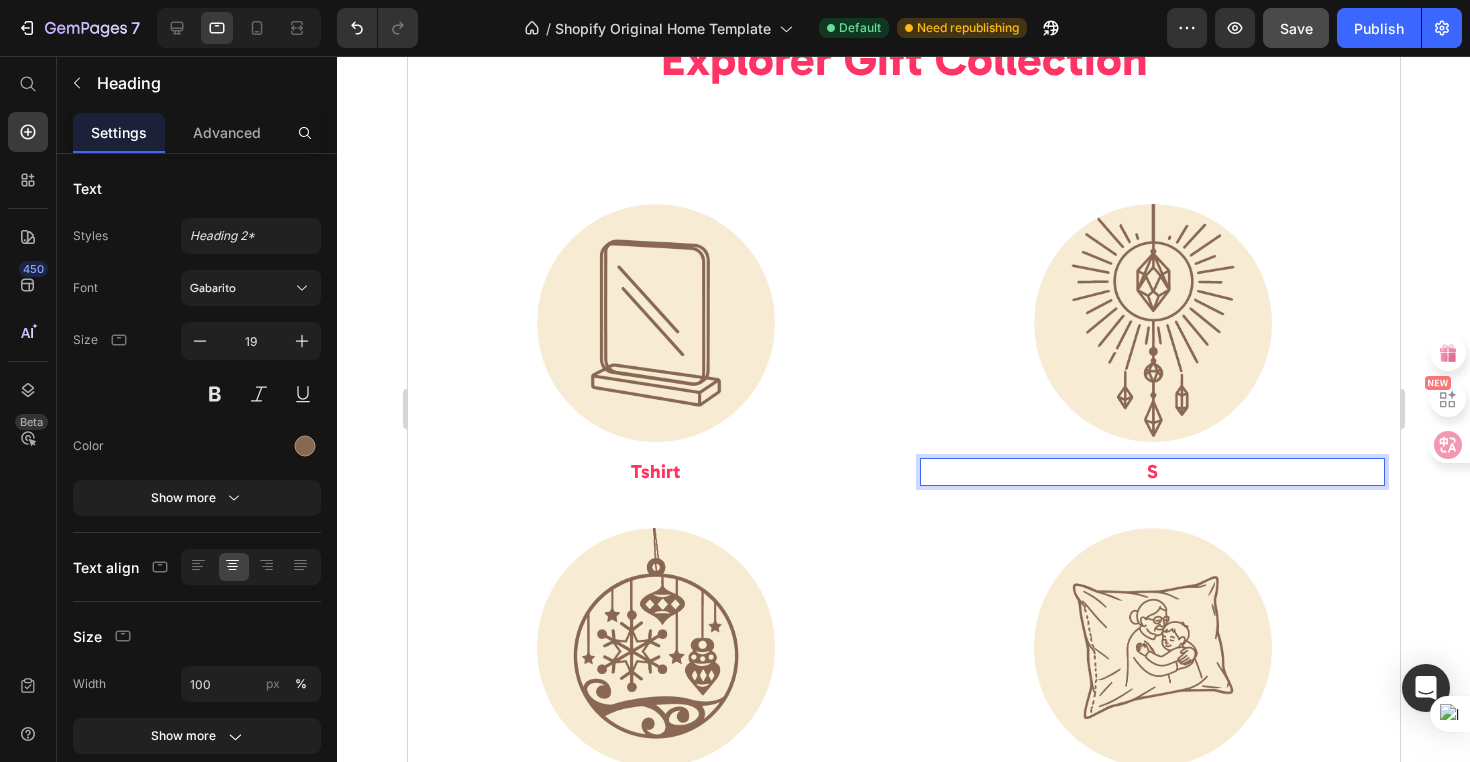 type 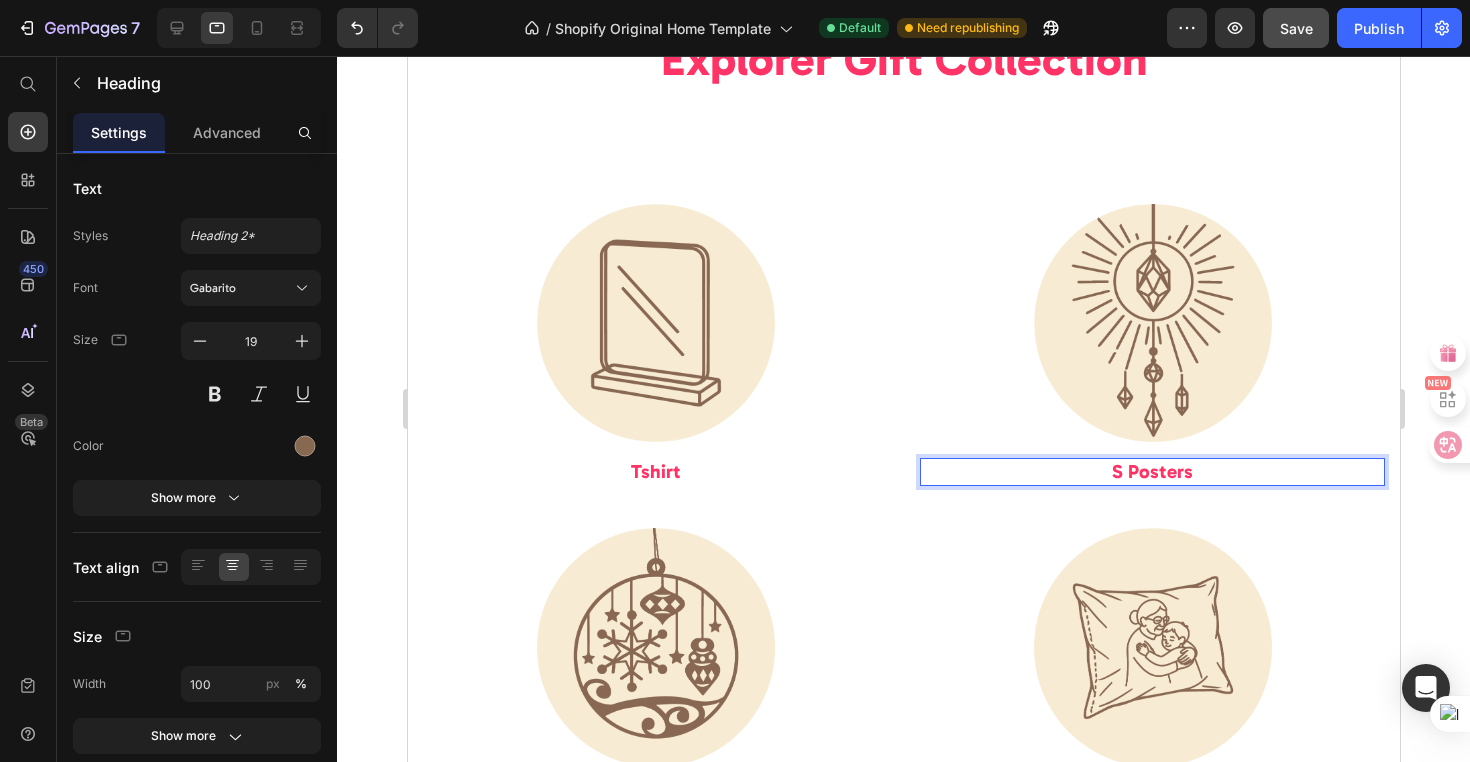 click on "S Posters" at bounding box center (1151, 471) 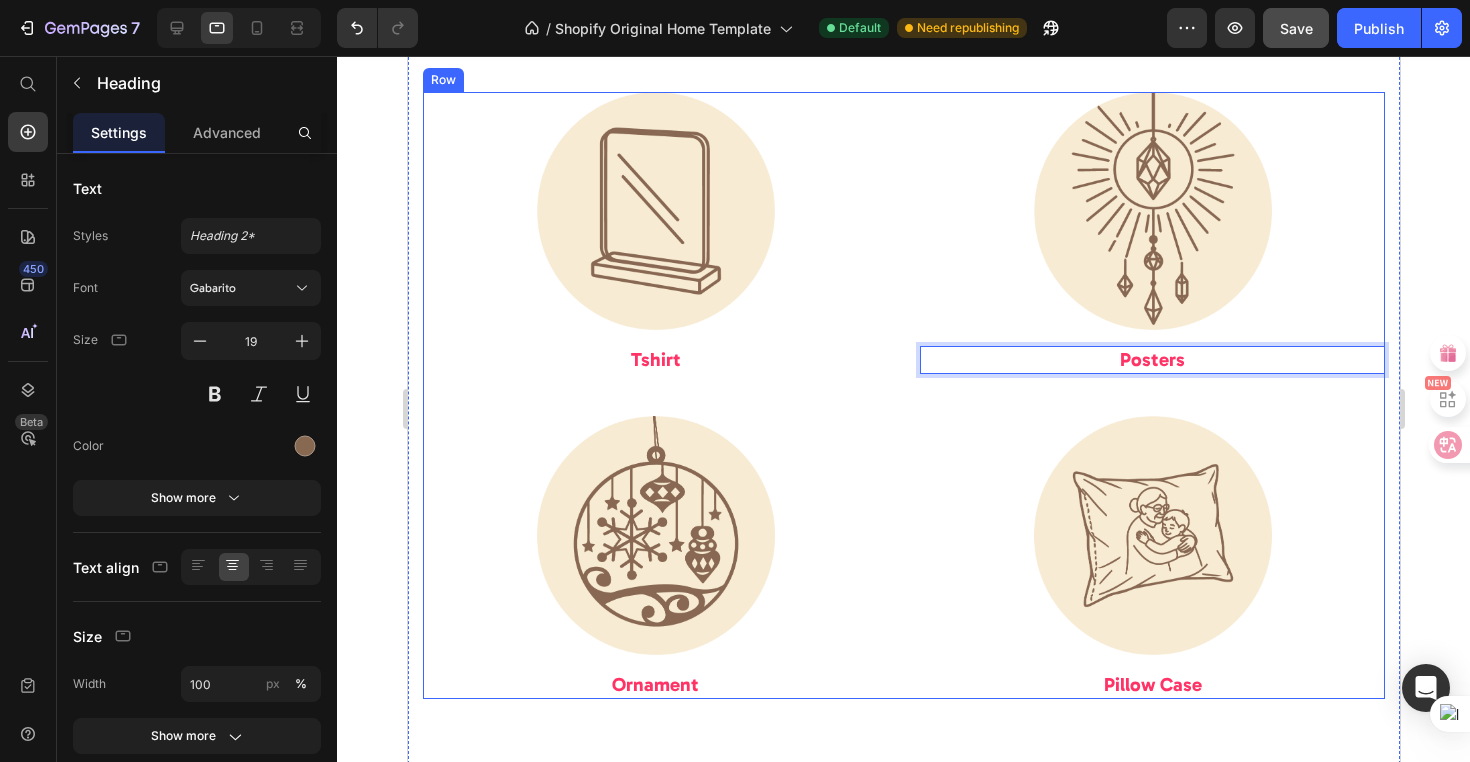 scroll, scrollTop: 2454, scrollLeft: 0, axis: vertical 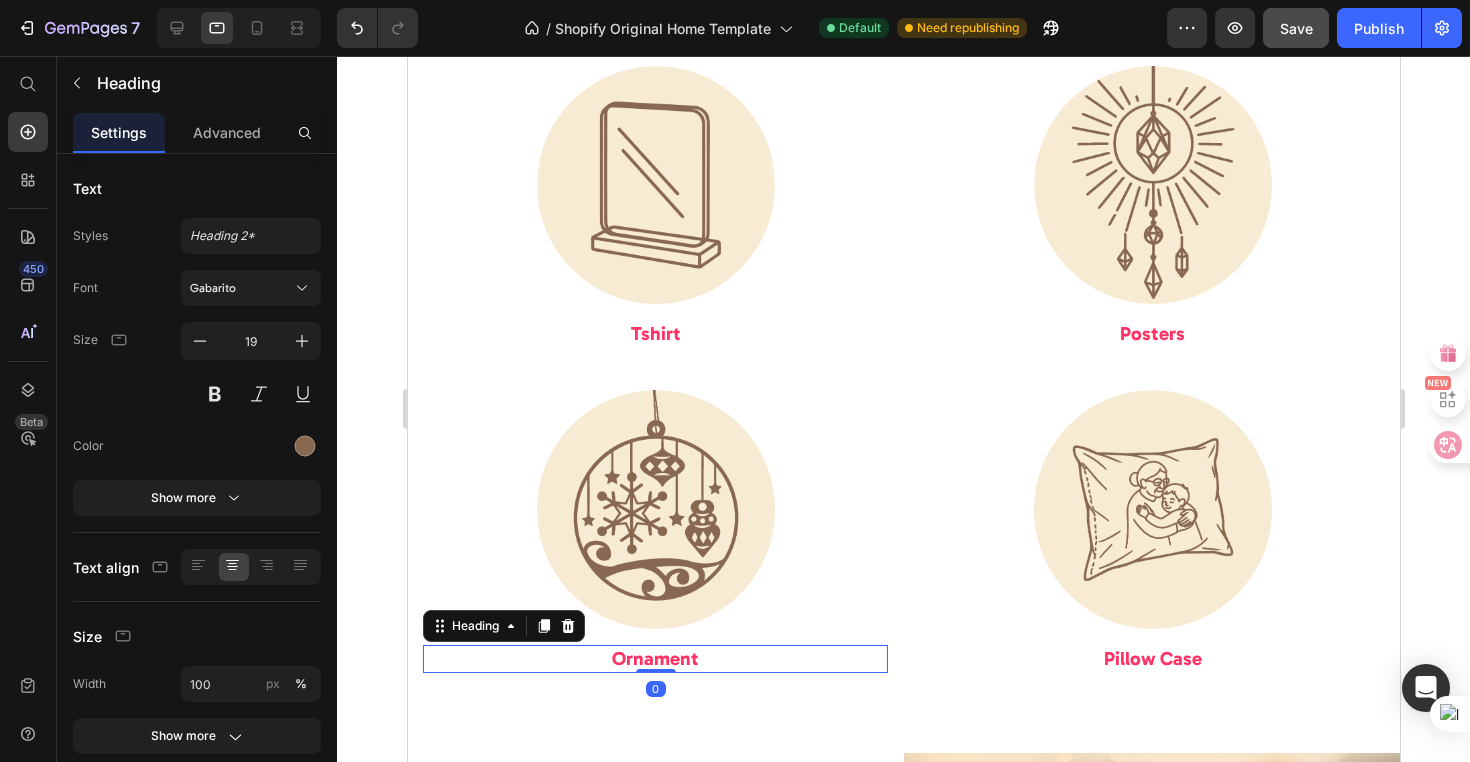 click on "Ornament" at bounding box center [654, 658] 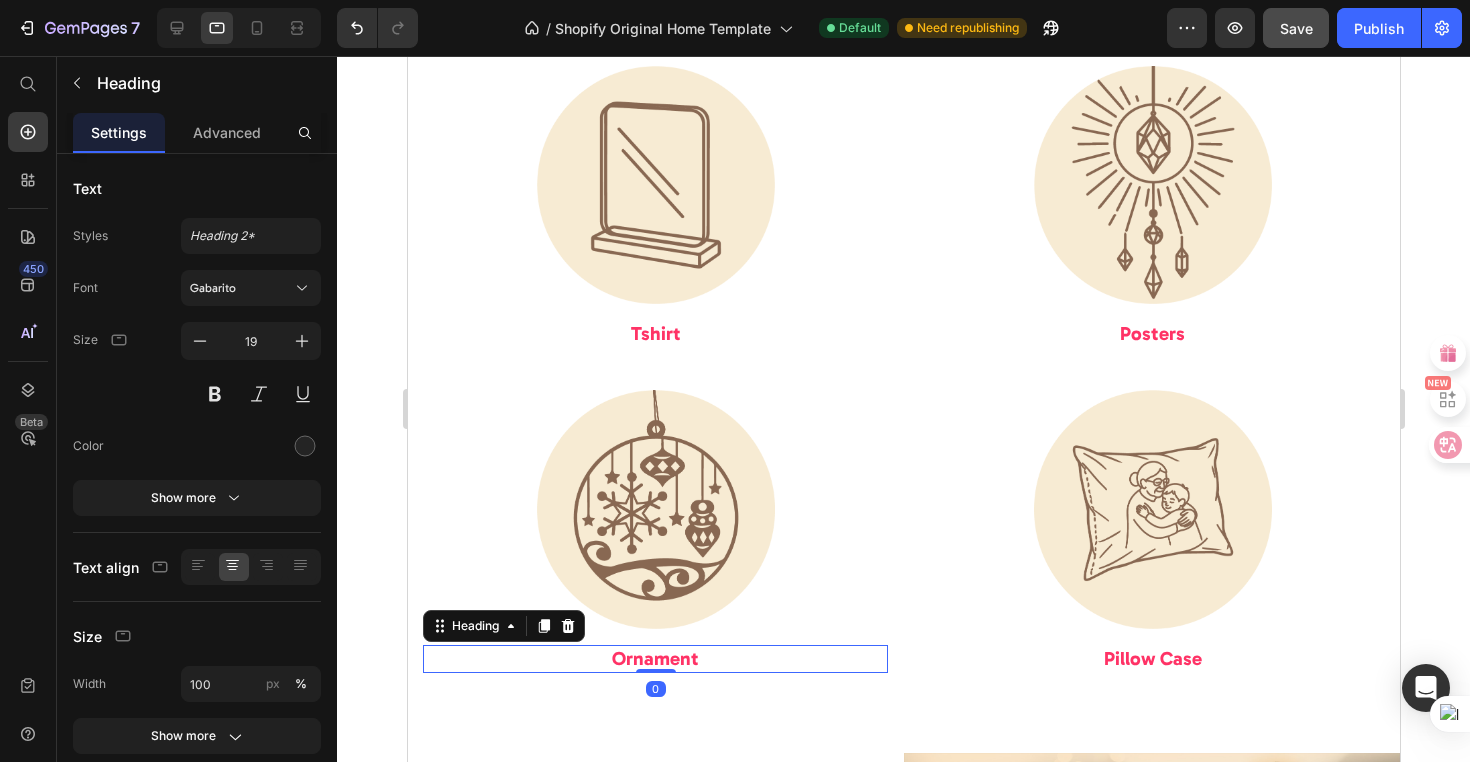 click on "Ornament" at bounding box center [654, 659] 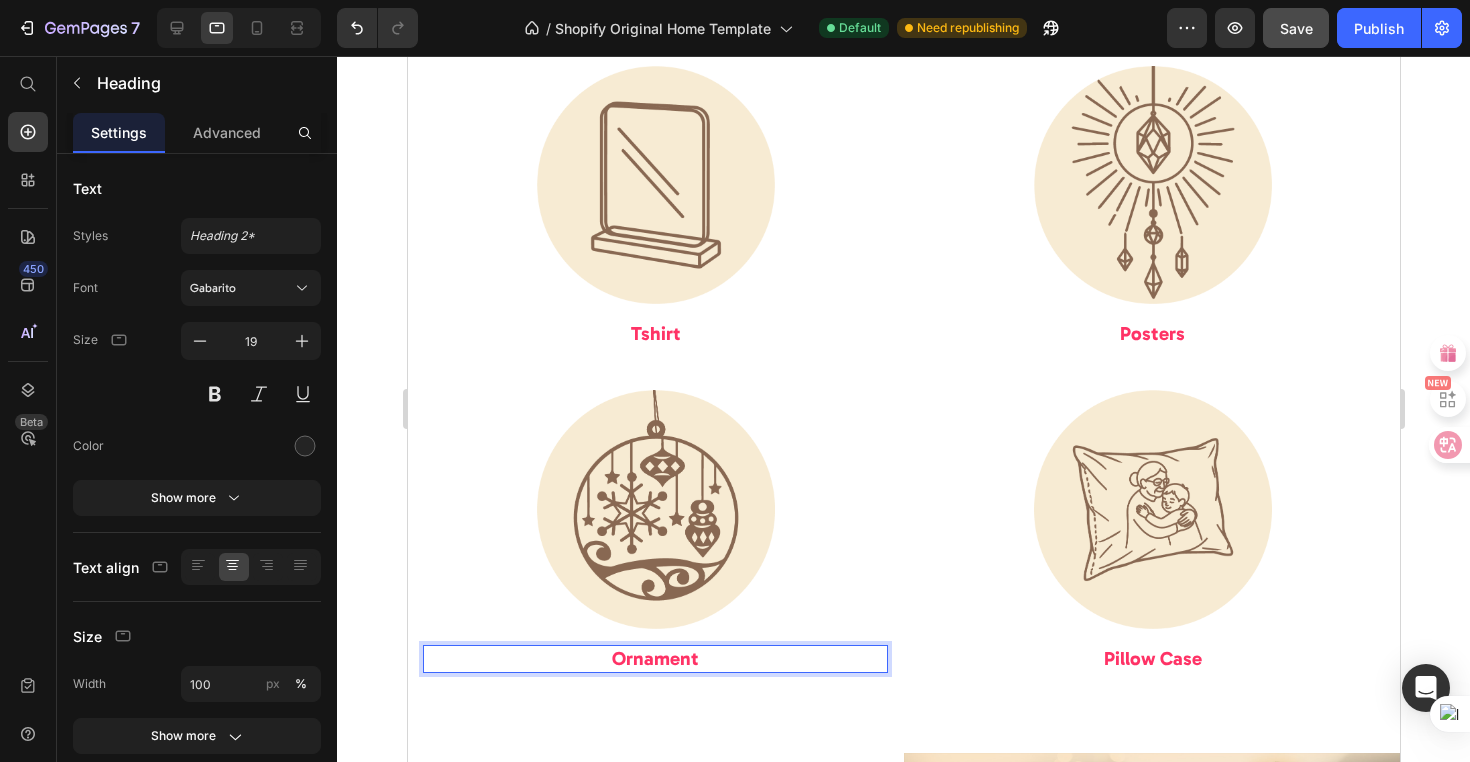 click on "Ornament" at bounding box center [654, 659] 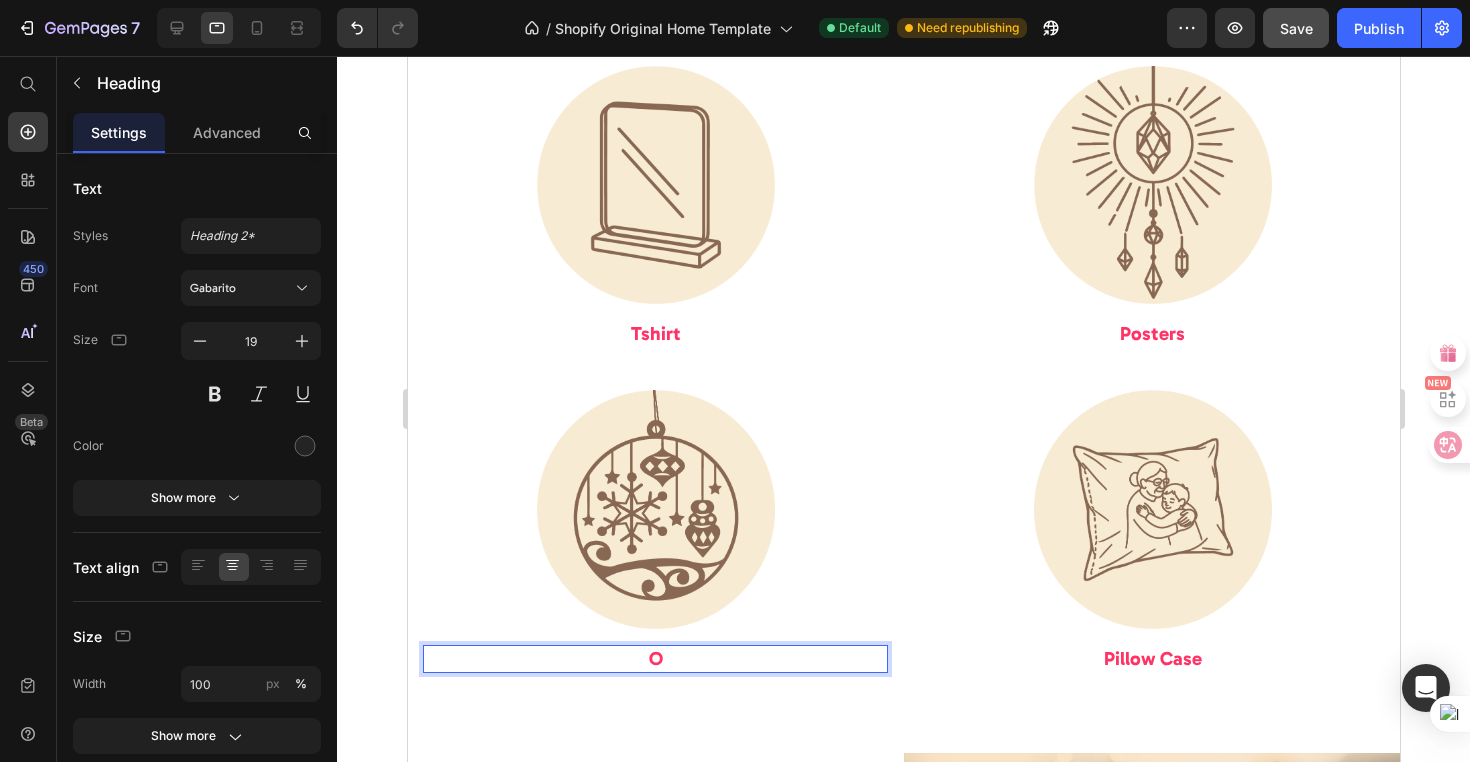 type 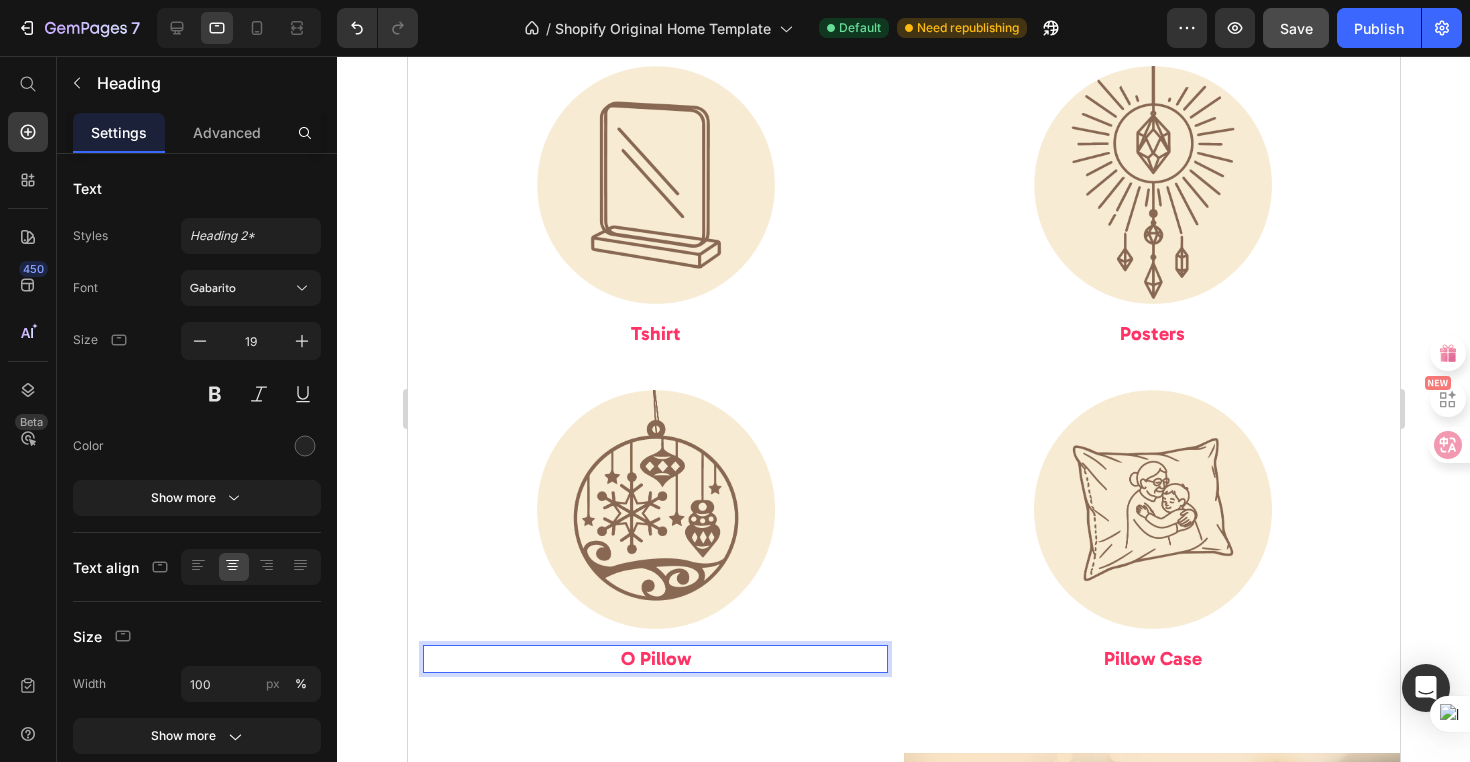 click on "O Pillow" at bounding box center (655, 658) 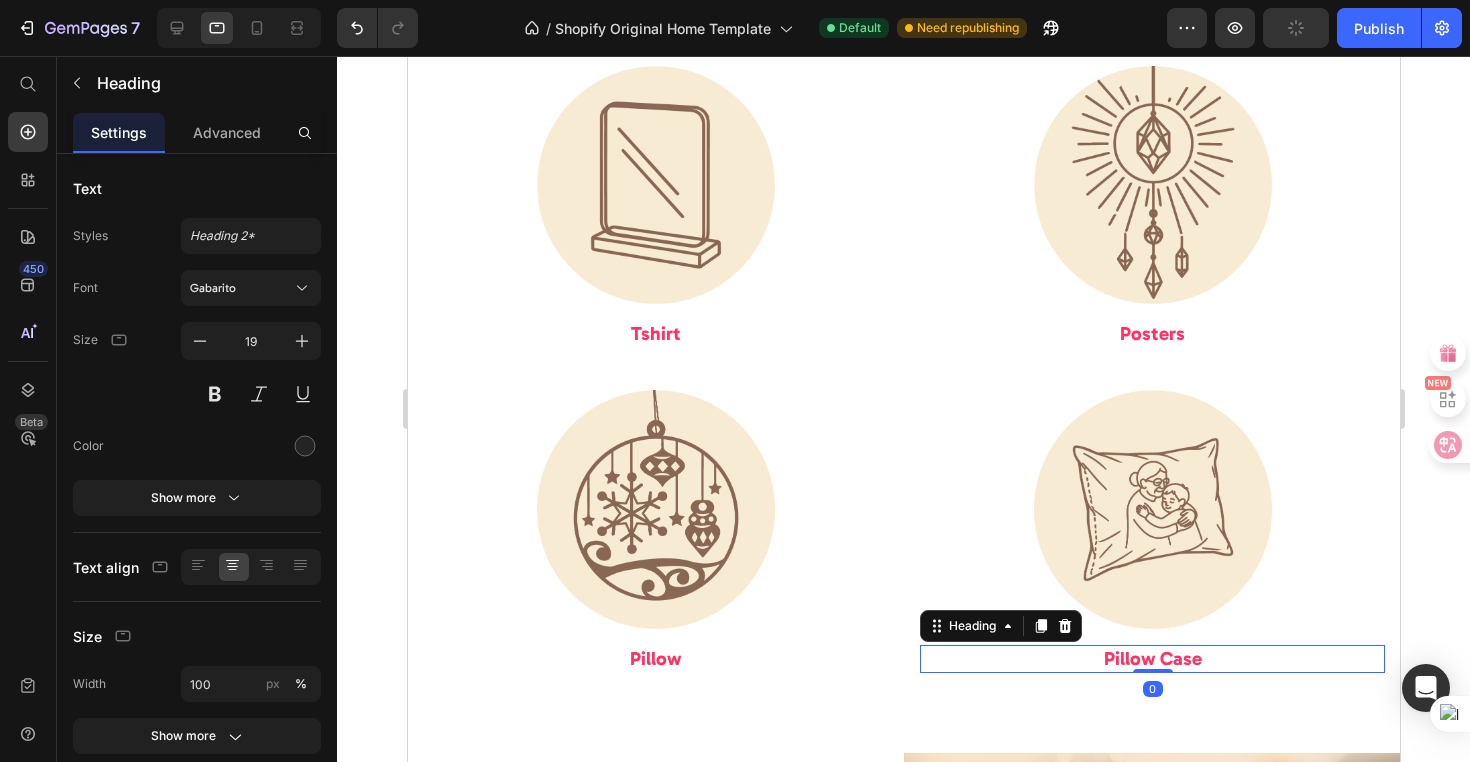 click on "Pillow Case" at bounding box center (1151, 659) 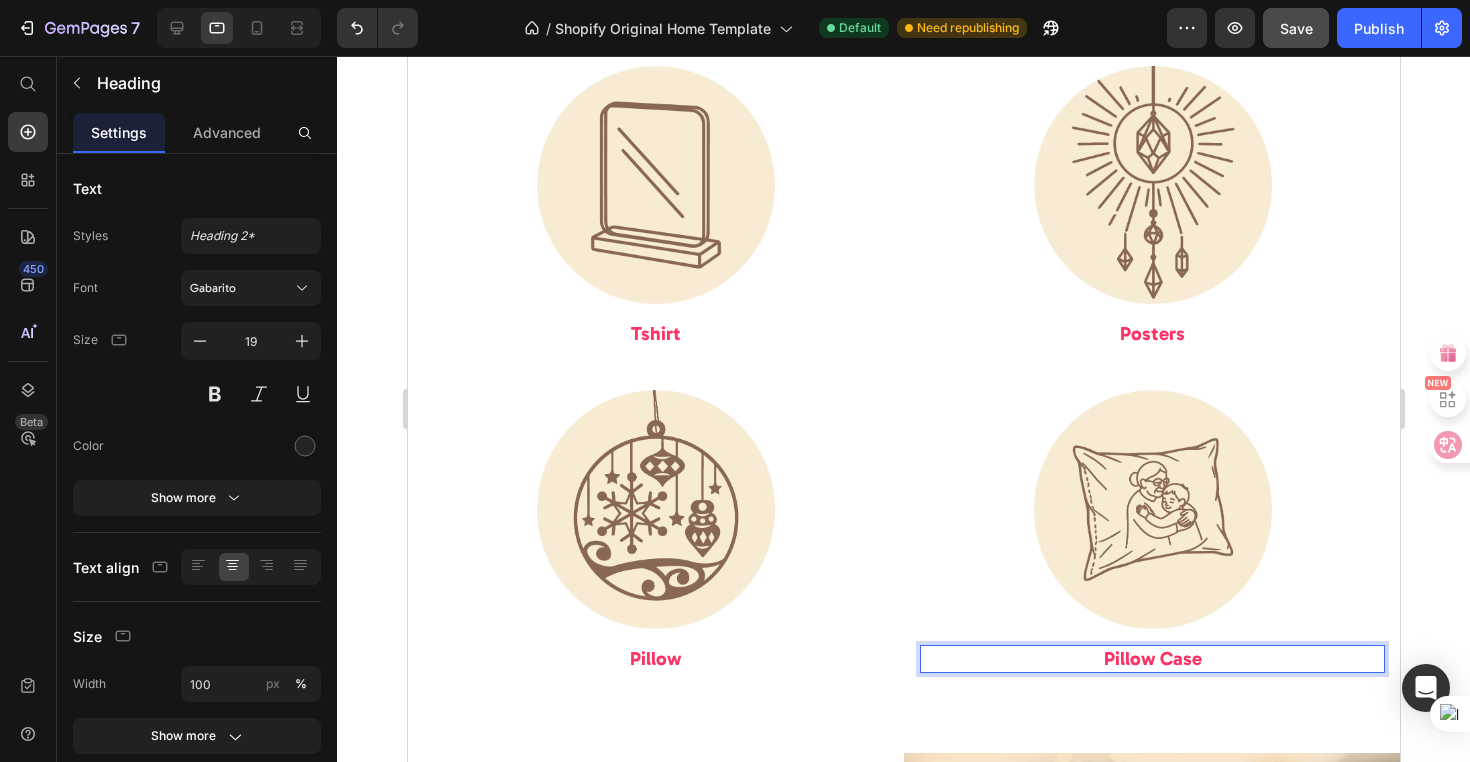 click on "Pillow Case" at bounding box center (1151, 659) 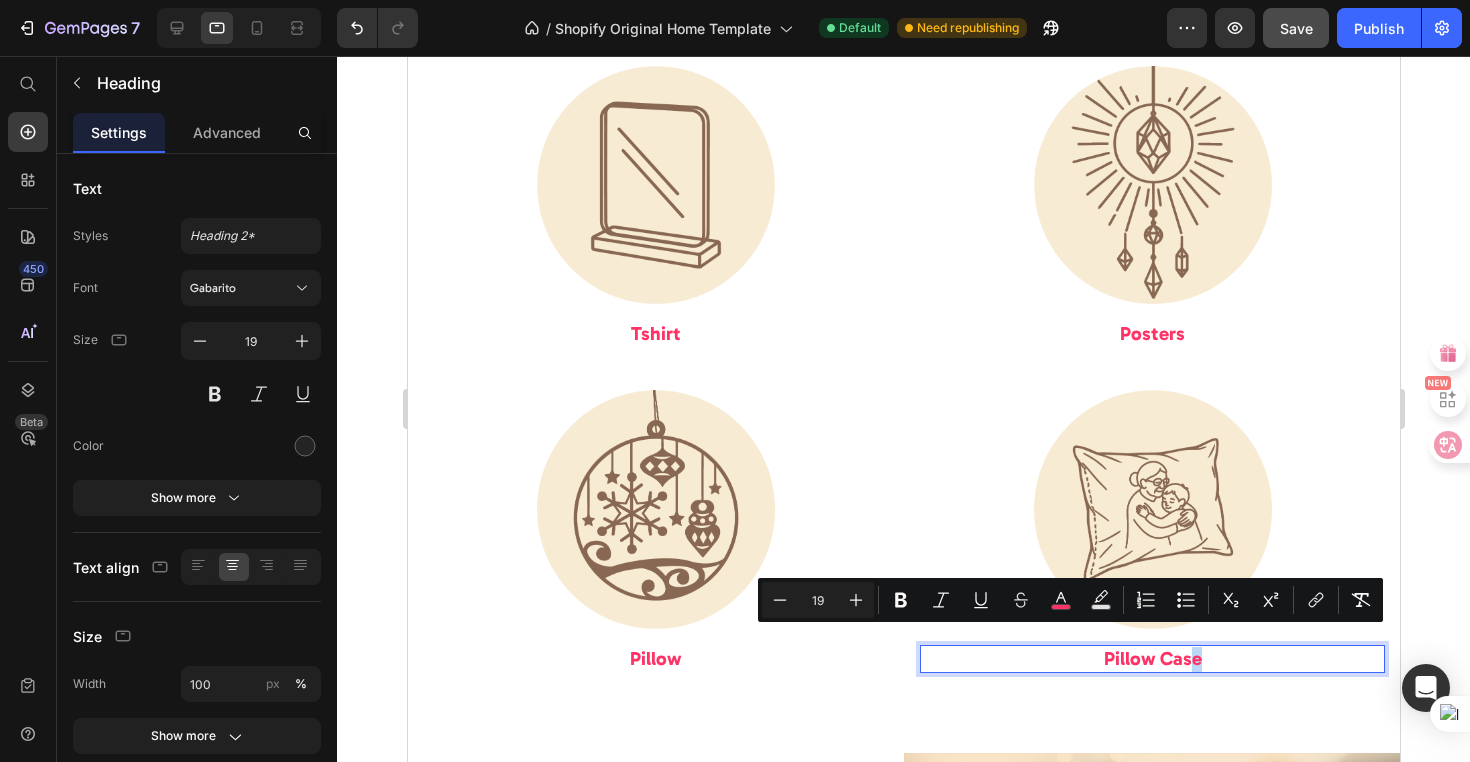 drag, startPoint x: 1191, startPoint y: 638, endPoint x: 1177, endPoint y: 640, distance: 14.142136 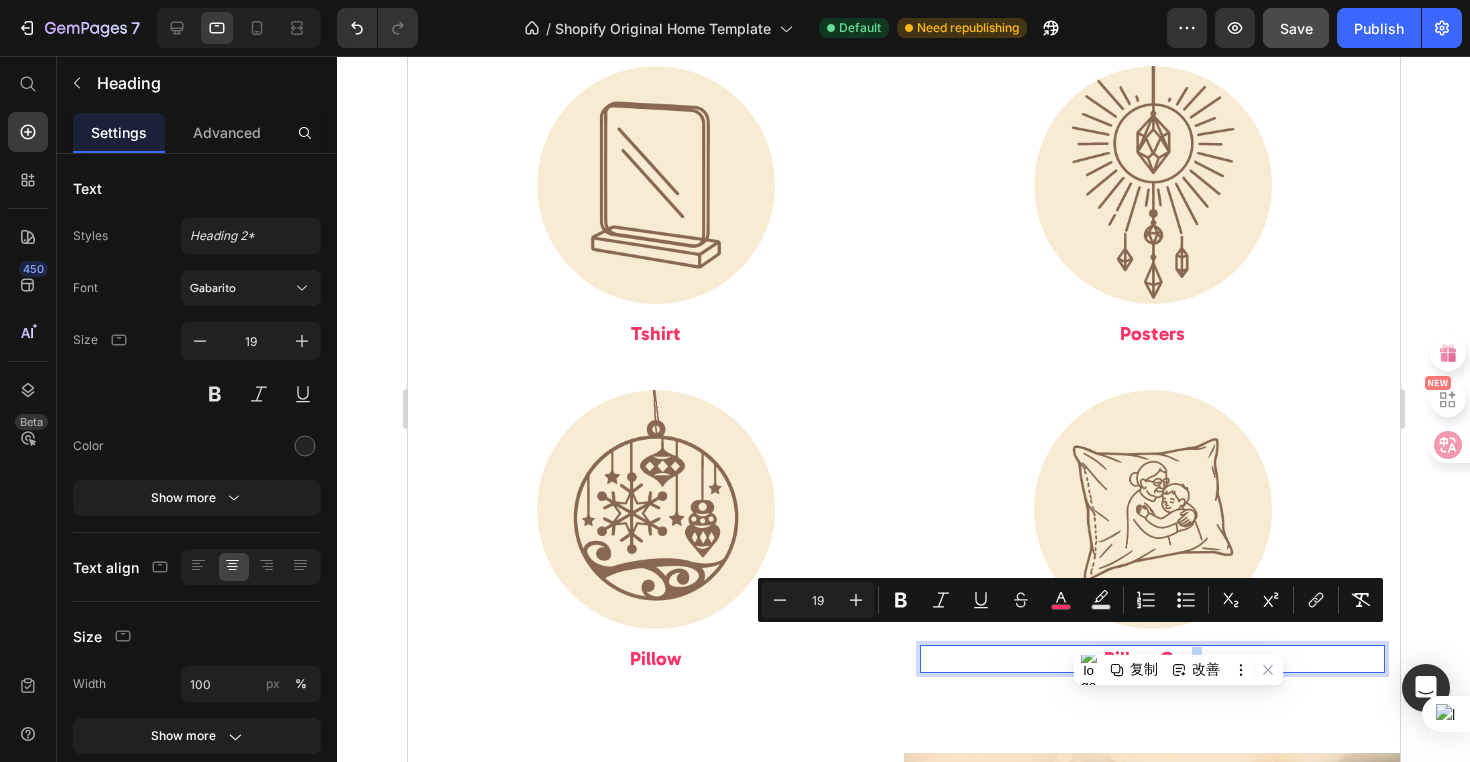 click on "Pillow Case" at bounding box center [1151, 659] 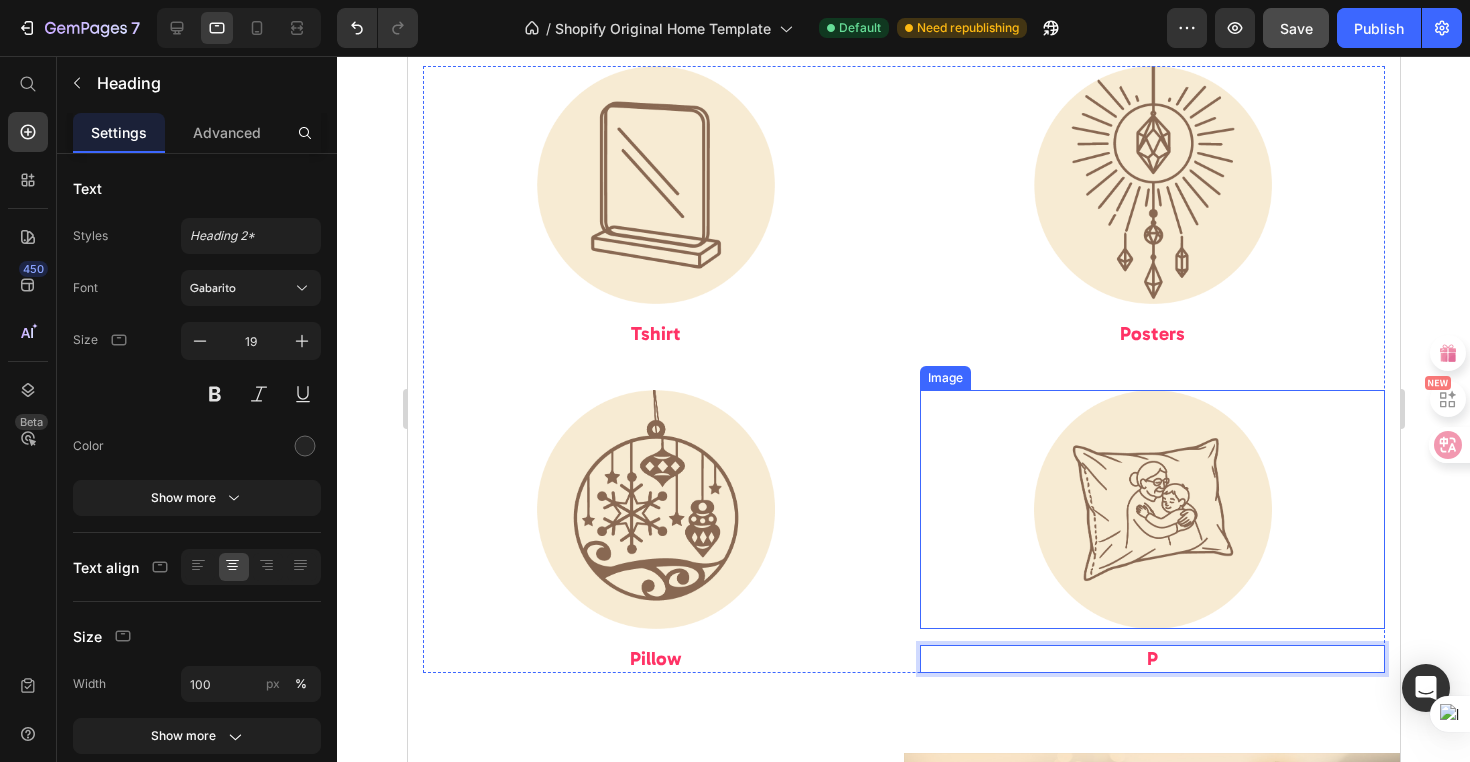 type 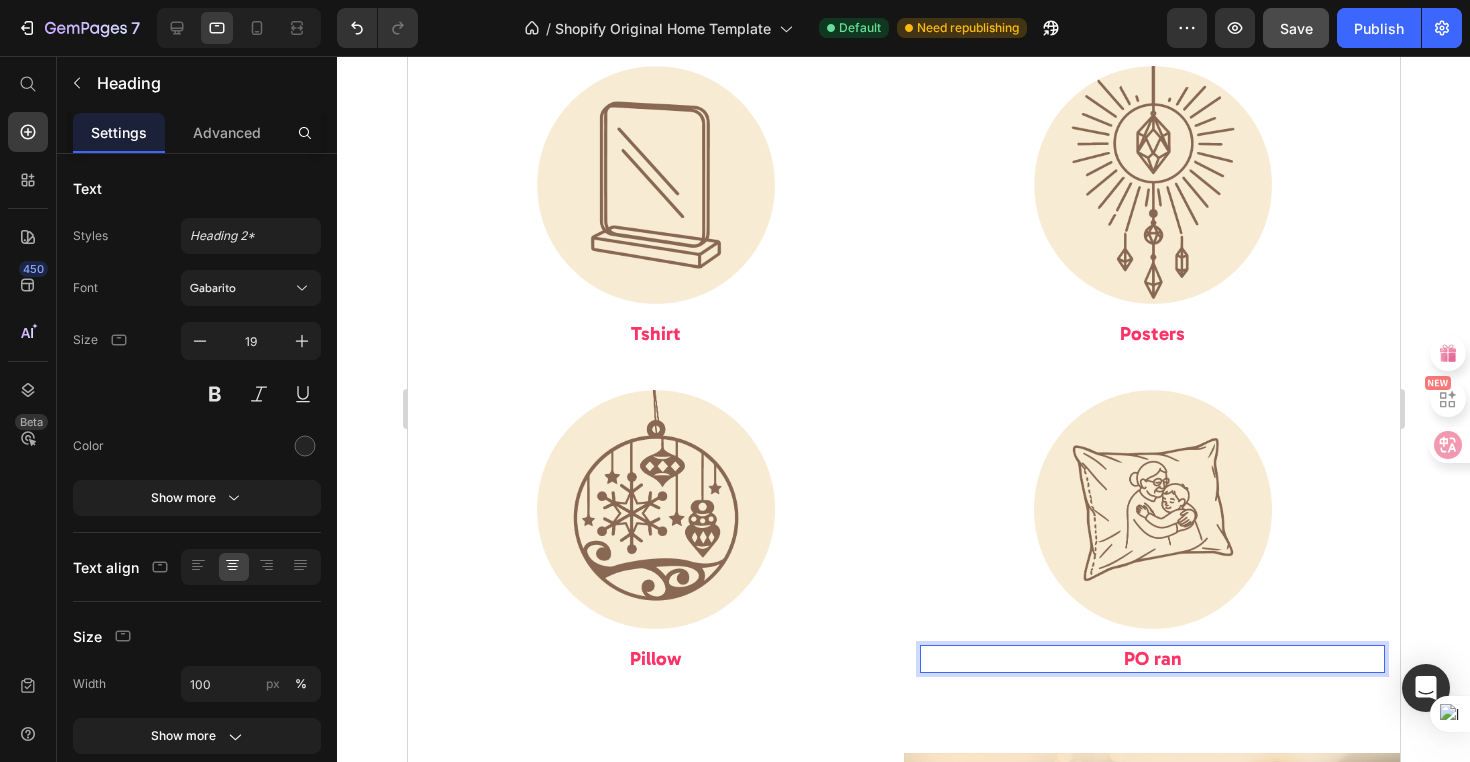 click on "PO ran" at bounding box center [1151, 659] 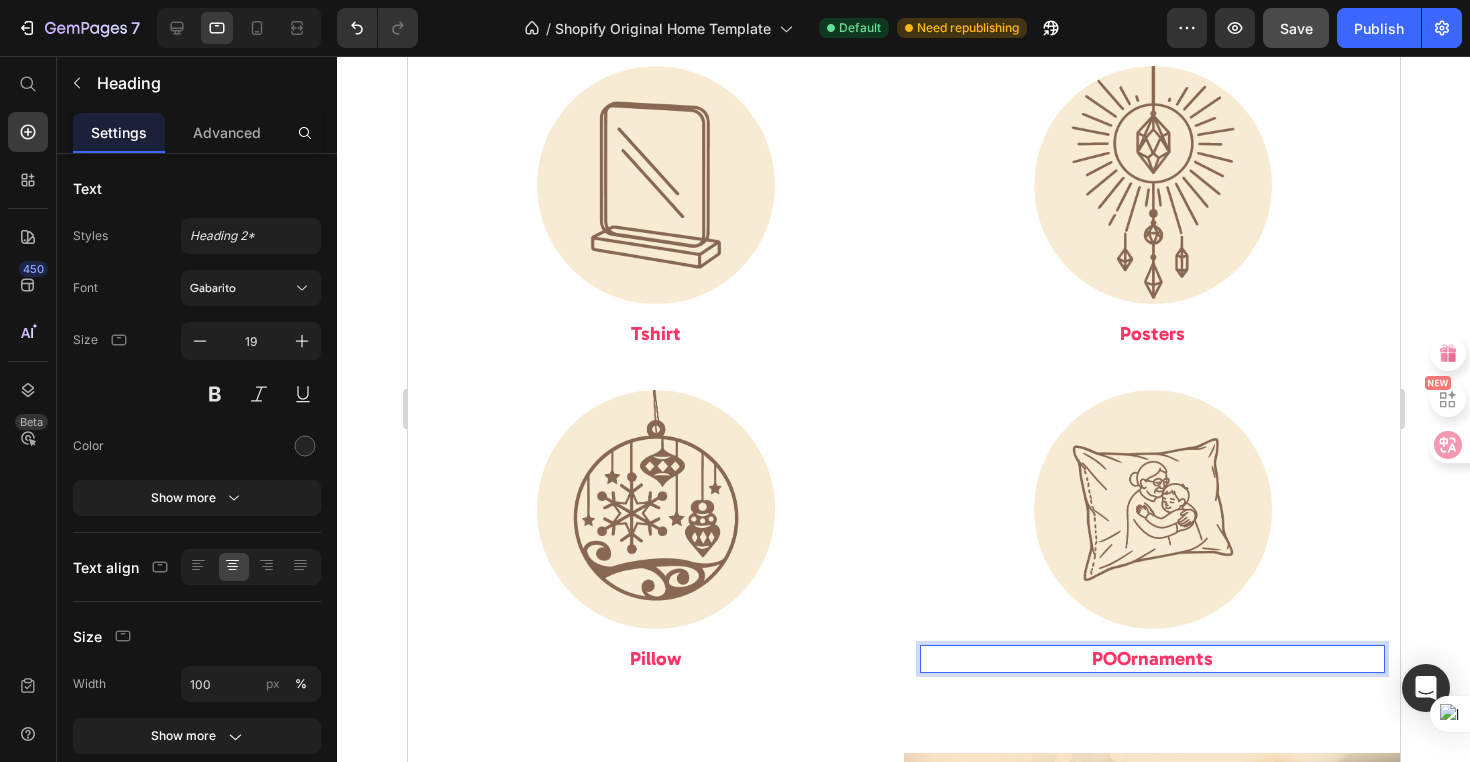 click on "POOrnaments" at bounding box center [1151, 658] 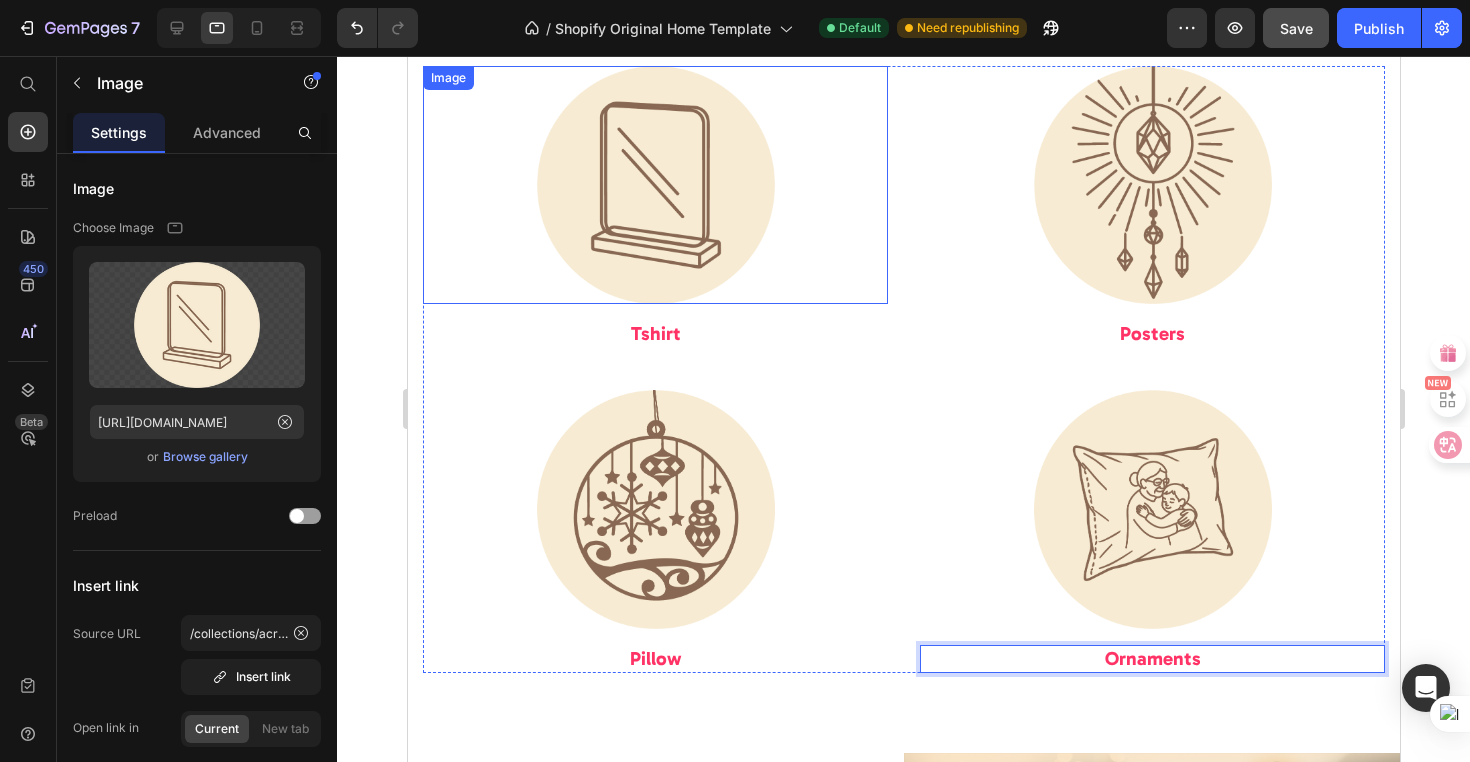 click at bounding box center [654, 185] 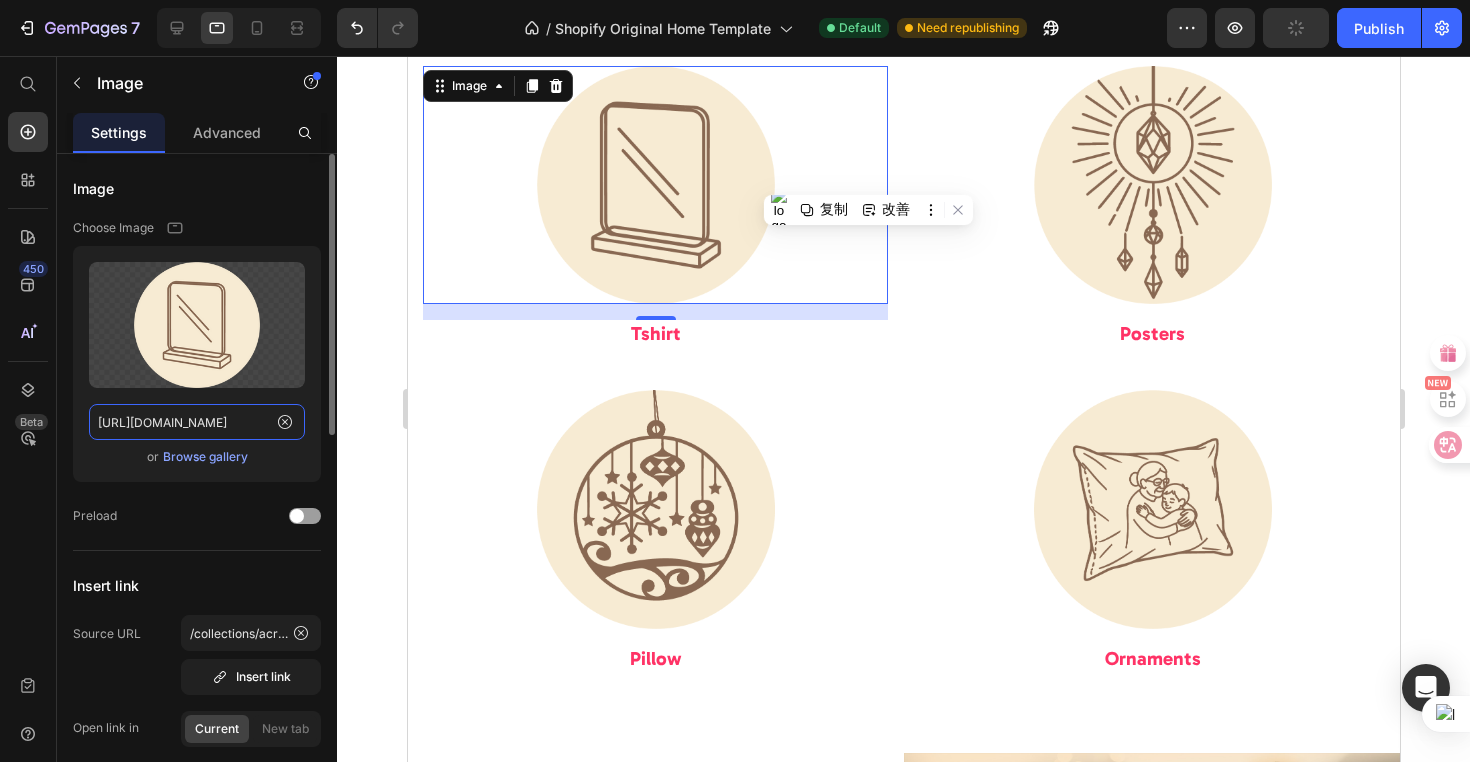 click on "[URL][DOMAIN_NAME]" 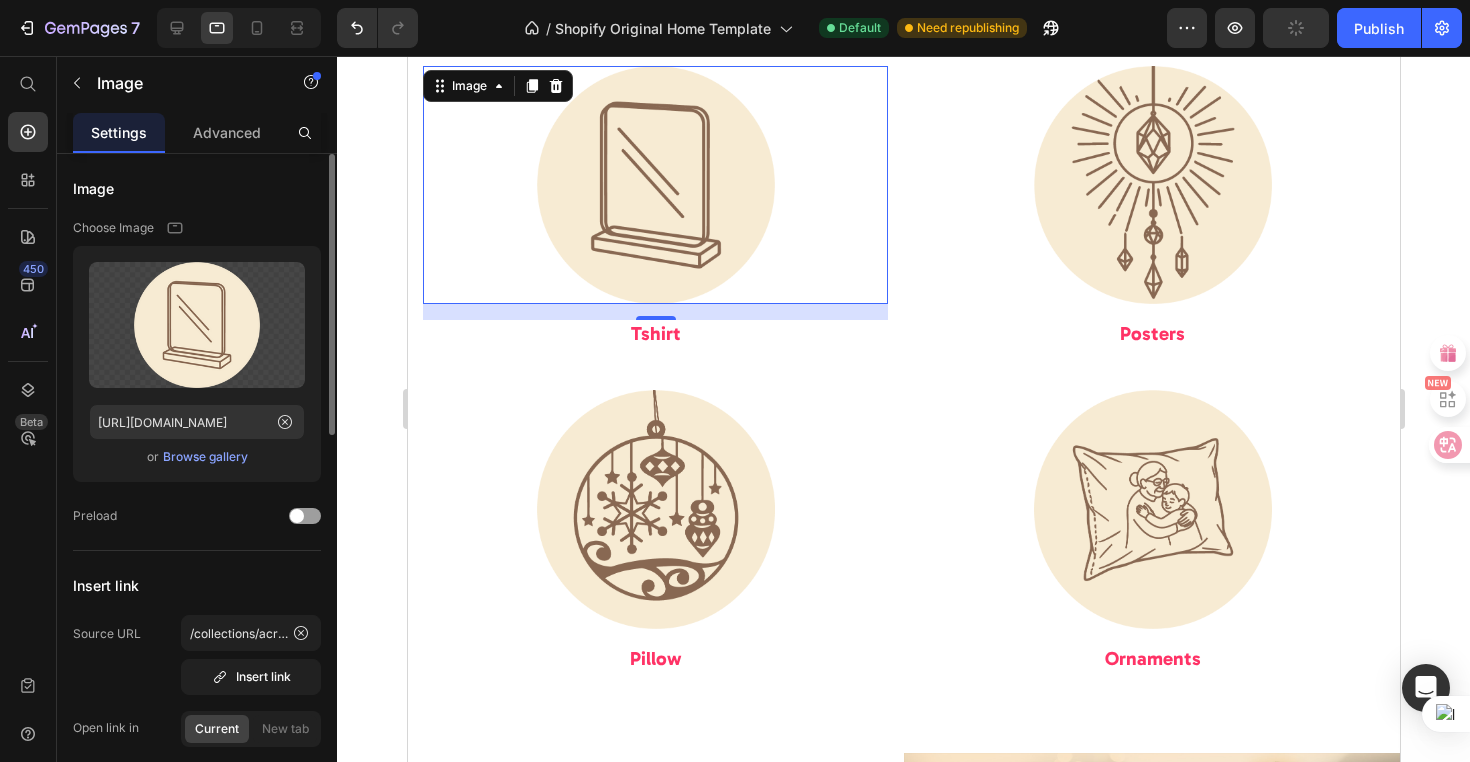 click on "Browse gallery" at bounding box center [205, 457] 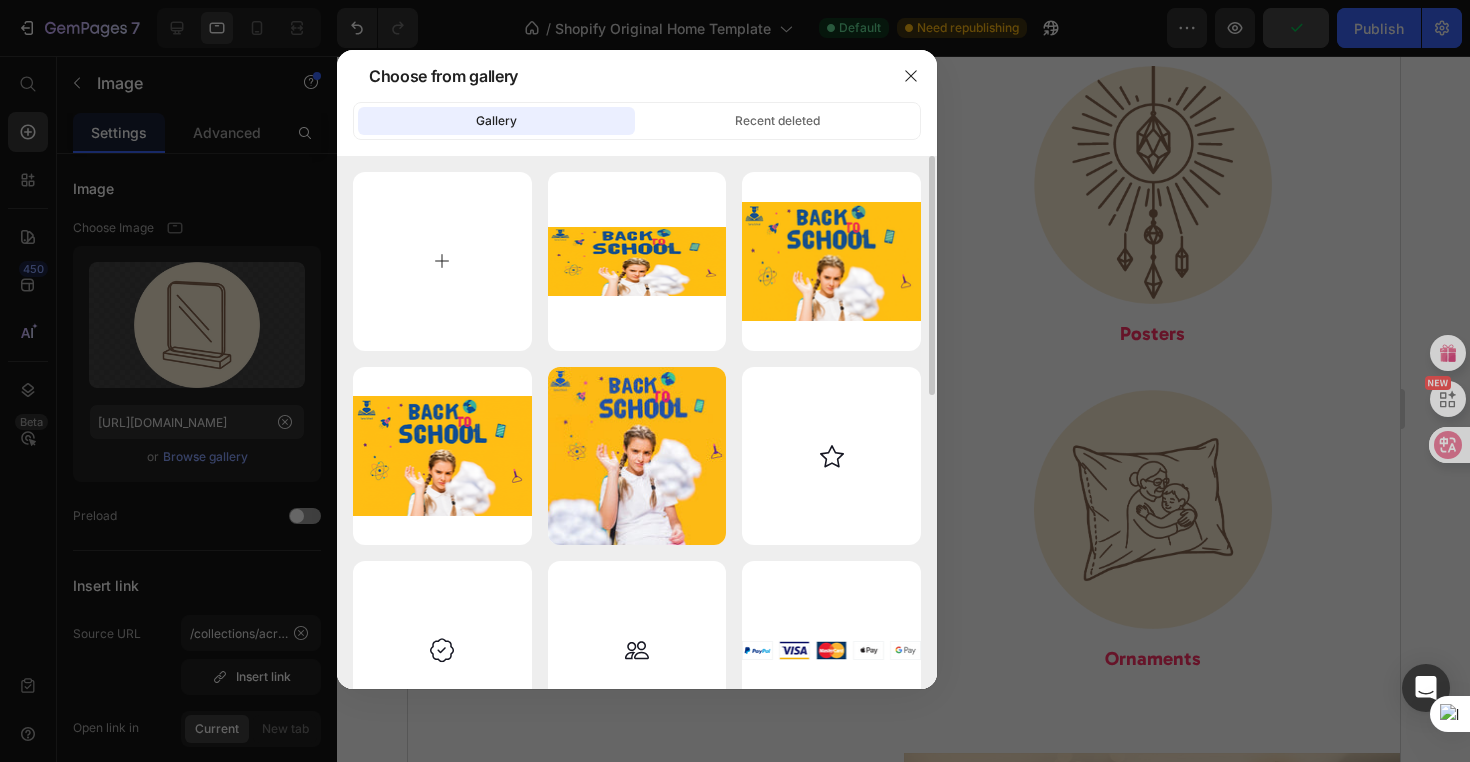 click at bounding box center [442, 261] 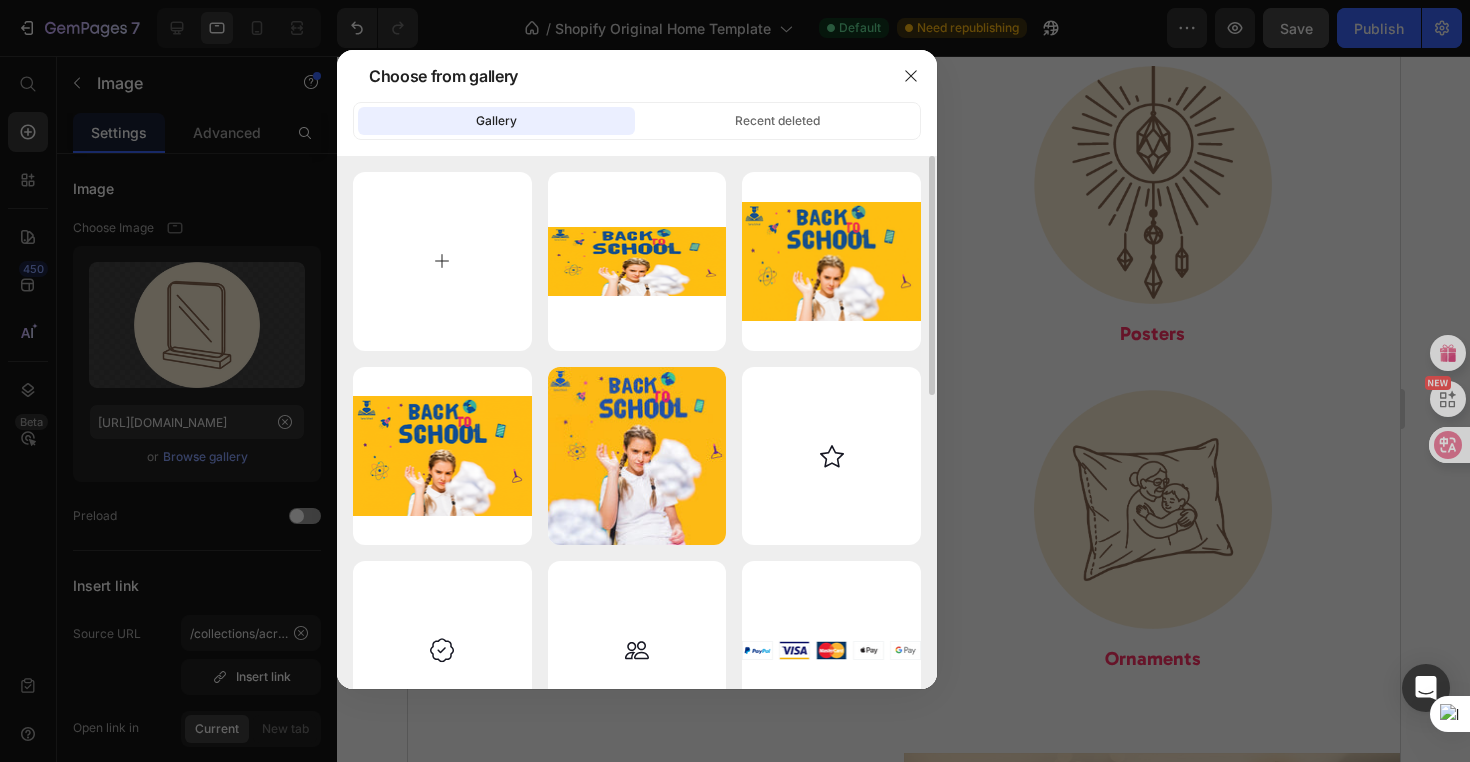type on "C:\fakepath\文心一言AI作图_20250710181403.png" 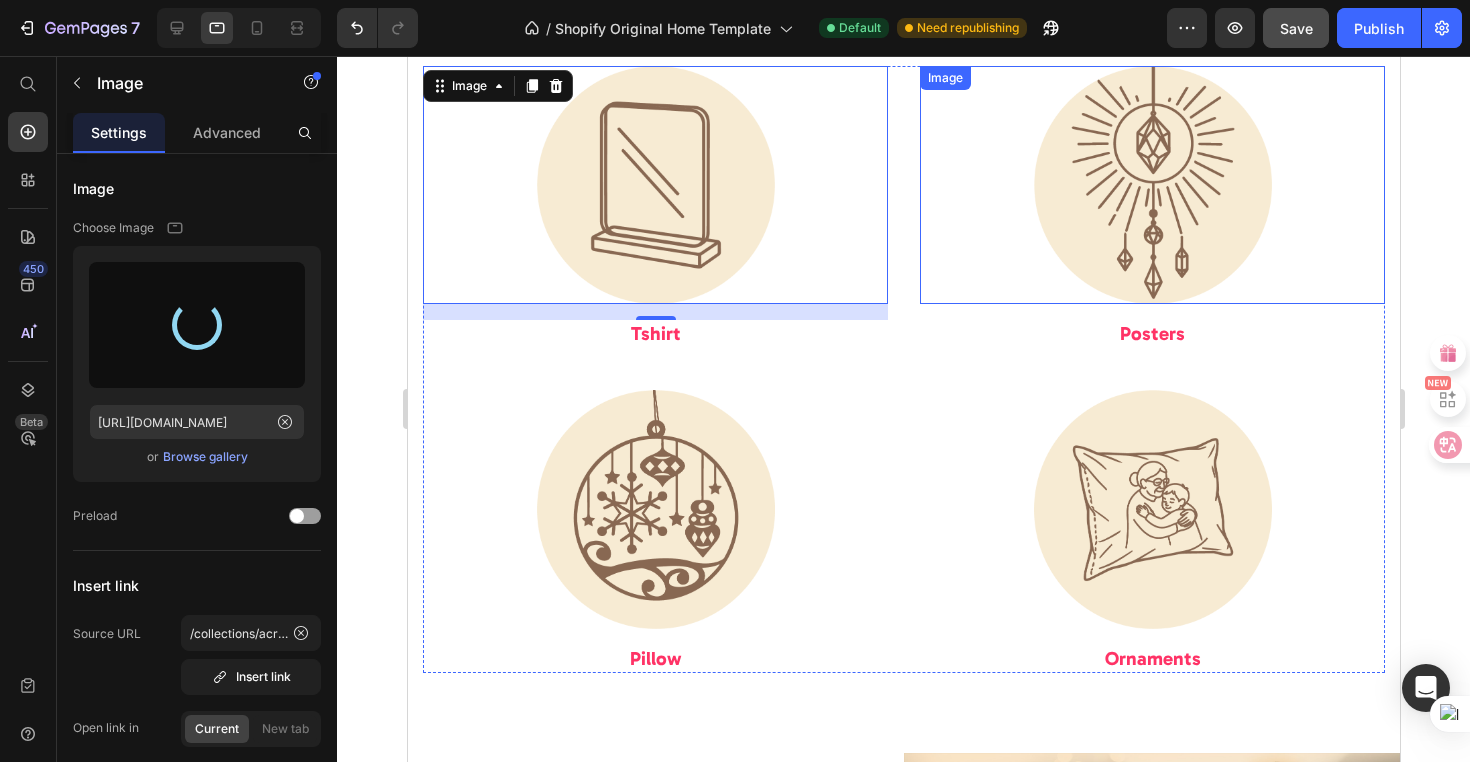 type on "[URL][DOMAIN_NAME]" 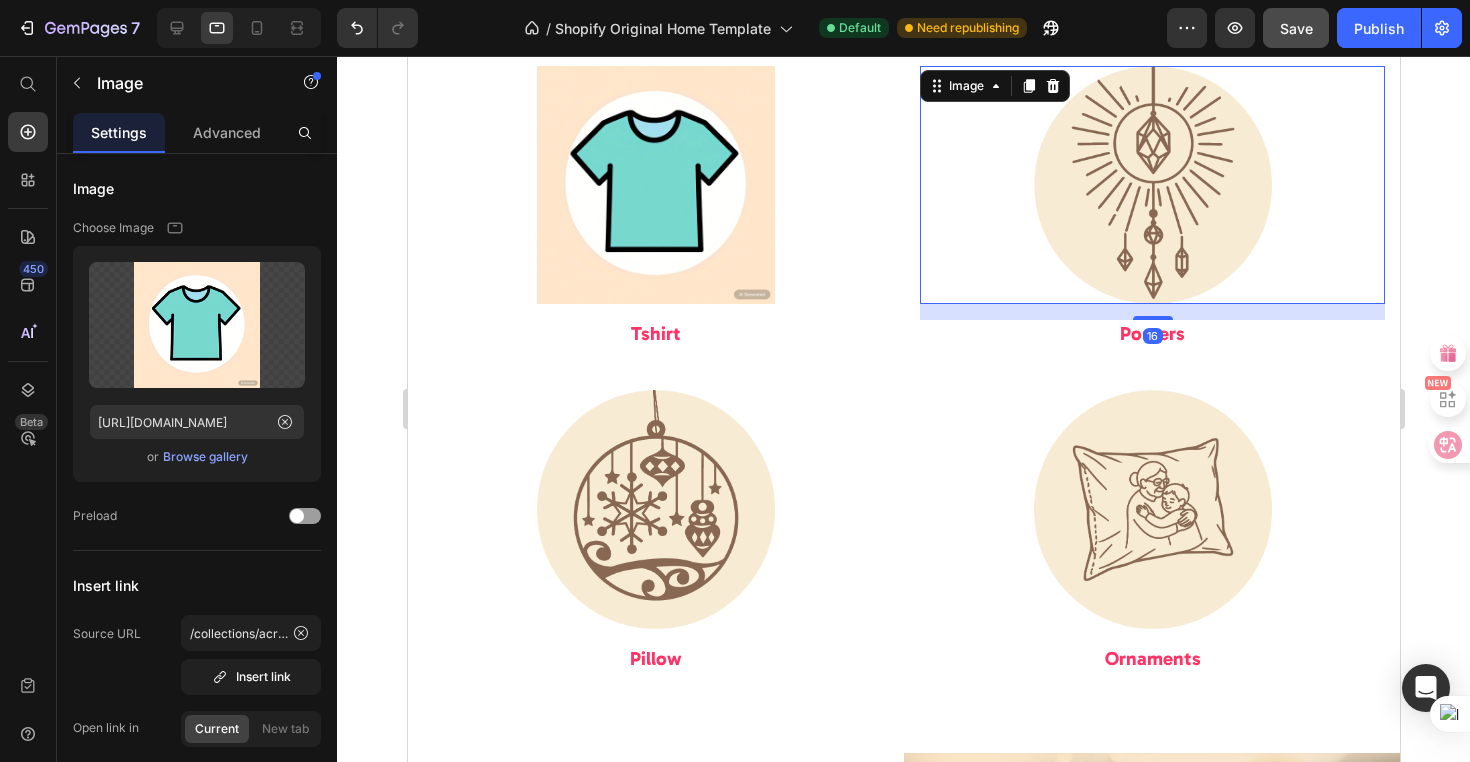 click at bounding box center [1151, 185] 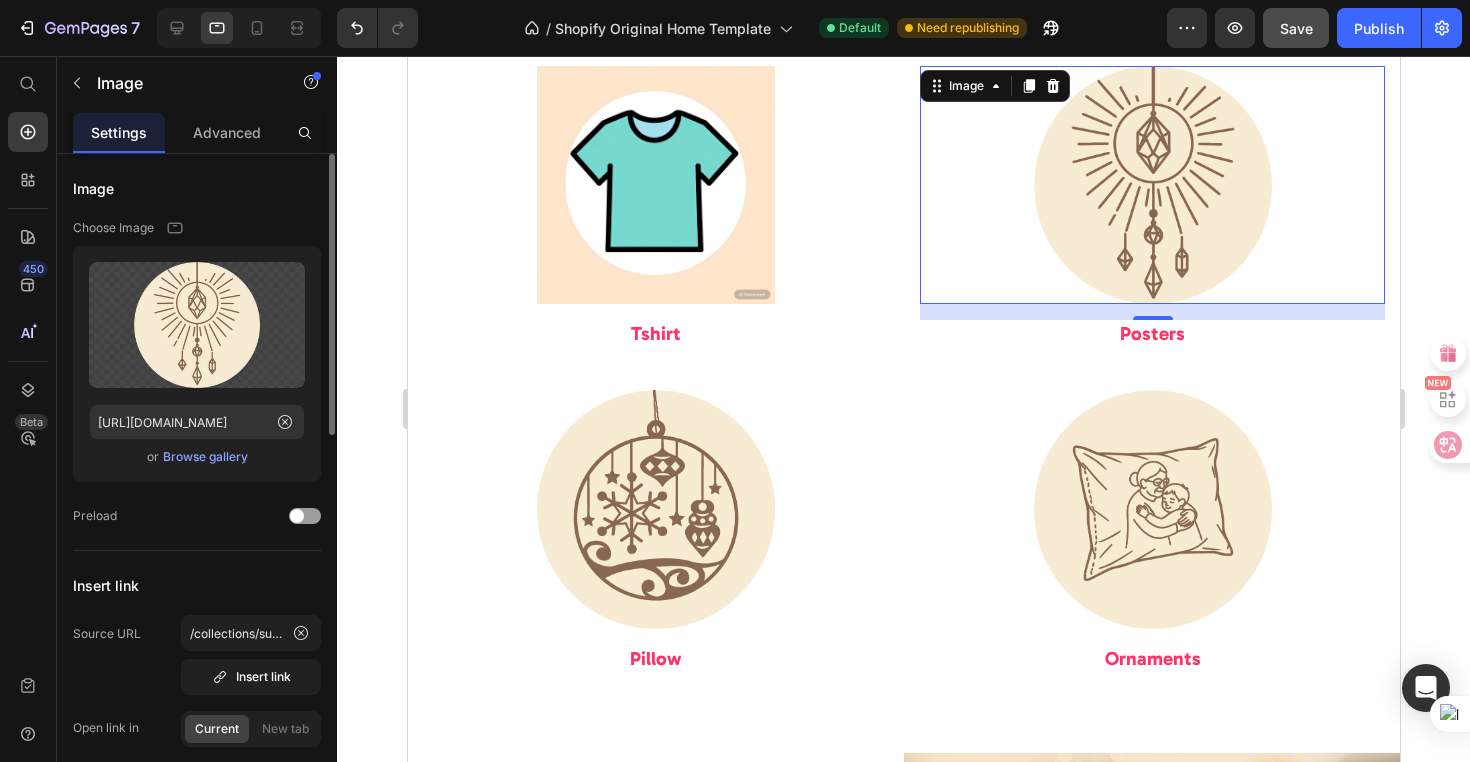 click on "Browse gallery" at bounding box center [205, 457] 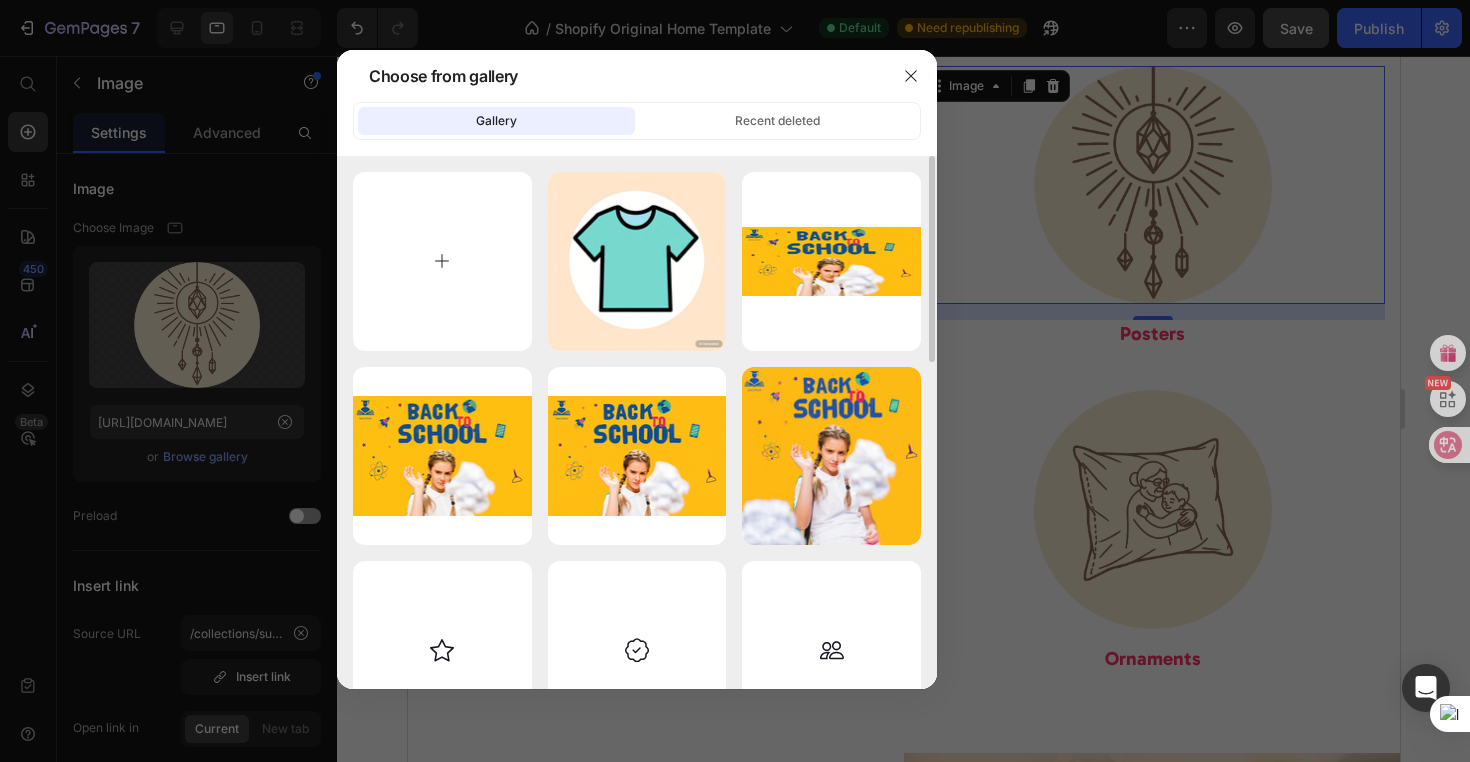 click at bounding box center (442, 261) 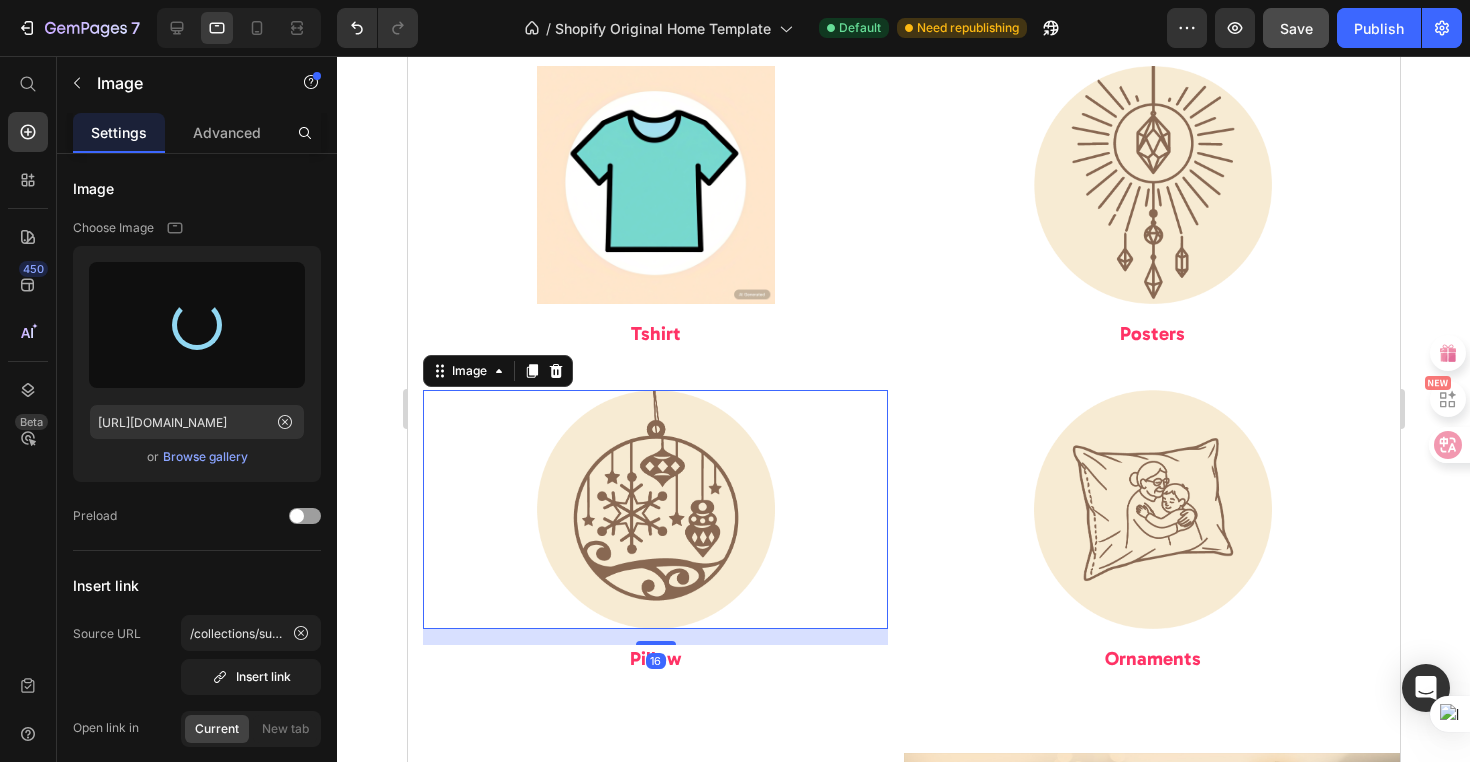 click at bounding box center [654, 509] 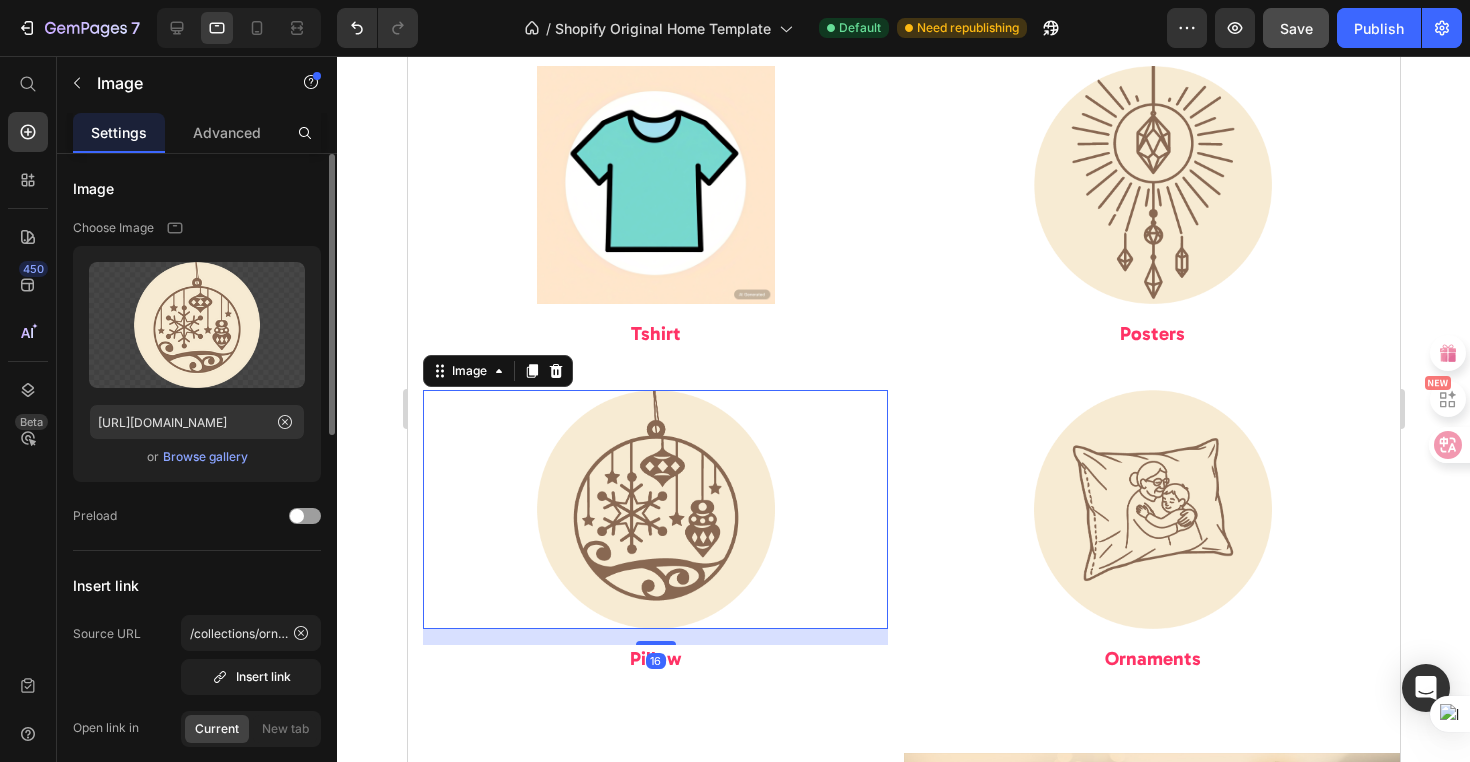 click on "Browse gallery" at bounding box center (205, 457) 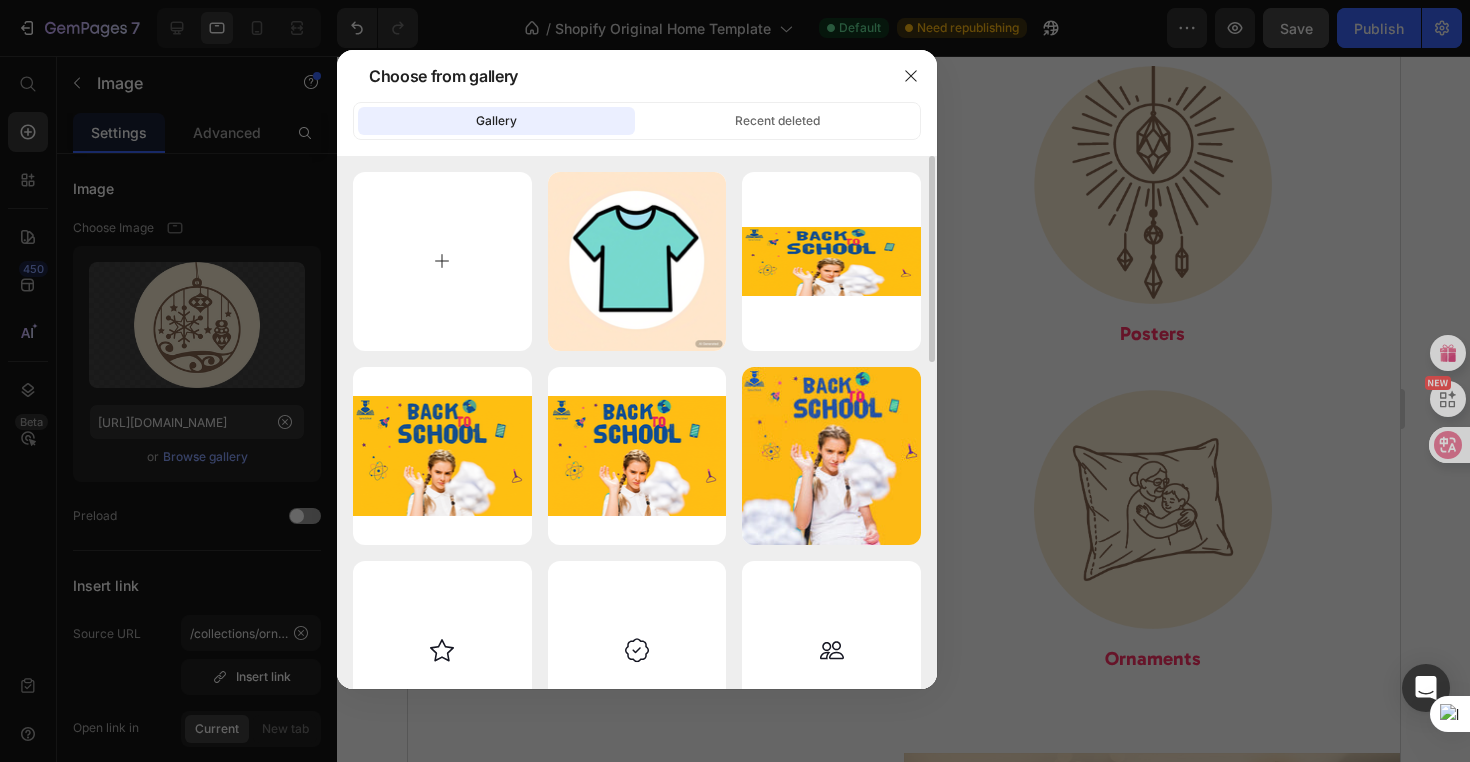click at bounding box center [442, 261] 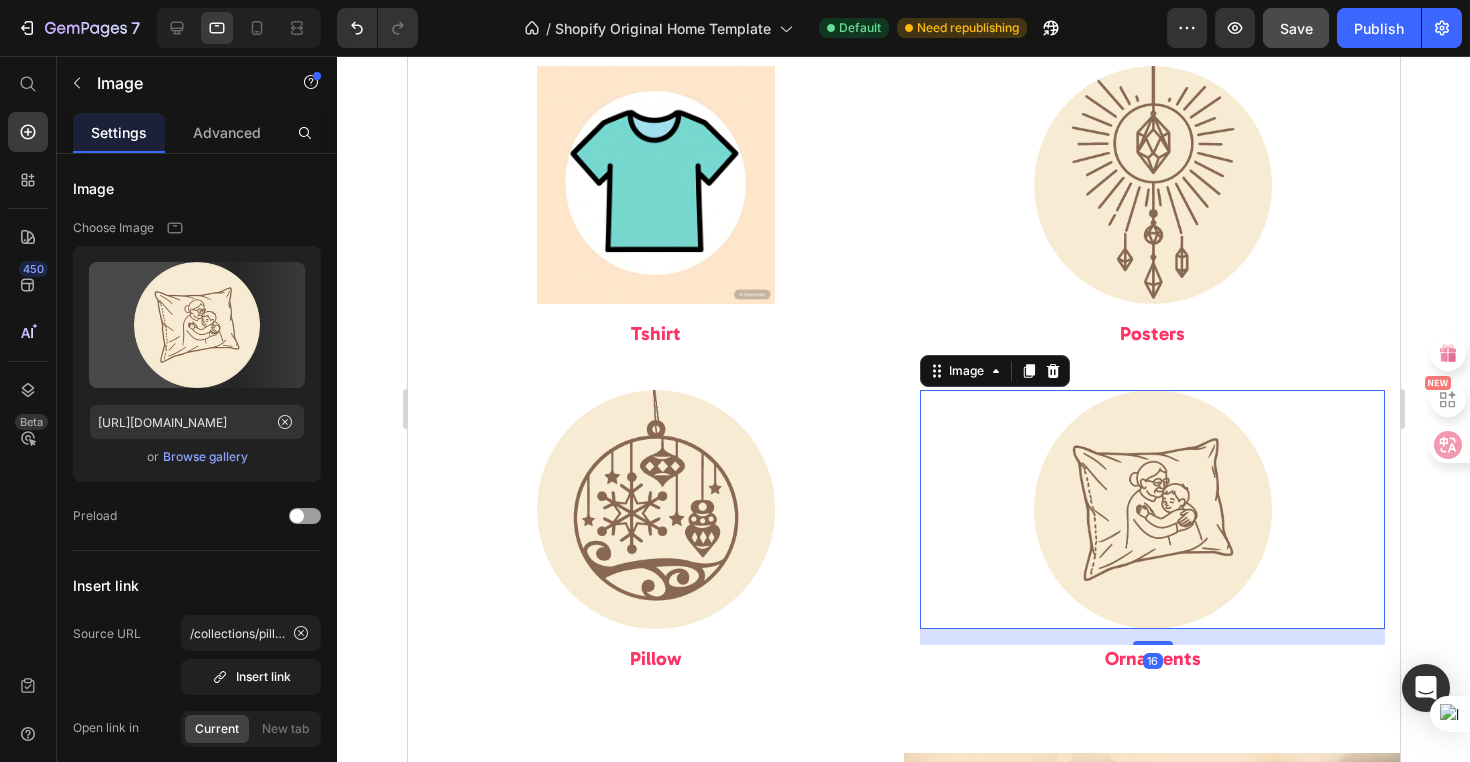 click at bounding box center [1151, 509] 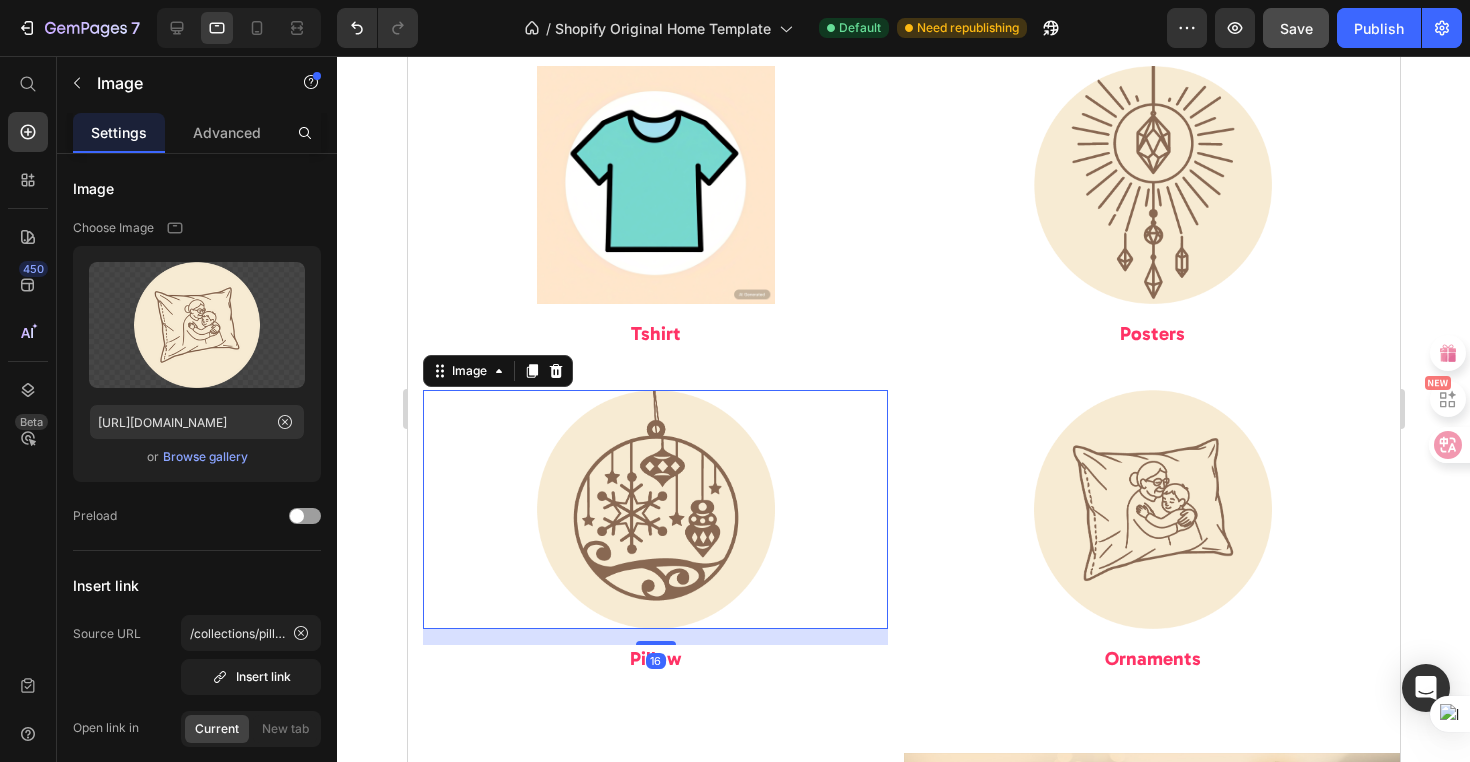 click at bounding box center [654, 509] 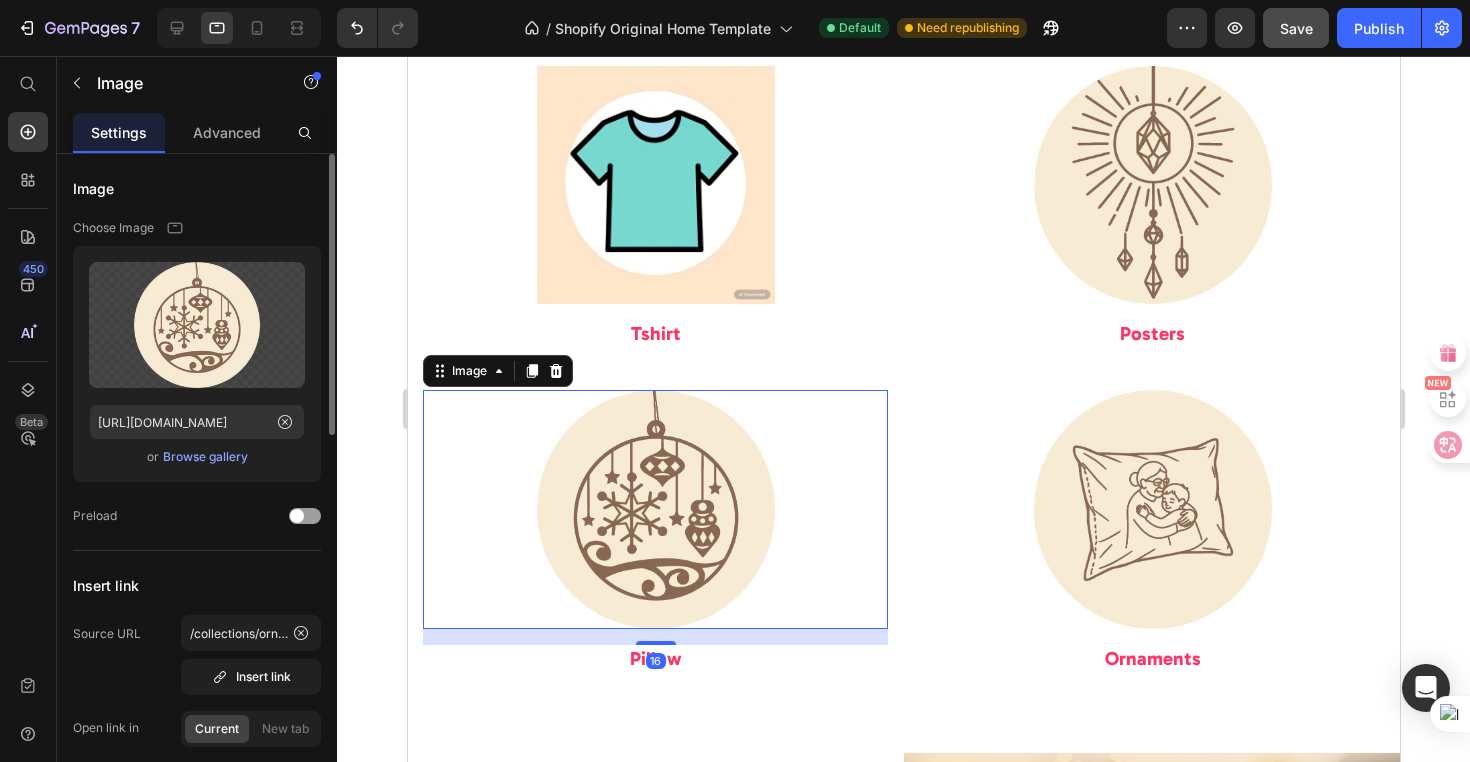 click on "Browse gallery" at bounding box center [205, 457] 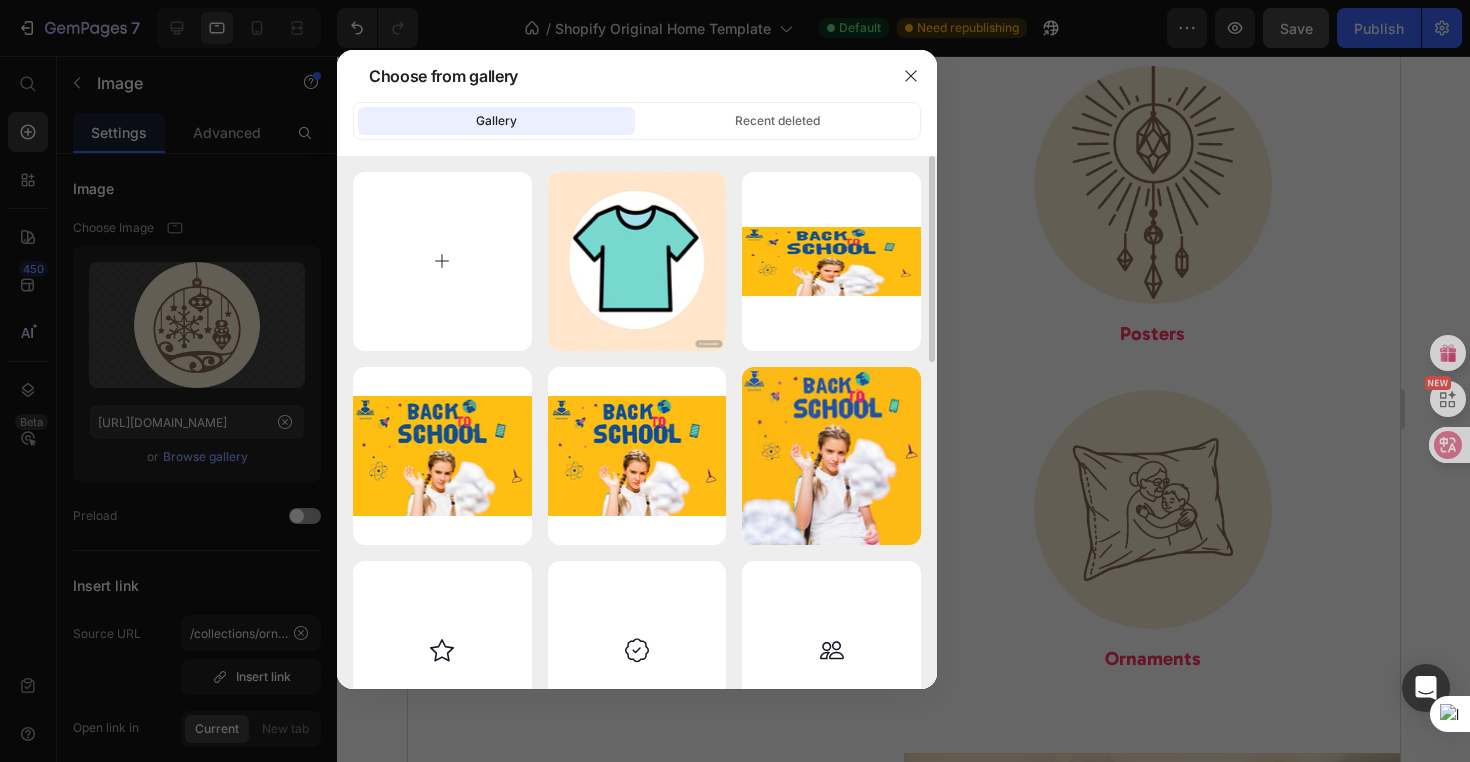 click at bounding box center [442, 261] 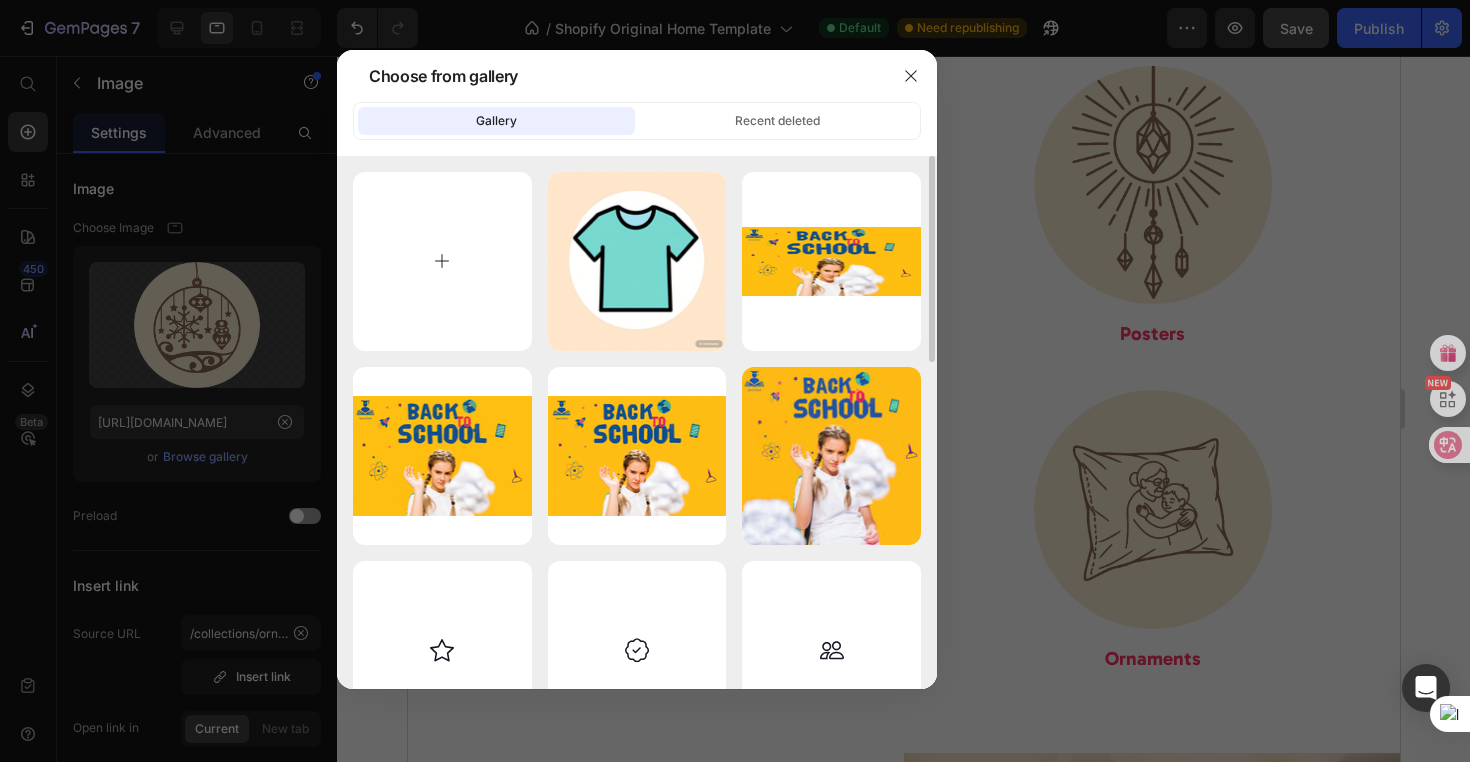 type on "C:\fakepath\文心一言AI作图_20250710181409.png" 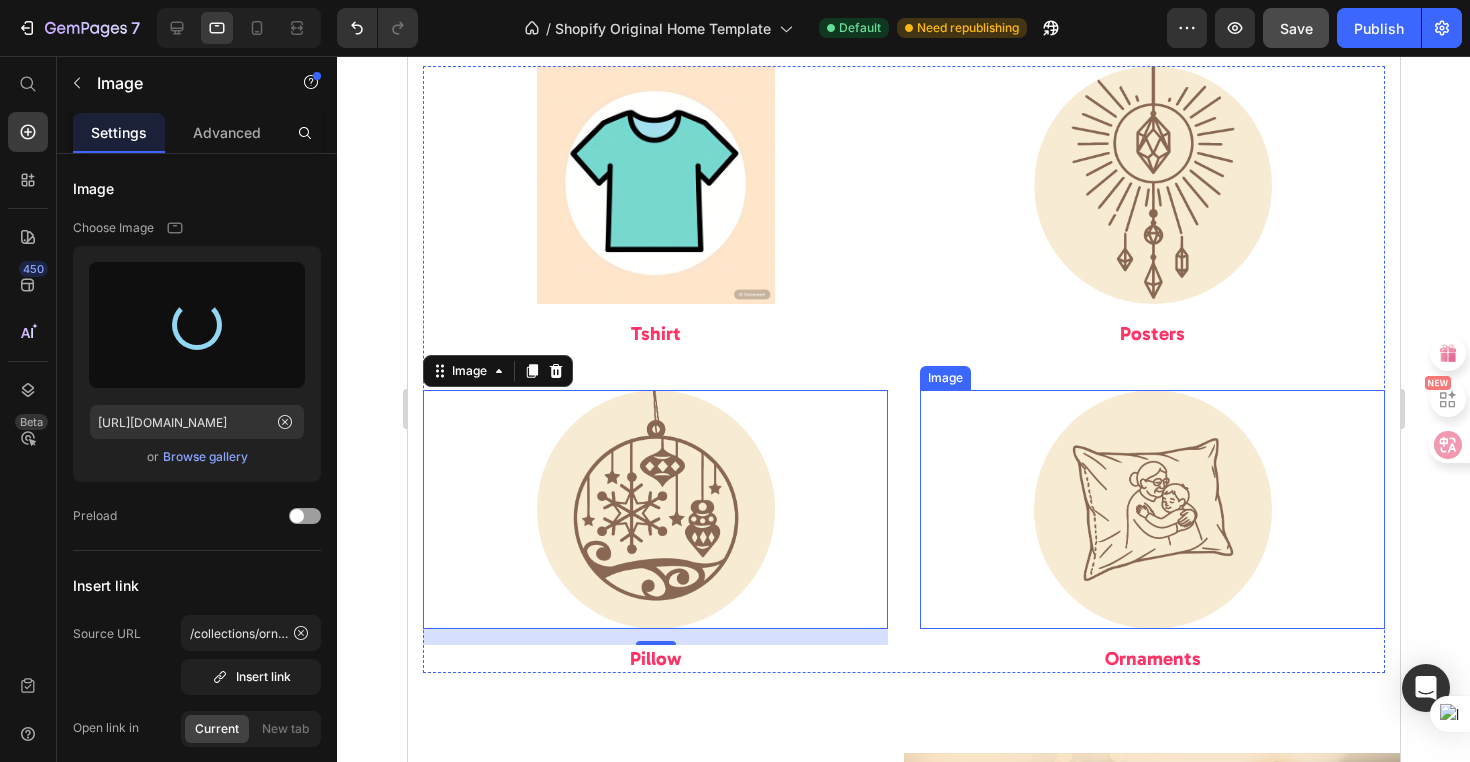 type on "[URL][DOMAIN_NAME]" 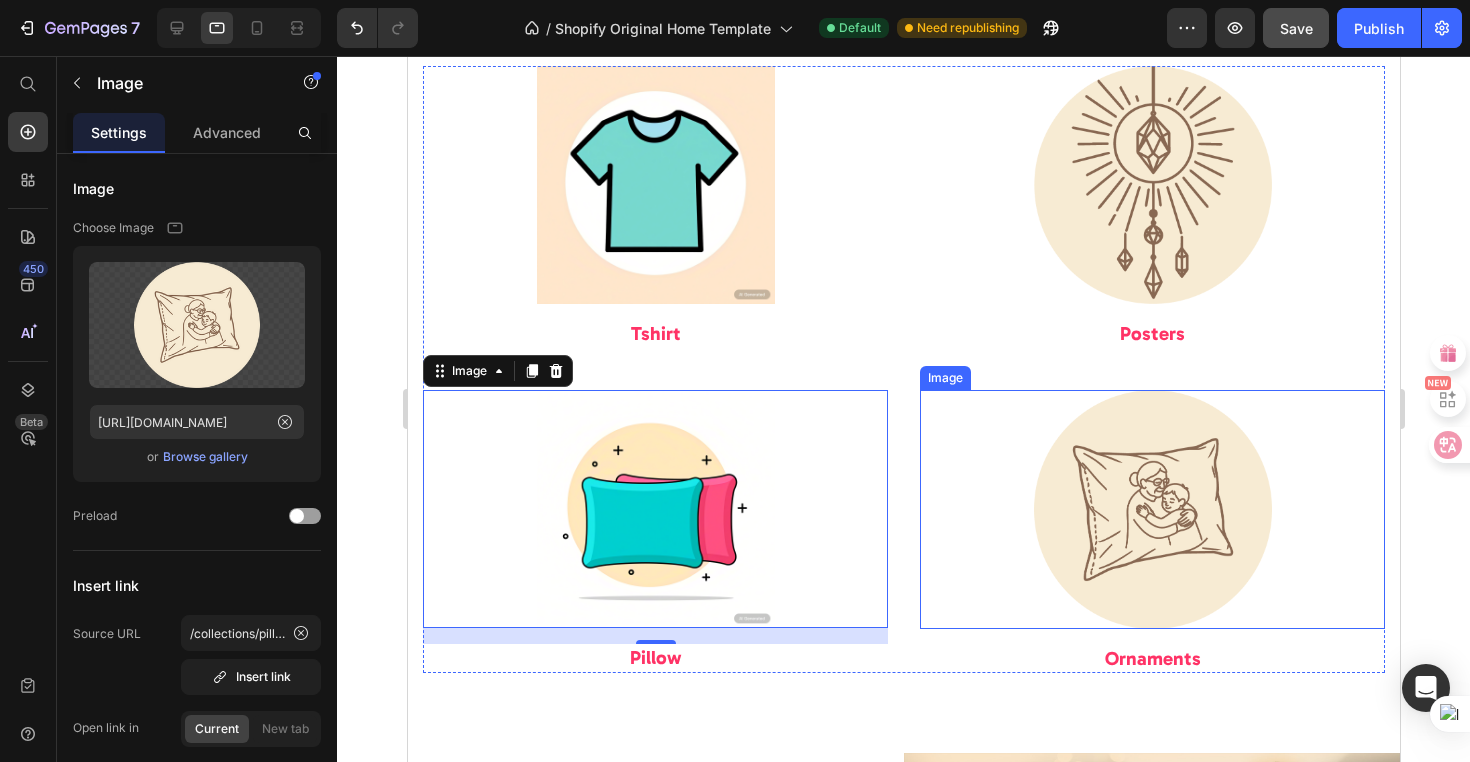 click at bounding box center [1151, 509] 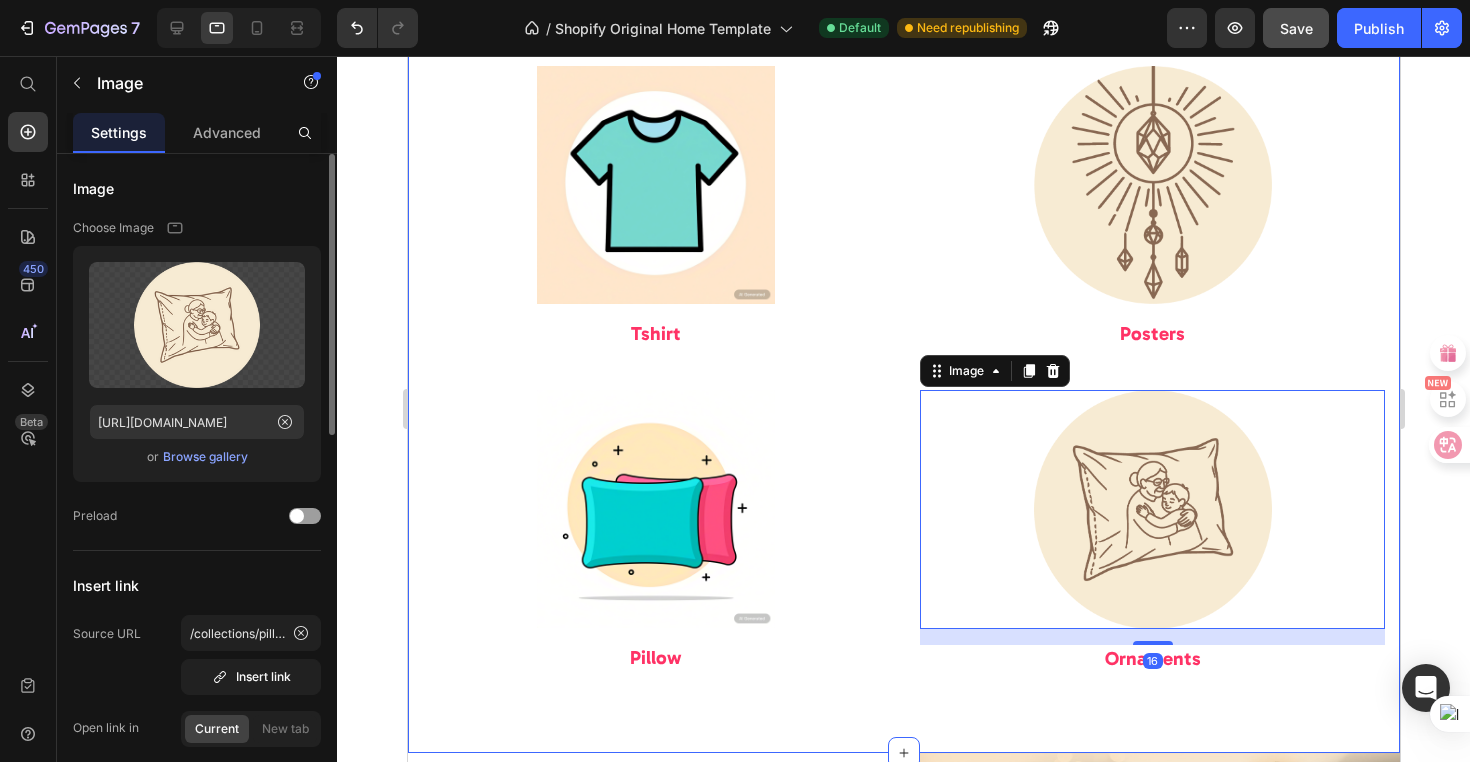 click on "Browse gallery" at bounding box center [205, 457] 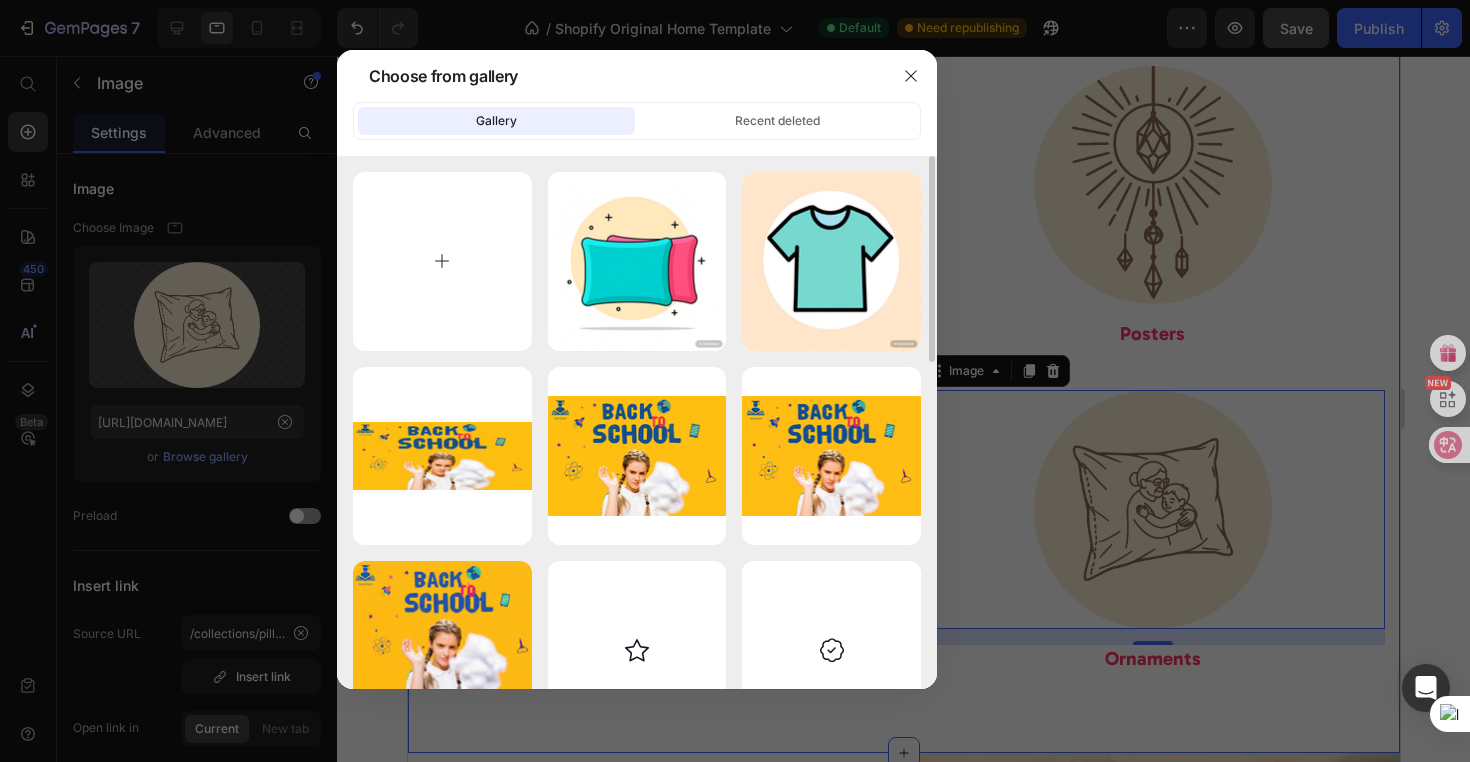 click at bounding box center (442, 261) 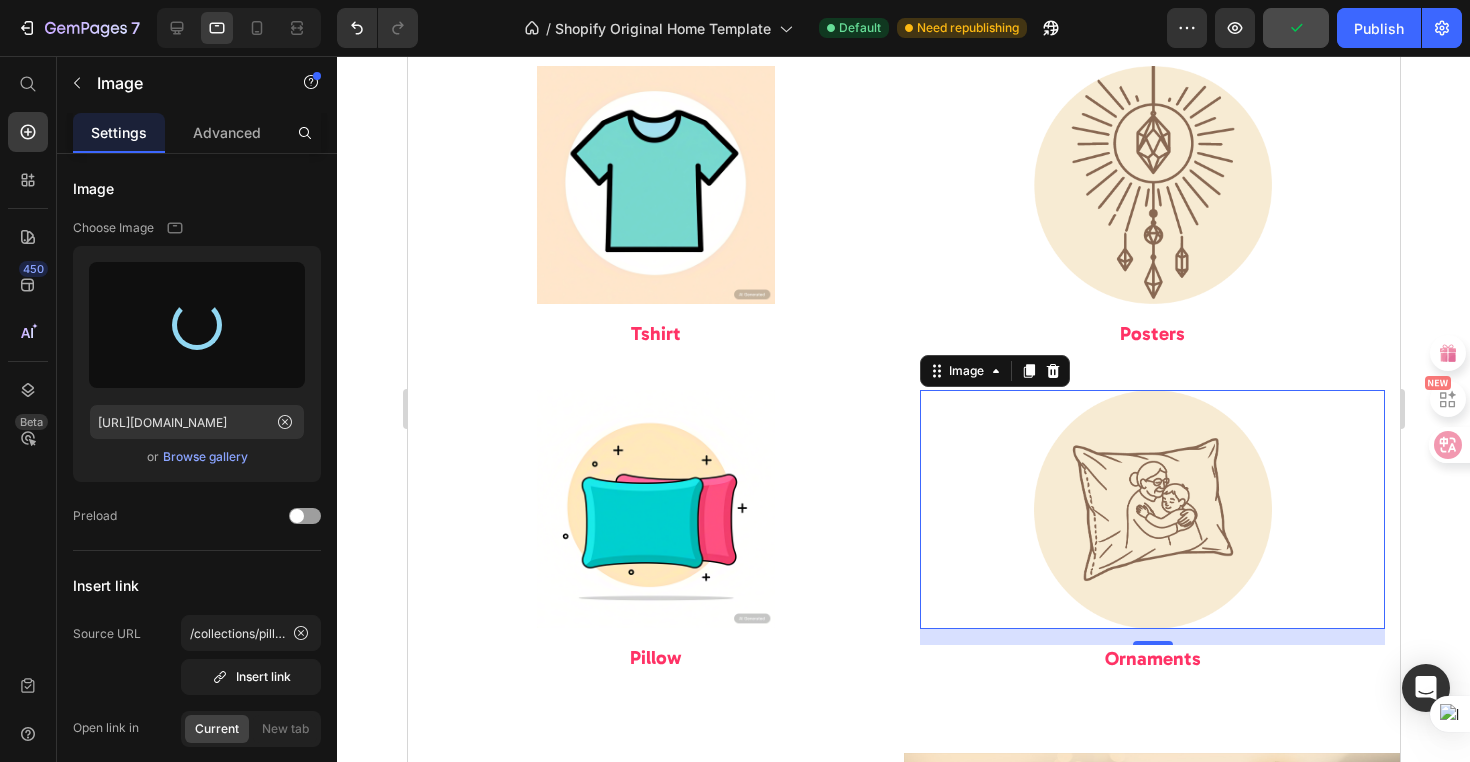 type on "[URL][DOMAIN_NAME]" 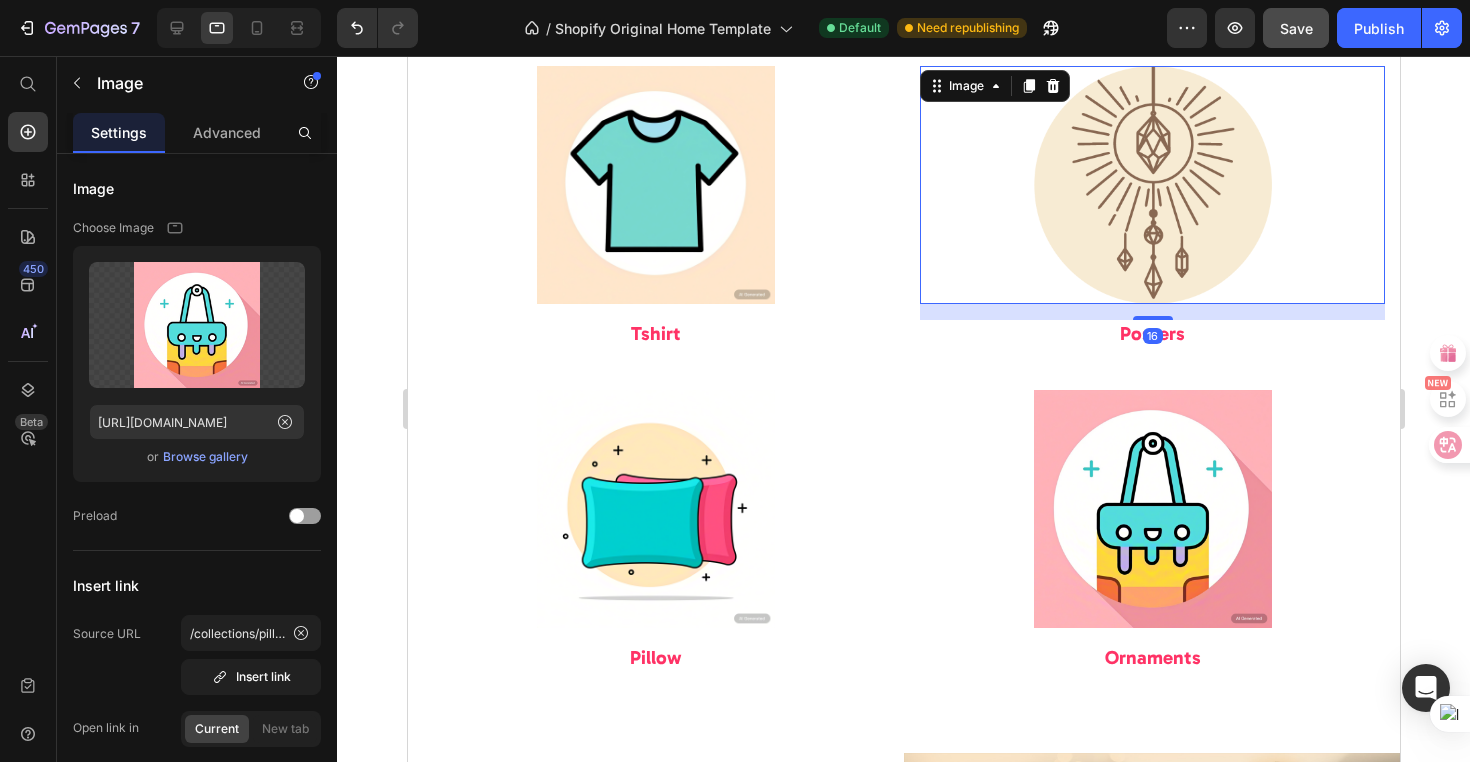 click at bounding box center (1151, 185) 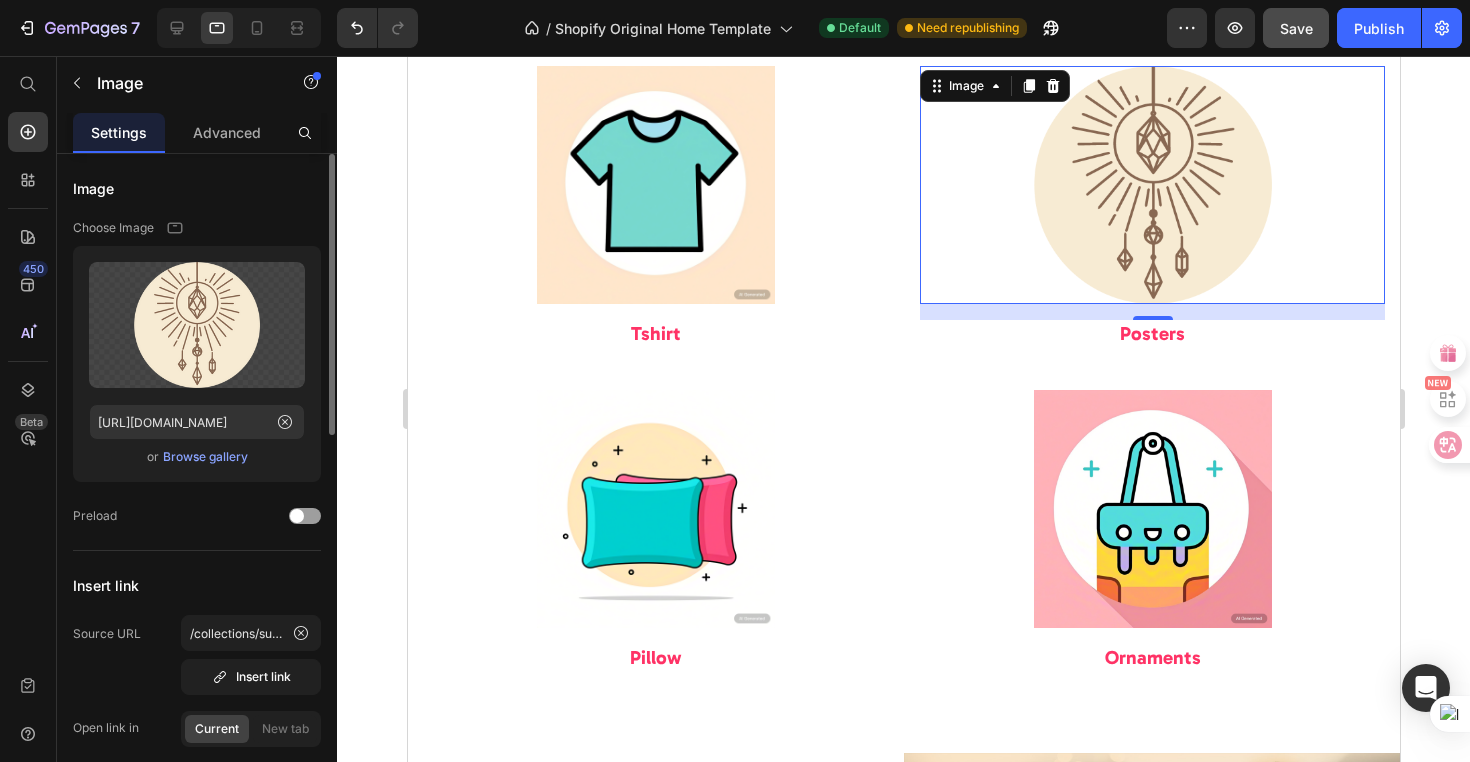 click on "Browse gallery" at bounding box center (205, 457) 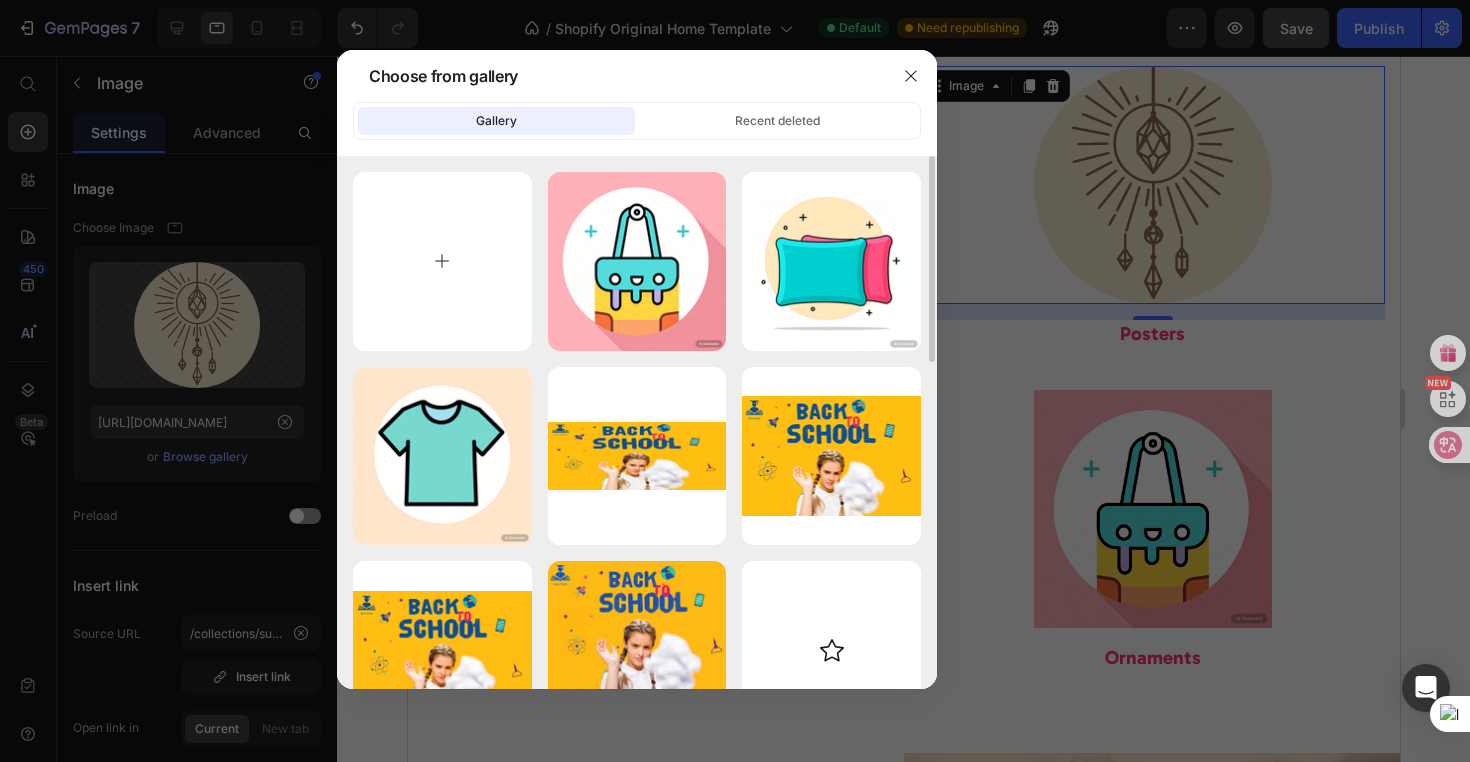 click at bounding box center (442, 261) 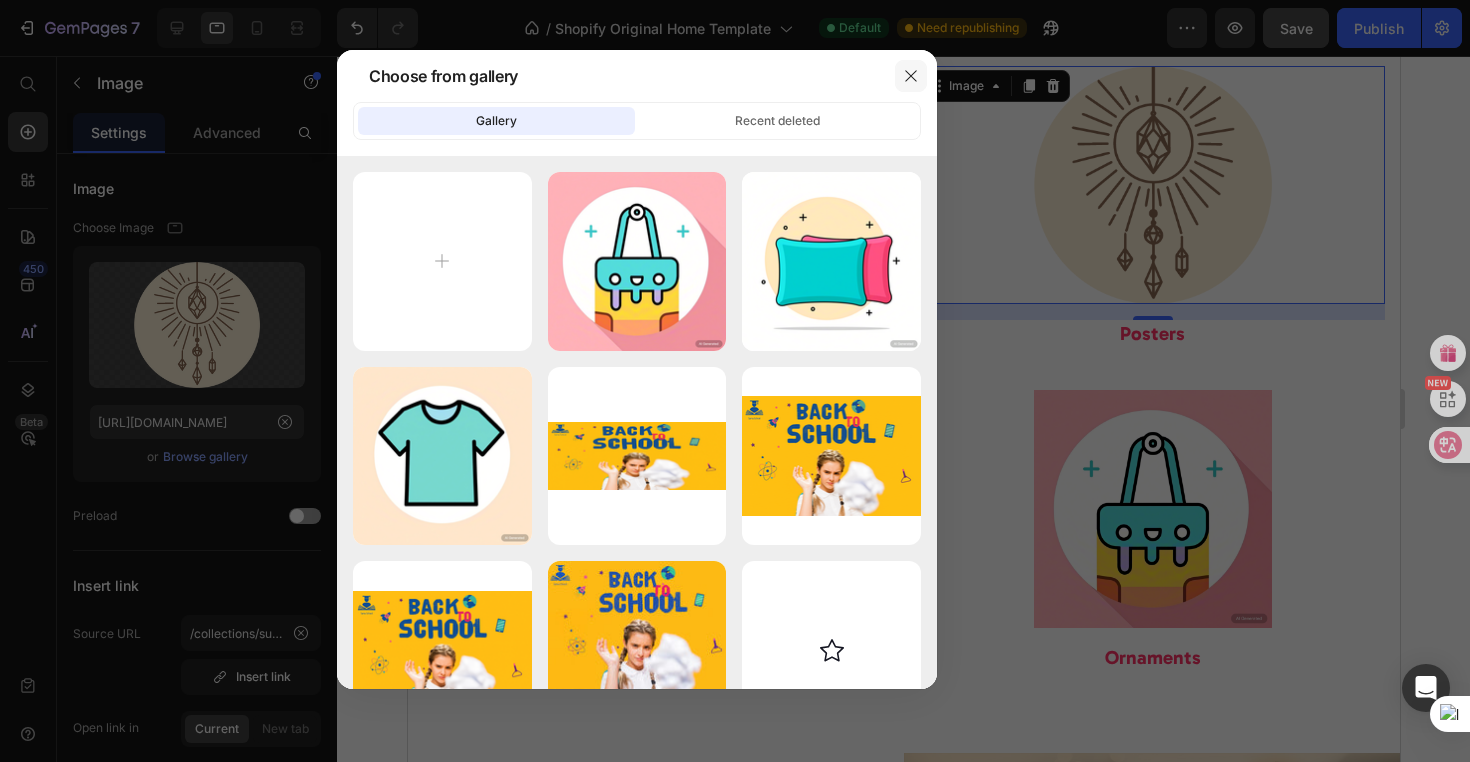 click 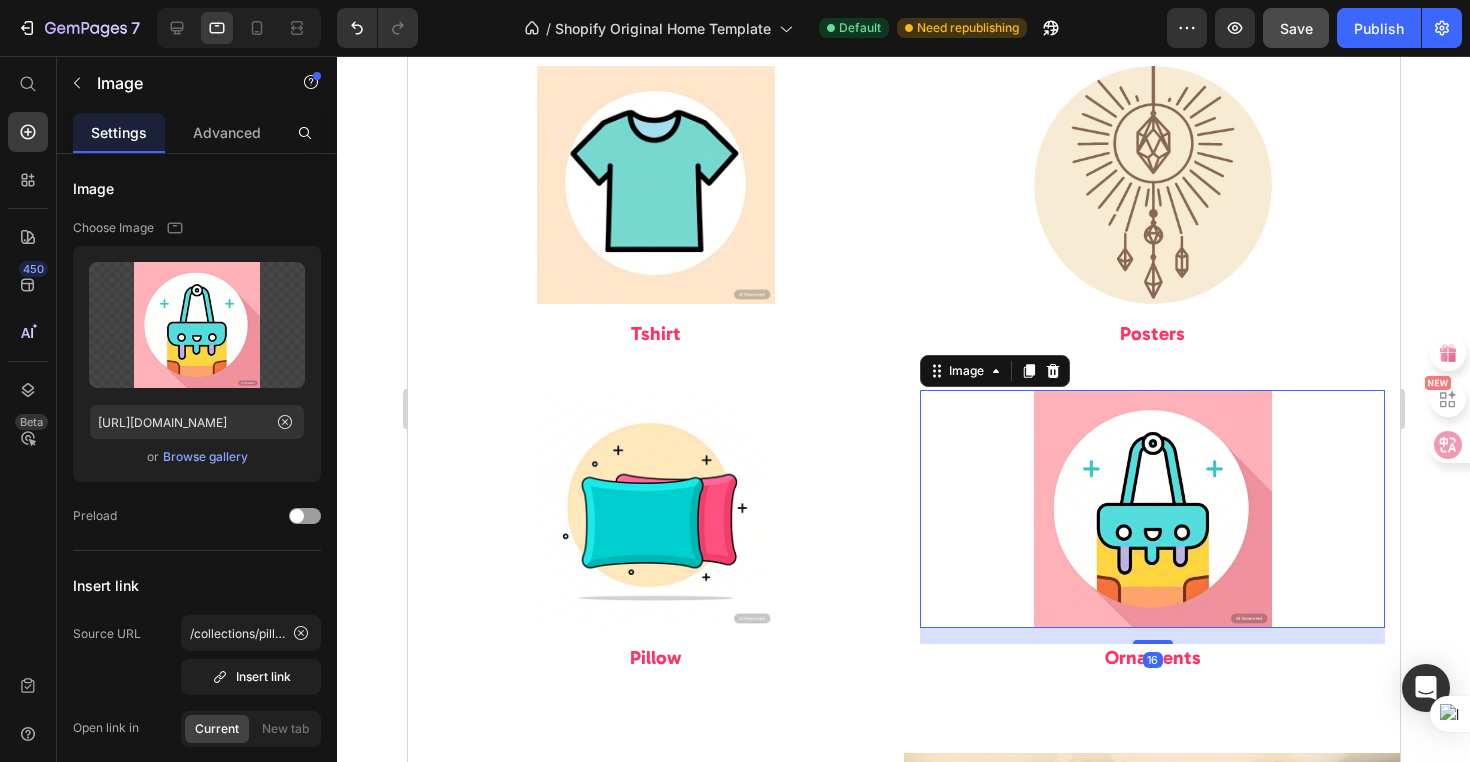 click at bounding box center [1151, 509] 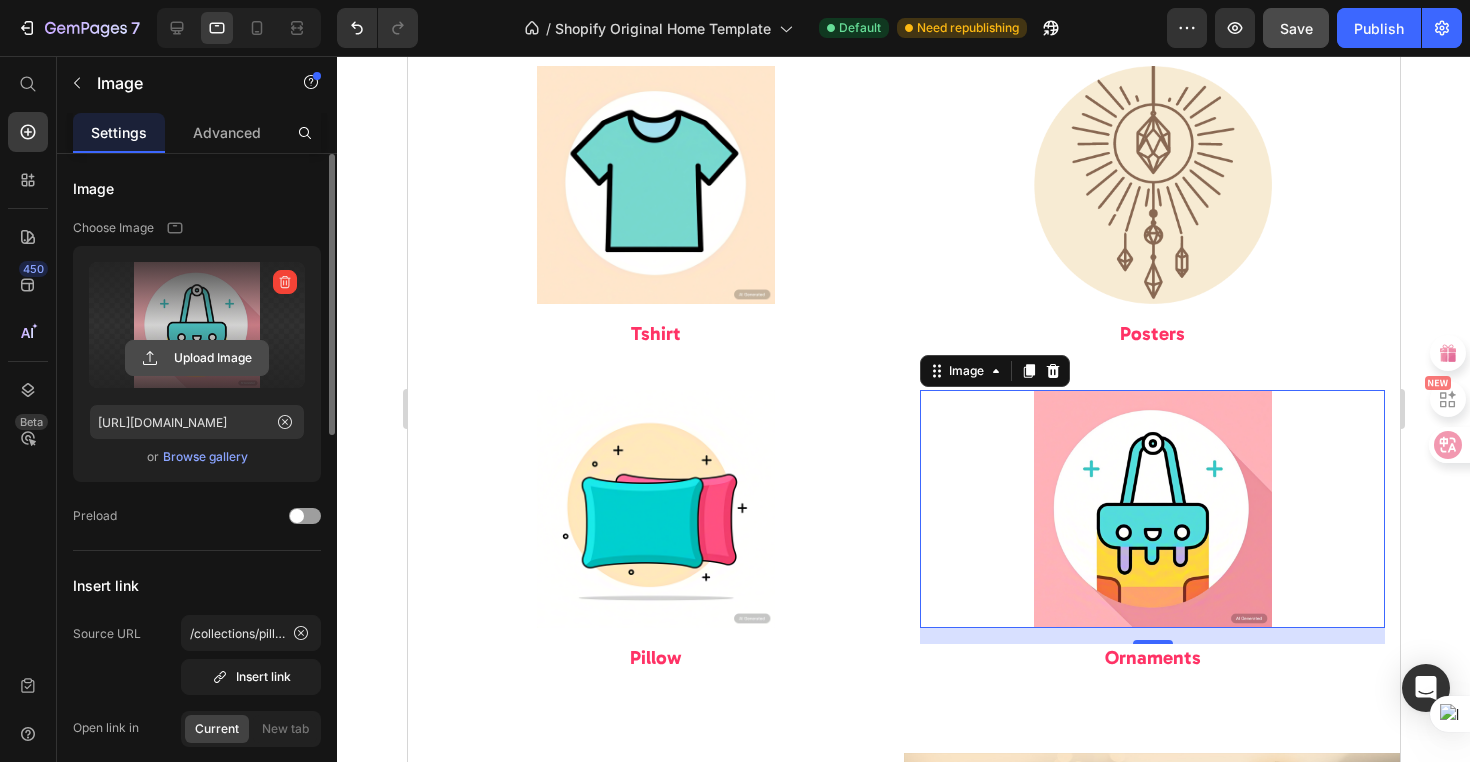 click 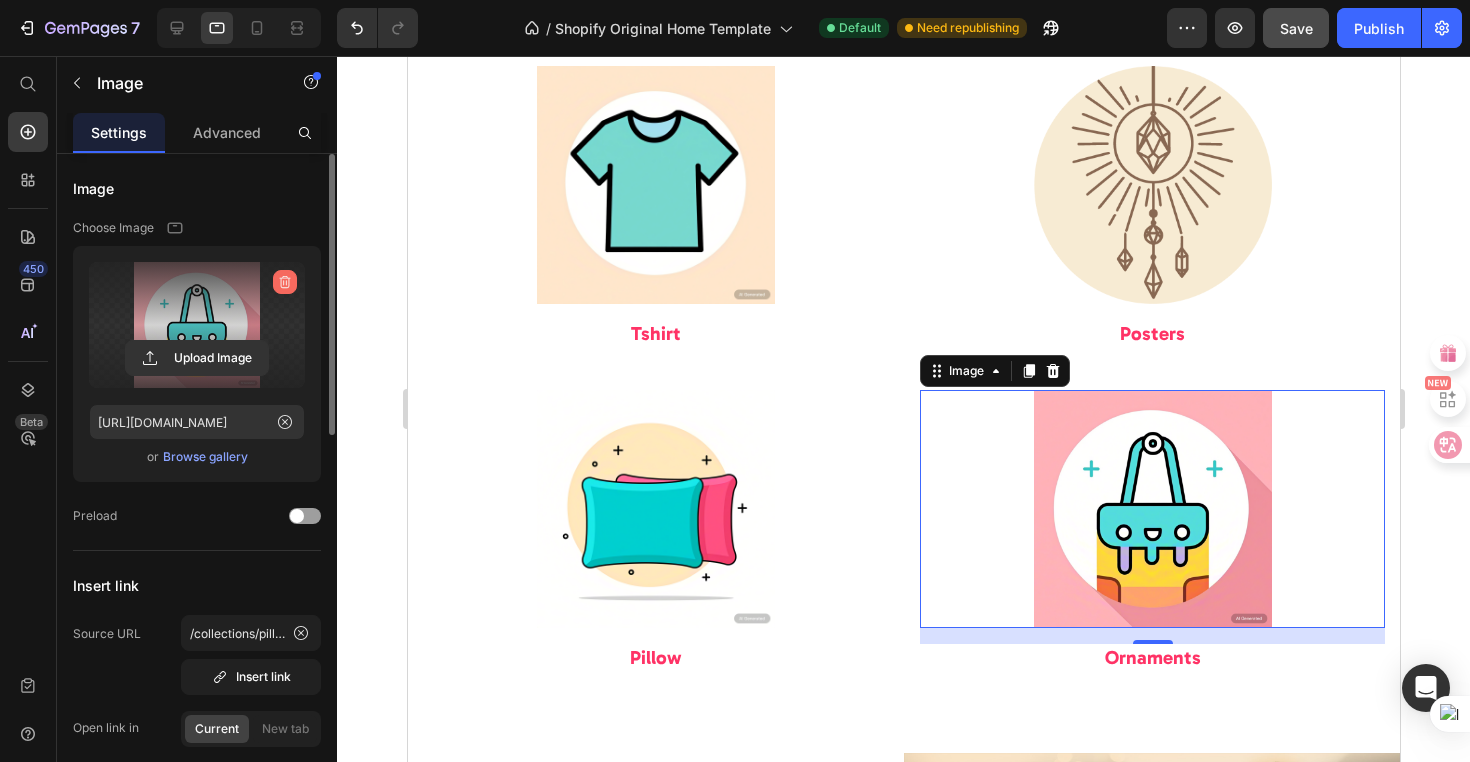 click 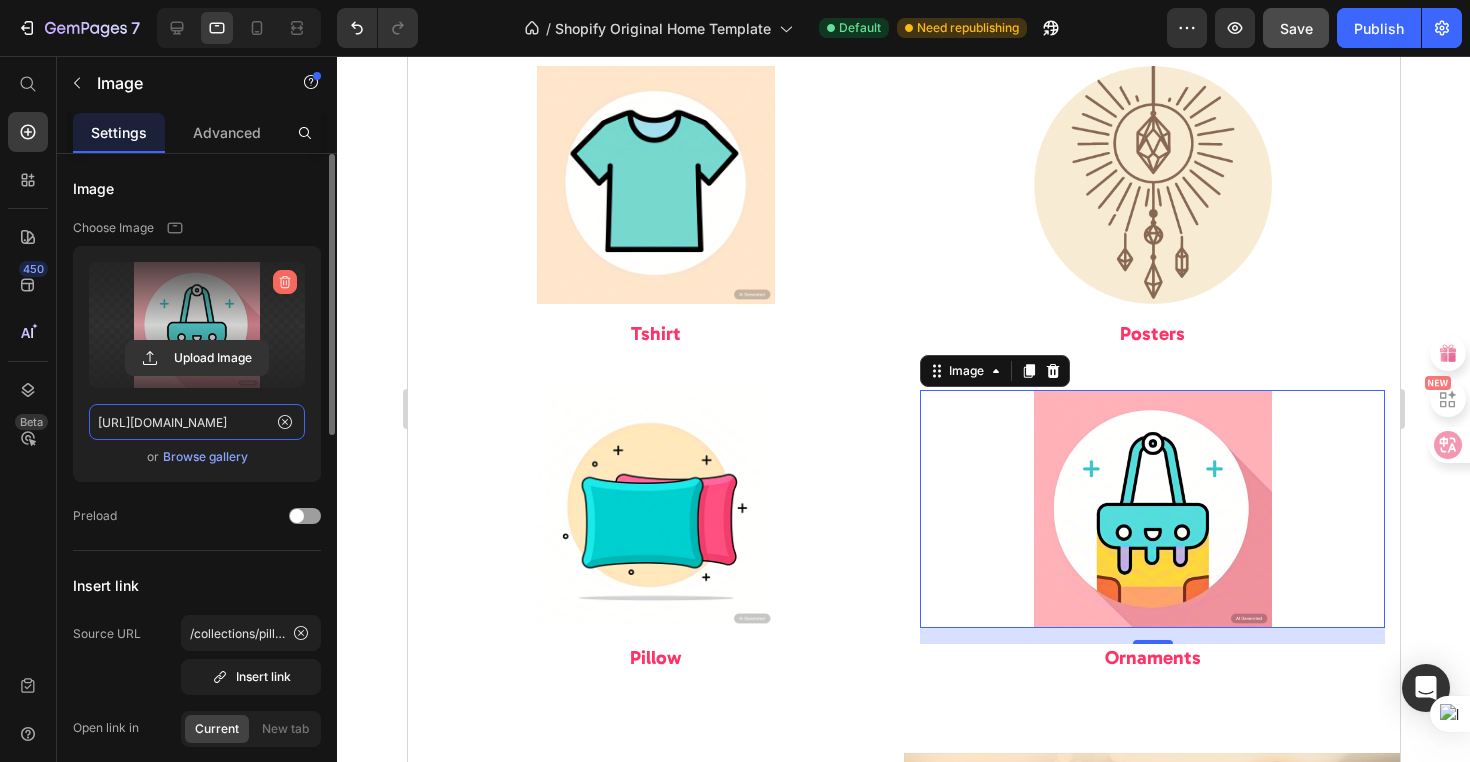 type 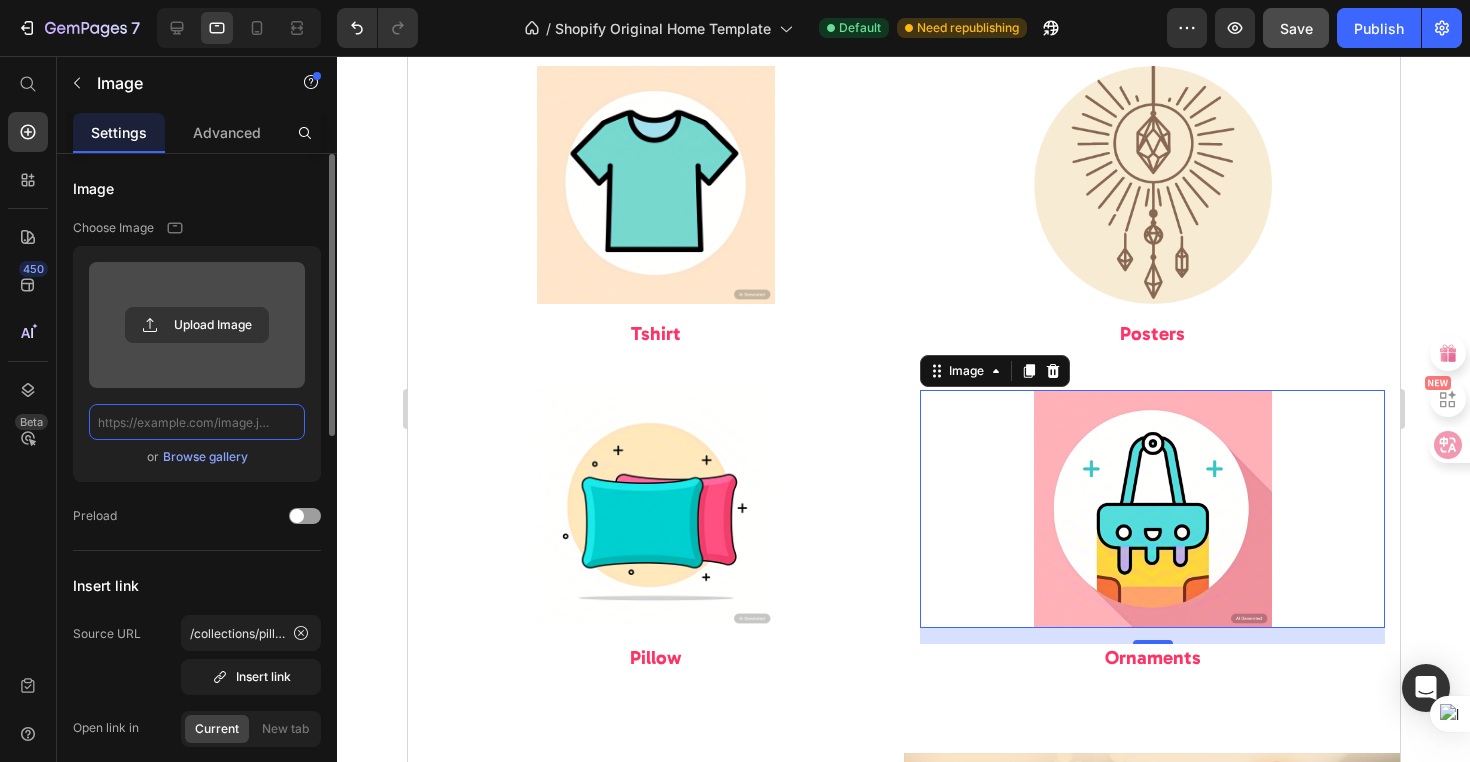 scroll, scrollTop: 0, scrollLeft: 0, axis: both 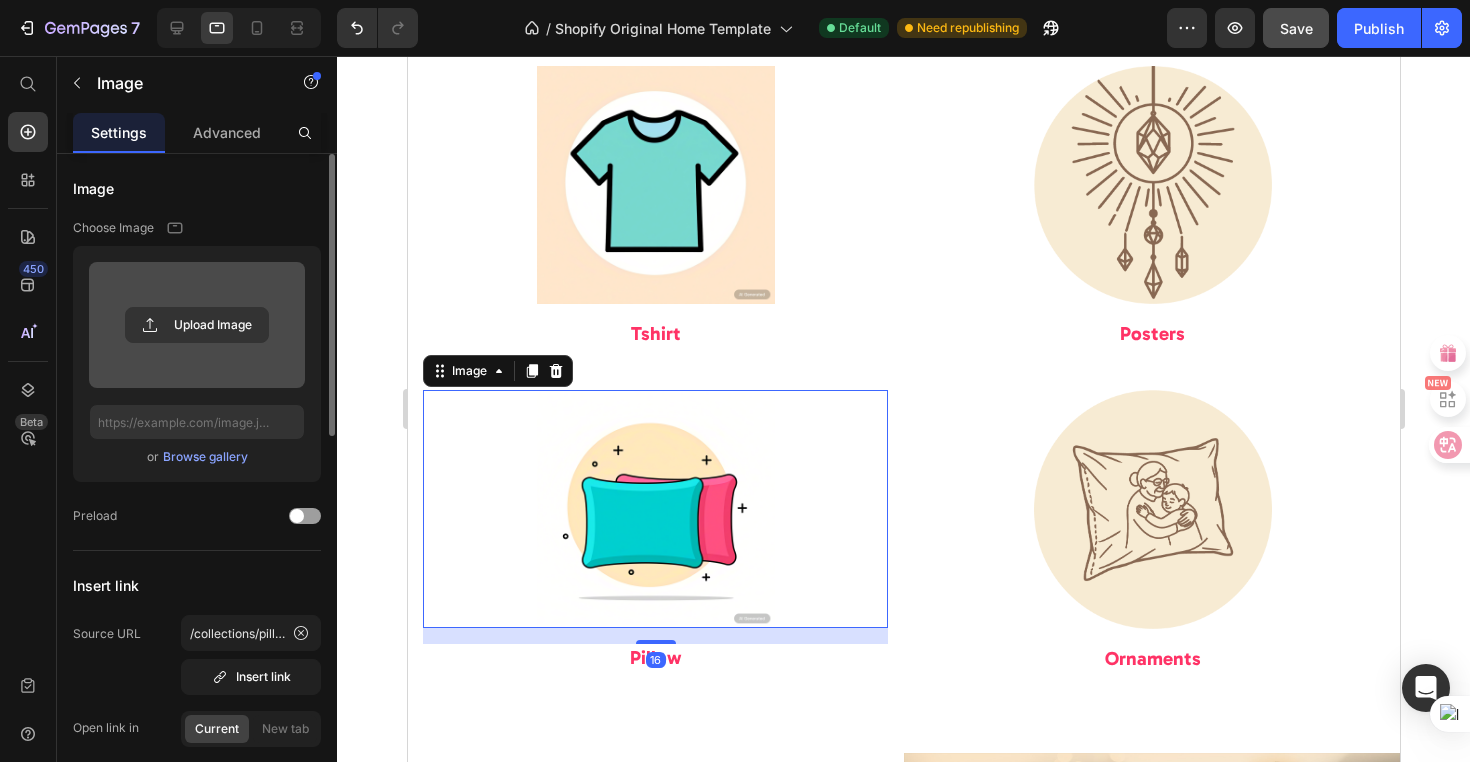 click at bounding box center (654, 509) 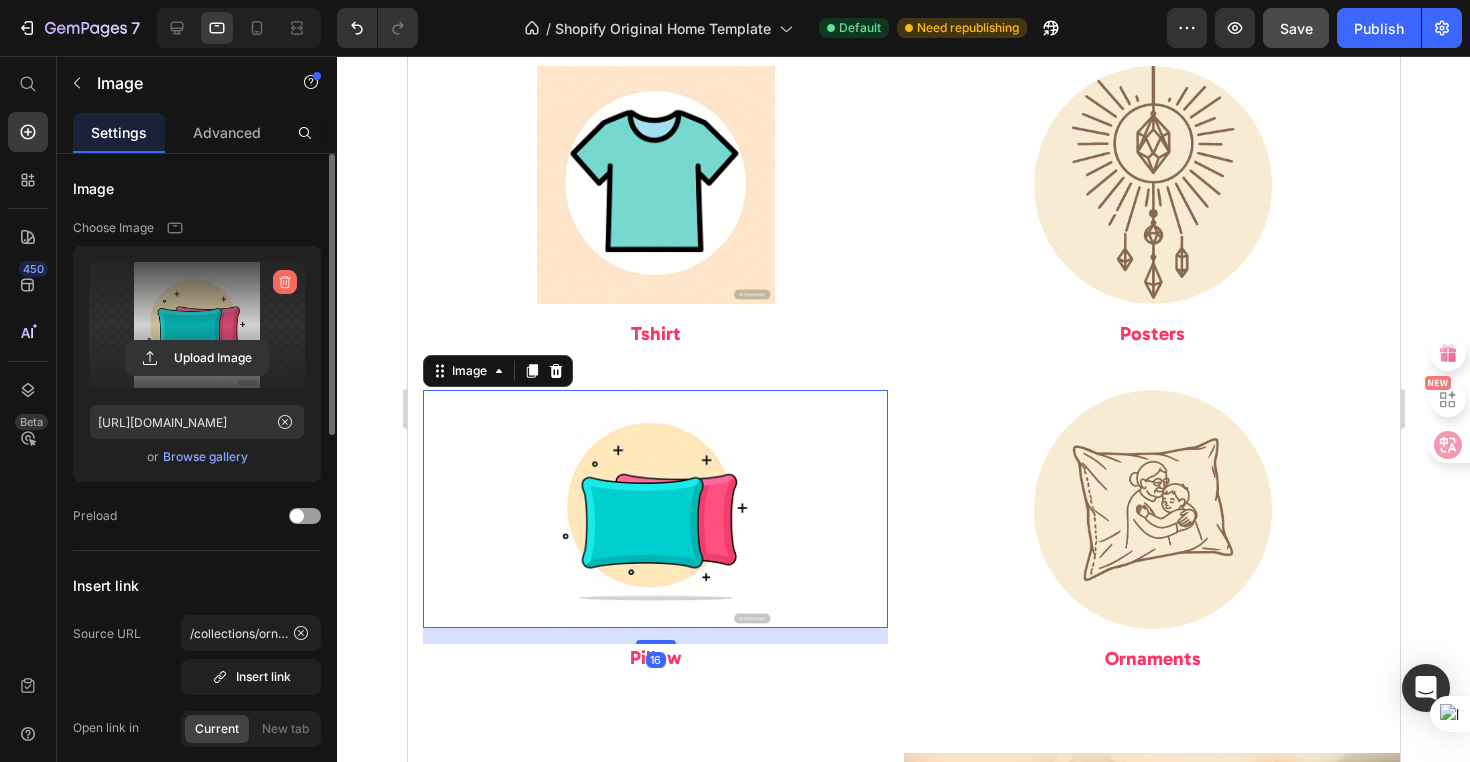 click 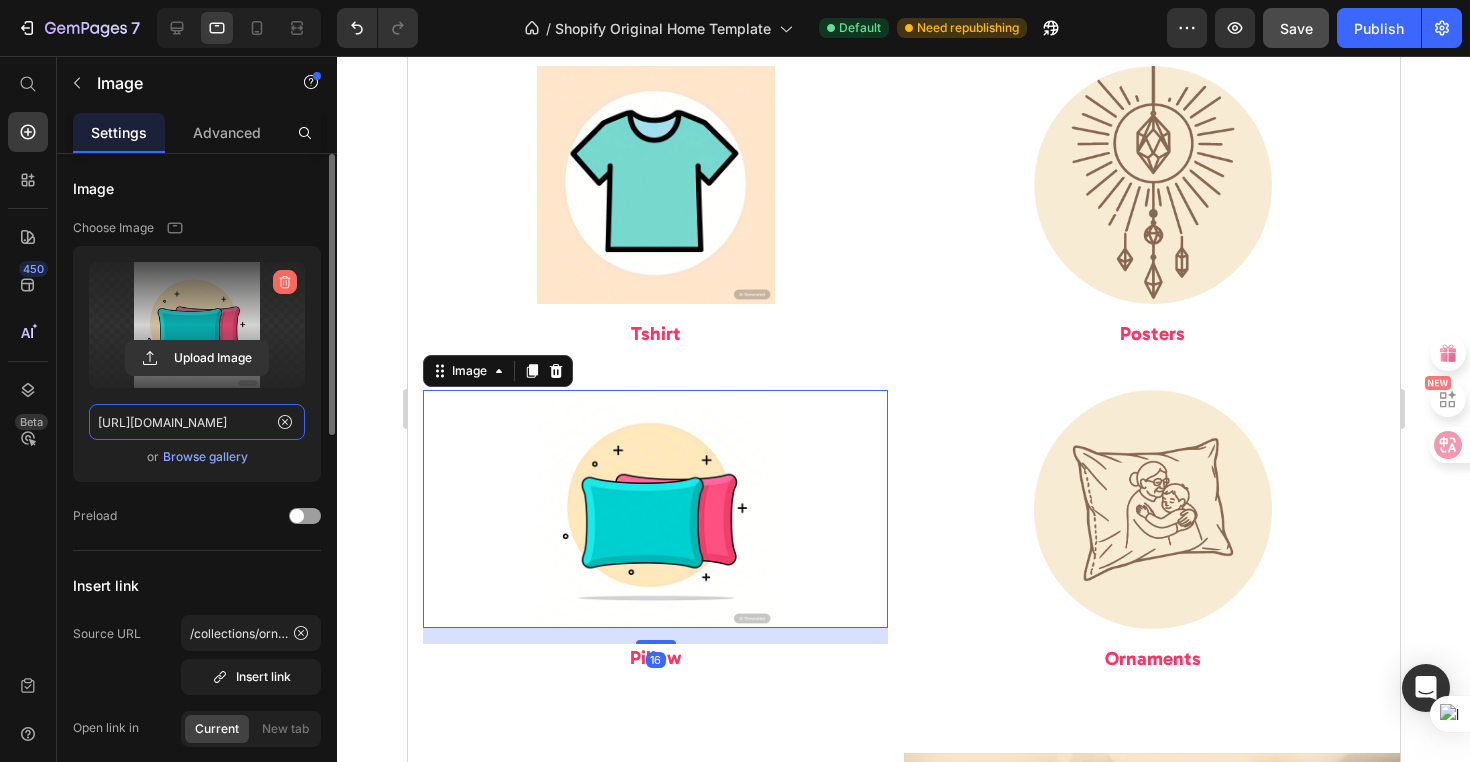 type 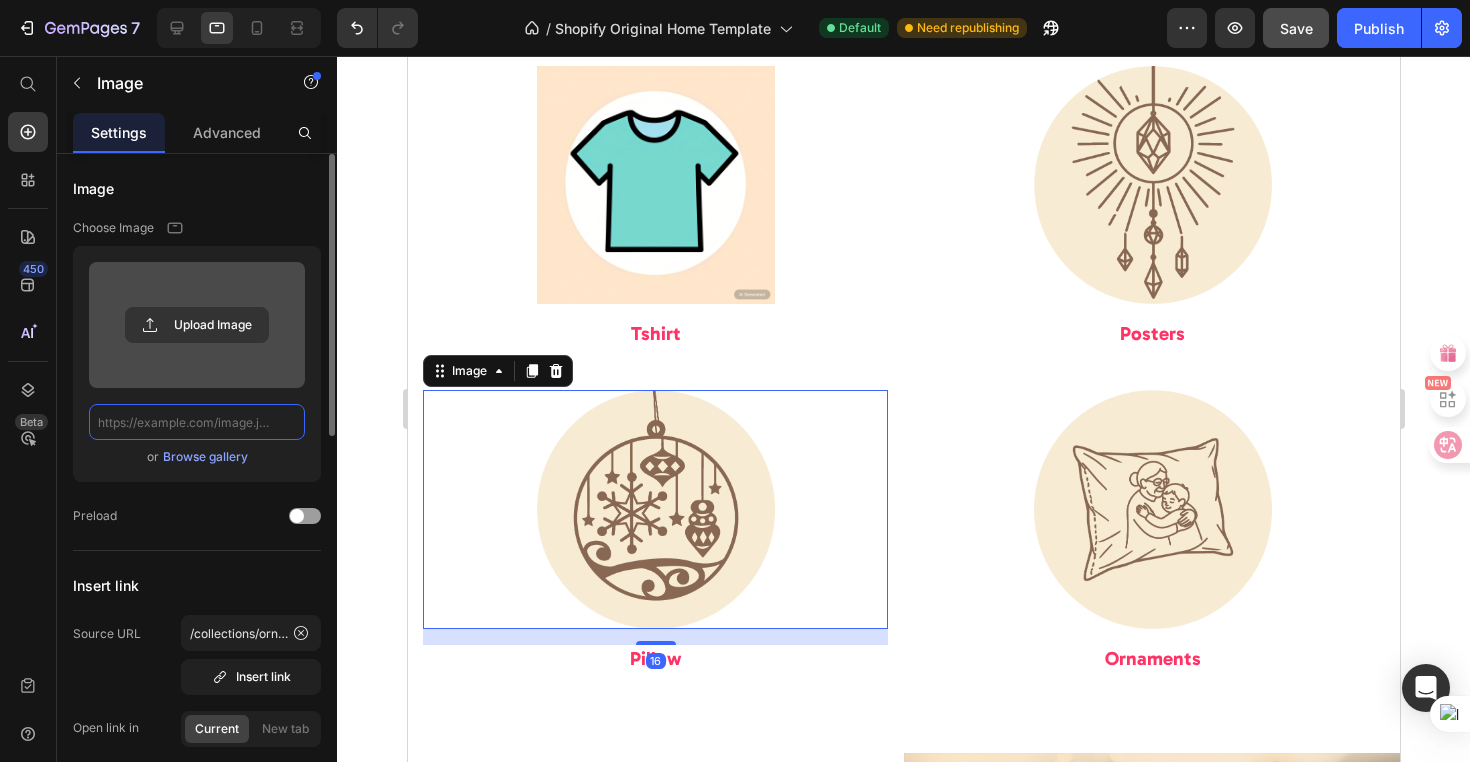 scroll, scrollTop: 0, scrollLeft: 0, axis: both 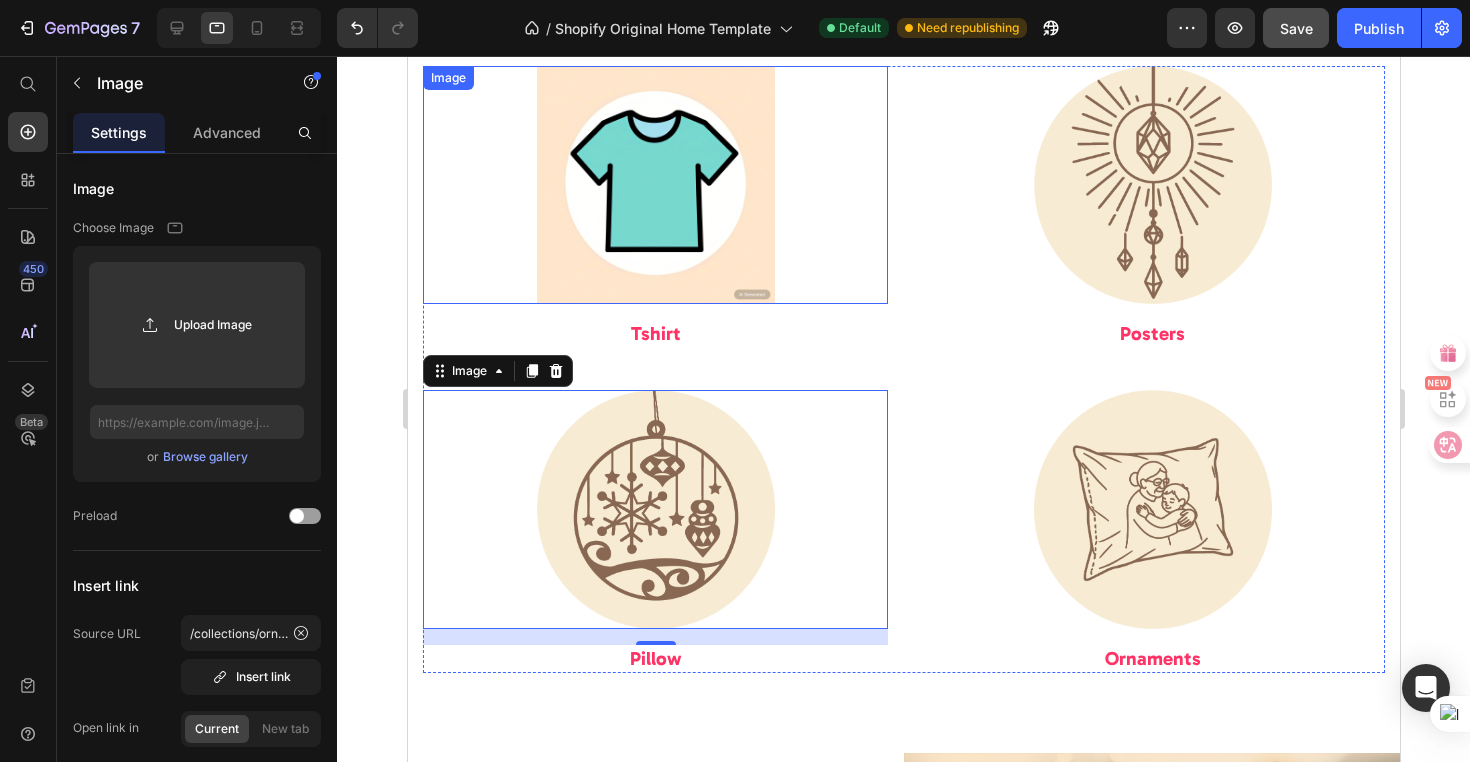 click at bounding box center [654, 185] 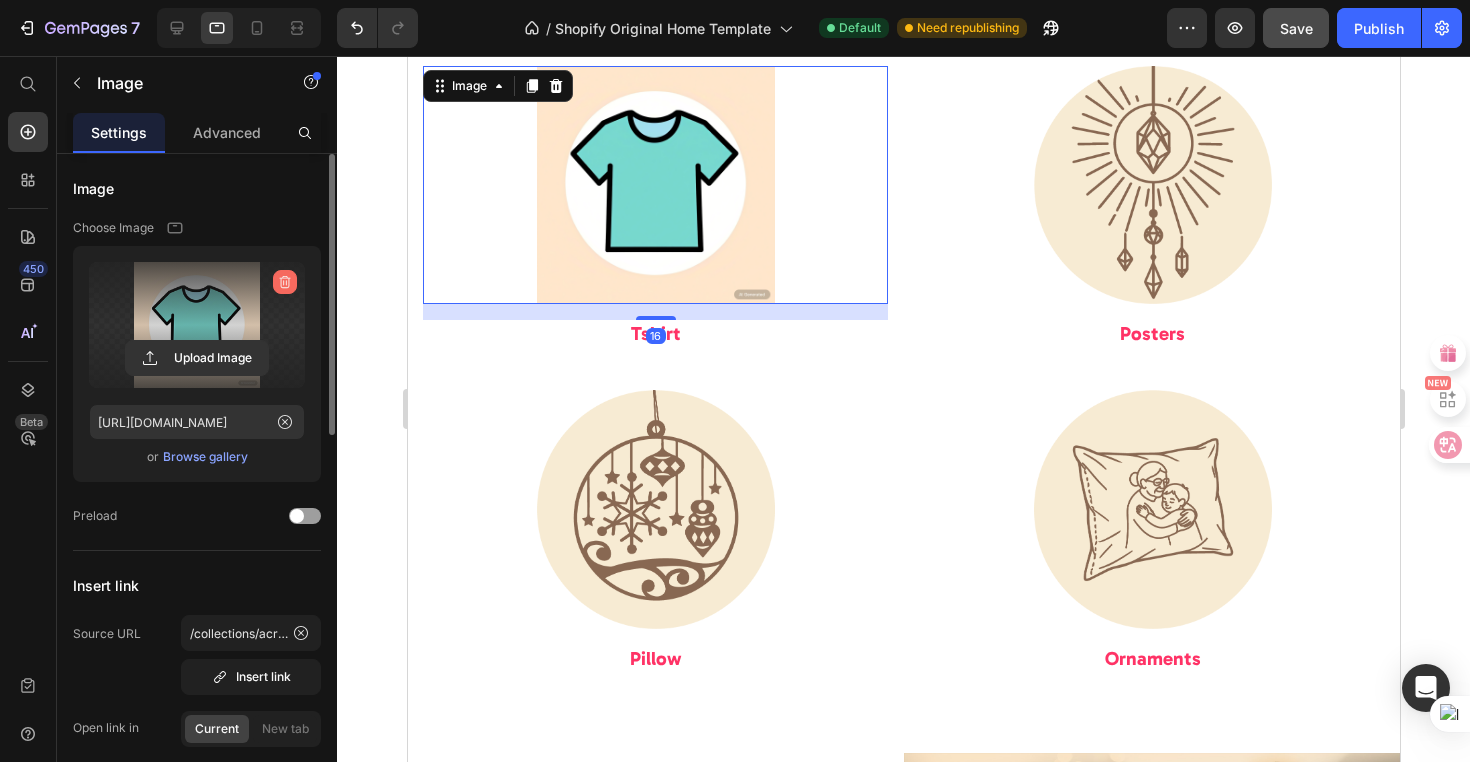 click 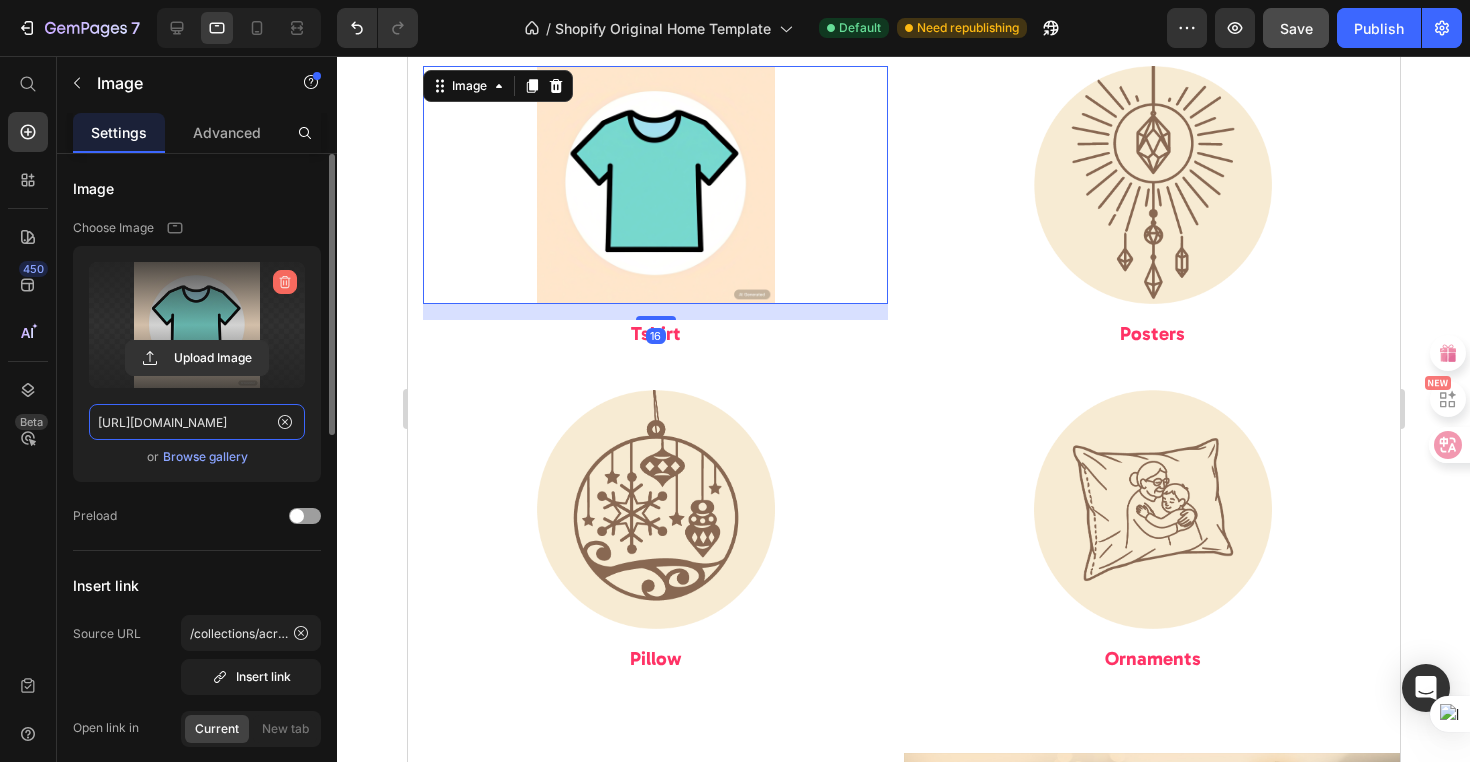 type 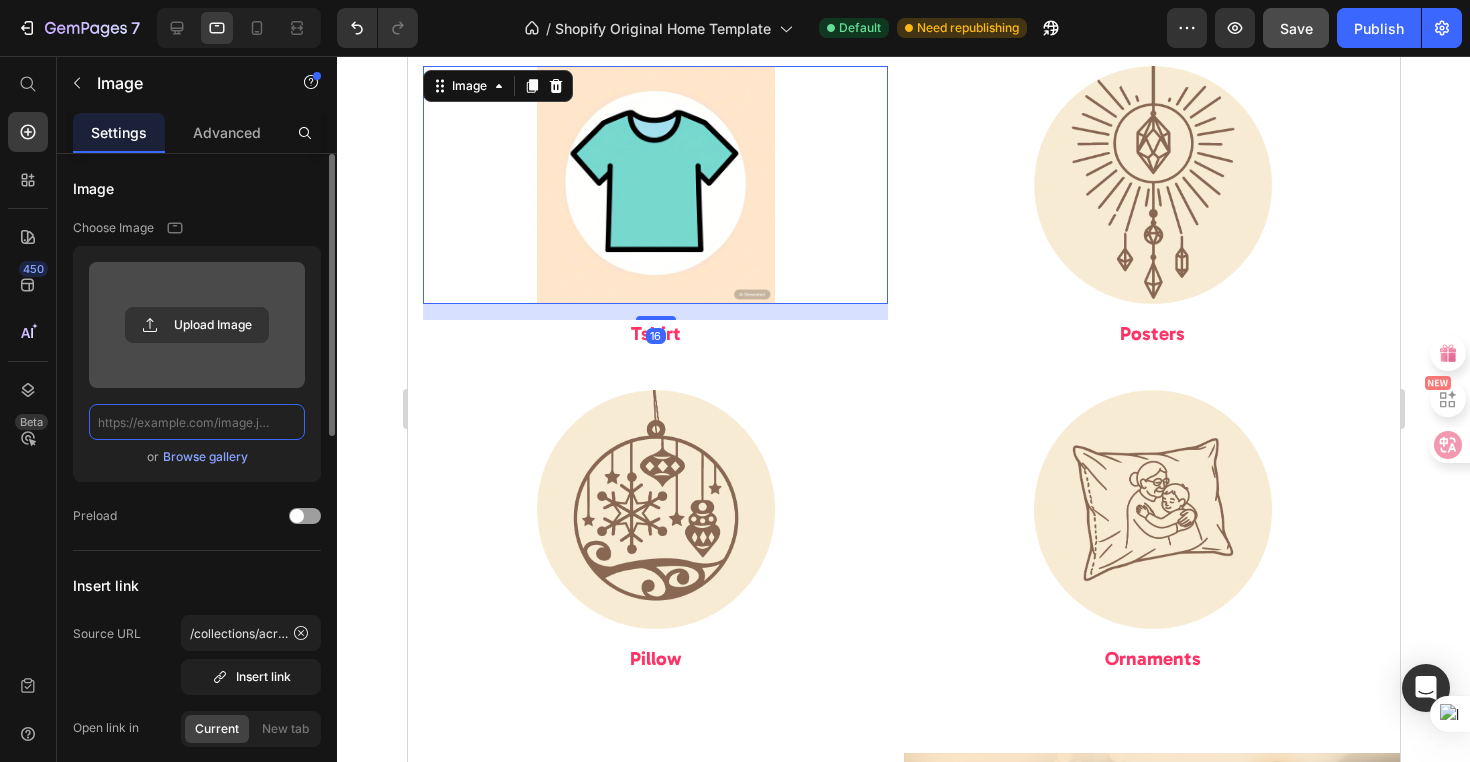scroll, scrollTop: 0, scrollLeft: 0, axis: both 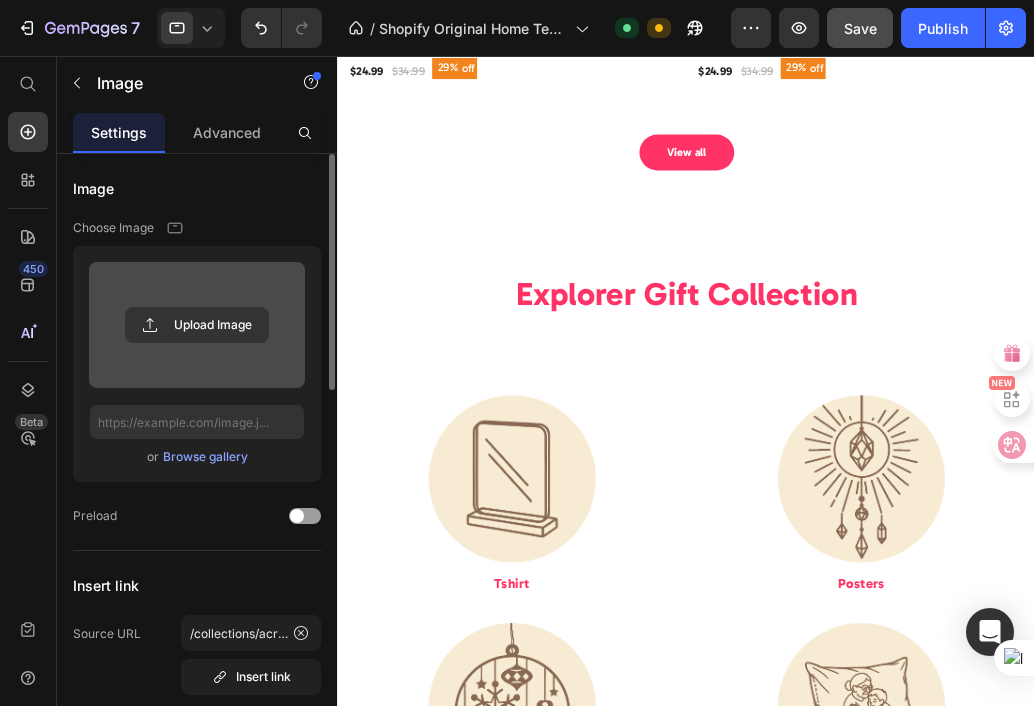click at bounding box center [584, 658] 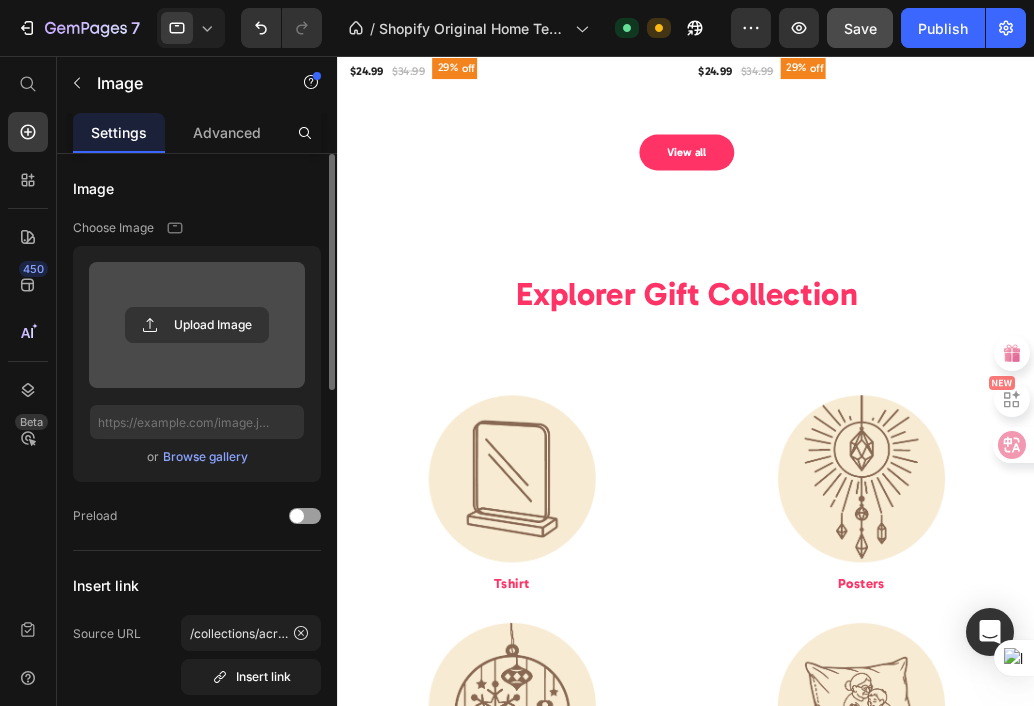 click at bounding box center [584, 658] 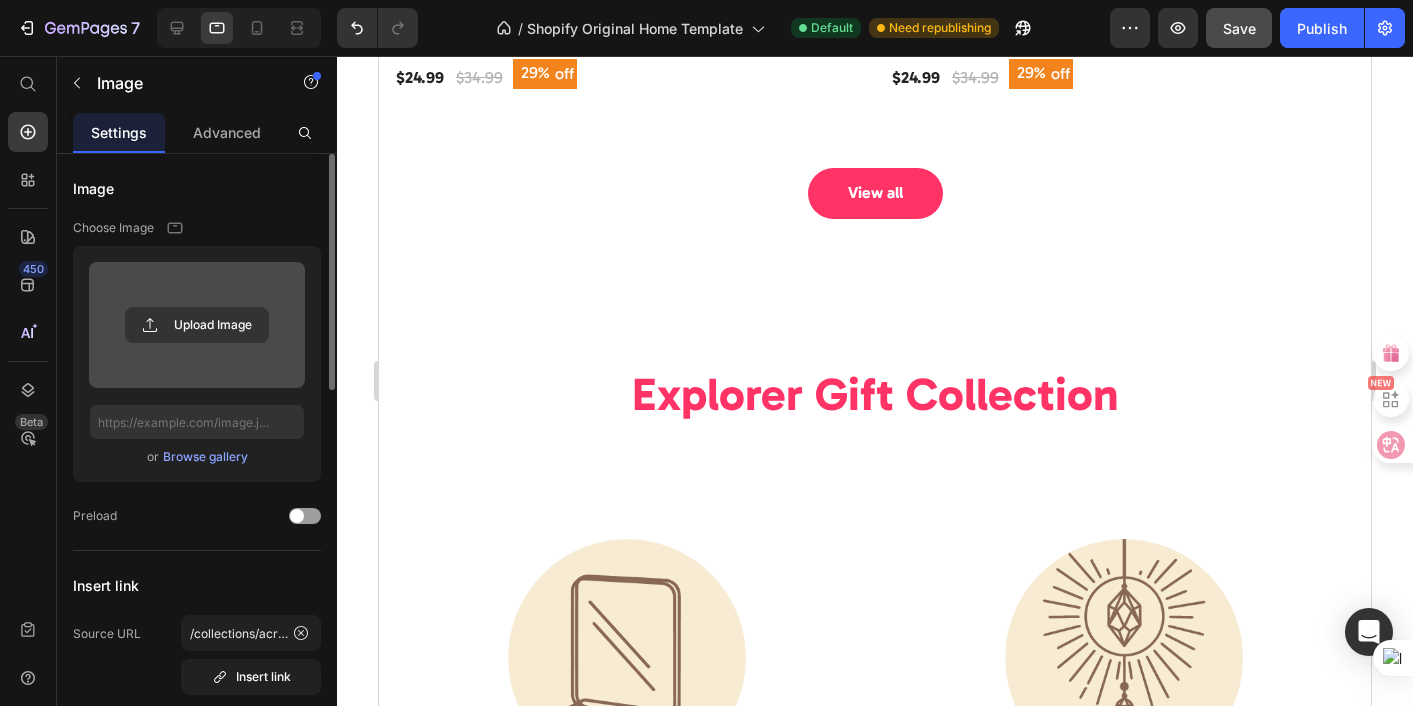 click at bounding box center [626, 658] 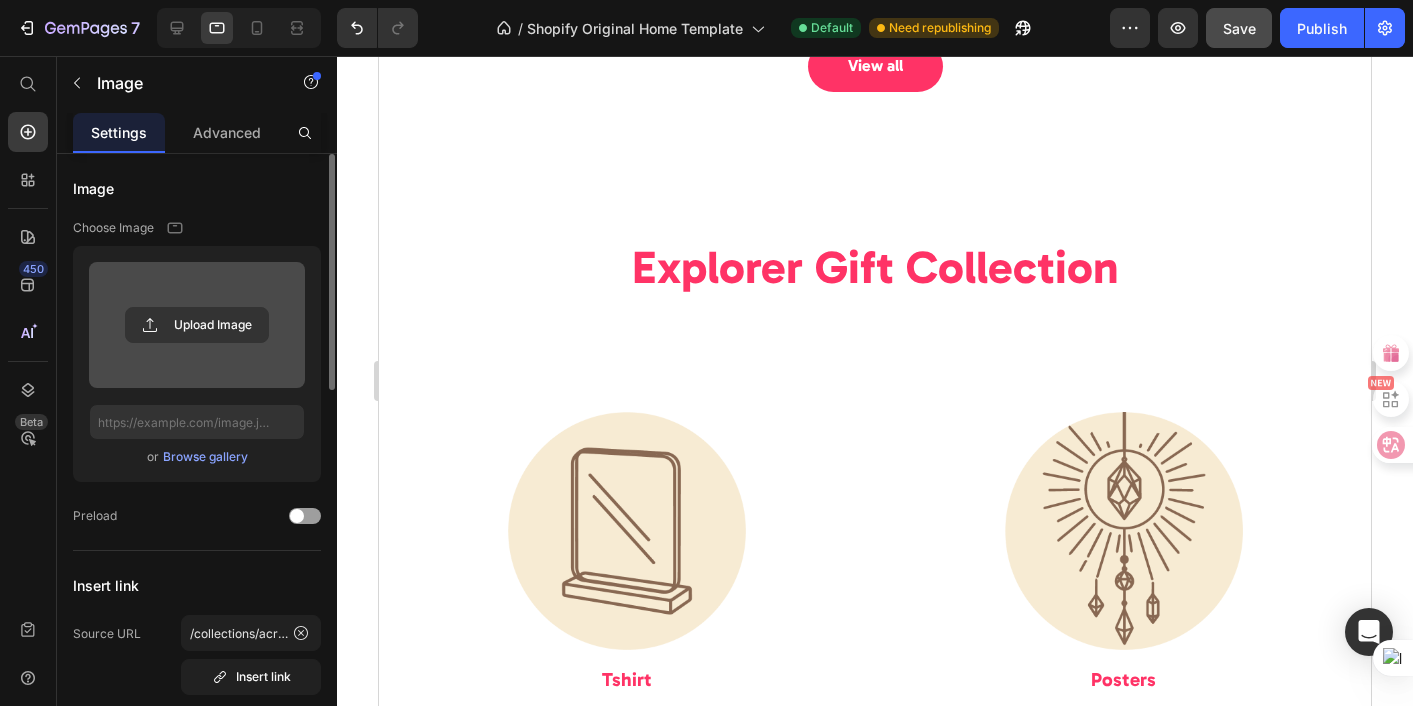scroll, scrollTop: 2122, scrollLeft: 0, axis: vertical 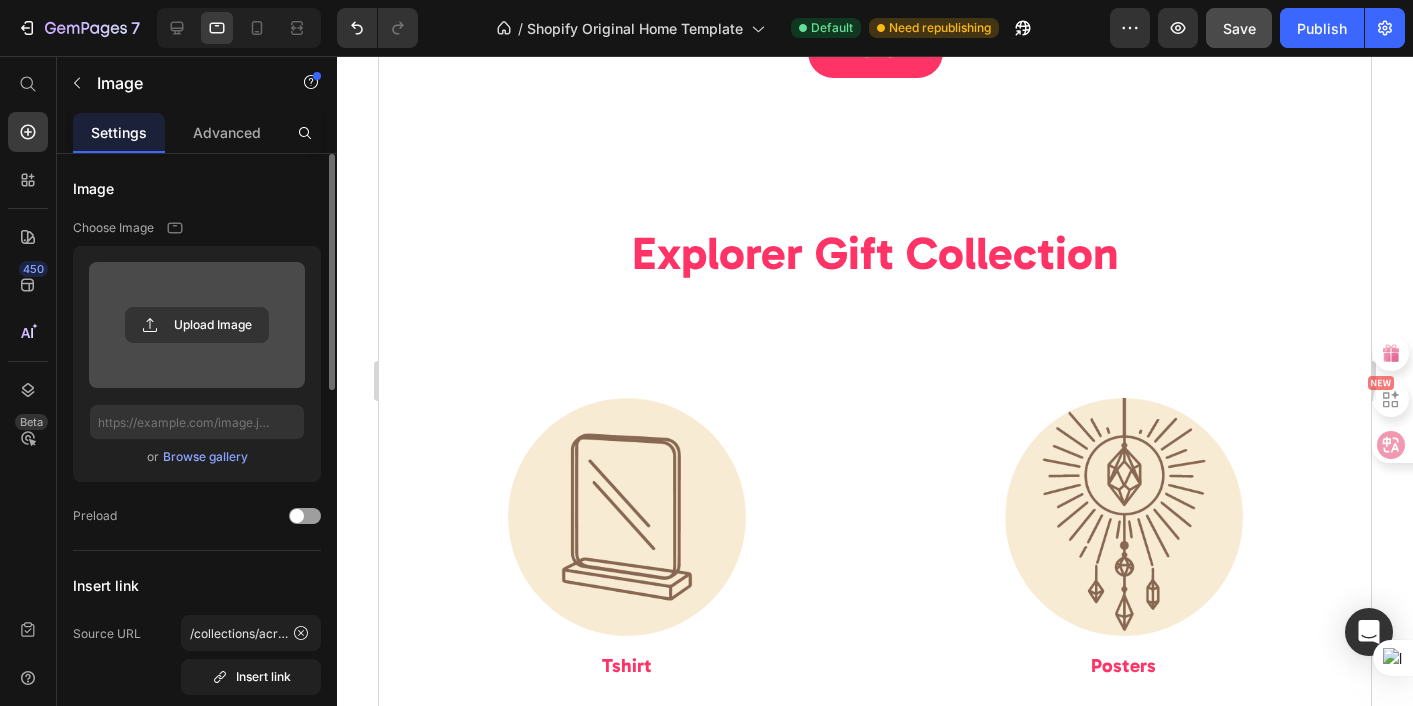click at bounding box center [626, 517] 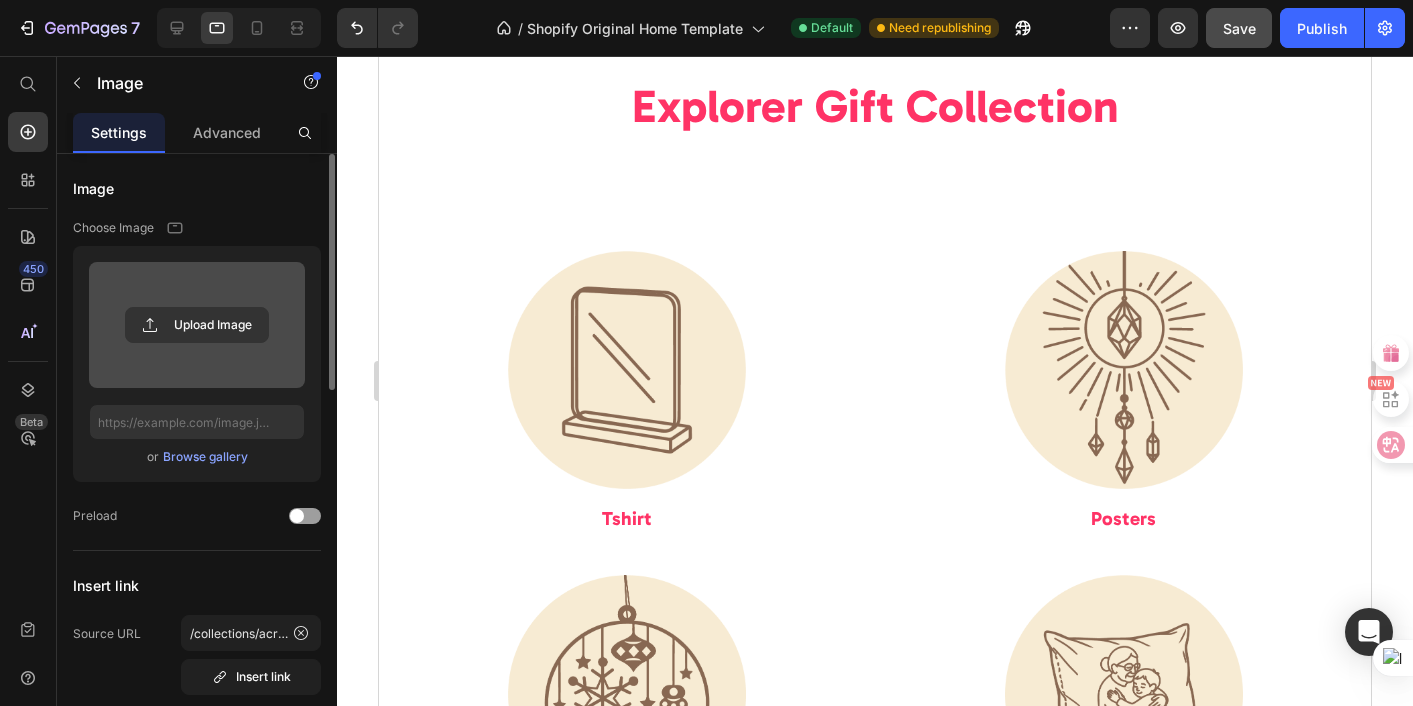 click at bounding box center (626, 370) 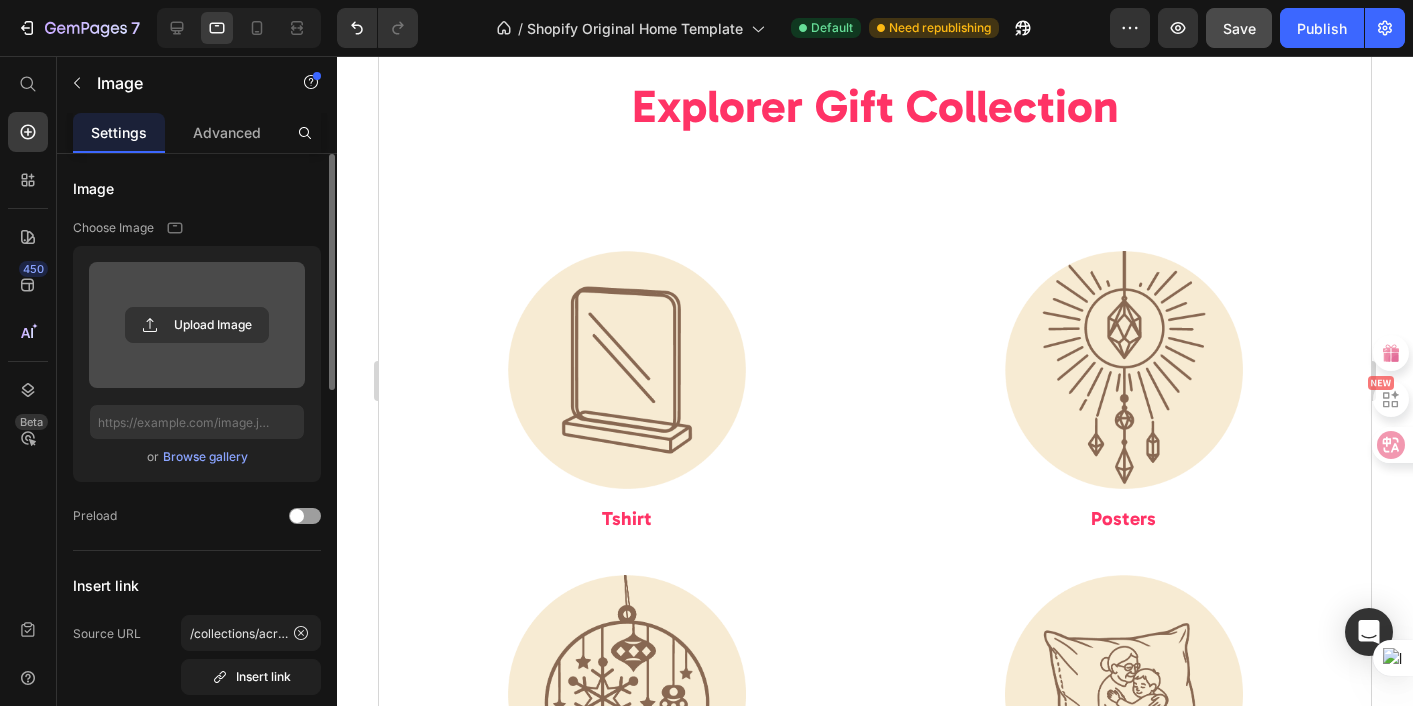 click at bounding box center [626, 370] 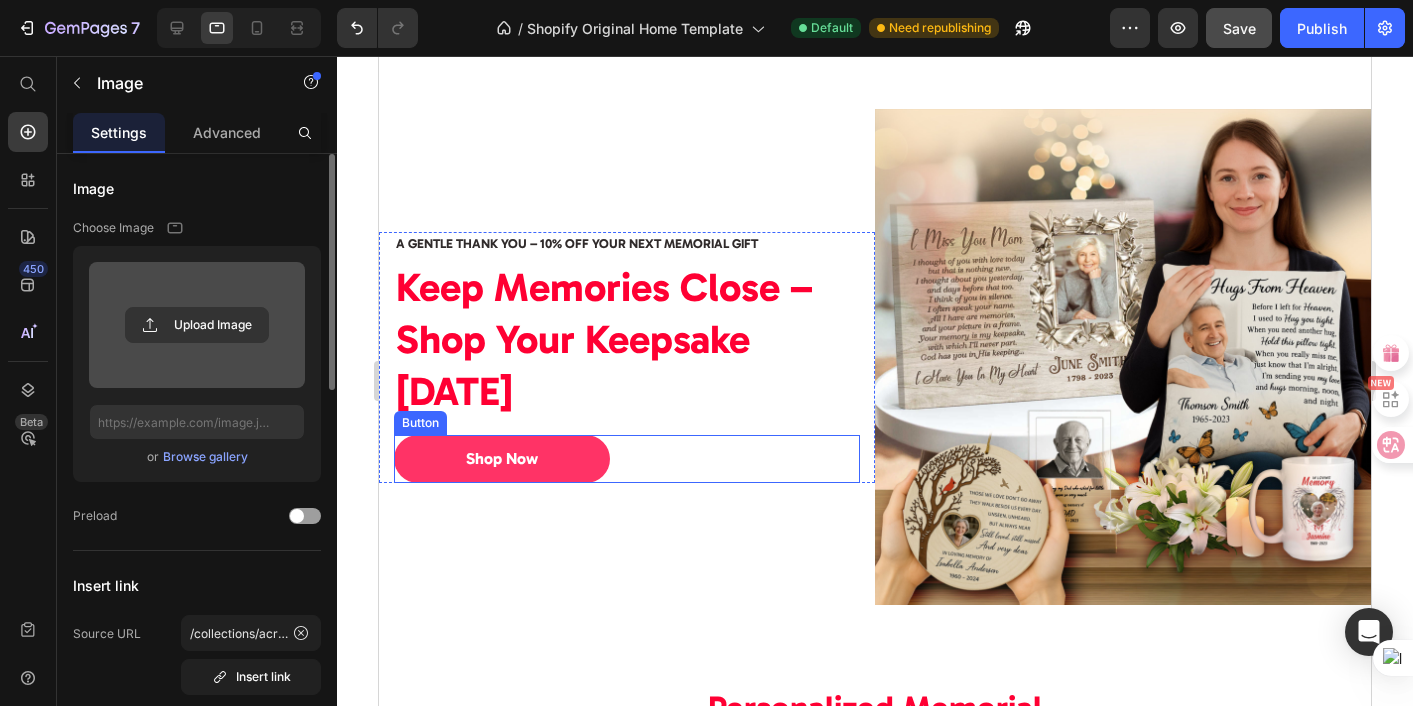 scroll, scrollTop: 3395, scrollLeft: 0, axis: vertical 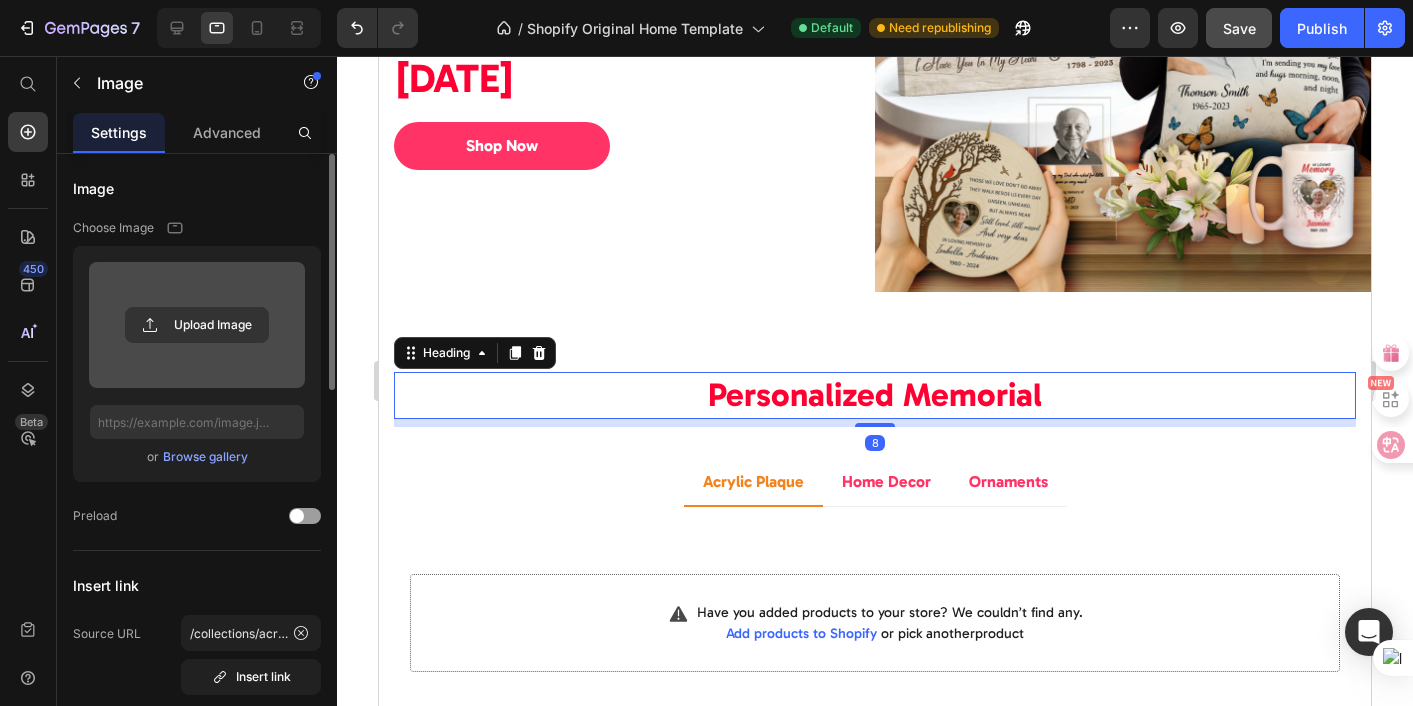 click on "Personalized Memorial" at bounding box center (875, 395) 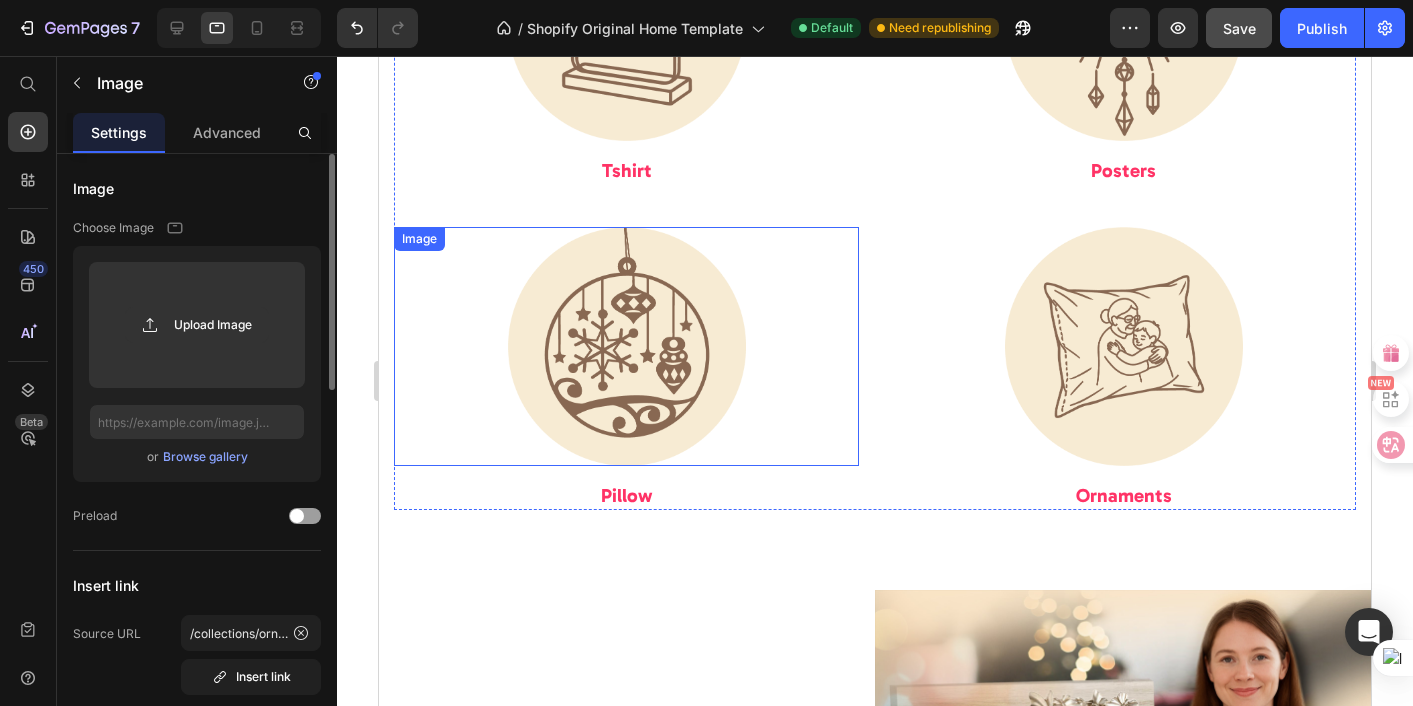 click at bounding box center (626, 346) 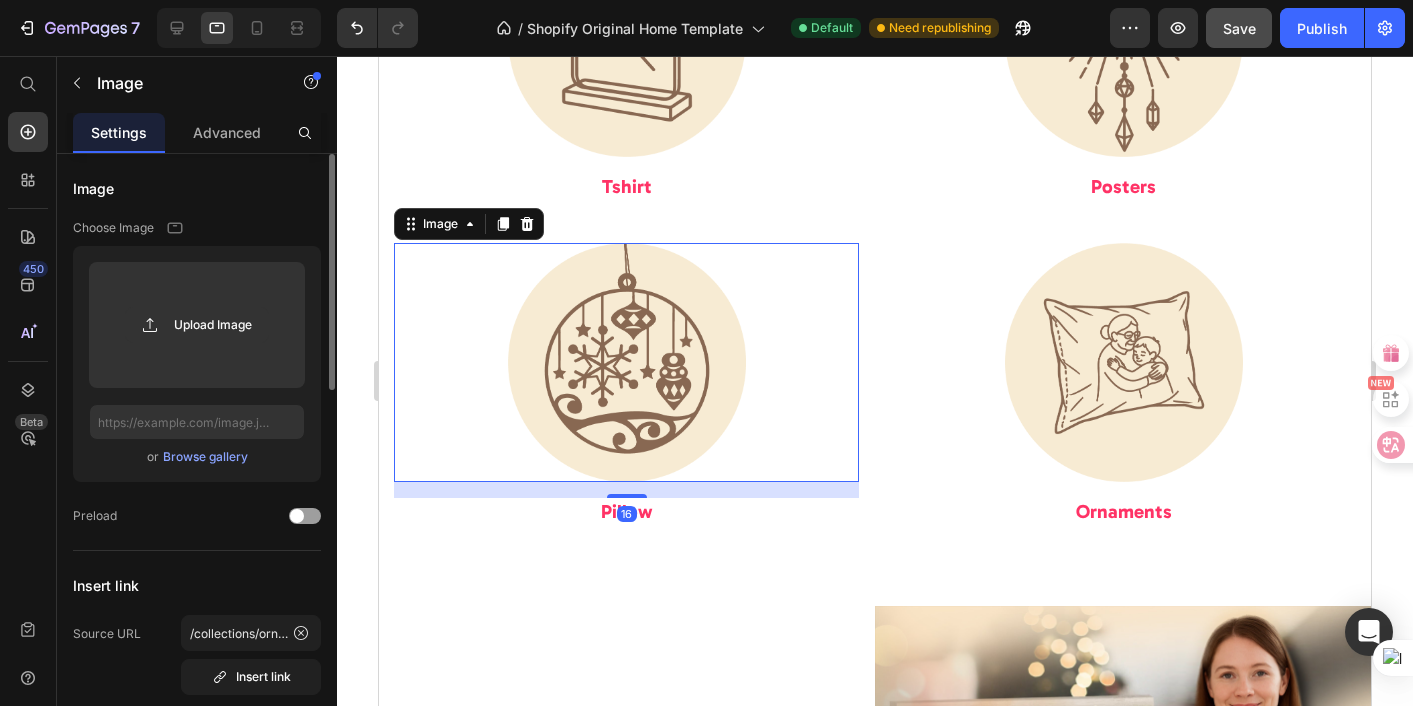 scroll, scrollTop: 2188, scrollLeft: 0, axis: vertical 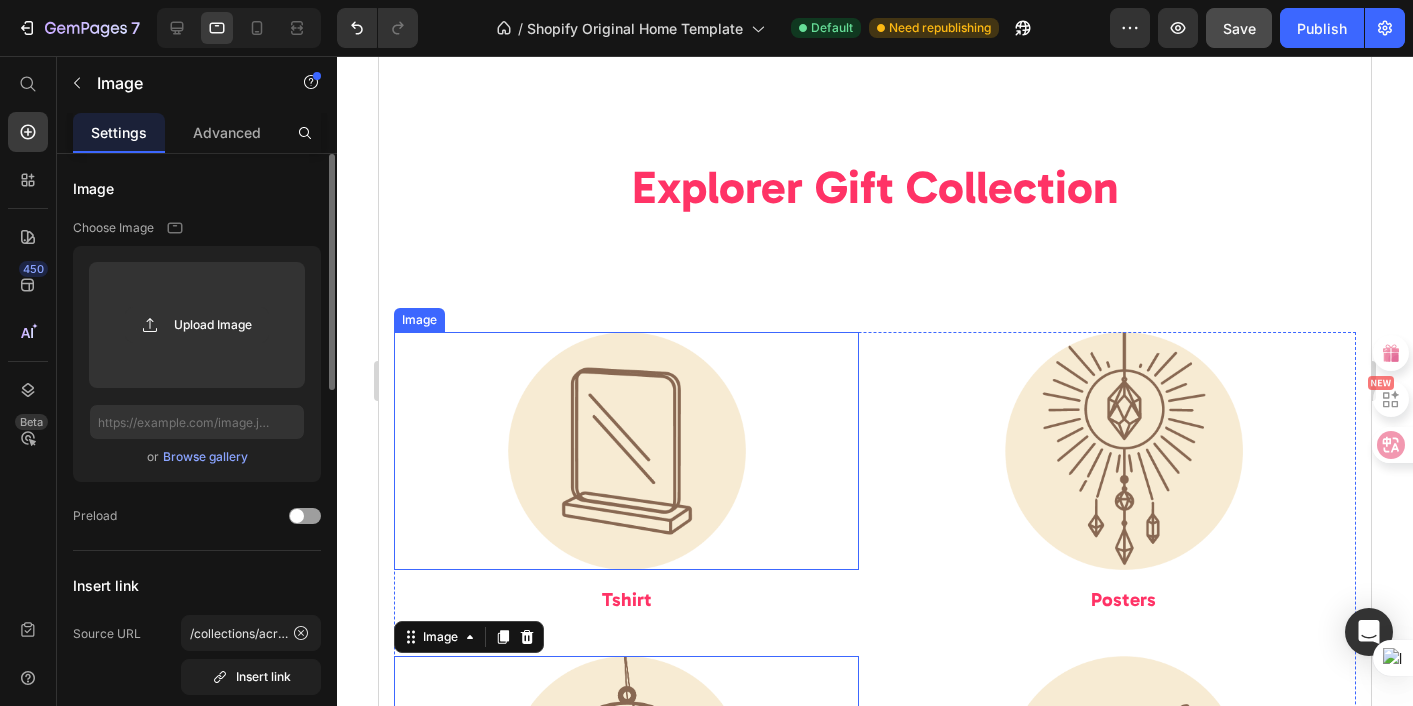 click at bounding box center (626, 451) 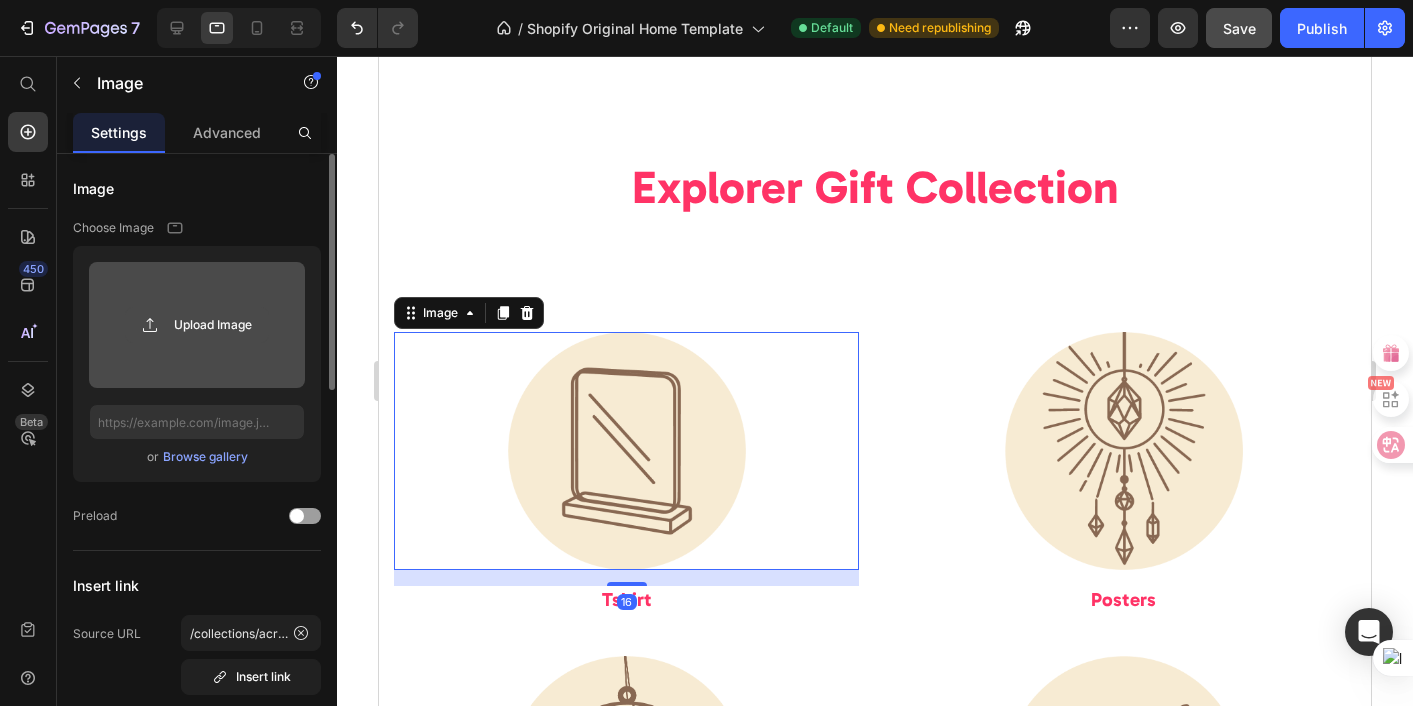 click 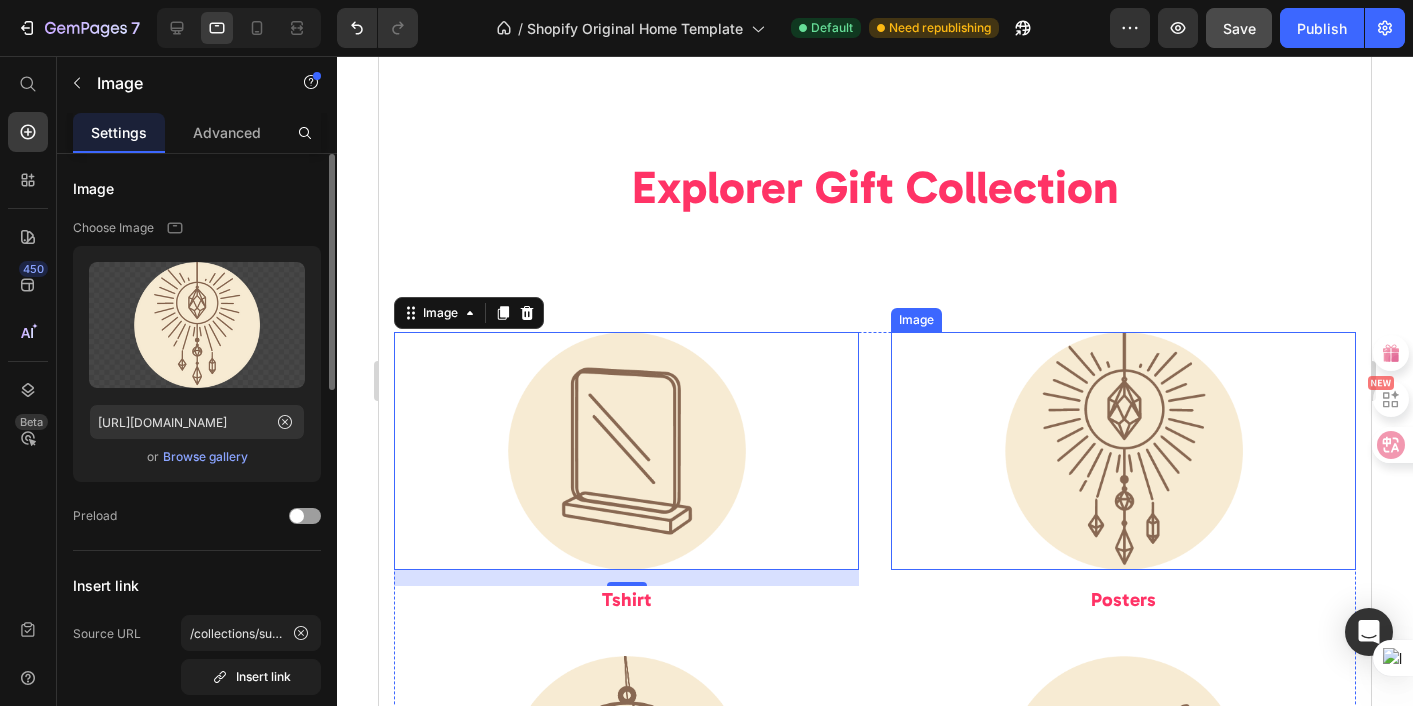 click at bounding box center [1123, 451] 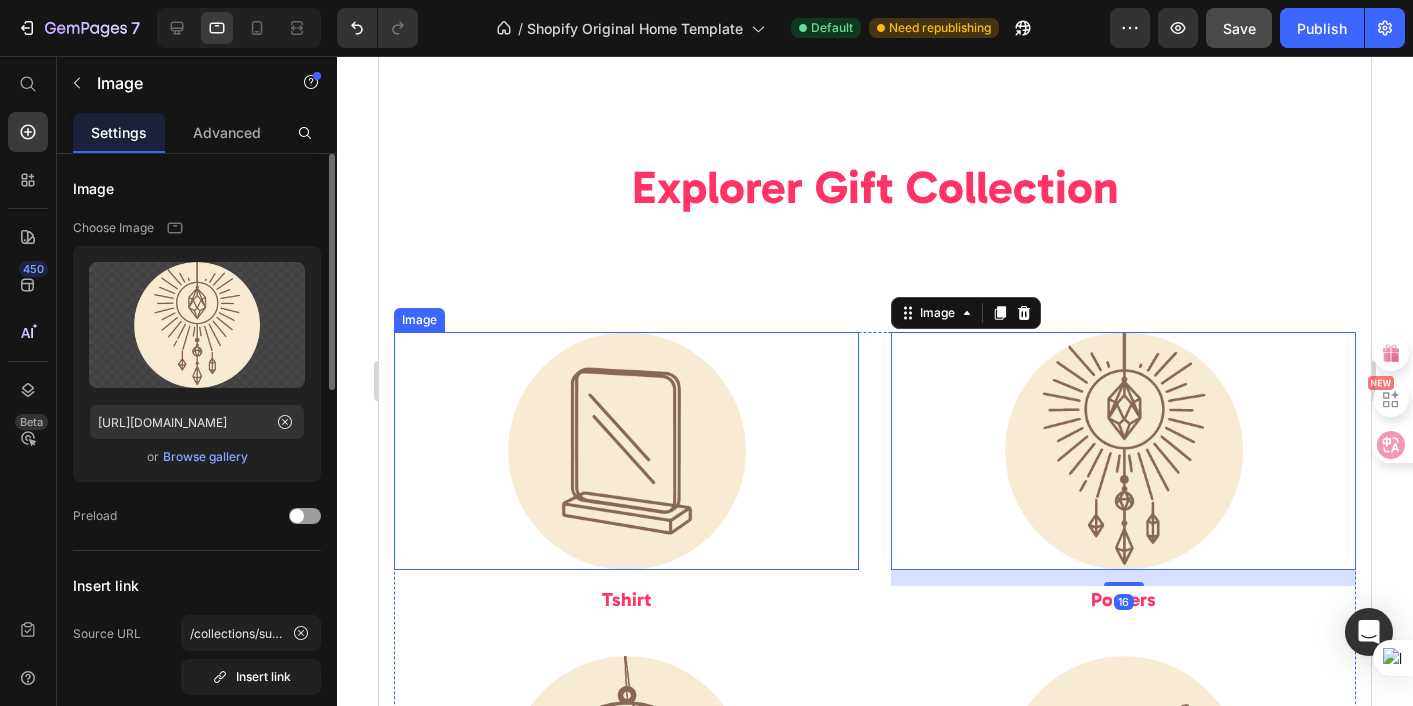 click at bounding box center (626, 451) 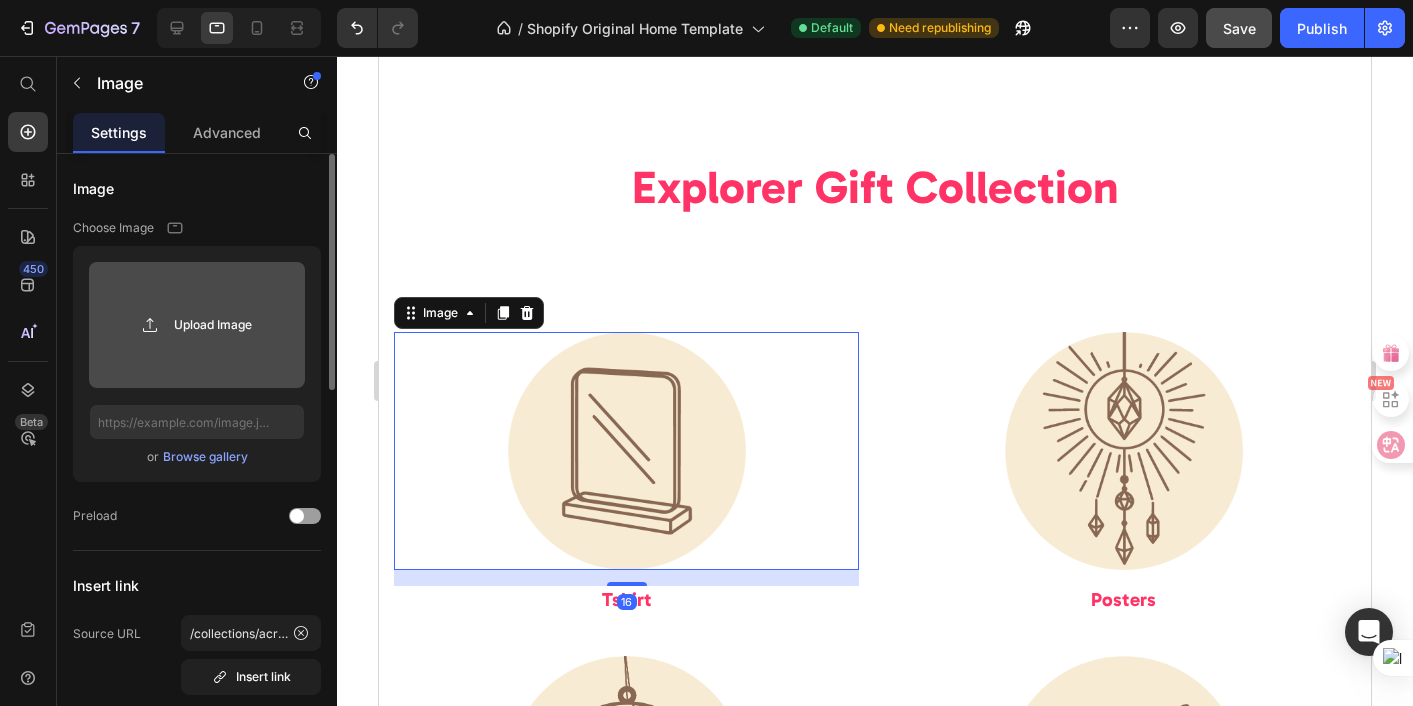 click 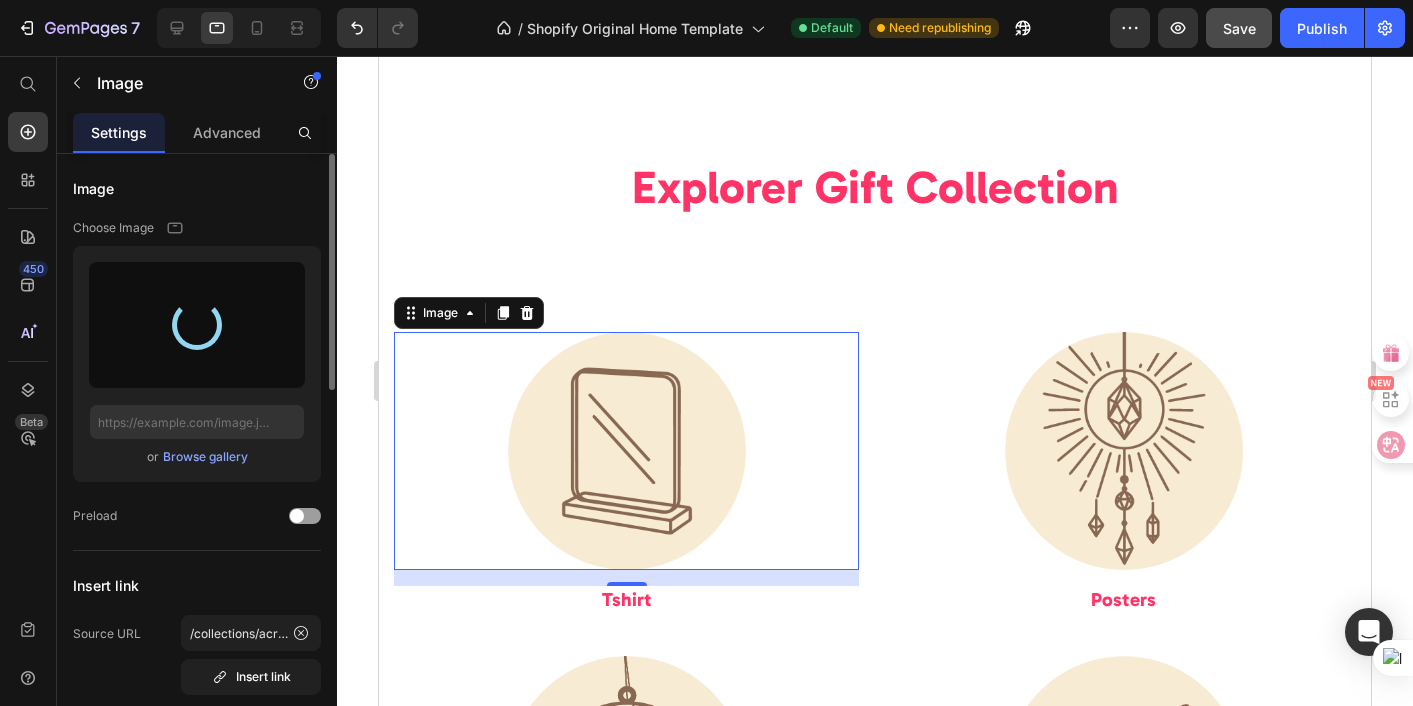 type on "https://cdn.shopify.com/s/files/1/0936/4458/7293/files/gempages_566438162063164497-955e277f-f5c7-49c8-a605-3e55abf89647.png" 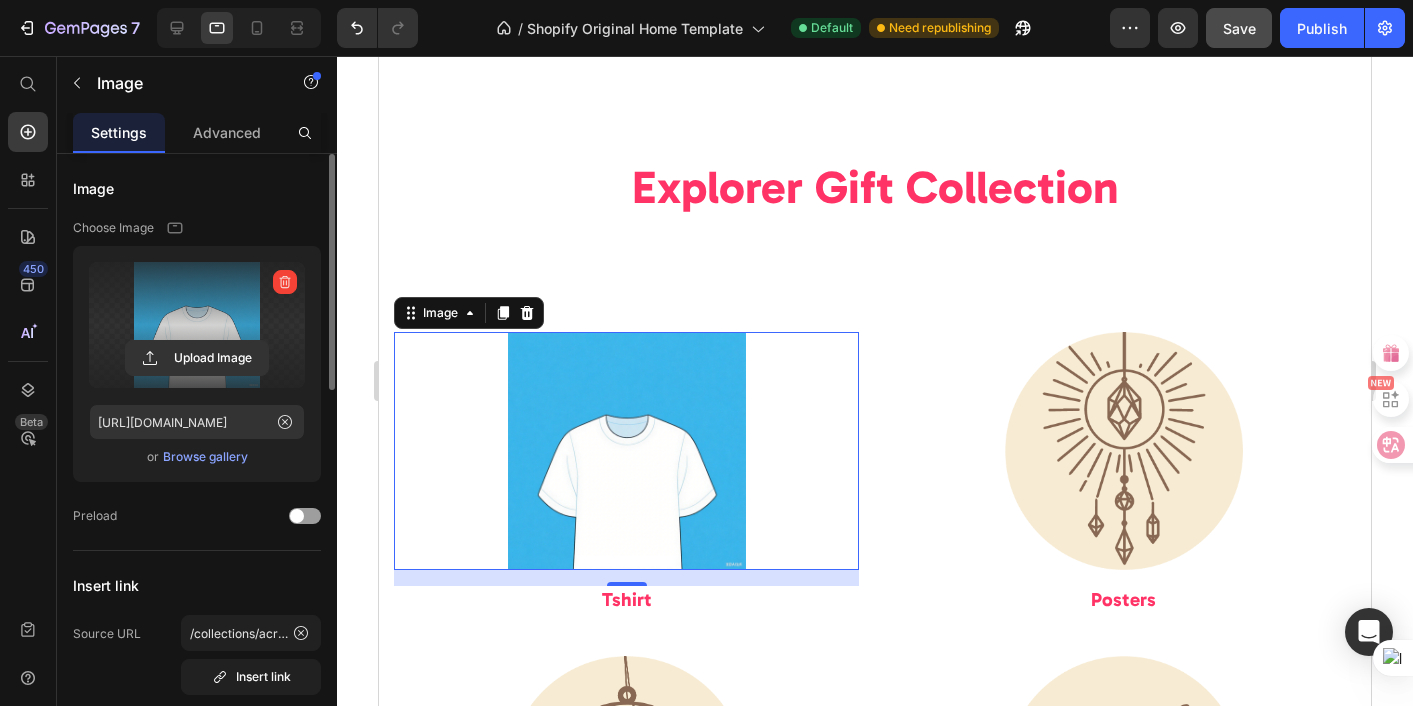 click at bounding box center [626, 451] 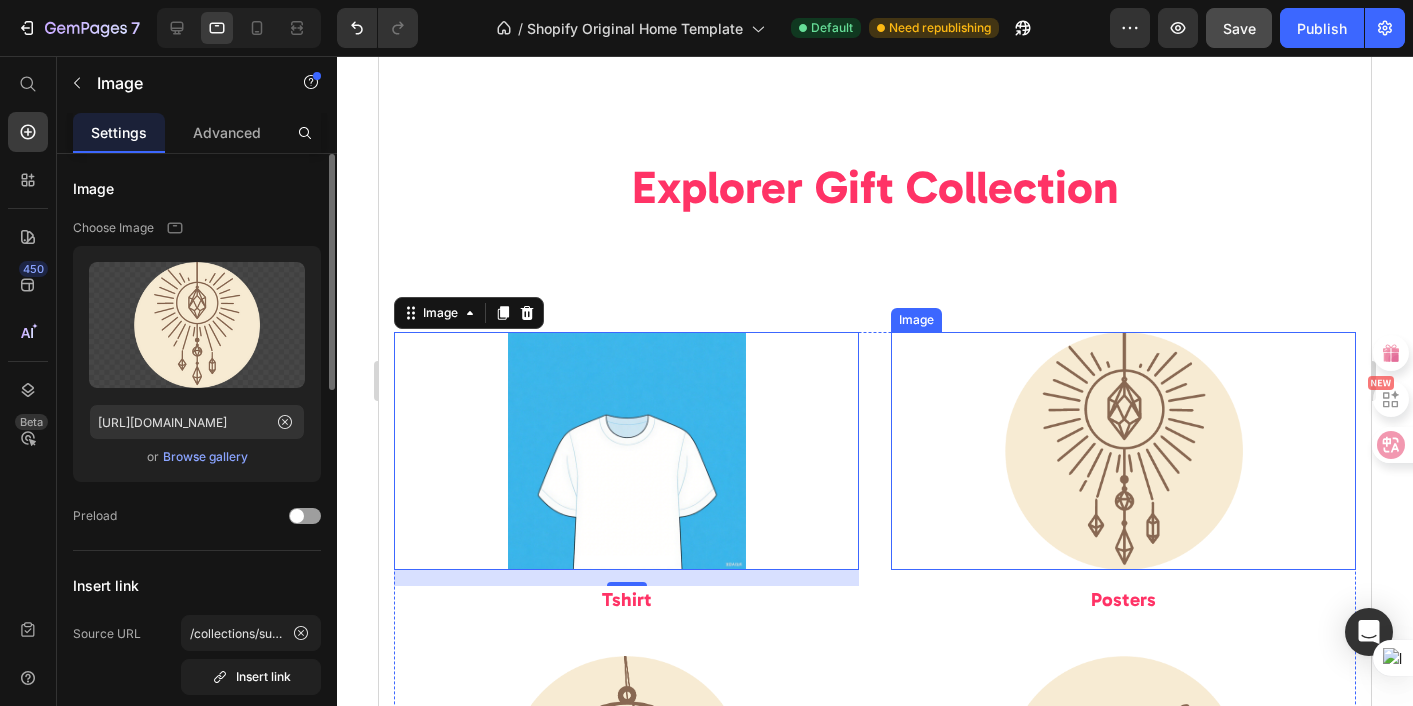 click at bounding box center [1123, 451] 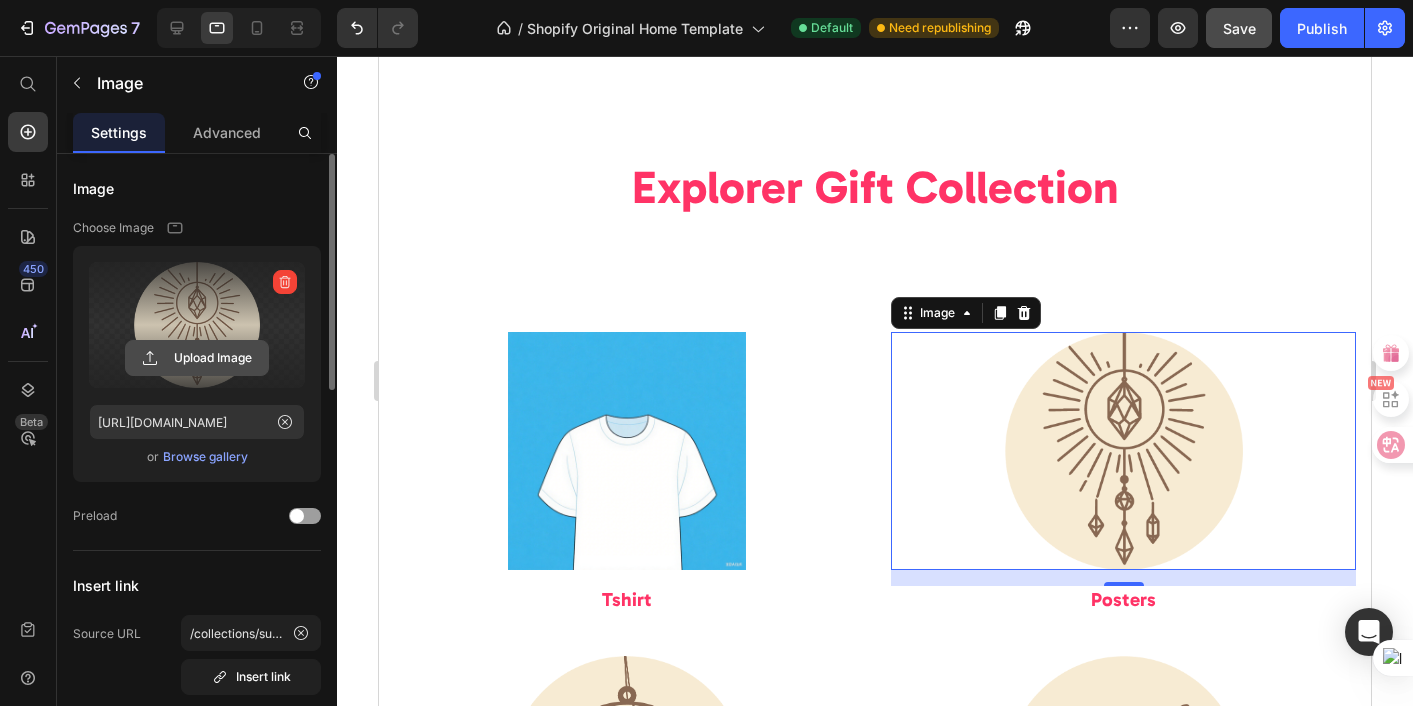 click 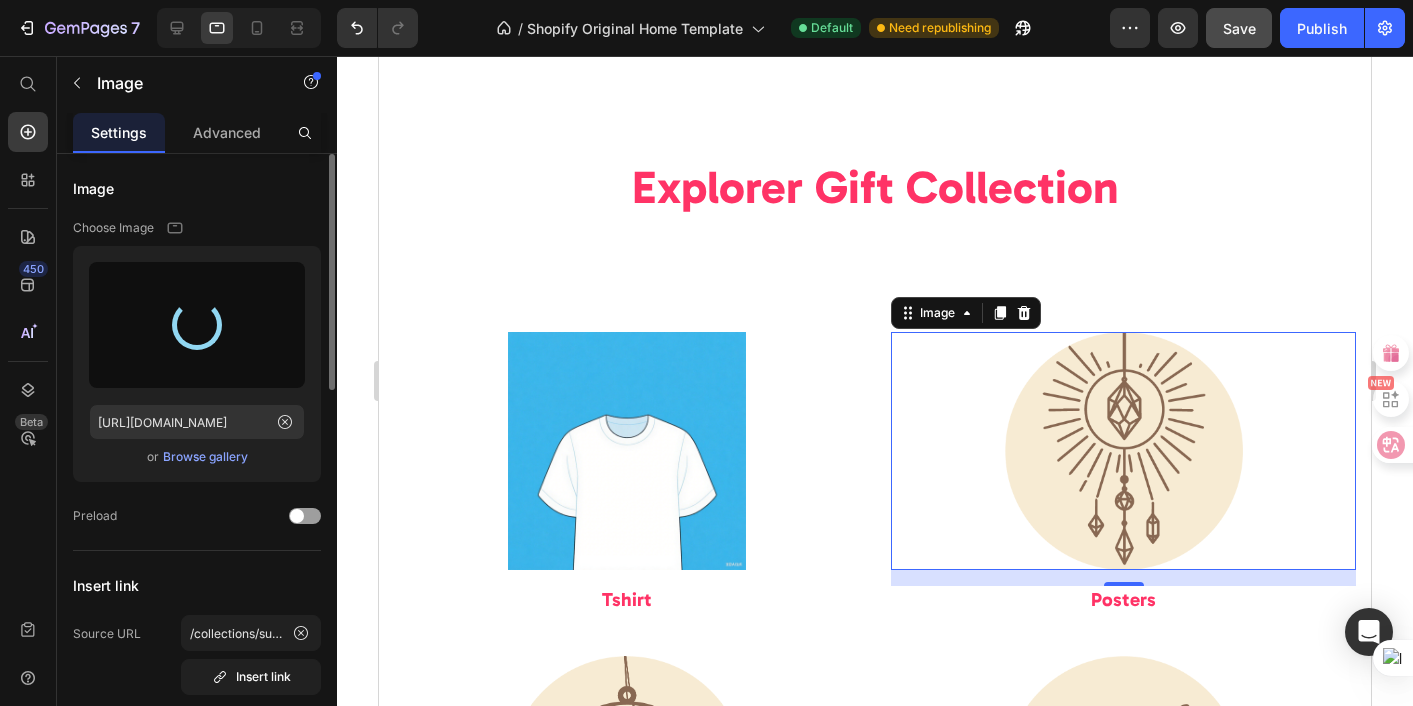 type on "https://cdn.shopify.com/s/files/1/0936/4458/7293/files/gempages_566438162063164497-19f69b82-cb79-467a-a08b-cc8633a1f576.png" 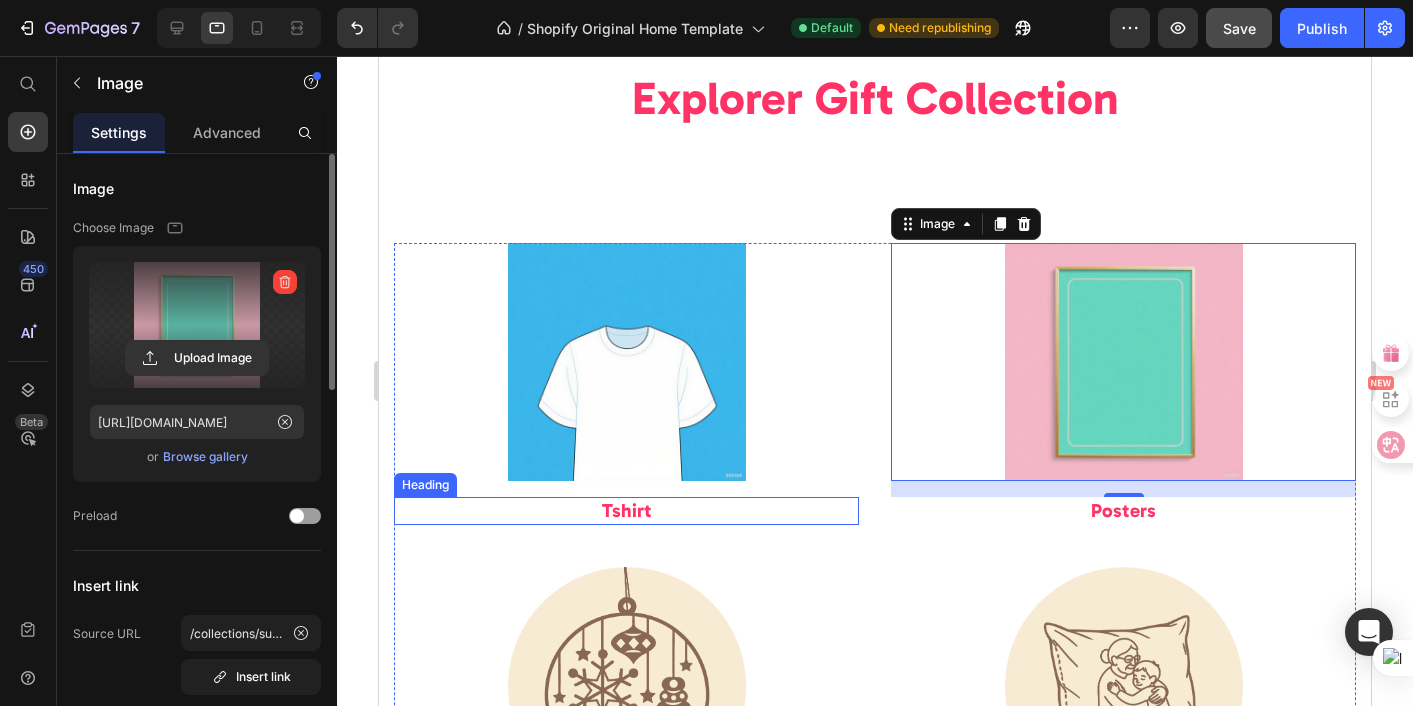 scroll, scrollTop: 2359, scrollLeft: 0, axis: vertical 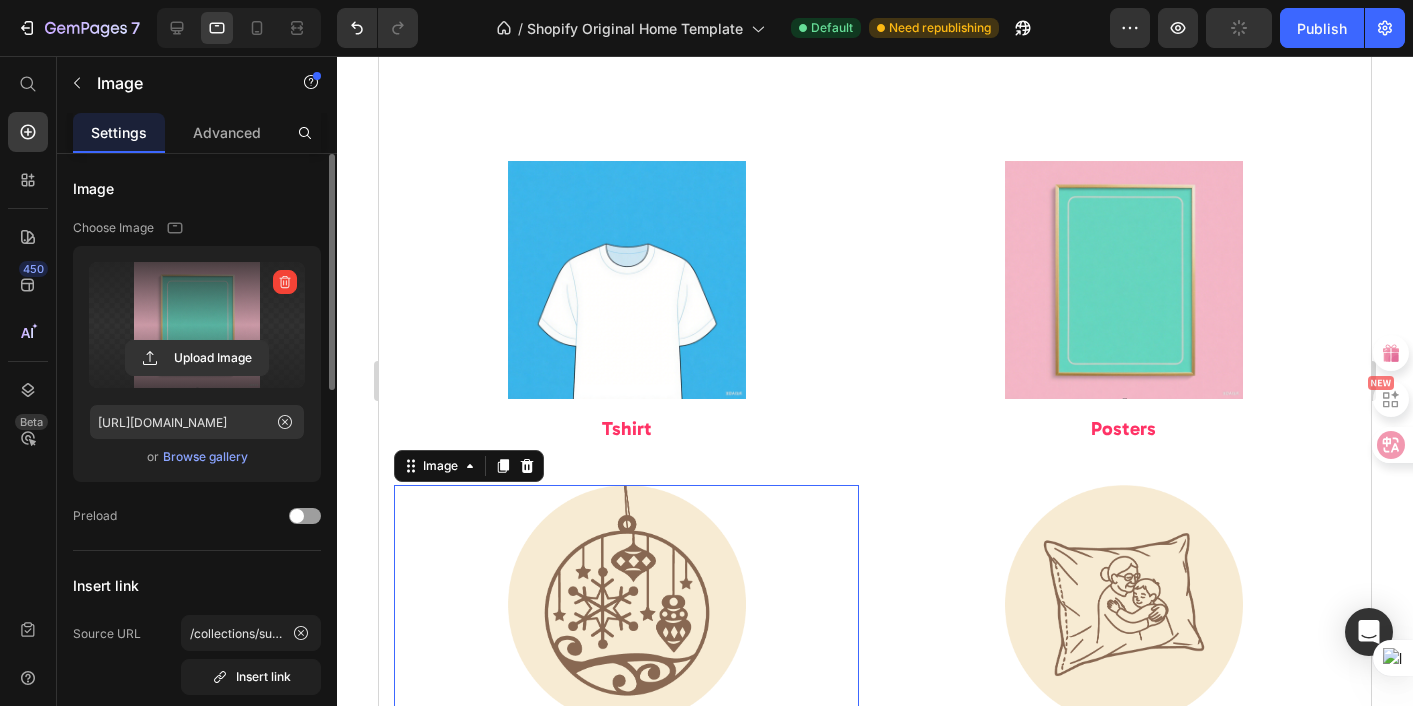 click at bounding box center (626, 604) 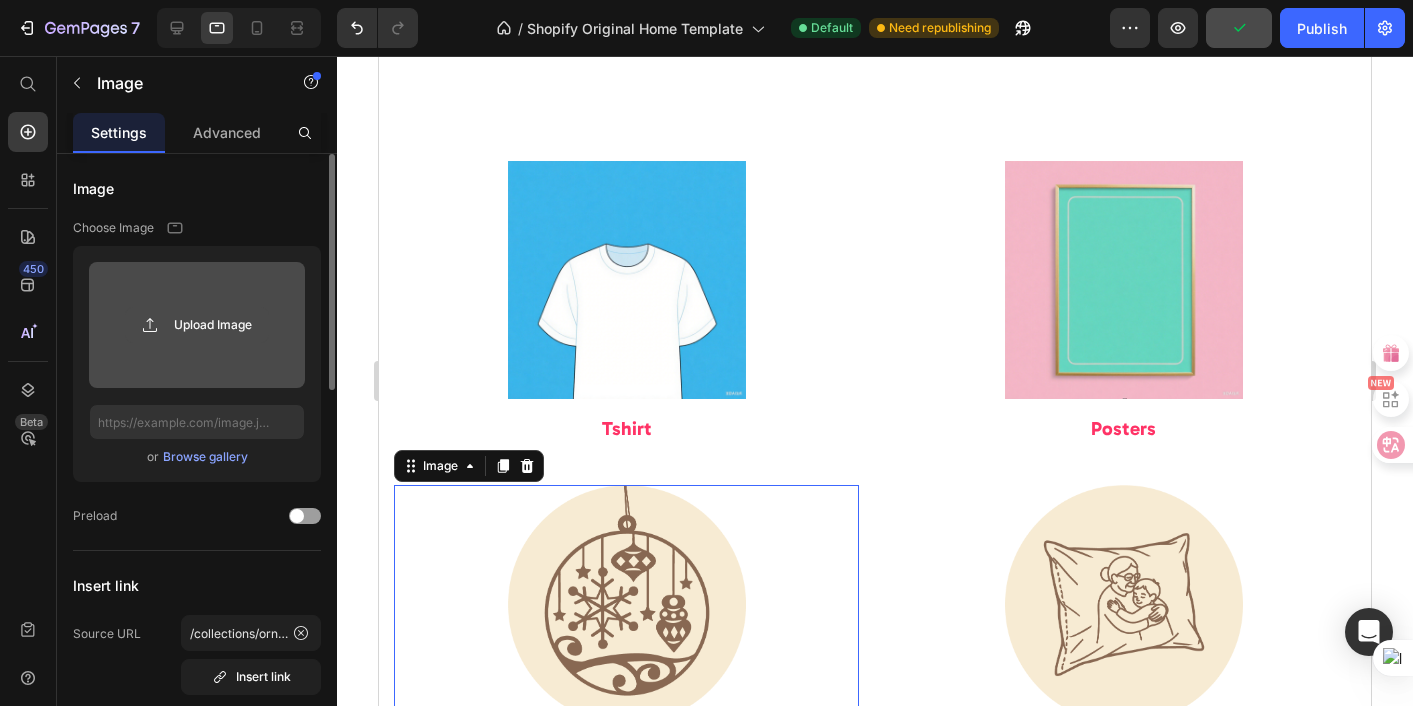 click 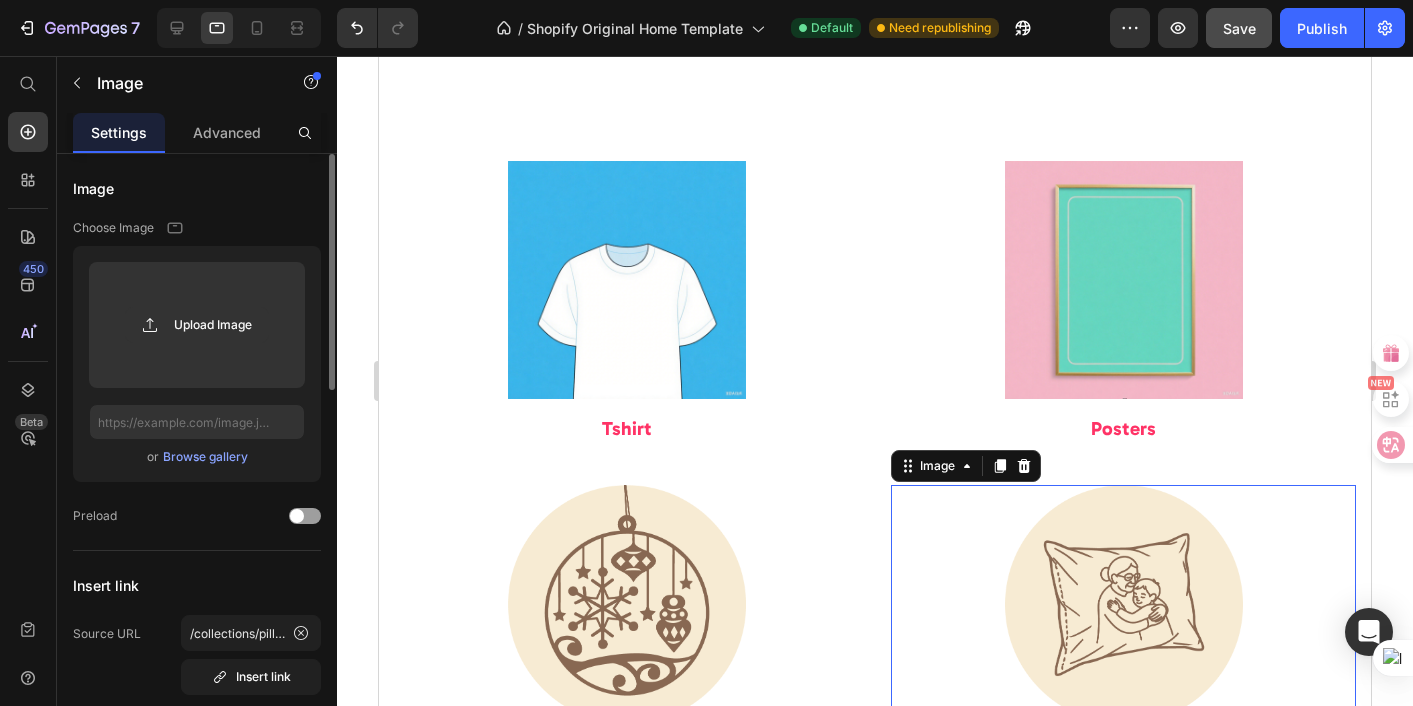 click at bounding box center [1123, 604] 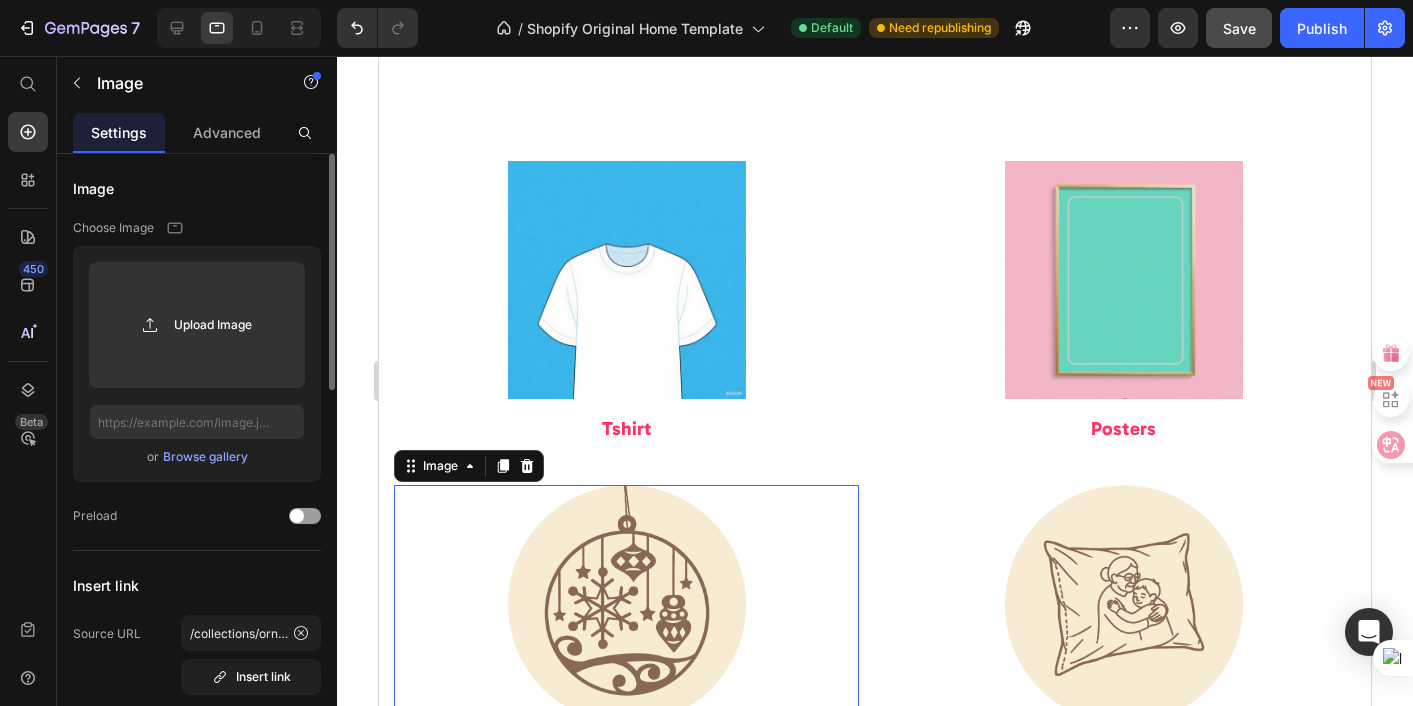 click at bounding box center (626, 604) 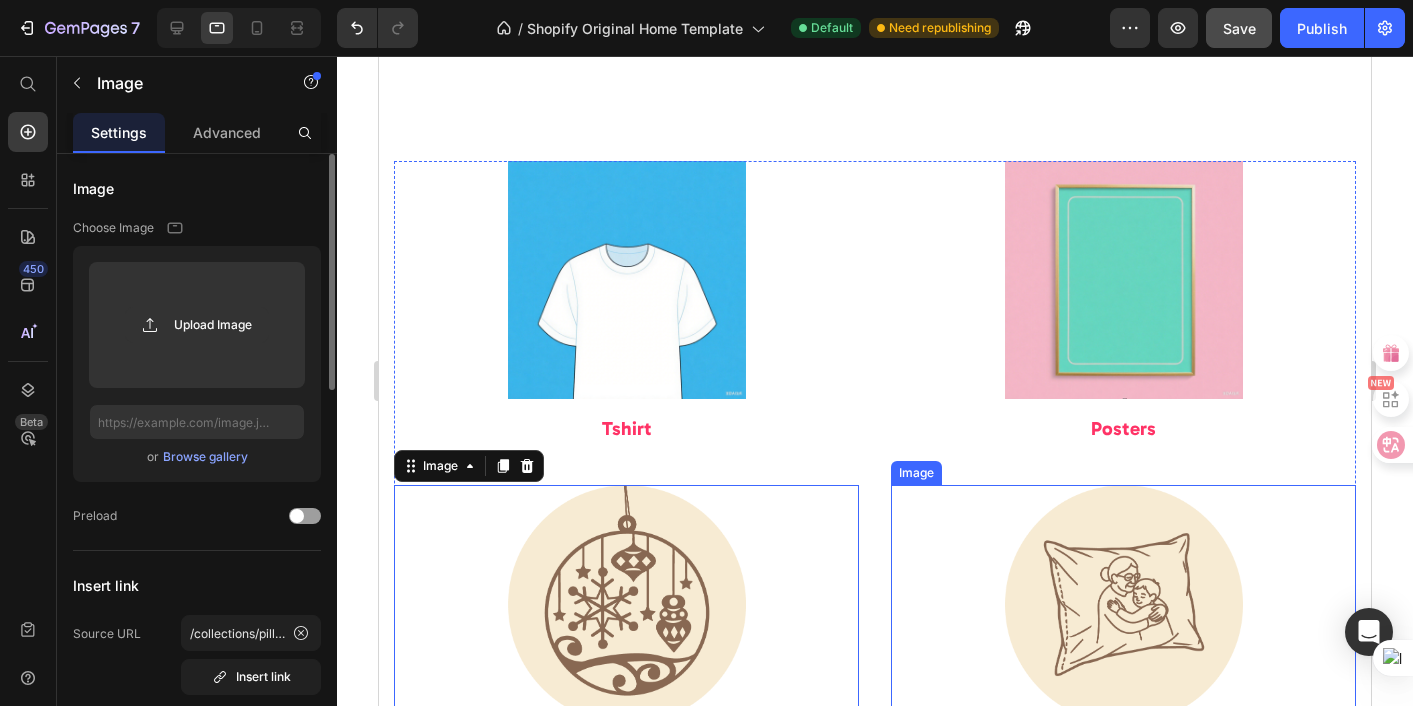 click at bounding box center (1123, 604) 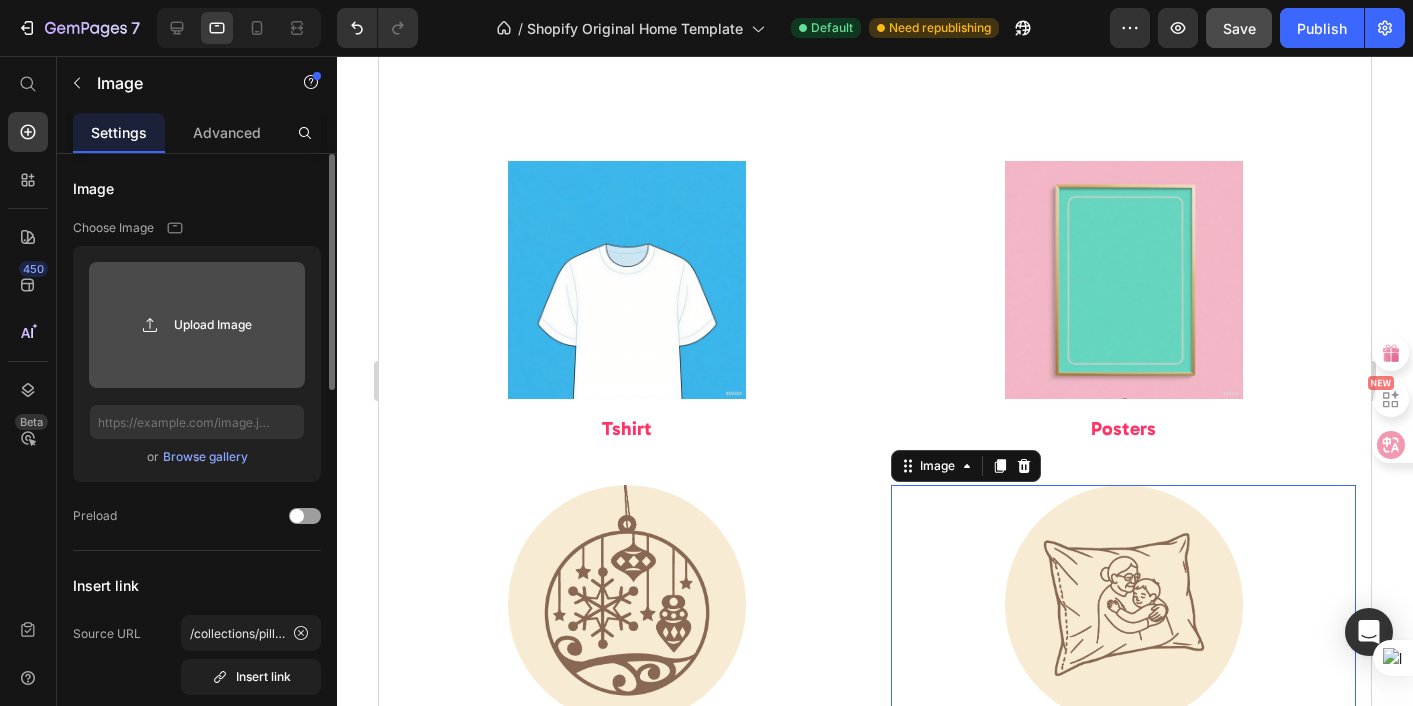 click 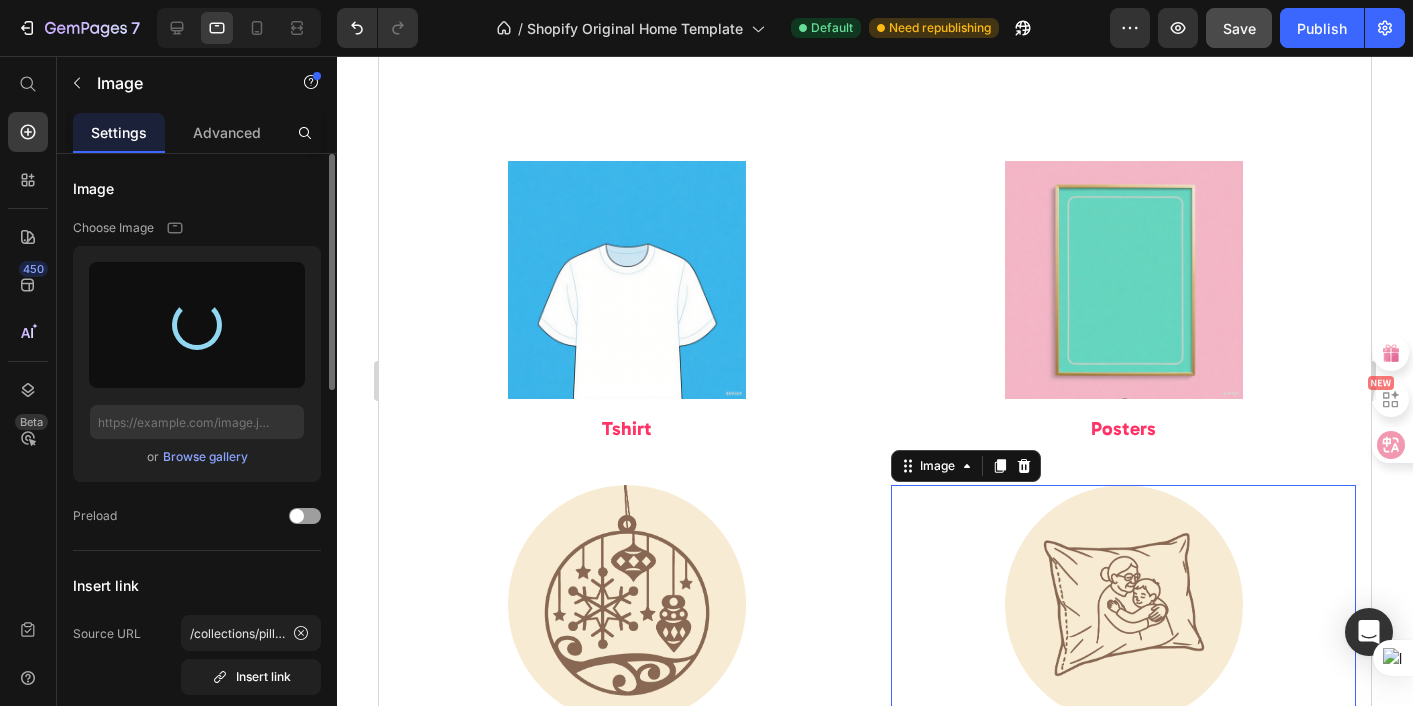 type on "https://cdn.shopify.com/s/files/1/0936/4458/7293/files/gempages_566438162063164497-893639e1-d145-4887-8d40-73c96ebd3c45.png" 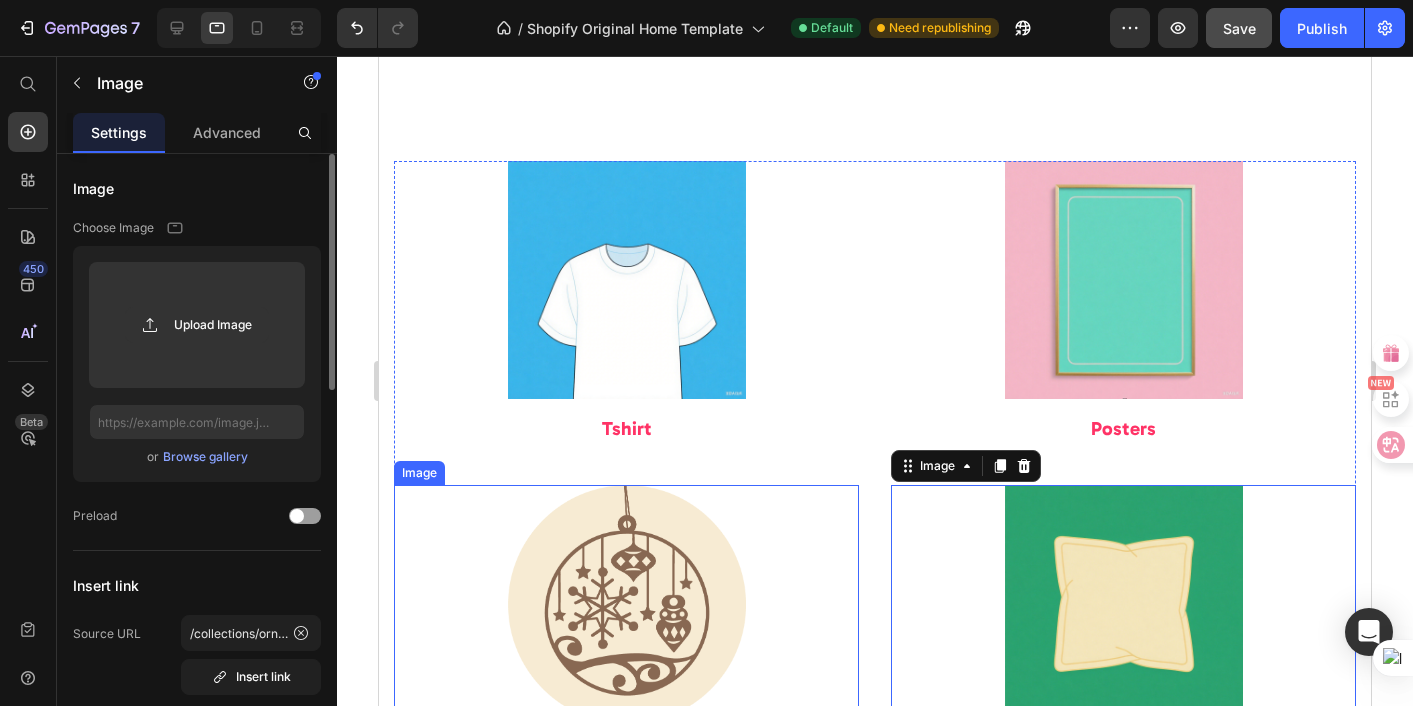 click at bounding box center (626, 604) 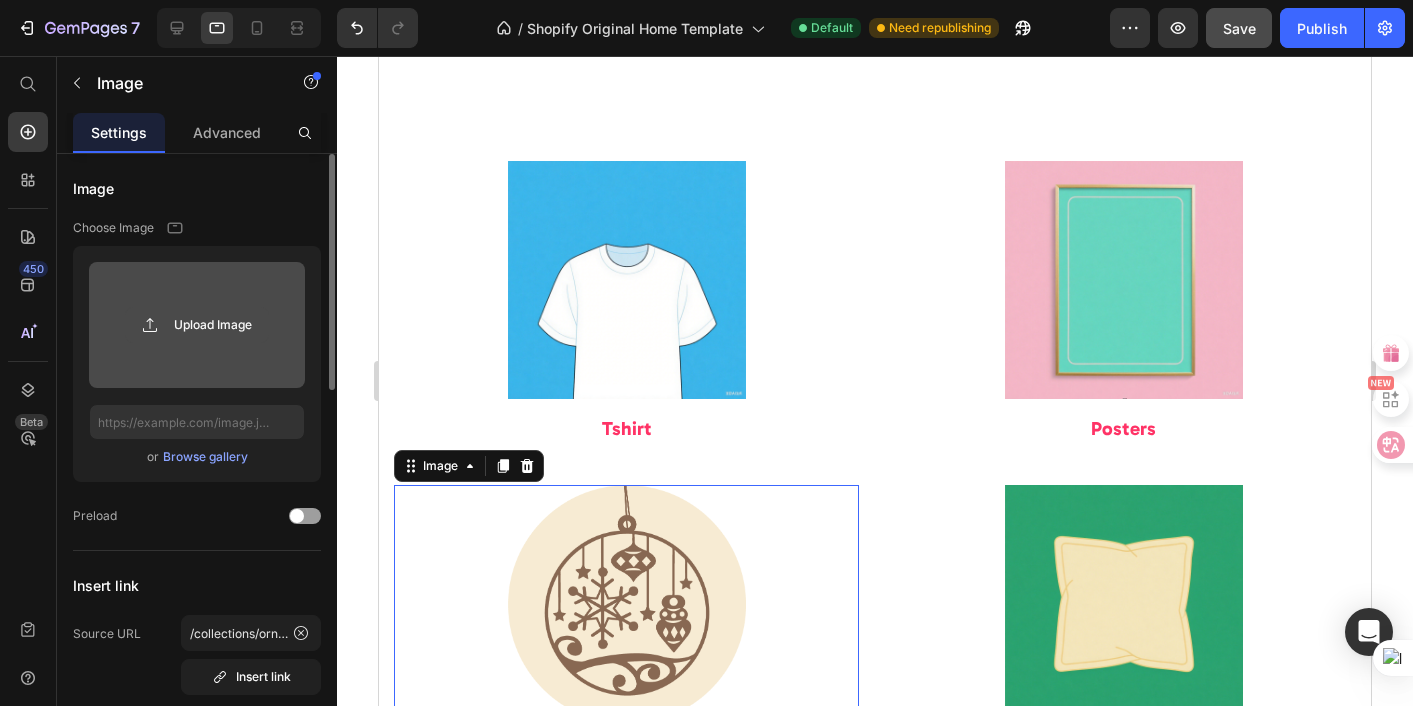 click 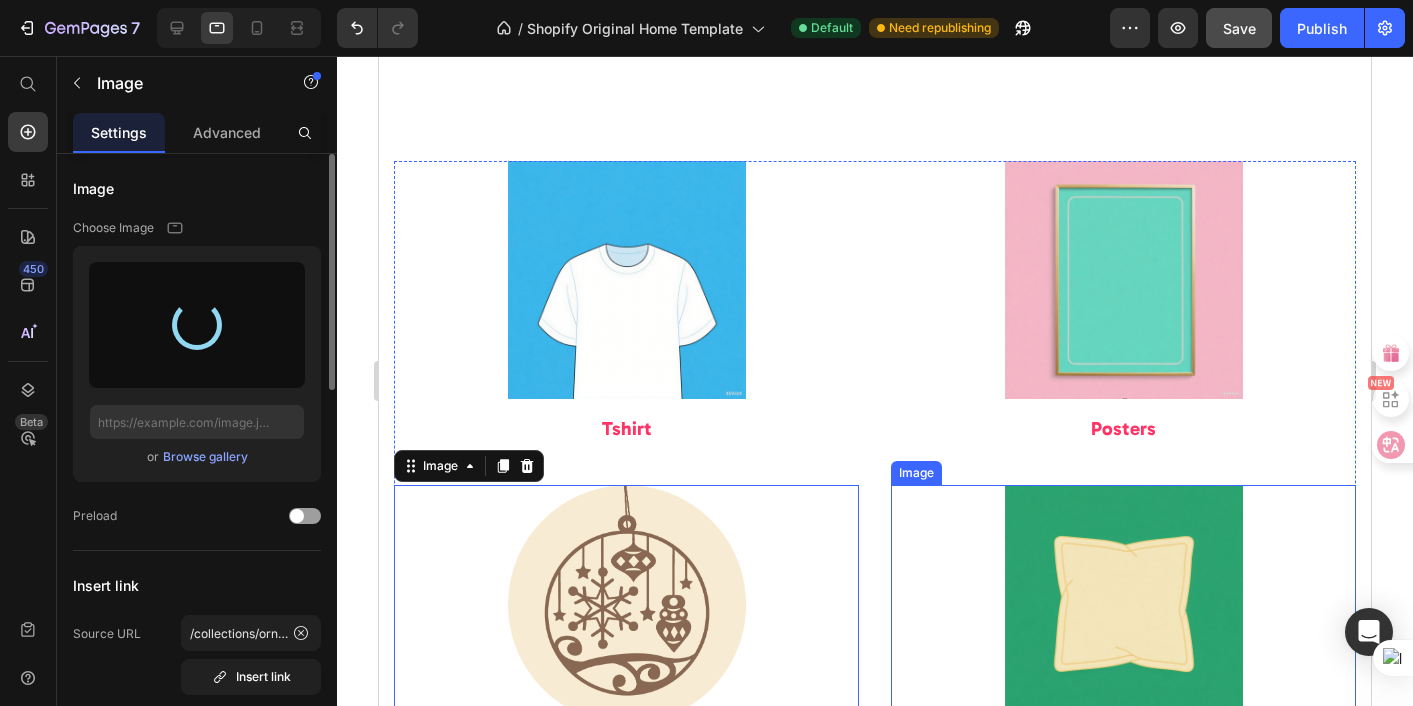 type on "https://cdn.shopify.com/s/files/1/0936/4458/7293/files/gempages_566438162063164497-942e9d52-7ca8-41d9-859a-a22307d507a7.png" 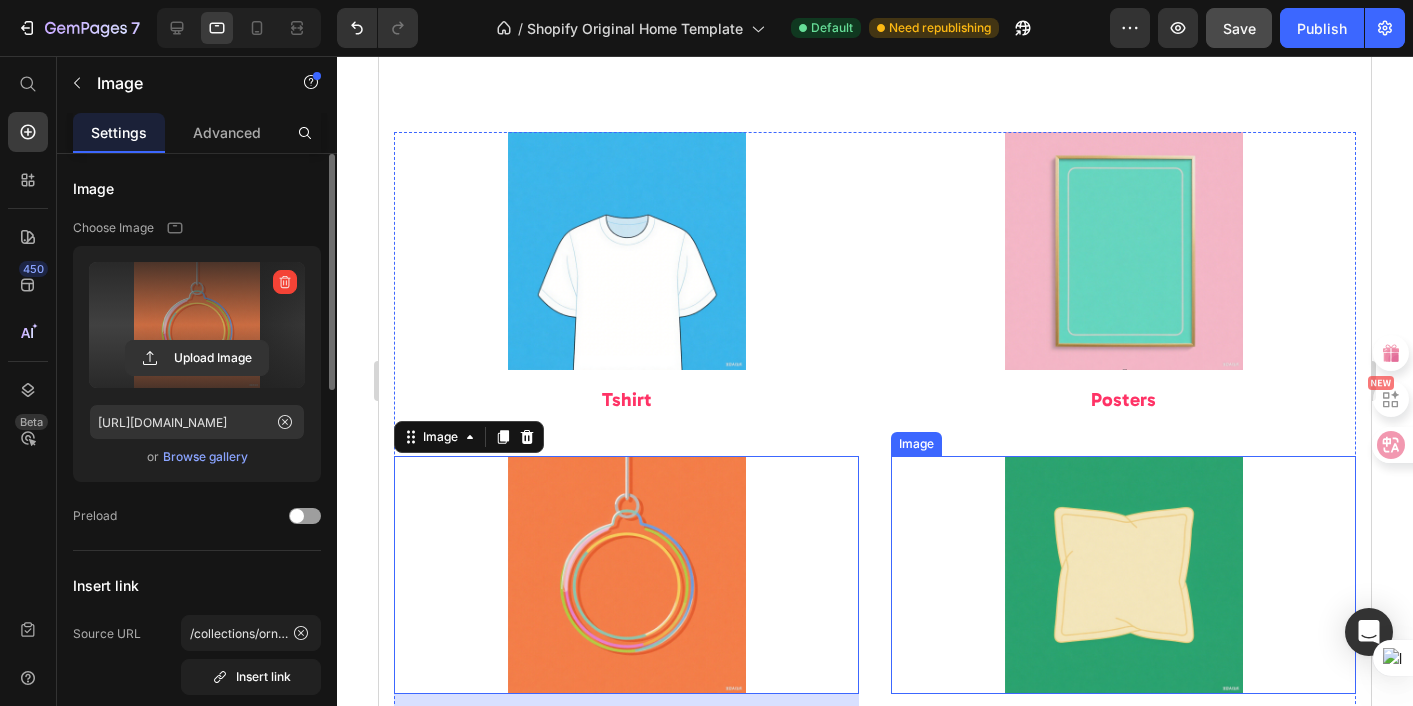 scroll, scrollTop: 2388, scrollLeft: 0, axis: vertical 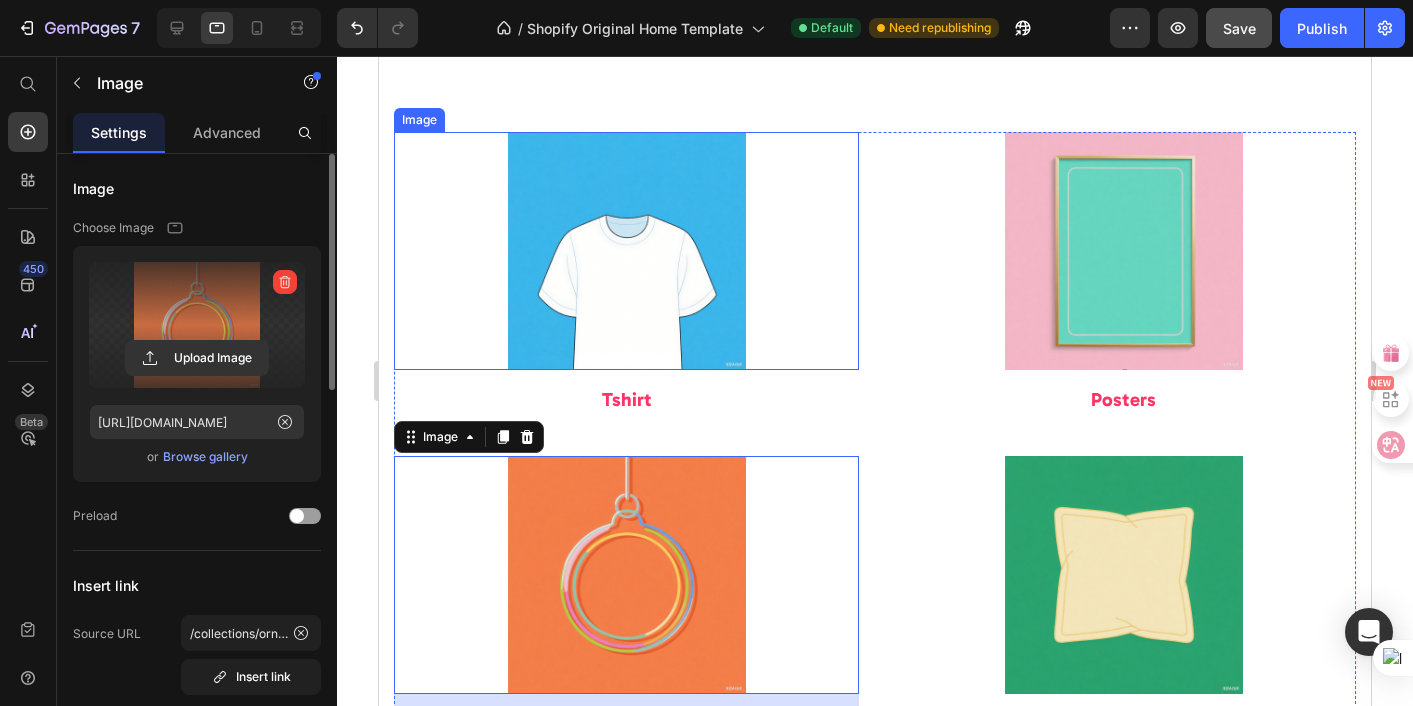 drag, startPoint x: 633, startPoint y: 272, endPoint x: 613, endPoint y: 292, distance: 28.284271 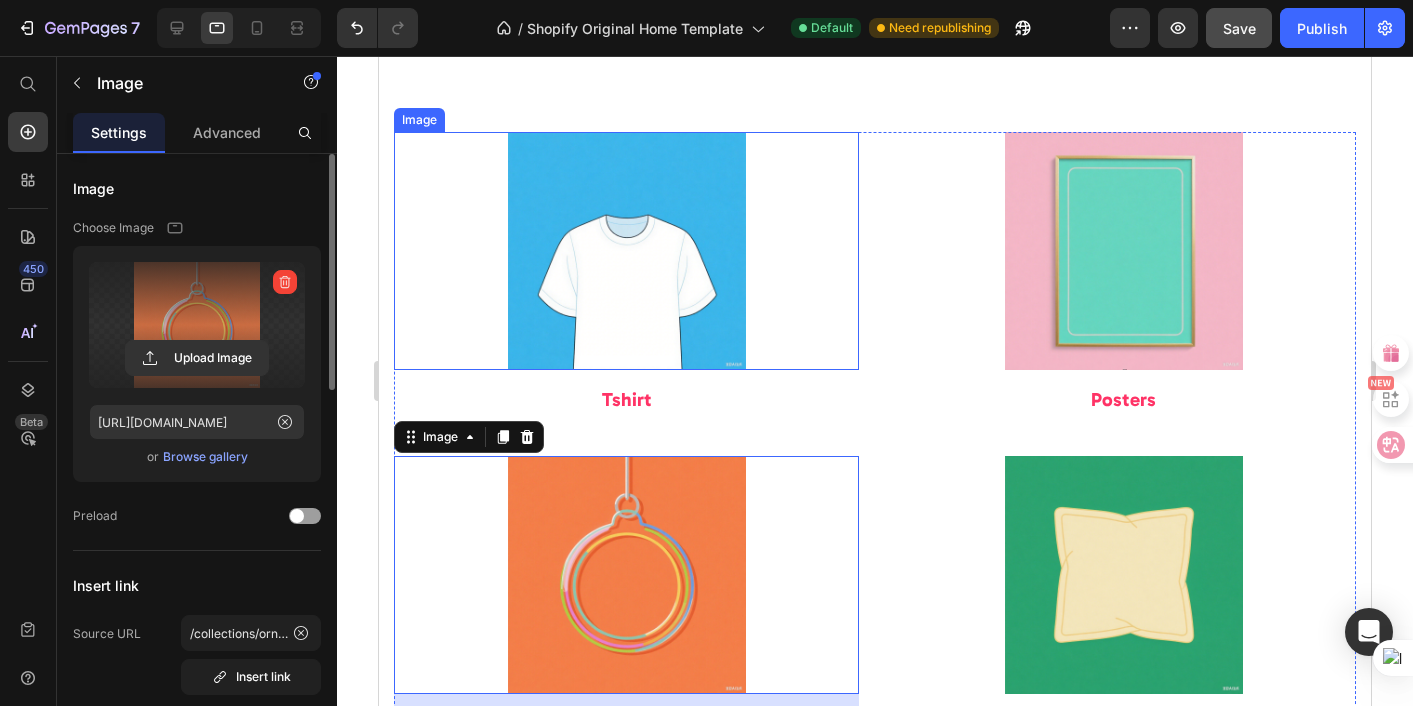 click at bounding box center (626, 251) 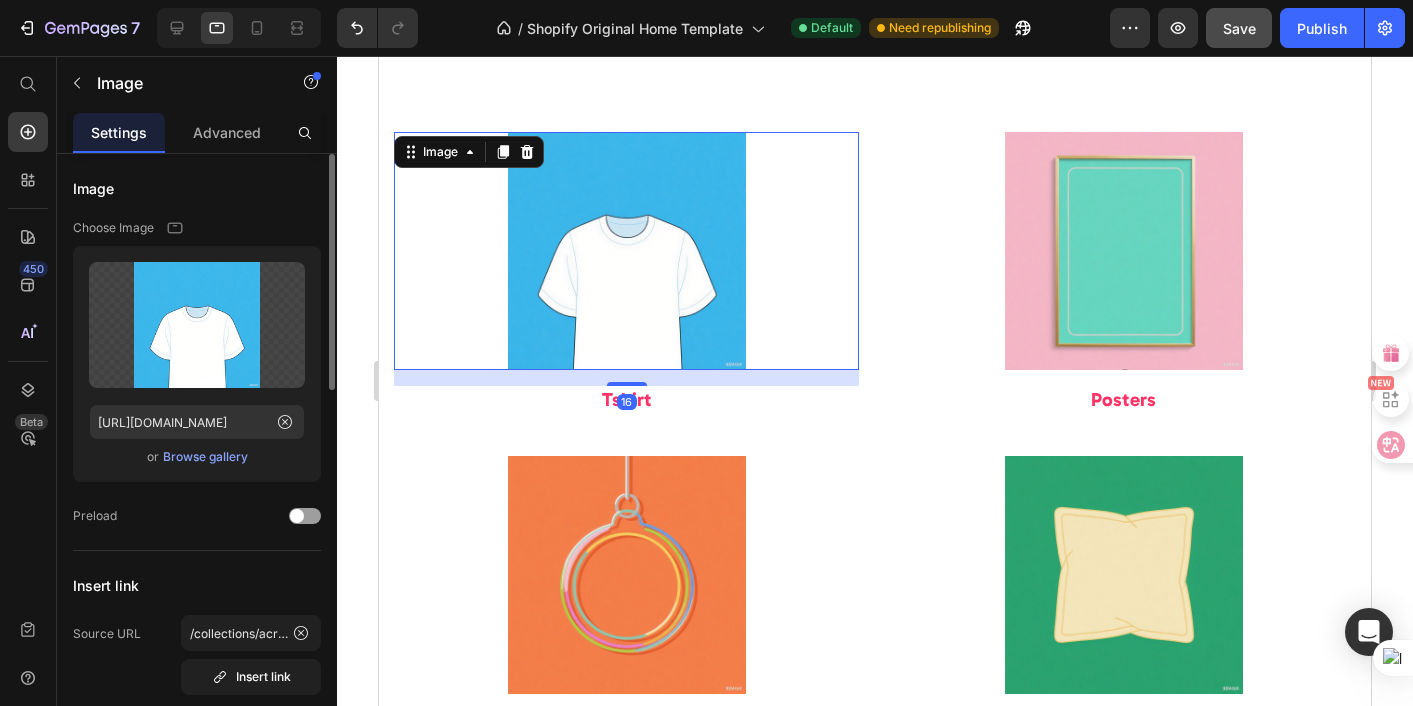 click on "Browse gallery" at bounding box center [205, 457] 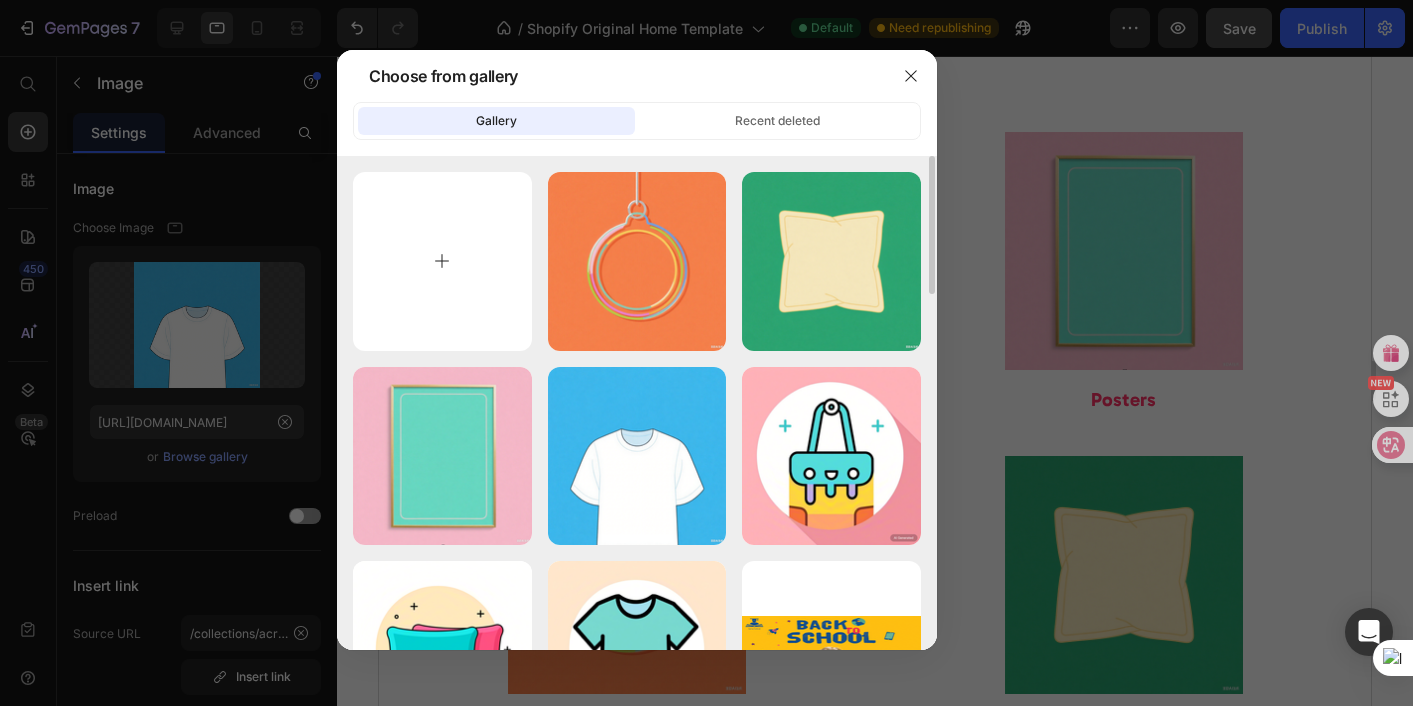 click at bounding box center (442, 261) 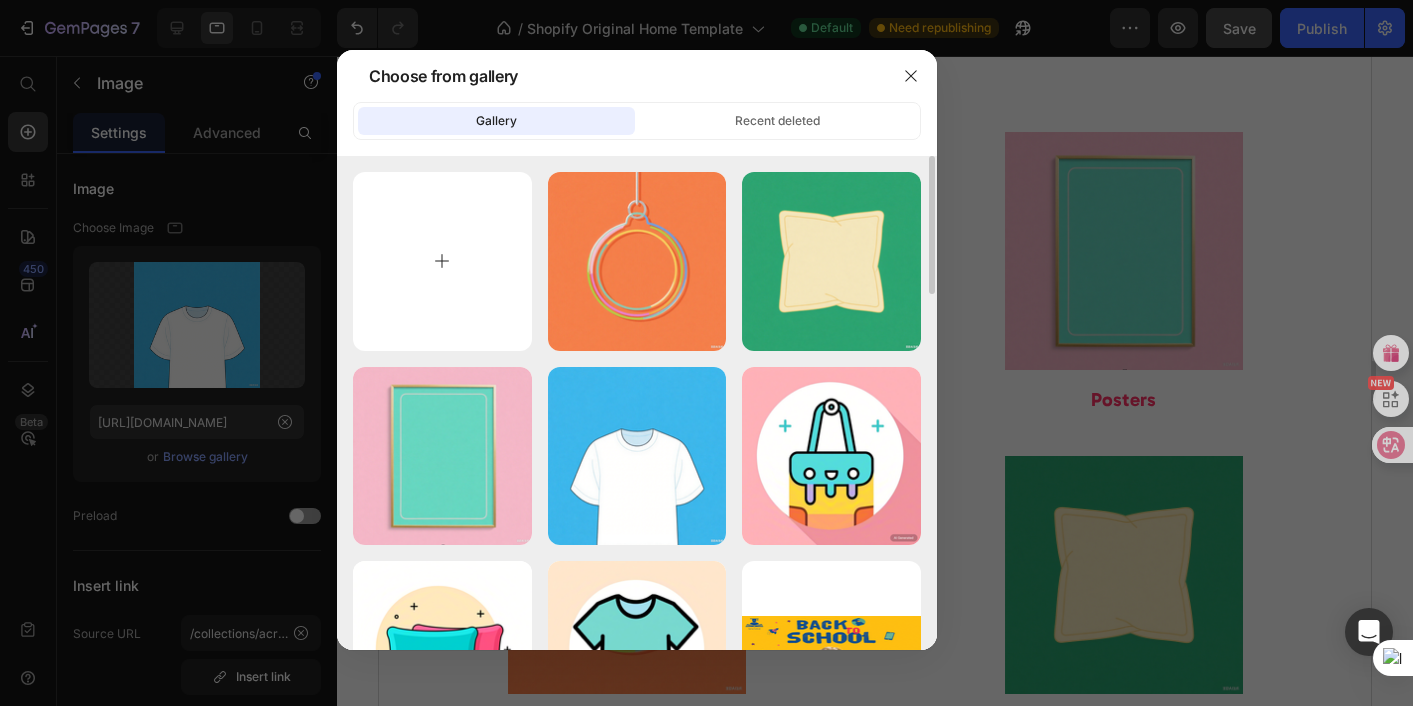 type on "C:\fakepath\2.png" 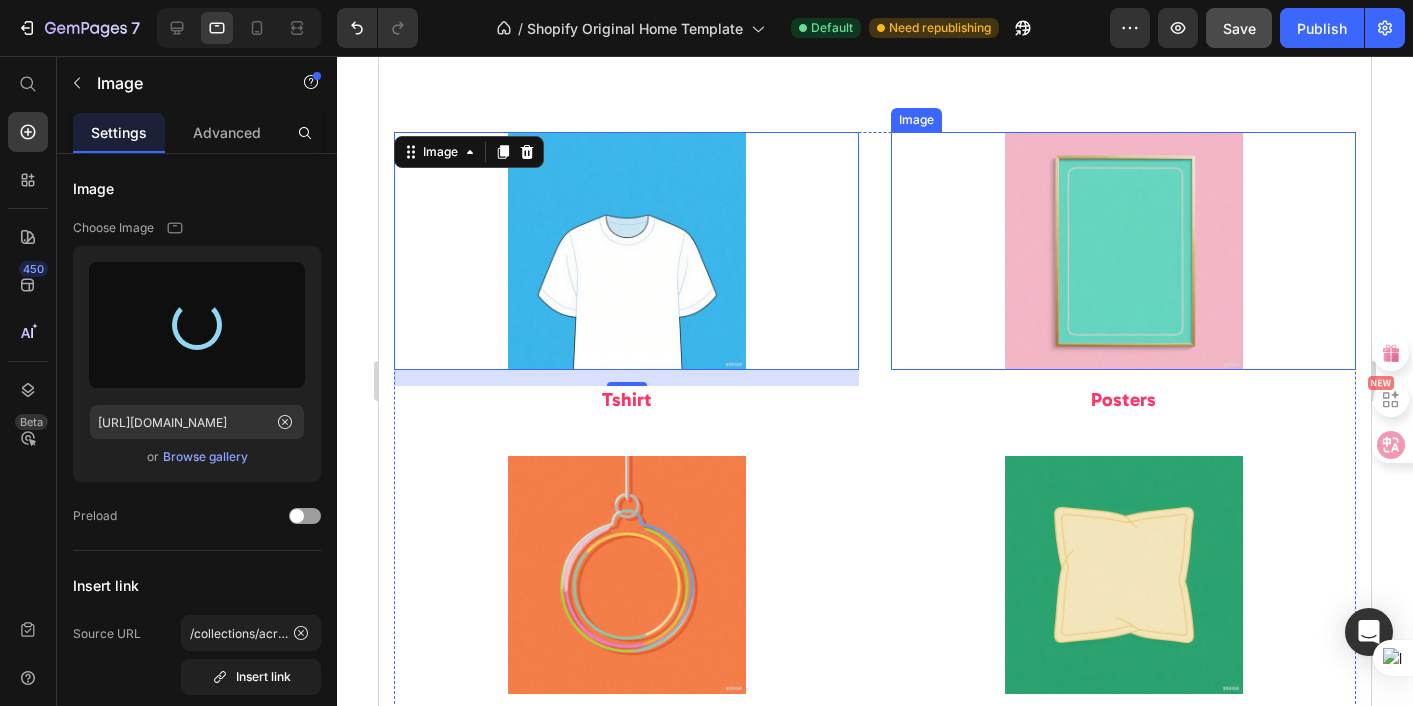 type on "https://cdn.shopify.com/s/files/1/0936/4458/7293/files/gempages_566438162063164497-242b3e0a-67b0-4a58-8735-a143e167a251.png" 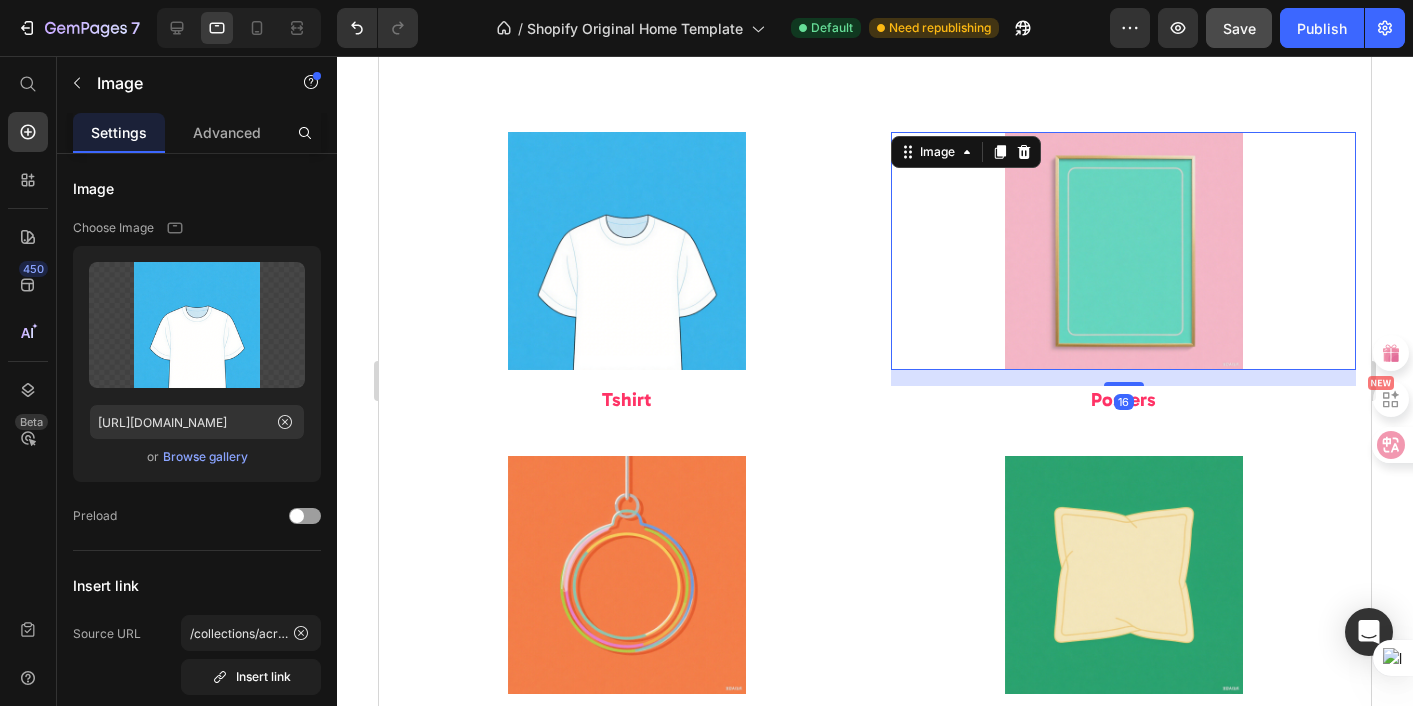 click at bounding box center (1123, 251) 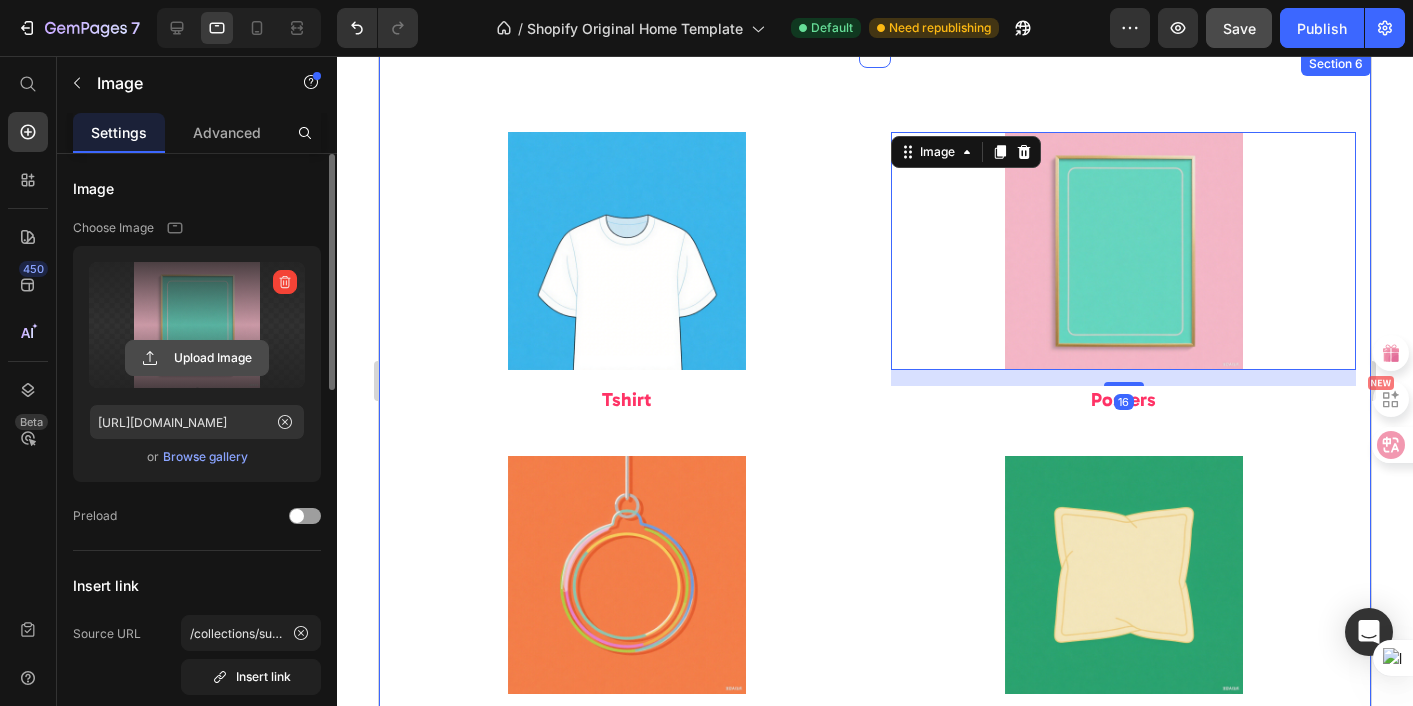 click 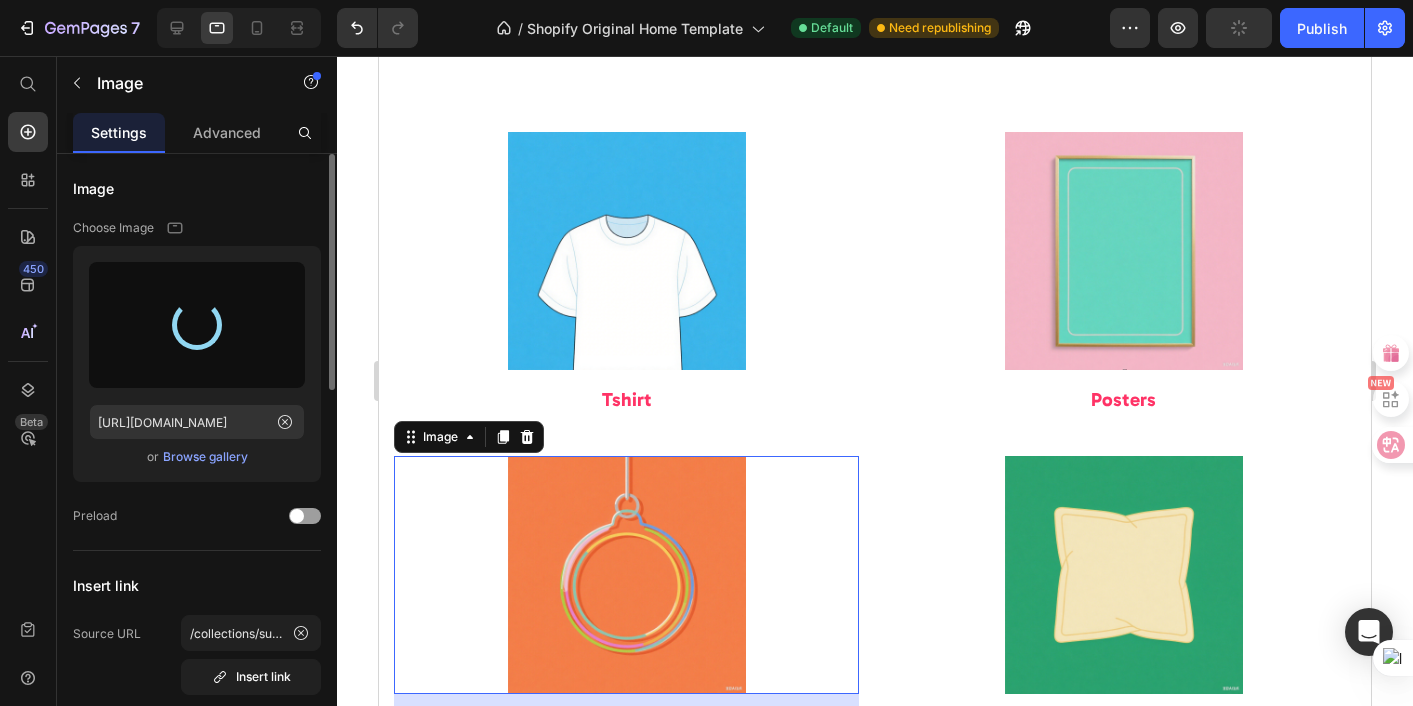 click at bounding box center [626, 575] 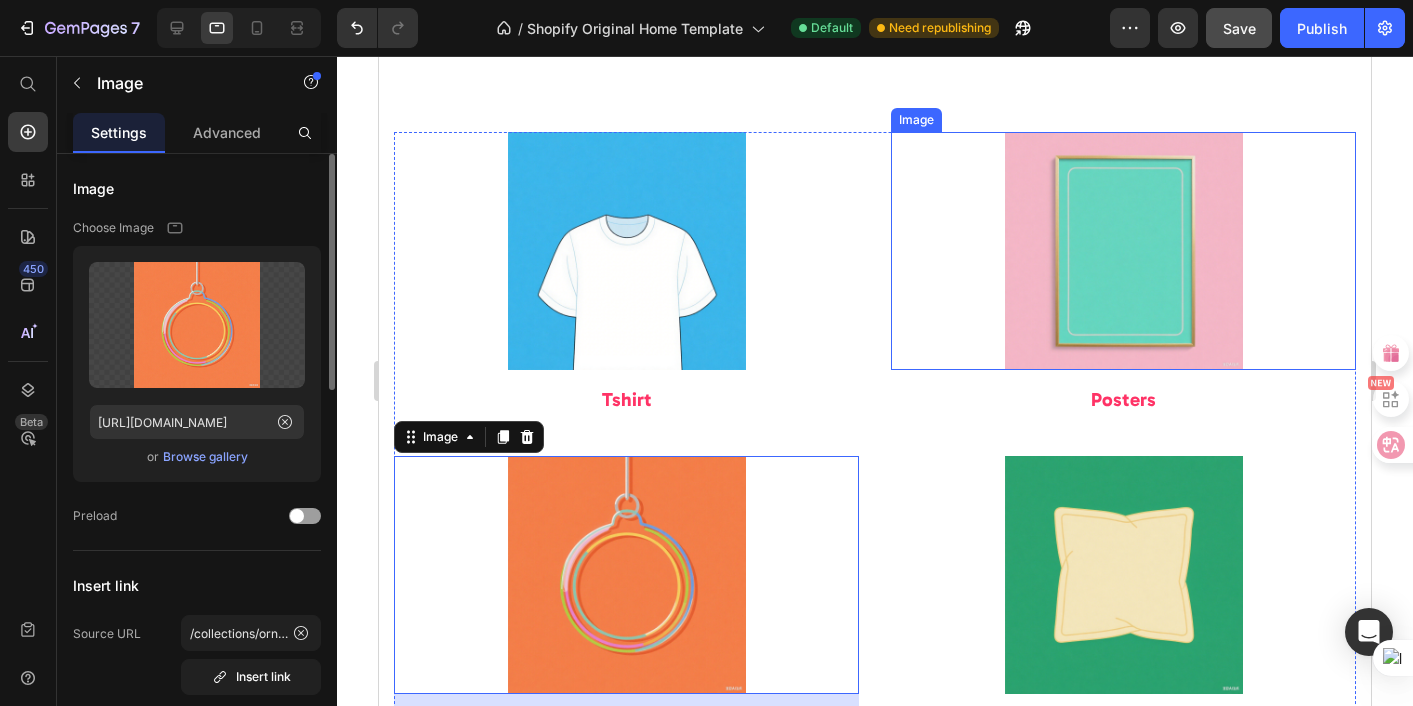 click at bounding box center (1123, 251) 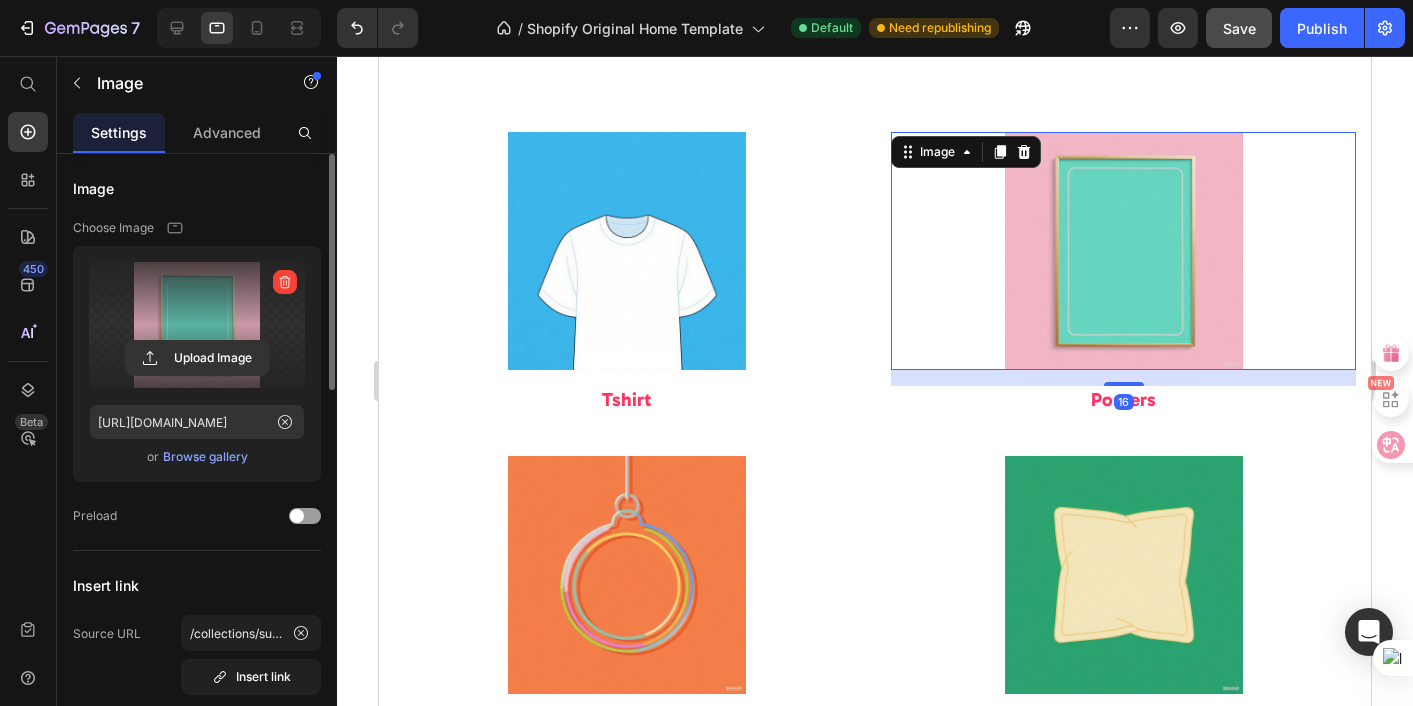 click at bounding box center [197, 325] 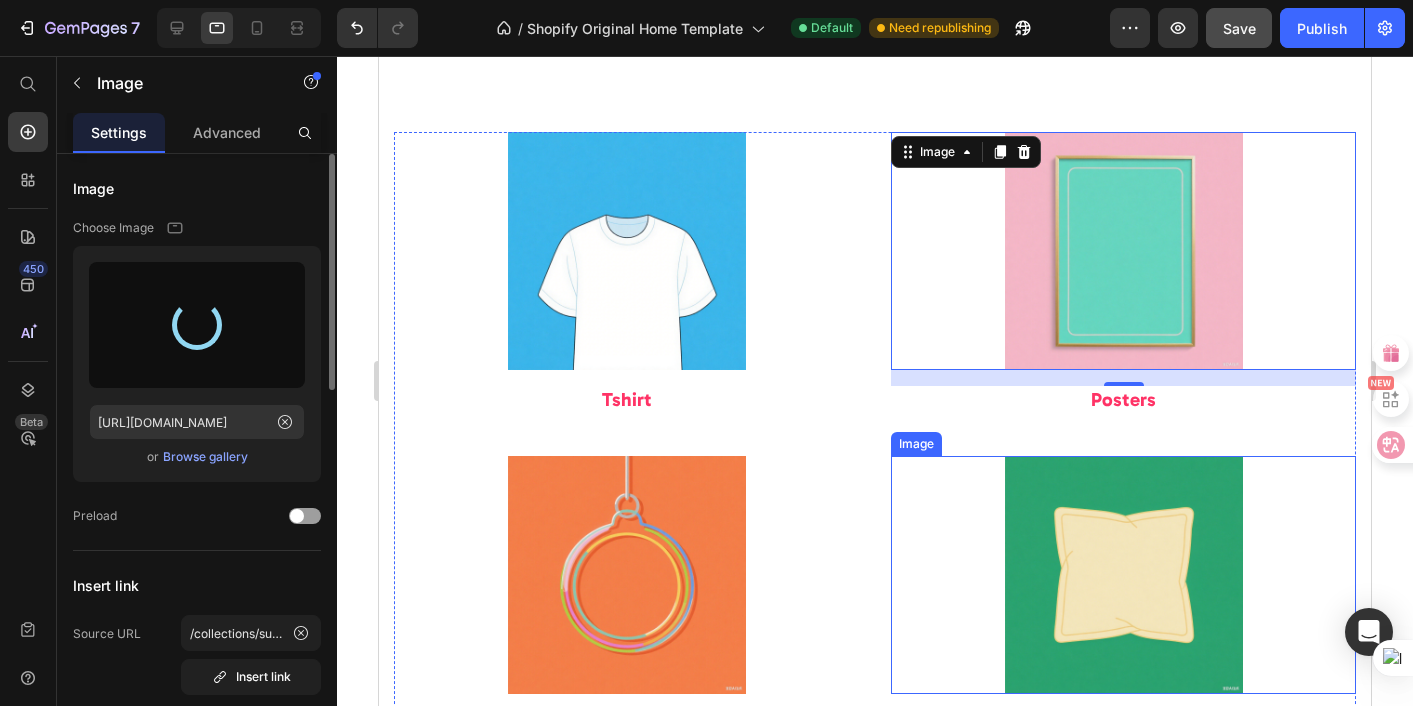 type on "https://cdn.shopify.com/s/files/1/0936/4458/7293/files/gempages_566438162063164497-c290f01a-7787-4a6a-9e34-17f5fee4dfd3.png" 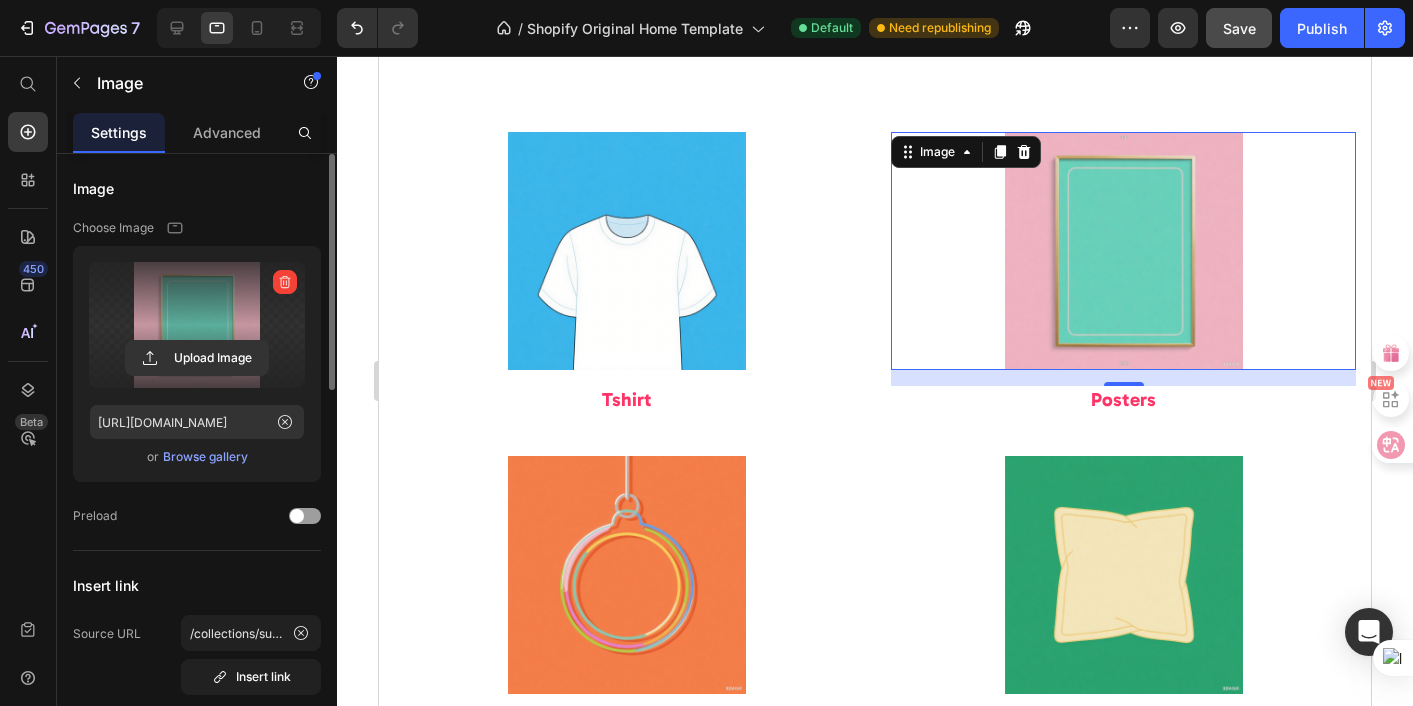 click at bounding box center [197, 325] 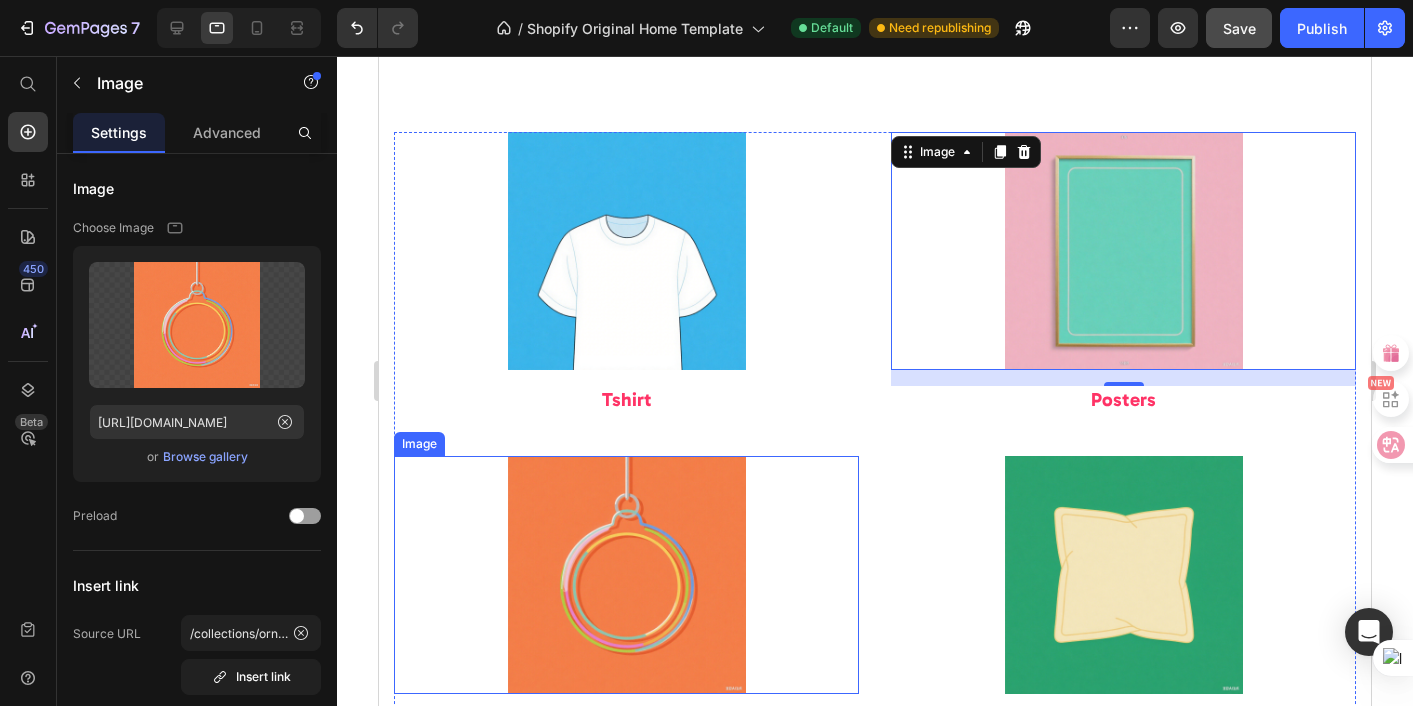 click at bounding box center [626, 575] 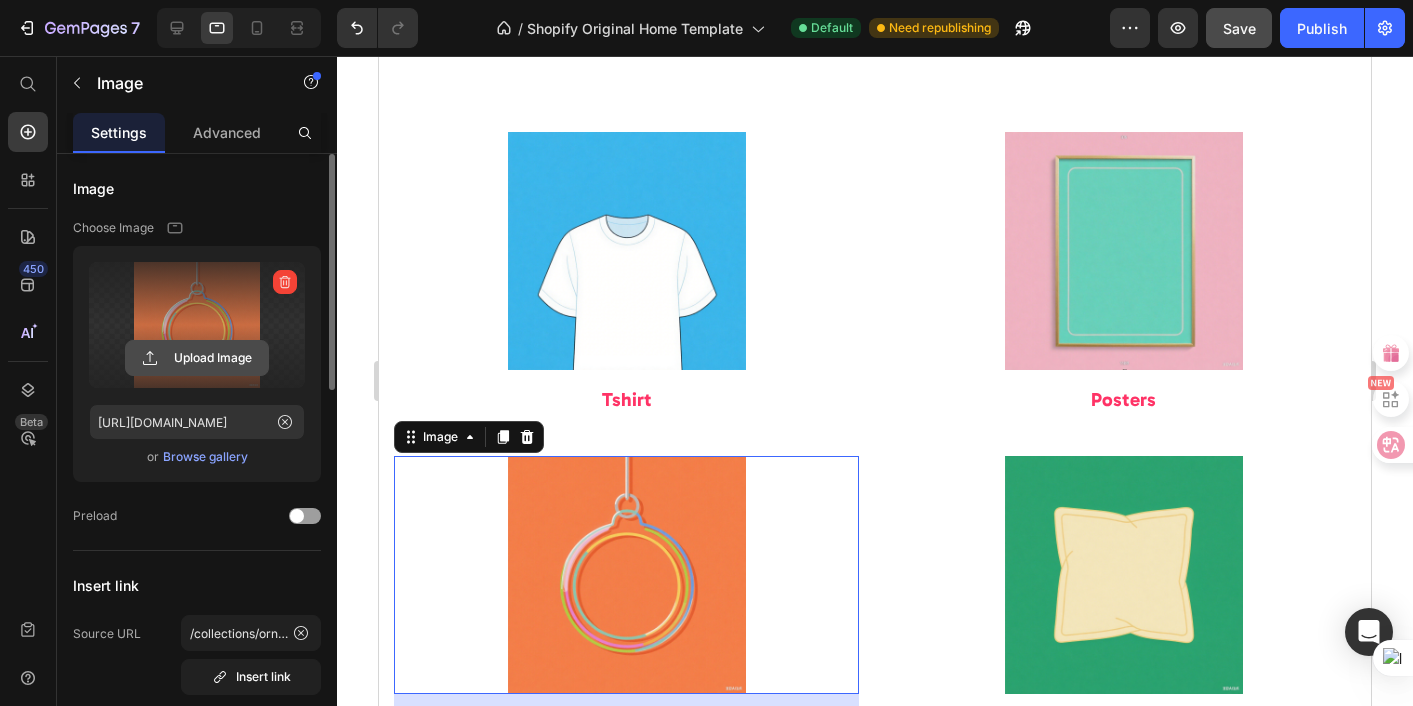 click 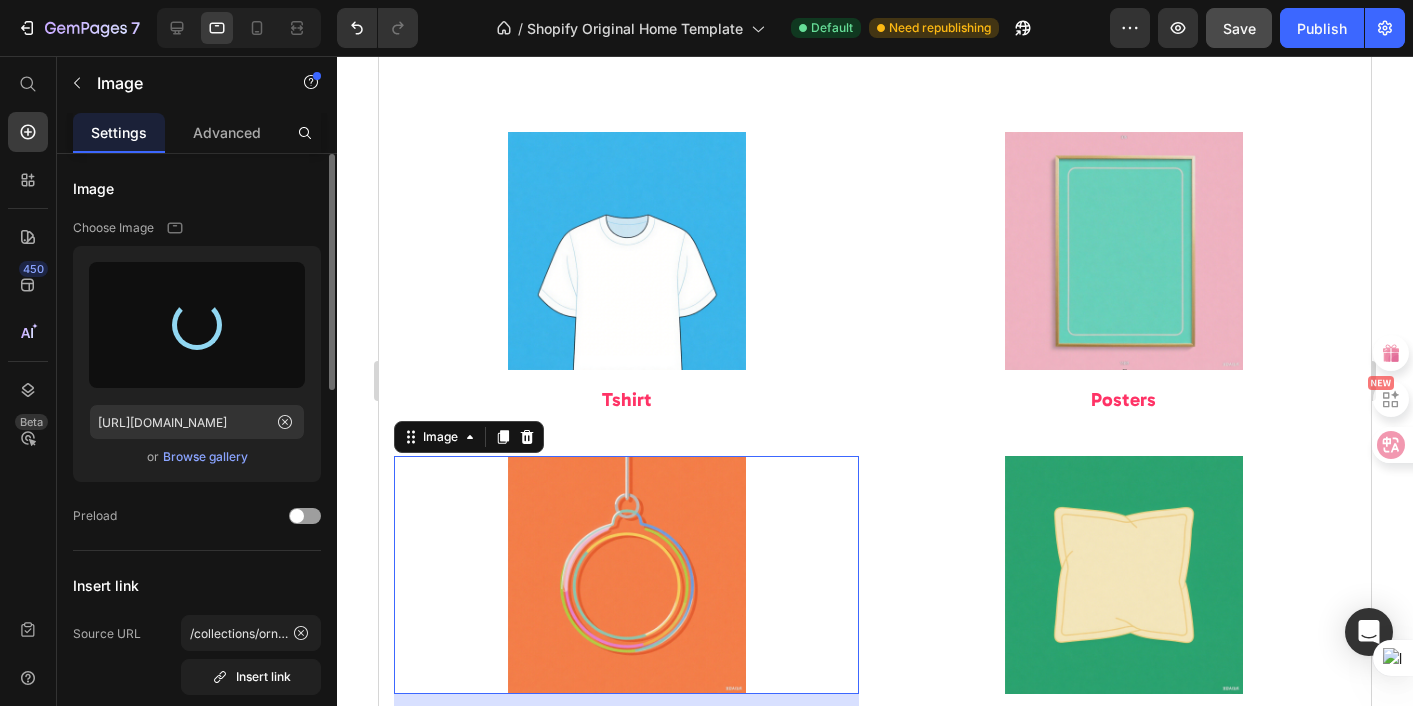 type on "https://cdn.shopify.com/s/files/1/0936/4458/7293/files/gempages_566438162063164497-a00420fb-6111-4503-9fdd-ee256d9fd1b8.png" 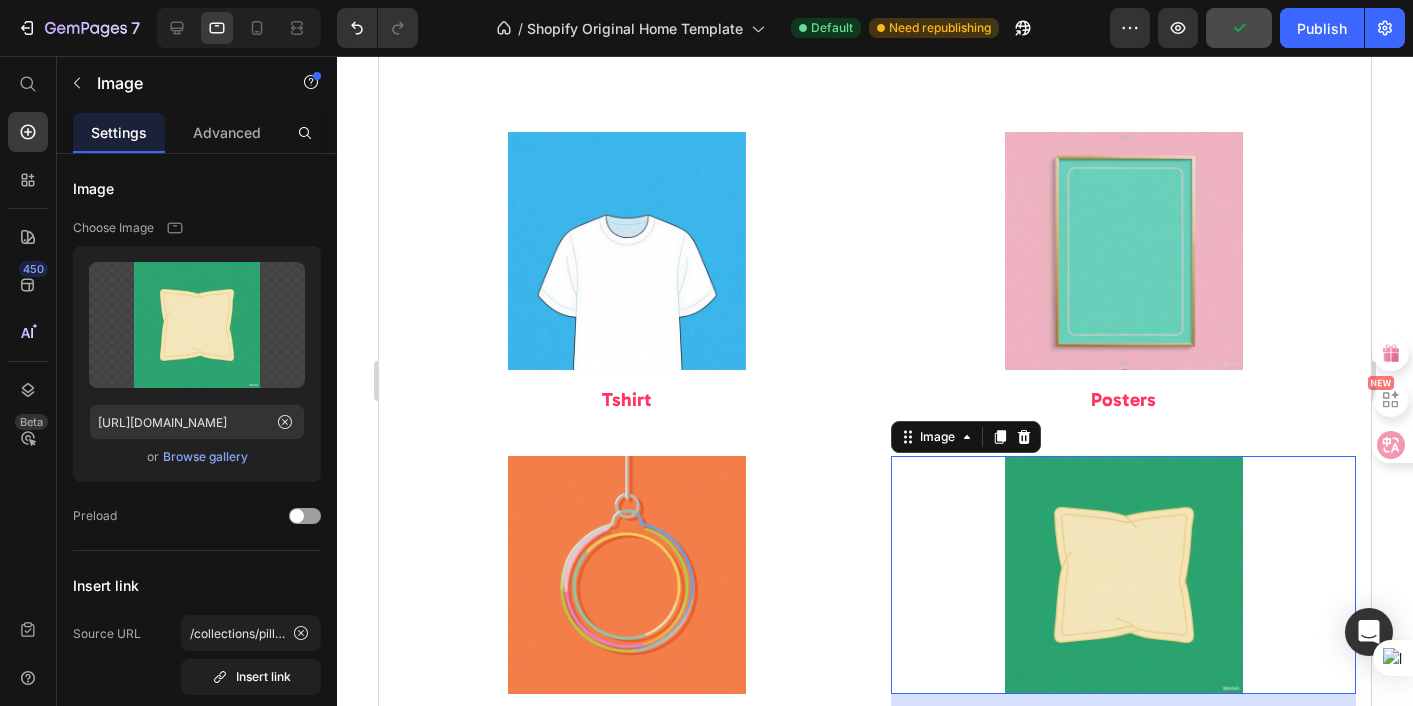 click at bounding box center (1123, 575) 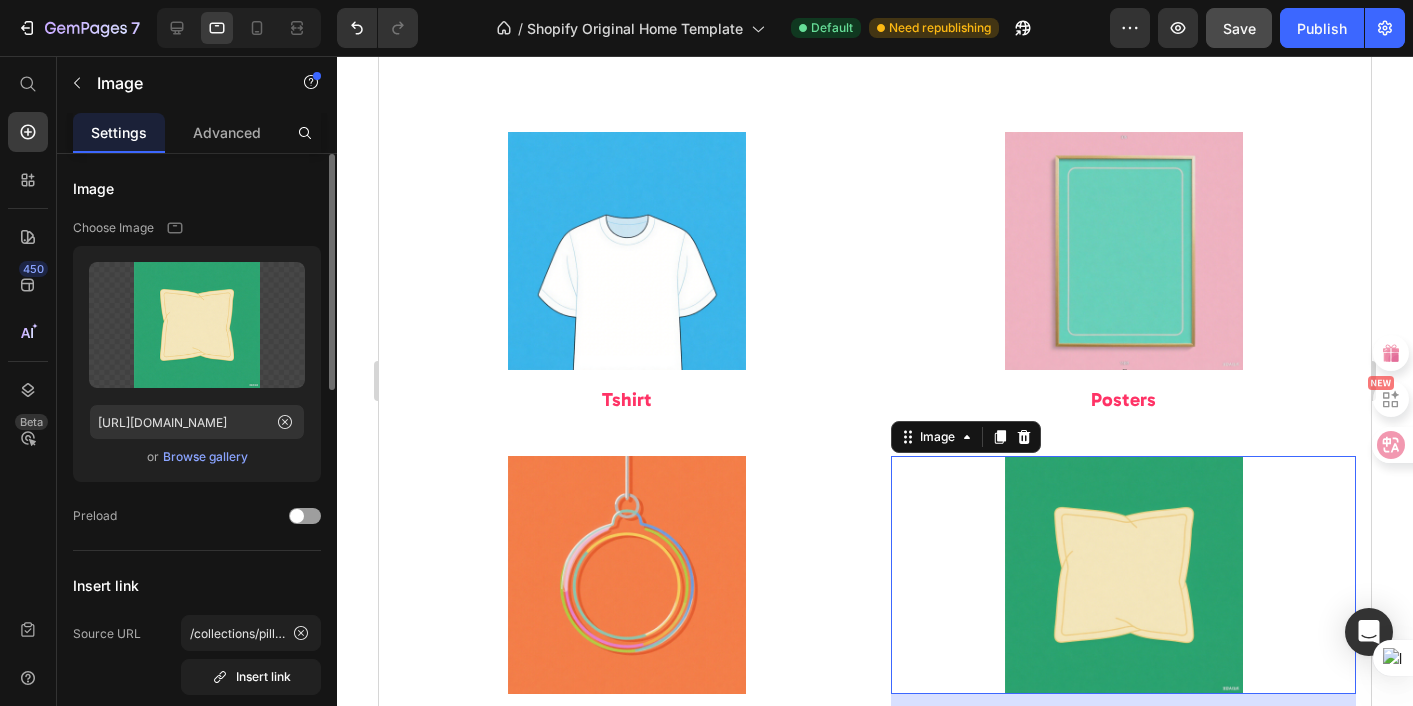 click on "Browse gallery" at bounding box center [205, 457] 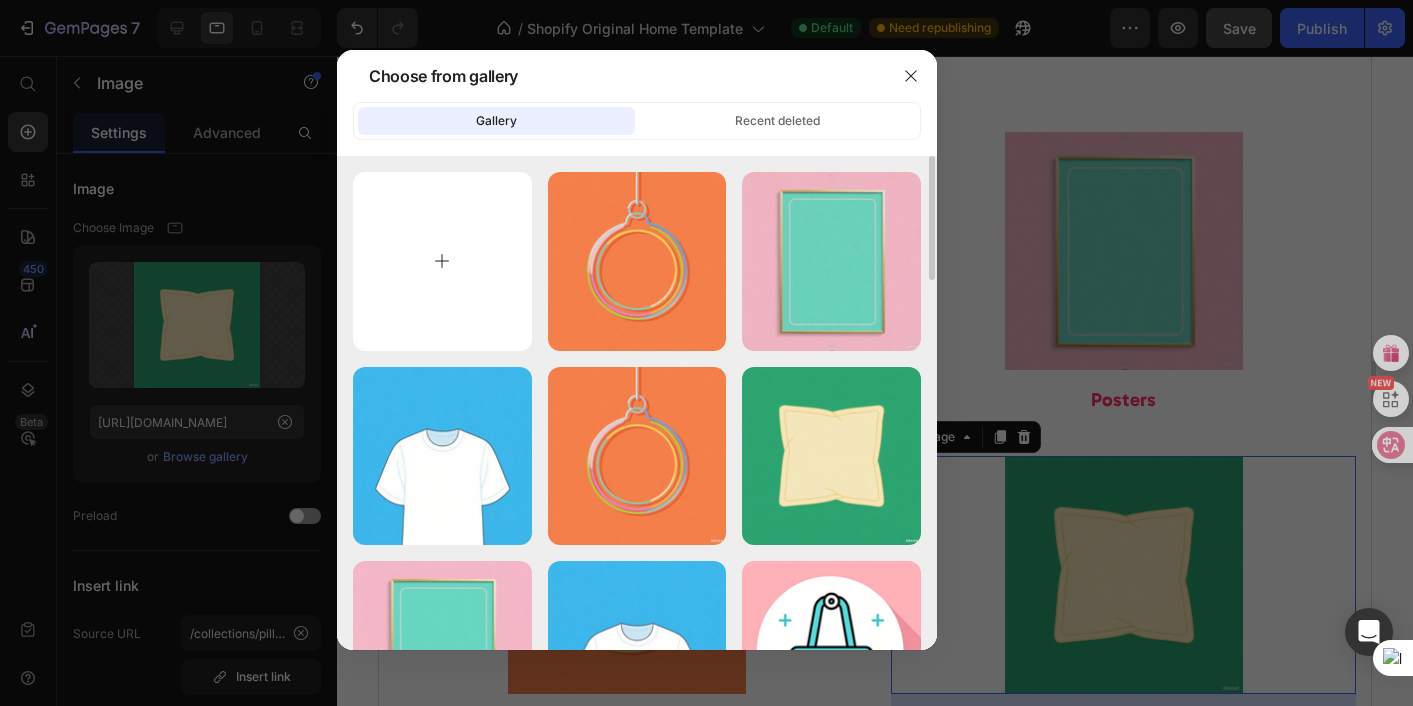 click at bounding box center (442, 261) 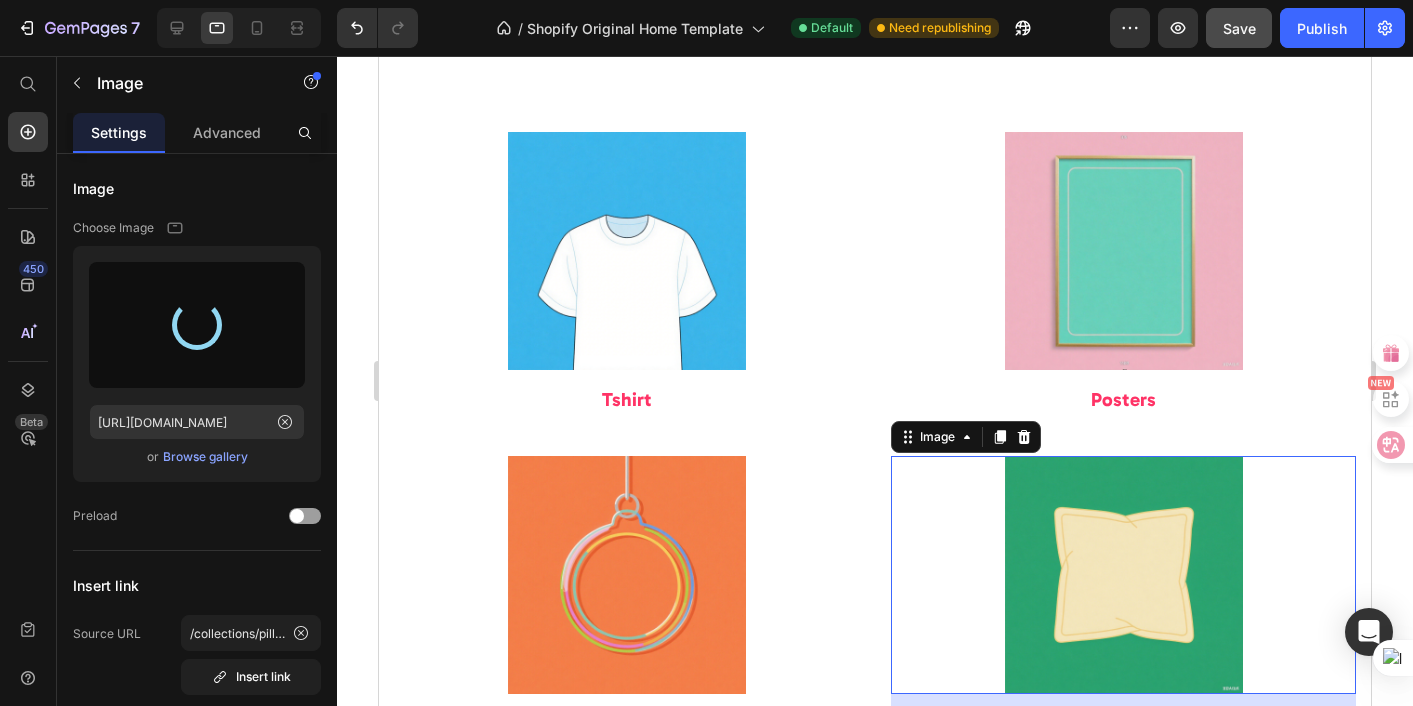 type on "https://cdn.shopify.com/s/files/1/0936/4458/7293/files/gempages_566438162063164497-5bff52ed-a039-49bc-9085-13cb5ba22847.png" 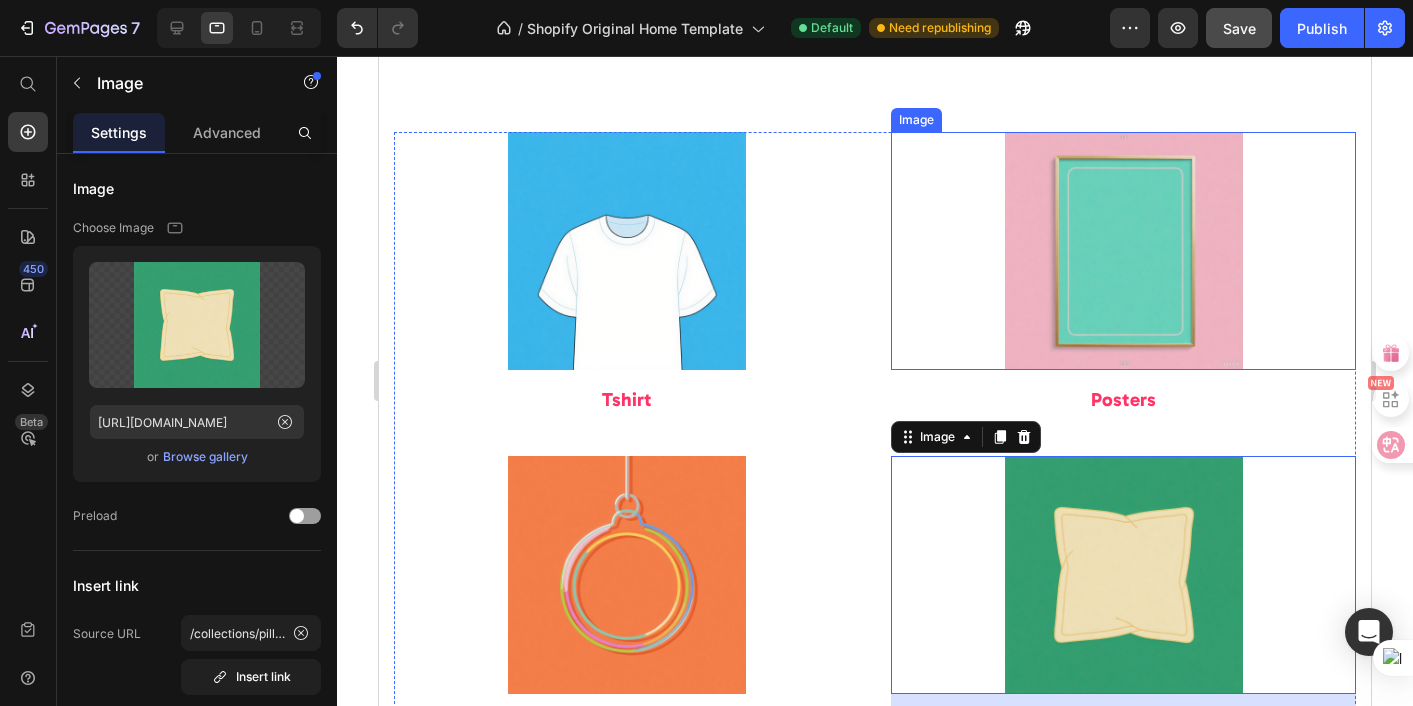 click at bounding box center [1123, 251] 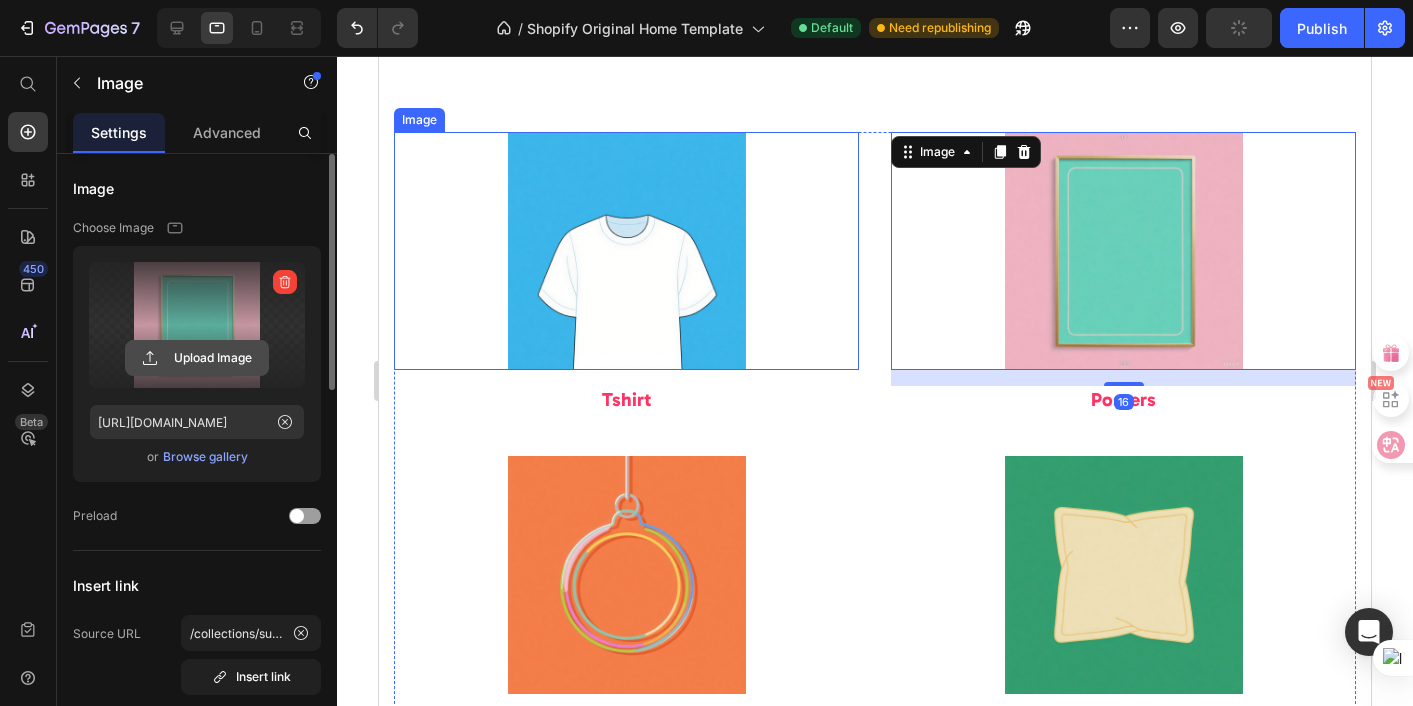 click 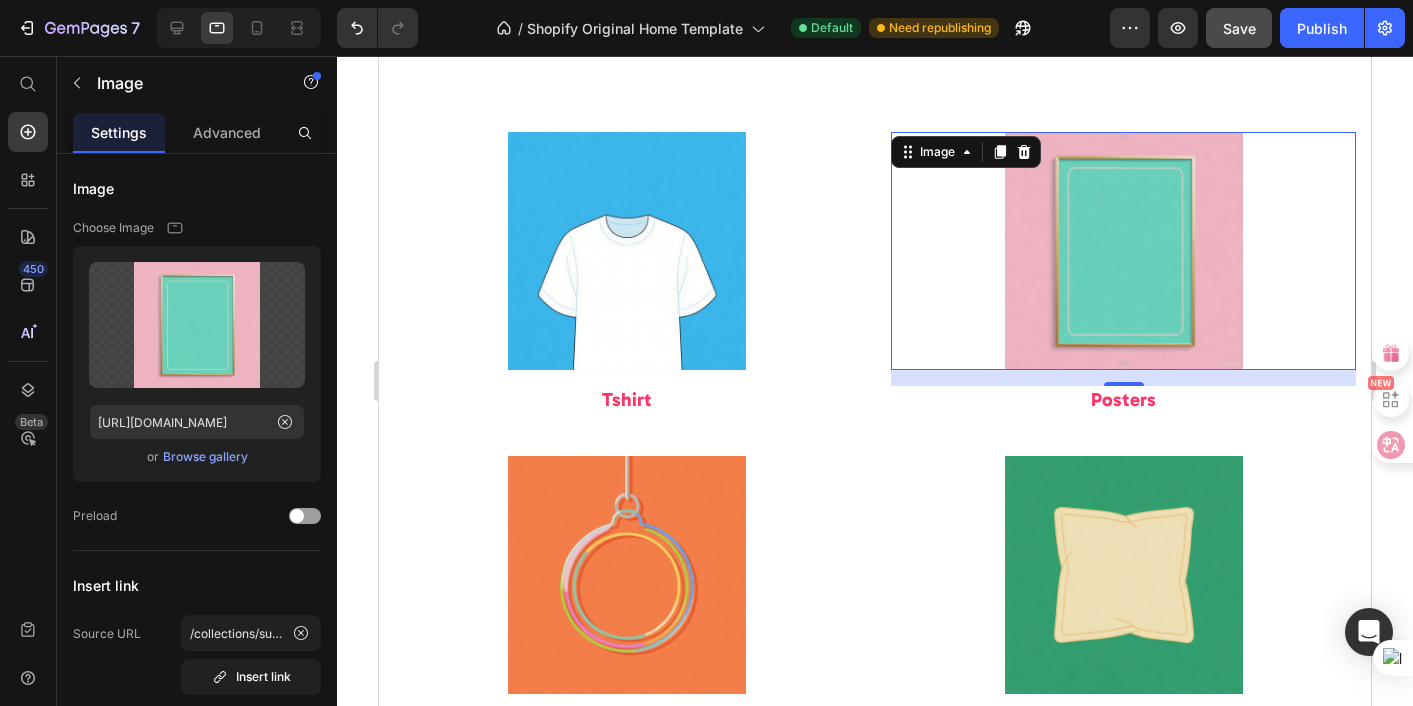 click at bounding box center (1123, 251) 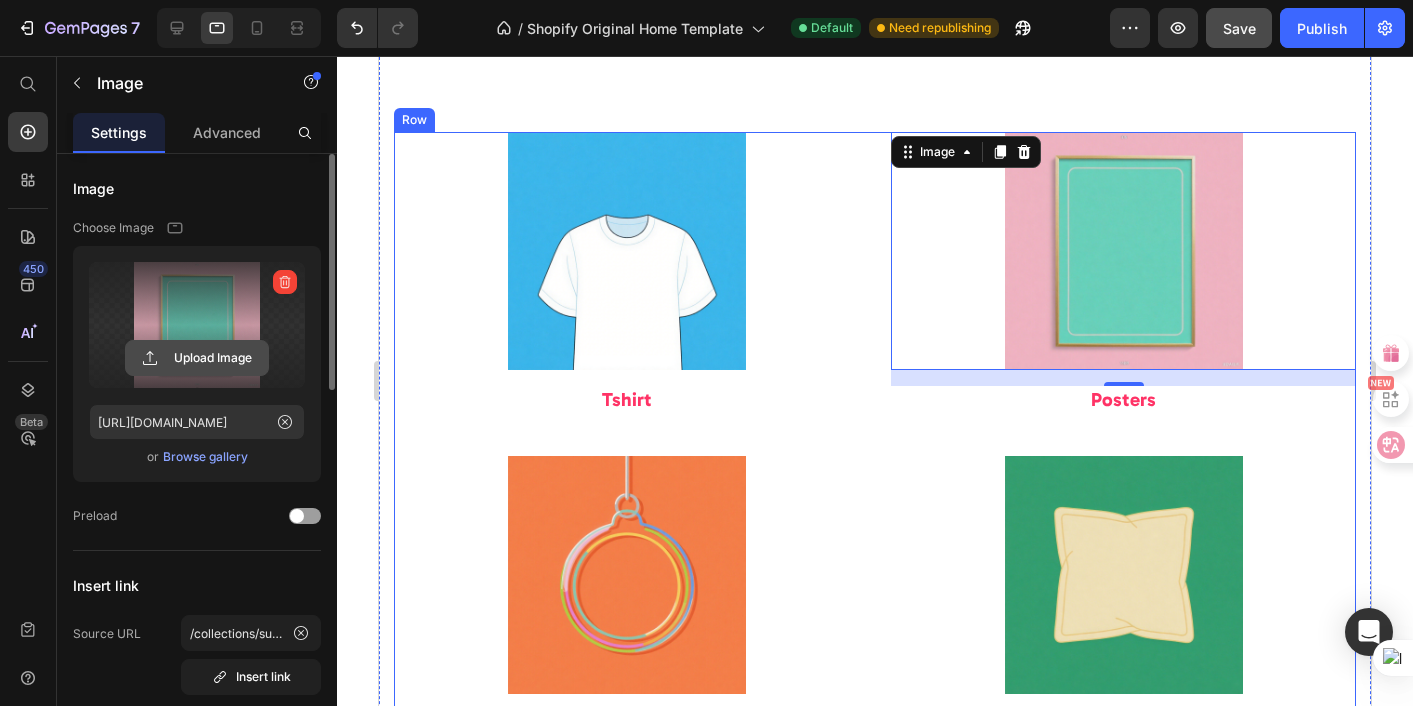 click 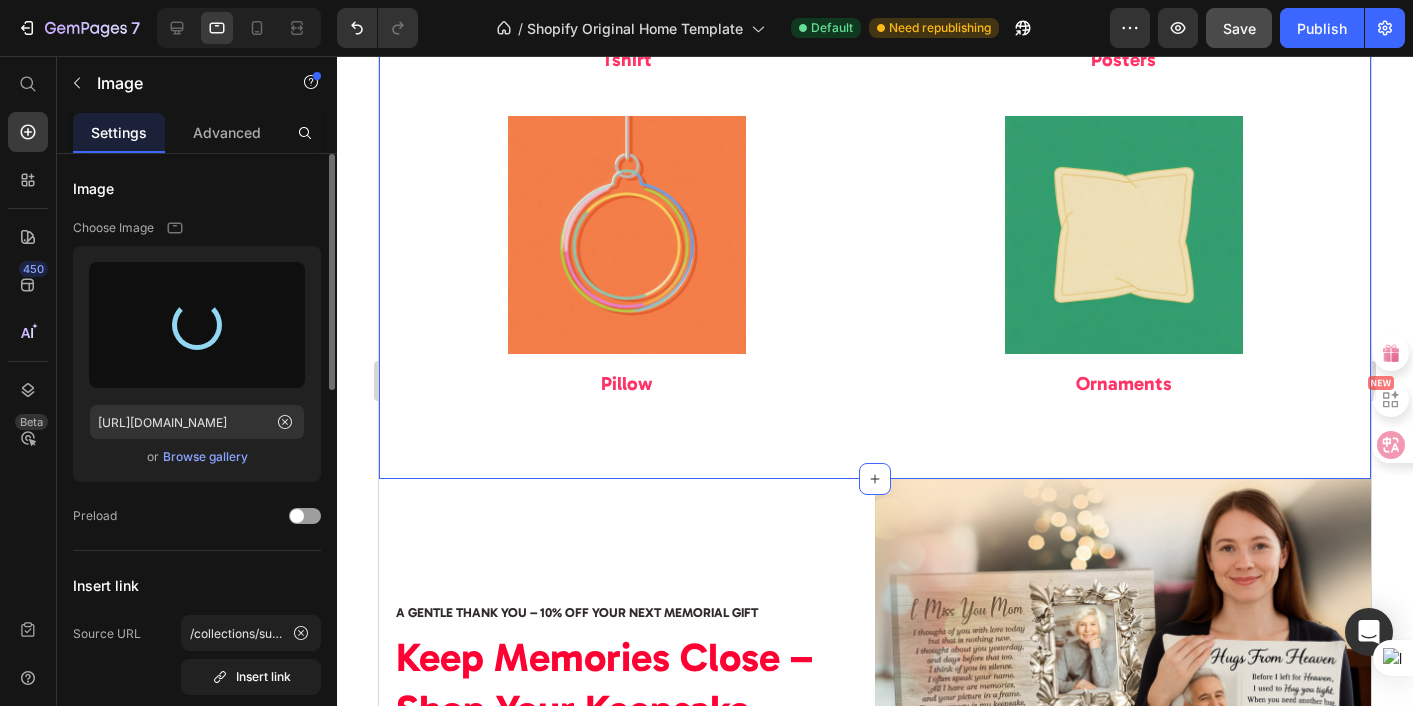 scroll, scrollTop: 2729, scrollLeft: 0, axis: vertical 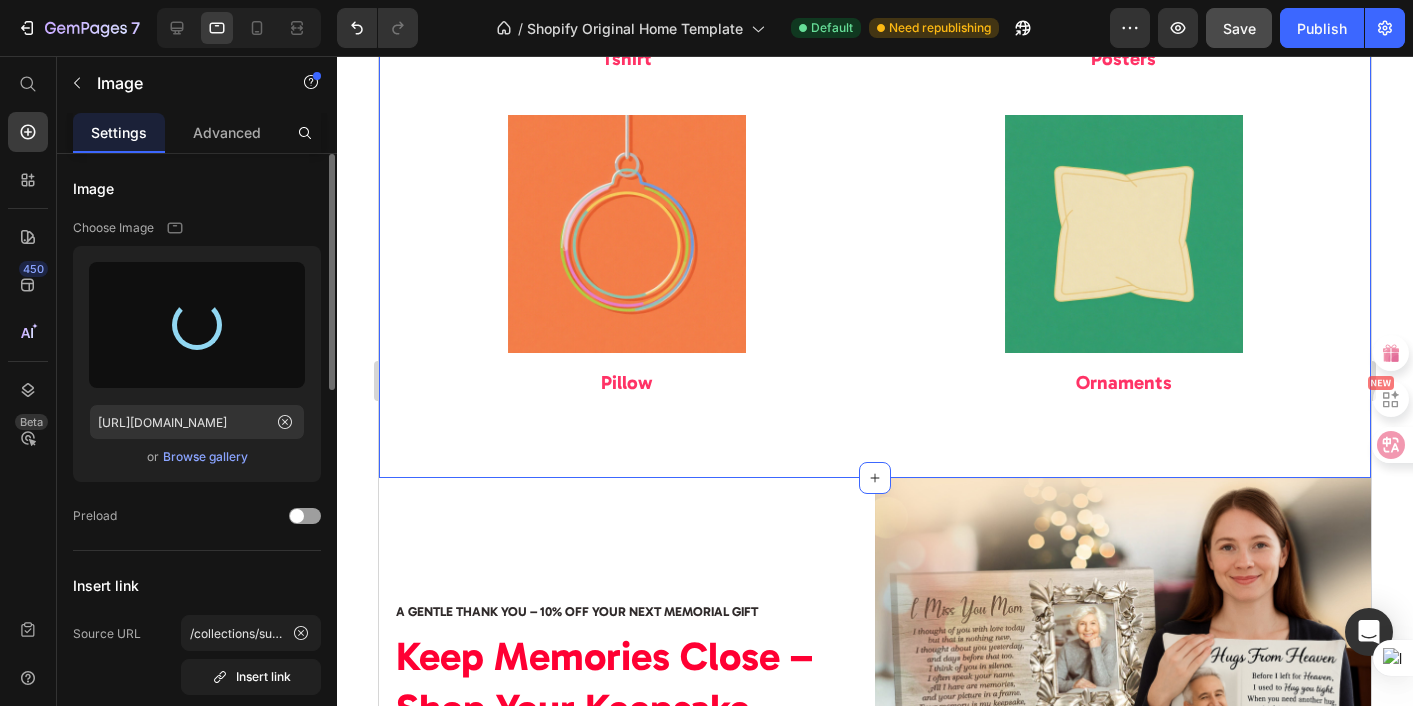type on "https://cdn.shopify.com/s/files/1/0936/4458/7293/files/gempages_566438162063164497-1d65f747-b901-451e-b875-d67f744afcca.png" 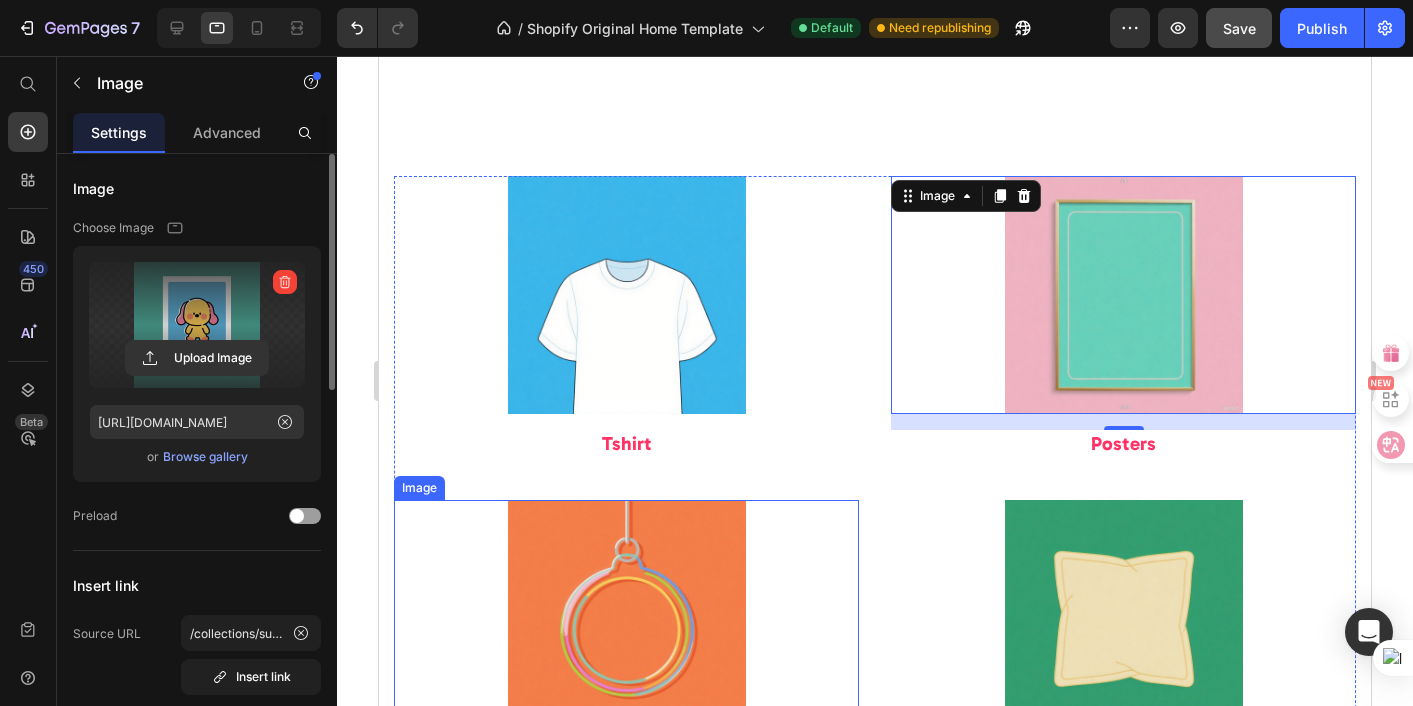 scroll, scrollTop: 2345, scrollLeft: 0, axis: vertical 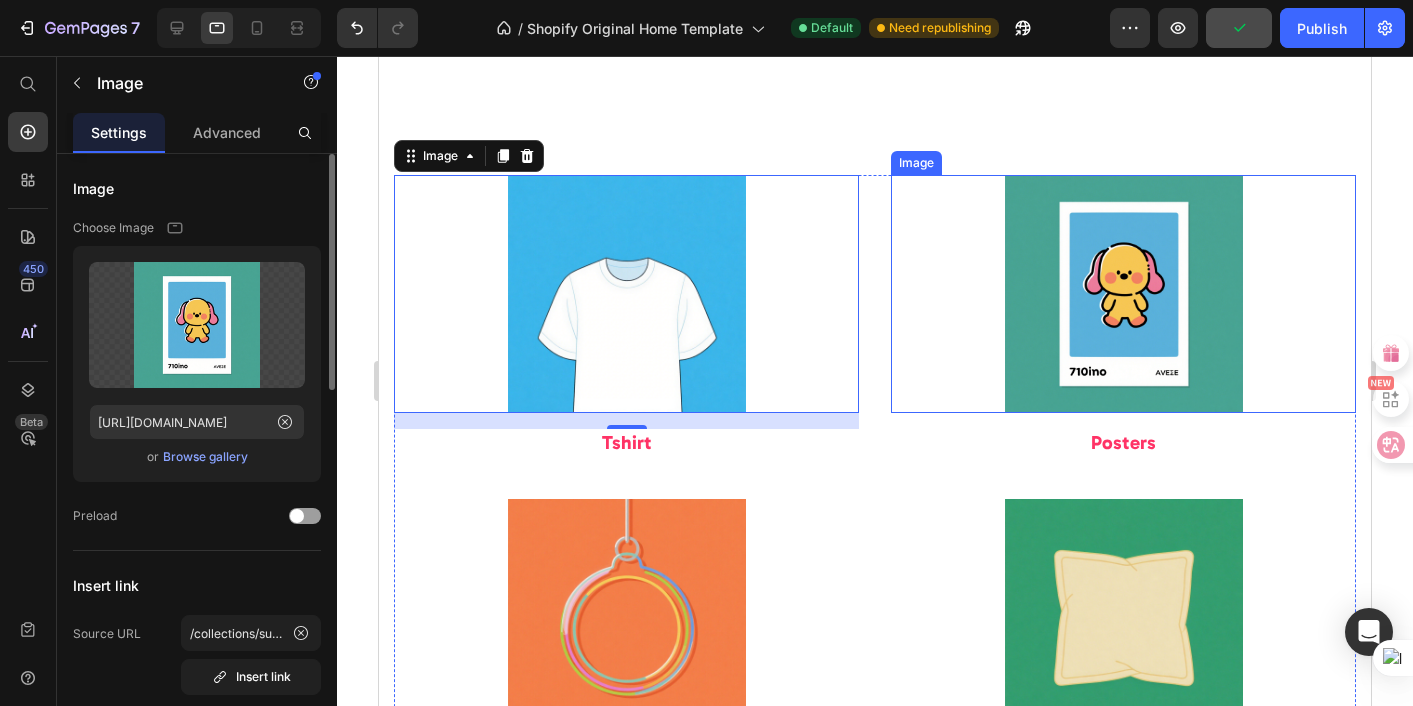 click at bounding box center (1123, 294) 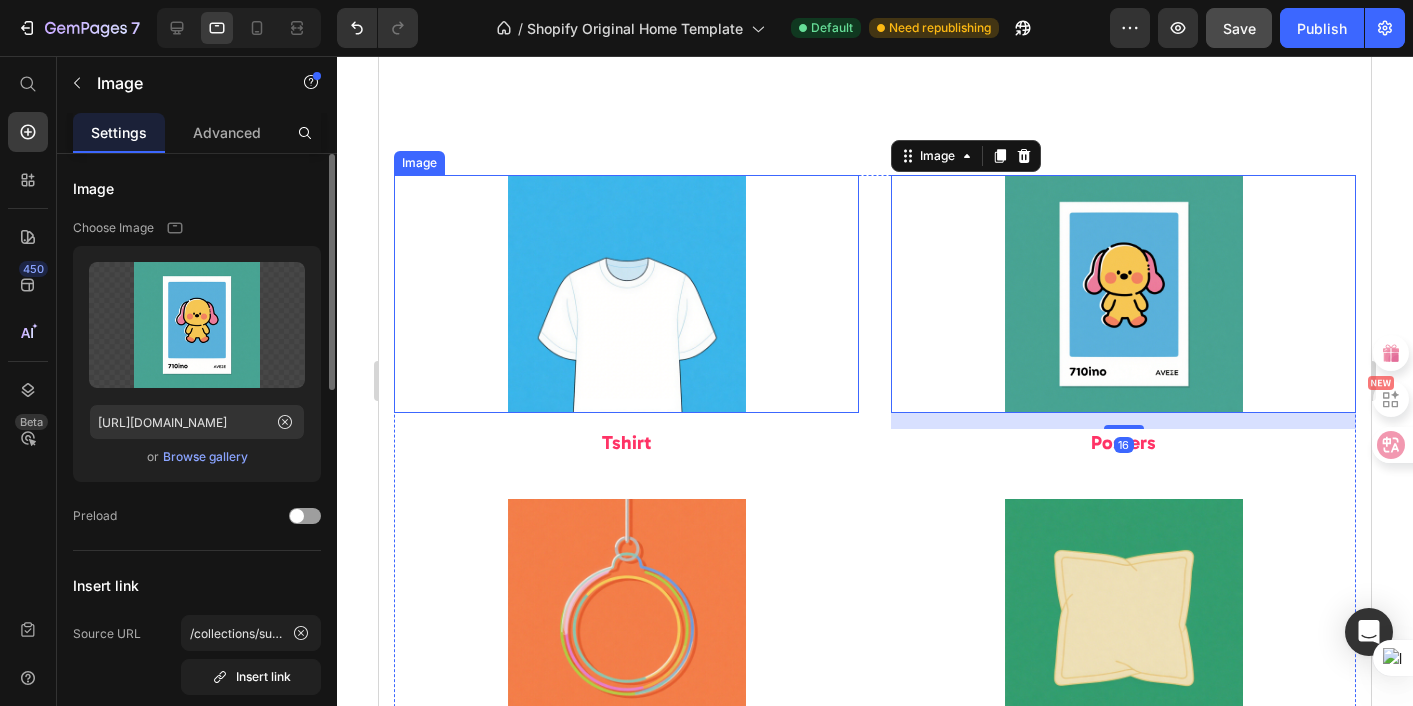click at bounding box center (626, 294) 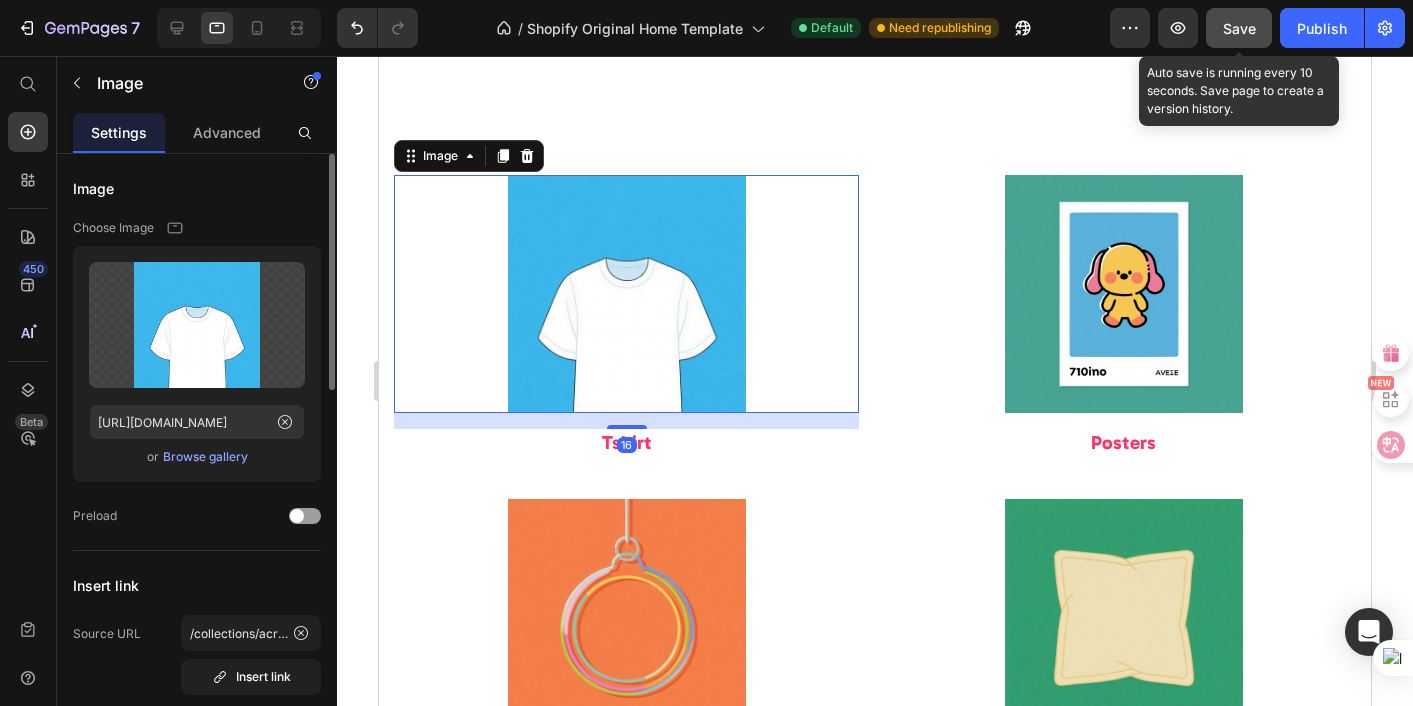 click on "Save" 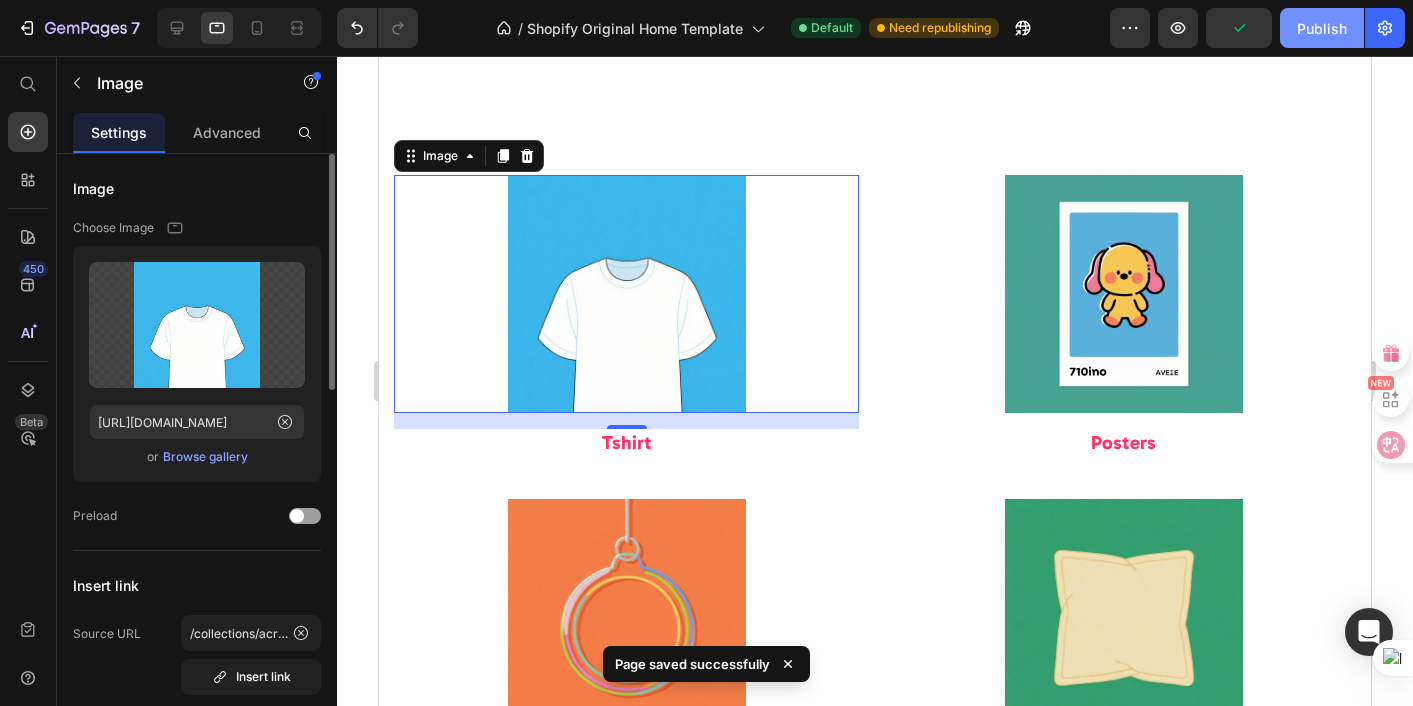 click on "Publish" at bounding box center [1322, 28] 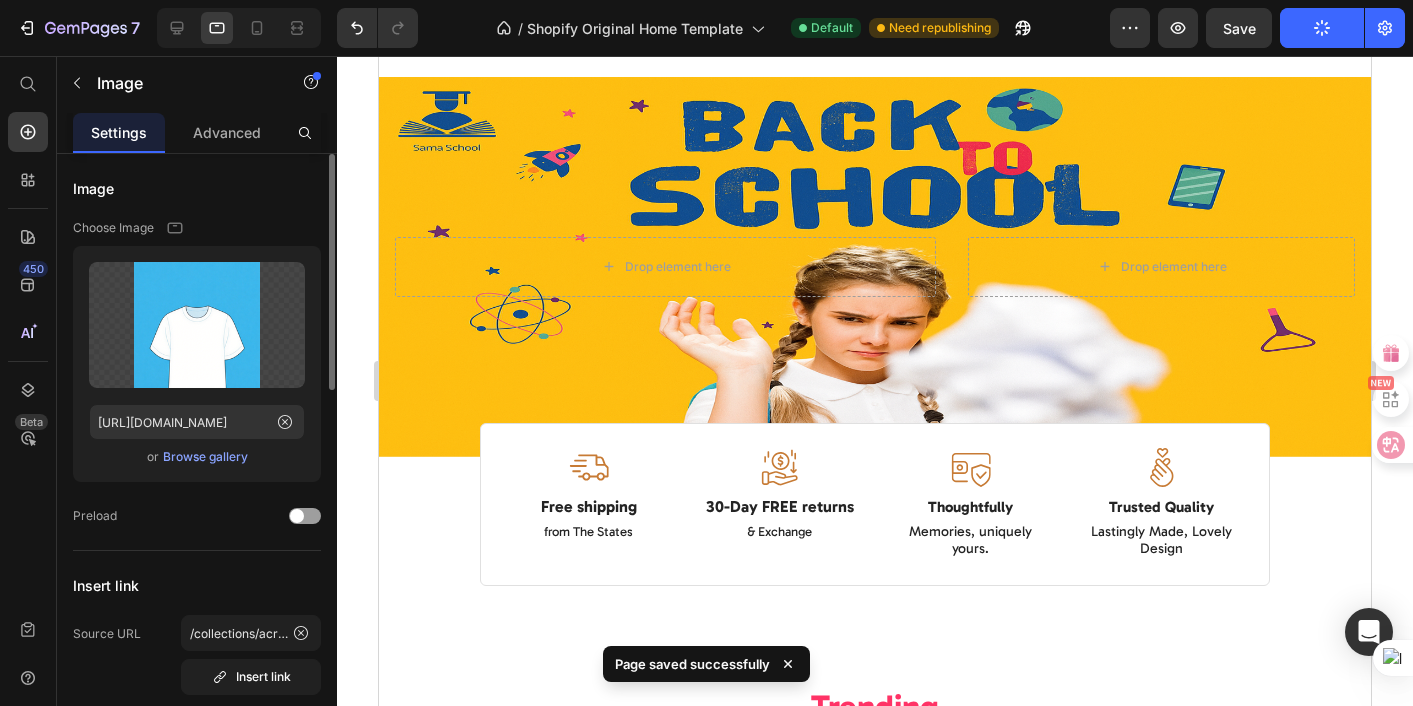 scroll, scrollTop: 0, scrollLeft: 0, axis: both 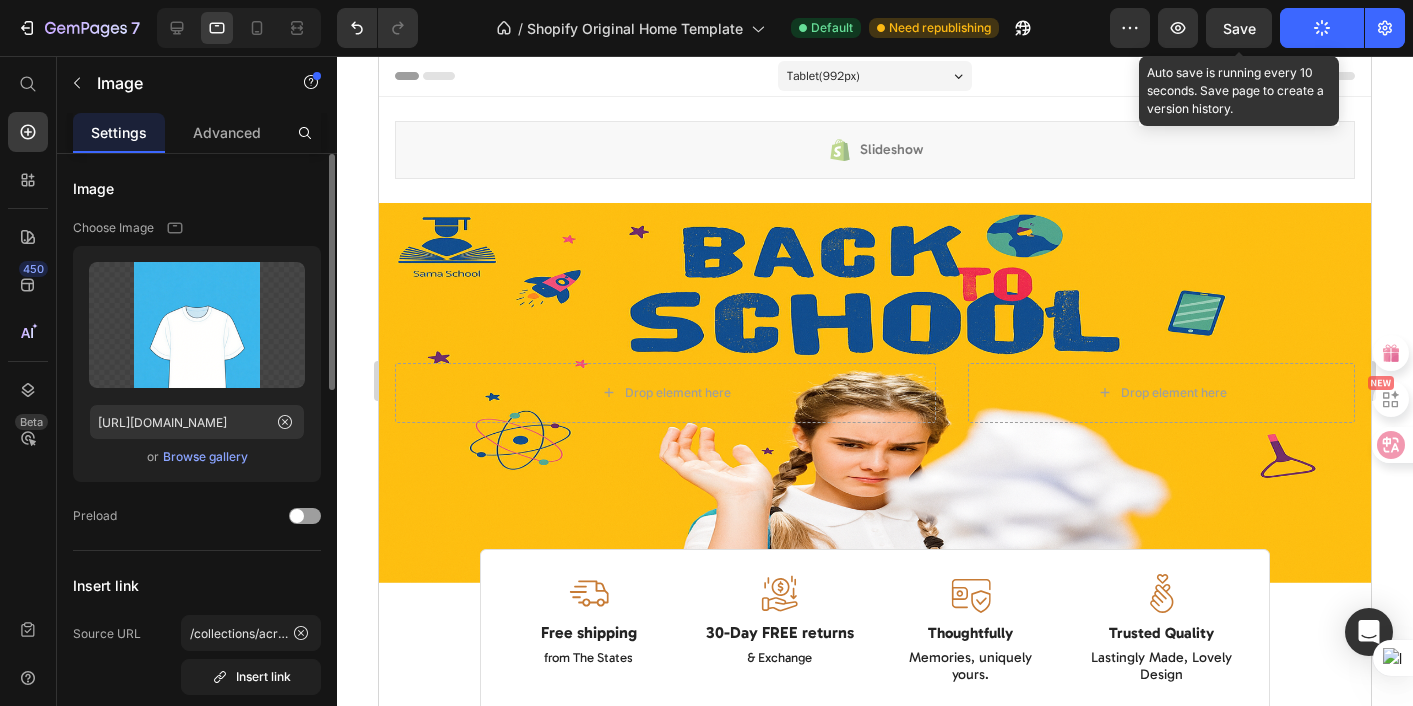 click on "Save" at bounding box center [1239, 28] 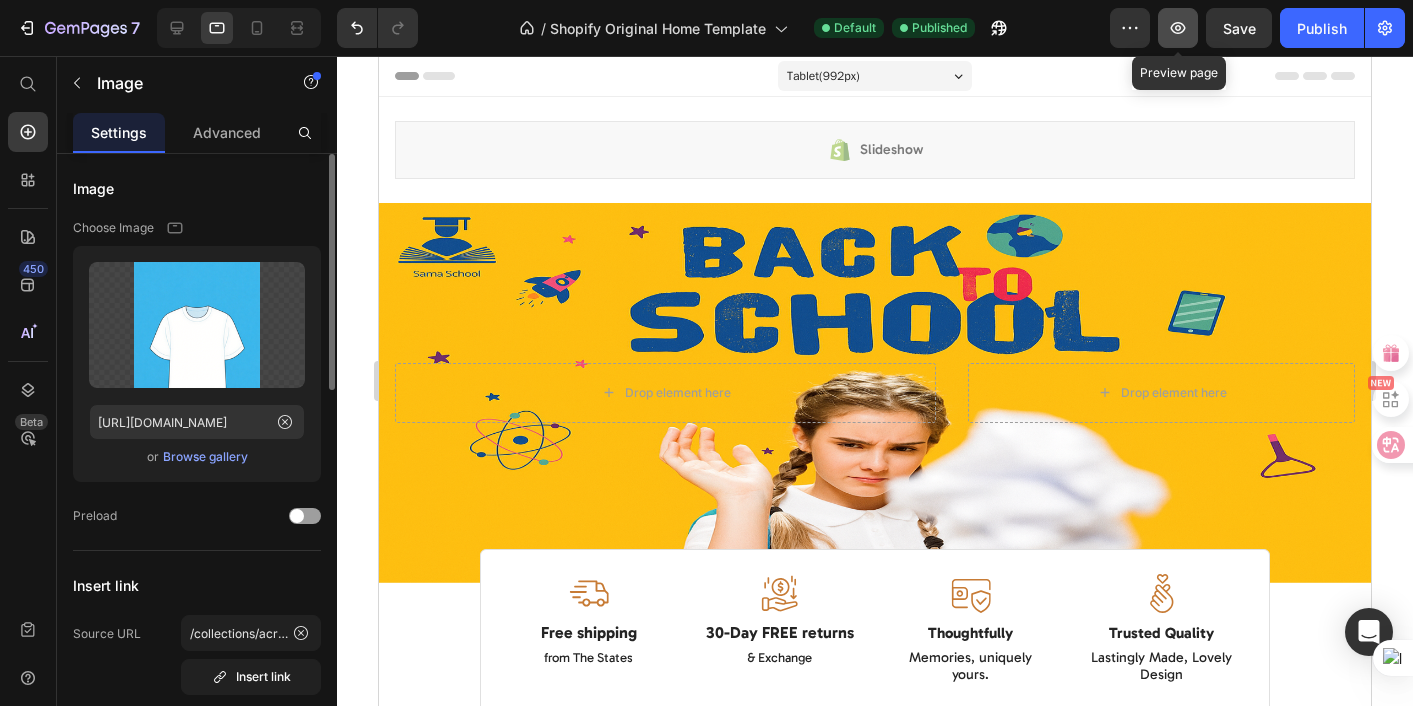click 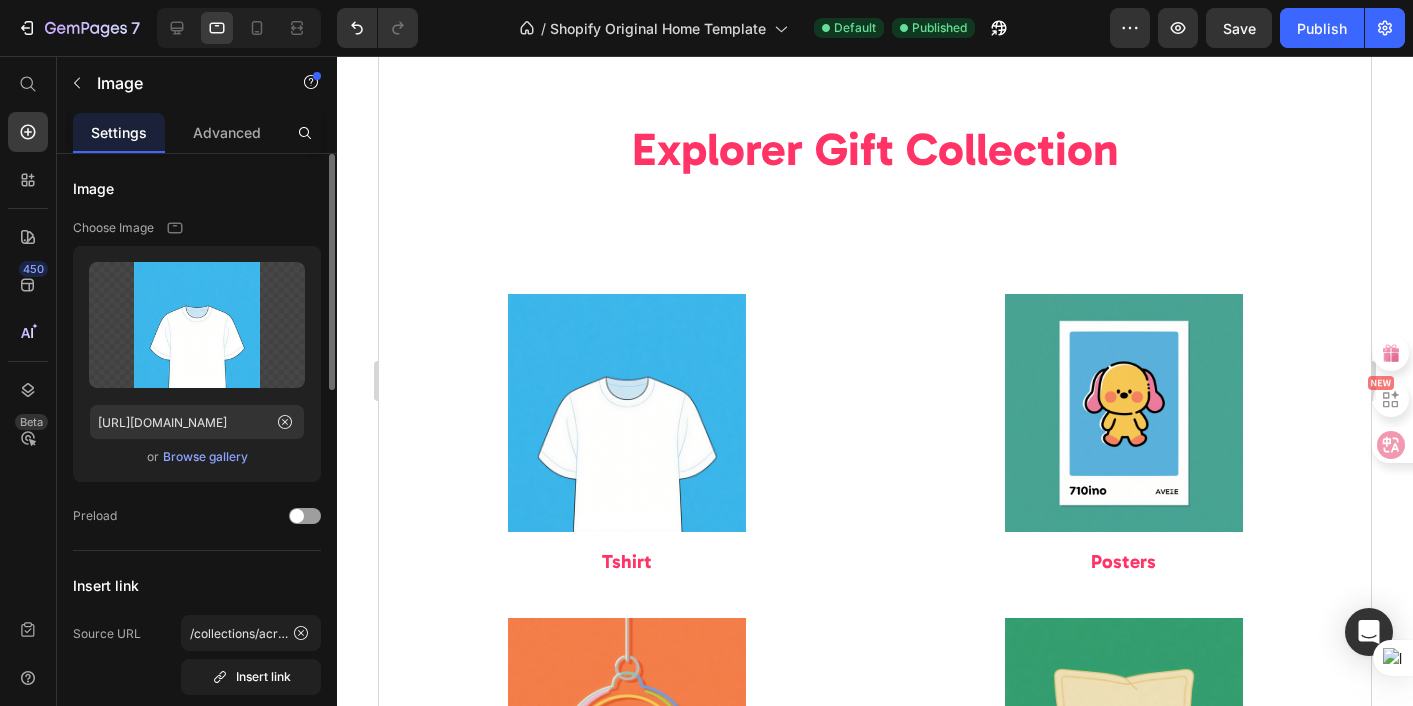 scroll, scrollTop: 2323, scrollLeft: 0, axis: vertical 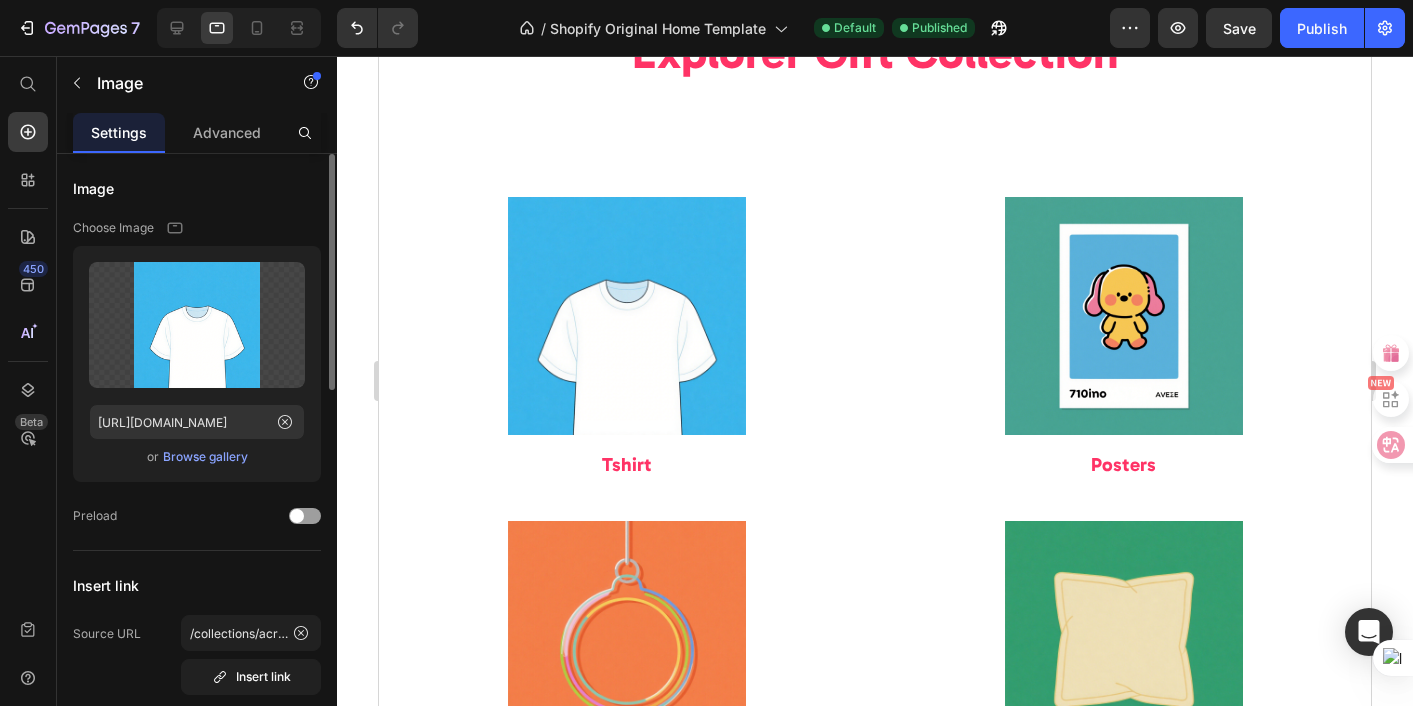 click at bounding box center (626, 316) 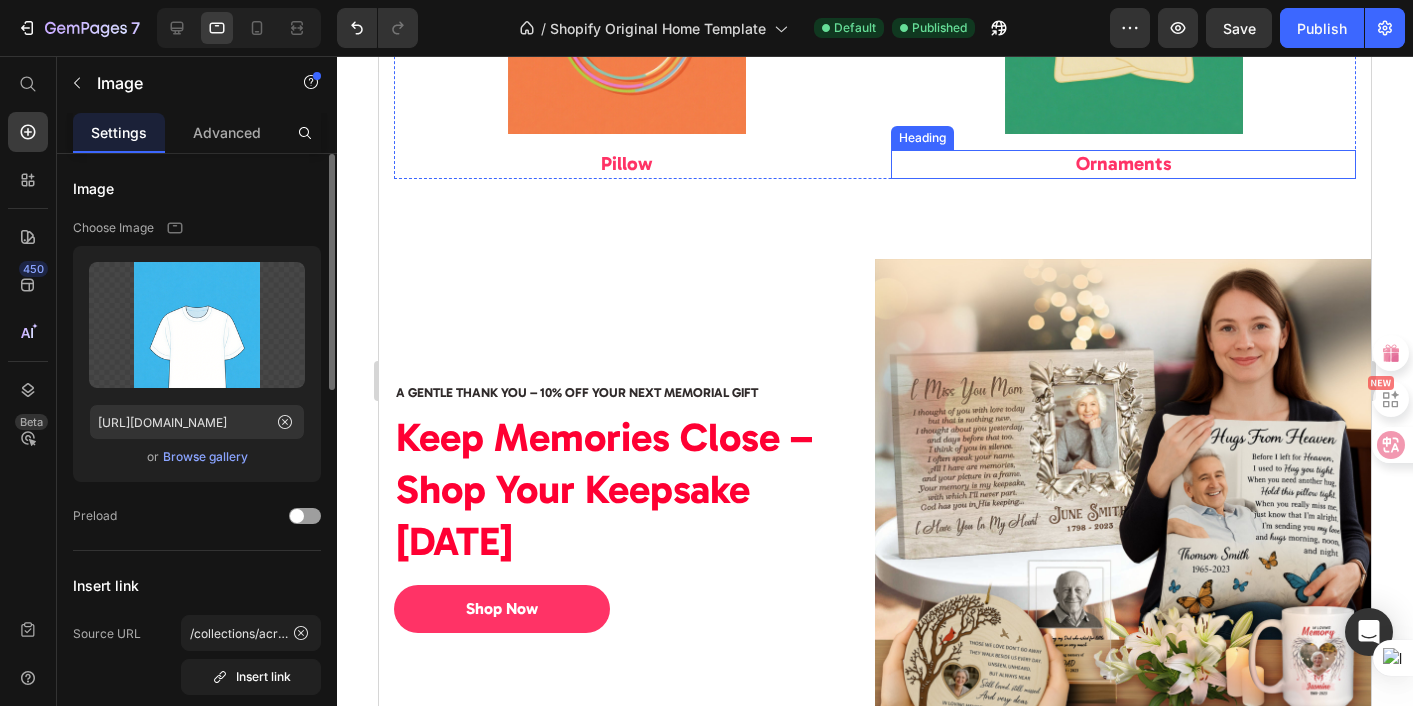 scroll, scrollTop: 2764, scrollLeft: 0, axis: vertical 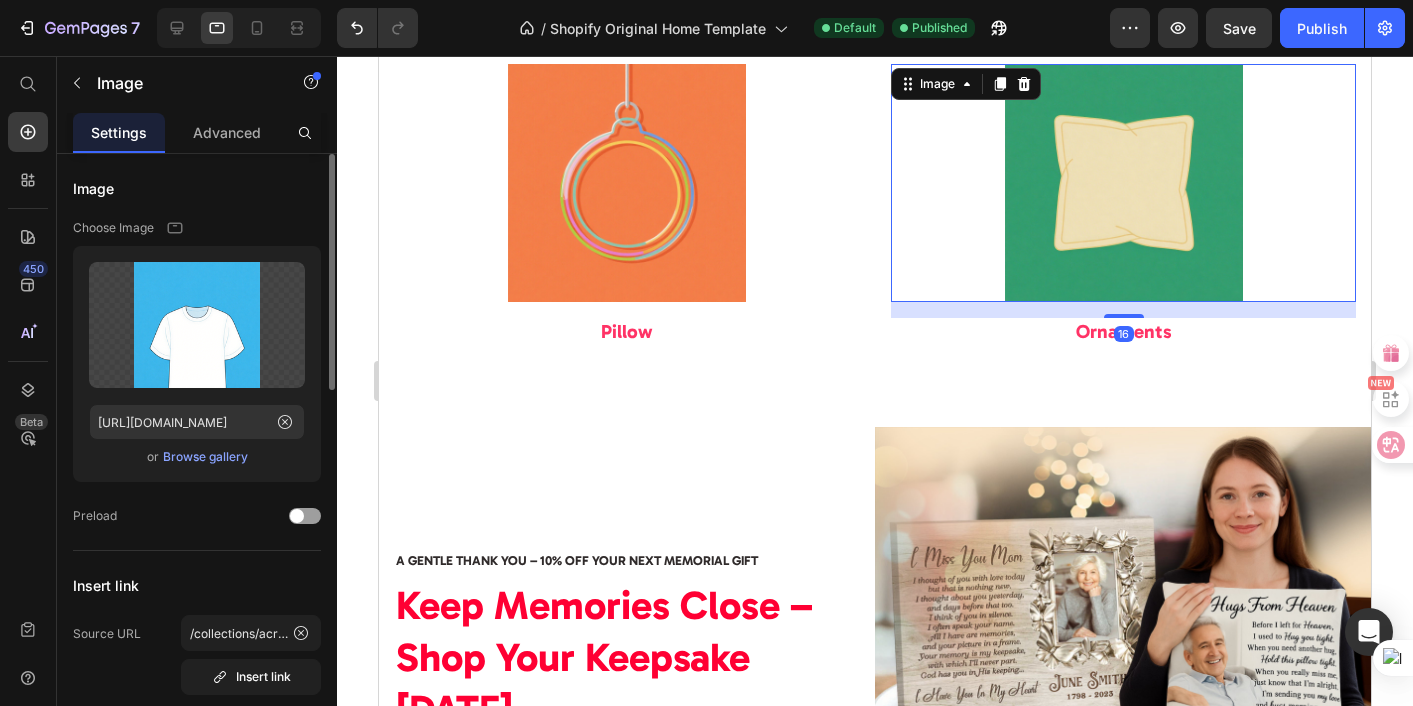 click at bounding box center [1123, 183] 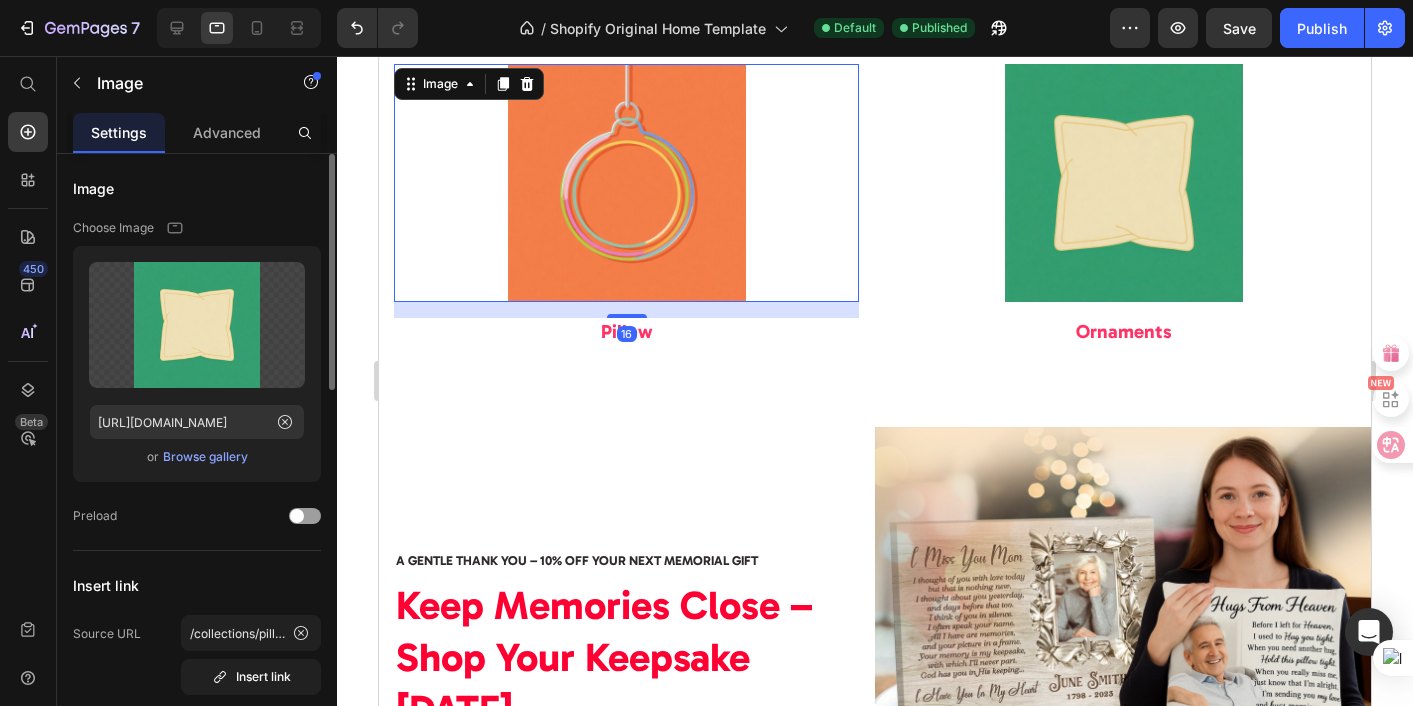 click at bounding box center [626, 183] 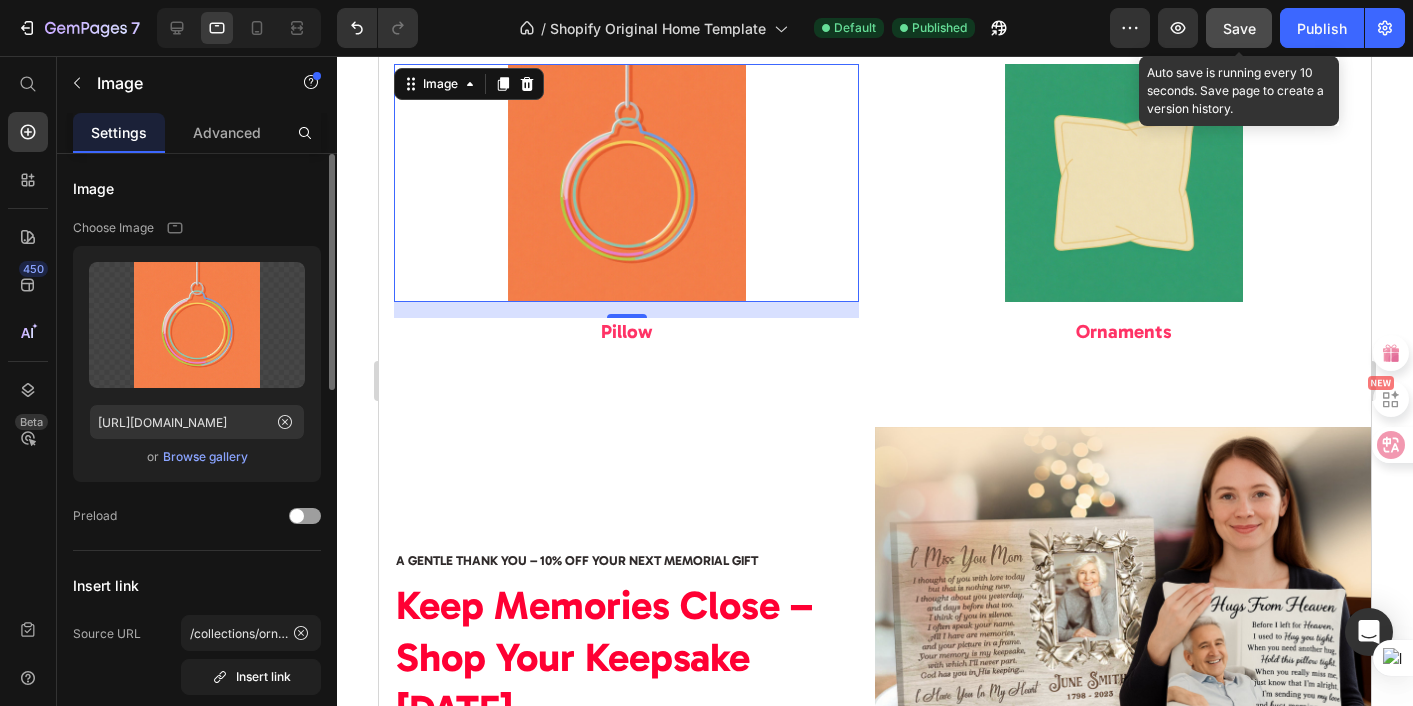 click on "Save" 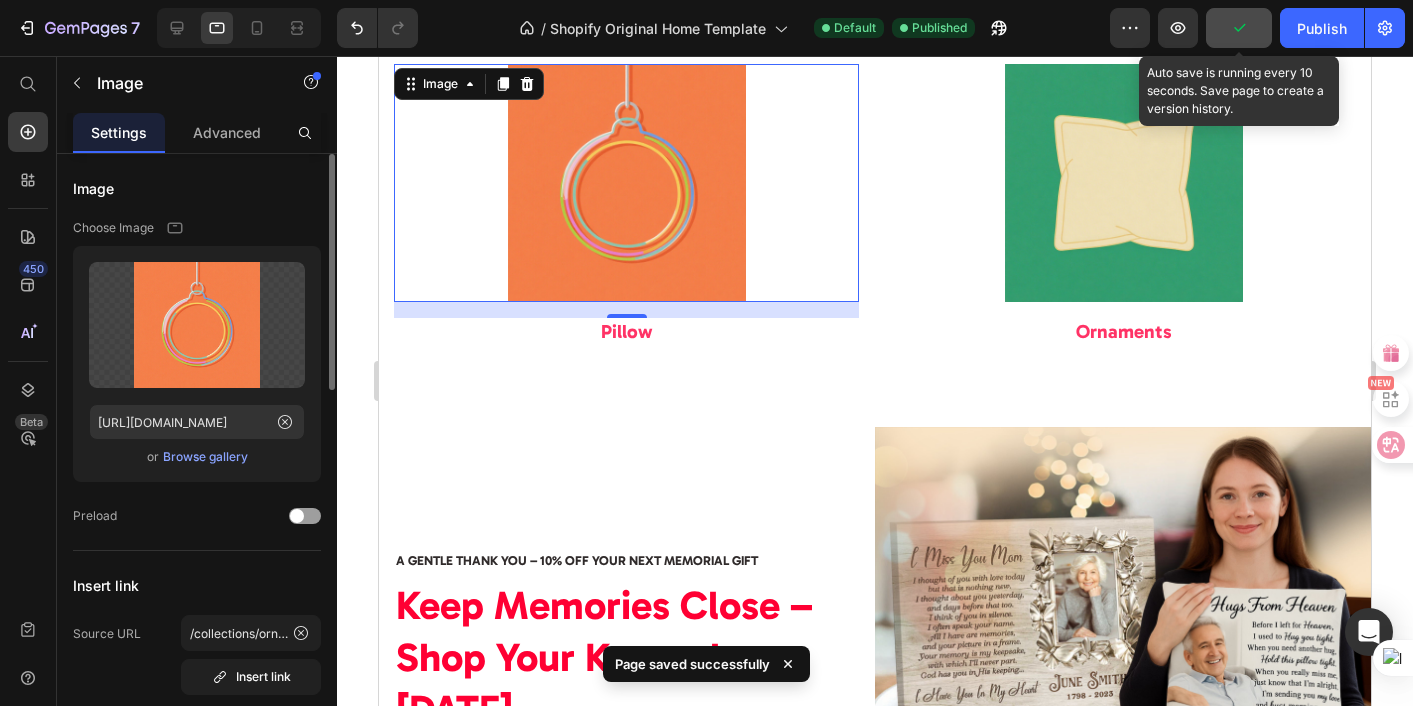 click 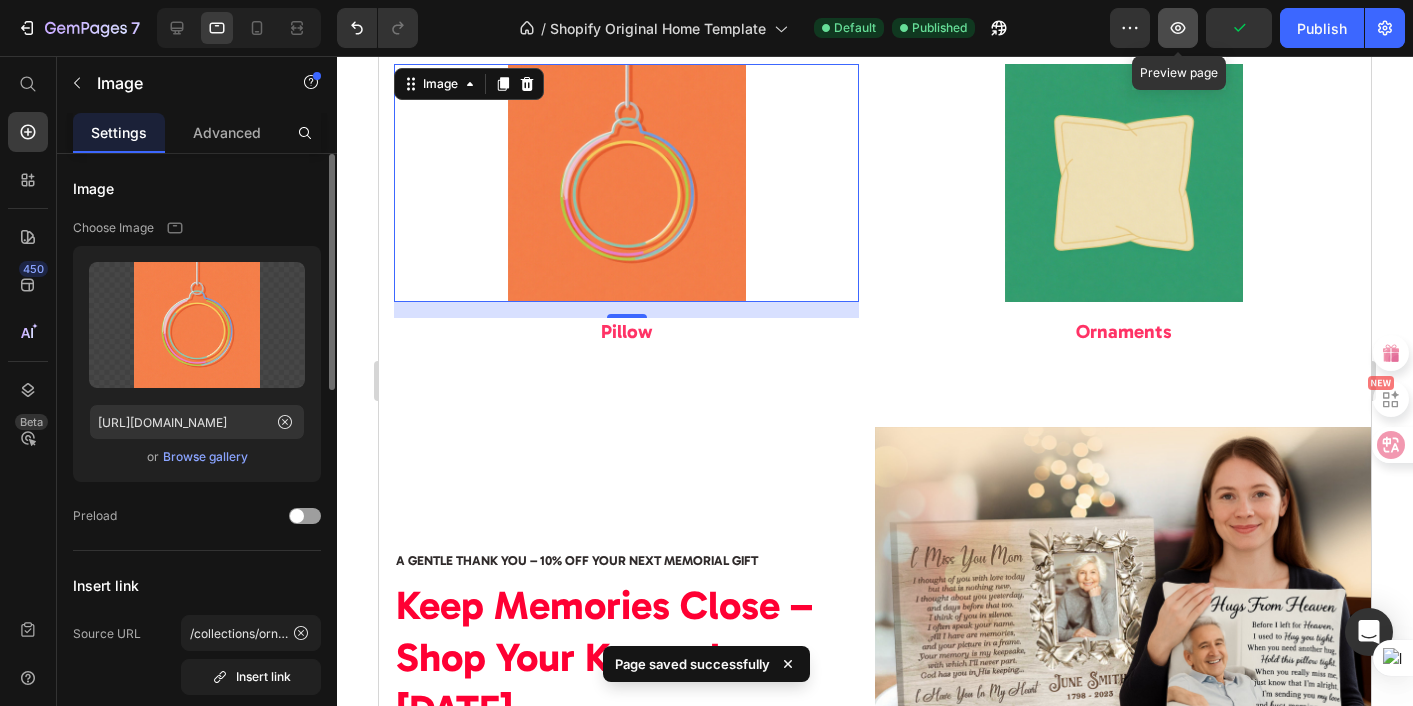 click 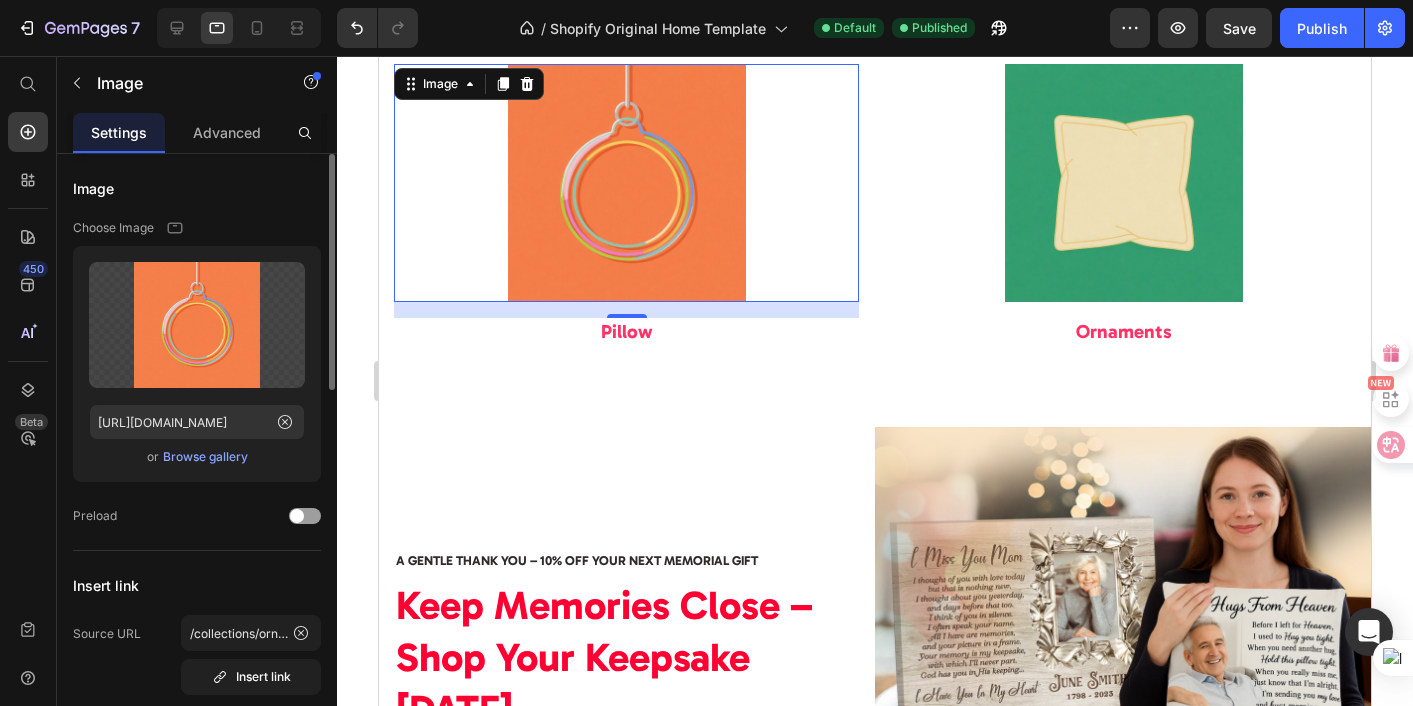 click at bounding box center (626, 183) 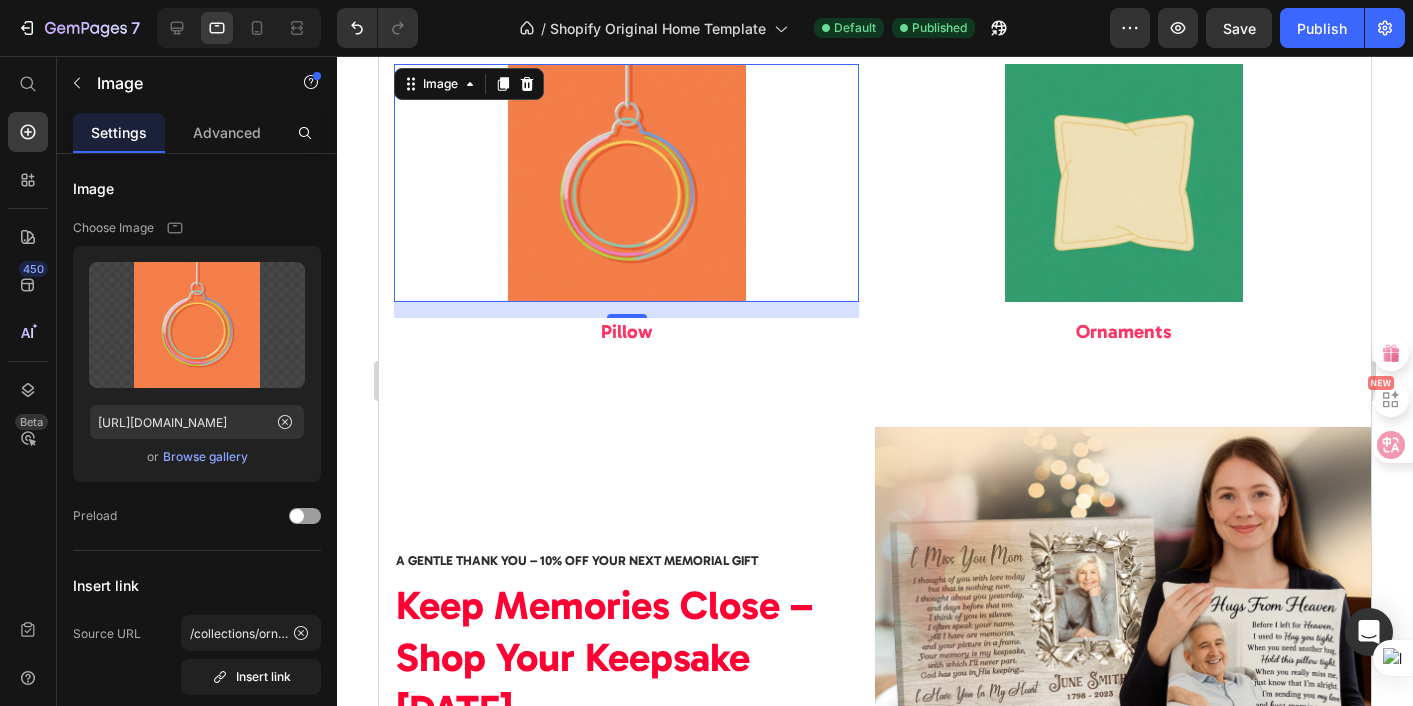 click at bounding box center (626, 183) 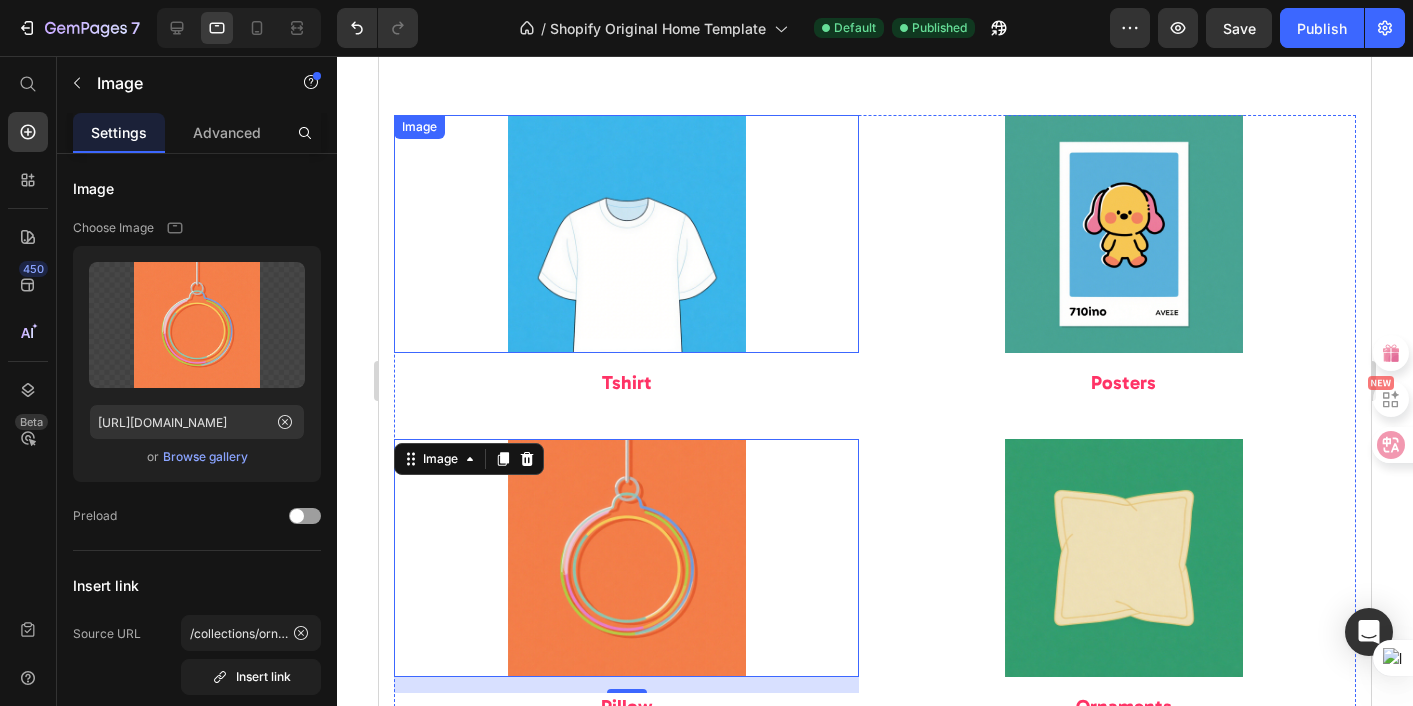 scroll, scrollTop: 1237, scrollLeft: 0, axis: vertical 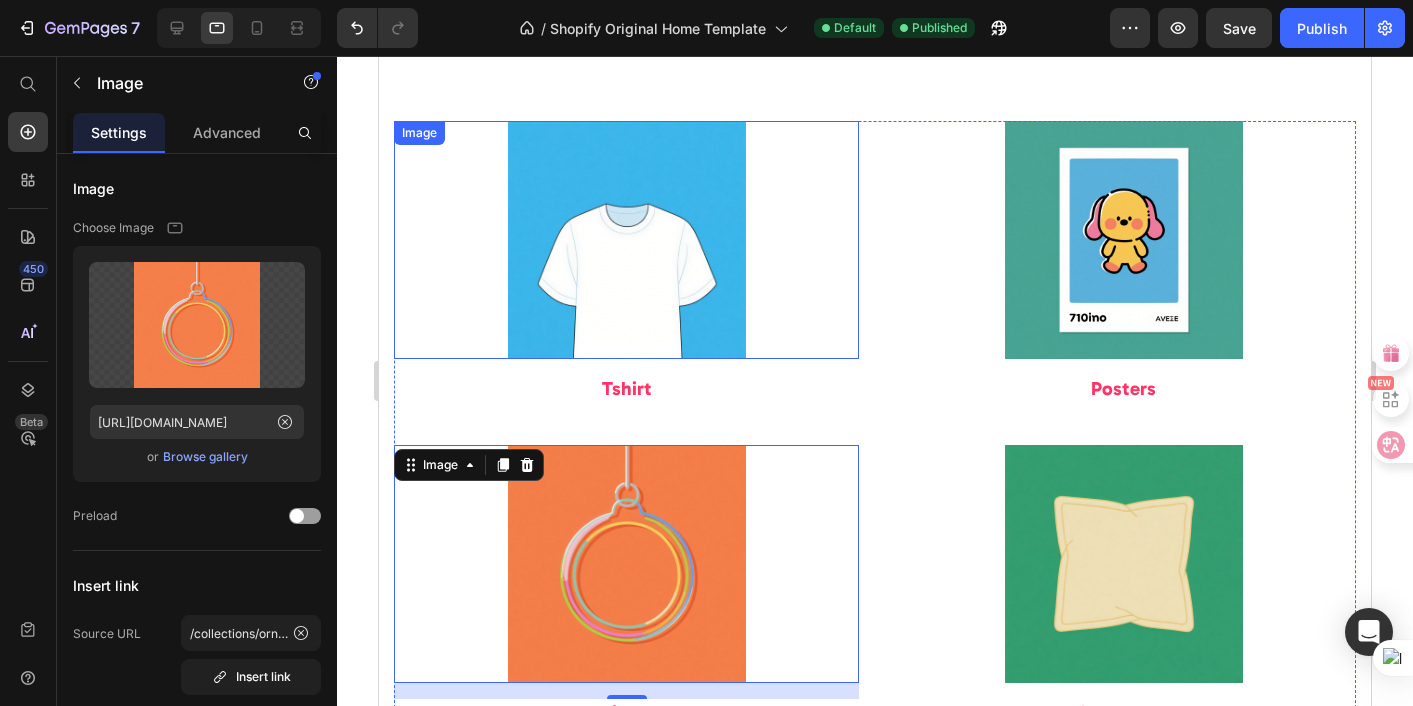 click at bounding box center [626, 240] 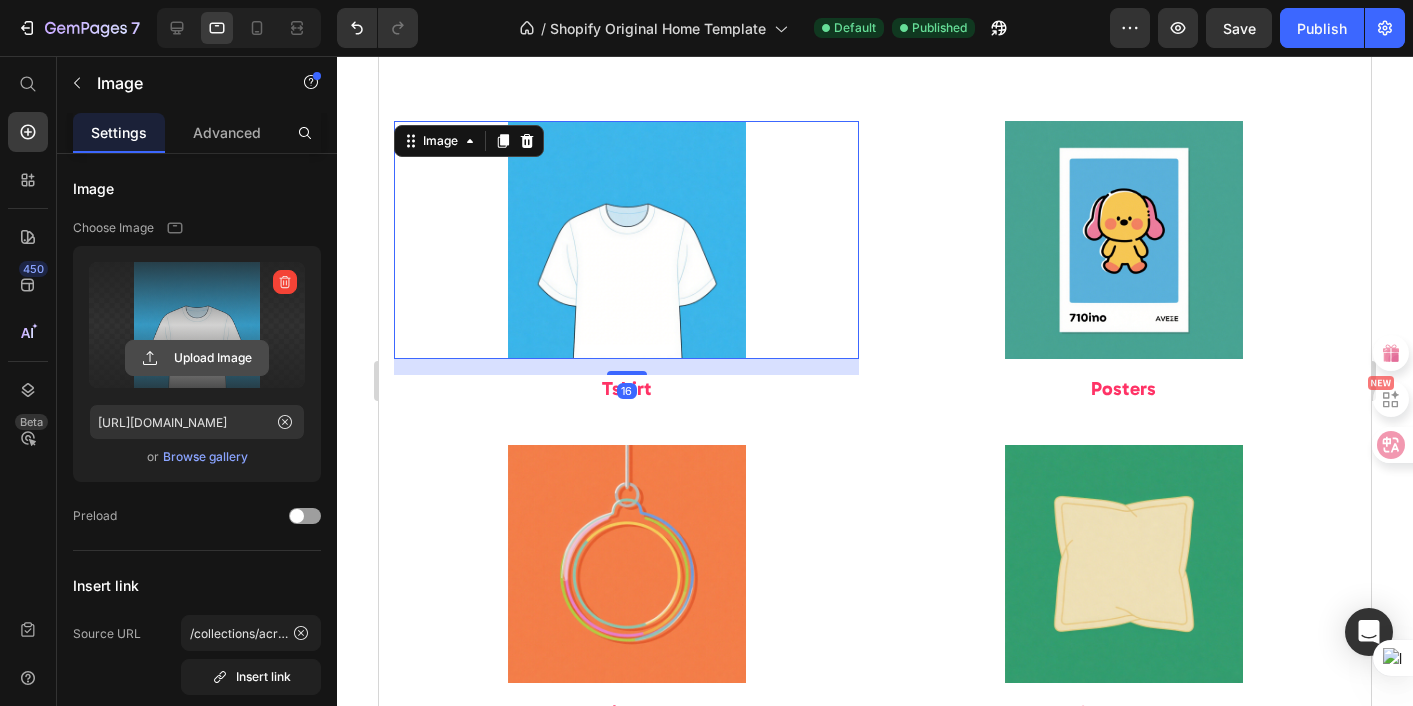 click 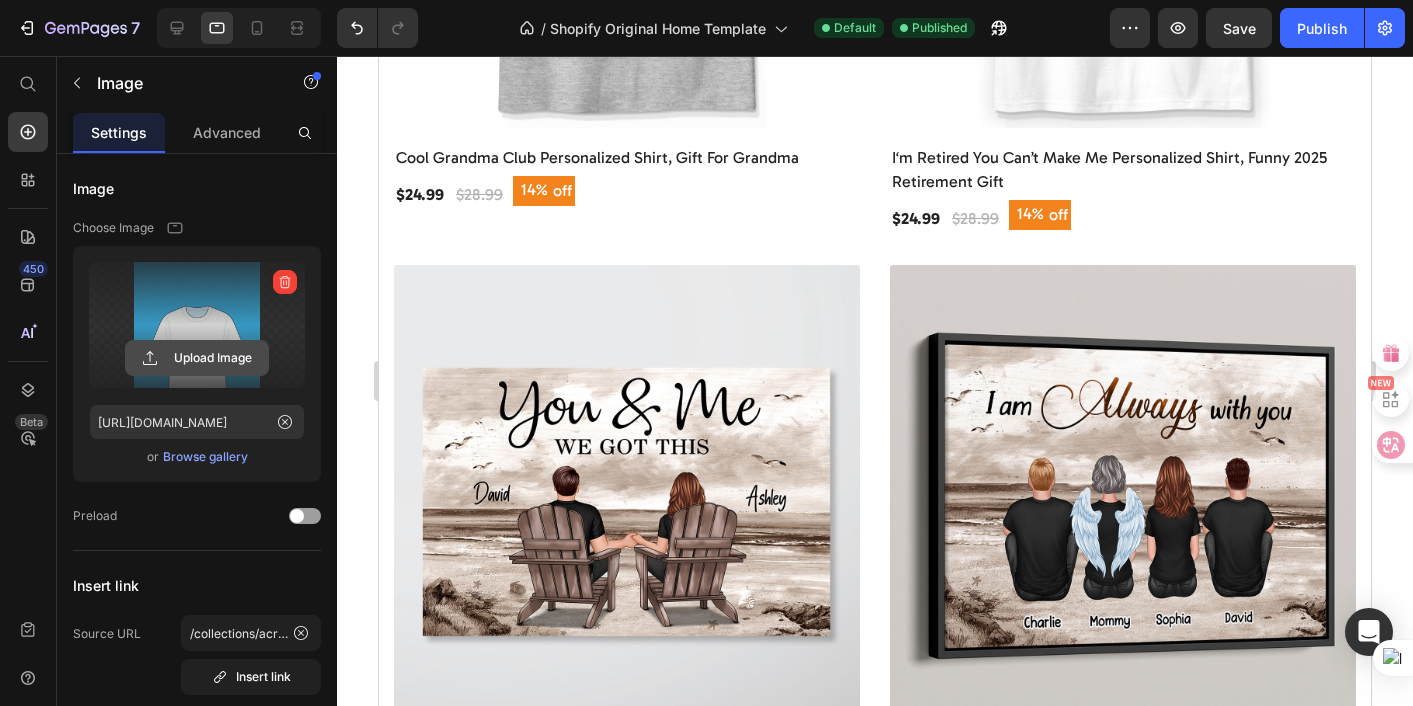 scroll, scrollTop: 2383, scrollLeft: 0, axis: vertical 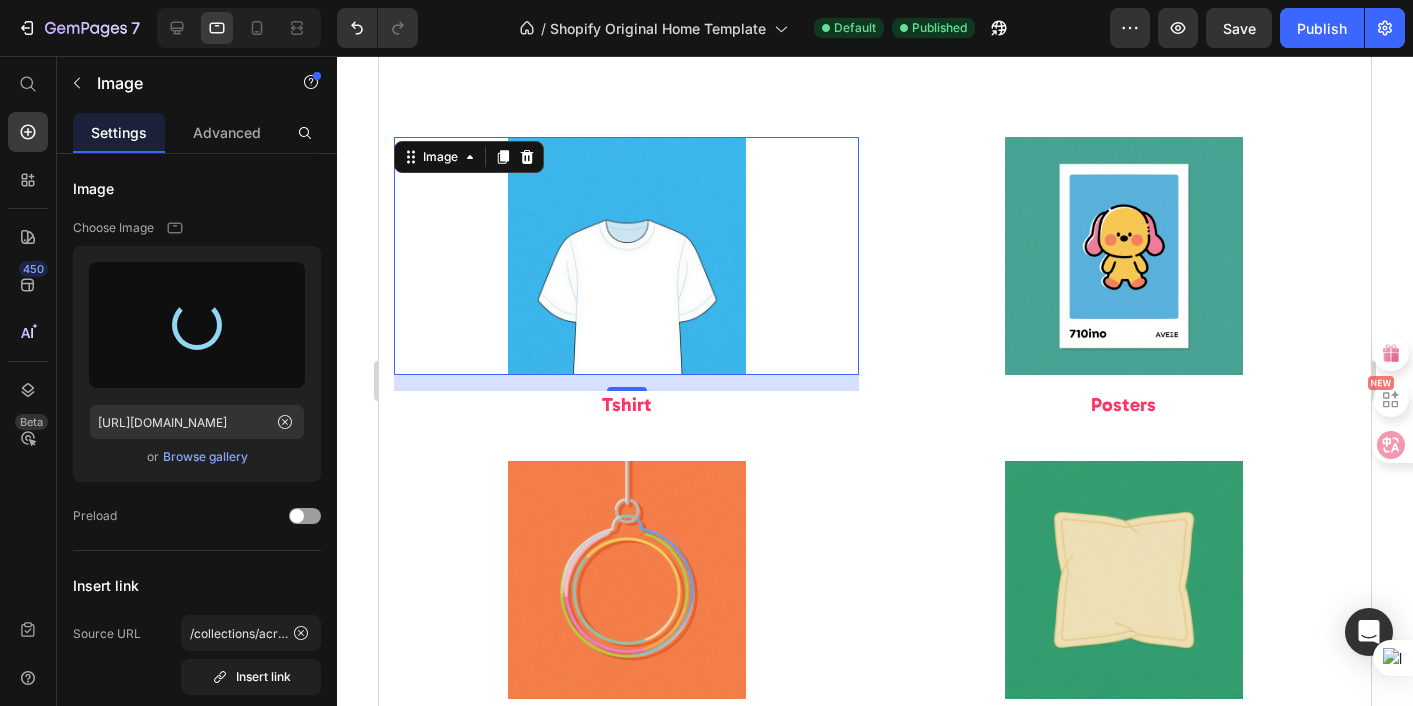 type on "[URL][DOMAIN_NAME]" 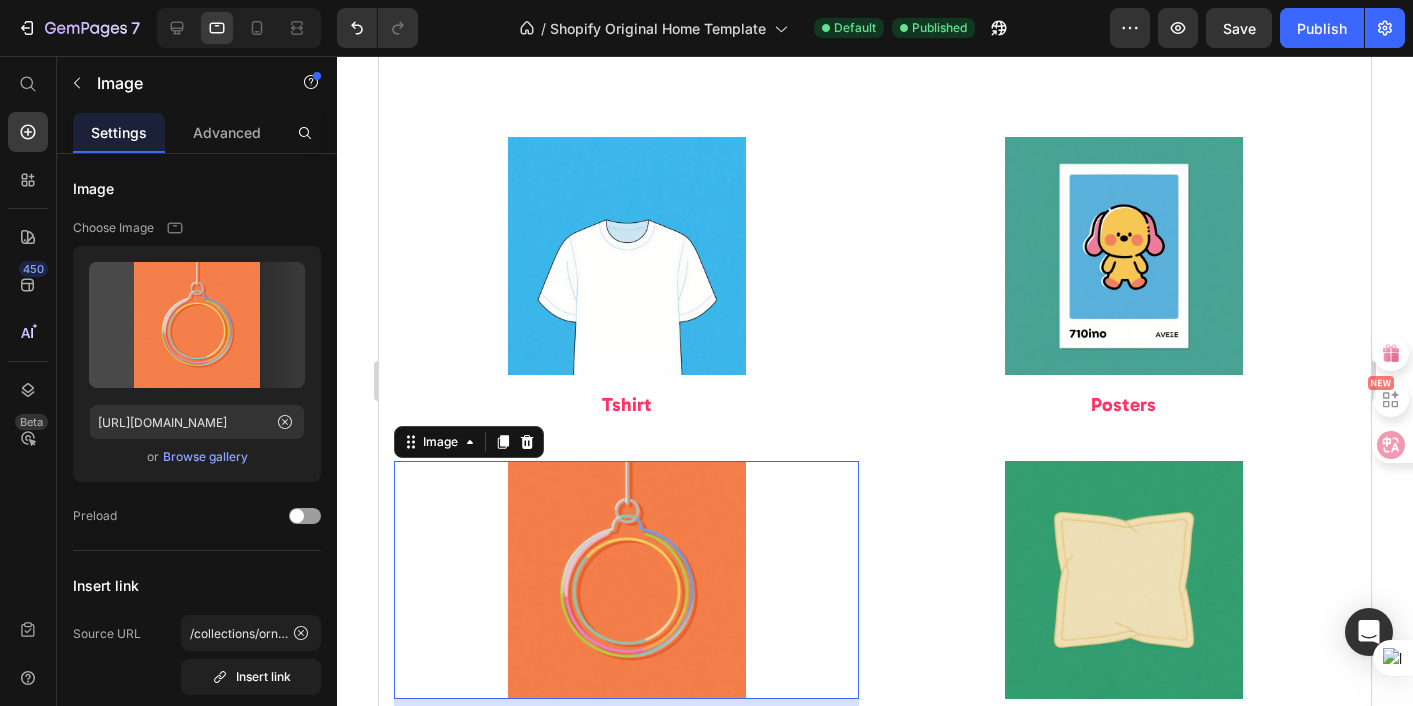 click at bounding box center (626, 580) 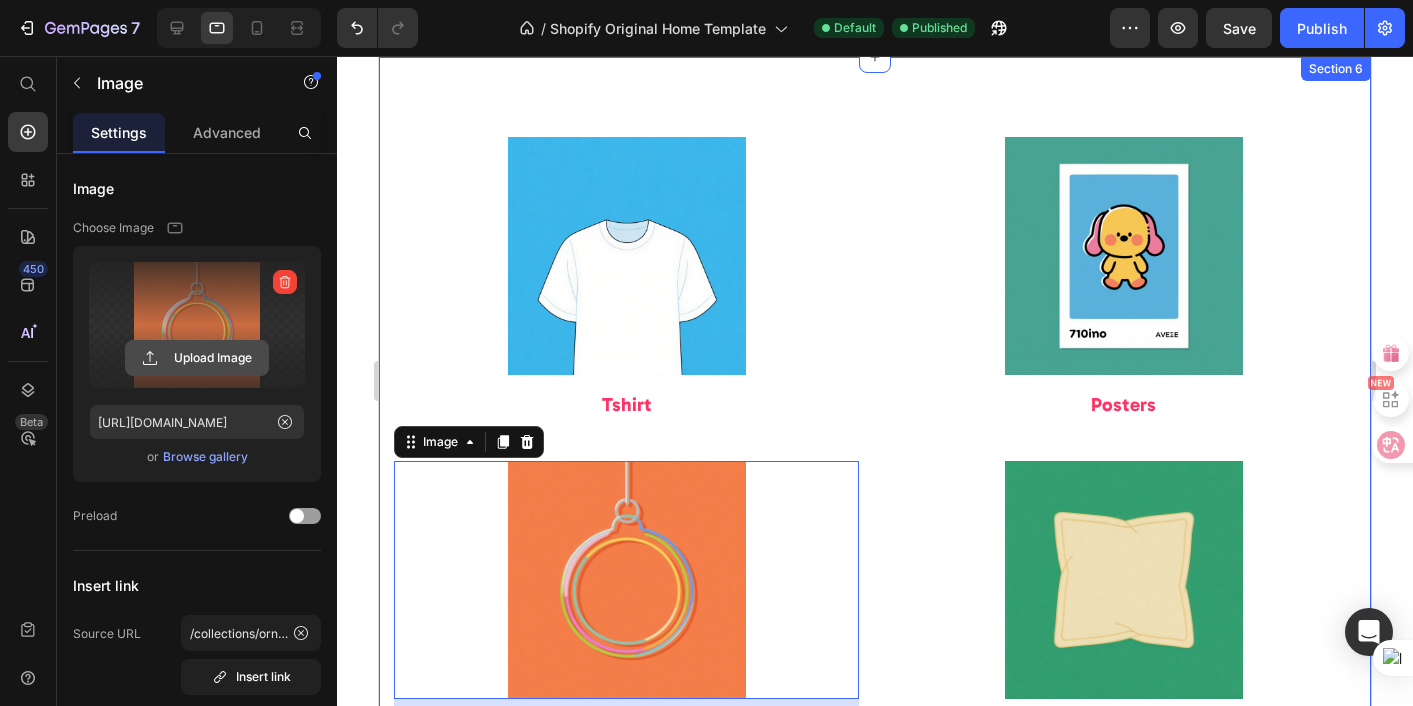click 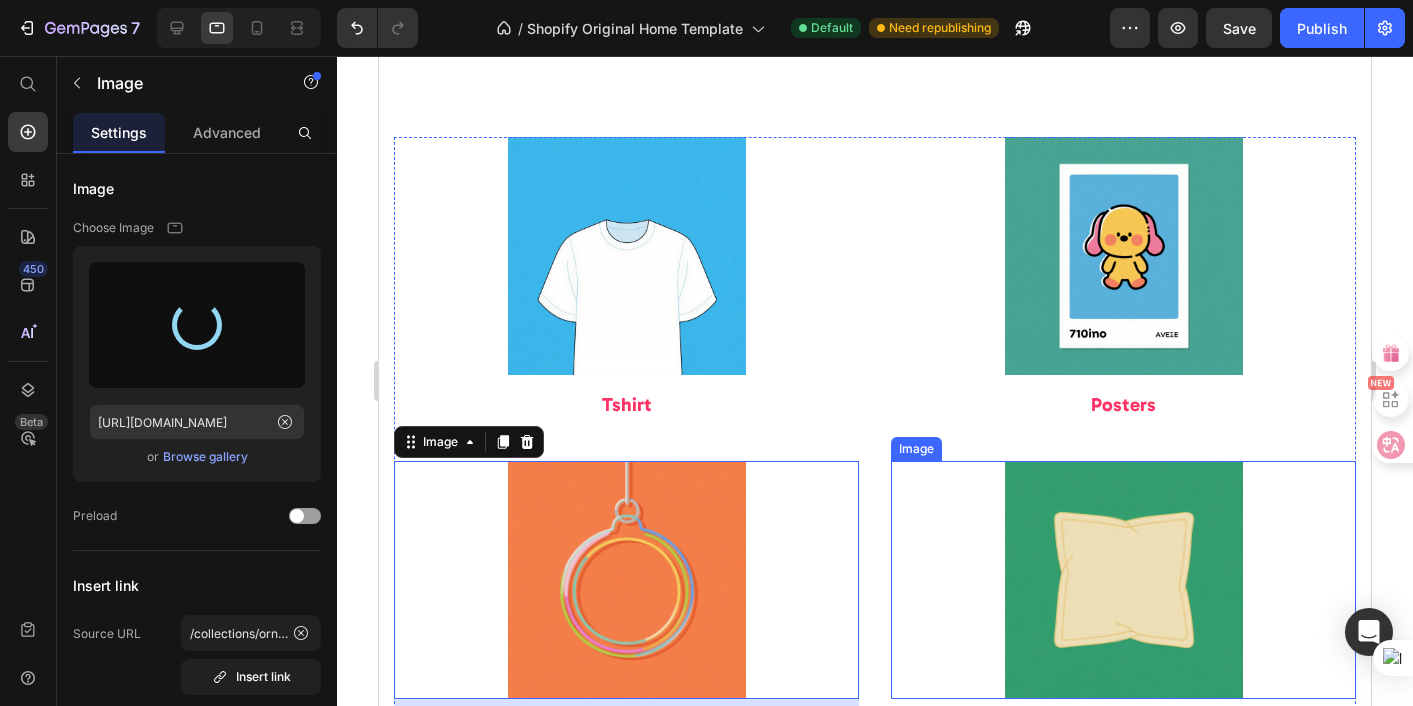 type on "[URL][DOMAIN_NAME]" 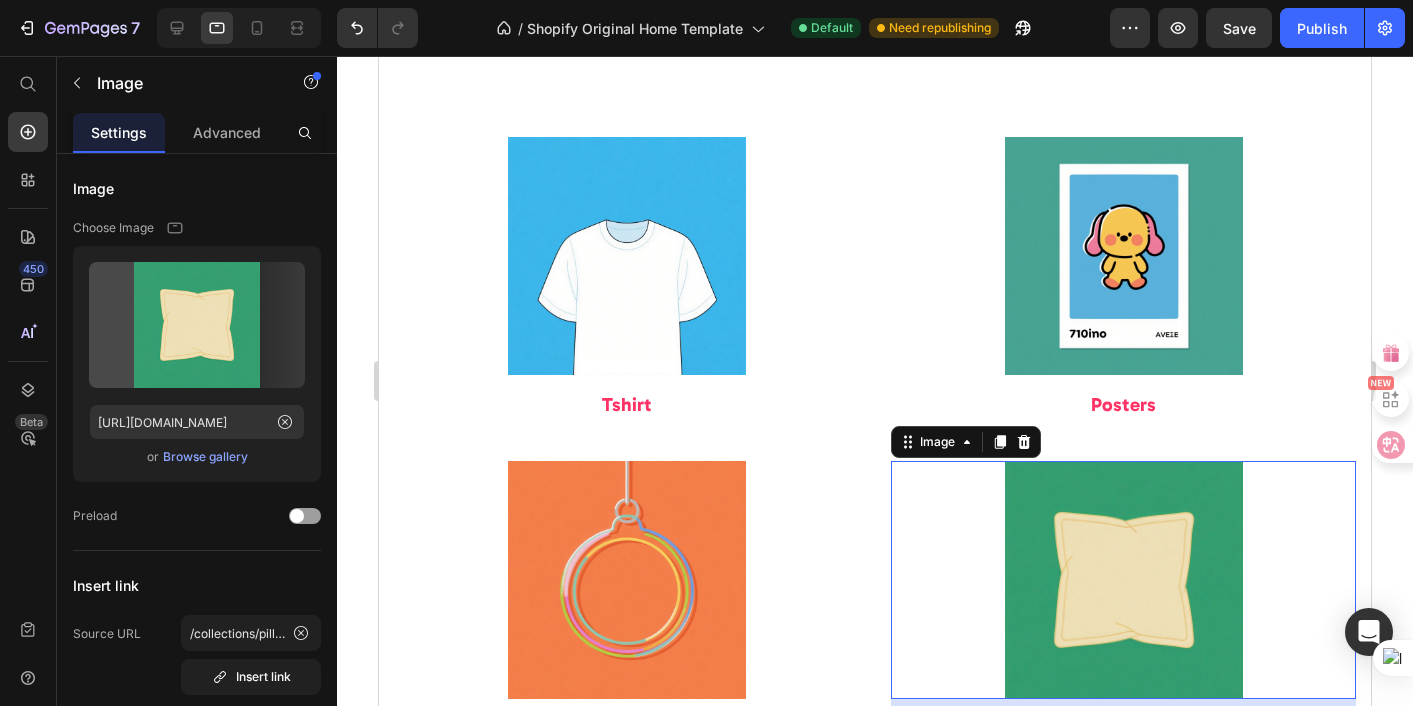 click at bounding box center [1123, 580] 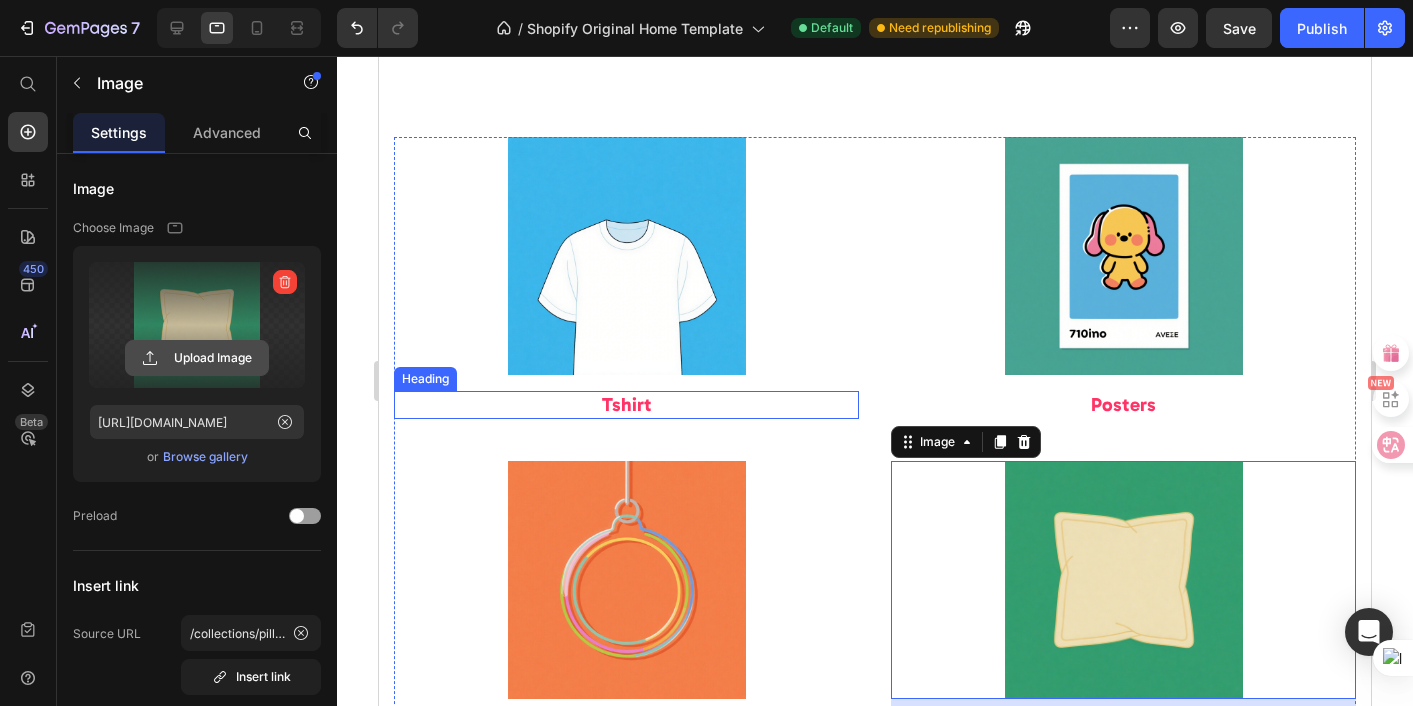 click 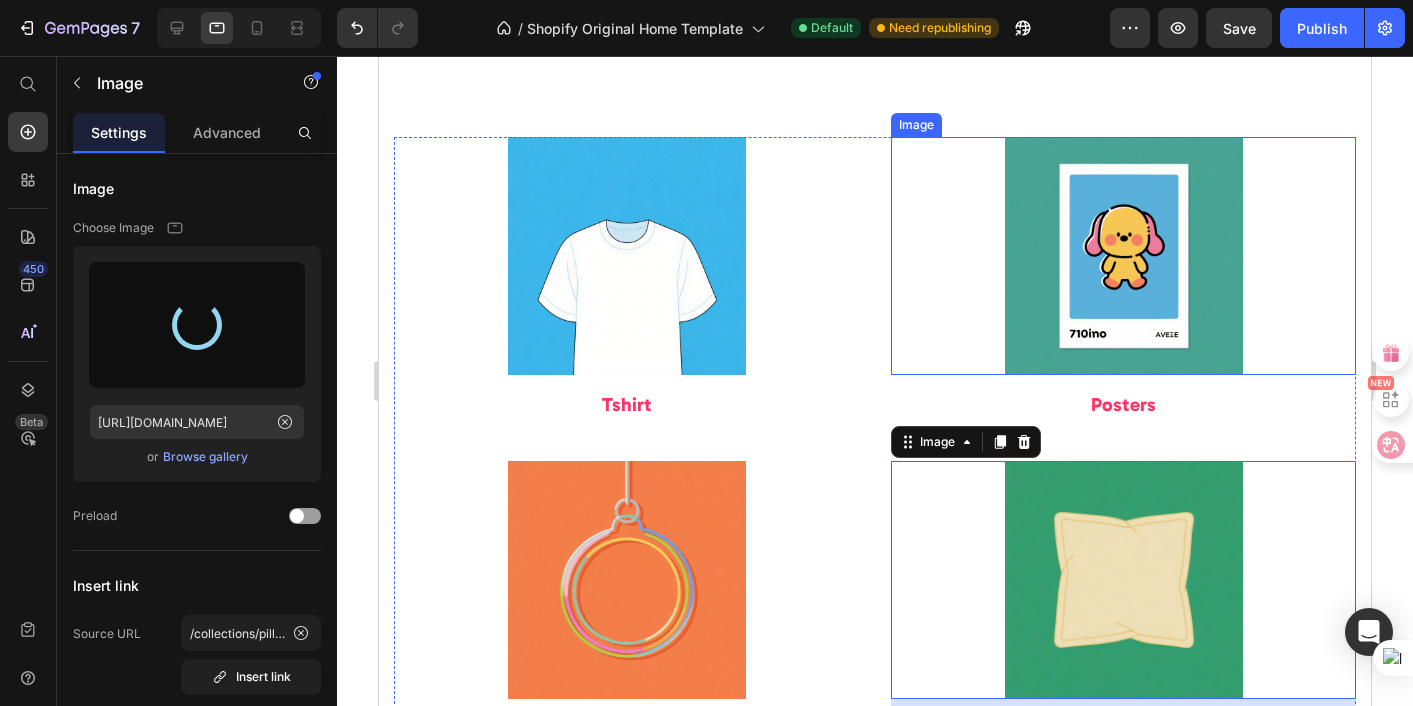 type on "[URL][DOMAIN_NAME]" 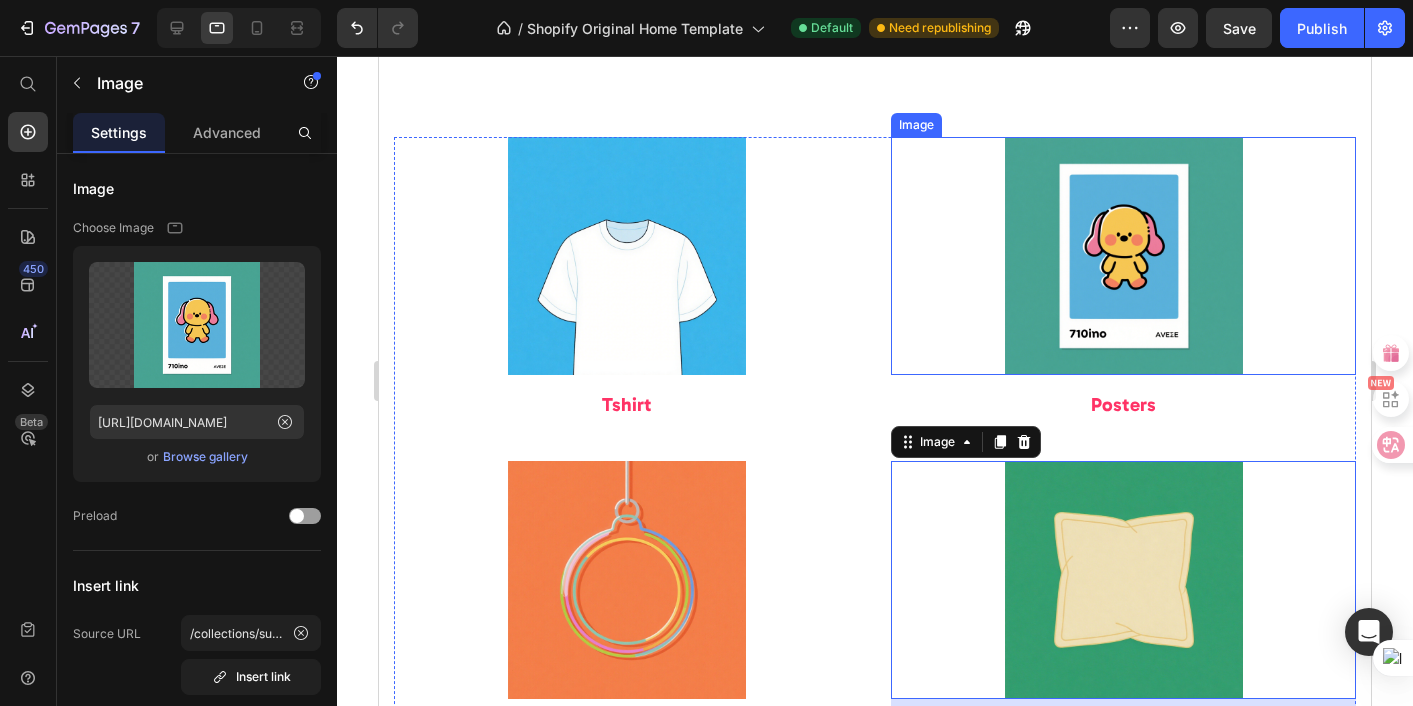 click at bounding box center [1123, 256] 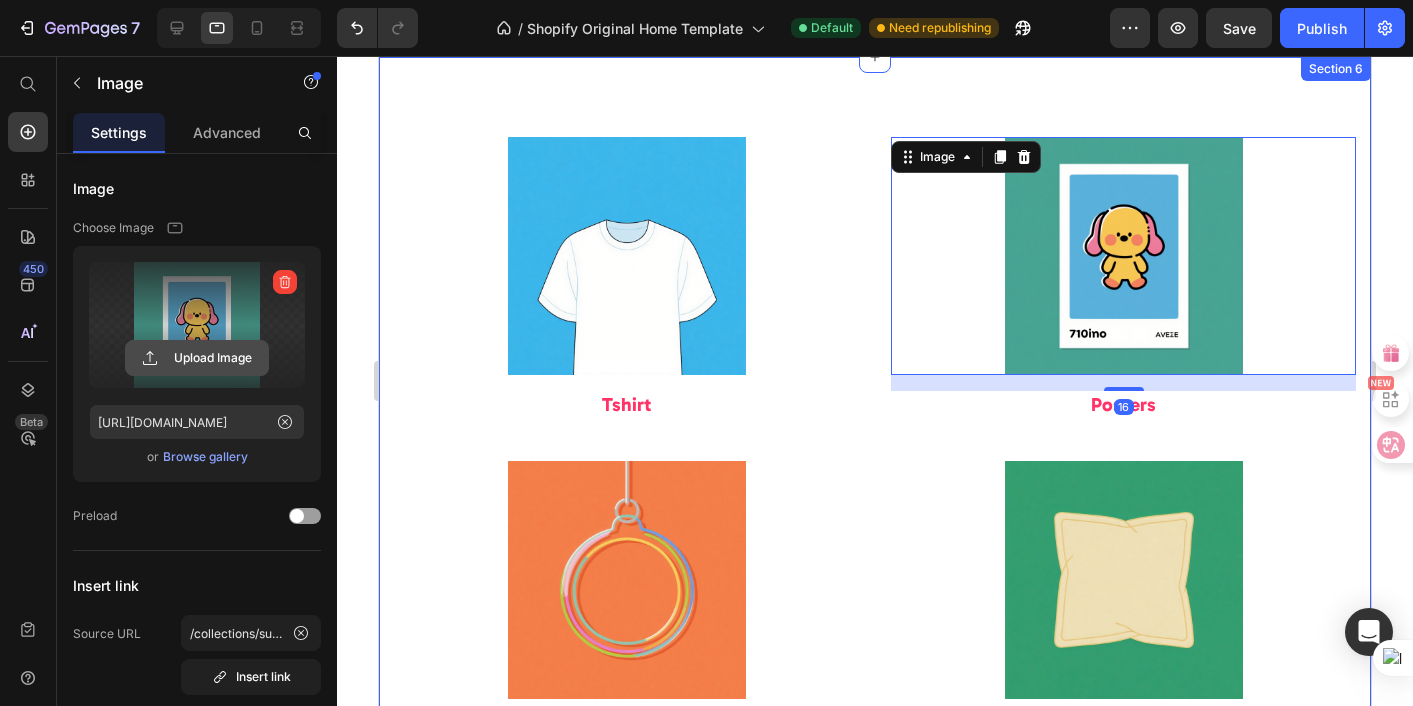 click 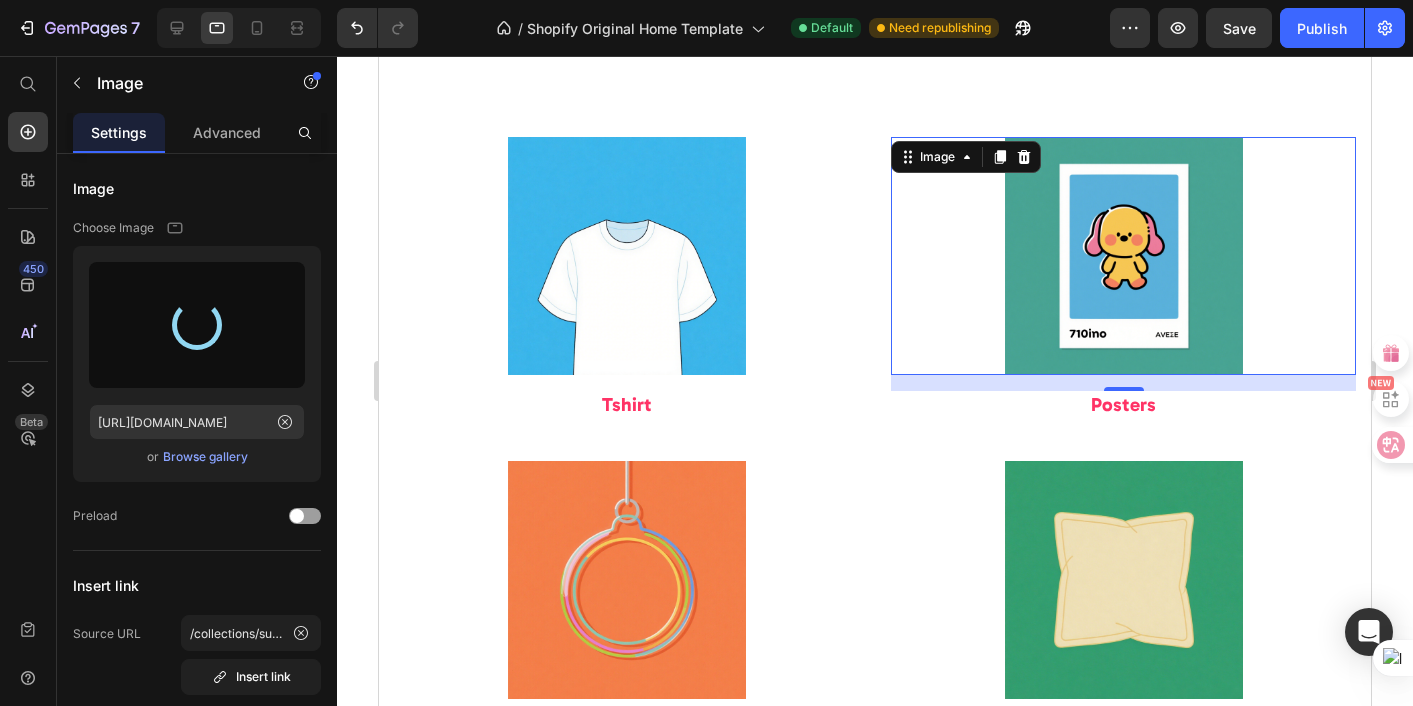 type on "[URL][DOMAIN_NAME]" 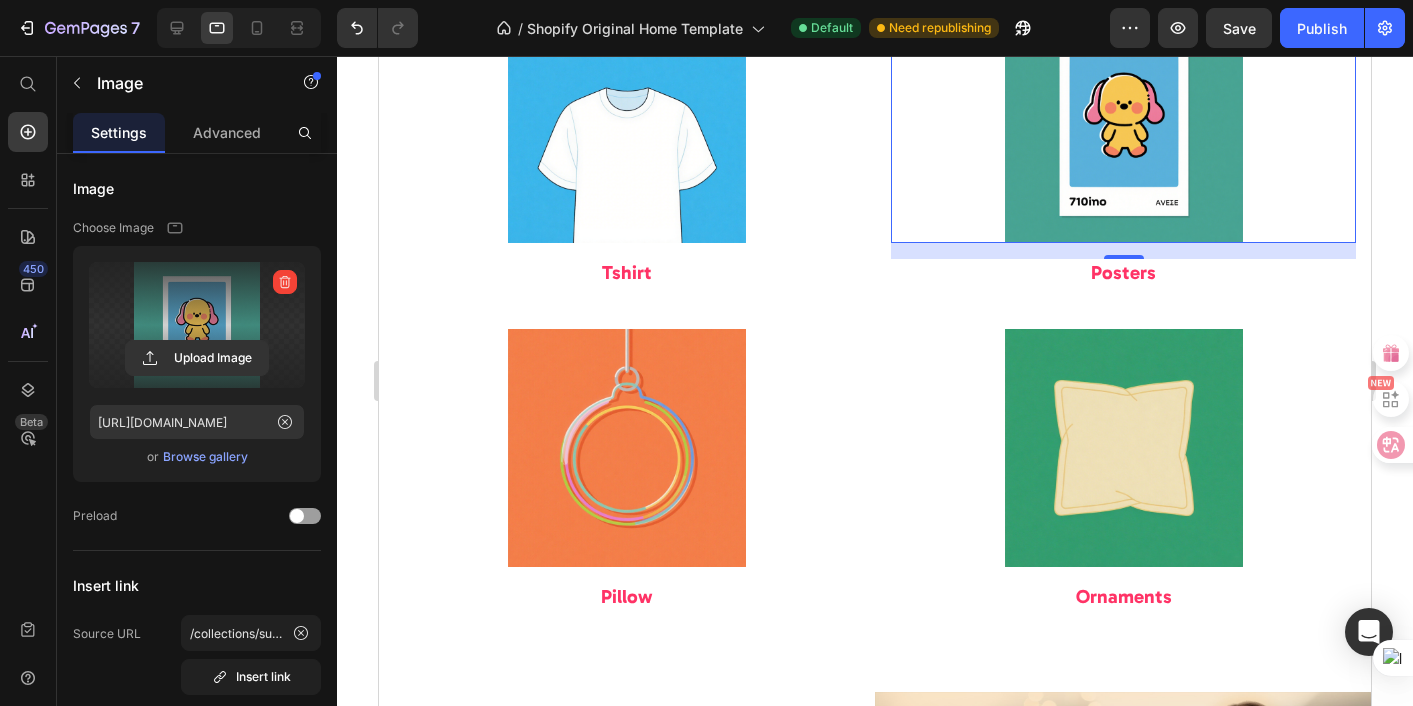 scroll, scrollTop: 2521, scrollLeft: 0, axis: vertical 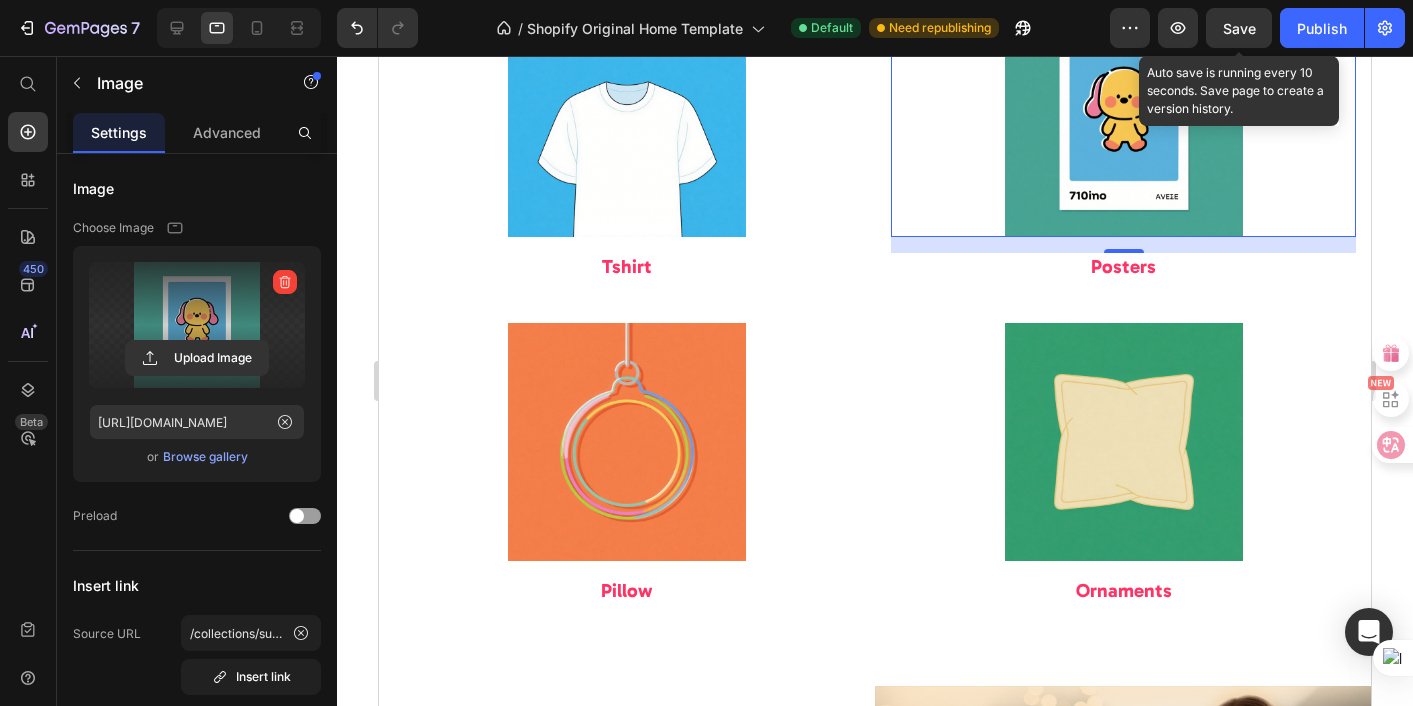 click on "Save" at bounding box center [1239, 28] 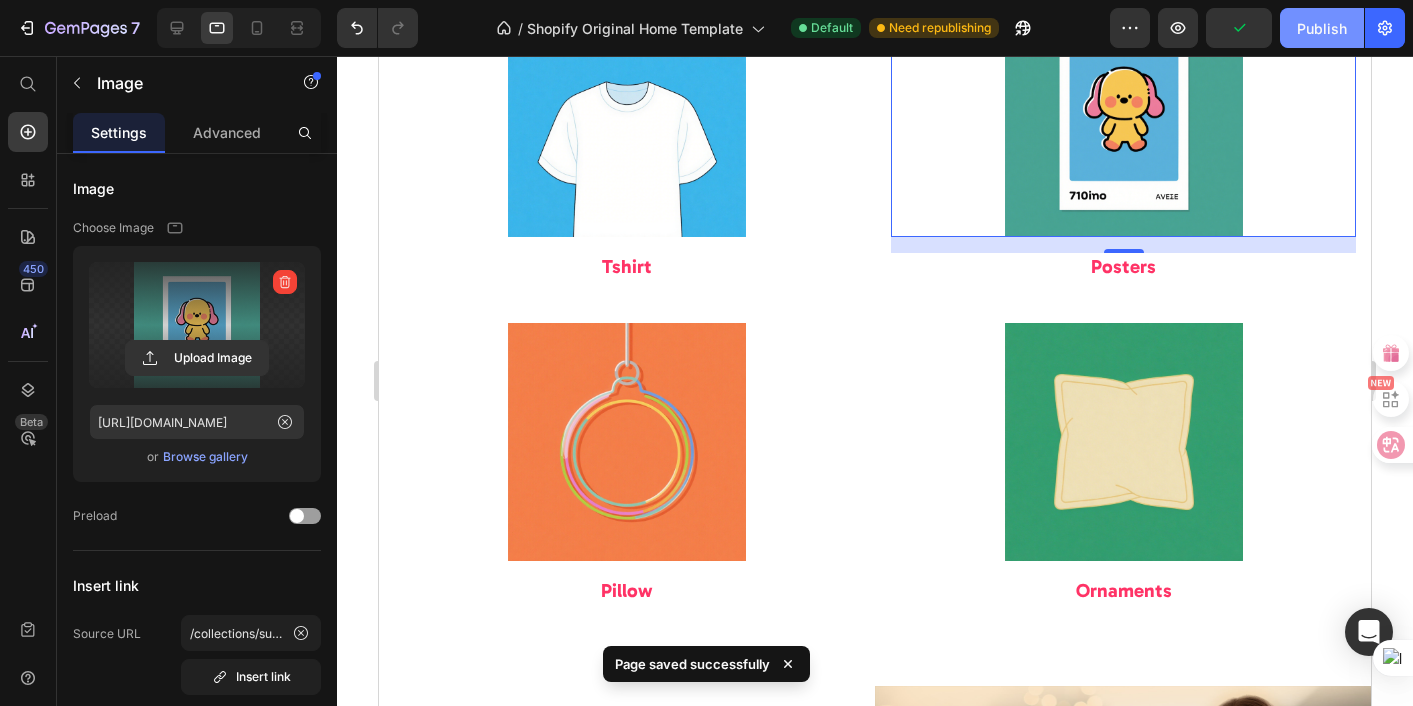 click on "Publish" at bounding box center [1322, 28] 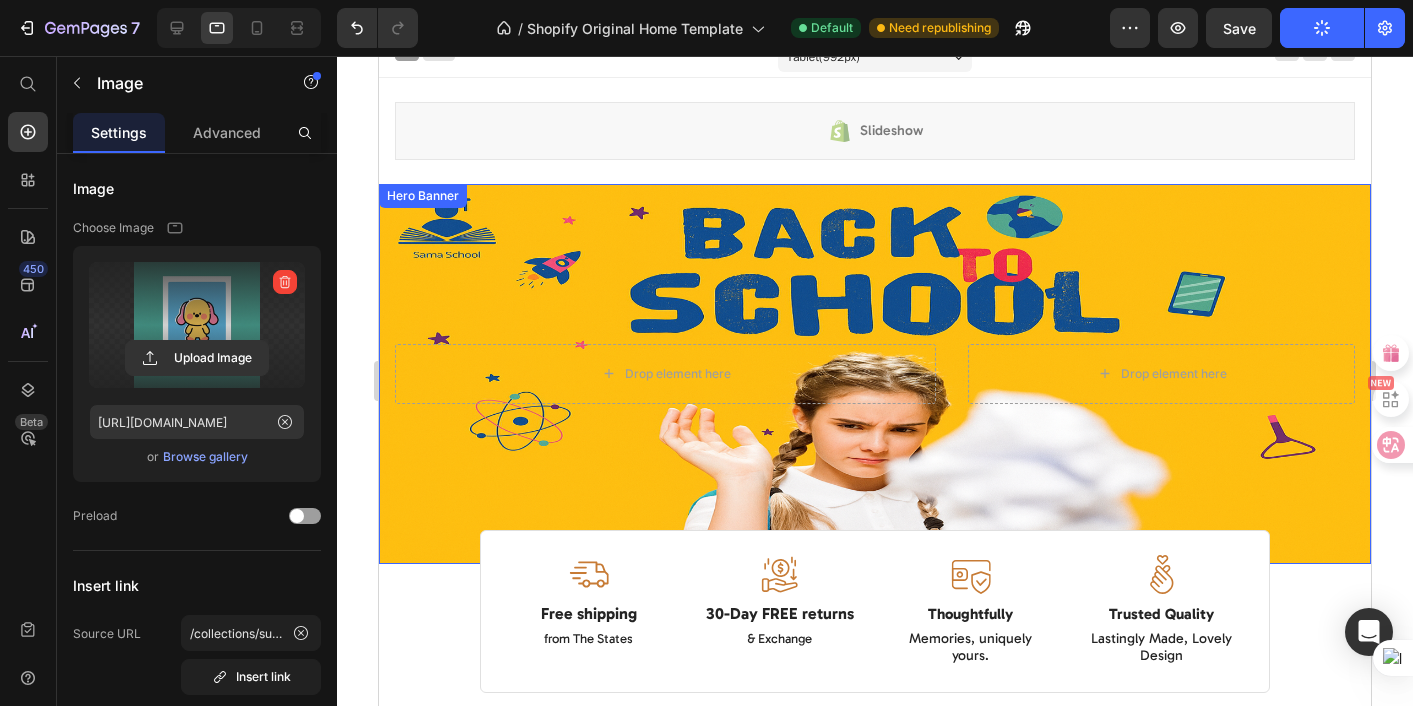scroll, scrollTop: 0, scrollLeft: 0, axis: both 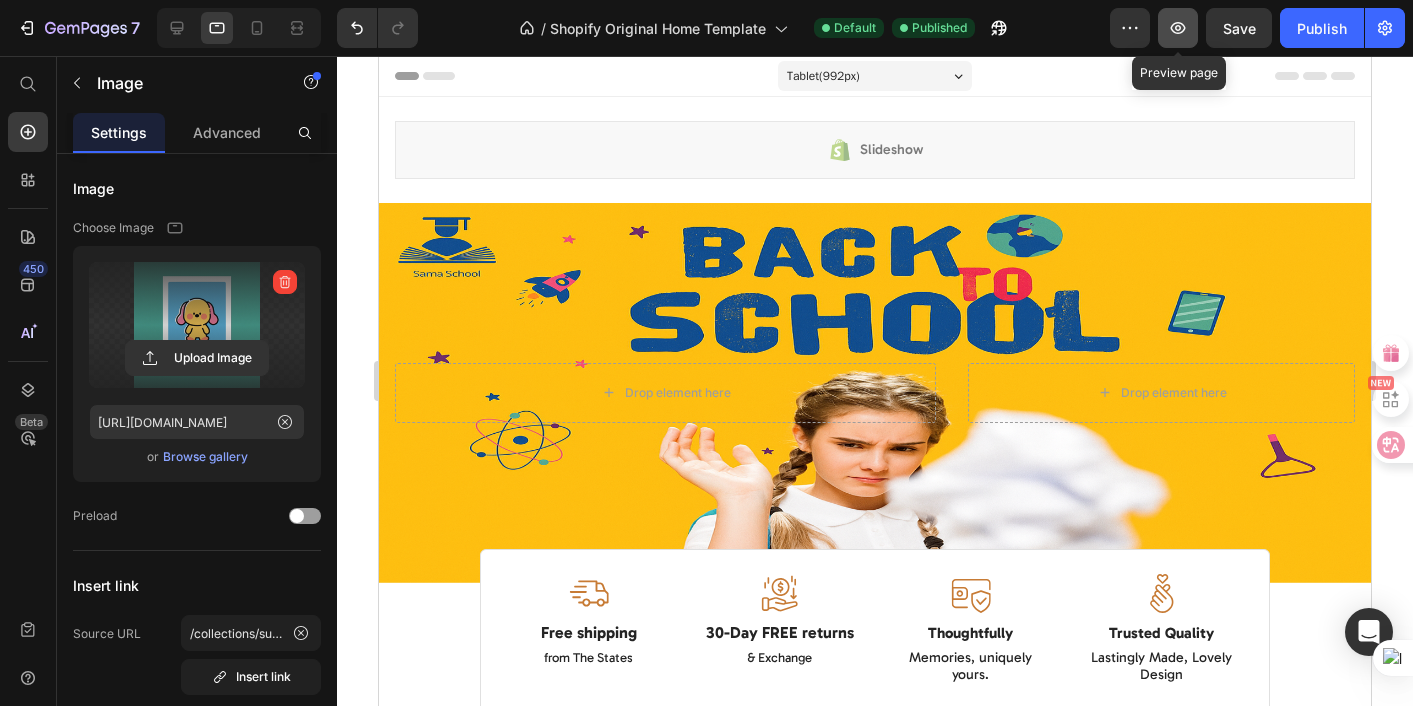 click 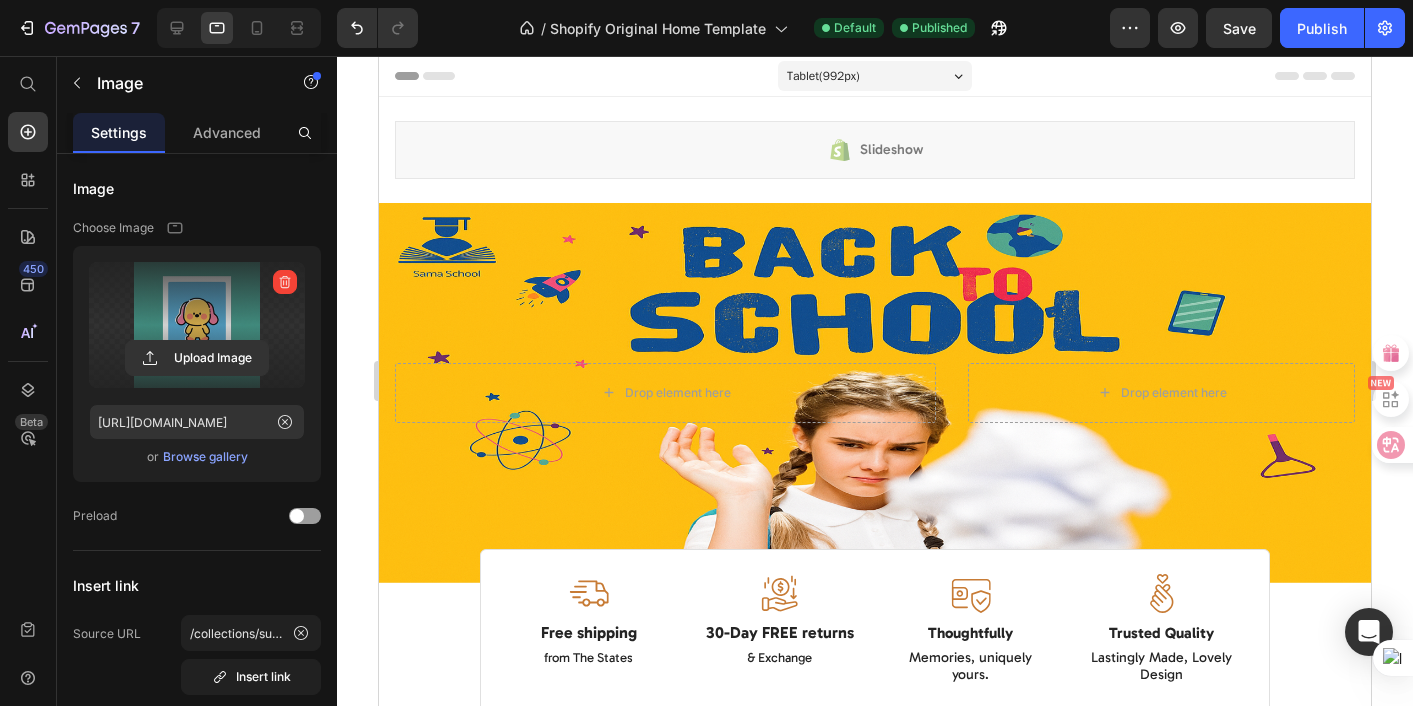 scroll, scrollTop: 4, scrollLeft: 0, axis: vertical 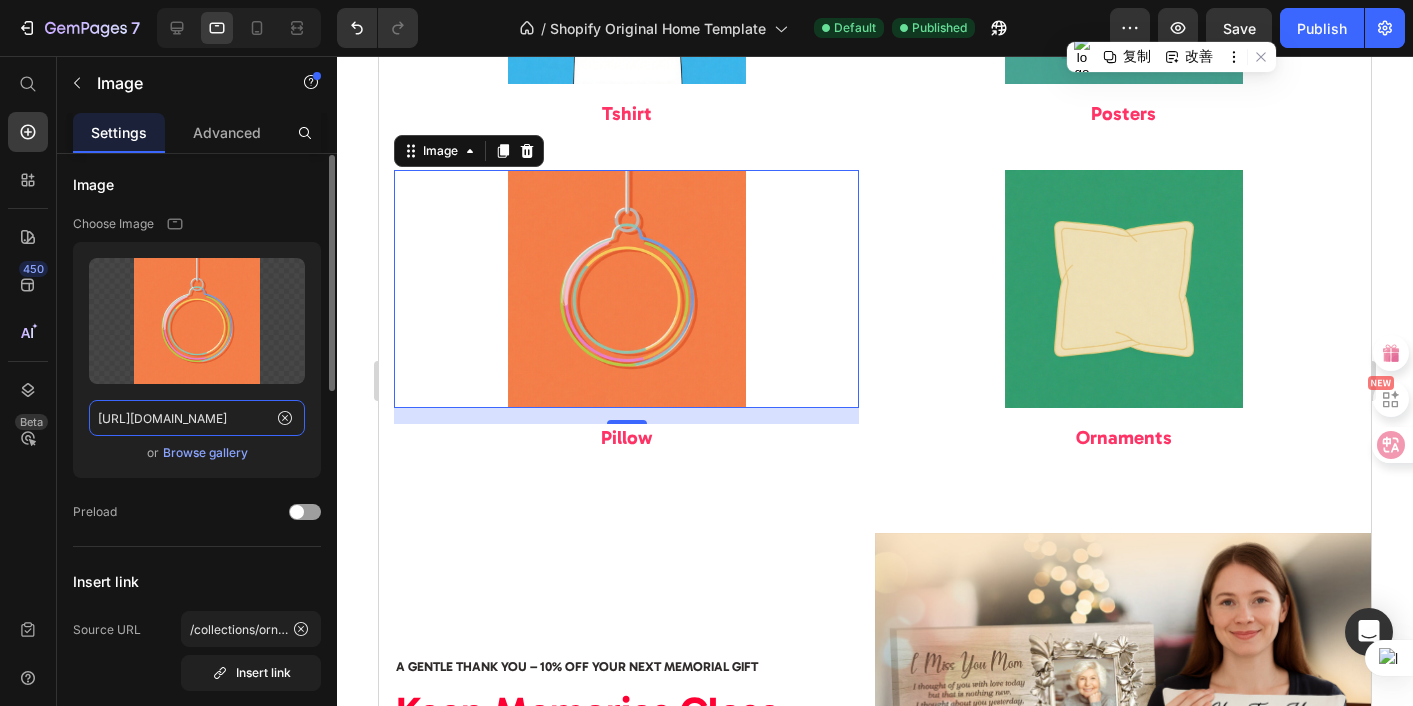 click on "[URL][DOMAIN_NAME]" 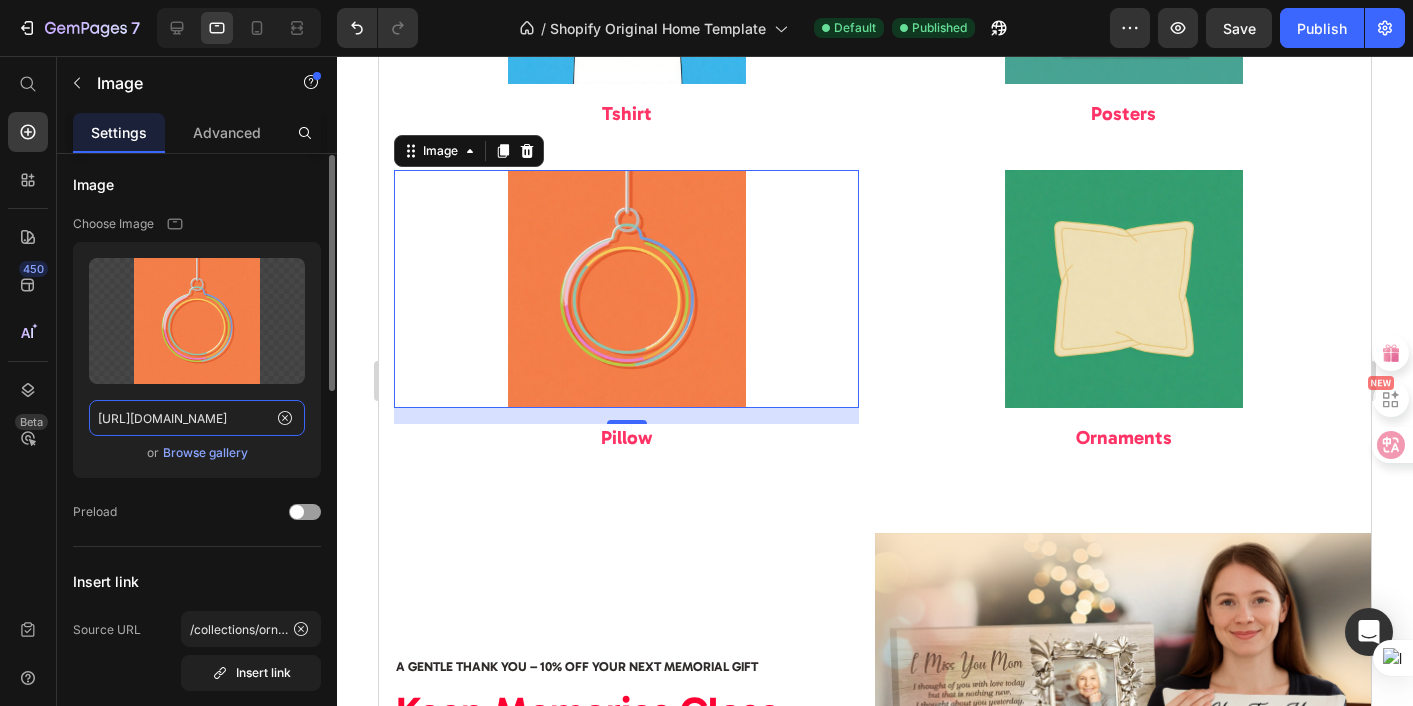click on "[URL][DOMAIN_NAME]" 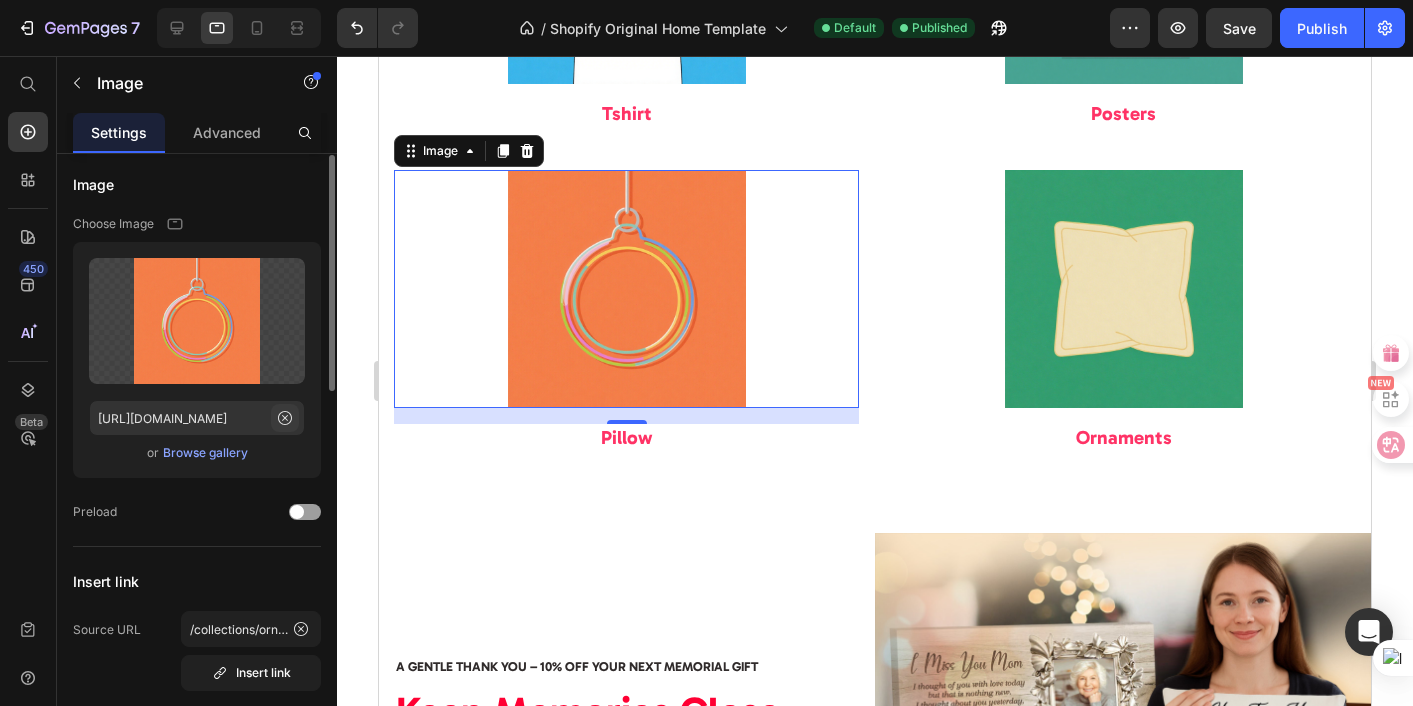 click 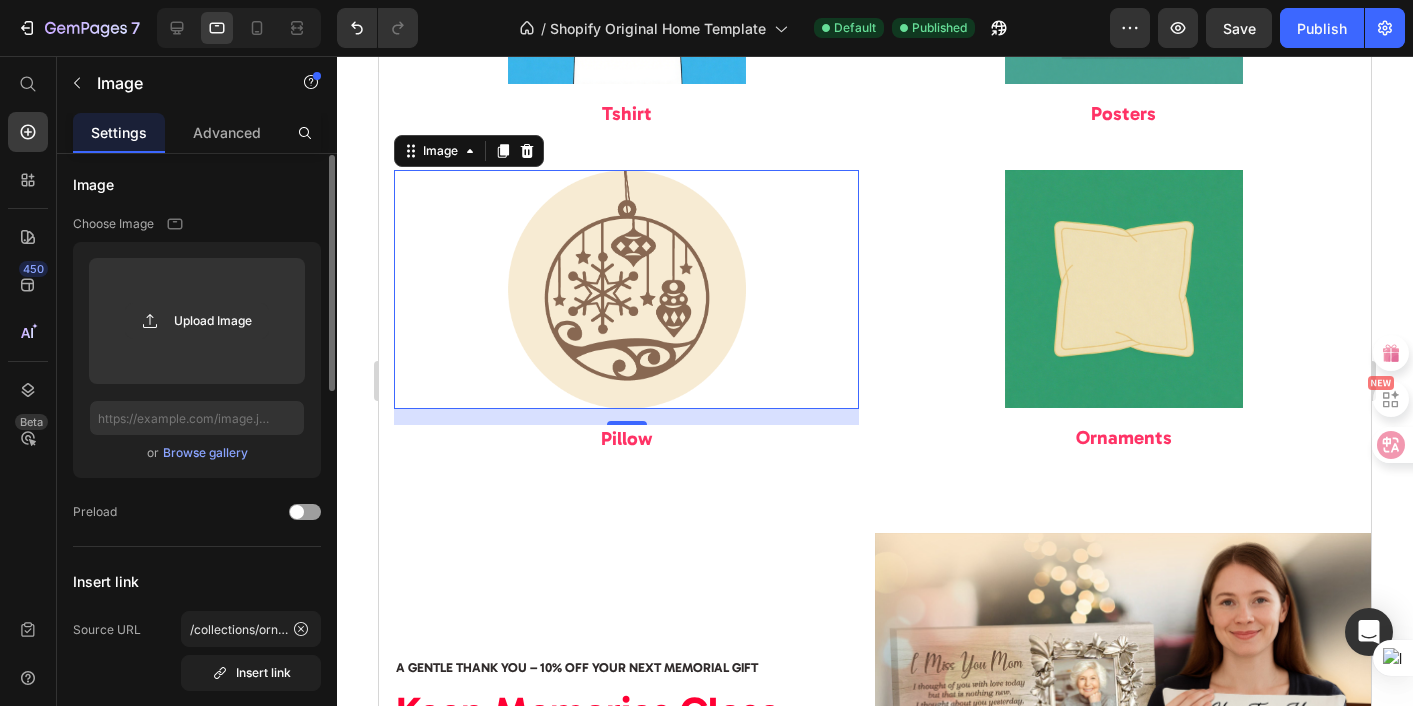 click at bounding box center (626, 289) 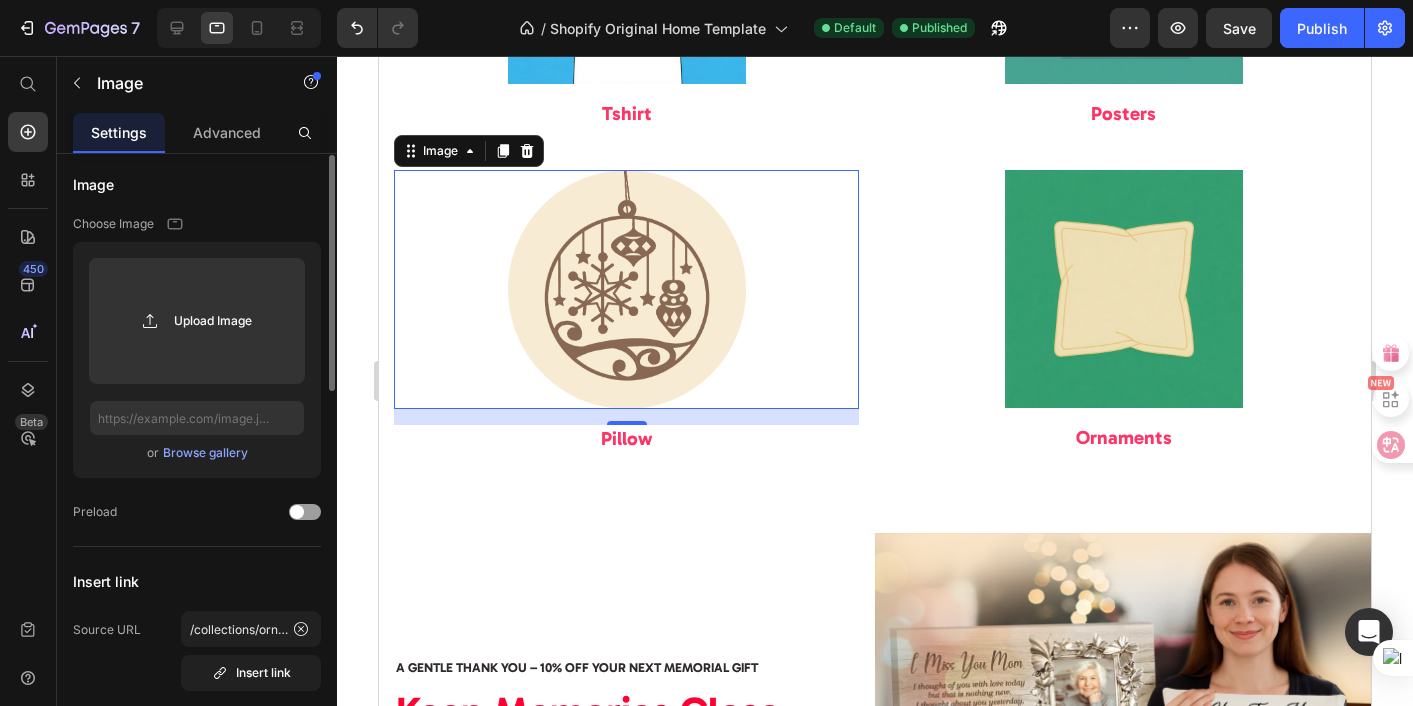click at bounding box center (626, 289) 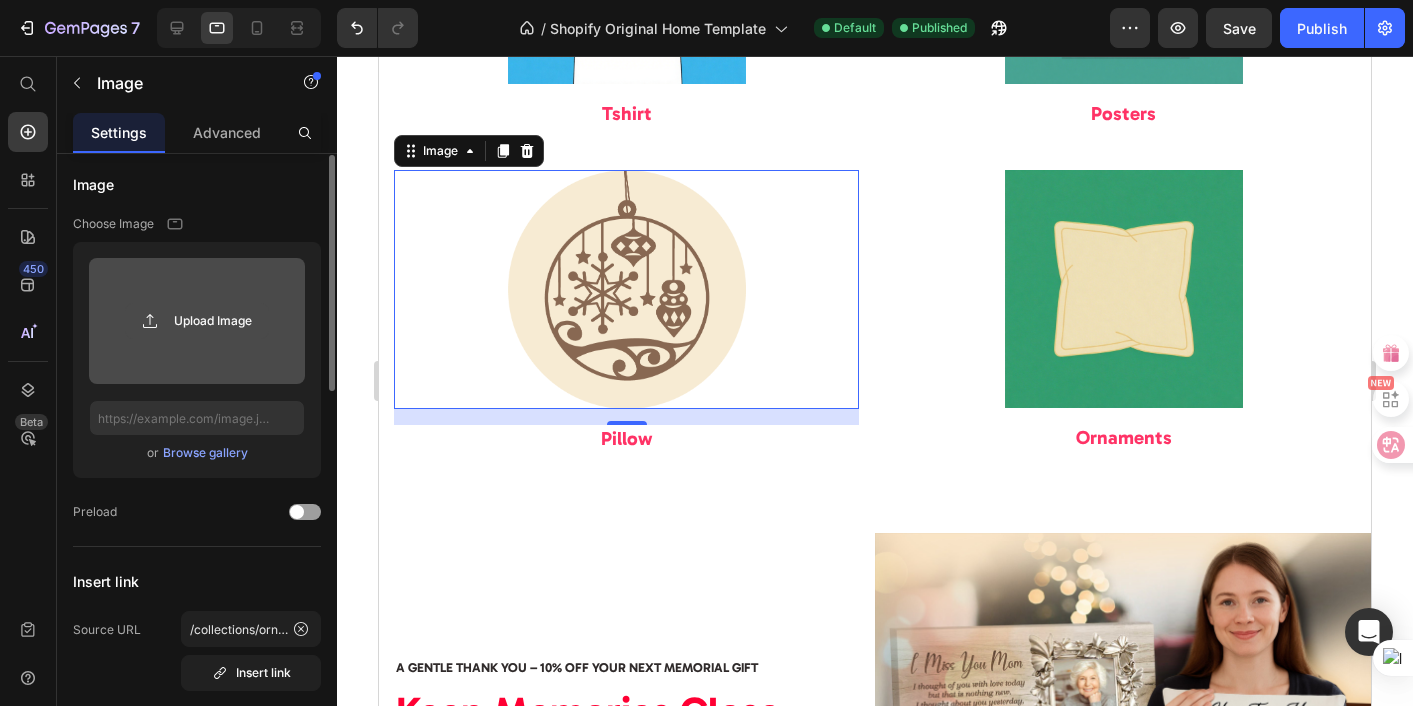click 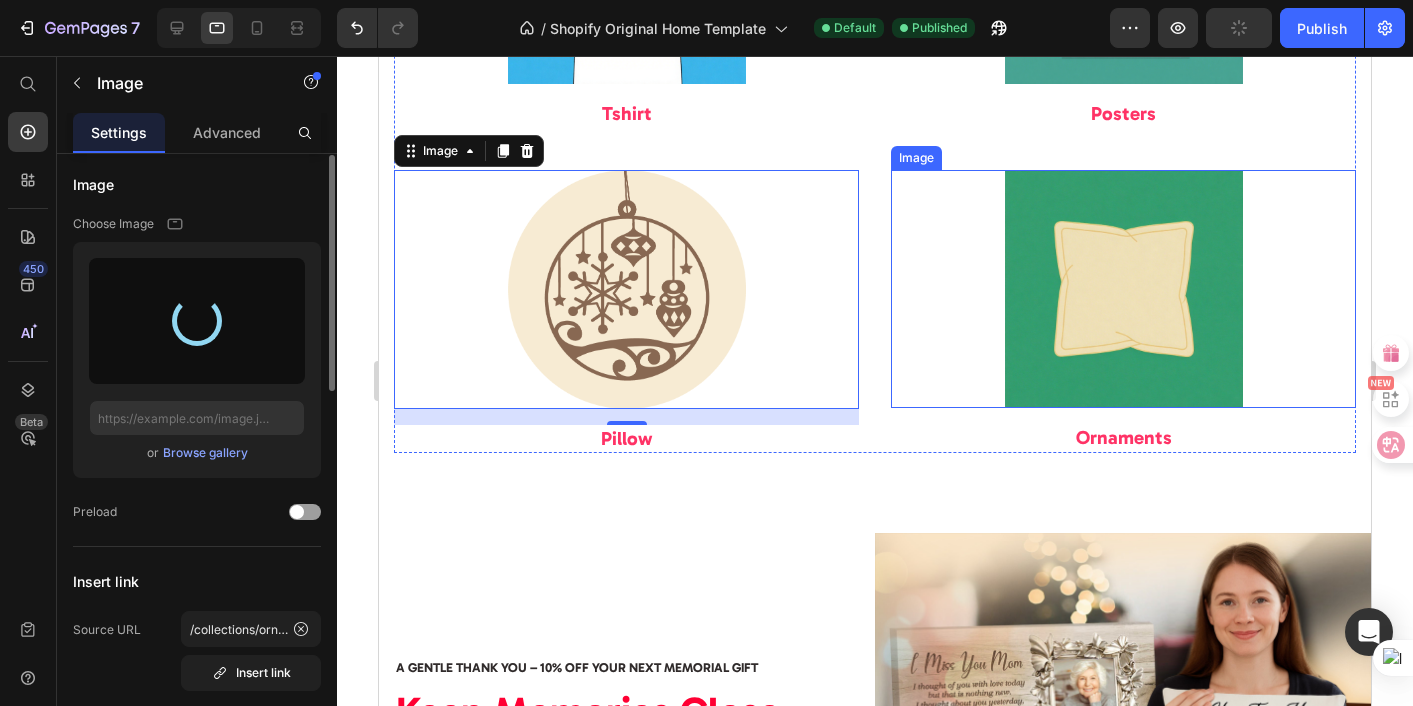 type on "[URL][DOMAIN_NAME]" 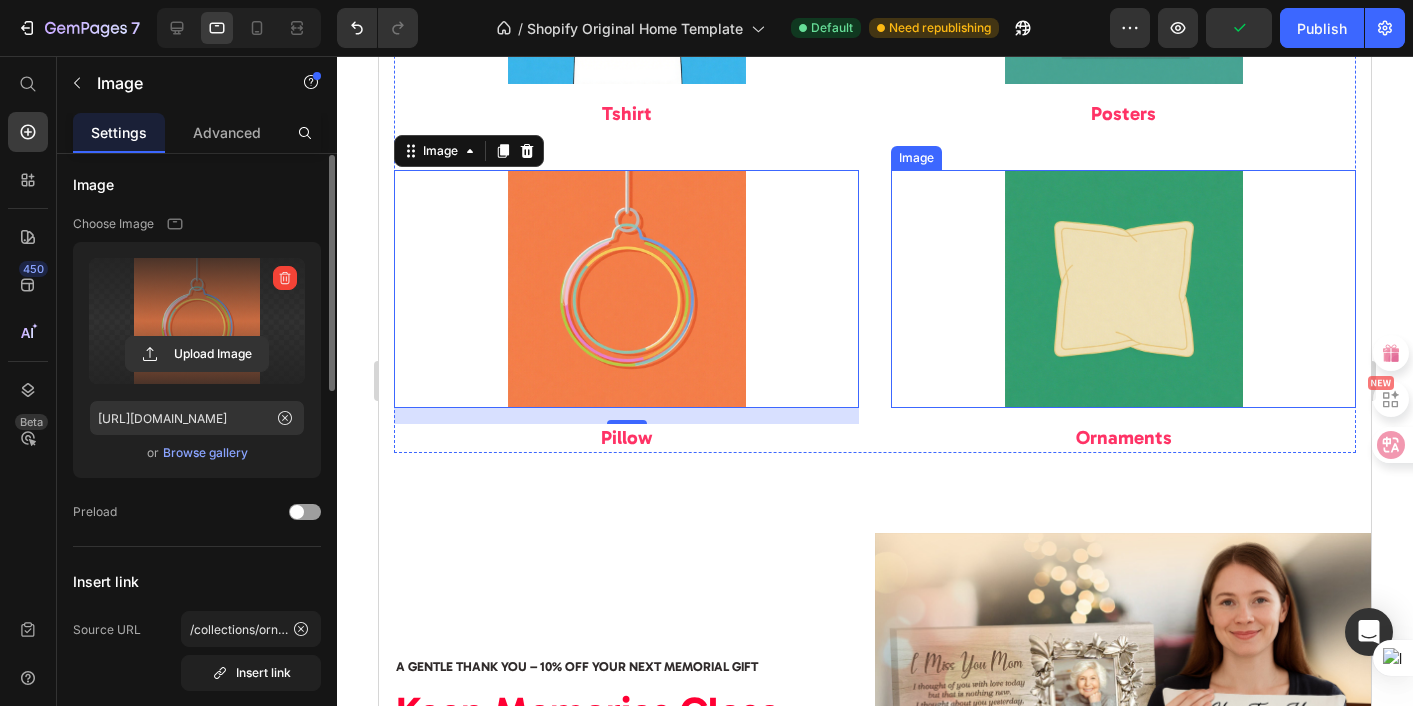 scroll, scrollTop: 2706, scrollLeft: 0, axis: vertical 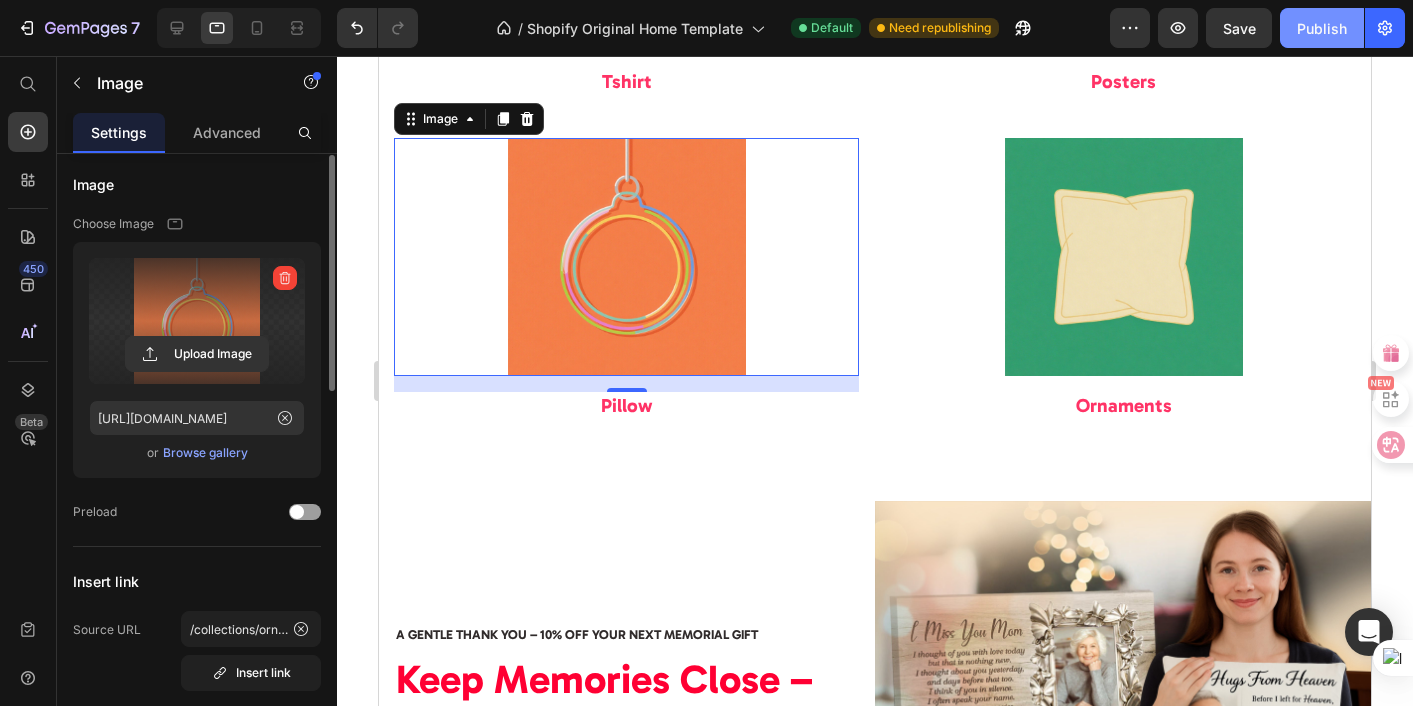 click on "Publish" at bounding box center (1322, 28) 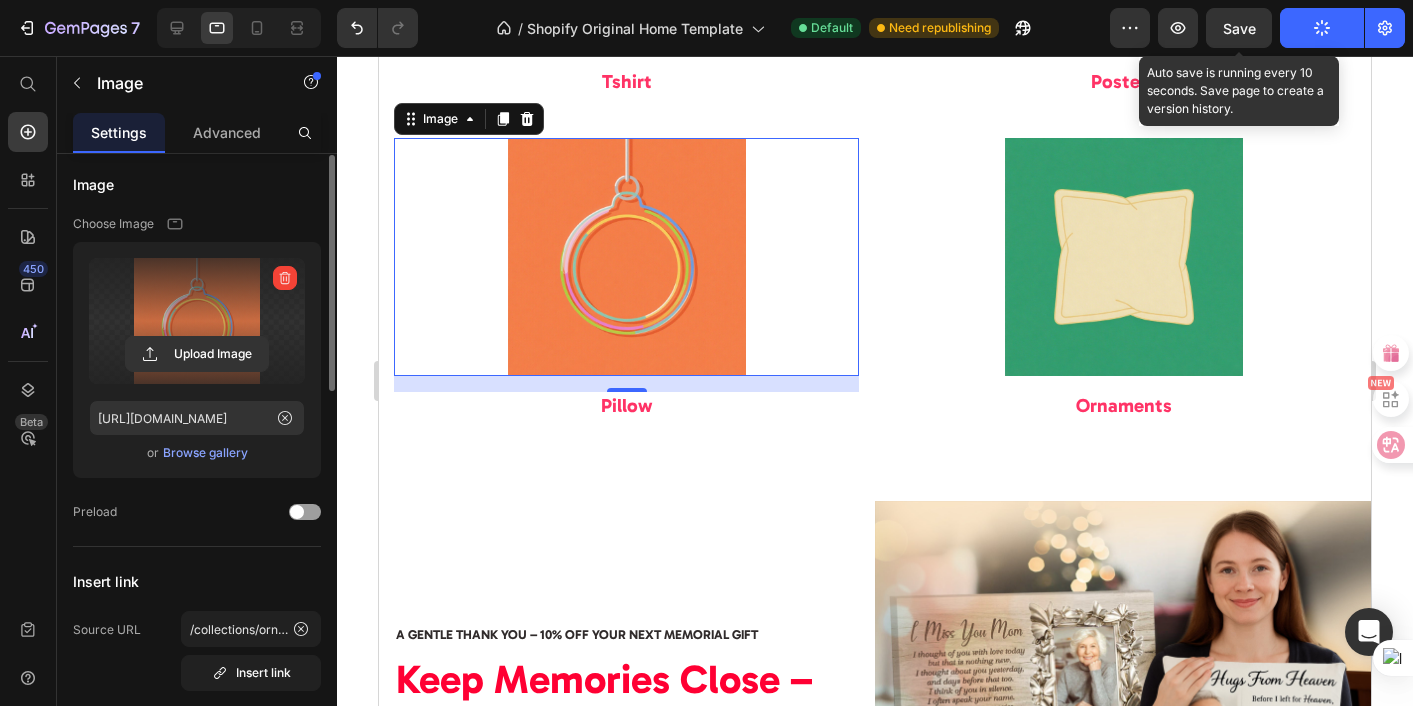 click on "Save" at bounding box center (1239, 28) 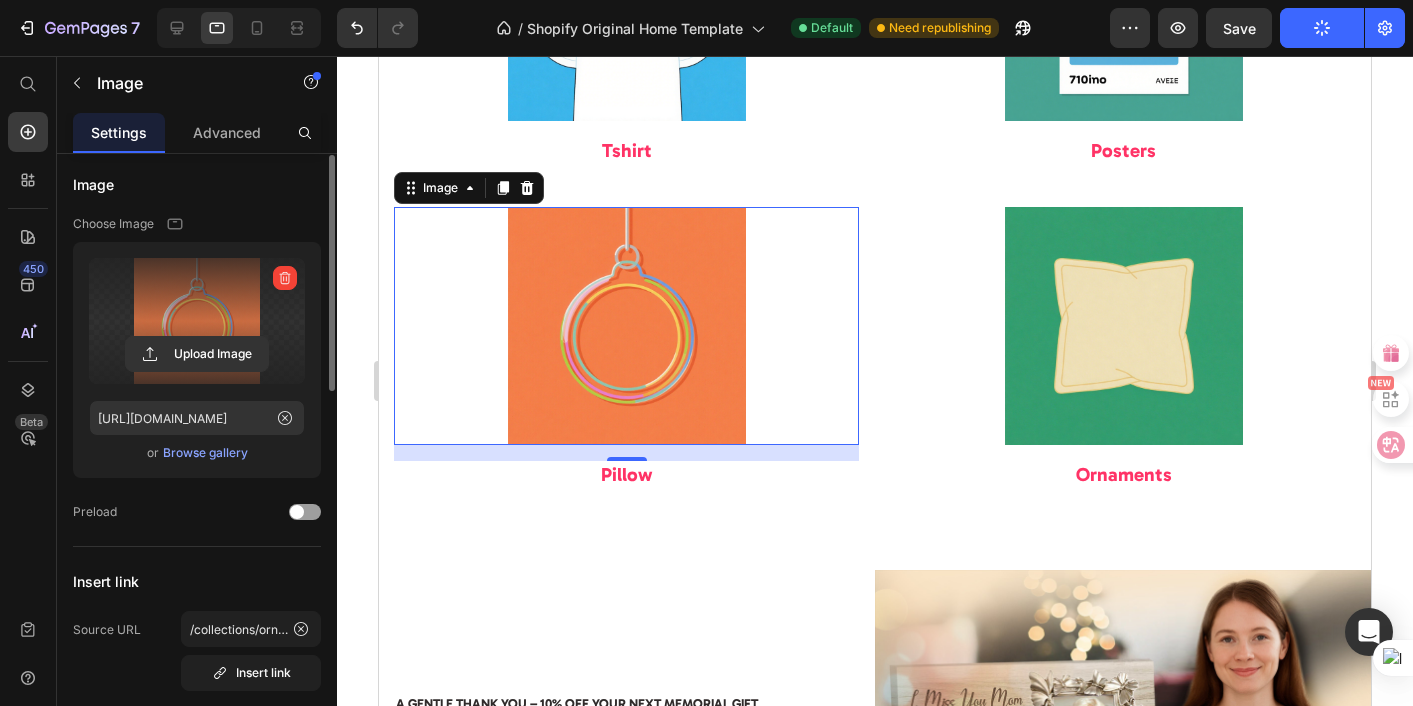 scroll, scrollTop: 1090, scrollLeft: 0, axis: vertical 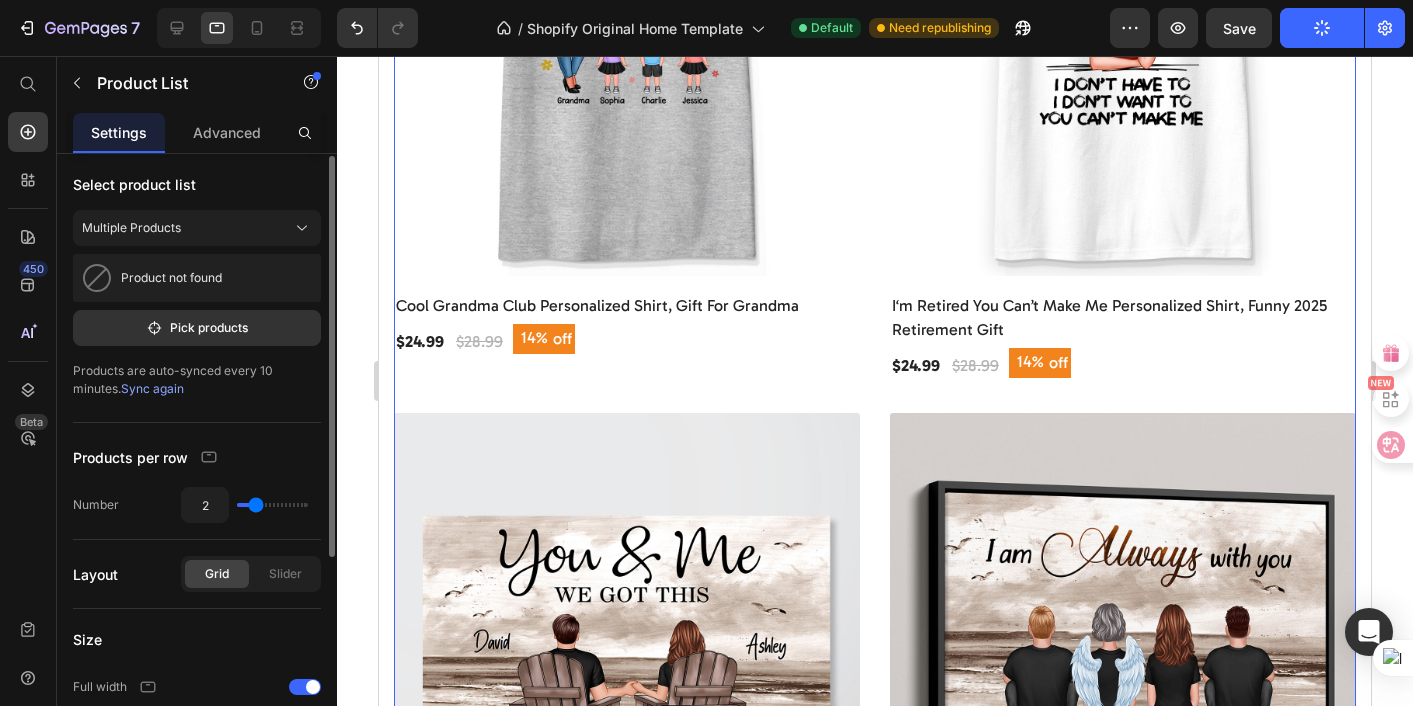 click on "(P) Images Cool Grandma Club Personalized Shirt, Gift For Grandma (P) Title $24.99 (P) Price $28.99 (P) Price 14% off (P) Tag Row Row (P) Images I‘m Retired You Can’t Make Me Personalized Shirt, Funny 2025 Retirement Gift (P) Title $24.99 (P) Price $28.99 (P) Price 14% off (P) Tag Row Row (P) Images Couple Beach Landscape Retro Vintage Personalized Poster, Anniversary Gift For Couple (P) Title $24.99 (P) Price $34.99 (P) Price 29% off (P) Tag Row Row (P) Images Always With You Sky Family Members, Memorial Personalized Poster, Sympathy Gift (P) Title $24.99 (P) Price $34.99 (P) Price 29% off (P) Tag Row Row" at bounding box center (875, 399) 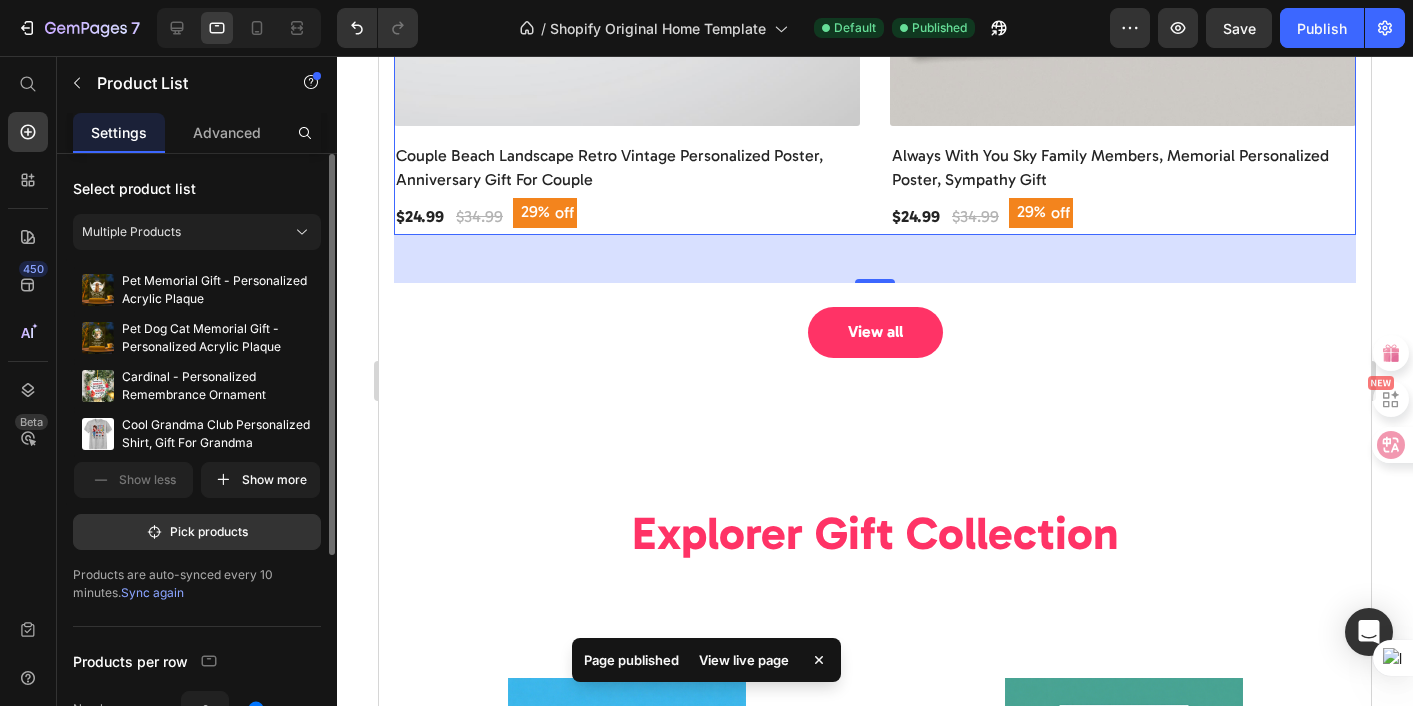 scroll, scrollTop: 1860, scrollLeft: 0, axis: vertical 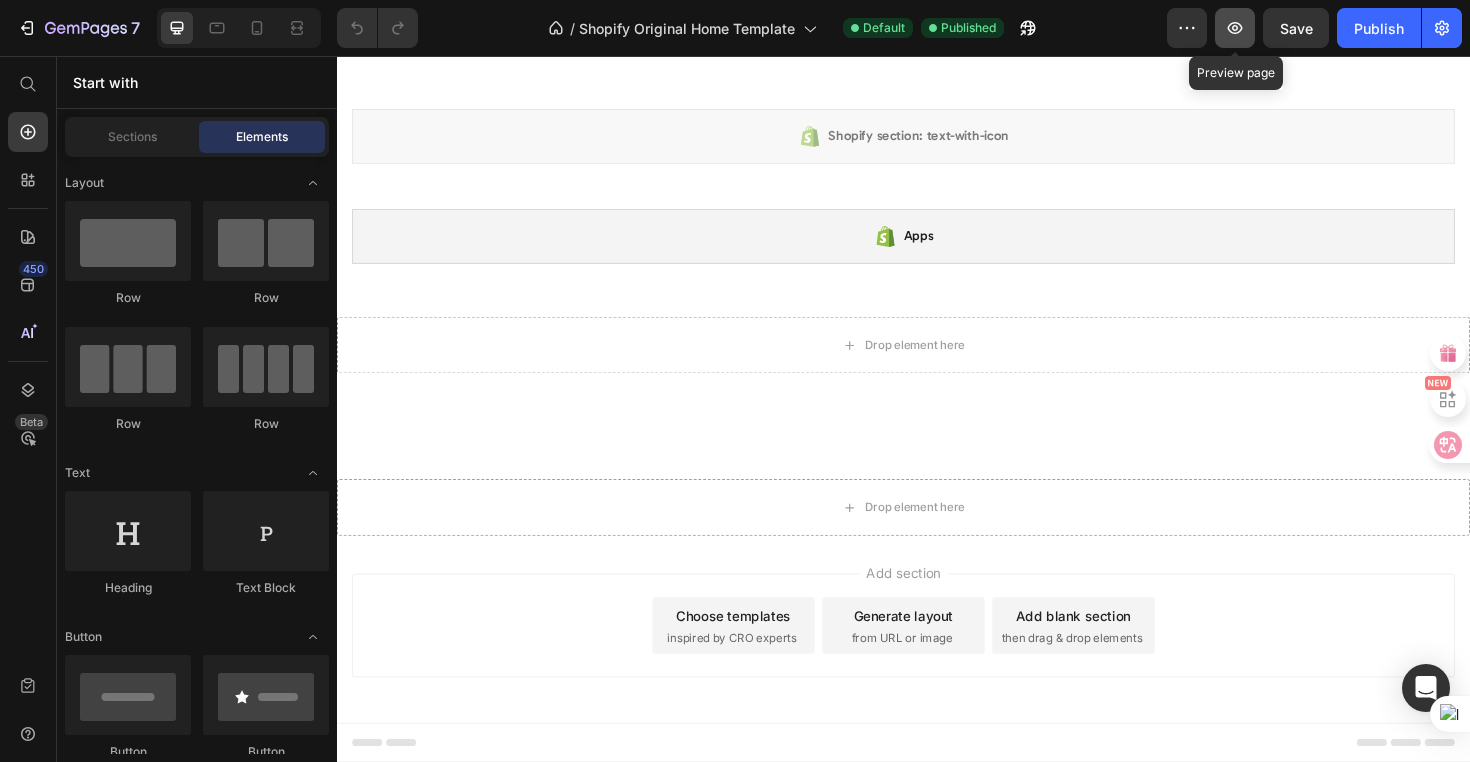 click 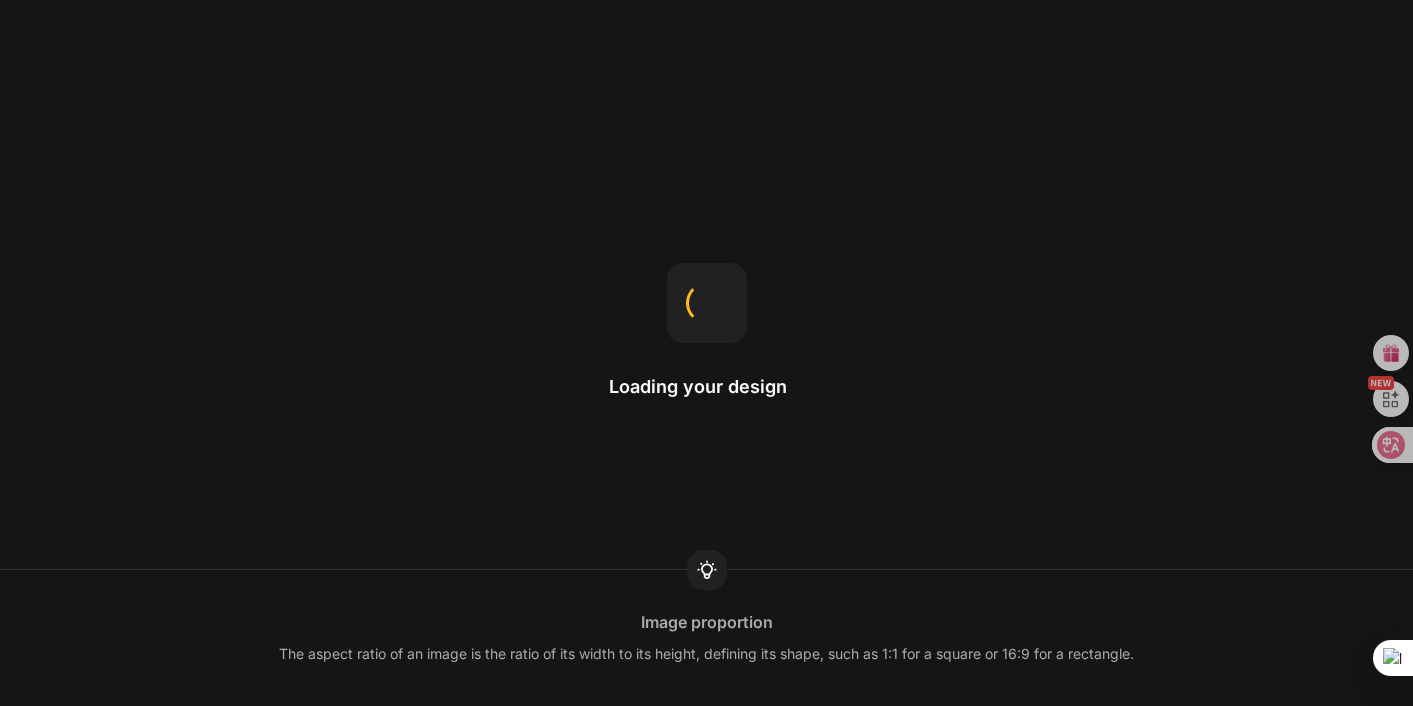 scroll, scrollTop: 0, scrollLeft: 0, axis: both 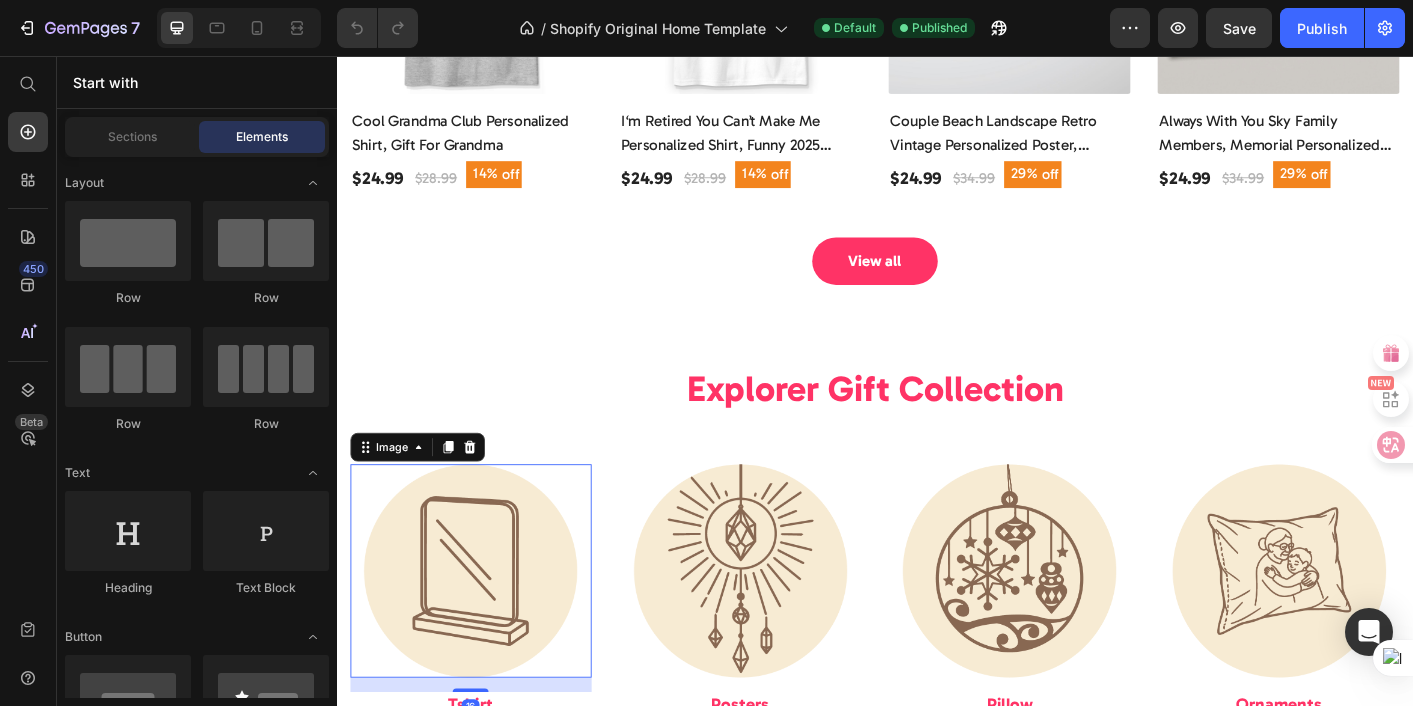 click at bounding box center (486, 630) 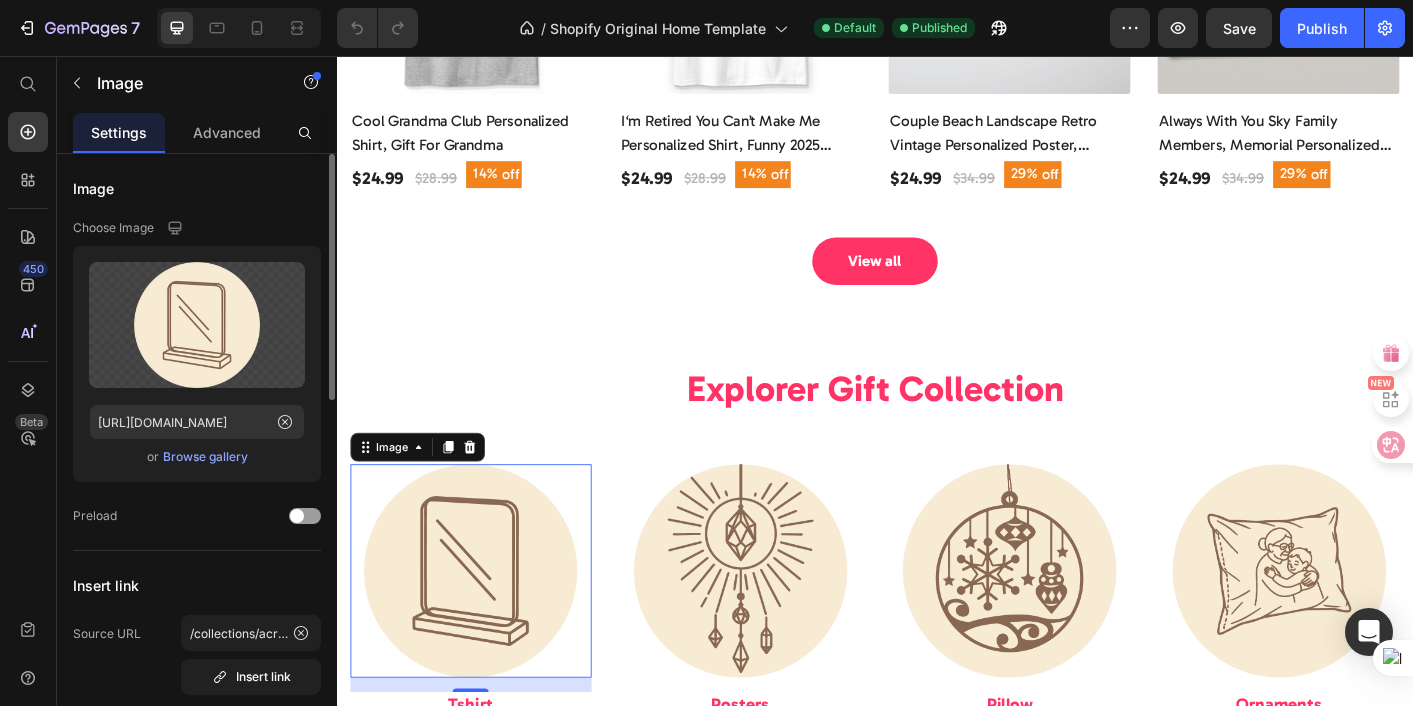 click on "Browse gallery" at bounding box center [205, 457] 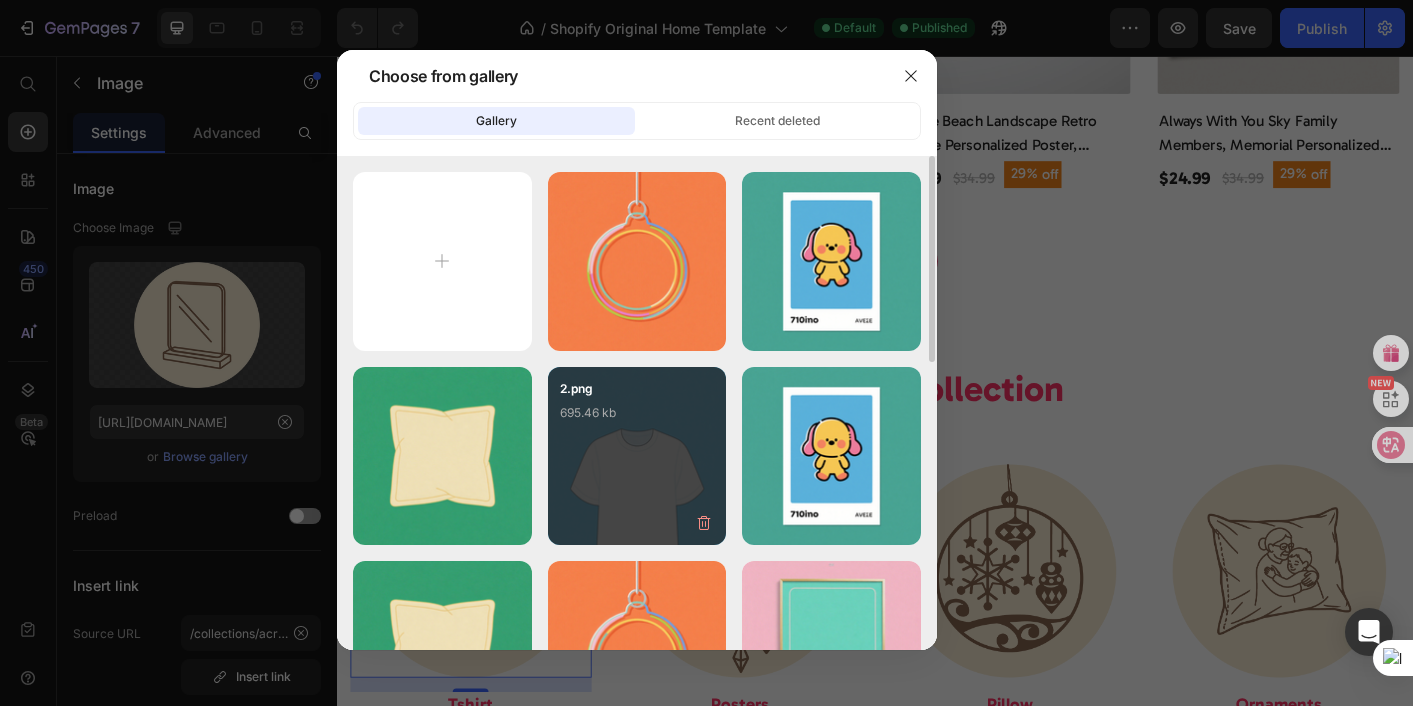click on "2.png 695.46 kb" at bounding box center (637, 419) 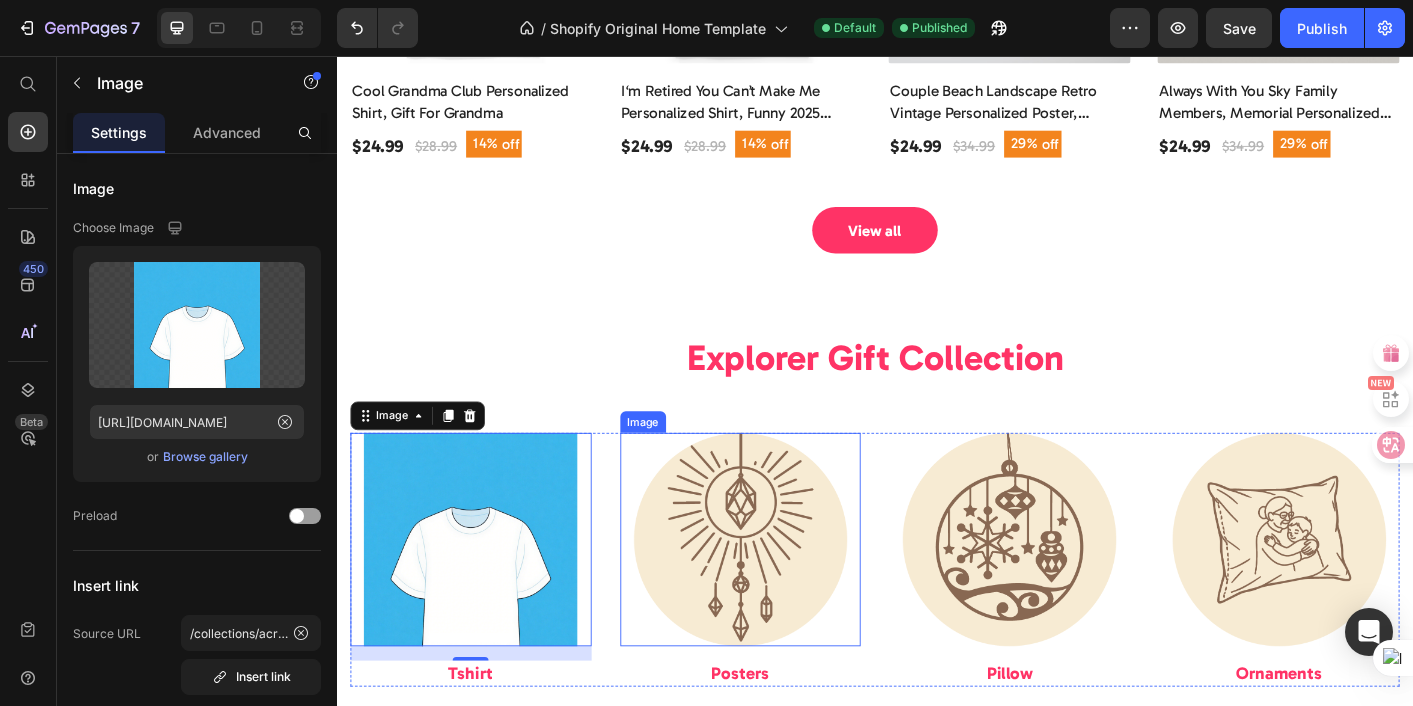 scroll, scrollTop: 1151, scrollLeft: 0, axis: vertical 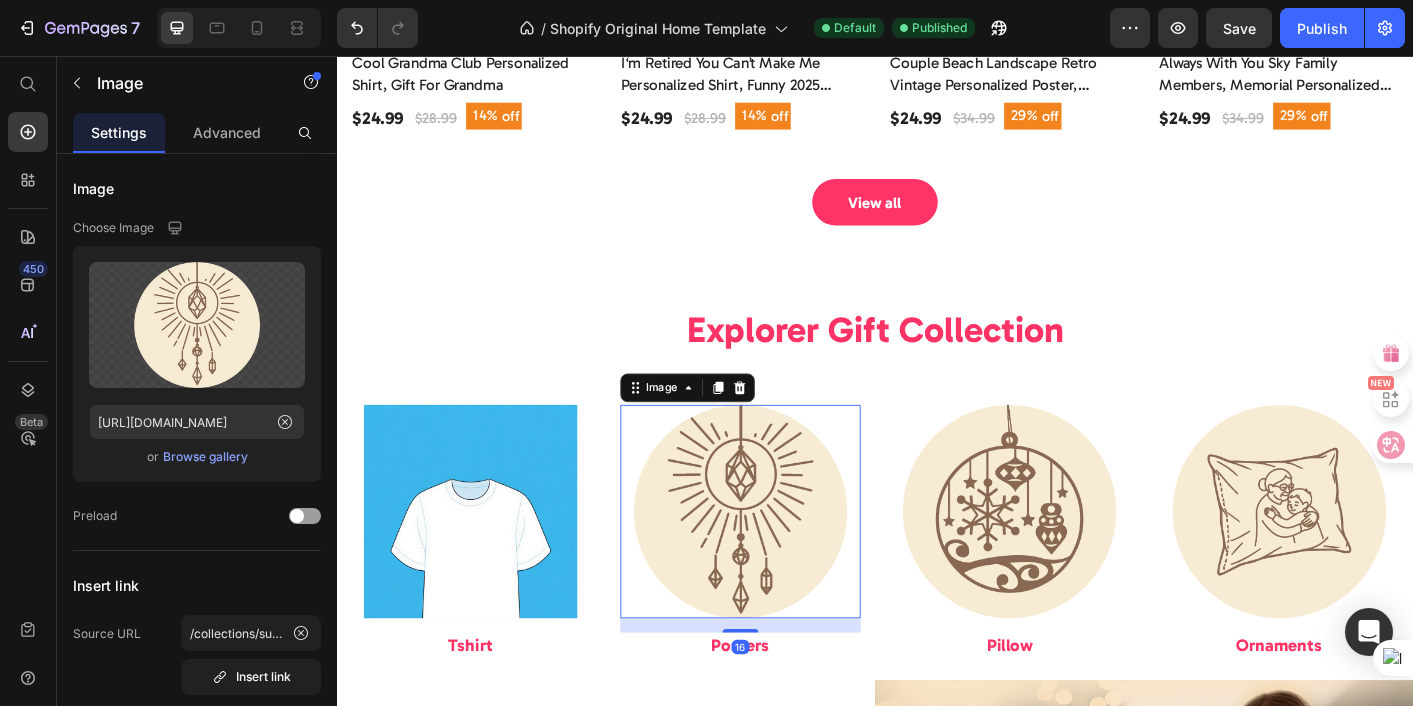 click at bounding box center (787, 564) 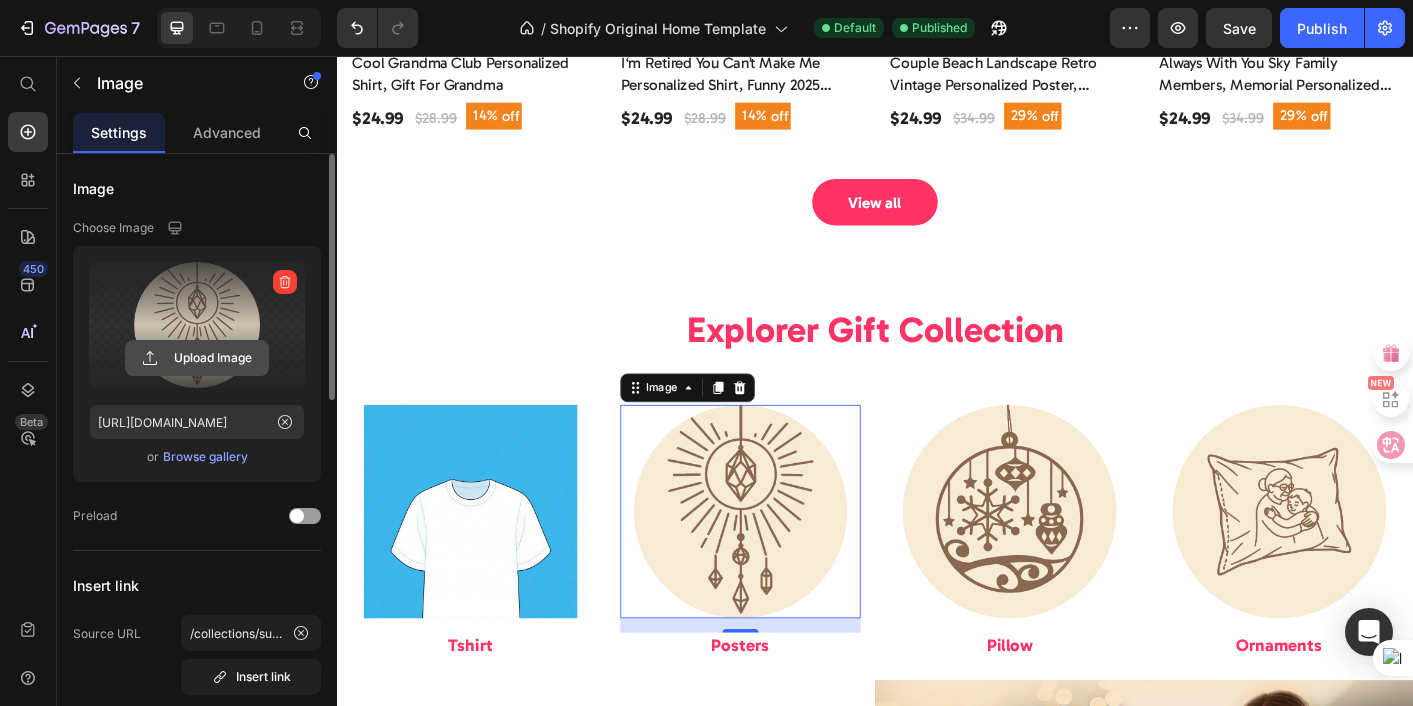 click 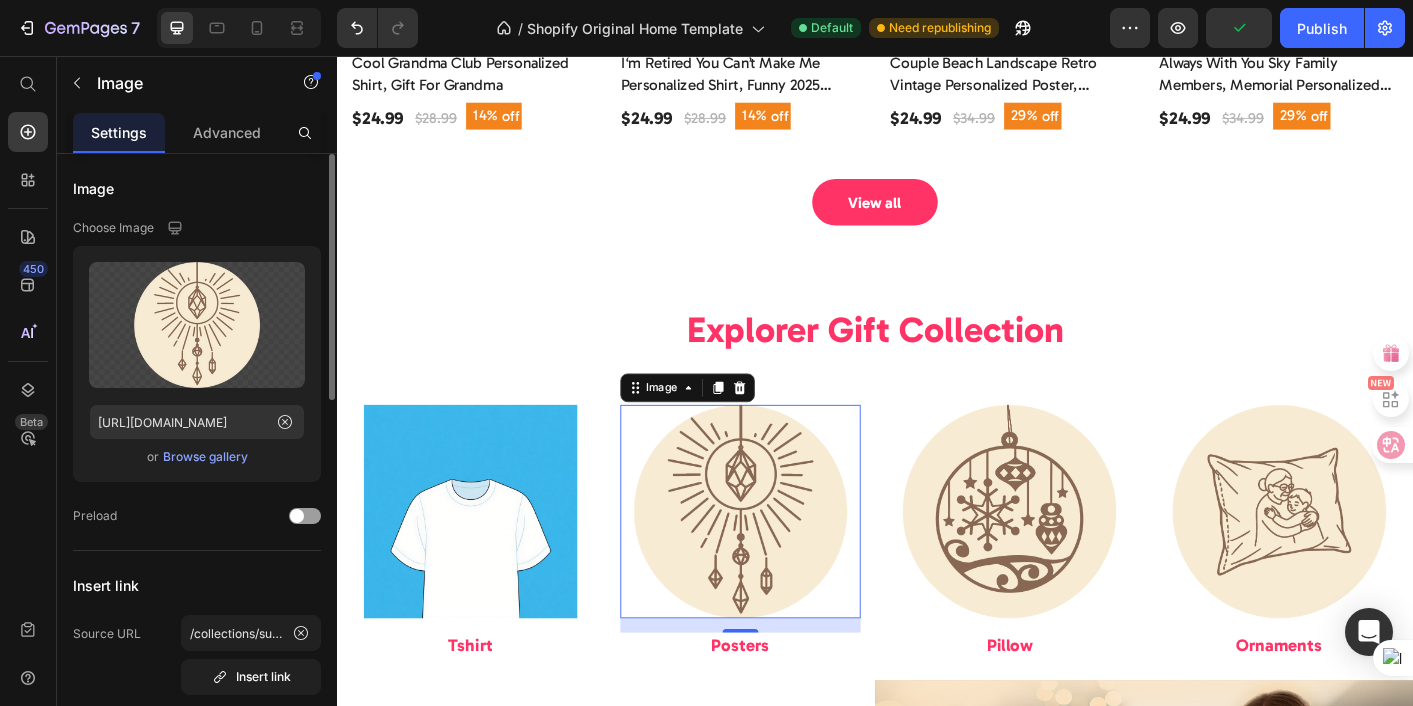 click on "Browse gallery" at bounding box center [205, 457] 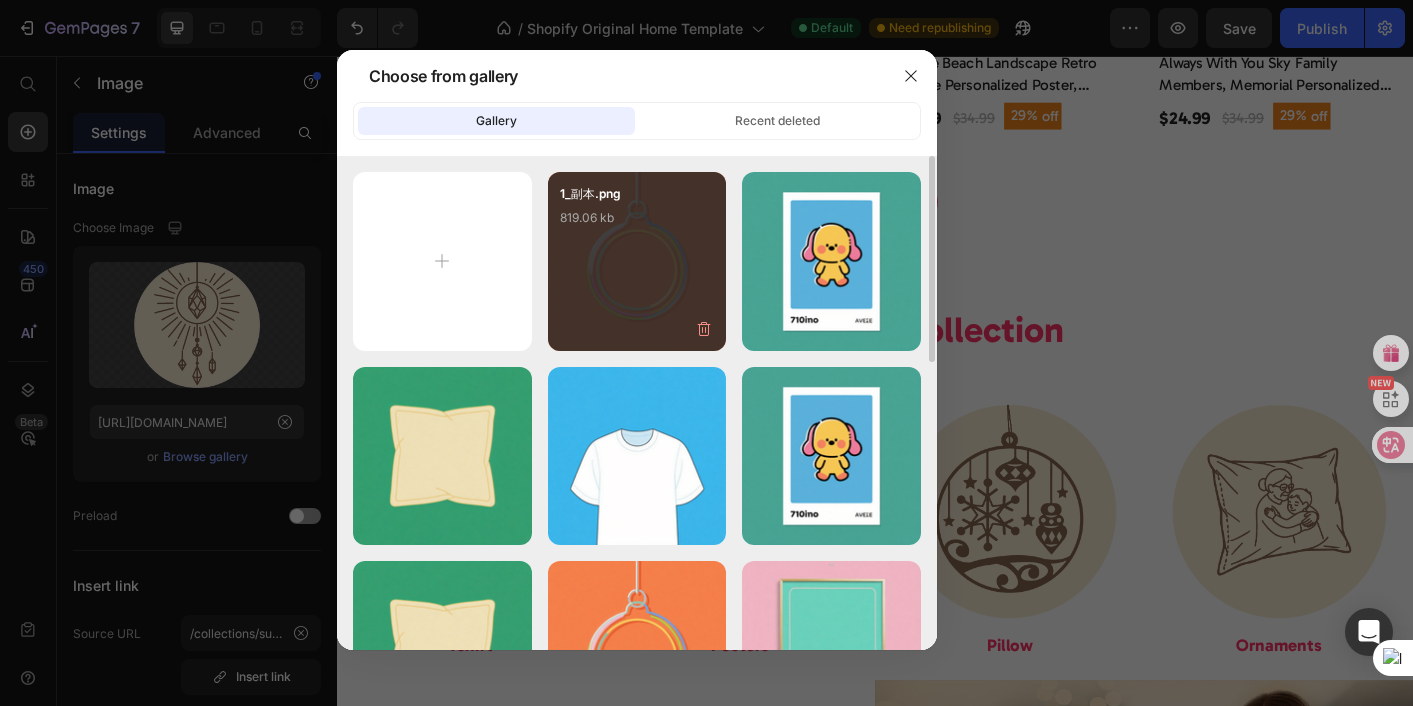 click on "1_副本.png 819.06 kb" at bounding box center (637, 224) 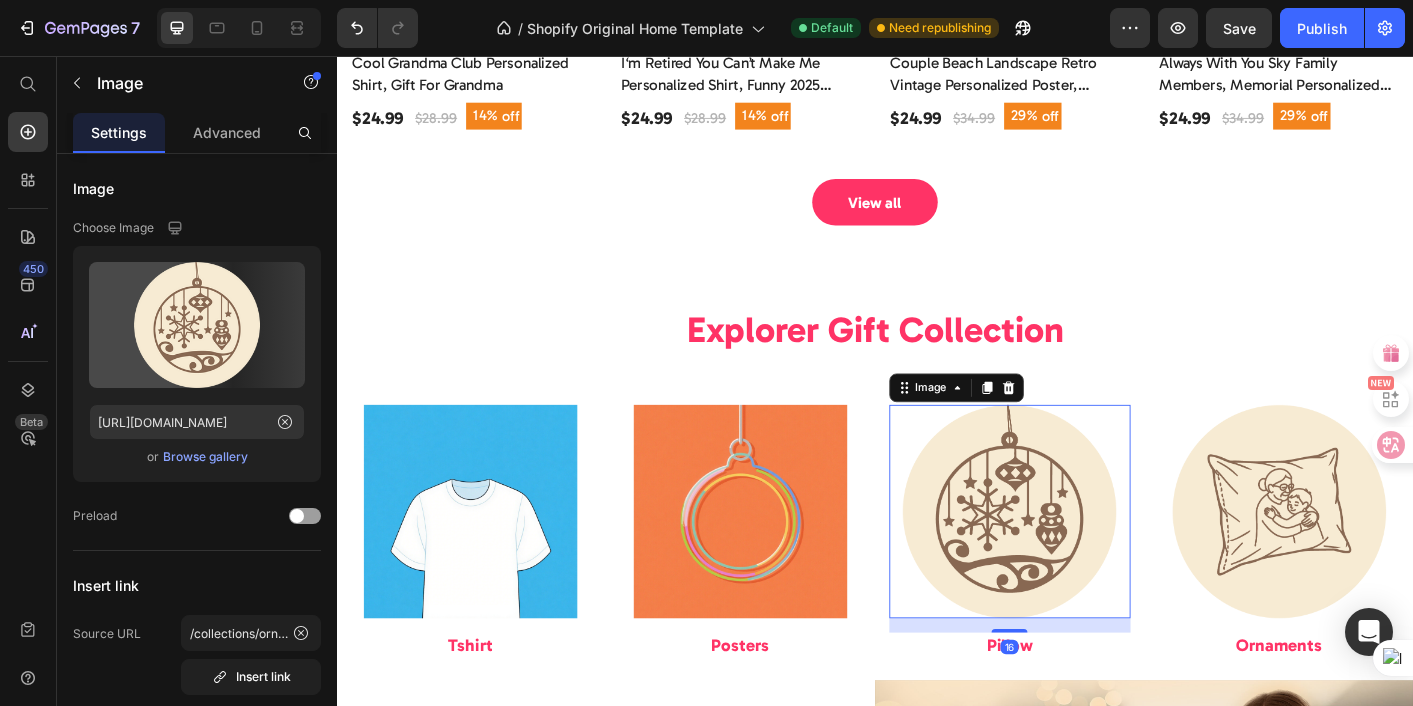 click at bounding box center [1087, 564] 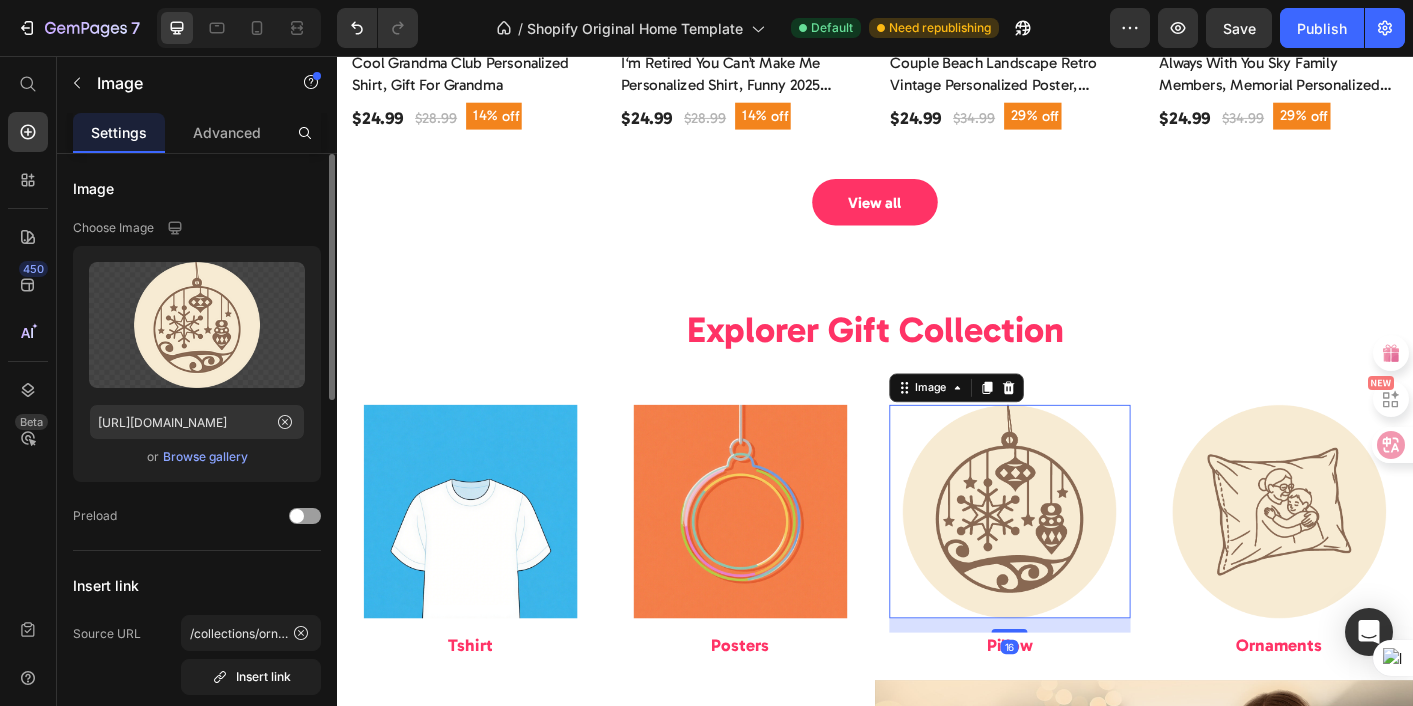 click on "Browse gallery" at bounding box center (205, 457) 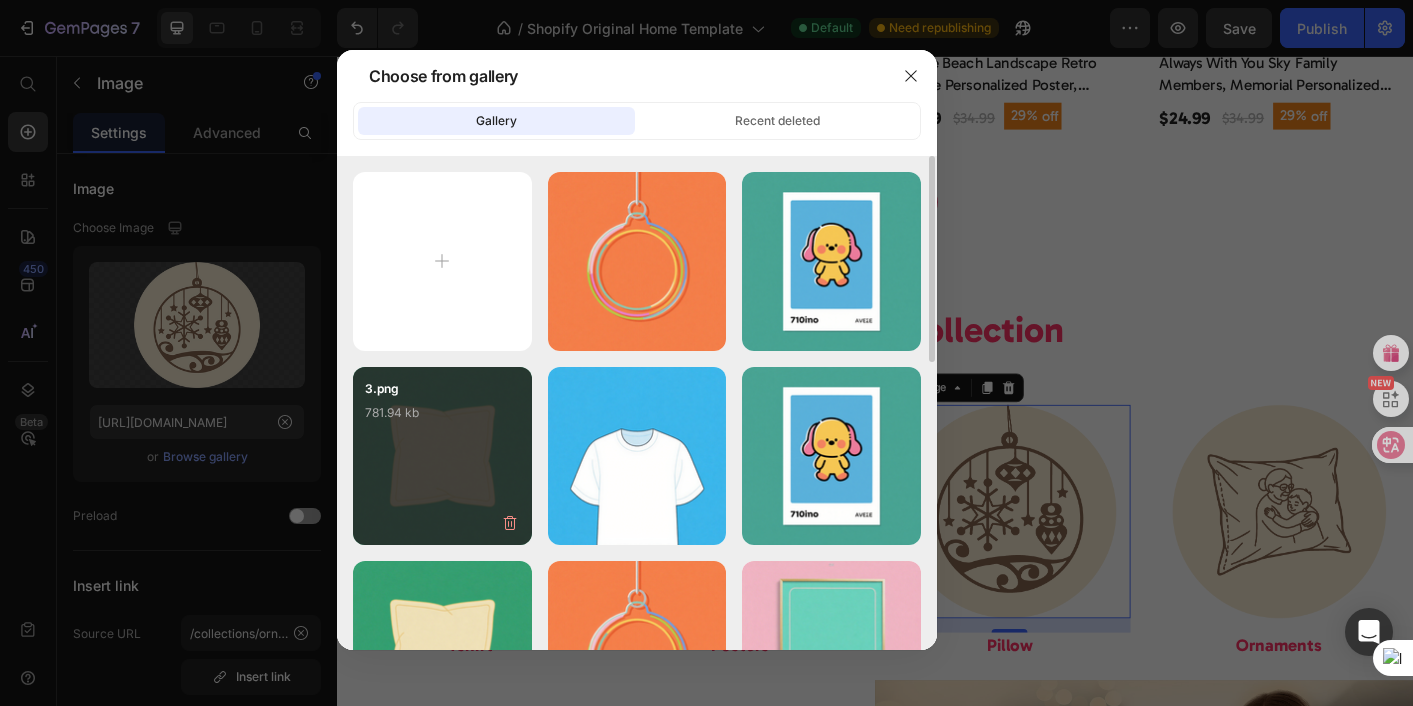 click on "3.png 781.94 kb" at bounding box center [442, 419] 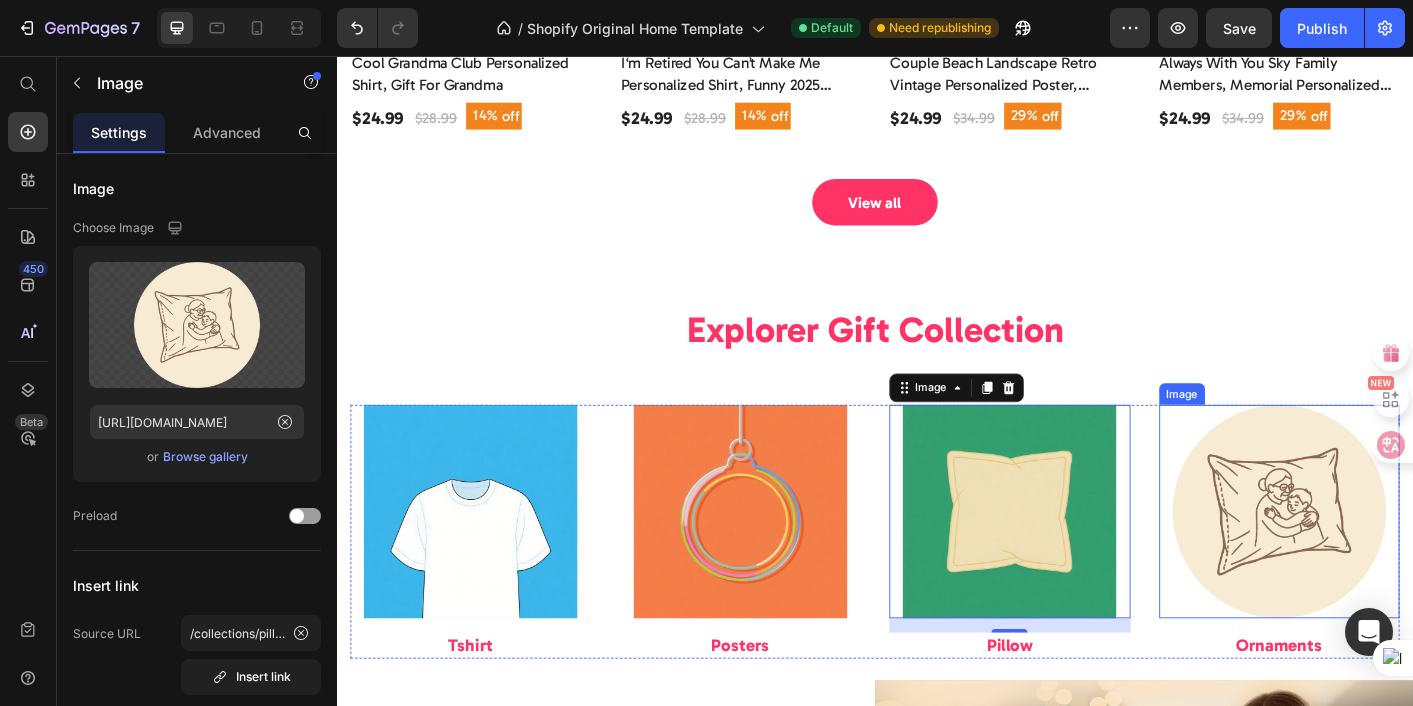 click at bounding box center [1388, 564] 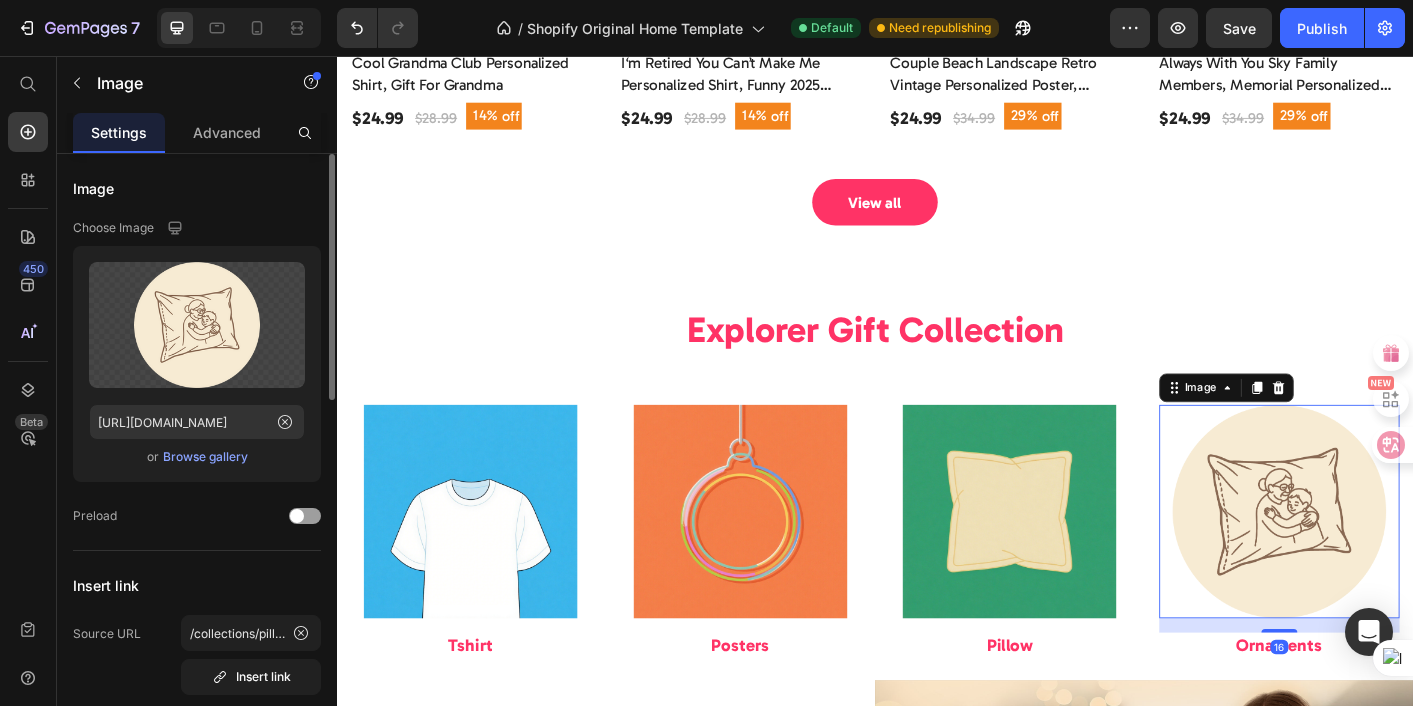 click on "Browse gallery" at bounding box center (205, 457) 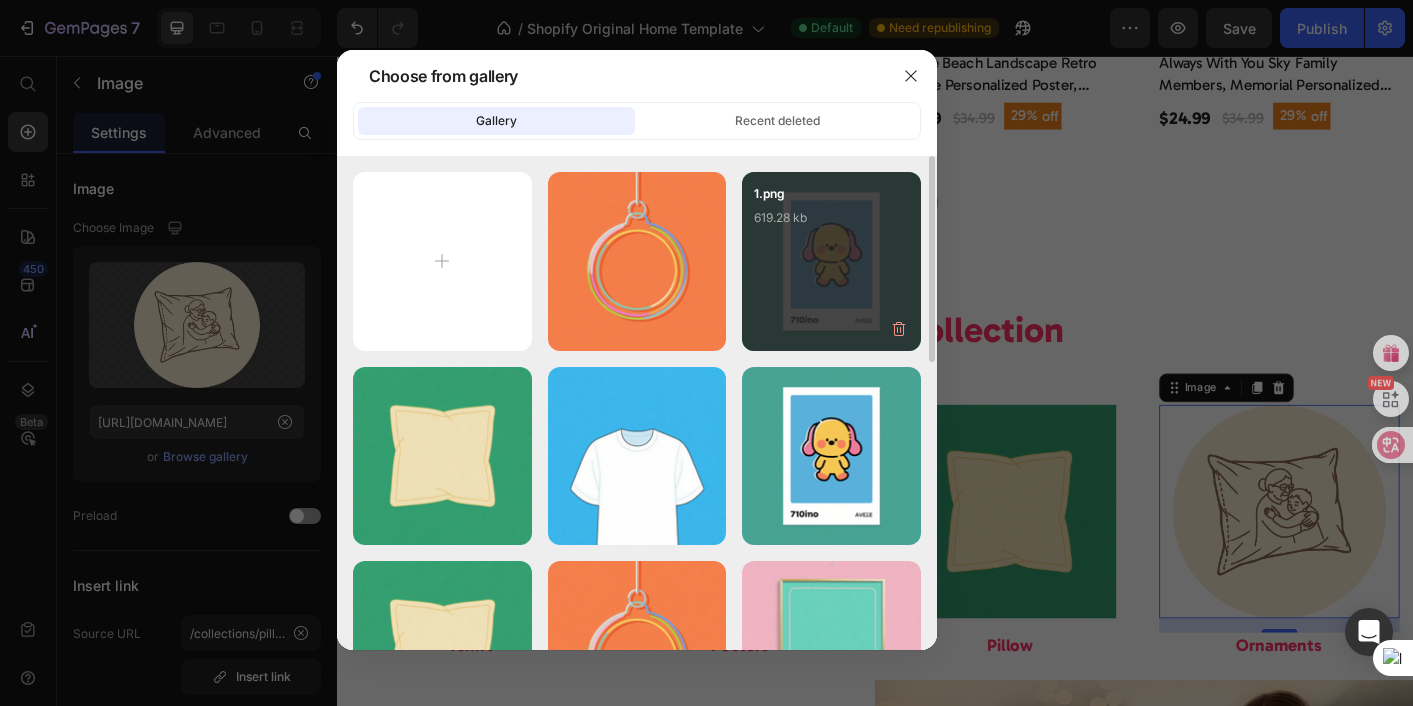 click on "1.png 619.28 kb" at bounding box center (831, 261) 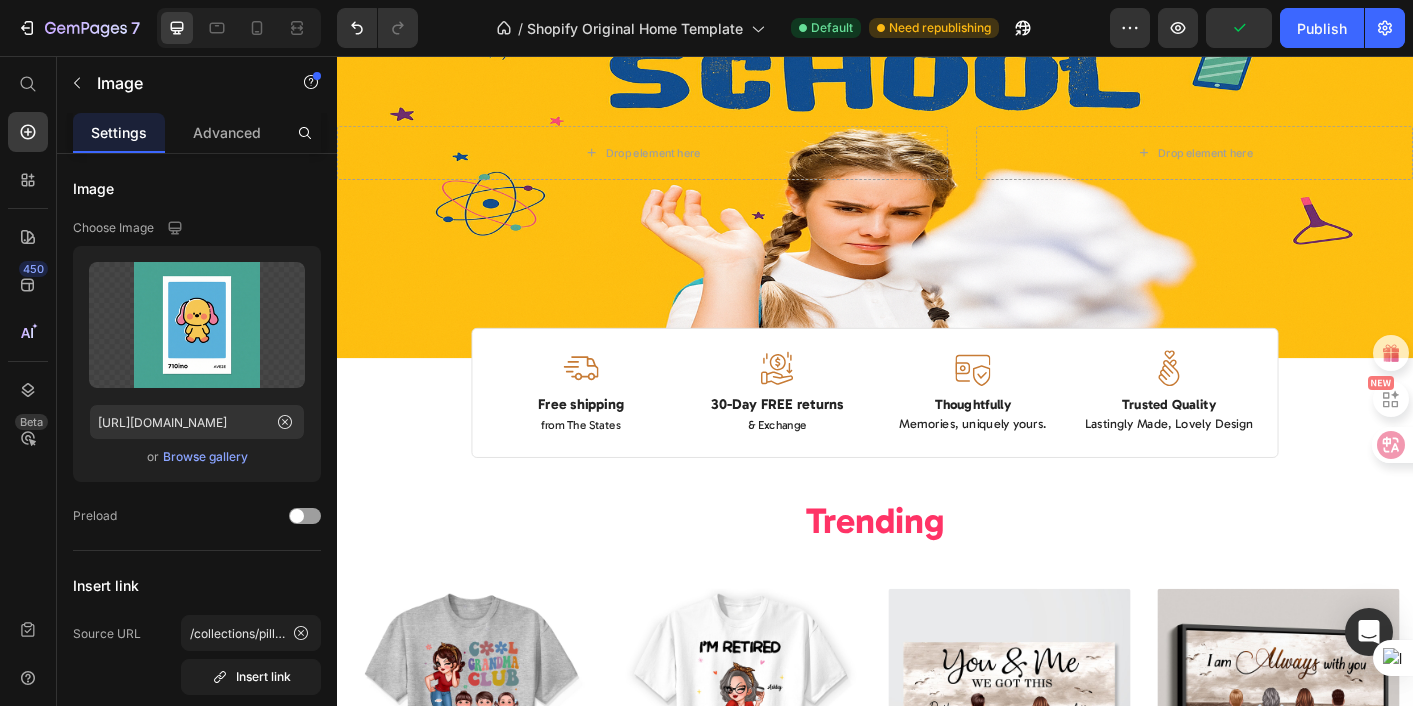 scroll, scrollTop: 0, scrollLeft: 0, axis: both 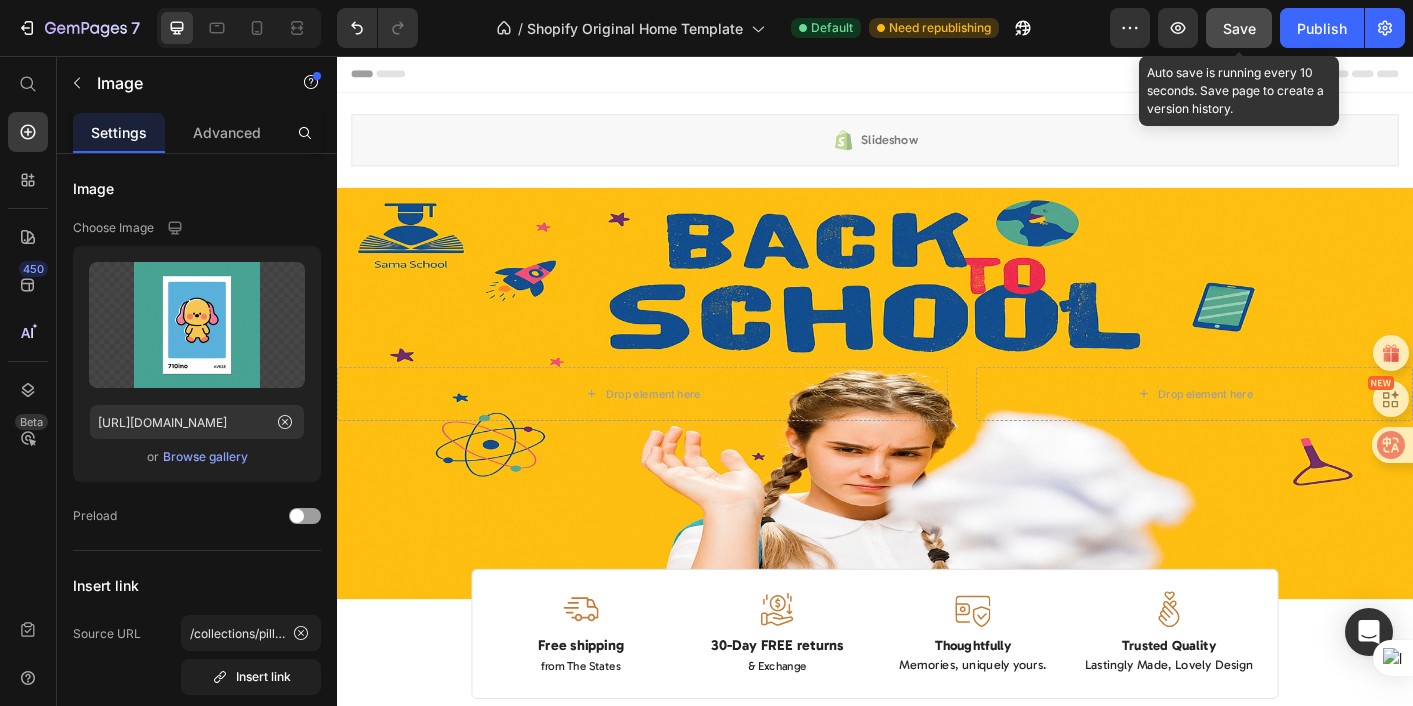 click on "Save" 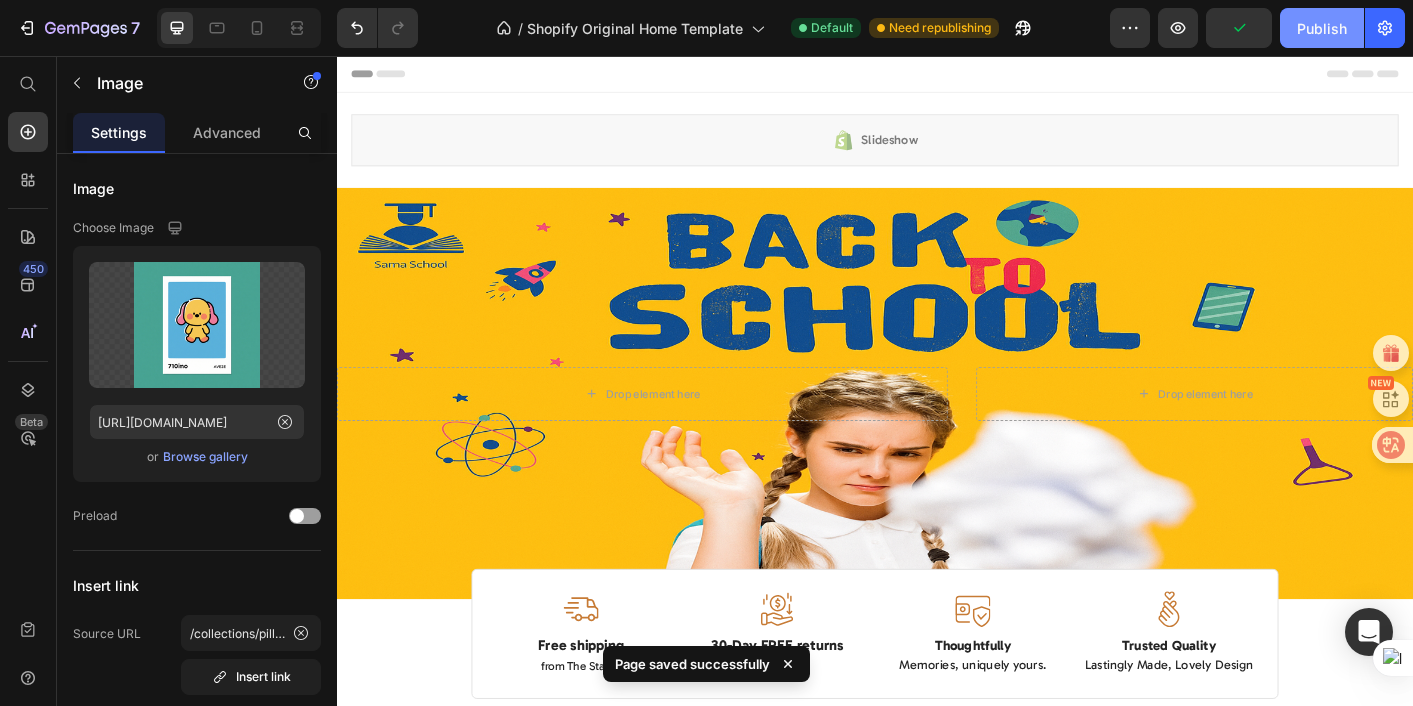 click on "Publish" at bounding box center [1322, 28] 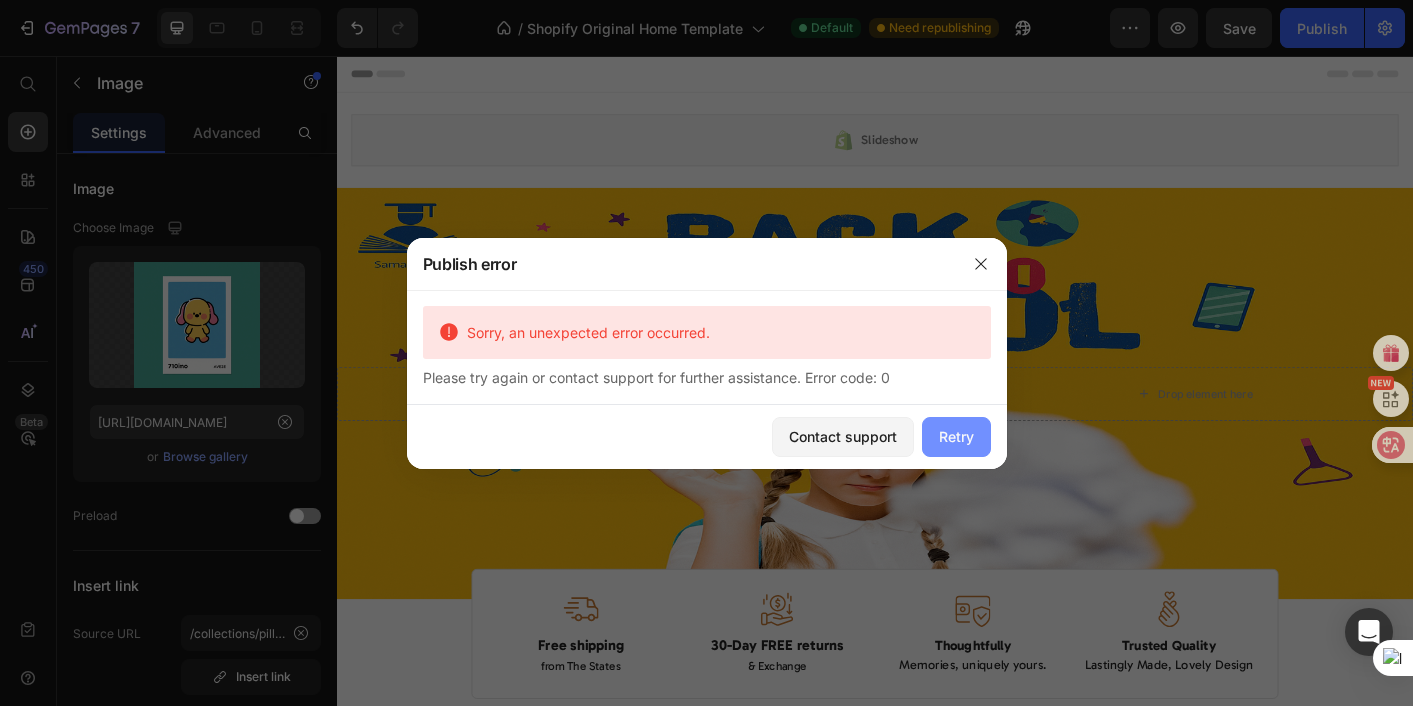 click on "Retry" at bounding box center (956, 436) 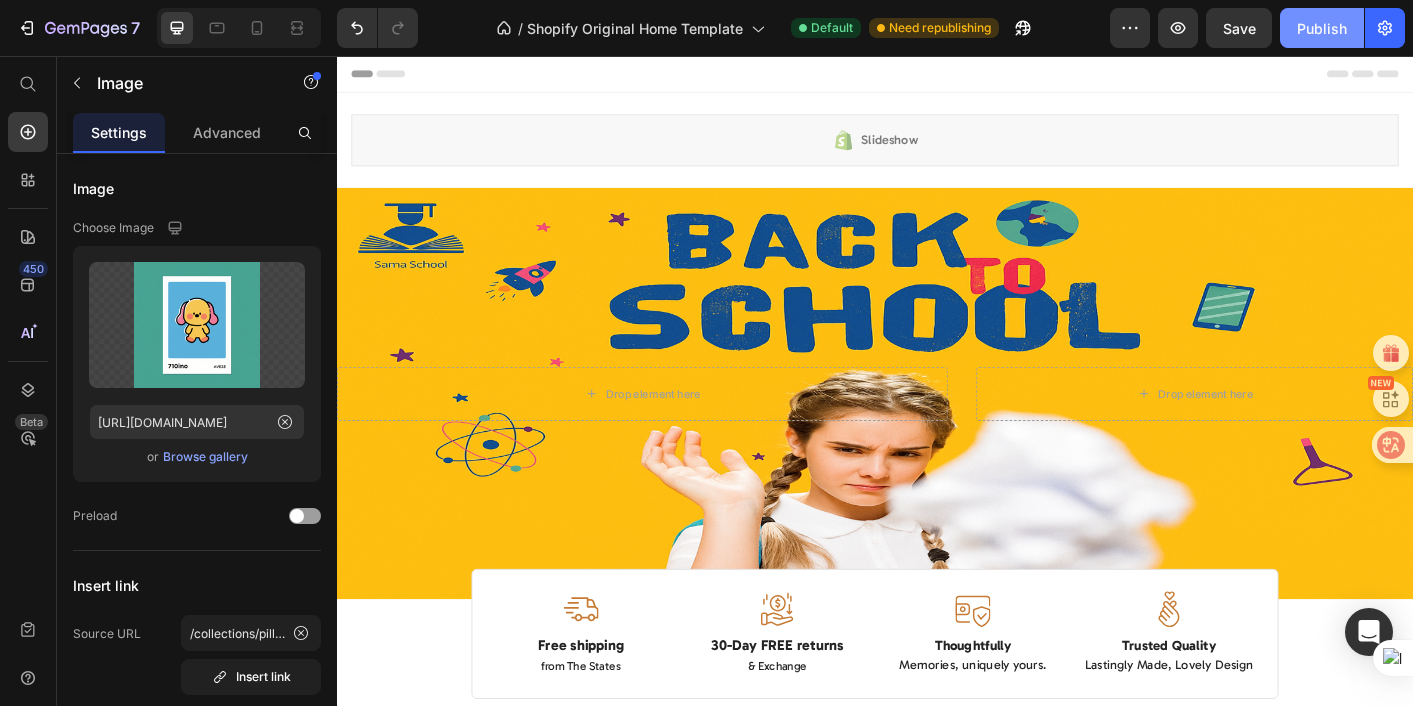 click on "Publish" at bounding box center (1322, 28) 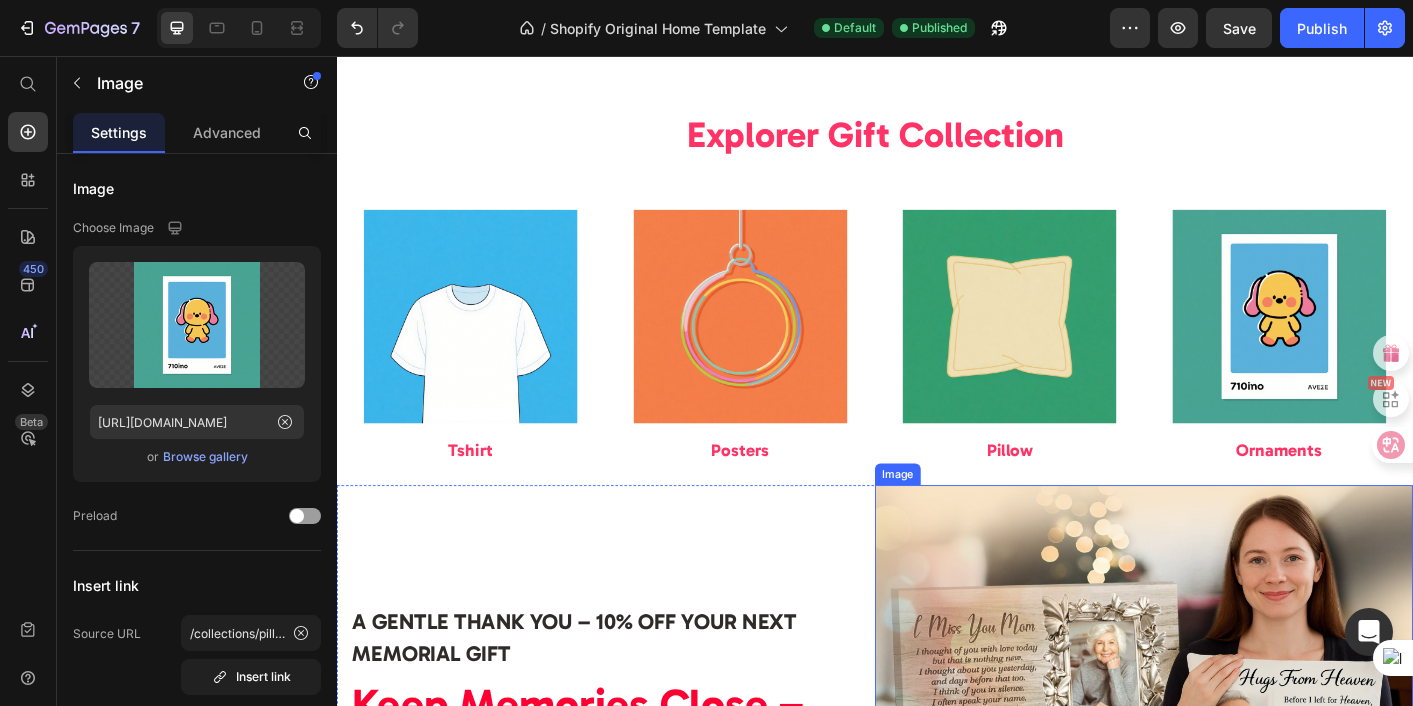 scroll, scrollTop: 1366, scrollLeft: 0, axis: vertical 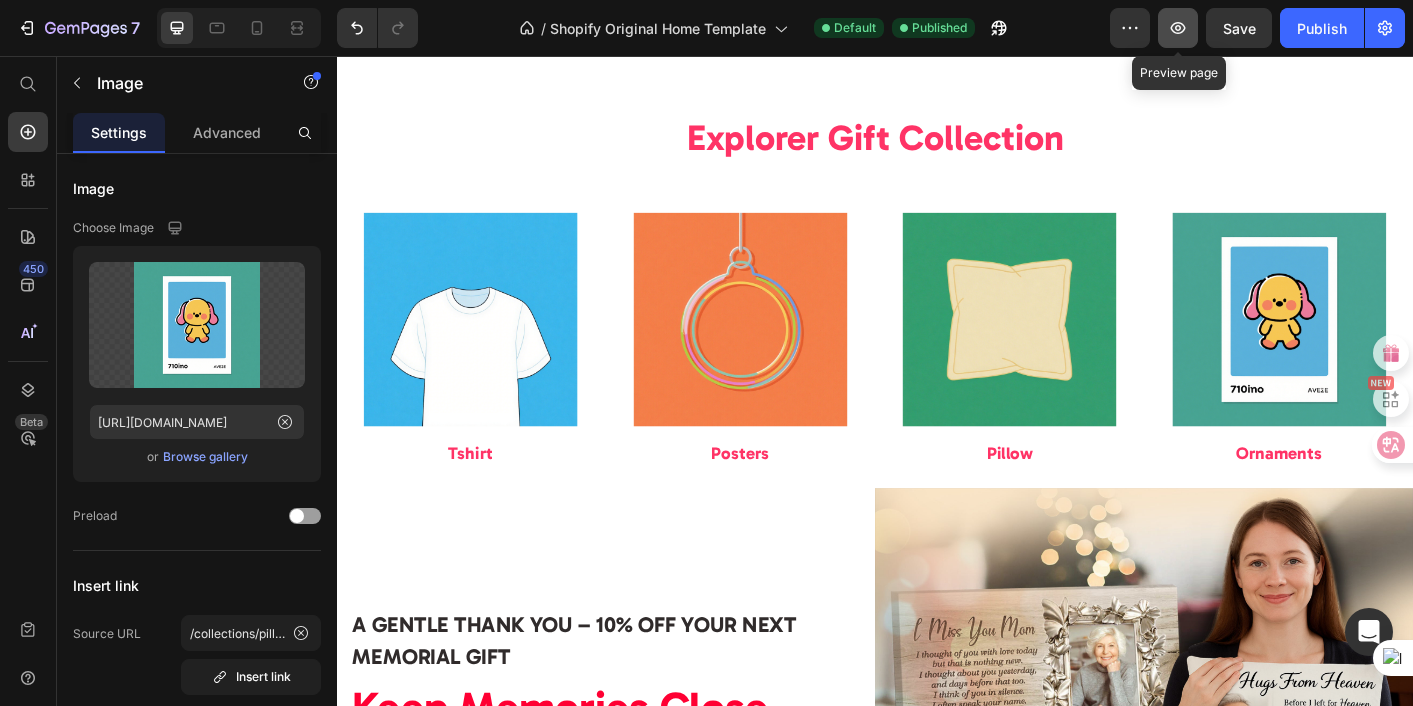 click 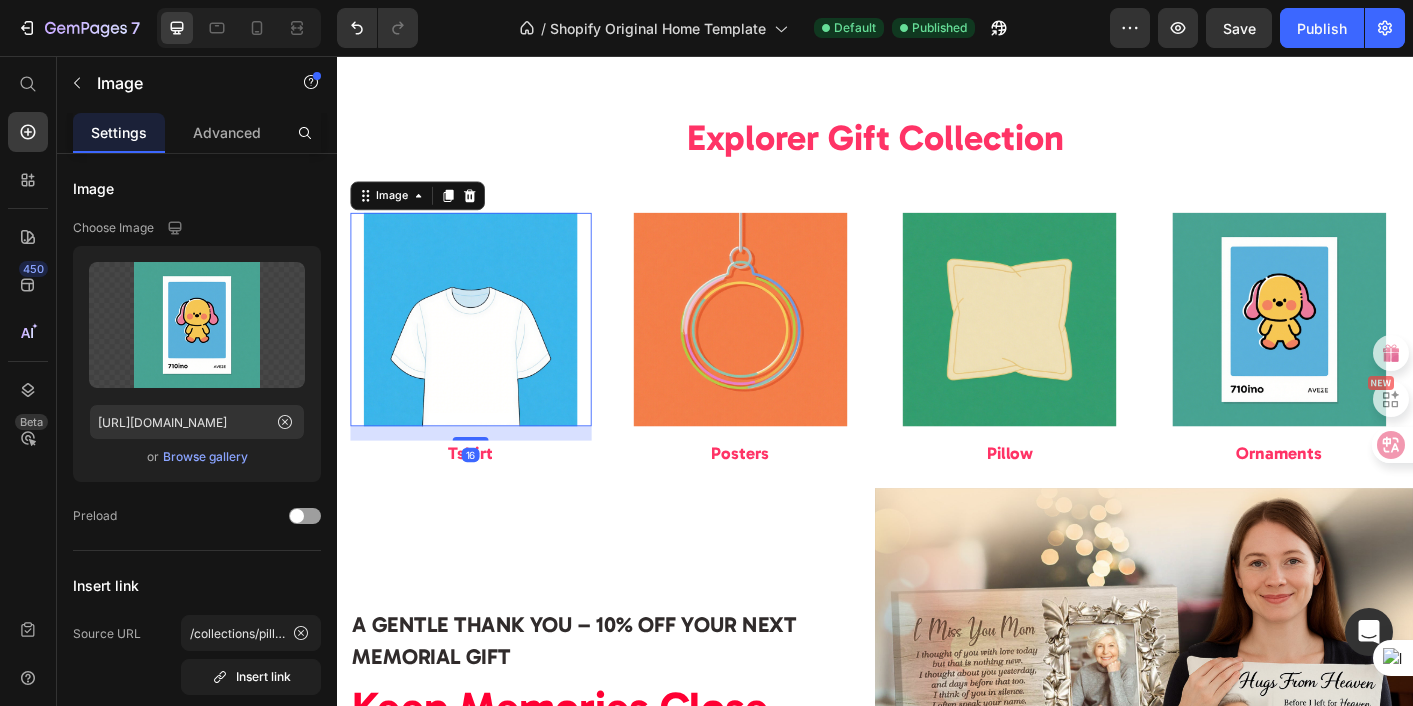click at bounding box center (486, 349) 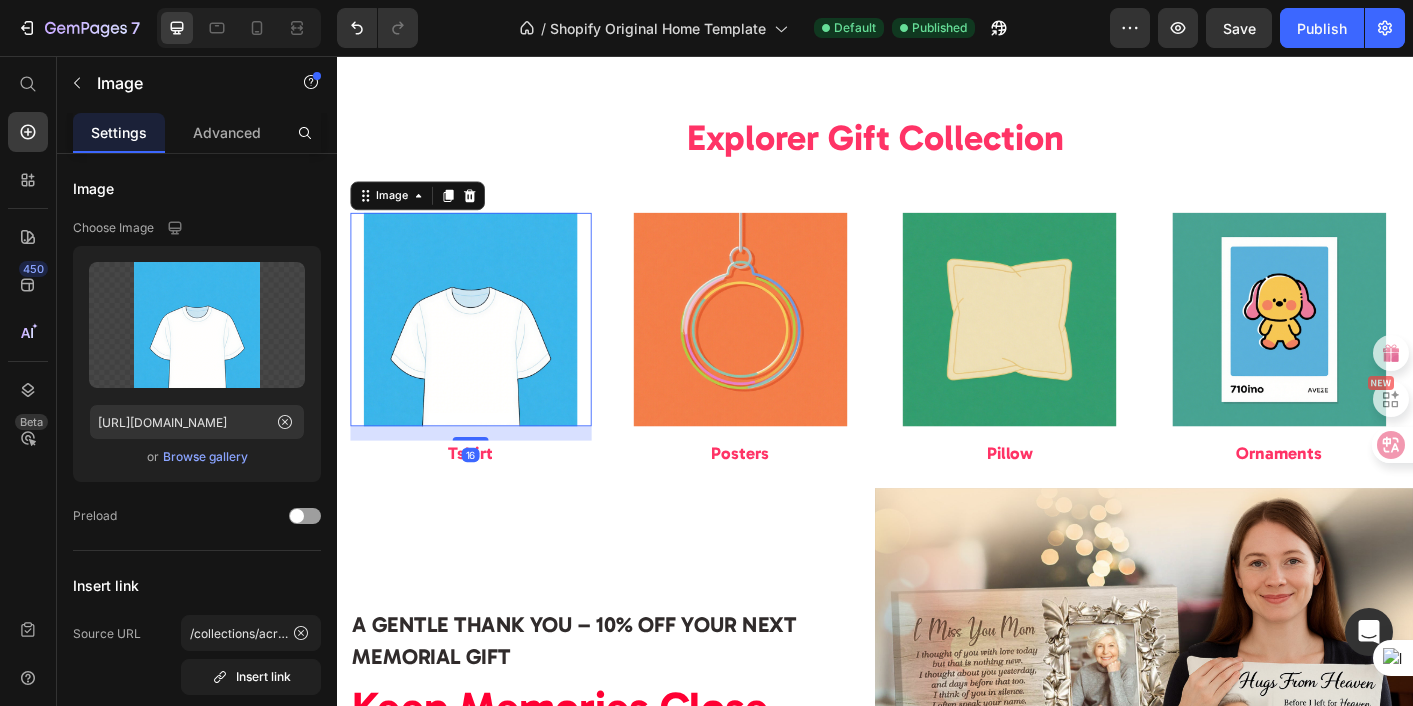 click at bounding box center [486, 349] 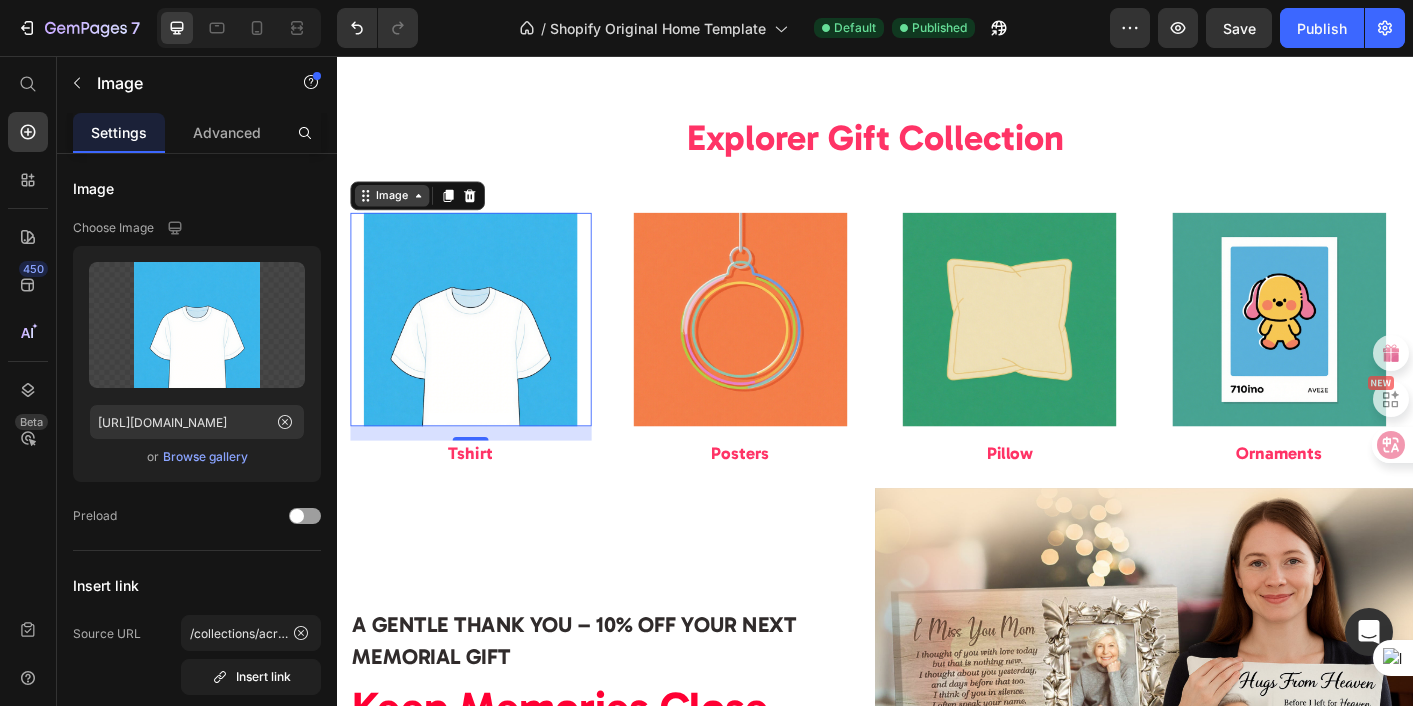 click 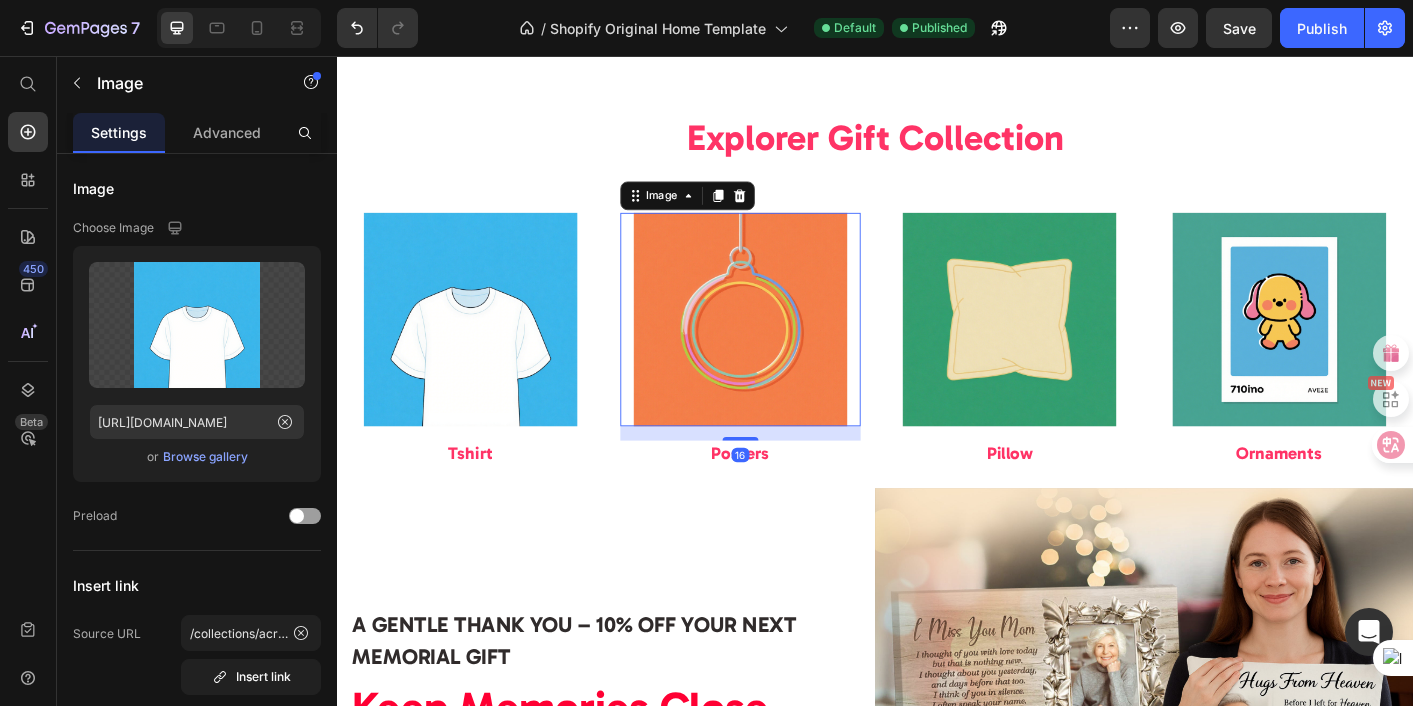 click at bounding box center (787, 349) 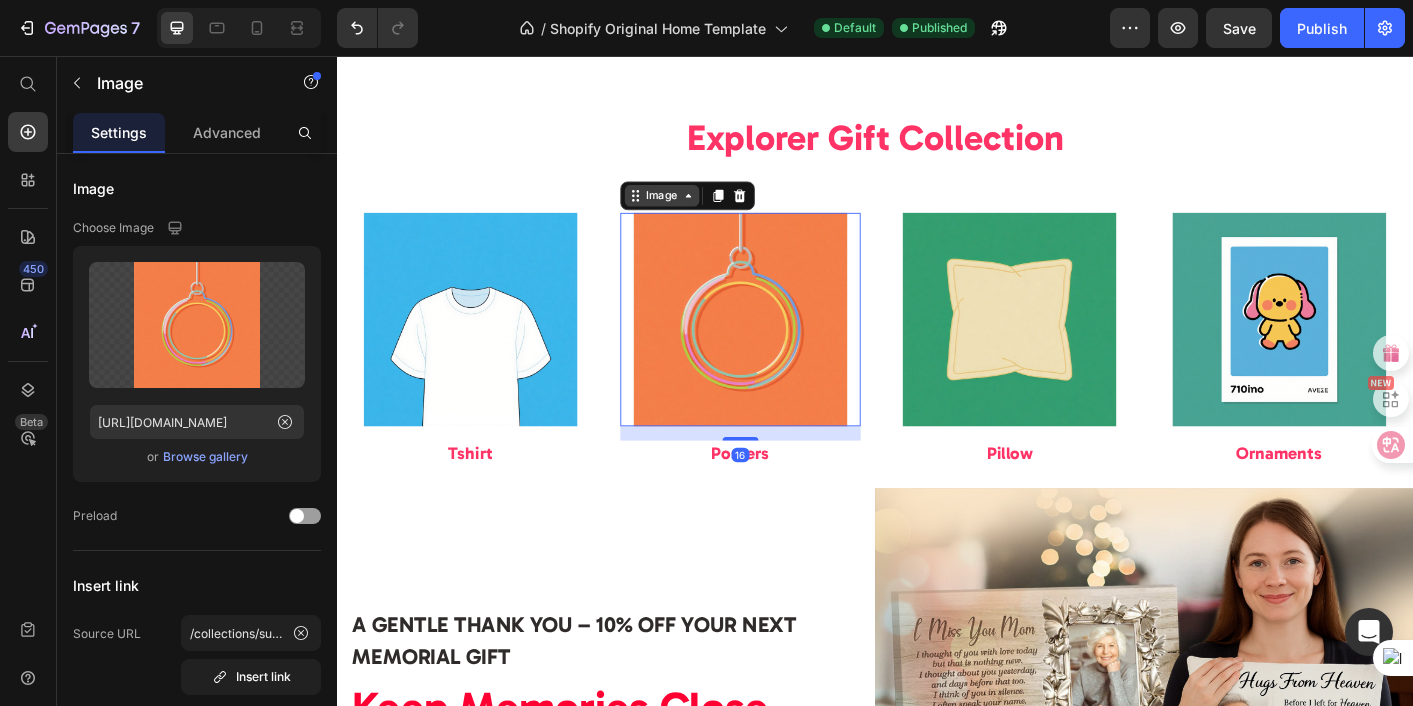 click 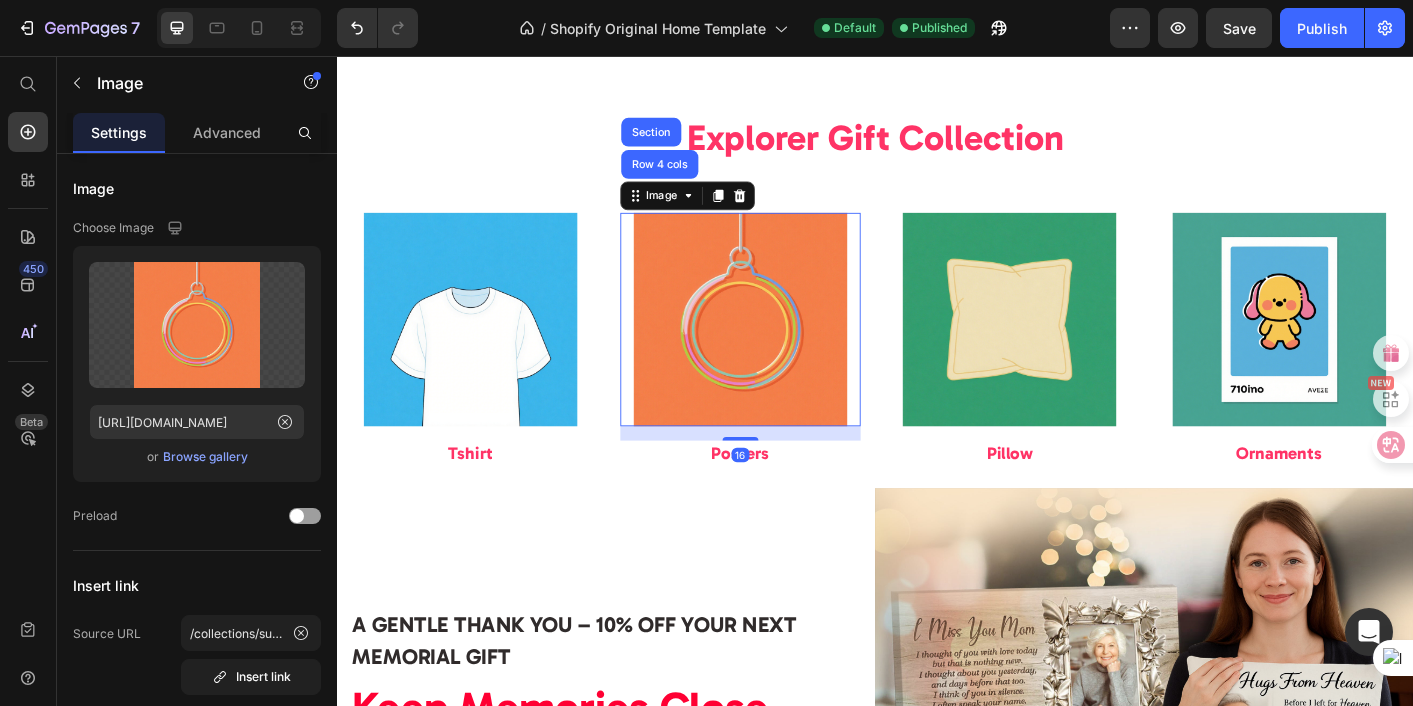 click at bounding box center [787, 349] 